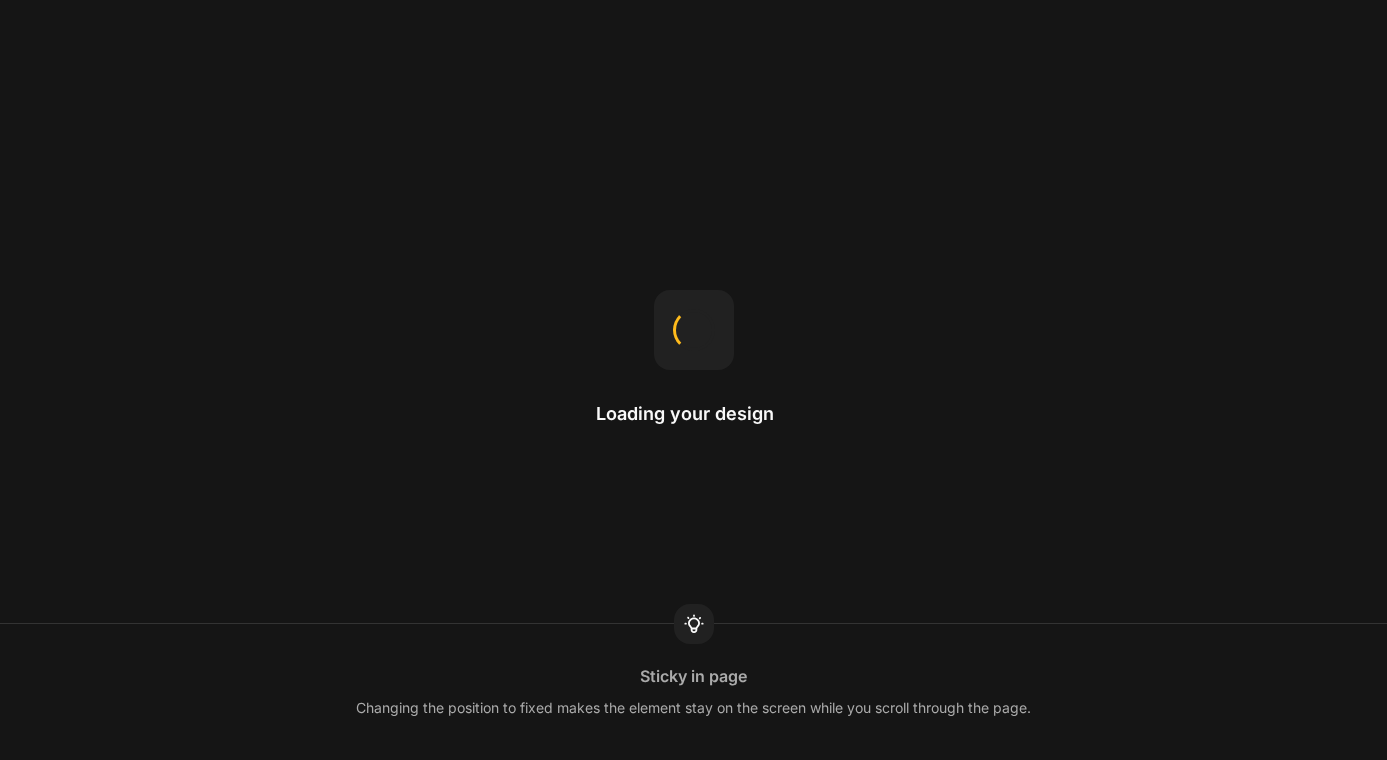 scroll, scrollTop: 0, scrollLeft: 0, axis: both 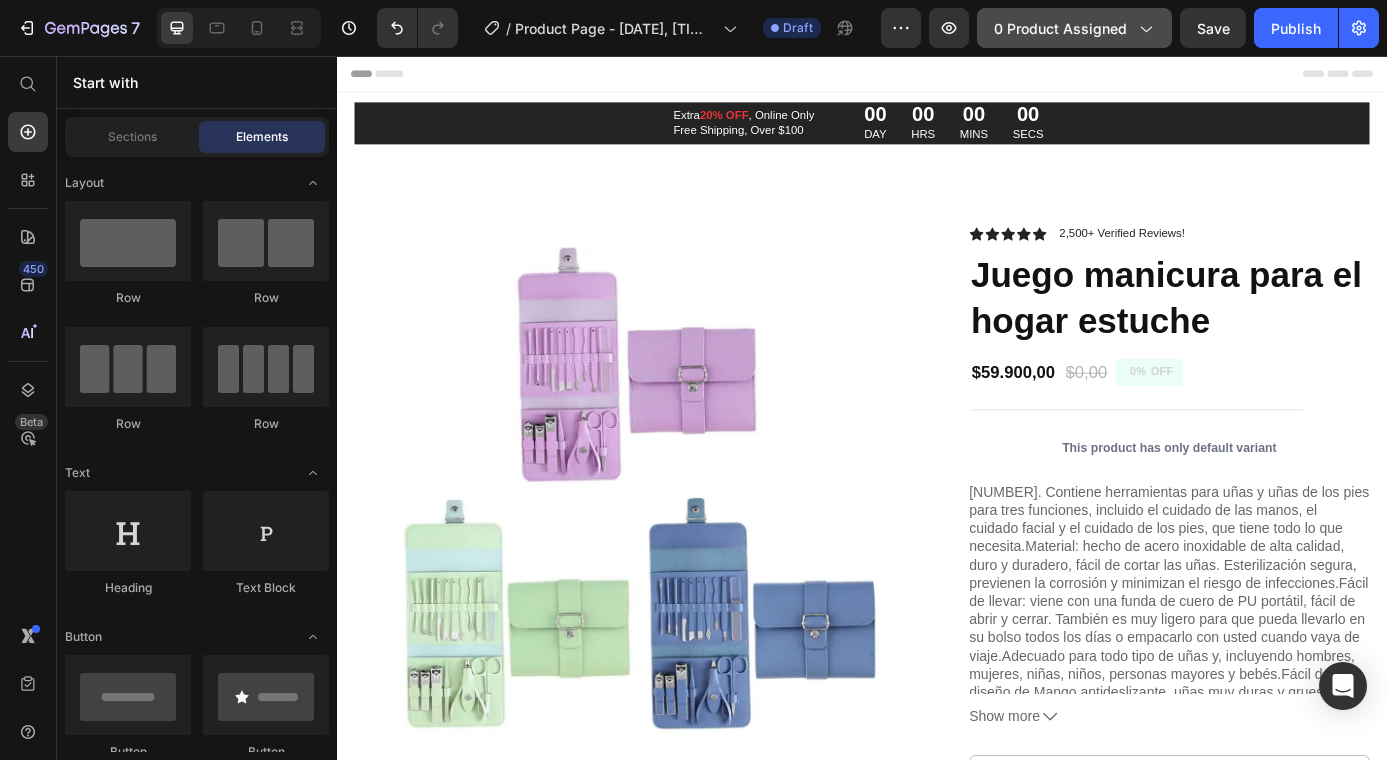 click on "0 product assigned" at bounding box center (1074, 28) 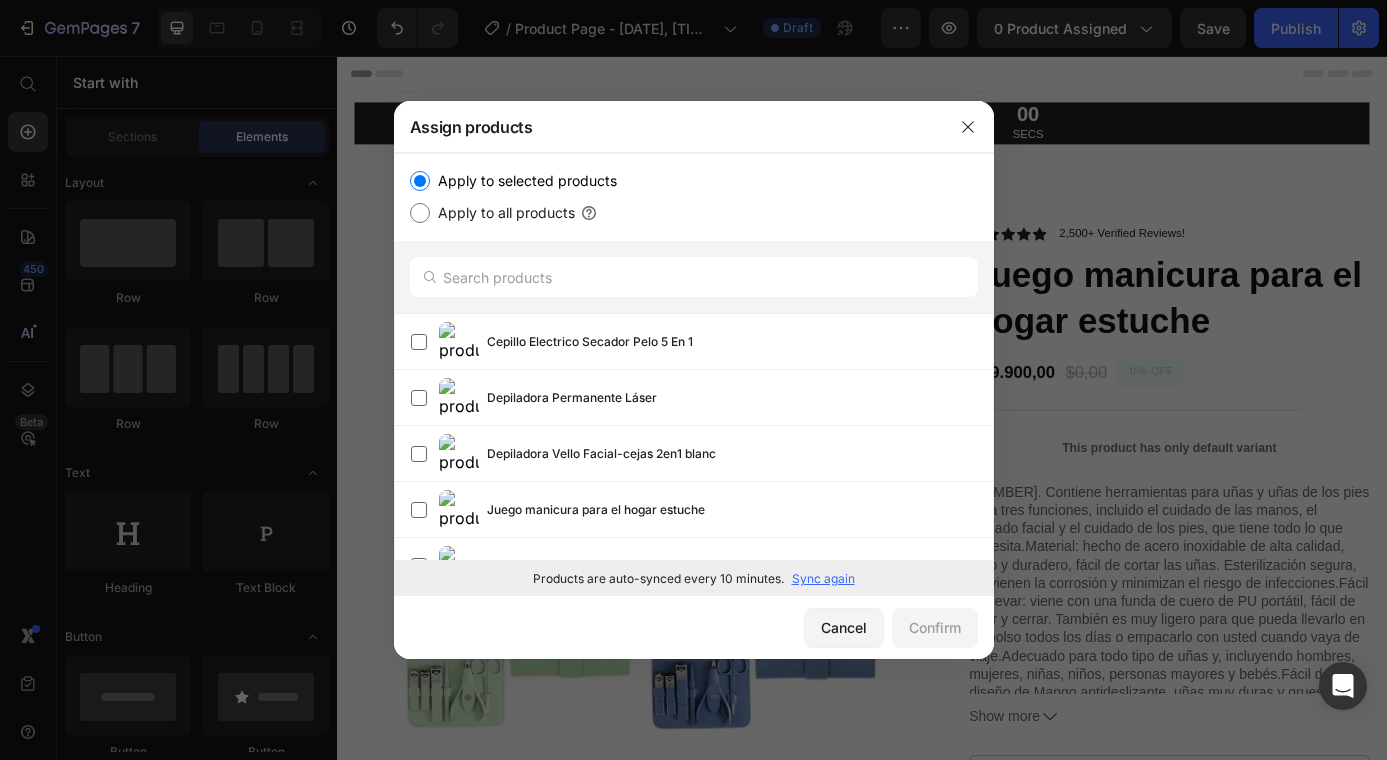 click on "Apply to all products" at bounding box center [420, 213] 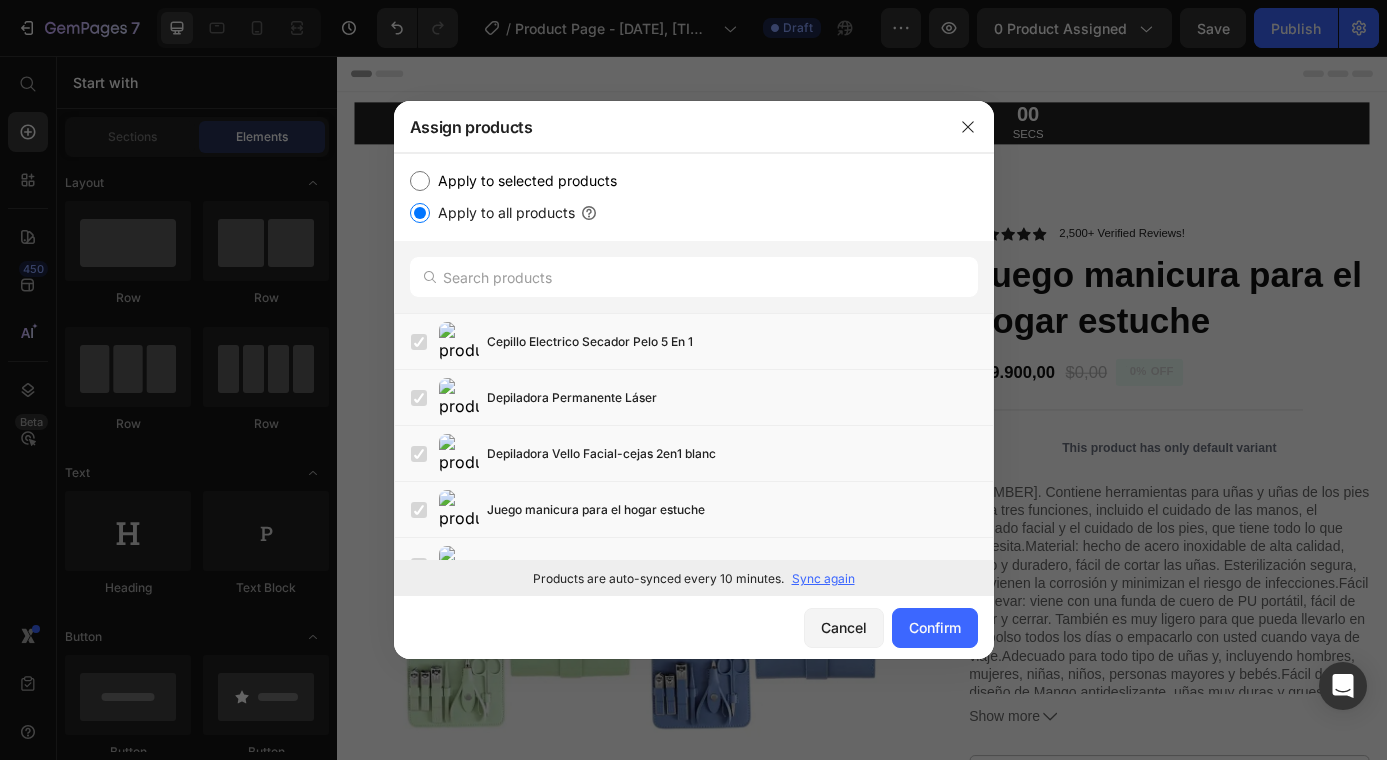 click on "Apply to all products" at bounding box center [420, 213] 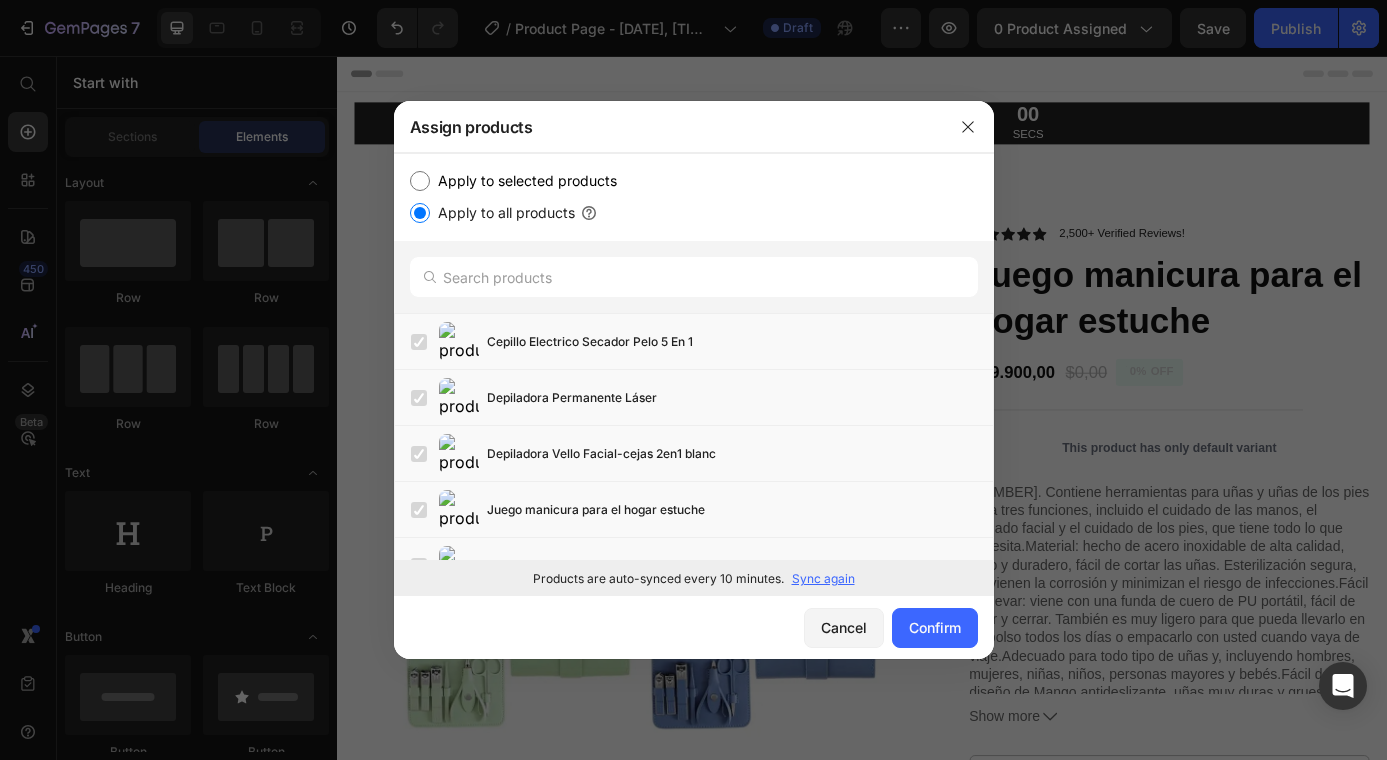 click on "Apply to selected products" at bounding box center [420, 181] 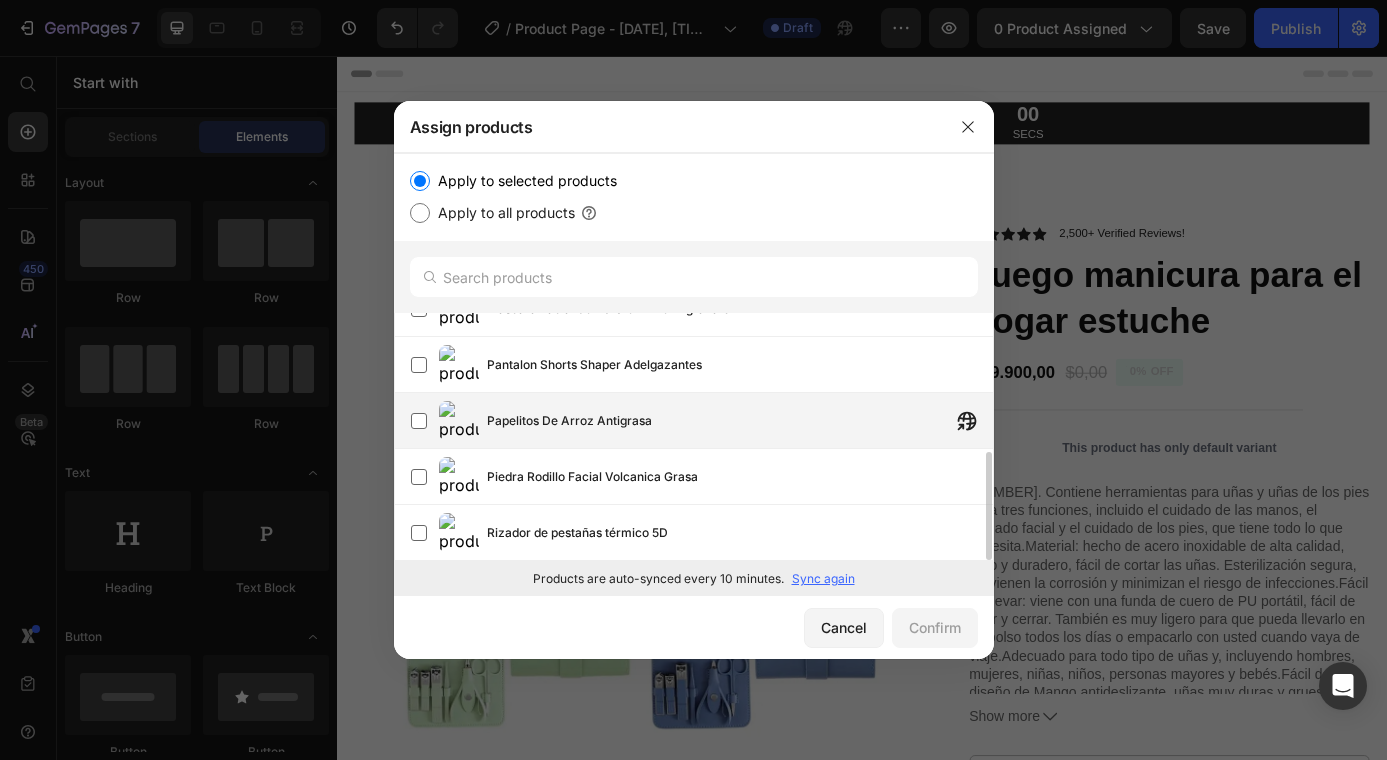 scroll, scrollTop: 0, scrollLeft: 0, axis: both 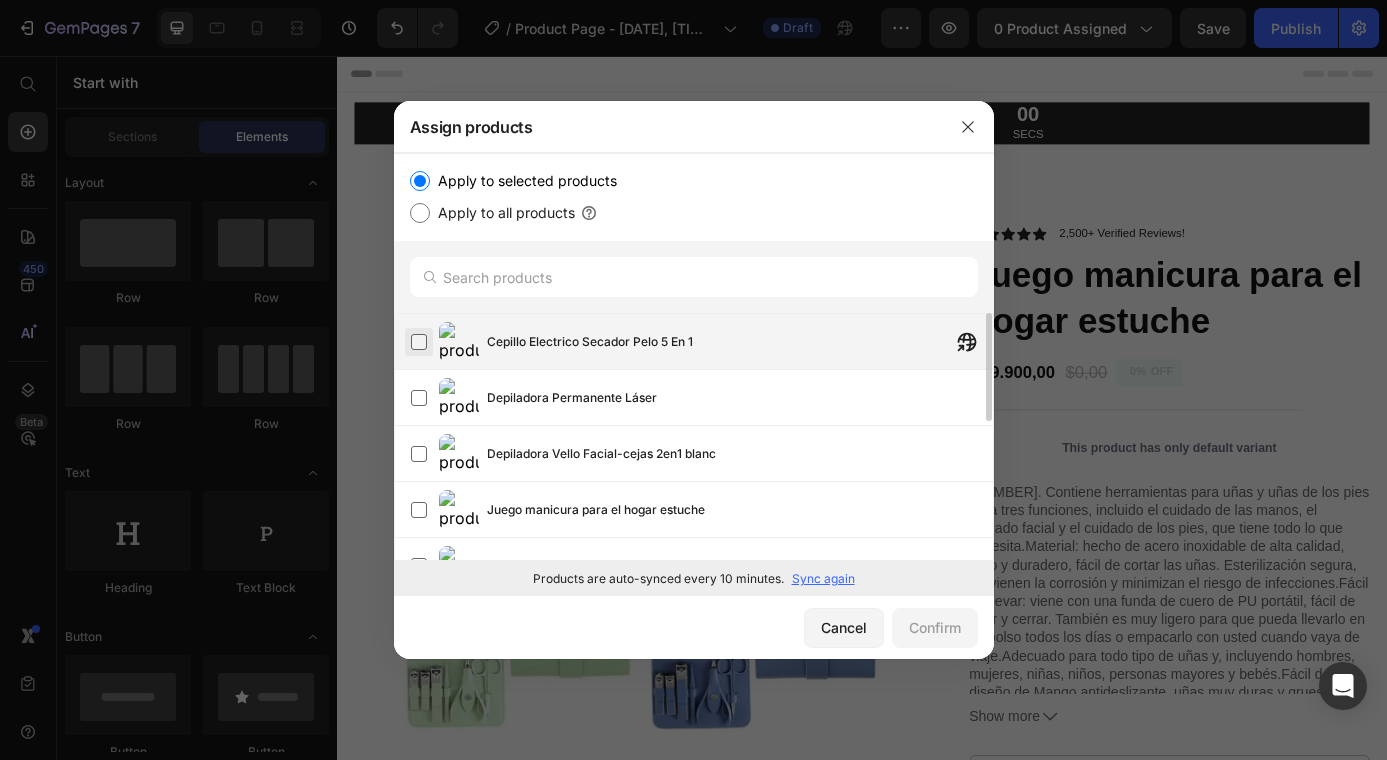 click at bounding box center (419, 342) 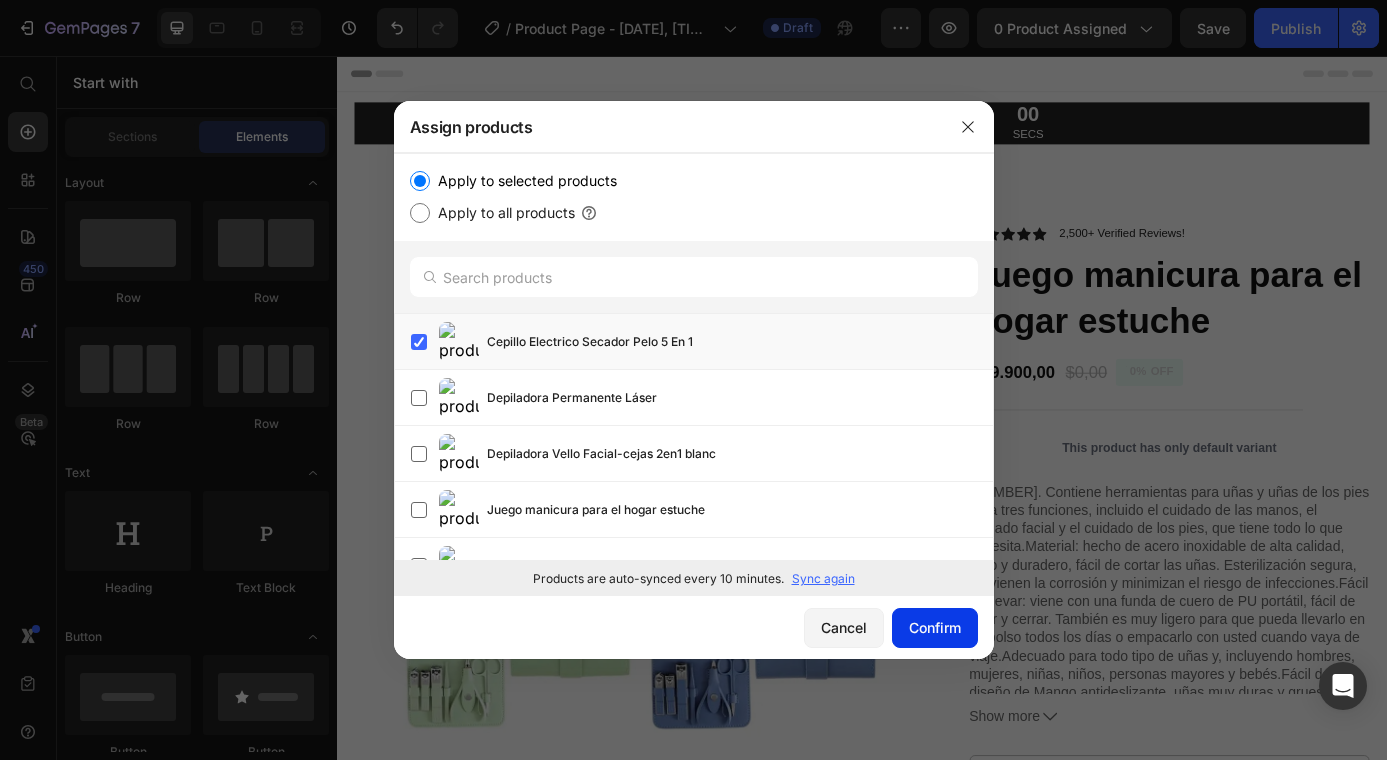 click on "Confirm" at bounding box center (935, 627) 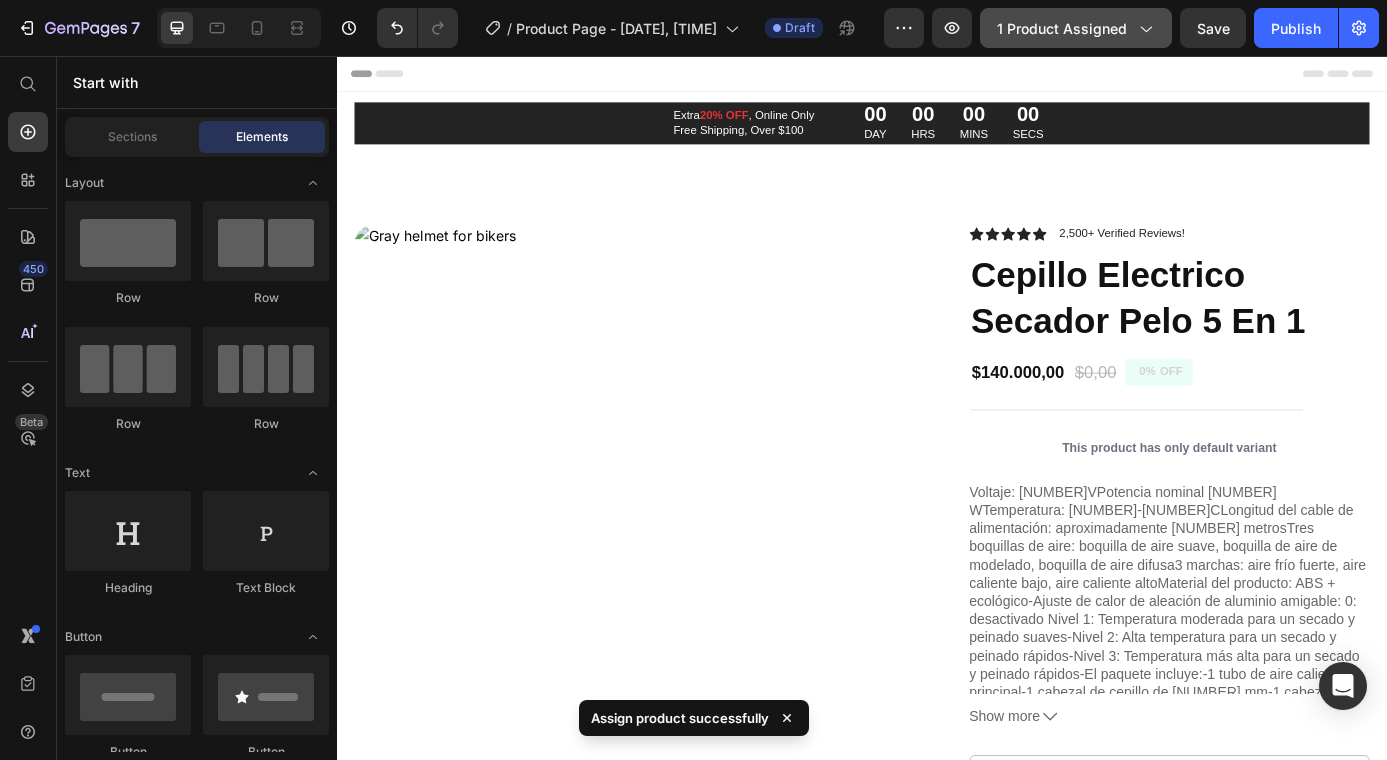 click on "1 product assigned" 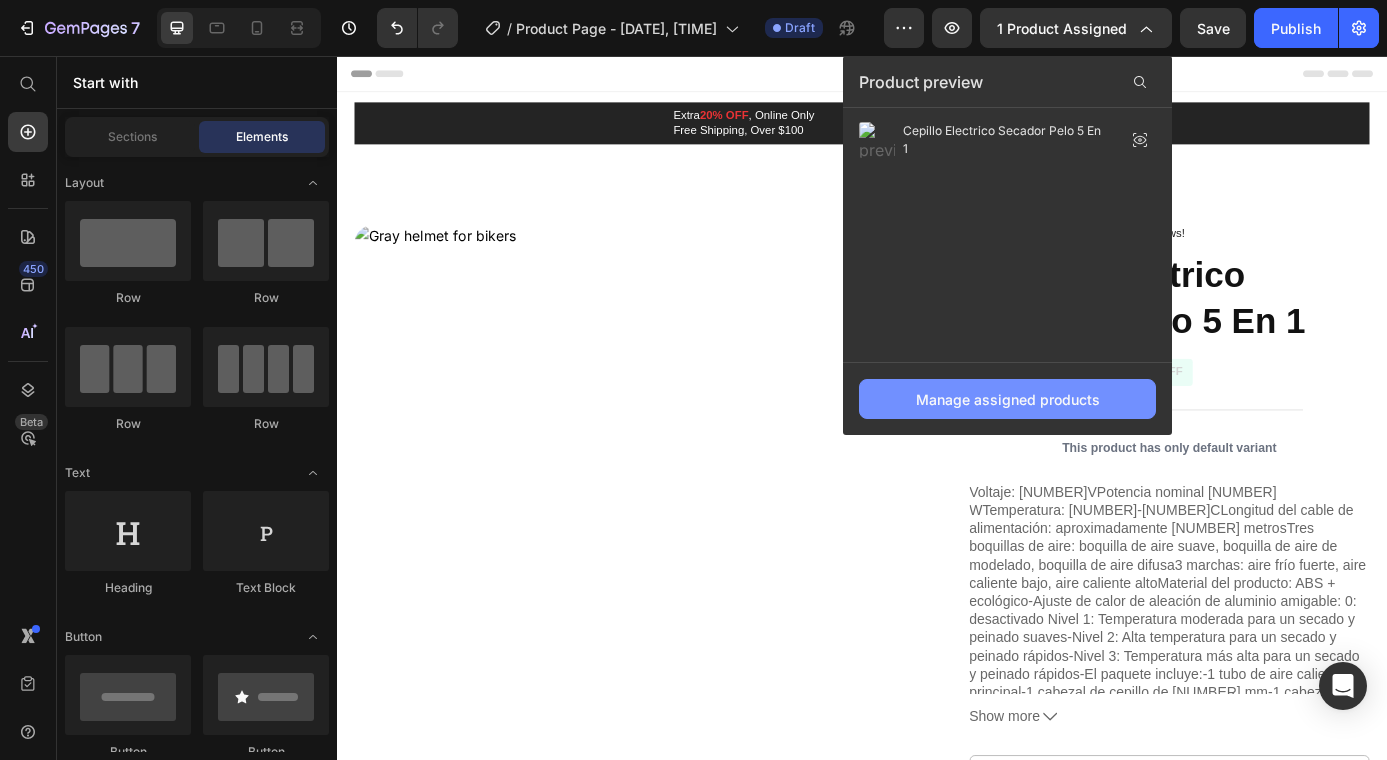 click on "Manage assigned products" at bounding box center [1008, 399] 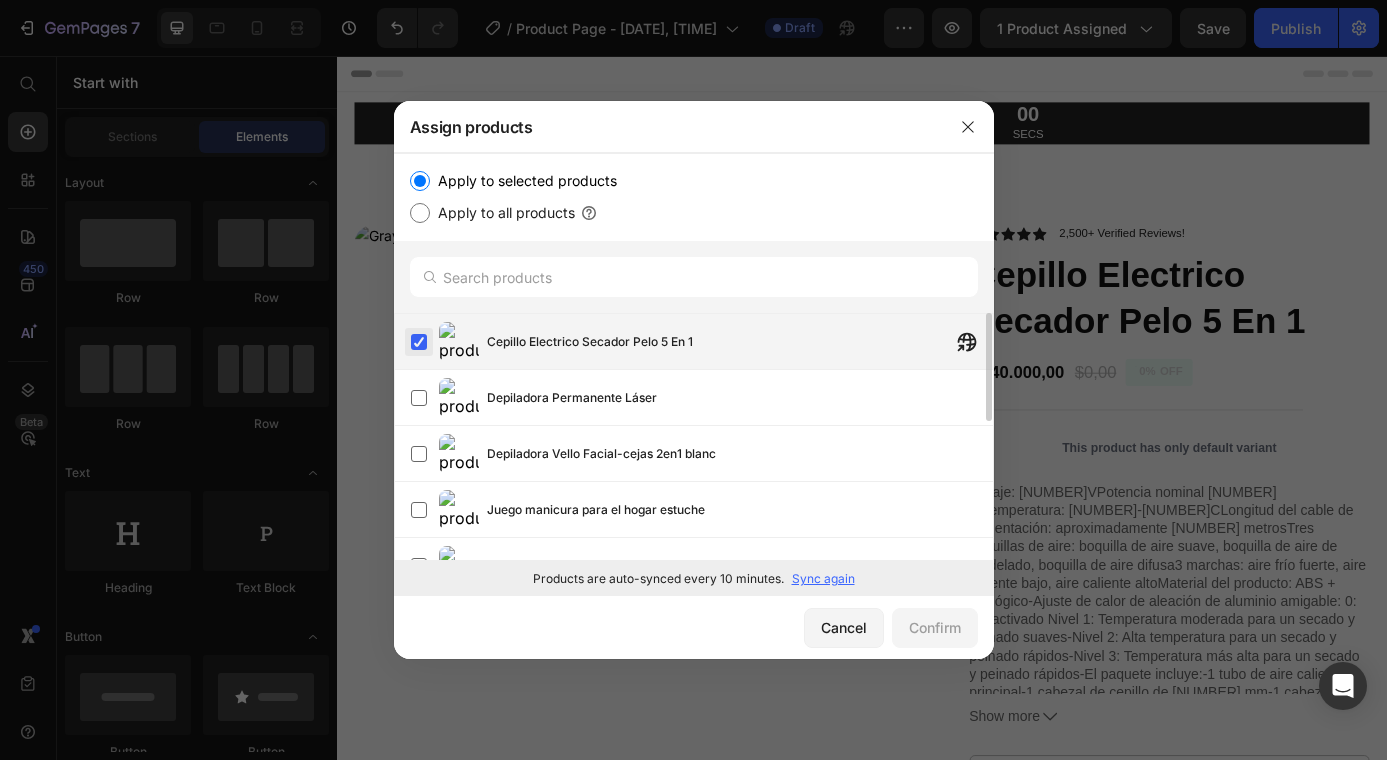 click at bounding box center [419, 342] 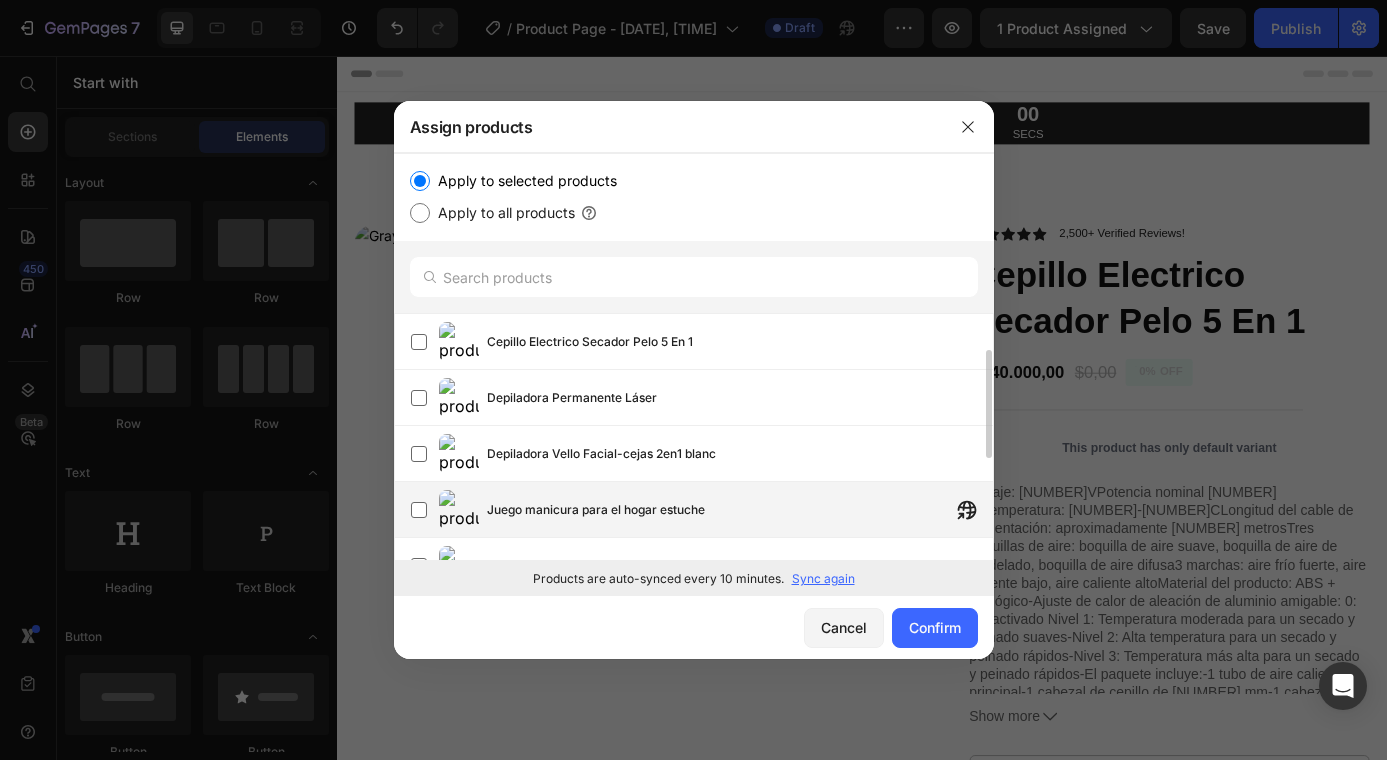 scroll, scrollTop: 313, scrollLeft: 0, axis: vertical 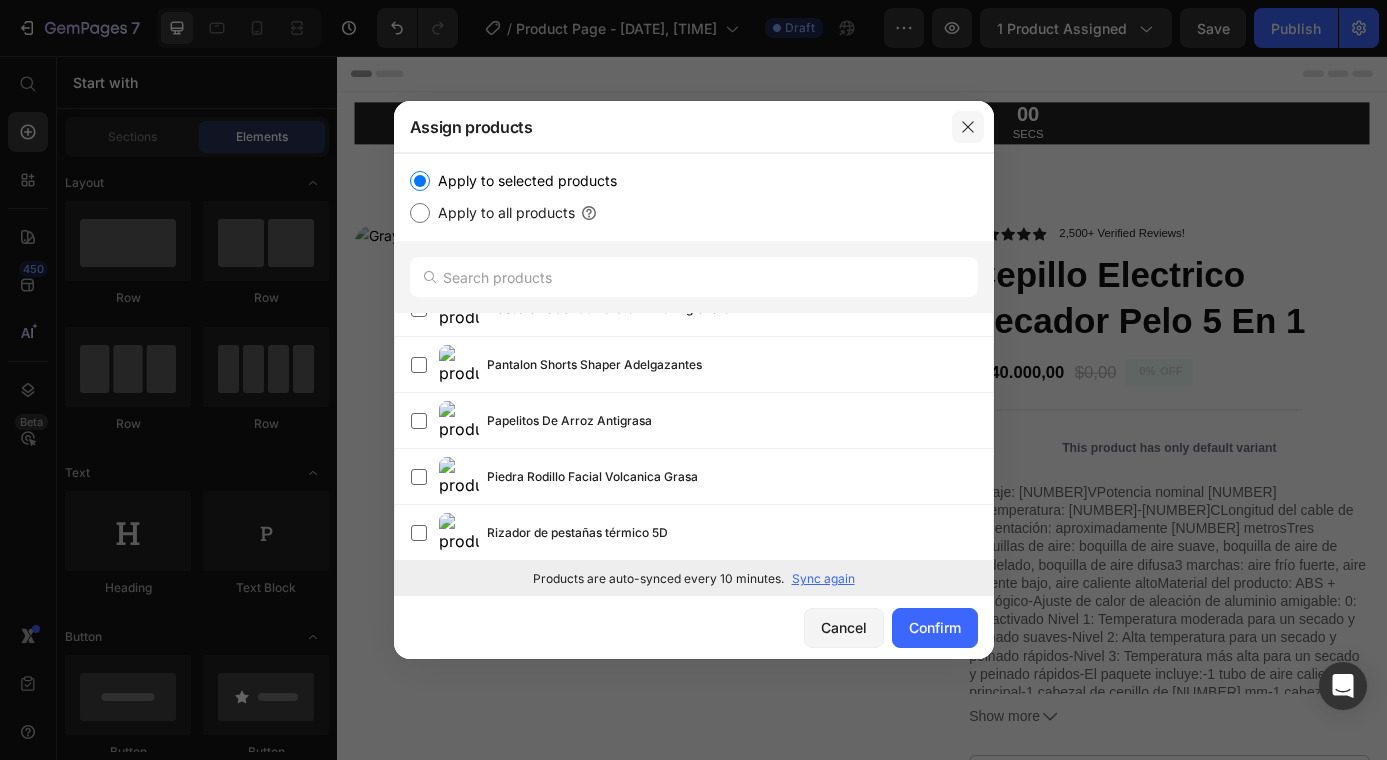 click 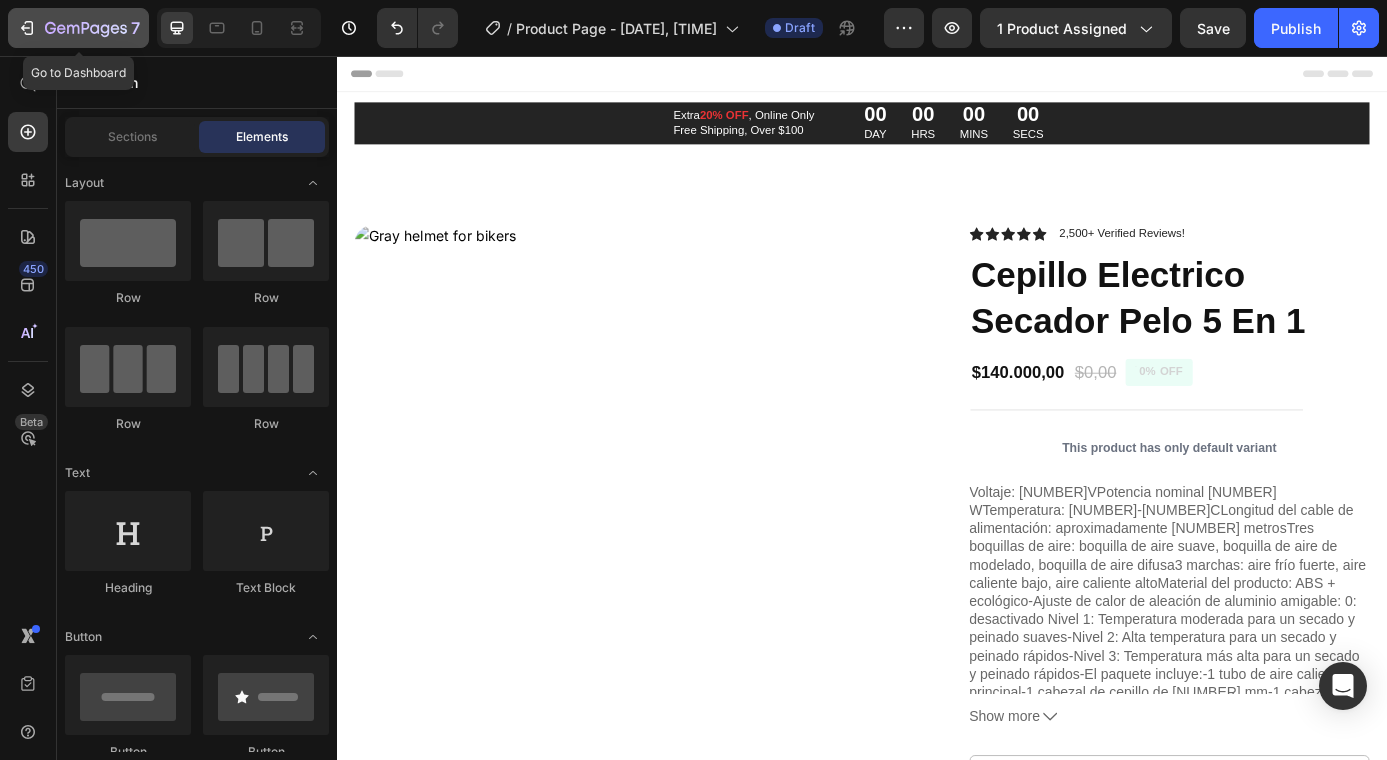 click 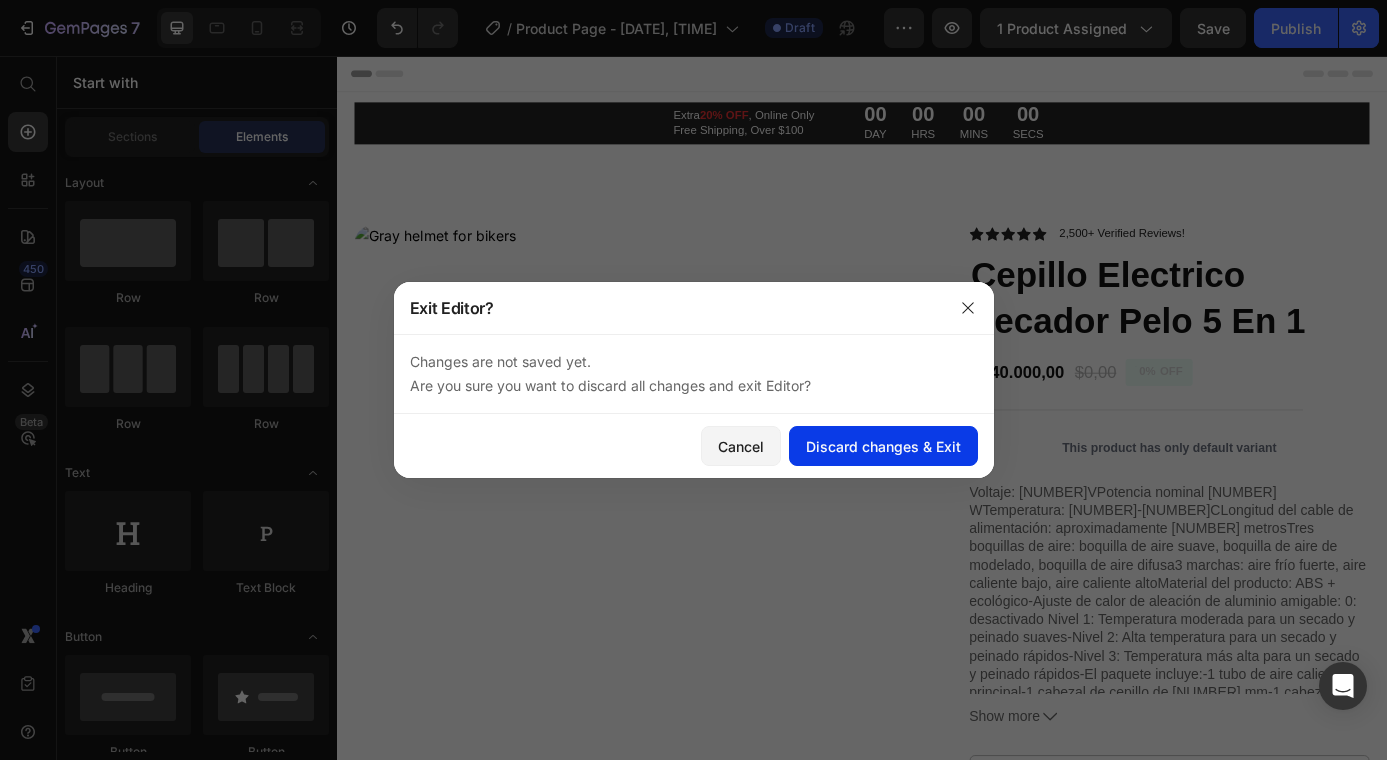 click on "Discard changes & Exit" at bounding box center [883, 446] 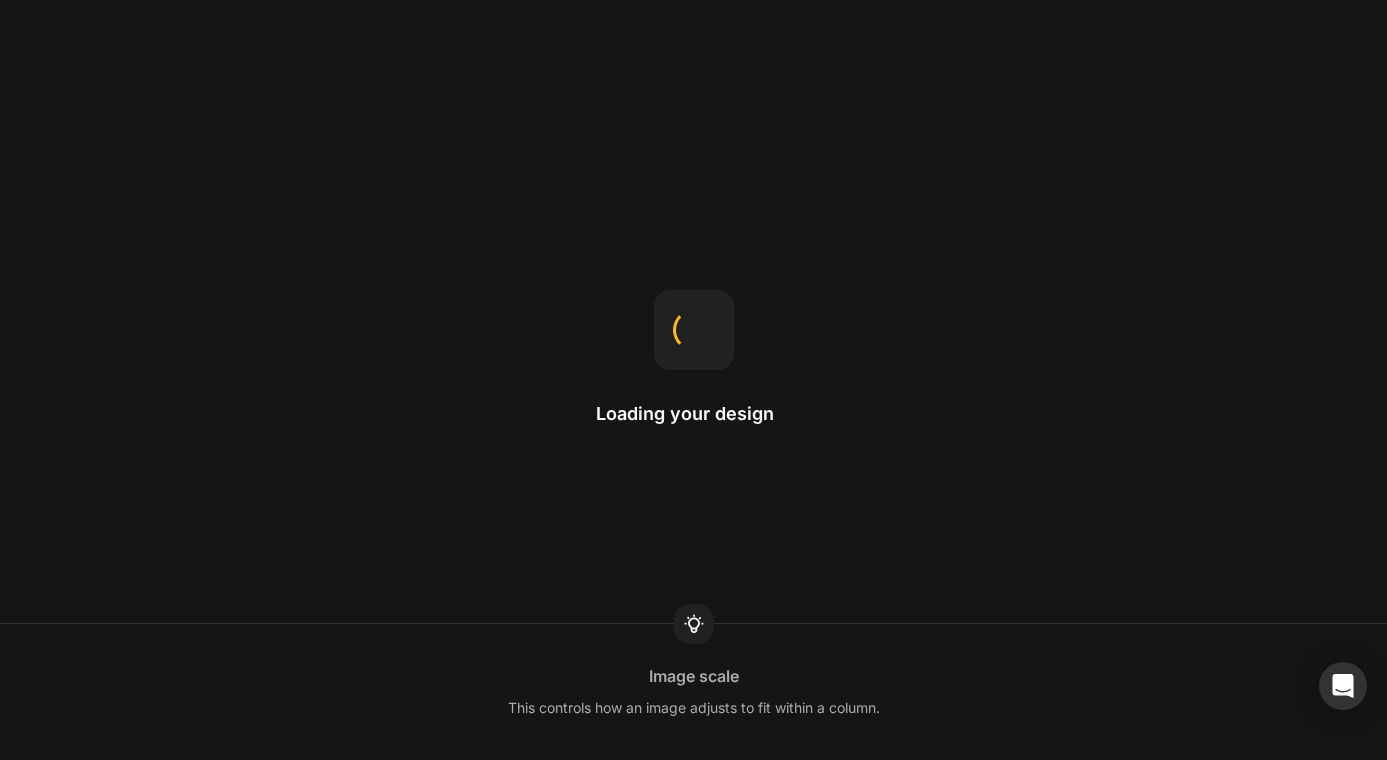 scroll, scrollTop: 0, scrollLeft: 0, axis: both 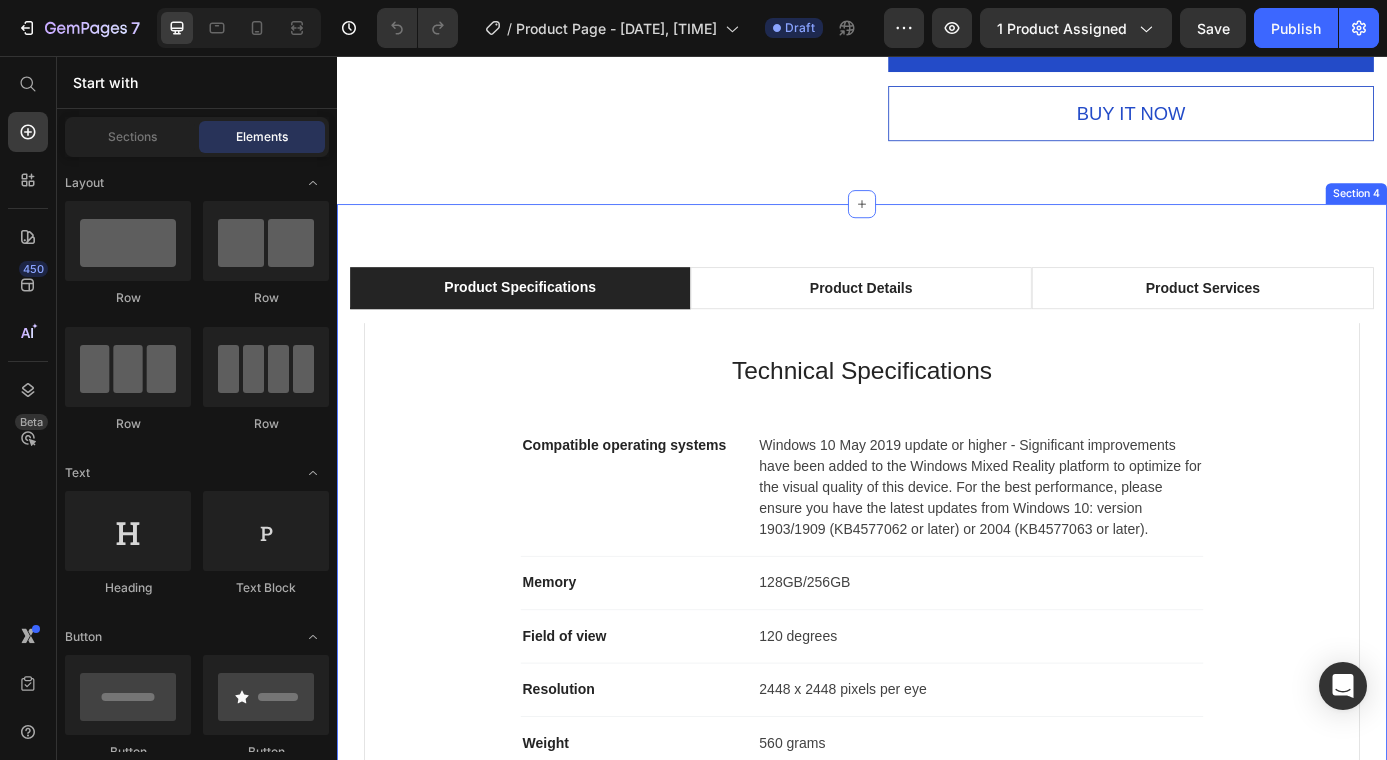 click on "Product Specifications Product Details Product Services Technical Specifications Heading Compatible operating systems Text block Windows 10 May 2019 update or higher - Significant improvements have been added to the Windows Mixed Reality platform to optimize for the visual quality of this device. For the best performance, please ensure you have the latest updates from Windows 10: version 1903/1909 (KB4577062 or later) or 2004 (KB4577063 or later). Text block Row Memory Text block 128GB/256GB Text block Row Field of view Text block 120 degrees Text block Row Resolution Text block 2448 x 2448 pixels per eye Text block Row Weight Text block 560 grams Text block Row Material Text block Magnesium alloy, plastic Text block Row Color Text block Black Text block Row Row What's Included Heading Image VR Headset Text block Image 2 Touch Controllers Text block Image Charging Cable Text block Image Power Adapter Text block Image Glasses Spacer Text block Icon List Image Row Row Professional Support Heading Image Image" at bounding box center (937, 661) 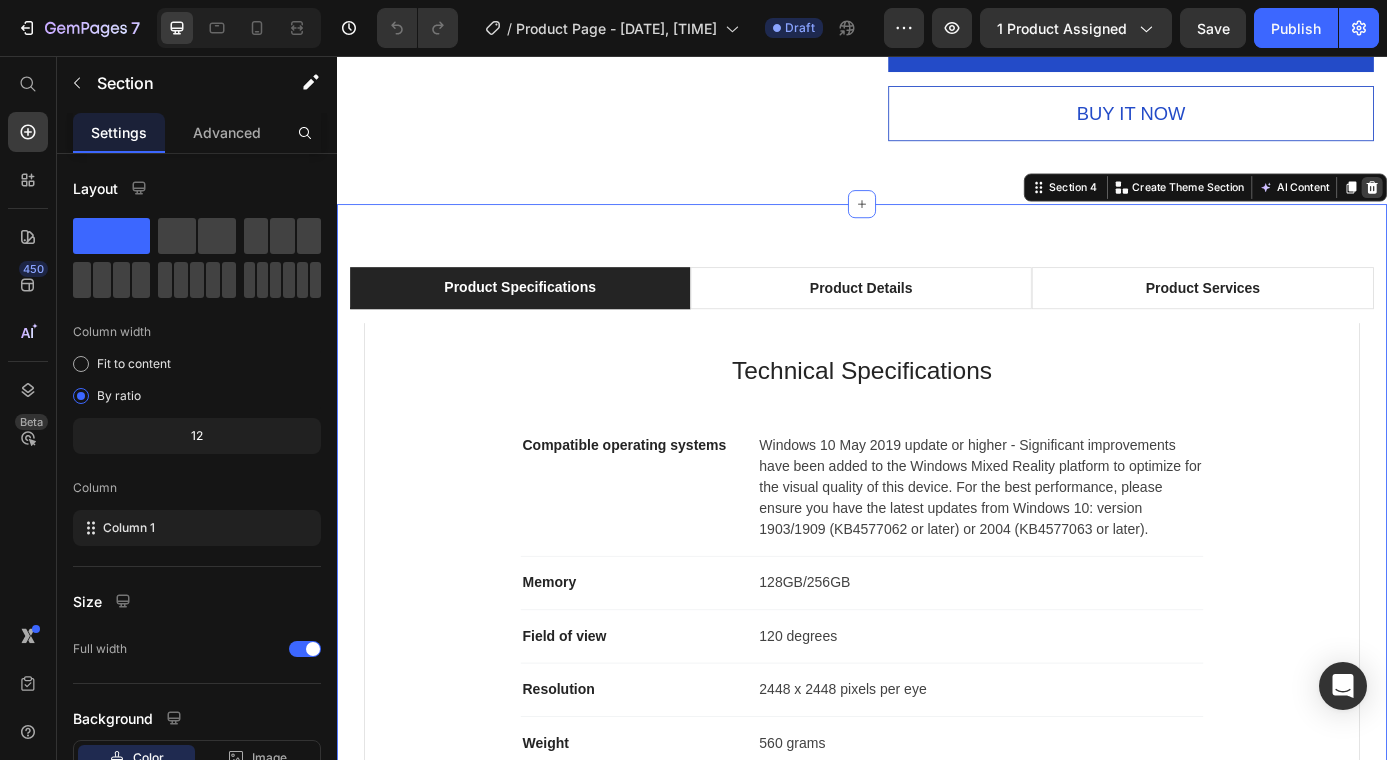 click 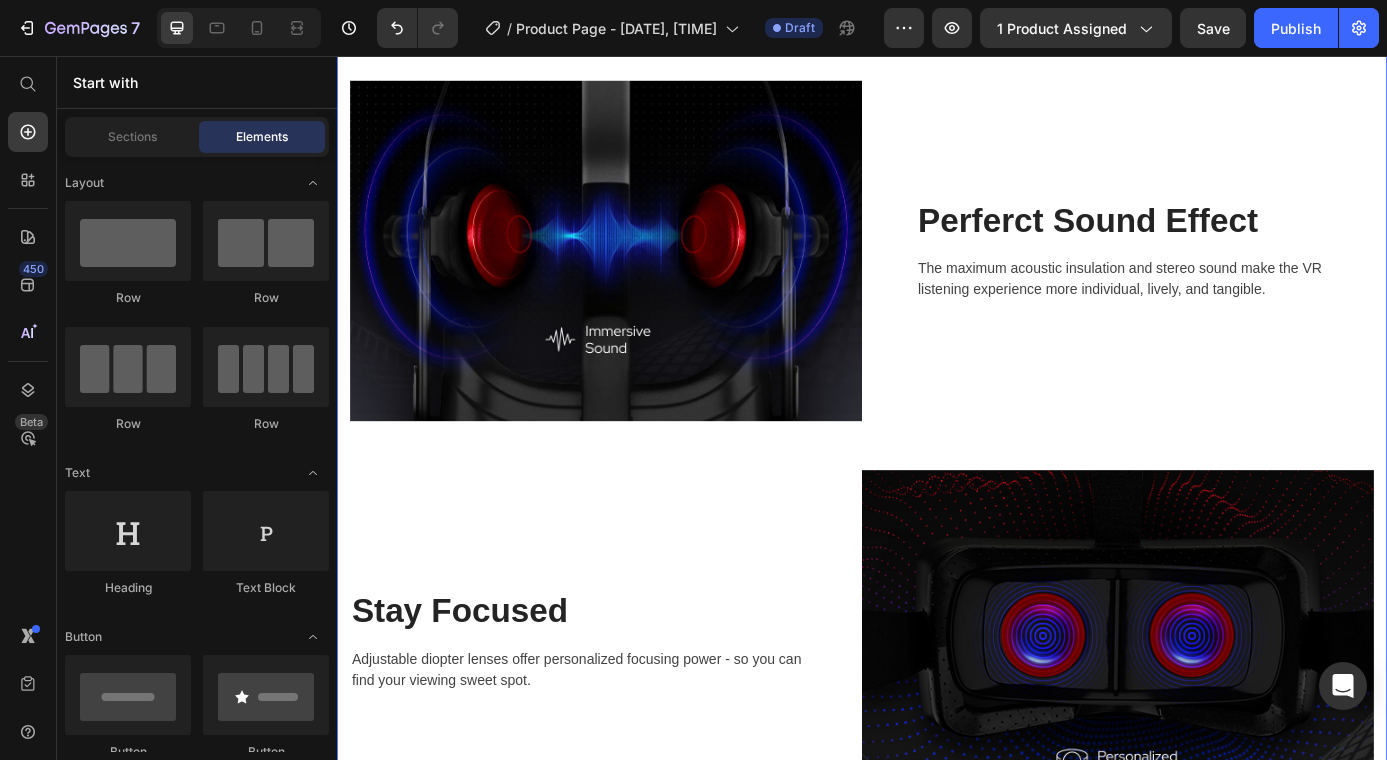 scroll, scrollTop: 4061, scrollLeft: 0, axis: vertical 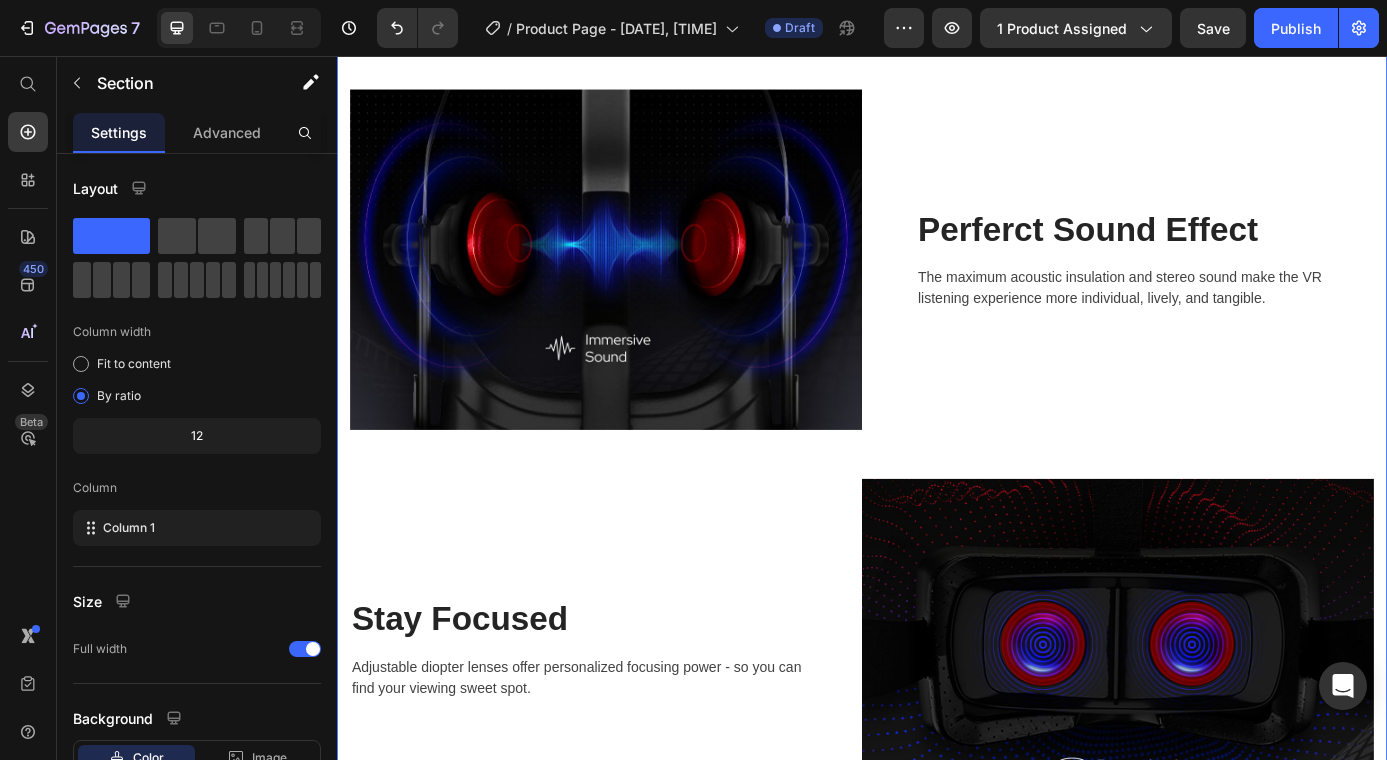 click on "Image Perferct Sound Effect Heading The maximum acoustic insulation and stereo sound make the VR listening experience more individual, lively, and tangible. Text block Row Row Stay Focused Heading Adjustable diopter lenses offer personalized focusing power - so you can find your viewing sweet spot. Text block Row Image Row Image A Fitting Design Heading Easy to put on and take off. The proprietary dual-hinge fit design ensures both comfort and stability for different head shapes and sizes. Text block Row Row Section 5" at bounding box center (937, 734) 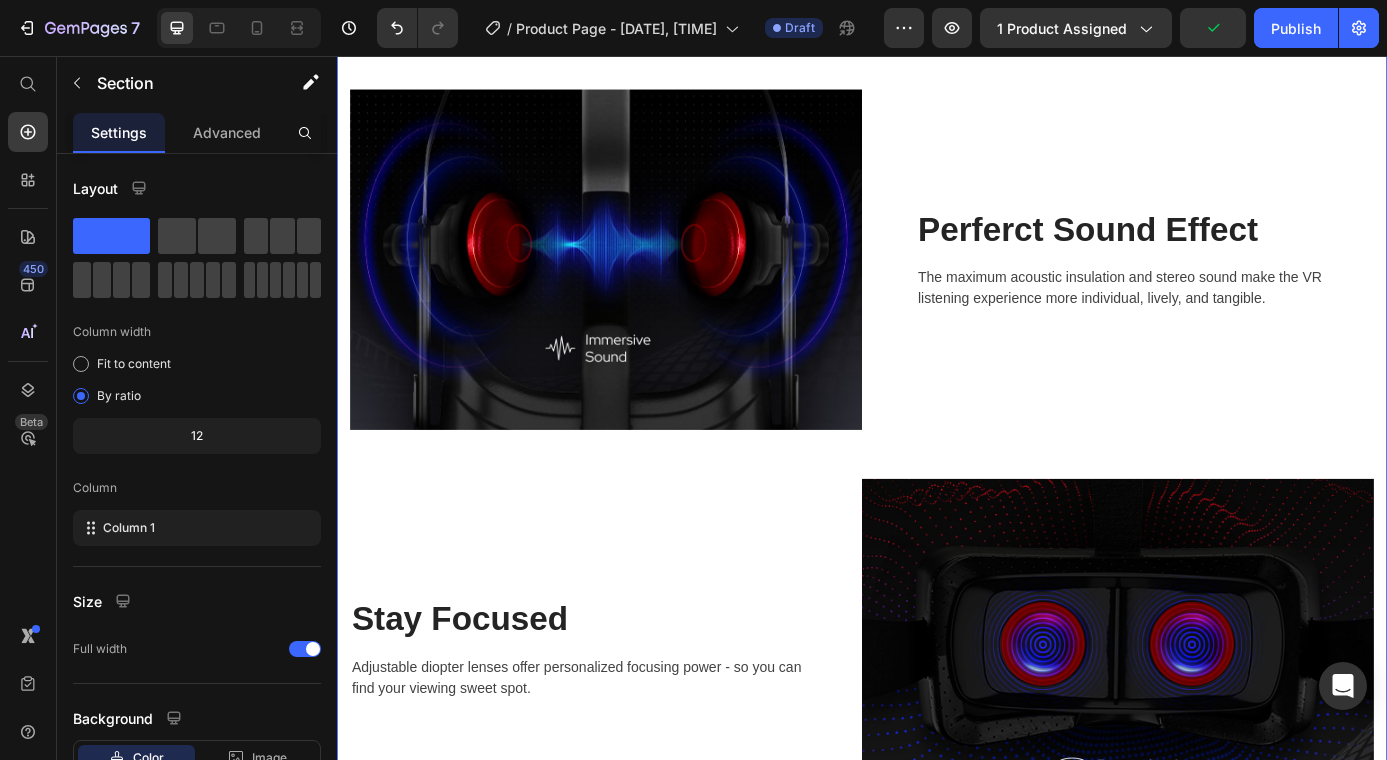 click 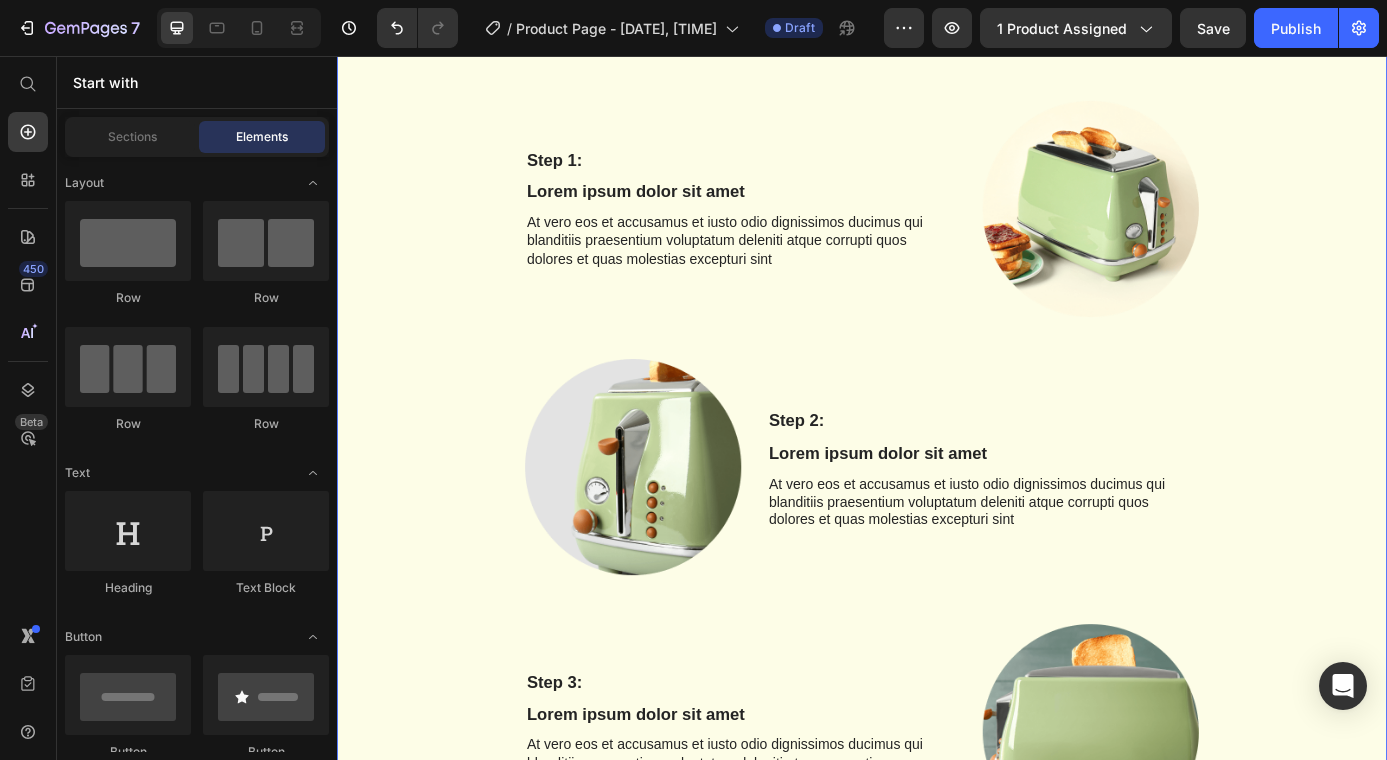 scroll, scrollTop: 470, scrollLeft: 0, axis: vertical 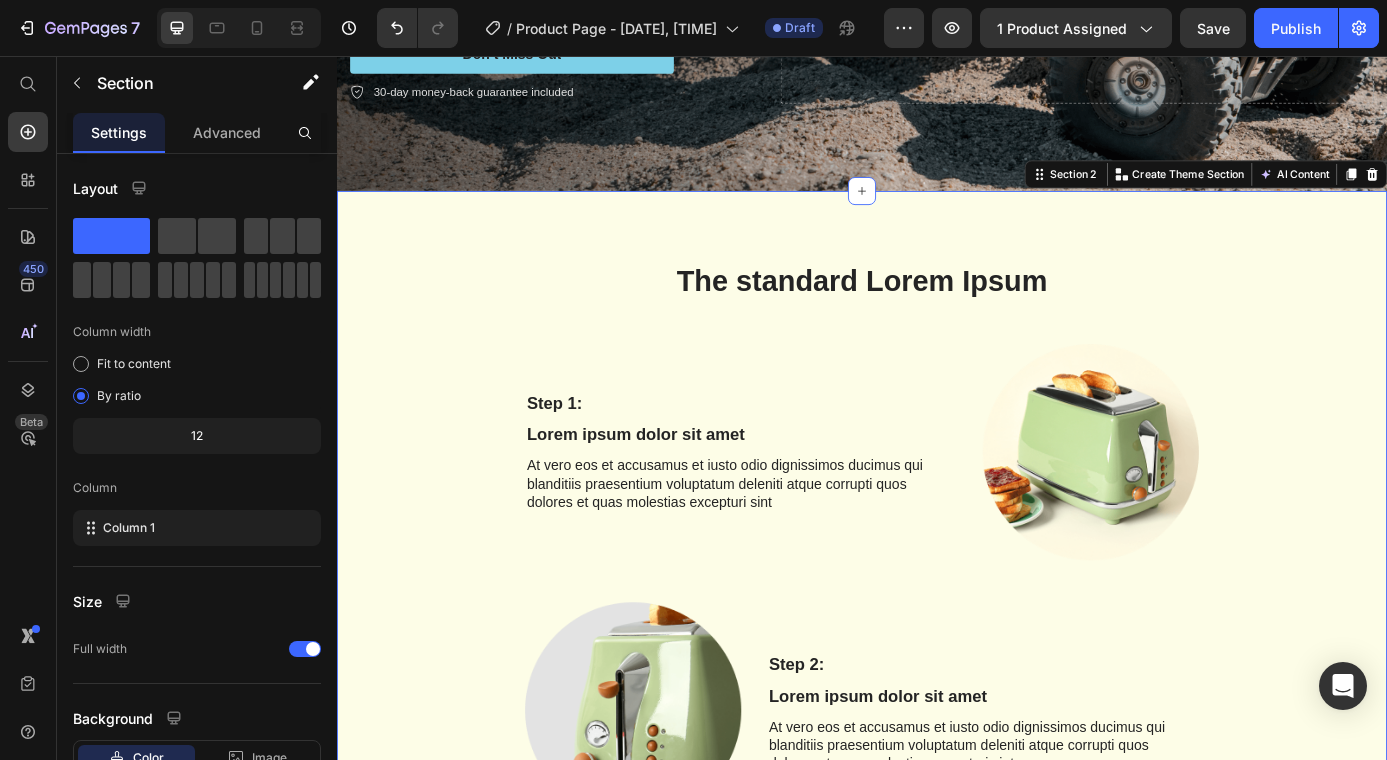 click on "The standard Lorem Ipsum Heading Row Step 1: Text Block Lorem ipsum dolor sit amet Text Block At vero eos et accusamus et iusto odio dignissimos ducimus qui blanditiis praesentium voluptatum deleniti atque corrupti quos dolores et quas molestias excepturi sint Text Block Image Row Image Step 2: Text Block Lorem ipsum dolor sit amet Text Block At vero eos et accusamus et iusto odio dignissimos ducimus qui blanditiis praesentium voluptatum deleniti atque corrupti quos dolores et quas molestias excepturi sint Text Block Row Step 3: Text Block Lorem ipsum dolor sit amet Text Block At vero eos et accusamus et iusto odio dignissimos ducimus qui blanditiis praesentium voluptatum deleniti atque corrupti quos dolores et quas molestias excepturi sint Text Block Image Row Image Step 4: Text Block Lorem ipsum dolor sit amet Text Block At vero eos et accusamus et iusto odio dignissimos ducimus qui blanditiis praesentium voluptatum deleniti atque corrupti quos dolores et quas molestias excepturi sint Text Block Row Step 5:" at bounding box center (937, 1073) 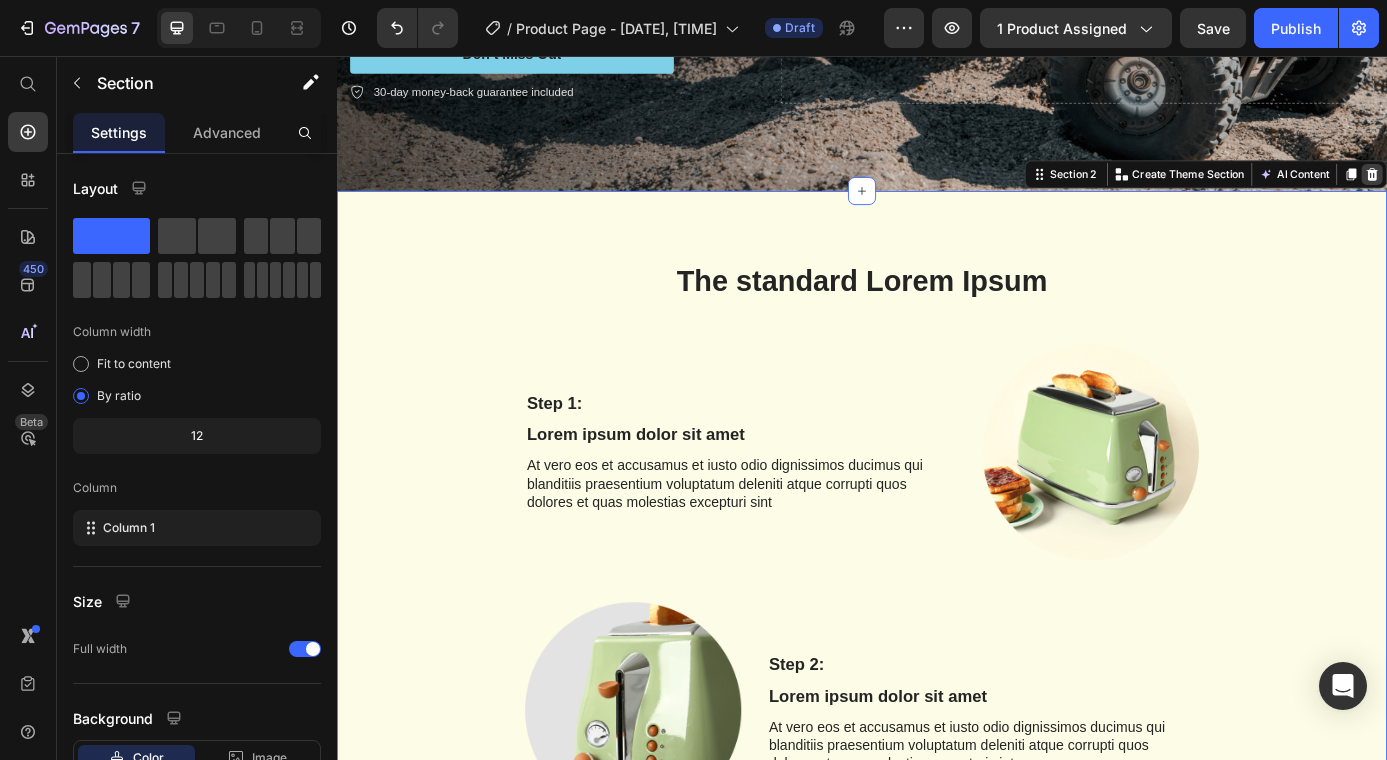 click 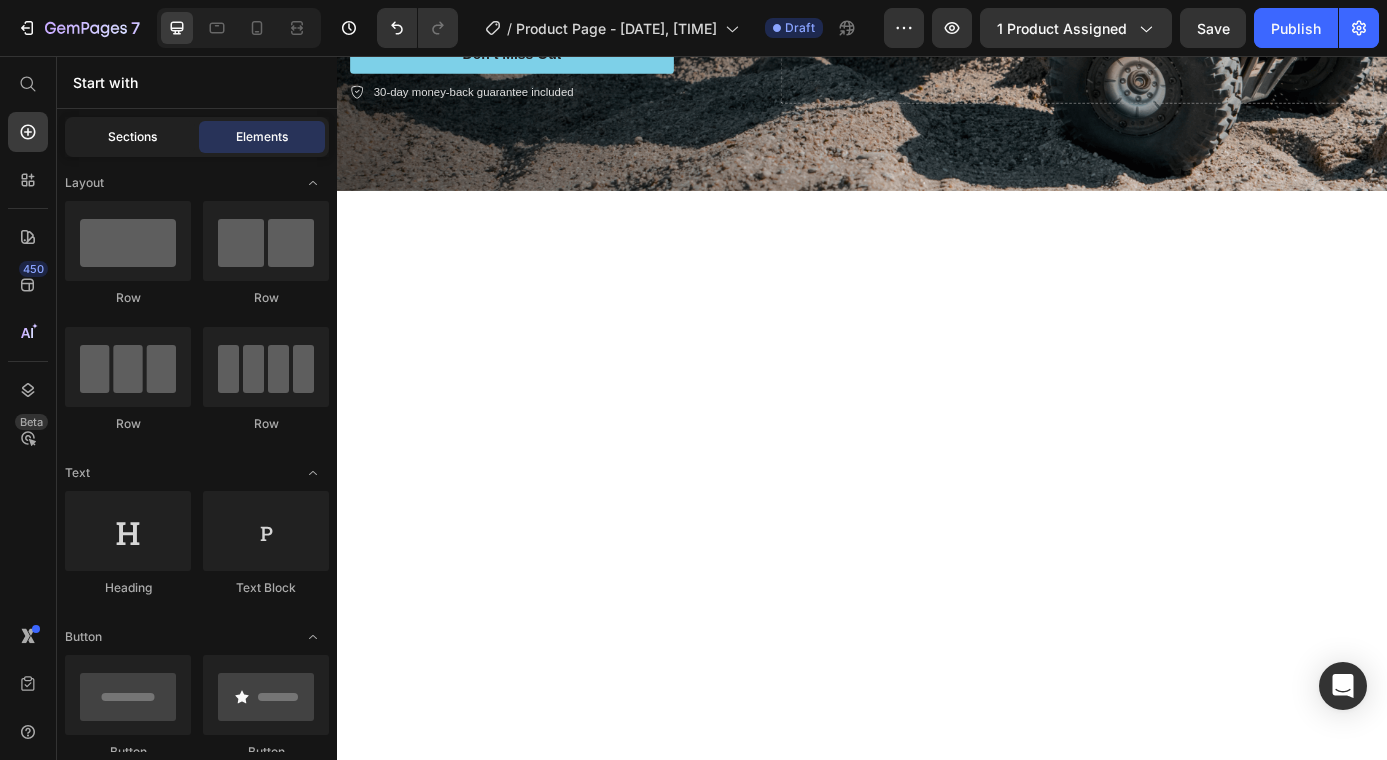 click on "Sections" 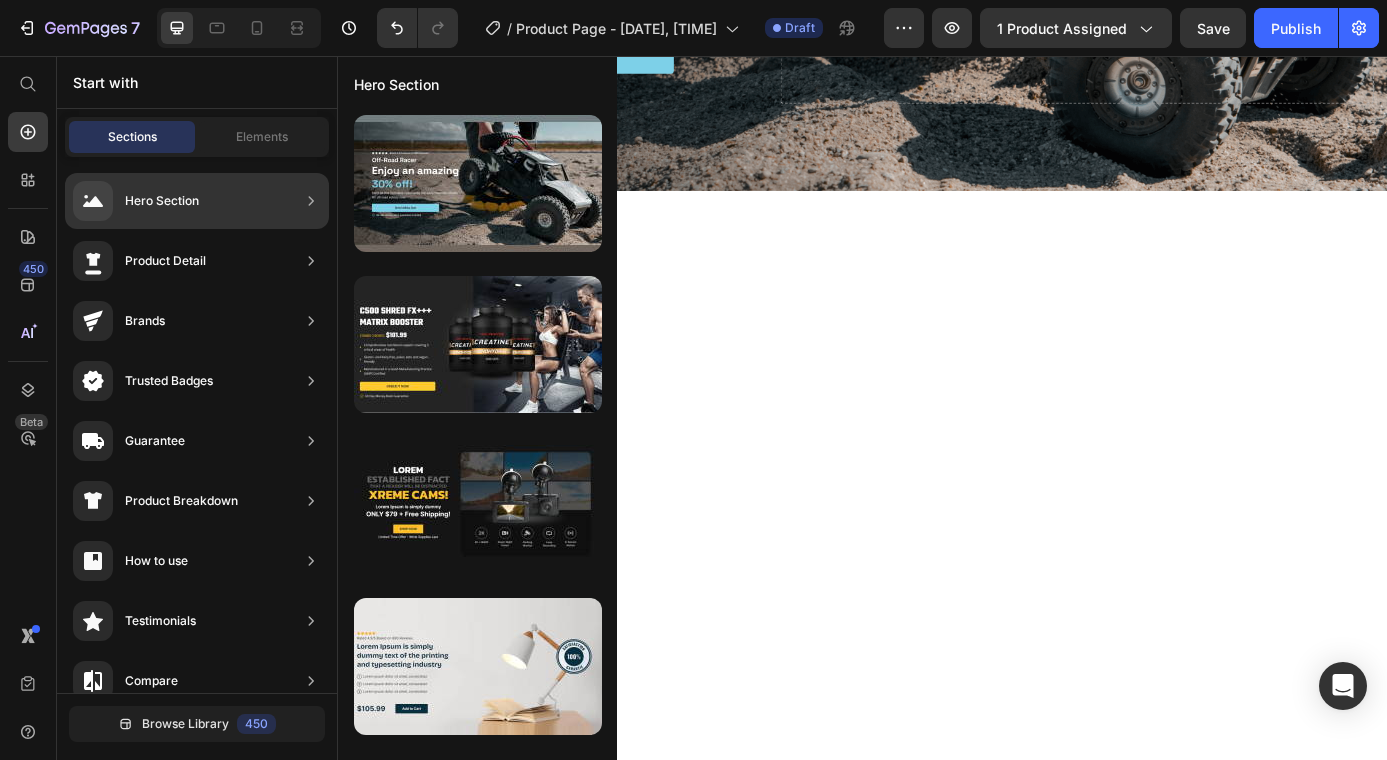click on "Product Detail" 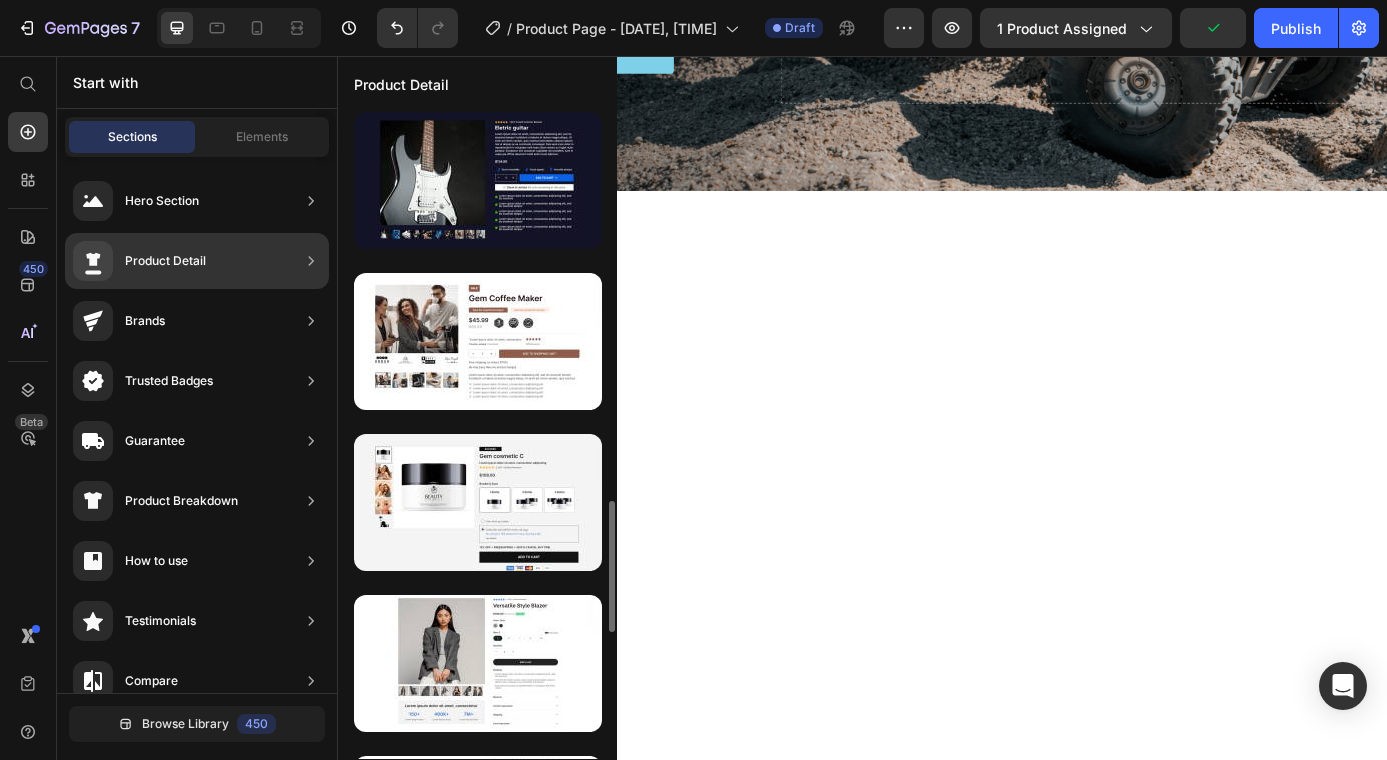 scroll, scrollTop: 948, scrollLeft: 0, axis: vertical 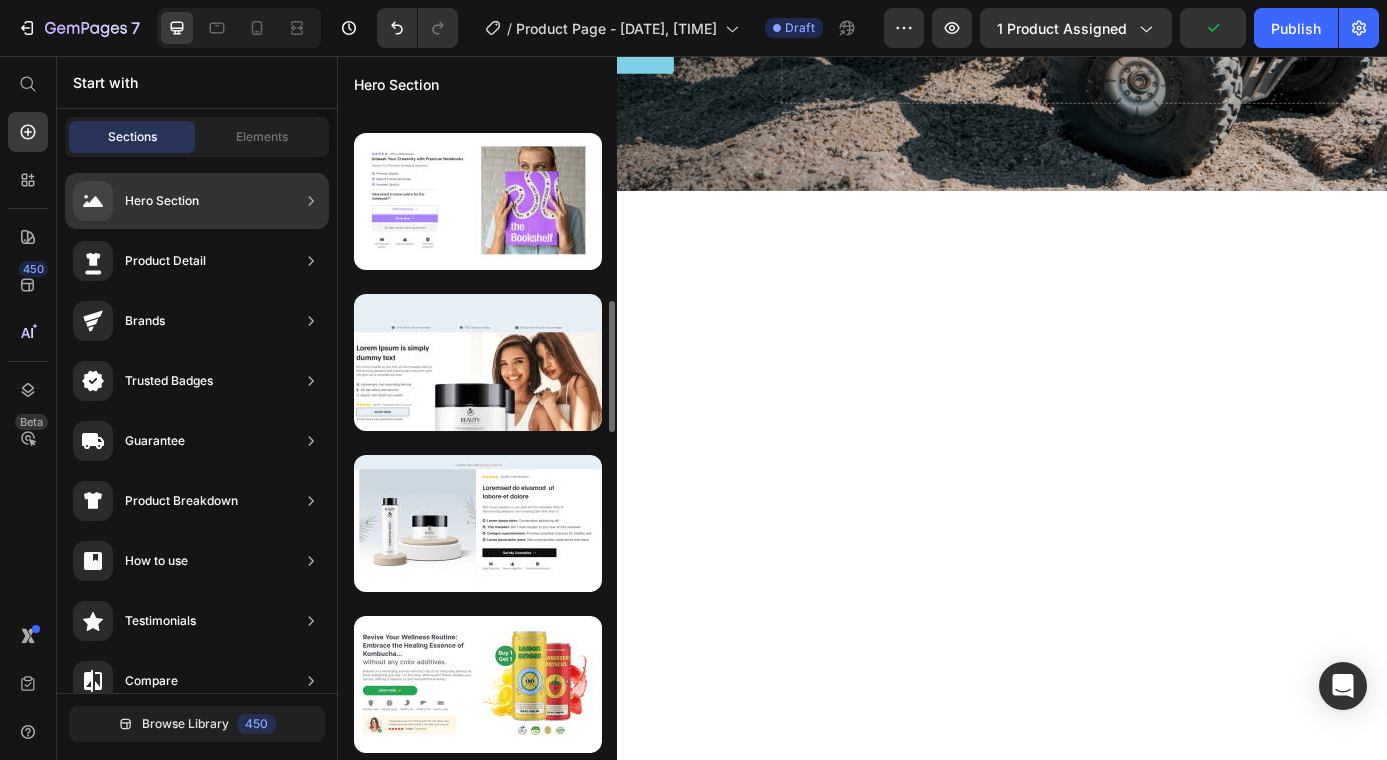 click on "Hero Section" 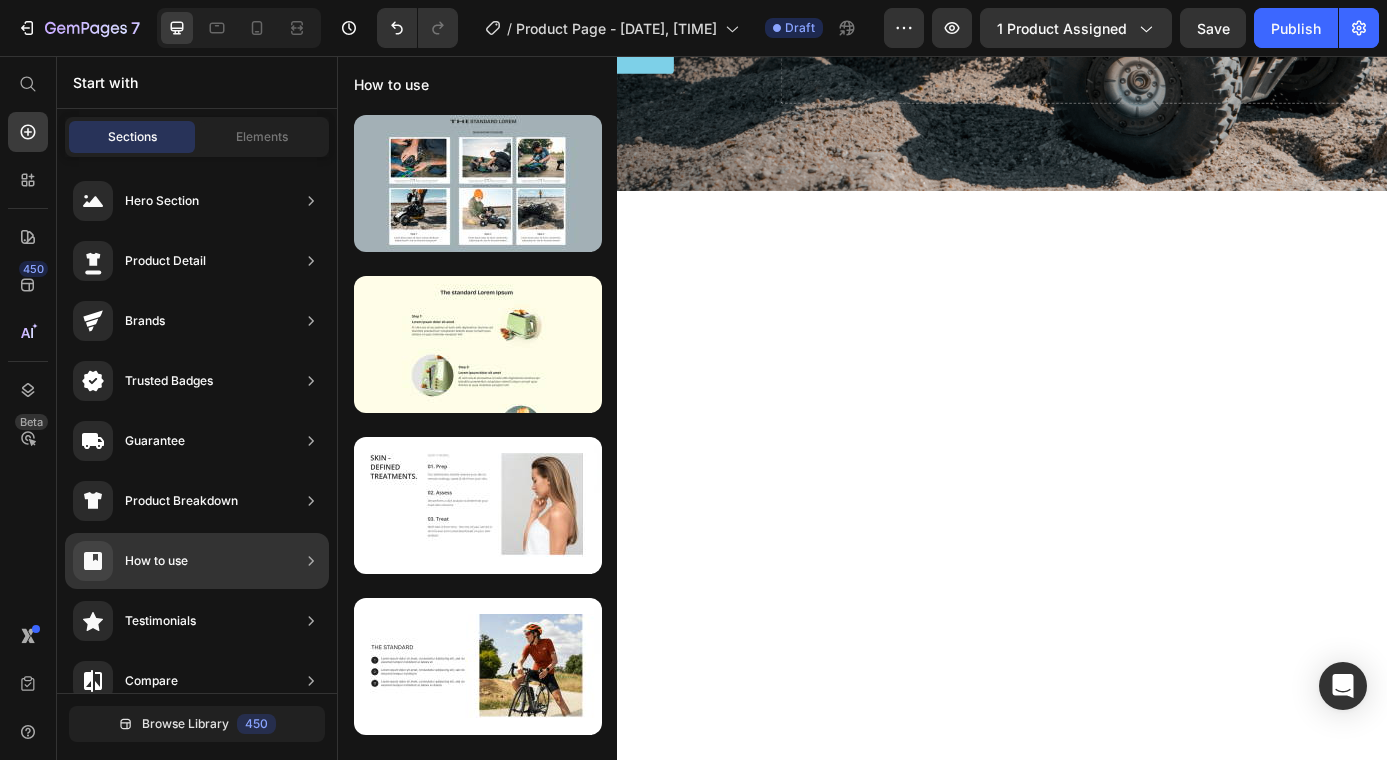 scroll, scrollTop: 0, scrollLeft: 0, axis: both 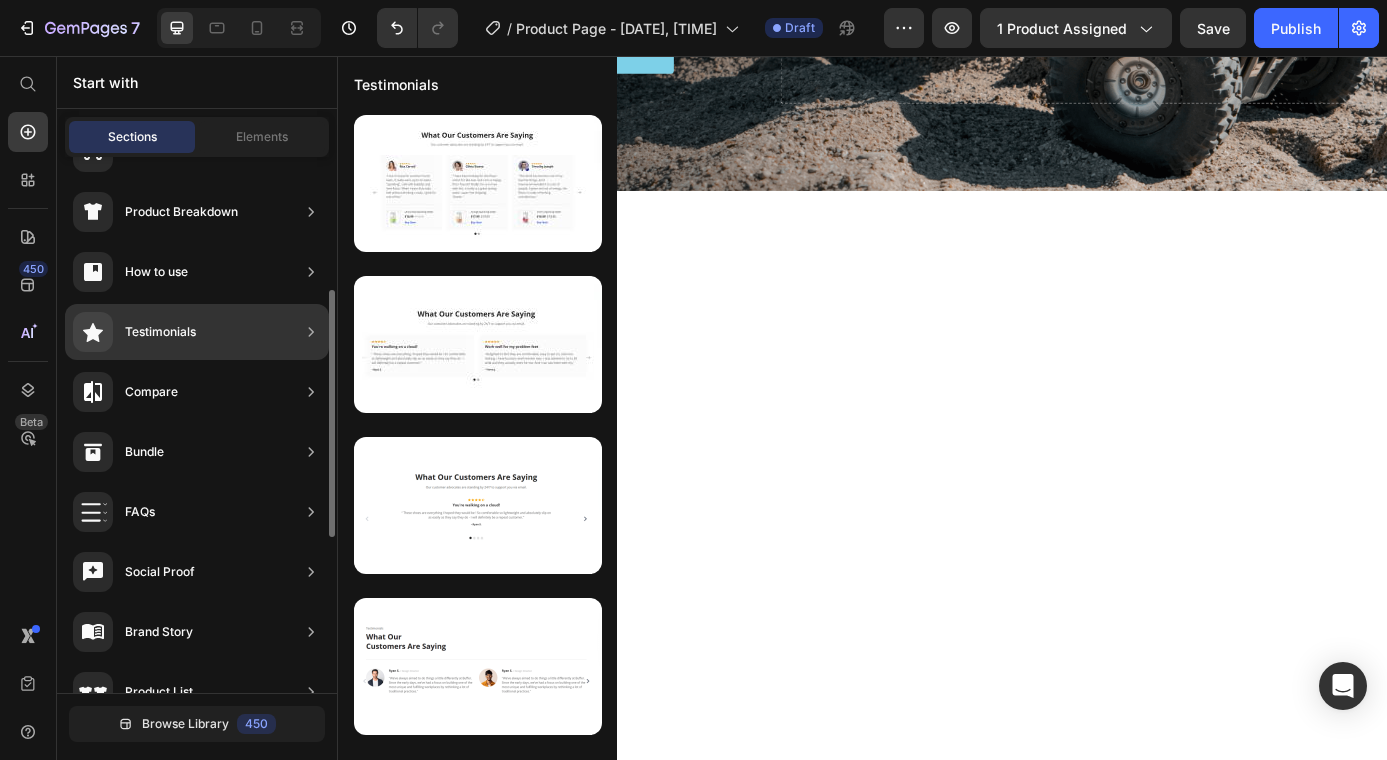 click on "Testimonials" 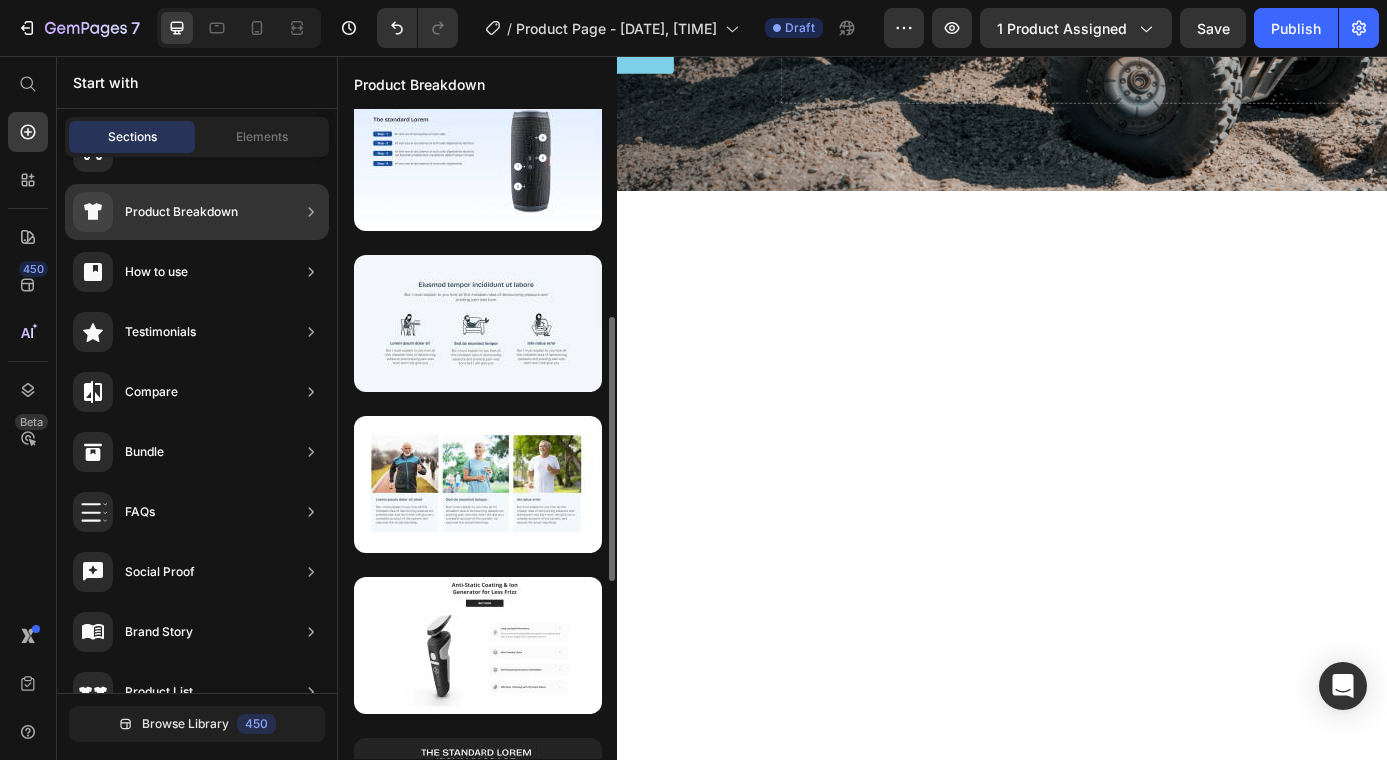 scroll, scrollTop: 506, scrollLeft: 0, axis: vertical 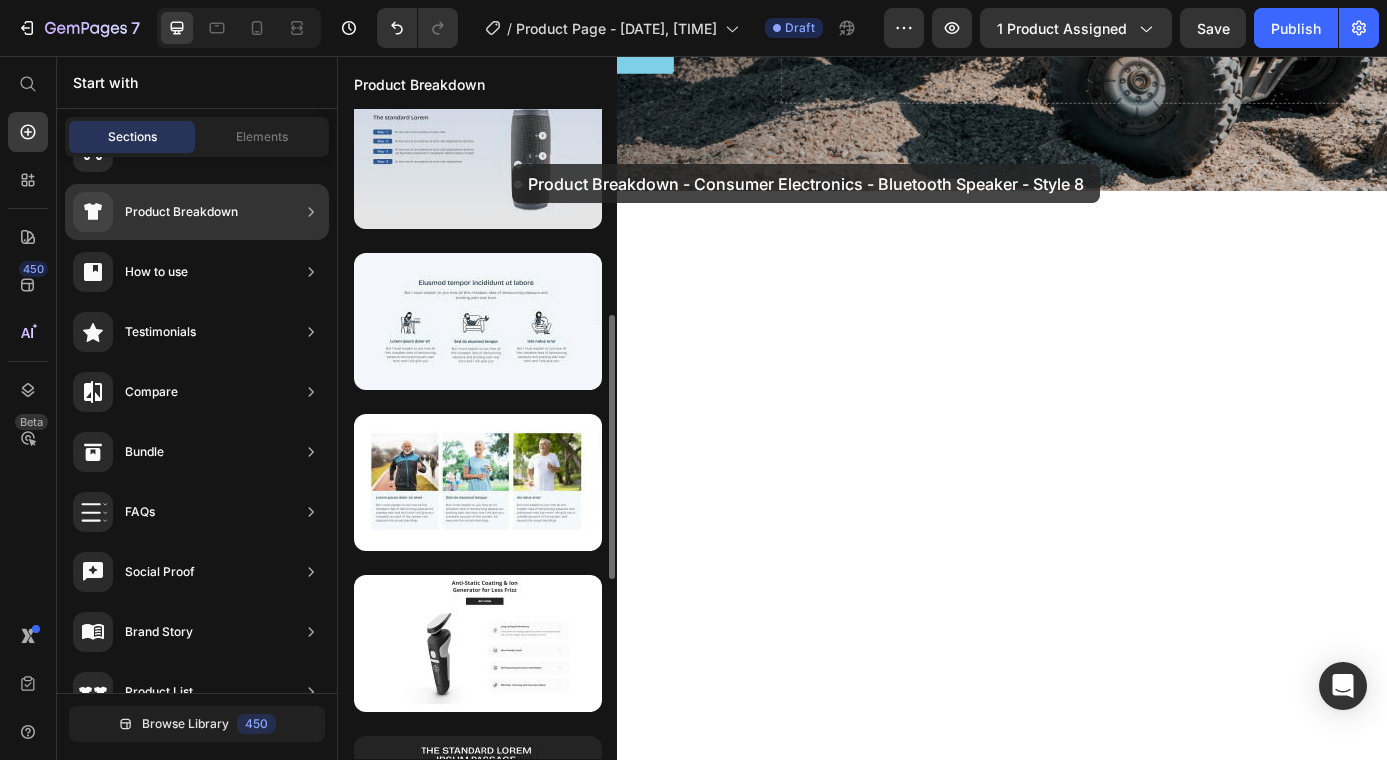 click at bounding box center [478, 160] 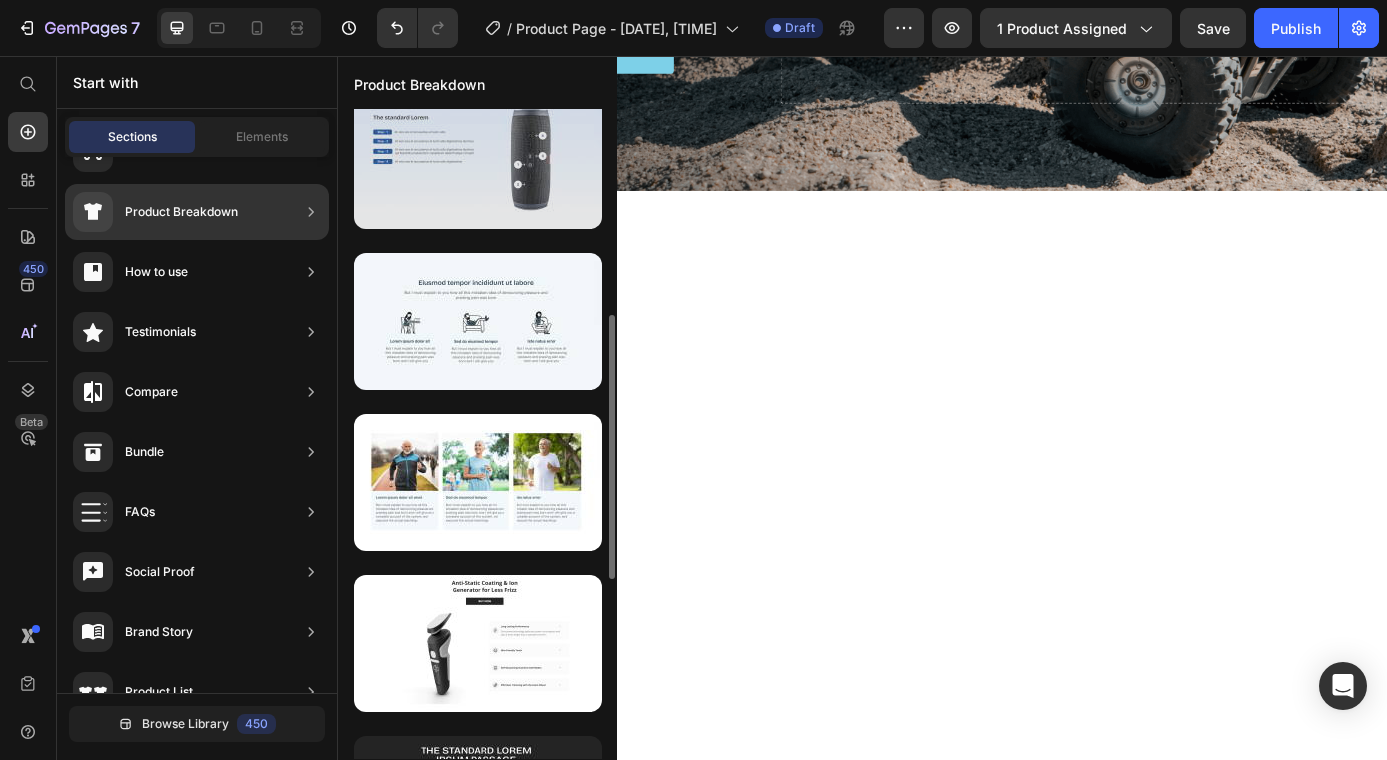 click at bounding box center (478, 160) 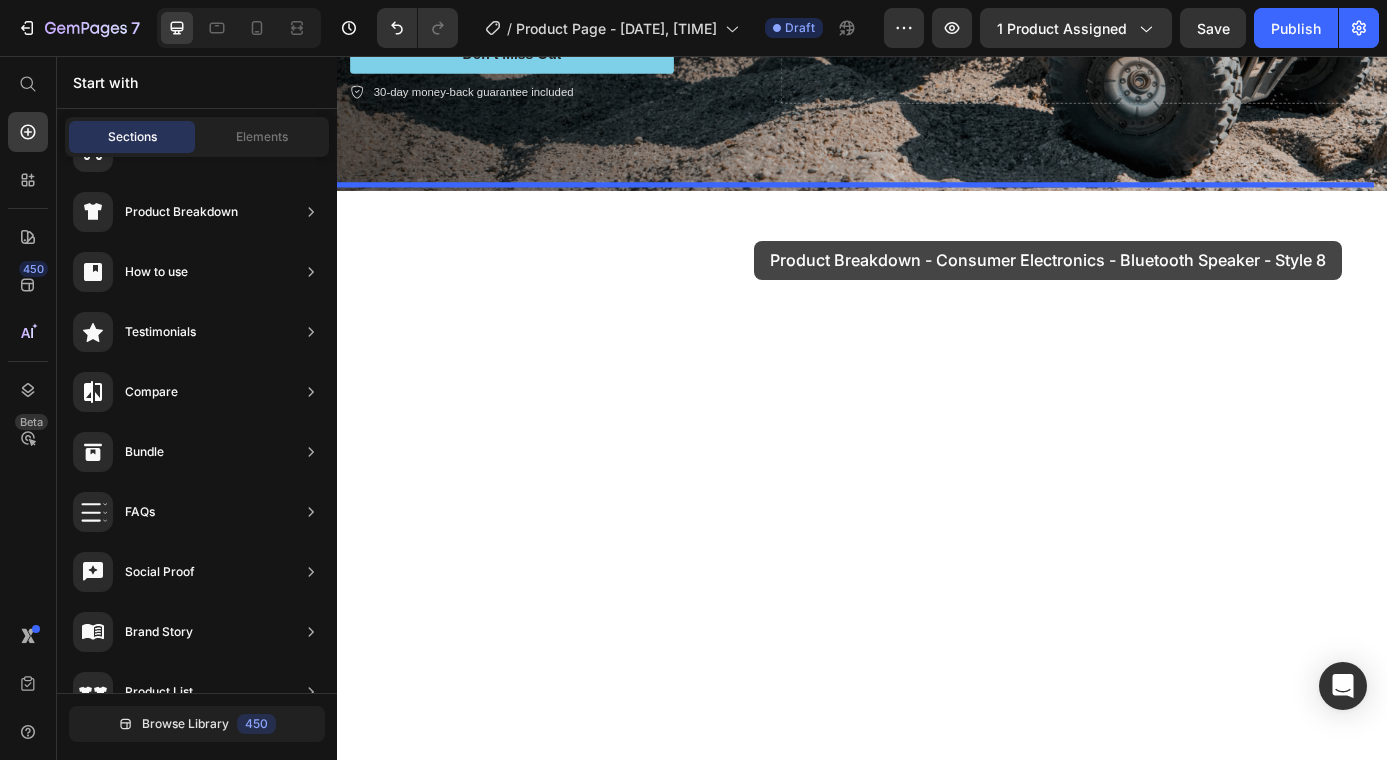 drag, startPoint x: 850, startPoint y: 224, endPoint x: 810, endPoint y: 264, distance: 56.568542 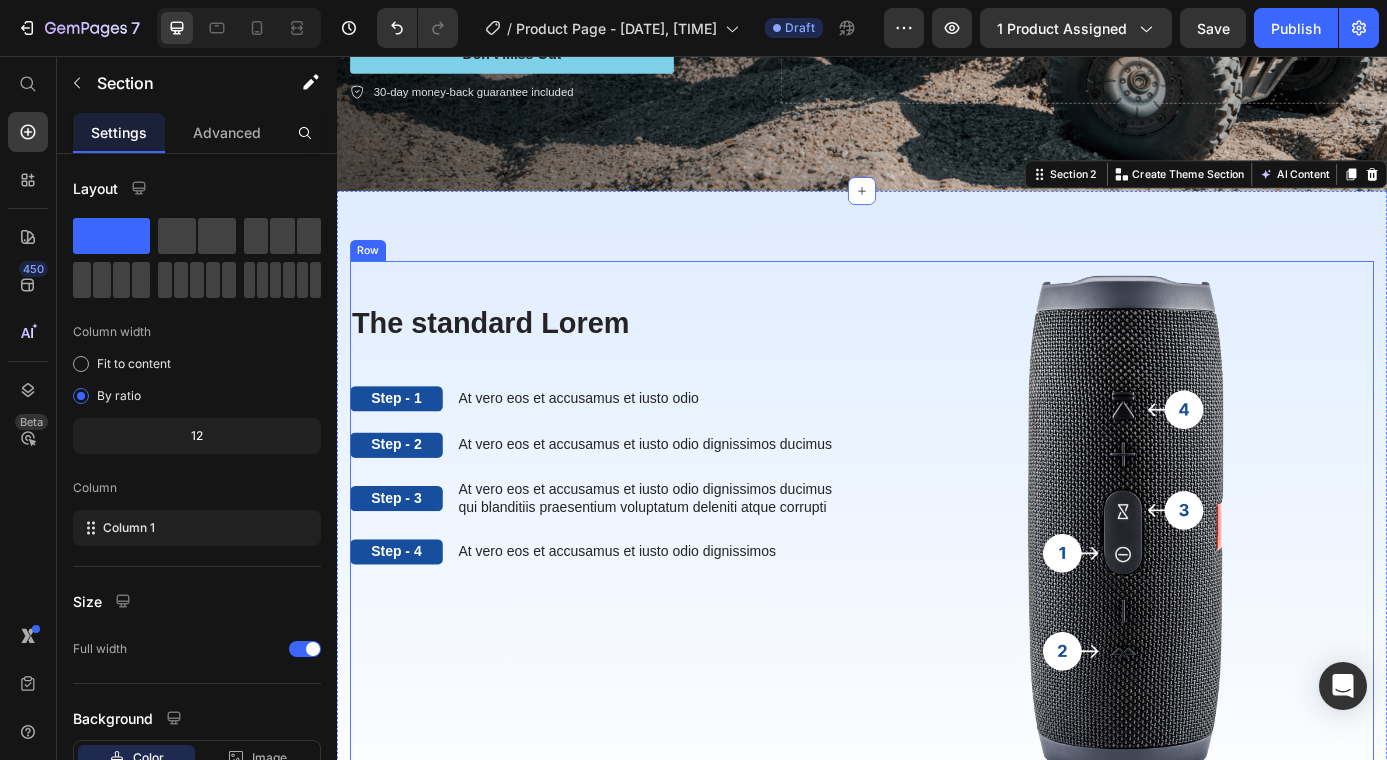 click on "The standard Lorem Heading Step - 1 Text Block At vero eos et accusamus et iusto odio  Text Block Row Step - 2 Text Block At vero eos et accusamus et iusto odio dignissimos ducimus Text Block Row Step - 3 Text Block At vero eos et accusamus et iusto odio dignissimos ducimus qui blanditiis praesentium voluptatum deleniti atque corrupti Text Block Row Step - 4 Text Block At vero eos et accusamus et iusto odio dignissimos  Text Block Row" at bounding box center [637, 592] 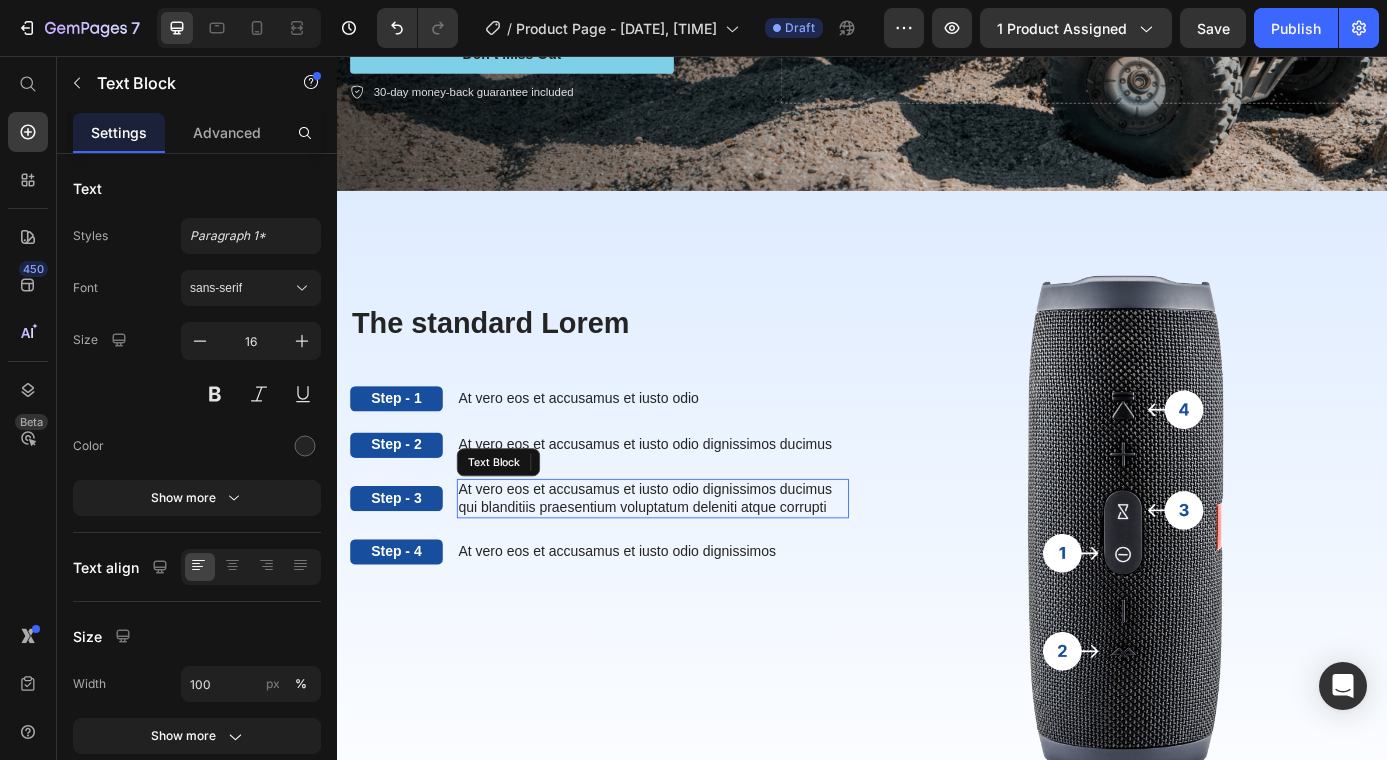 click on "At vero eos et accusamus et iusto odio dignissimos ducimus qui blanditiis praesentium voluptatum deleniti atque corrupti" at bounding box center (698, 562) 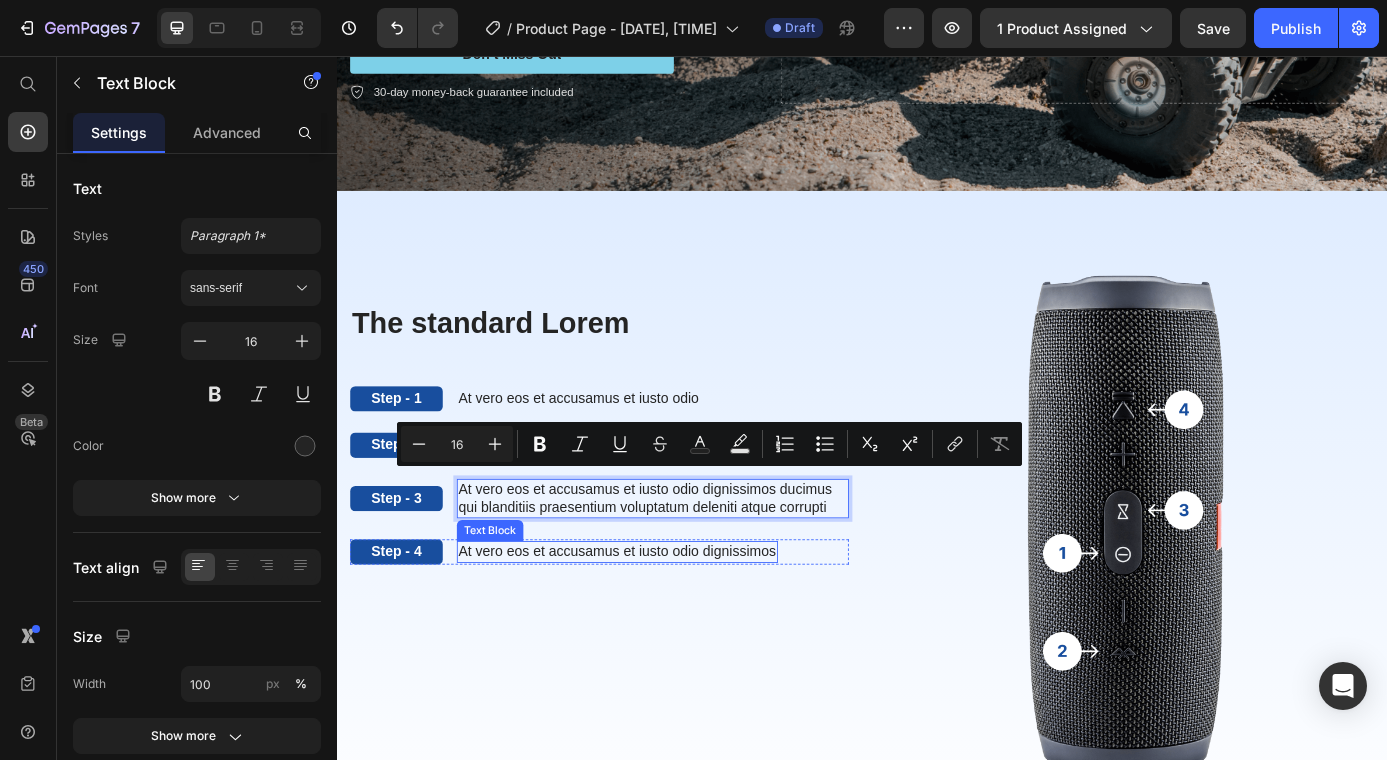 click on "At vero eos et accusamus et iusto odio dignissimos" at bounding box center [657, 622] 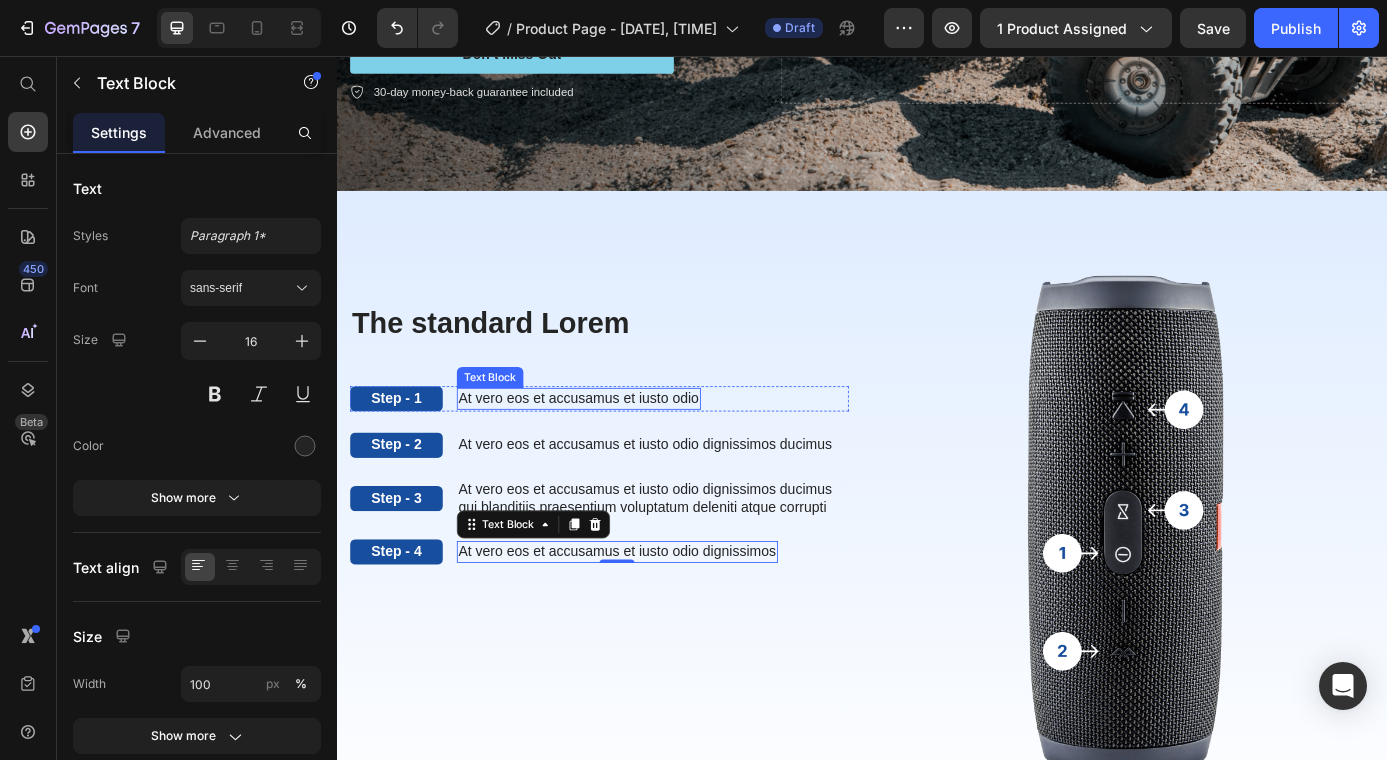 click on "At vero eos et accusamus et iusto odio  Text Block" at bounding box center (613, 447) 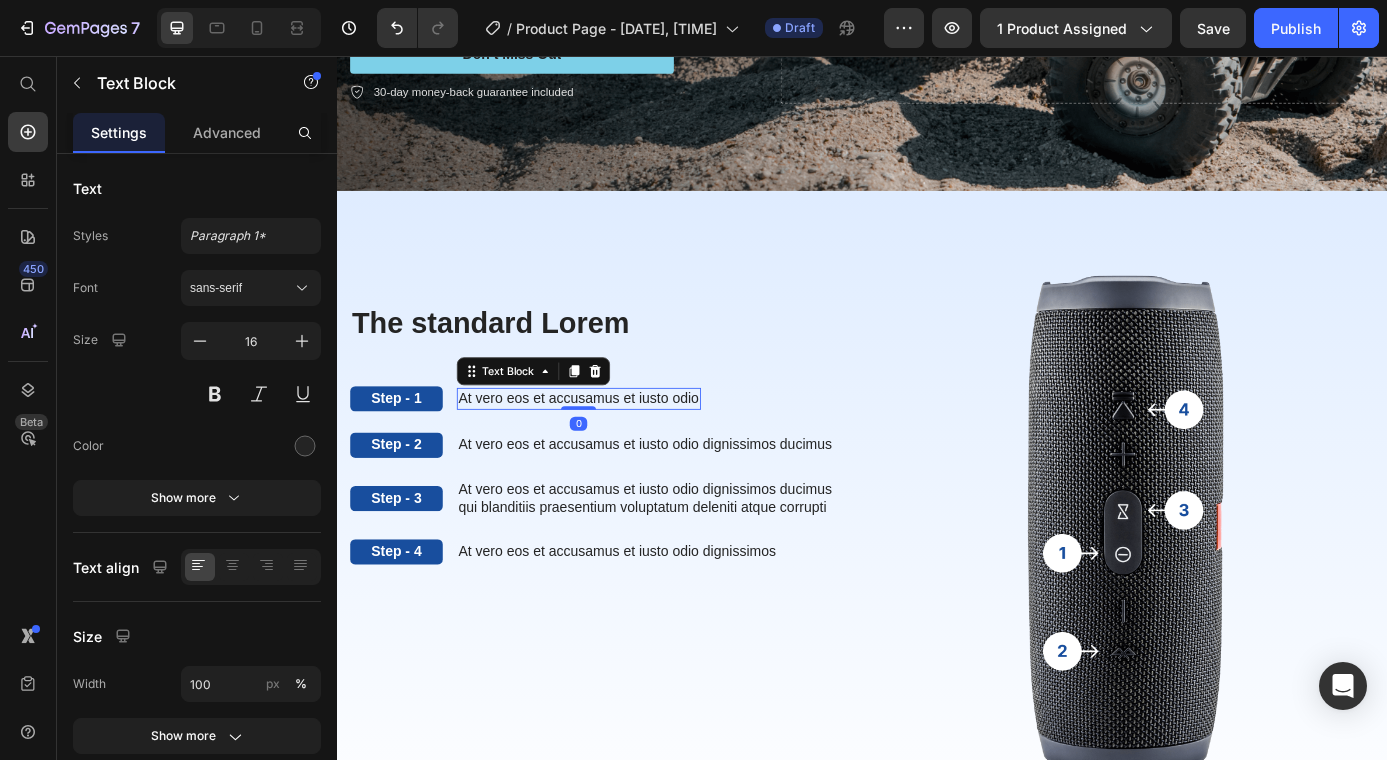 click on "At vero eos et accusamus et iusto odio" at bounding box center [613, 447] 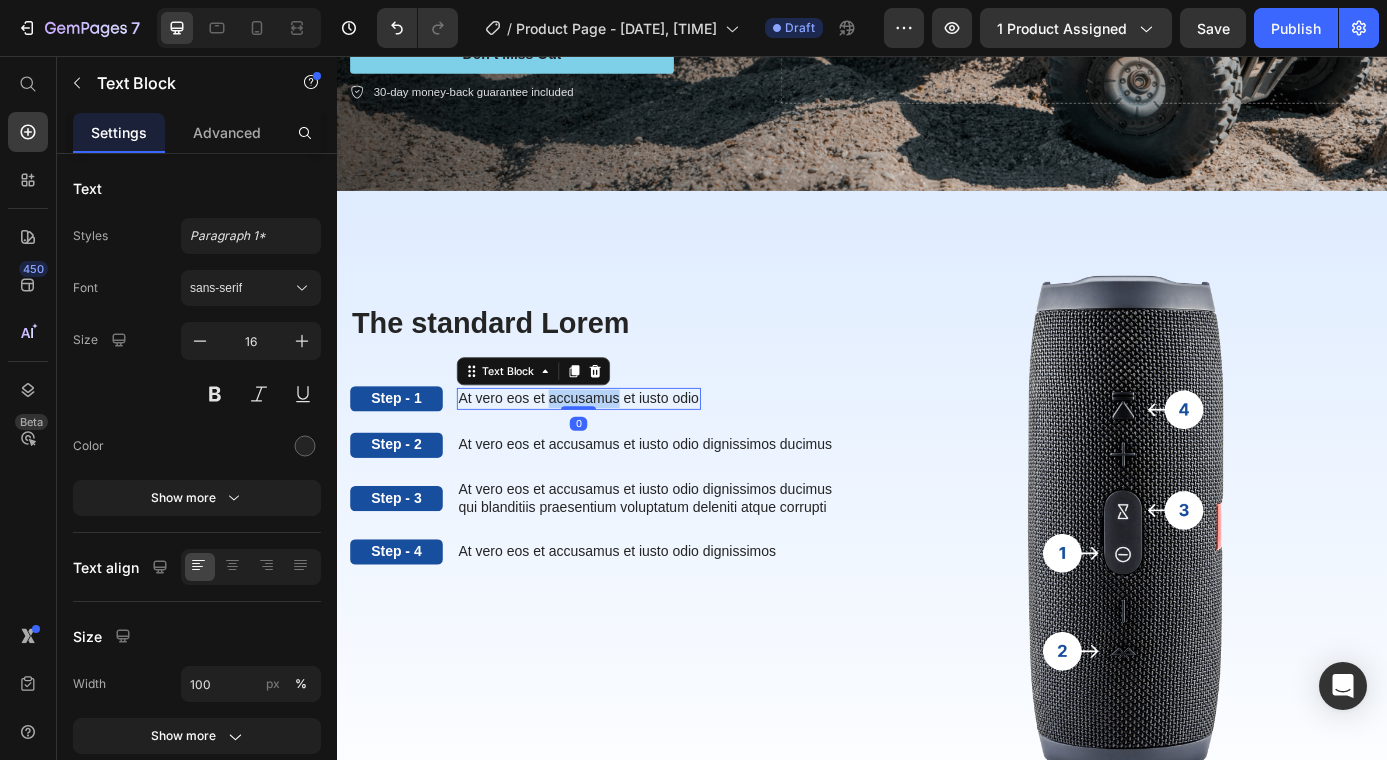 click on "At vero eos et accusamus et iusto odio" at bounding box center [613, 447] 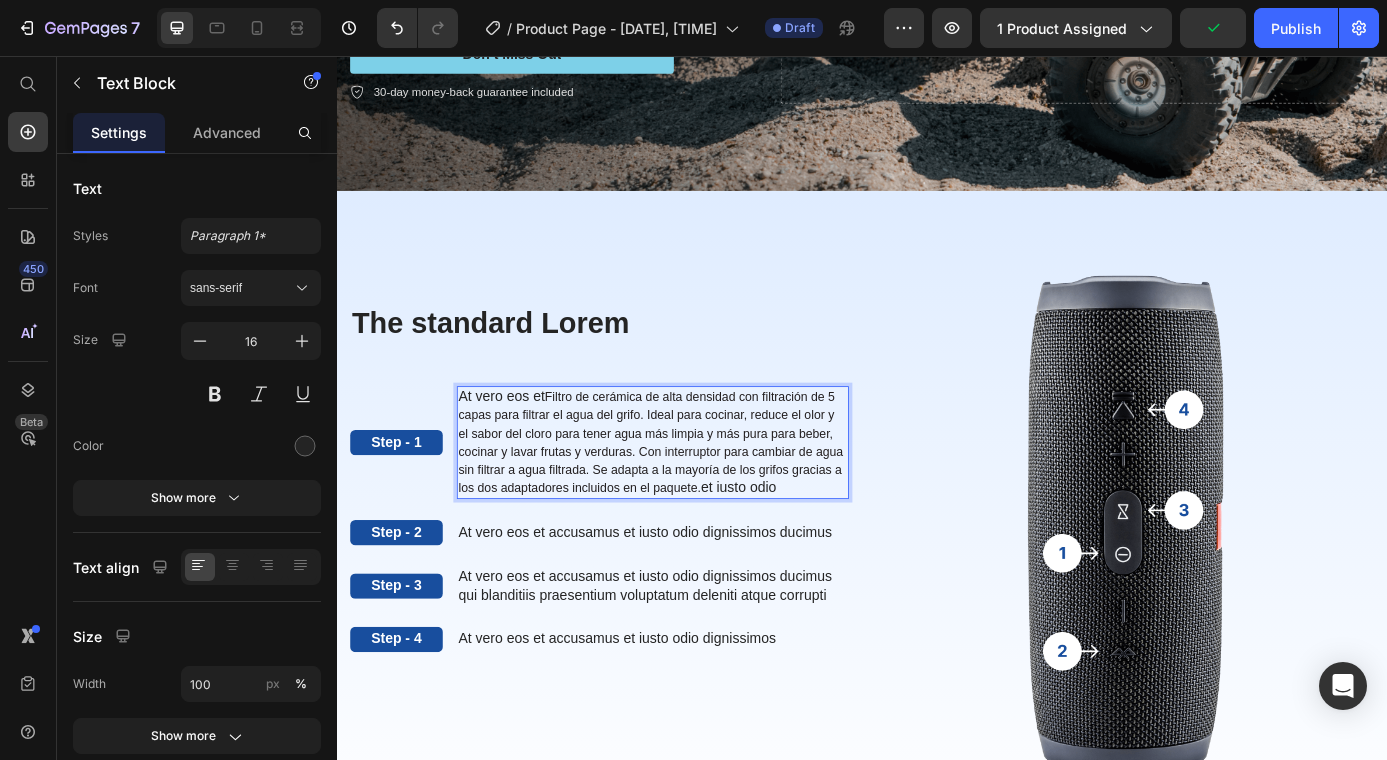 click on "Filtro de cerámica de alta densidad con filtración de 5 capas para filtrar el agua del grifo. Ideal para cocinar, reduce el olor y el sabor del cloro para tener agua más limpia y más pura para beber, cocinar y lavar frutas y verduras. Con interruptor para cambiar de agua sin filtrar a agua filtrada. Se adapta a la mayoría de los grifos gracias a los dos adaptadores incluidos en el paquete." at bounding box center (696, 497) 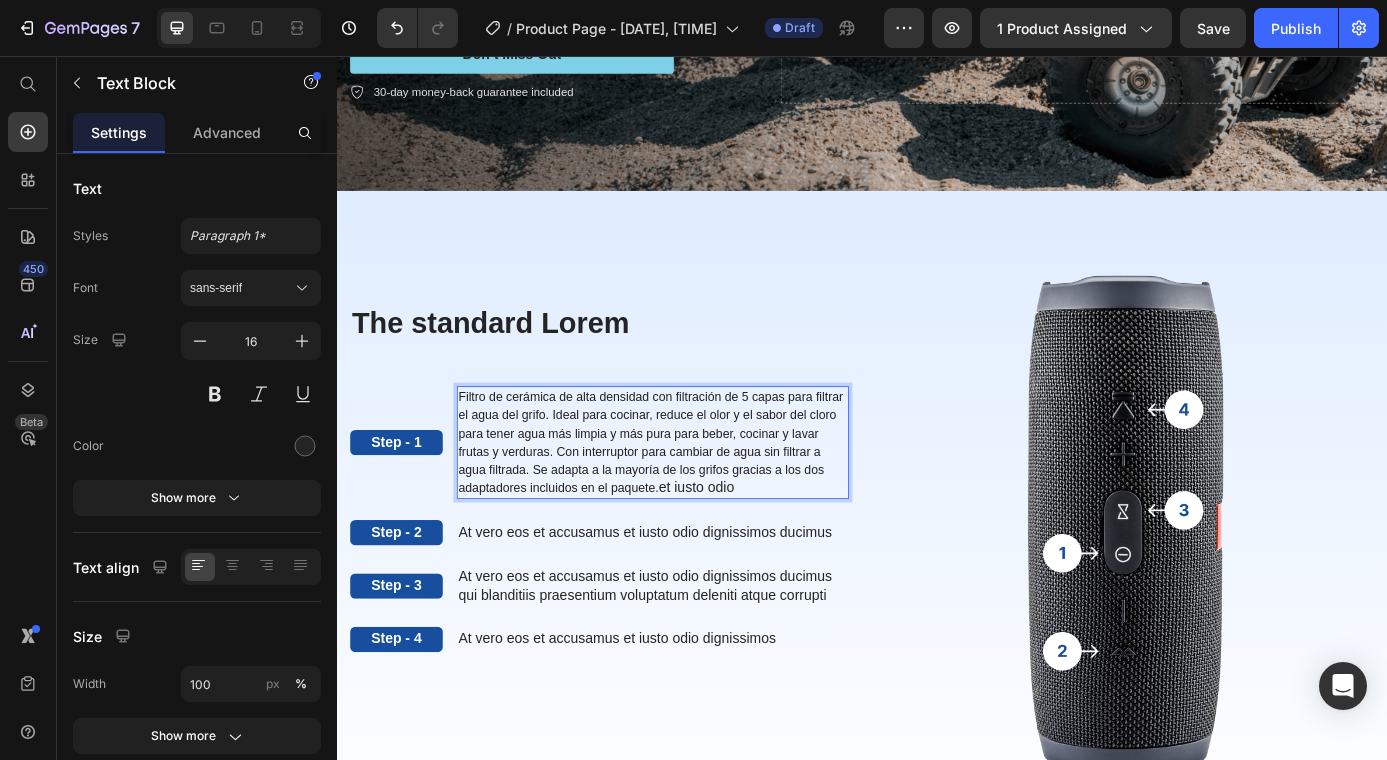 click on "Filtro de cerámica de alta densidad con filtración de 5 capas para filtrar el agua del grifo. Ideal para cocinar, reduce el olor y el sabor del cloro para tener agua más limpia y más pura para beber, cocinar y lavar frutas y verduras. Con interruptor para cambiar de agua sin filtrar a agua filtrada. Se adapta a la mayoría de los grifos gracias a los dos adaptadores incluidos en el paquete.  et iusto odio" at bounding box center (698, 497) 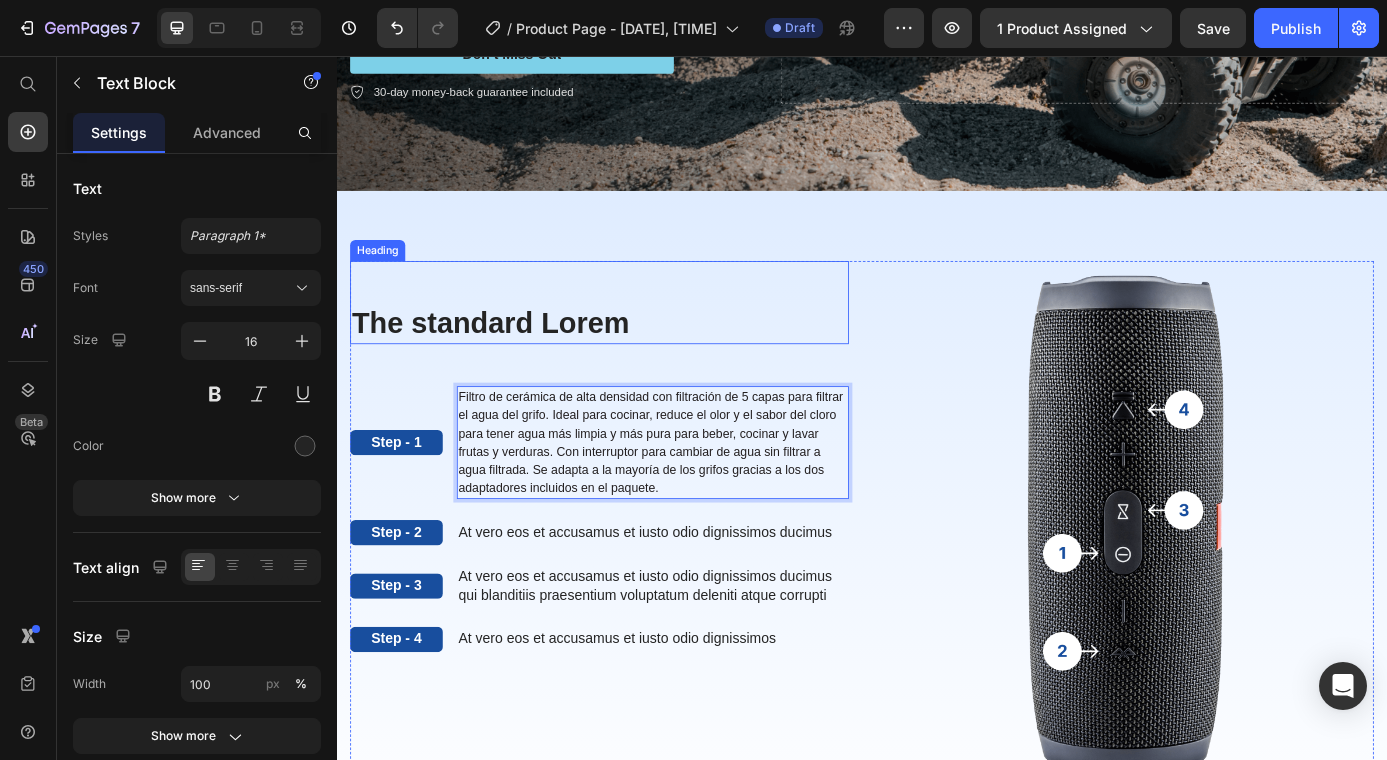 click on "The standard Lorem" at bounding box center (637, 361) 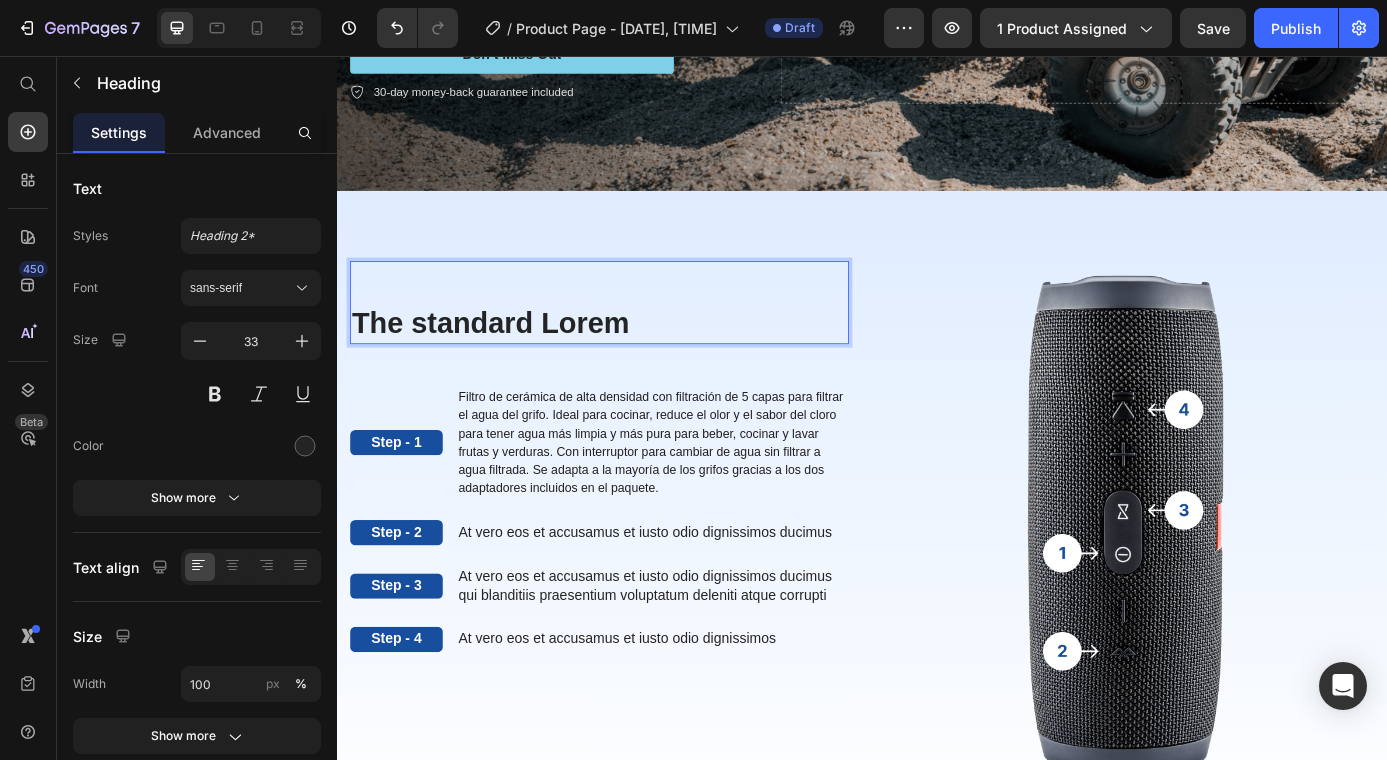 click on "The standard Lorem" at bounding box center [637, 361] 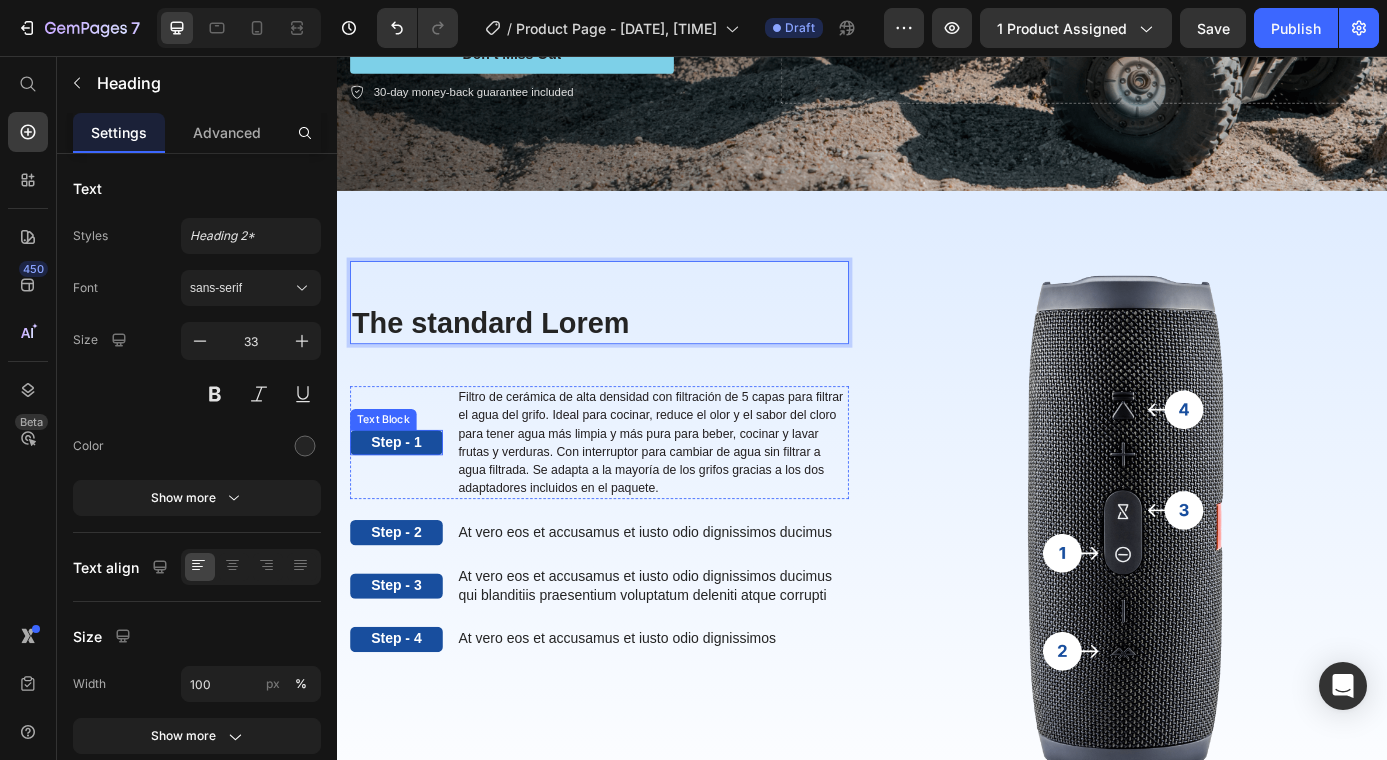 click on "Step - 1" at bounding box center [405, 497] 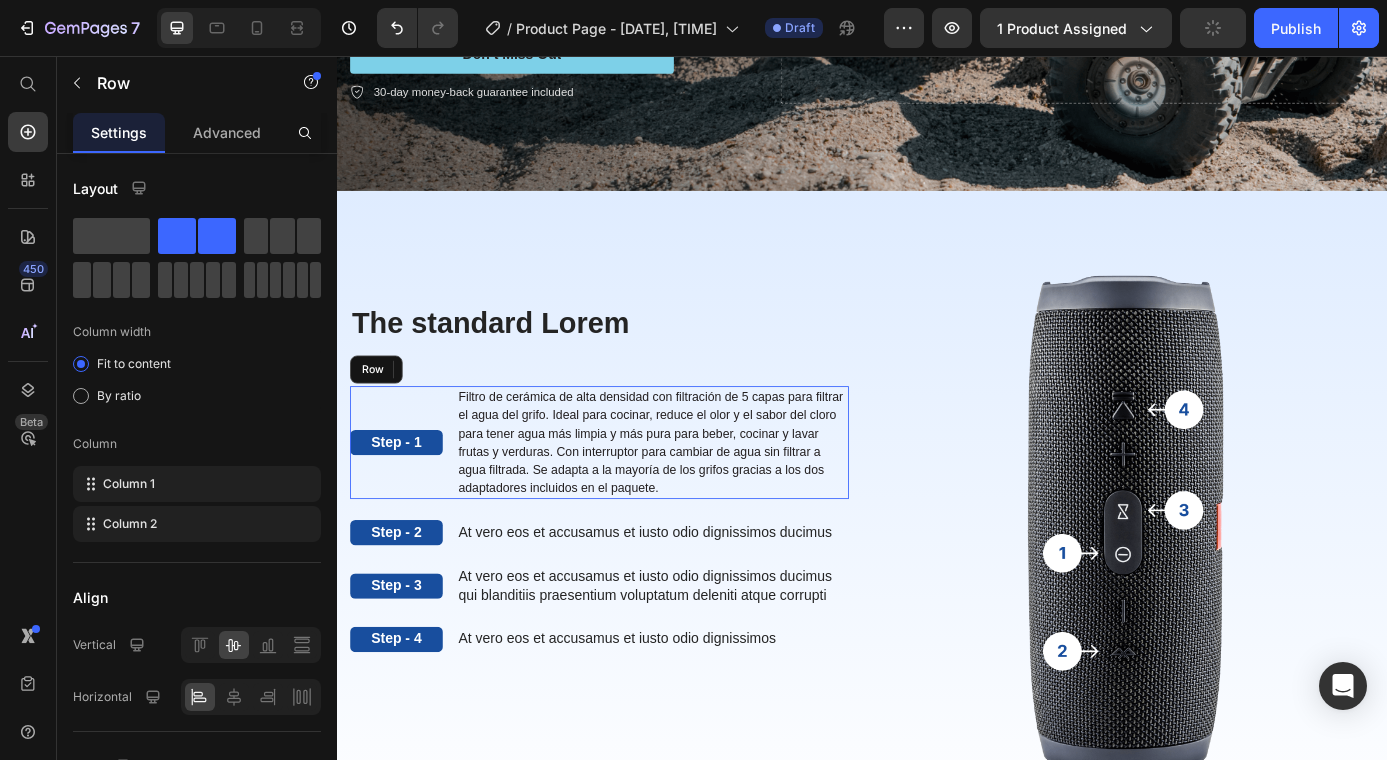 click on "Step - 1 Text Block   0" at bounding box center (405, 497) 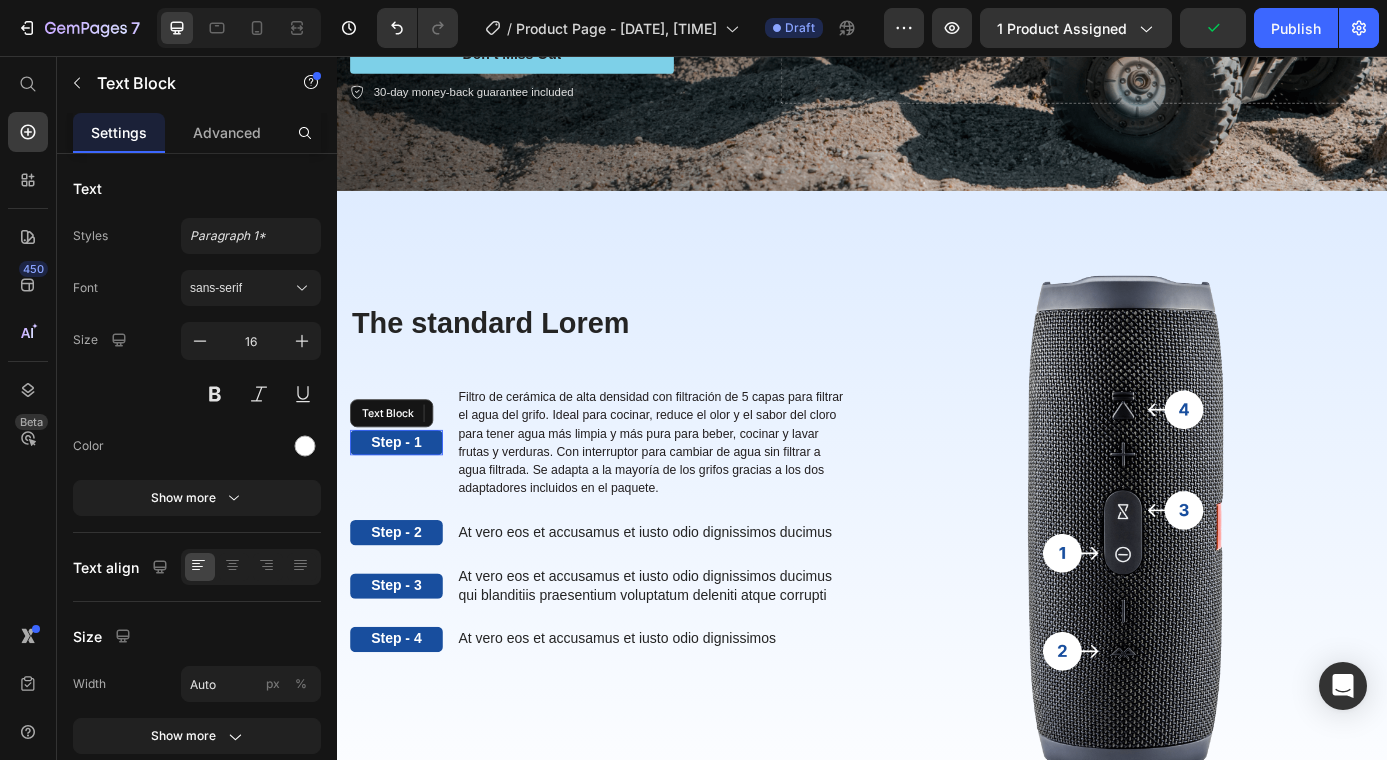 click on "Step - 1" at bounding box center (405, 497) 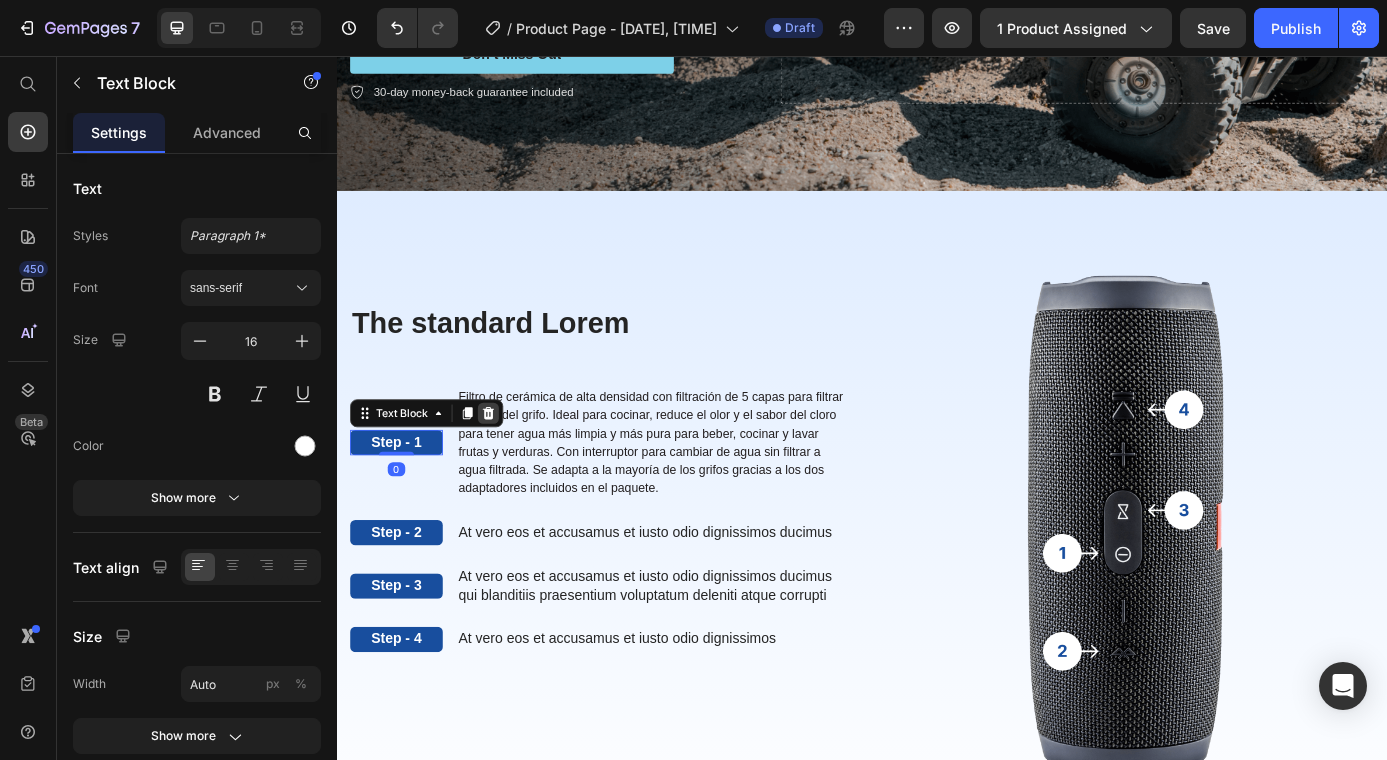 click at bounding box center [510, 464] 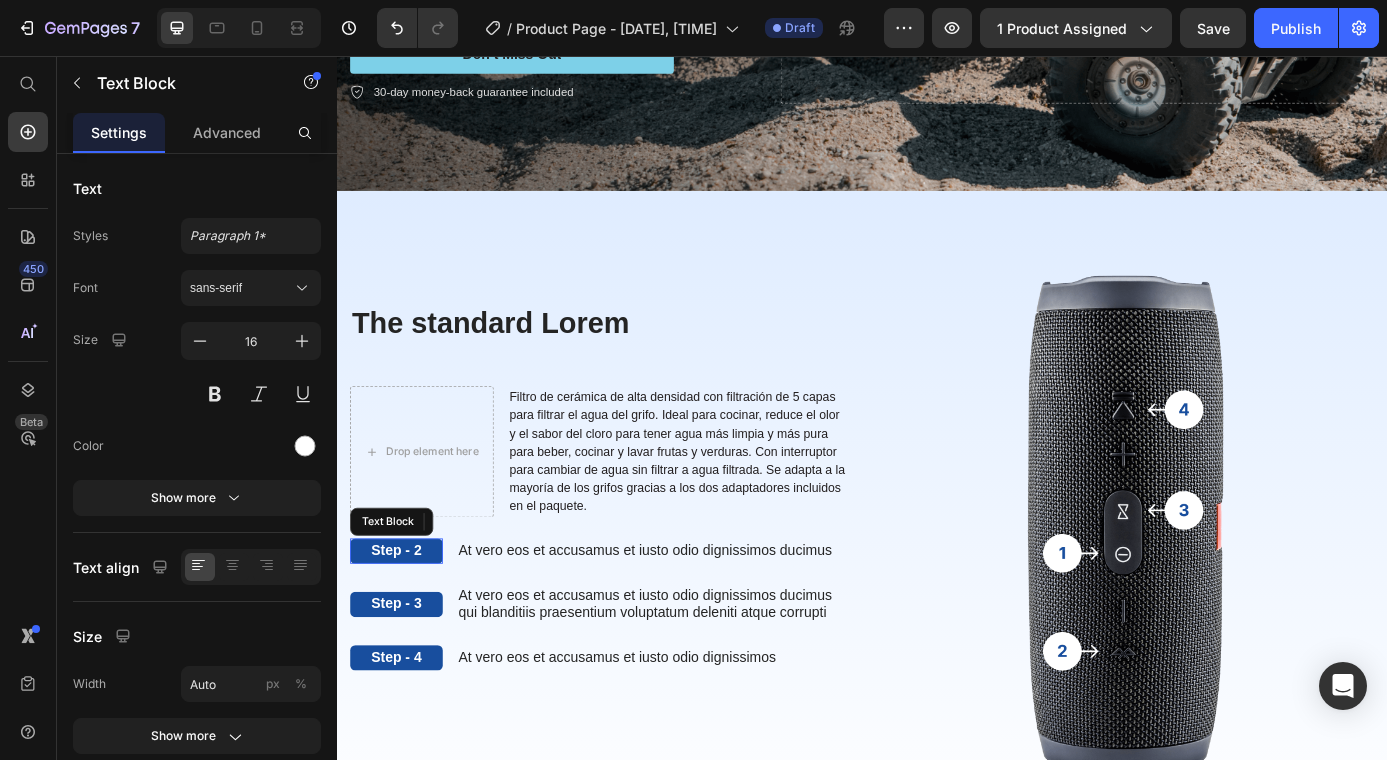 click on "Step - 2" at bounding box center [405, 621] 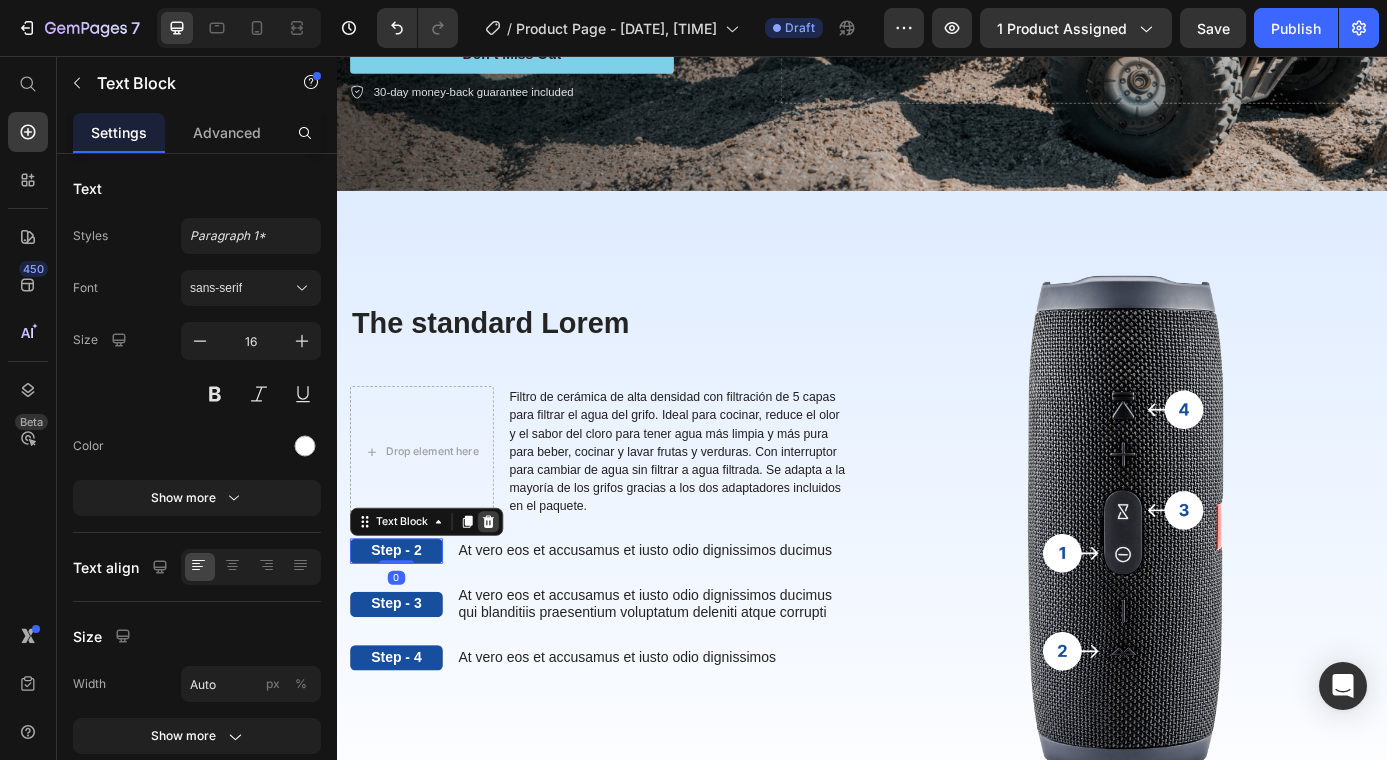 click 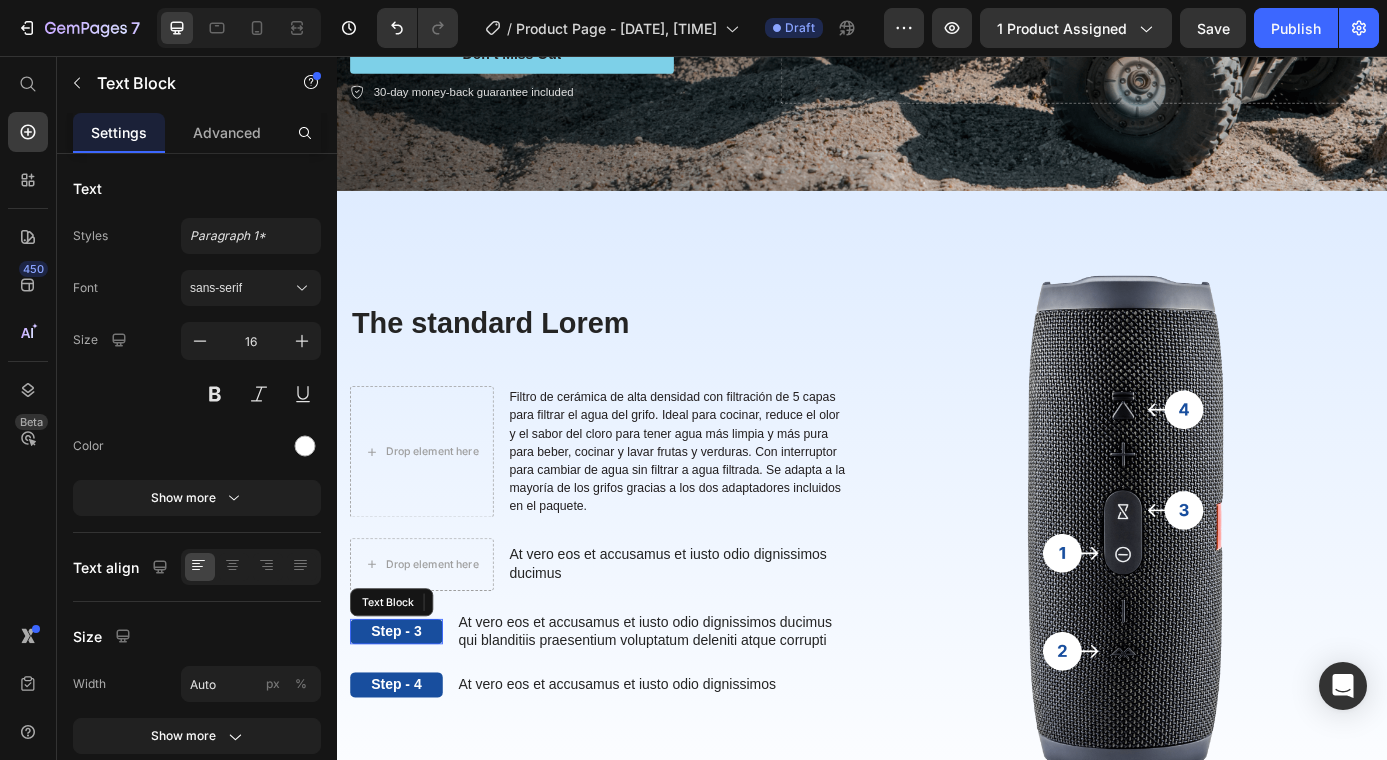 click on "Step - 3" at bounding box center (405, 713) 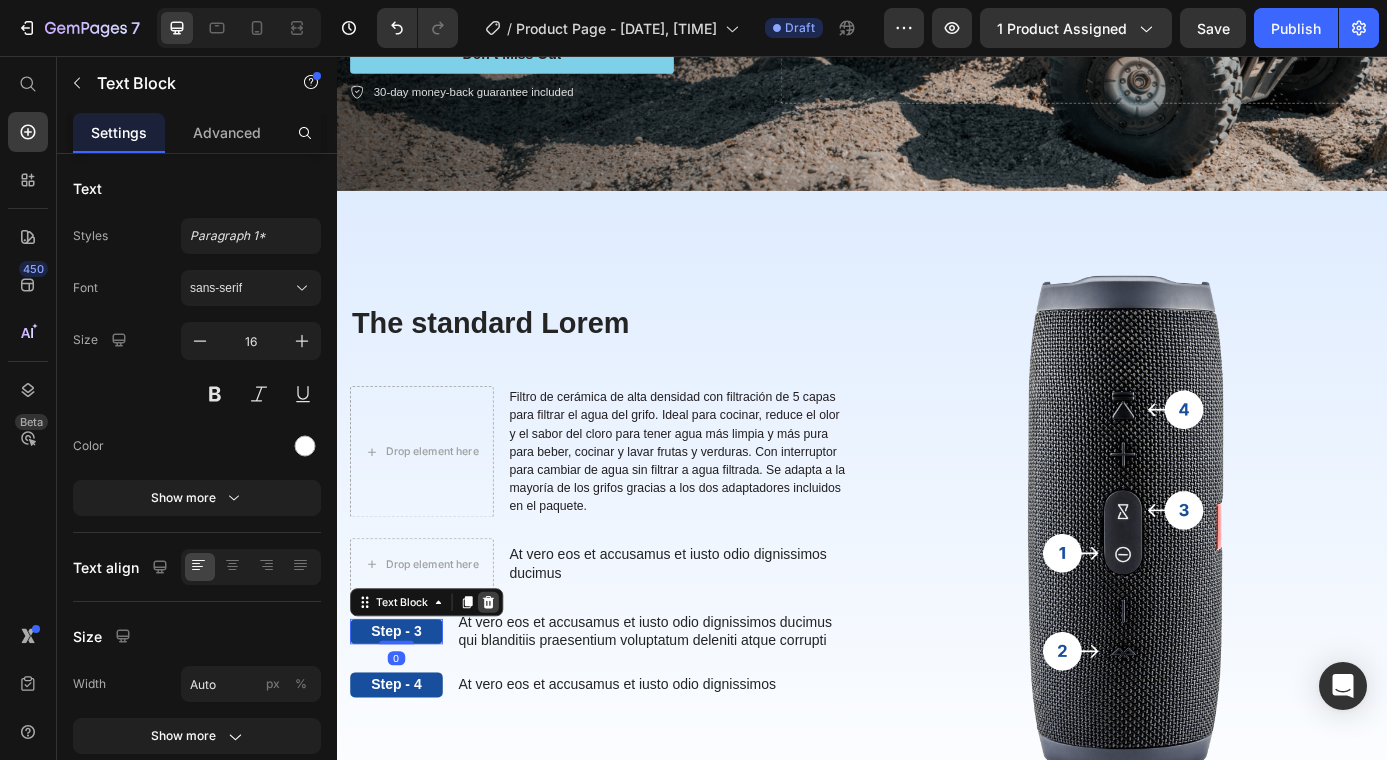 click 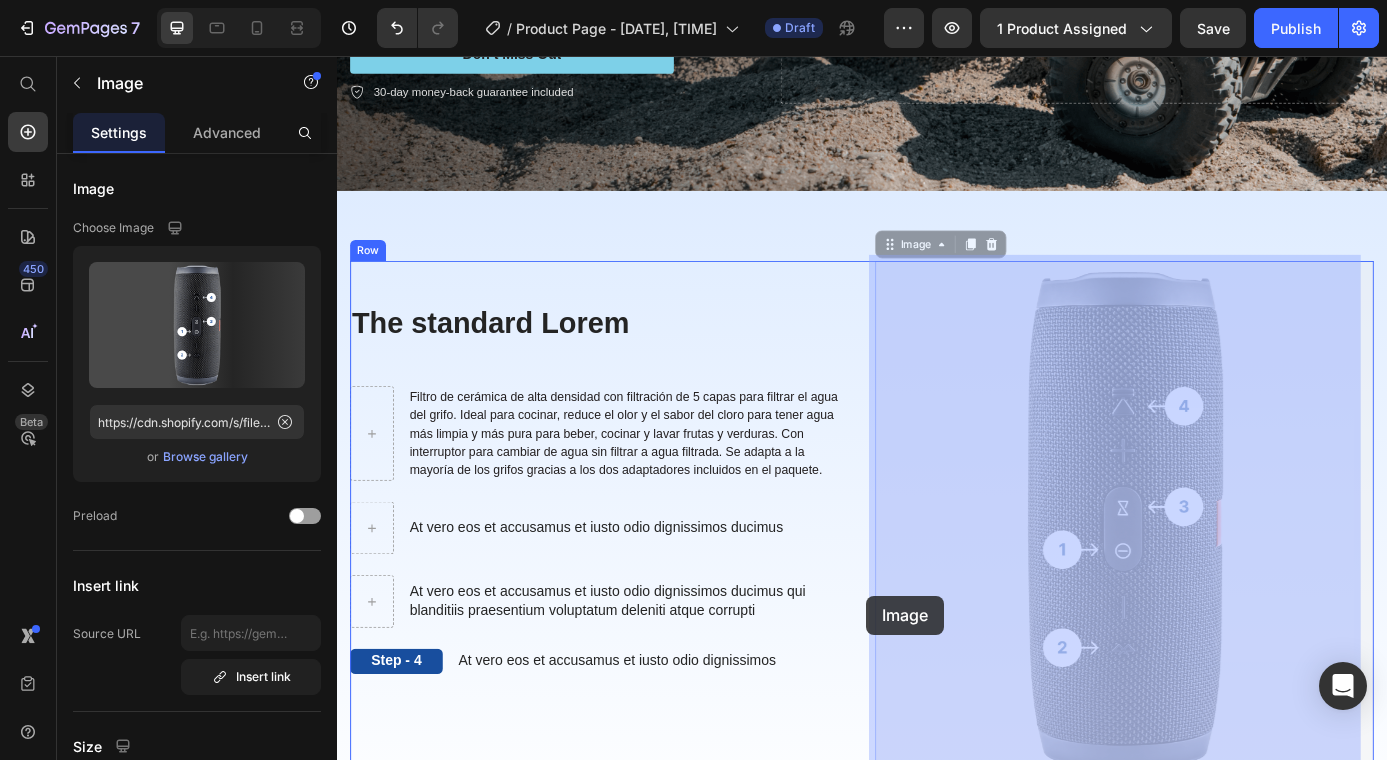 drag, startPoint x: 961, startPoint y: 791, endPoint x: 942, endPoint y: 673, distance: 119.519875 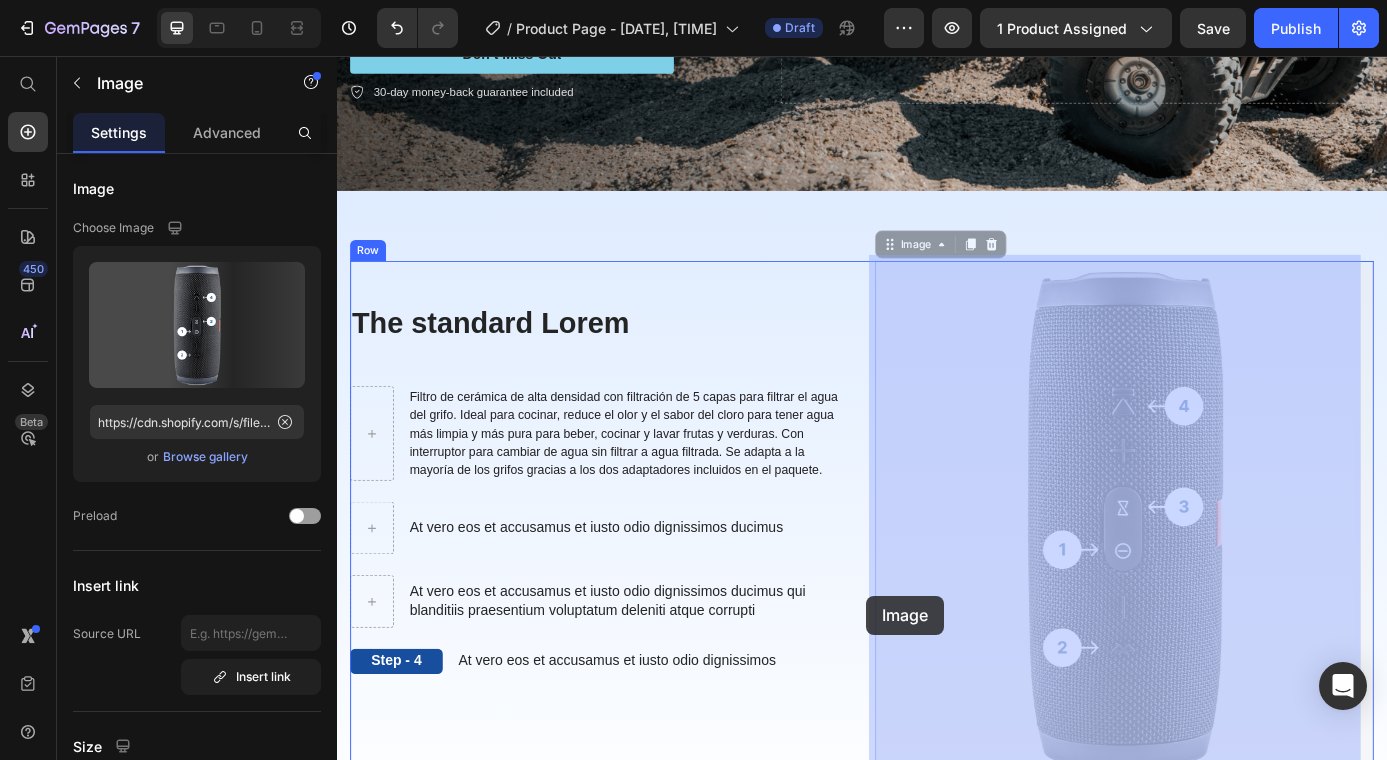click on "Header Icon Icon Icon Icon Icon Icon List Rated 4.5/5 Based on 895 Reviews Text Block Row Off-Road Racer Text Block Enjoy an amazing  30% off! Heading Don't let this incredible opportunity slip away! Own the ultimate RC off-road vehicle now! Text Block Don’t Miss Out Button
30-day money-back guarantee included  Item List
Drop element here Row Hero Banner Section 1 The standard Lorem Heading
Filtro de cerámica de alta densidad con filtración de 5 capas para filtrar el agua del grifo. Ideal para cocinar, reduce el olor y el sabor del cloro para tener agua más limpia y más pura para beber, cocinar y lavar frutas y verduras. Con interruptor para cambiar de agua sin filtrar a agua filtrada. Se adapta a la mayoría de los grifos gracias a los dos adaptadores incluidos en el paquete. Text Block Row
At vero eos et accusamus et iusto odio dignissimos ducimus Text Block Row
Text Block Row Step - 4 Text Block Text Block" at bounding box center [937, 3862] 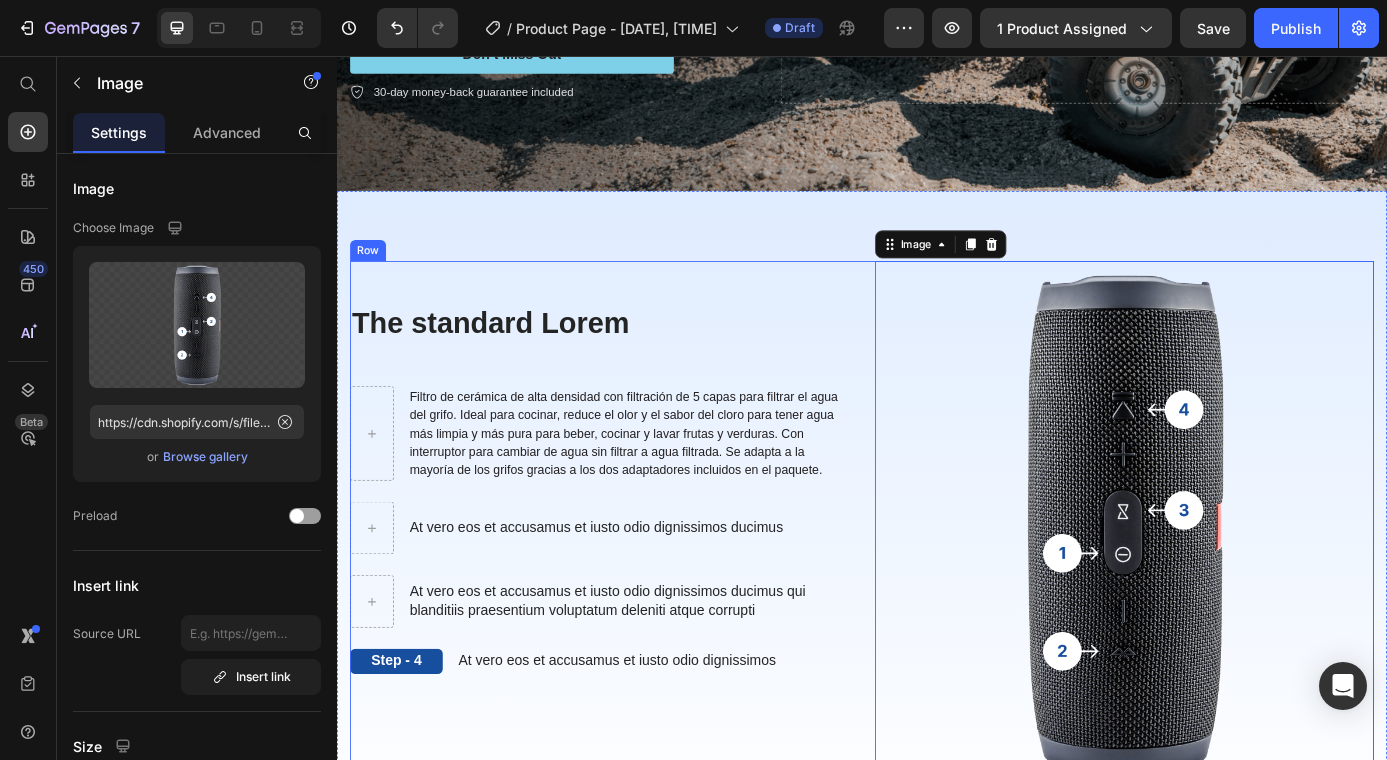 click on "The standard Lorem Heading
Filtro de cerámica de alta densidad con filtración de 5 capas para filtrar el agua del grifo. Ideal para cocinar, reduce el olor y el sabor del cloro para tener agua más limpia y más pura para beber, cocinar y lavar frutas y verduras. Con interruptor para cambiar de agua sin filtrar a agua filtrada. Se adapta a la mayoría de los grifos gracias a los dos adaptadores incluidos en el paquete. Text Block Row
At vero eos et accusamus et iusto odio dignissimos ducimus Text Block Row
At vero eos et accusamus et iusto odio dignissimos ducimus qui blanditiis praesentium voluptatum deleniti atque corrupti Text Block Row Step - 4 Text Block At vero eos et accusamus et iusto odio dignissimos  Text Block Row The standard Lorem Heading Image   0 Row" at bounding box center [937, 592] 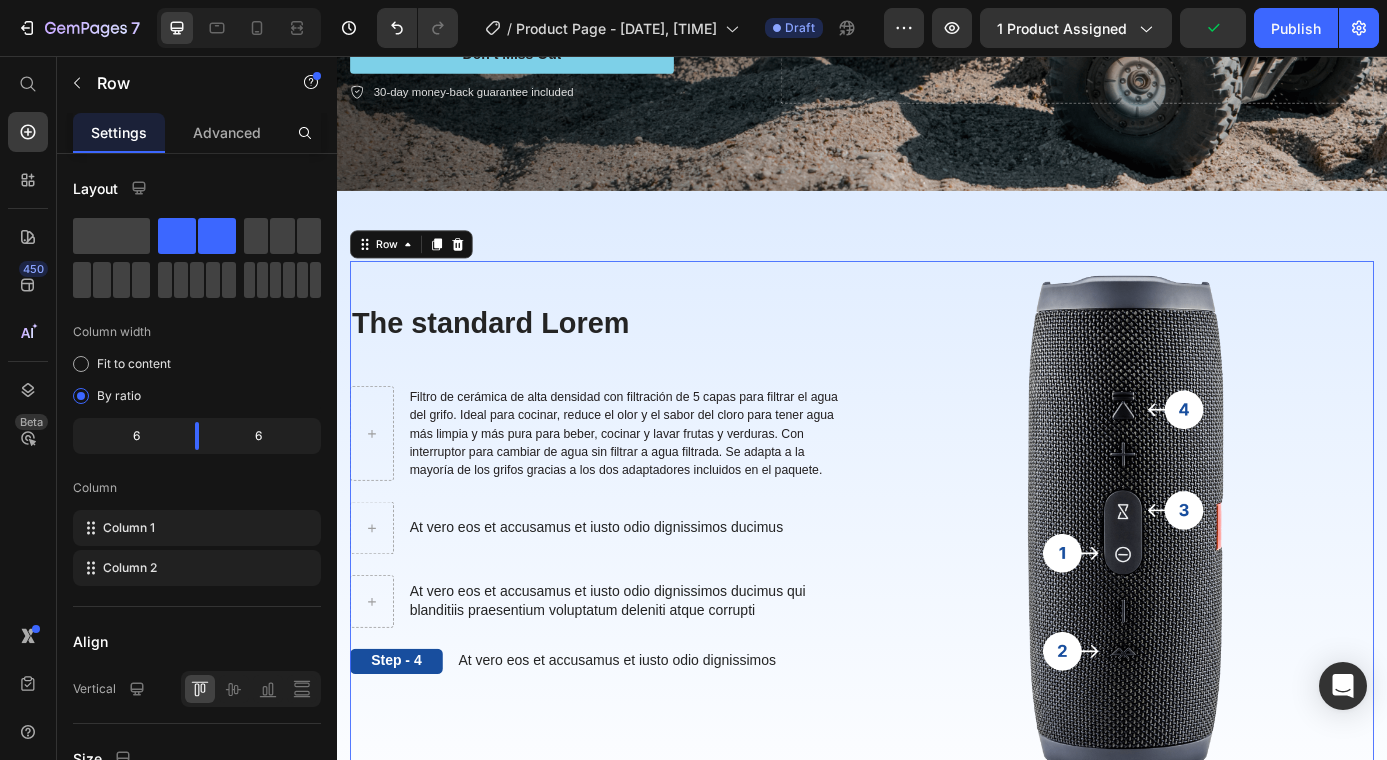 click on "At vero eos et accusamus et iusto odio dignissimos ducimus" at bounding box center [633, 595] 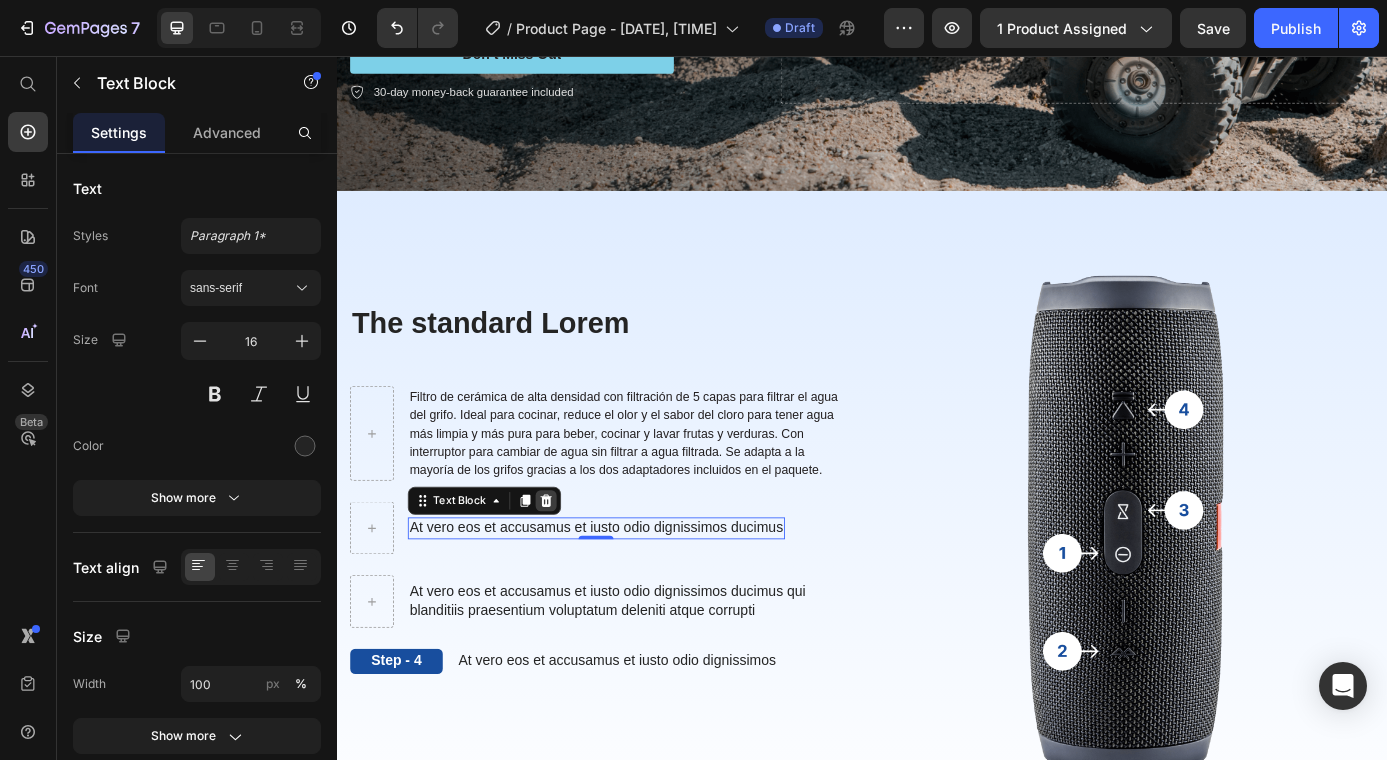 click 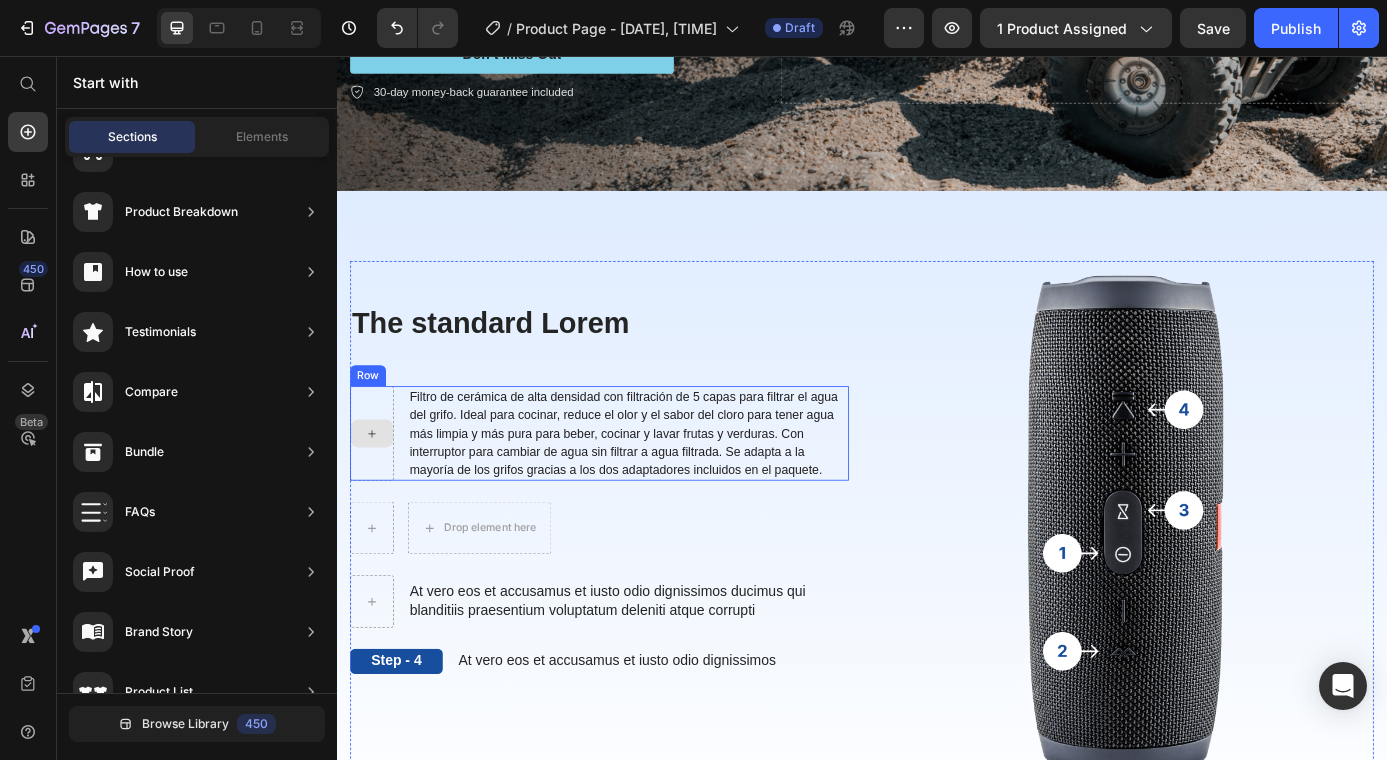 click at bounding box center (377, 487) 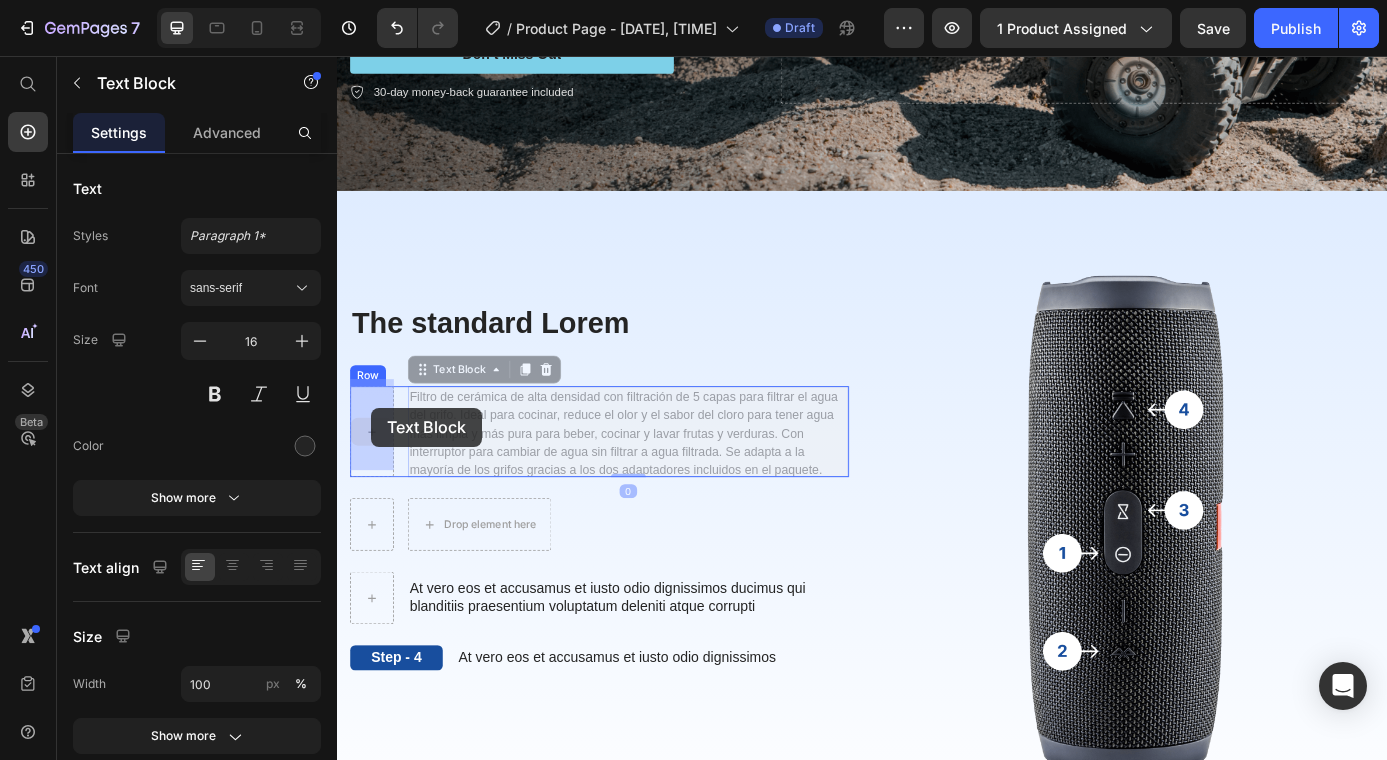 drag, startPoint x: 419, startPoint y: 461, endPoint x: 376, endPoint y: 458, distance: 43.104523 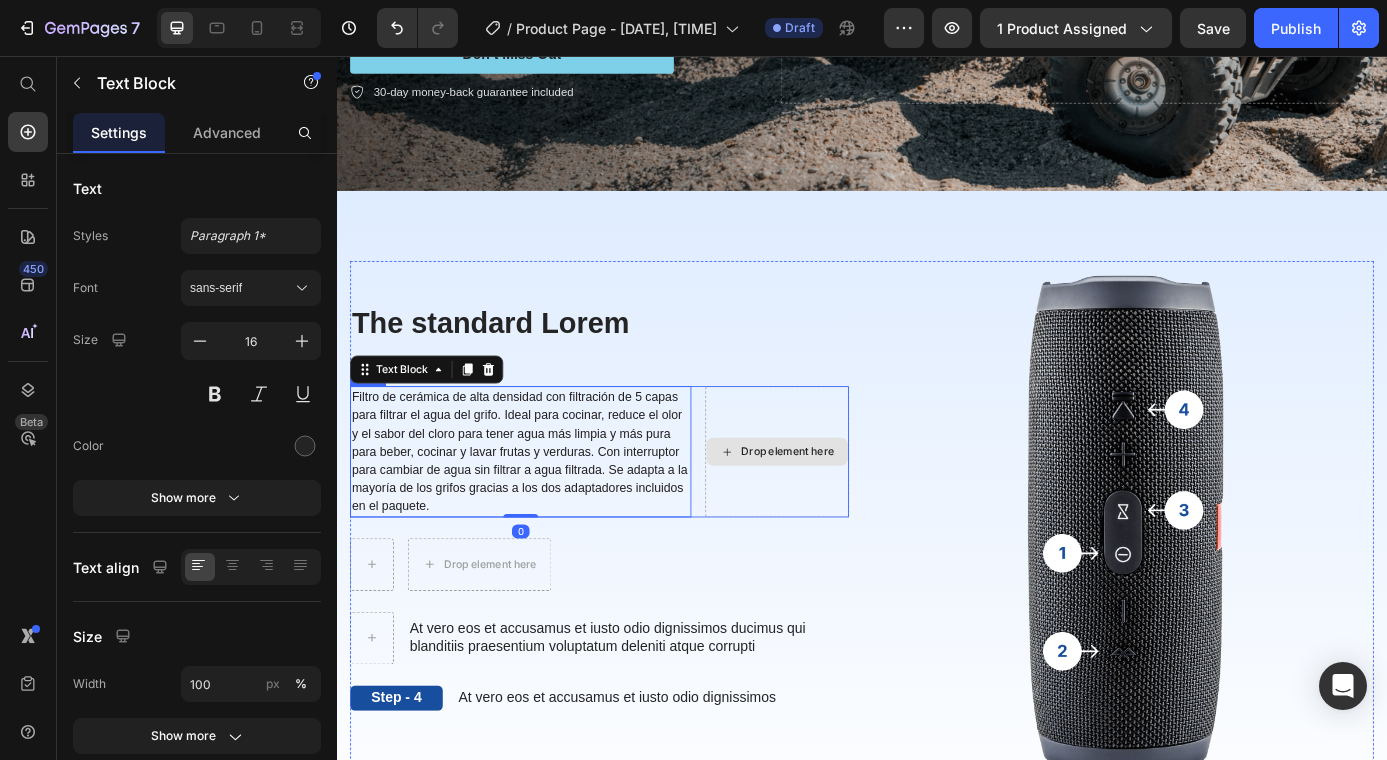 click on "Drop element here" at bounding box center [840, 508] 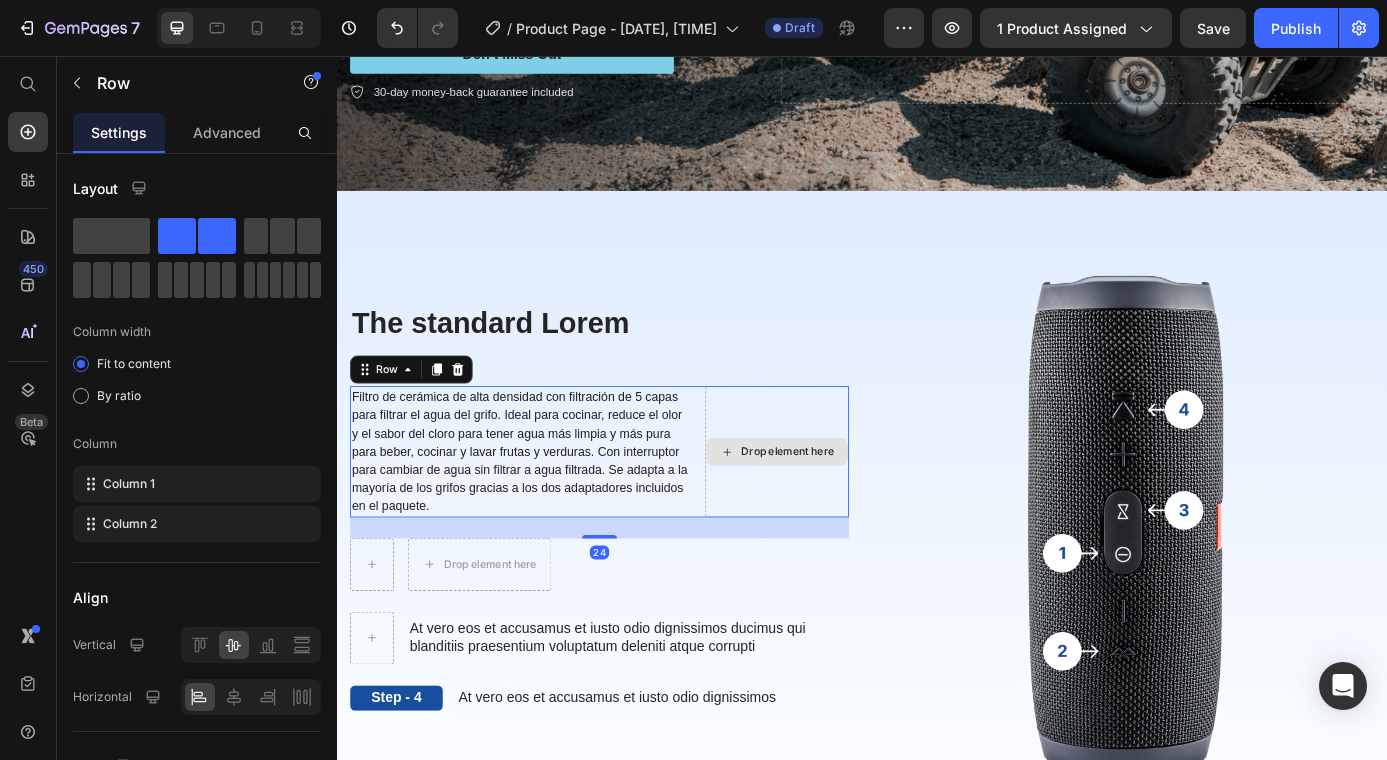 click on "Drop element here" at bounding box center (840, 508) 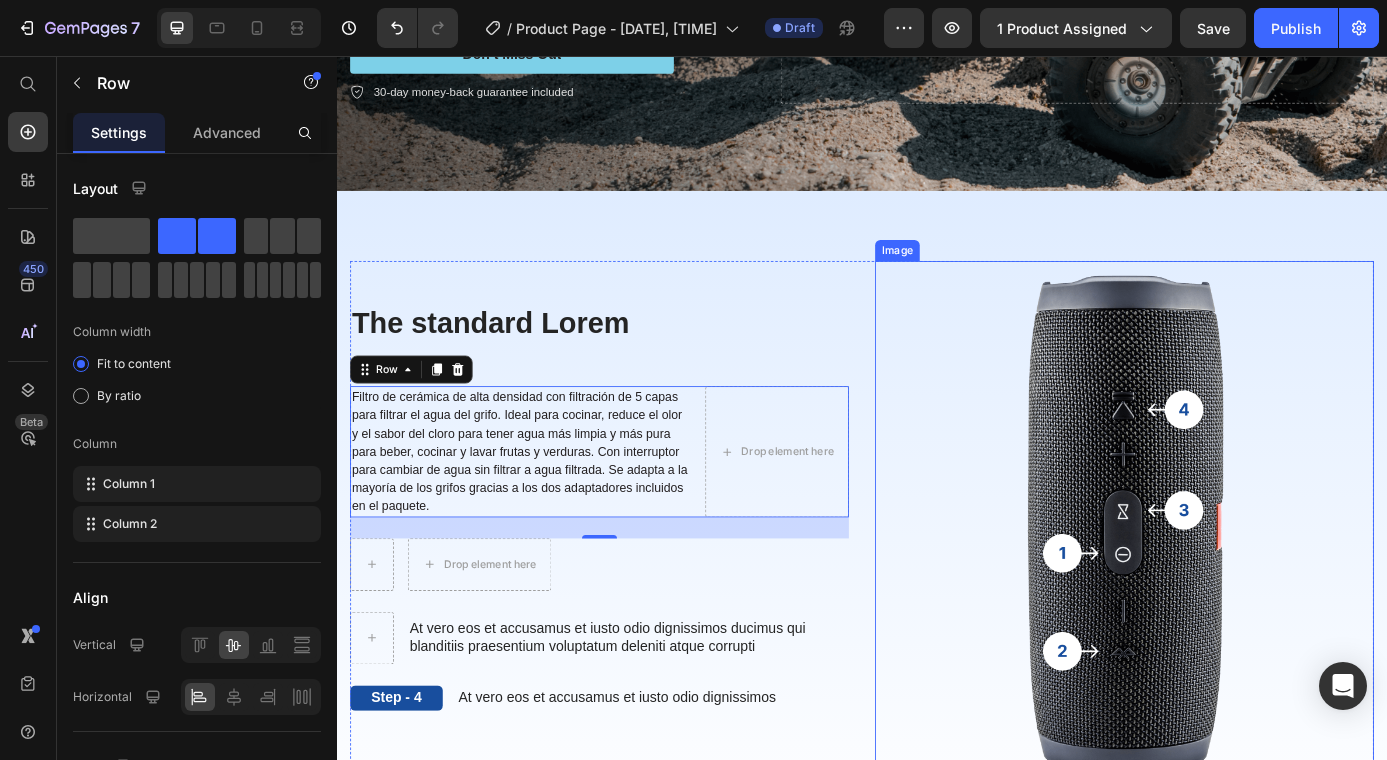 click at bounding box center (1237, 592) 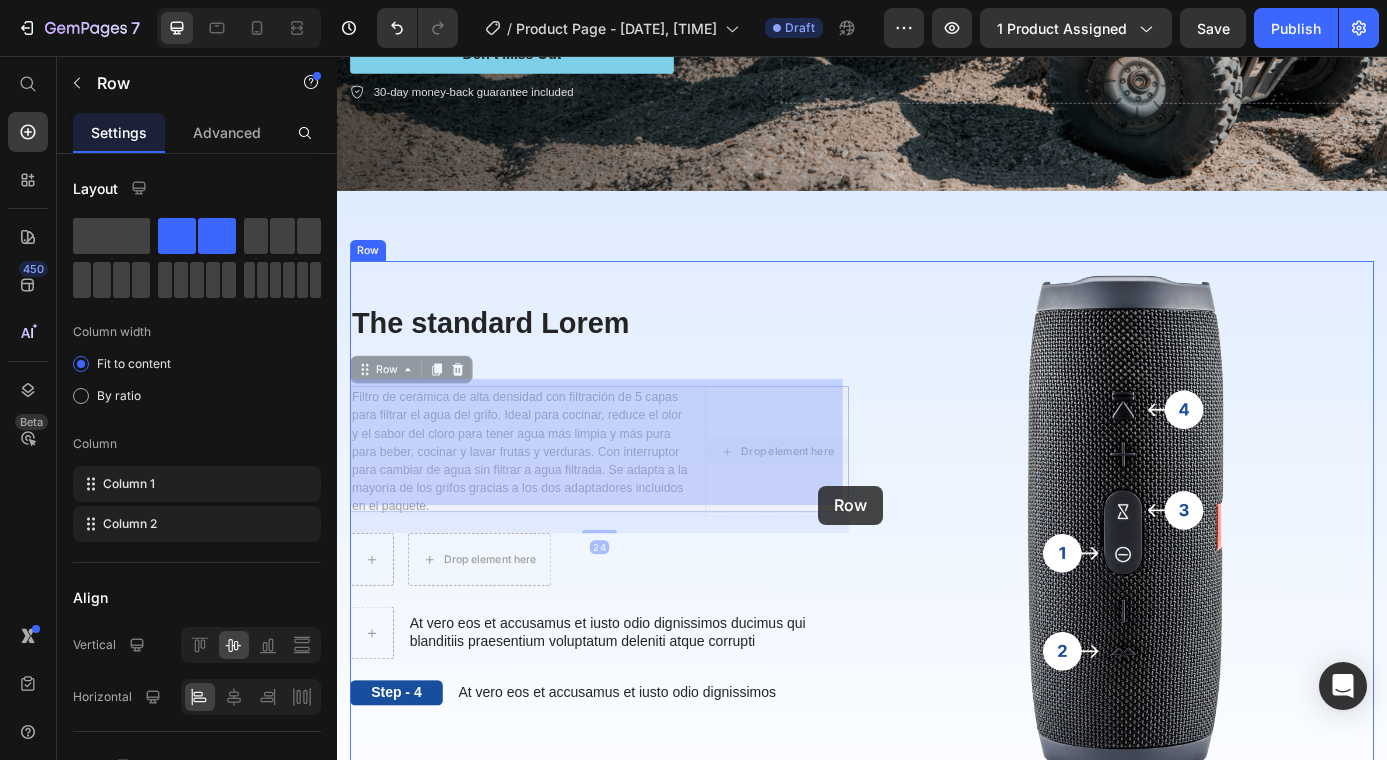 drag, startPoint x: 875, startPoint y: 477, endPoint x: 882, endPoint y: 544, distance: 67.36468 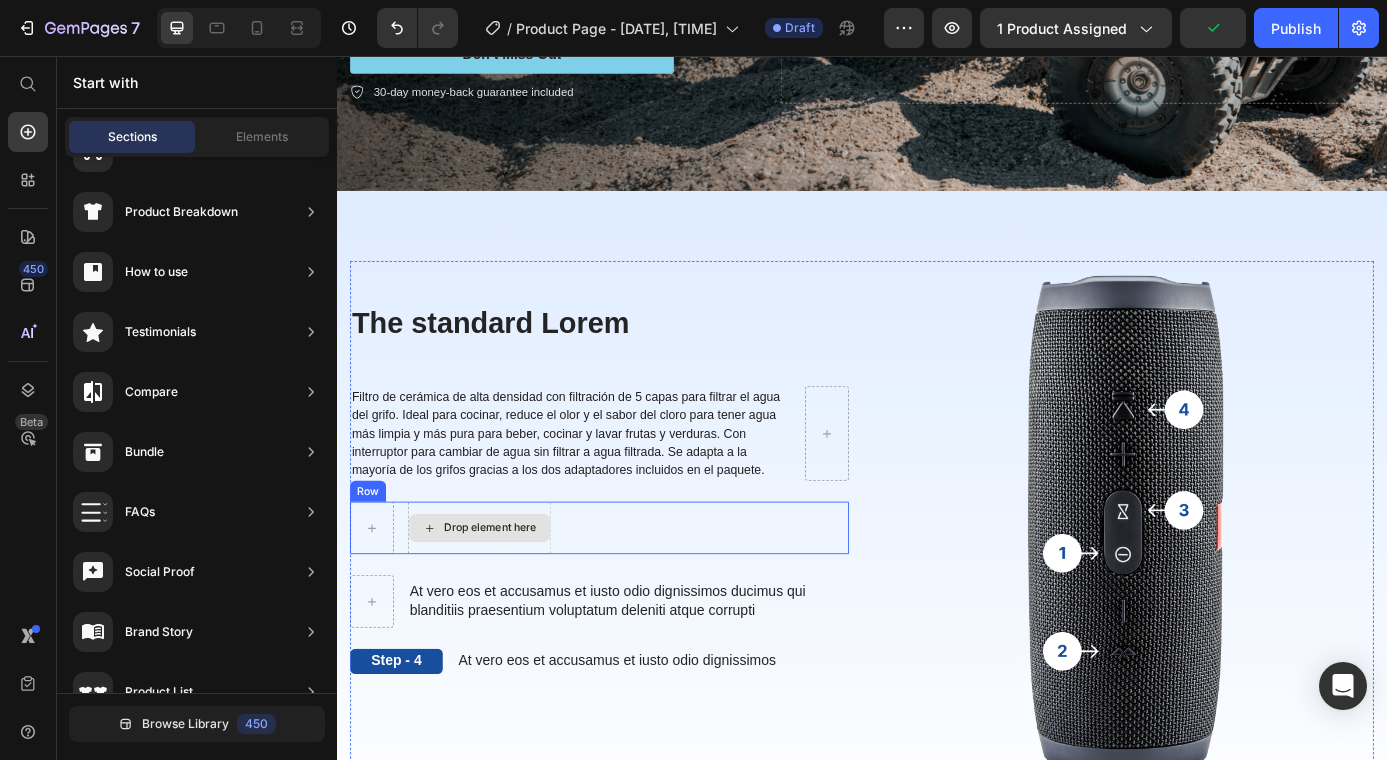 click on "Drop element here" at bounding box center (500, 595) 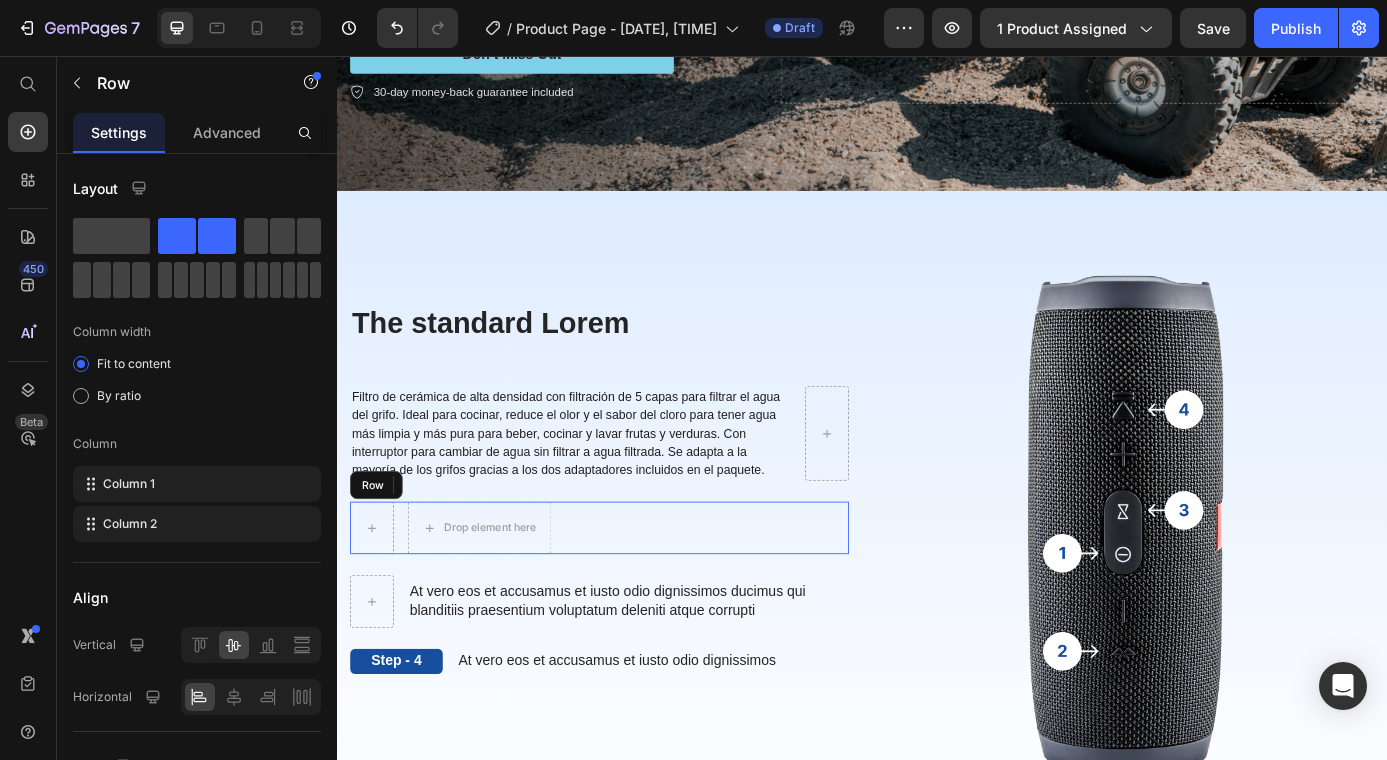 click on "Drop element here Row" at bounding box center [637, 595] 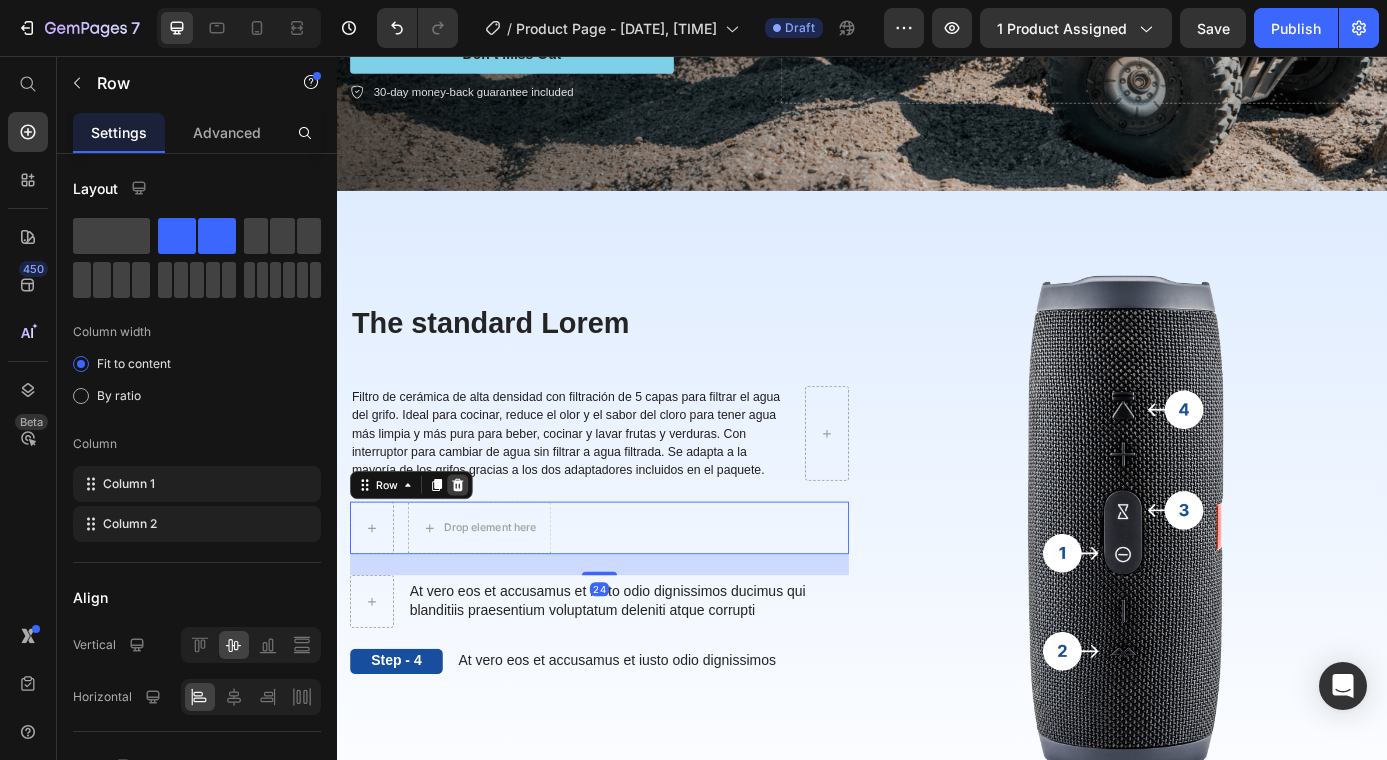 click 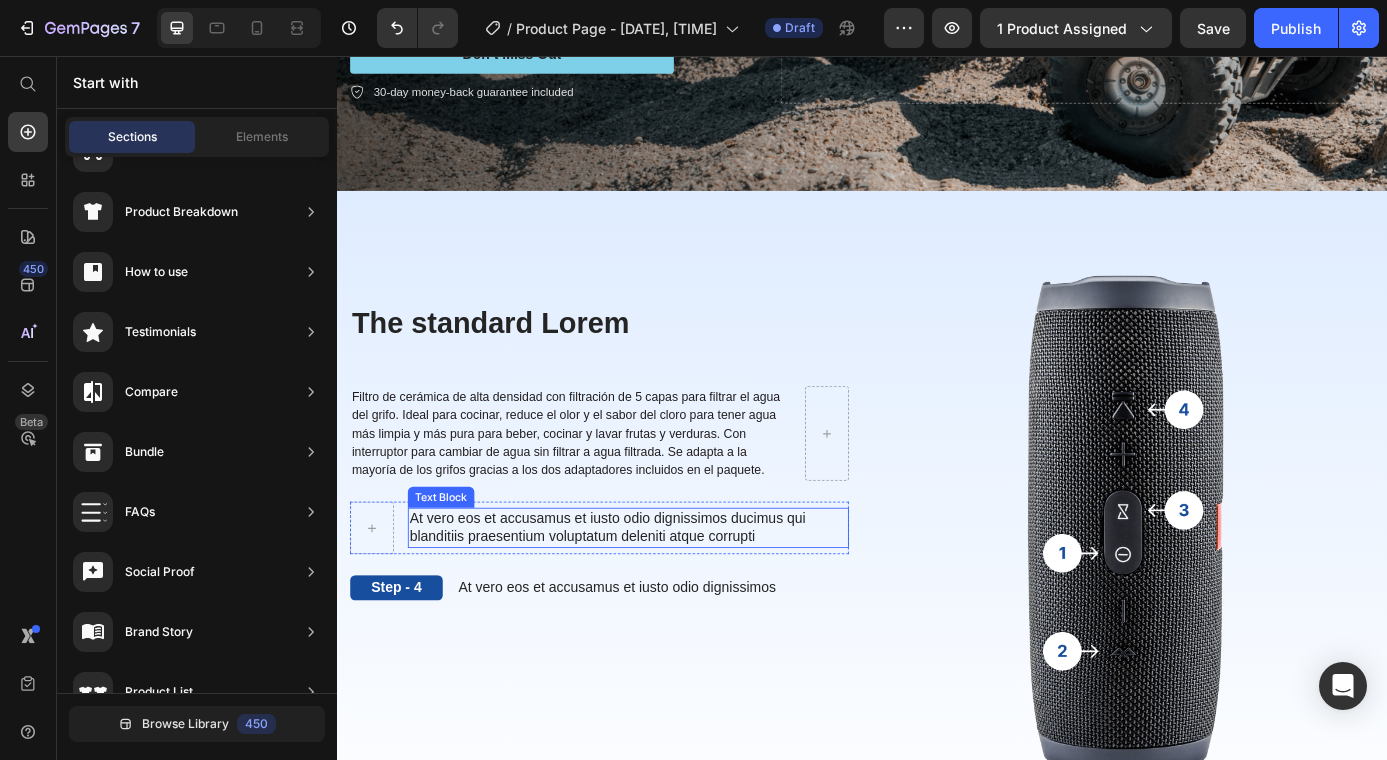 click on "At vero eos et accusamus et iusto odio dignissimos ducimus qui blanditiis praesentium voluptatum deleniti atque corrupti" at bounding box center (670, 595) 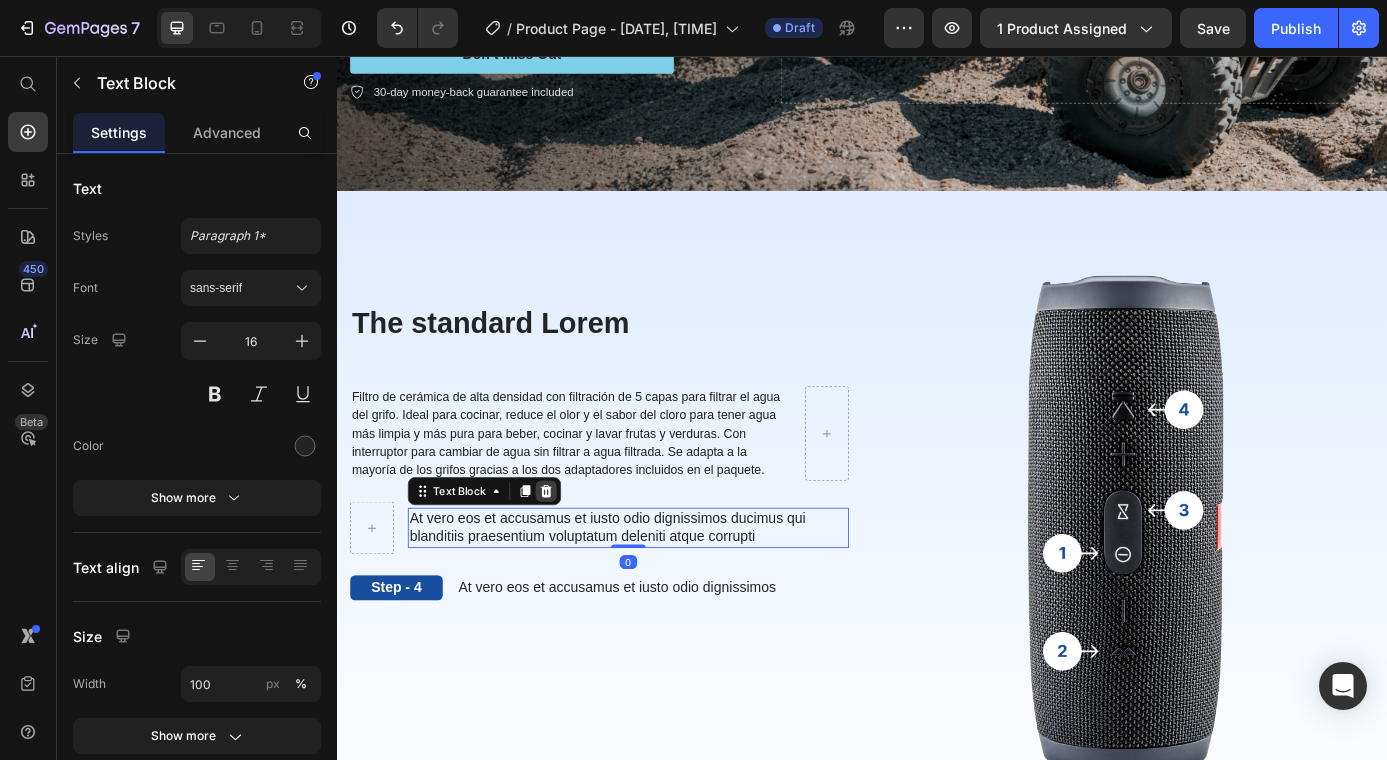 click 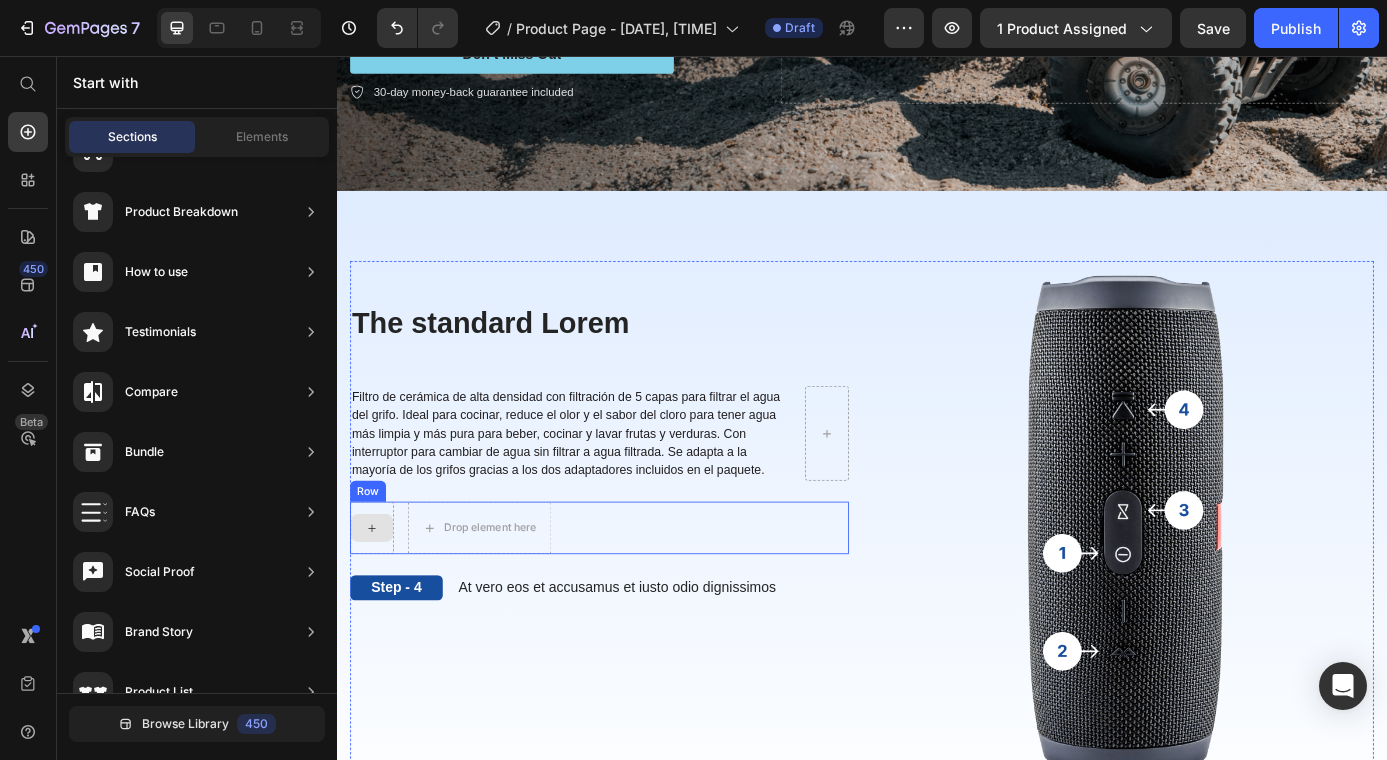 click at bounding box center (377, 595) 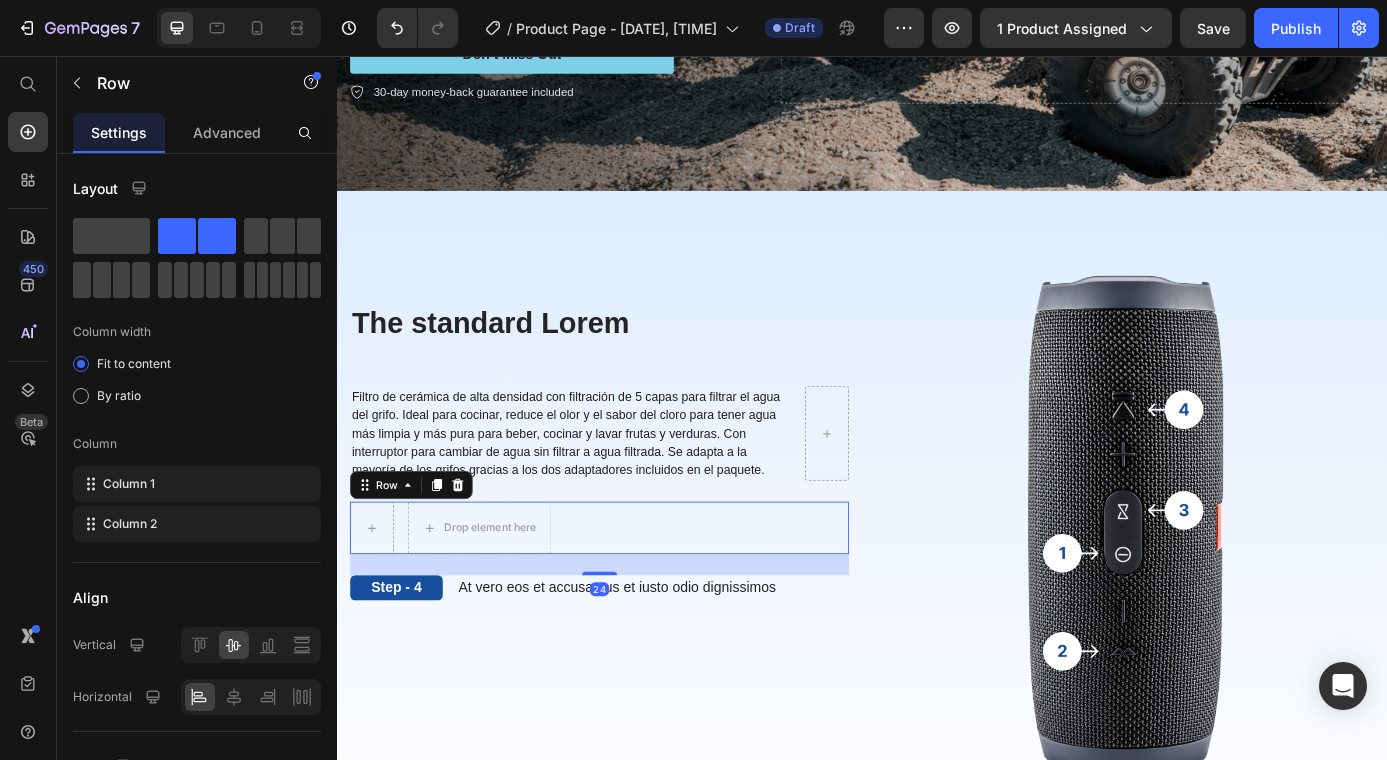 click on "Drop element here Row   24" at bounding box center (637, 595) 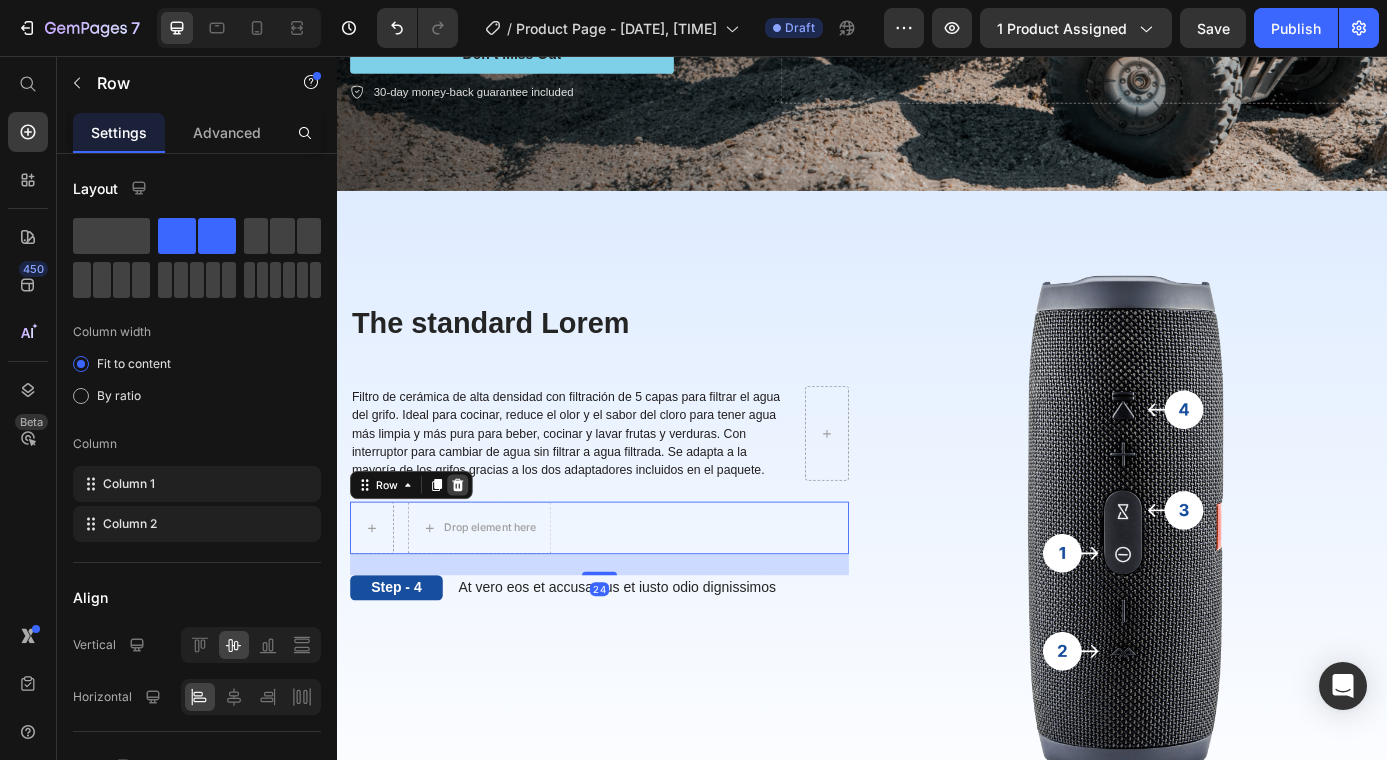 click 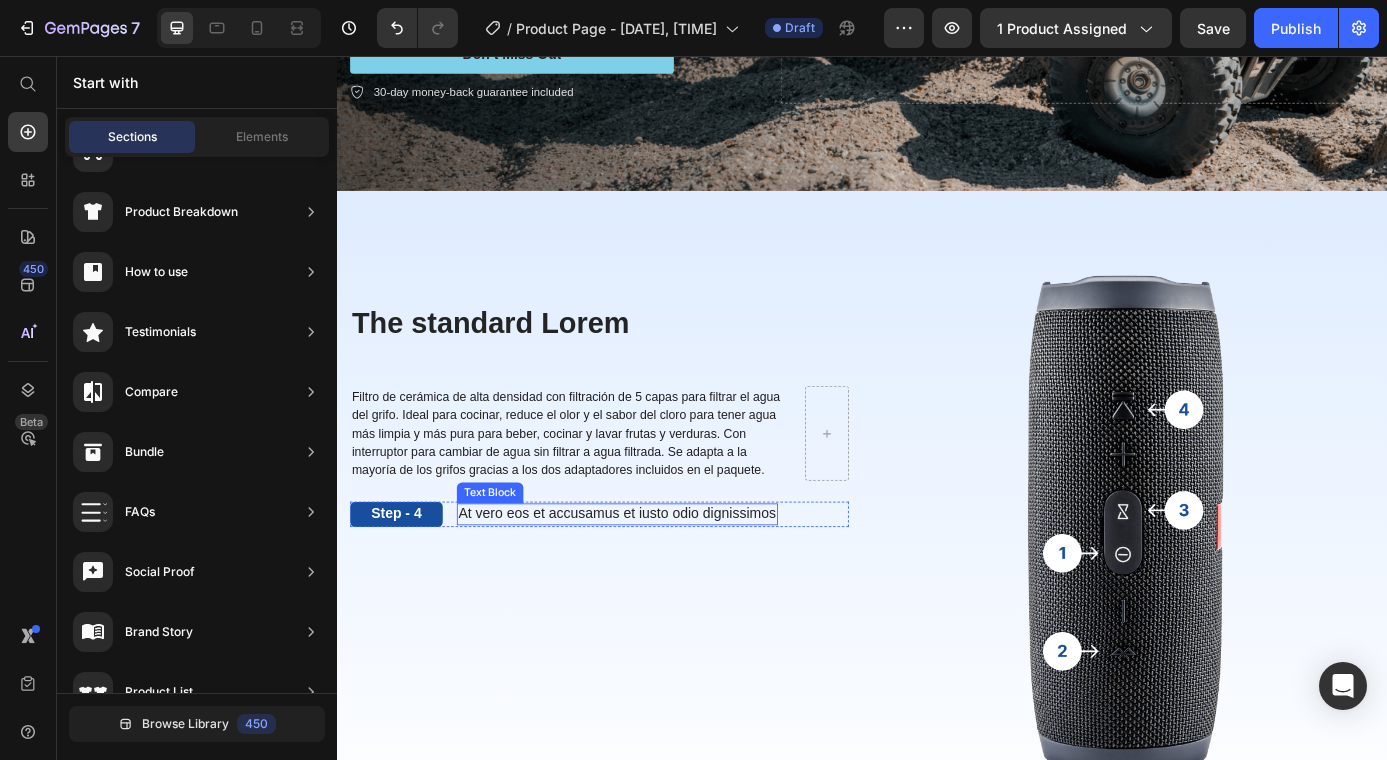 click on "At vero eos et accusamus et iusto odio dignissimos" at bounding box center [657, 579] 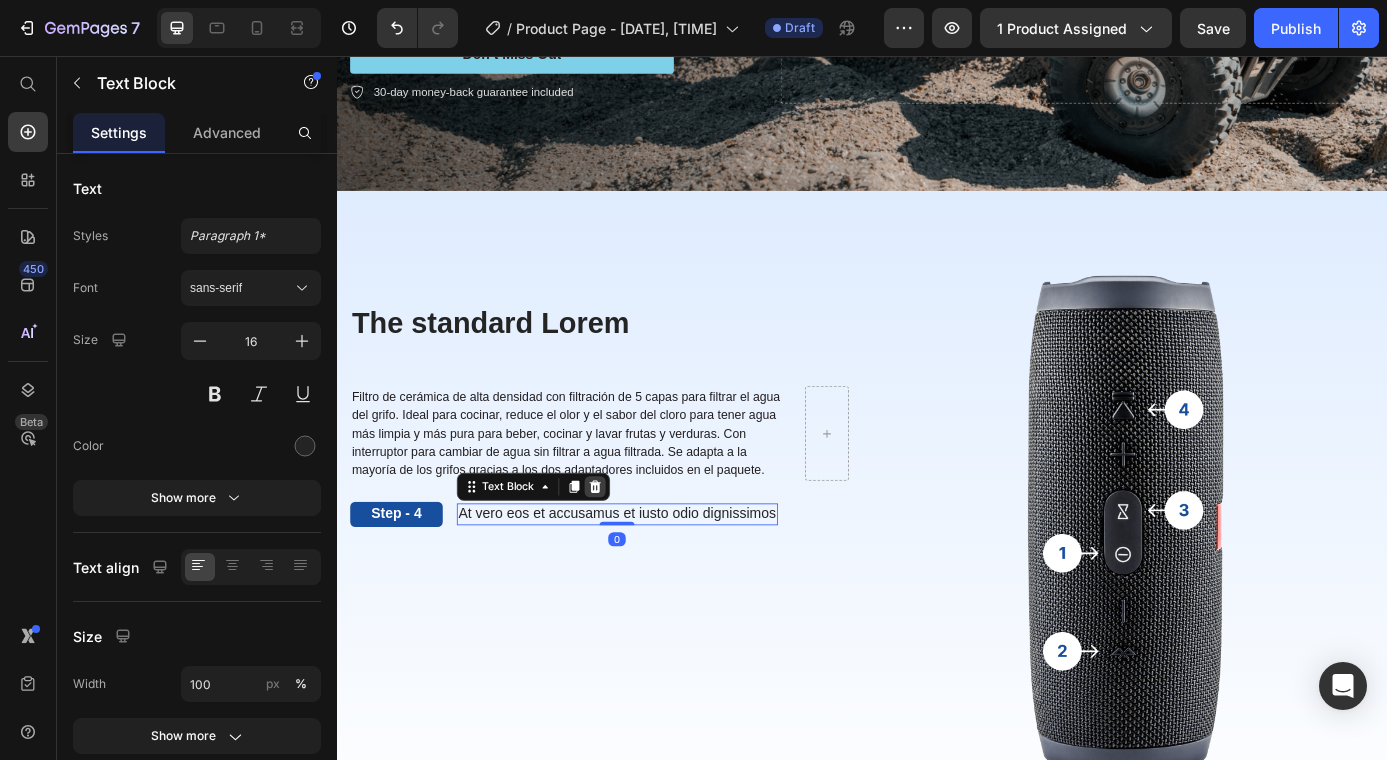 click at bounding box center [632, 548] 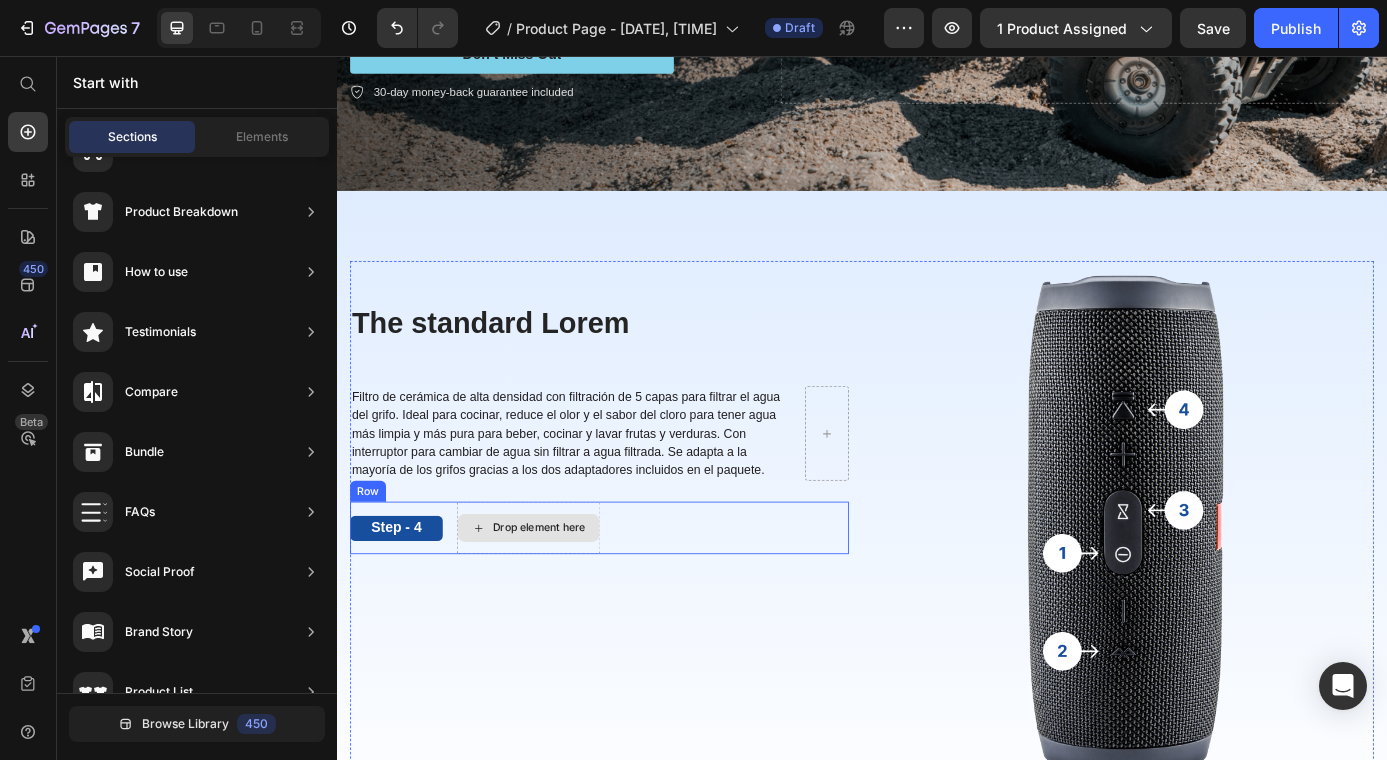 click on "Drop element here" at bounding box center [556, 595] 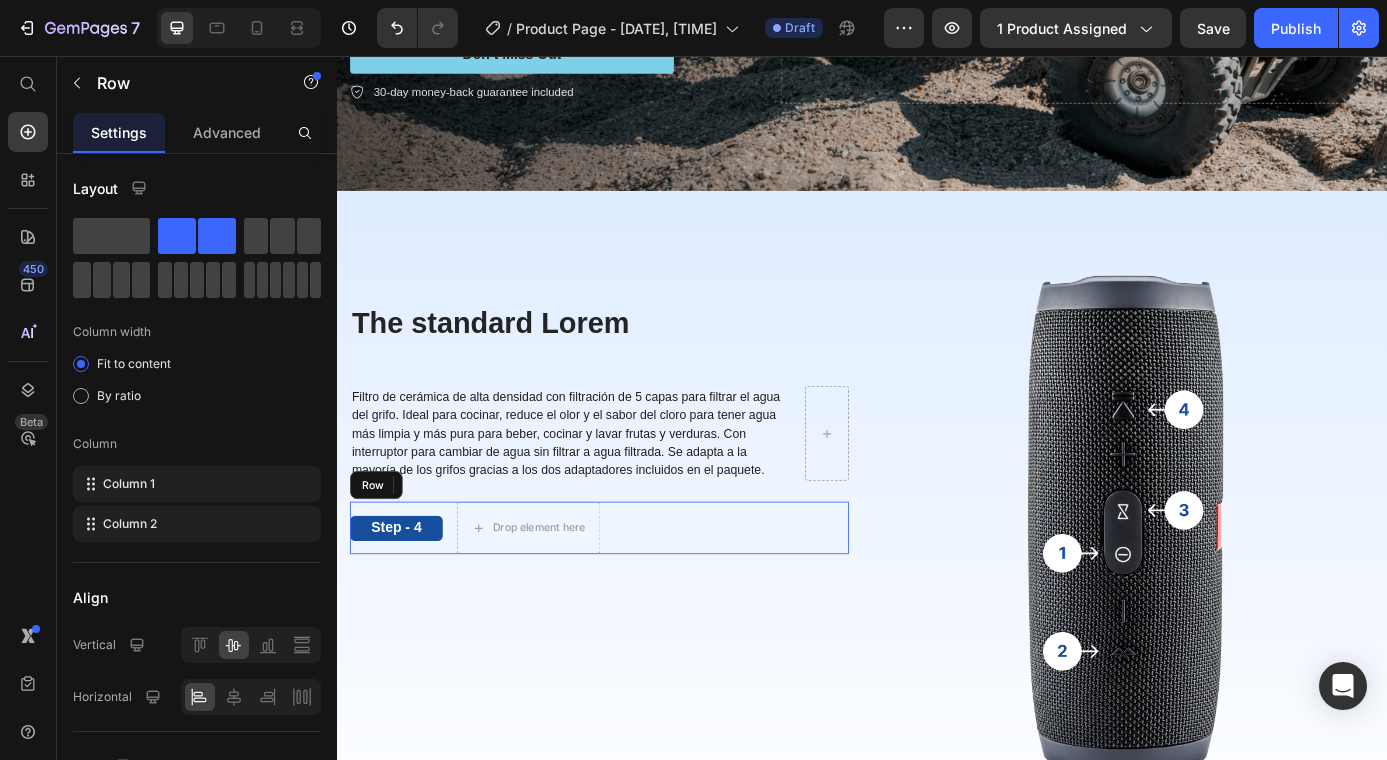 click on "Step - 4 Text Block
Drop element here Row" at bounding box center [637, 595] 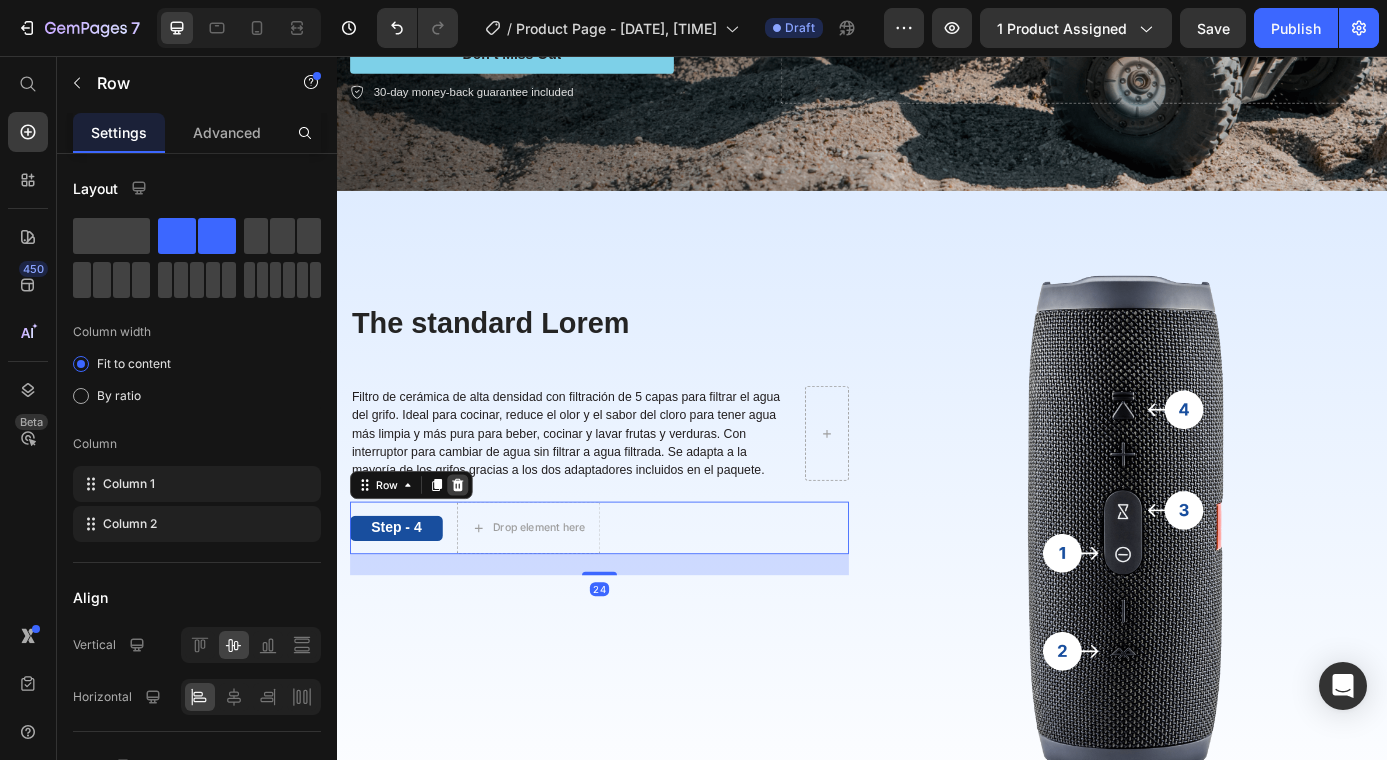 click 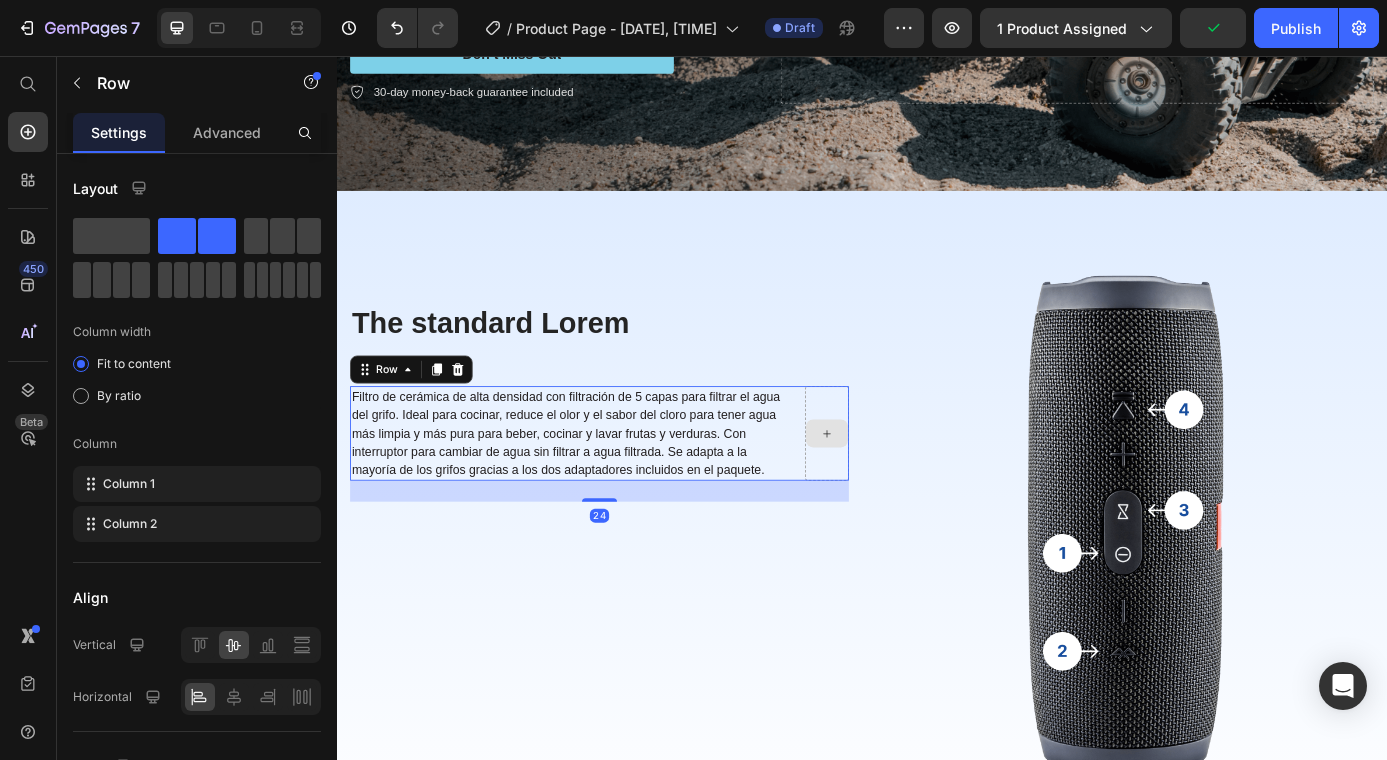click 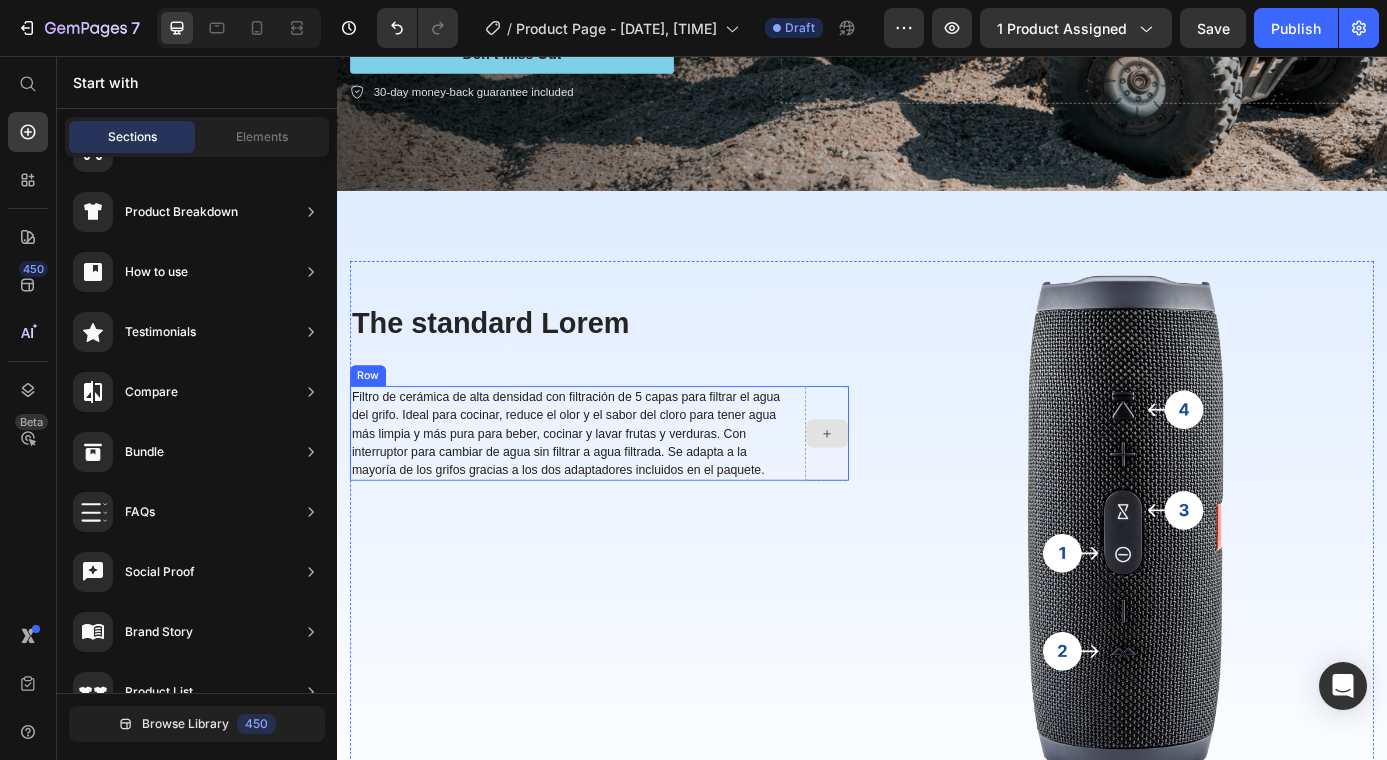 click at bounding box center (897, 487) 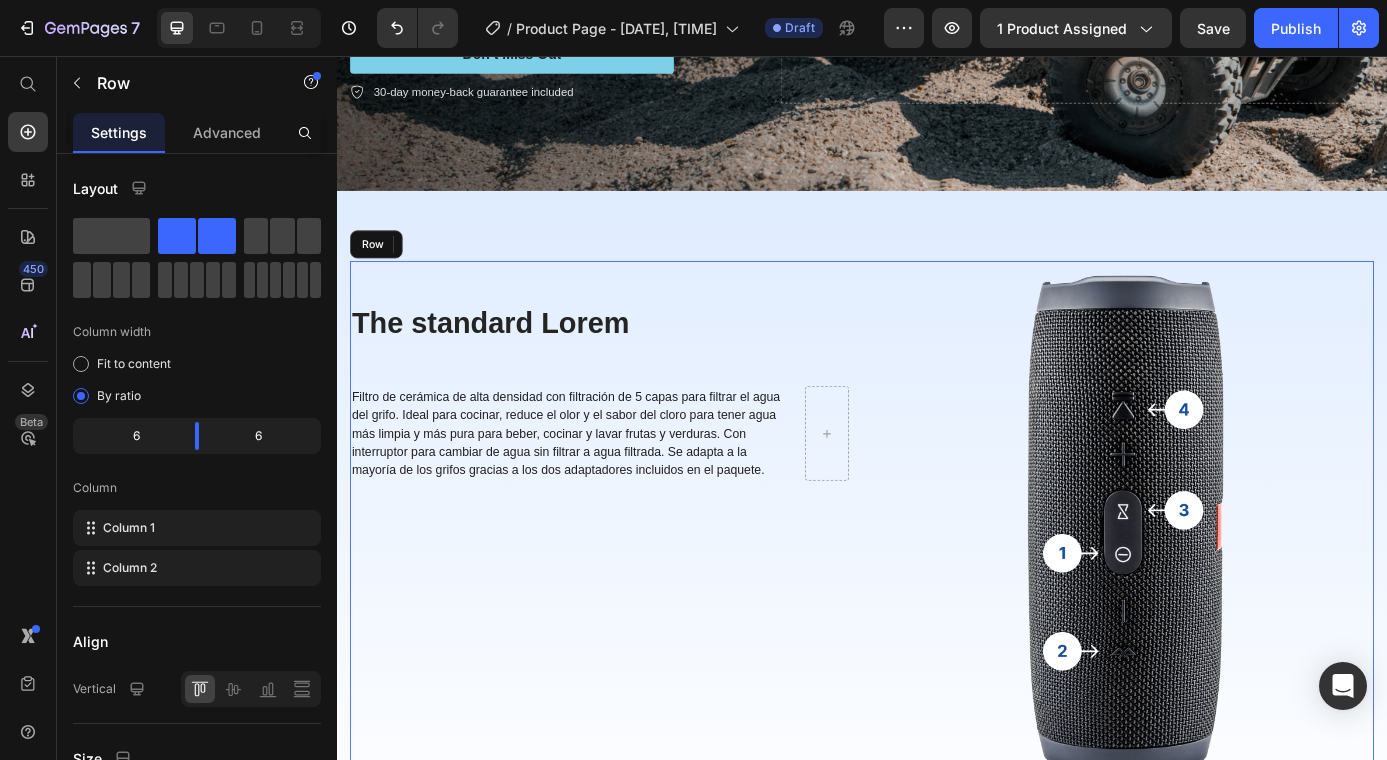 drag, startPoint x: 857, startPoint y: 673, endPoint x: 806, endPoint y: 594, distance: 94.031906 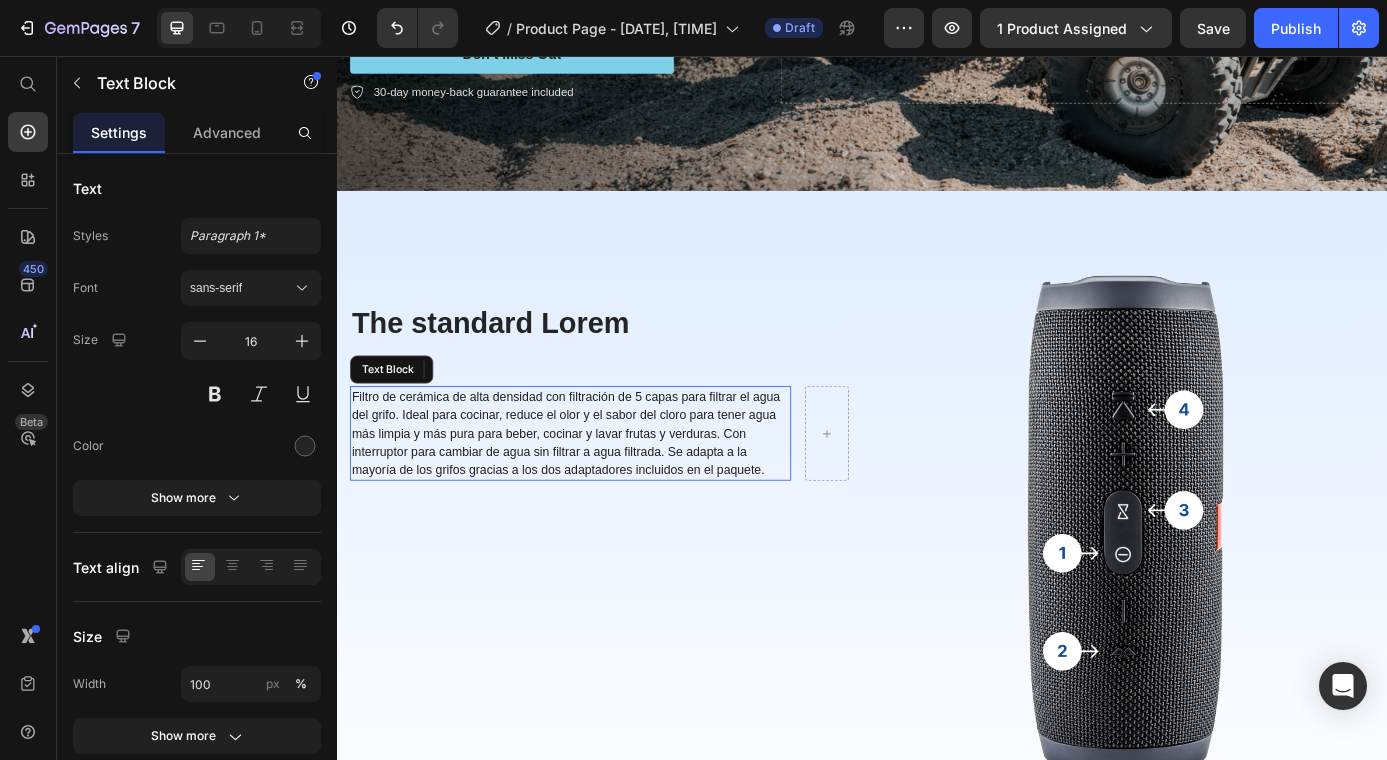 click on "Filtro de cerámica de alta densidad con filtración de 5 capas para filtrar el agua del grifo. Ideal para cocinar, reduce el olor y el sabor del cloro para tener agua más limpia y más pura para beber, cocinar y lavar frutas y verduras. Con interruptor para cambiar de agua sin filtrar a agua filtrada. Se adapta a la mayoría de los grifos gracias a los dos adaptadores incluidos en el paquete." at bounding box center (599, 486) 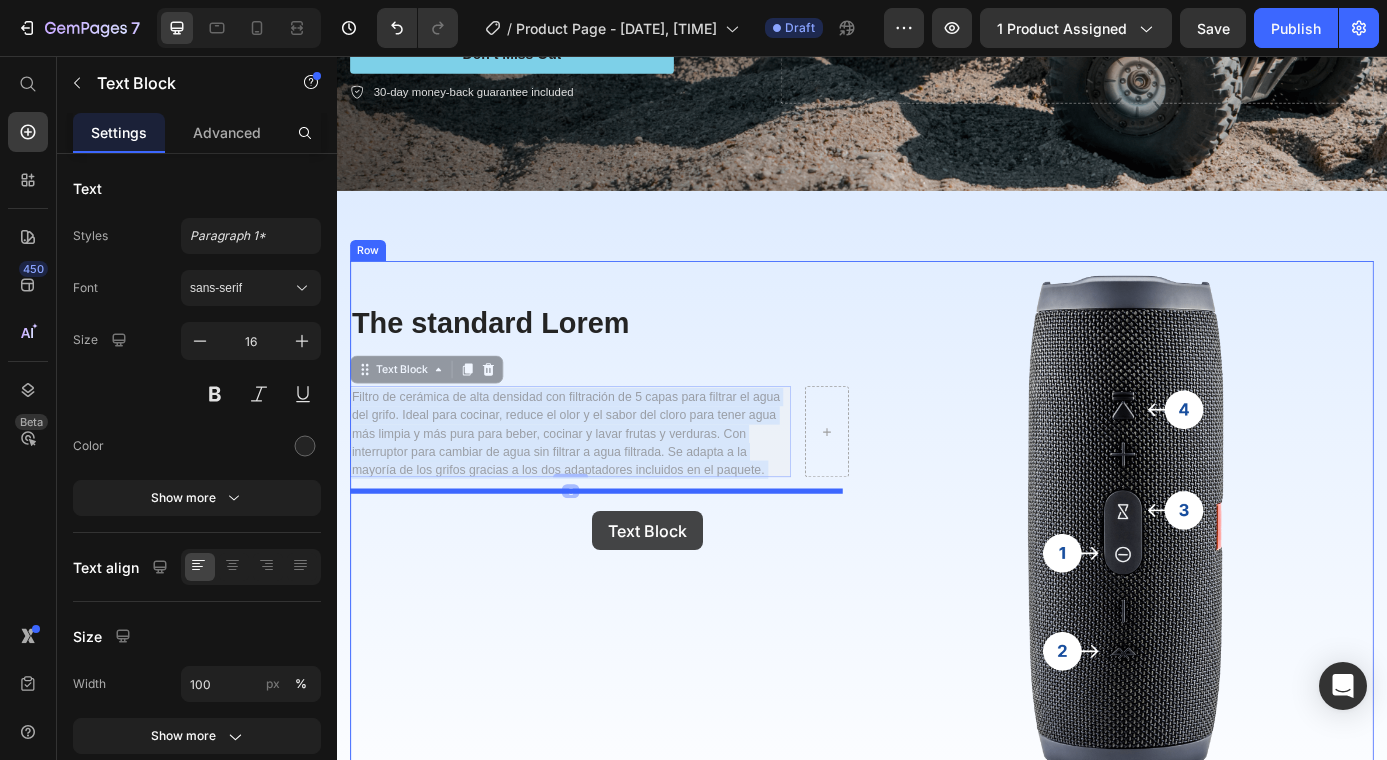 drag, startPoint x: 609, startPoint y: 525, endPoint x: 644, endPoint y: 593, distance: 76.47875 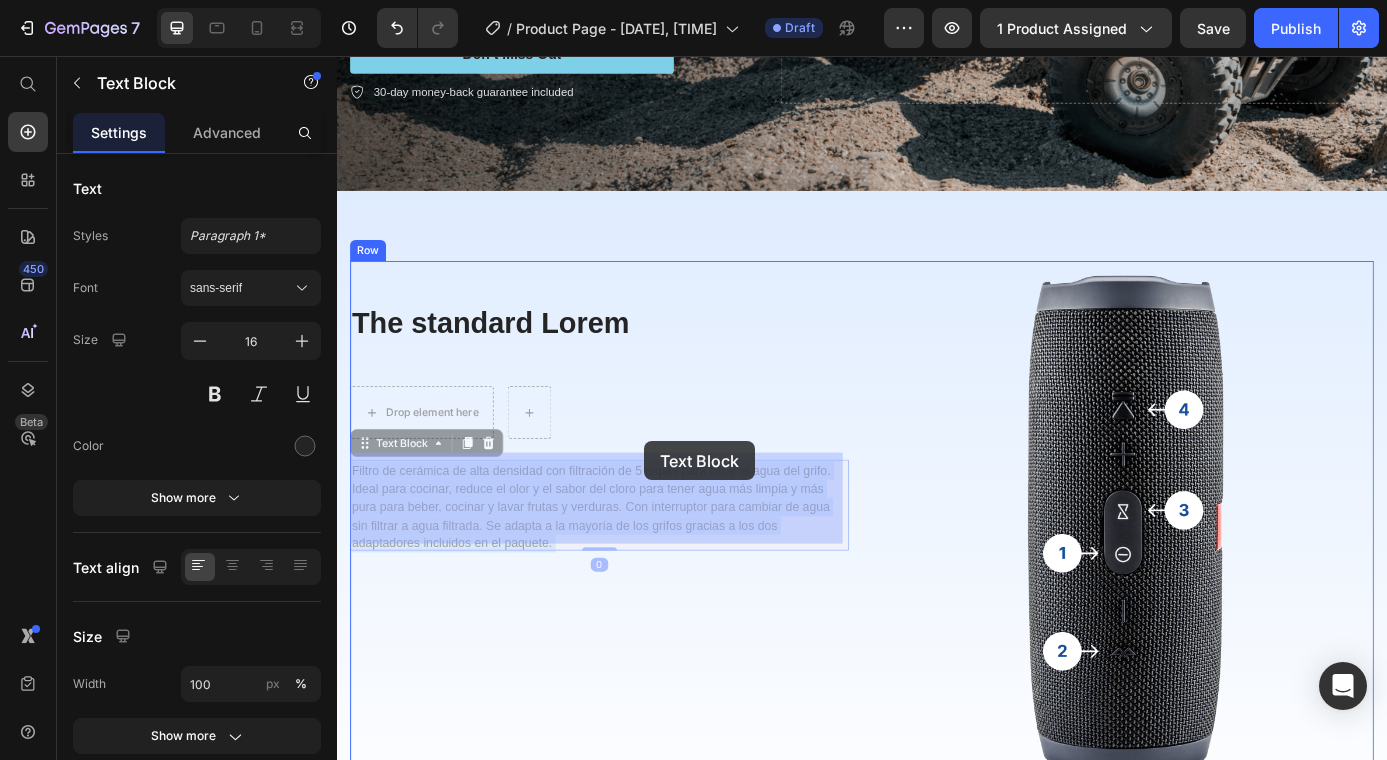 drag, startPoint x: 682, startPoint y: 529, endPoint x: 688, endPoint y: 496, distance: 33.54102 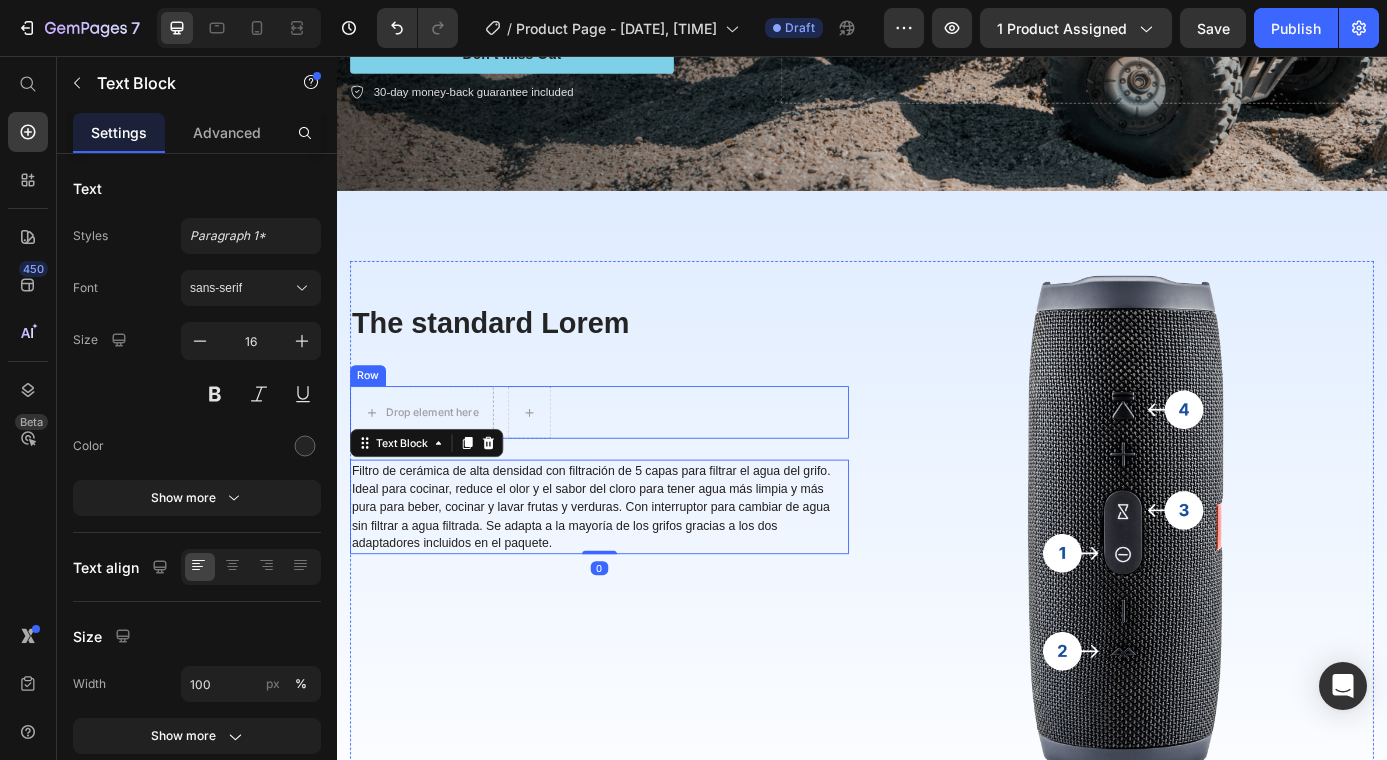 click on "Drop element here
Row" at bounding box center [637, 463] 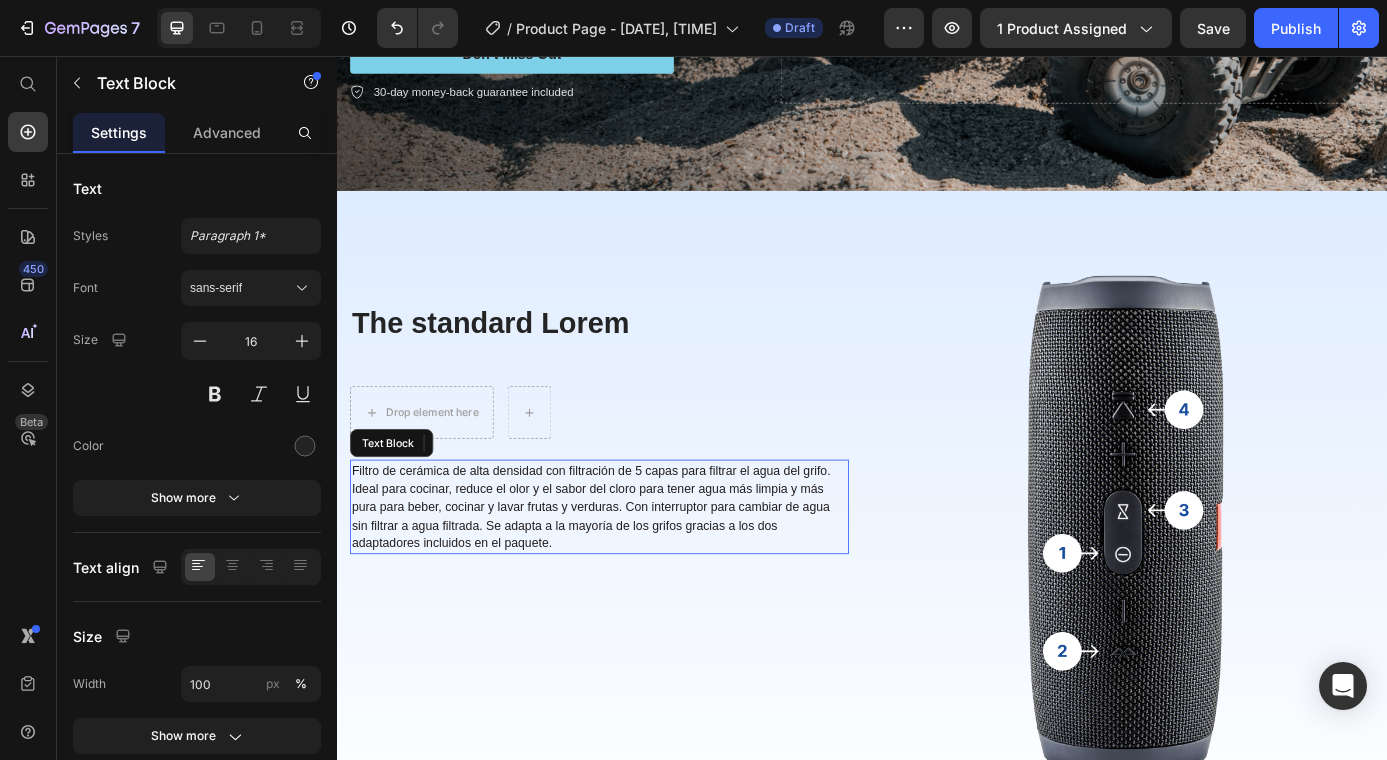click on "Filtro de cerámica de alta densidad con filtración de 5 capas para filtrar el agua del grifo. Ideal para cocinar, reduce el olor y el sabor del cloro para tener agua más limpia y más pura para beber, cocinar y lavar frutas y verduras. Con interruptor para cambiar de agua sin filtrar a agua filtrada. Se adapta a la mayoría de los grifos gracias a los dos adaptadores incluidos en el paquete." at bounding box center (627, 570) 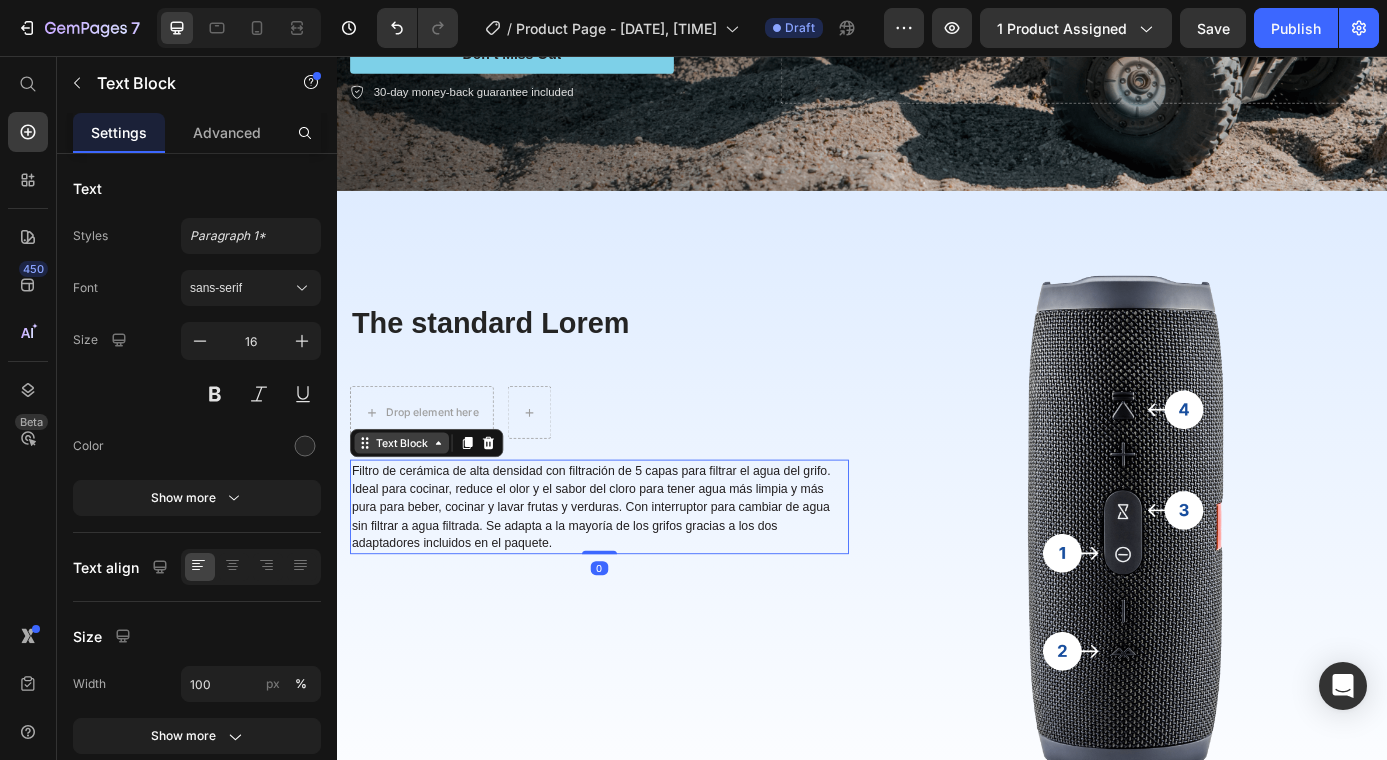 click 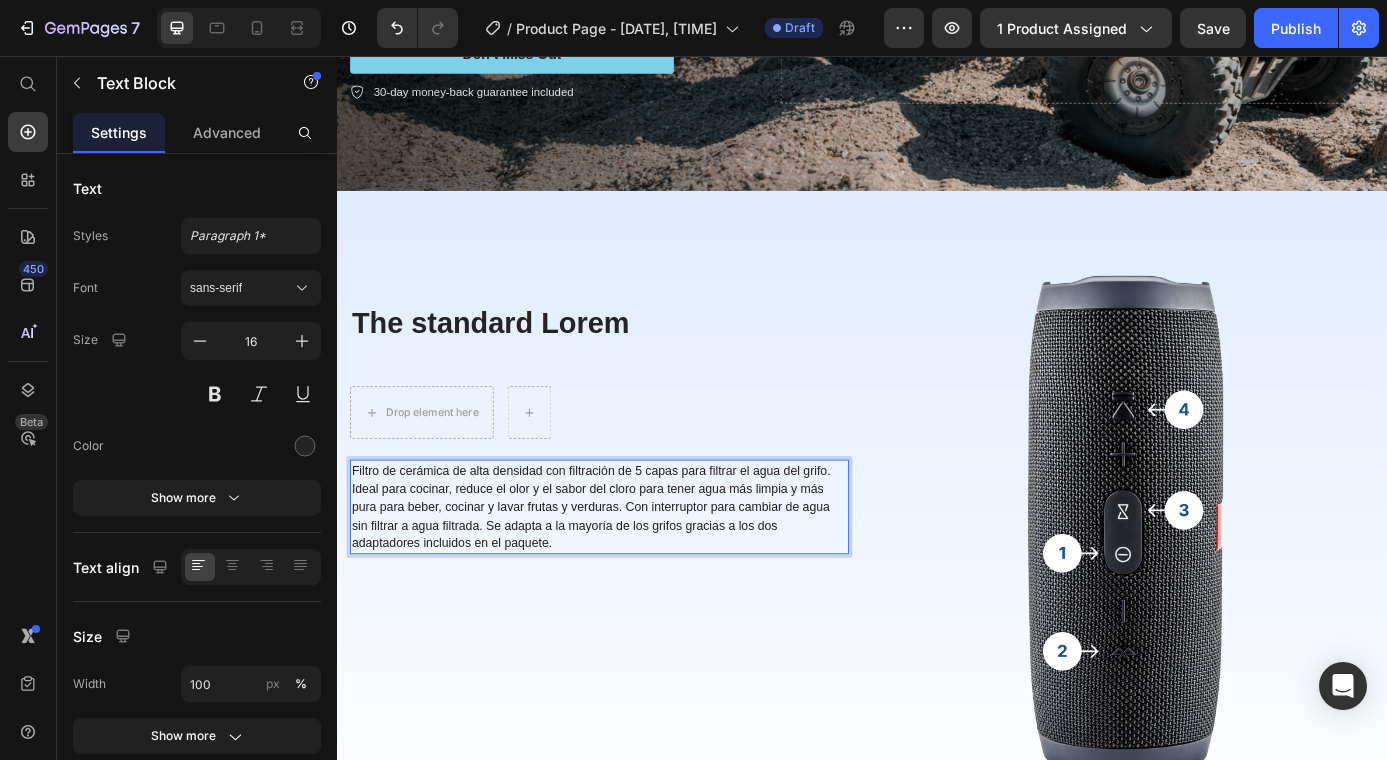 click on "Filtro de cerámica de alta densidad con filtración de 5 capas para filtrar el agua del grifo. Ideal para cocinar, reduce el olor y el sabor del cloro para tener agua más limpia y más pura para beber, cocinar y lavar frutas y verduras. Con interruptor para cambiar de agua sin filtrar a agua filtrada. Se adapta a la mayoría de los grifos gracias a los dos adaptadores incluidos en el paquete." at bounding box center [637, 571] 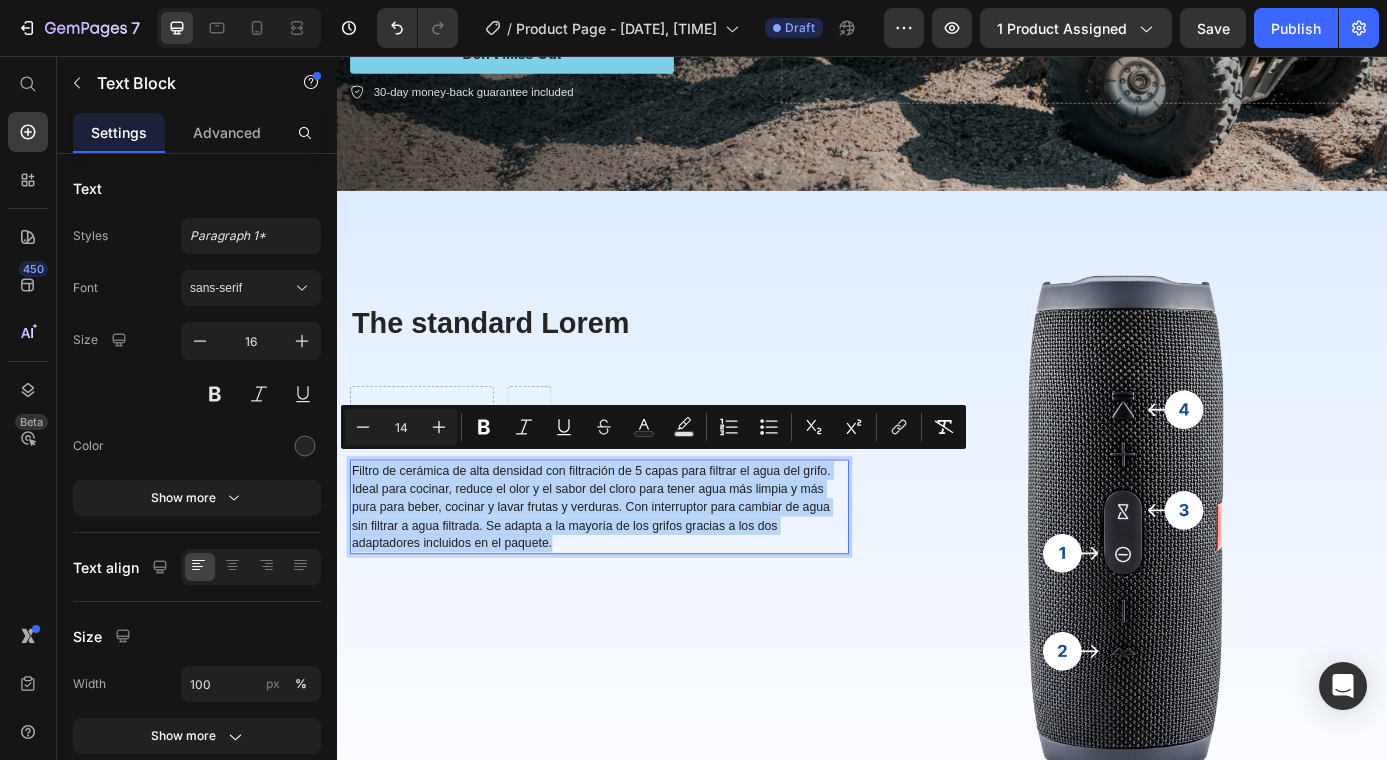 drag, startPoint x: 600, startPoint y: 599, endPoint x: 353, endPoint y: 513, distance: 261.5435 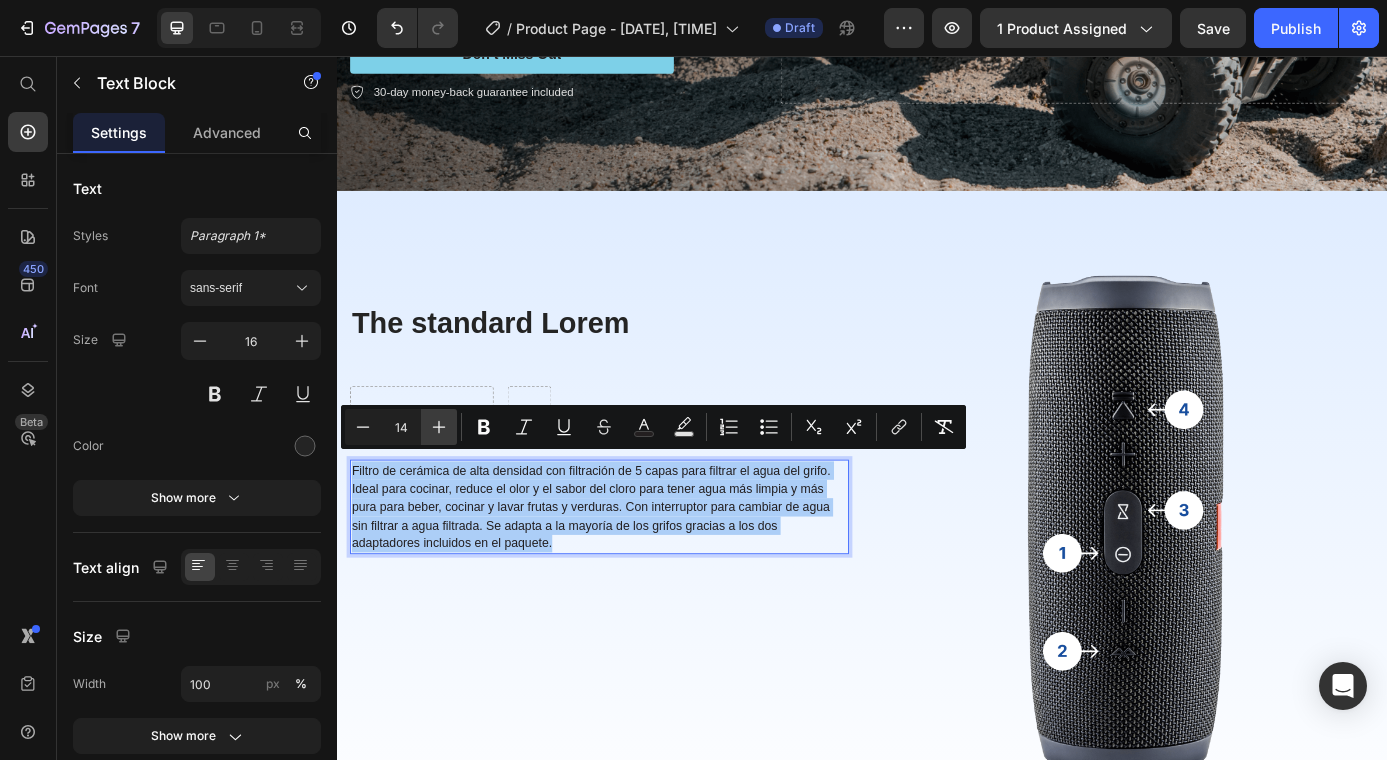 click 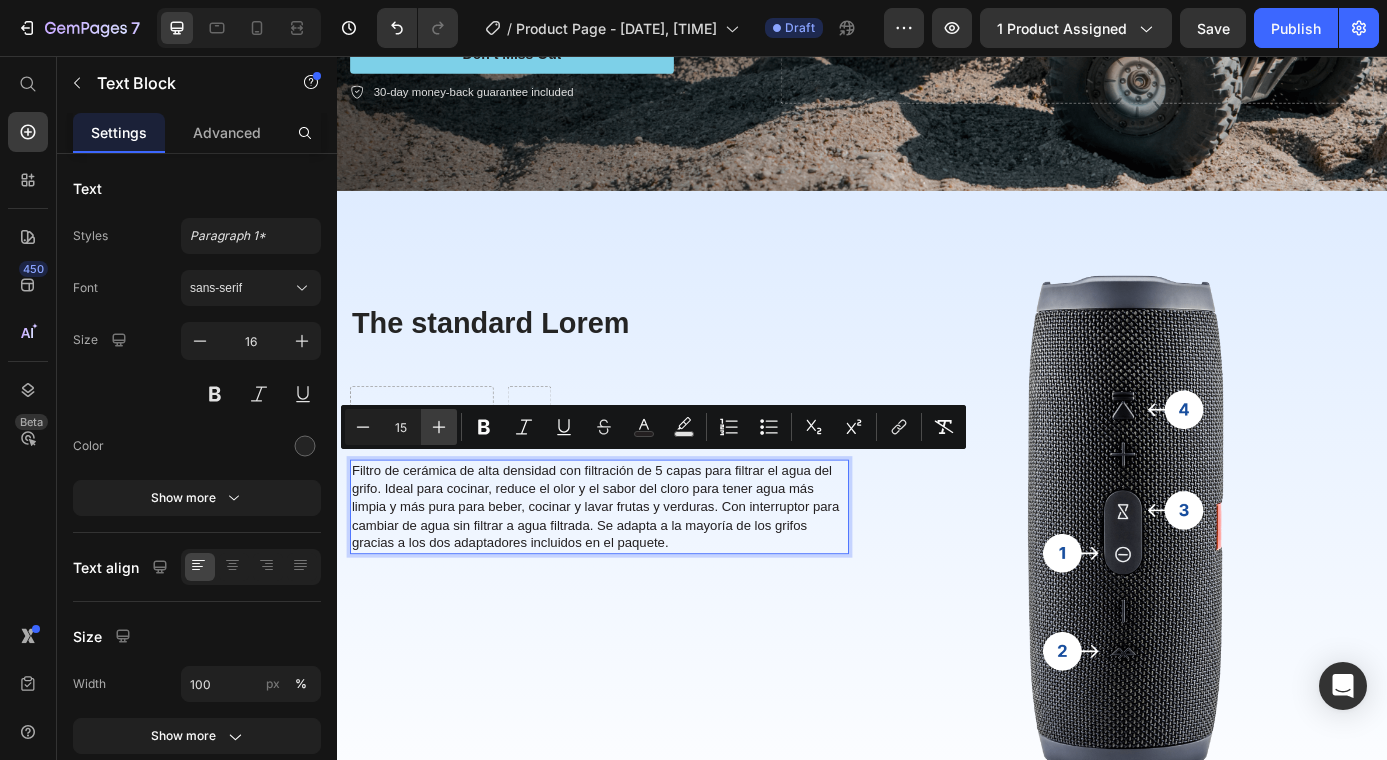 click 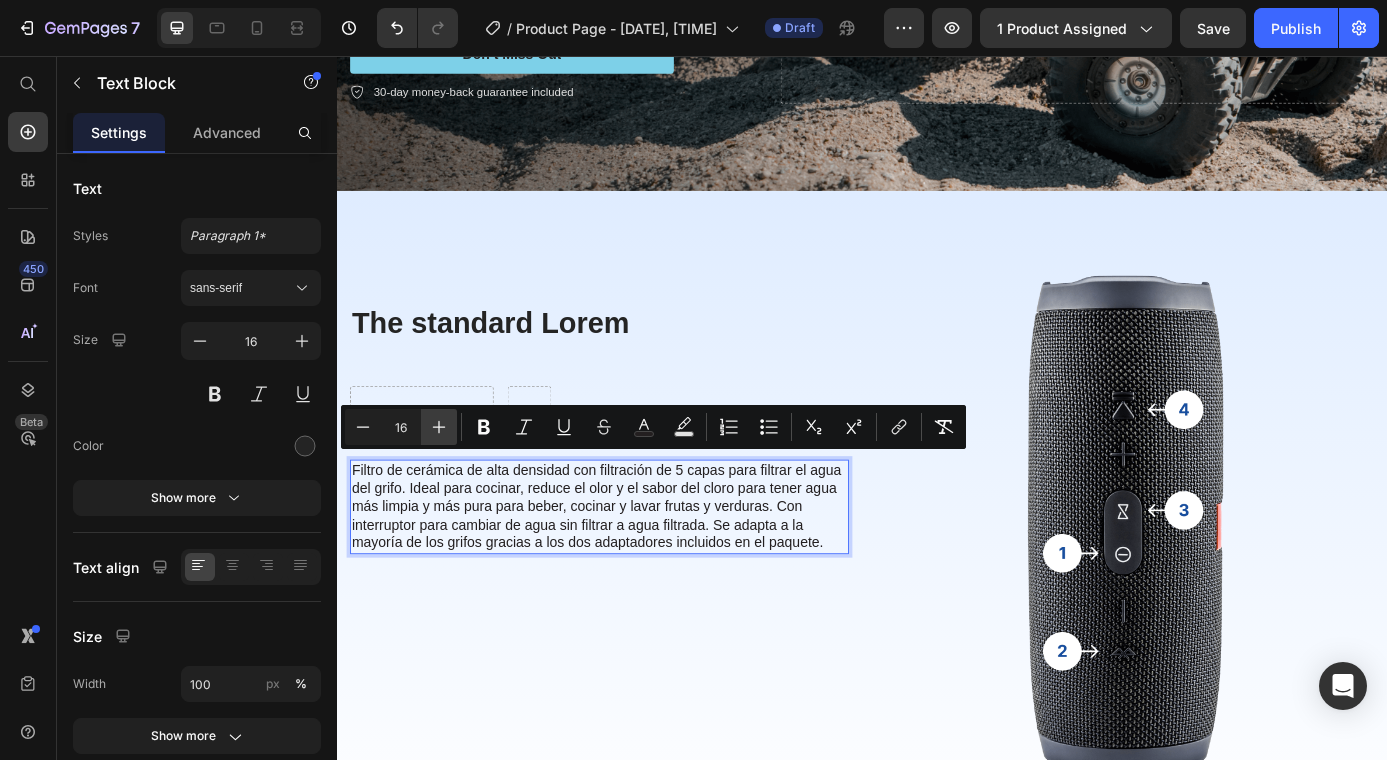 click 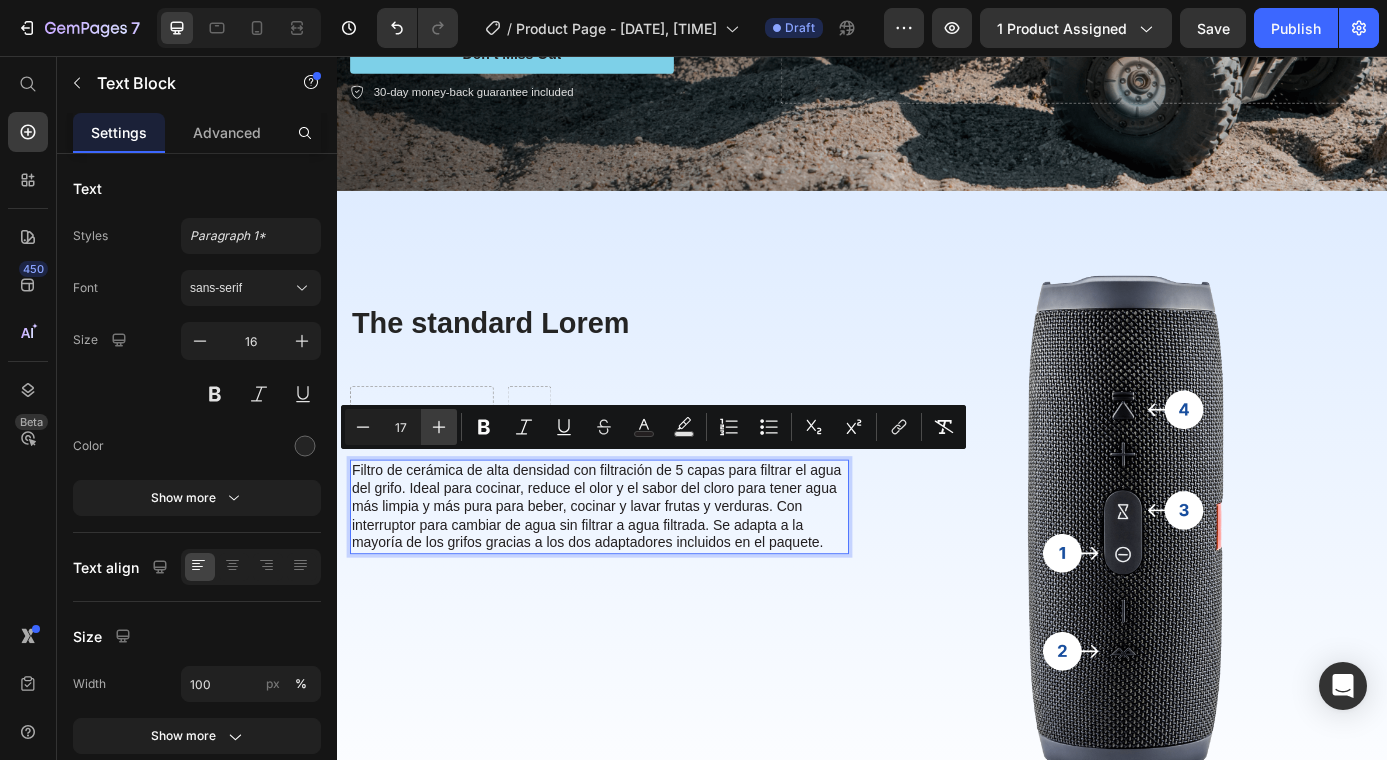 click 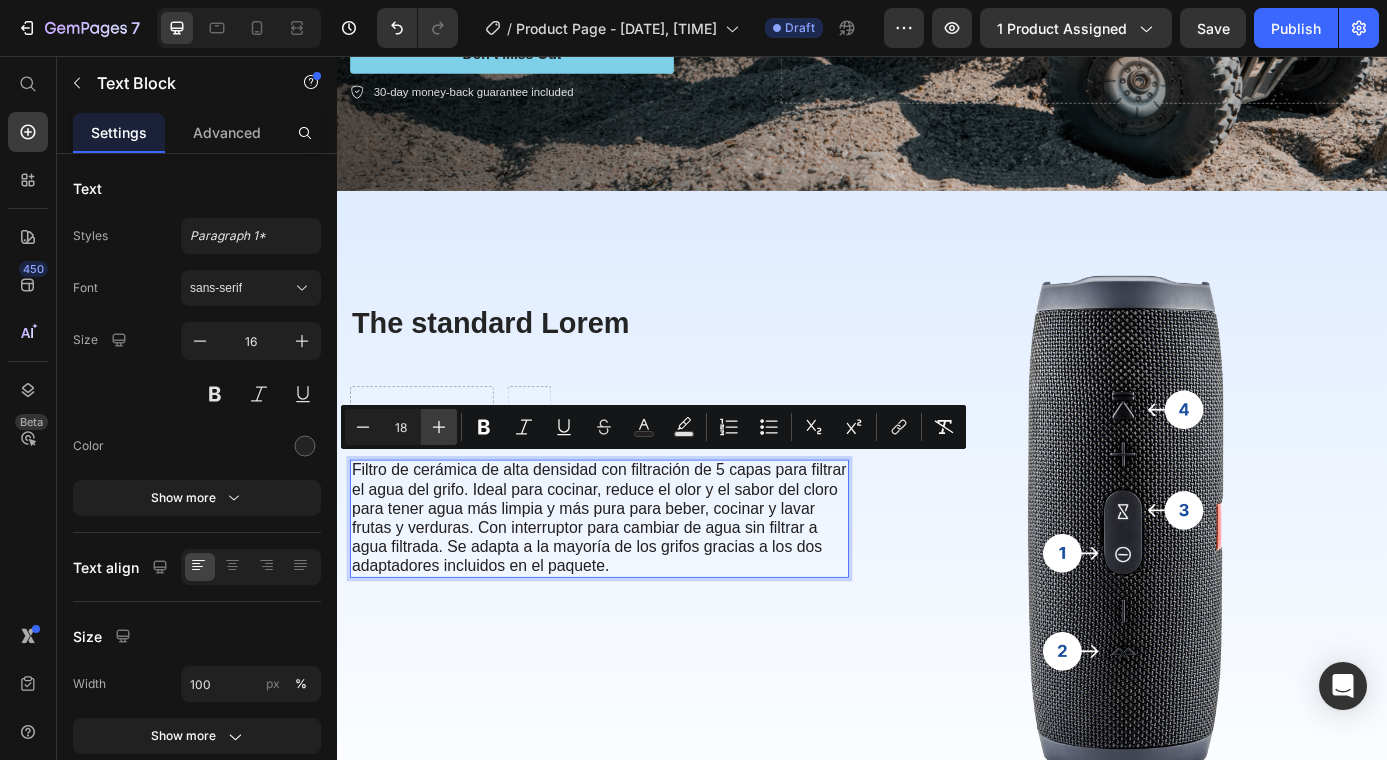 click 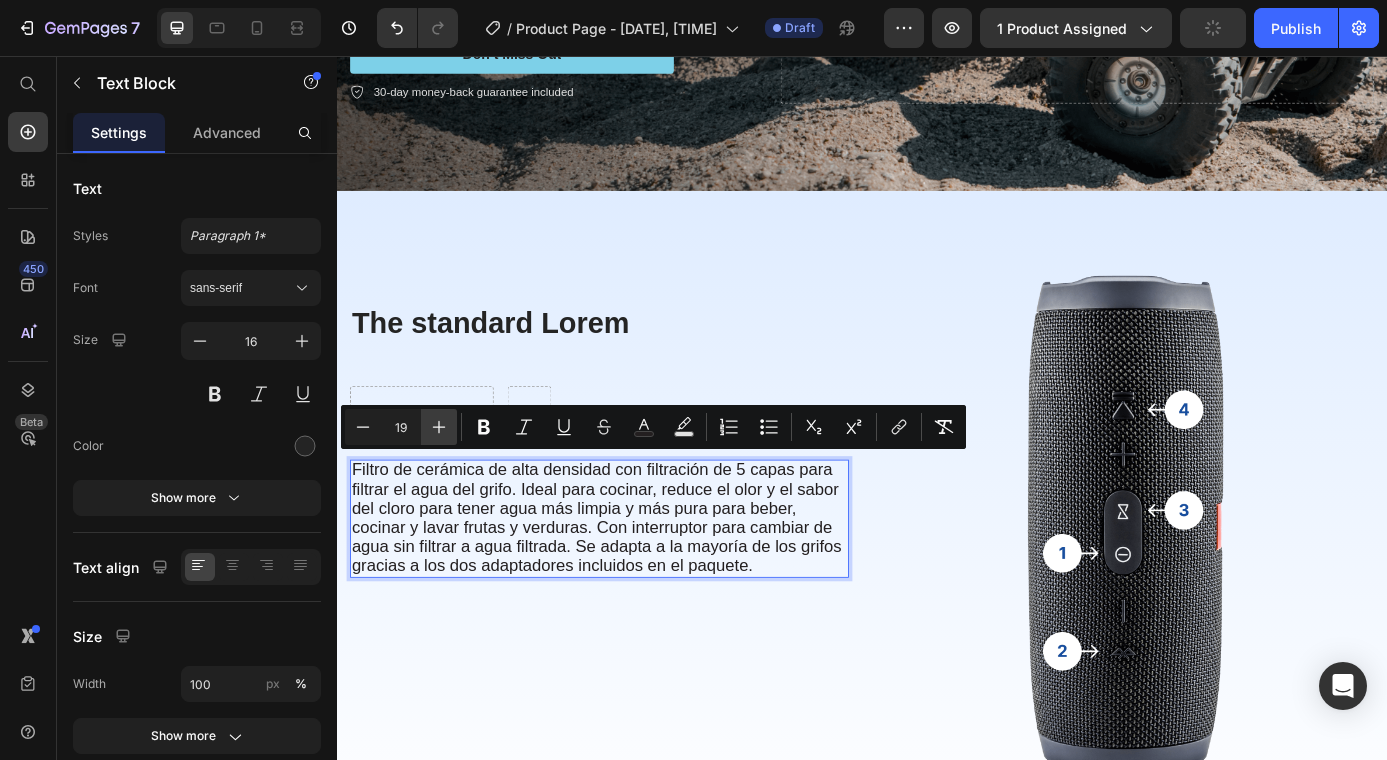 click 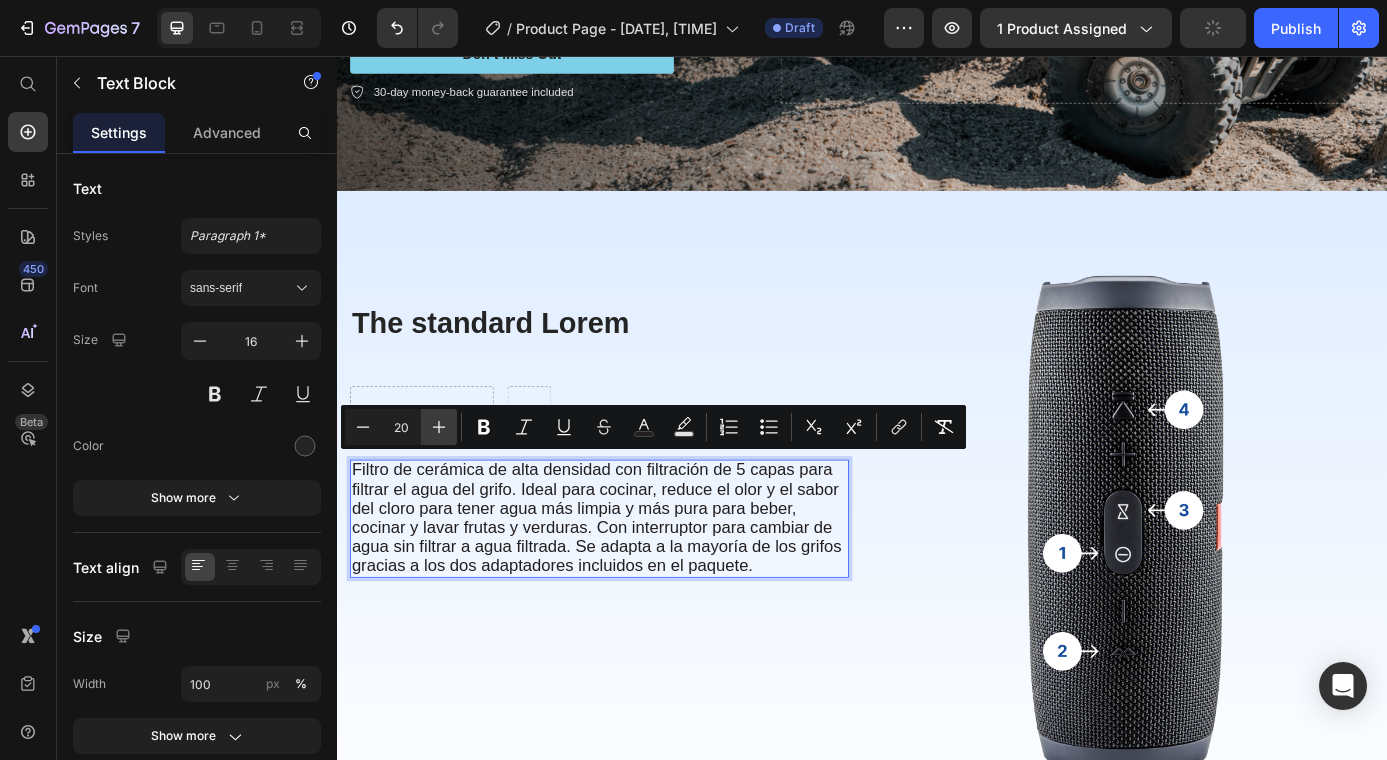 click 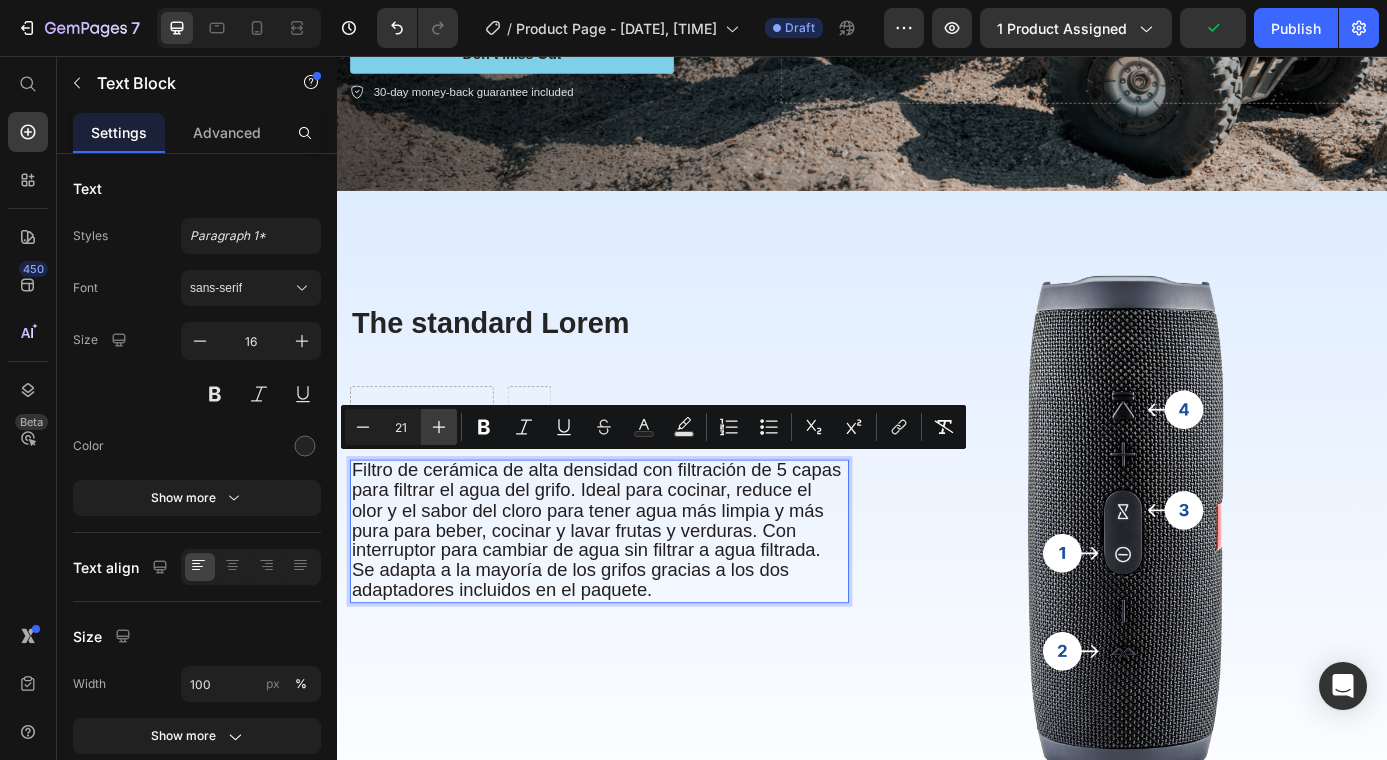 click 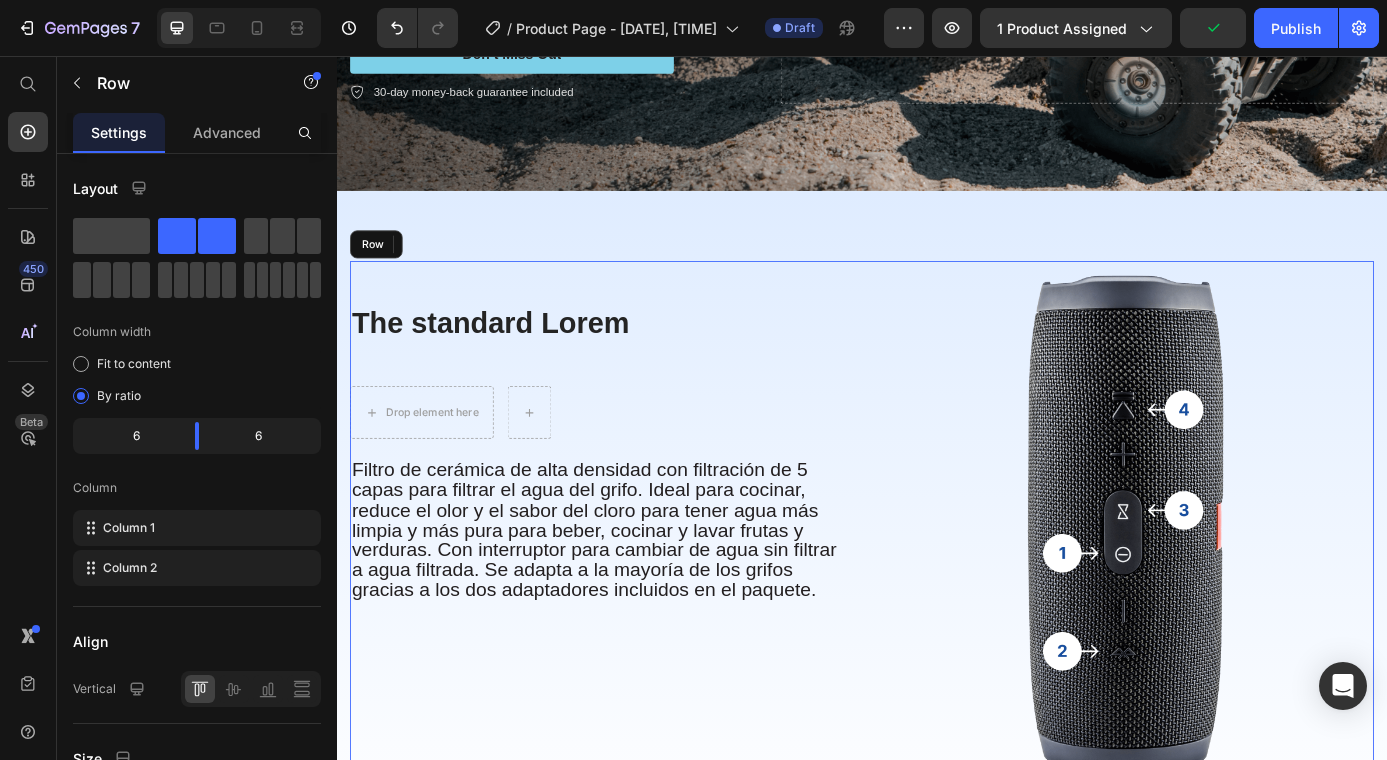 click on "The standard Lorem Heading
Drop element here
Row Filtro de cerámica de alta densidad con filtración de 5 capas para filtrar el agua del grifo. Ideal para cocinar, reduce el olor y el sabor del cloro para tener agua más limpia y más pura para beber, cocinar y lavar frutas y verduras. Con interruptor para cambiar de agua sin filtrar a agua filtrada. Se adapta a la mayoría de los grifos gracias a los dos adaptadores incluidos en el paquete. Text Block Row 2 cols Section   0" at bounding box center [637, 592] 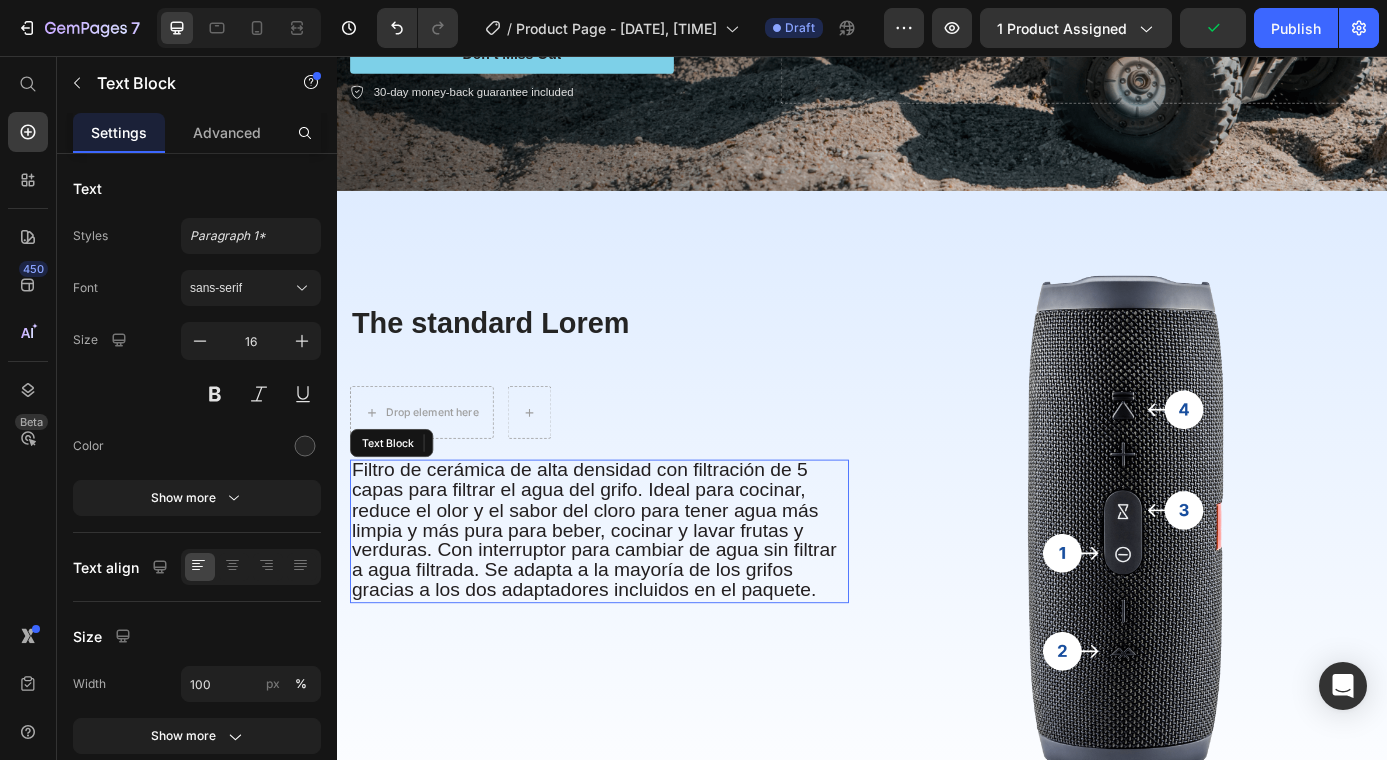 drag, startPoint x: 825, startPoint y: 577, endPoint x: 848, endPoint y: 568, distance: 24.698177 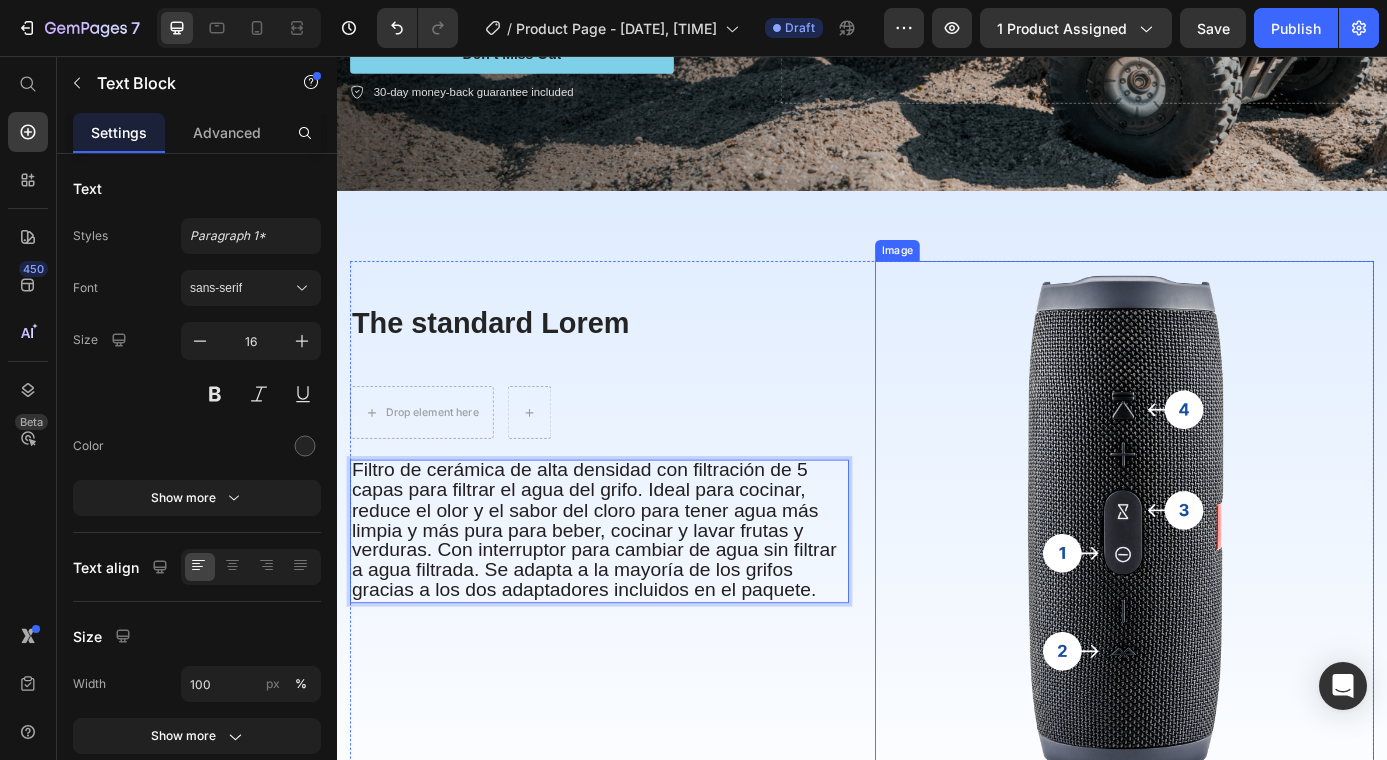 drag, startPoint x: 904, startPoint y: 661, endPoint x: 946, endPoint y: 673, distance: 43.68066 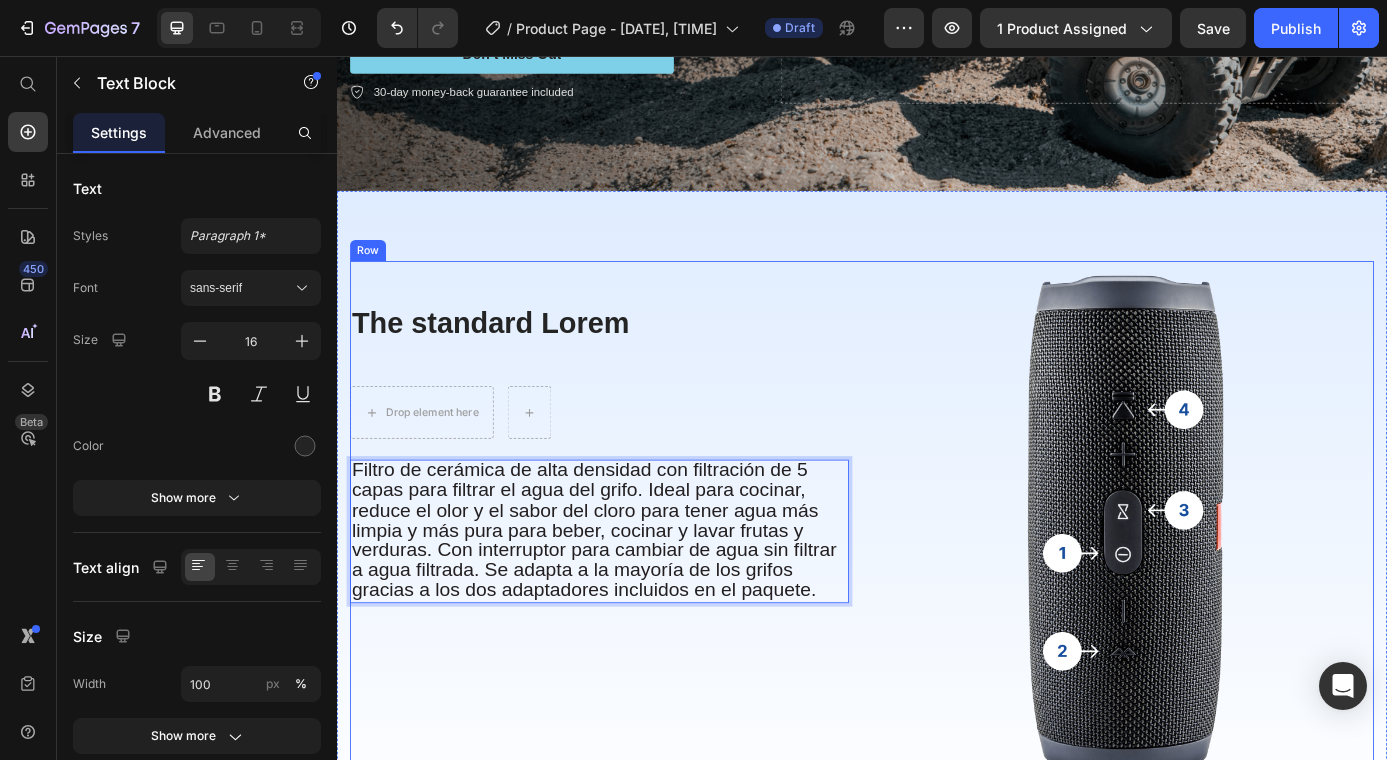 drag, startPoint x: 907, startPoint y: 649, endPoint x: 816, endPoint y: 560, distance: 127.28708 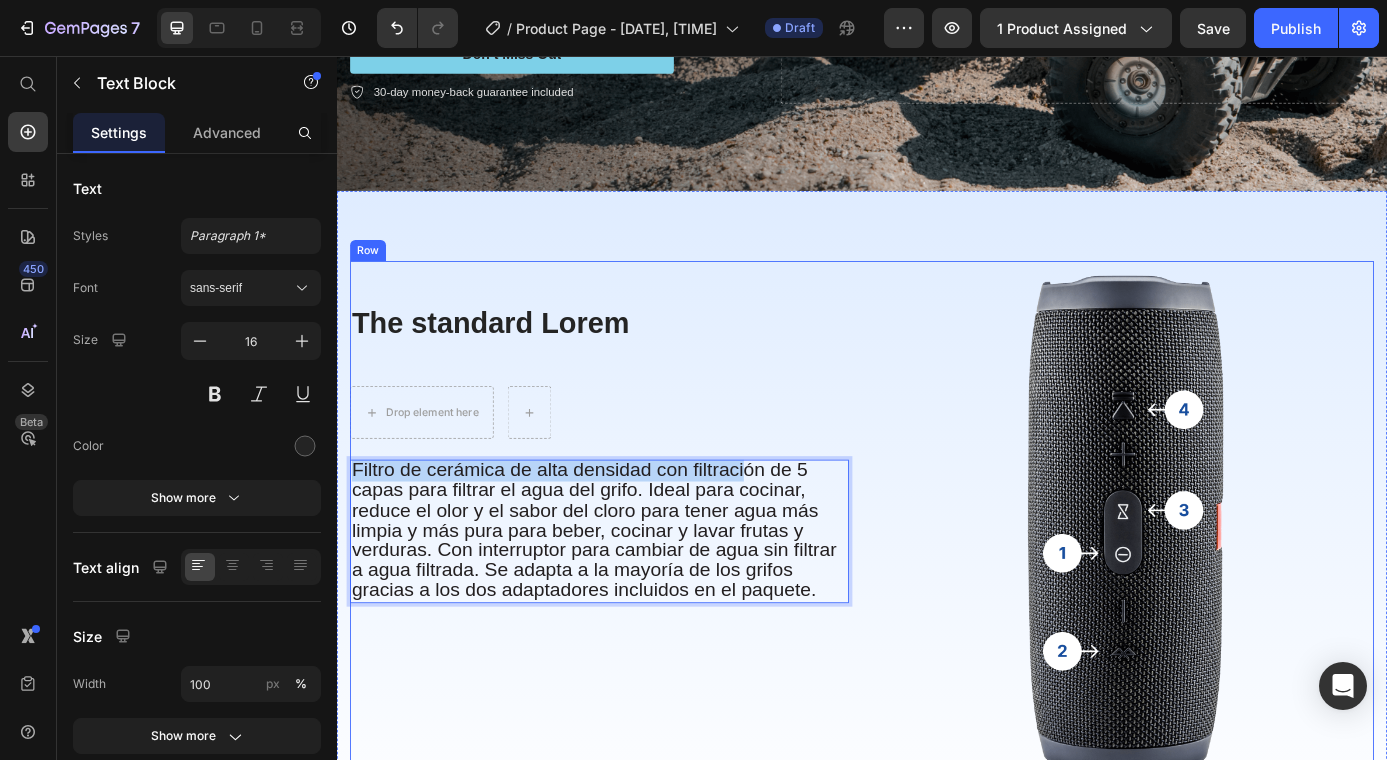 drag, startPoint x: 803, startPoint y: 522, endPoint x: 876, endPoint y: 490, distance: 79.70571 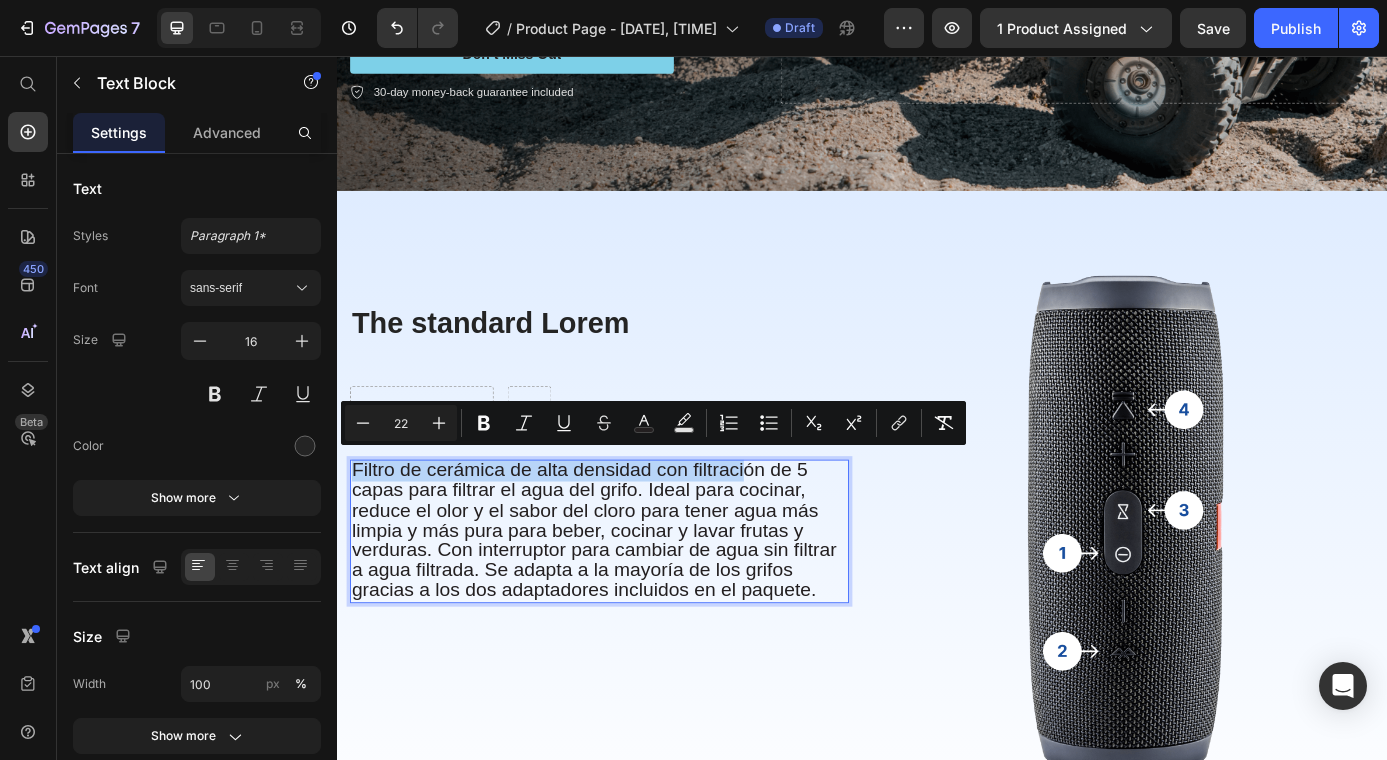 click on "The standard Lorem Heading
Drop element here
Row Filtro de cerámica de alta densidad con filtración de 5 capas para filtrar el agua del grifo. Ideal para cocinar, reduce el olor y el sabor del cloro para tener agua más limpia y más pura para beber, cocinar y lavar frutas y verduras. Con interruptor para cambiar de agua sin filtrar a agua filtrada. Se adapta a la mayoría de los grifos gracias a los dos adaptadores incluidos en el paquete. Text Block   0 The standard Lorem Heading Image Row" at bounding box center [937, 592] 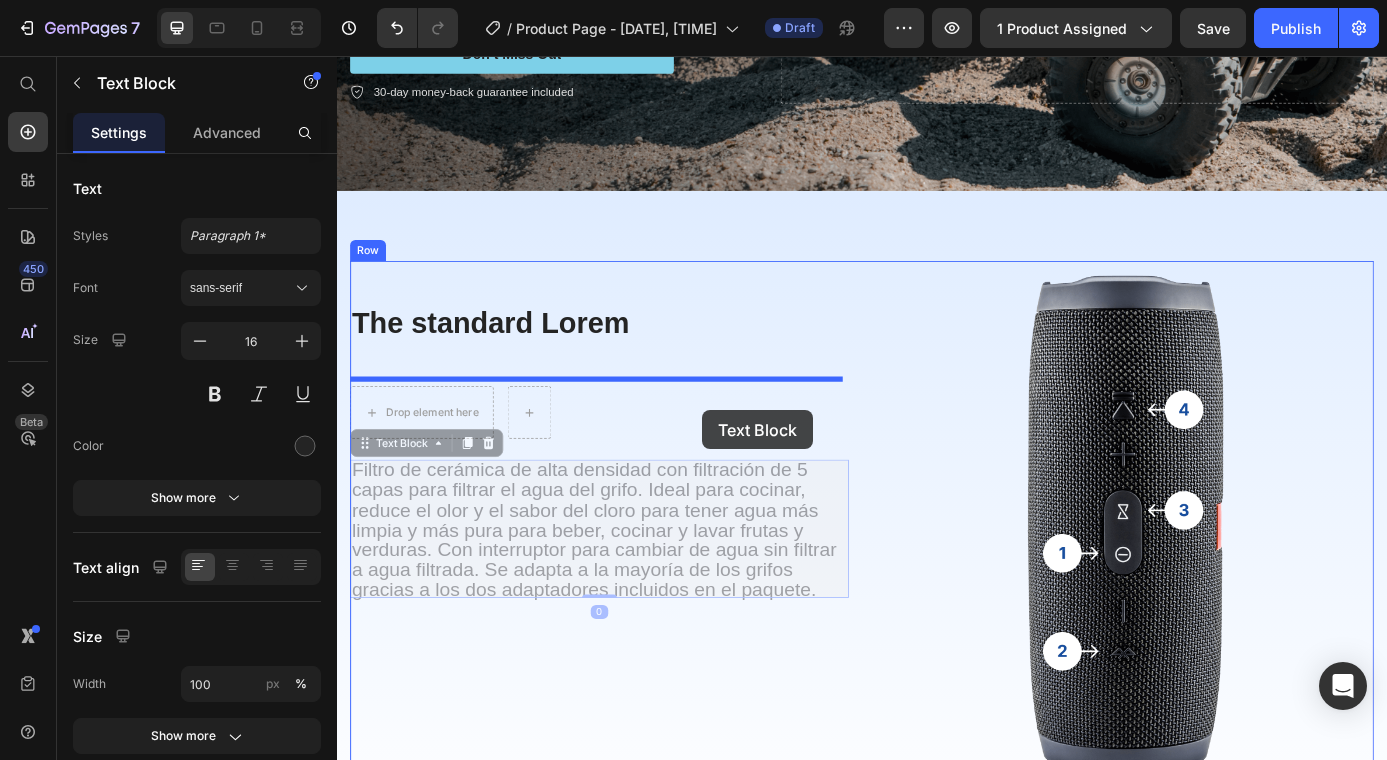 drag, startPoint x: 692, startPoint y: 537, endPoint x: 752, endPoint y: 453, distance: 103.227905 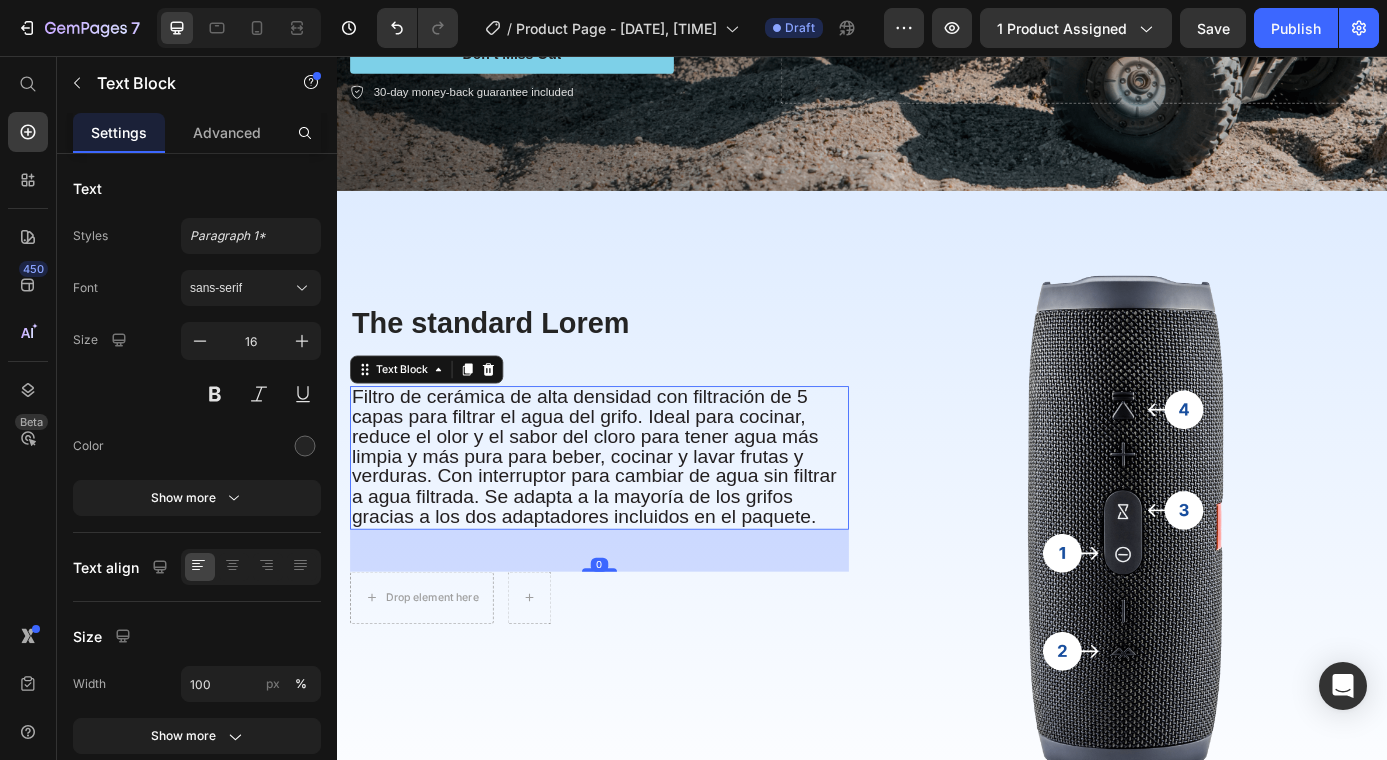 click on "Text Block" at bounding box center [439, 414] 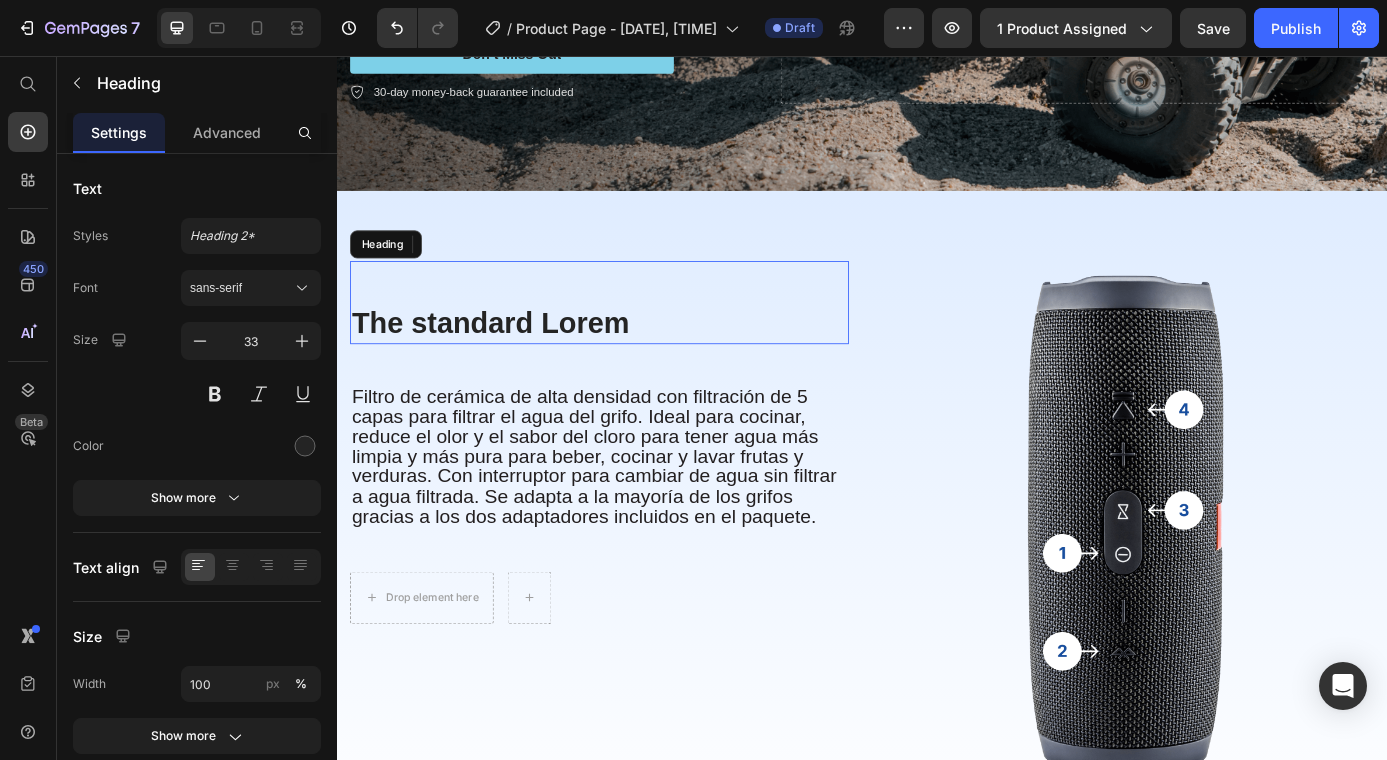 click on "The standard Lorem" at bounding box center [637, 361] 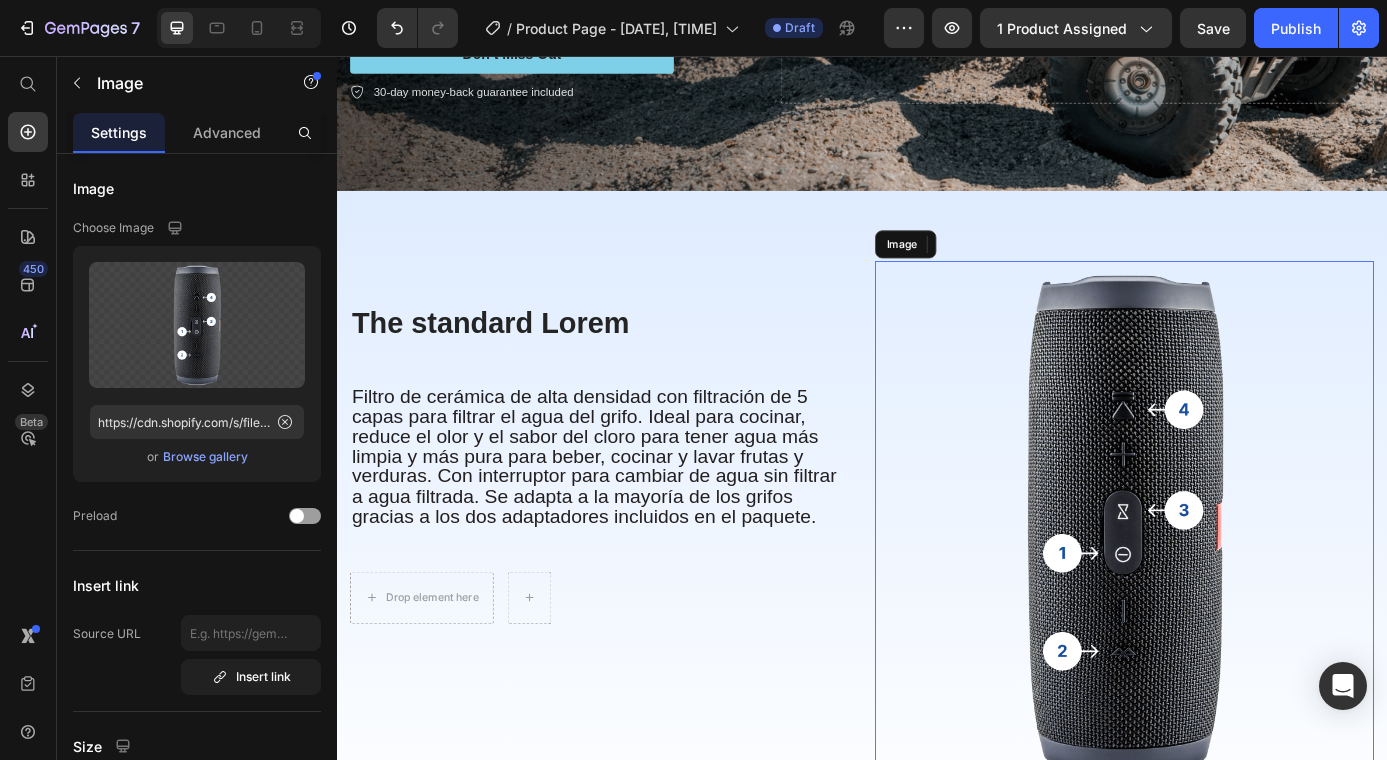 click at bounding box center [1237, 592] 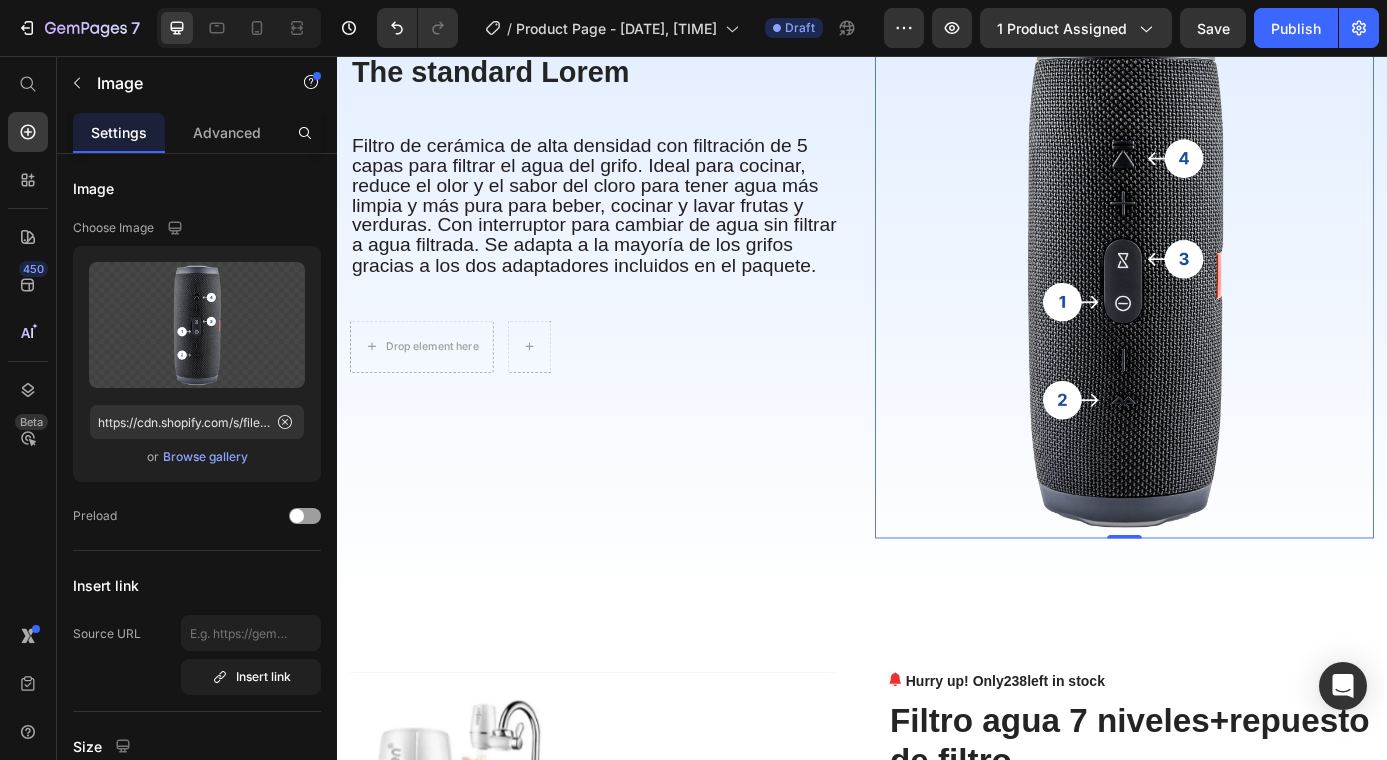 scroll, scrollTop: 598, scrollLeft: 0, axis: vertical 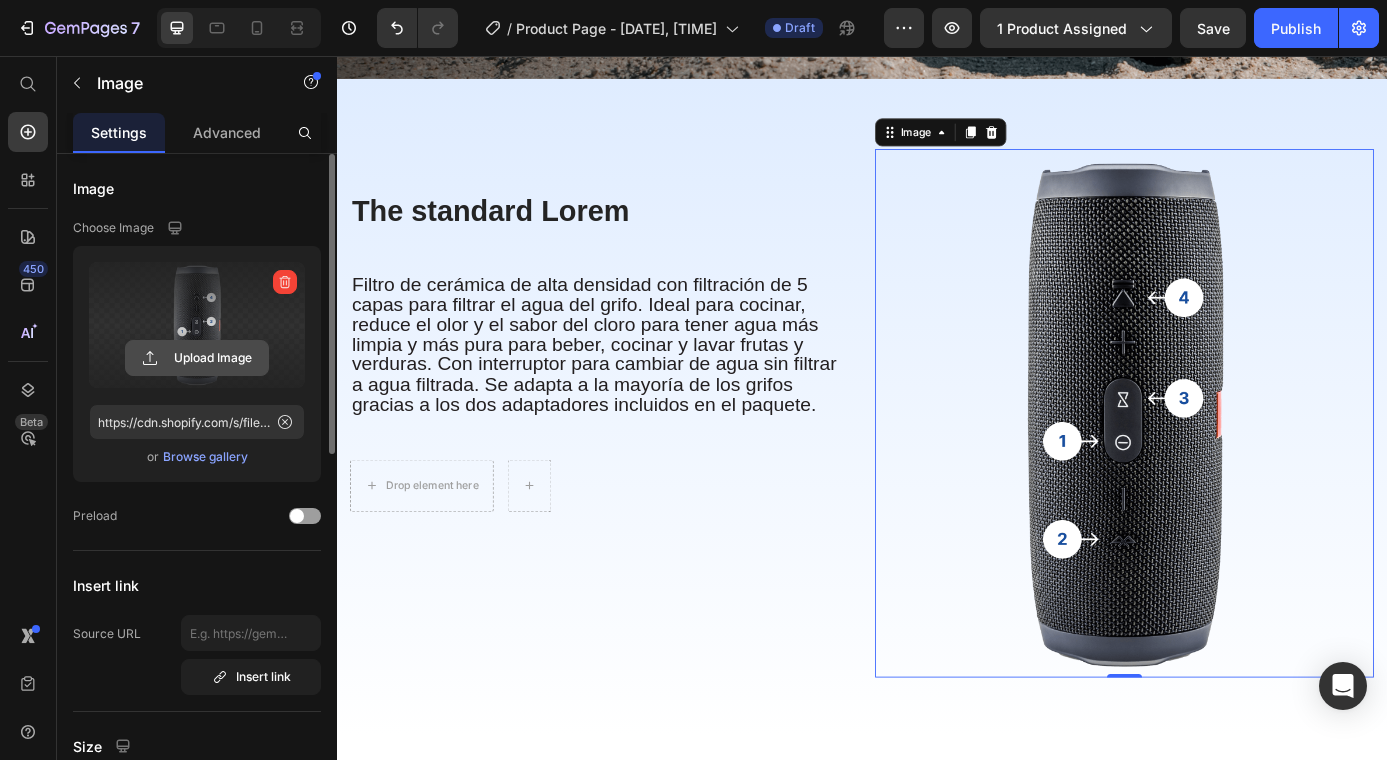 click 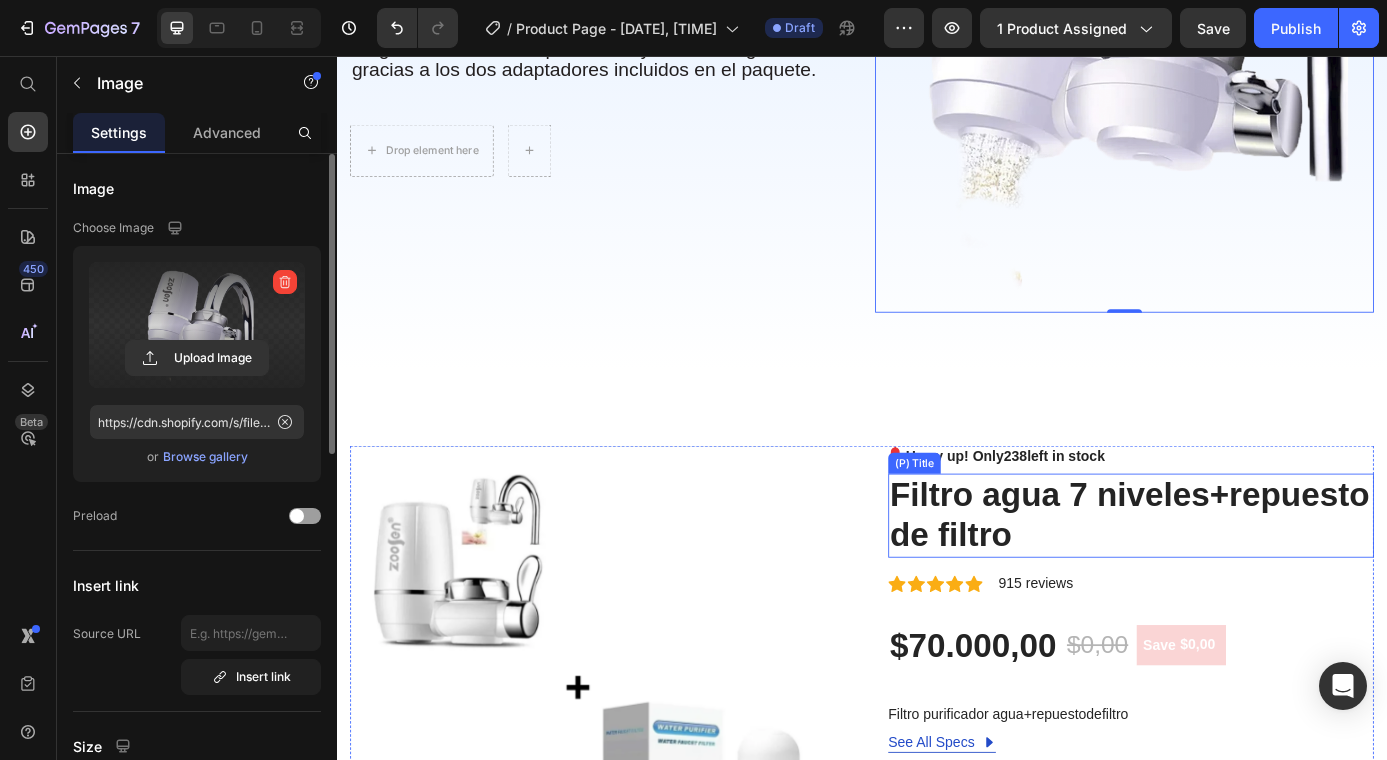 scroll, scrollTop: 902, scrollLeft: 0, axis: vertical 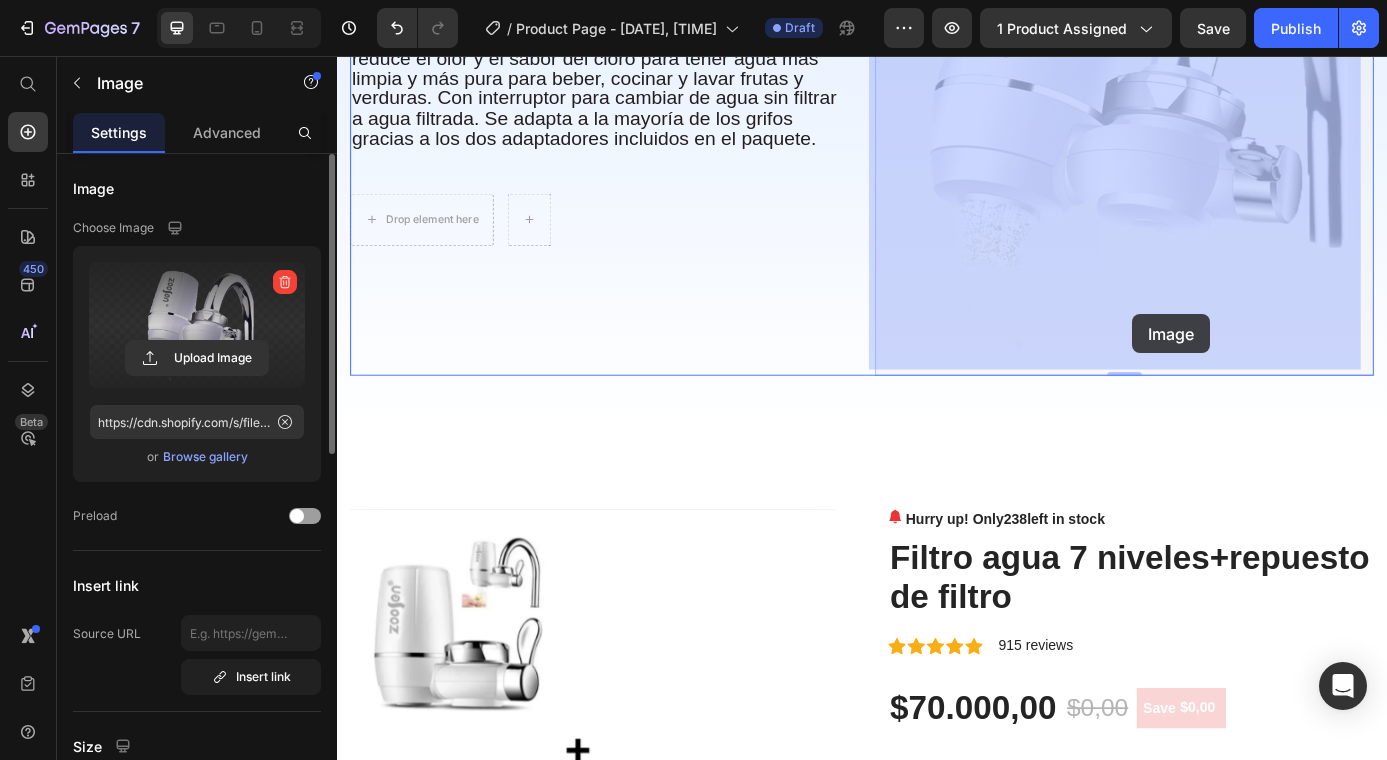 drag, startPoint x: 1243, startPoint y: 301, endPoint x: 1246, endPoint y: 337, distance: 36.124783 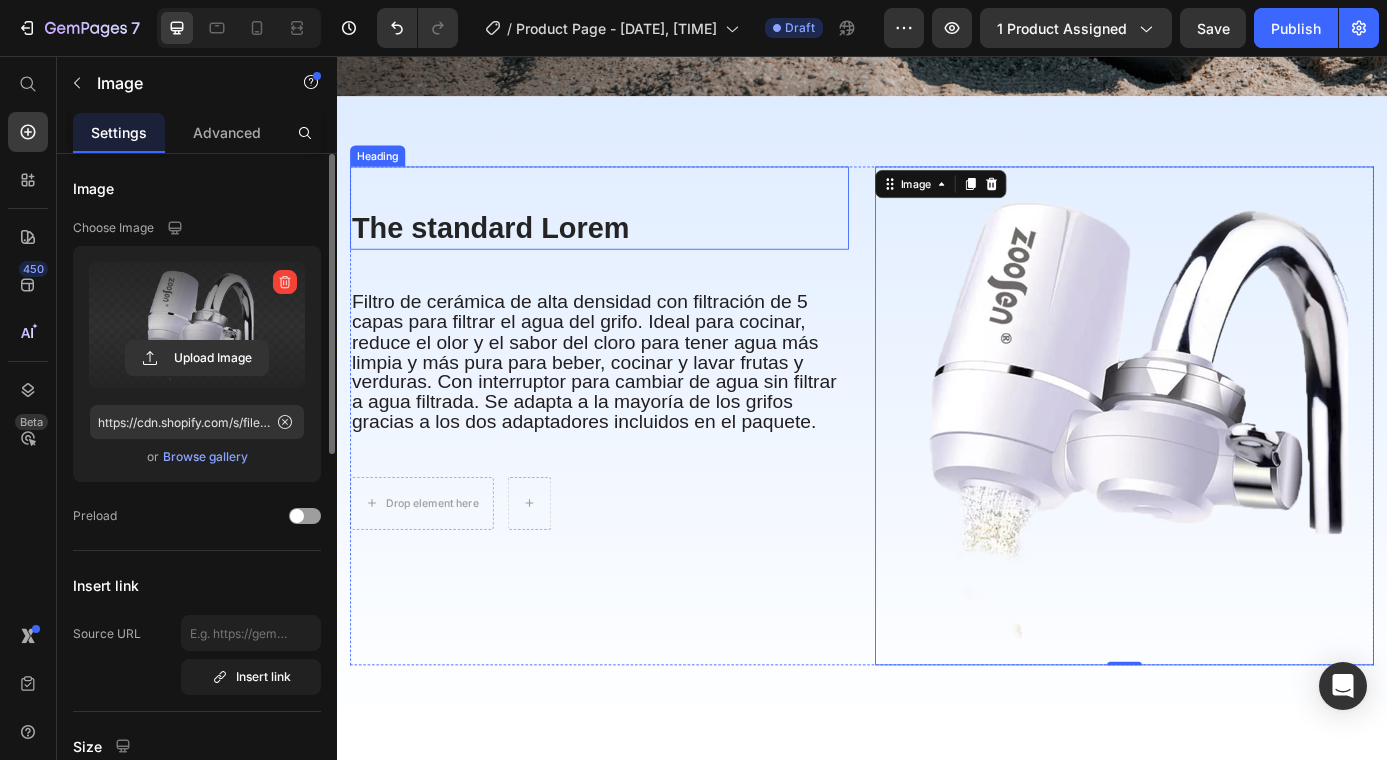 scroll, scrollTop: 525, scrollLeft: 0, axis: vertical 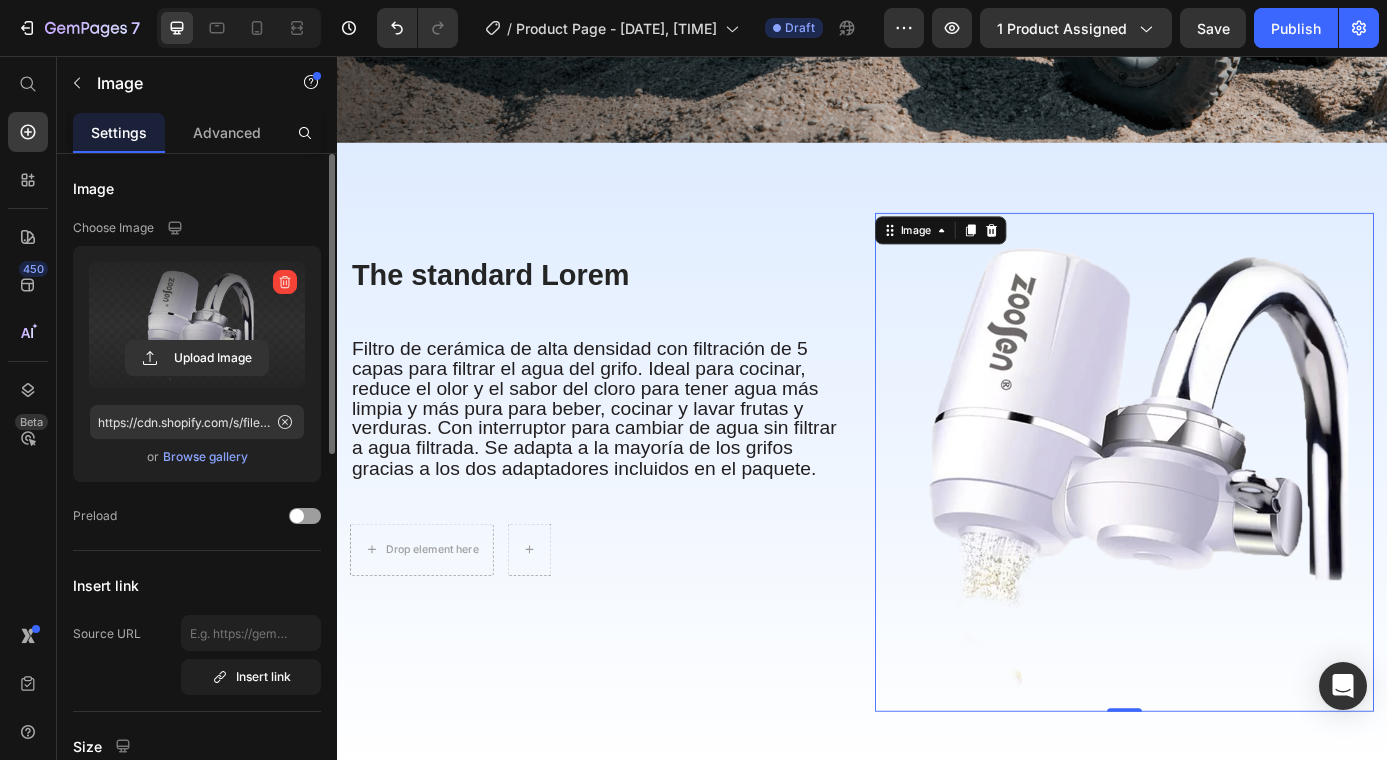 click at bounding box center [197, 325] 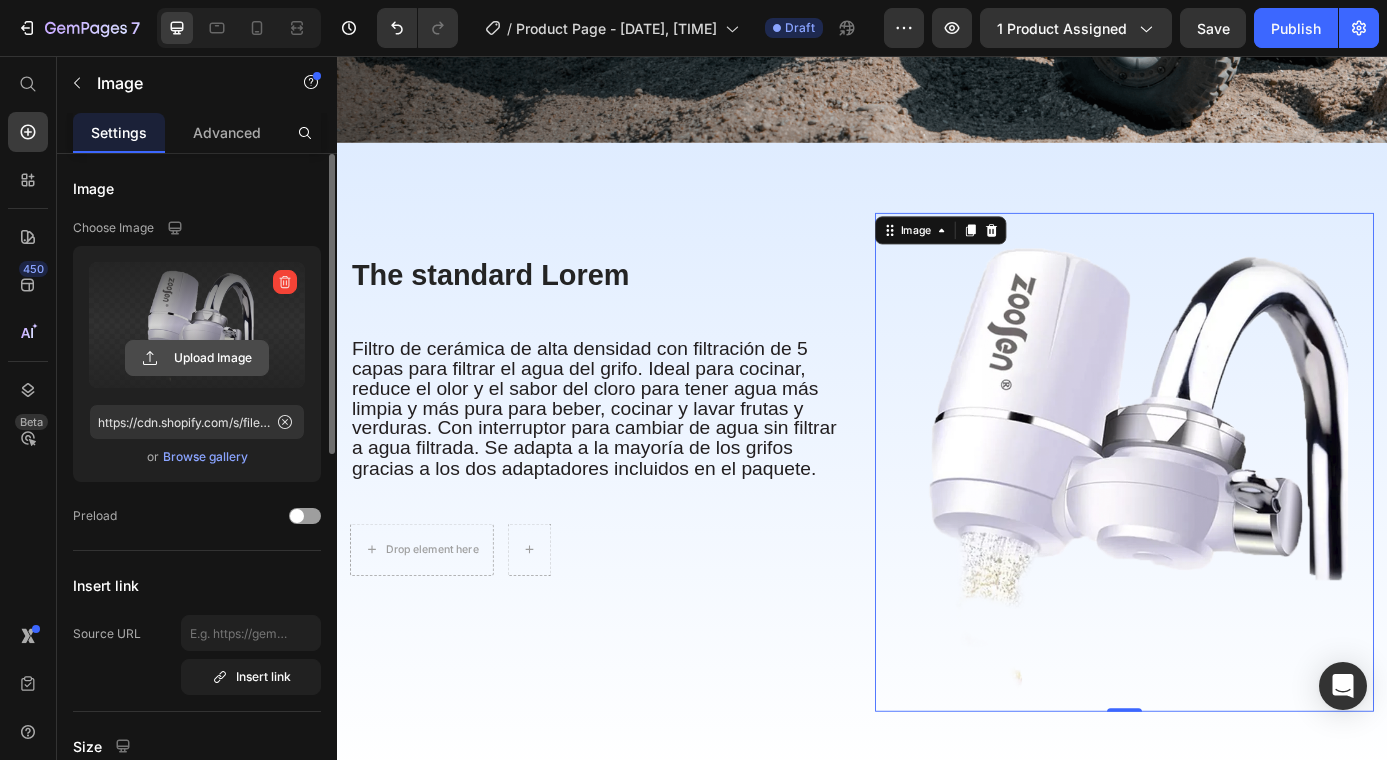 click 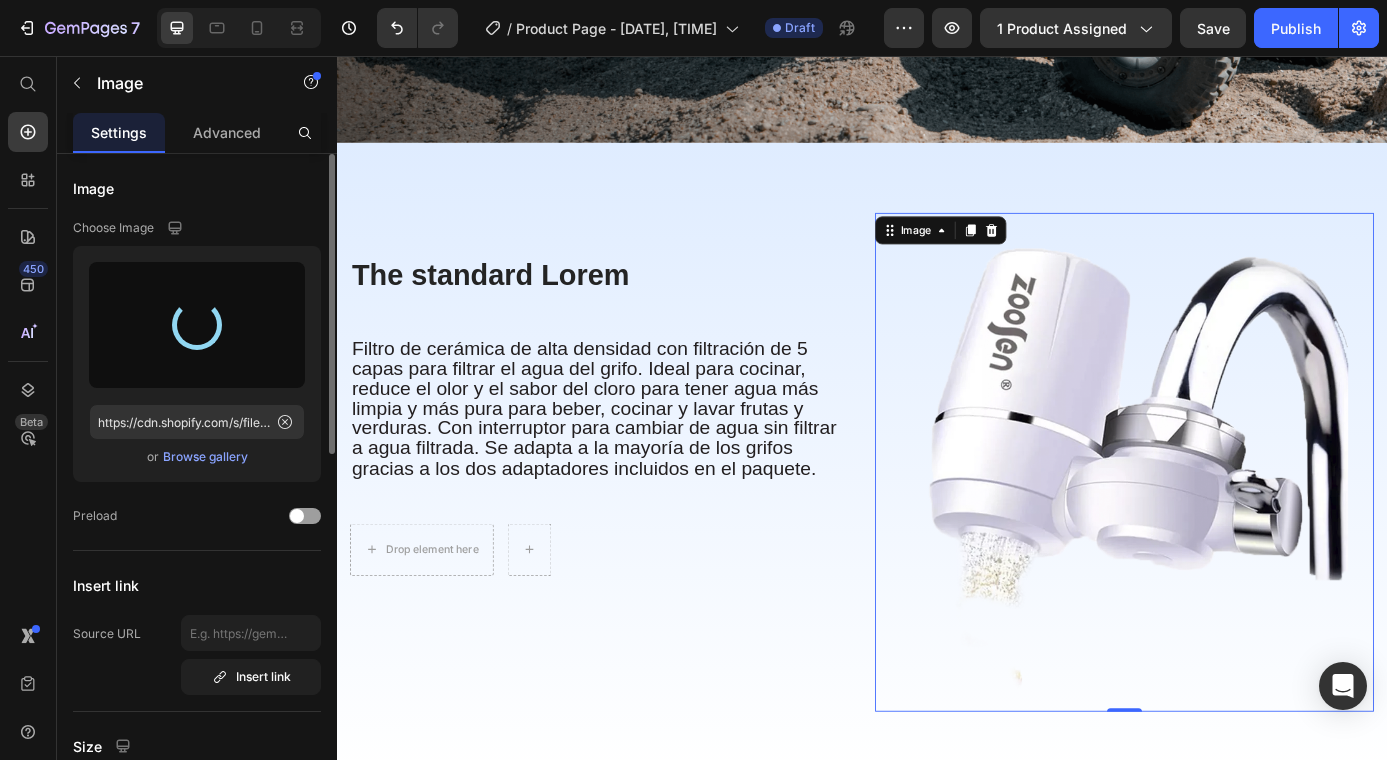 type on "https://cdn.shopify.com/s/files/1/0949/9551/3625/files/gempages_574479121283810533-417982e1-ad2d-498a-876d-36a9d82495ce.png" 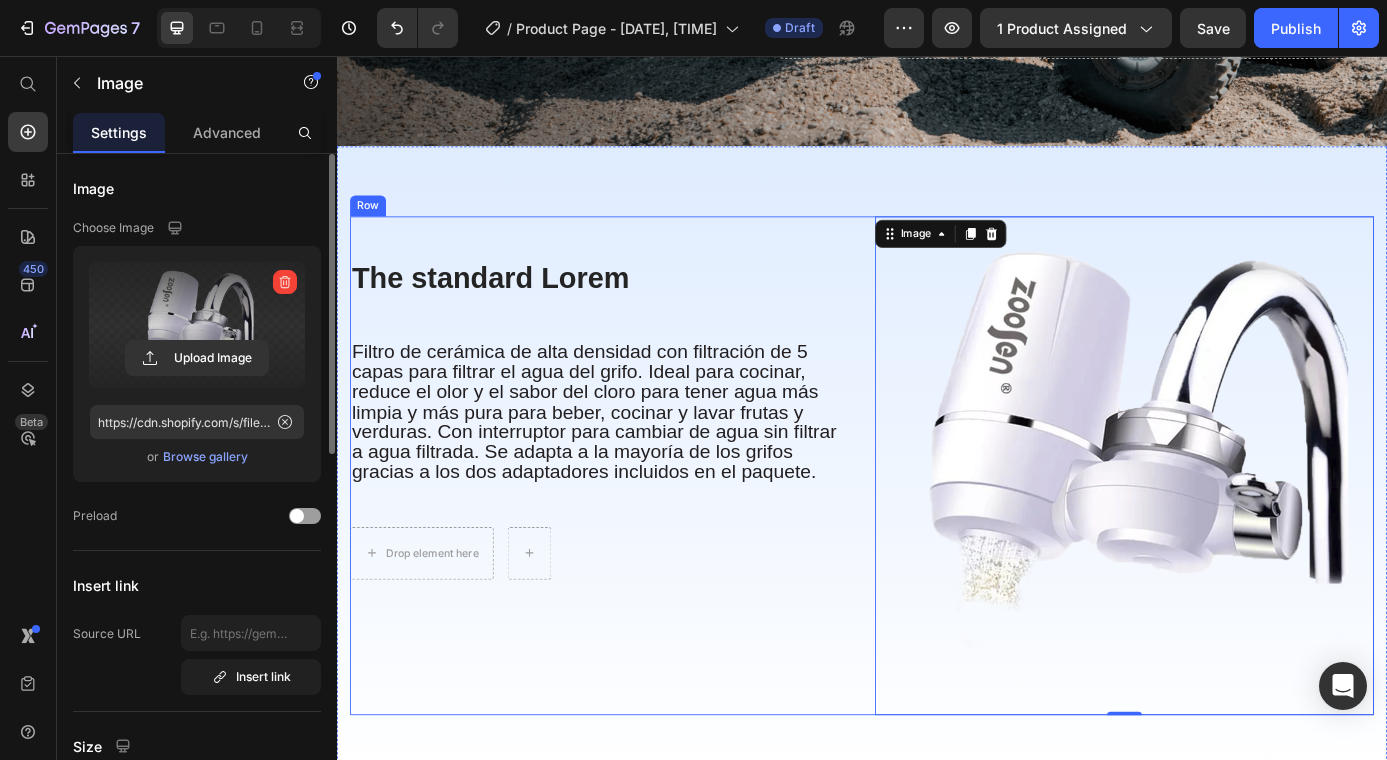 scroll, scrollTop: 0, scrollLeft: 0, axis: both 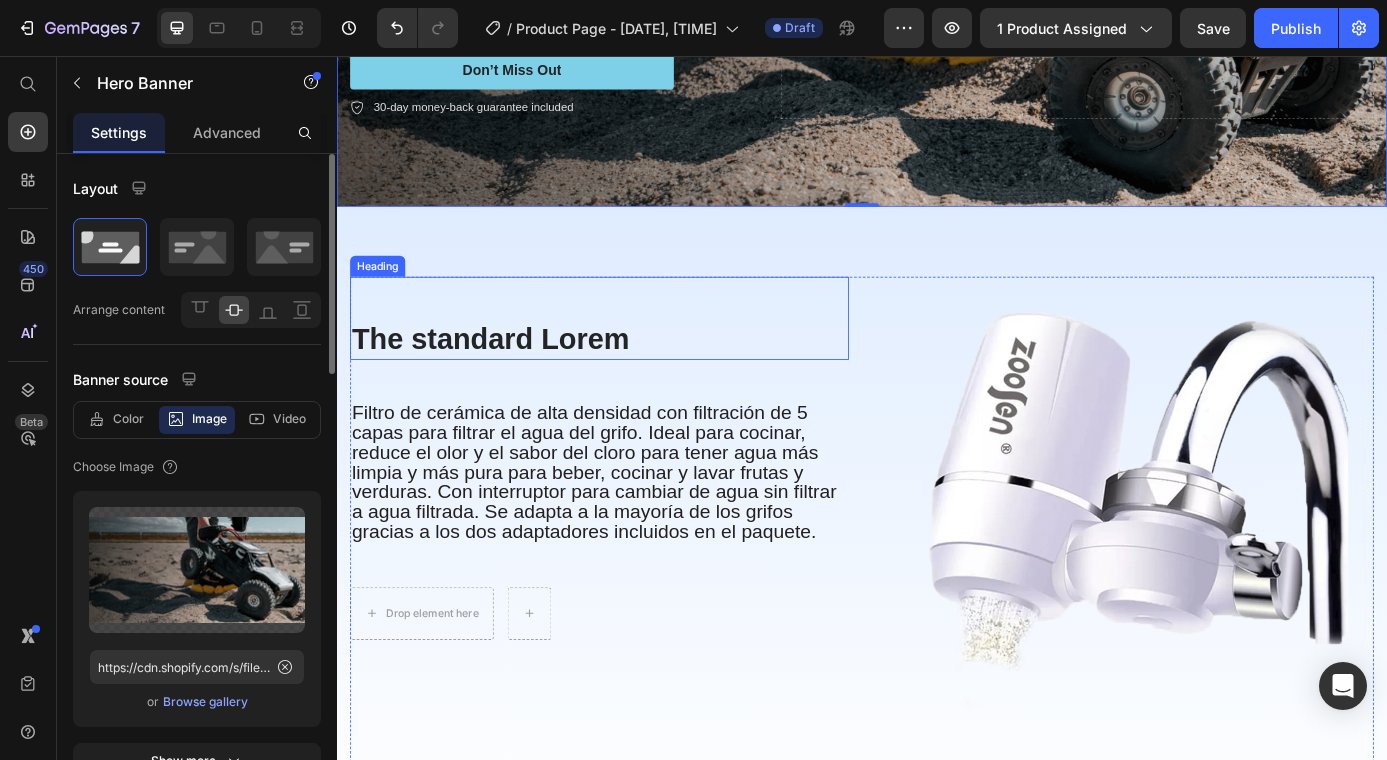 click on "The standard Lorem" at bounding box center [637, 379] 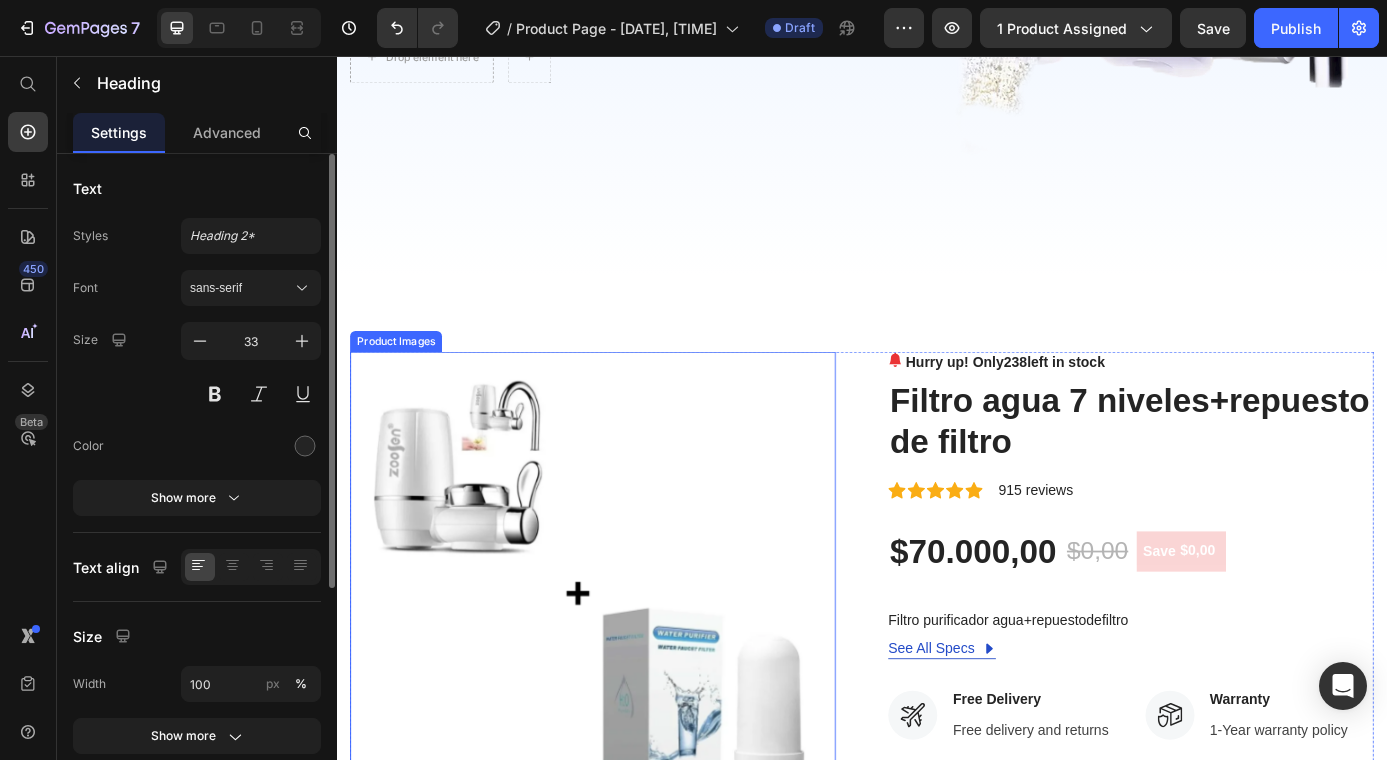 scroll, scrollTop: 1292, scrollLeft: 0, axis: vertical 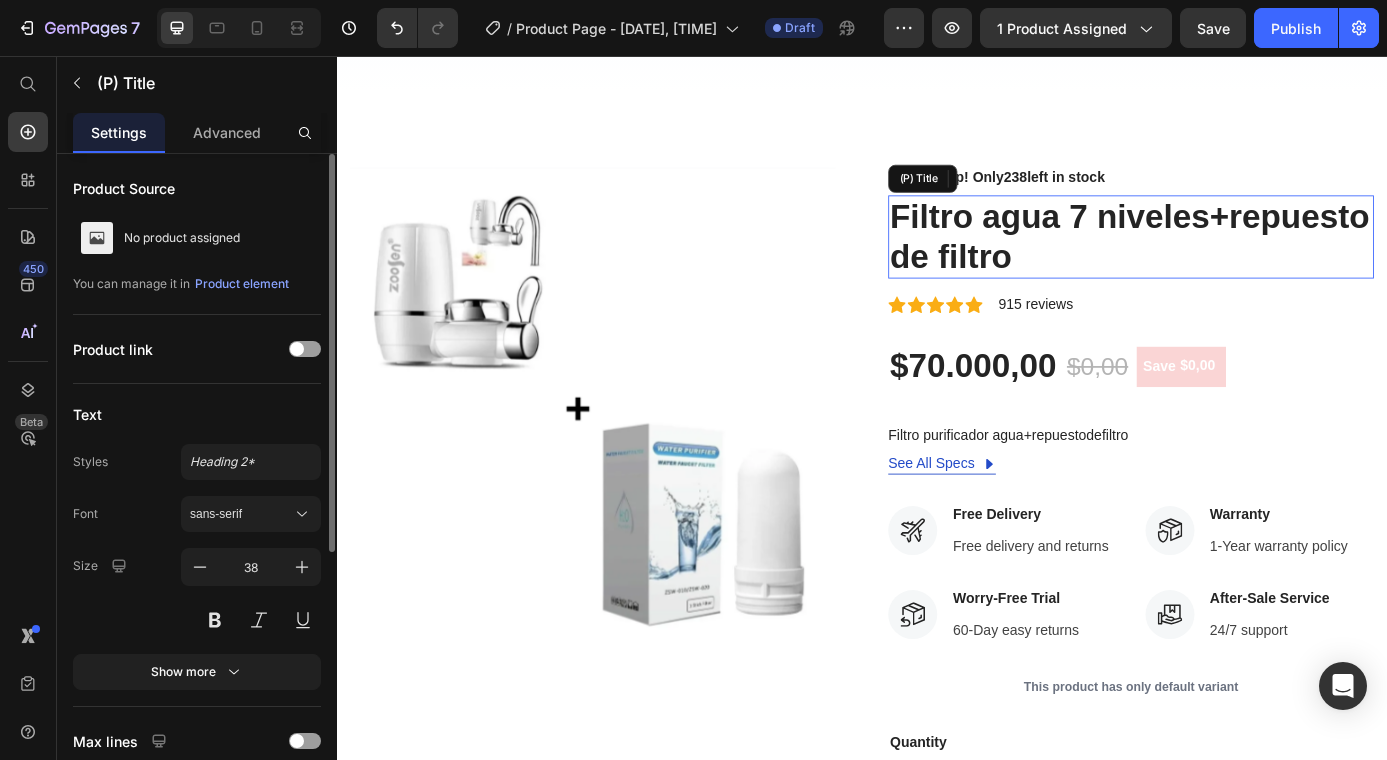 click on "Filtro agua 7 niveles+repuesto de filtro" at bounding box center [1244, 262] 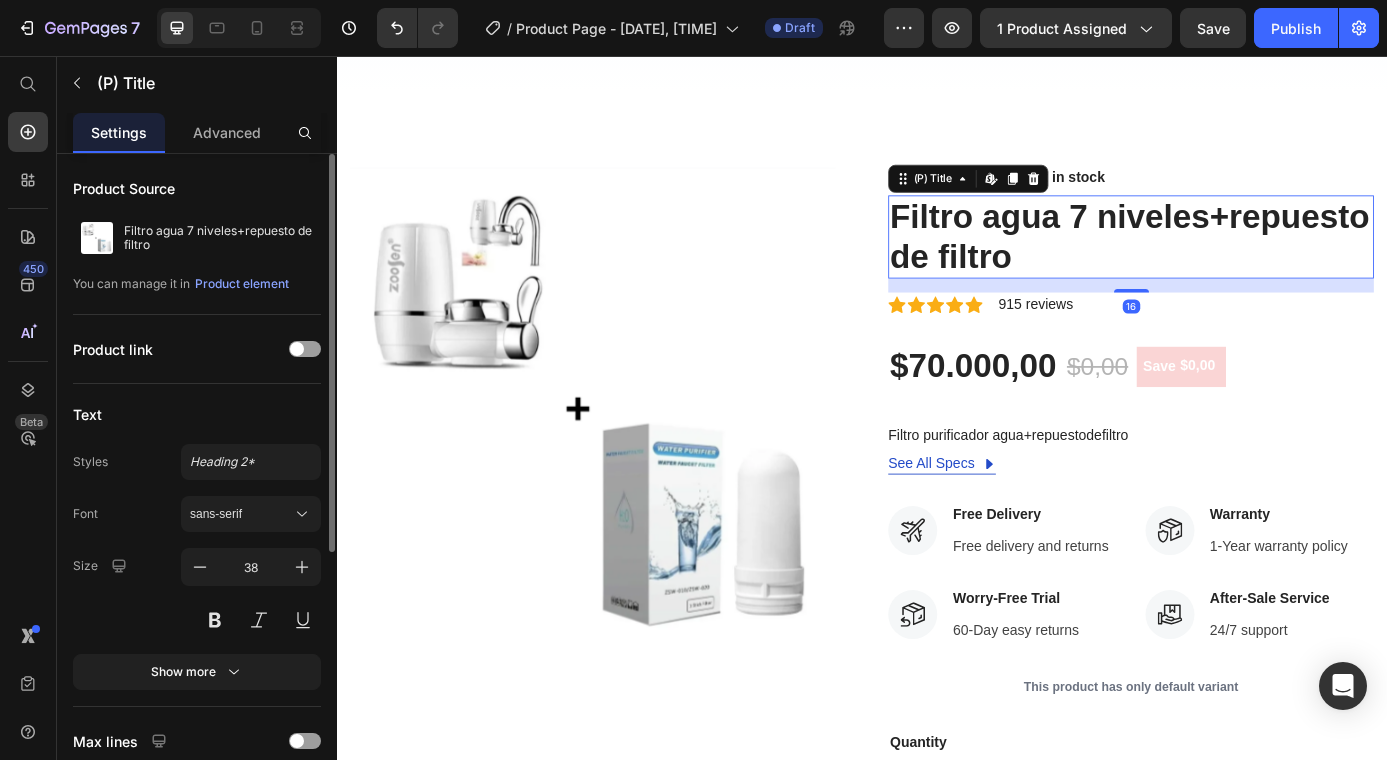 click on "Filtro agua 7 niveles+repuesto de filtro" at bounding box center [1244, 262] 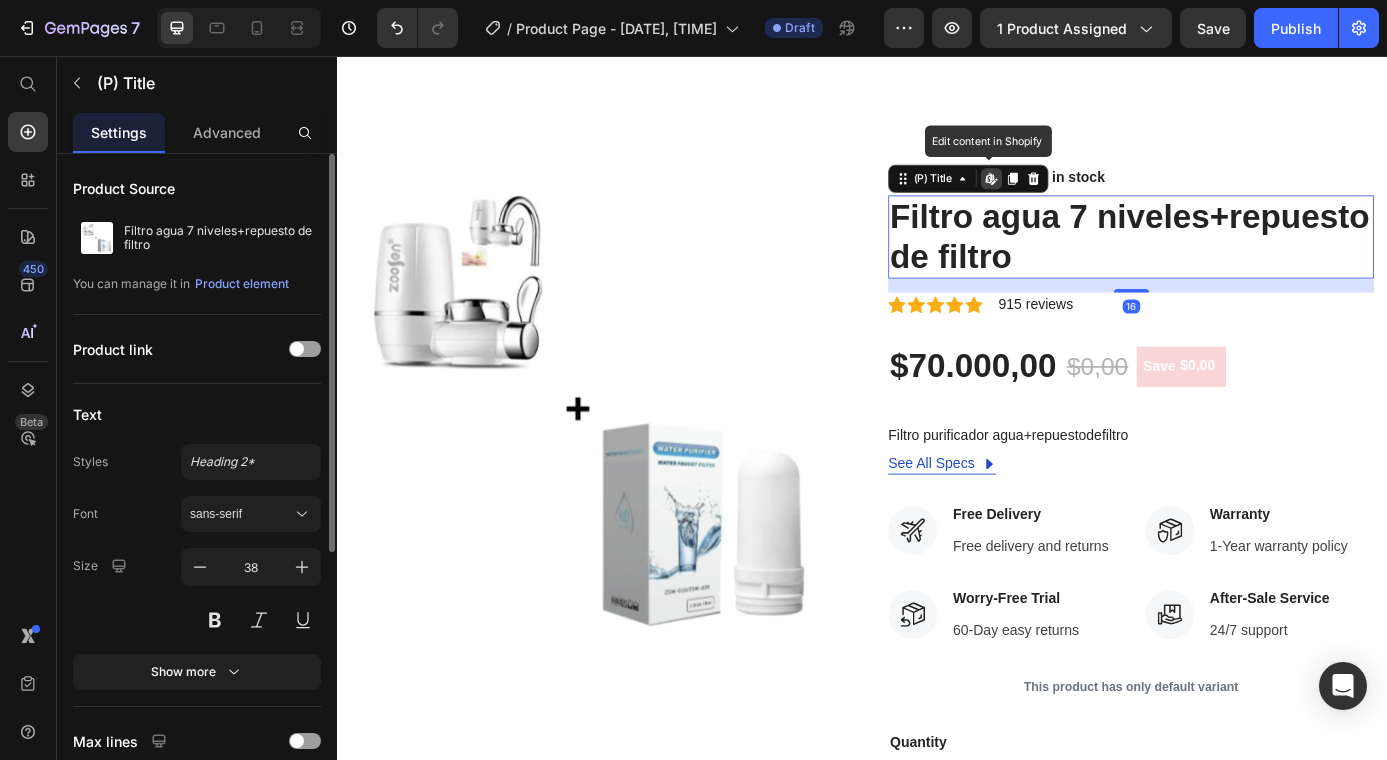 click on "Filtro agua 7 niveles+repuesto de filtro" at bounding box center (1244, 262) 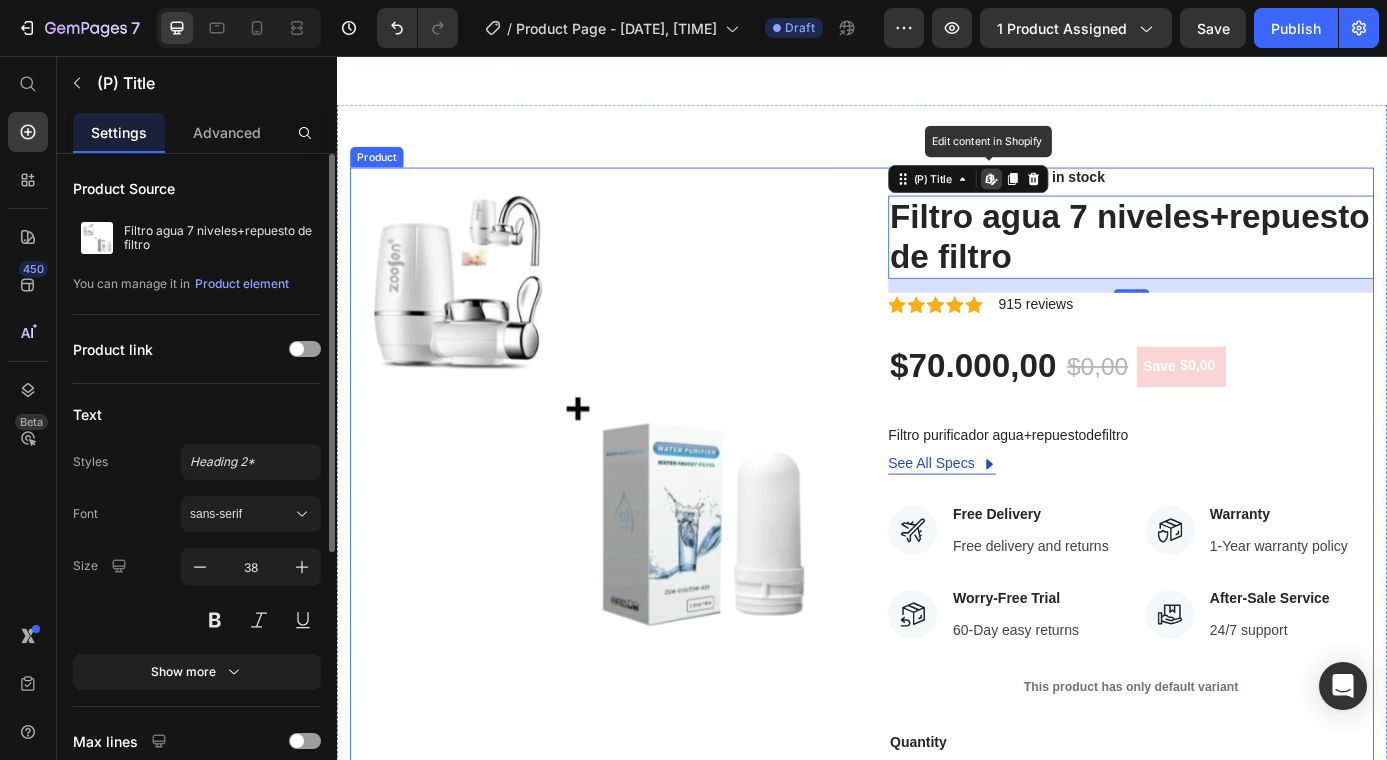 click on "Filtro agua 7 niveles+repuesto de filtro" at bounding box center (1244, 262) 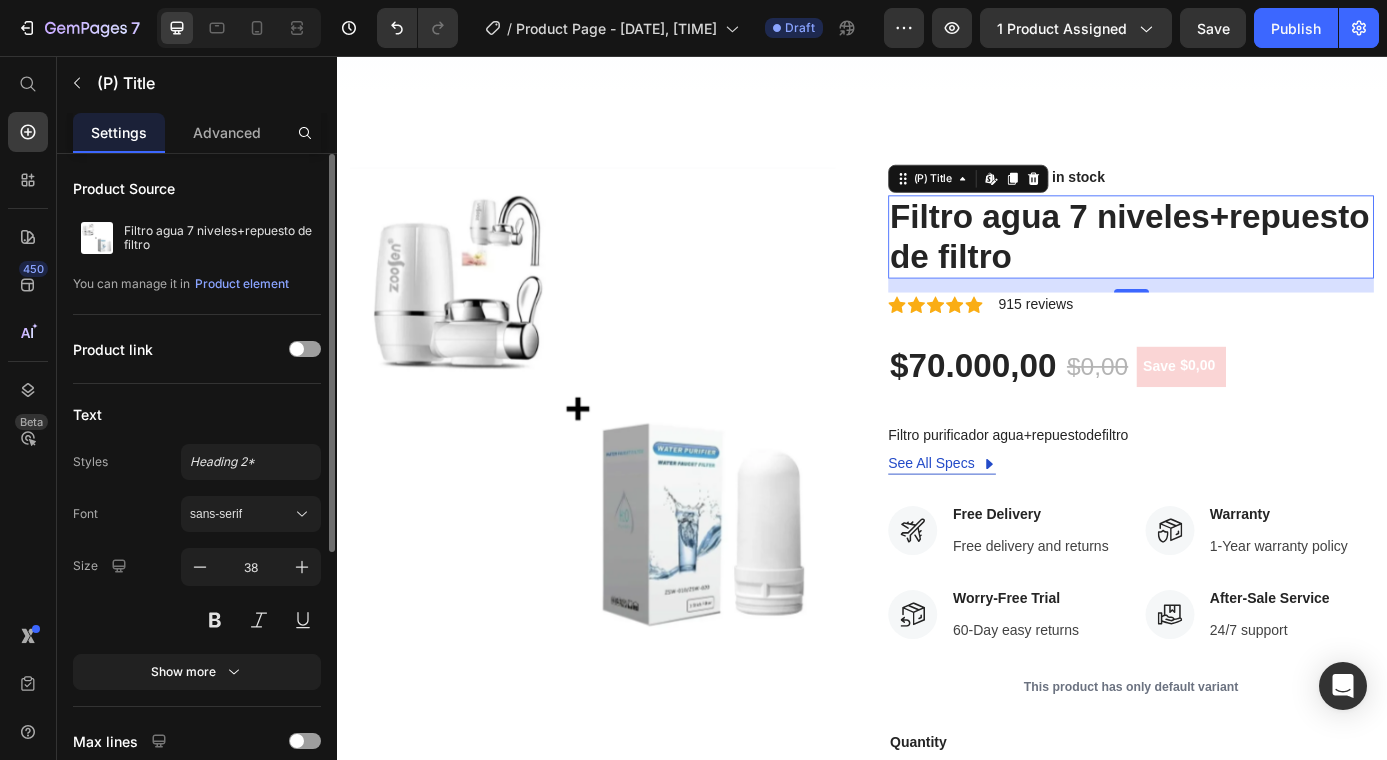 click on "Filtro agua 7 niveles+repuesto de filtro" at bounding box center (1244, 262) 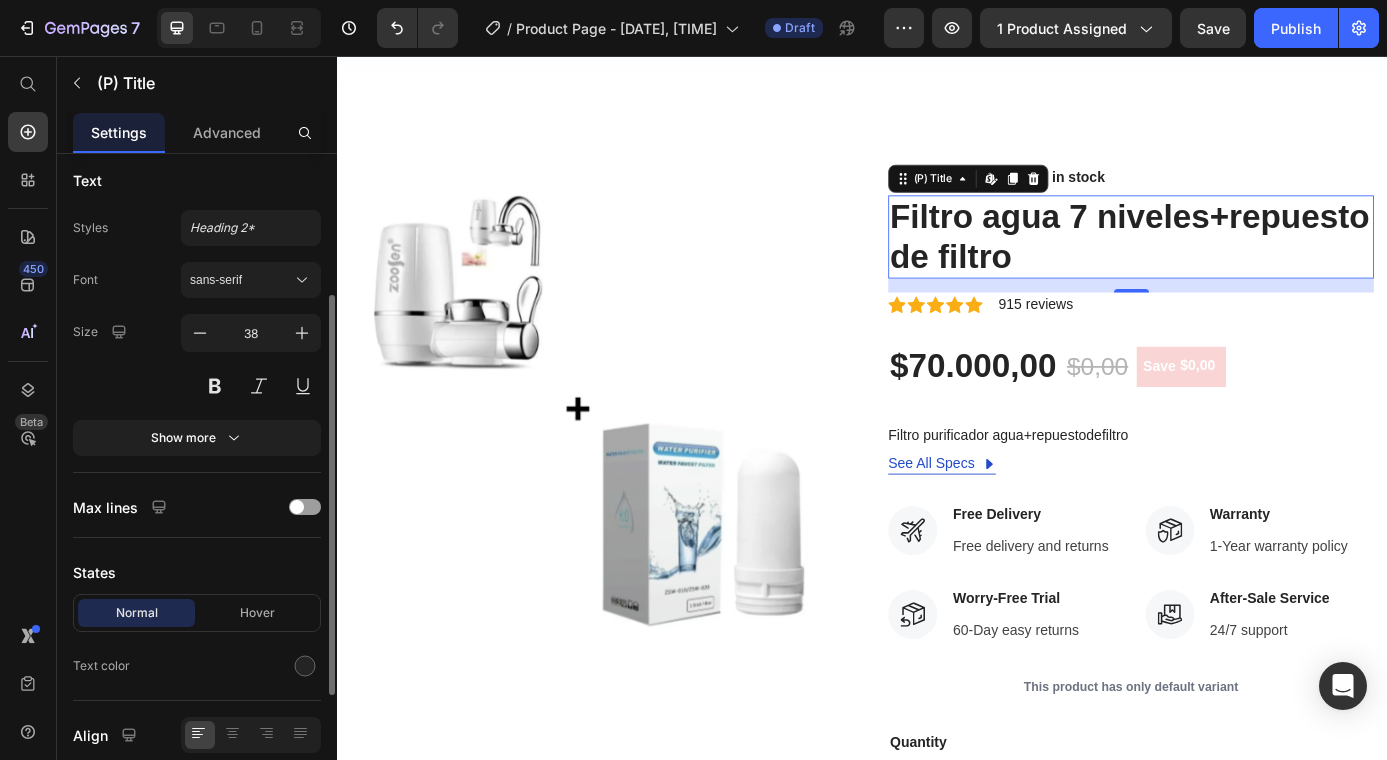 scroll, scrollTop: 435, scrollLeft: 0, axis: vertical 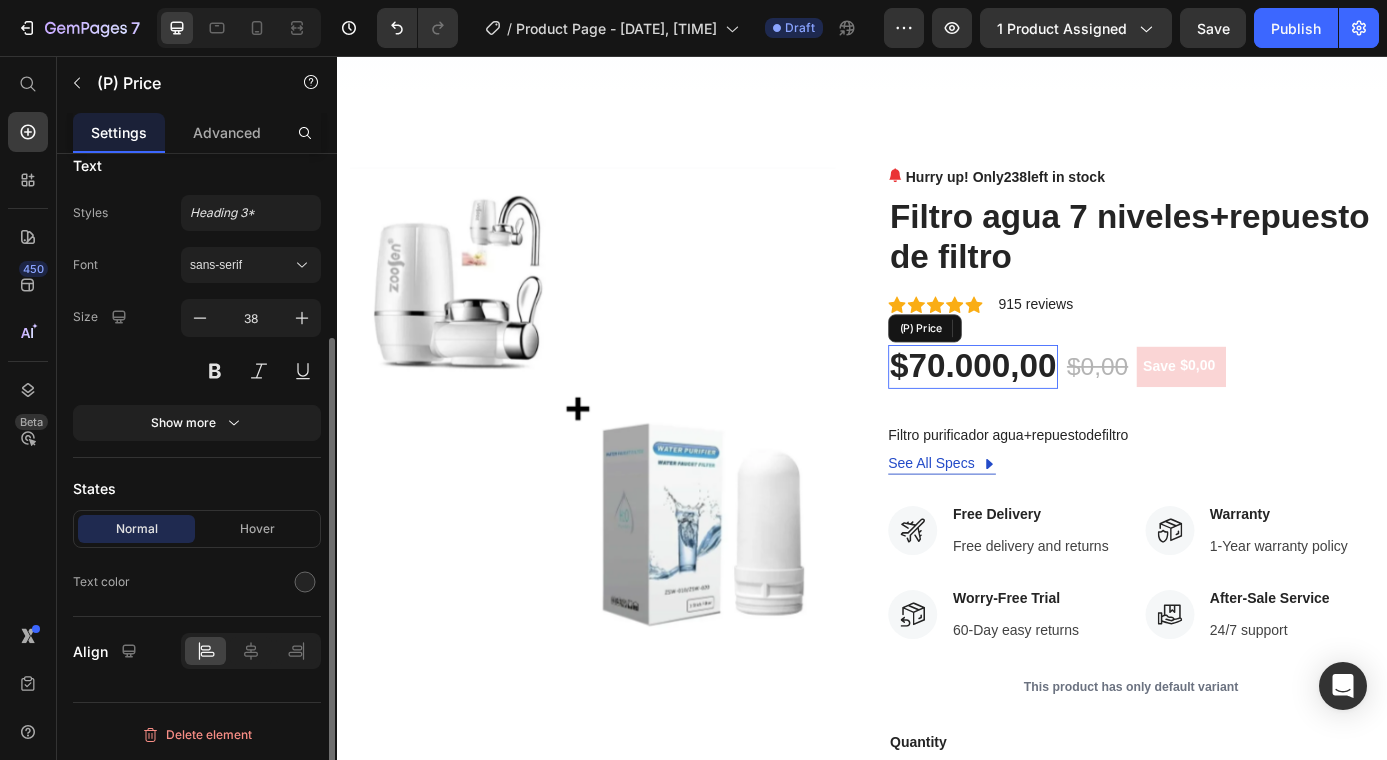 drag, startPoint x: 1150, startPoint y: 406, endPoint x: 1155, endPoint y: 389, distance: 17.720045 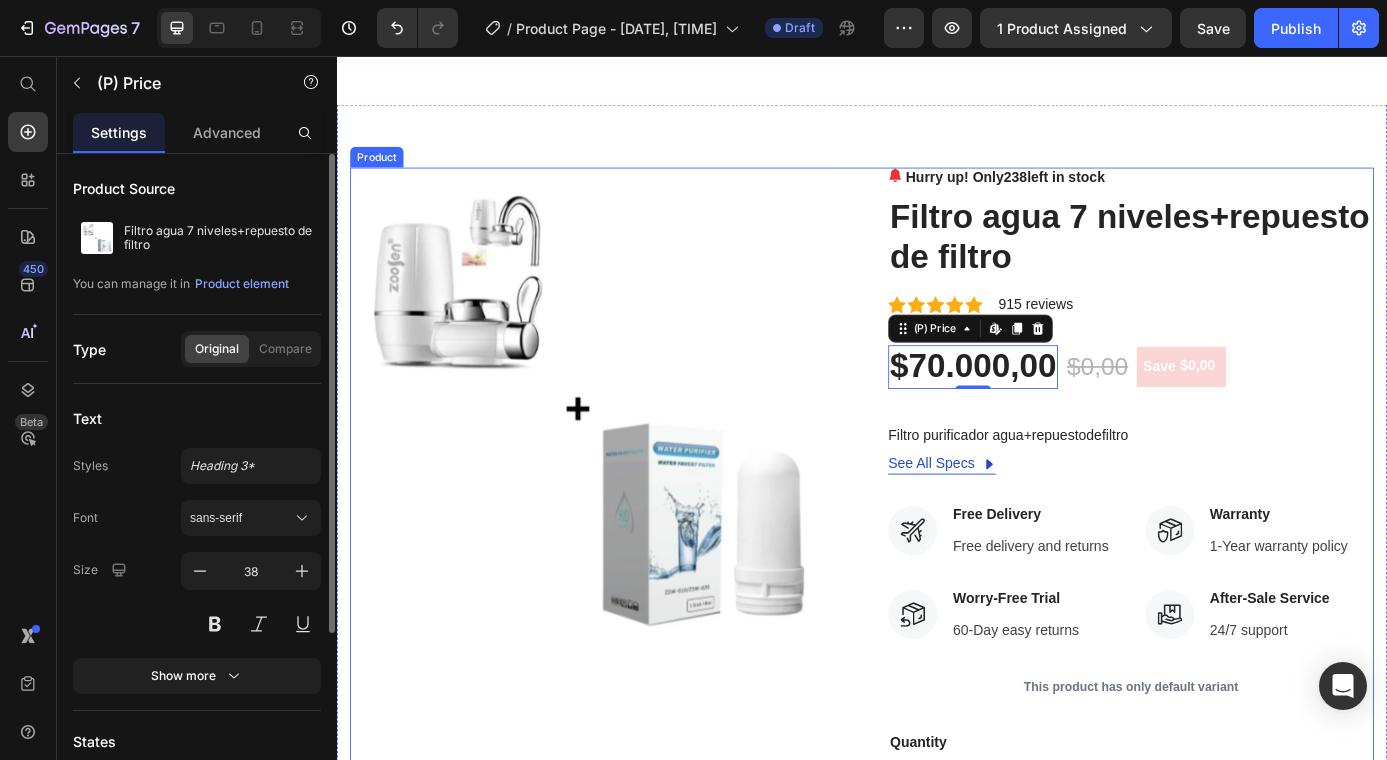 click on "Hurry up! Only  238  left in stock (P) Stock Counter Filtro agua 7 niveles+repuesto de filtro (P) Title
Icon
Icon
Icon
Icon
Icon Icon List Hoz 915 reviews Text block Row $70.000,00 (P) Price   Edit content in Shopify 0 $0,00 (P) Price Save $0,00 (P) Tag Row Filtro purificador agua+repuestodefiltro (P) Description
See All Specs Button Row
Icon Free Delivery Text block Free delivery and returns Text block Icon List
Icon Worry-Free Trial Text block 60-Day easy returns Text block Icon List
Icon Warranty Text block 1-Year warranty policy Text block Icon List
Icon After-Sale Service Text block 24/7 support Text block Icon List Row This product has only default variant (P) Variants & Swatches Quantity Text block 1 (P) Quantity ADD TO CART (P) Cart Button Buy it now (P) Dynamic Checkout" at bounding box center (1244, 639) 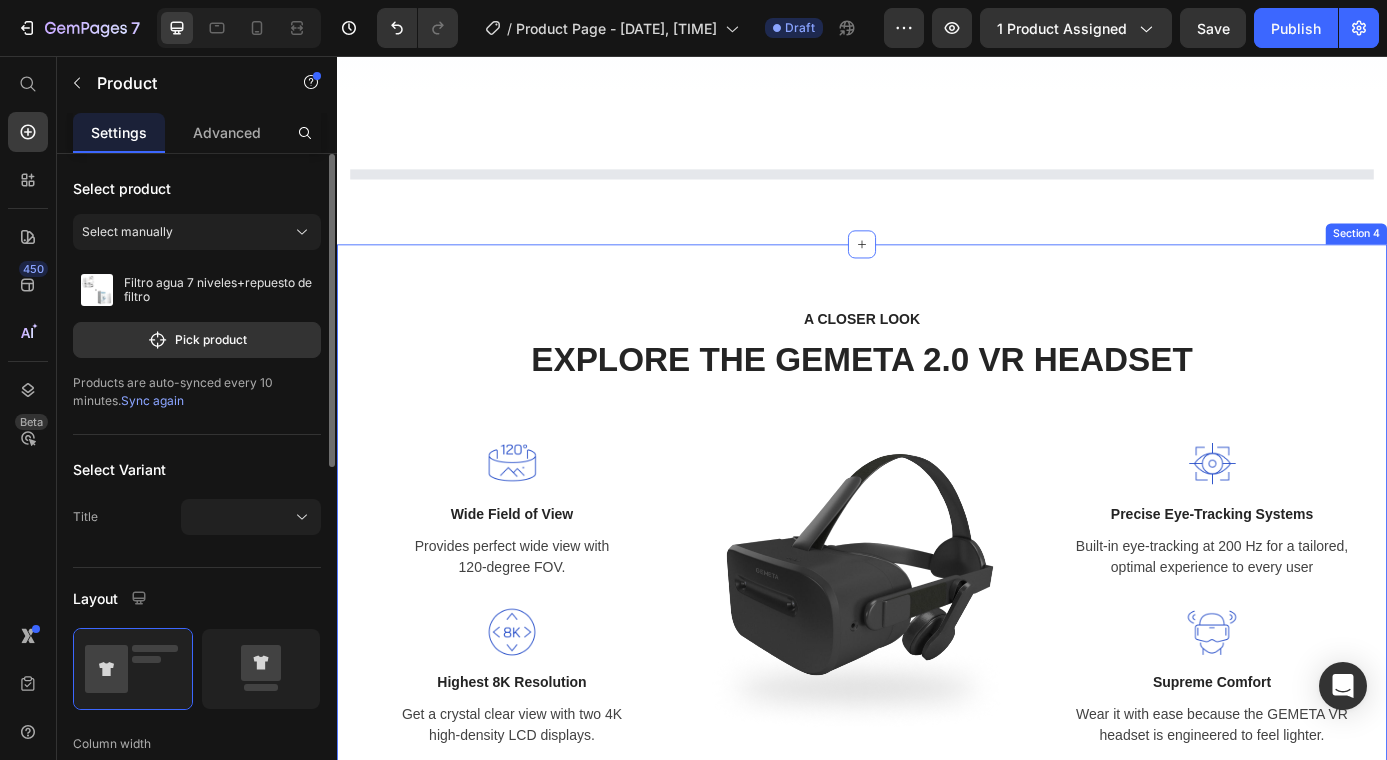 click on "A CLOSER LOOK Text block EXPLORE THE GEMETA 2.0 VR HEADSET Heading Row Image Wide Field of View Text block Provides perfect wide view with  120-degree FOV. Text block Row Image Highest 8K Resolution Text block Get a crystal clear view with two 4K  high-density LCD displays. Text block Row Image Image Precise Eye-Tracking Systems Text block Built-in eye-tracking at 200 Hz for a tailored, optimal experience to every user Text block Row Image Supreme Comfort  Text block Wear it with ease because the GEMETA VR headset is engineered to feel lighter. Text block Row Row Section 4" at bounding box center [937, 599] 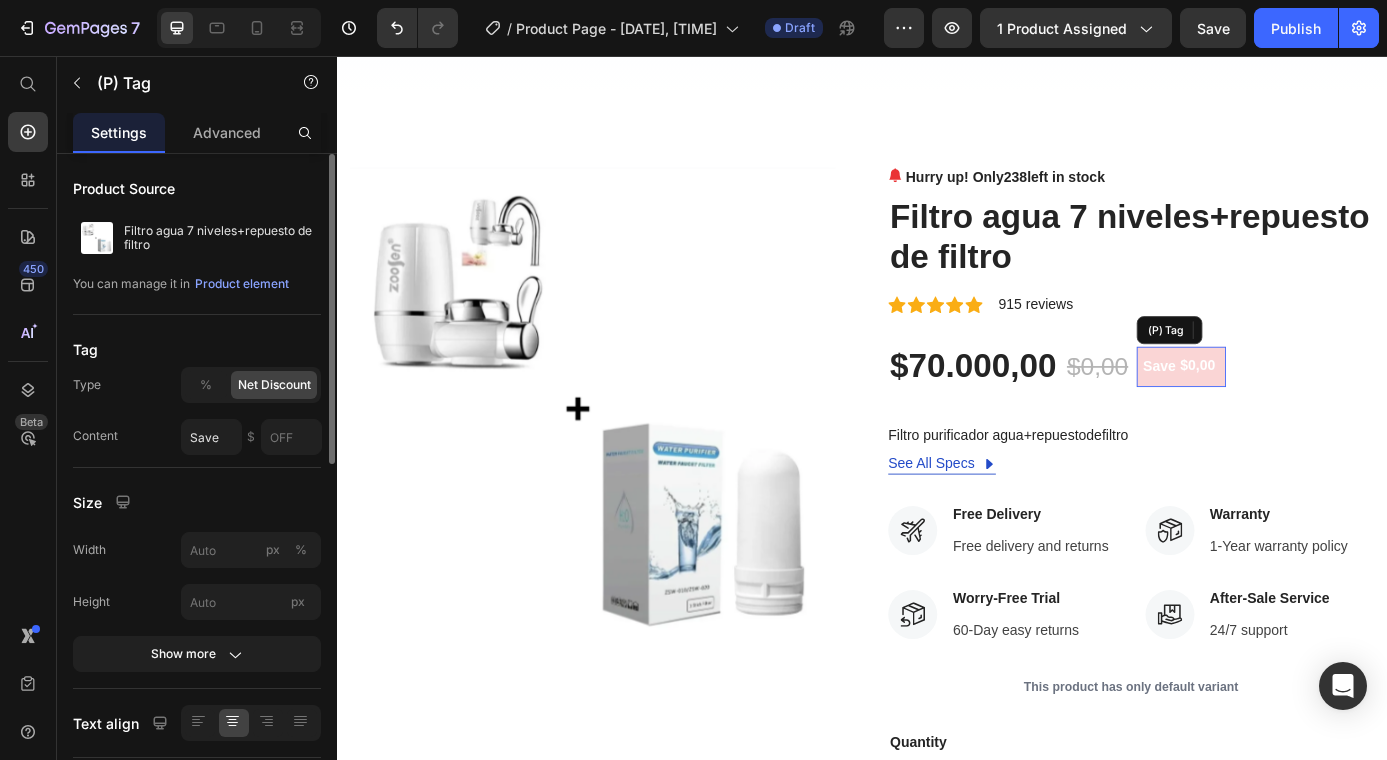 click on "Save" at bounding box center [1276, 411] 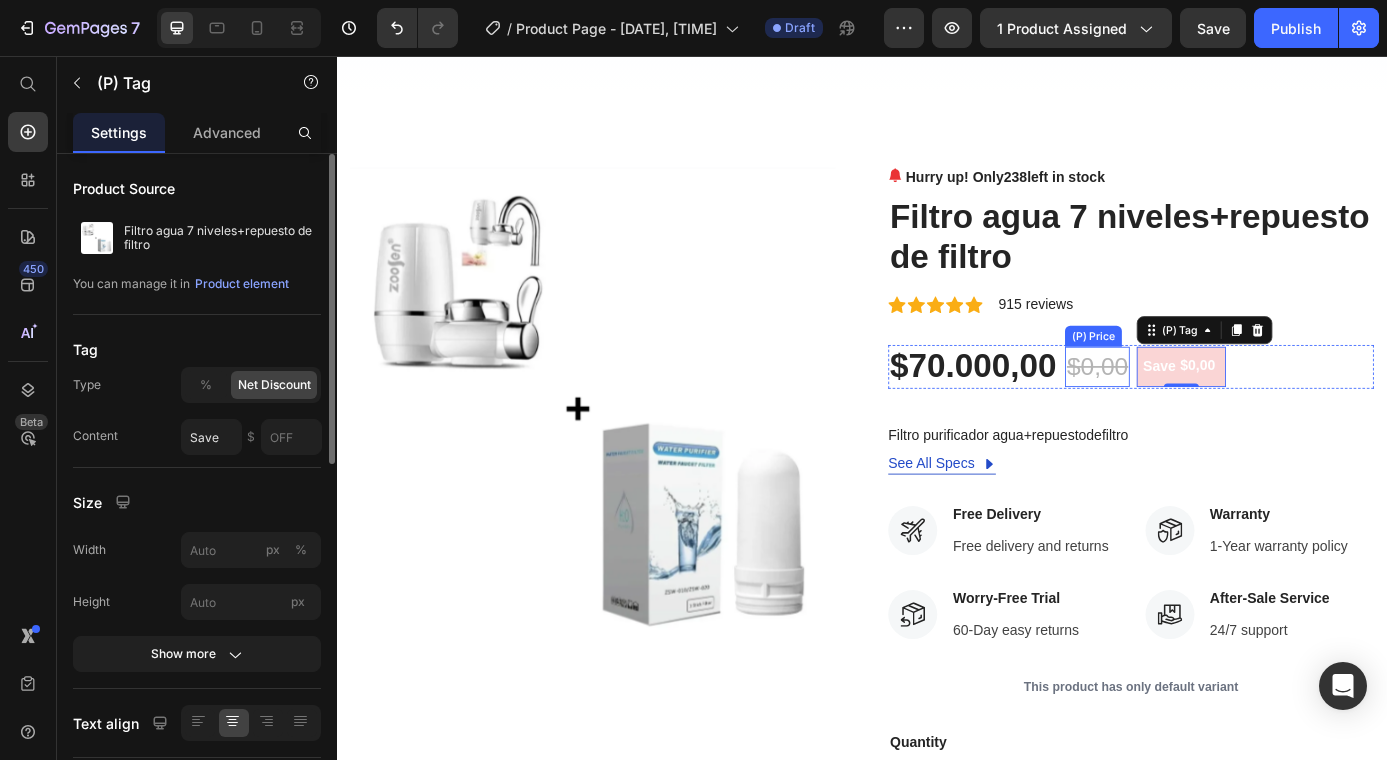 click on "$0,00" at bounding box center [1206, 411] 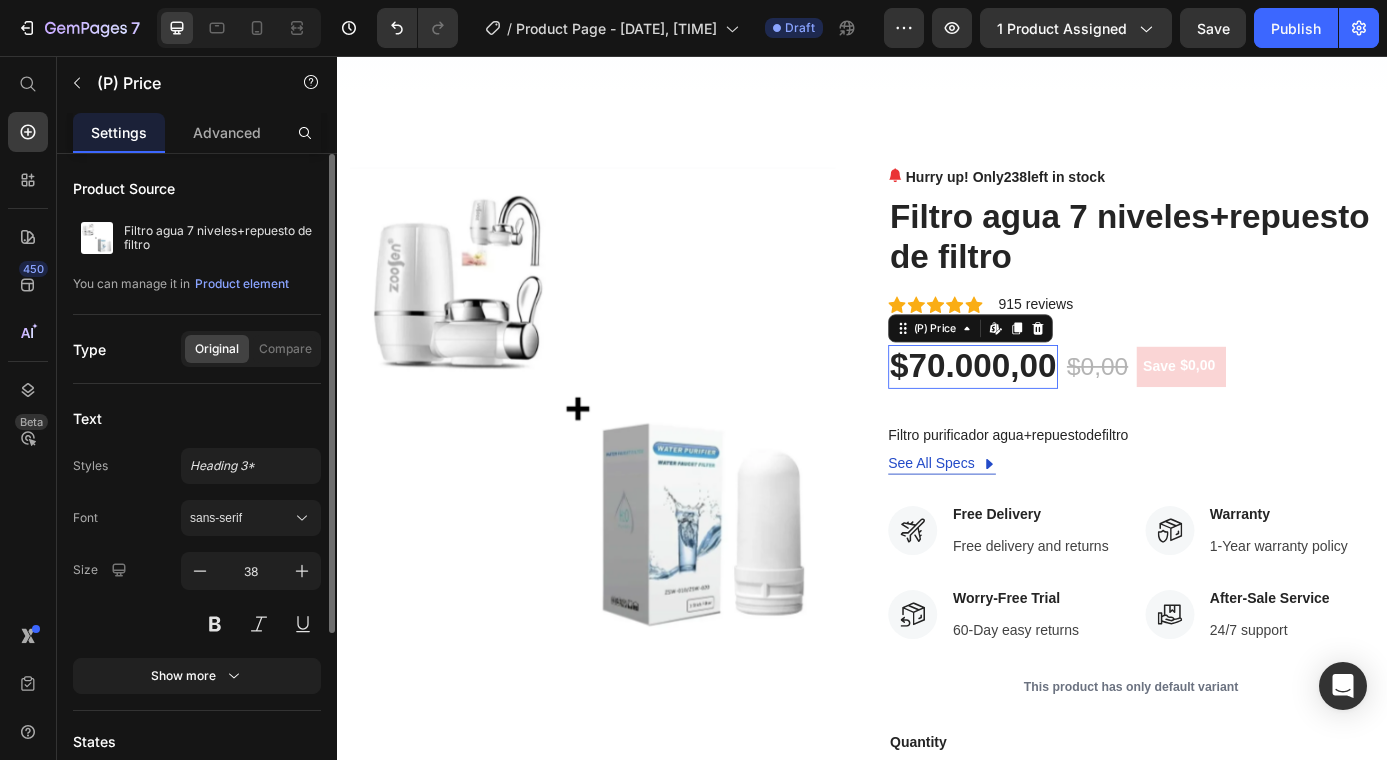 click on "$70.000,00" at bounding box center [1064, 411] 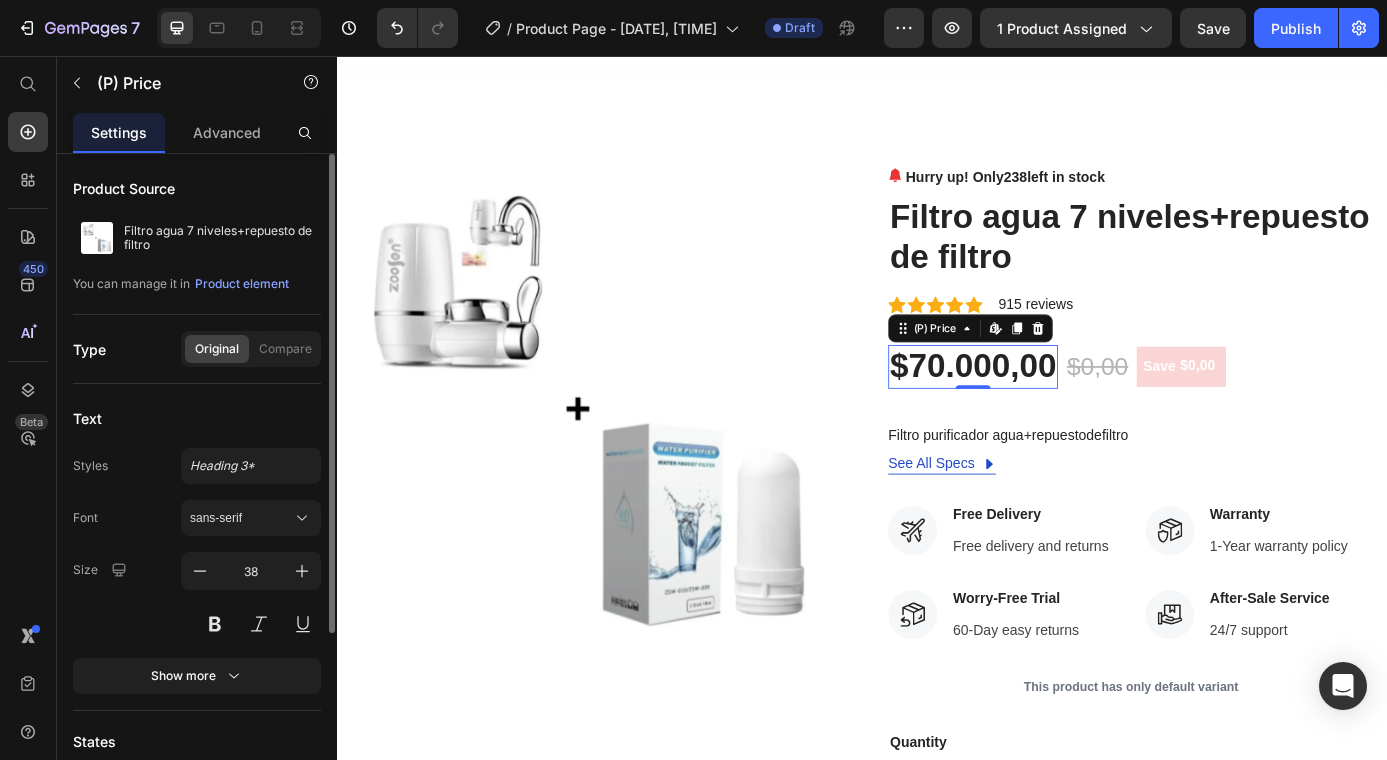 click on "$70.000,00" at bounding box center (1064, 411) 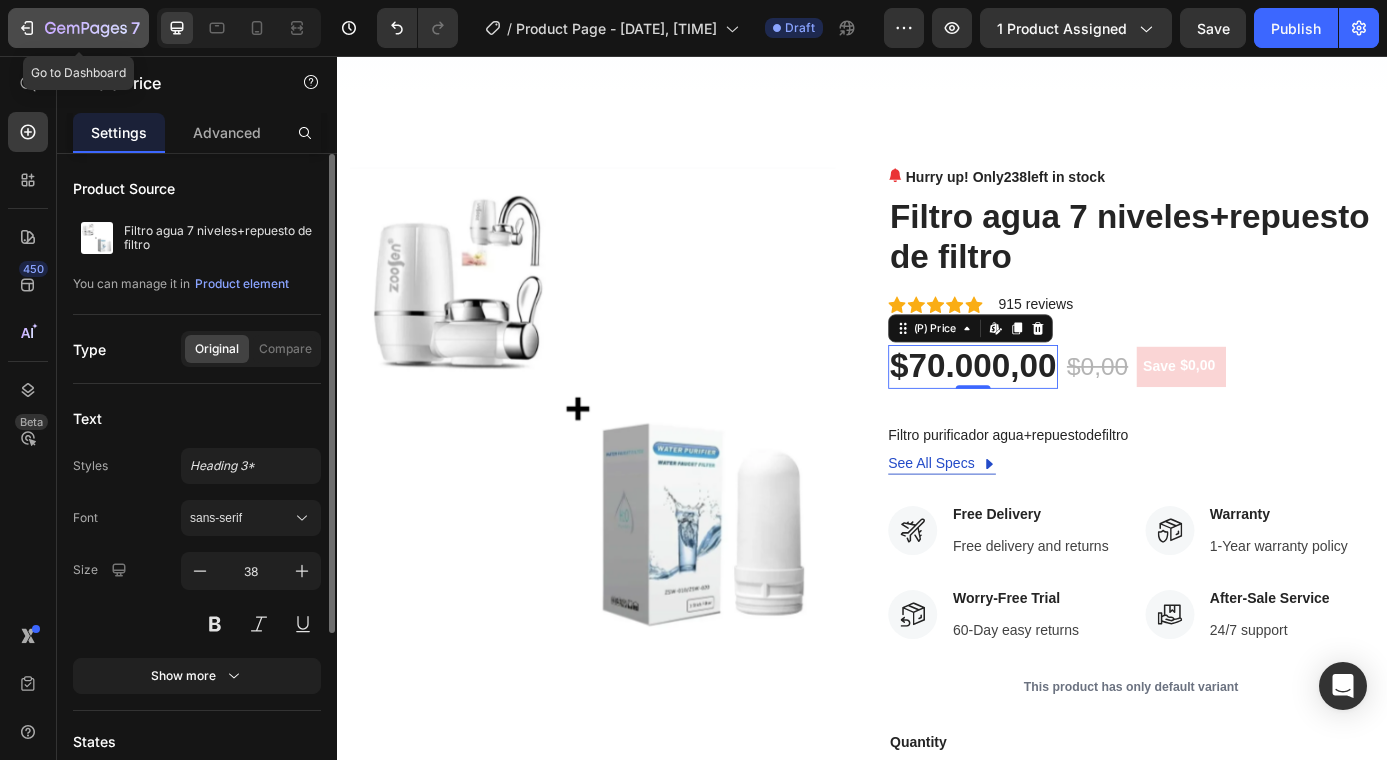 click 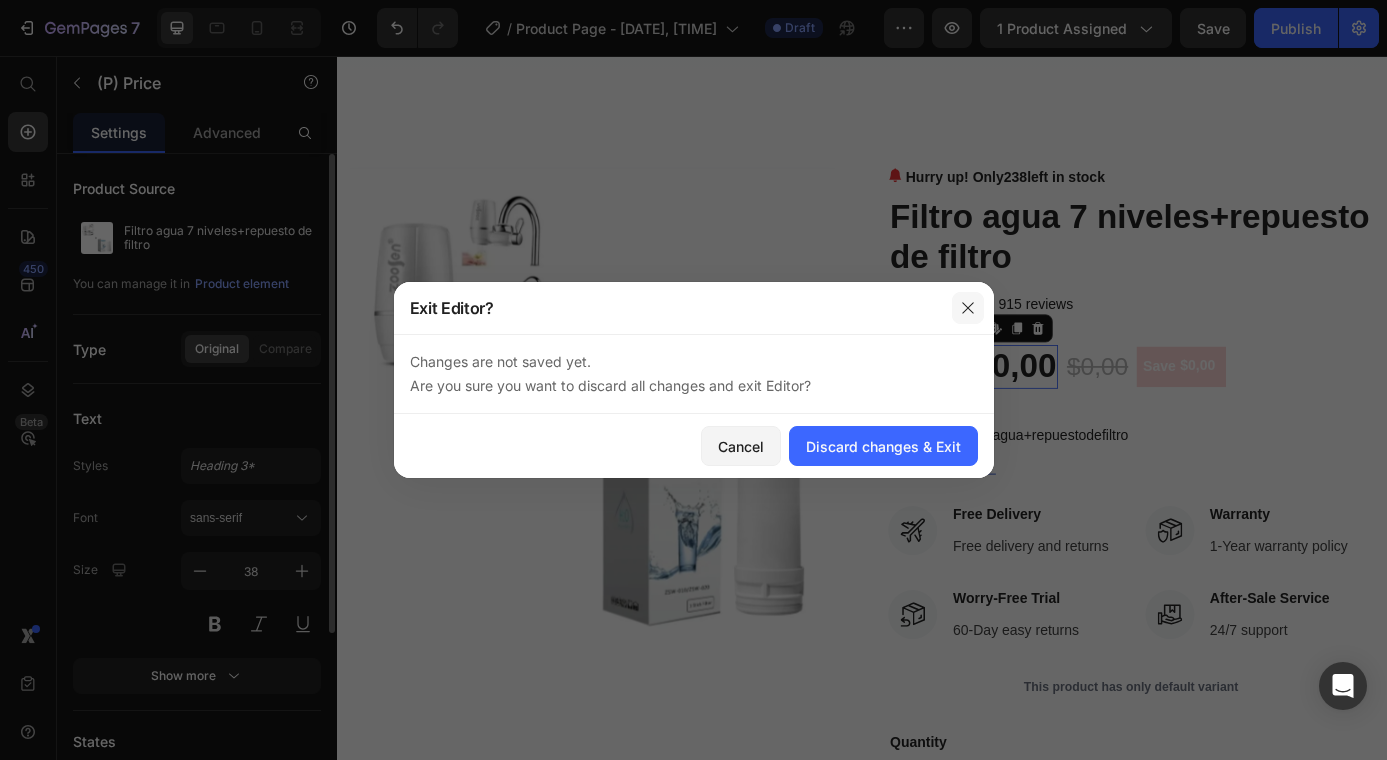 click at bounding box center (968, 308) 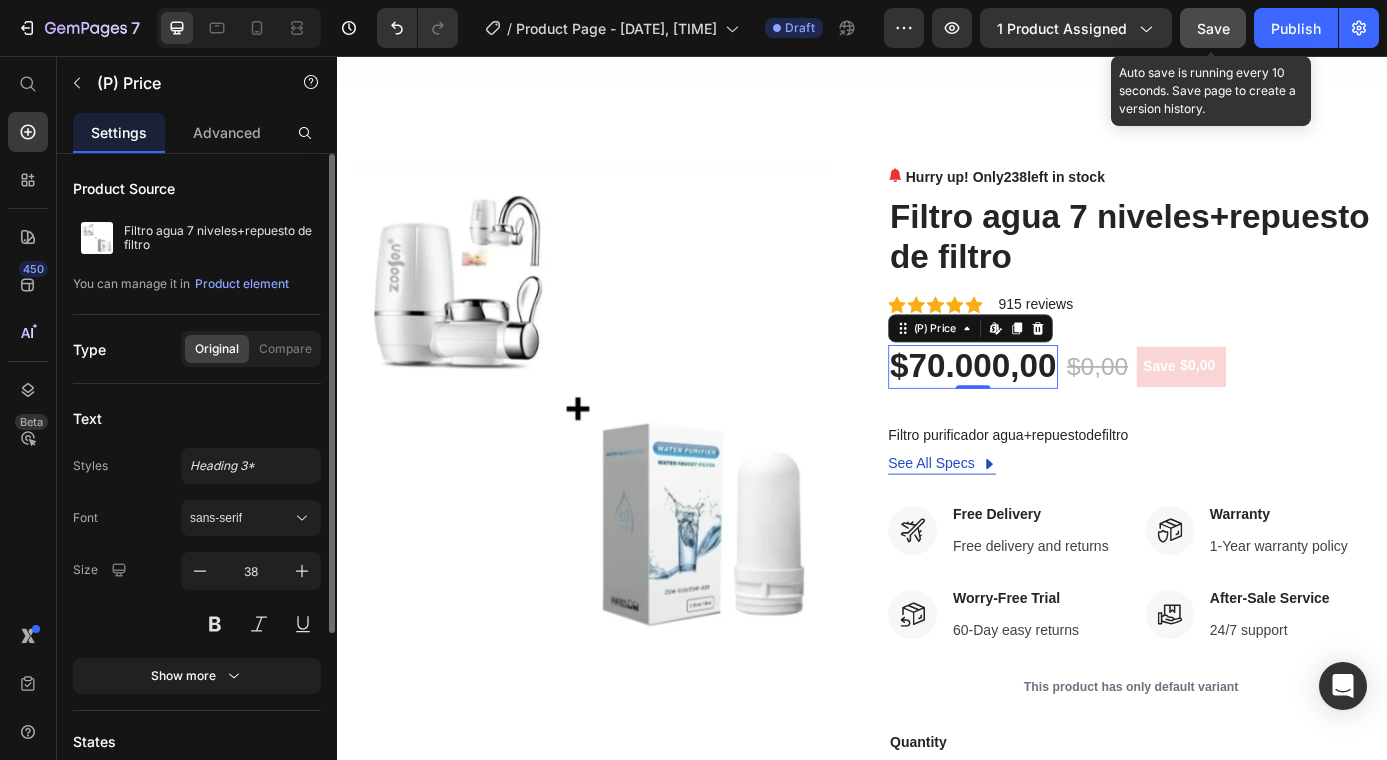 click on "Save" at bounding box center [1213, 28] 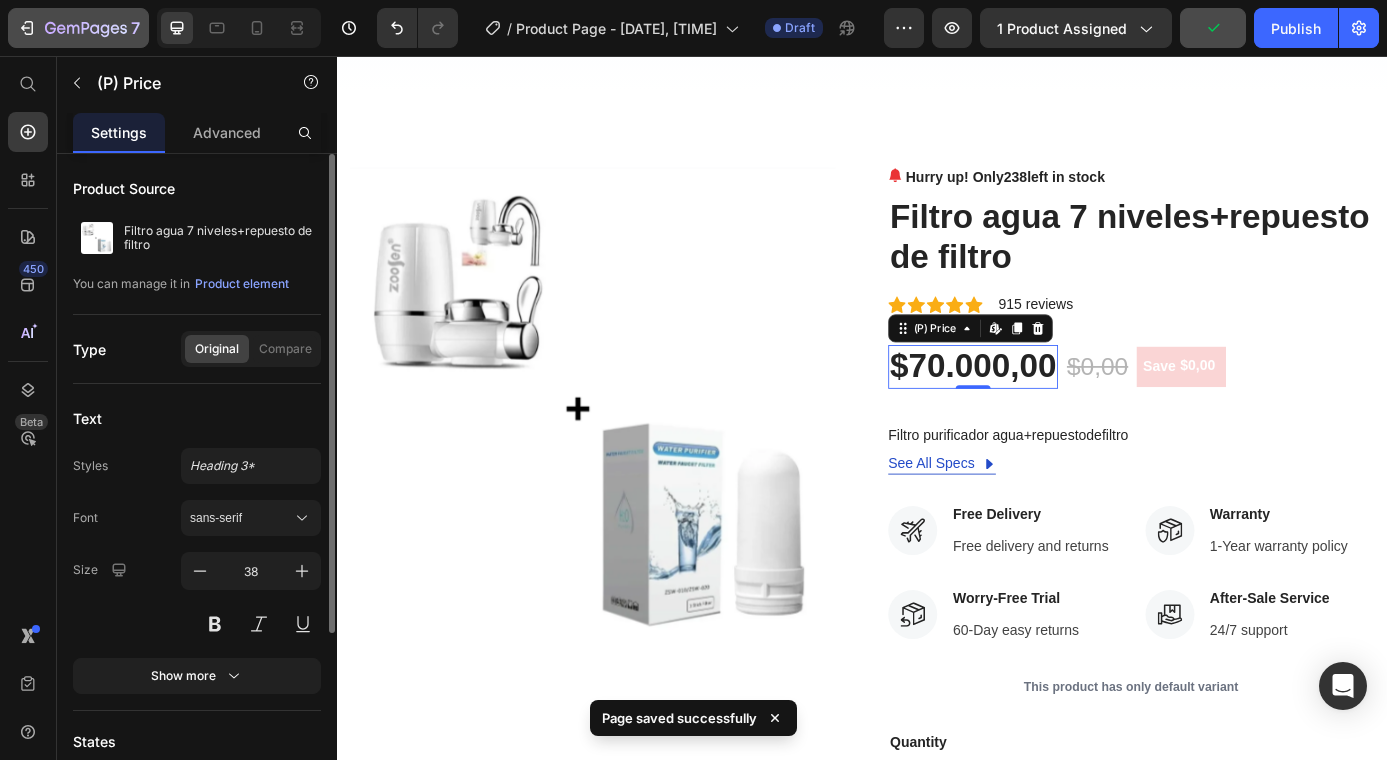 click on "7" 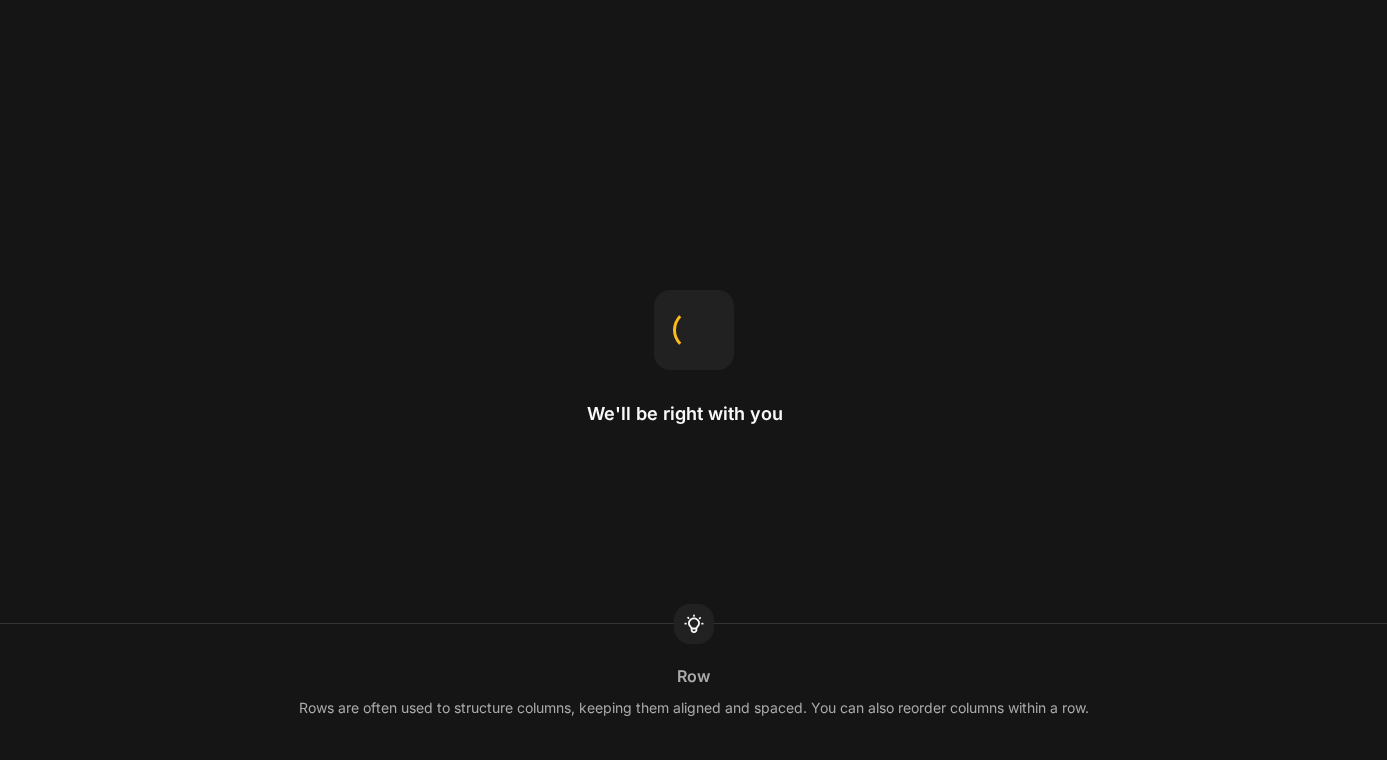 scroll, scrollTop: 0, scrollLeft: 0, axis: both 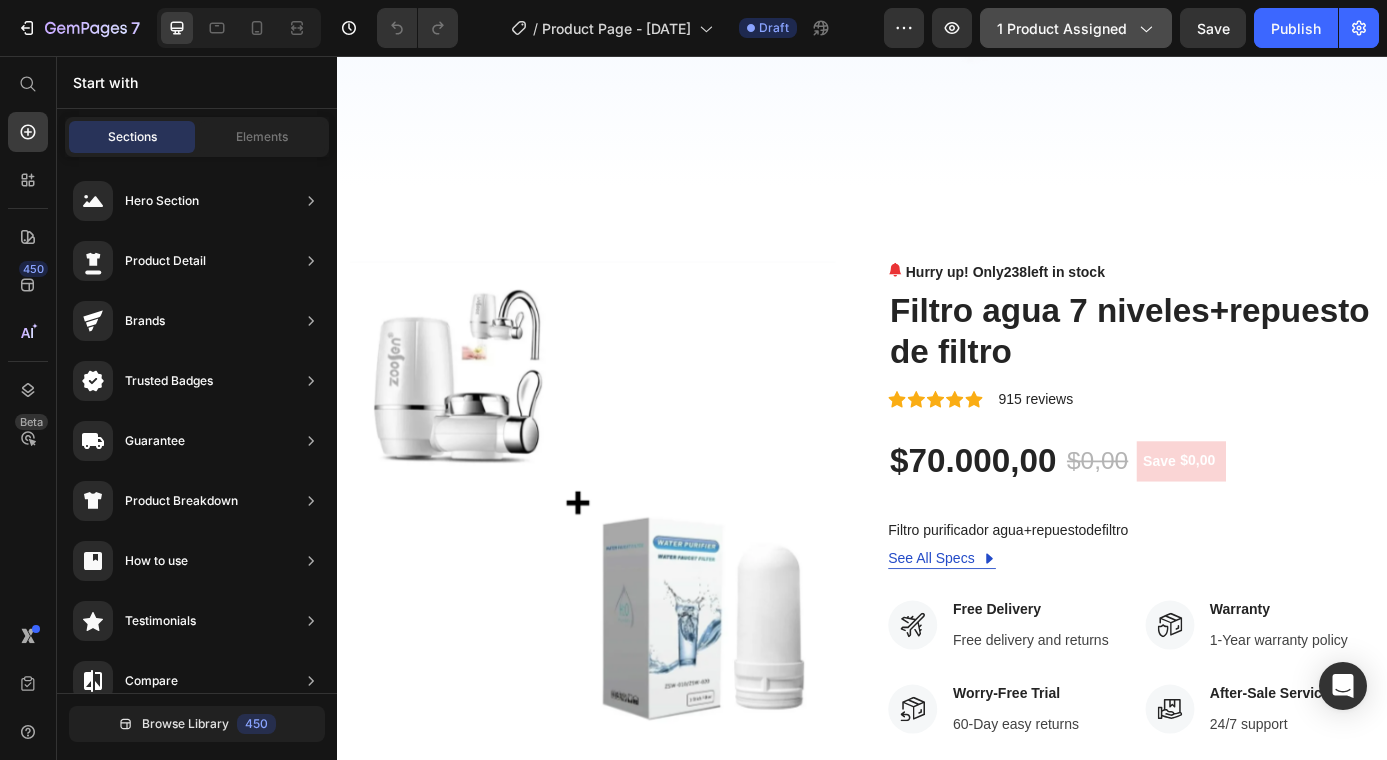 click on "1 product assigned" at bounding box center [1076, 28] 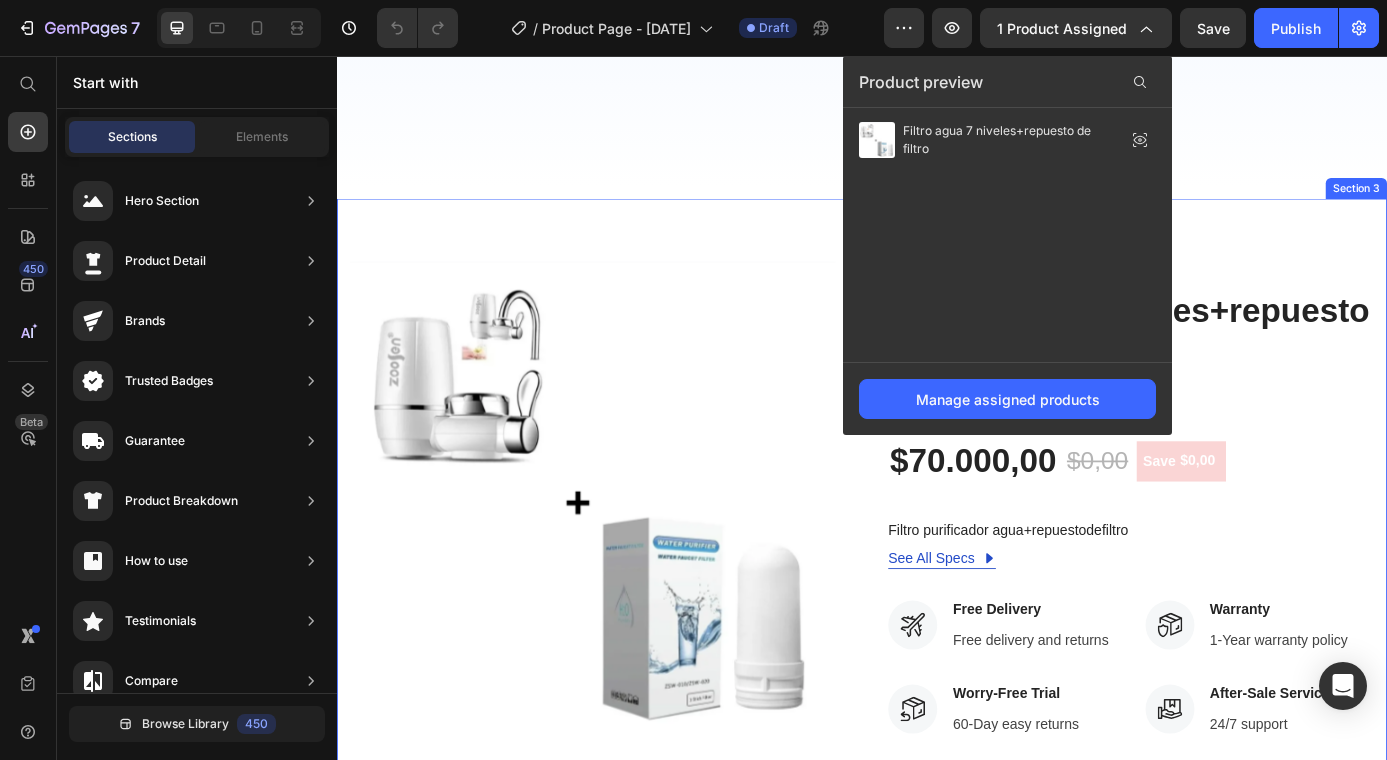 click on "Product Images
Hurry up! Only  238  left in stock (P) Stock Counter Filtro agua 7 niveles+repuesto de filtro (P) Title
Icon
Icon
Icon
Icon
Icon Icon List Hoz 915 reviews Text block Row $70.000,00 (P) Price $0,00 (P) Price Save $0,00 (P) Tag Row Filtro purificador agua+repuestodefiltro (P) Description
See All Specs Button Row
Icon Free Delivery Text block Free delivery and returns Text block Icon List
Icon Worry-Free Trial Text block 60-Day easy returns Text block Icon List
Icon Warranty Text block 1-Year warranty policy Text block Icon List
Icon After-Sale Service Text block 24/7 support Text block Icon List Row This product has only default variant (P) Variants & Swatches Quantity Text block 1 (P) Quantity ADD TO CART (P) Cart Button Buy it now (P) Dynamic Checkout Product Section 3" at bounding box center (937, 747) 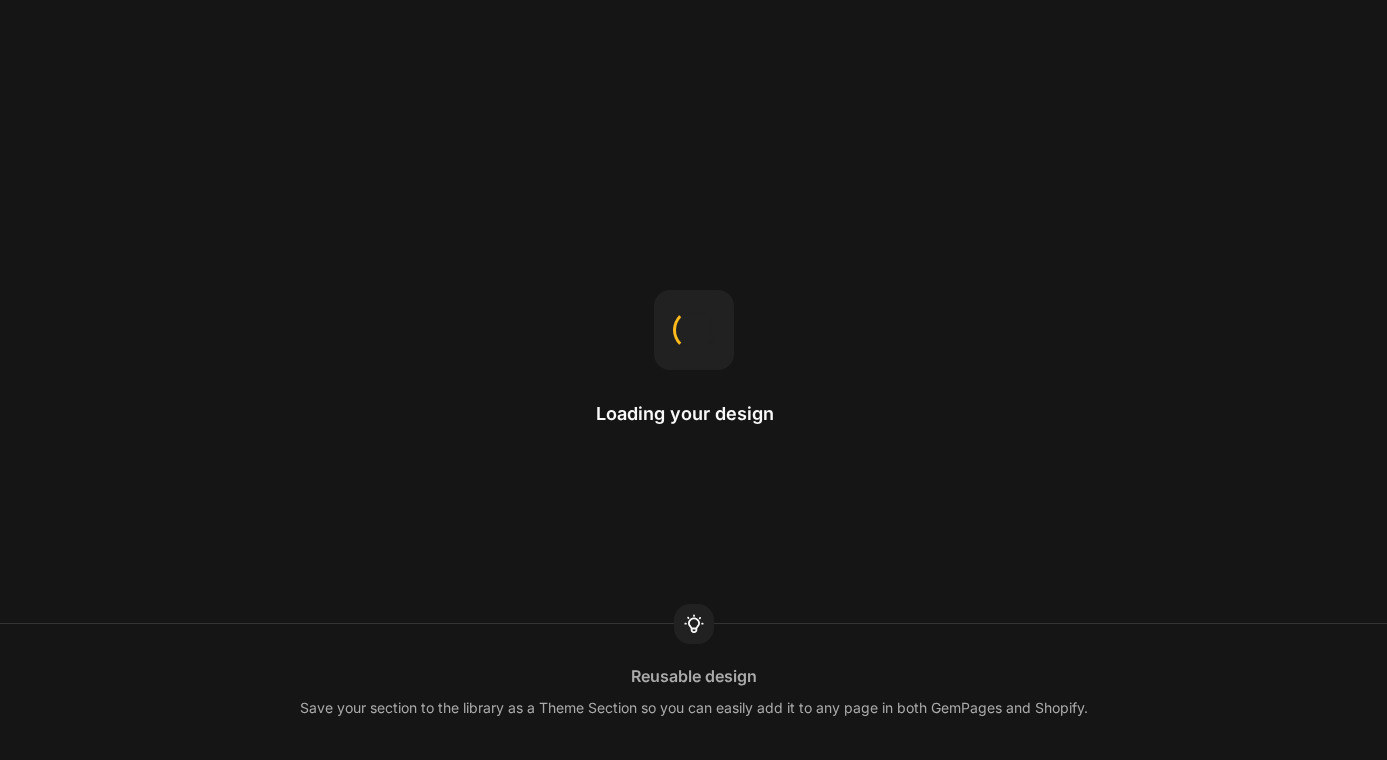 scroll, scrollTop: 0, scrollLeft: 0, axis: both 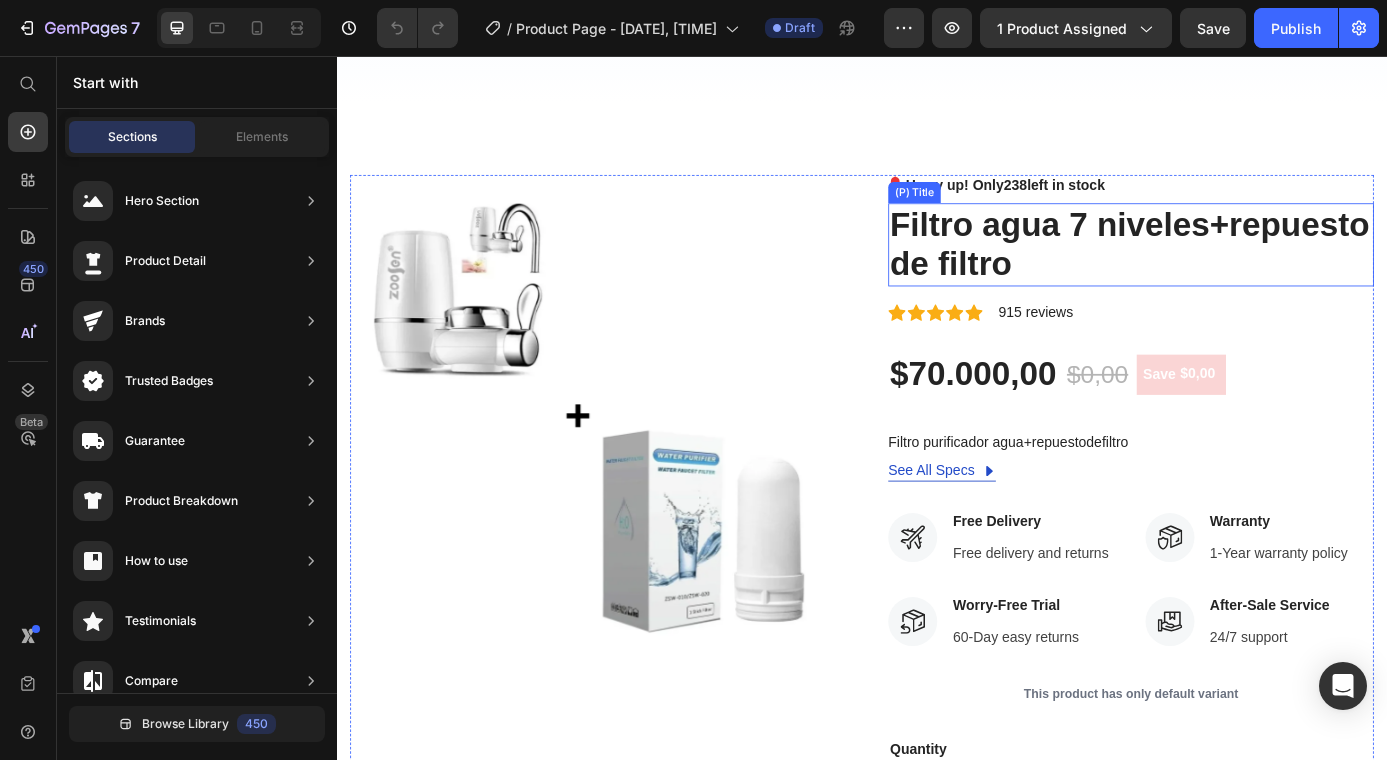 click on "Filtro agua 7 niveles+repuesto de filtro" at bounding box center (1244, 271) 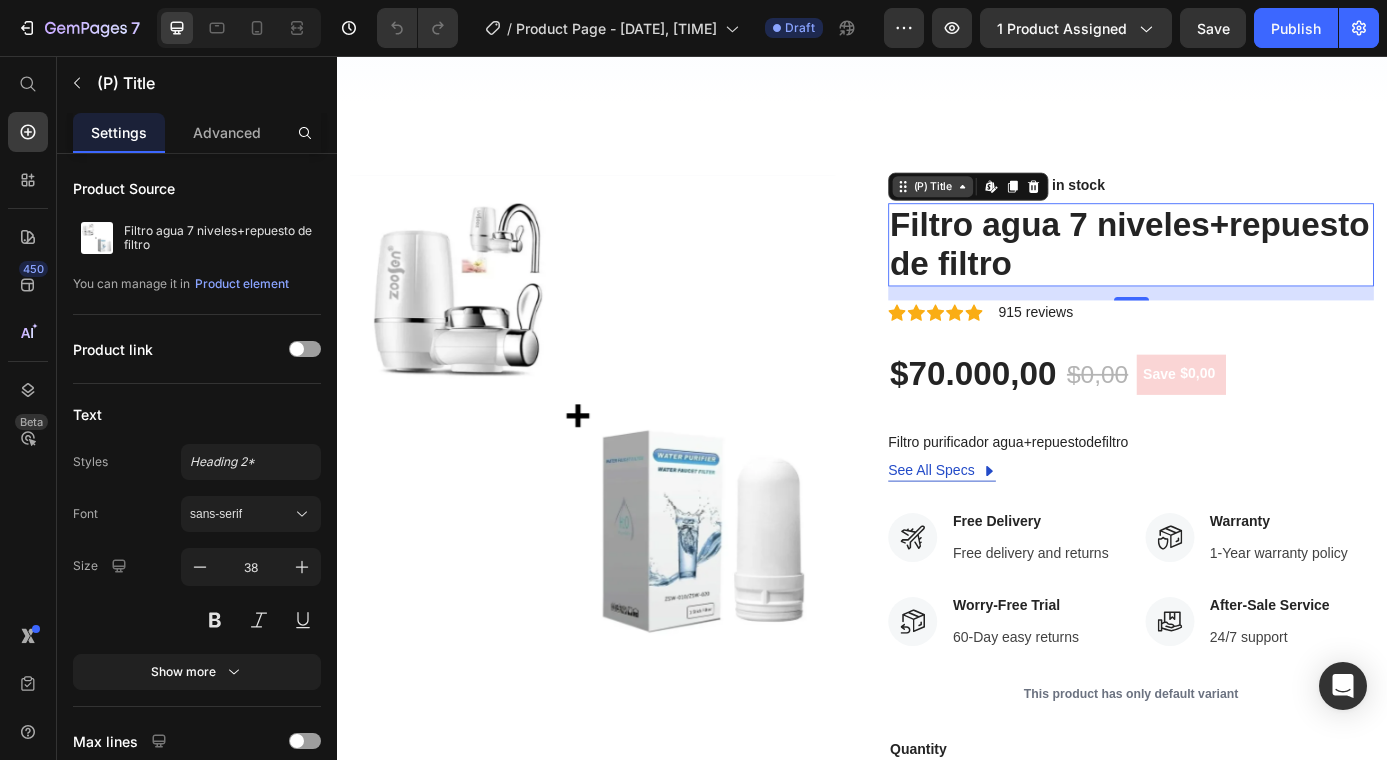 click on "(P) Title" at bounding box center [1018, 205] 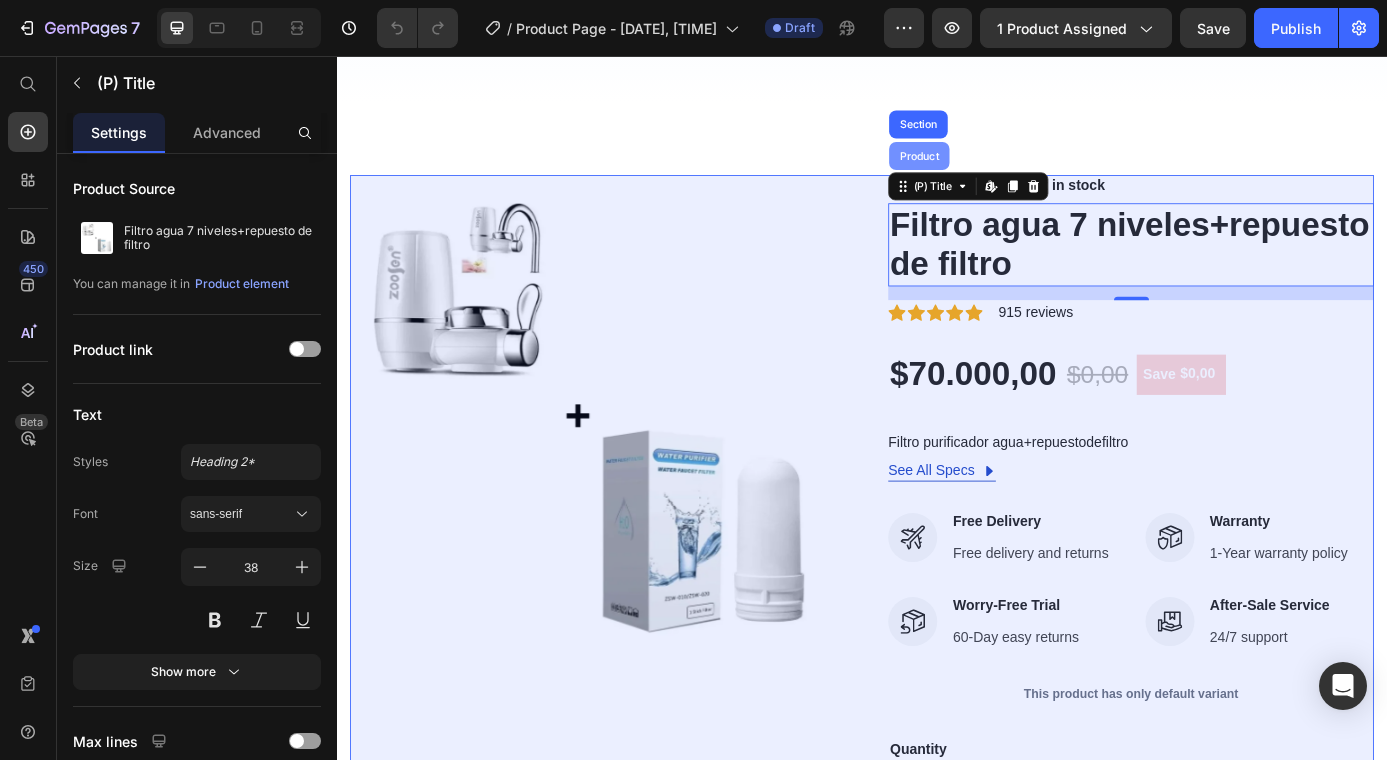 click on "Product" at bounding box center (1002, 170) 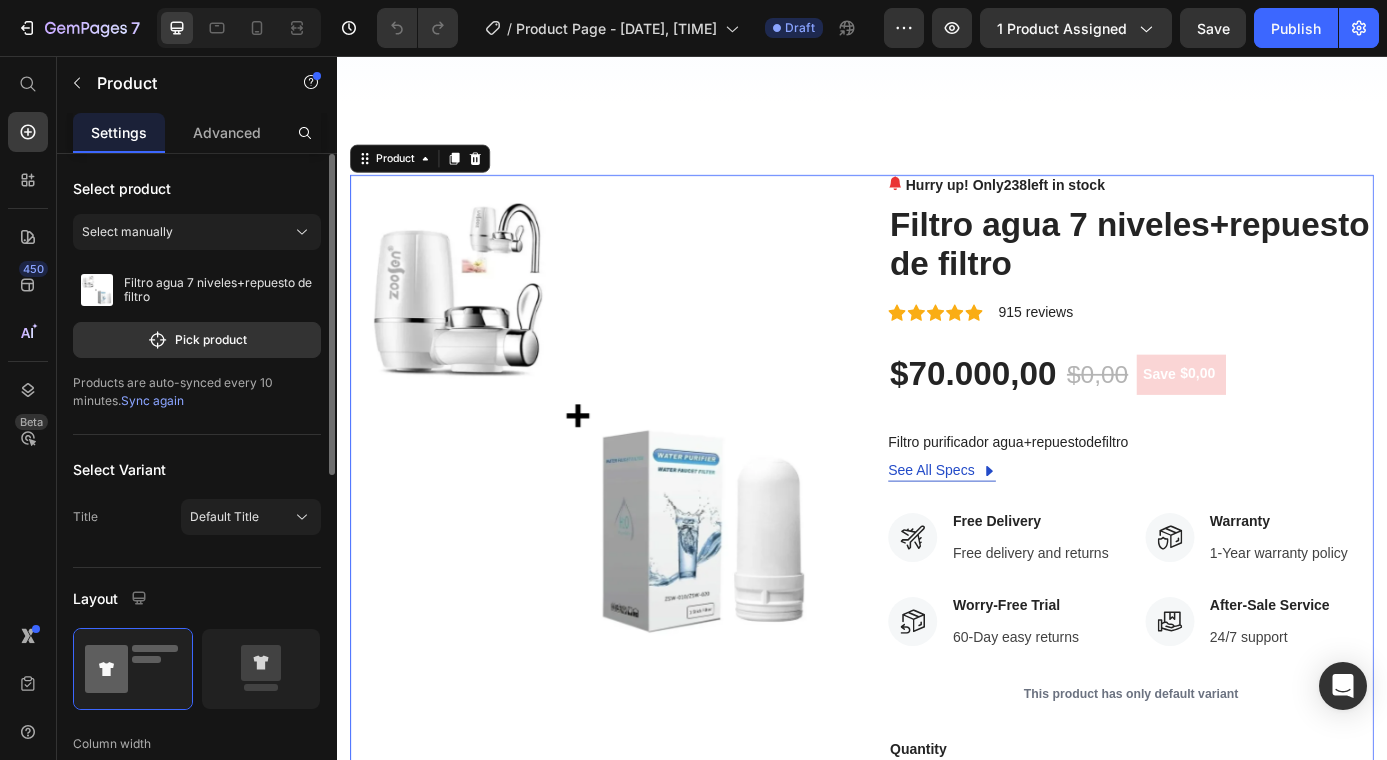 click 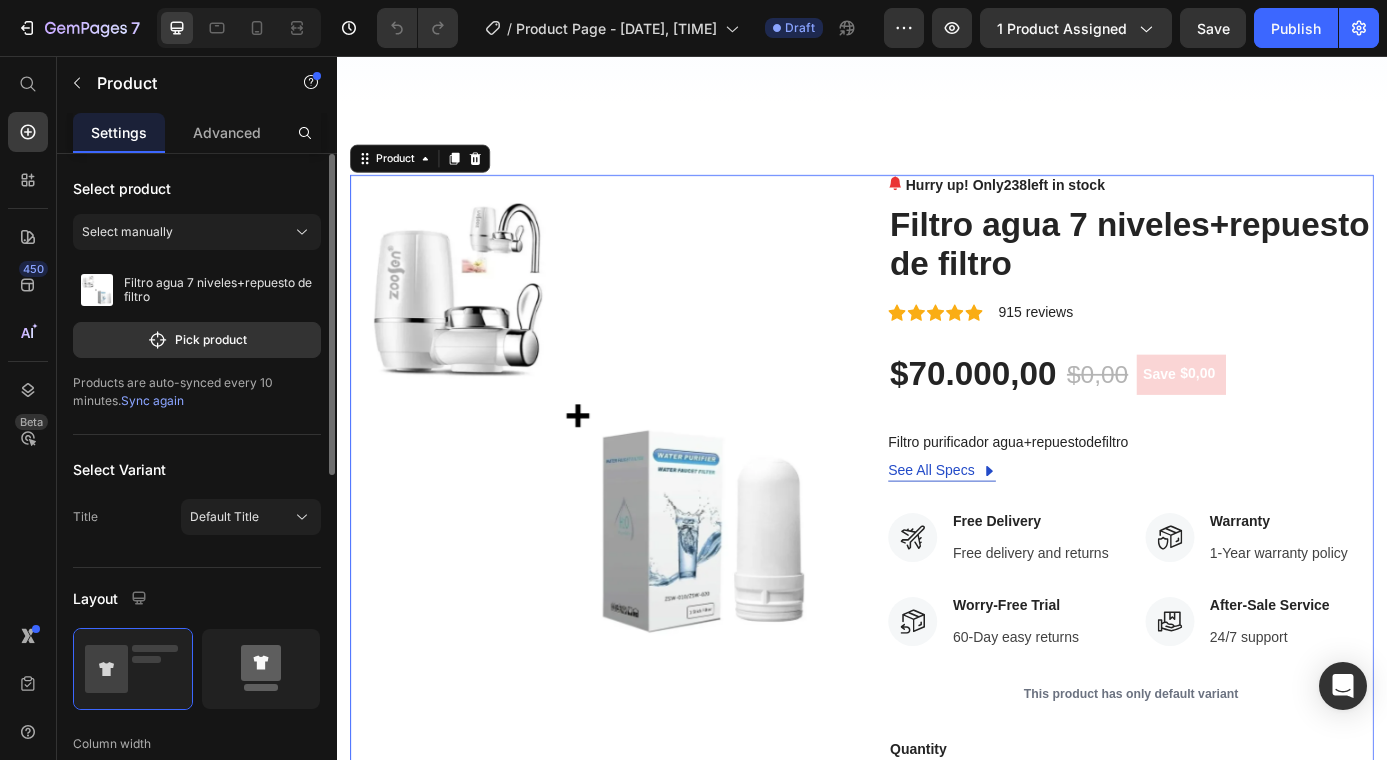click 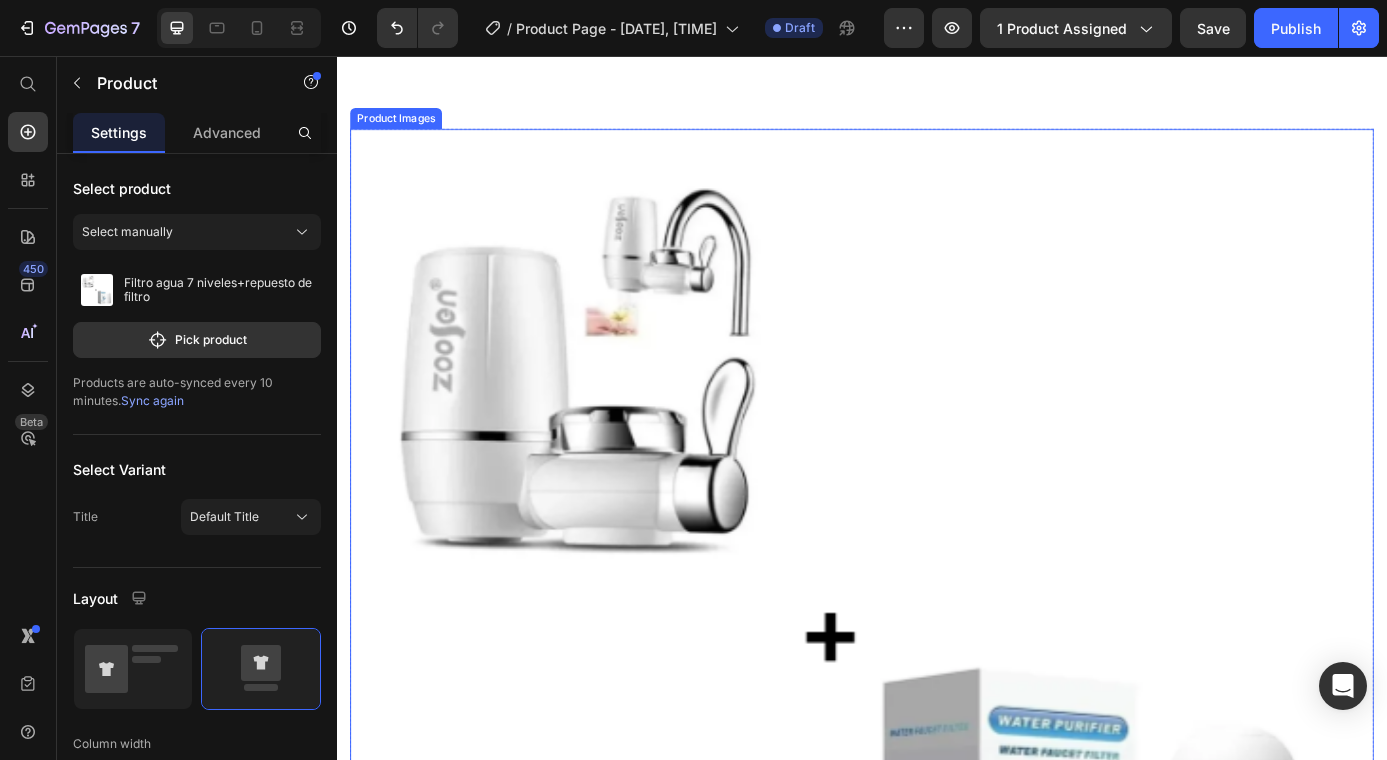 scroll, scrollTop: 1496, scrollLeft: 0, axis: vertical 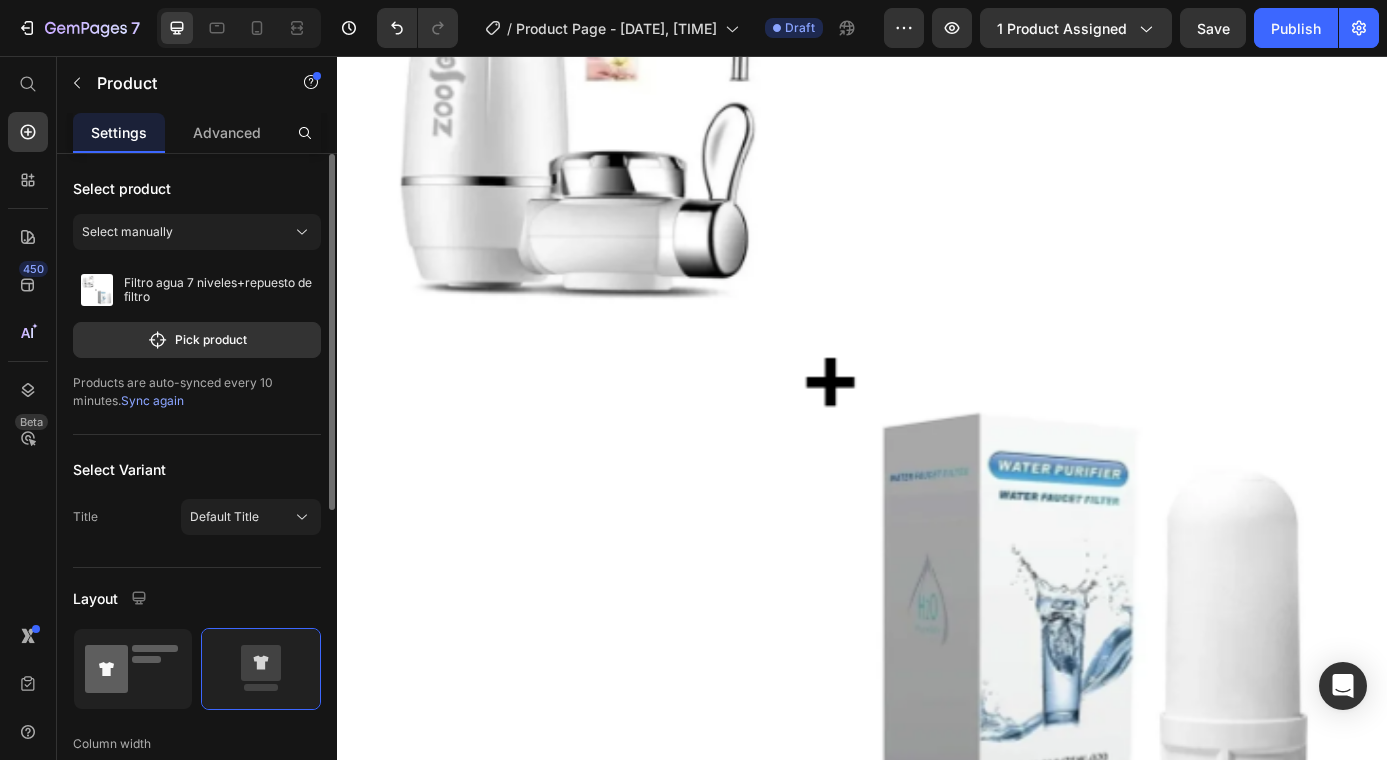 click 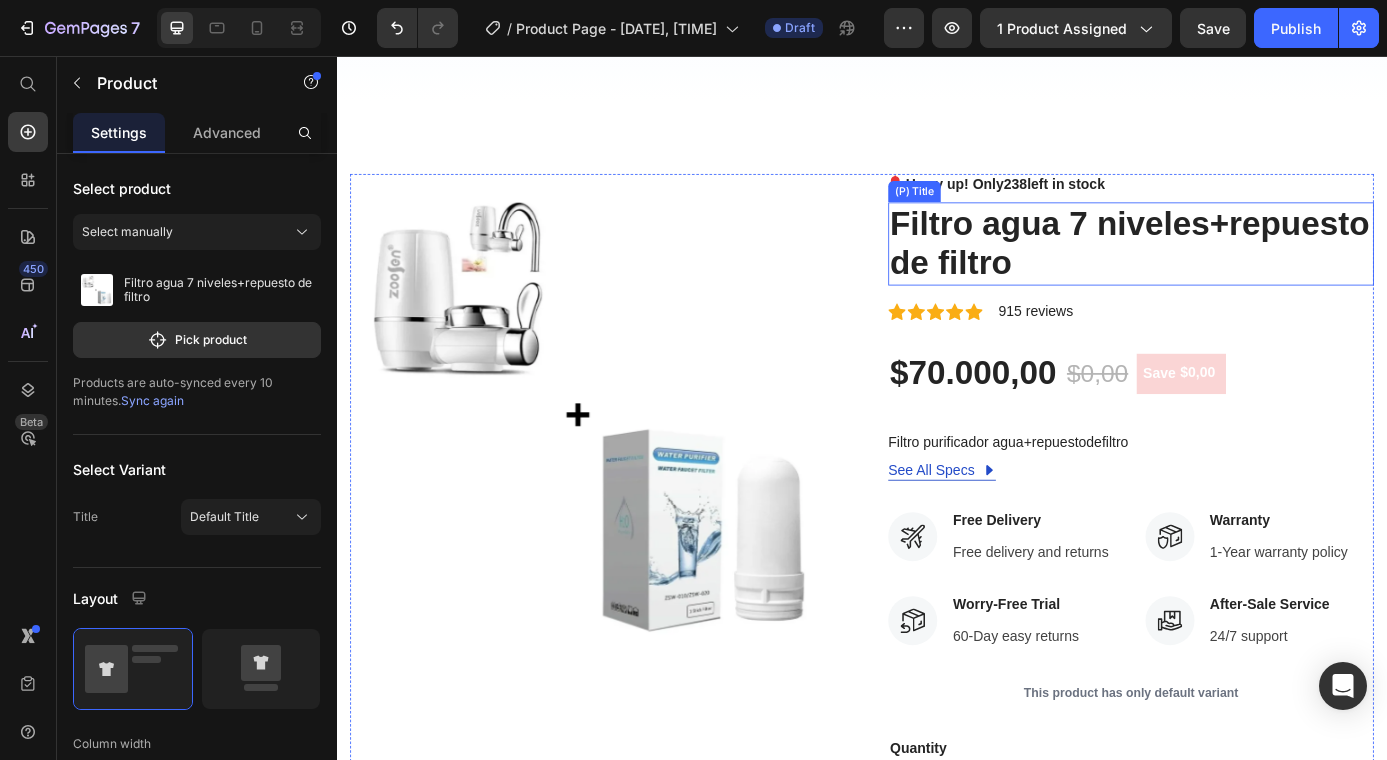 scroll, scrollTop: 1443, scrollLeft: 0, axis: vertical 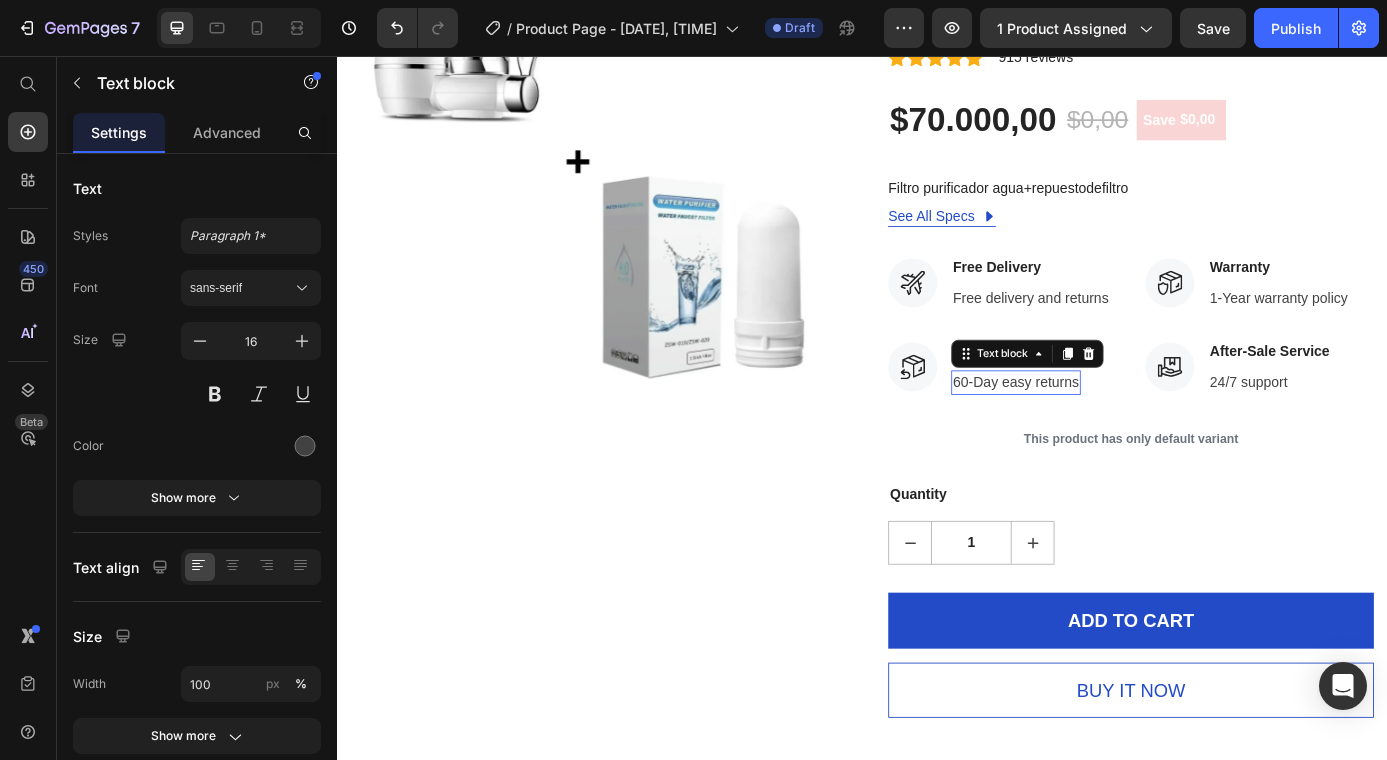 click on "60-Day easy returns" at bounding box center (1113, 429) 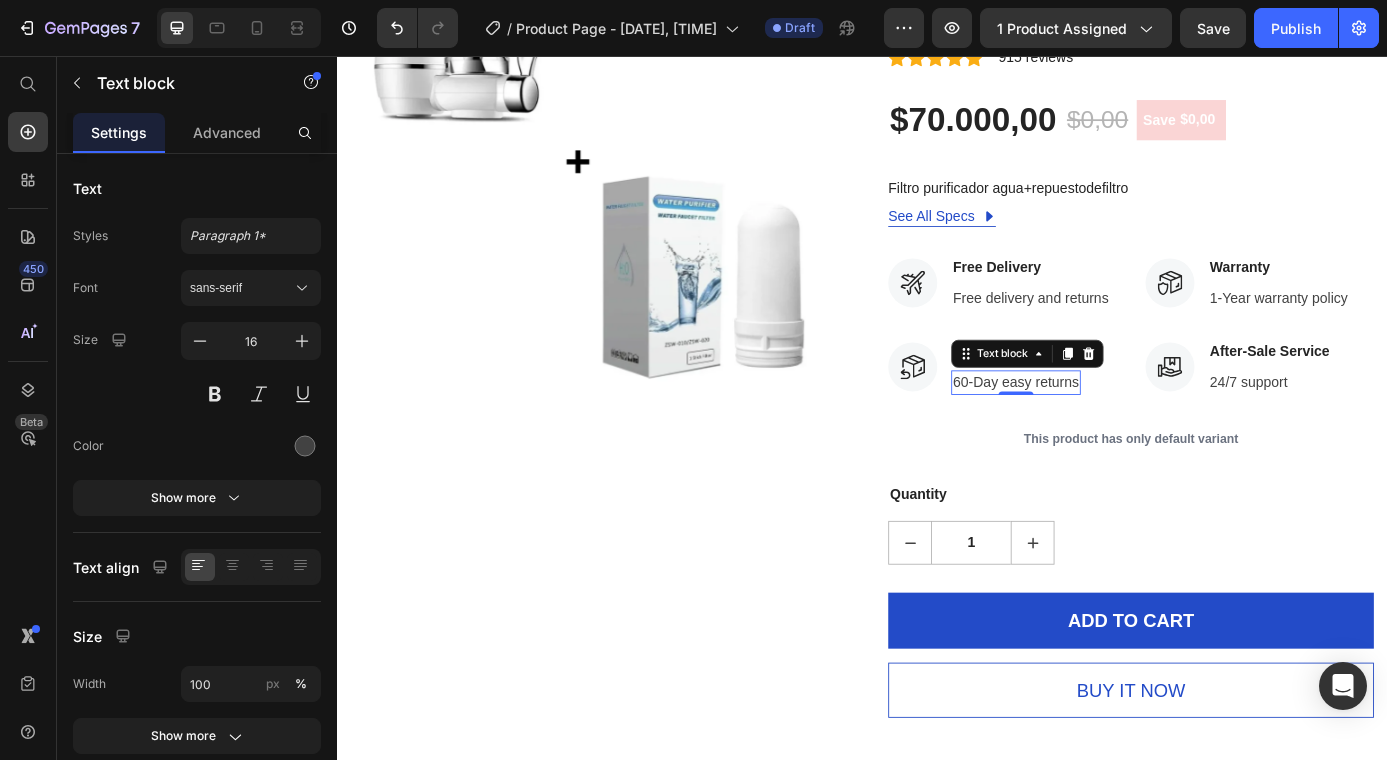 click on "60-Day easy returns" at bounding box center [1113, 429] 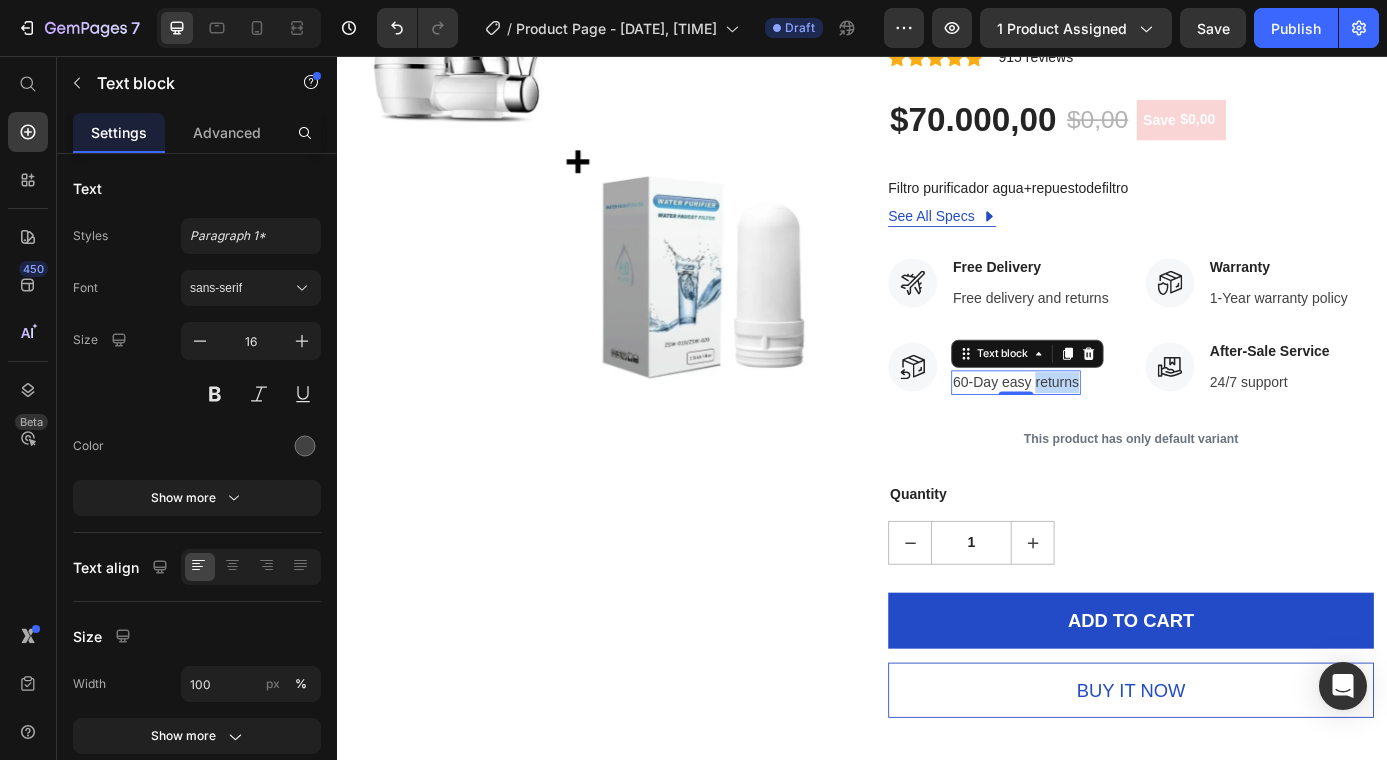 click on "60-Day easy returns" at bounding box center [1113, 429] 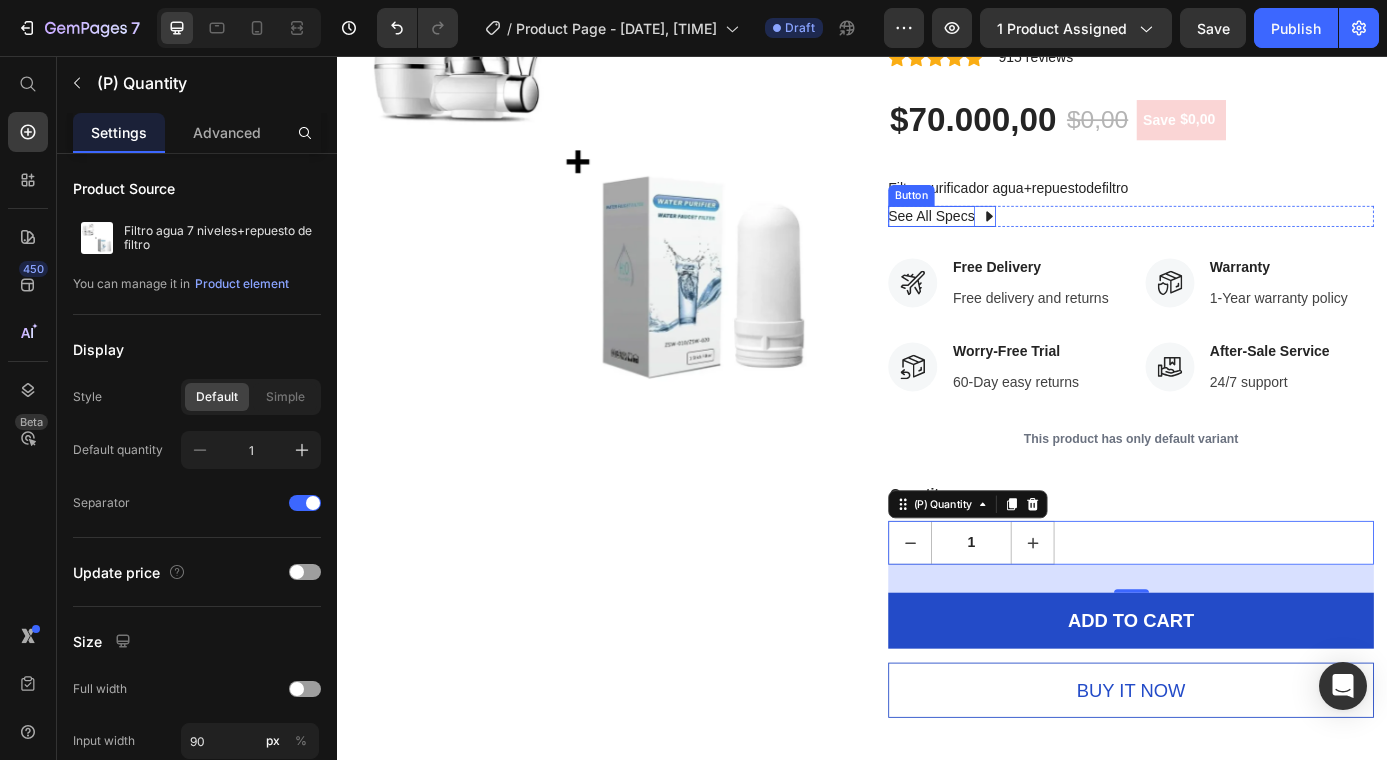 click on "See All Specs" at bounding box center (1016, 239) 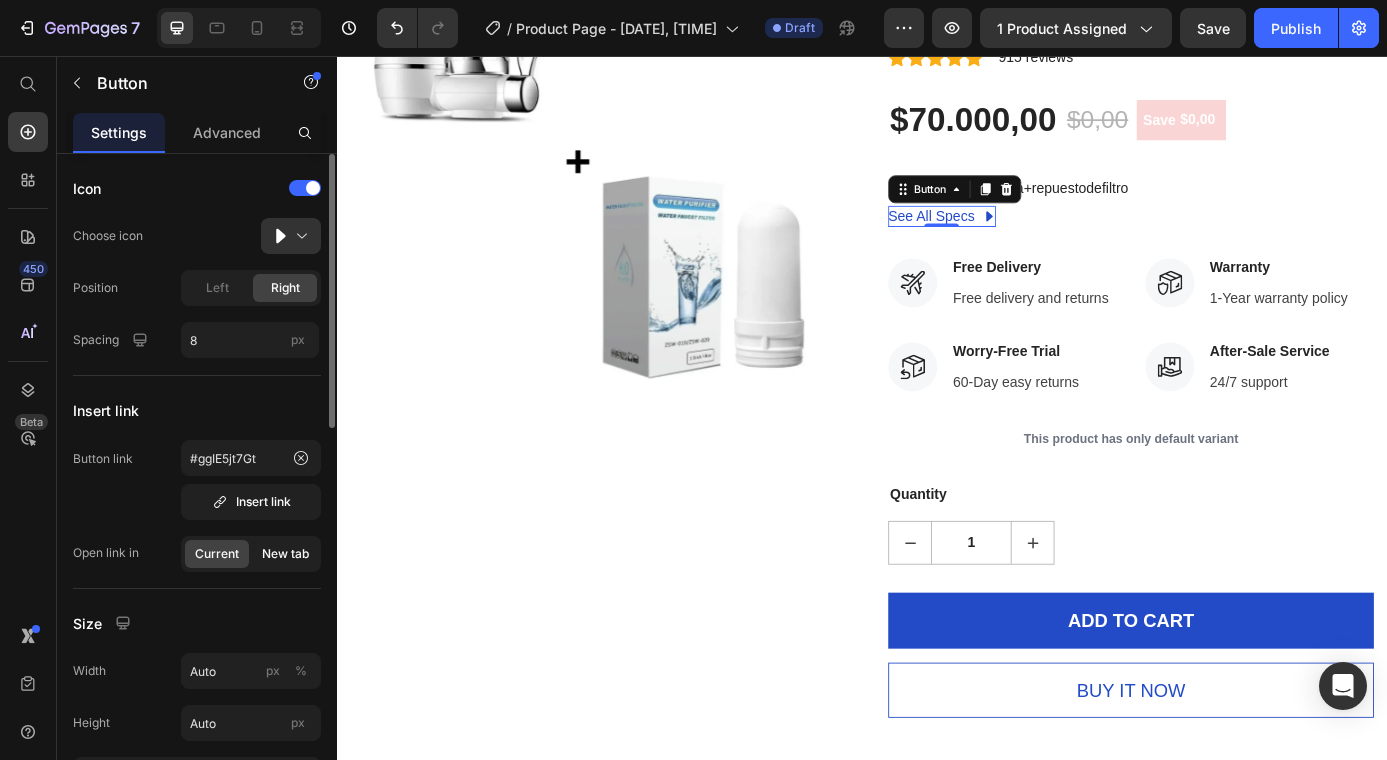 click on "New tab" 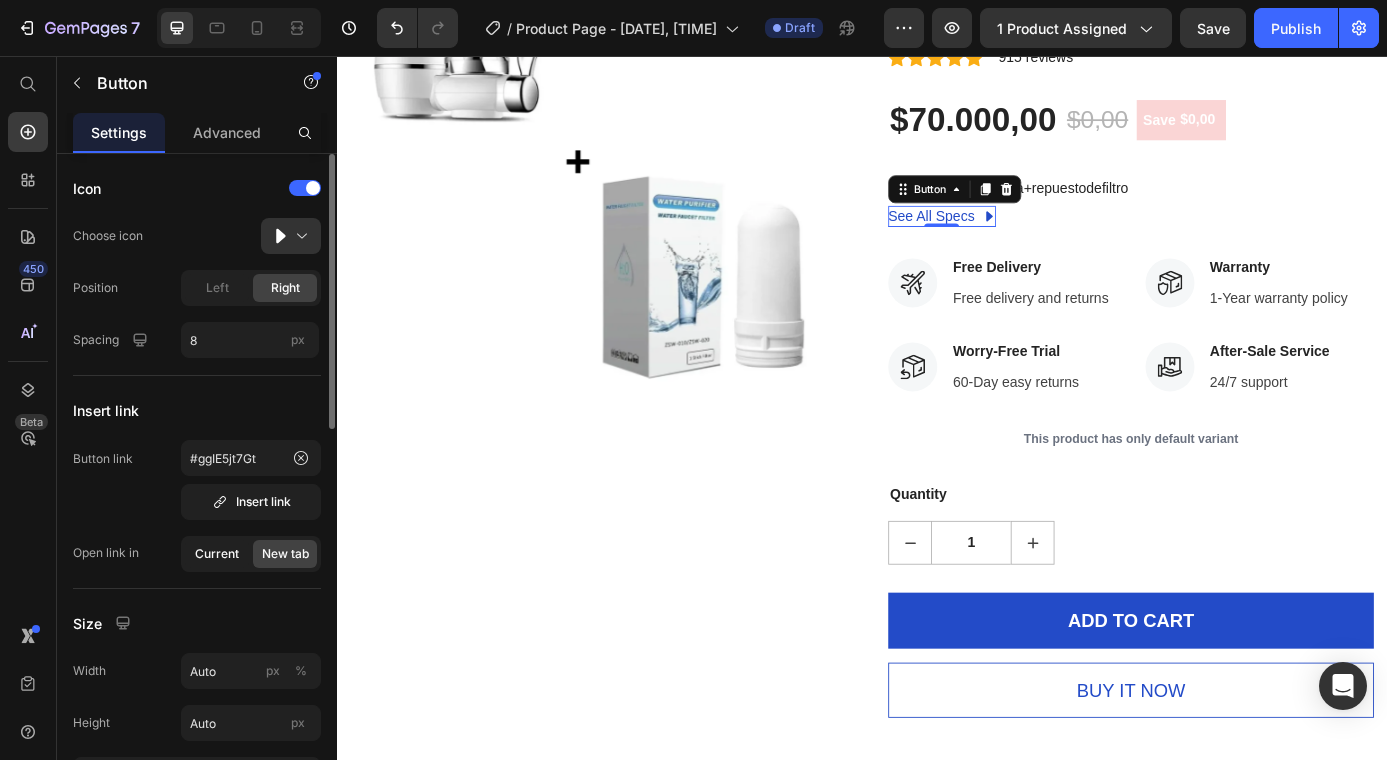 click on "Current" 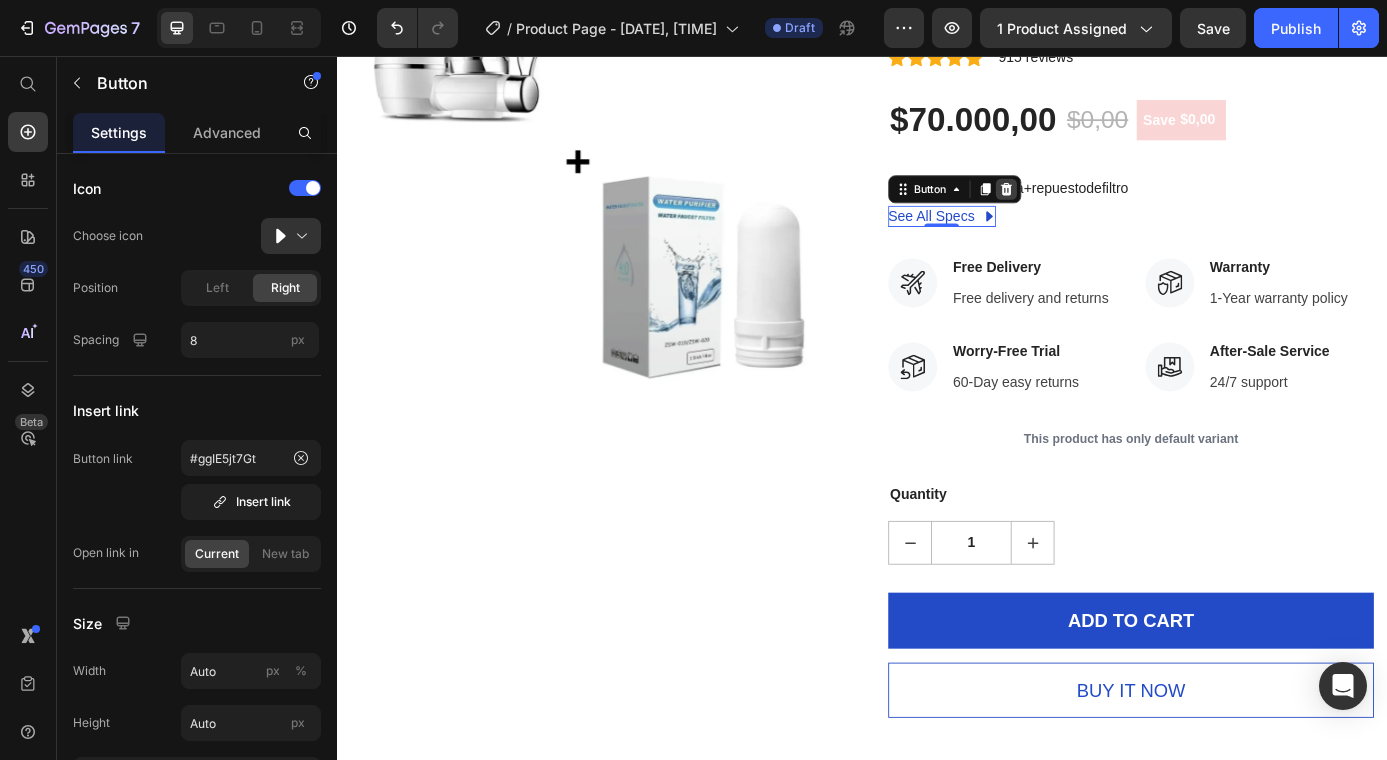 click 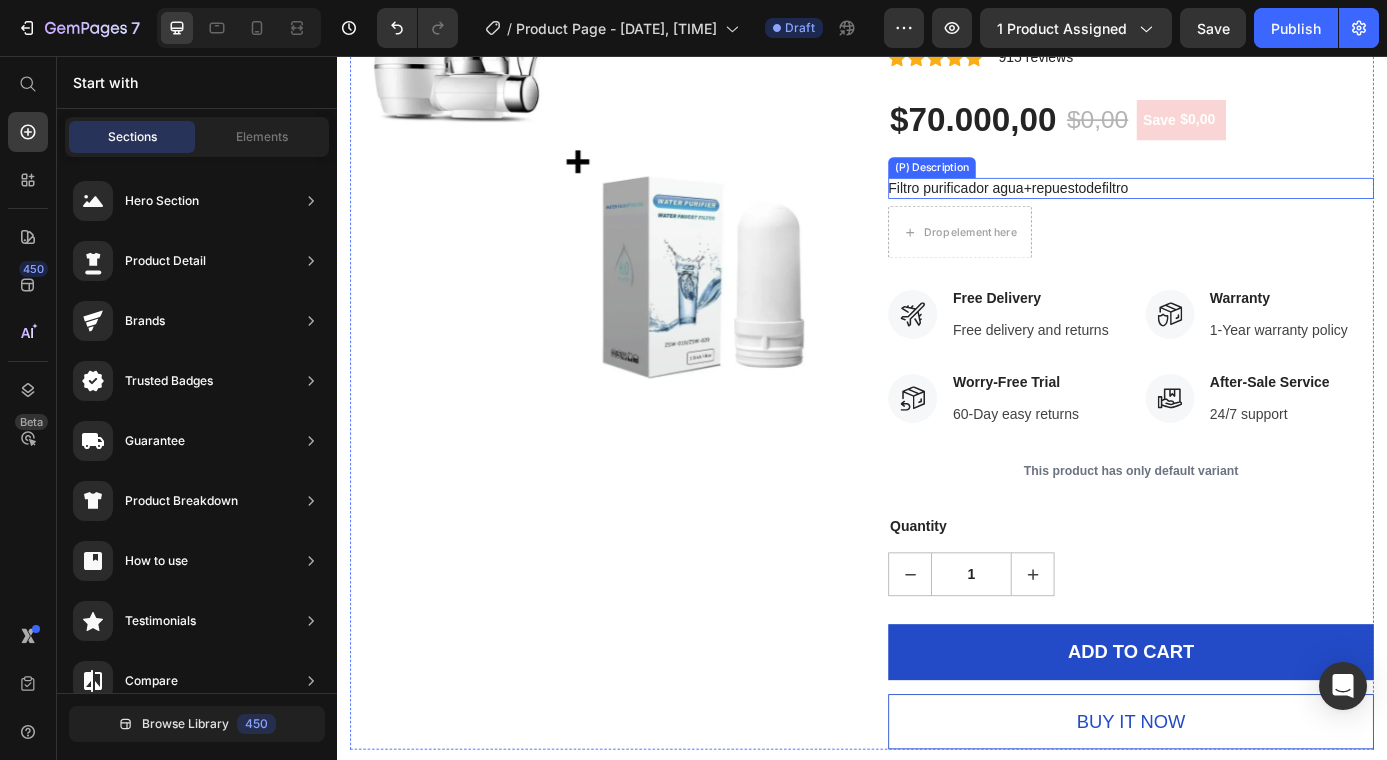 click on "Filtro purificador agua+repuestodefiltro" at bounding box center [1244, 207] 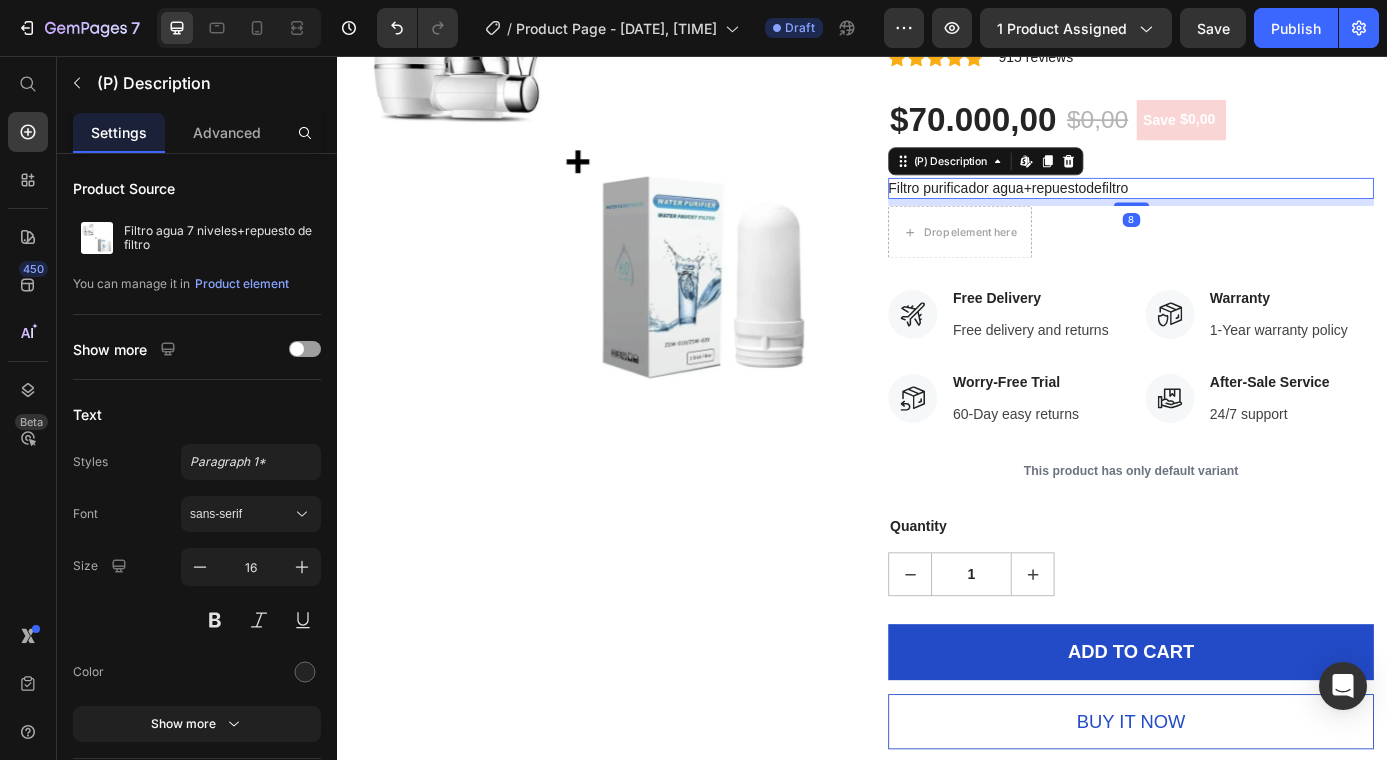 click on "Filtro purificador agua+repuestodefiltro" at bounding box center [1244, 207] 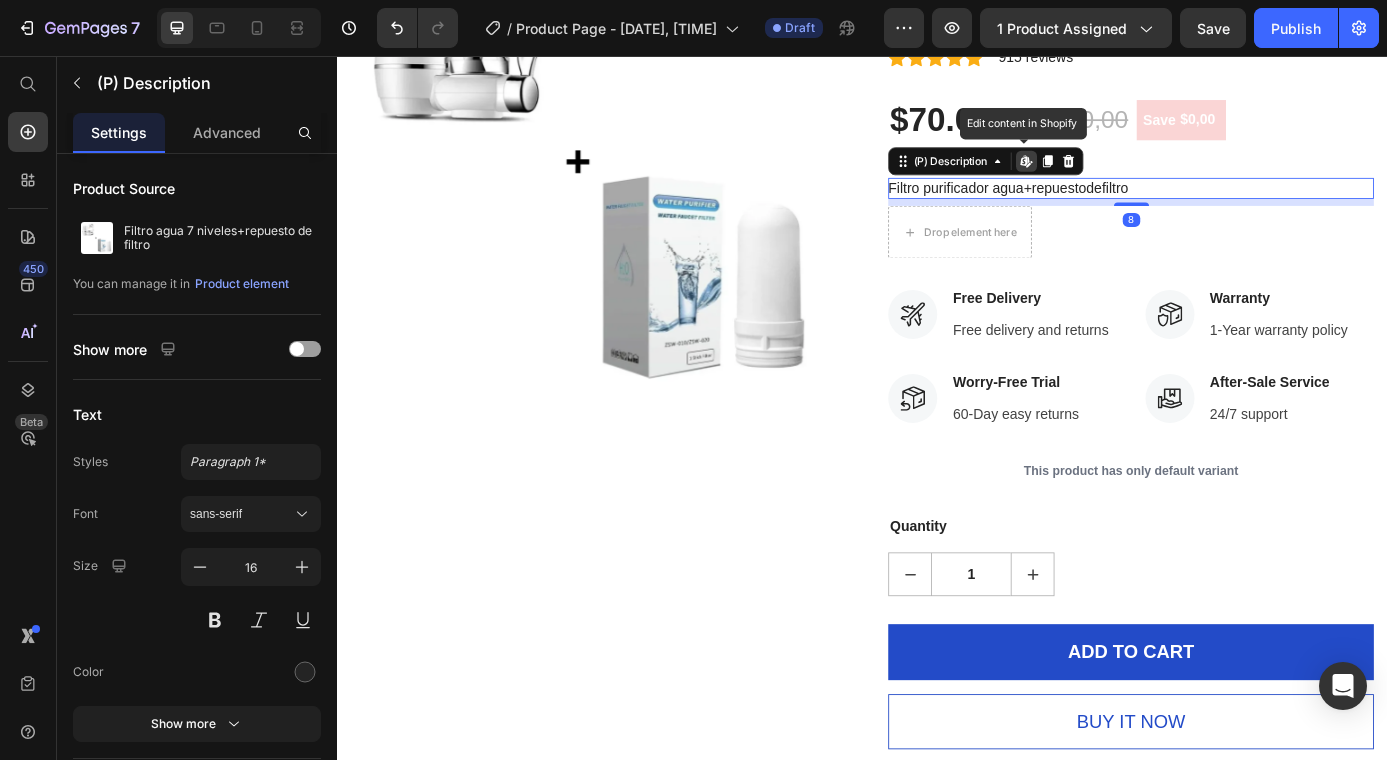 click on "Filtro purificador agua+repuestodefiltro" at bounding box center [1244, 207] 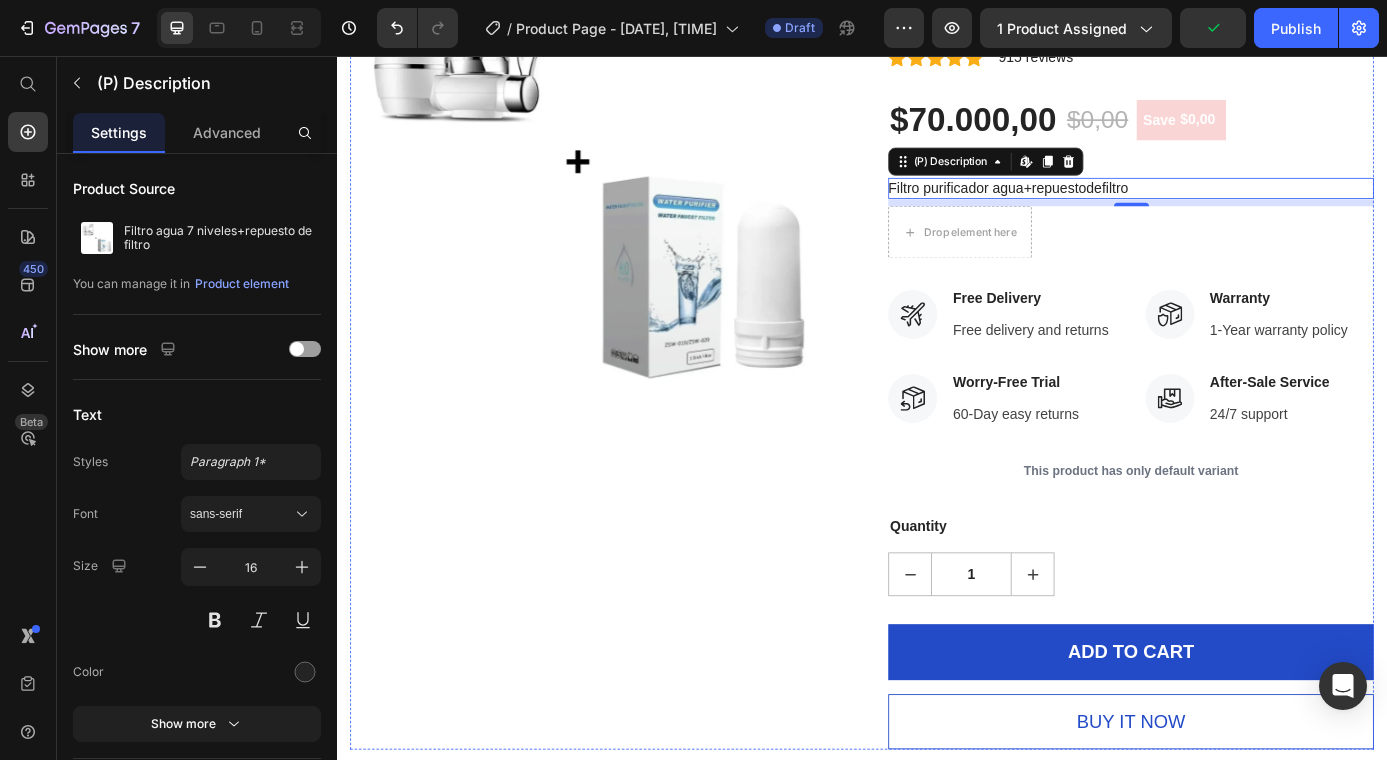 click on "Filtro agua 7 niveles+repuesto de filtro" at bounding box center [1244, -20] 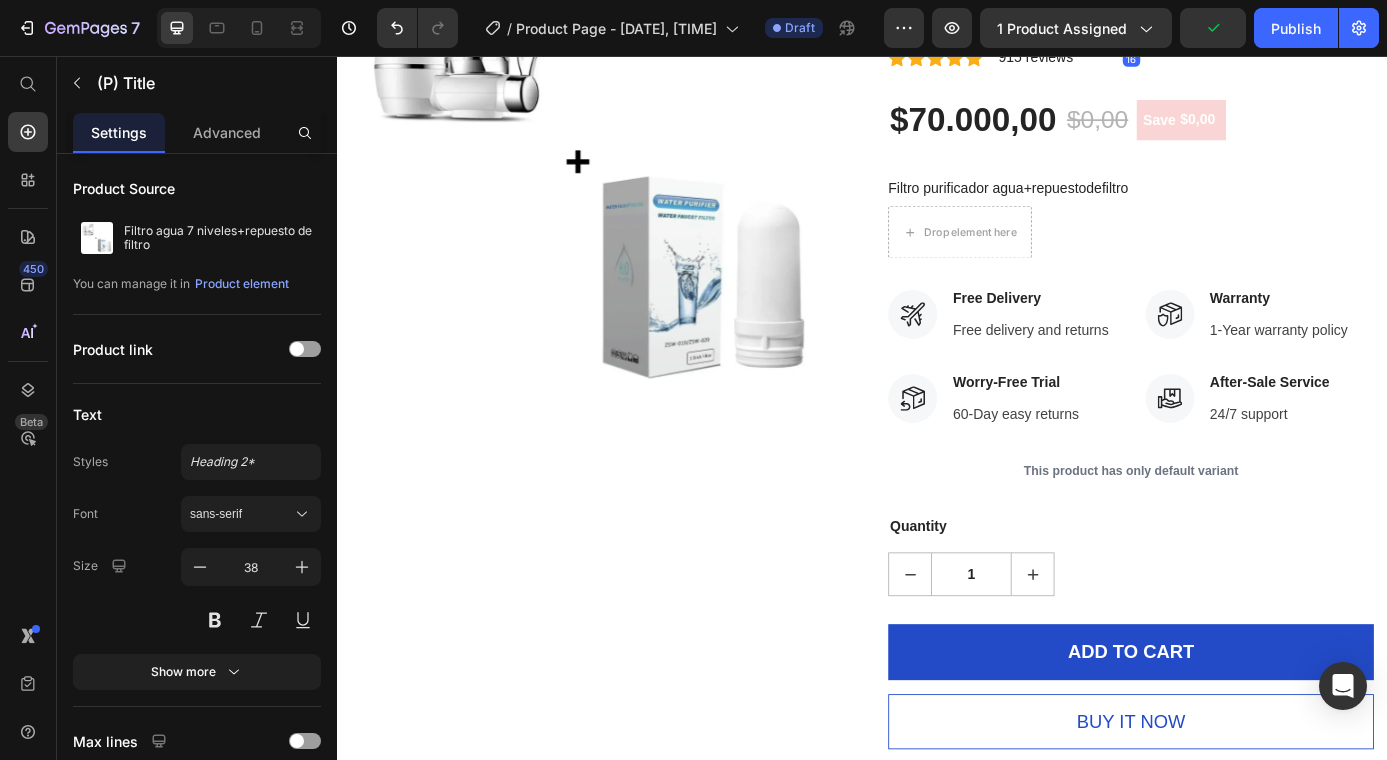 scroll, scrollTop: 1439, scrollLeft: 0, axis: vertical 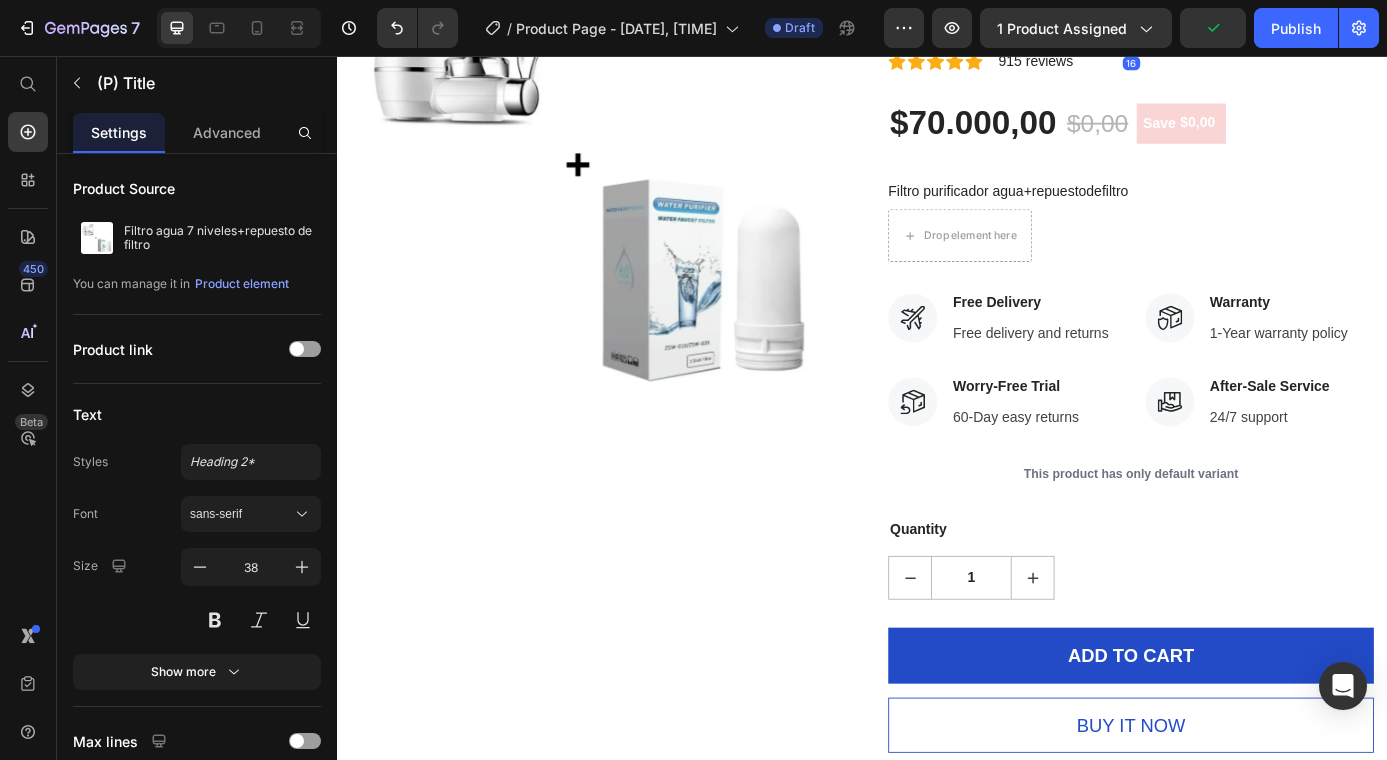 click 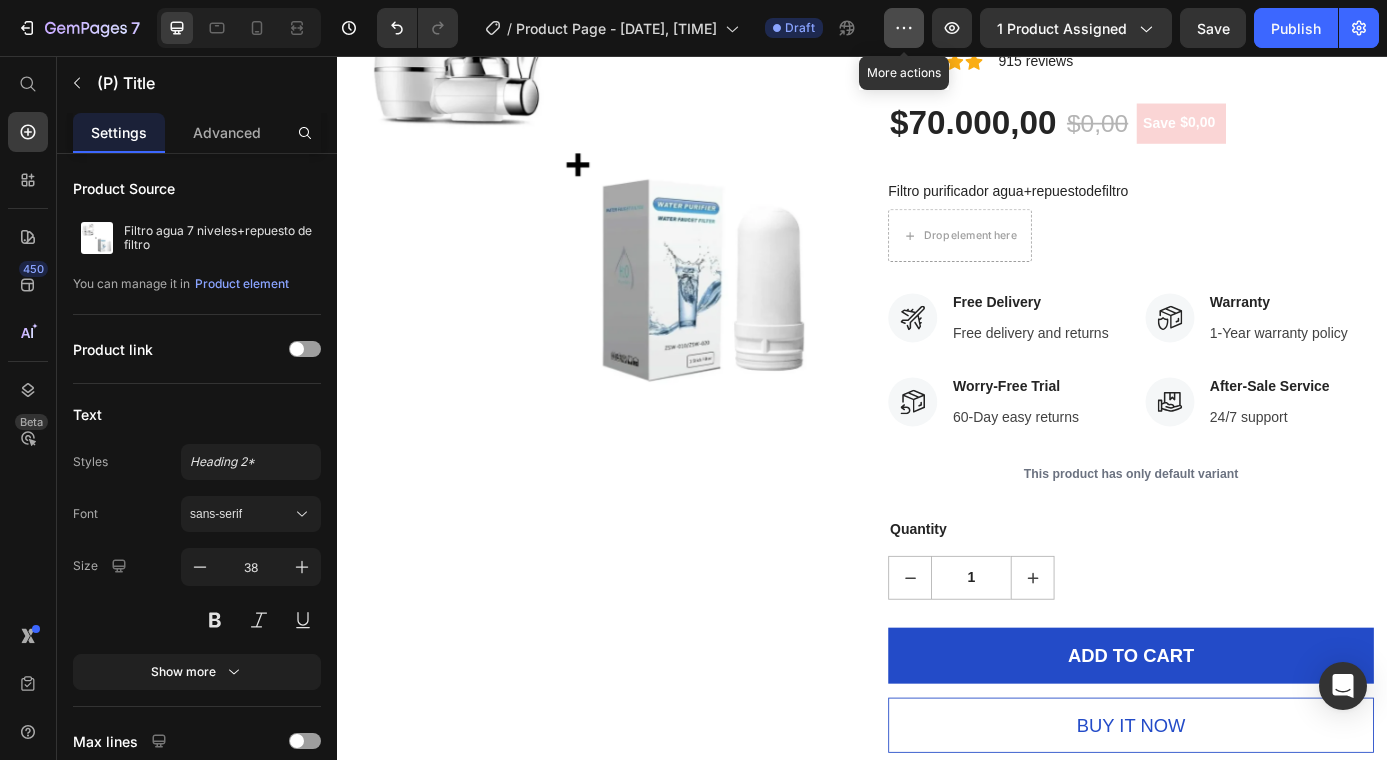 click 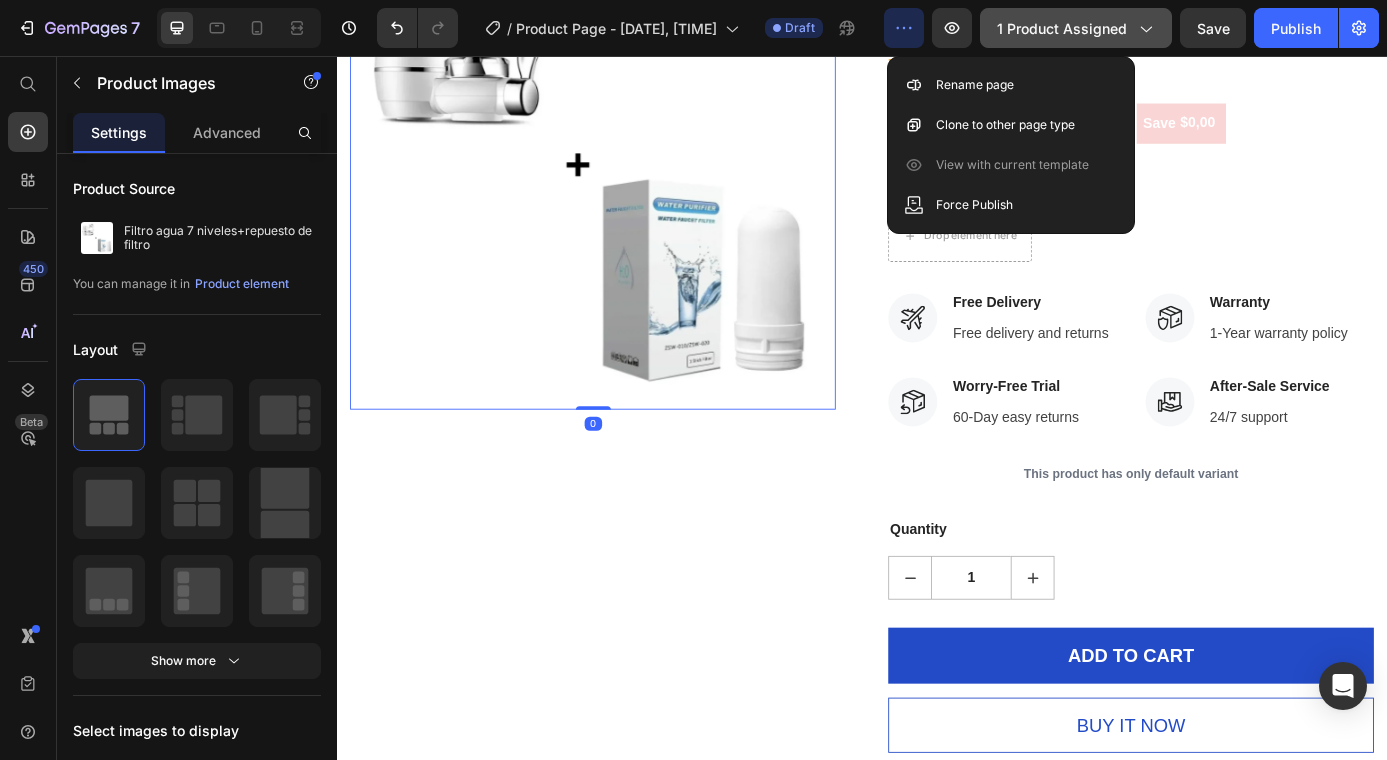 click on "1 product assigned" at bounding box center [1076, 28] 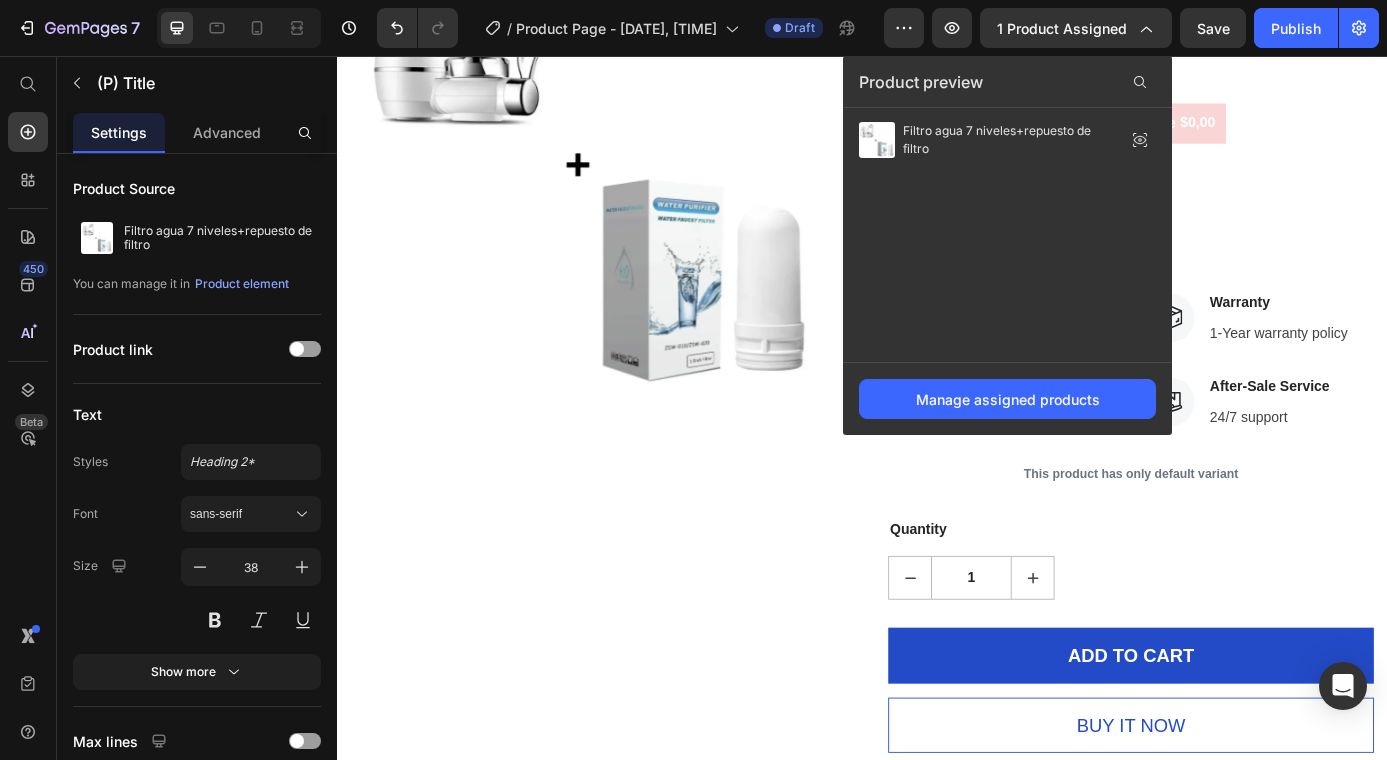 click on "Filtro agua 7 niveles+repuesto de filtro" at bounding box center (1244, -16) 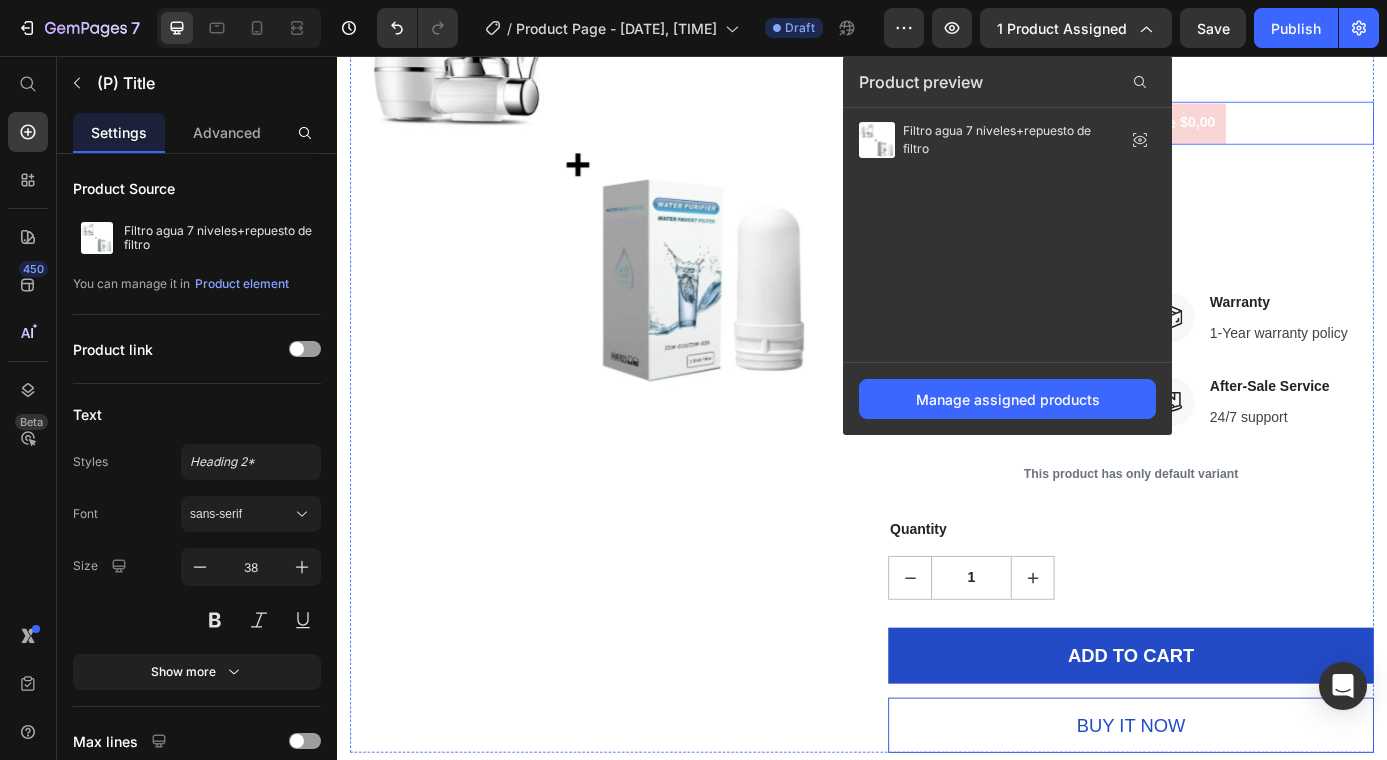 click on "$70.000,00 (P) Price $0,00 (P) Price Save $0,00 (P) Tag Row" at bounding box center [1244, 133] 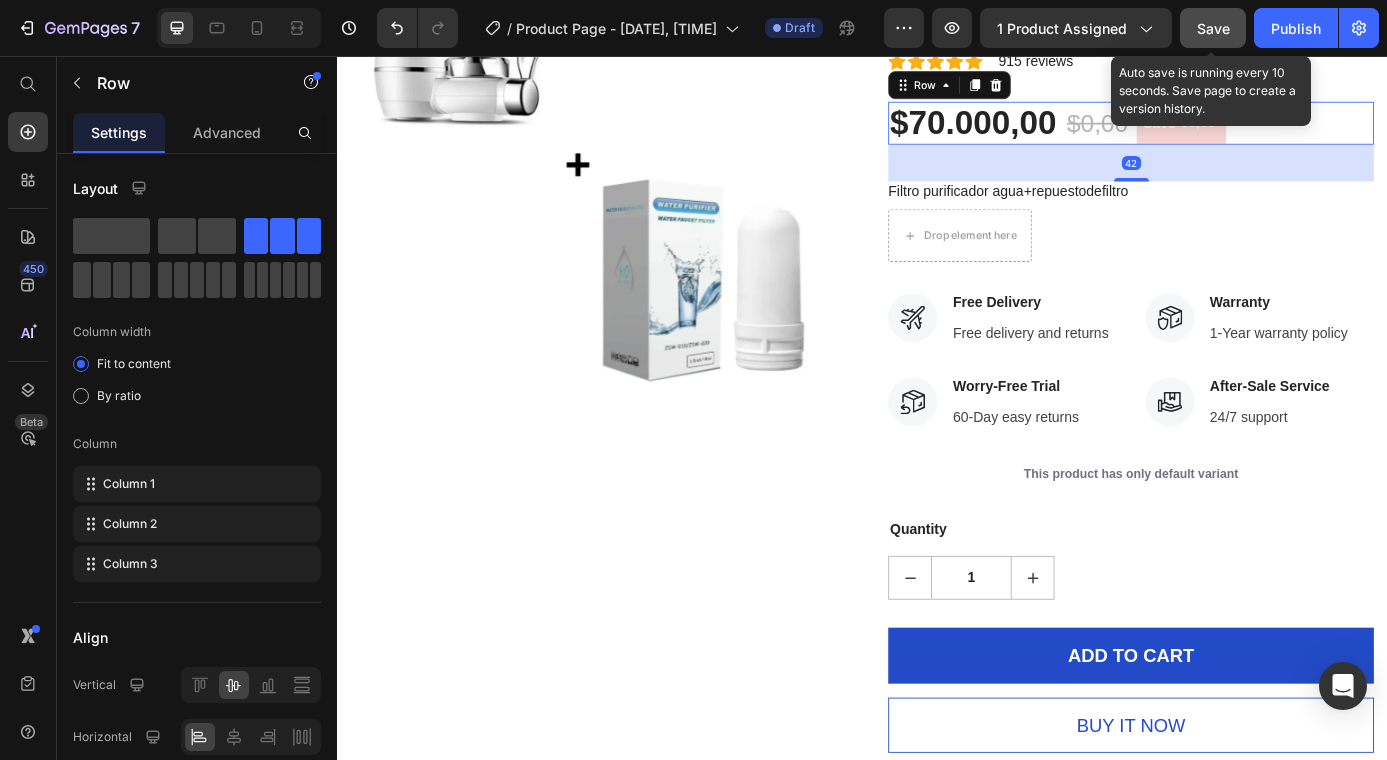 click on "Save" at bounding box center [1213, 28] 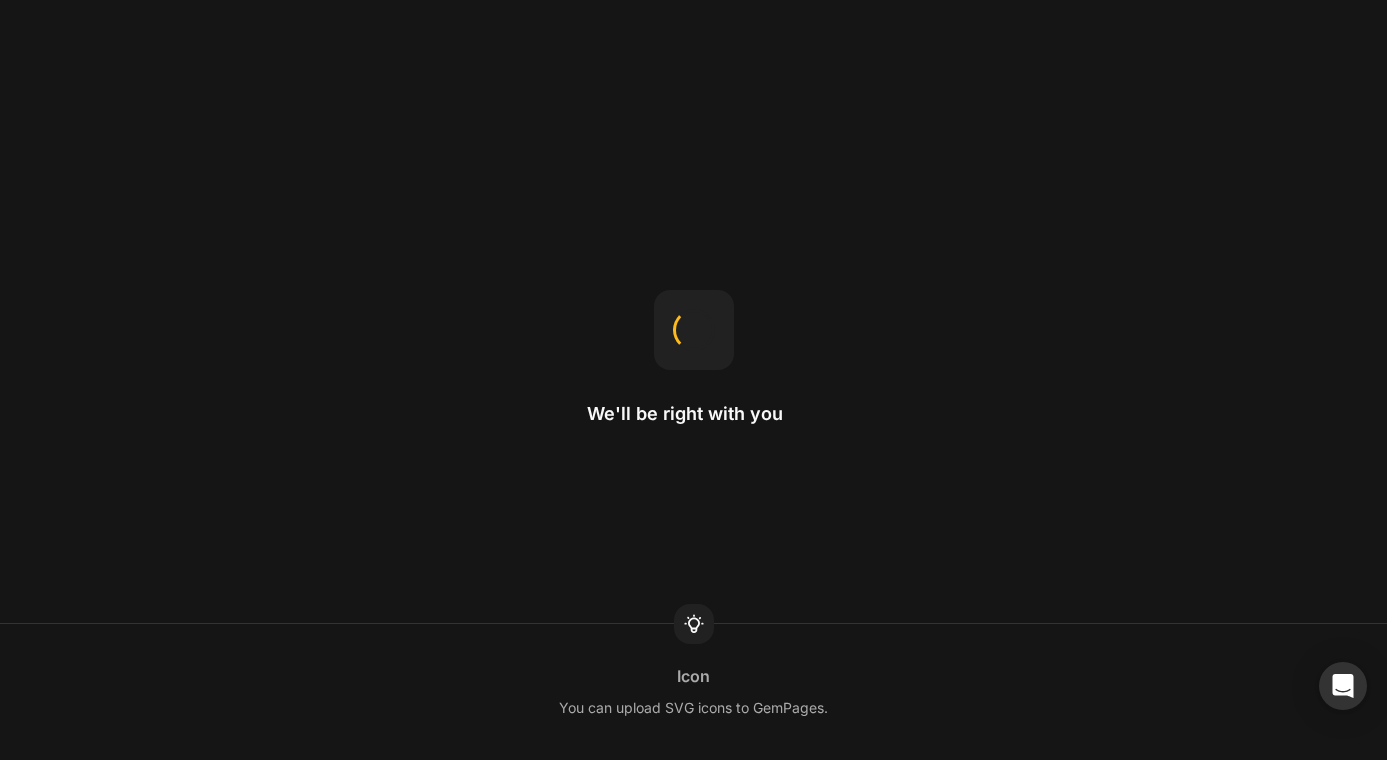 scroll, scrollTop: 0, scrollLeft: 0, axis: both 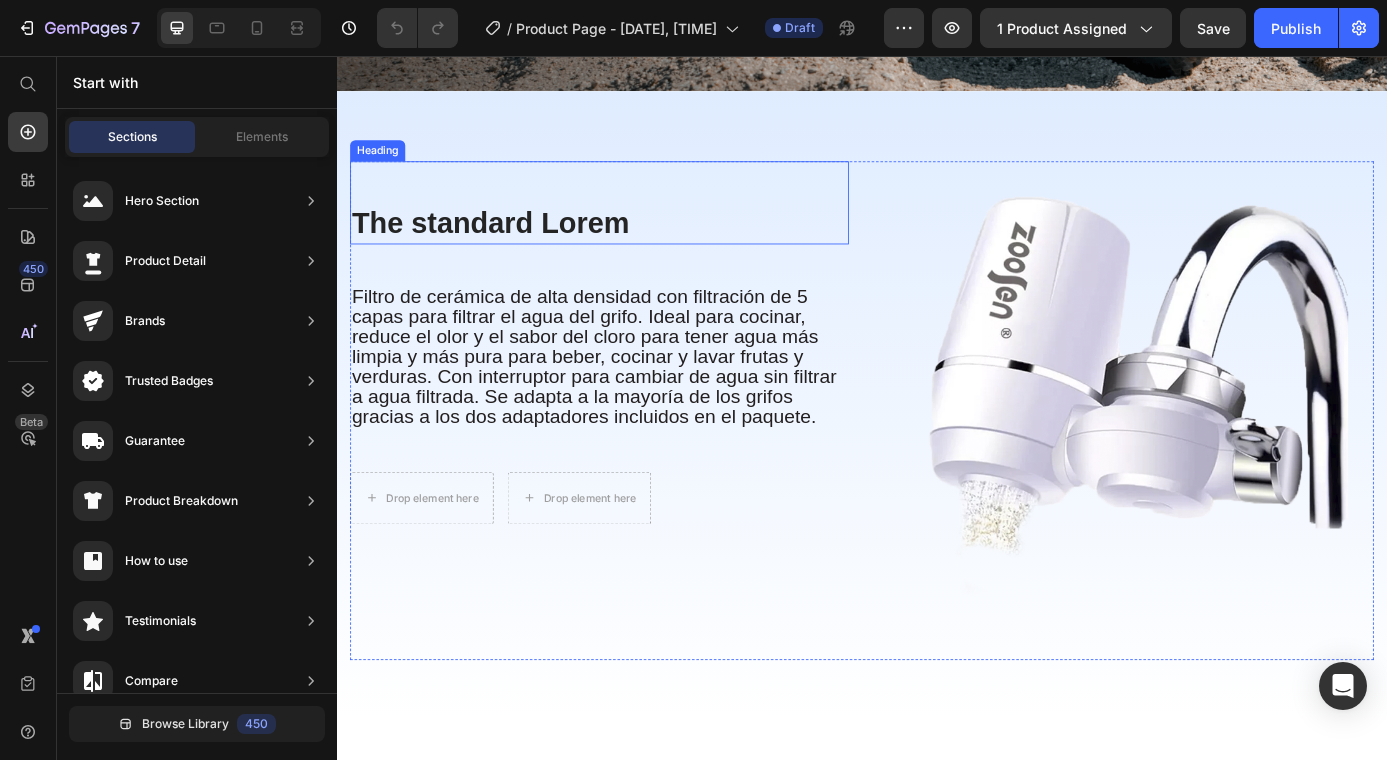 click on "The standard Lorem" at bounding box center [637, 247] 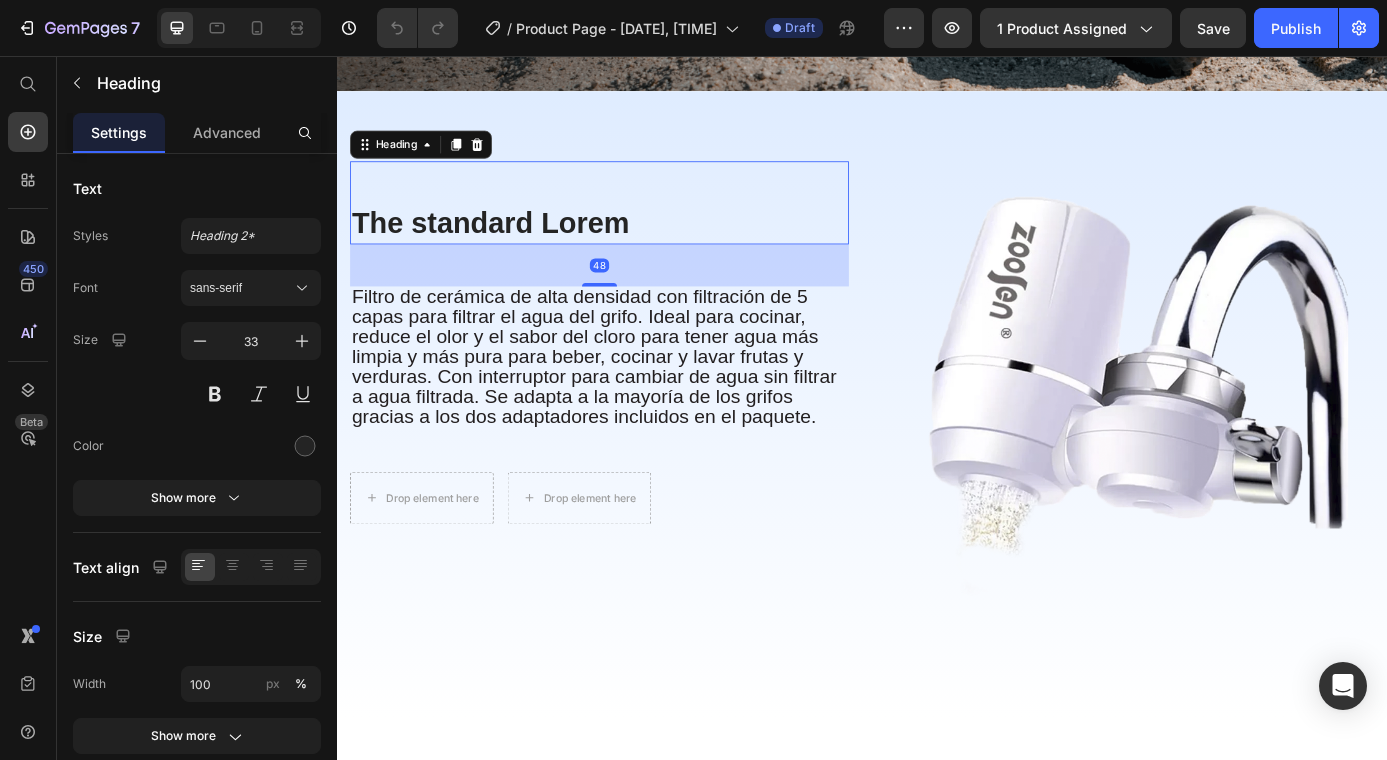 click on "The standard Lorem" at bounding box center (637, 247) 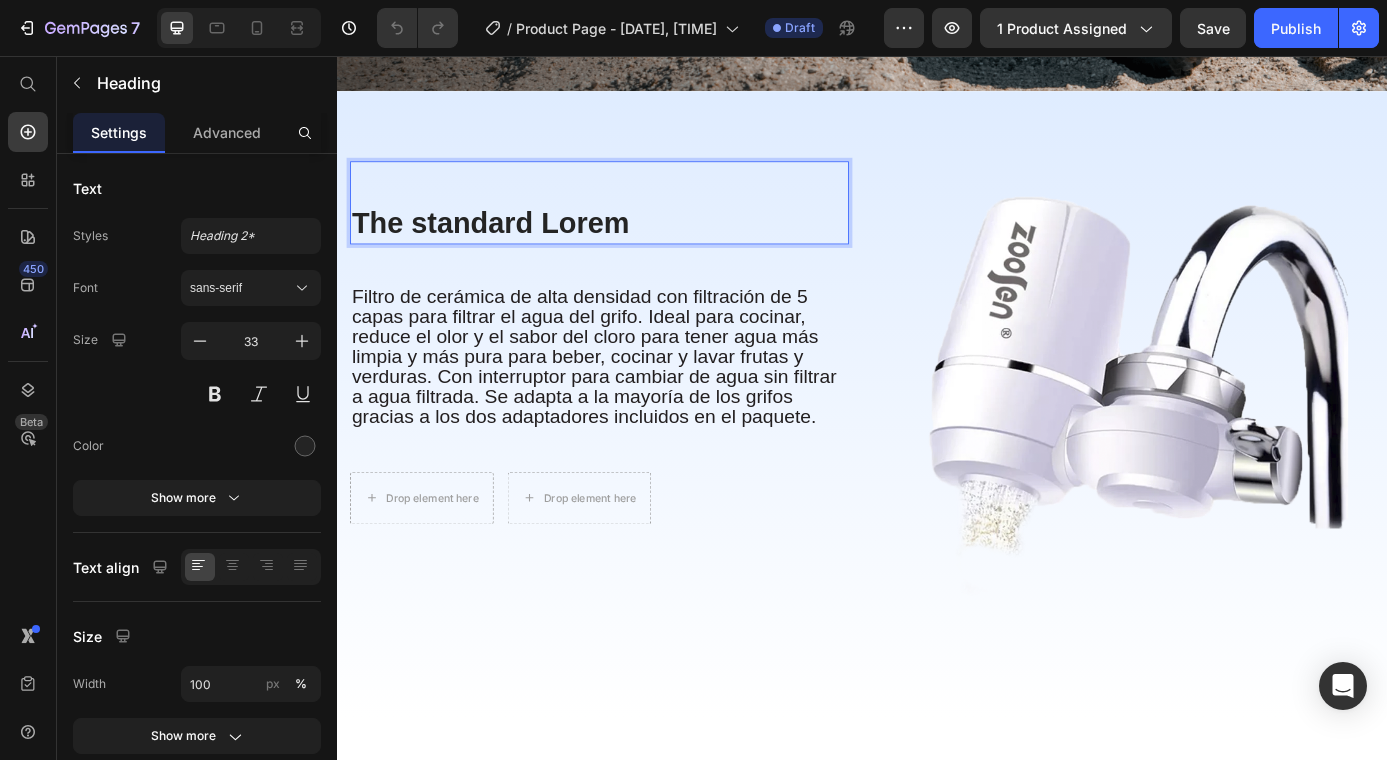 click on "The standard Lorem" at bounding box center (637, 247) 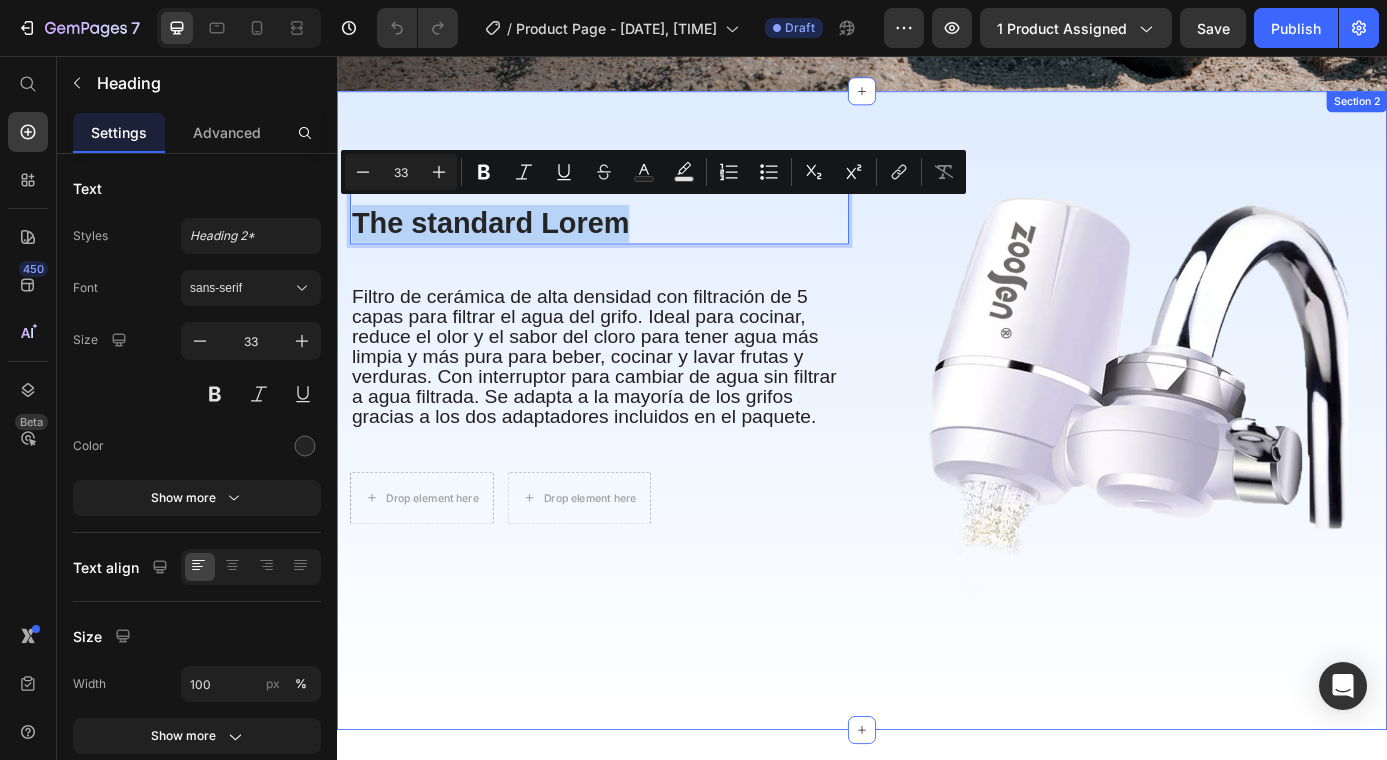 drag, startPoint x: 702, startPoint y: 243, endPoint x: 347, endPoint y: 247, distance: 355.02252 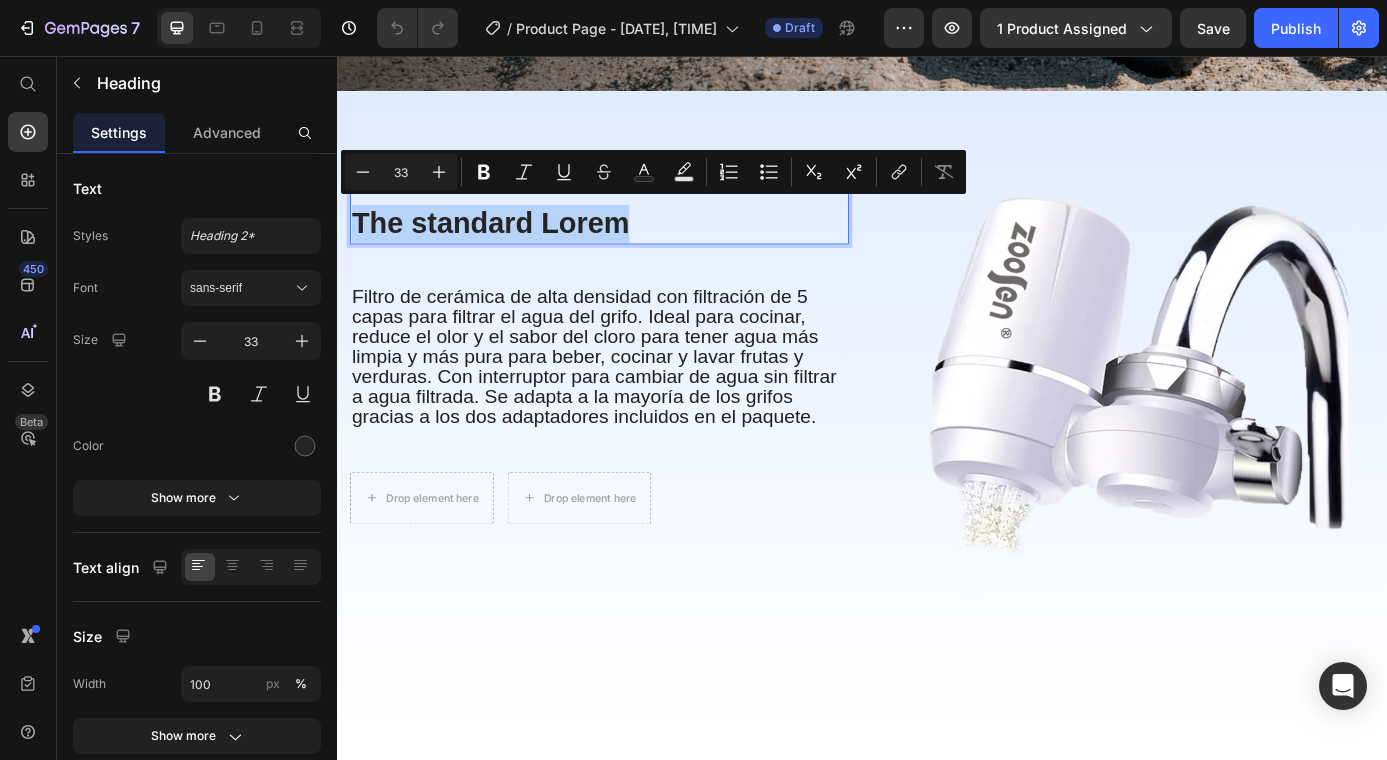 click on "The standard Lorem" at bounding box center (637, 247) 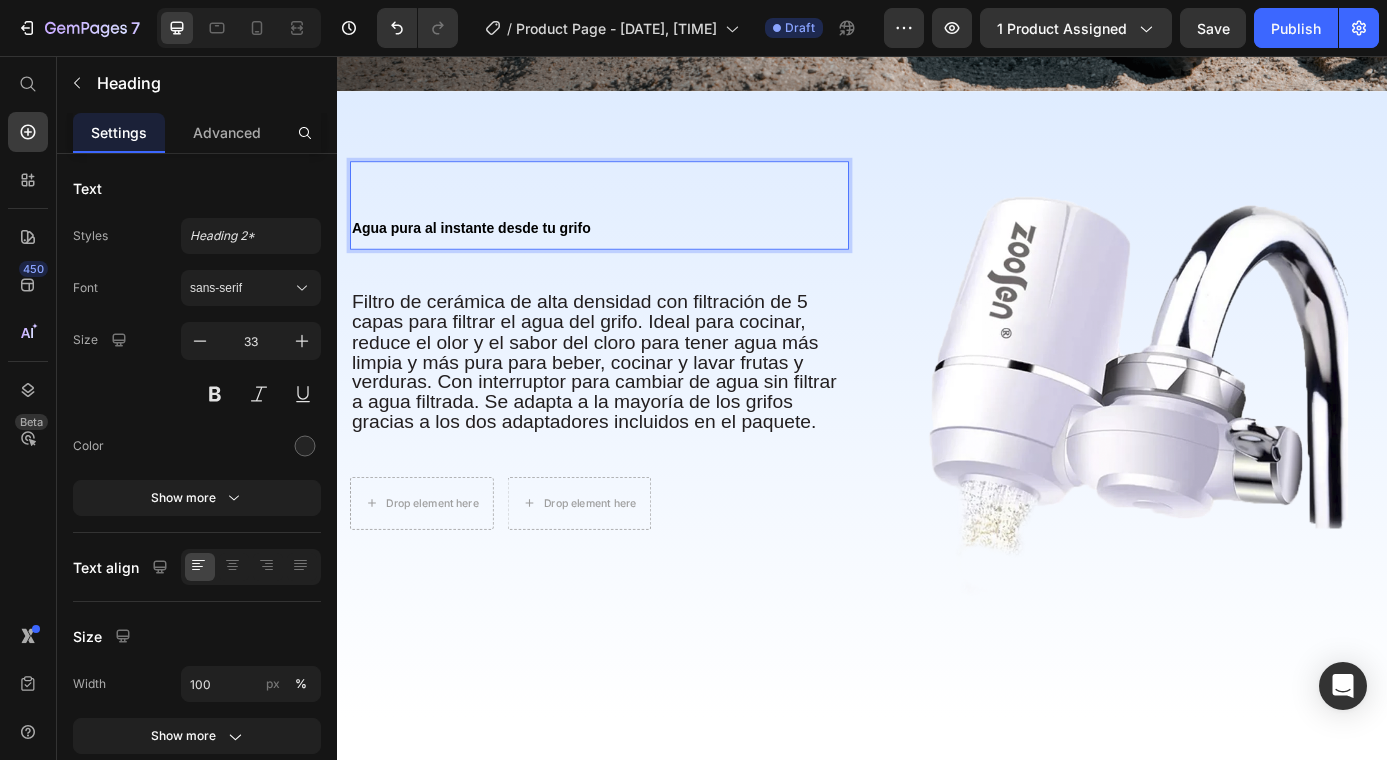 click on "Agua pura al instante desde tu grifo" at bounding box center [637, 250] 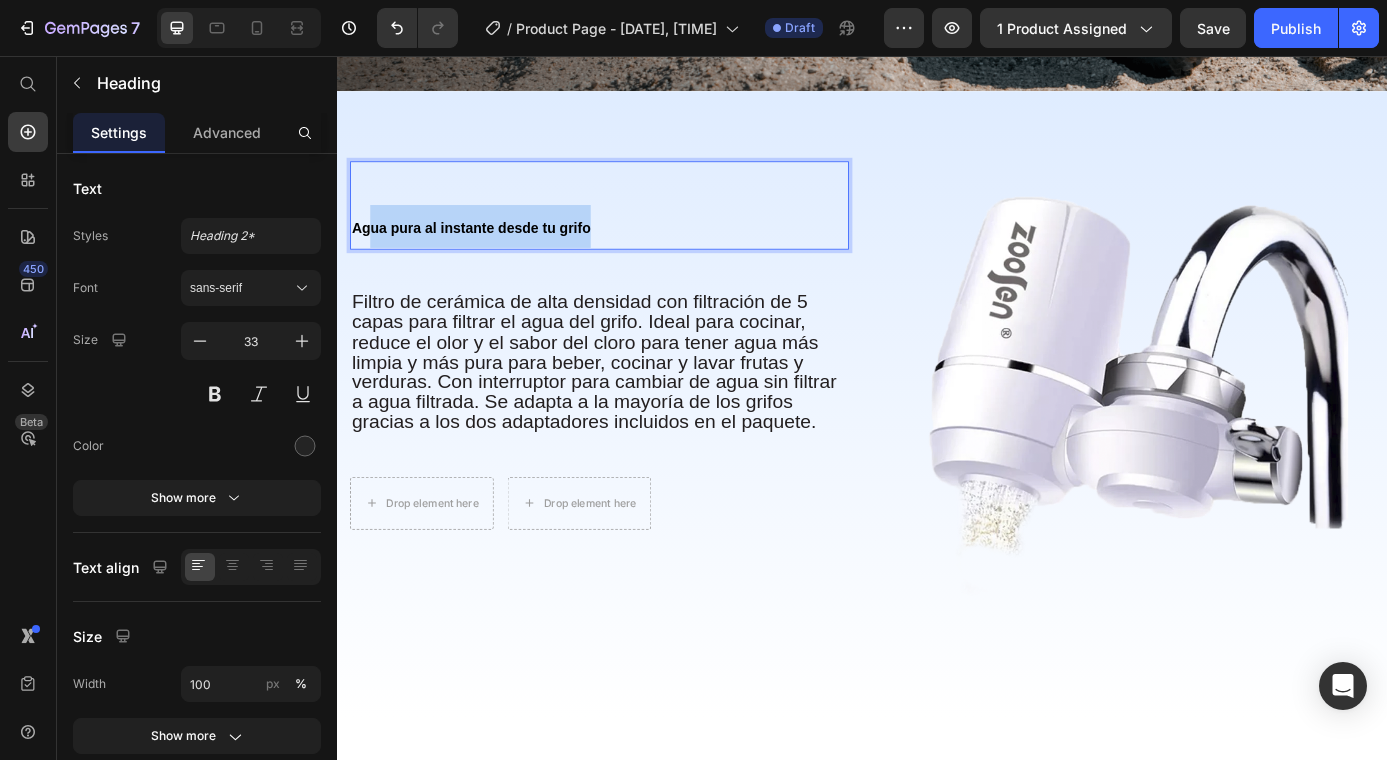 drag, startPoint x: 657, startPoint y: 243, endPoint x: 371, endPoint y: 240, distance: 286.01575 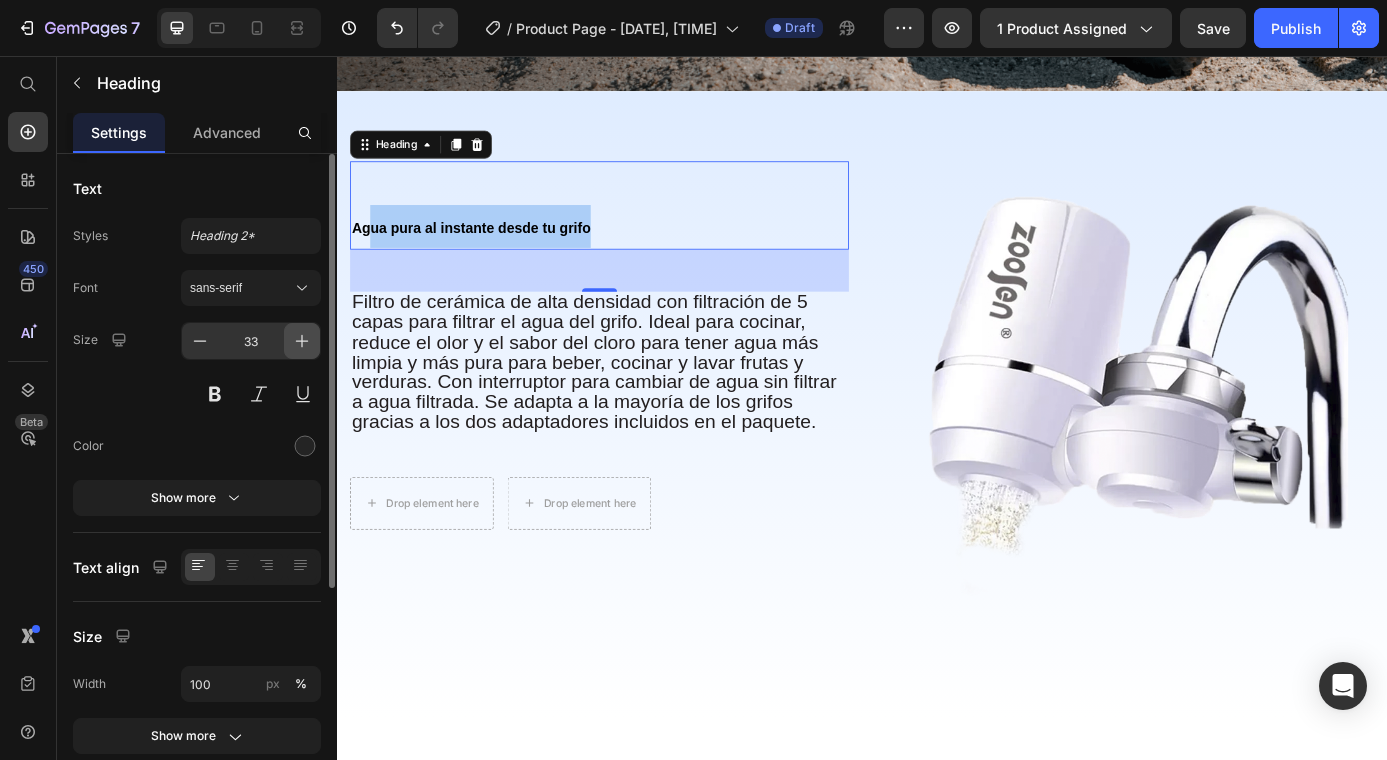 click 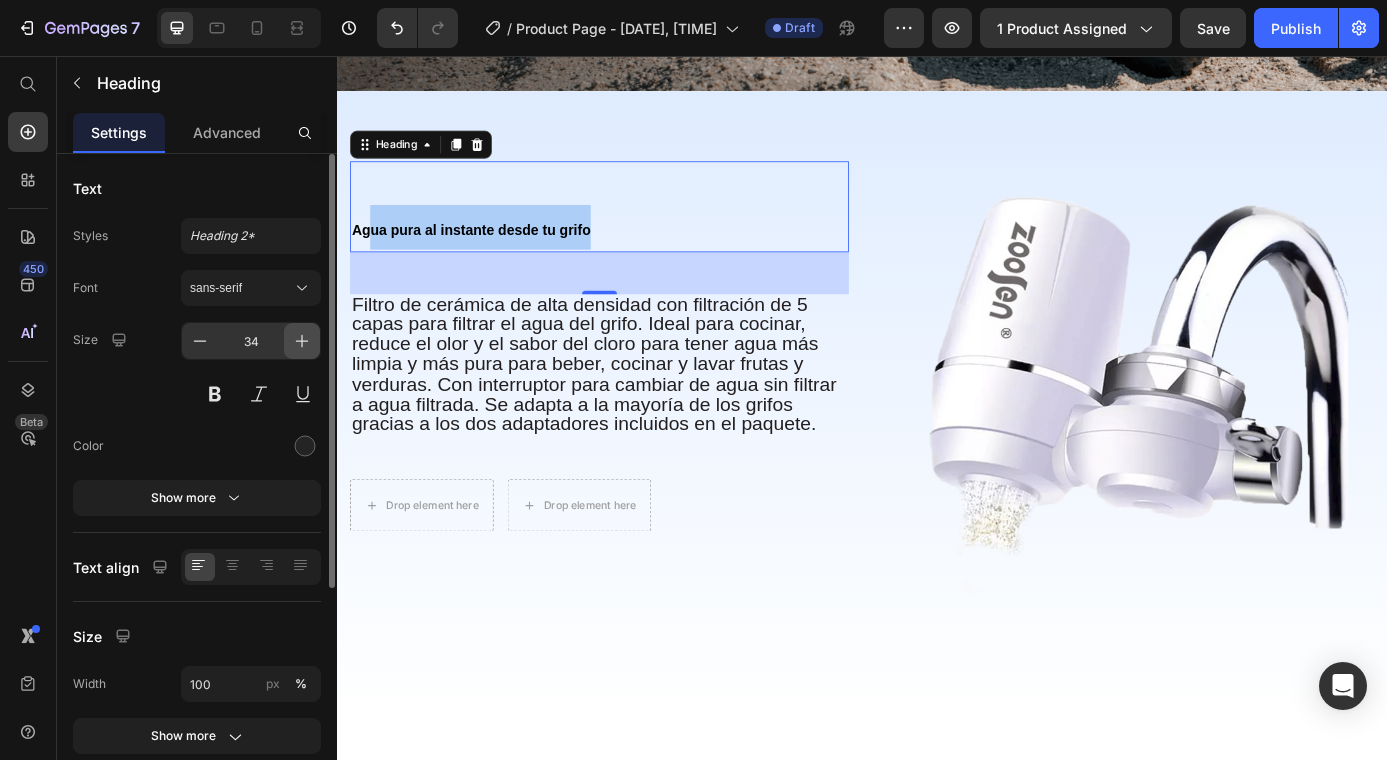 click 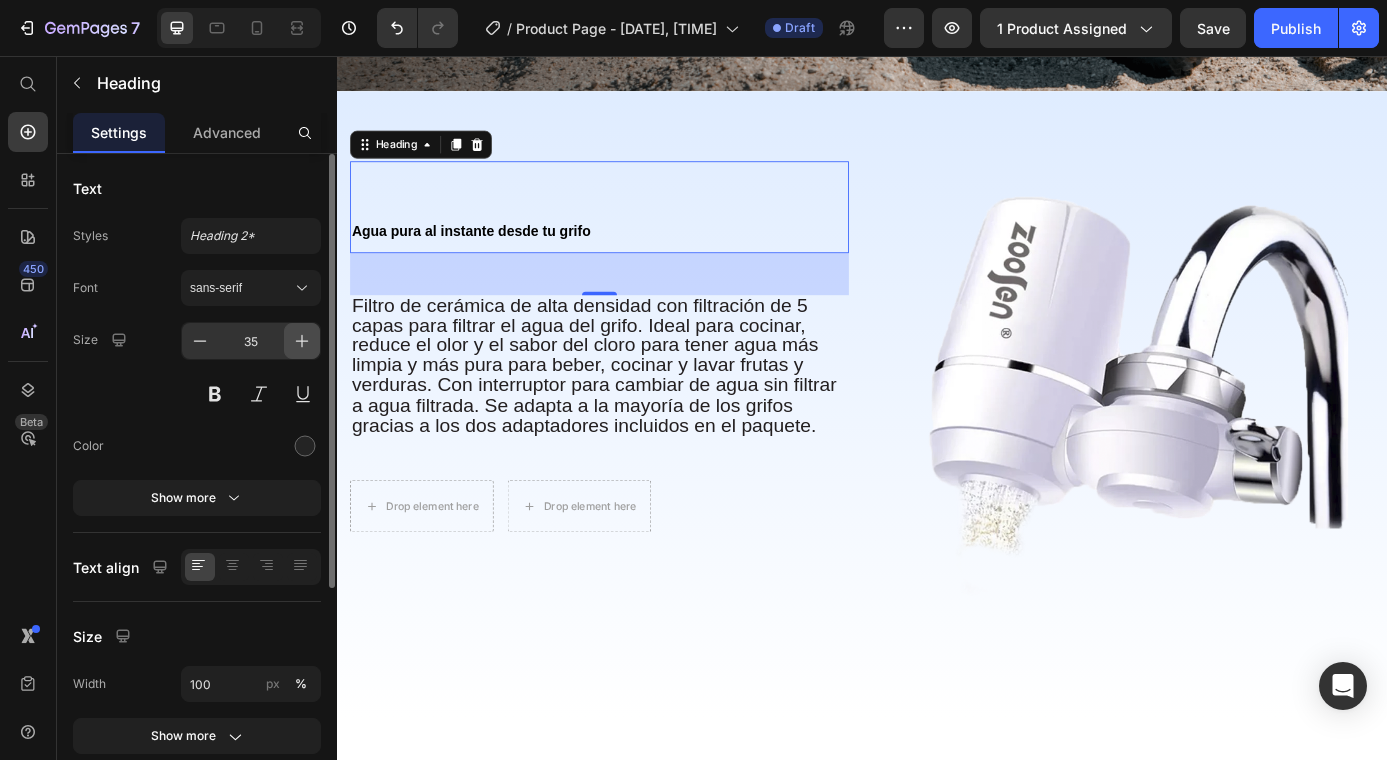 click 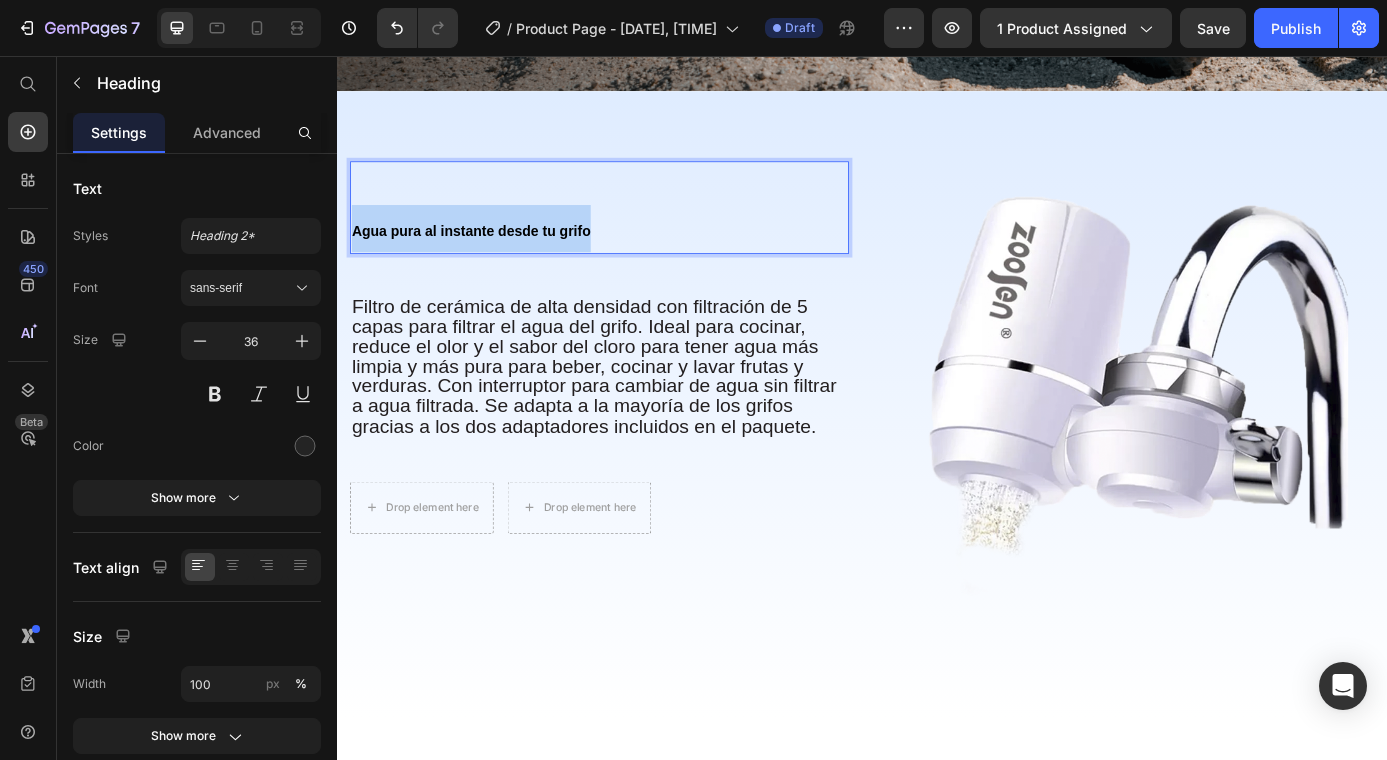 drag, startPoint x: 606, startPoint y: 230, endPoint x: 368, endPoint y: 217, distance: 238.35478 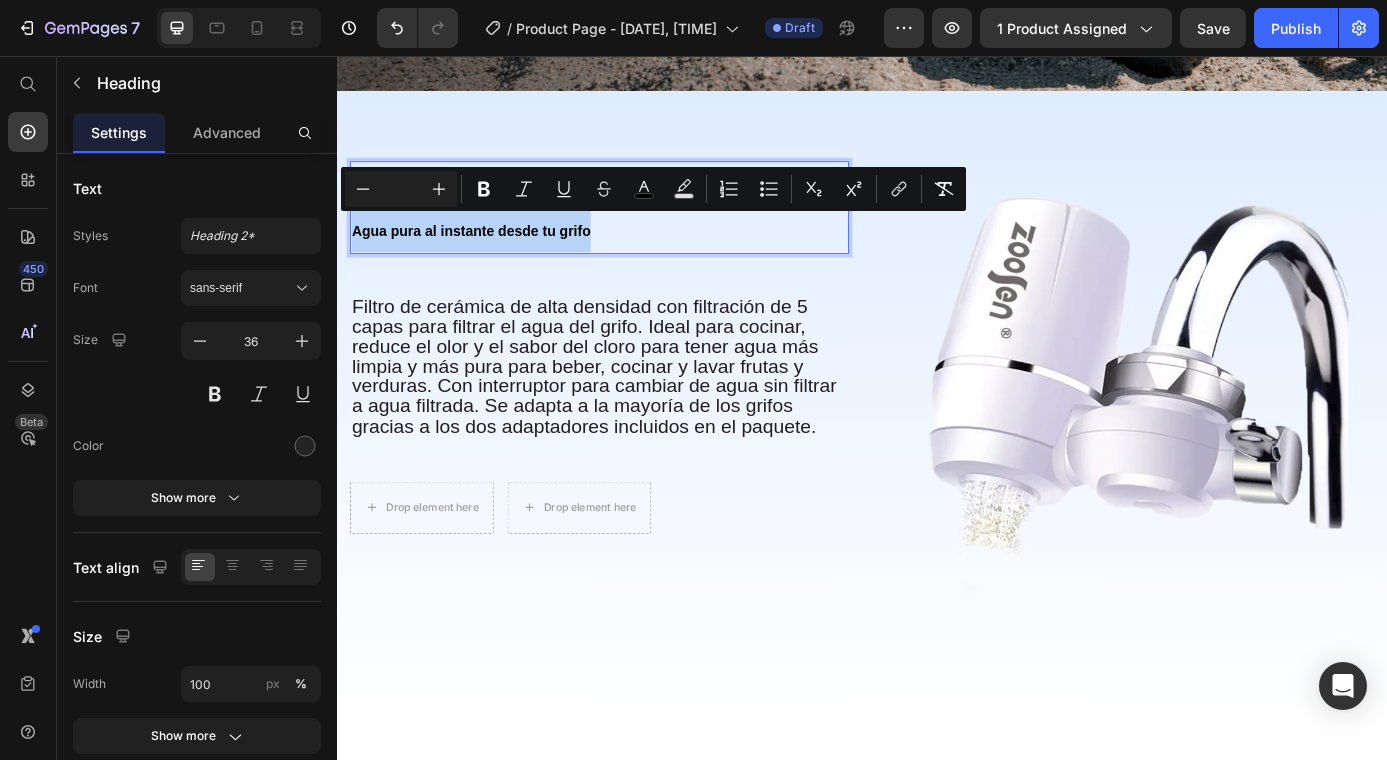 click on "Agua pura al instante desde tu grifo" at bounding box center (490, 255) 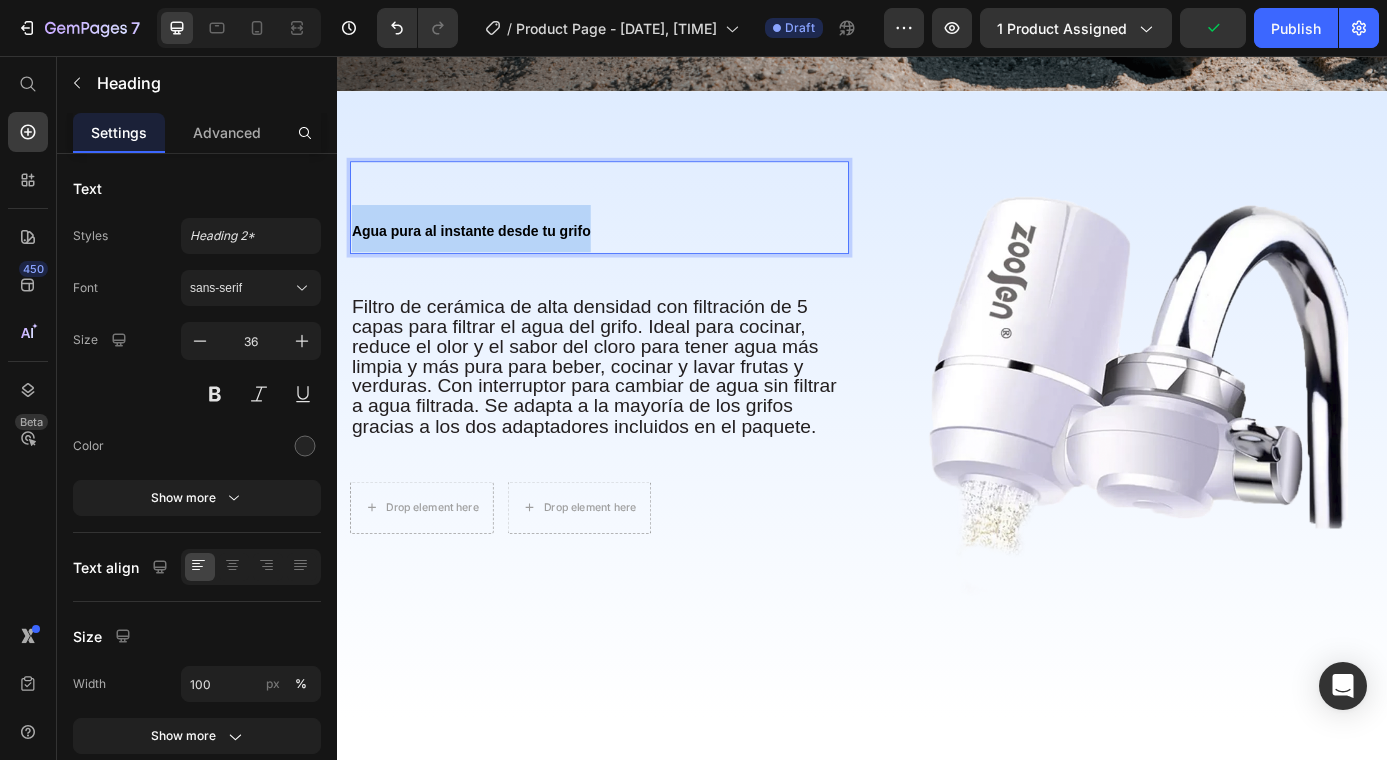 drag, startPoint x: 625, startPoint y: 251, endPoint x: 356, endPoint y: 250, distance: 269.00186 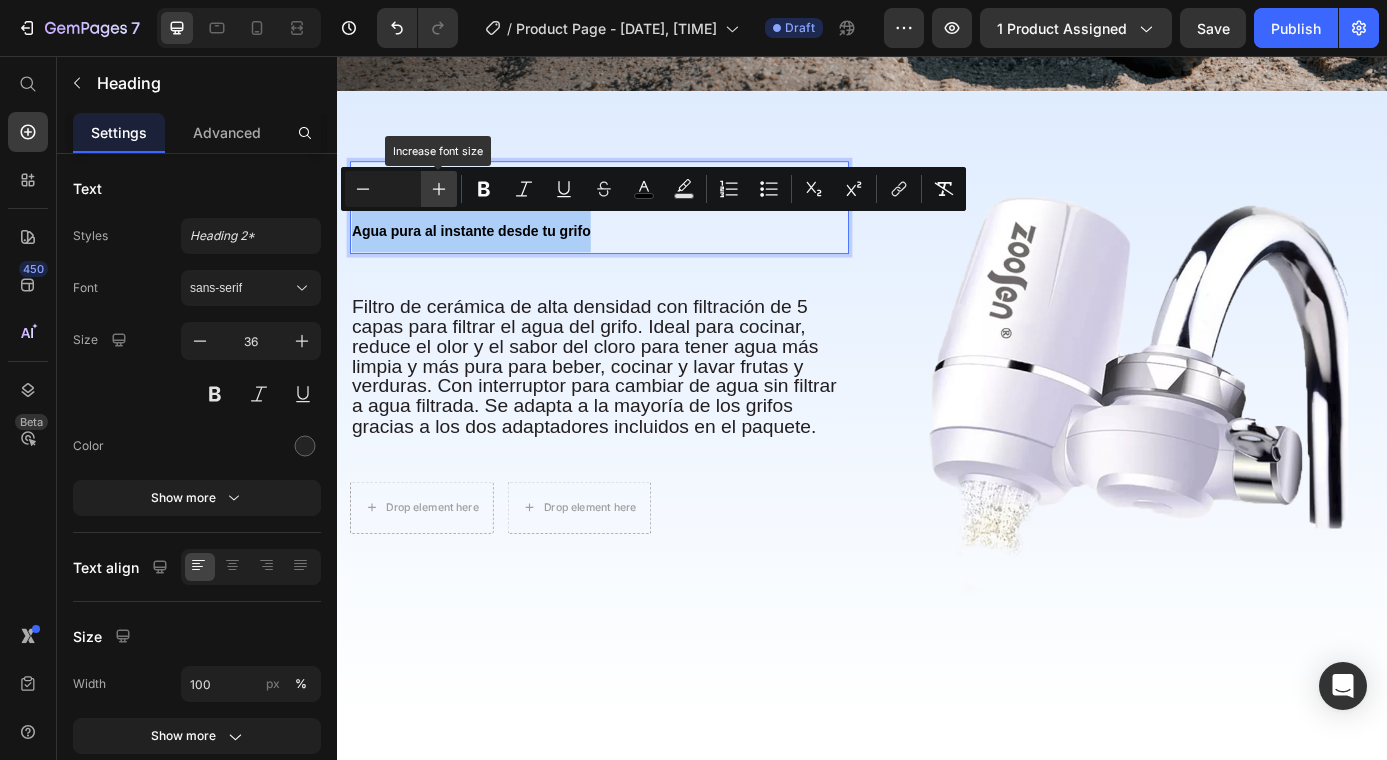 click 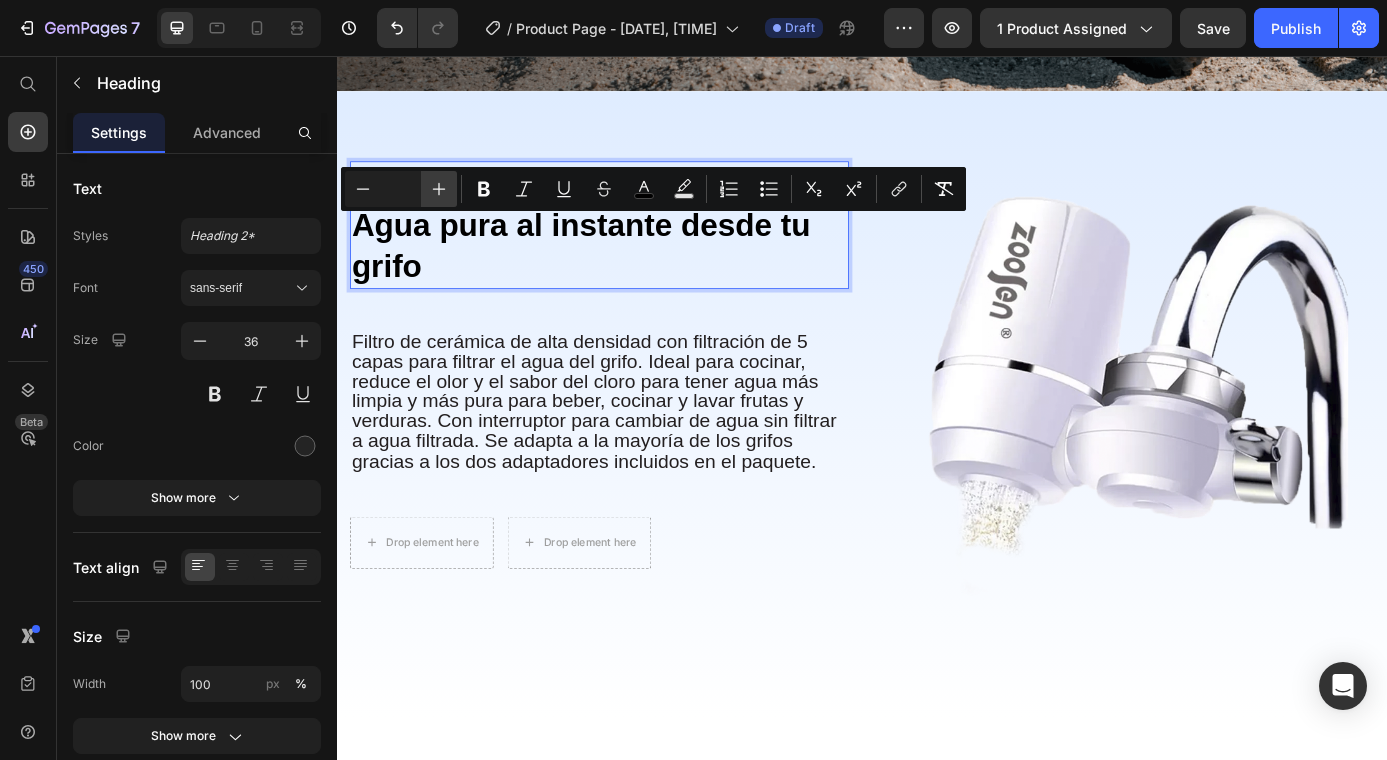 click 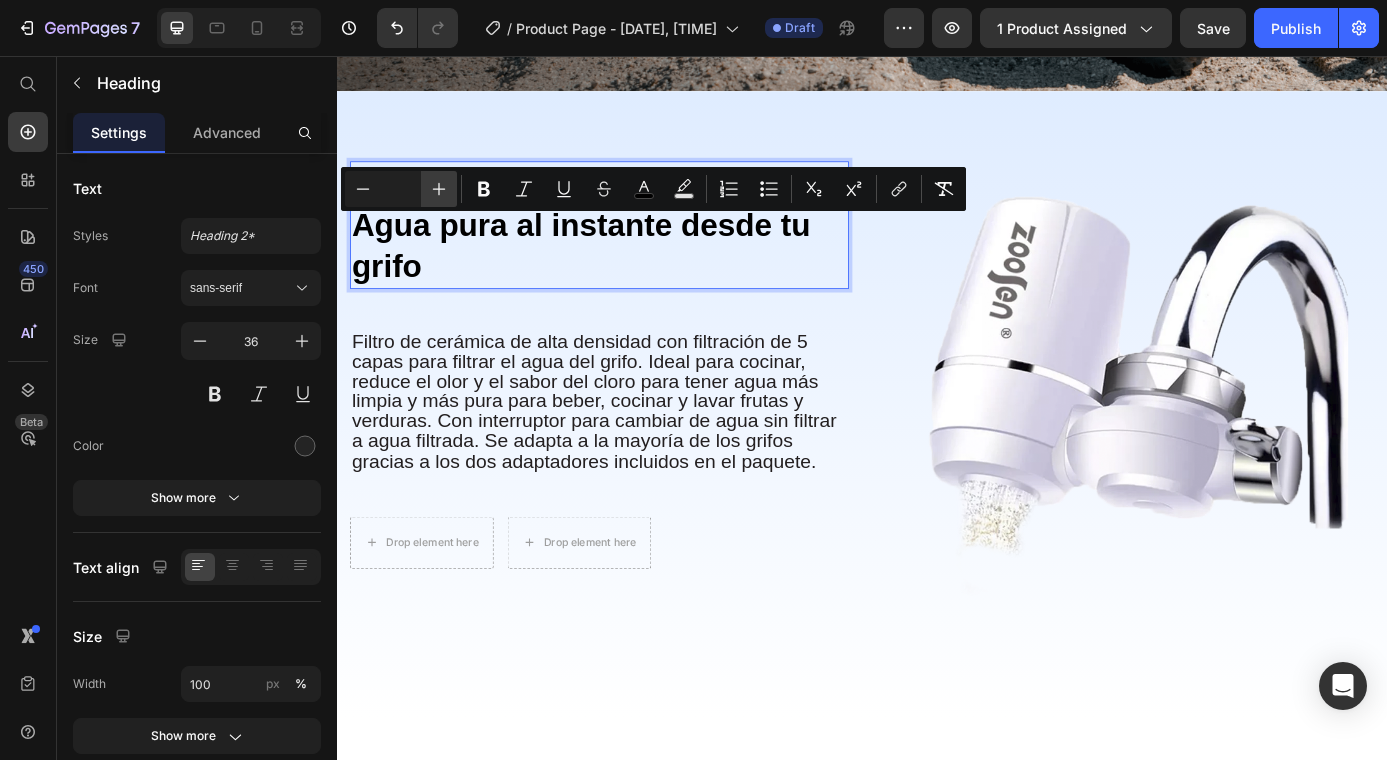 click 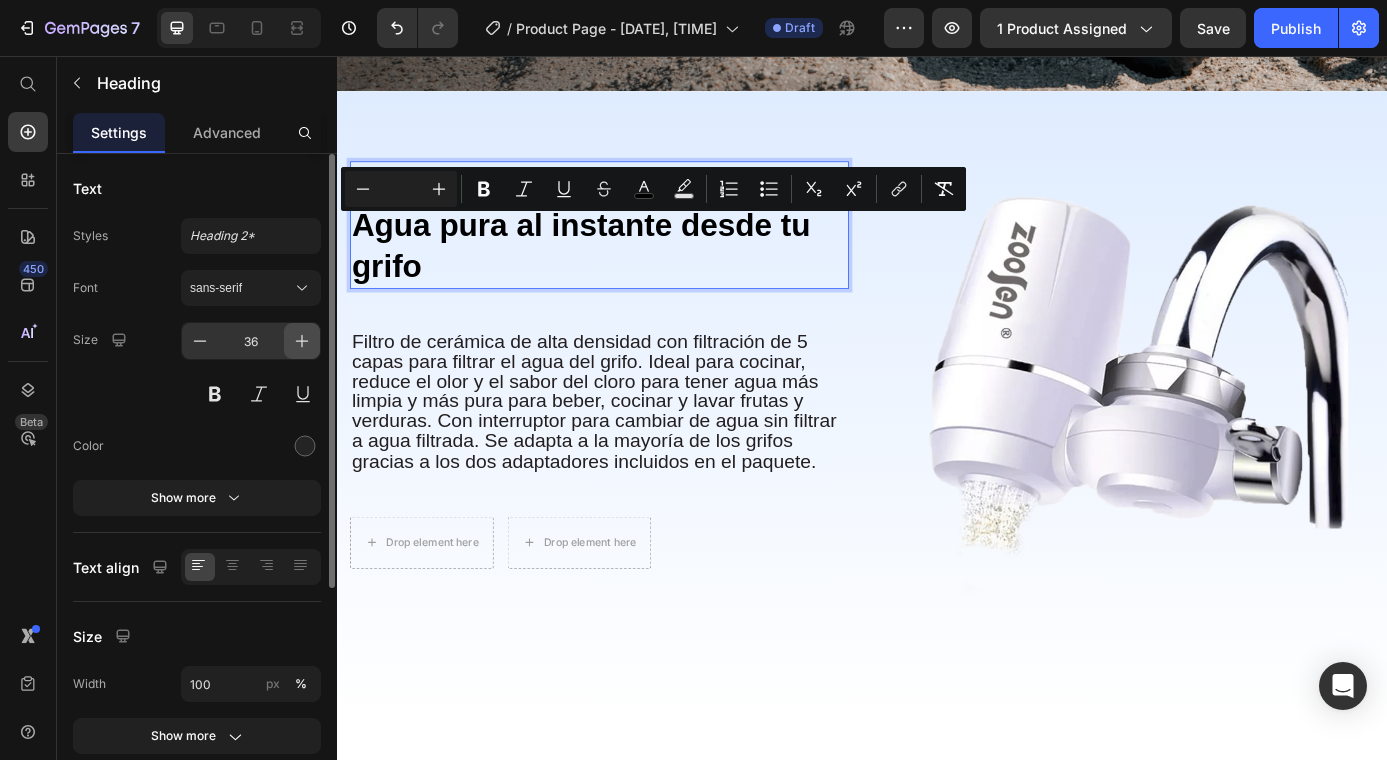 click 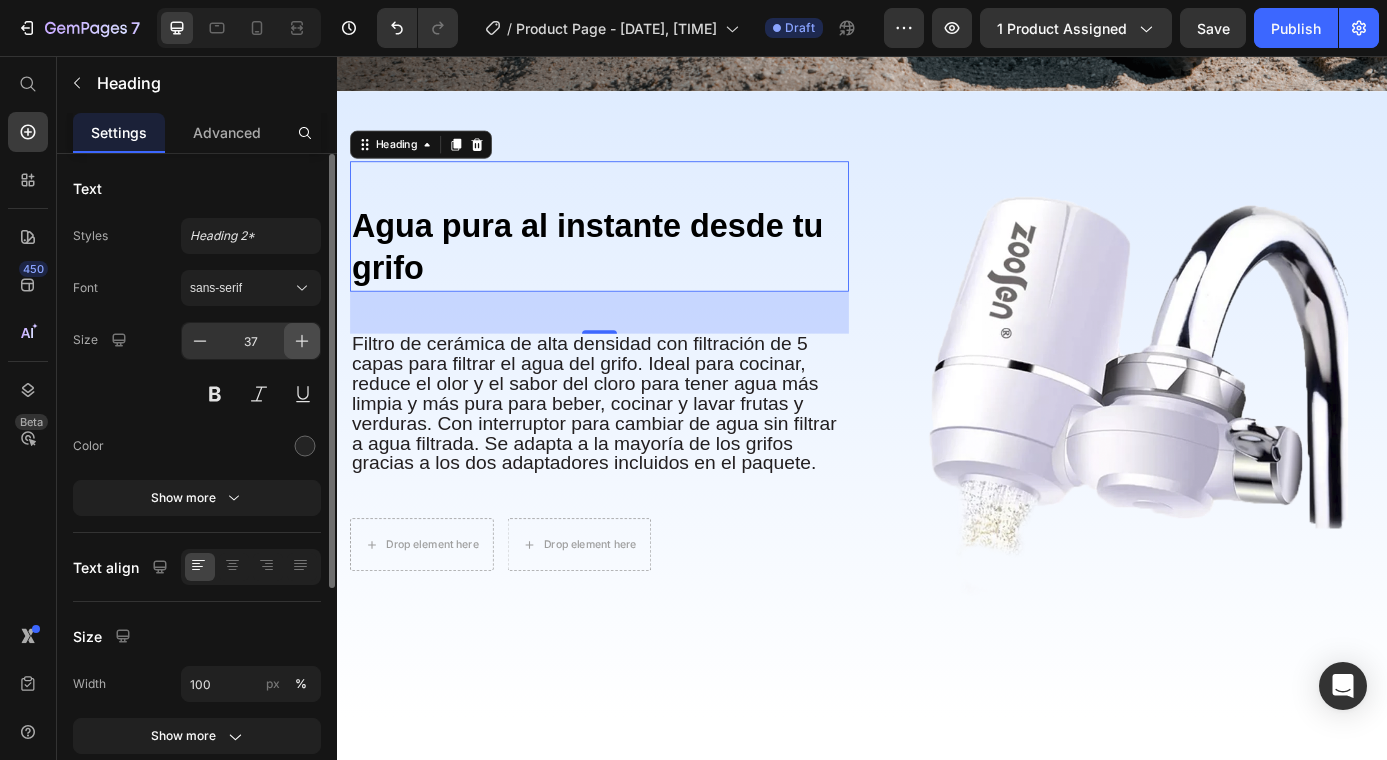 click 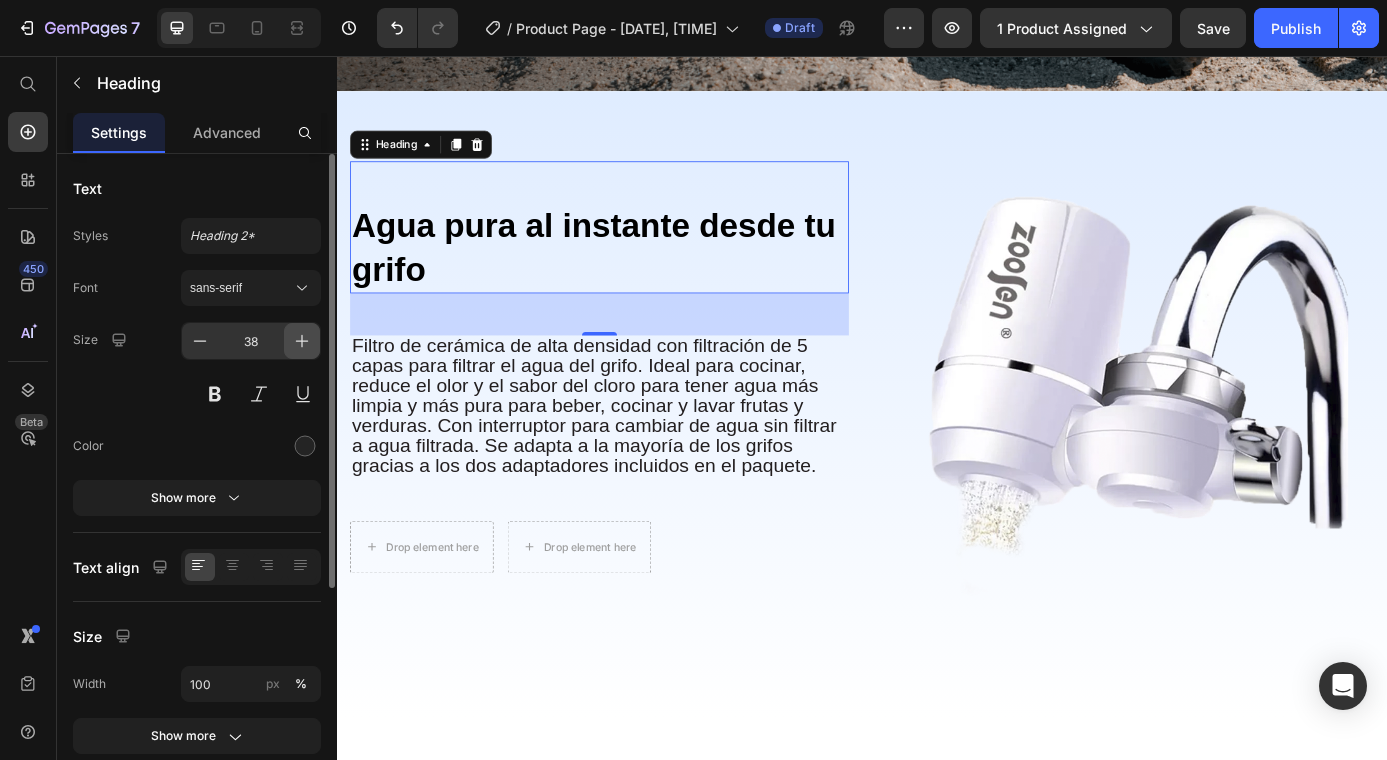 click 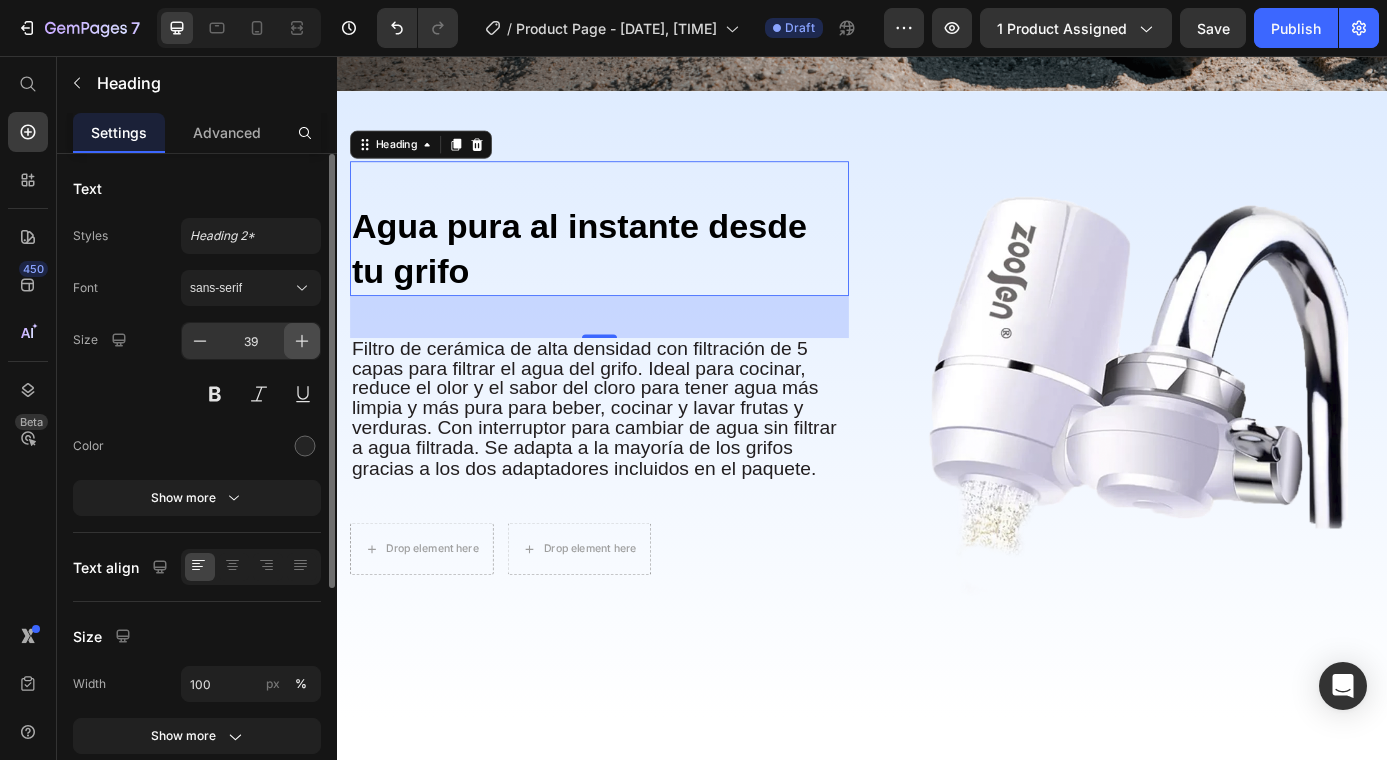 click 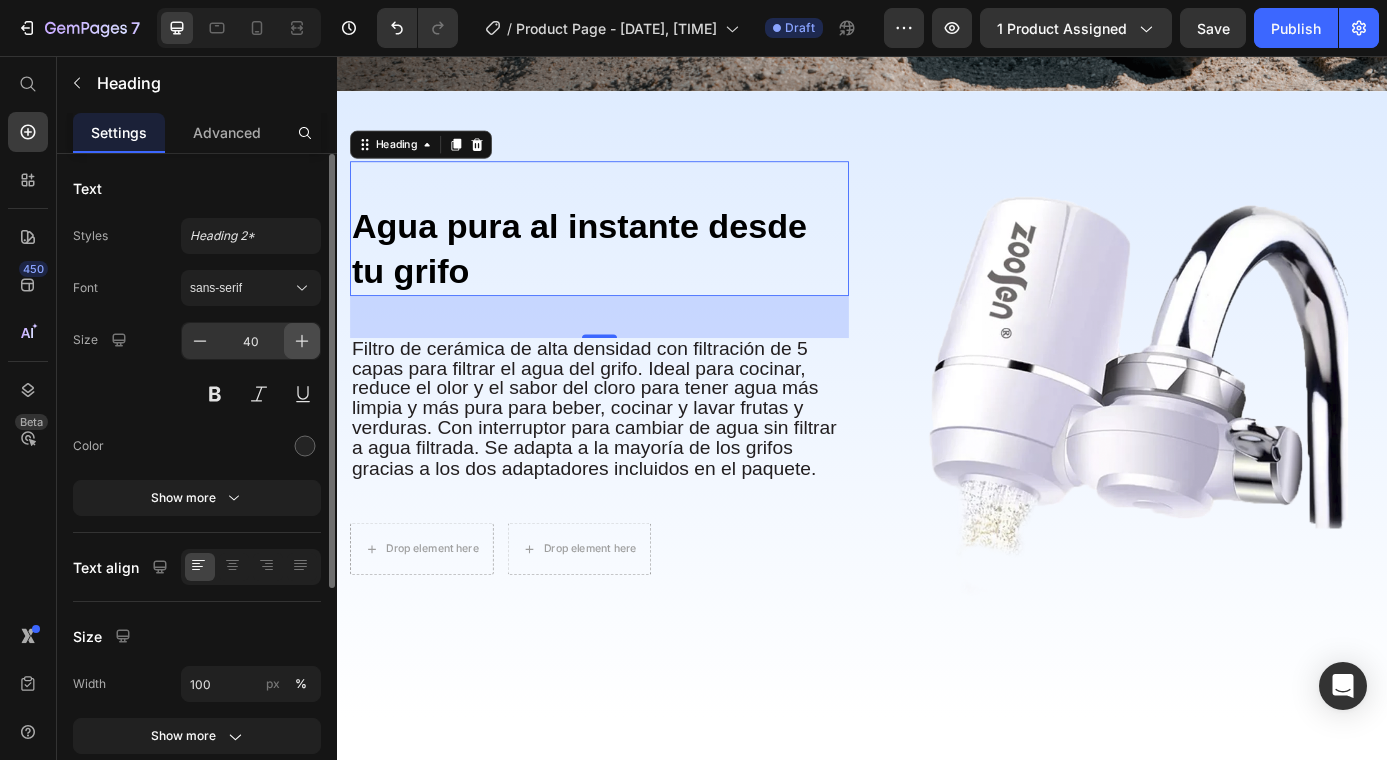 click 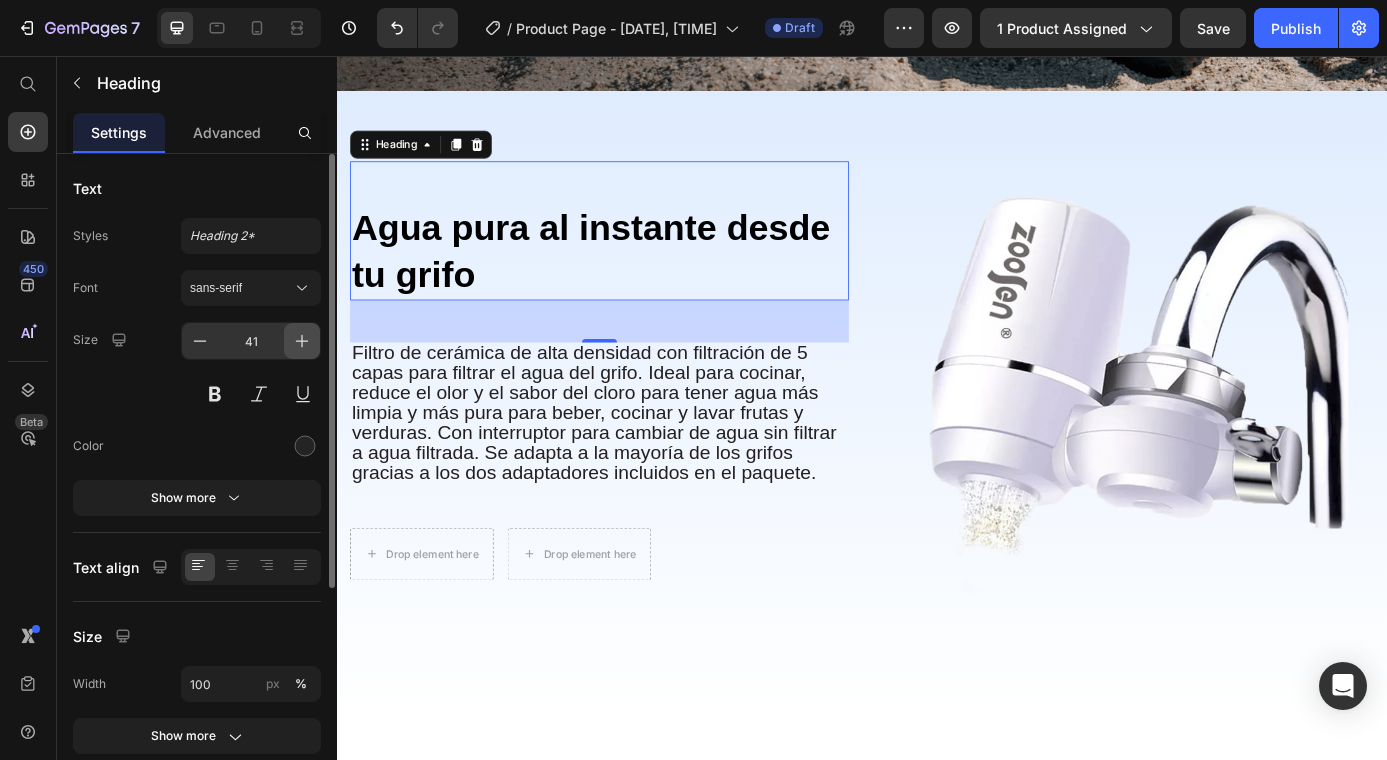 click 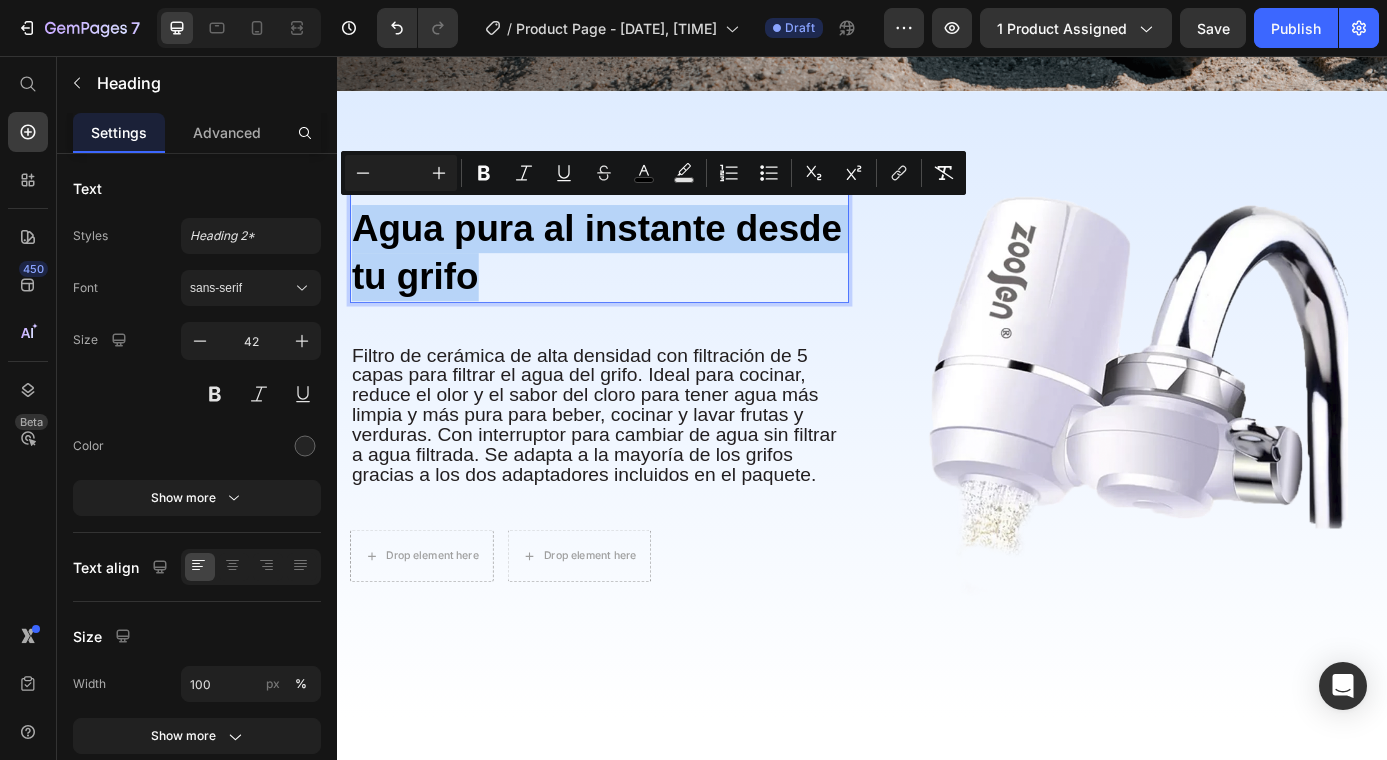 drag, startPoint x: 622, startPoint y: 289, endPoint x: 363, endPoint y: 238, distance: 263.97348 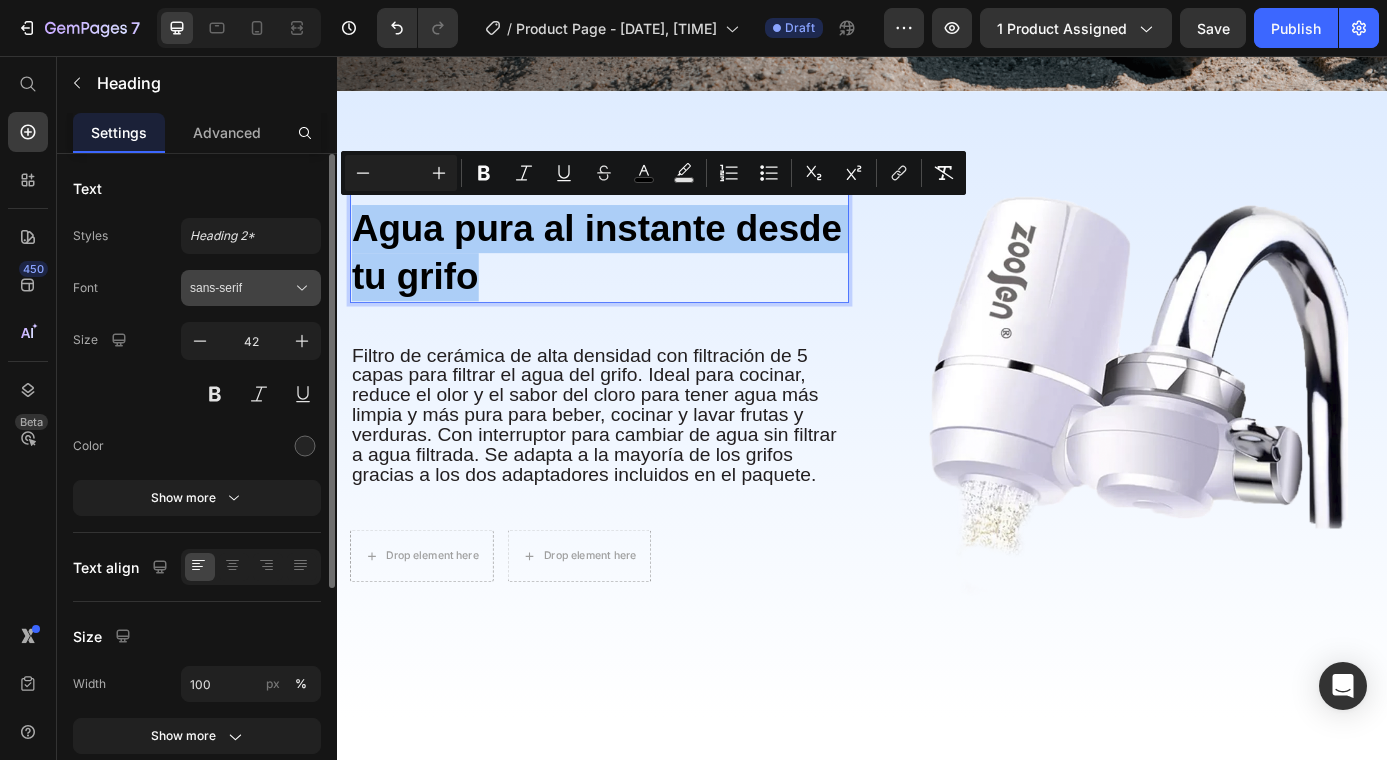 click on "sans-serif" at bounding box center [251, 288] 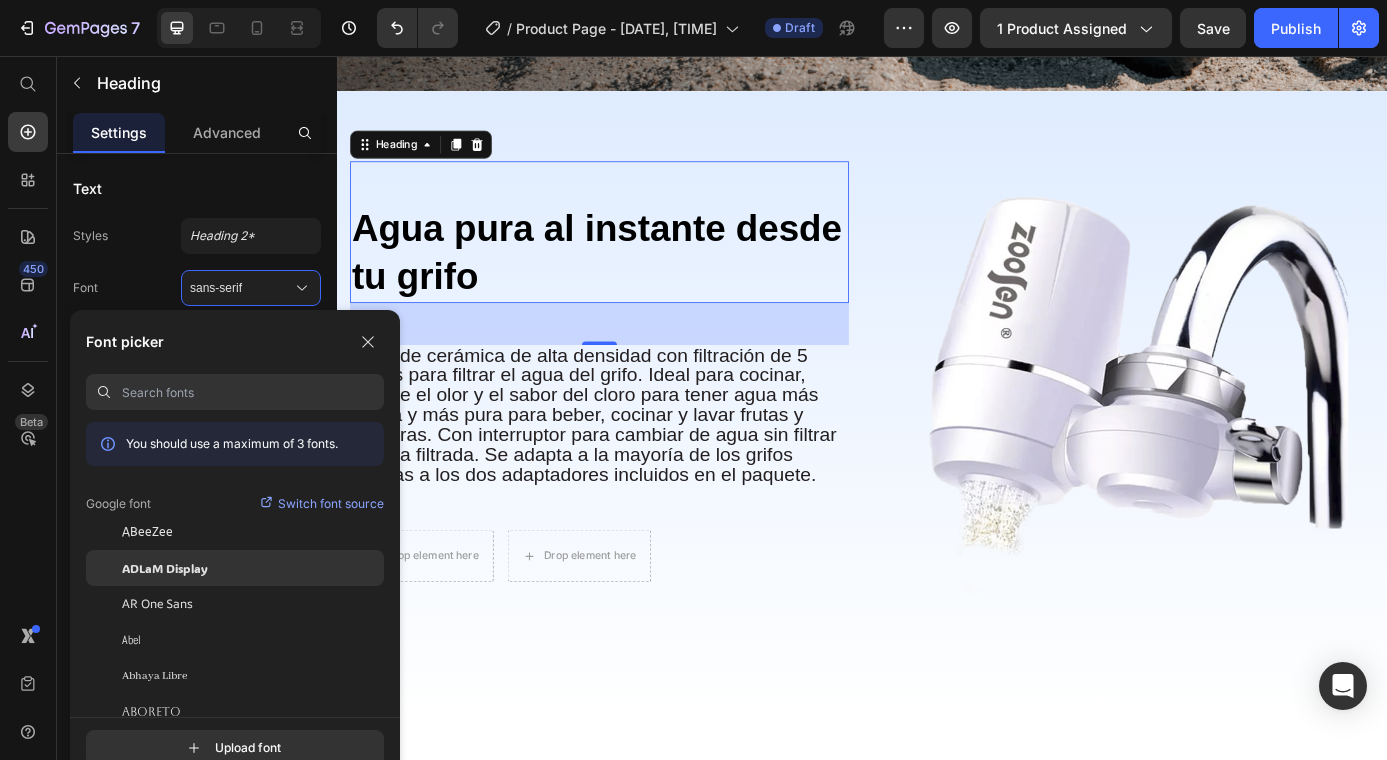click on "ADLaM Display" at bounding box center [165, 568] 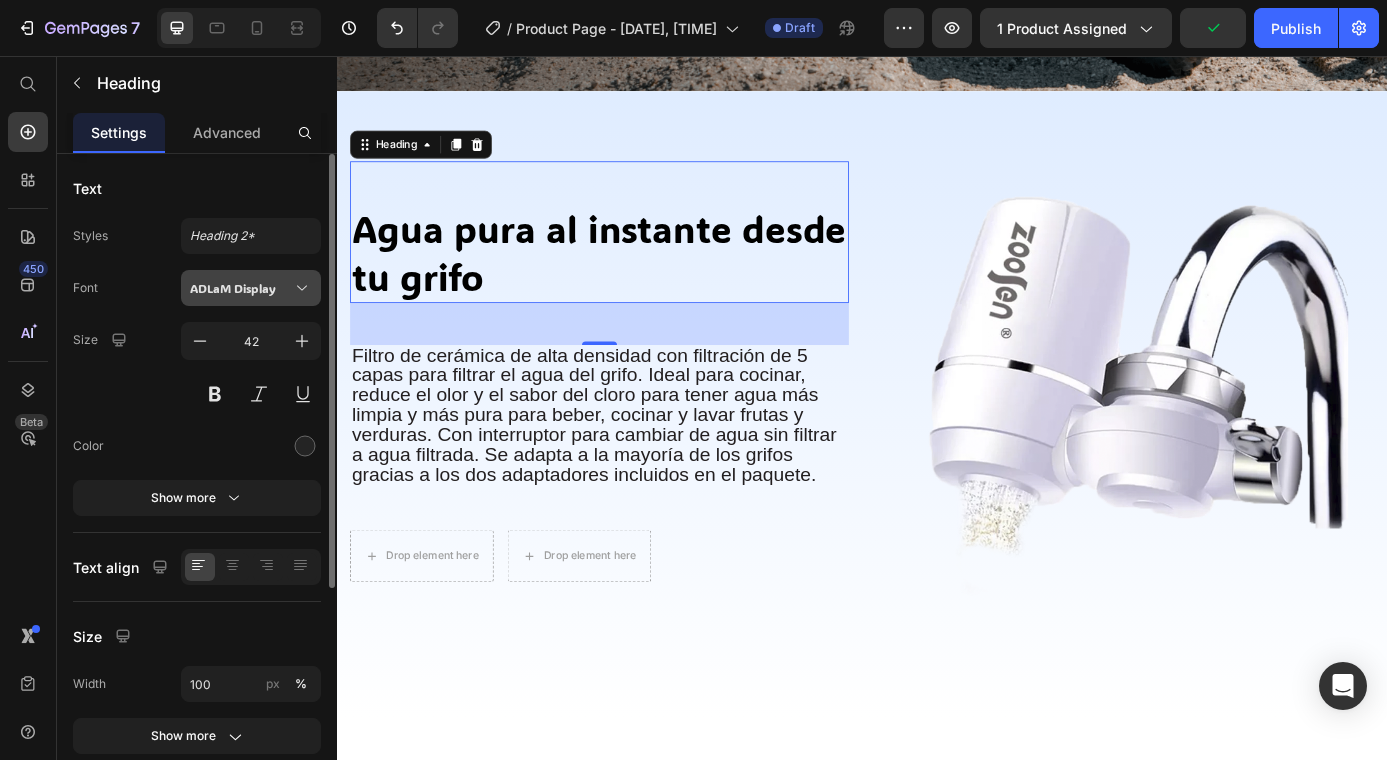 click on "ADLaM Display" at bounding box center (241, 288) 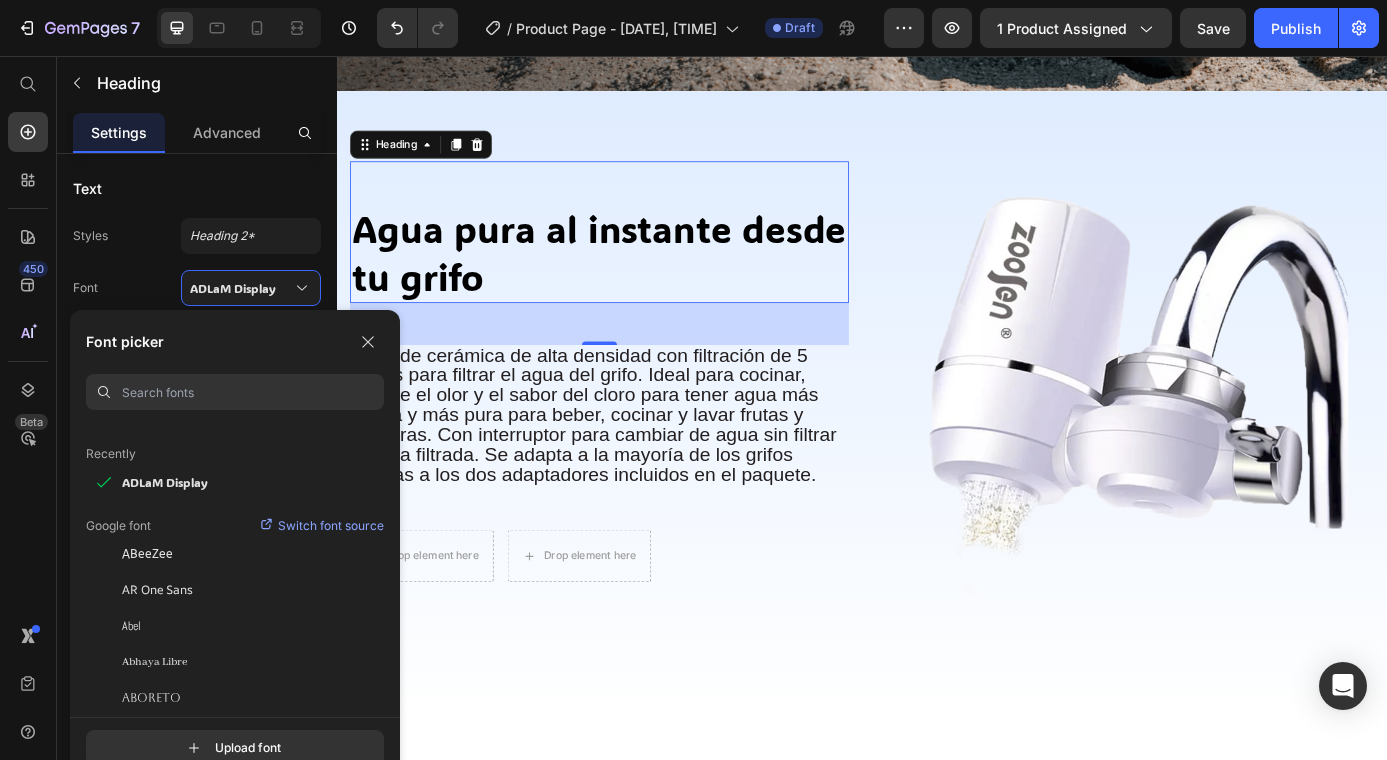 scroll, scrollTop: 390, scrollLeft: 0, axis: vertical 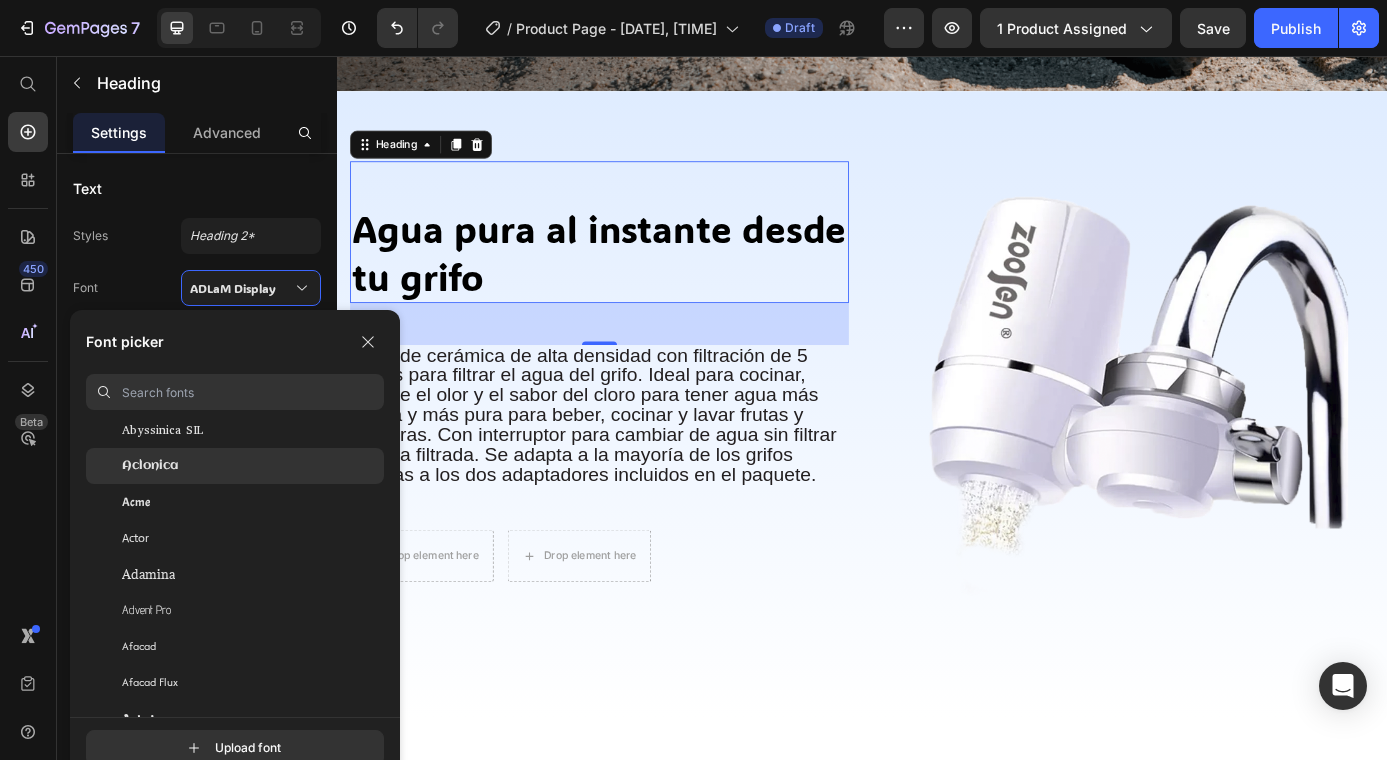 click on "Aclonica" 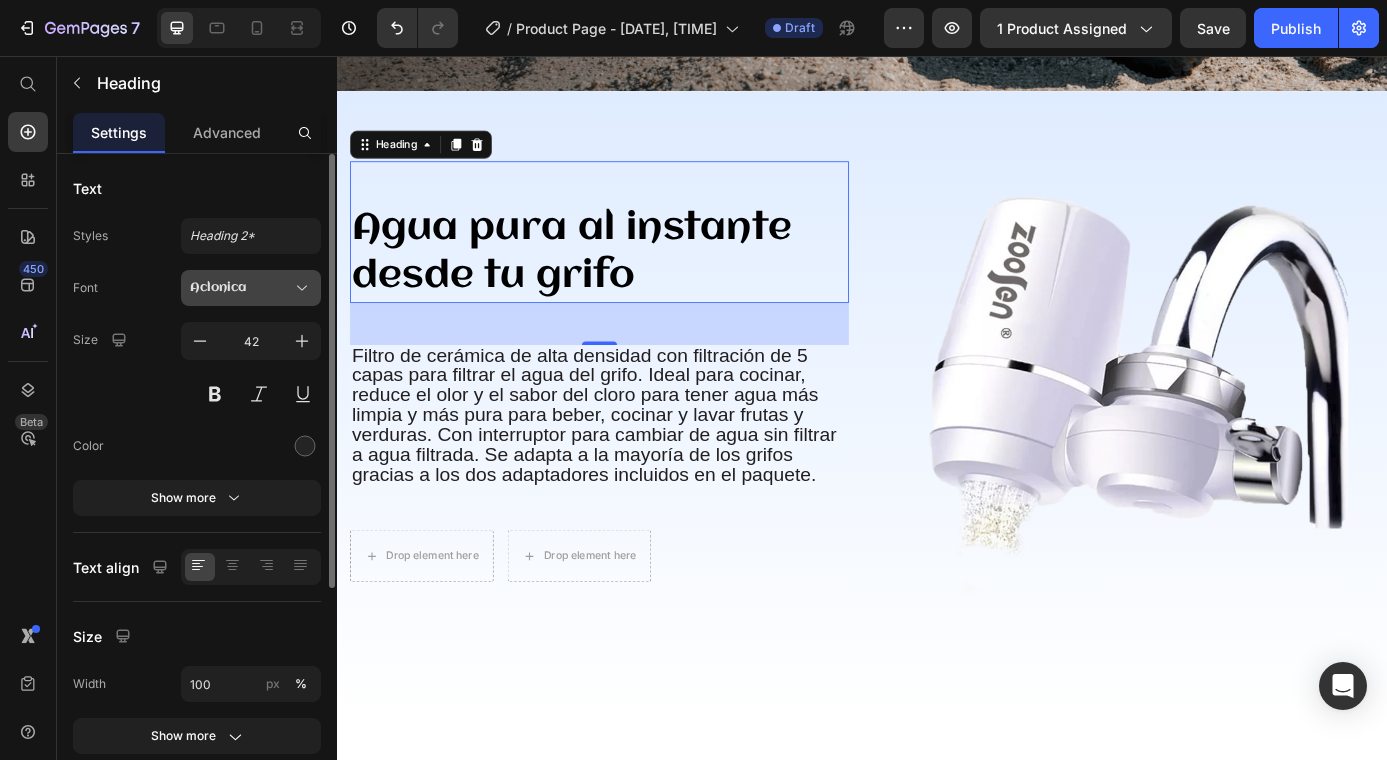 click on "Aclonica" at bounding box center [241, 288] 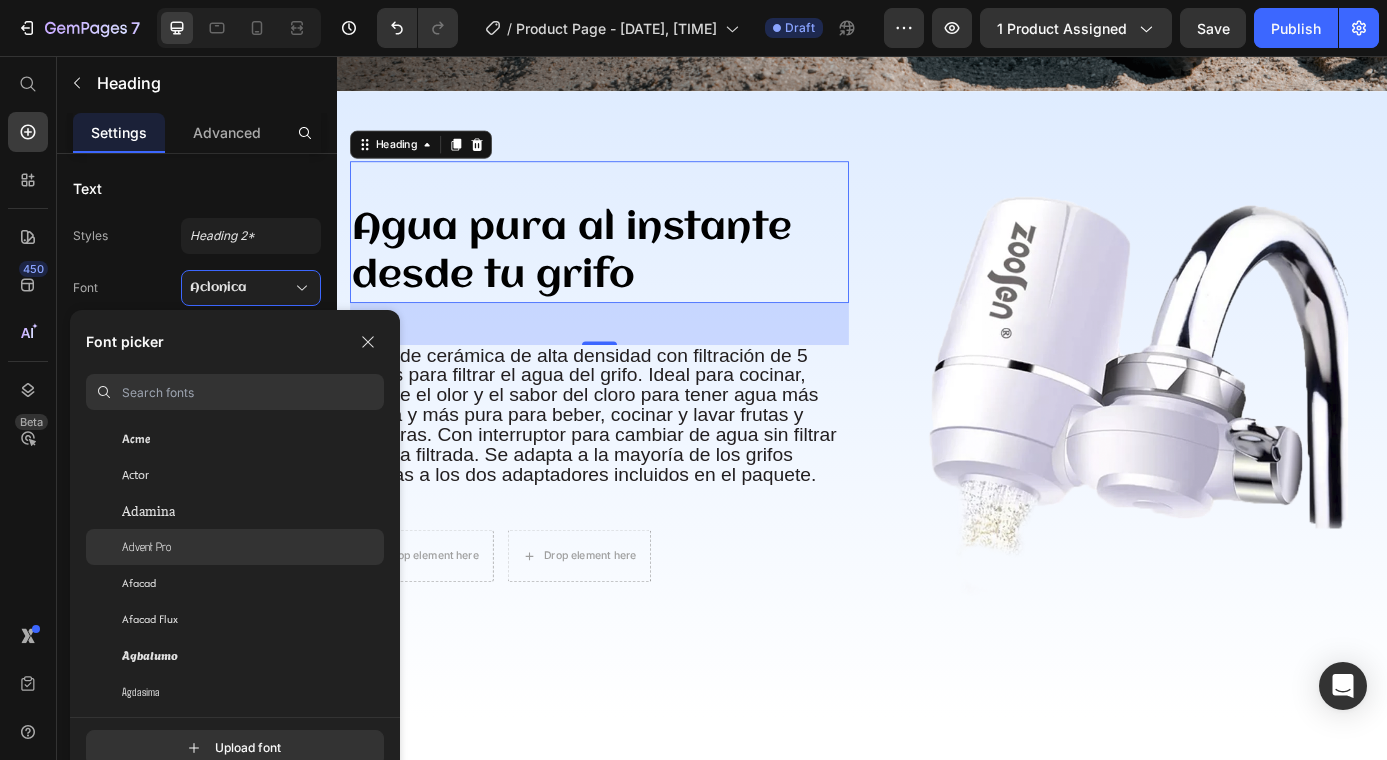 scroll, scrollTop: 879, scrollLeft: 0, axis: vertical 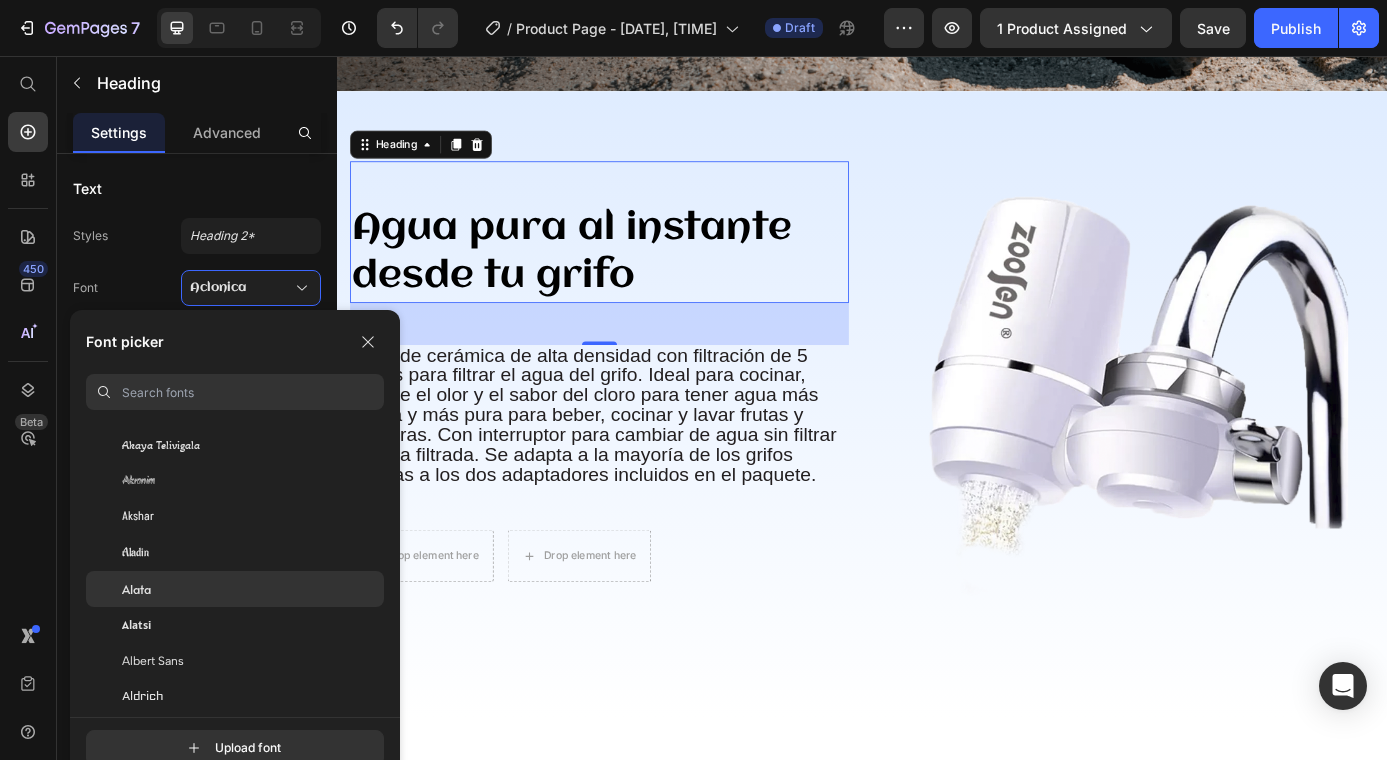 click on "Alata" 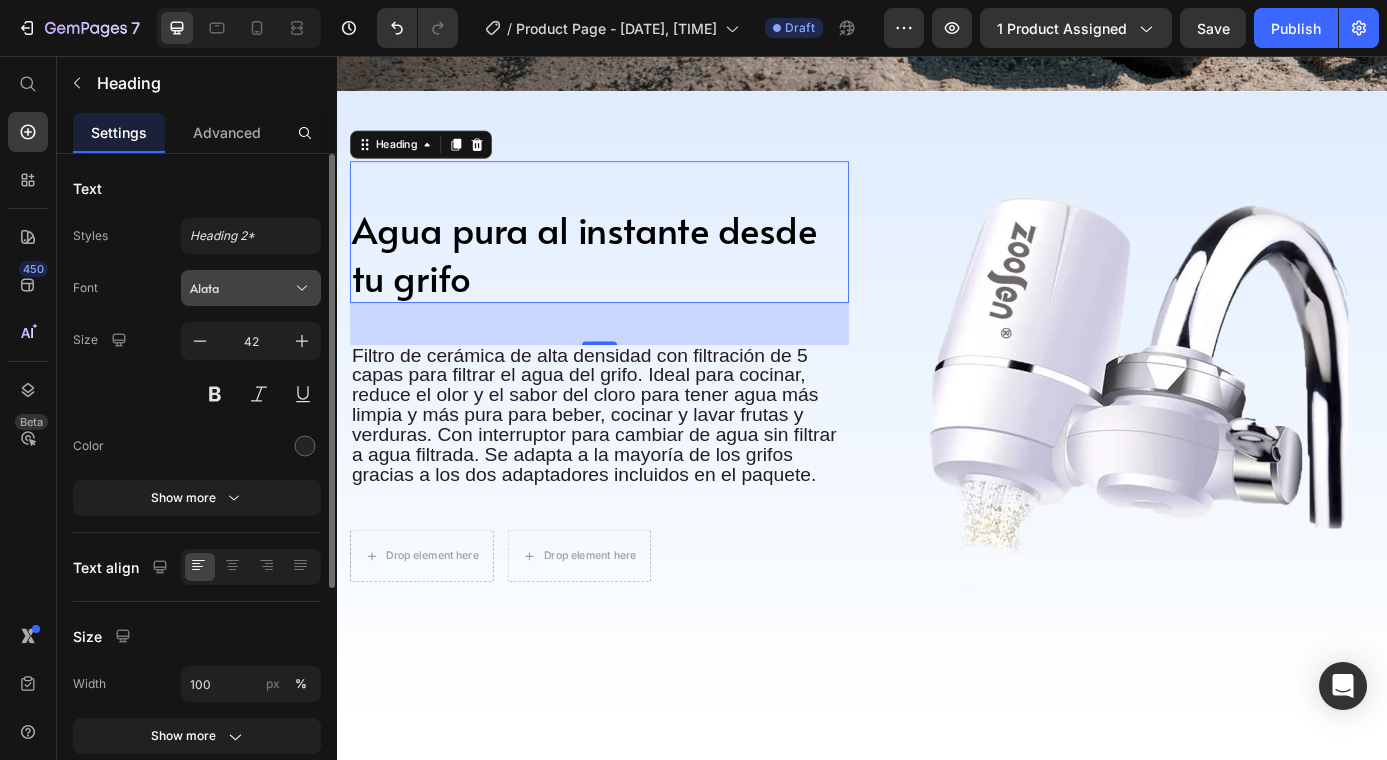 click on "Alata" at bounding box center [251, 288] 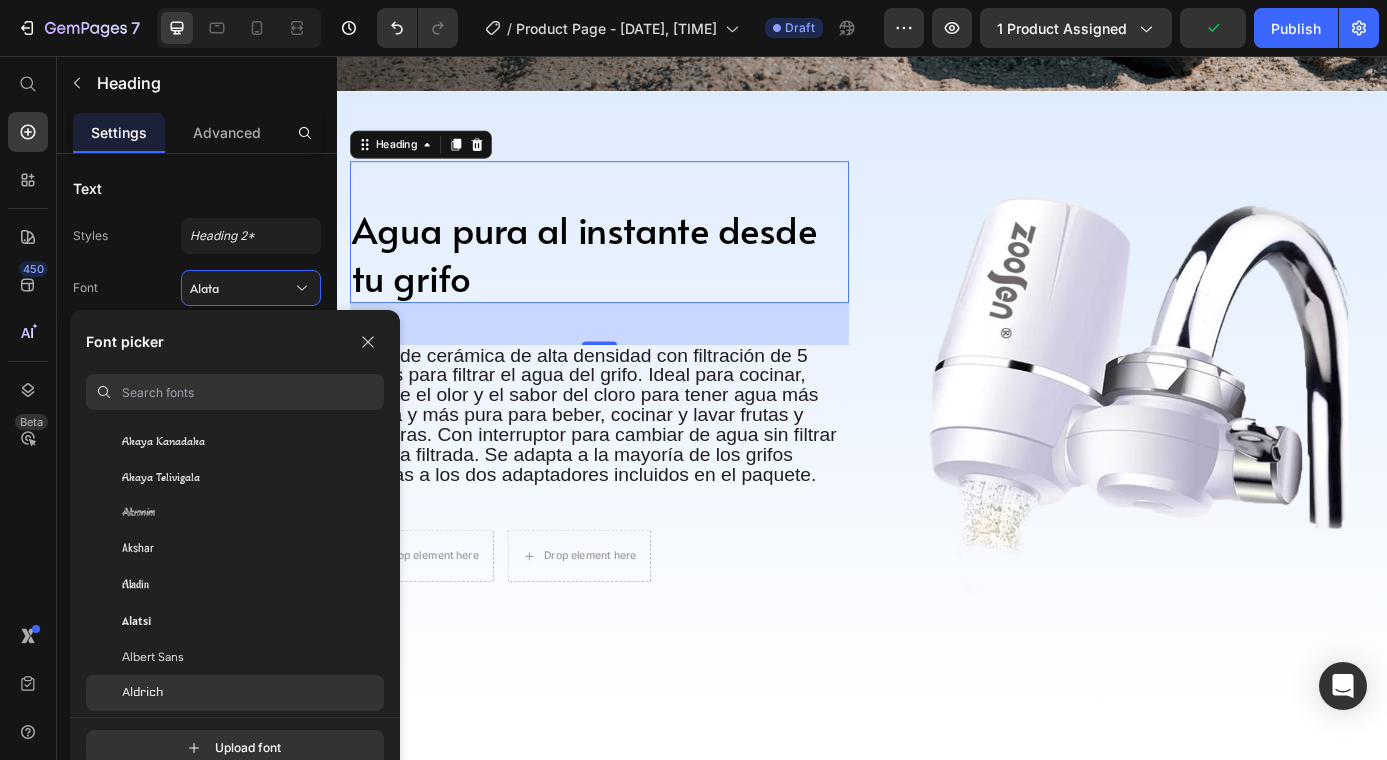 scroll, scrollTop: 1190, scrollLeft: 0, axis: vertical 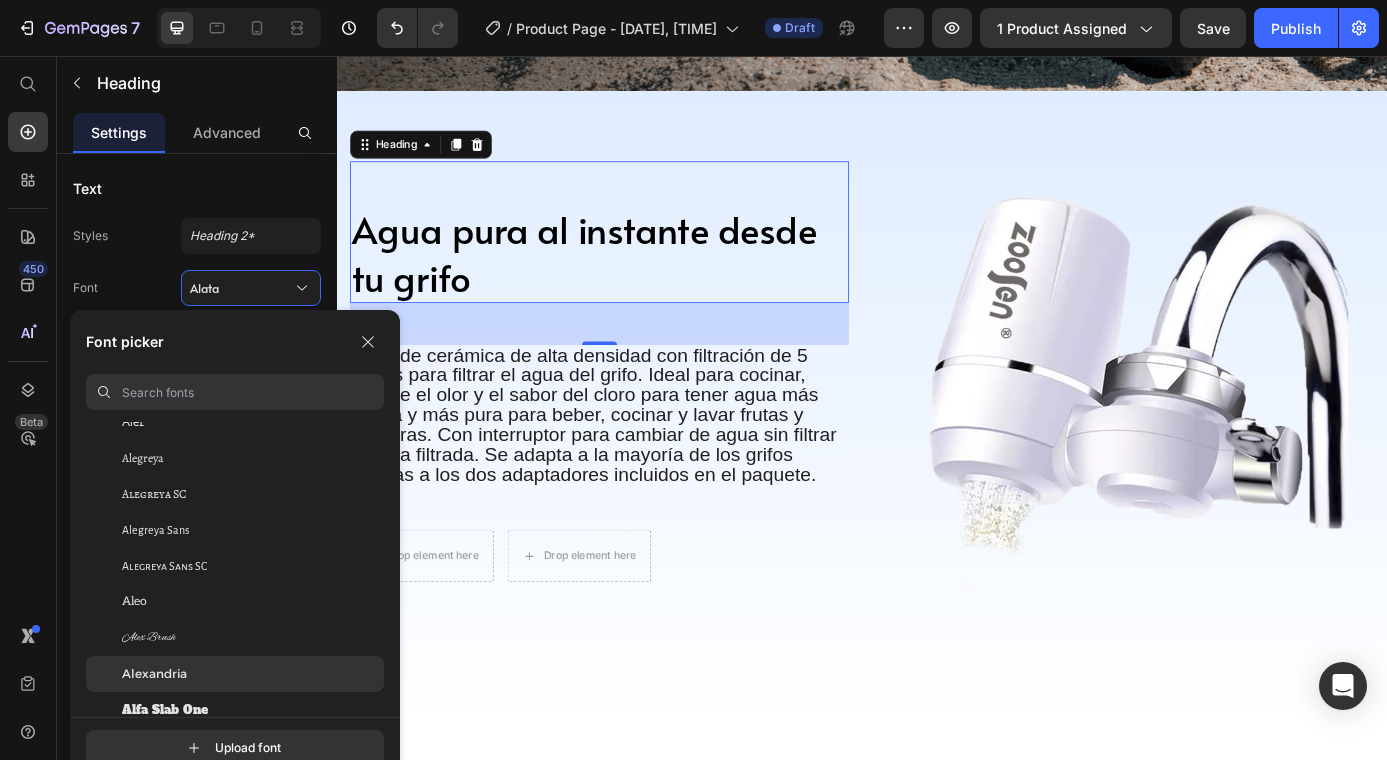 click on "Alexandria" 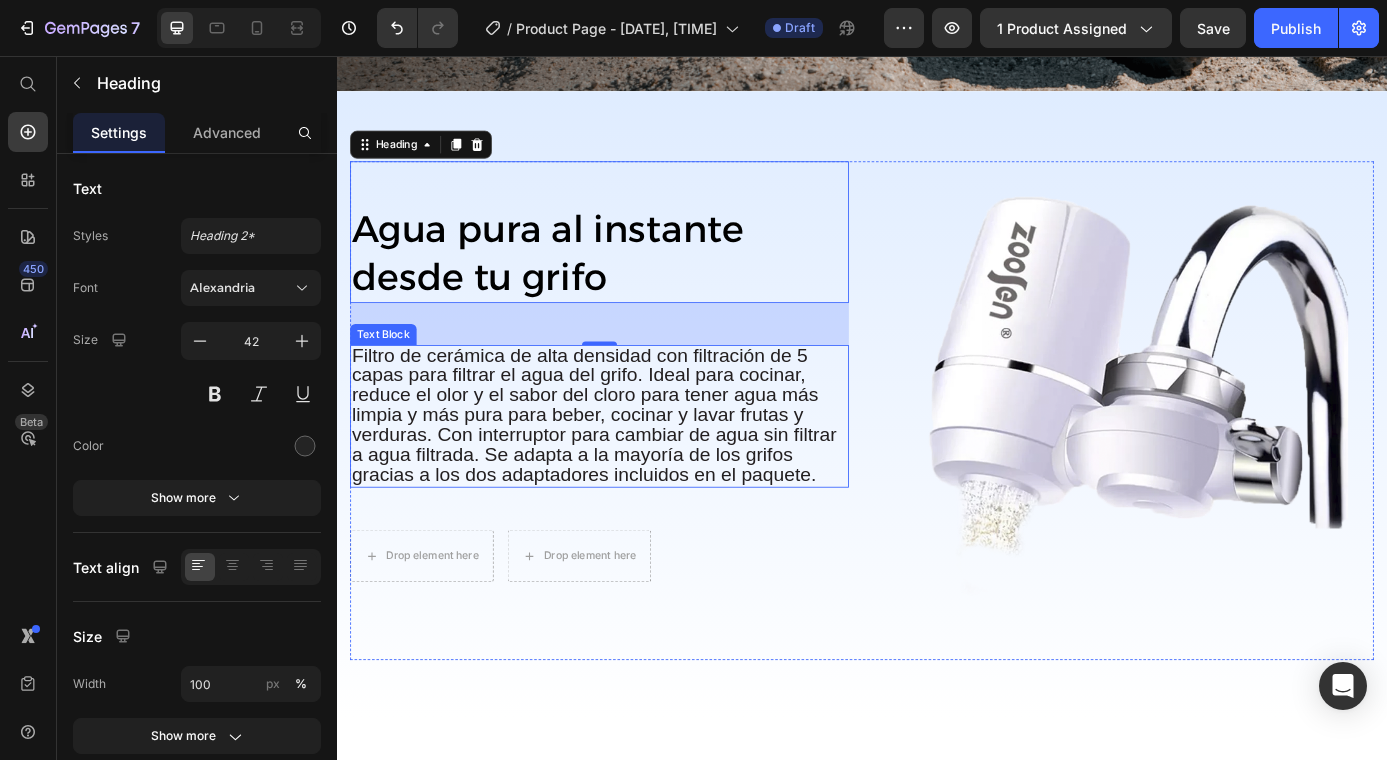 click on "Filtro de cerámica de alta densidad con filtración de 5 capas para filtrar el agua del grifo. Ideal para cocinar, reduce el olor y el sabor del cloro para tener agua más limpia y más pura para beber, cocinar y lavar frutas y verduras. Con interruptor para cambiar de agua sin filtrar a agua filtrada. Se adapta a la mayoría de los grifos gracias a los dos adaptadores incluidos en el paquete." at bounding box center [631, 466] 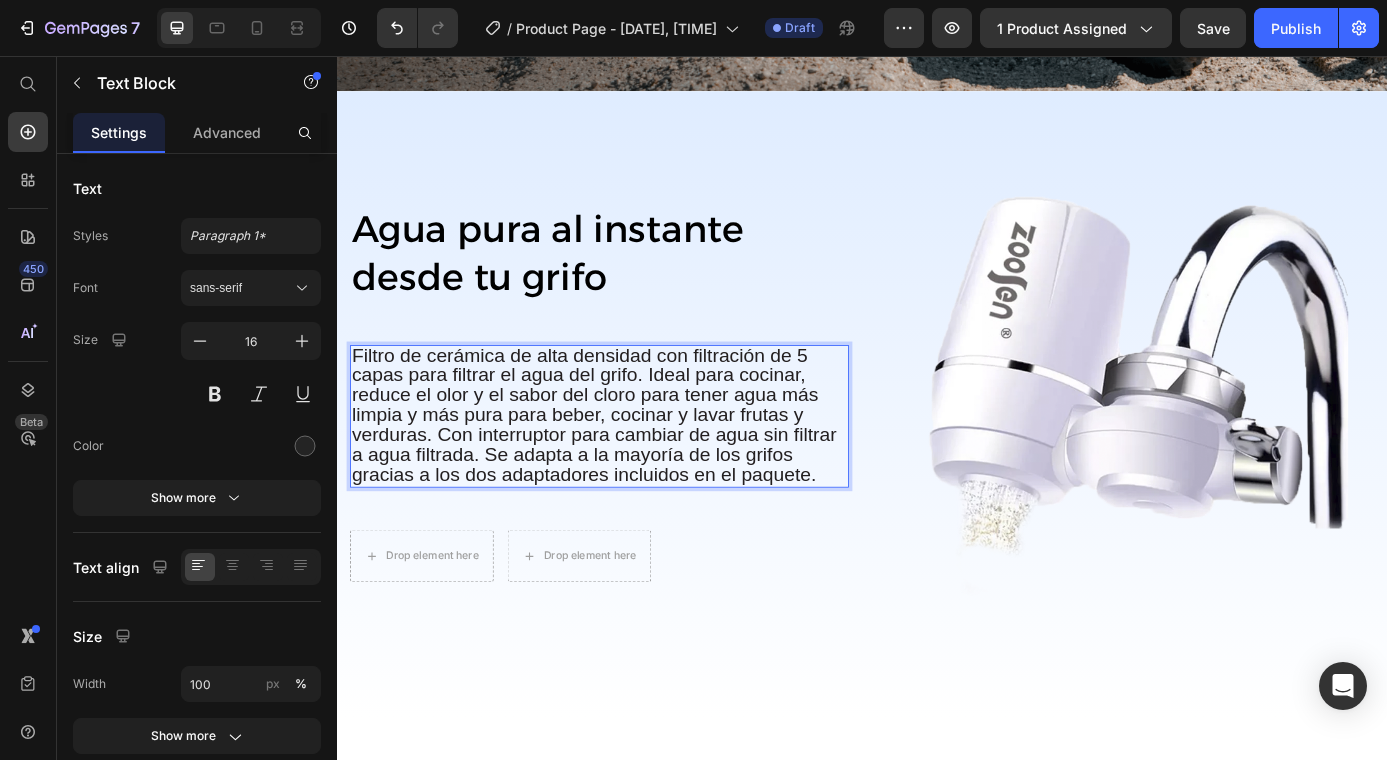 click on "Filtro de cerámica de alta densidad con filtración de 5 capas para filtrar el agua del grifo. Ideal para cocinar, reduce el olor y el sabor del cloro para tener agua más limpia y más pura para beber, cocinar y lavar frutas y verduras. Con interruptor para cambiar de agua sin filtrar a agua filtrada. Se adapta a la mayoría de los grifos gracias a los dos adaptadores incluidos en el paquete." at bounding box center [631, 466] 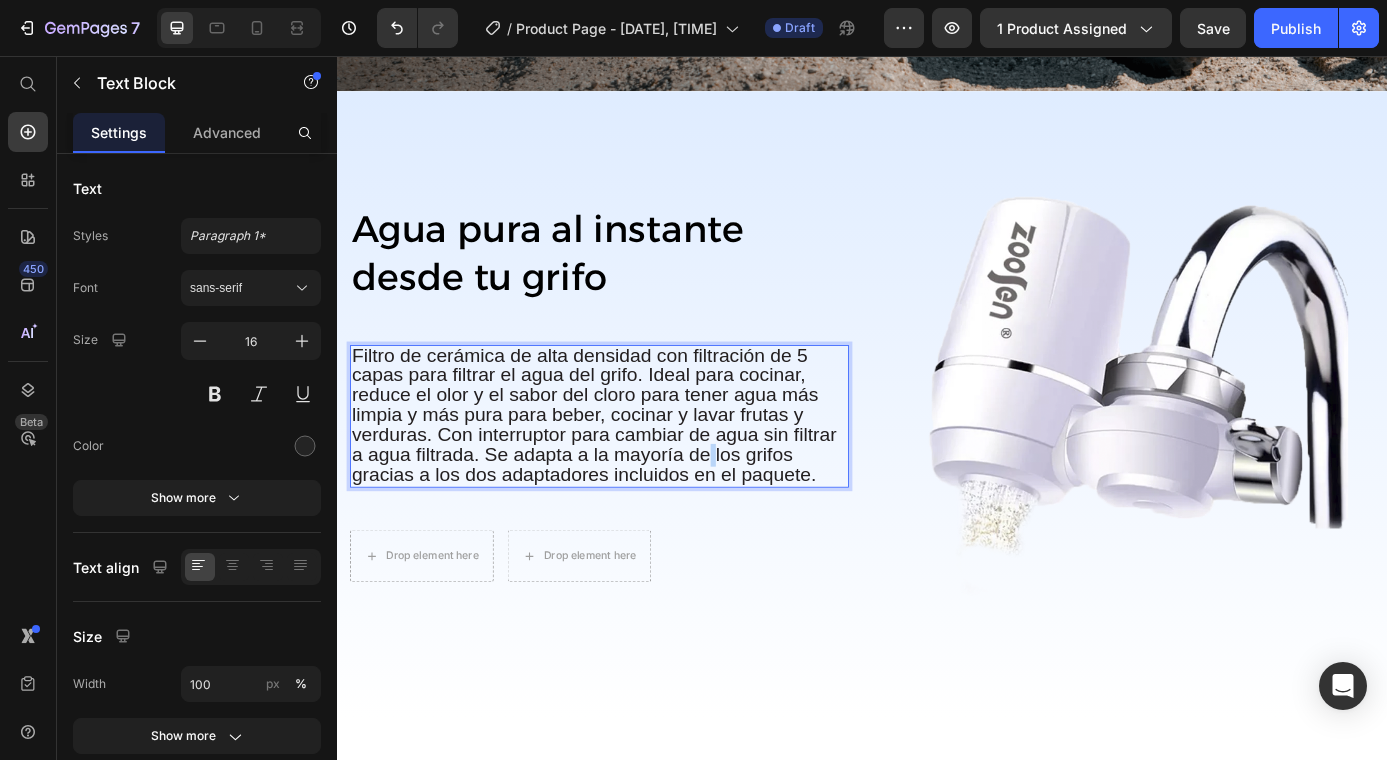 click on "Filtro de cerámica de alta densidad con filtración de 5 capas para filtrar el agua del grifo. Ideal para cocinar, reduce el olor y el sabor del cloro para tener agua más limpia y más pura para beber, cocinar y lavar frutas y verduras. Con interruptor para cambiar de agua sin filtrar a agua filtrada. Se adapta a la mayoría de los grifos gracias a los dos adaptadores incluidos en el paquete." at bounding box center [631, 466] 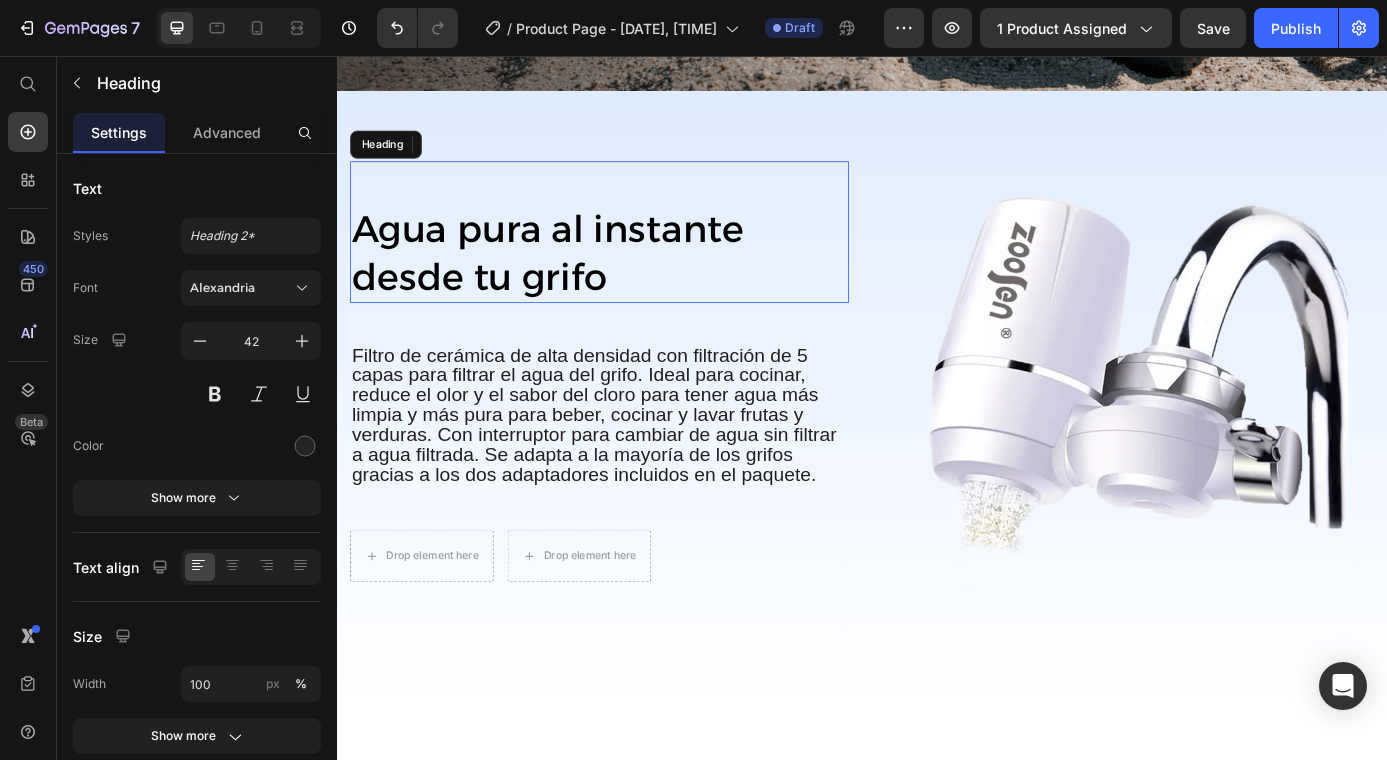 click on "Agua pura al instante desde tu grifo" at bounding box center (578, 280) 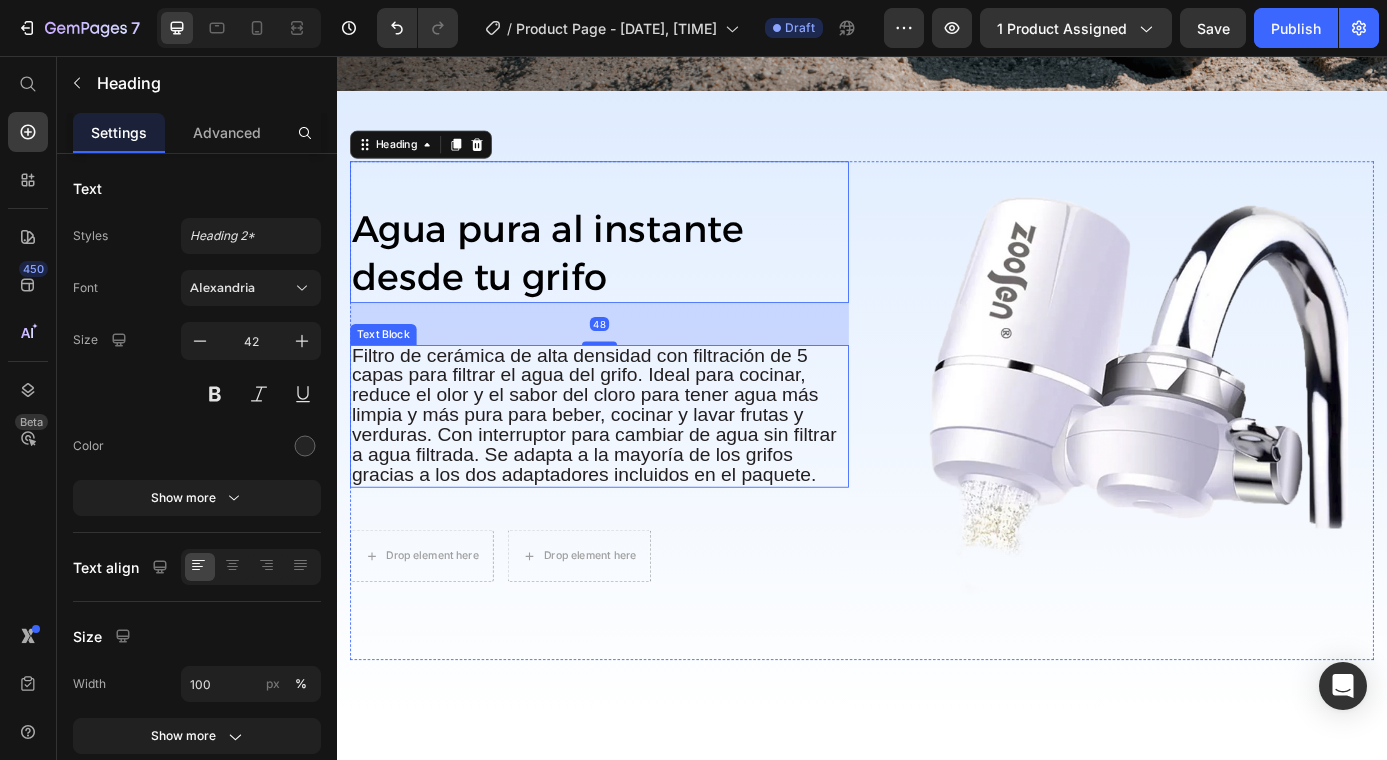 click on "Filtro de cerámica de alta densidad con filtración de 5 capas para filtrar el agua del grifo. Ideal para cocinar, reduce el olor y el sabor del cloro para tener agua más limpia y más pura para beber, cocinar y lavar frutas y verduras. Con interruptor para cambiar de agua sin filtrar a agua filtrada. Se adapta a la mayoría de los grifos gracias a los dos adaptadores incluidos en el paquete." at bounding box center [631, 466] 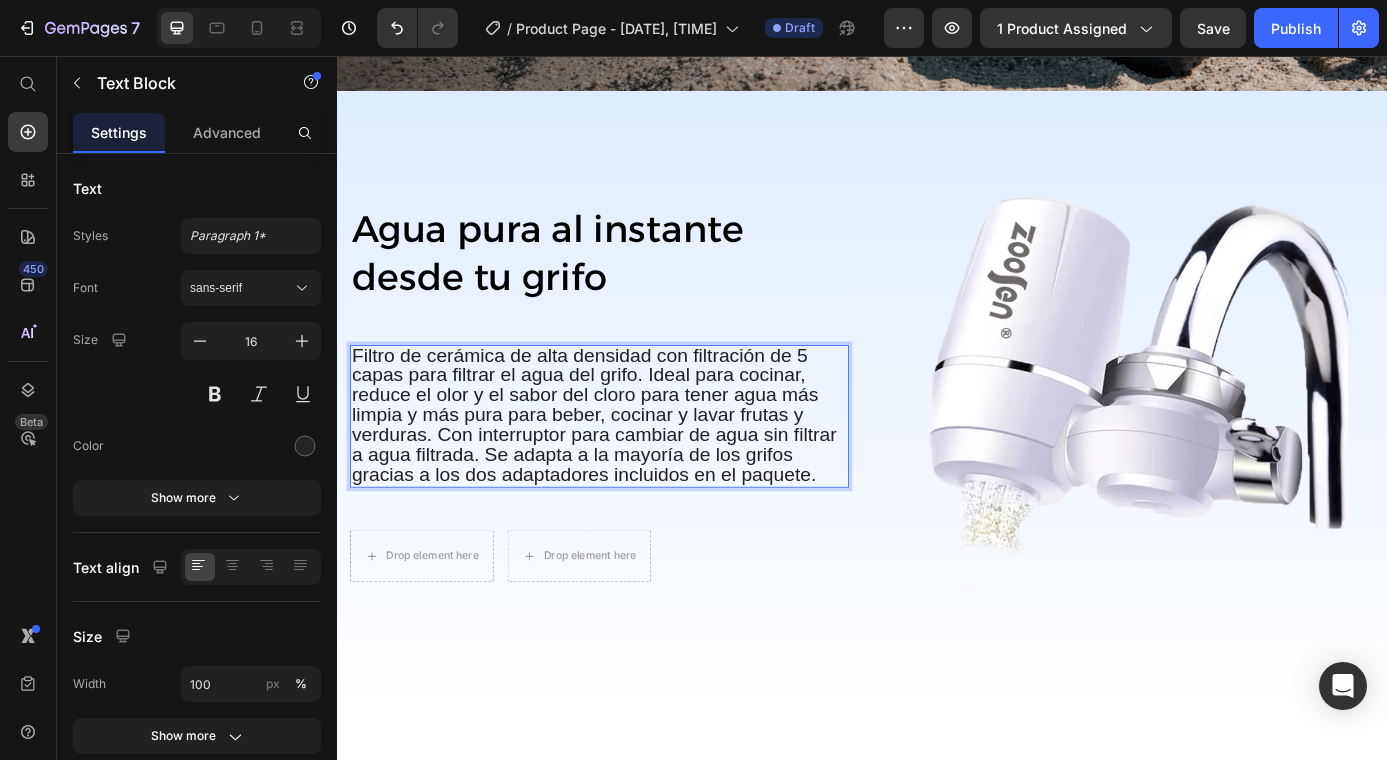 click on "Filtro de cerámica de alta densidad con filtración de 5 capas para filtrar el agua del grifo. Ideal para cocinar, reduce el olor y el sabor del cloro para tener agua más limpia y más pura para beber, cocinar y lavar frutas y verduras. Con interruptor para cambiar de agua sin filtrar a agua filtrada. Se adapta a la mayoría de los grifos gracias a los dos adaptadores incluidos en el paquete." at bounding box center [637, 468] 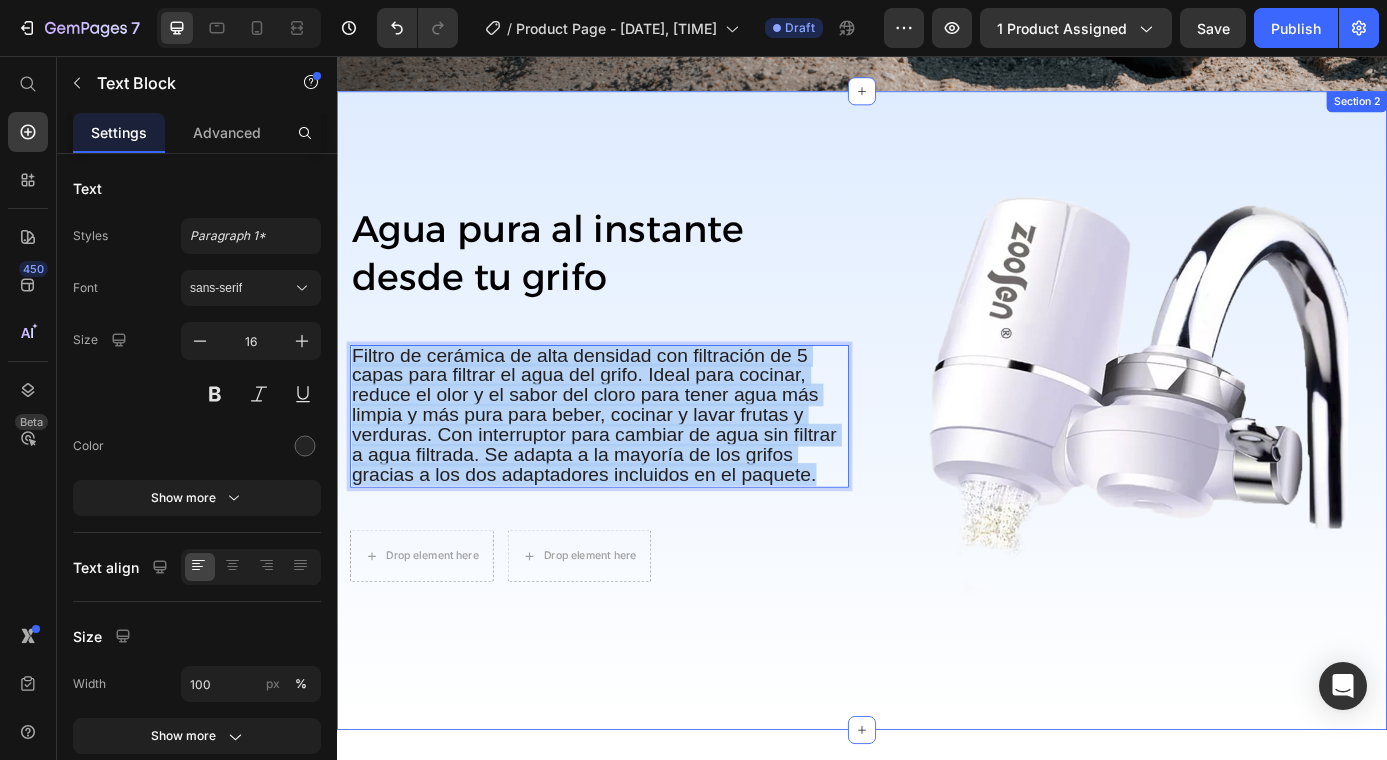 drag, startPoint x: 889, startPoint y: 520, endPoint x: 338, endPoint y: 381, distance: 568.26227 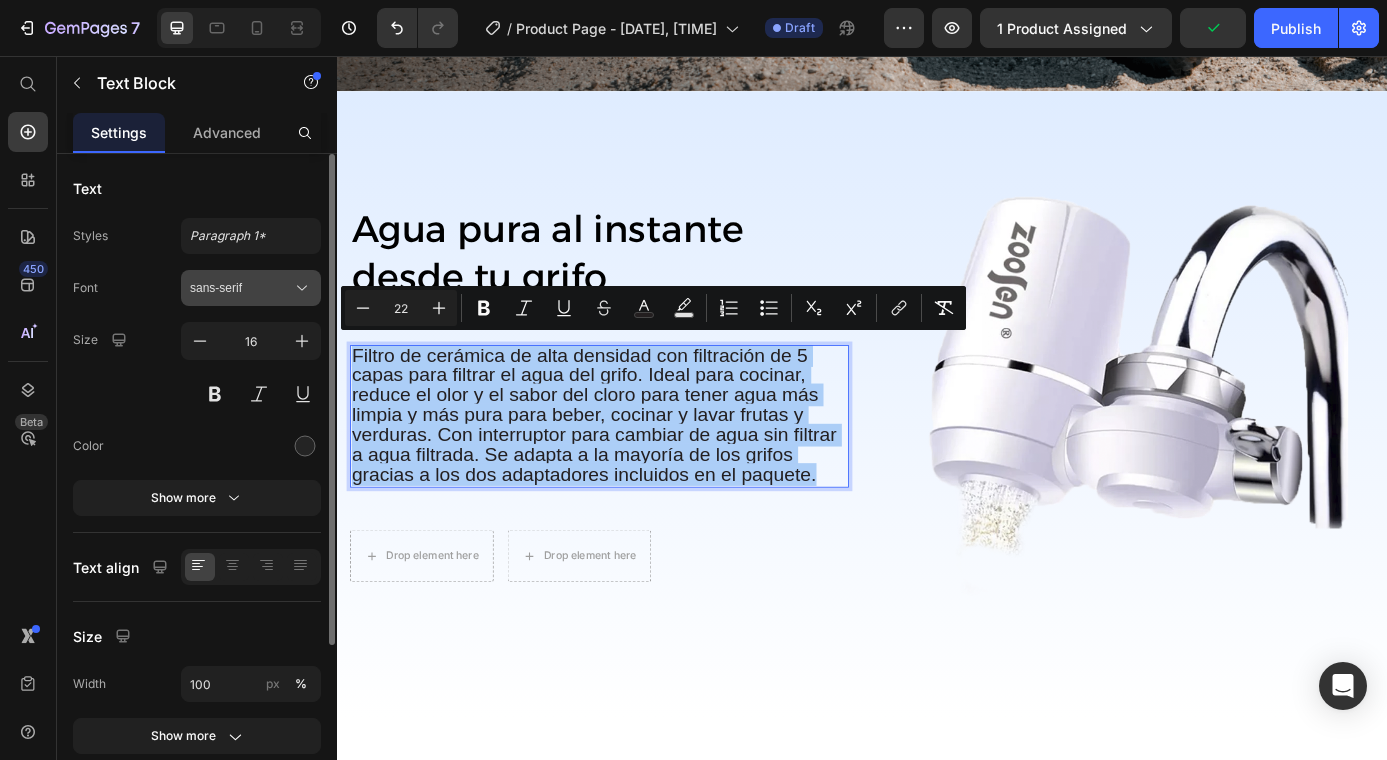 click 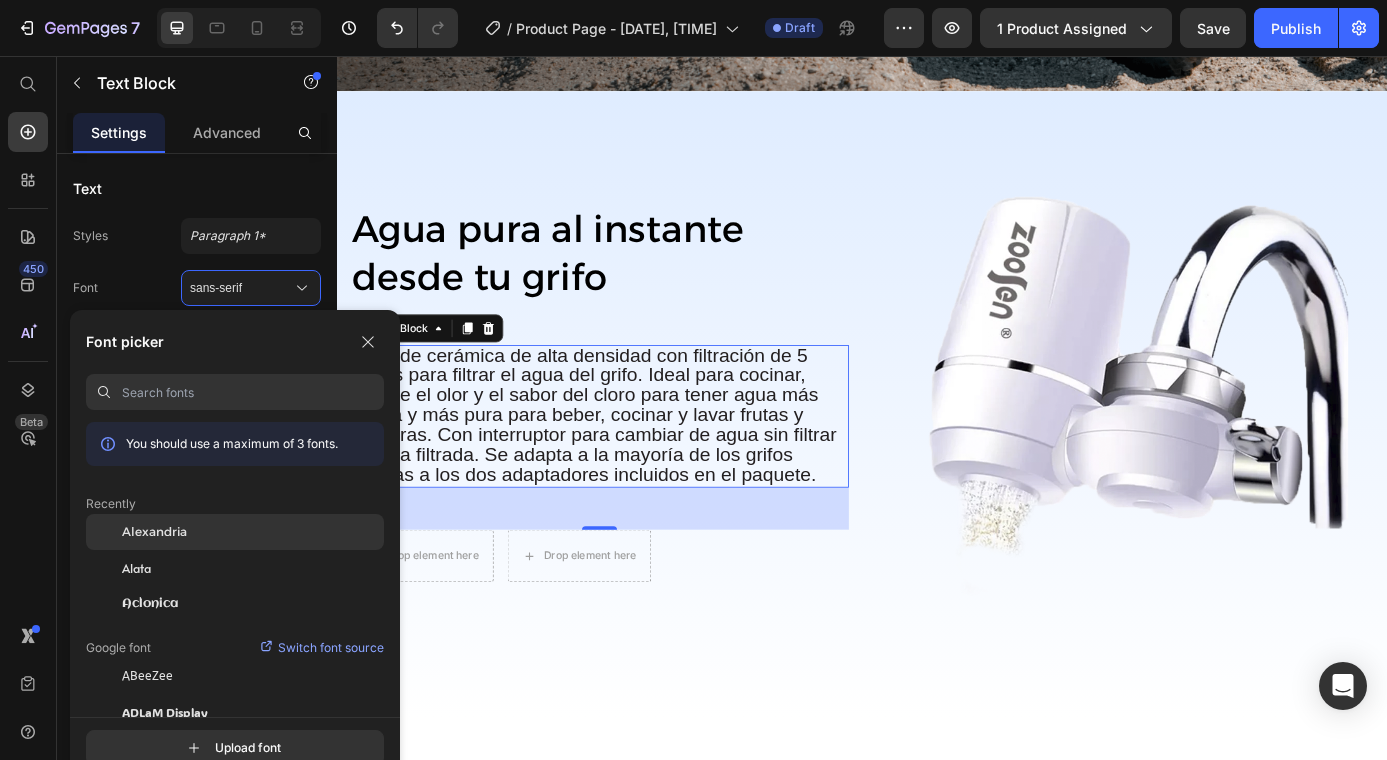 click on "Alexandria" 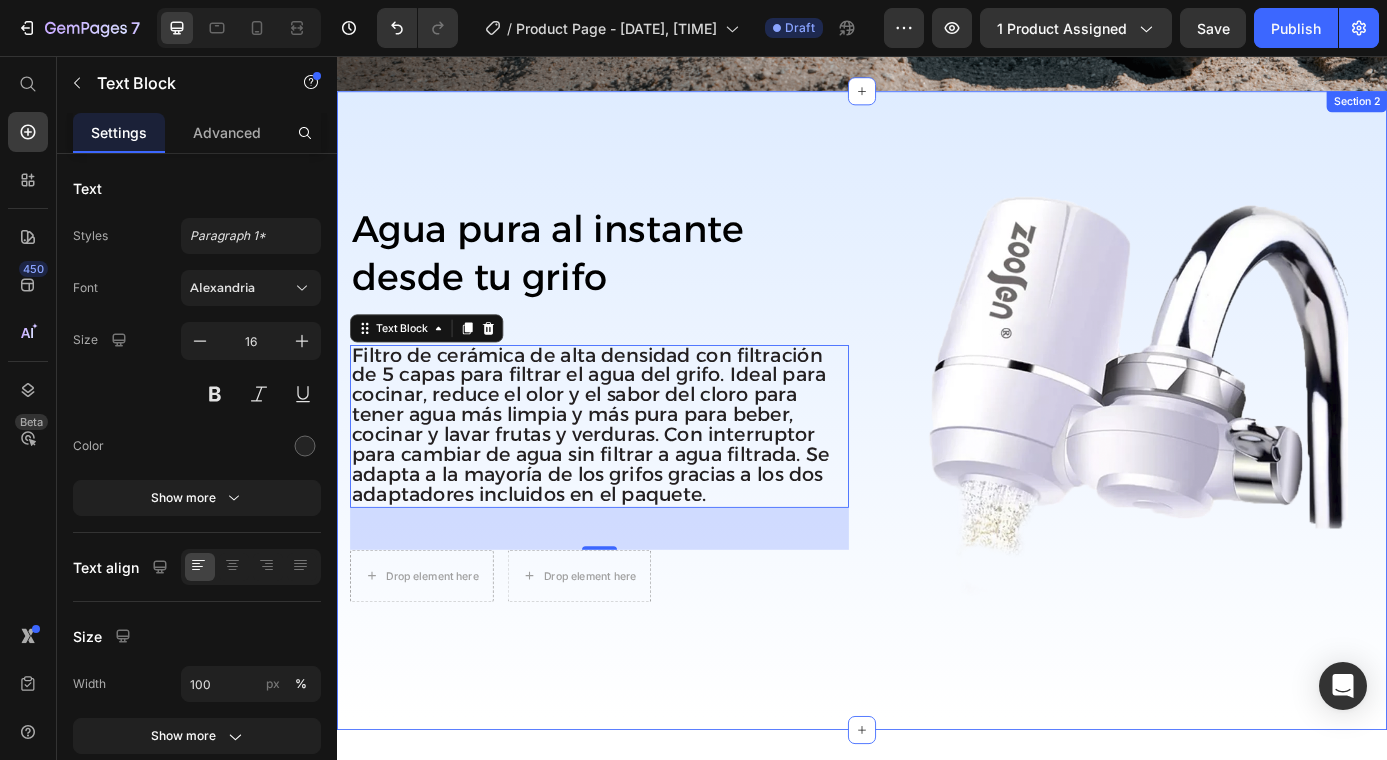 click on "⁠⁠⁠⁠⁠⁠⁠ Agua pura al instante desde tu grifo Heading Filtro de cerámica de alta densidad con filtración de 5 capas para filtrar el agua del grifo. Ideal para cocinar, reduce el olor y el sabor del cloro para tener agua más limpia y más pura para beber, cocinar y lavar frutas y verduras. Con interruptor para cambiar de agua sin filtrar a agua filtrada. Se adapta a la mayoría de los grifos gracias a los dos adaptadores incluidos en el paquete. Text Block   48
Drop element here
Drop element here Row The standard Lorem Heading Image Row" at bounding box center [937, 469] 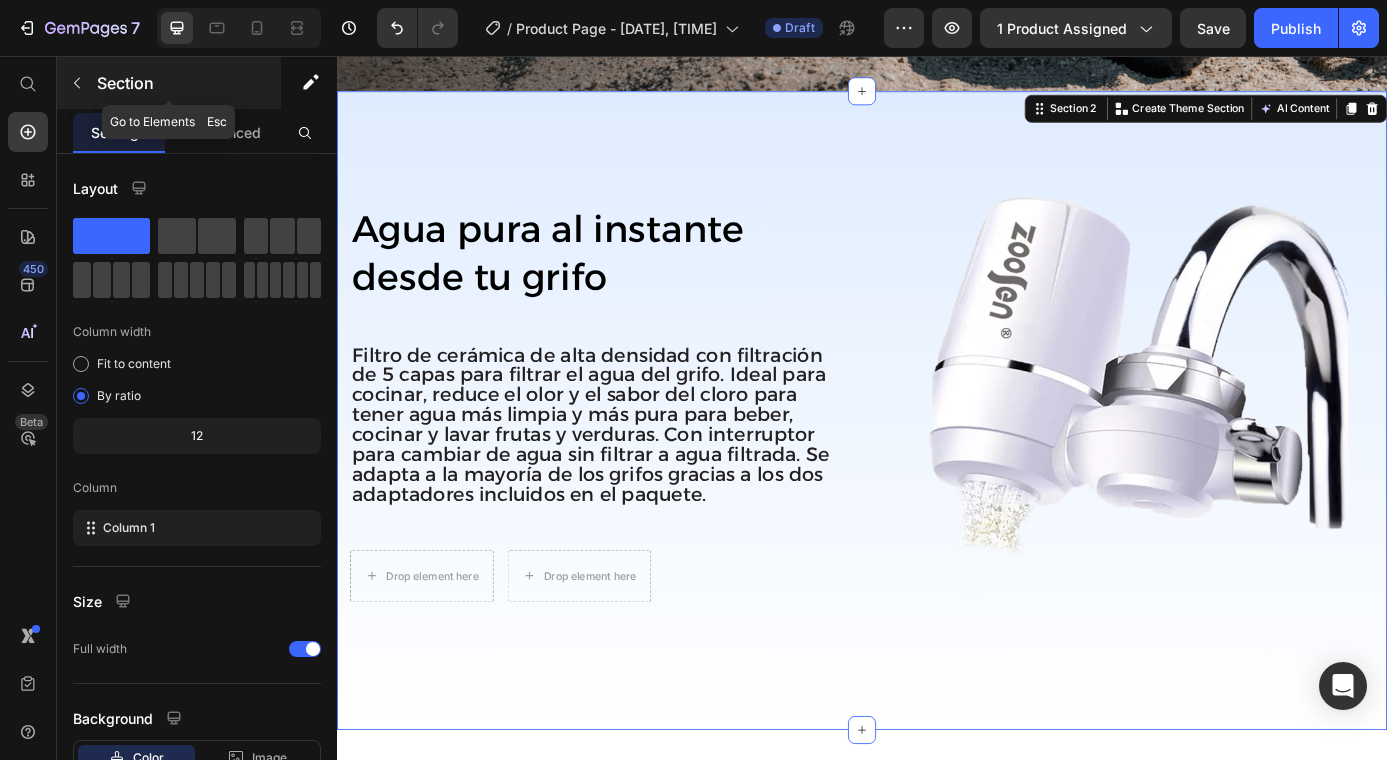 click 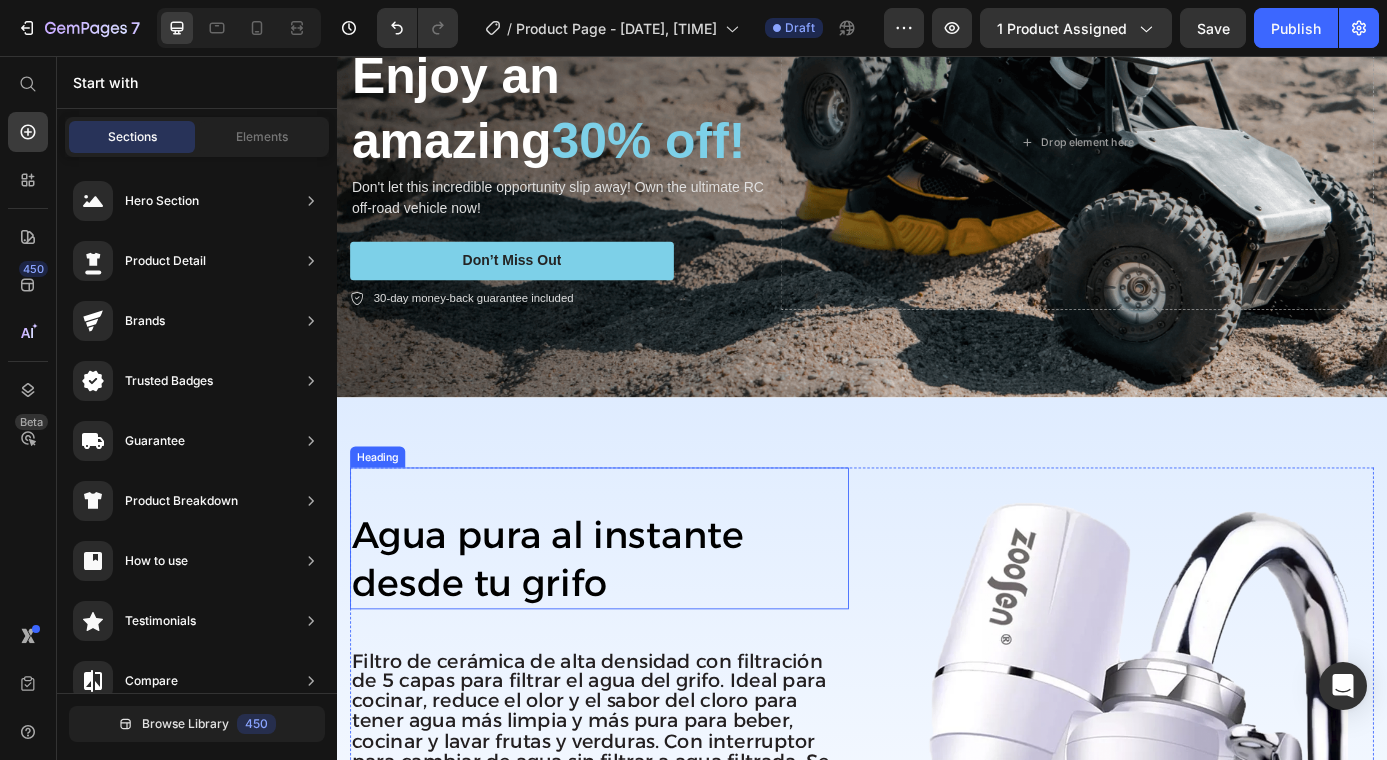 scroll, scrollTop: 0, scrollLeft: 0, axis: both 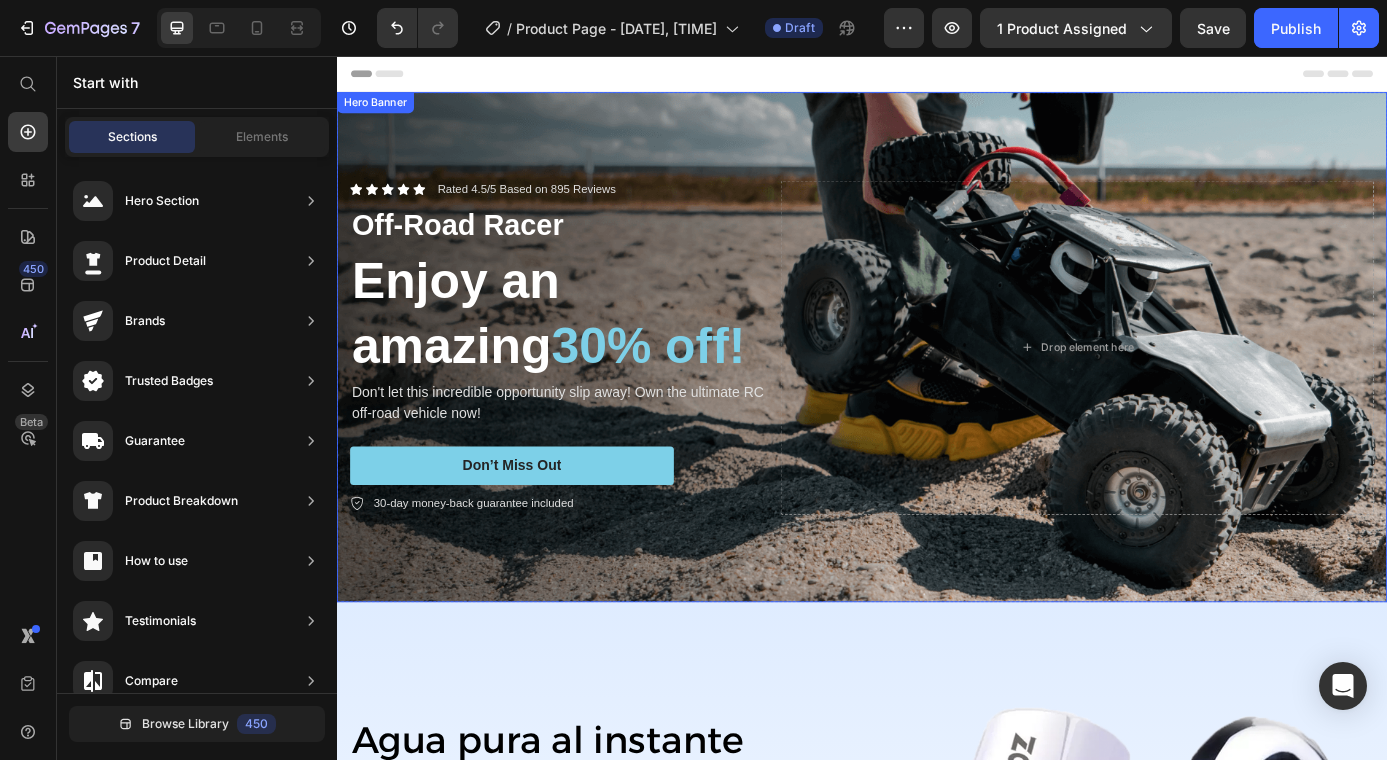 click at bounding box center (937, 388) 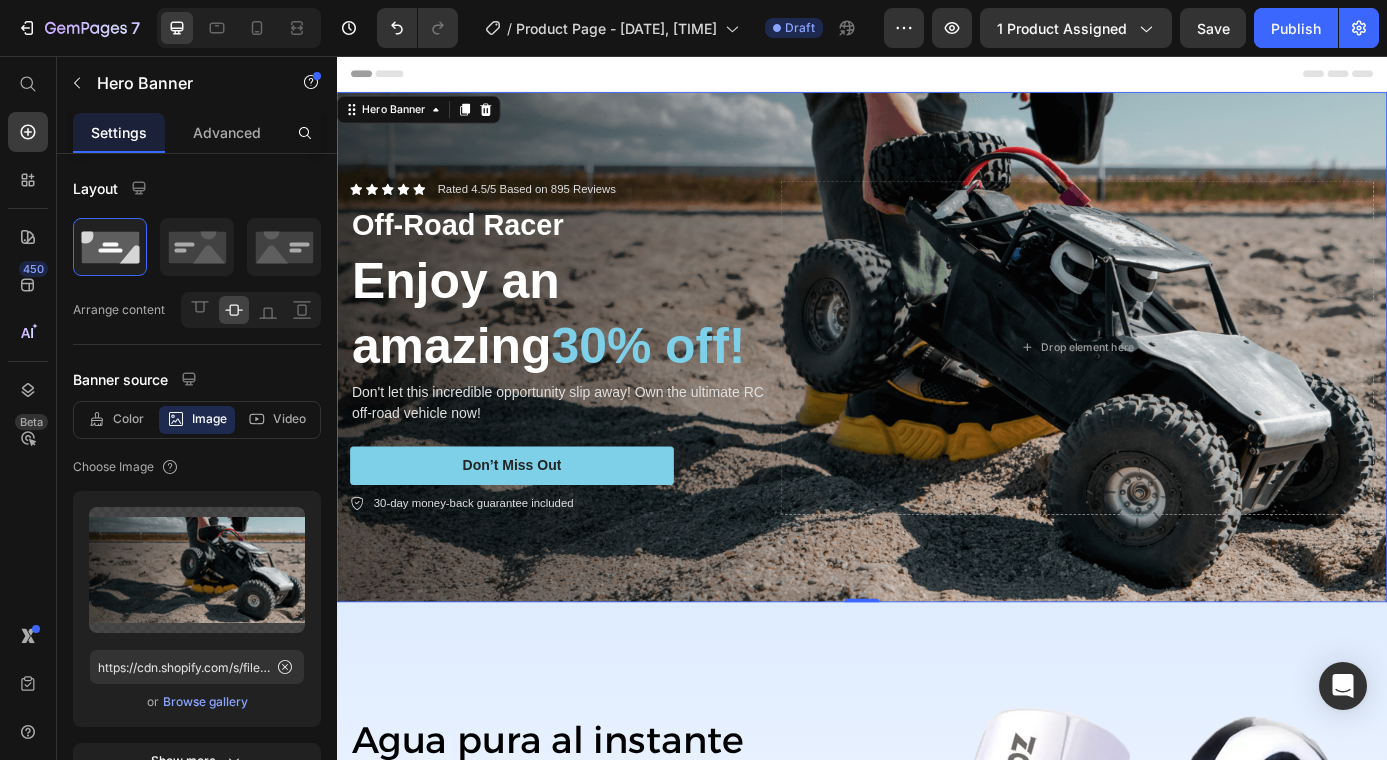scroll, scrollTop: 103, scrollLeft: 0, axis: vertical 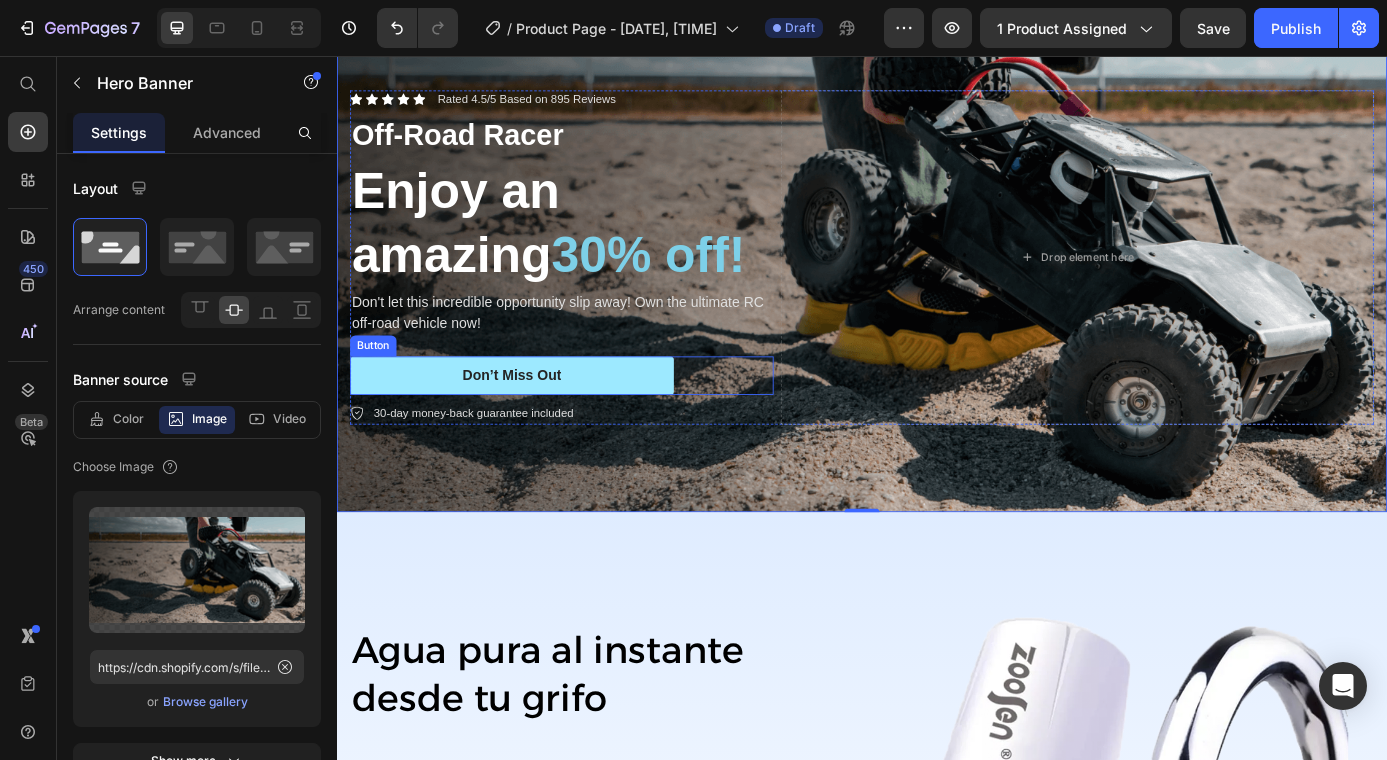 click on "Don’t Miss Out" at bounding box center (537, 421) 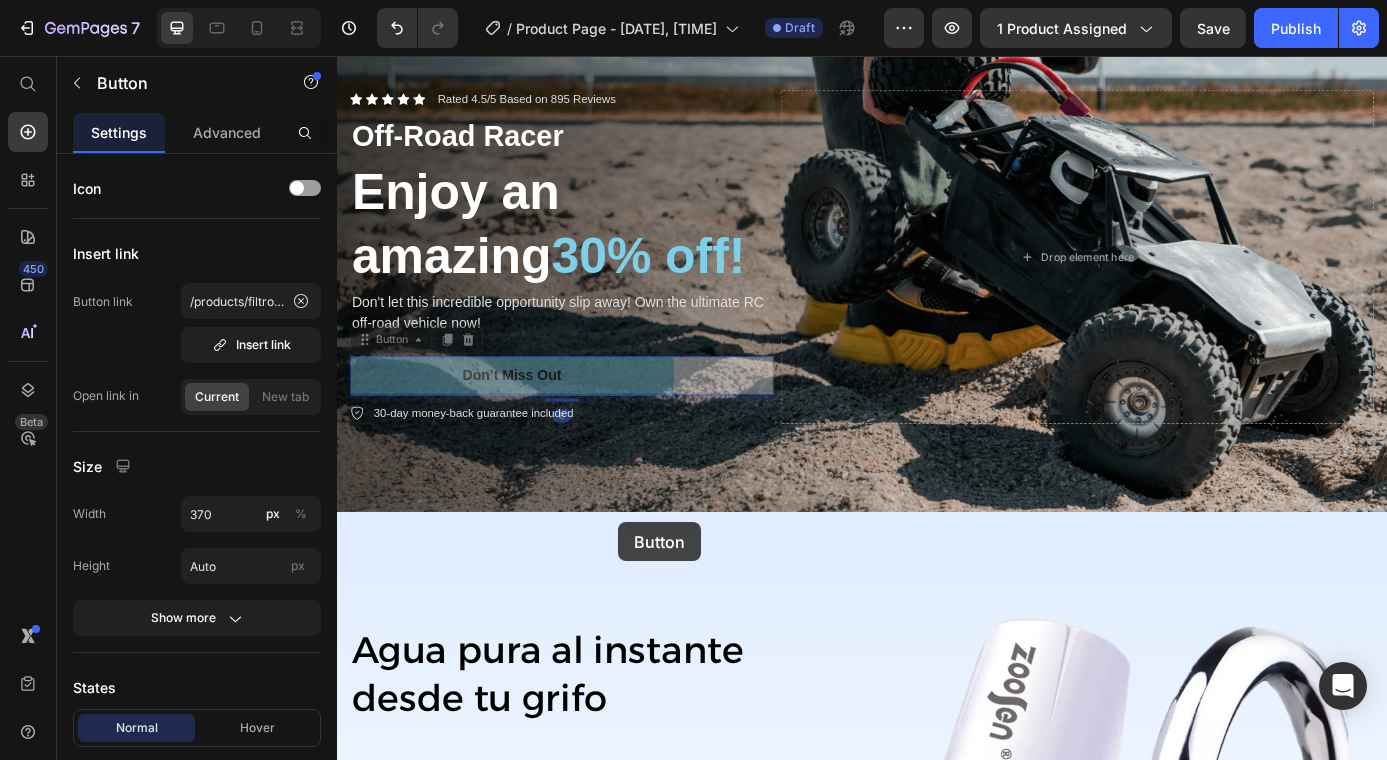 drag, startPoint x: 602, startPoint y: 413, endPoint x: 654, endPoint y: 705, distance: 296.594 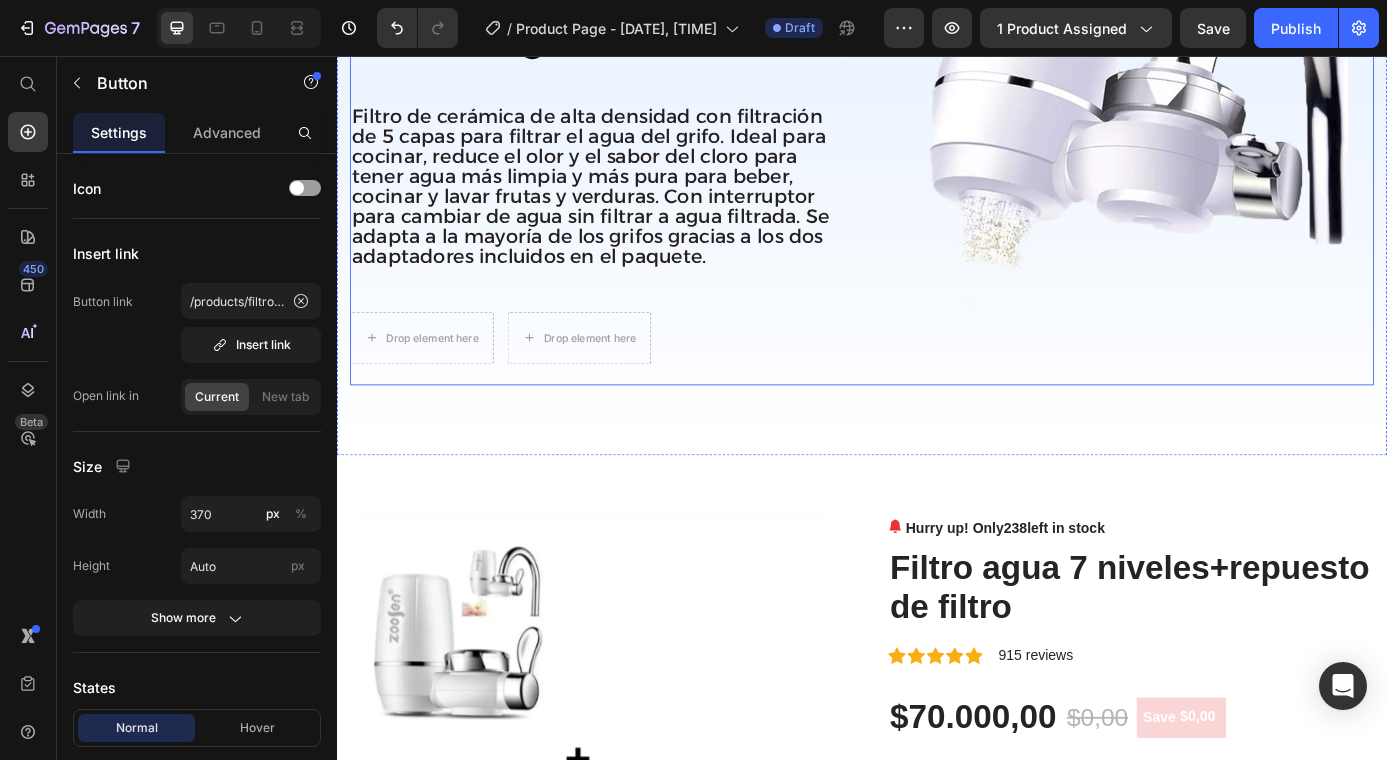 scroll, scrollTop: 529, scrollLeft: 0, axis: vertical 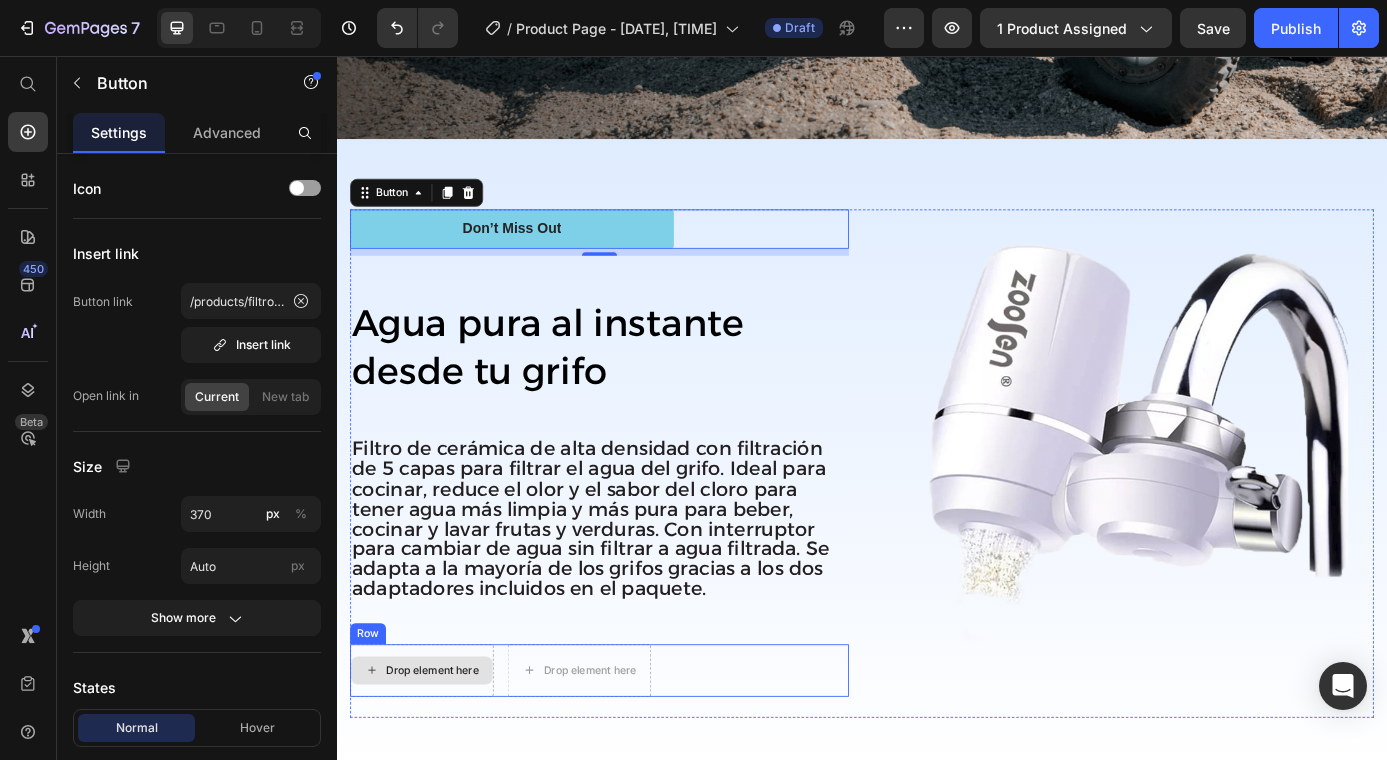 click on "Drop element here" at bounding box center (446, 758) 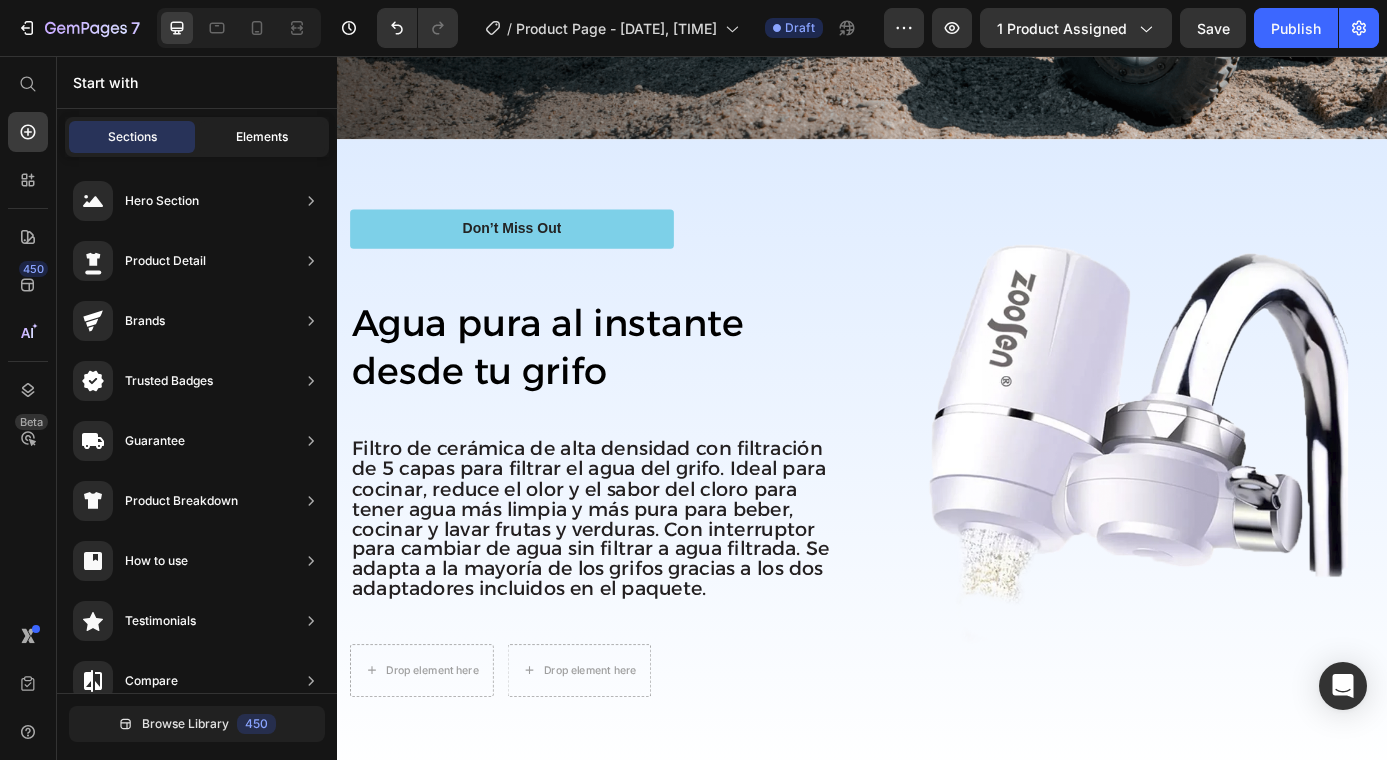 click on "Elements" 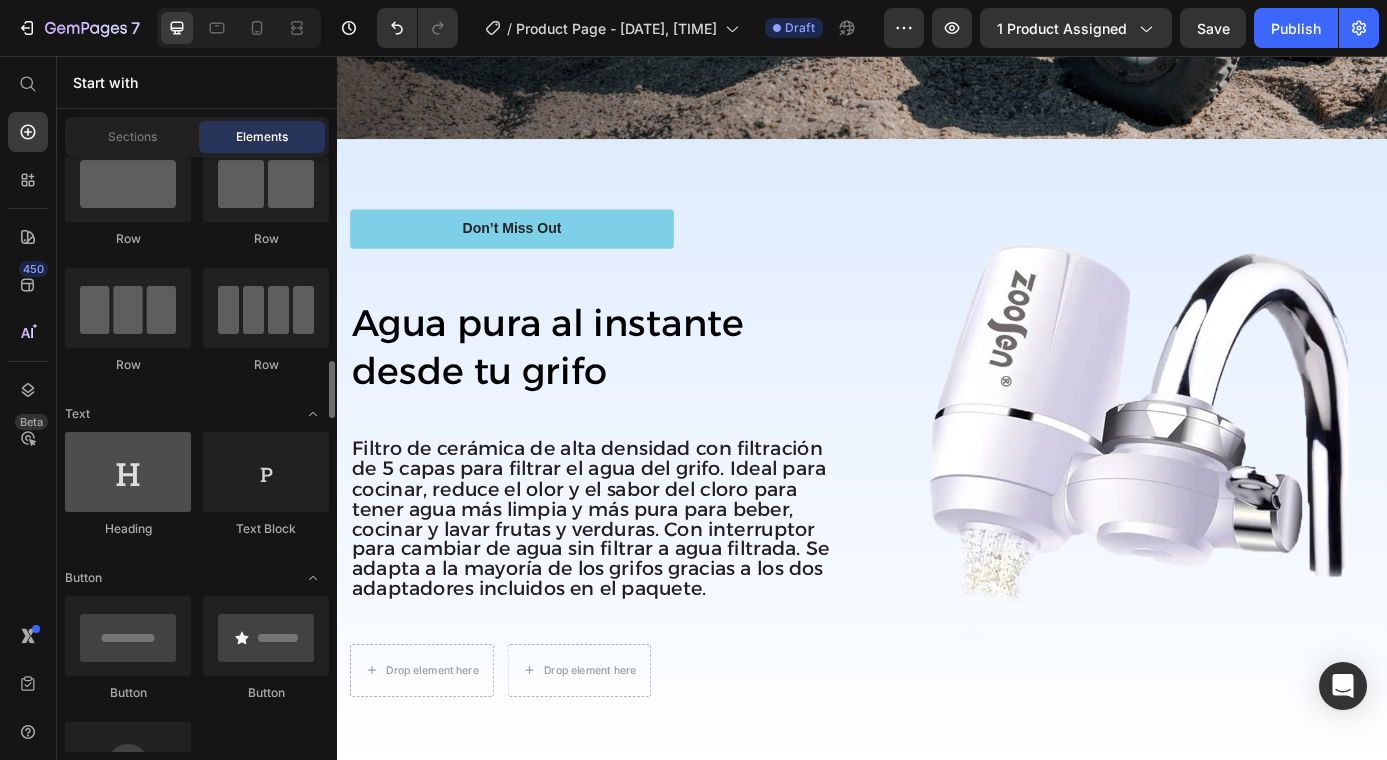 scroll, scrollTop: 240, scrollLeft: 0, axis: vertical 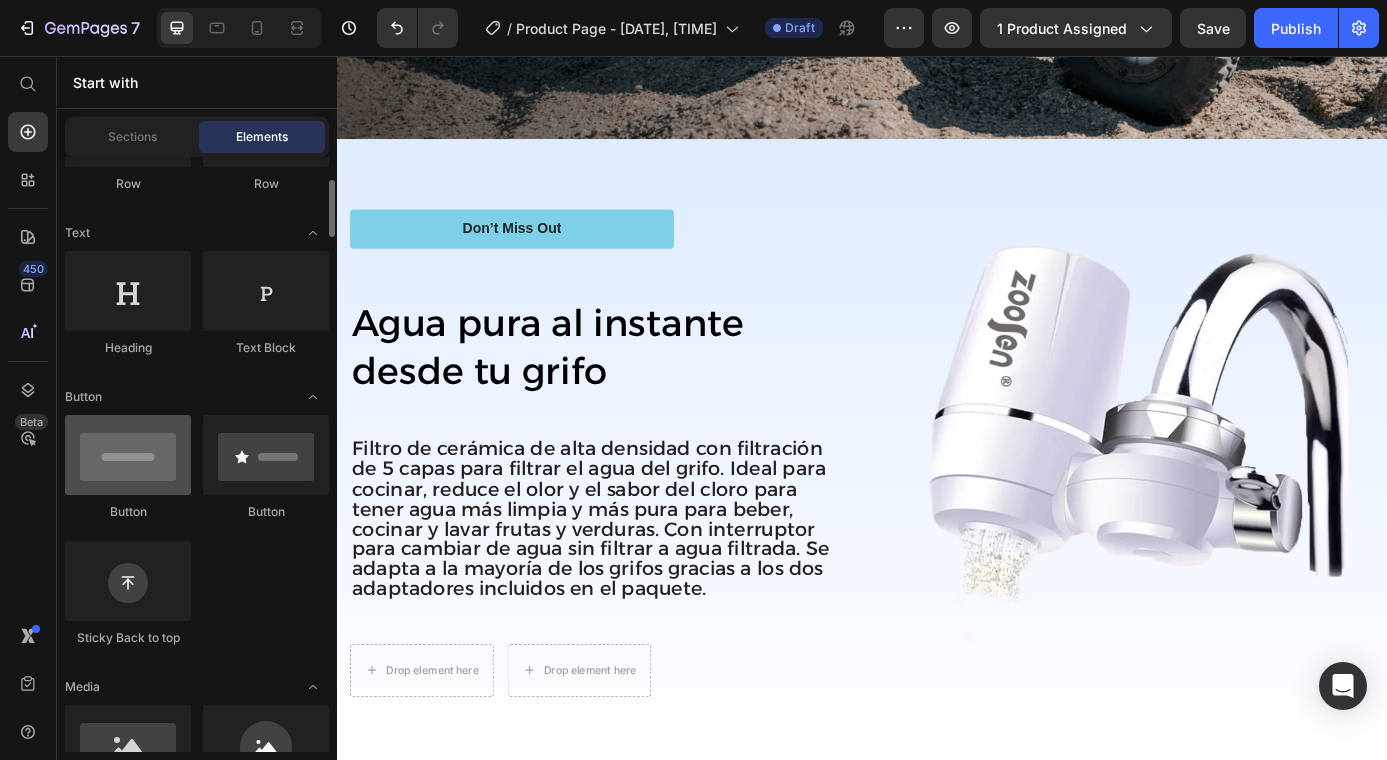 click at bounding box center [128, 455] 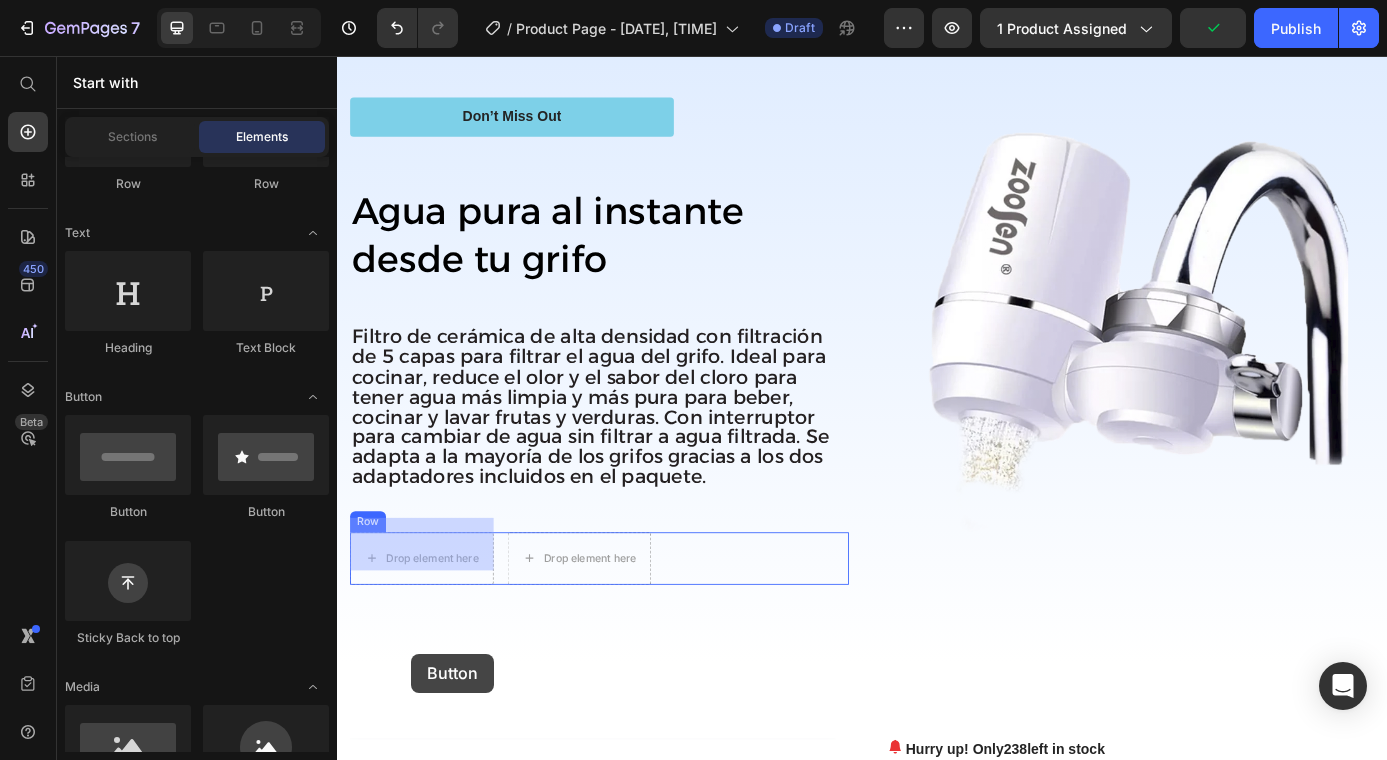 drag, startPoint x: 508, startPoint y: 518, endPoint x: 422, endPoint y: 738, distance: 236.21178 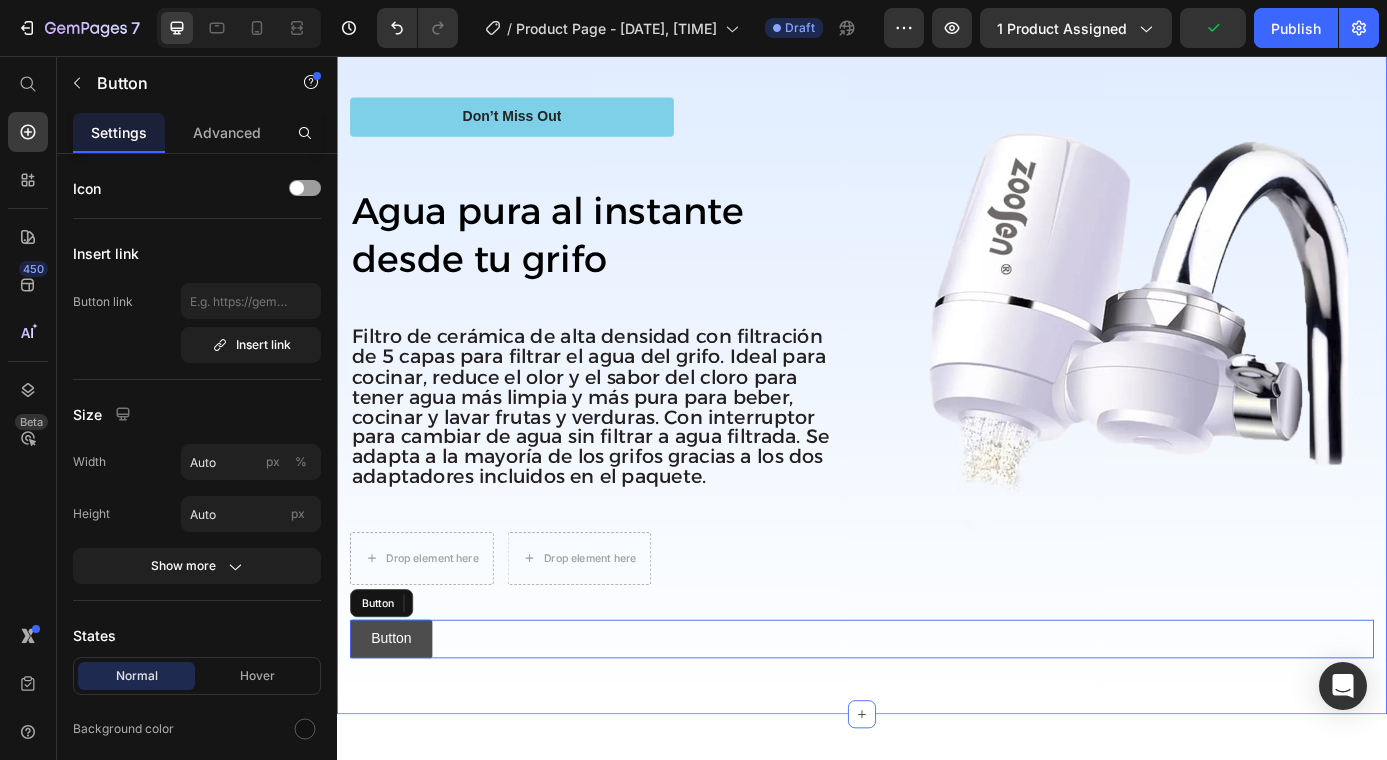 scroll, scrollTop: 717, scrollLeft: 0, axis: vertical 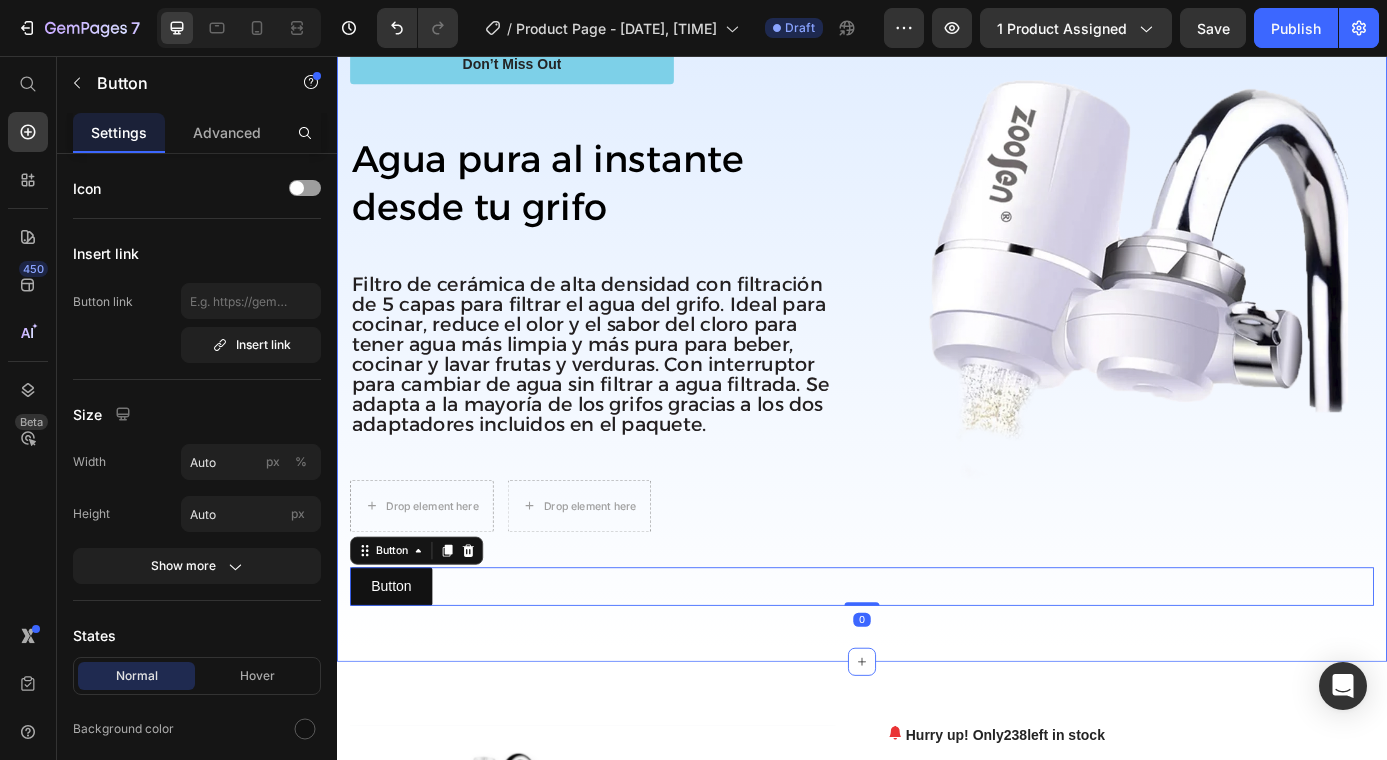 click on "Don’t Miss Out Button ⁠⁠⁠⁠⁠⁠⁠ Agua pura al instante desde tu grifo Heading Filtro de cerámica de alta densidad con filtración de 5 capas para filtrar el agua del grifo. Ideal para cocinar, reduce el olor y el sabor del cloro para tener agua más limpia y más pura para beber, cocinar y lavar frutas y verduras. Con interruptor para cambiar de agua sin filtrar a agua filtrada. Se adapta a la mayoría de los grifos gracias a los dos adaptadores incluidos en el paquete. Text Block
Drop element here
Drop element here Row The standard Lorem Heading Image Row Button Button   0 Section 2" at bounding box center [937, 355] 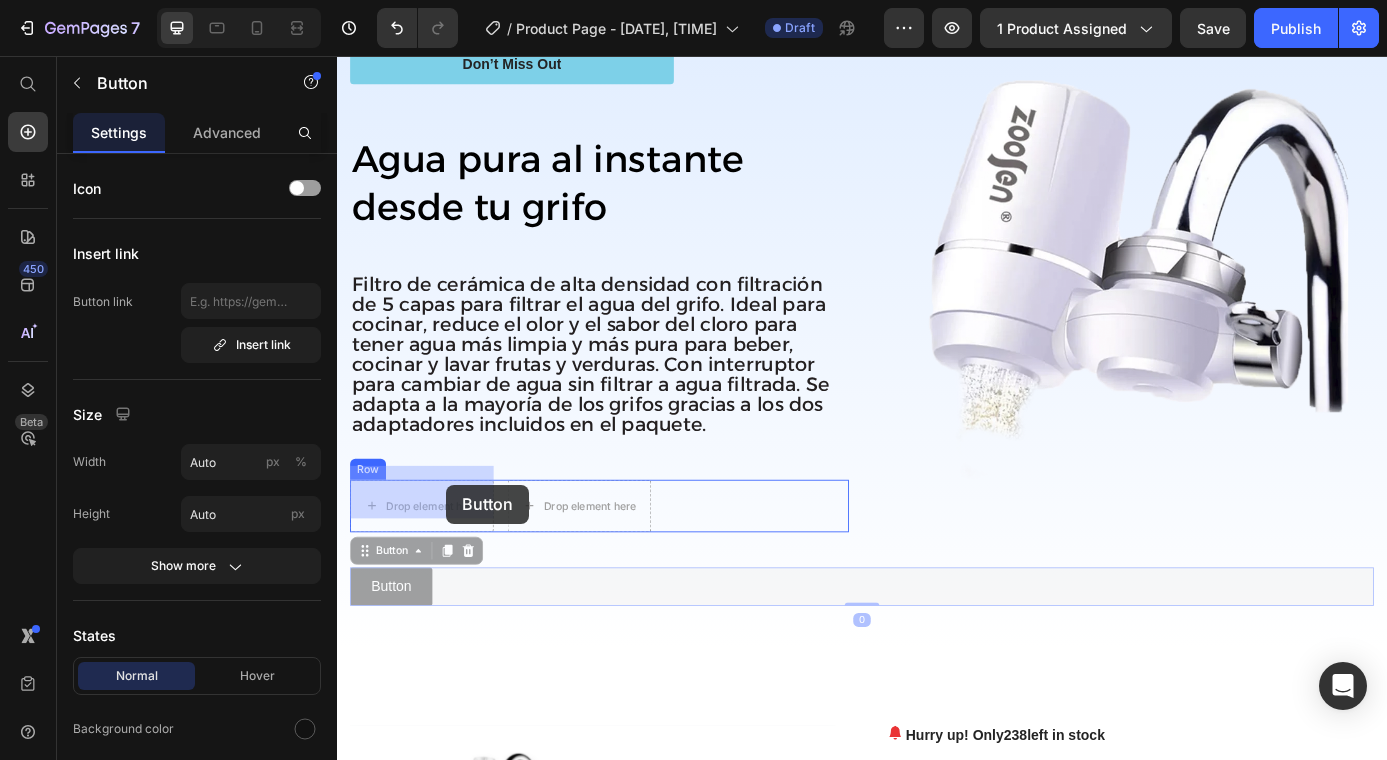 drag, startPoint x: 422, startPoint y: 655, endPoint x: 462, endPoint y: 551, distance: 111.42711 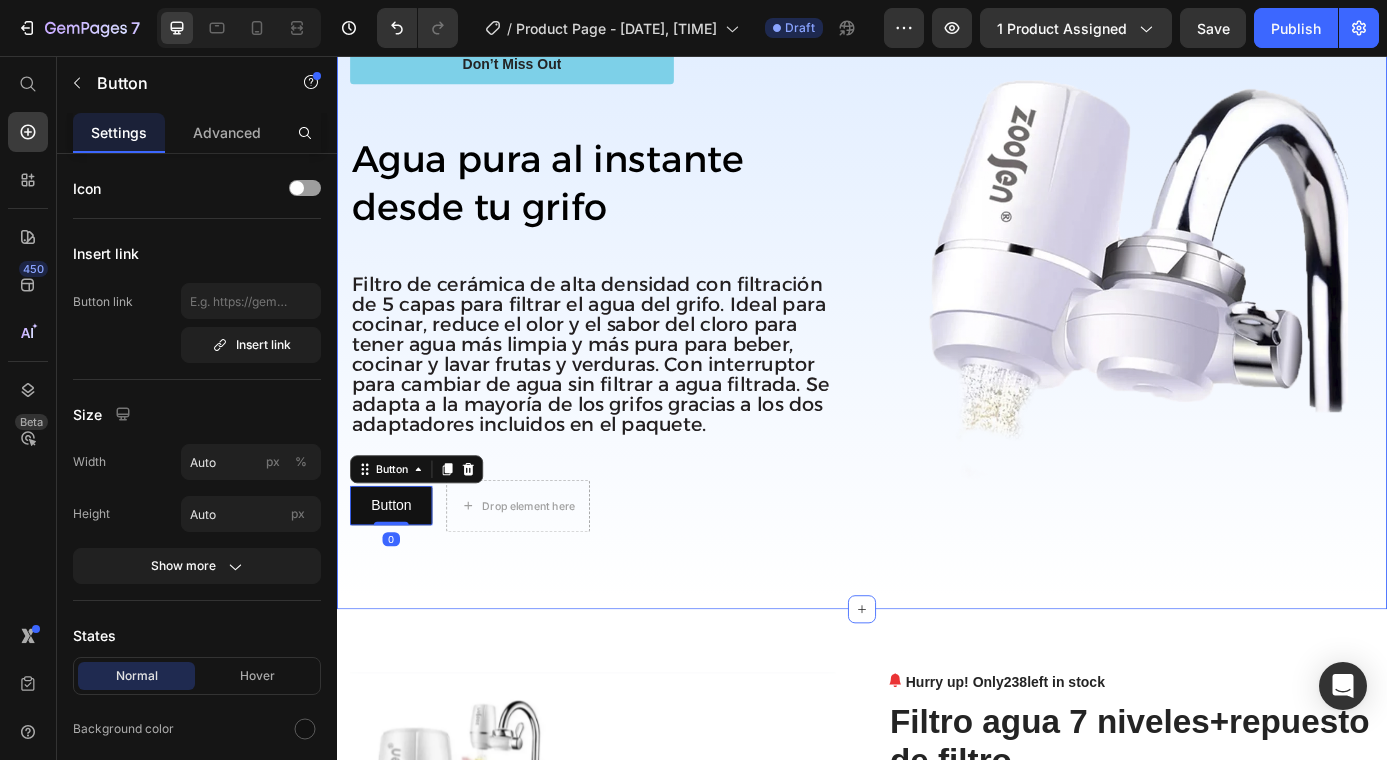 click on "Don’t Miss Out Button ⁠⁠⁠⁠⁠⁠⁠ Agua pura al instante desde tu grifo Heading Filtro de cerámica de alta densidad con filtración de 5 capas para filtrar el agua del grifo. Ideal para cocinar, reduce el olor y el sabor del cloro para tener agua más limpia y más pura para beber, cocinar y lavar frutas y verduras. Con interruptor para cambiar de agua sin filtrar a agua filtrada. Se adapta a la mayoría de los grifos gracias a los dos adaptadores incluidos en el paquete. Text Block Button Button   0
Drop element here Row The standard Lorem Heading Image Row Section 2" at bounding box center (937, 325) 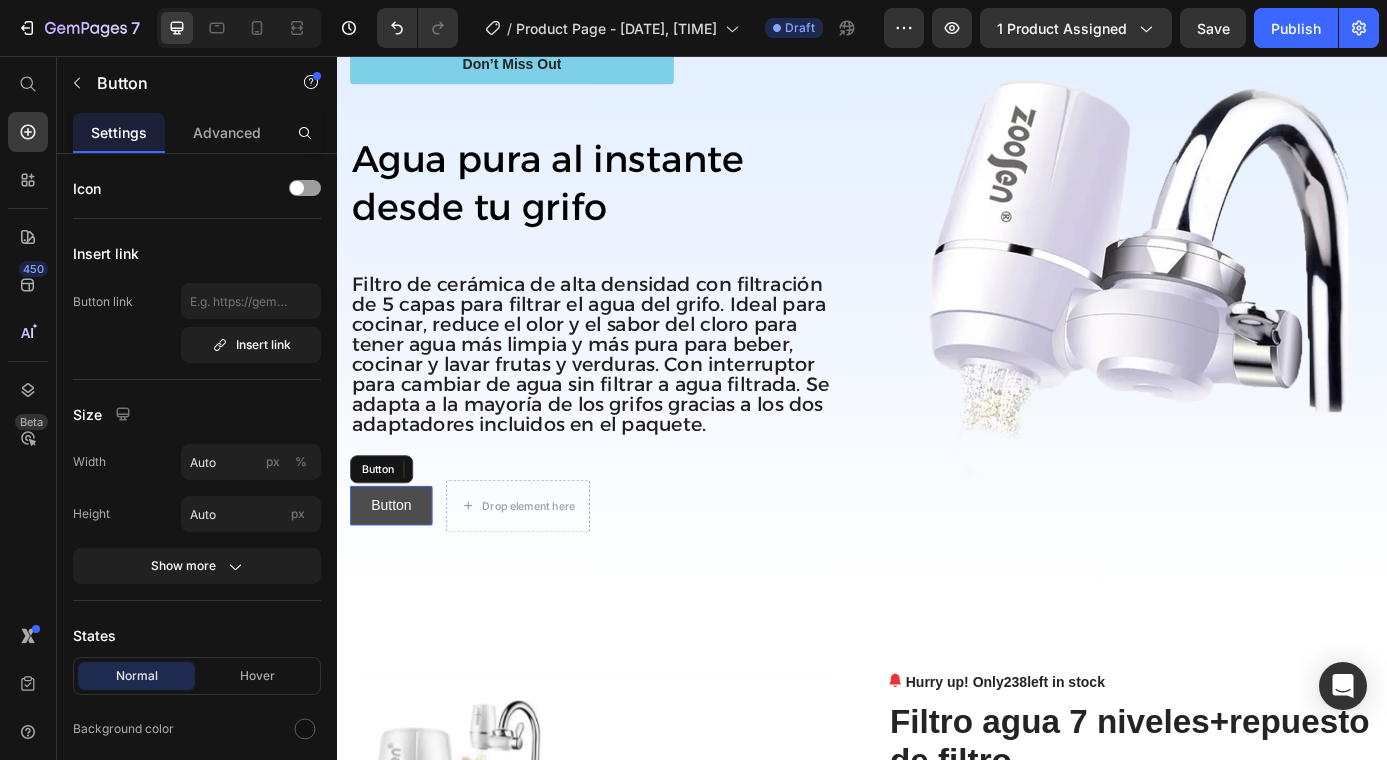 click on "Button" at bounding box center (399, 569) 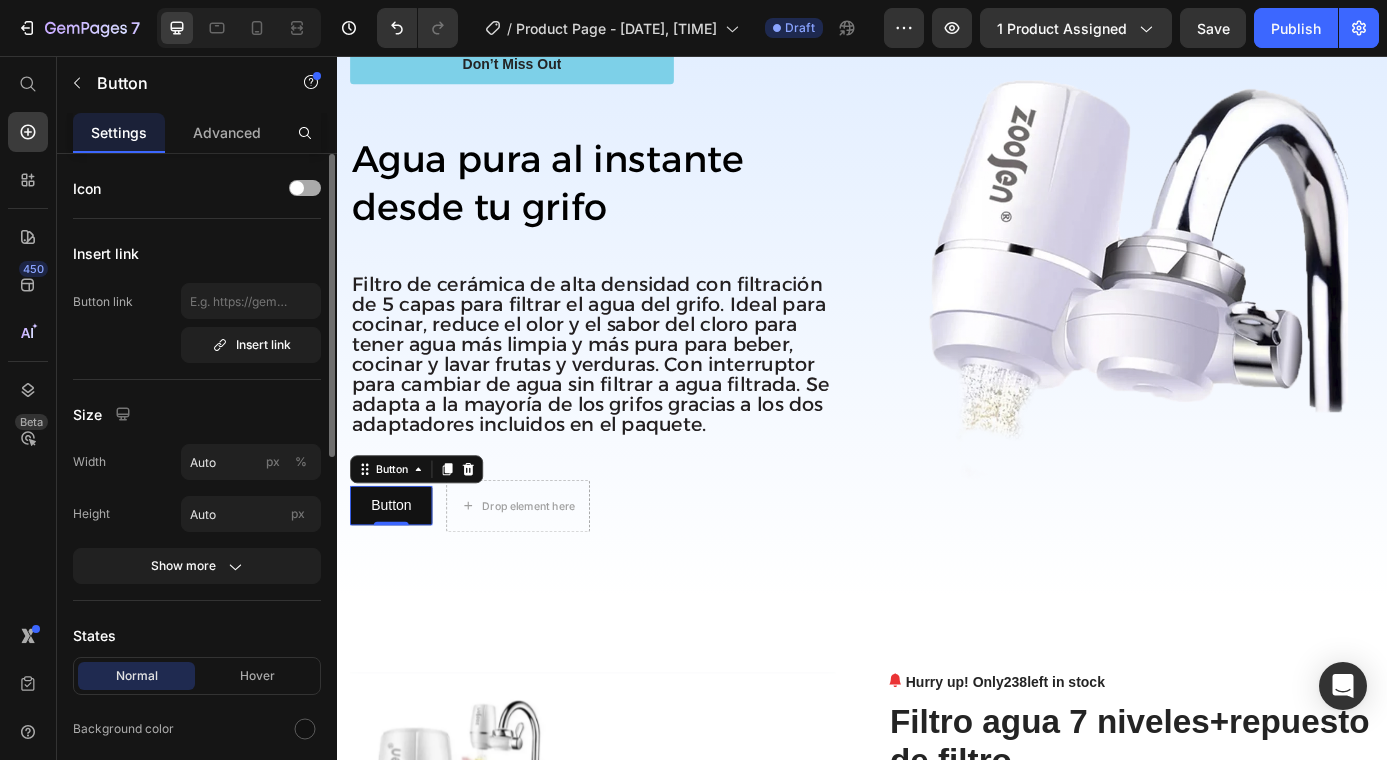 click at bounding box center [297, 188] 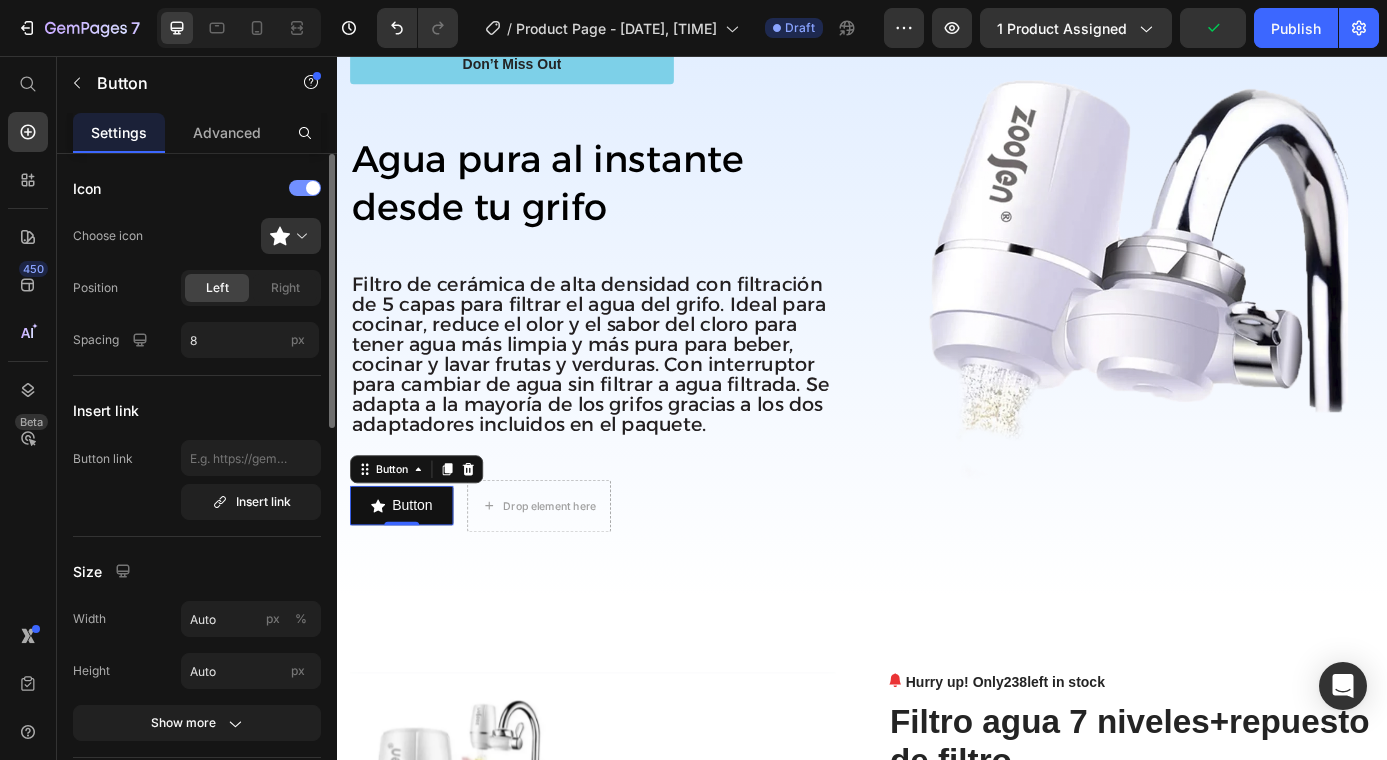 click at bounding box center [305, 188] 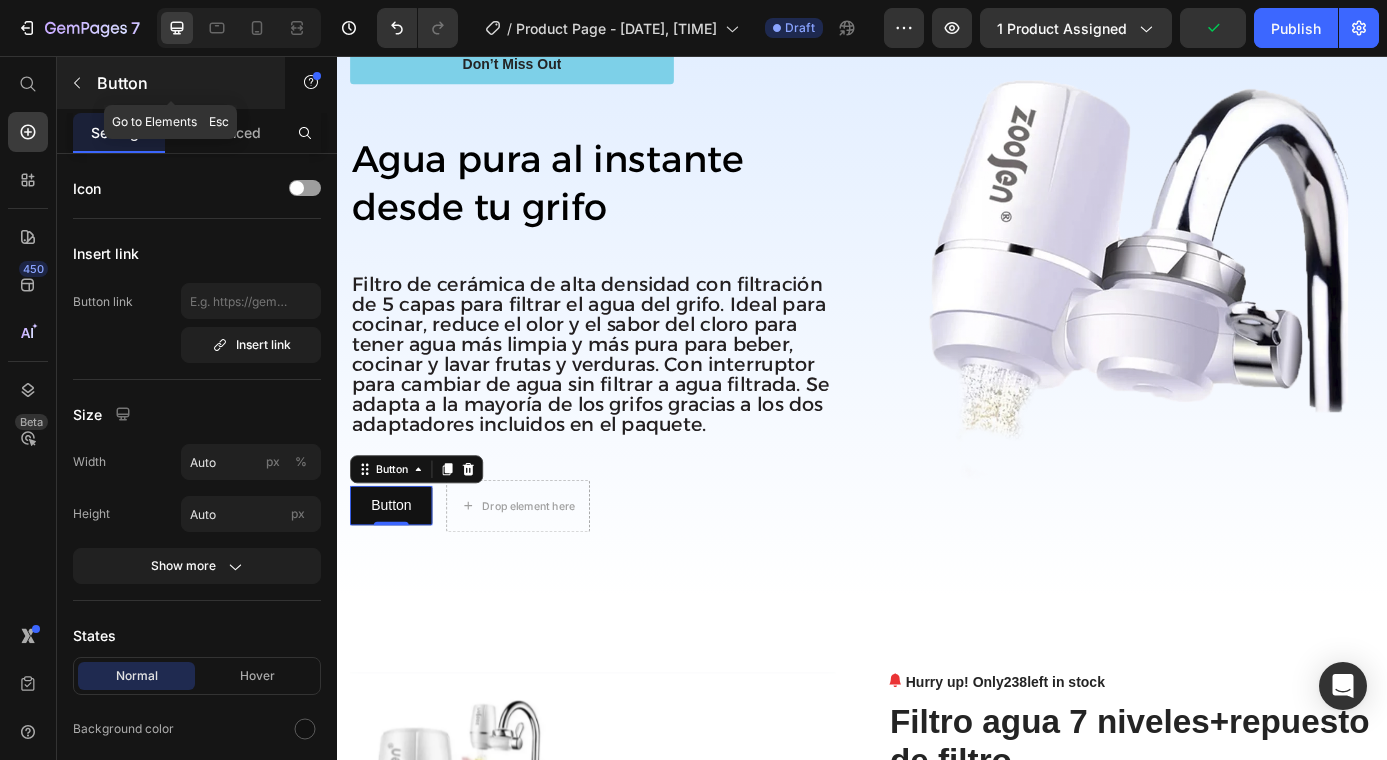 click on "Button" at bounding box center (171, 83) 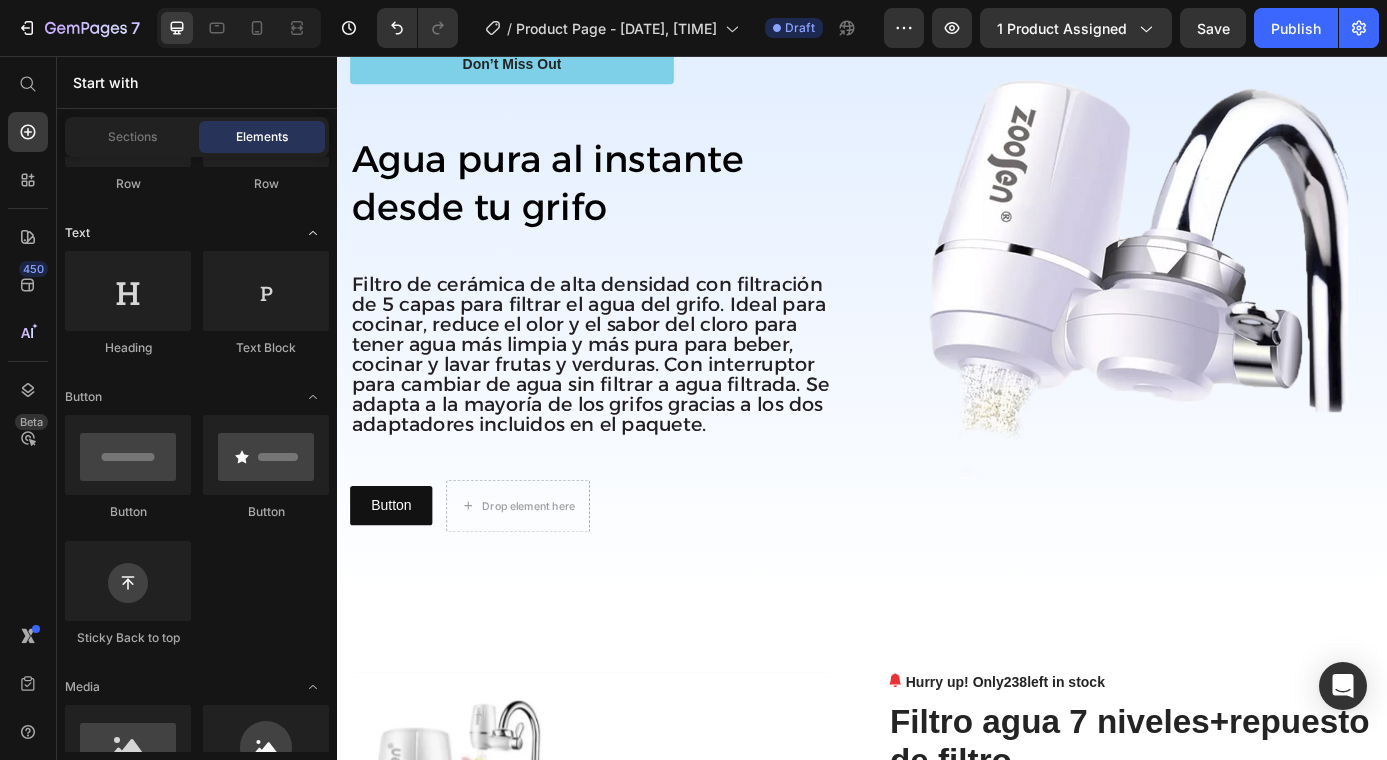 click on "Text" 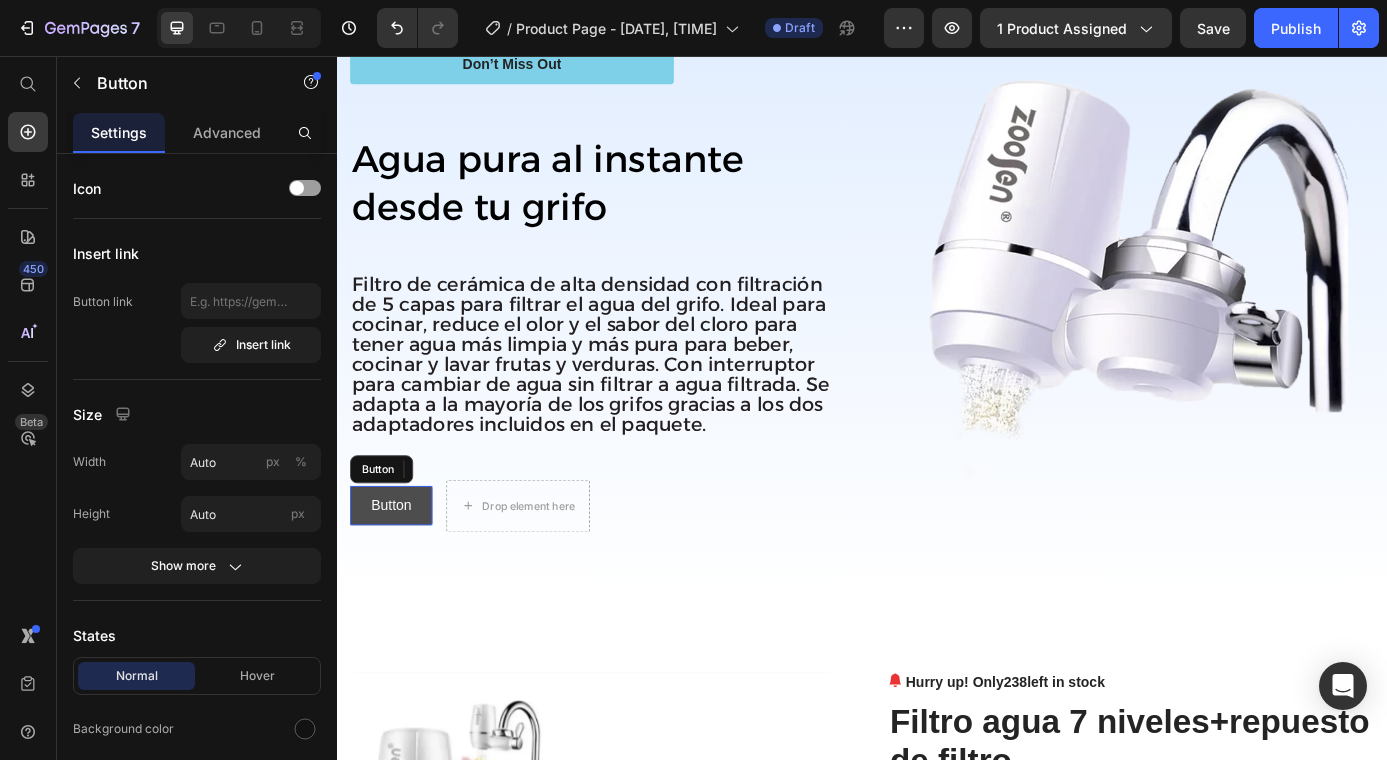 click on "Button" at bounding box center (399, 569) 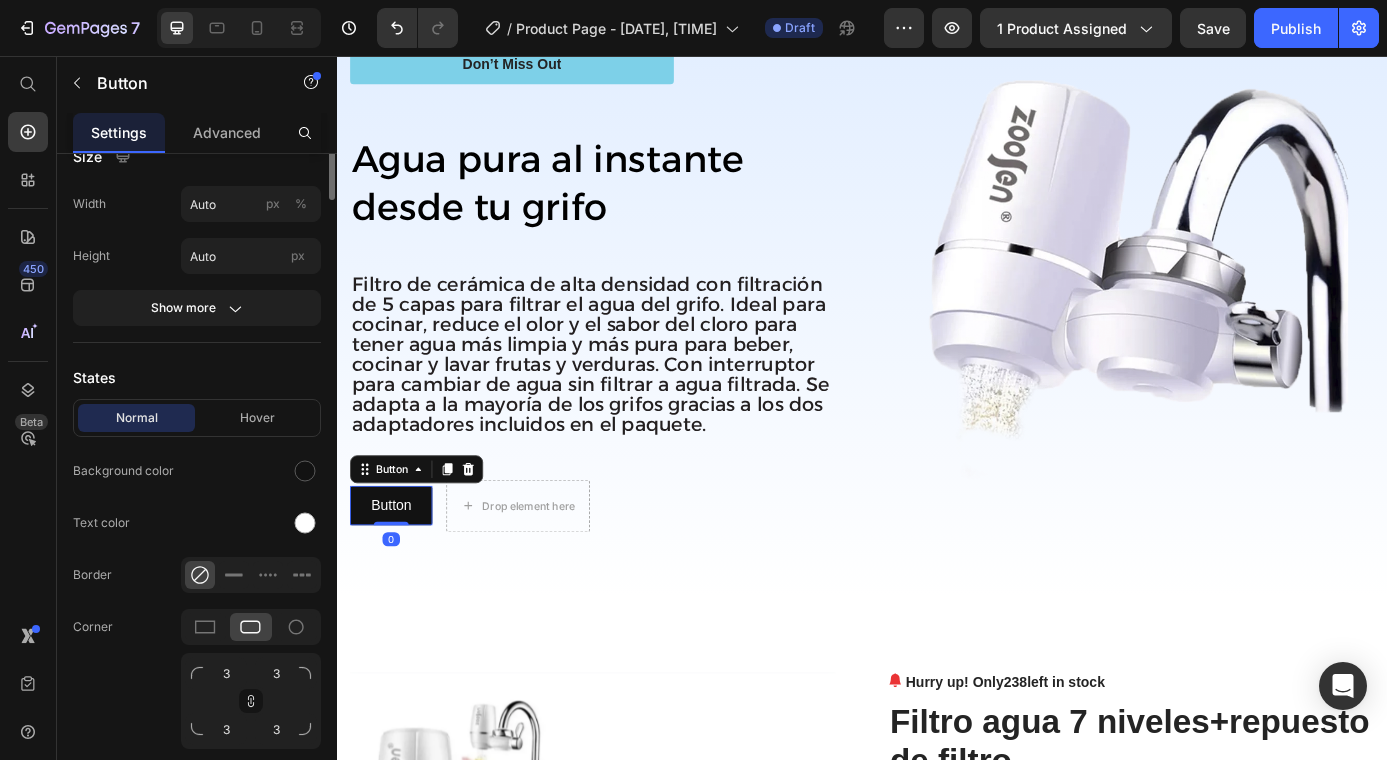 scroll, scrollTop: 460, scrollLeft: 0, axis: vertical 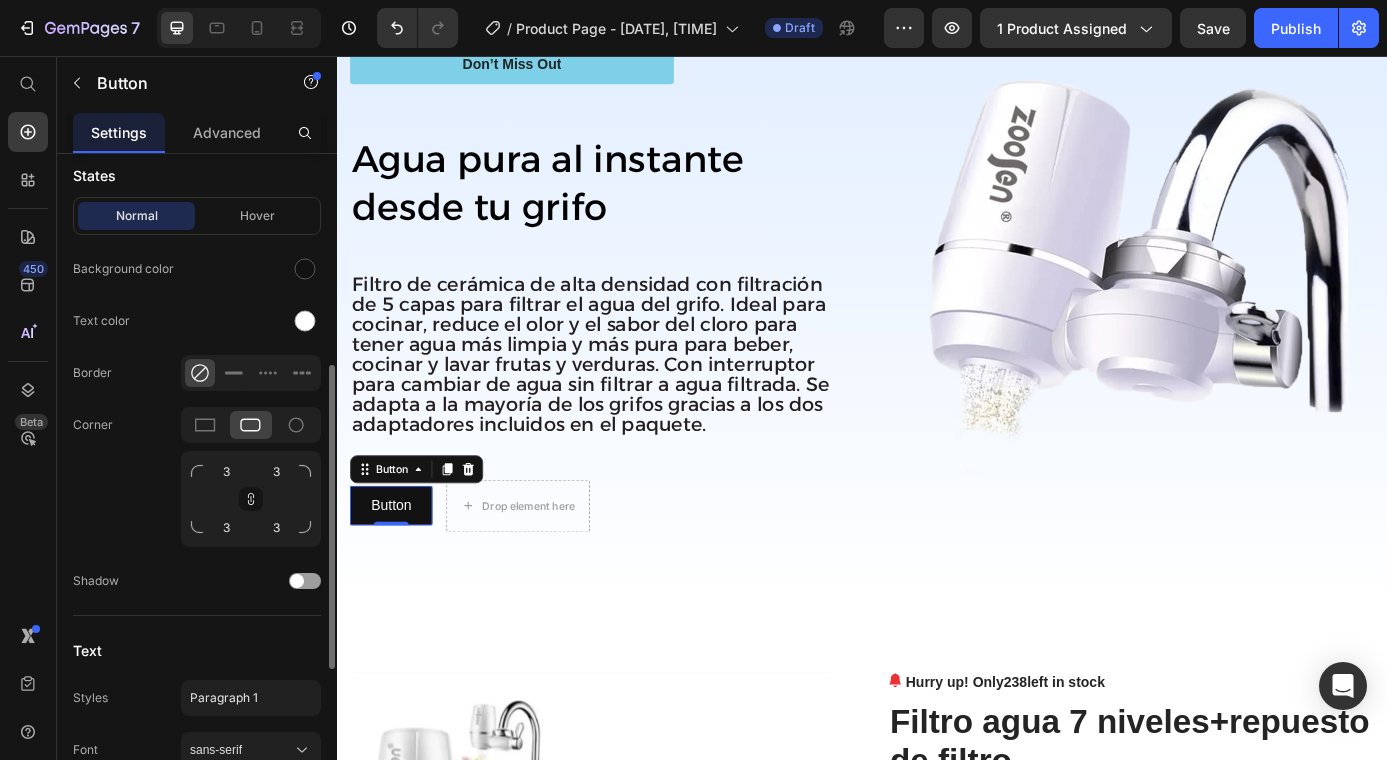 click 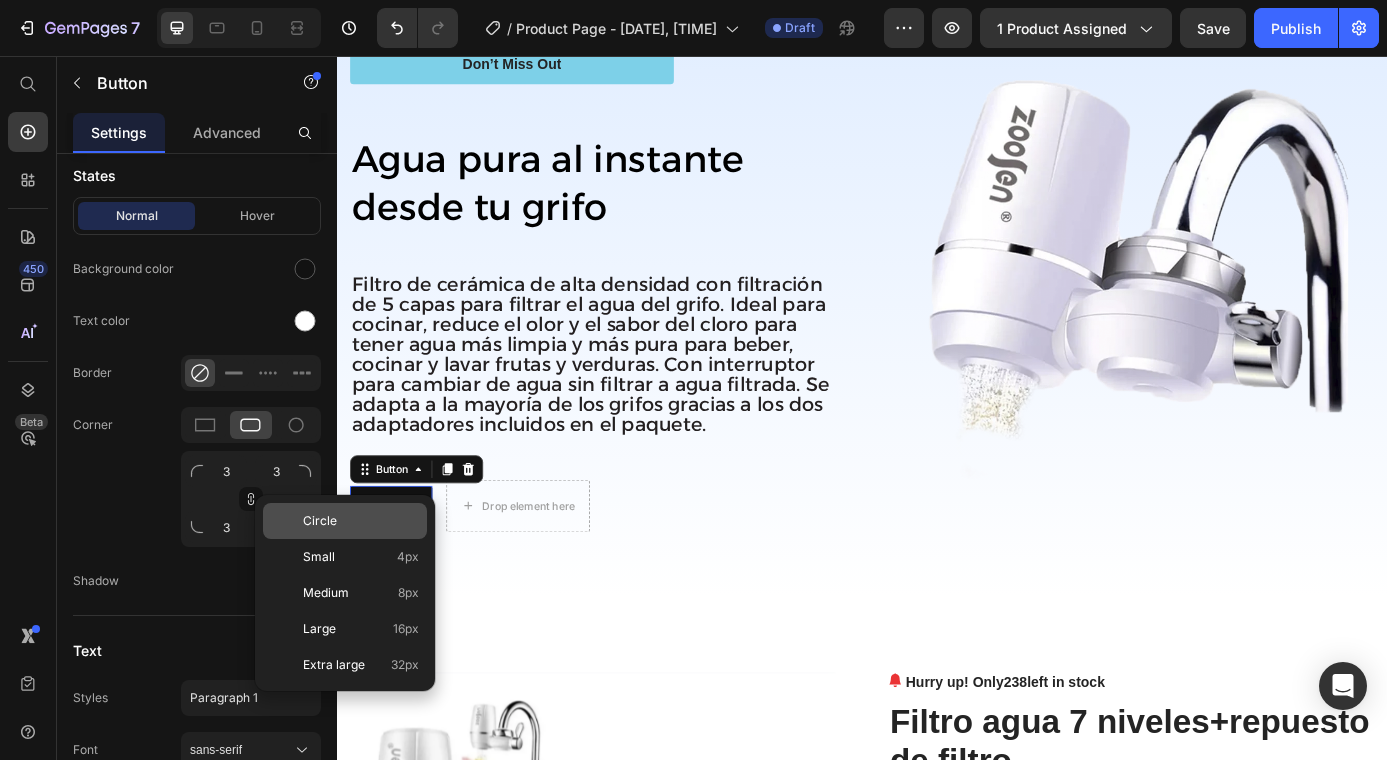 click on "Circle" 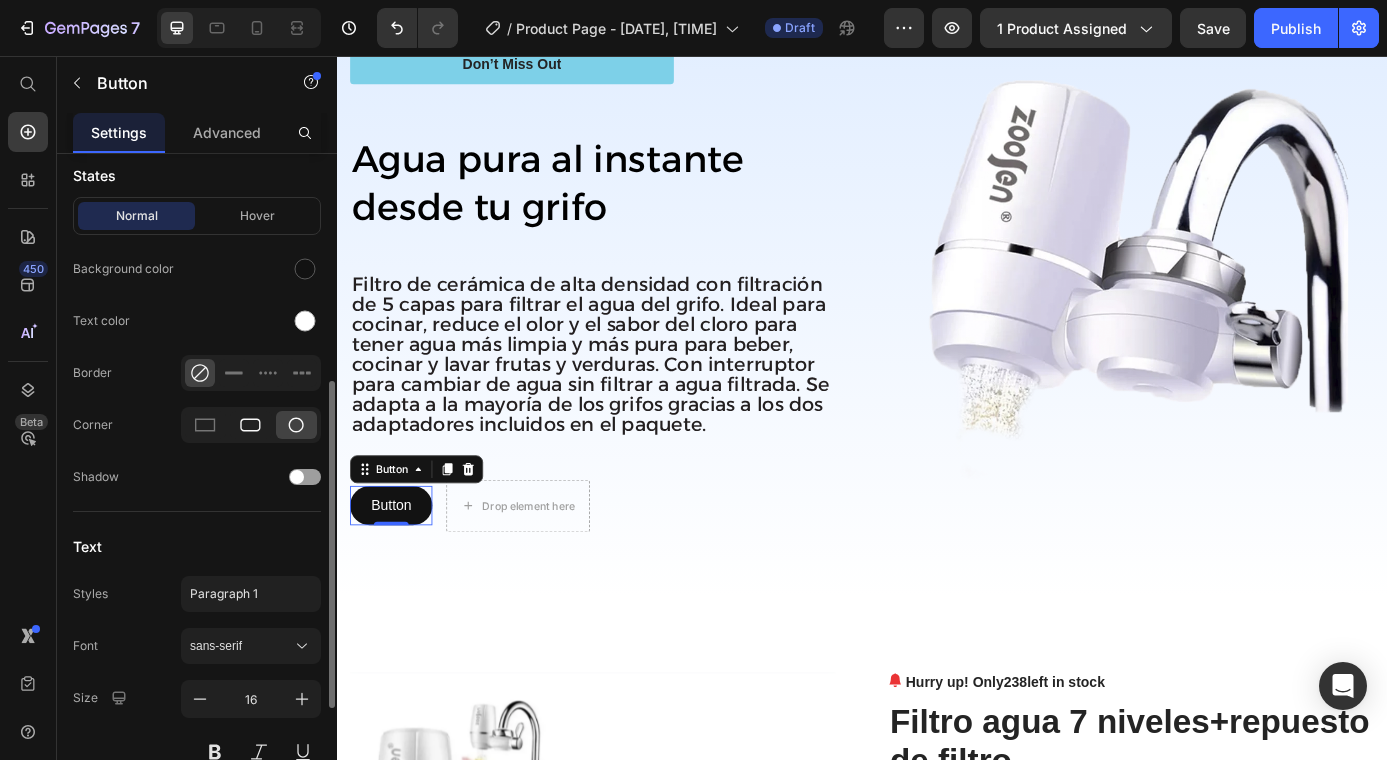 click 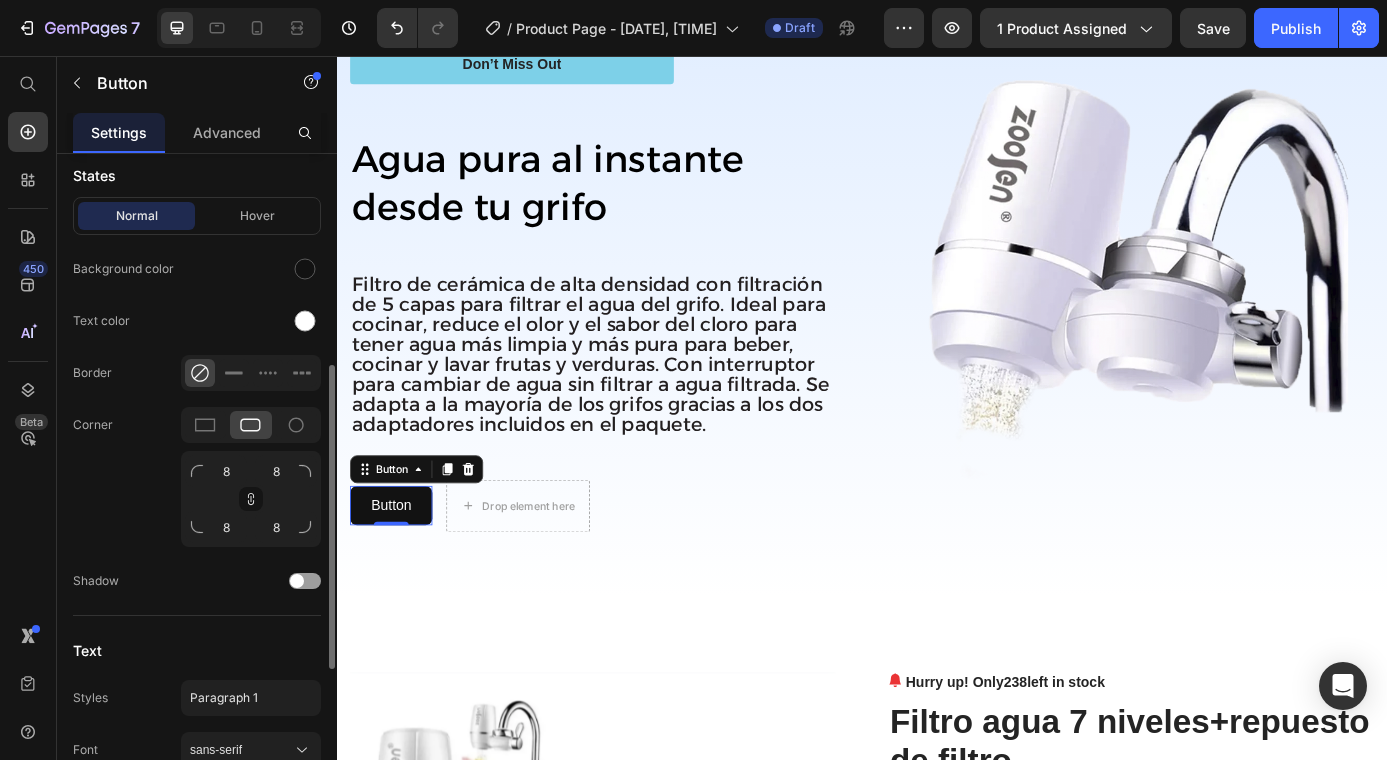 click on "Text color" 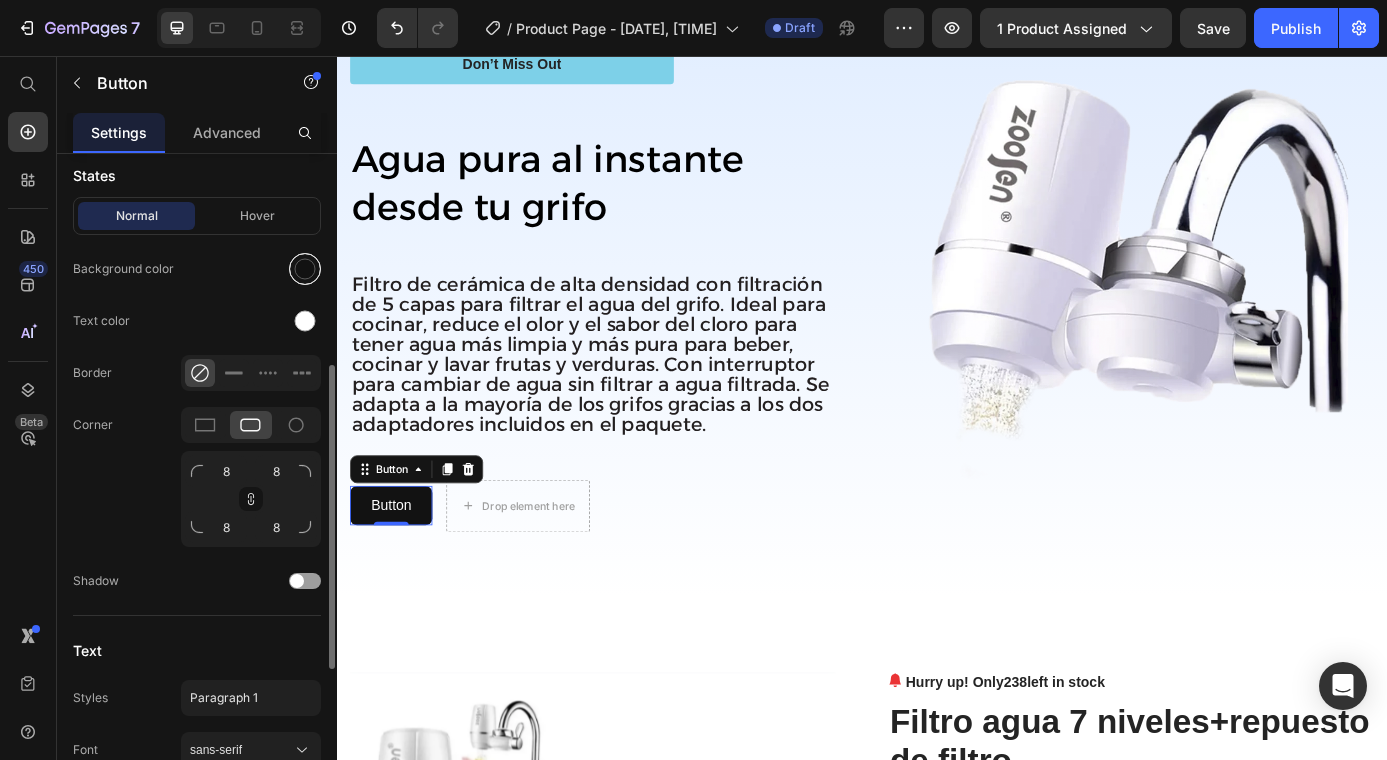 click at bounding box center (305, 269) 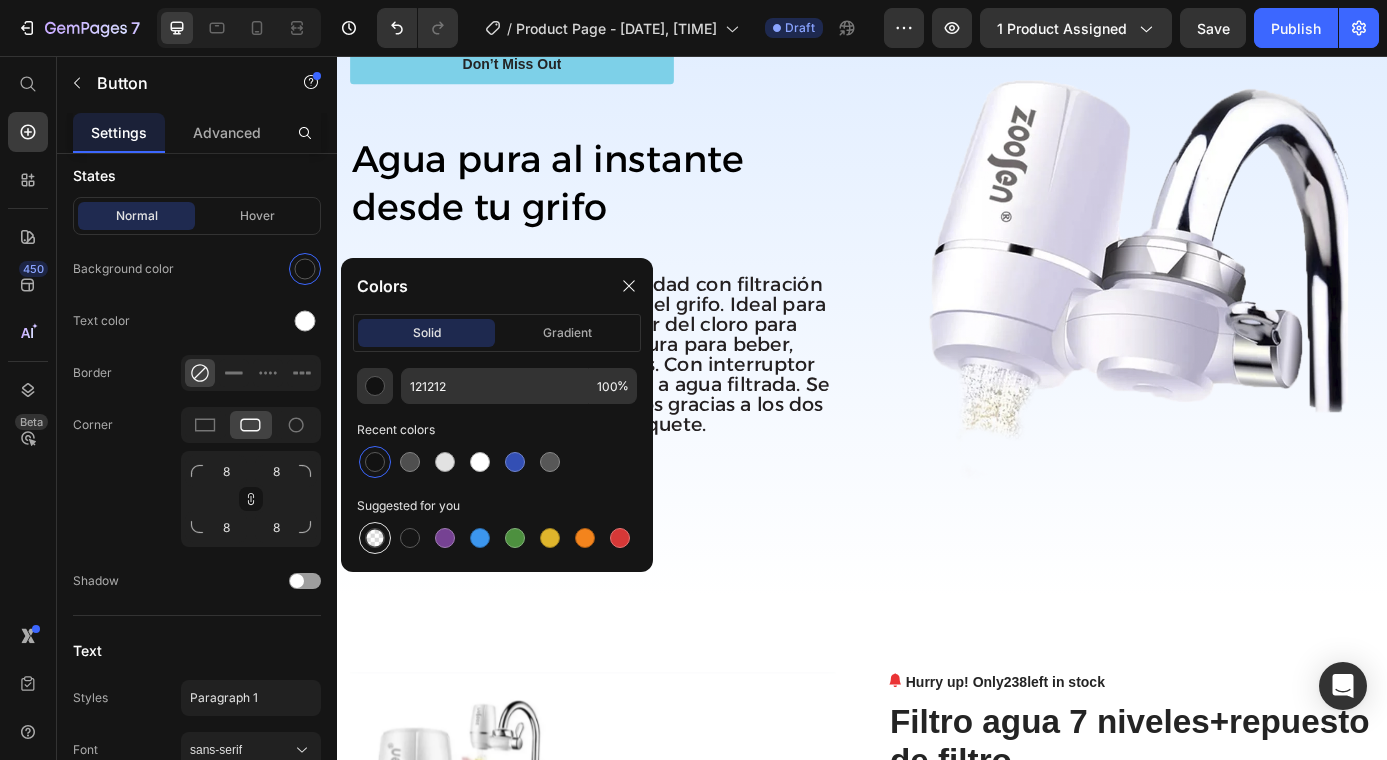 click at bounding box center (375, 538) 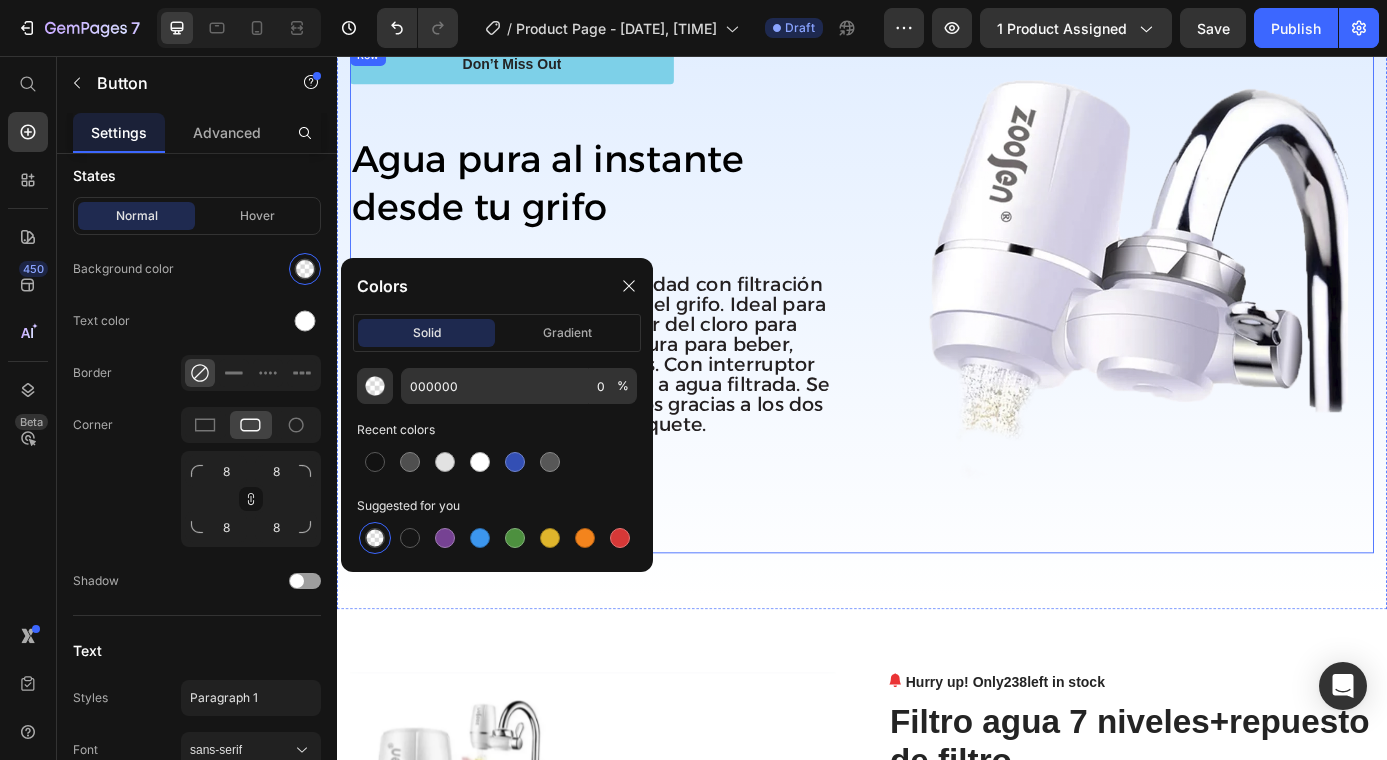 click on "Don’t Miss Out Button ⁠⁠⁠⁠⁠⁠⁠ Agua pura al instante desde tu grifo Heading Filtro de cerámica de alta densidad con filtración de 5 capas para filtrar el agua del grifo. Ideal para cocinar, reduce el olor y el sabor del cloro para tener agua más limpia y más pura para beber, cocinar y lavar frutas y verduras. Con interruptor para cambiar de agua sin filtrar a agua filtrada. Se adapta a la mayoría de los grifos gracias a los dos adaptadores incluidos en el paquete. Text Block Button Button   0
Drop element here Row" at bounding box center (637, 333) 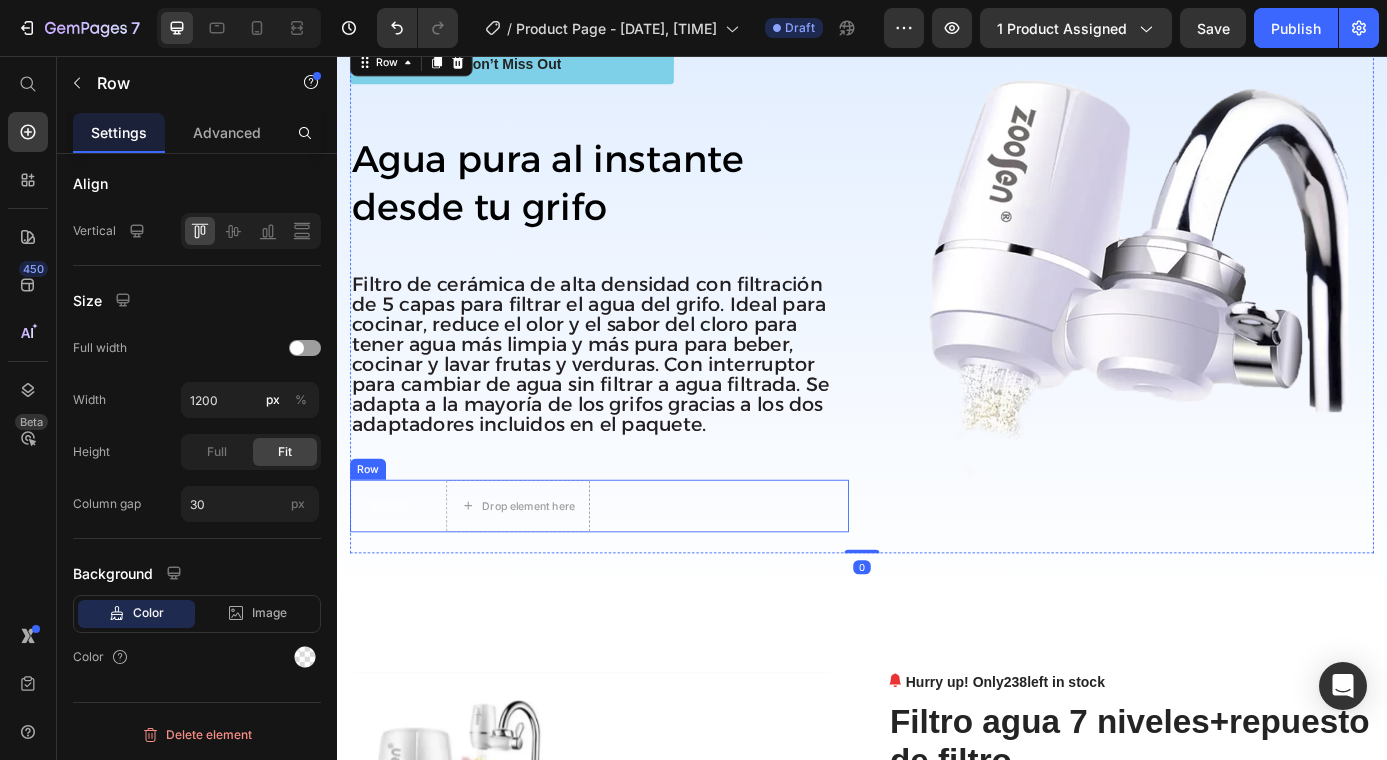 scroll, scrollTop: 0, scrollLeft: 0, axis: both 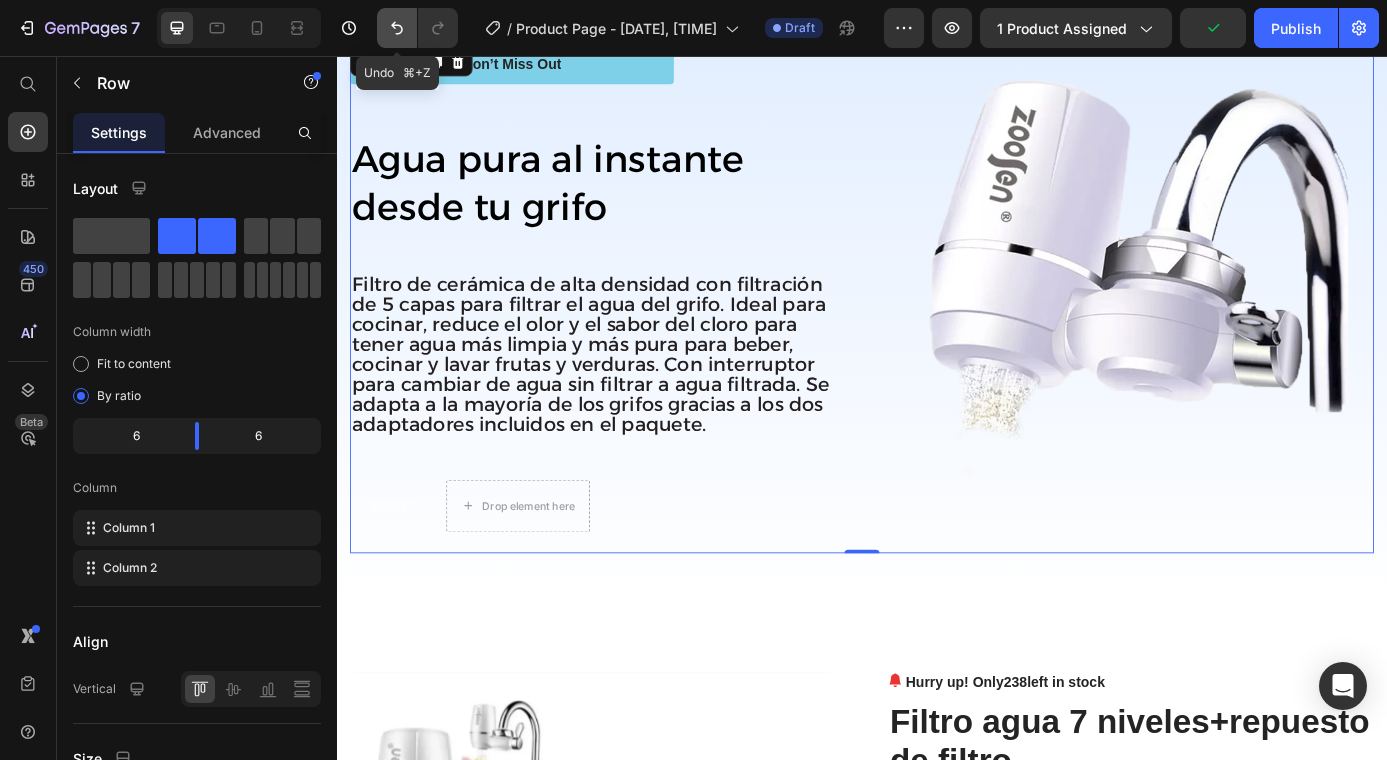 click 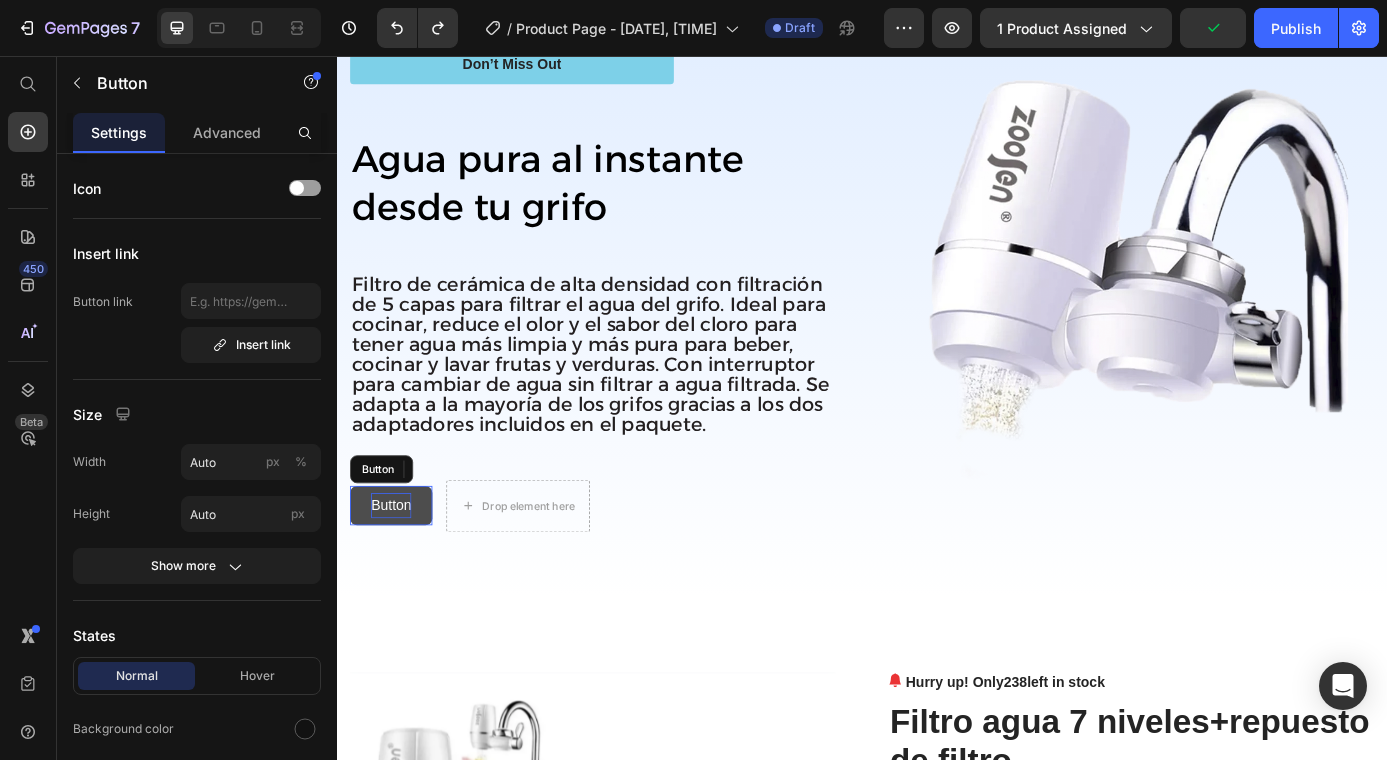 click on "Button" at bounding box center (399, 569) 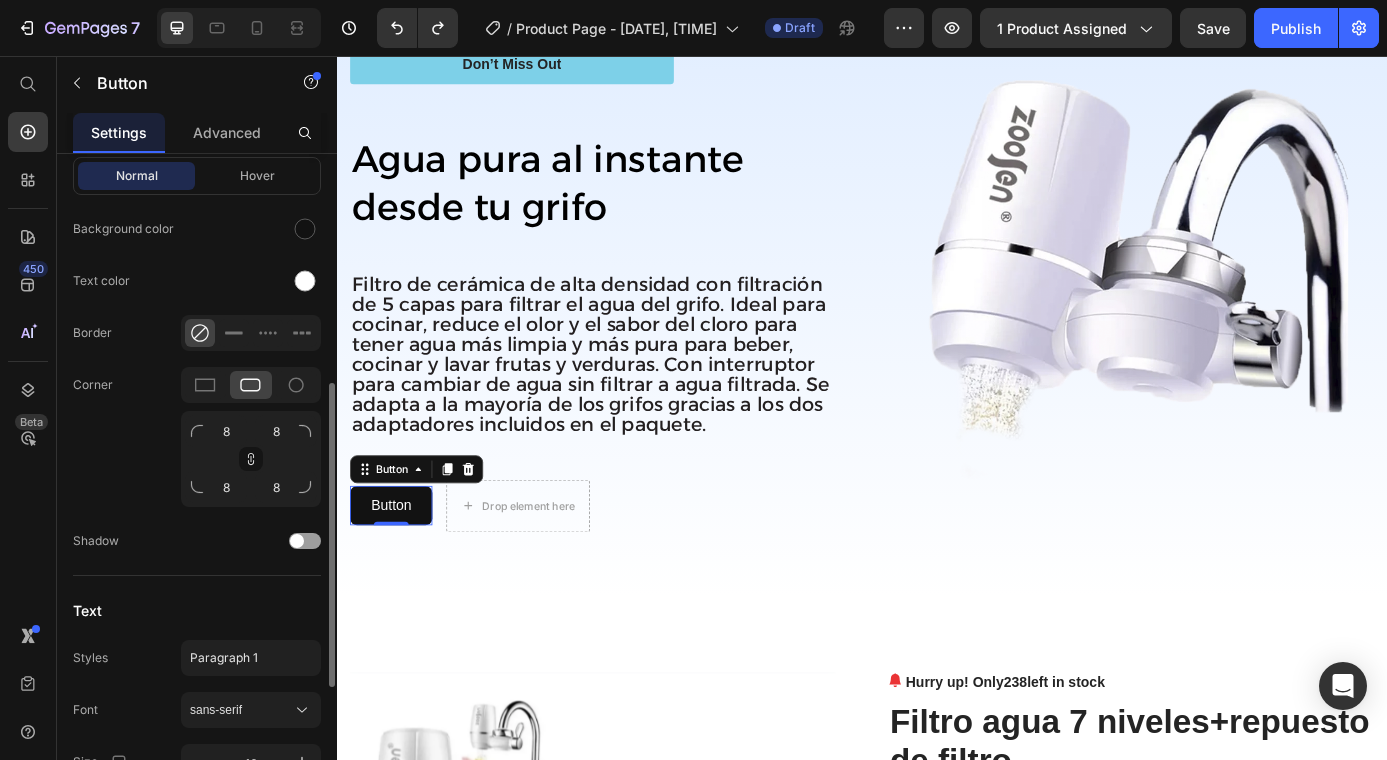 scroll, scrollTop: 372, scrollLeft: 0, axis: vertical 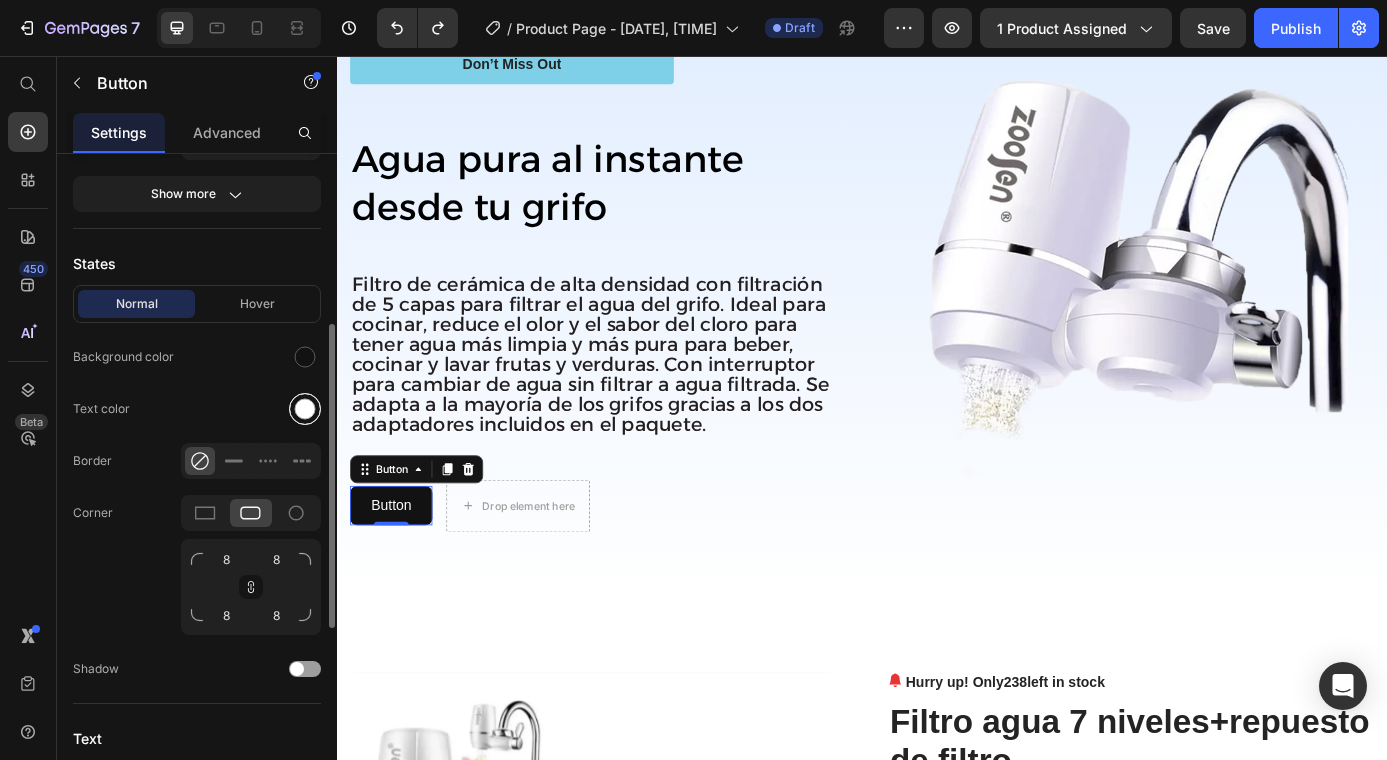 click at bounding box center [305, 409] 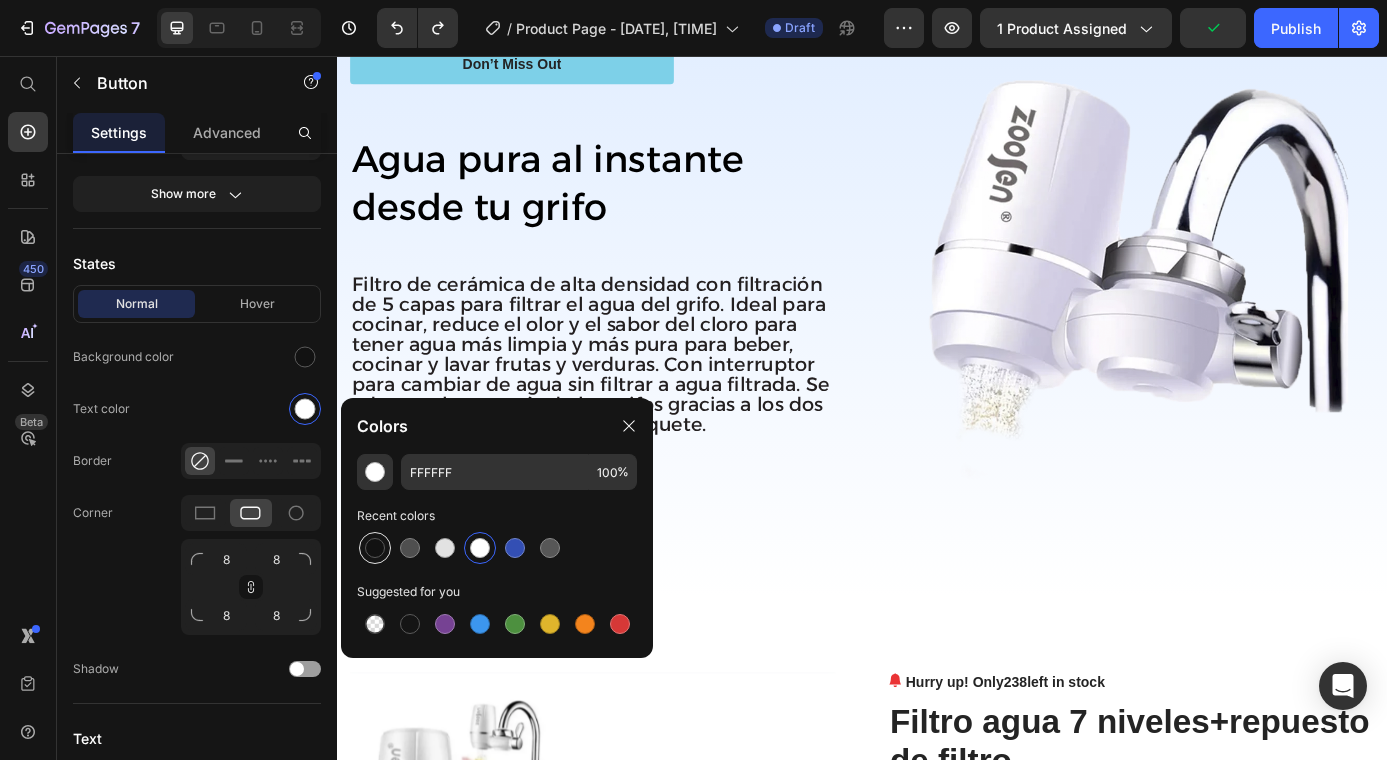 click at bounding box center [375, 548] 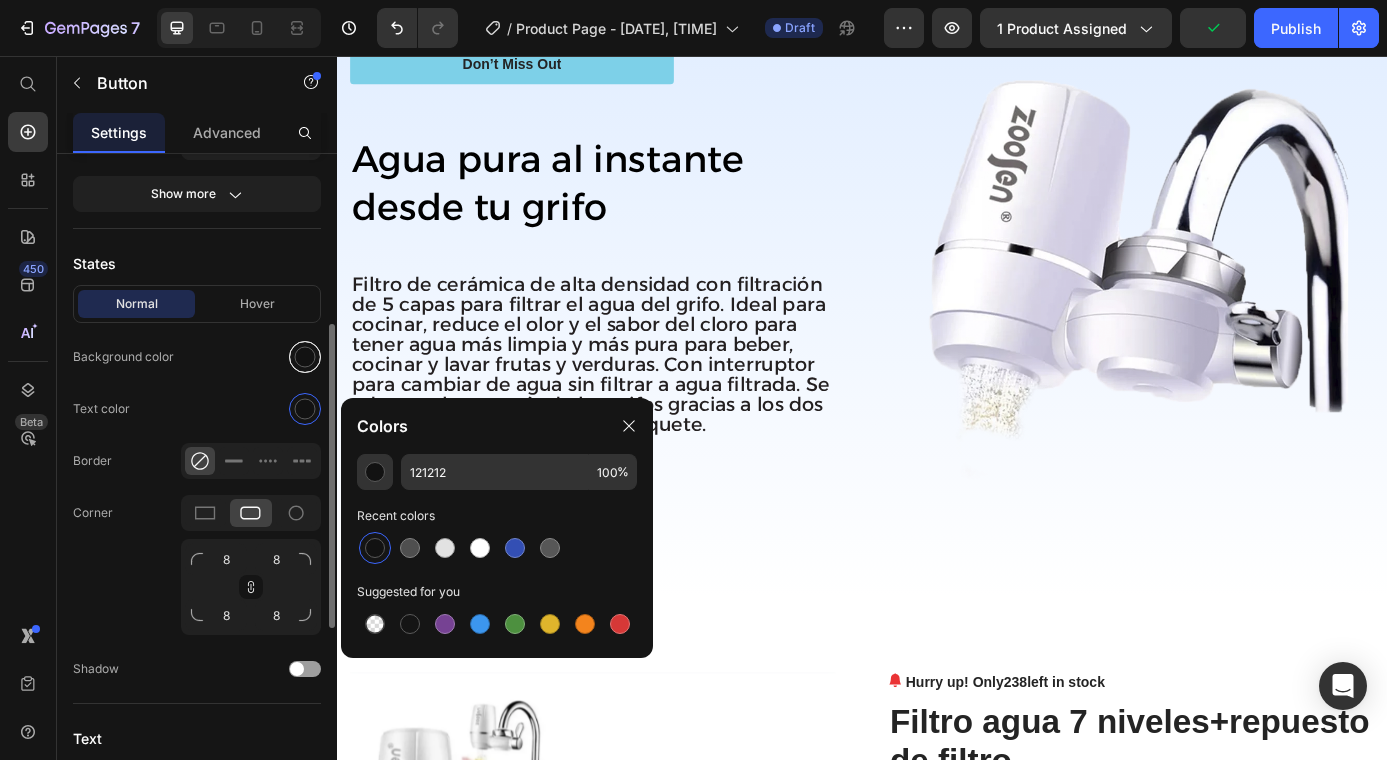 click at bounding box center [305, 357] 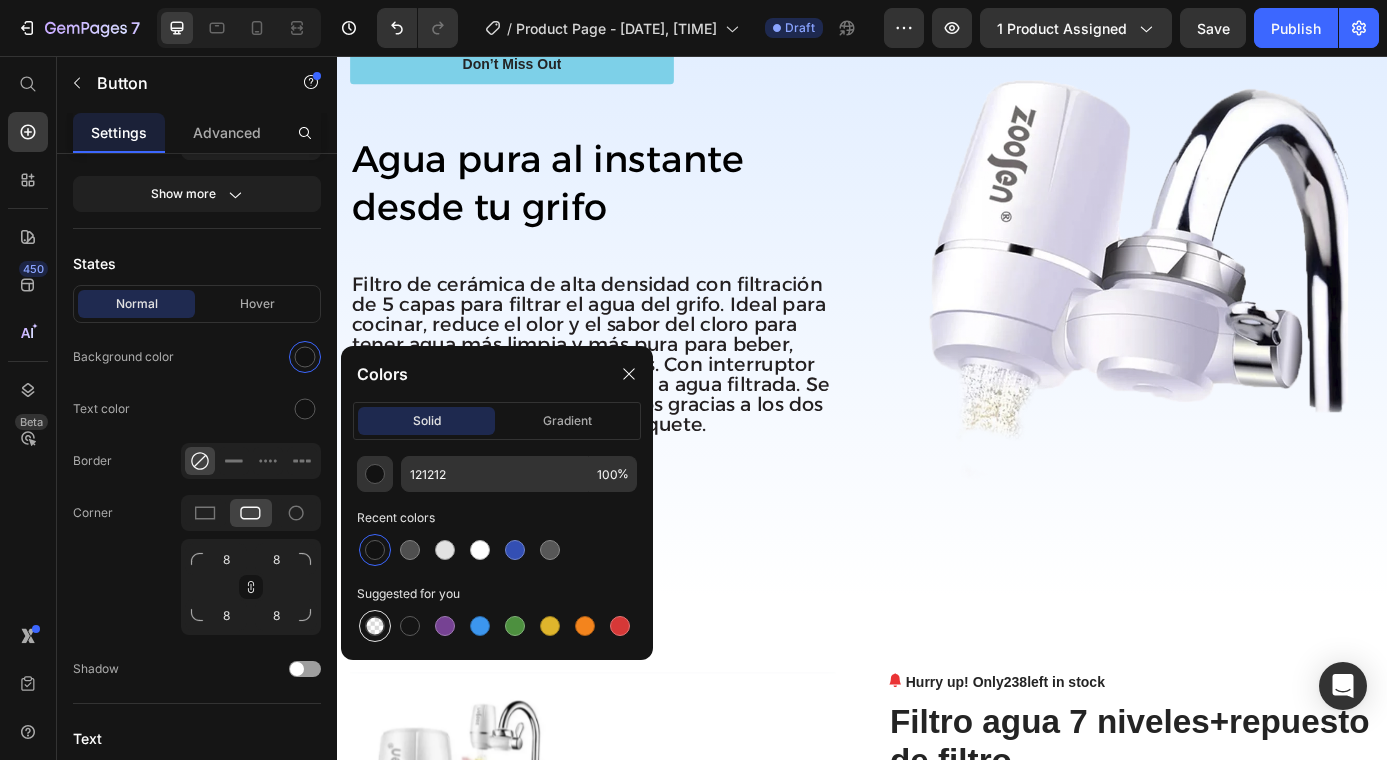 click at bounding box center [375, 626] 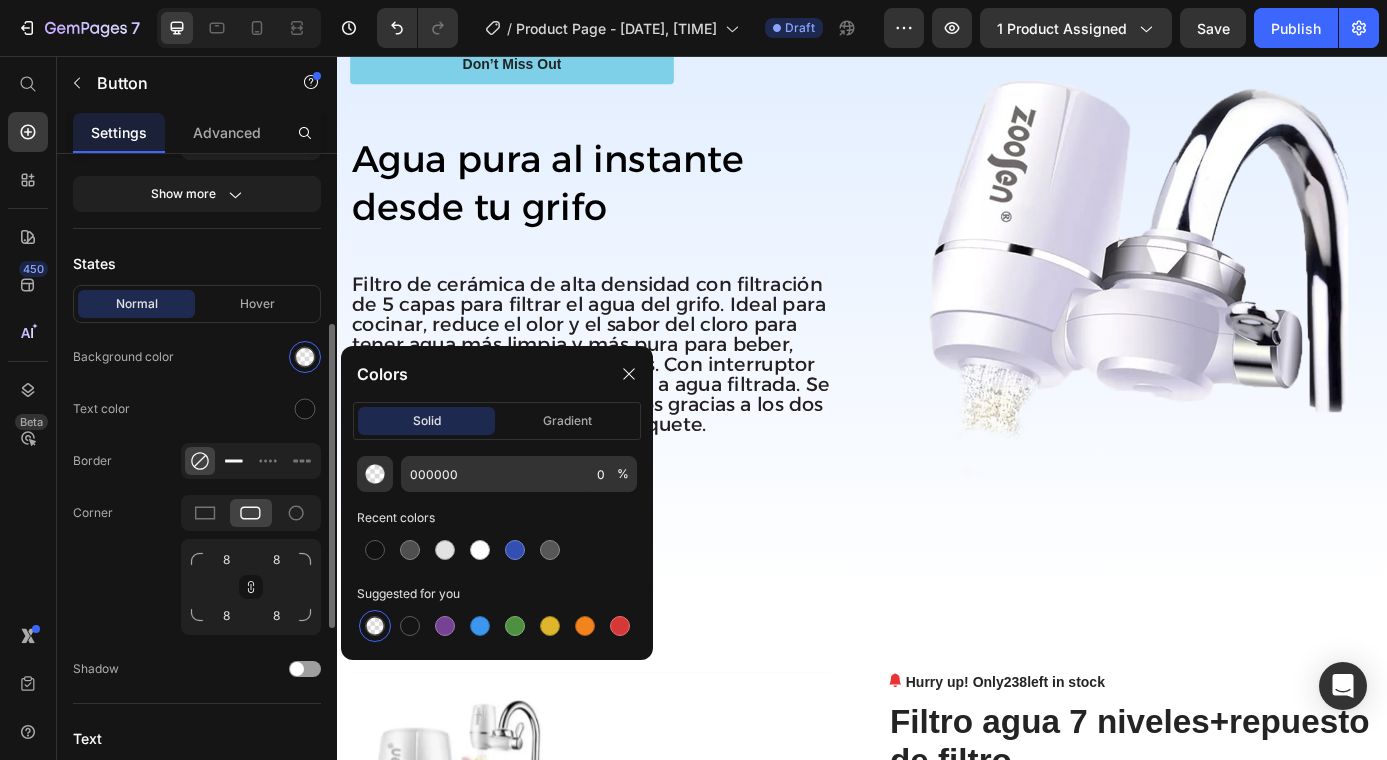 click 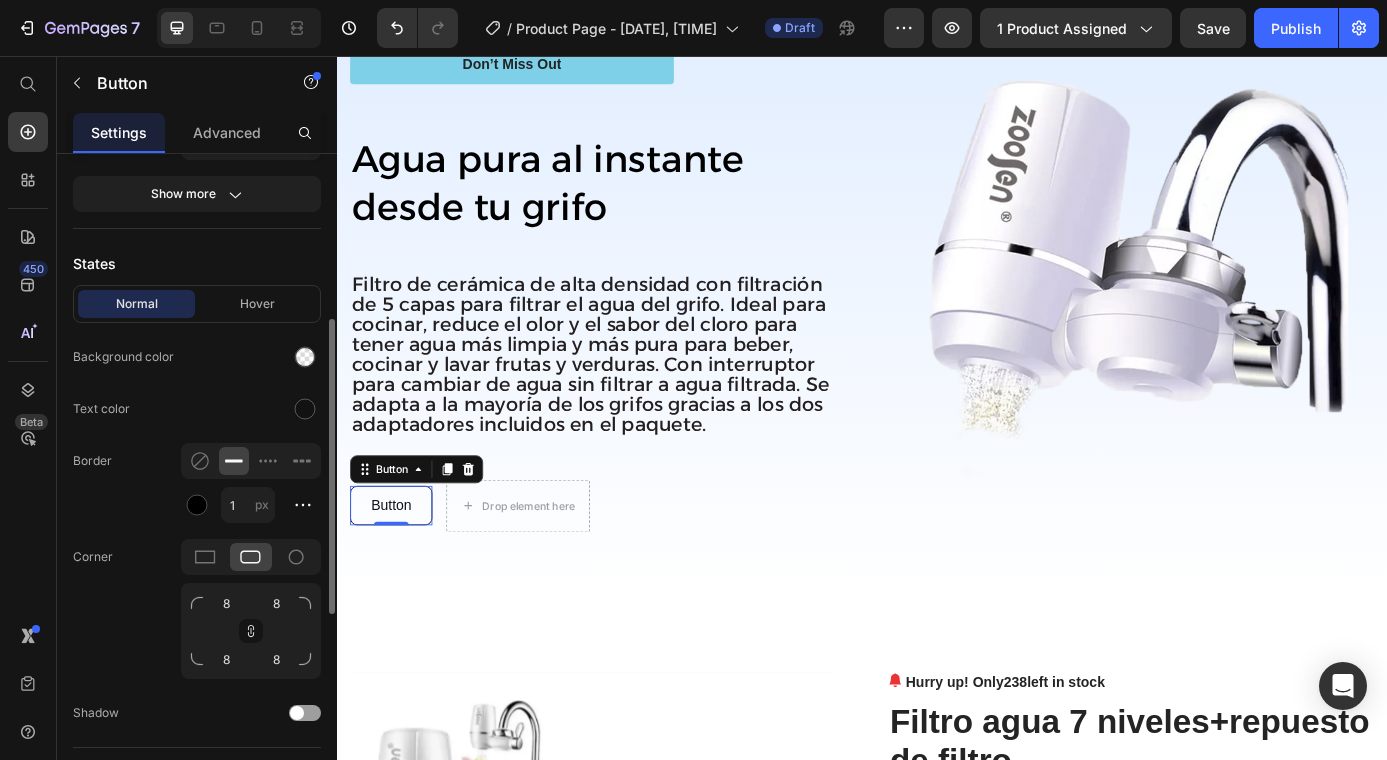 click on "Text color" 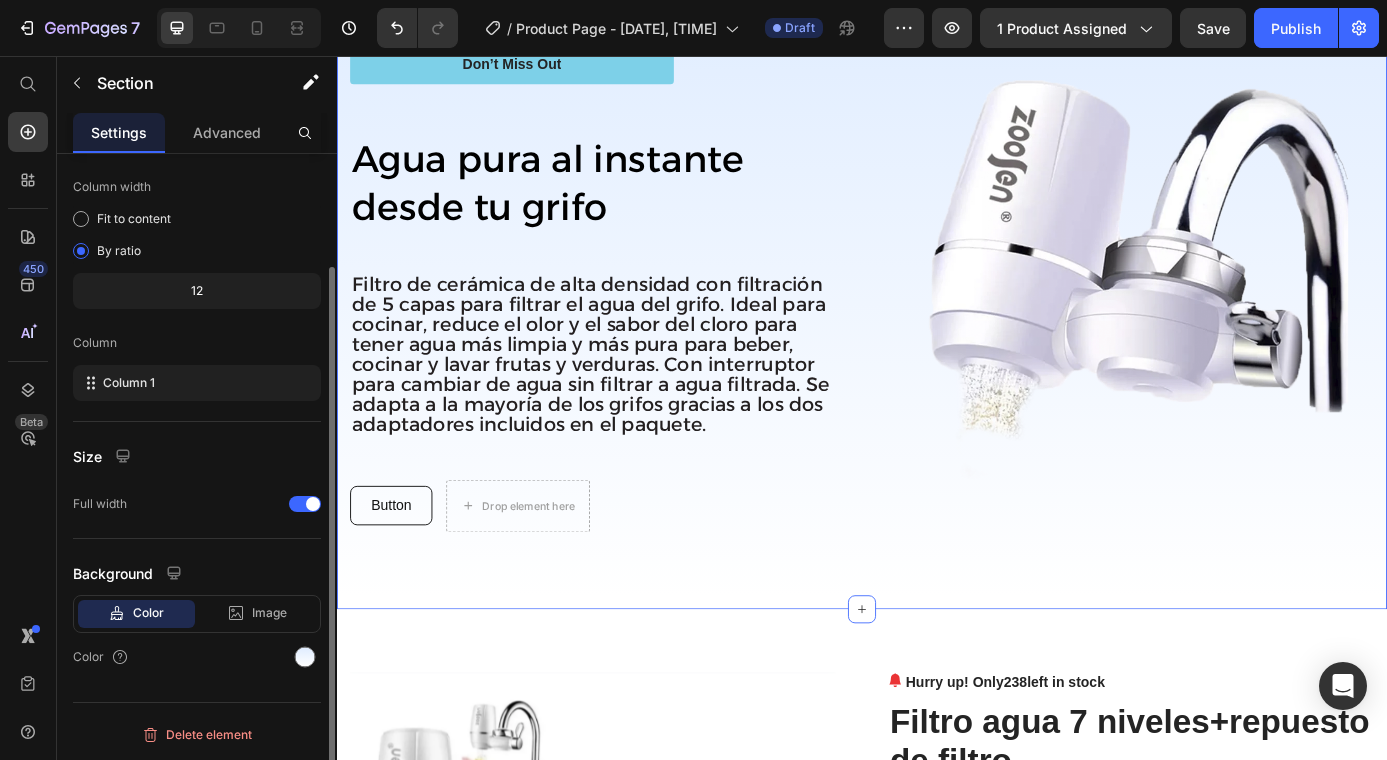 click on "Don’t Miss Out Button ⁠⁠⁠⁠⁠⁠⁠ Agua pura al instante desde tu grifo Heading Filtro de cerámica de alta densidad con filtración de 5 capas para filtrar el agua del grifo. Ideal para cocinar, reduce el olor y el sabor del cloro para tener agua más limpia y más pura para beber, cocinar y lavar frutas y verduras. Con interruptor para cambiar de agua sin filtrar a agua filtrada. Se adapta a la mayoría de los grifos gracias a los dos adaptadores incluidos en el paquete. Text Block Button Button   0
Drop element here Row The standard Lorem Heading Image Row Section 2" at bounding box center (937, 325) 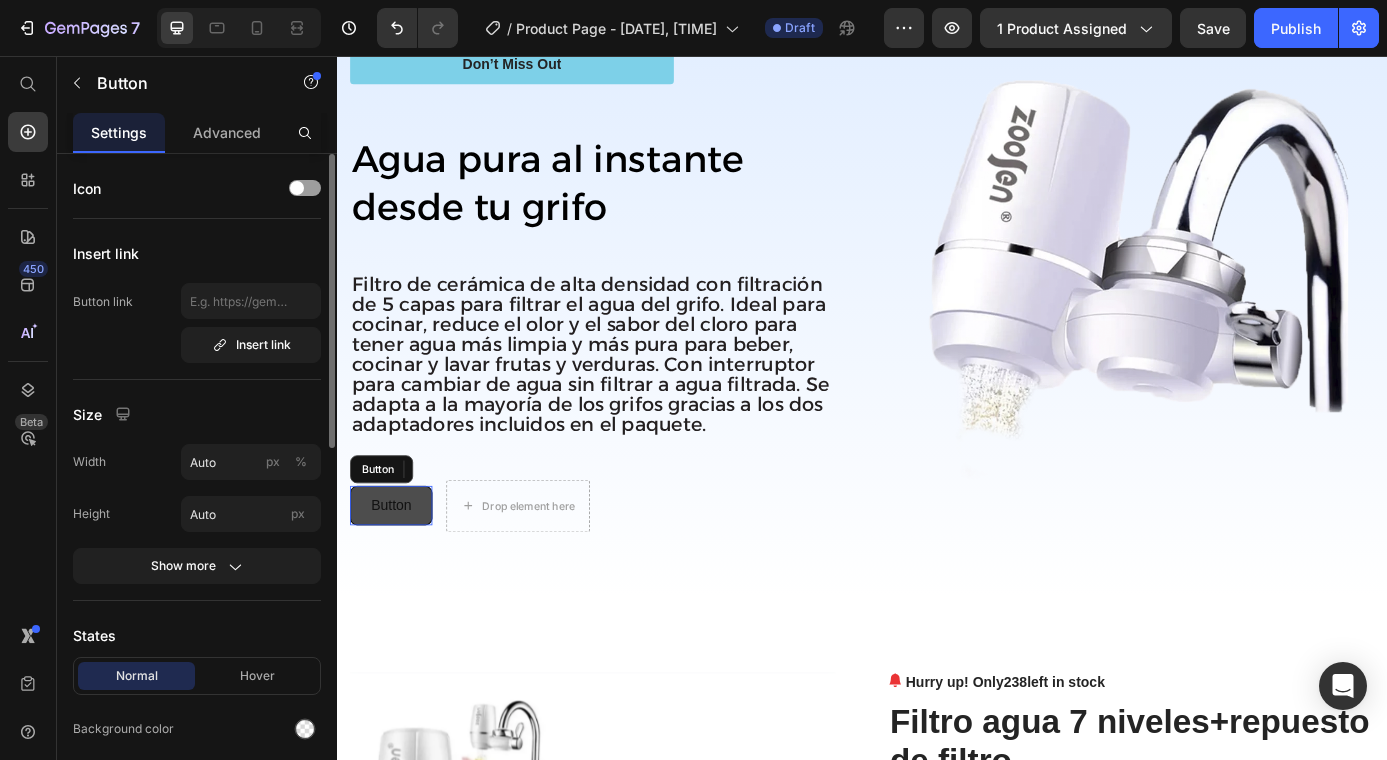 click on "Button" at bounding box center (399, 569) 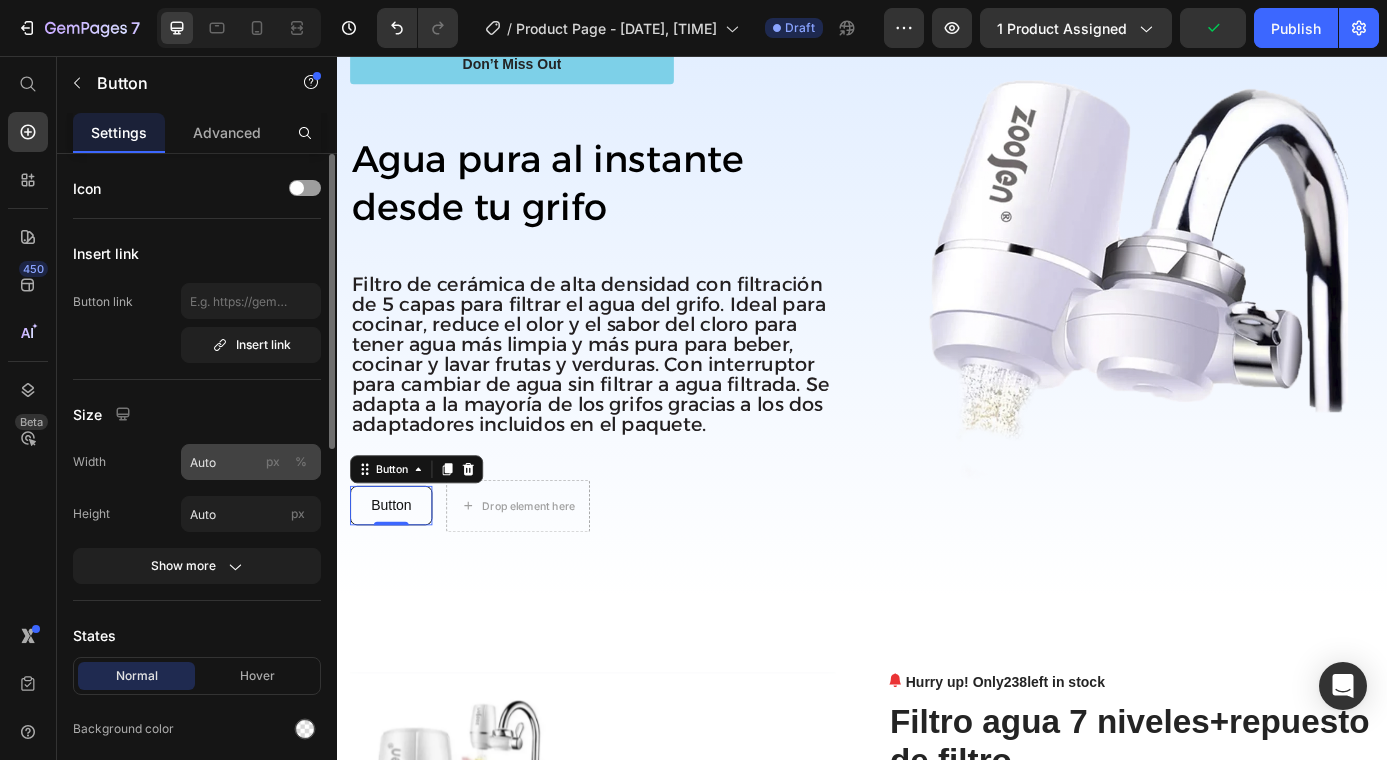 click on "px" at bounding box center [273, 462] 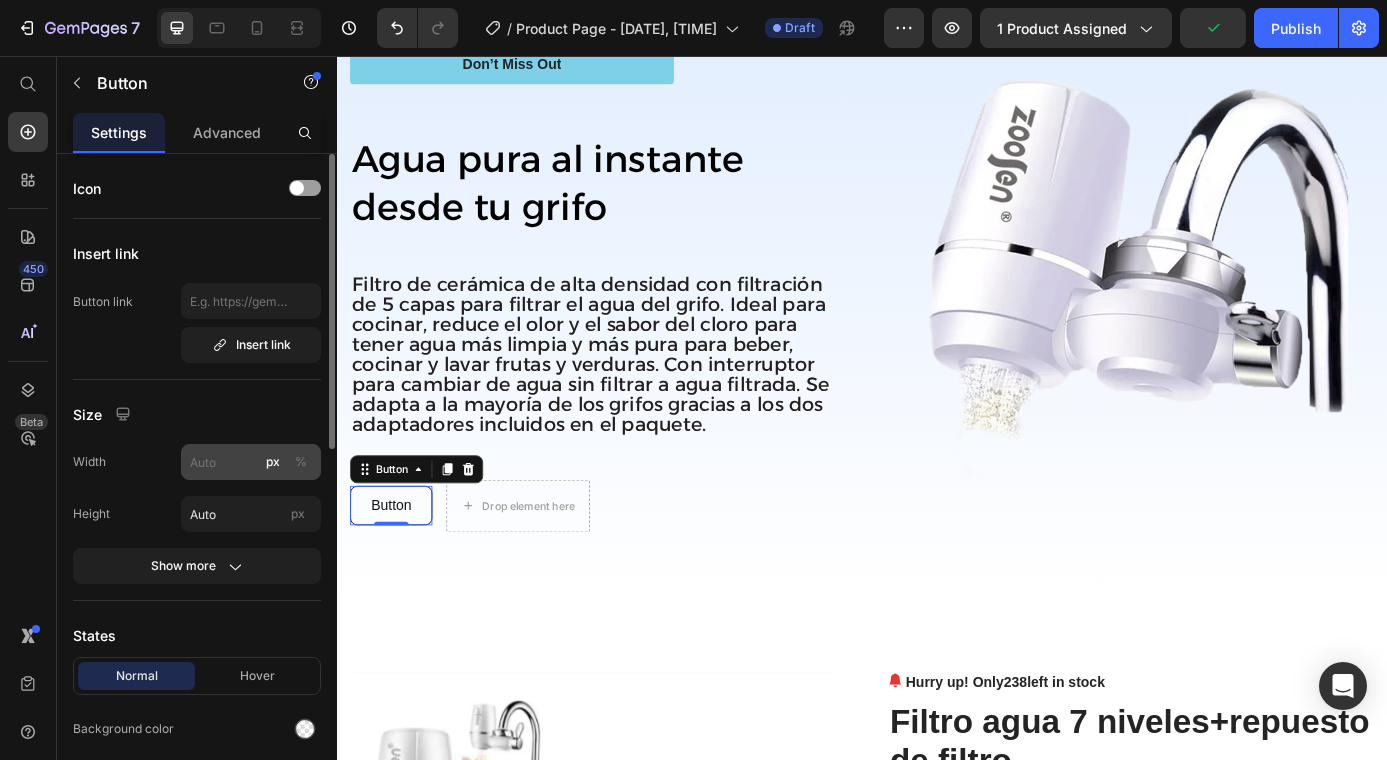 click on "%" at bounding box center [301, 462] 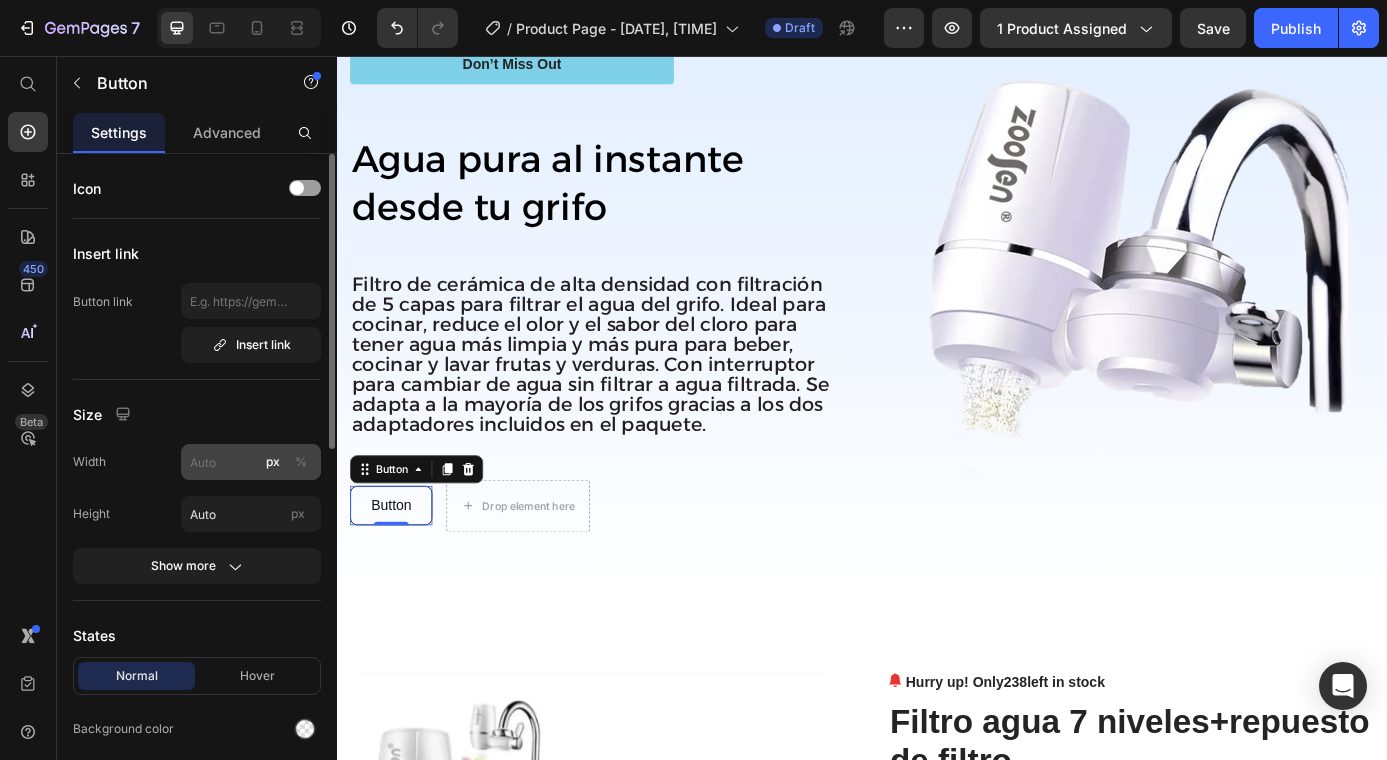 click on "%" at bounding box center [301, 462] 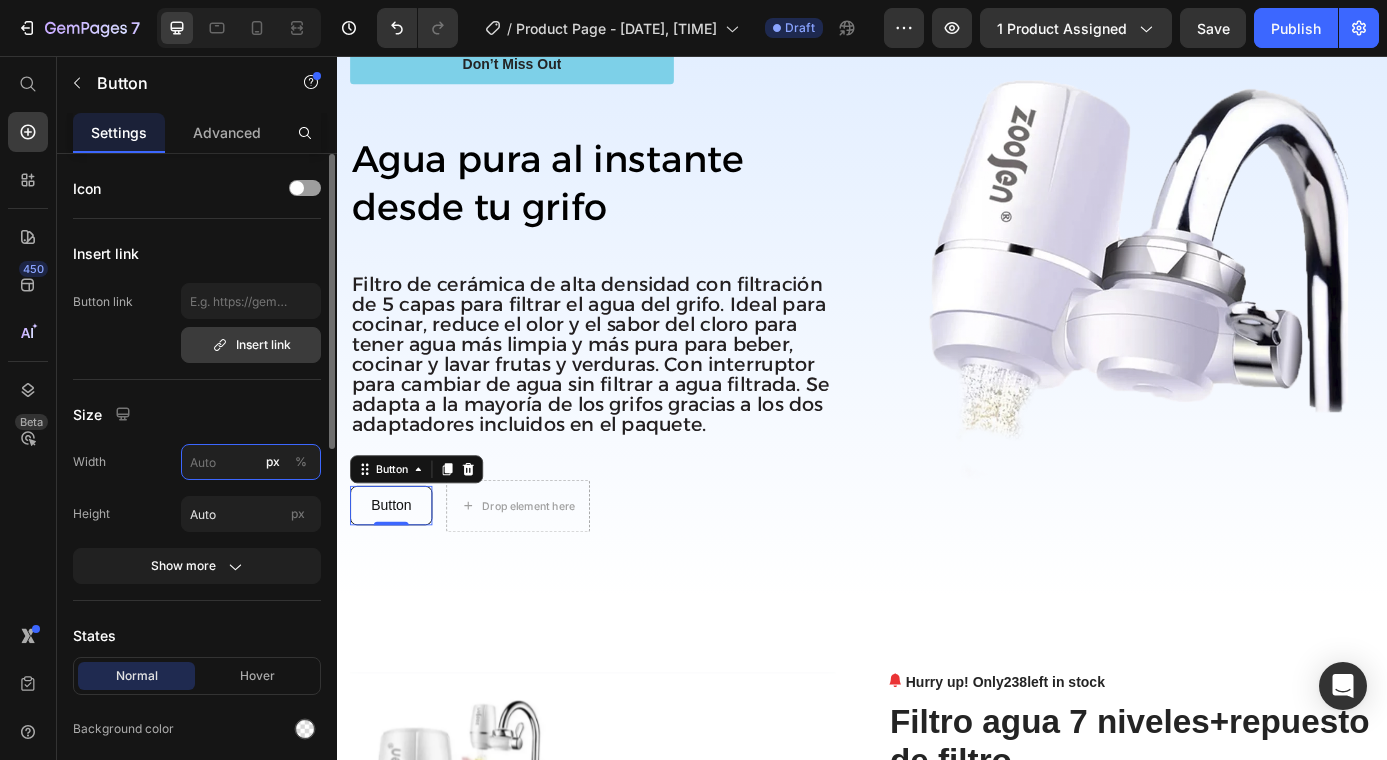 drag, startPoint x: 194, startPoint y: 465, endPoint x: 228, endPoint y: 349, distance: 120.880104 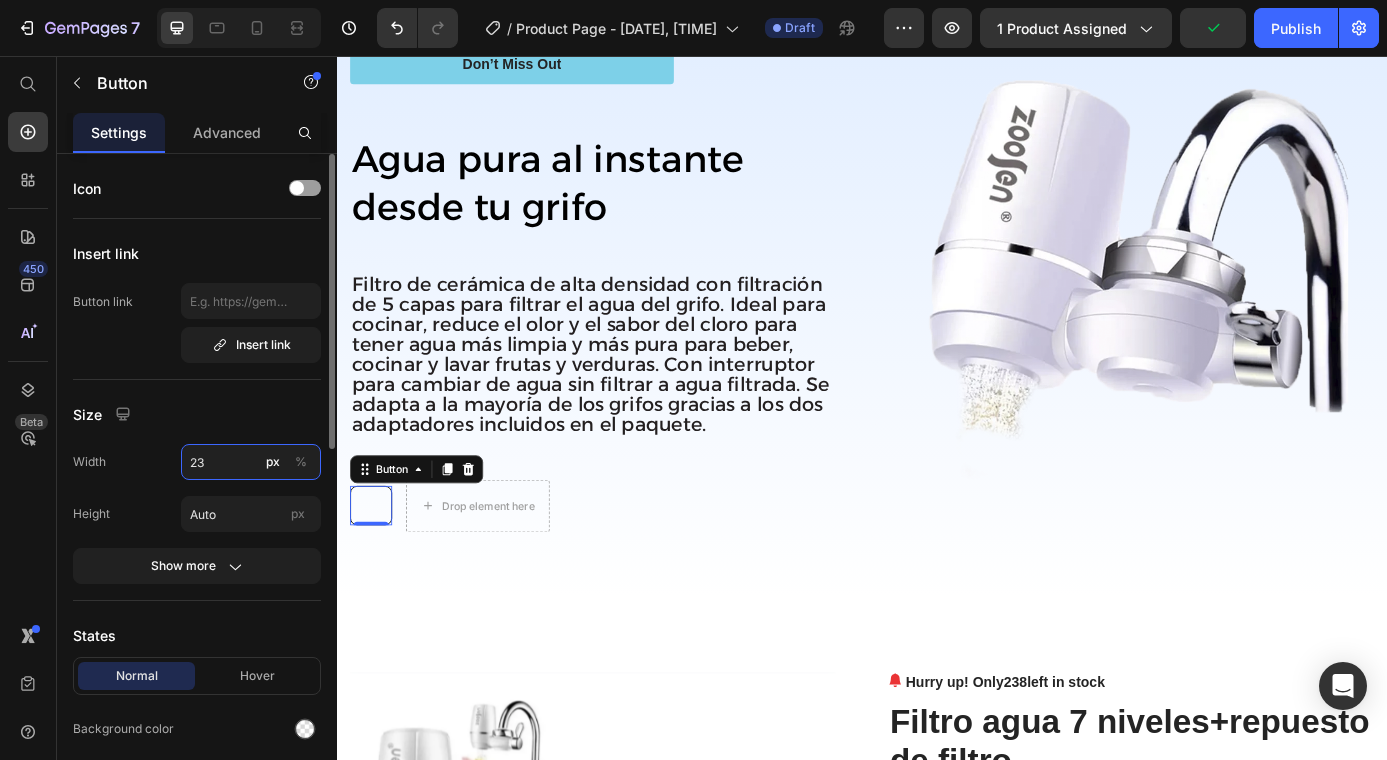 type on "2" 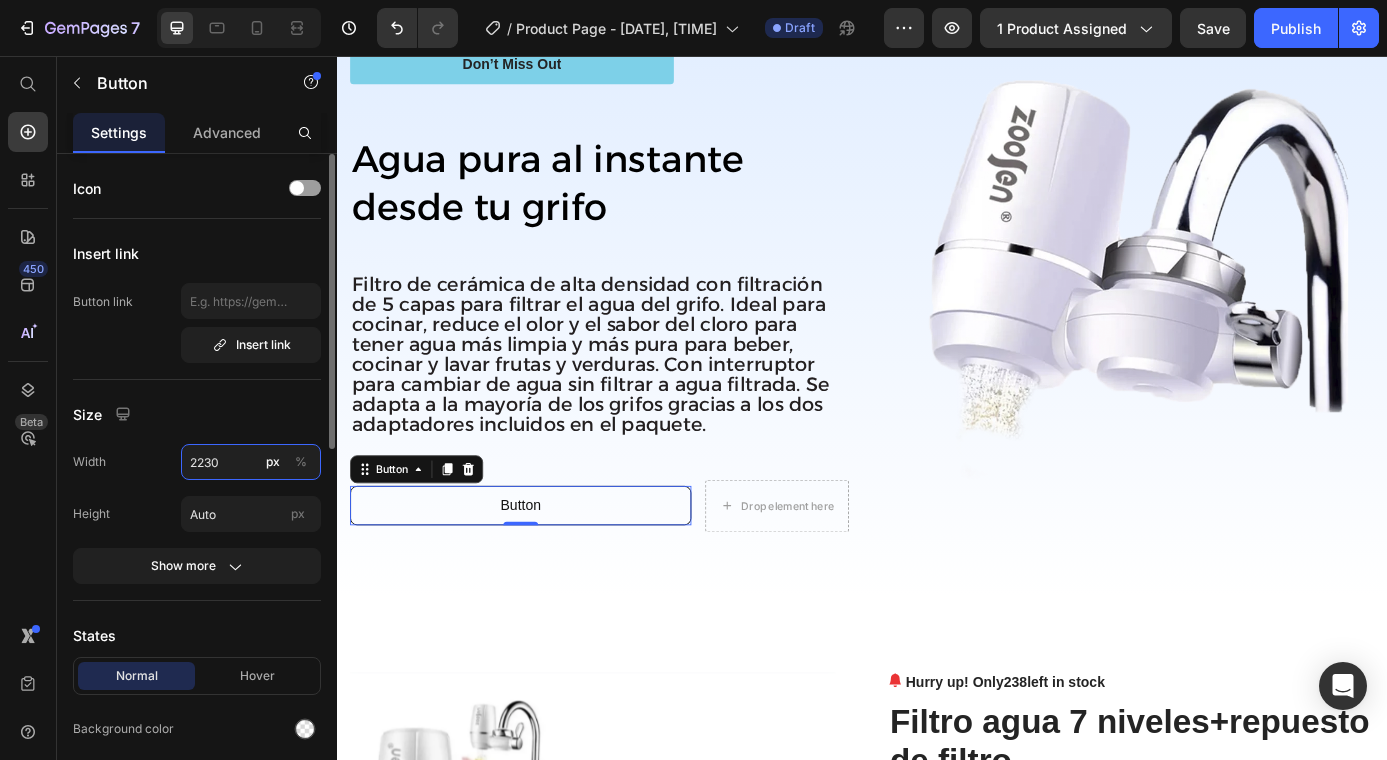type on "2230" 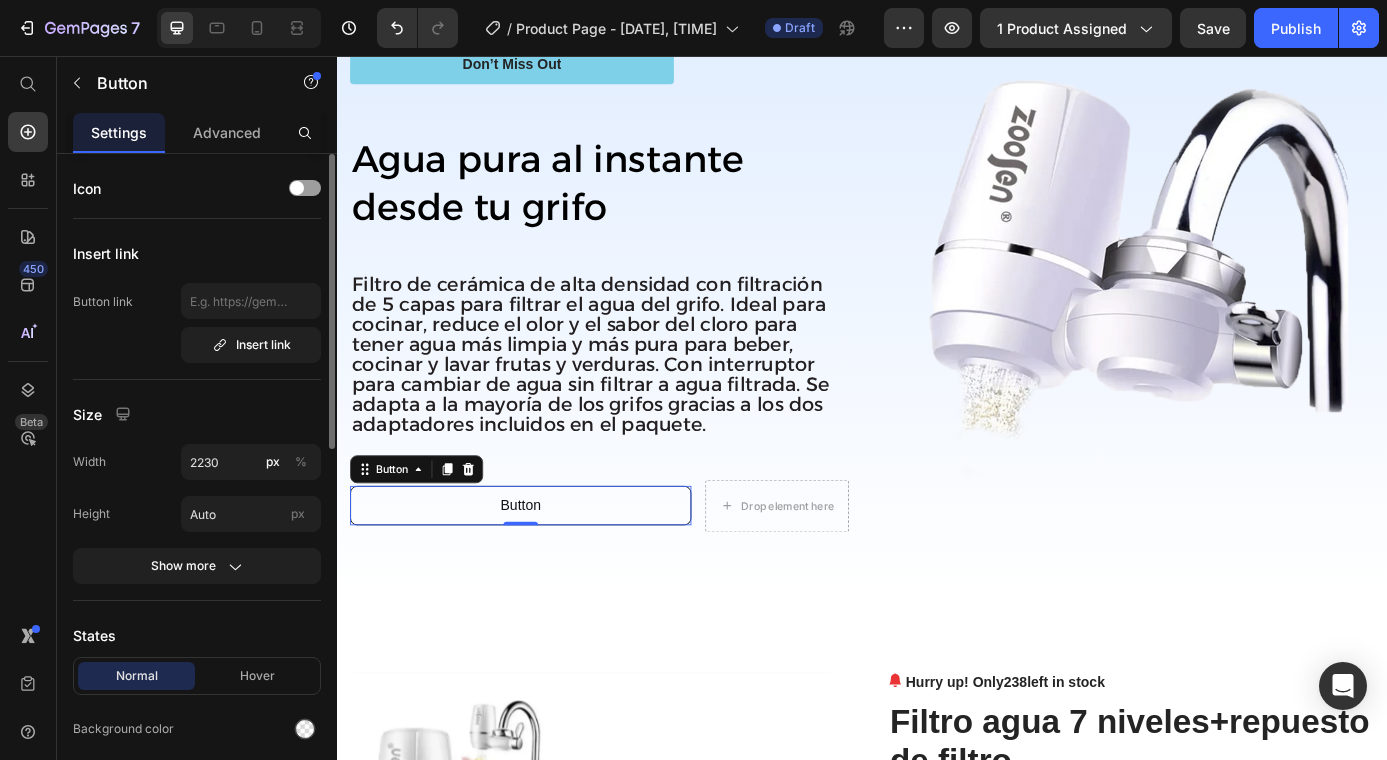 click on "Size" at bounding box center [197, 414] 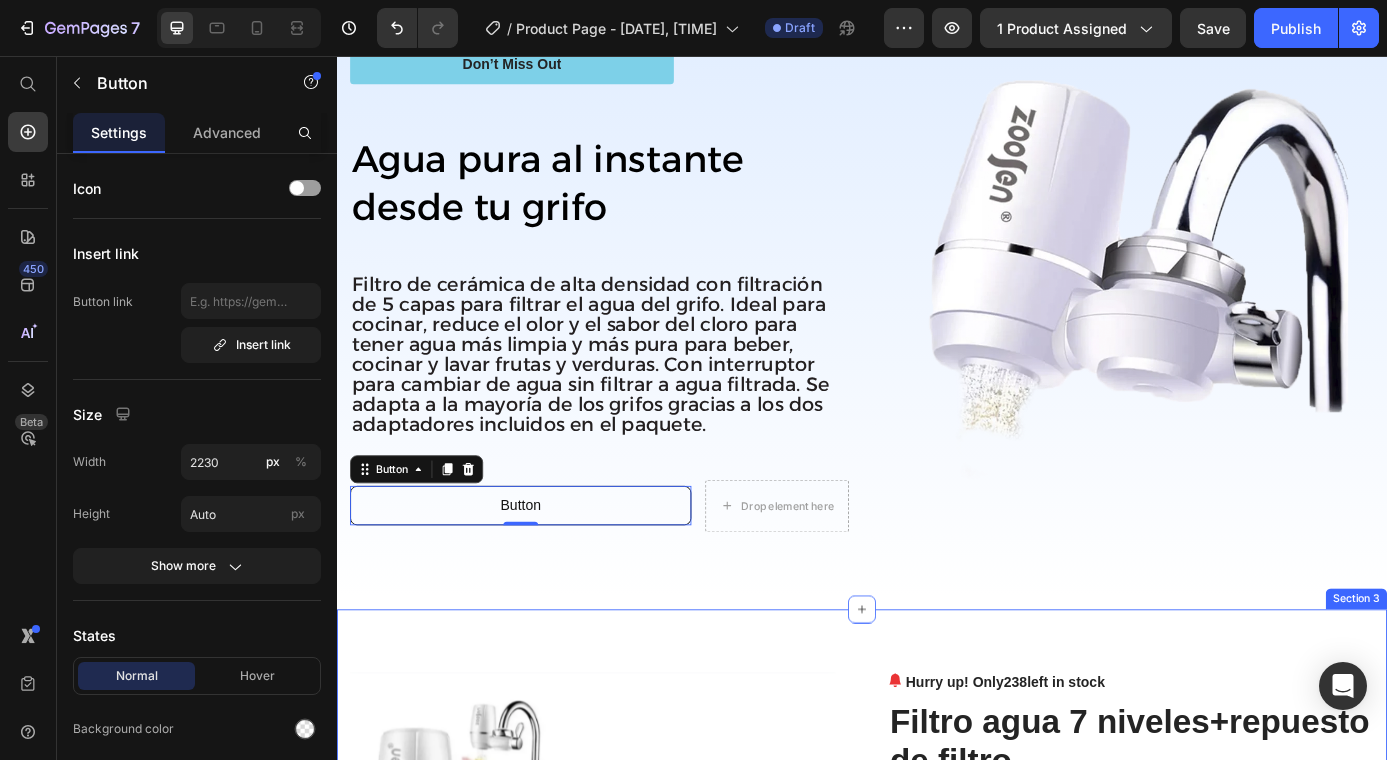 click on "Product Images
Hurry up! Only  238  left in stock (P) Stock Counter Filtro agua 7 niveles+repuesto de filtro (P) Title
Icon
Icon
Icon
Icon
Icon Icon List Hoz 915 reviews Text block Row $70.000,00 (P) Price $0,00 (P) Price Save $0,00 (P) Tag Row Filtro purificador agua+repuestodefiltro (P) Description
Drop element here Row
Icon Free Delivery Text block Free delivery and returns Text block Icon List
Icon Worry-Free Trial Text block 60-Day easy returns Text block Icon List
Icon Warranty Text block 1-Year warranty policy Text block Icon List
Icon After-Sale Service Text block 24/7 support Text block Icon List Row This product has only default variant (P) Variants & Swatches Quantity Text block 1 (P) Quantity ADD TO CART (P) Cart Button Buy it now (P) Dynamic Checkout Product Section 3" at bounding box center (937, 1234) 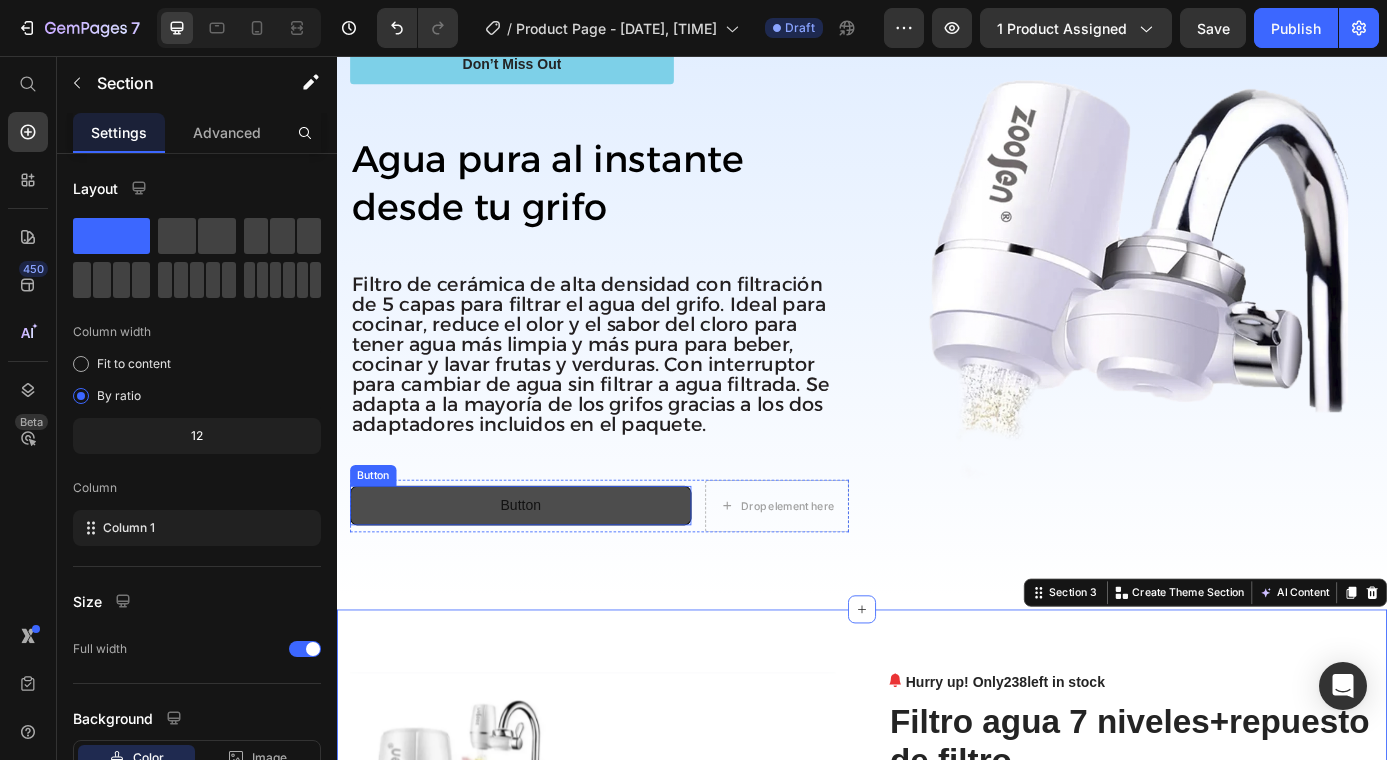 click on "Button" at bounding box center (547, 569) 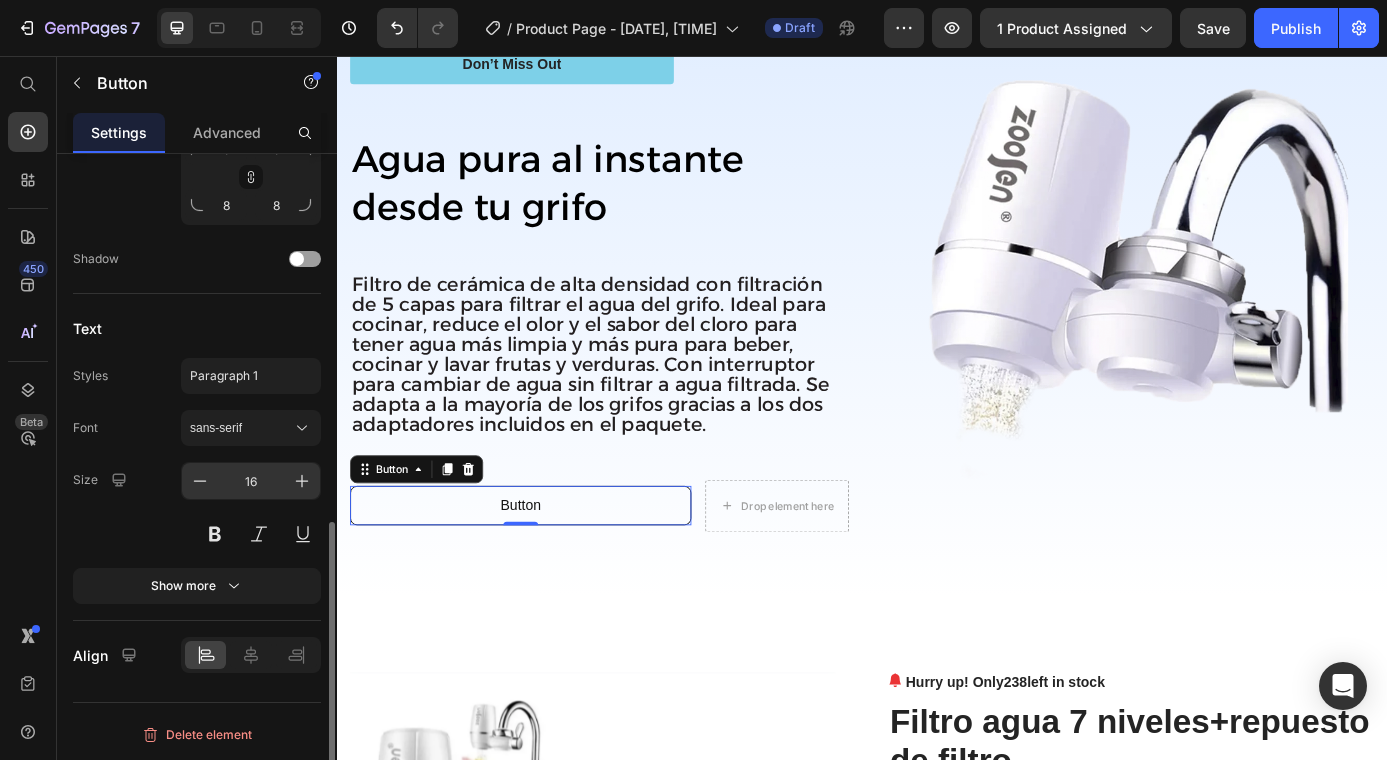 scroll, scrollTop: 821, scrollLeft: 0, axis: vertical 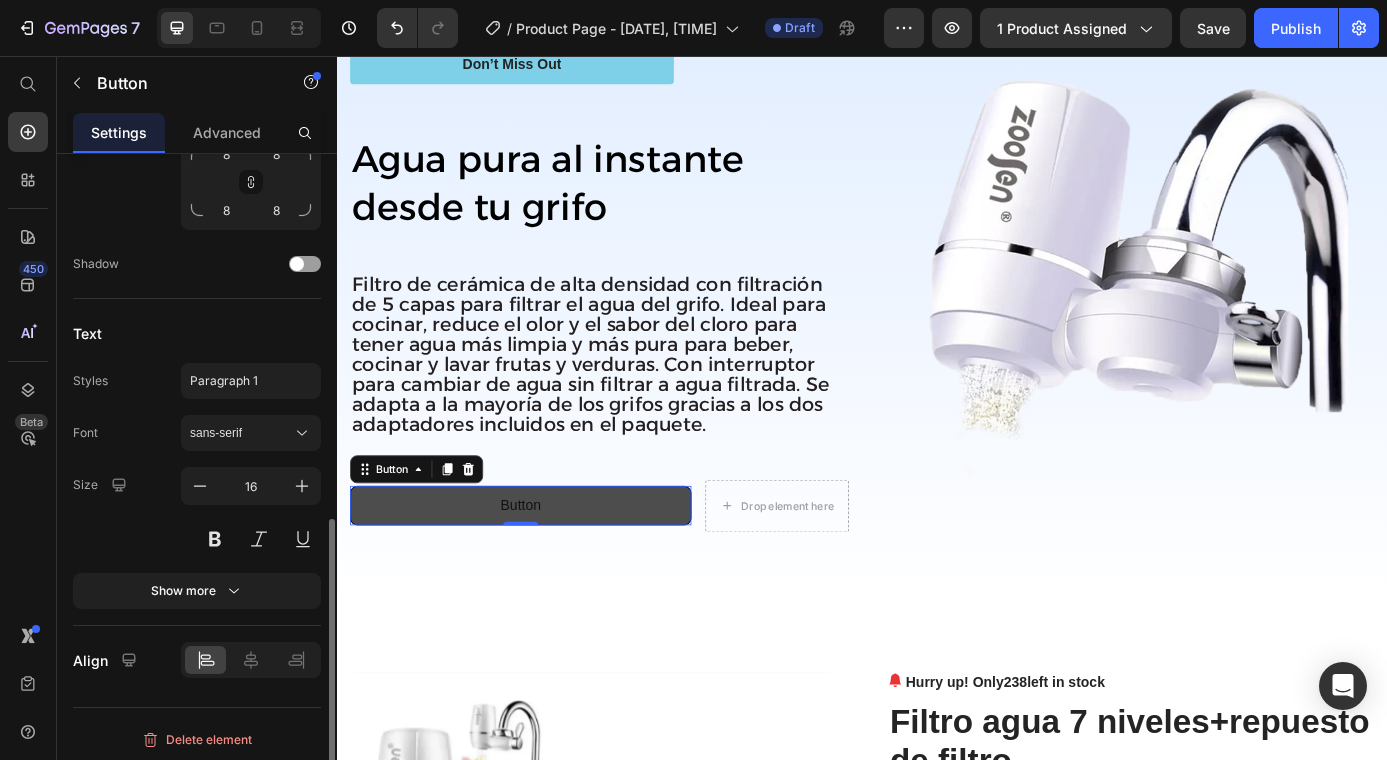 click on "Button" at bounding box center [547, 569] 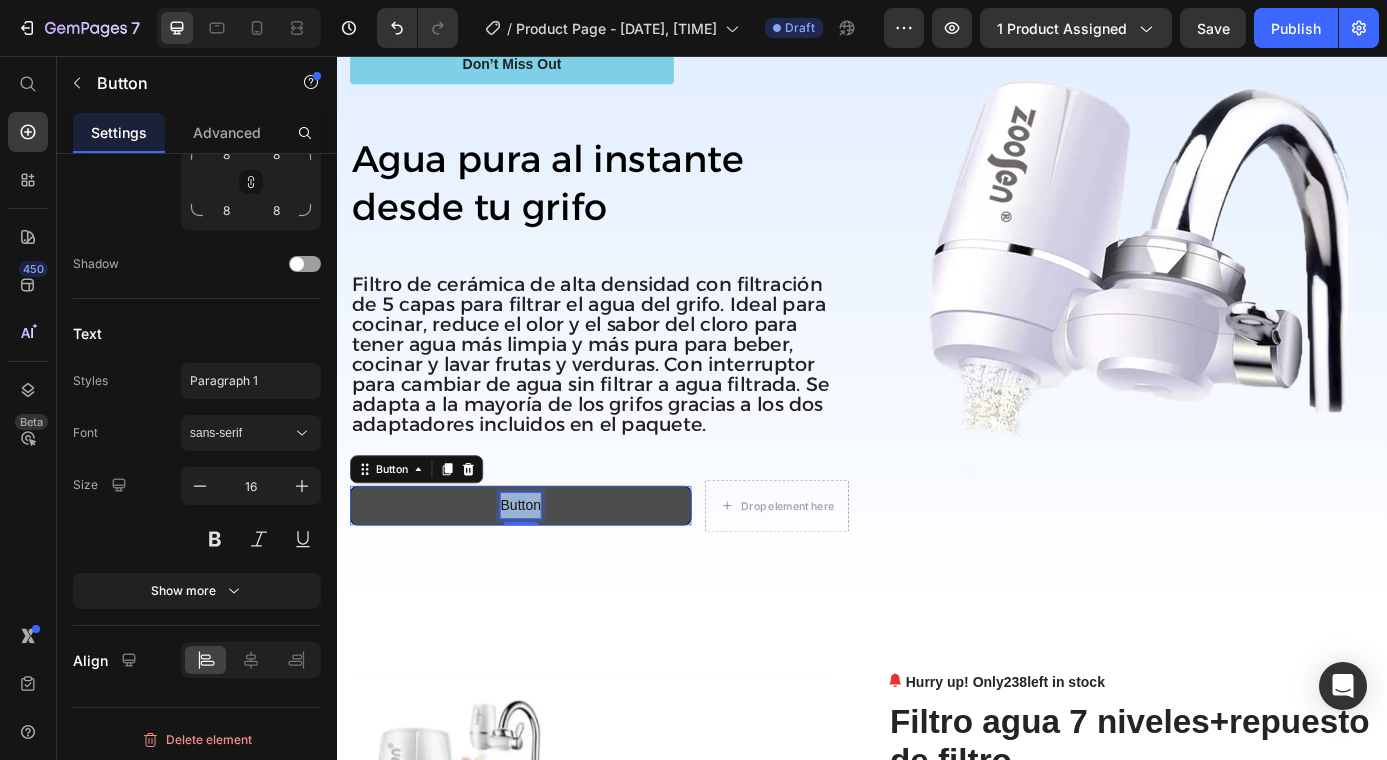 click on "Button" at bounding box center (547, 569) 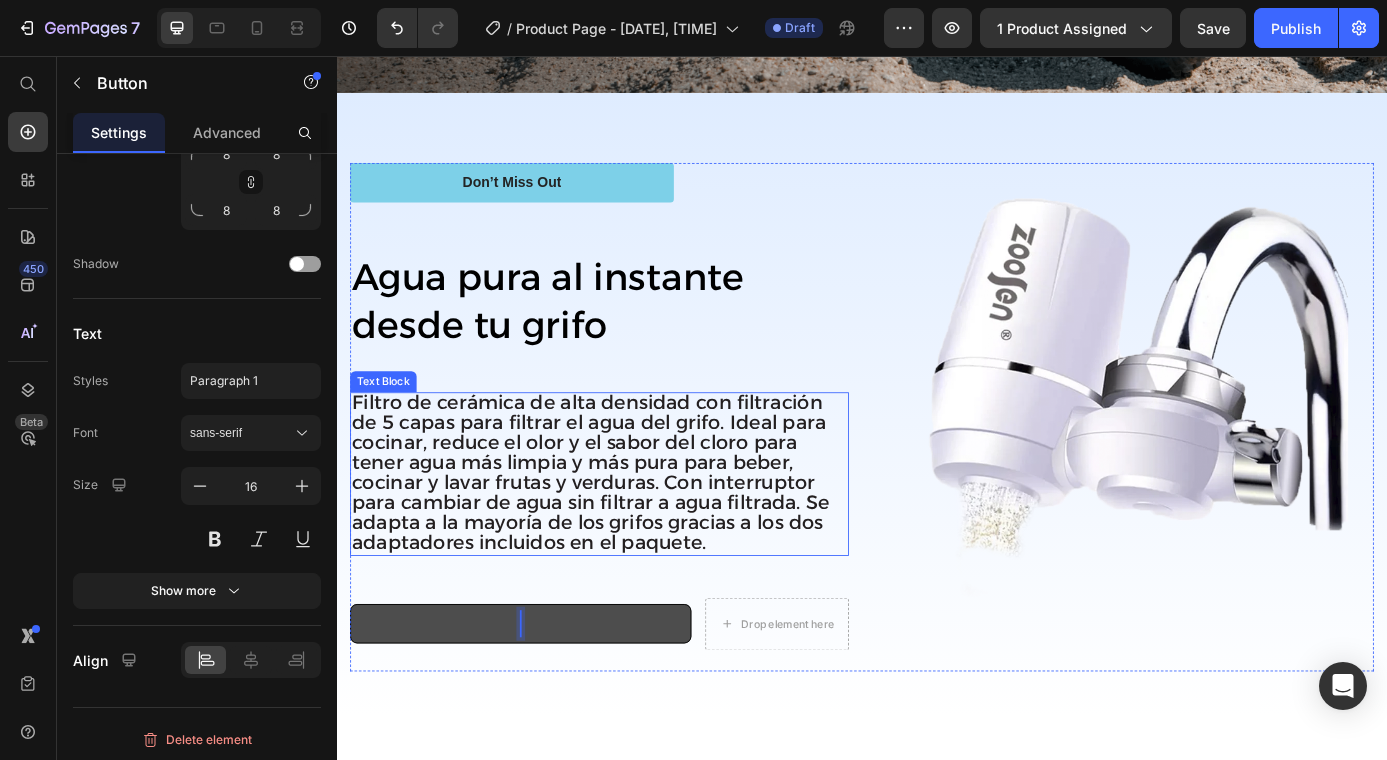 scroll, scrollTop: 616, scrollLeft: 0, axis: vertical 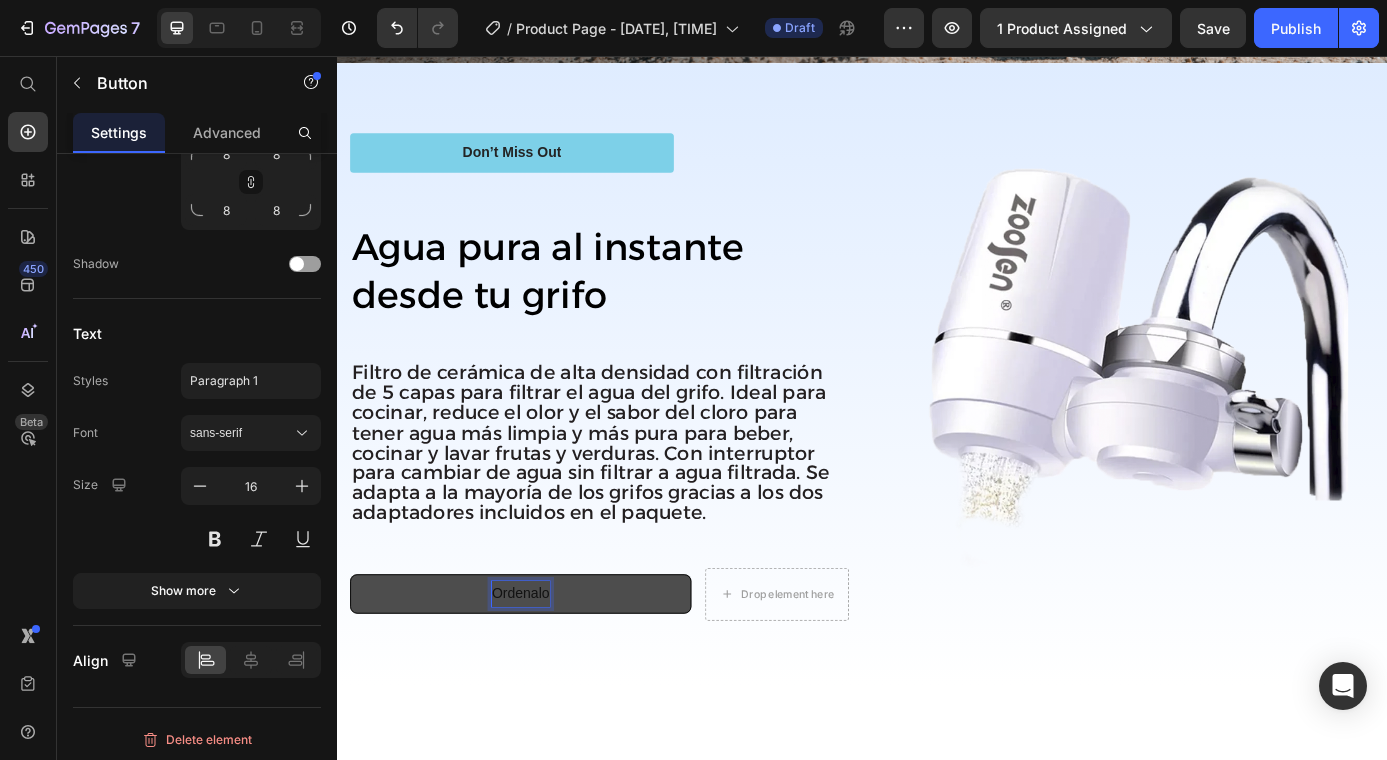 click on "Ordenalo" at bounding box center [547, 670] 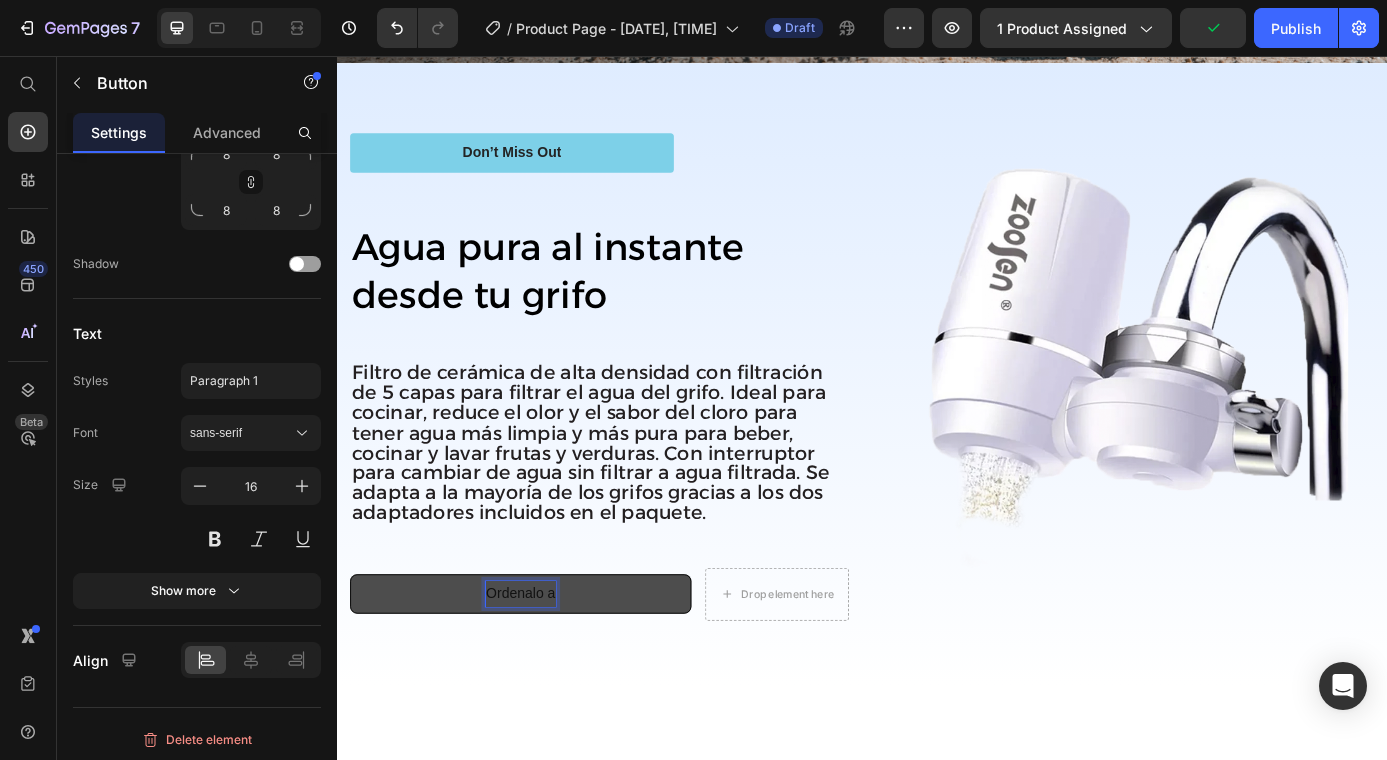 click on "Ordenalo a" at bounding box center [547, 670] 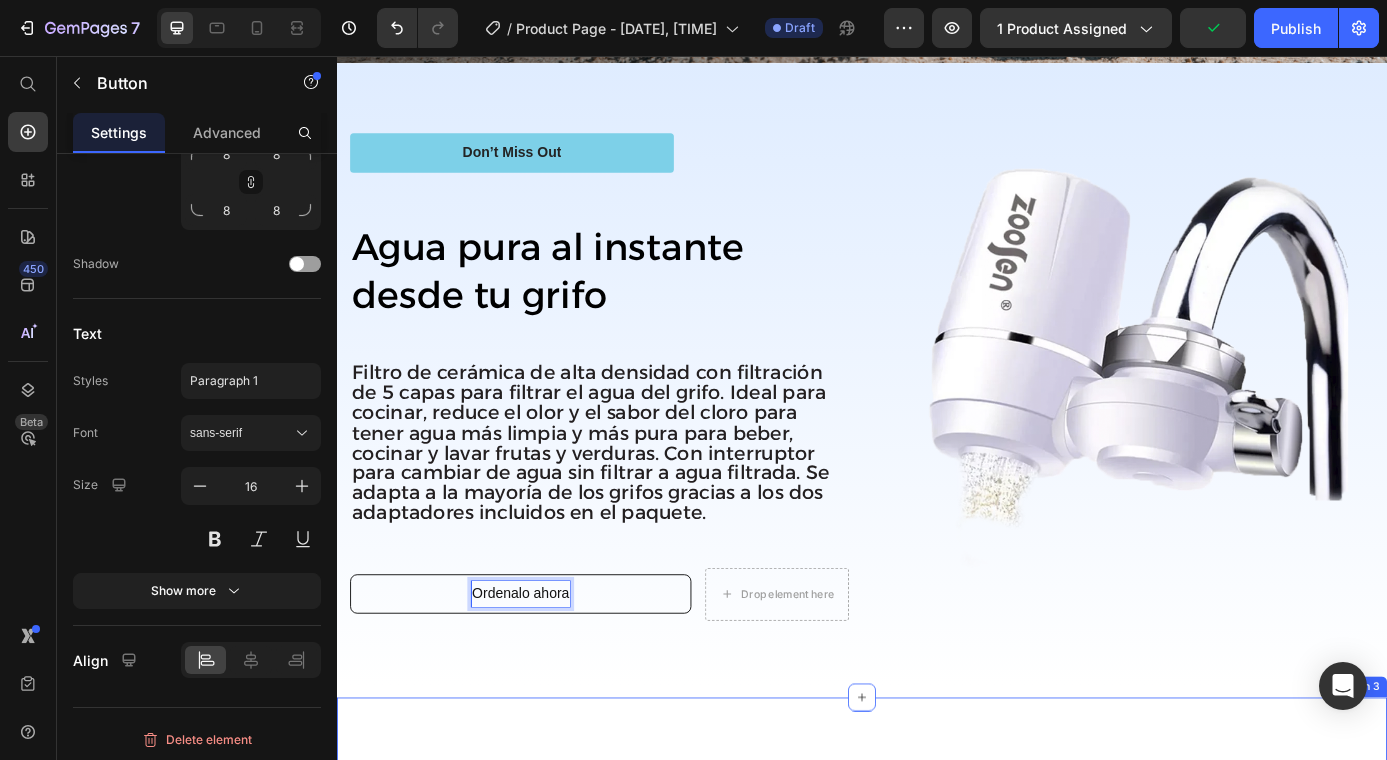 click on "Product Images
Hurry up! Only  238  left in stock (P) Stock Counter Filtro agua 7 niveles+repuesto de filtro (P) Title
Icon
Icon
Icon
Icon
Icon Icon List Hoz 915 reviews Text block Row $70.000,00 (P) Price $0,00 (P) Price Save $0,00 (P) Tag Row Filtro purificador agua+repuestodefiltro (P) Description
Drop element here Row
Icon Free Delivery Text block Free delivery and returns Text block Icon List
Icon Worry-Free Trial Text block 60-Day easy returns Text block Icon List
Icon Warranty Text block 1-Year warranty policy Text block Icon List
Icon After-Sale Service Text block 24/7 support Text block Icon List Row This product has only default variant (P) Variants & Swatches Quantity Text block 1 (P) Quantity ADD TO CART (P) Cart Button Buy it now (P) Dynamic Checkout Product Section 3" at bounding box center (937, 1335) 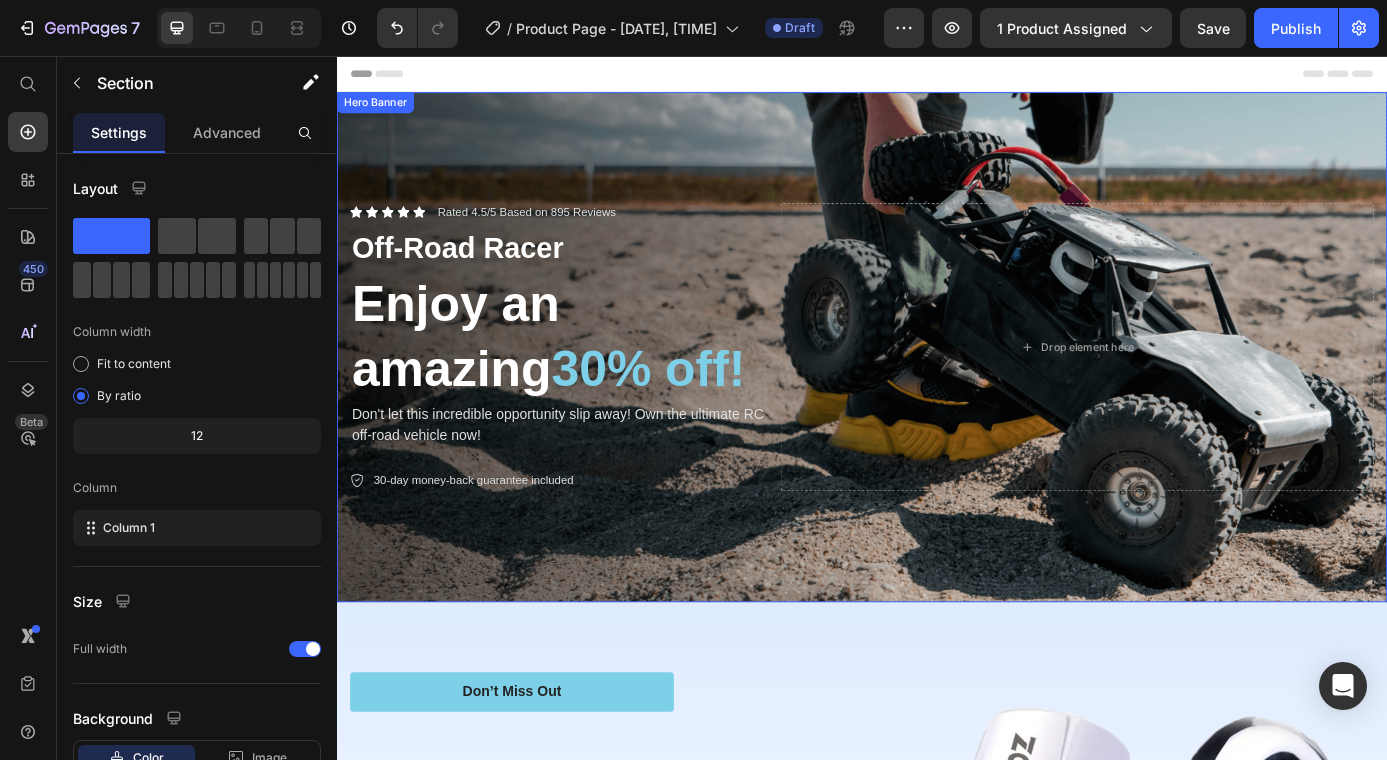 scroll, scrollTop: 0, scrollLeft: 0, axis: both 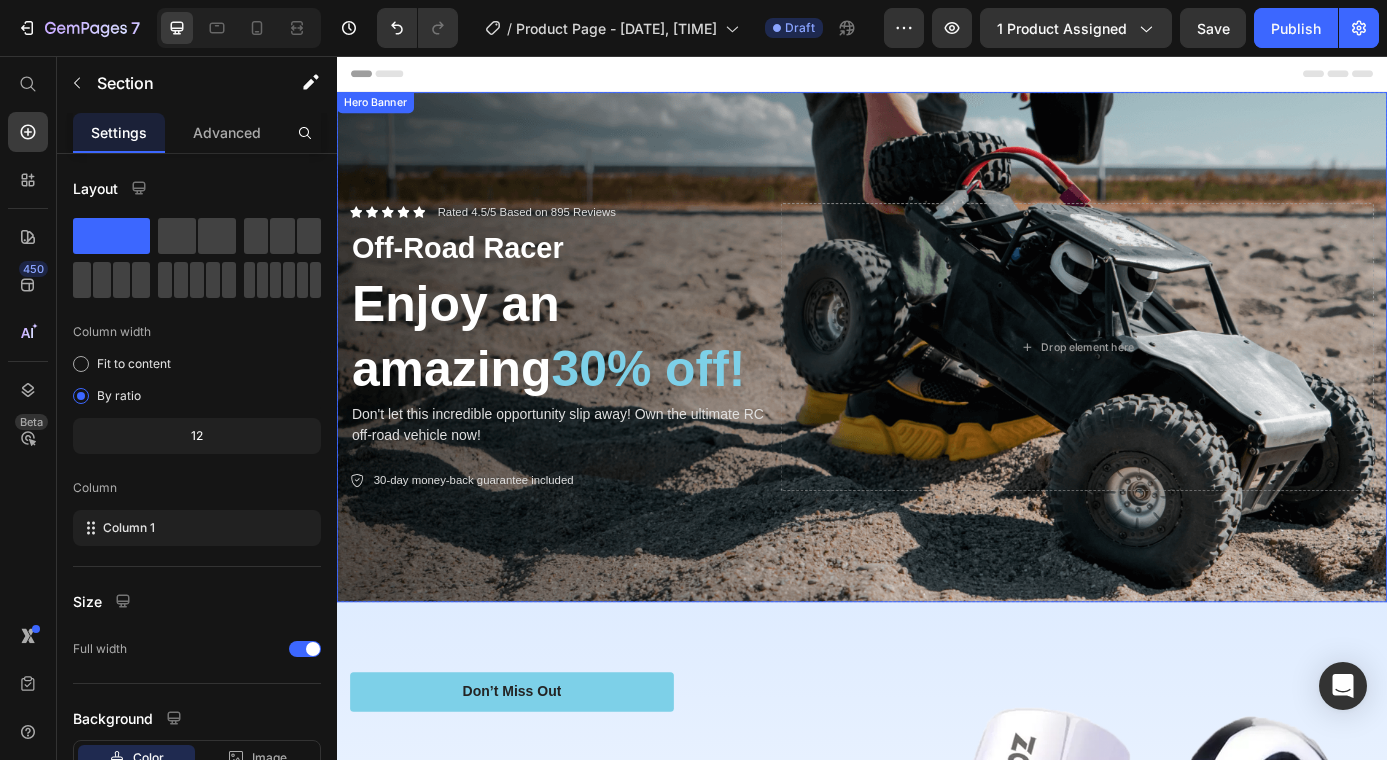 click at bounding box center [937, 388] 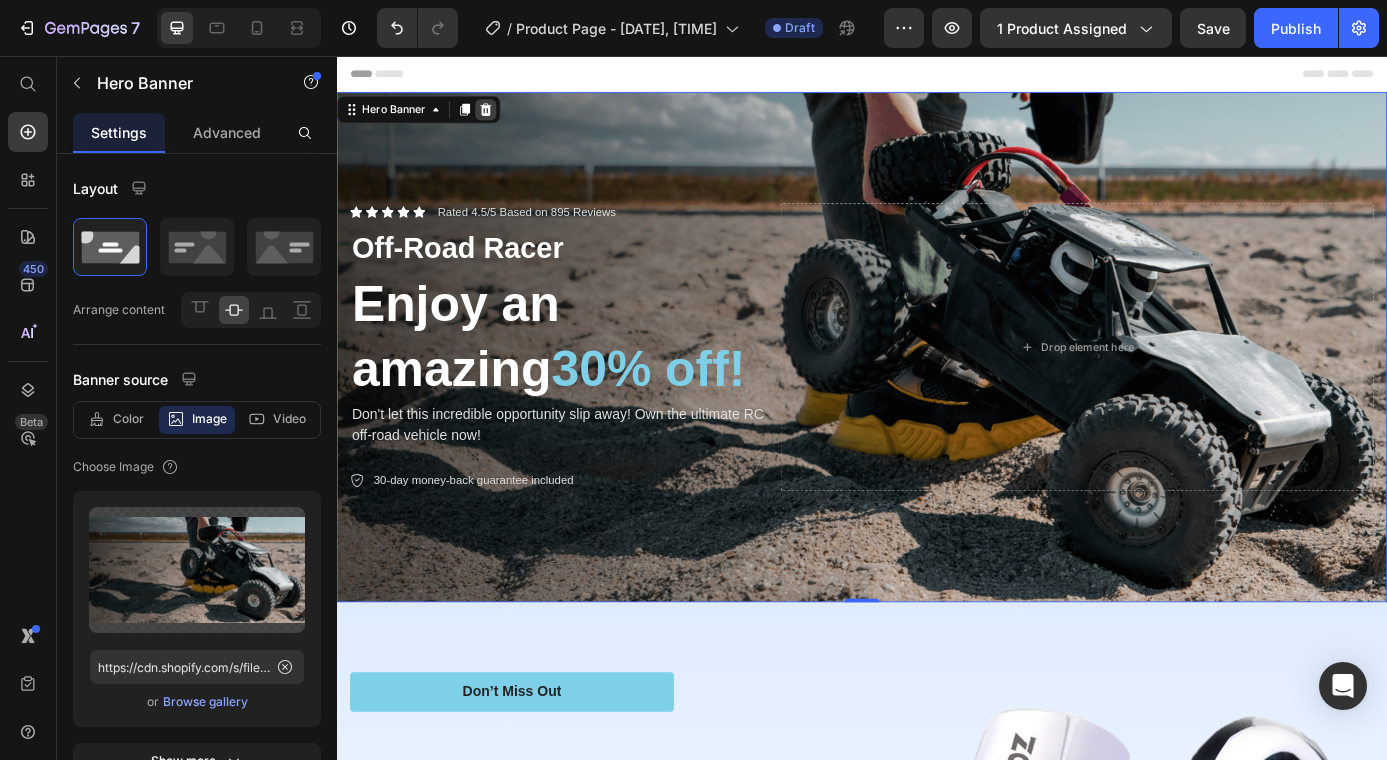 click 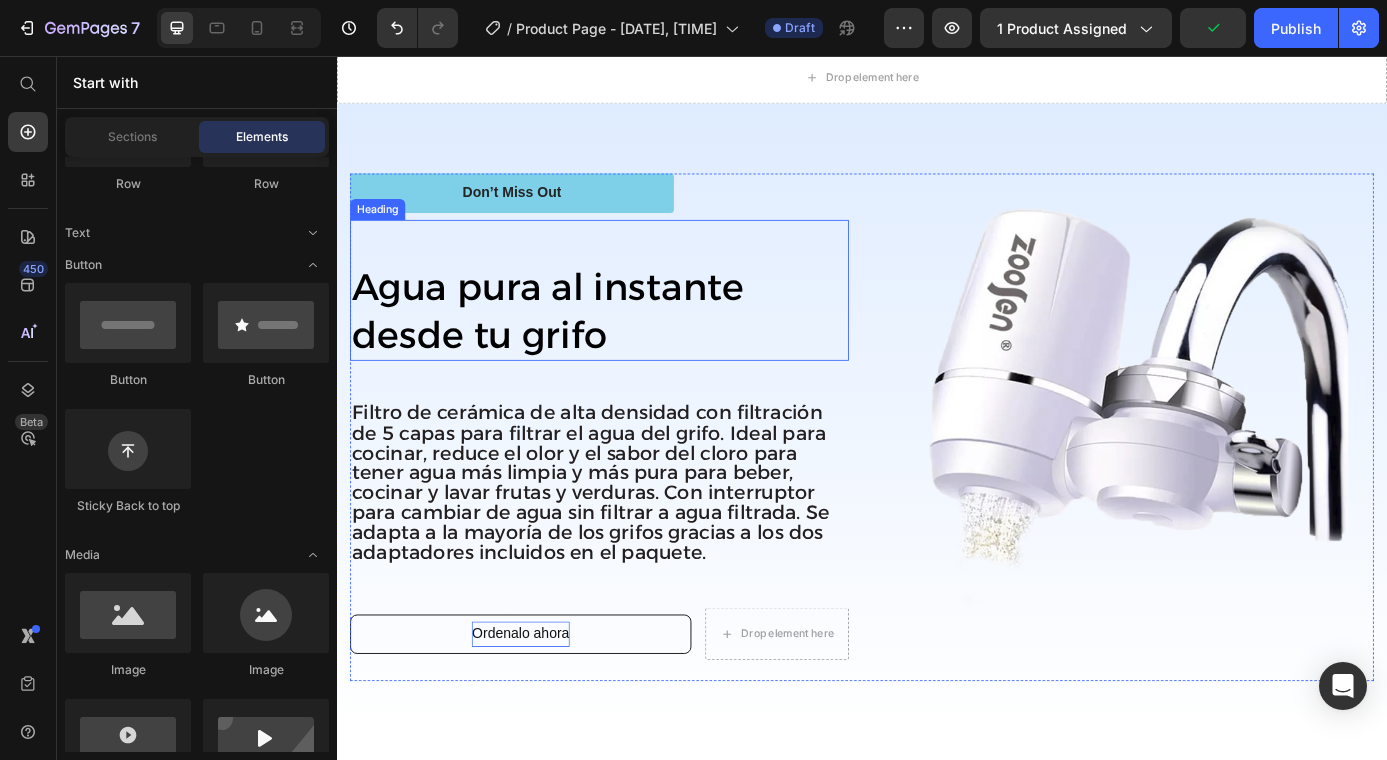 scroll, scrollTop: 50, scrollLeft: 0, axis: vertical 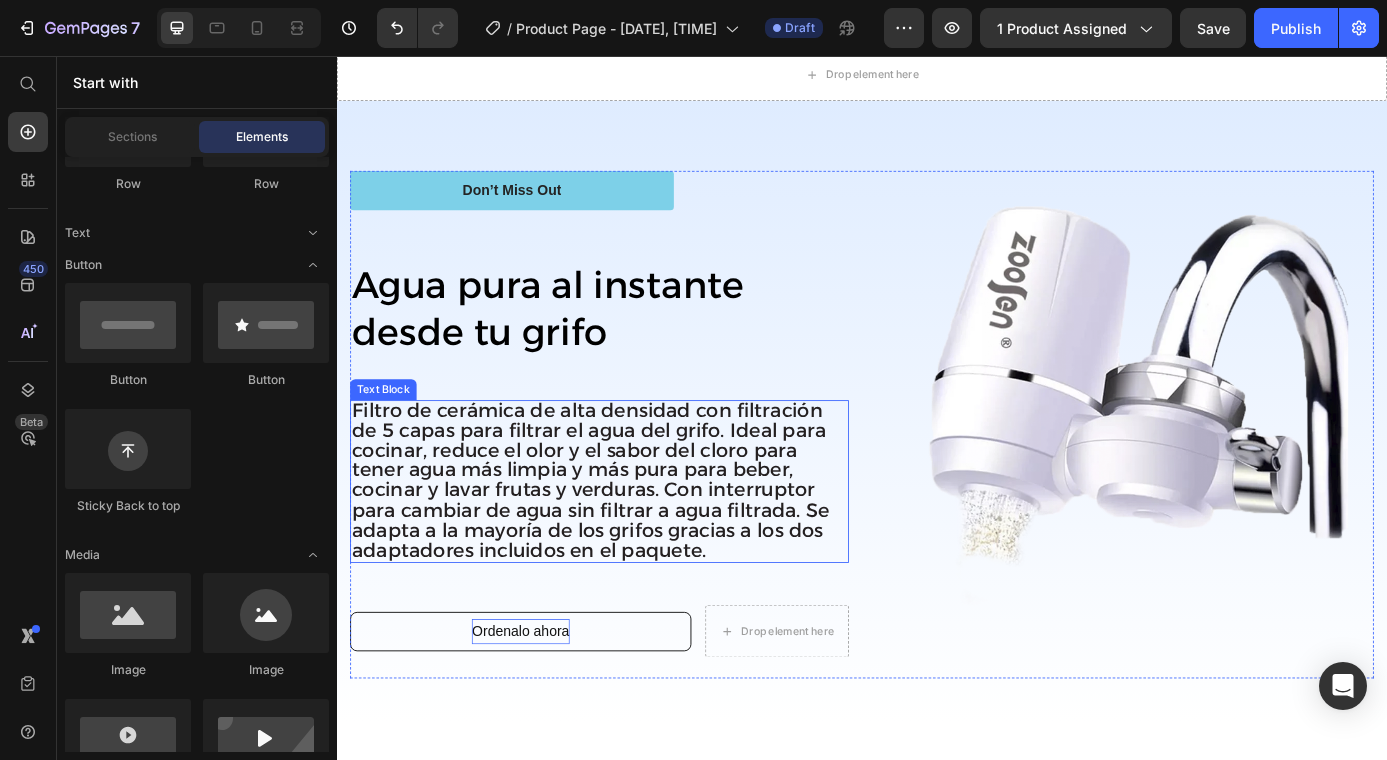 click on "Filtro de cerámica de alta densidad con filtración de 5 capas para filtrar el agua del grifo. Ideal para cocinar, reduce el olor y el sabor del cloro para tener agua más limpia y más pura para beber, cocinar y lavar frutas y verduras. Con interruptor para cambiar de agua sin filtrar a agua filtrada. Se adapta a la mayoría de los grifos gracias a los dos adaptadores incluidos en el paquete." at bounding box center (627, 540) 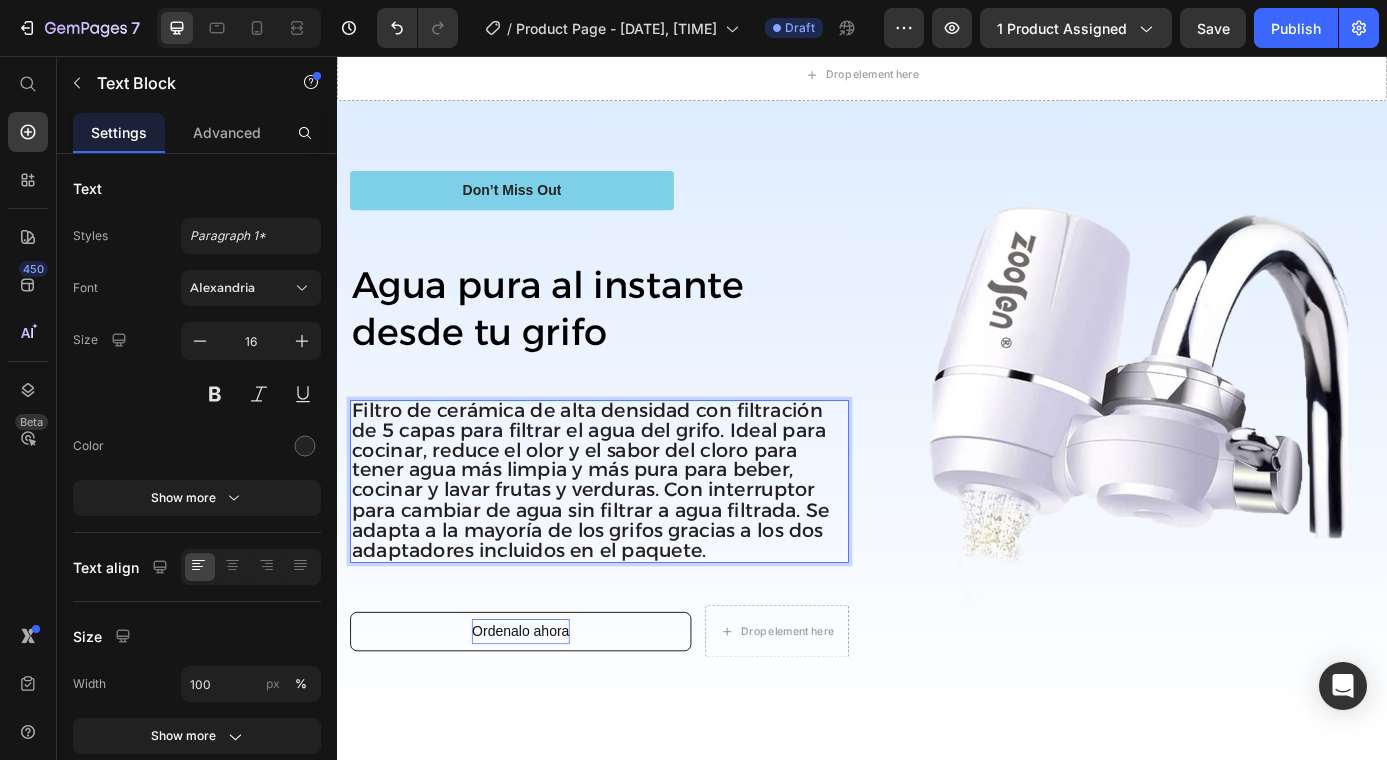 click on "Filtro de cerámica de alta densidad con filtración de 5 capas para filtrar el agua del grifo. Ideal para cocinar, reduce el olor y el sabor del cloro para tener agua más limpia y más pura para beber, cocinar y lavar frutas y verduras. Con interruptor para cambiar de agua sin filtrar a agua filtrada. Se adapta a la mayoría de los grifos gracias a los dos adaptadores incluidos en el paquete." at bounding box center (637, 542) 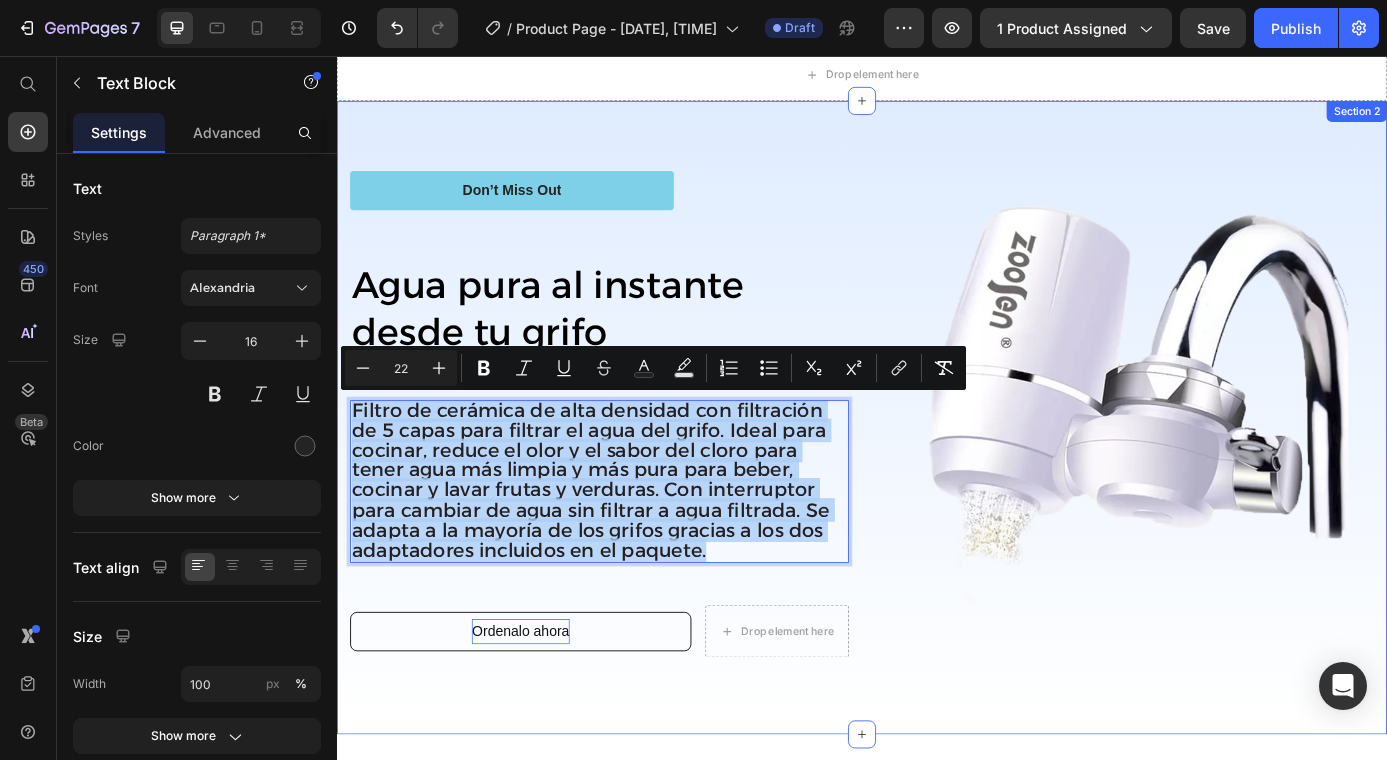 drag, startPoint x: 769, startPoint y: 610, endPoint x: 350, endPoint y: 464, distance: 443.70825 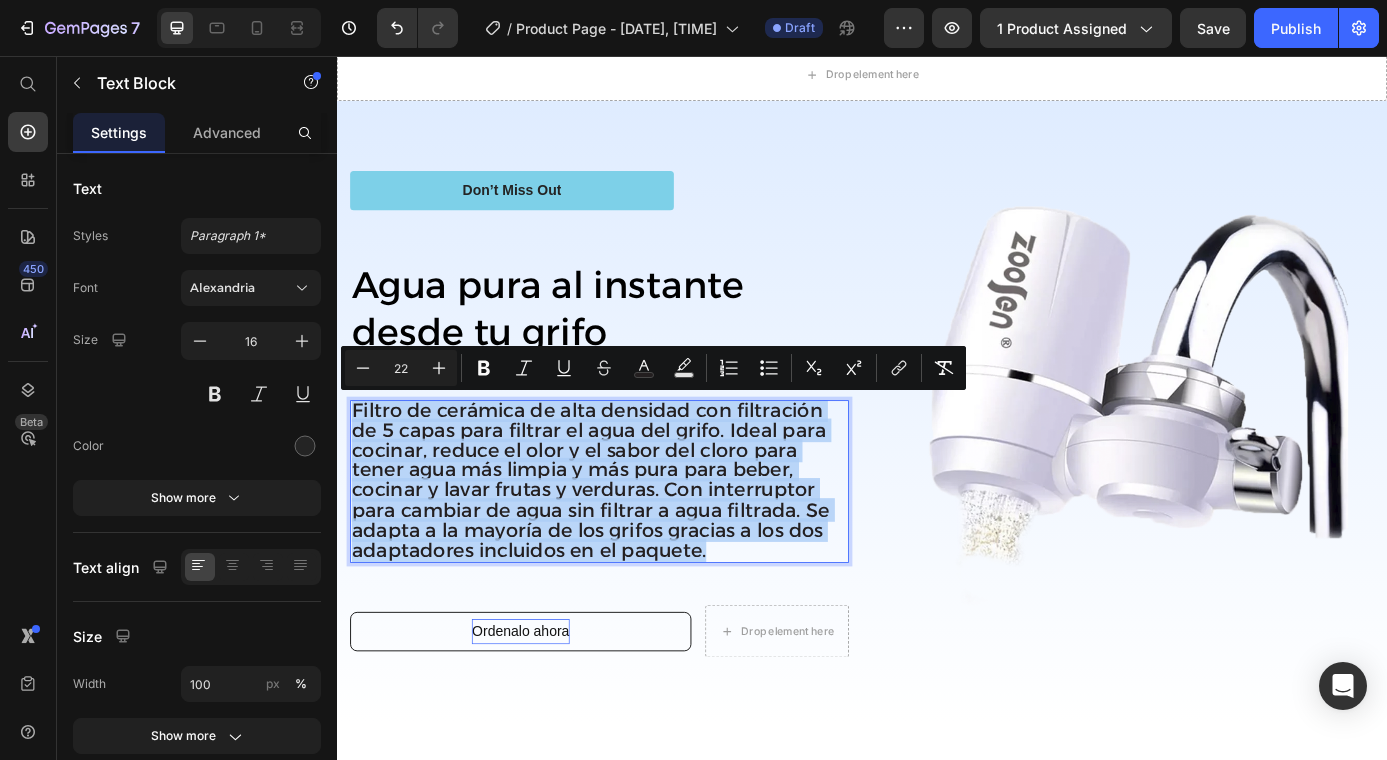 type 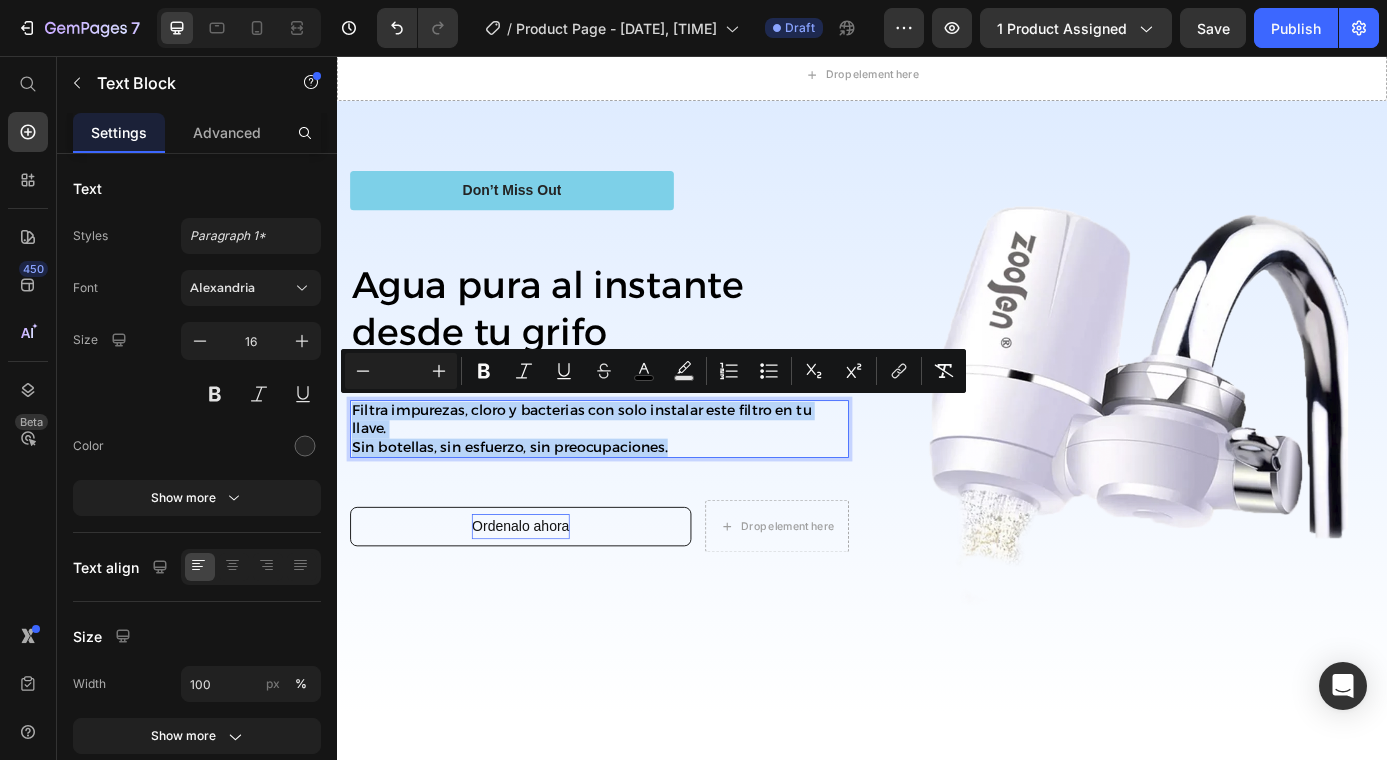 drag, startPoint x: 736, startPoint y: 497, endPoint x: 356, endPoint y: 461, distance: 381.70145 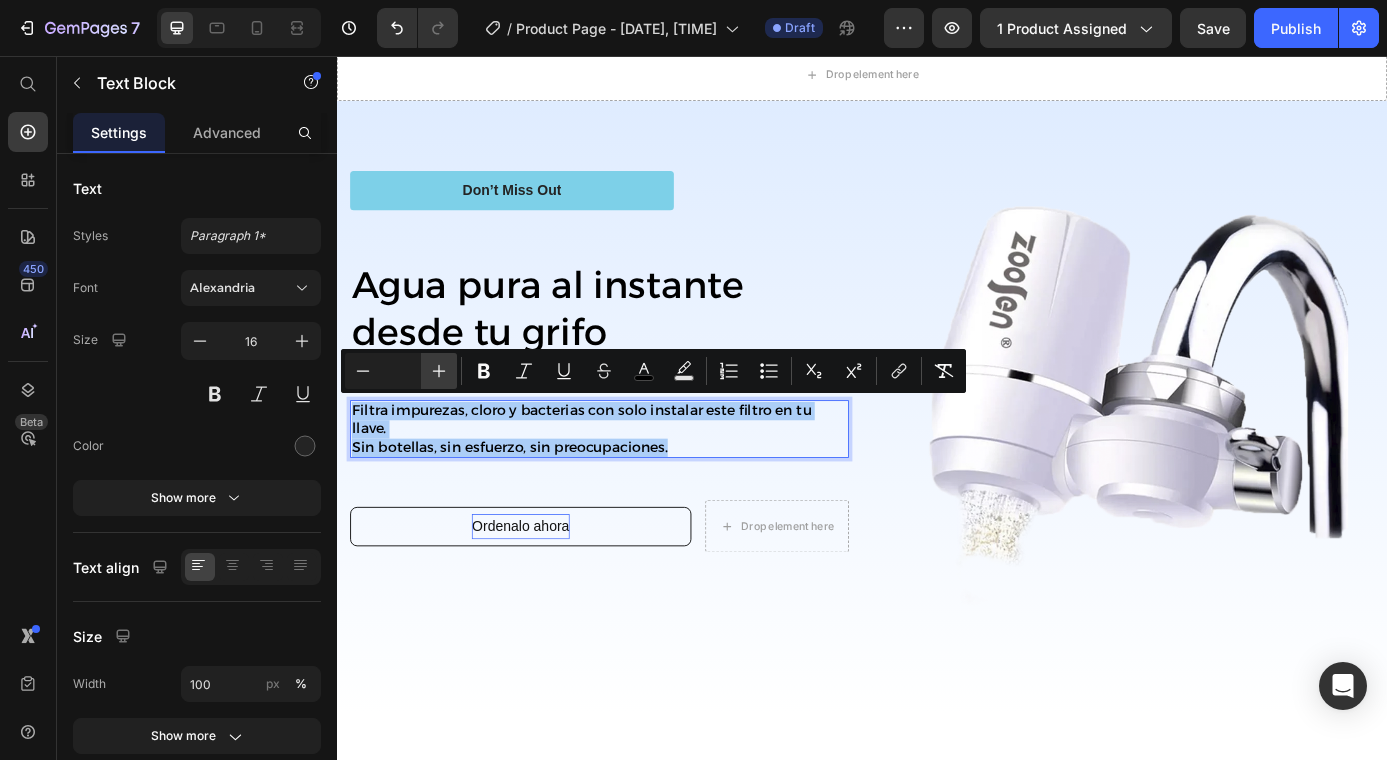 click 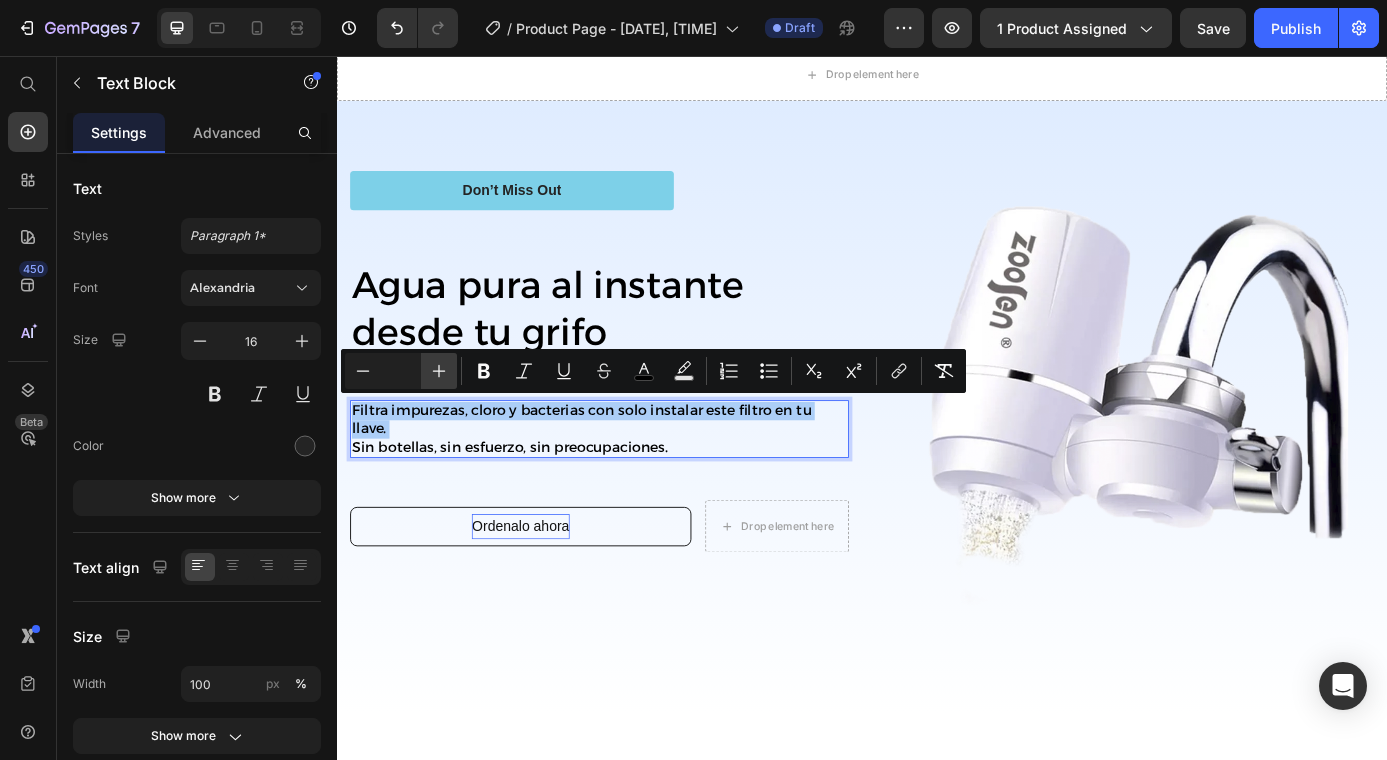 click 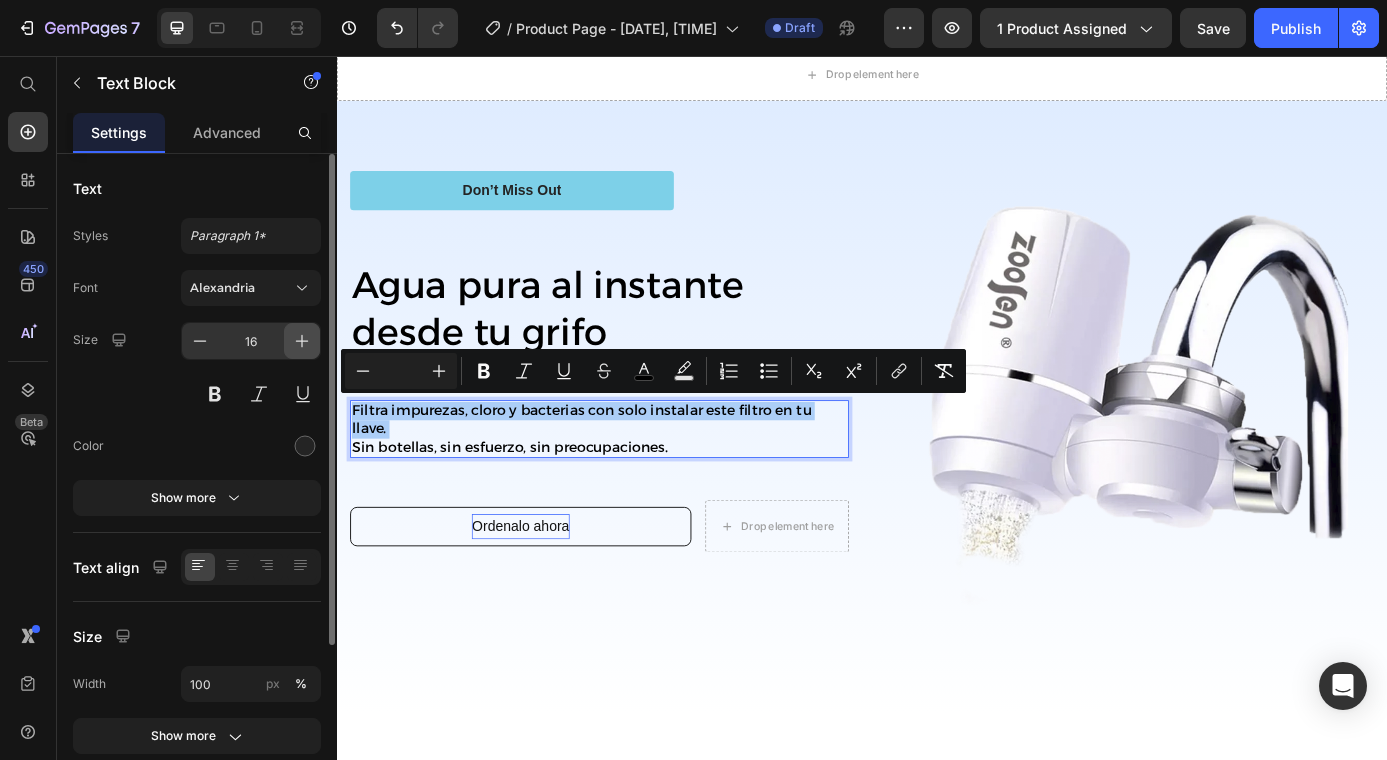 click 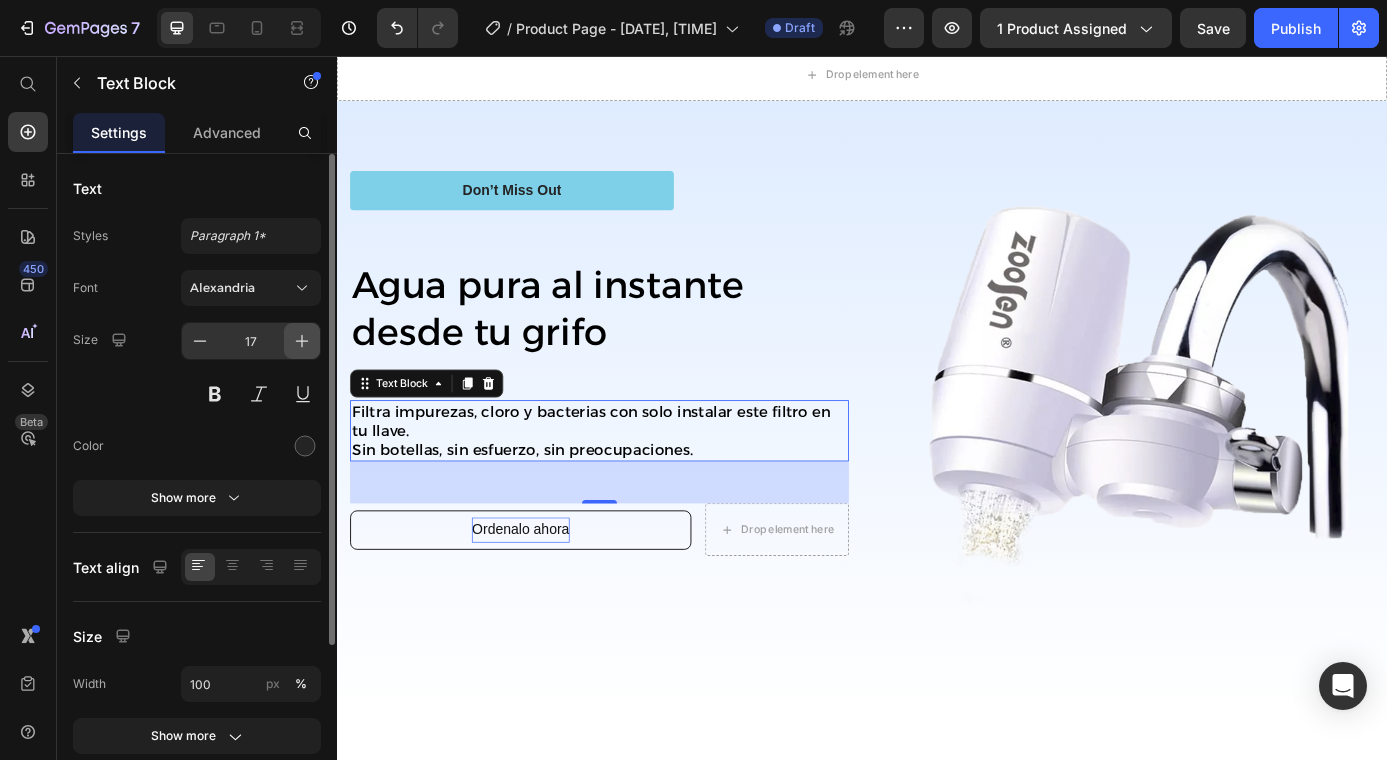 click 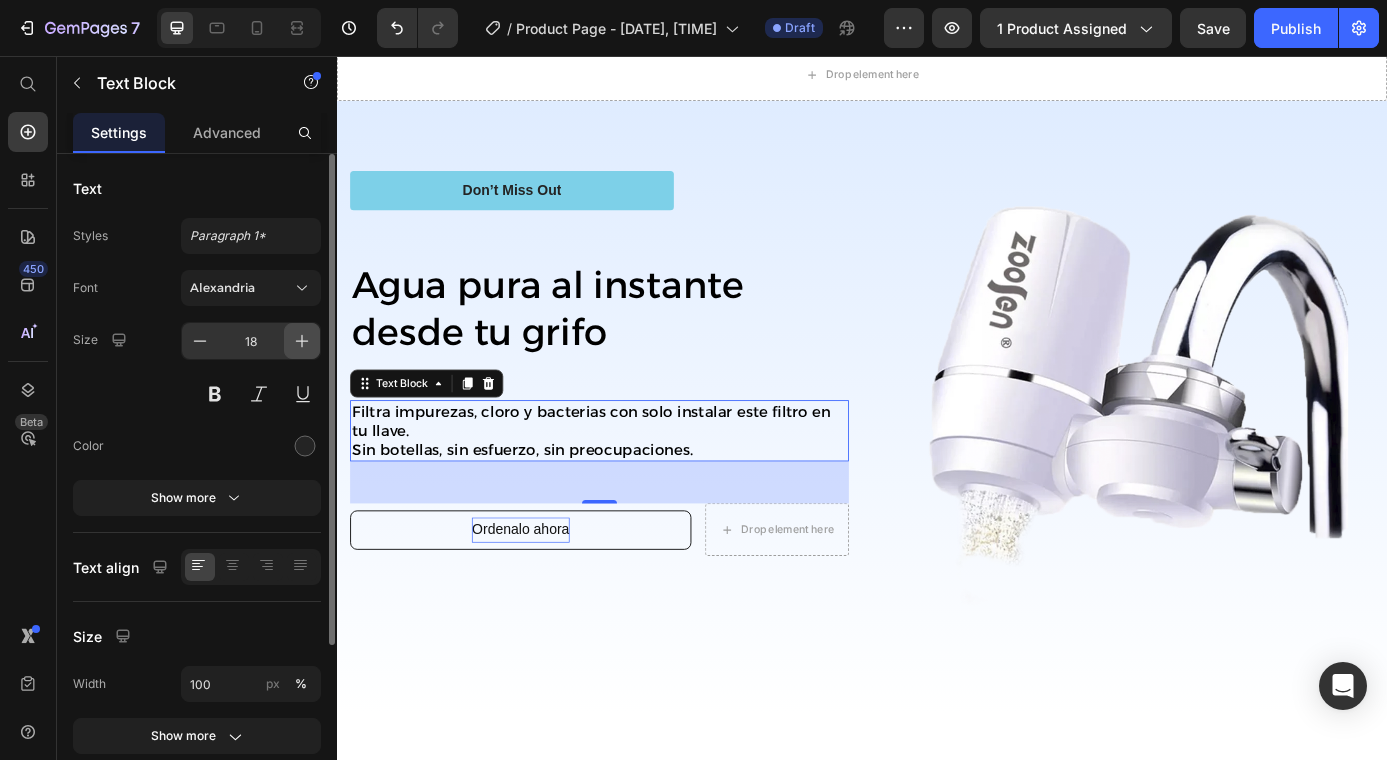 click 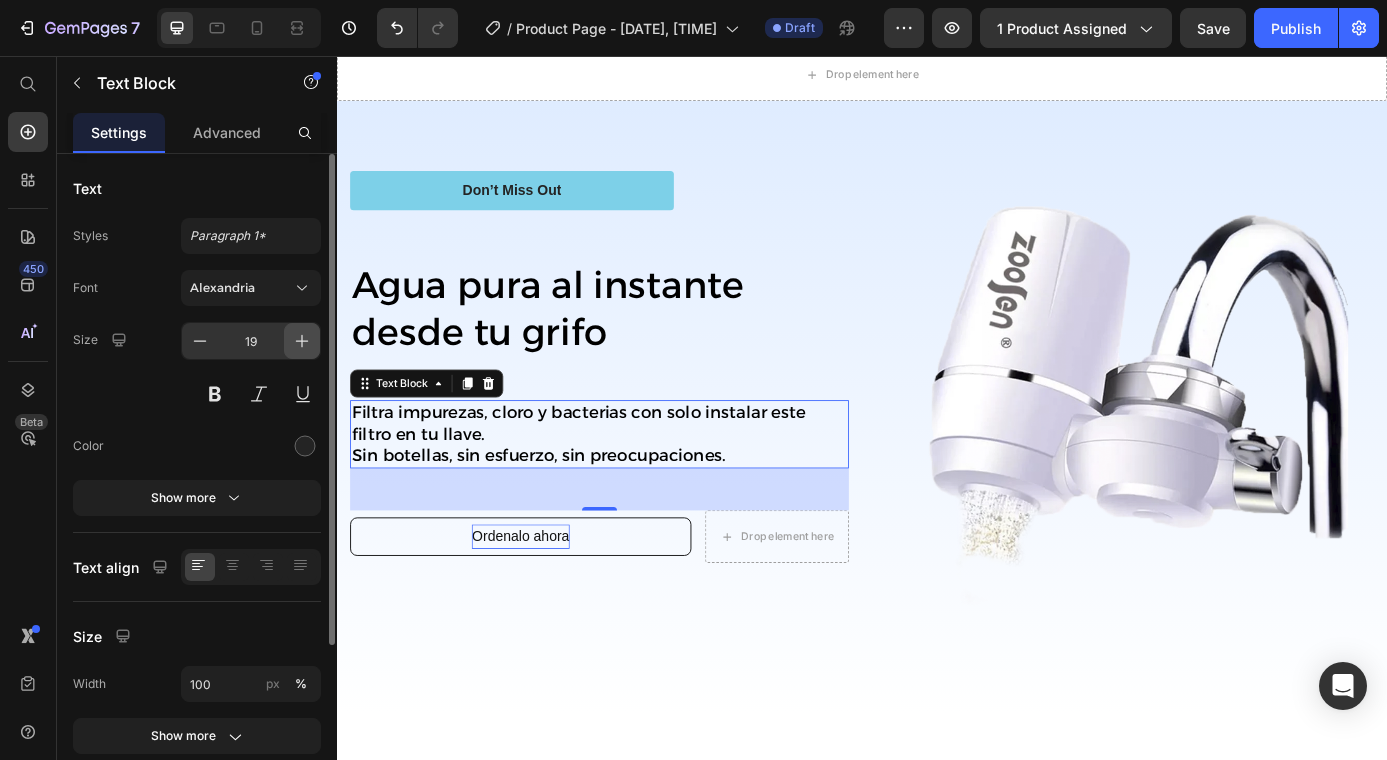 click 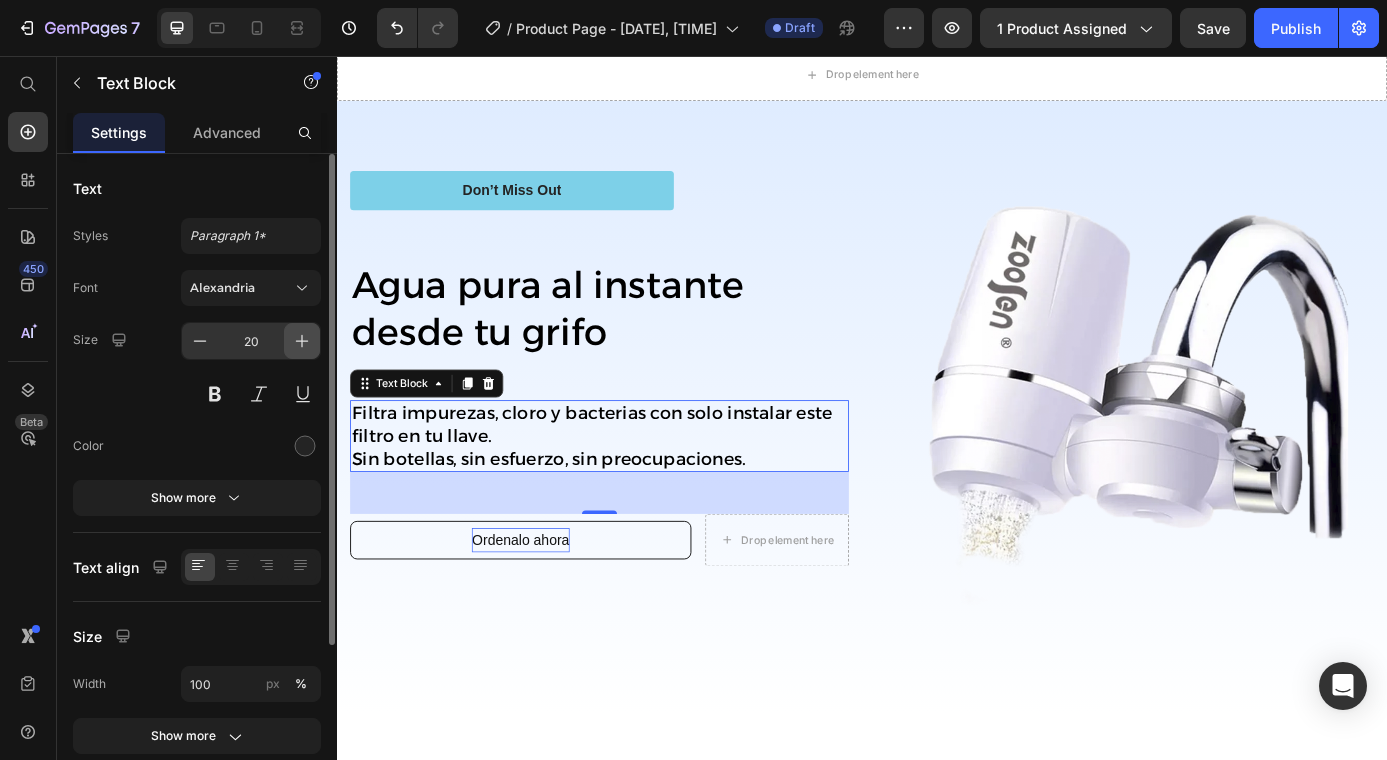 click 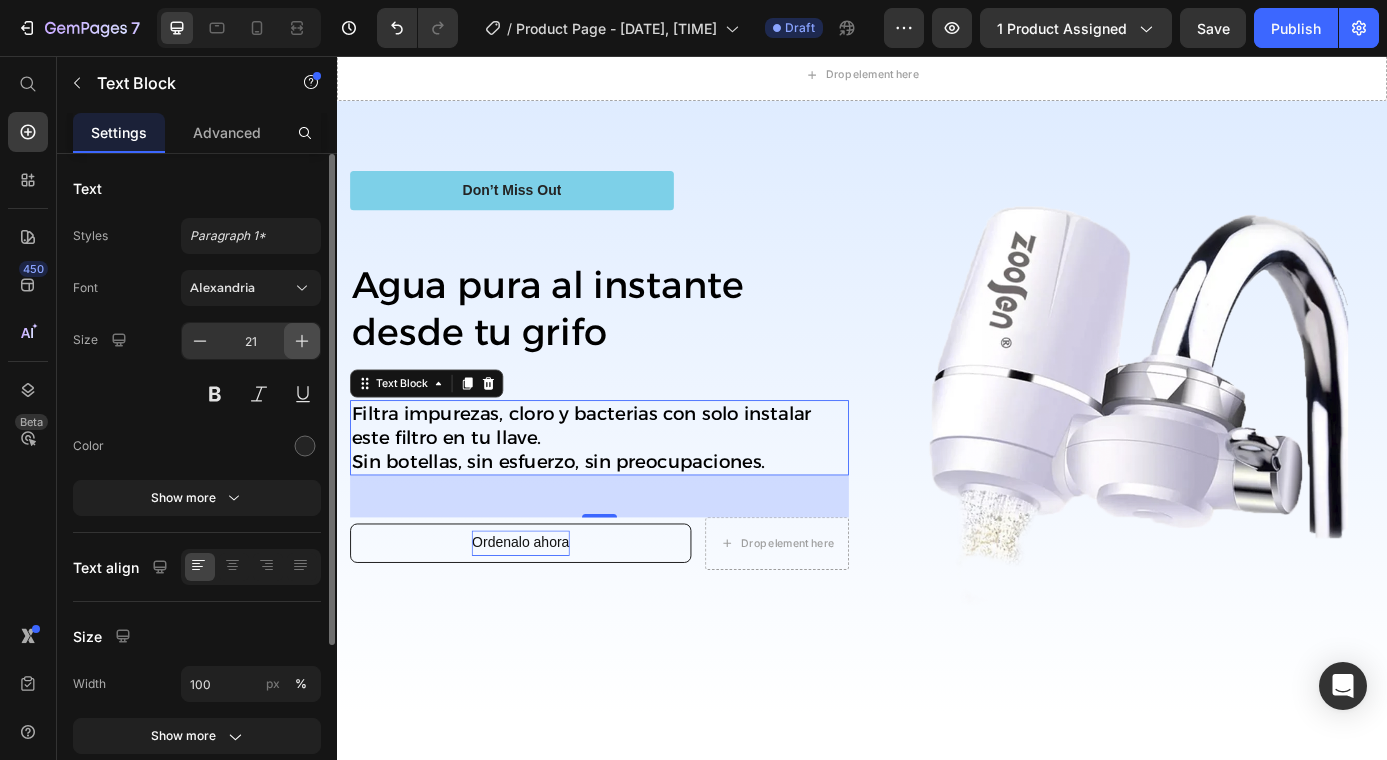 click 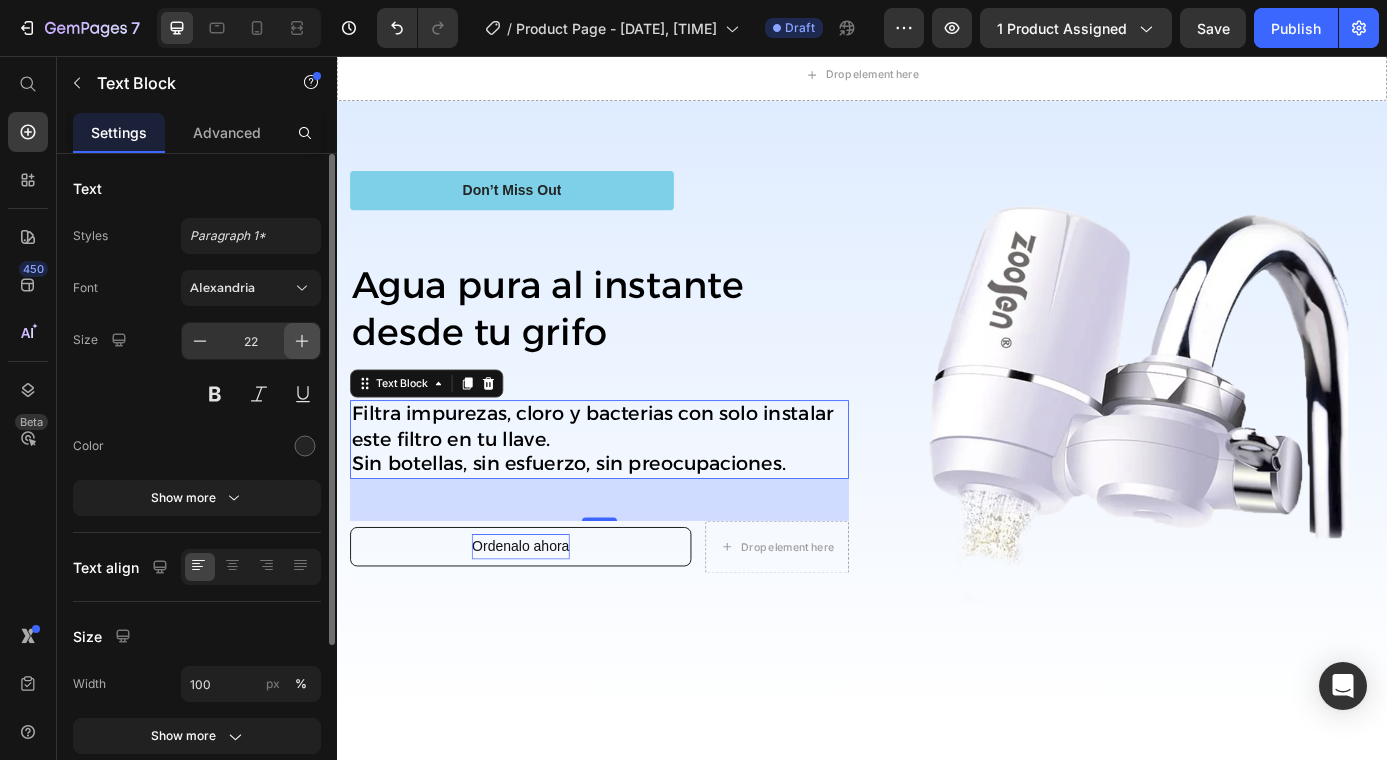 click 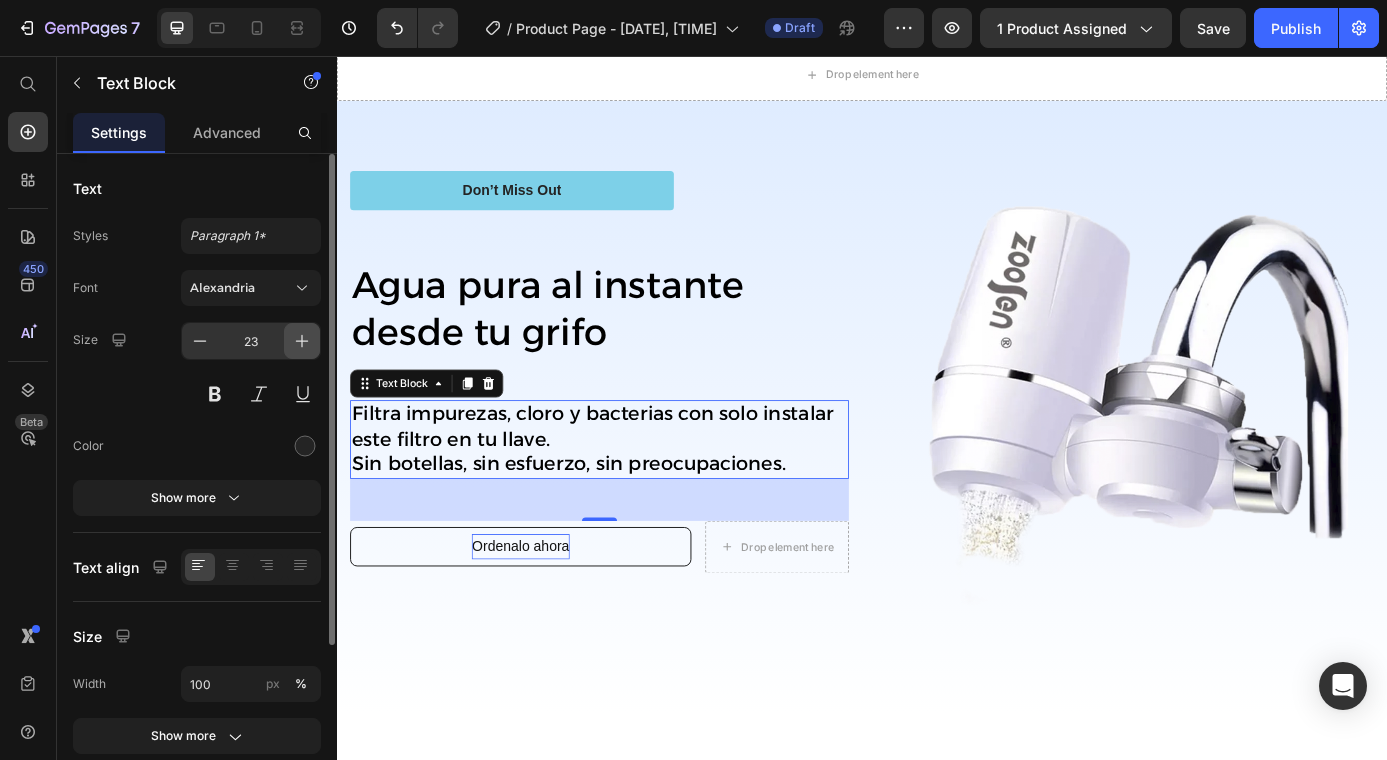 click 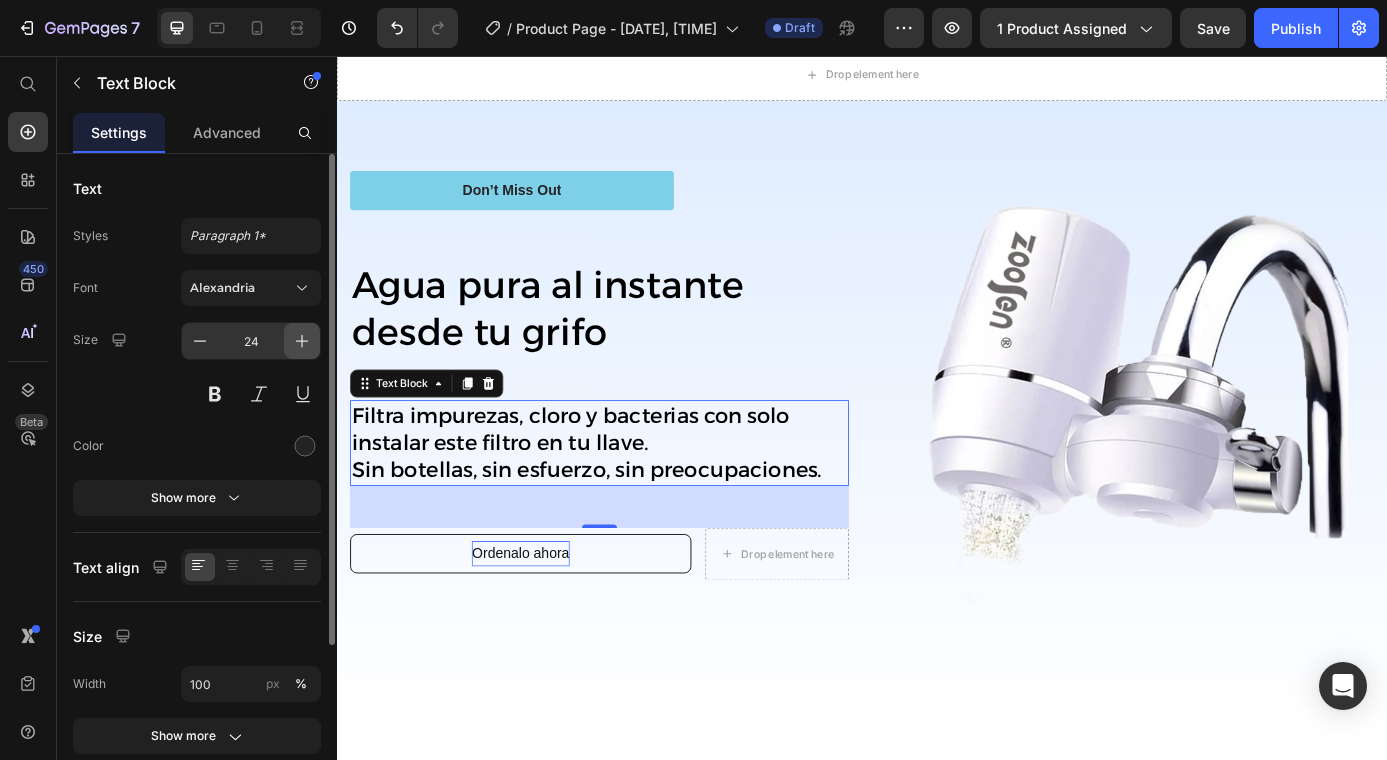click 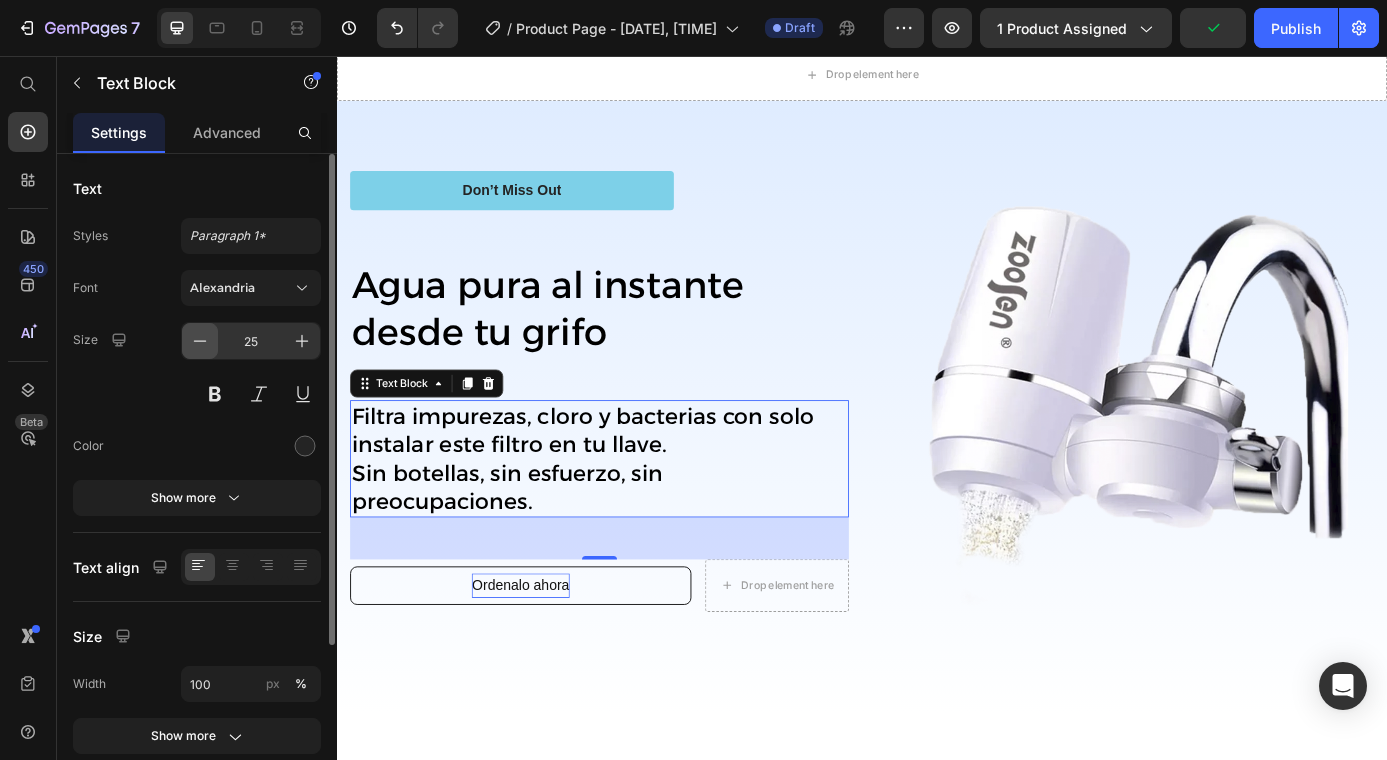 click at bounding box center (200, 341) 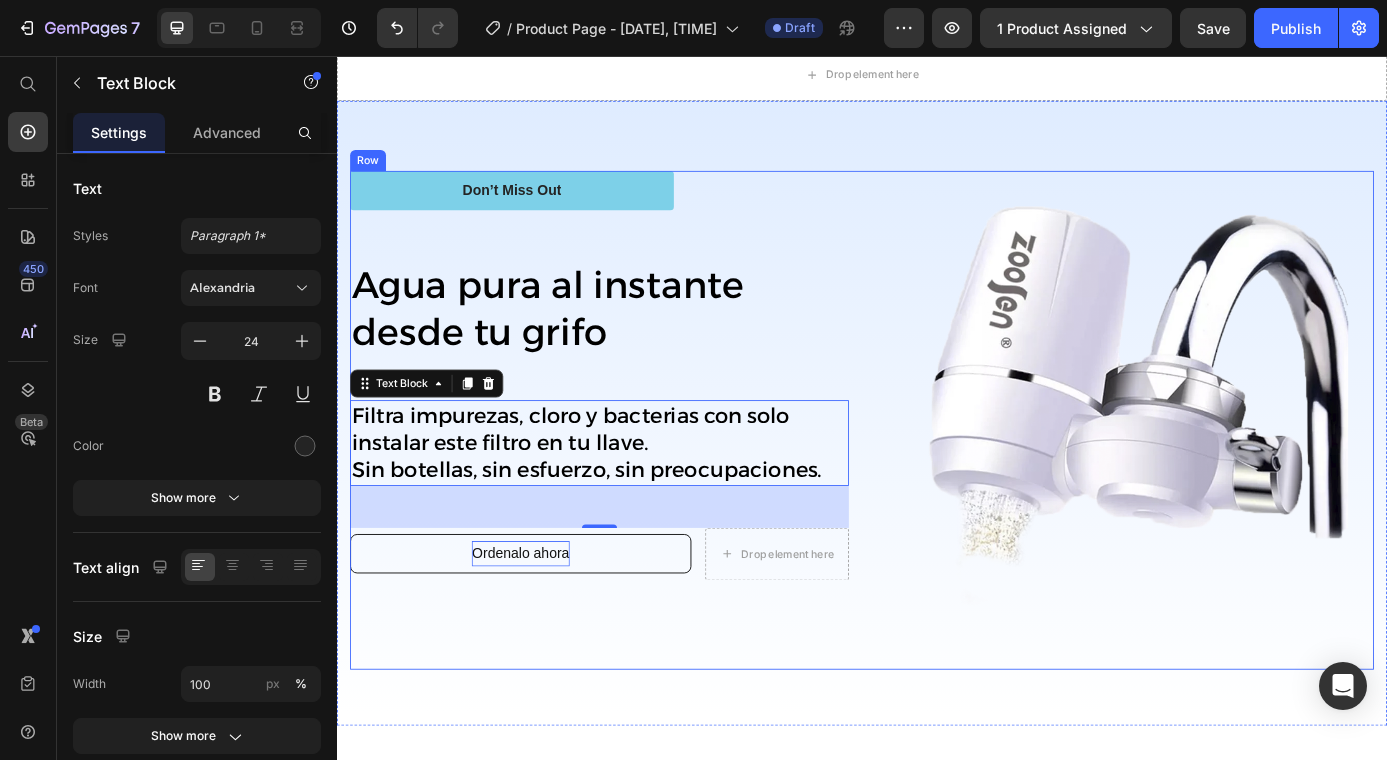 click on "Don’t Miss Out Button ⁠⁠⁠⁠⁠⁠⁠ Agua pura al instante desde tu grifo Heading Filtra impurezas, cloro y bacterias con solo instalar este filtro en tu llave. Sin botellas, sin esfuerzo, sin preocupaciones. Text Block   48 Ordenalo ahora Button
Drop element here Row" at bounding box center (637, 472) 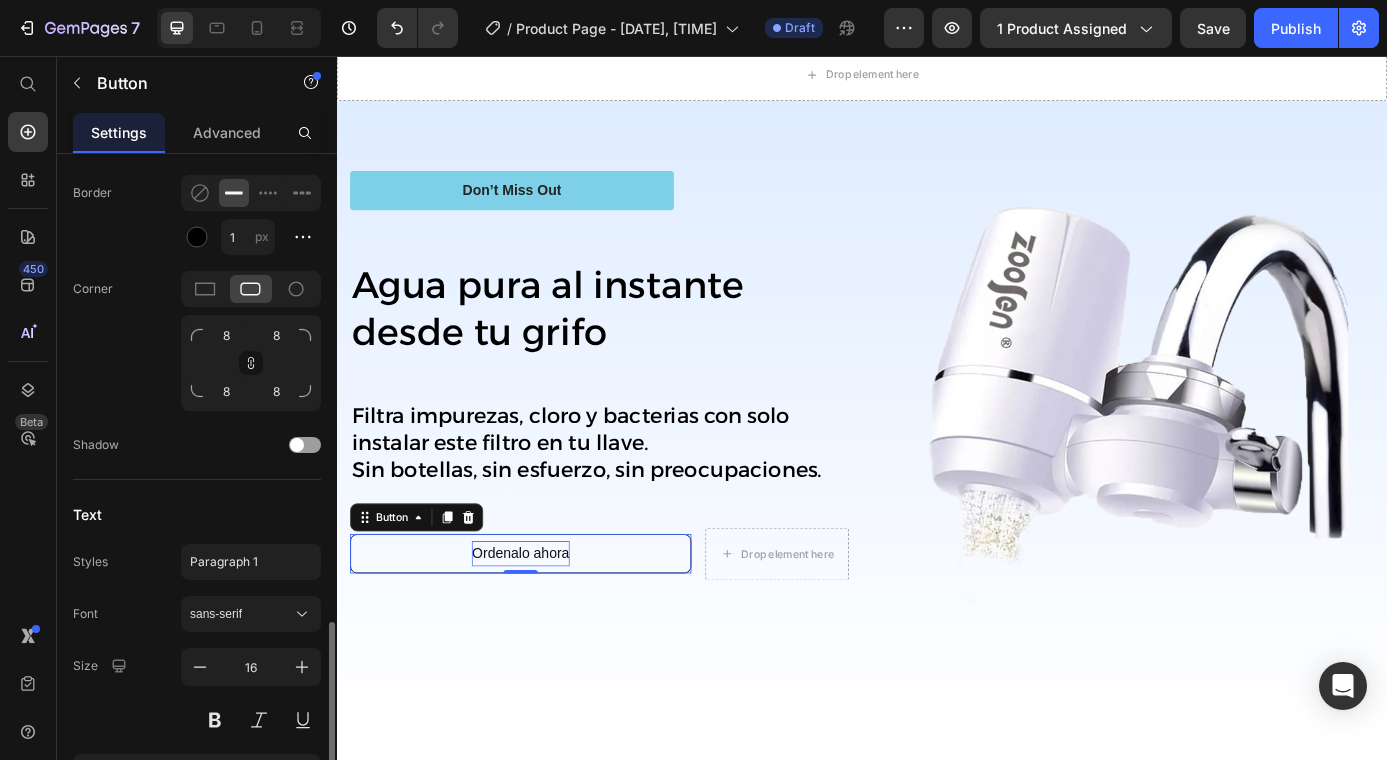 scroll, scrollTop: 541, scrollLeft: 0, axis: vertical 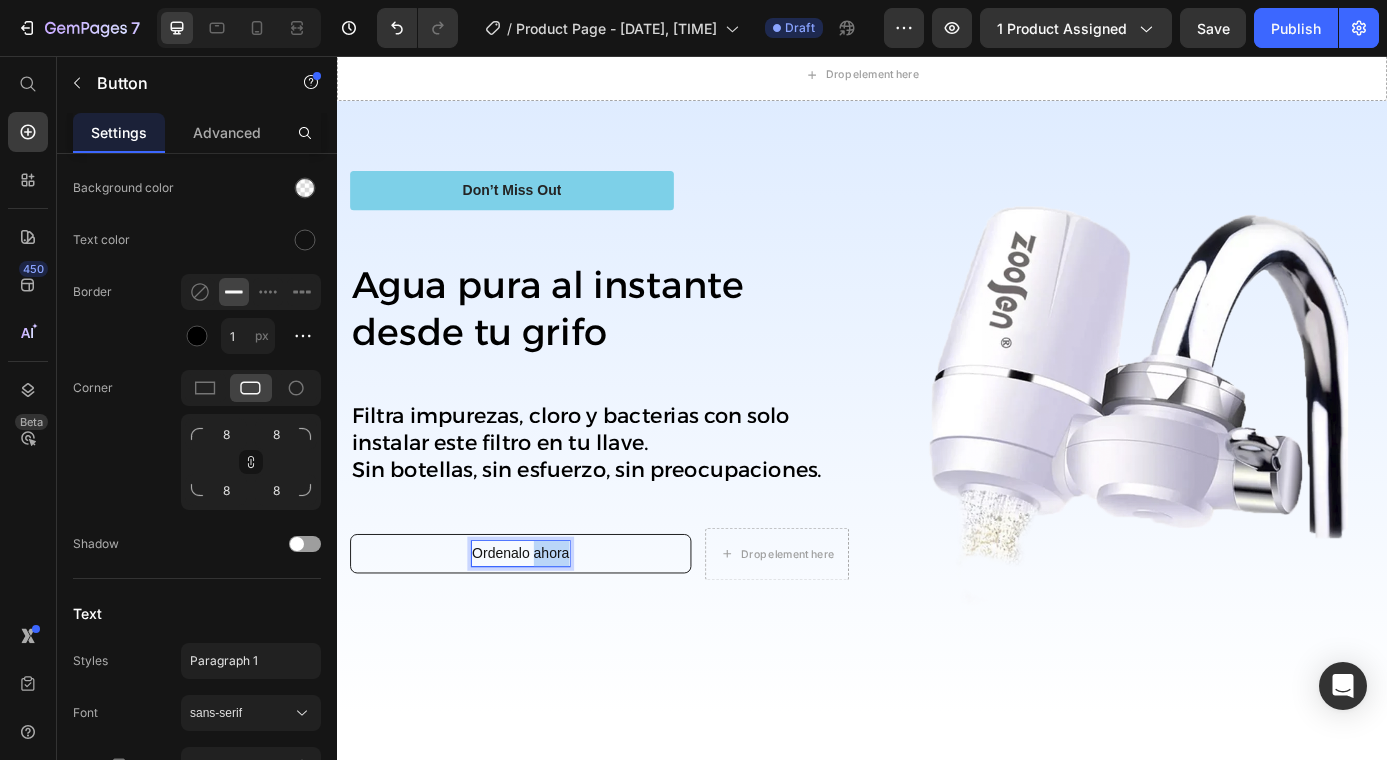 click on "Ordenalo ahora" at bounding box center (546, 624) 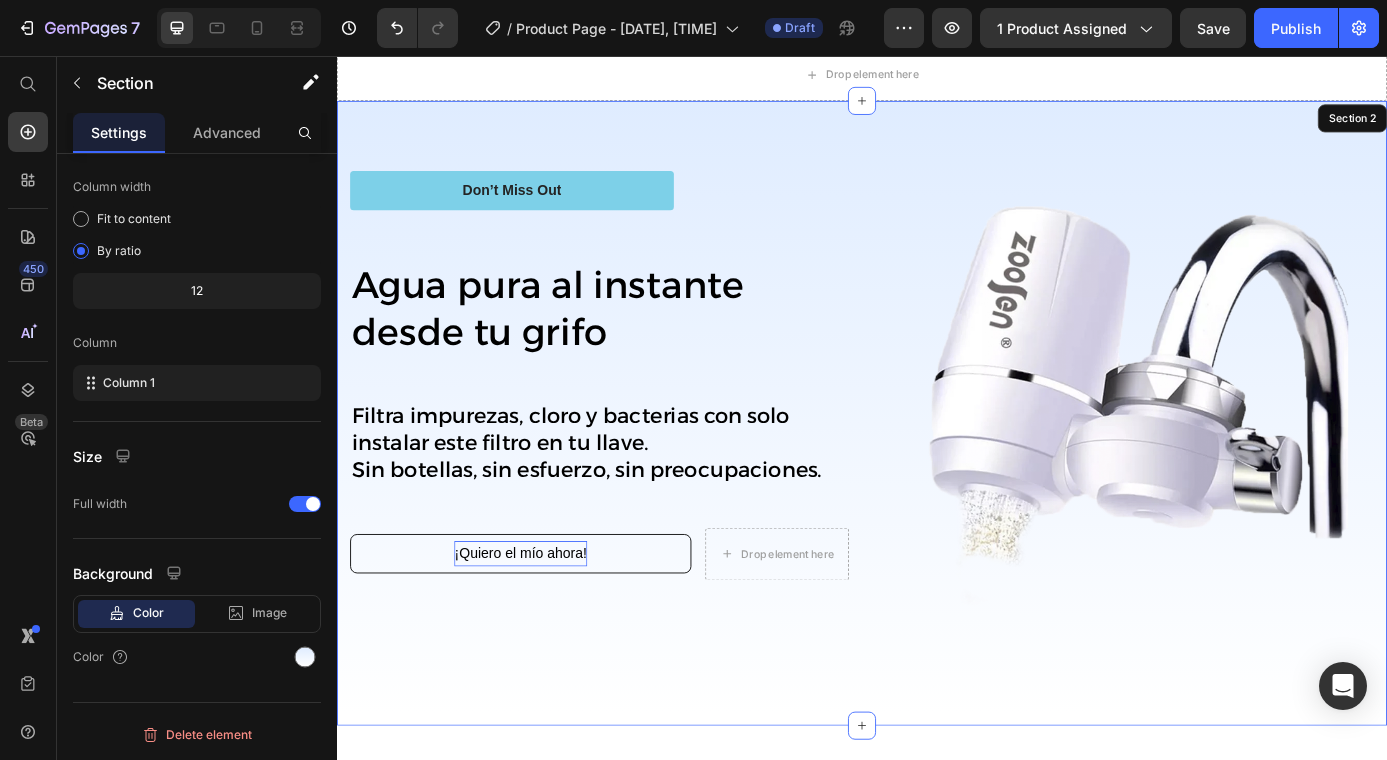click on "Don’t Miss Out Button ⁠⁠⁠⁠⁠⁠⁠ Agua pura al instante desde tu grifo Heading Filtra impurezas, cloro y bacterias con solo instalar este filtro en tu llave. Sin botellas, sin esfuerzo, sin preocupaciones. Text Block ¡Quiero el mío ahora! Button   0
Drop element here Row The standard Lorem Heading Image Row Section 2" at bounding box center [937, 464] 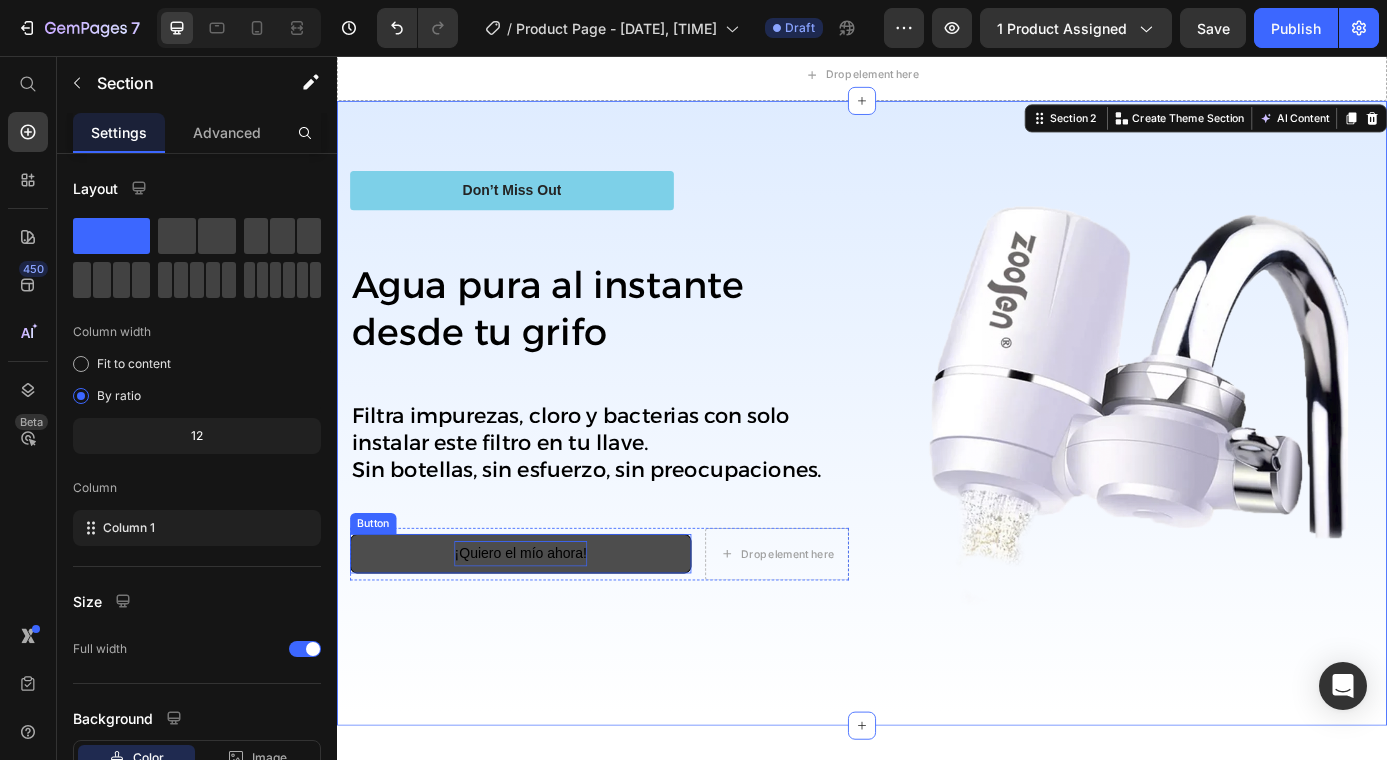 click on "¡Quiero el mío ahora!" at bounding box center (547, 624) 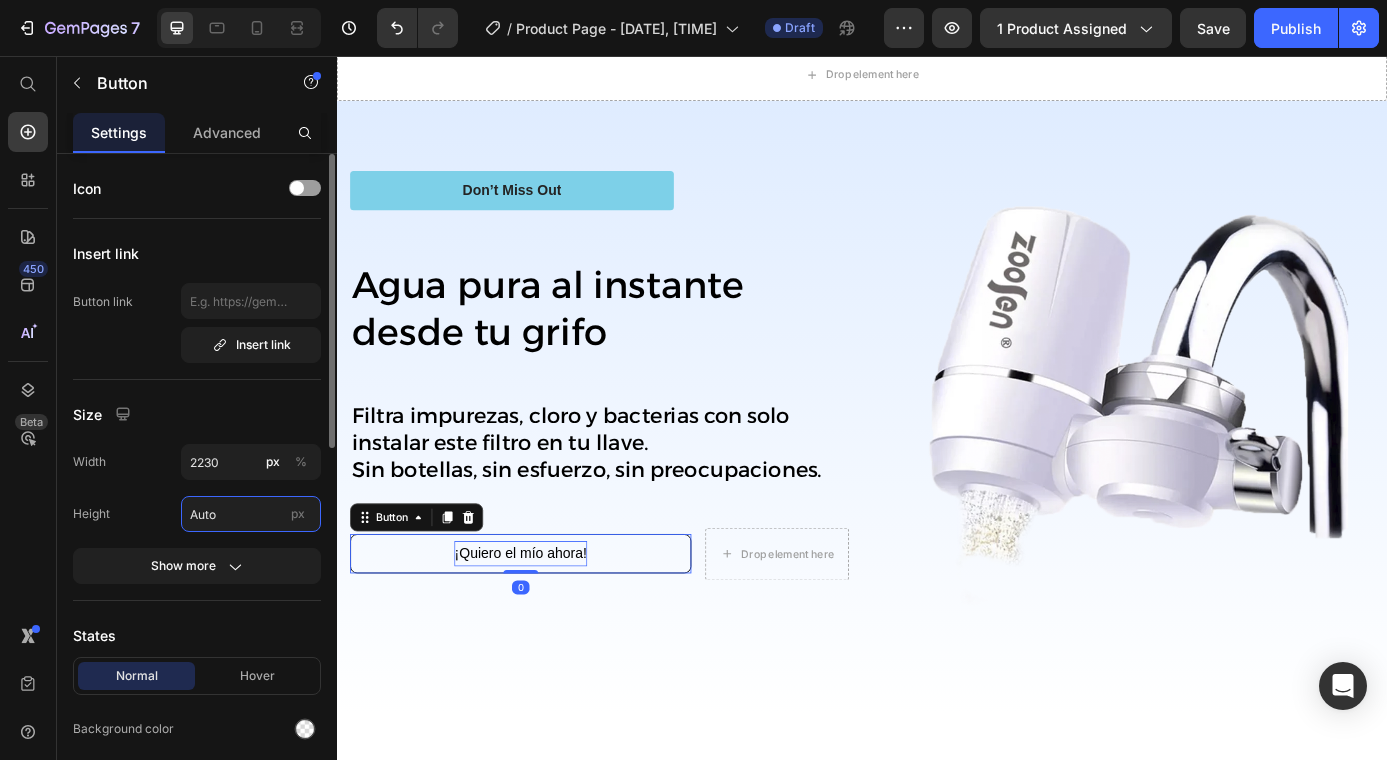 click on "Auto" at bounding box center [251, 514] 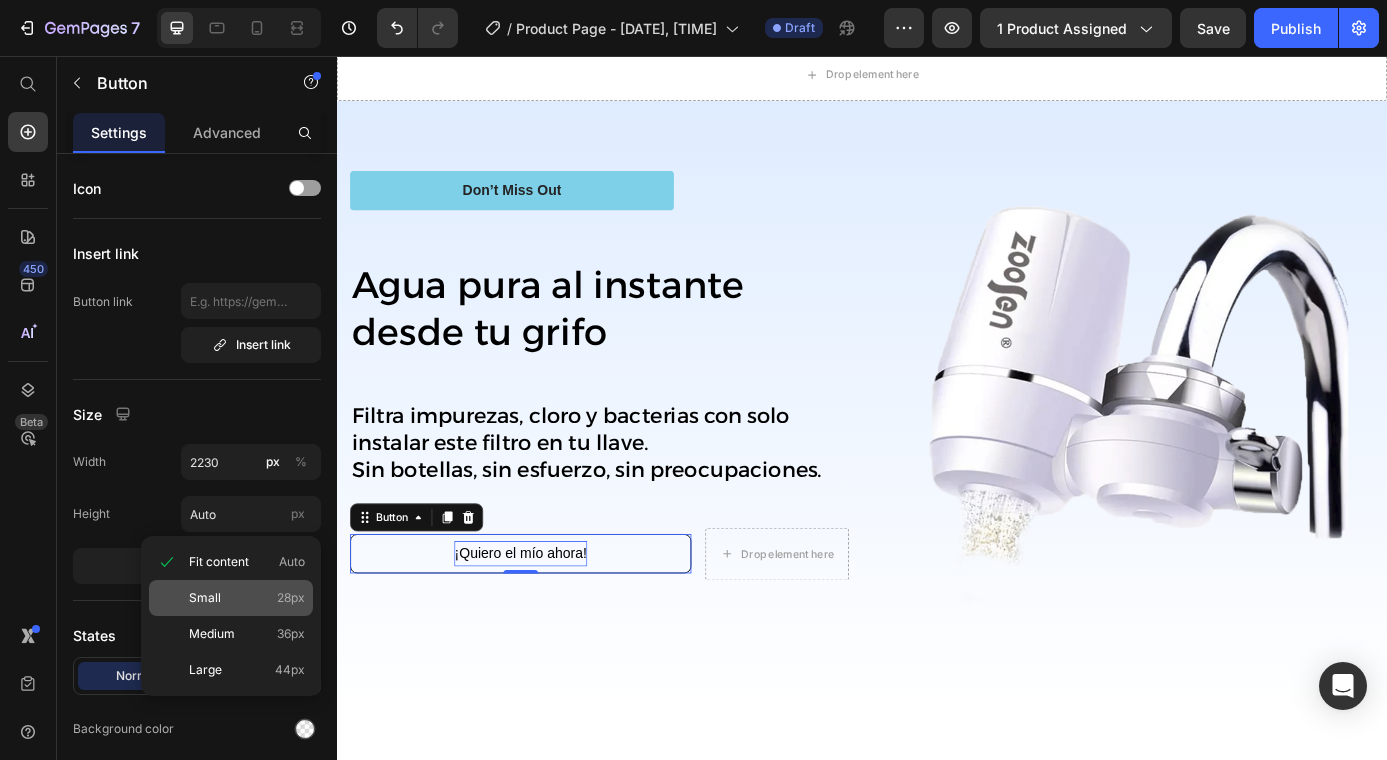 click on "Small 28px" at bounding box center (247, 598) 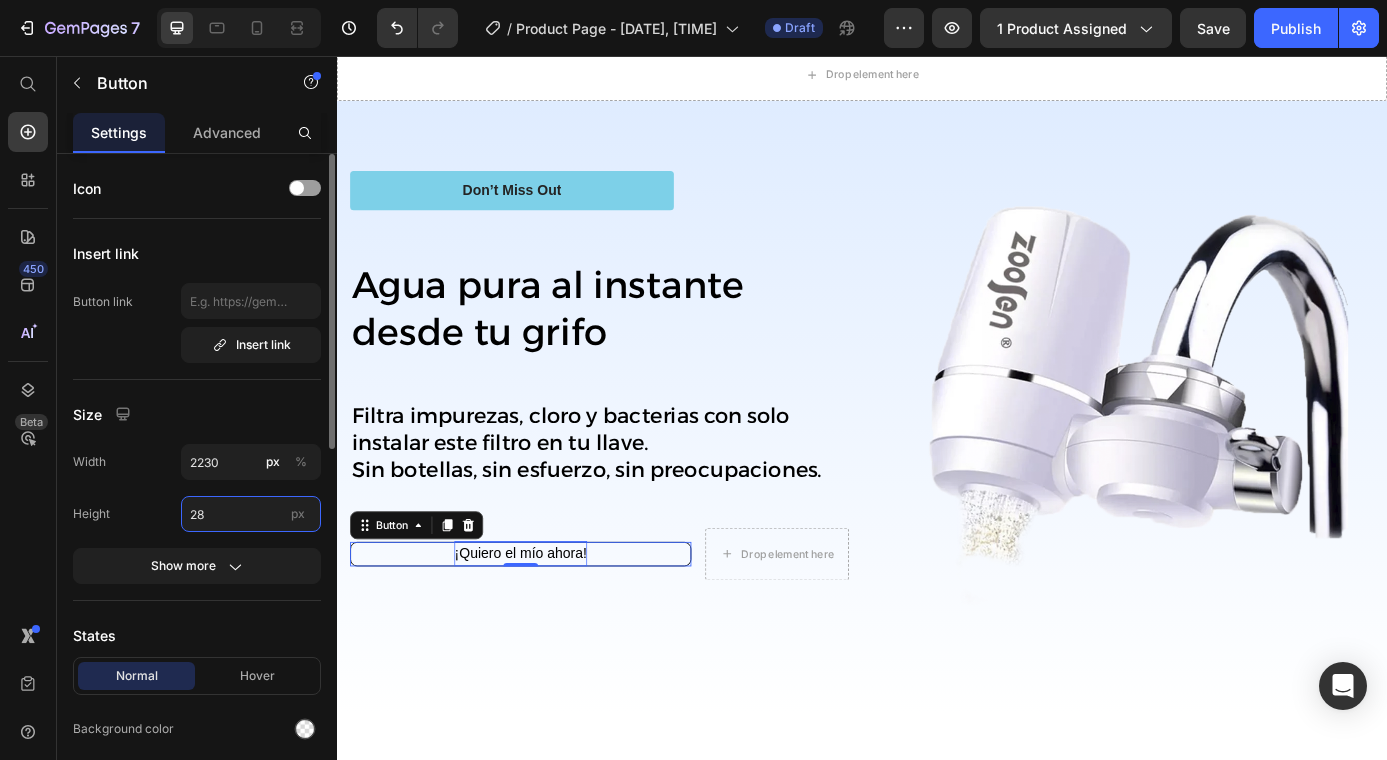 click on "28" at bounding box center [251, 514] 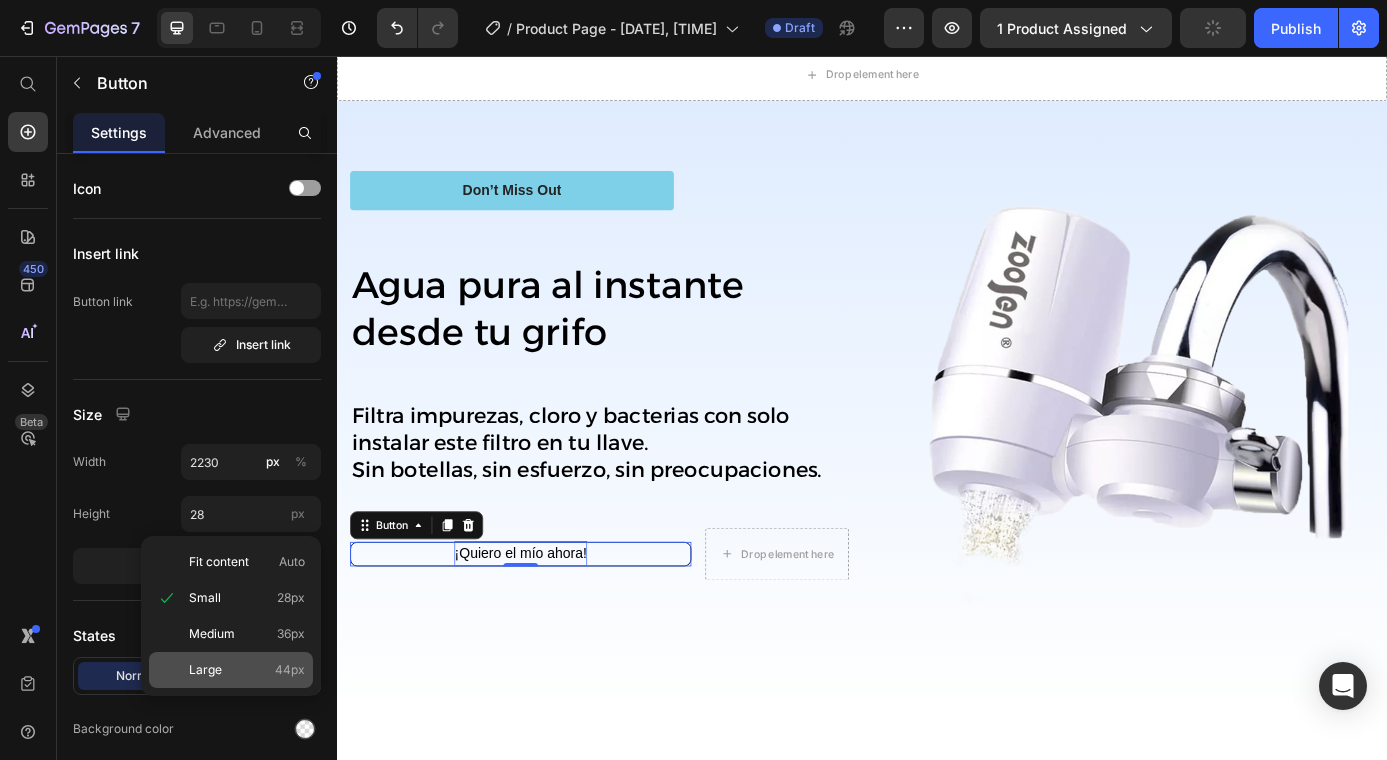 click on "Large 44px" at bounding box center [247, 670] 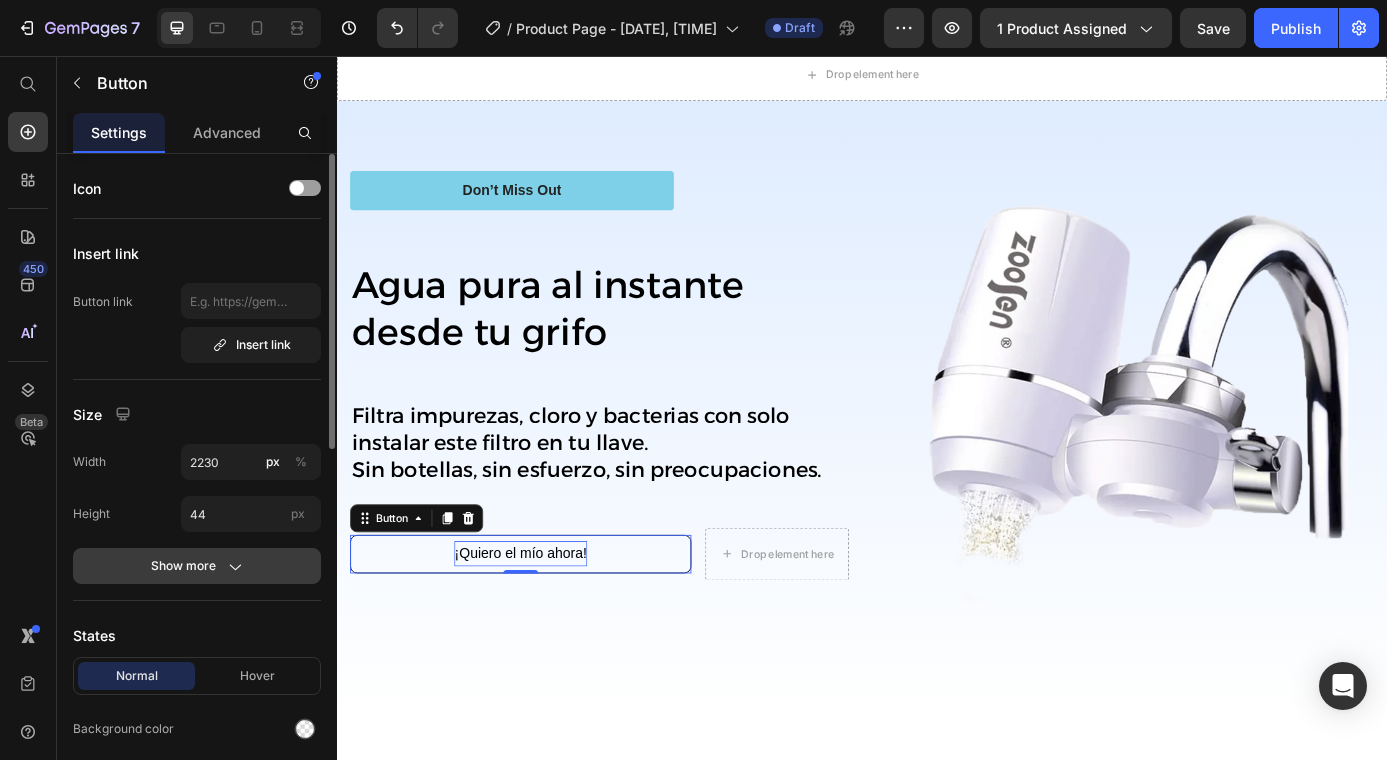 click 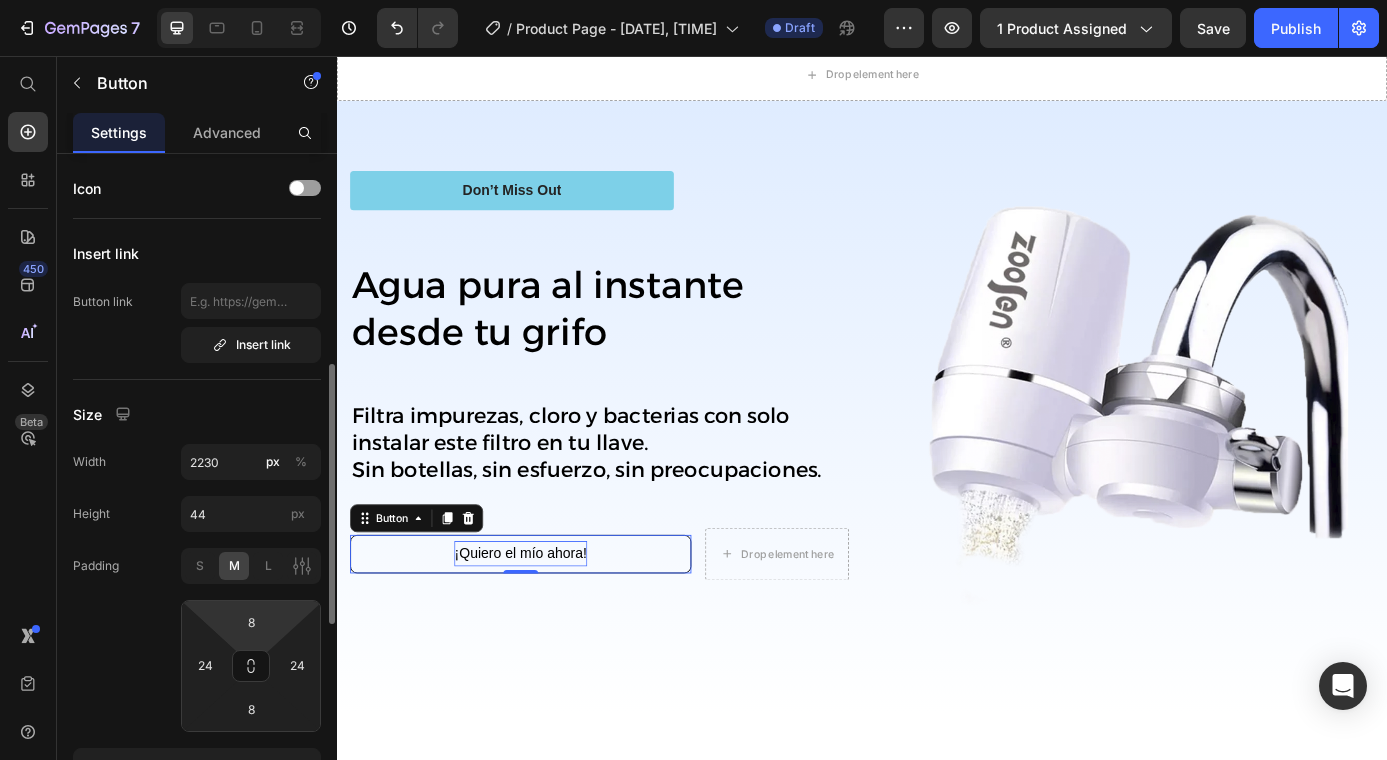scroll, scrollTop: 186, scrollLeft: 0, axis: vertical 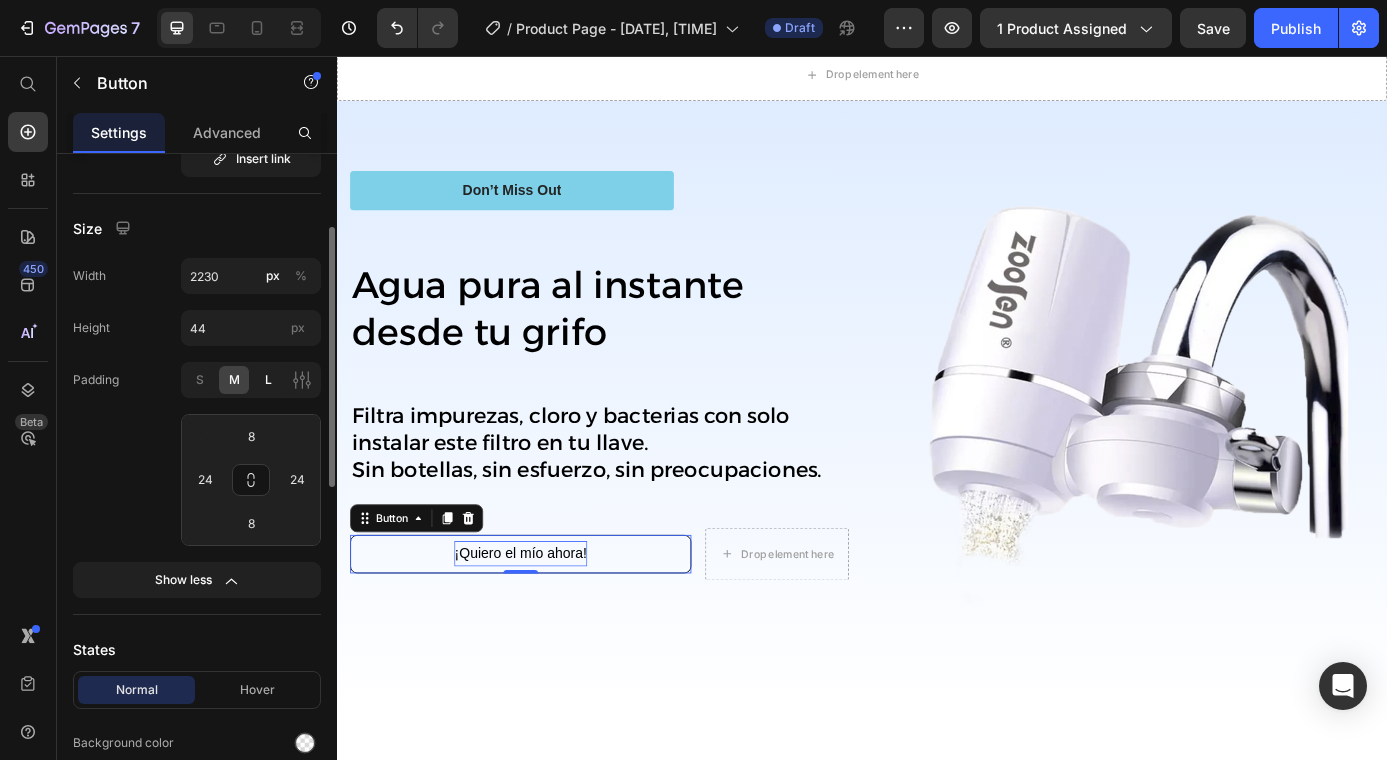 click on "L" 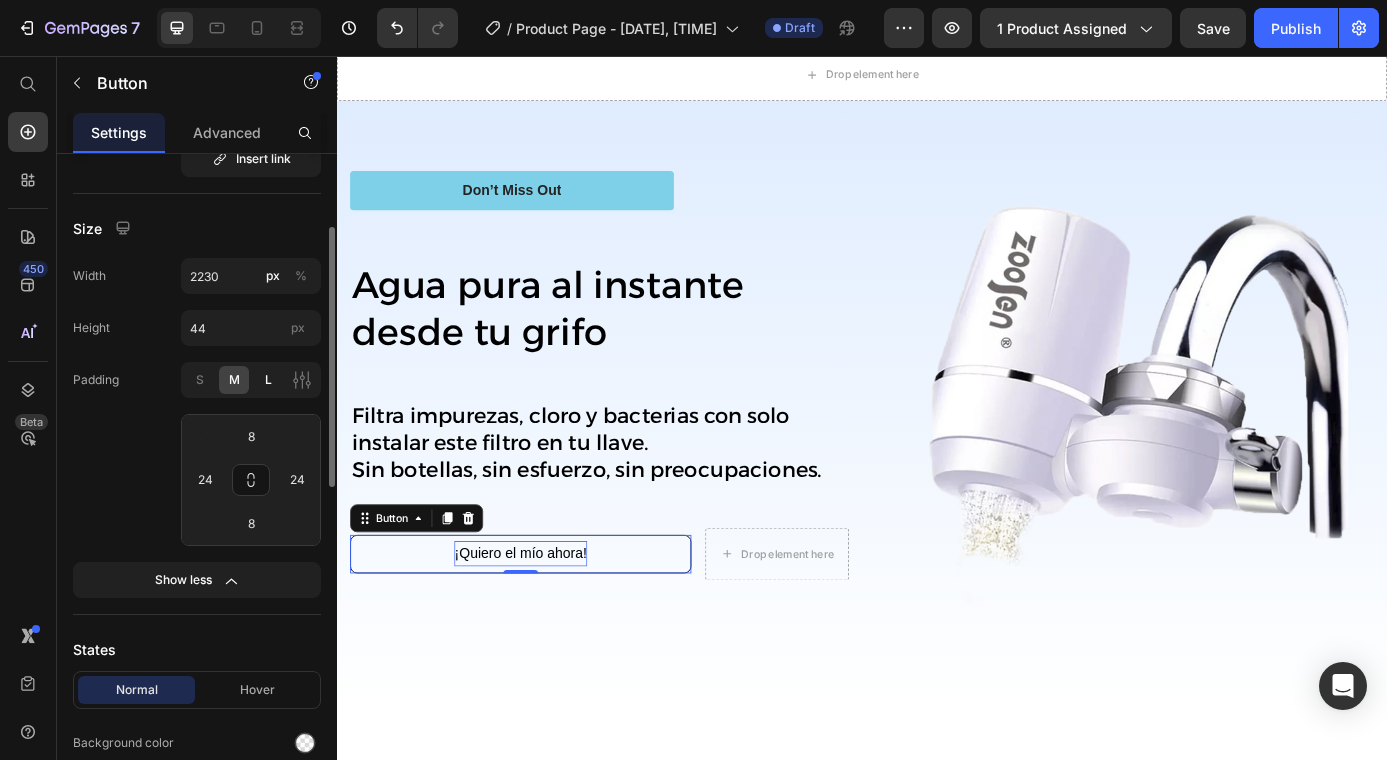 type on "12" 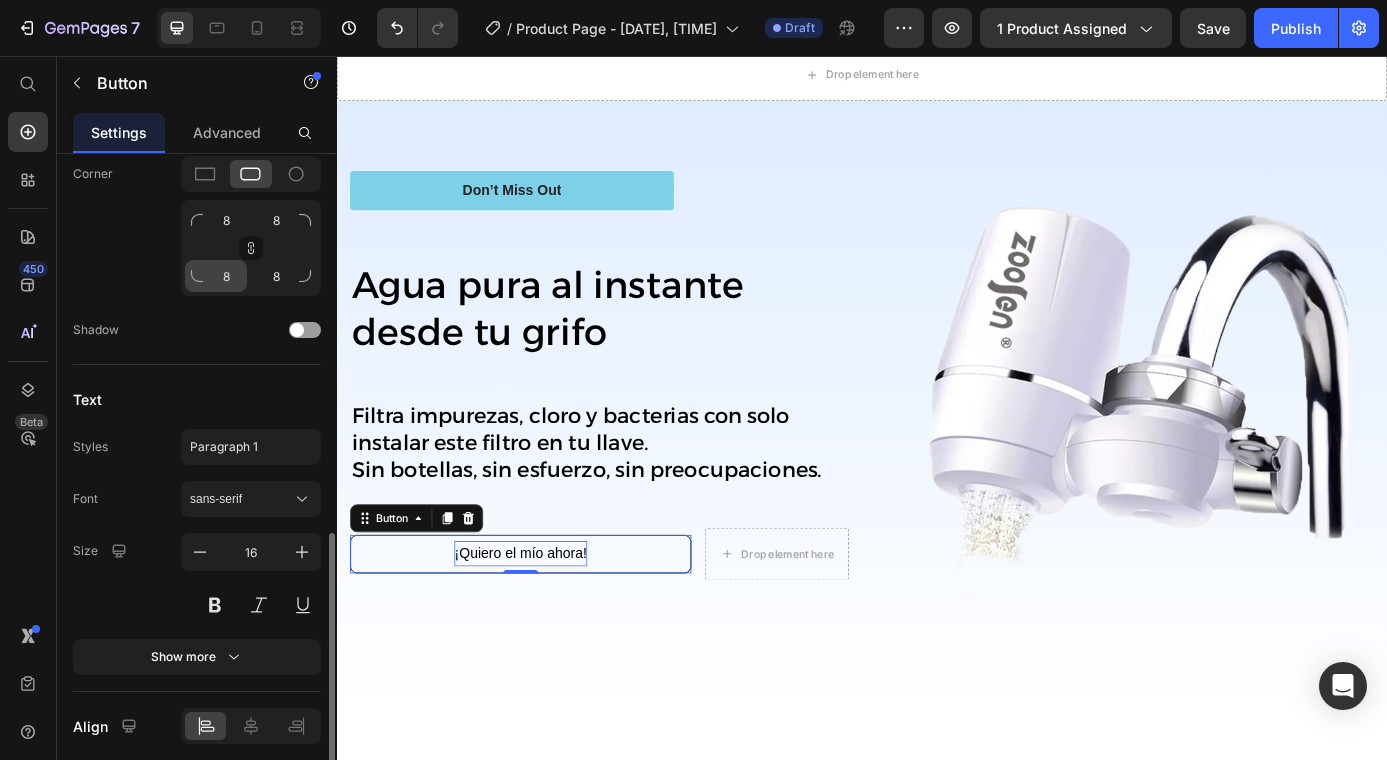 scroll, scrollTop: 958, scrollLeft: 0, axis: vertical 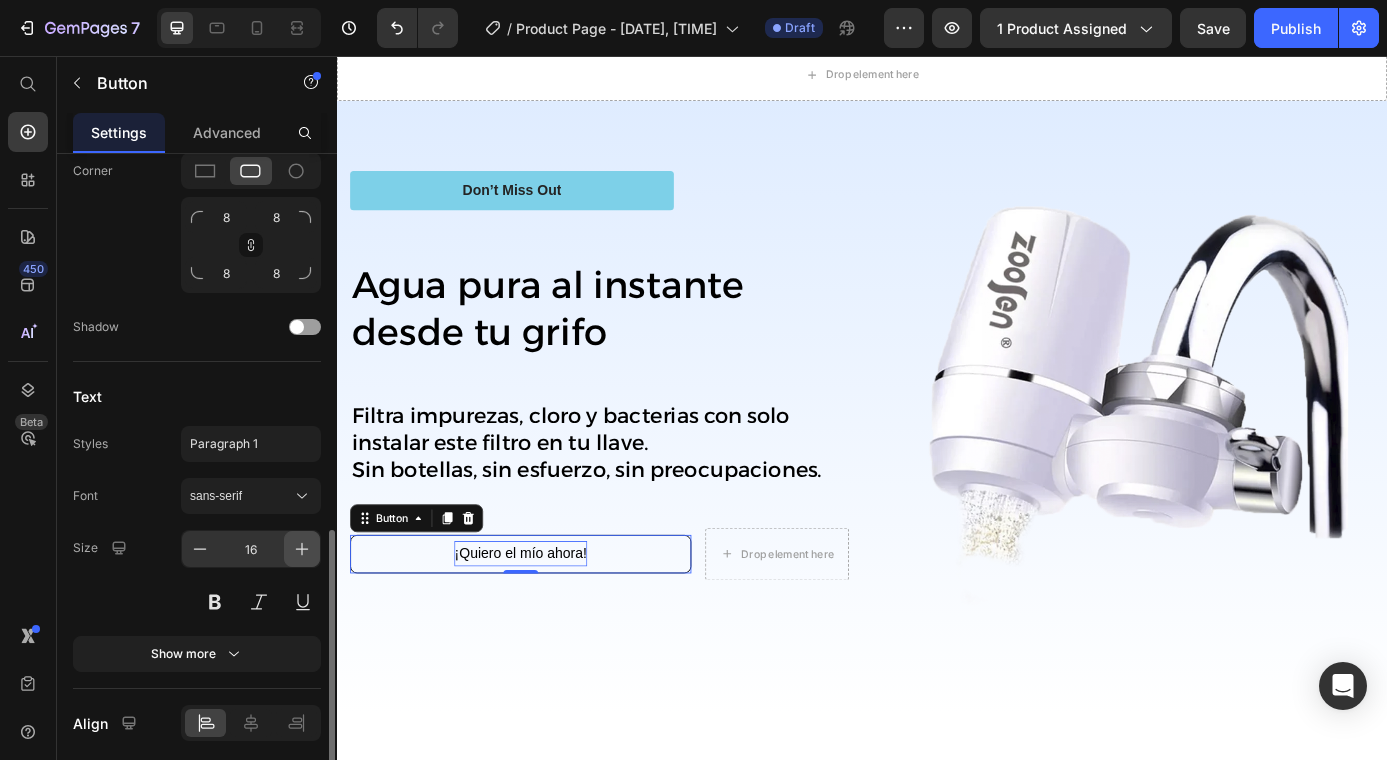 click 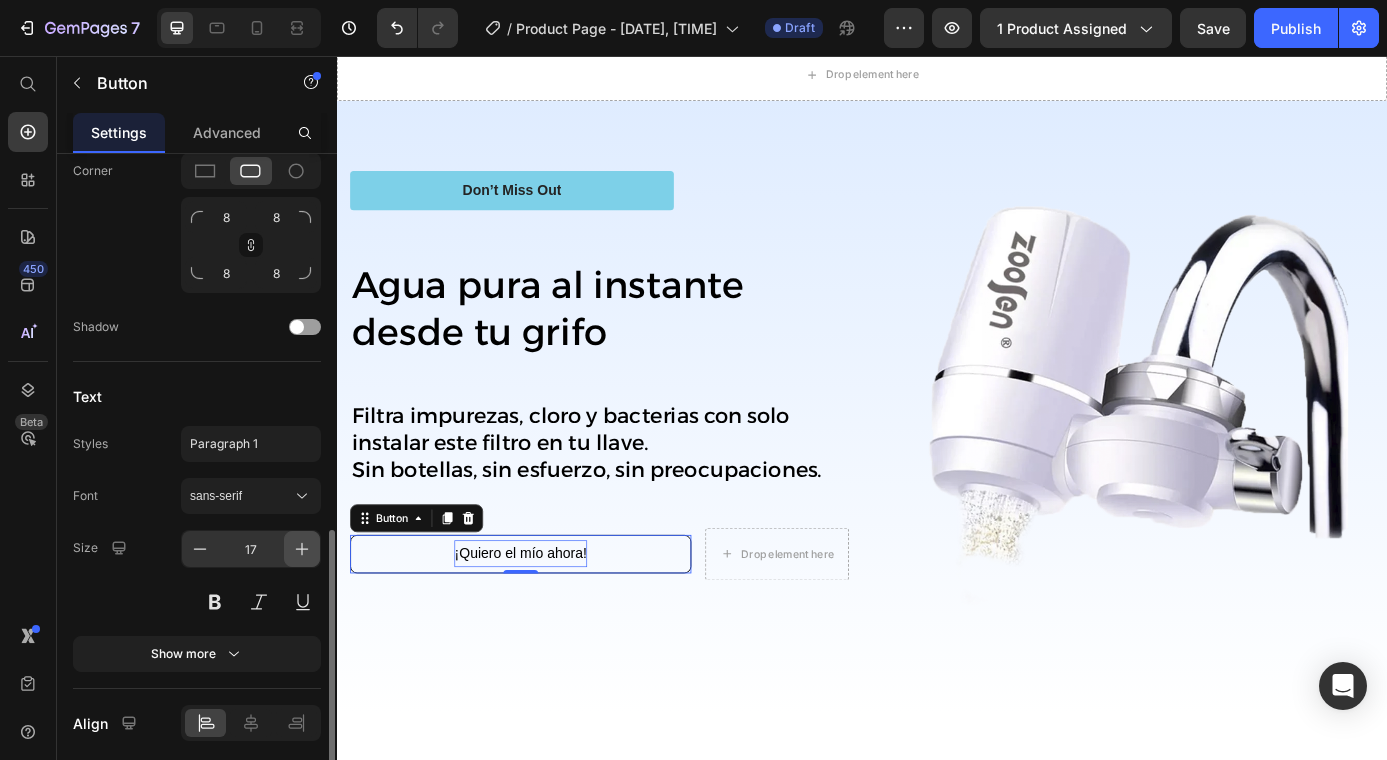 click 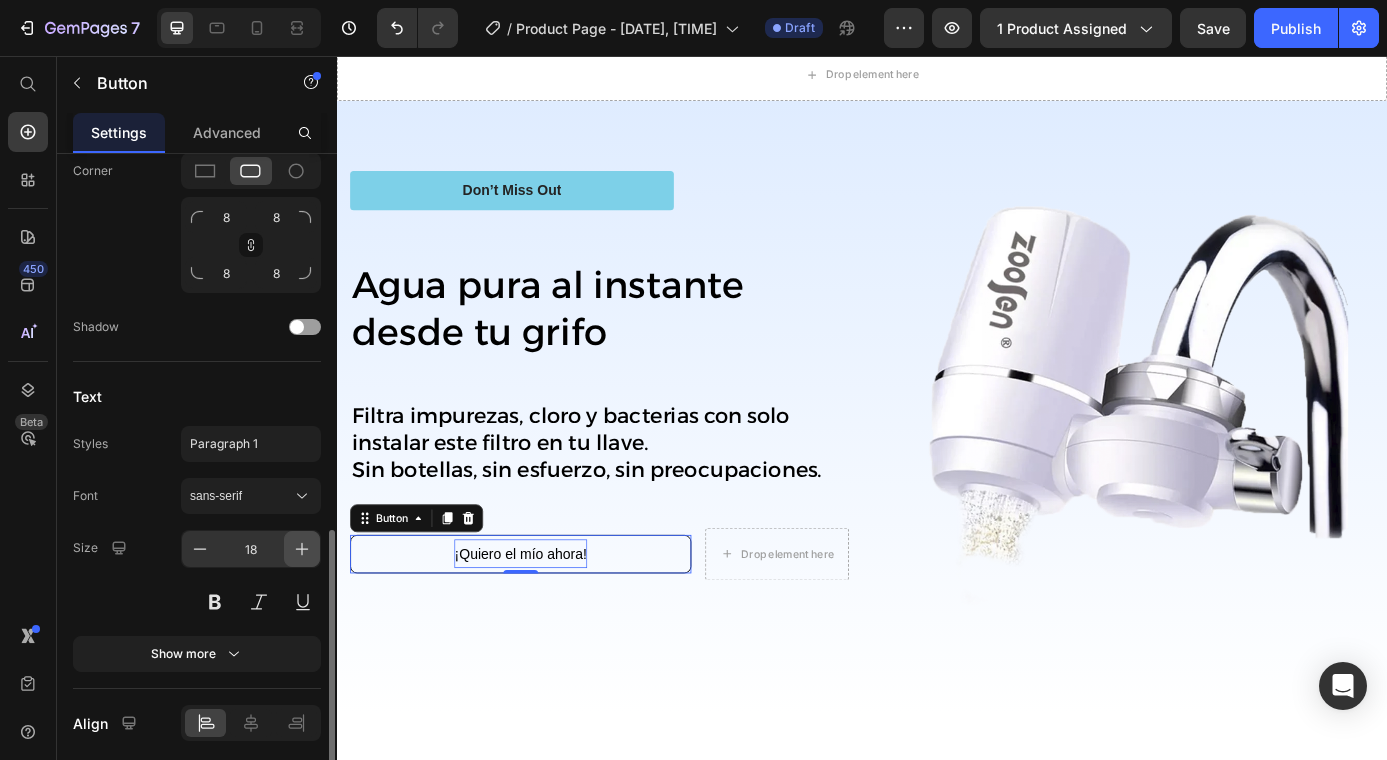 click 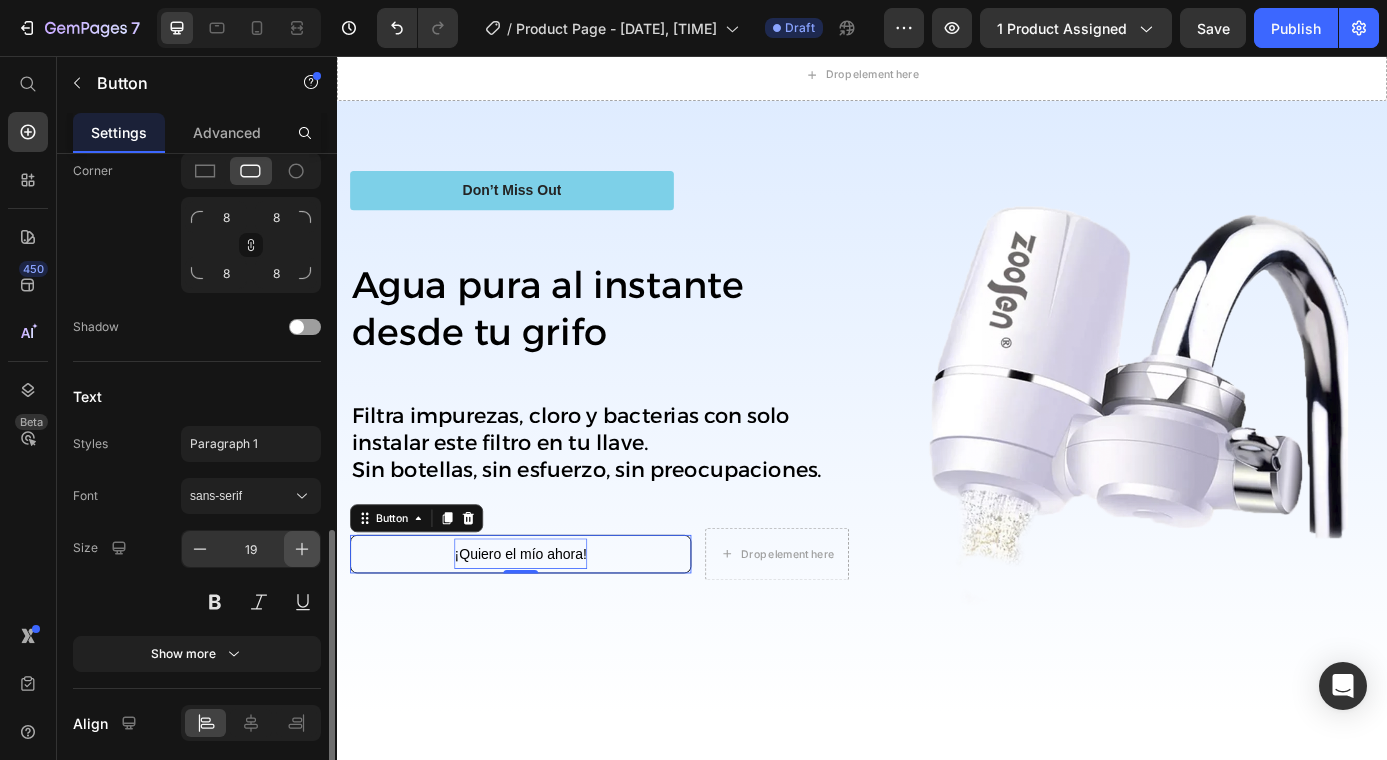 click 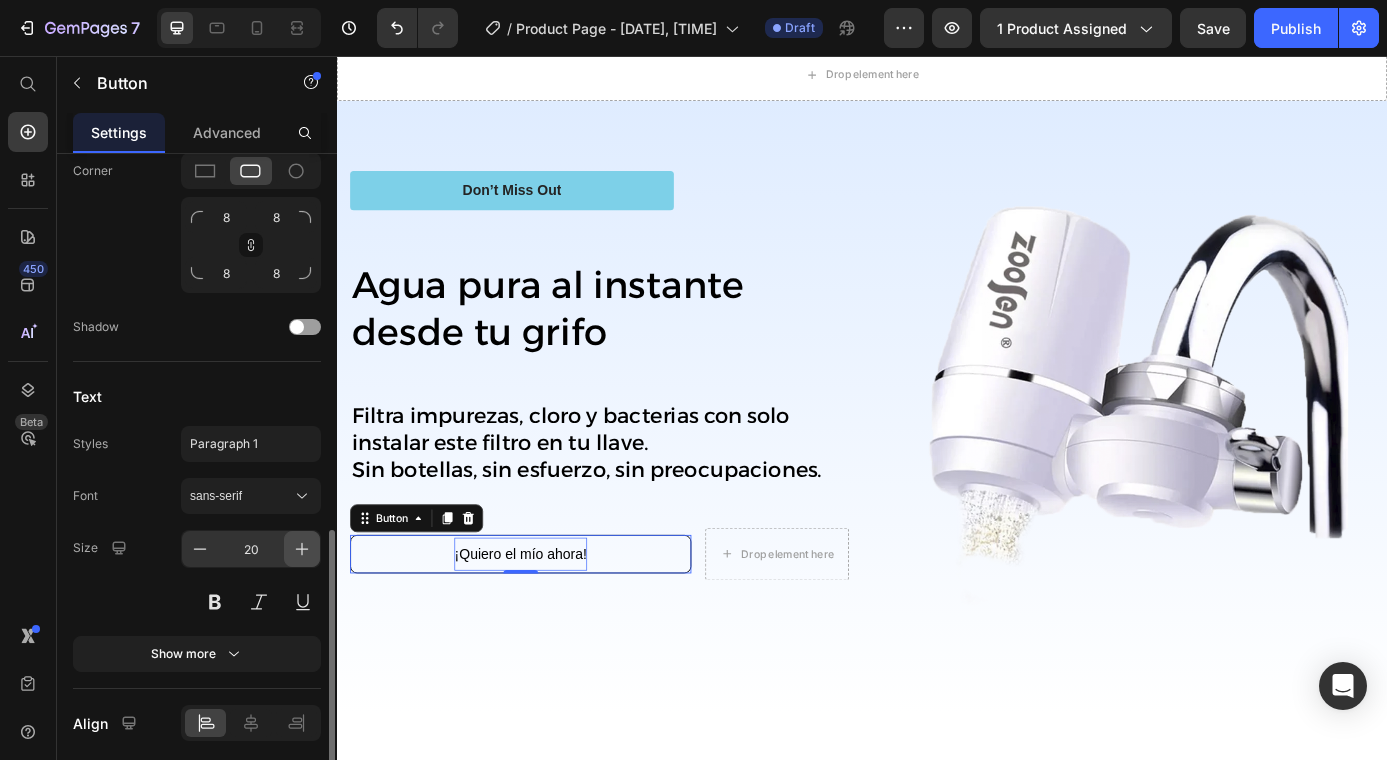 click 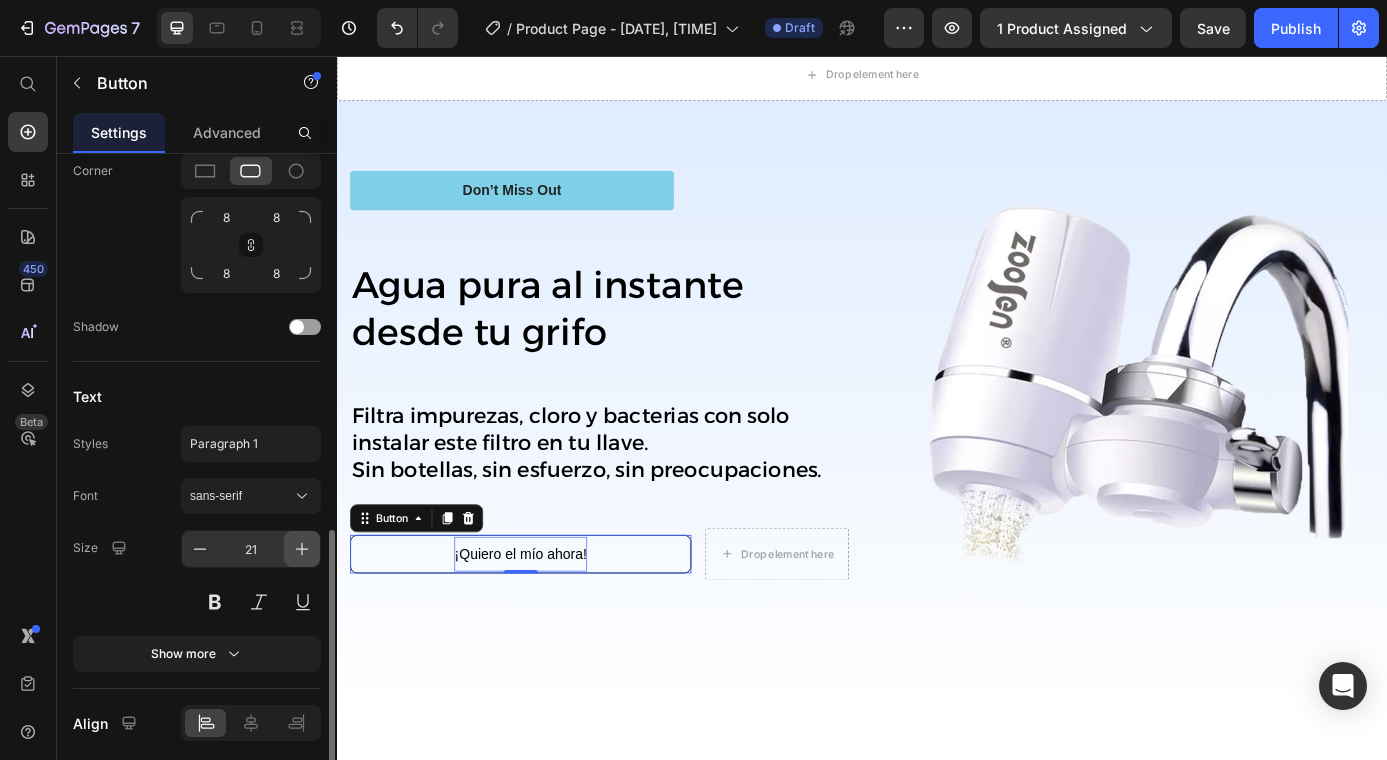 click 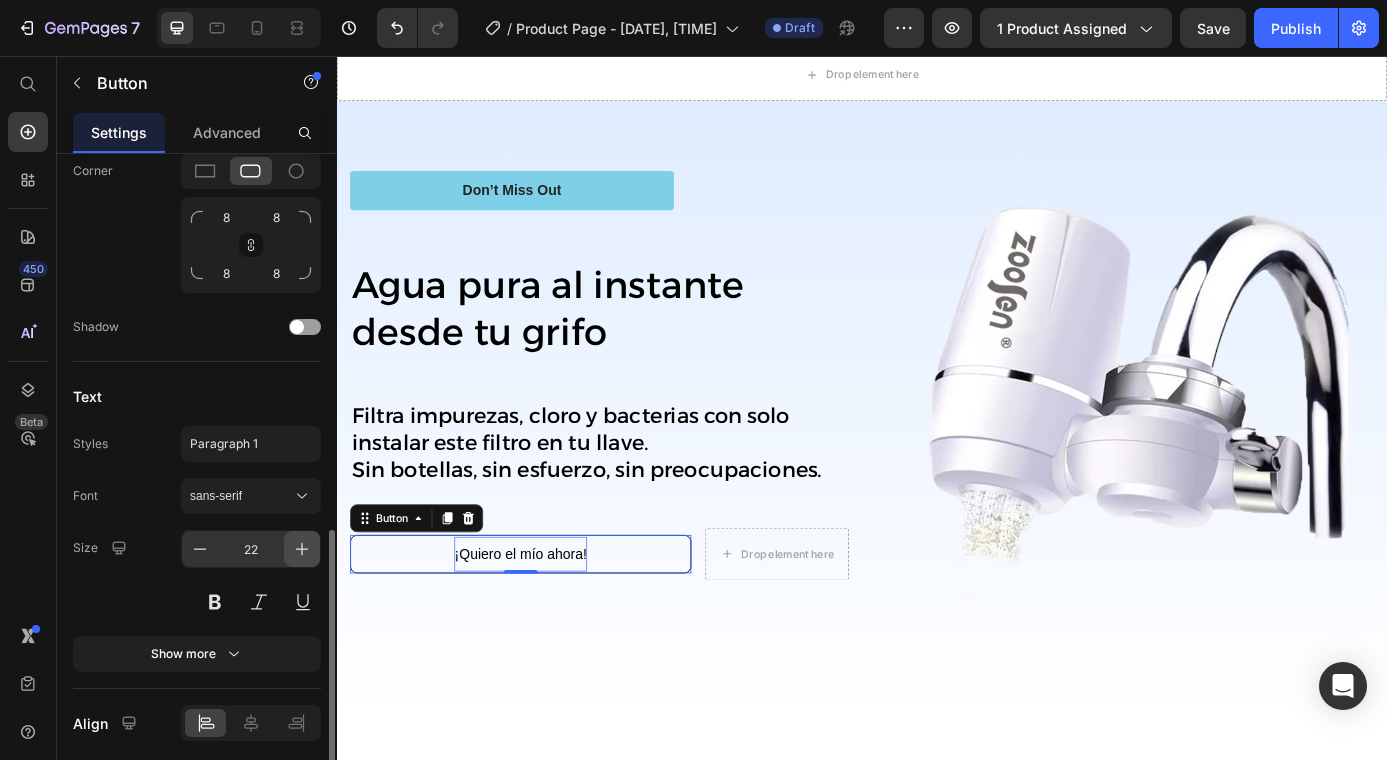 click 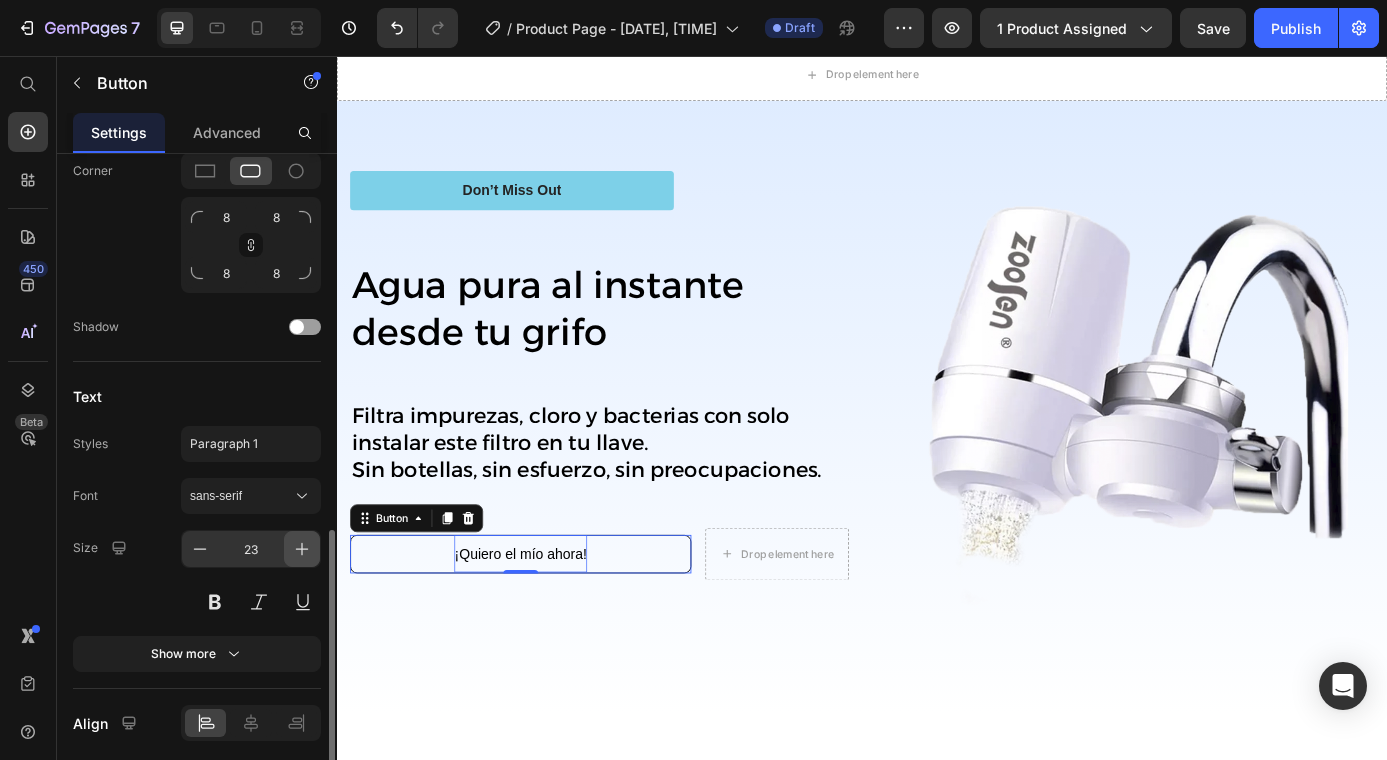 click 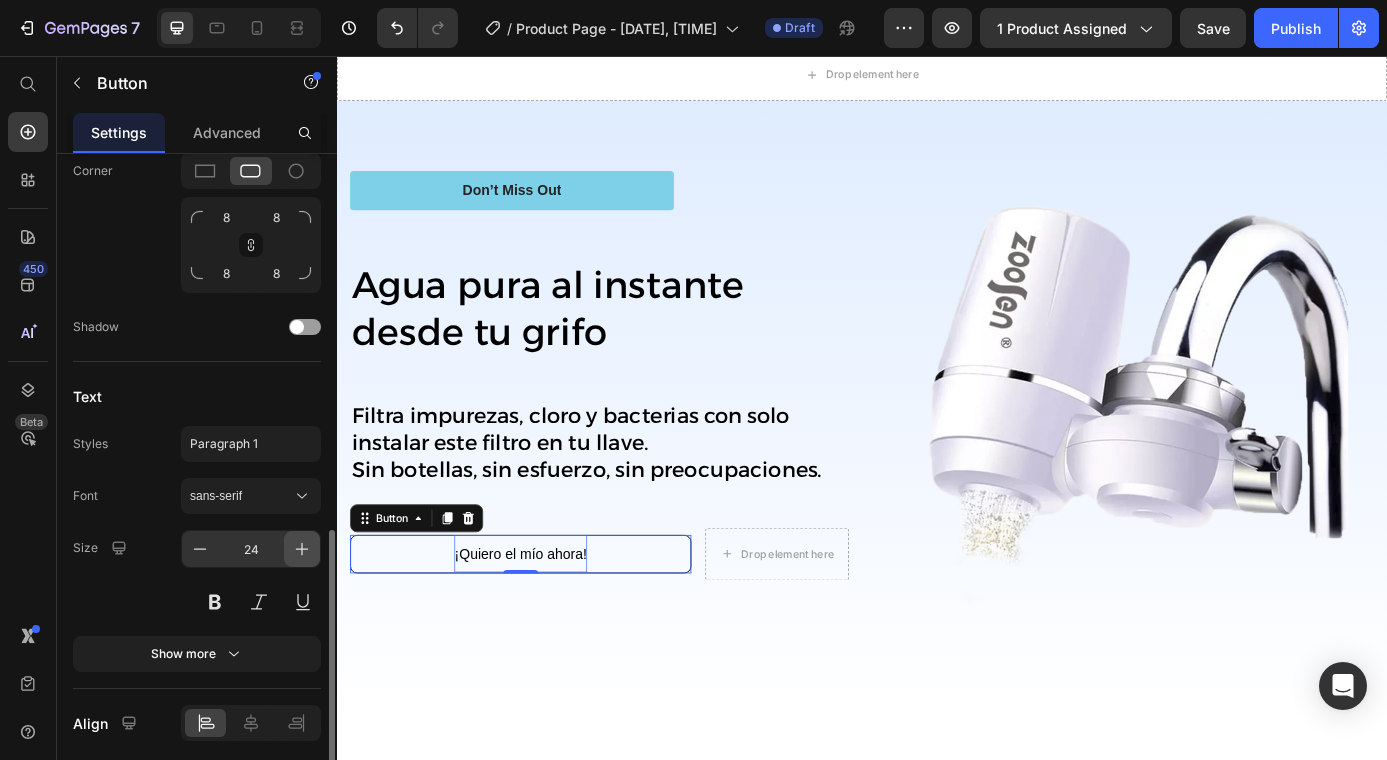 click 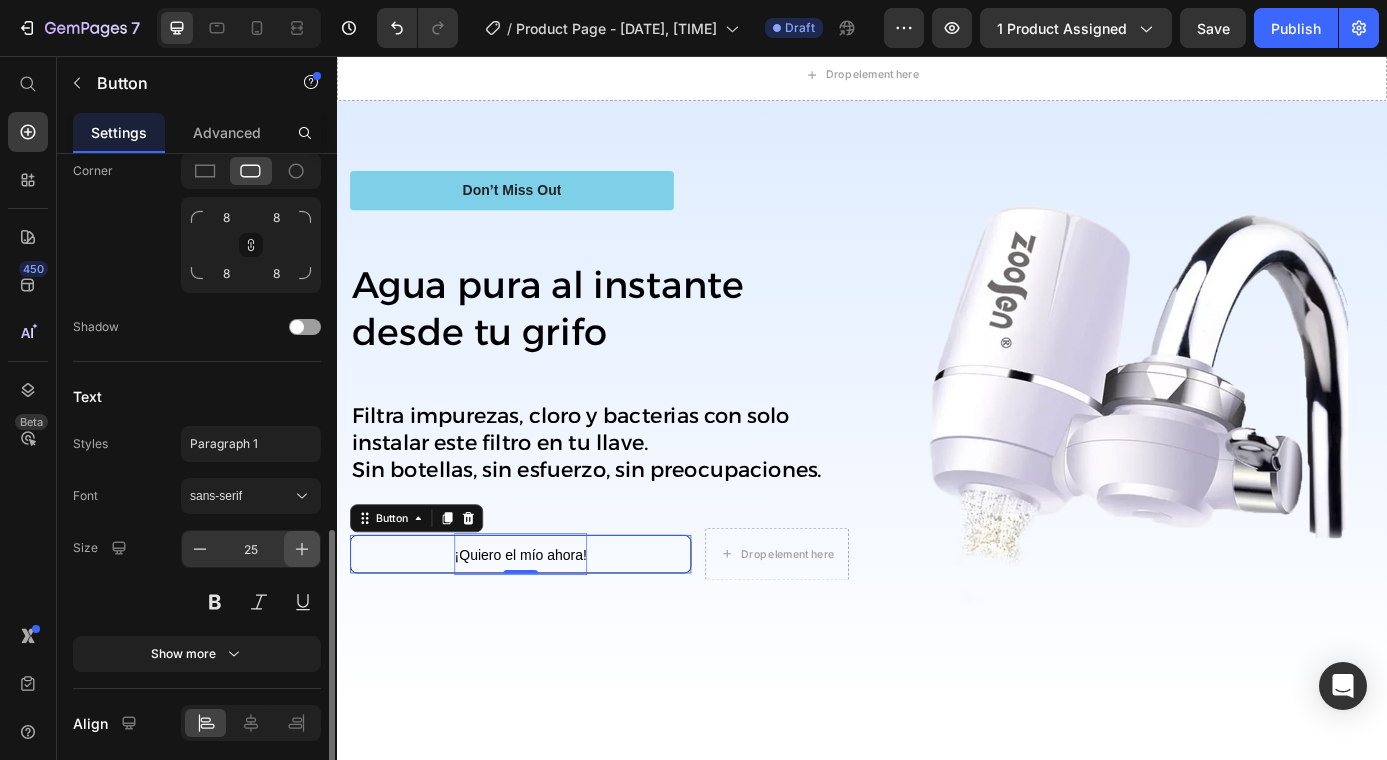 click 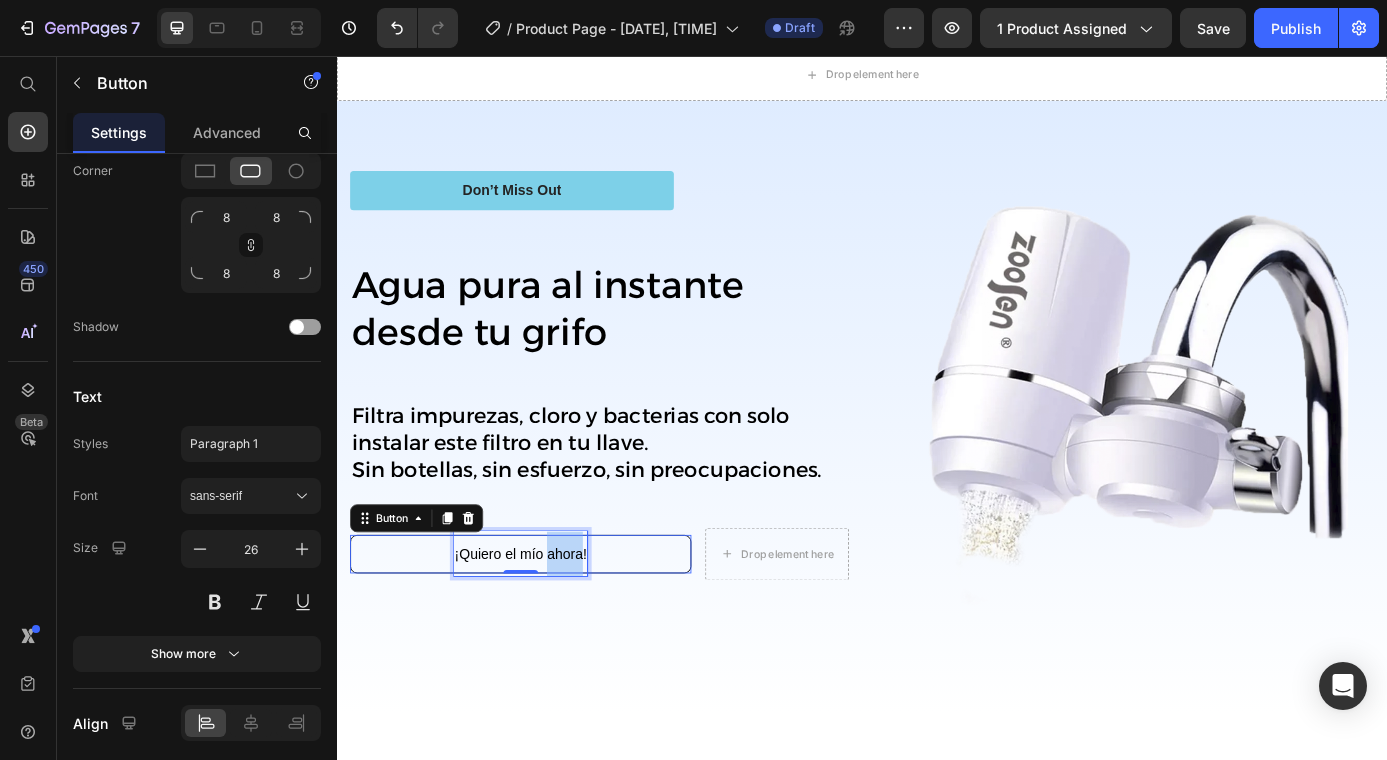 click on "¡Quiero el mío ahora!" at bounding box center (546, 625) 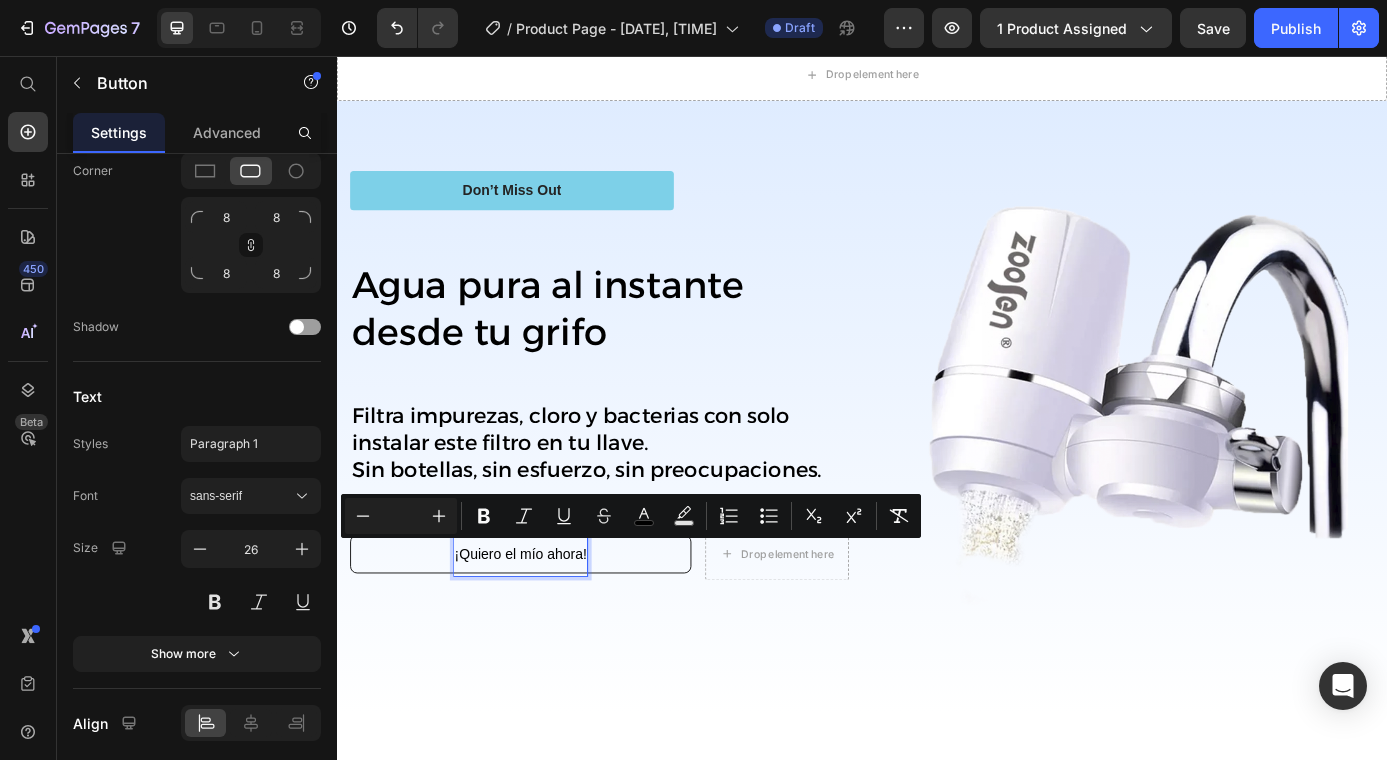 click on "¡Quiero el mío ahora!" at bounding box center [546, 625] 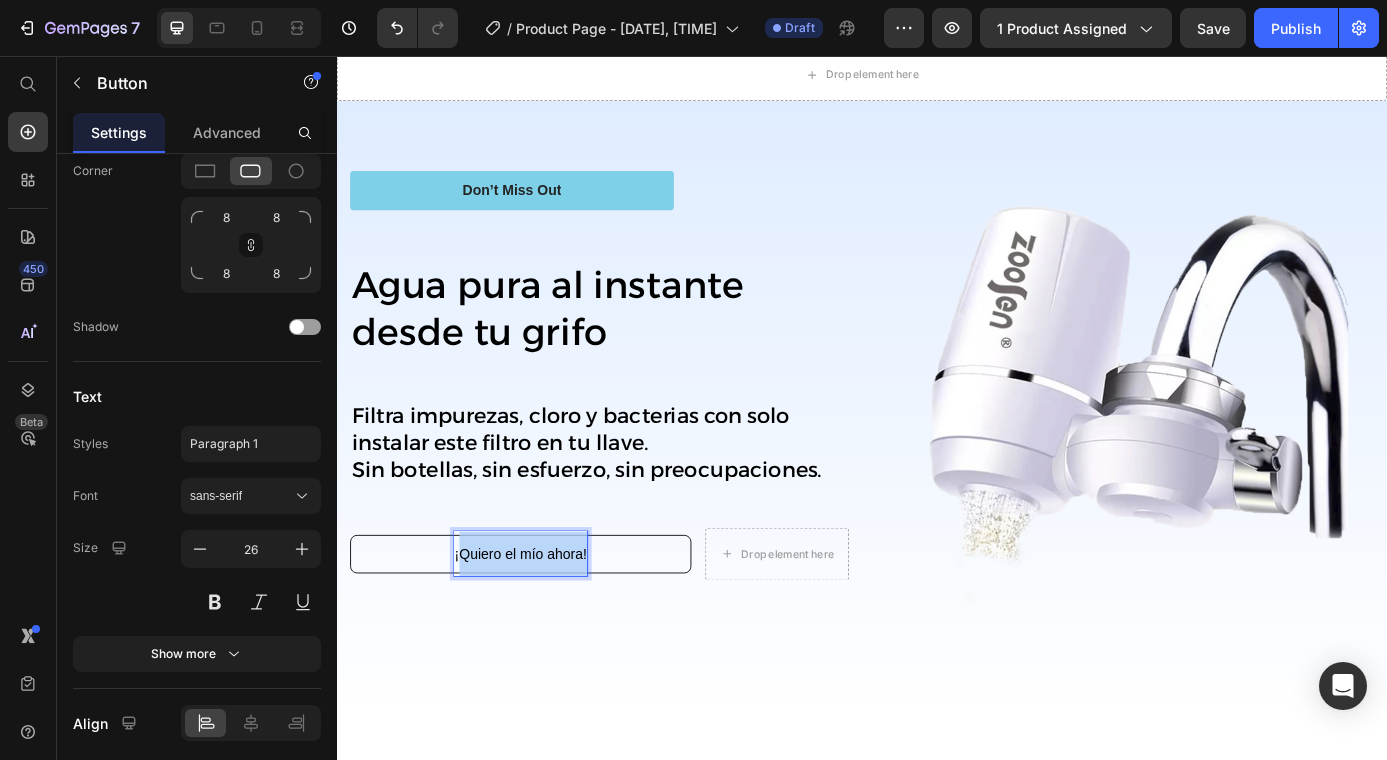 drag, startPoint x: 471, startPoint y: 622, endPoint x: 626, endPoint y: 637, distance: 155.72412 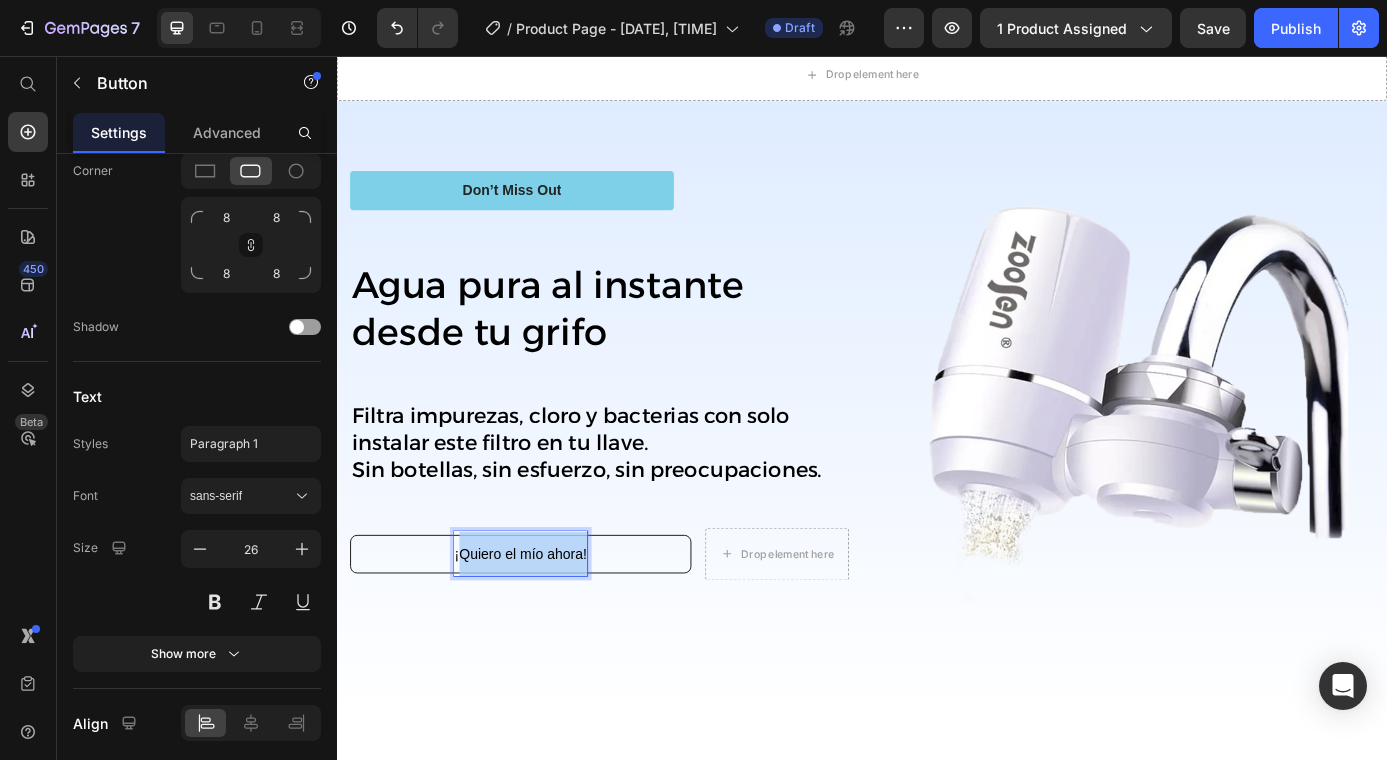 click on "¡Quiero el mío ahora!" at bounding box center [547, 625] 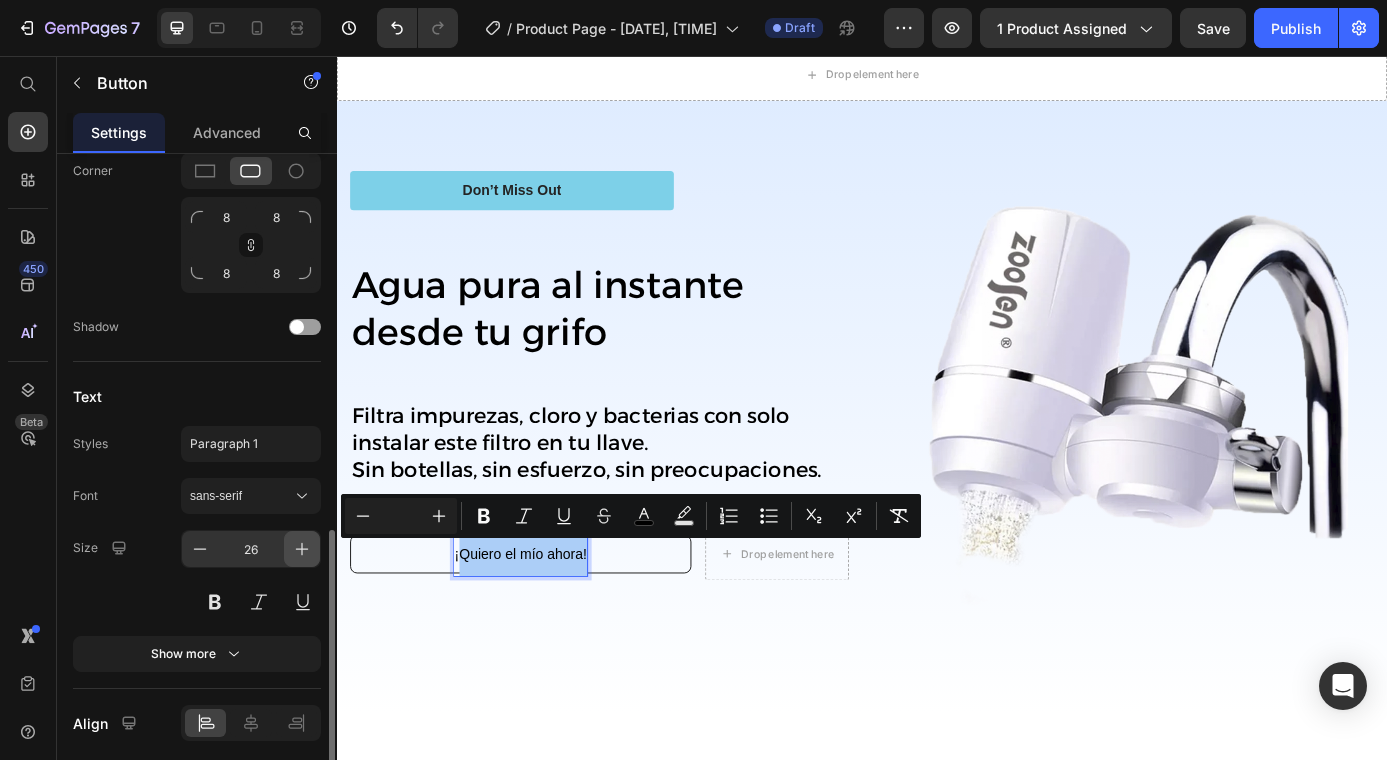click 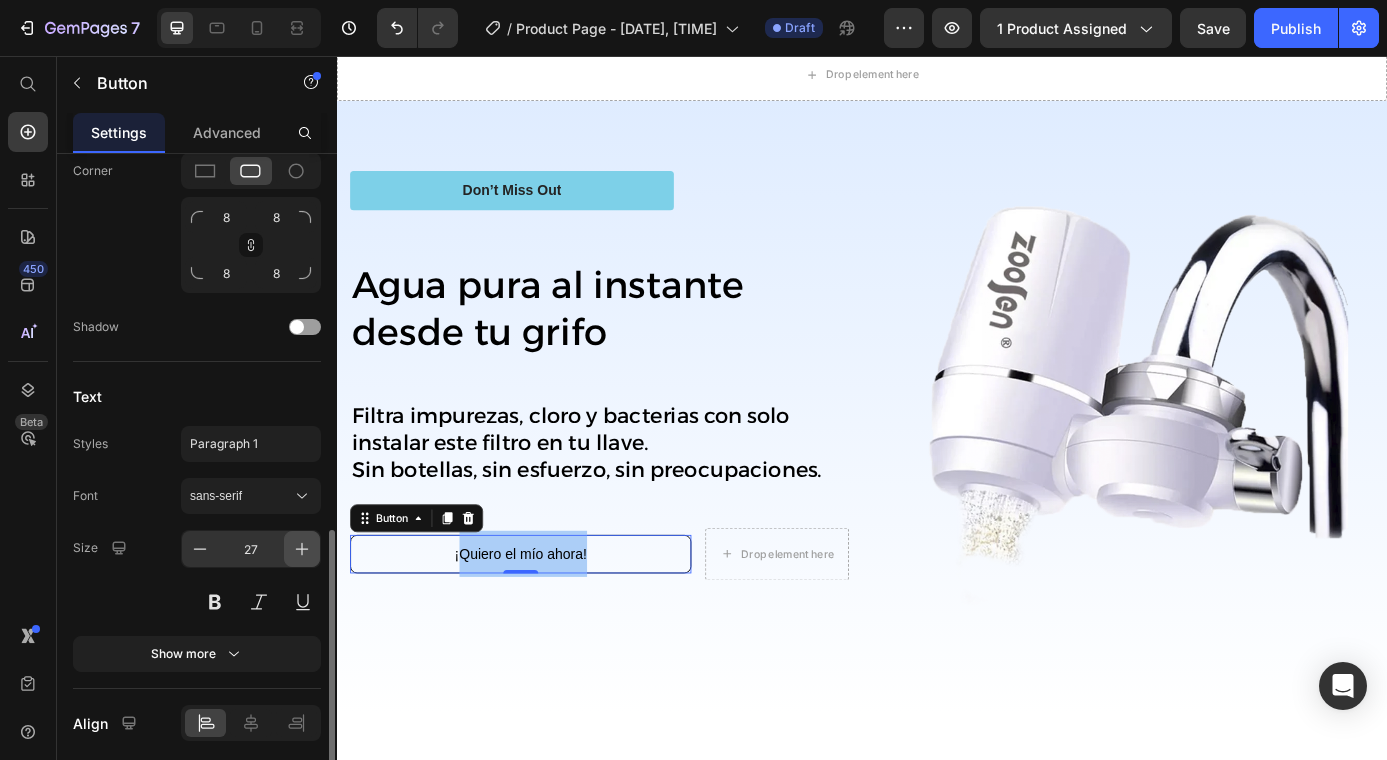 click 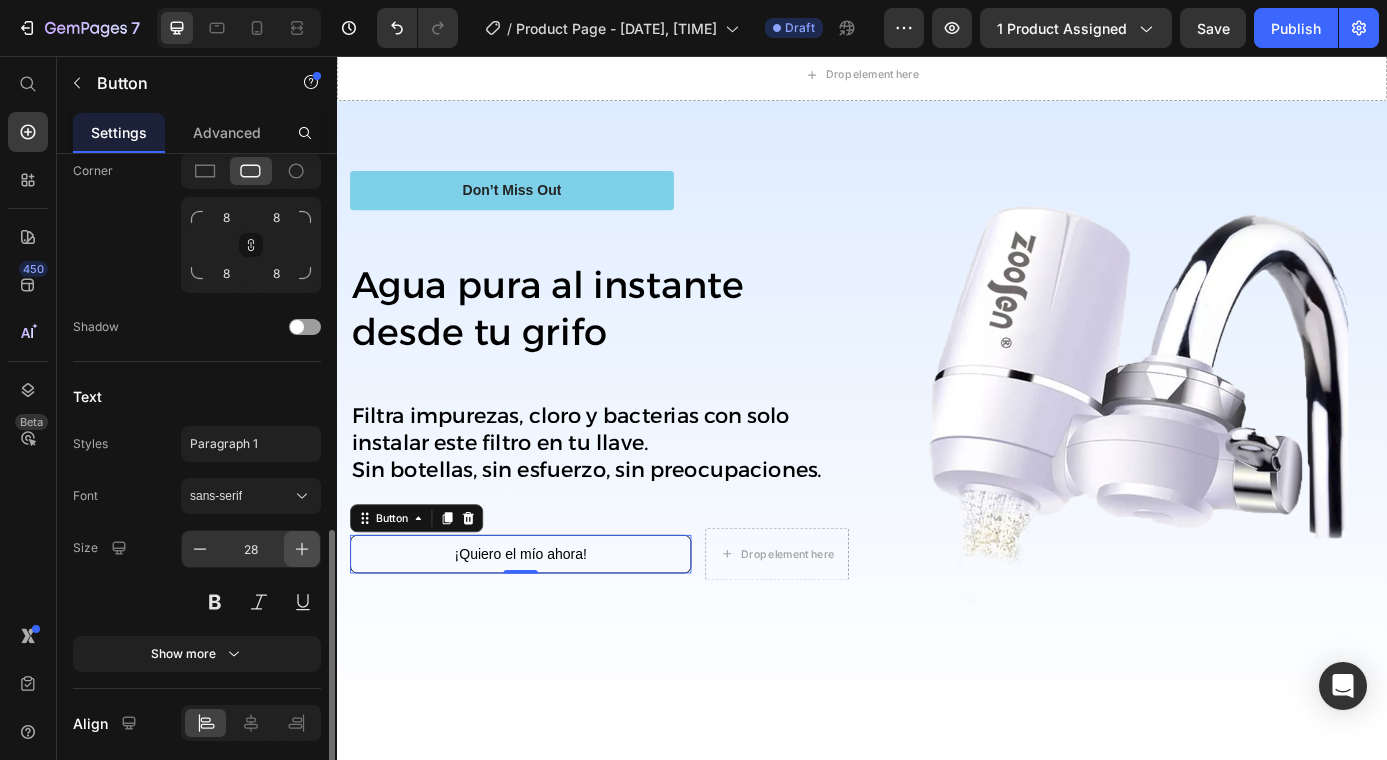 click 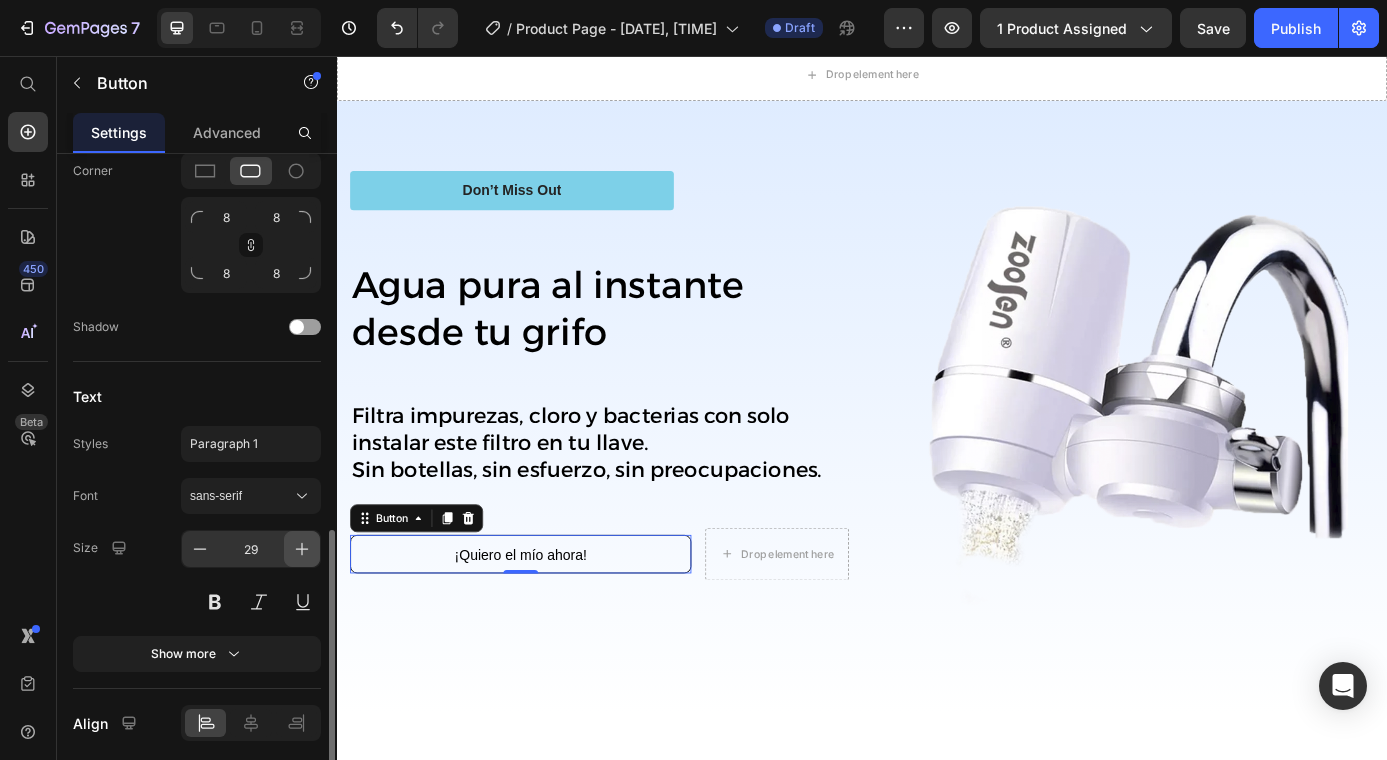 click 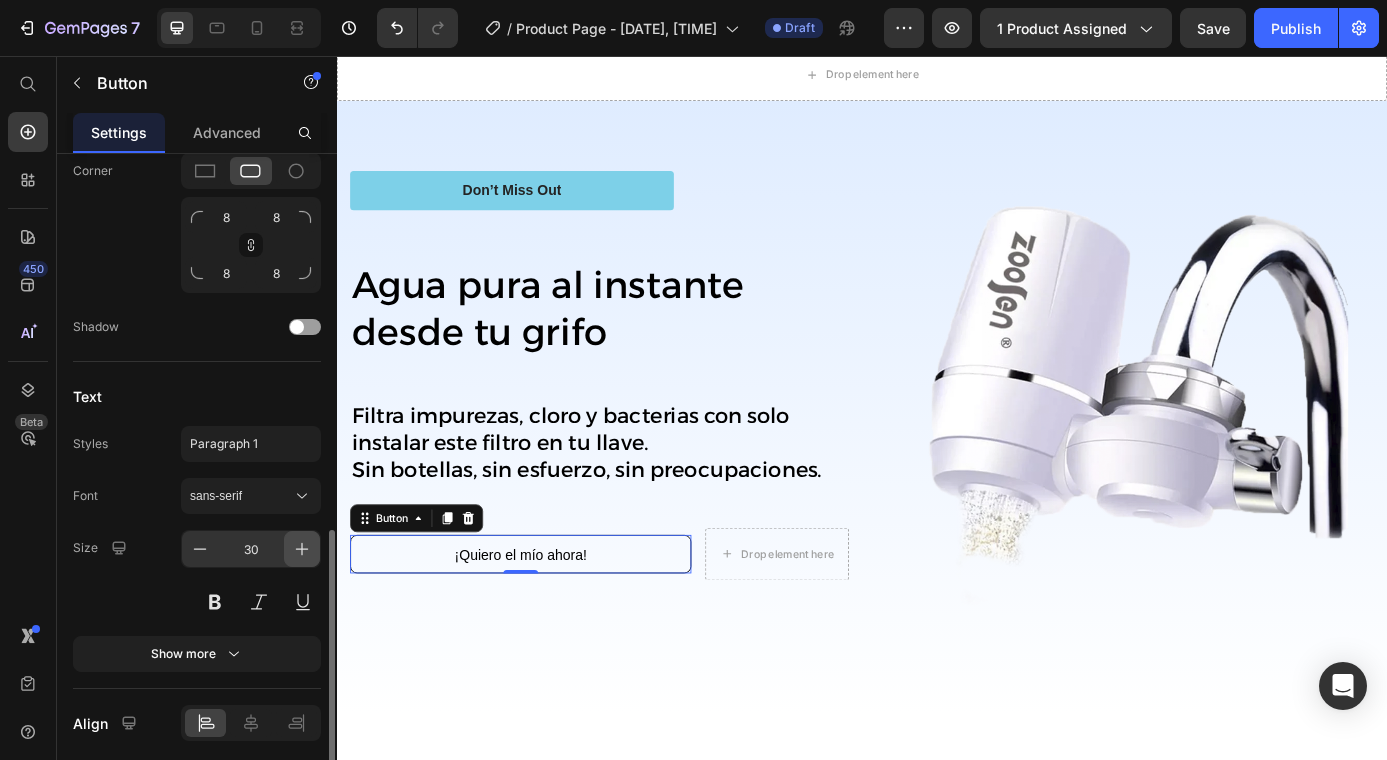 click 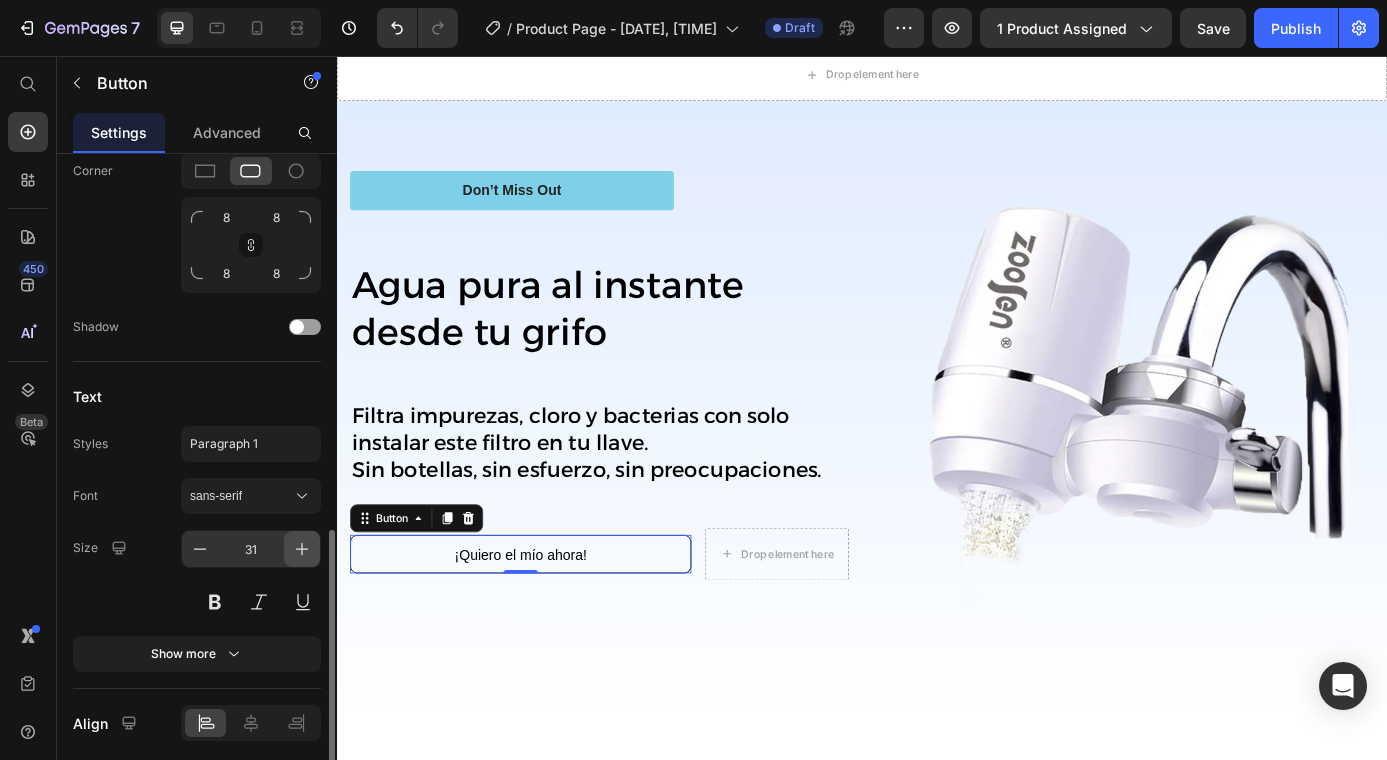 click 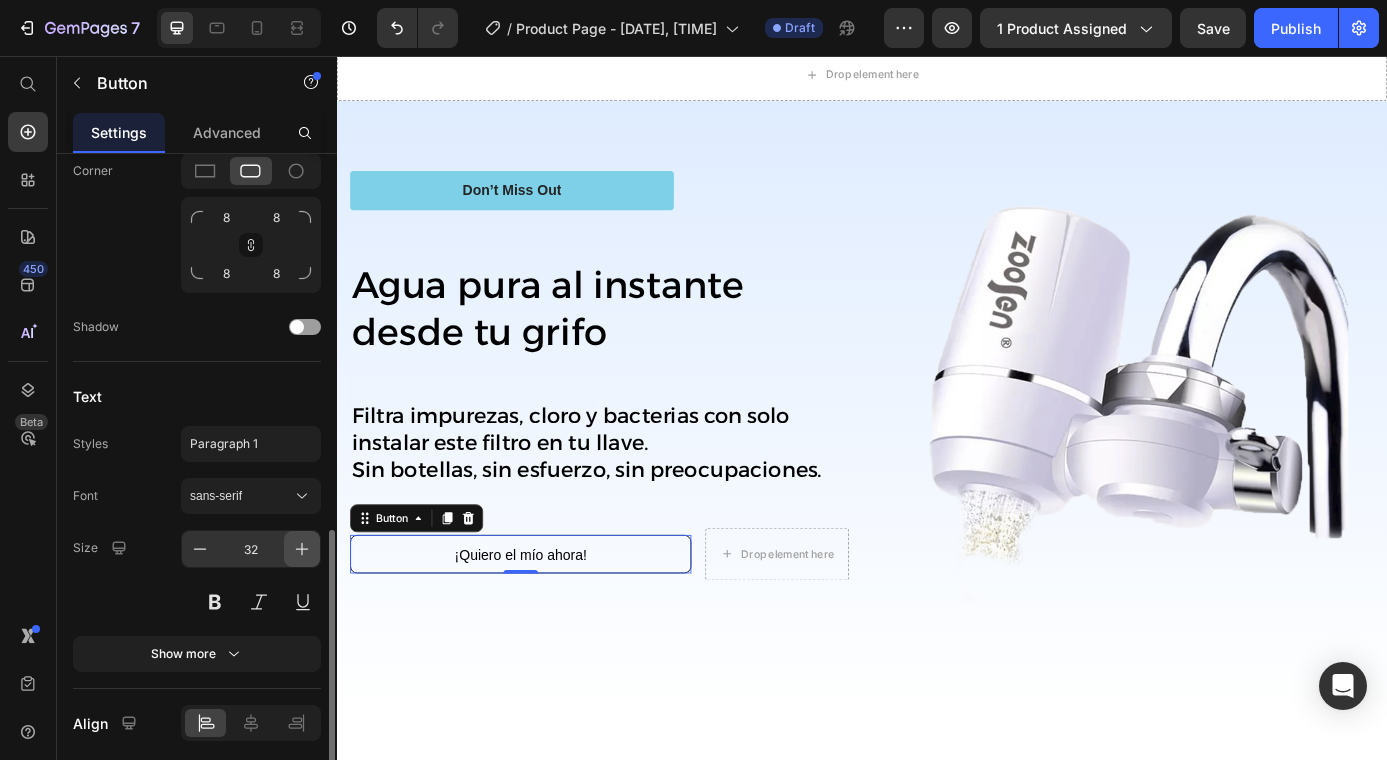 click 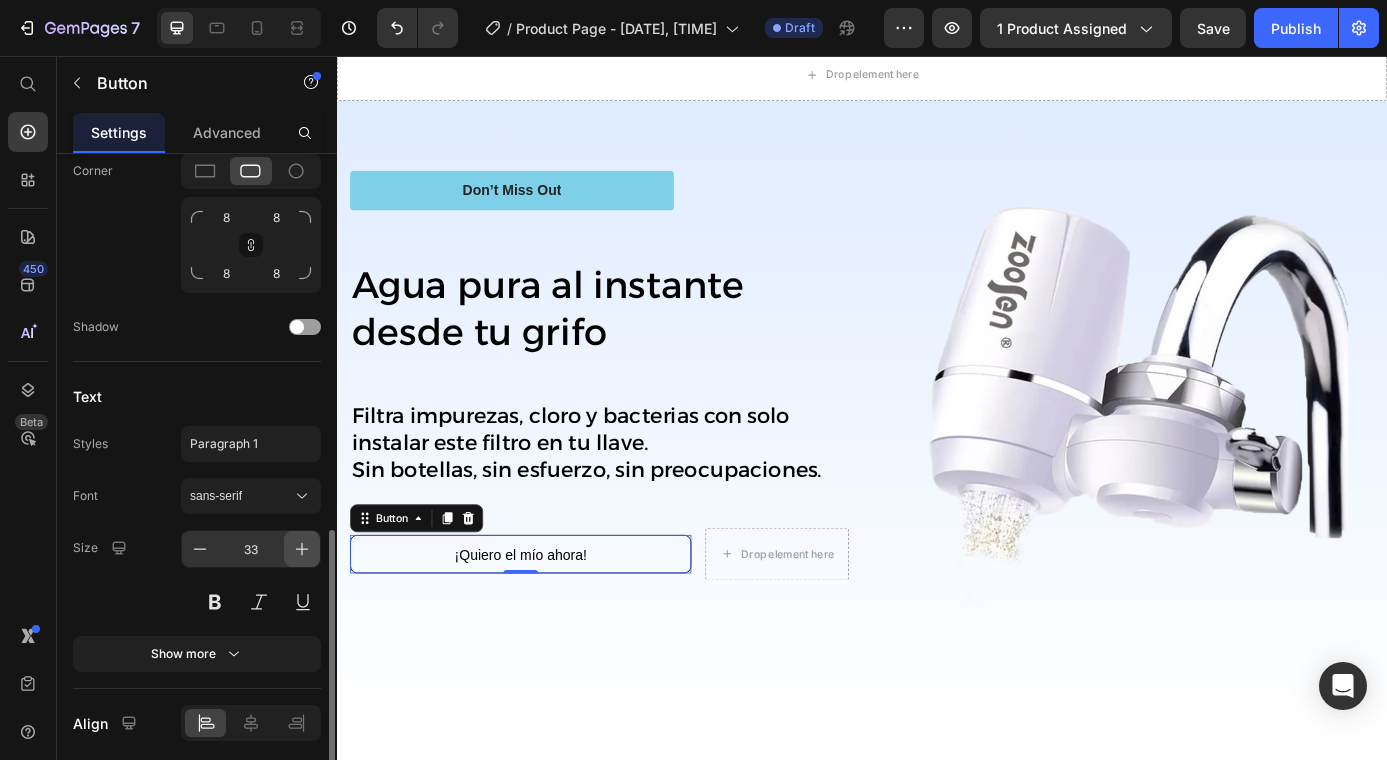 click 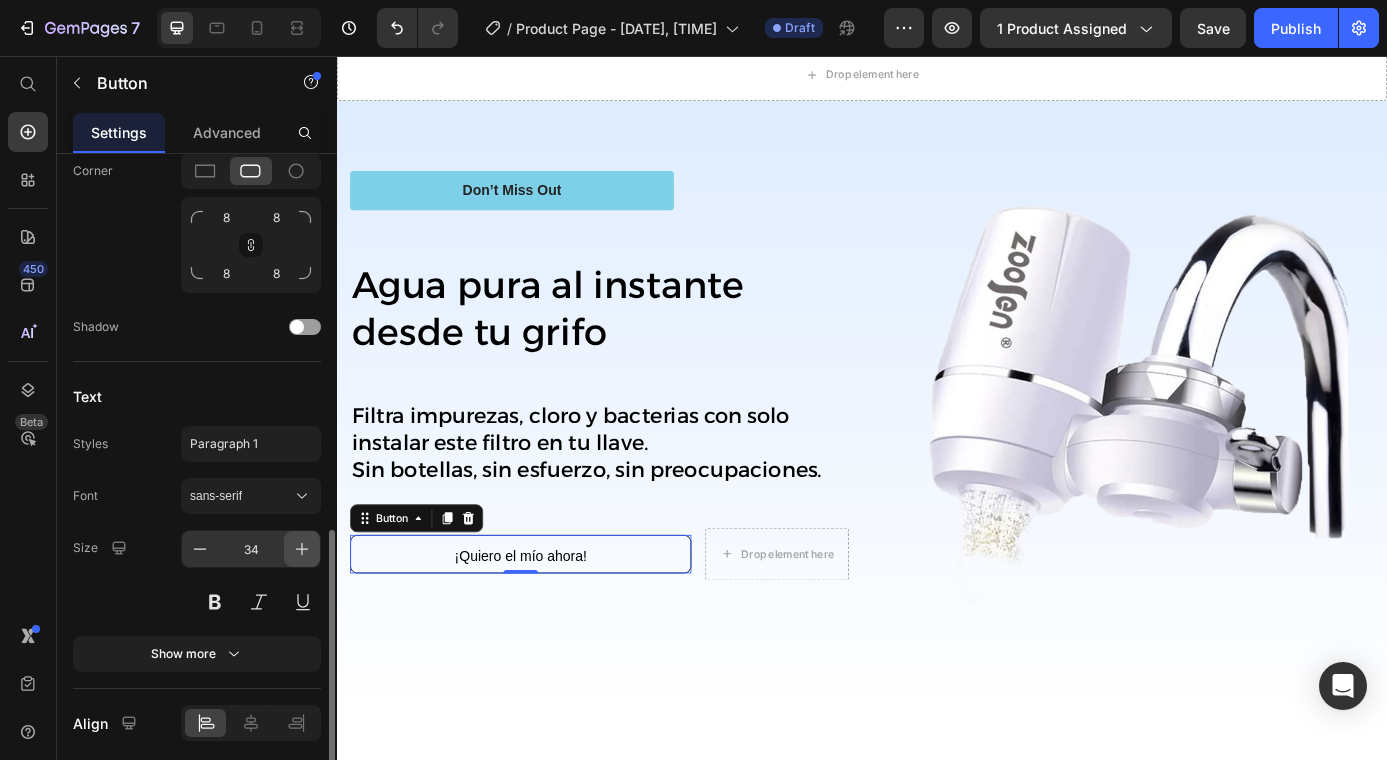 click 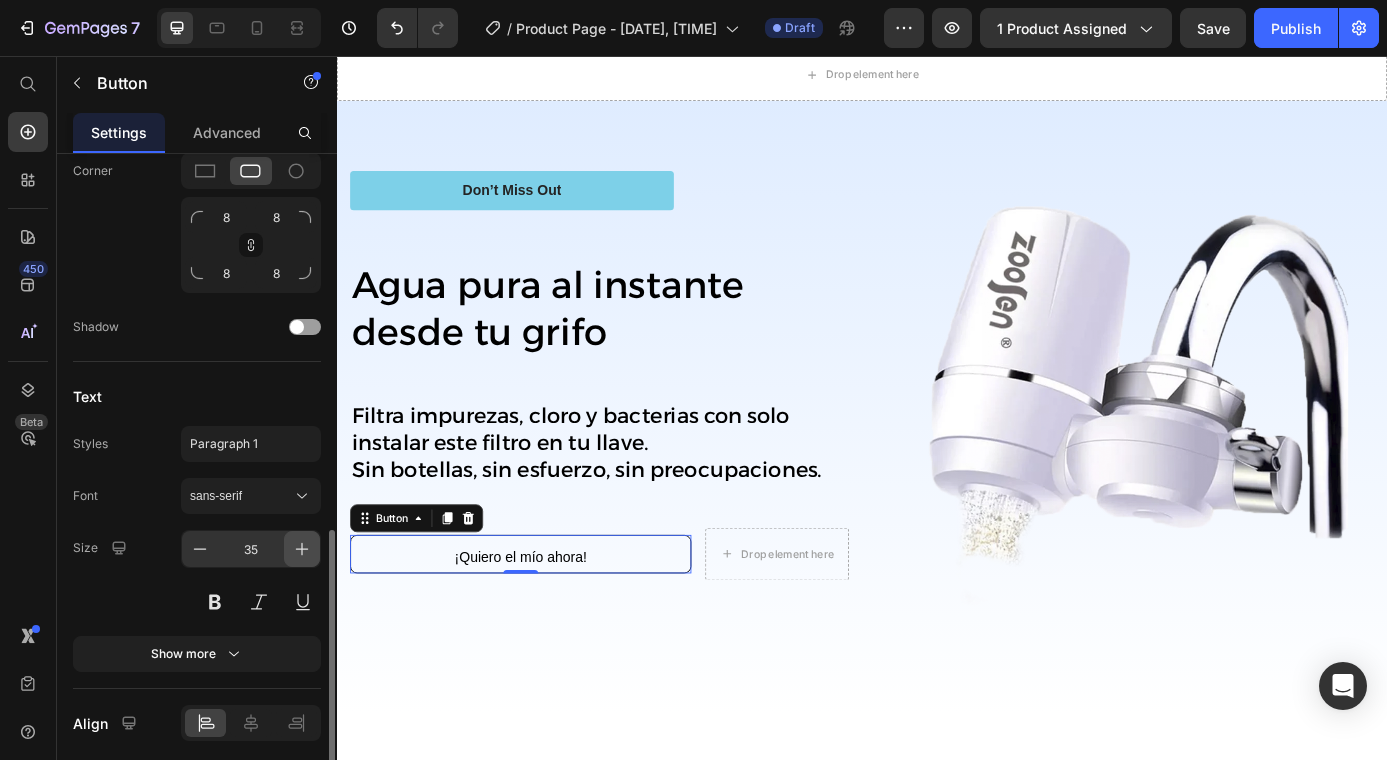 click 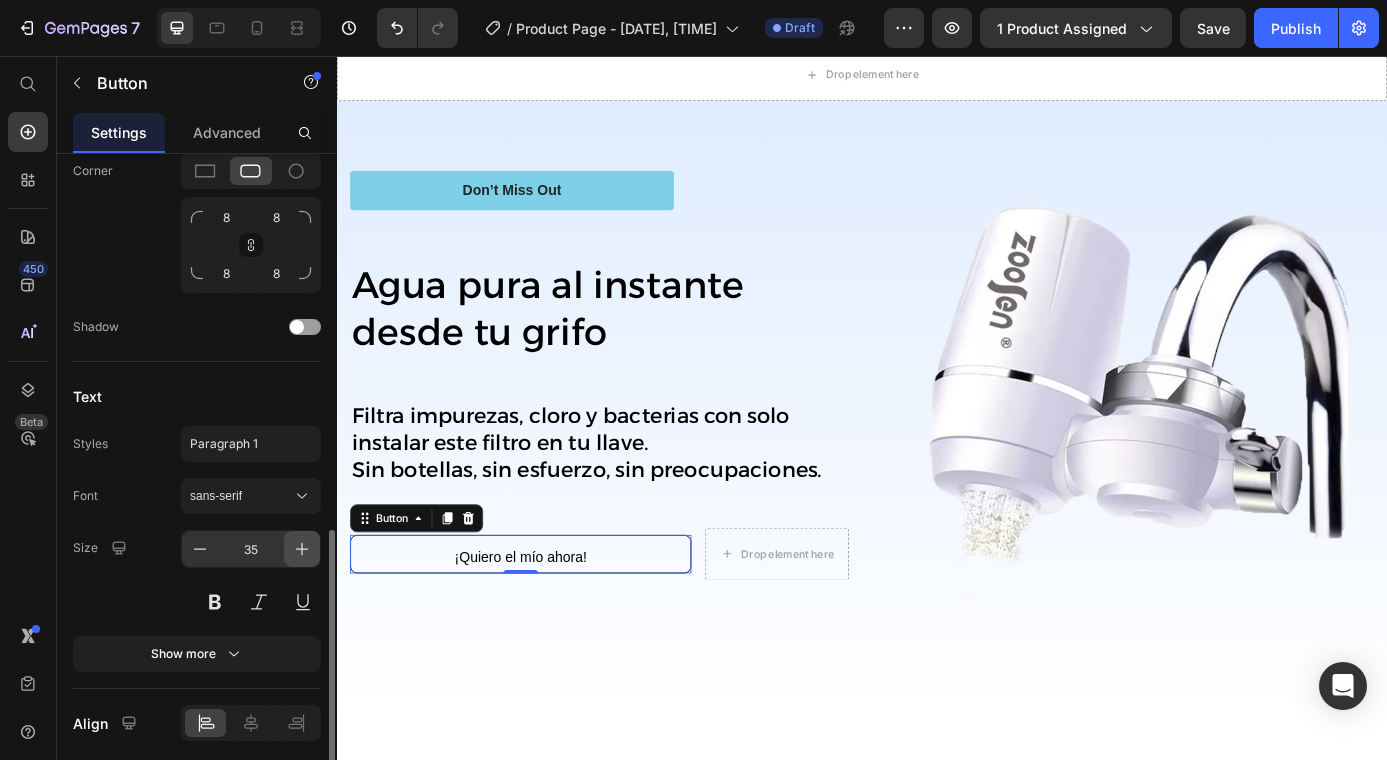 type on "36" 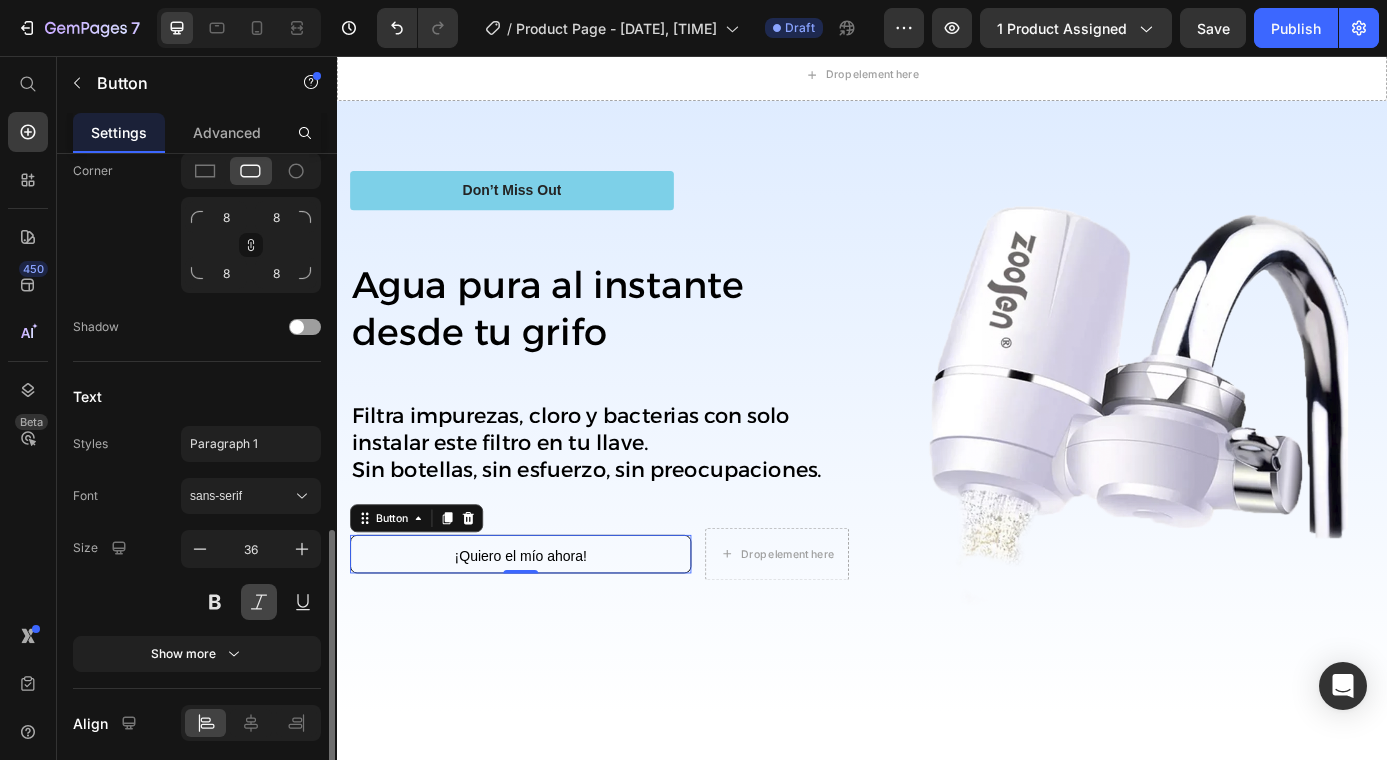 click at bounding box center (259, 602) 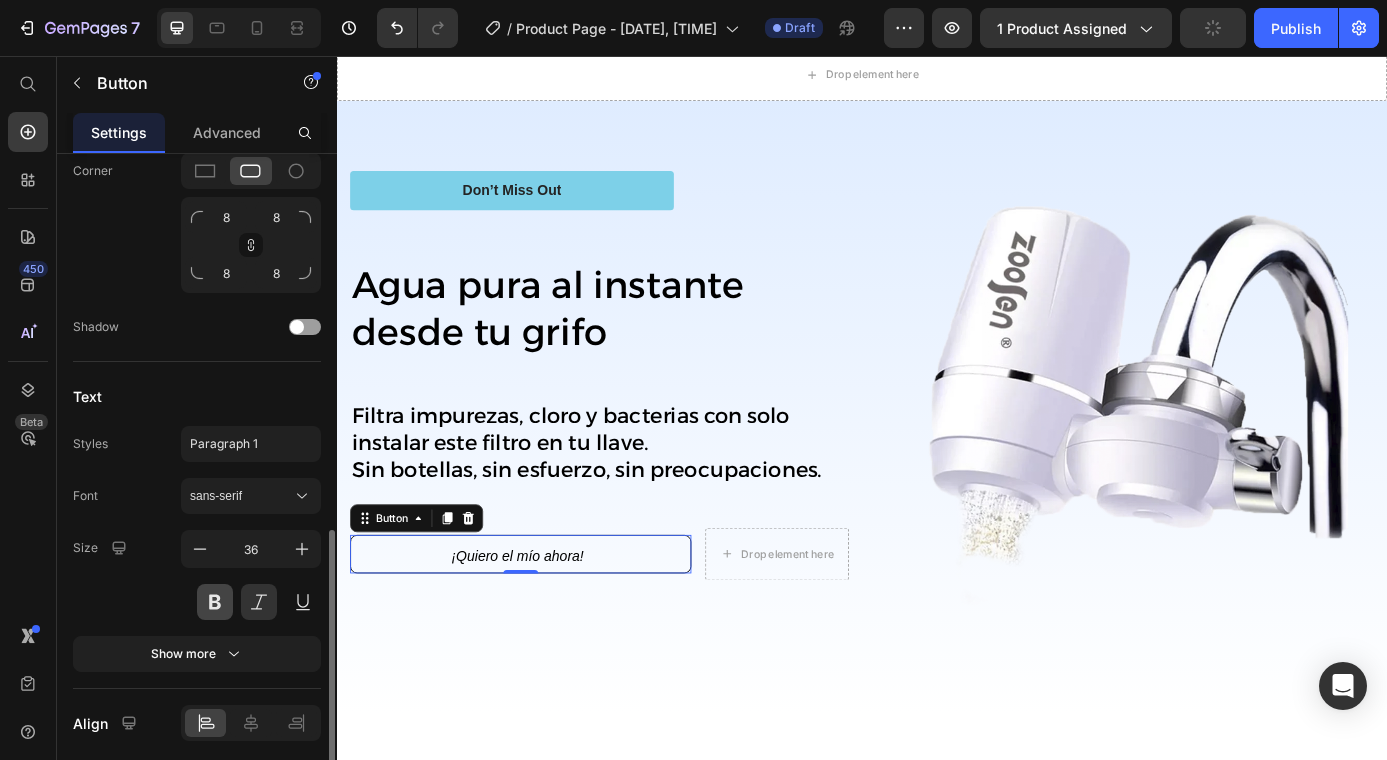 click at bounding box center [215, 602] 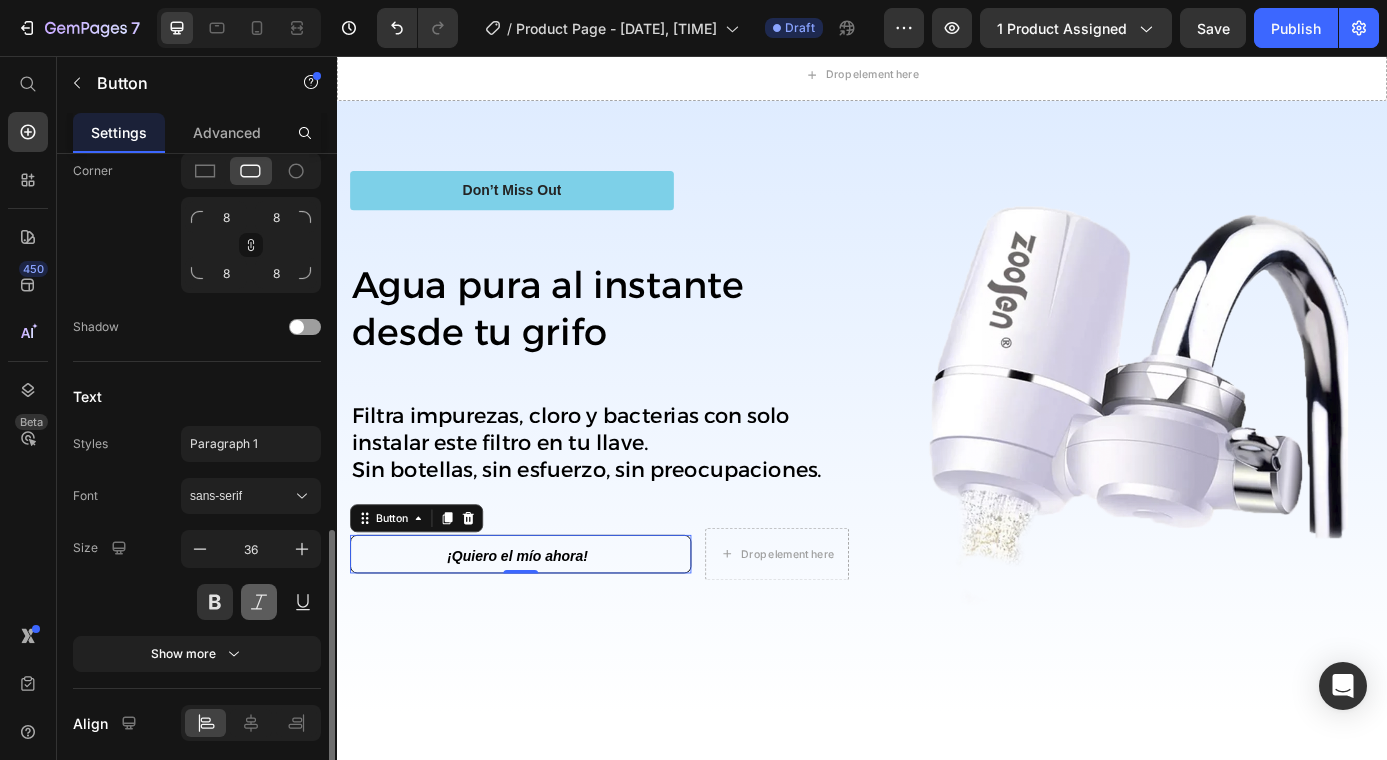 click at bounding box center (259, 602) 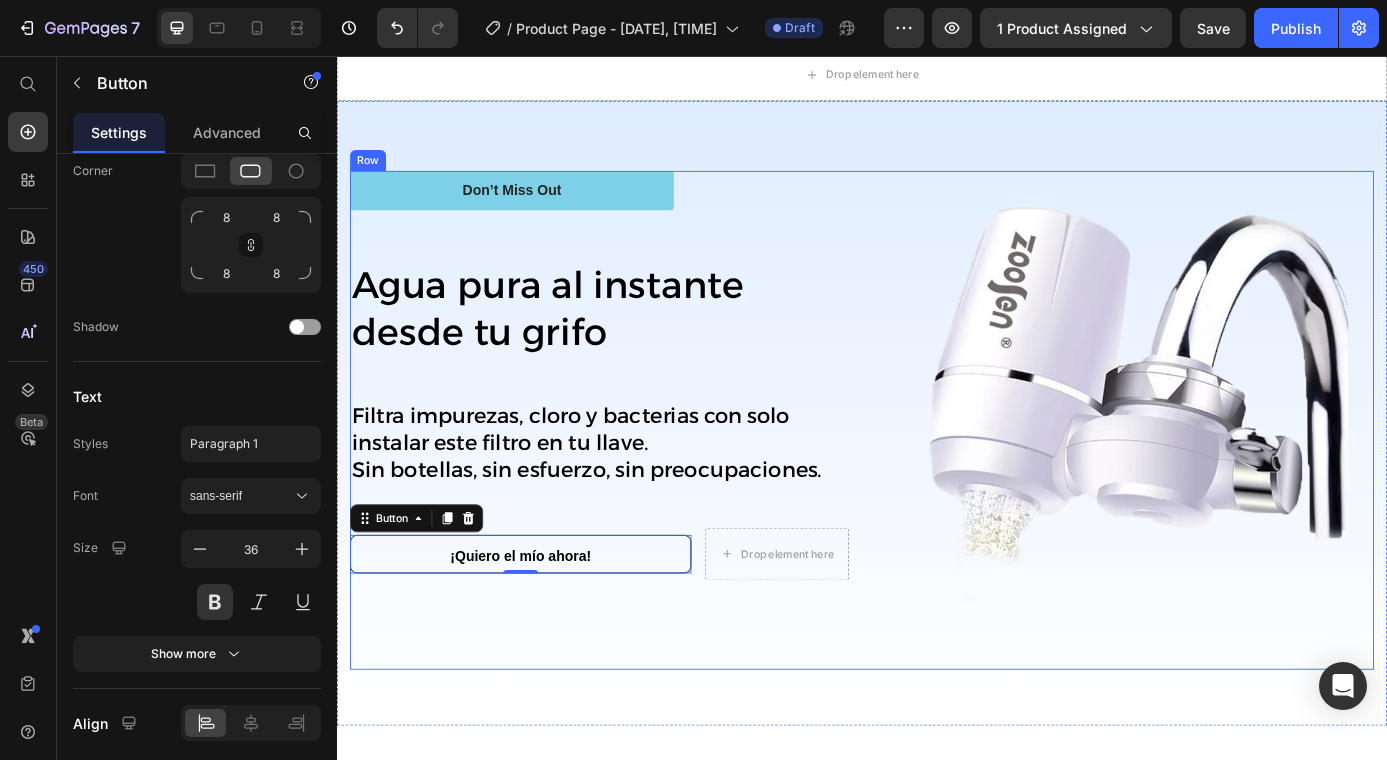 click on "Don’t Miss Out Button ⁠⁠⁠⁠⁠⁠⁠ Agua pura al instante desde tu grifo Heading Filtra impurezas, cloro y bacterias con solo instalar este filtro en tu llave. Sin botellas, sin esfuerzo, sin preocupaciones. Text Block ¡Quiero el mío ahora! Button   0
Drop element here Row" at bounding box center (637, 472) 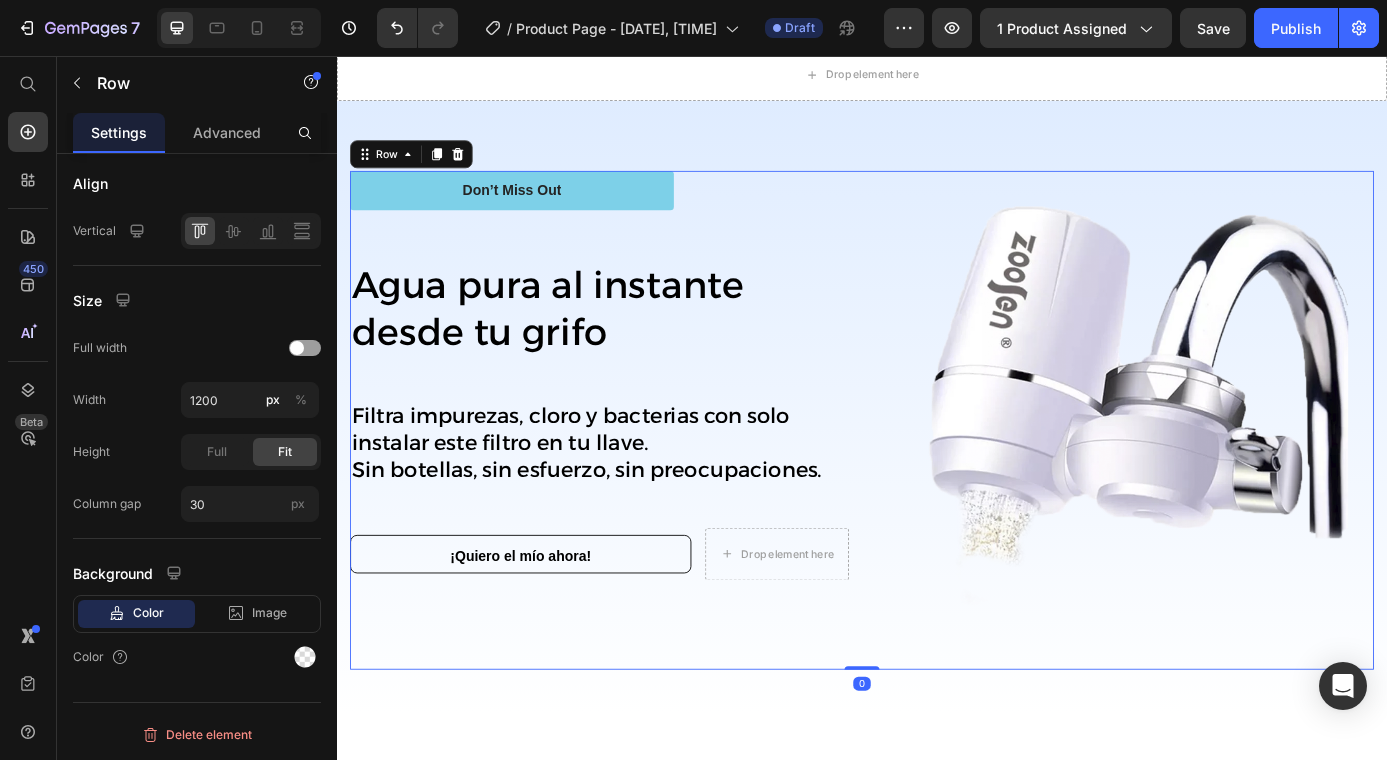 scroll, scrollTop: 0, scrollLeft: 0, axis: both 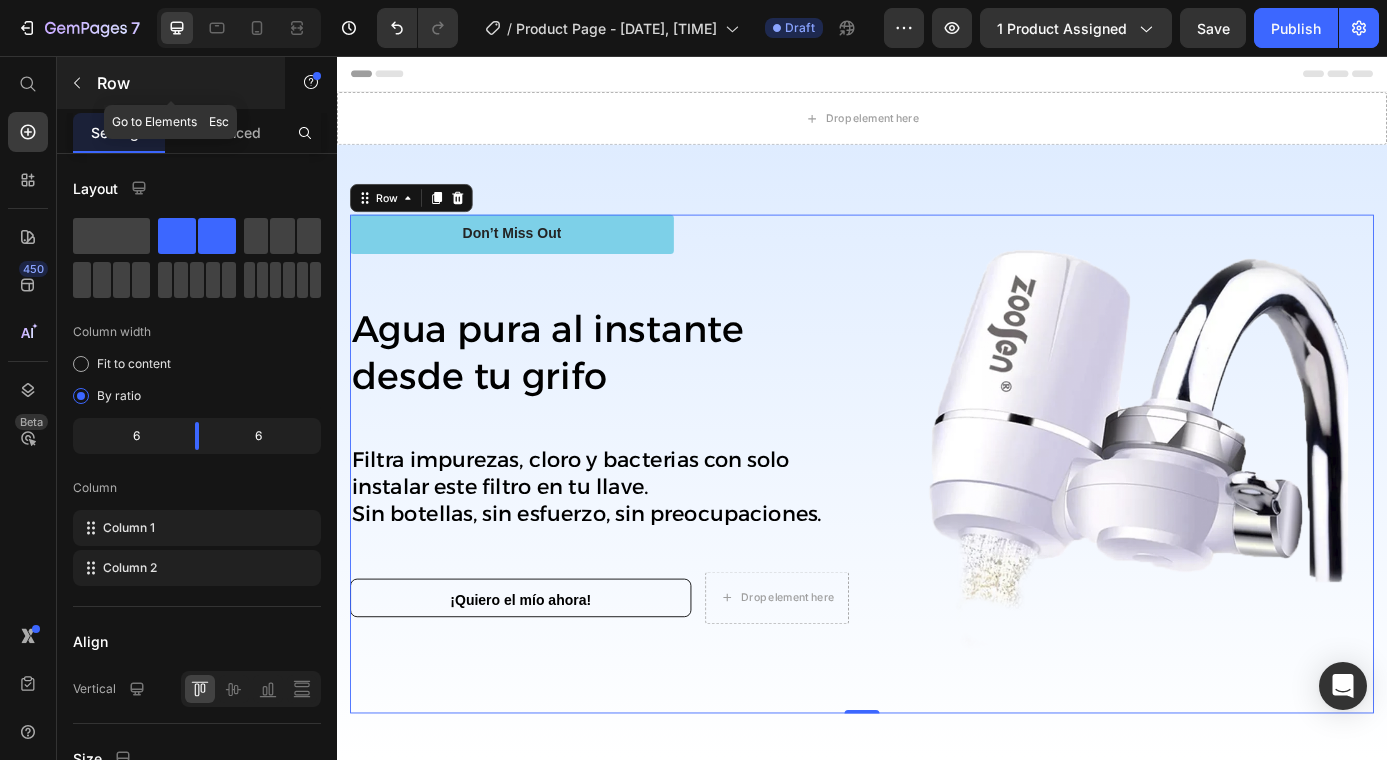 click 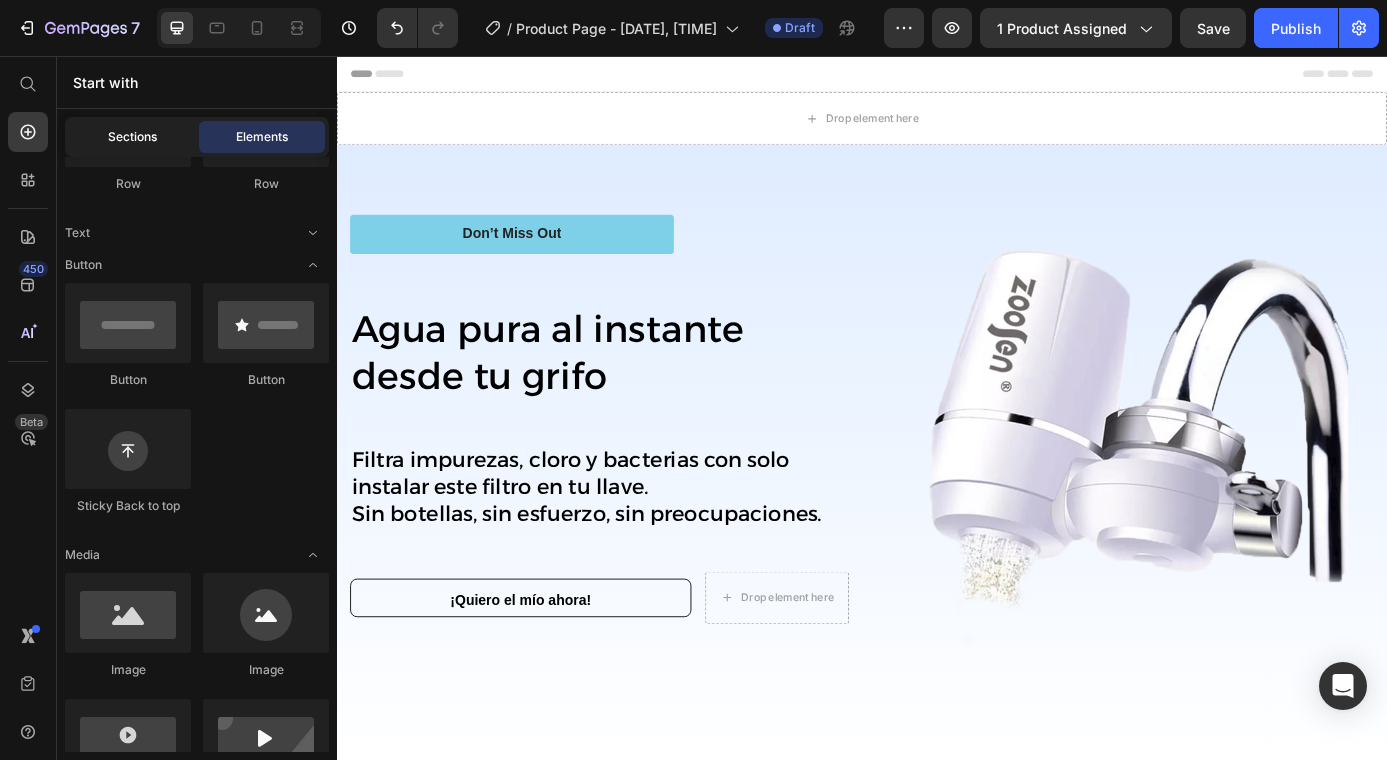 click on "Sections" 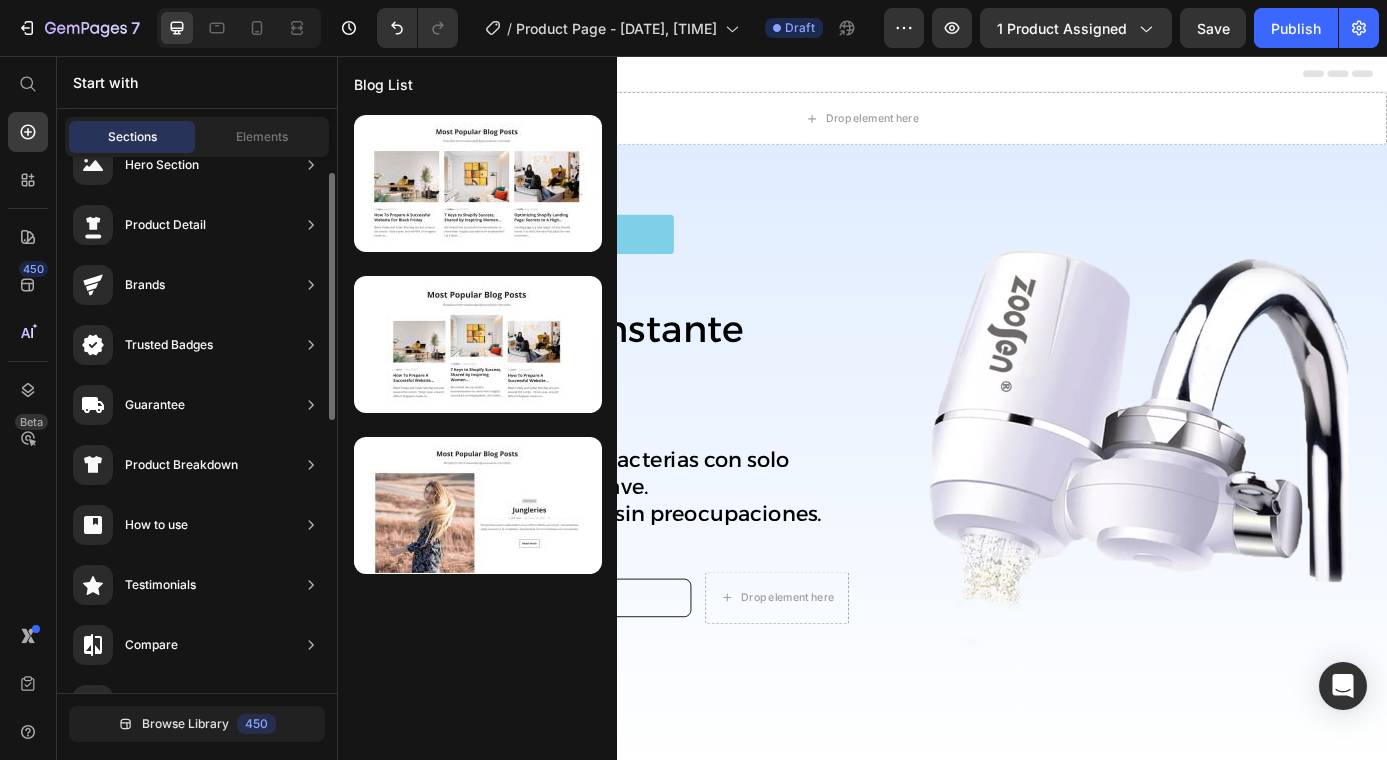 scroll, scrollTop: 0, scrollLeft: 0, axis: both 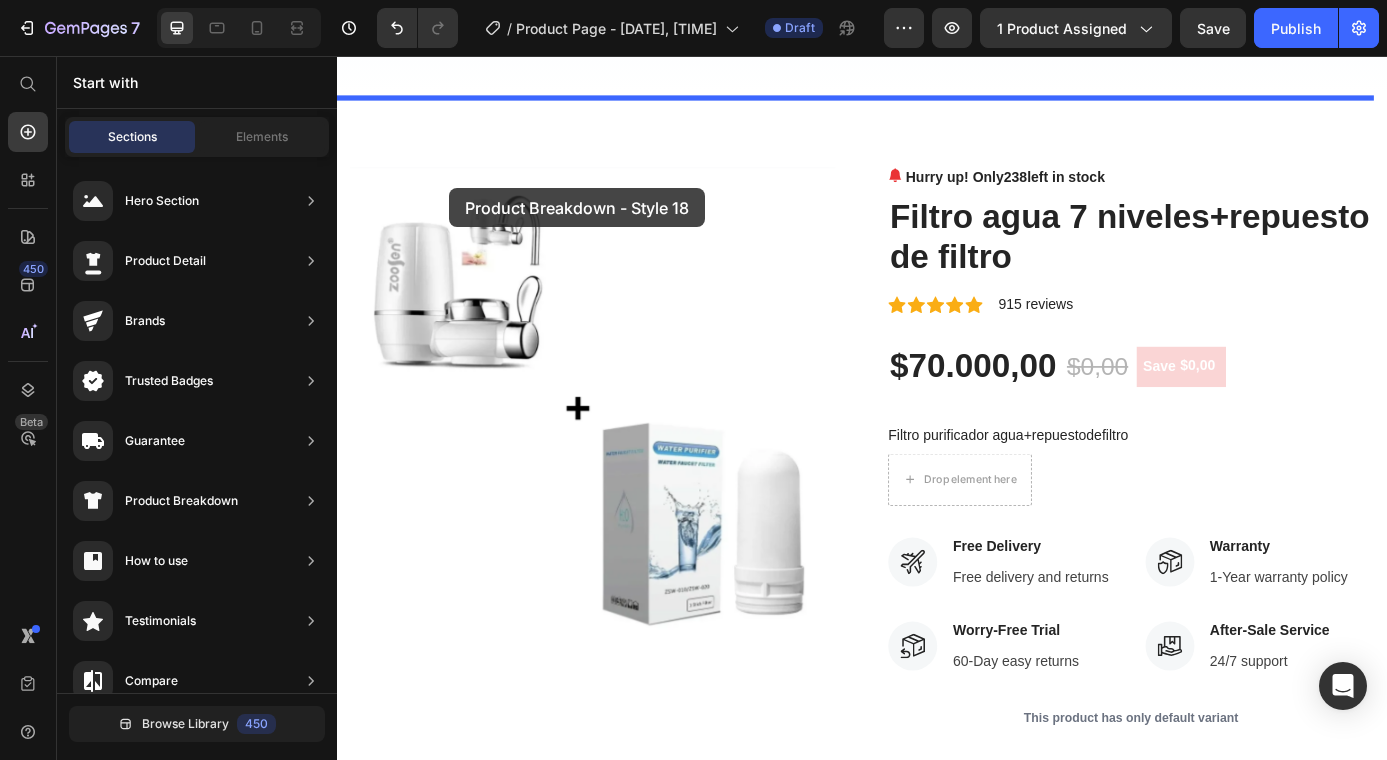 drag, startPoint x: 831, startPoint y: 588, endPoint x: 464, endPoint y: 206, distance: 529.7292 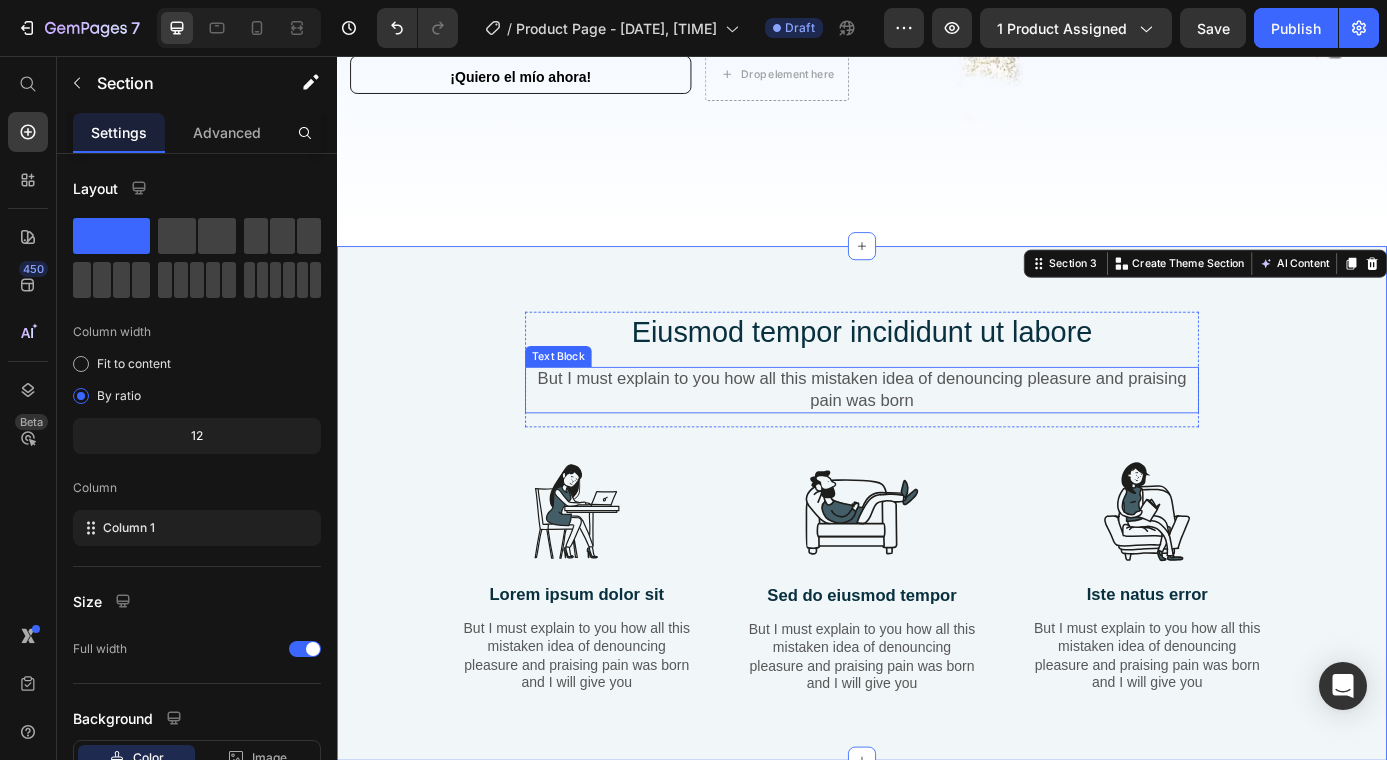 scroll, scrollTop: 596, scrollLeft: 0, axis: vertical 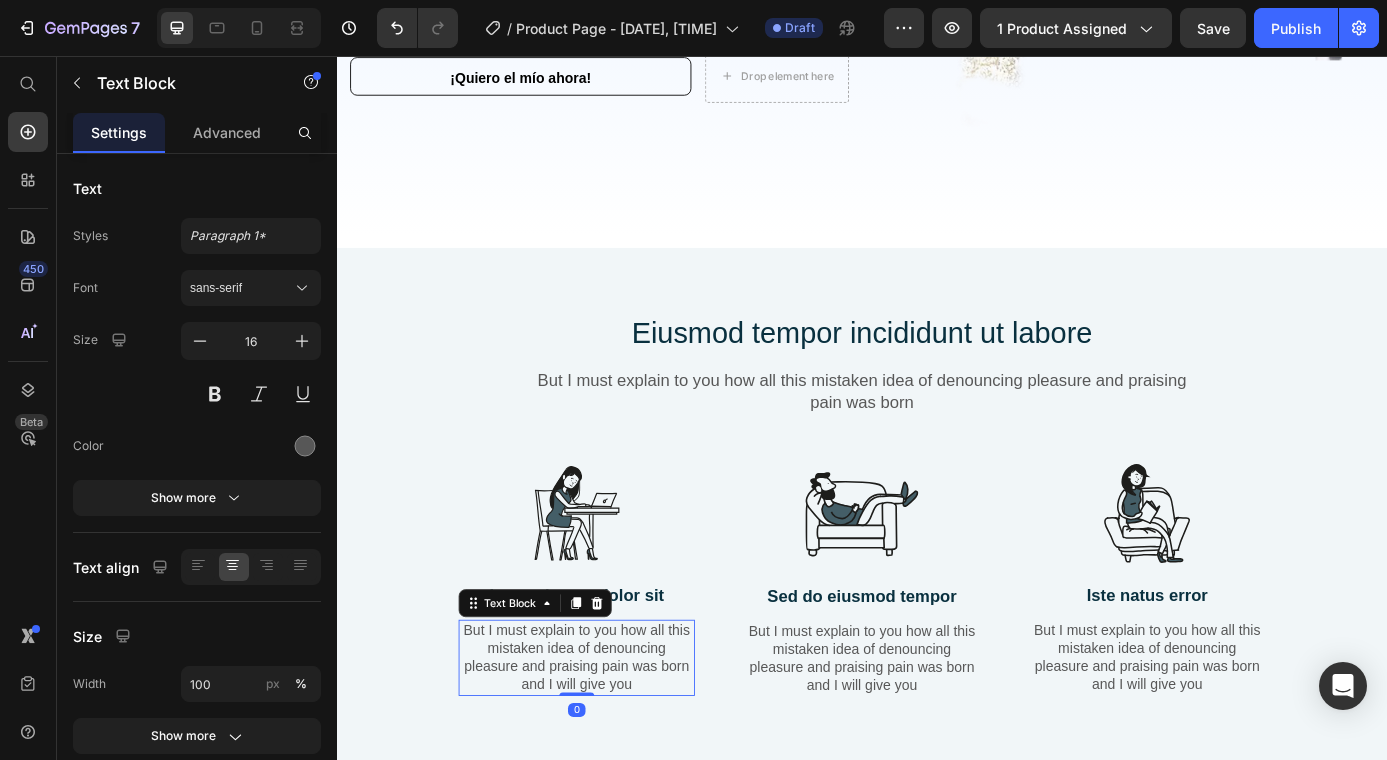 click on "But I must explain to you how all this mistaken idea of denouncing pleasure and praising pain was born and I will give you" at bounding box center [611, 743] 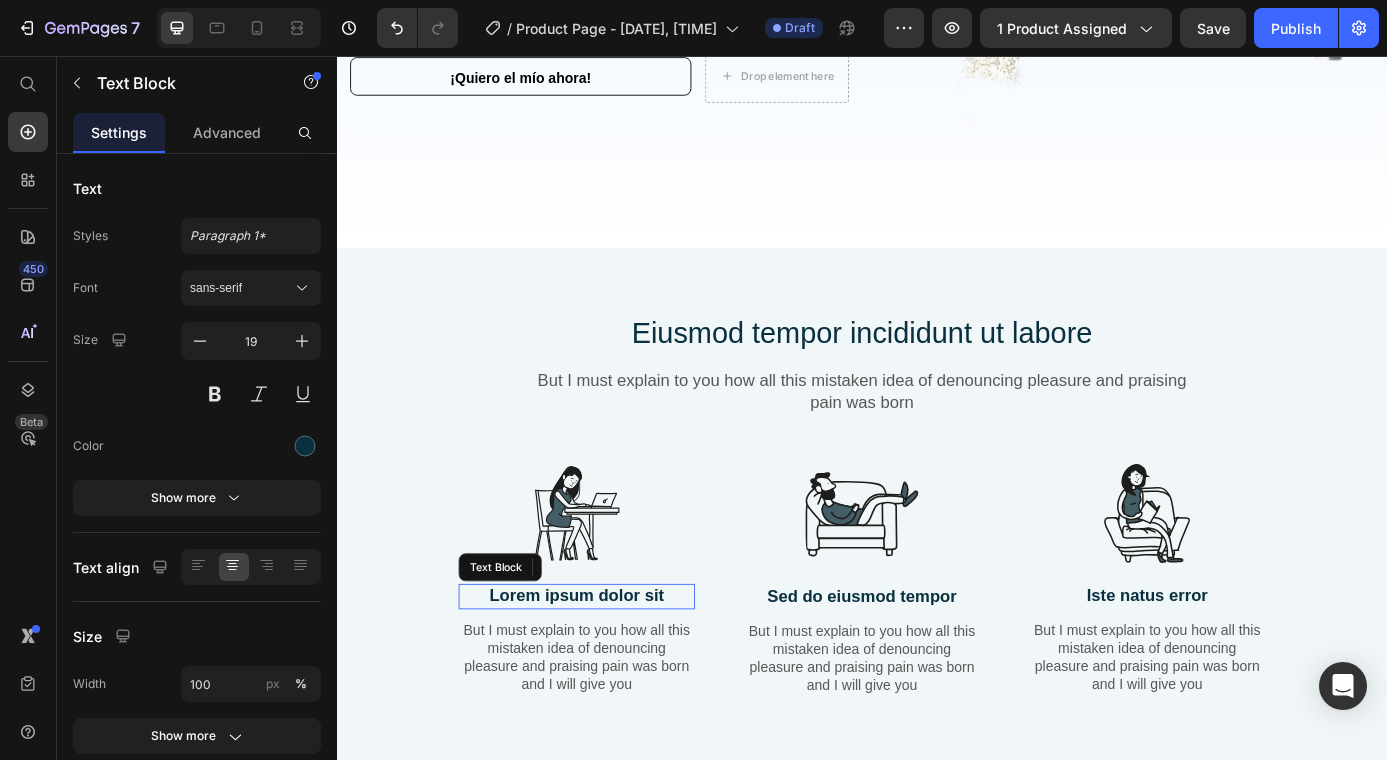 click on "Lorem ipsum dolor sit" at bounding box center [611, 673] 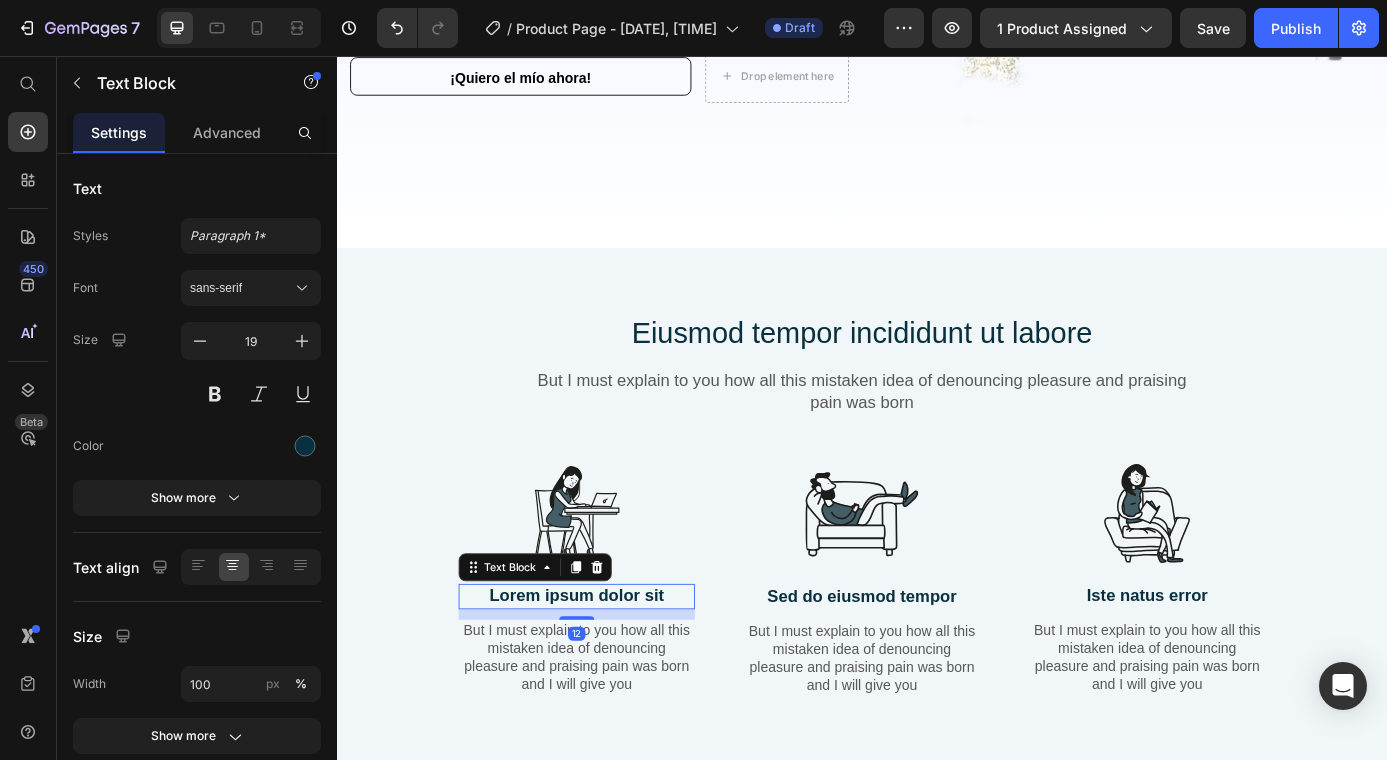 click on "Lorem ipsum dolor sit" at bounding box center [611, 673] 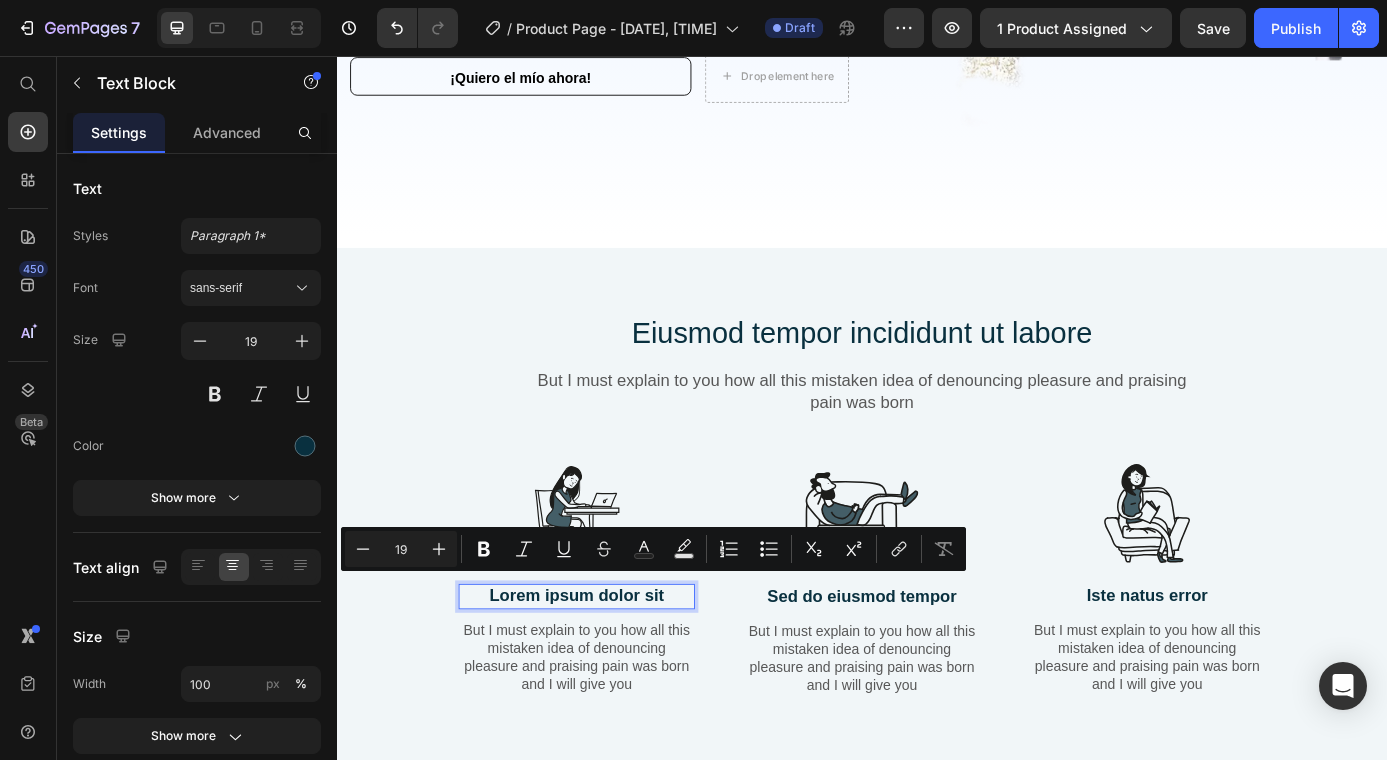 drag, startPoint x: 706, startPoint y: 664, endPoint x: 490, endPoint y: 663, distance: 216.00232 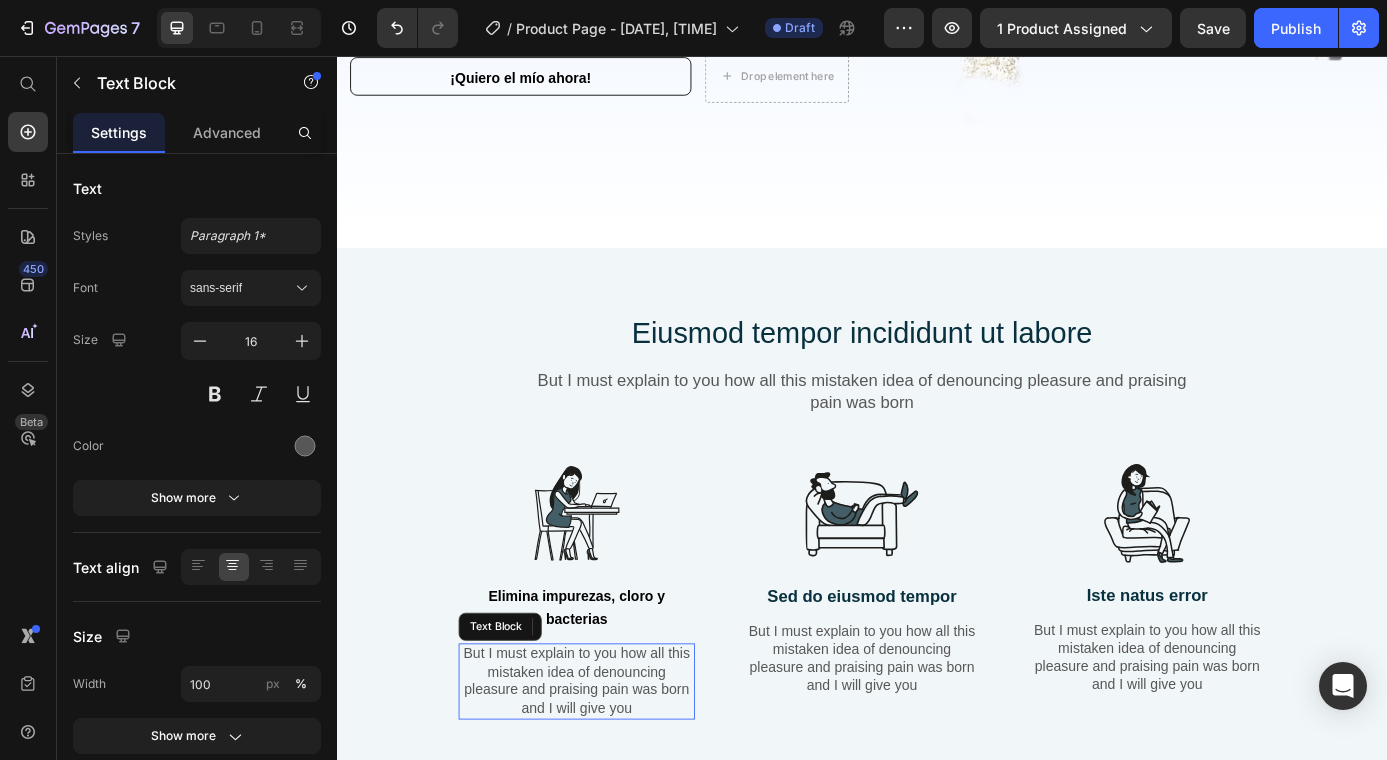 drag, startPoint x: 705, startPoint y: 754, endPoint x: 720, endPoint y: 761, distance: 16.552946 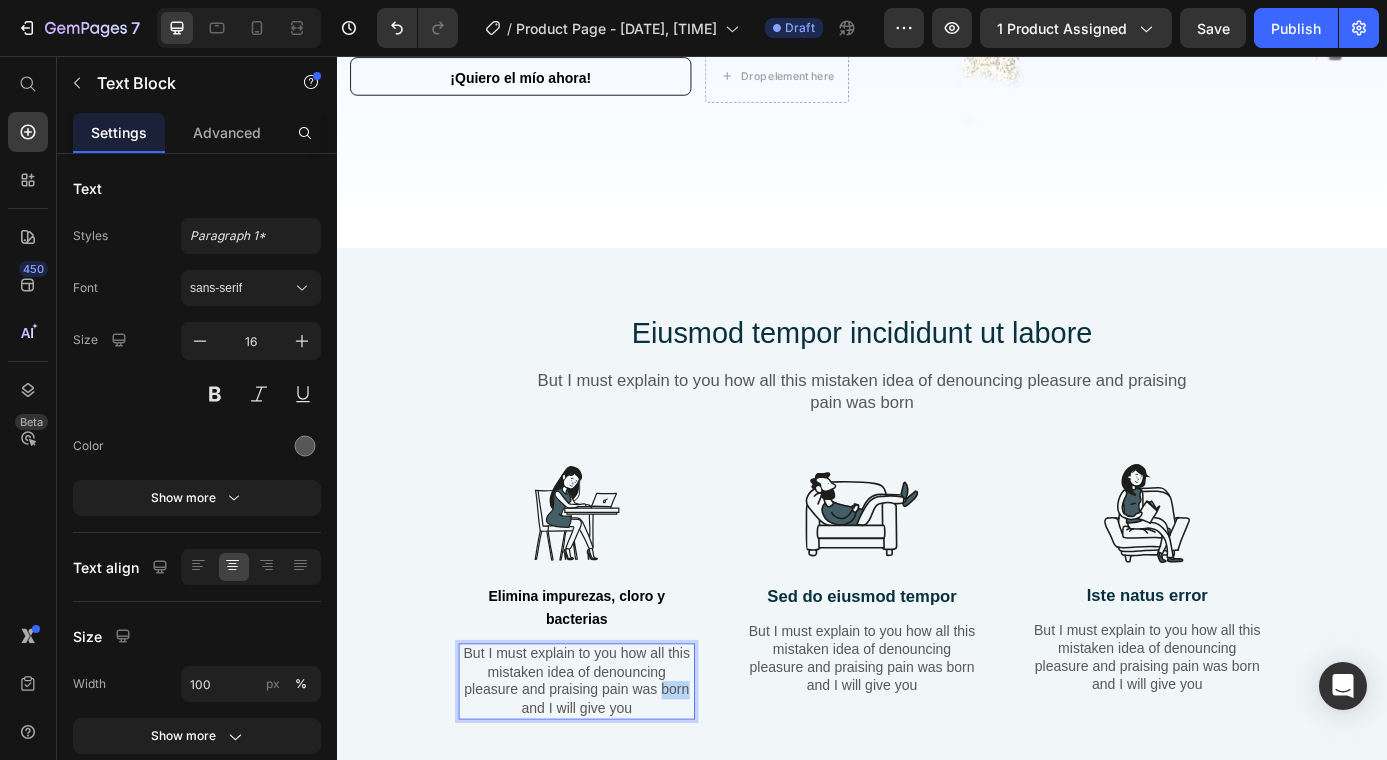 click on "But I must explain to you how all this mistaken idea of denouncing pleasure and praising pain was born and I will give you" at bounding box center [611, 770] 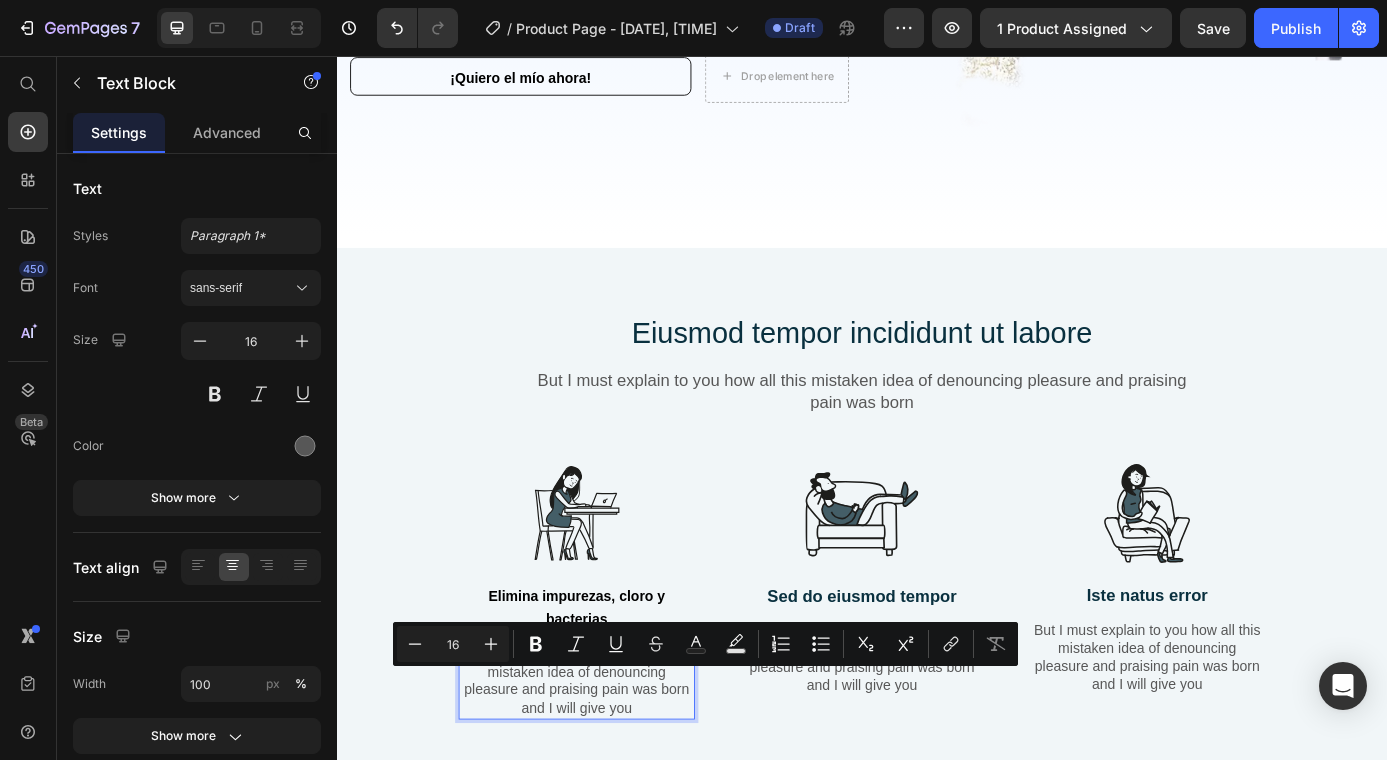 click on "But I must explain to you how all this mistaken idea of denouncing pleasure and praising pain was born and I will give you" at bounding box center [611, 770] 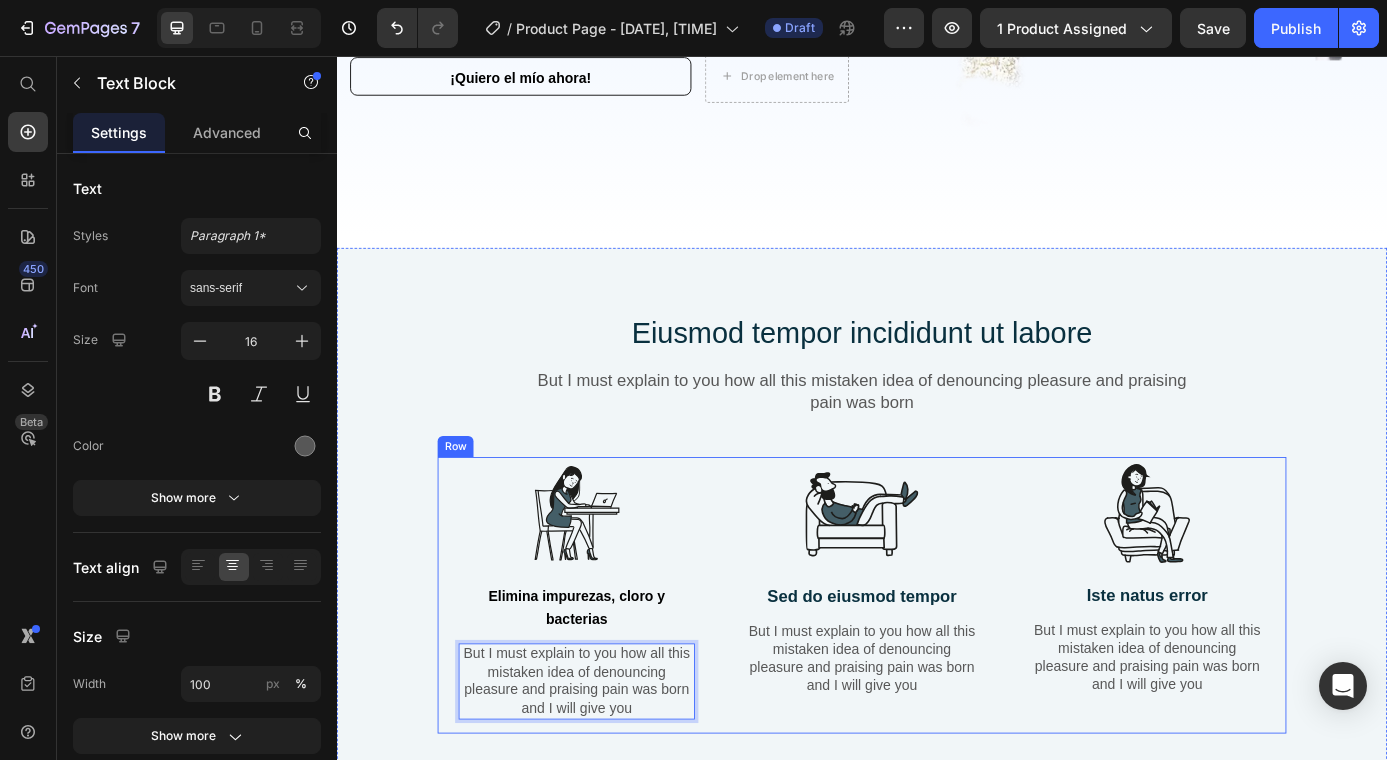 click on "Image Elimina impurezas, cloro y bacterias Text Block But I must explain to you how all this mistaken idea of denouncing pleasure and praising pain was born and I will give you Text Block   0 Row" at bounding box center (611, 672) 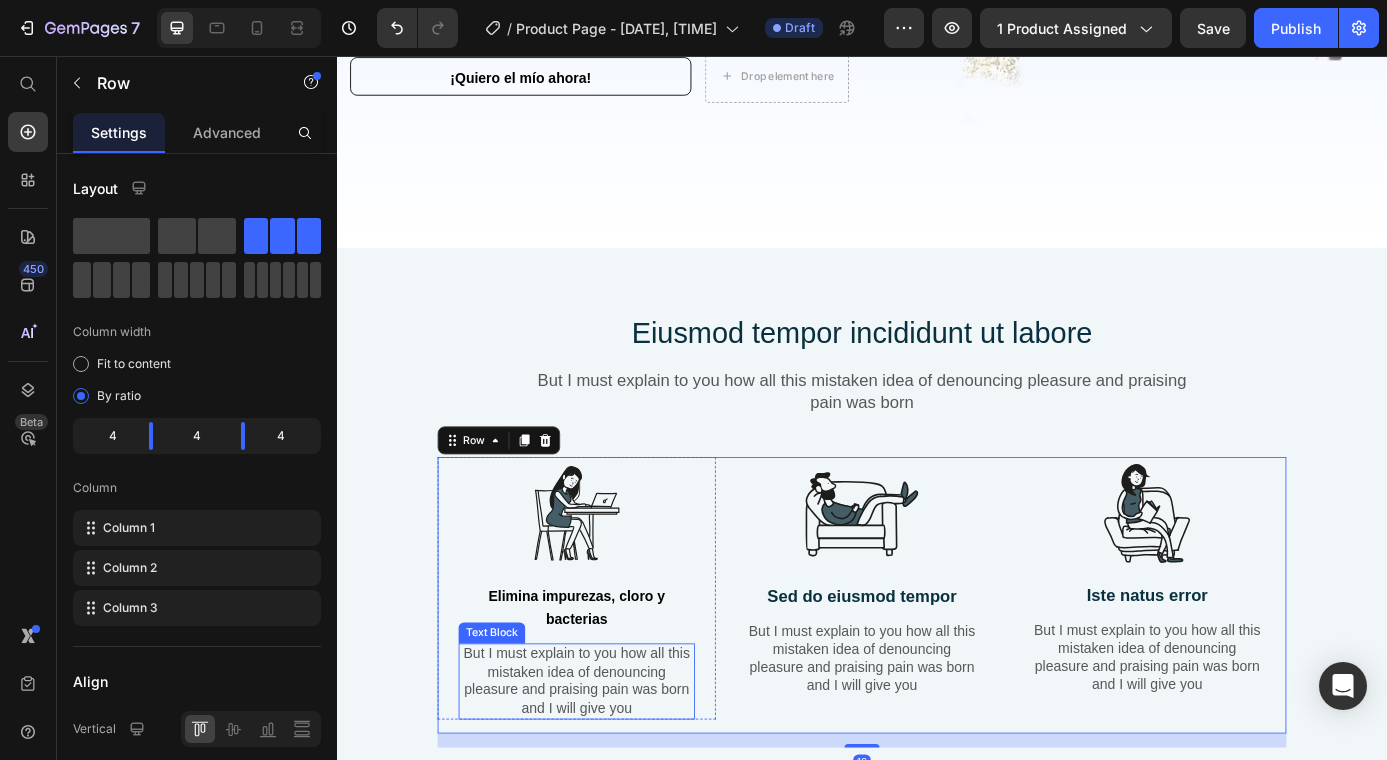 click on "But I must explain to you how all this mistaken idea of denouncing pleasure and praising pain was born and I will give you" at bounding box center [611, 770] 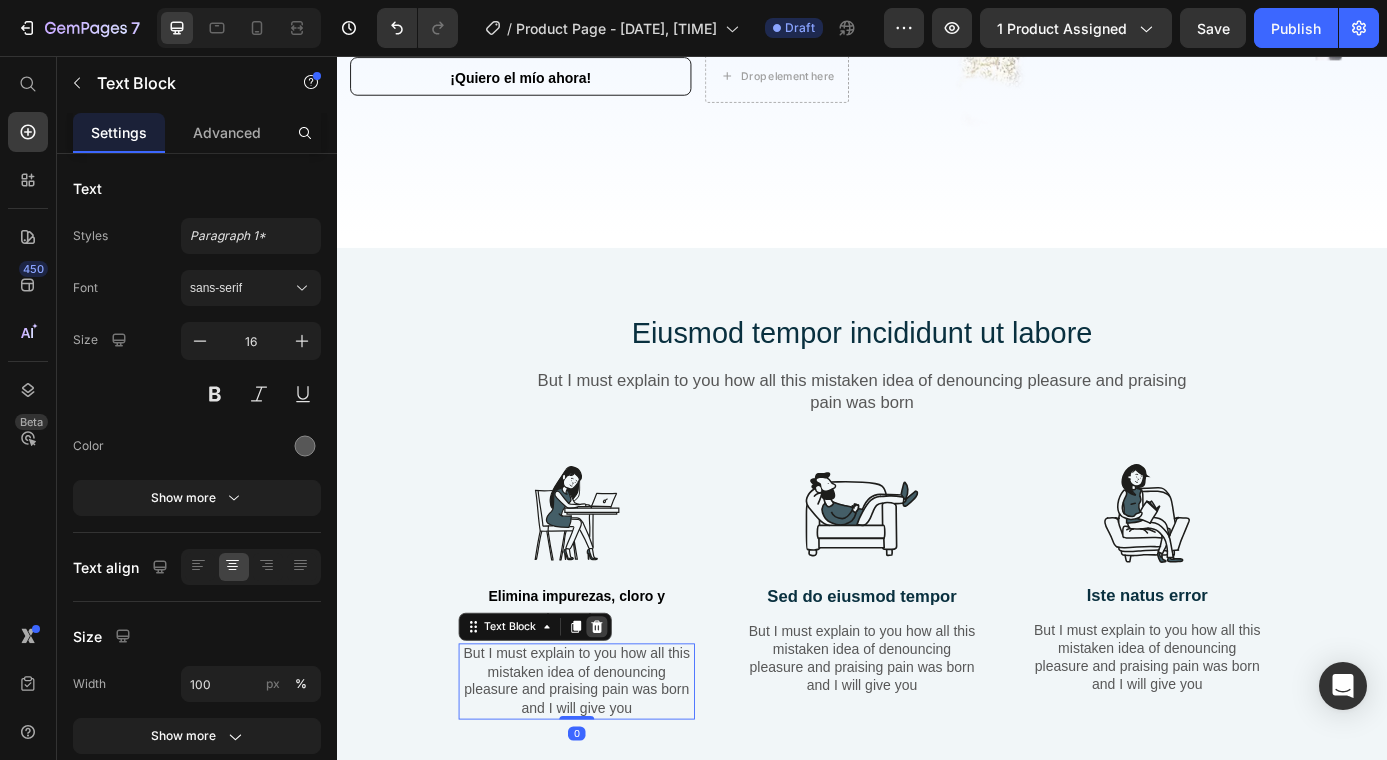 click 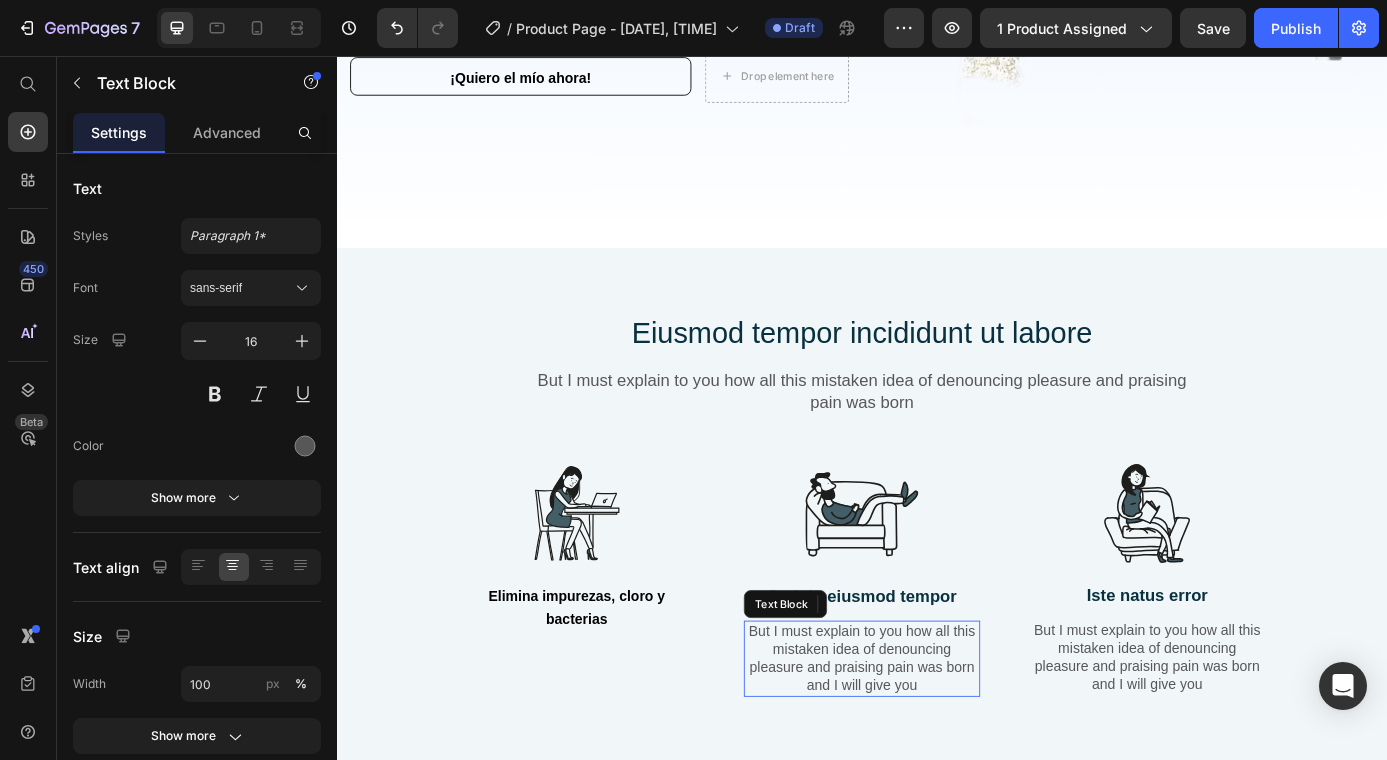 click on "But I must explain to you how all this mistaken idea of denouncing pleasure and praising pain was born and I will give you" at bounding box center [937, 744] 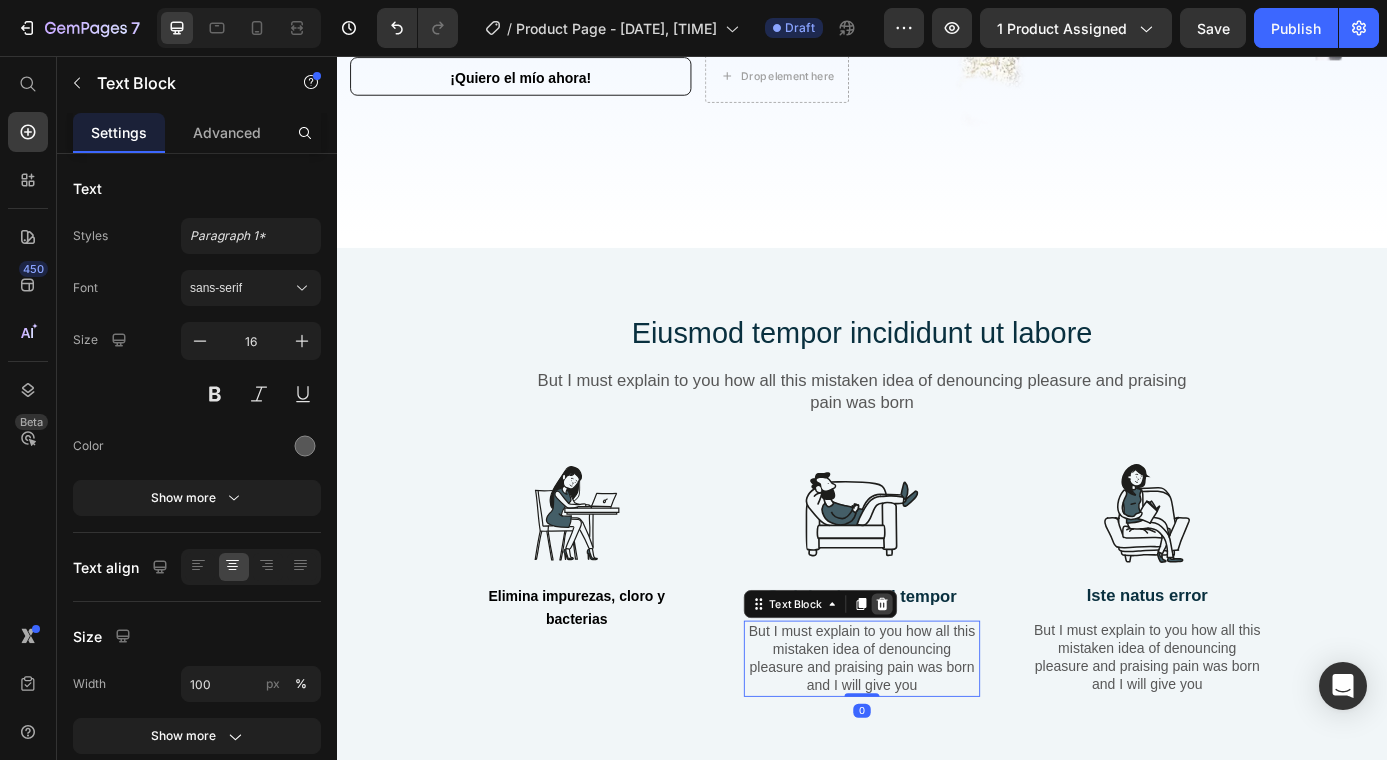 click 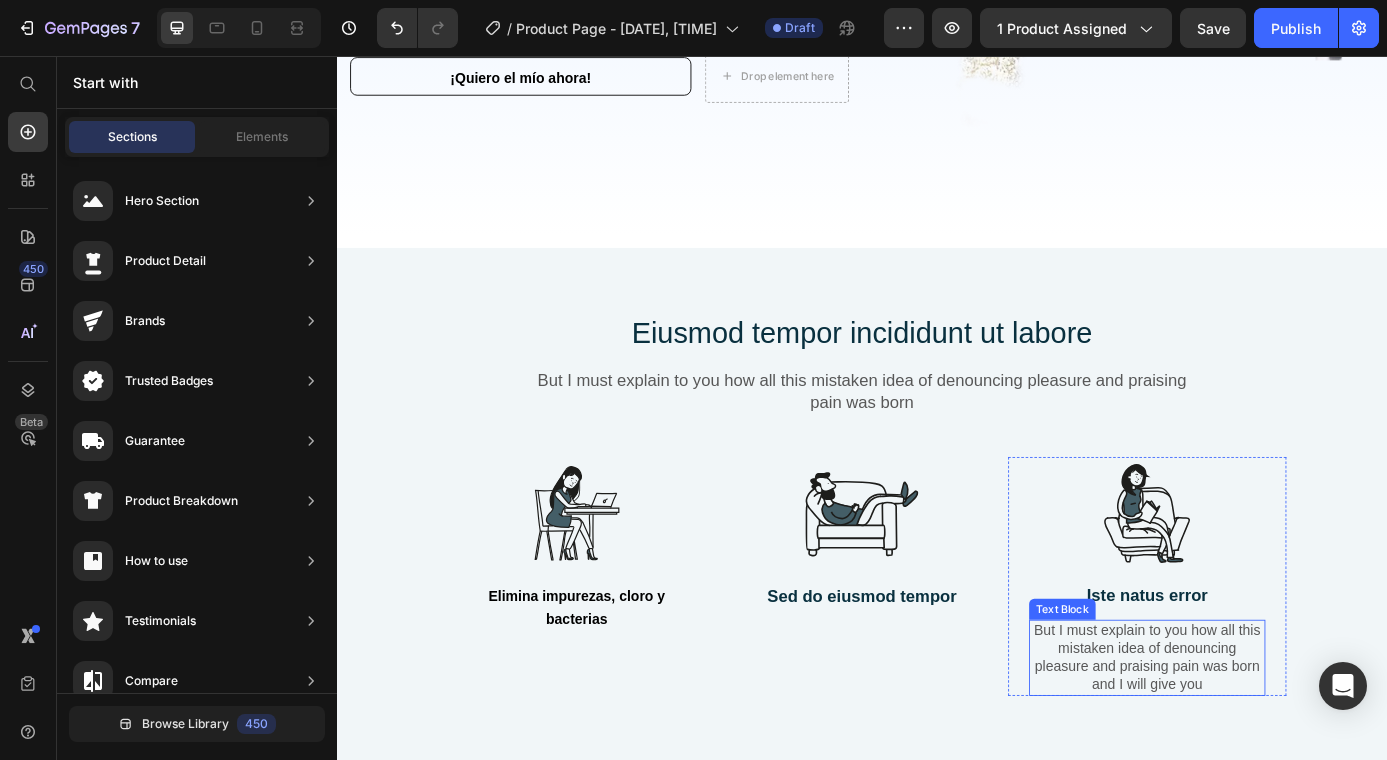 click on "But I must explain to you how all this mistaken idea of denouncing pleasure and praising pain was born and I will give you" at bounding box center [1263, 743] 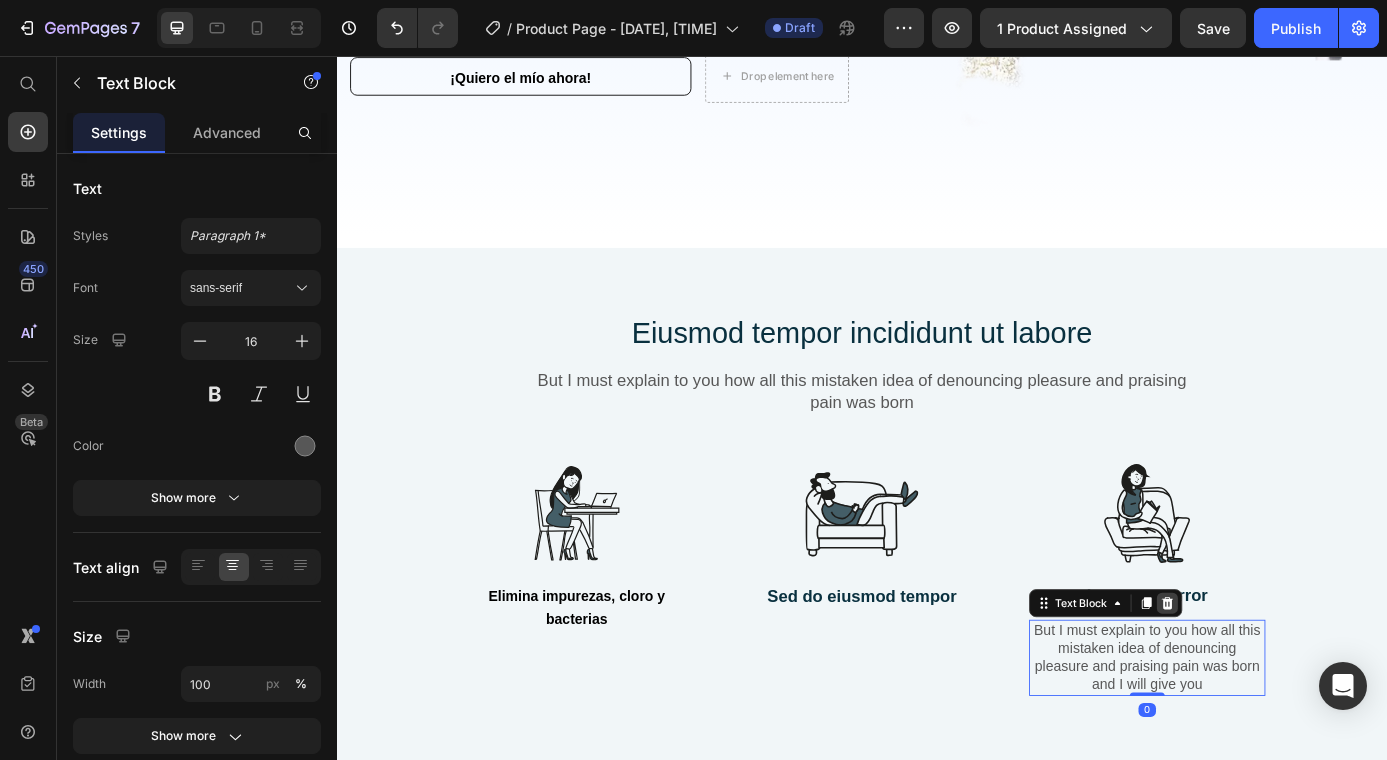 click 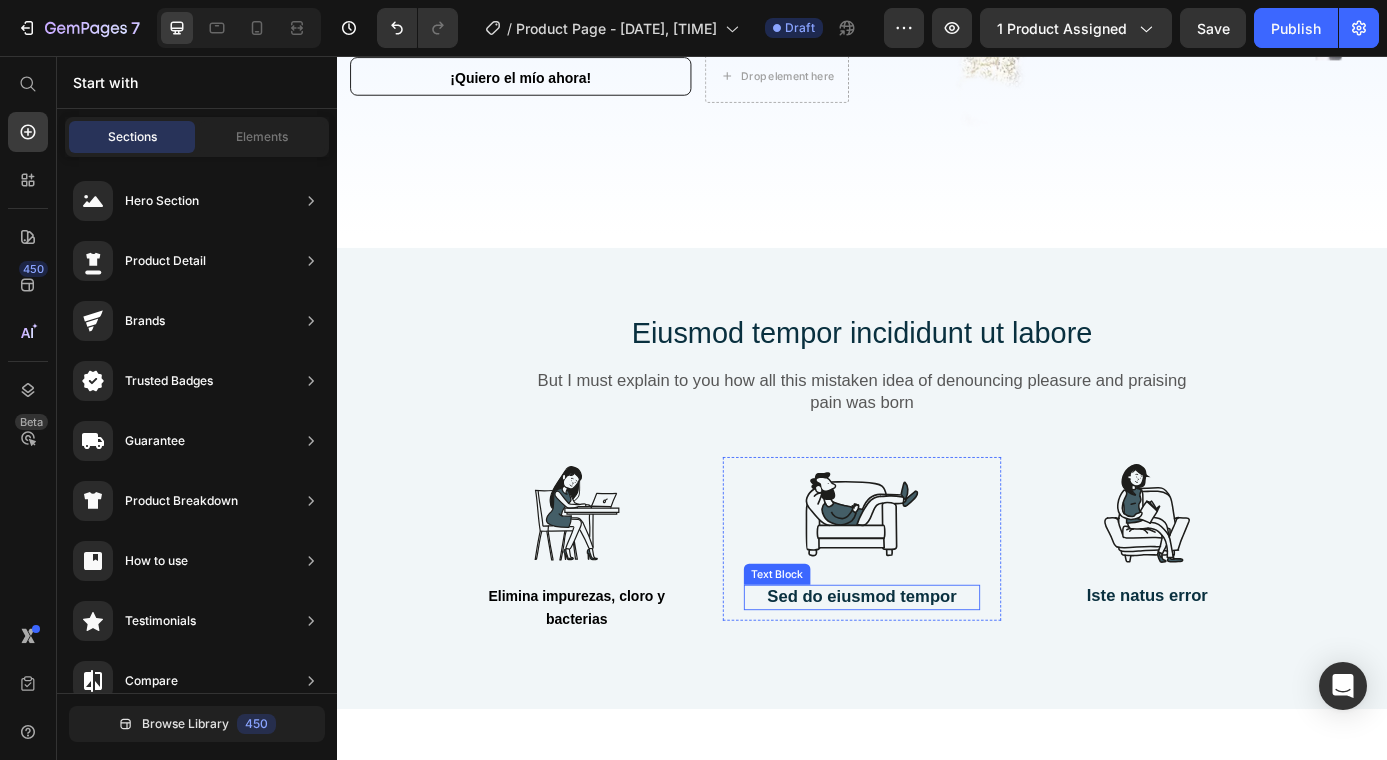 click on "Sed do eiusmod tempor" at bounding box center (937, 674) 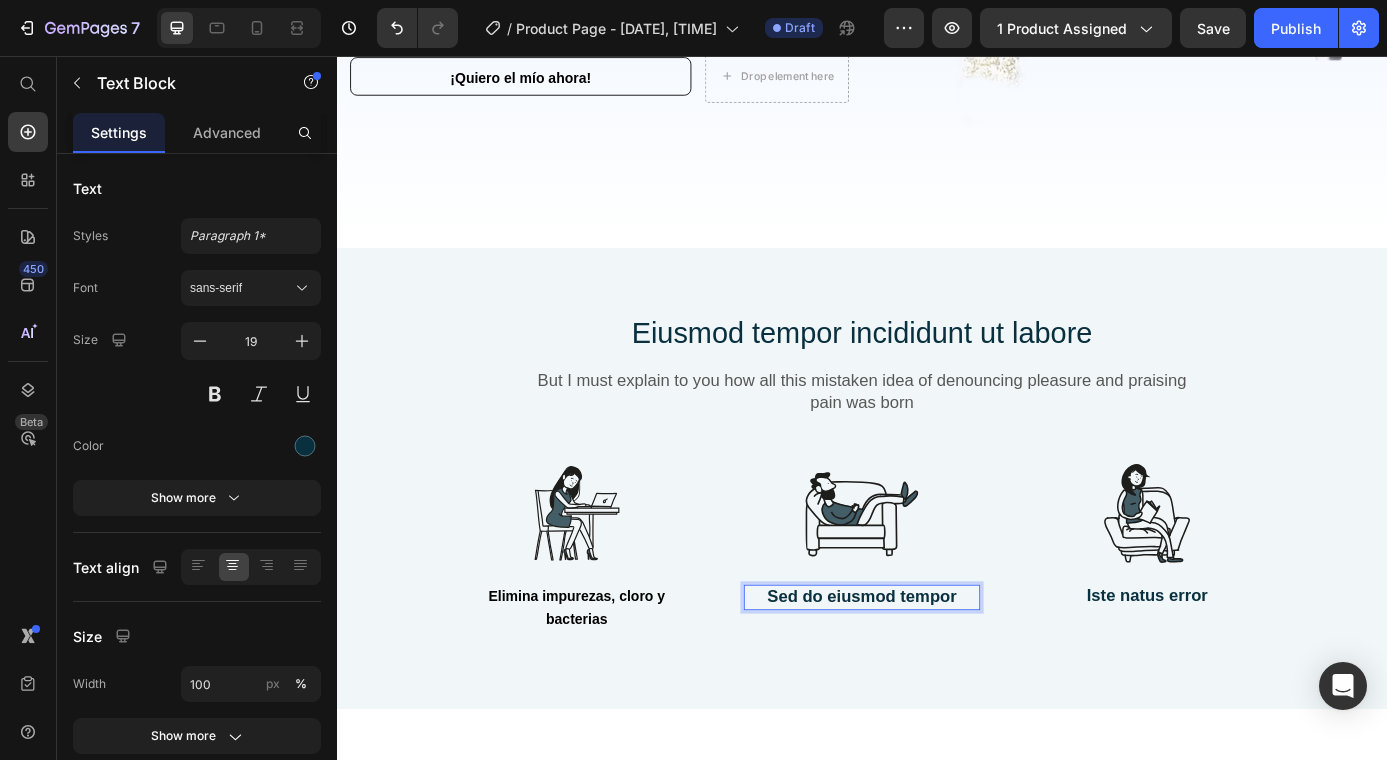 click on "Sed do eiusmod tempor" at bounding box center (937, 674) 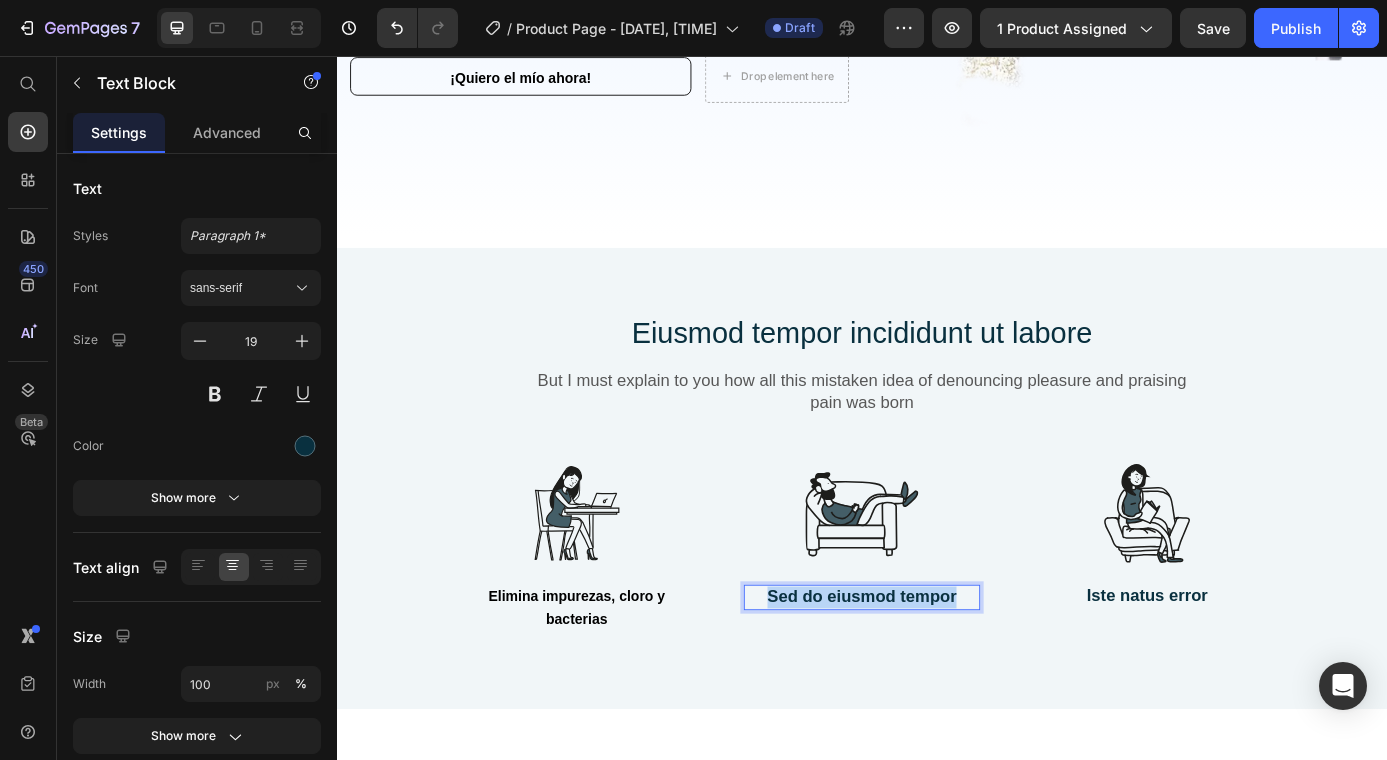 drag, startPoint x: 1044, startPoint y: 666, endPoint x: 796, endPoint y: 661, distance: 248.0504 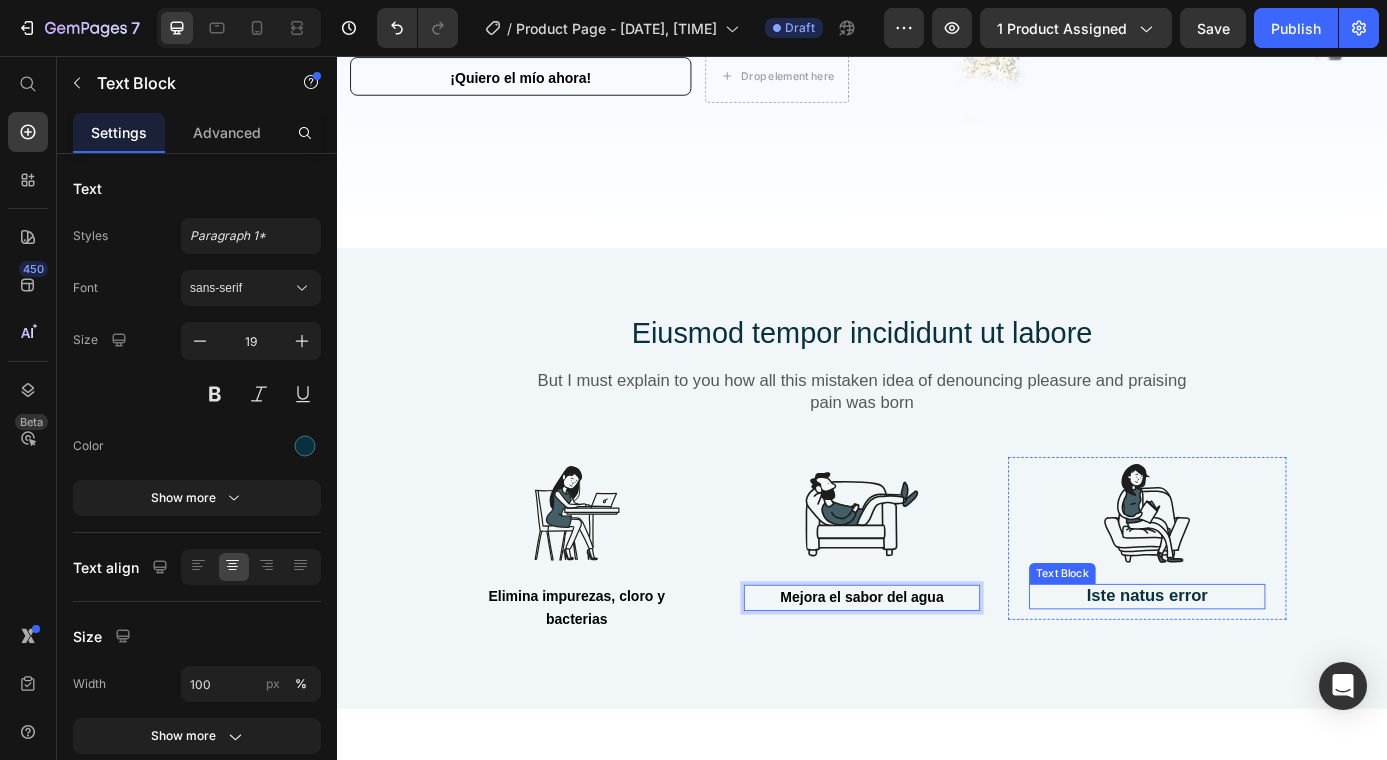 click on "Iste natus error" at bounding box center (1263, 673) 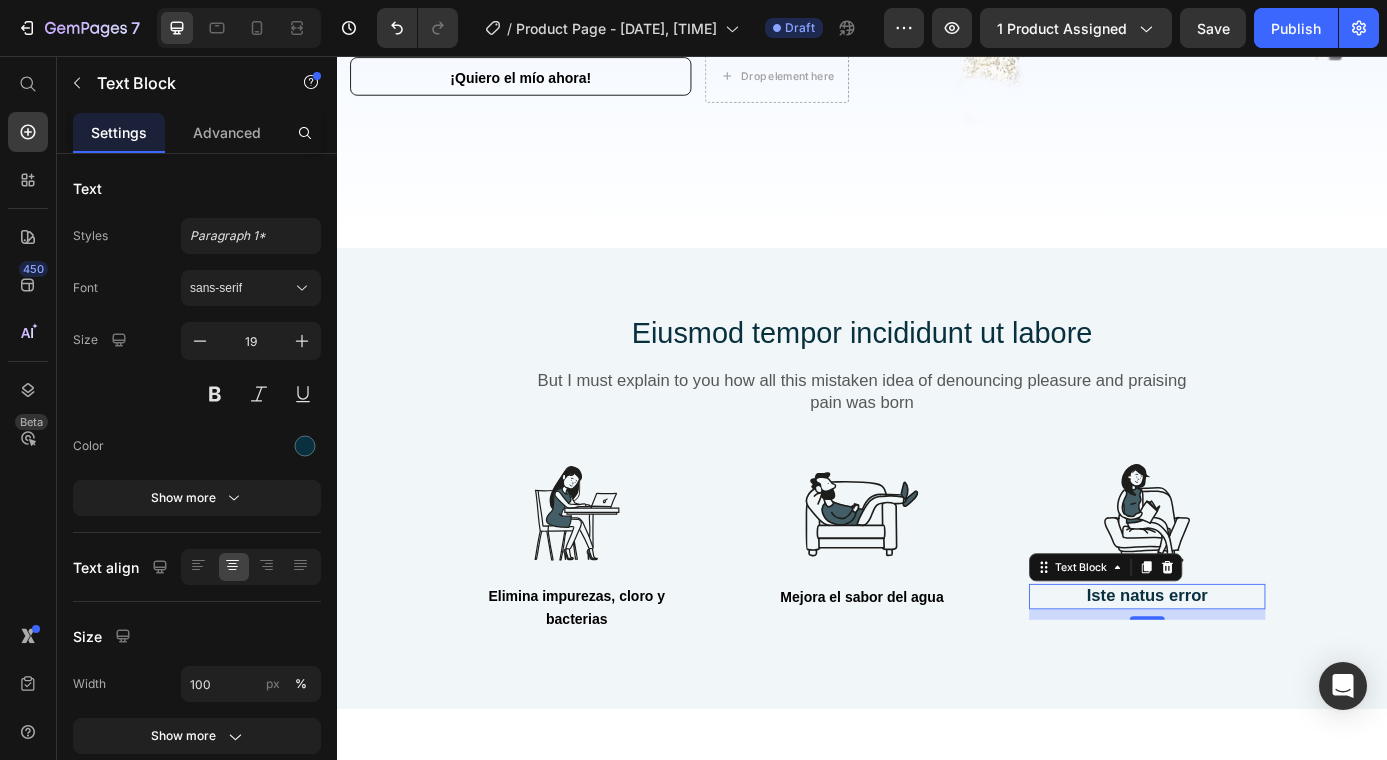 click on "Iste natus error" at bounding box center [1263, 673] 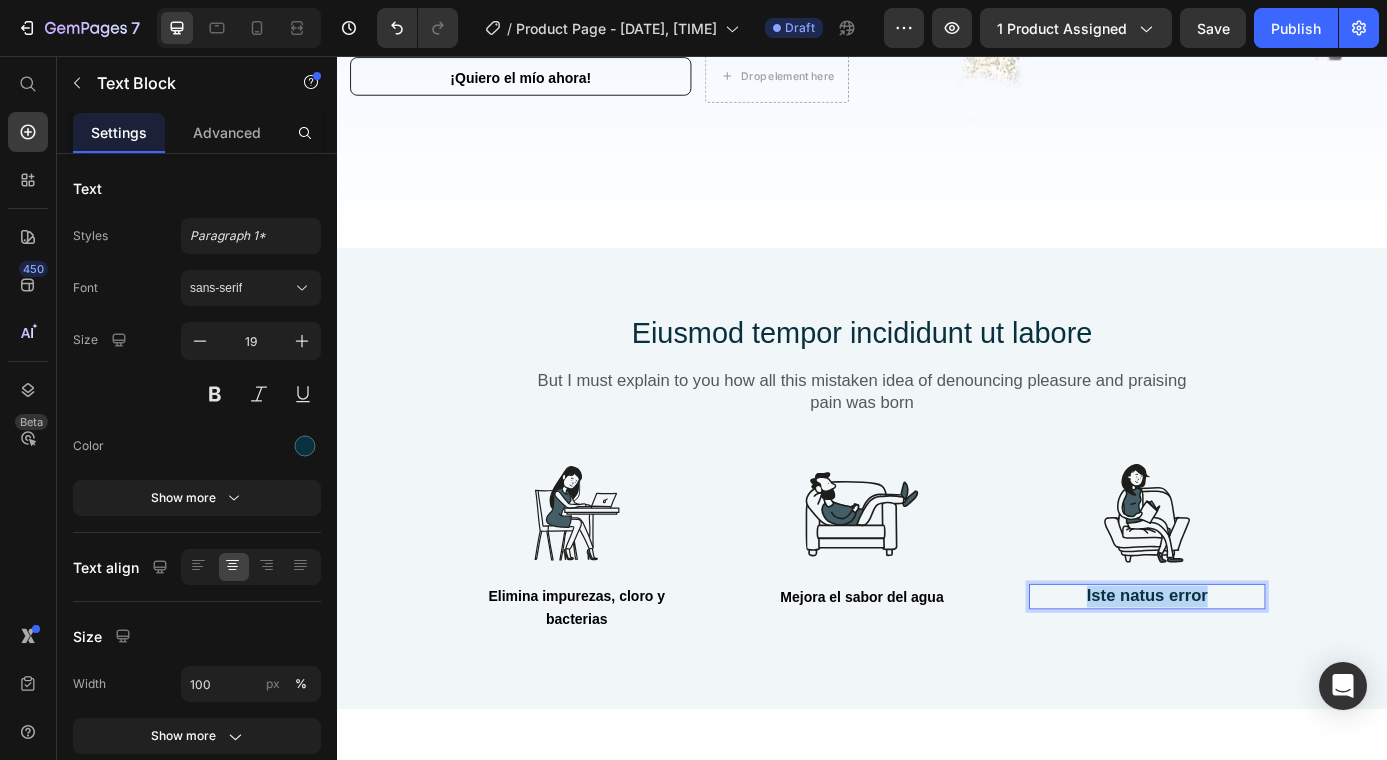 drag, startPoint x: 1338, startPoint y: 657, endPoint x: 1174, endPoint y: 656, distance: 164.00305 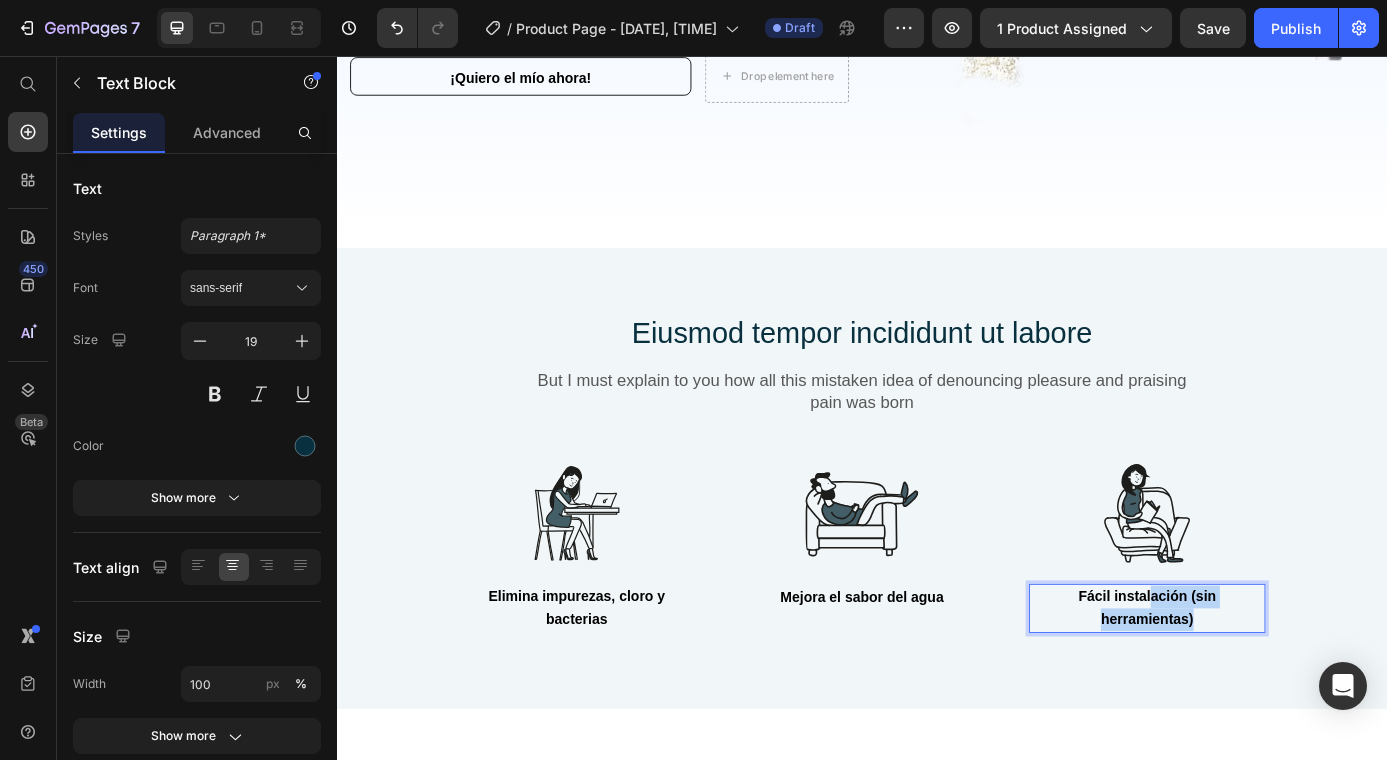 drag, startPoint x: 1323, startPoint y: 695, endPoint x: 1259, endPoint y: 667, distance: 69.856995 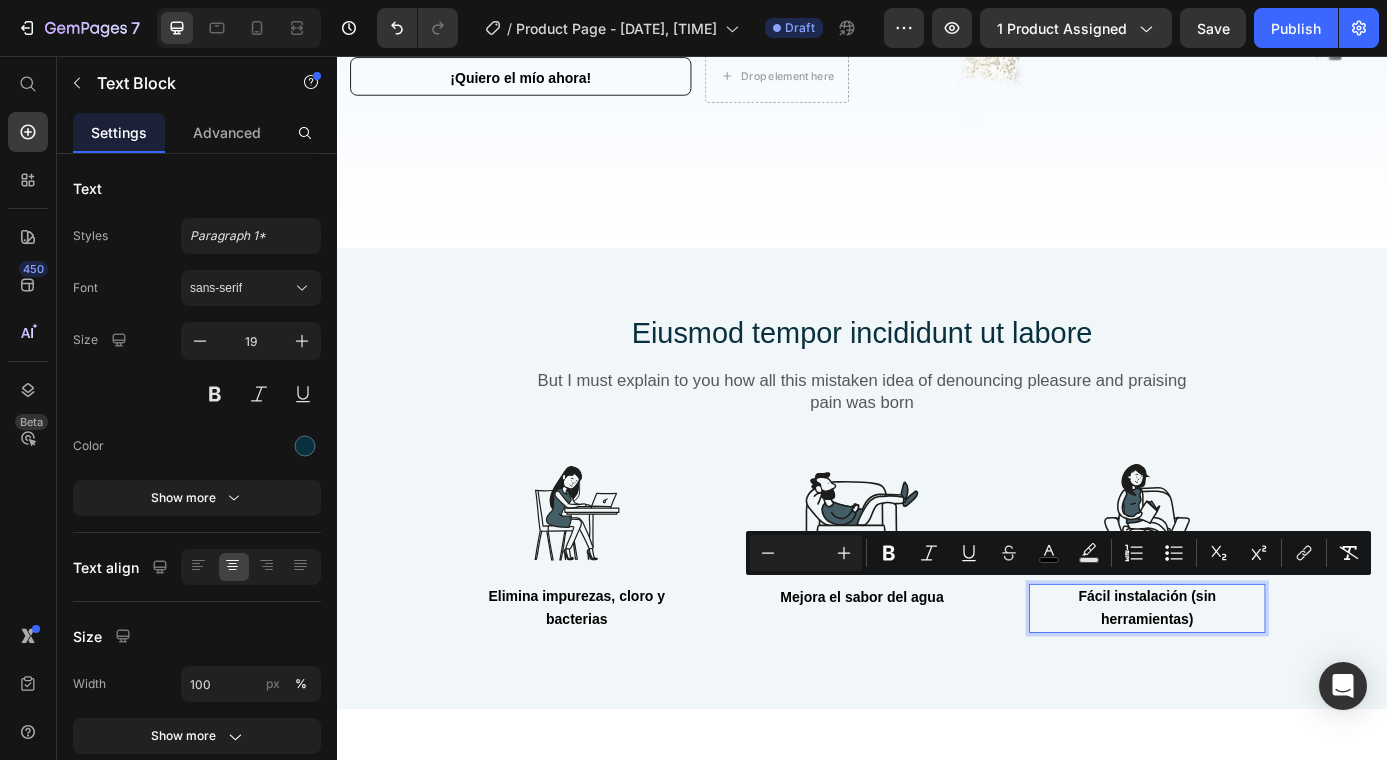 click on "Fácil instalación (sin herramientas)" at bounding box center [1263, 686] 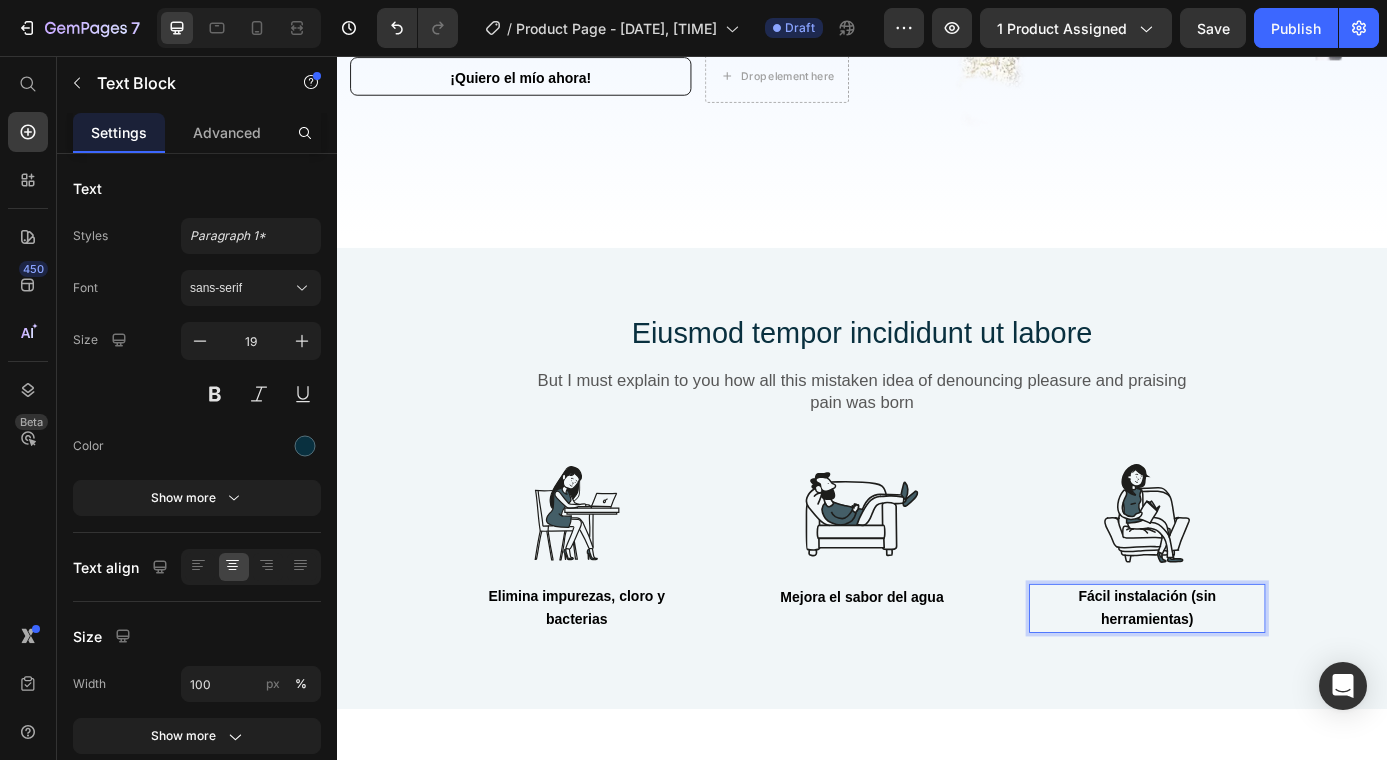 click on "Fácil instalación (sin herramientas)" at bounding box center (1262, 686) 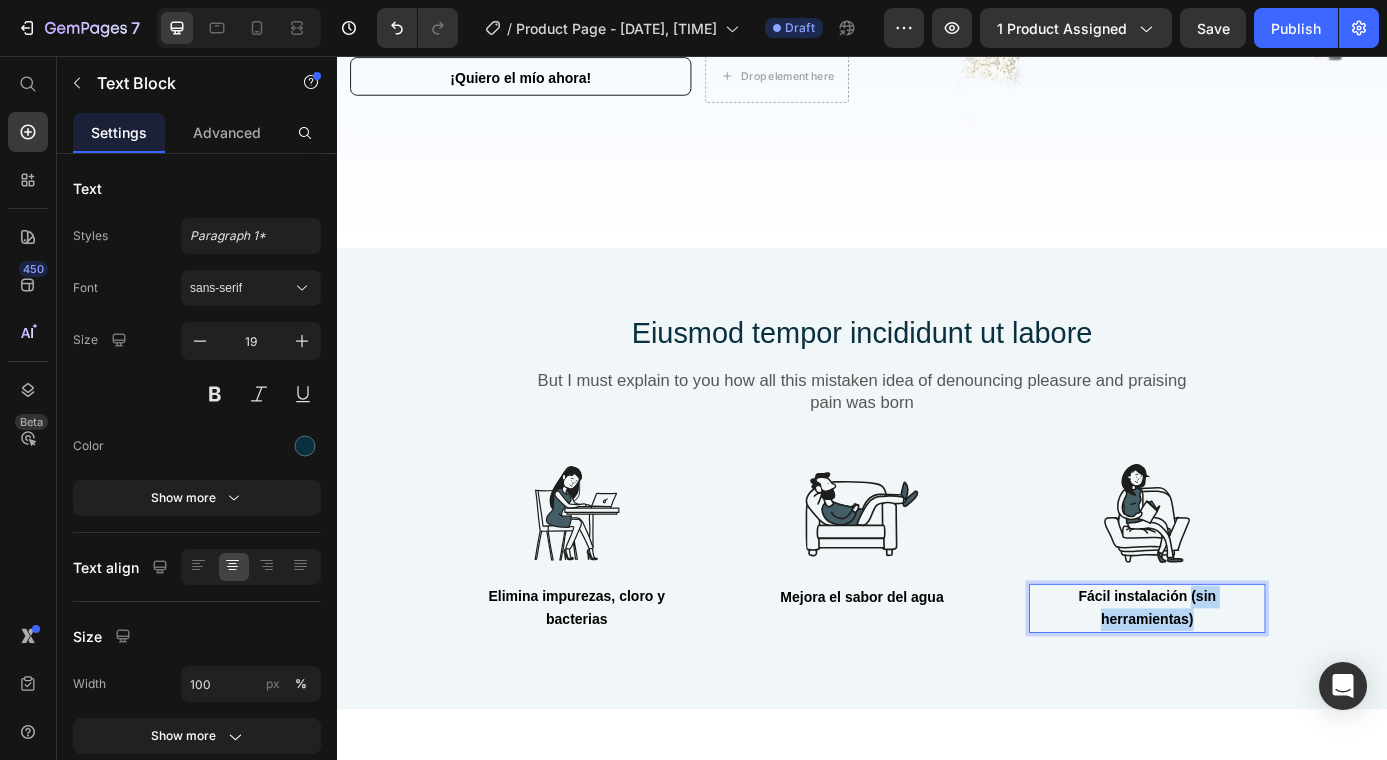 drag, startPoint x: 1300, startPoint y: 689, endPoint x: 1306, endPoint y: 659, distance: 30.594116 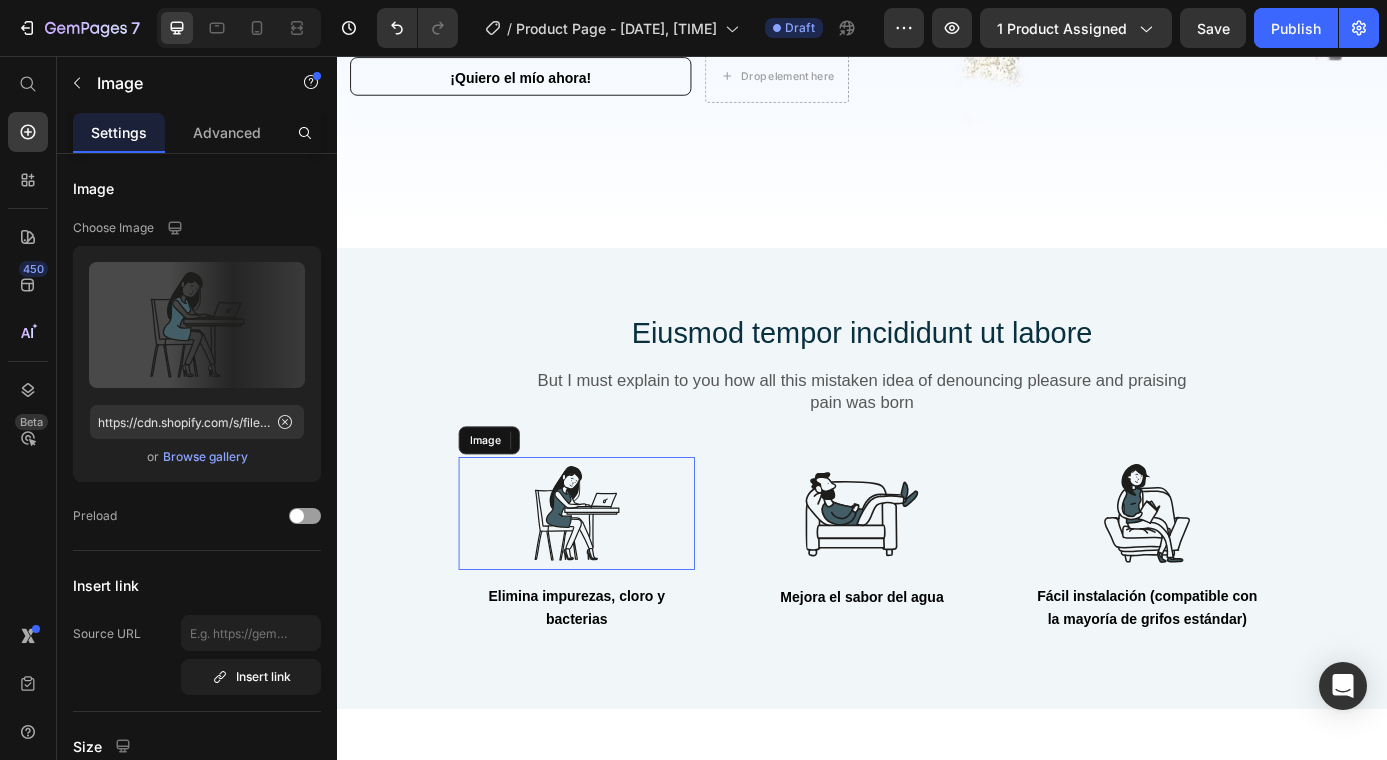 click at bounding box center [611, 578] 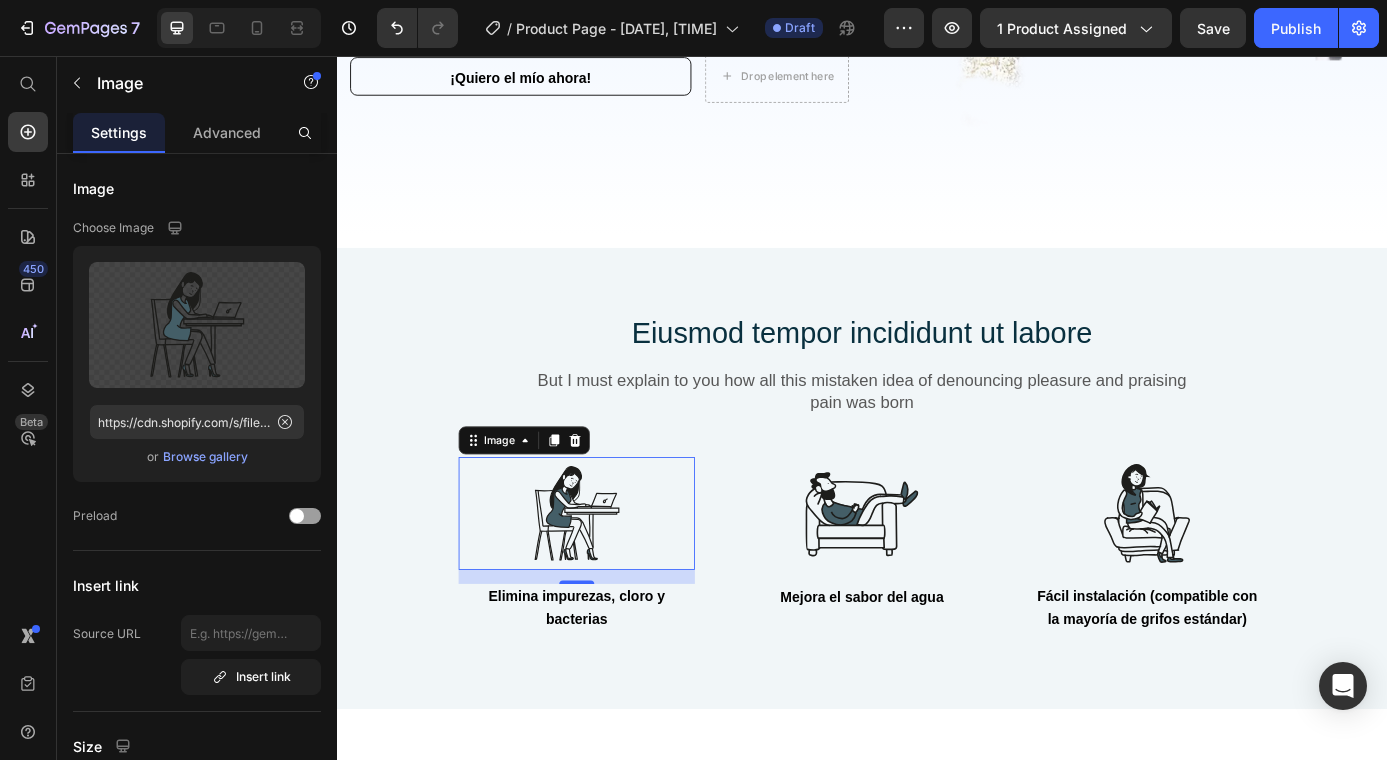 click at bounding box center (611, 578) 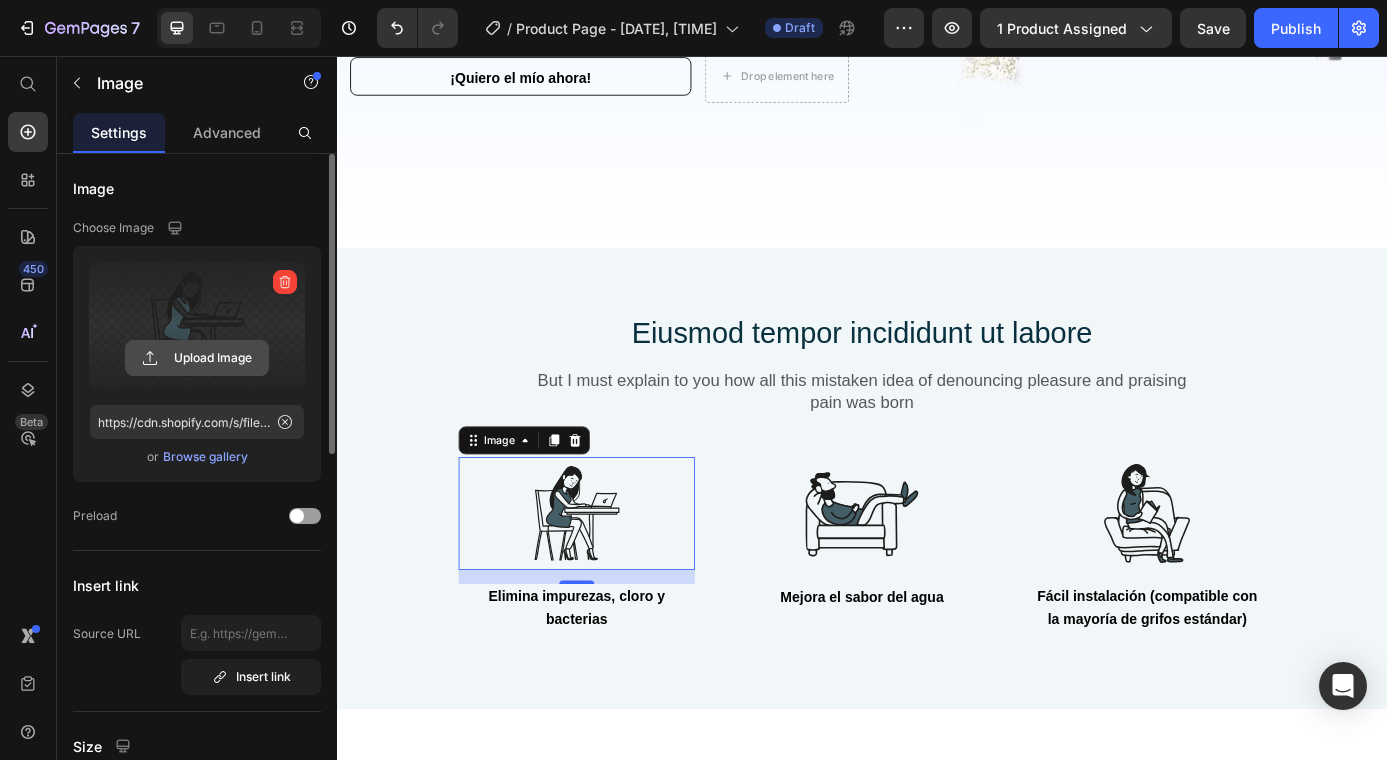 click 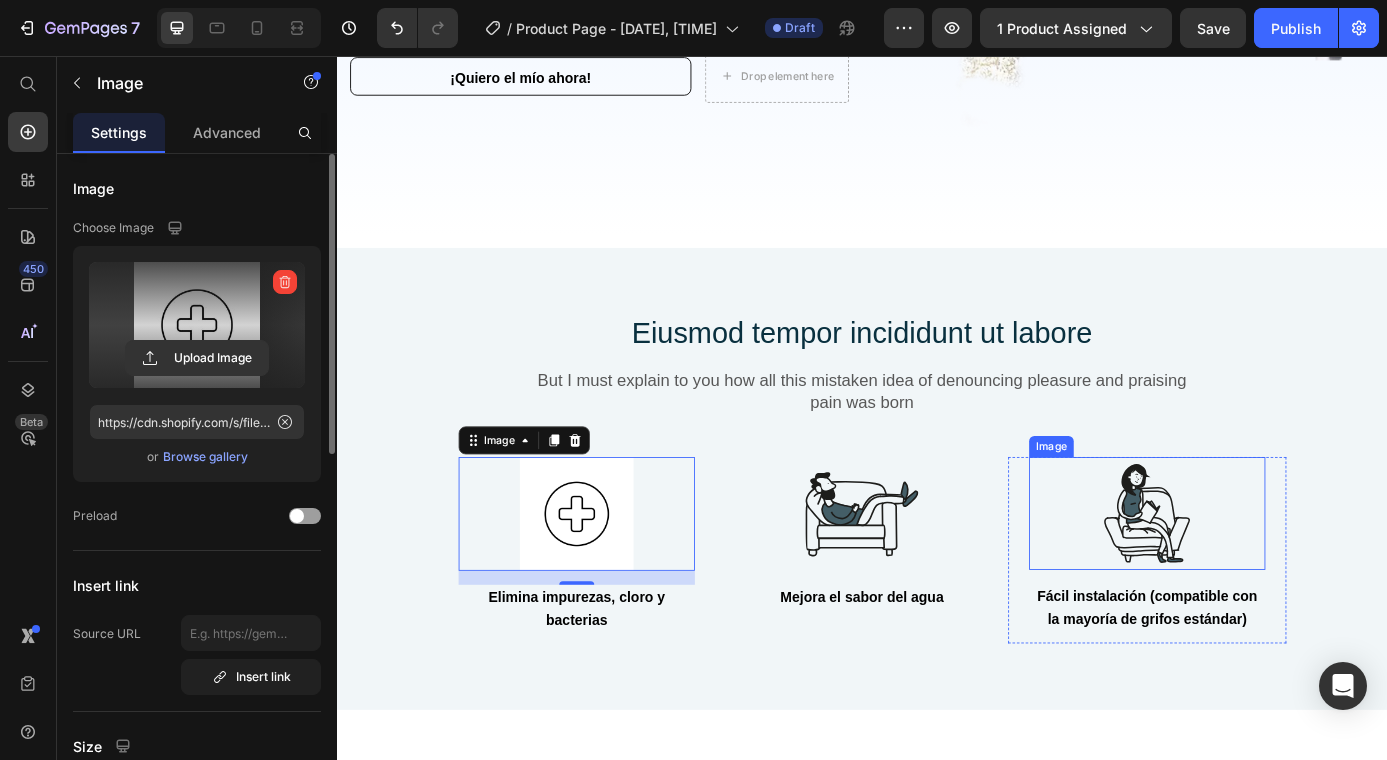 type on "https://cdn.shopify.com/s/files/1/0949/9551/3625/files/gempages_574479121283810533-d65b4832-c8d0-45fc-a52b-08e9df00f990.jpg" 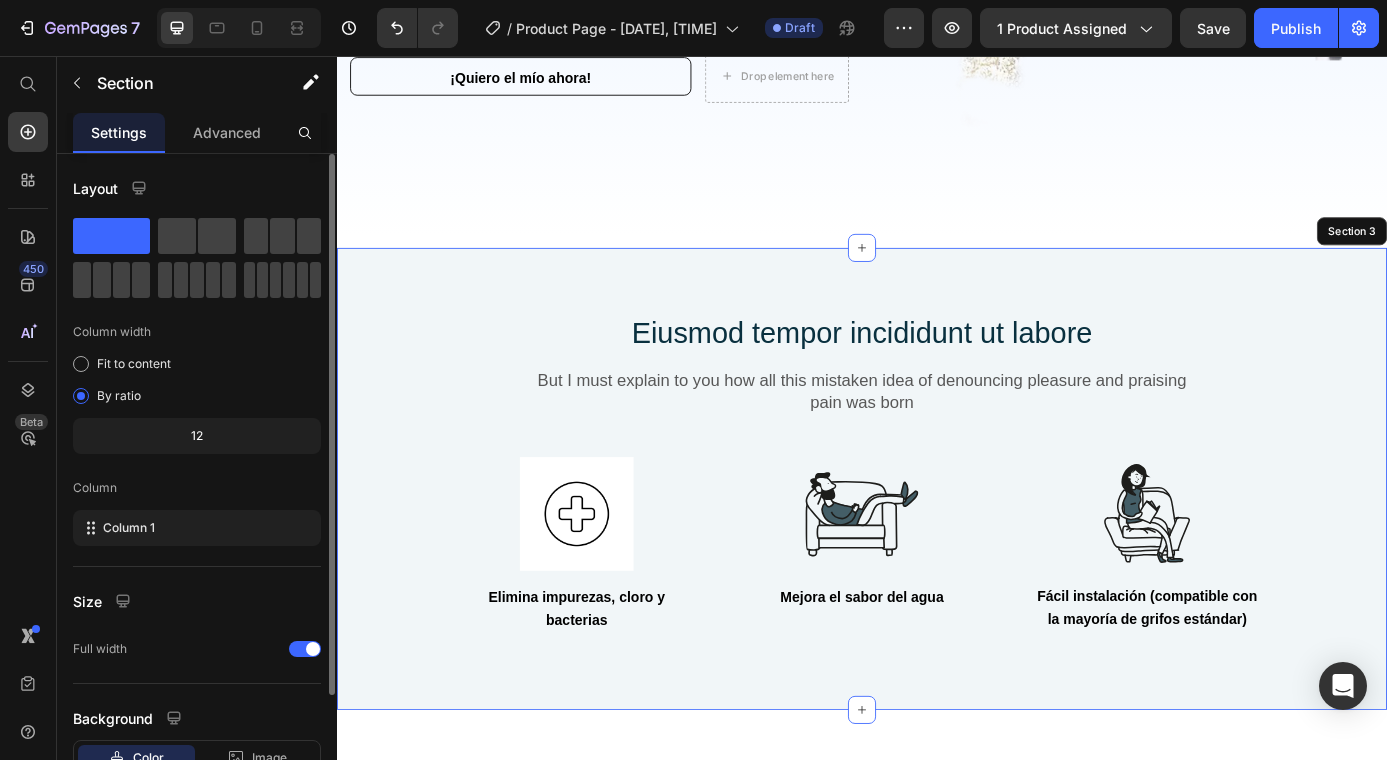 click on "Eiusmod tempor incididunt ut labore Heading But I must explain to you how all this mistaken idea of denouncing pleasure and praising pain was born Text Block Row Image   16 Elimina impurezas, cloro y bacterias Text Block Row Image Mejora el sabor del agua Text Block Row Image Fácil instalación (compatible con la mayoría de grifos estándar) Text Block Row Row Section 3" at bounding box center [937, 539] 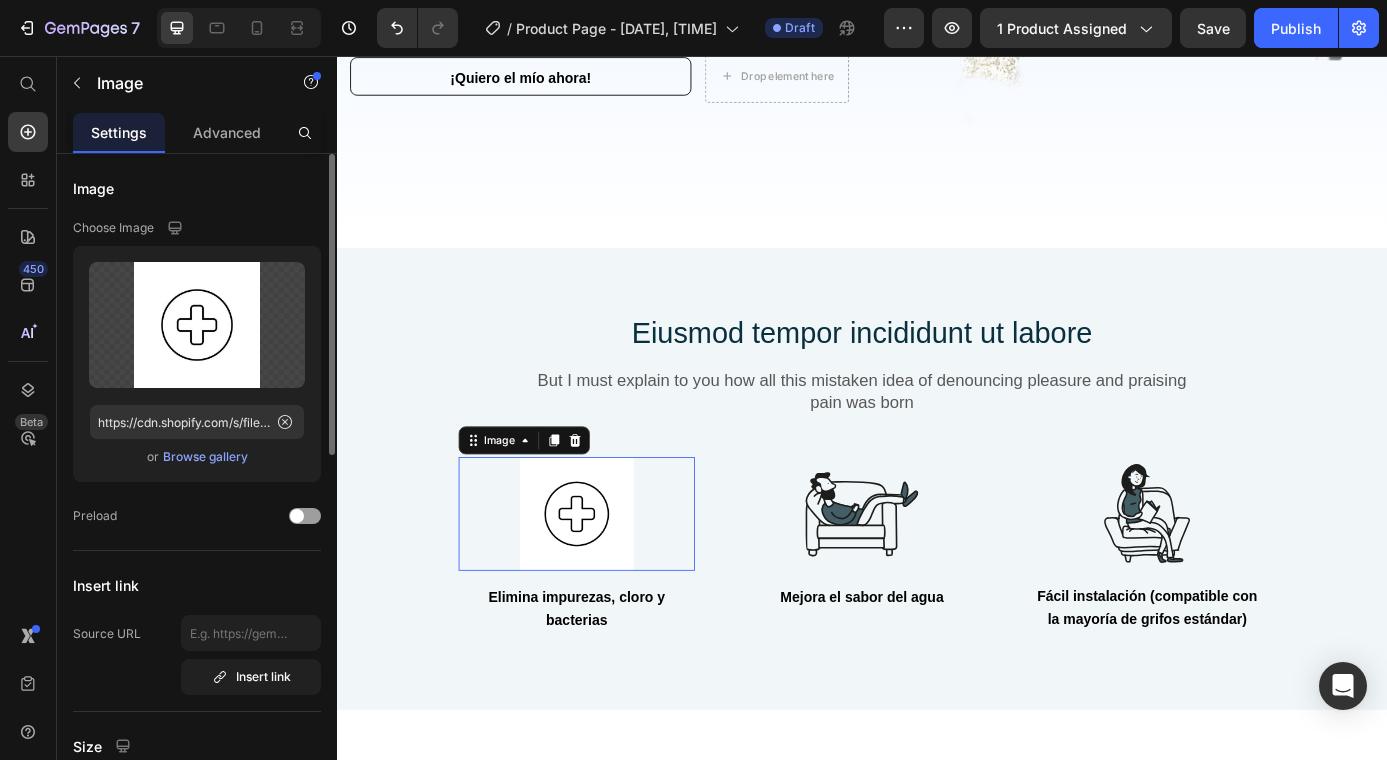 click at bounding box center (611, 579) 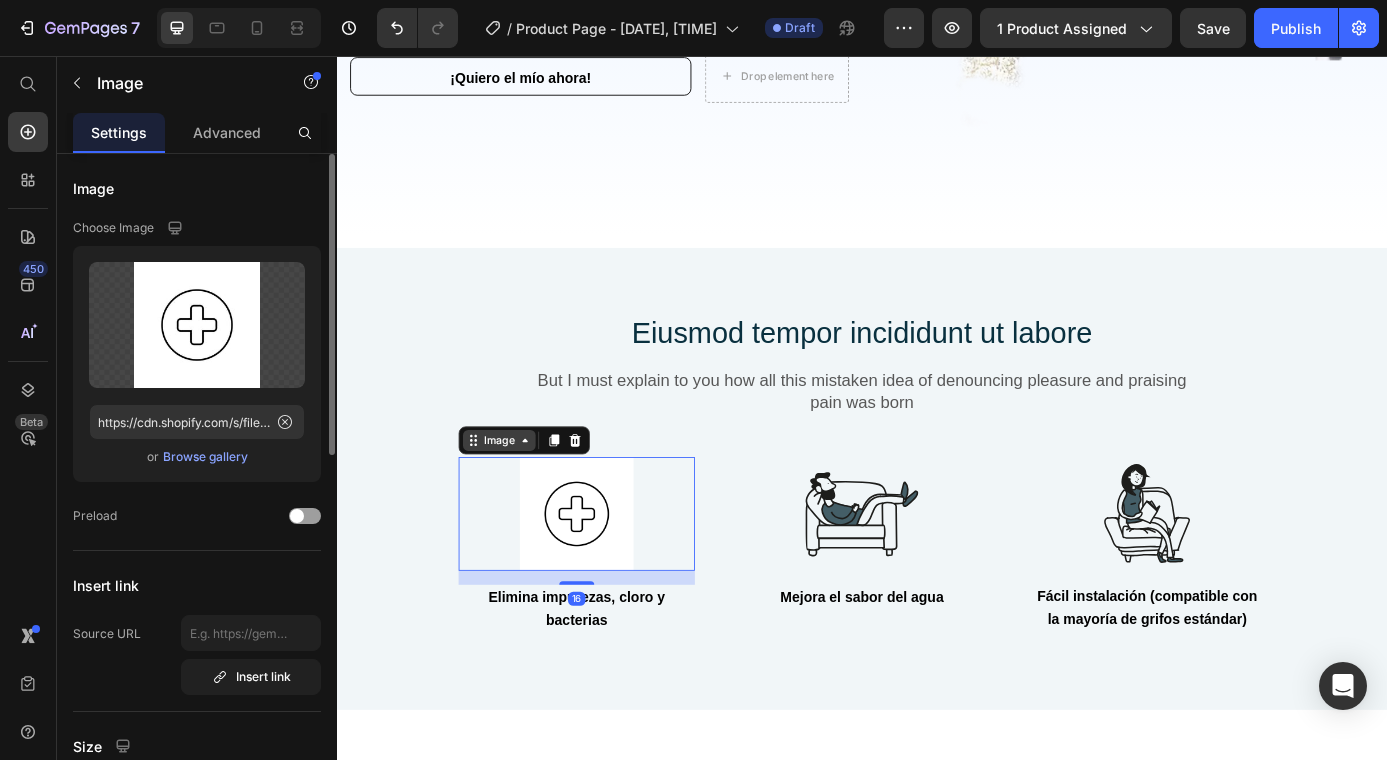 click 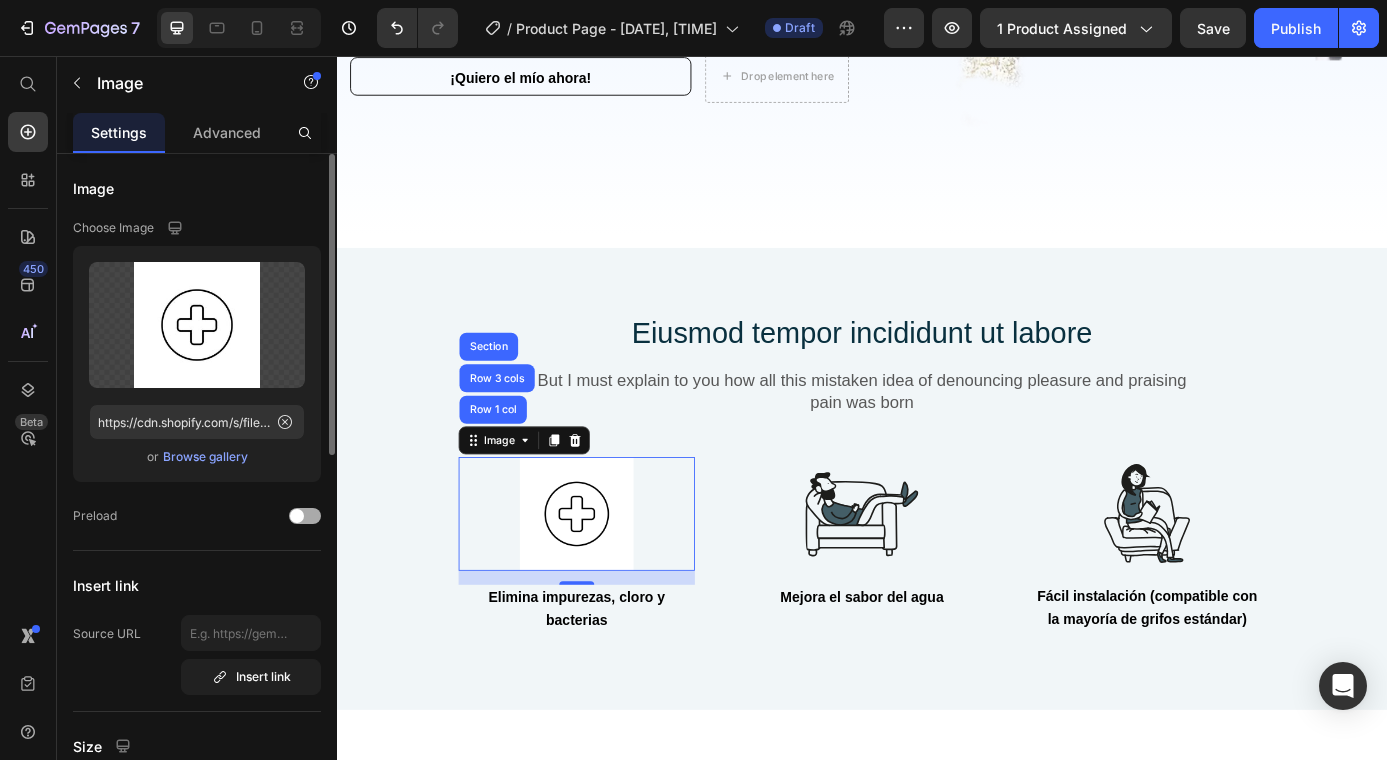 click on "Preload" 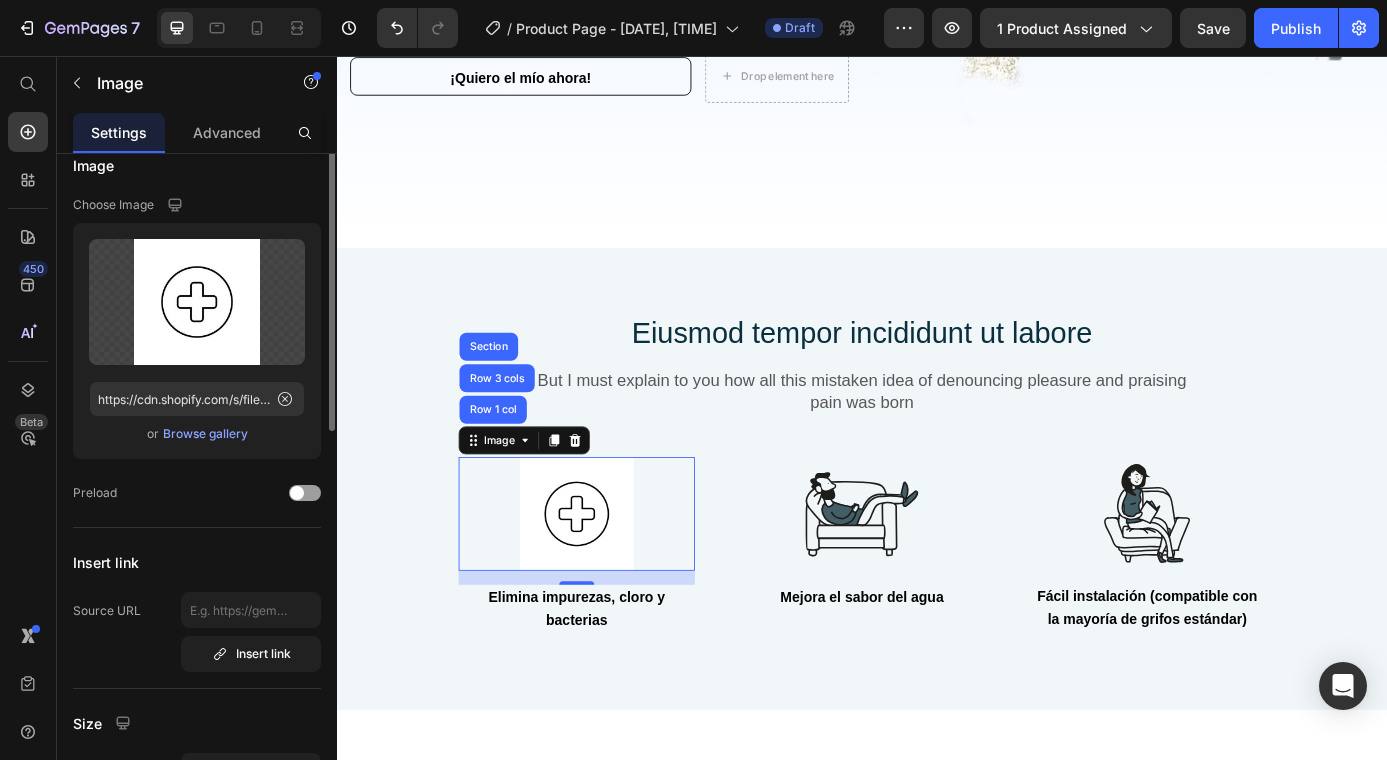 scroll, scrollTop: 0, scrollLeft: 0, axis: both 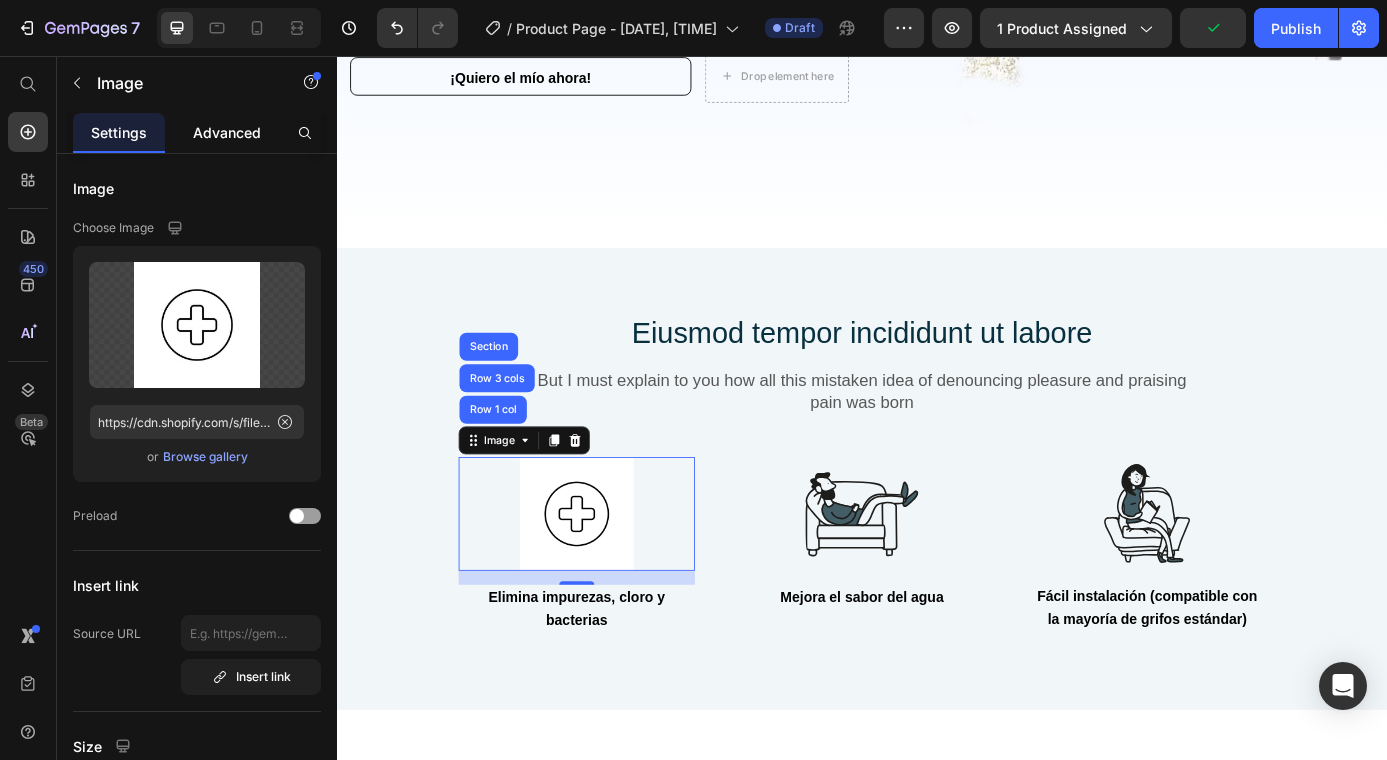 click on "Advanced" at bounding box center [227, 132] 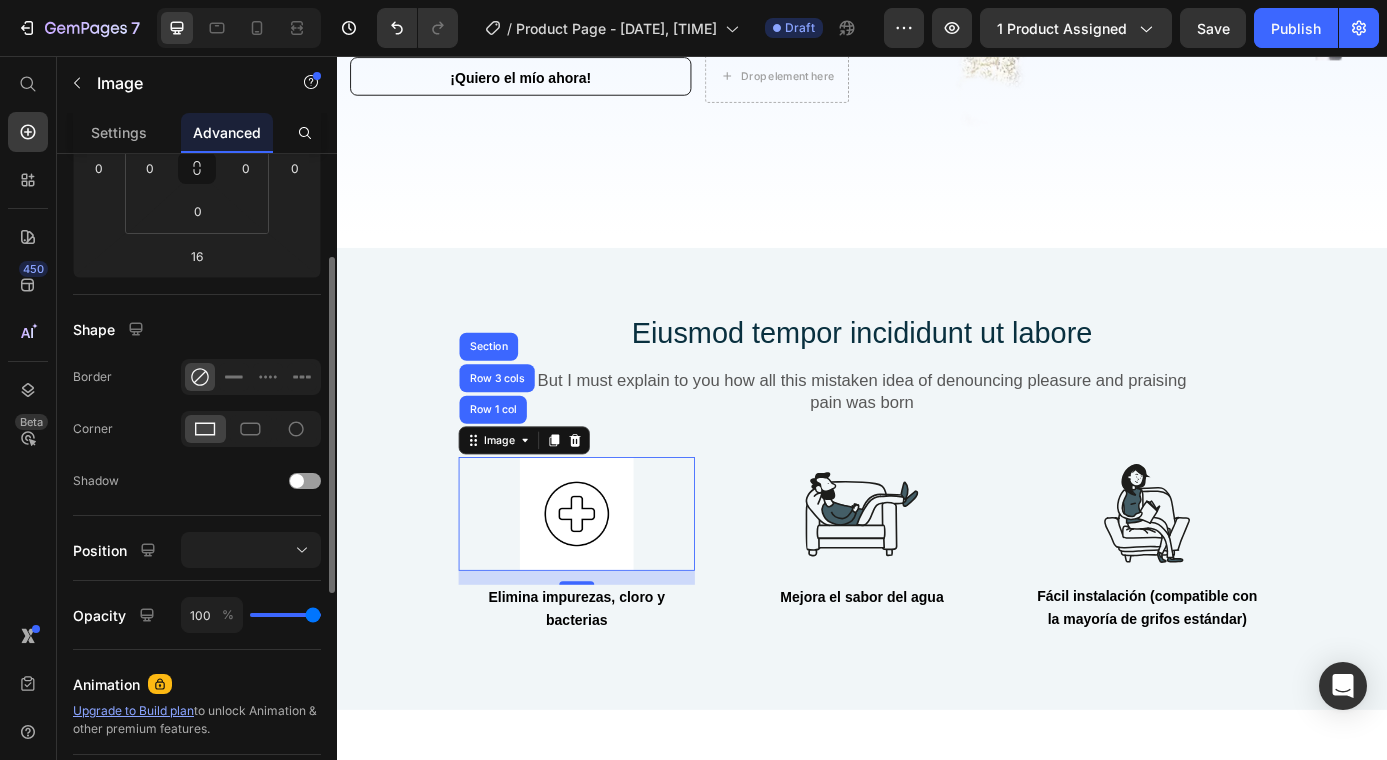 scroll, scrollTop: 305, scrollLeft: 0, axis: vertical 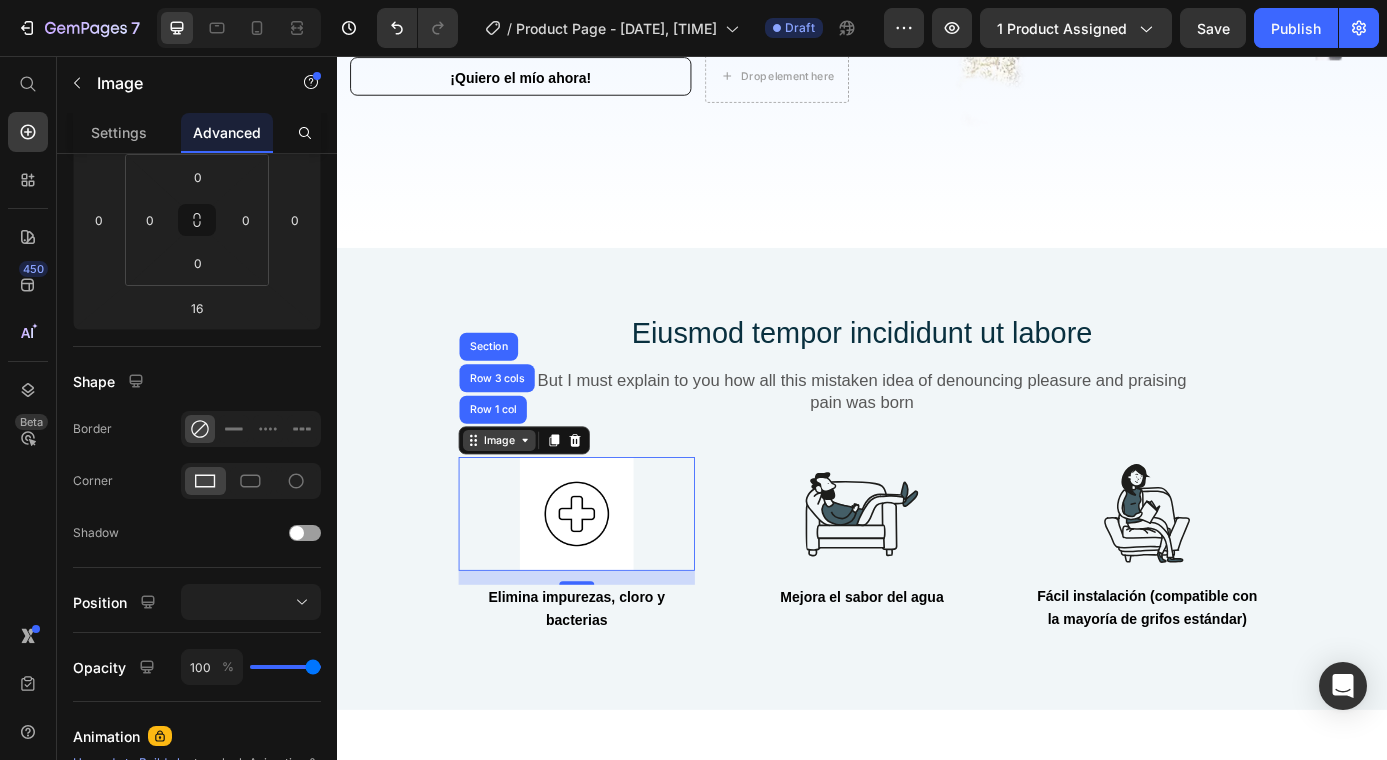 click on "Image" at bounding box center [522, 495] 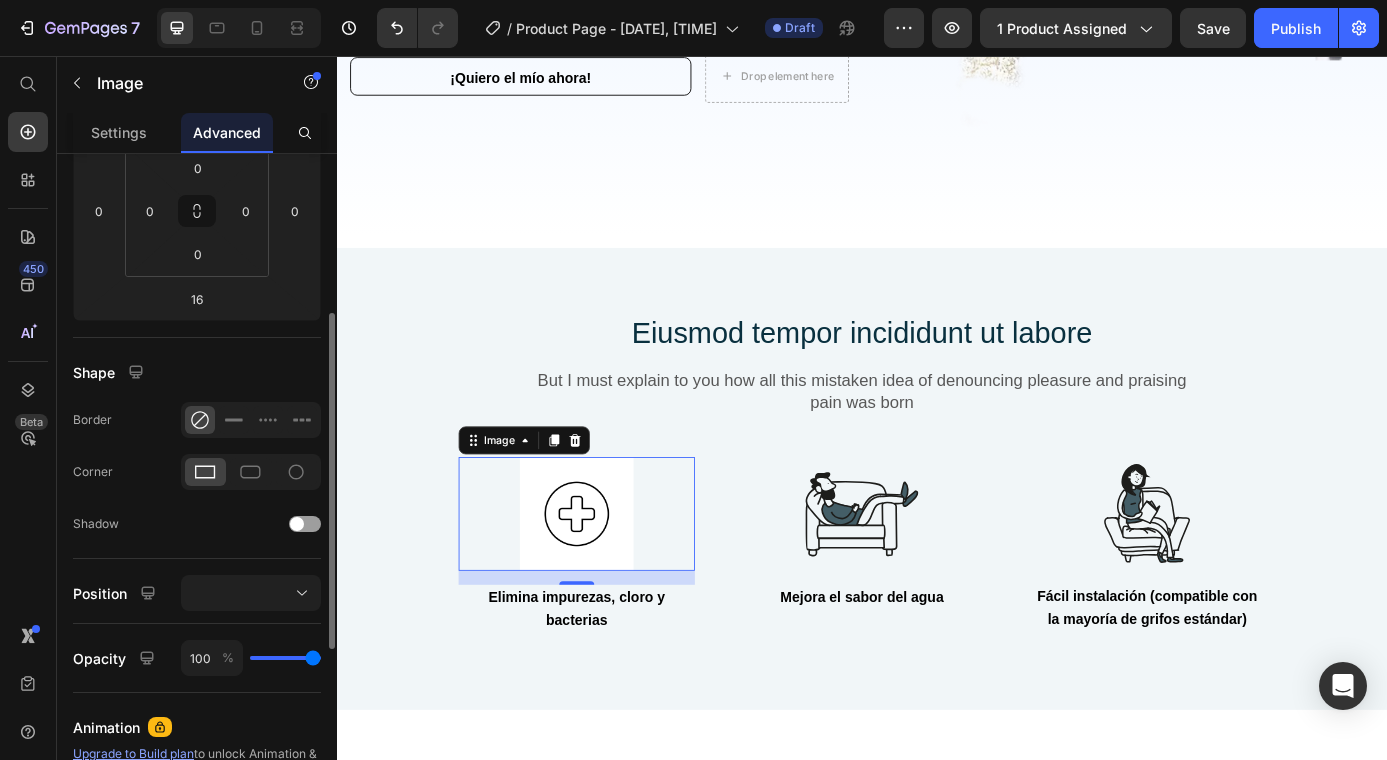 scroll, scrollTop: 642, scrollLeft: 0, axis: vertical 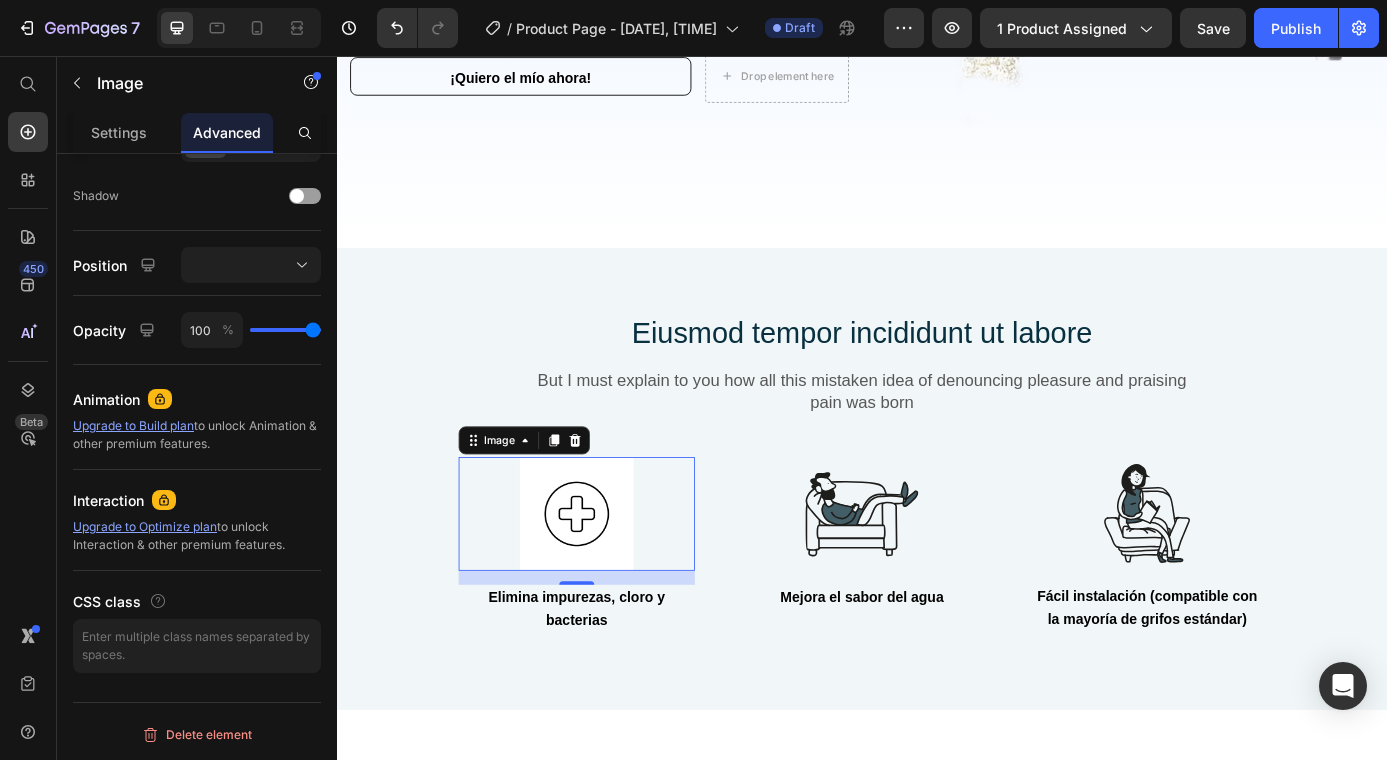 click at bounding box center (611, 579) 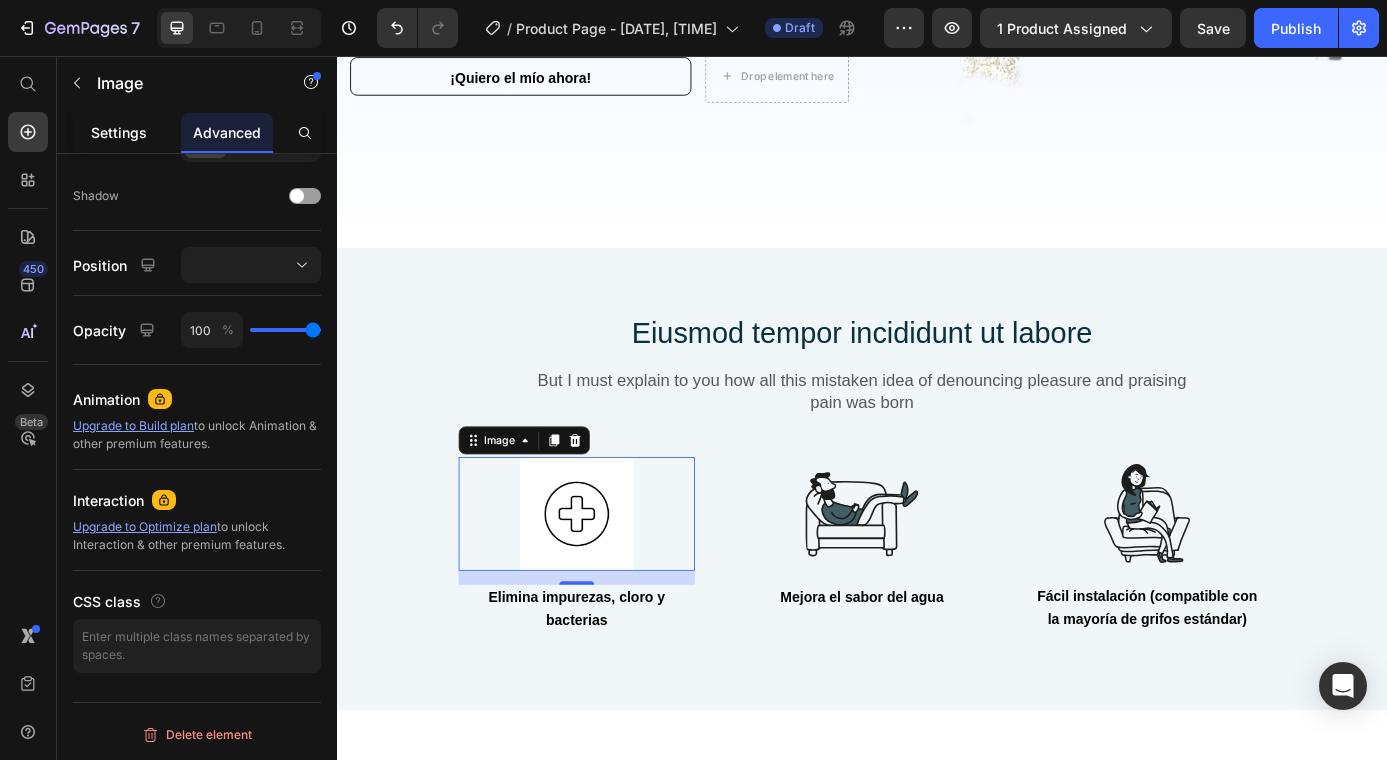 click on "Settings" at bounding box center [119, 132] 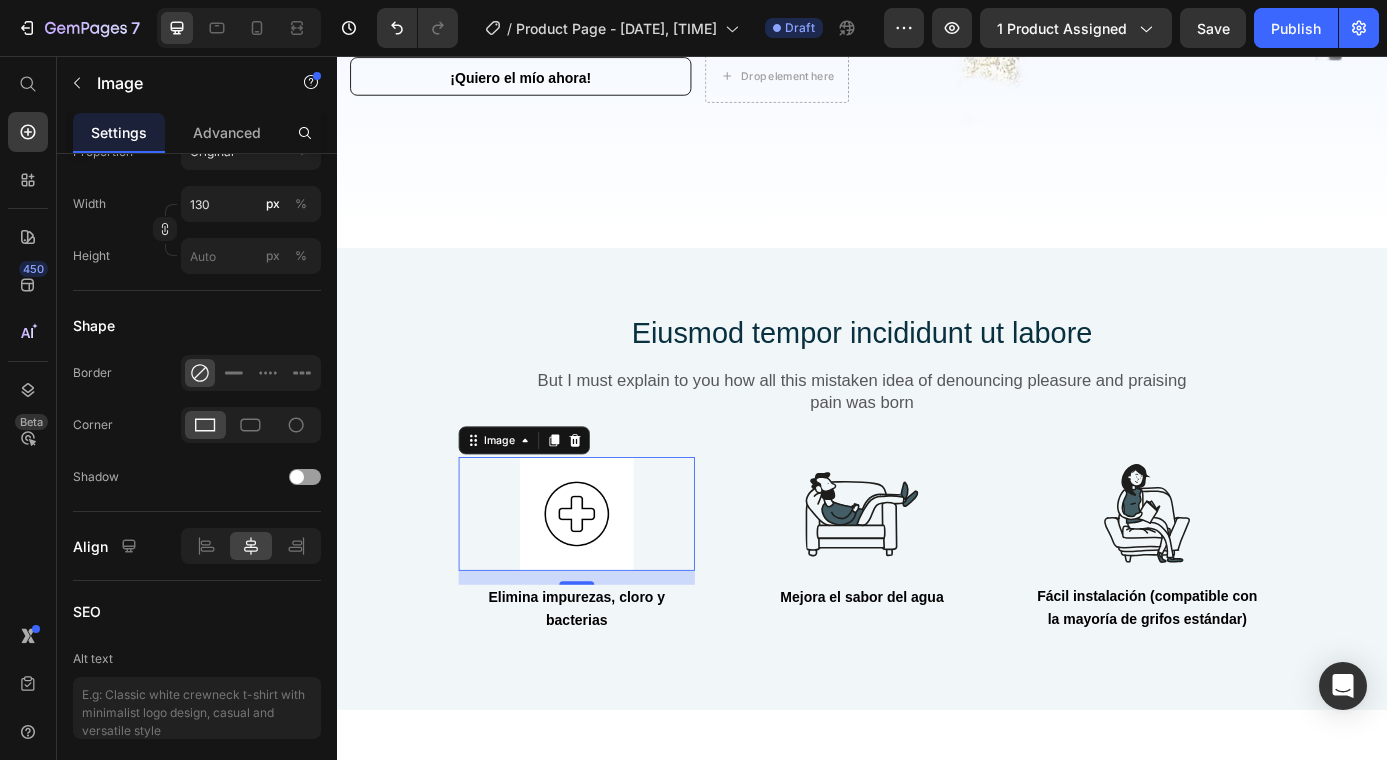 scroll, scrollTop: 0, scrollLeft: 0, axis: both 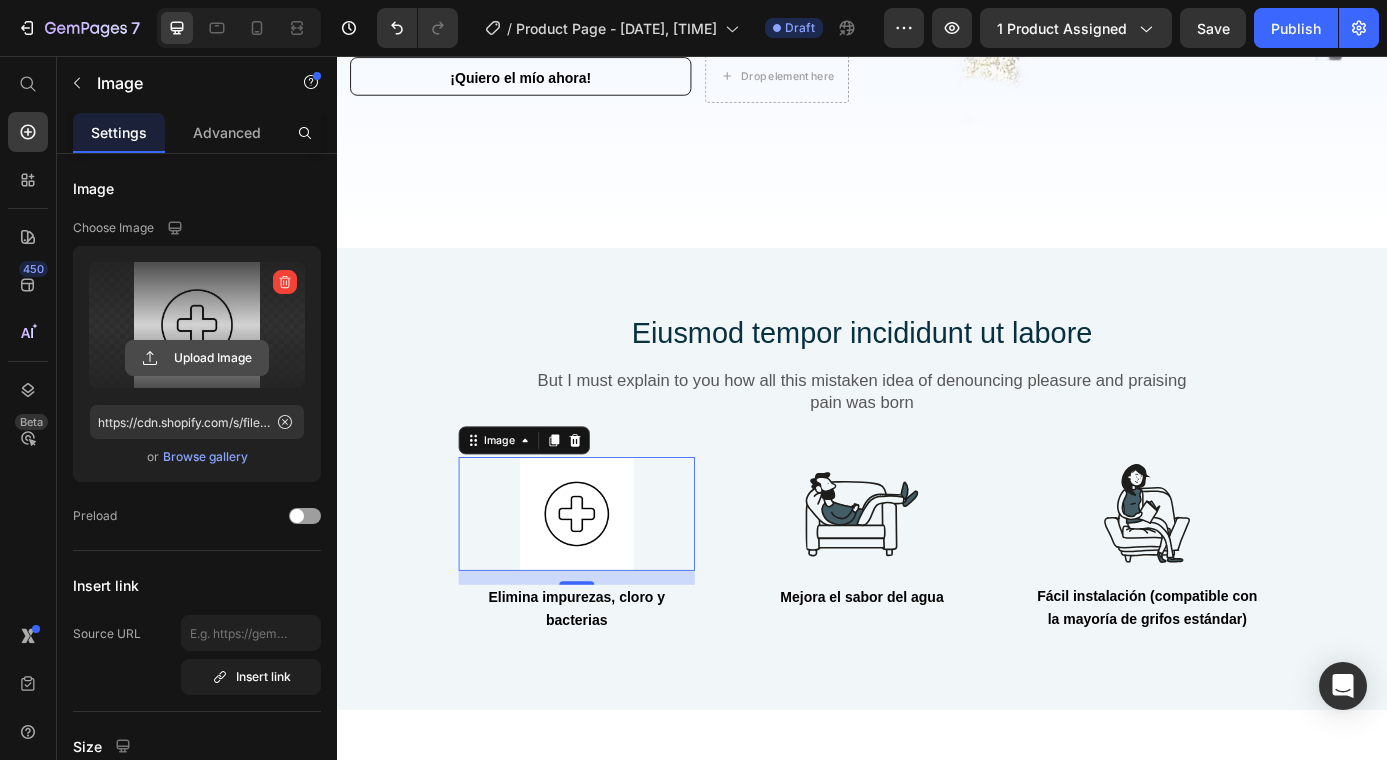 click 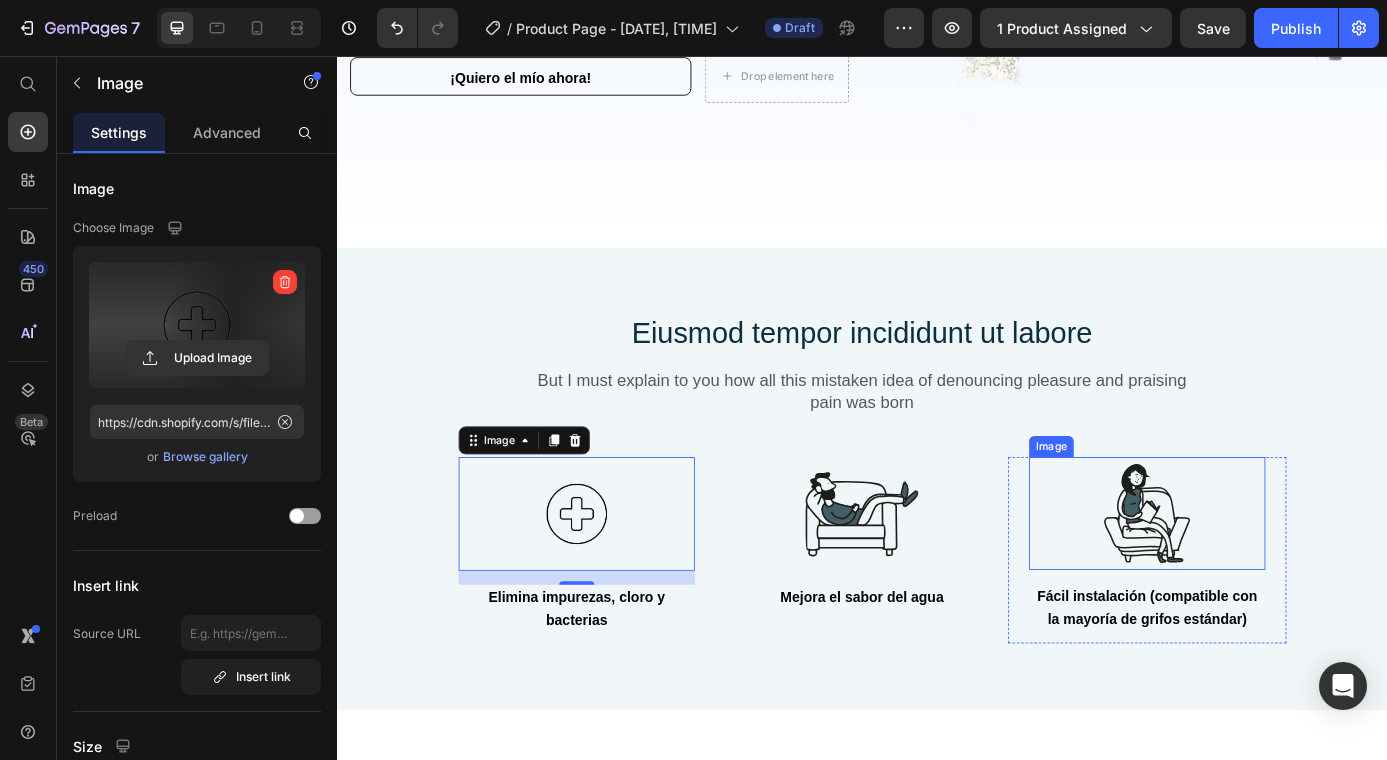 type on "https://cdn.shopify.com/s/files/1/0949/9551/3625/files/gempages_574479121283810533-77935422-d5da-4fb9-bed5-91dad553adf5.png" 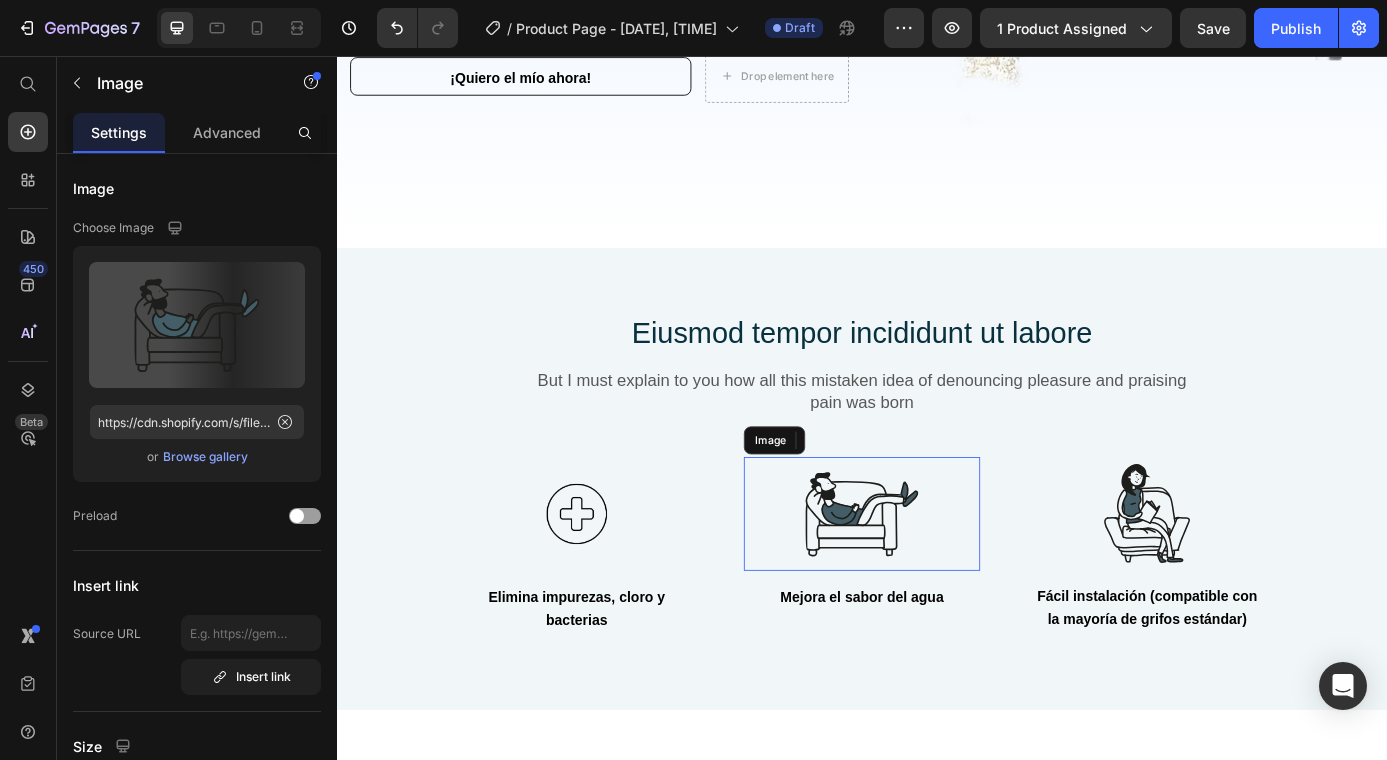 click at bounding box center [937, 579] 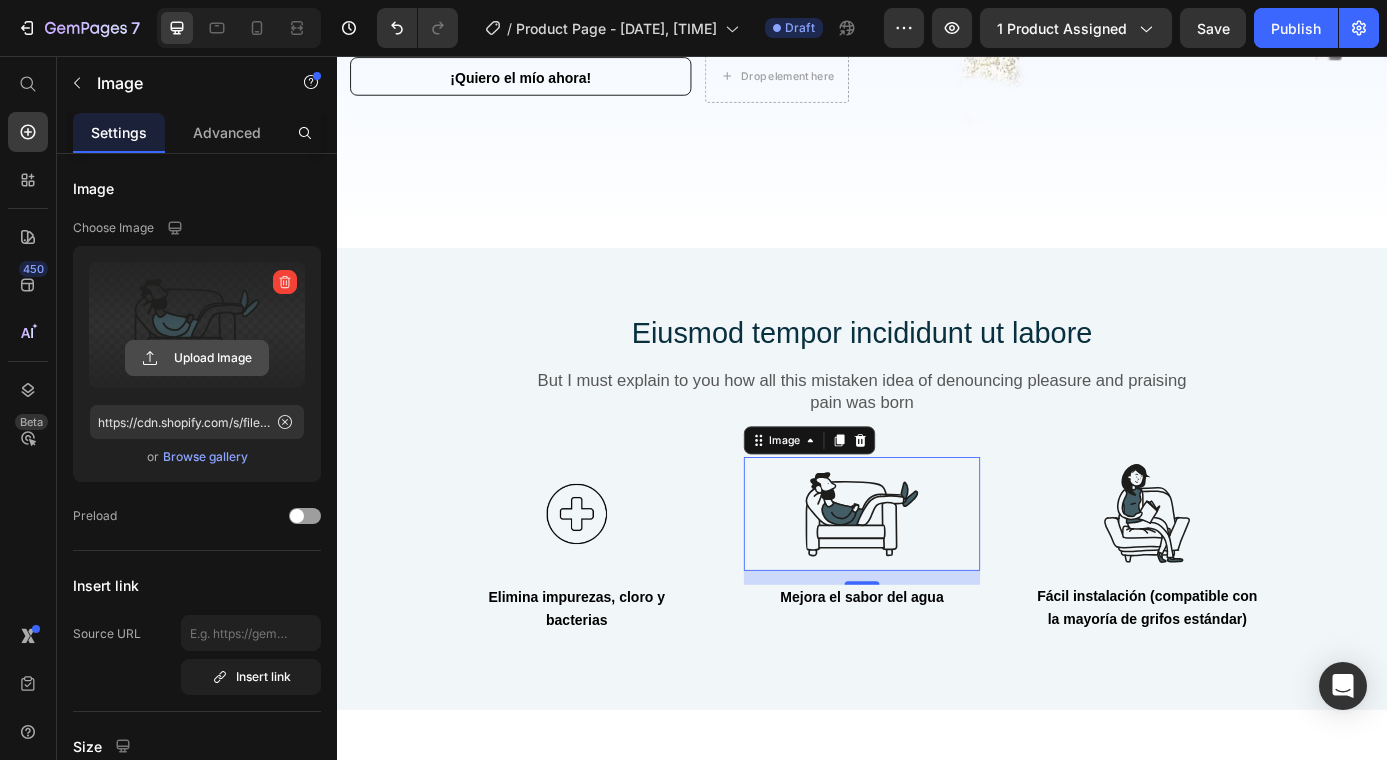 click 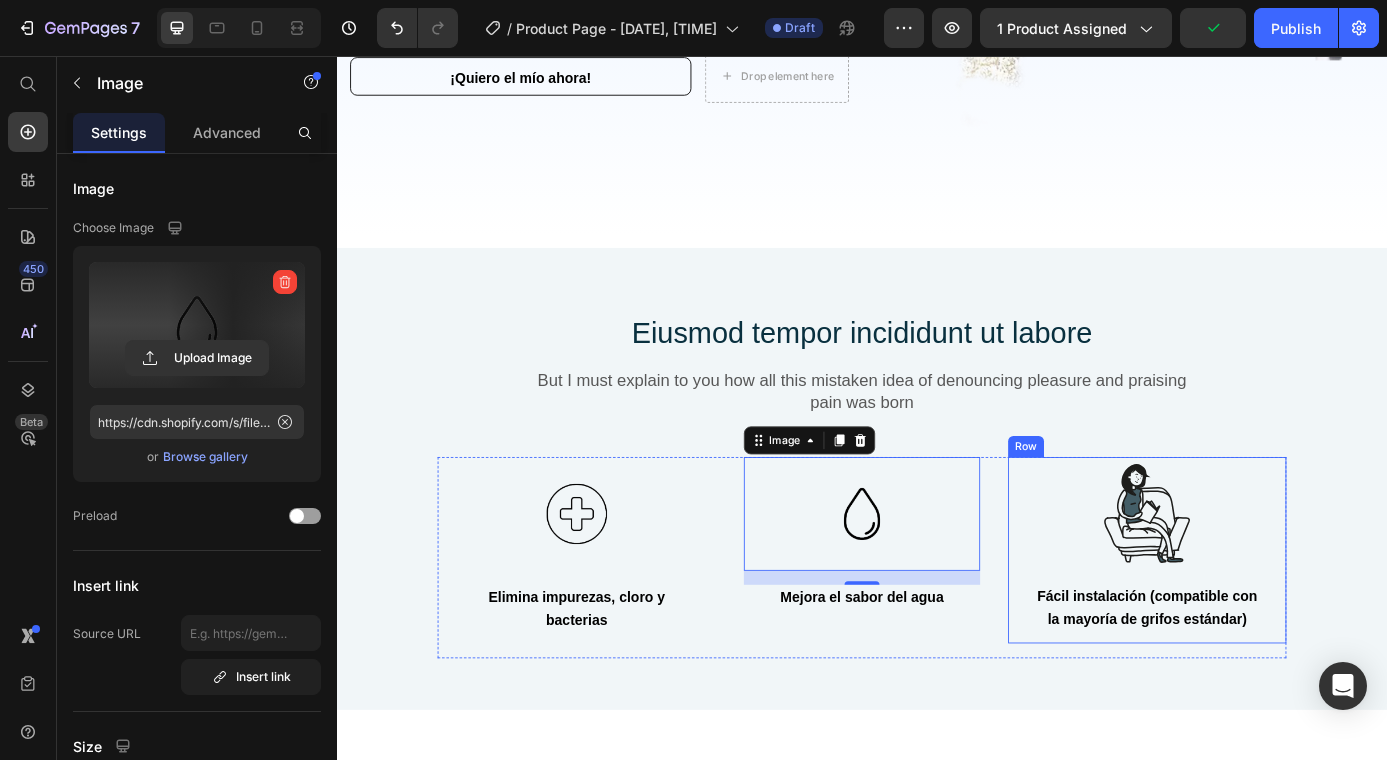 type on "https://cdn.shopify.com/s/files/1/0949/9551/3625/files/gempages_574479121283810533-507df308-6f78-417b-9a45-6e733e7f5dcd.png" 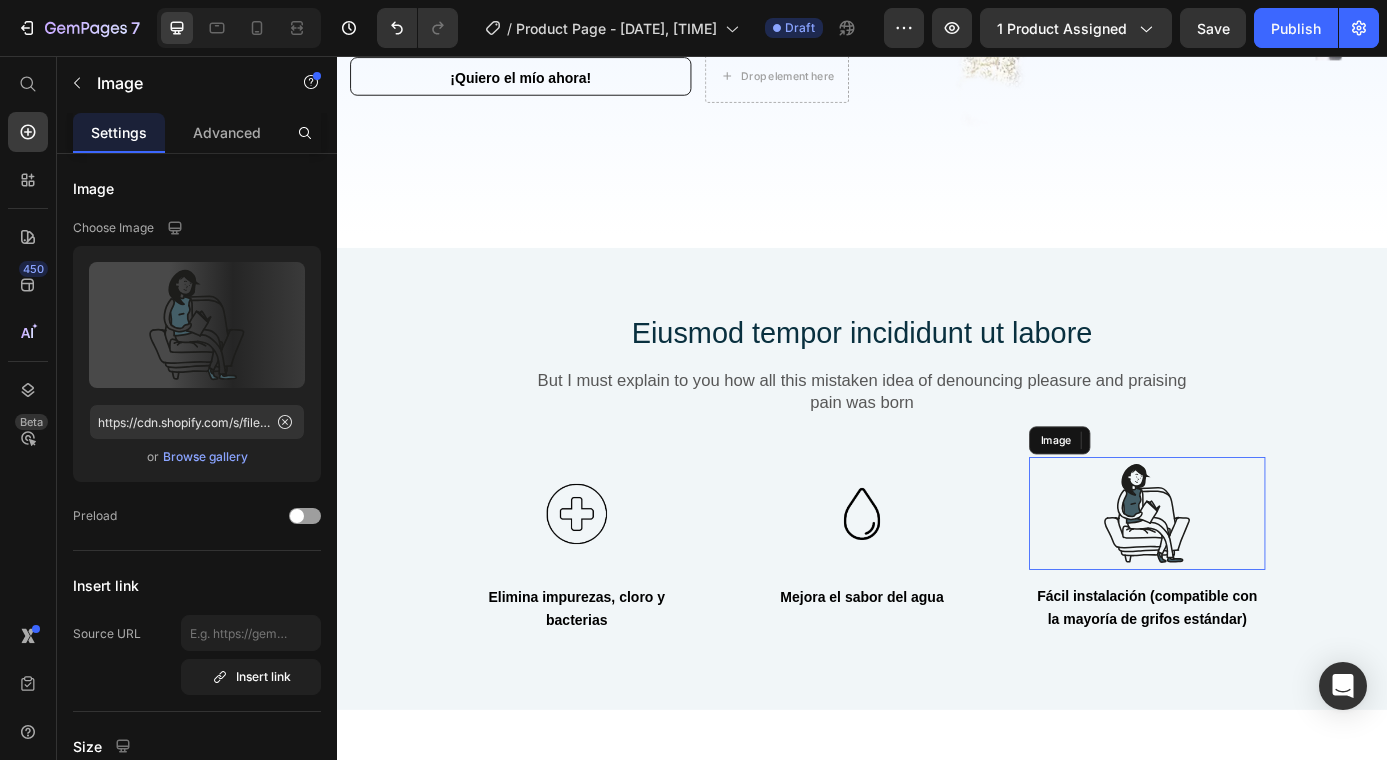 click at bounding box center (1263, 578) 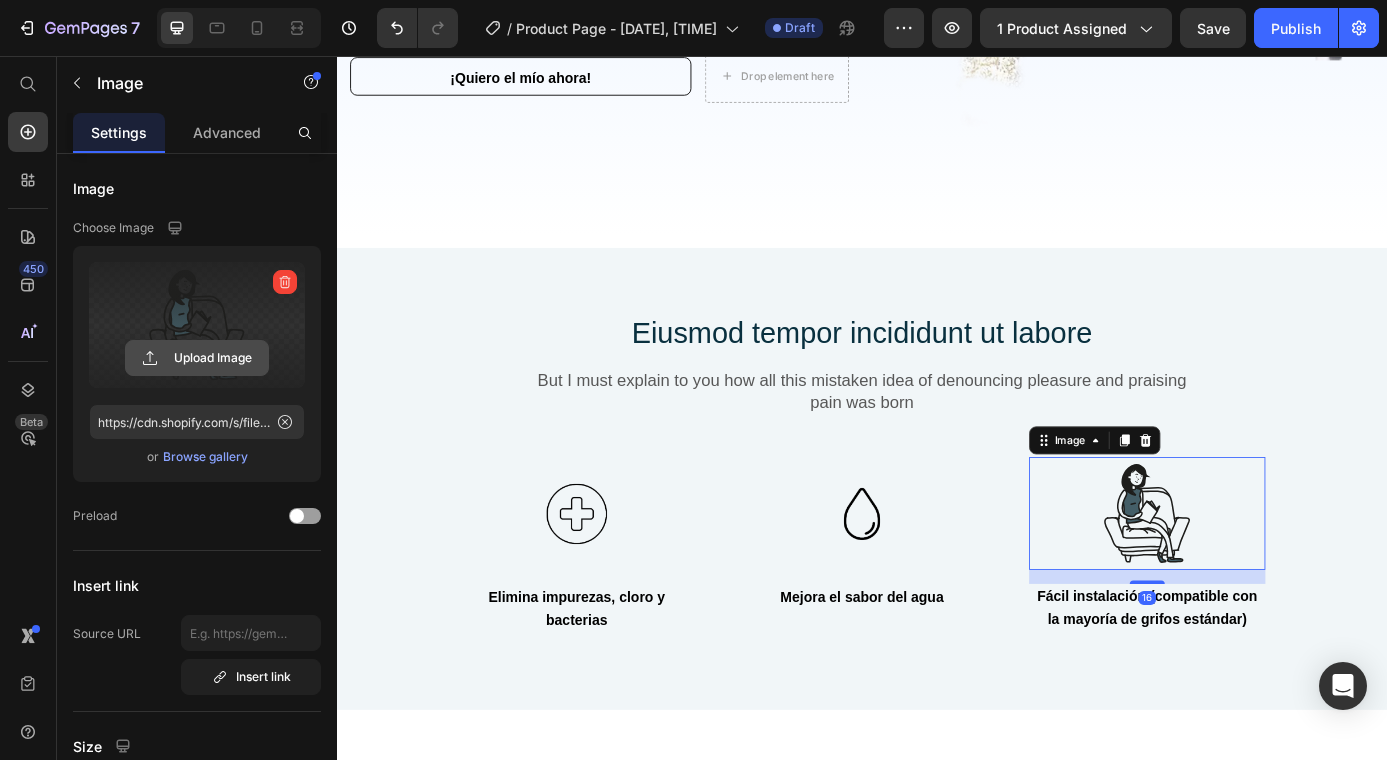 click 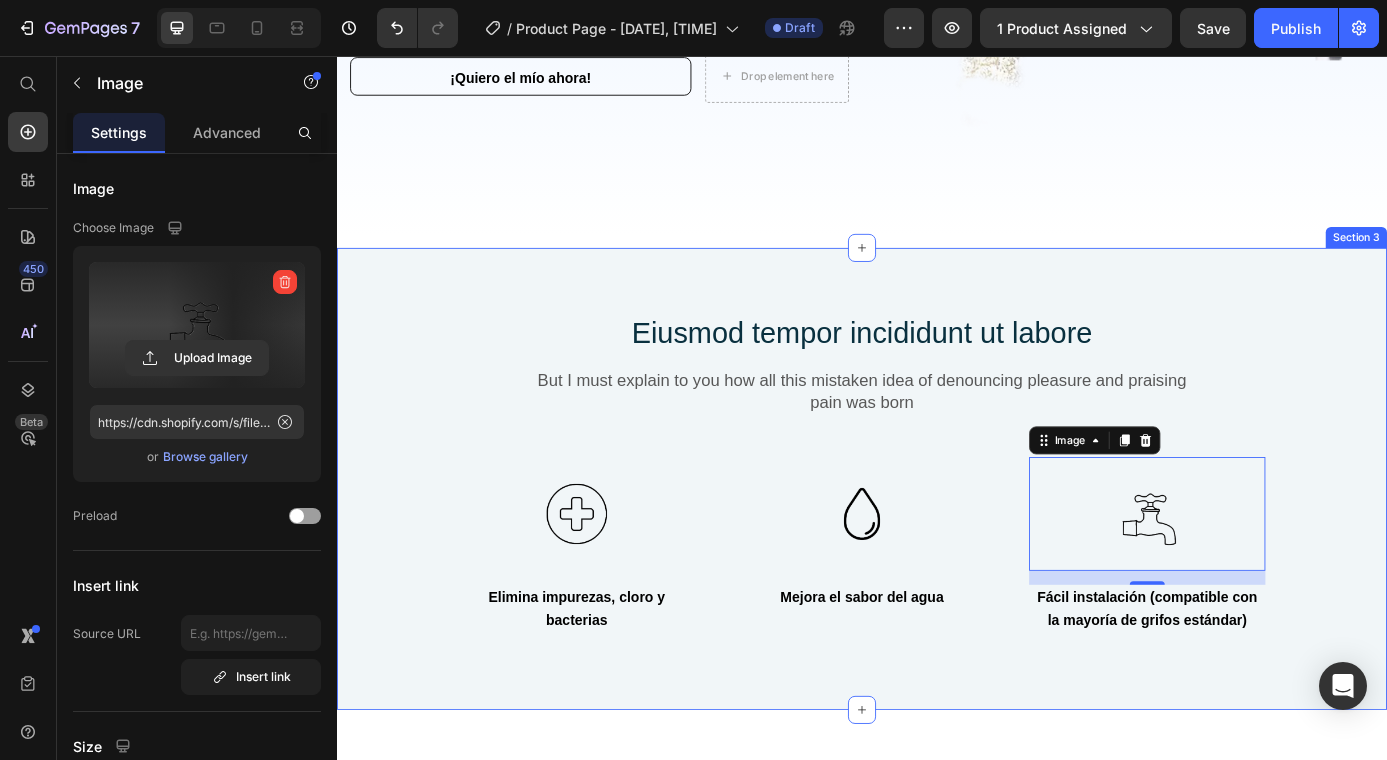 type on "https://cdn.shopify.com/s/files/1/0949/9551/3625/files/gempages_574479121283810533-f2f2bc90-1502-46d7-92c3-fcb54ee09cf3.png" 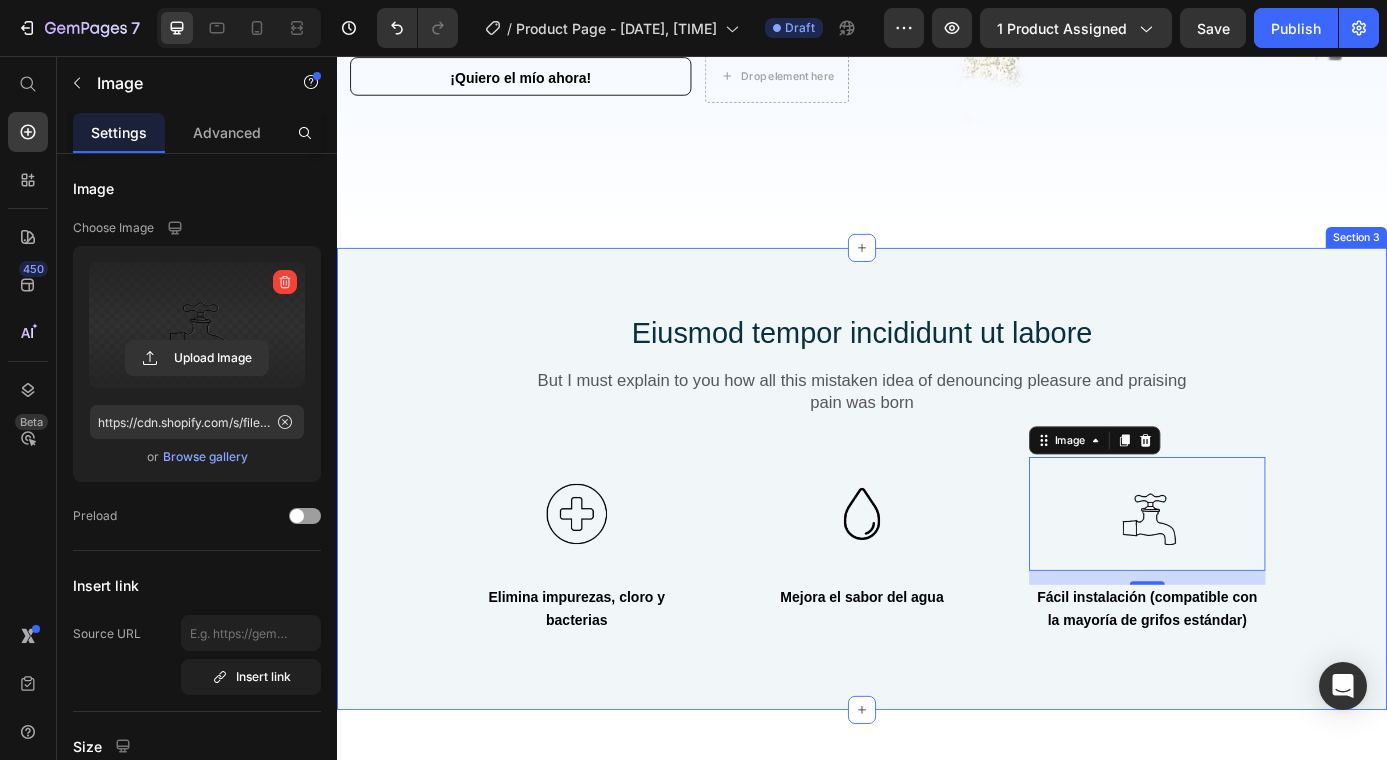 click on "Eiusmod tempor incididunt ut labore Heading But I must explain to you how all this mistaken idea of denouncing pleasure and praising pain was born Text Block Row Image Elimina impurezas, cloro y bacterias Text Block Row Image Mejora el sabor del agua Text Block Row Image   16 Fácil instalación (compatible con la mayoría de grifos estándar) Text Block Row Row Section 3" at bounding box center (937, 539) 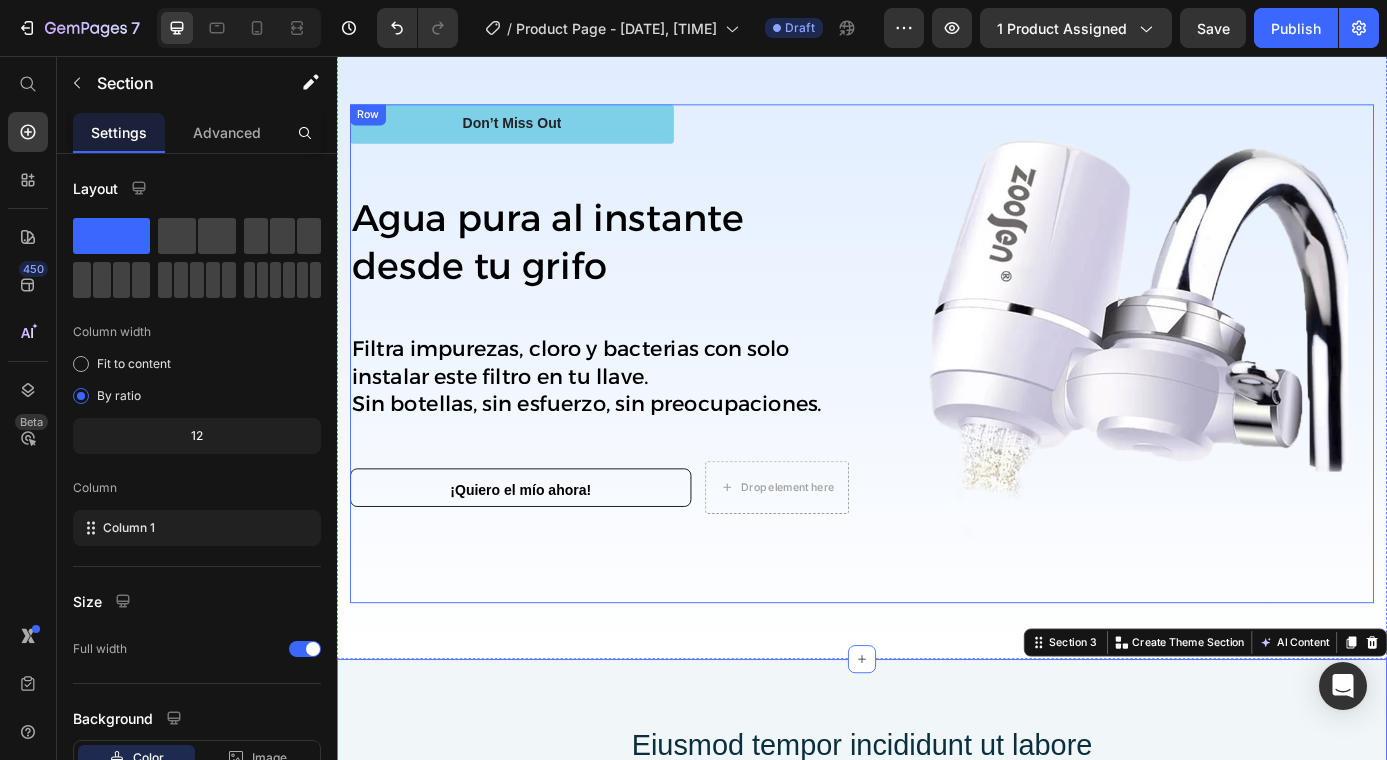 scroll, scrollTop: 122, scrollLeft: 0, axis: vertical 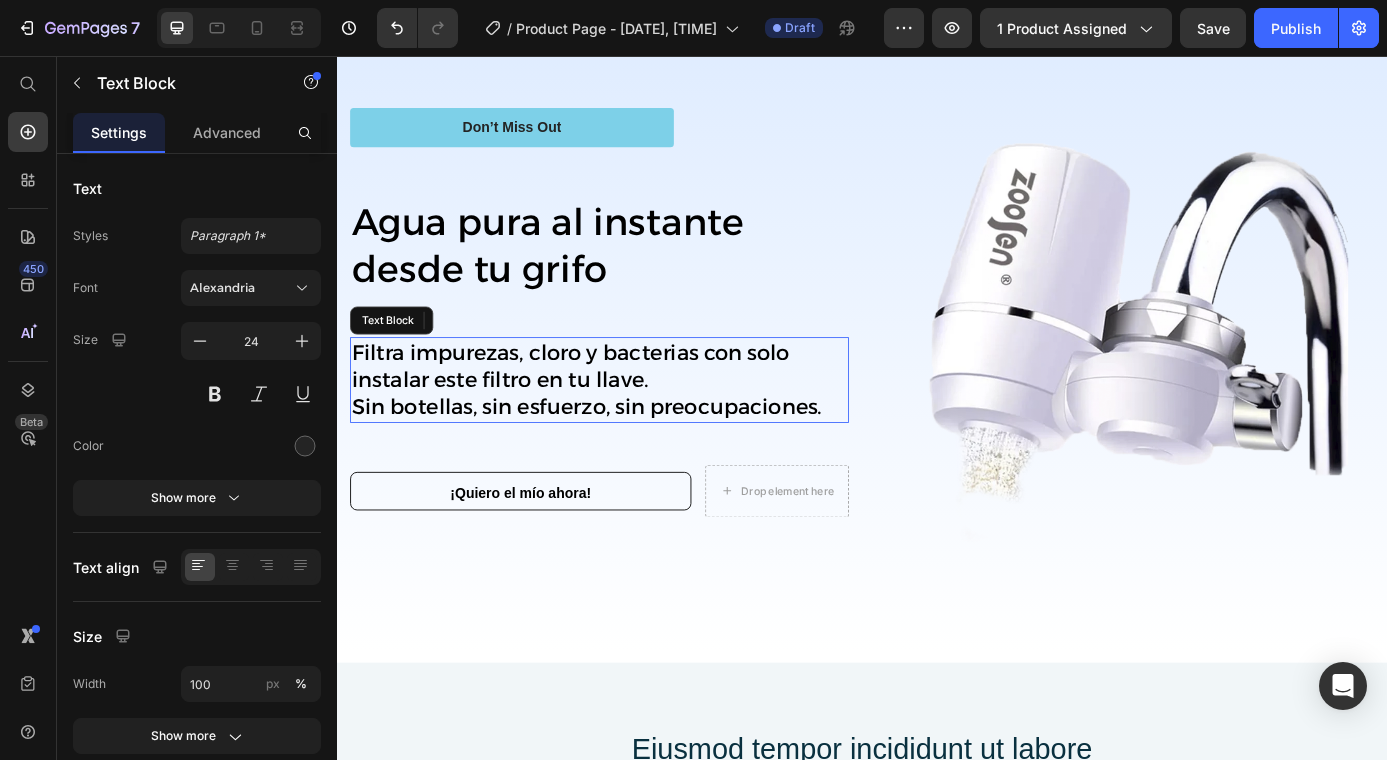 click on "Sin botellas, sin esfuerzo, sin preocupaciones." at bounding box center (622, 456) 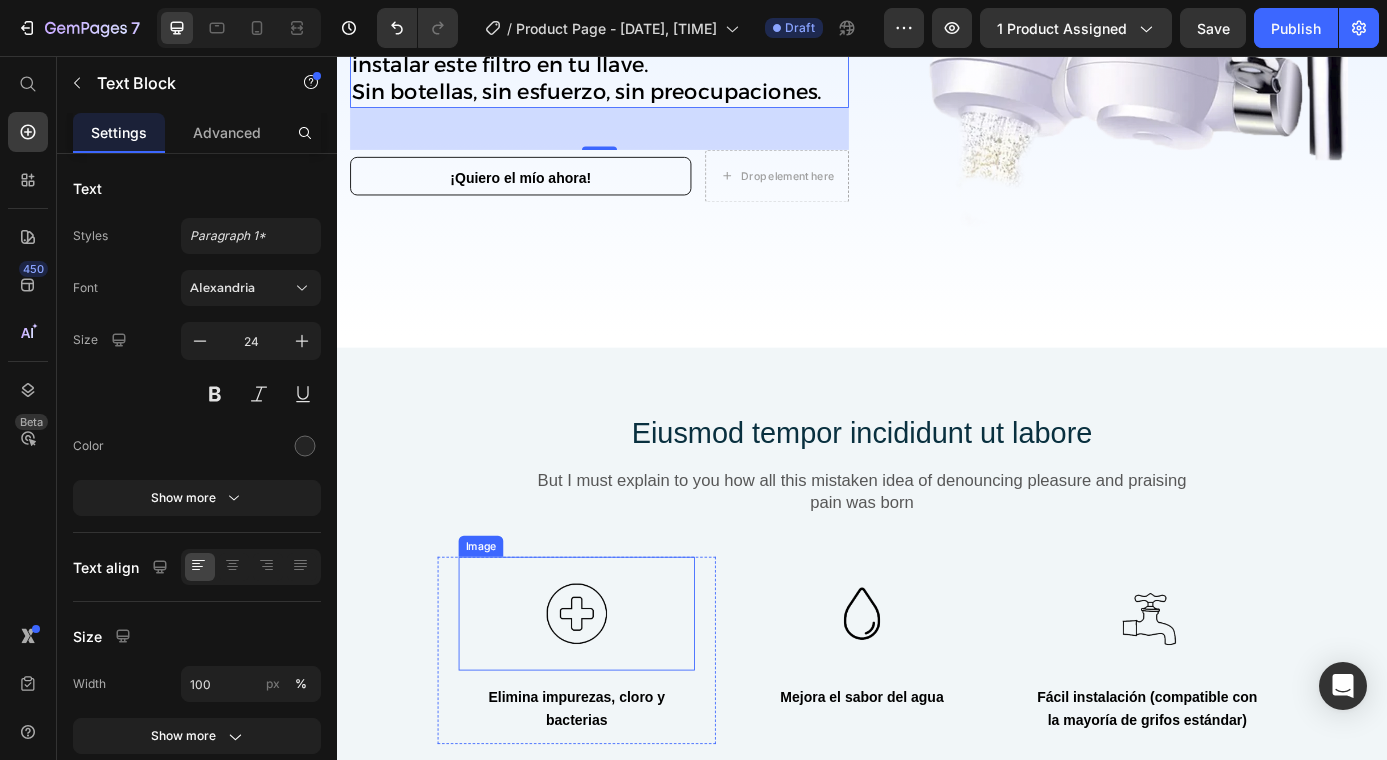scroll, scrollTop: 540, scrollLeft: 0, axis: vertical 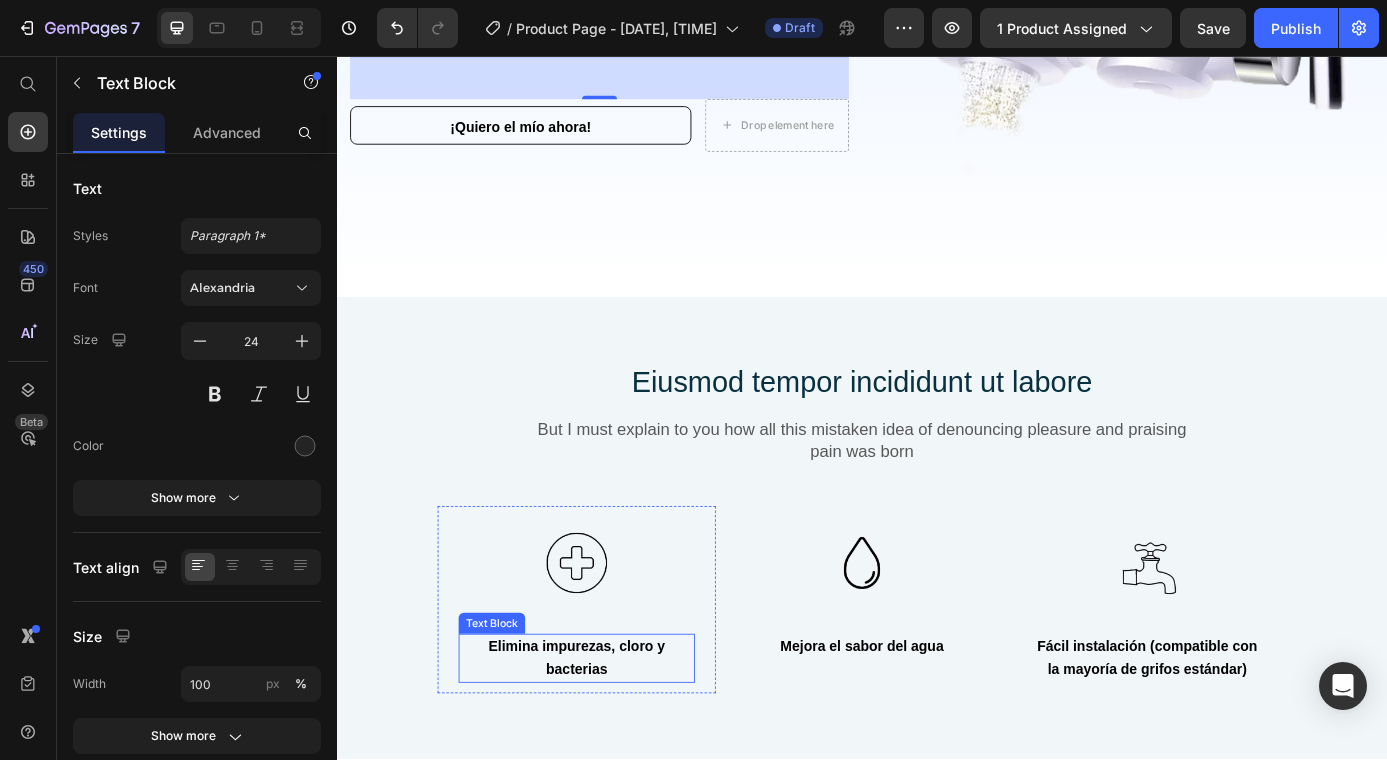 click on "Elimina impurezas, cloro y bacterias" at bounding box center [611, 743] 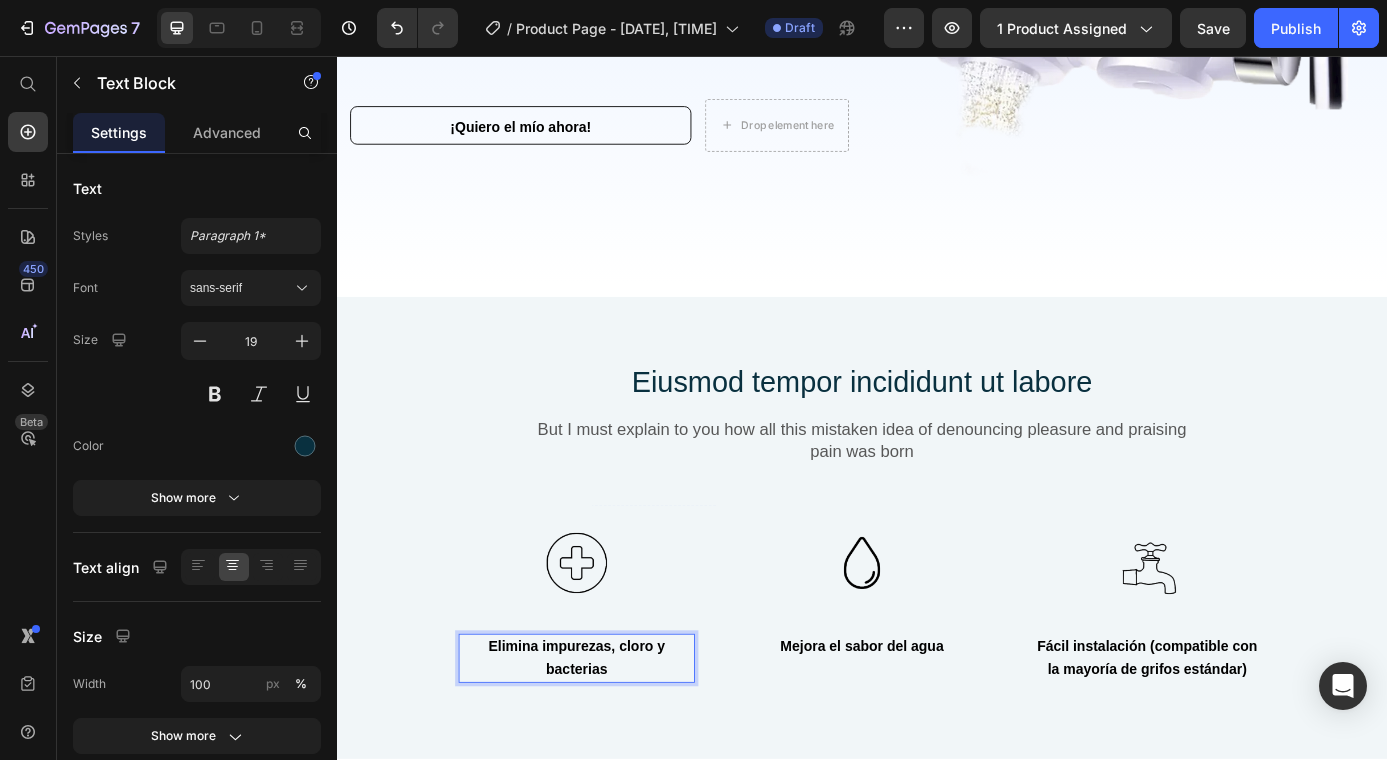 click on "Elimina impurezas, cloro y bacterias" at bounding box center (611, 743) 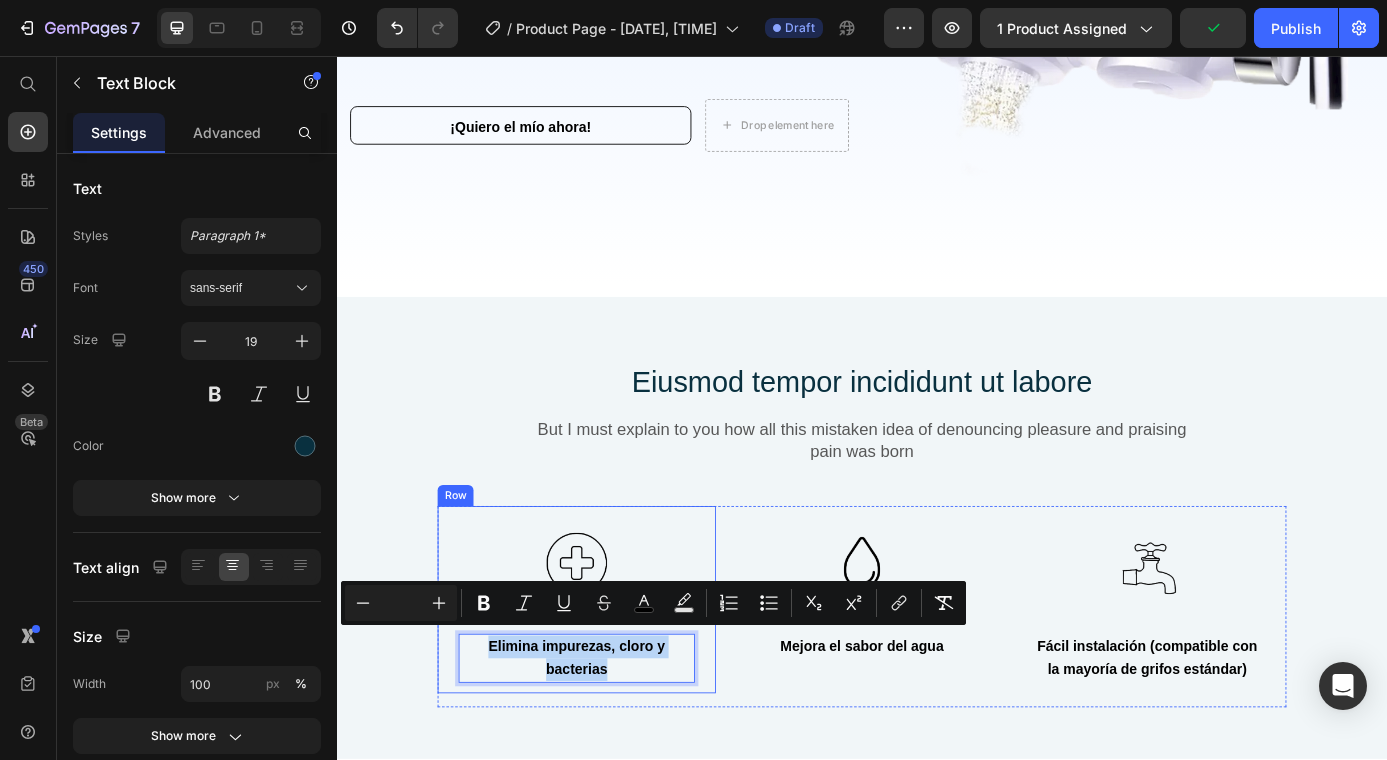 drag, startPoint x: 651, startPoint y: 752, endPoint x: 500, endPoint y: 705, distance: 158.14551 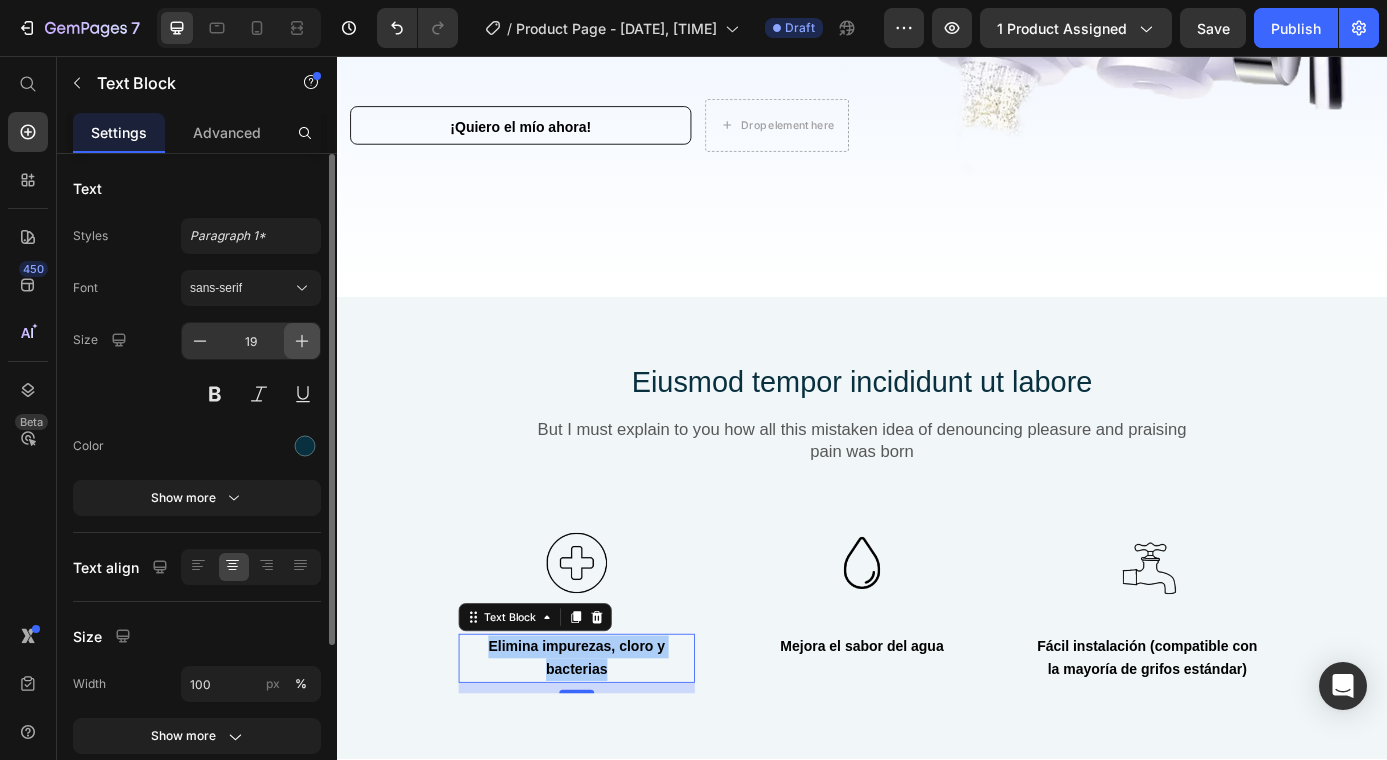 click 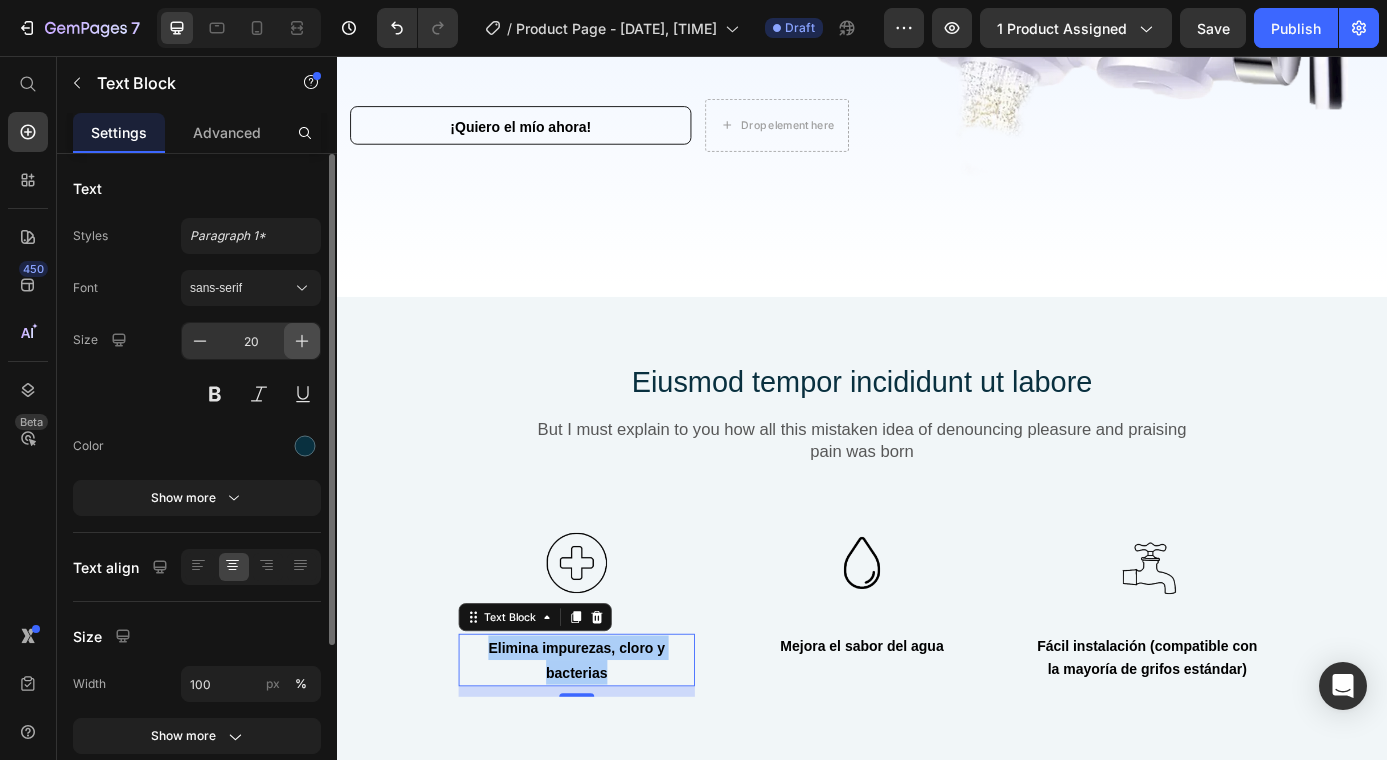 click 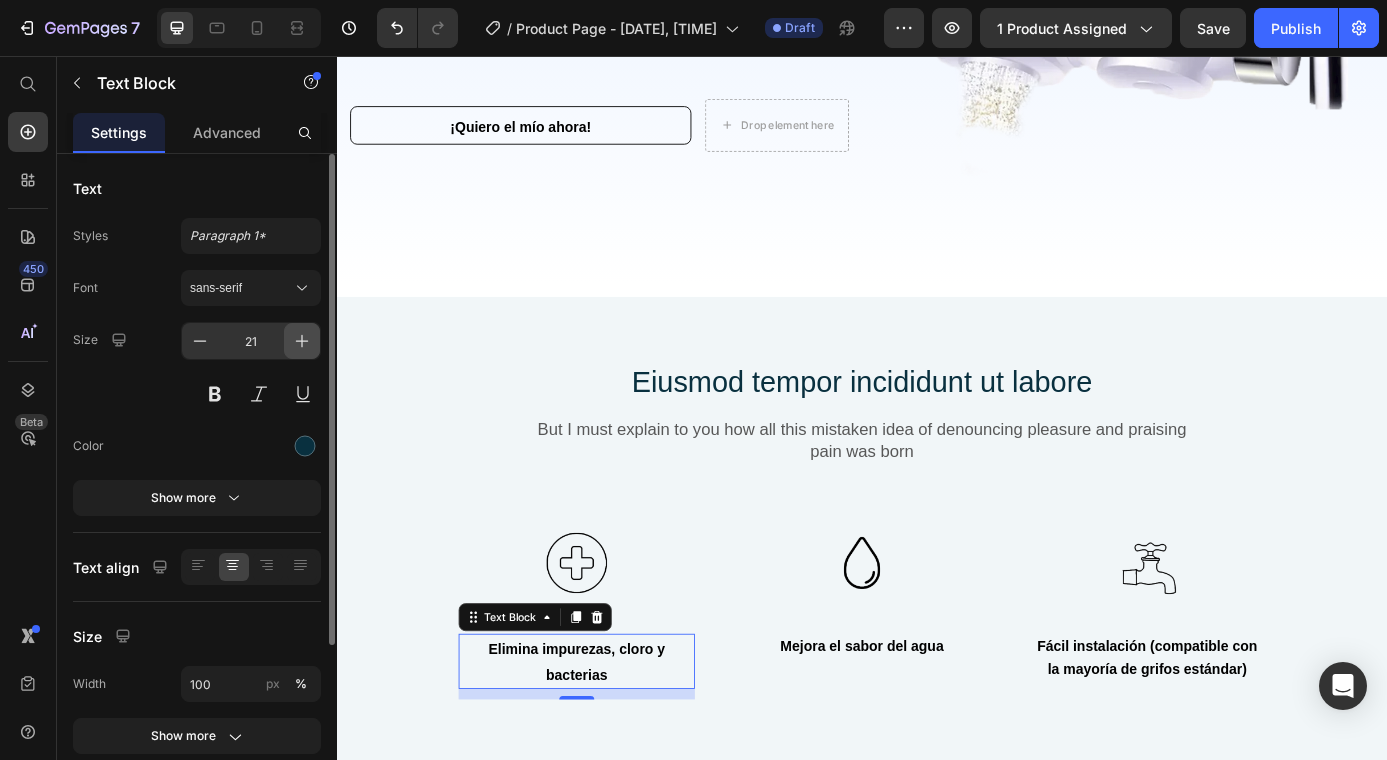 click 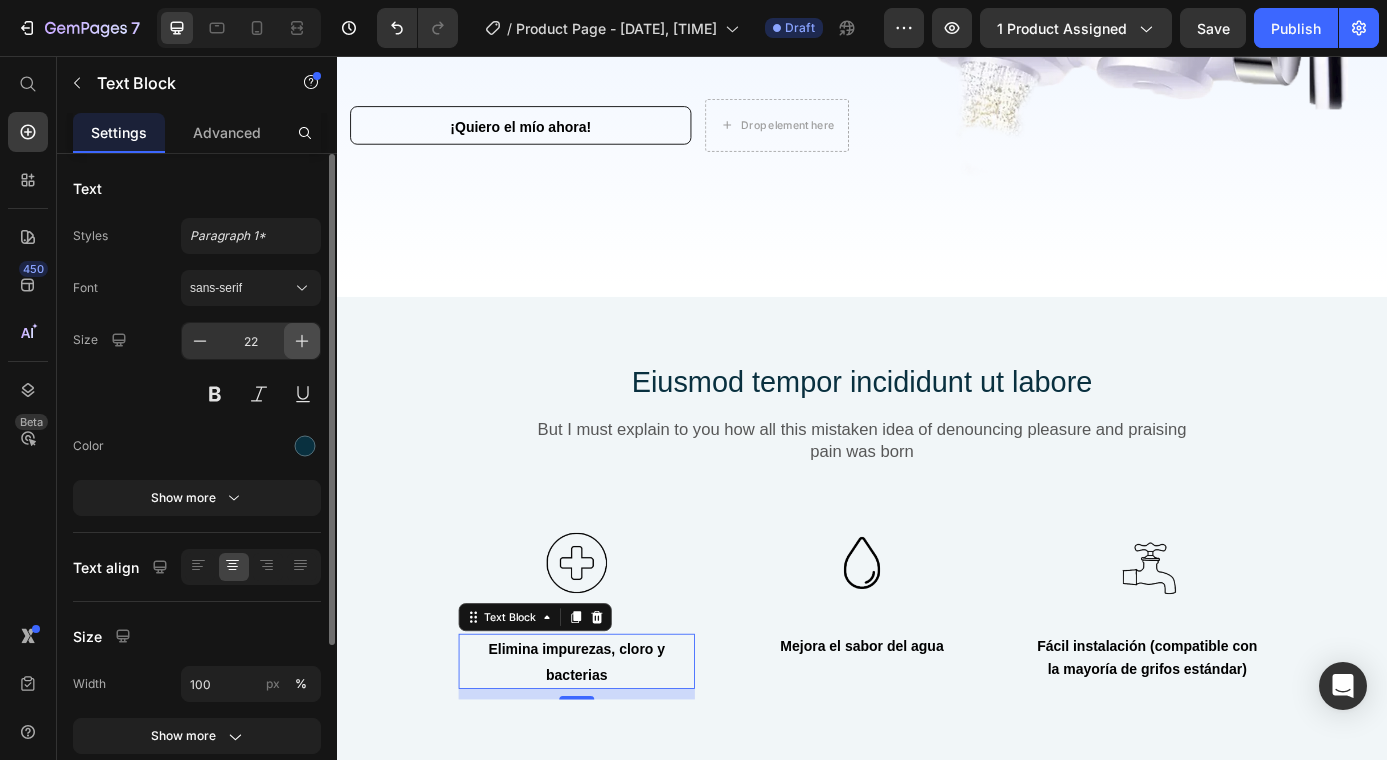 click 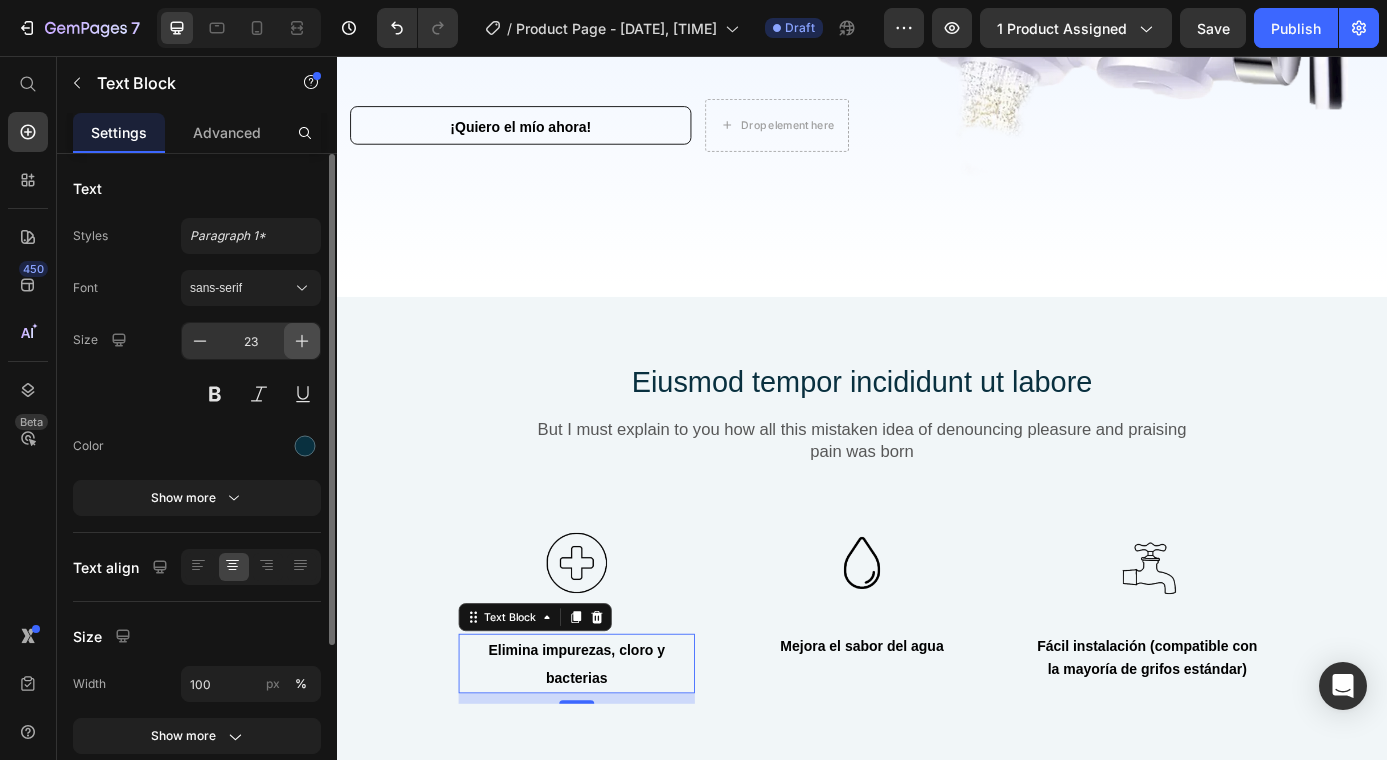 click 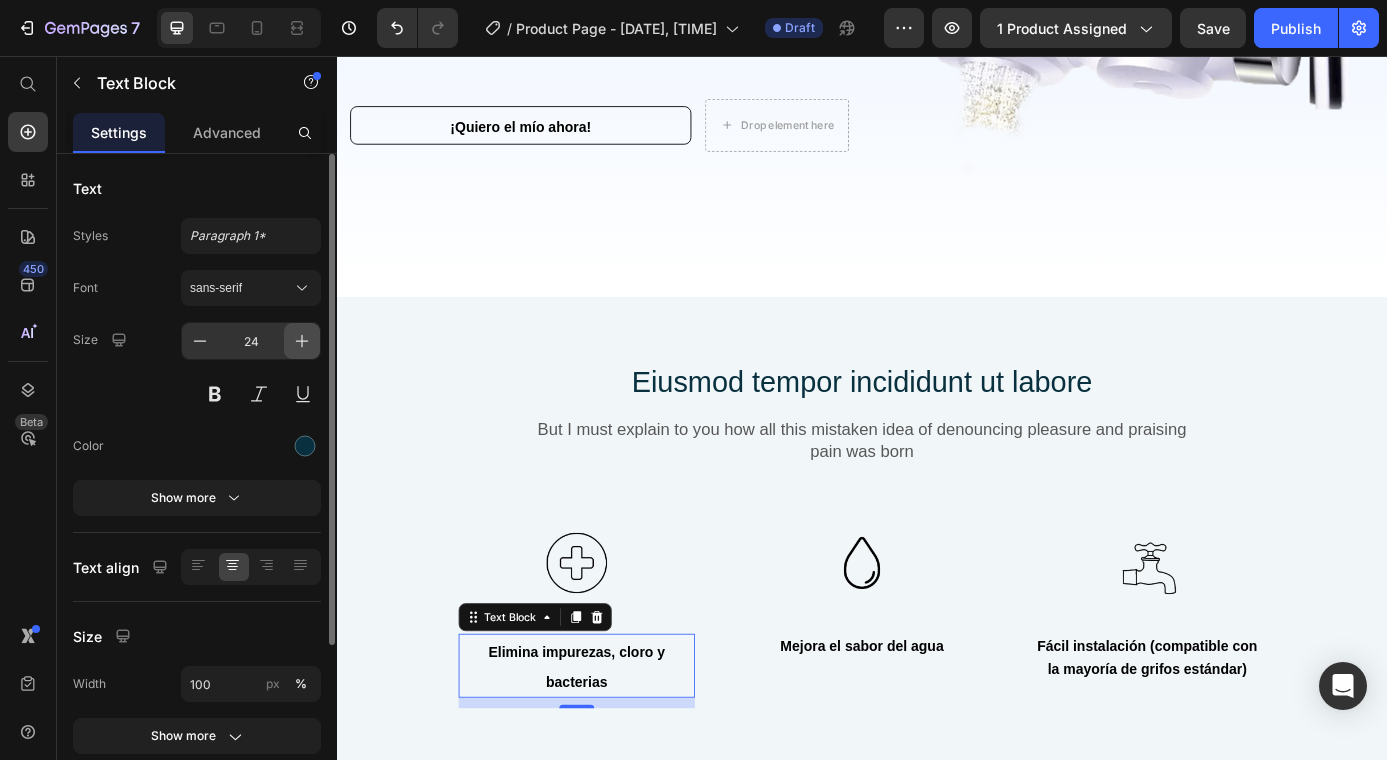 click 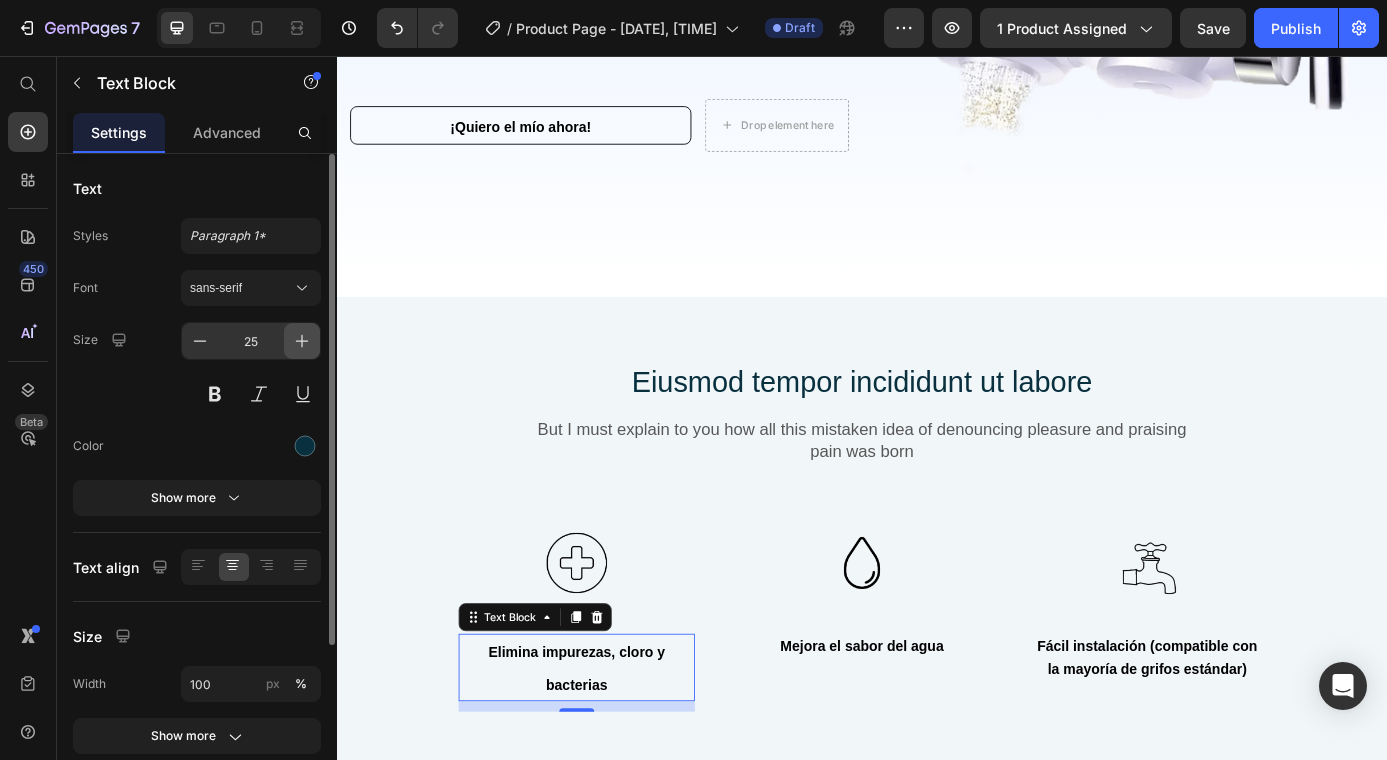 click 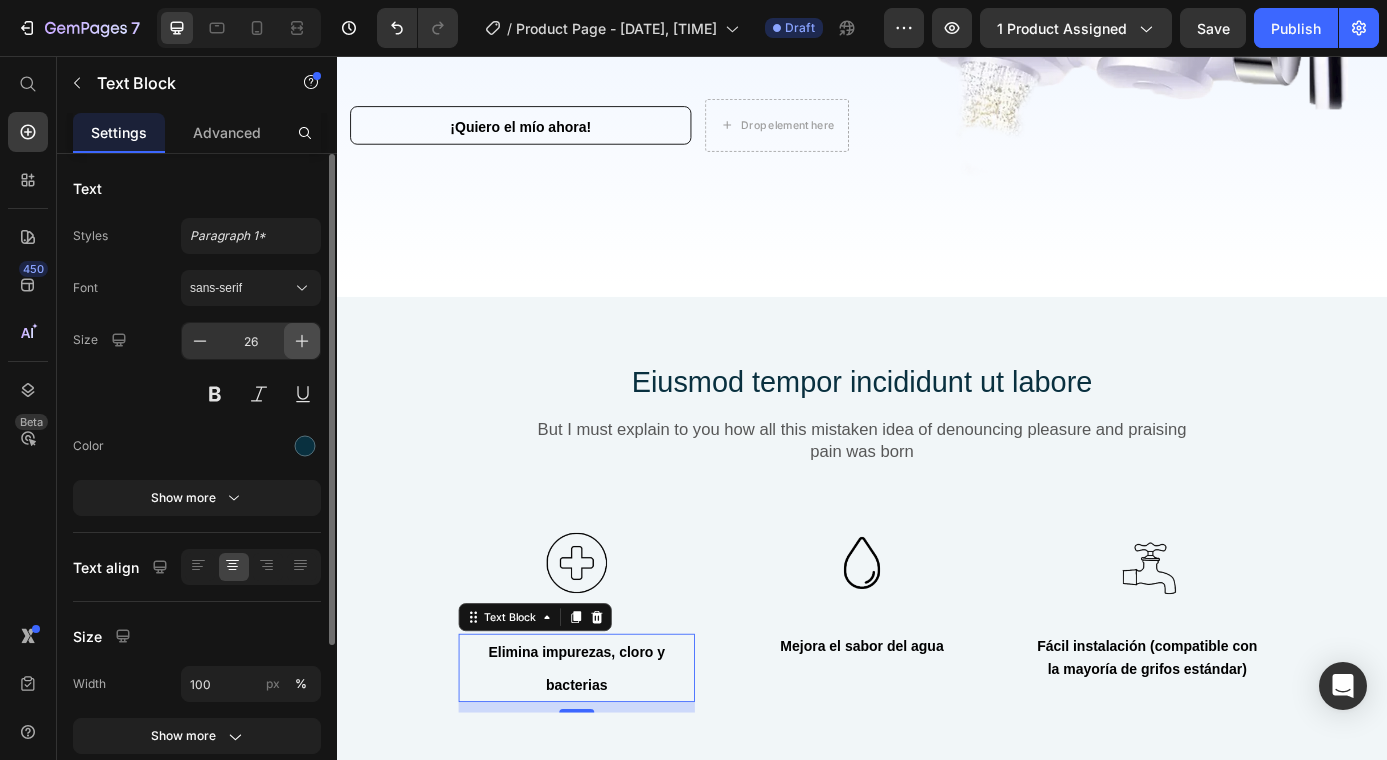 click 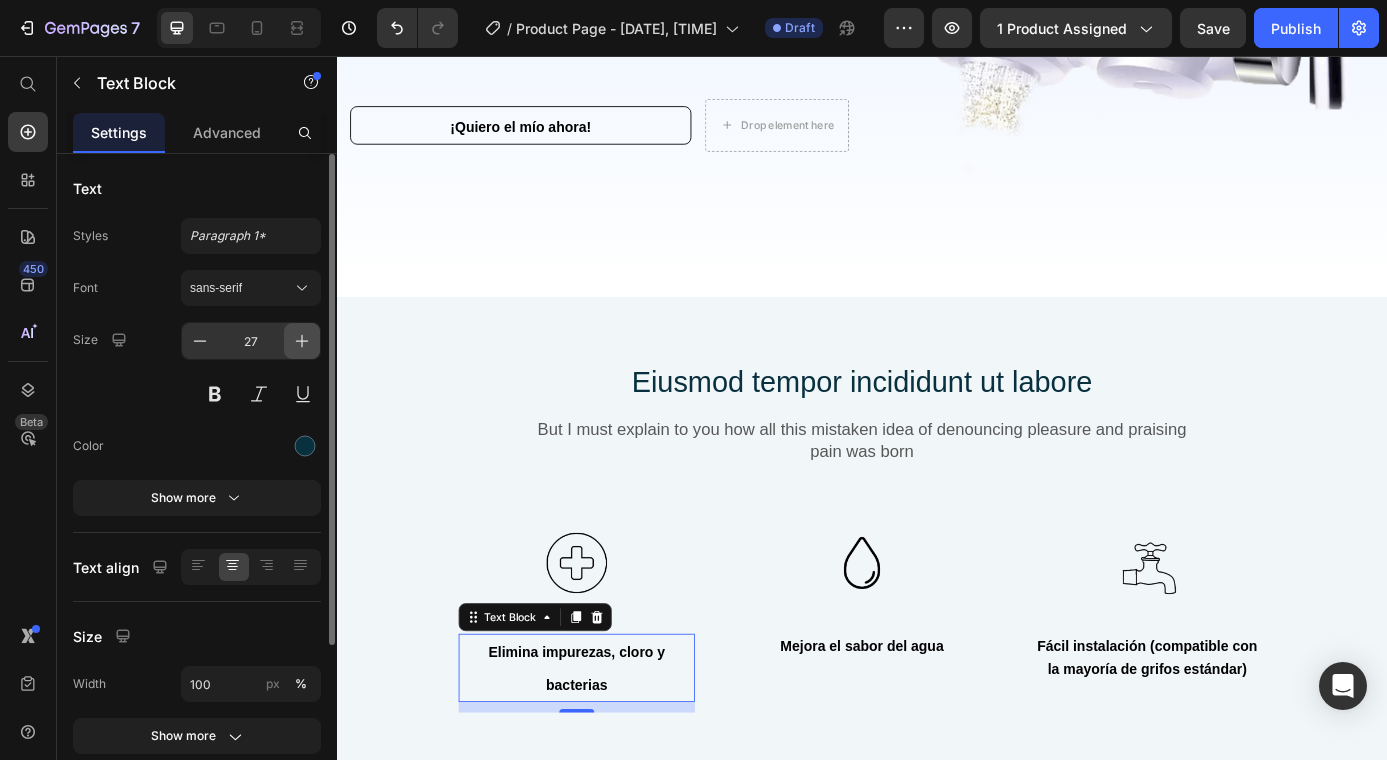 click 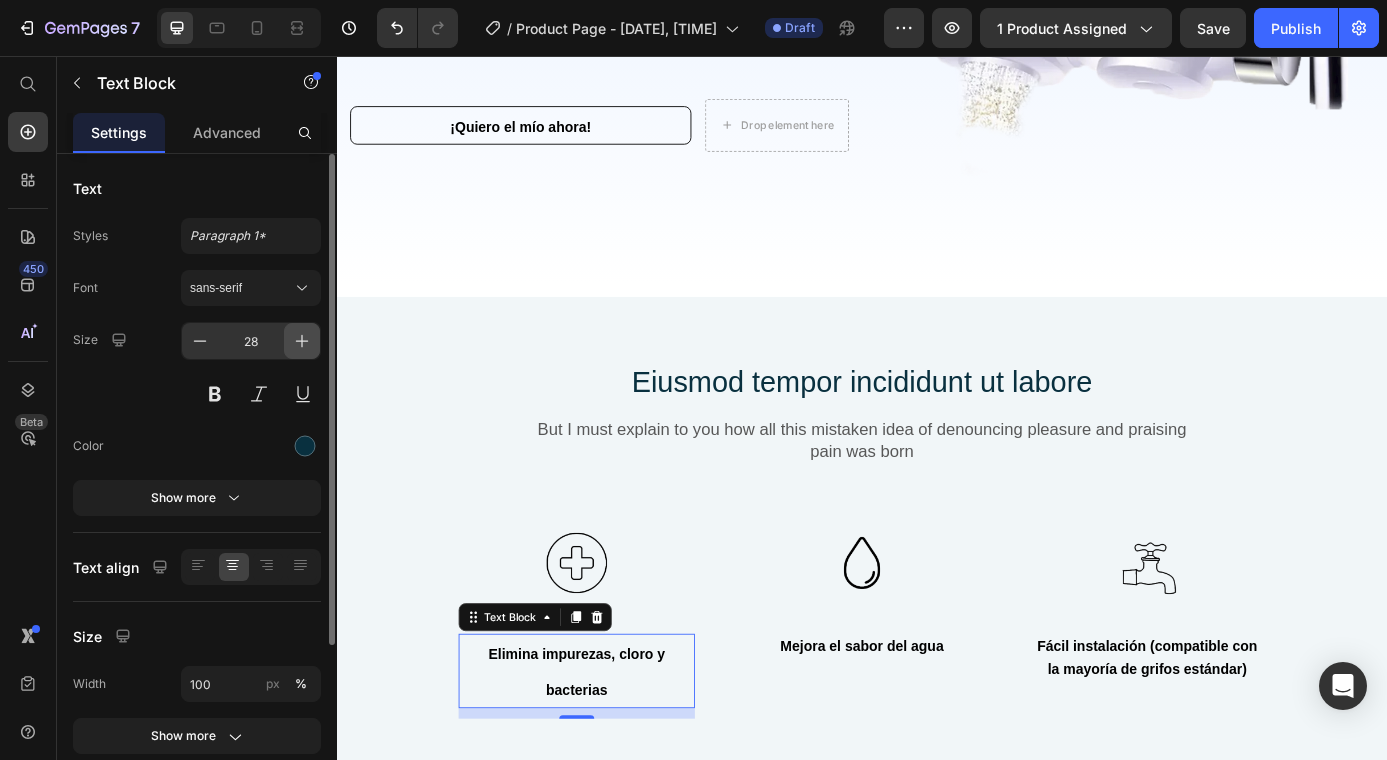 click 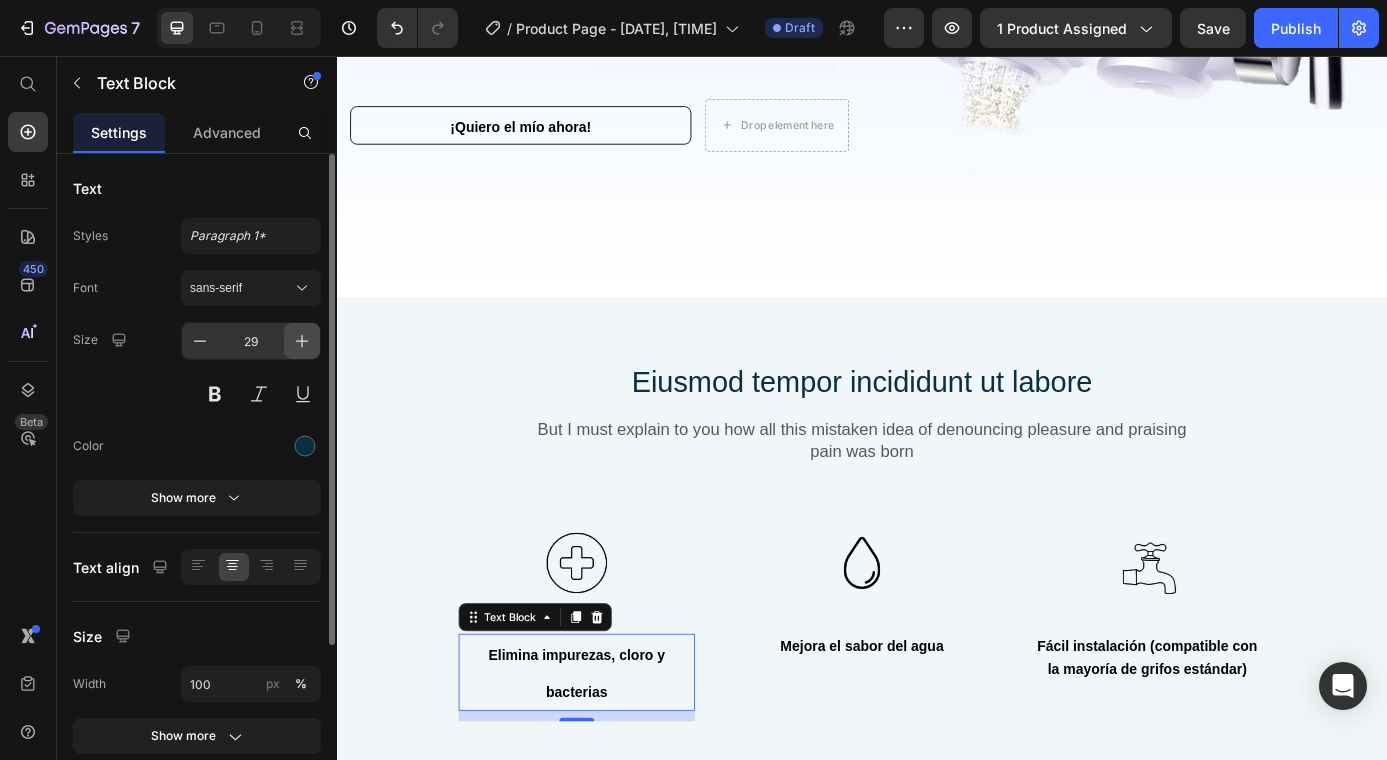 click 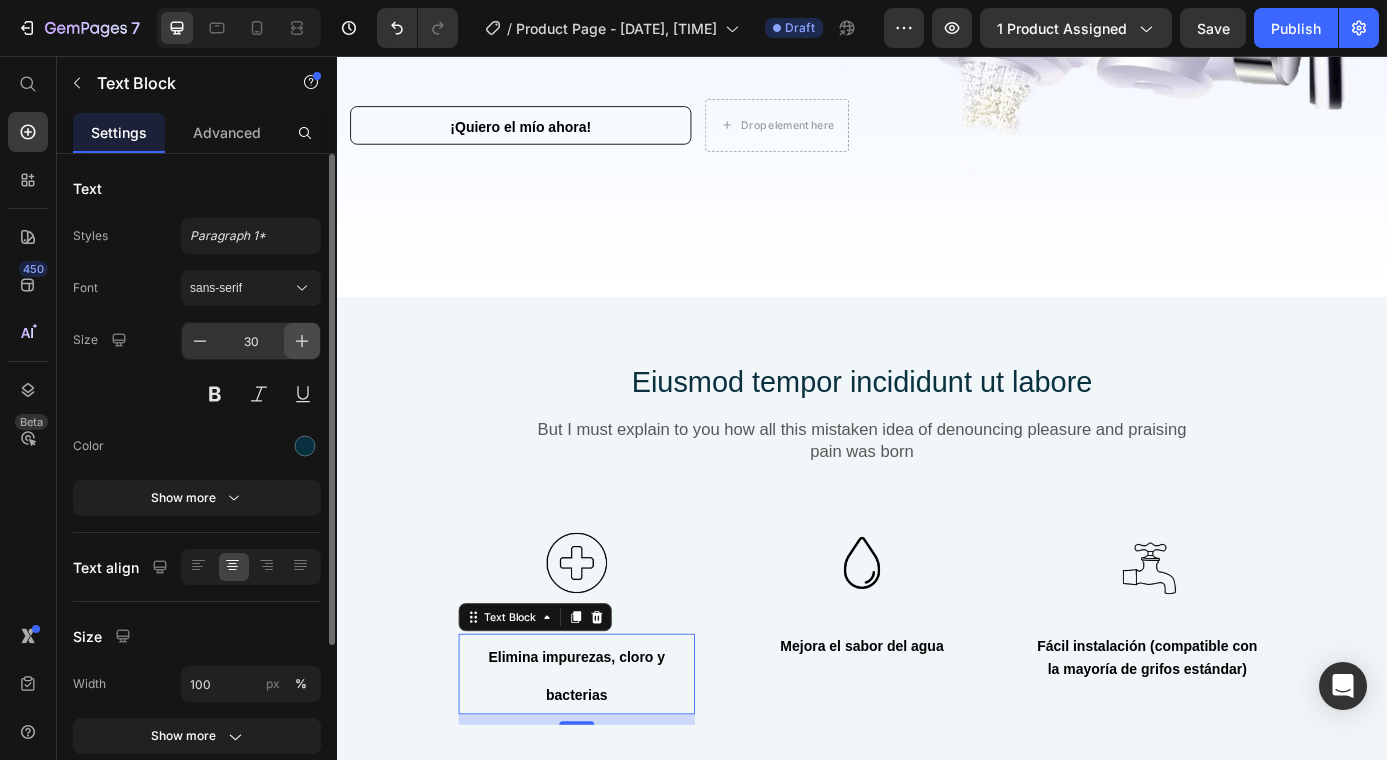click 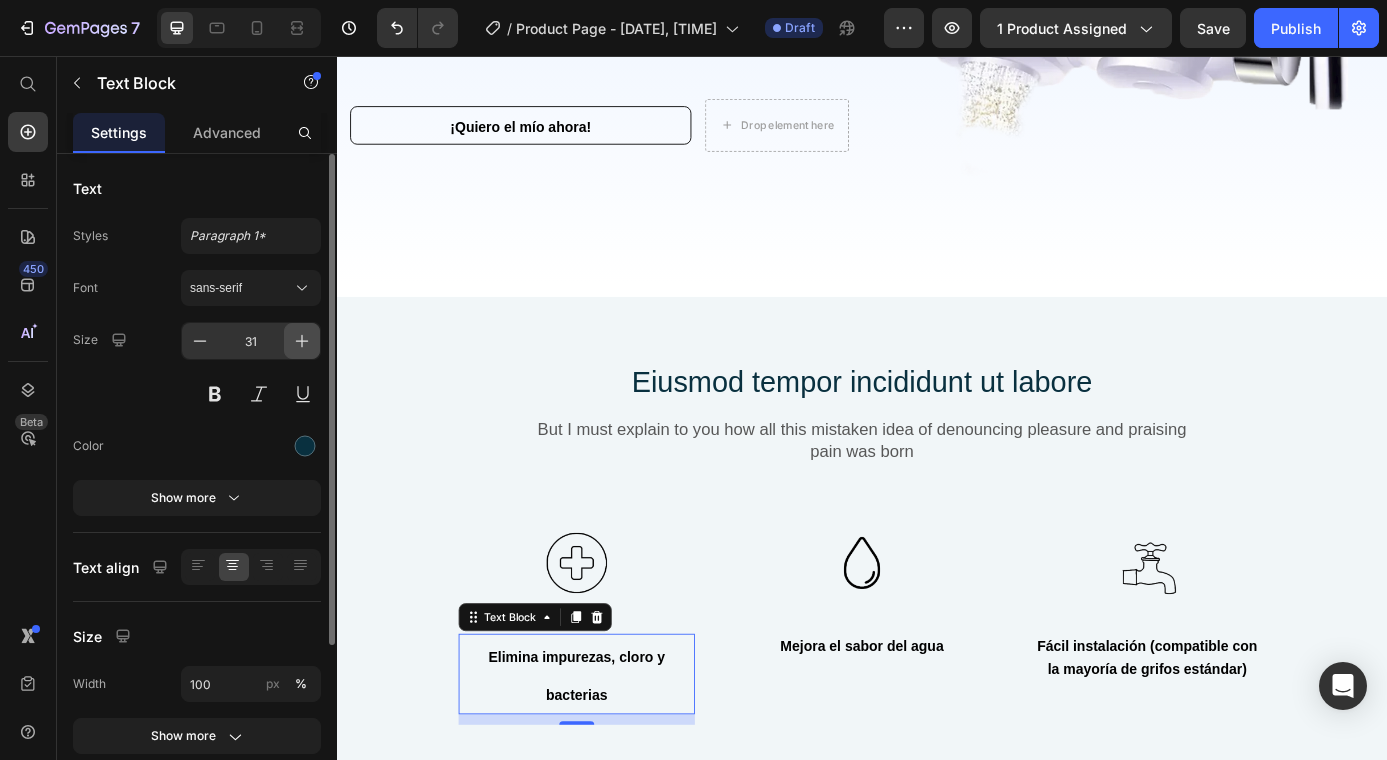 click 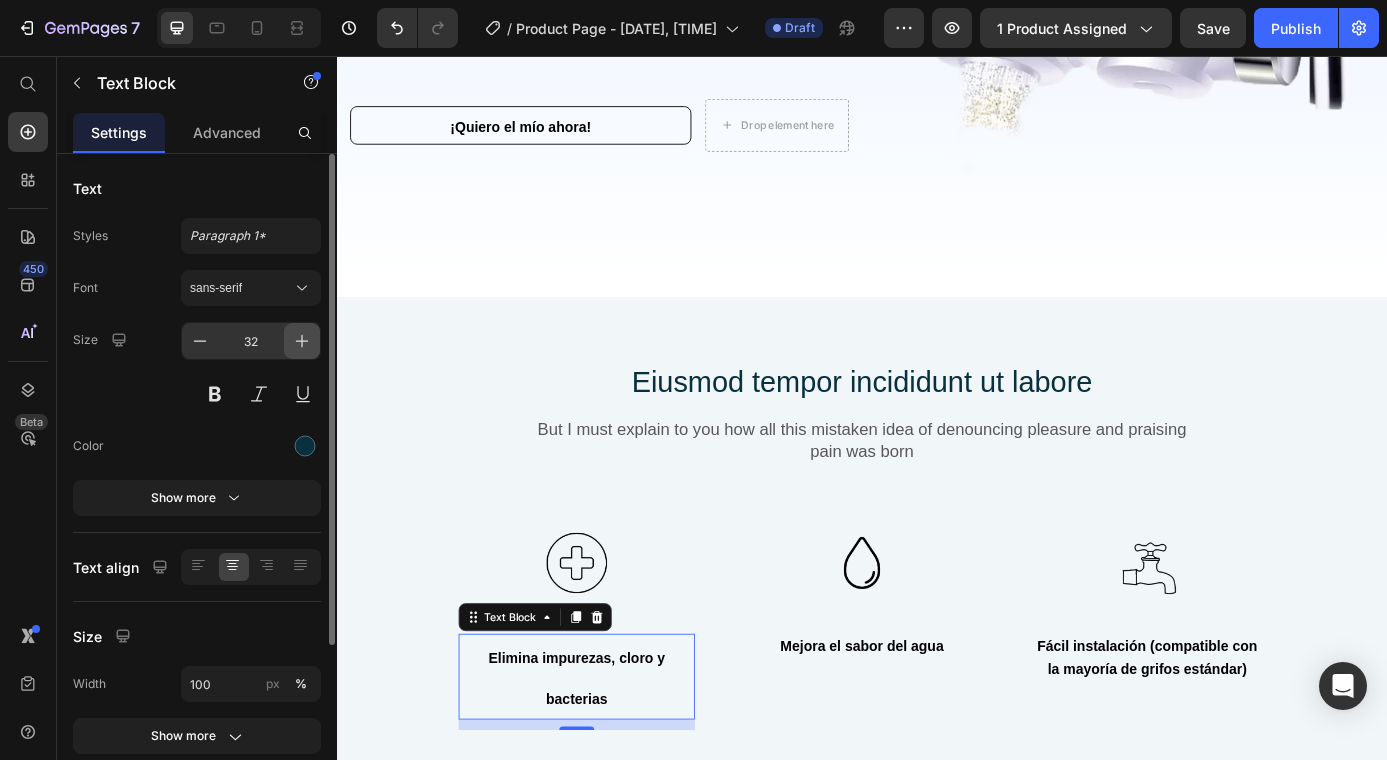 click 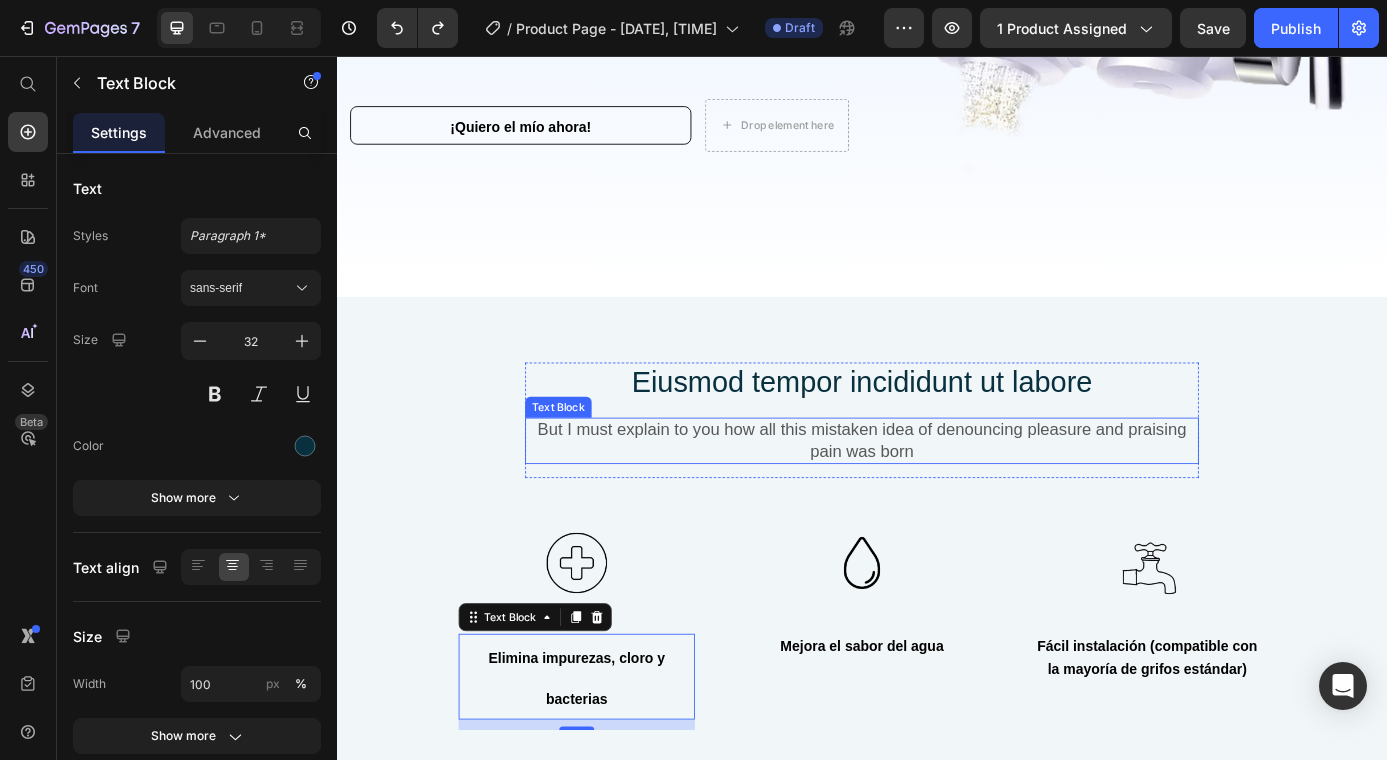 type on "31" 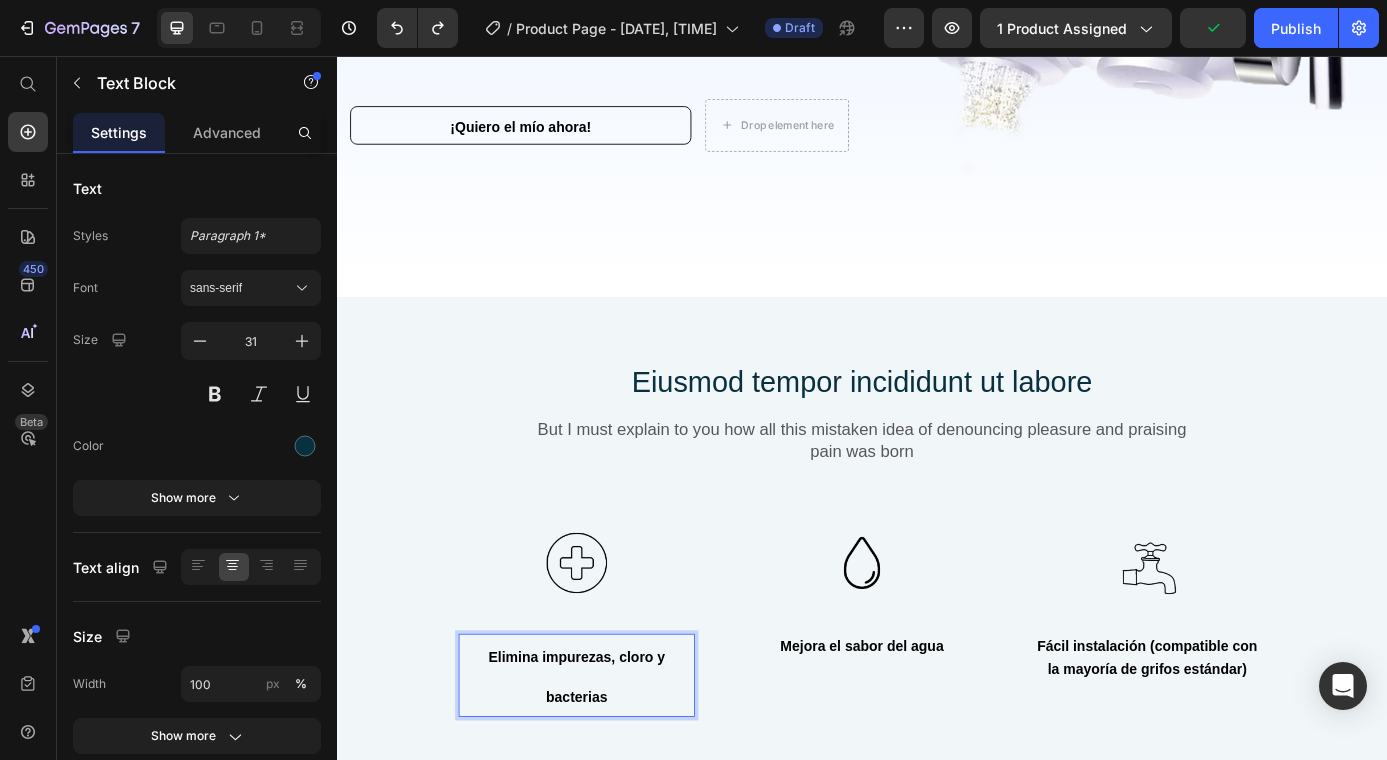 scroll, scrollTop: 590, scrollLeft: 0, axis: vertical 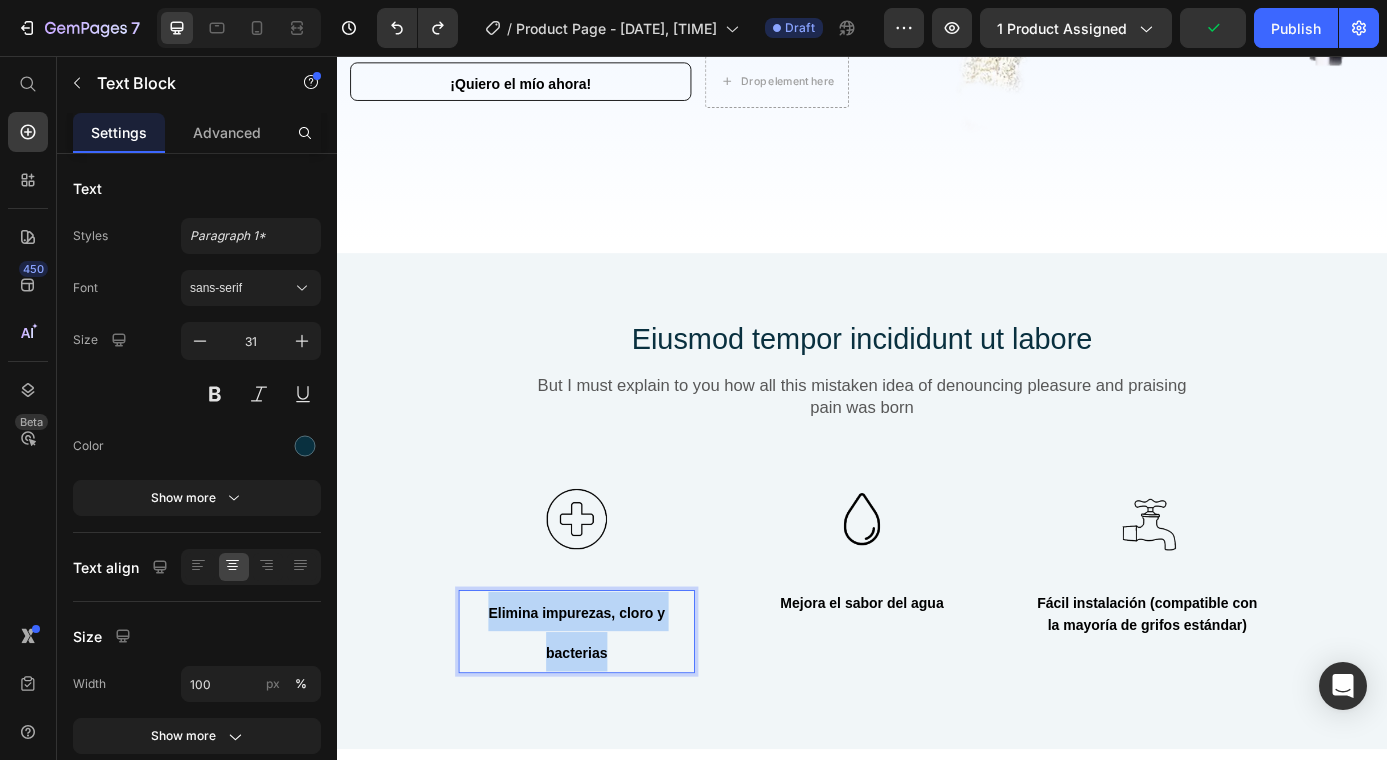 drag, startPoint x: 649, startPoint y: 731, endPoint x: 481, endPoint y: 666, distance: 180.13606 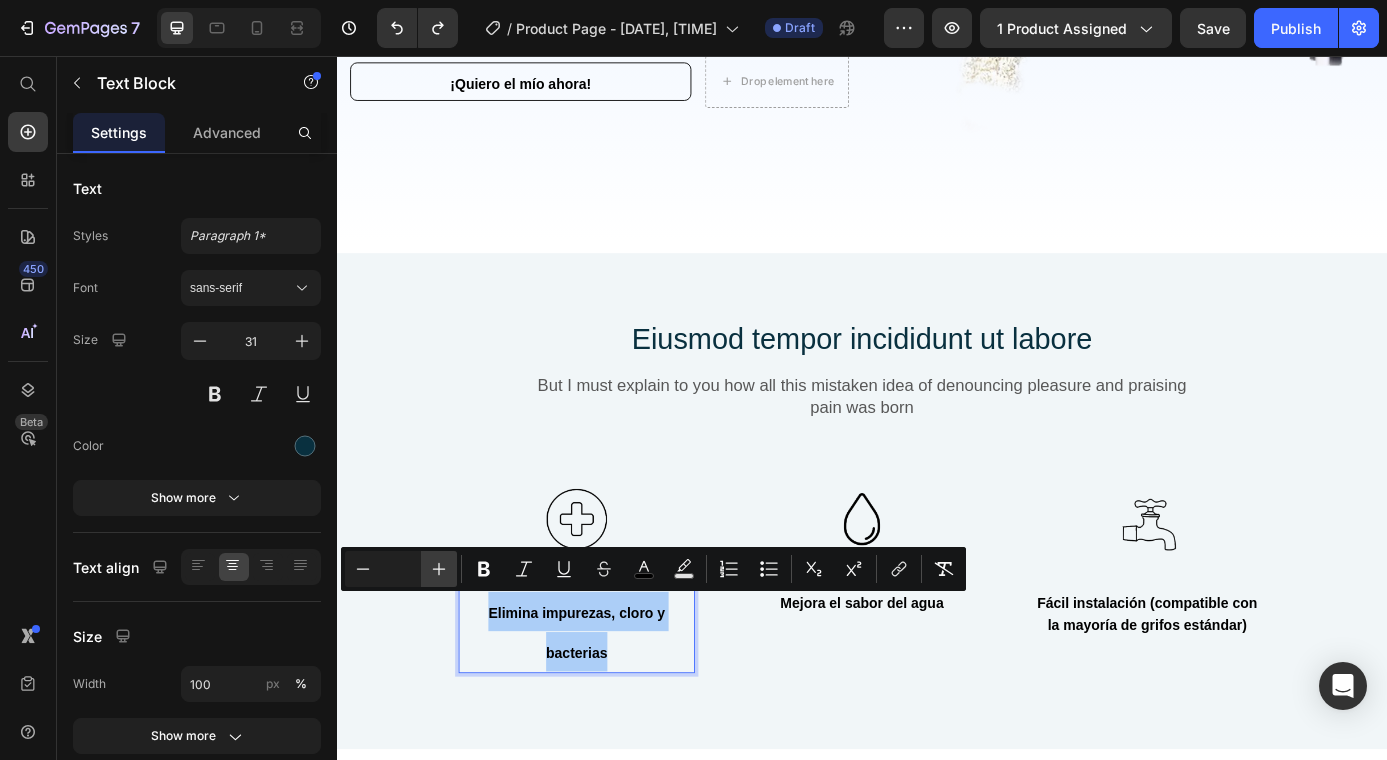 click 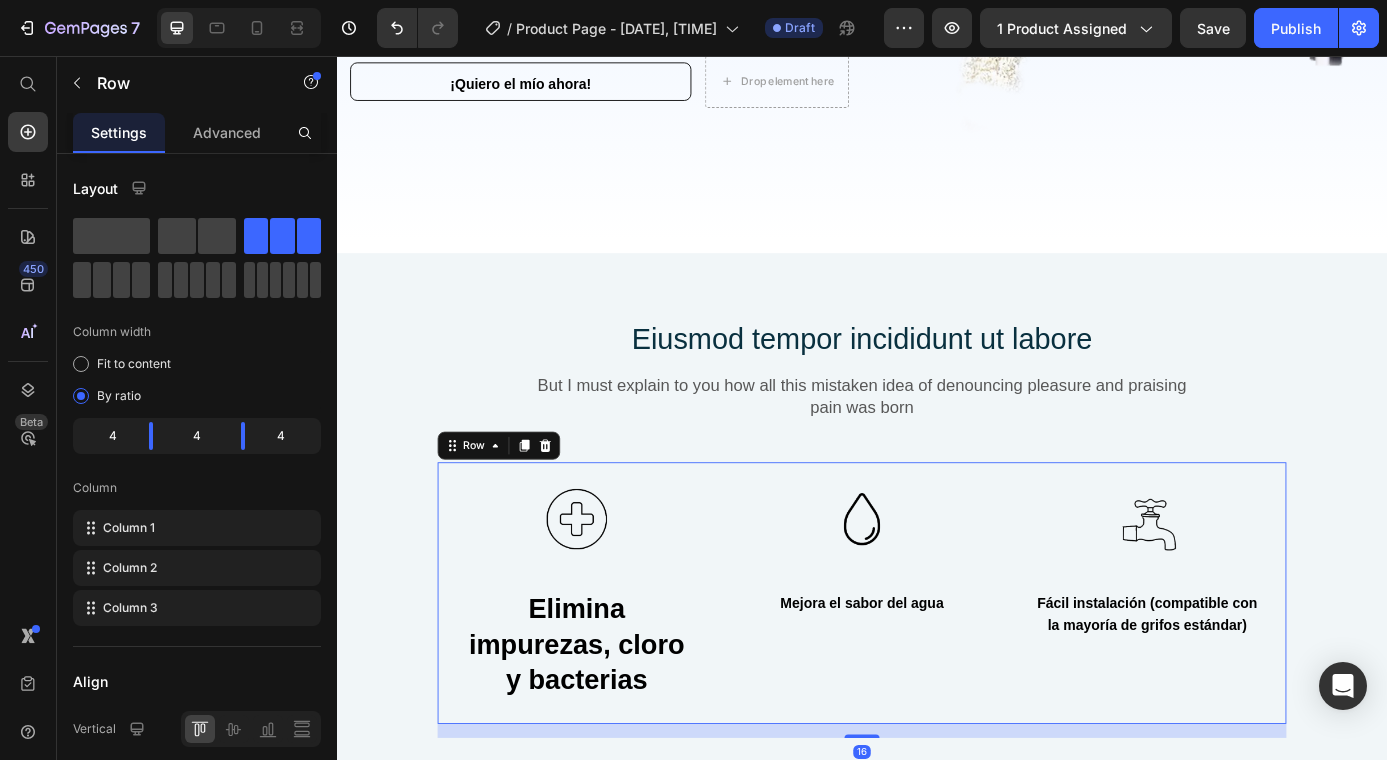 click on "Image Mejora el sabor del agua Text Block Row" at bounding box center [937, 669] 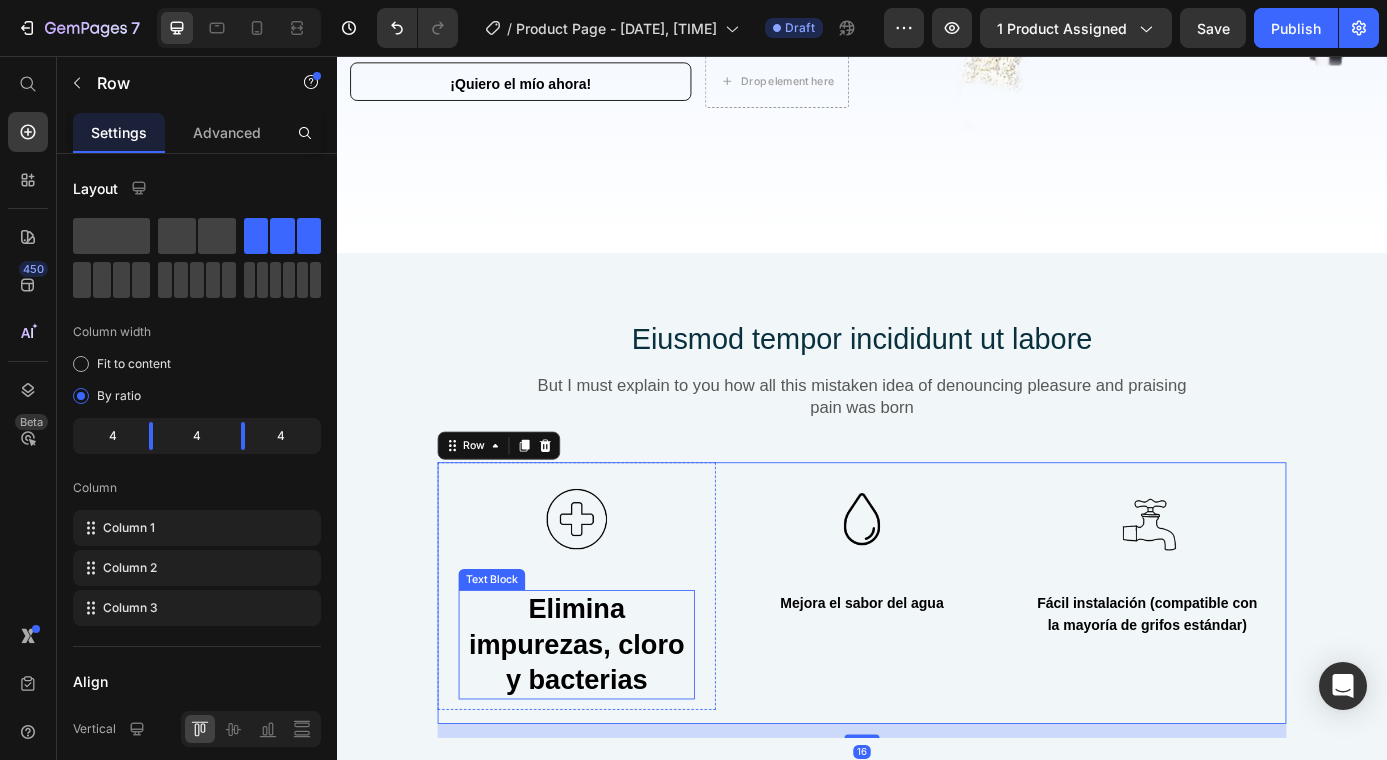 click on "Elimina impurezas, cloro y bacterias" at bounding box center (611, 728) 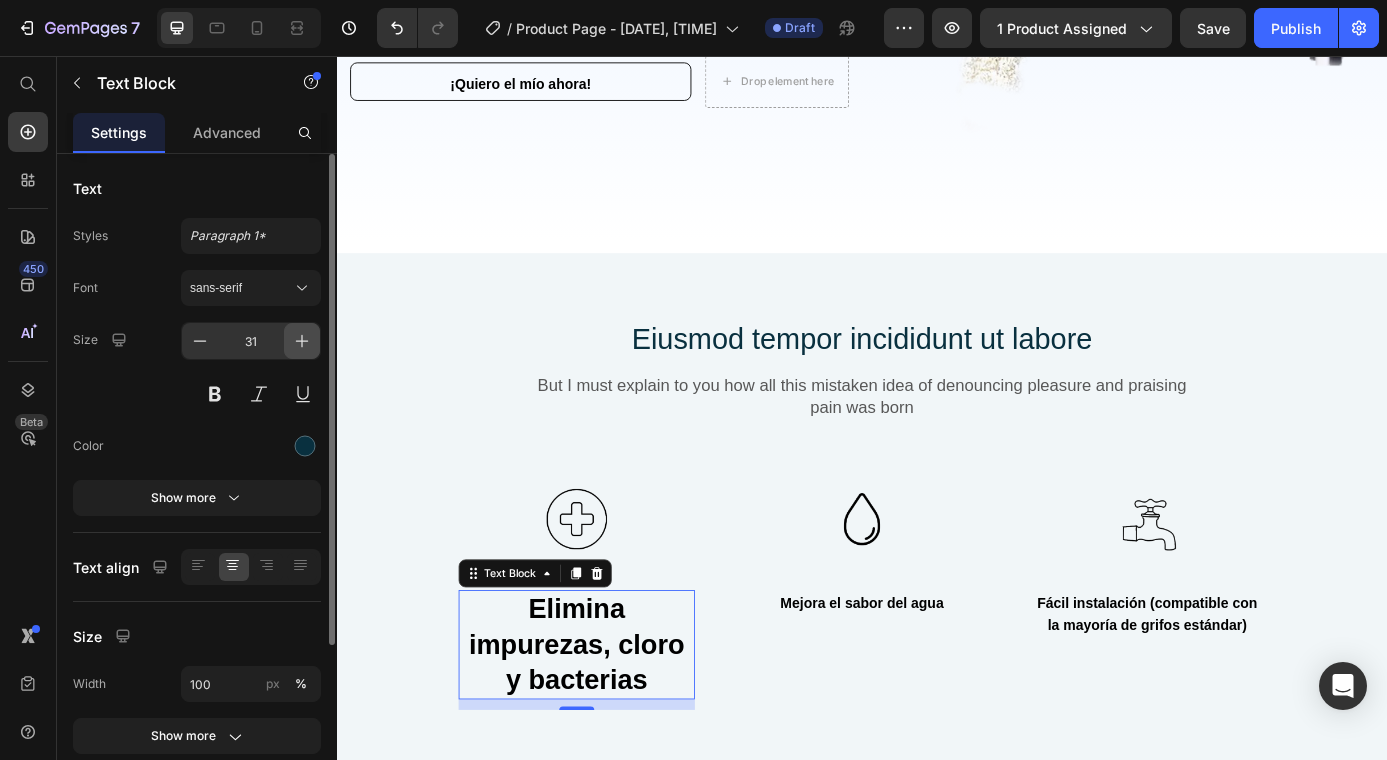 click 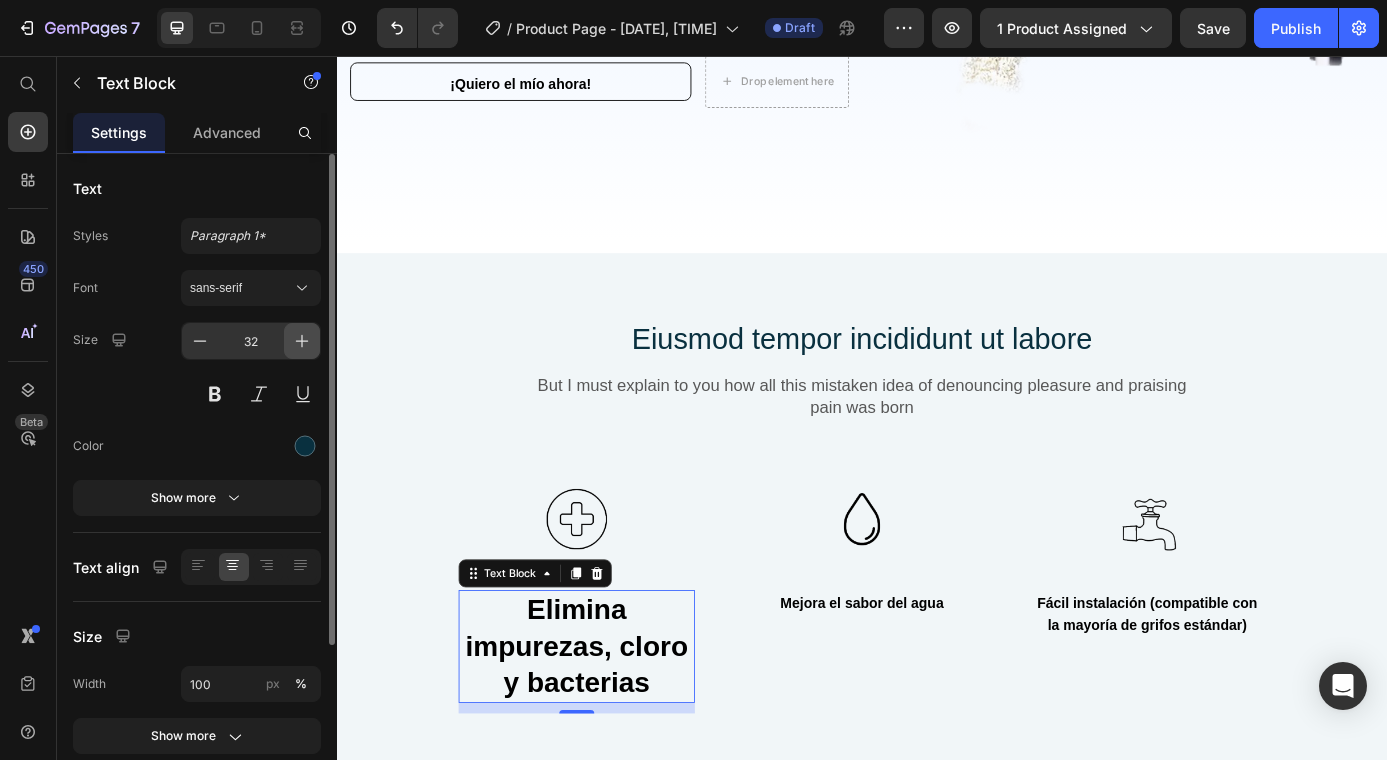 click 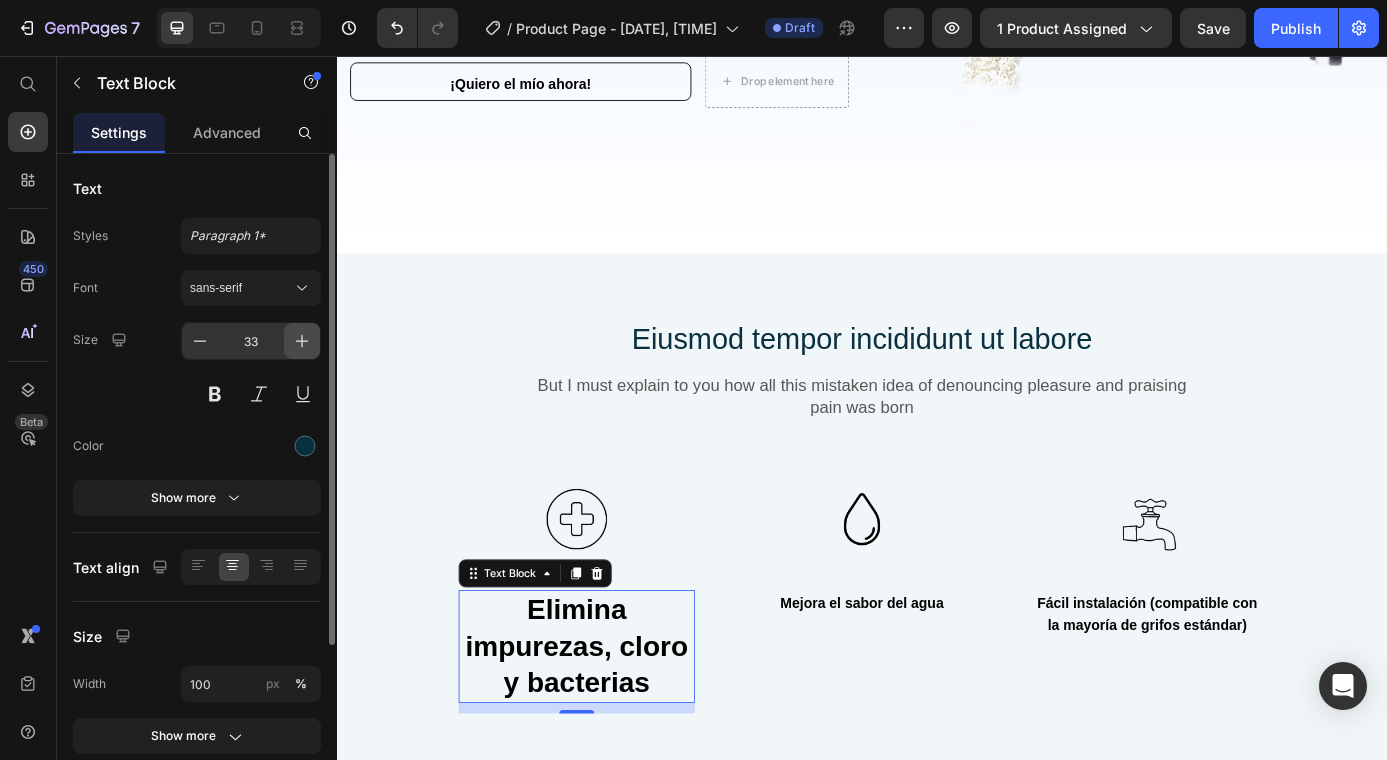 click 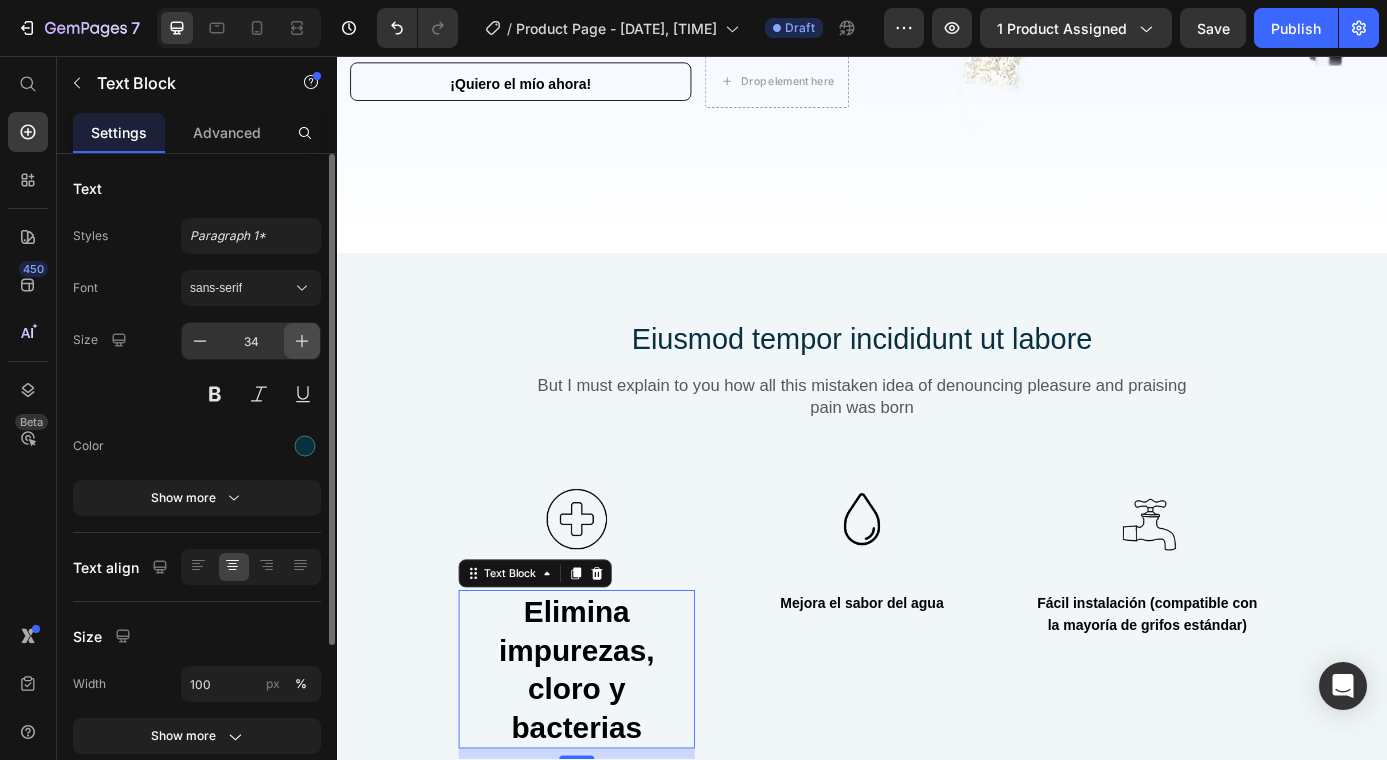 click 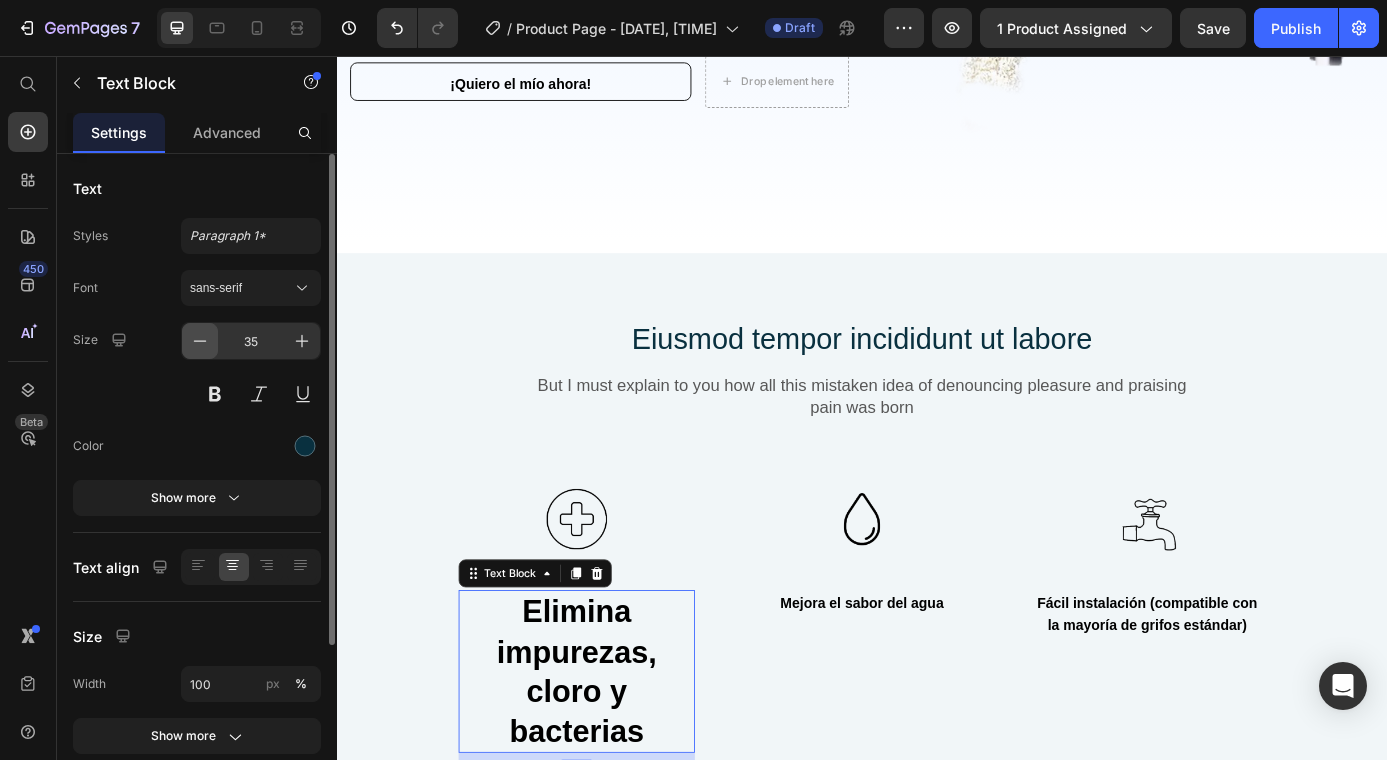 click 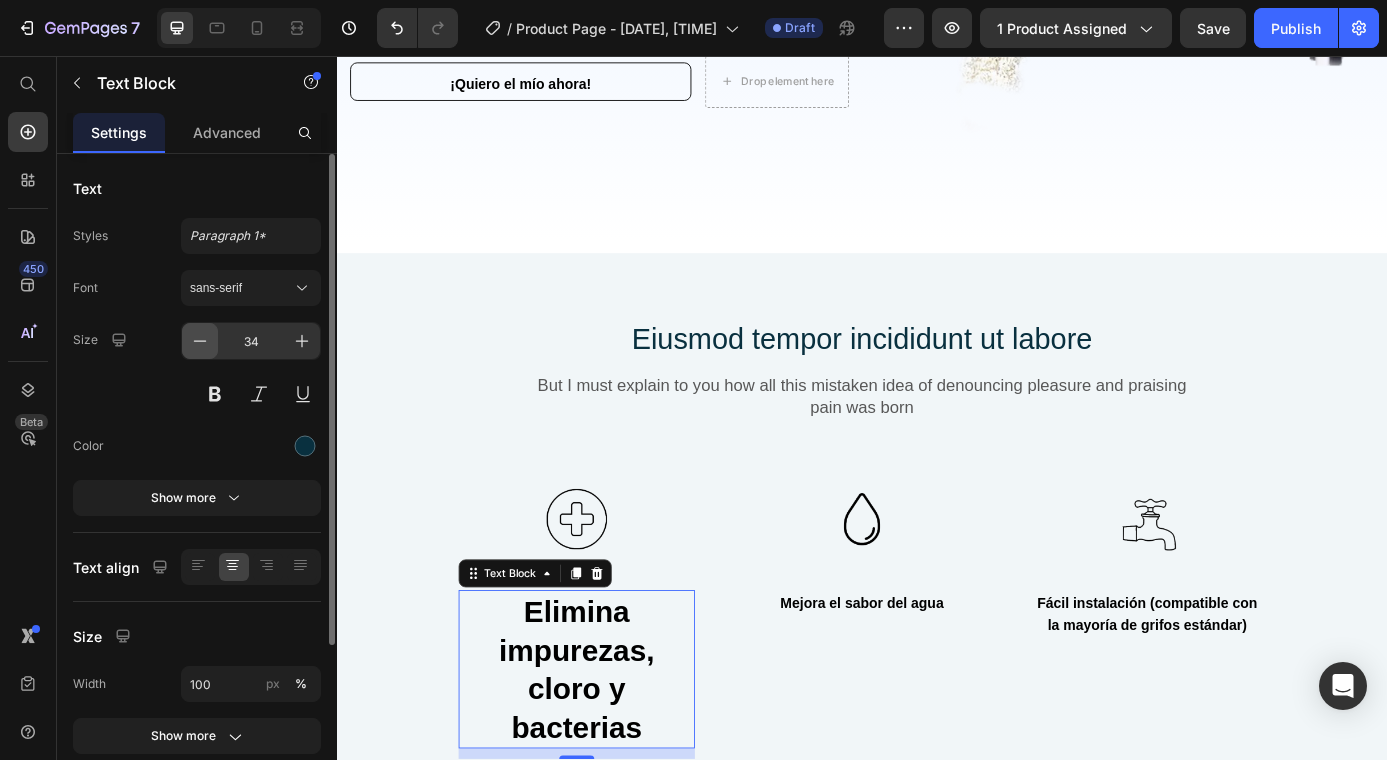click 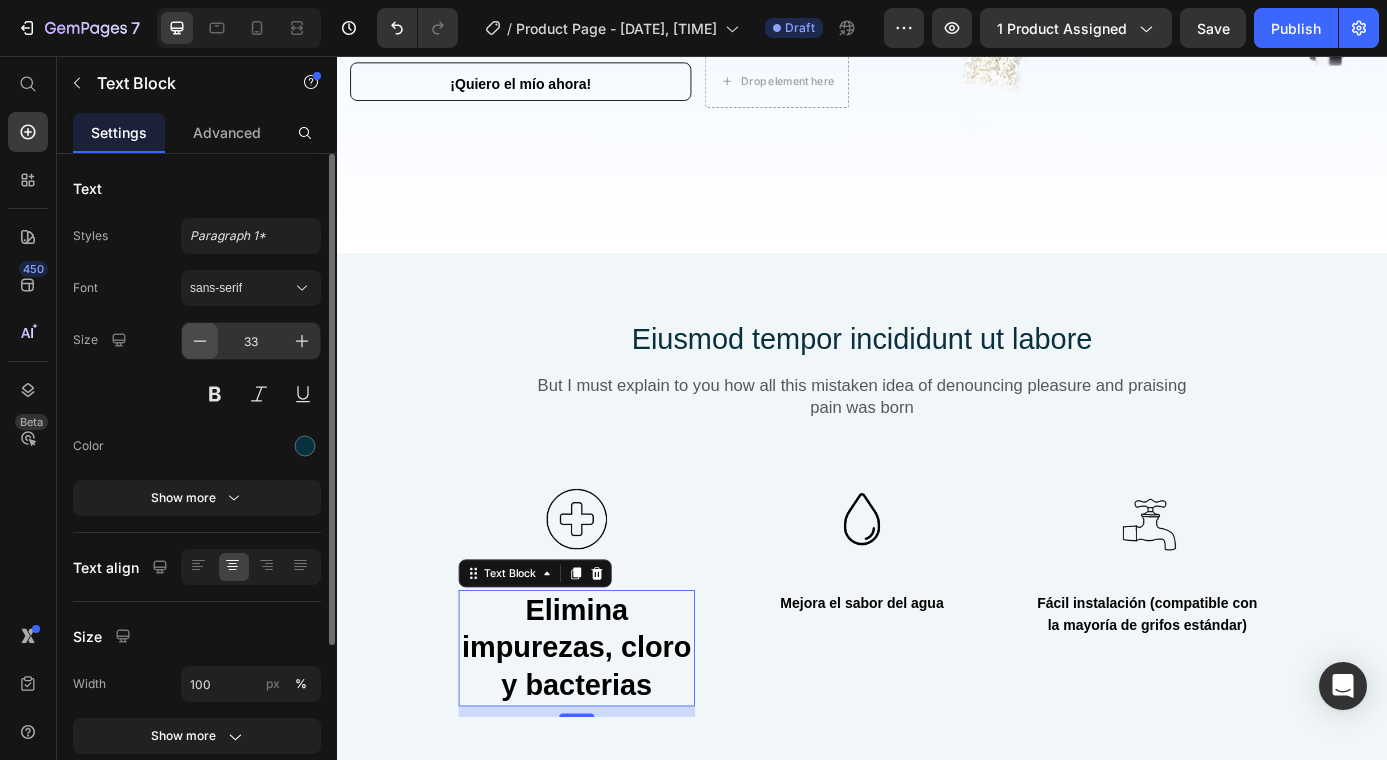 click 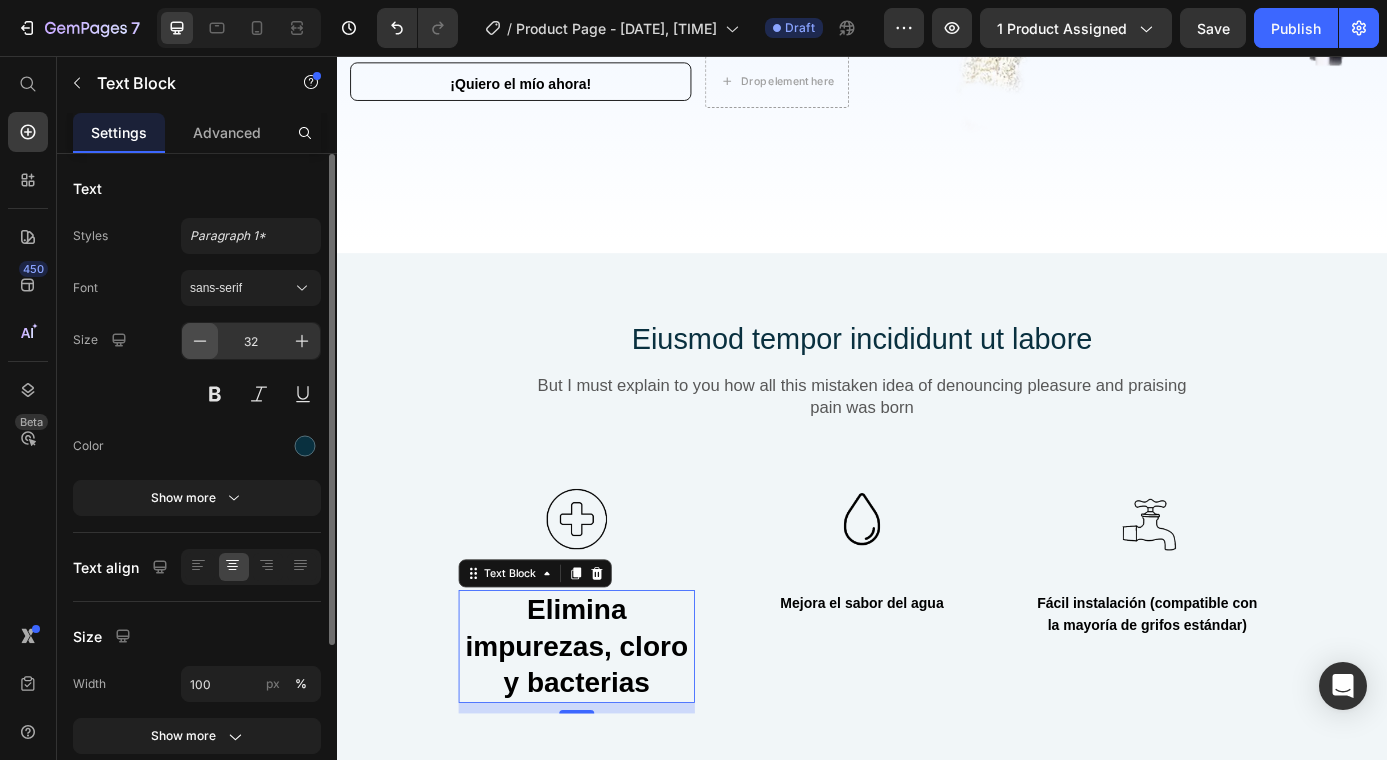 click 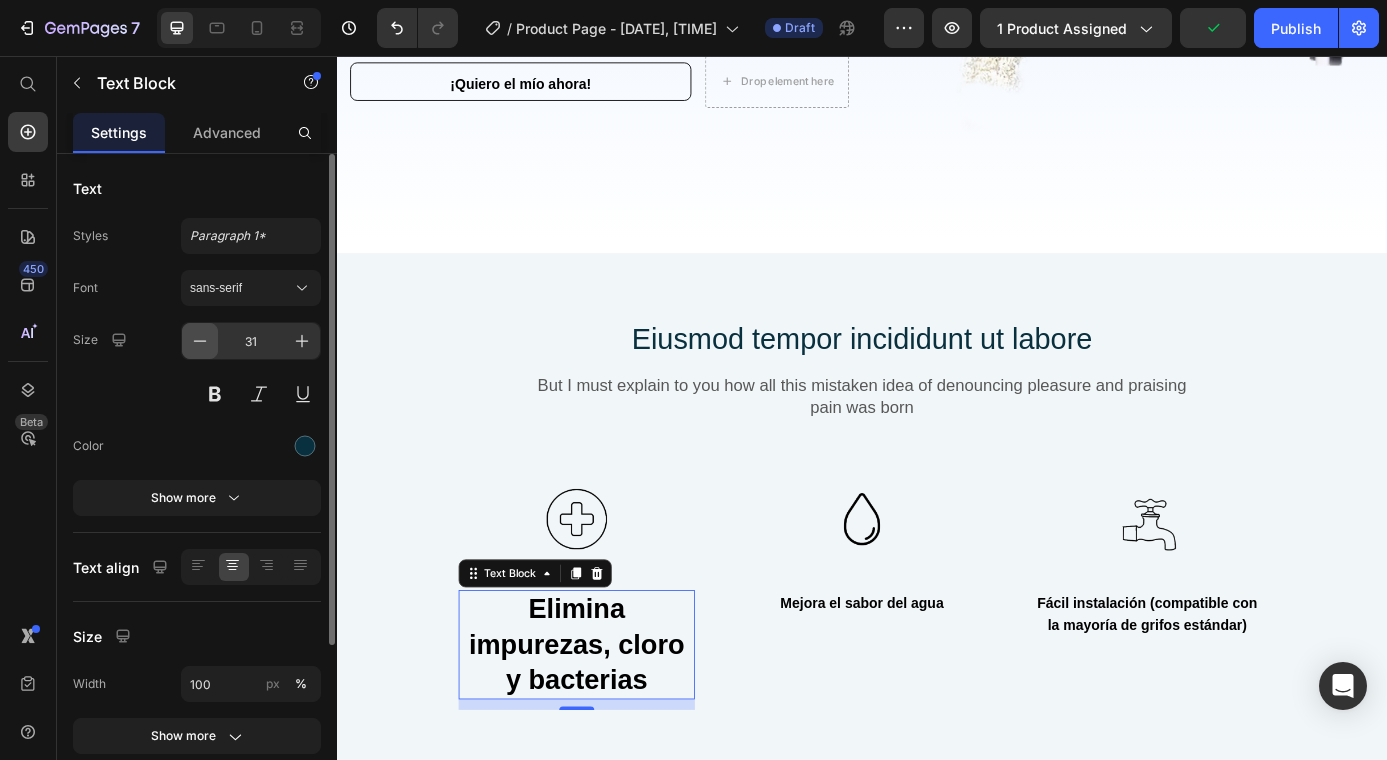 click 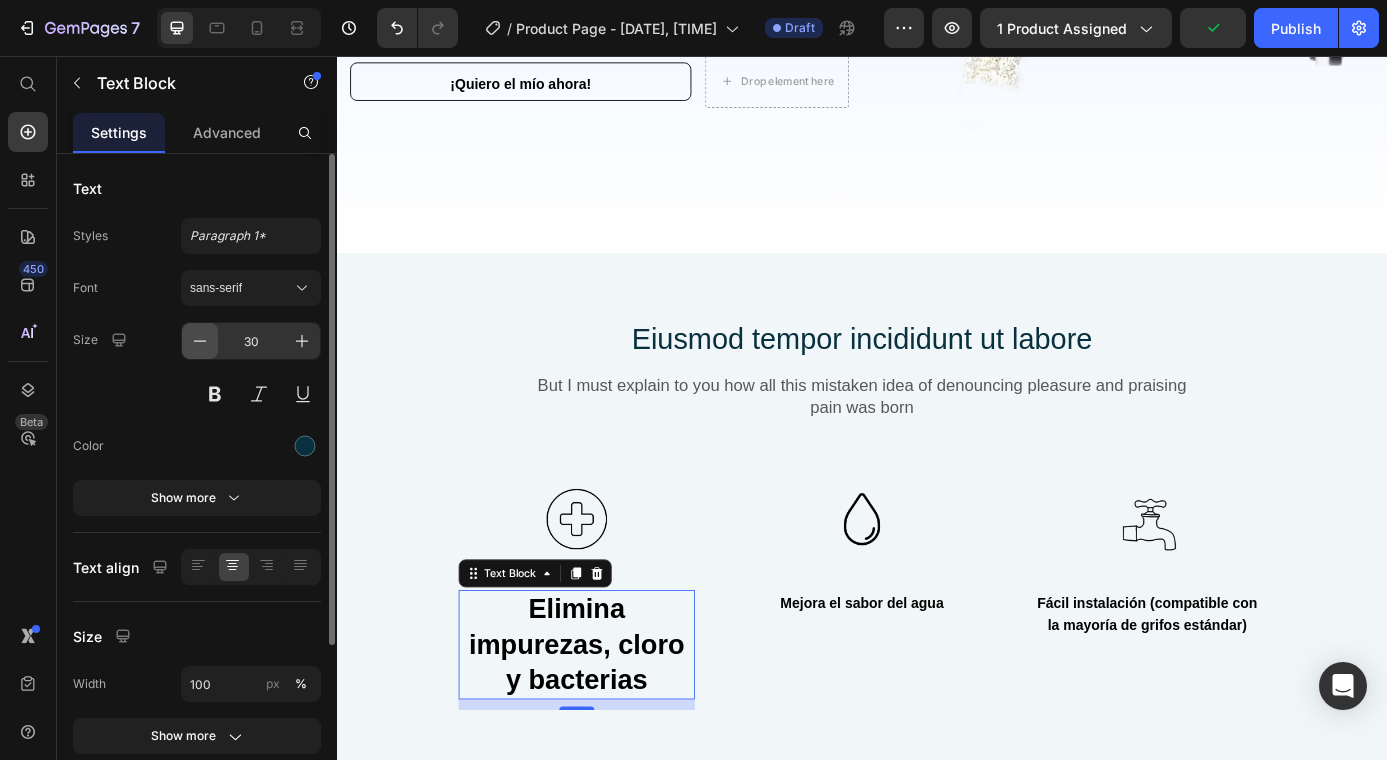 click 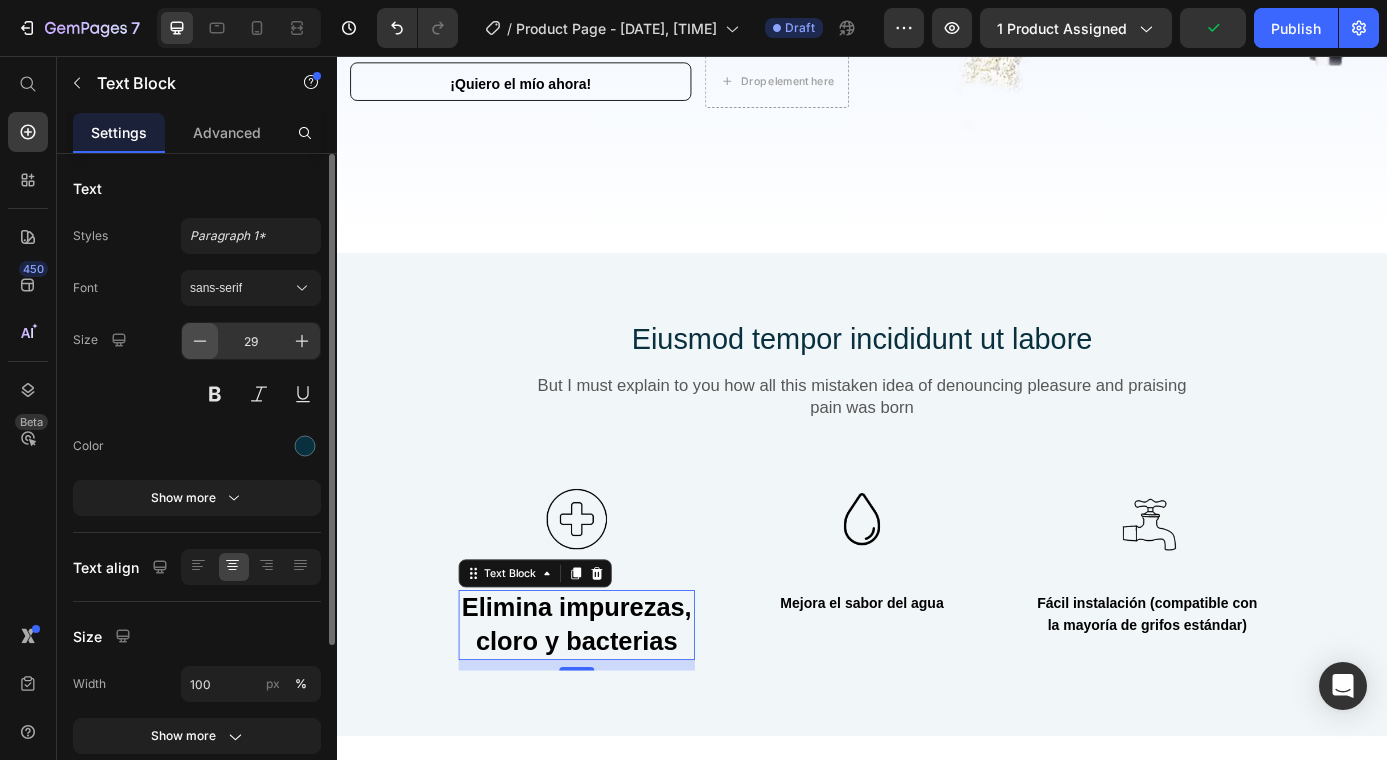 click 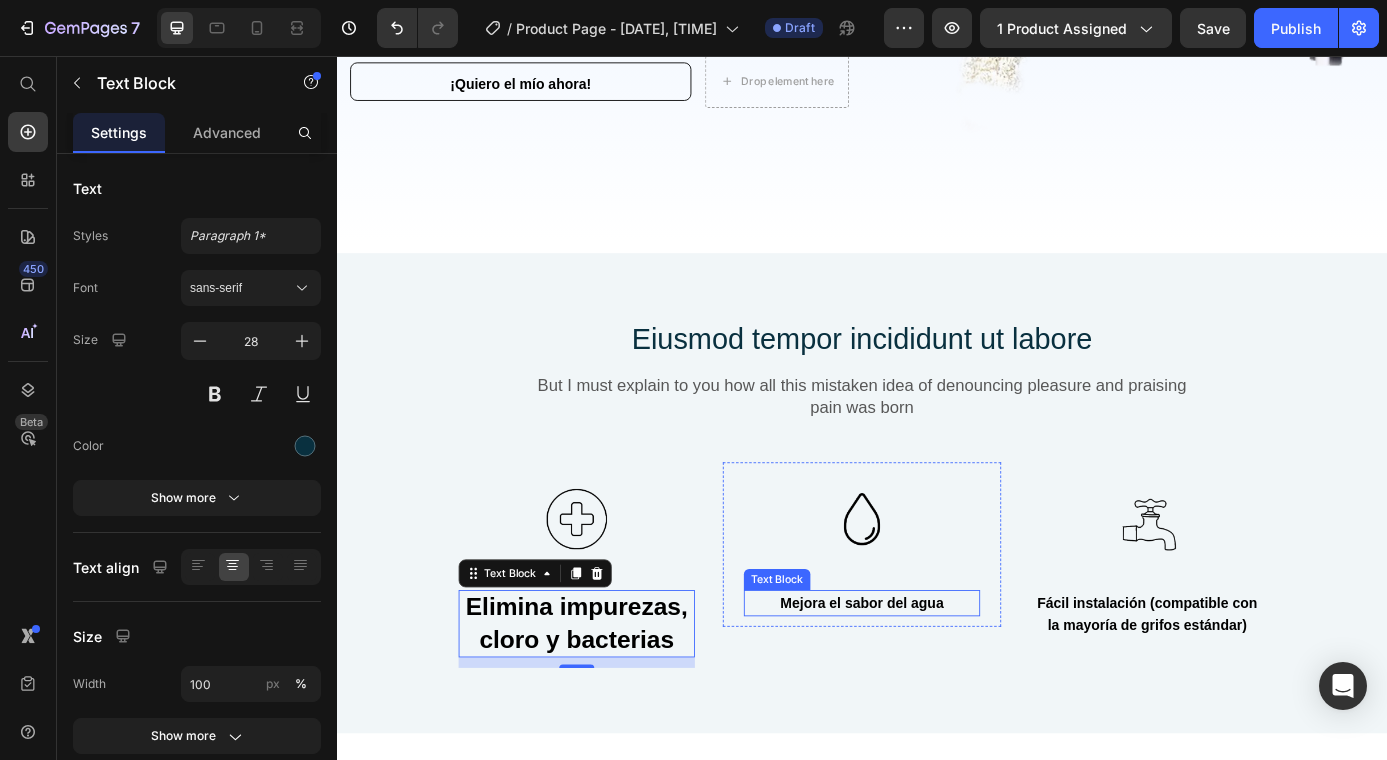 click on "Mejora el sabor del agua" at bounding box center [937, 680] 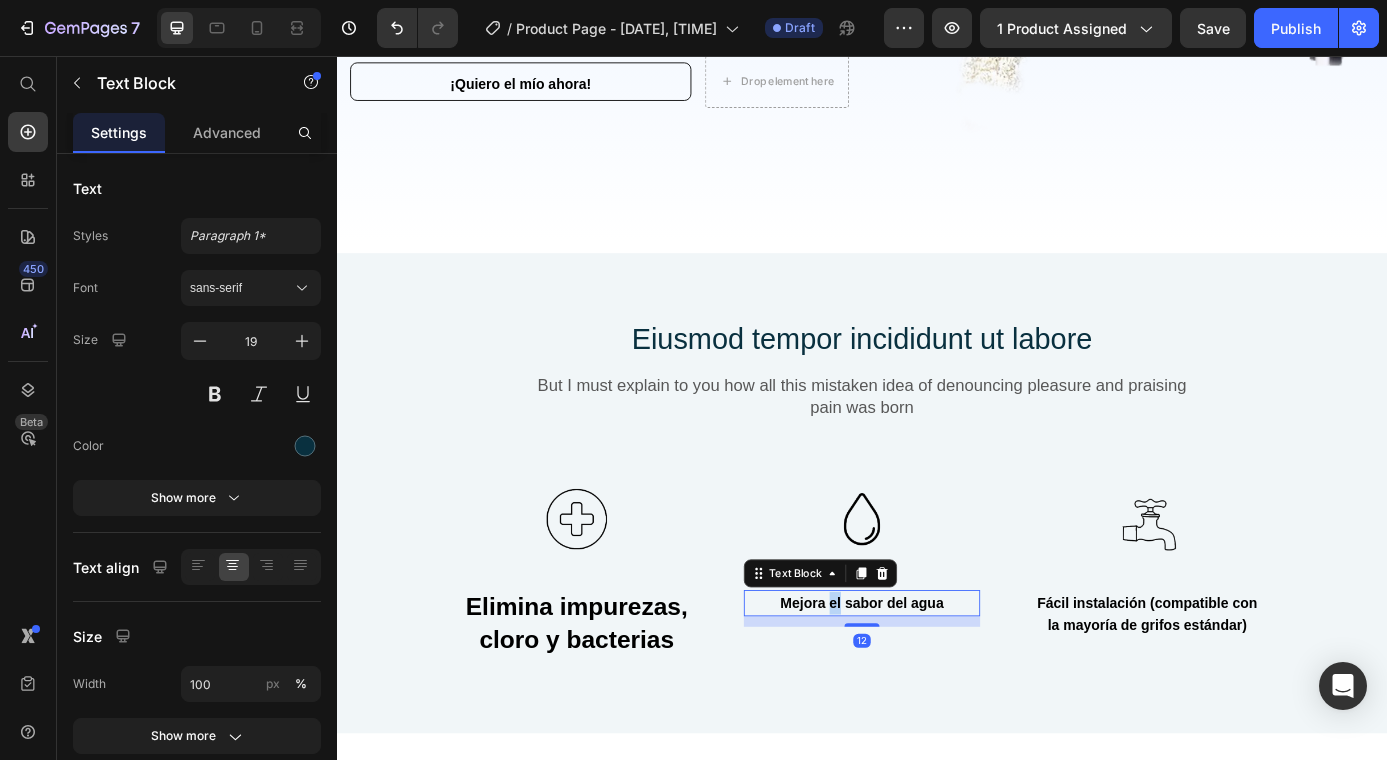 click on "Mejora el sabor del agua" at bounding box center (937, 680) 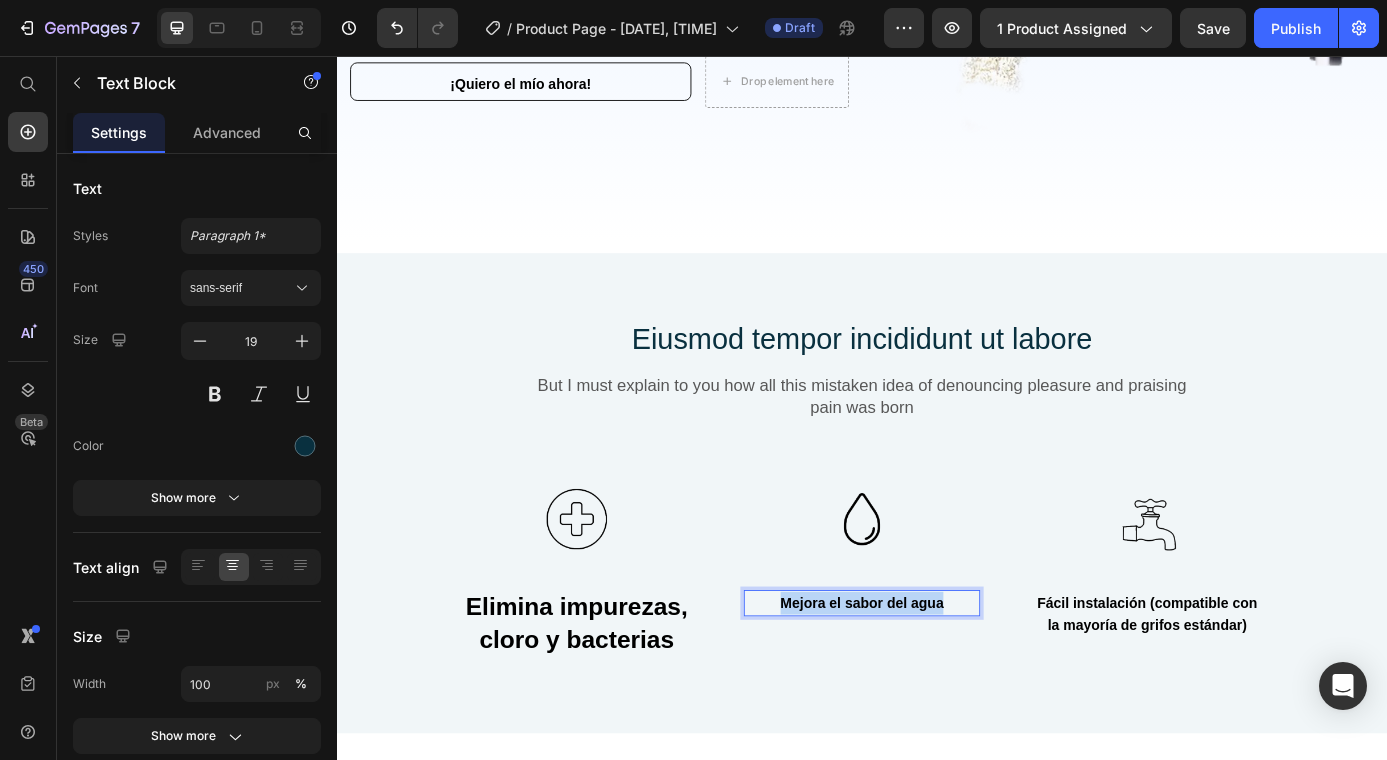 drag, startPoint x: 1022, startPoint y: 670, endPoint x: 827, endPoint y: 661, distance: 195.20758 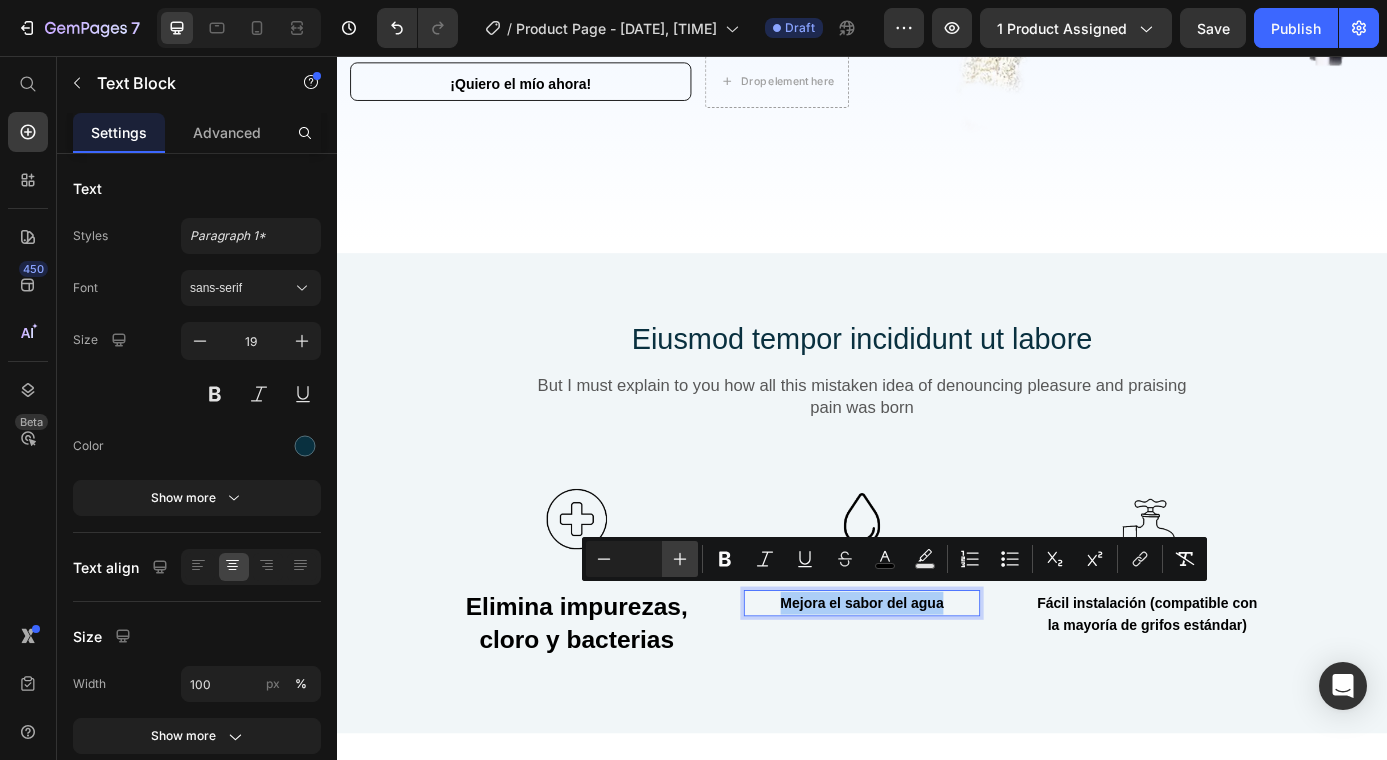 click on "Plus" at bounding box center [680, 559] 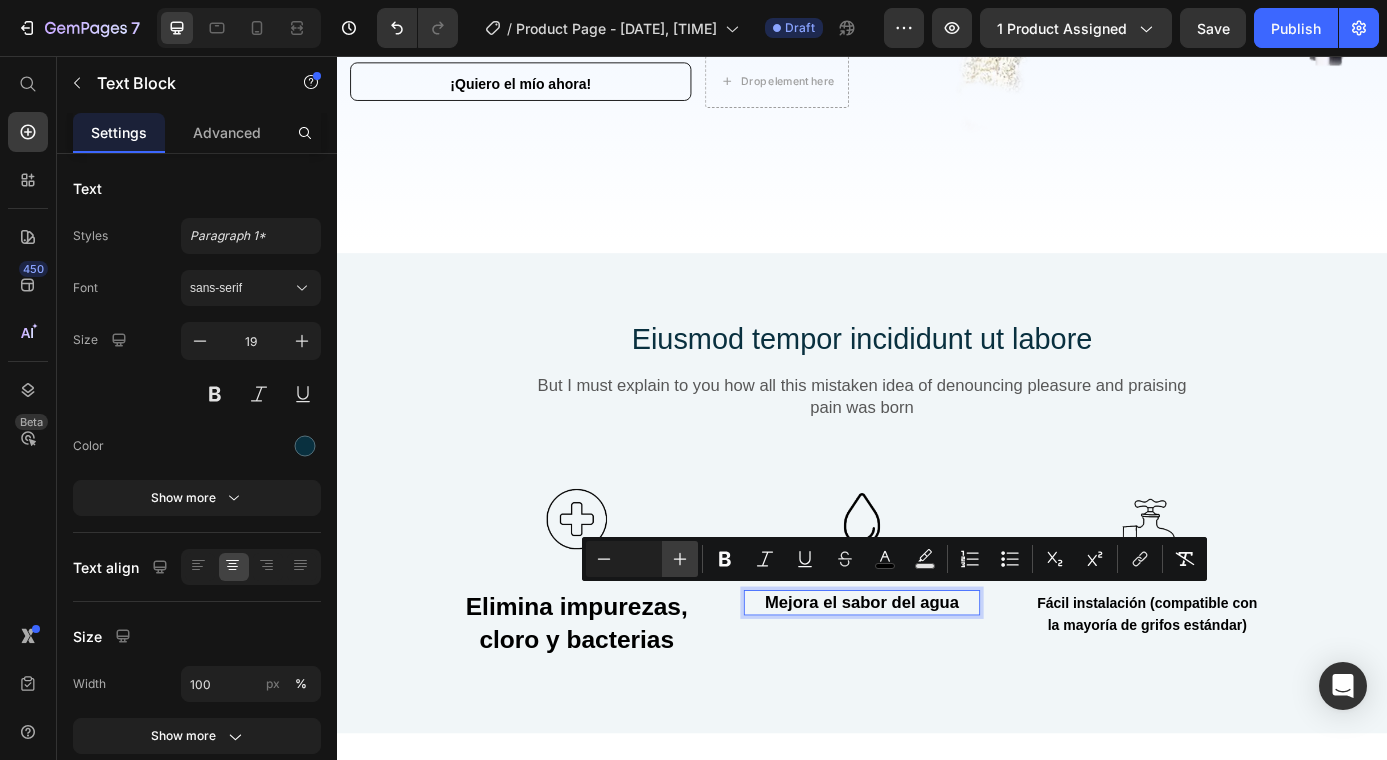 click 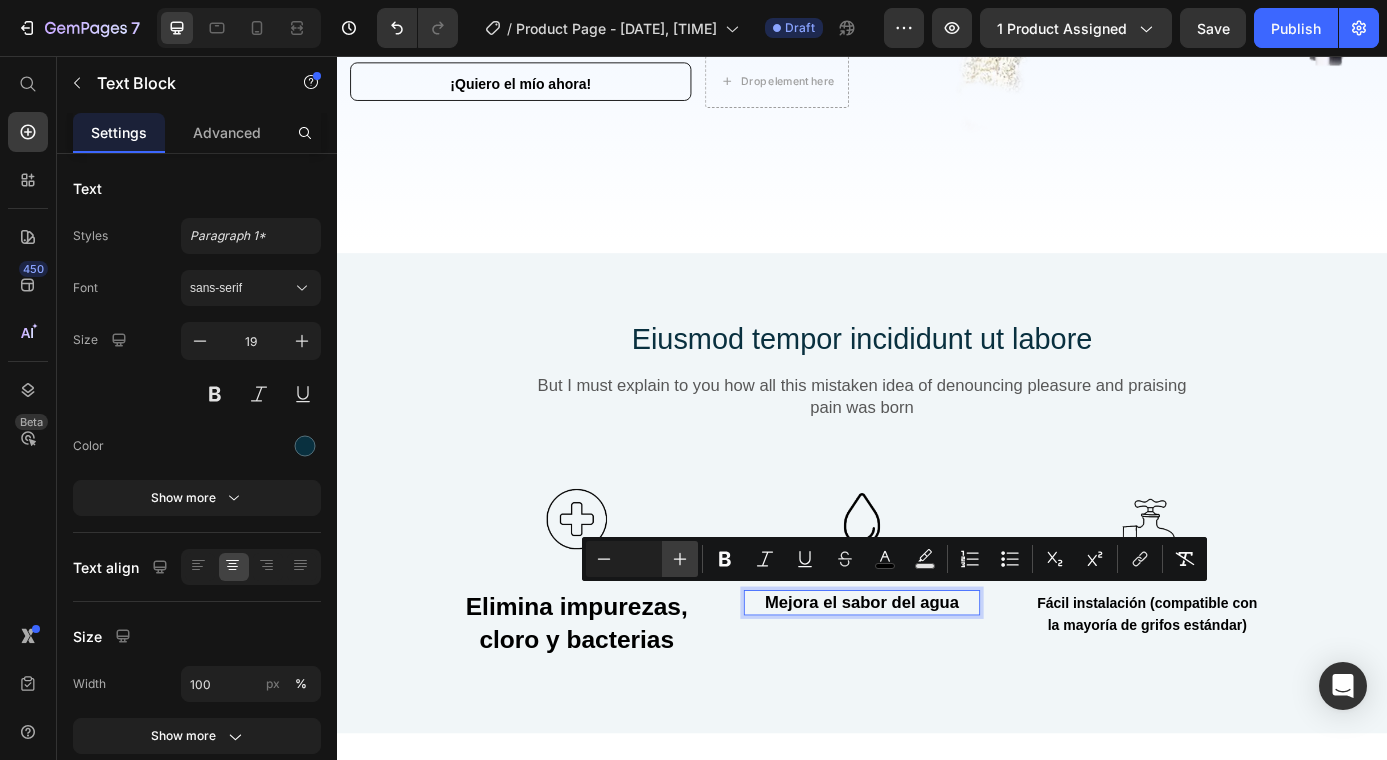 click 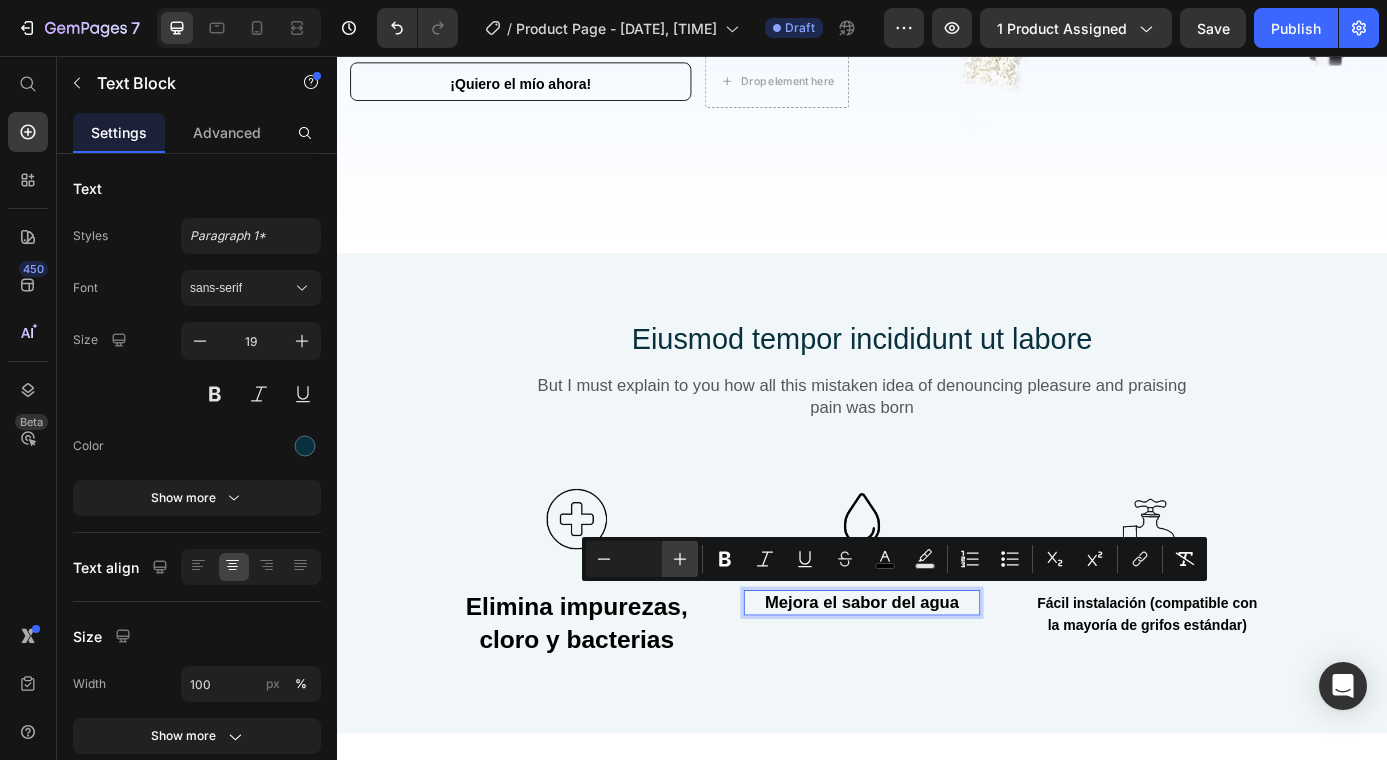 click 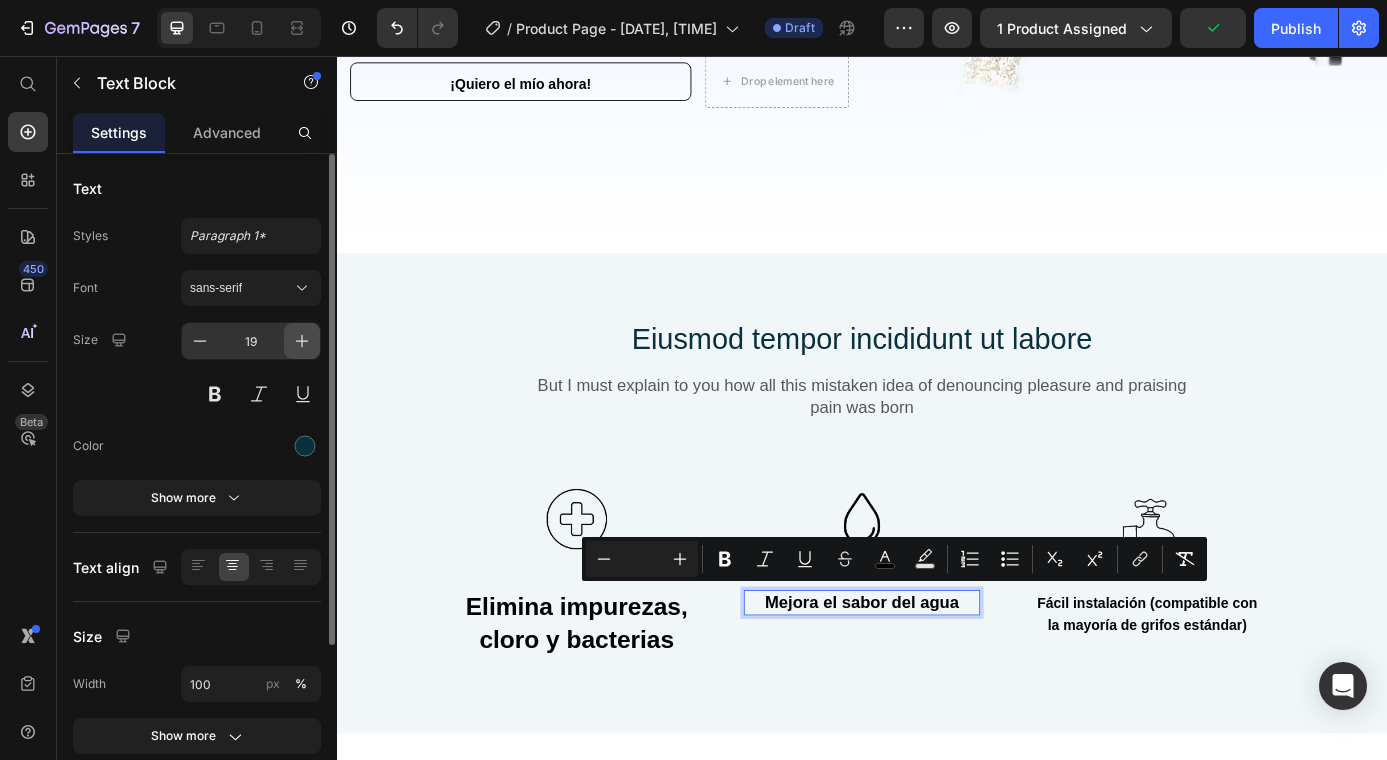 click 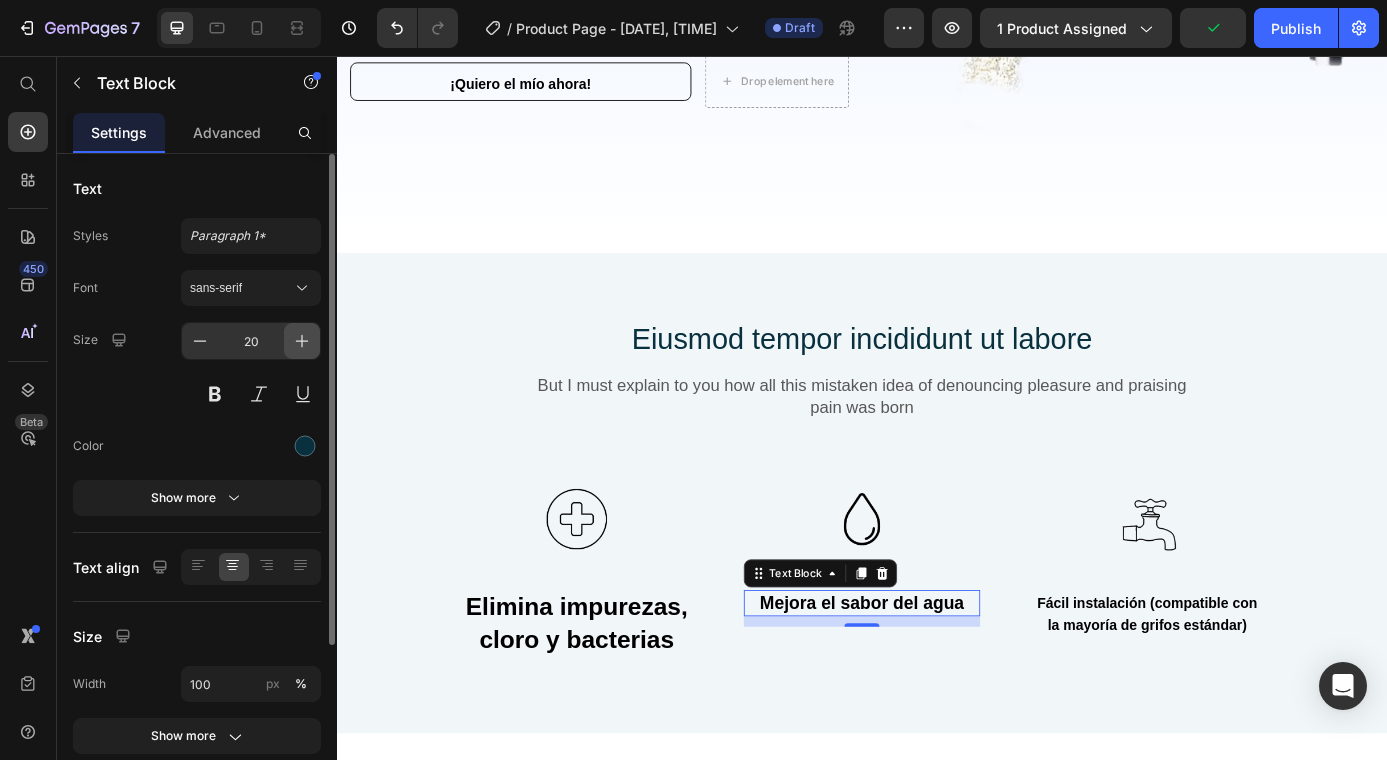 click 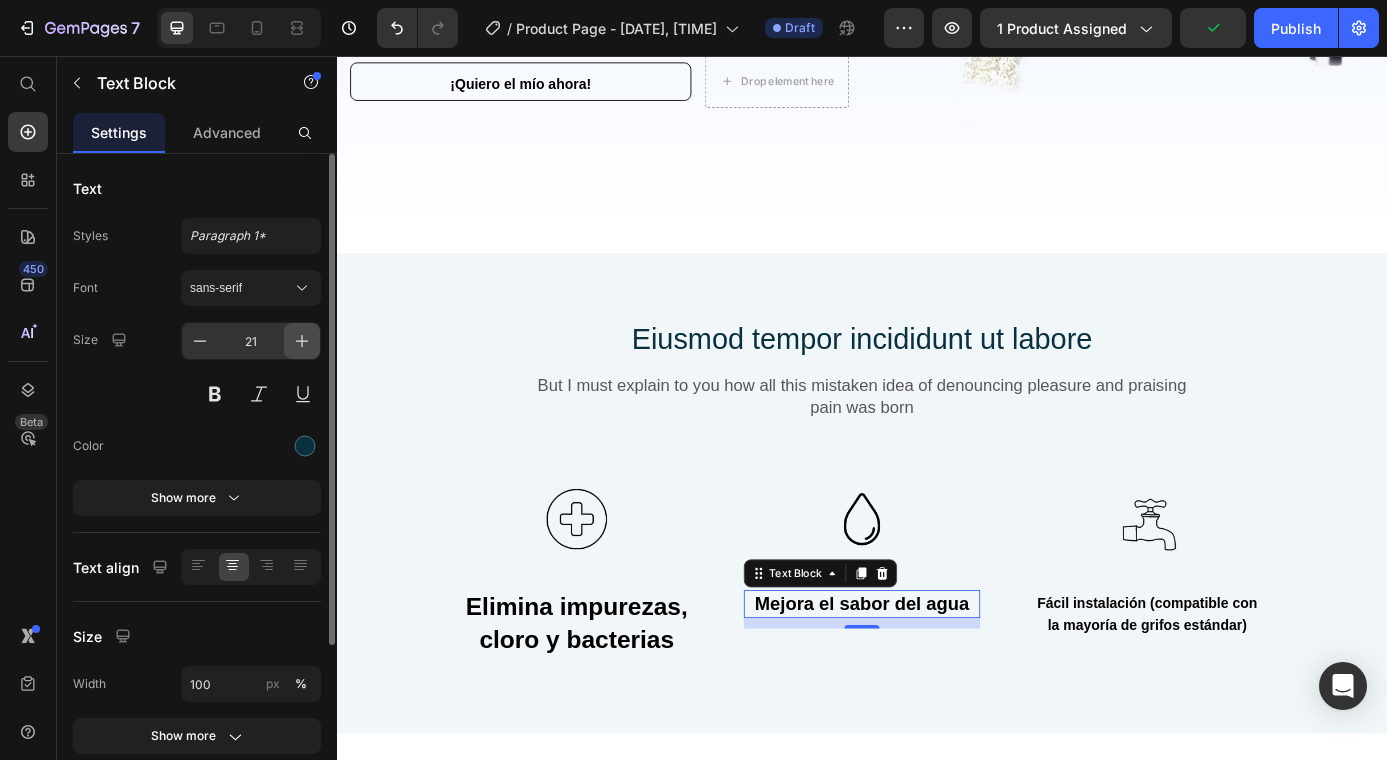click 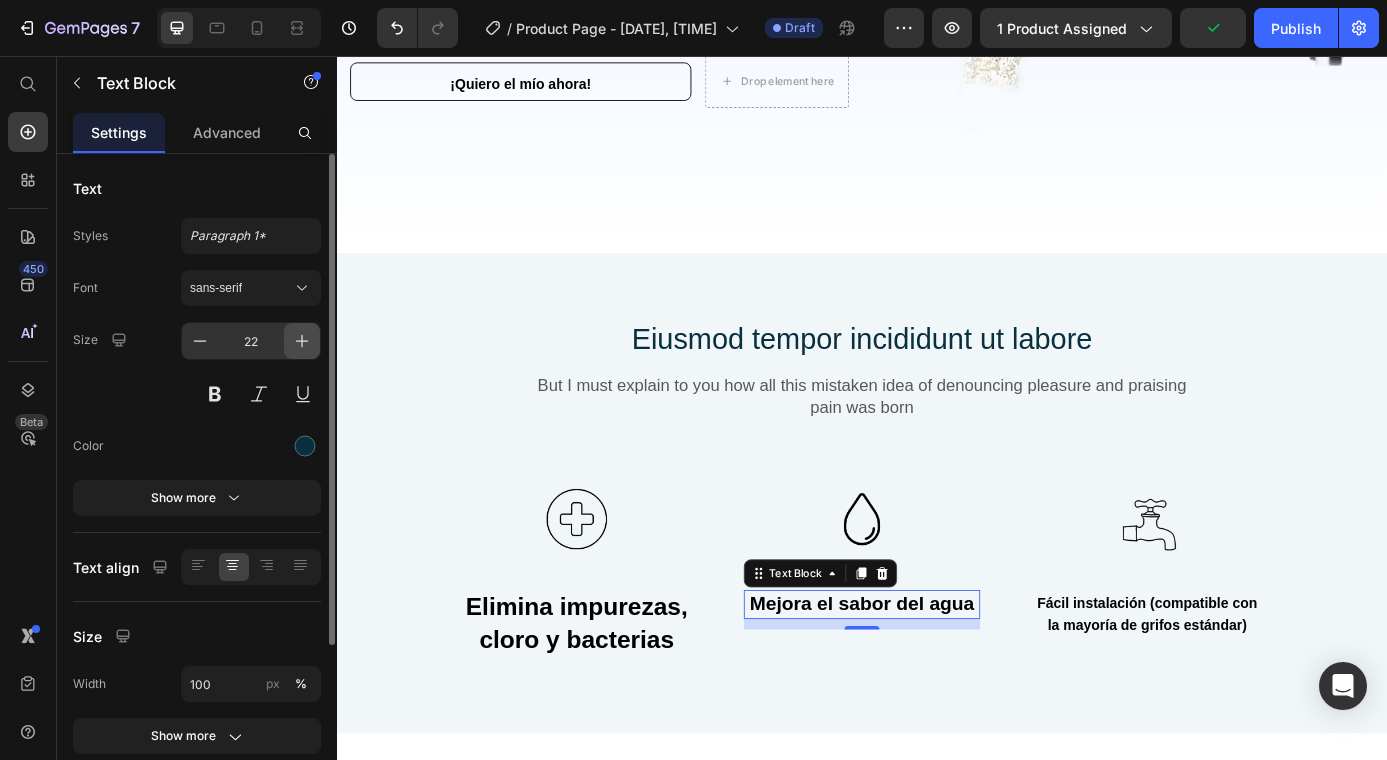 click 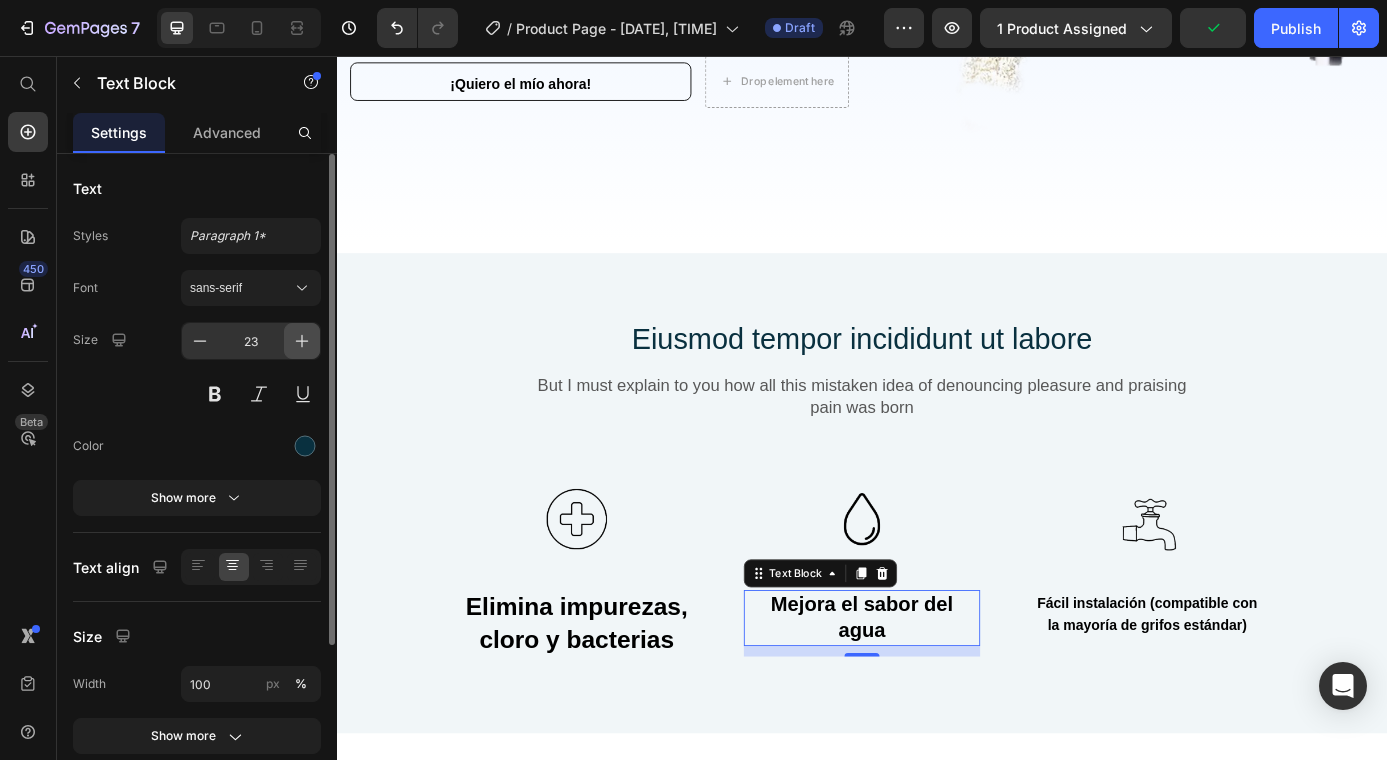click 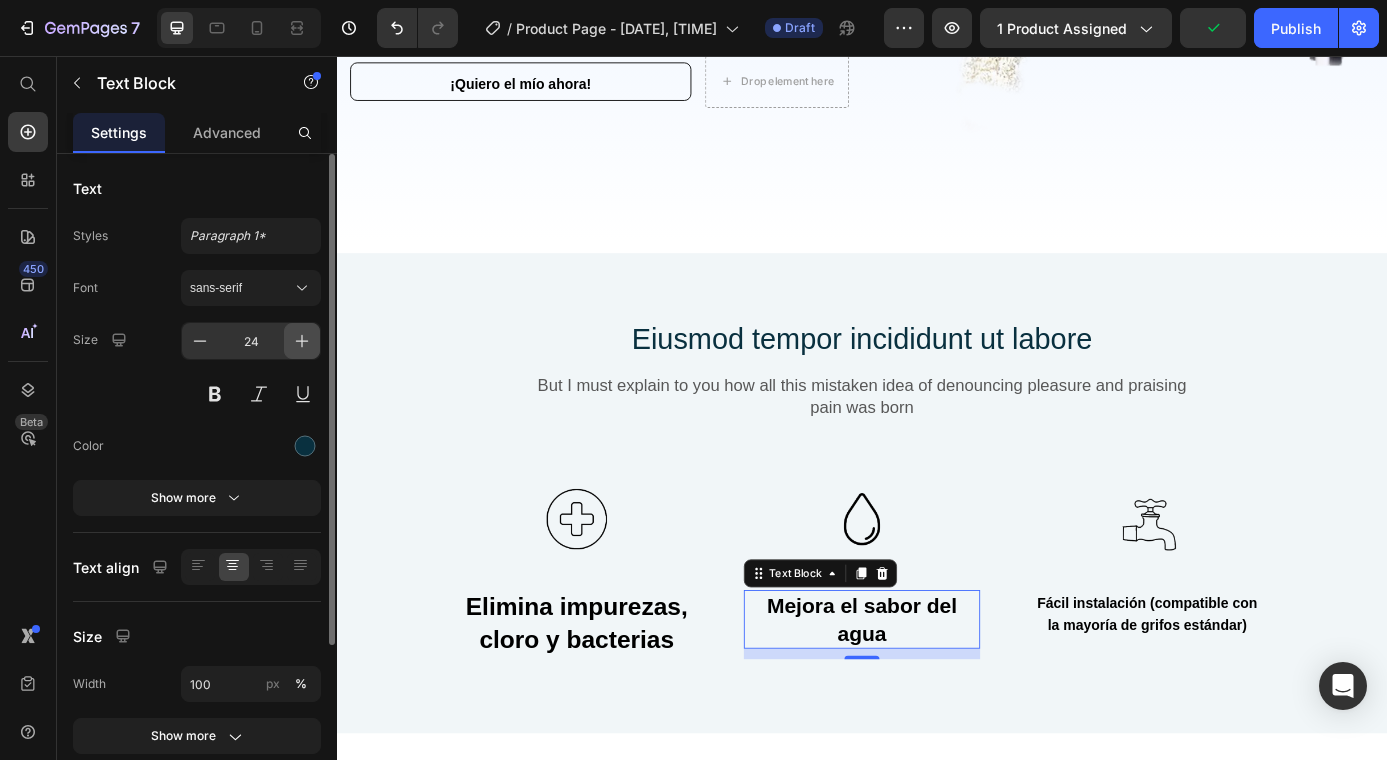 click 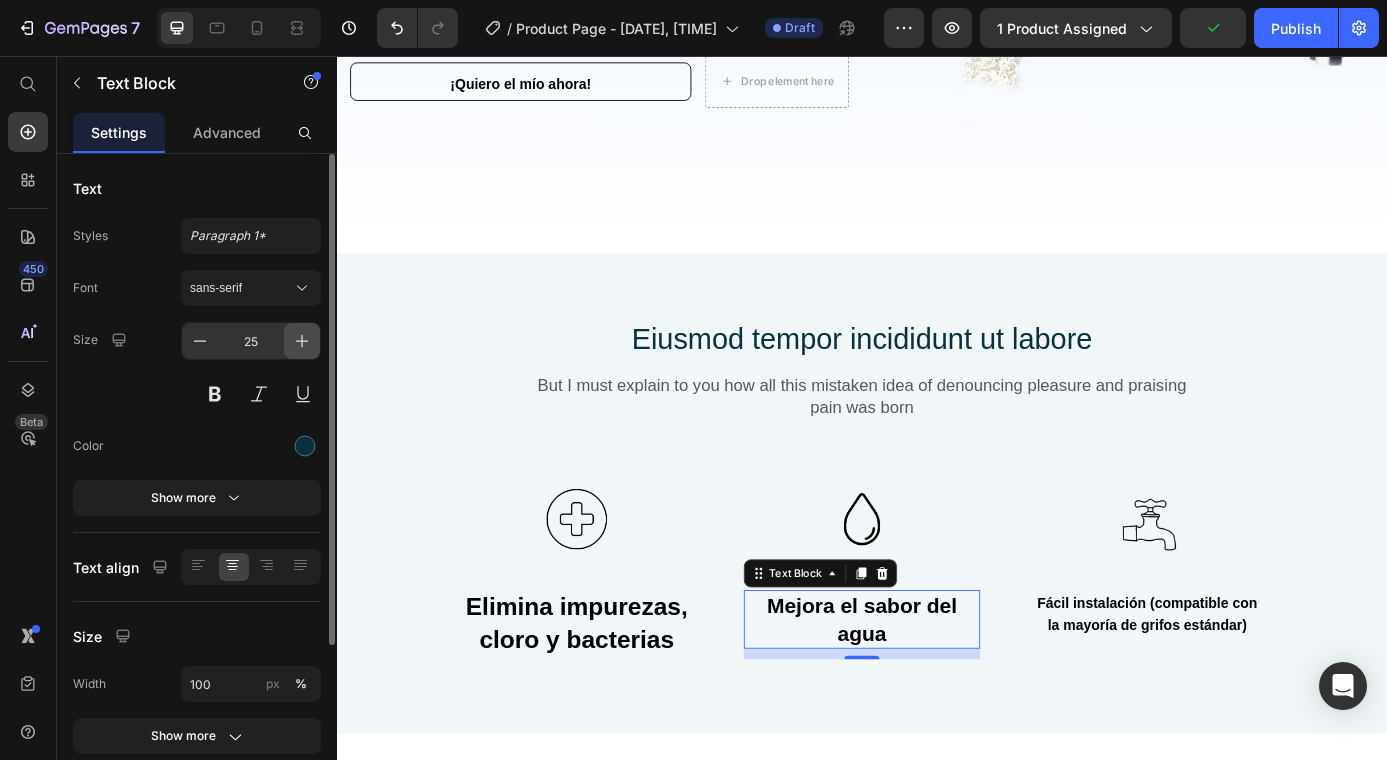 click 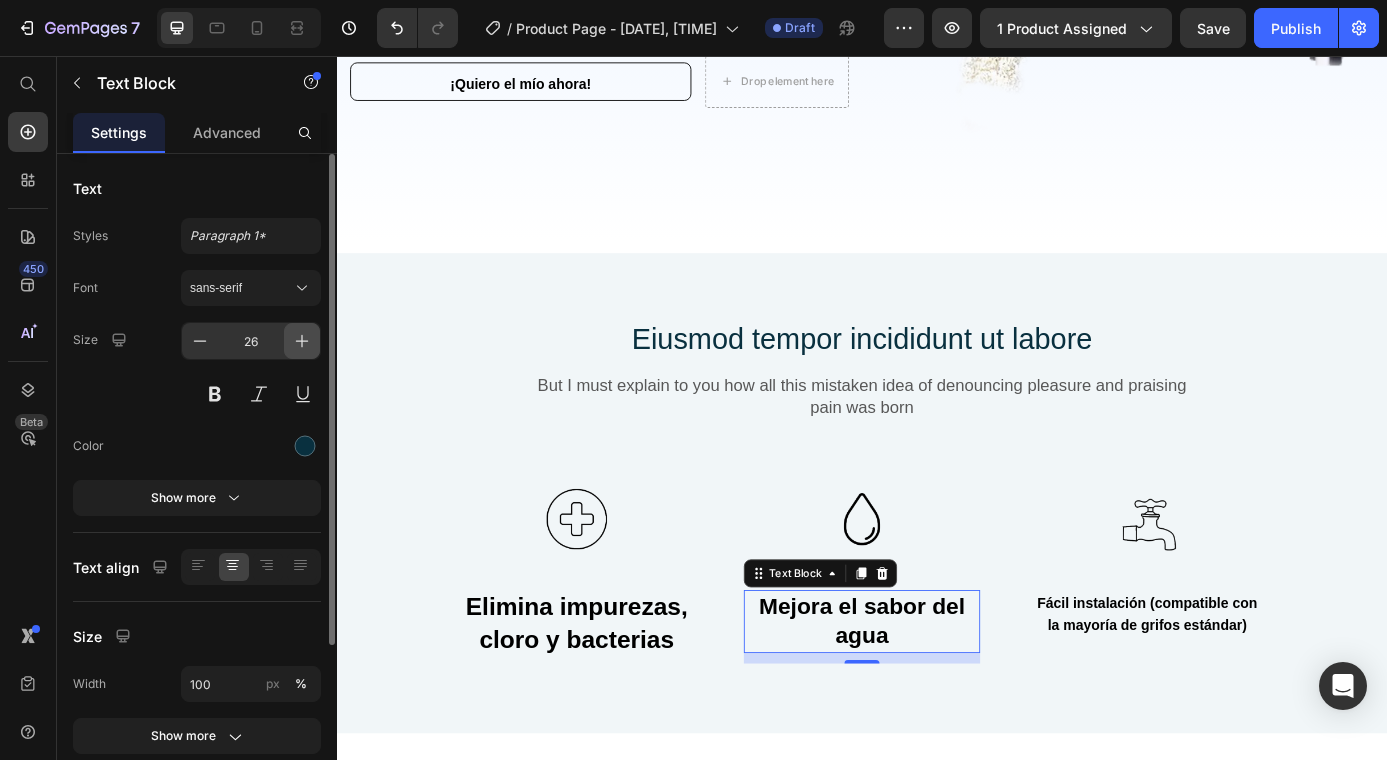 click 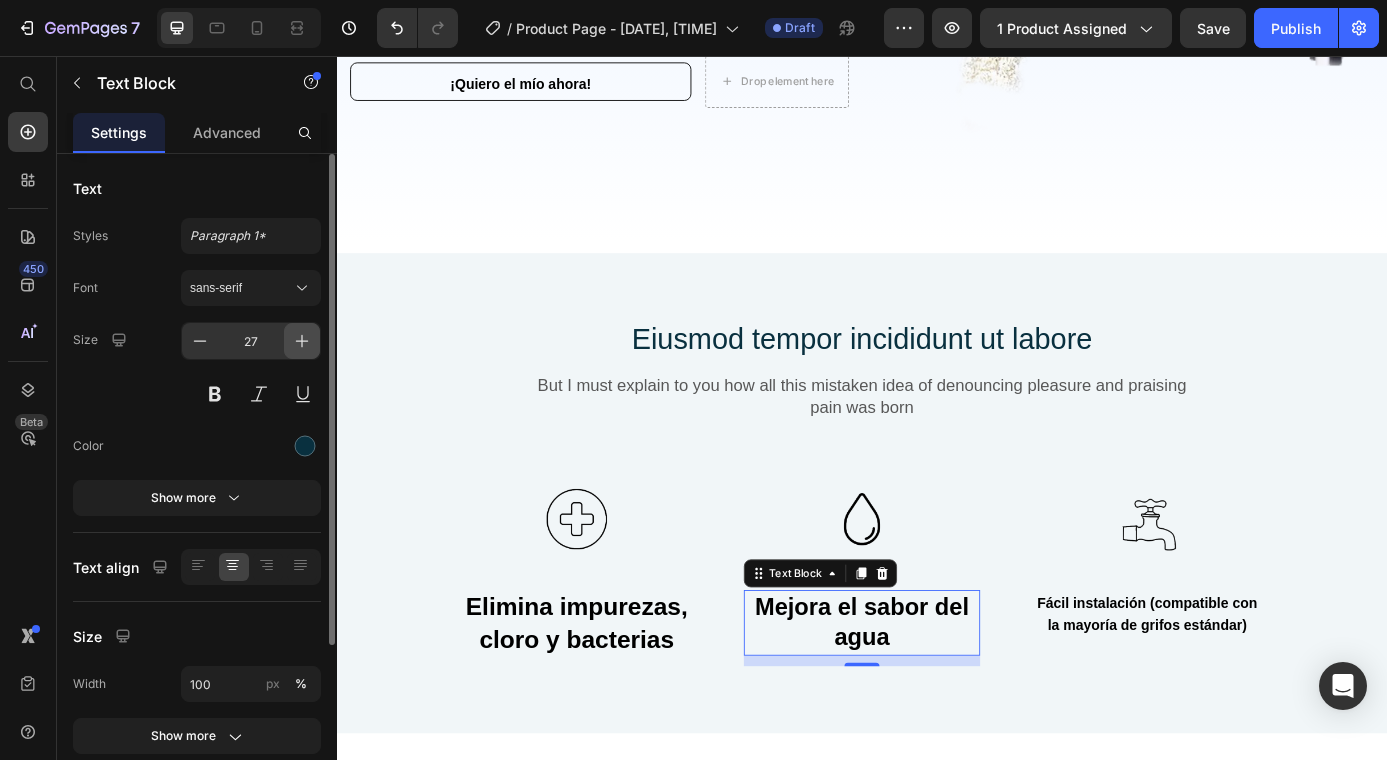 click 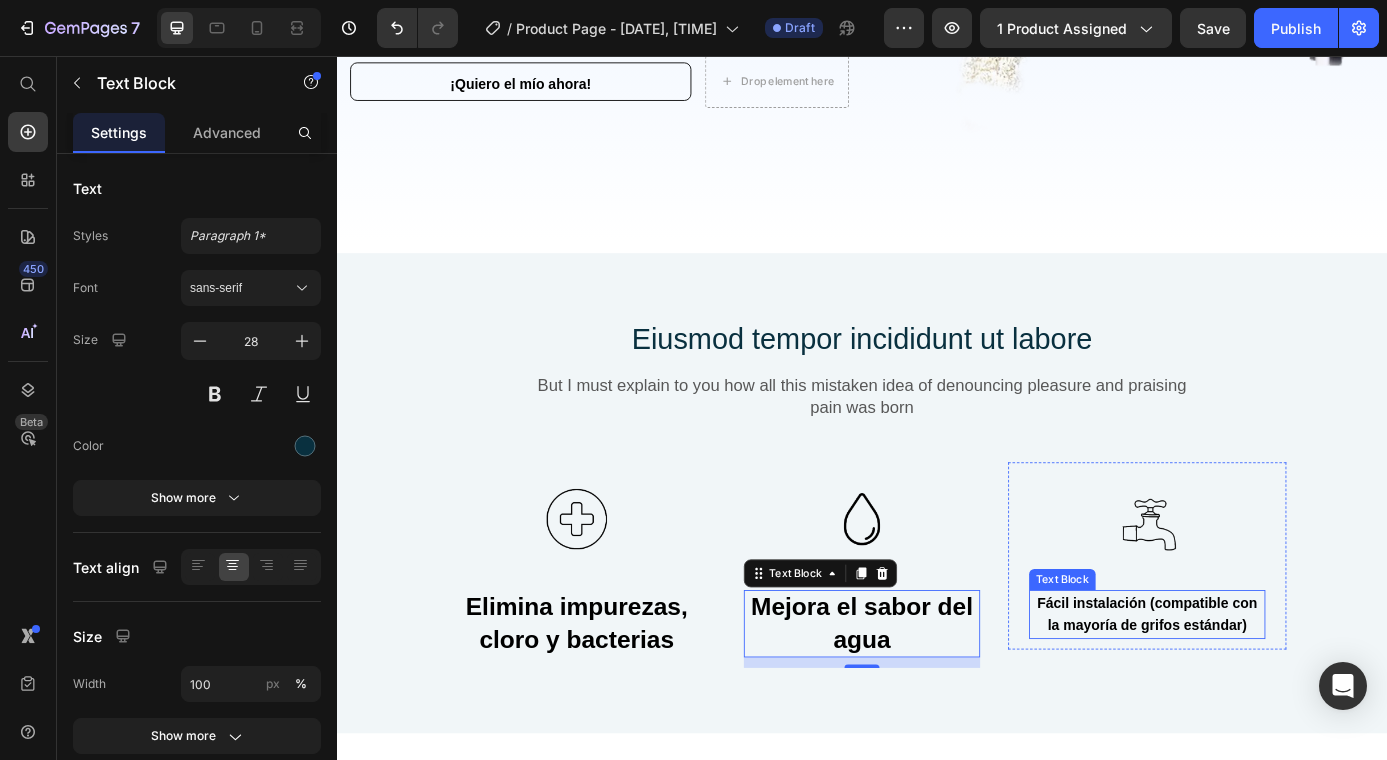 click on "Fácil instalación (compatible con la mayoría de grifos estándar)" at bounding box center (1263, 693) 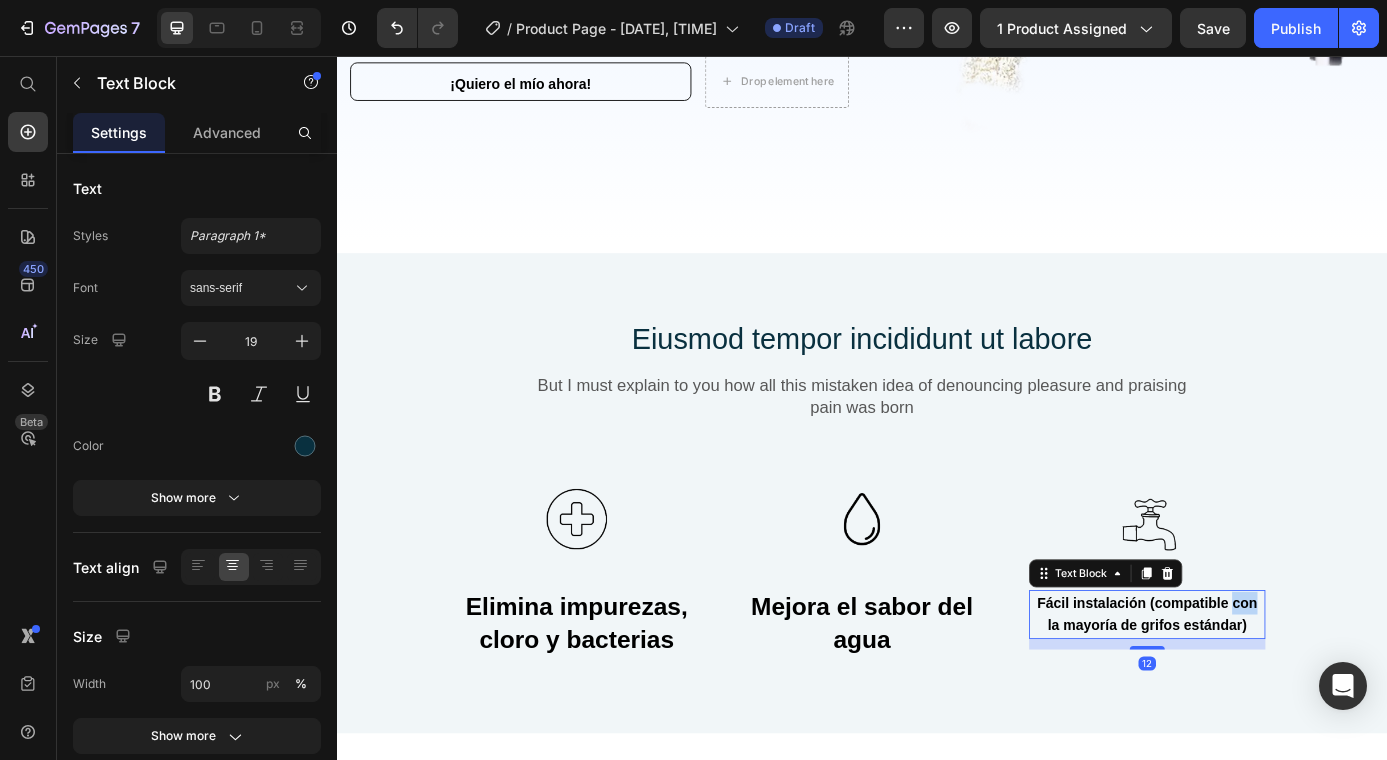 click on "Fácil instalación (compatible con la mayoría de grifos estándar)" at bounding box center [1263, 693] 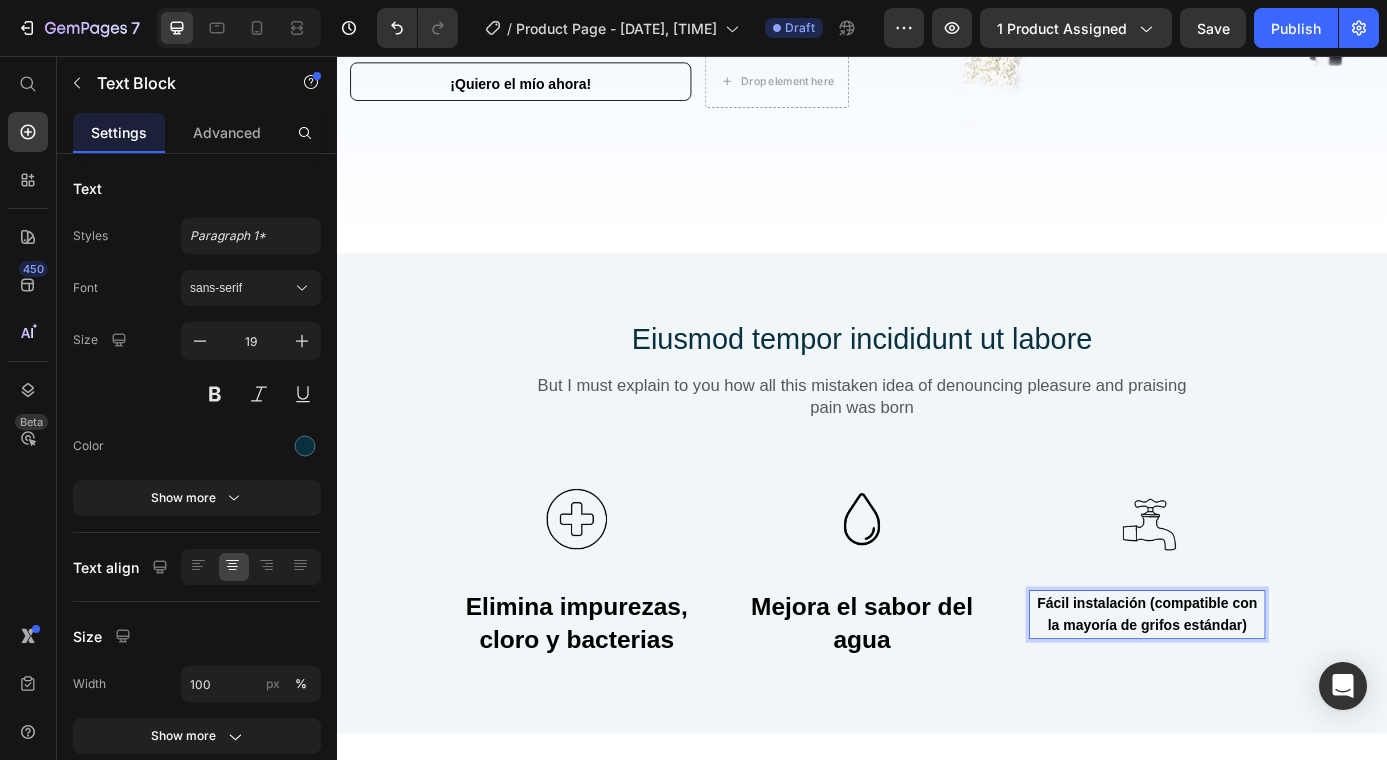 click on "Fácil instalación (compatible con la mayoría de grifos estándar)" at bounding box center (1263, 693) 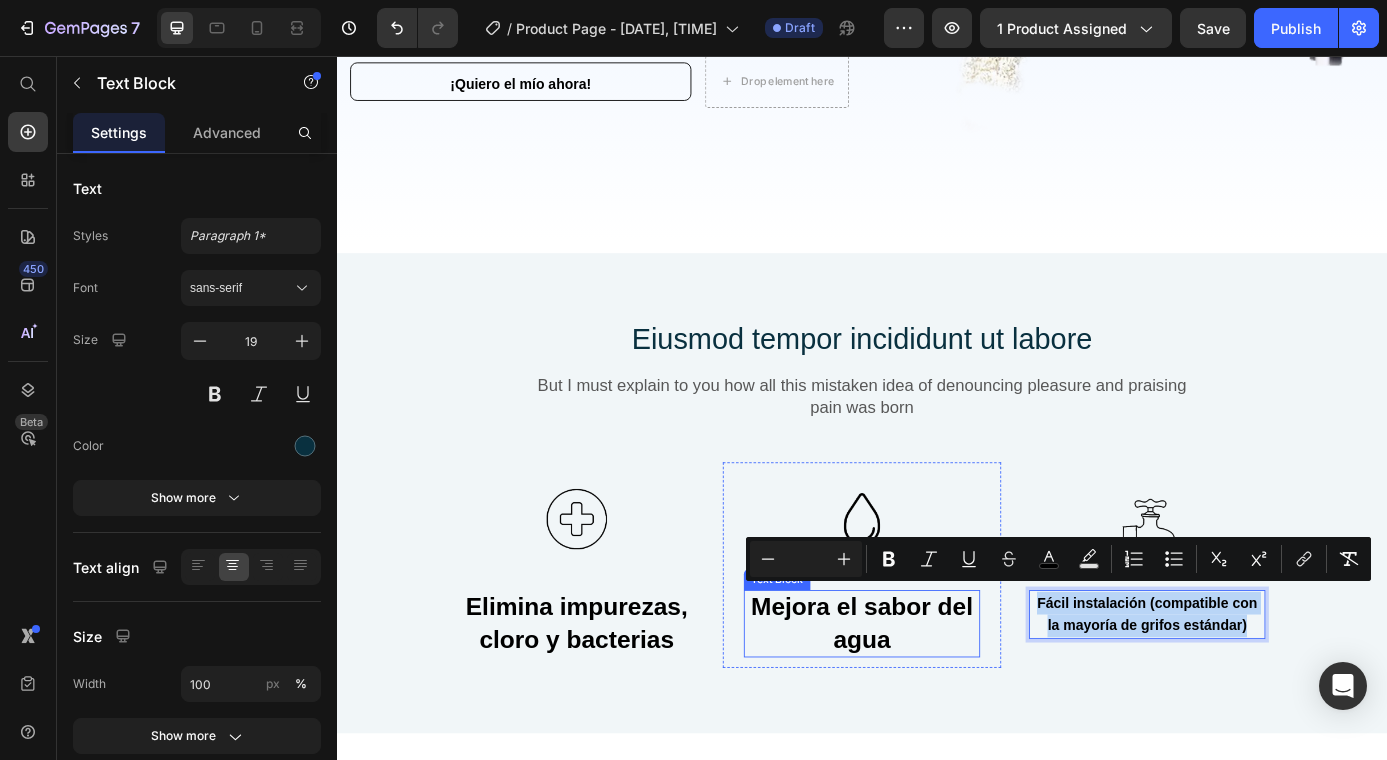 drag, startPoint x: 1374, startPoint y: 699, endPoint x: 1023, endPoint y: 656, distance: 353.62408 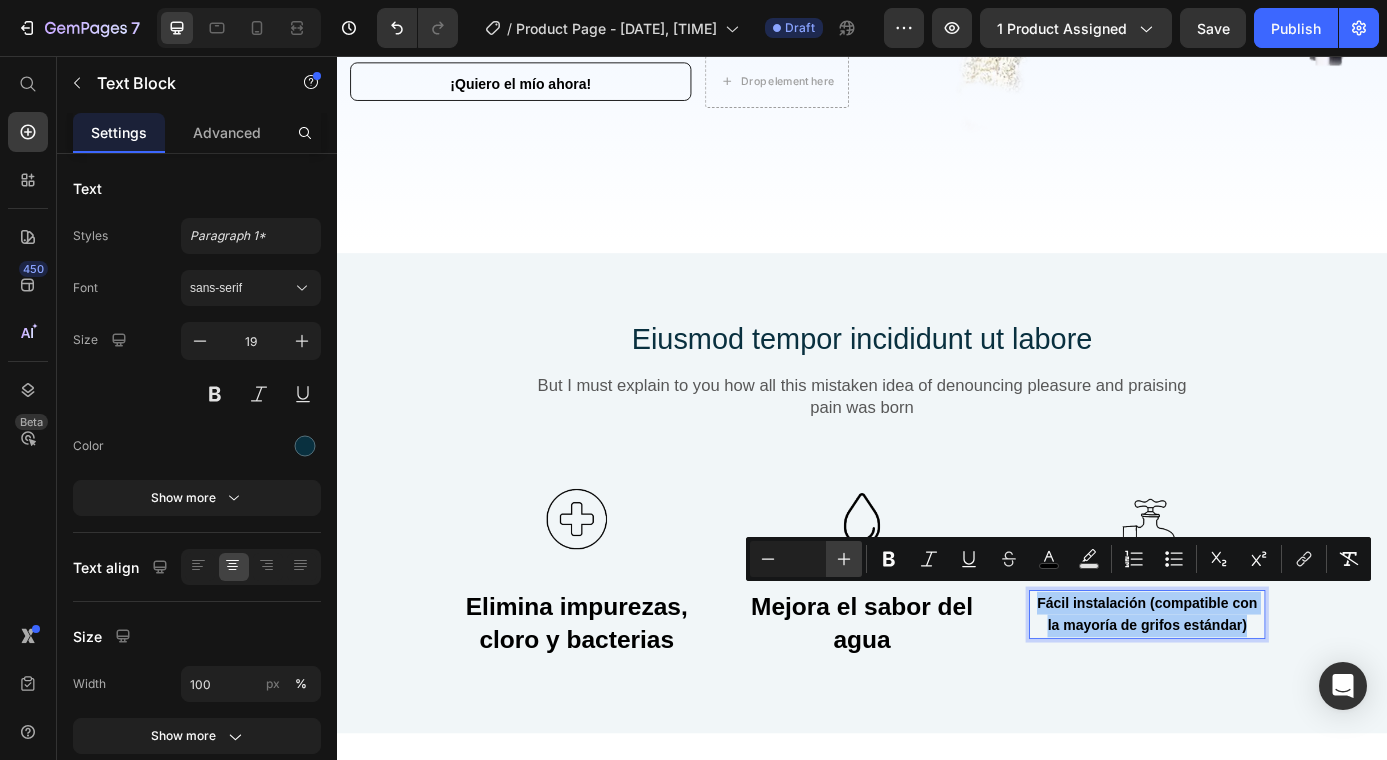 click 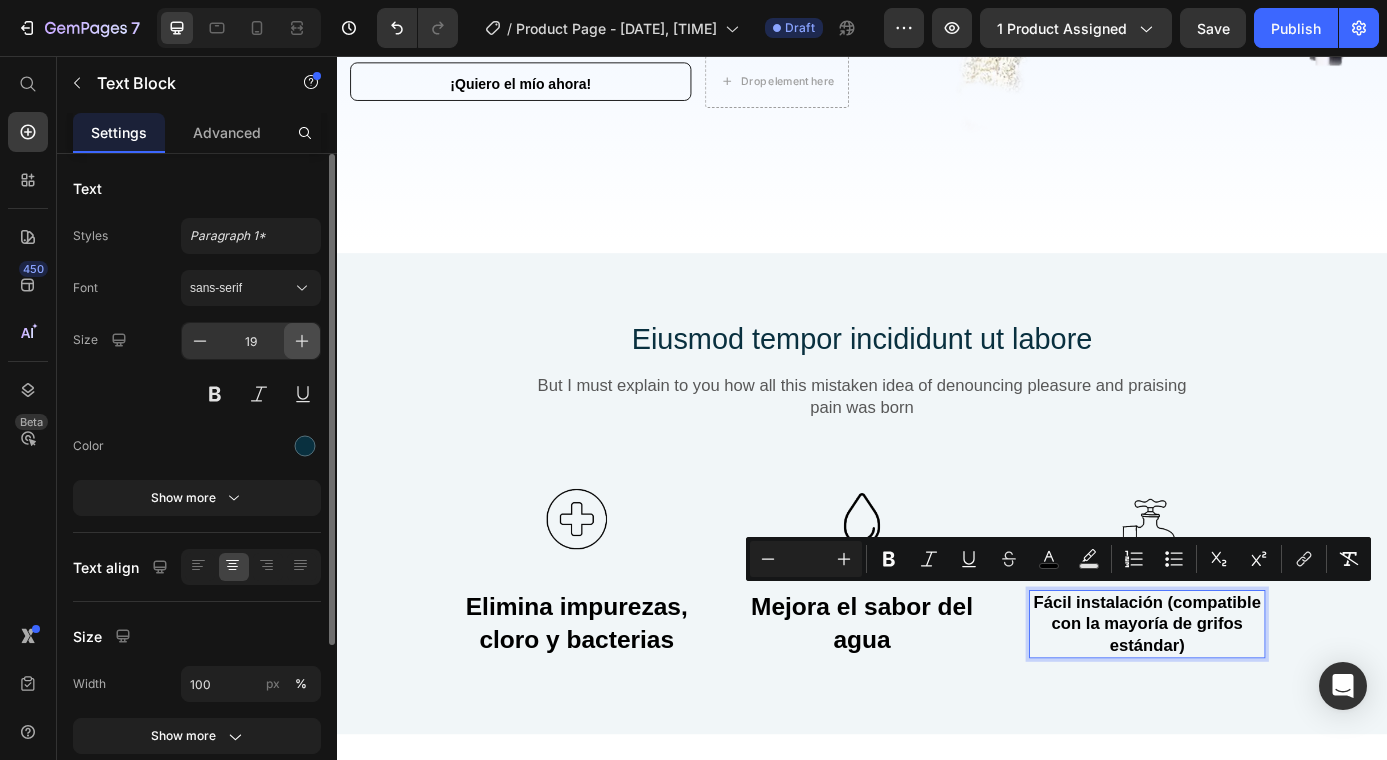 click 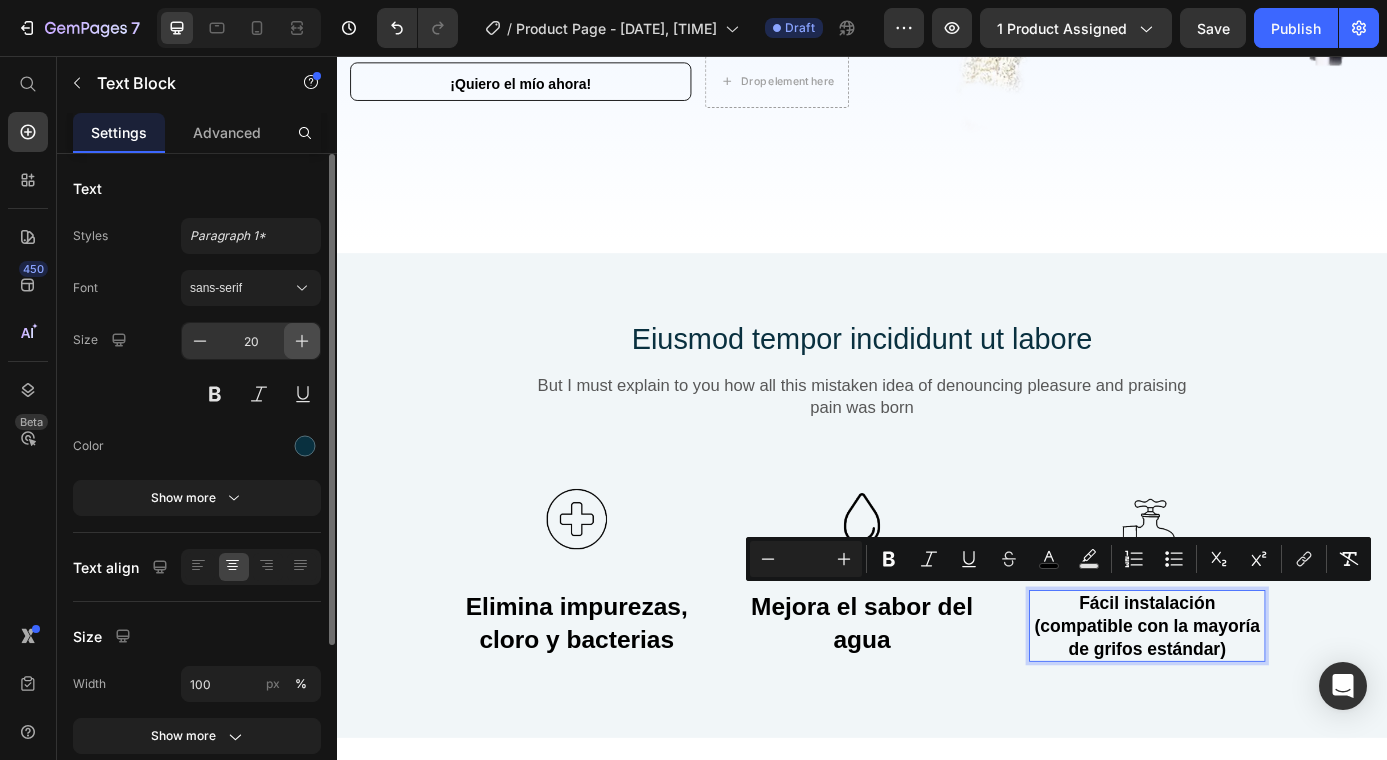 click 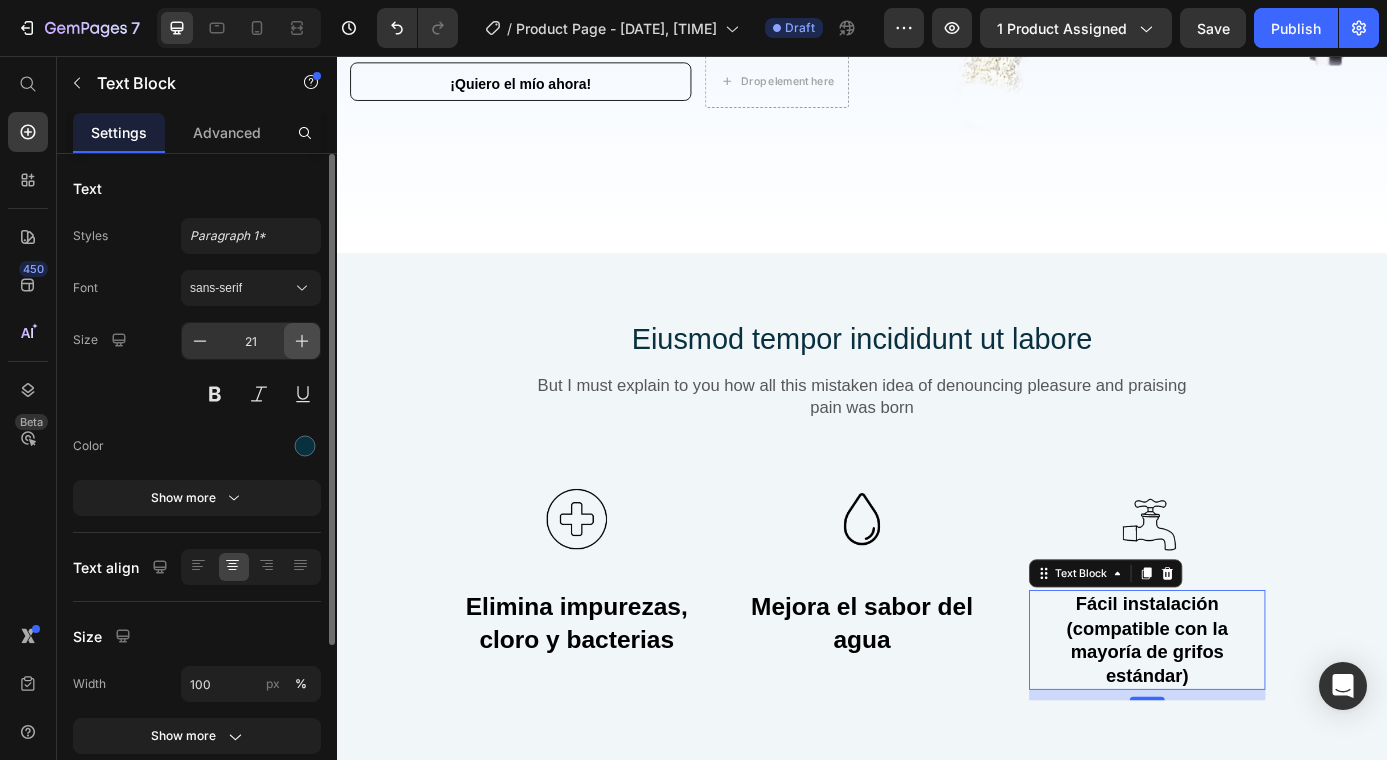 click 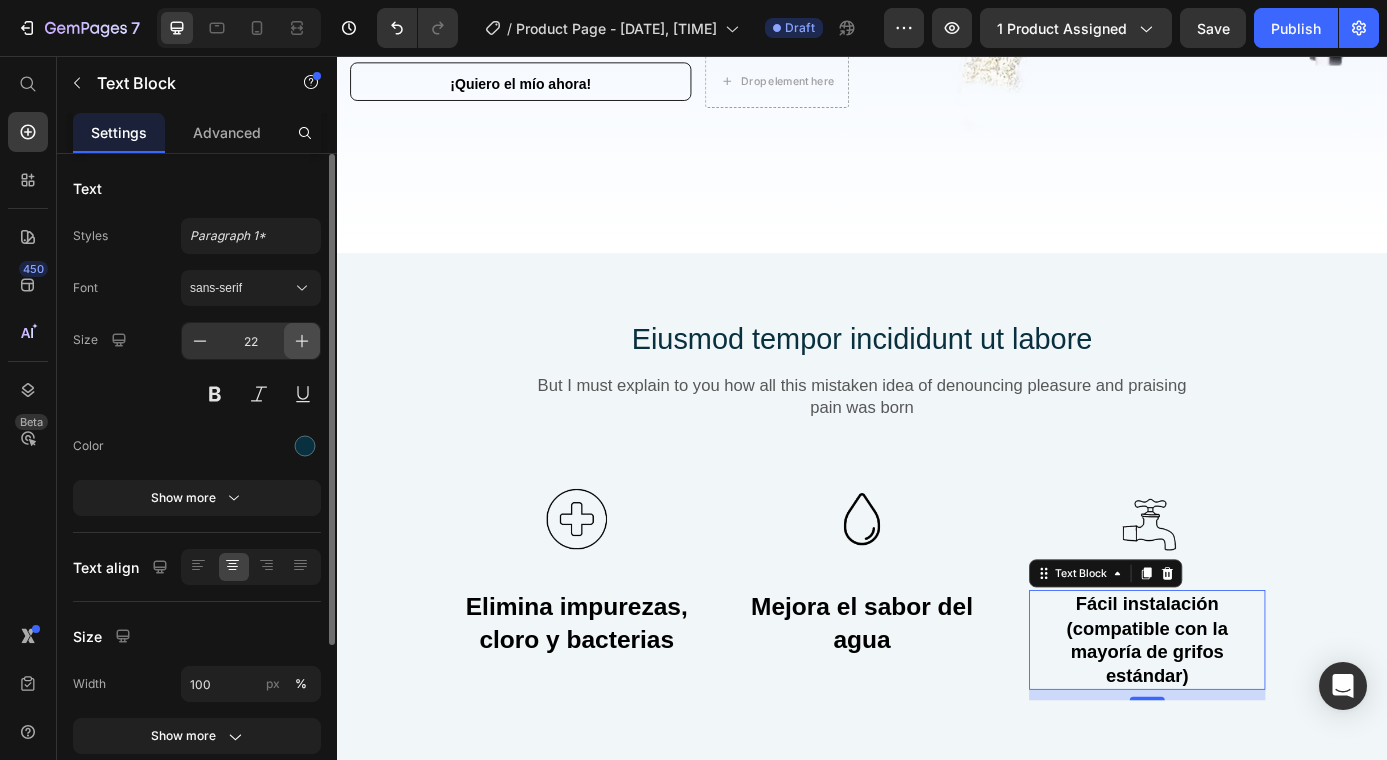 click 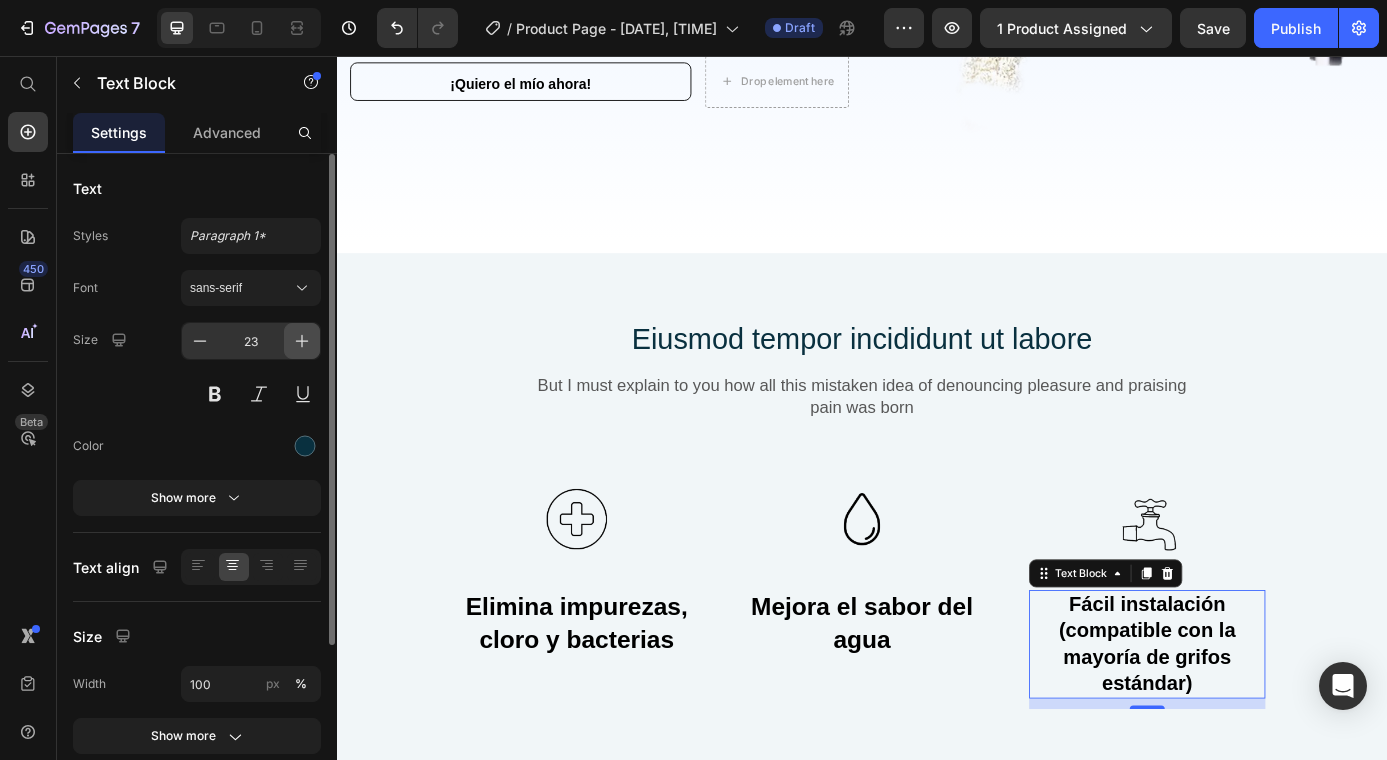 click 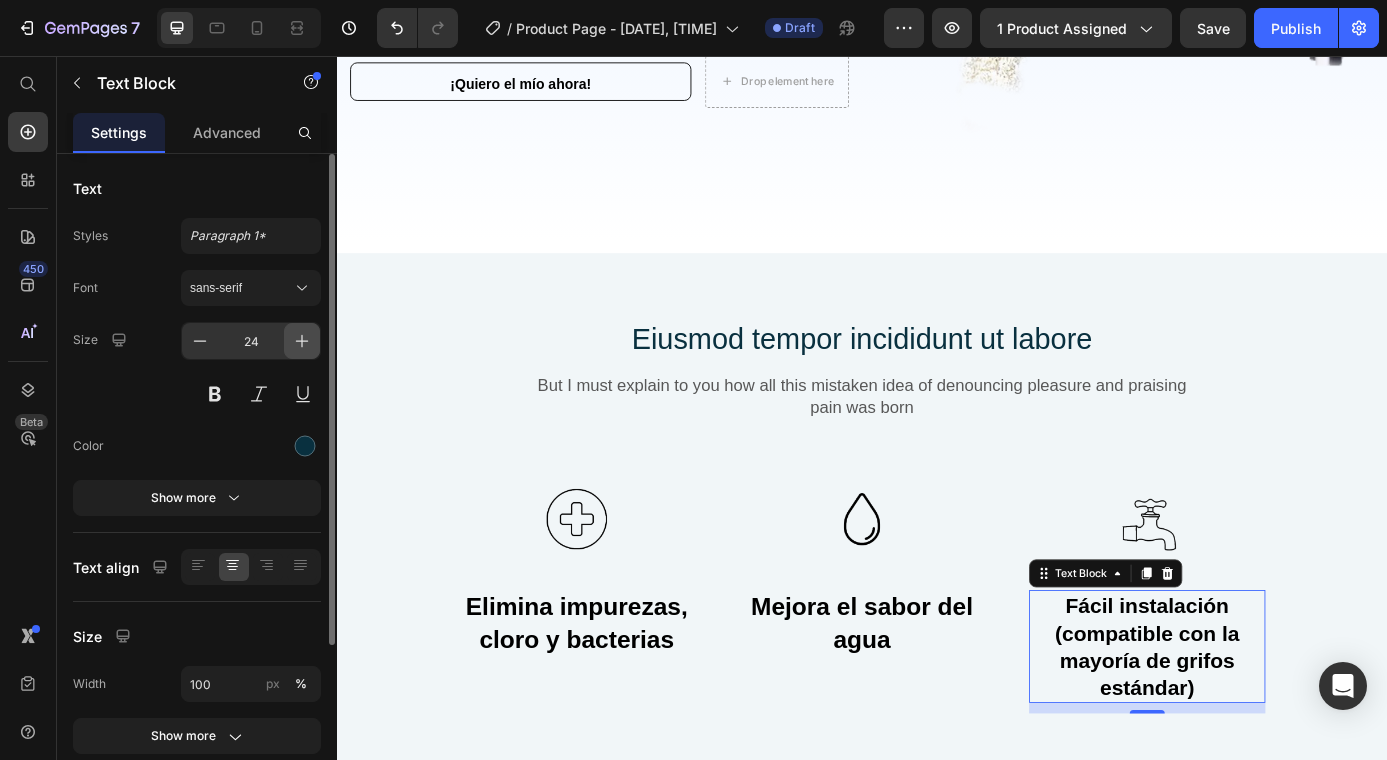 click 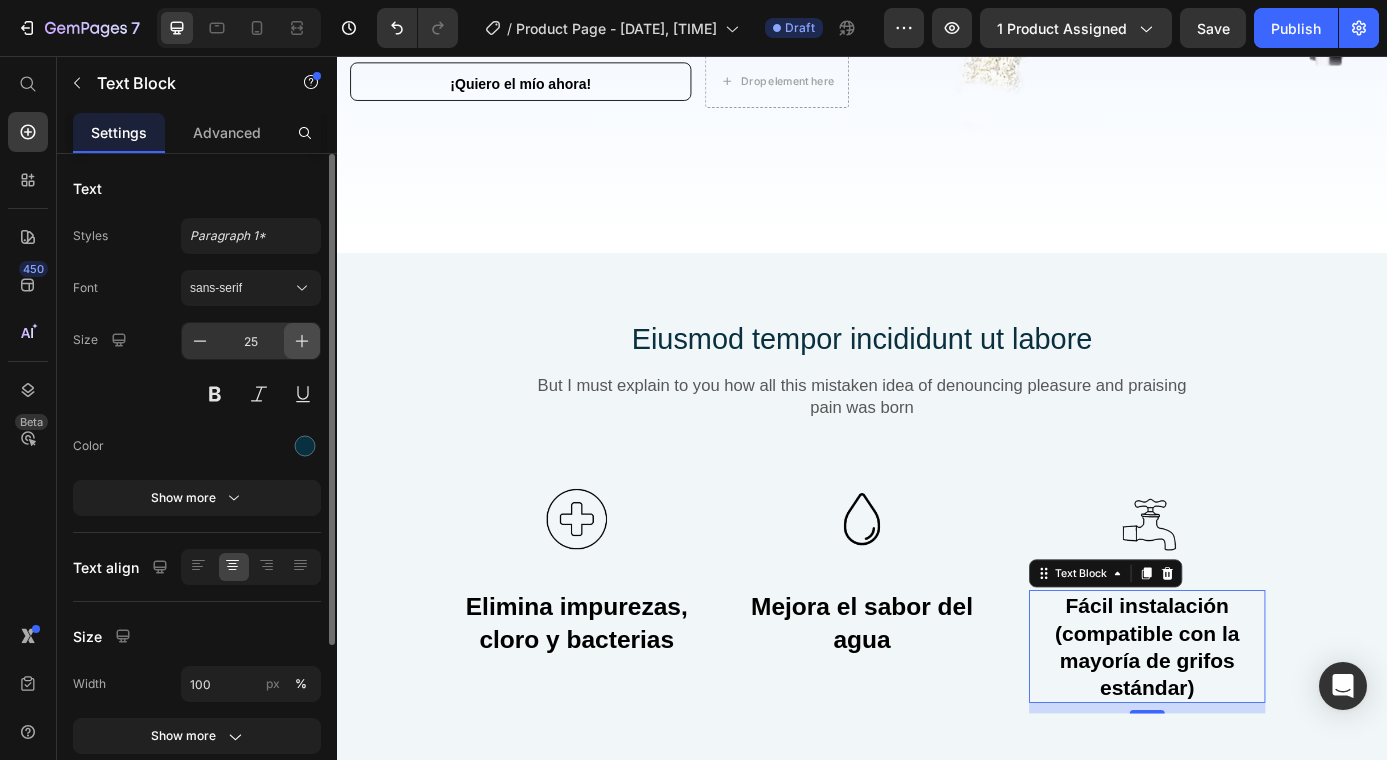 click 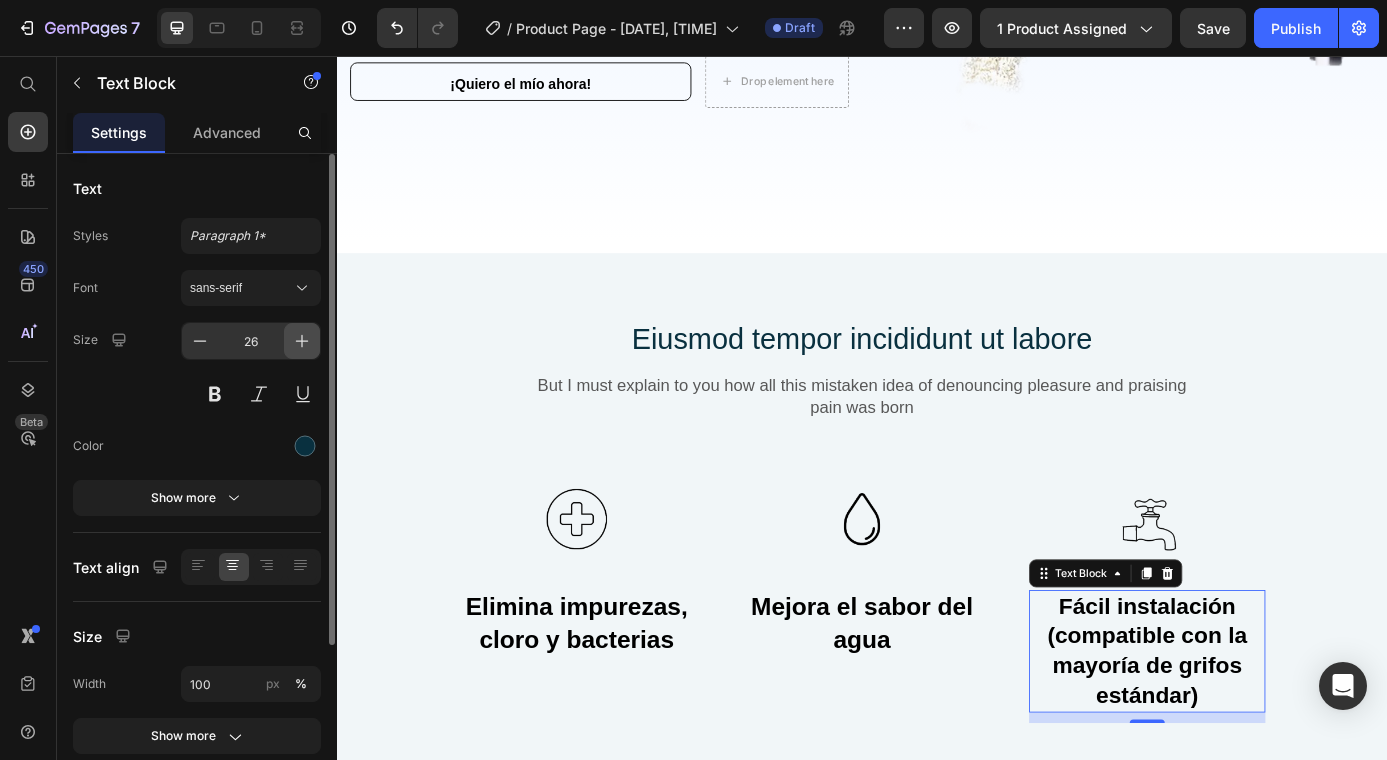 click 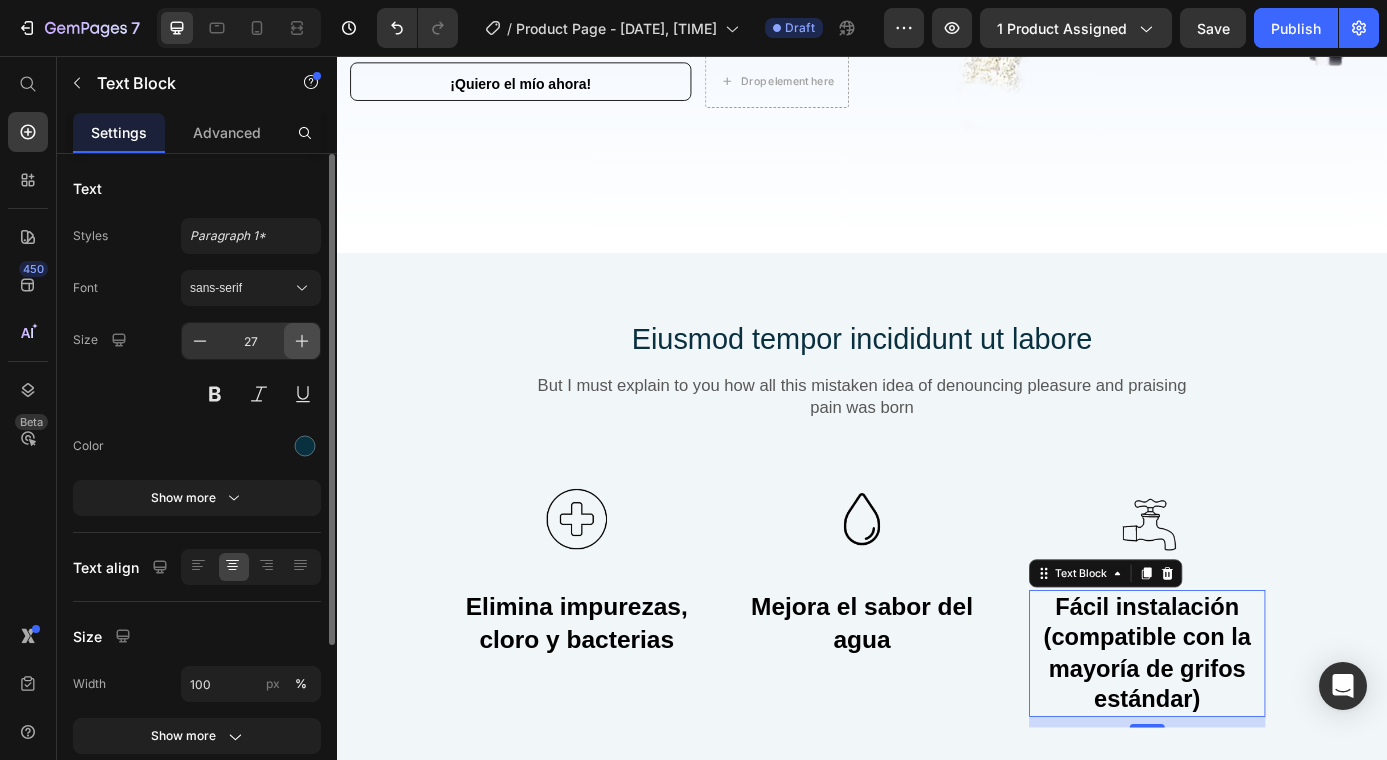 click 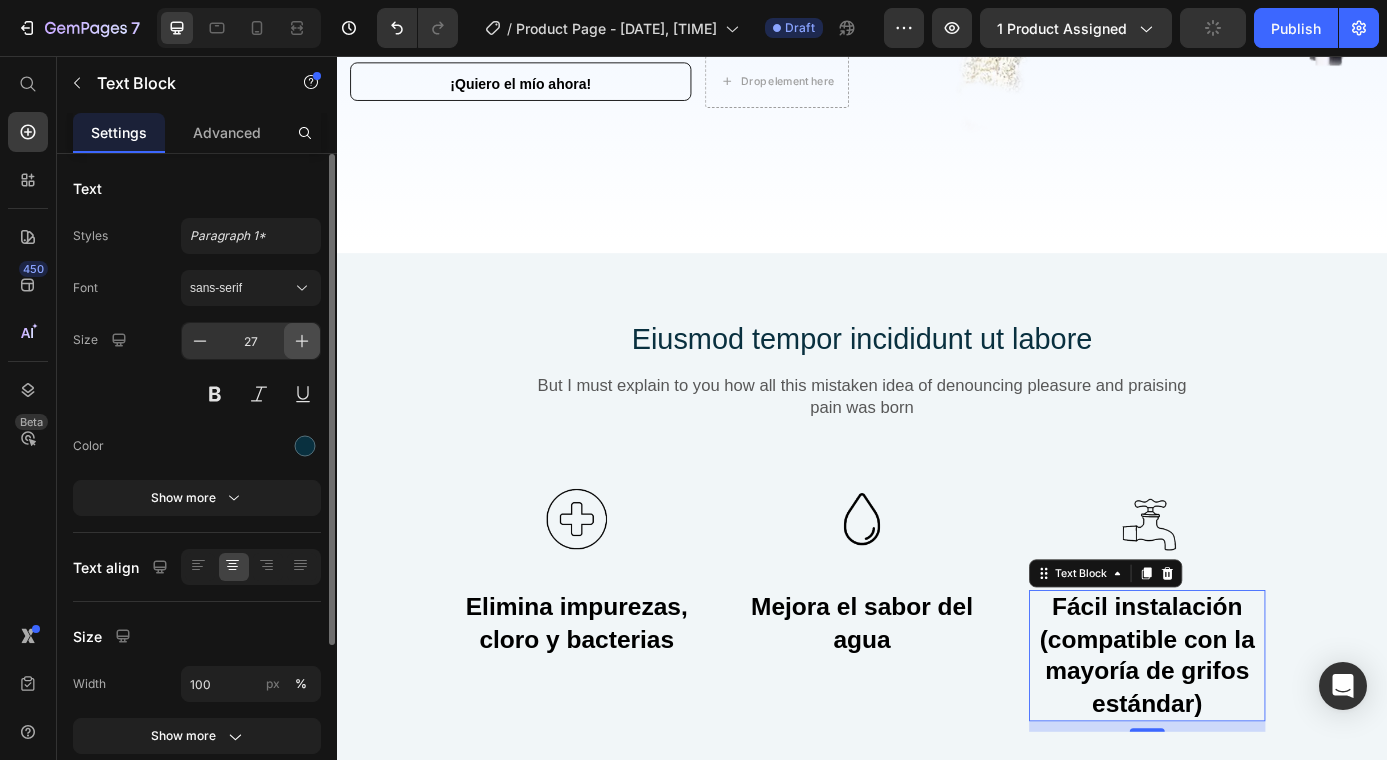 type on "28" 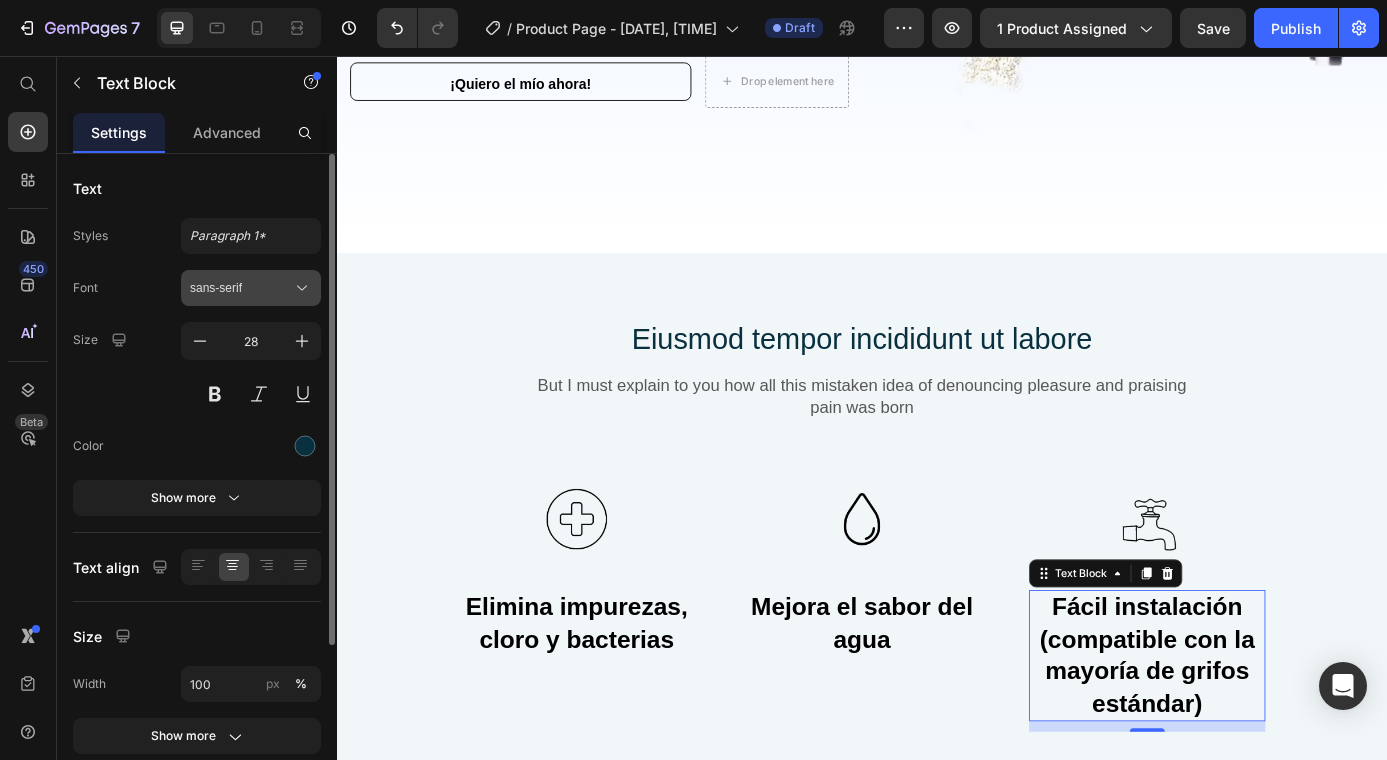 click 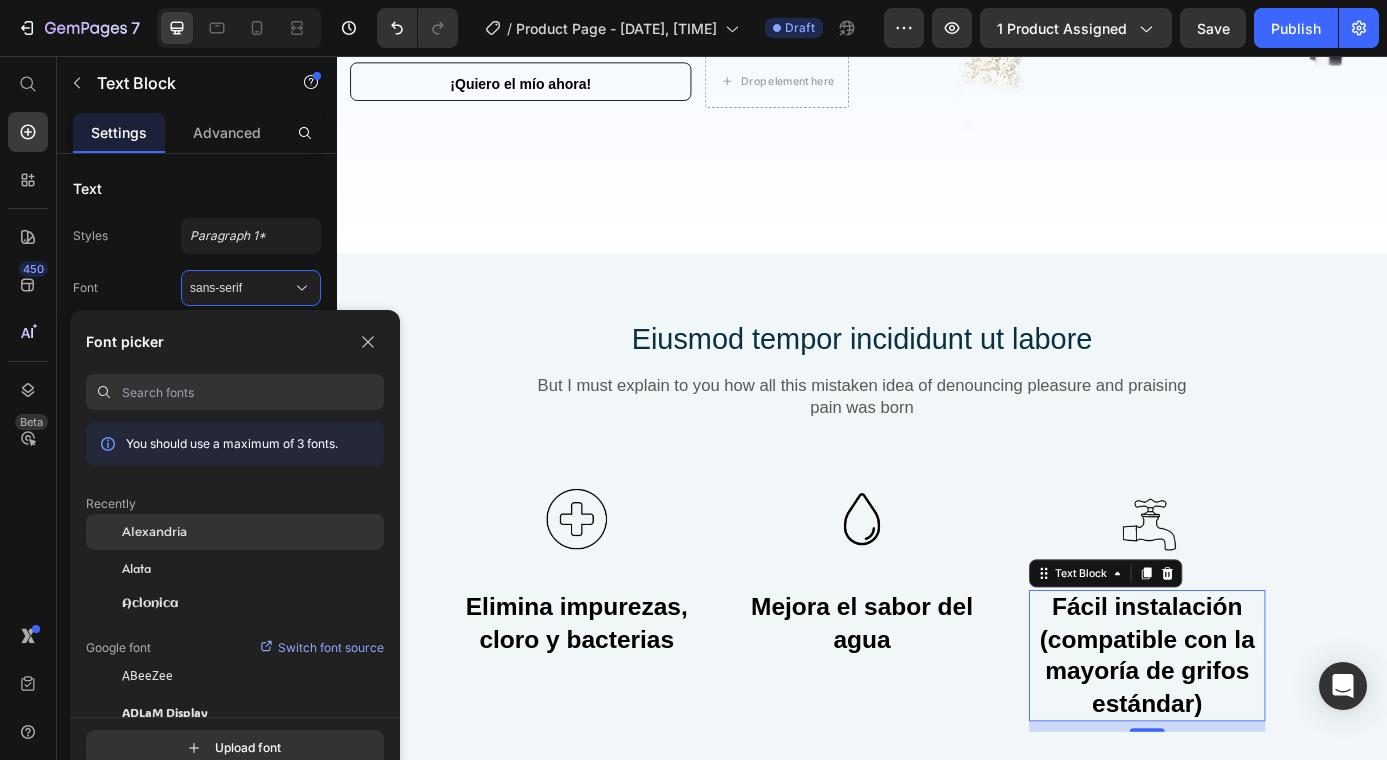 click on "Alexandria" at bounding box center (154, 532) 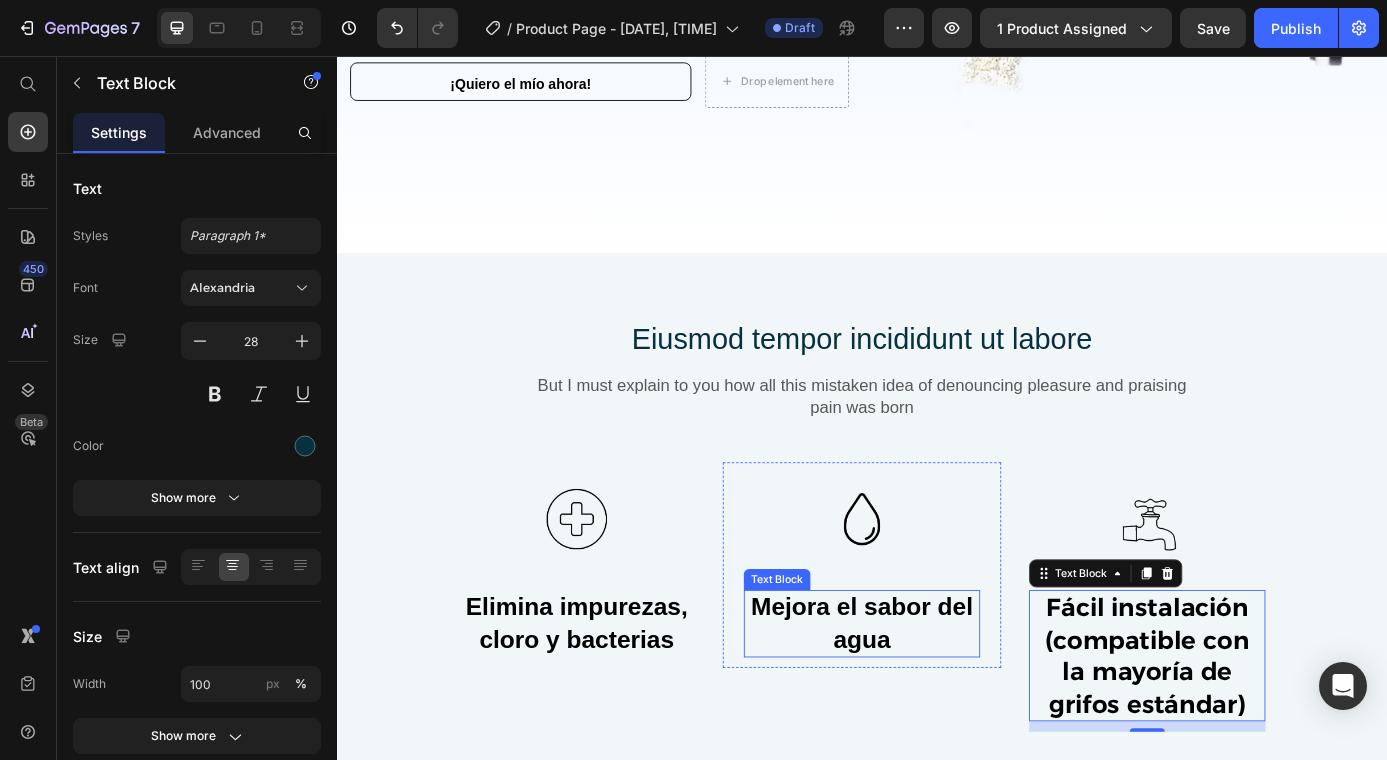 click on "Mejora el sabor del agua" at bounding box center [937, 703] 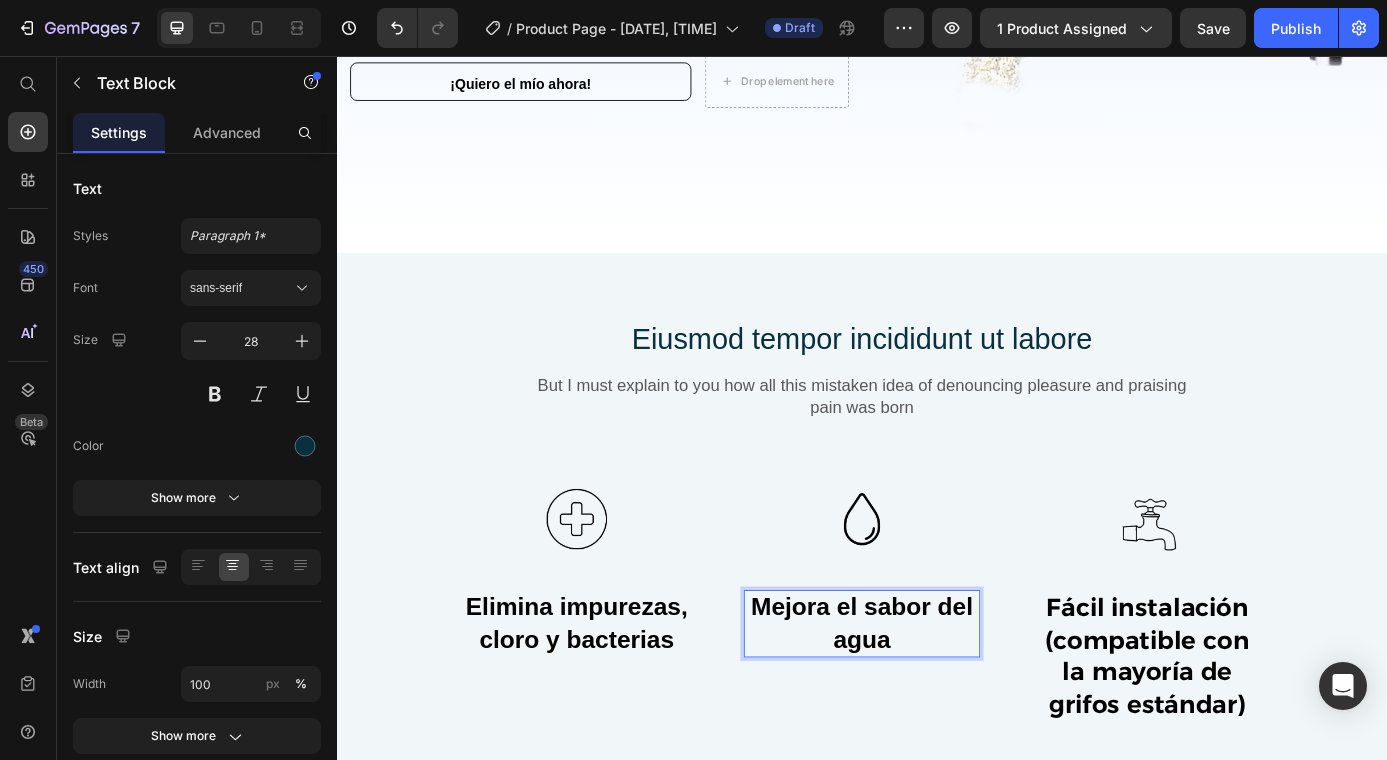 click on "Mejora el sabor del agua" at bounding box center [937, 704] 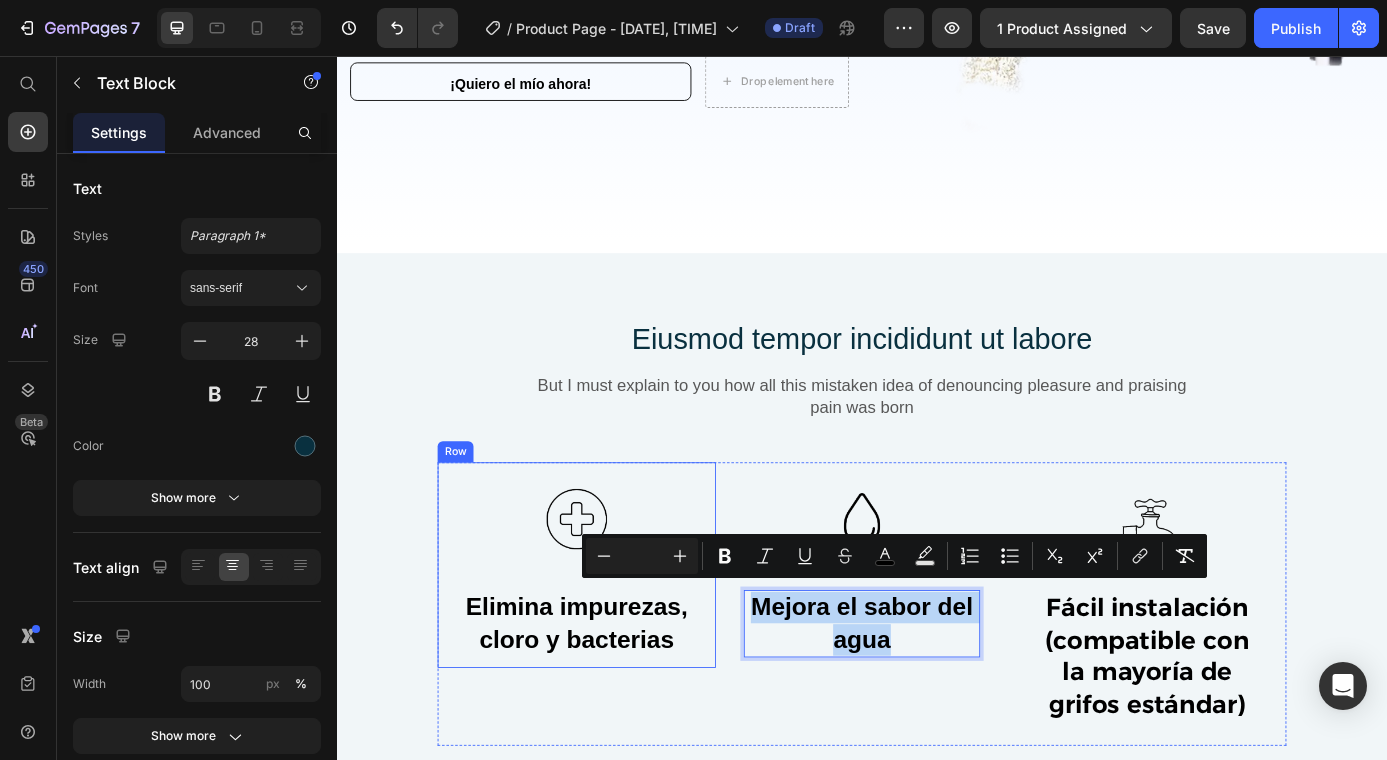 drag, startPoint x: 984, startPoint y: 710, endPoint x: 1014, endPoint y: 621, distance: 93.92018 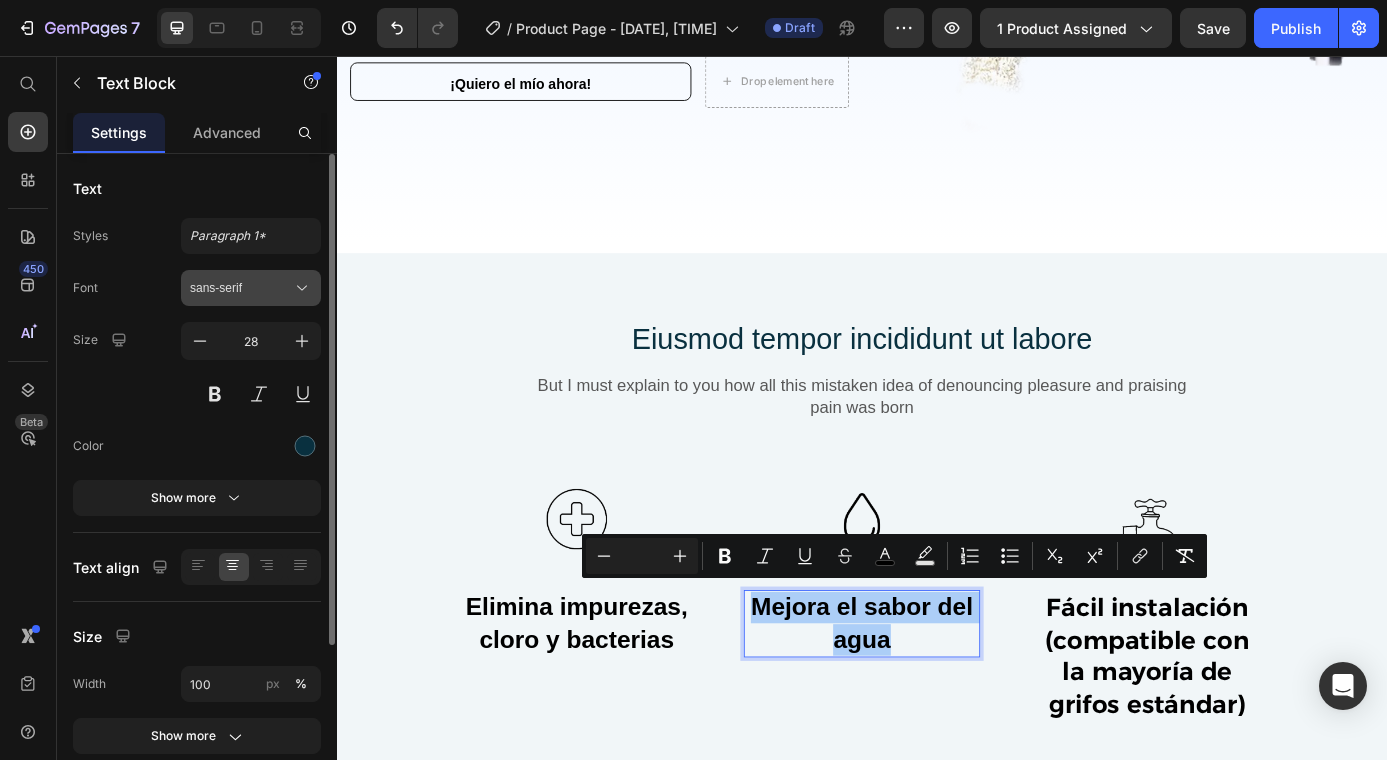 click 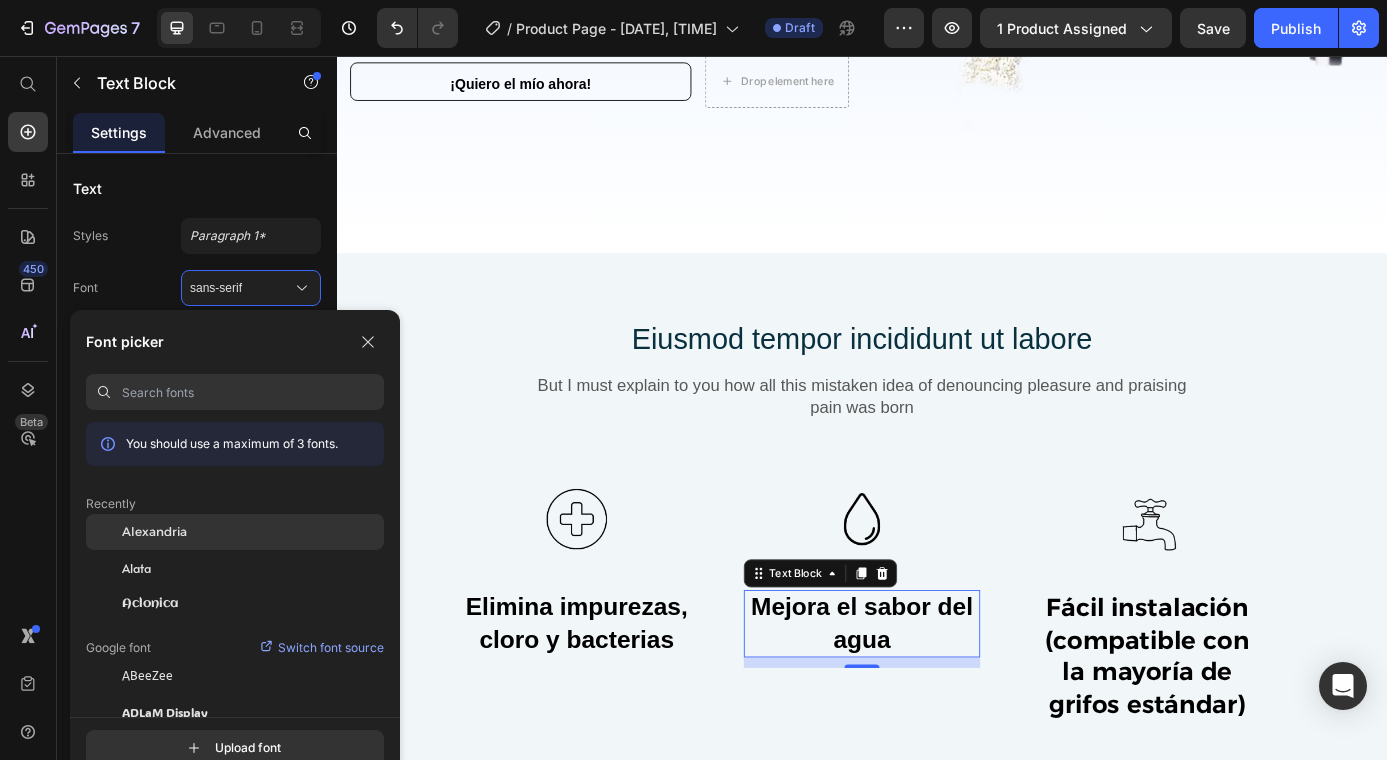click on "Alexandria" 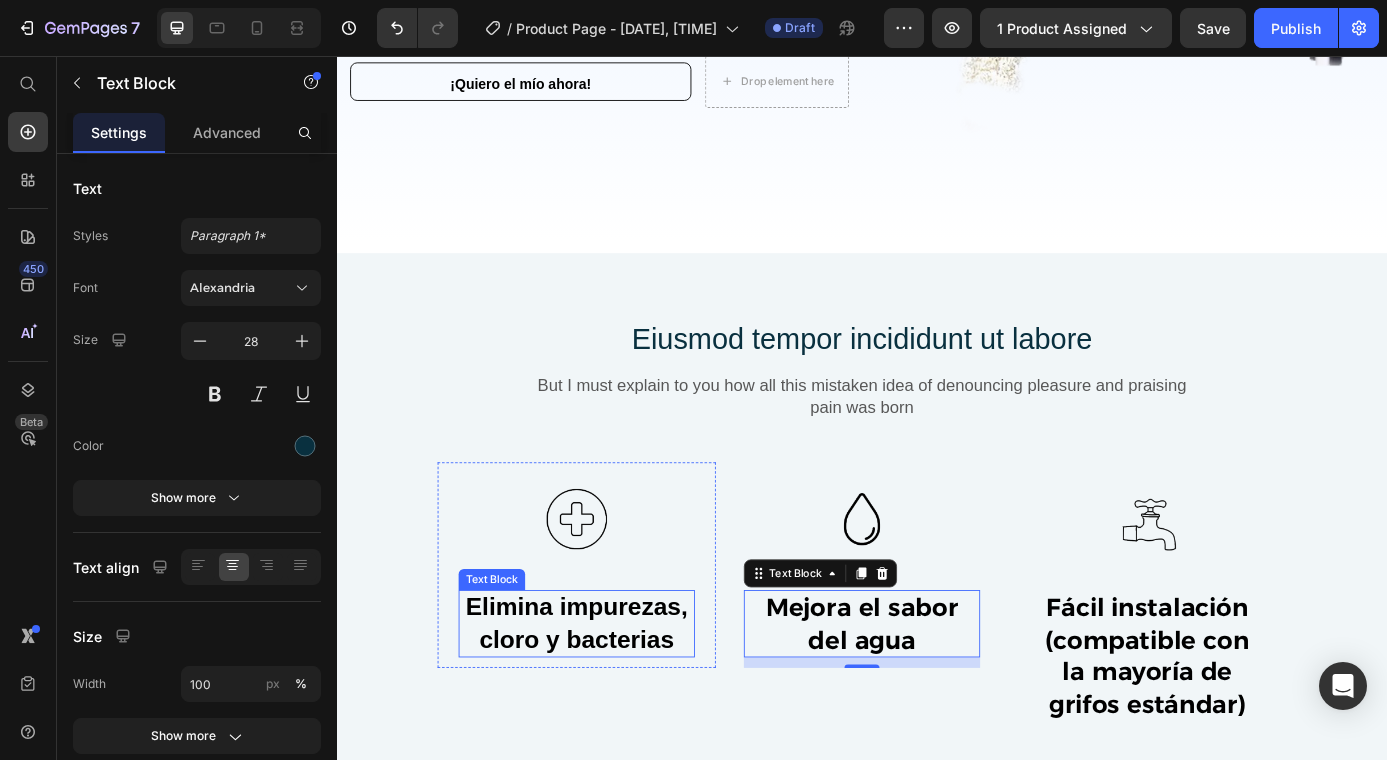 click on "Elimina impurezas, cloro y bacterias" at bounding box center [611, 703] 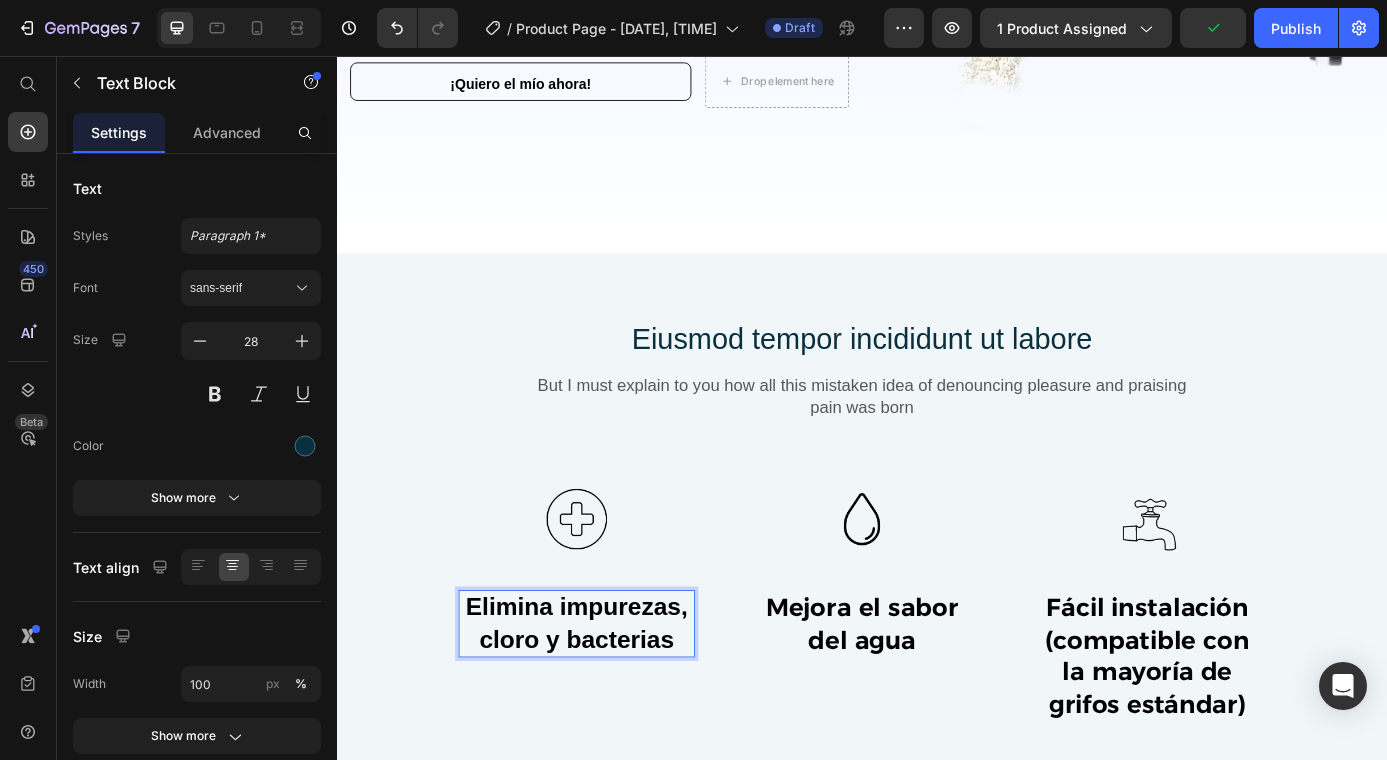 click on "Elimina impurezas, cloro y bacterias" at bounding box center [611, 703] 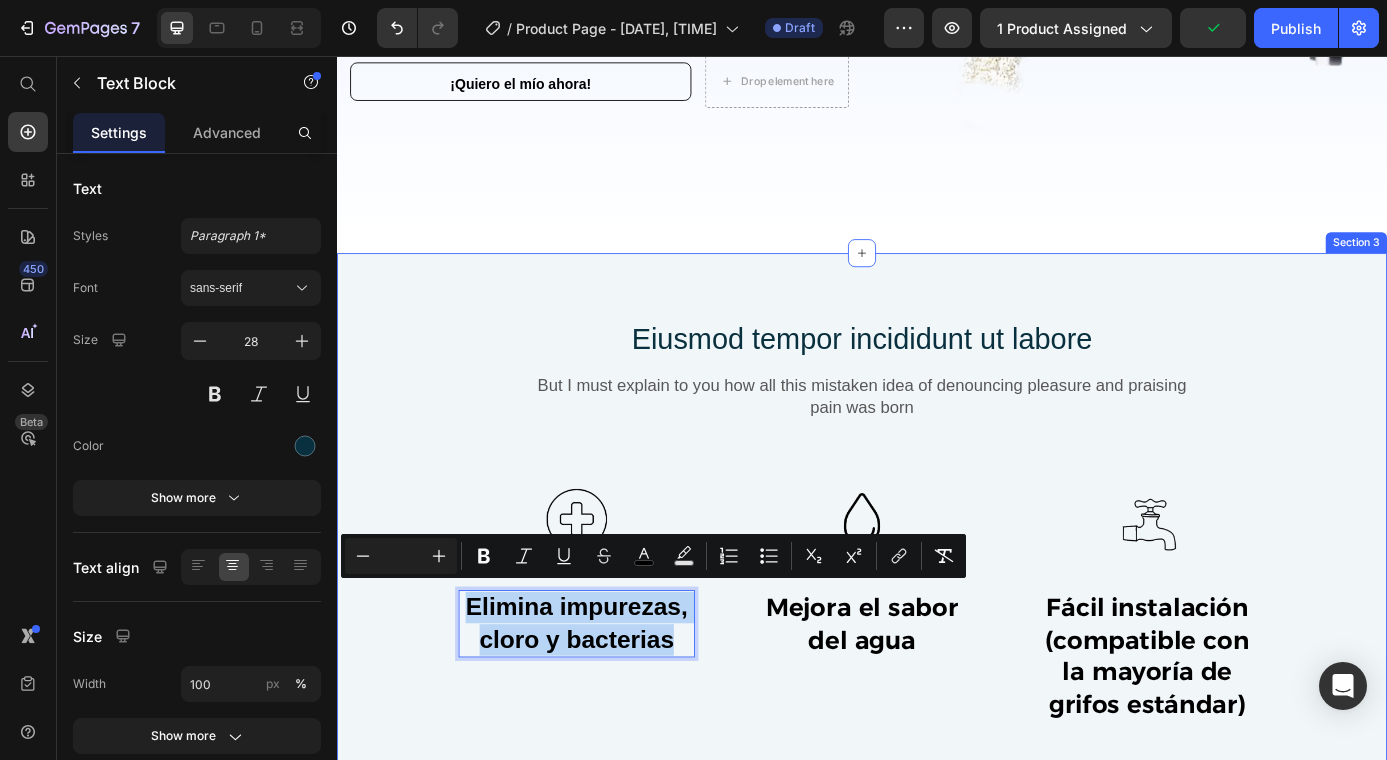 drag, startPoint x: 722, startPoint y: 715, endPoint x: 692, endPoint y: 594, distance: 124.66354 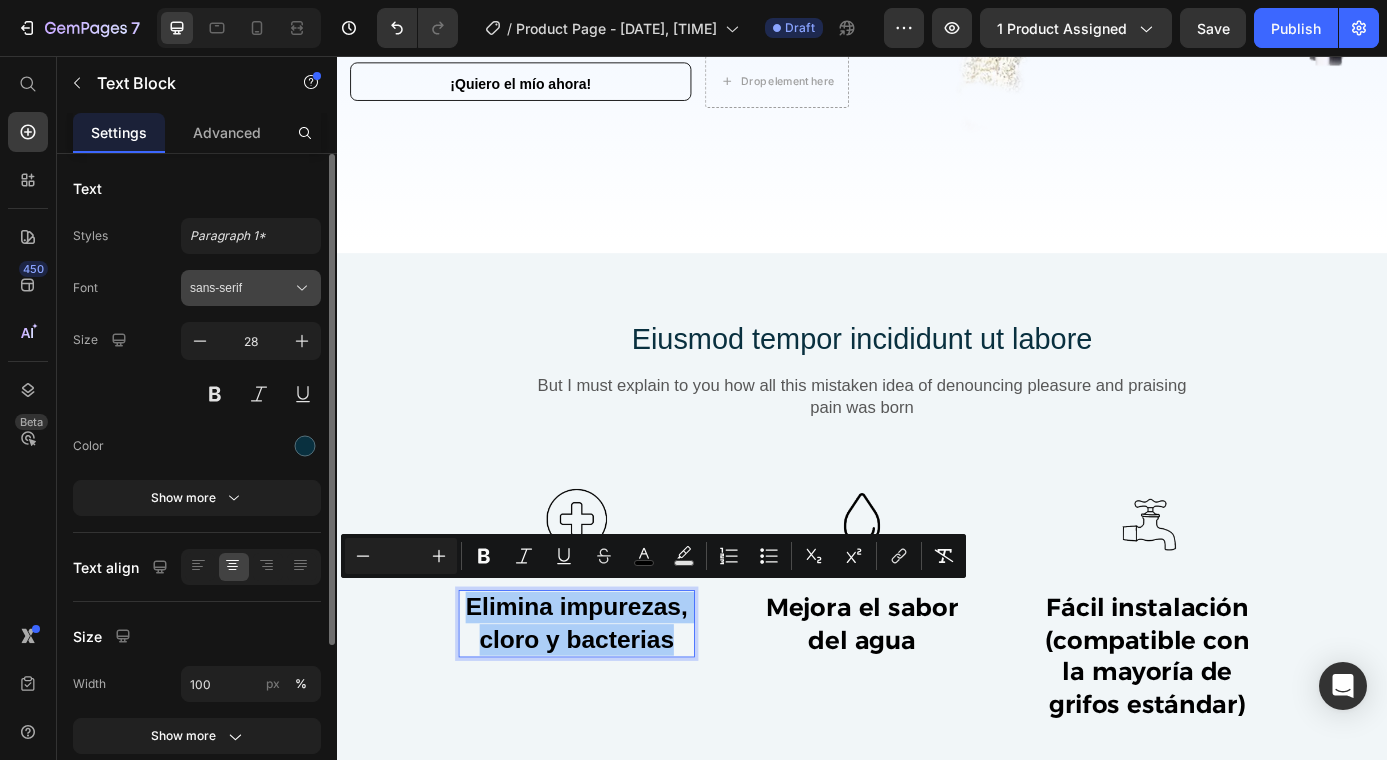 click on "sans-serif" at bounding box center (251, 288) 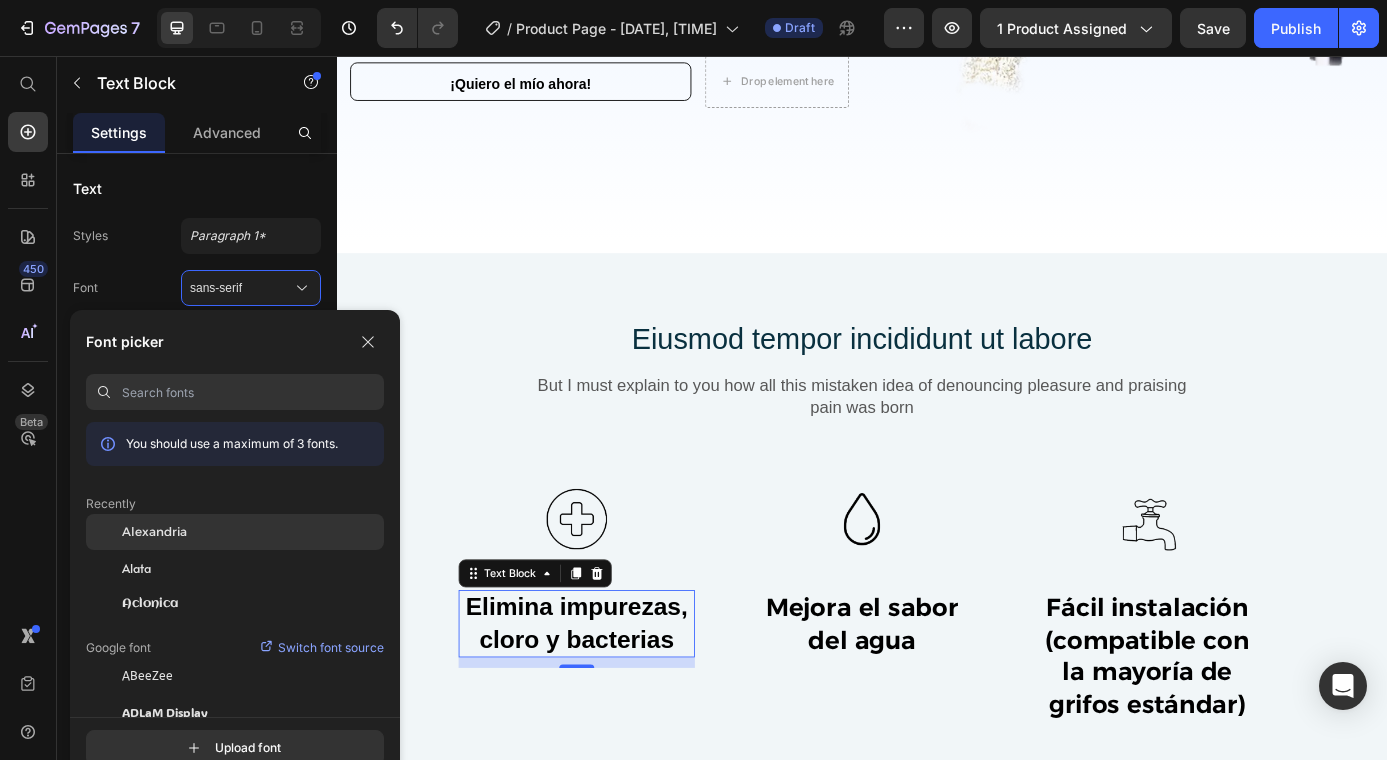 click on "Alexandria" at bounding box center [154, 532] 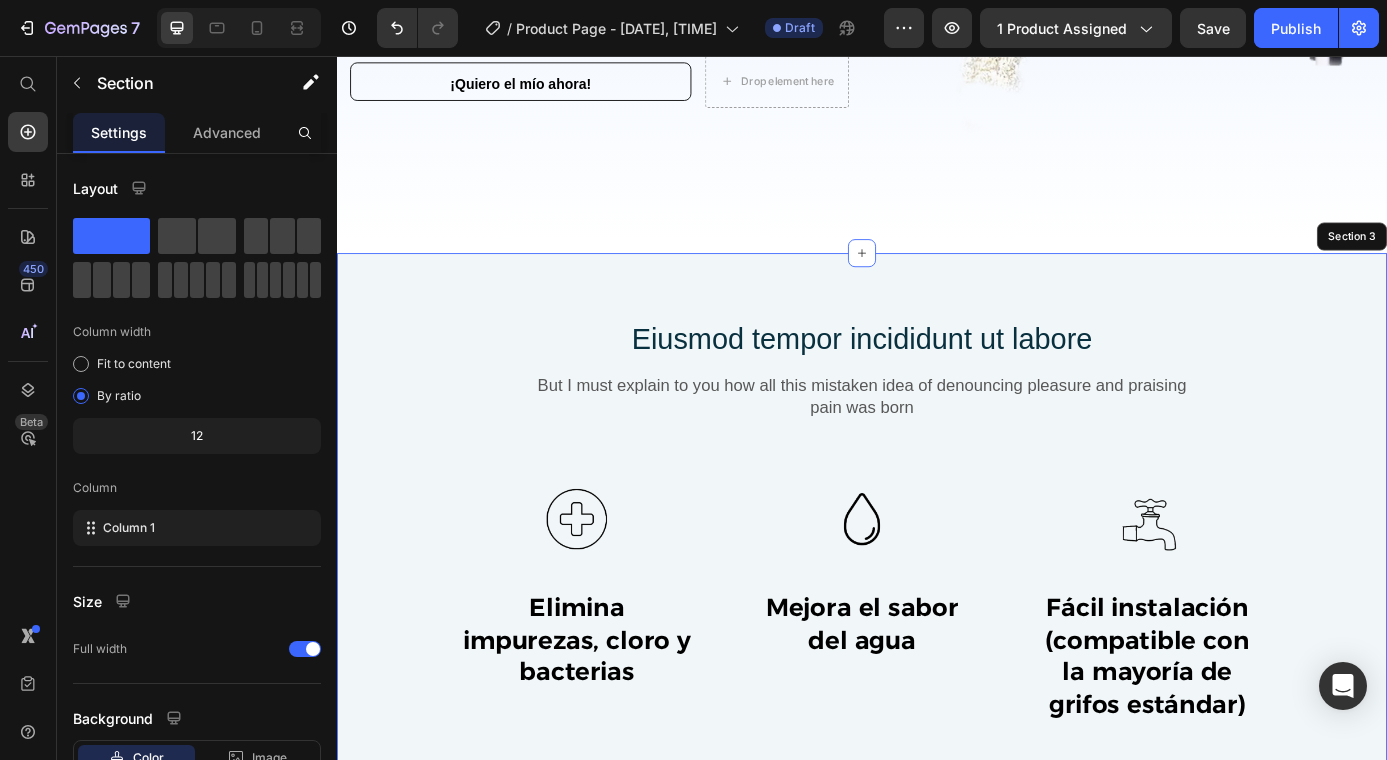 click on "Eiusmod tempor incididunt ut labore Heading But I must explain to you how all this mistaken idea of denouncing pleasure and praising pain was born Text Block Row Image Elimina impurezas, cloro y bacterias Text Block   12 Row Image Mejora el sabor del agua Text Block Row Image Fácil instalación (compatible con la mayoría de grifos estándar) Text Block Row Row Section 3" at bounding box center (937, 592) 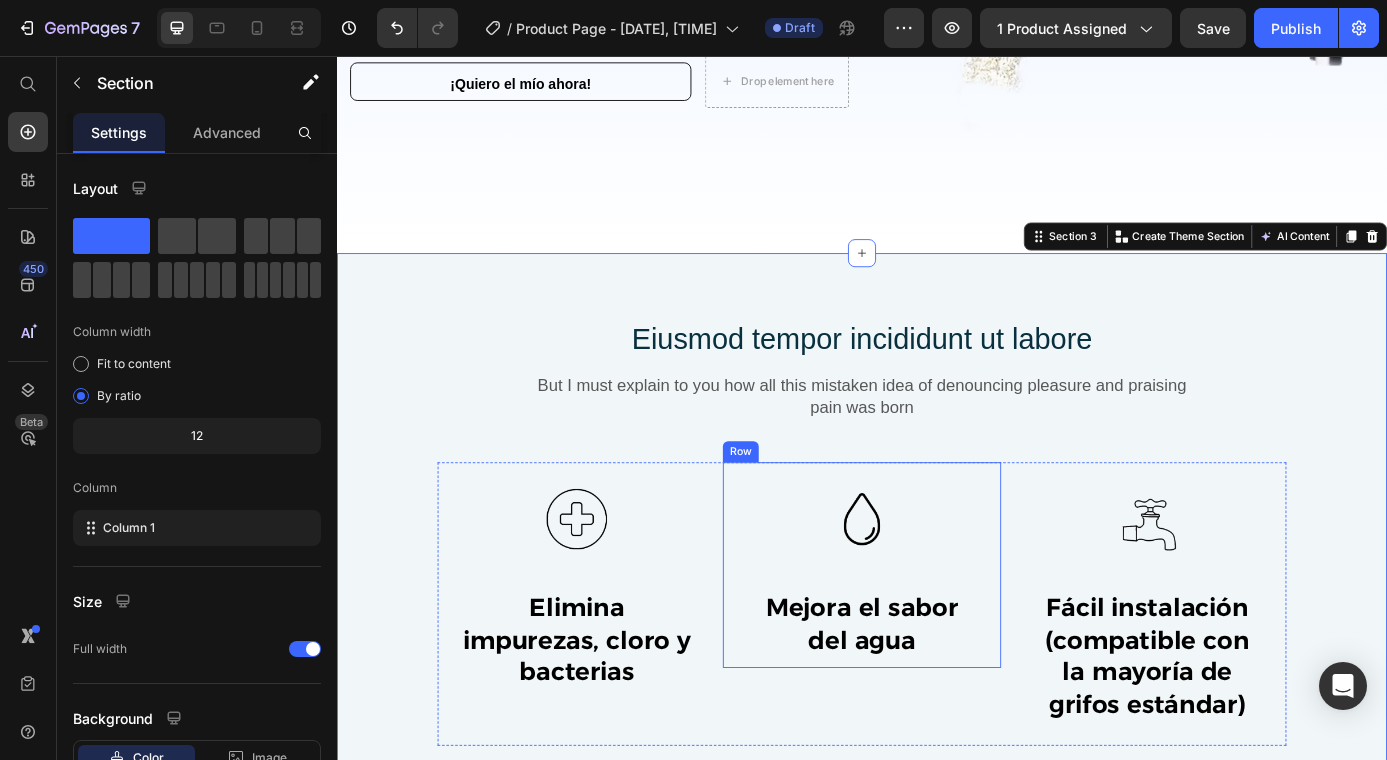 scroll, scrollTop: 879, scrollLeft: 0, axis: vertical 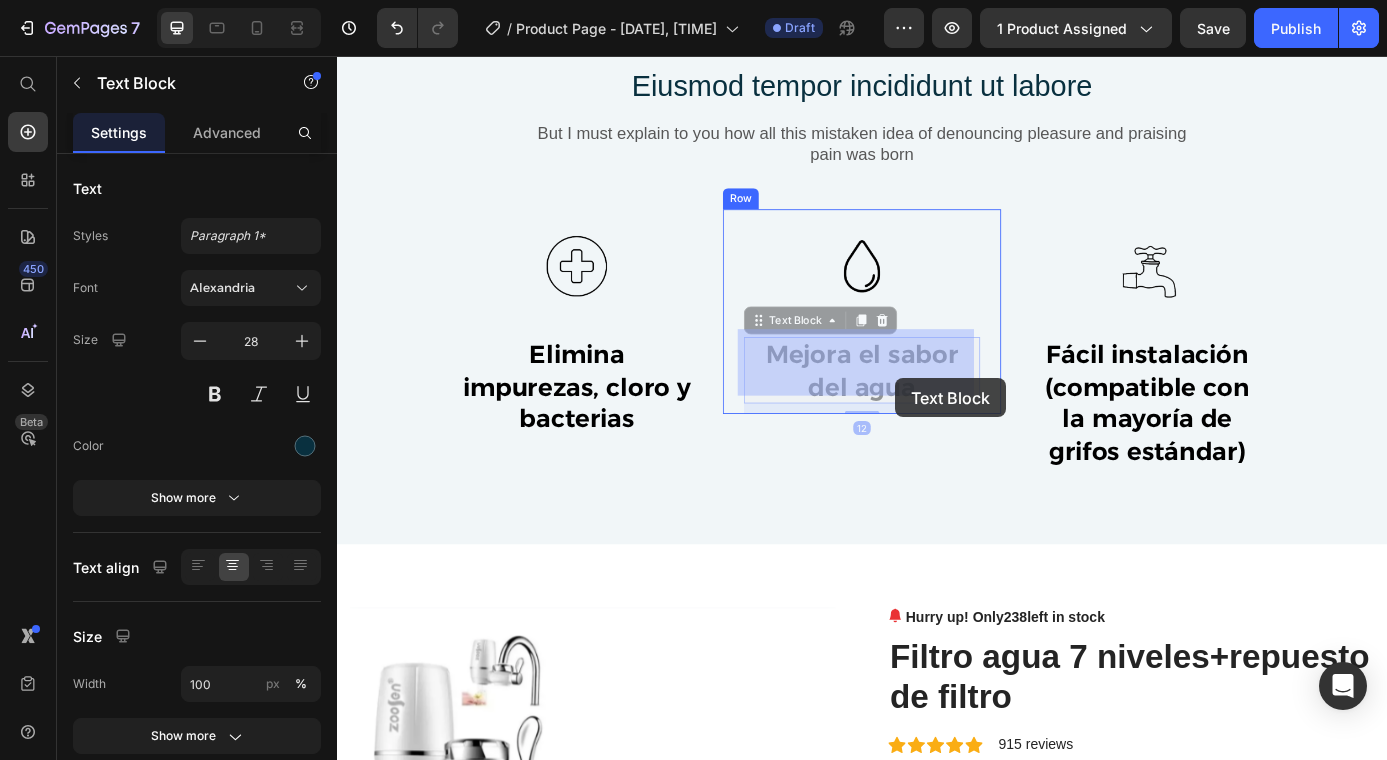 drag, startPoint x: 976, startPoint y: 413, endPoint x: 971, endPoint y: 430, distance: 17.720045 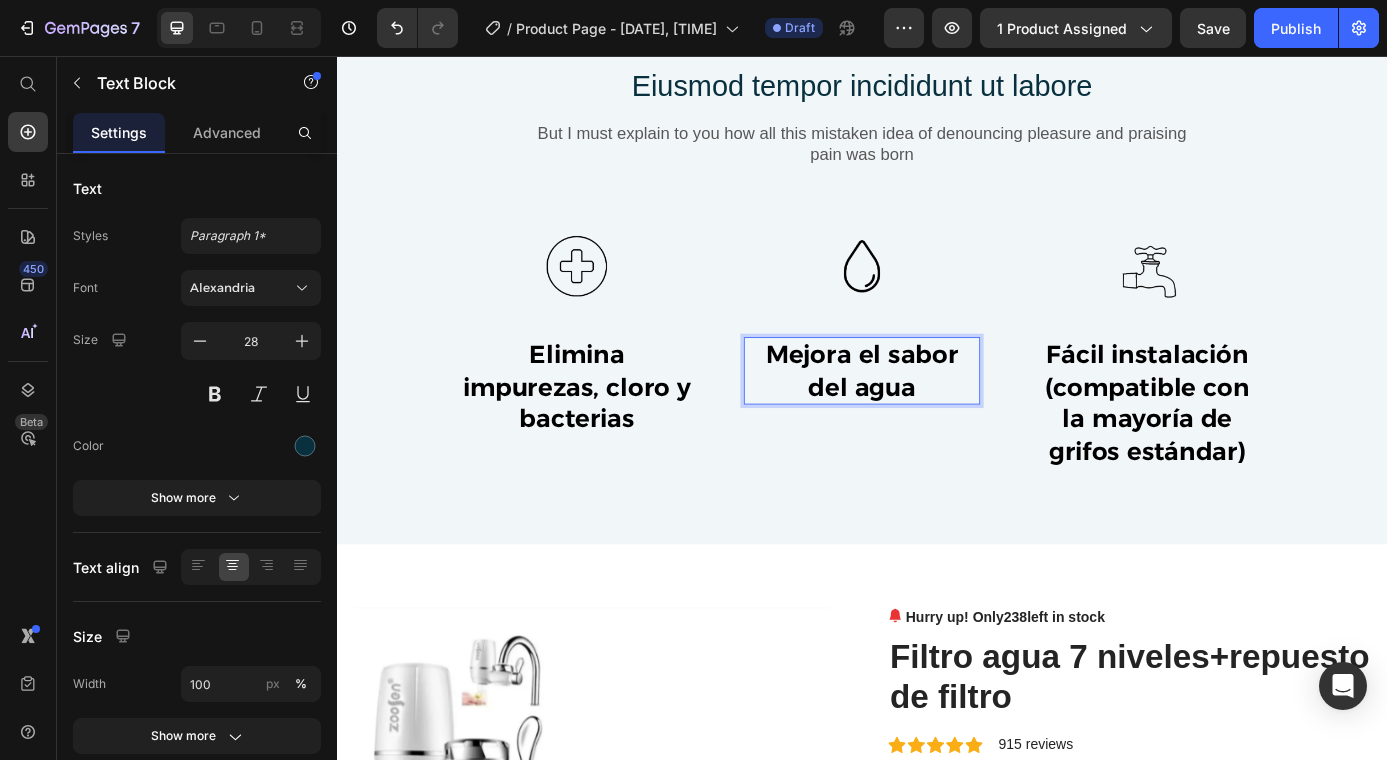click on "Mejora el sabor del agua" at bounding box center [937, 415] 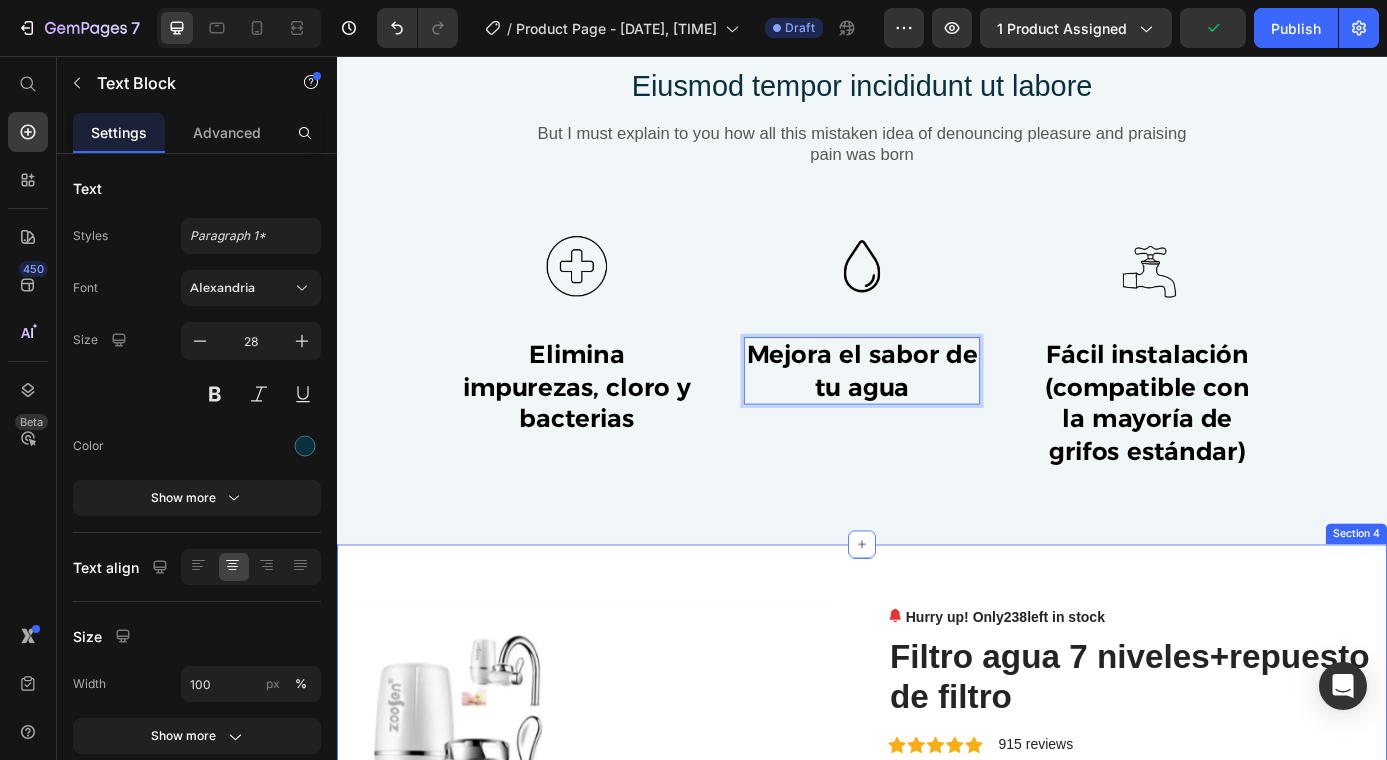click on "Product Images
Hurry up! Only  238  left in stock (P) Stock Counter Filtro agua 7 niveles+repuesto de filtro (P) Title
Icon
Icon
Icon
Icon
Icon Icon List Hoz 915 reviews Text block Row $70.000,00 (P) Price $0,00 (P) Price Save $0,00 (P) Tag Row Filtro purificador agua+repuestodefiltro (P) Description
Drop element here Row
Icon Free Delivery Text block Free delivery and returns Text block Icon List
Icon Worry-Free Trial Text block 60-Day easy returns Text block Icon List
Icon Warranty Text block 1-Year warranty policy Text block Icon List
Icon After-Sale Service Text block 24/7 support Text block Icon List Row This product has only default variant (P) Variants & Swatches Quantity Text block 1 (P) Quantity ADD TO CART (P) Cart Button Buy it now (P) Dynamic Checkout Product Section 4" at bounding box center [937, 1160] 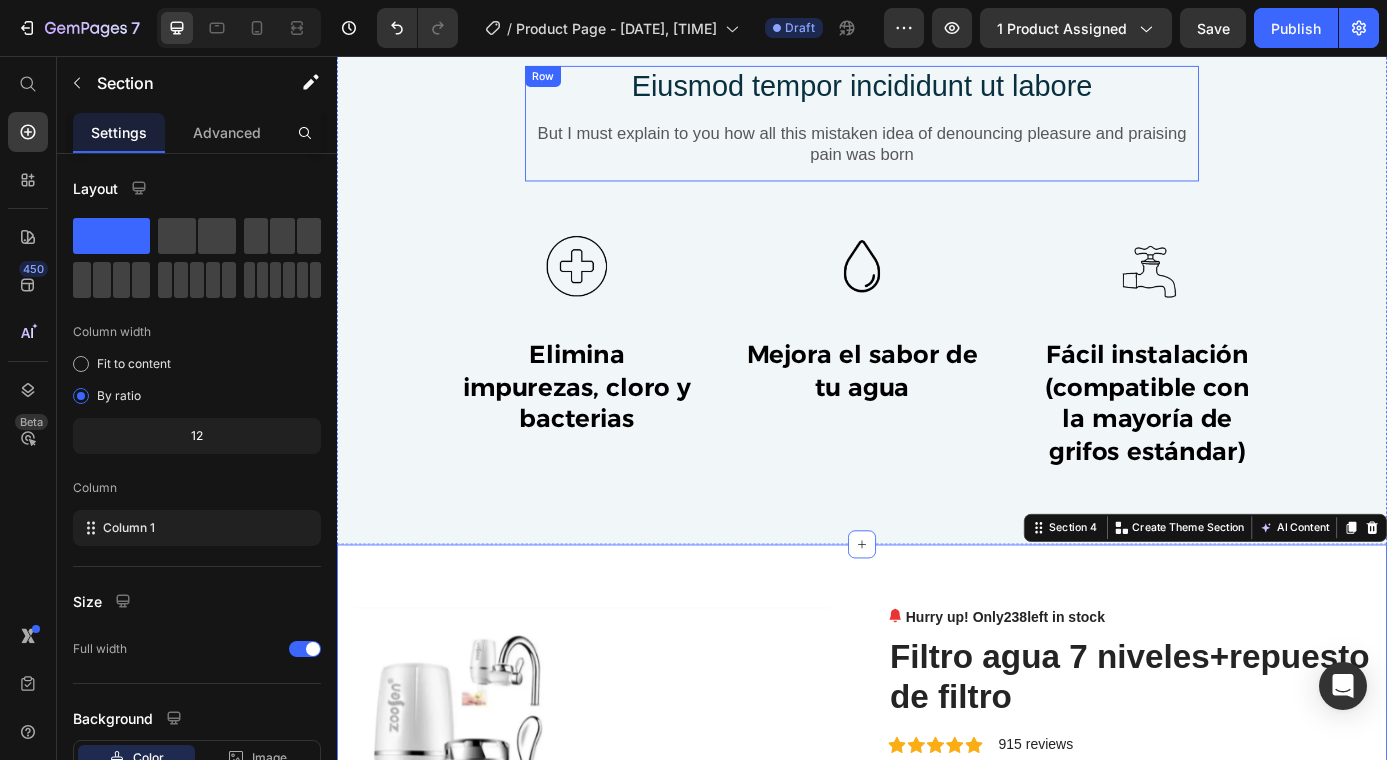 scroll, scrollTop: 814, scrollLeft: 0, axis: vertical 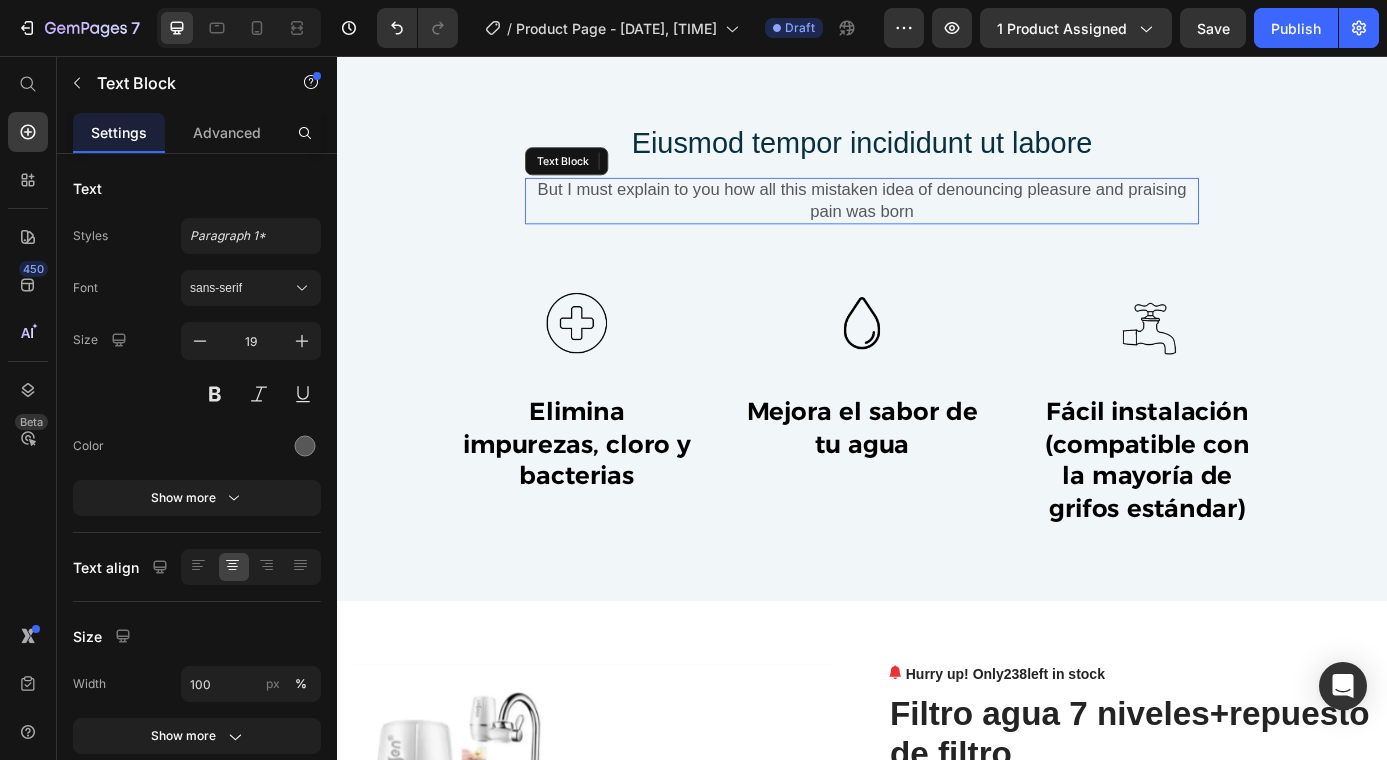 click on "But I must explain to you how all this mistaken idea of denouncing pleasure and praising pain was born" at bounding box center (937, 221) 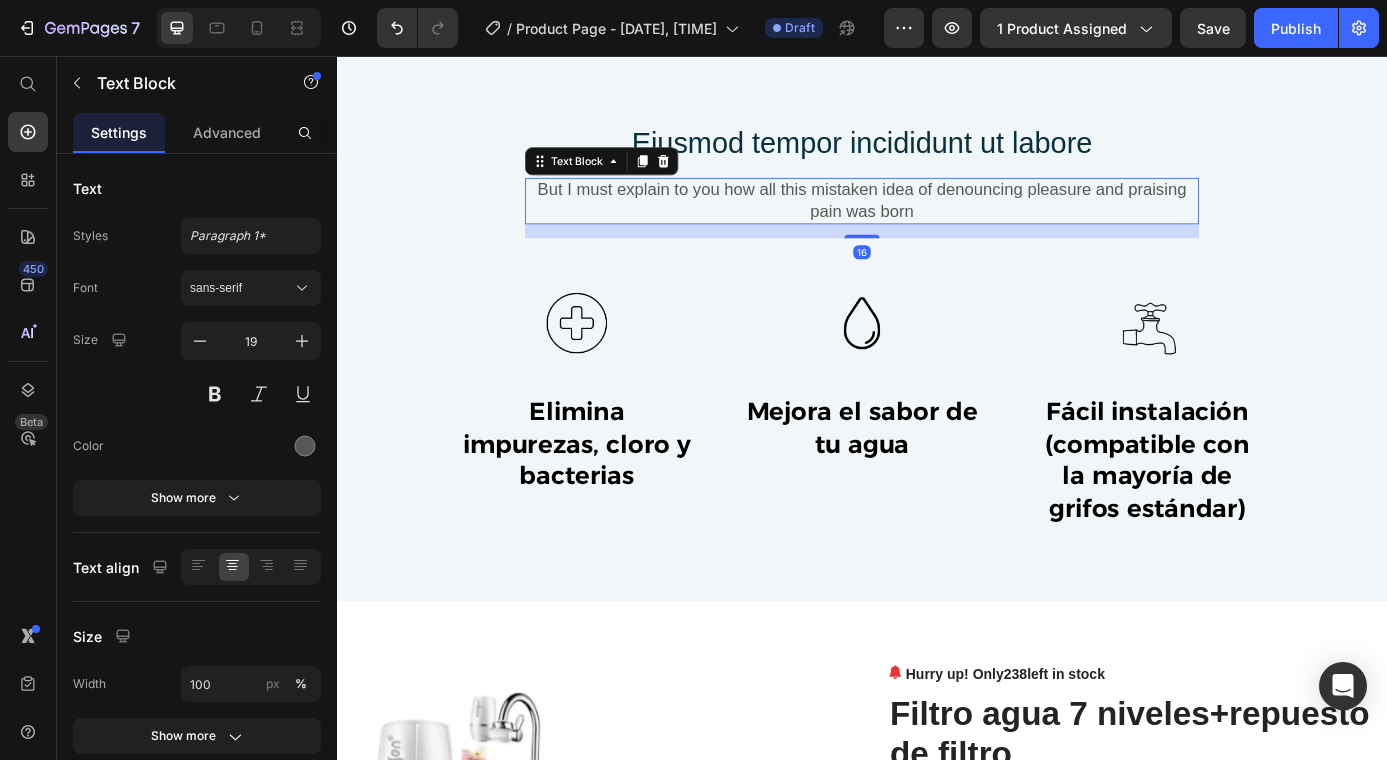 click on "But I must explain to you how all this mistaken idea of denouncing pleasure and praising pain was born" at bounding box center [937, 221] 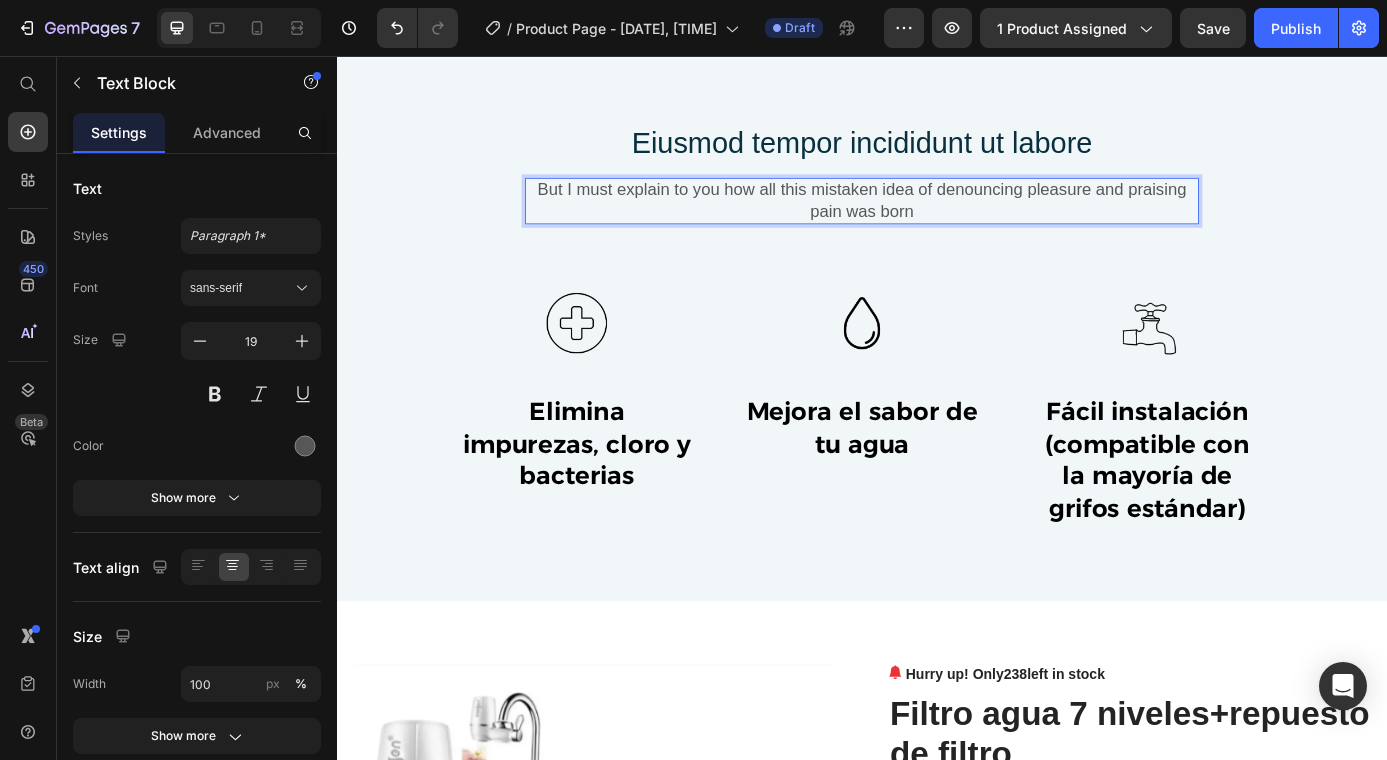 click on "But I must explain to you how all this mistaken idea of denouncing pleasure and praising pain was born" at bounding box center (937, 221) 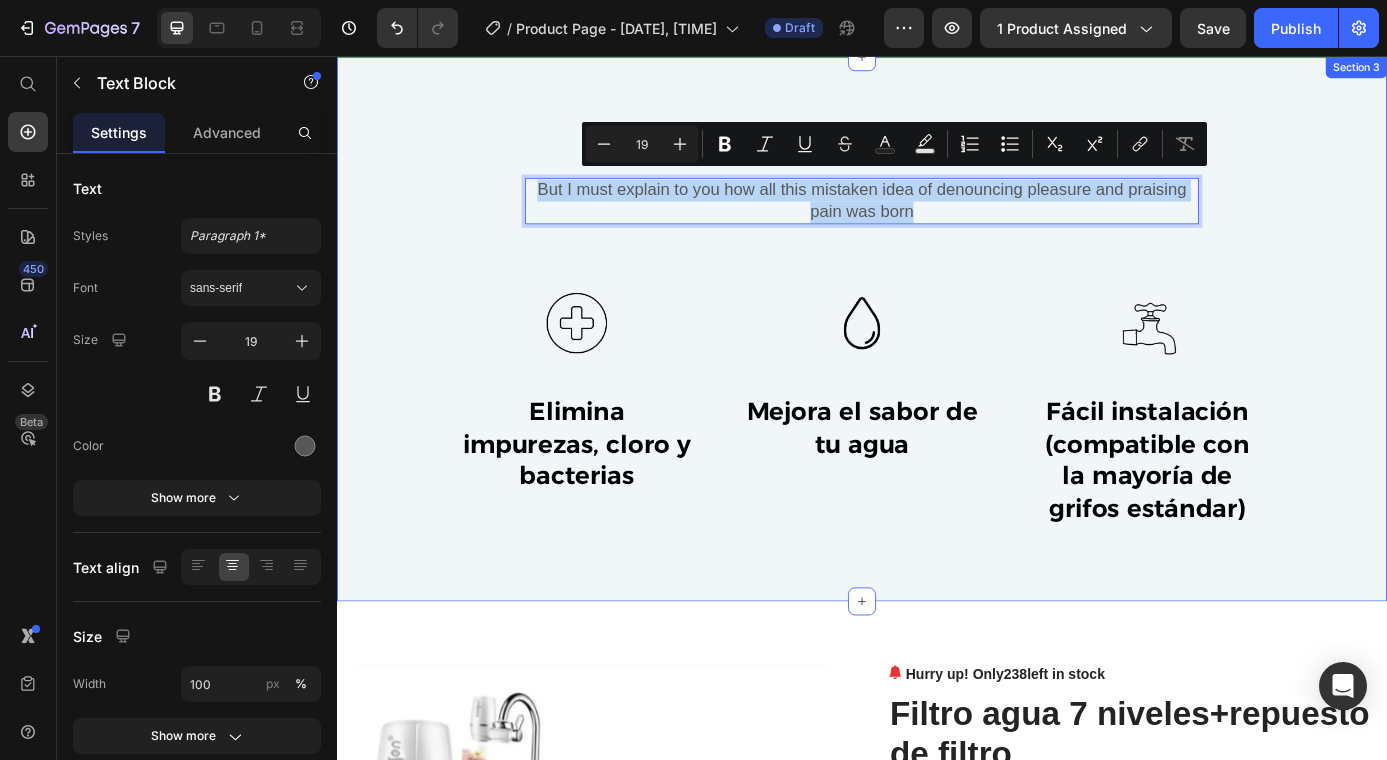 drag, startPoint x: 1014, startPoint y: 221, endPoint x: 514, endPoint y: 194, distance: 500.72845 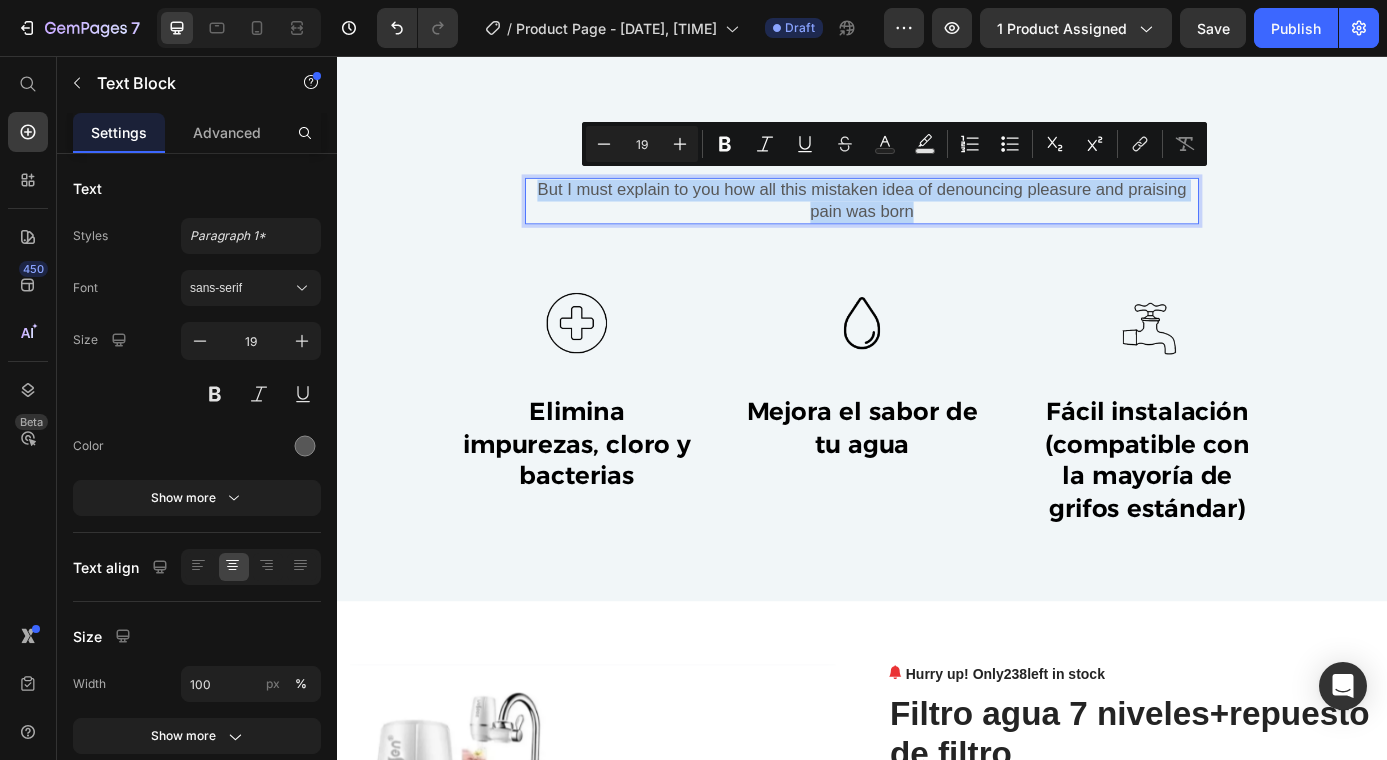 type 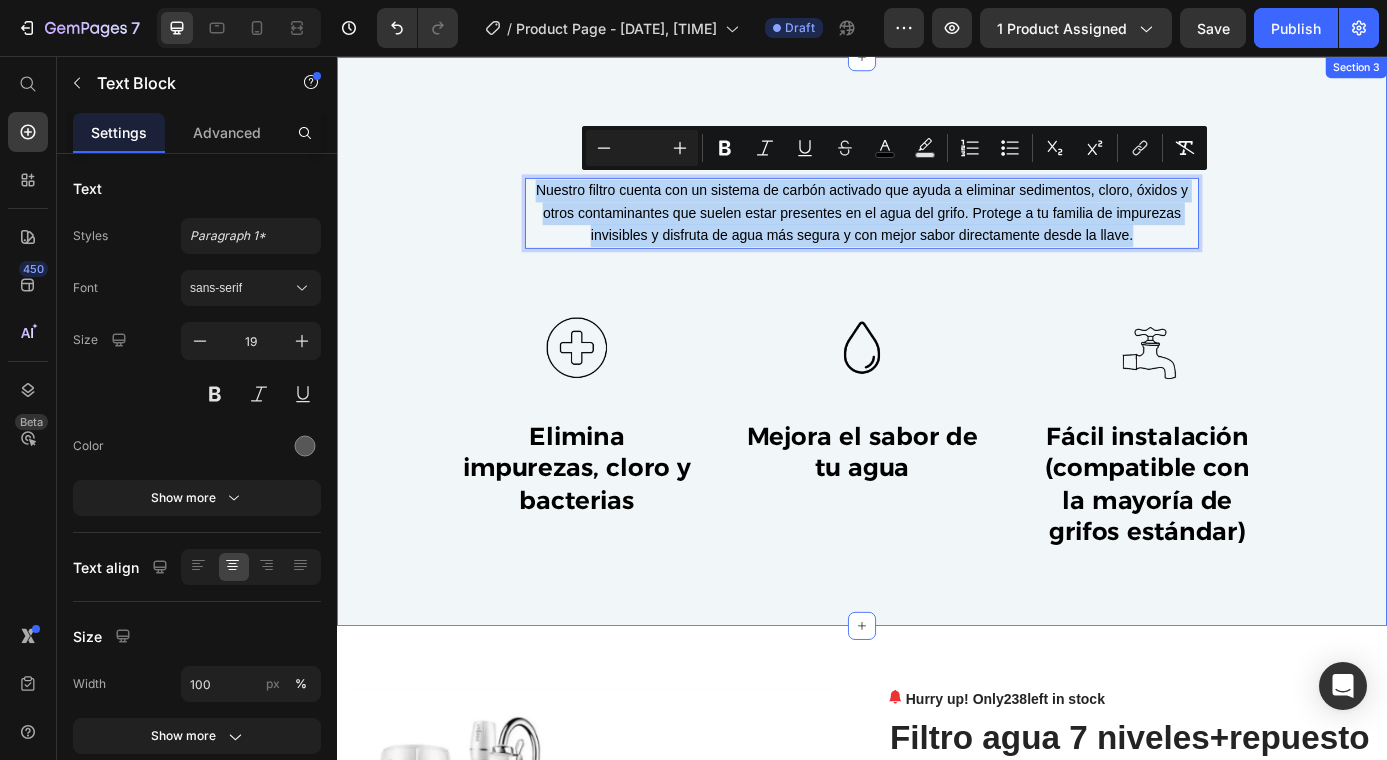 drag, startPoint x: 1248, startPoint y: 254, endPoint x: 462, endPoint y: 201, distance: 787.78485 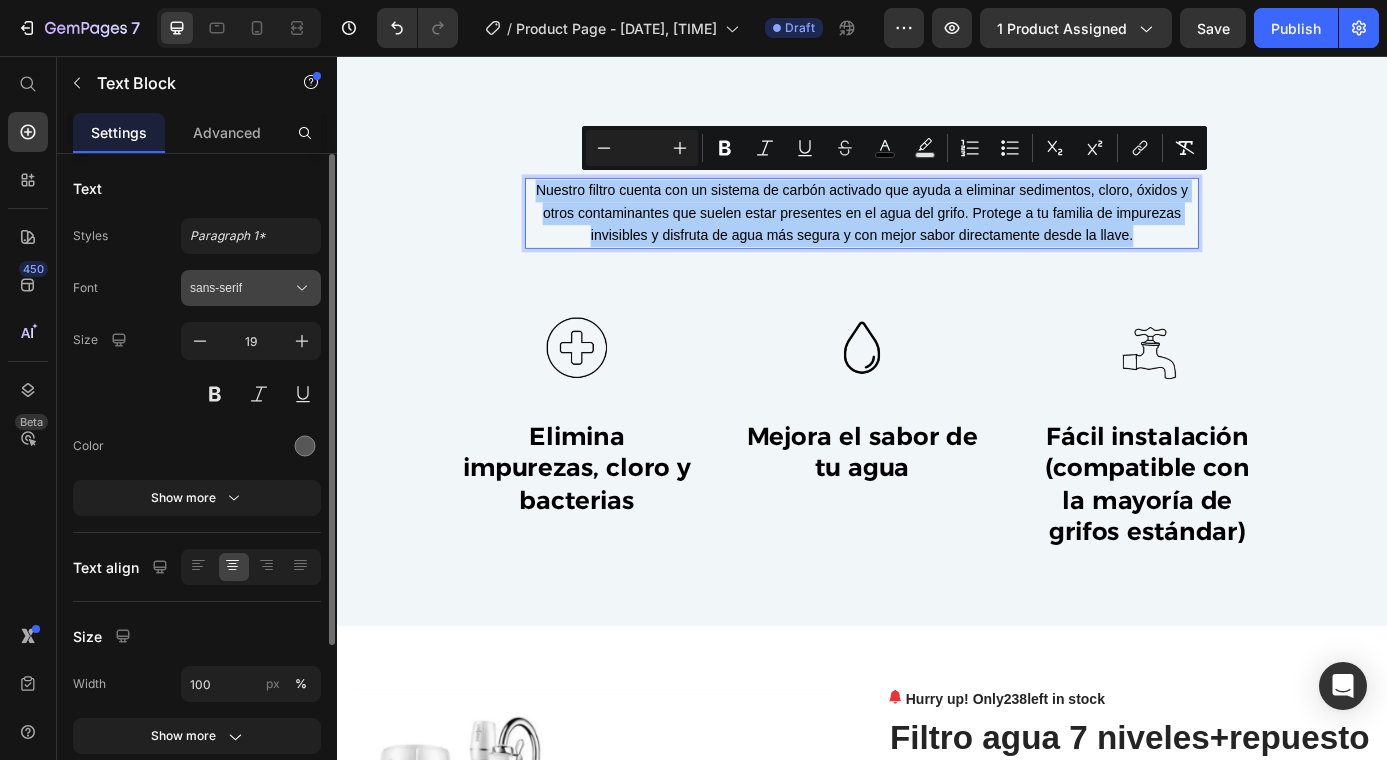click on "sans-serif" at bounding box center [241, 288] 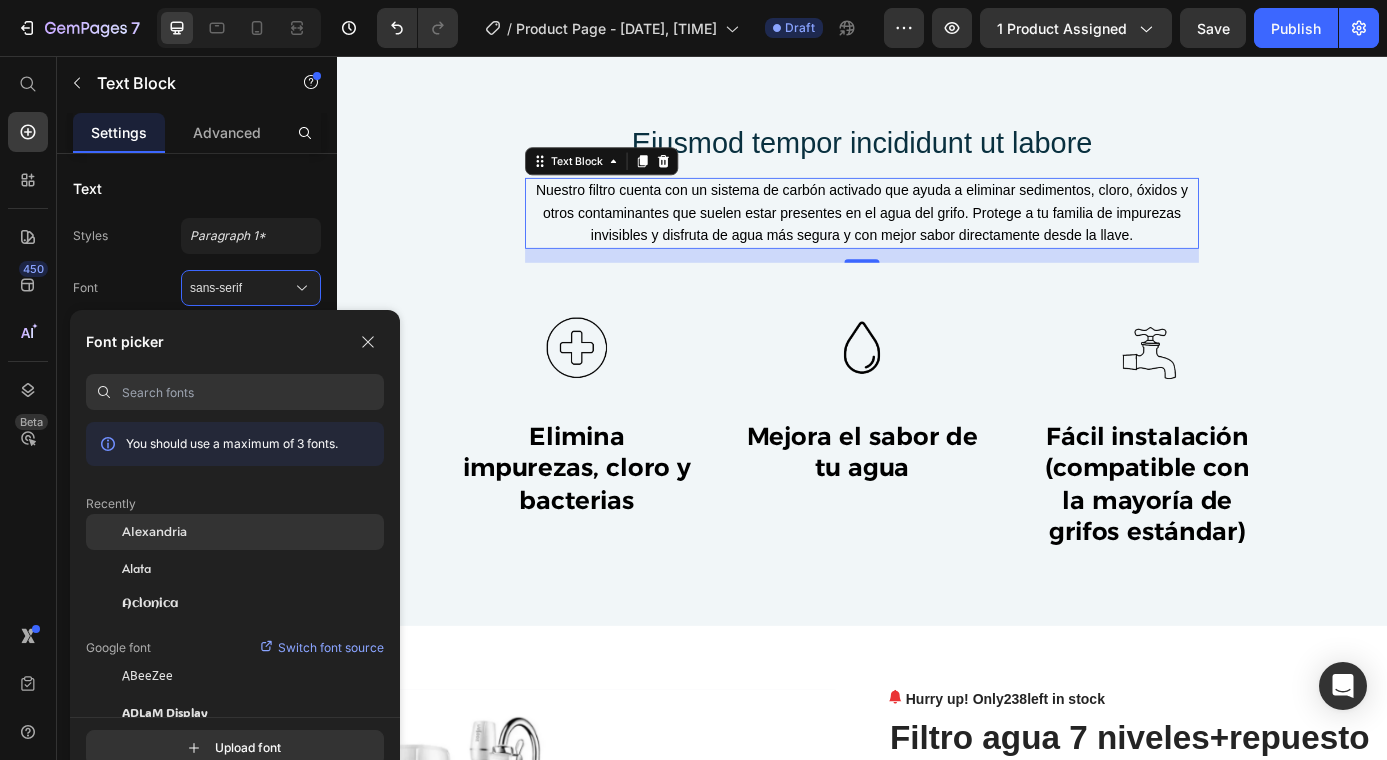 click on "Alexandria" 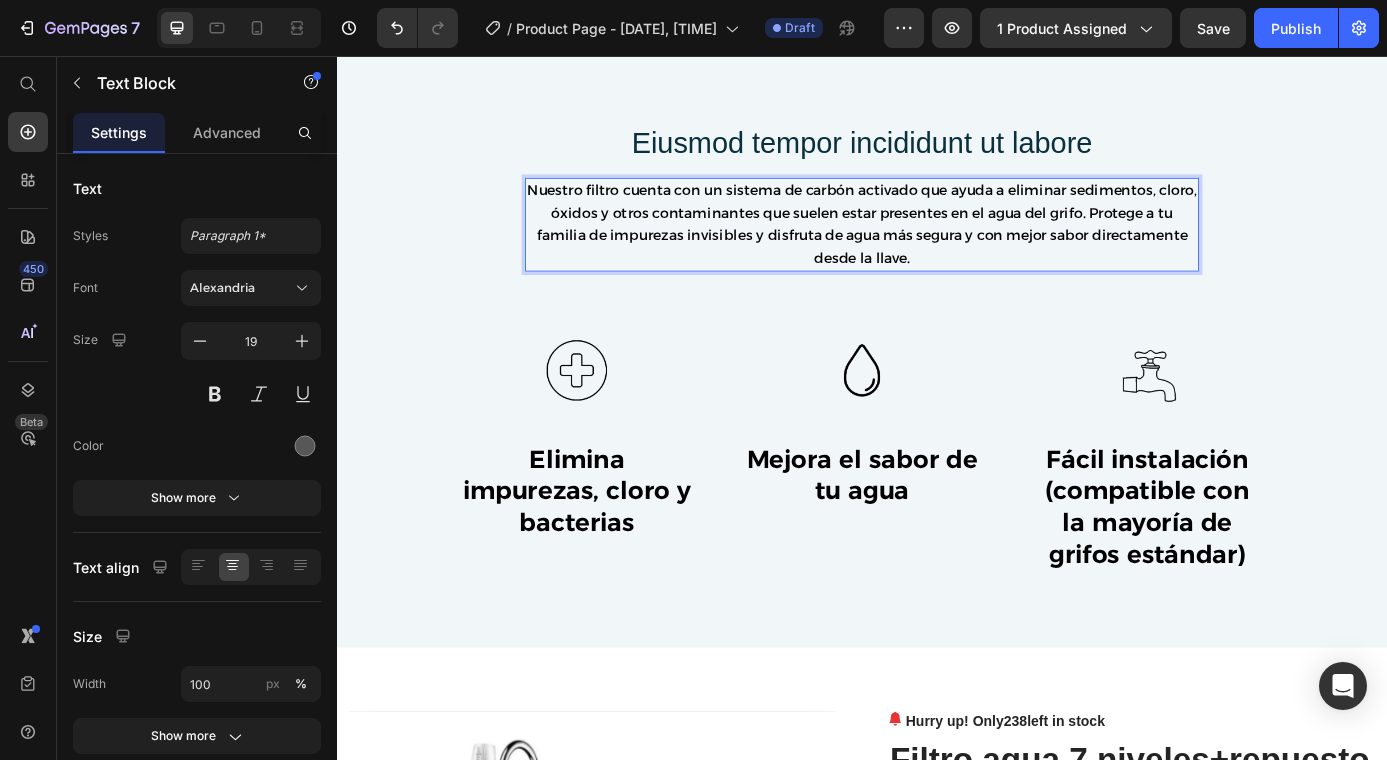 click on "Nuestro filtro cuenta con un sistema de carbón activado que ayuda a eliminar sedimentos, cloro, óxidos y otros contaminantes que suelen estar presentes en el agua del grifo. Protege a tu familia de impurezas invisibles y disfruta de agua más segura y con mejor sabor directamente desde la llave." at bounding box center [937, 248] 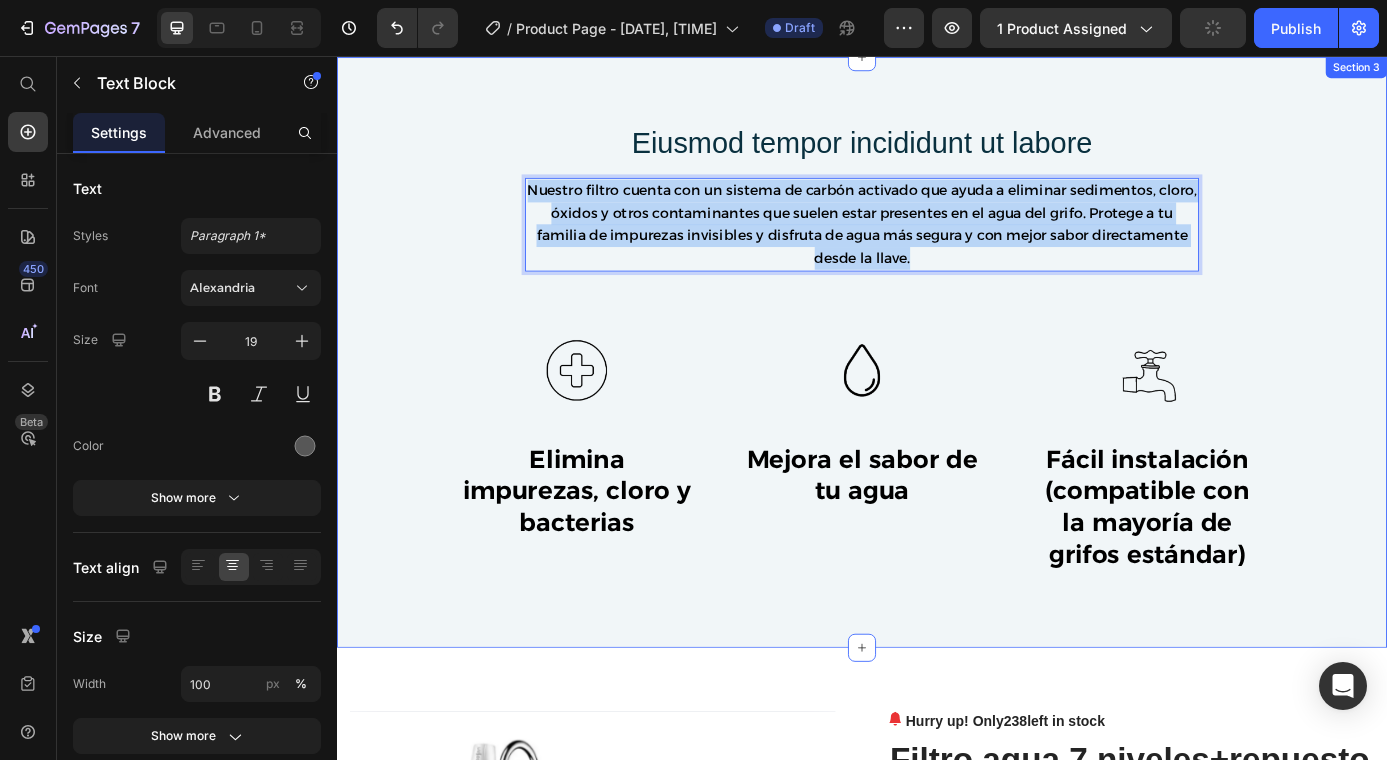drag, startPoint x: 1026, startPoint y: 277, endPoint x: 519, endPoint y: 190, distance: 514.41034 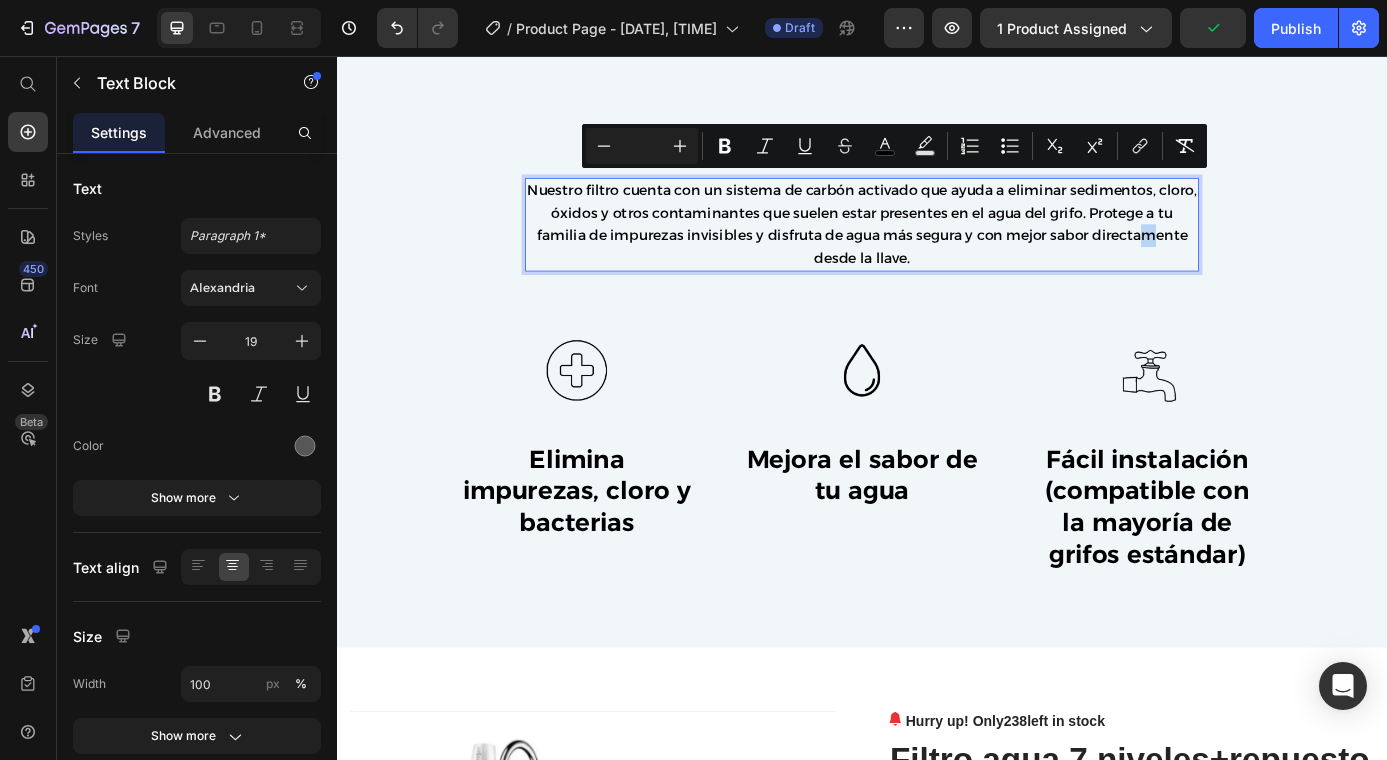 click on "Nuestro filtro cuenta con un sistema de carbón activado que ayuda a eliminar sedimentos, cloro, óxidos y otros contaminantes que suelen estar presentes en el agua del grifo. Protege a tu familia de impurezas invisibles y disfruta de agua más segura y con mejor sabor directamente desde la llave." at bounding box center [937, 248] 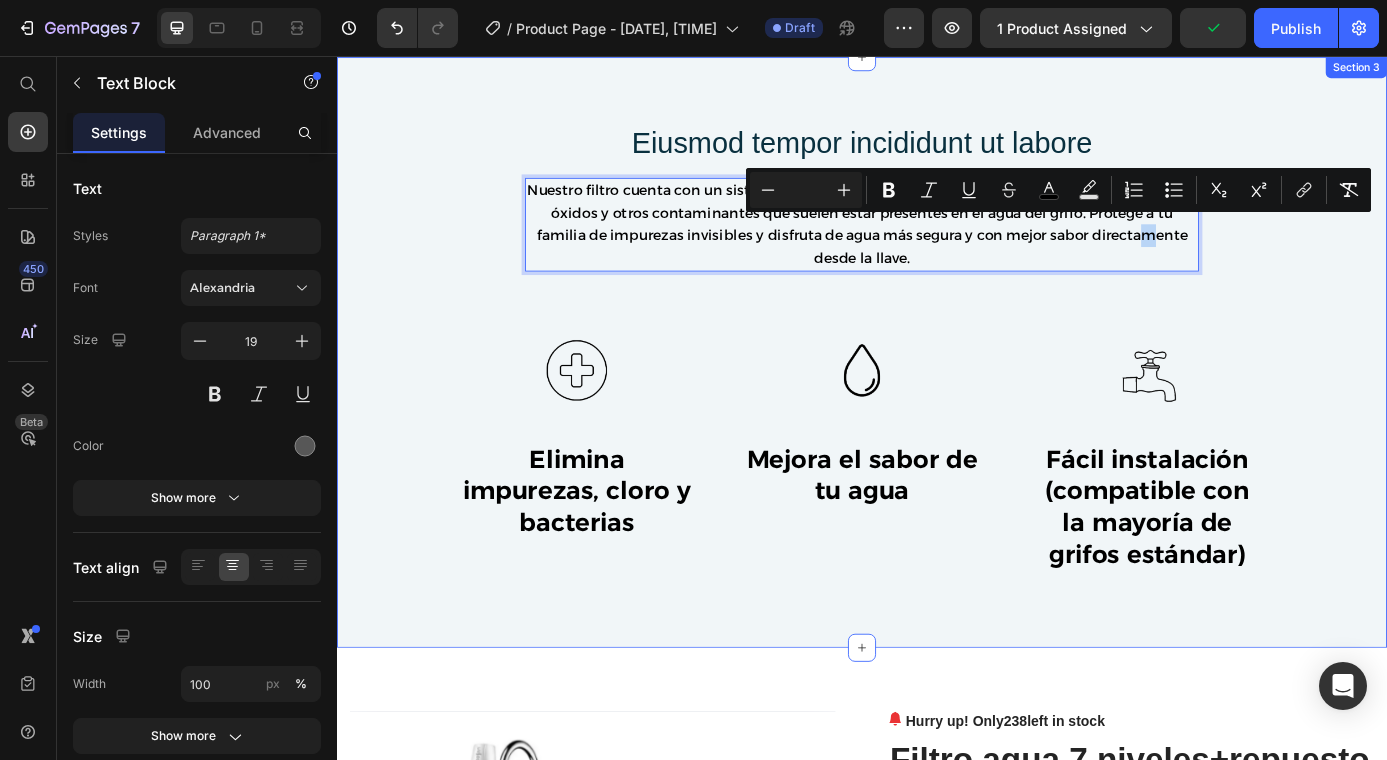 click on "Eiusmod tempor incididunt ut labore Heading Nuestro filtro cuenta con un sistema de carbón activado que ayuda a eliminar sedimentos, cloro, óxidos y otros contaminantes que suelen estar presentes en el agua del grifo. Protege a tu familia de impurezas invisibles y disfruta de agua más segura y con mejor sabor directamente desde la llave. Text Block   16 Row Image Elimina impurezas, cloro y bacterias Text Block Row Image Mejora el sabor de tu agua Text Block Row Image Fácil instalación (compatible con la mayoría de grifos estándar) Text Block Row Row" at bounding box center (937, 410) 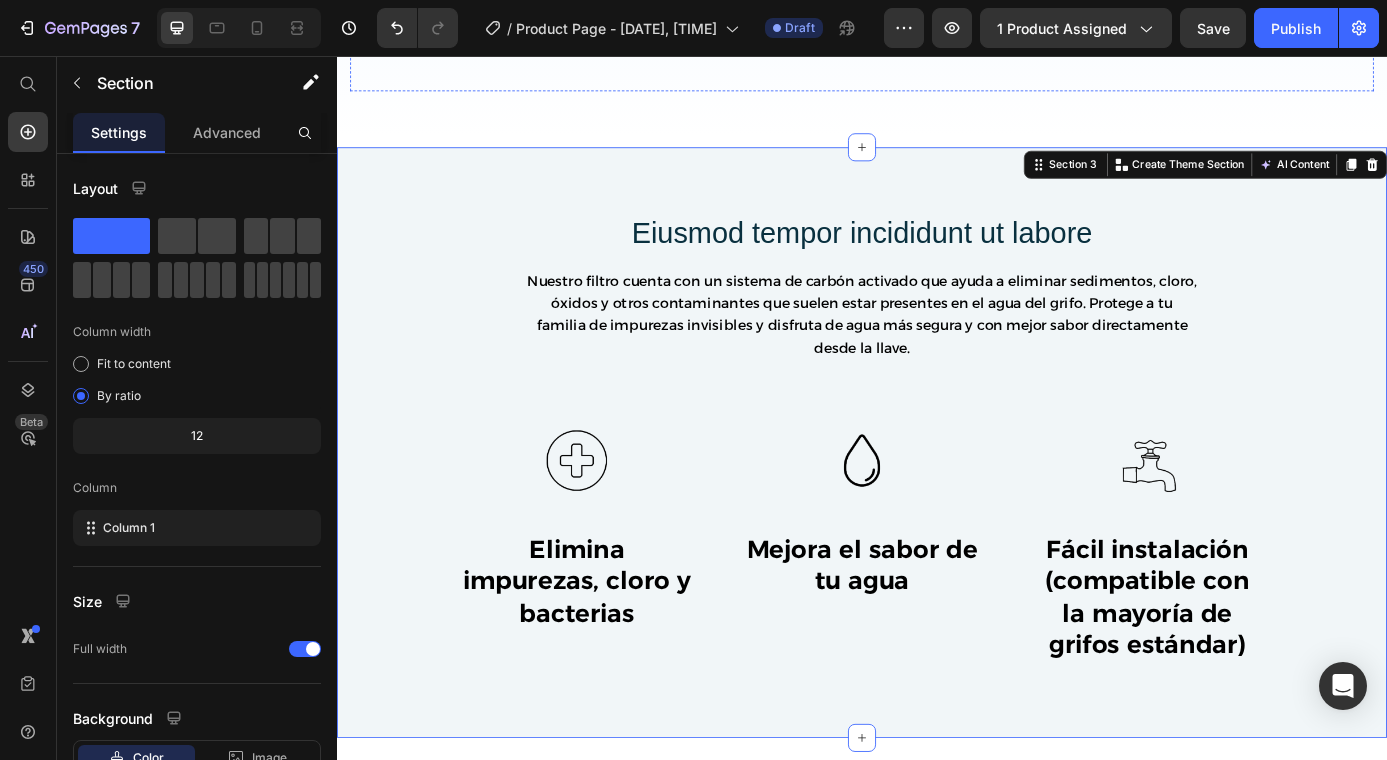 scroll, scrollTop: 0, scrollLeft: 0, axis: both 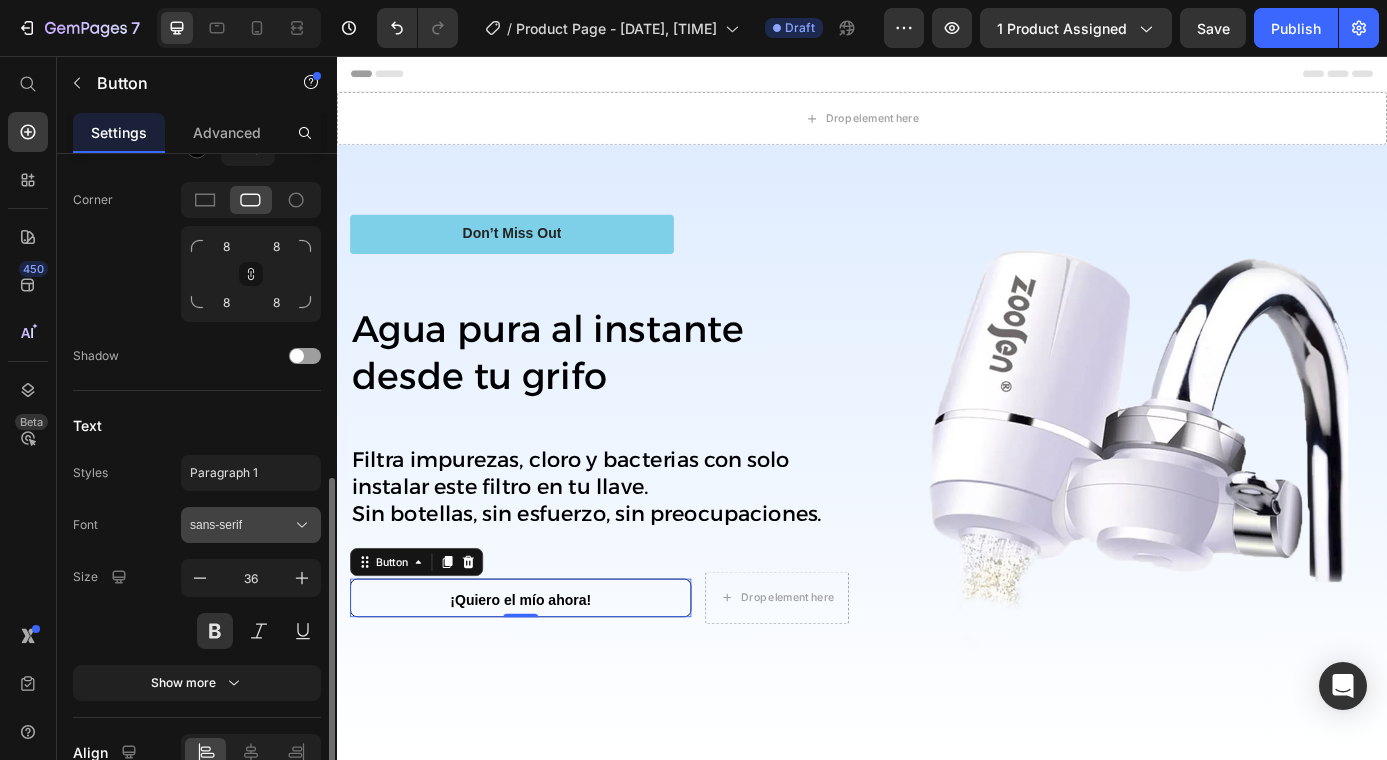 click on "sans-serif" at bounding box center [241, 525] 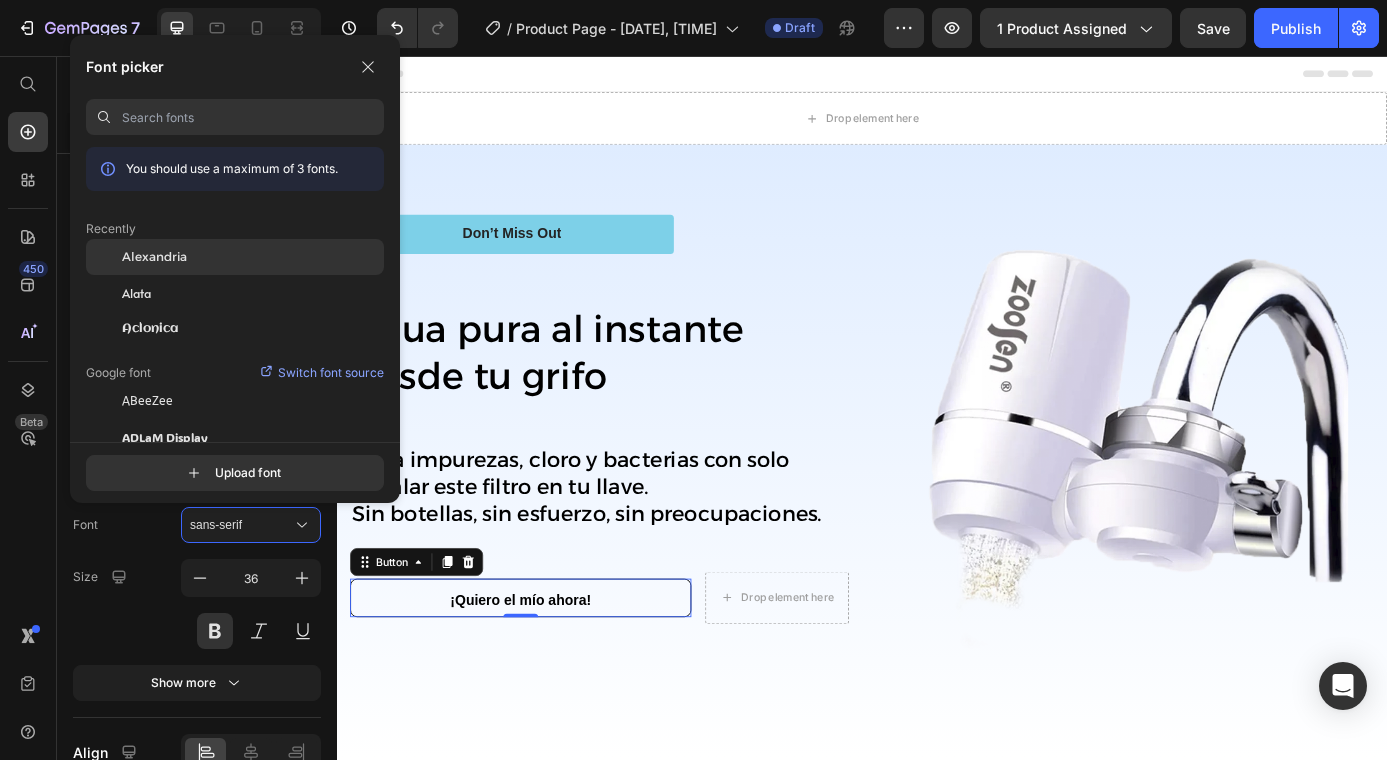 click on "Alexandria" 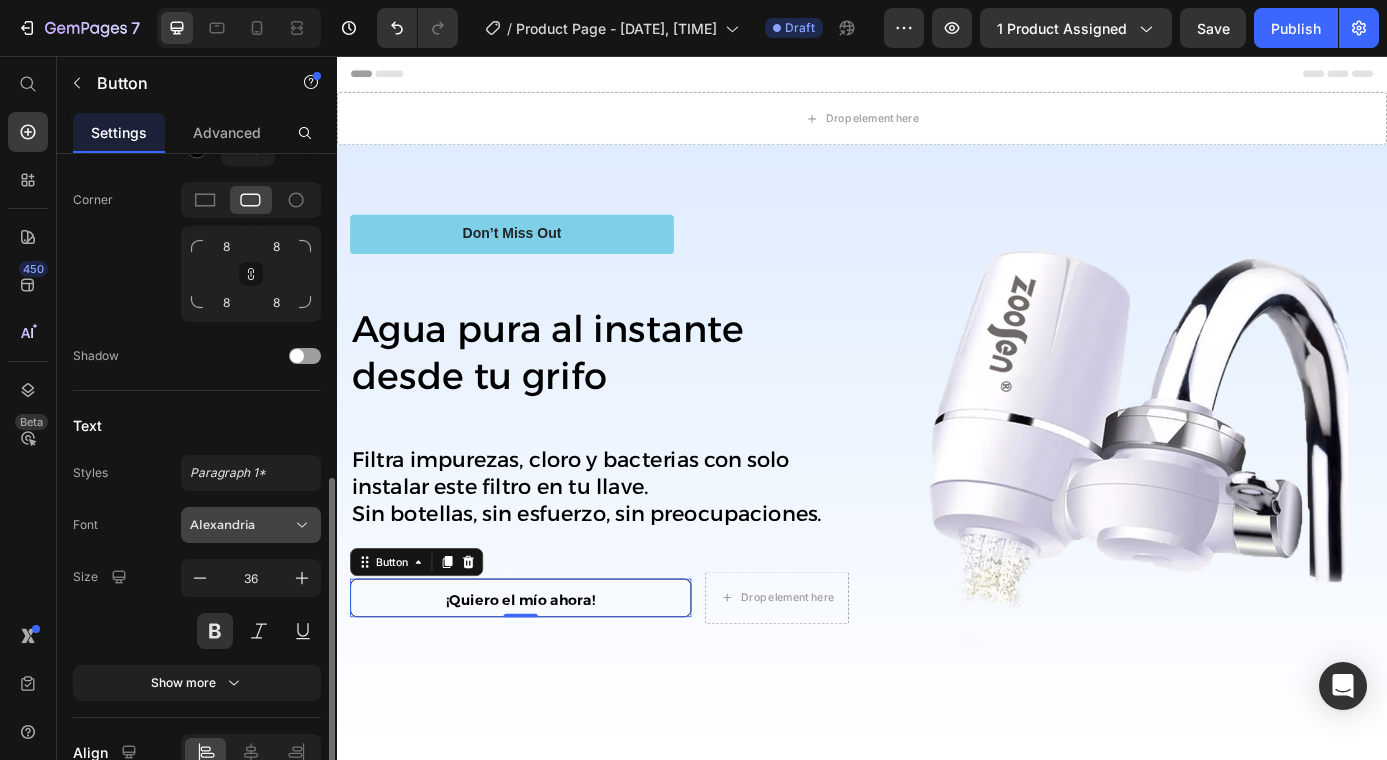 click on "Alexandria" at bounding box center [241, 525] 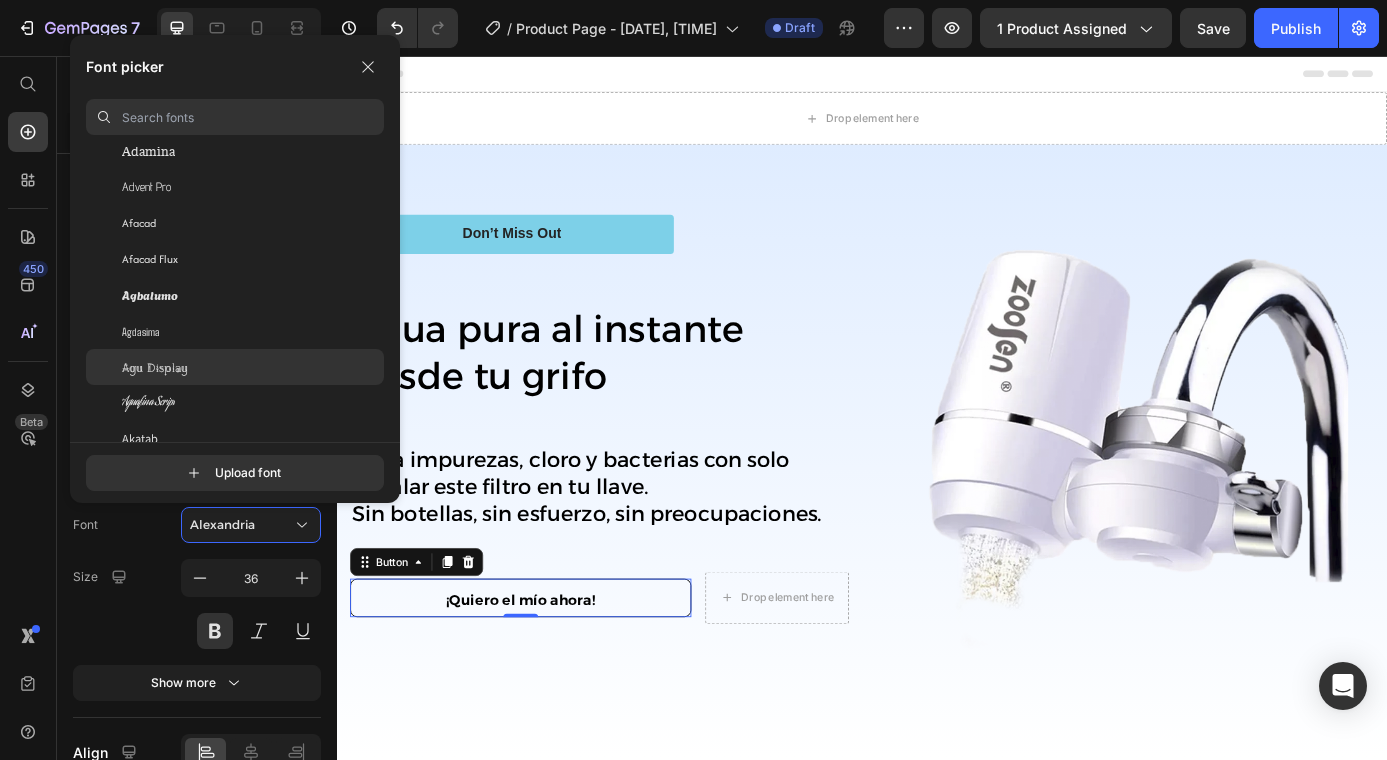 scroll, scrollTop: 614, scrollLeft: 0, axis: vertical 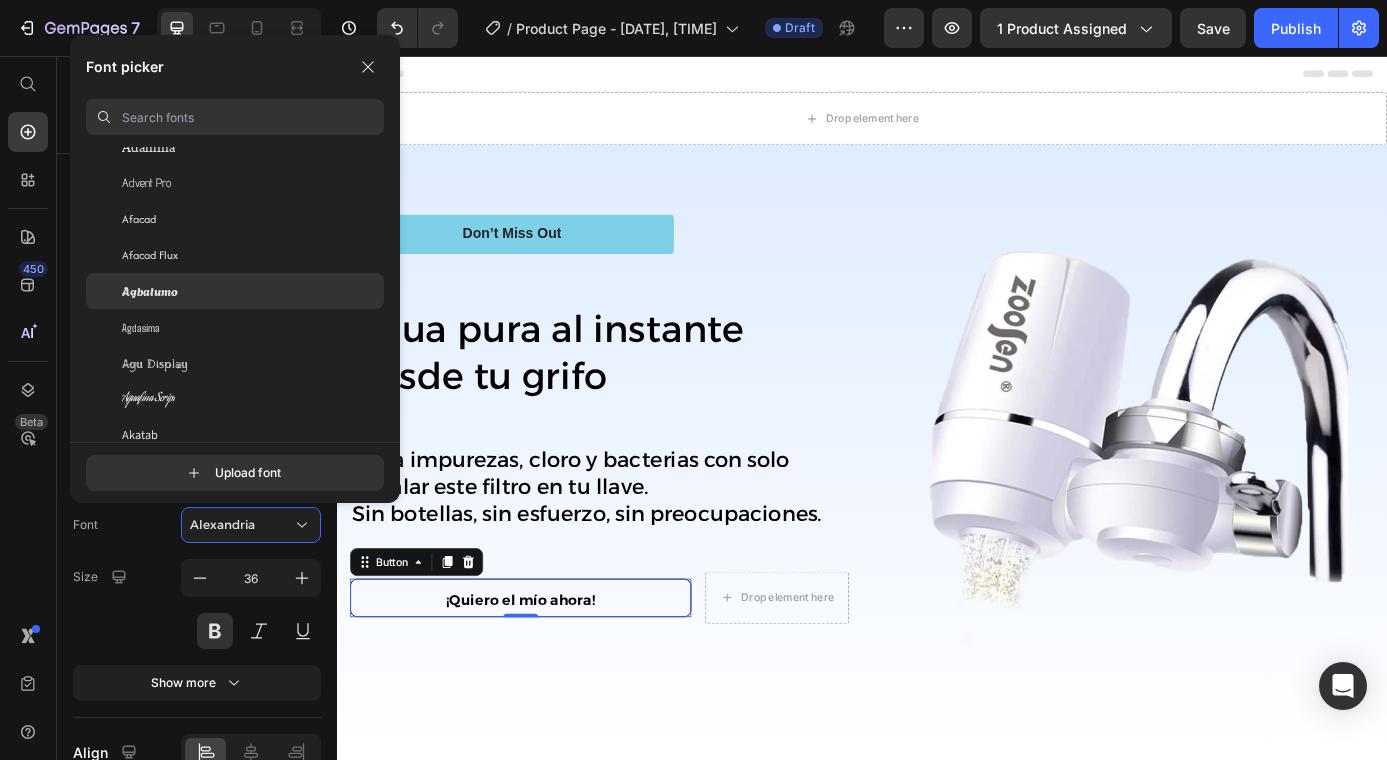 click on "Agbalumo" 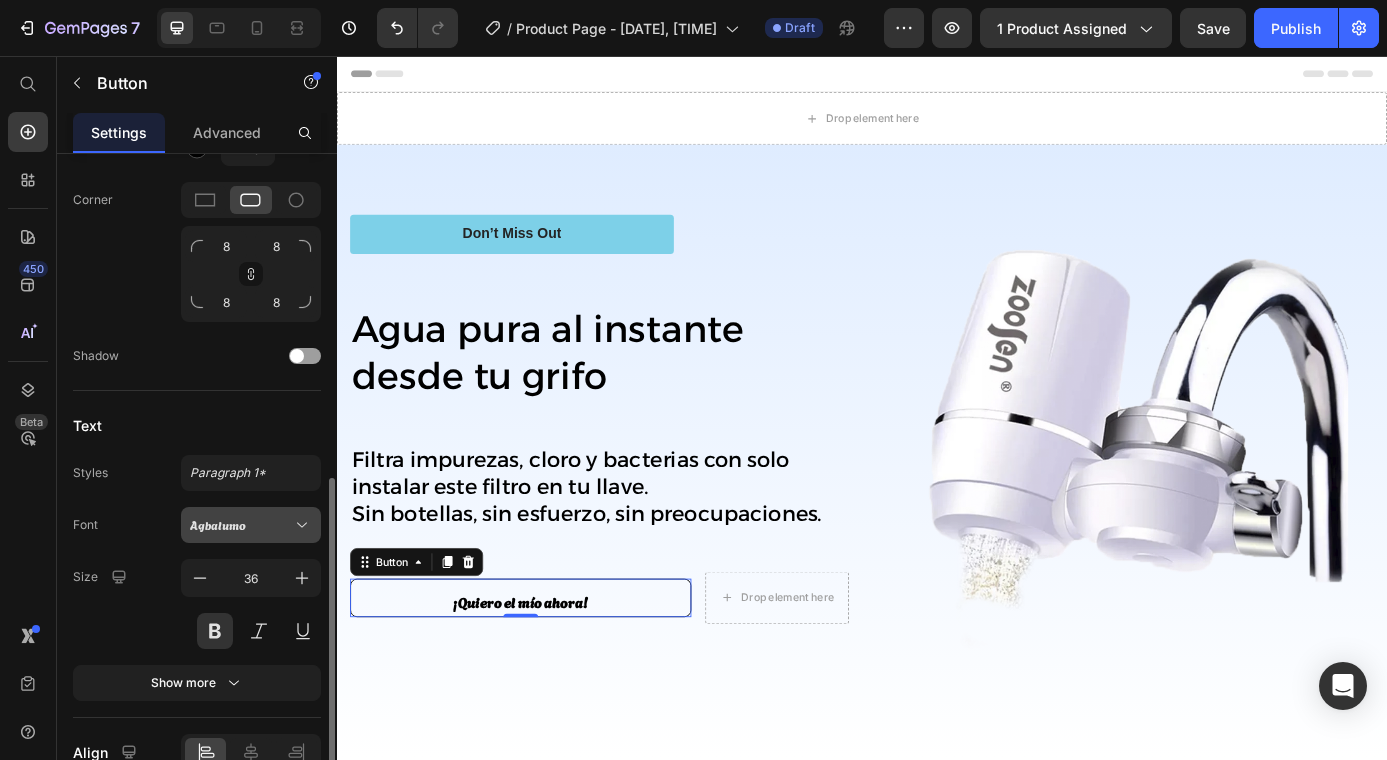 click on "Agbalumo" at bounding box center [241, 525] 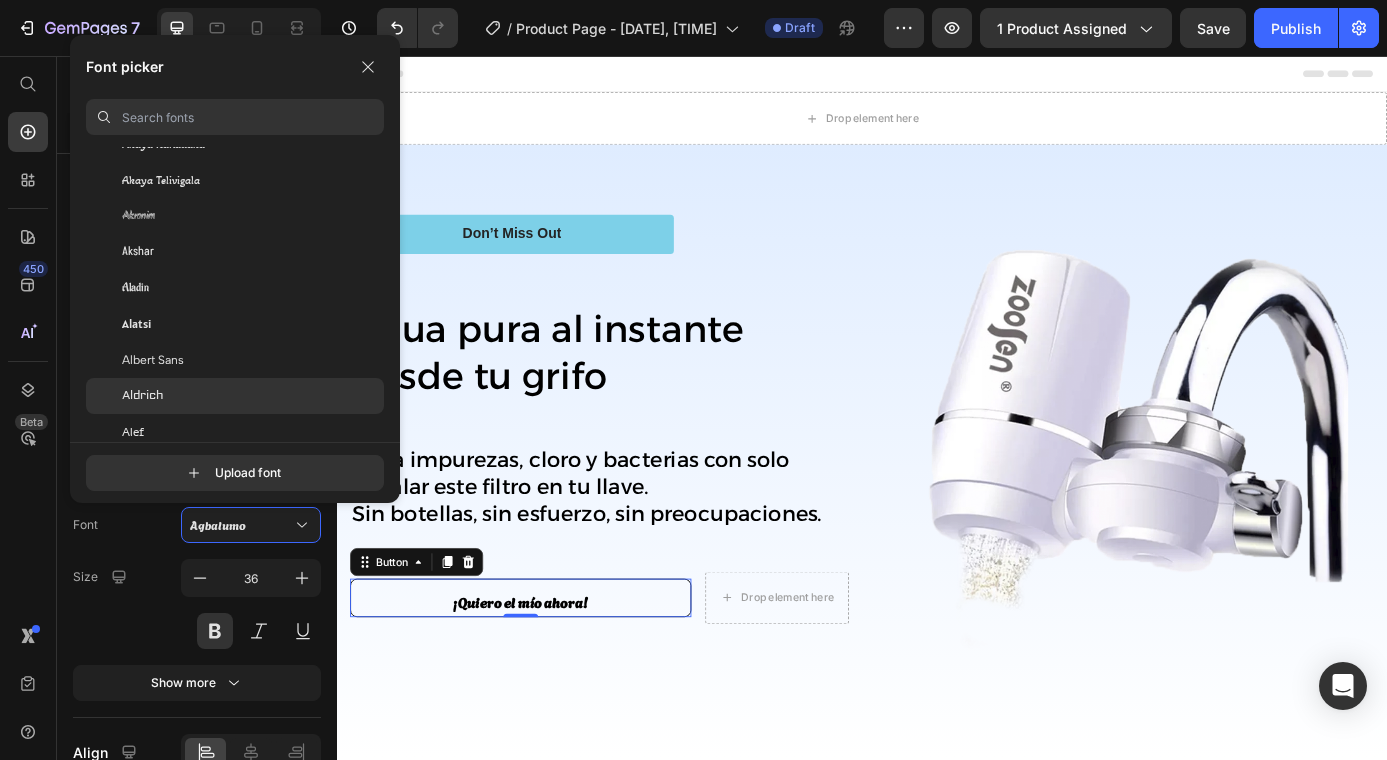 scroll, scrollTop: 1239, scrollLeft: 0, axis: vertical 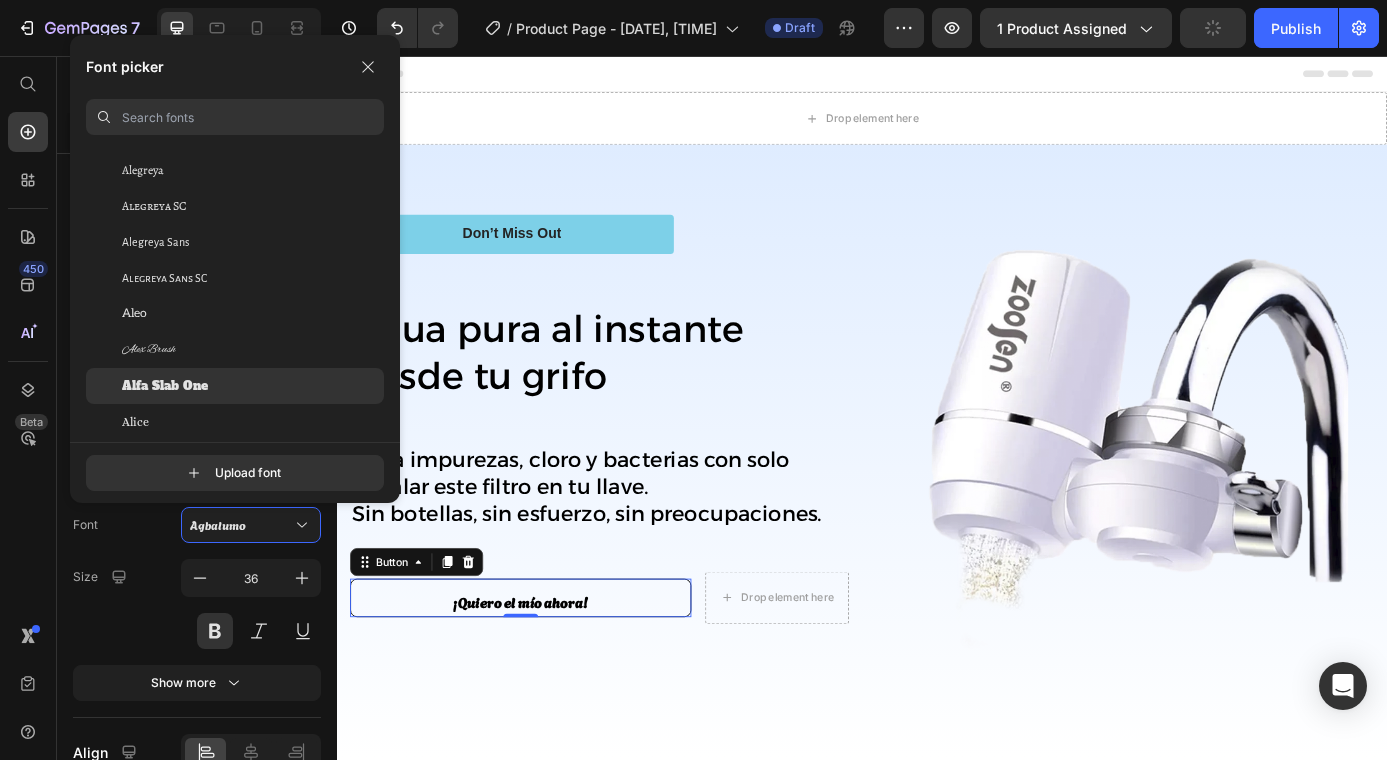 click on "Alfa Slab One" at bounding box center (165, 386) 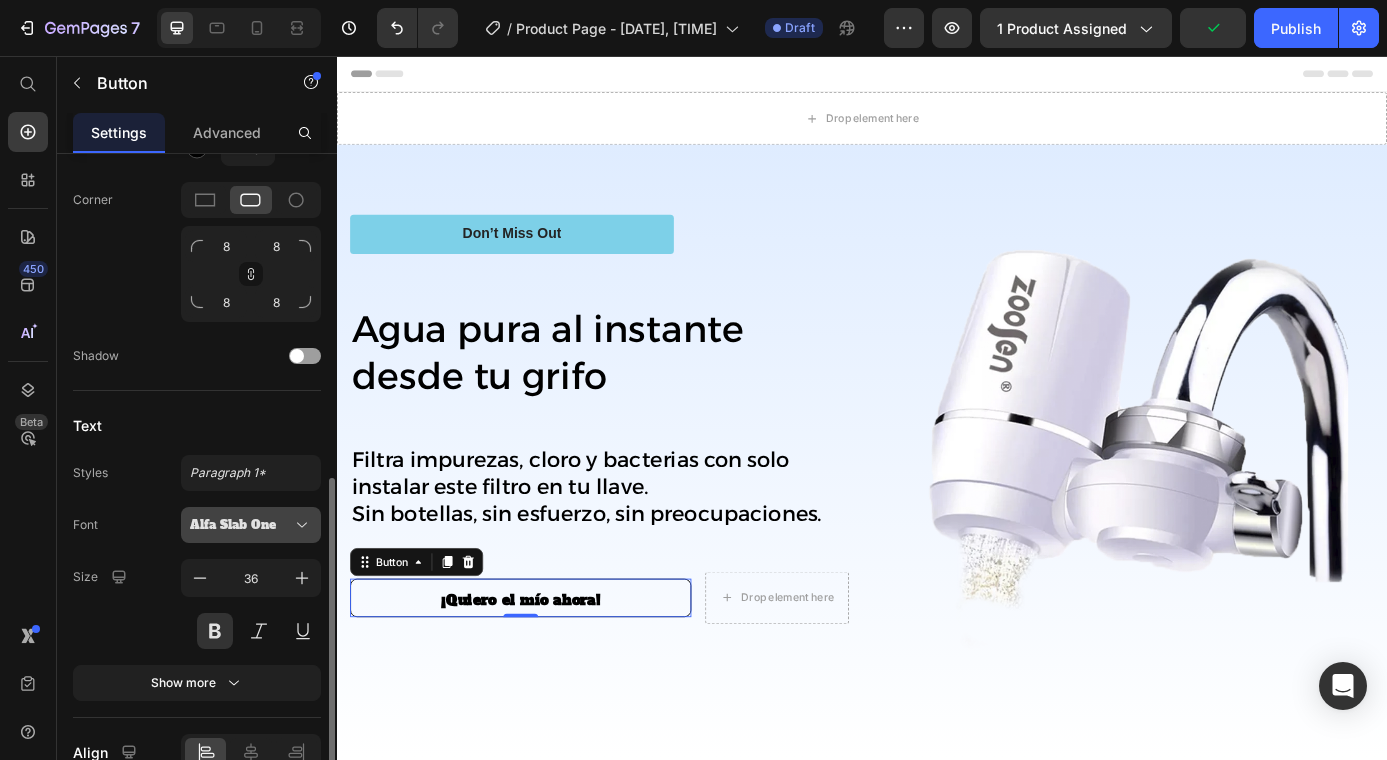 click on "Alfa Slab One" at bounding box center [251, 525] 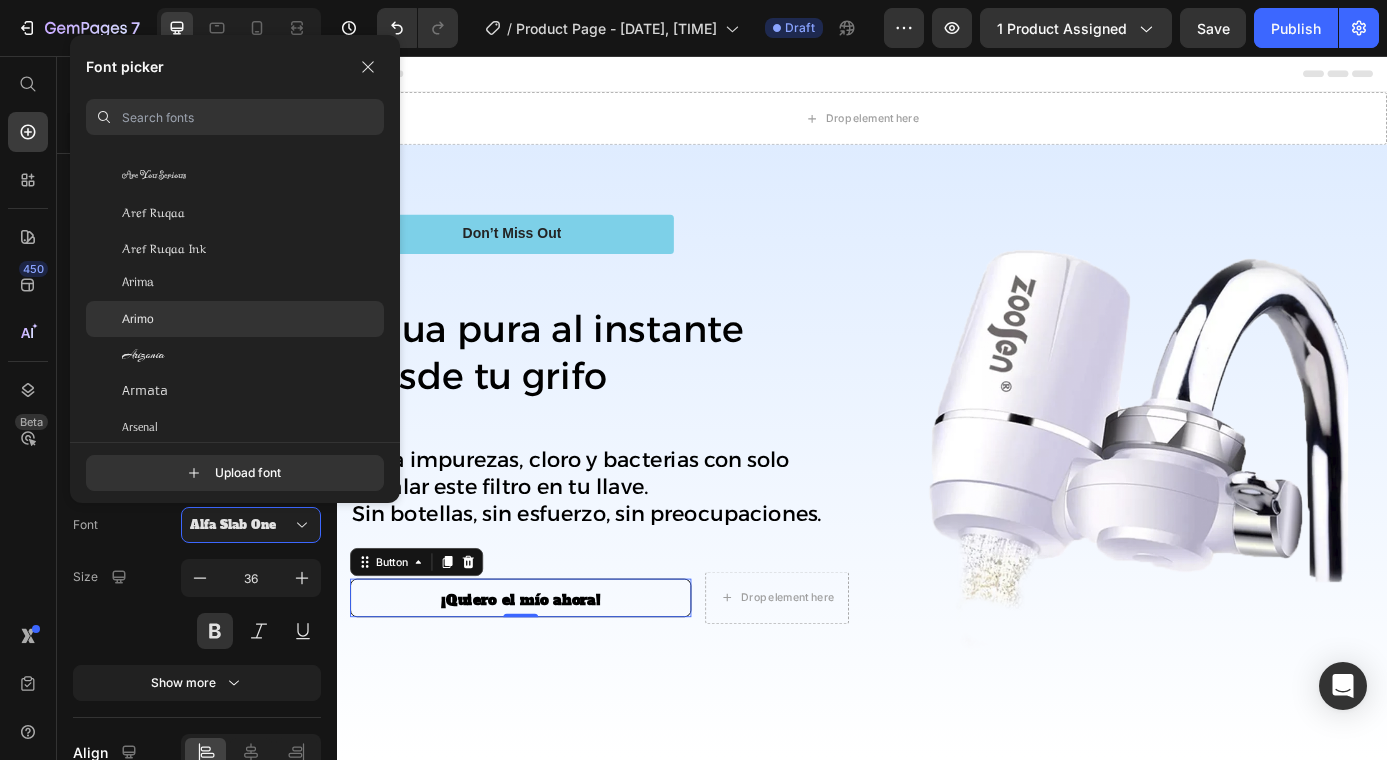 scroll, scrollTop: 3689, scrollLeft: 0, axis: vertical 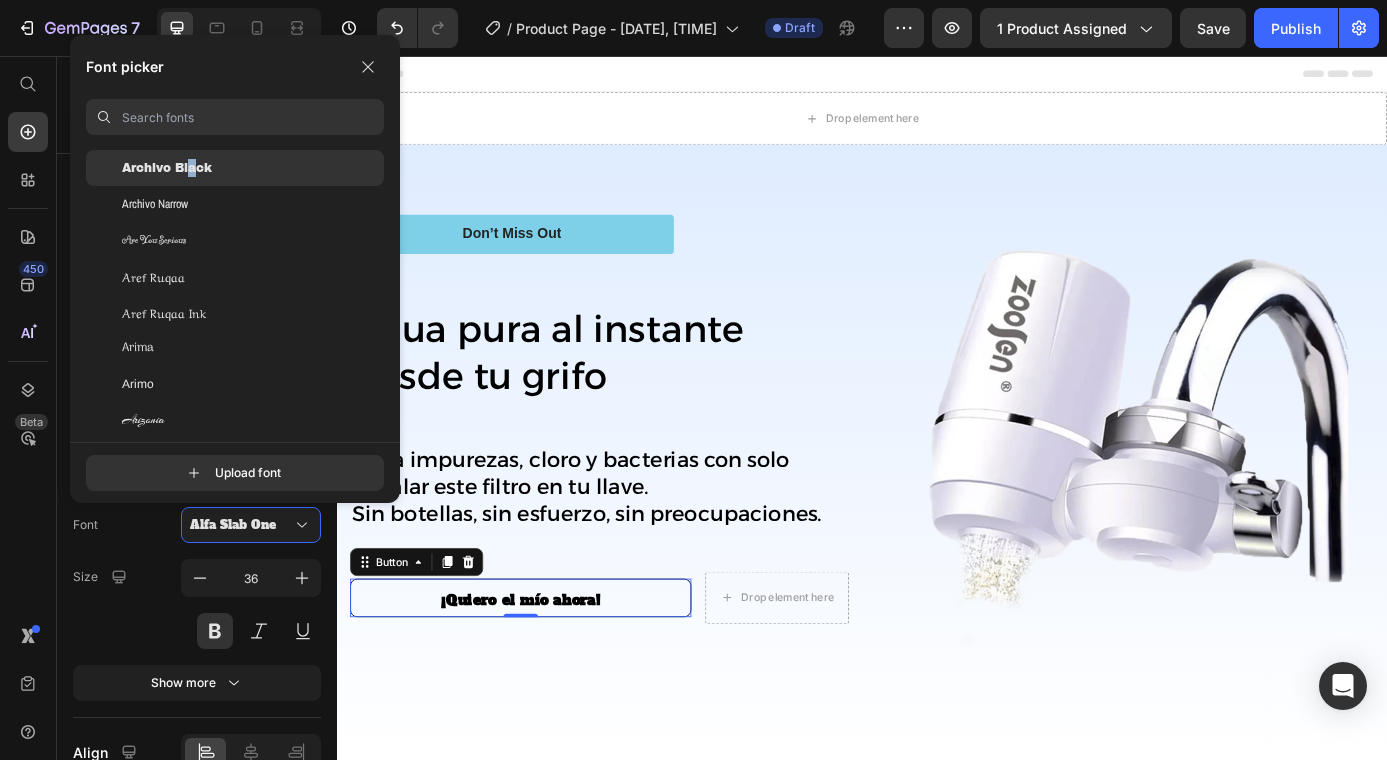 click on "Archivo Black" at bounding box center (167, 168) 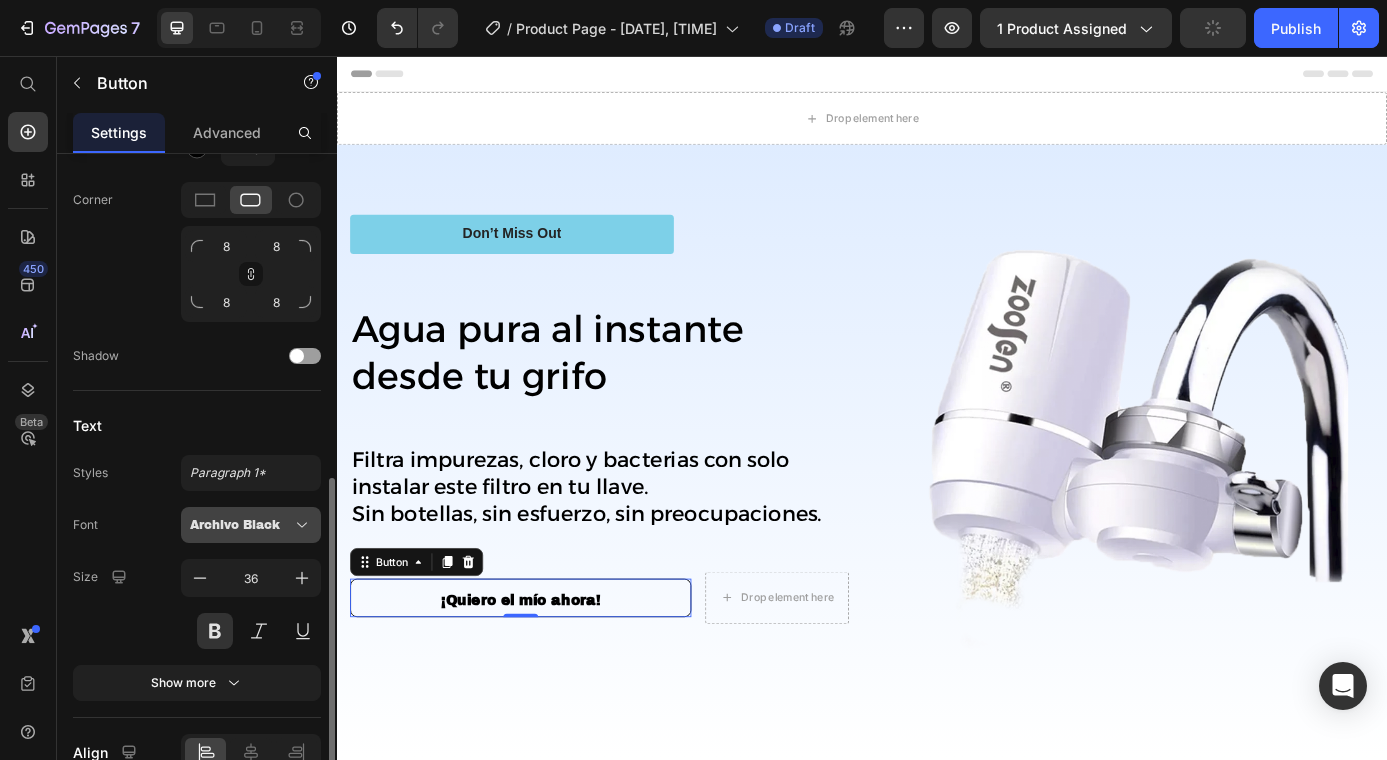click on "Archivo Black" at bounding box center [241, 525] 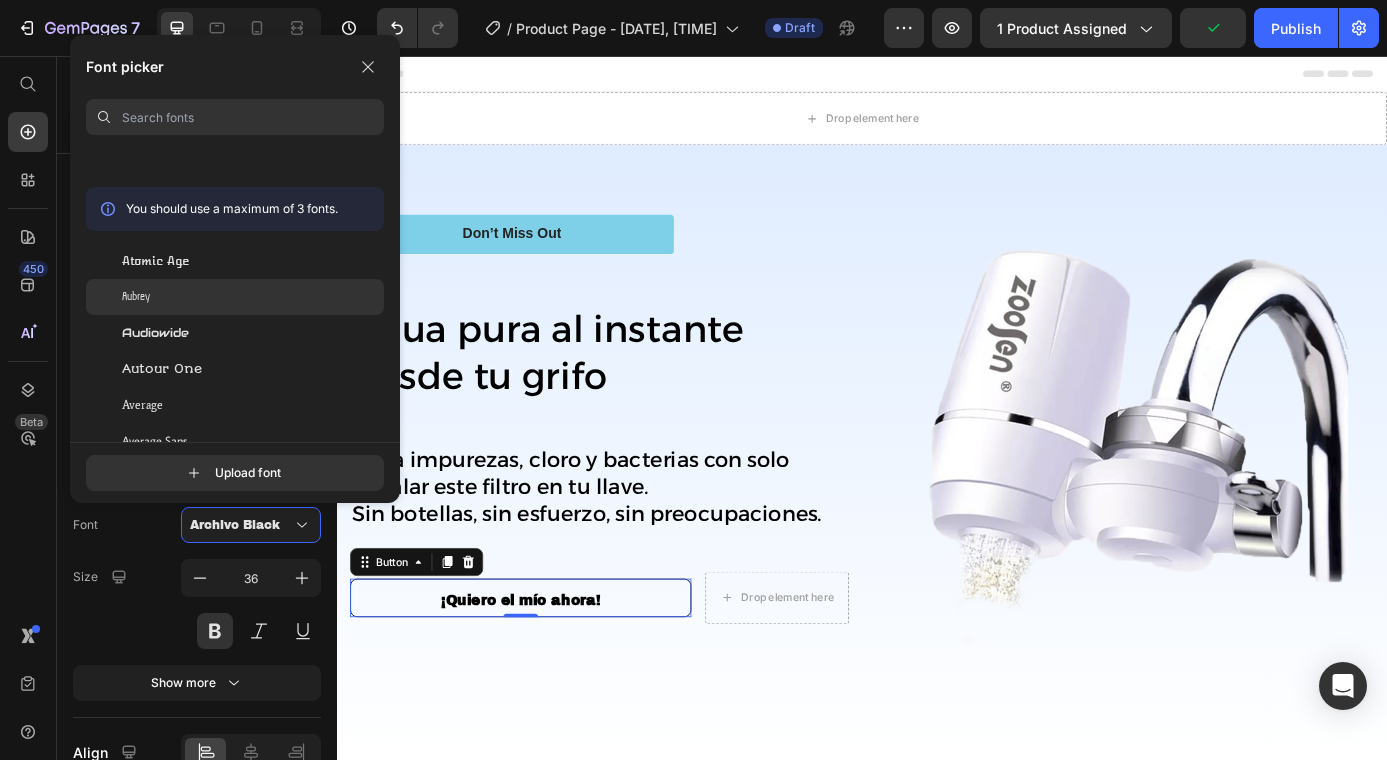 scroll, scrollTop: 5406, scrollLeft: 0, axis: vertical 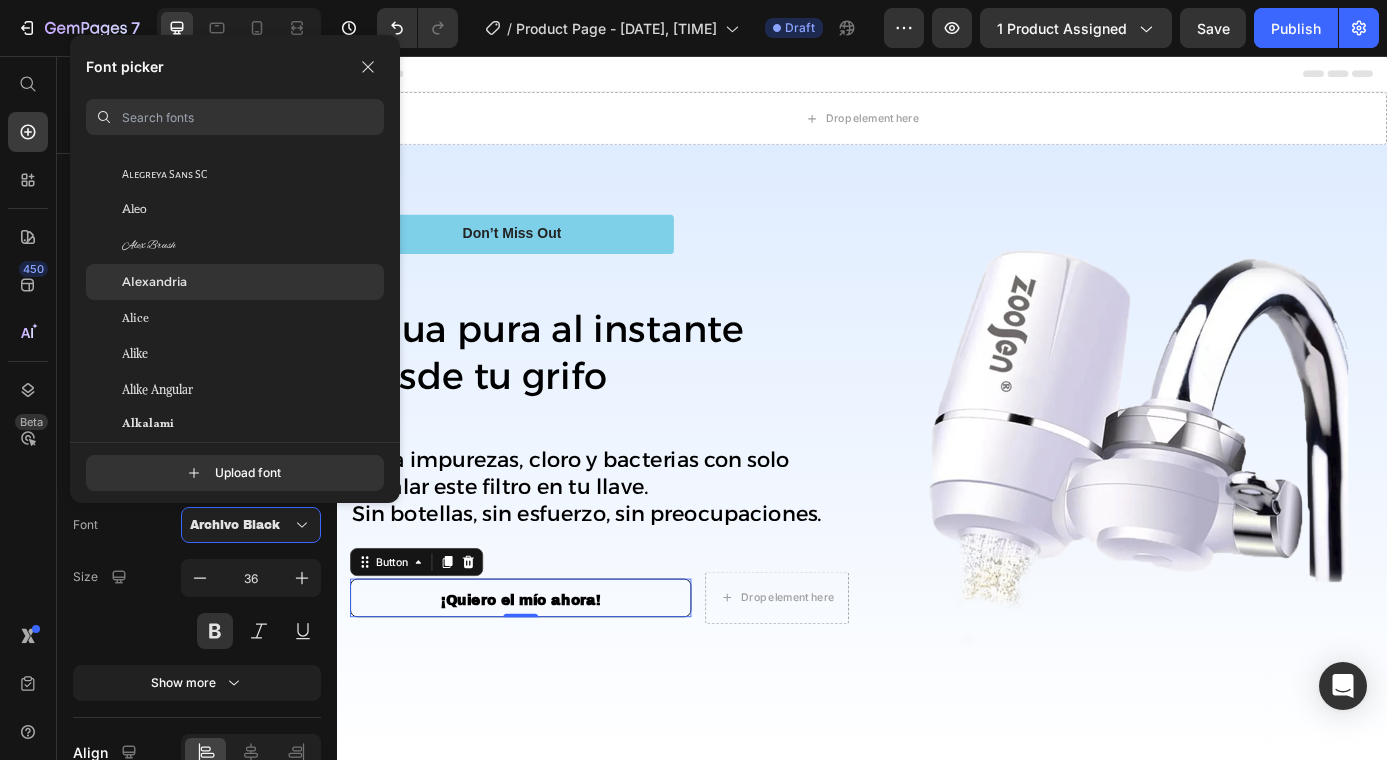 click on "Alexandria" 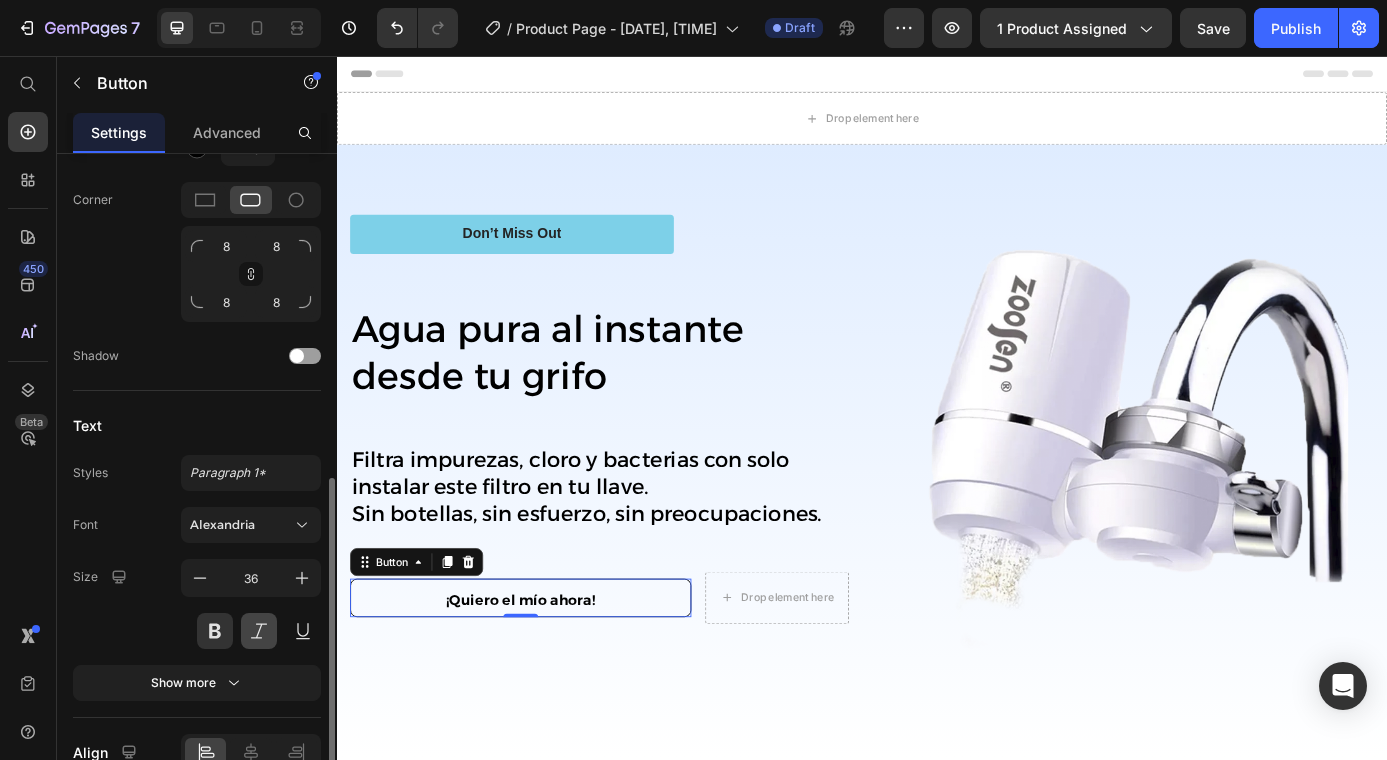 click at bounding box center [259, 631] 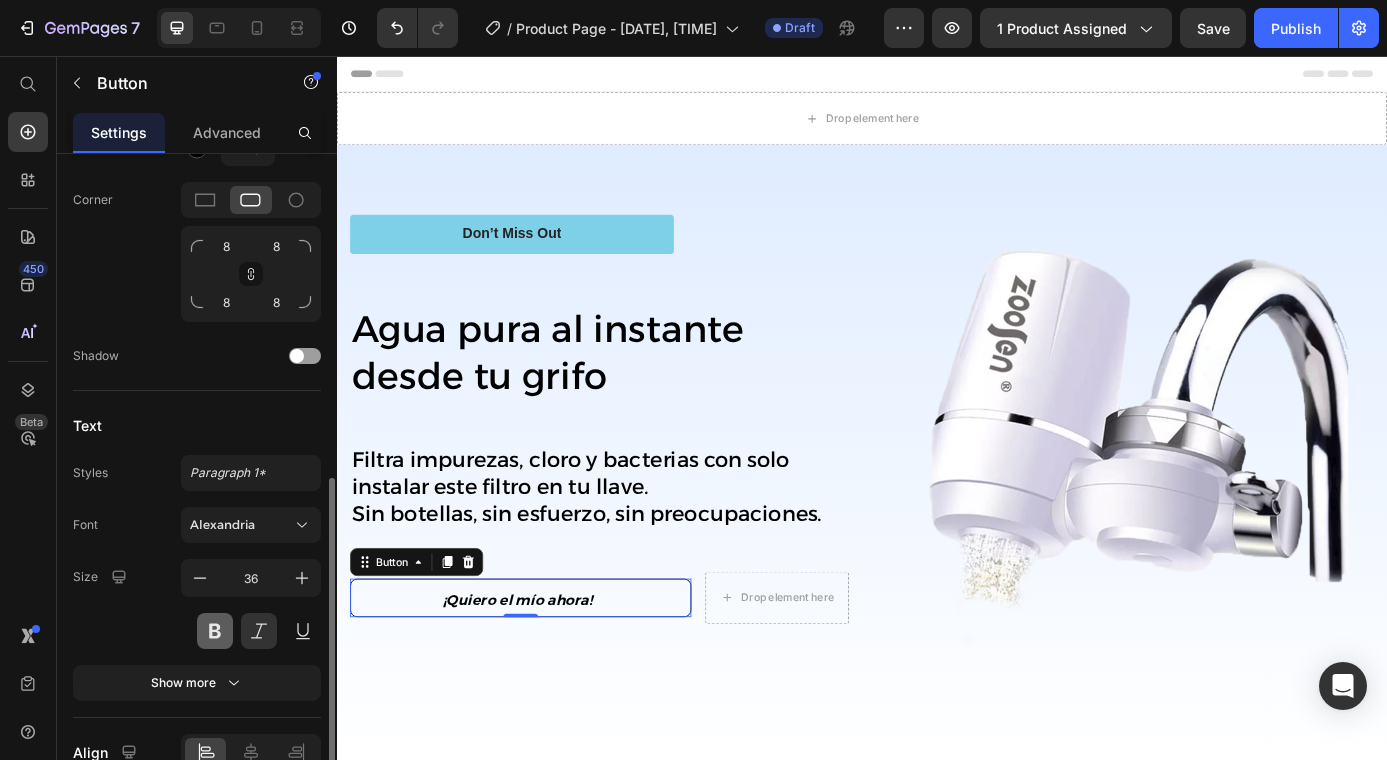 click at bounding box center (215, 631) 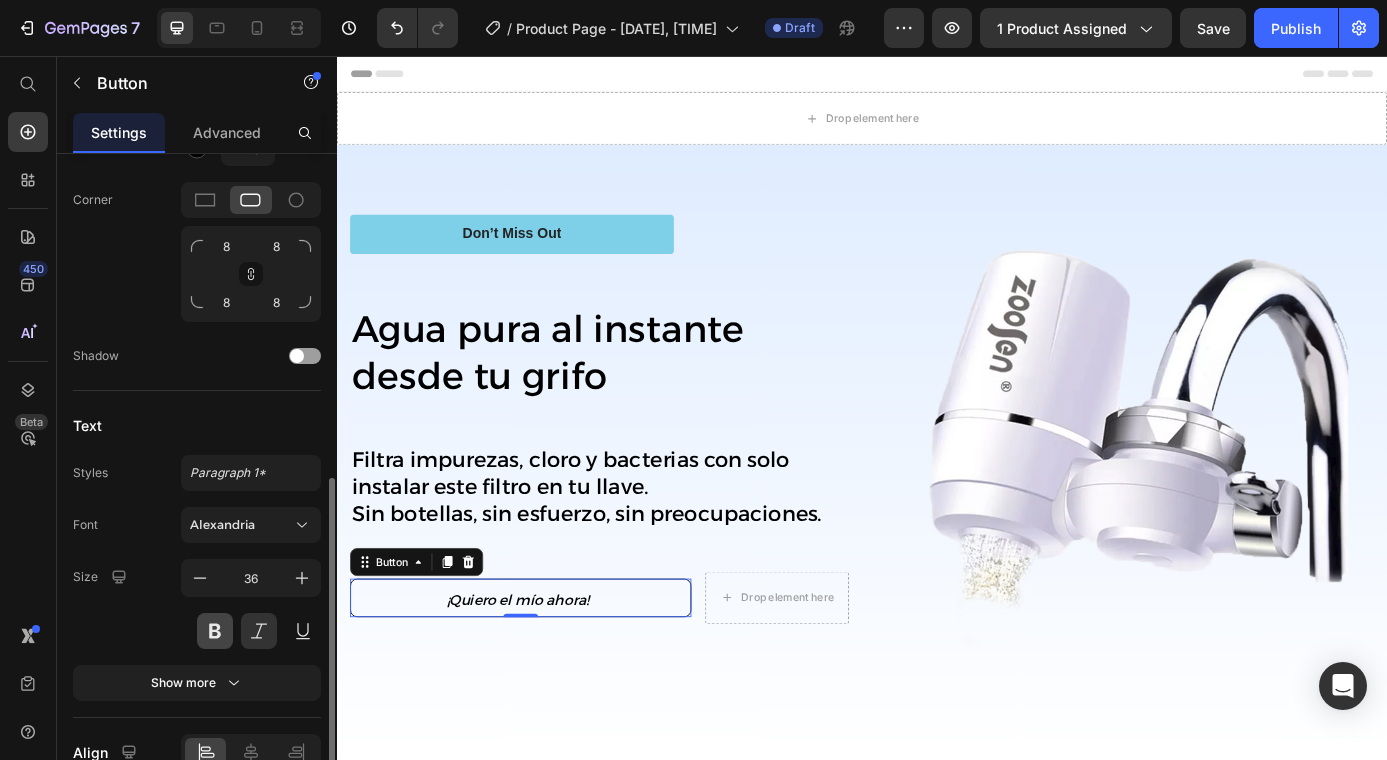 click at bounding box center (215, 631) 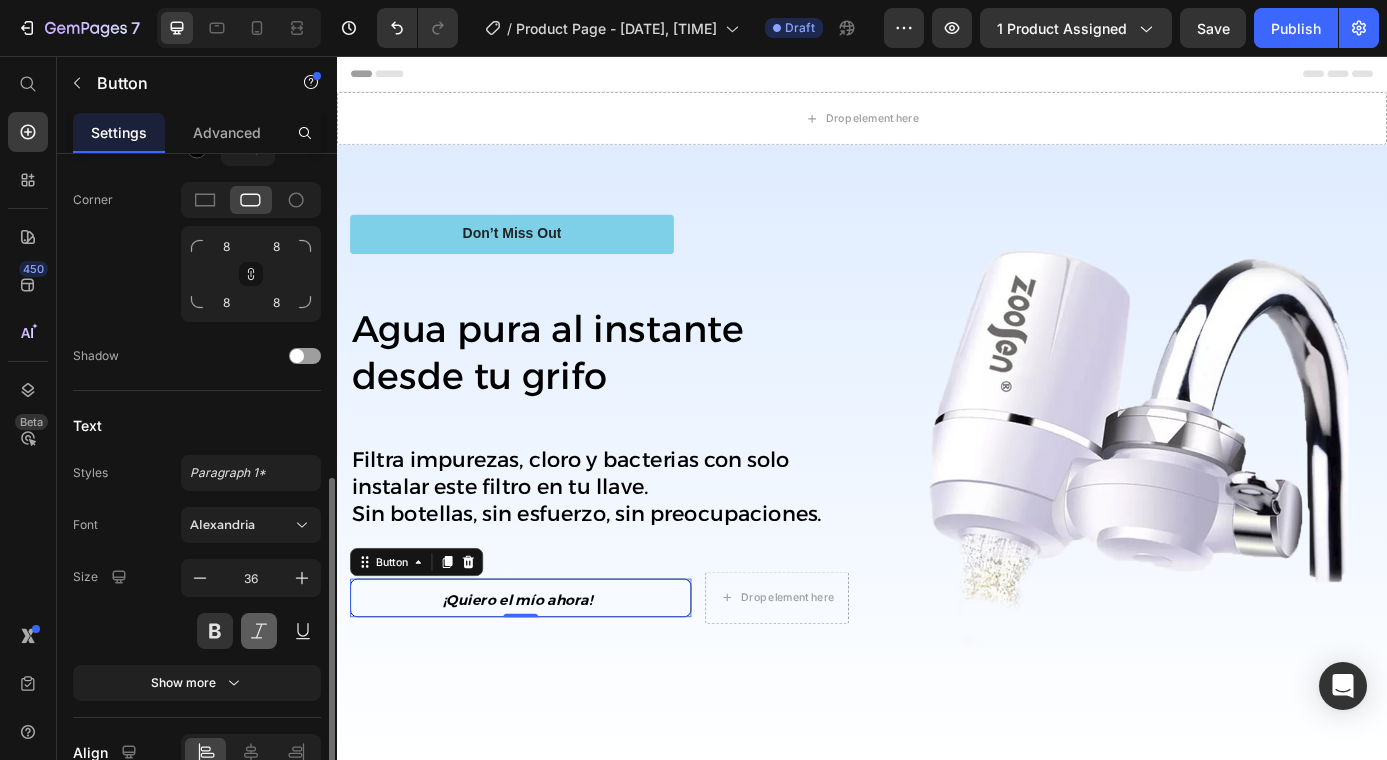 click at bounding box center (259, 631) 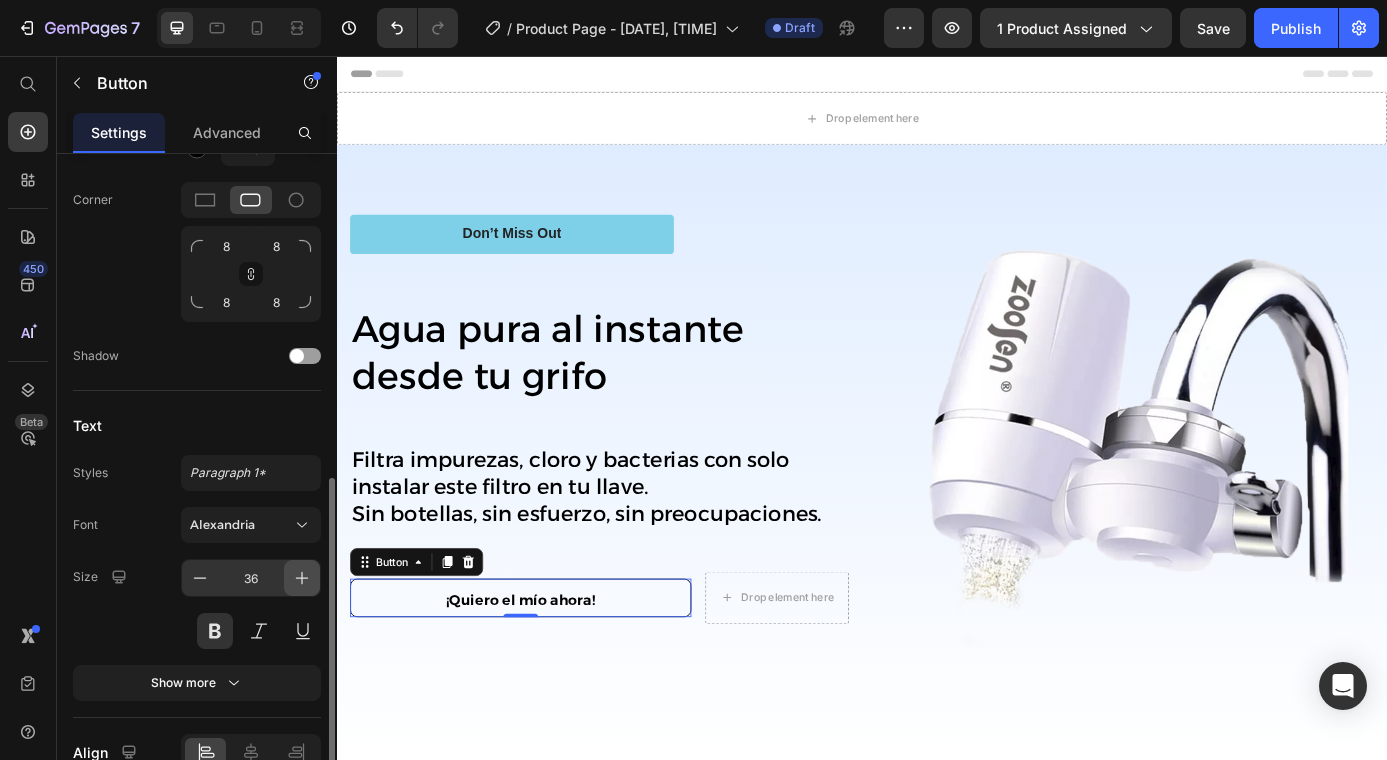 click 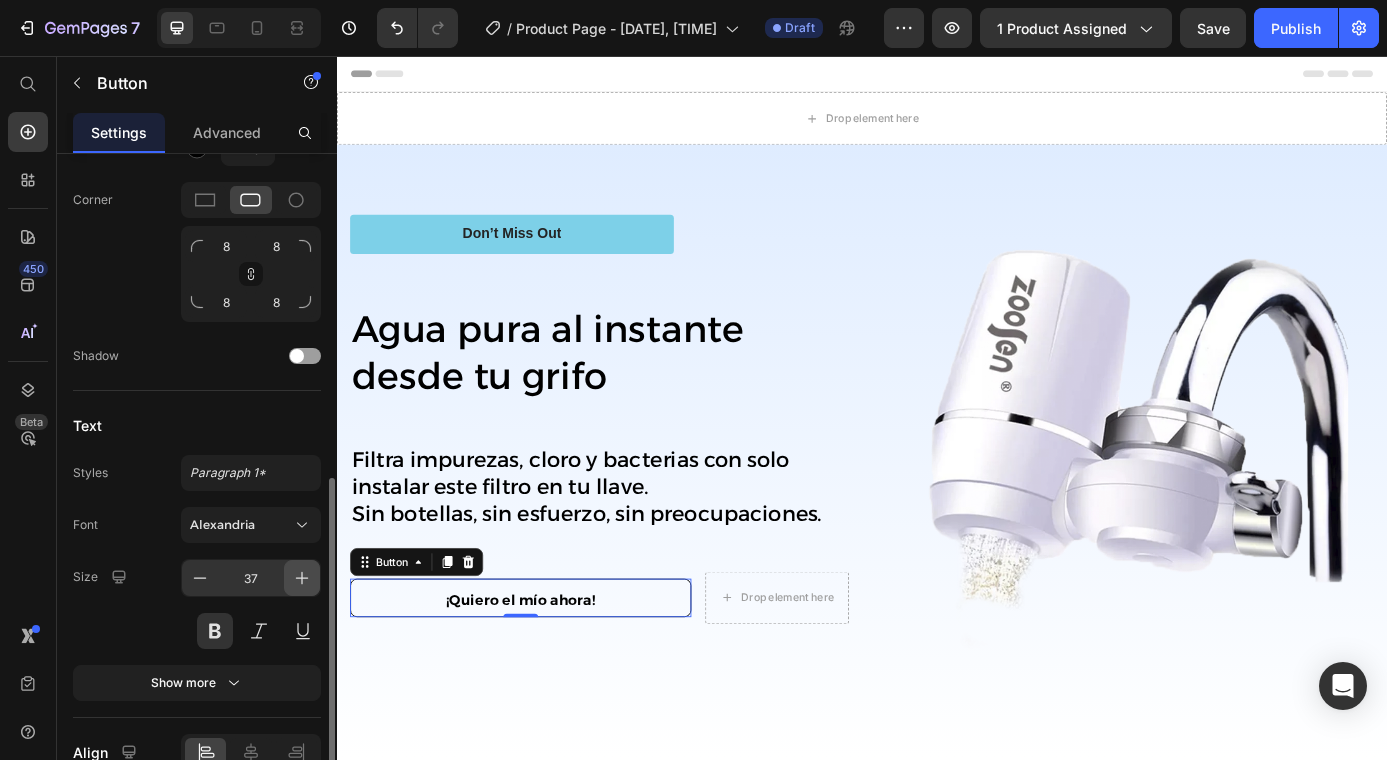 click 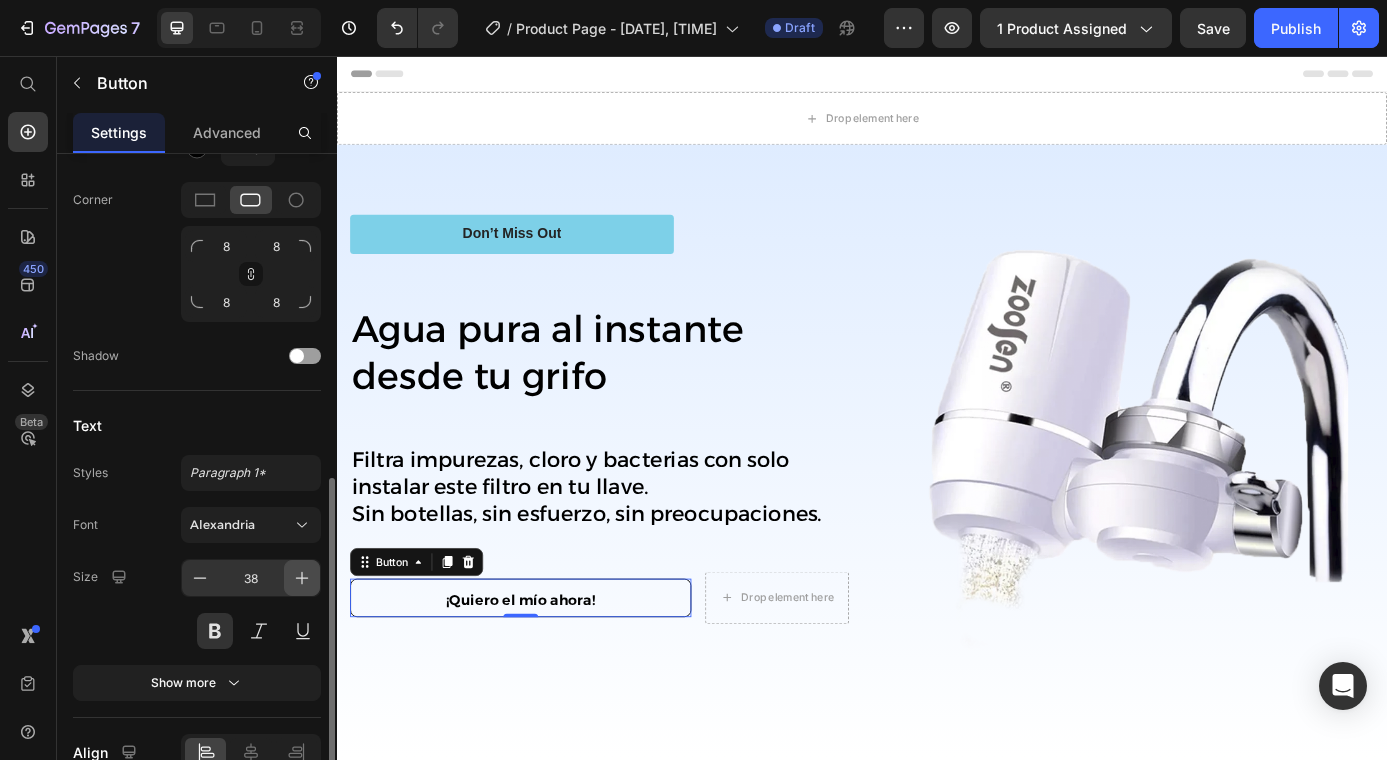click 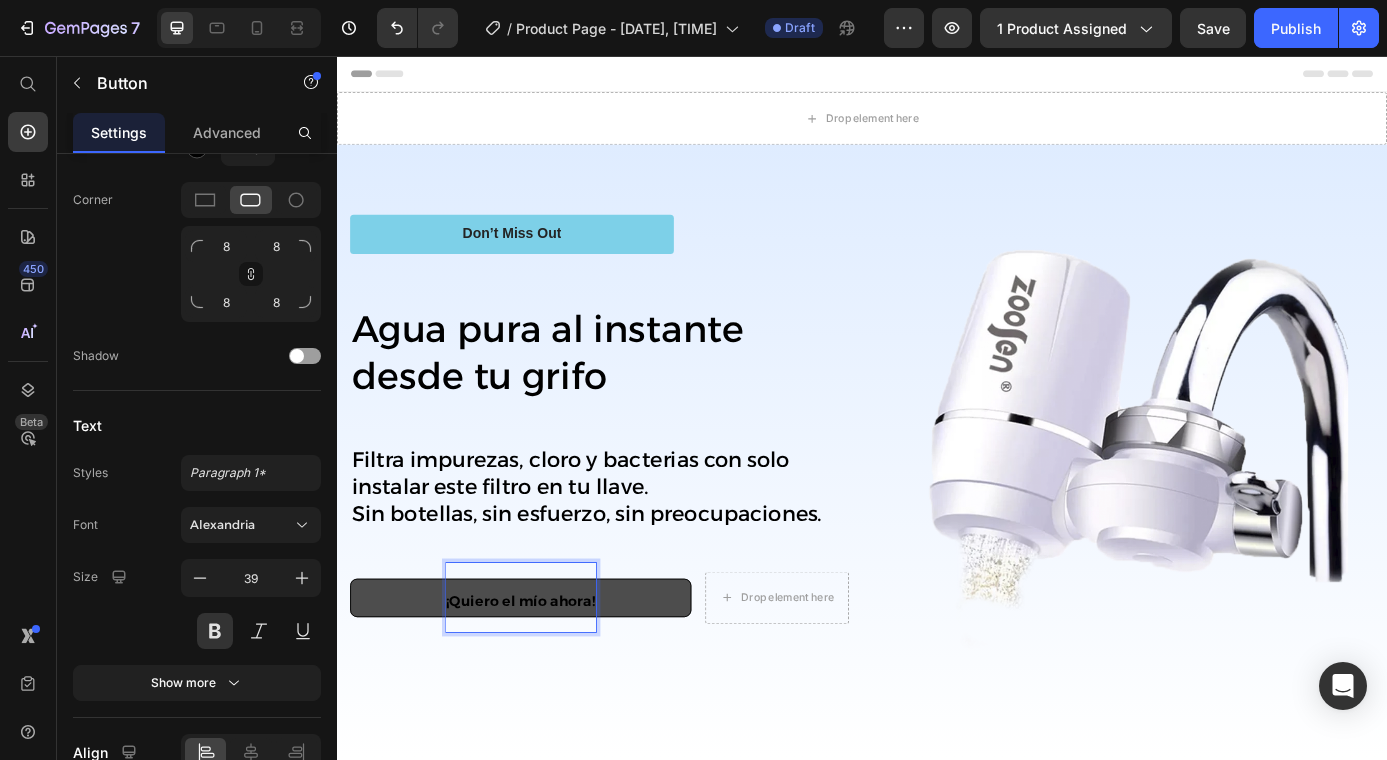 click on "¡Quiero el mío ahora!" at bounding box center [547, 678] 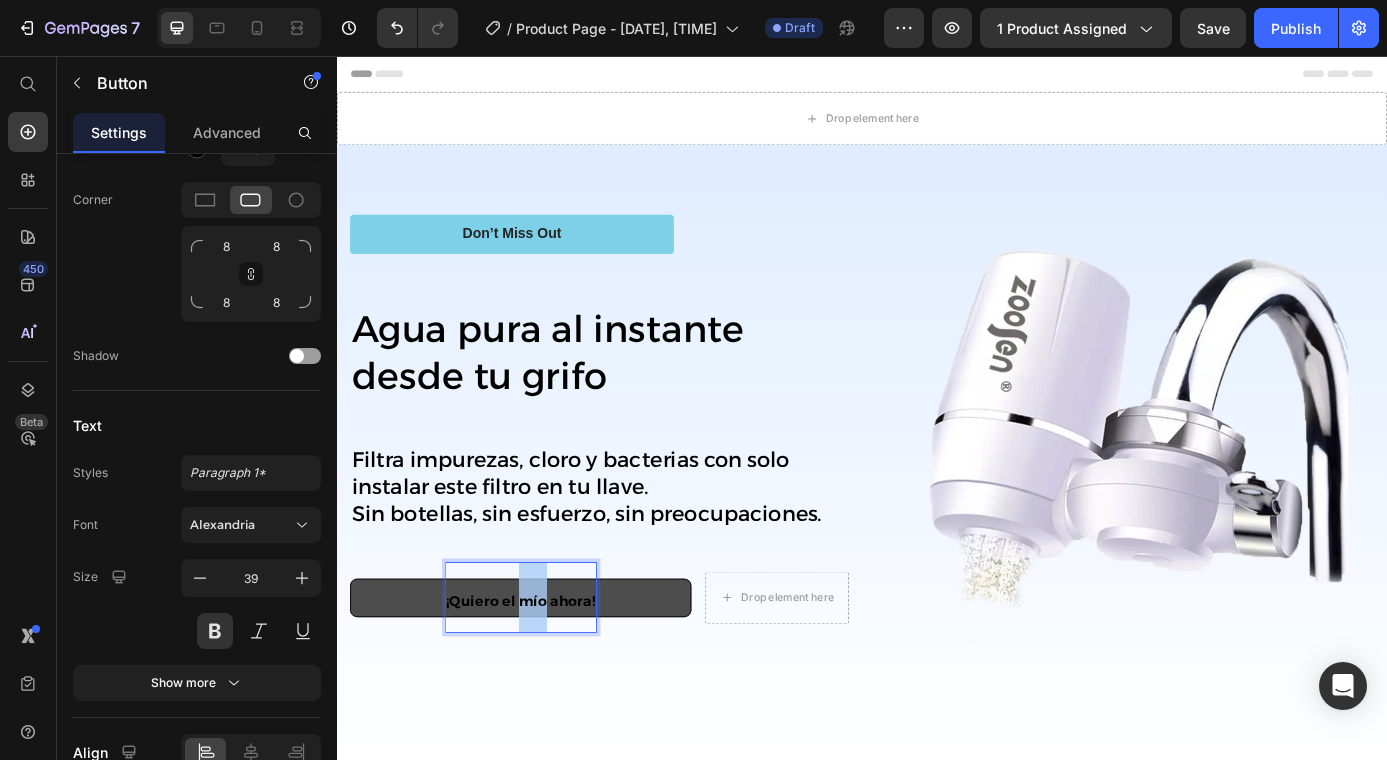 click on "¡Quiero el mío ahora!" at bounding box center (547, 678) 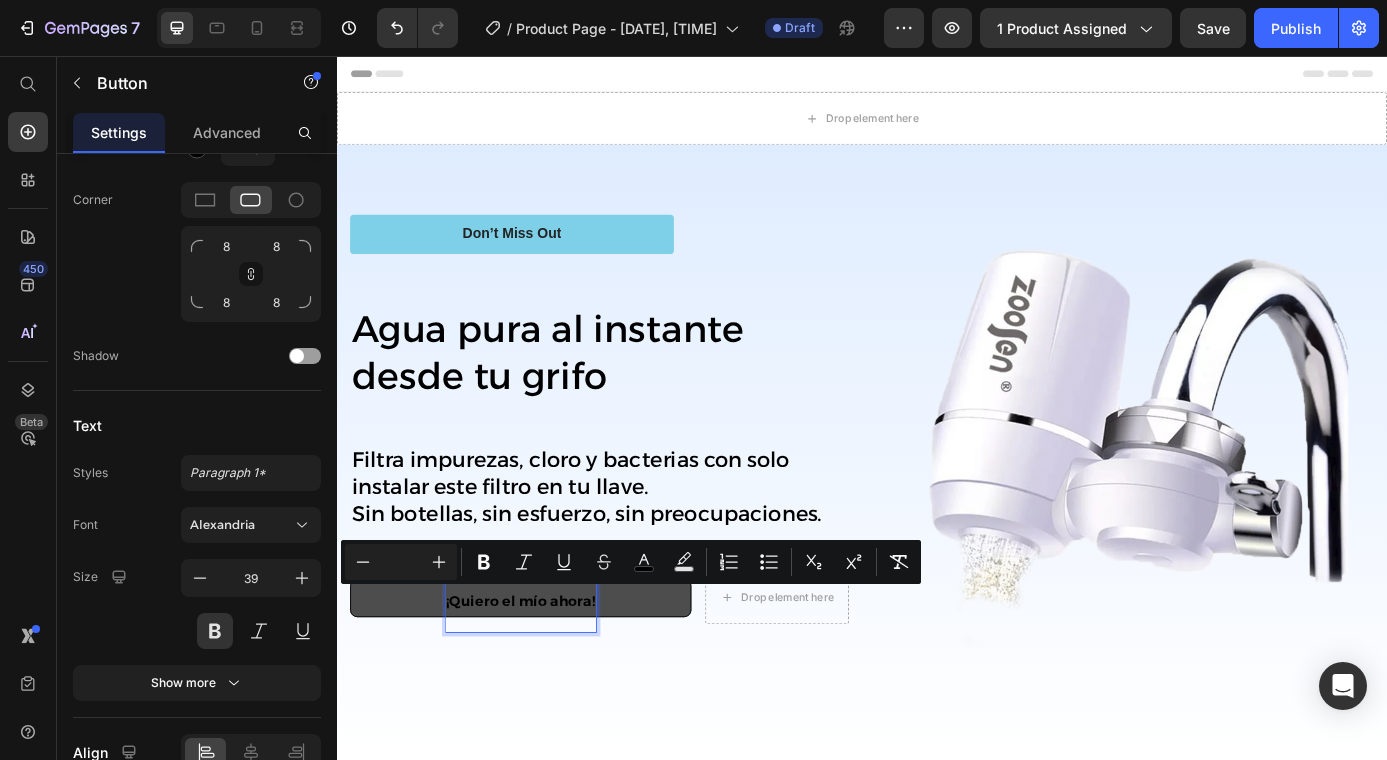 click on "¡Quiero el mío ahora!" at bounding box center [547, 678] 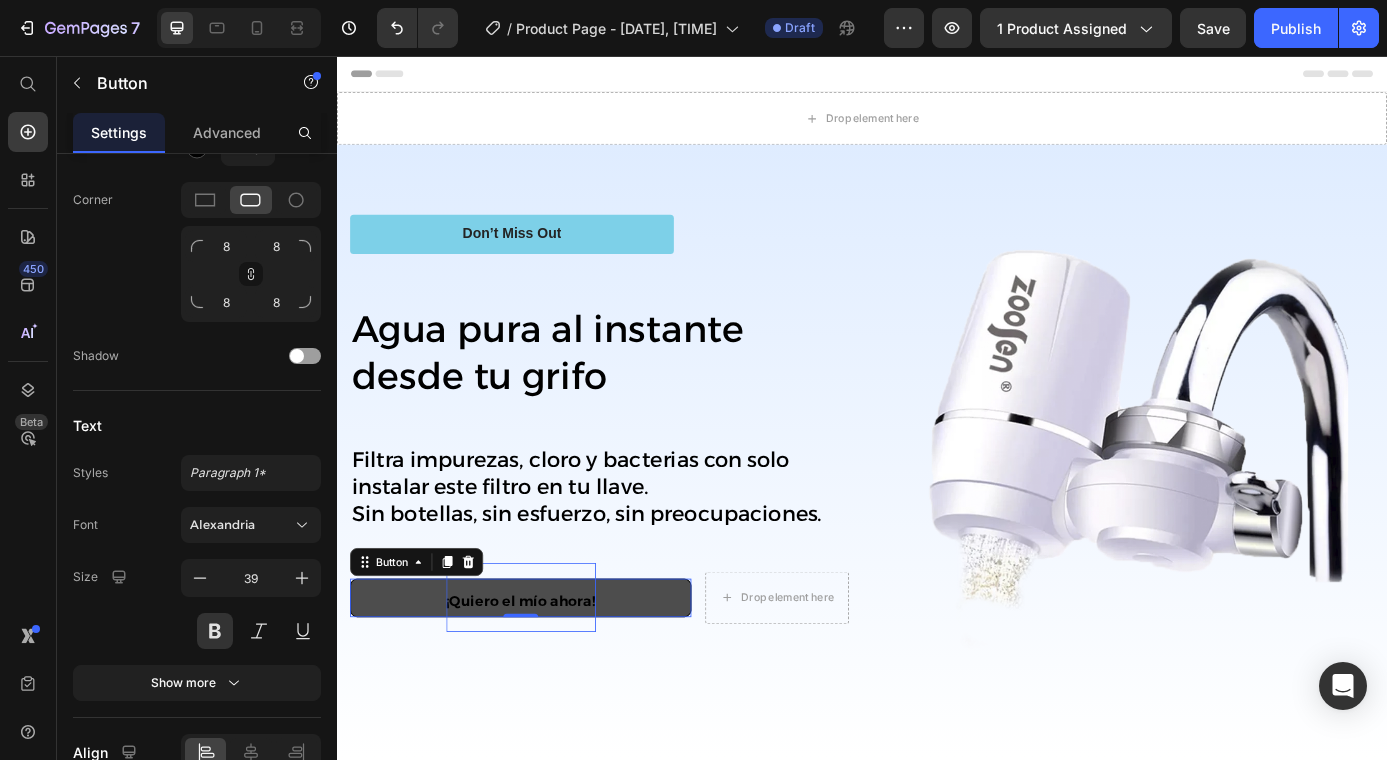 drag, startPoint x: 628, startPoint y: 679, endPoint x: 619, endPoint y: 674, distance: 10.29563 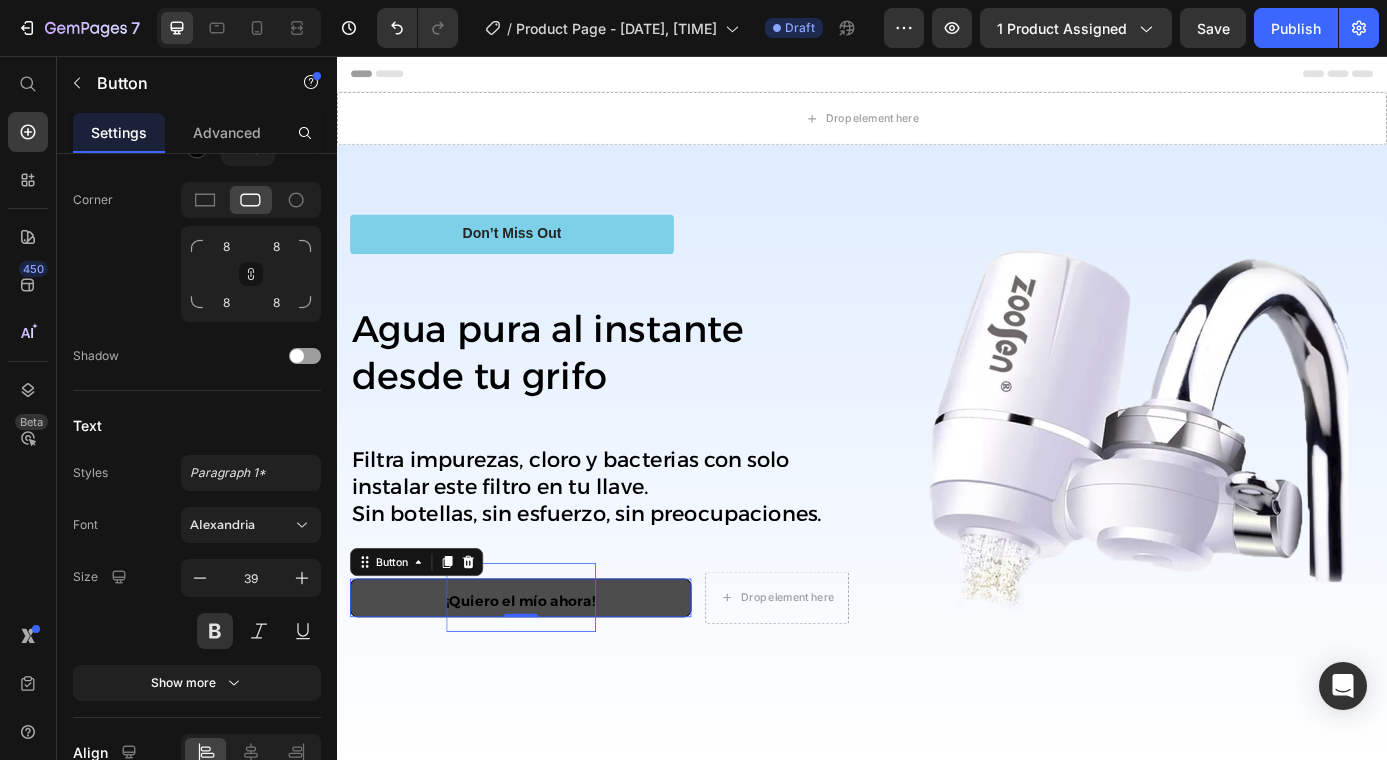 click on "¡Quiero el mío ahora!" at bounding box center [547, 675] 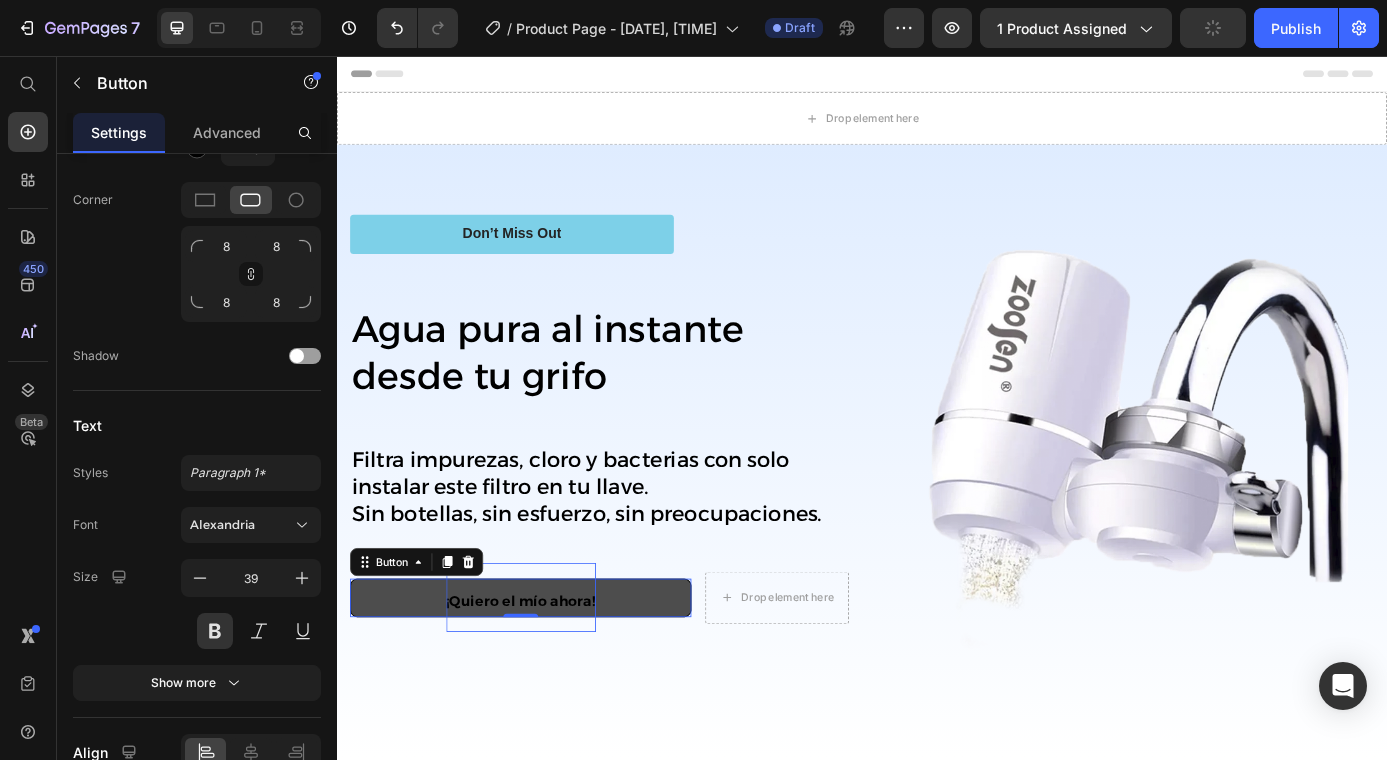 click on "¡Quiero el mío ahora!" at bounding box center (547, 678) 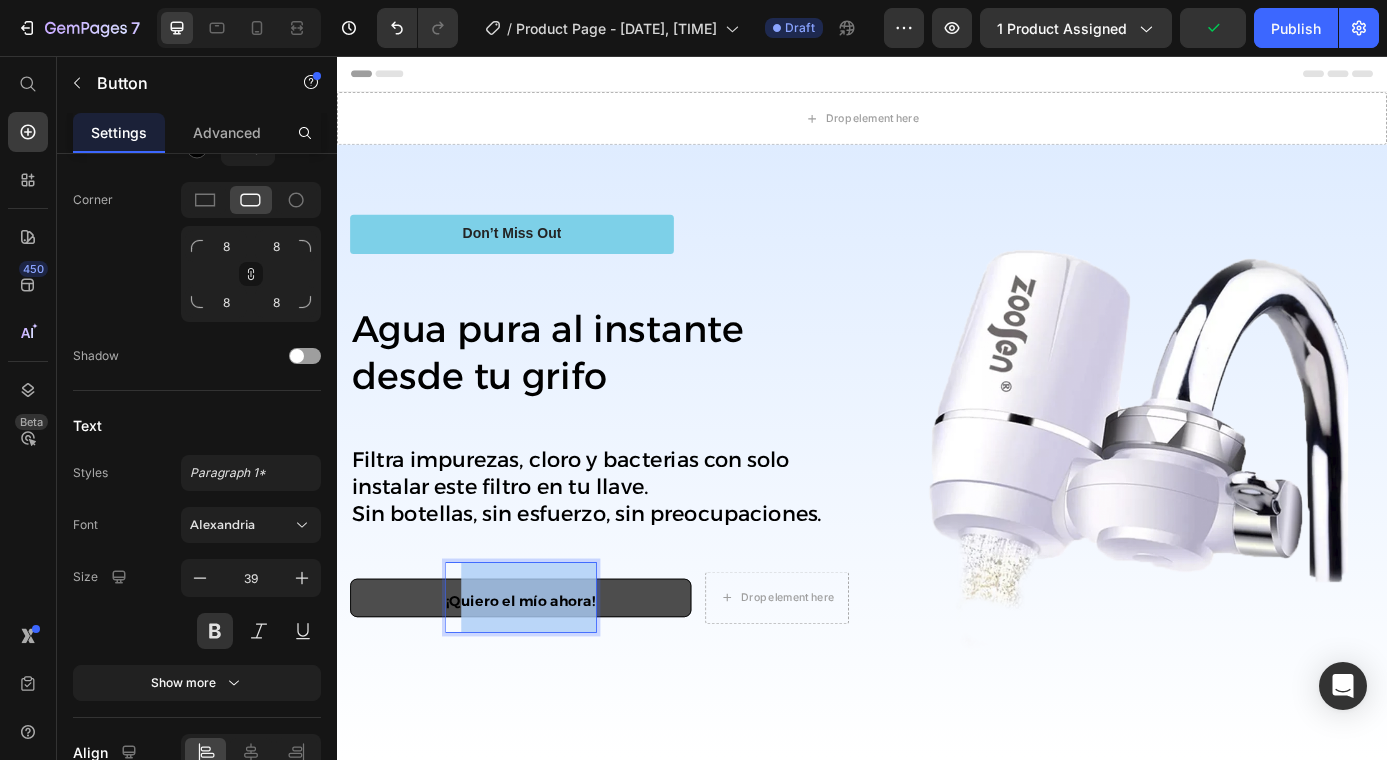 drag, startPoint x: 496, startPoint y: 679, endPoint x: 649, endPoint y: 679, distance: 153 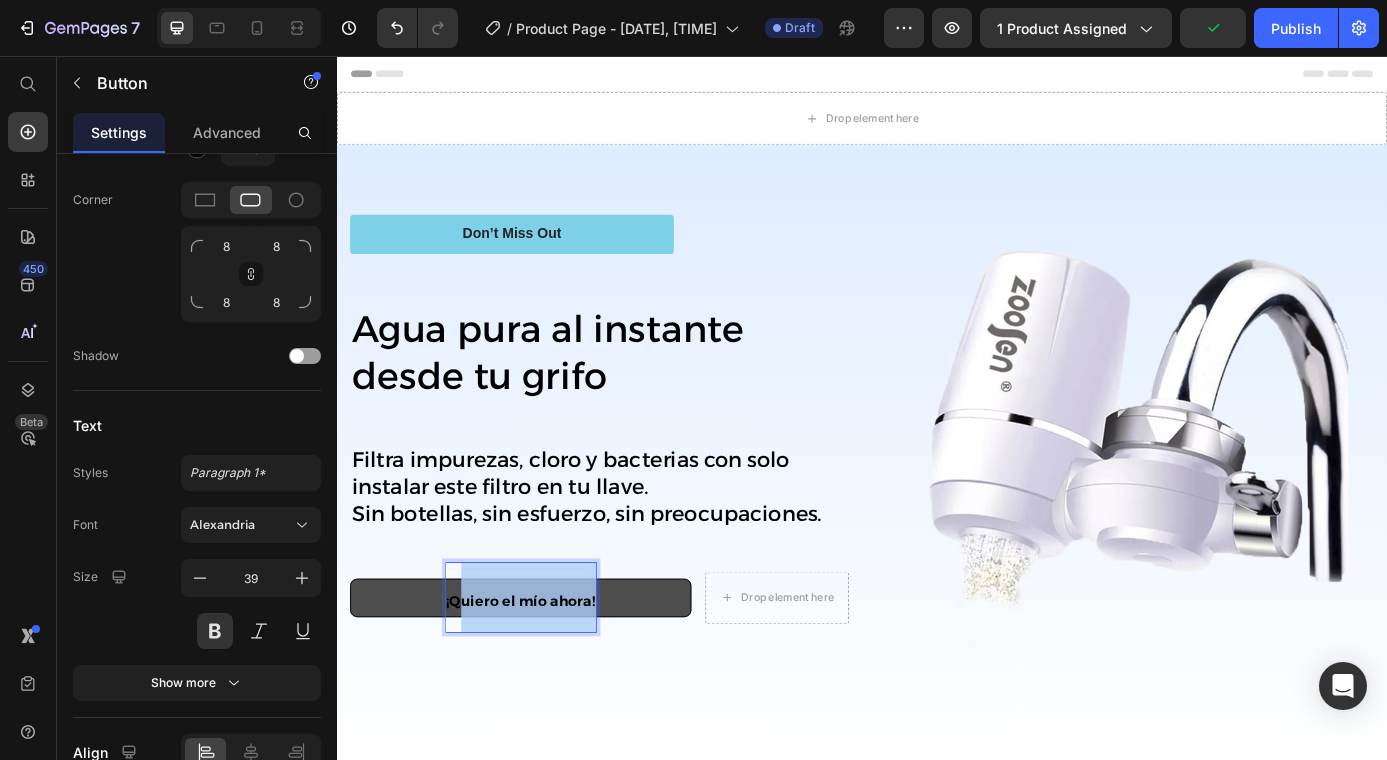 click on "¡Quiero el mío ahora!" at bounding box center [547, 675] 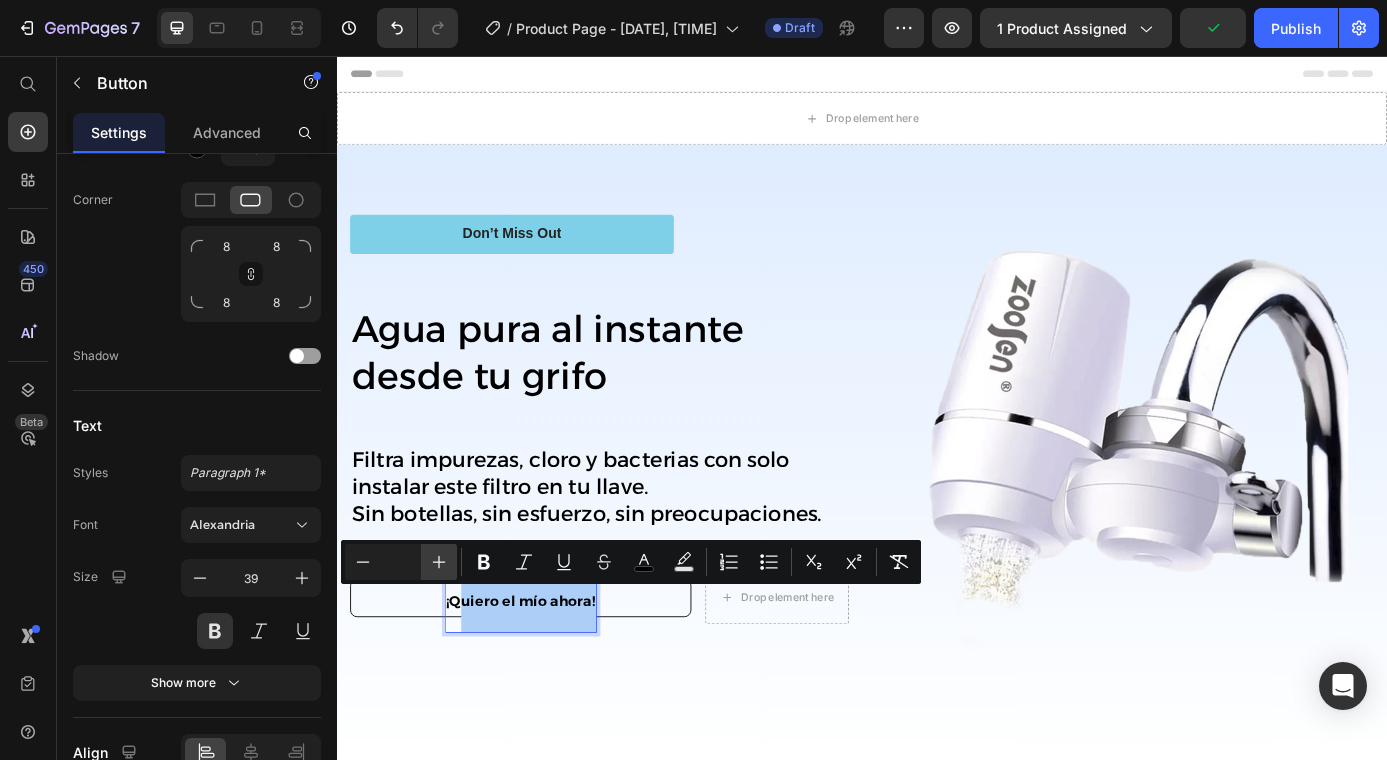 click 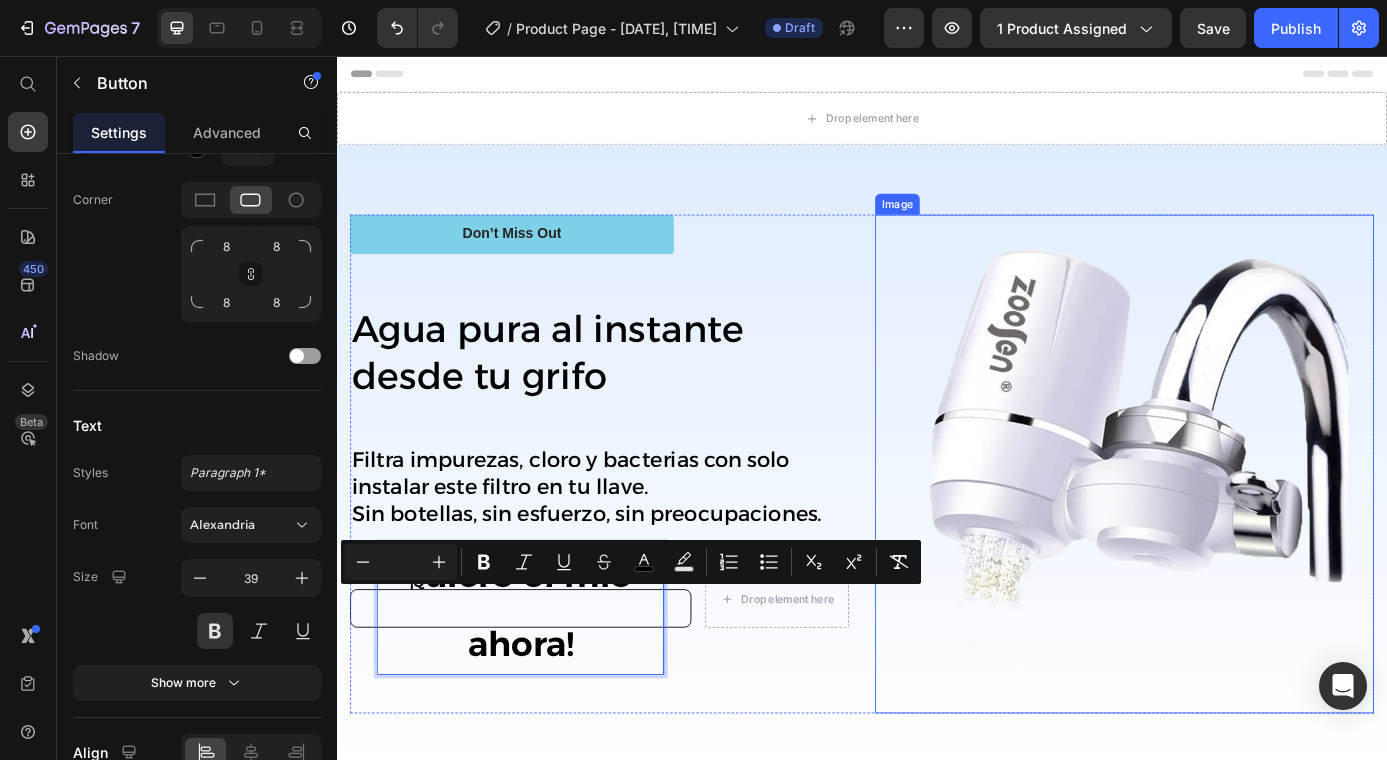 click at bounding box center [1237, 522] 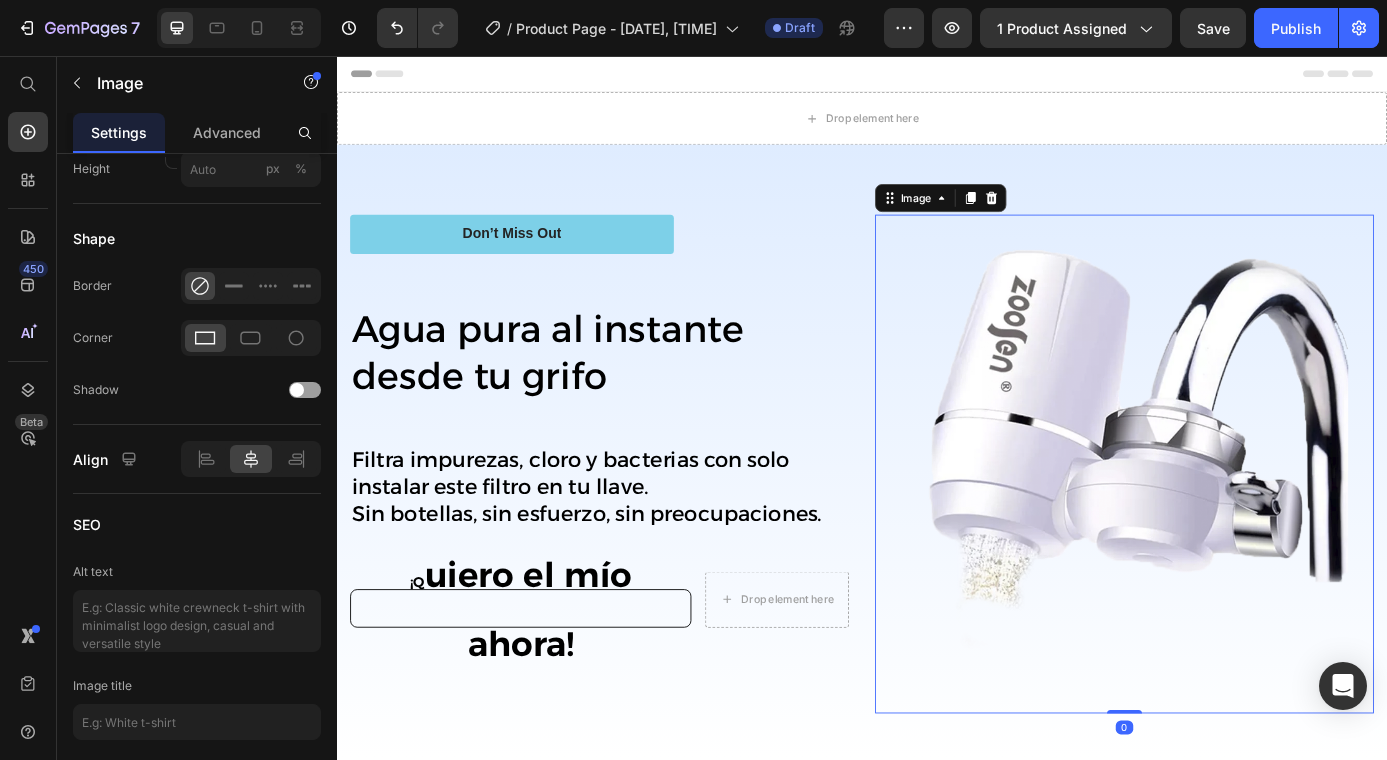 scroll, scrollTop: 0, scrollLeft: 0, axis: both 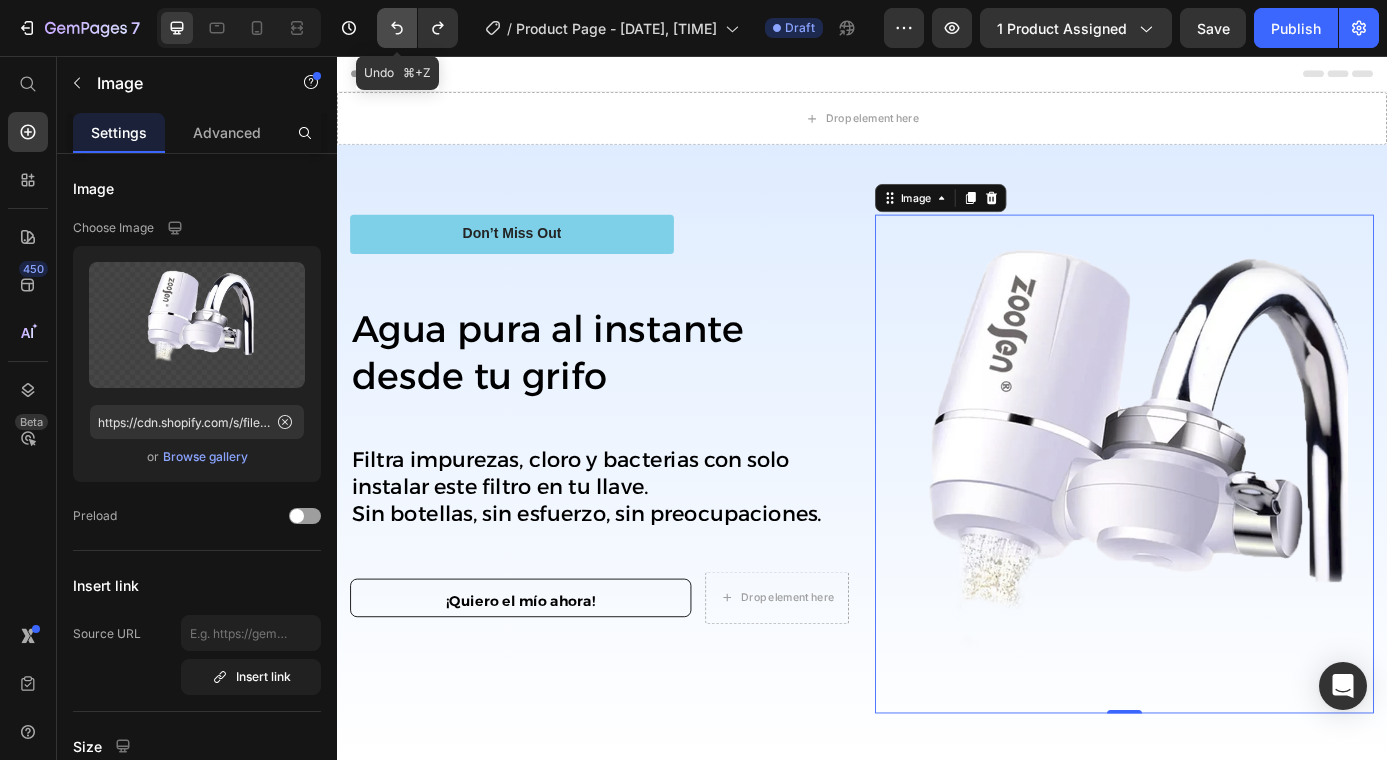 click 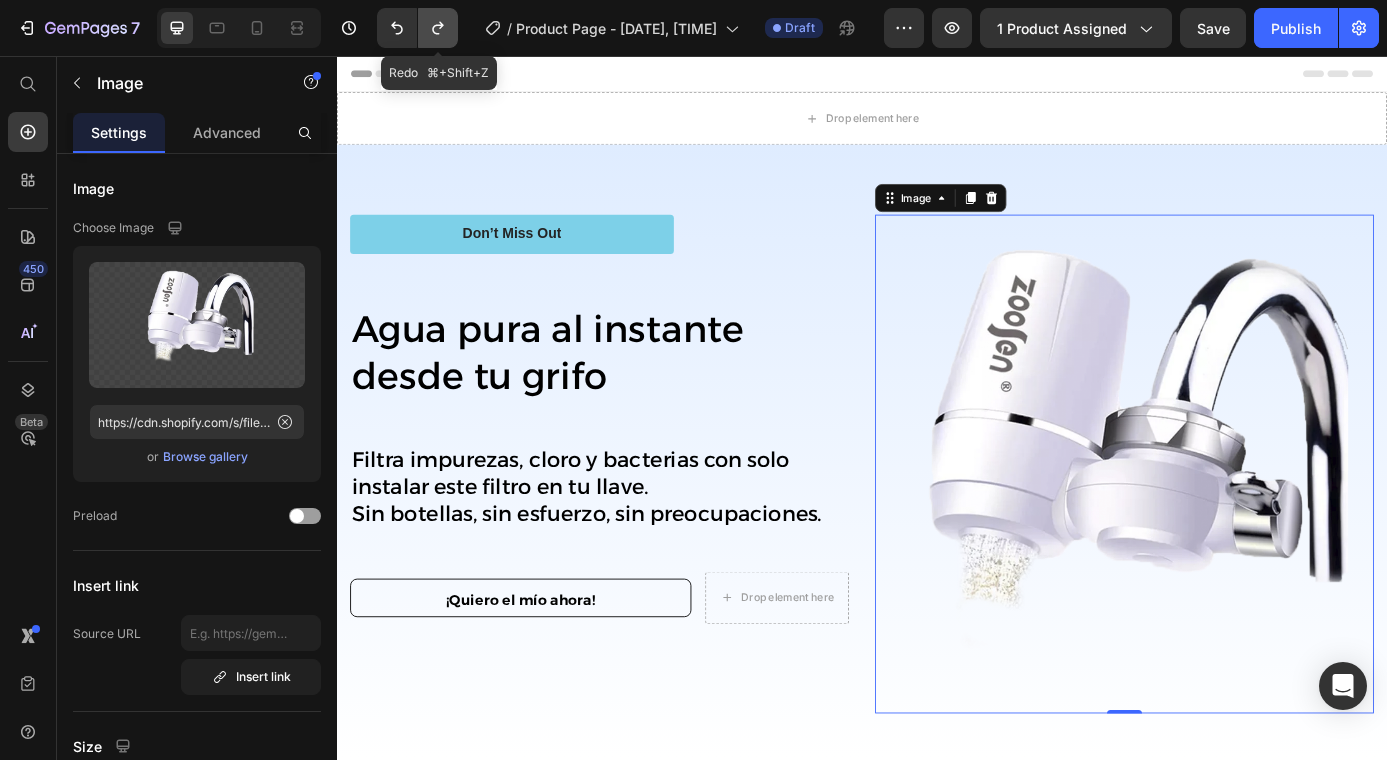 click 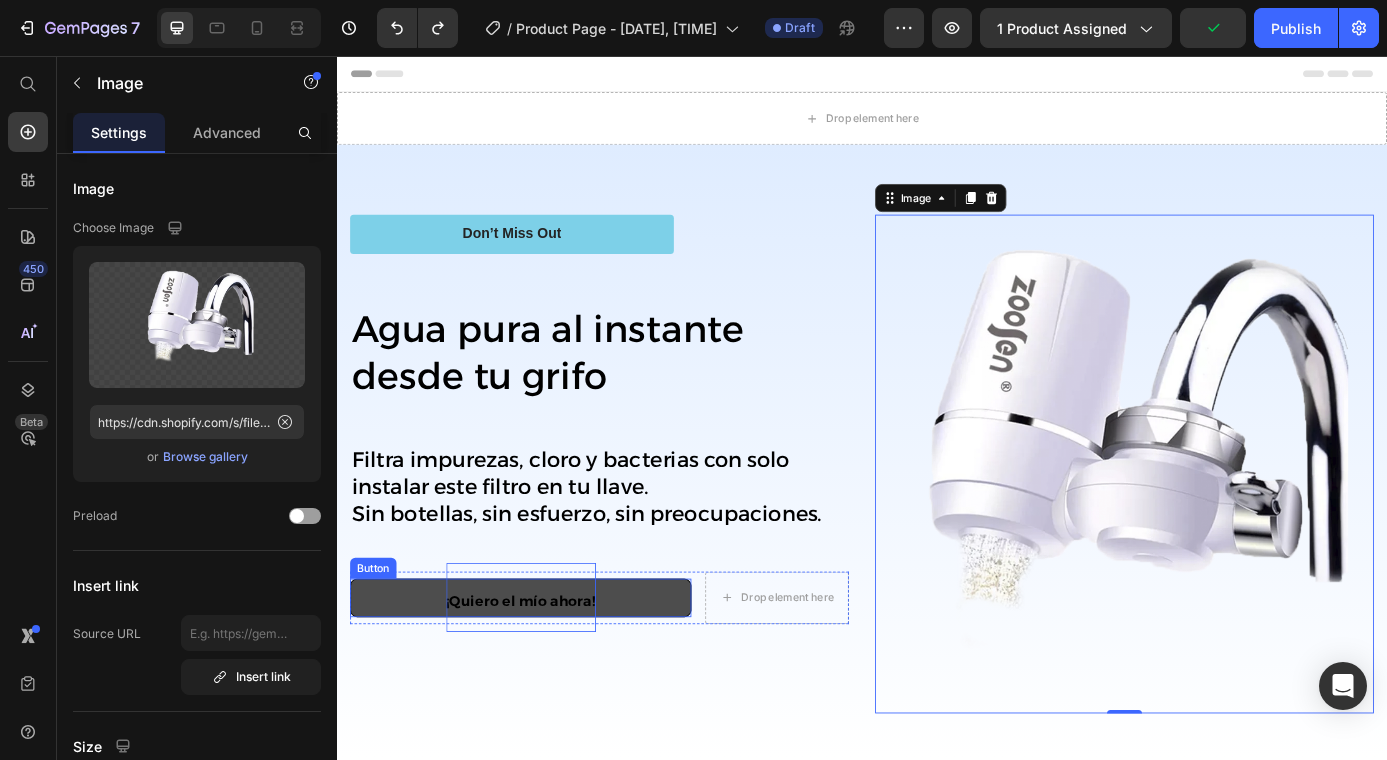 click on "¡Quiero el mío ahora!" at bounding box center (547, 678) 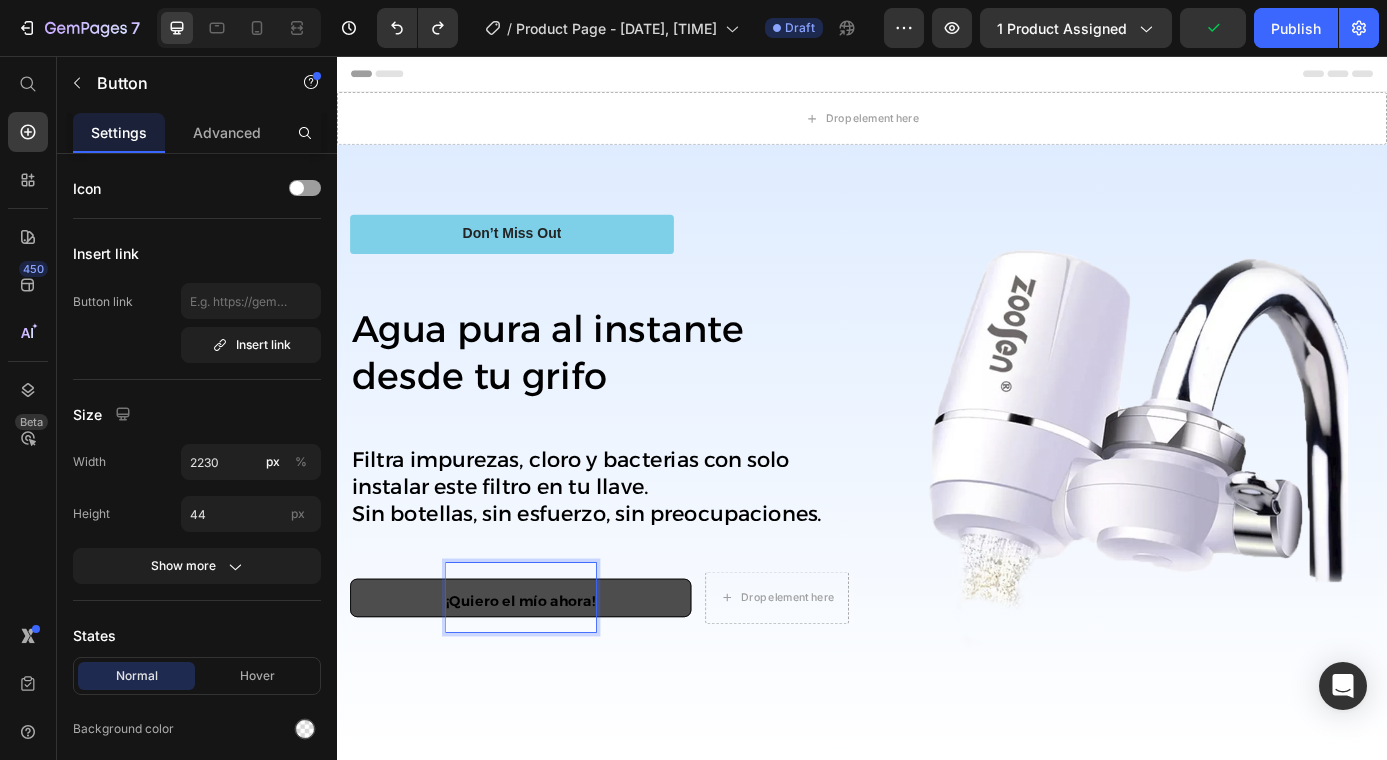 click on "¡Quiero el mío ahora!" at bounding box center [547, 678] 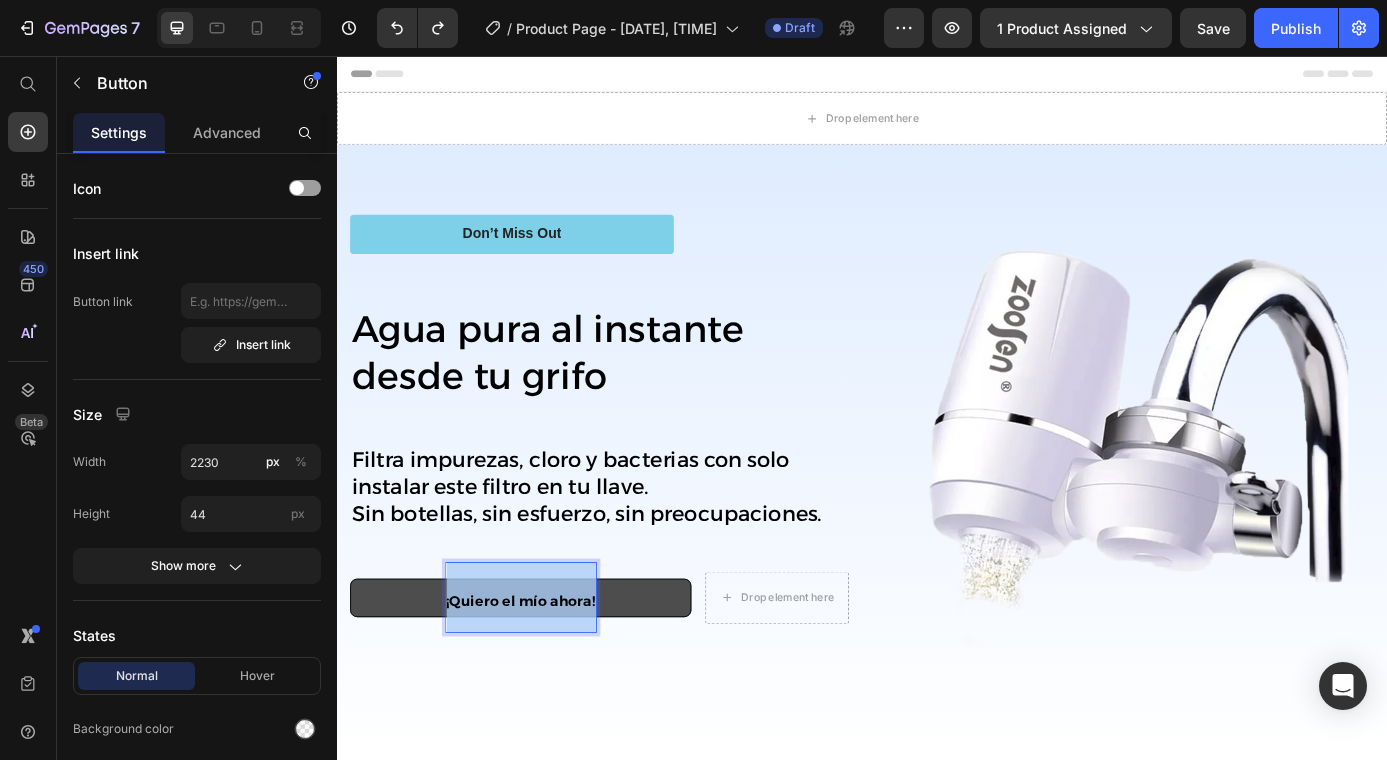 drag, startPoint x: 626, startPoint y: 677, endPoint x: 454, endPoint y: 671, distance: 172.10461 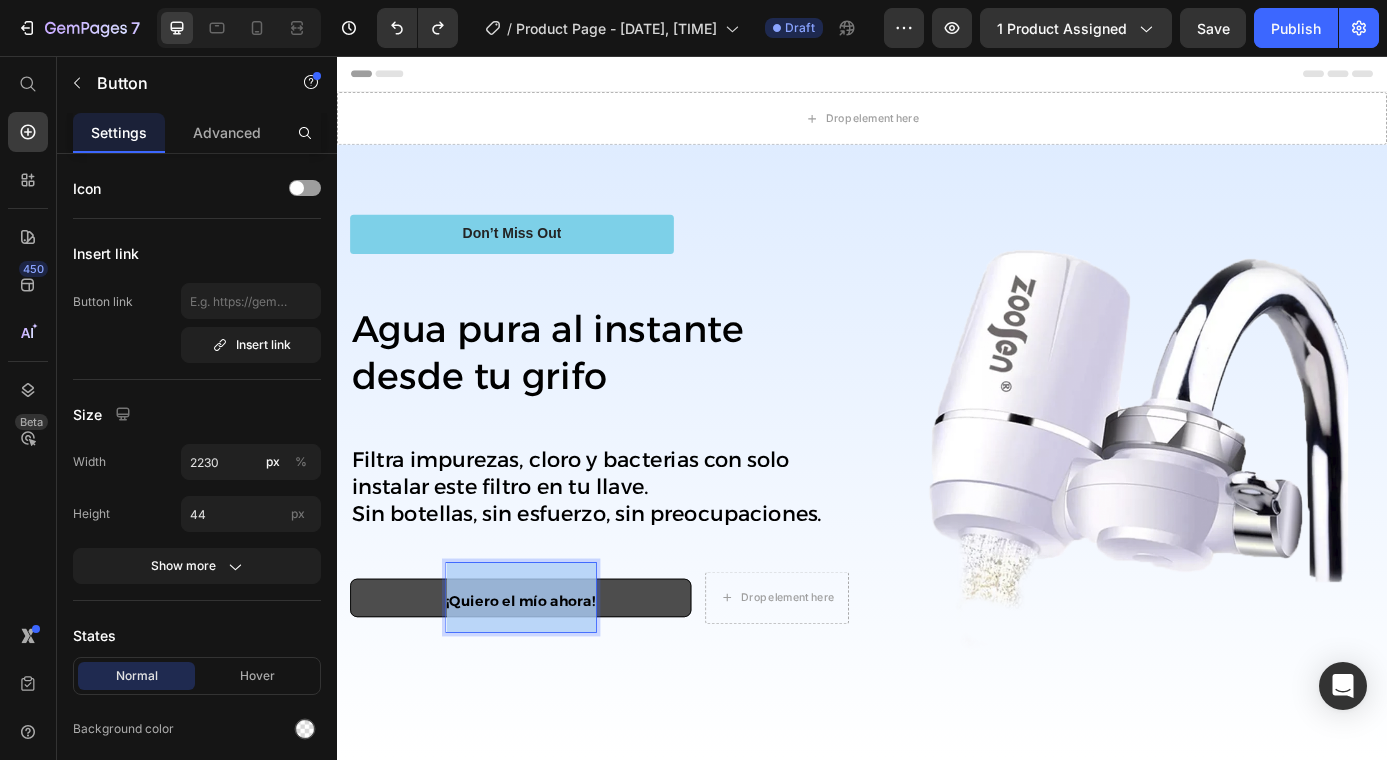 click on "¡Quiero el mío ahora!" at bounding box center [547, 675] 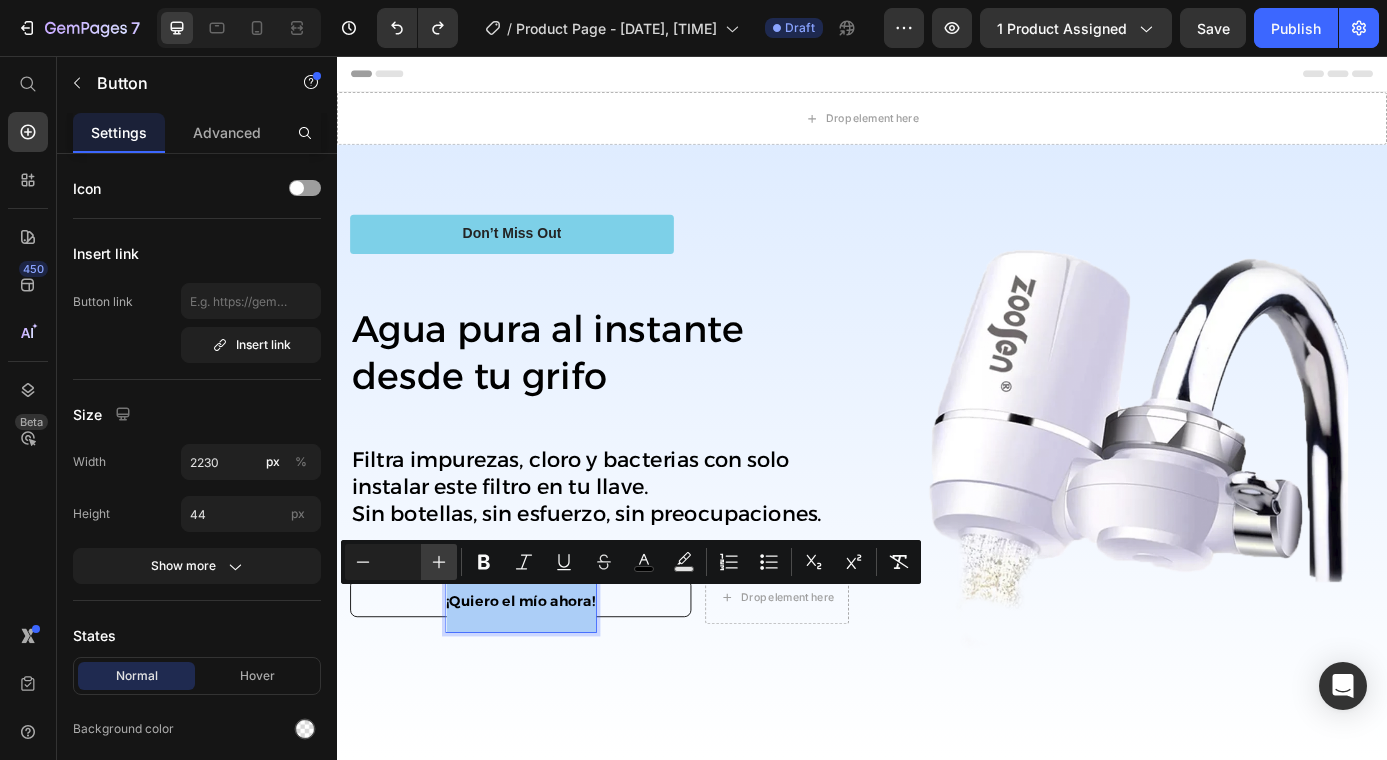 click 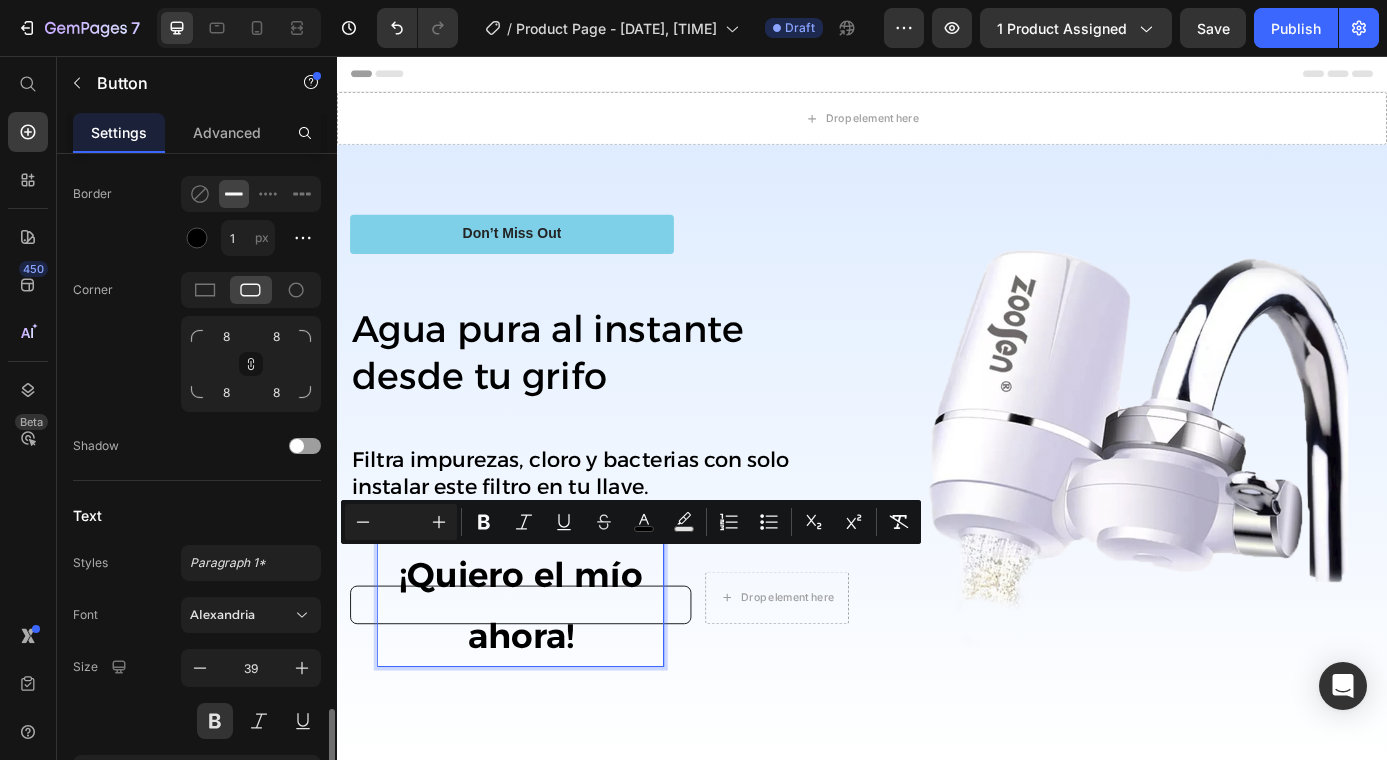 scroll, scrollTop: 826, scrollLeft: 0, axis: vertical 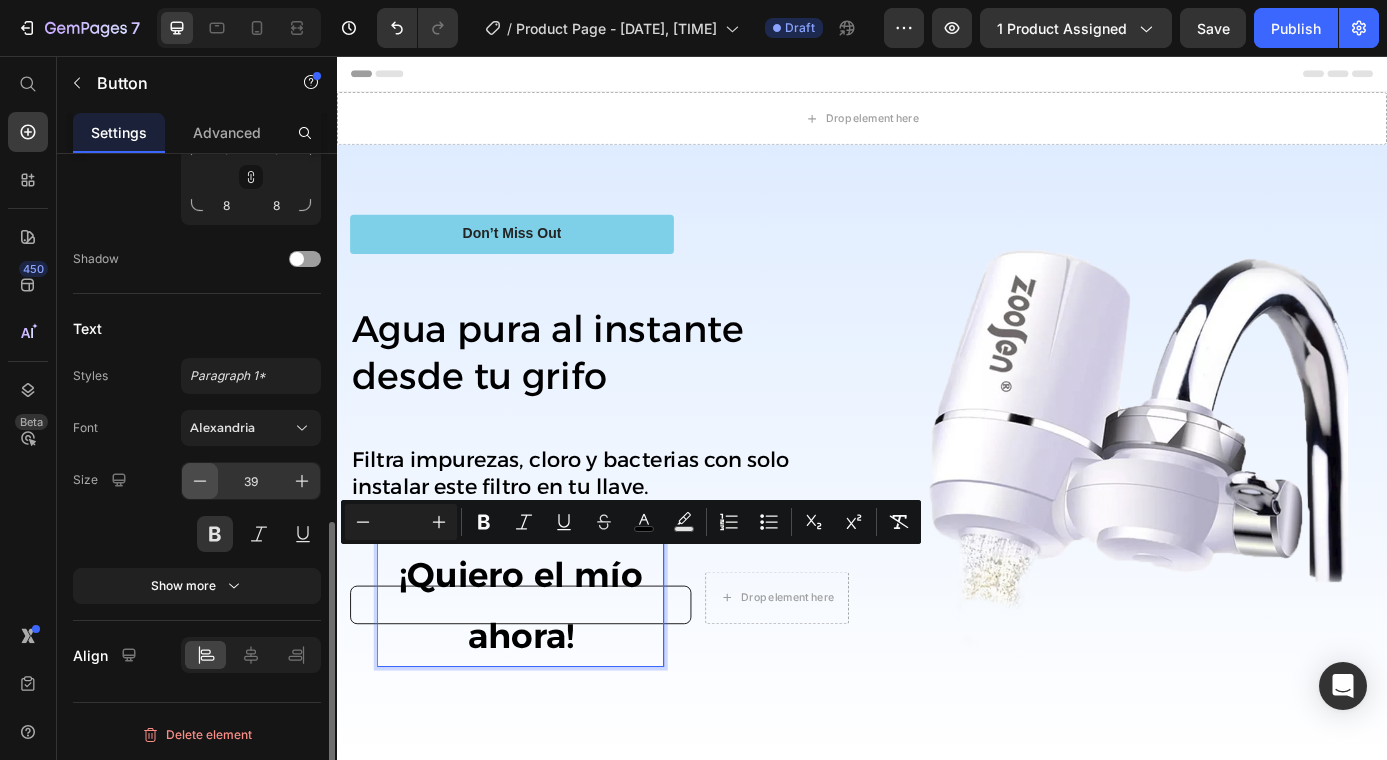 click 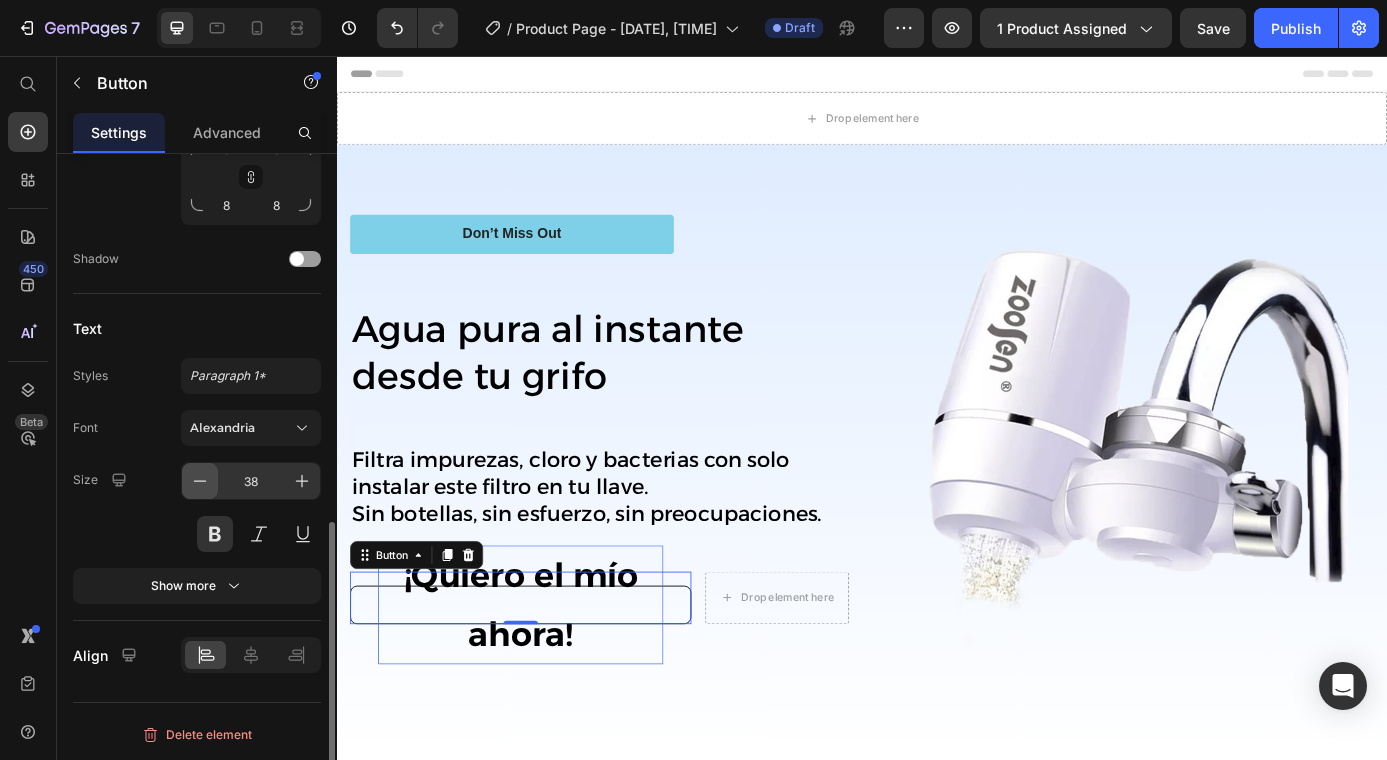 click 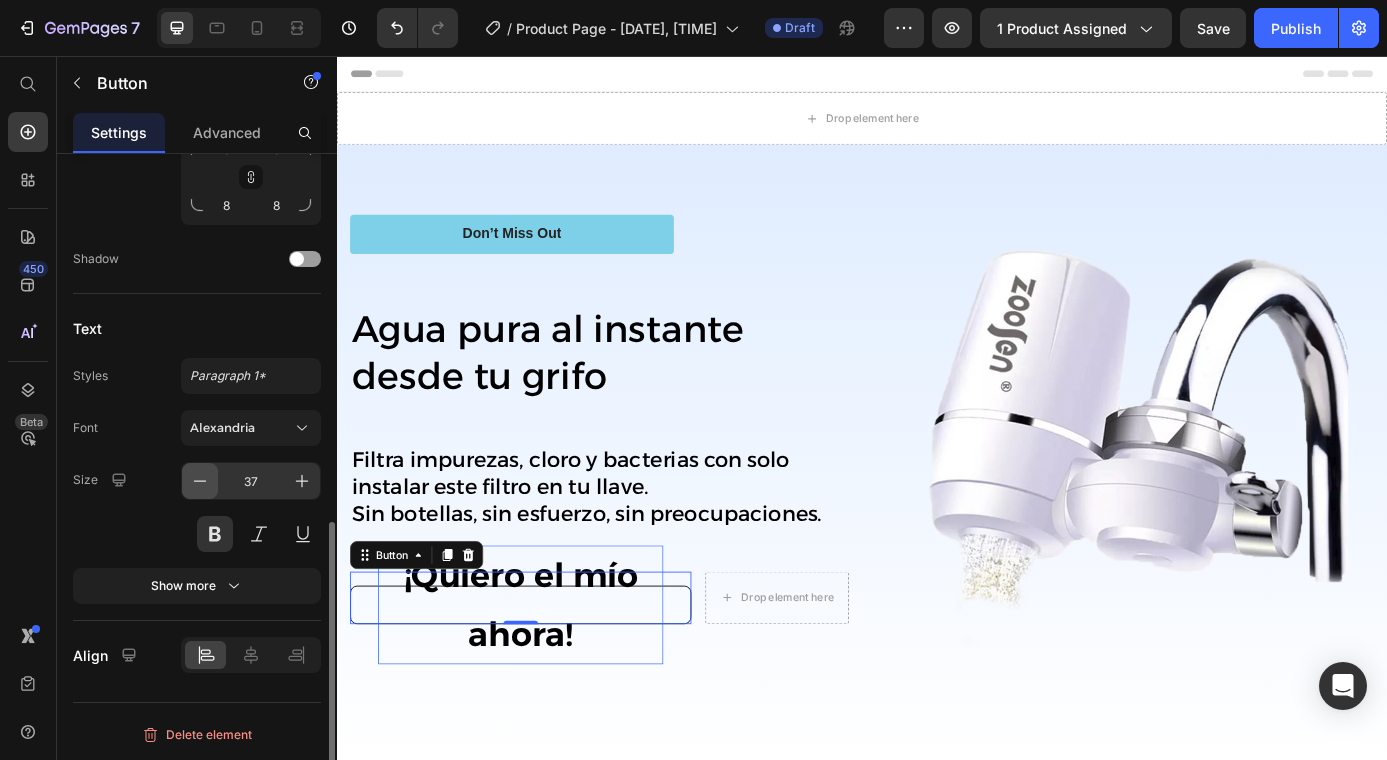 click 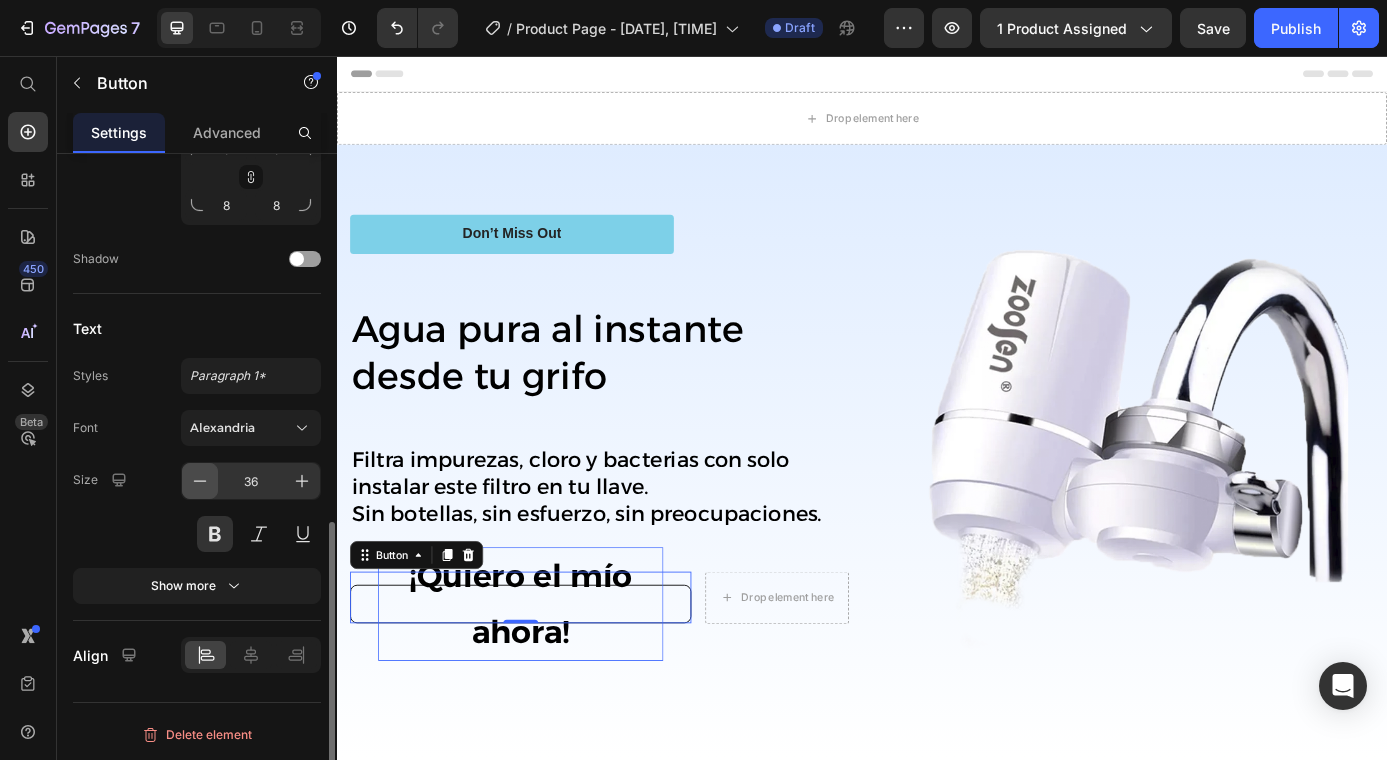 click 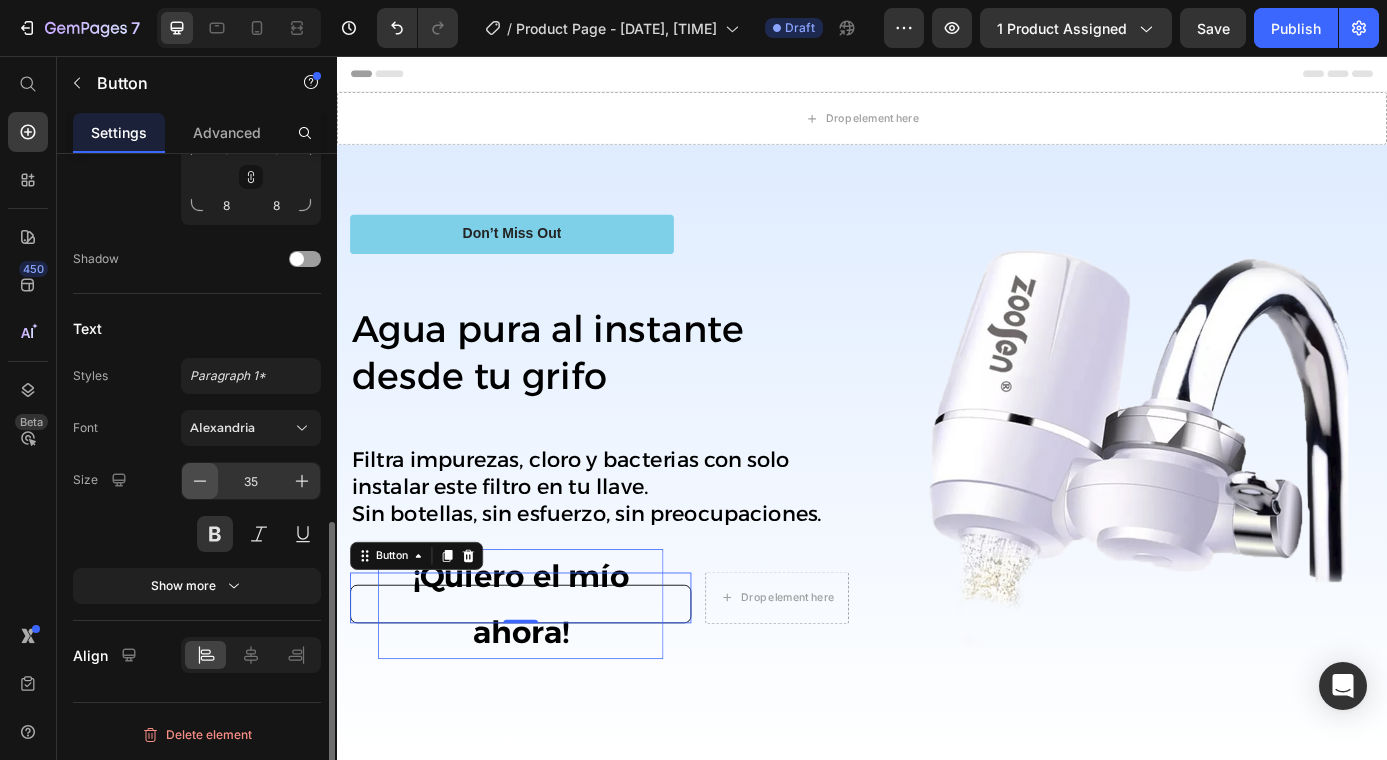 click 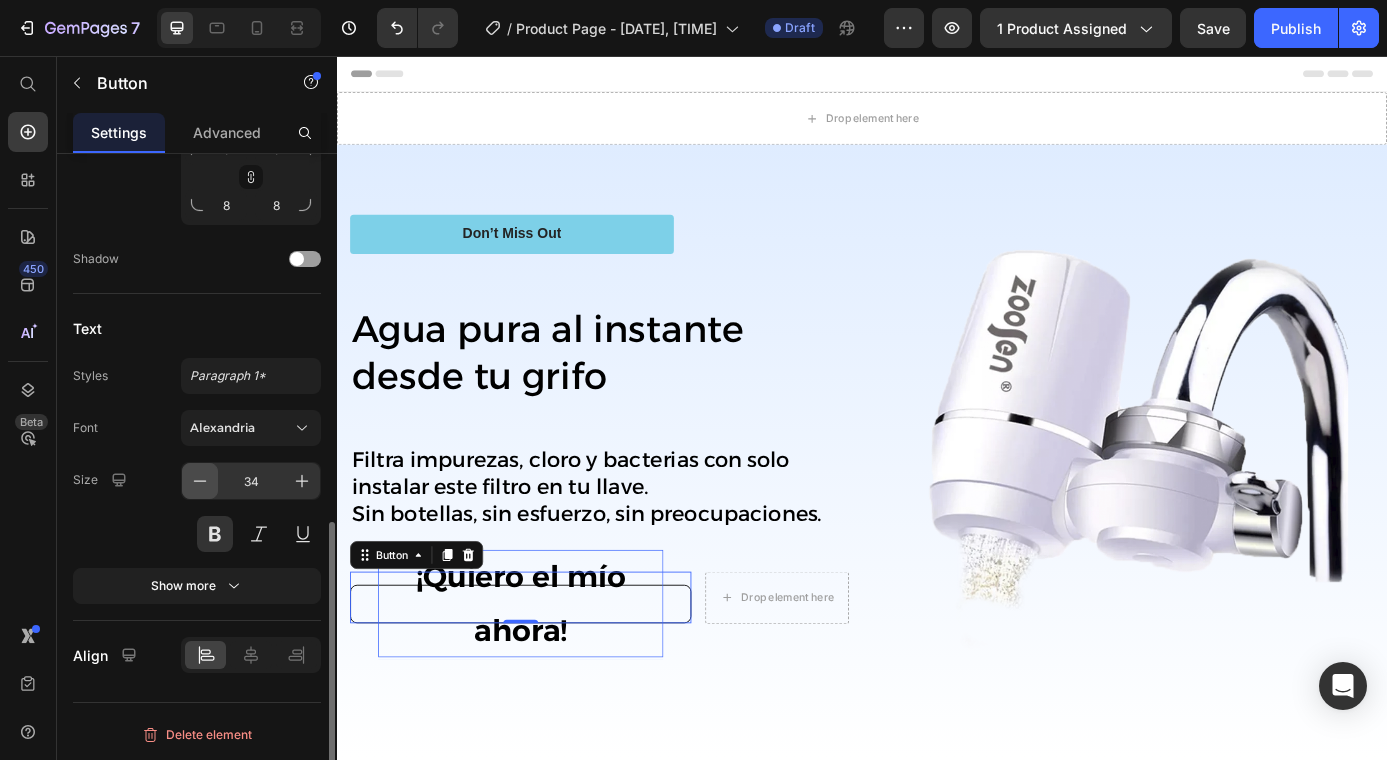 click 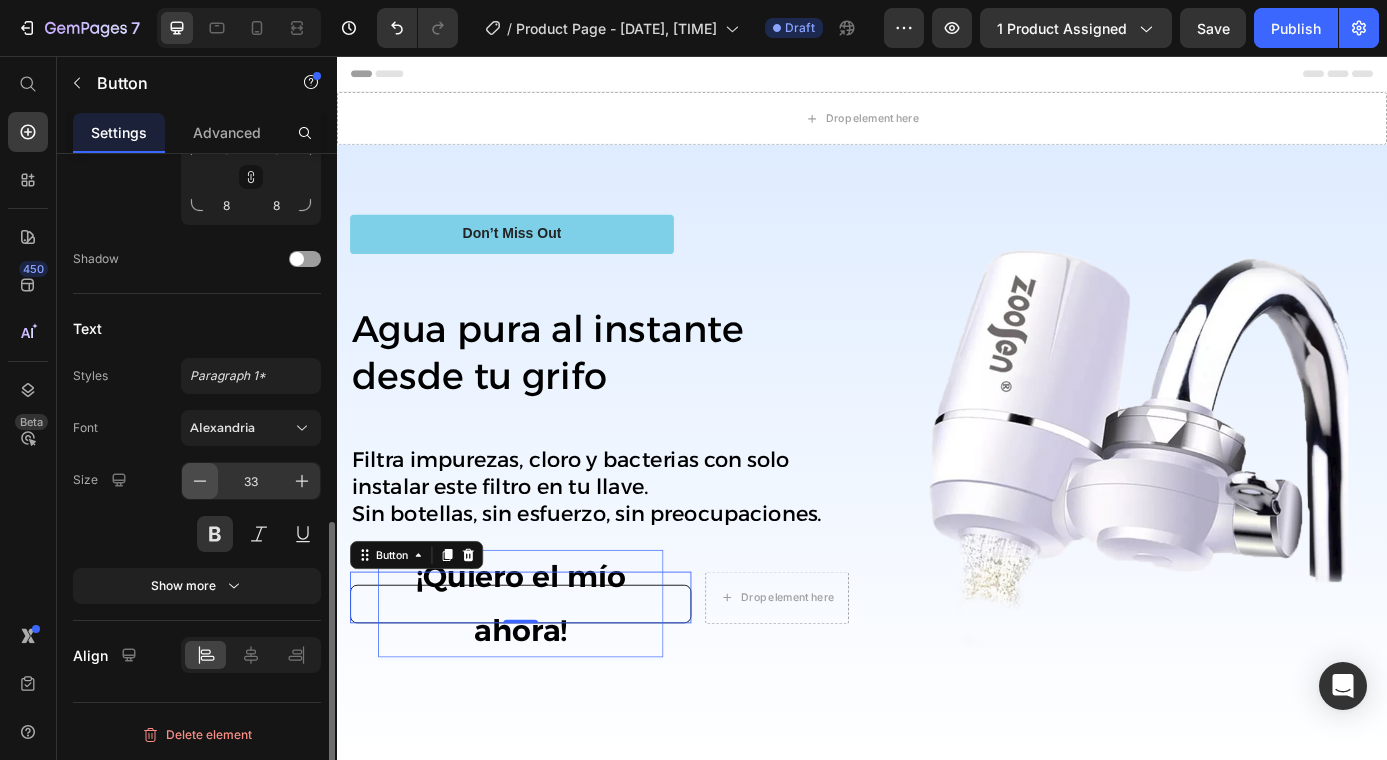 click 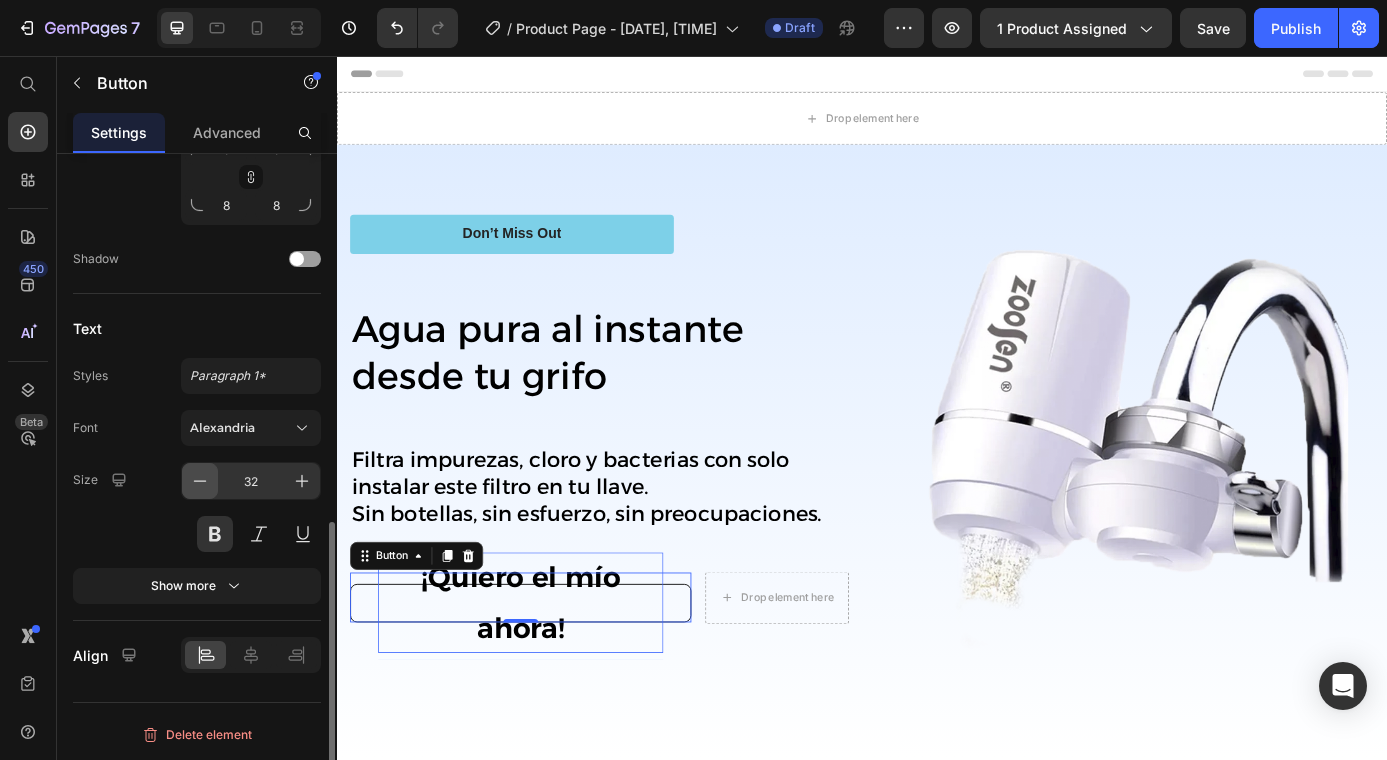 click 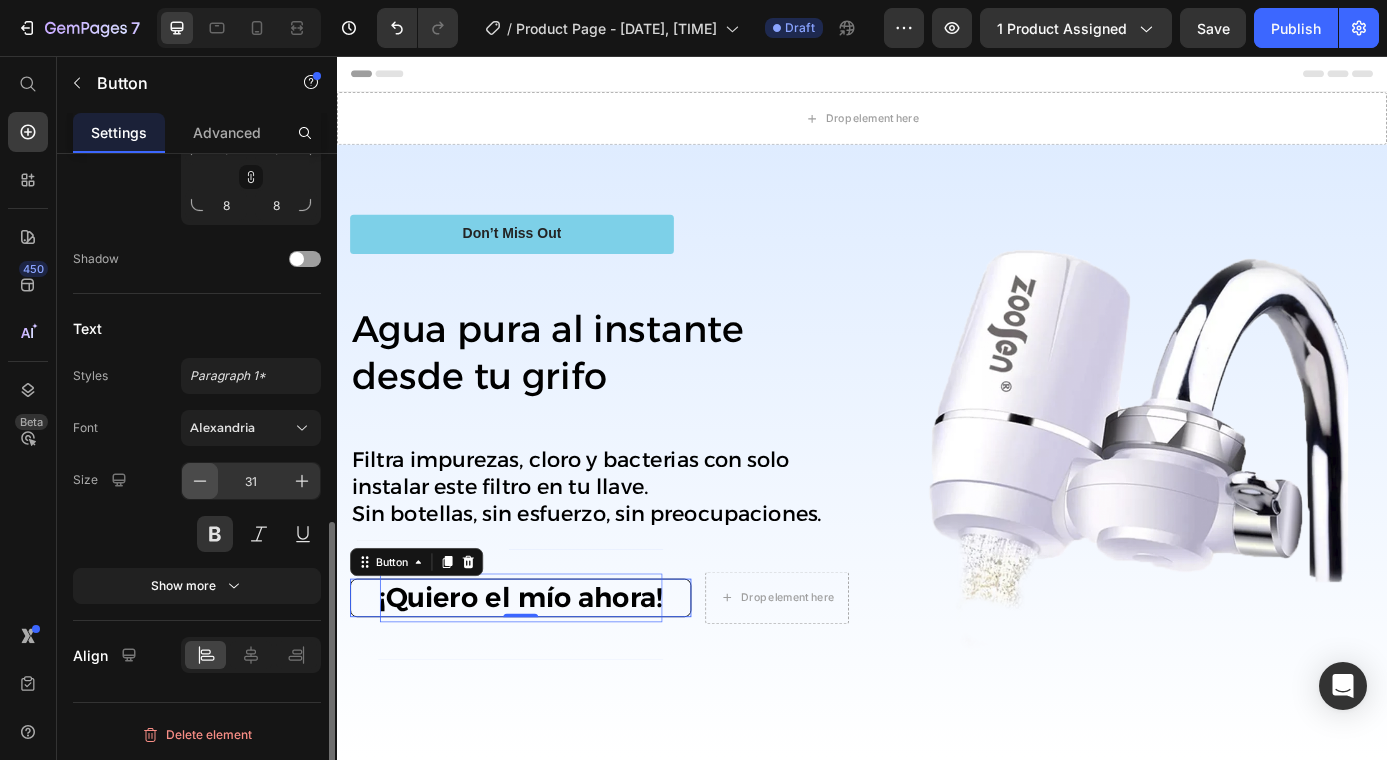 click 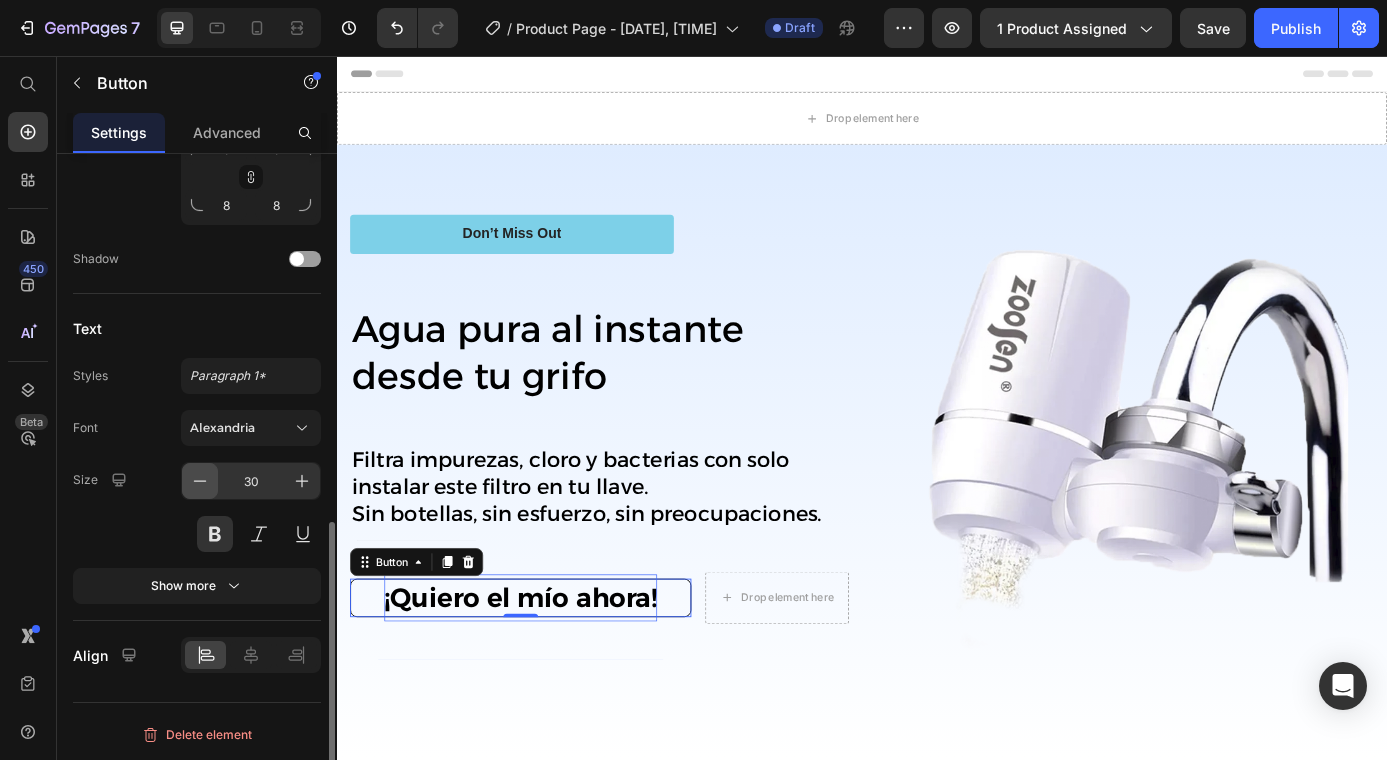 click 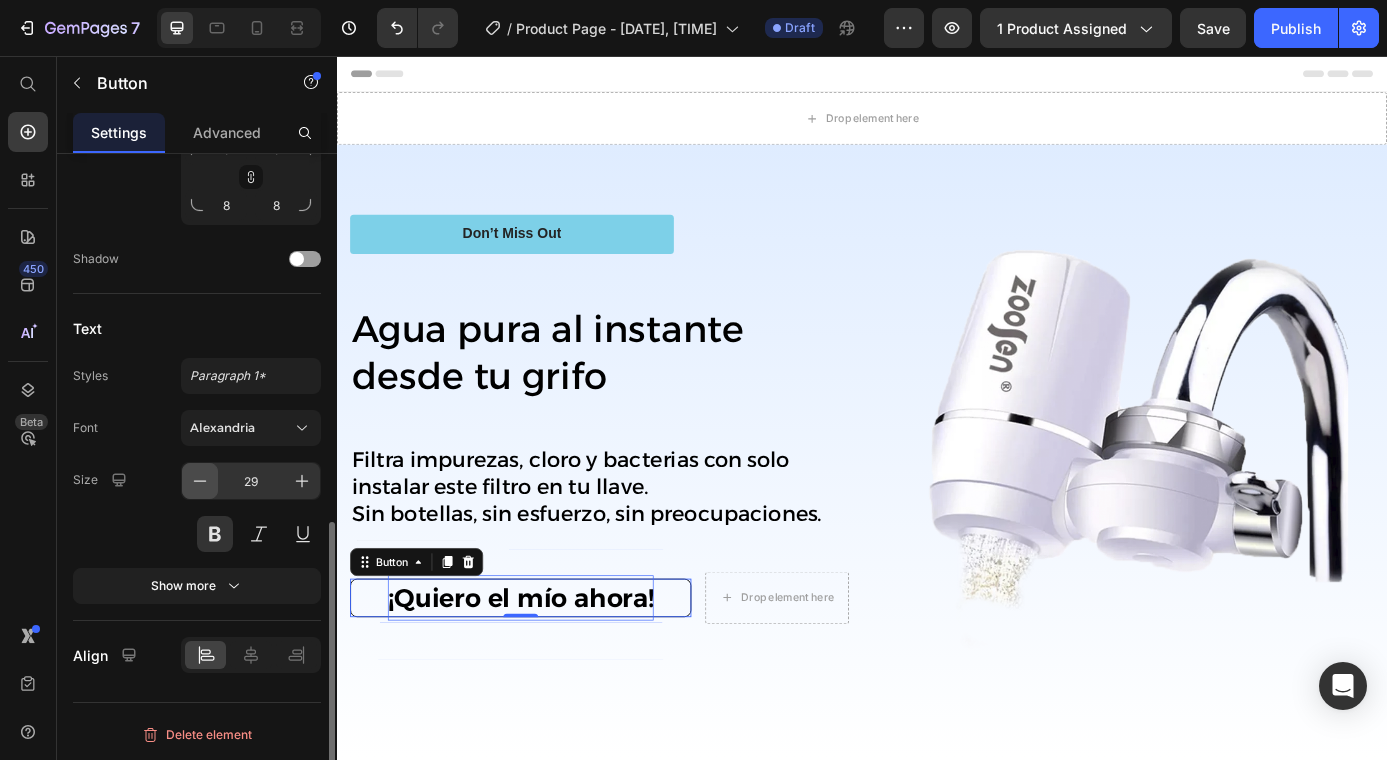 click 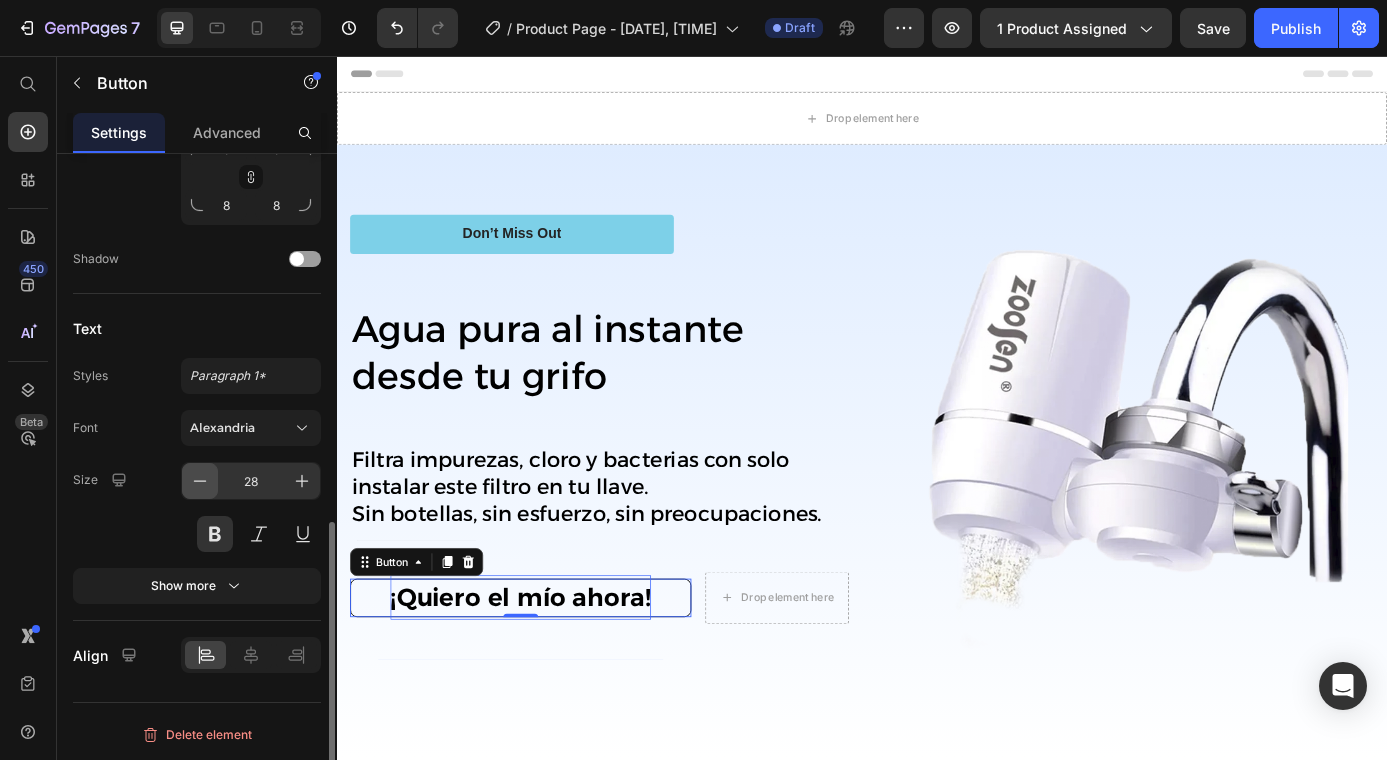 click 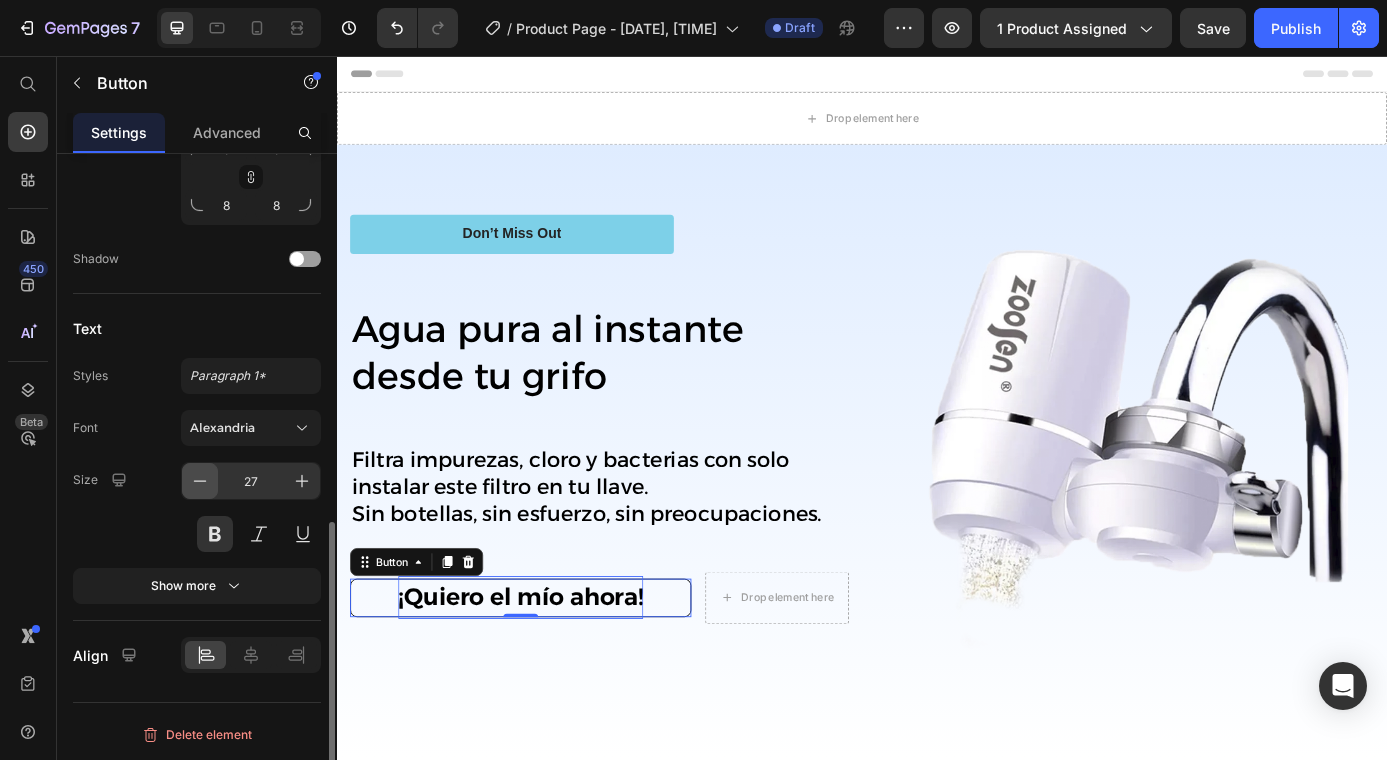 click 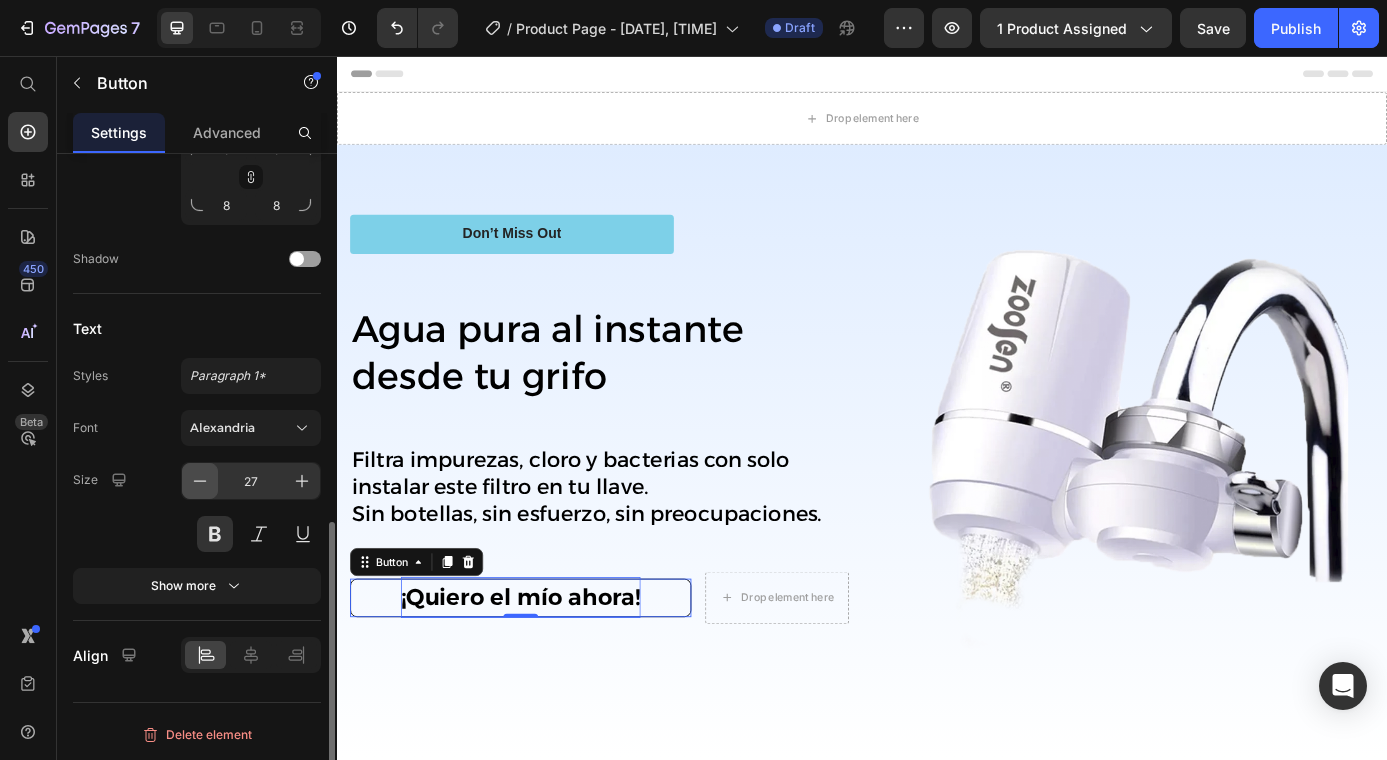 type on "26" 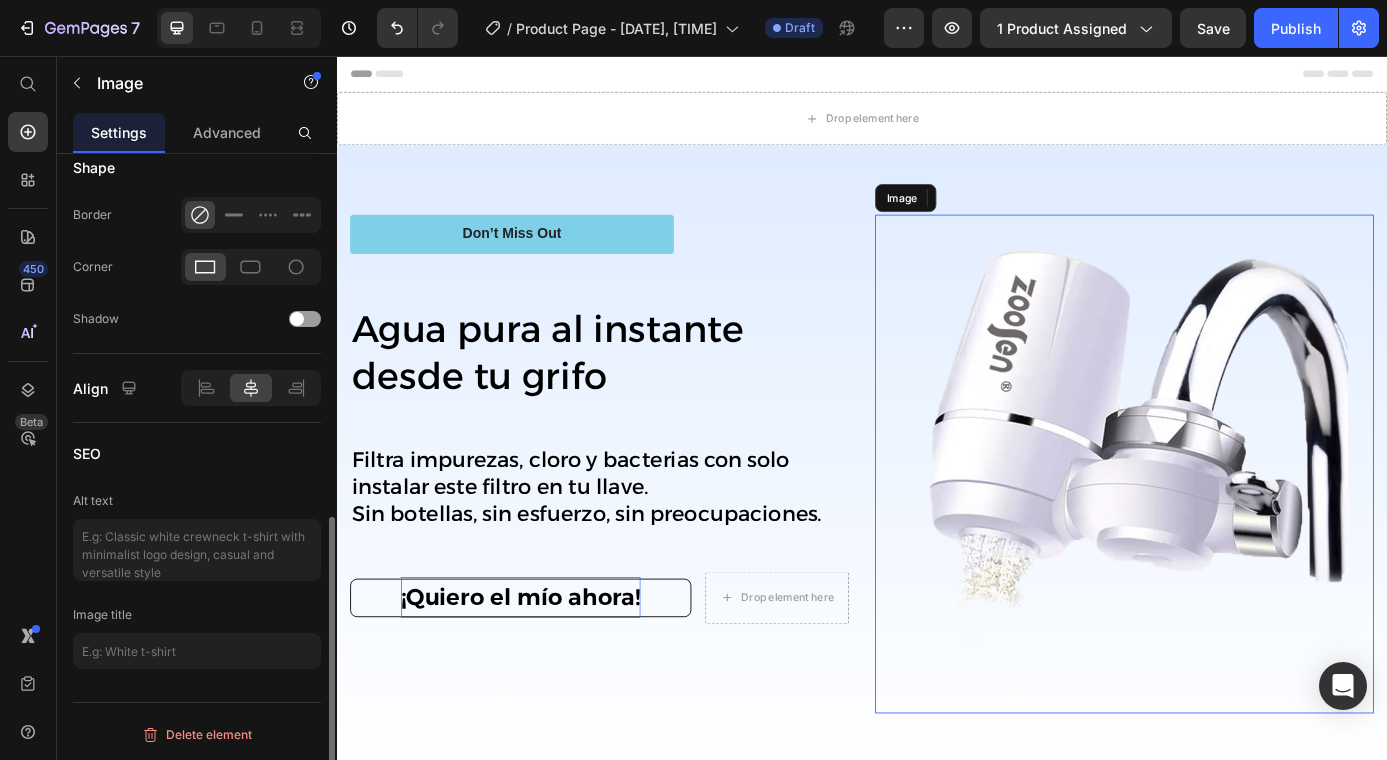 click at bounding box center [1237, 522] 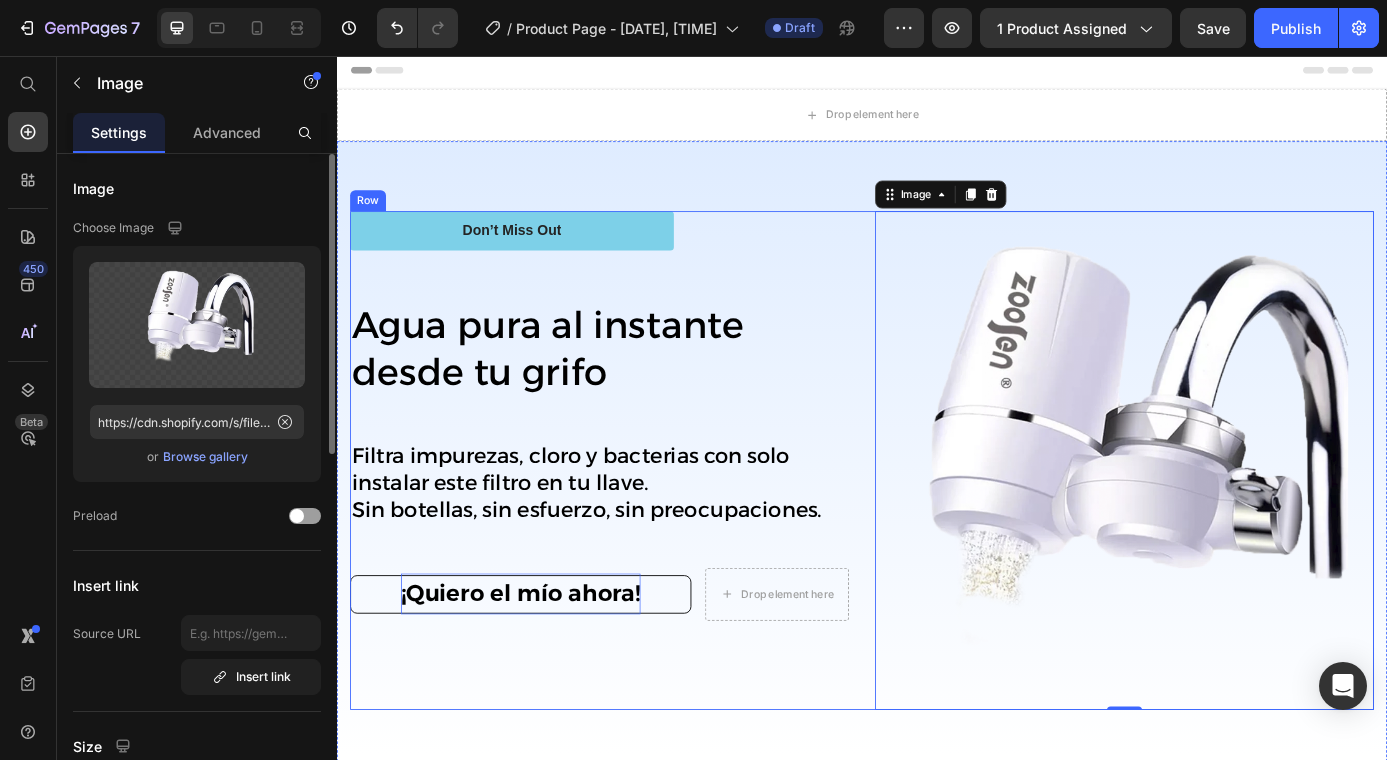scroll, scrollTop: 723, scrollLeft: 0, axis: vertical 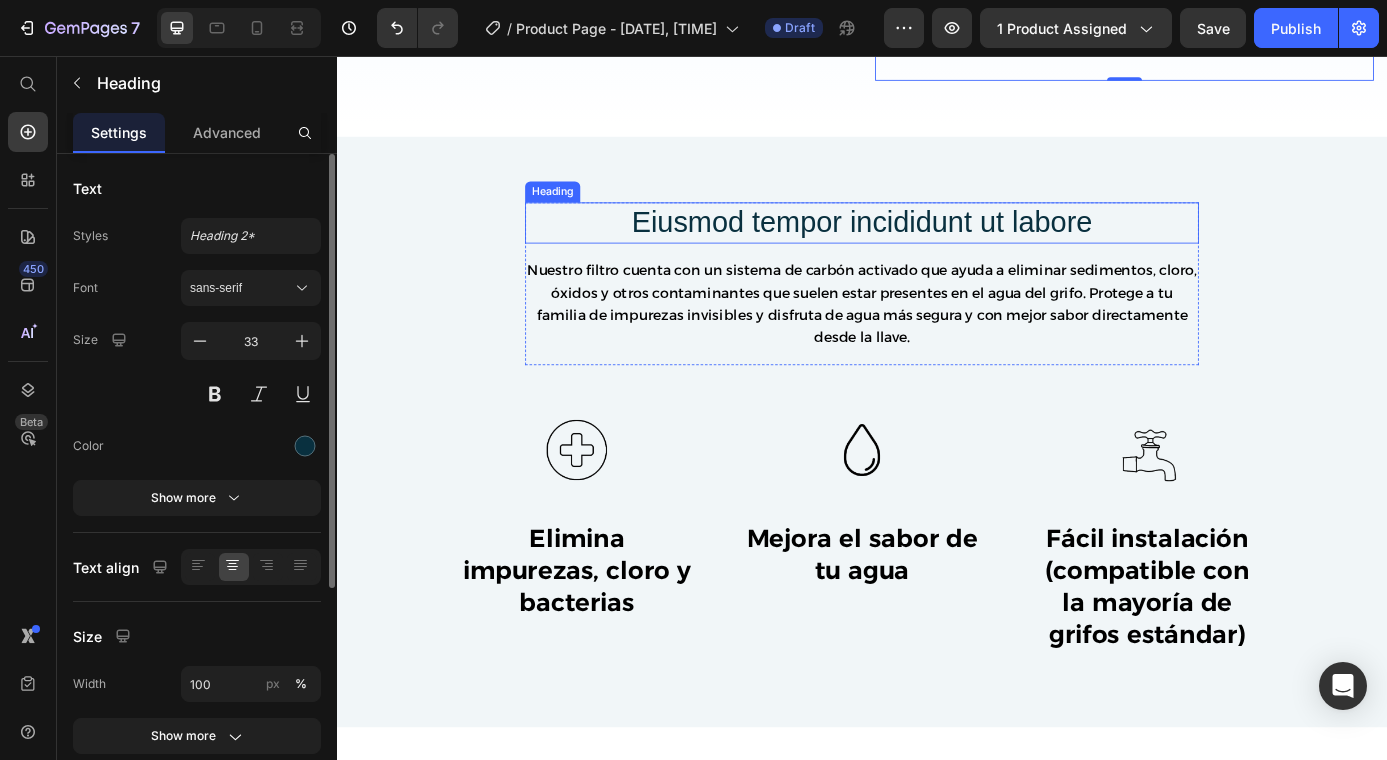 click on "Eiusmod tempor incididunt ut labore" at bounding box center (937, 246) 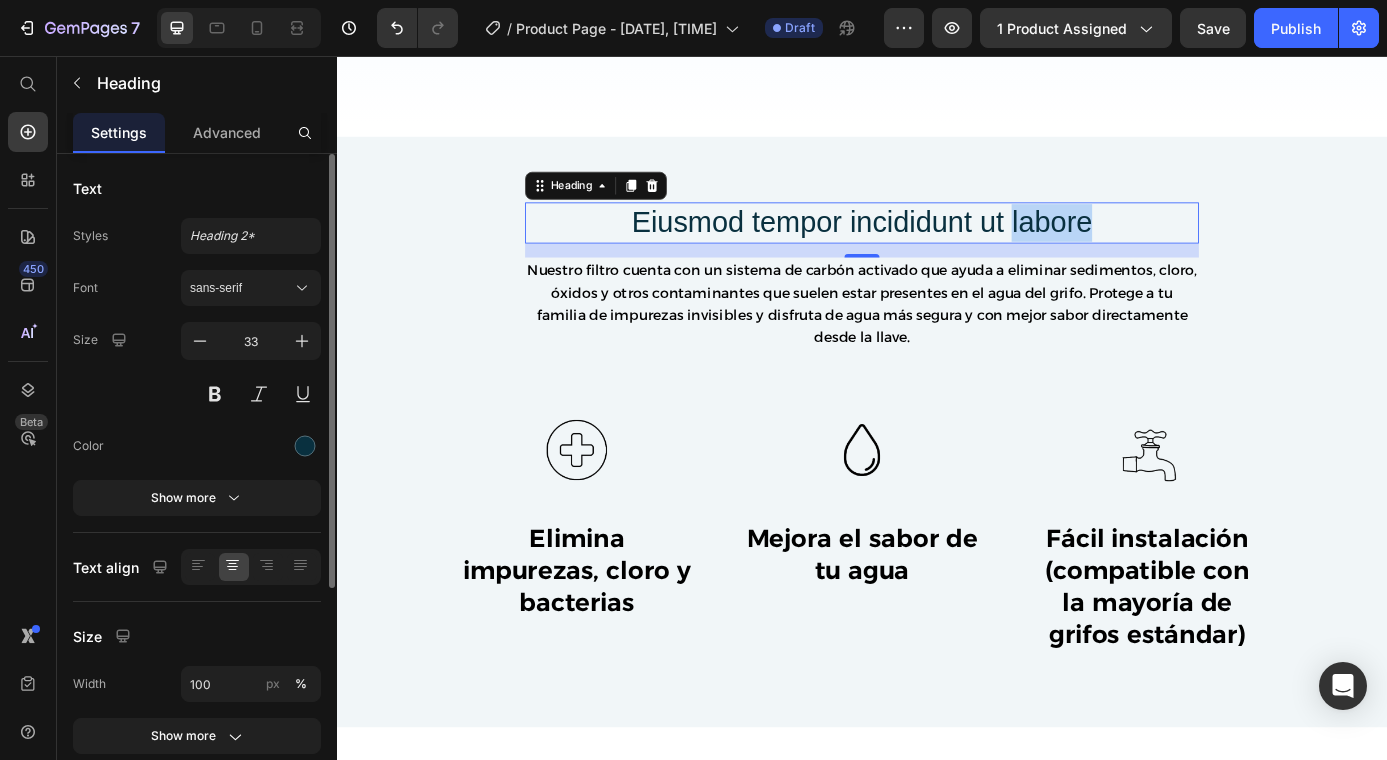 click on "Eiusmod tempor incididunt ut labore" at bounding box center (937, 246) 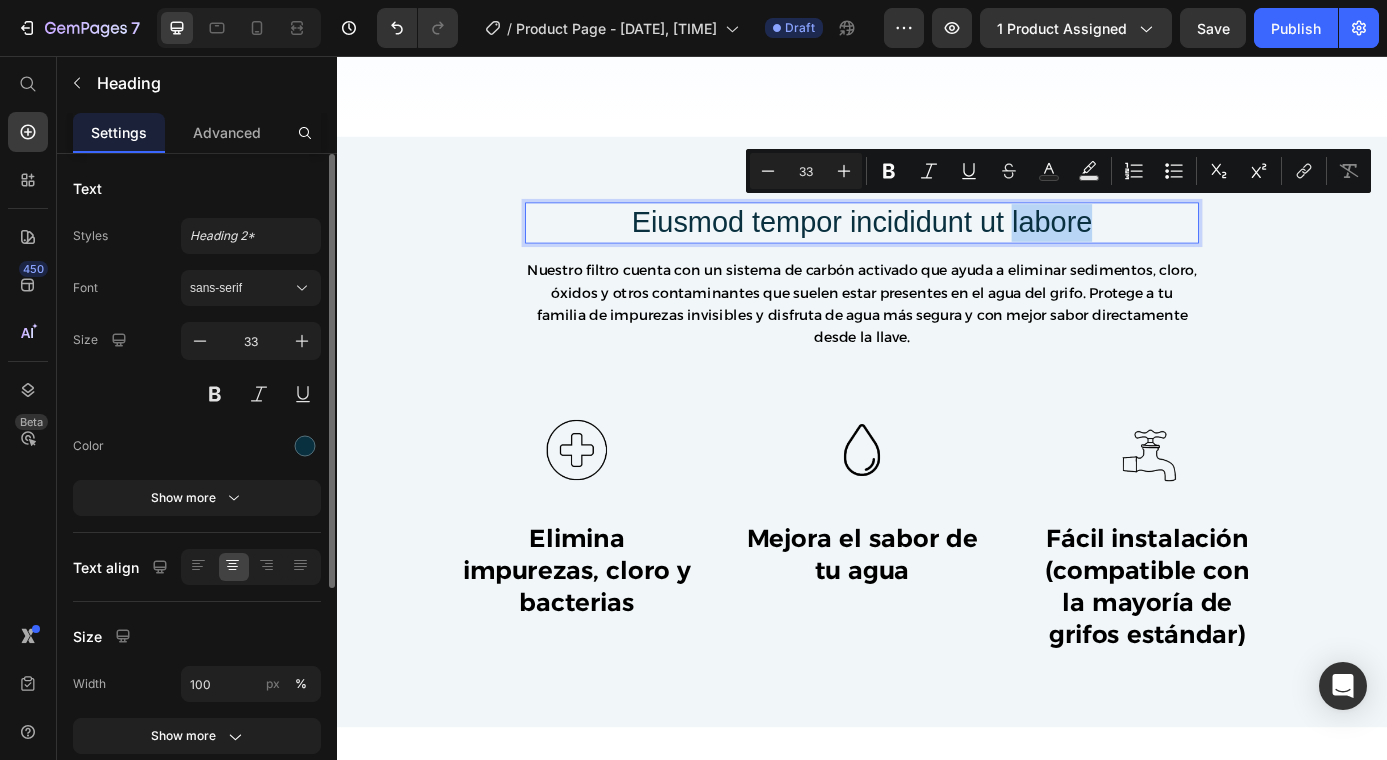 click on "Eiusmod tempor incididunt ut labore" at bounding box center (937, 246) 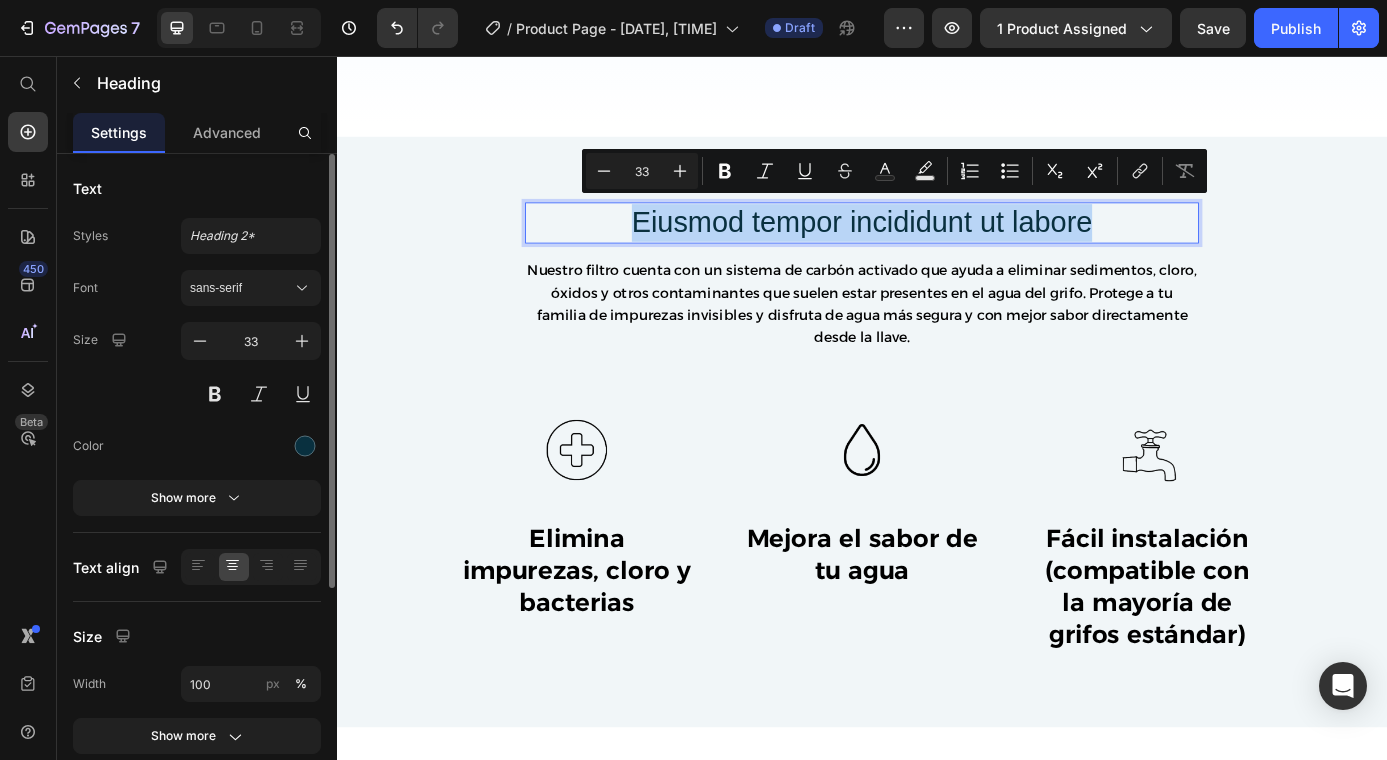 drag, startPoint x: 1195, startPoint y: 247, endPoint x: 656, endPoint y: 226, distance: 539.40894 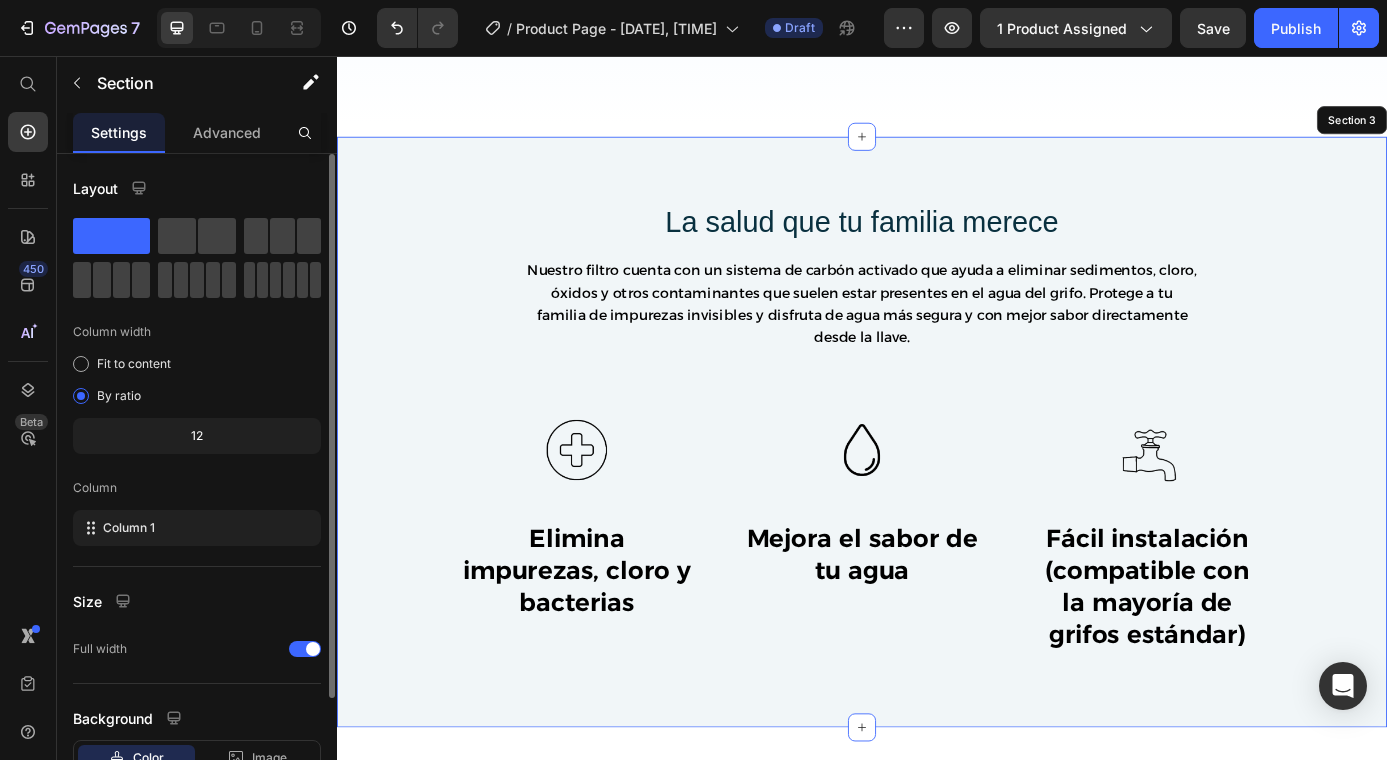 click on "La salud que tu familia merece Heading   16 Nuestro filtro cuenta con un sistema de carbón activado que ayuda a eliminar sedimentos, cloro, óxidos y otros contaminantes que suelen estar presentes en el agua del grifo. Protege a tu familia de impurezas invisibles y disfruta de agua más segura y con mejor sabor directamente desde la llave. Text Block Row Image Elimina impurezas, cloro y bacterias Text Block Row Image Mejora el sabor de tu agua Text Block Row Image Fácil instalación (compatible con la mayoría de grifos estándar) Text Block Row Row Section 3" at bounding box center (937, 485) 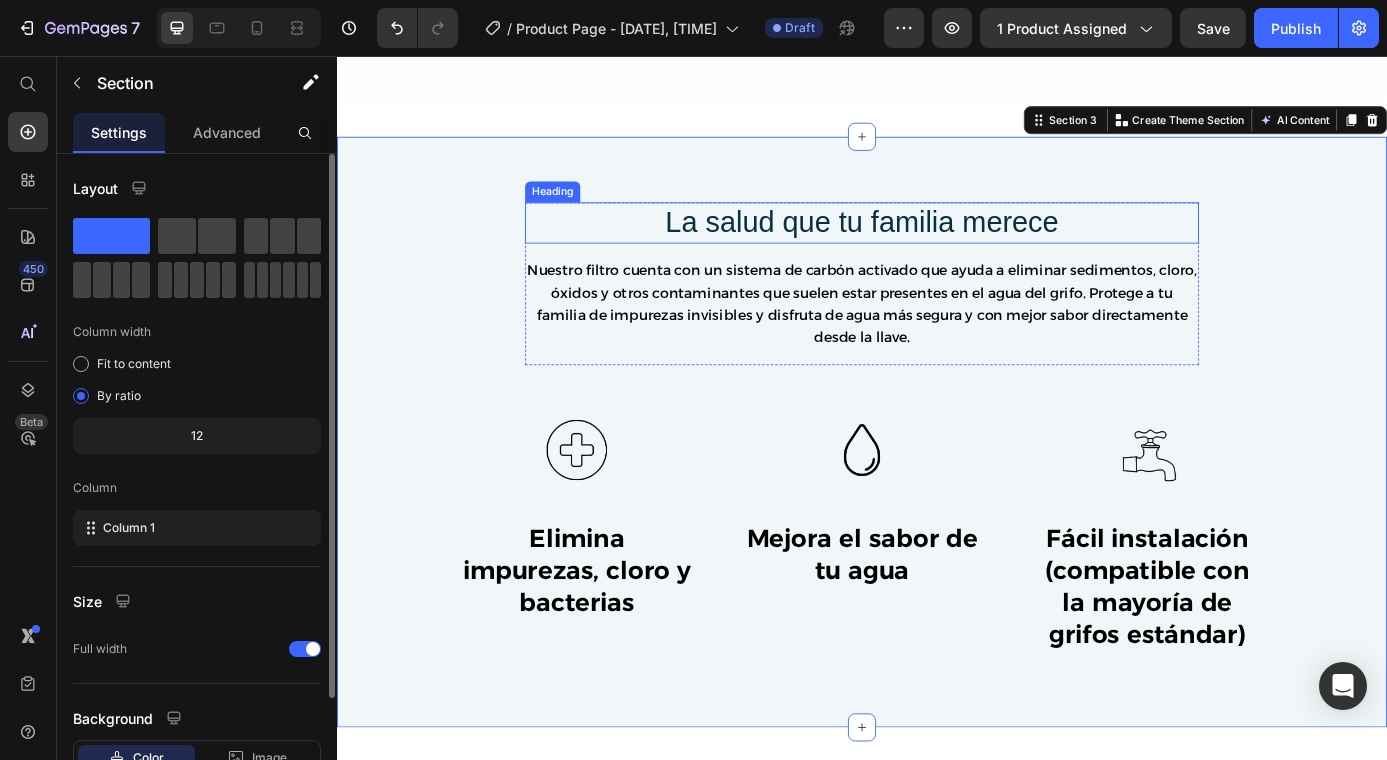 click on "La salud que tu familia merece" at bounding box center [937, 246] 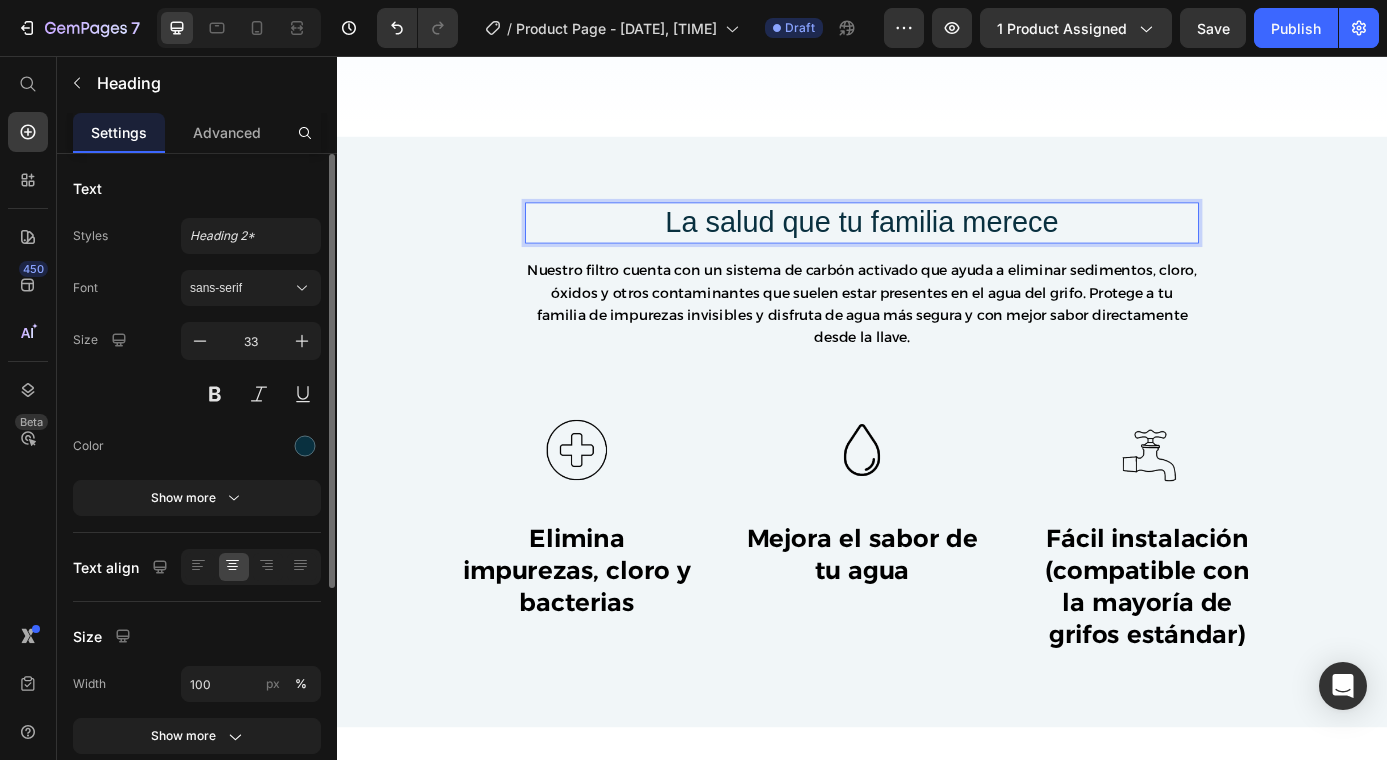 click on "La salud que tu familia merece" at bounding box center (937, 246) 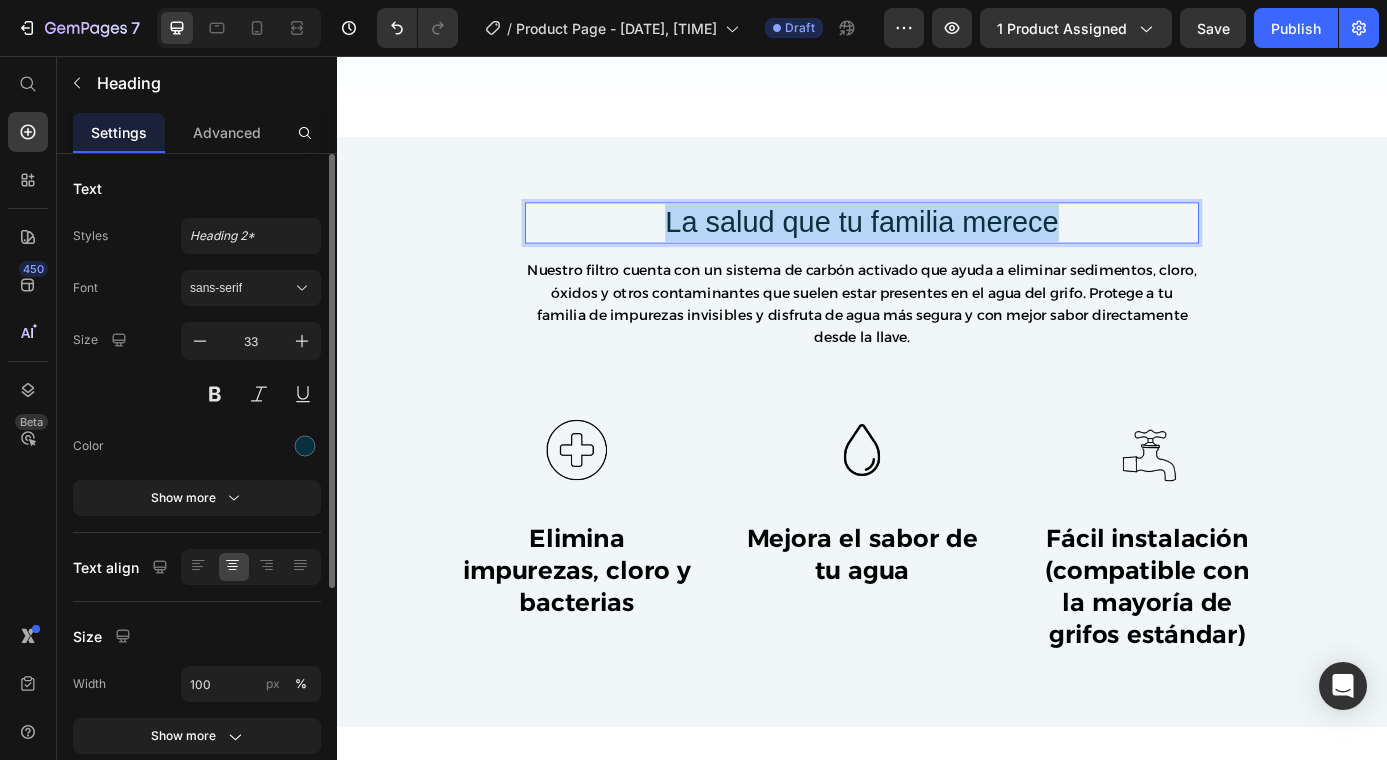 drag, startPoint x: 1150, startPoint y: 238, endPoint x: 673, endPoint y: 241, distance: 477.00943 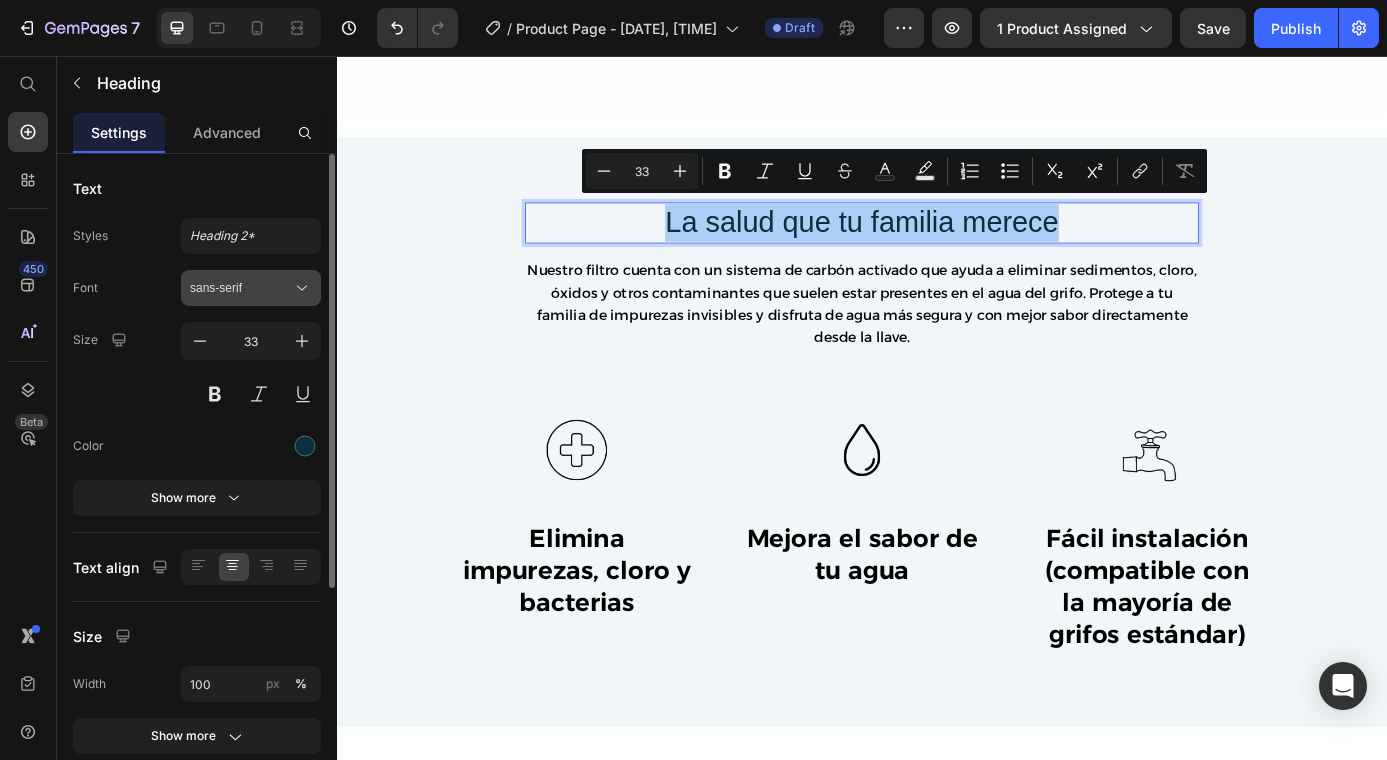 click on "sans-serif" at bounding box center (251, 288) 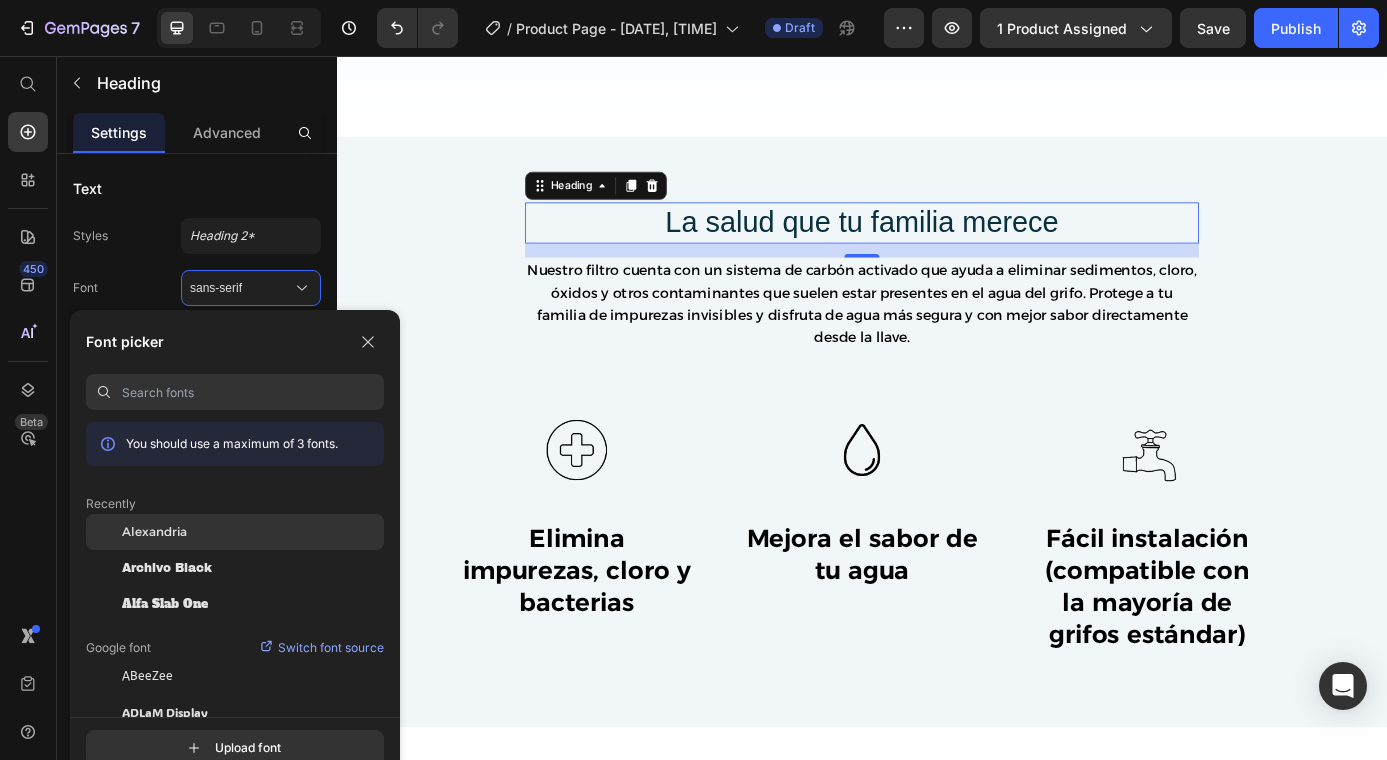 click on "Alexandria" 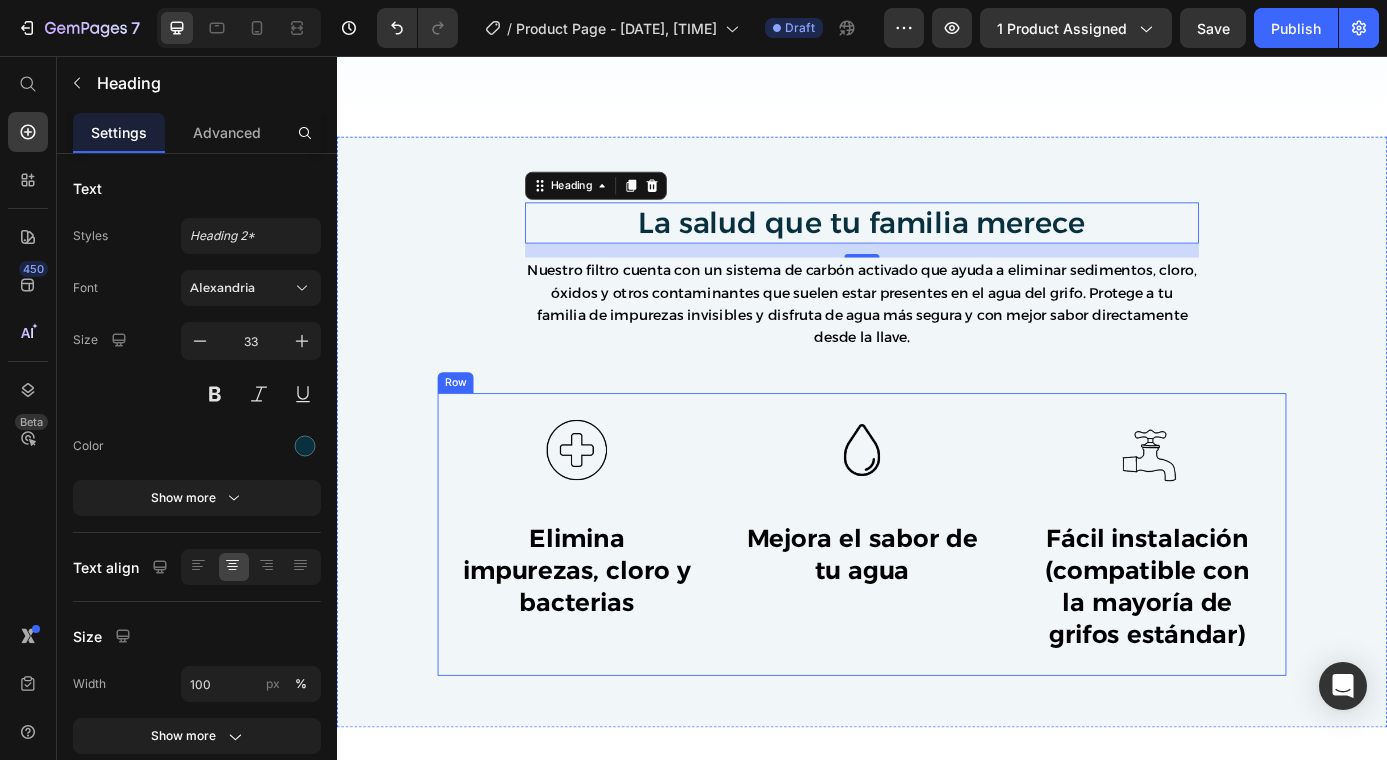 click on "Image Mejora el sabor de tu agua Text Block Row" at bounding box center [937, 603] 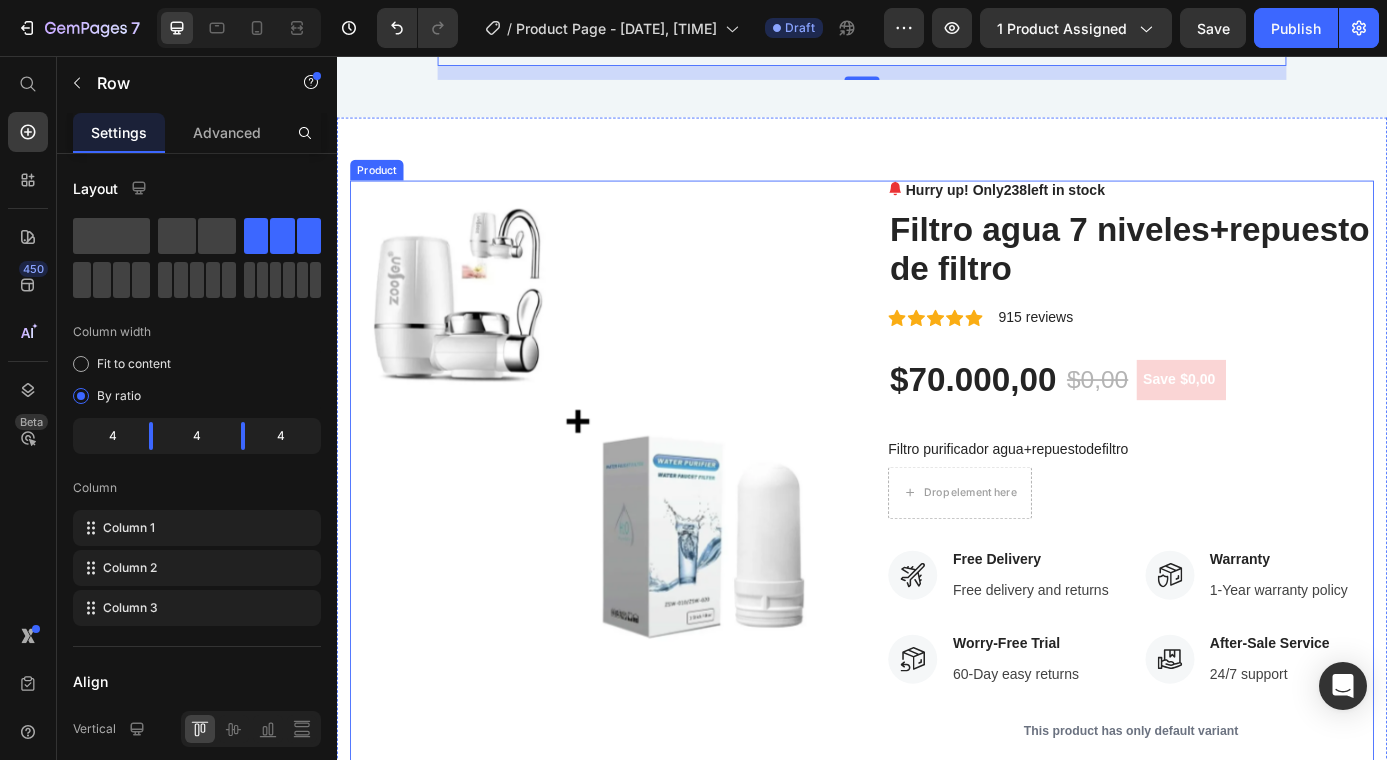 scroll, scrollTop: 1432, scrollLeft: 0, axis: vertical 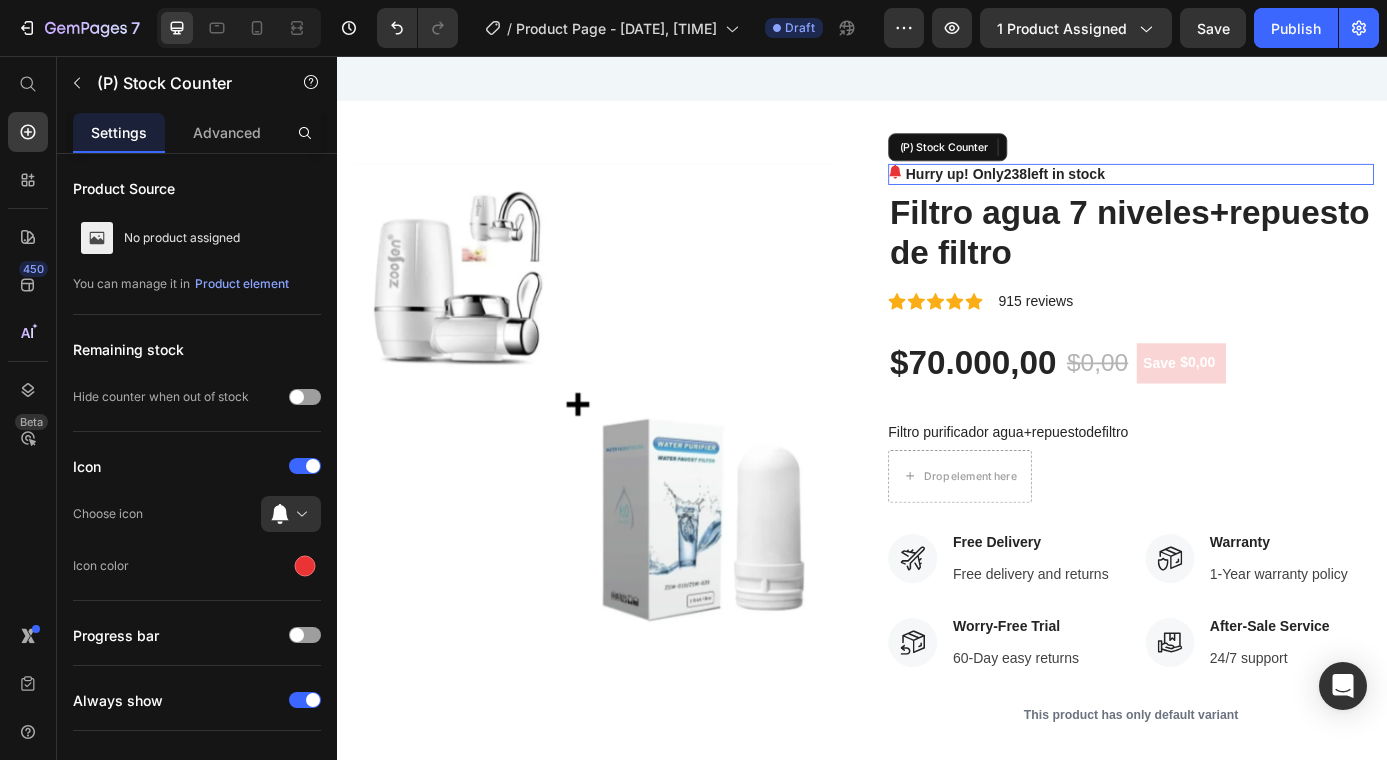 click on "238" at bounding box center [1112, 190] 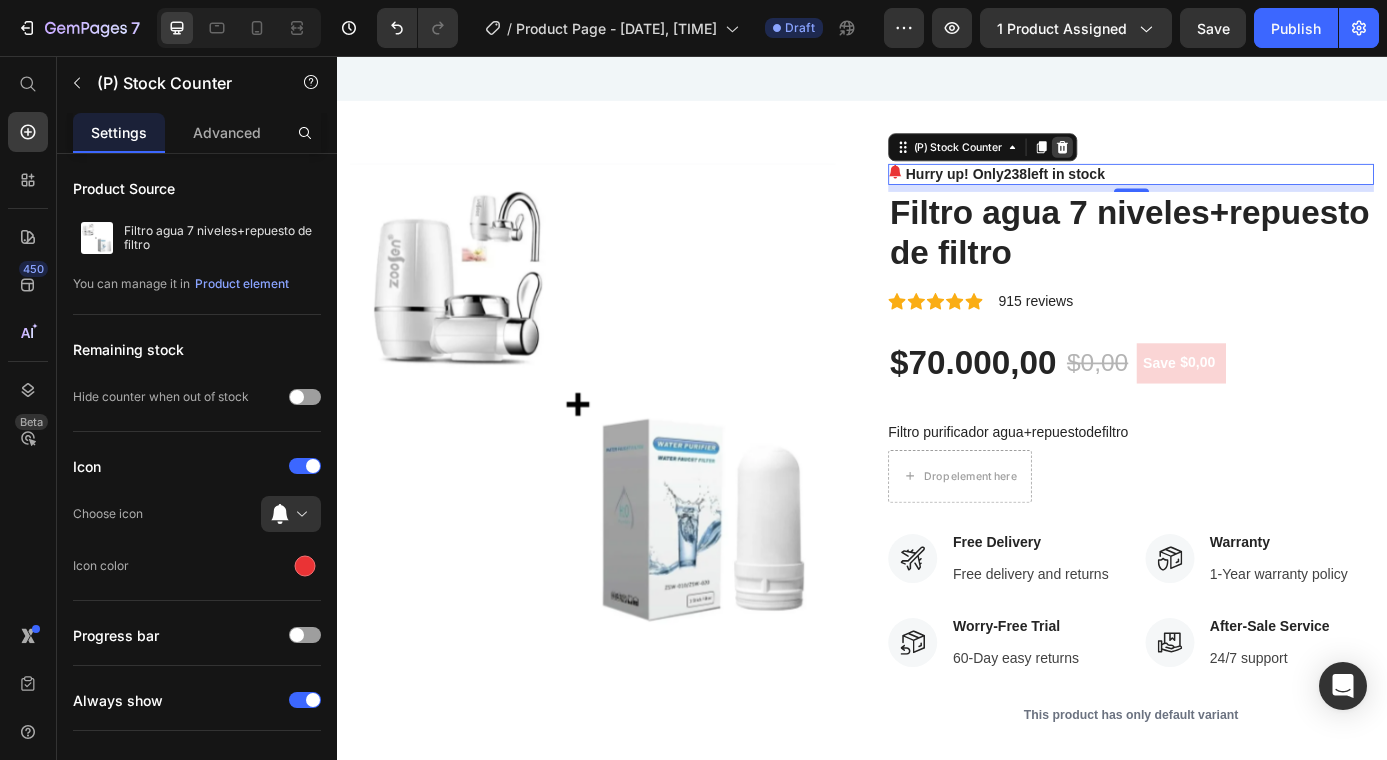click 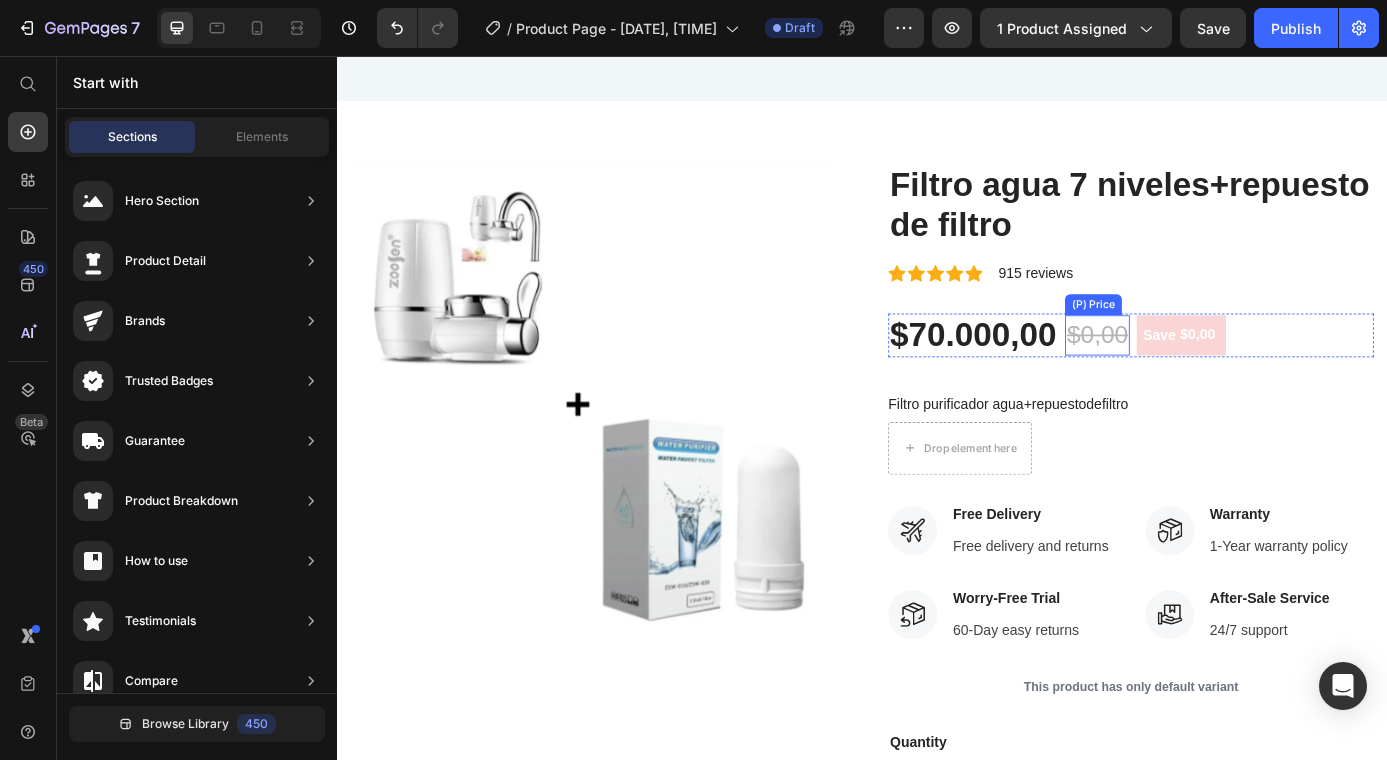 click on "$0,00" at bounding box center (1206, 375) 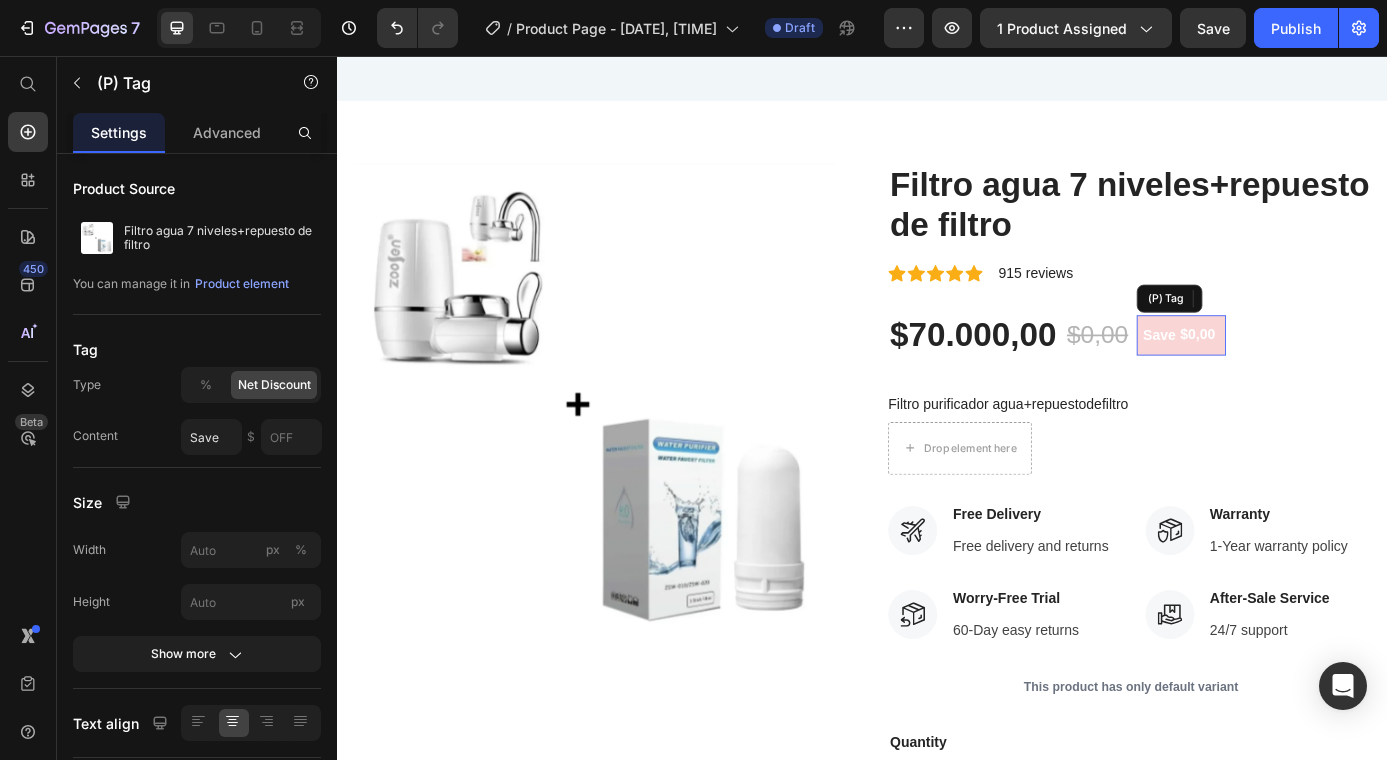 click on "Save" at bounding box center [1276, 375] 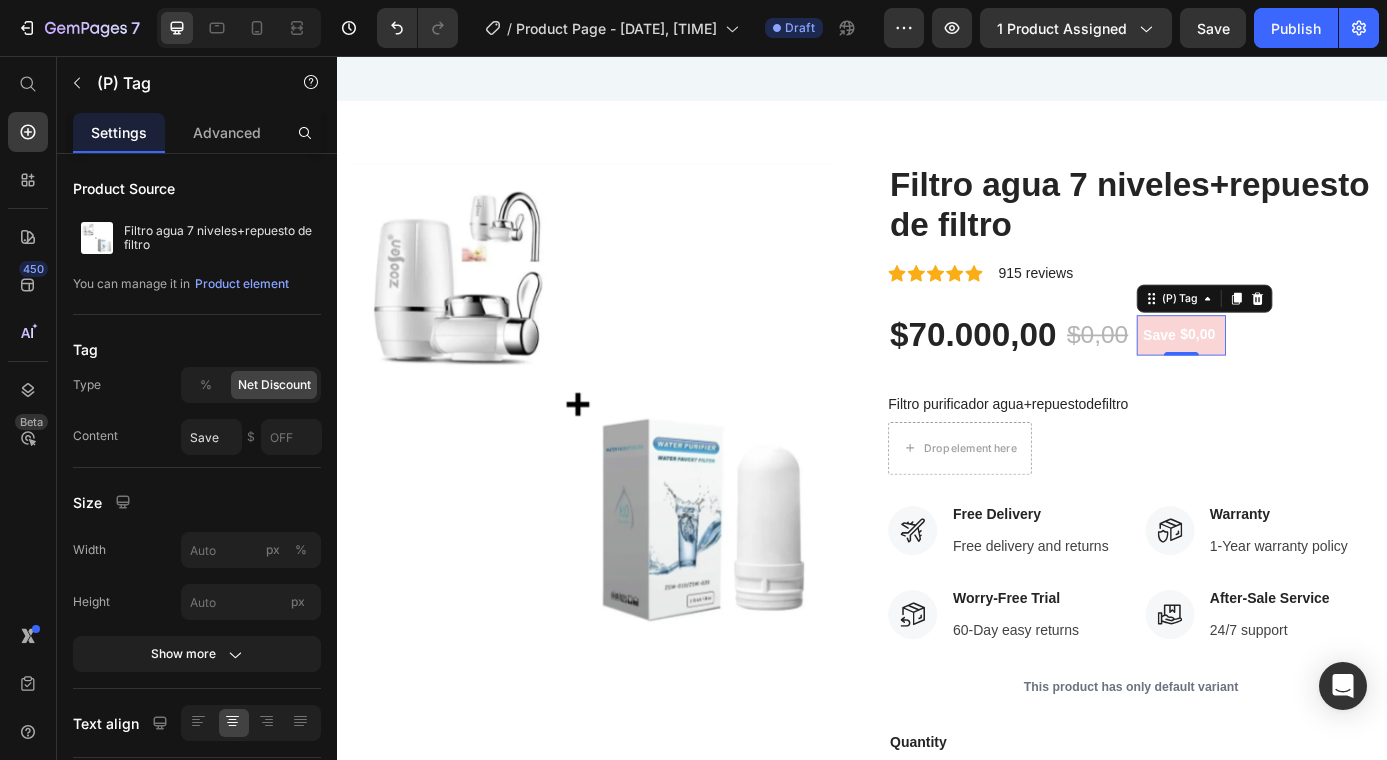 click on "$0,00" at bounding box center (1321, 374) 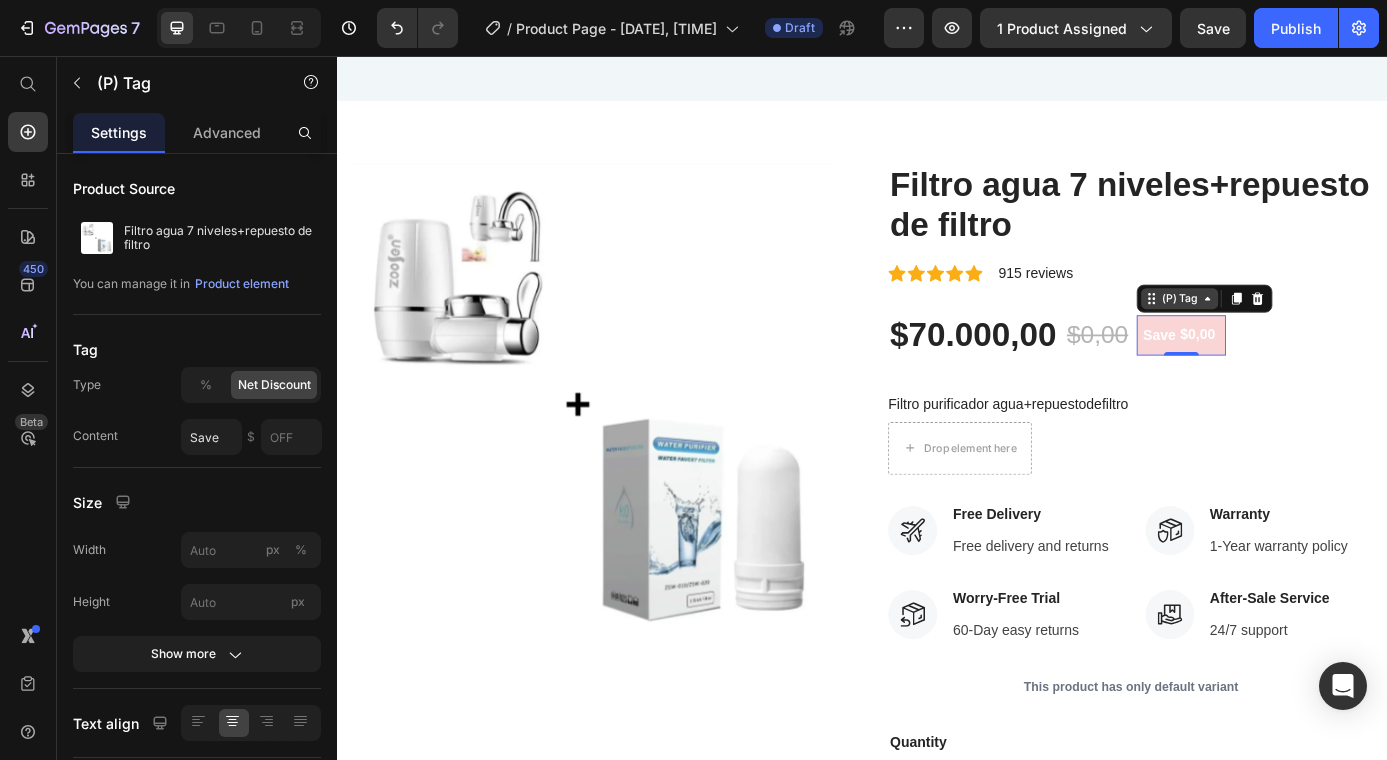 click on "(P) Tag" at bounding box center (1300, 333) 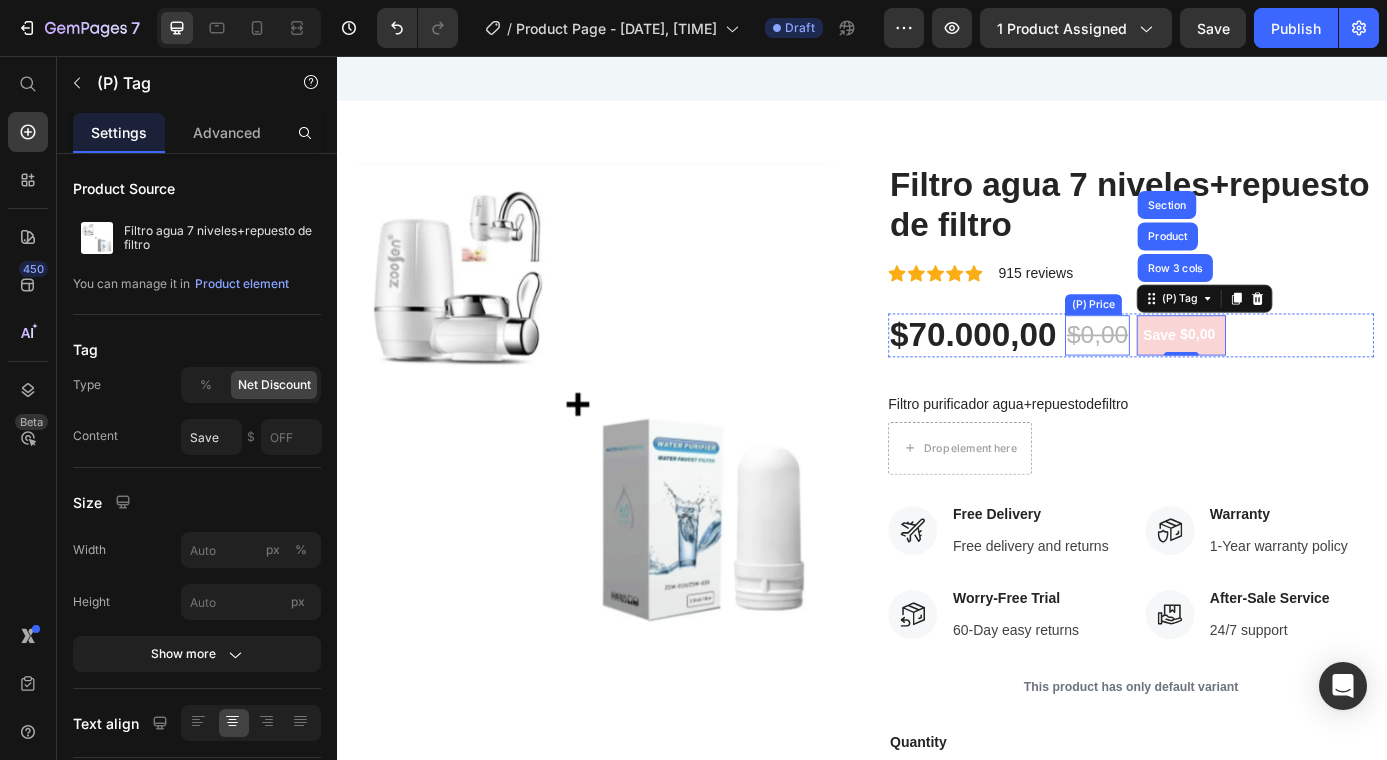 click on "$0,00" at bounding box center (1206, 375) 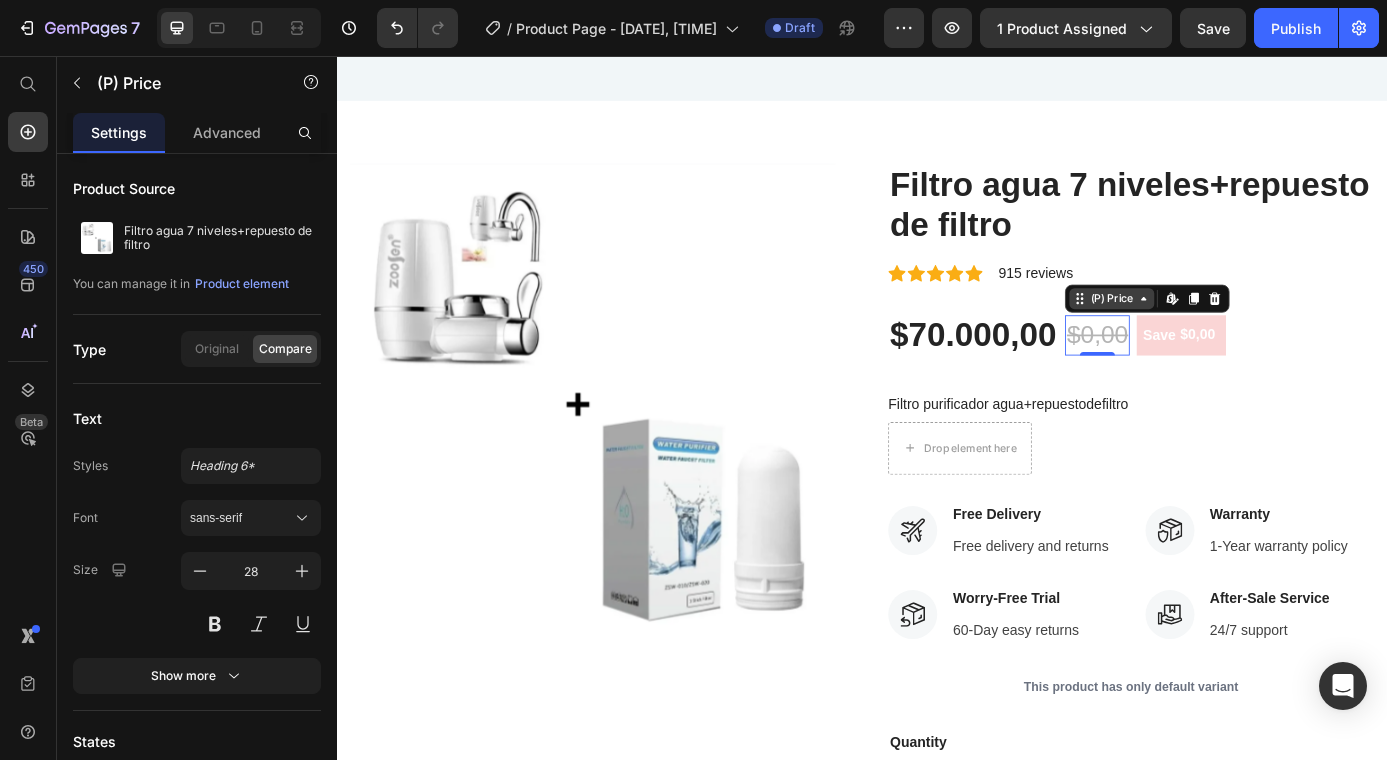 click on "(P) Price" at bounding box center (1222, 333) 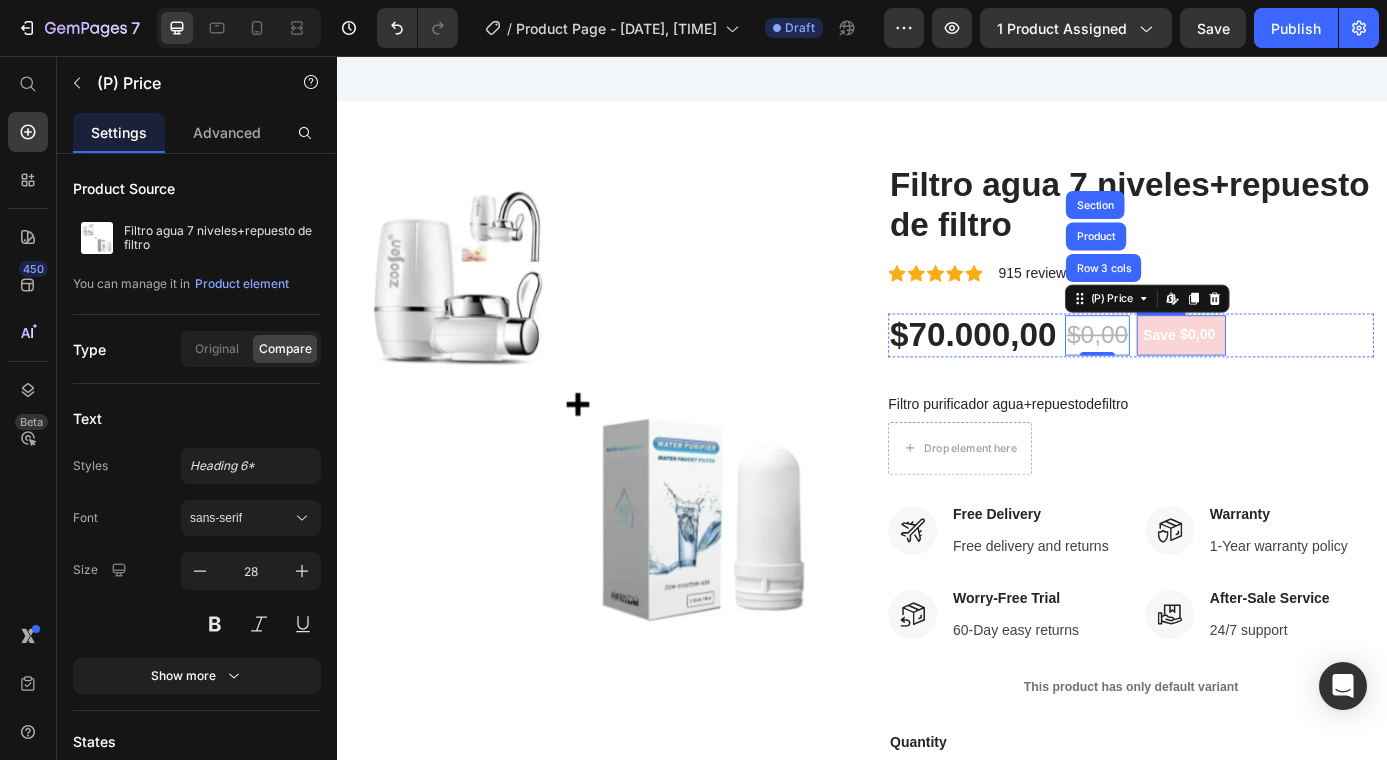click on "Save" at bounding box center [1276, 375] 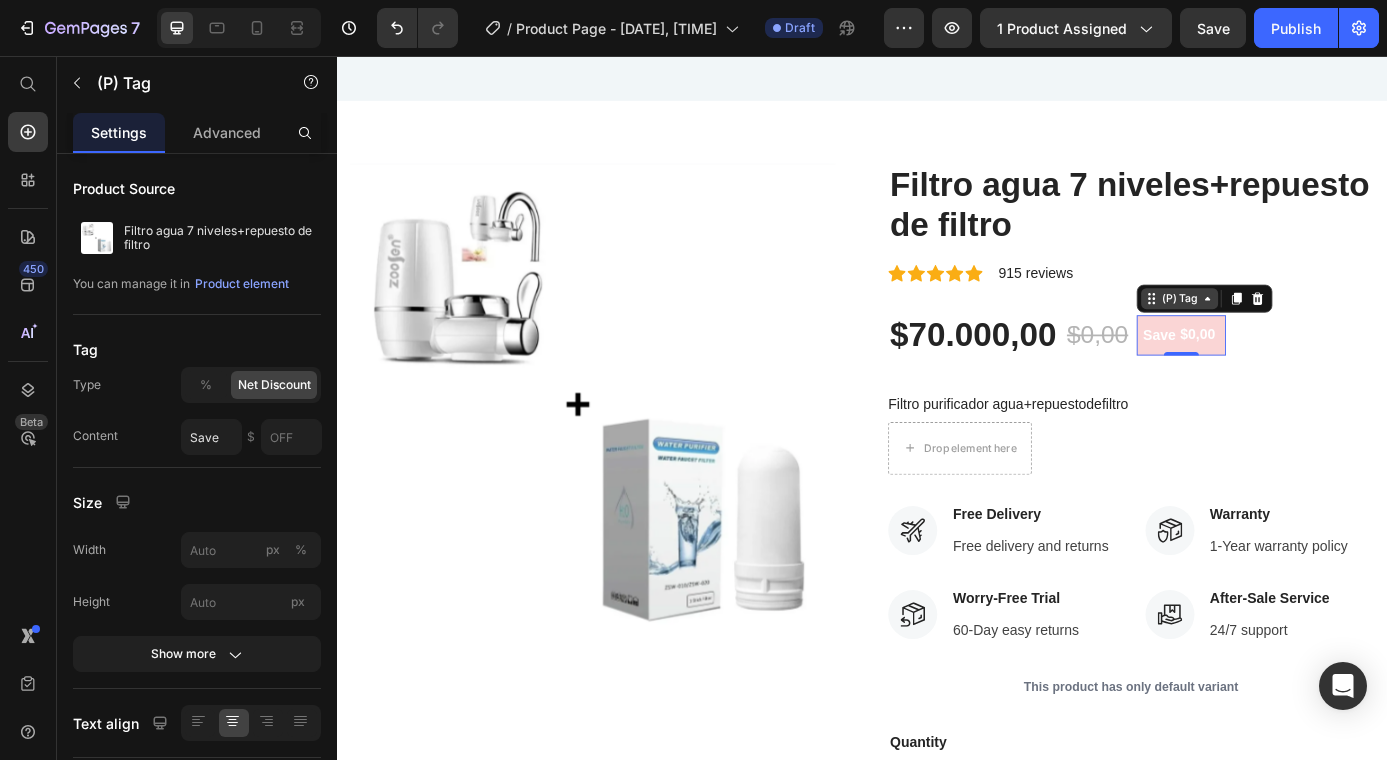 click 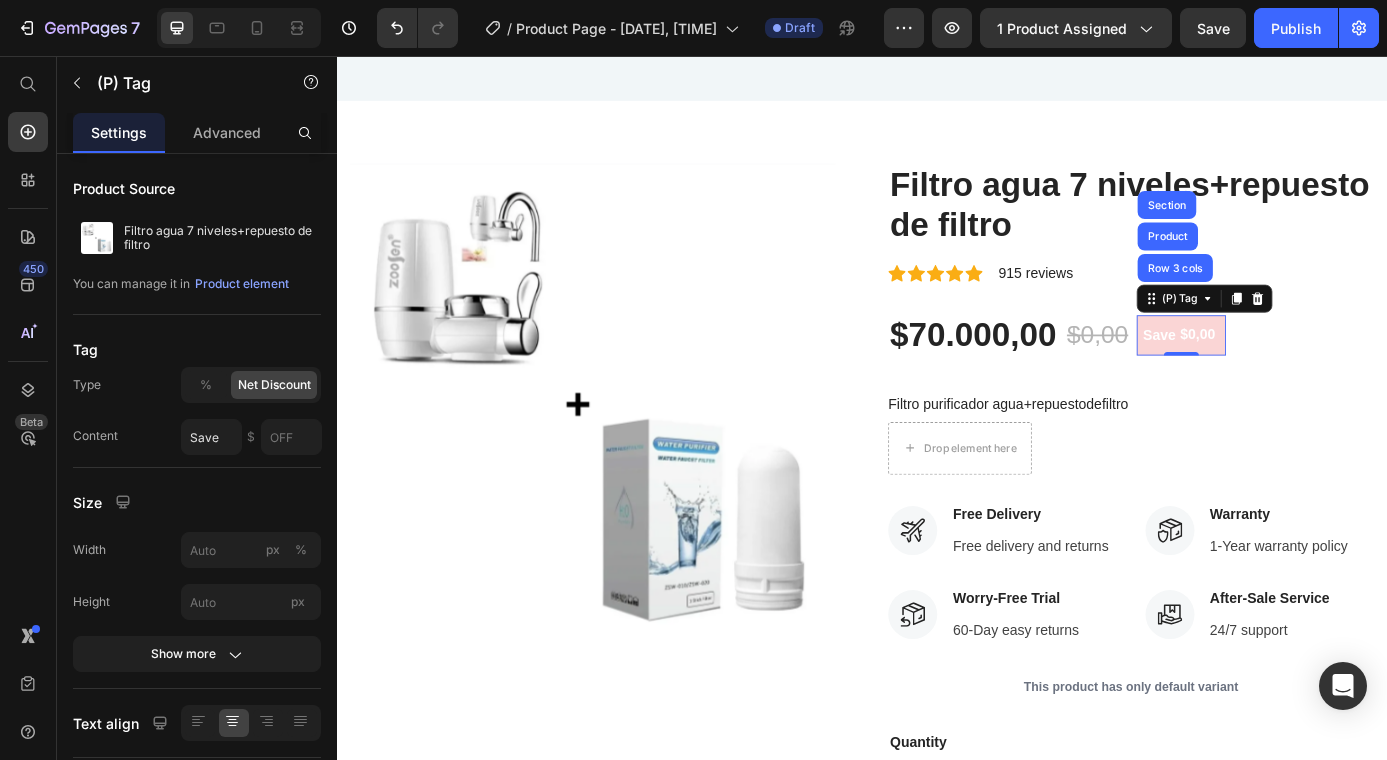 click on "$0,00" at bounding box center (1321, 374) 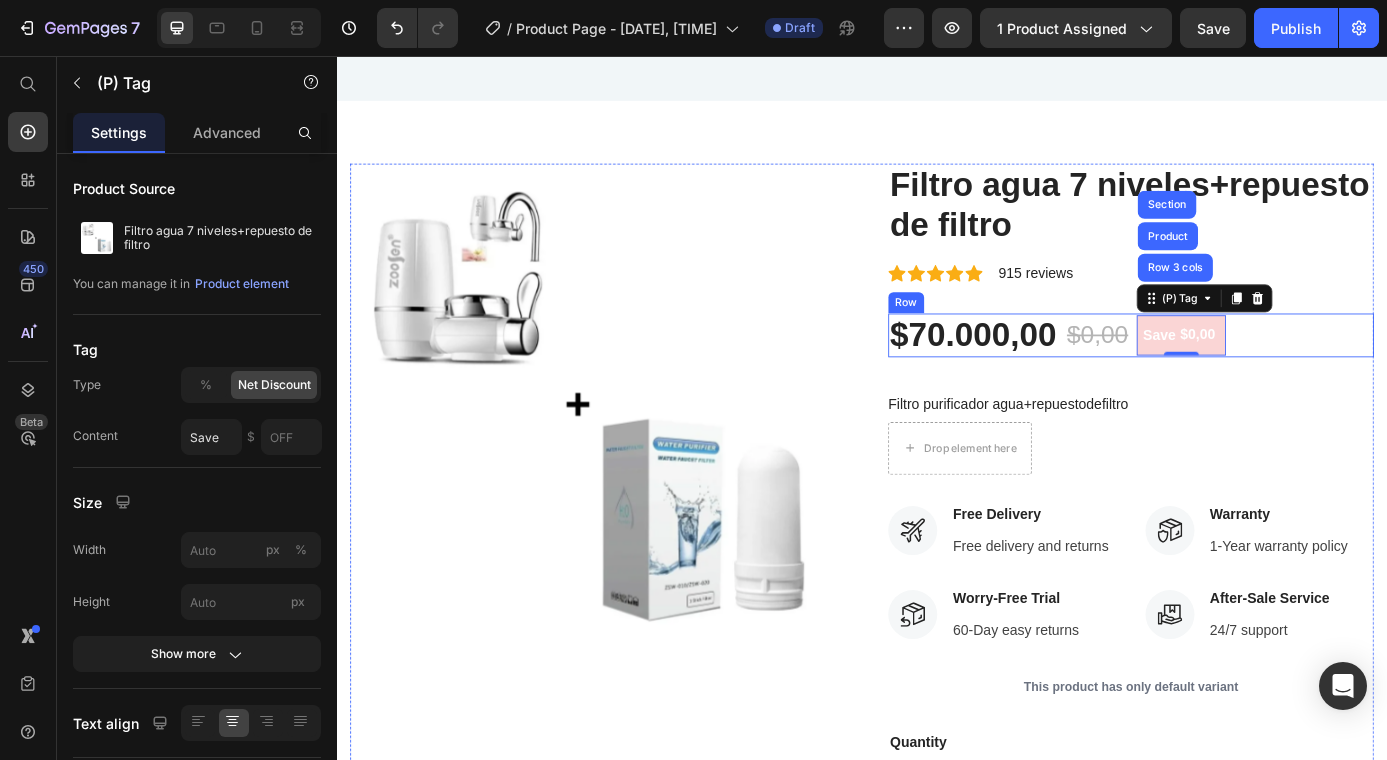 click on "$70.000,00 (P) Price $0,00 (P) Price Save $0,00 (P) Tag Row 3 cols Product Section   0 Row" at bounding box center [1244, 375] 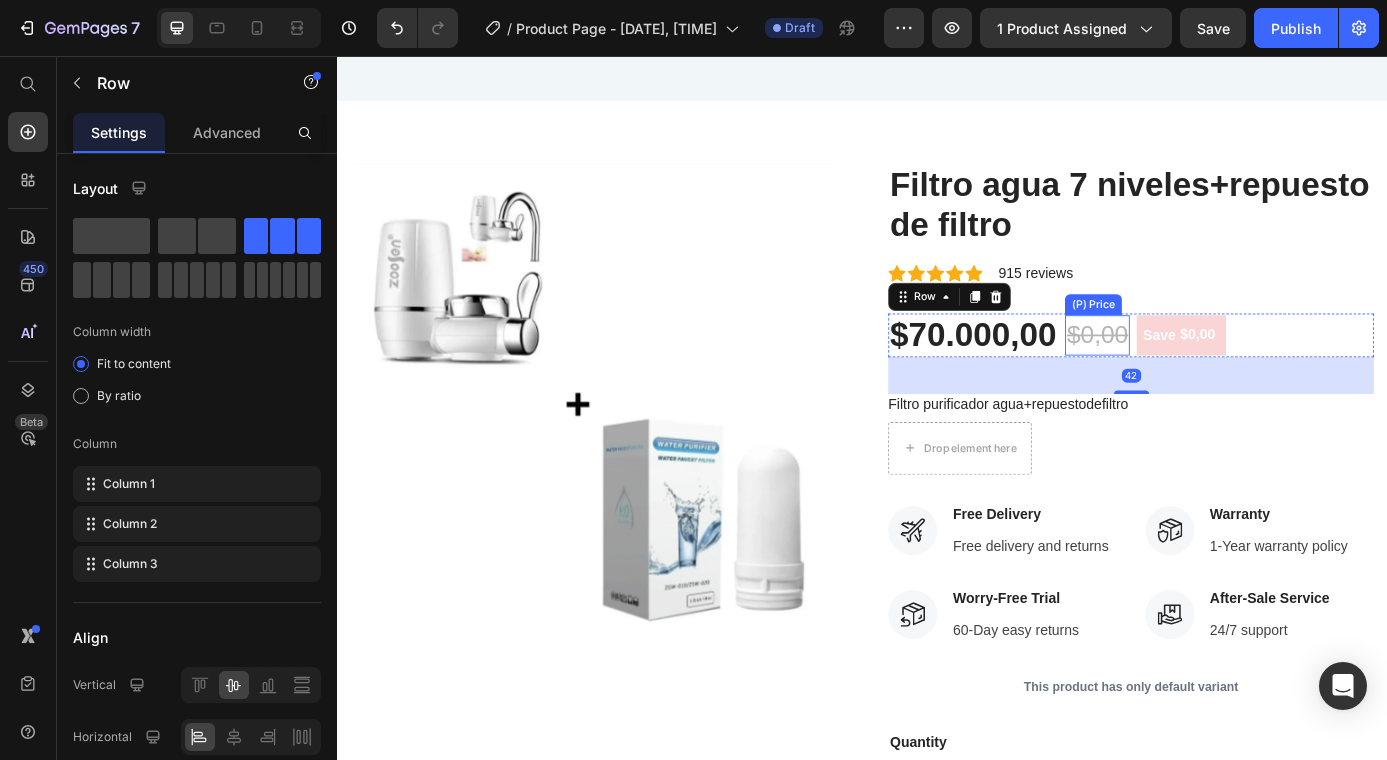 click on "$0,00" at bounding box center [1206, 375] 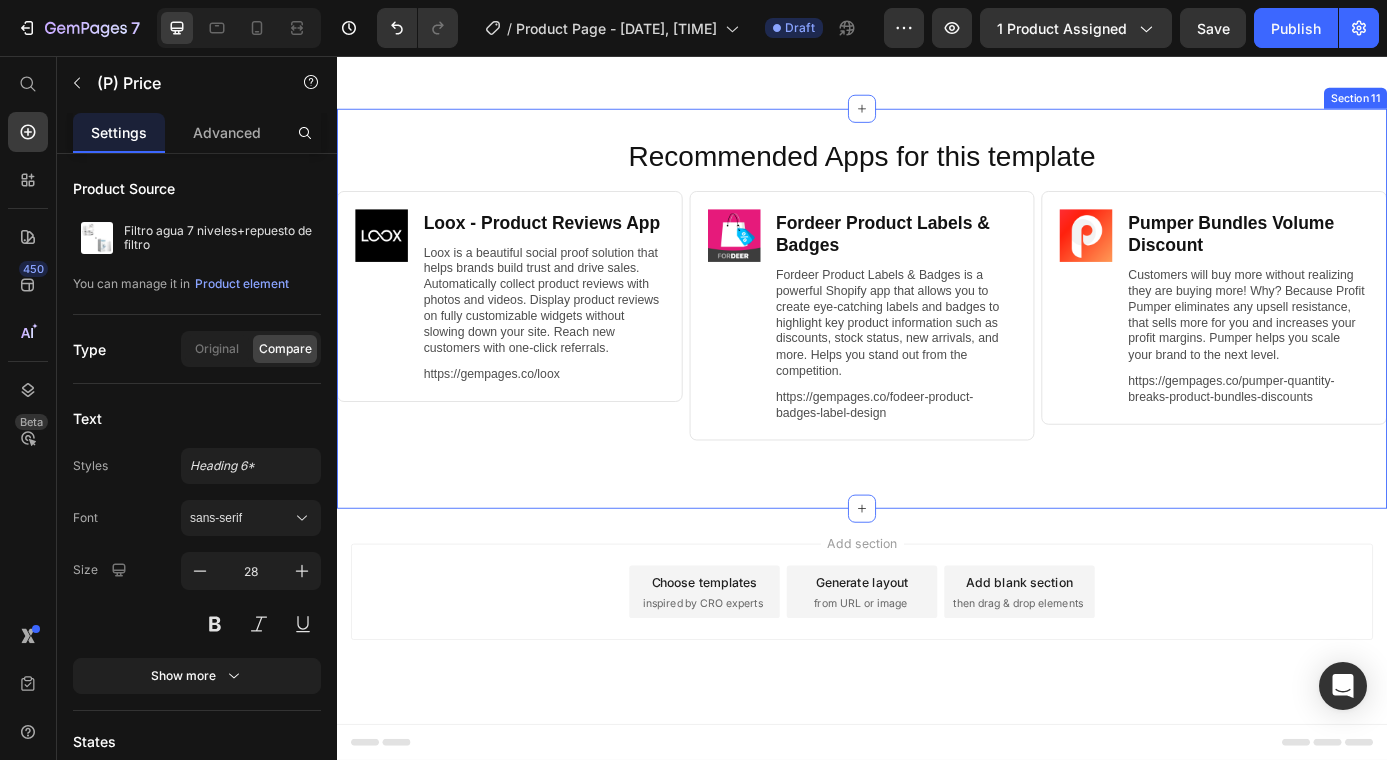 scroll, scrollTop: 7819, scrollLeft: 0, axis: vertical 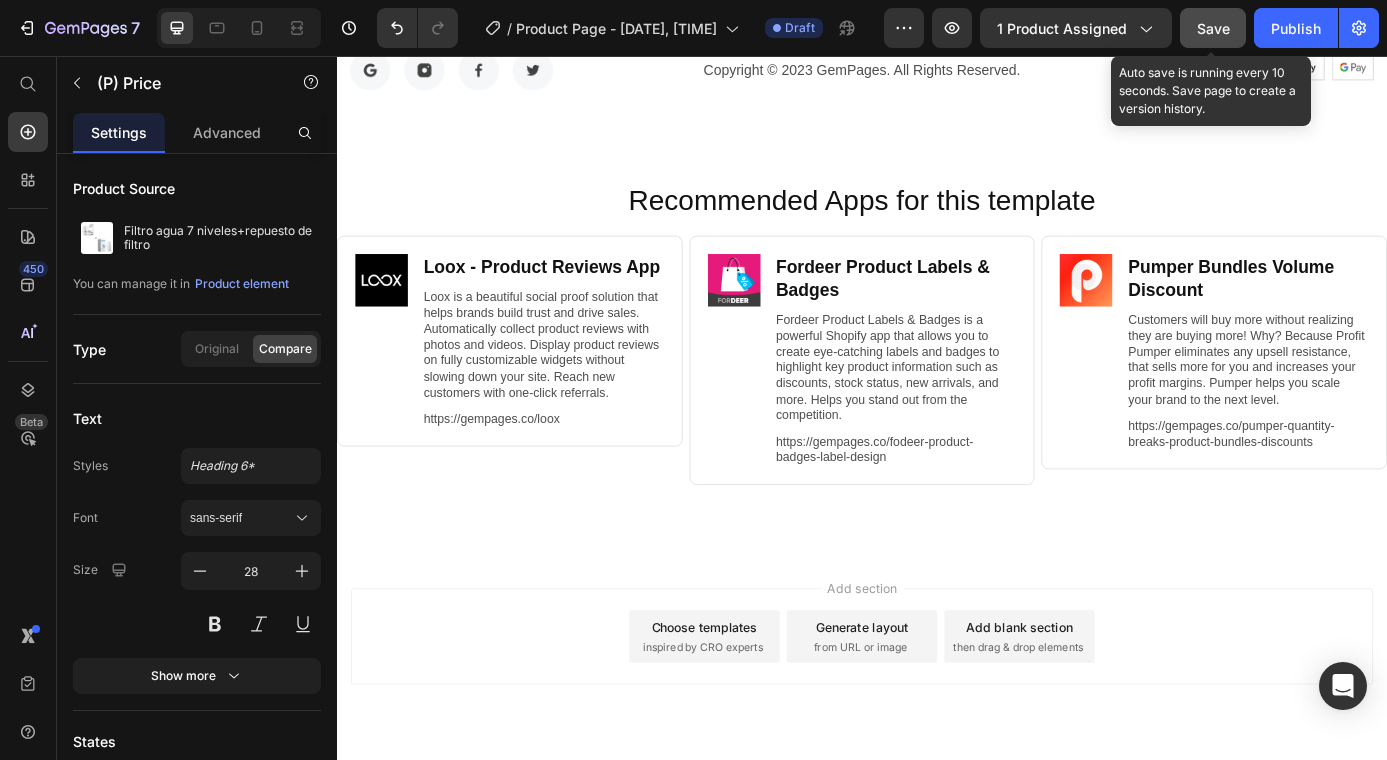 click on "Save" 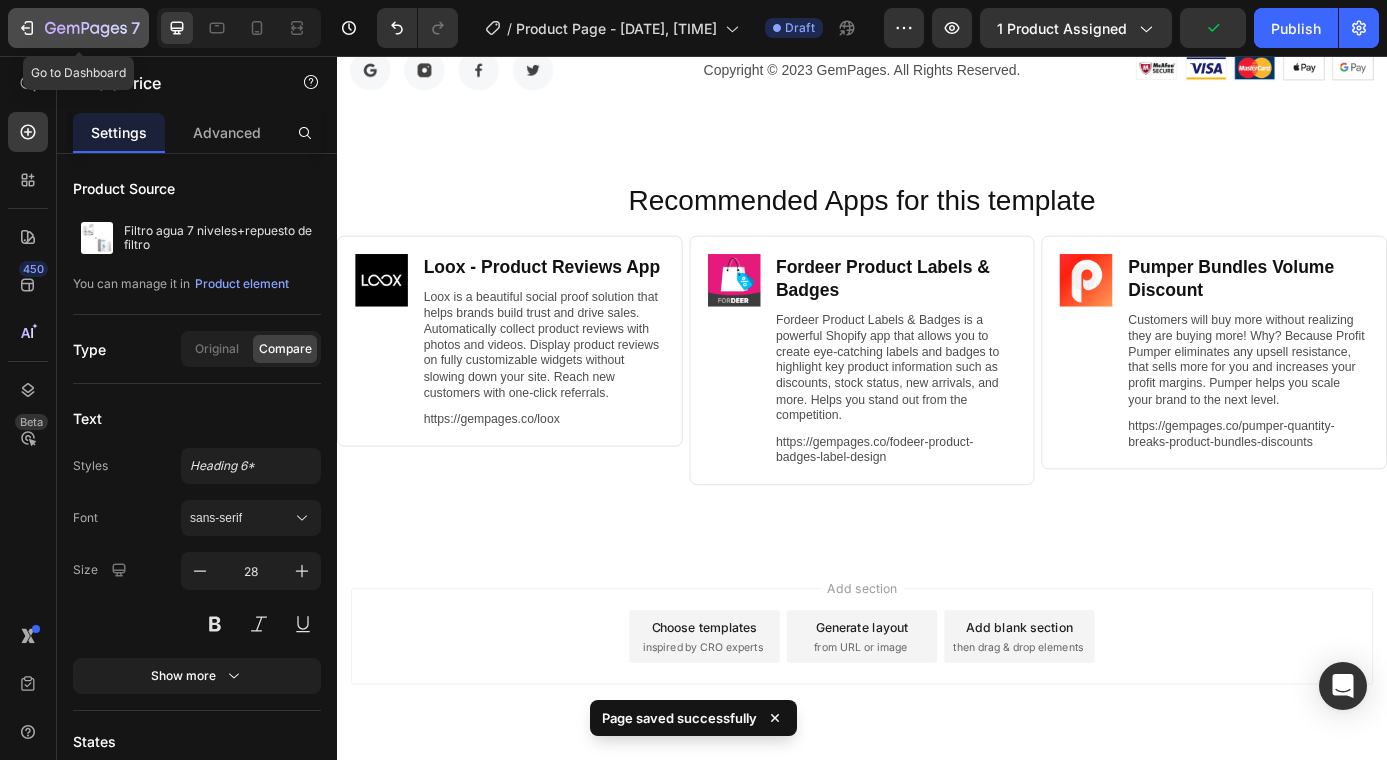 click on "7" 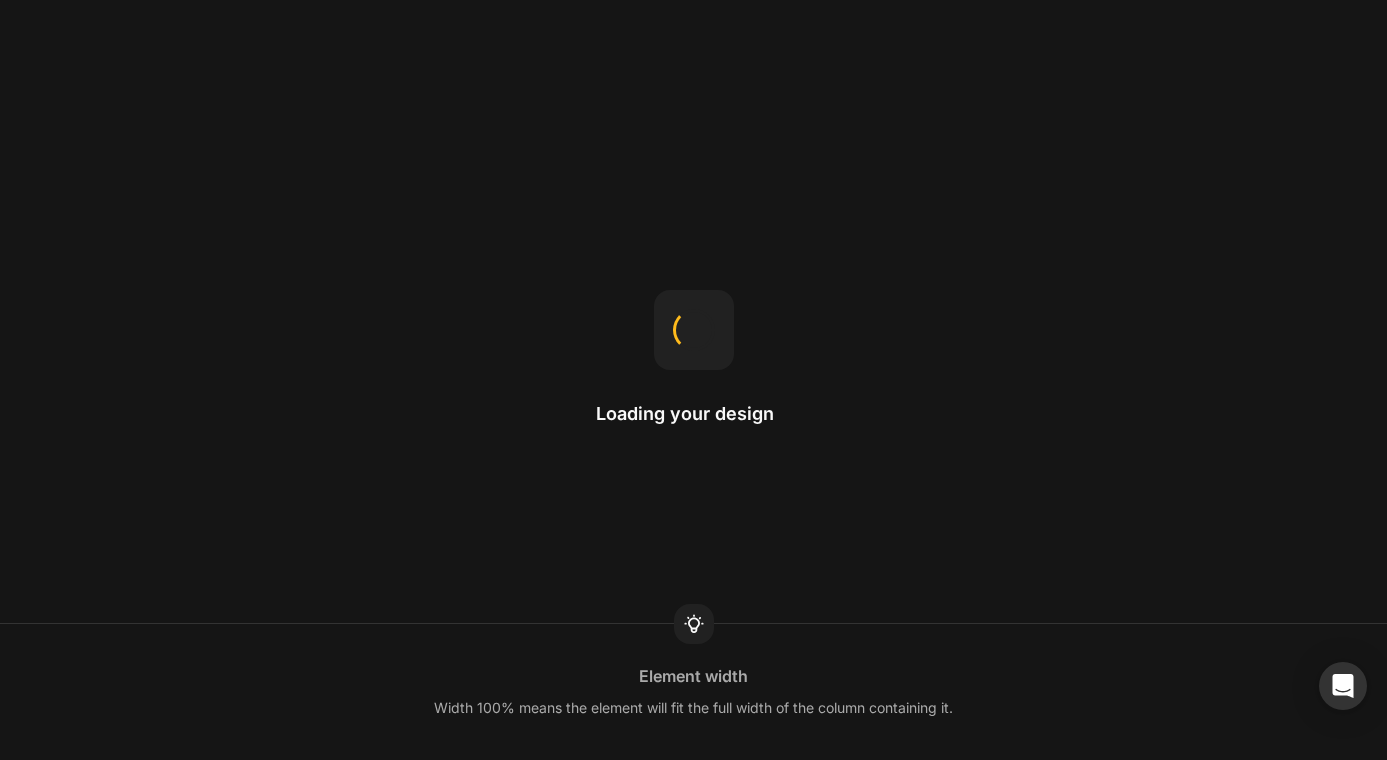 scroll, scrollTop: 0, scrollLeft: 0, axis: both 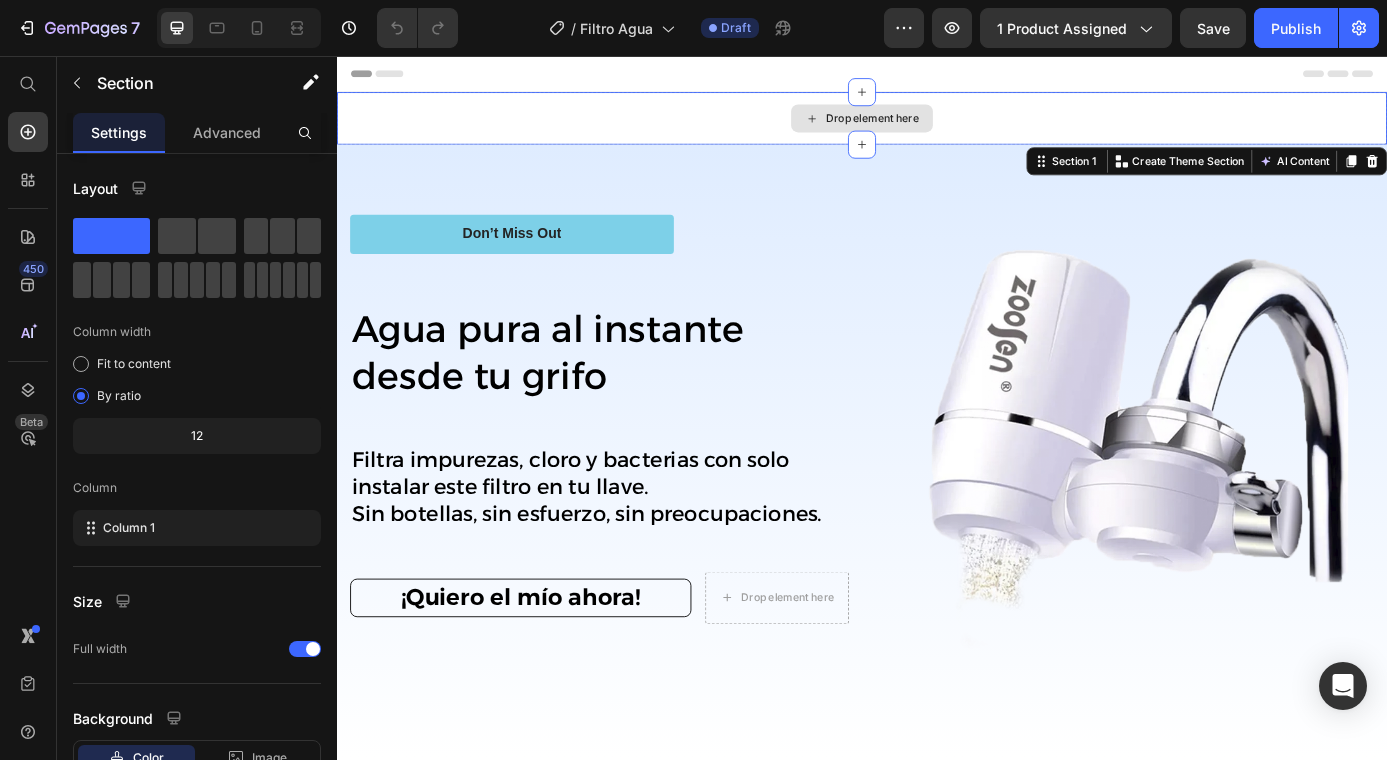 click on "Drop element here" at bounding box center (937, 127) 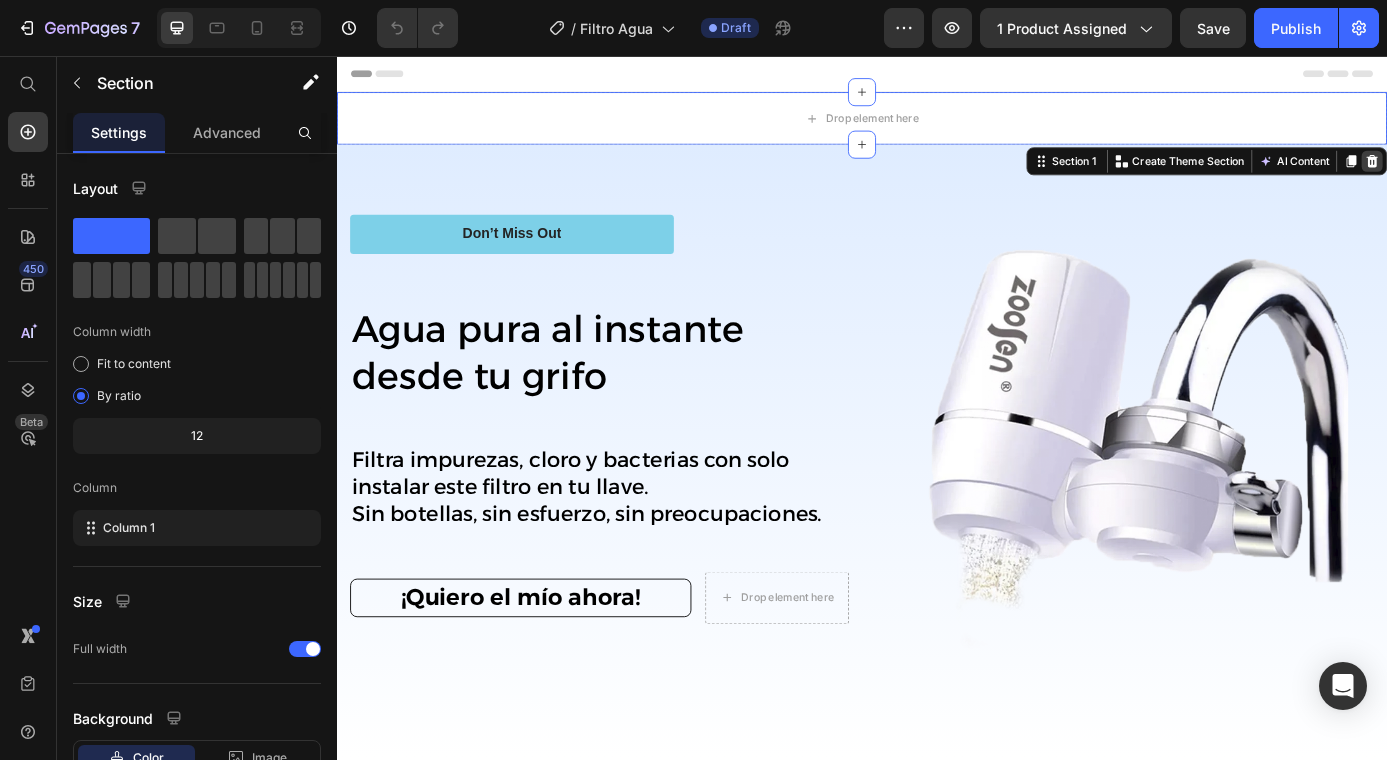 click at bounding box center [1520, 176] 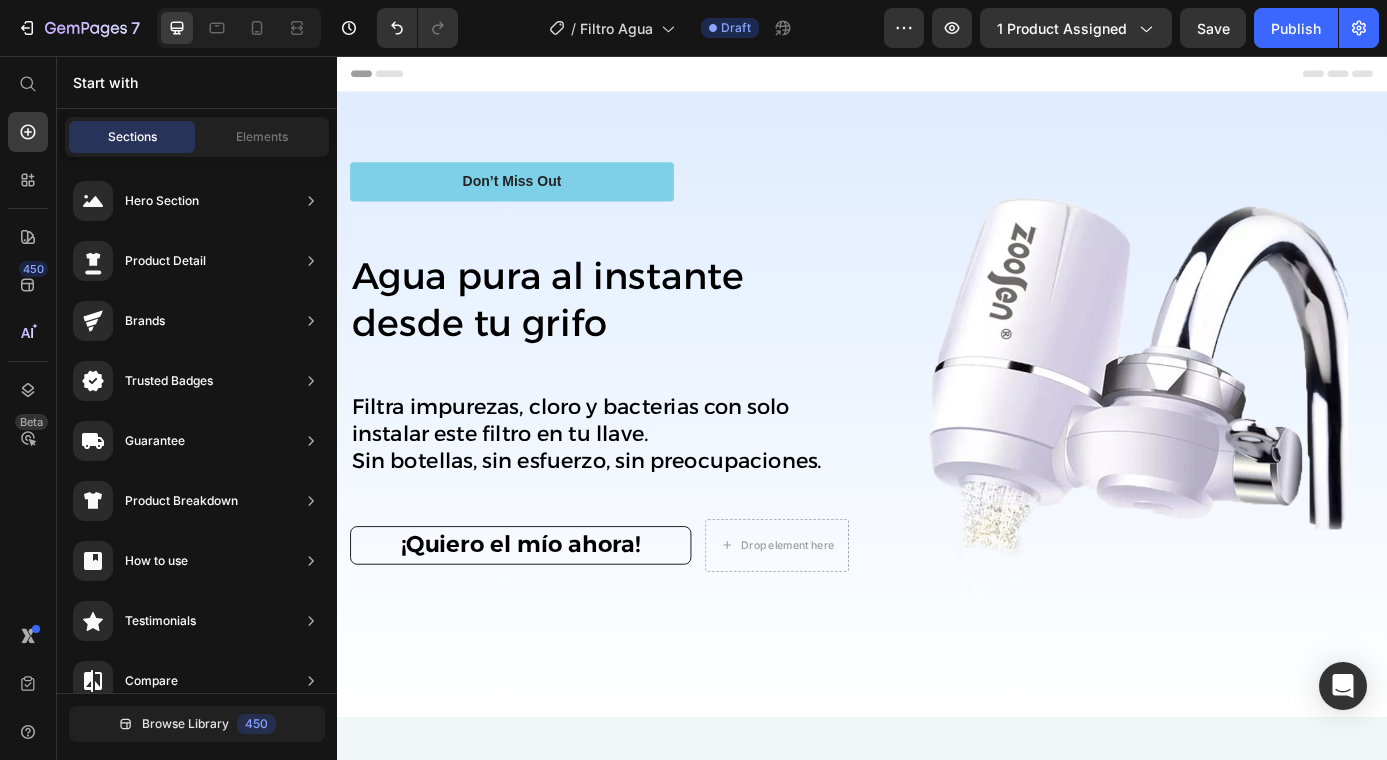 click on "Header" at bounding box center (937, 76) 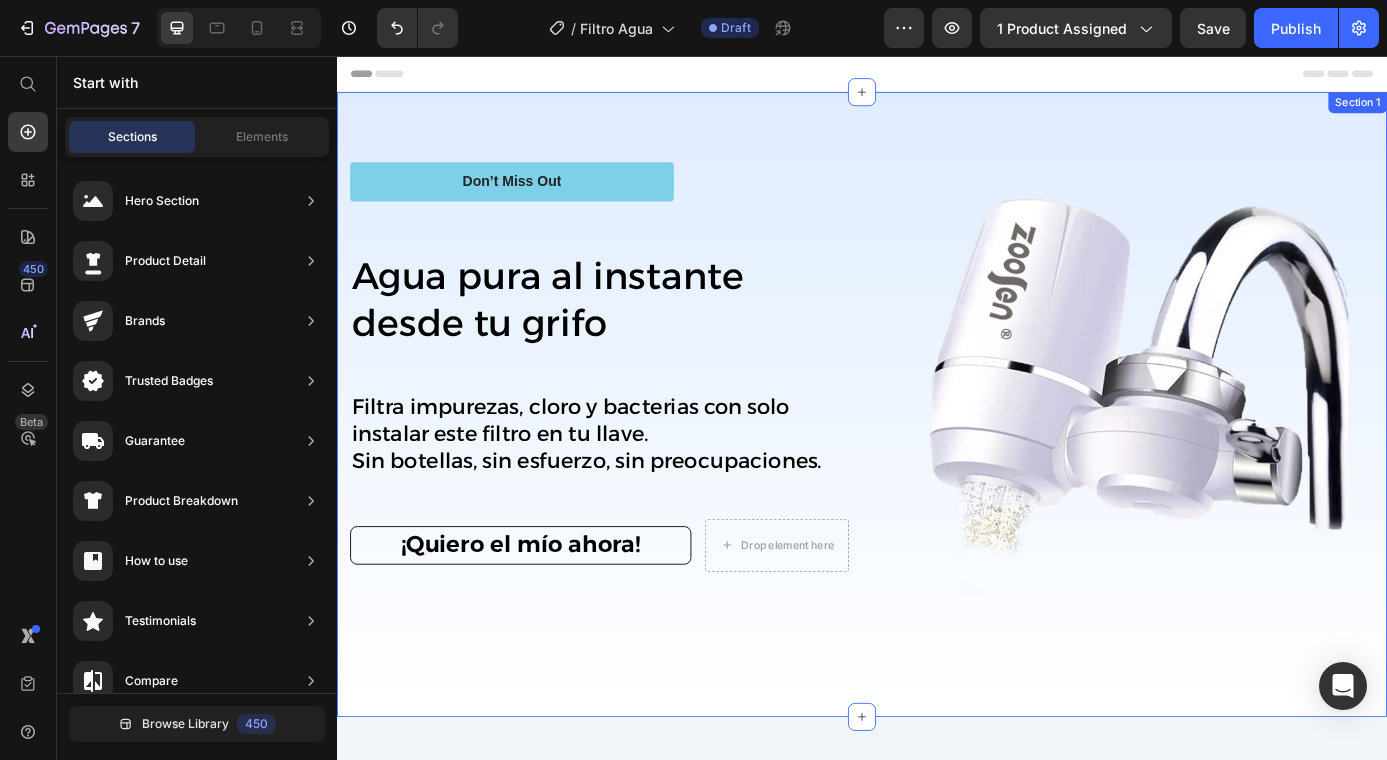 click on "Don’t Miss Out Button Agua pura al instante desde tu grifo Heading Filtra impurezas, cloro y bacterias con solo instalar este filtro en tu llave. Sin botellas, sin esfuerzo, sin preocupaciones. Text Block ¡Quiero el mío ahora! Button Drop element here Row The standard Lorem Heading Image Row Section 1" at bounding box center (937, 454) 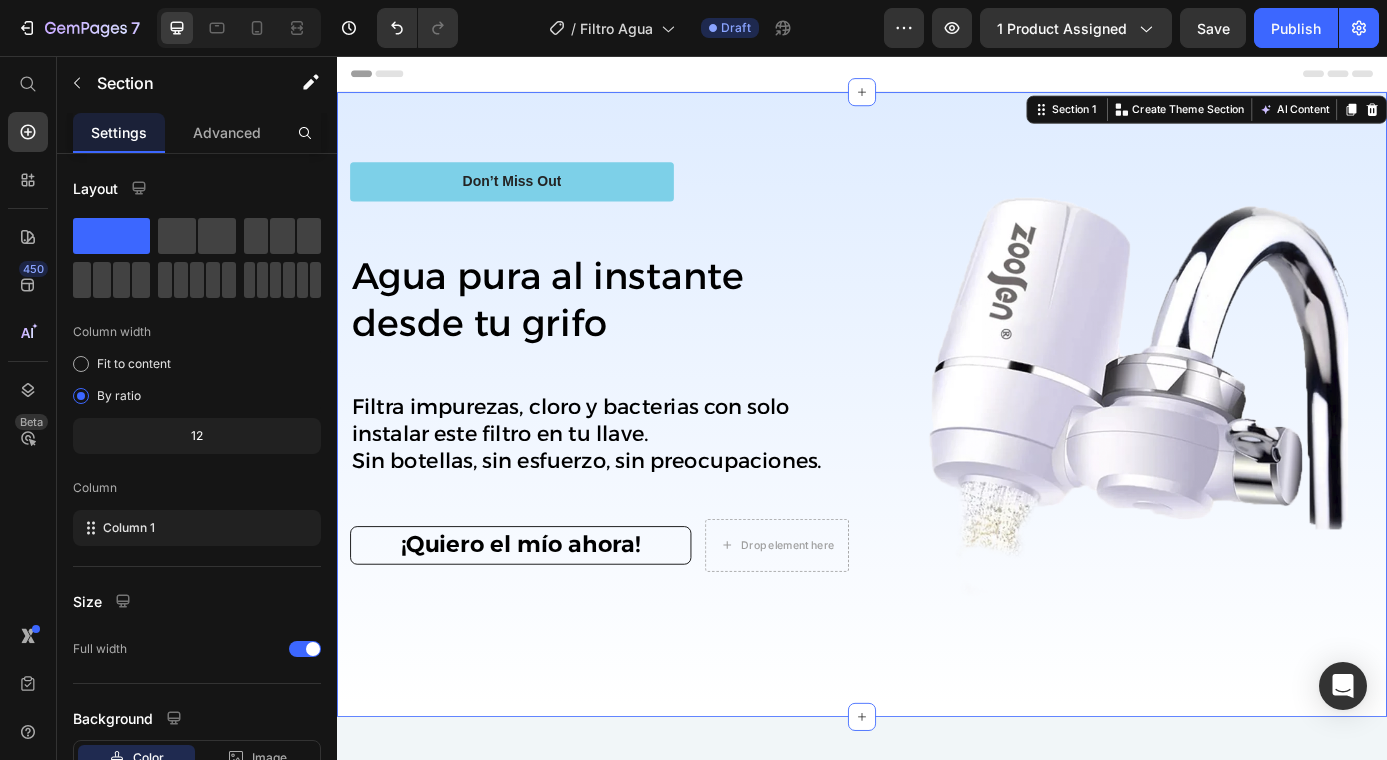 click on "Header" at bounding box center [937, 76] 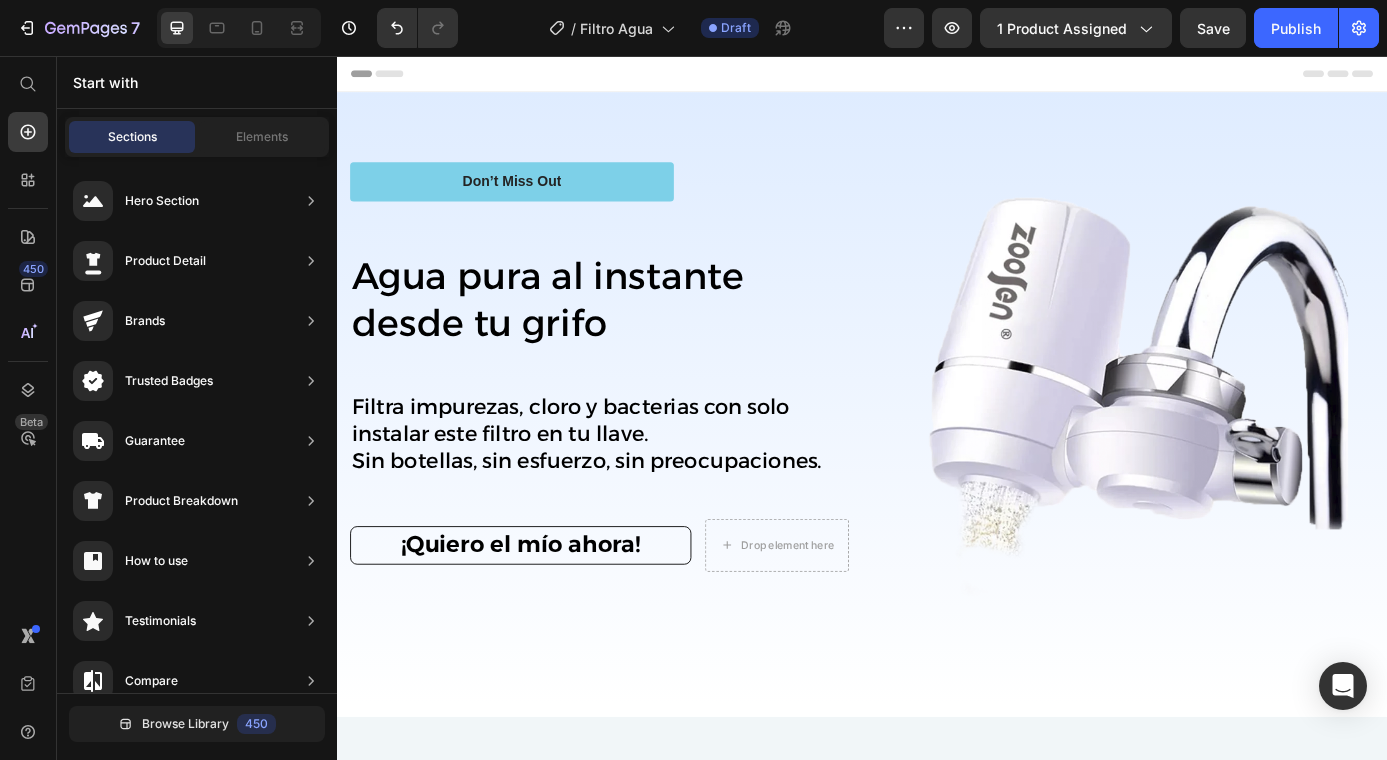 click on "Header" at bounding box center [937, 76] 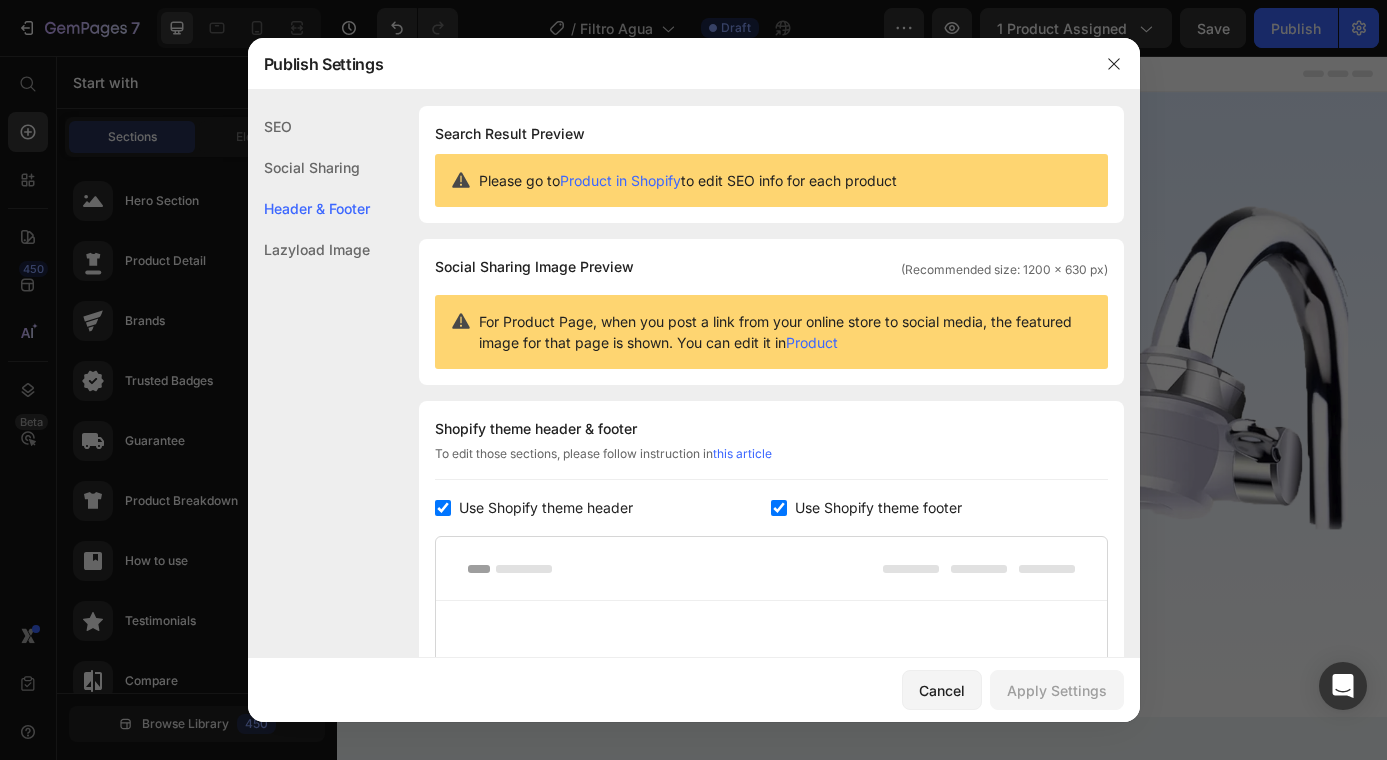 scroll, scrollTop: 291, scrollLeft: 0, axis: vertical 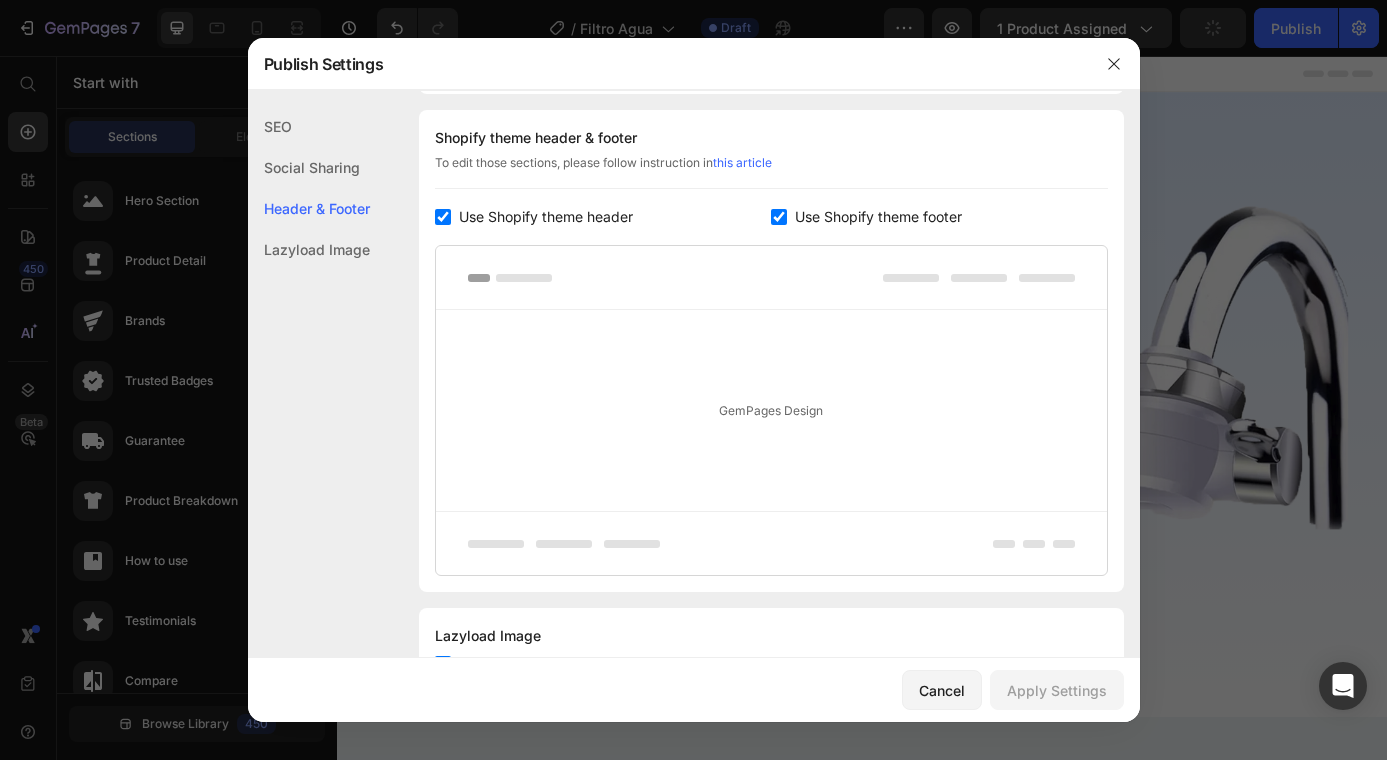 click on "GemPages Design" at bounding box center (771, 410) 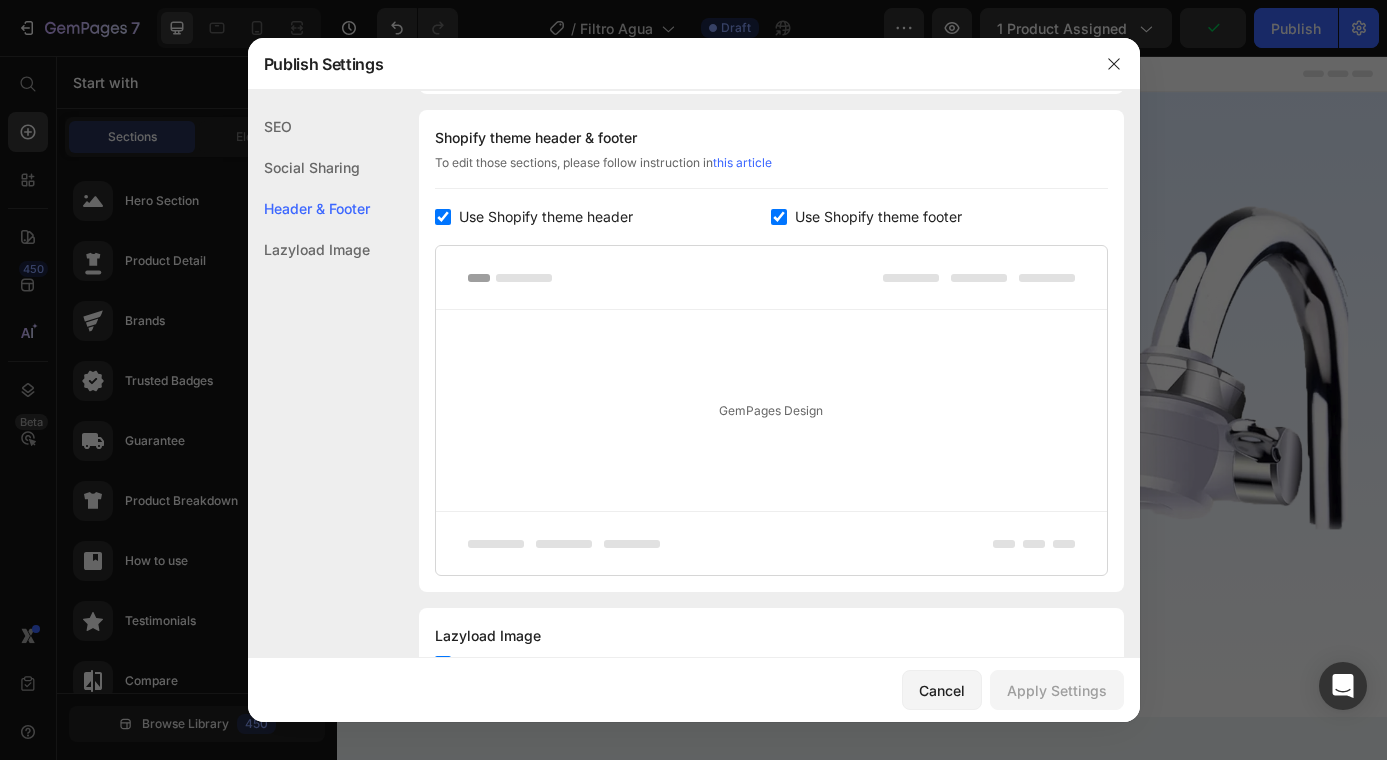 click on "Lazyload Image" 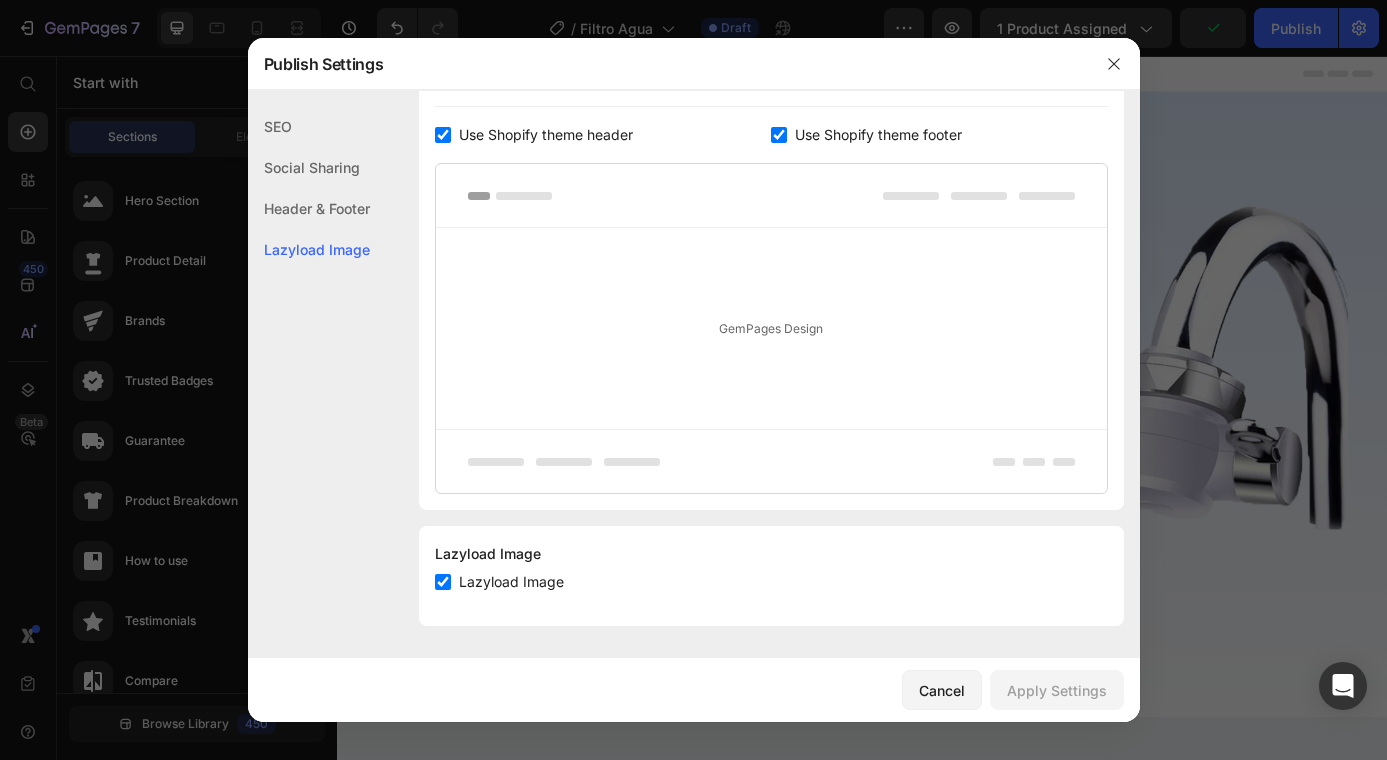 click on "Header & Footer" 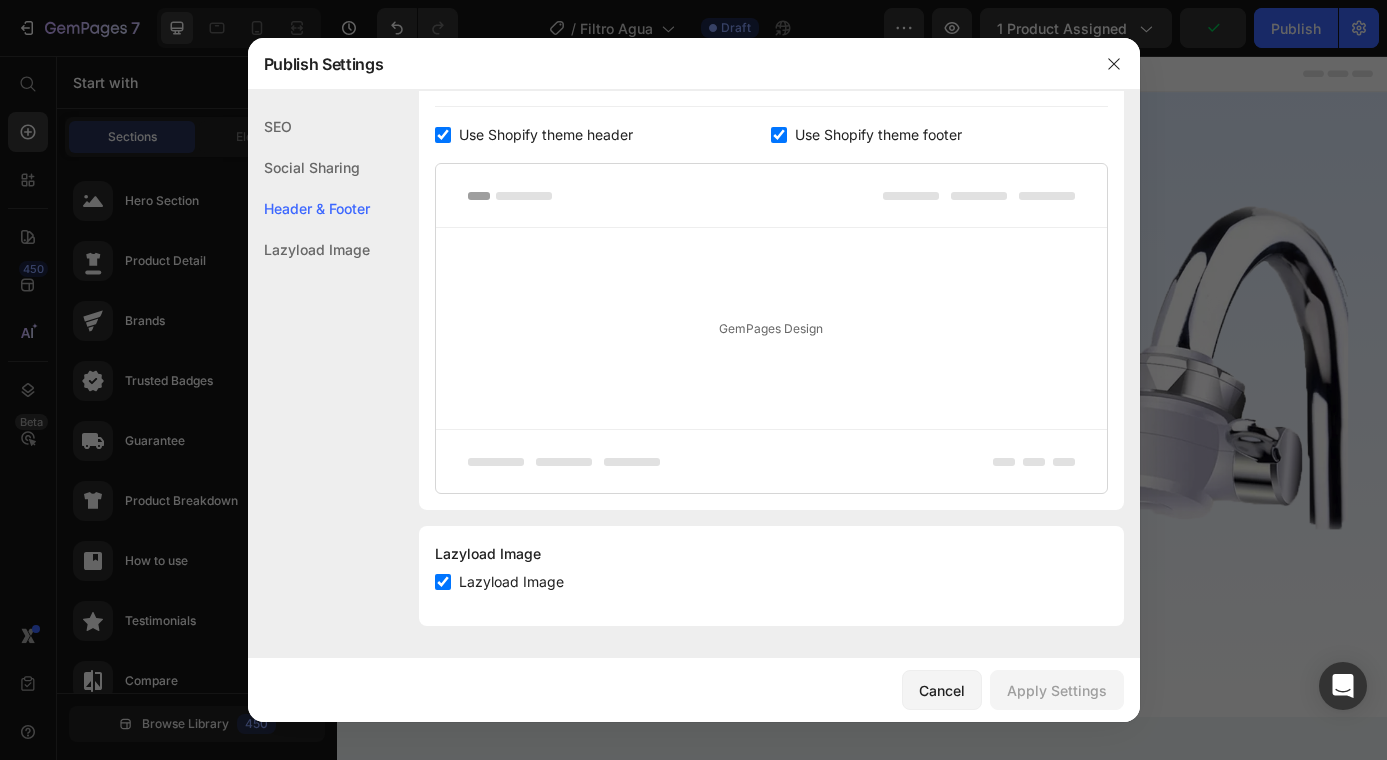 scroll, scrollTop: 291, scrollLeft: 0, axis: vertical 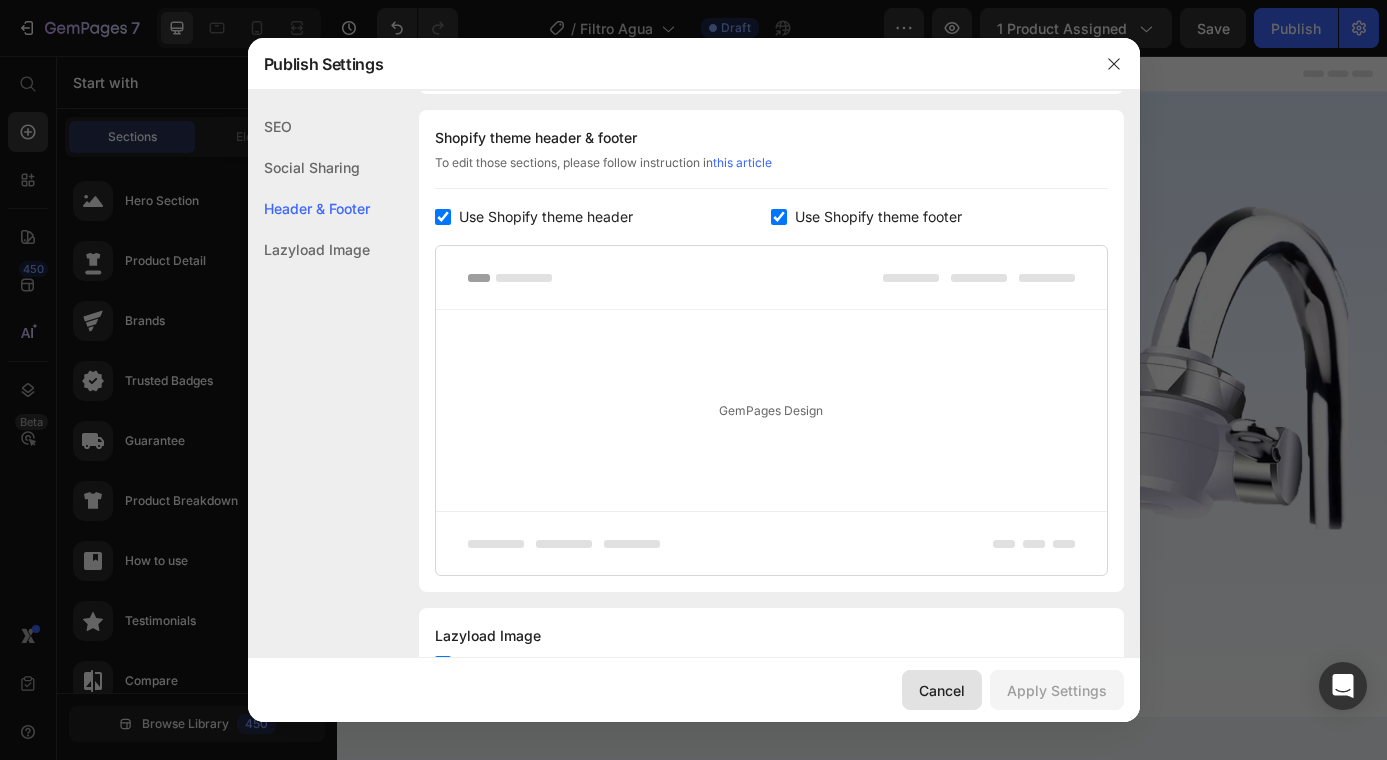 click on "Cancel" at bounding box center [942, 690] 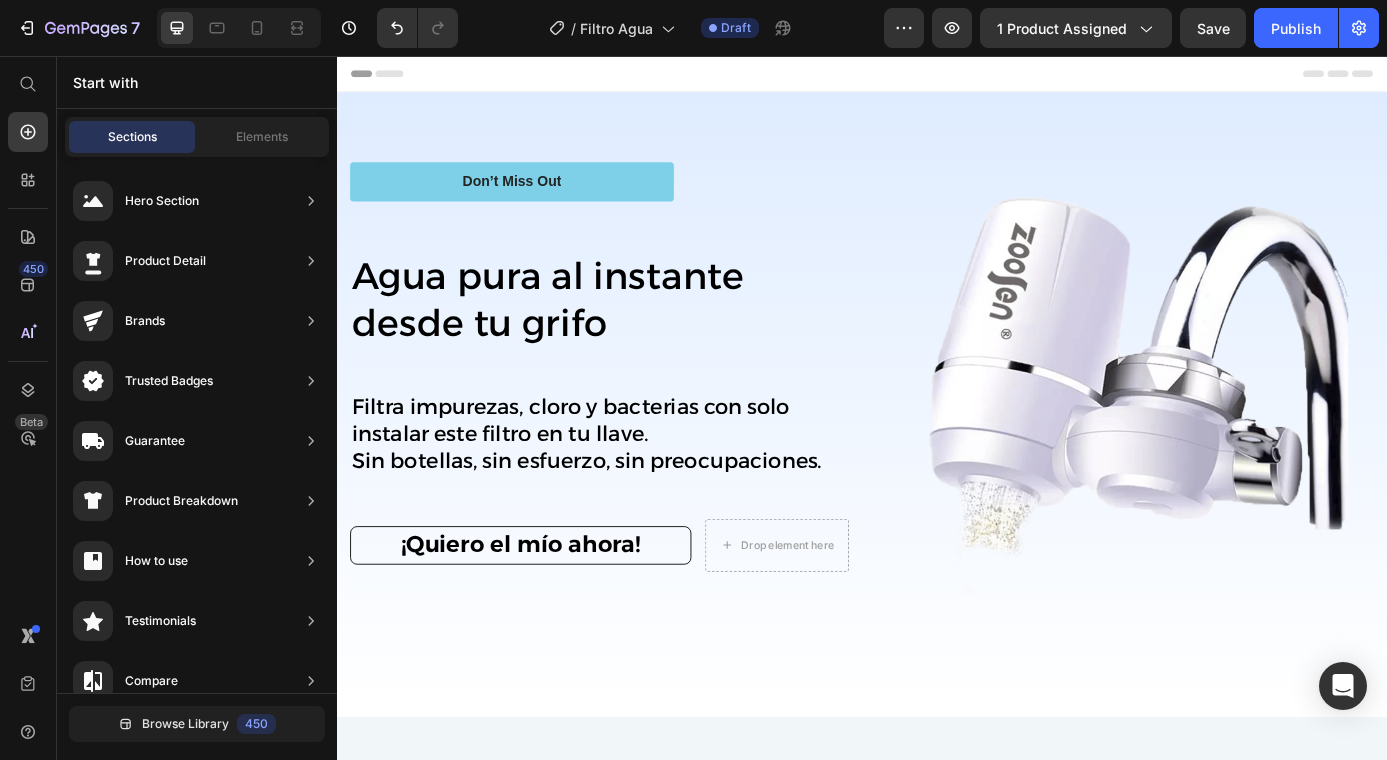 click on "Header" at bounding box center (937, 76) 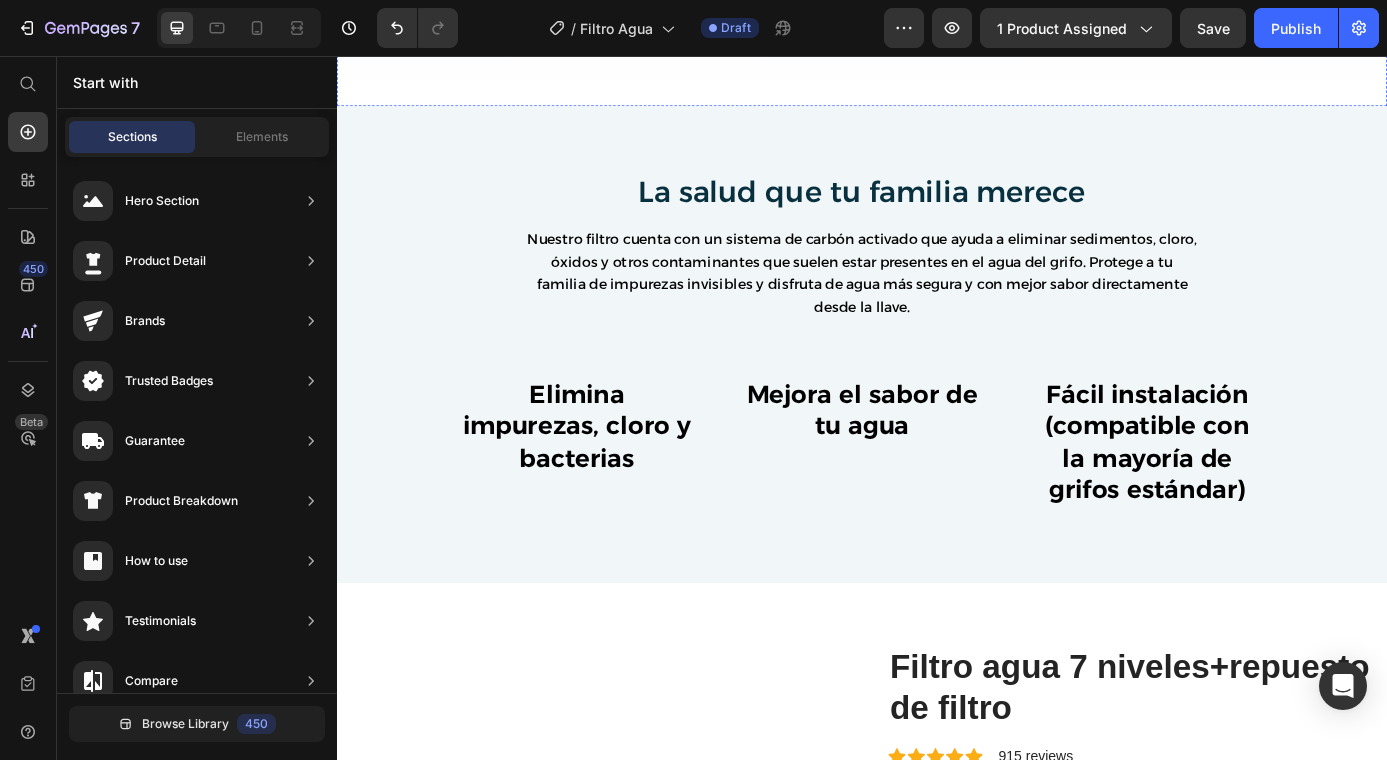 scroll, scrollTop: 694, scrollLeft: 0, axis: vertical 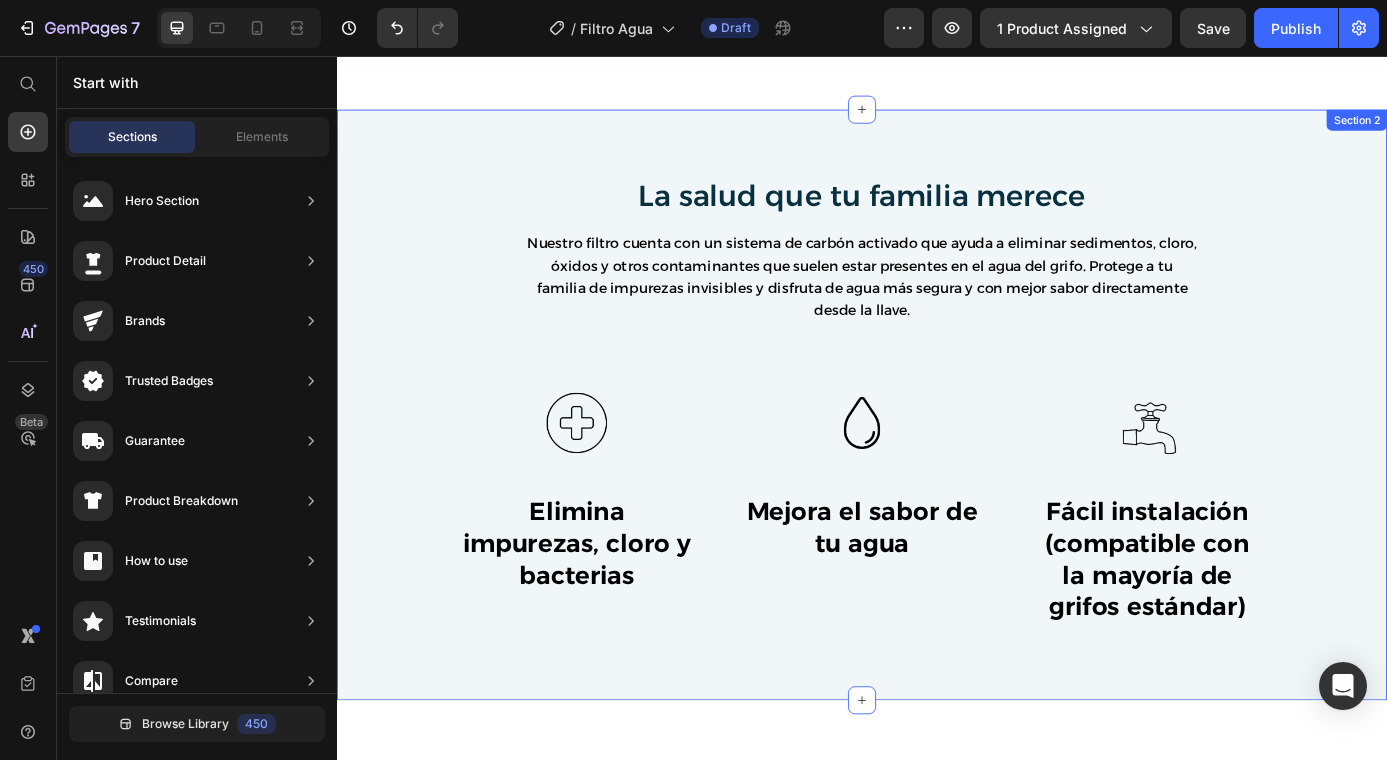 click on "Image Elimina impurezas, cloro y bacterias Text Block Row" at bounding box center [611, 545] 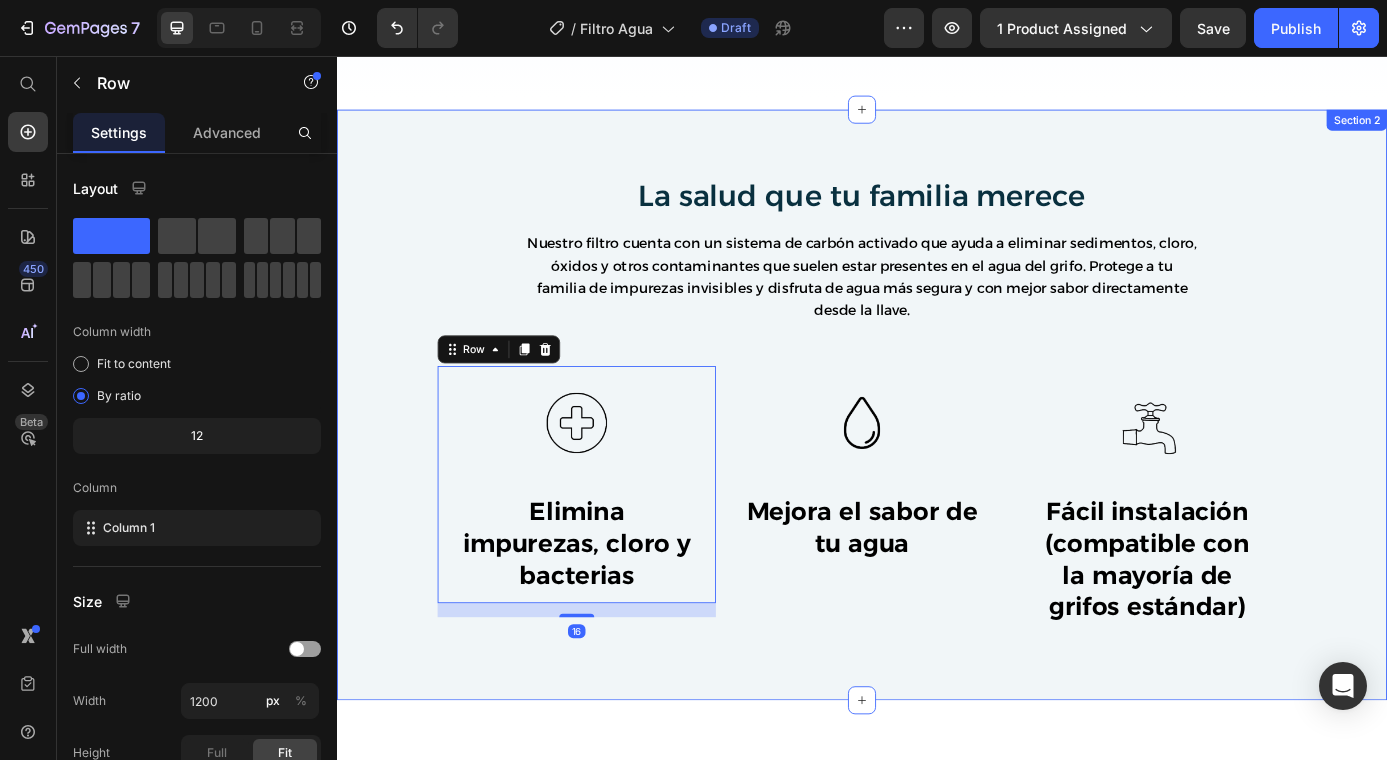 click on "La salud que tu familia merece Heading Nuestro filtro cuenta con un sistema de carbón activado que ayuda a eliminar sedimentos, cloro, óxidos y otros contaminantes que suelen estar presentes en el agua del grifo. Protege a tu familia de impurezas invisibles y disfruta de agua más segura y con mejor sabor directamente desde la llave. Text Block Row Image Elimina impurezas, cloro y bacterias Text Block Row 16 Image Mejora el sabor de tu agua Text Block Row Image Fácil instalación (compatible con la mayoría de grifos estándar) Text Block Row Row" at bounding box center [937, 470] 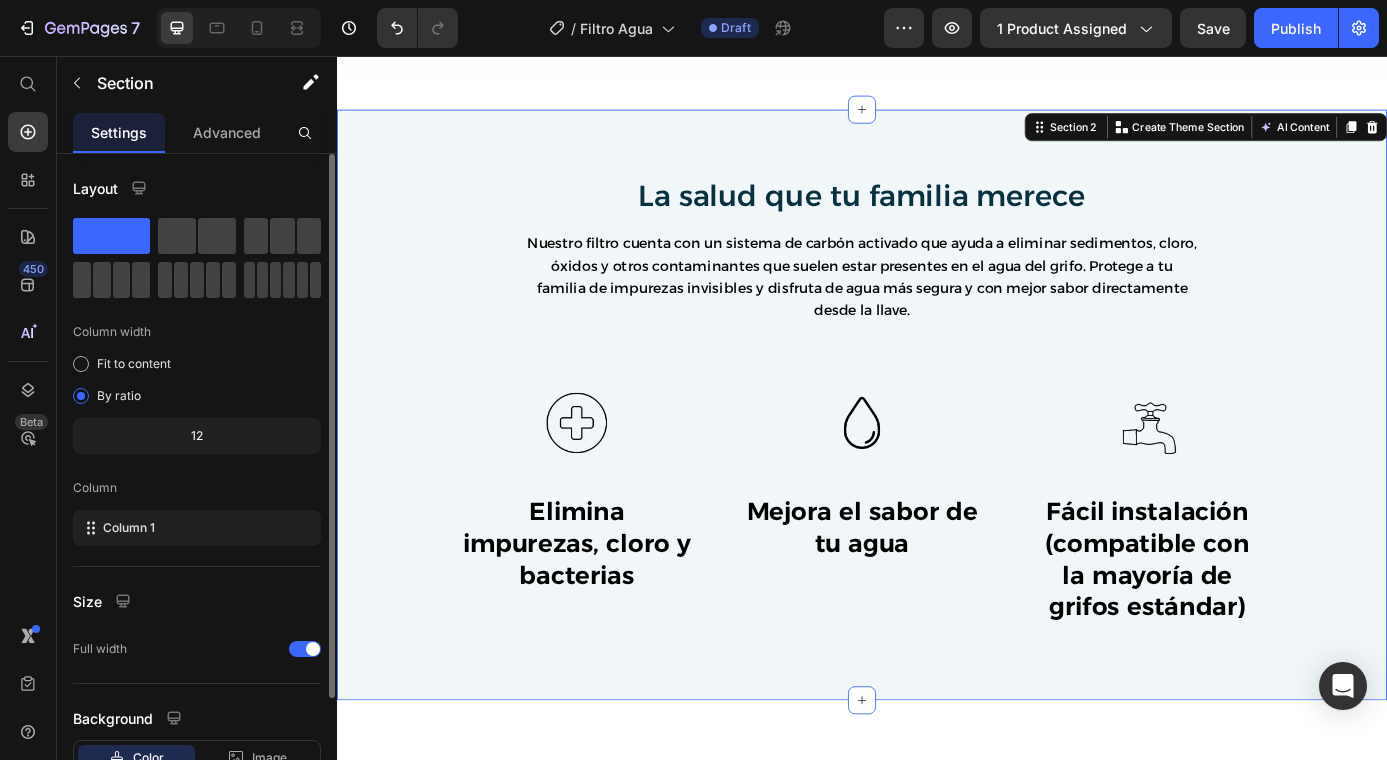 scroll, scrollTop: 145, scrollLeft: 0, axis: vertical 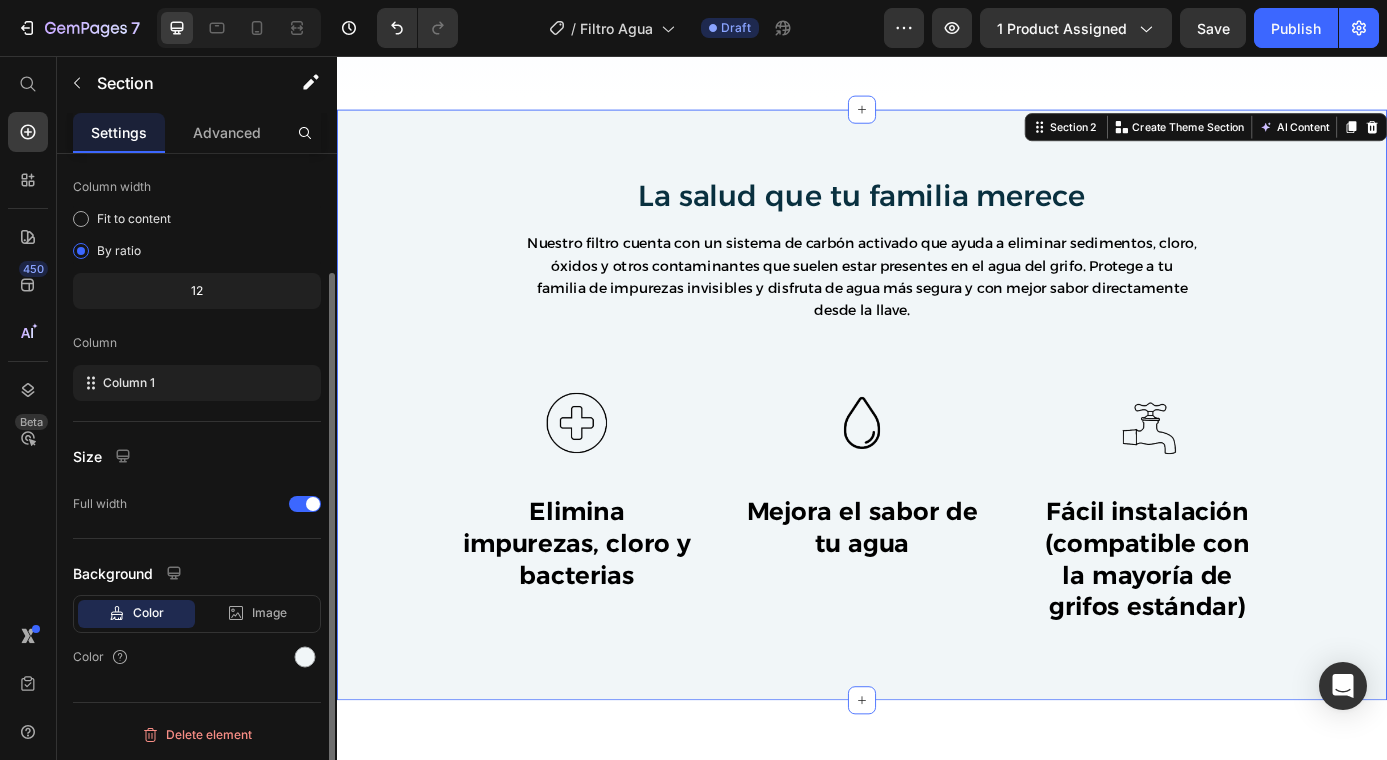click on "Color" at bounding box center (148, 613) 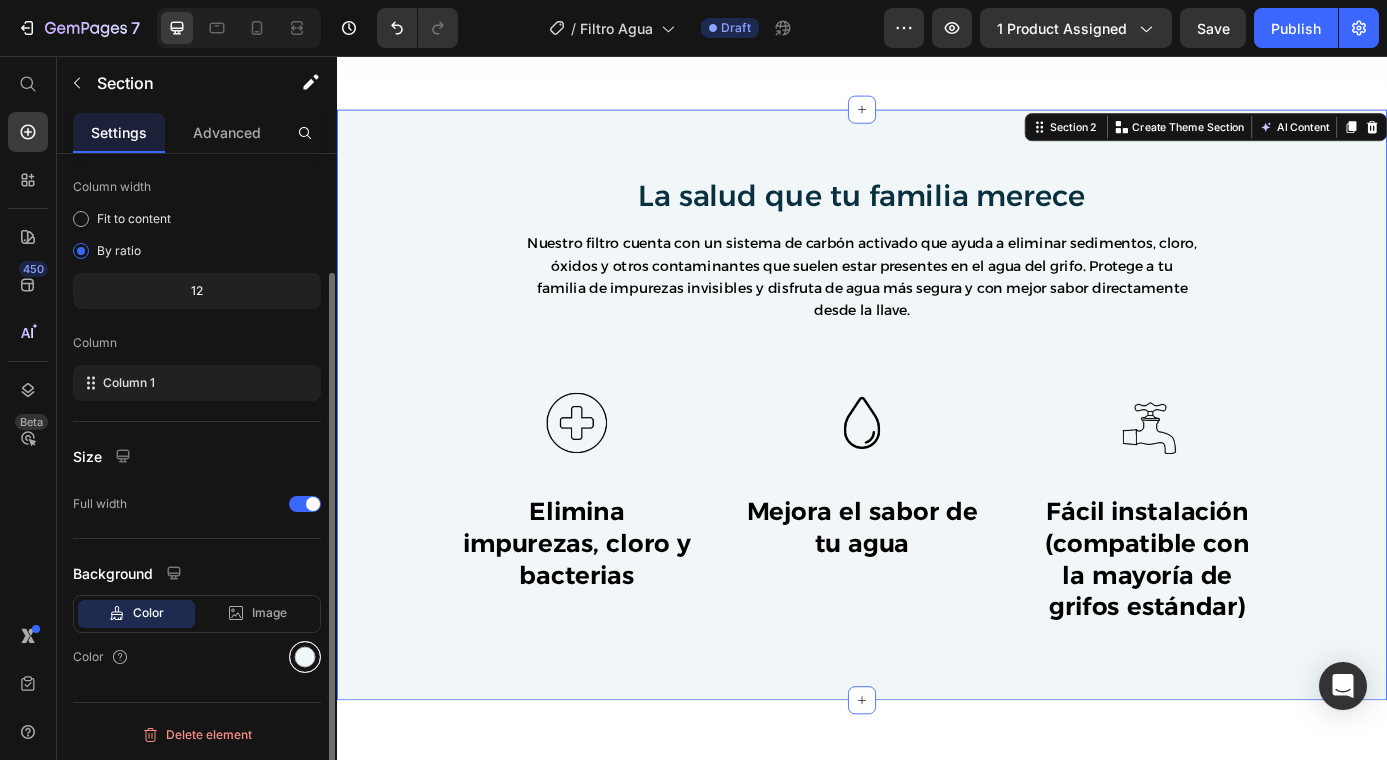 click at bounding box center (305, 657) 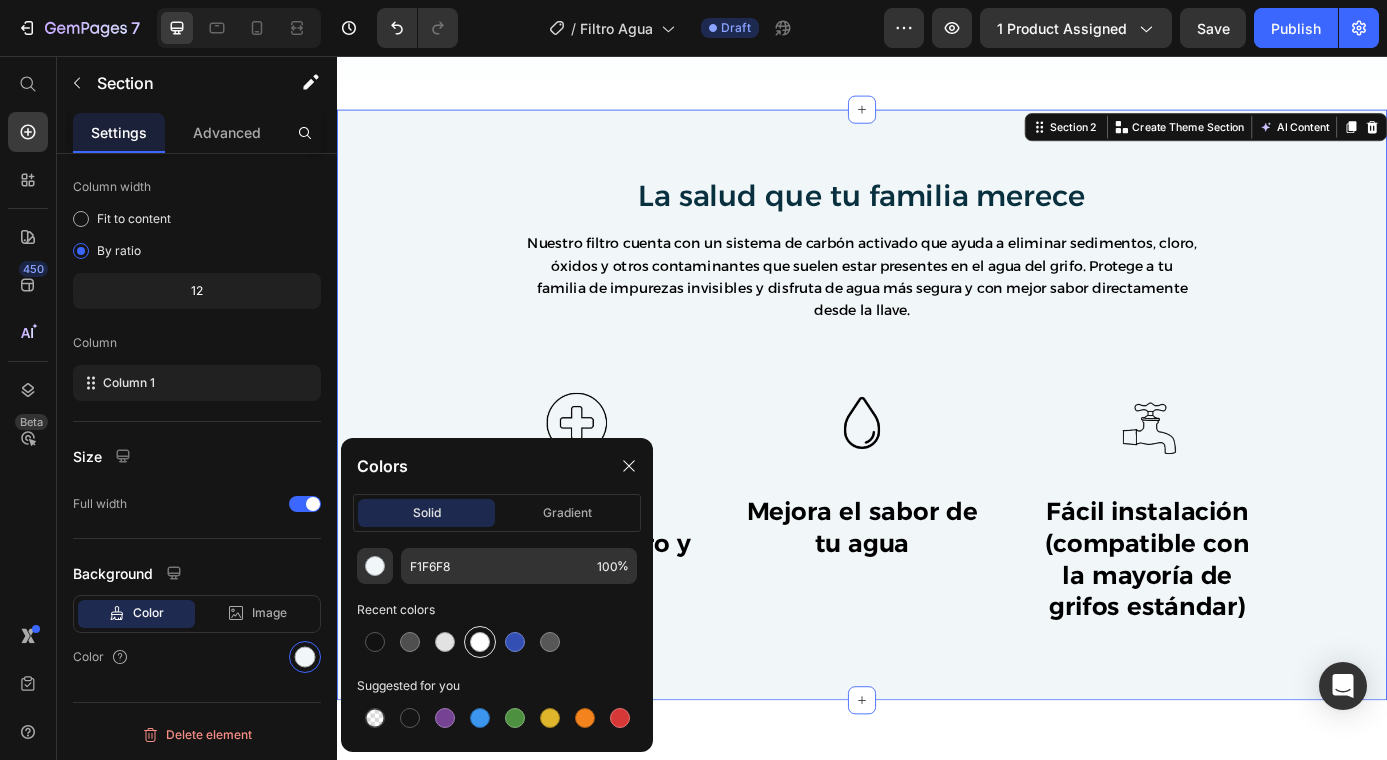 click at bounding box center (480, 642) 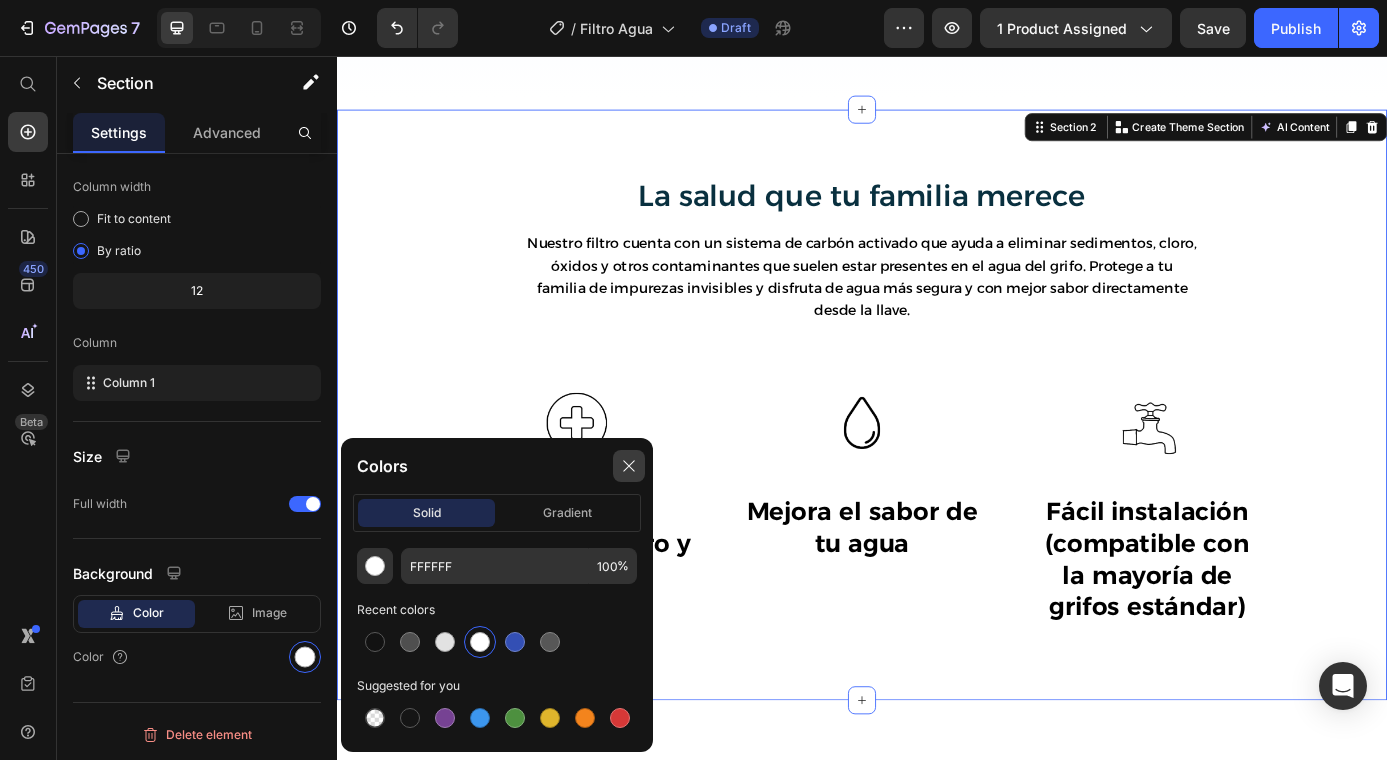 click at bounding box center [629, 466] 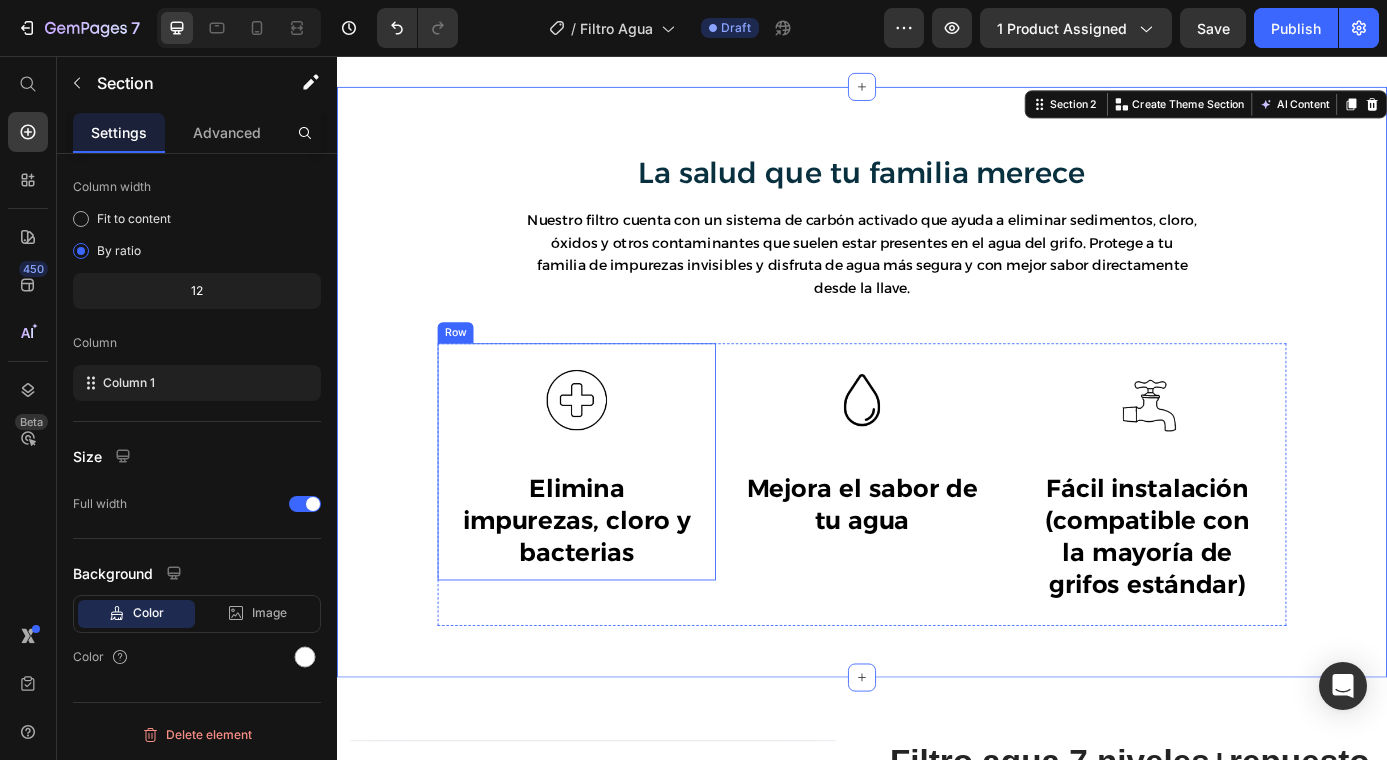 scroll, scrollTop: 718, scrollLeft: 0, axis: vertical 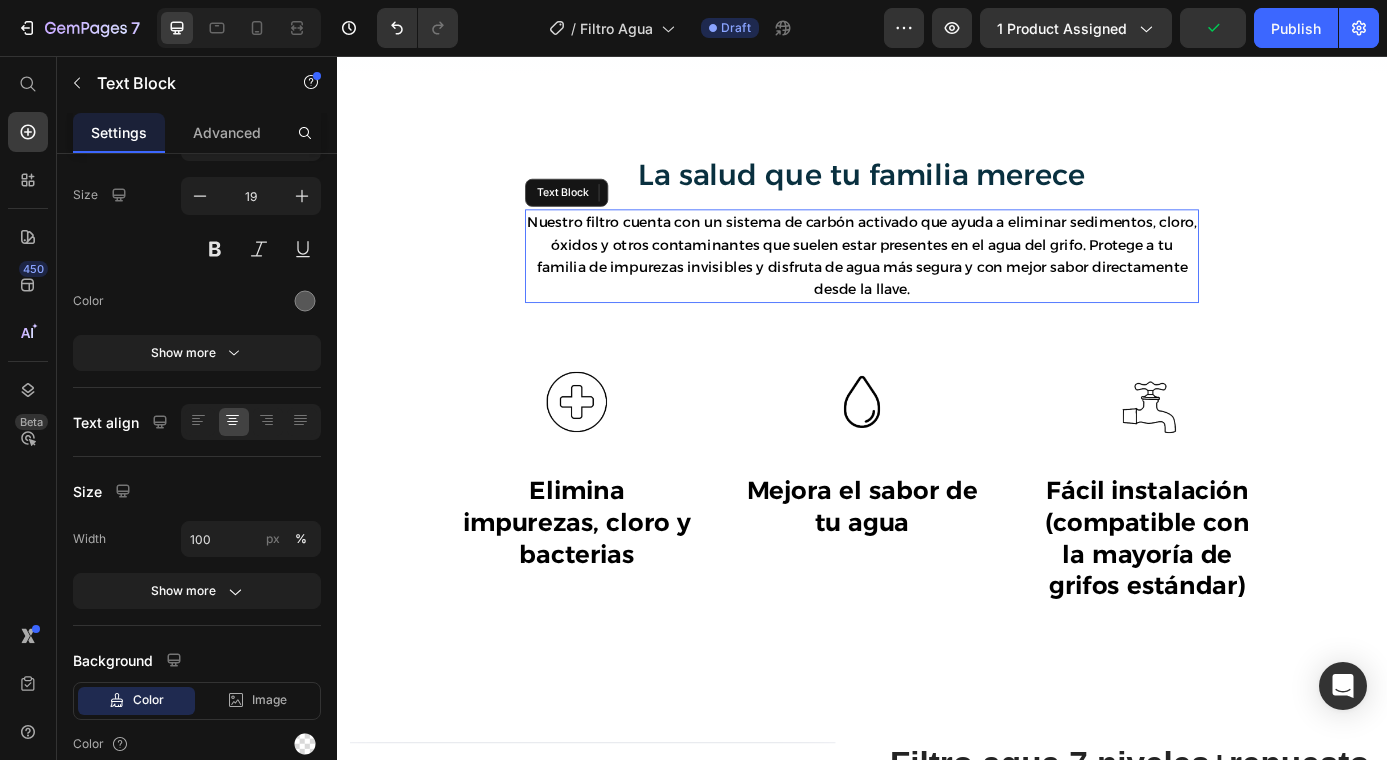 click on "Nuestro filtro cuenta con un sistema de carbón activado que ayuda a eliminar sedimentos, cloro, óxidos y otros contaminantes que suelen estar presentes en el agua del grifo. Protege a tu familia de impurezas invisibles y disfruta de agua más segura y con mejor sabor directamente desde la llave." at bounding box center [937, 284] 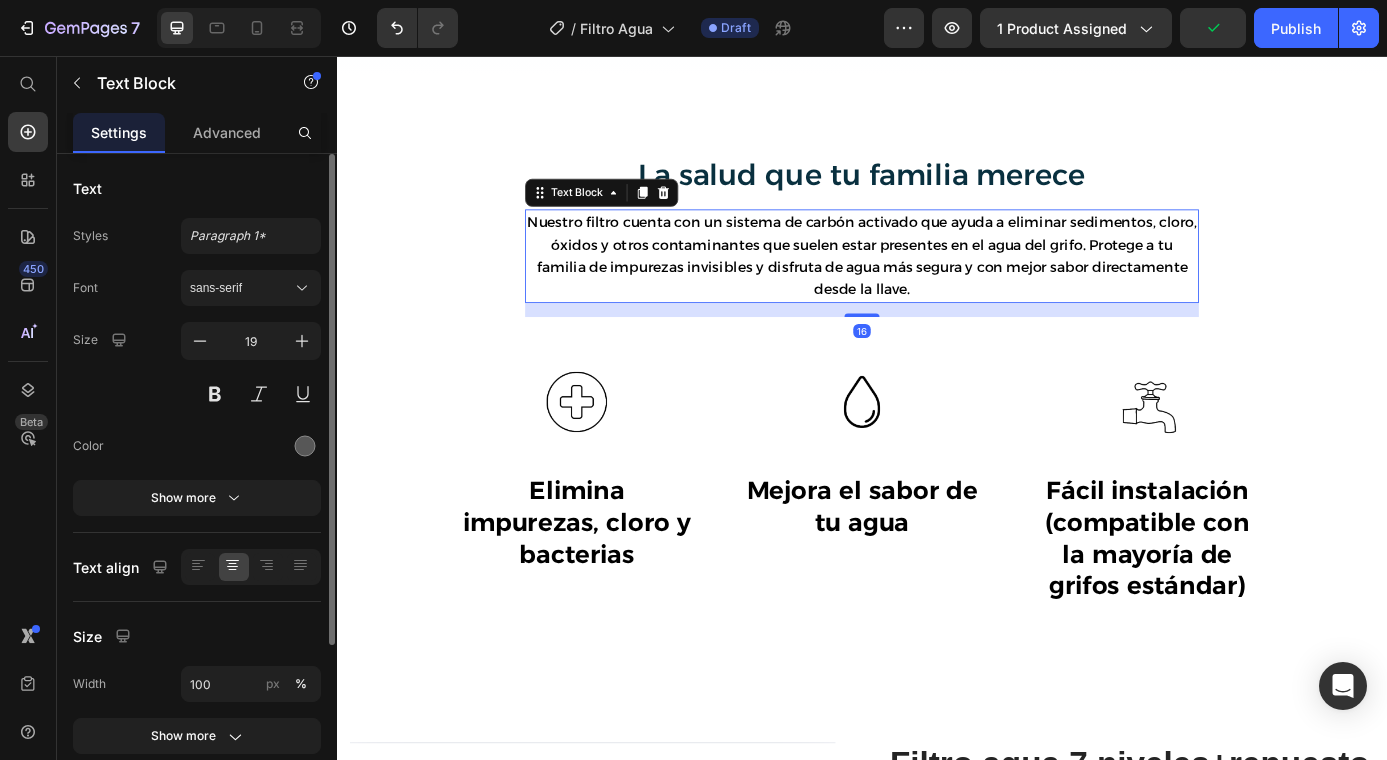 click on "Nuestro filtro cuenta con un sistema de carbón activado que ayuda a eliminar sedimentos, cloro, óxidos y otros contaminantes que suelen estar presentes en el agua del grifo. Protege a tu familia de impurezas invisibles y disfruta de agua más segura y con mejor sabor directamente desde la llave." at bounding box center [937, 284] 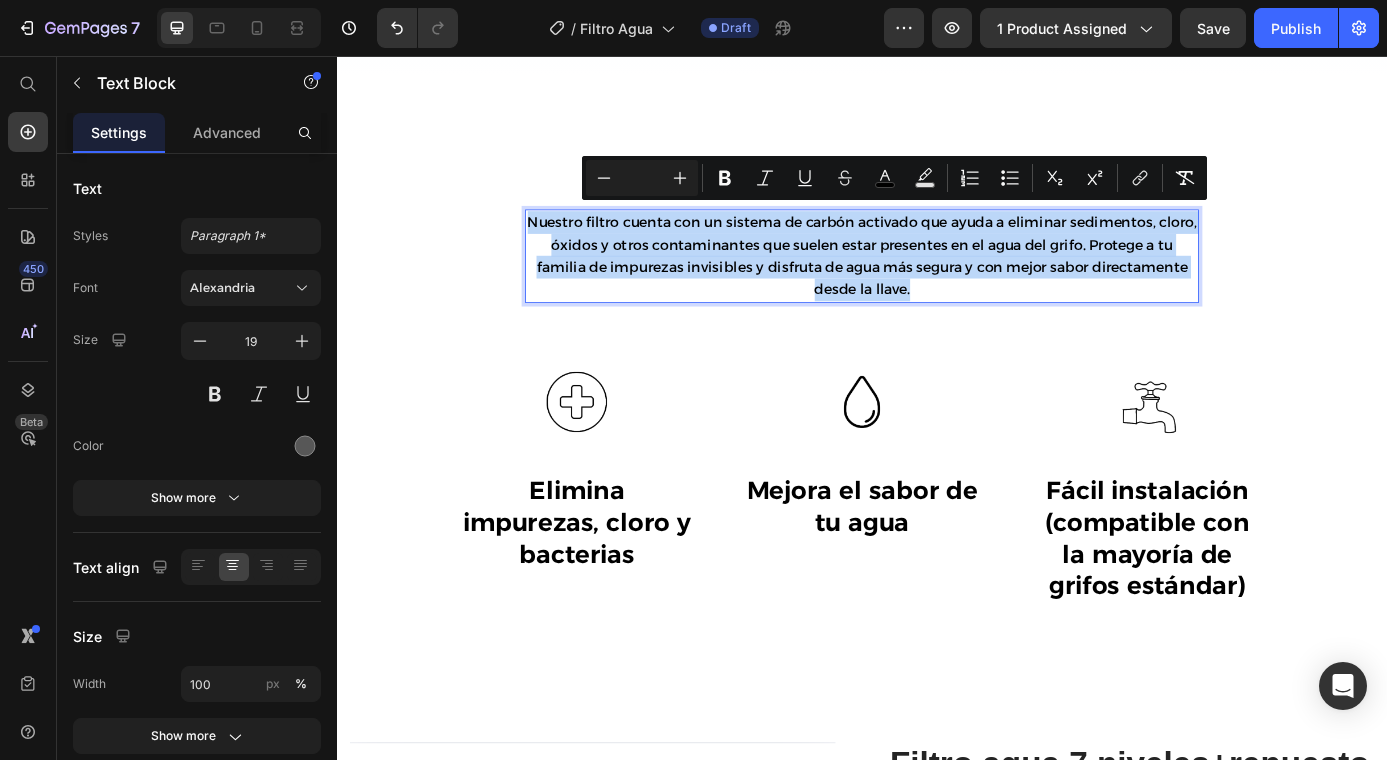 drag, startPoint x: 994, startPoint y: 312, endPoint x: 561, endPoint y: 229, distance: 440.8832 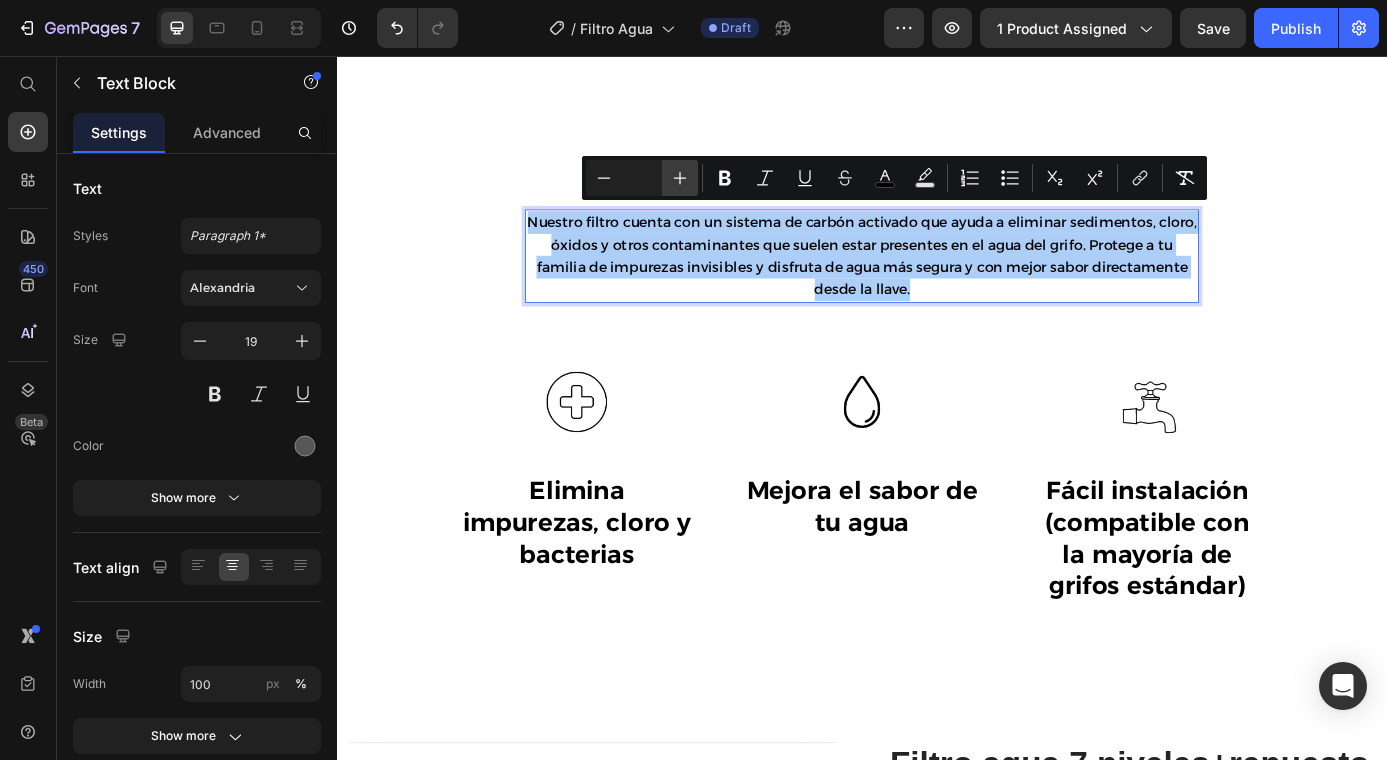 click 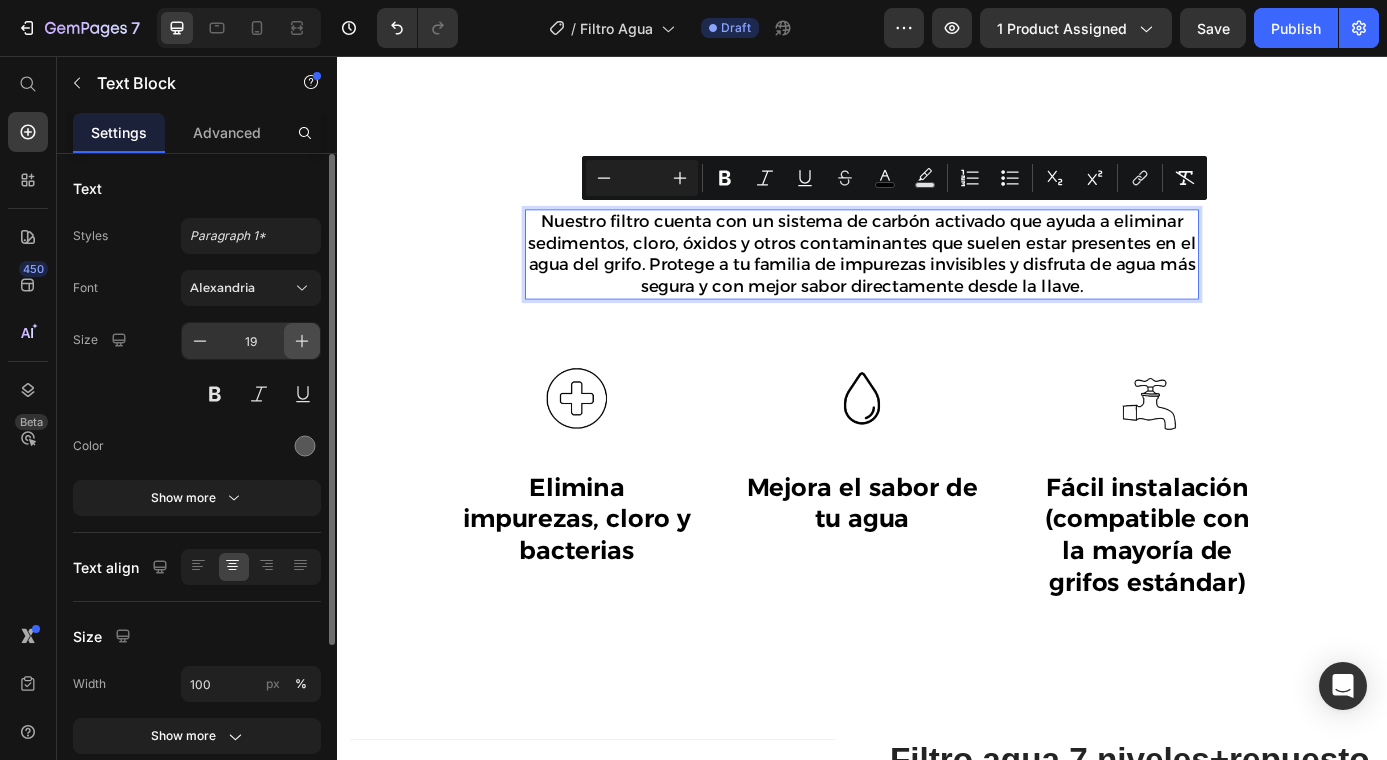 click 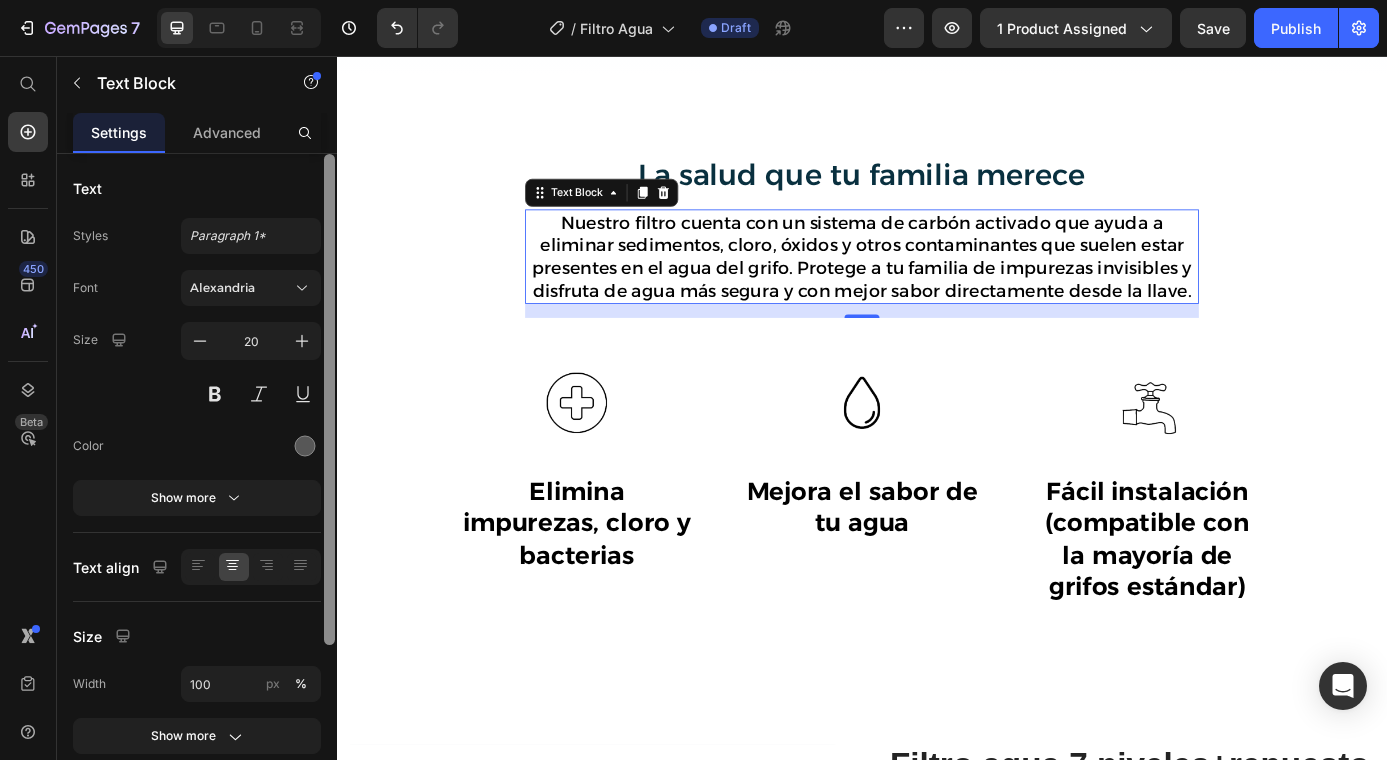 click at bounding box center [329, 399] 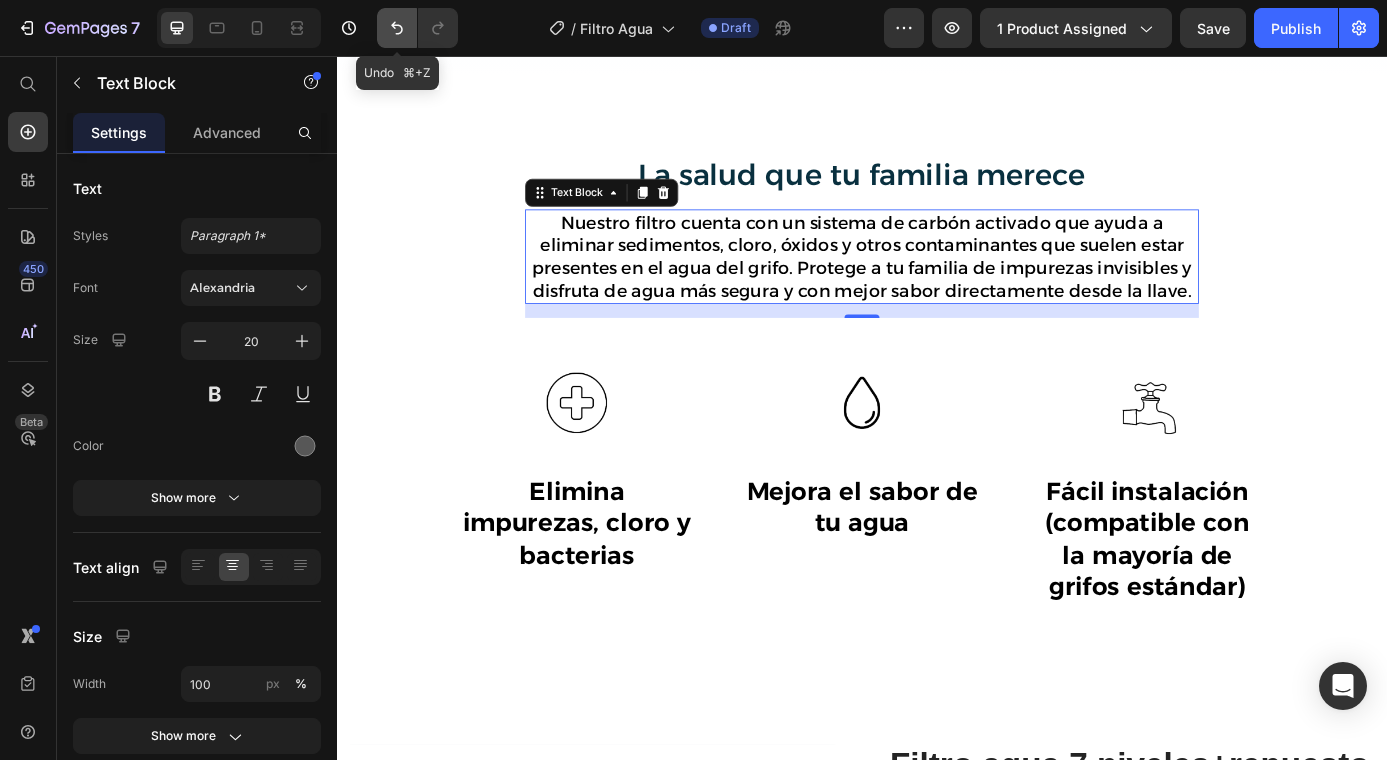 click 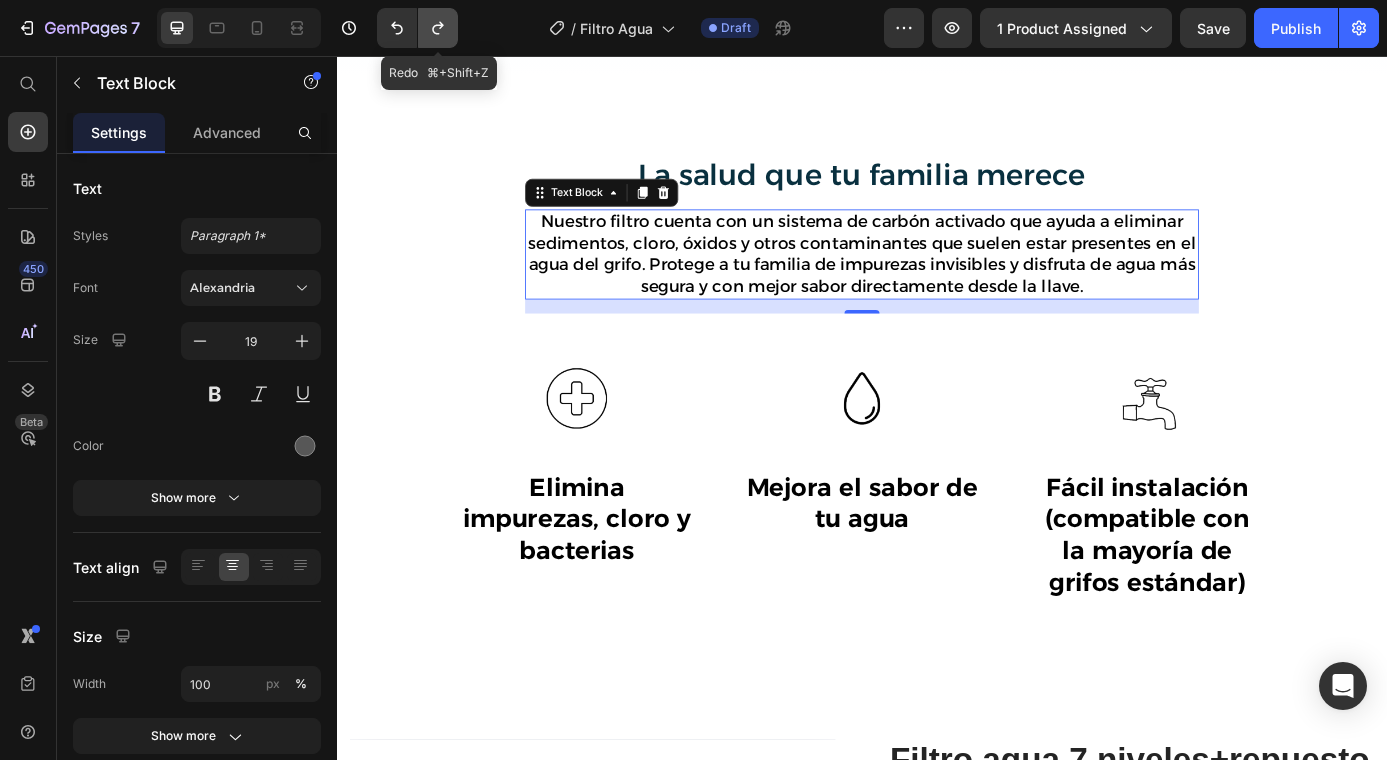 click 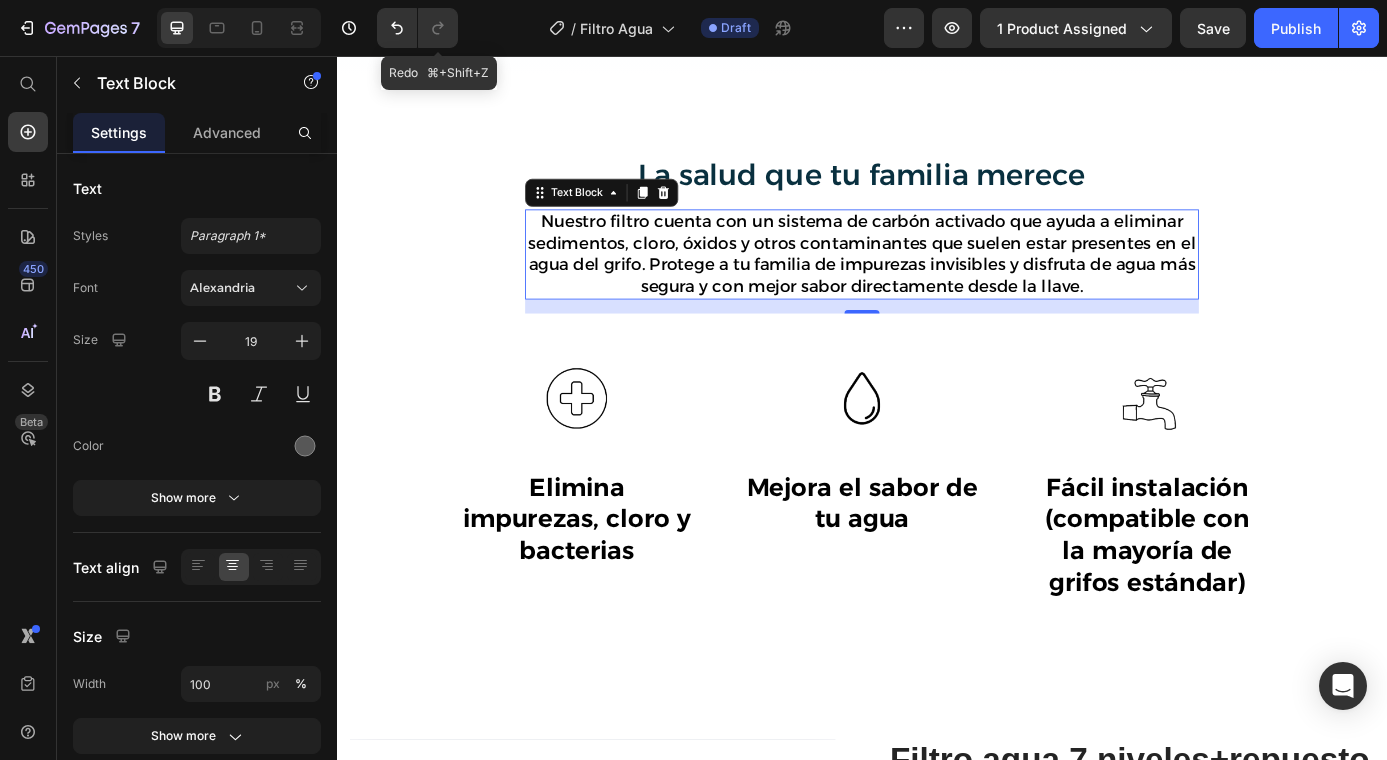 type on "20" 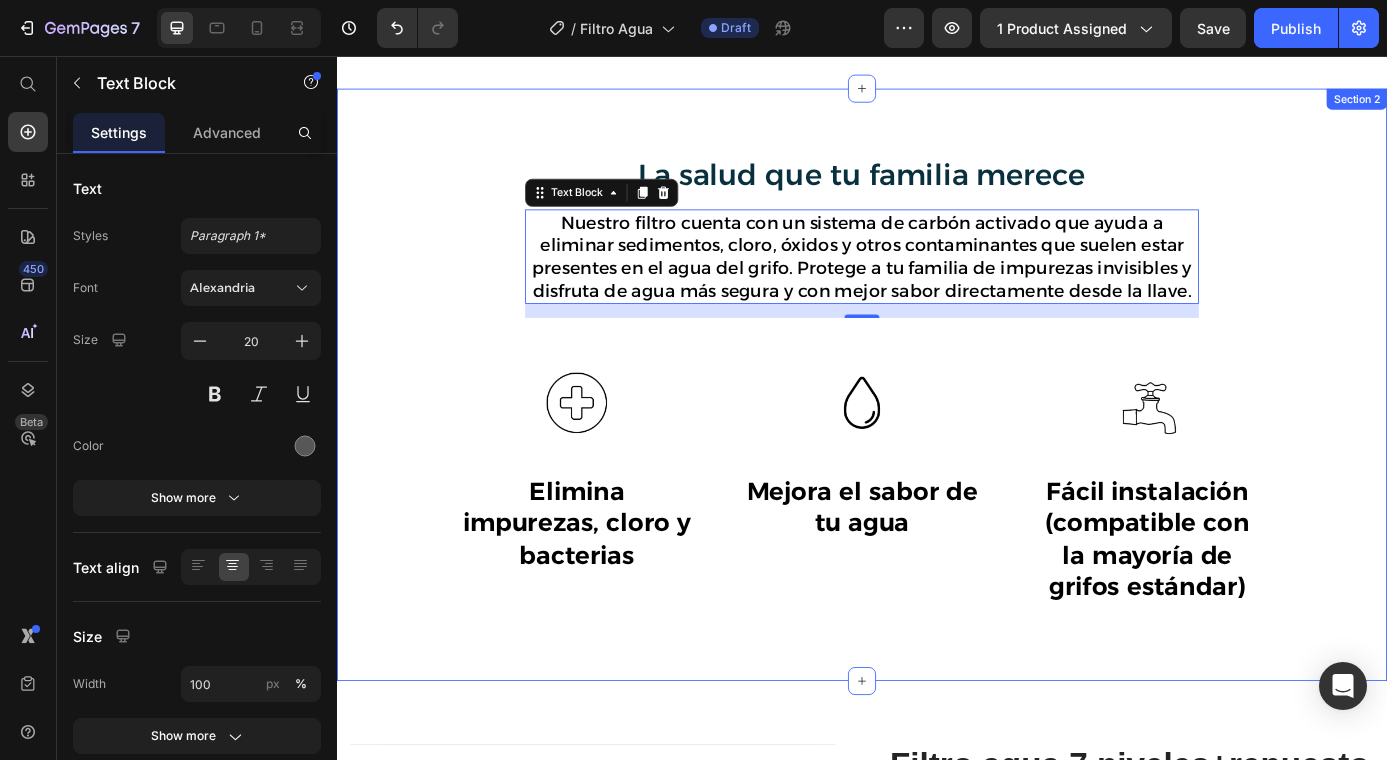 click on "La salud que tu familia merece Heading Nuestro filtro cuenta con un sistema de carbón activado que ayuda a eliminar sedimentos, cloro, óxidos y otros contaminantes que suelen estar presentes en el agua del grifo. Protege a tu familia de impurezas invisibles y disfruta de agua más segura y con mejor sabor directamente desde la llave. Text Block   16 Row Image Elimina impurezas, cloro y bacterias Text Block Row Image Mejora el sabor de tu agua Text Block Row Image Fácil instalación (compatible con la mayoría de grifos estándar) Text Block Row Row" at bounding box center (937, 447) 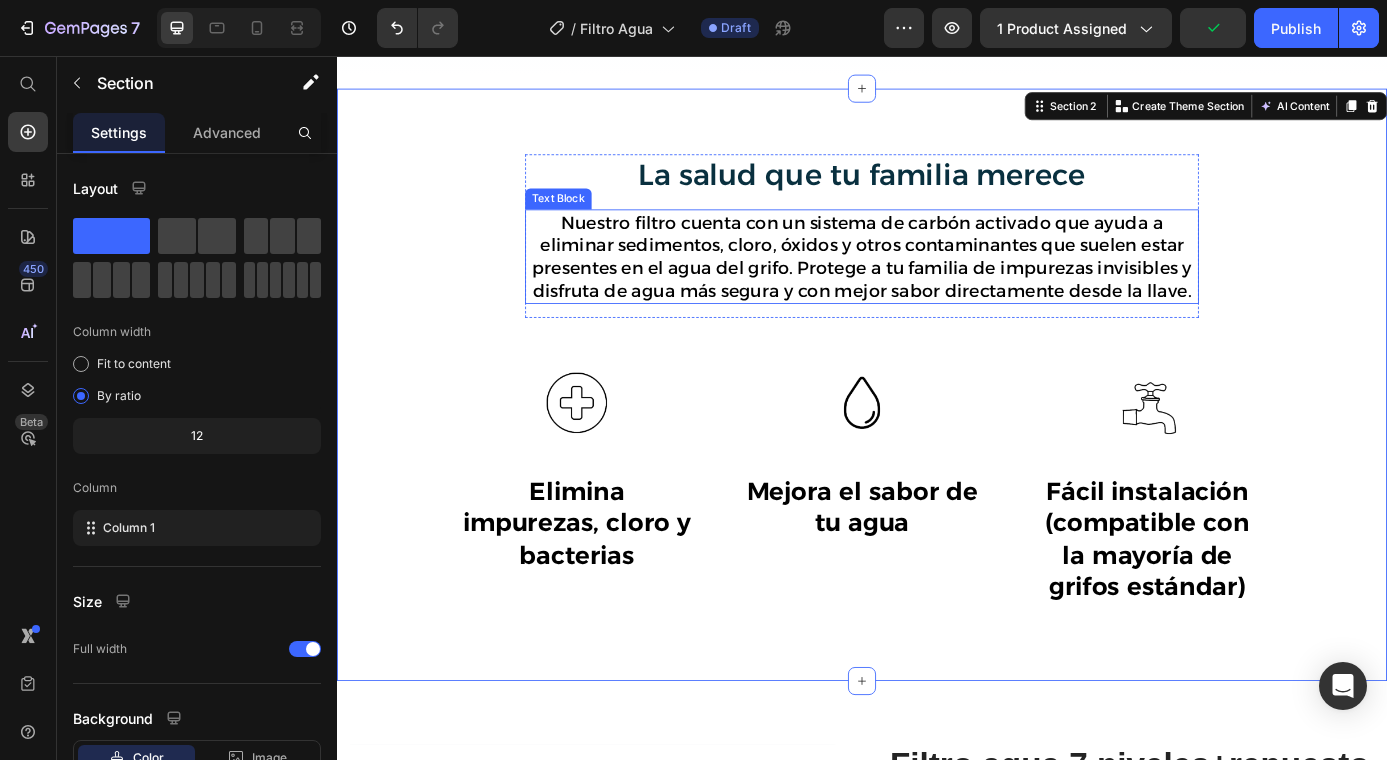 click on "Nuestro filtro cuenta con un sistema de carbón activado que ayuda a eliminar sedimentos, cloro, óxidos y otros contaminantes que suelen estar presentes en el agua del grifo. Protege a tu familia de impurezas invisibles y disfruta de agua más segura y con mejor sabor directamente desde la llave." at bounding box center [937, 285] 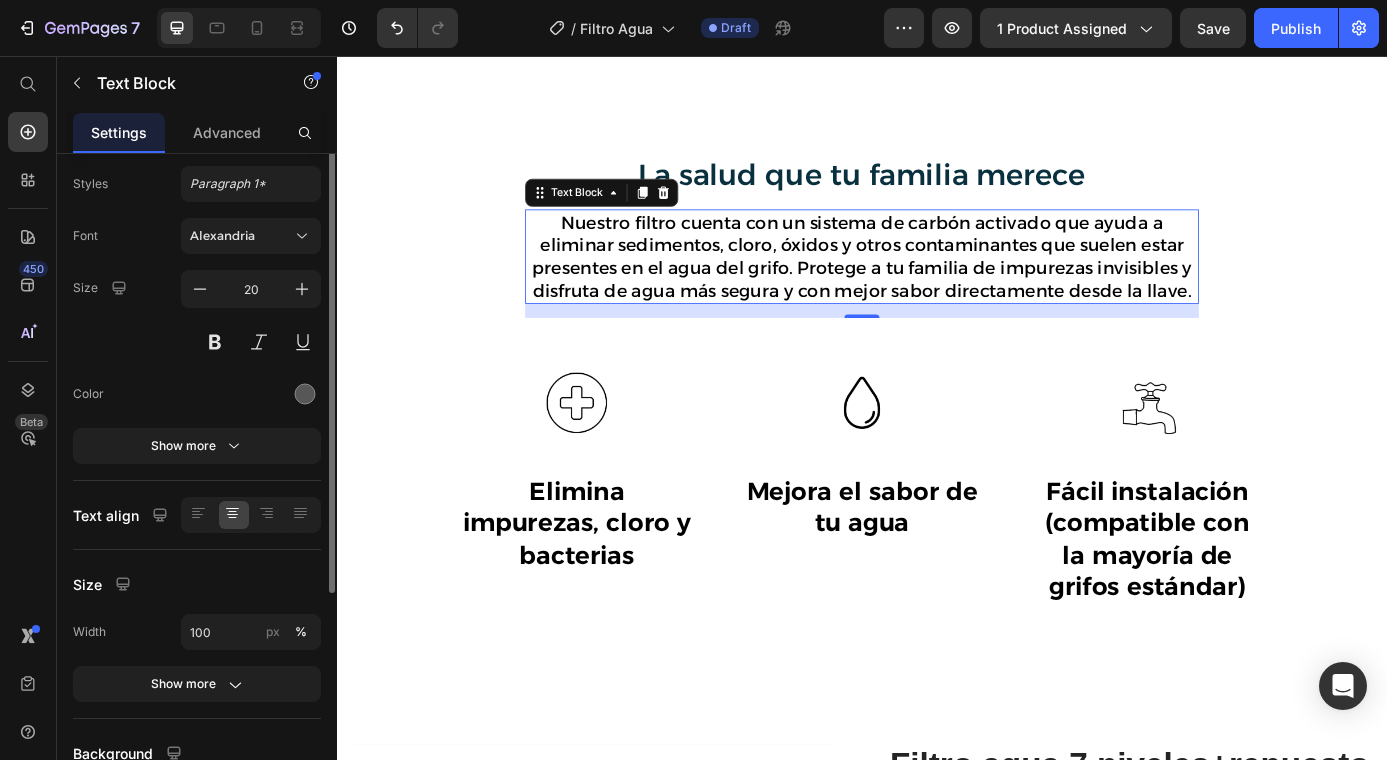 scroll, scrollTop: 0, scrollLeft: 0, axis: both 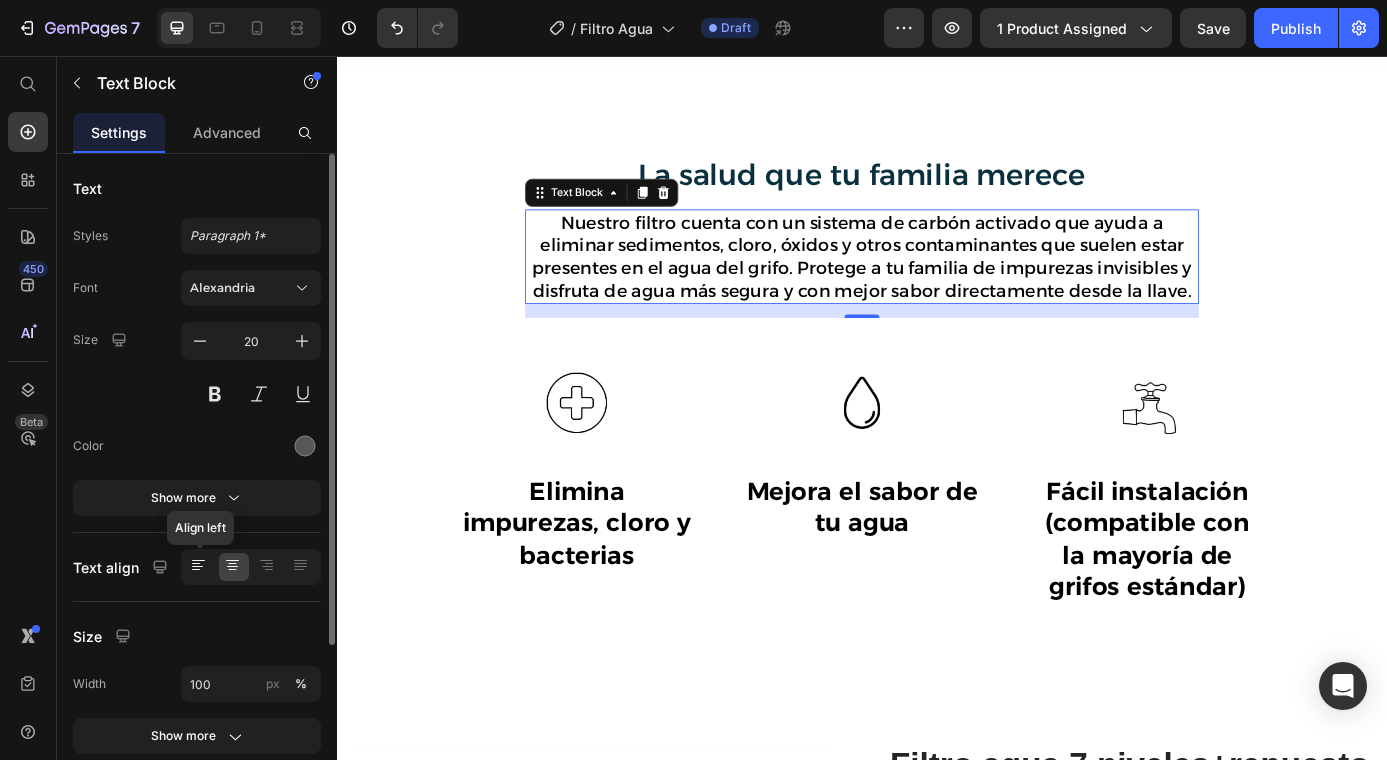 click 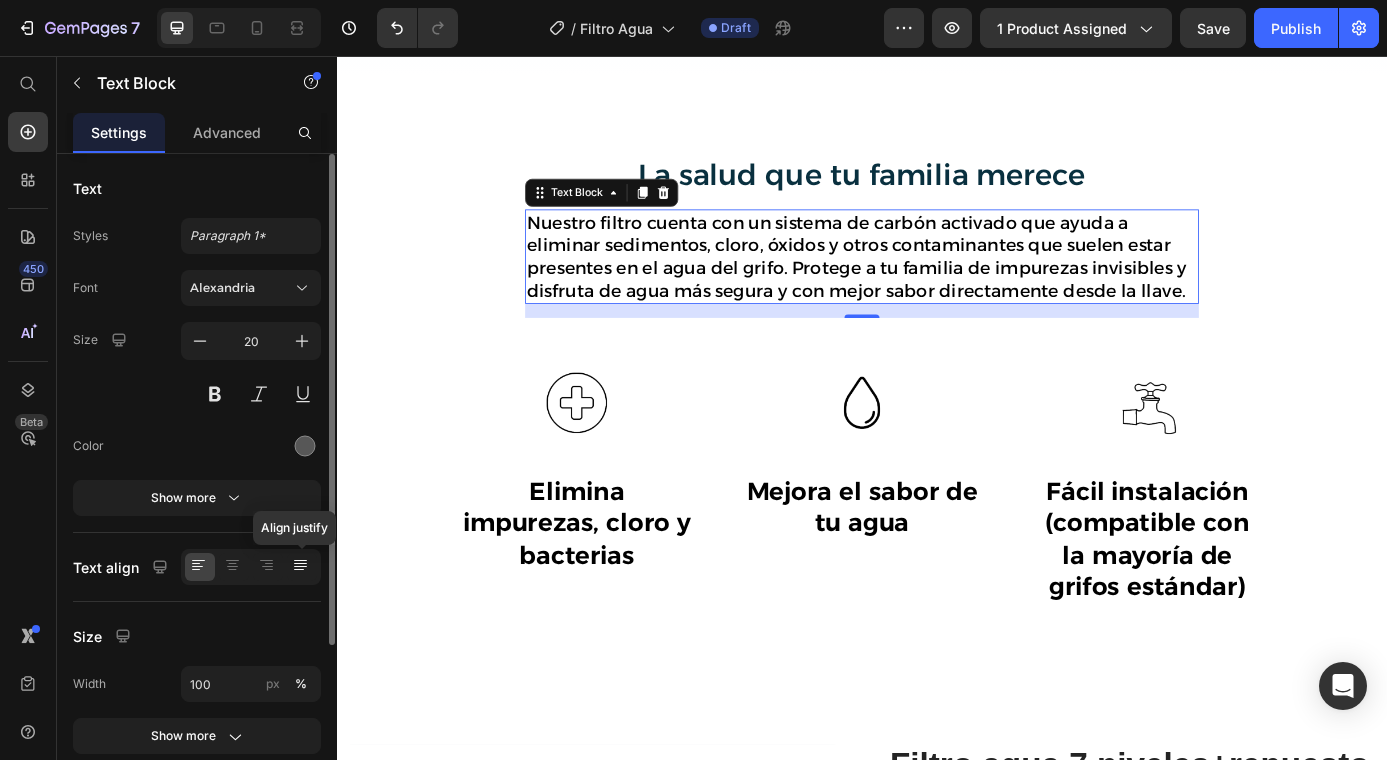 click 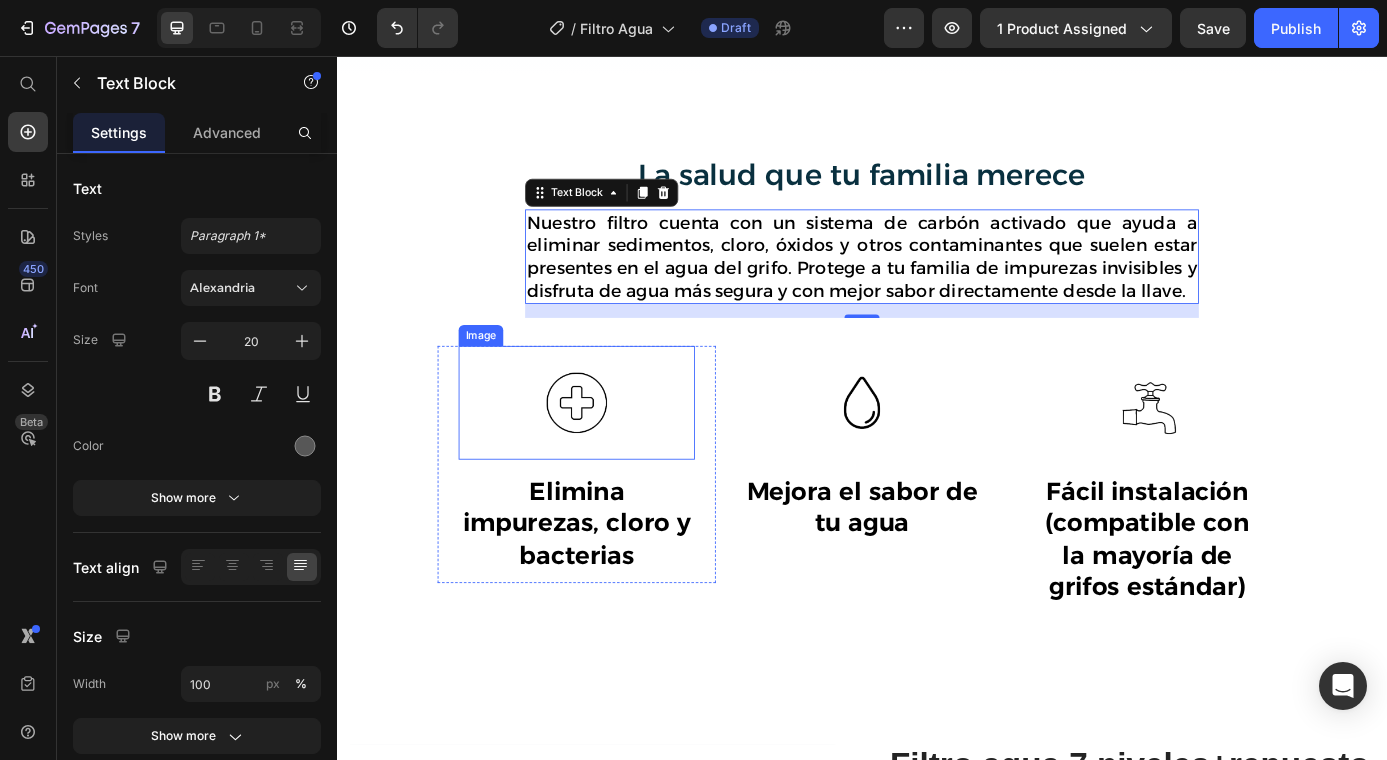 click at bounding box center [611, 452] 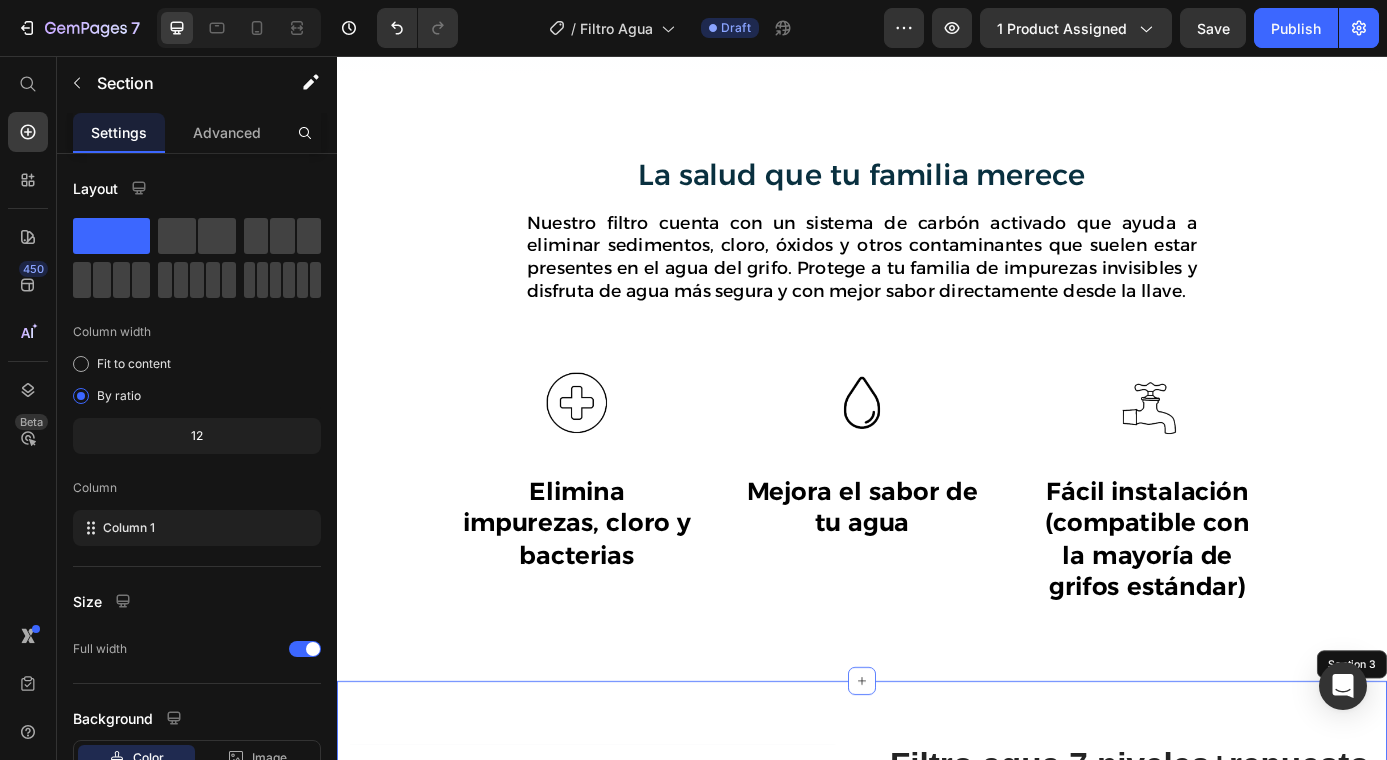 click on "Product Images Filtro agua 7 niveles+repuesto de filtro (P) Title
Icon
Icon
Icon
Icon
Icon Icon List Hoz 915 reviews Text block Row $70.000,00 (P) Price $0,00 (P) Price Save $0,00 (P) Tag Row Filtro purificador agua+repuestodefiltro (P) Description
Drop element here Row
Icon Free Delivery Text block Free delivery and returns Text block Icon List
Icon Worry-Free Trial Text block 60-Day easy returns Text block Icon List
Icon Warranty Text block 1-Year warranty policy Text block Icon List
Icon After-Sale Service Text block 24/7 support Text block Icon List Row This product has only default variant (P) Variants & Swatches Quantity Text block 1 (P) Quantity ADD TO CART (P) Cart Button Buy it now (P) Dynamic Checkout Product Section 3" at bounding box center [937, 1300] 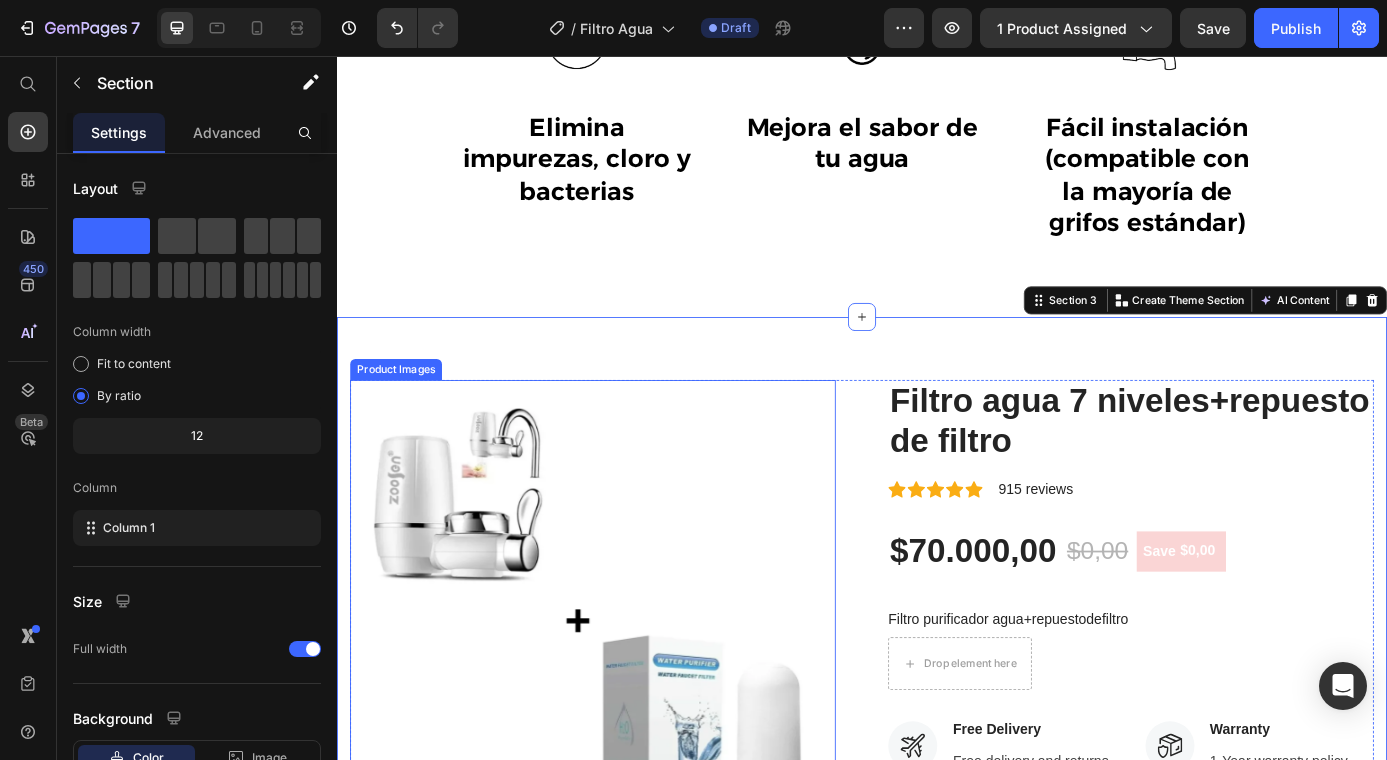 scroll, scrollTop: 1229, scrollLeft: 0, axis: vertical 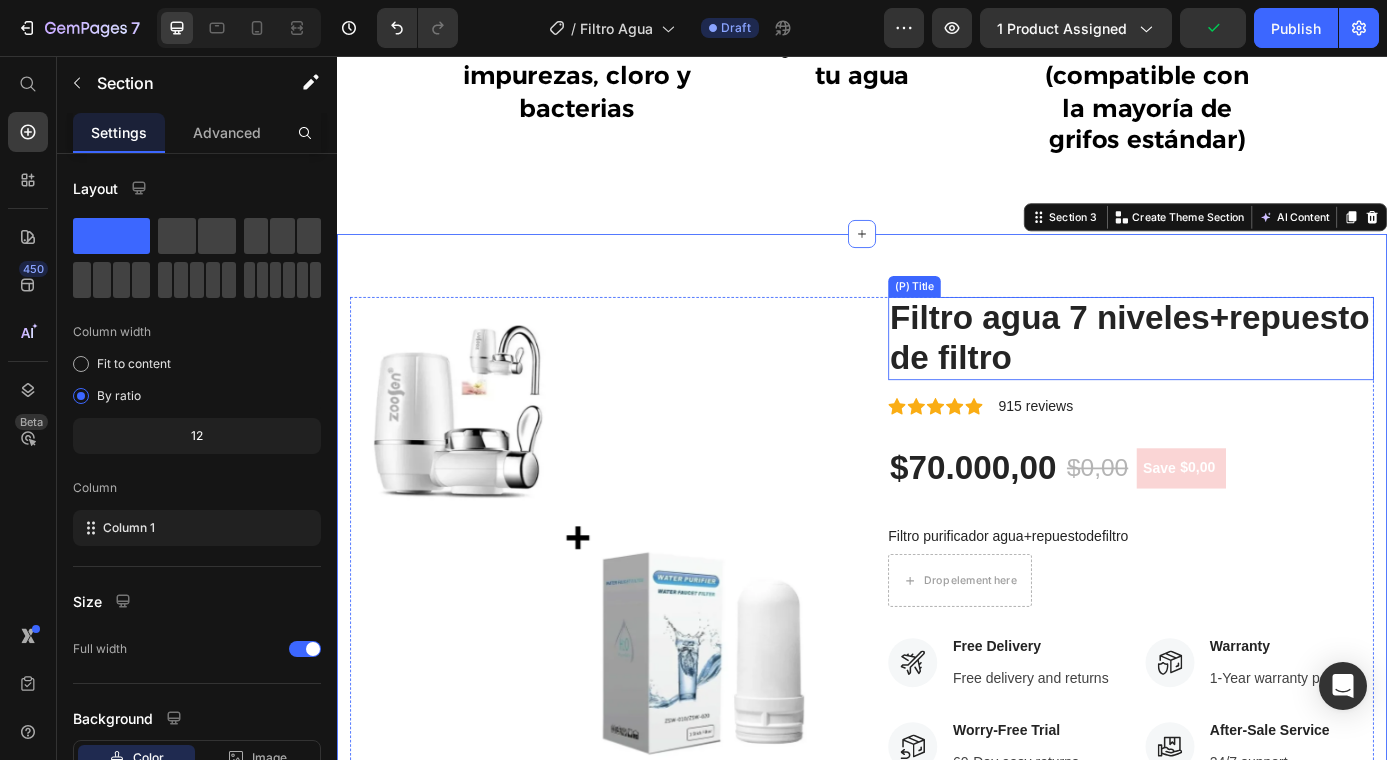 click on "Filtro agua 7 niveles+repuesto de filtro" at bounding box center (1244, 378) 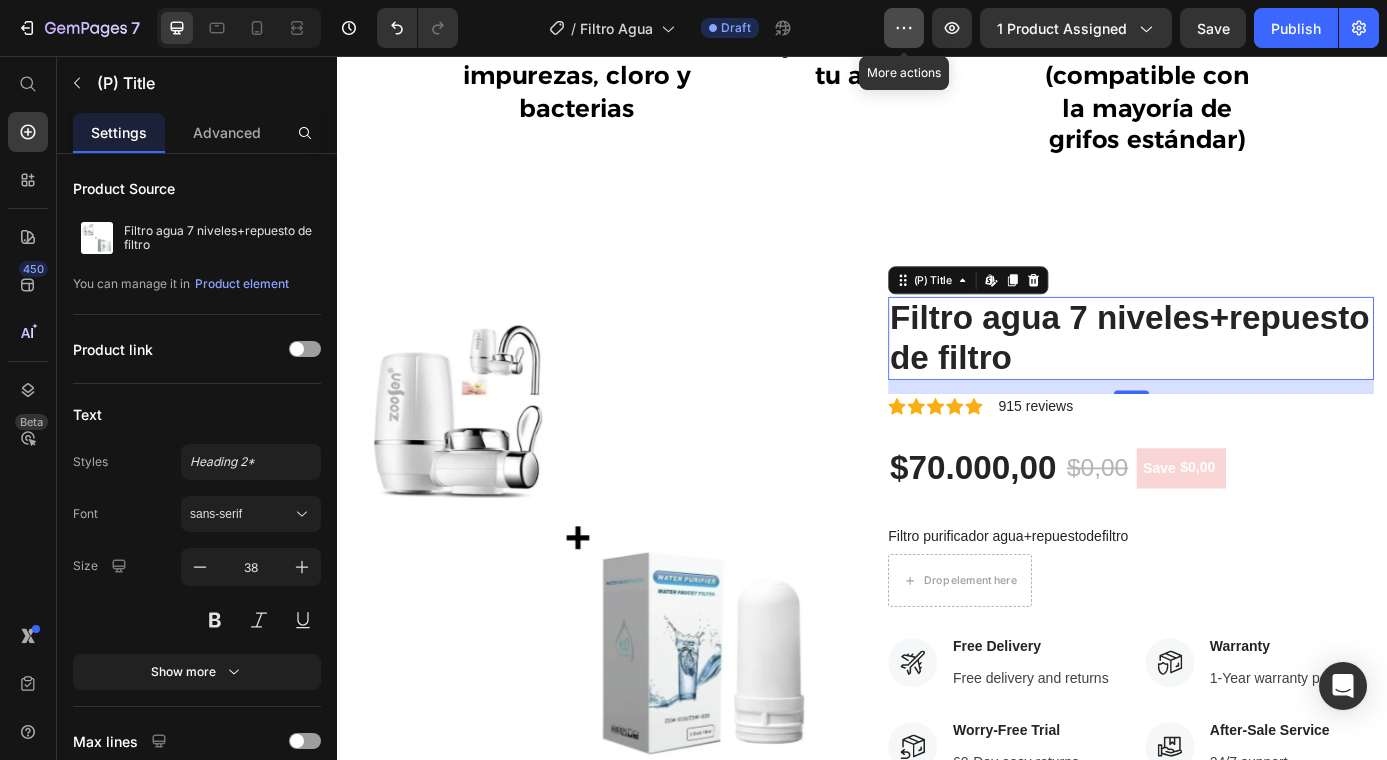 click 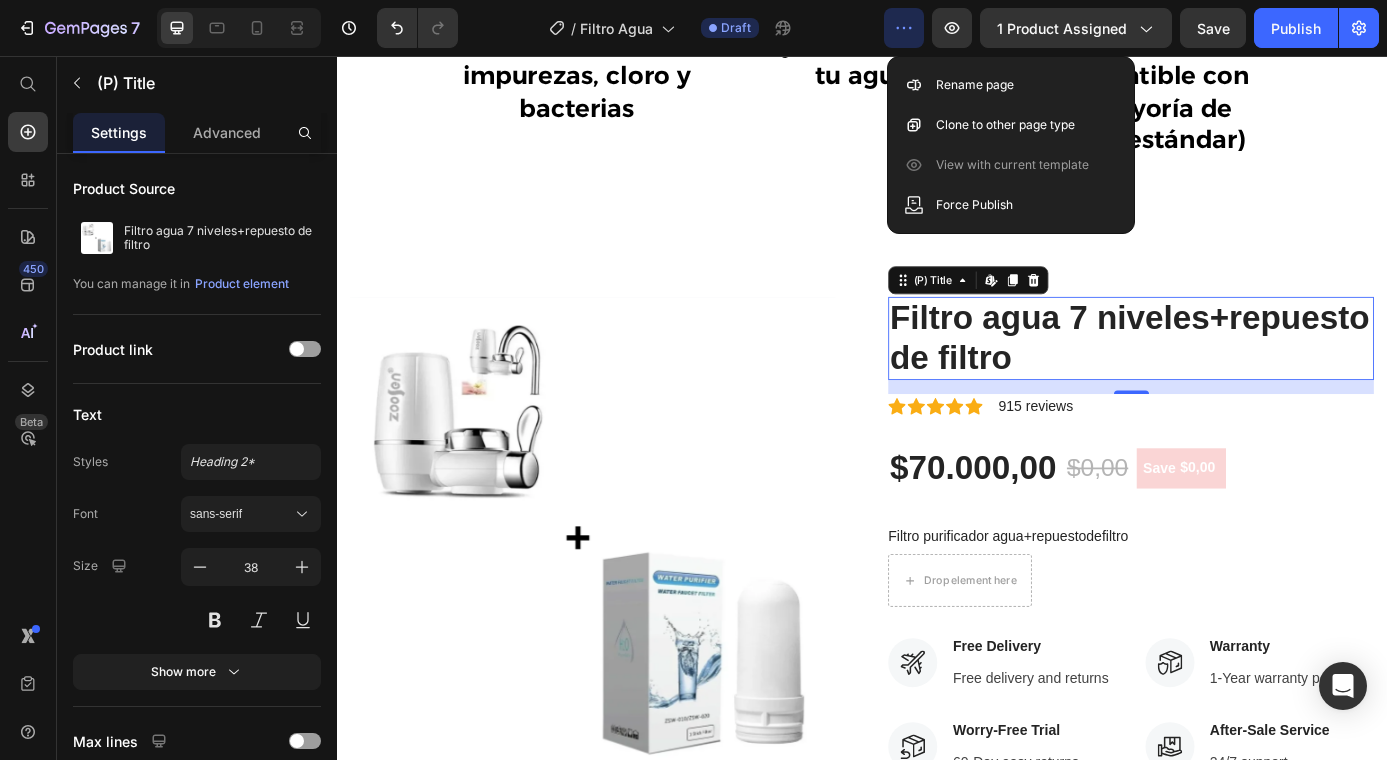click on "/  Filtro Agua Draft" 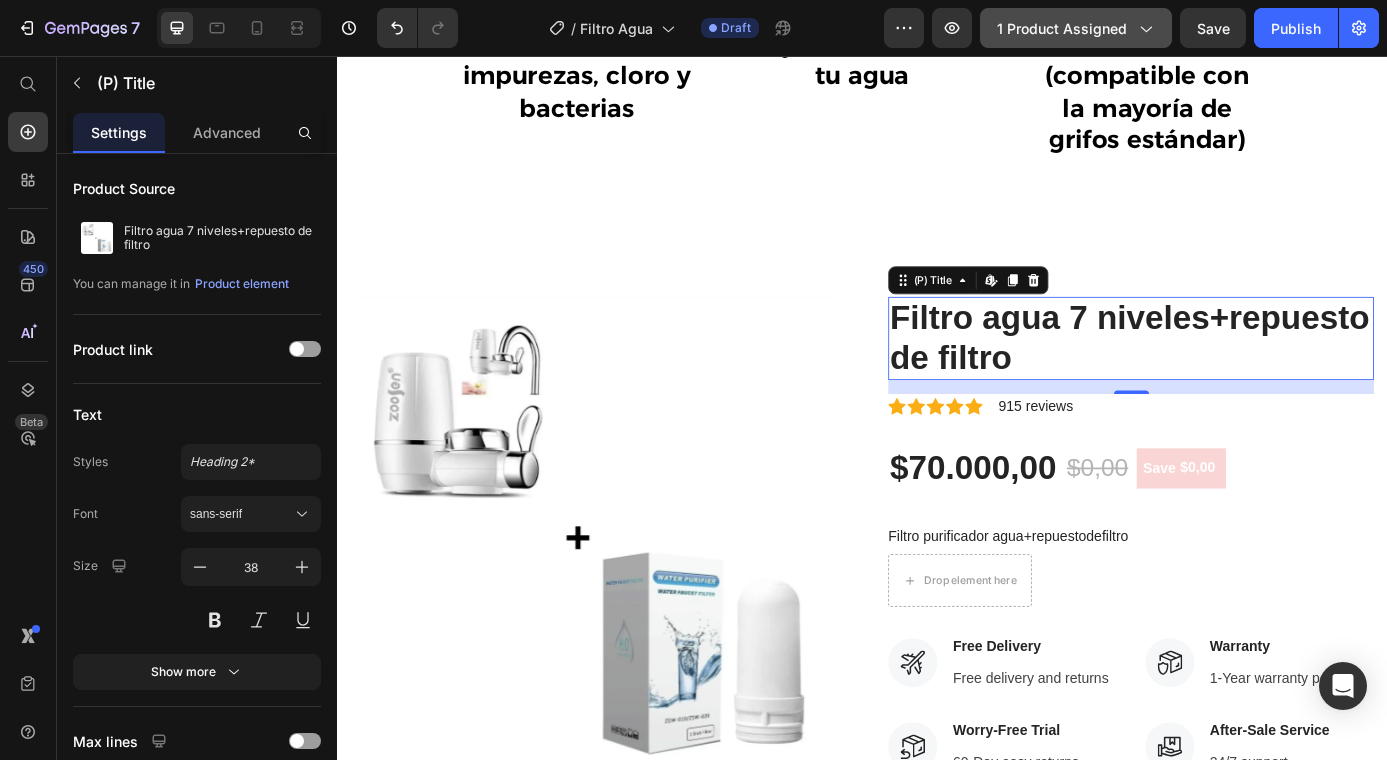 click on "1 product assigned" at bounding box center (1076, 28) 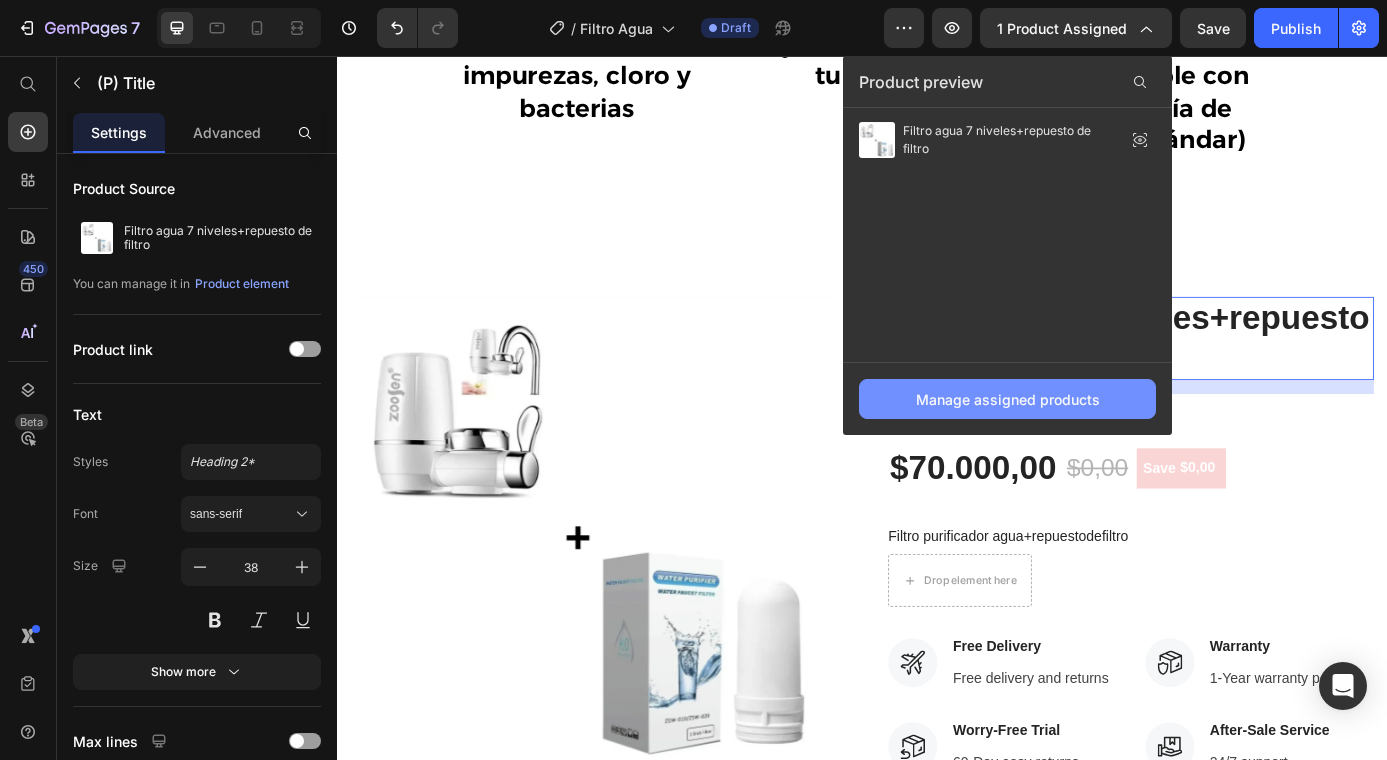 click on "Manage assigned products" at bounding box center [1008, 399] 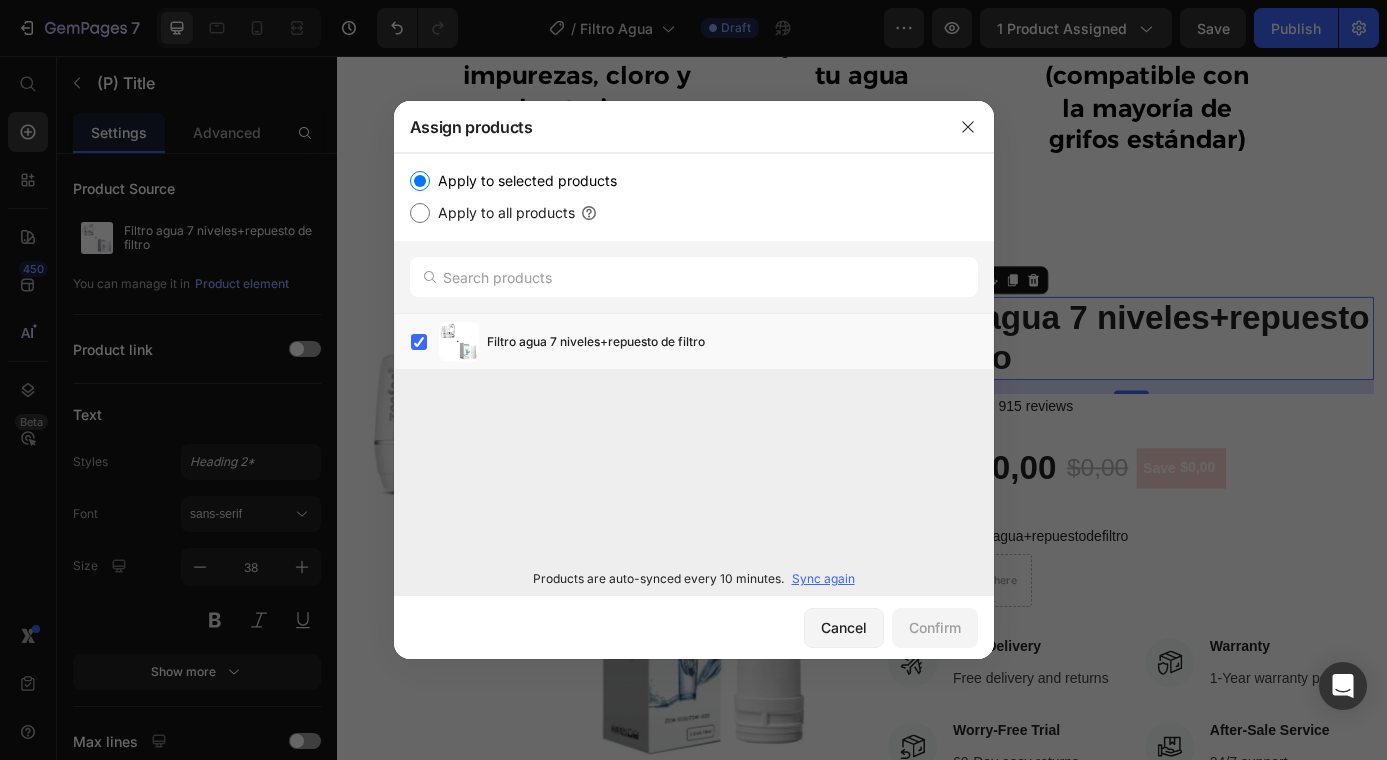 click on "Sync again" at bounding box center (823, 579) 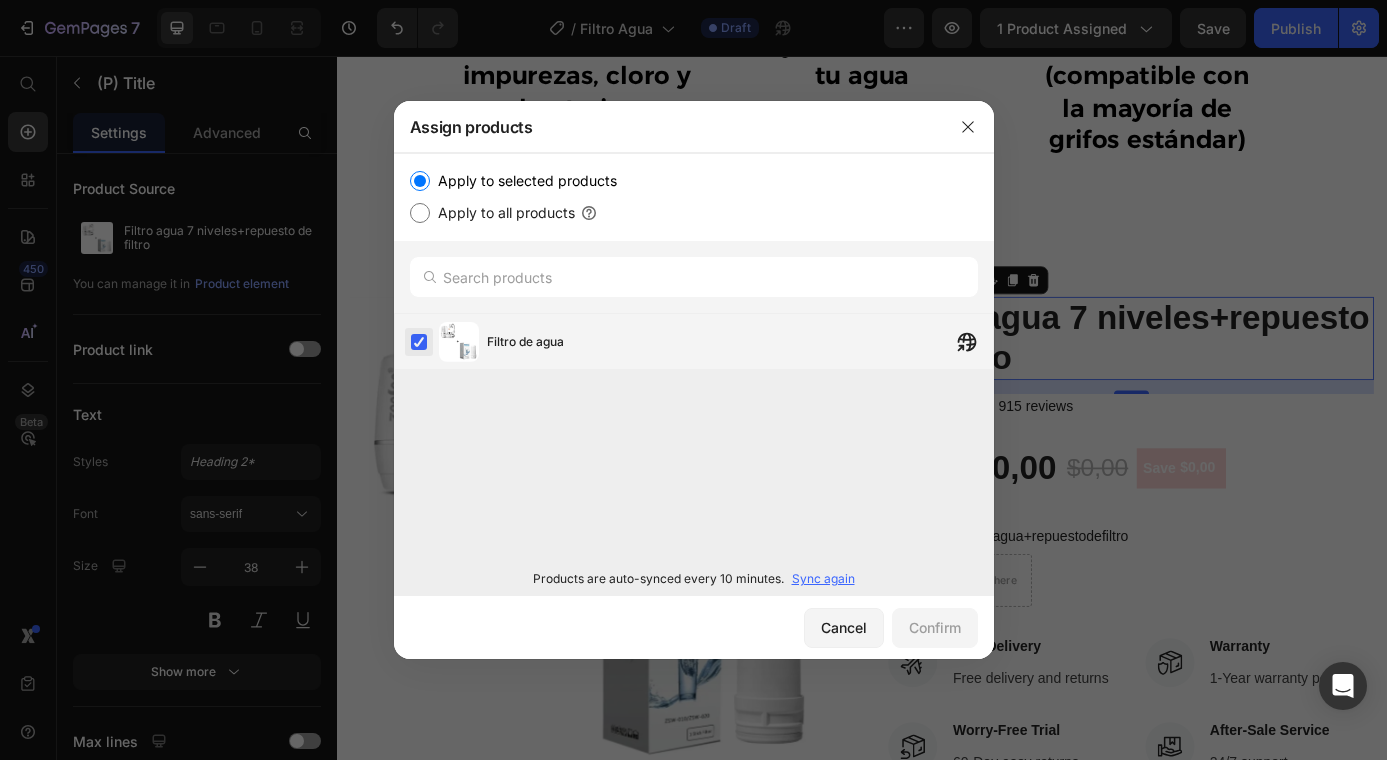 click at bounding box center [419, 342] 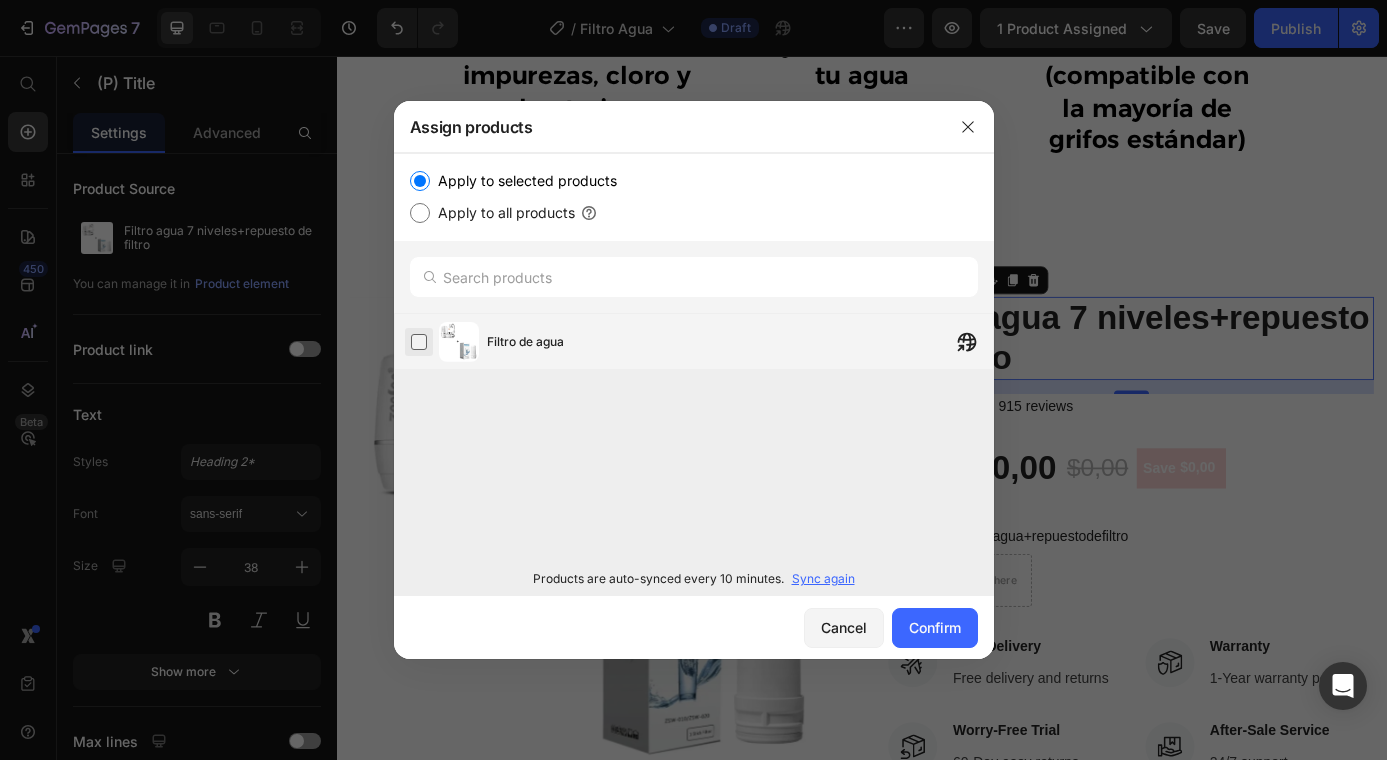 click at bounding box center (419, 342) 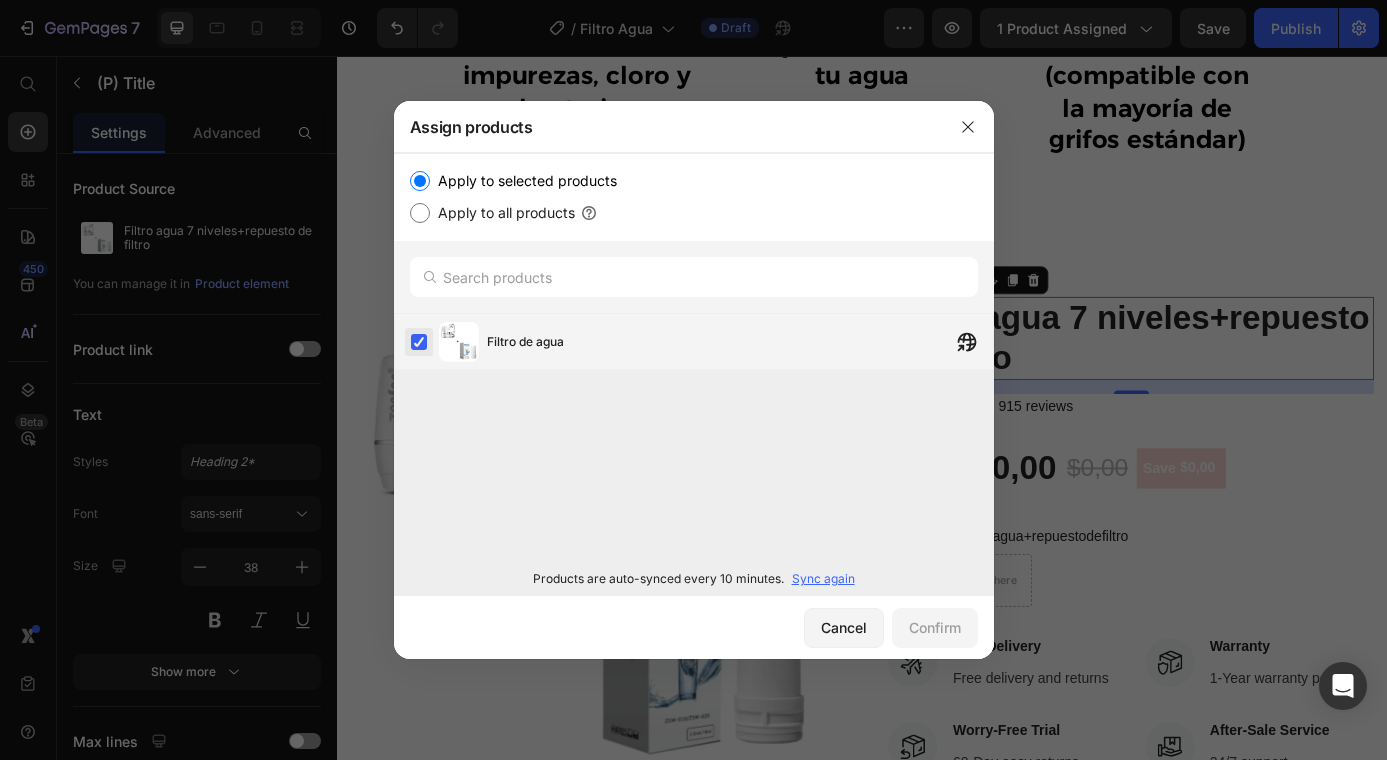 click at bounding box center (419, 342) 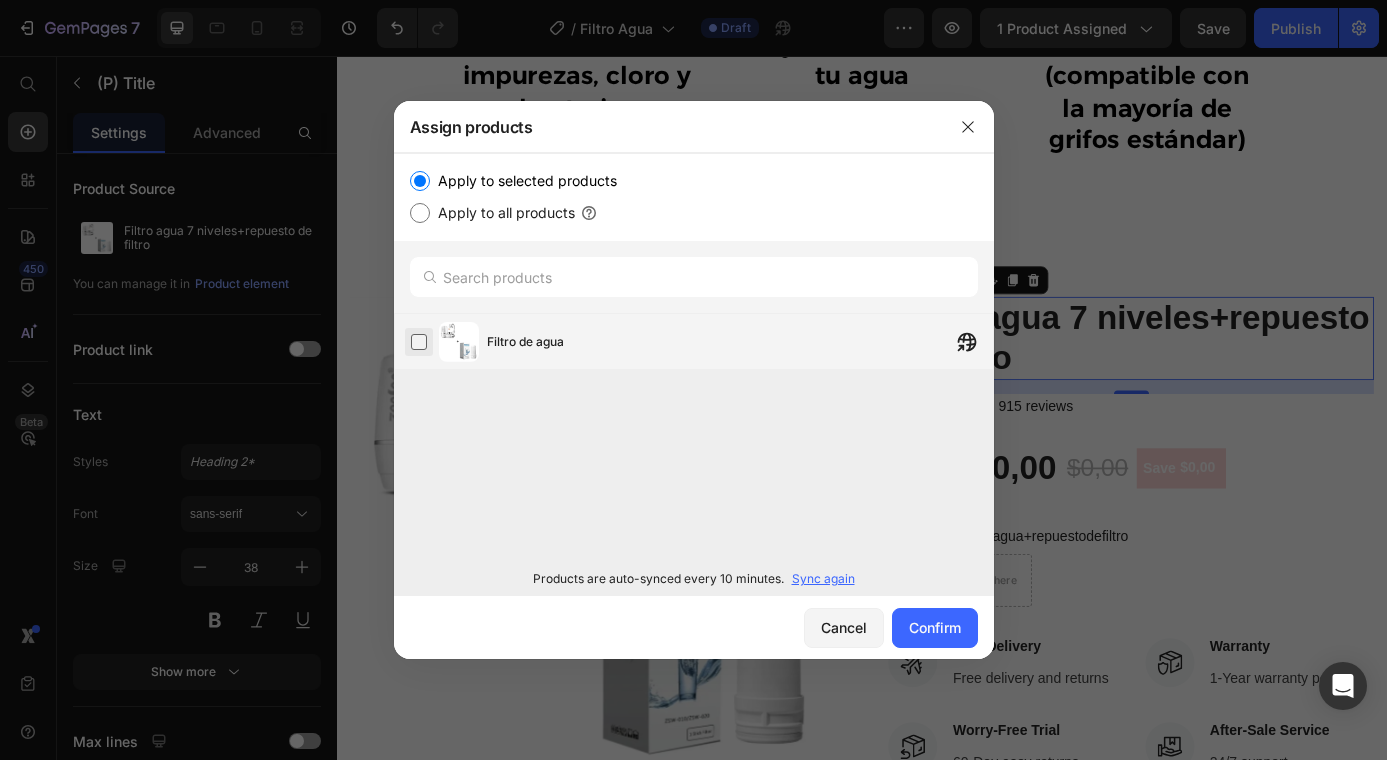 click at bounding box center (419, 342) 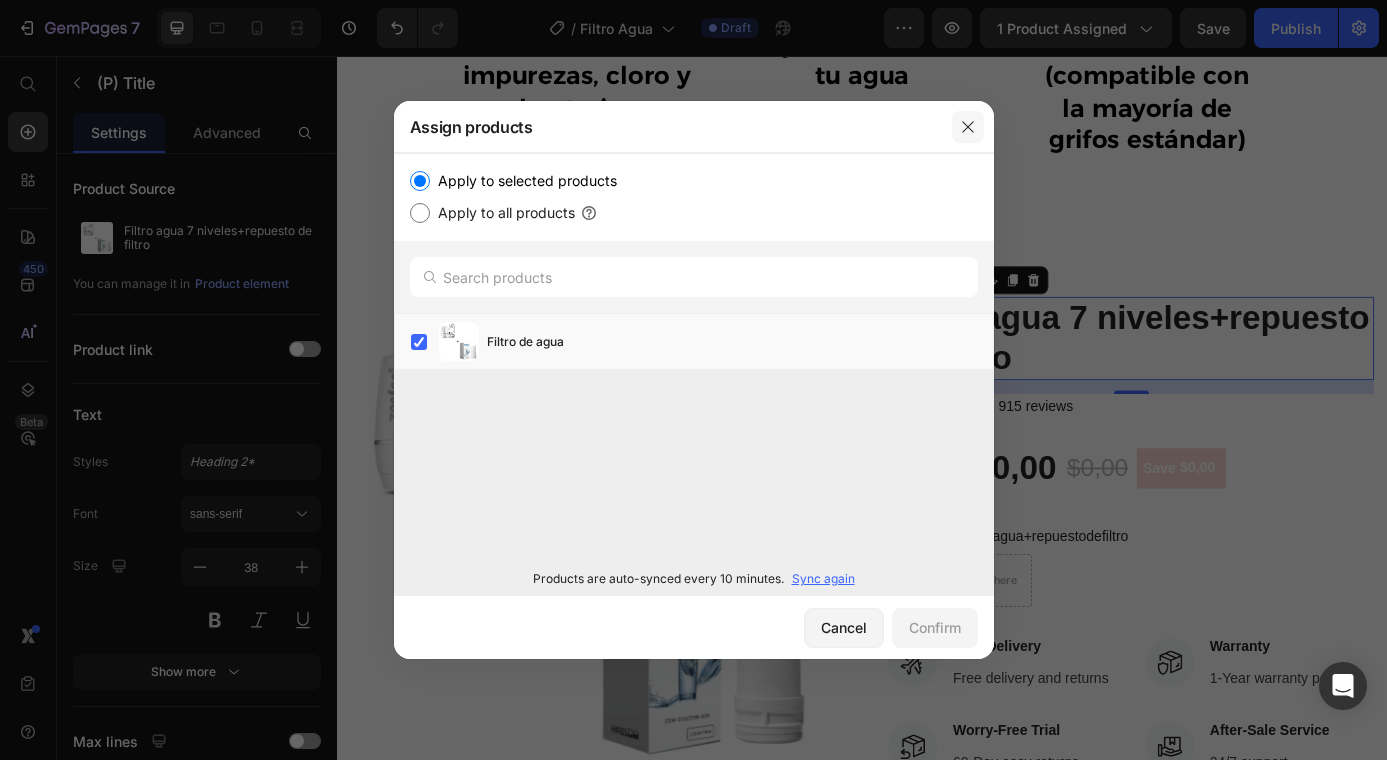 click at bounding box center (968, 127) 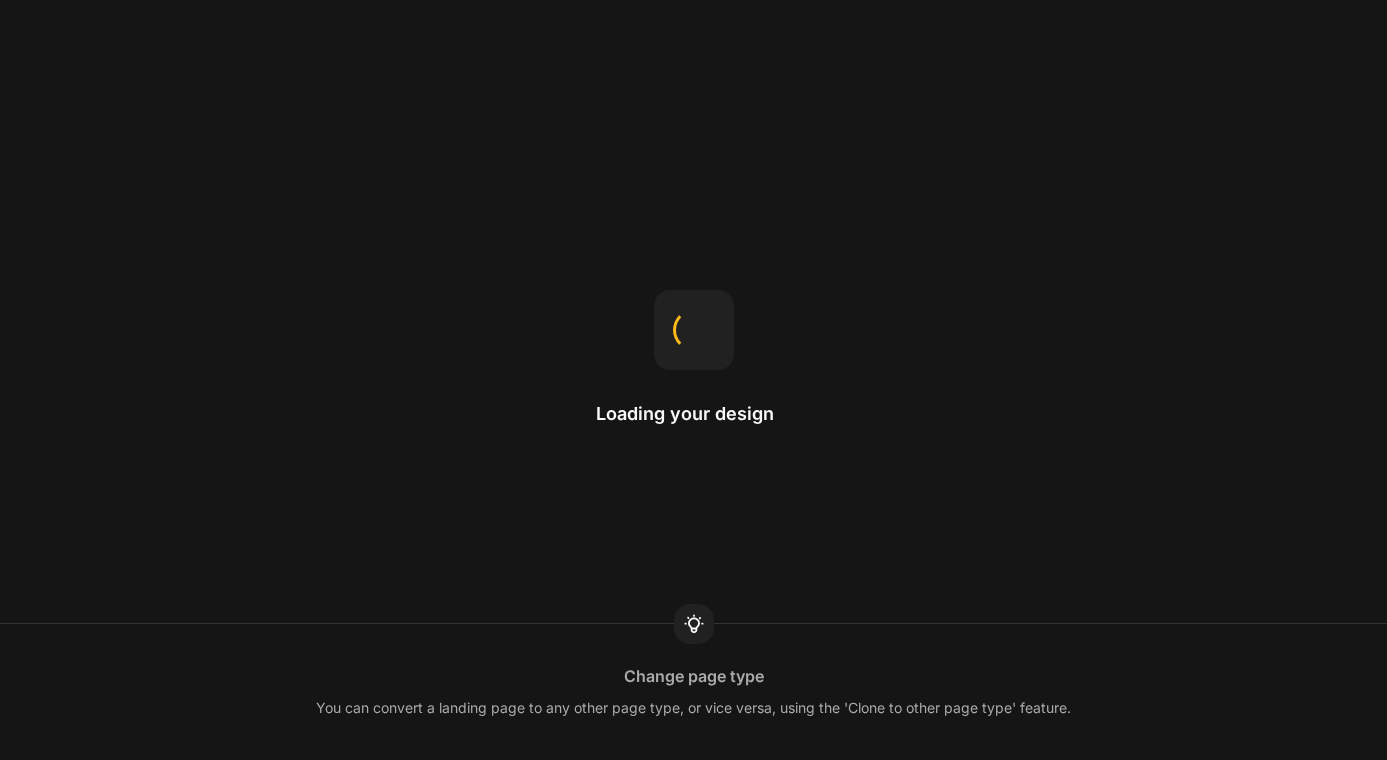 scroll, scrollTop: 0, scrollLeft: 0, axis: both 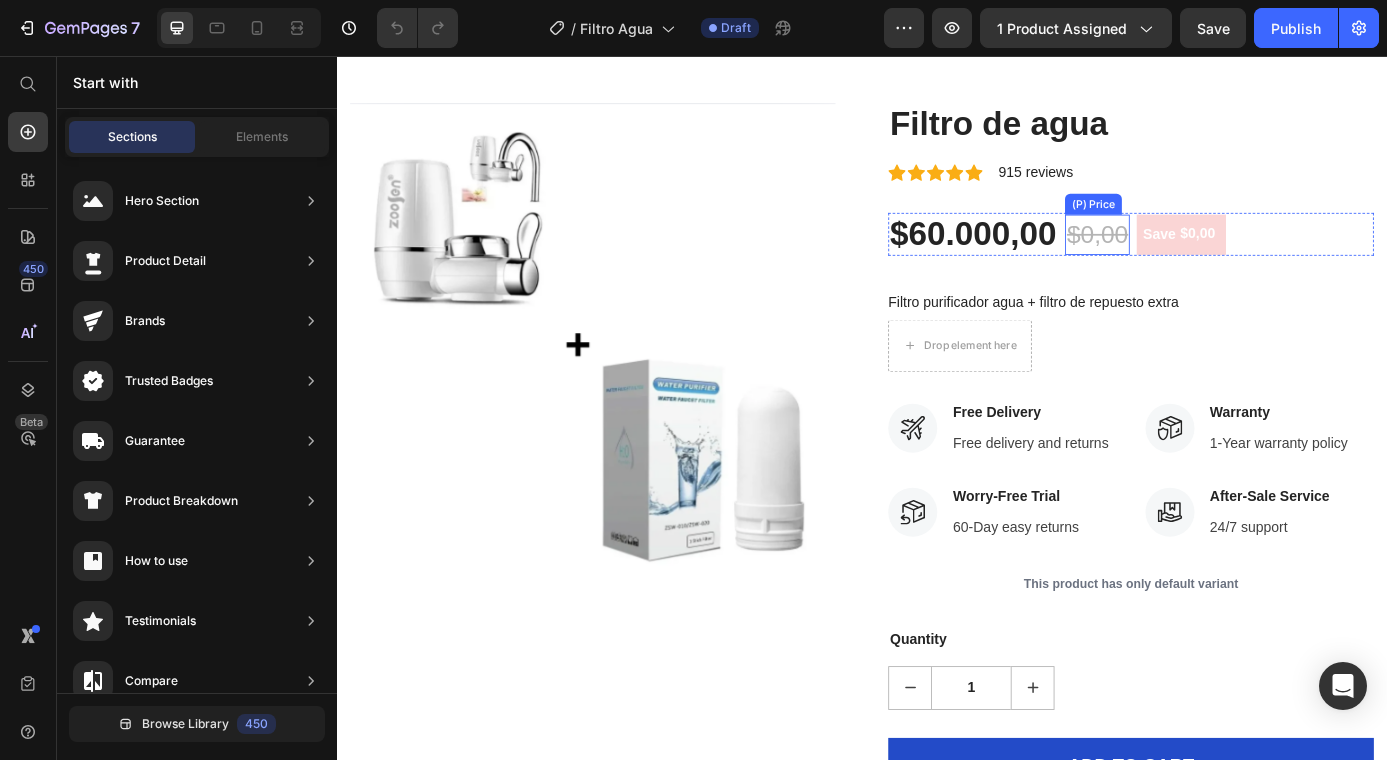 click on "$0,00" at bounding box center [1206, 260] 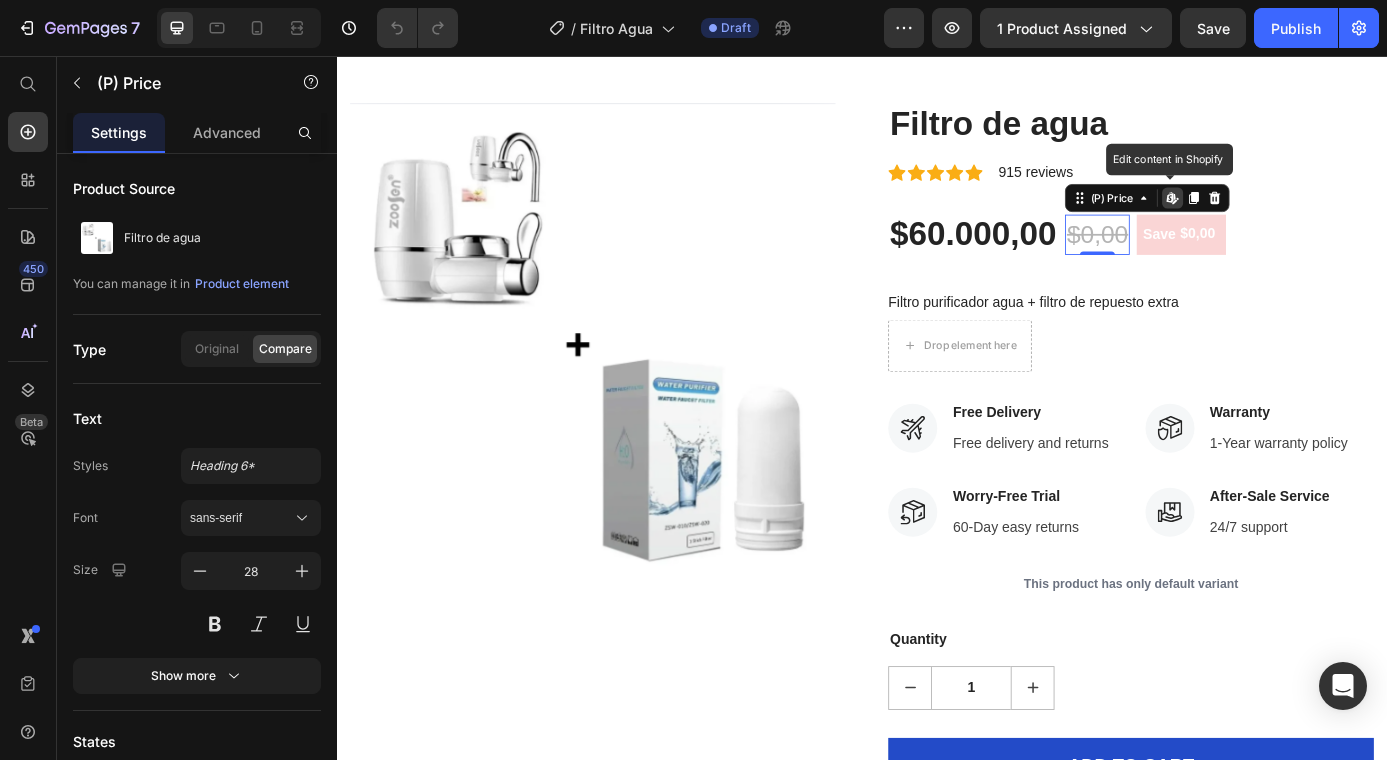 click 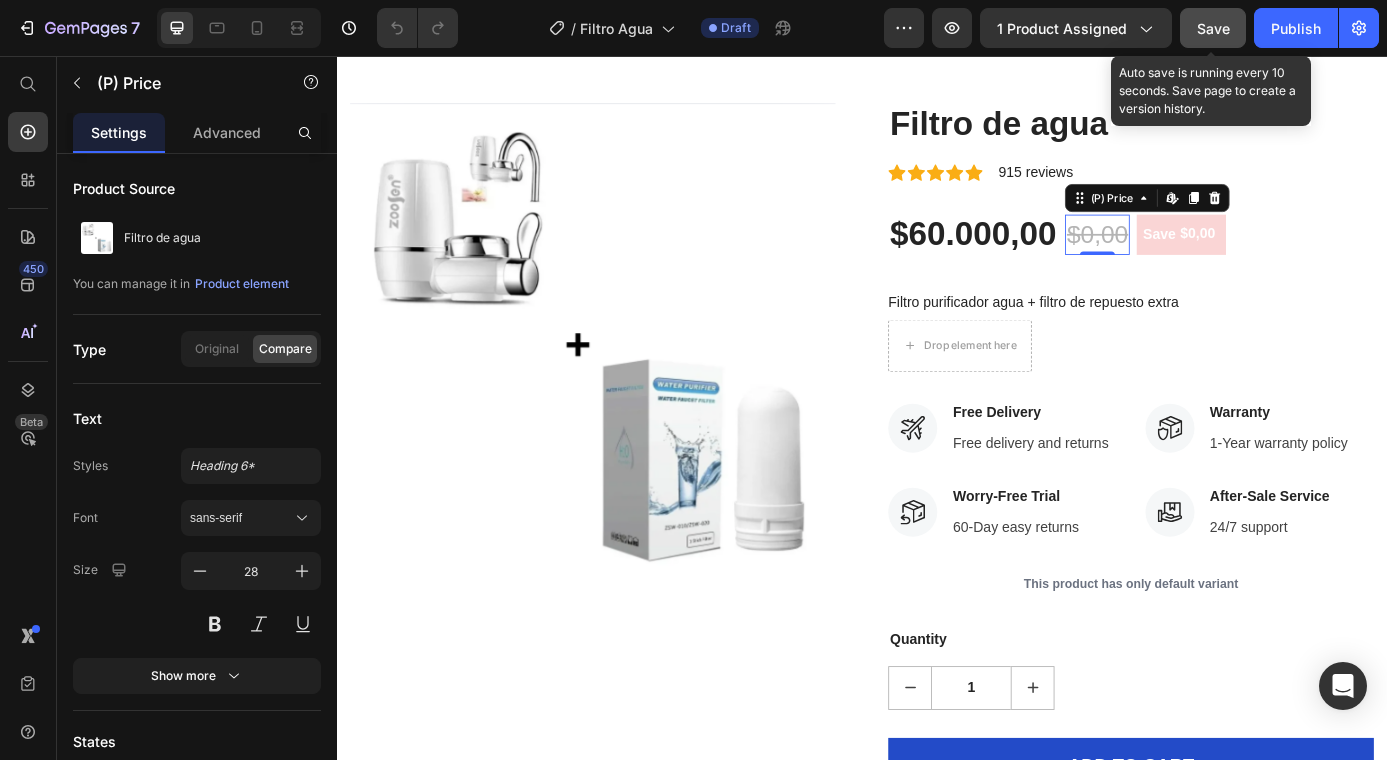 click on "Save" at bounding box center [1213, 28] 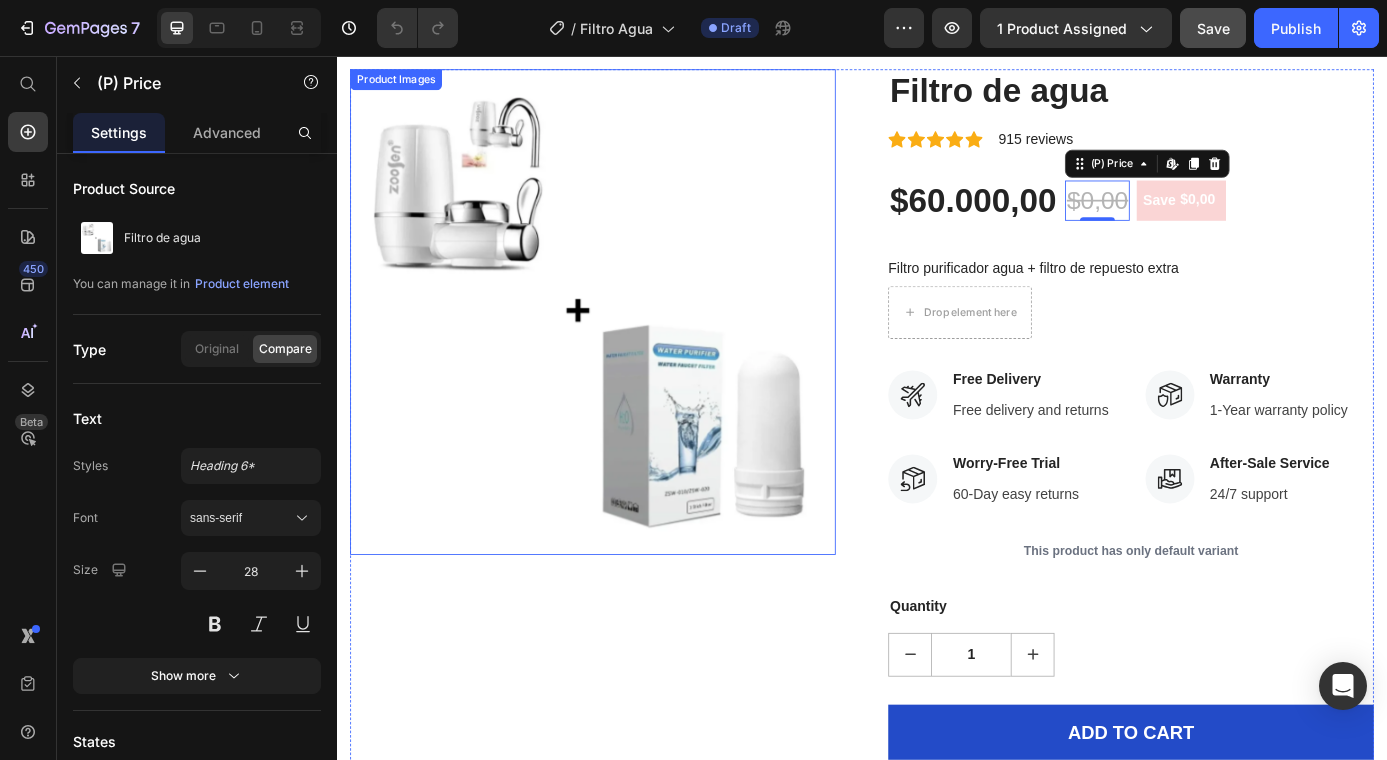 scroll, scrollTop: 1349, scrollLeft: 0, axis: vertical 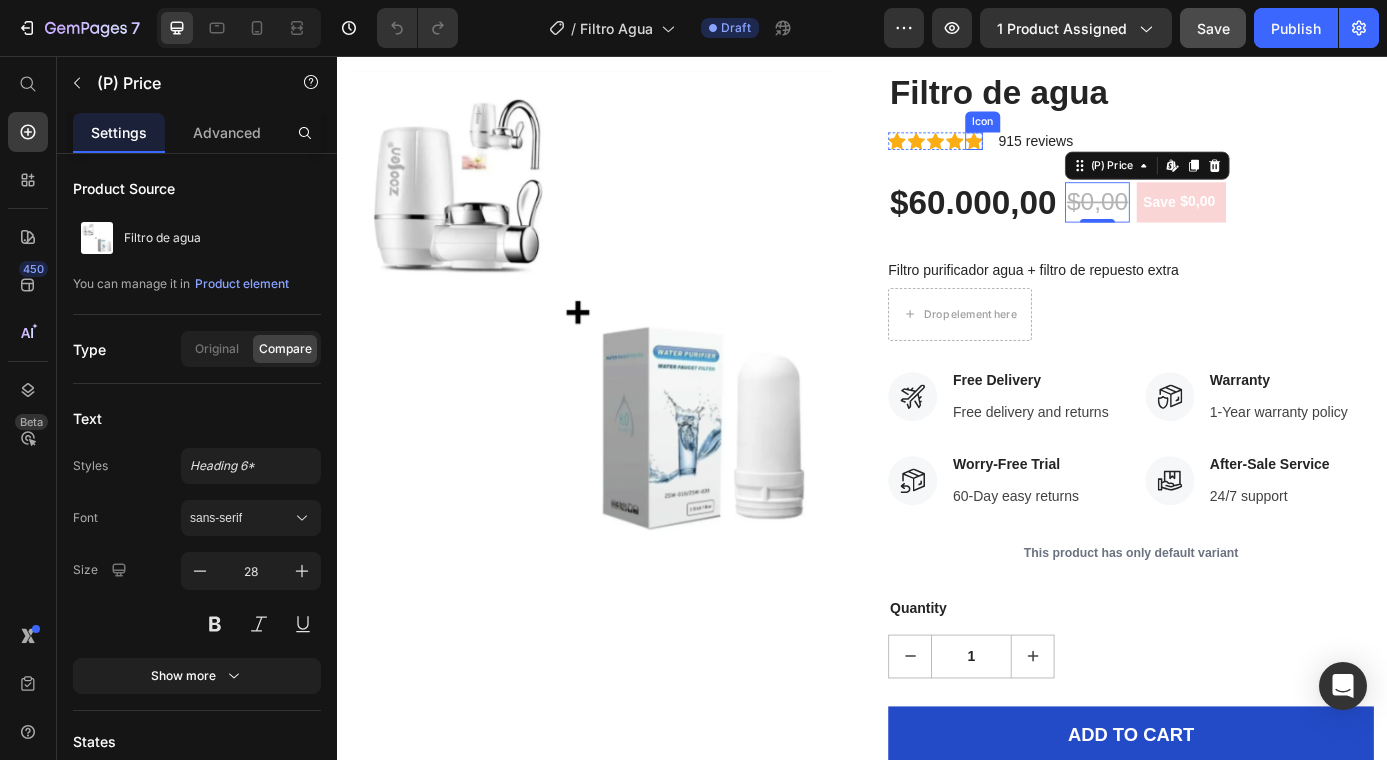 click 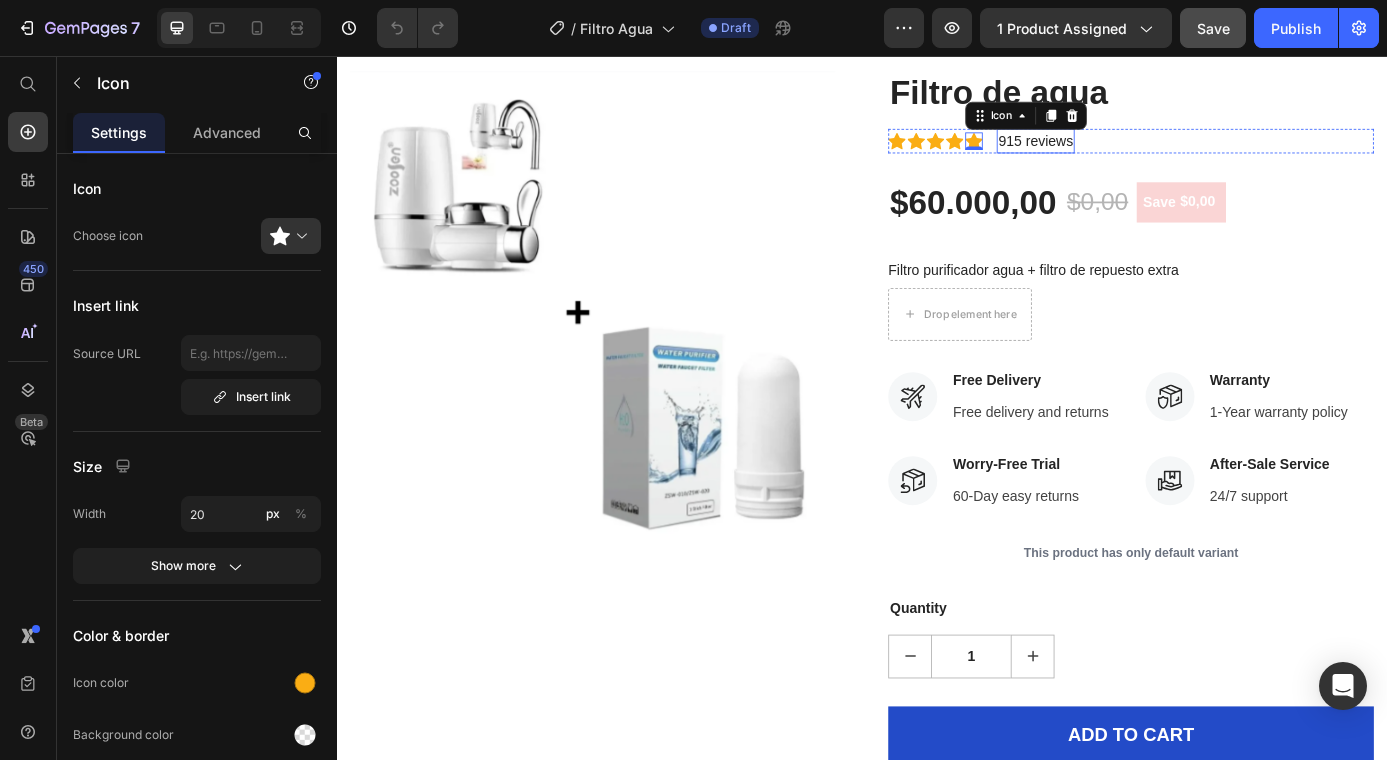 click on "915 reviews" at bounding box center (1135, 153) 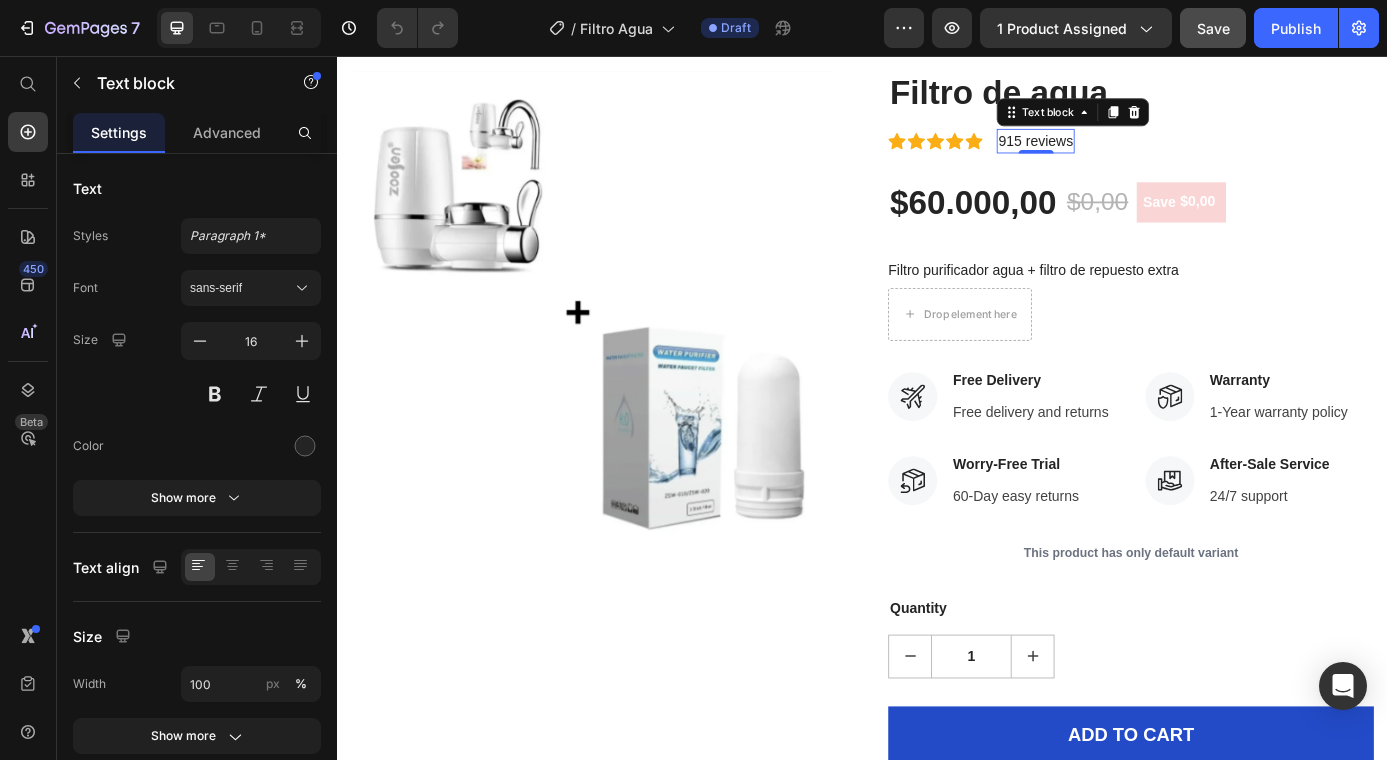 click on "915 reviews" at bounding box center [1135, 153] 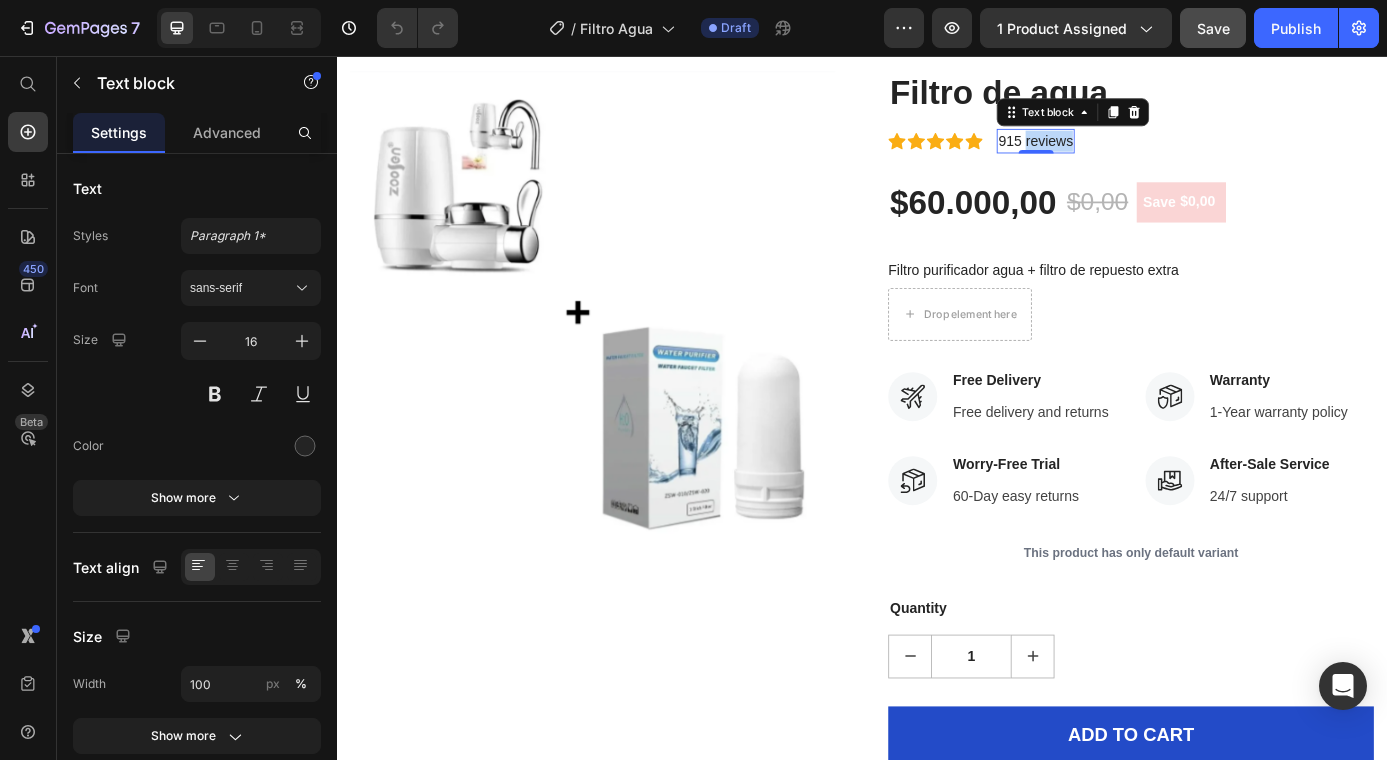 click on "915 reviews" at bounding box center [1135, 153] 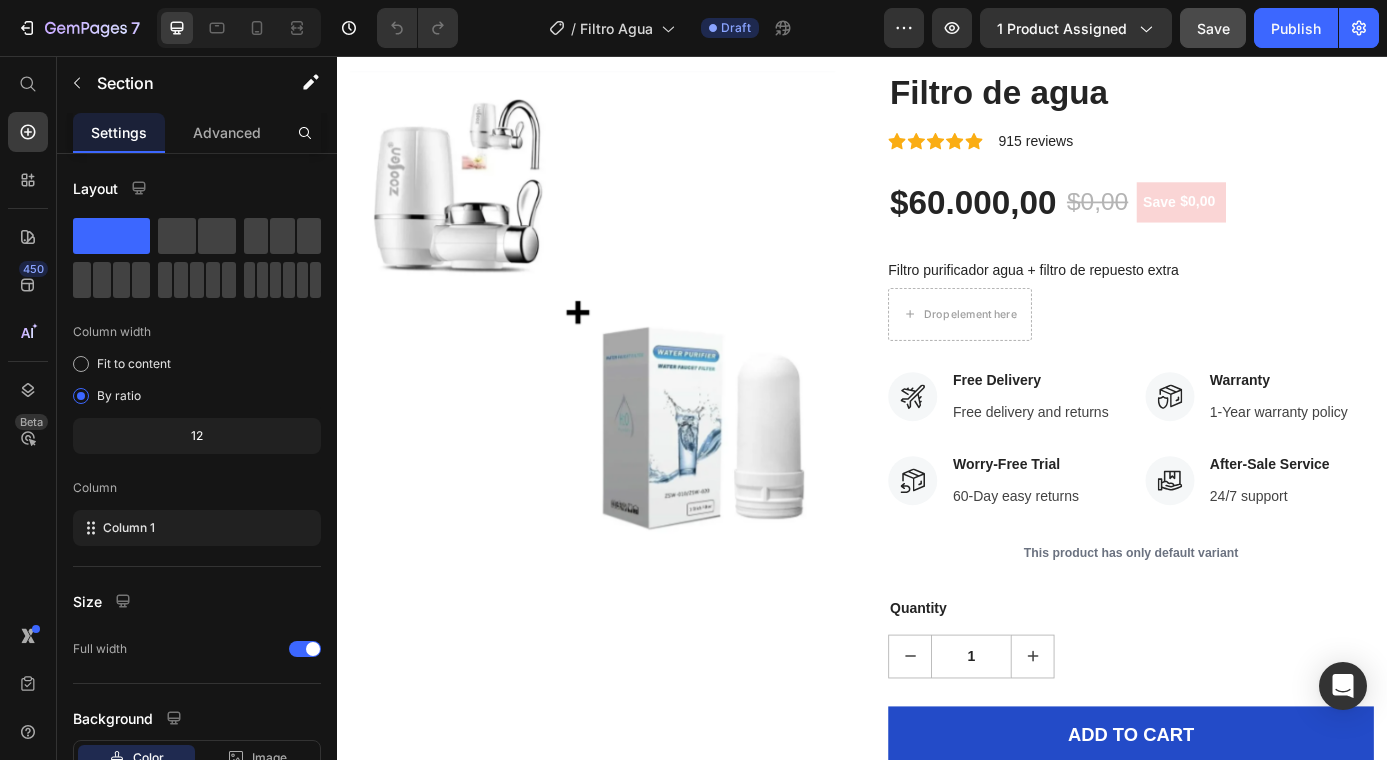 click on "La salud que tu familia merece Heading Nuestro filtro cuenta con un sistema de carbón activado que ayuda a eliminar sedimentos, cloro, óxidos y otros contaminantes que suelen estar presentes en el agua del grifo. Protege a tu familia de impurezas invisibles y disfruta de agua más segura y con mejor sabor directamente desde la llave. Text Block Row Image Elimina impurezas, cloro y bacterias Text Block Row Image Mejora el sabor de tu agua Text Block Row Image Fácil instalación (compatible con la mayoría de grifos estándar) Text Block Row Row Section 2" at bounding box center [937, -272] 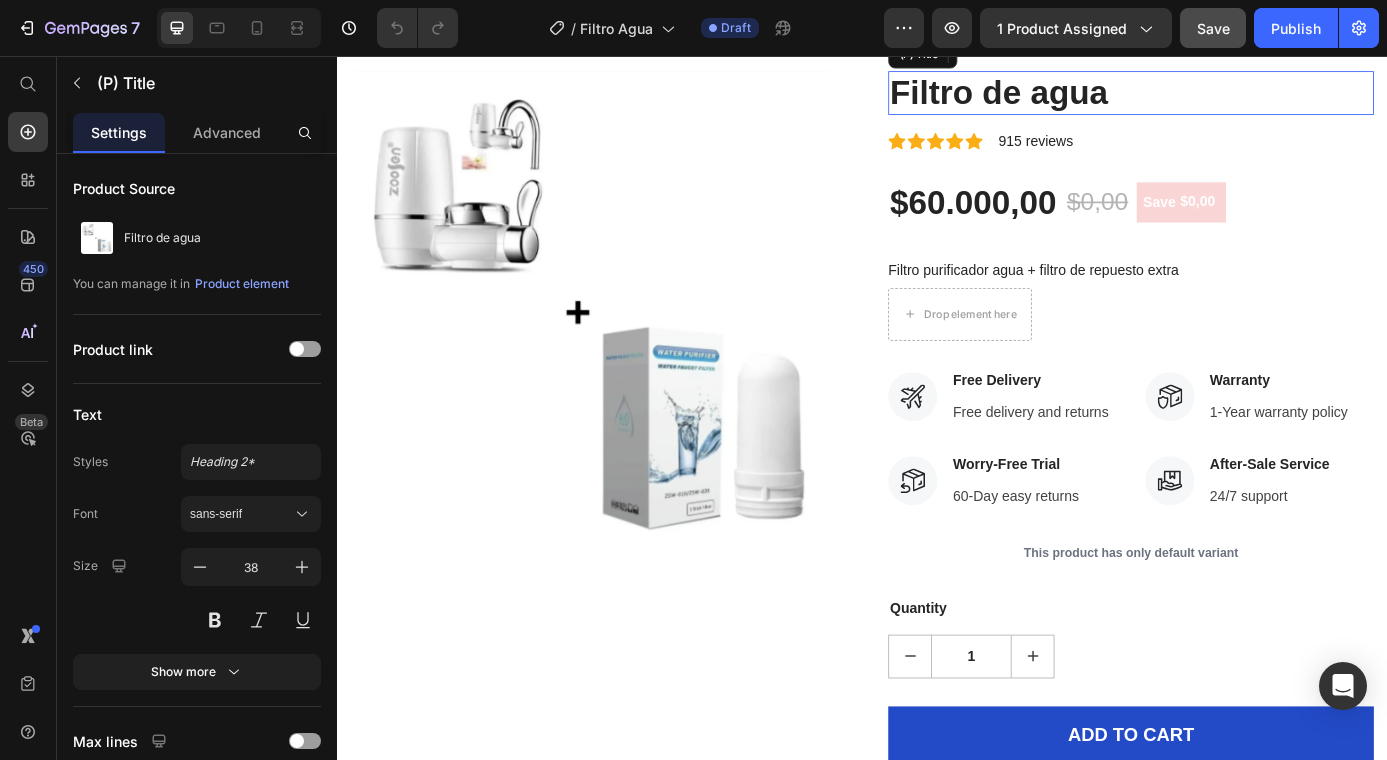click on "Filtro de agua" at bounding box center [1244, 98] 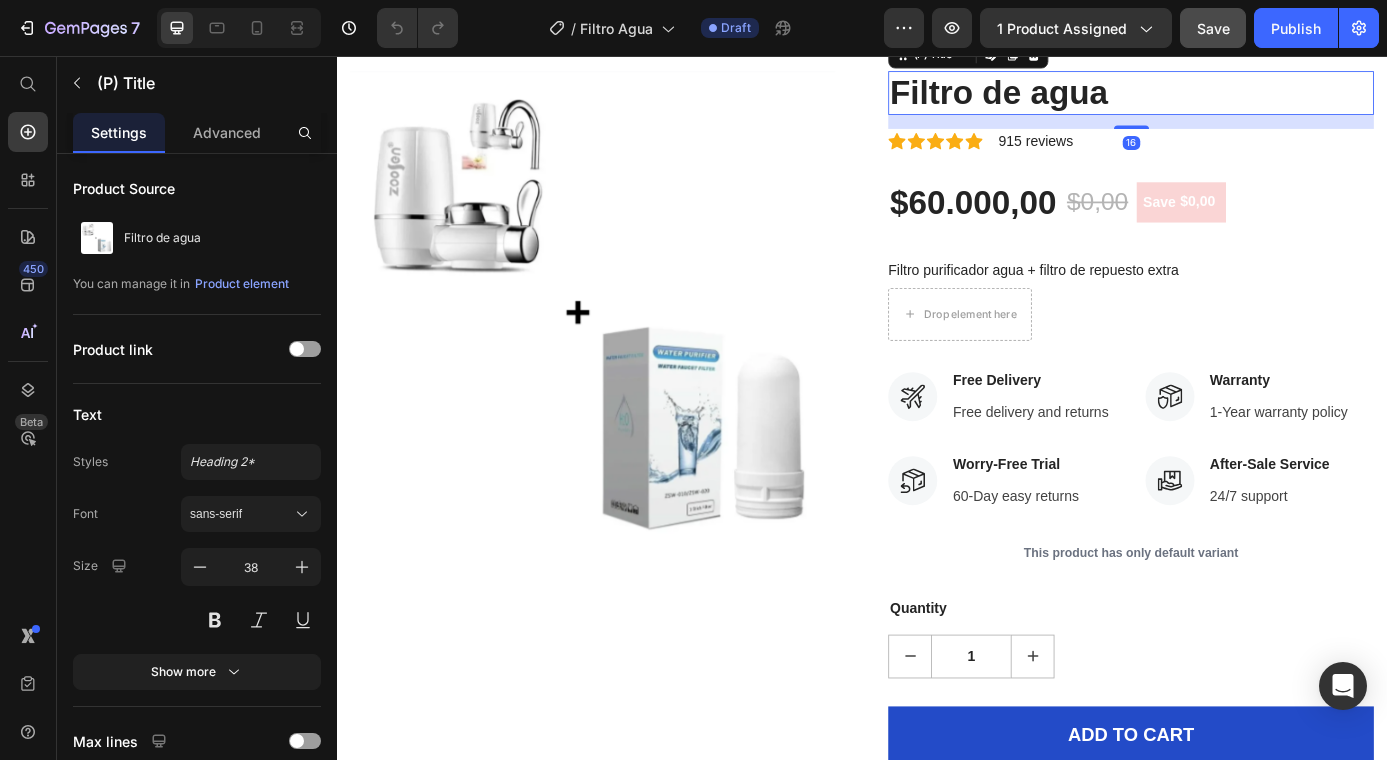 click on "Filtro de agua" at bounding box center [1244, 98] 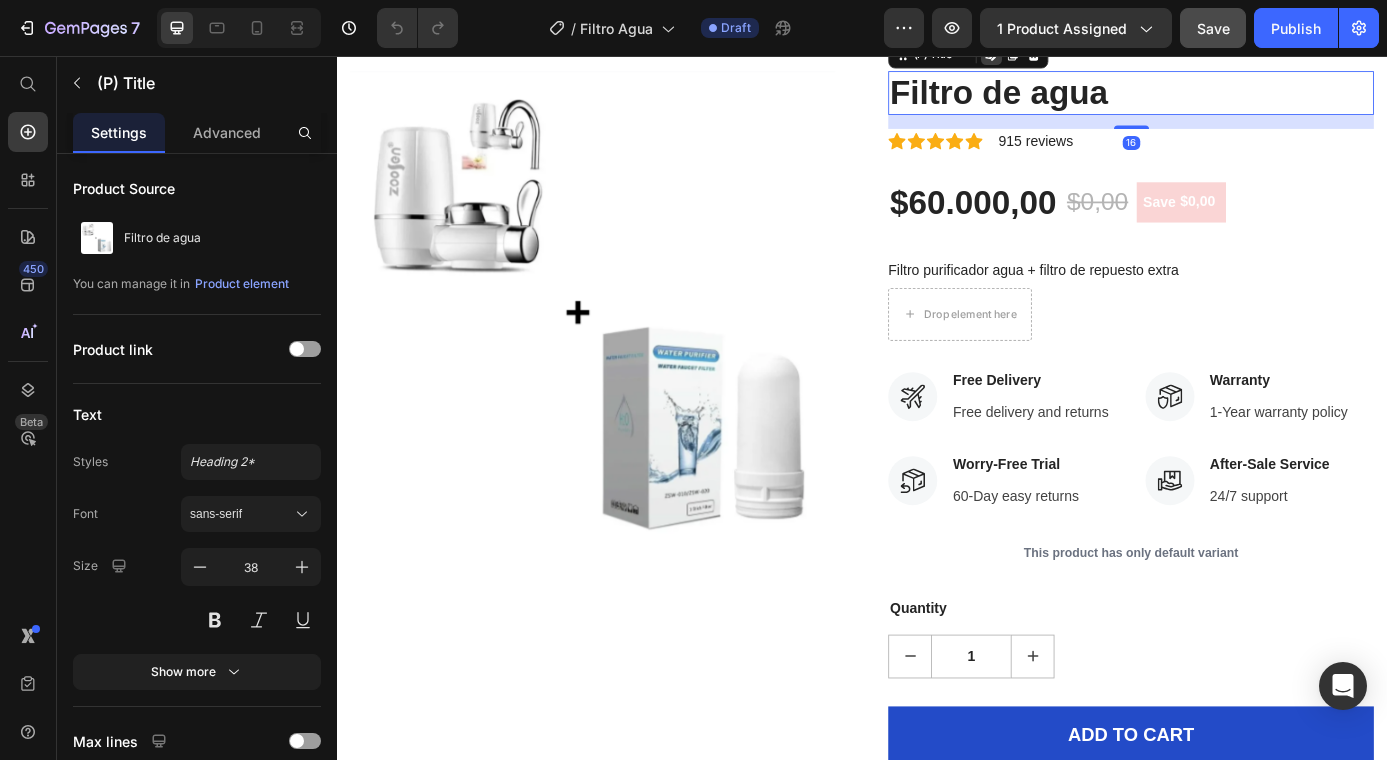 click on "Filtro de agua" at bounding box center [1244, 98] 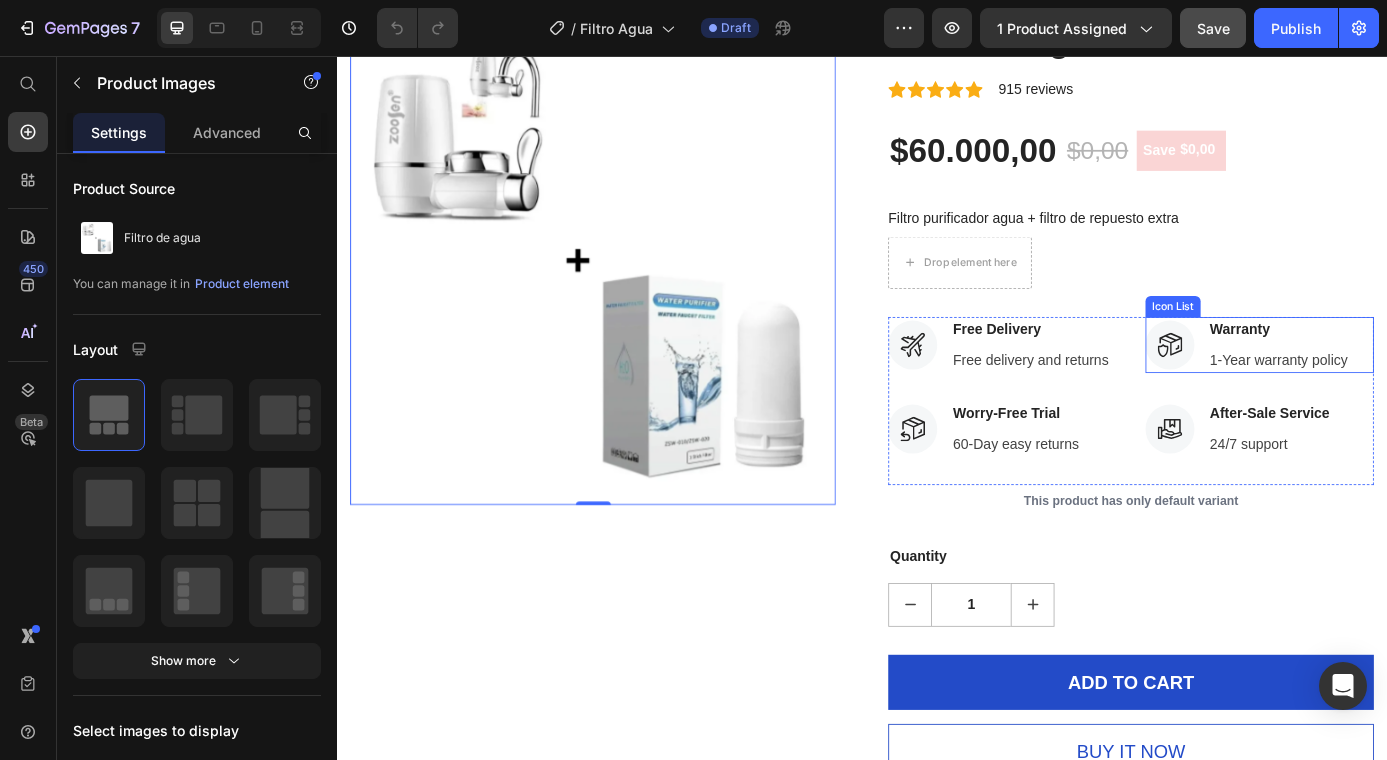 scroll, scrollTop: 1416, scrollLeft: 0, axis: vertical 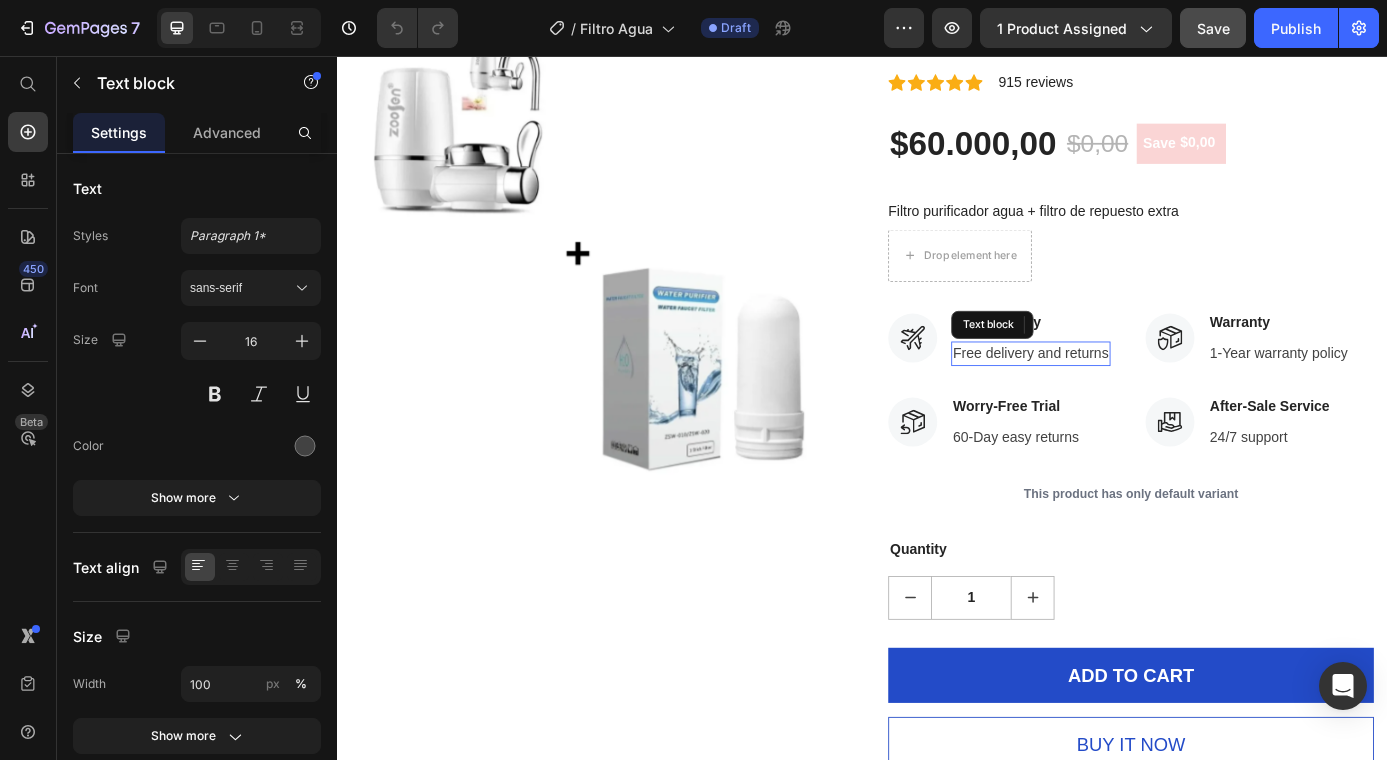 click on "Free delivery and returns" at bounding box center (1130, 396) 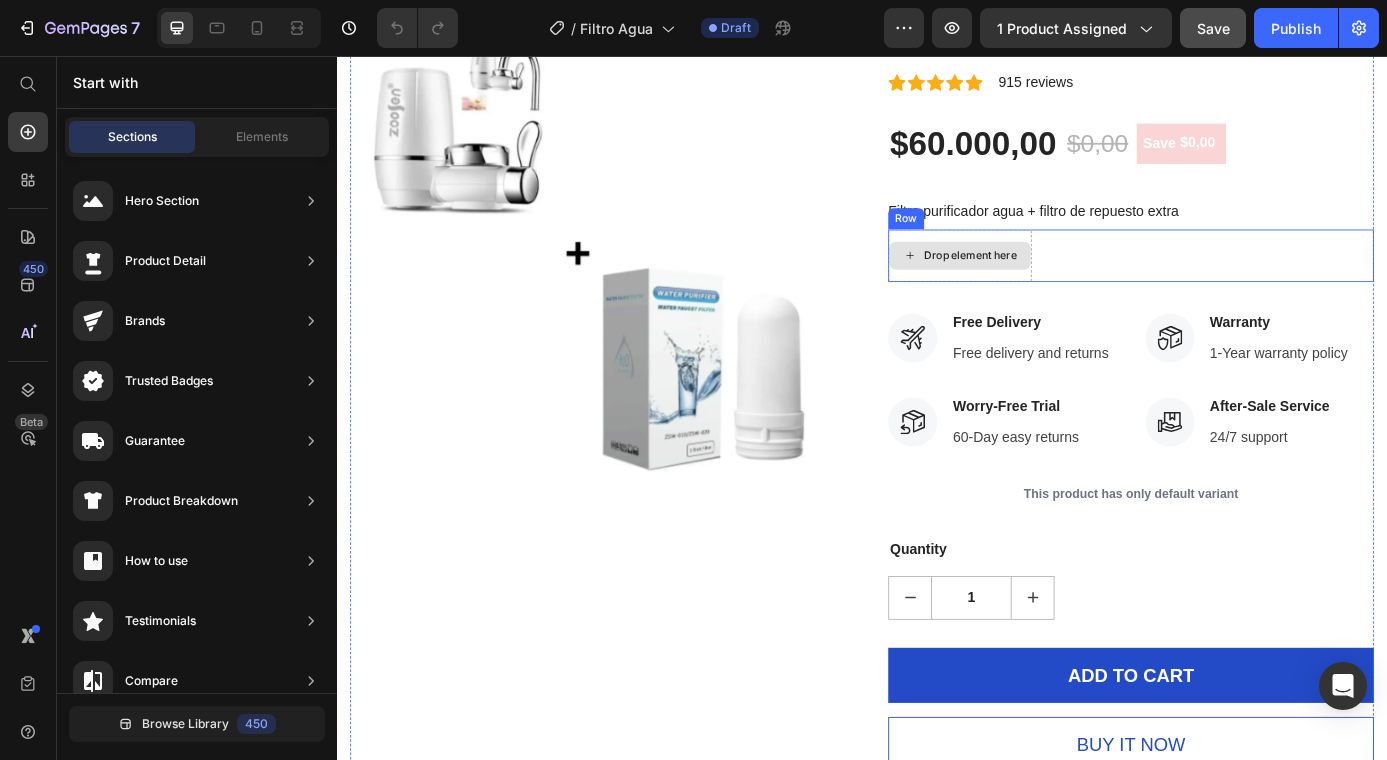 click on "Drop element here" at bounding box center [1061, 284] 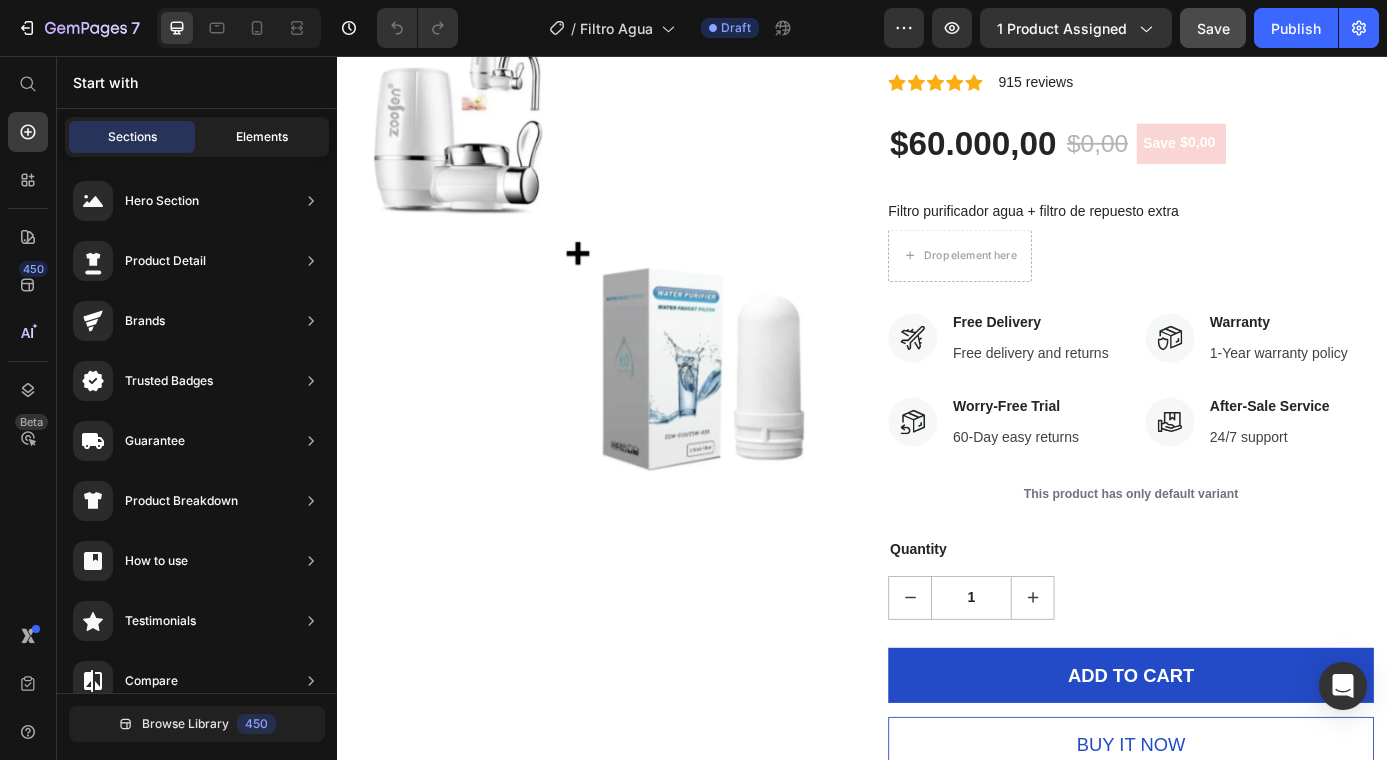 click on "Elements" at bounding box center [262, 137] 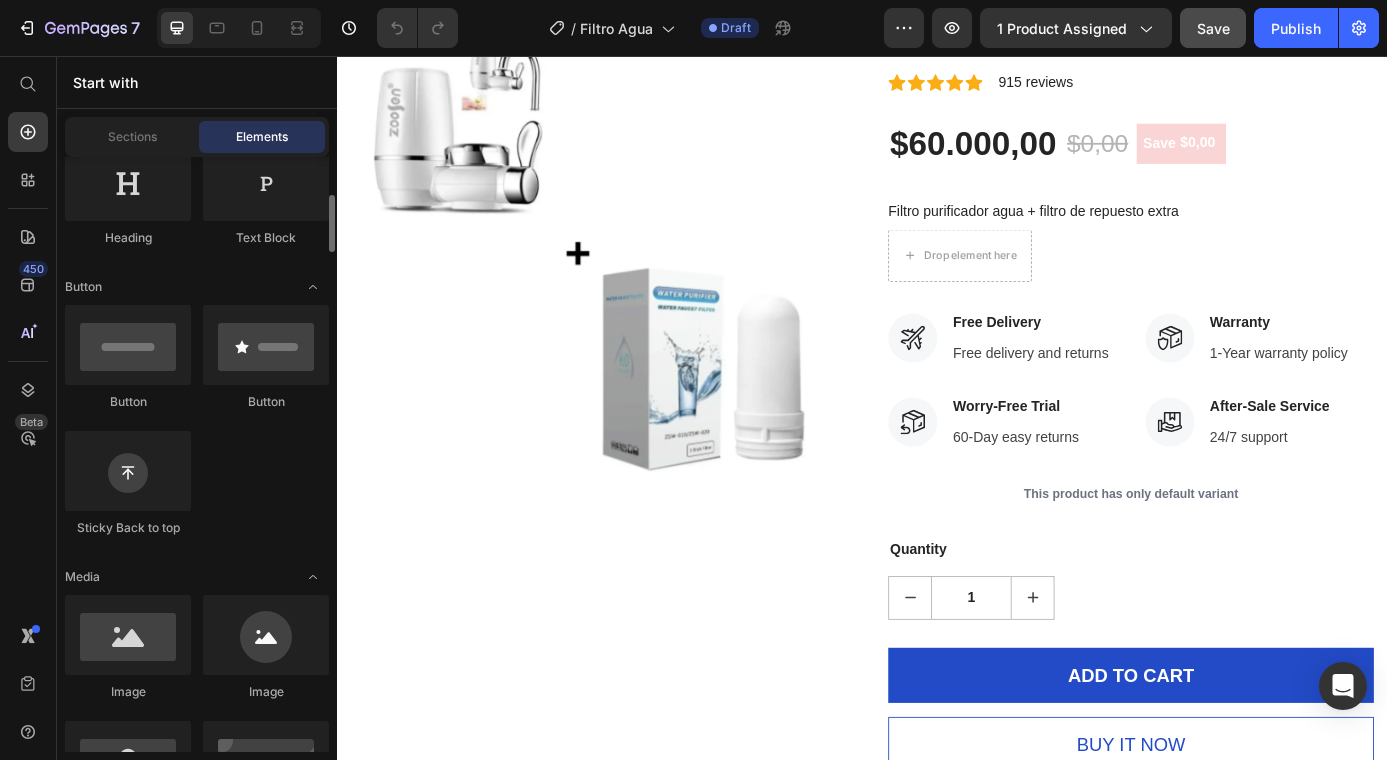 scroll, scrollTop: 354, scrollLeft: 0, axis: vertical 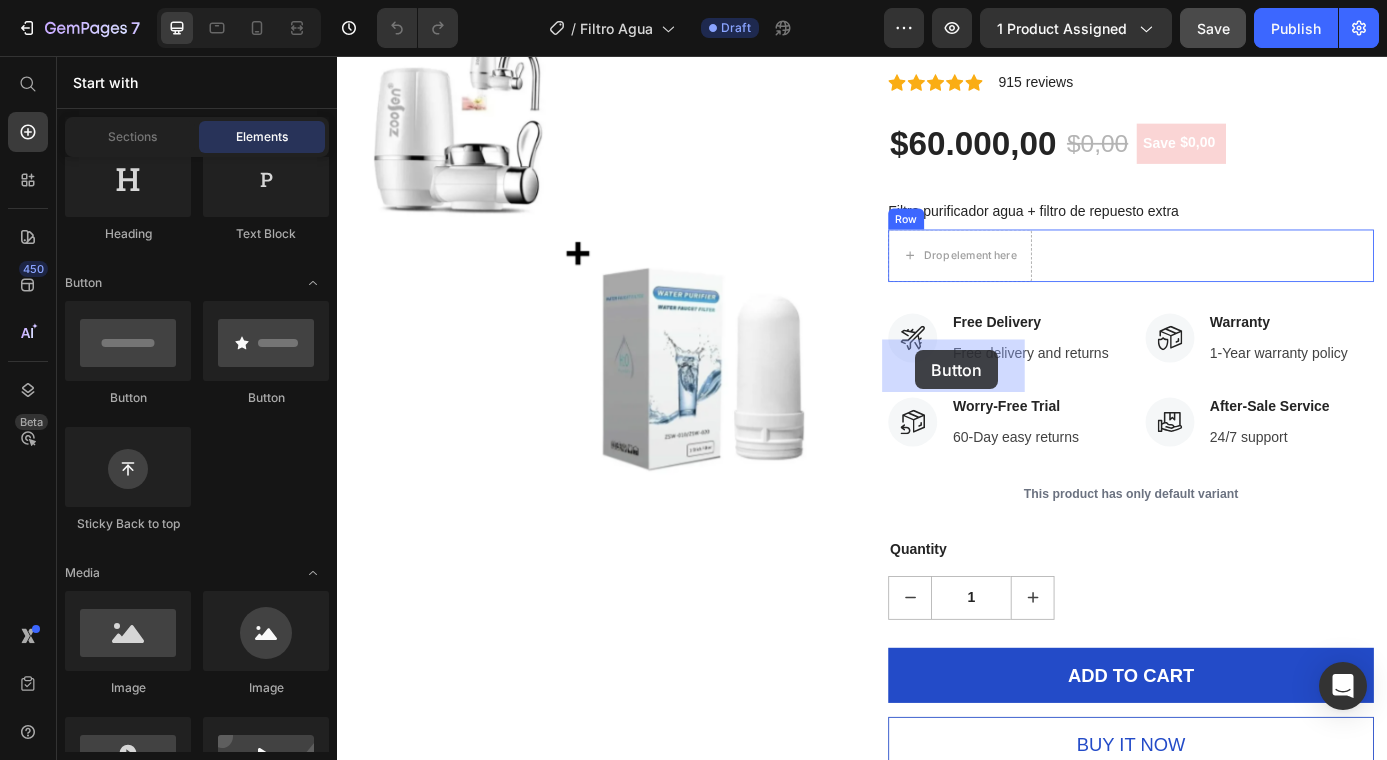 drag, startPoint x: 580, startPoint y: 411, endPoint x: 998, endPoint y: 392, distance: 418.4316 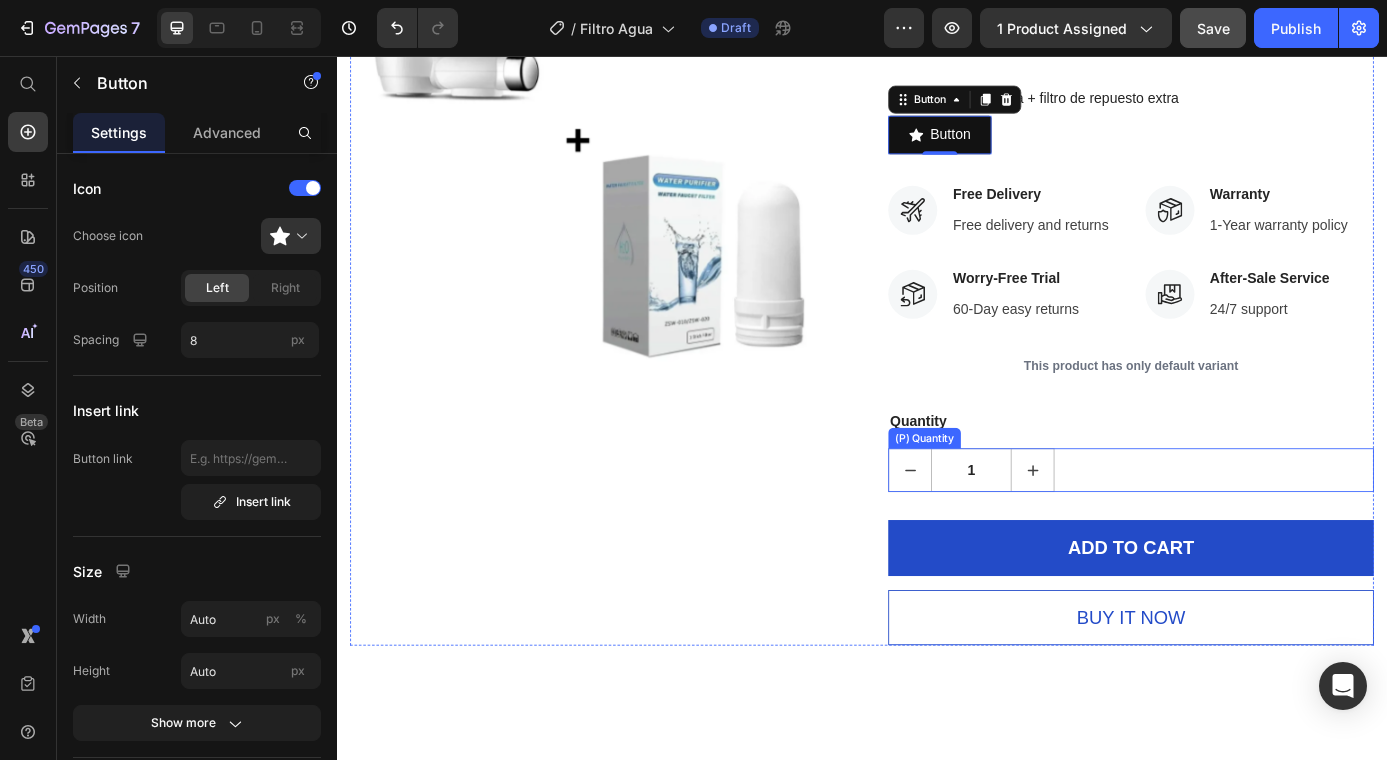scroll, scrollTop: 1539, scrollLeft: 0, axis: vertical 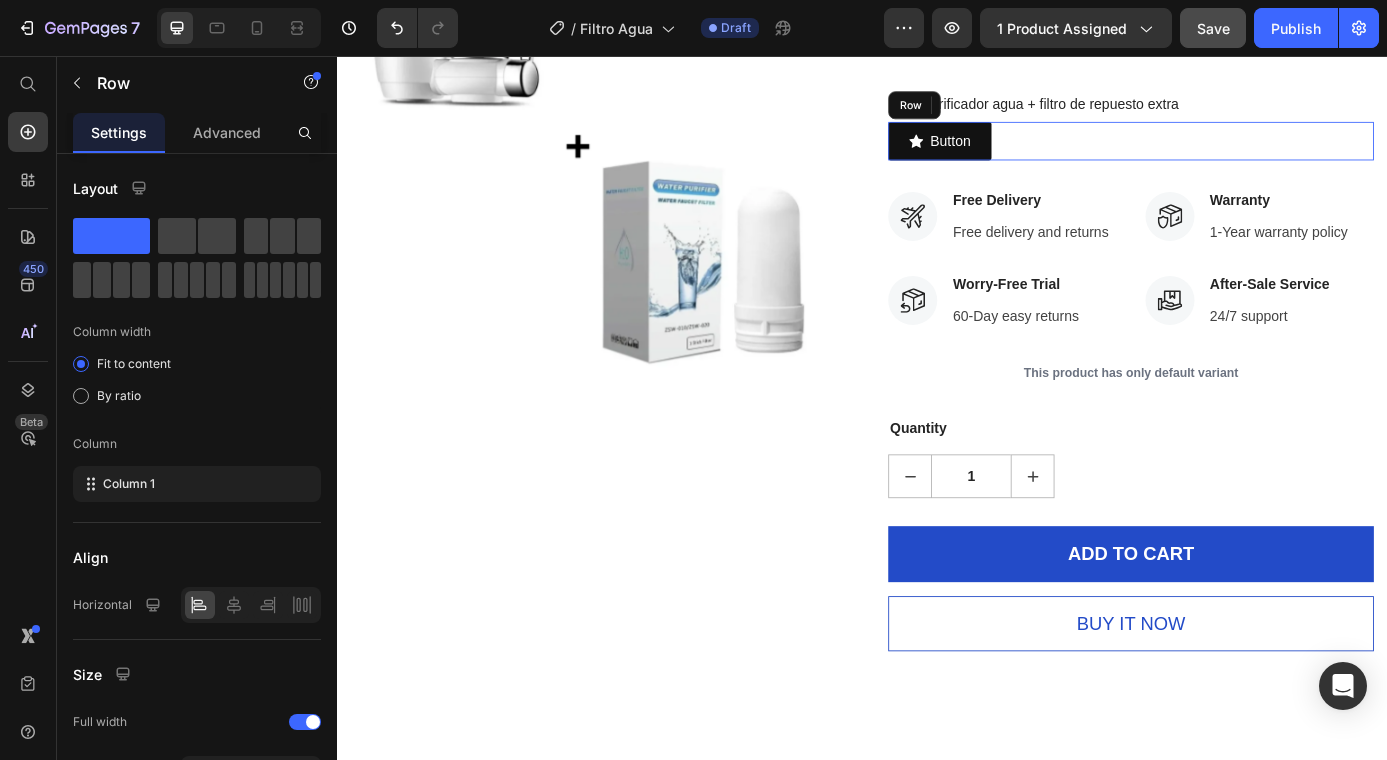 click on "Button Button   0 Row" at bounding box center (1244, 153) 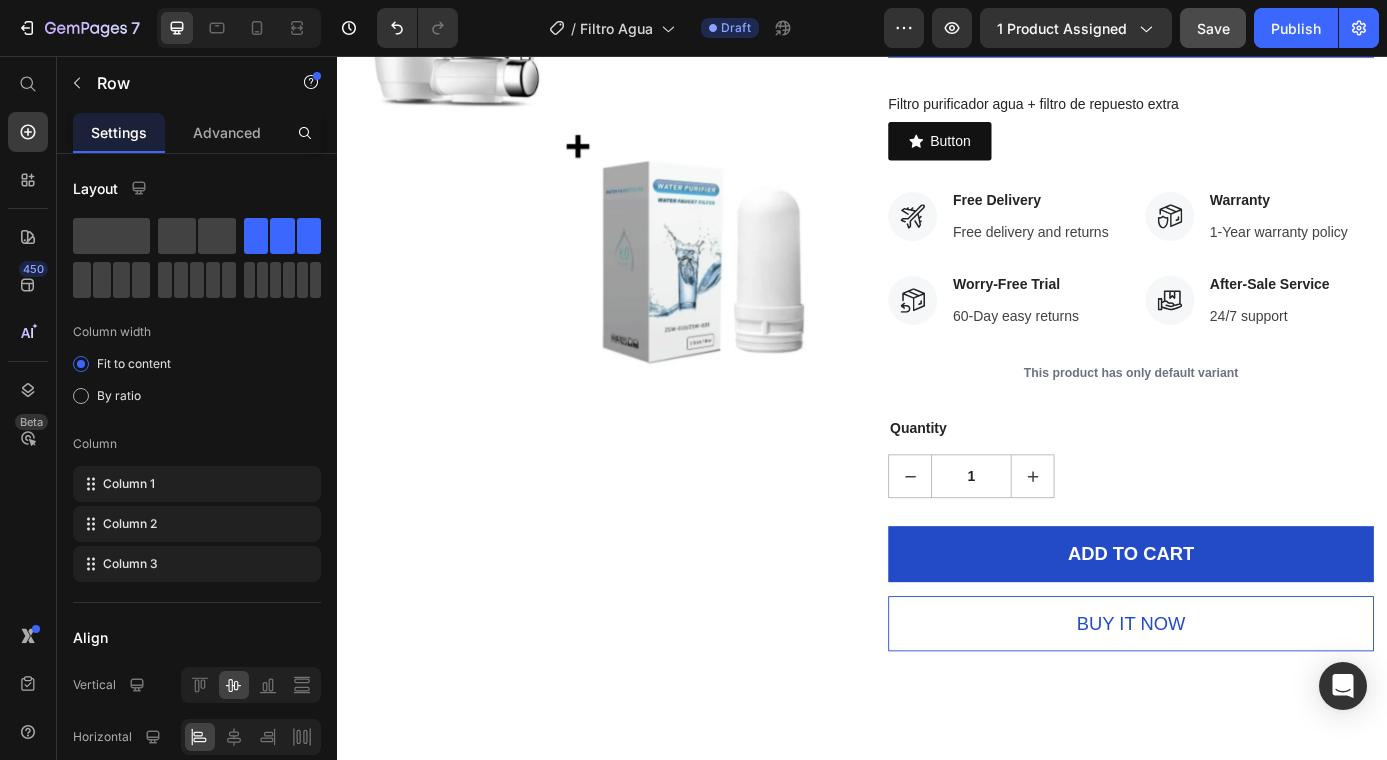 click on "$60.000,00 (P) Price $0,00 (P) Price Save $0,00 (P) Tag Row   0" at bounding box center [1244, 34] 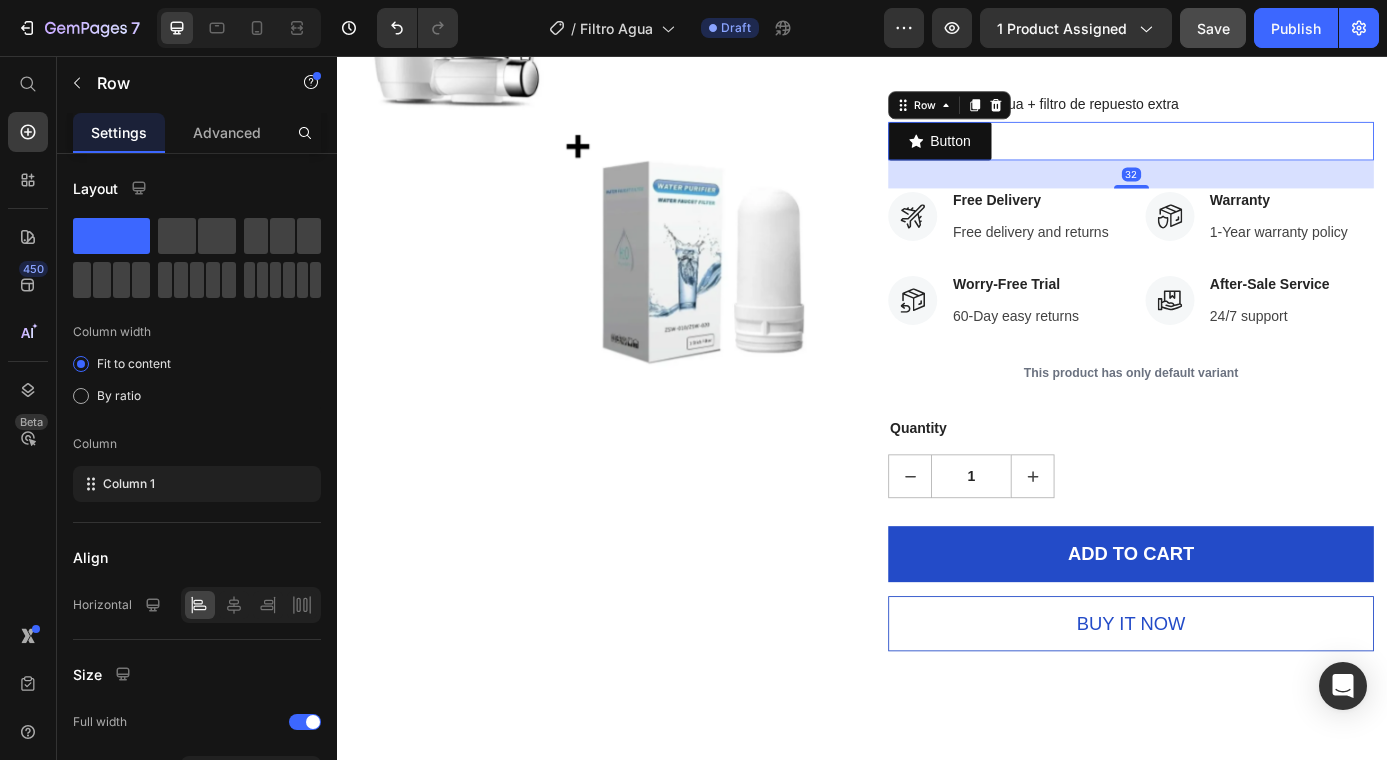 click on "Button Button Row   32" at bounding box center [1244, 153] 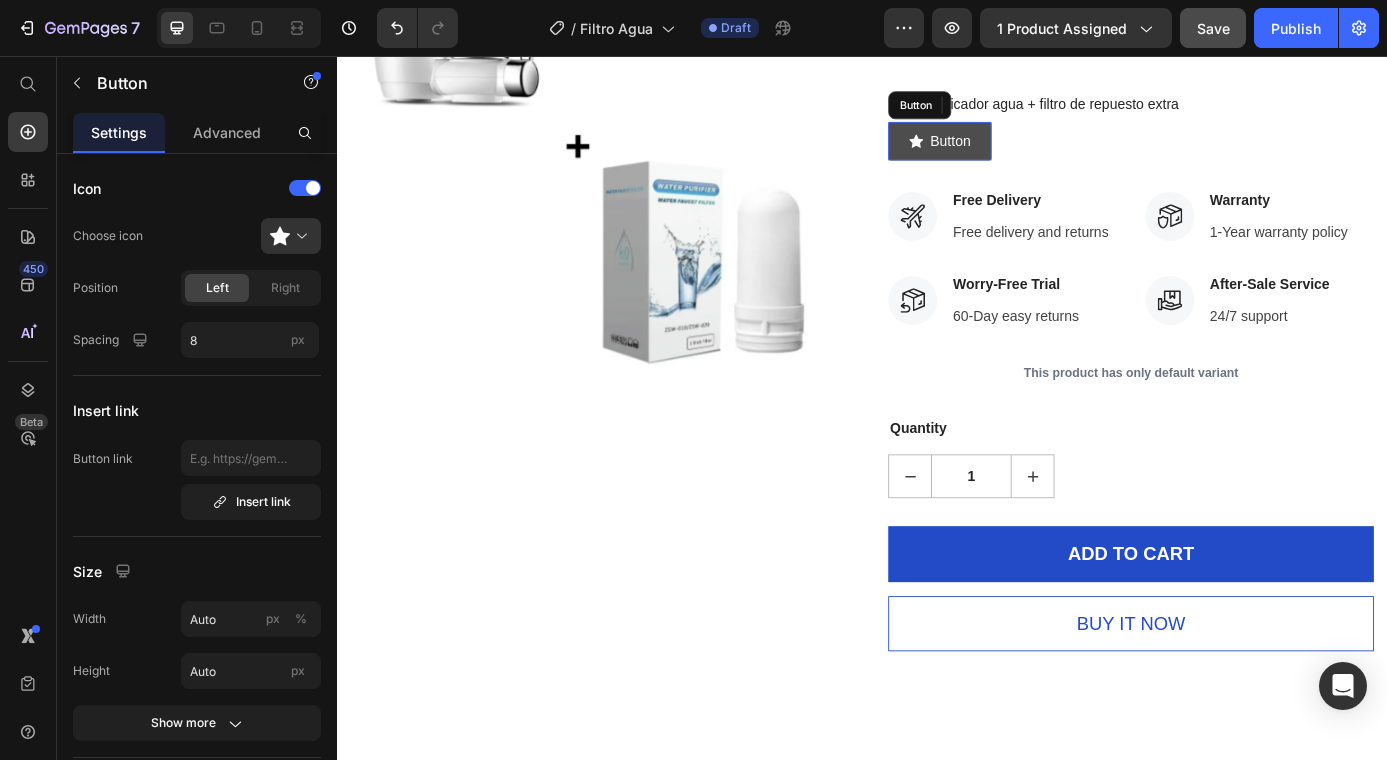 click on "Button" at bounding box center [1026, 153] 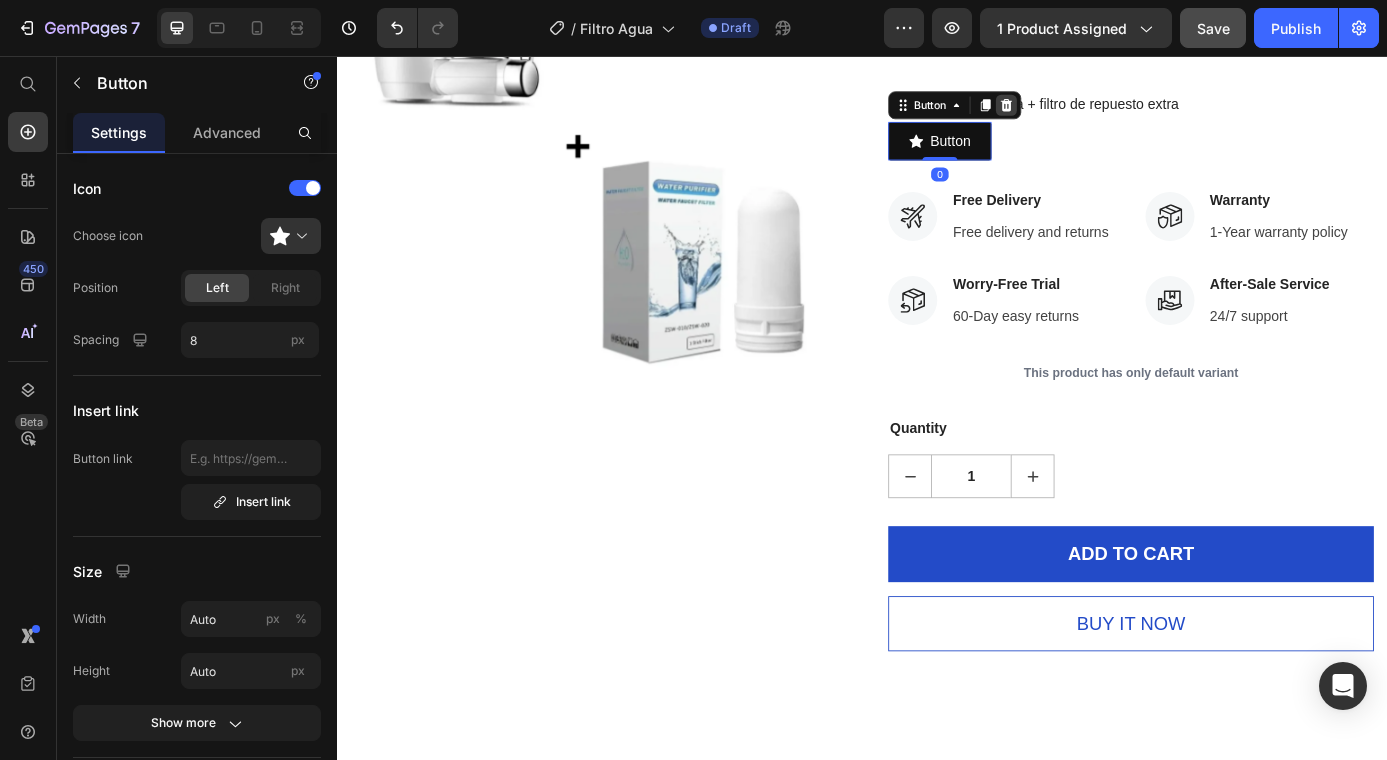click 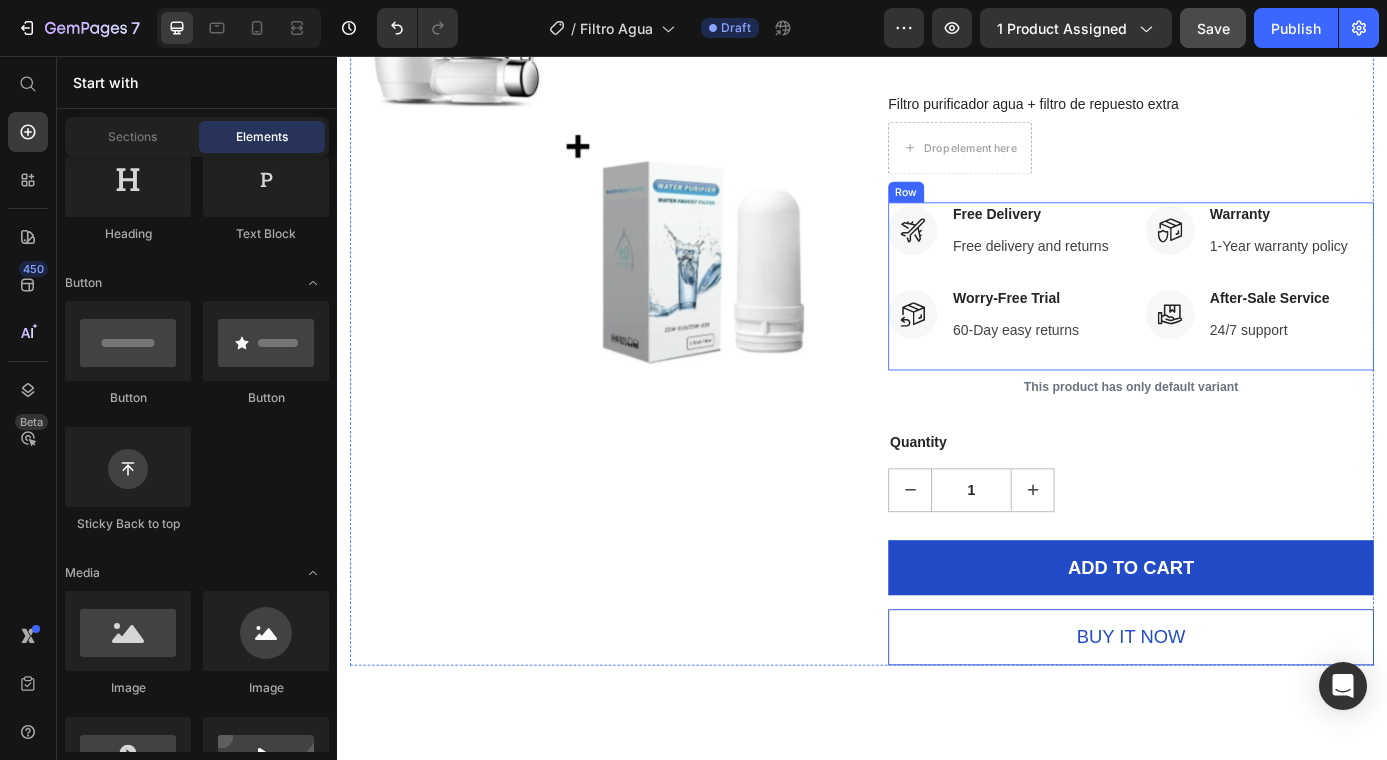 scroll, scrollTop: 1641, scrollLeft: 0, axis: vertical 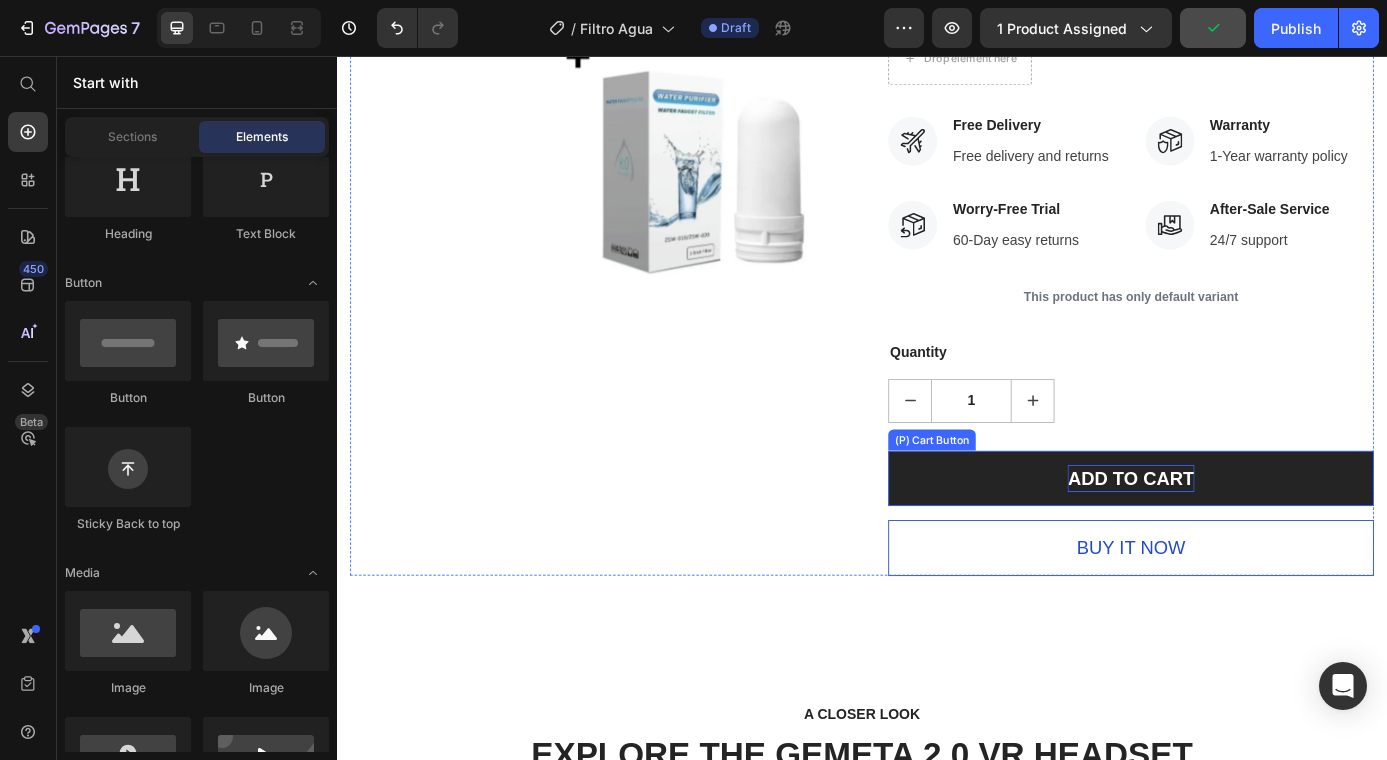 click on "ADD TO CART" at bounding box center [1244, 539] 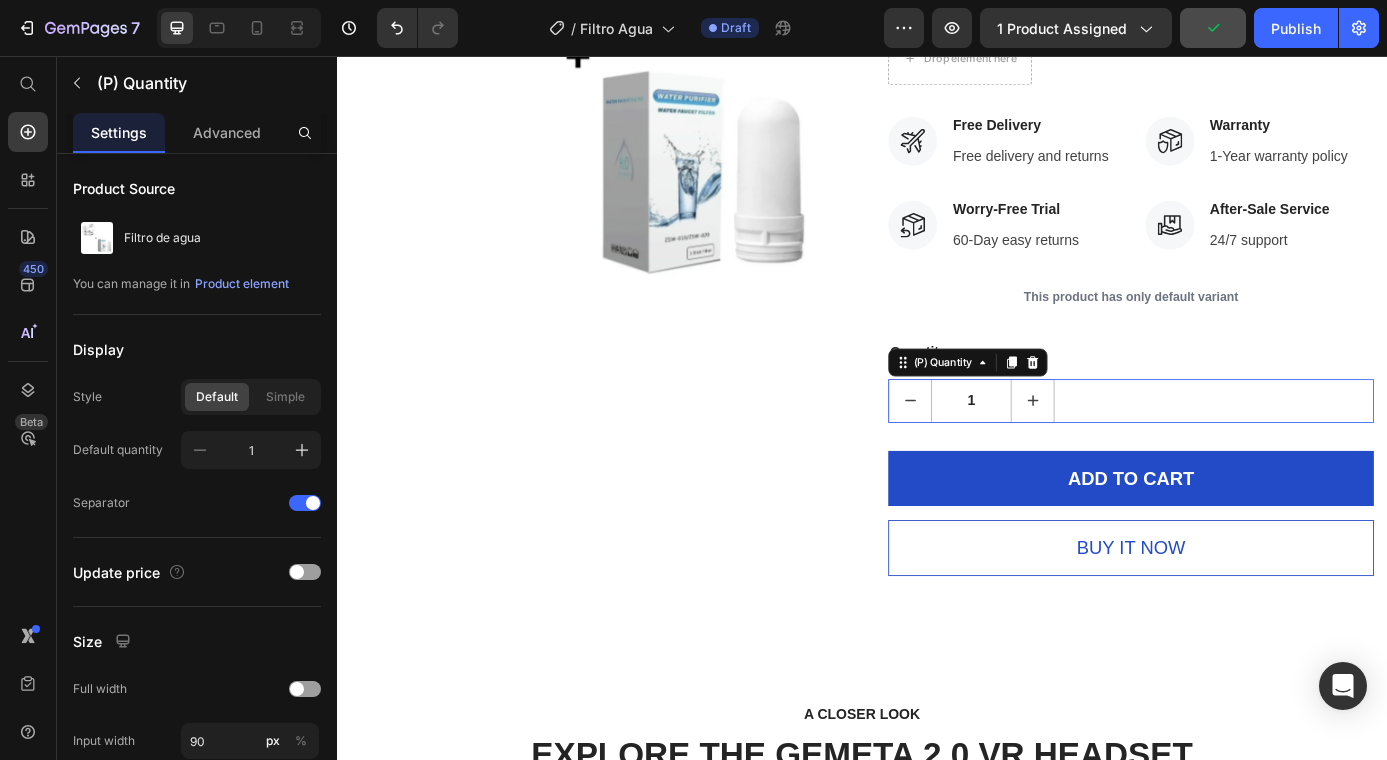 click on "1" at bounding box center (1244, 450) 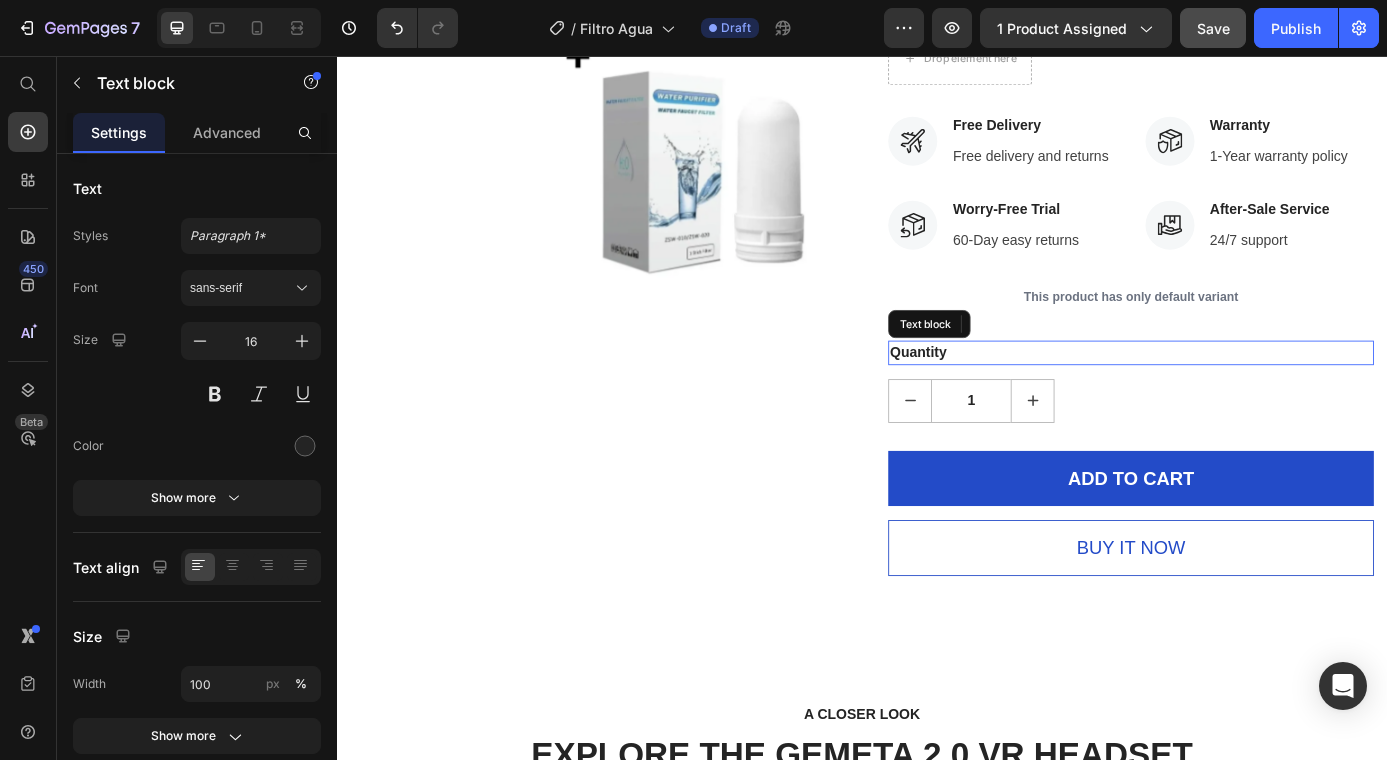 click on "Quantity" at bounding box center [1244, 395] 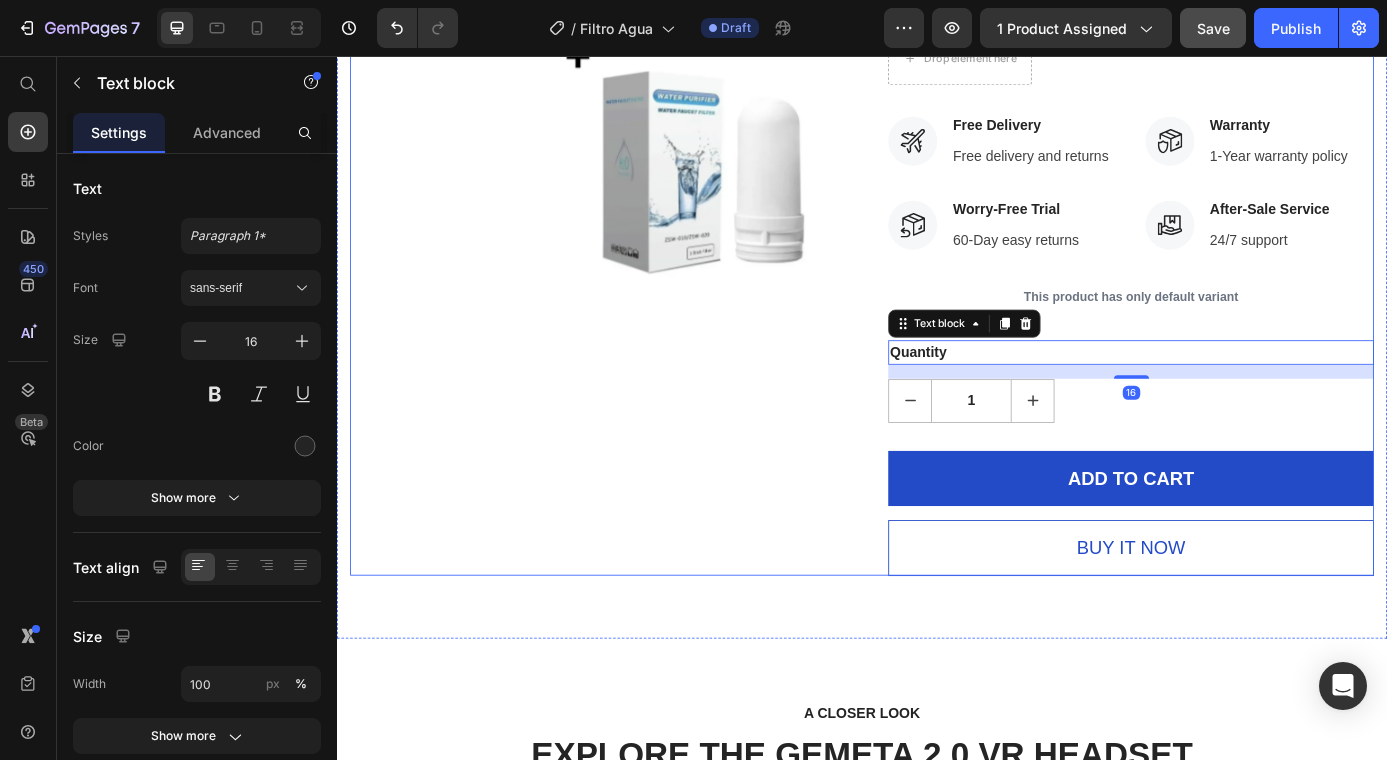 click on "Filtro de agua (P) Title
Icon
Icon
Icon
Icon
Icon Icon List Hoz 915 reviews Text block Row $60.000,00 (P) Price $0,00 (P) Price Save $0,00 (P) Tag Row Filtro purificador agua + filtro de repuesto extra (P) Description
Drop element here Row
Icon Free Delivery Text block Free delivery and returns Text block Icon List
Icon Worry-Free Trial Text block 60-Day easy returns Text block Icon List
Icon Warranty Text block 1-Year warranty policy Text block Icon List
Icon After-Sale Service Text block 24/7 support Text block Icon List Row This product has only default variant (P) Variants & Swatches Quantity Text block   16 1 (P) Quantity ADD TO CART (P) Cart Button Buy it now (P) Dynamic Checkout" at bounding box center (1244, 215) 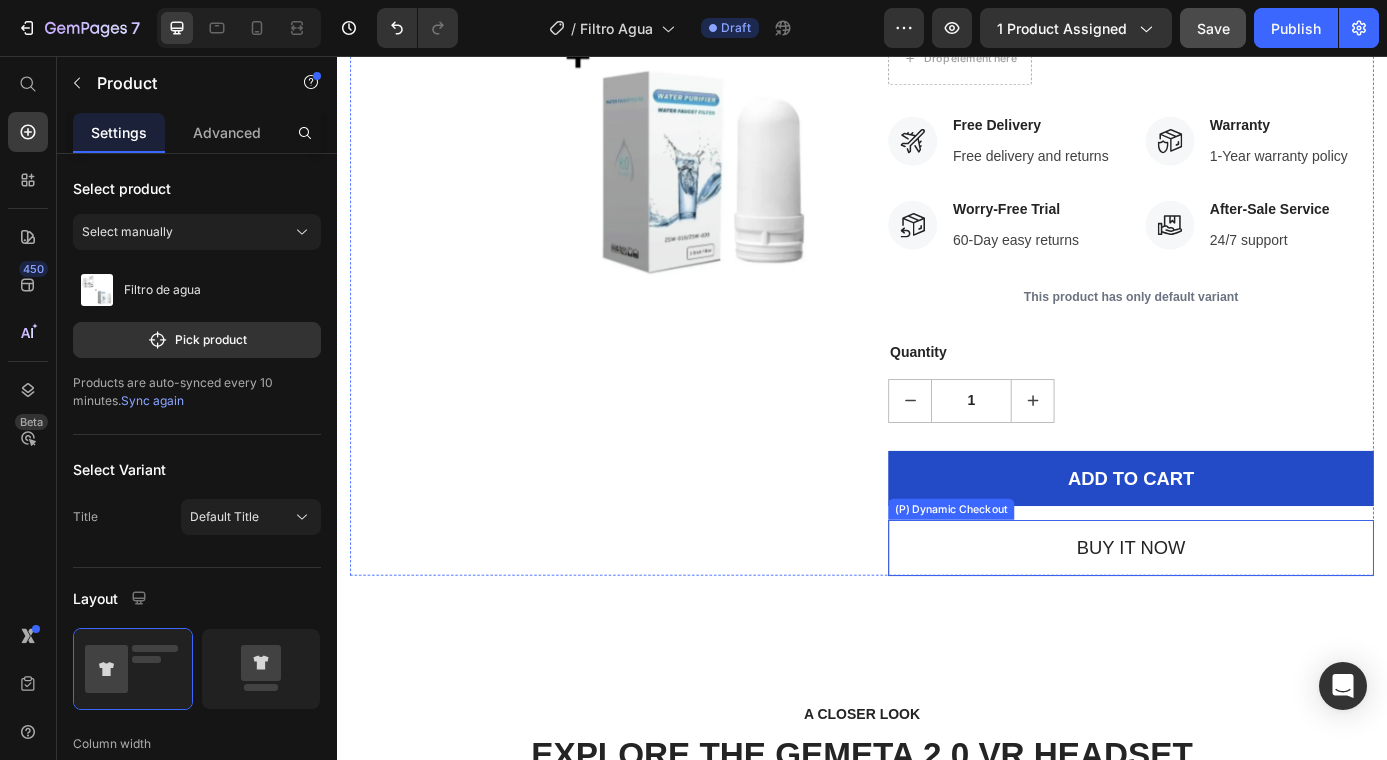 click on "Buy it now" at bounding box center [1244, 618] 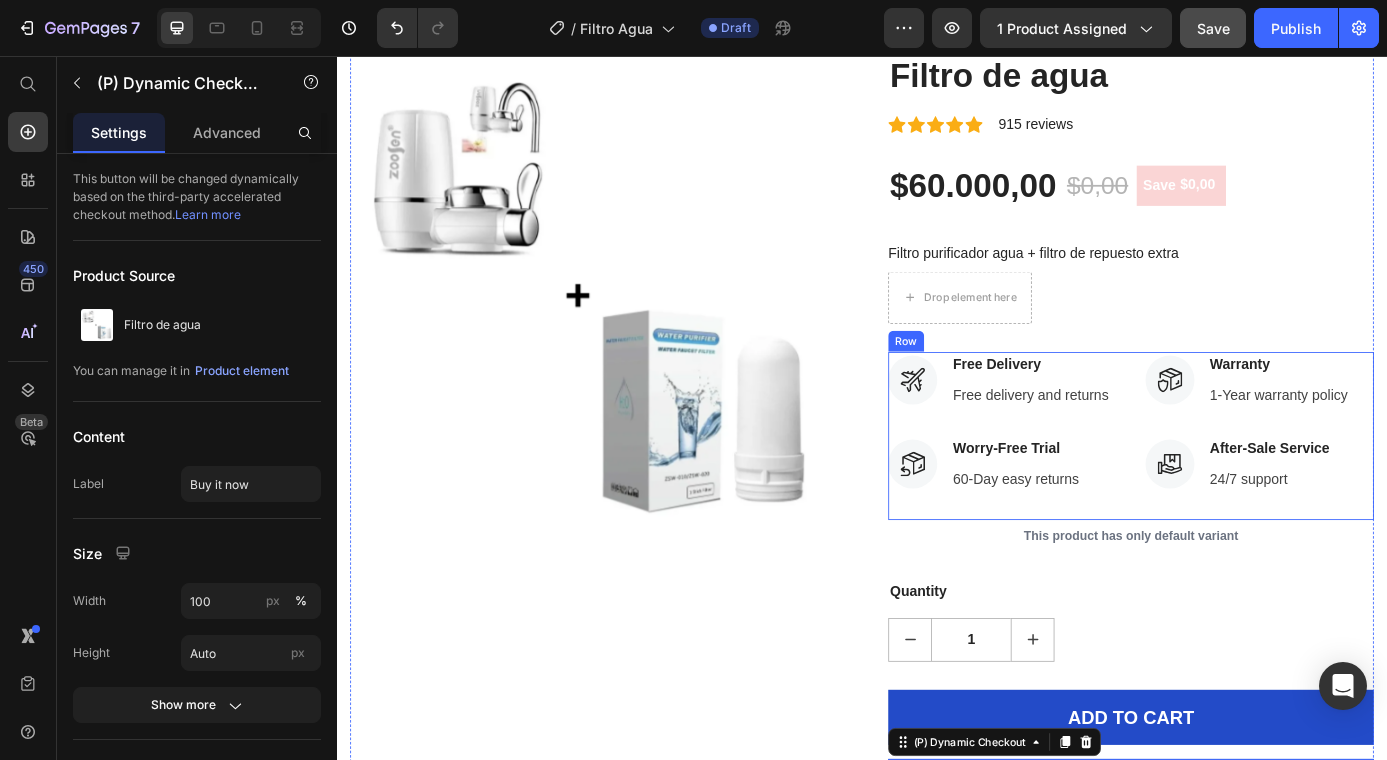 scroll, scrollTop: 1365, scrollLeft: 0, axis: vertical 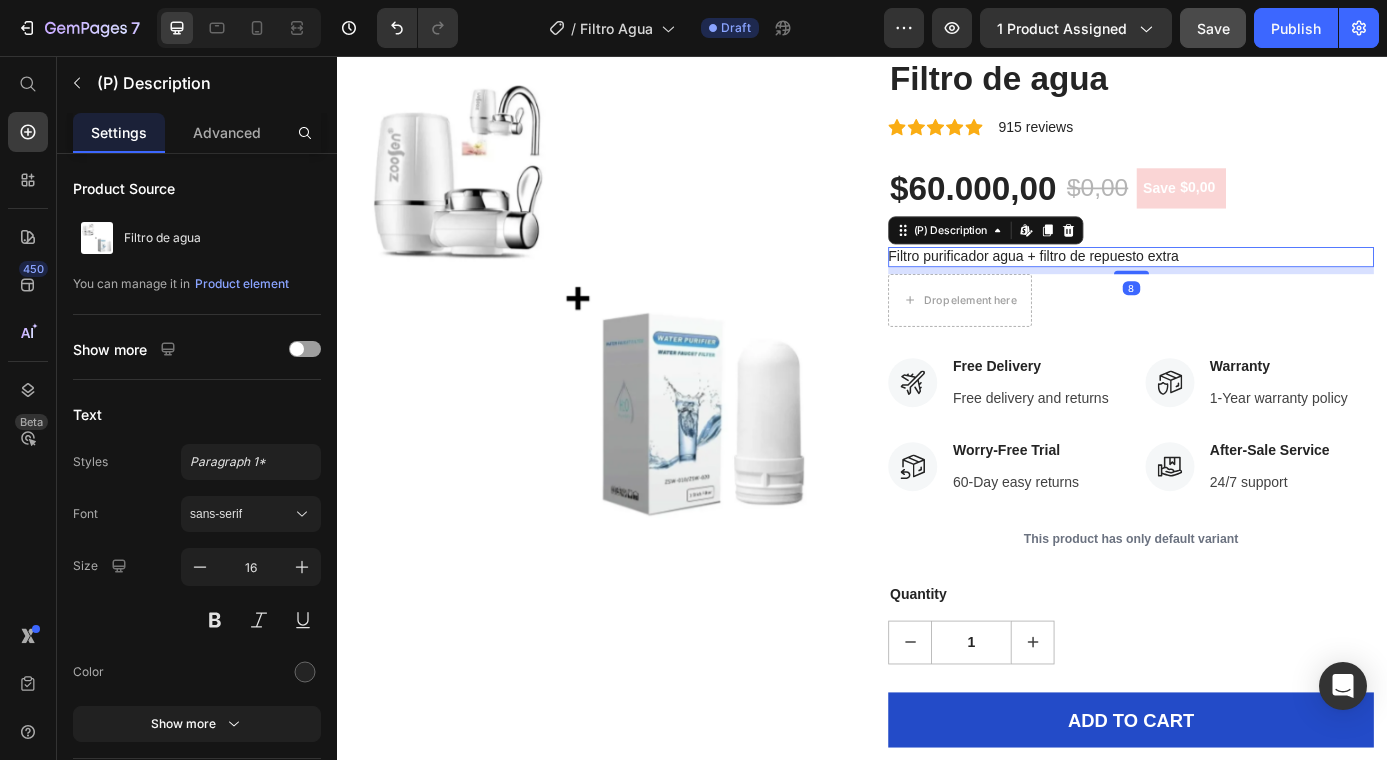click on "Filtro purificador agua + filtro de repuesto extra" at bounding box center (1244, 285) 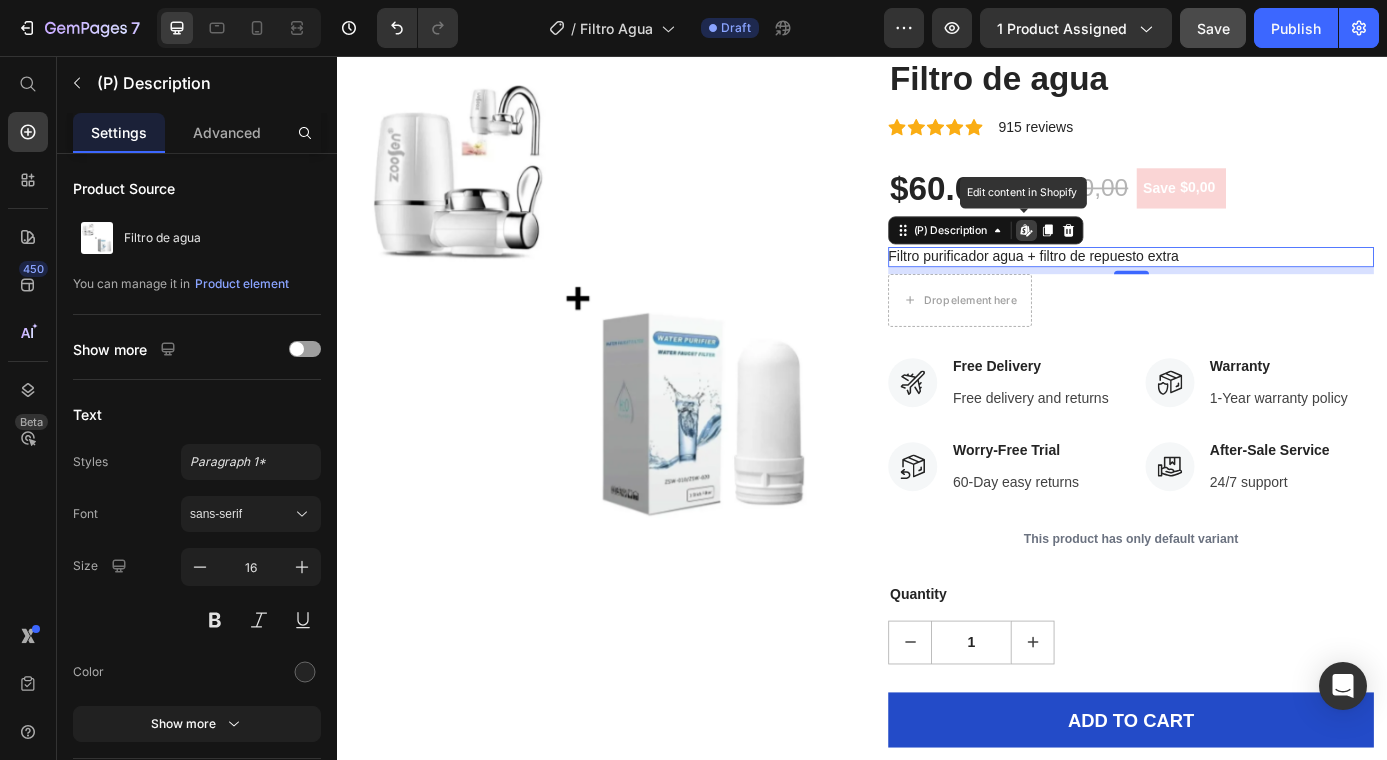 click on "Filtro purificador agua + filtro de repuesto extra" at bounding box center (1244, 285) 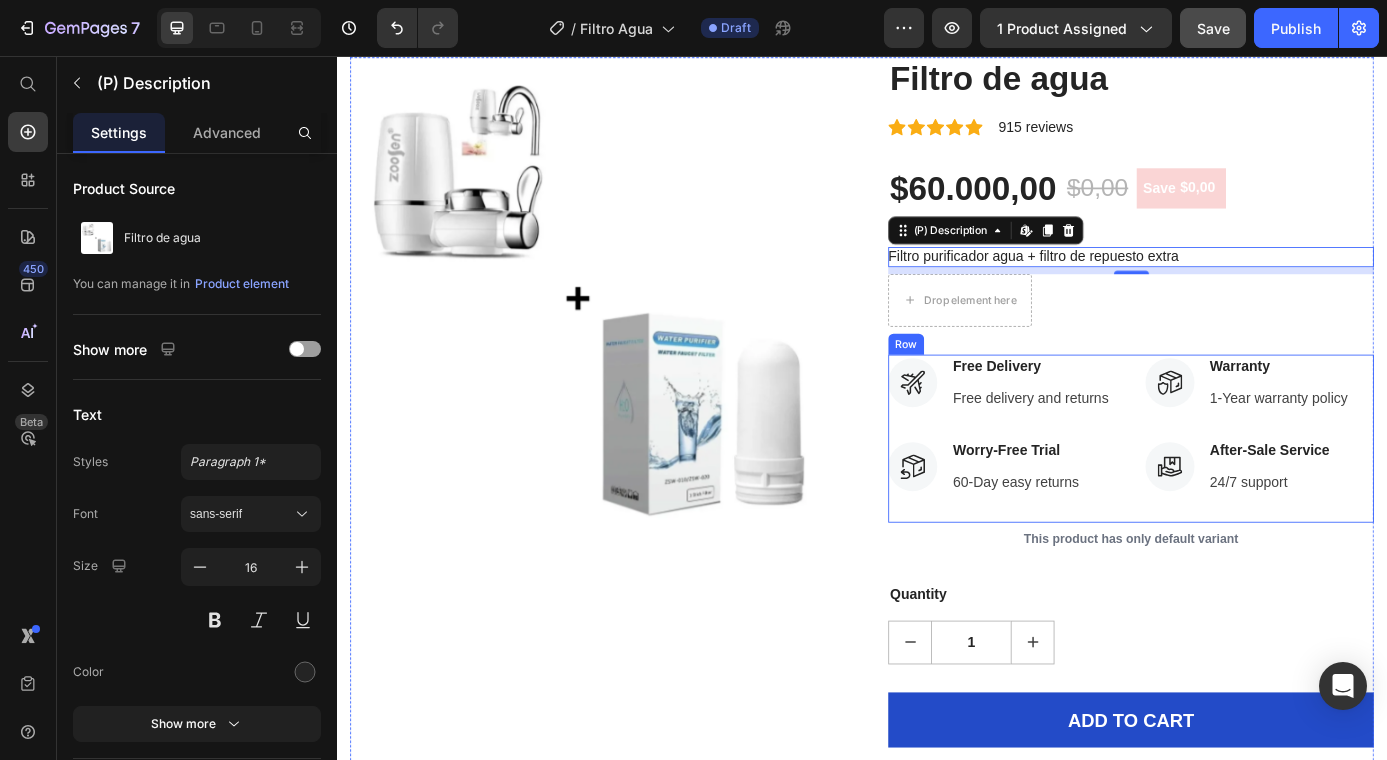 click on "Icon Free Delivery Text block Free delivery and returns Text block Icon List
Icon Worry-Free Trial Text block 60-Day easy returns Text block Icon List
Icon Warranty Text block 1-Year warranty policy Text block Icon List
Icon After-Sale Service Text block 24/7 support Text block Icon List Row" at bounding box center (1244, 493) 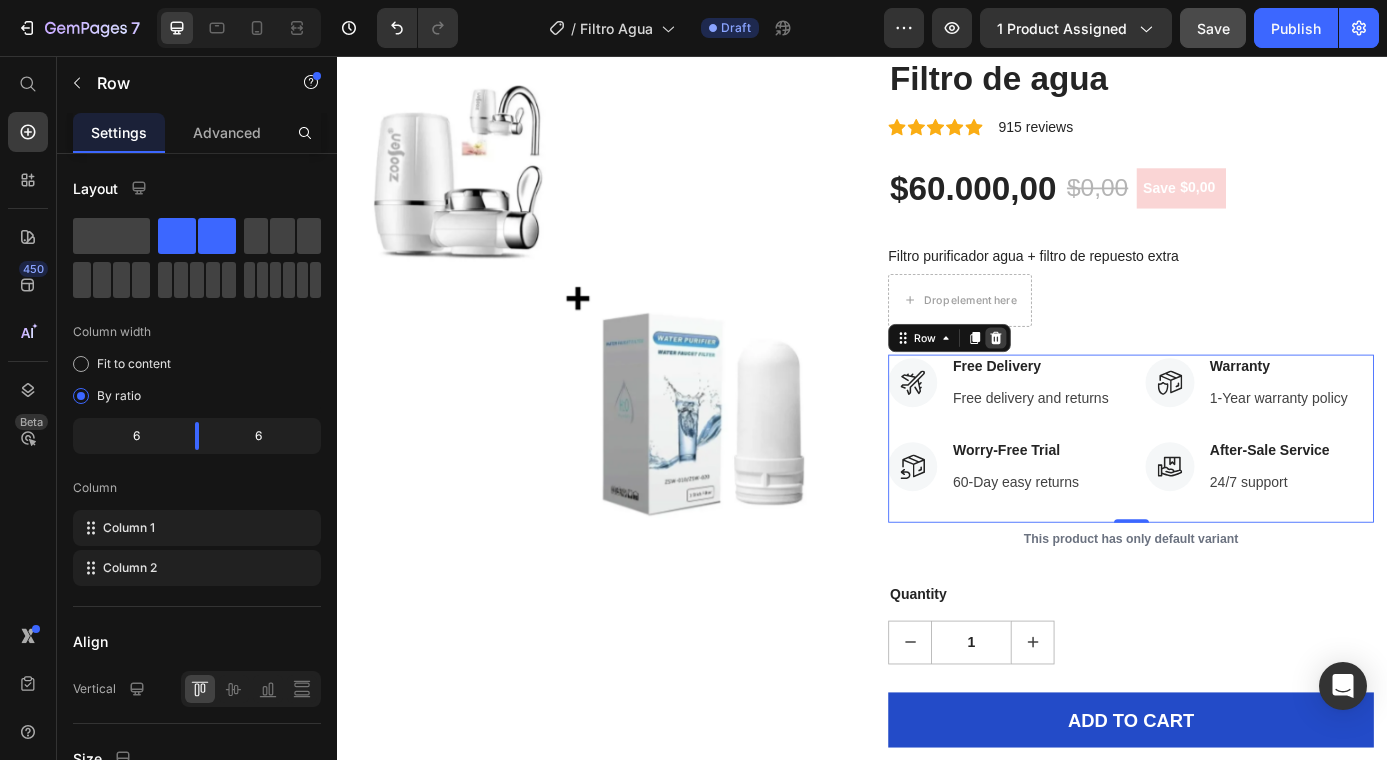 click 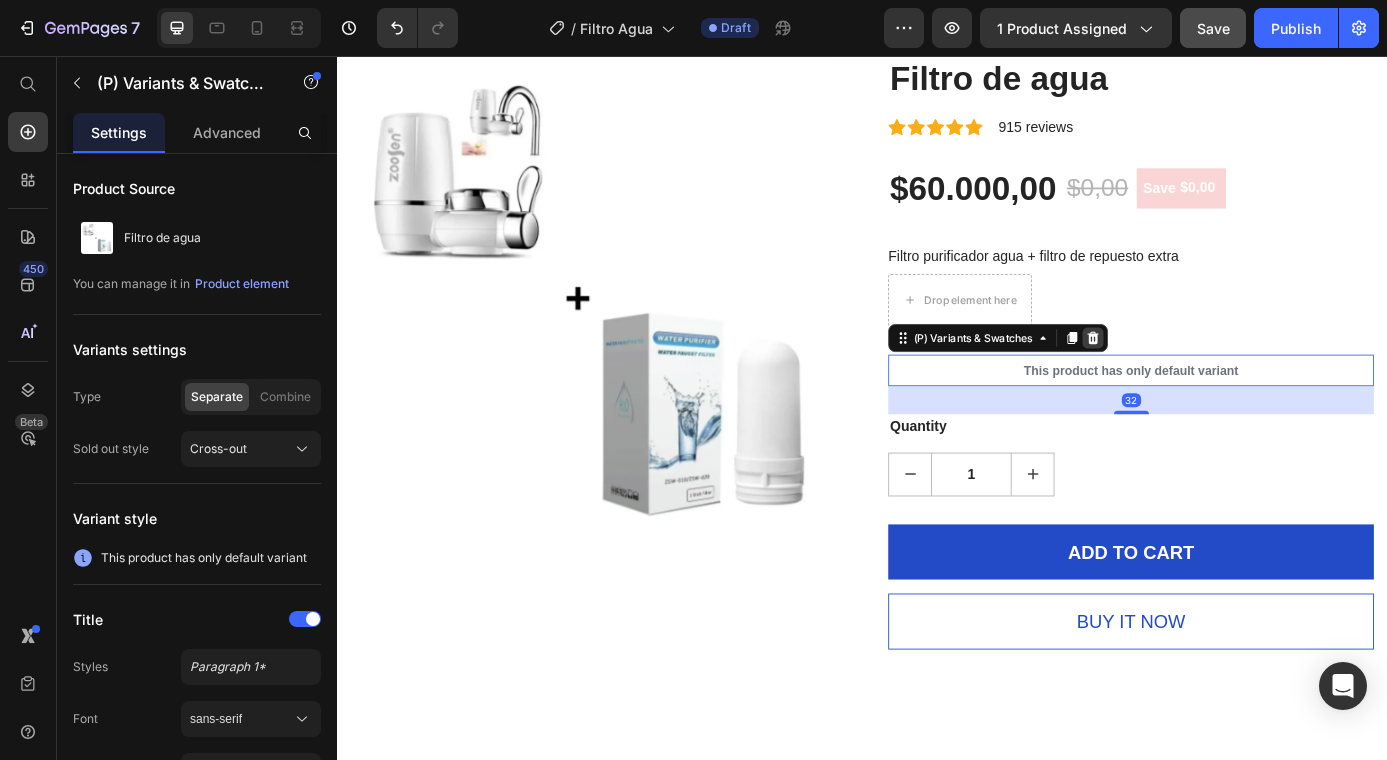 click 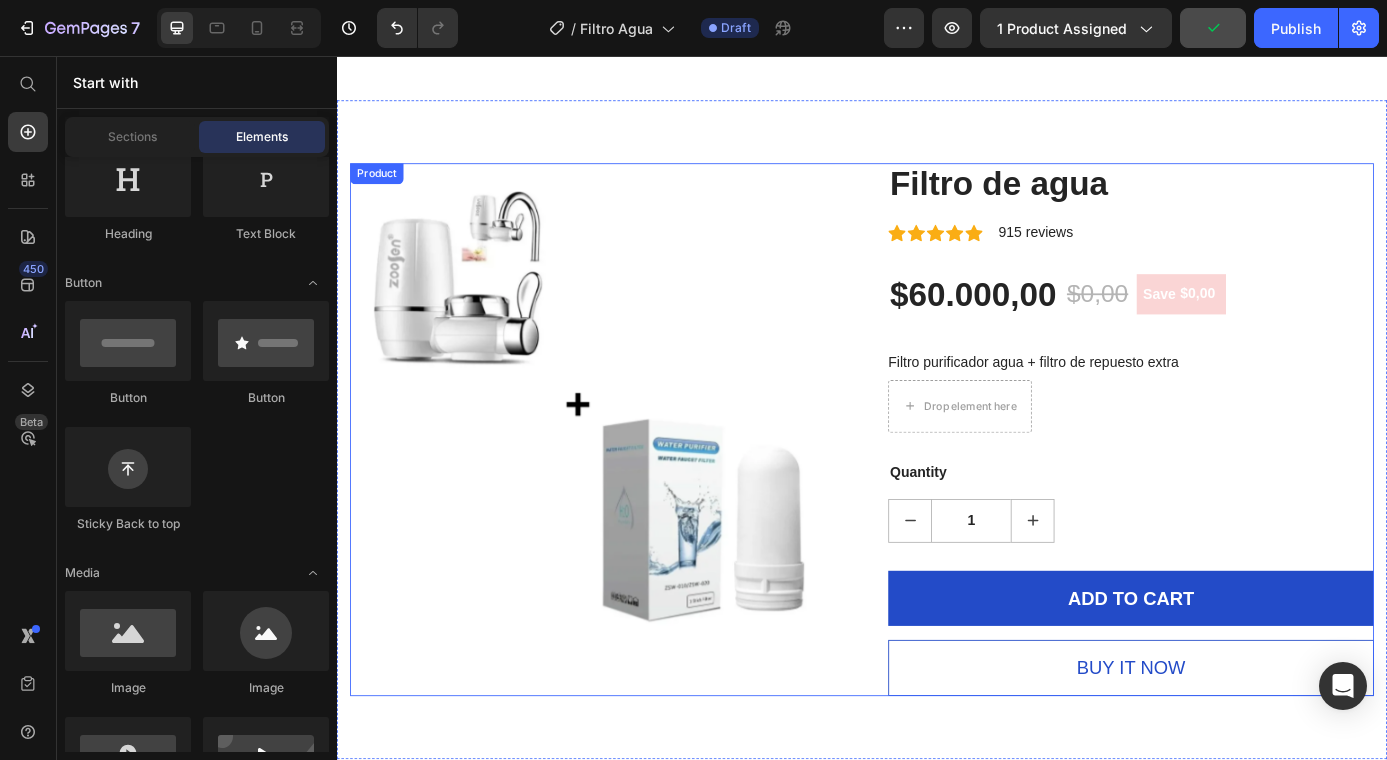 scroll, scrollTop: 1242, scrollLeft: 0, axis: vertical 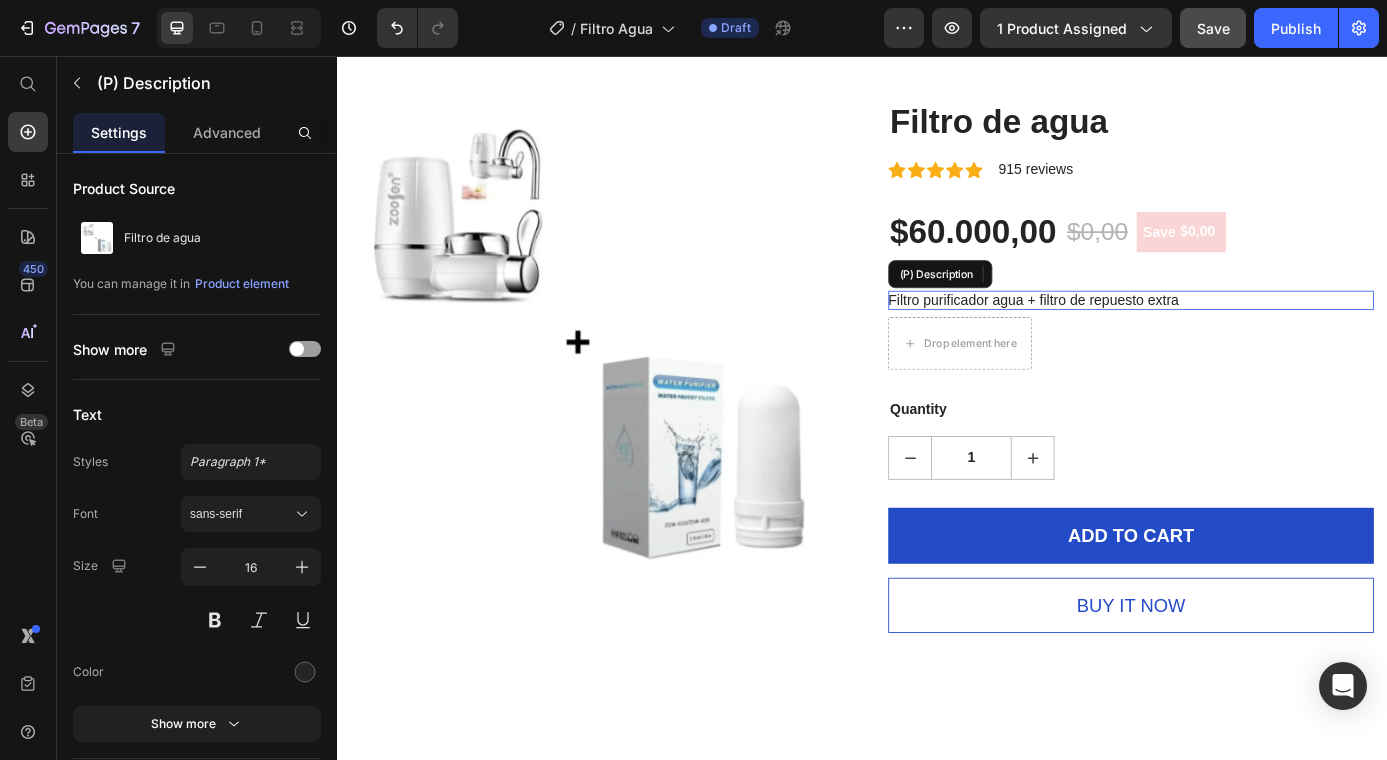 click on "Filtro purificador agua + filtro de repuesto extra" at bounding box center (1244, 335) 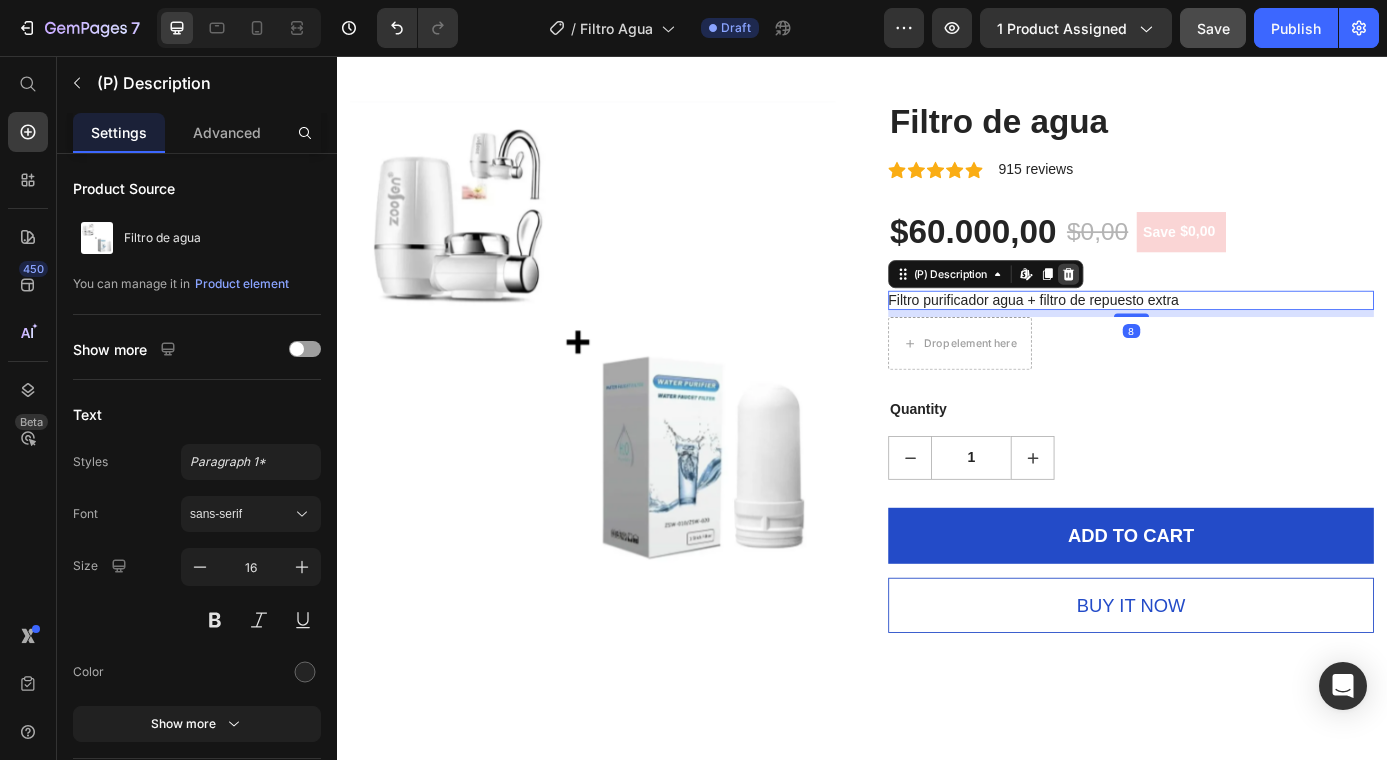 click 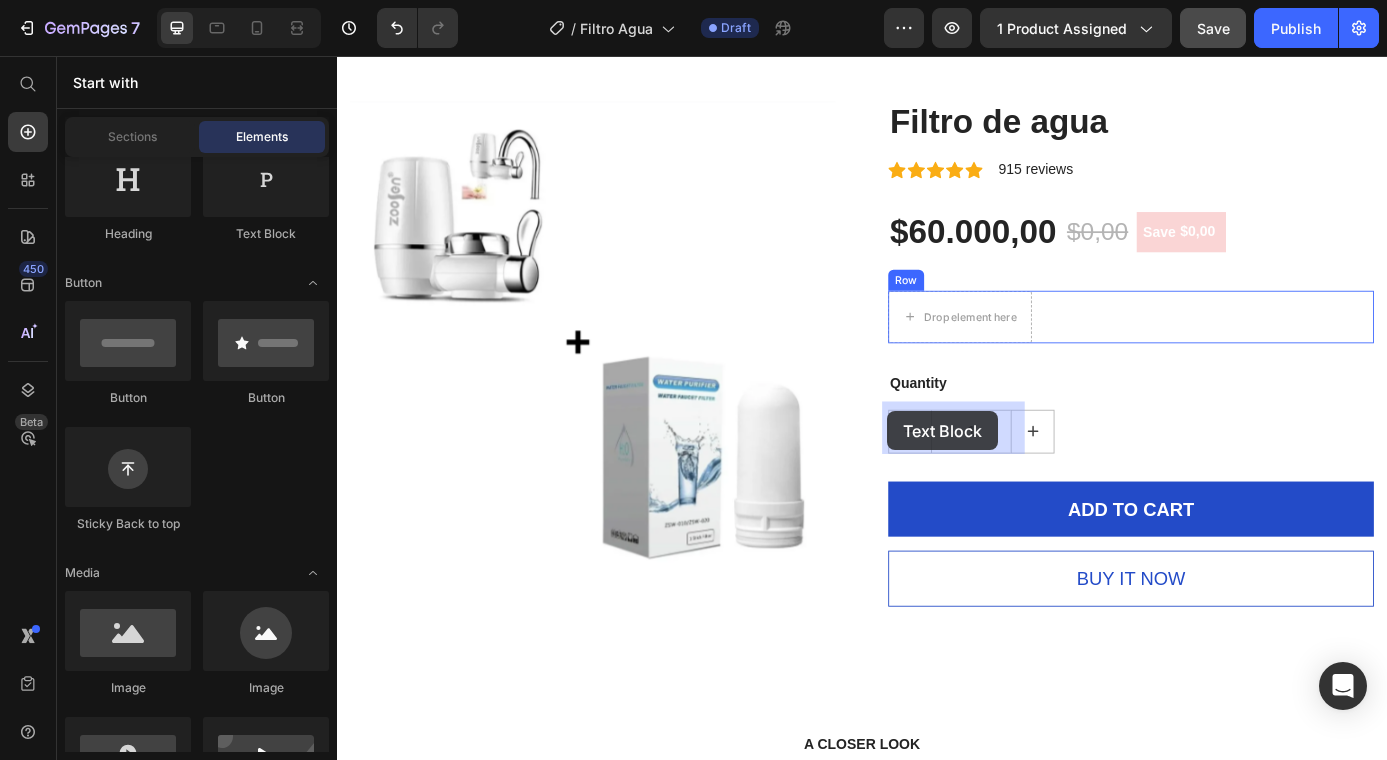 drag, startPoint x: 597, startPoint y: 247, endPoint x: 979, endPoint y: 466, distance: 440.32373 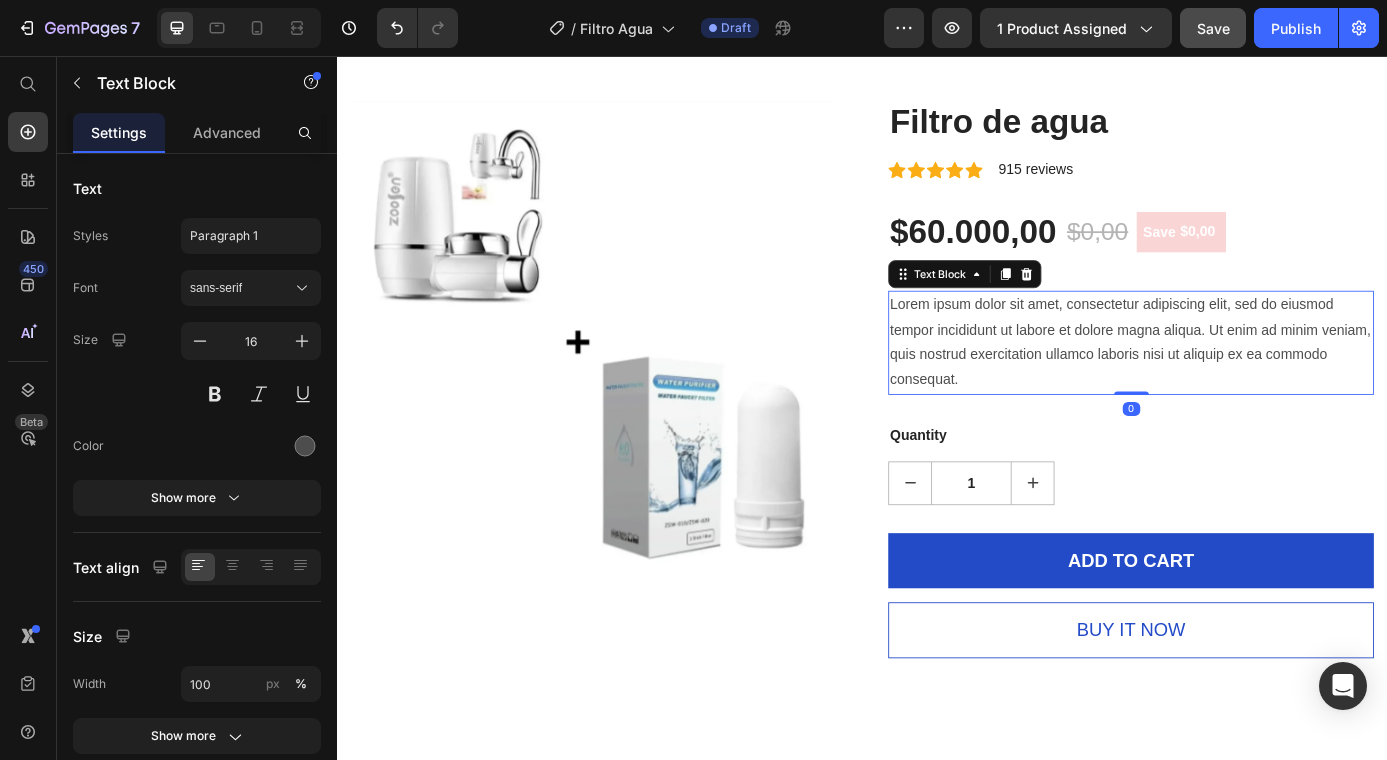 click on "Lorem ipsum dolor sit amet, consectetur adipiscing elit, sed do eiusmod tempor incididunt ut labore et dolore magna aliqua. Ut enim ad minim veniam, quis nostrud exercitation ullamco laboris nisi ut aliquip ex ea commodo consequat." at bounding box center [1244, 383] 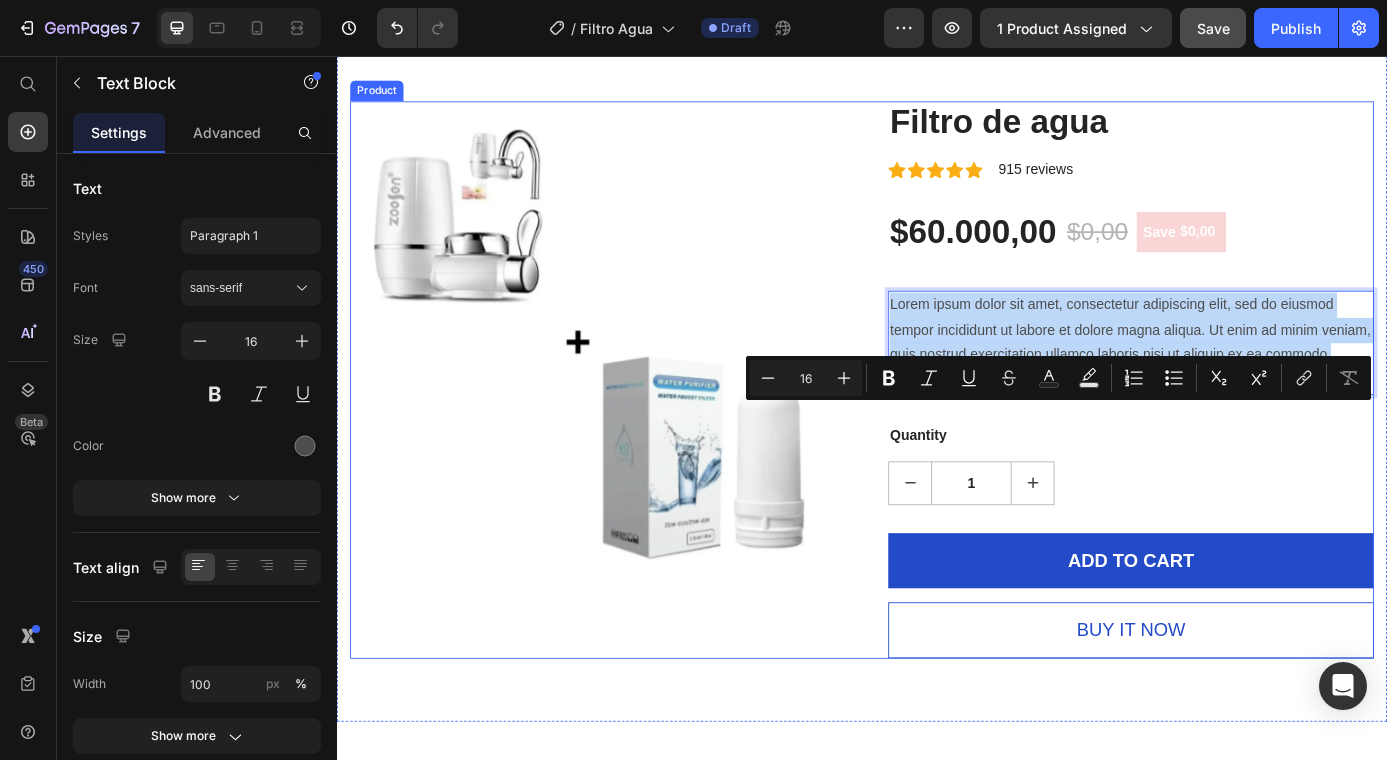 drag, startPoint x: 1126, startPoint y: 543, endPoint x: 947, endPoint y: 449, distance: 202.18062 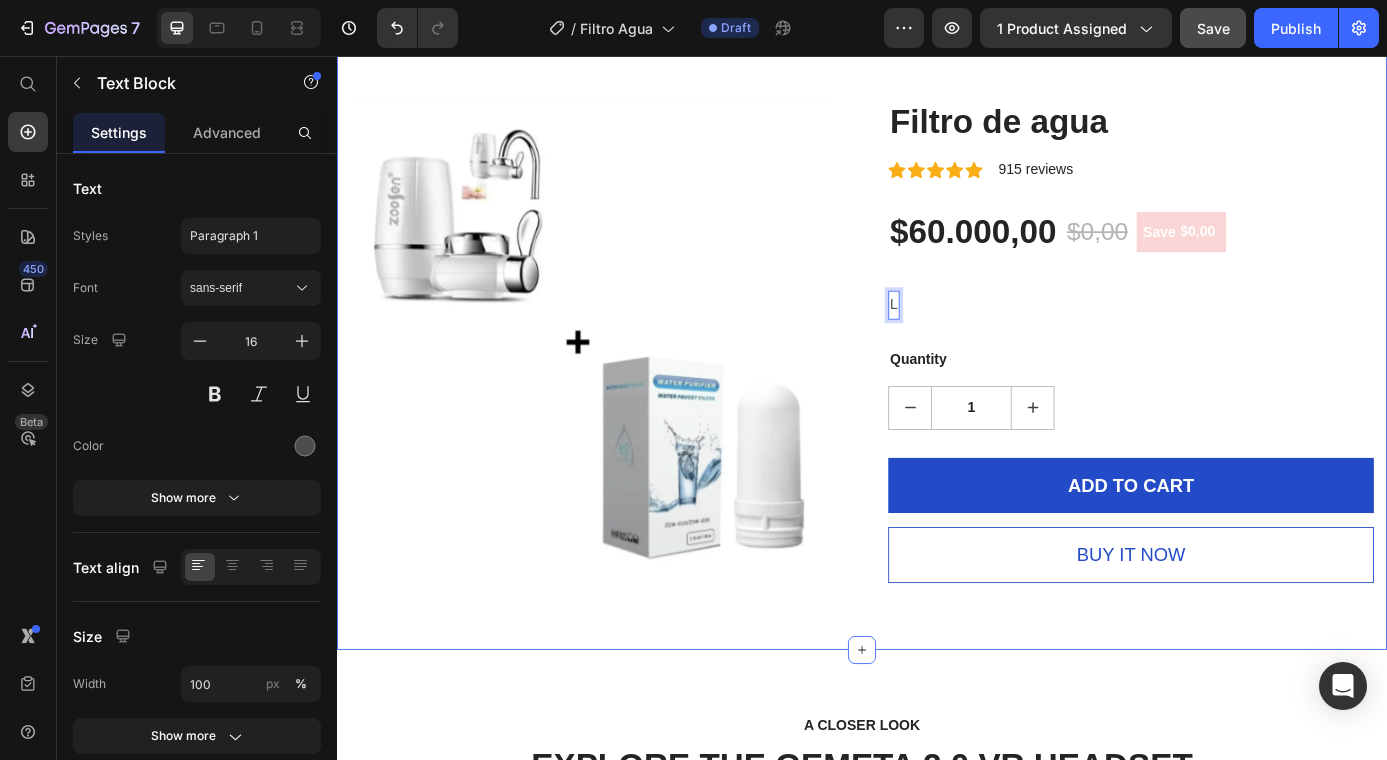 click on "Product Images Filtro de agua (P) Title
Icon
Icon
Icon
Icon
Icon Icon List Hoz 915 reviews Text block Row $60.000,00 (P) Price $0,00 (P) Price Save $0,00 (P) Tag Row L Text Block   0 Row Quantity Text block 1 (P) Quantity ADD TO CART (P) Cart Button Buy it now (P) Dynamic Checkout Product Section 3" at bounding box center (937, 384) 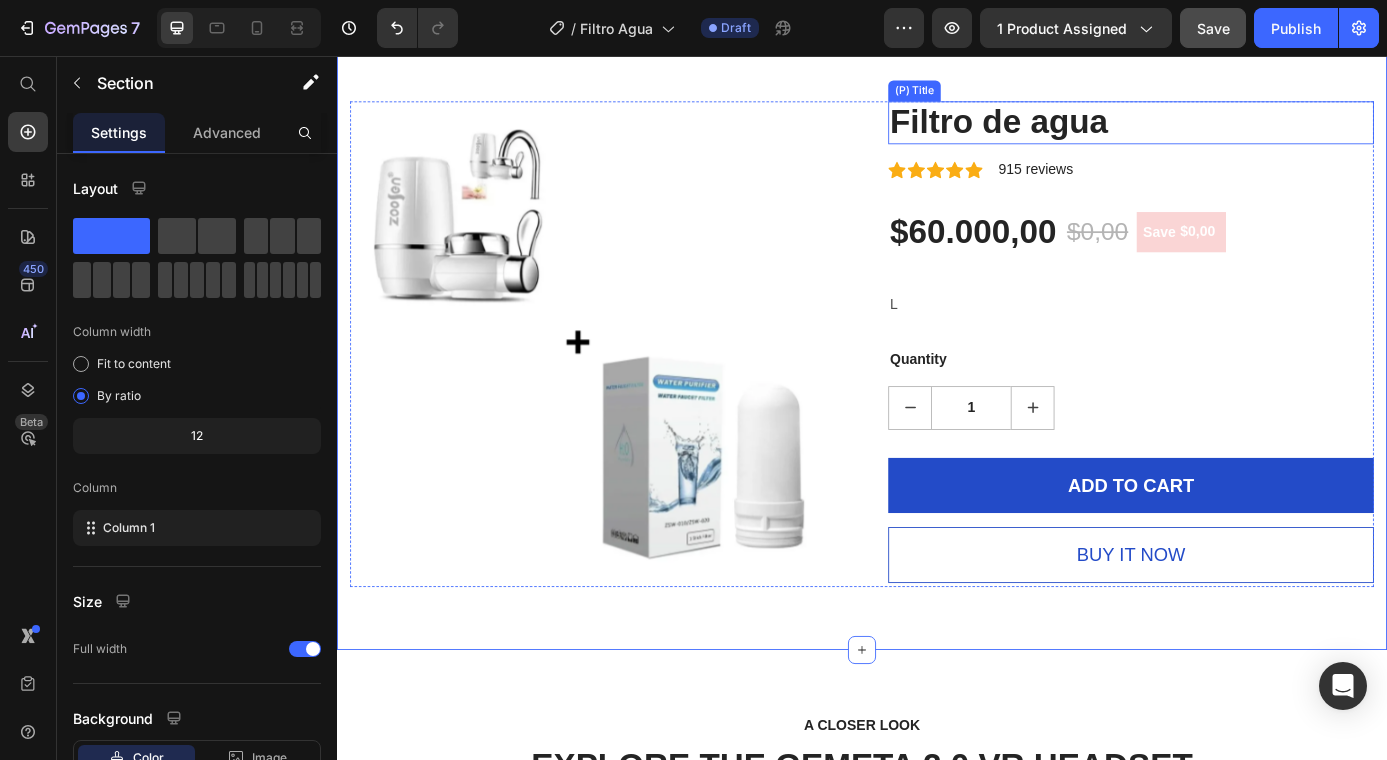 click on "Filtro de agua" at bounding box center (1244, 132) 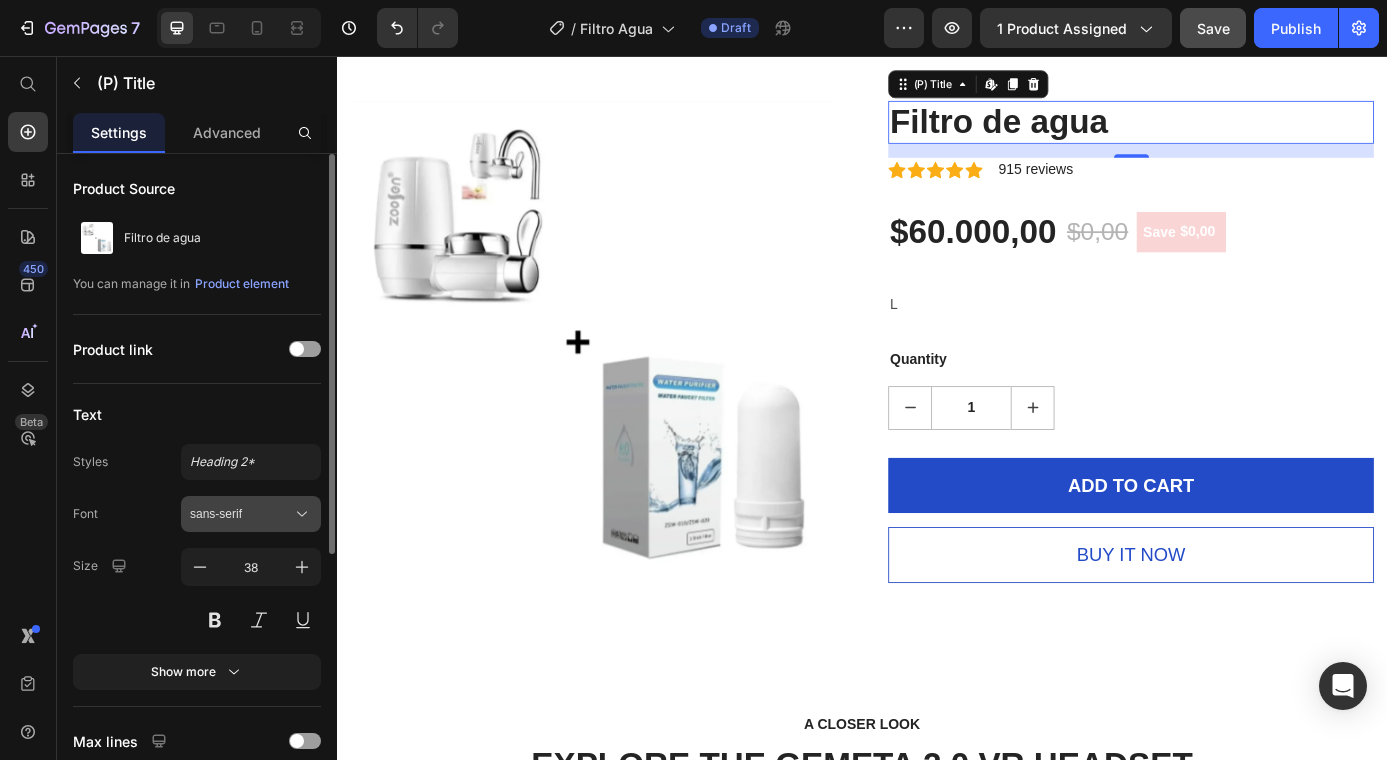 click on "sans-serif" at bounding box center (241, 514) 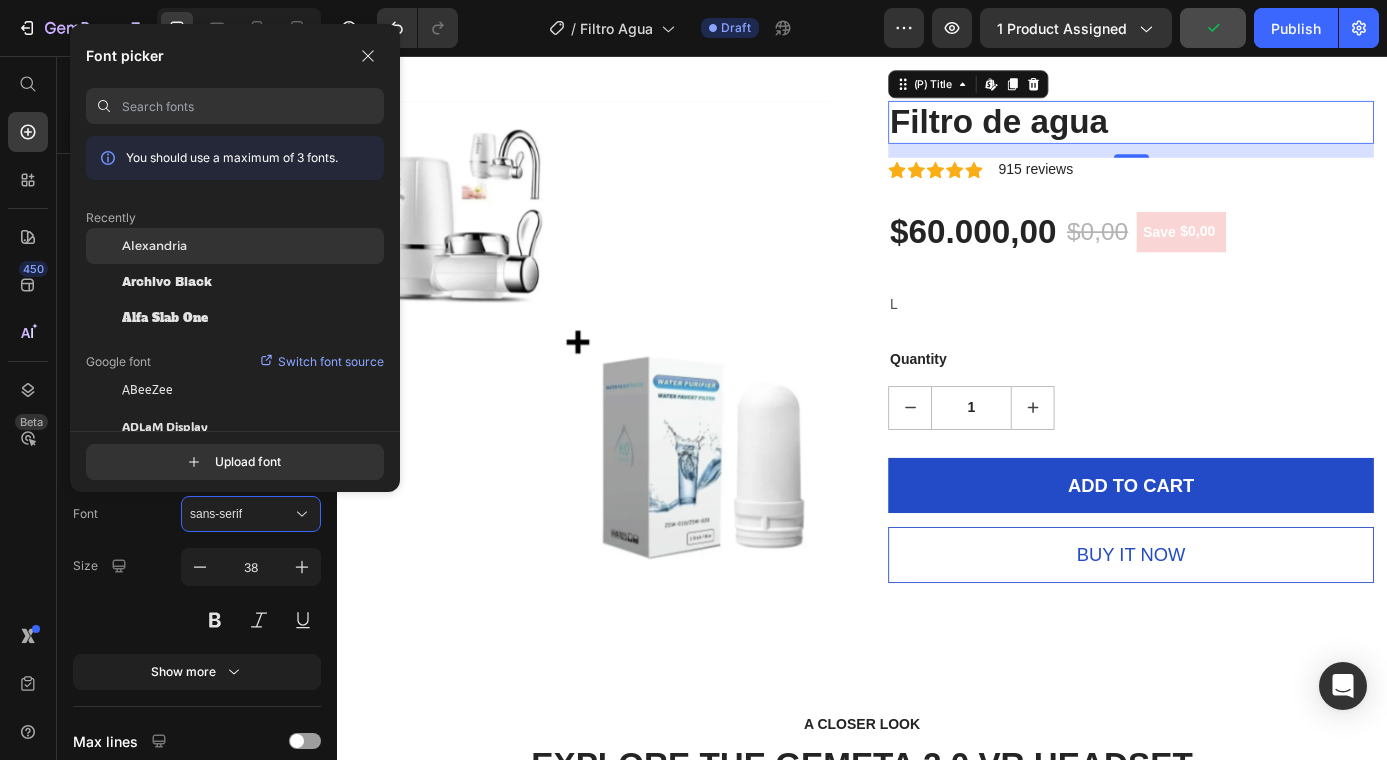 click on "Alexandria" at bounding box center (154, 246) 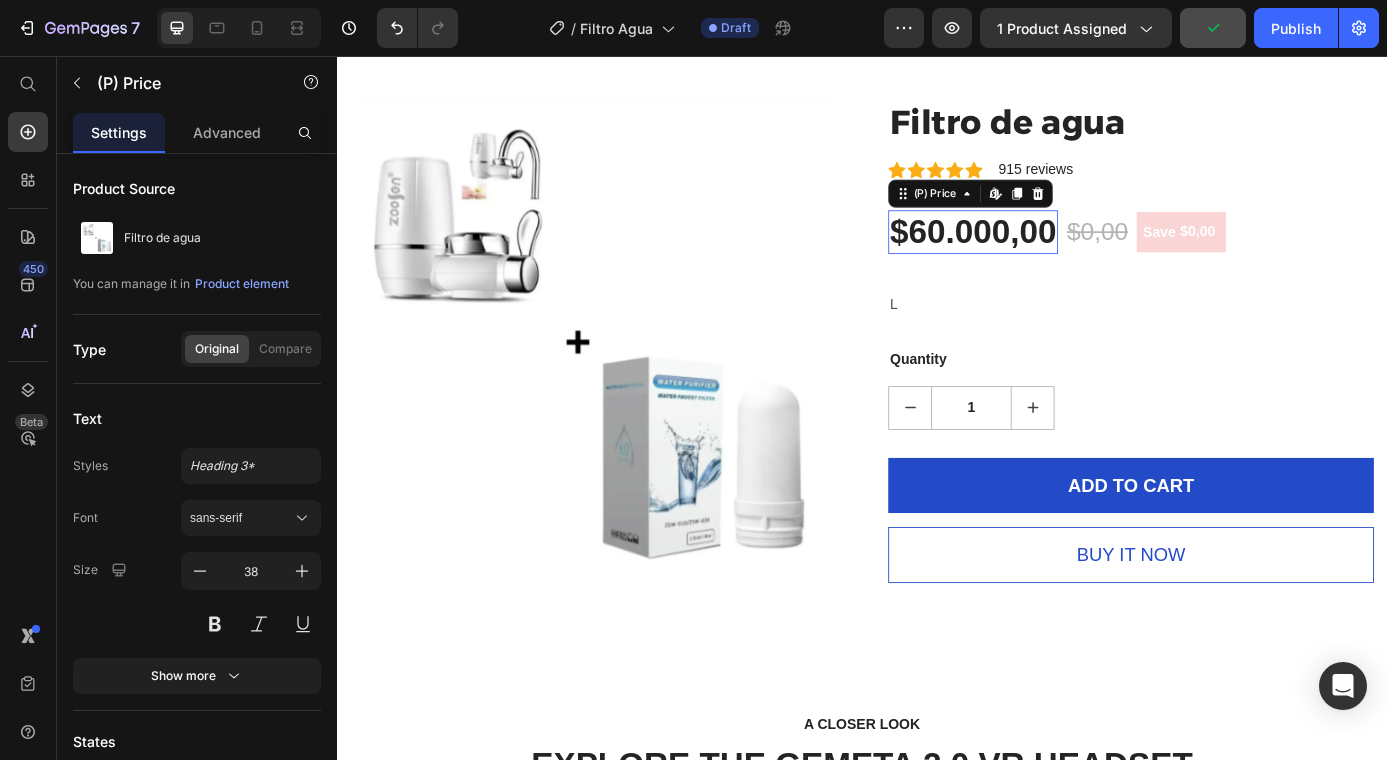 click on "$60.000,00" at bounding box center [1064, 257] 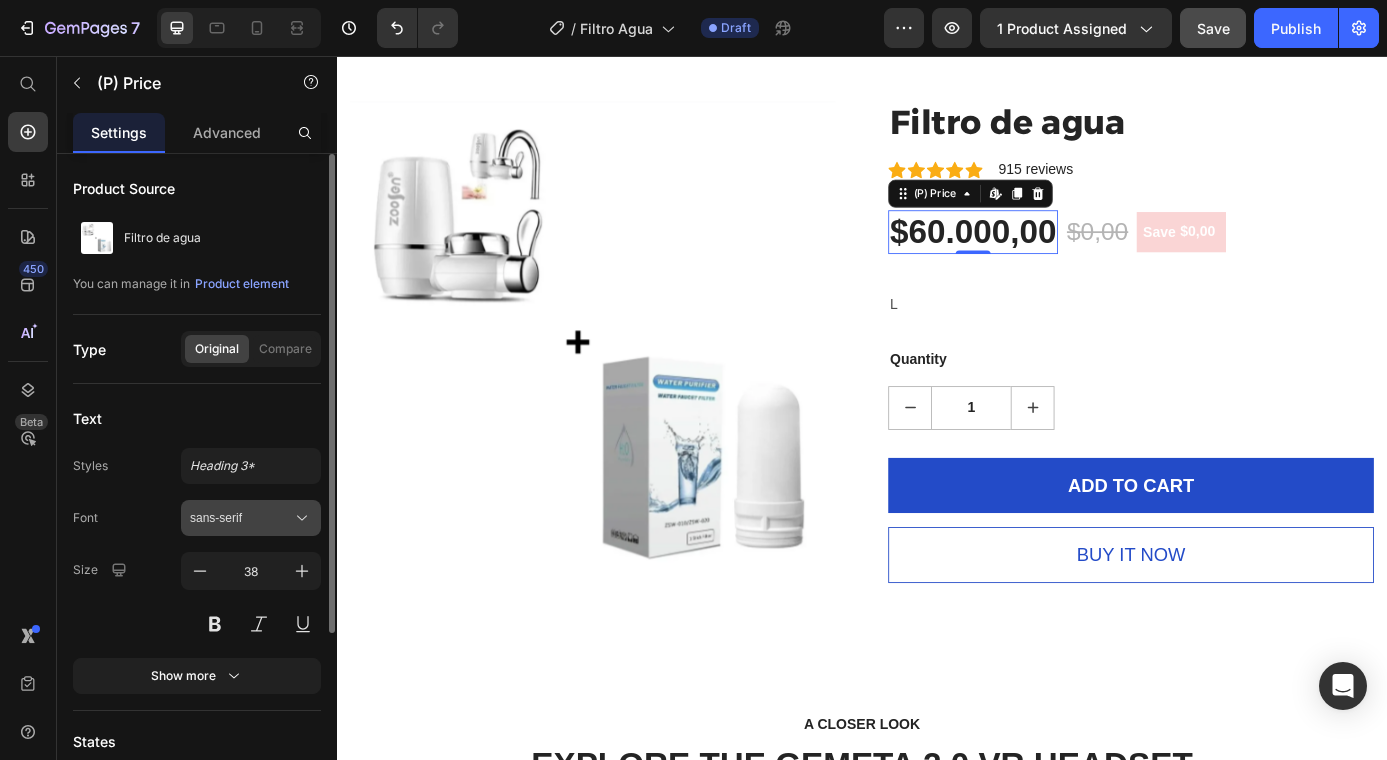 click on "sans-serif" at bounding box center [251, 518] 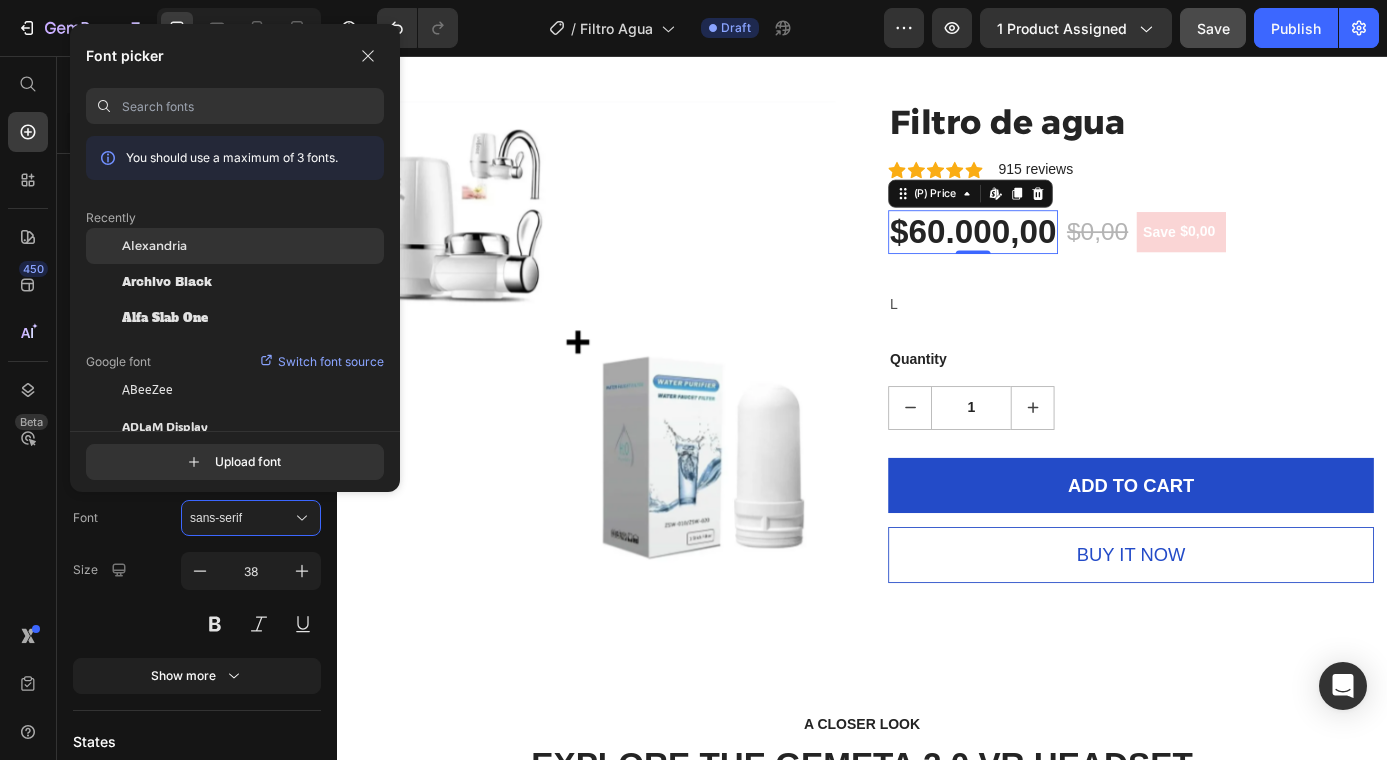 click on "Alexandria" 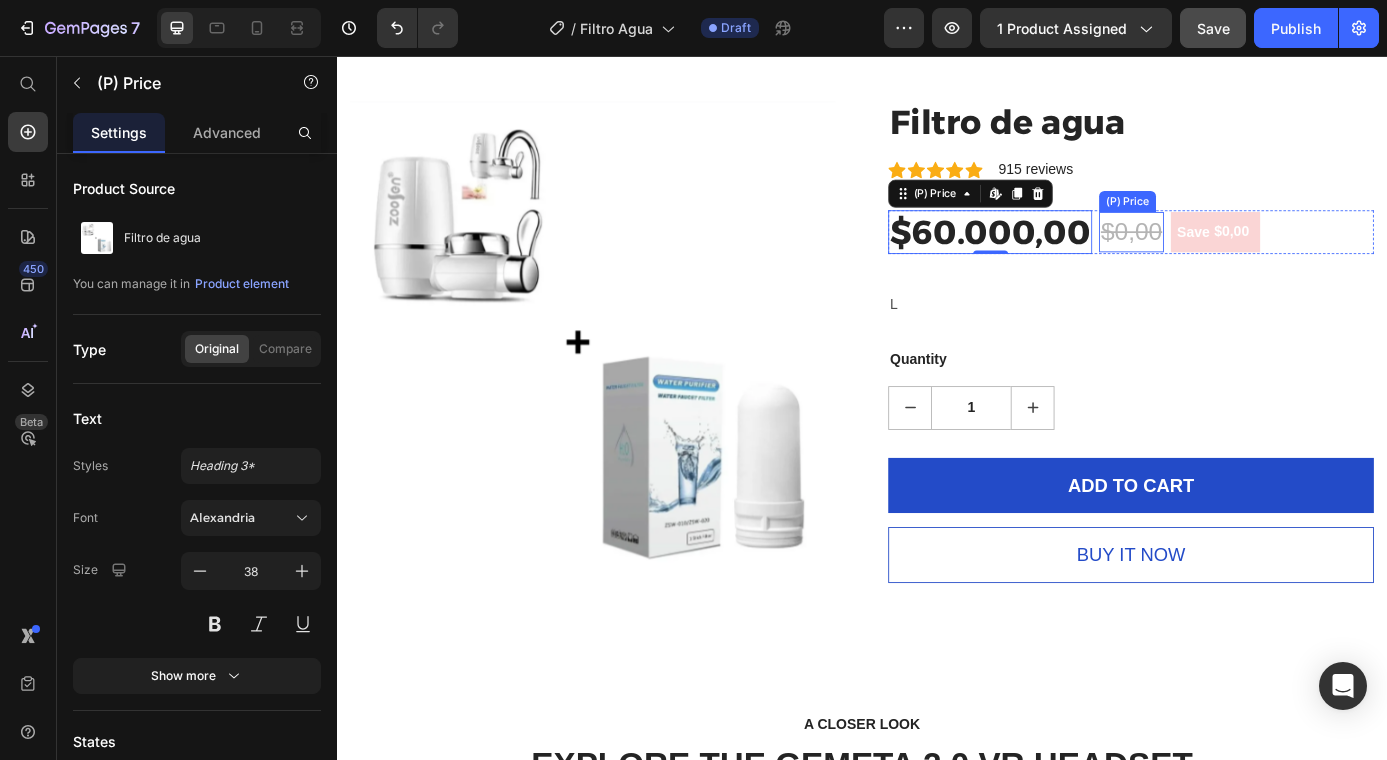 click on "$0,00" at bounding box center [1245, 257] 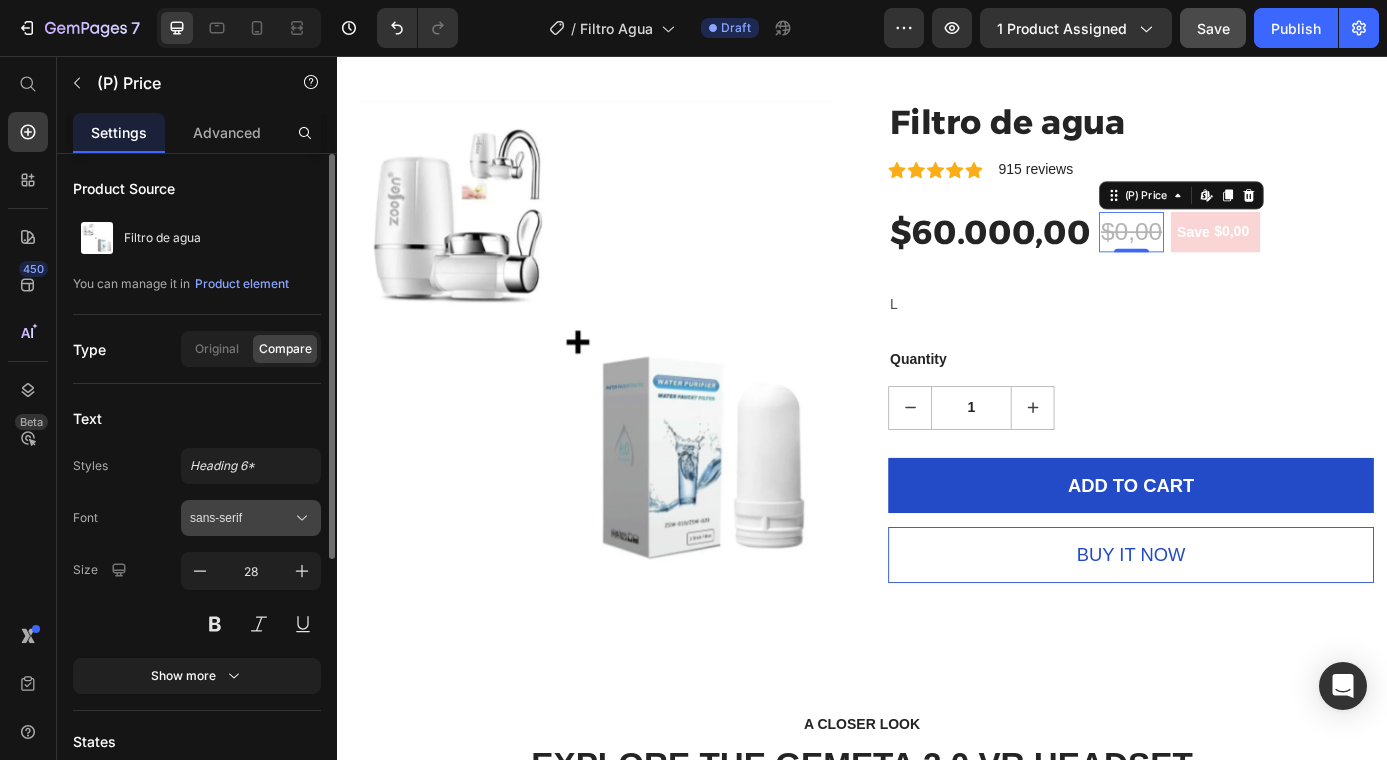 click on "sans-serif" at bounding box center [241, 518] 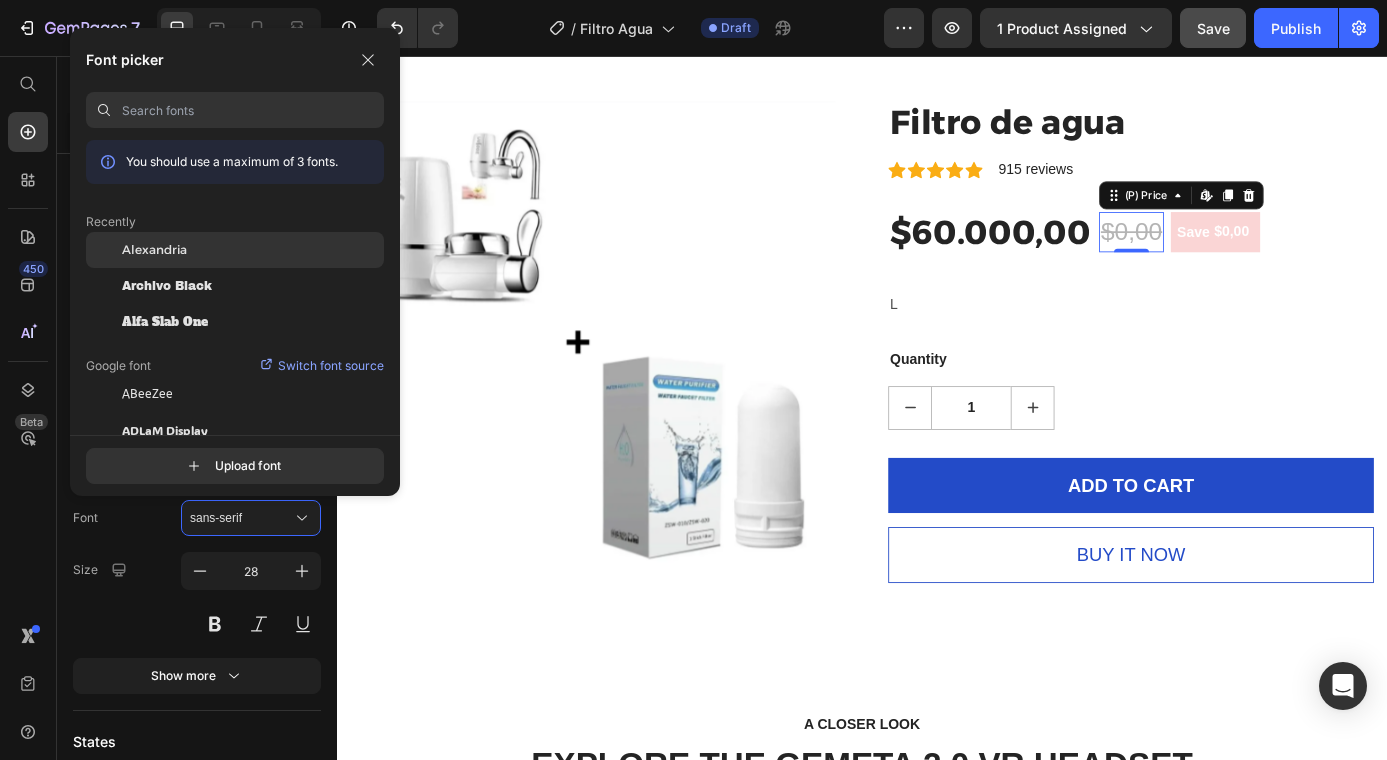 click on "Alexandria" 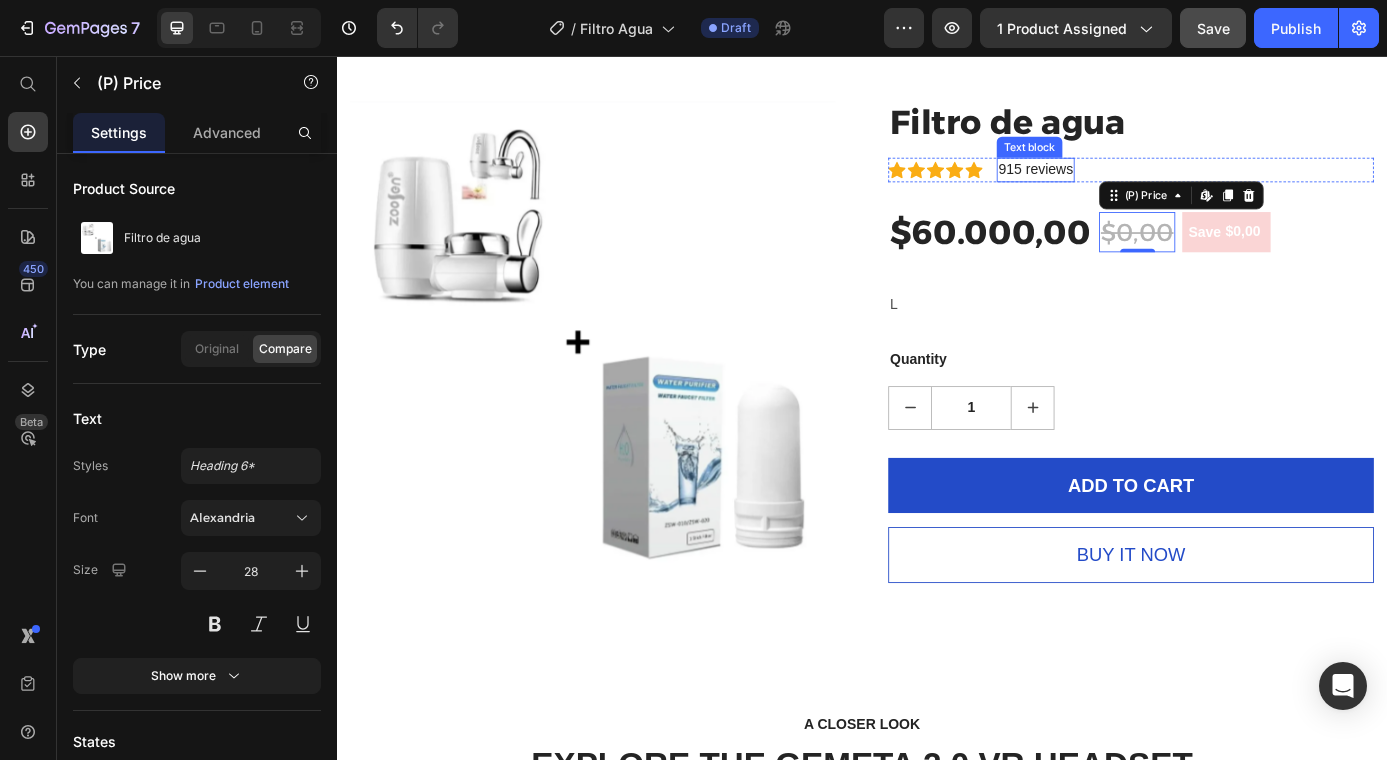 click on "915 reviews" at bounding box center (1135, 186) 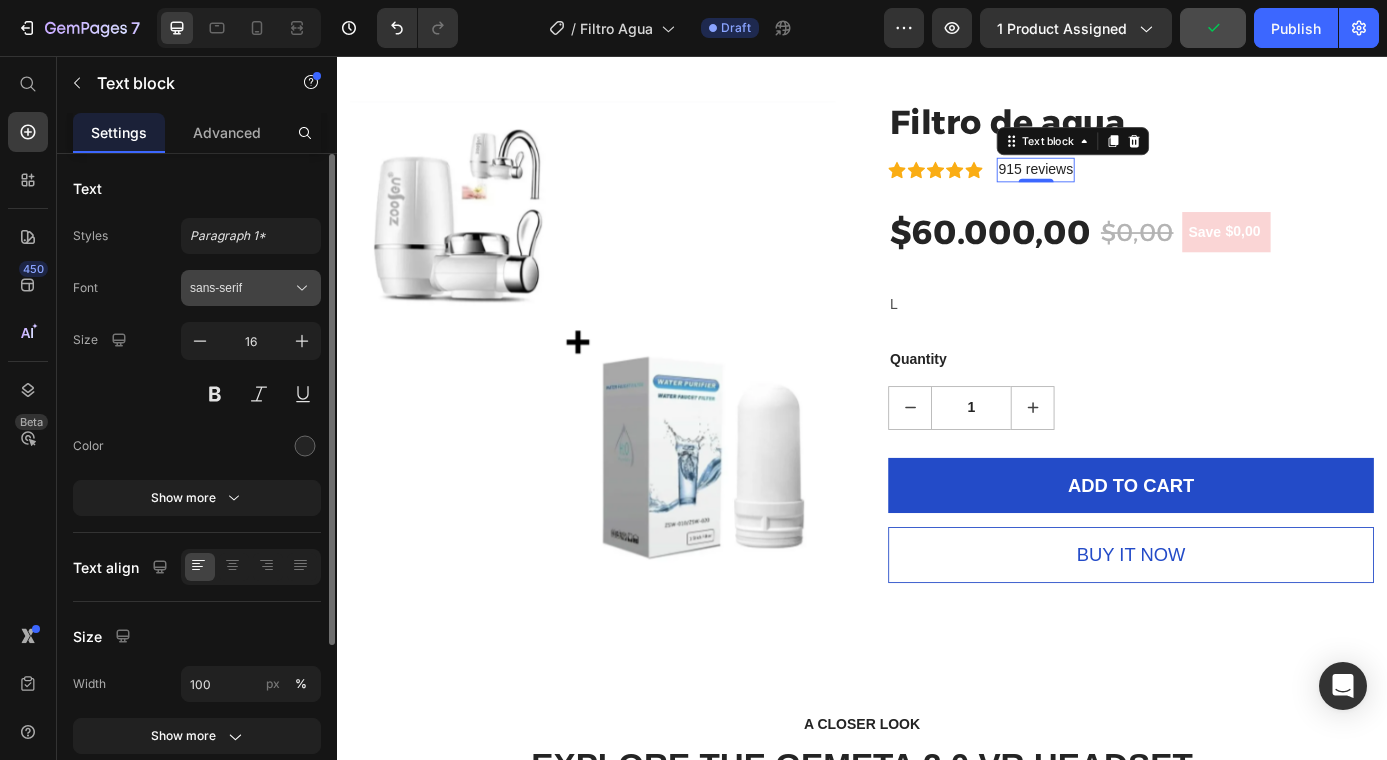 click on "sans-serif" at bounding box center (241, 288) 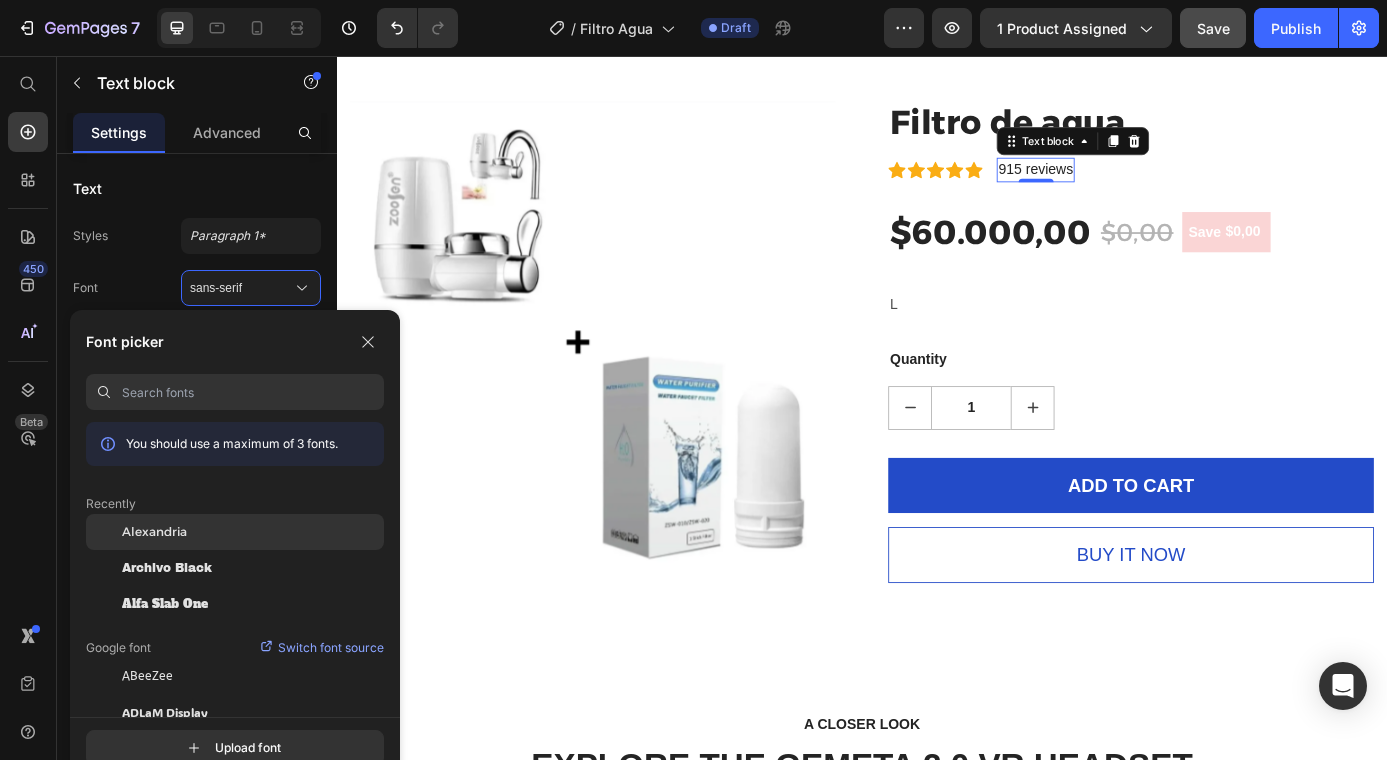 click on "Alexandria" 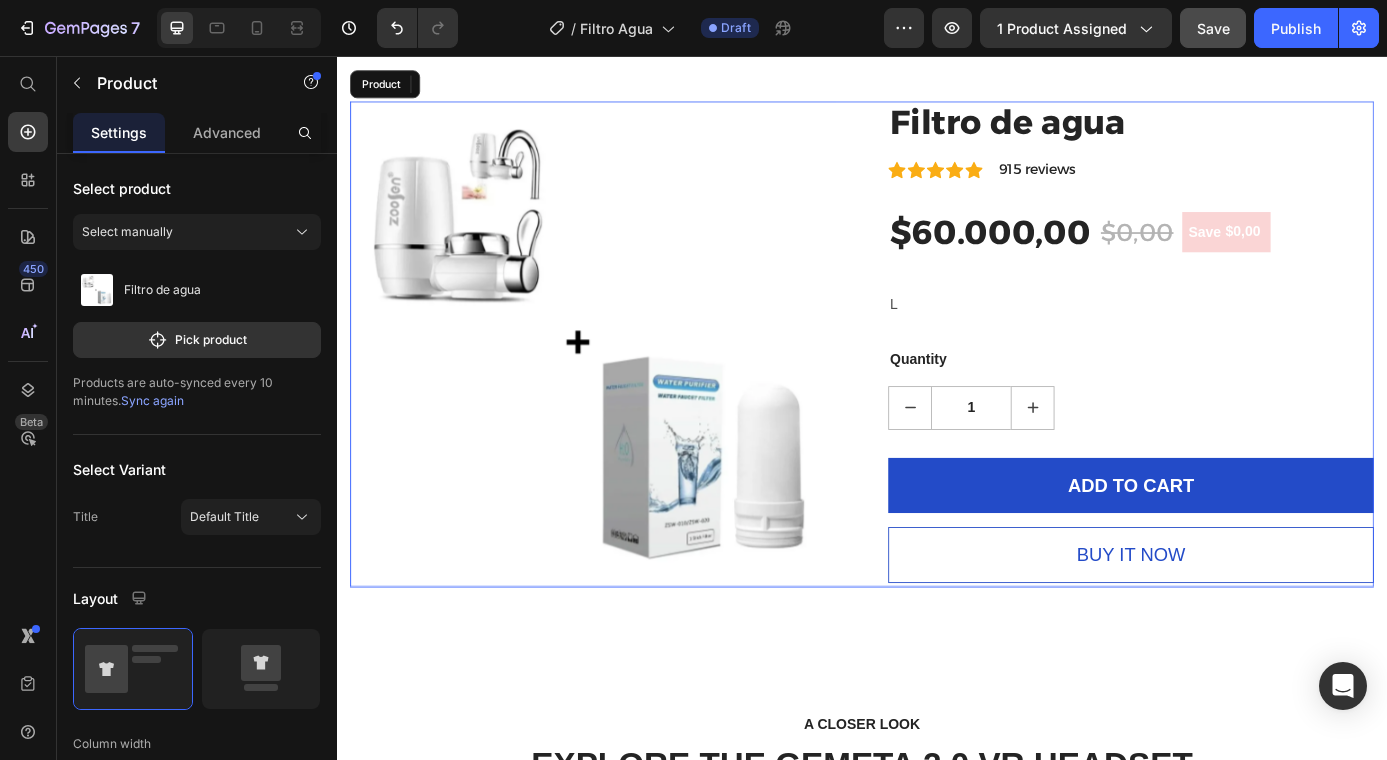 click on "Product Images Filtro de agua (P) Title
Icon
Icon
Icon
Icon
Icon Icon List Hoz 915 reviews Text block   0 Row $60.000,00 (P) Price $0,00 (P) Price Save $0,00 (P) Tag Row L Text Block Row Quantity Text block 1 (P) Quantity ADD TO CART (P) Cart Button Buy it now (P) Dynamic Checkout Product" at bounding box center [937, 384] 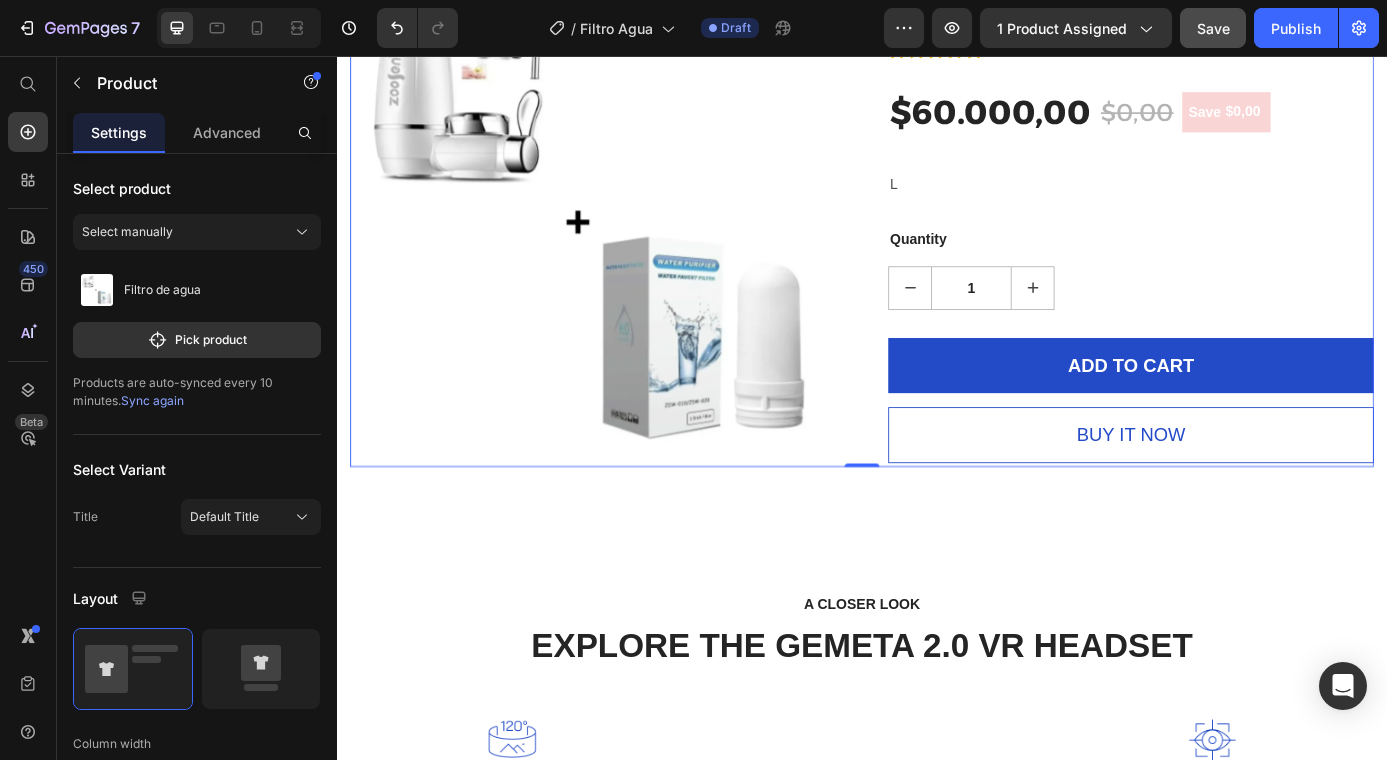 scroll, scrollTop: 1380, scrollLeft: 0, axis: vertical 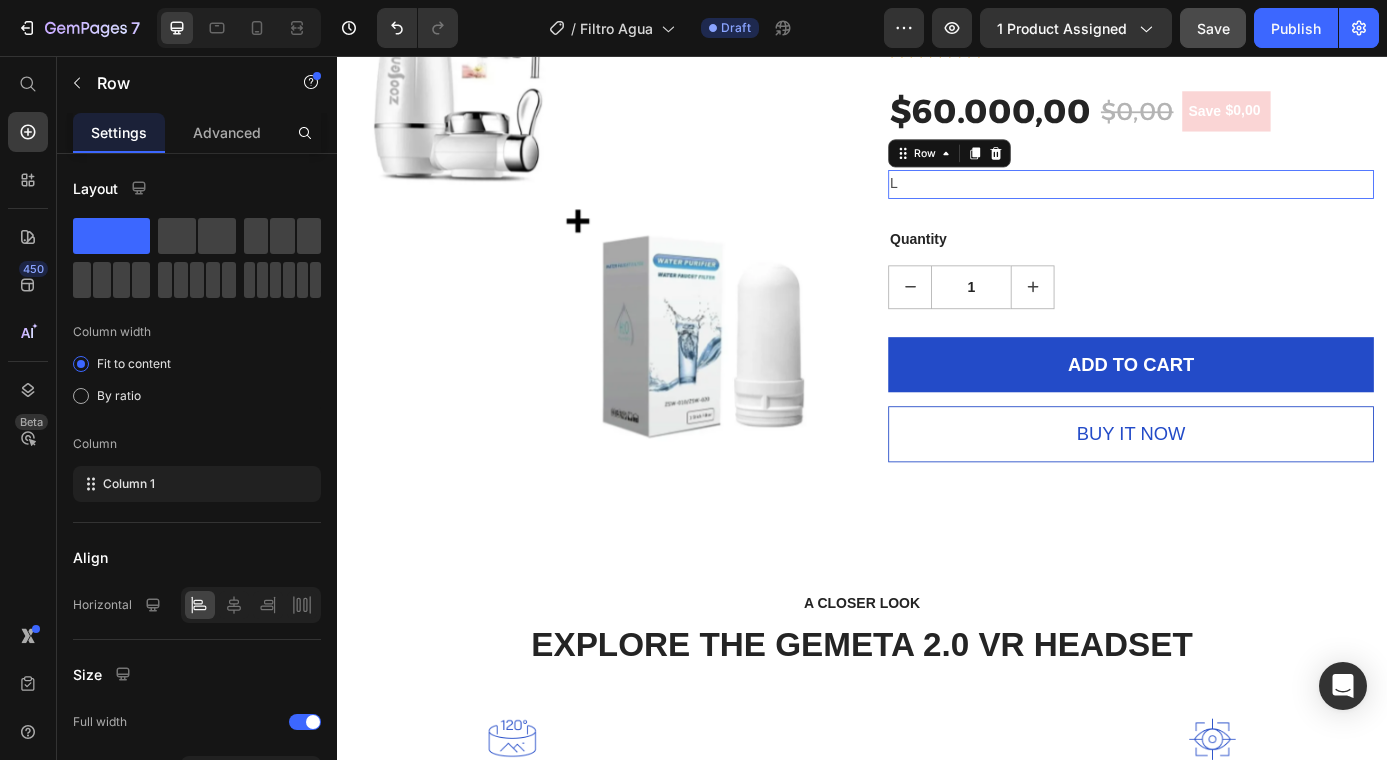 click on "L Text Block Row   0" at bounding box center (1244, 202) 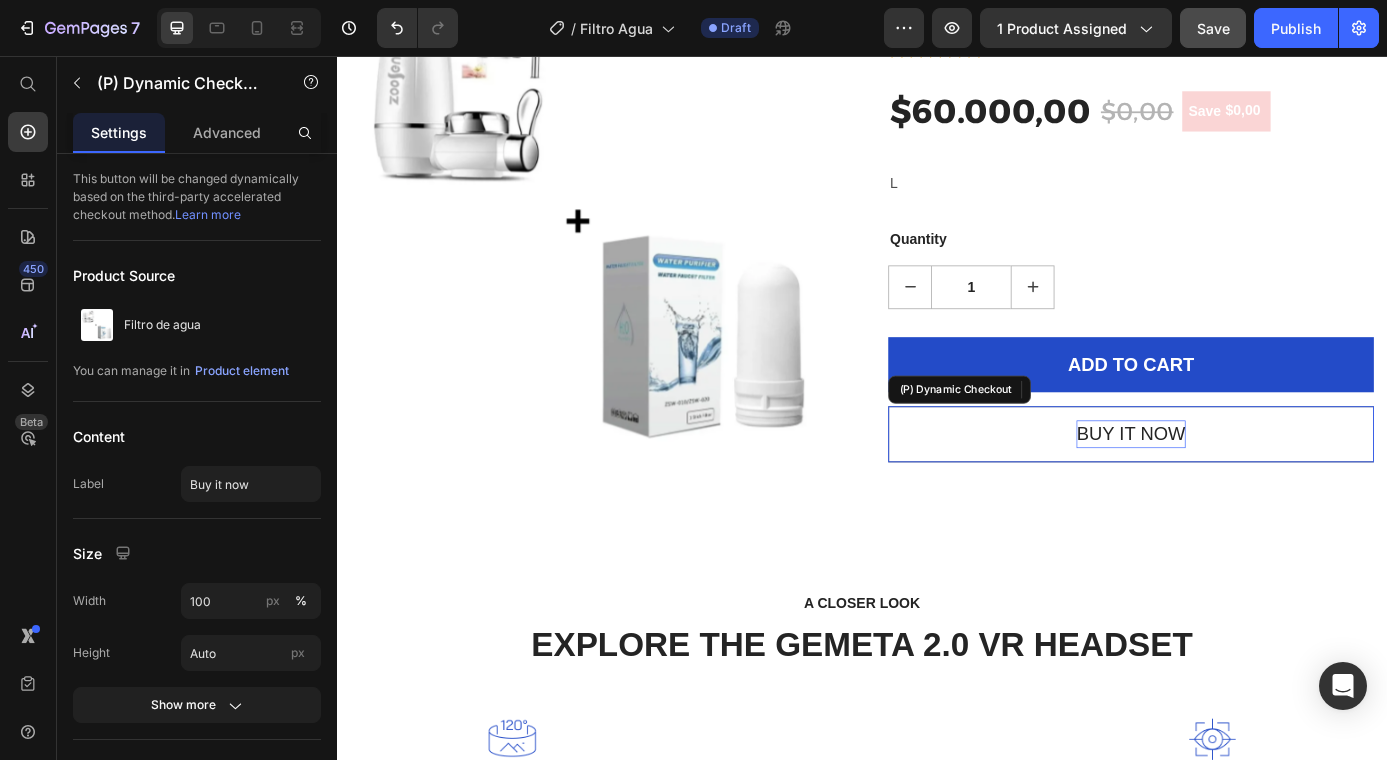 click on "Buy it now" at bounding box center (1244, 488) 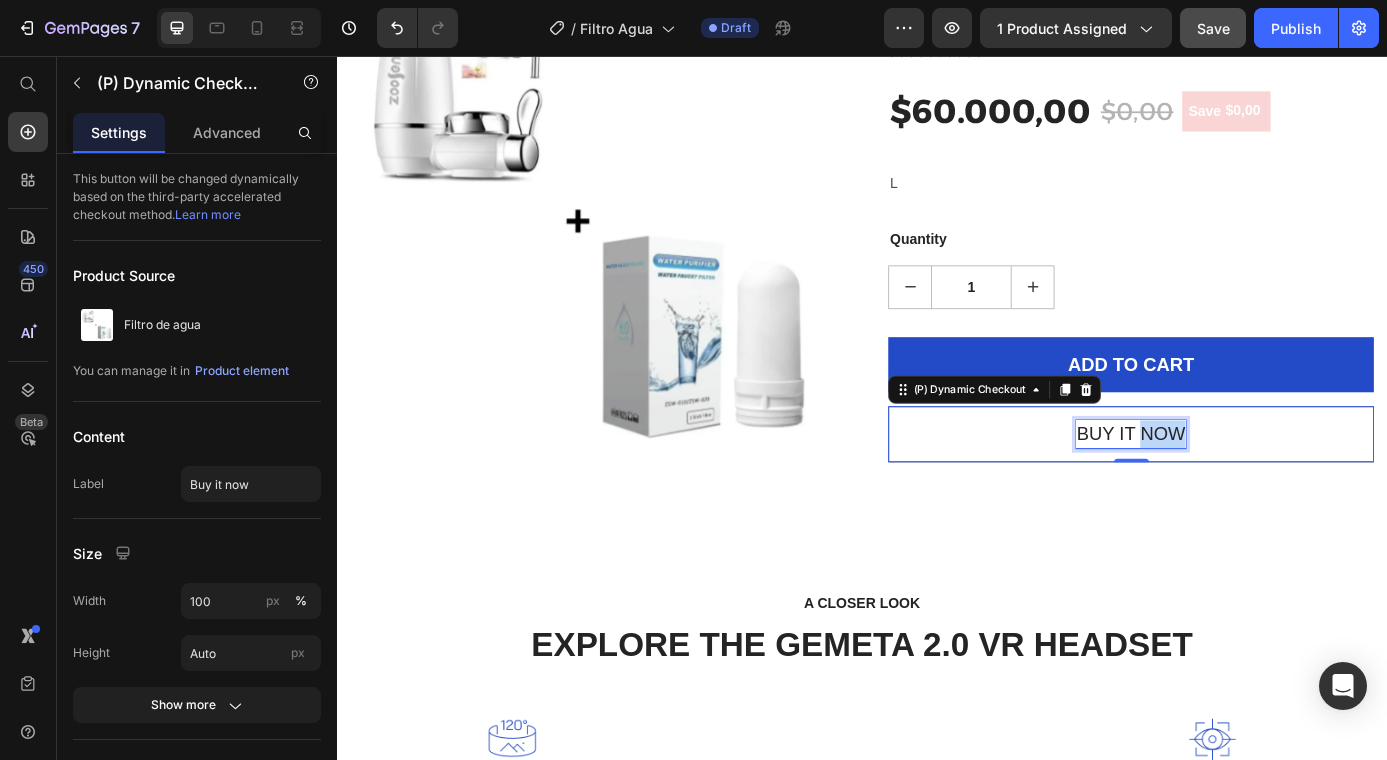 click on "Buy it now" at bounding box center (1244, 488) 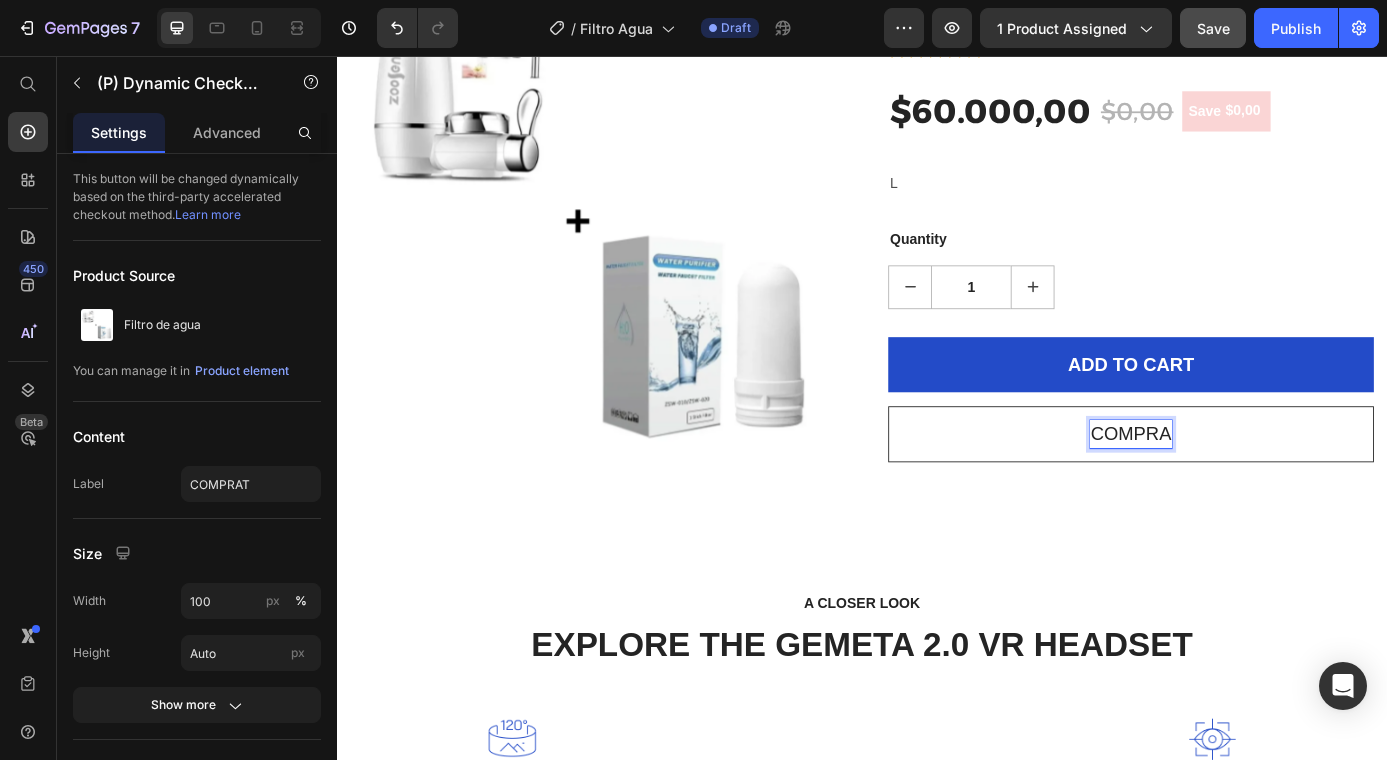 click on "COMPRA" at bounding box center [1244, 488] 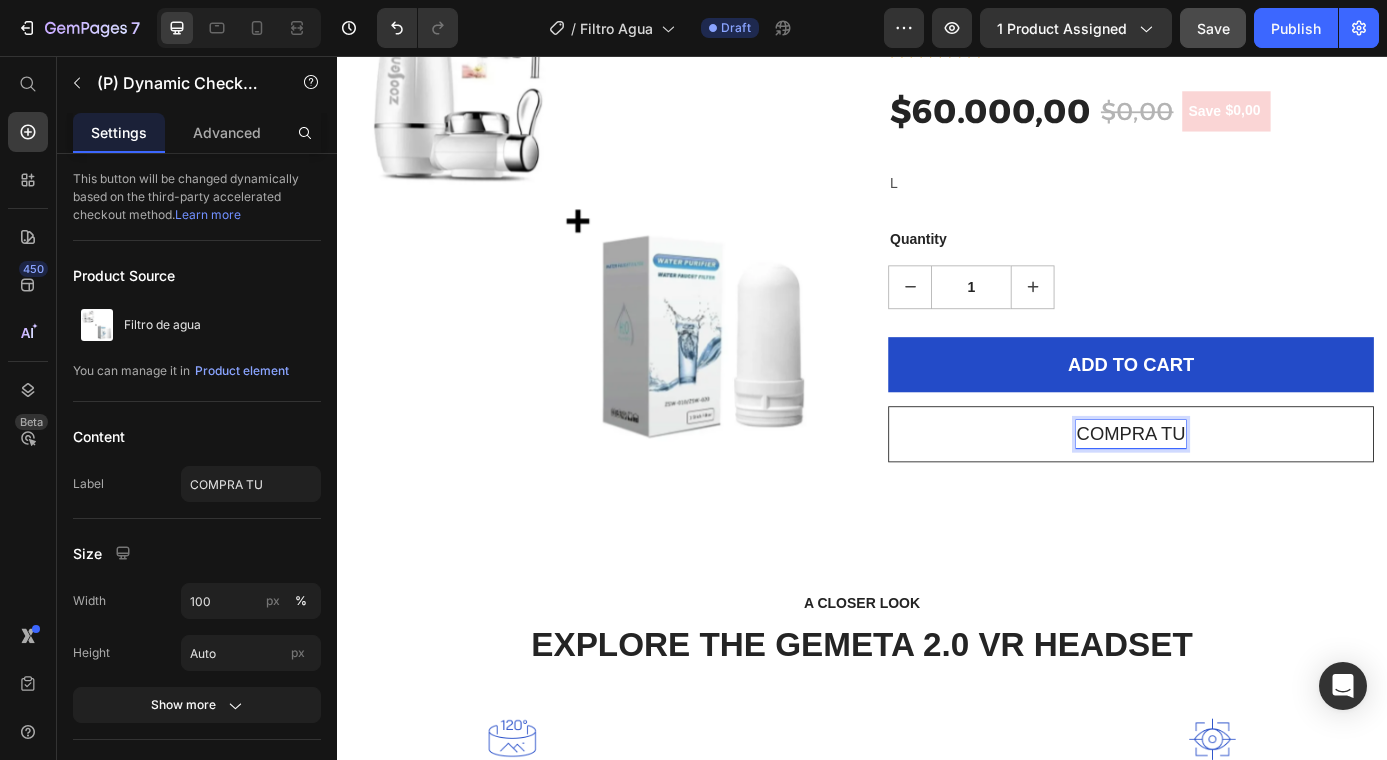 click on "COMPRA TU" at bounding box center [1244, 488] 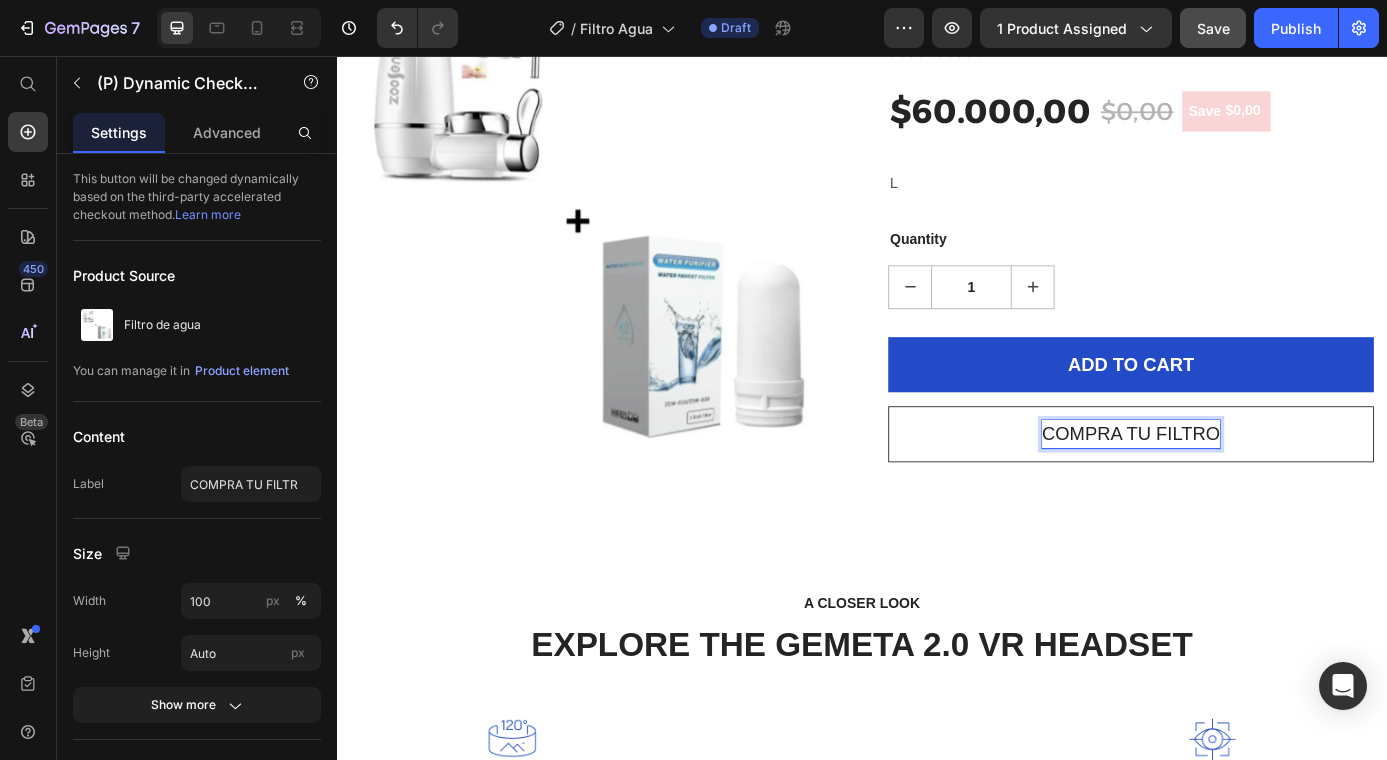 click on "COMPRA TU FILTRO" at bounding box center [1244, 488] 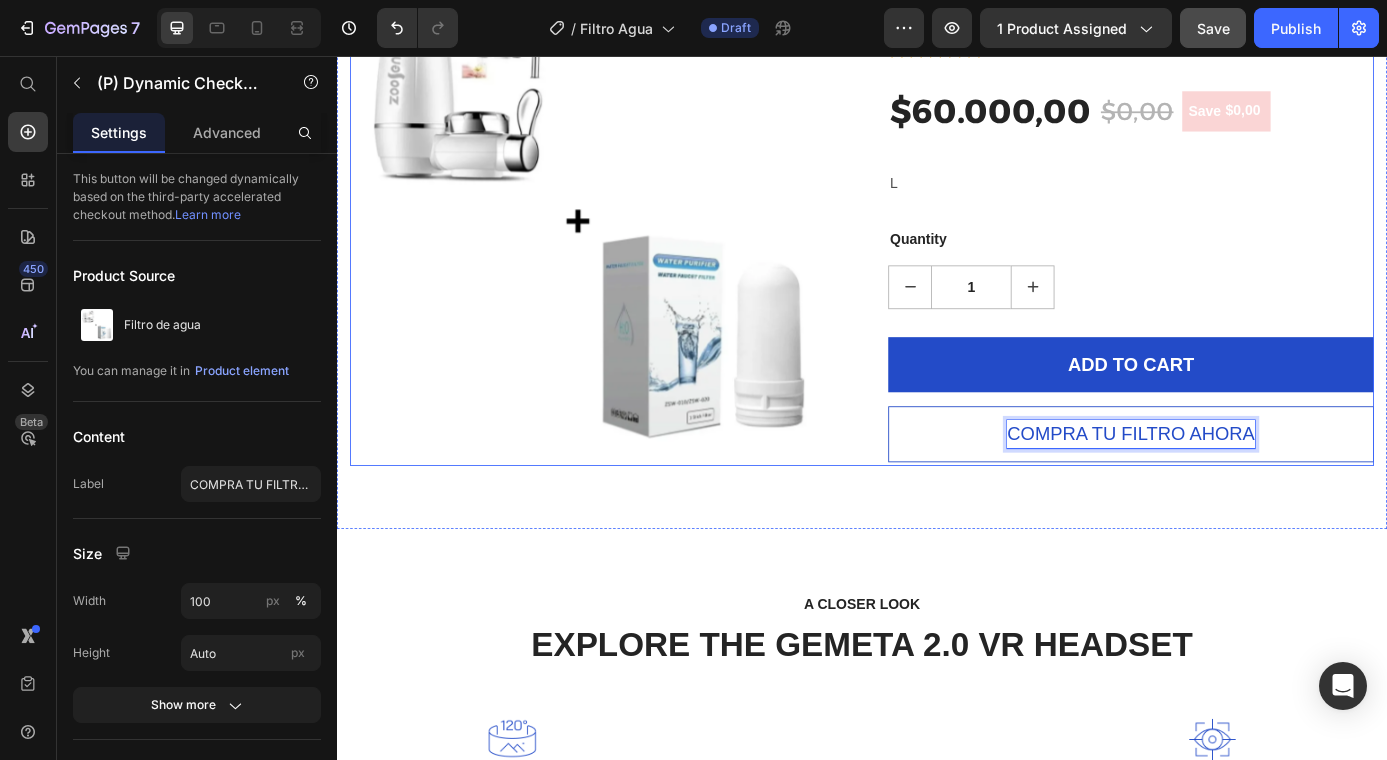 click on "Filtro de agua (P) Title
Icon
Icon
Icon
Icon
Icon Icon List Hoz 915 reviews Text block Row $60.000,00 (P) Price $0,00 (P) Price Save $0,00 (P) Tag Row L Text Block Row Quantity Text block 1 (P) Quantity ADD TO CART (P) Cart Button COMPRA TU FILTRO AHORA (P) Dynamic Checkout   0" at bounding box center (1244, 246) 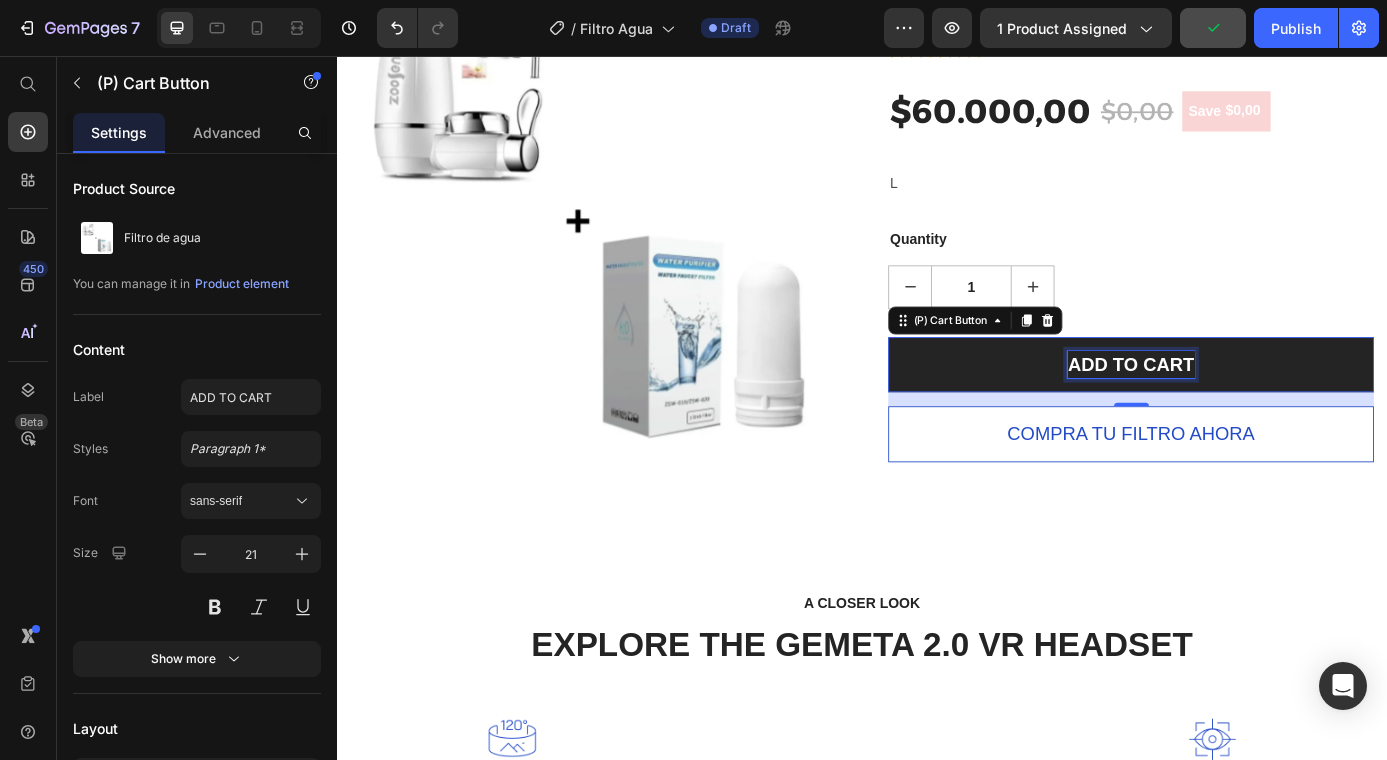 click on "ADD TO CART" at bounding box center [1244, 409] 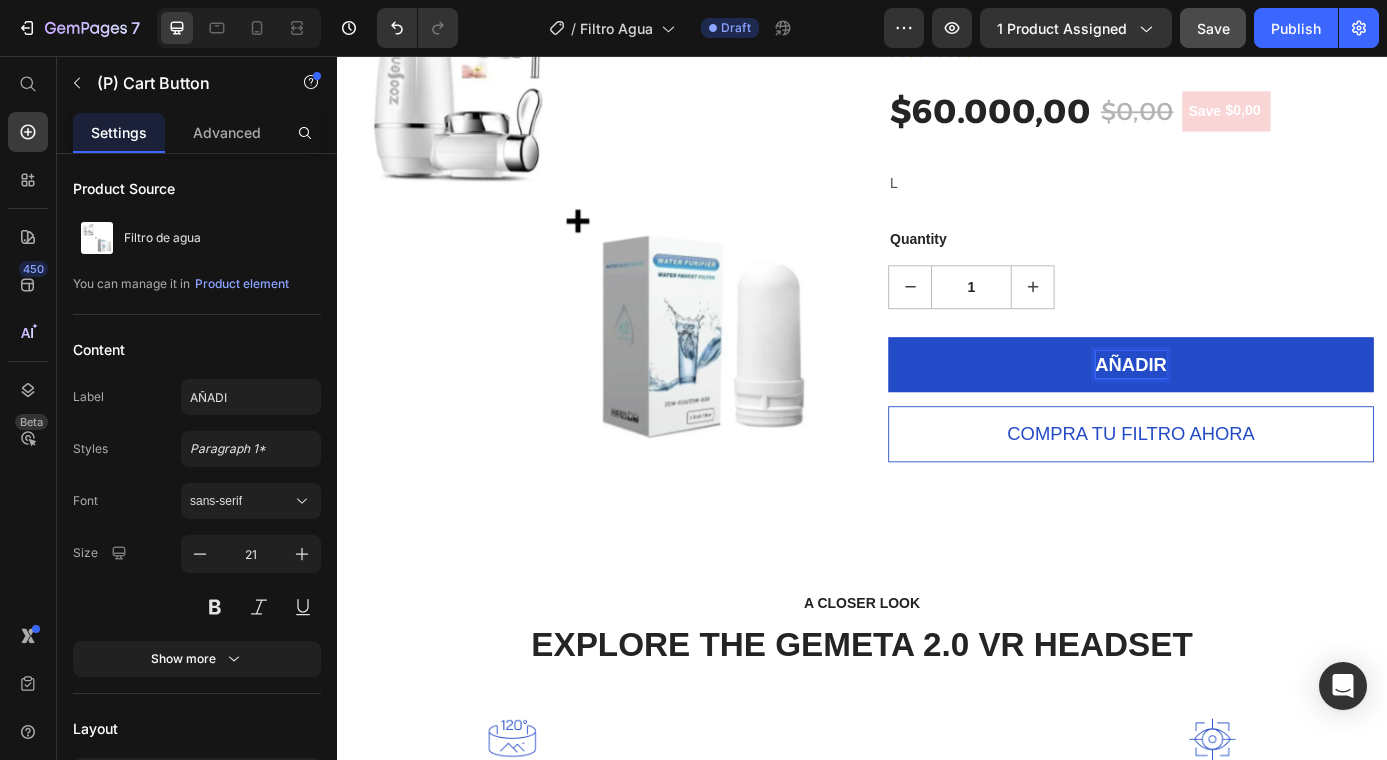 click on "AÑADIR" at bounding box center (1244, 409) 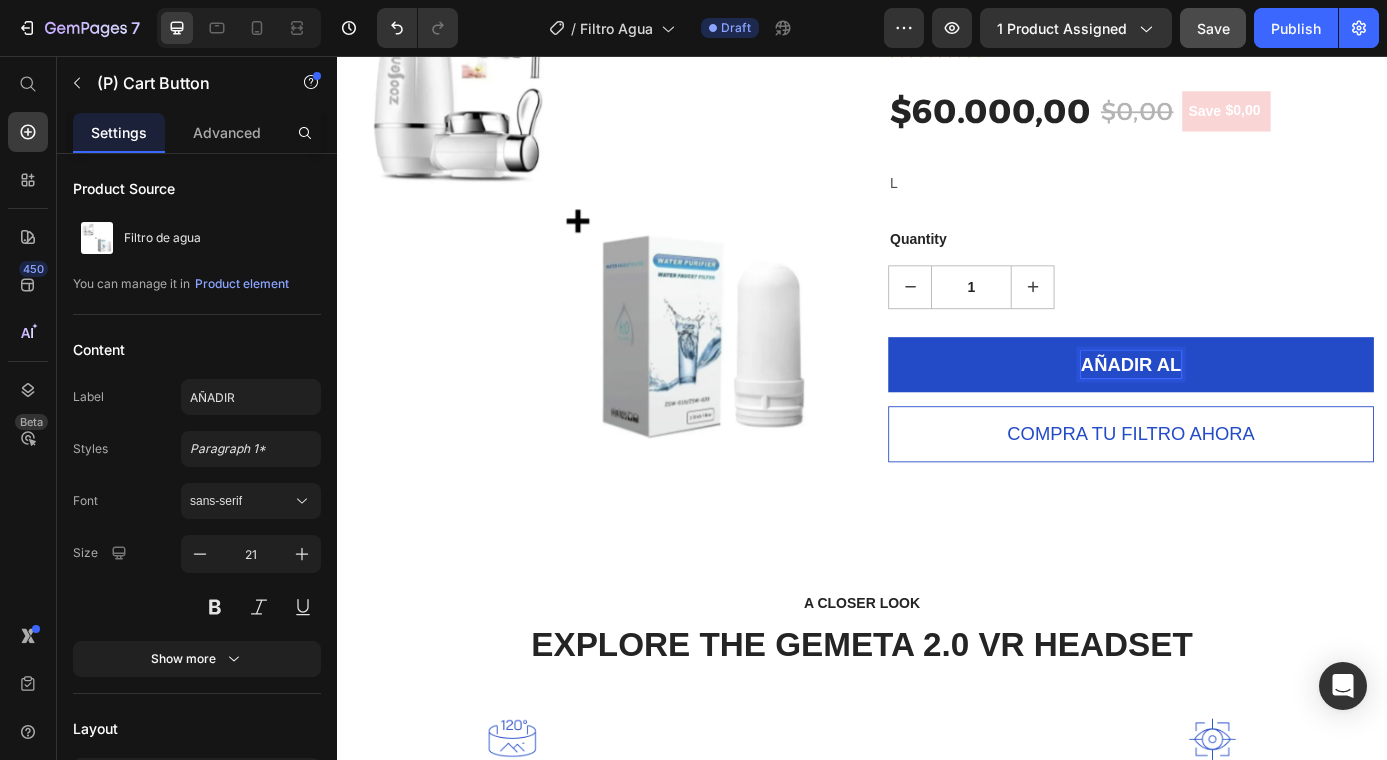 click on "AÑADIR AL" at bounding box center [1244, 409] 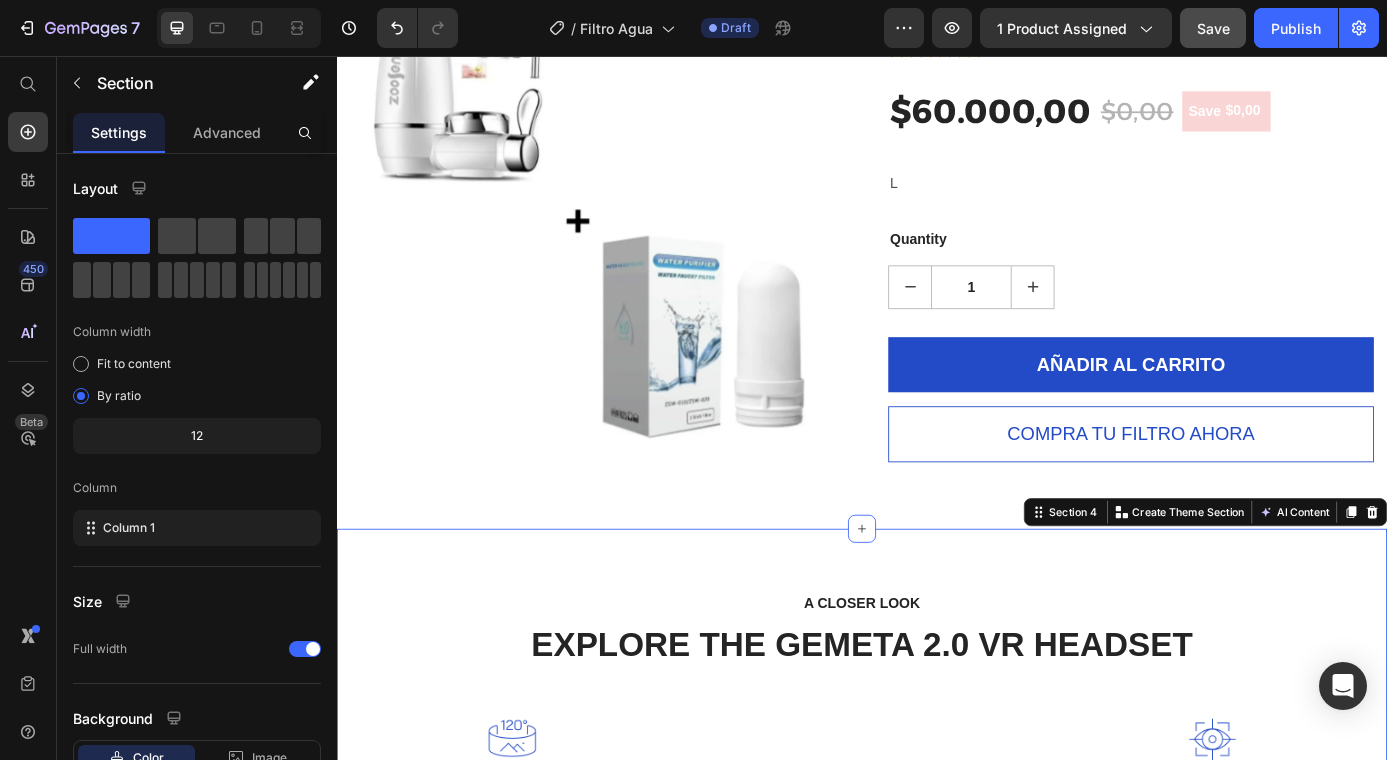 click on "A CLOSER LOOK Text block EXPLORE THE GEMETA 2.0 VR HEADSET Heading Row Image Wide Field of View Text block Provides perfect wide view with  120-degree FOV. Text block Row Image Highest 8K Resolution Text block Get a crystal clear view with two 4K  high-density LCD displays. Text block Row Image Image Precise Eye-Tracking Systems Text block Built-in eye-tracking at 200 Hz for a tailored, optimal experience to every user Text block Row Image Supreme Comfort  Text block Wear it with ease because the GEMETA VR headset is engineered to feel lighter. Text block Row Row Section 4   You can create reusable sections Create Theme Section AI Content Write with GemAI What would you like to describe here? Tone and Voice Persuasive Product Filtro de agua Show more Generate" at bounding box center [937, 887] 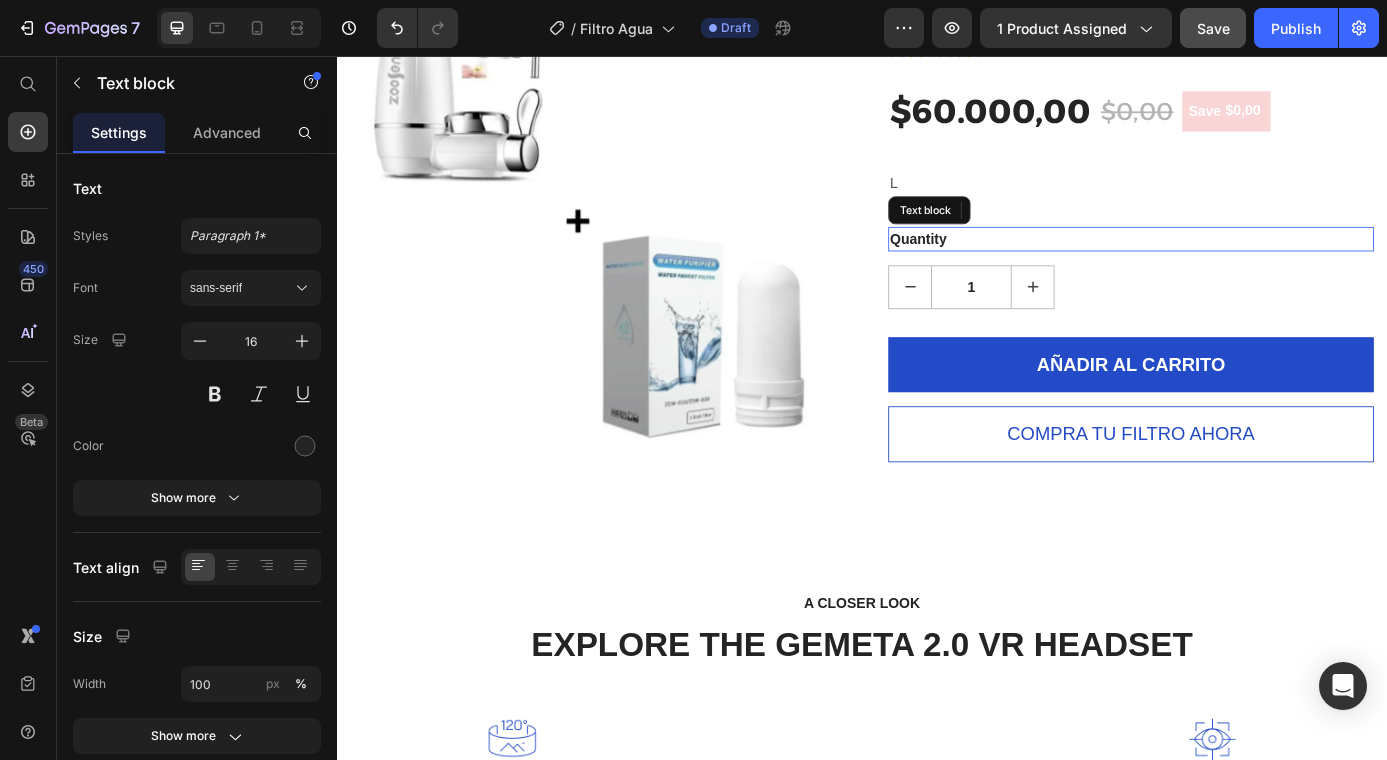 click on "Quantity" at bounding box center (1244, 265) 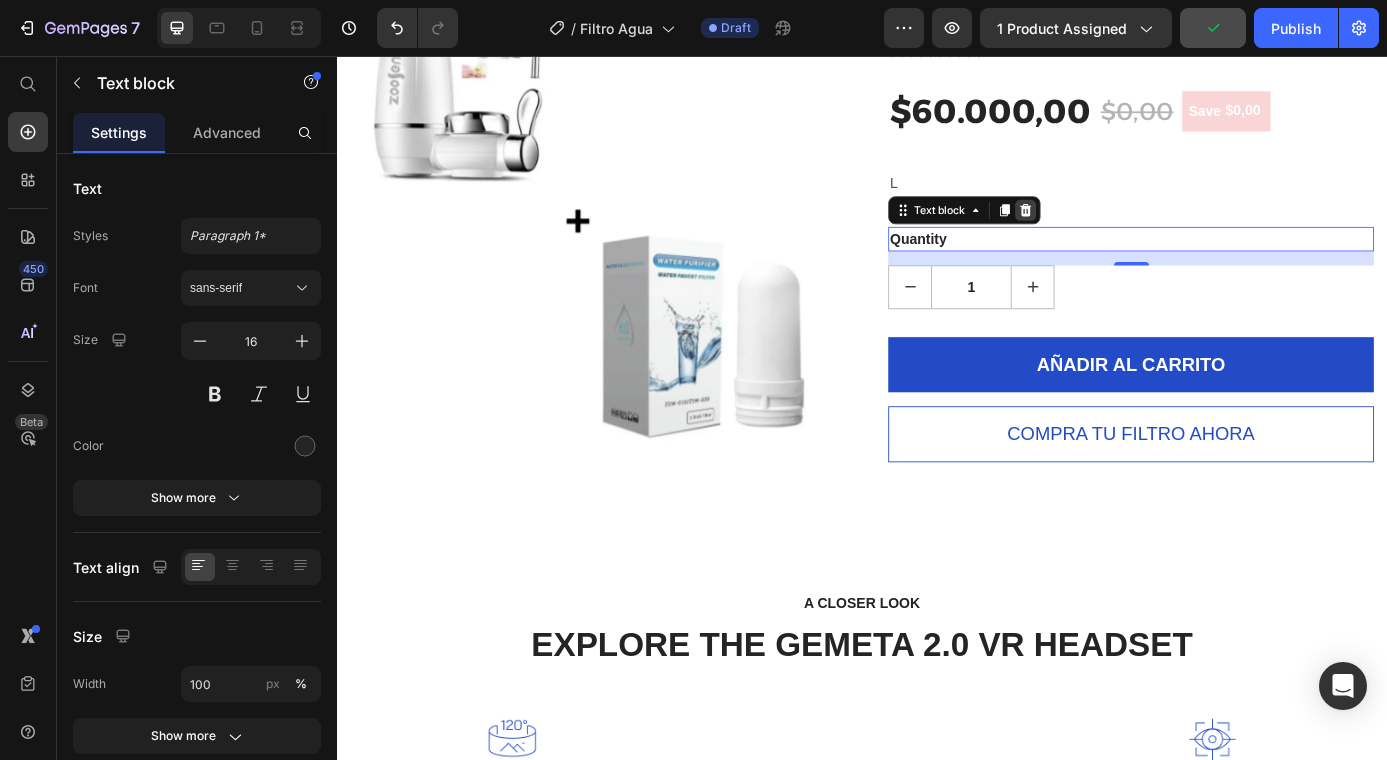click at bounding box center [1124, 232] 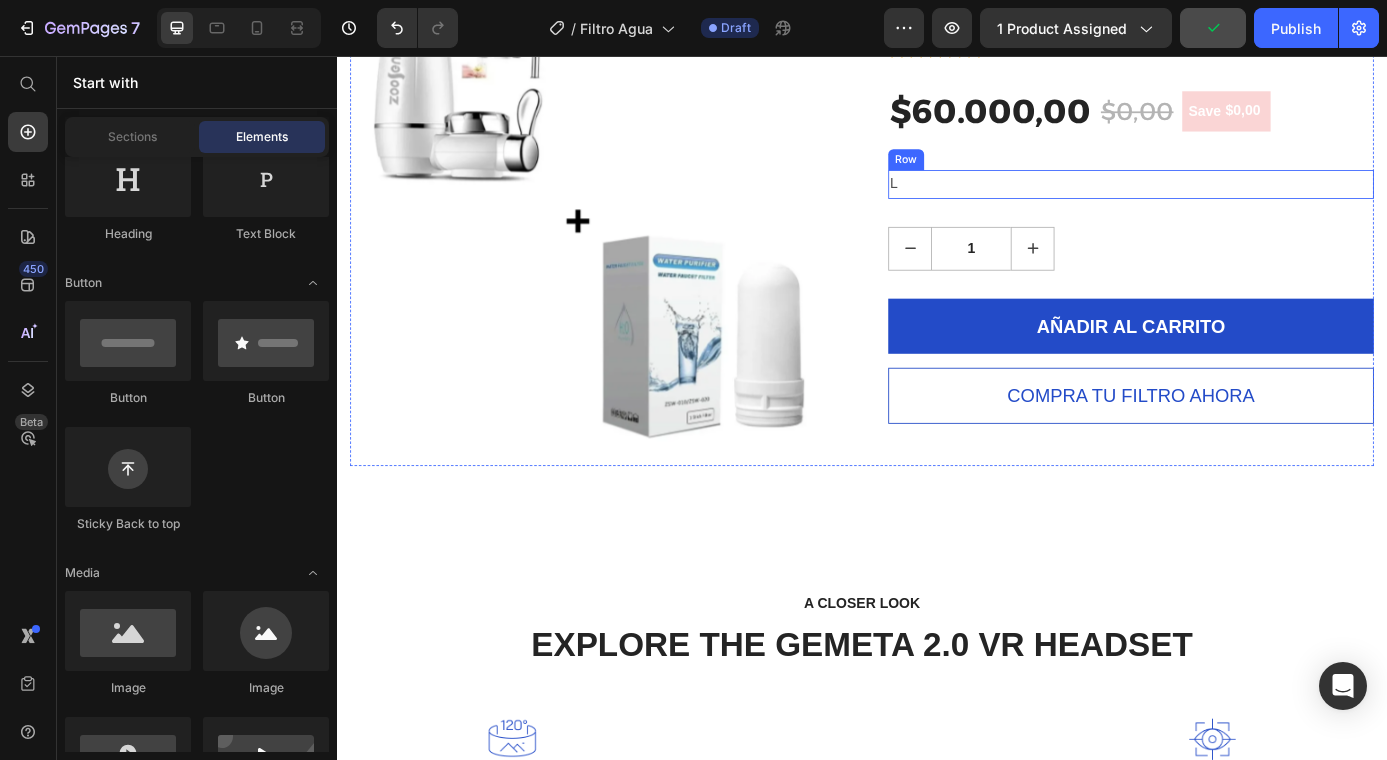 click on "L Text Block Row" at bounding box center [1244, 202] 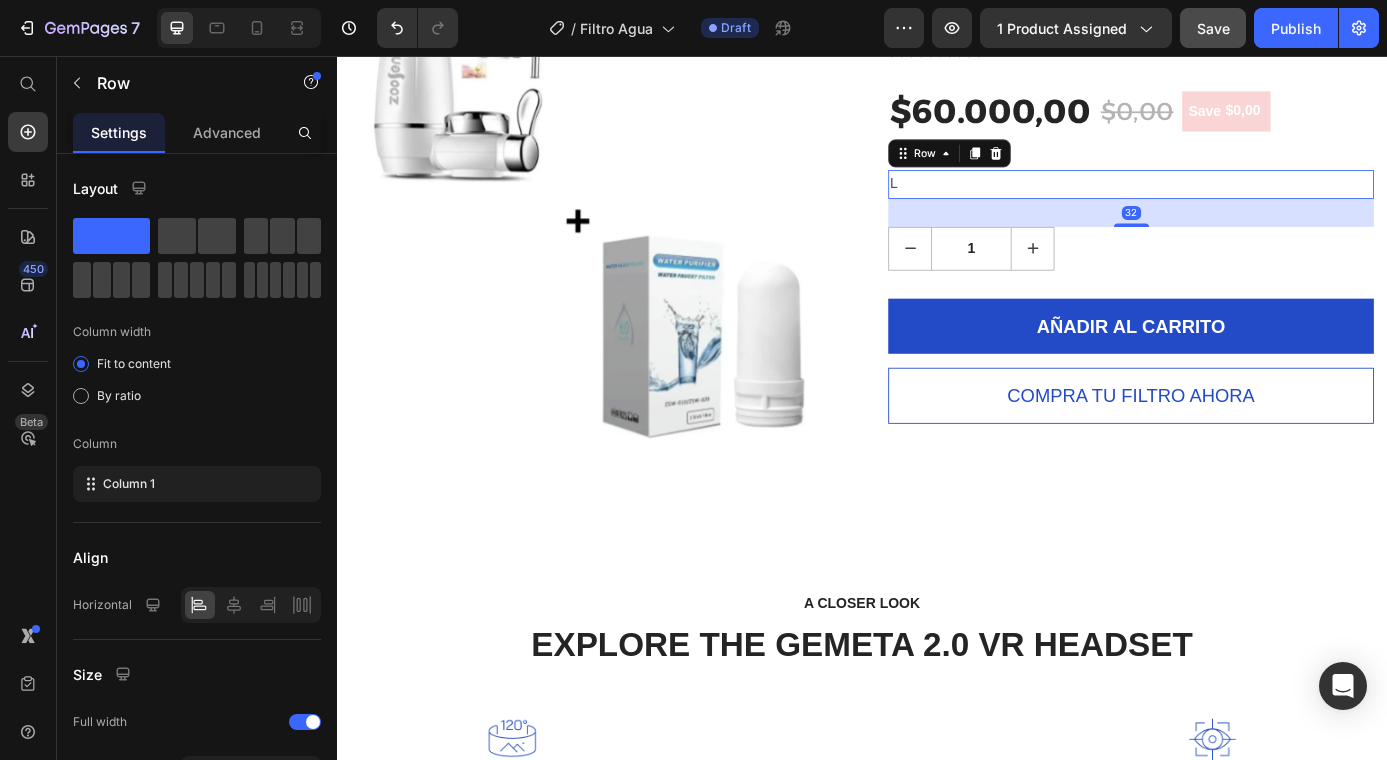 click on "L Text Block Row   32" at bounding box center [1244, 202] 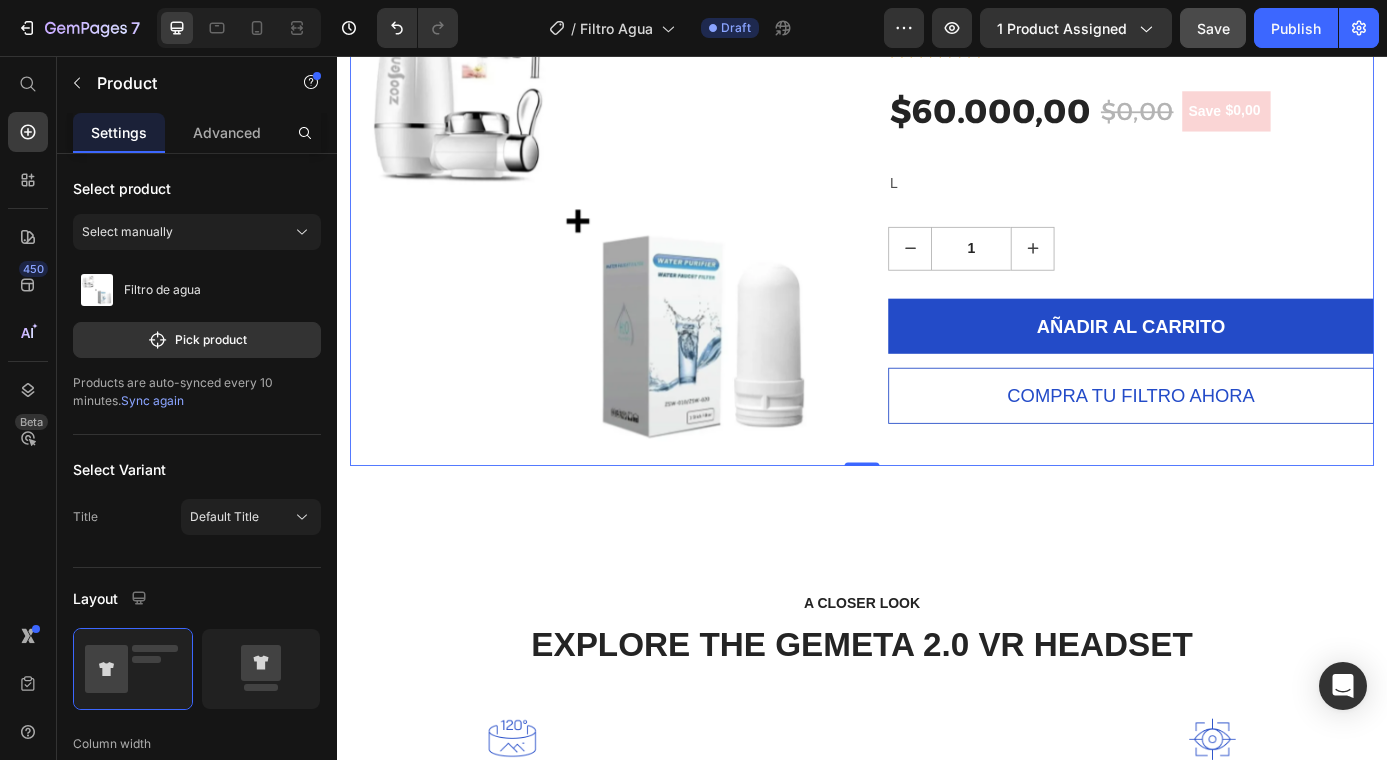 click on "Filtro de agua (P) Title
Icon
Icon
Icon
Icon
Icon Icon List Hoz 915 reviews Text block Row $60.000,00 (P) Price $0,00 (P) Price Save $0,00 (P) Tag Row L Text Block Row 1 (P) Quantity AÑADIR AL CARRITO (P) Cart Button COMPRA TU FILTRO AHORA (P) Dynamic Checkout" at bounding box center (1244, 246) 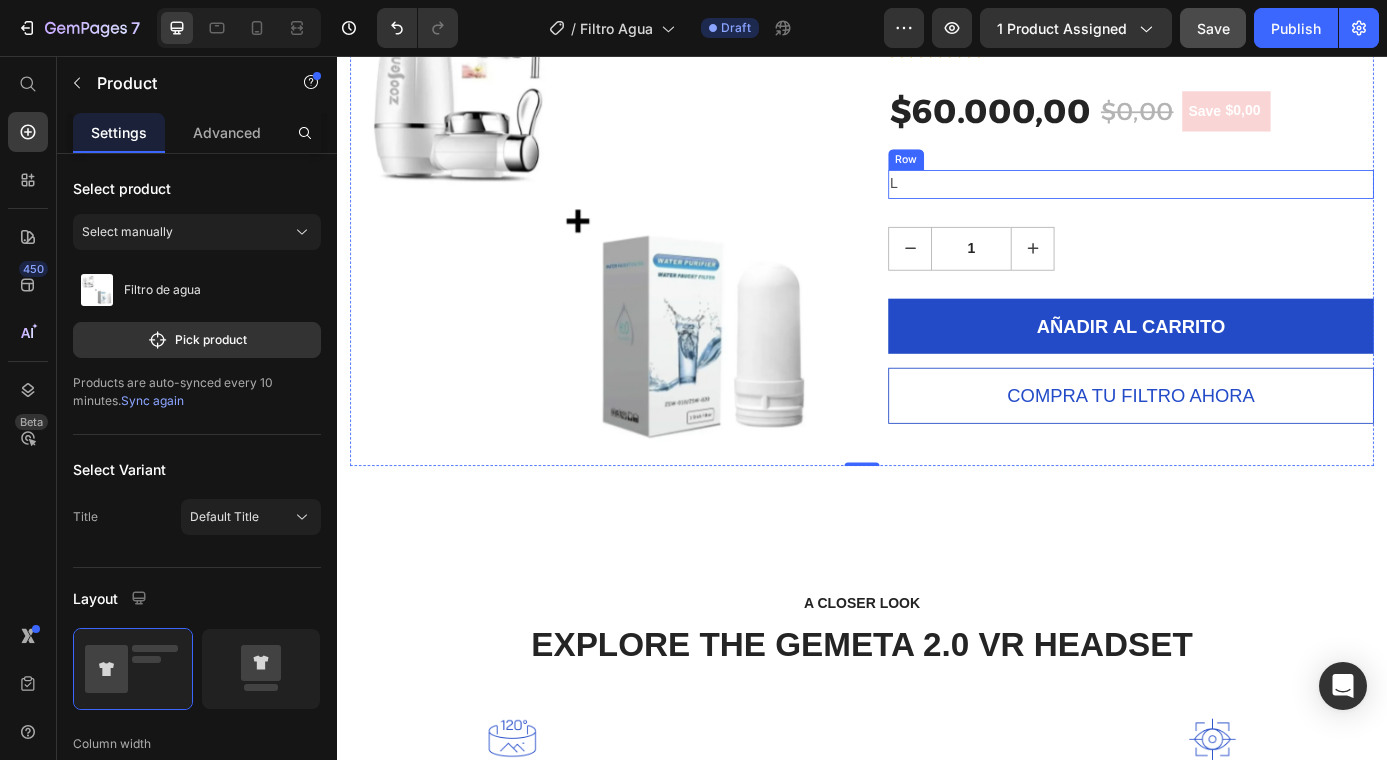 click on "L Text Block Row" at bounding box center (1244, 202) 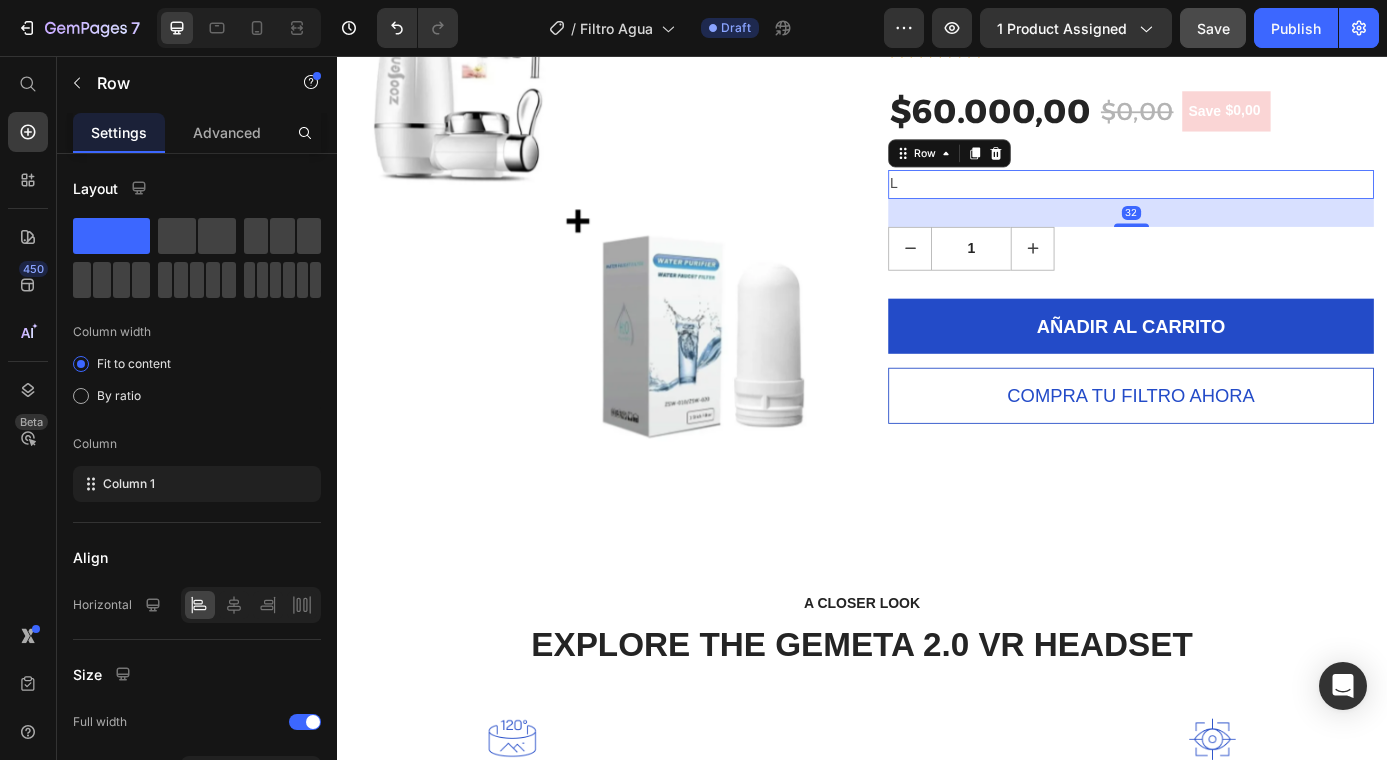 click on "L Text Block Row   32" at bounding box center (1244, 202) 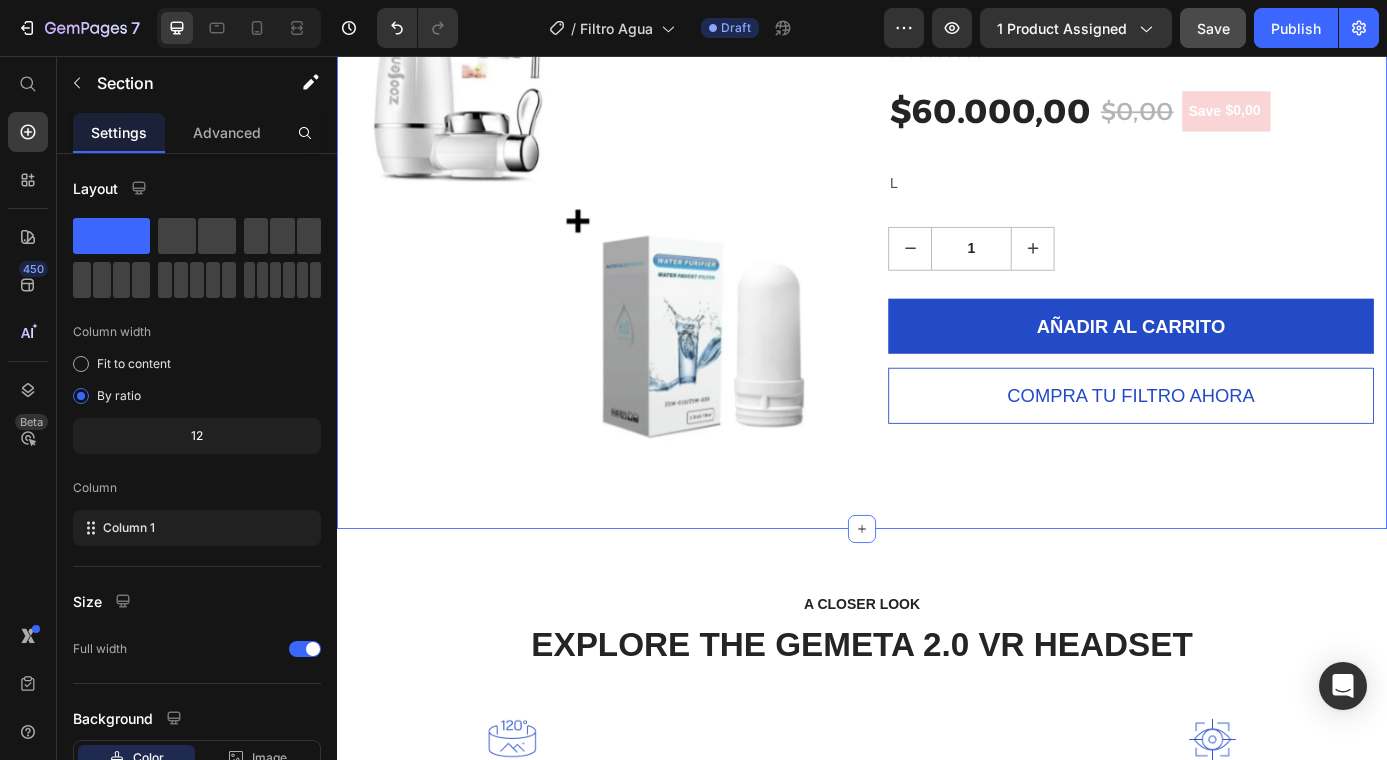 click on "Product Images Filtro de agua (P) Title
Icon
Icon
Icon
Icon
Icon Icon List Hoz 915 reviews Text block Row $60.000,00 (P) Price $0,00 (P) Price Save $0,00 (P) Tag Row L Text Block Row   32 1 (P) Quantity AÑADIR AL CARRITO (P) Cart Button COMPRA TU FILTRO AHORA (P) Dynamic Checkout Product Section 3" at bounding box center (937, 246) 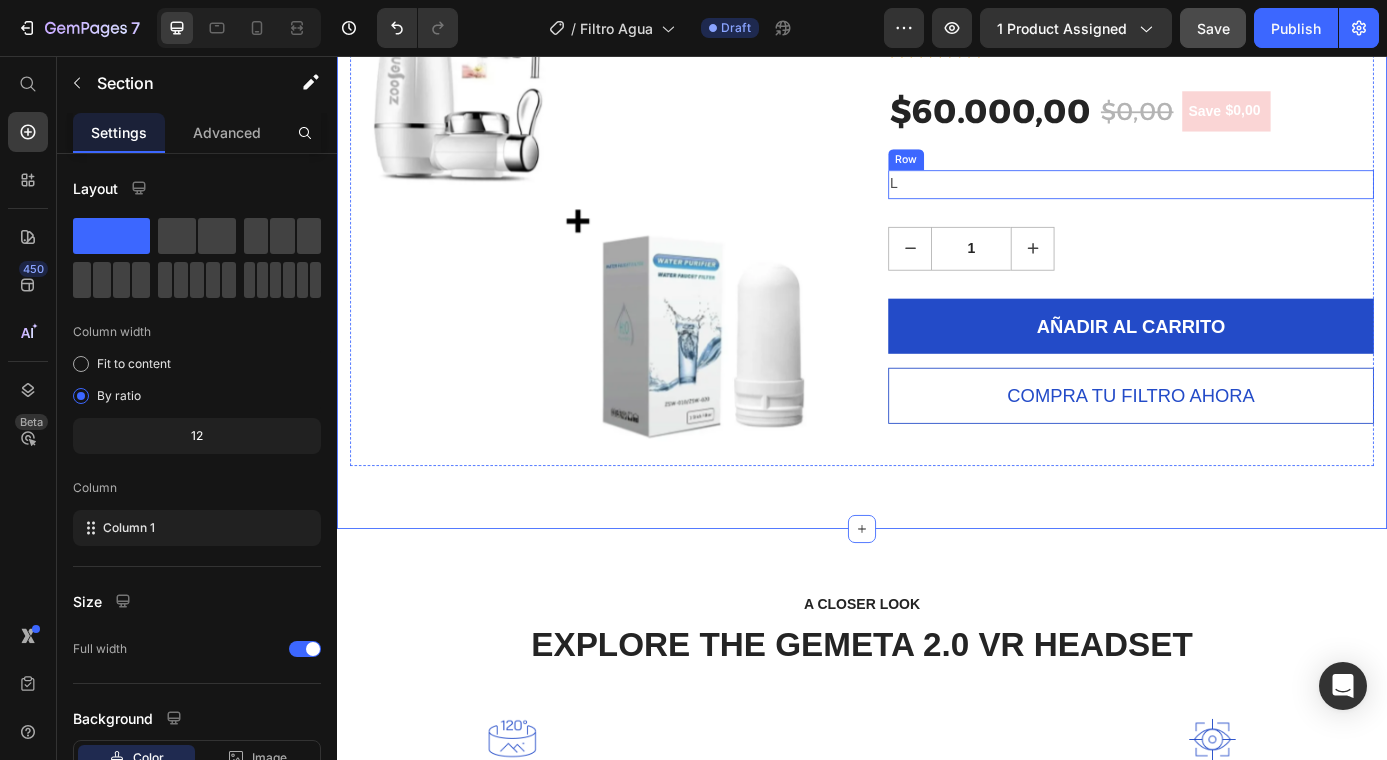 click on "L Text Block Row" at bounding box center (1244, 202) 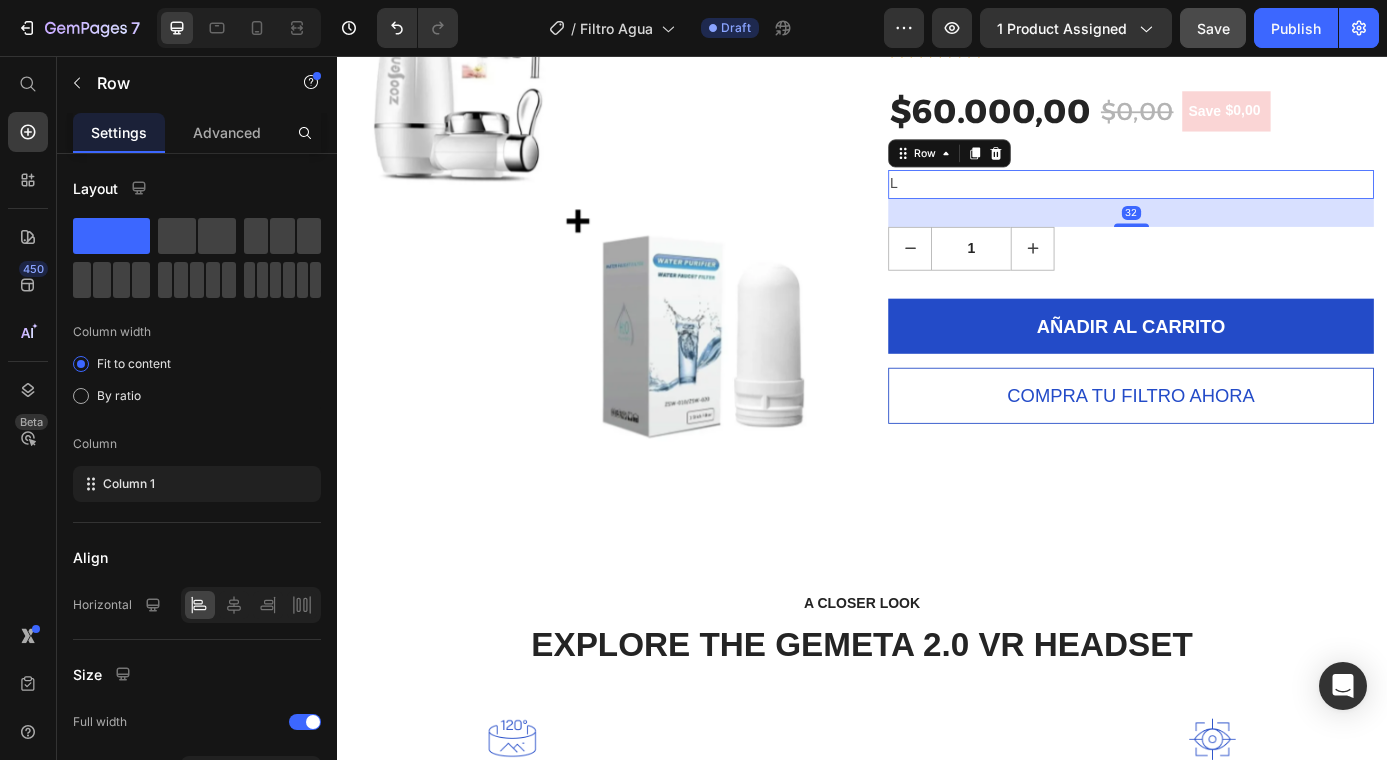 click on "L Text Block Row   32" at bounding box center [1244, 202] 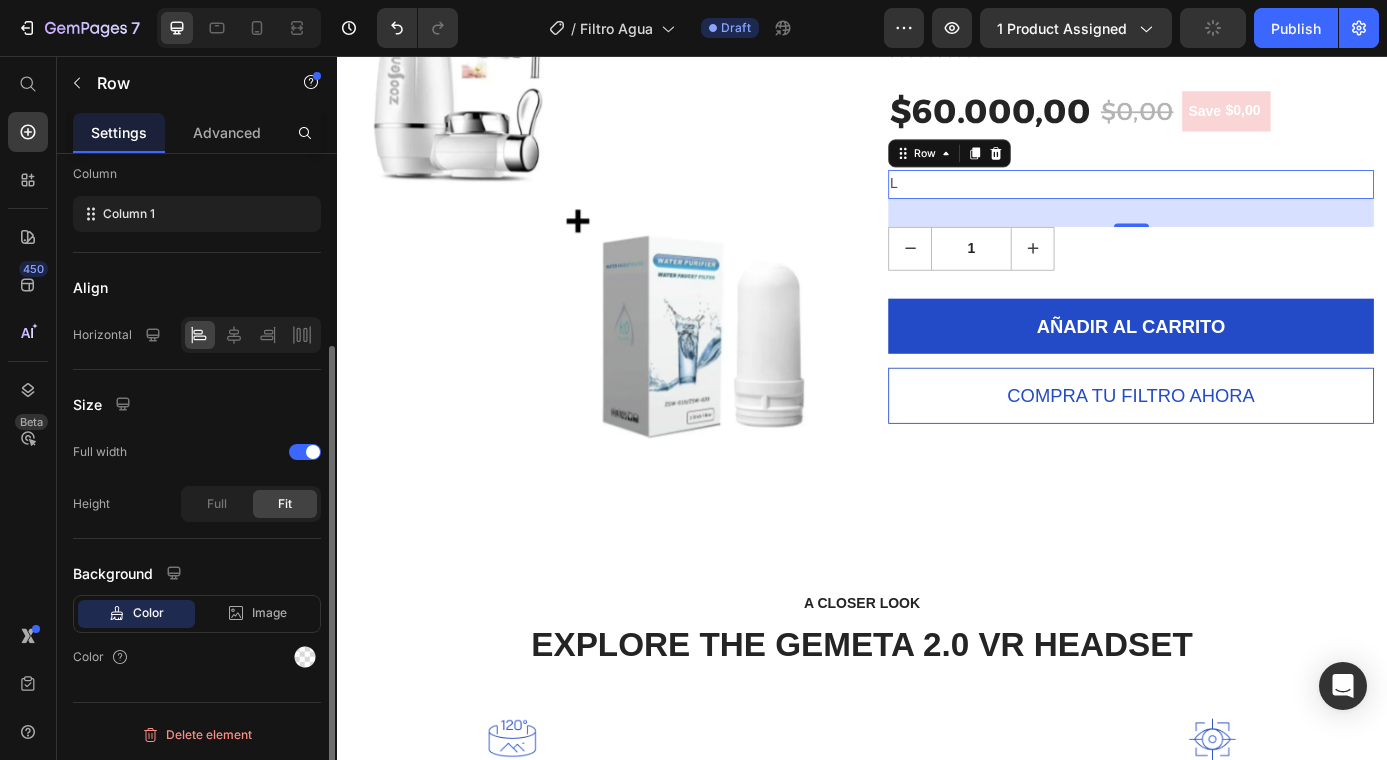 scroll, scrollTop: 265, scrollLeft: 0, axis: vertical 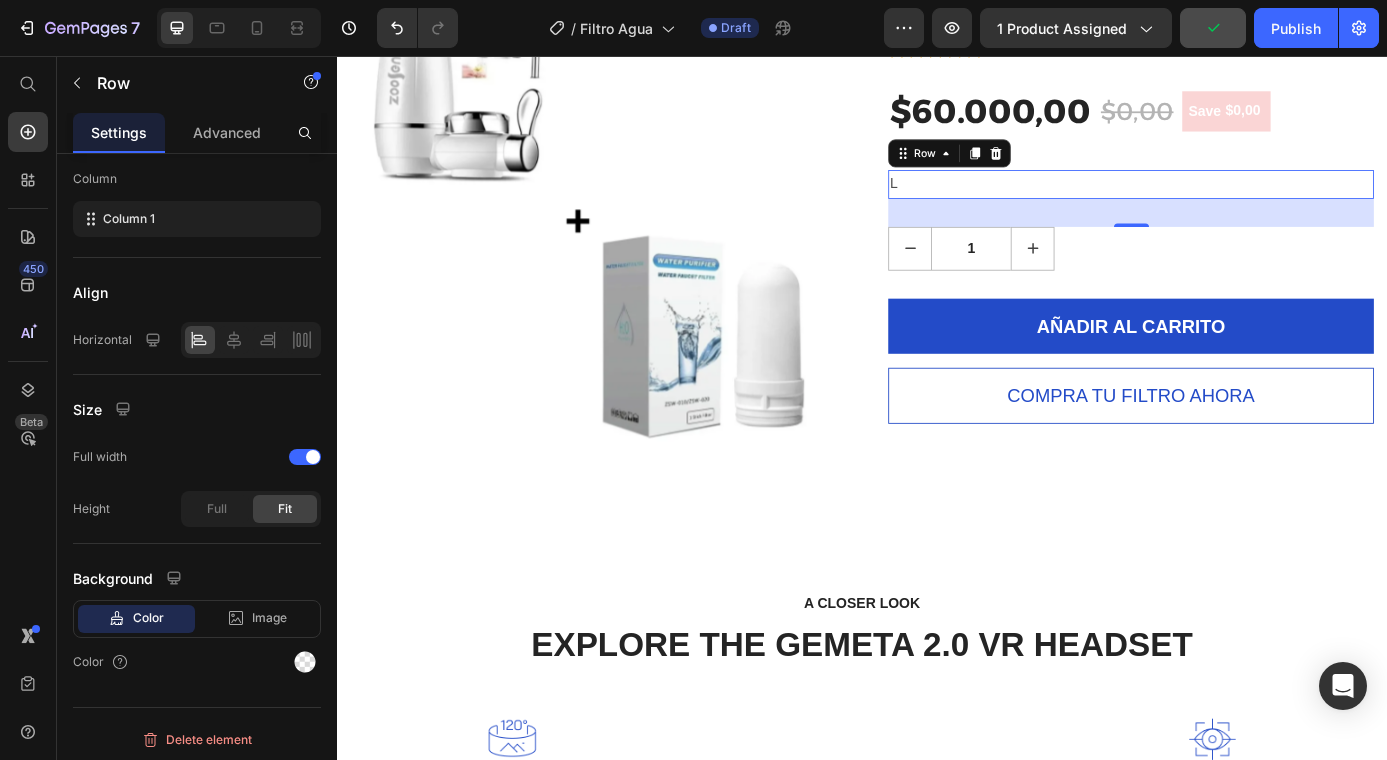 click on "L Text Block Row   32" at bounding box center [1244, 202] 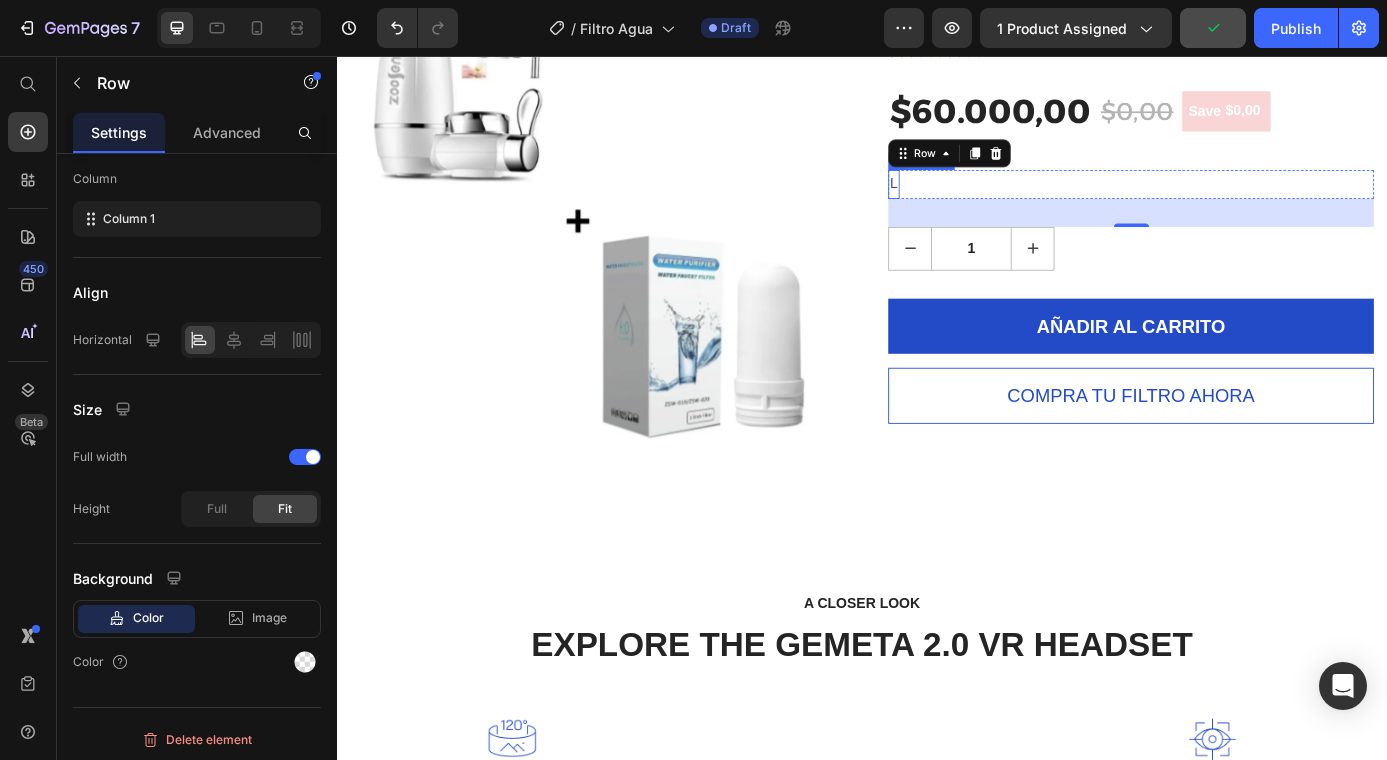 click on "L" at bounding box center (973, 202) 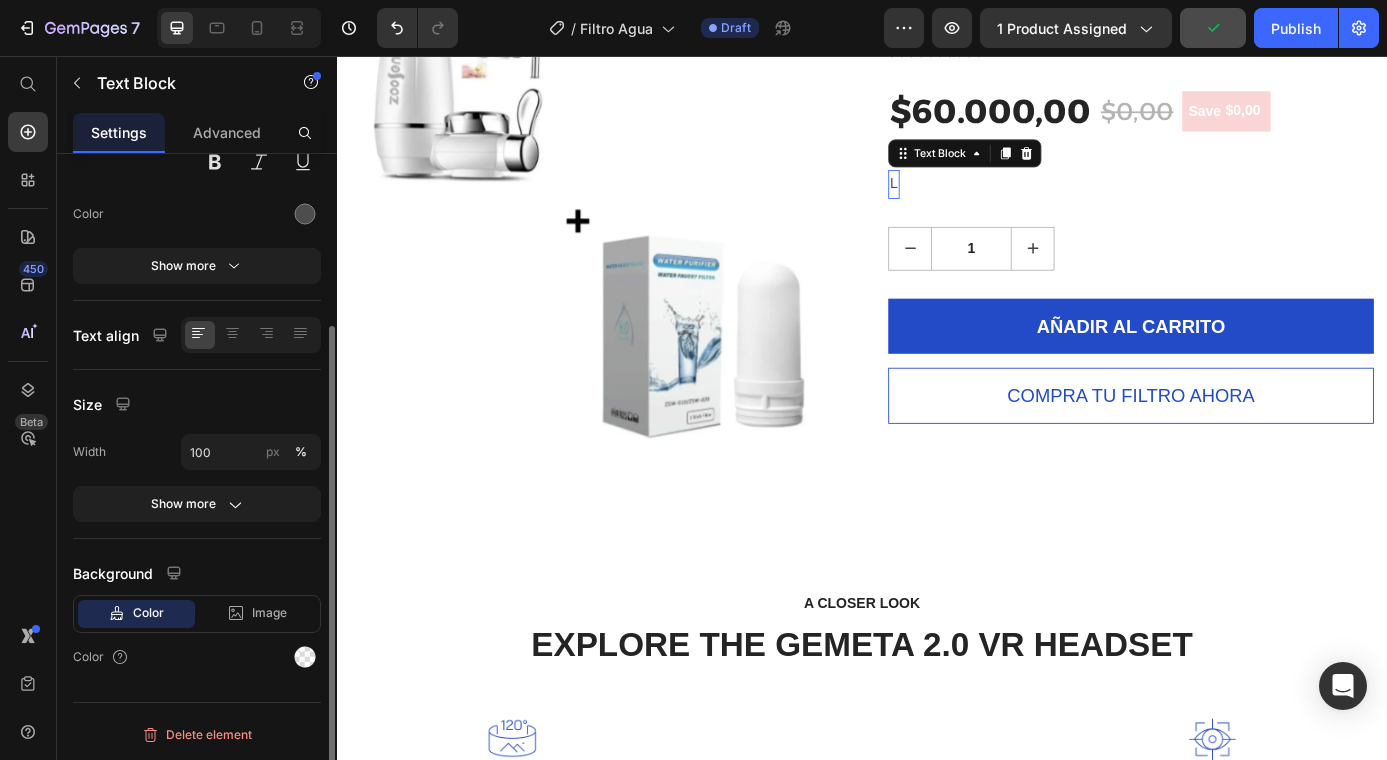 scroll, scrollTop: 0, scrollLeft: 0, axis: both 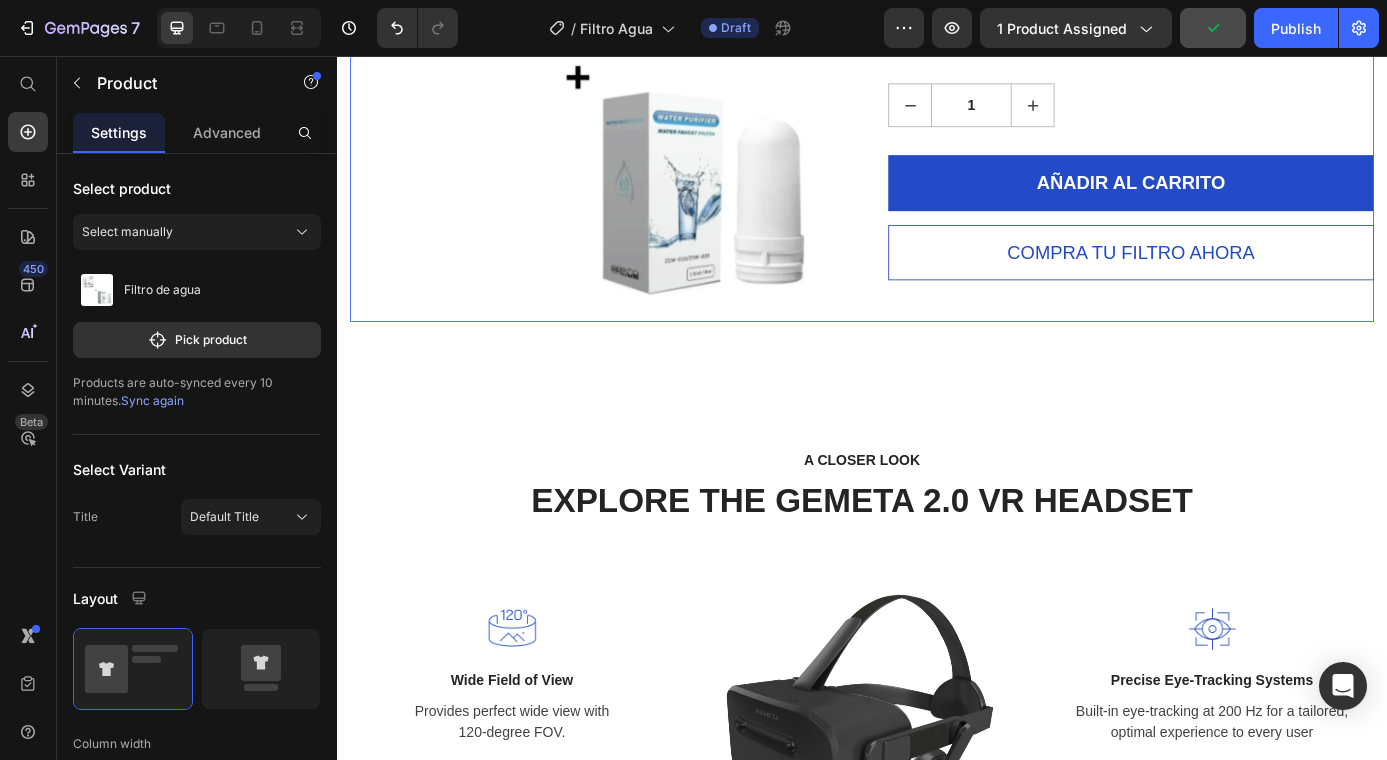 click on "Filtro de agua (P) Title
Icon
Icon
Icon
Icon
Icon Icon List Hoz 915 reviews Text block Row $60.000,00 (P) Price $0,00 (P) Price Save $0,00 (P) Tag Row LLEVATE UN FILTRO Text Block Row 1 (P) Quantity AÑADIR AL CARRITO (P) Cart Button COMPRA TU FILTRO AHORA (P) Dynamic Checkout" at bounding box center (1244, 82) 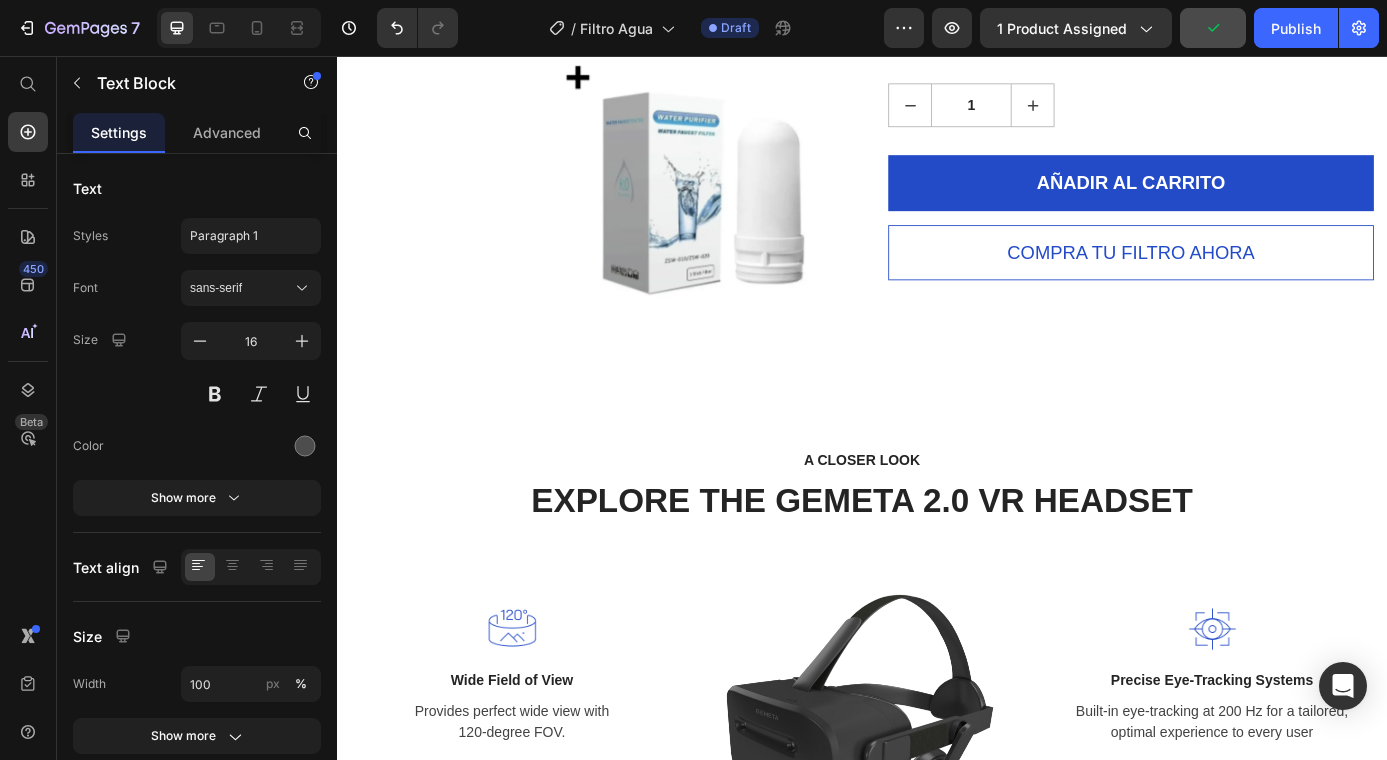 click on "LLEVATE UN FILTRO" at bounding box center [1047, 38] 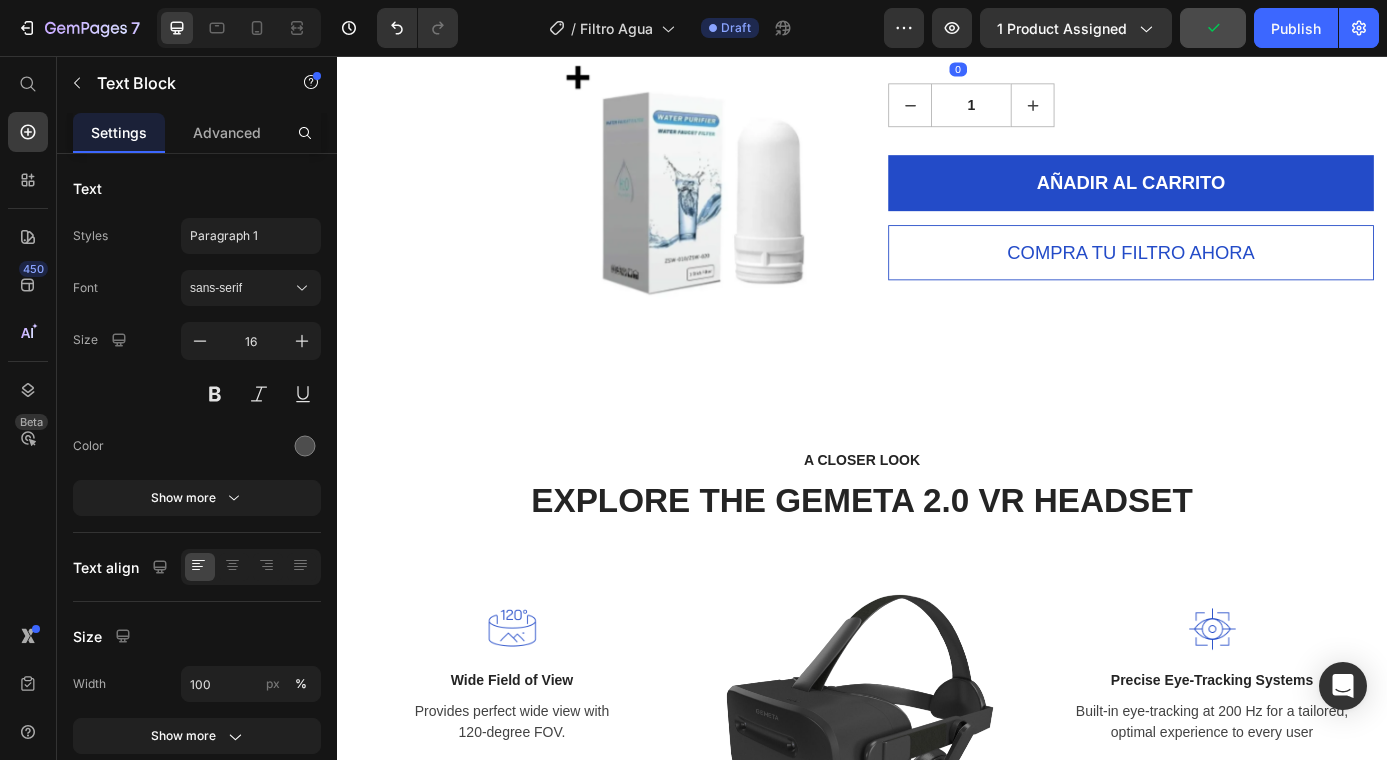 click on "LLEVATE UN FILTRO" at bounding box center [1047, 38] 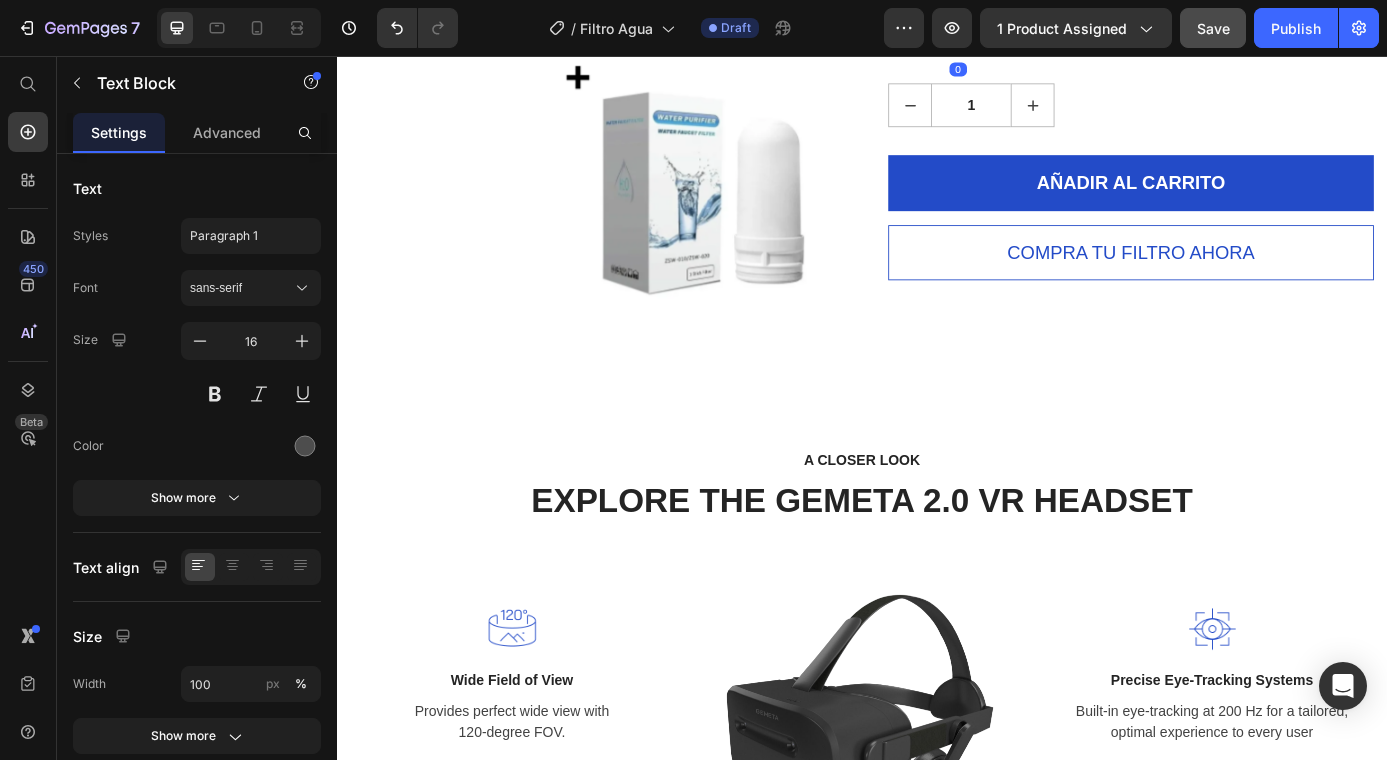 click on "LLEVATE UN FILTRO" at bounding box center [1047, 38] 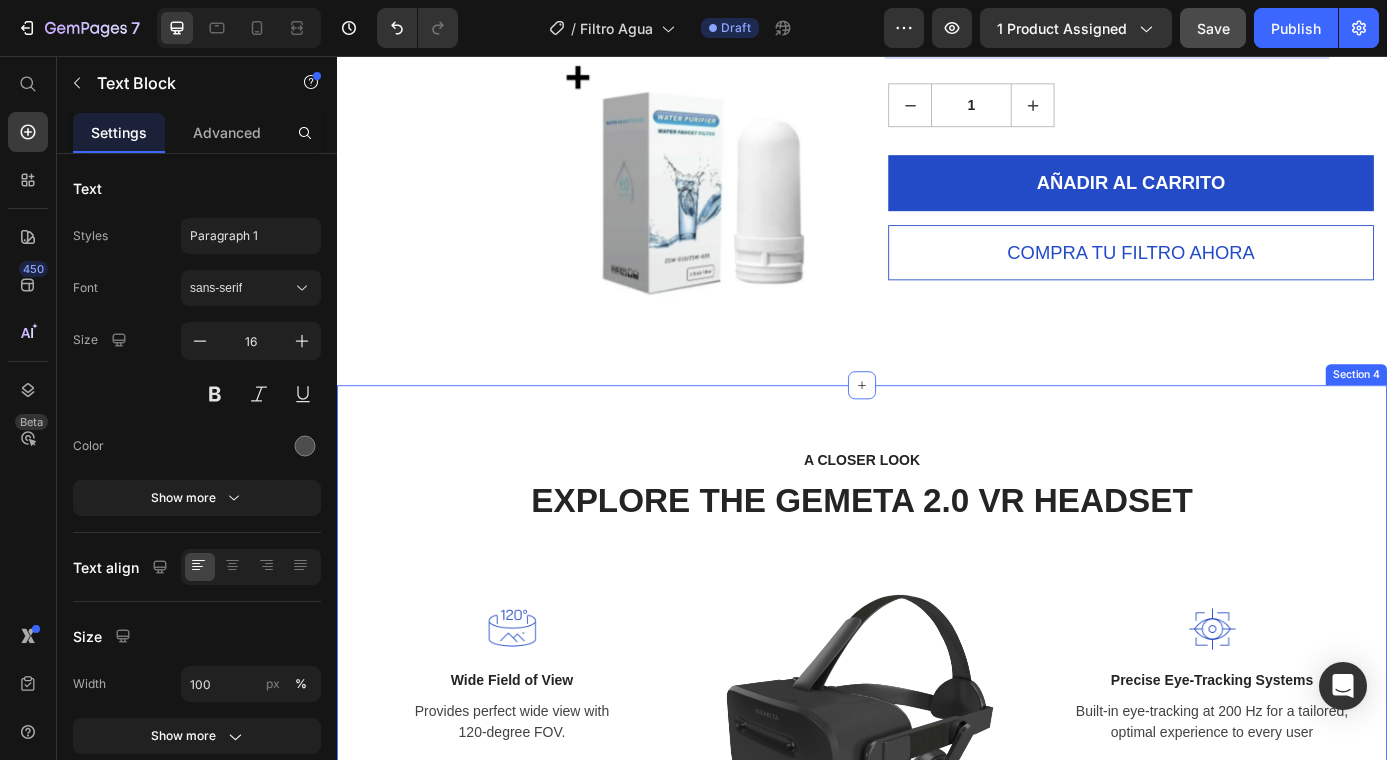 click on "A CLOSER LOOK Text block EXPLORE THE GEMETA 2.0 VR HEADSET Heading Row Image Wide Field of View Text block Provides perfect wide view with  120-degree FOV. Text block Row Image Highest 8K Resolution Text block Get a crystal clear view with two 4K  high-density LCD displays. Text block Row Image Image Precise Eye-Tracking Systems Text block Built-in eye-tracking at 200 Hz for a tailored, optimal experience to every user Text block Row Image Supreme Comfort  Text block Wear it with ease because the GEMETA VR headset is engineered to feel lighter. Text block Row Row Section 4" at bounding box center (937, 760) 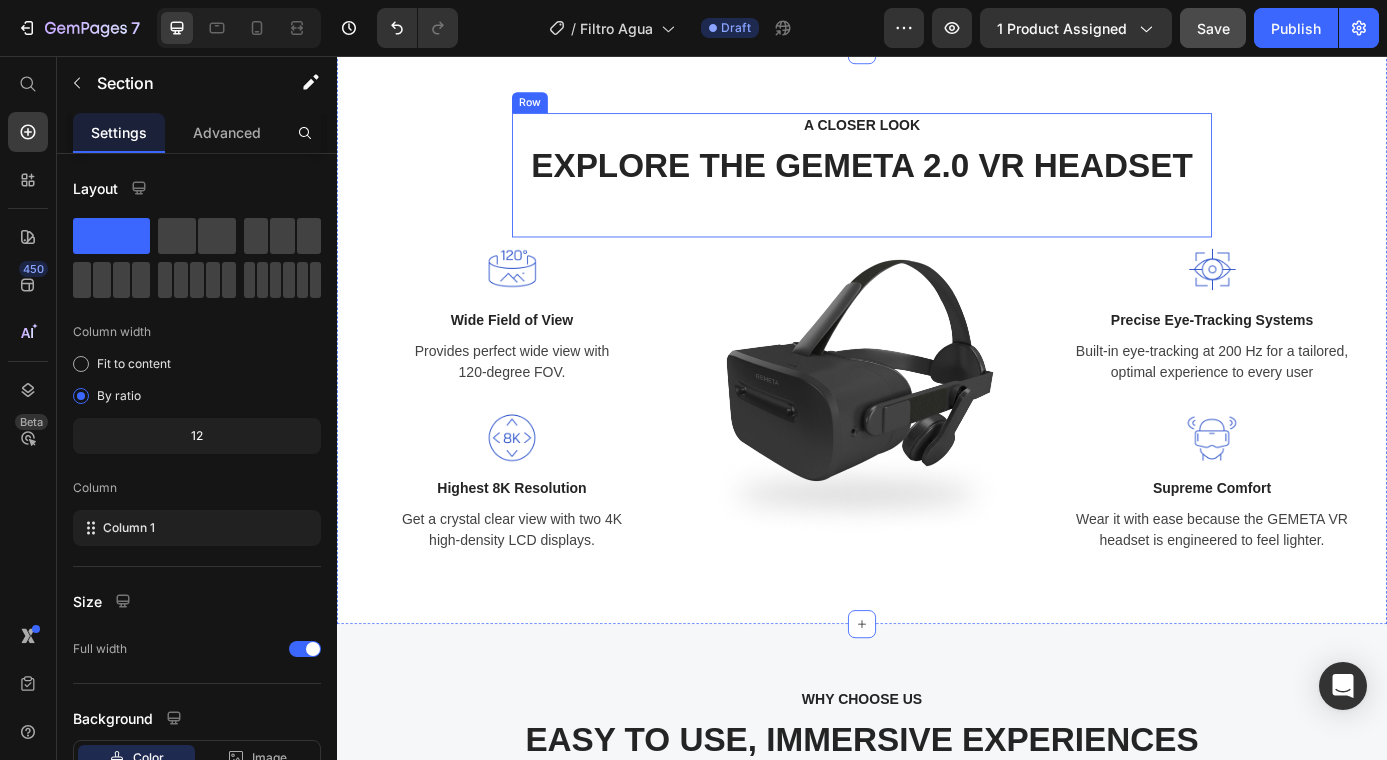 scroll, scrollTop: 2043, scrollLeft: 0, axis: vertical 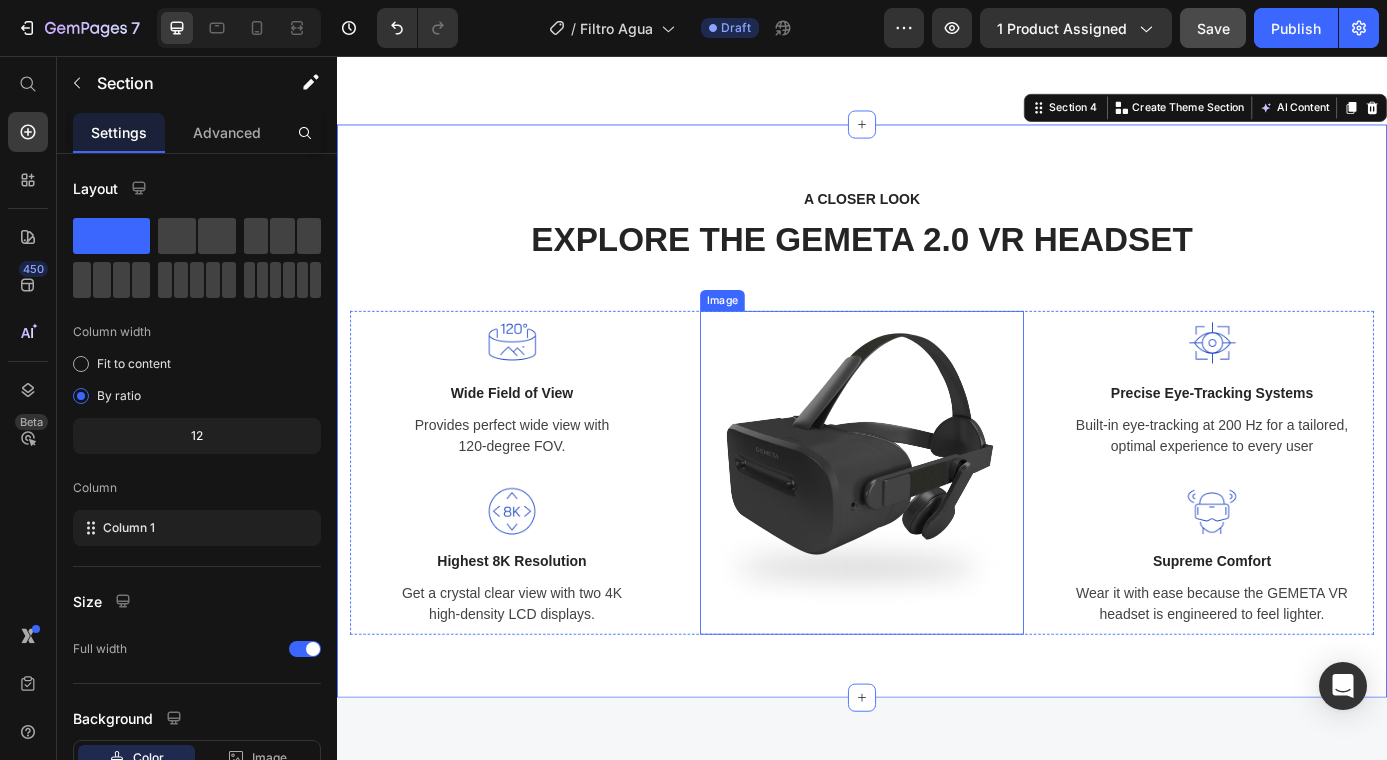 click at bounding box center (937, 532) 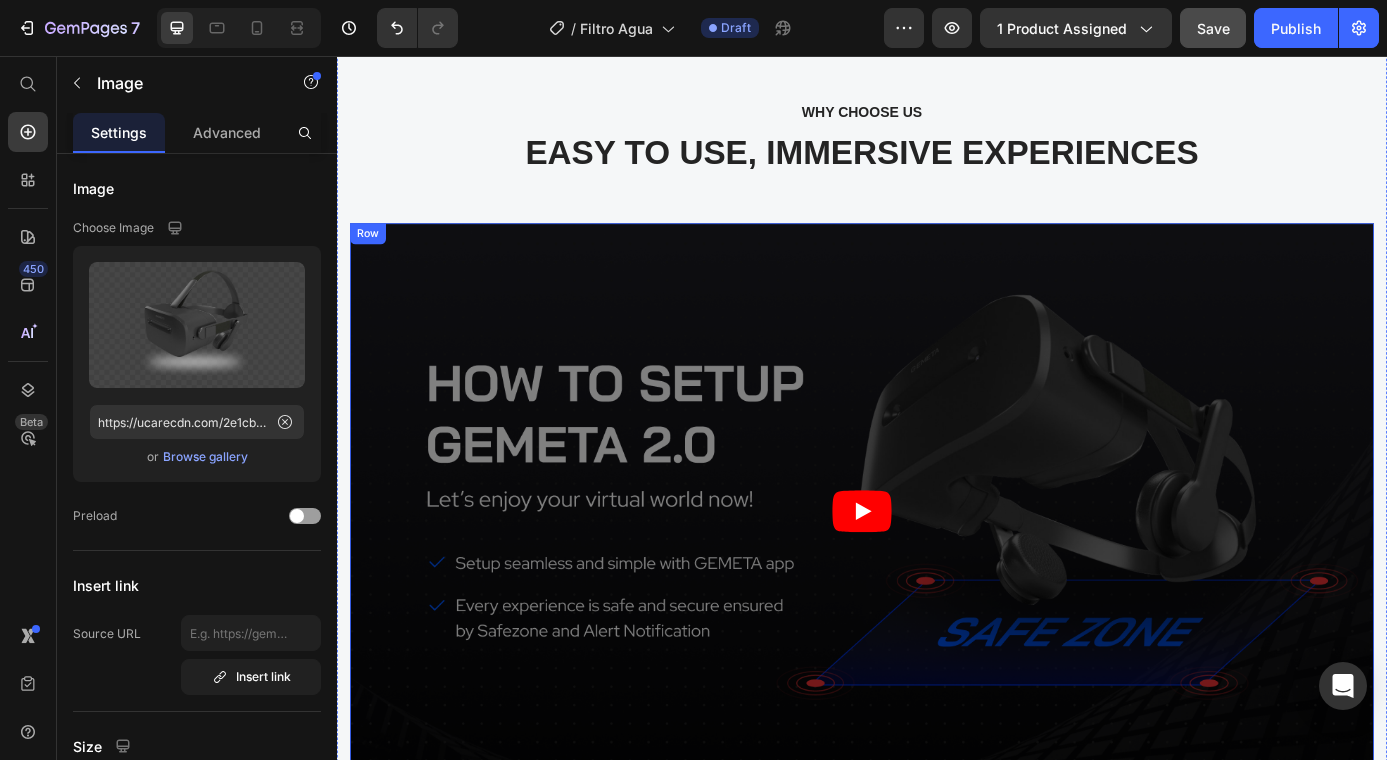 scroll, scrollTop: 2782, scrollLeft: 0, axis: vertical 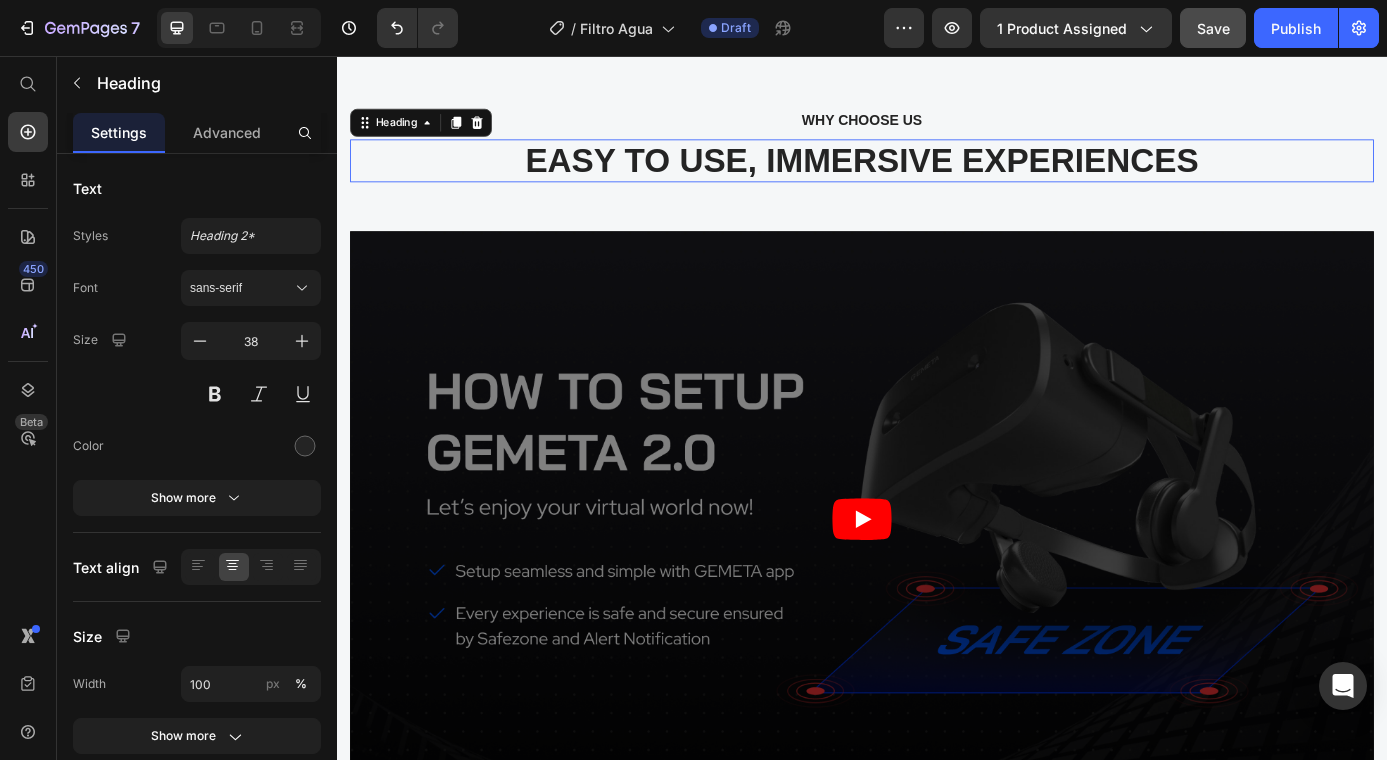click on "EASY TO USE, IMMERSIVE EXPERIENCES" at bounding box center (937, 176) 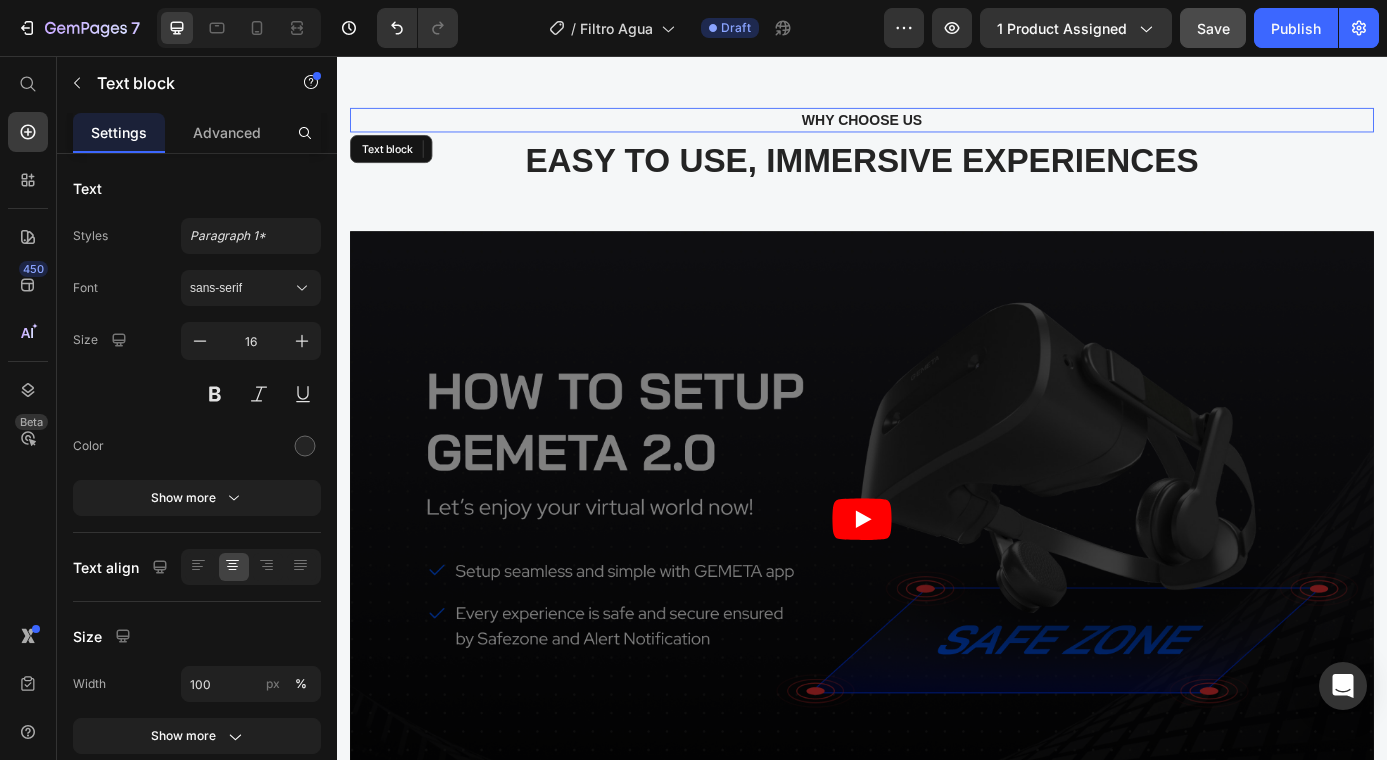 click on "WHY CHOOSE US" at bounding box center [937, 129] 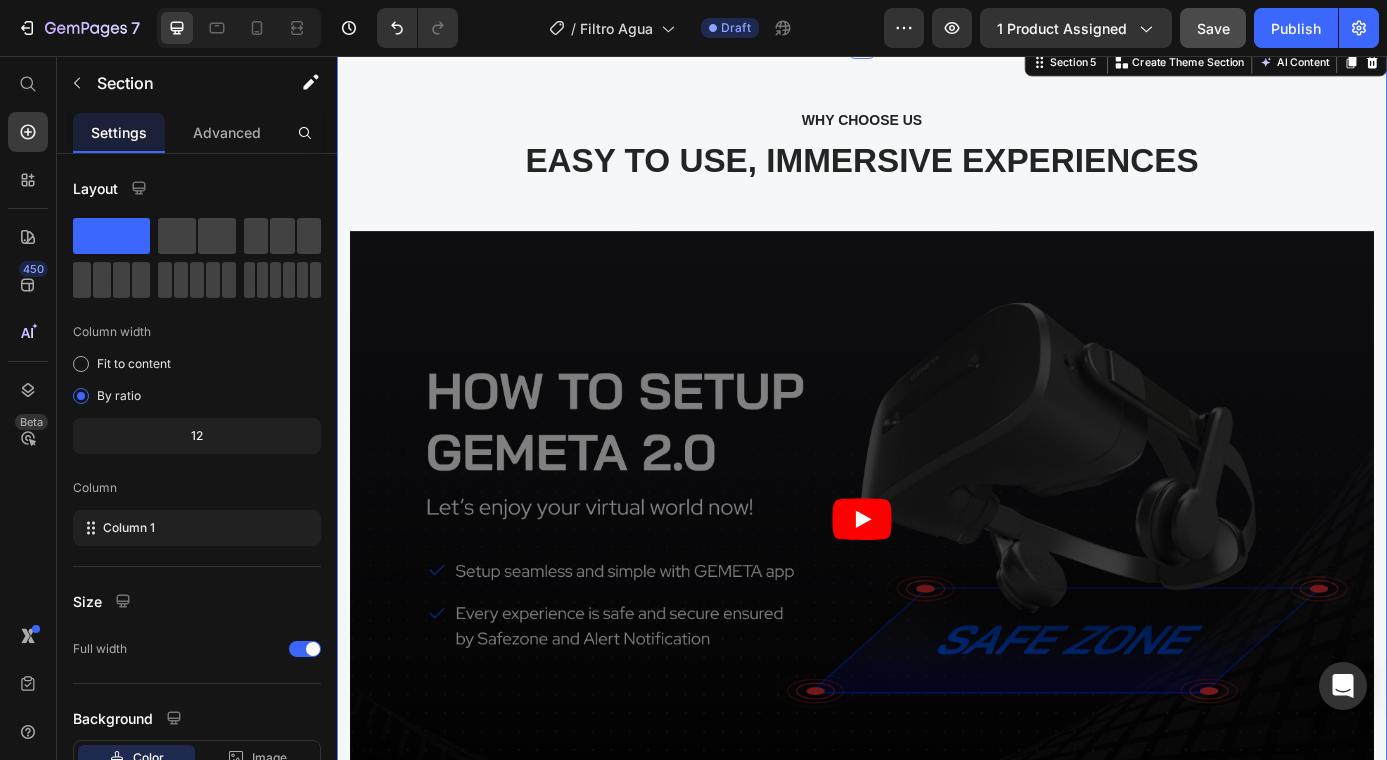 click on "WHY CHOOSE US Text block EASY TO USE, IMMERSIVE EXPERIENCES Heading Video
Image “Best thing I ever bought for myself! Great VR experiences for exercise, doing 3D art, amazing visual puzzle games. I wear glasses and it’s even more clear amazing visual puzzle games. I wear glasses and it’s even more clear for me in VR then without!” Text block Eric Raymond Heading 5.0 Text block
Icon
Icon
Icon
Icon
Icon Icon List Hoz Row Row Row Image “Super cool device! Really happy about this VR. It’s great for people who don’t have PC, because you don’t need a PC to run any games. Moreover, very fast shipping, it came in the mail earlier than I thought it would. Thanks.” Text block Gabriella Holland Heading 5.0 Text block
Icon
Icon
Icon
Icon
Icon Icon List Hoz Row Row Row Image Text block Eric Raymond Heading 5.0 Text block Icon Icon" at bounding box center [937, 687] 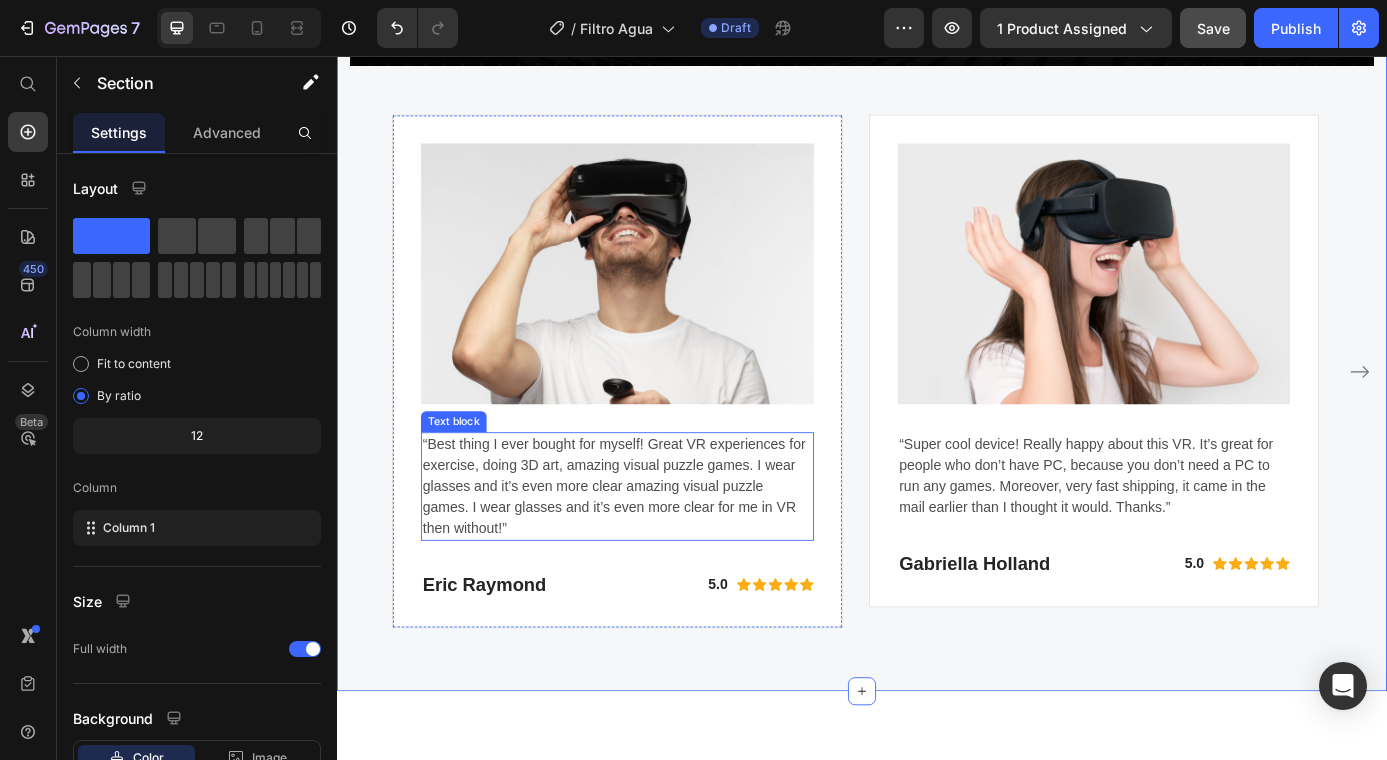 scroll, scrollTop: 3623, scrollLeft: 0, axis: vertical 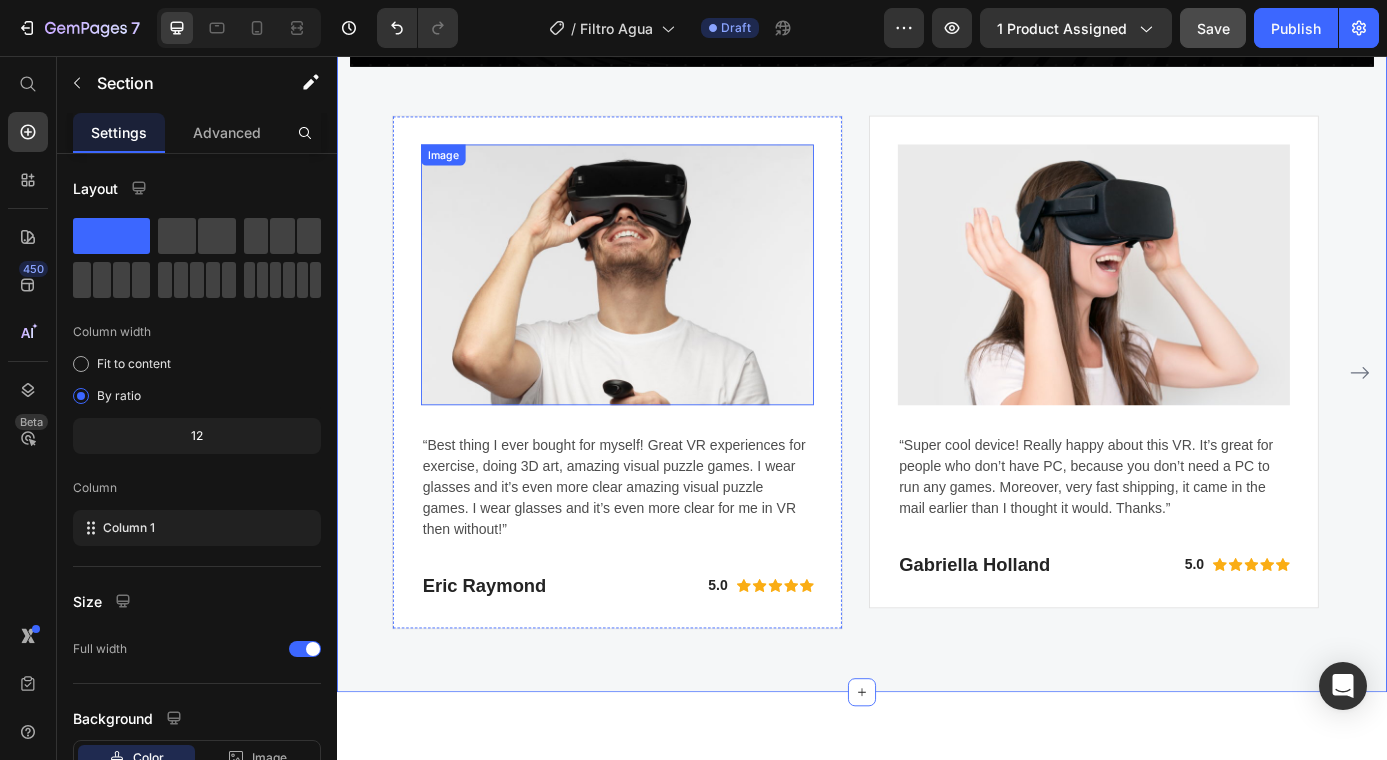click at bounding box center (657, 306) 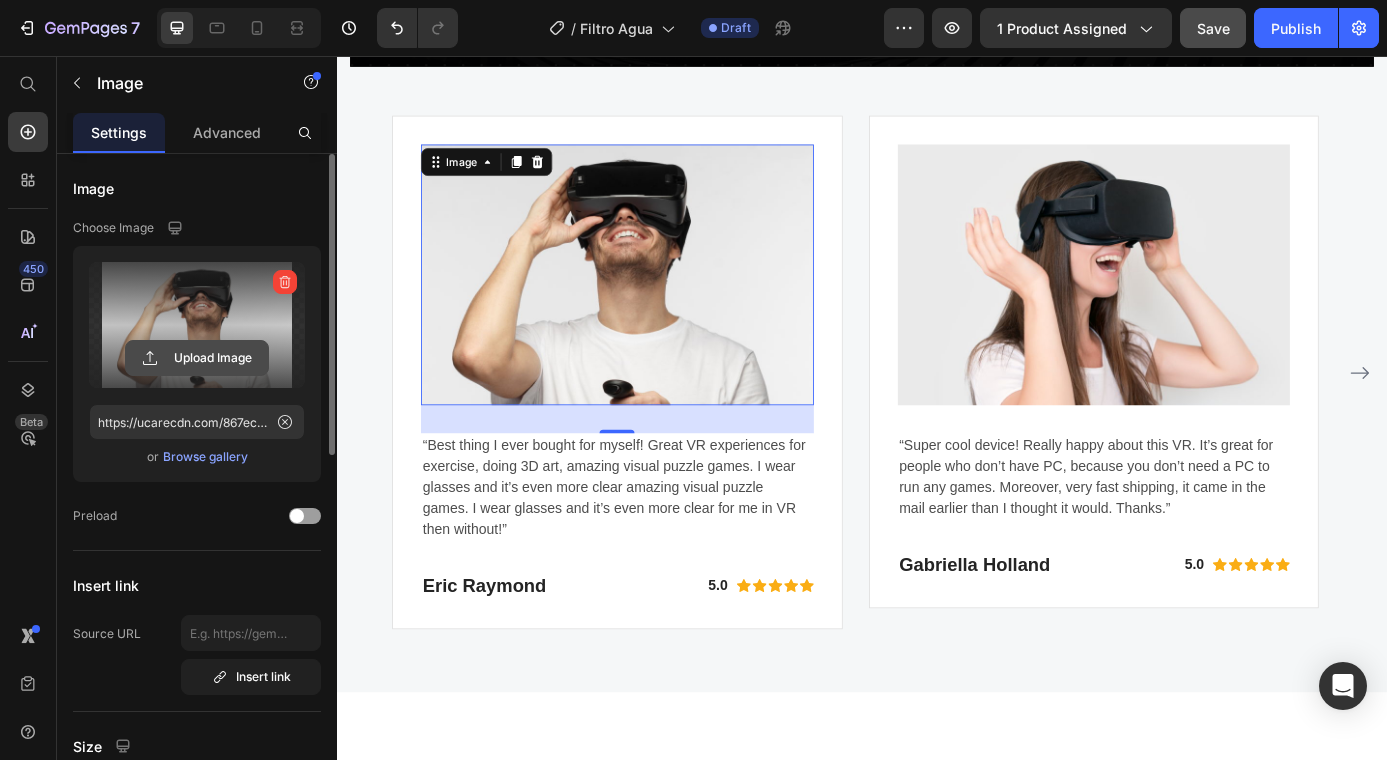click 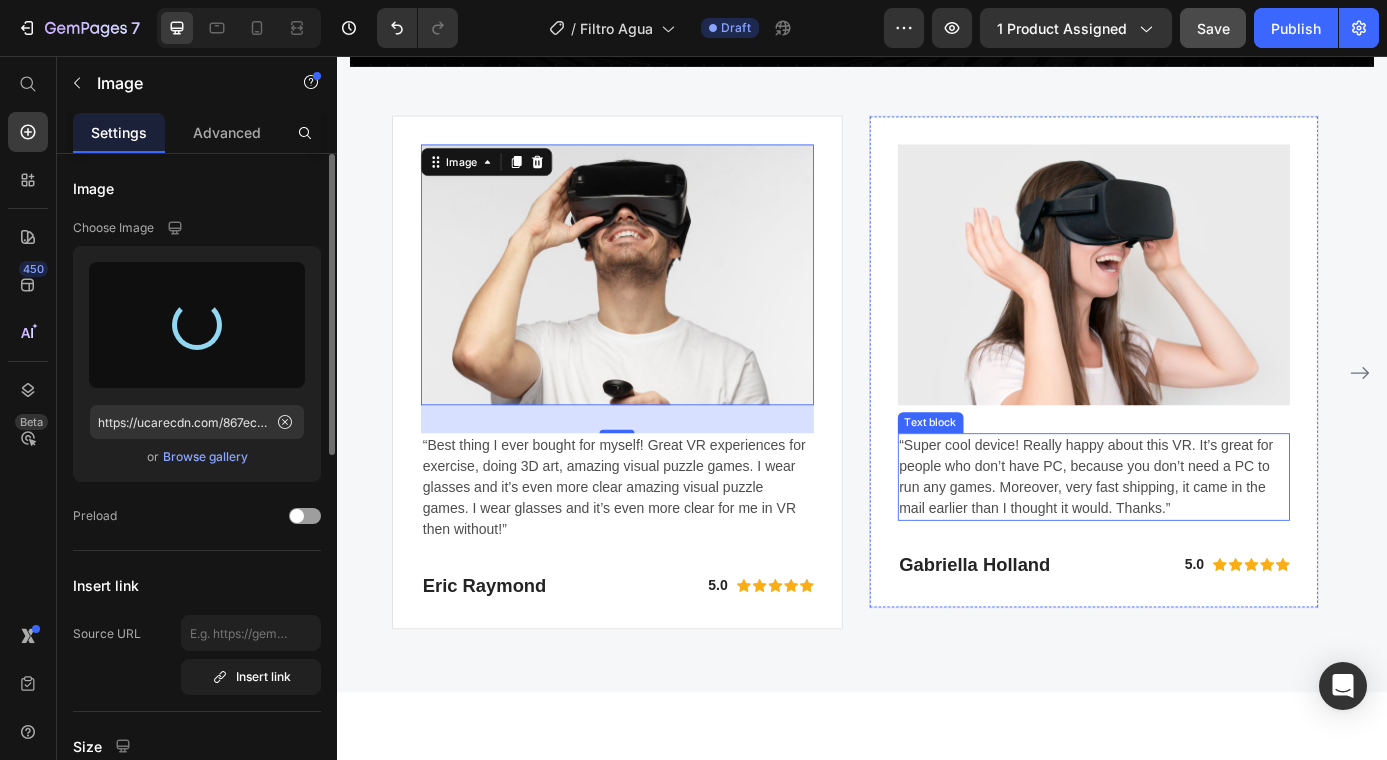 type on "https://cdn.shopify.com/s/files/1/0949/9551/3625/files/gempages_574479121283810533-70e1b59e-2cbe-4868-98cc-b5bfb1b8502c.webp" 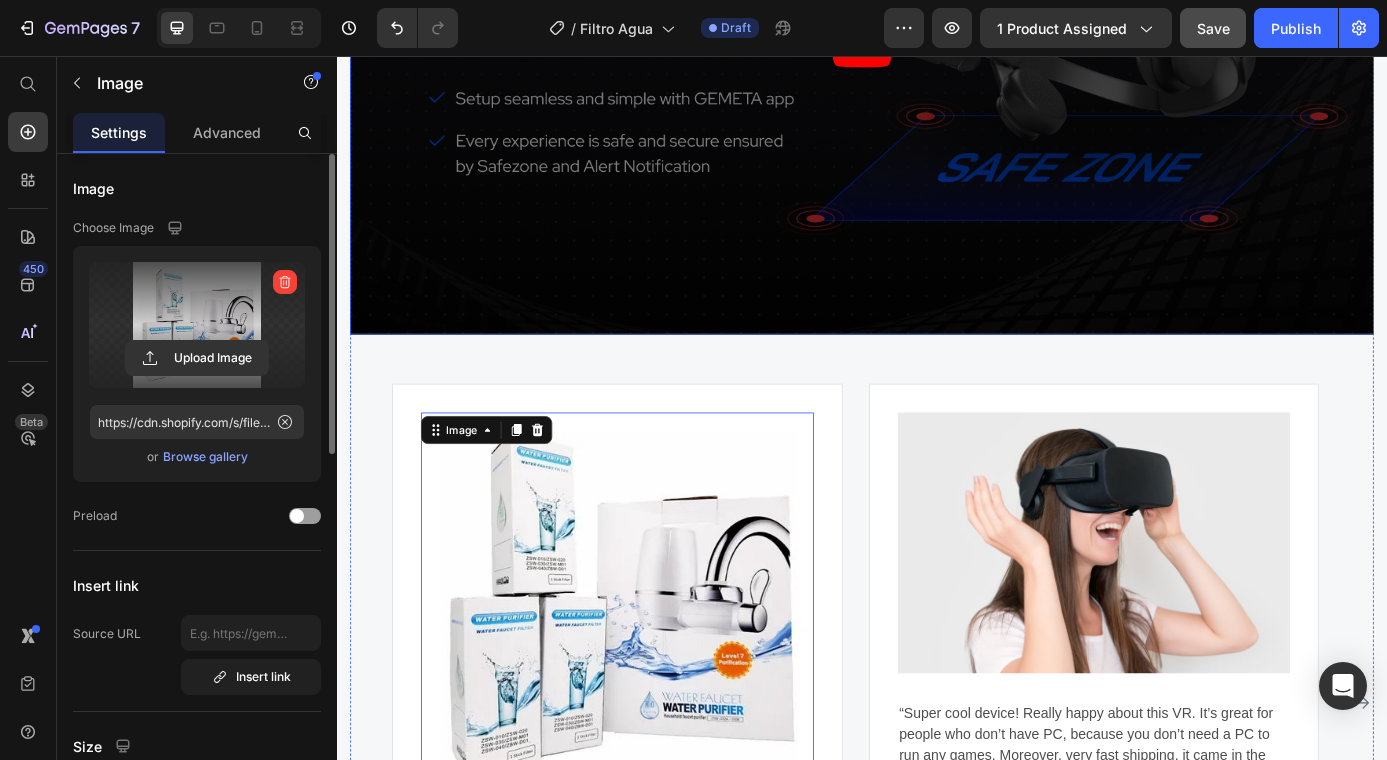 scroll, scrollTop: 3722, scrollLeft: 0, axis: vertical 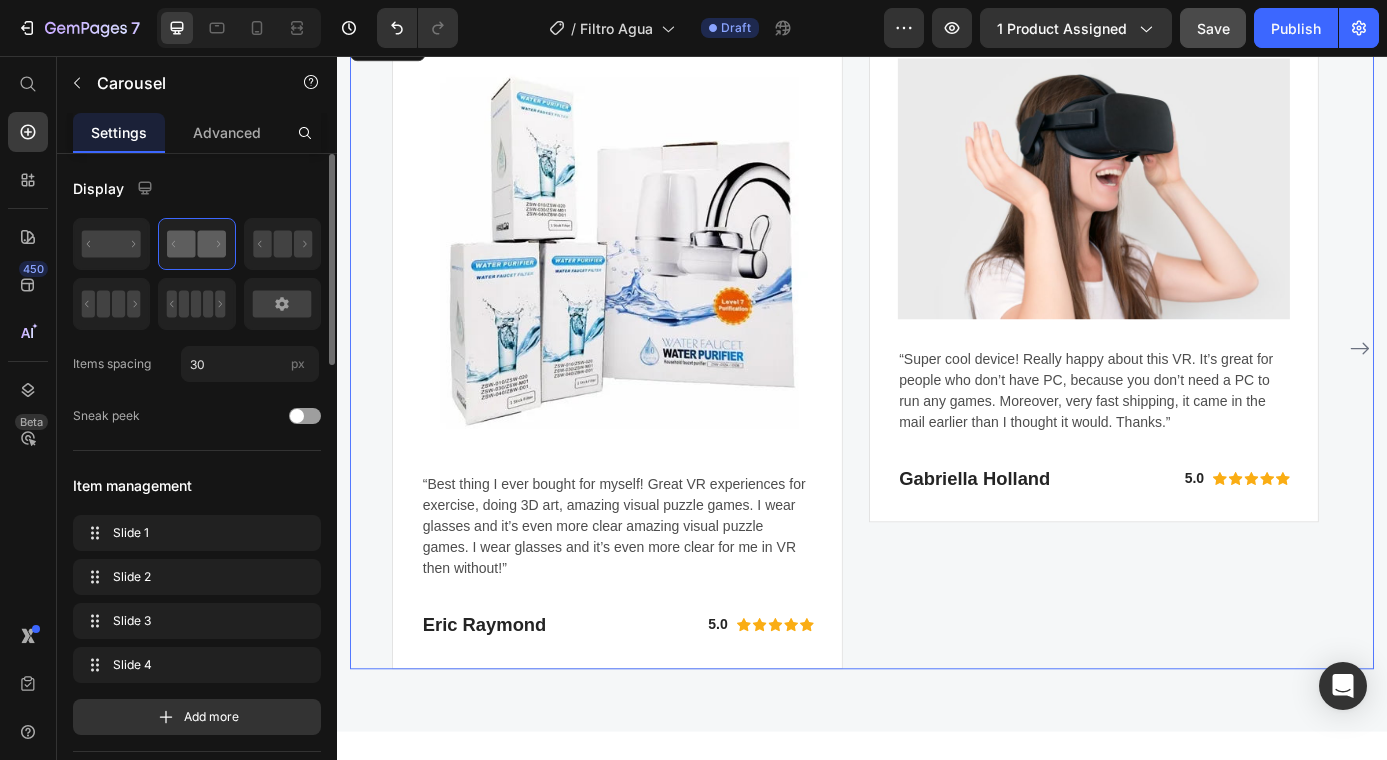 click on "Image “Super cool device! Really happy about this VR. It’s great for people who don’t have PC, because you don’t need a PC to run any games. Moreover, very fast shipping, it came in the mail earlier than I thought it would. Thanks.” Text block Gabriella Holland Heading 5.0 Text block
Icon
Icon
Icon
Icon
Icon Icon List Hoz Row Row Row" at bounding box center (1202, 390) 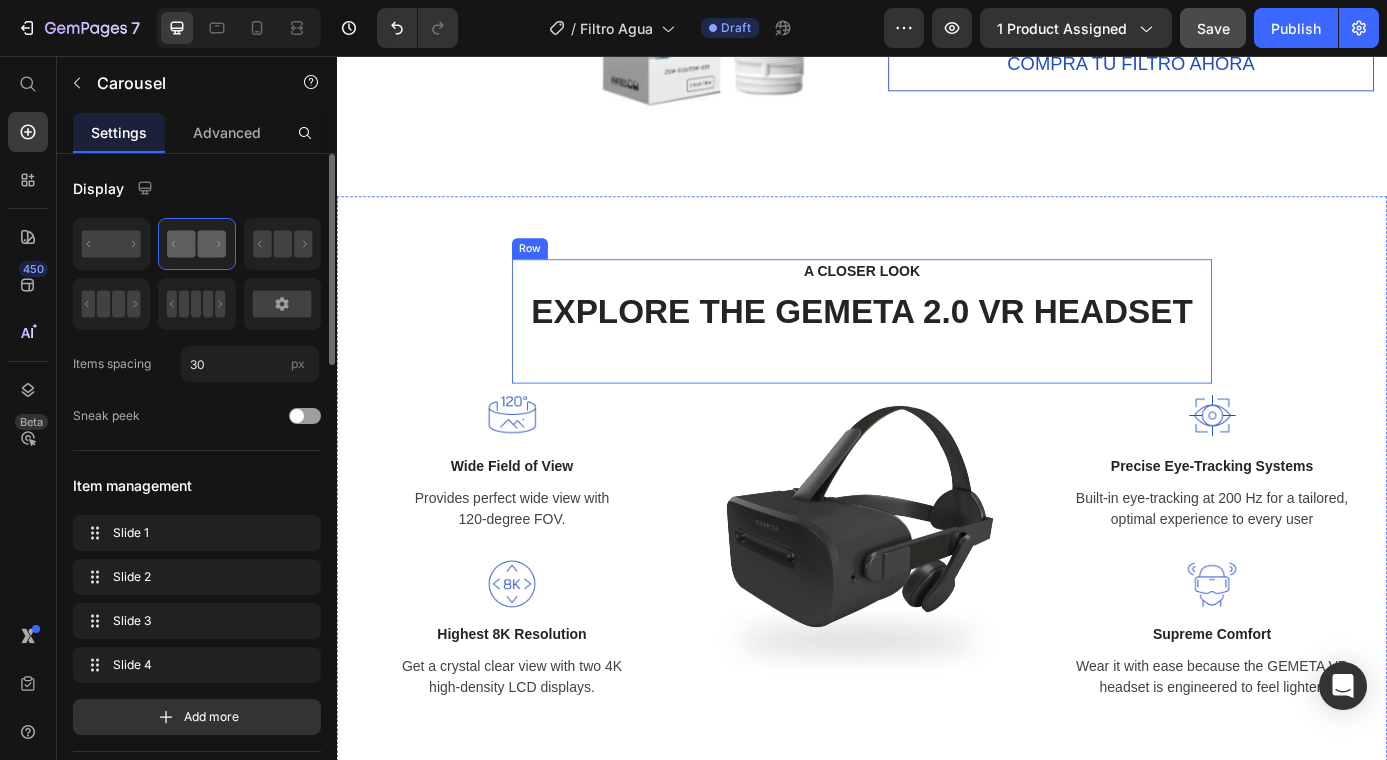 scroll, scrollTop: 2023, scrollLeft: 0, axis: vertical 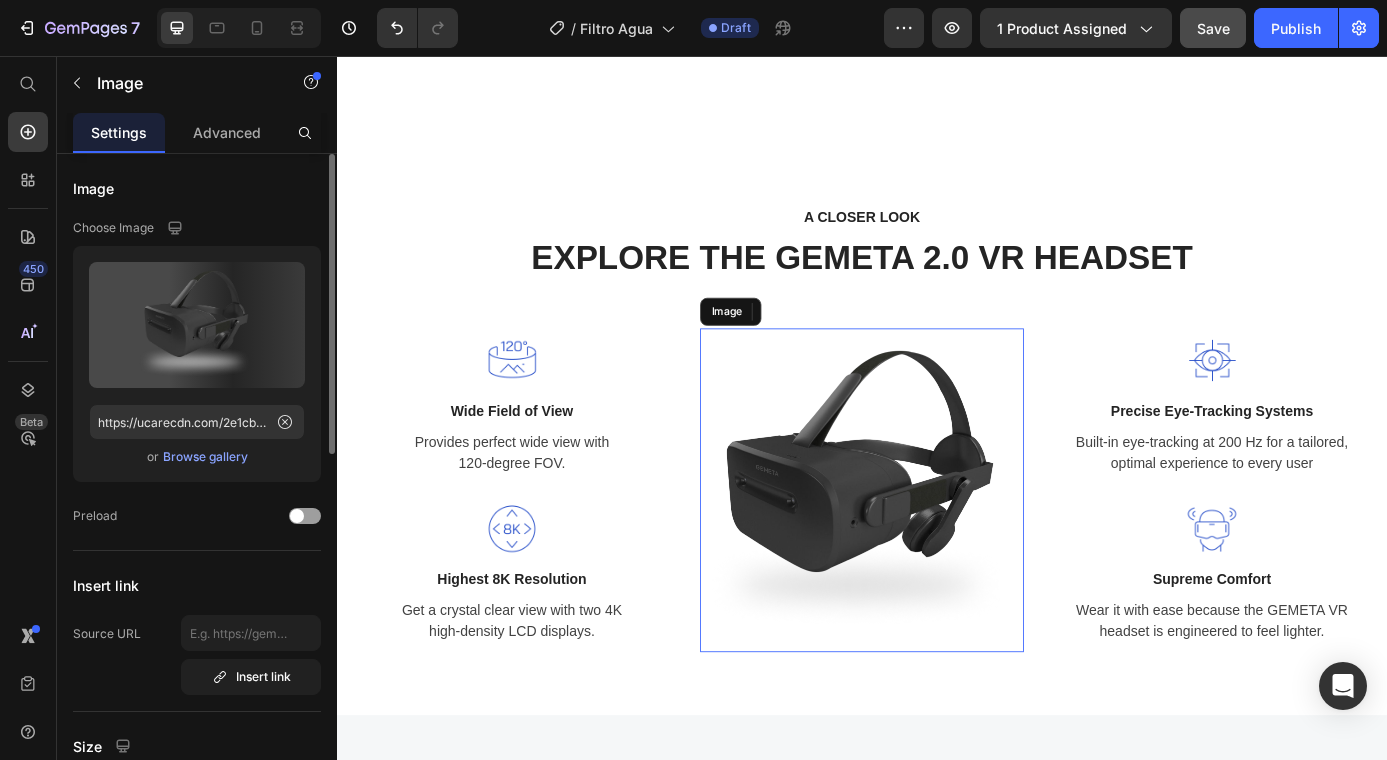 click at bounding box center (937, 552) 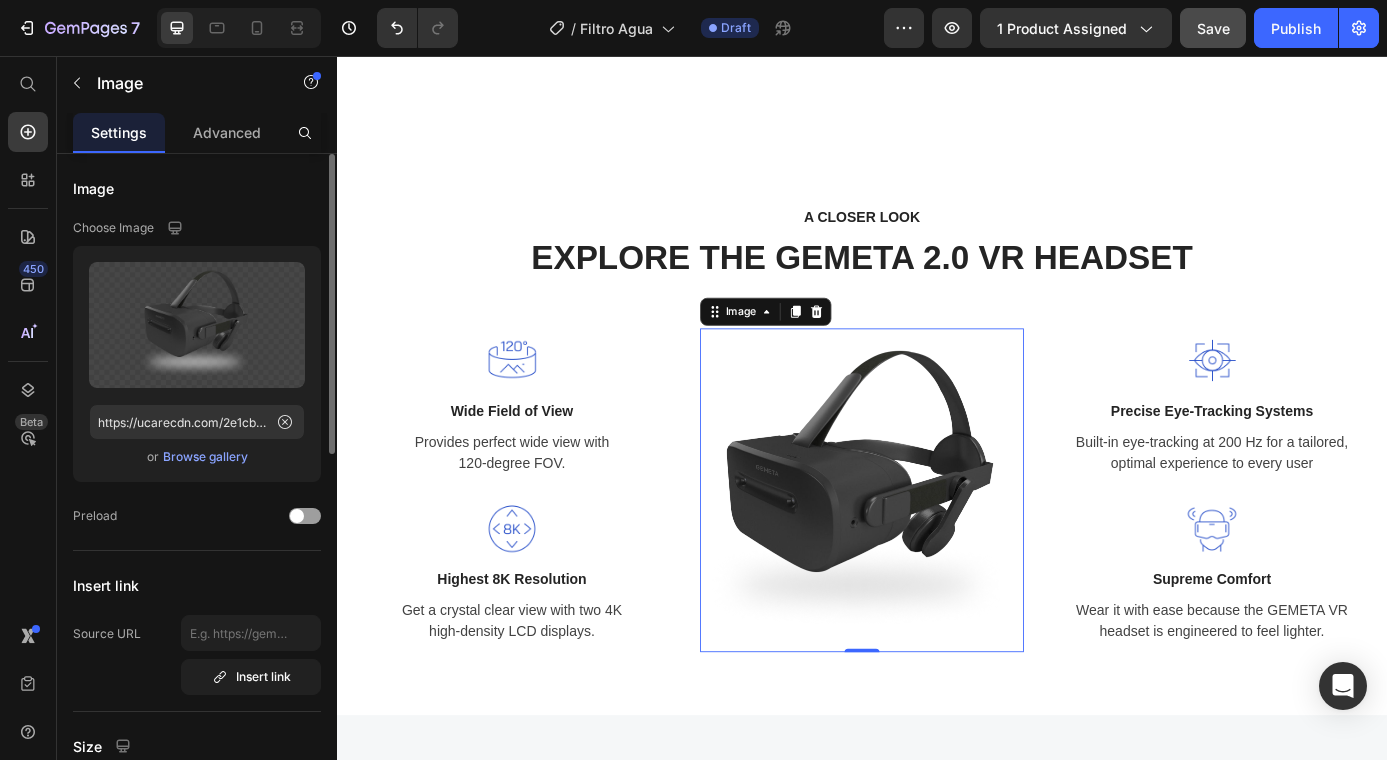 click at bounding box center [937, 552] 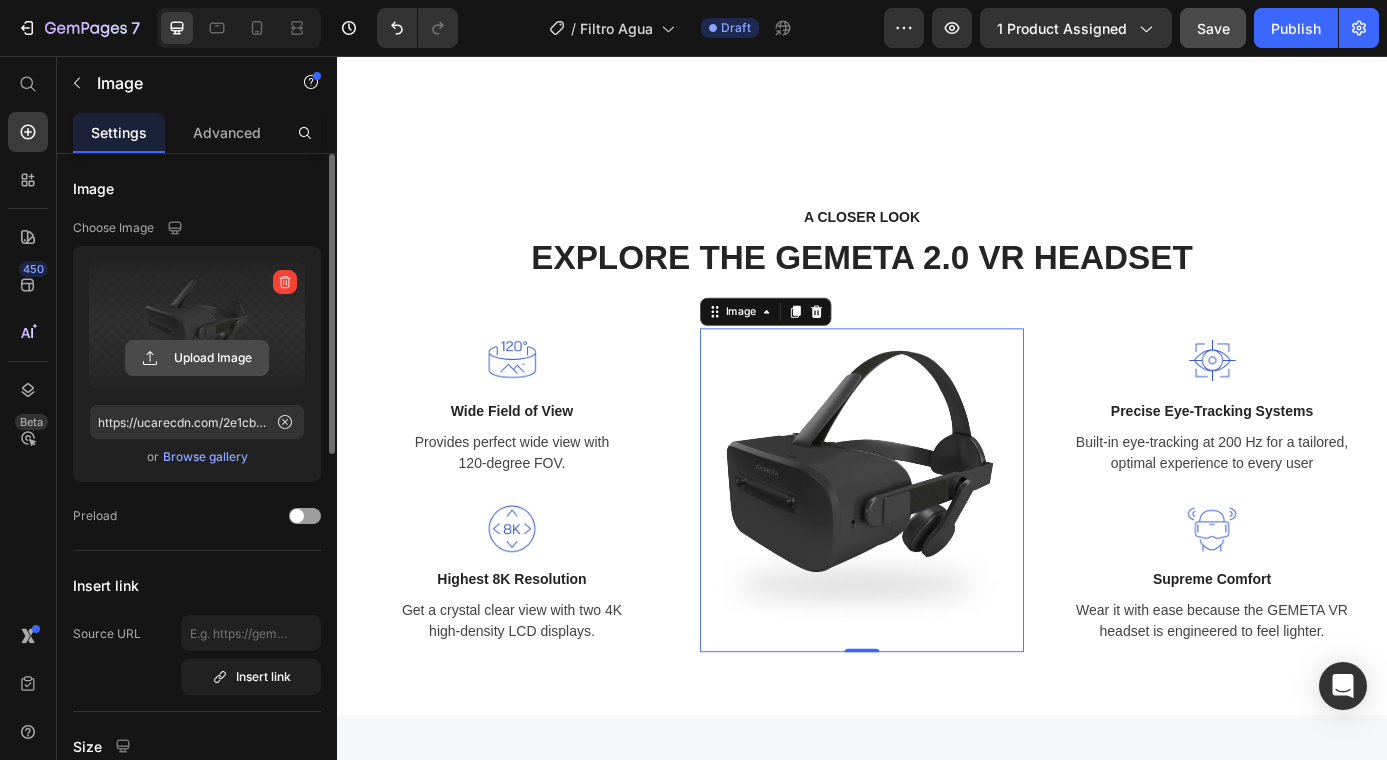 click 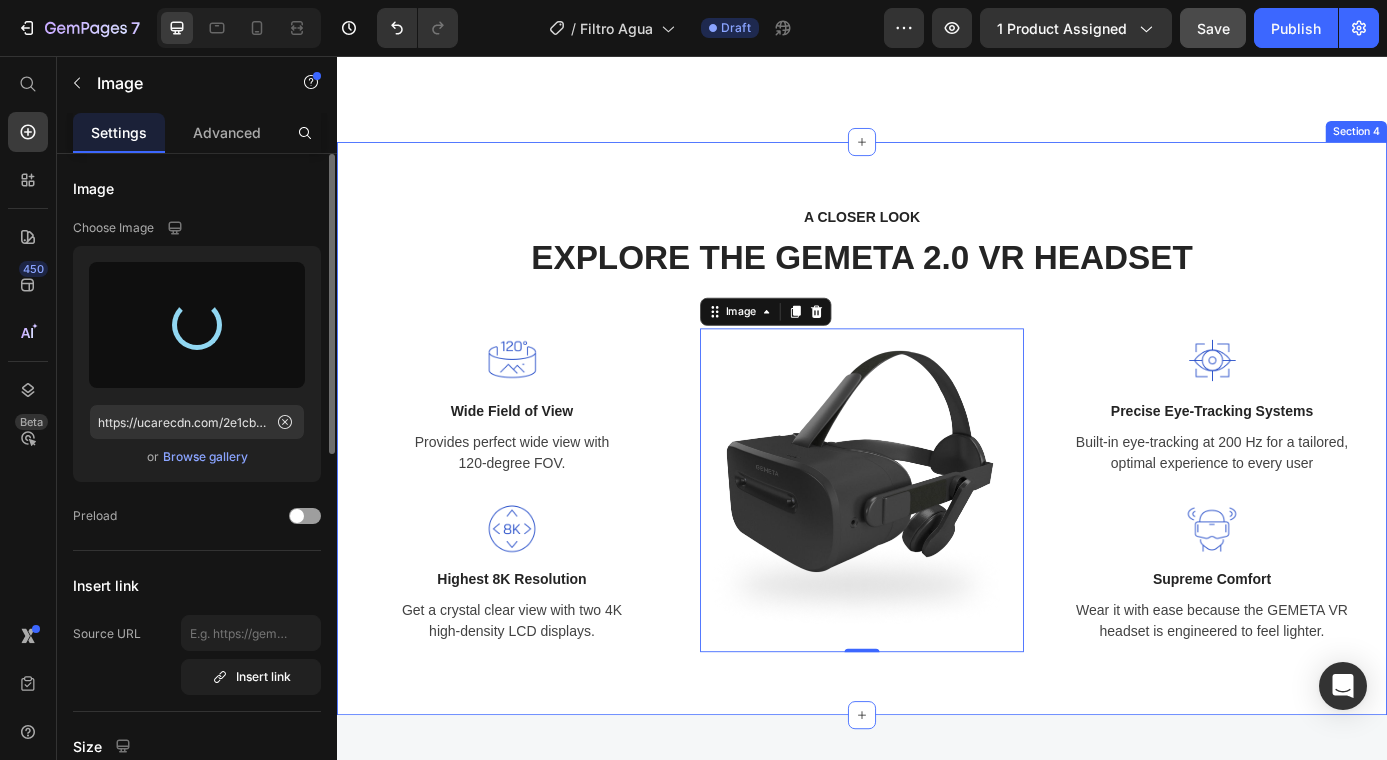 type on "https://cdn.shopify.com/s/files/1/0949/9551/3625/files/gempages_574479121283810533-bf67c8e4-3dbf-429c-bfe9-b4e427da8c61.webp" 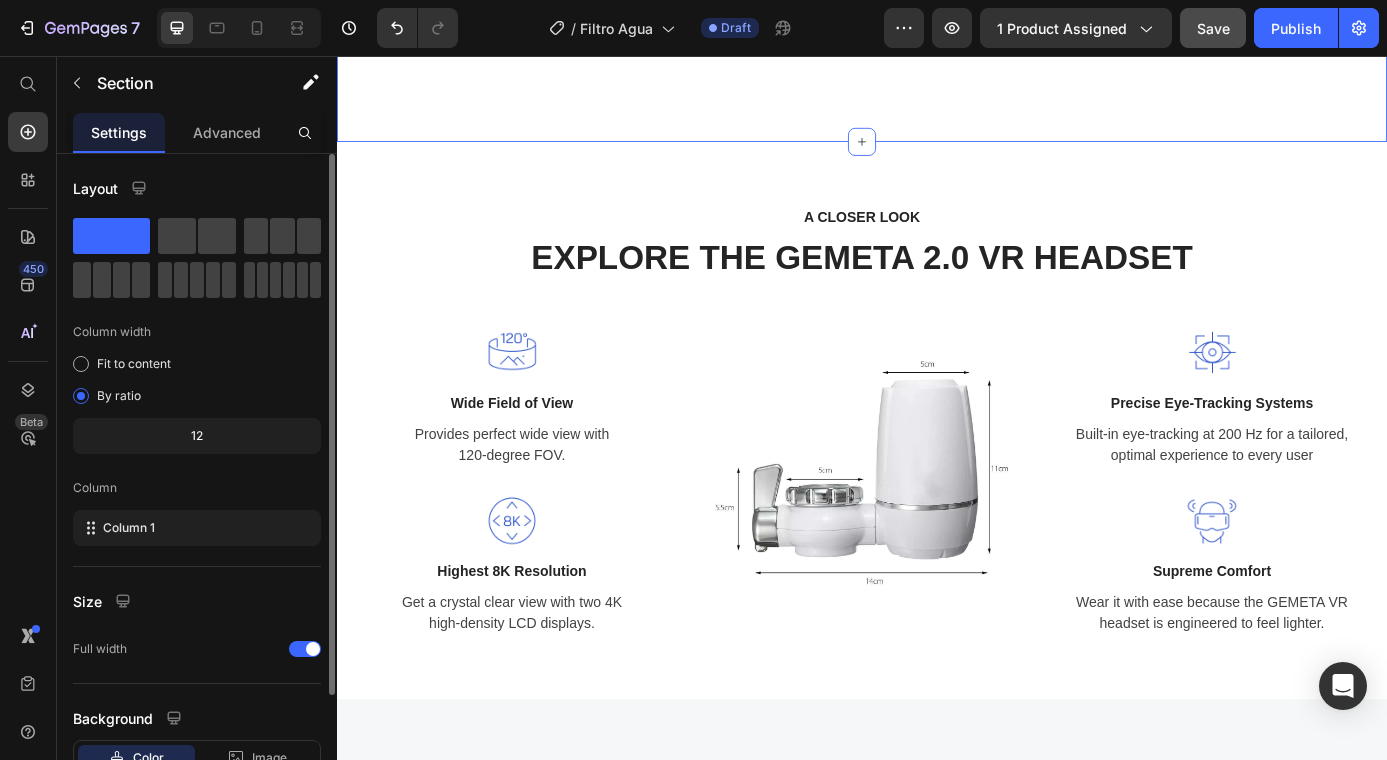 click on "Product Images Filtro de agua (P) Title
Icon
Icon
Icon
Icon
Icon Icon List Hoz 915 reviews Text block Row $60.000,00 (P) Price $0,00 (P) Price Save $0,00 (P) Tag Row LLEVATE UN FILTRO DE REPUESTO (OFERTA TIEMPO LIMITADO) Text Block Row 1 (P) Quantity AÑADIR AL CARRITO (P) Cart Button COMPRA TU FILTRO AHORA (P) Dynamic Checkout Product Section 3" at bounding box center (937, -196) 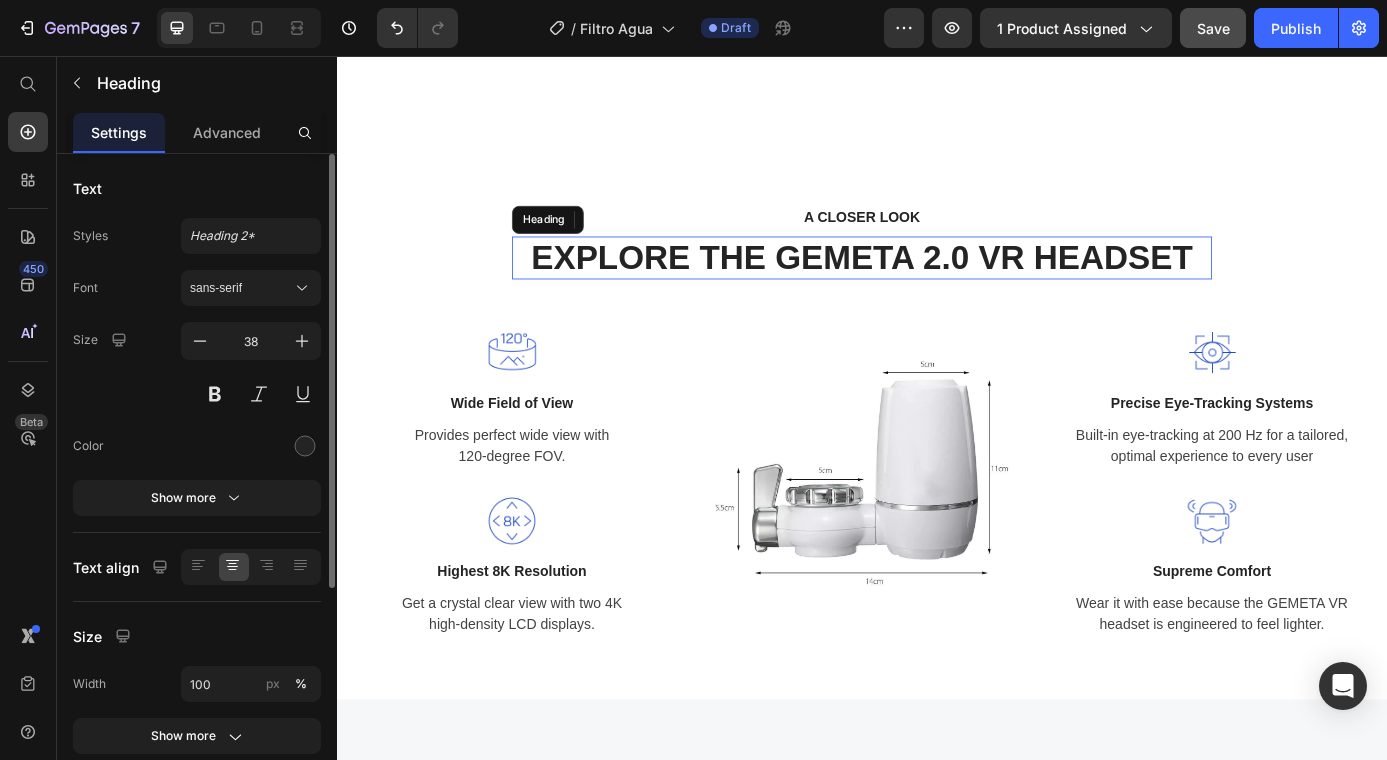 click on "EXPLORE THE GEMETA 2.0 VR HEADSET" at bounding box center (937, 287) 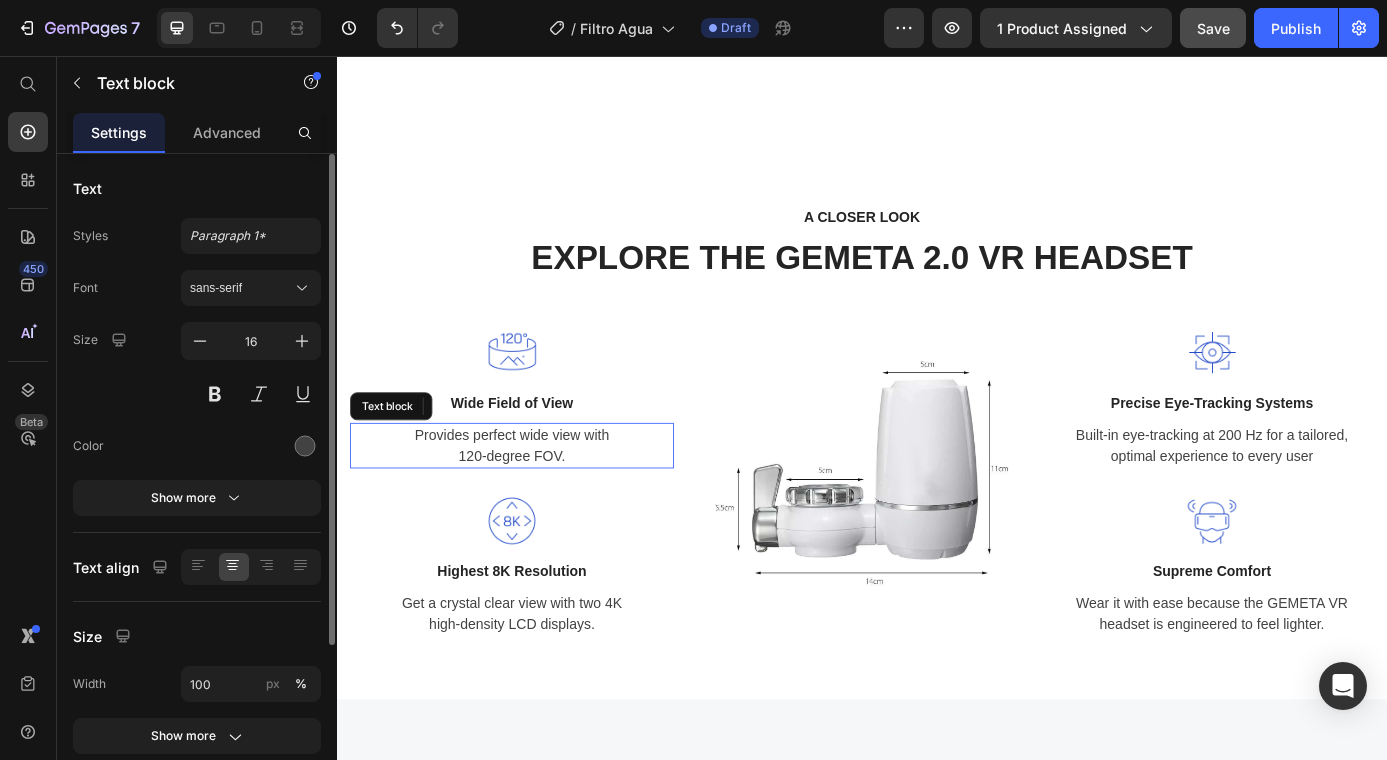click on "Provides perfect wide view with  120-degree FOV." at bounding box center [537, 501] 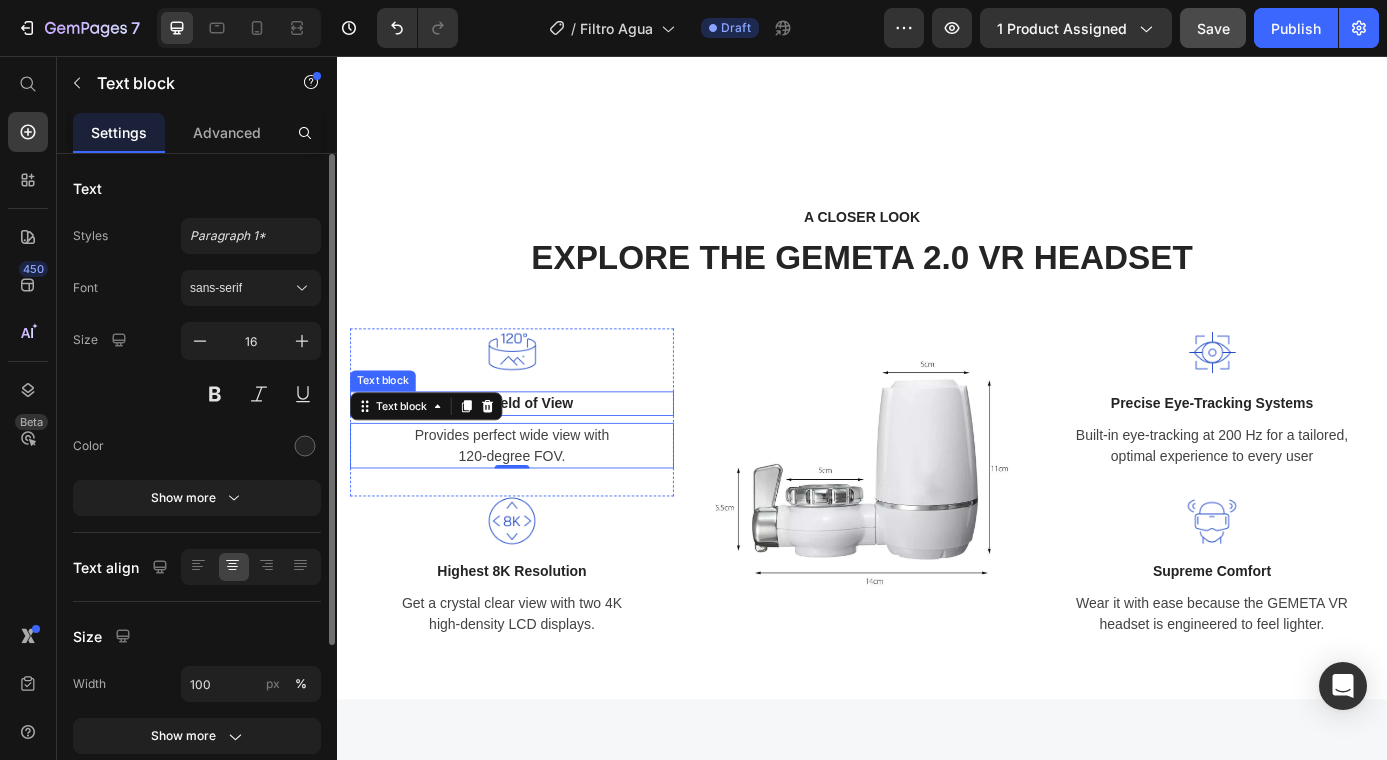 click on "Wide Field of View" at bounding box center (537, 453) 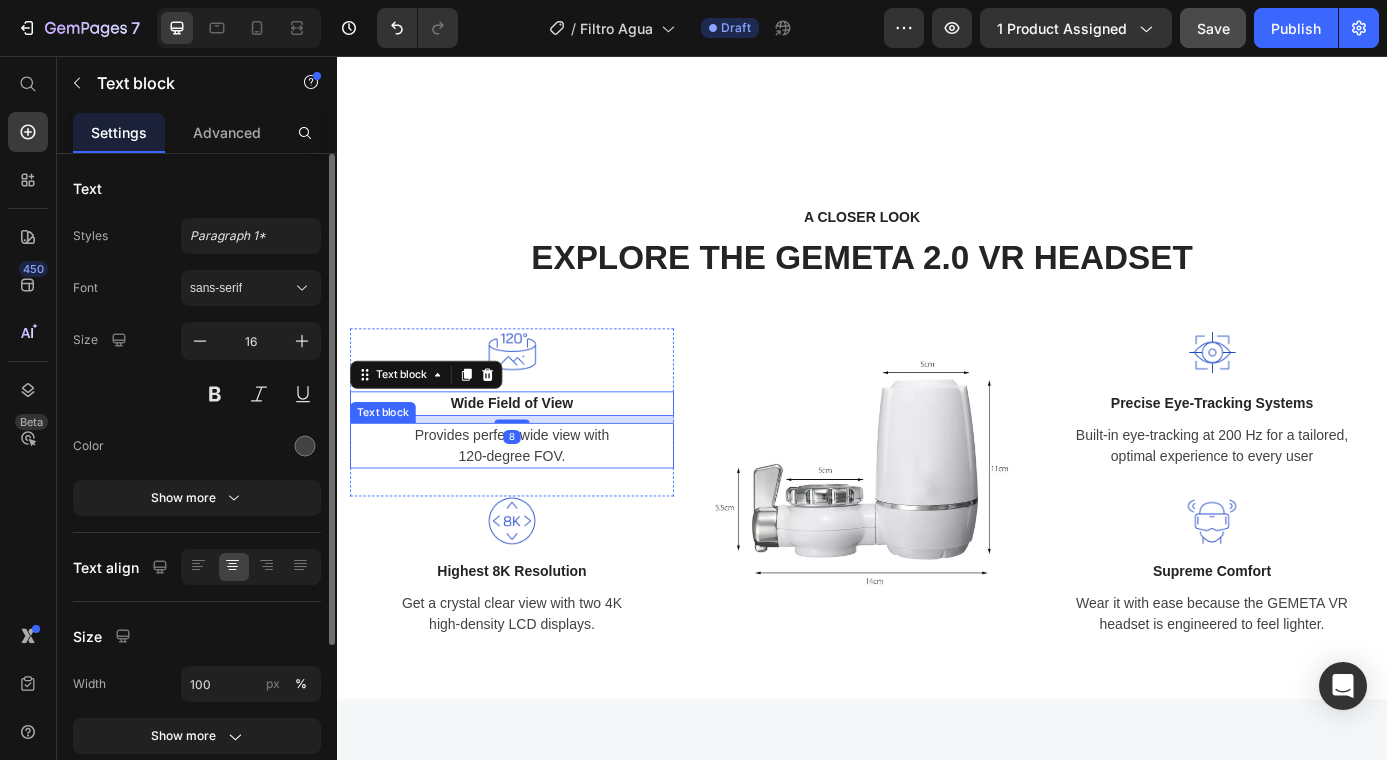 click on "Provides perfect wide view with  120-degree FOV." at bounding box center [537, 501] 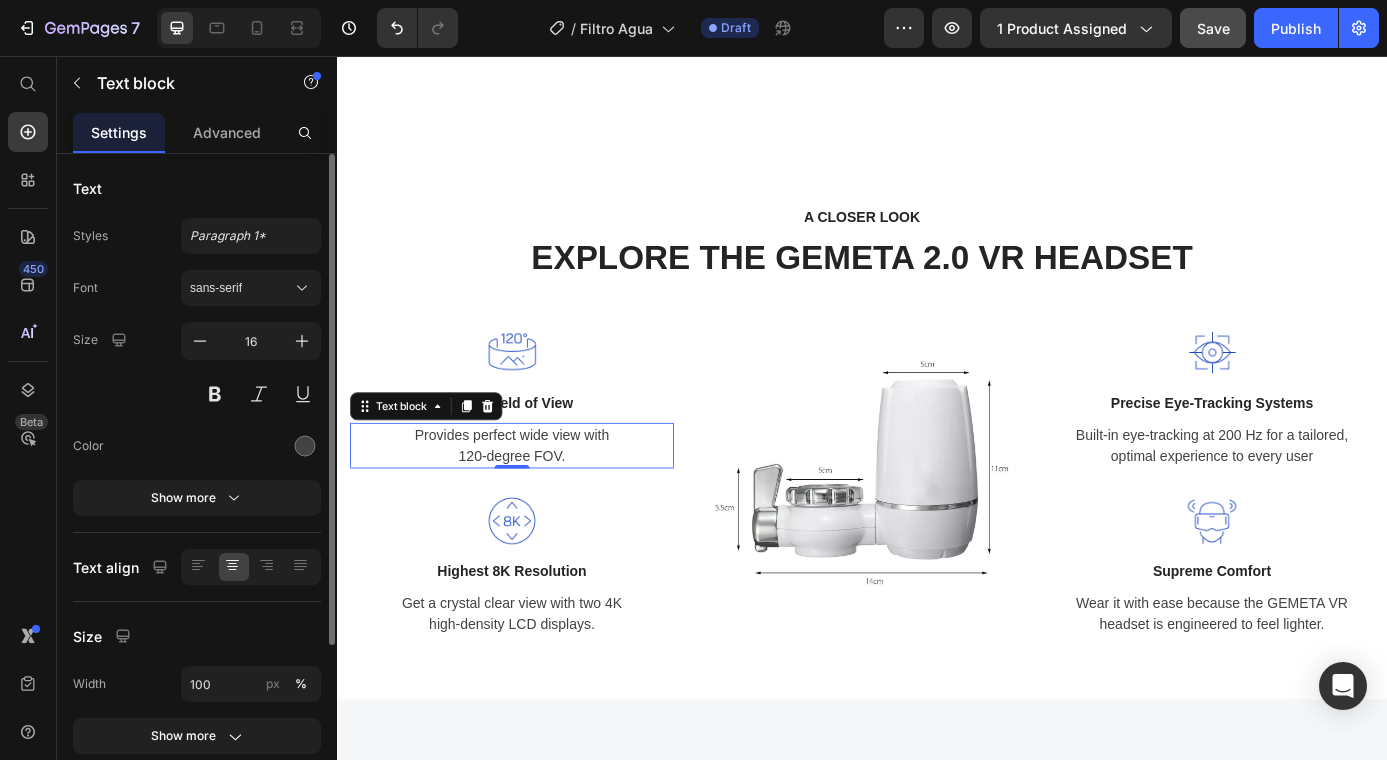 click on "Provides perfect wide view with  120-degree FOV." at bounding box center (537, 501) 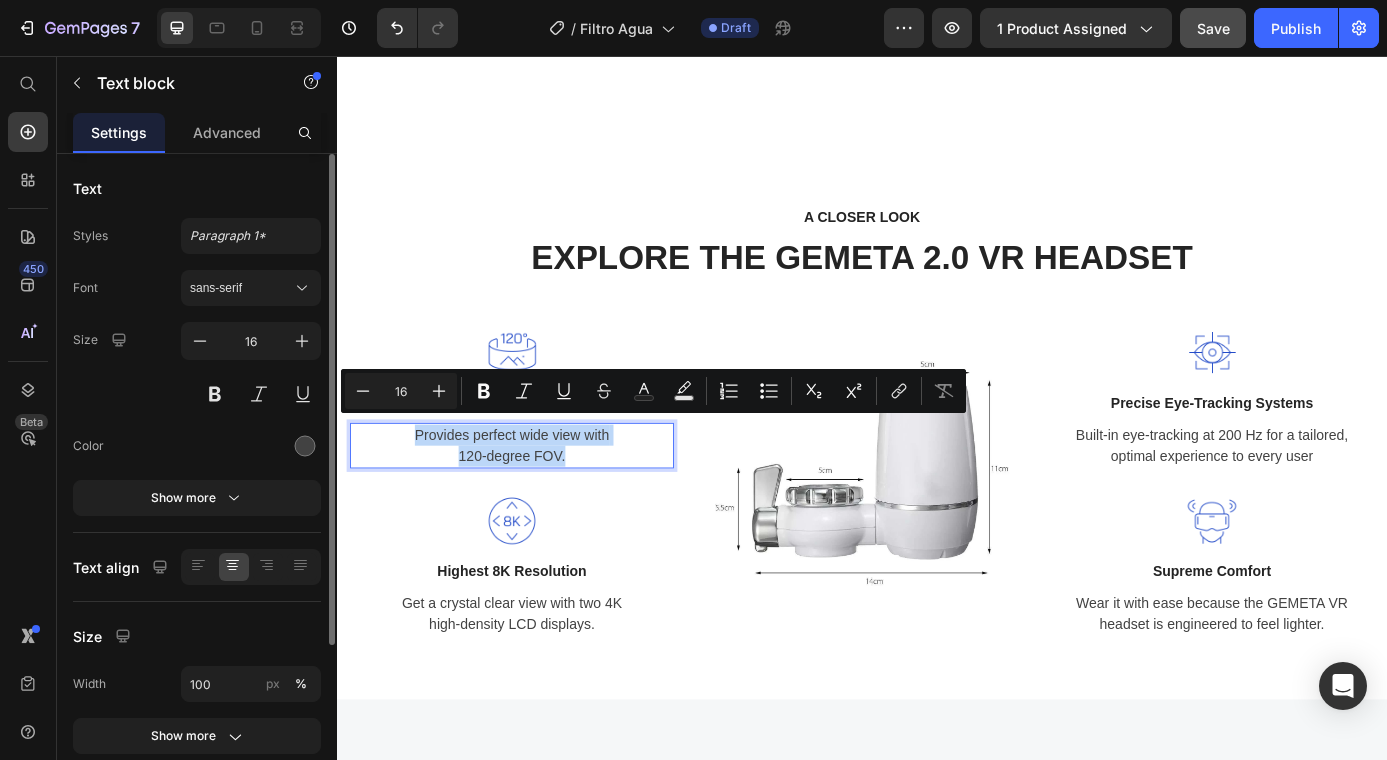 drag, startPoint x: 592, startPoint y: 502, endPoint x: 412, endPoint y: 479, distance: 181.4635 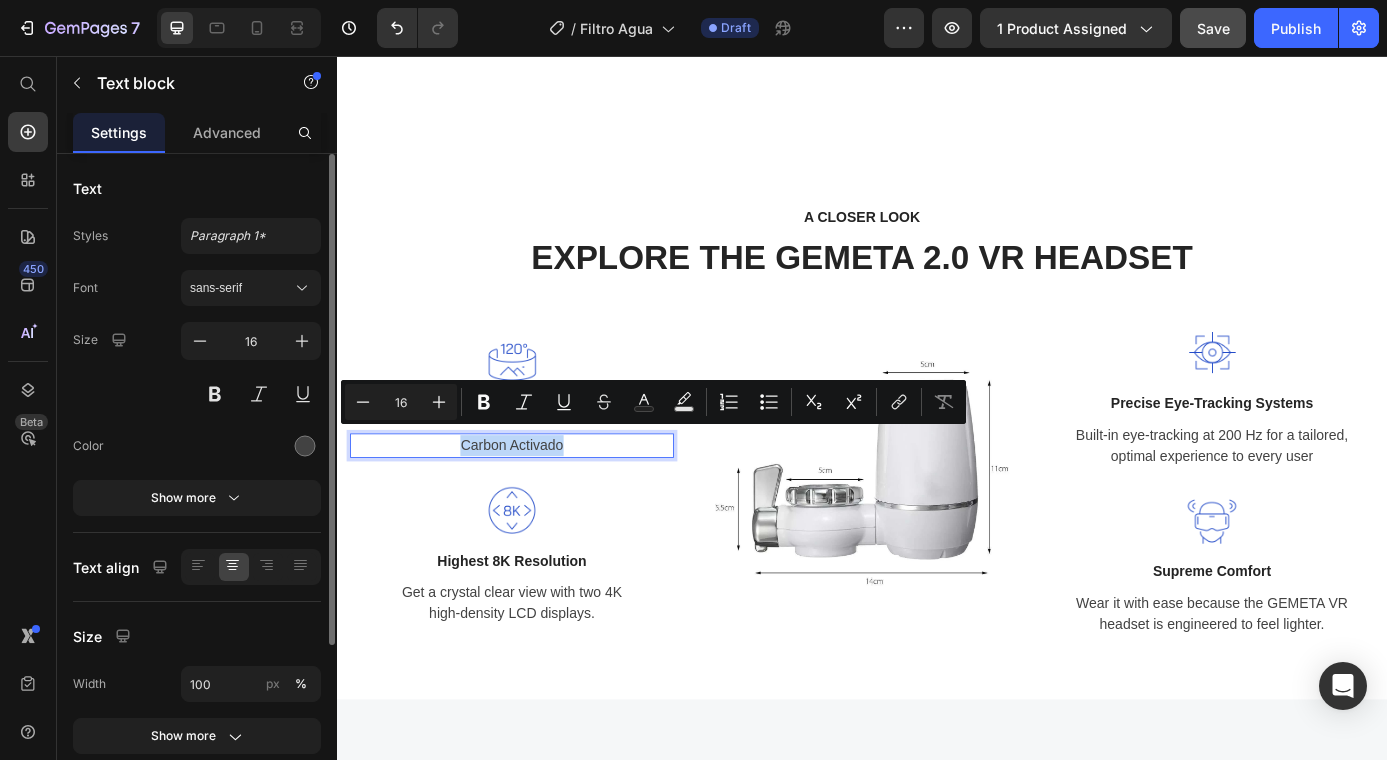drag, startPoint x: 593, startPoint y: 490, endPoint x: 448, endPoint y: 482, distance: 145.22052 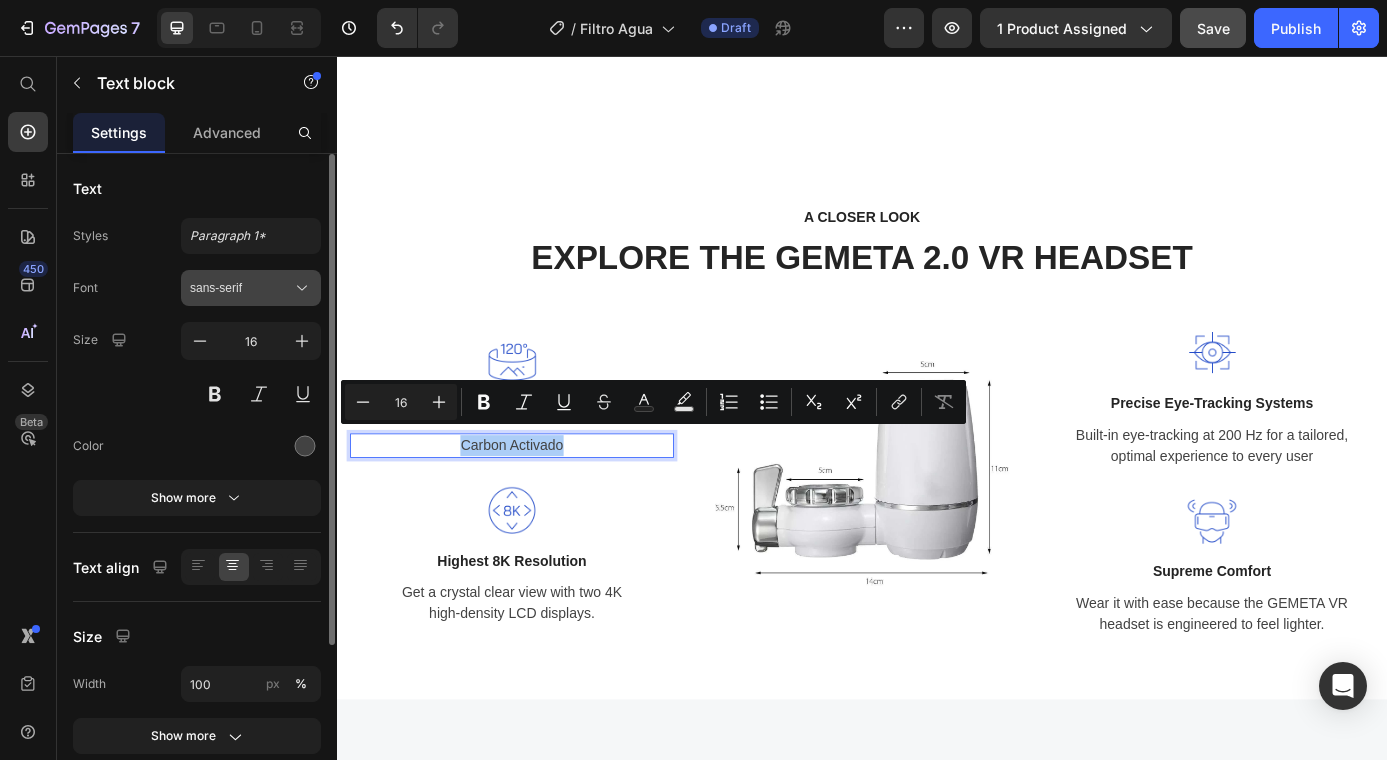 click on "sans-serif" at bounding box center [241, 288] 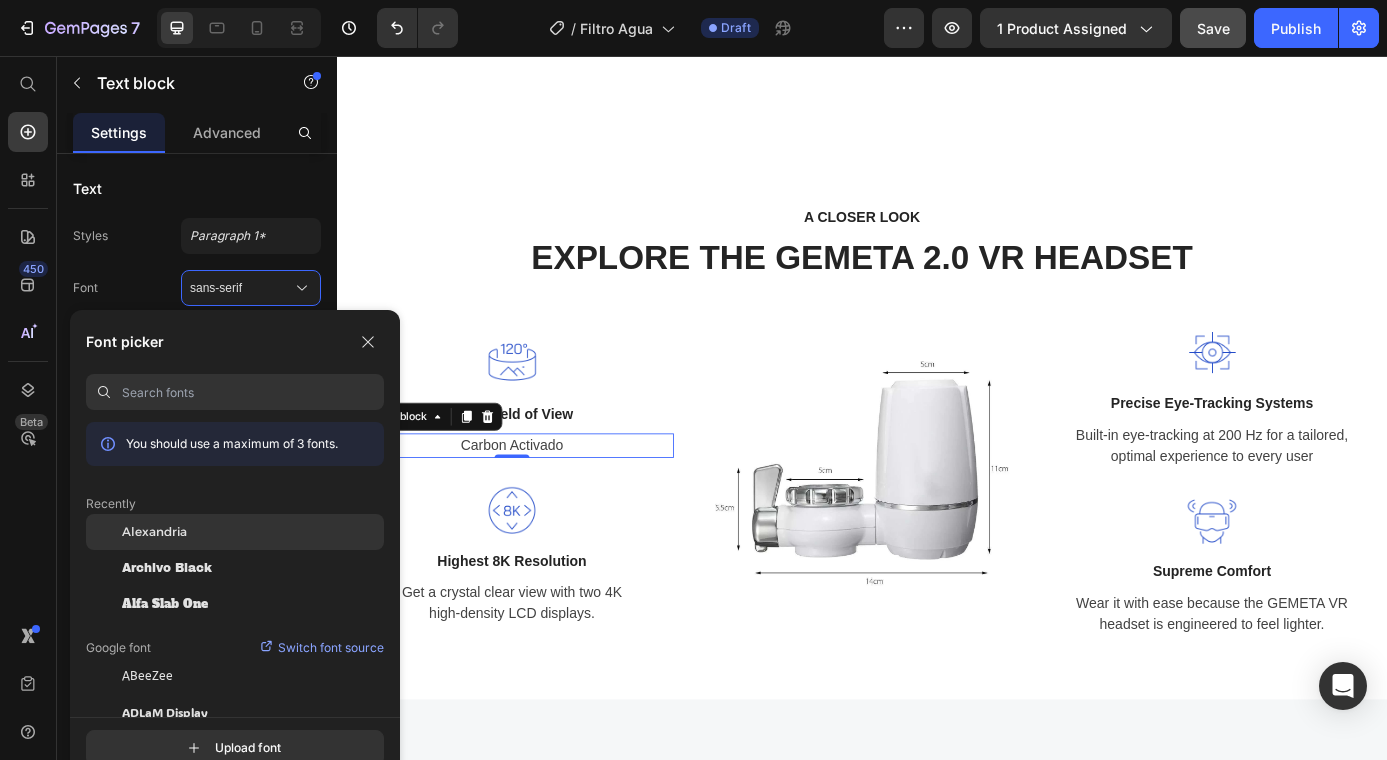 click on "Alexandria" 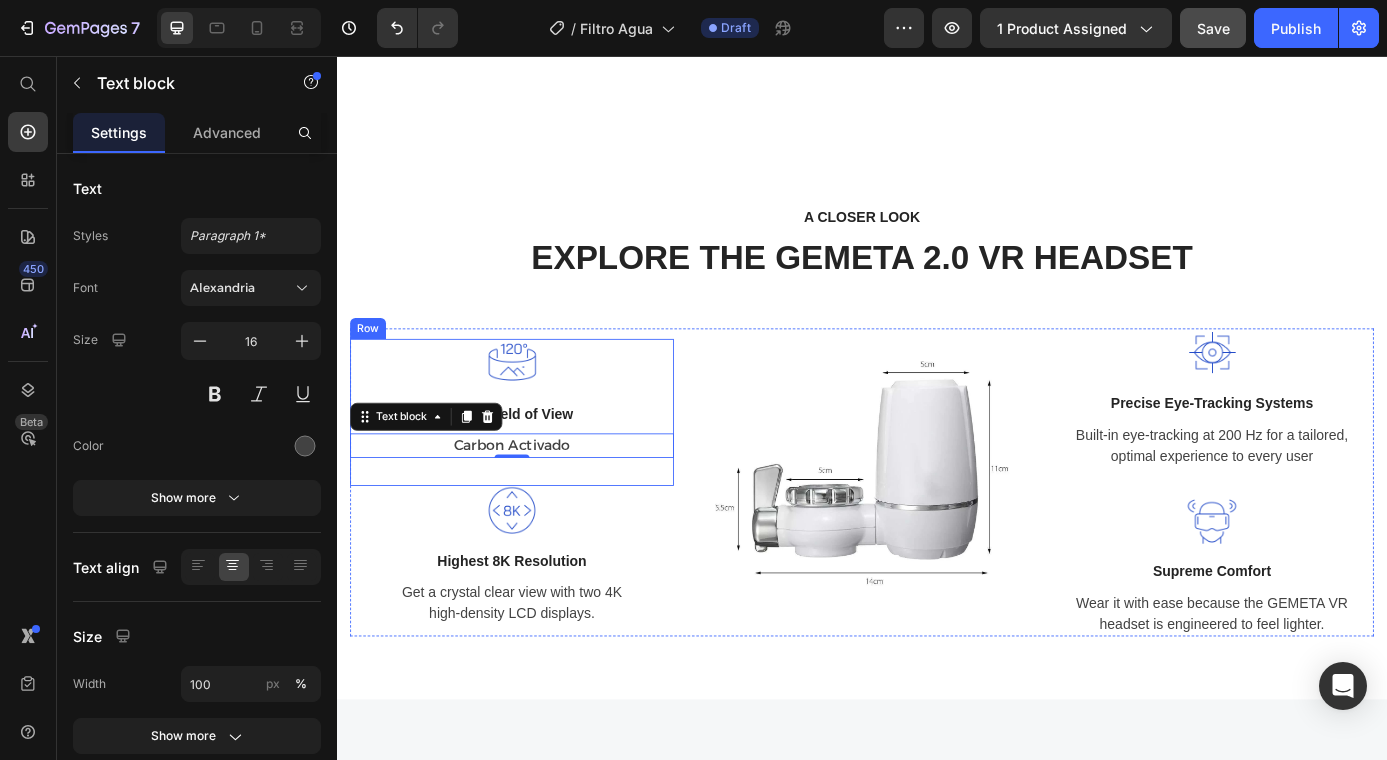click at bounding box center (537, 407) 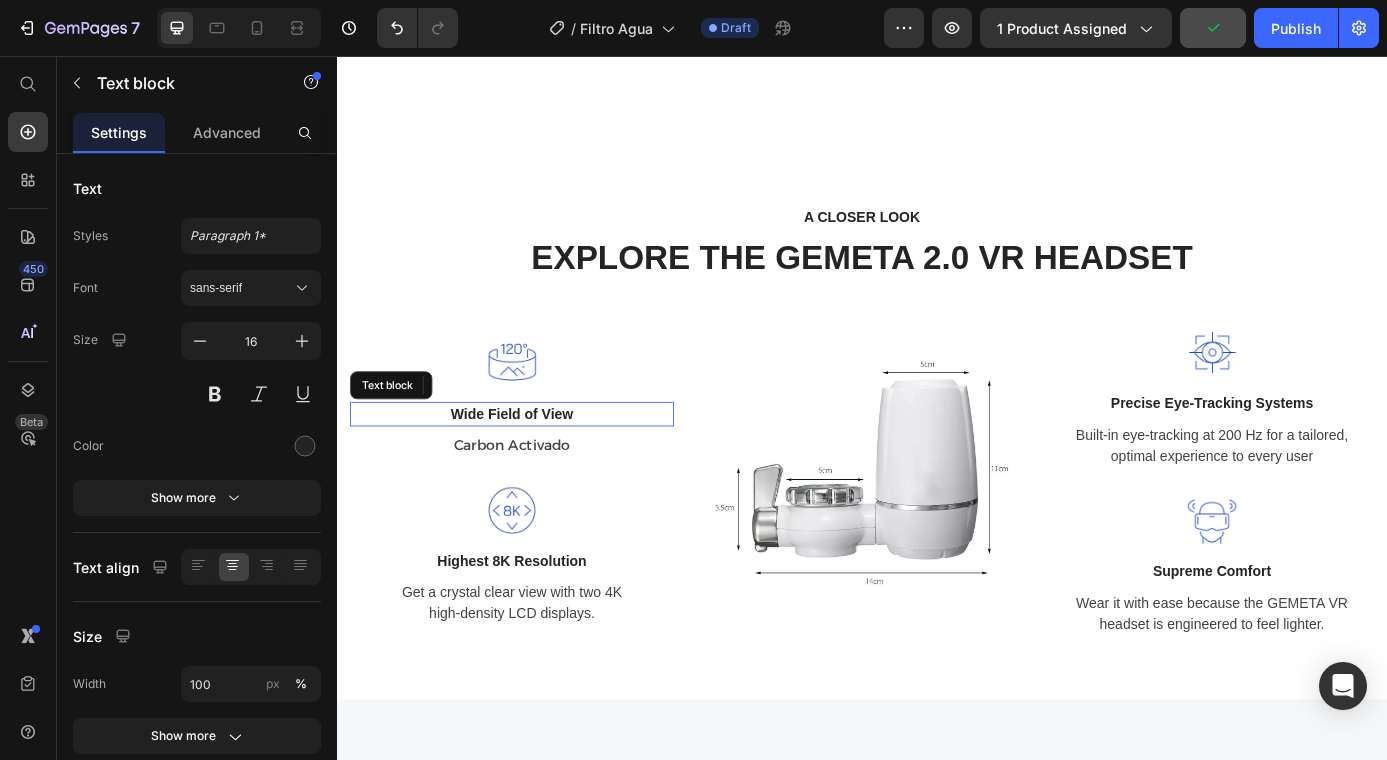 click on "Wide Field of View" at bounding box center [537, 465] 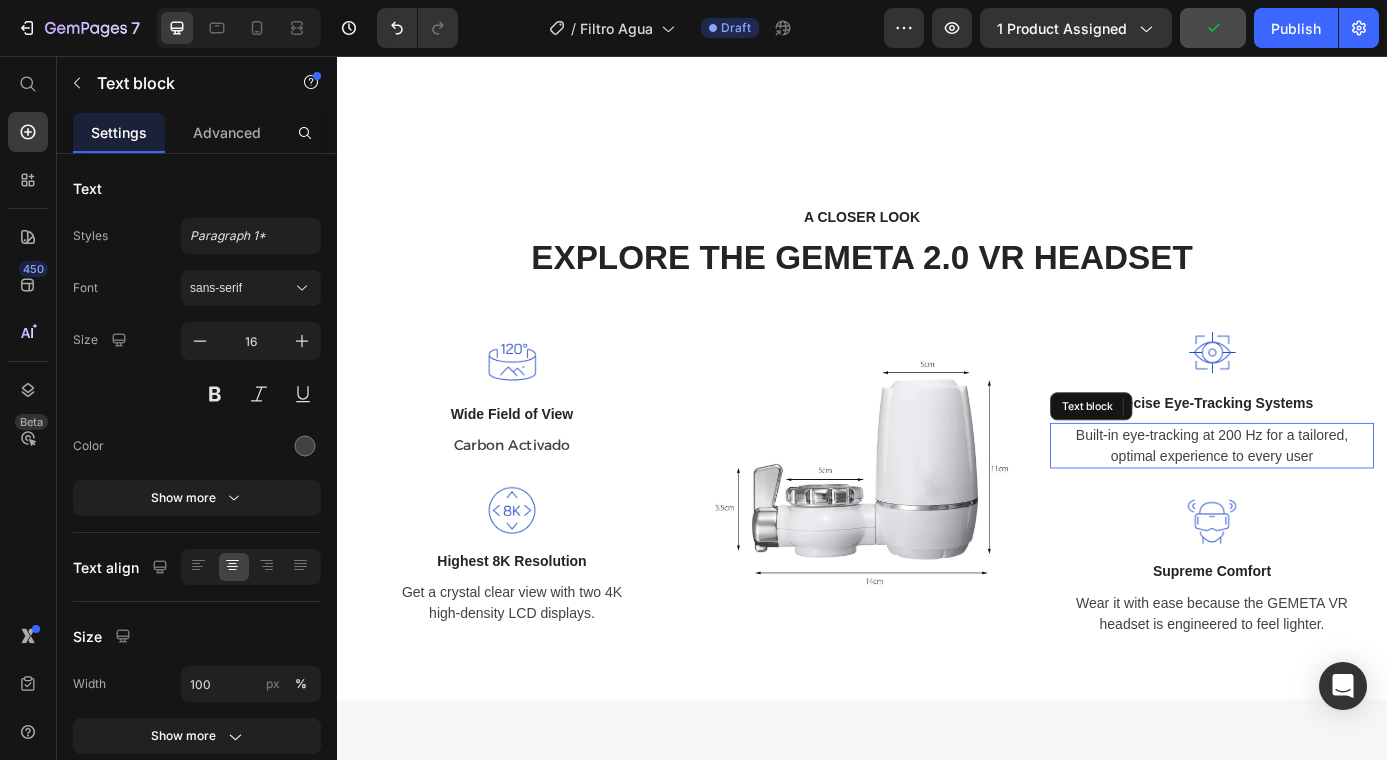 click on "Built-in eye-tracking at 200 Hz for a tailored, optimal experience to every user" at bounding box center [1337, 501] 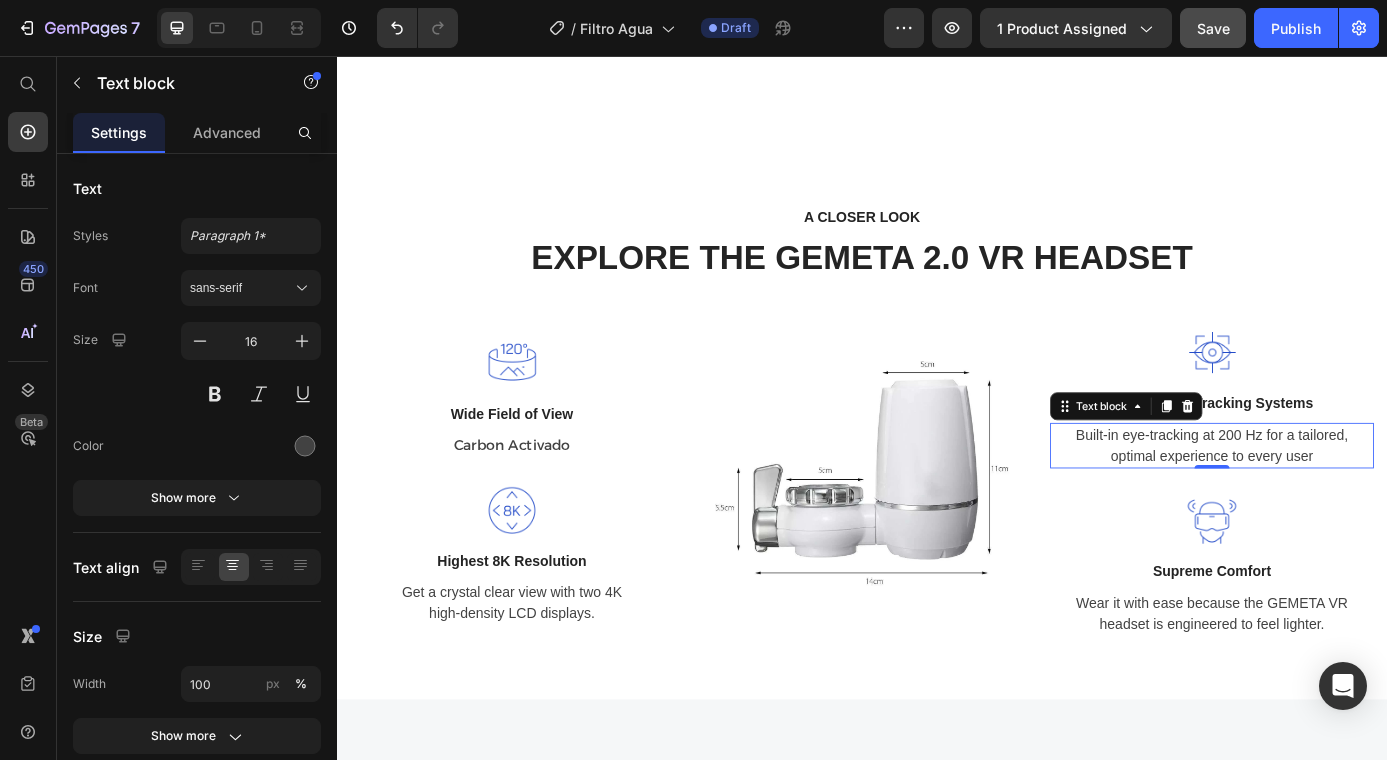 click on "Built-in eye-tracking at 200 Hz for a tailored, optimal experience to every user" at bounding box center (1337, 501) 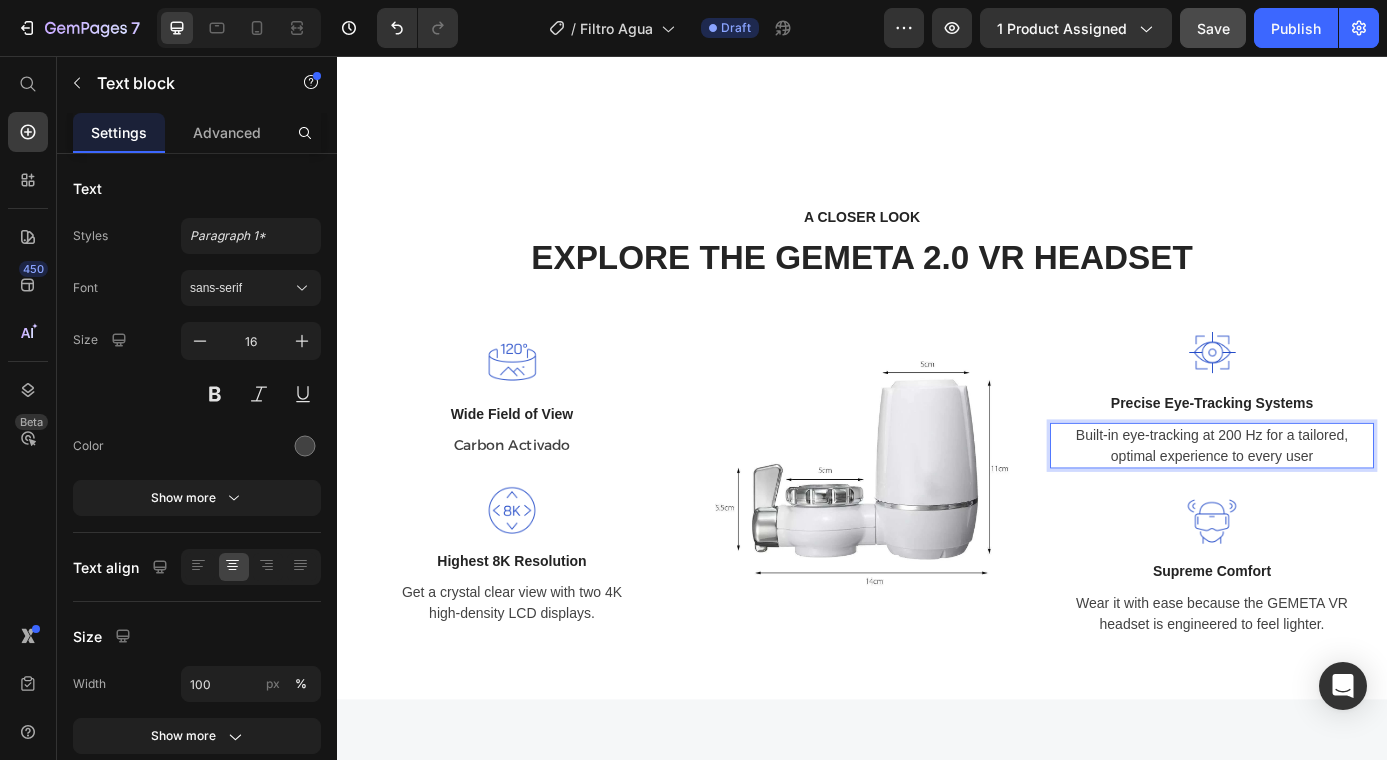 click on "Built-in eye-tracking at 200 Hz for a tailored, optimal experience to every user" at bounding box center [1337, 501] 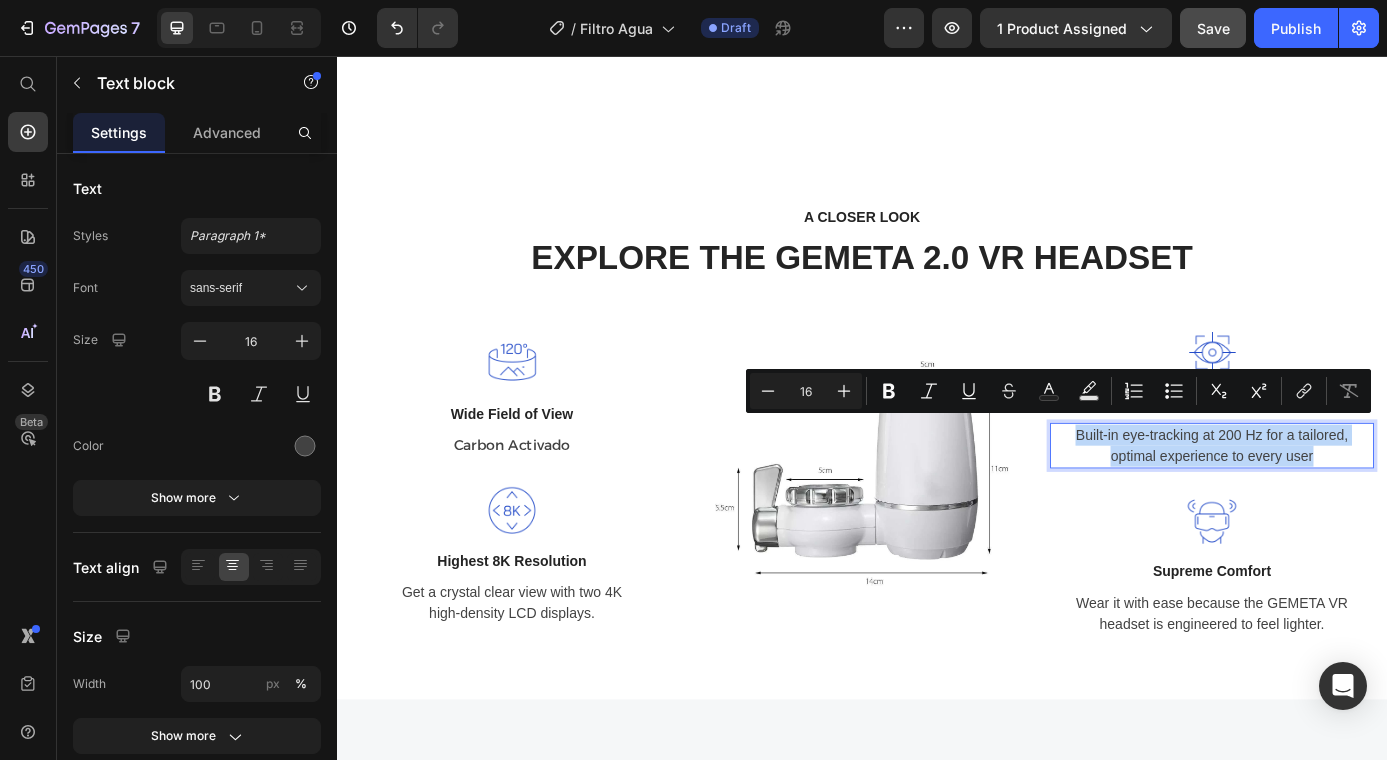 drag, startPoint x: 1462, startPoint y: 502, endPoint x: 1164, endPoint y: 475, distance: 299.22064 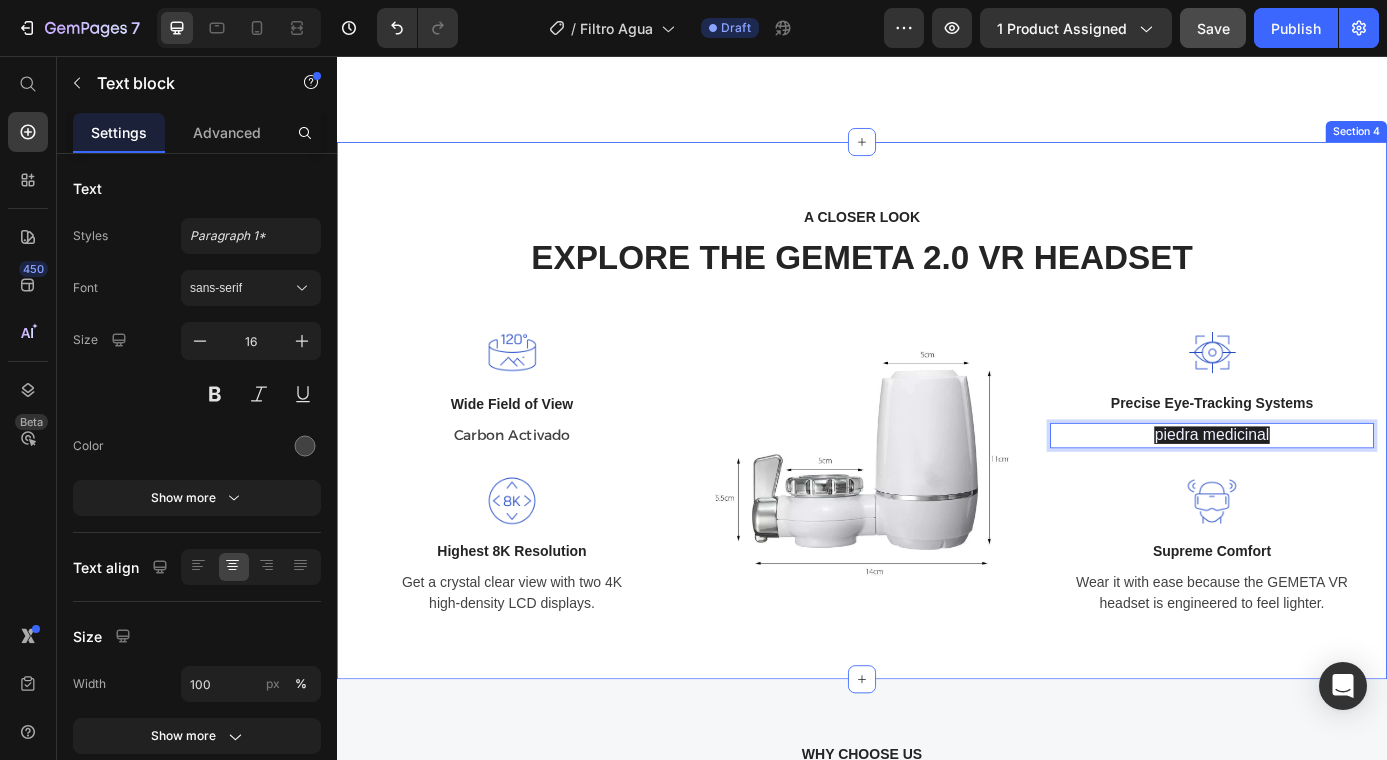 click on "A CLOSER LOOK Text block EXPLORE THE GEMETA 2.0 VR HEADSET Heading Row Image Wide Field of View Text block Carbon Activado Text block Row Image Highest 8K Resolution Text block Get a crystal clear view with two 4K  high-density LCD displays. Text block Row Image Image Precise Eye-Tracking Systems Text block piedra medicinal Text block   0 Row Image Supreme Comfort  Text block Wear it with ease because the GEMETA VR headset is engineered to feel lighter. Text block Row Row" at bounding box center (937, 461) 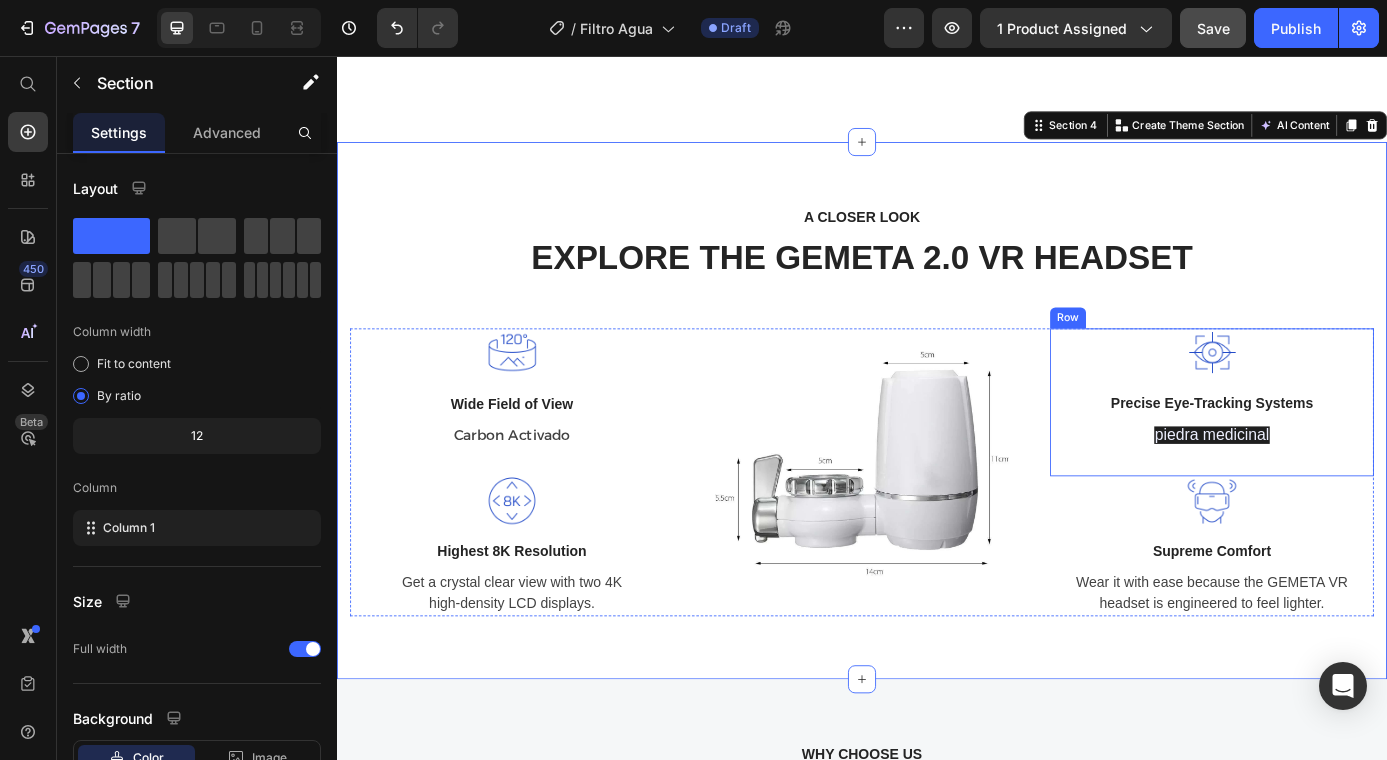 click on "Image Precise Eye-Tracking Systems Text block piedra medicinal Text block Row" at bounding box center (1337, 451) 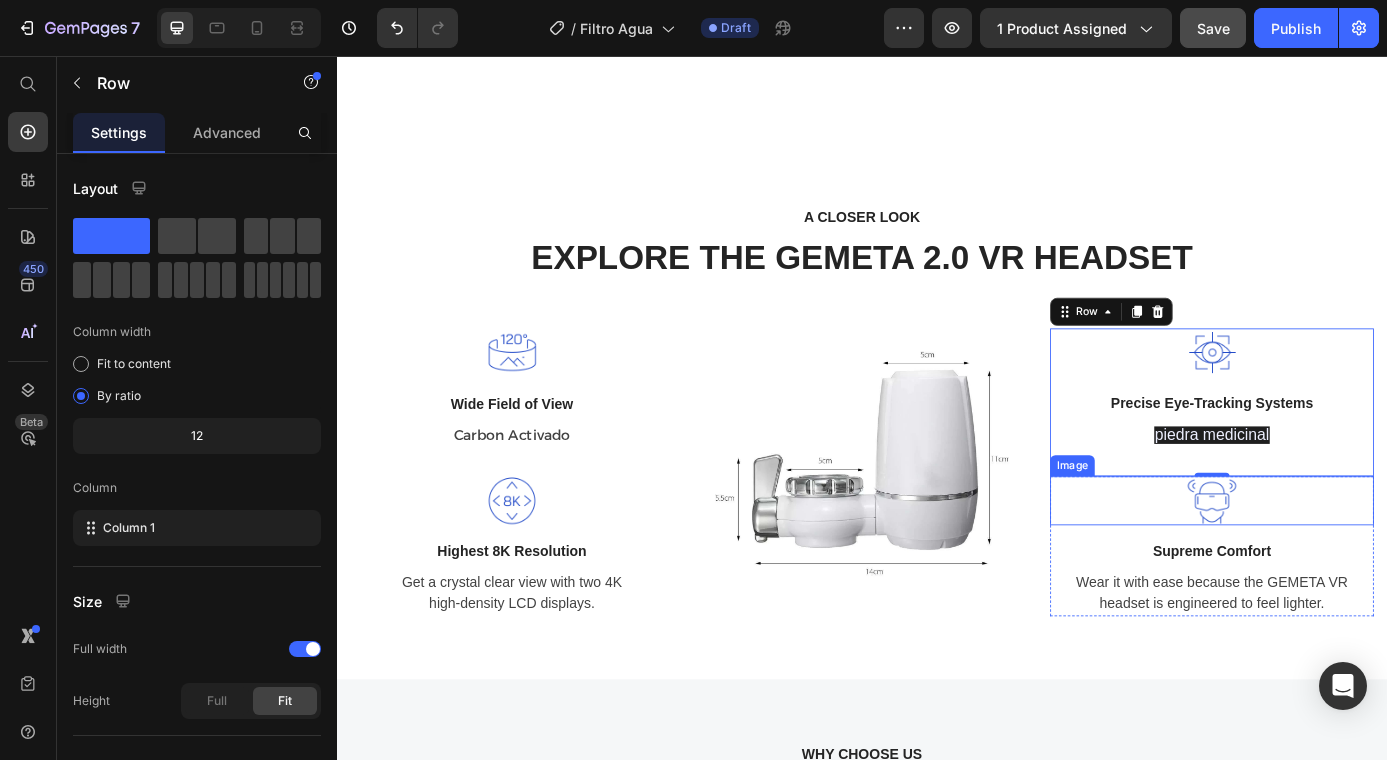 click on "Supreme Comfort" at bounding box center [1337, 622] 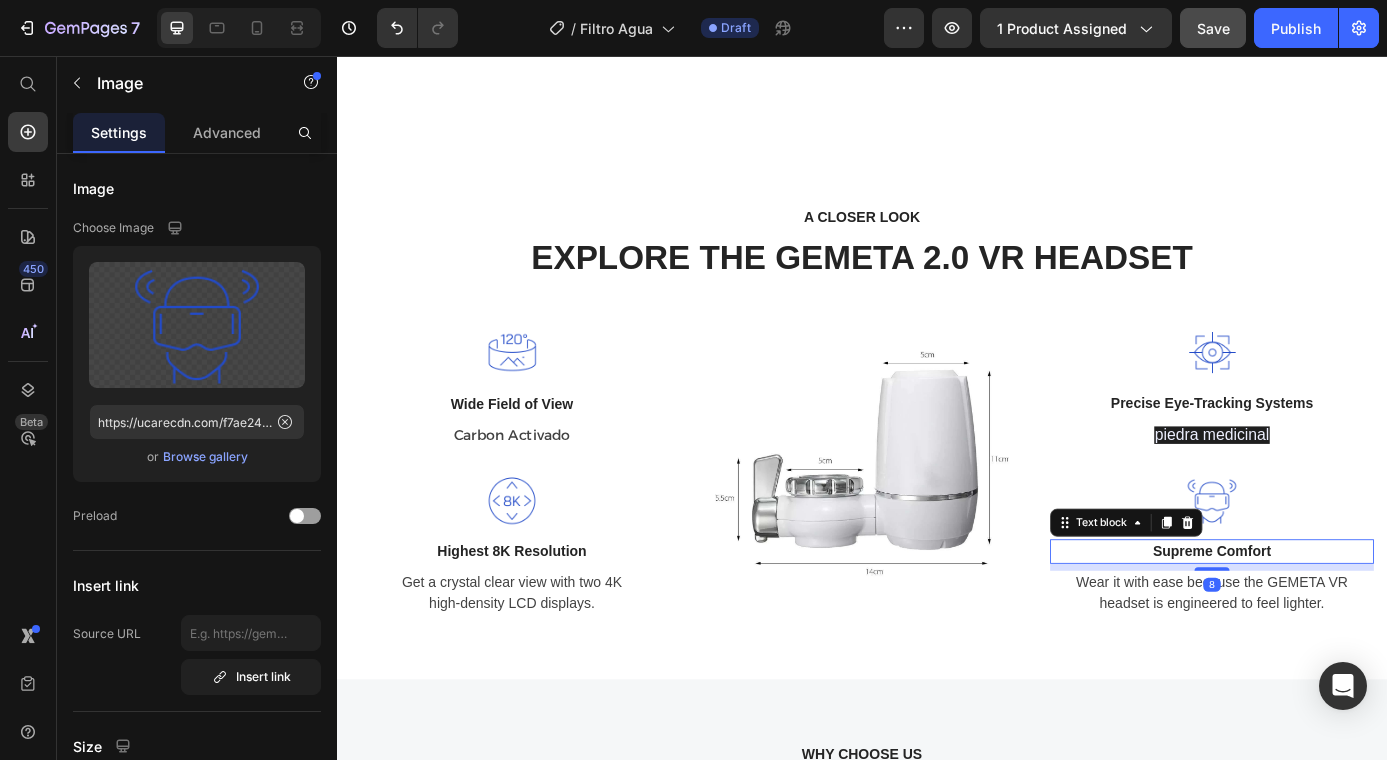 click at bounding box center (1337, 564) 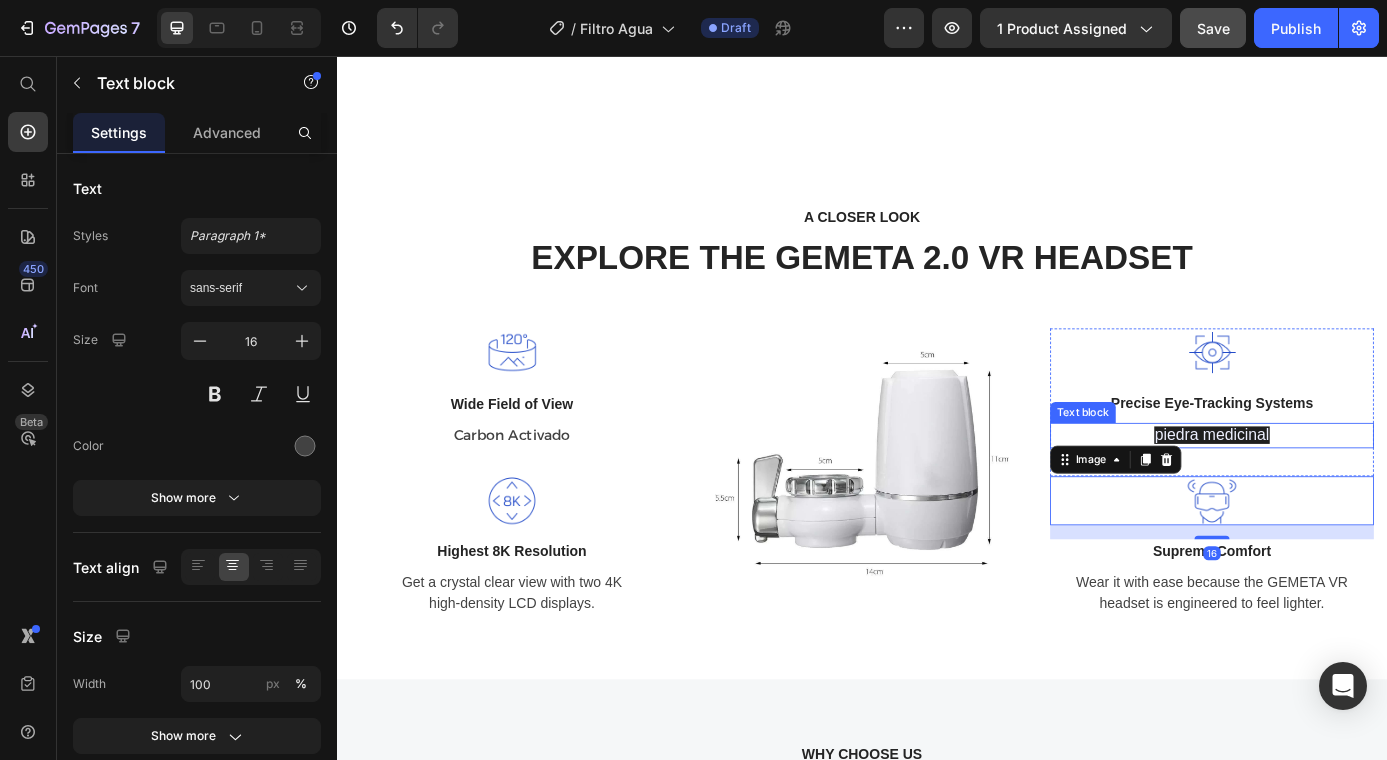 click on "piedra medicinal" at bounding box center [1336, 489] 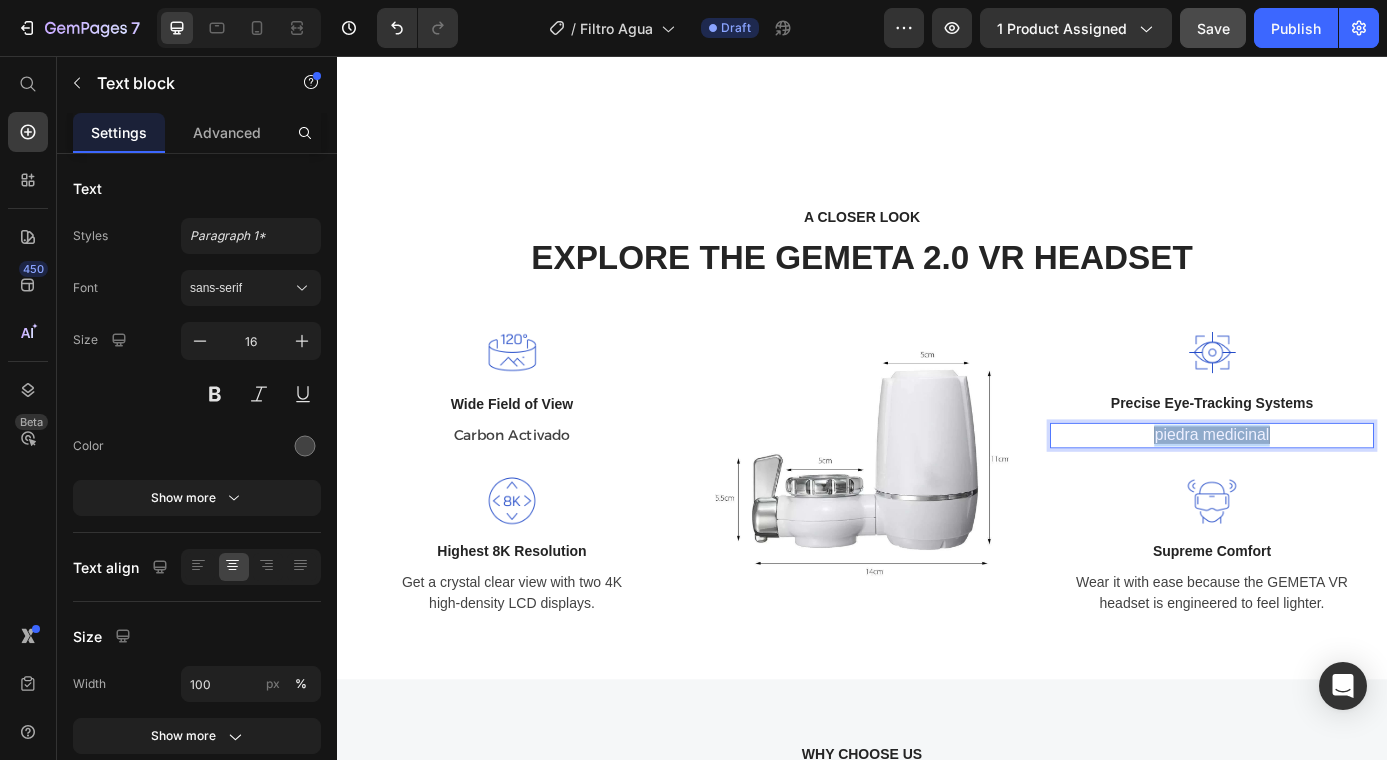 drag, startPoint x: 1396, startPoint y: 479, endPoint x: 1219, endPoint y: 481, distance: 177.01129 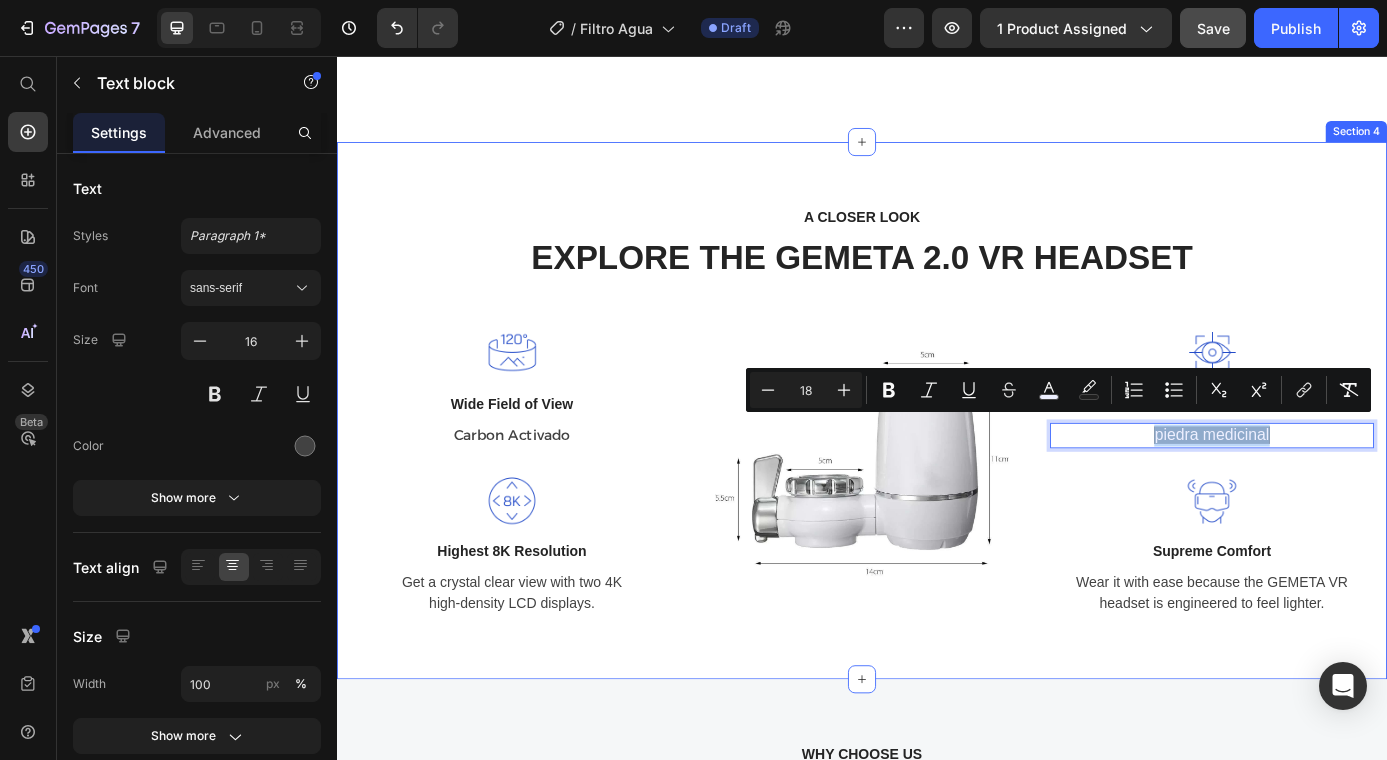 click on "A CLOSER LOOK Text block EXPLORE THE GEMETA 2.0 VR HEADSET Heading Row Image Wide Field of View Text block Carbon Activado Text block Row Image Highest 8K Resolution Text block Get a crystal clear view with two 4K  high-density LCD displays. Text block Row Image Image Precise Eye-Tracking Systems Text block piedra medicinal Text block   0 Row Image Supreme Comfort  Text block Wear it with ease because the GEMETA VR headset is engineered to feel lighter. Text block Row Row Section 4" at bounding box center (937, 461) 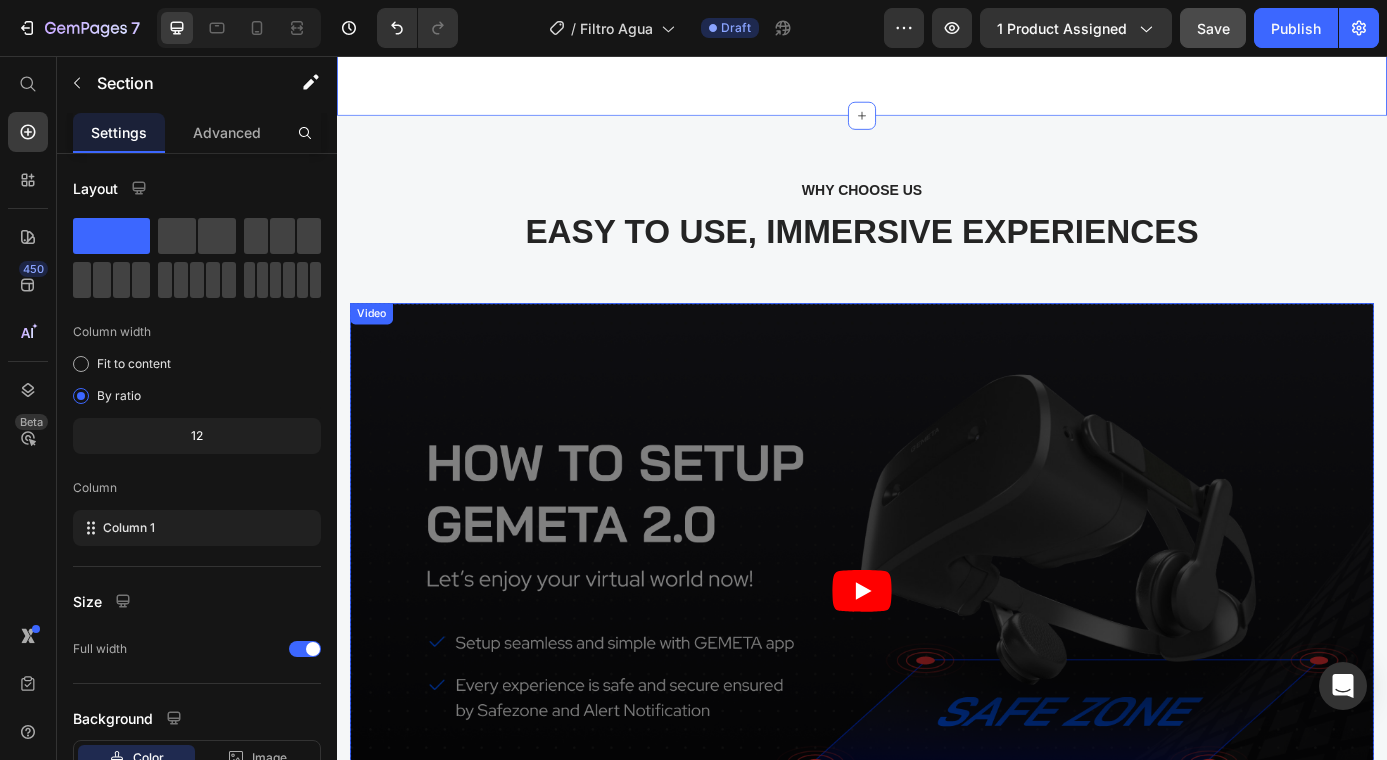 scroll, scrollTop: 1983, scrollLeft: 0, axis: vertical 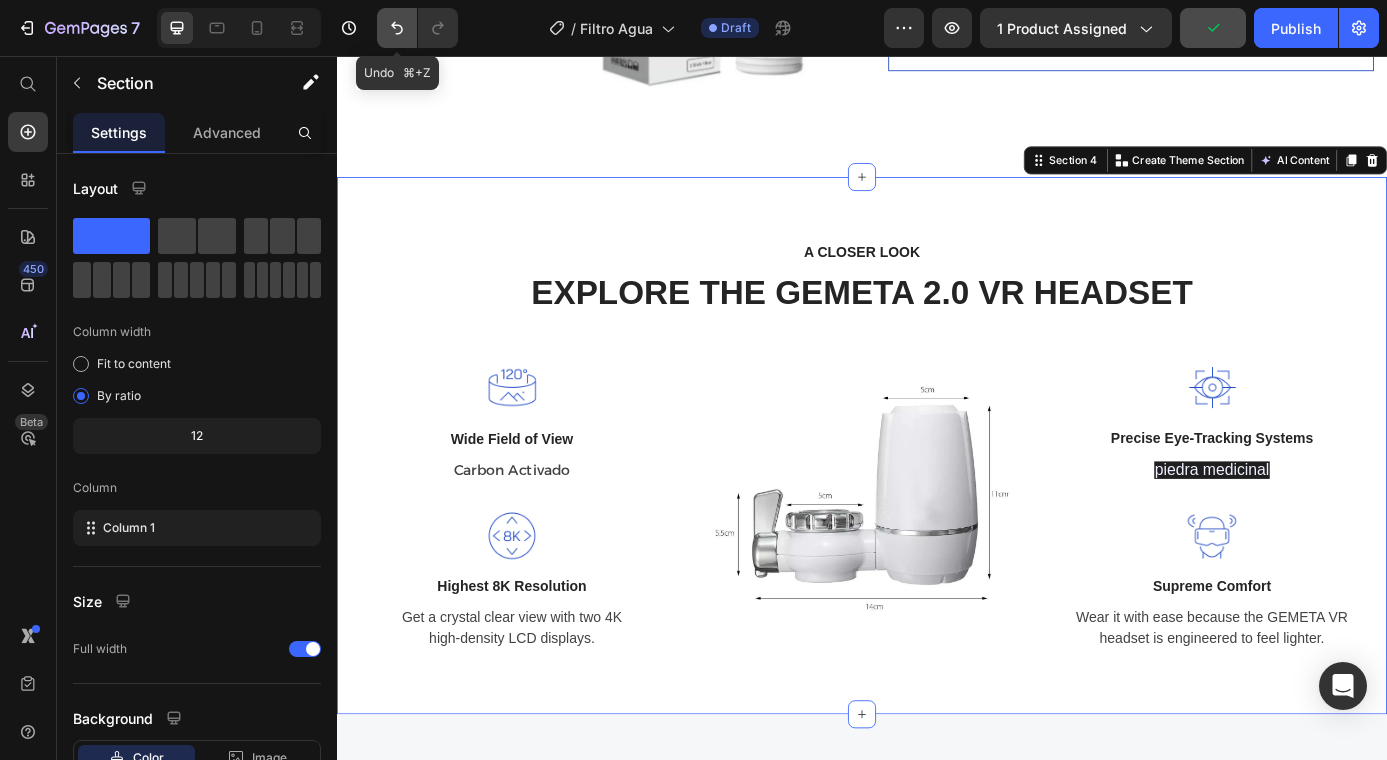 click 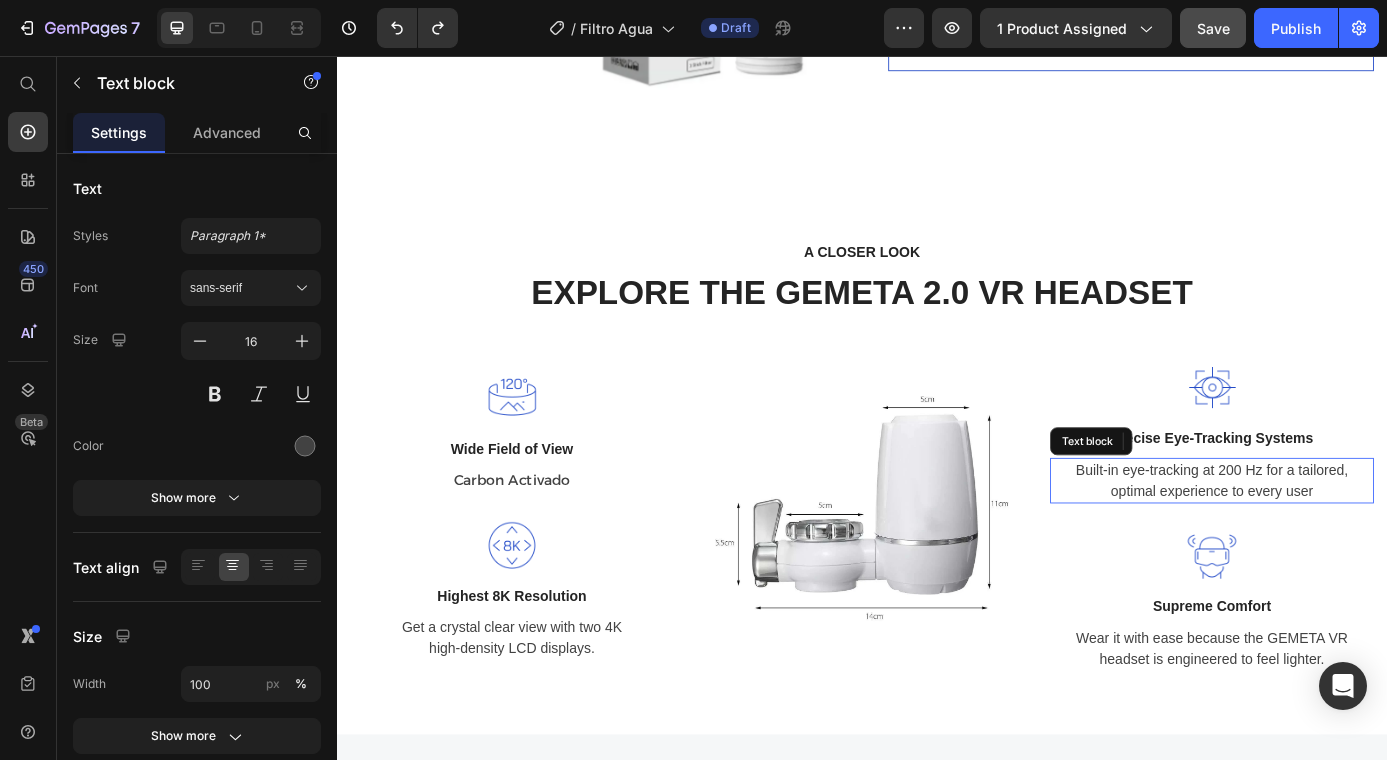 click on "Built-in eye-tracking at 200 Hz for a tailored, optimal experience to every user" at bounding box center [1337, 541] 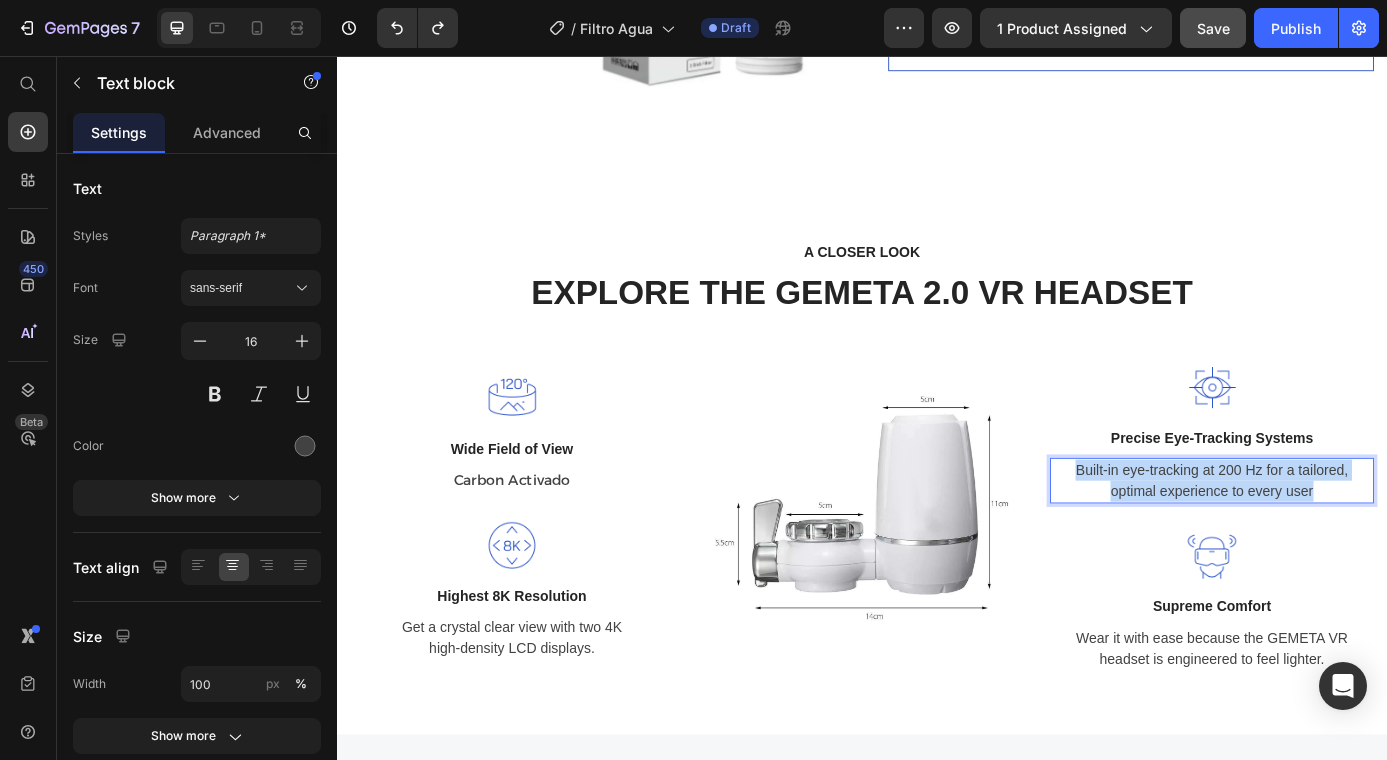 drag, startPoint x: 1449, startPoint y: 543, endPoint x: 1167, endPoint y: 523, distance: 282.70834 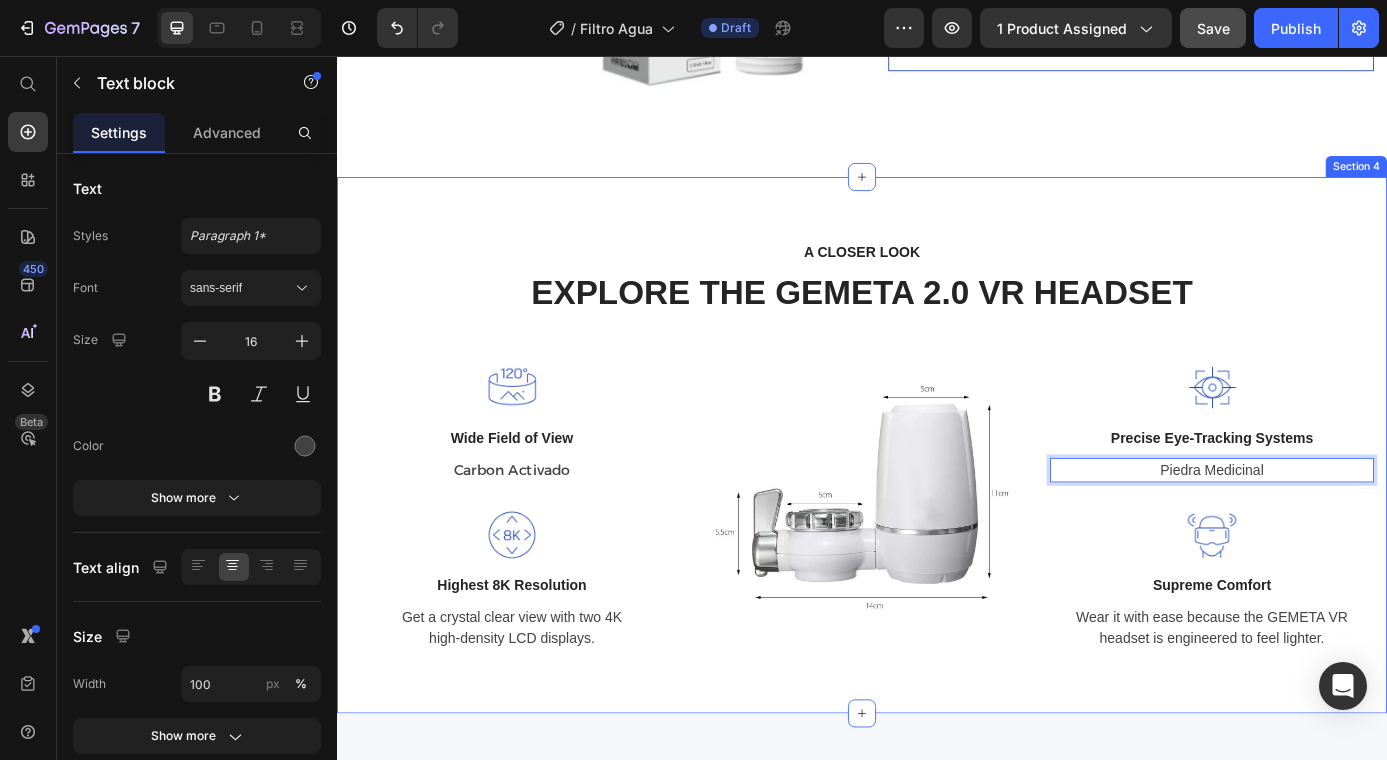 click on "Product Images Filtro de agua (P) Title
Icon
Icon
Icon
Icon
Icon Icon List Hoz 915 reviews Text block Row $60.000,00 (P) Price $0,00 (P) Price Save $0,00 (P) Tag Row LLEVATE UN FILTRO DE REPUESTO (OFERTA TIEMPO LIMITADO) Text Block Row 1 (P) Quantity AÑADIR AL CARRITO (P) Cart Button COMPRA TU FILTRO AHORA (P) Dynamic Checkout Product Section 3" at bounding box center (937, -156) 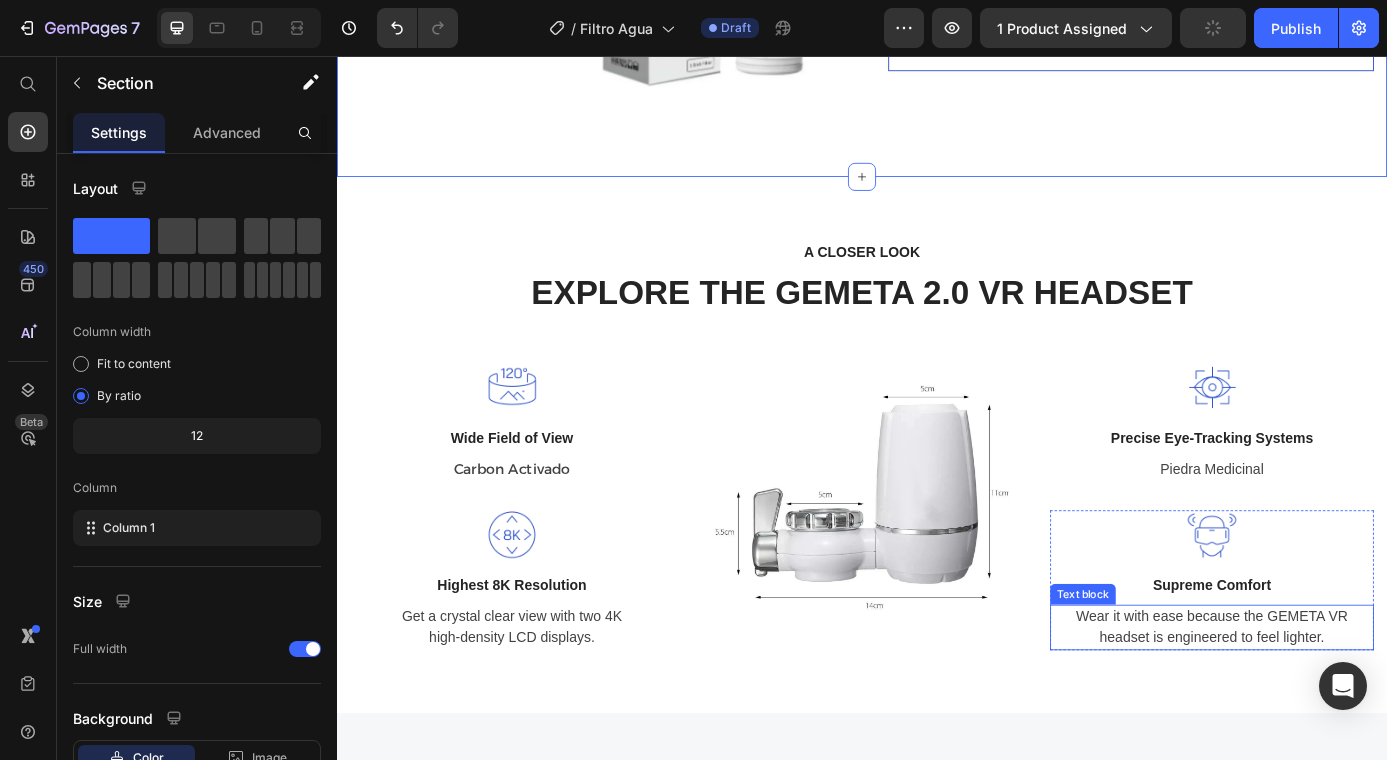 click on "Wear it with ease because the GEMETA VR headset is engineered to feel lighter." at bounding box center [1337, 709] 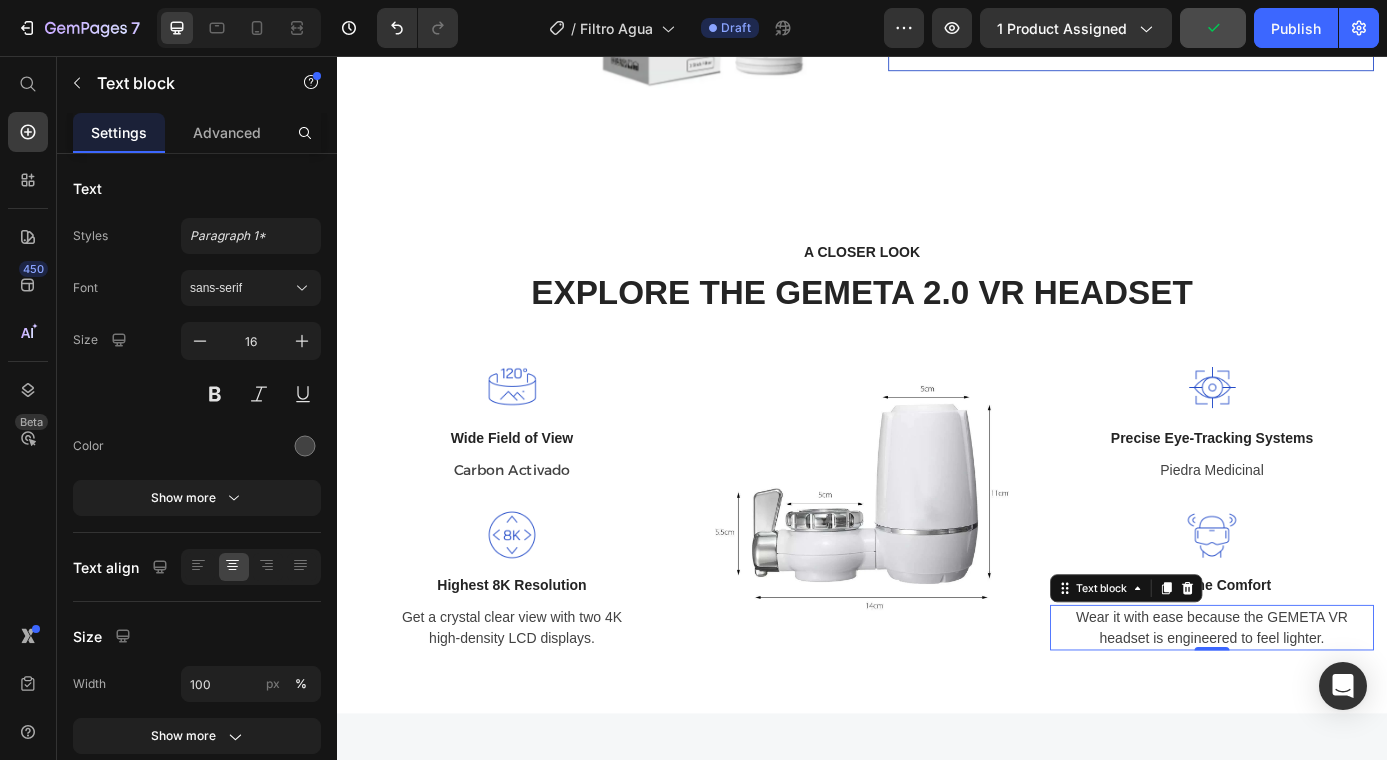 click on "Wear it with ease because the GEMETA VR headset is engineered to feel lighter." at bounding box center (1337, 709) 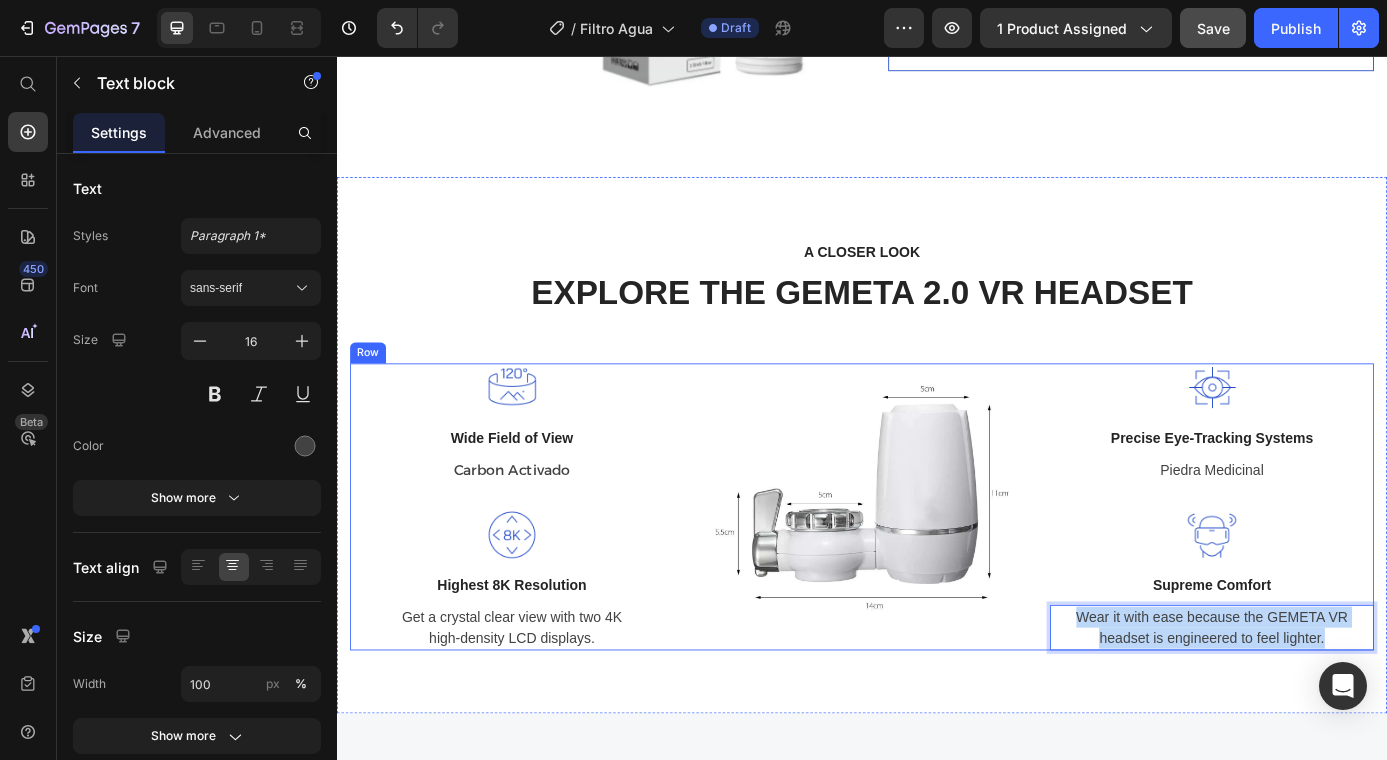 drag, startPoint x: 1455, startPoint y: 707, endPoint x: 1122, endPoint y: 685, distance: 333.72592 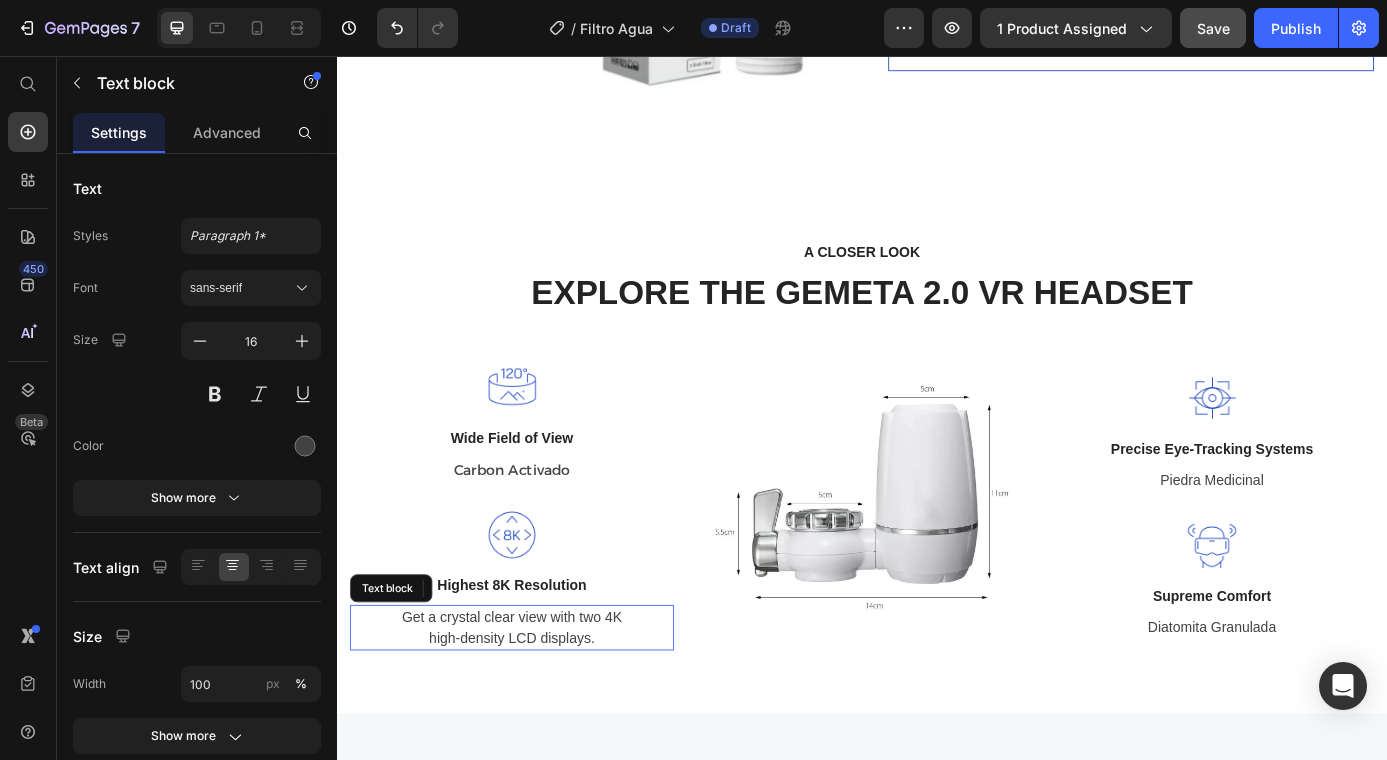 drag, startPoint x: 598, startPoint y: 702, endPoint x: 630, endPoint y: 711, distance: 33.24154 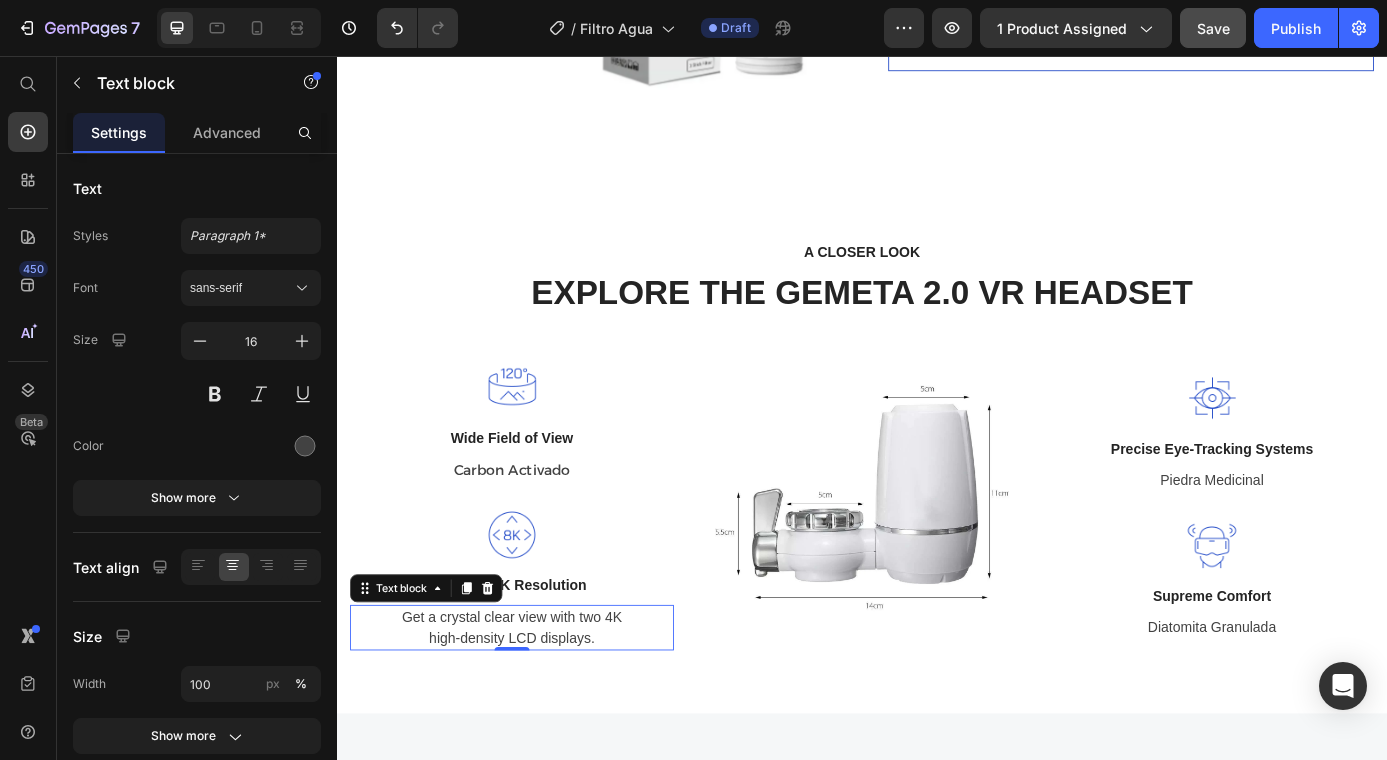 click on "Get a crystal clear view with two 4K  high-density LCD displays." at bounding box center (537, 709) 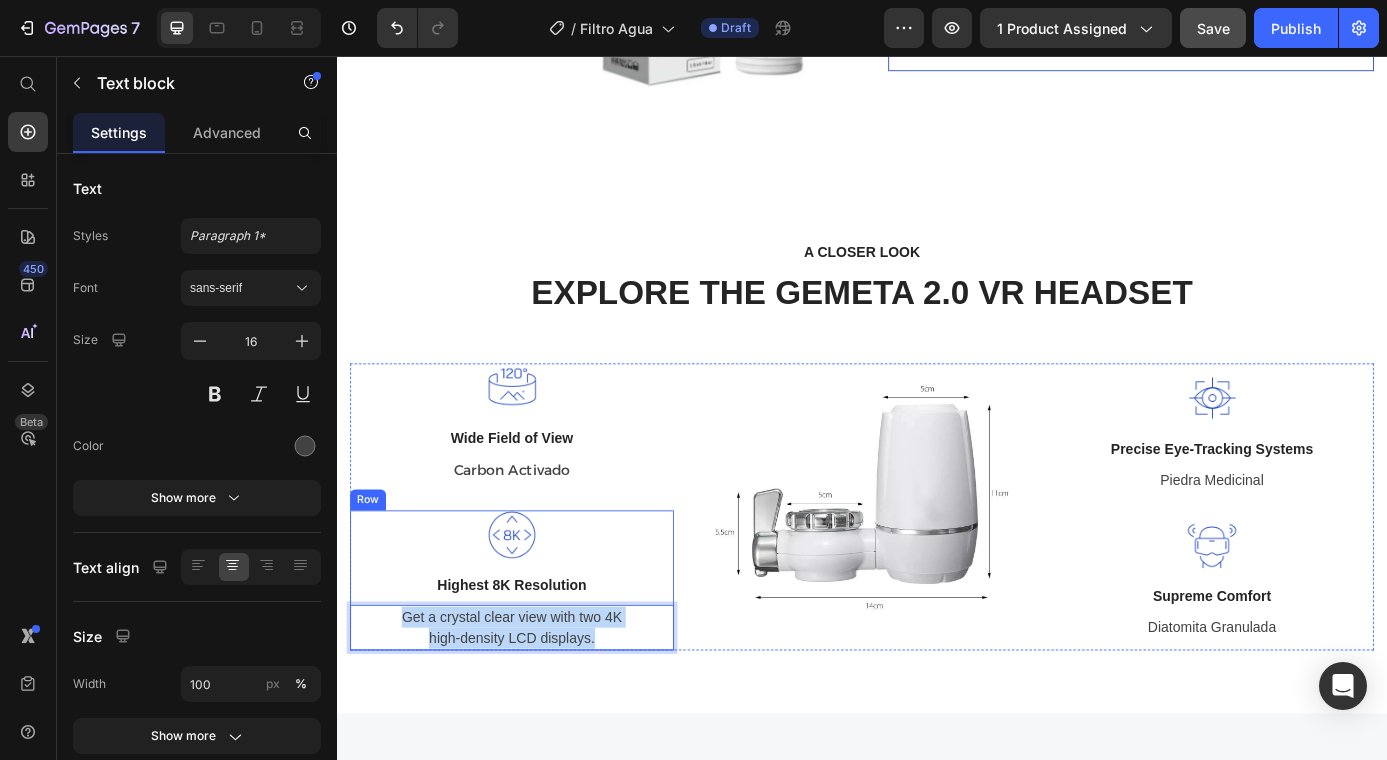 drag, startPoint x: 646, startPoint y: 709, endPoint x: 410, endPoint y: 670, distance: 239.20076 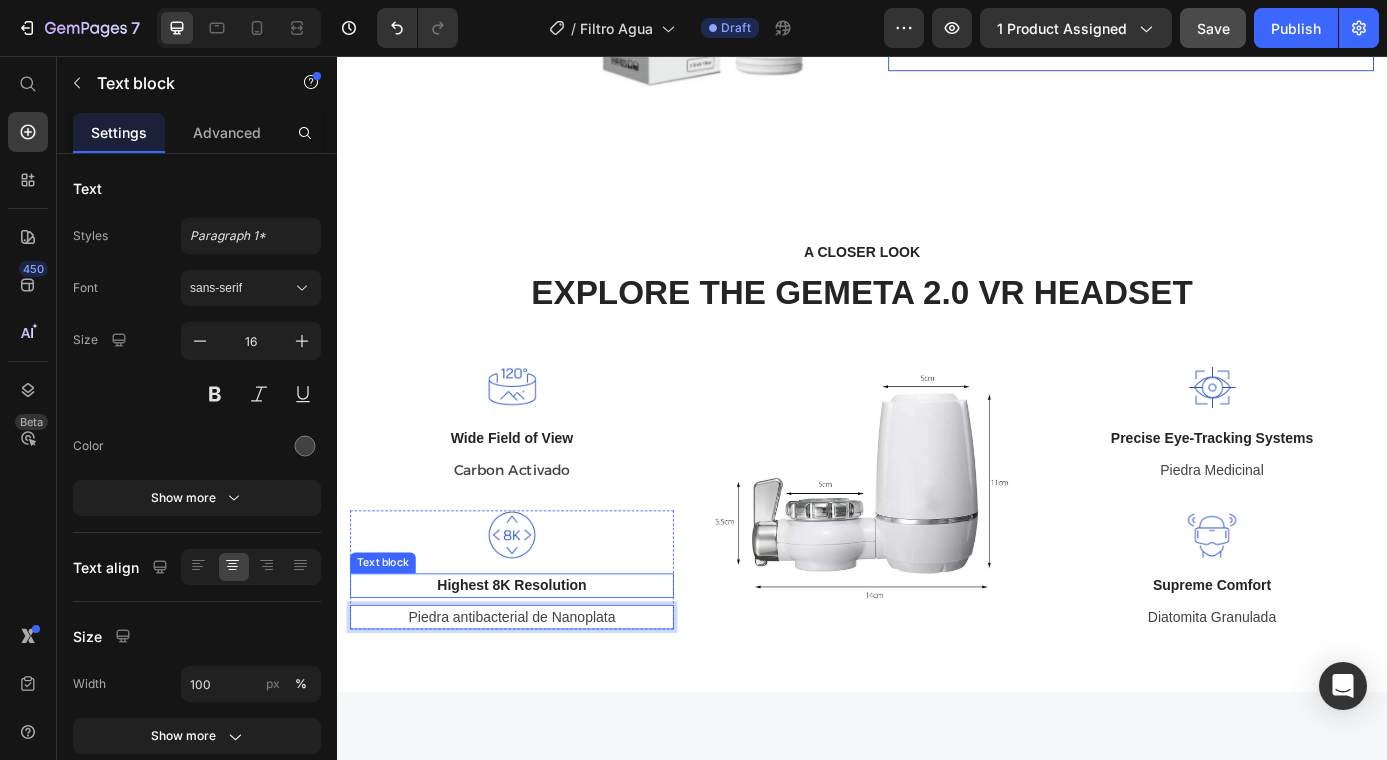 click on "Highest 8K Resolution" at bounding box center [537, 661] 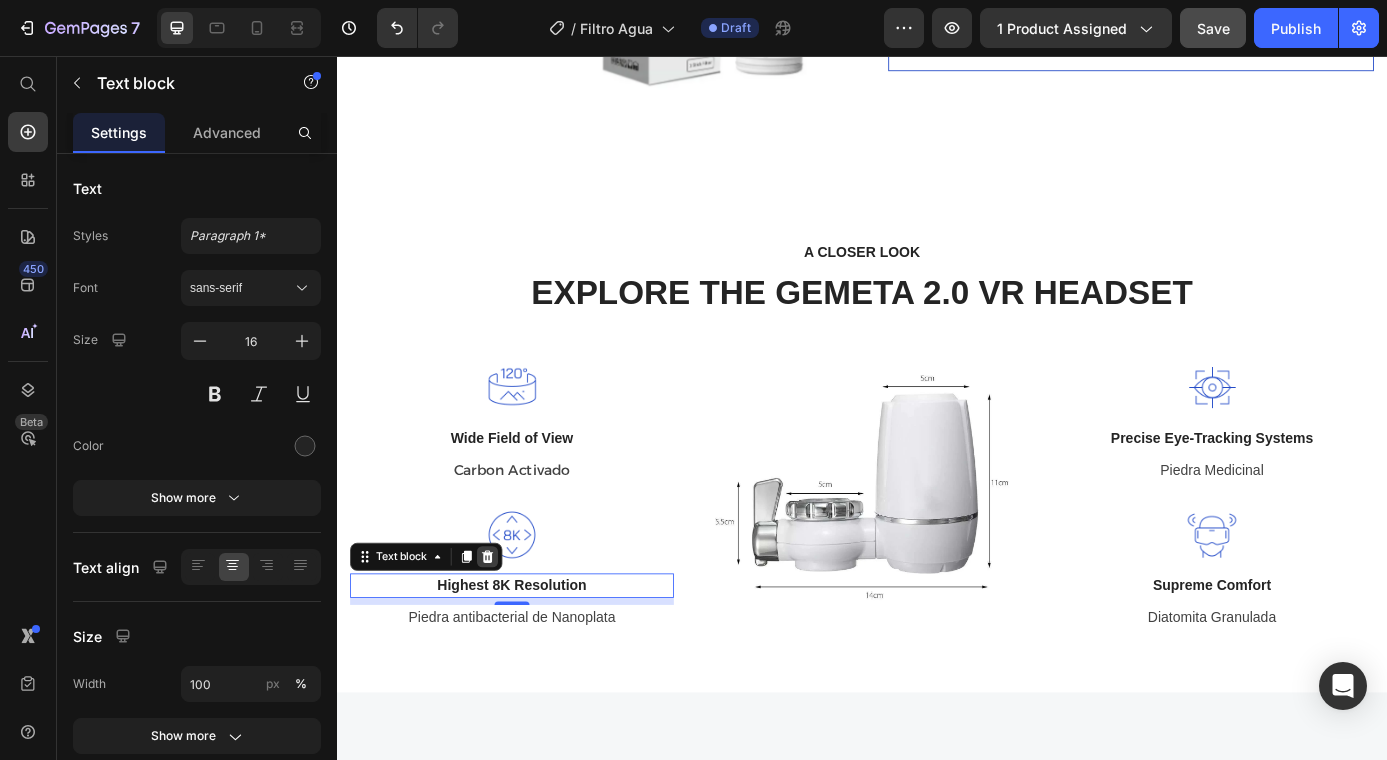 click at bounding box center (509, 628) 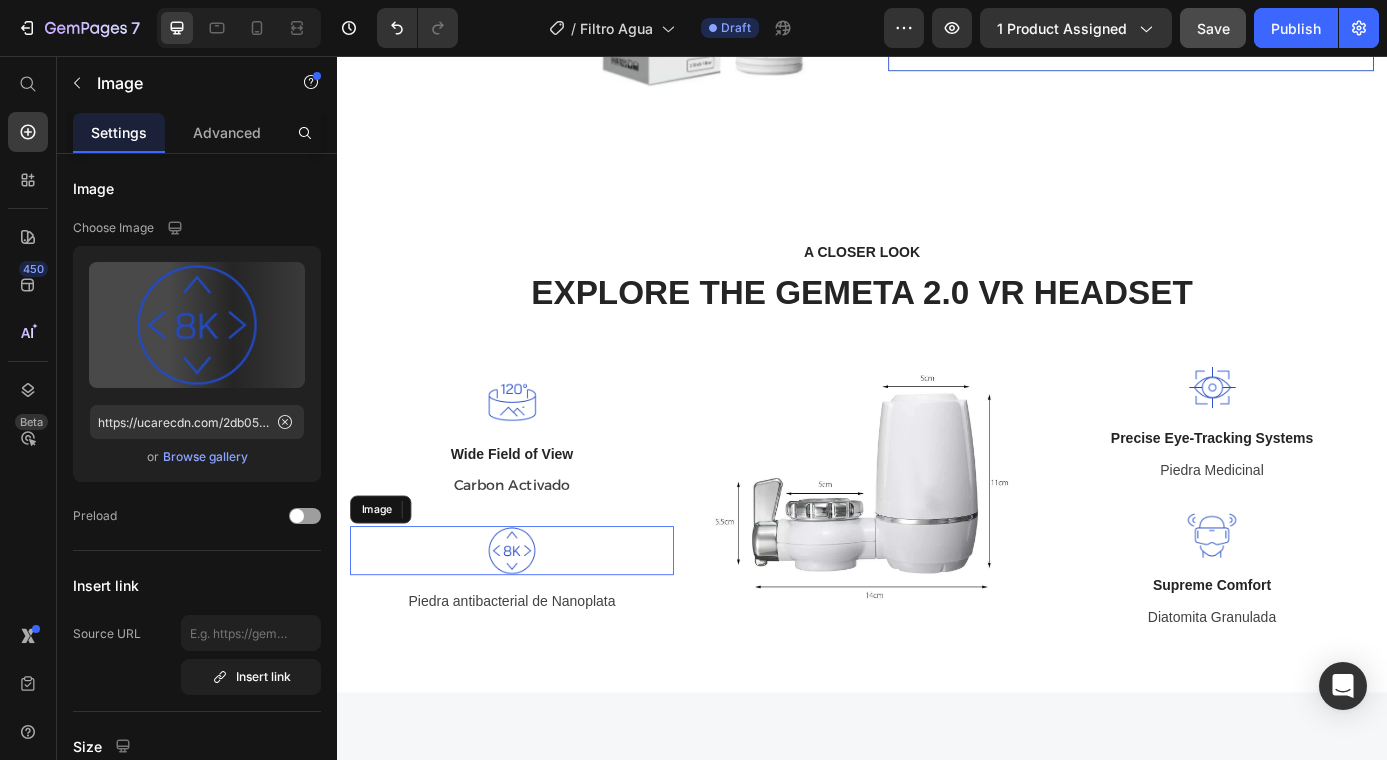 drag, startPoint x: 616, startPoint y: 598, endPoint x: 513, endPoint y: 579, distance: 104.73777 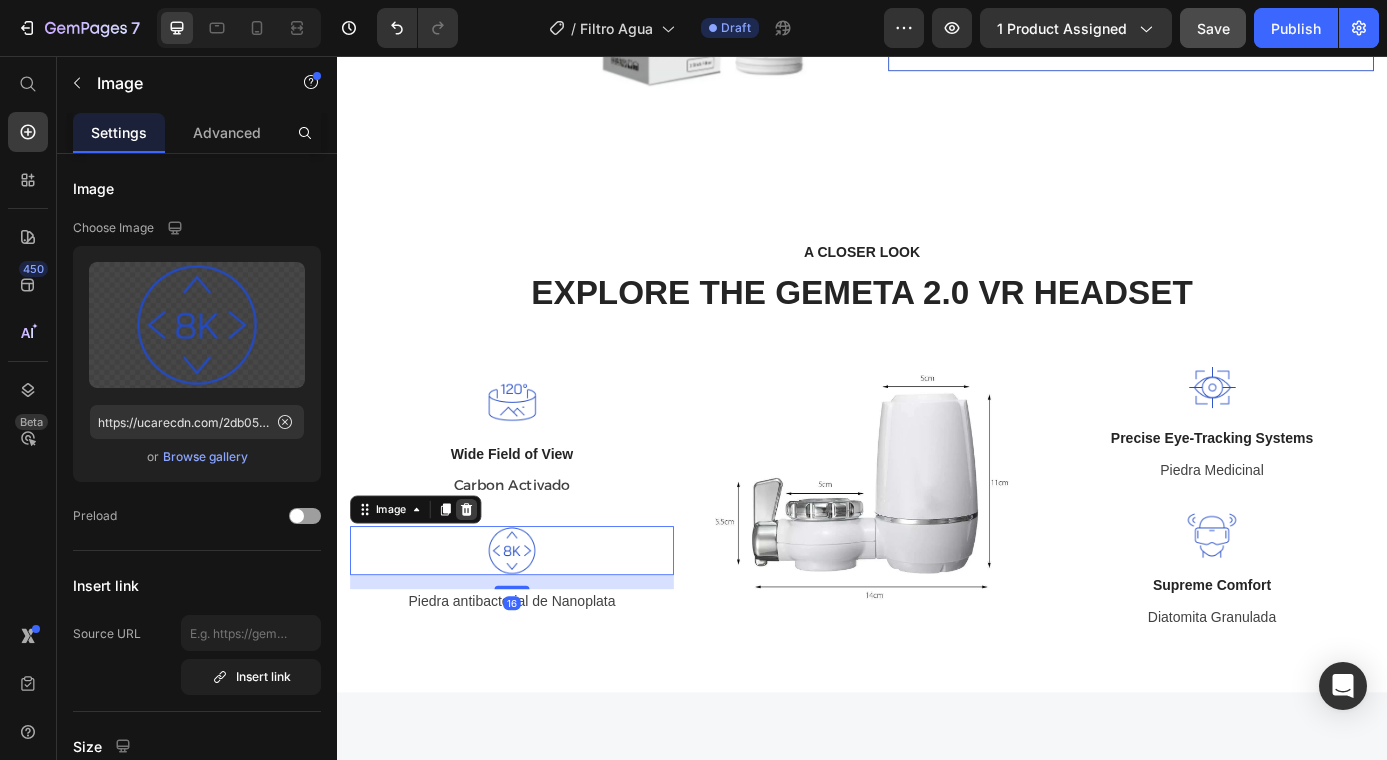 click 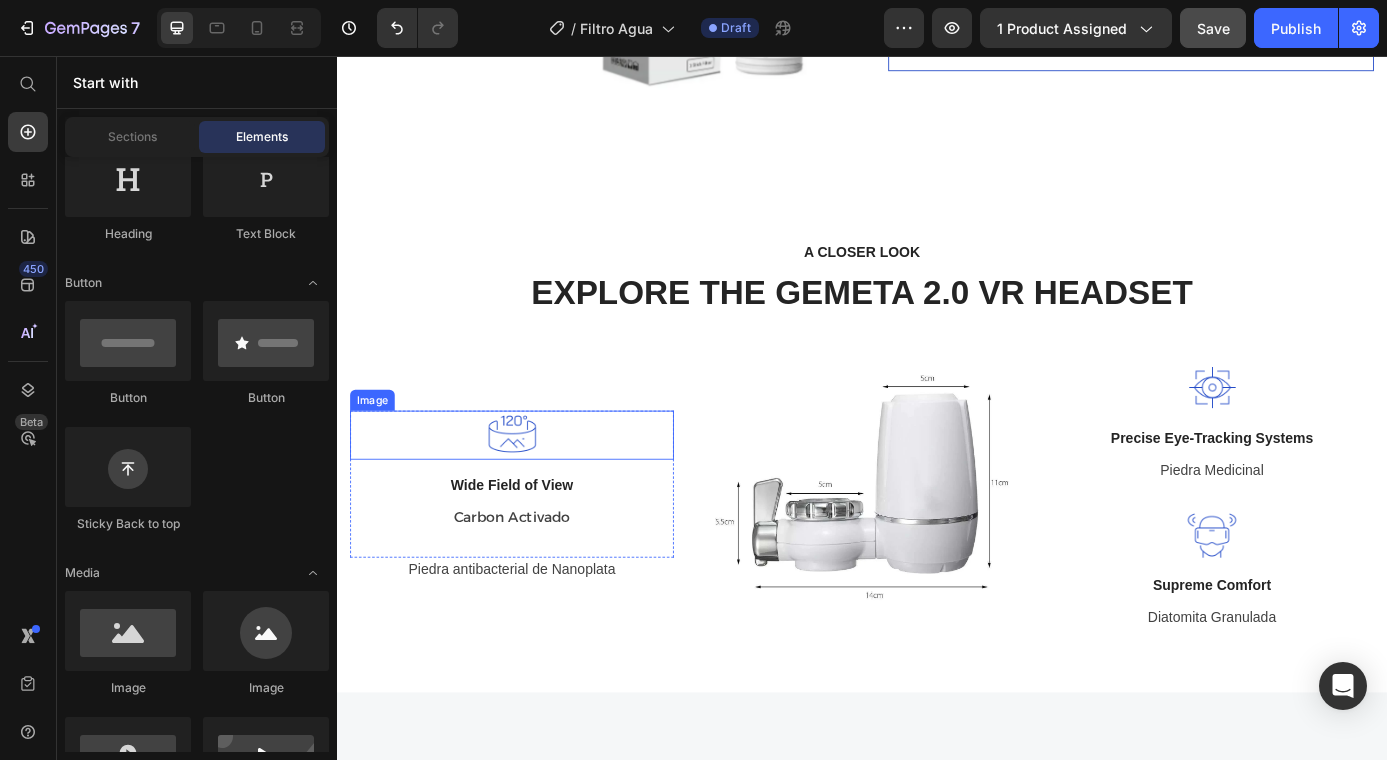 click at bounding box center (537, 489) 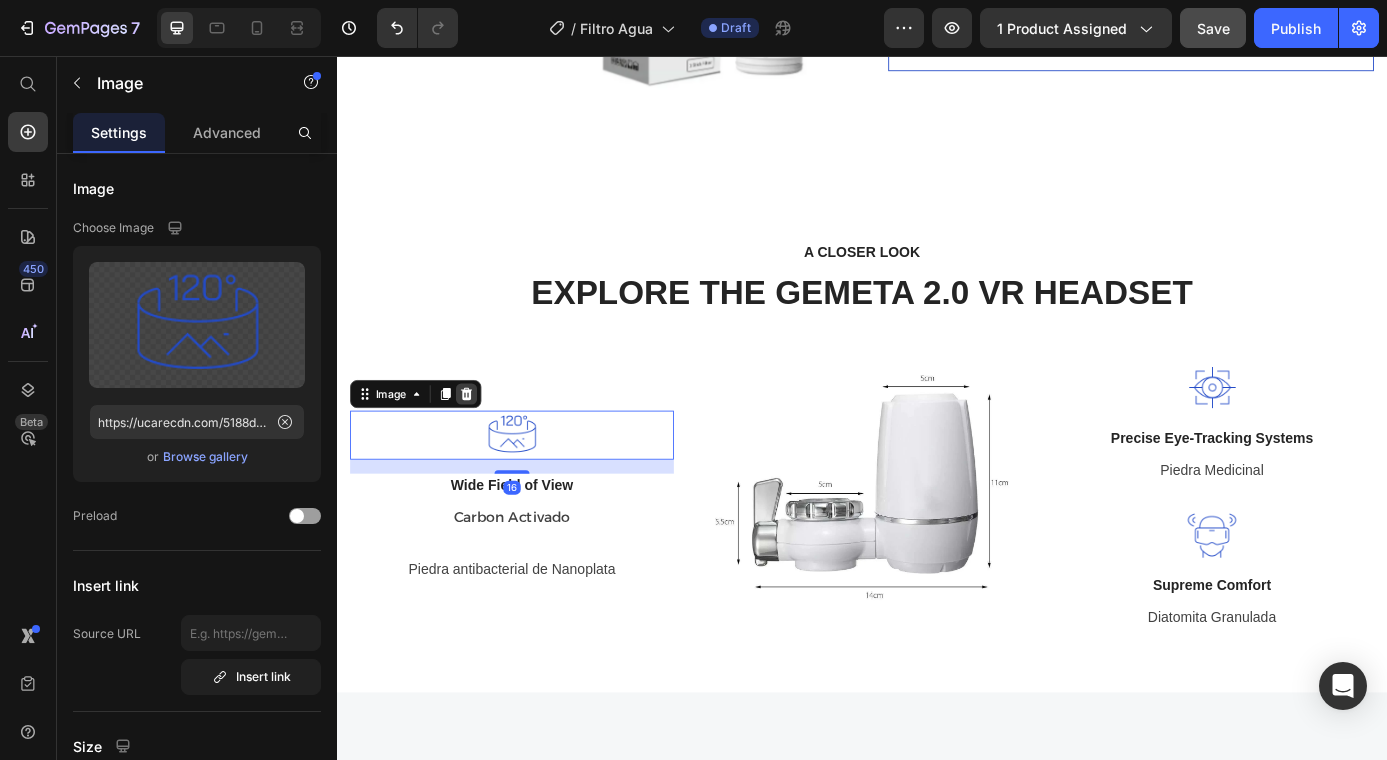 click 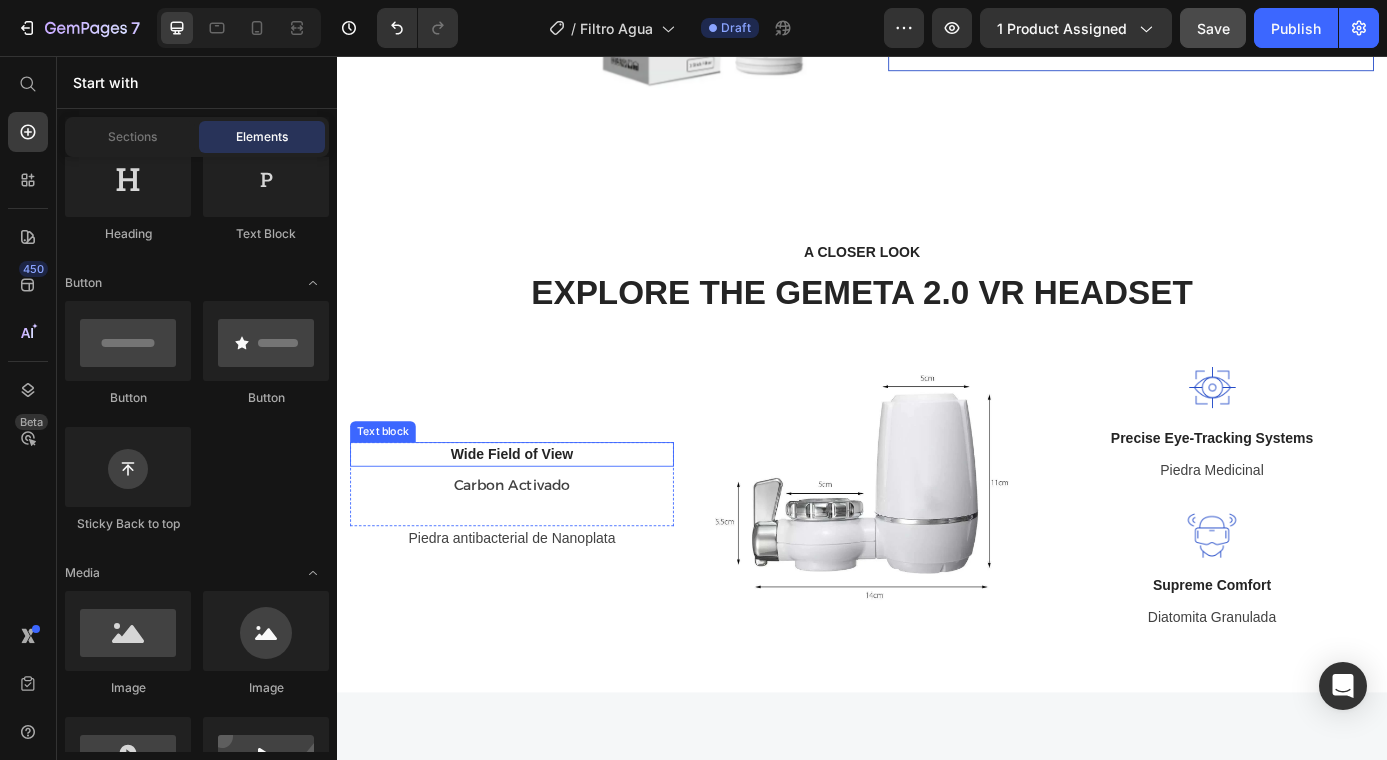 click on "Wide Field of View" at bounding box center (537, 511) 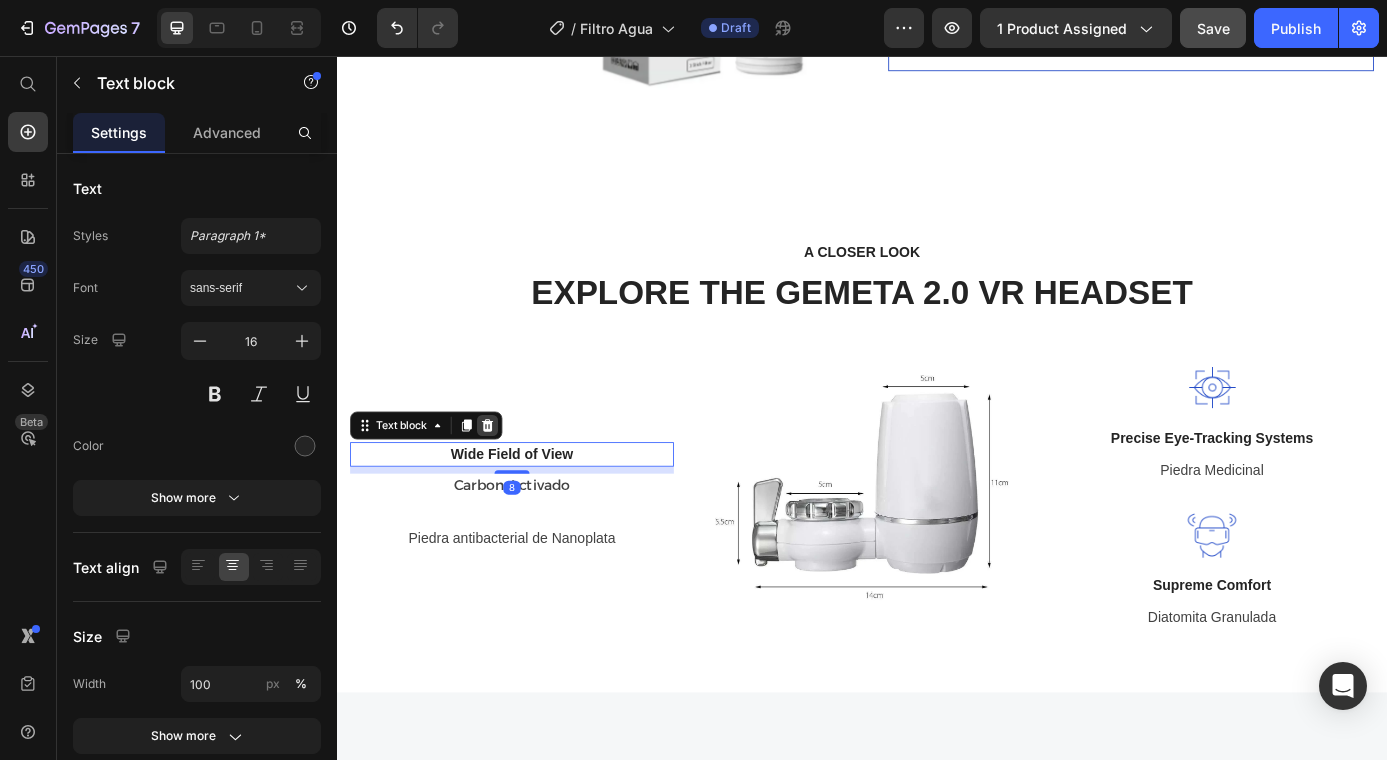 click 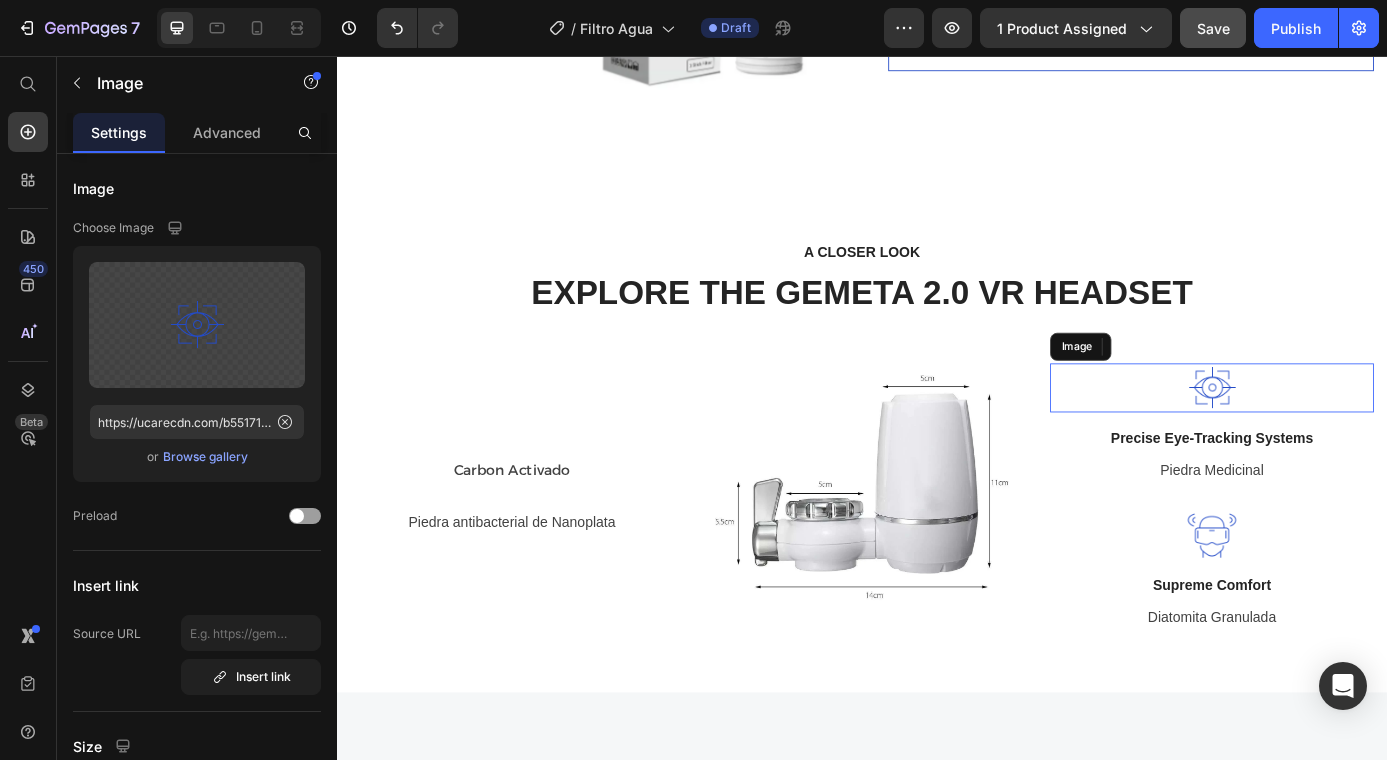 click at bounding box center [1337, 435] 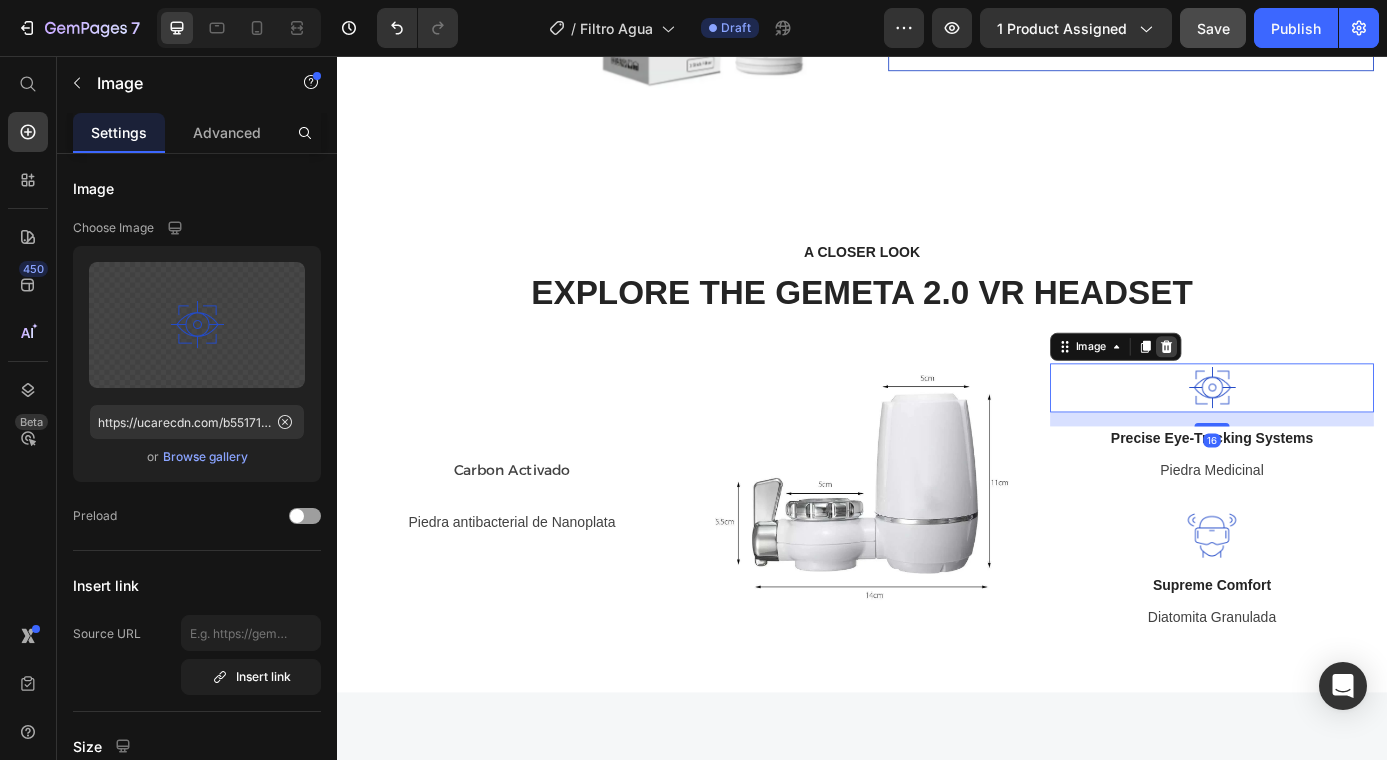 click 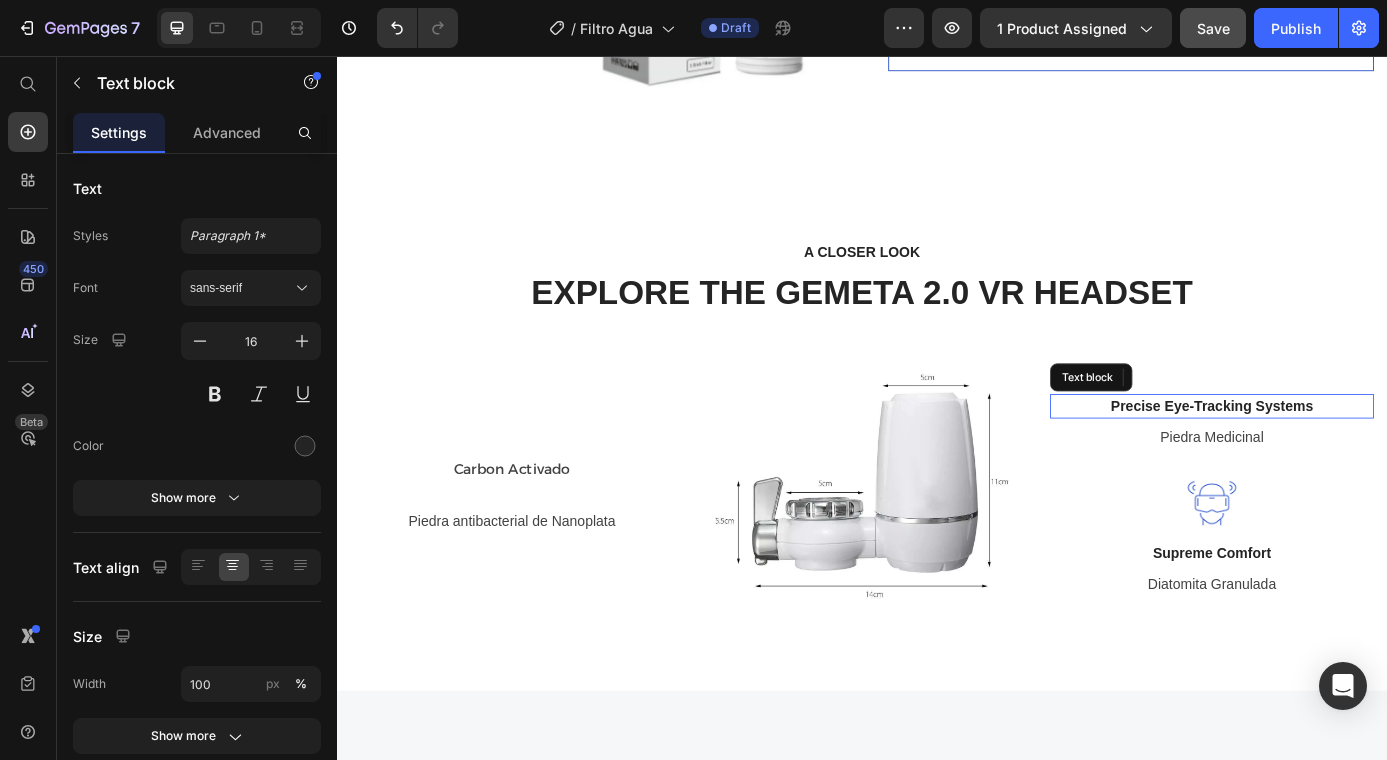 click on "Precise Eye-Tracking Systems" at bounding box center (1337, 456) 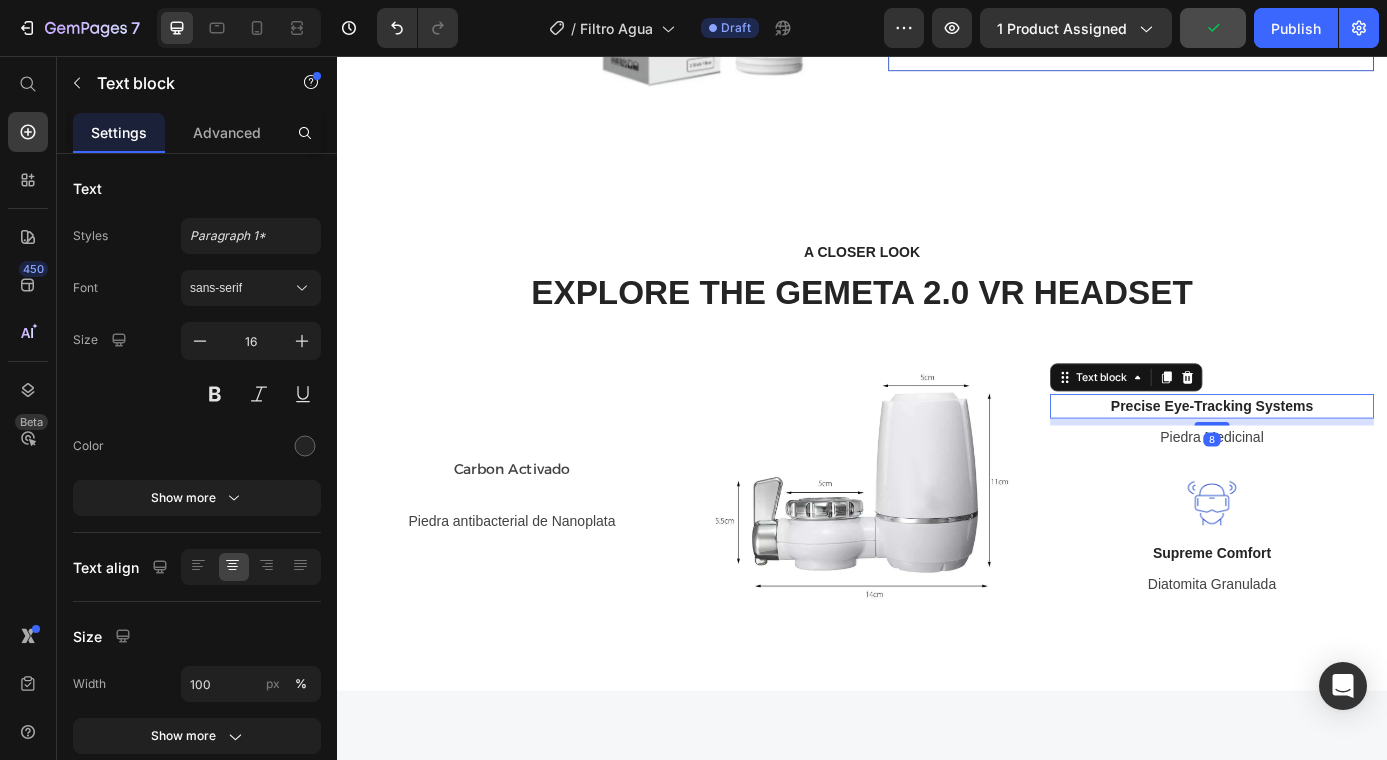 click 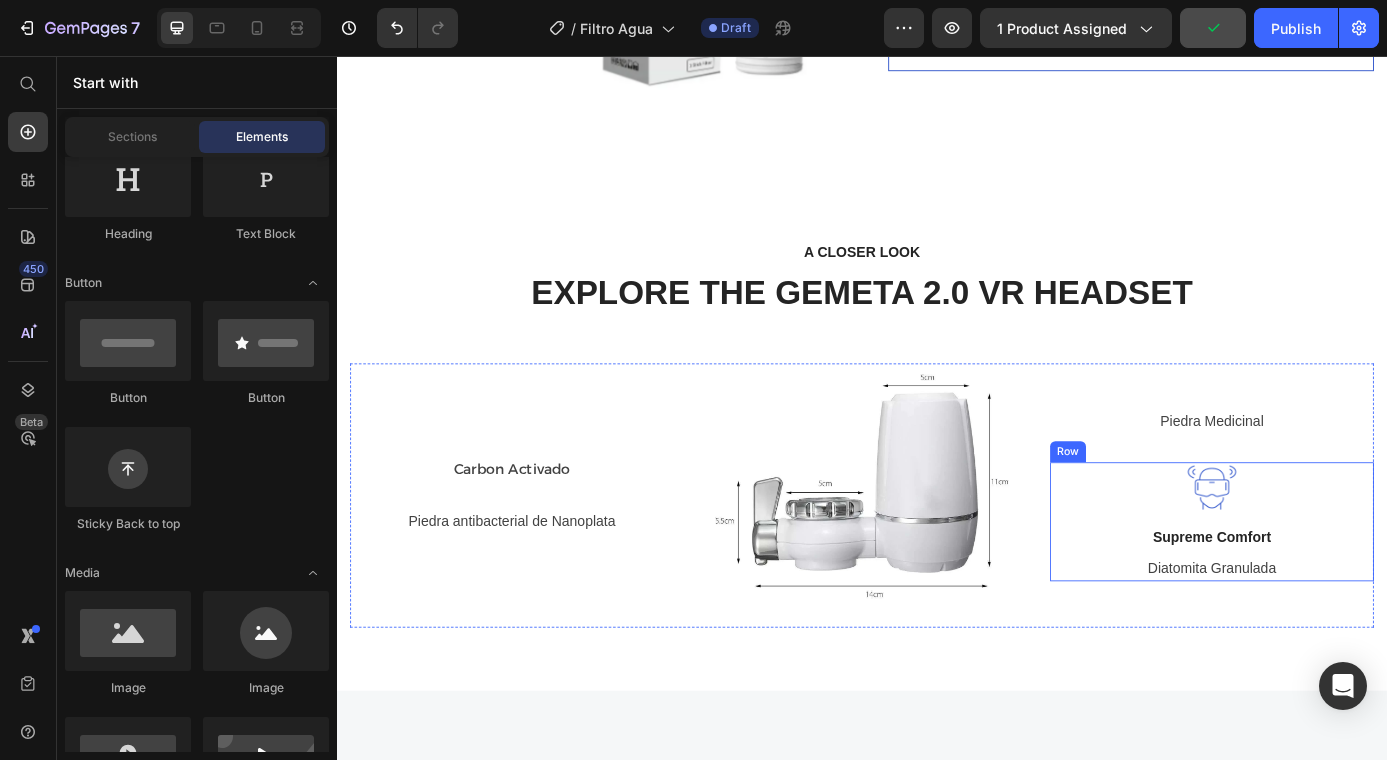 click on "Supreme Comfort" at bounding box center [1337, 606] 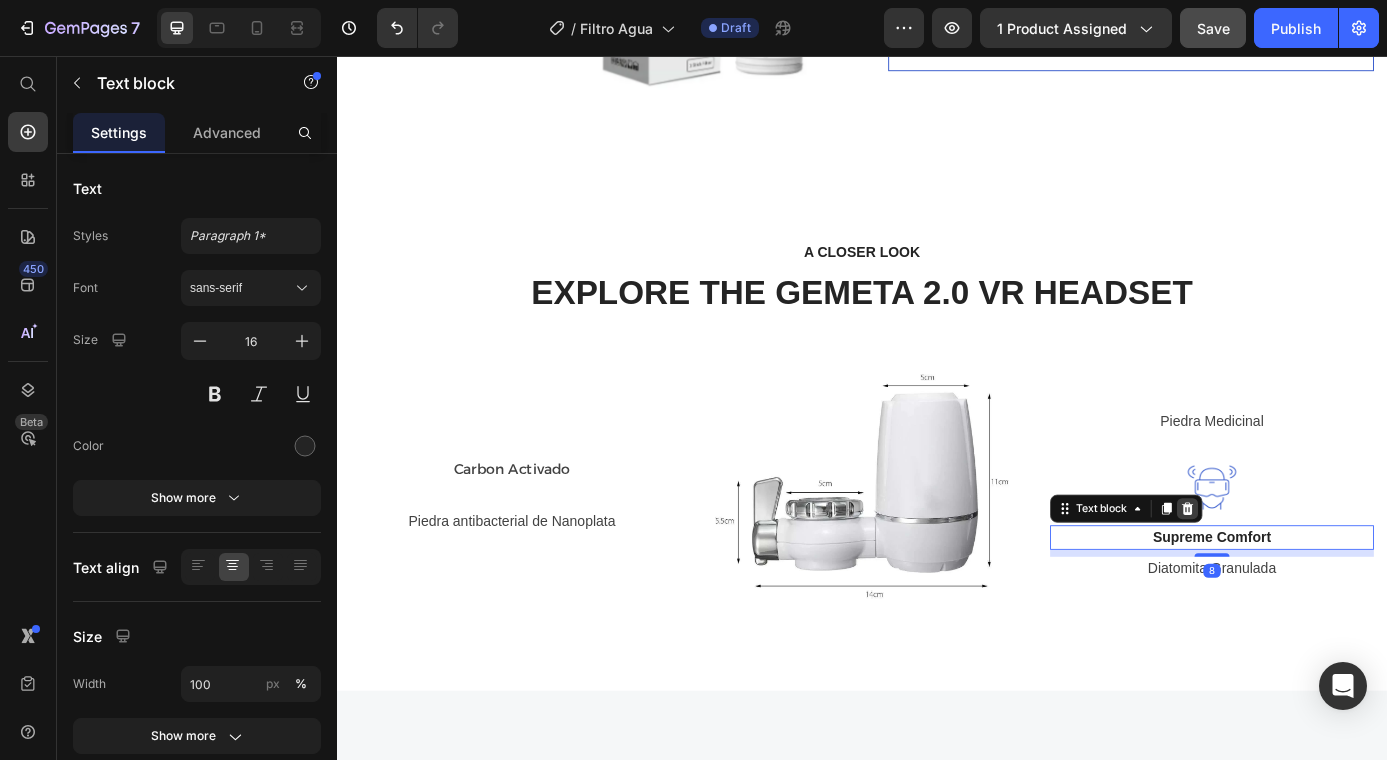 click at bounding box center [1309, 573] 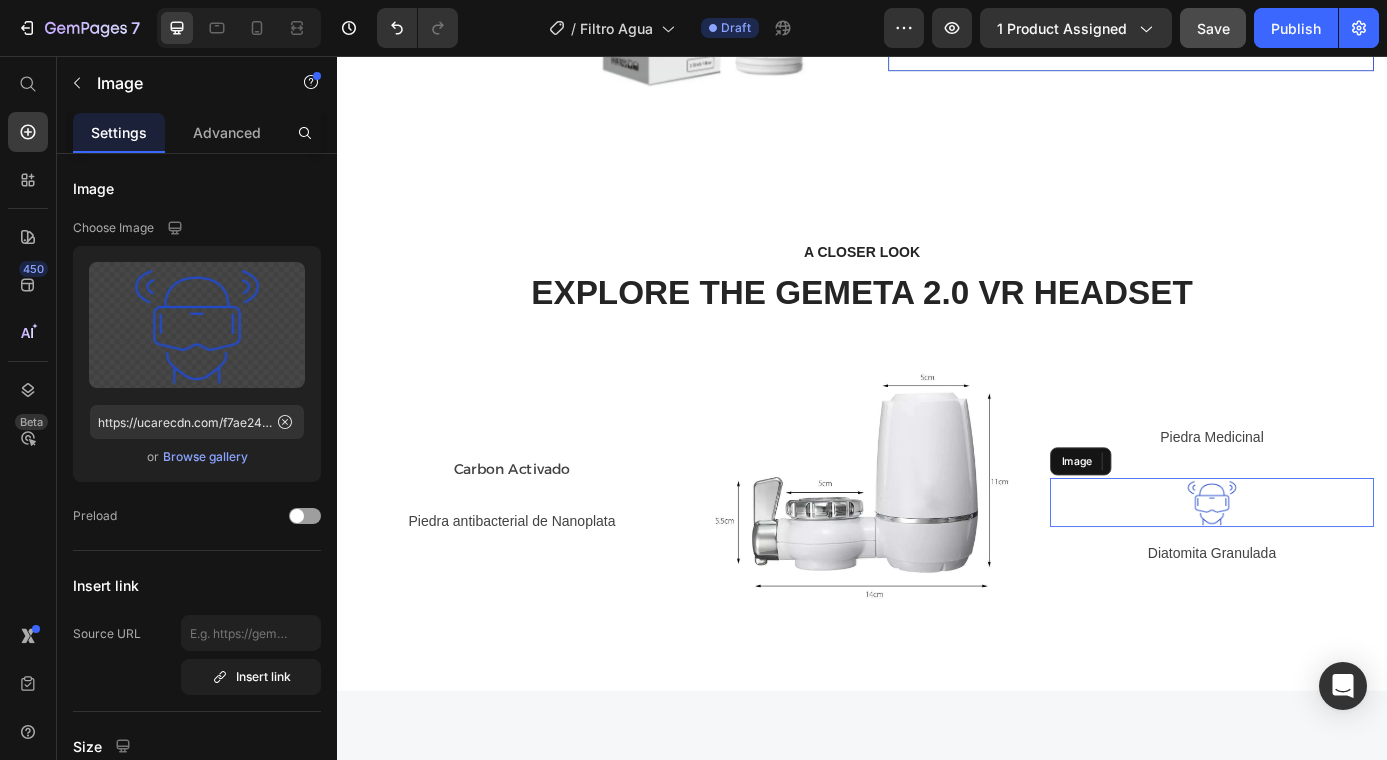 drag, startPoint x: 1353, startPoint y: 549, endPoint x: 1339, endPoint y: 536, distance: 19.104973 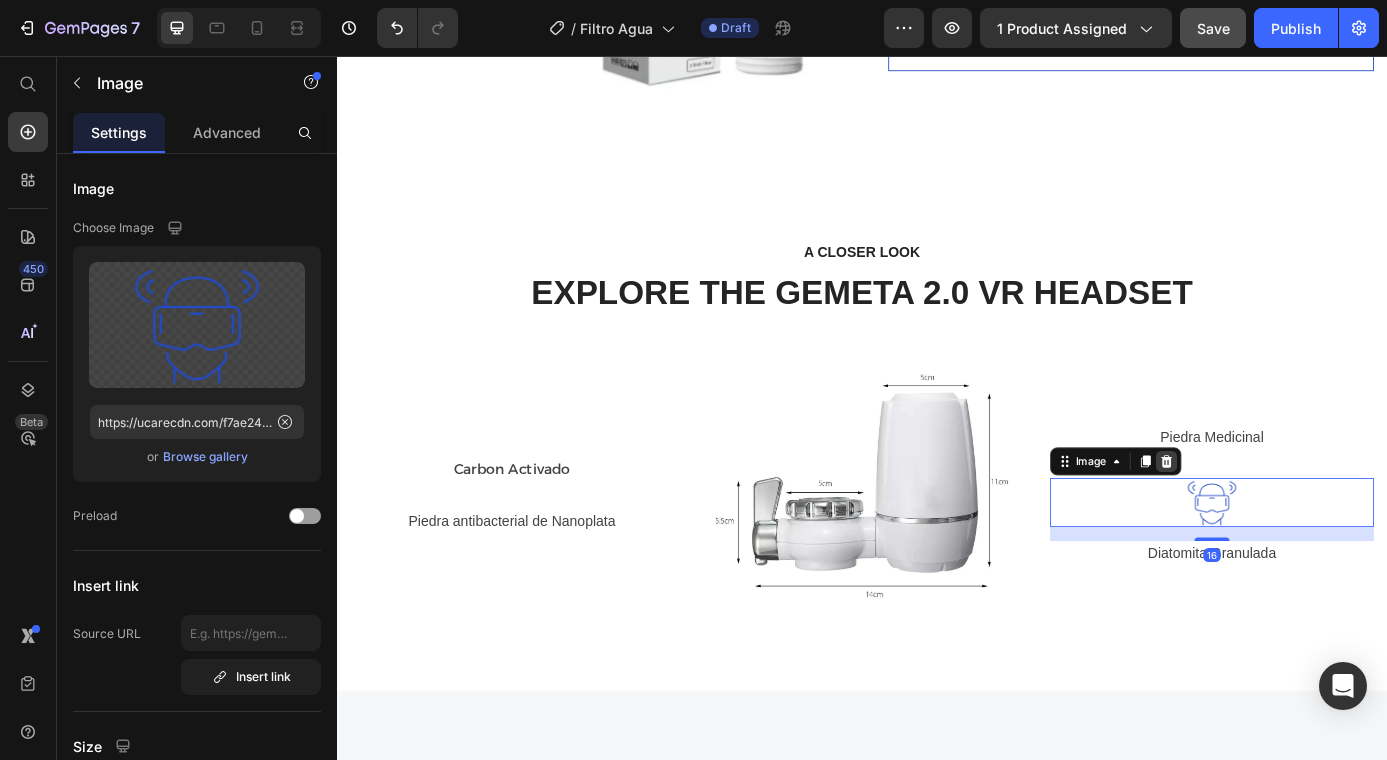click 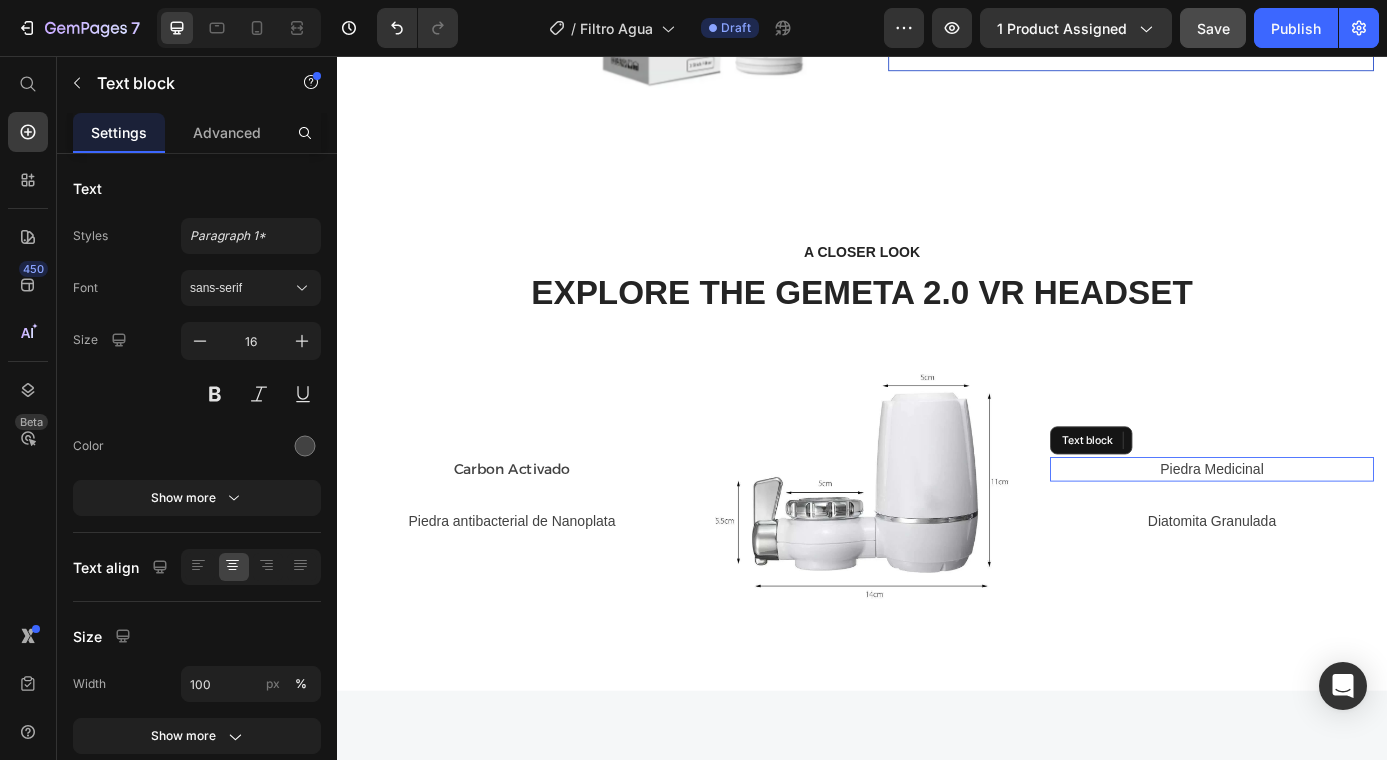 click on "Piedra Medicinal" at bounding box center (1337, 528) 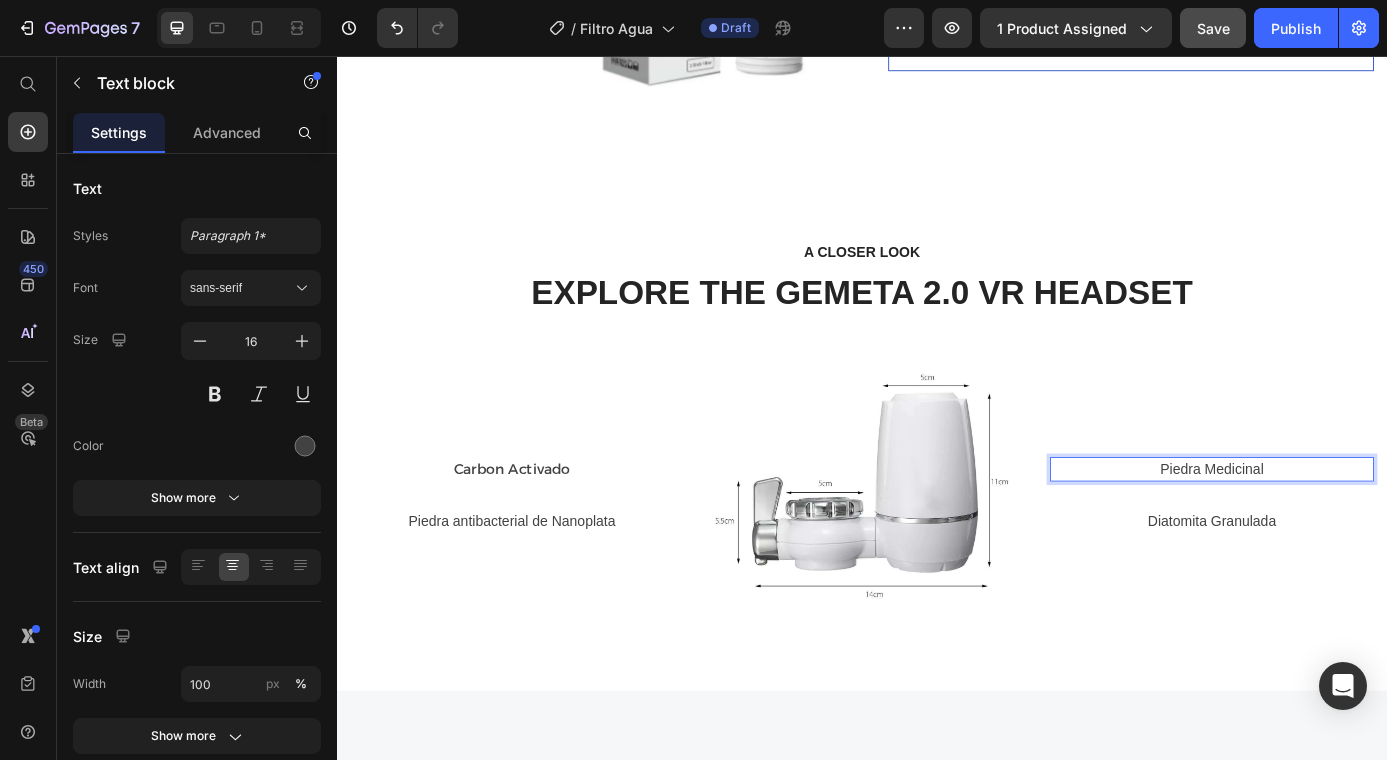 click on "Piedra Medicinal" at bounding box center [1337, 528] 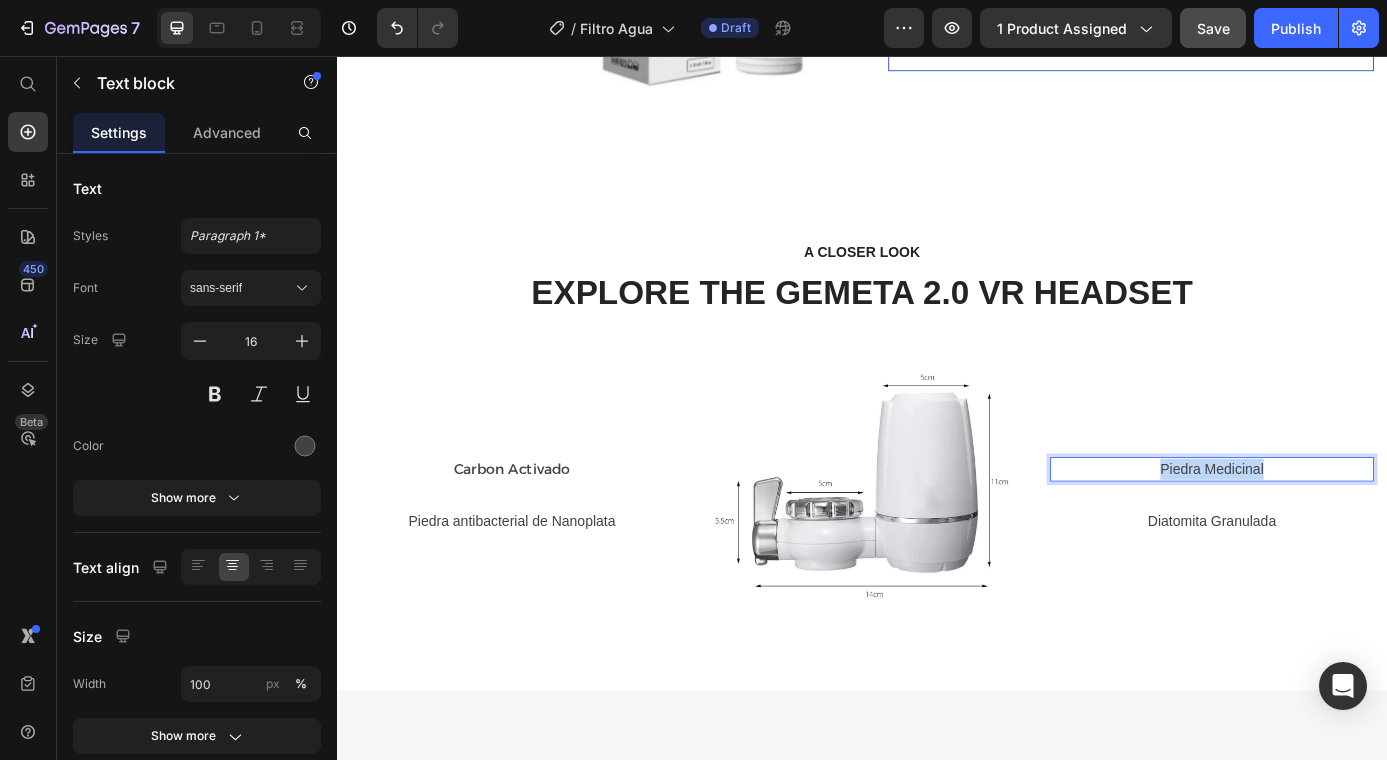 drag, startPoint x: 1404, startPoint y: 512, endPoint x: 1212, endPoint y: 514, distance: 192.01042 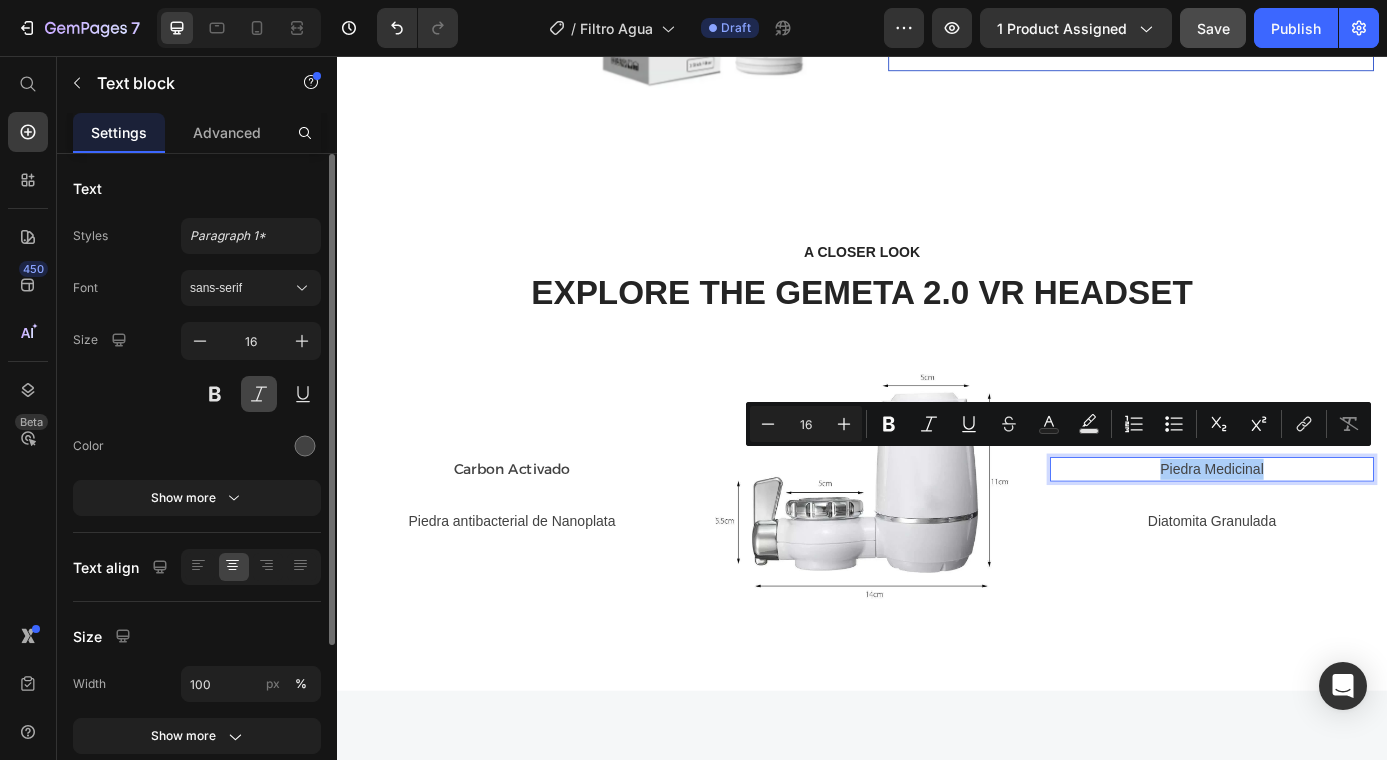 click at bounding box center [259, 394] 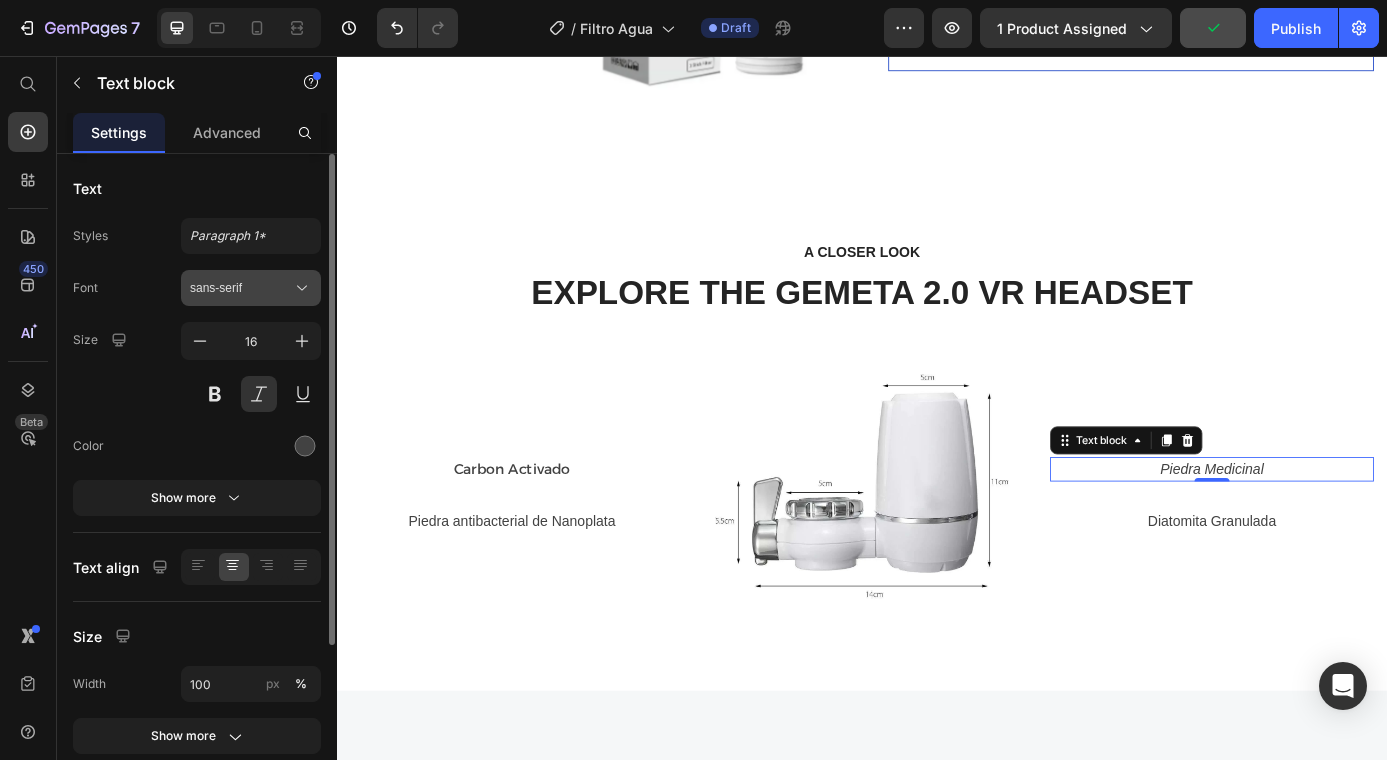 click on "sans-serif" at bounding box center (241, 288) 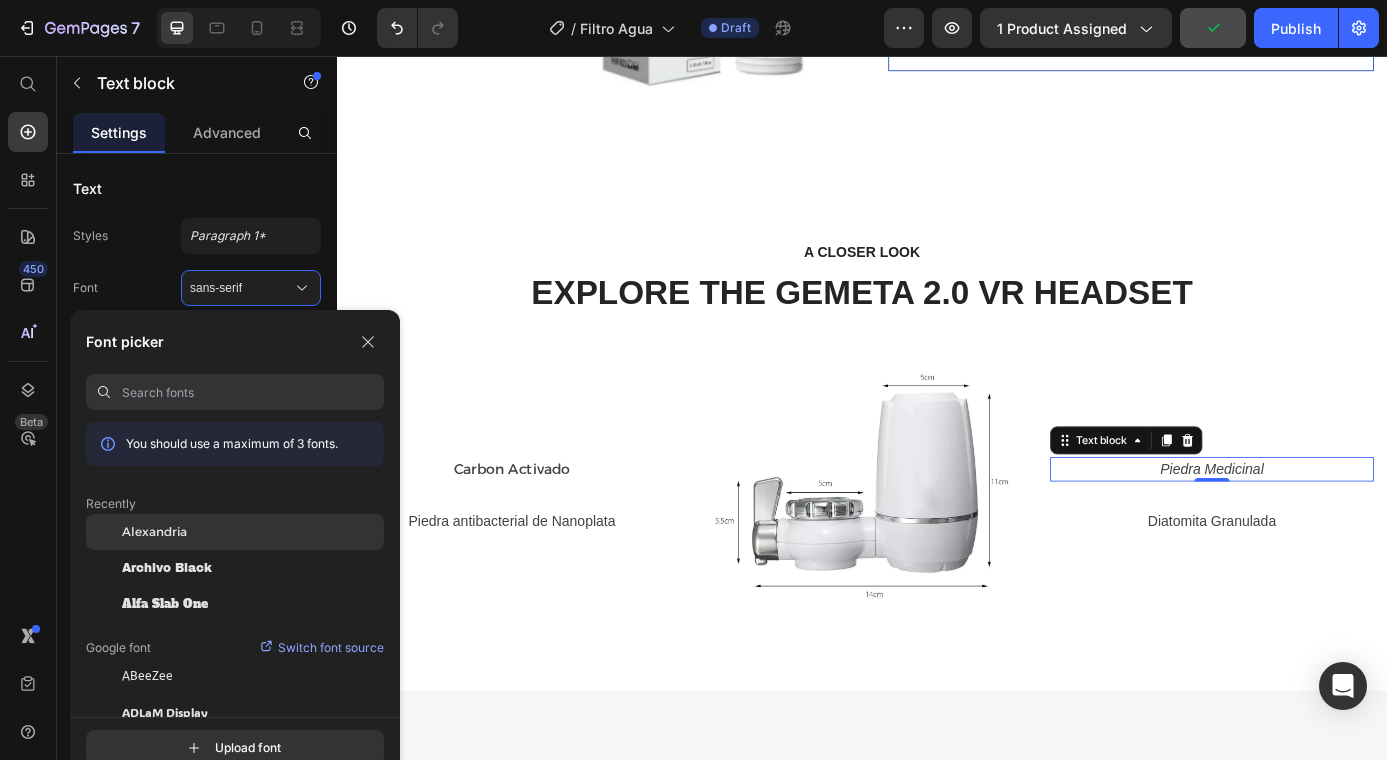 click on "Alexandria" 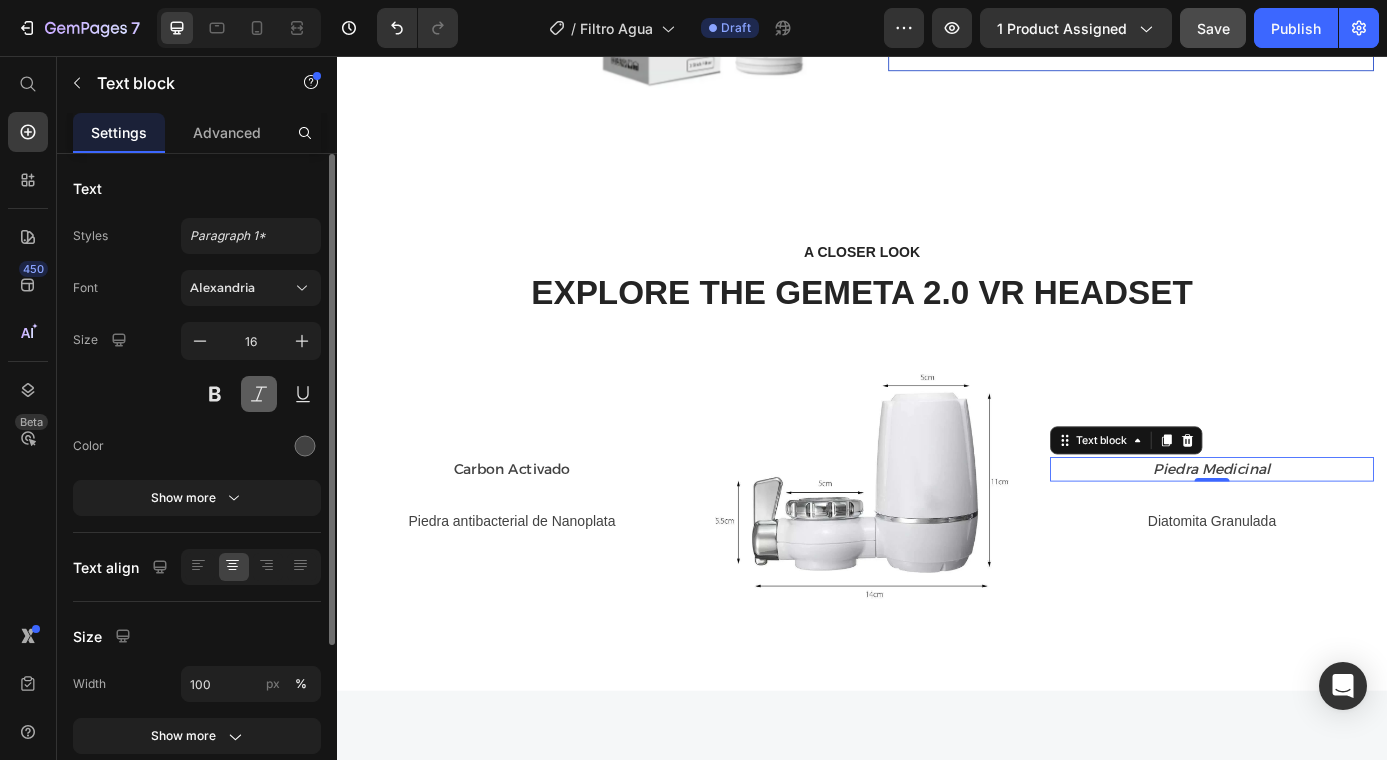 click at bounding box center (259, 394) 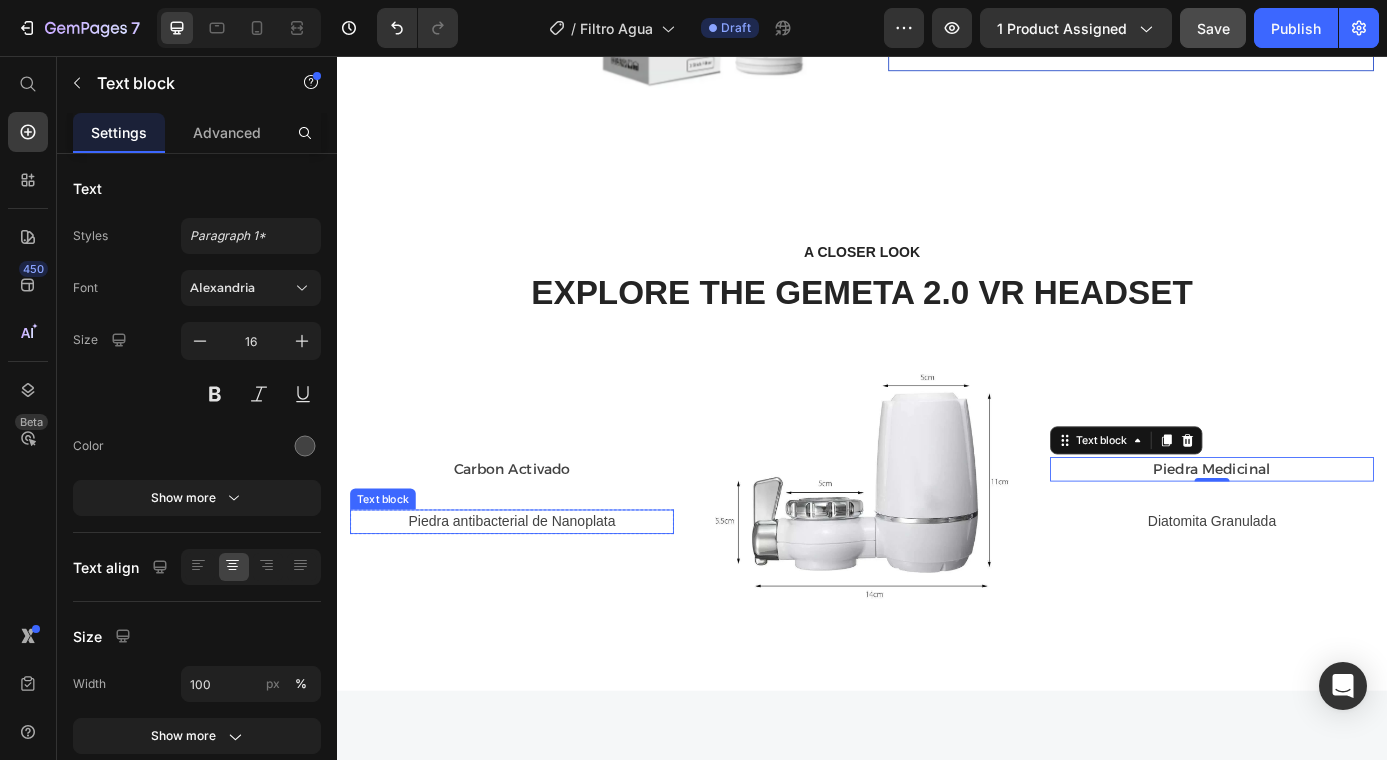 click on "Piedra antibacterial de Nanoplata" at bounding box center (537, 588) 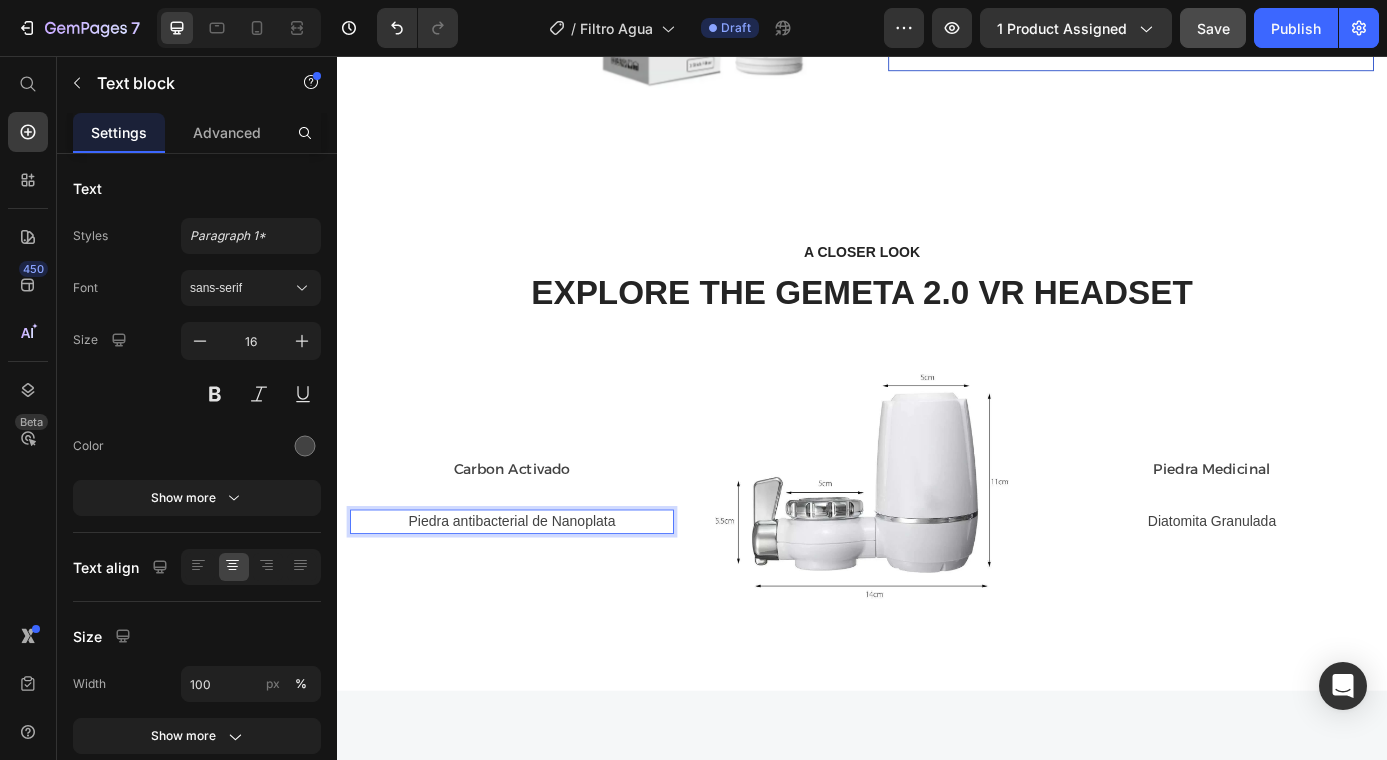 drag, startPoint x: 662, startPoint y: 578, endPoint x: 370, endPoint y: 587, distance: 292.13867 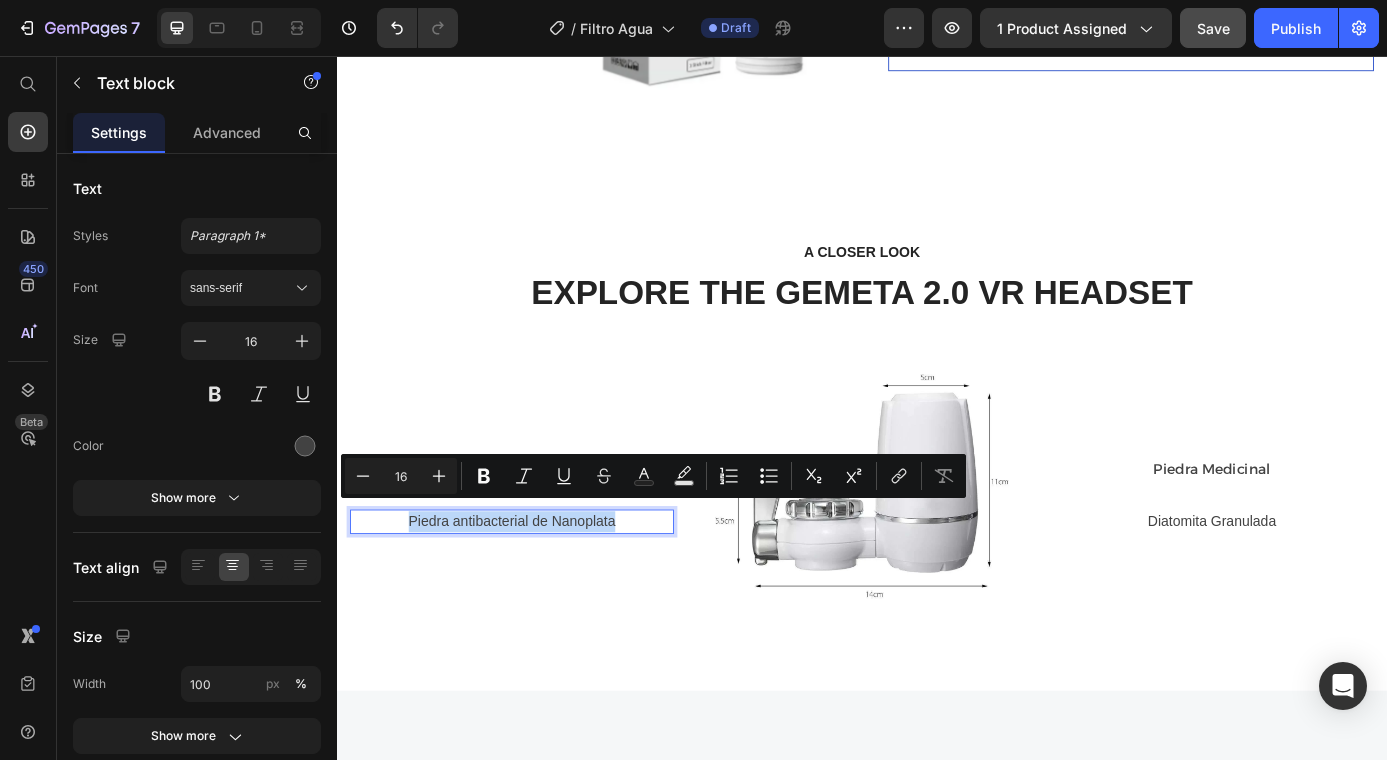 drag, startPoint x: 399, startPoint y: 574, endPoint x: 716, endPoint y: 581, distance: 317.07727 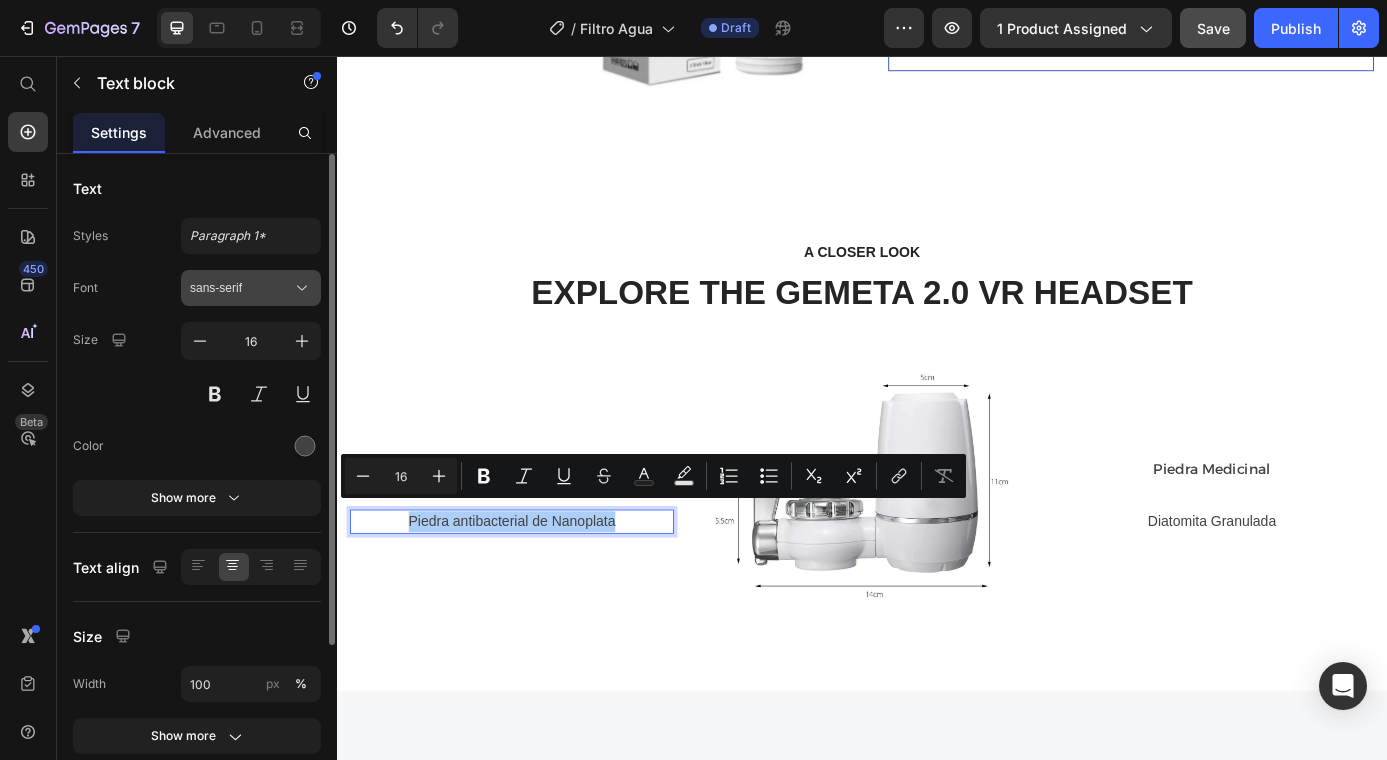 click 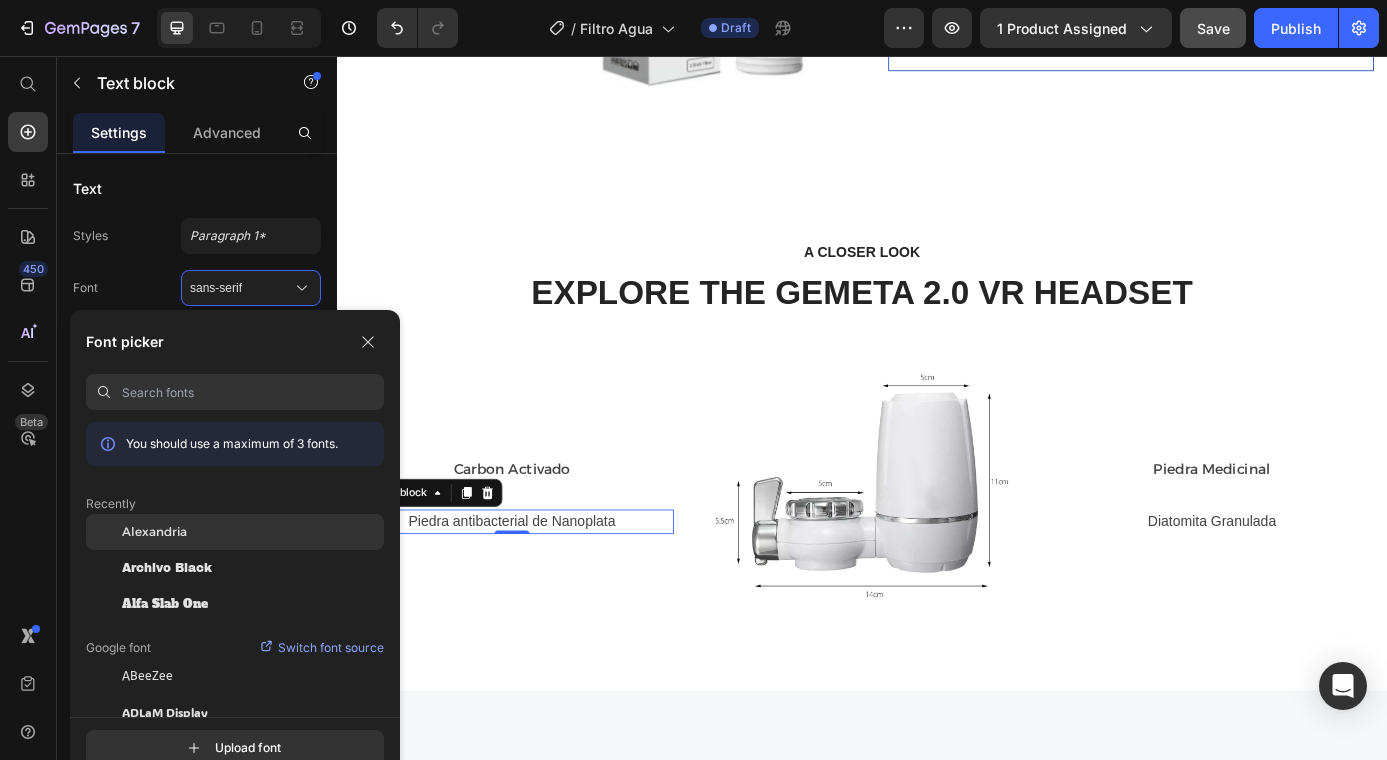 click on "Alexandria" 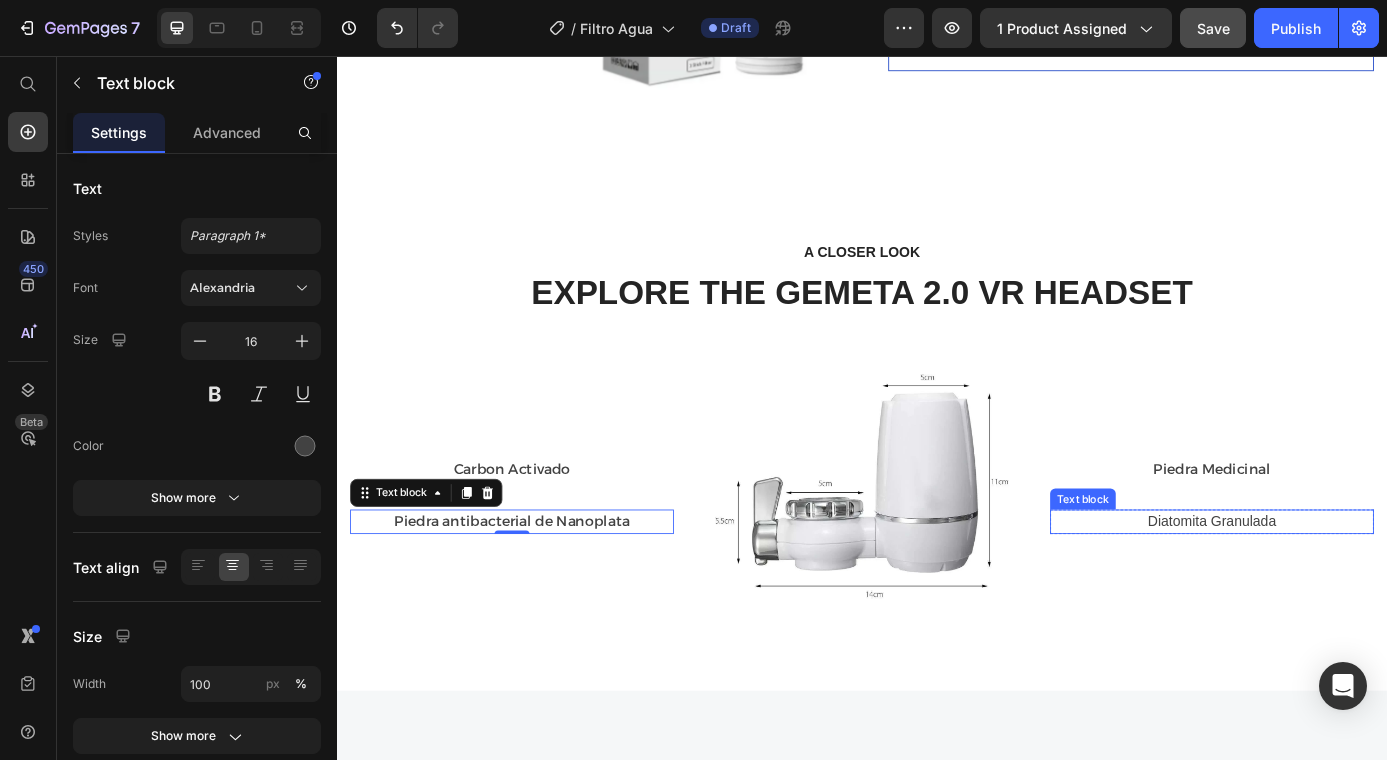 click on "Diatomita Granulada" at bounding box center [1337, 588] 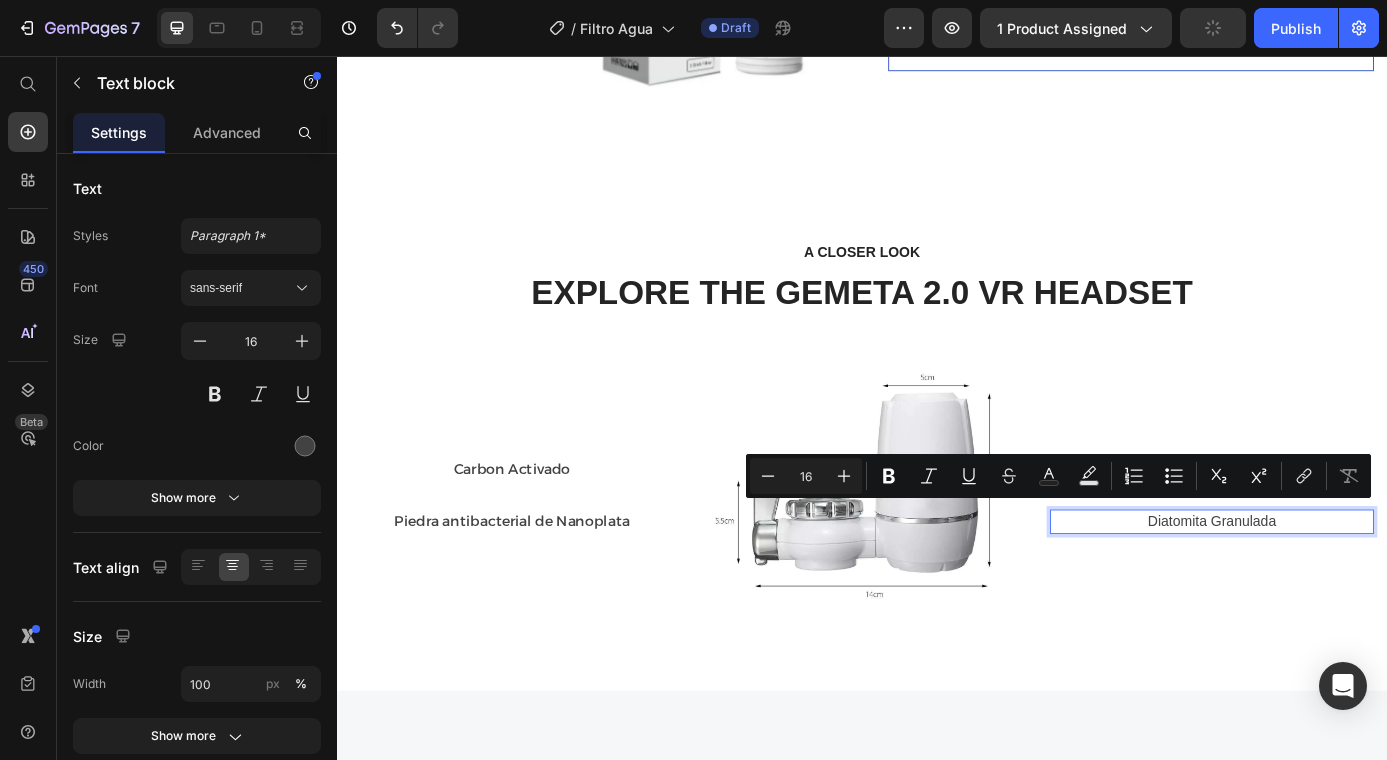 drag, startPoint x: 1424, startPoint y: 571, endPoint x: 1160, endPoint y: 576, distance: 264.04733 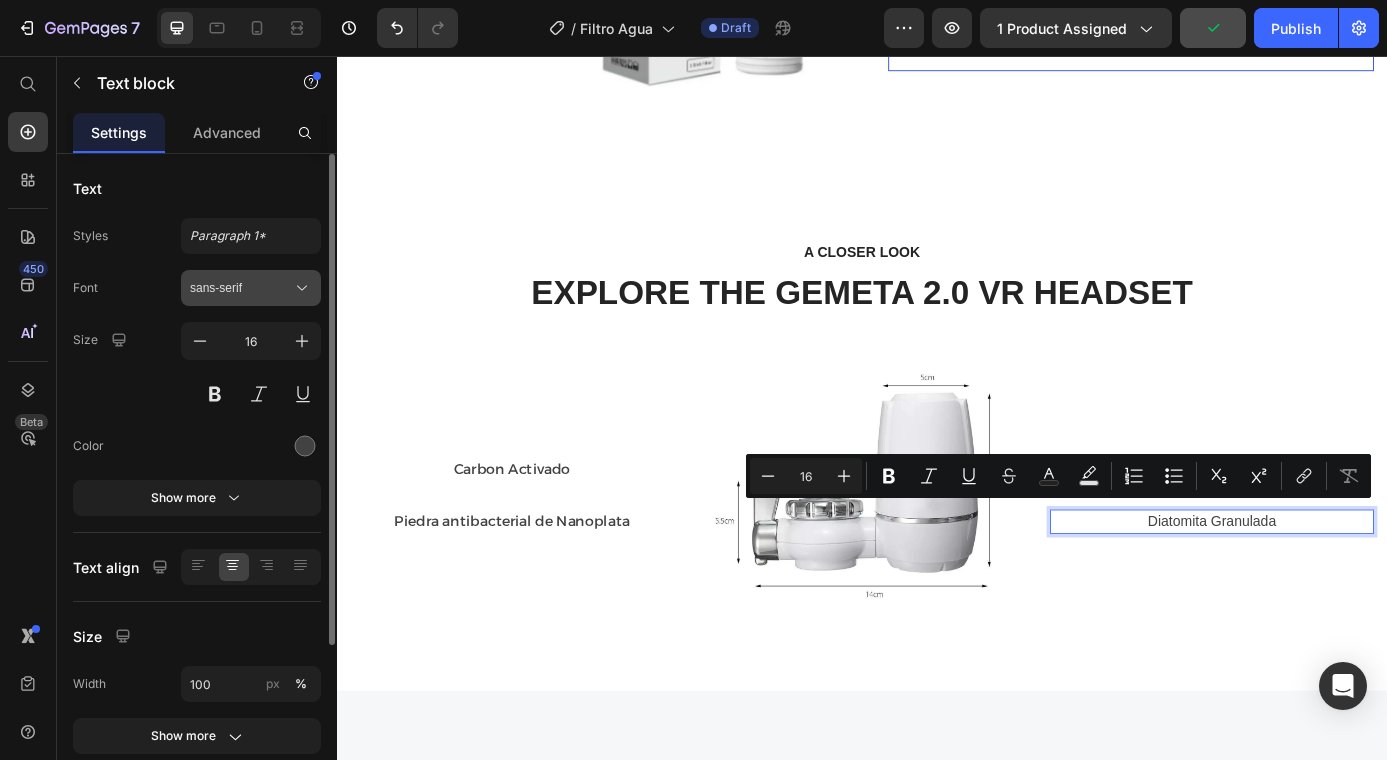 click on "sans-serif" at bounding box center [241, 288] 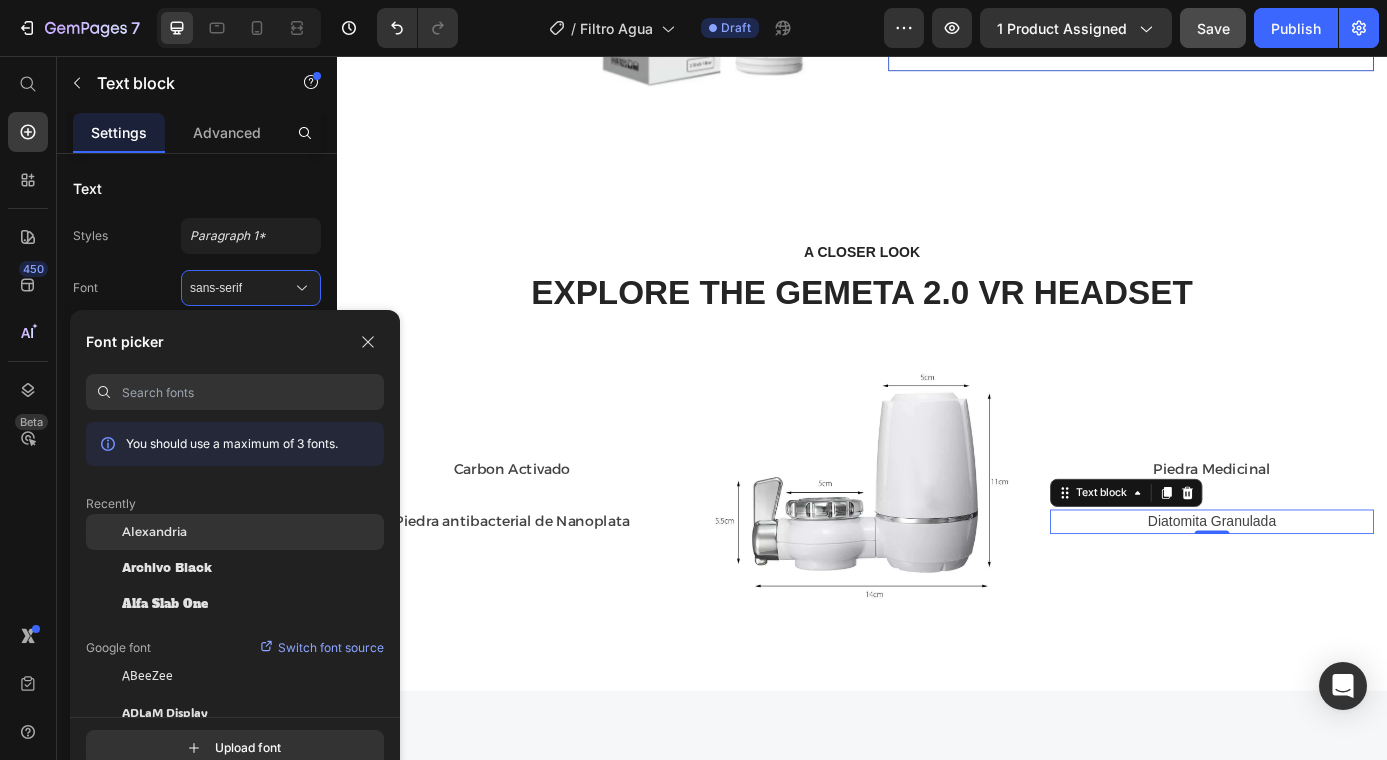 click on "Alexandria" 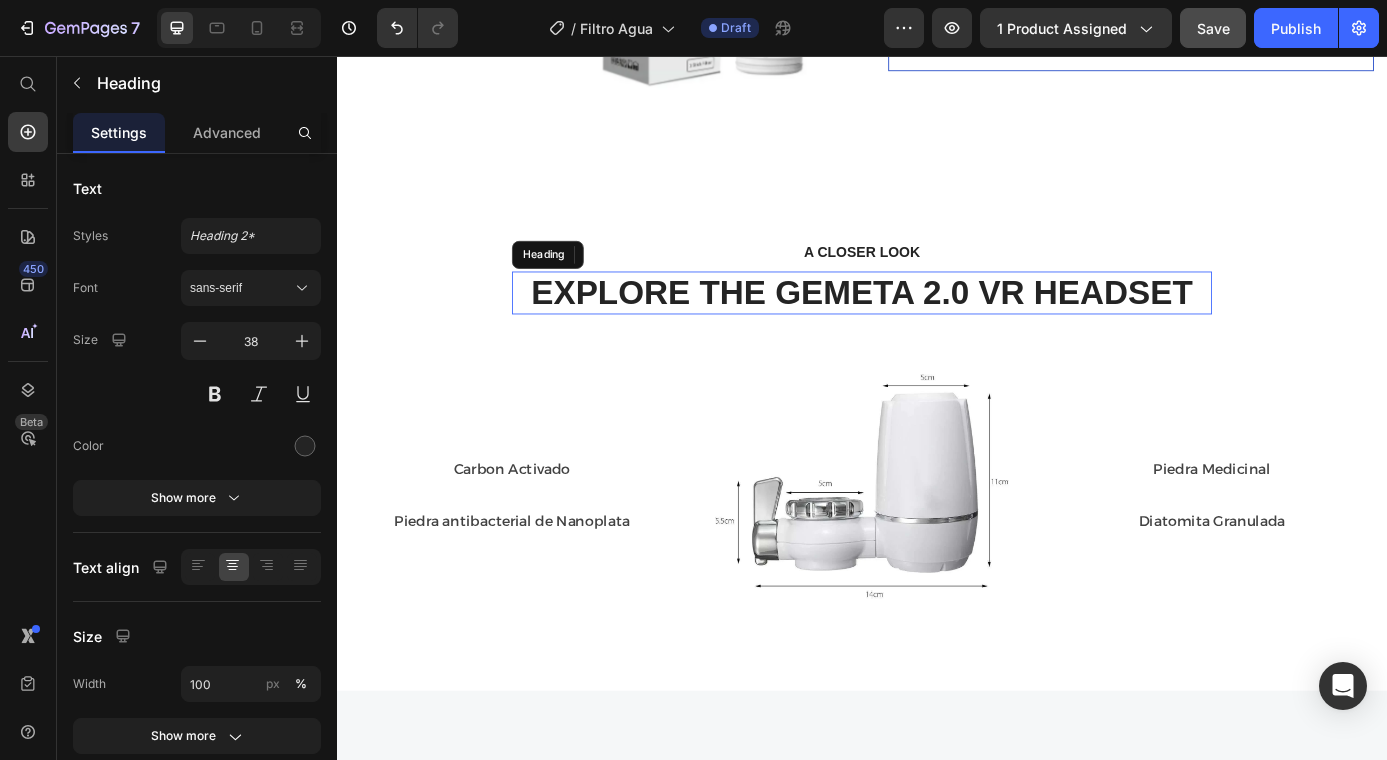 click on "EXPLORE THE GEMETA 2.0 VR HEADSET" at bounding box center (937, 327) 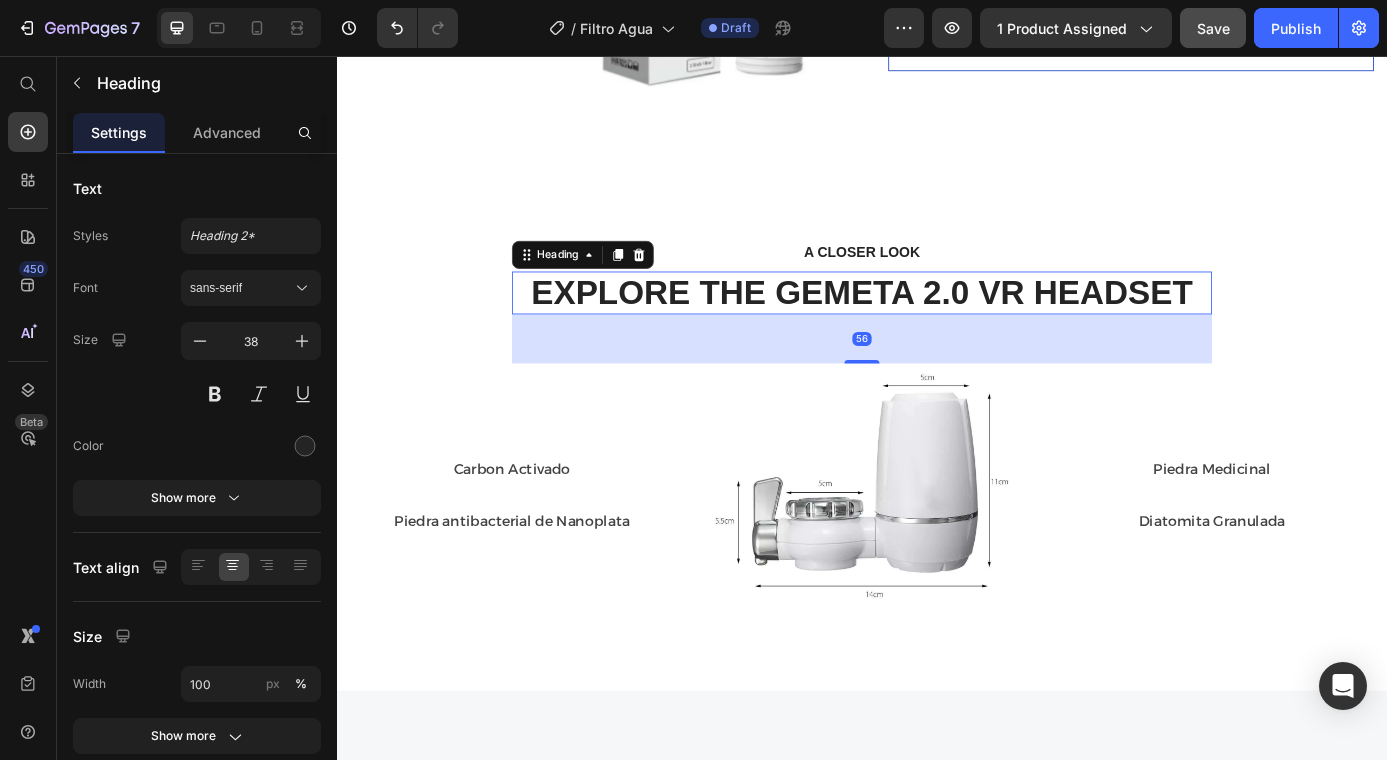 click on "EXPLORE THE GEMETA 2.0 VR HEADSET" at bounding box center (937, 327) 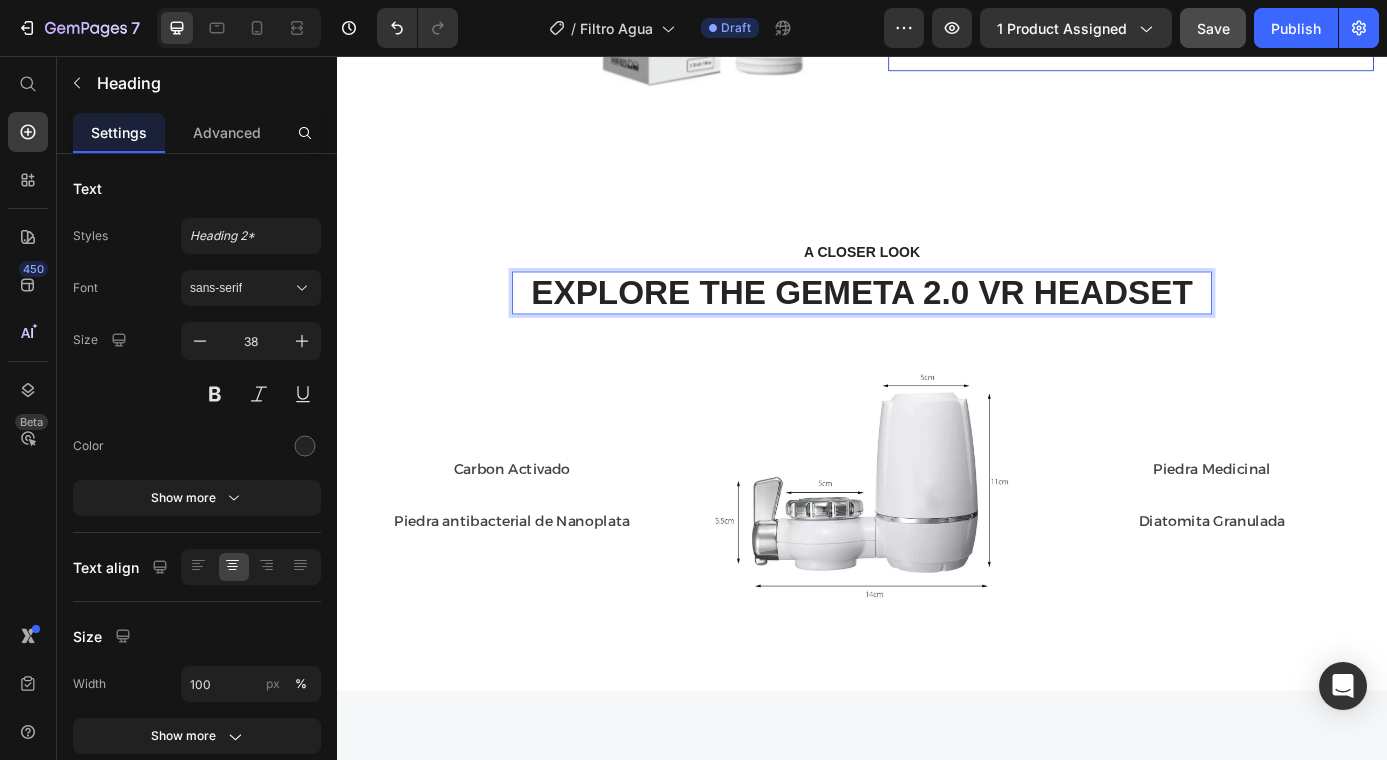click on "EXPLORE THE GEMETA 2.0 VR HEADSET" at bounding box center [937, 327] 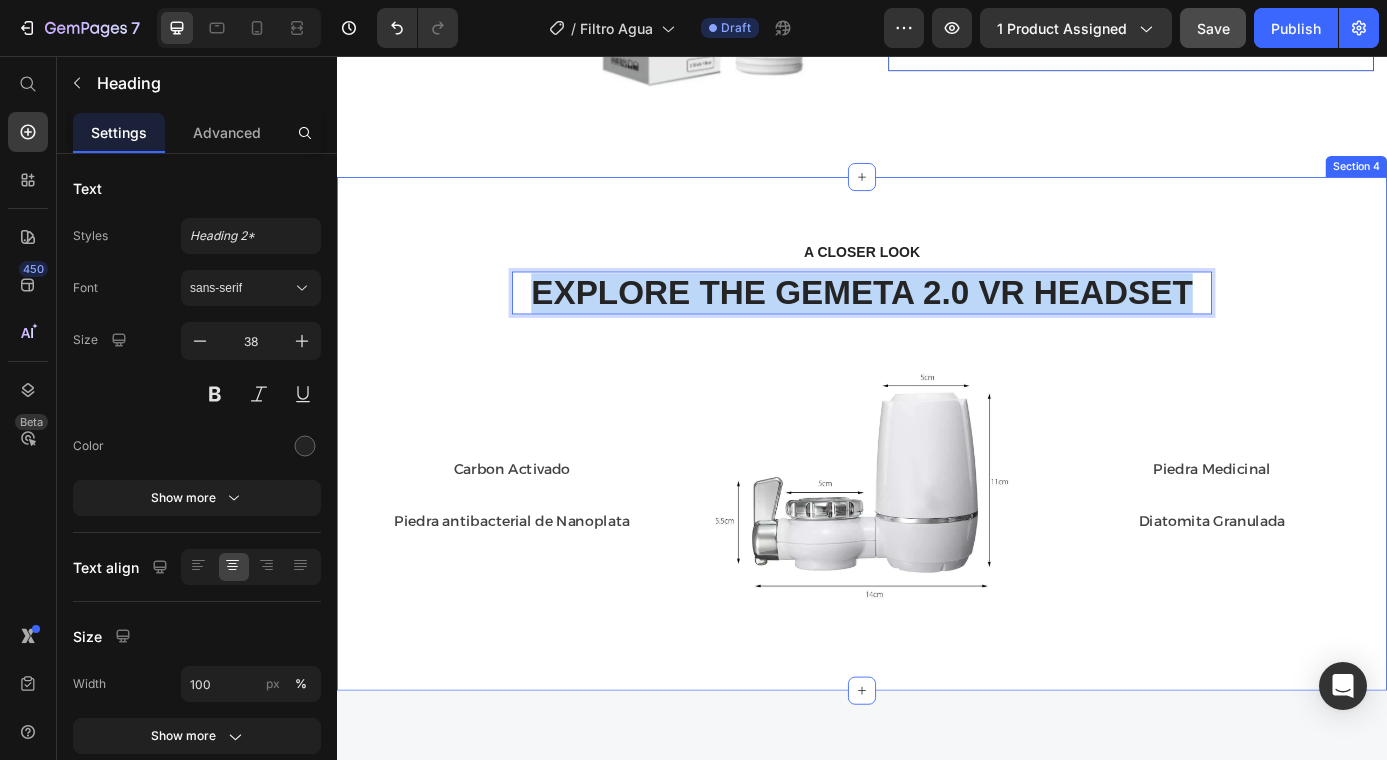 drag, startPoint x: 1305, startPoint y: 314, endPoint x: 436, endPoint y: 315, distance: 869.00055 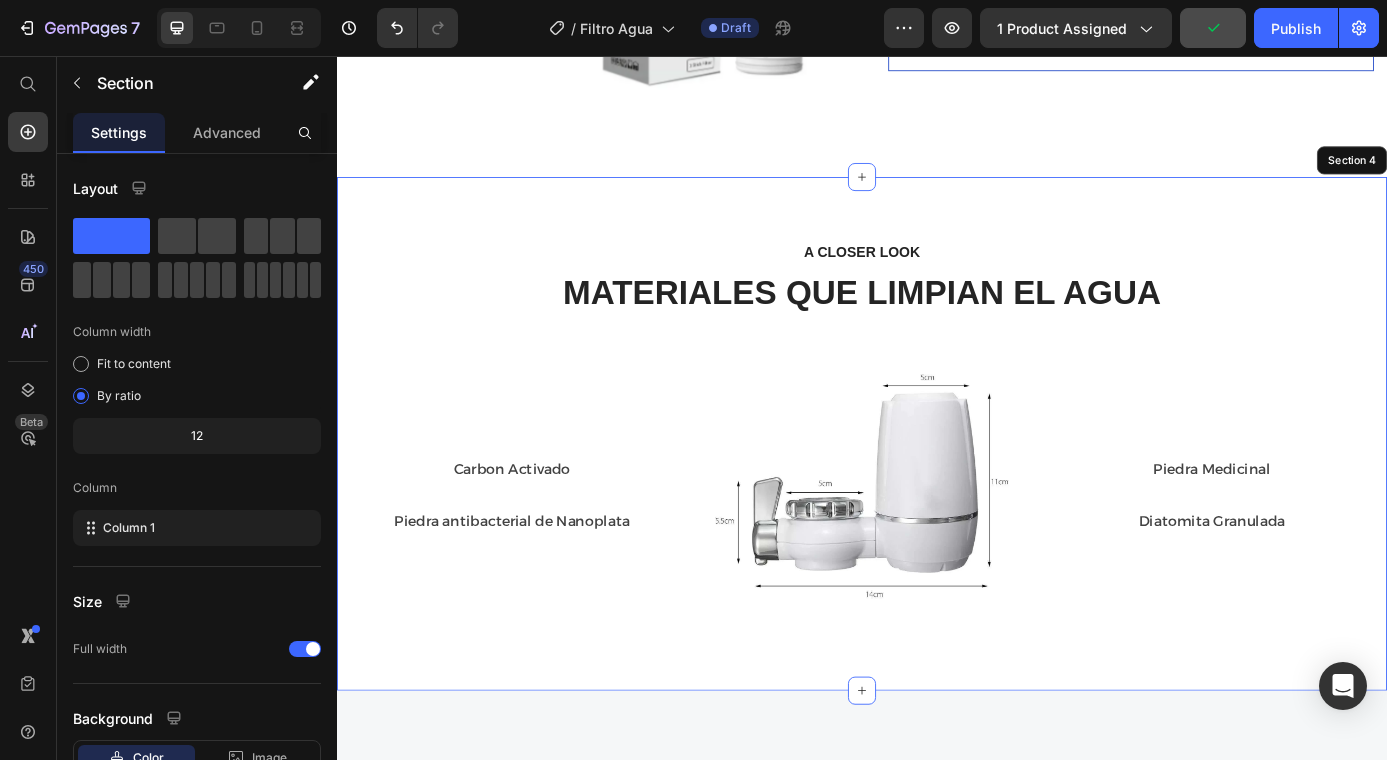 click on "A CLOSER LOOK Text block MATERIALES QUE LIMPIAN EL AGUA Heading   56 Row Carbon Activado Text block Row Piedra antibacterial de Nanoplata Text block Row Image Piedra Medicinal Text block Row Diatomita Granulada Text block Row Row Section 4" at bounding box center [937, 487] 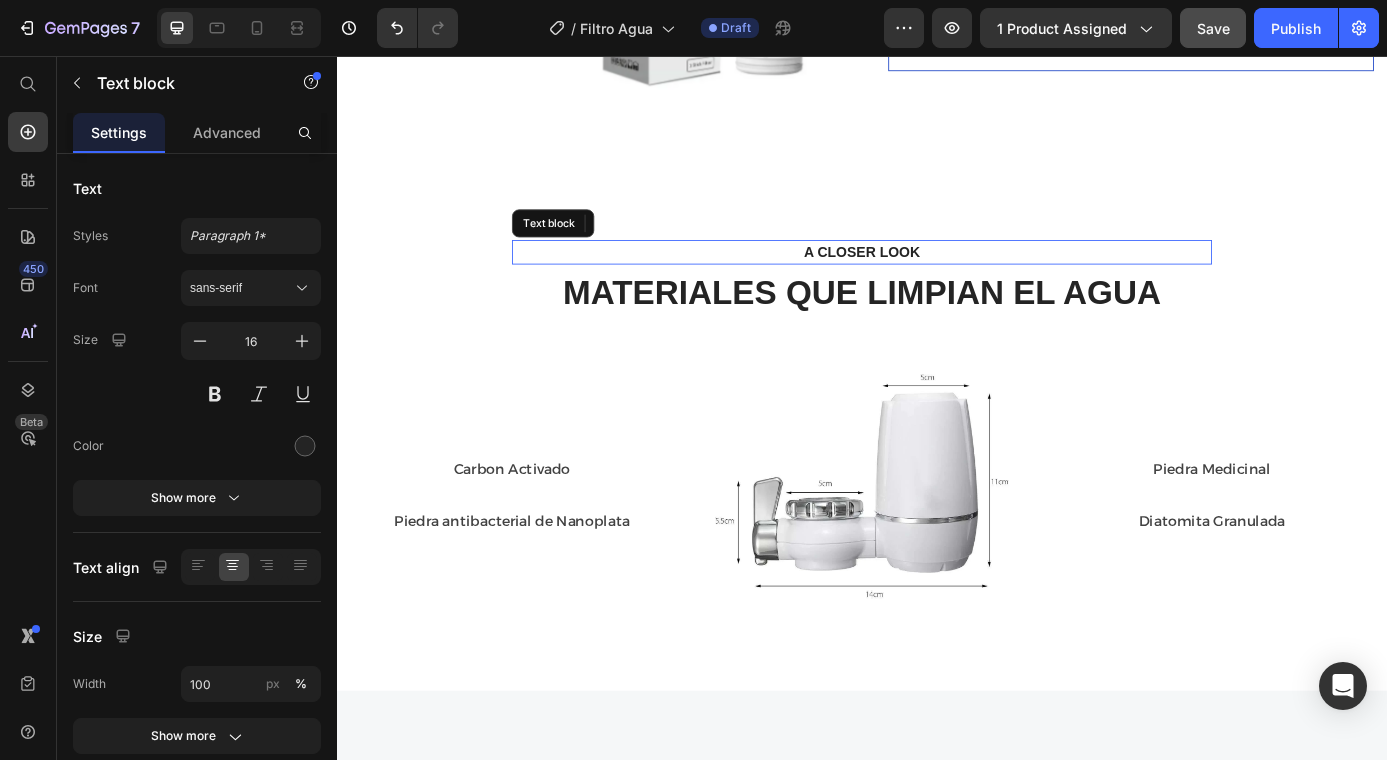 click on "A CLOSER LOOK" at bounding box center (937, 280) 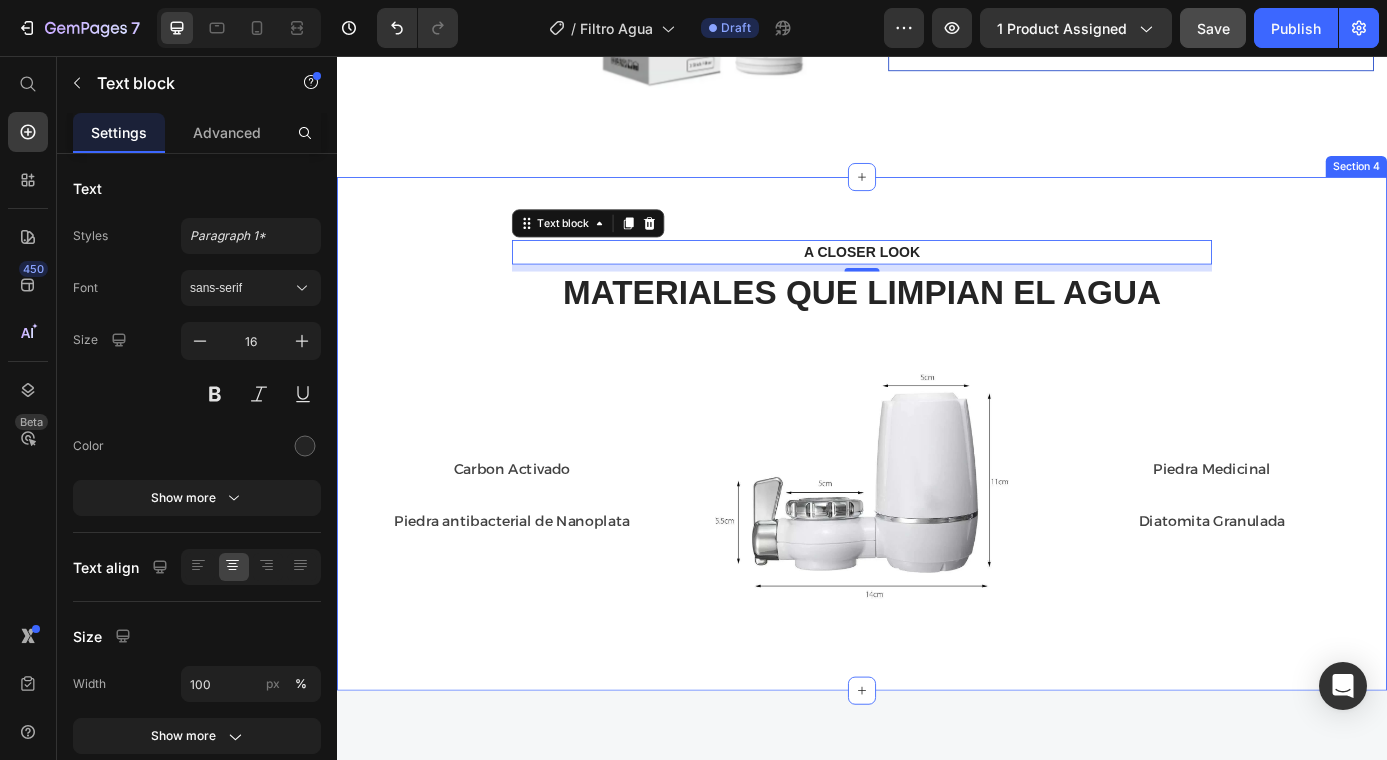 drag, startPoint x: 690, startPoint y: 235, endPoint x: 979, endPoint y: 207, distance: 290.35324 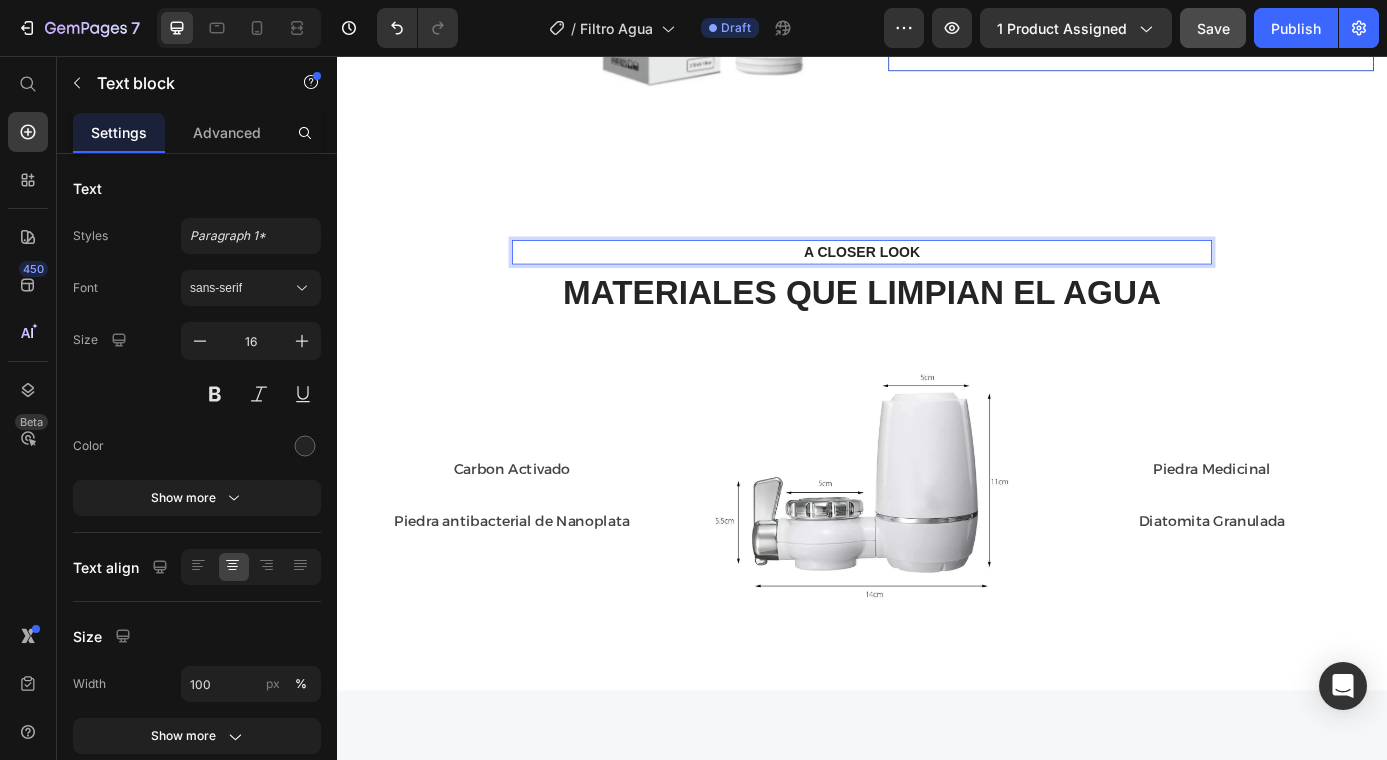 click on "A CLOSER LOOK" at bounding box center (937, 280) 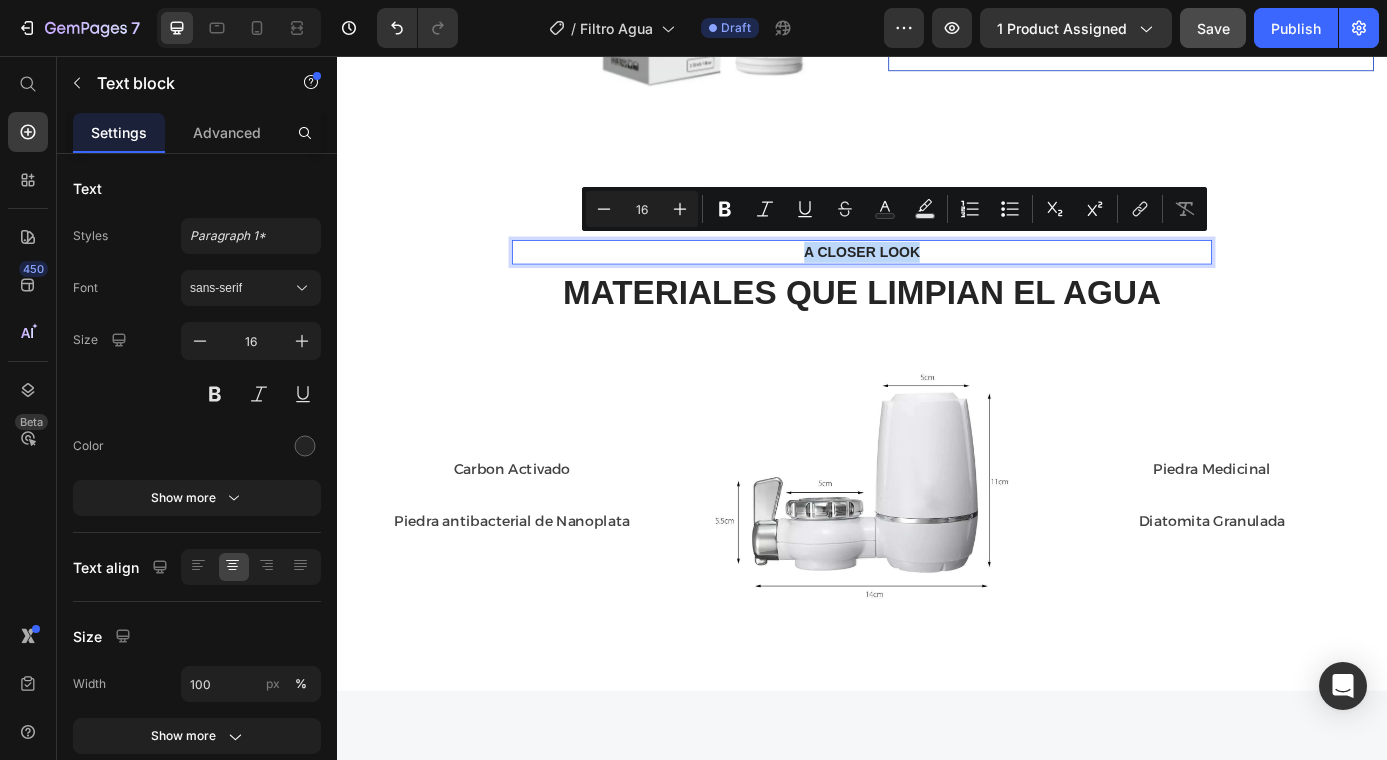 drag, startPoint x: 1014, startPoint y: 267, endPoint x: 907, endPoint y: 259, distance: 107.298645 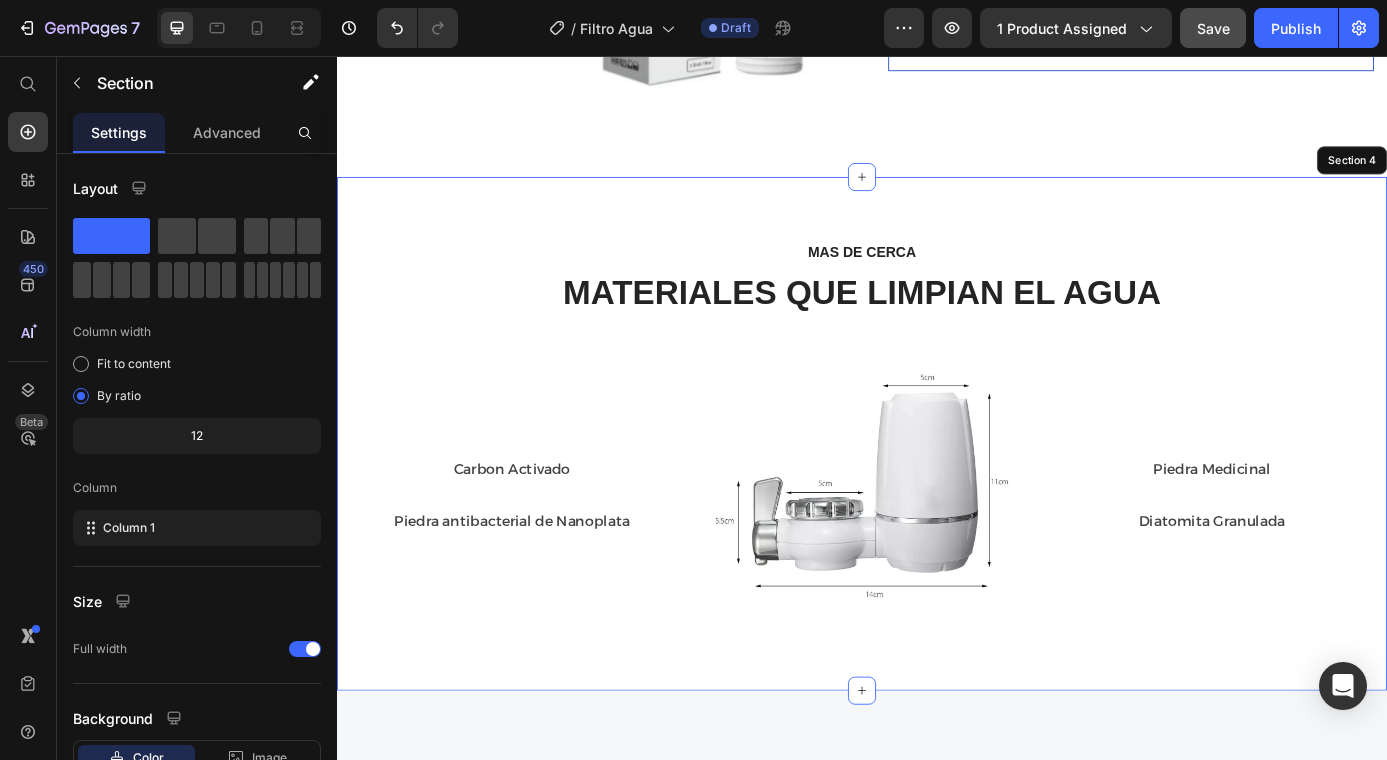 click on "MAS DE CERCA Text block   8 MATERIALES QUE LIMPIAN EL AGUA Heading Row Carbon Activado Text block Row Piedra antibacterial de Nanoplata Text block Row Image Piedra Medicinal Text block Row Diatomita Granulada Text block Row Row" at bounding box center (937, 487) 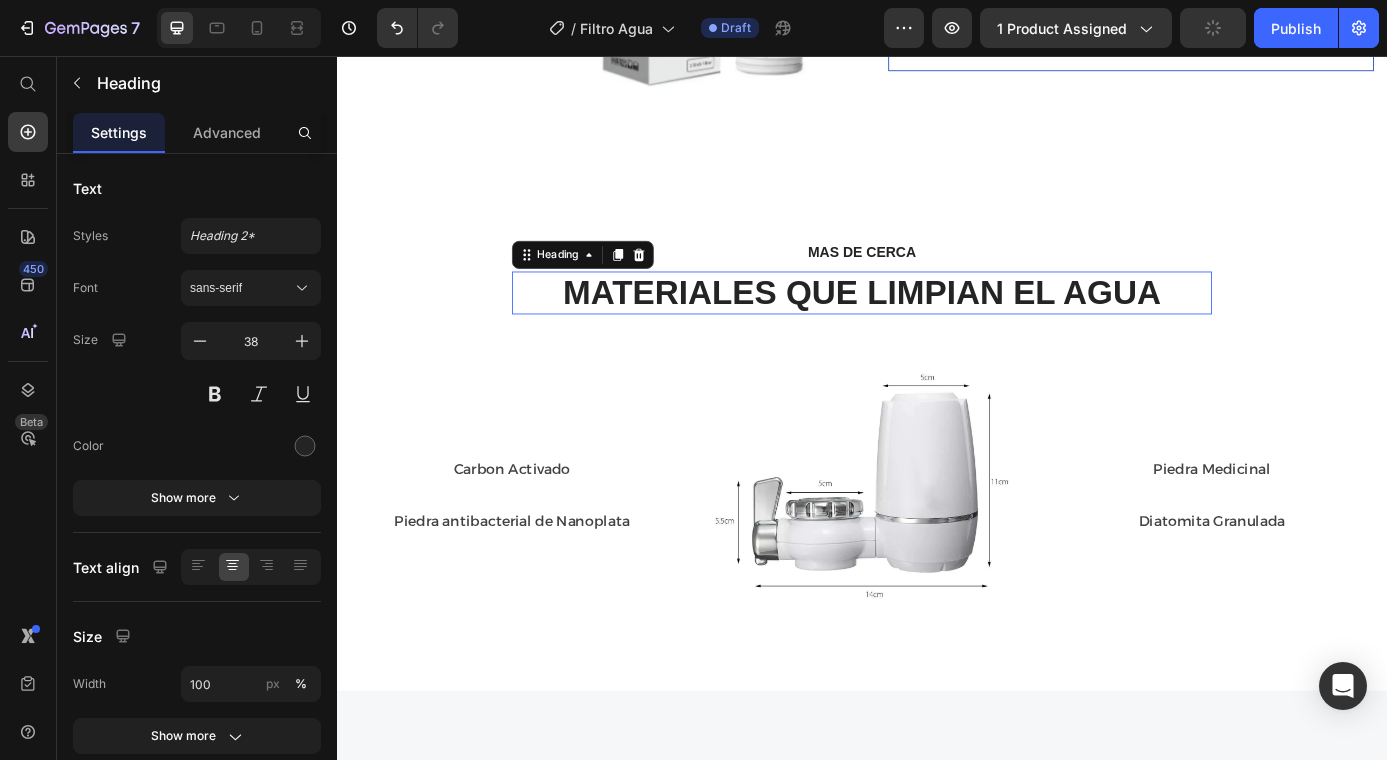 click on "MATERIALES QUE LIMPIAN EL AGUA" at bounding box center [937, 327] 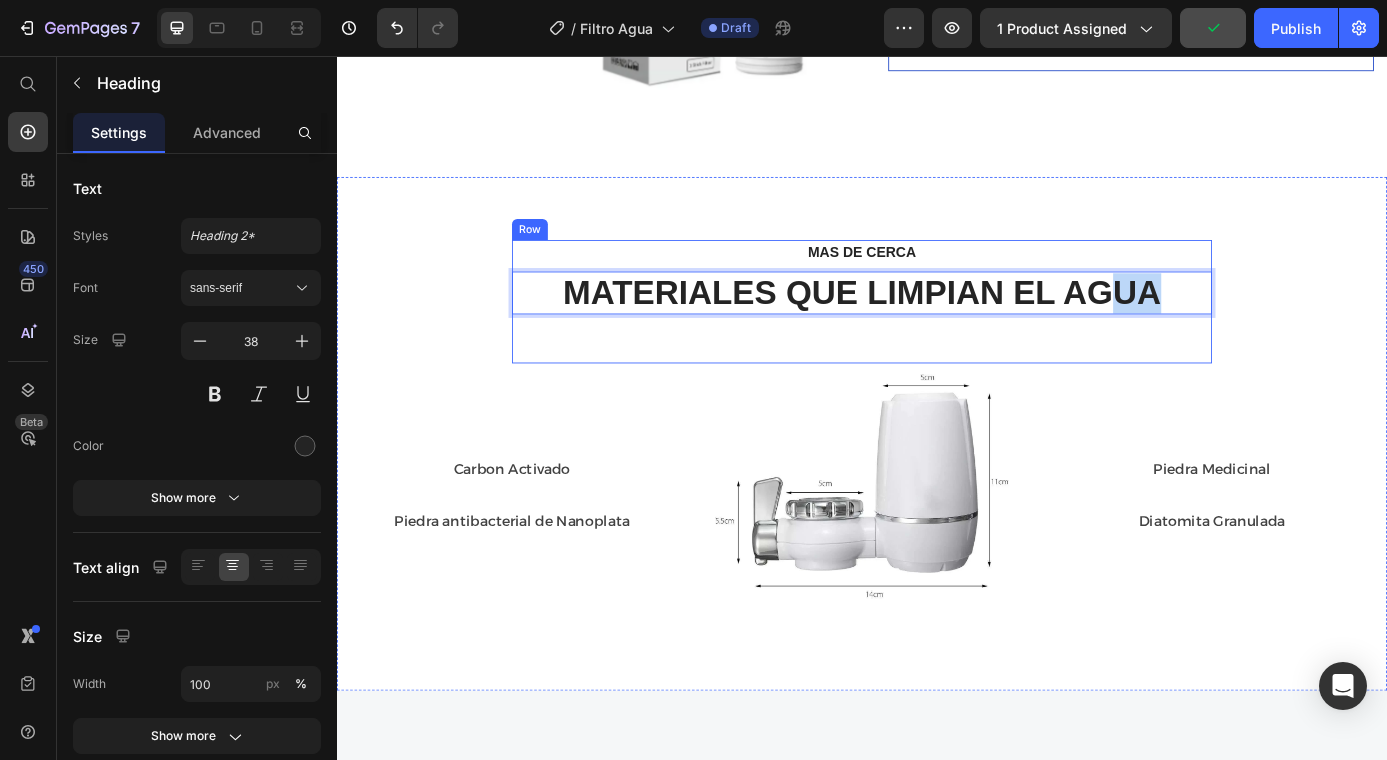 drag, startPoint x: 1223, startPoint y: 314, endPoint x: 1227, endPoint y: 350, distance: 36.221542 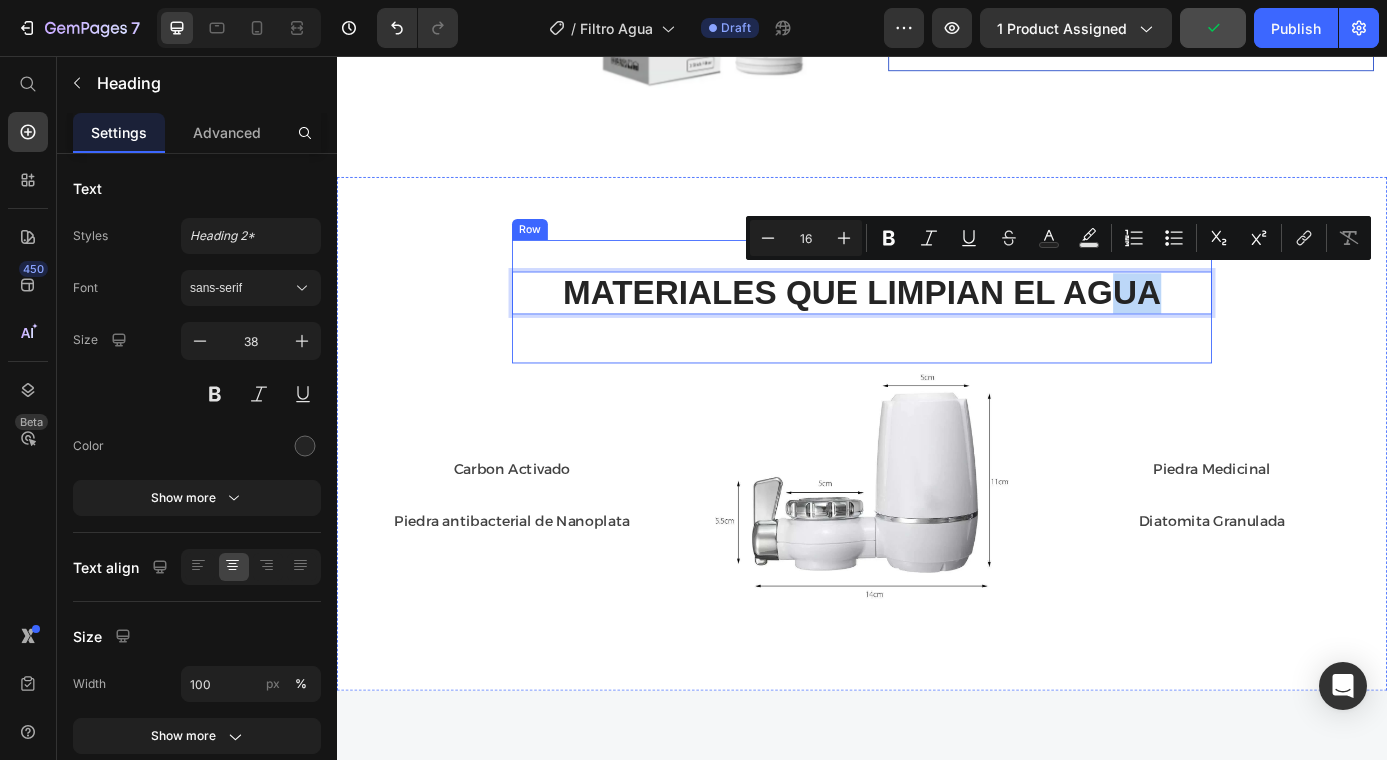 click on "MAS DE CERCA Text block MATERIALES QUE LIMPIAN EL AGUA Heading   56" at bounding box center (937, 337) 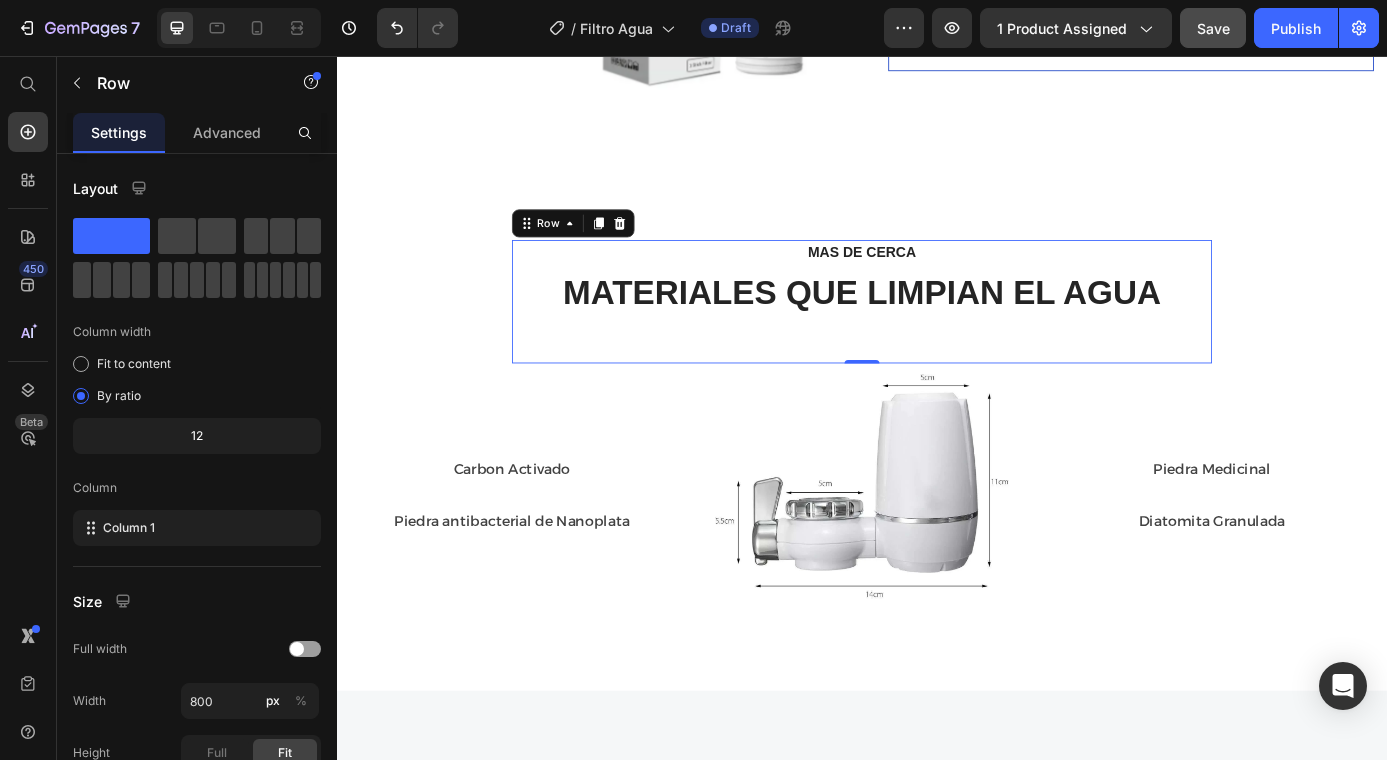 click on "MAS DE CERCA Text block MATERIALES QUE LIMPIAN EL AGUA Heading" at bounding box center [937, 337] 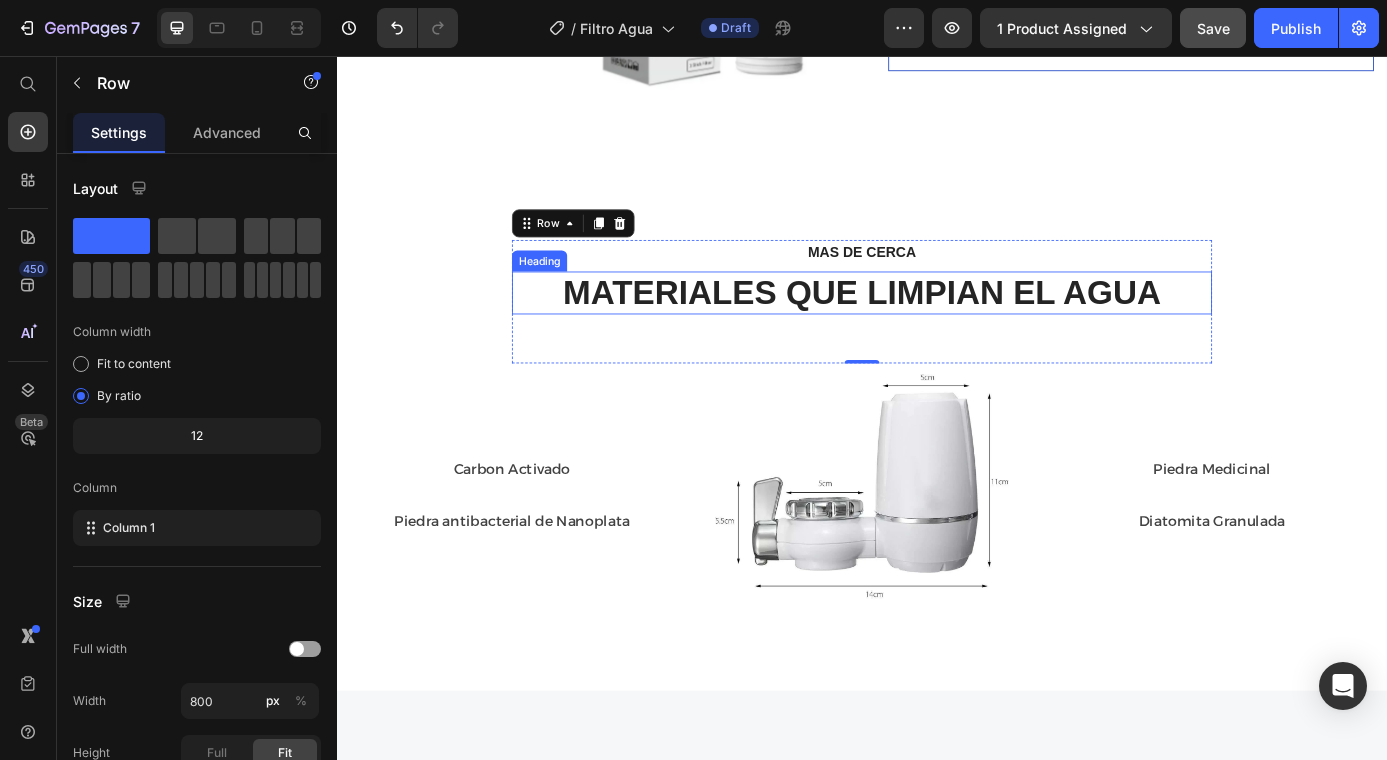 click on "MATERIALES QUE LIMPIAN EL AGUA" at bounding box center [937, 327] 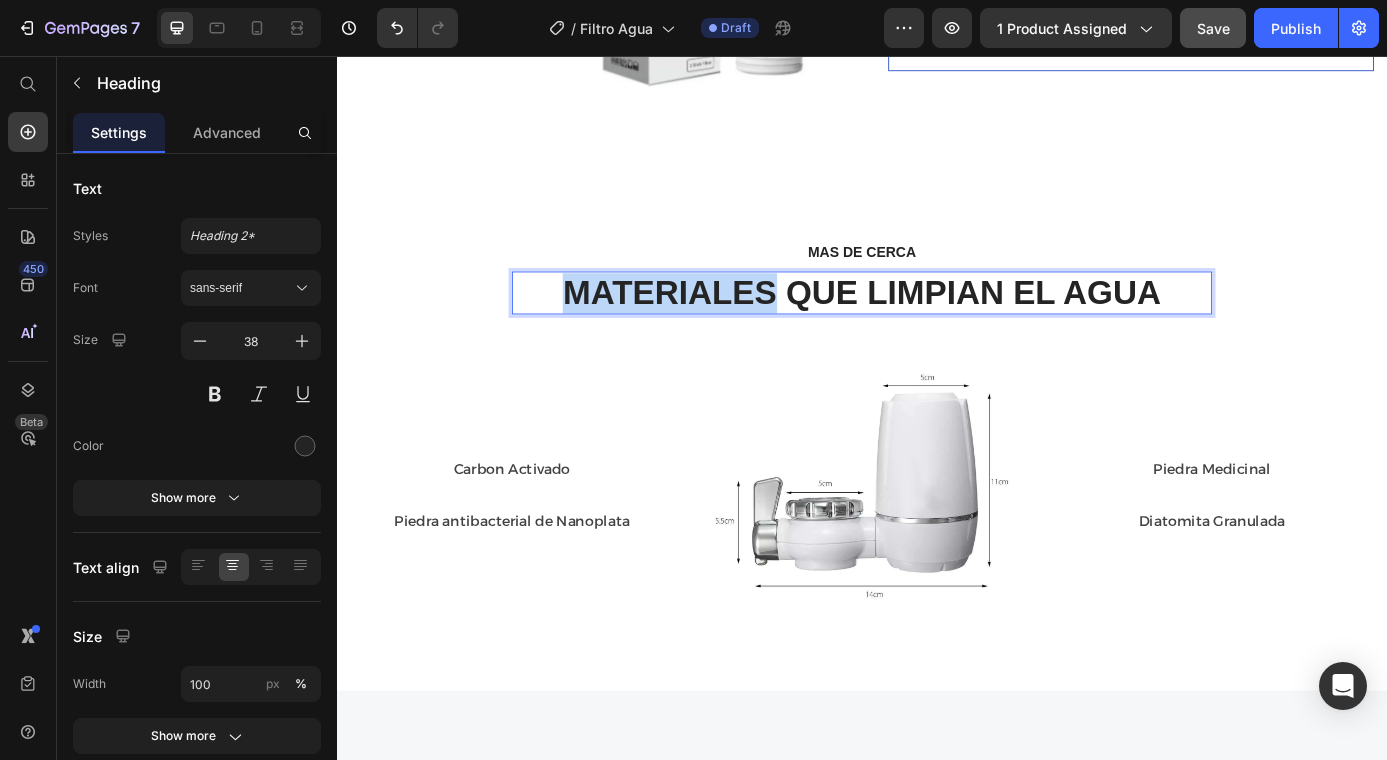 click on "MATERIALES QUE LIMPIAN EL AGUA" at bounding box center [937, 327] 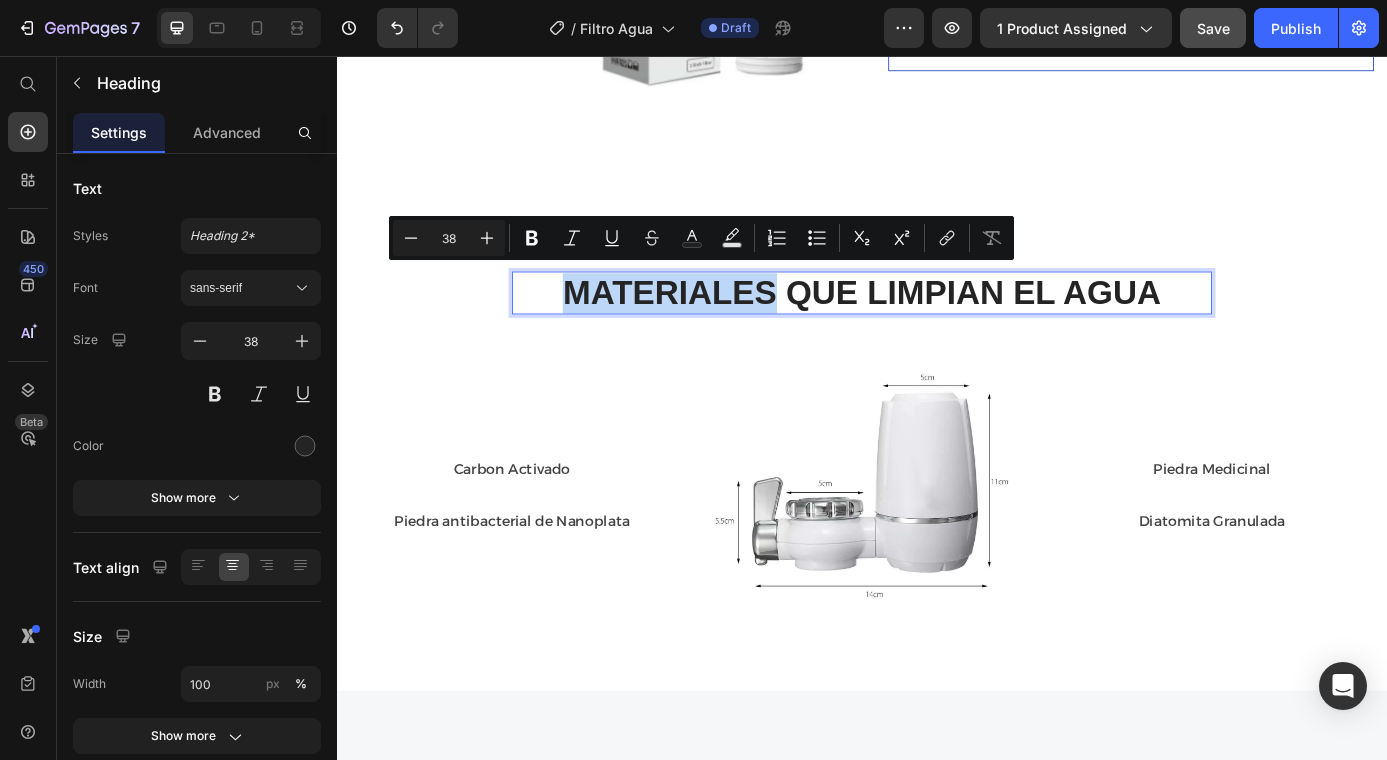 click on "MATERIALES QUE LIMPIAN EL AGUA" at bounding box center [937, 327] 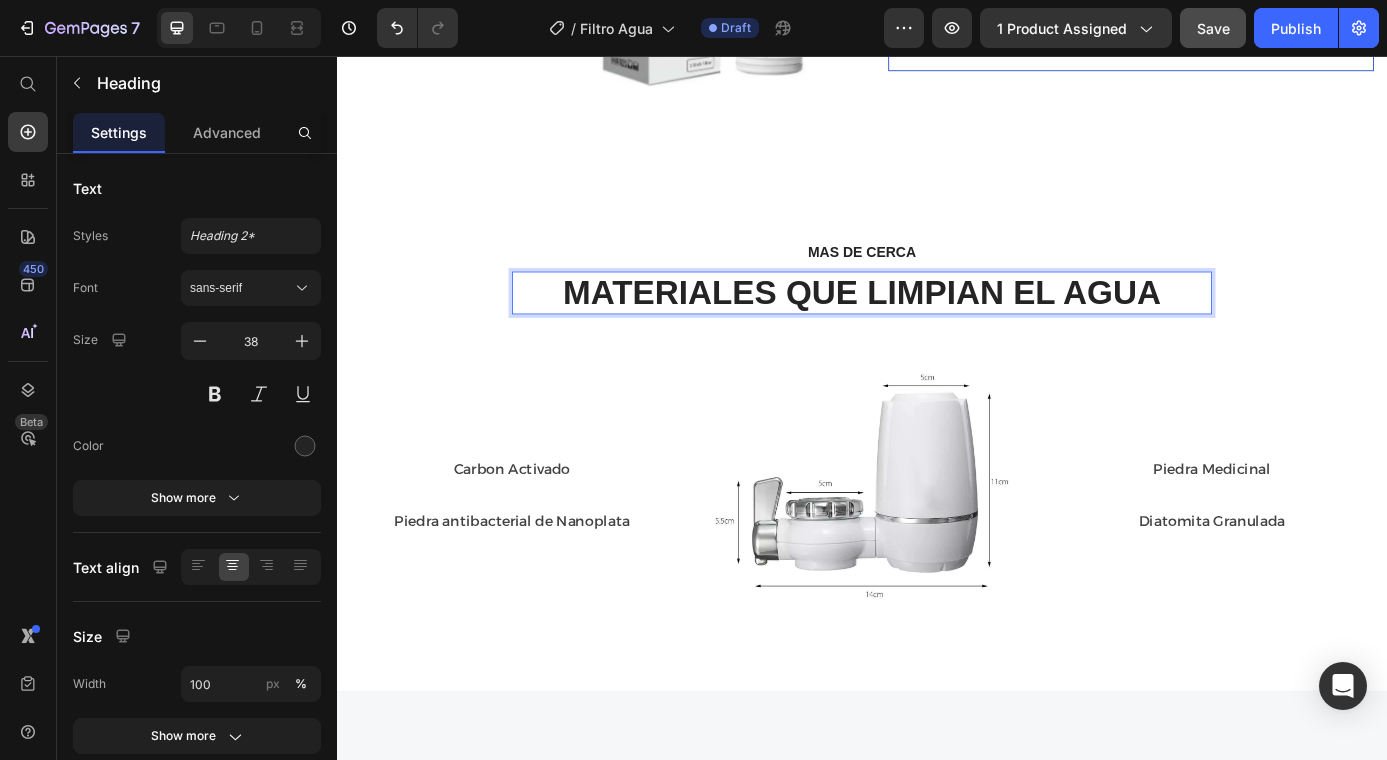 drag, startPoint x: 592, startPoint y: 315, endPoint x: 1346, endPoint y: 294, distance: 754.29236 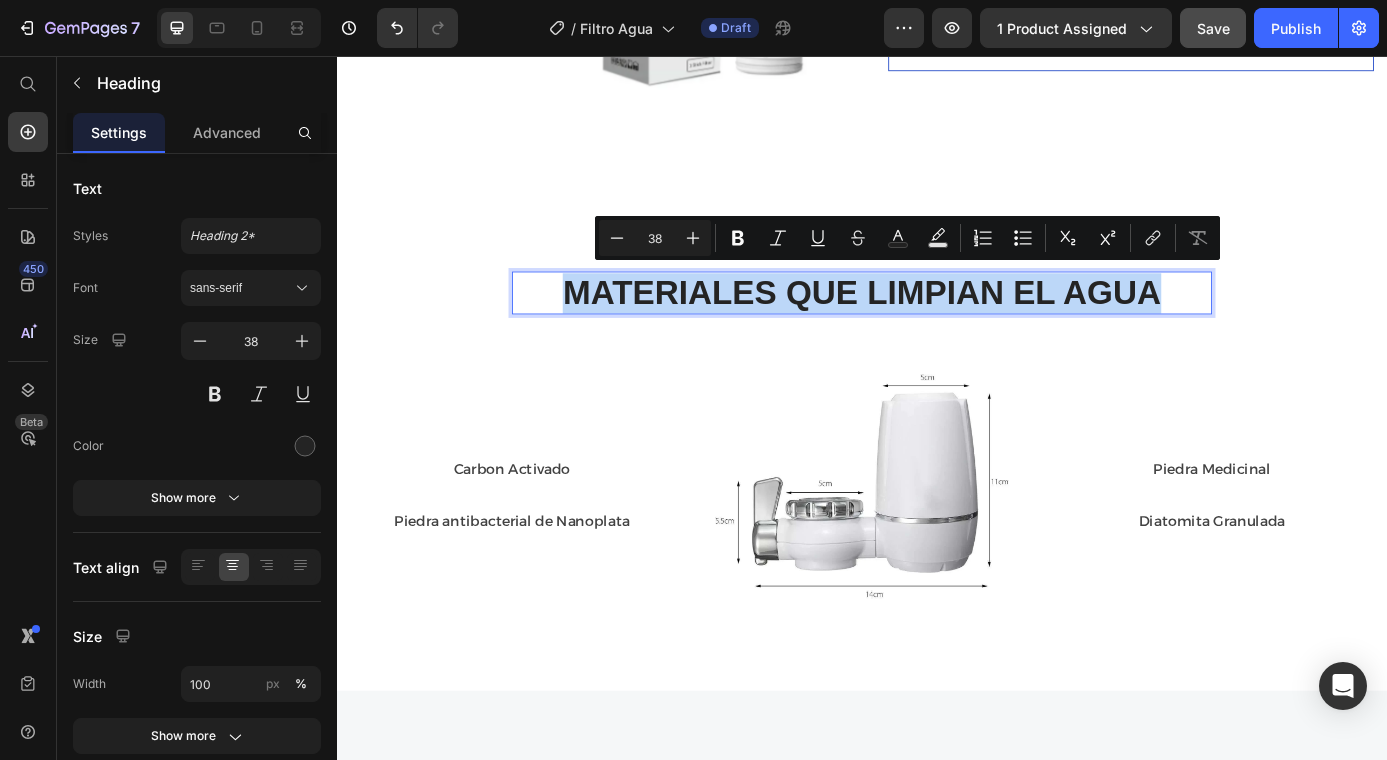 drag, startPoint x: 1251, startPoint y: 318, endPoint x: 598, endPoint y: 319, distance: 653.0008 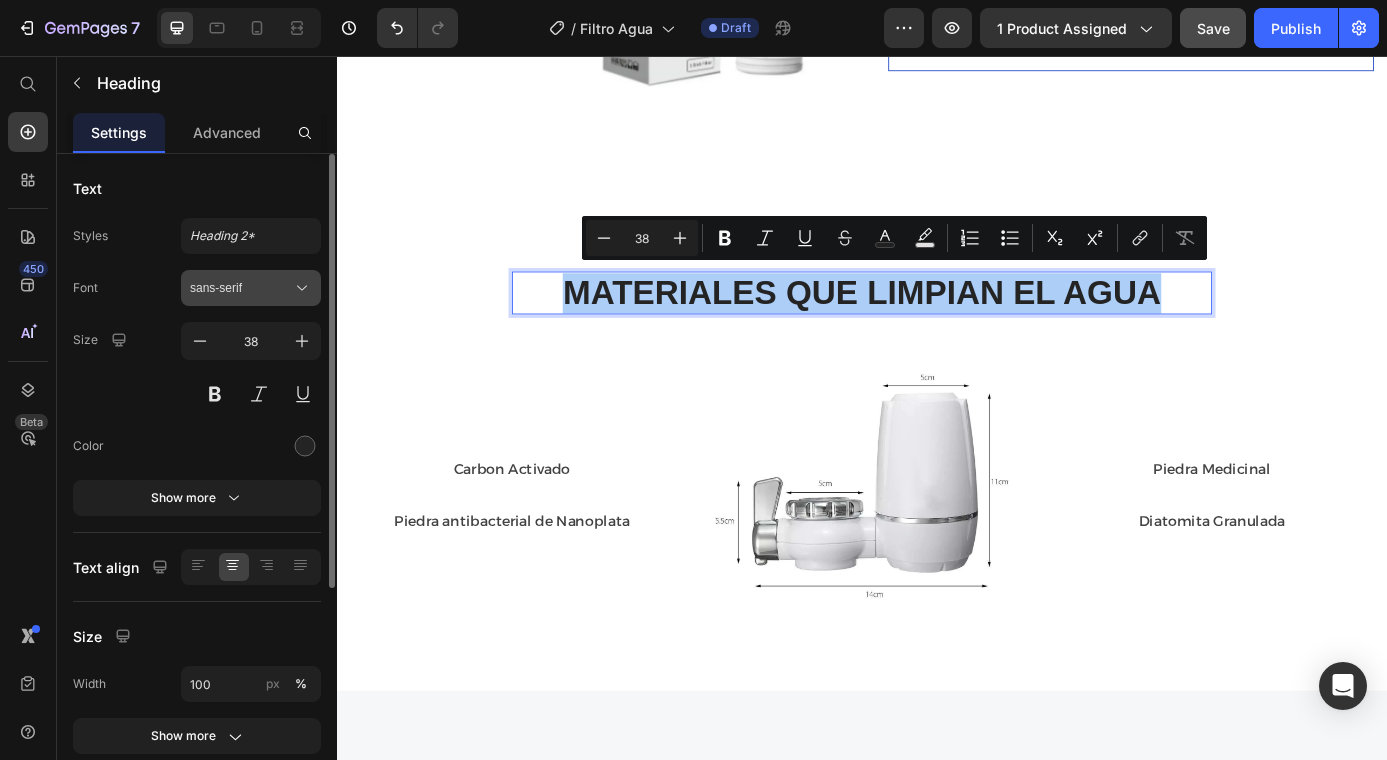 click on "sans-serif" at bounding box center (241, 288) 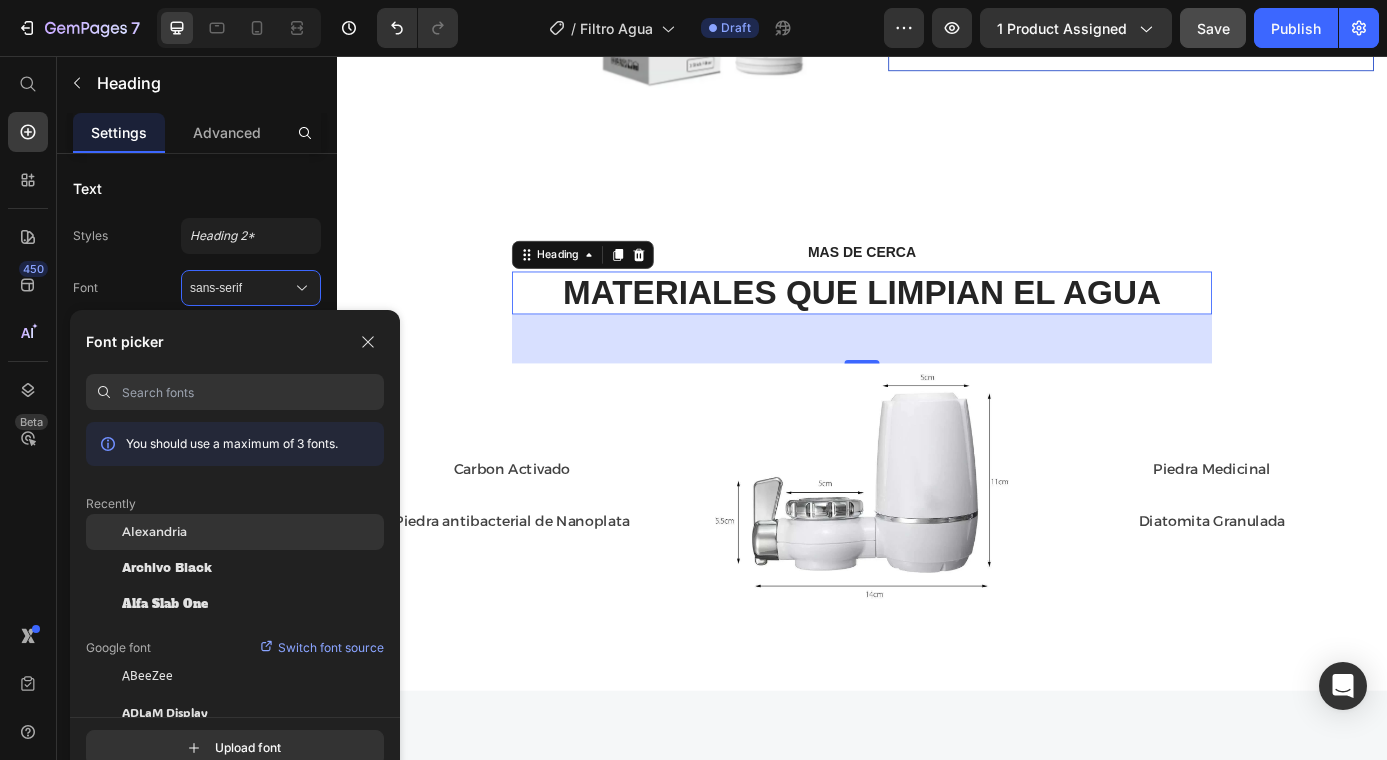 click on "Alexandria" at bounding box center [154, 532] 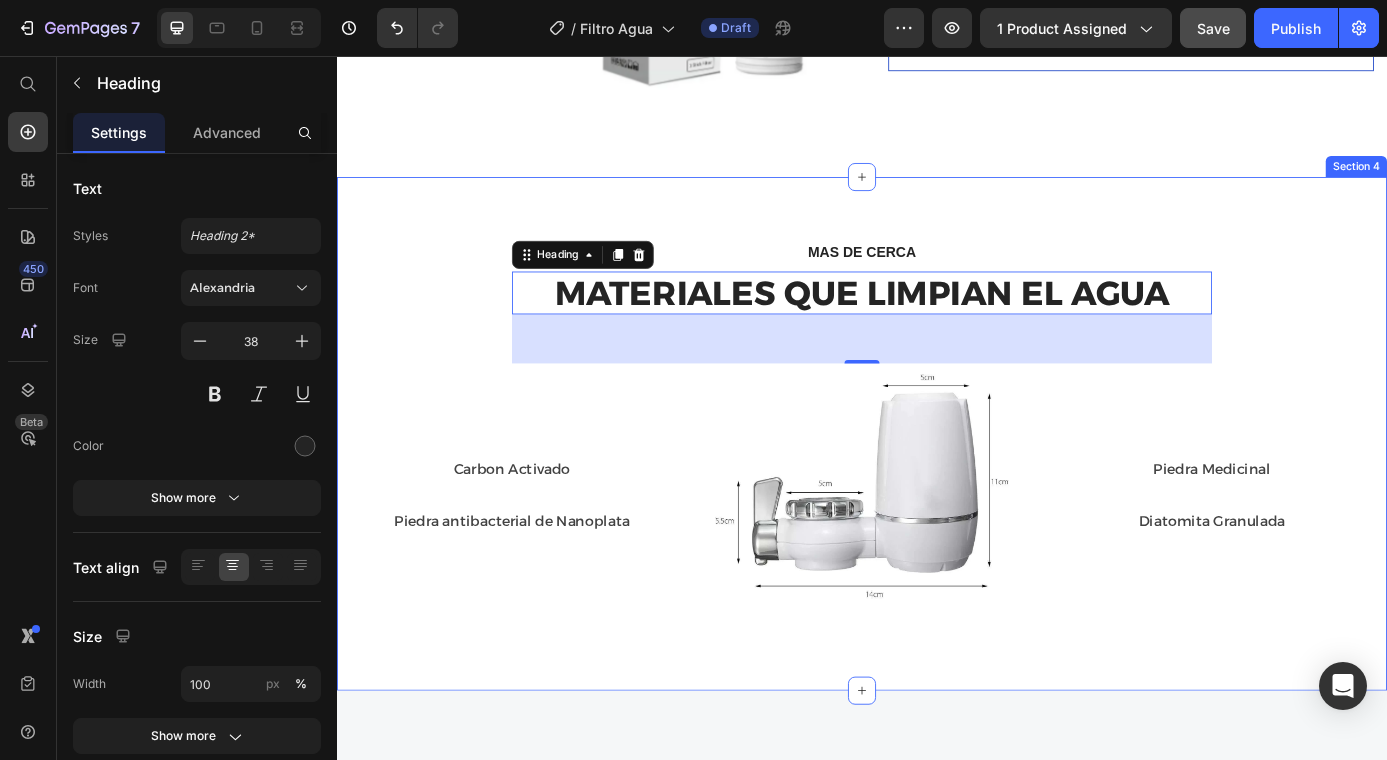 click on "MAS DE CERCA Text block MATERIALES QUE LIMPIAN EL AGUA Heading   56 Row Carbon Activado Text block Row Piedra antibacterial de Nanoplata Text block Row Image Piedra Medicinal Text block Row Diatomita Granulada Text block Row Row Section 4" at bounding box center [937, 487] 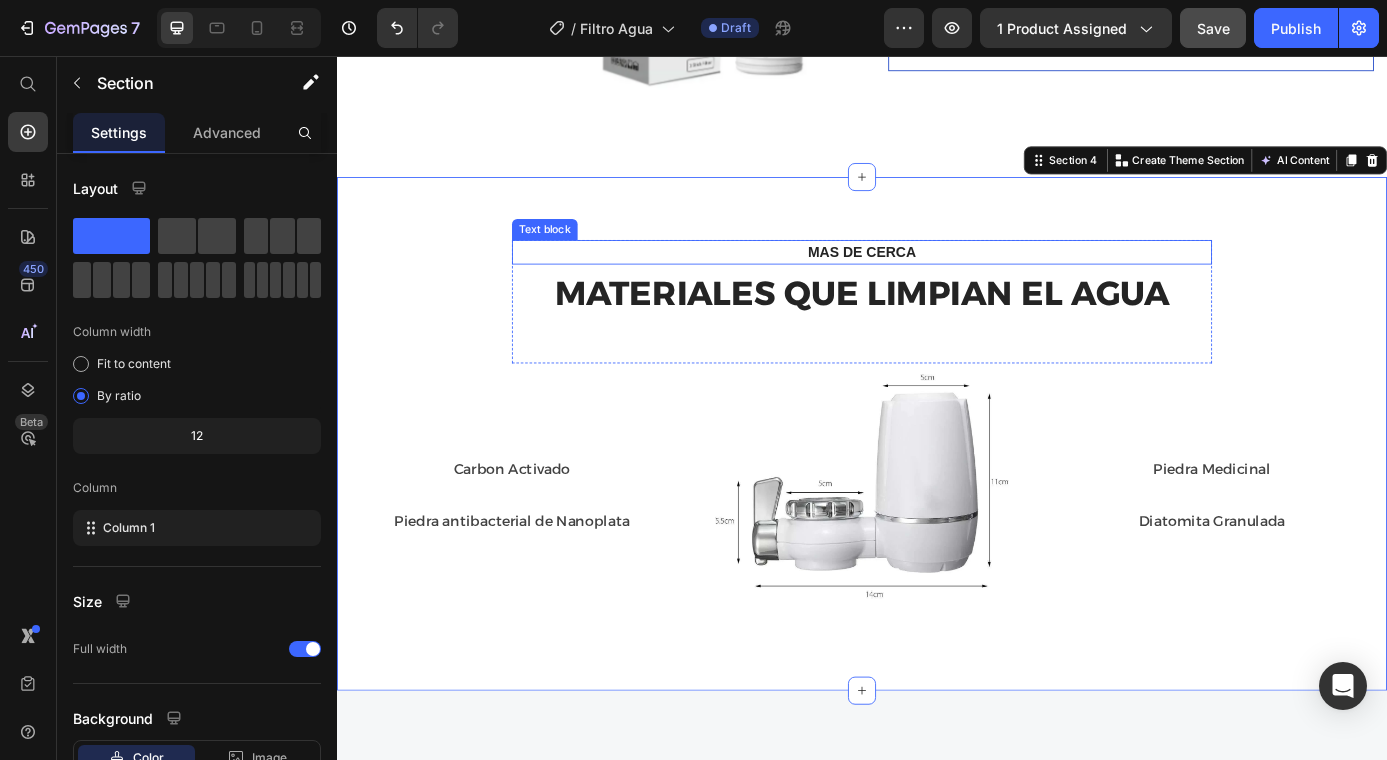 click on "MAS DE CERCA" at bounding box center (937, 280) 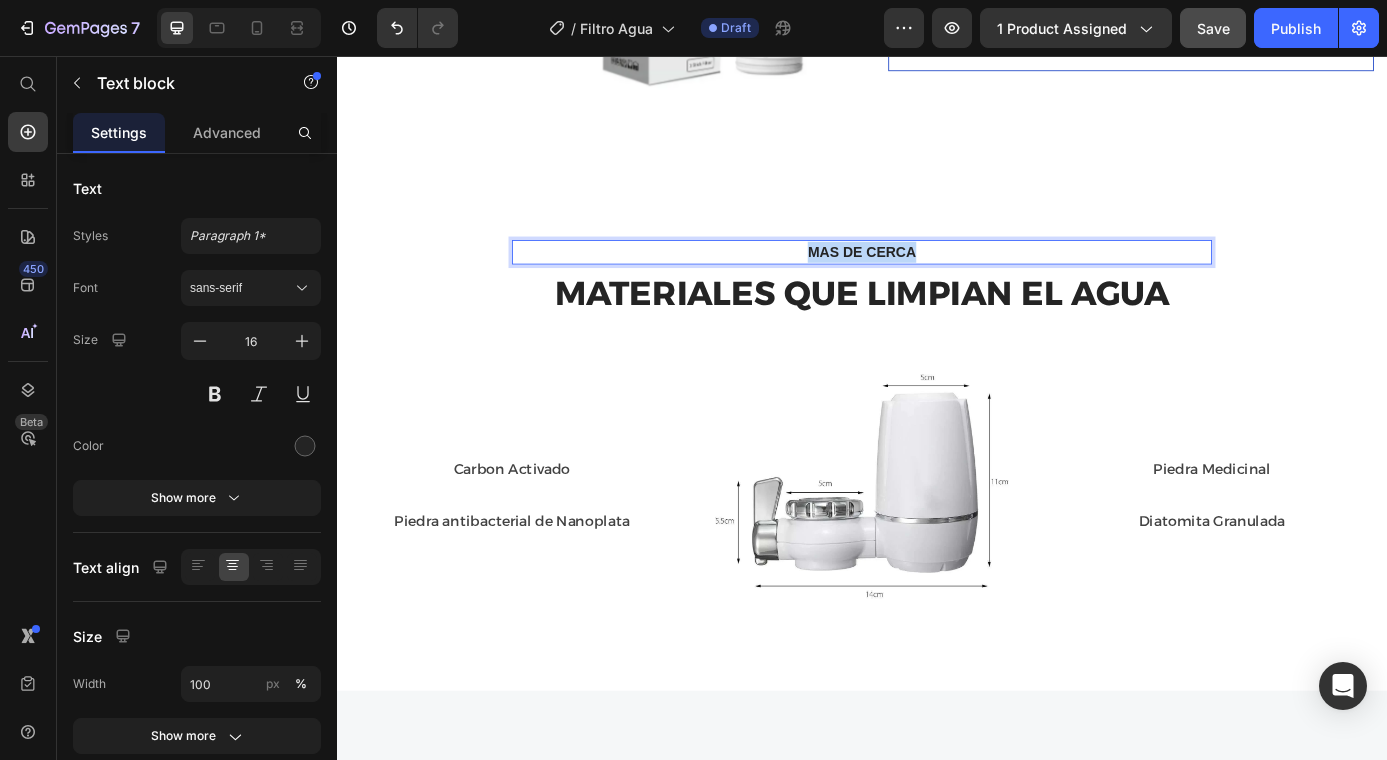 drag, startPoint x: 1006, startPoint y: 269, endPoint x: 784, endPoint y: 270, distance: 222.00226 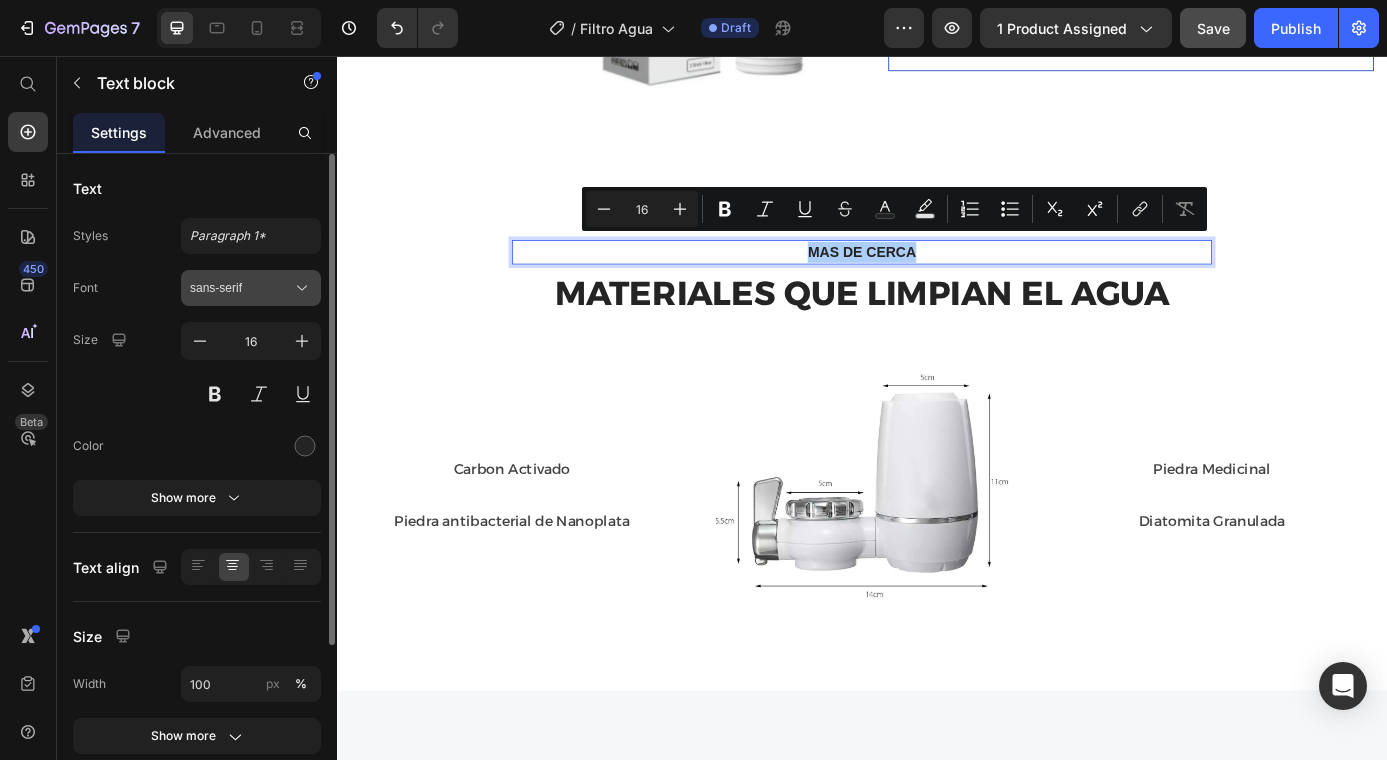 click 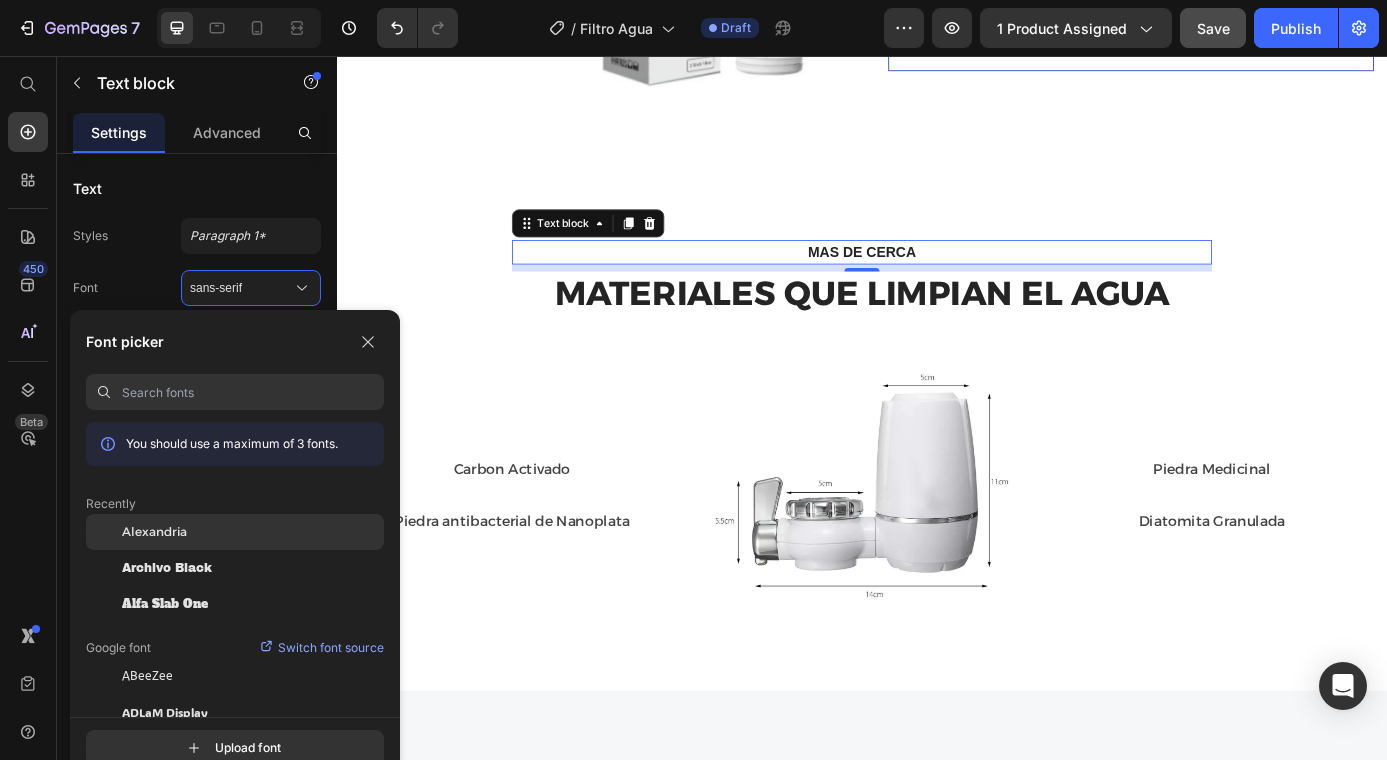 click on "Alexandria" 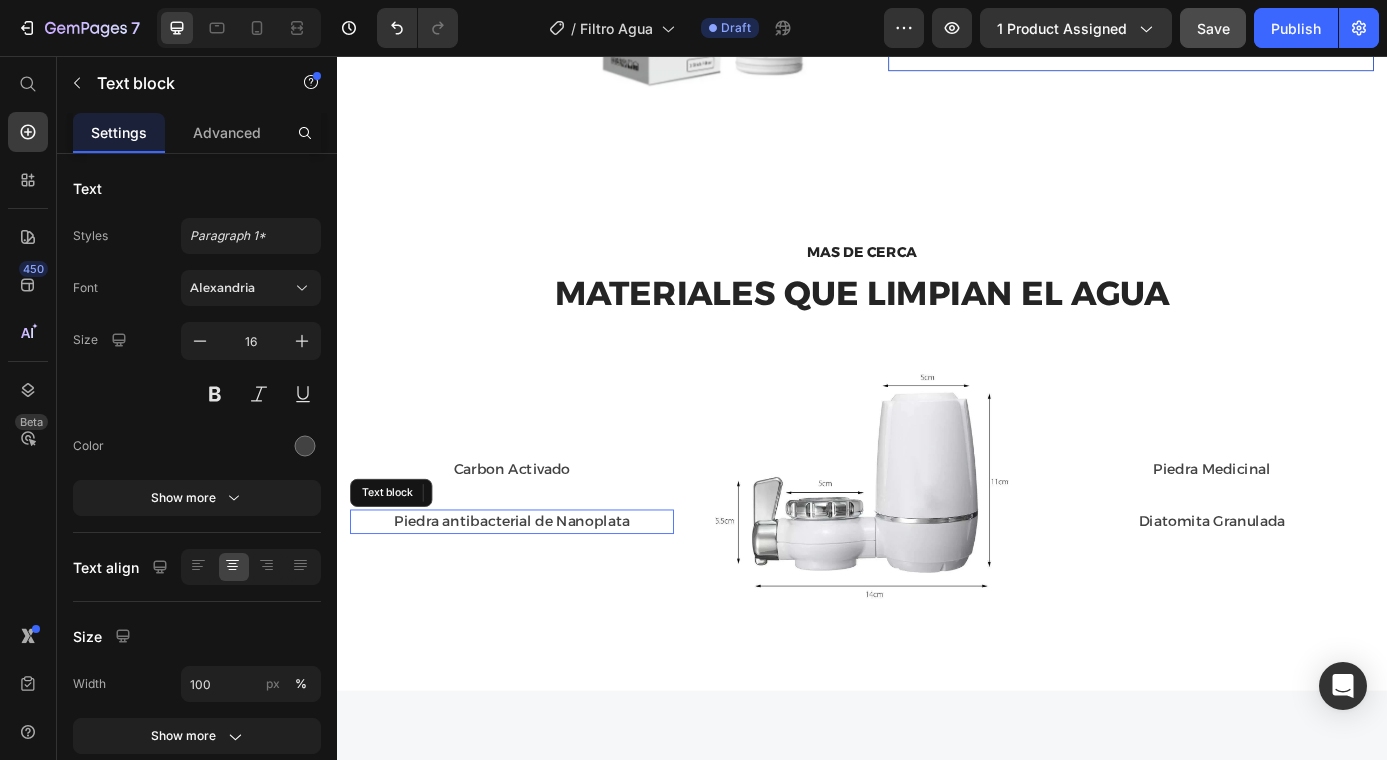 click on "Piedra antibacterial de Nanoplata" at bounding box center [537, 588] 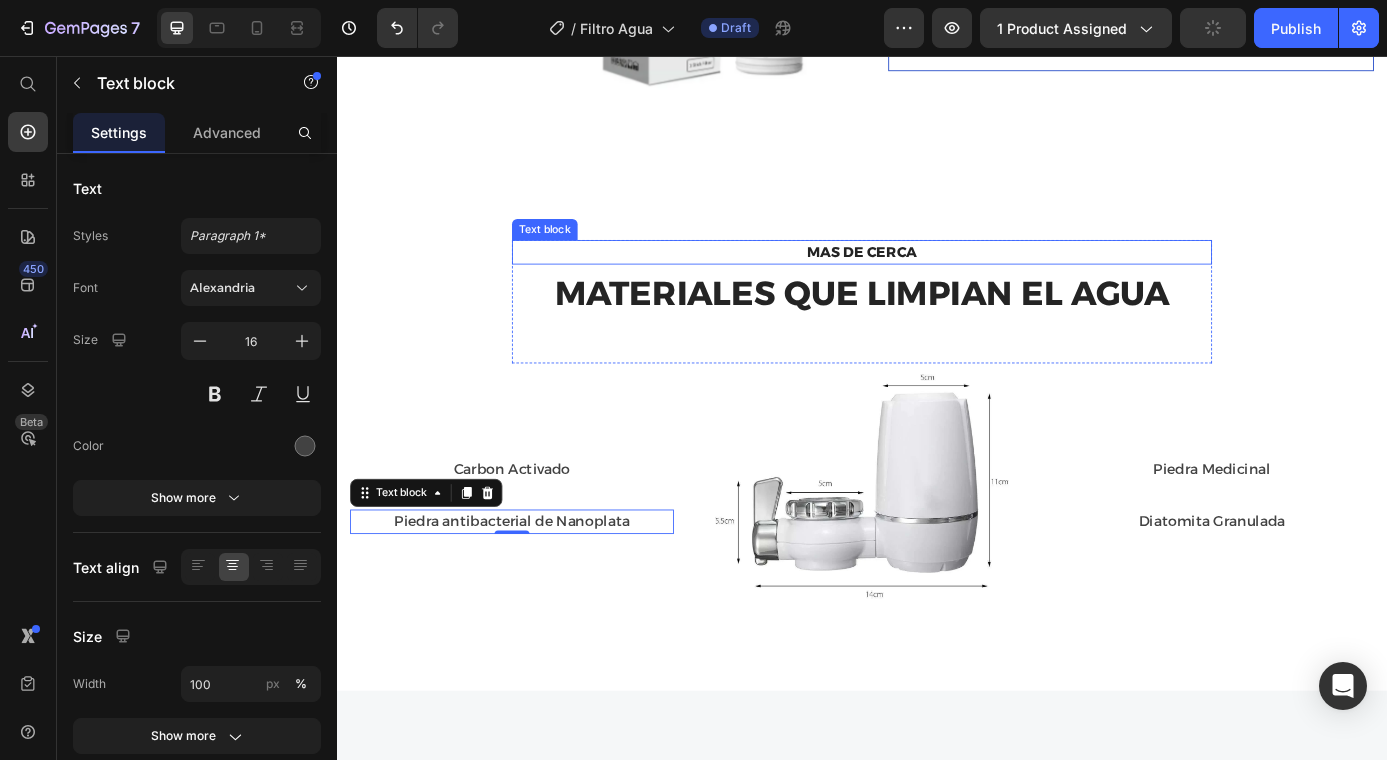 click on "MAS DE CERCA" at bounding box center (937, 280) 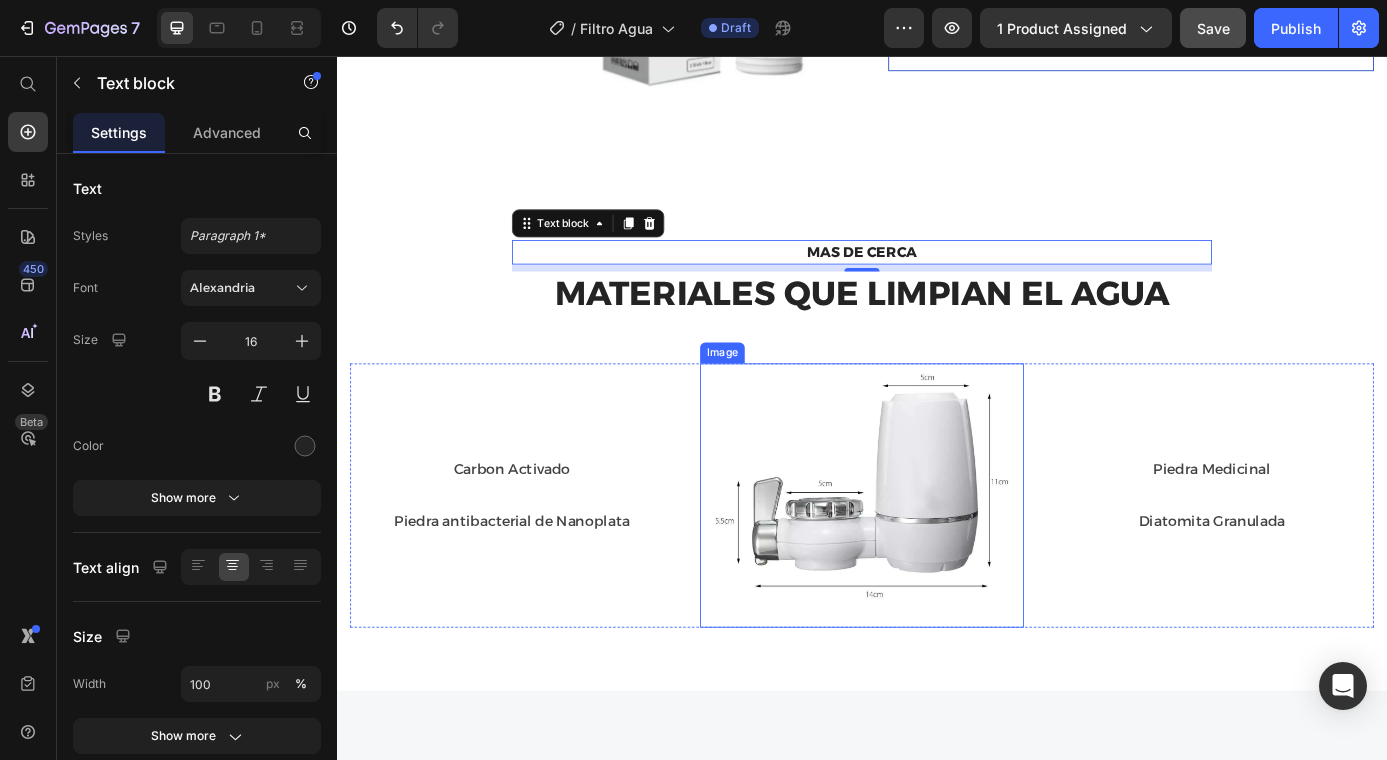 click at bounding box center (937, 558) 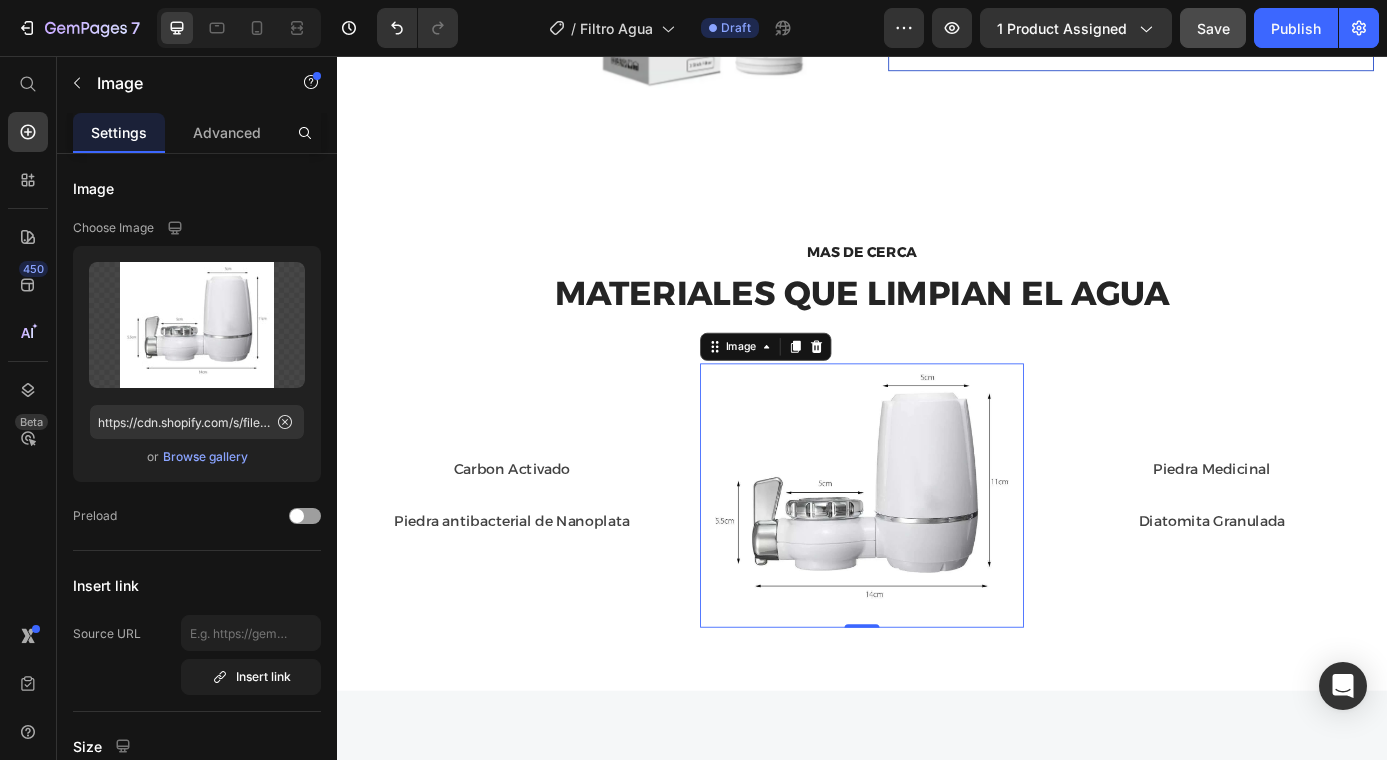 click at bounding box center (937, 558) 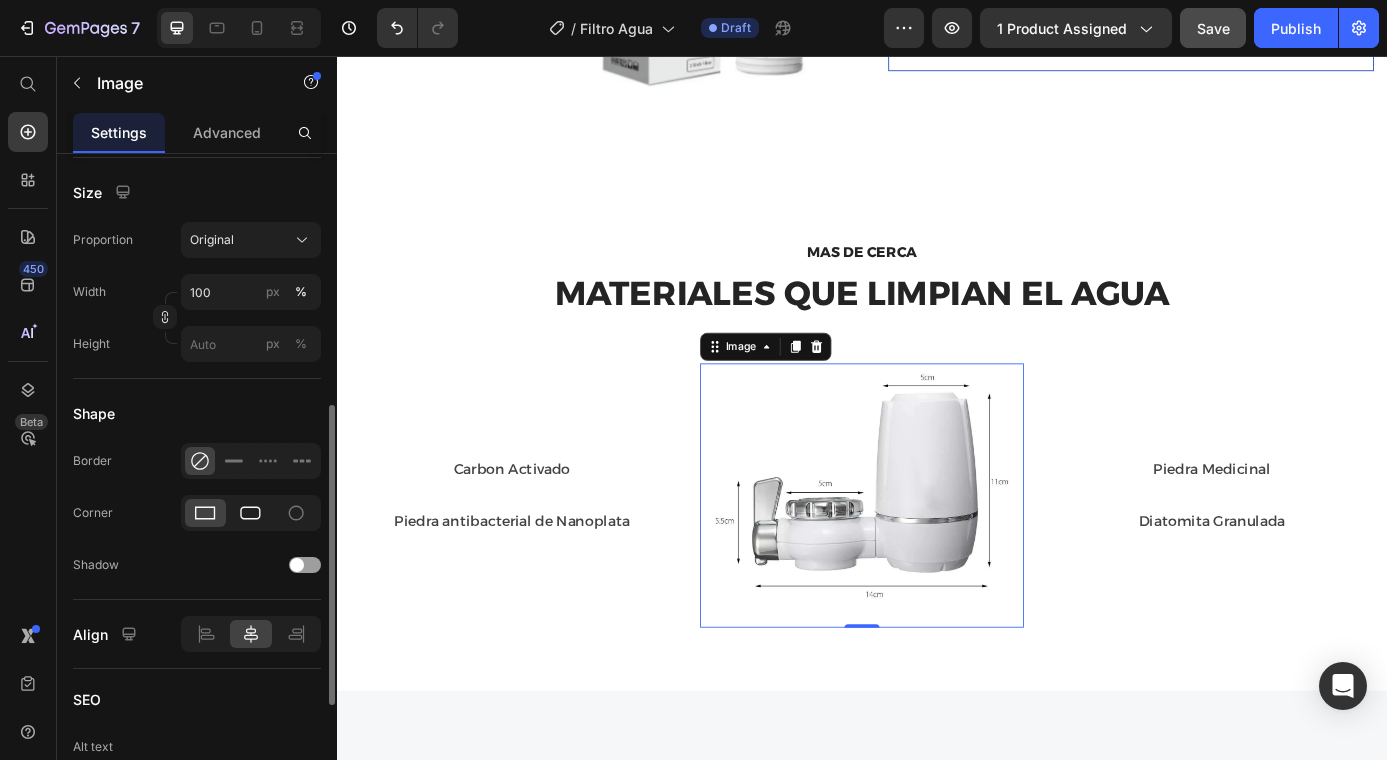 scroll, scrollTop: 558, scrollLeft: 0, axis: vertical 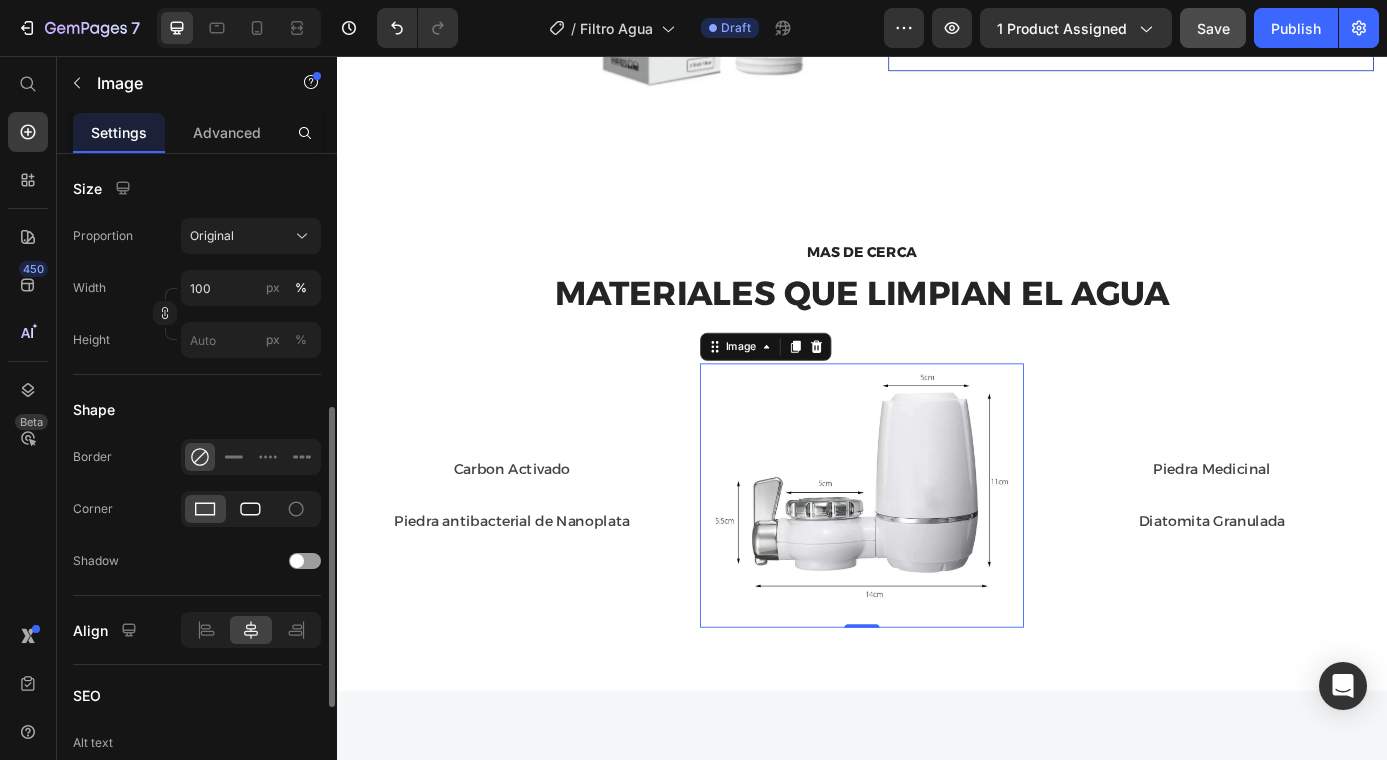 click 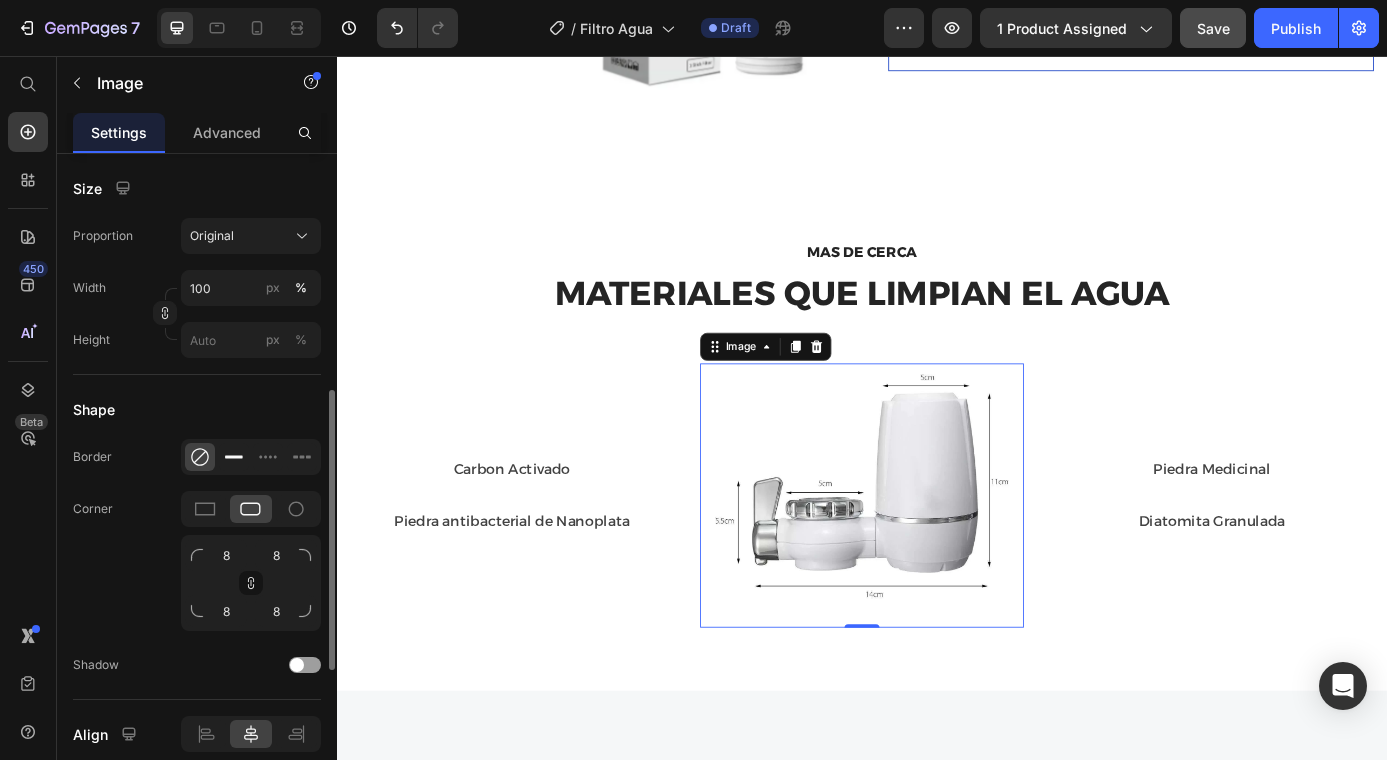 click 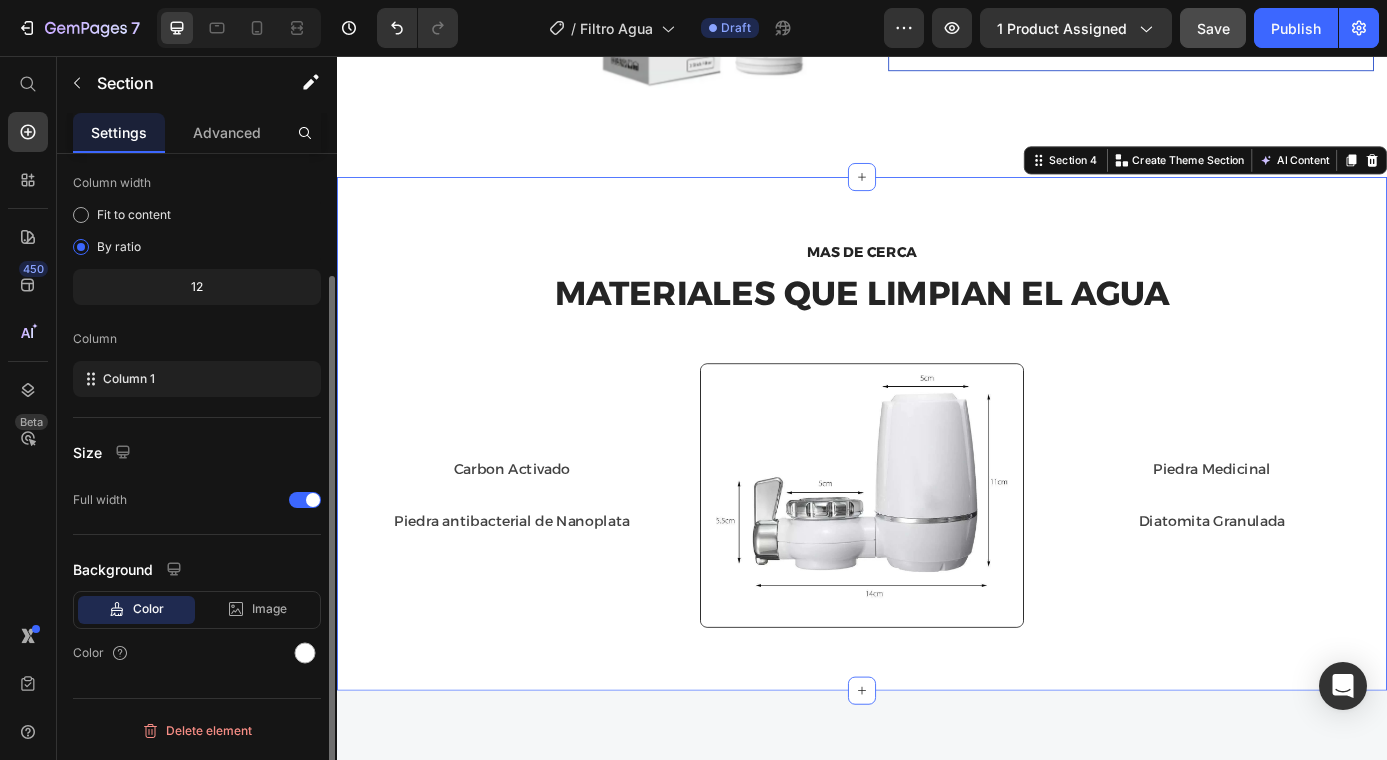 click on "MAS DE CERCA Text block MATERIALES QUE LIMPIAN EL AGUA Heading Row Carbon Activado Text block Row Piedra antibacterial de Nanoplata Text block Row Image Piedra Medicinal Text block Row Diatomita Granulada Text block Row Row" at bounding box center [937, 488] 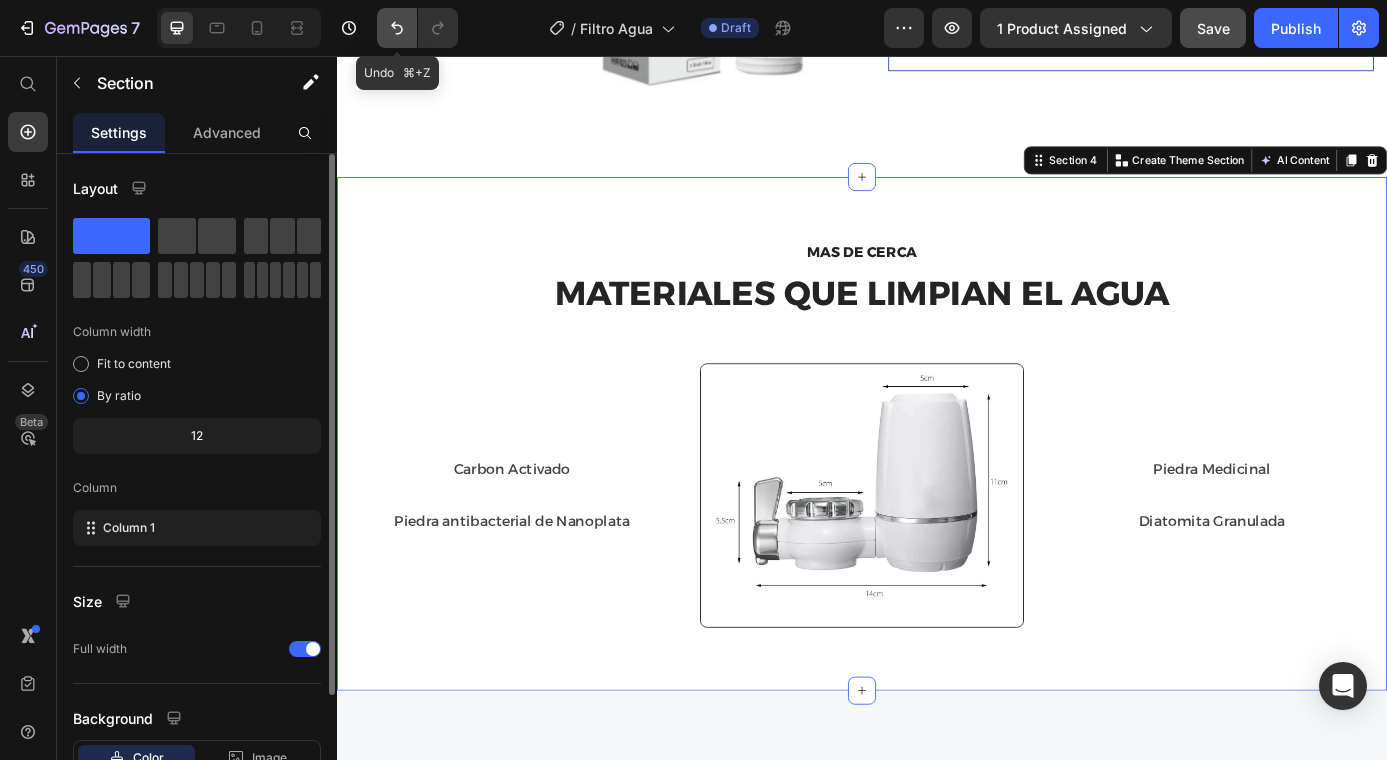click 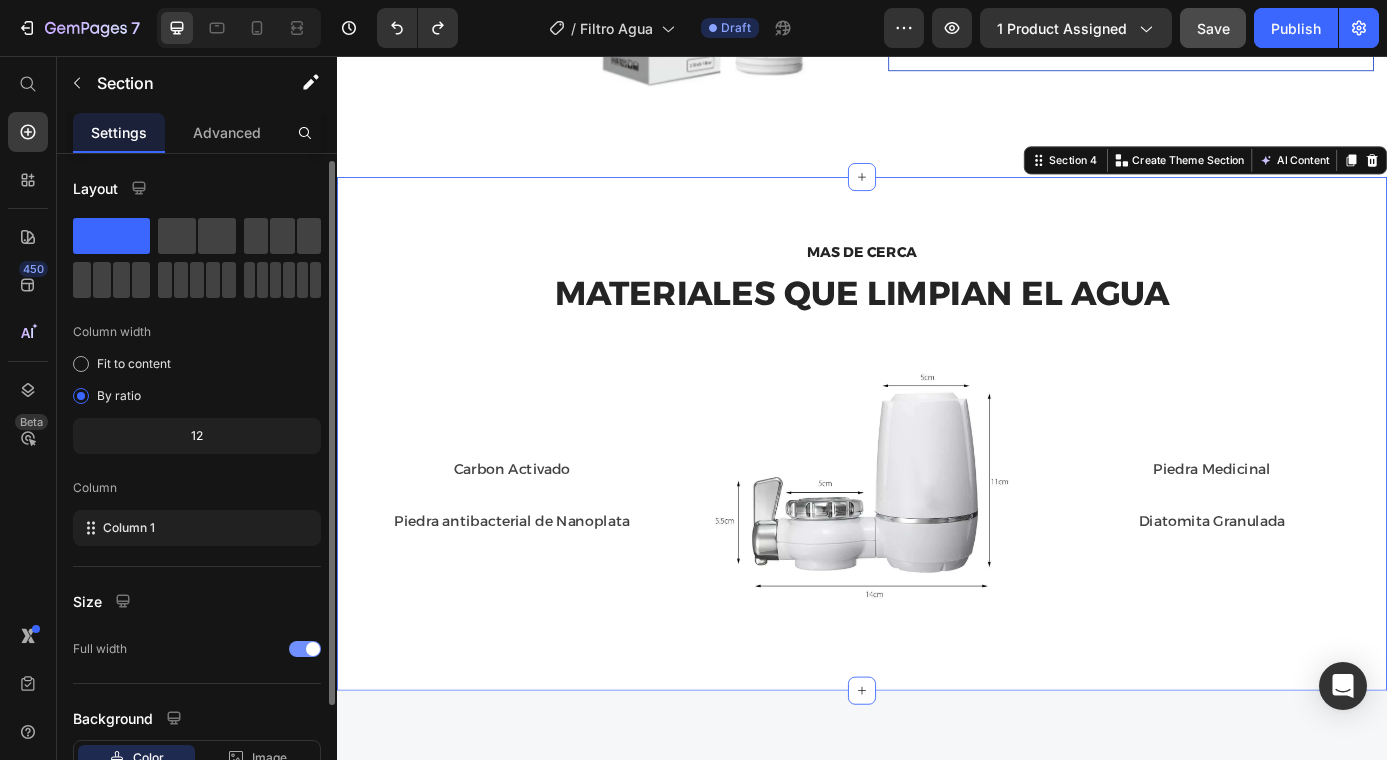 scroll, scrollTop: 145, scrollLeft: 0, axis: vertical 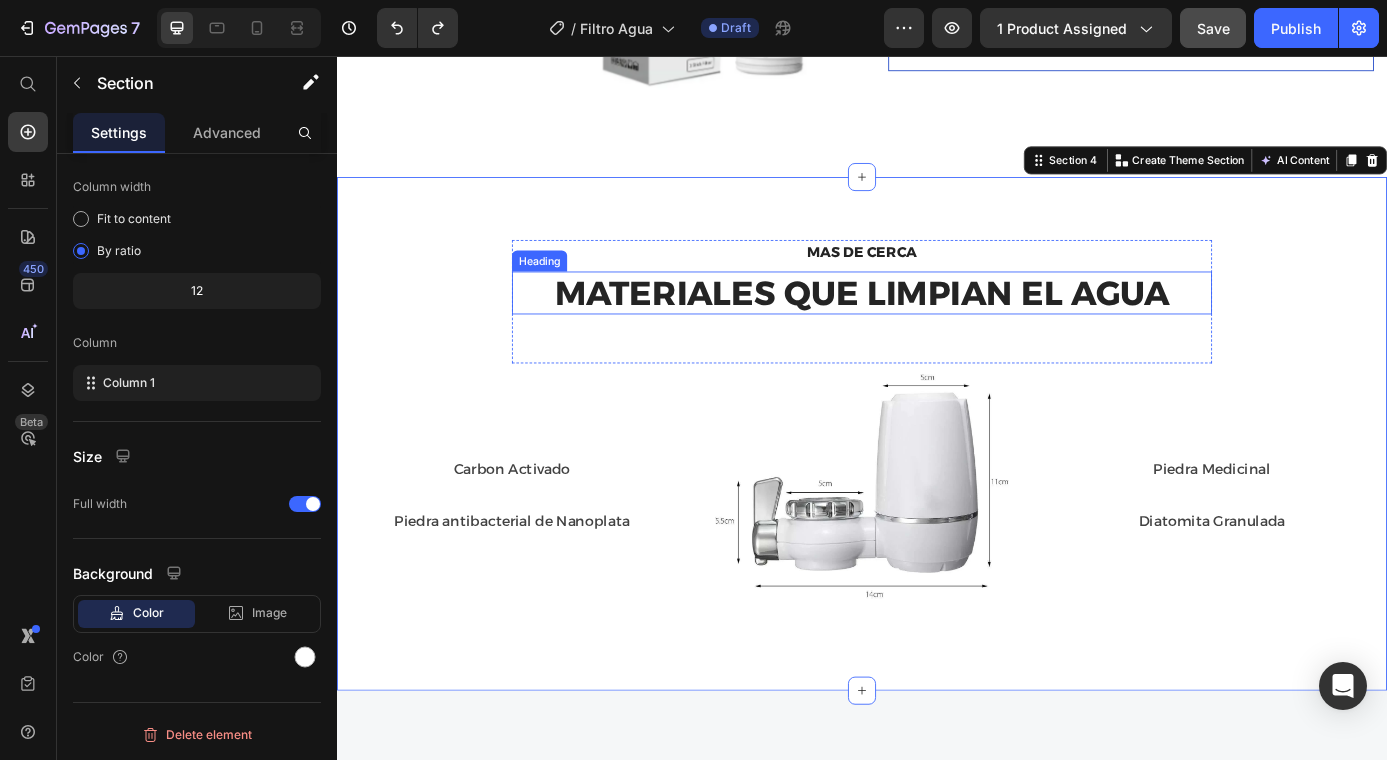 click on "MATERIALES QUE LIMPIAN EL AGUA" at bounding box center (937, 327) 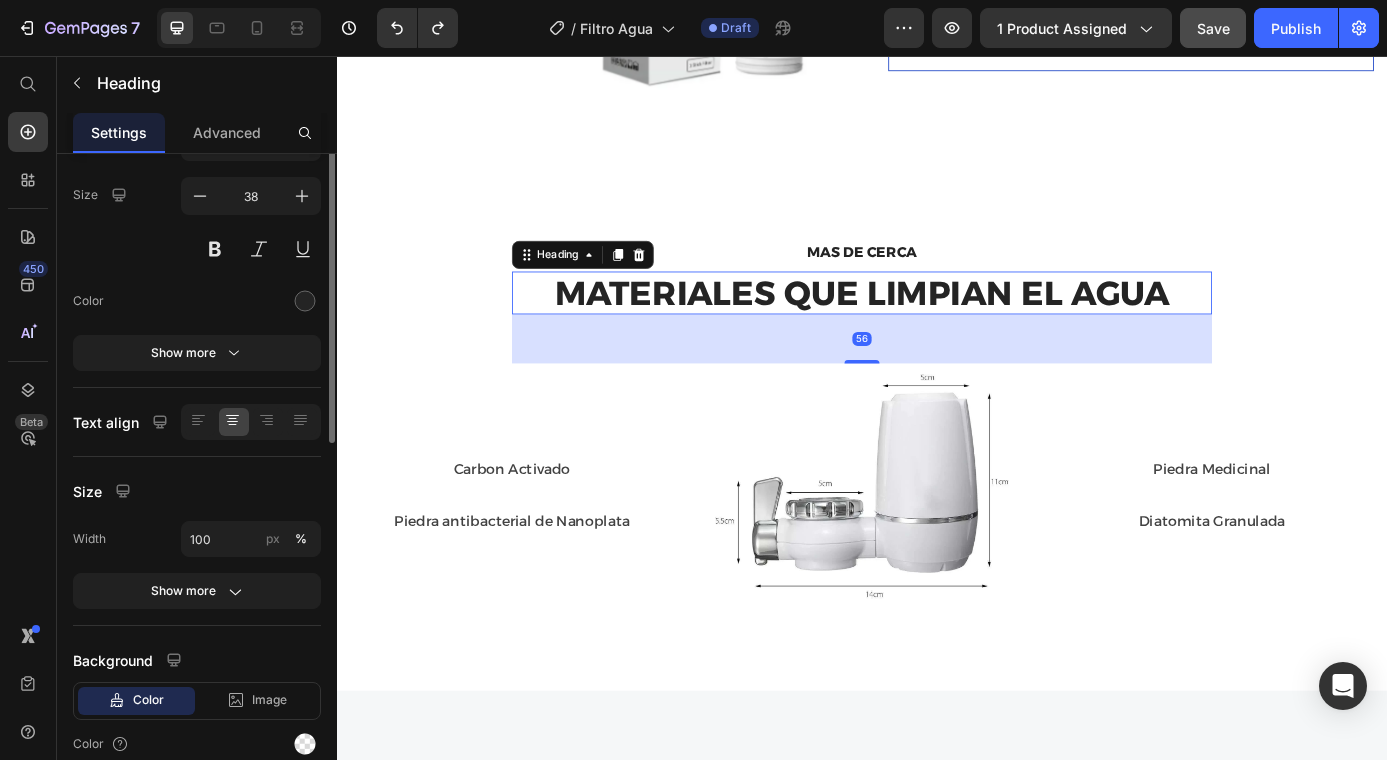 scroll, scrollTop: 0, scrollLeft: 0, axis: both 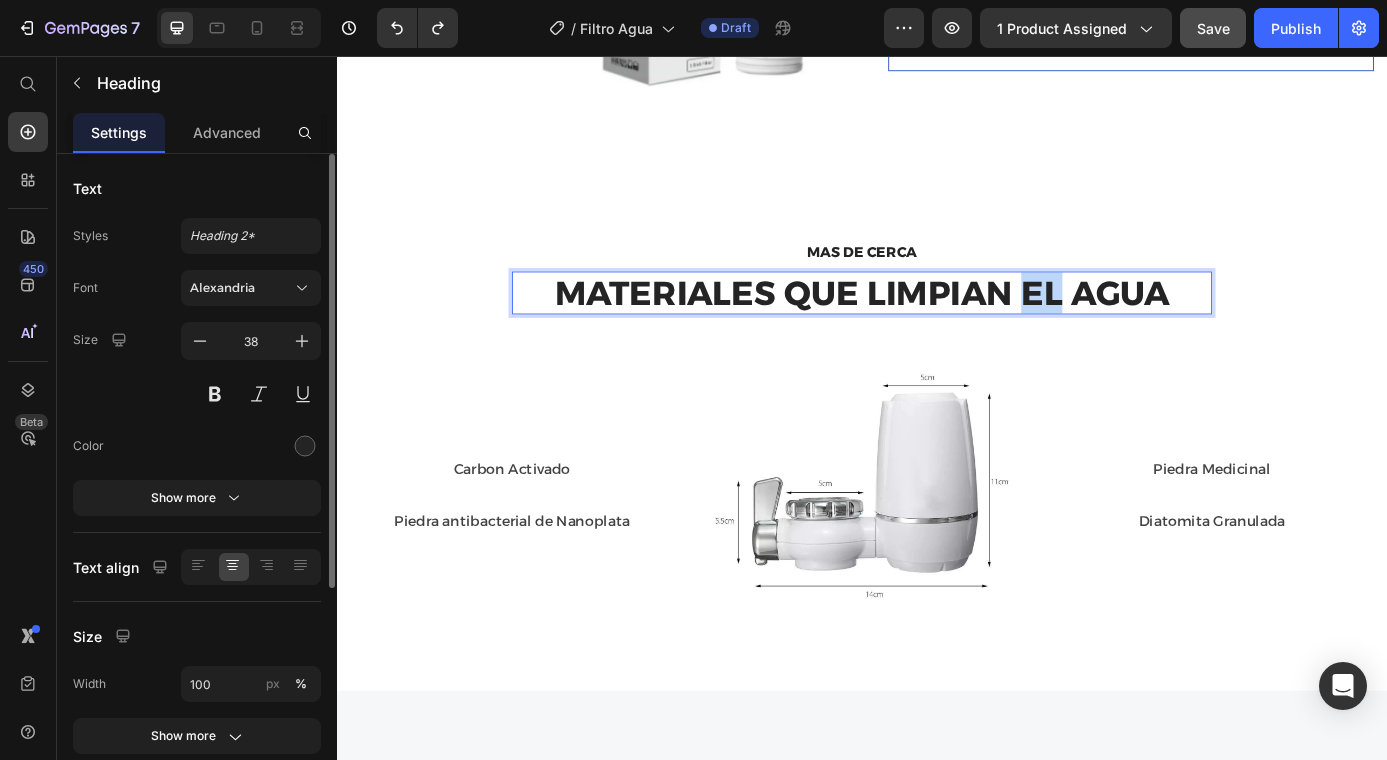 click on "MATERIALES QUE LIMPIAN EL AGUA" at bounding box center [937, 327] 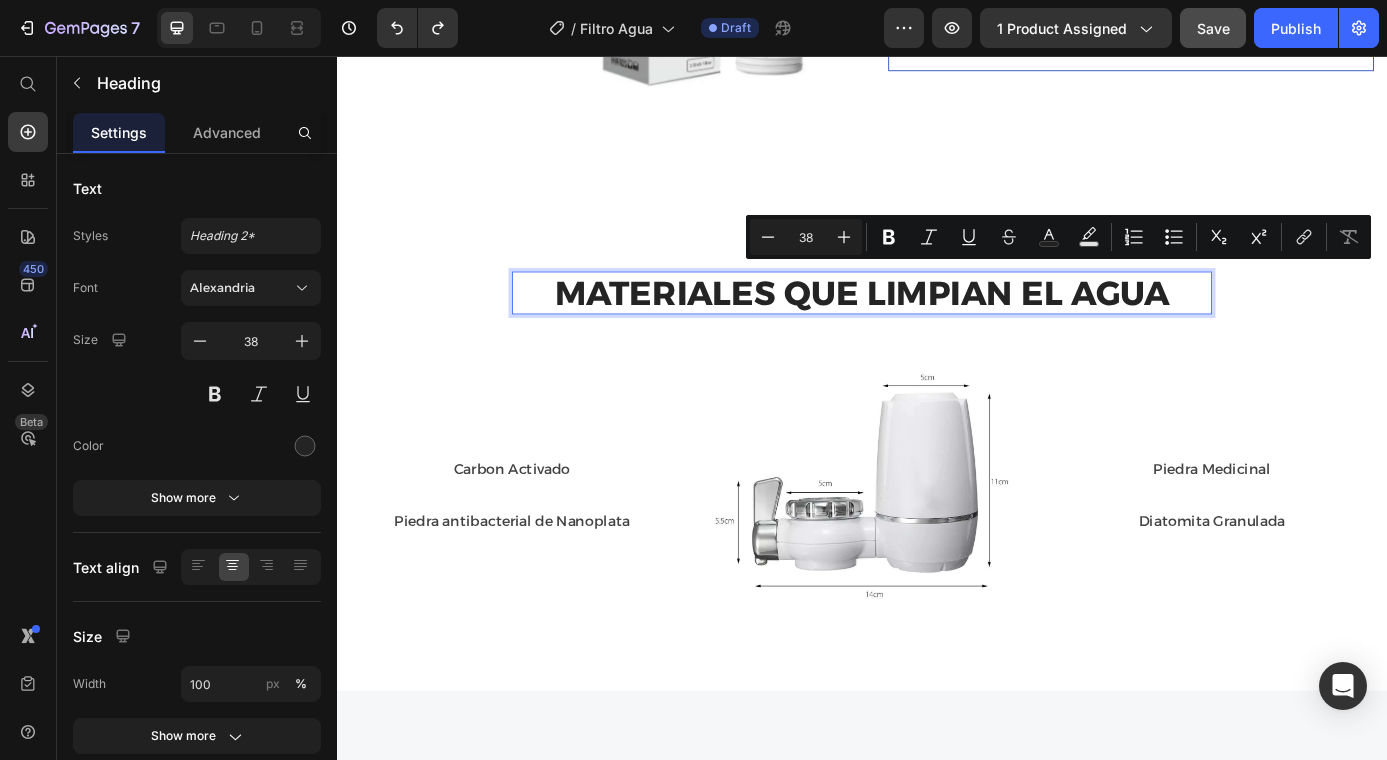 click on "MATERIALES QUE LIMPIAN EL AGUA" at bounding box center (937, 327) 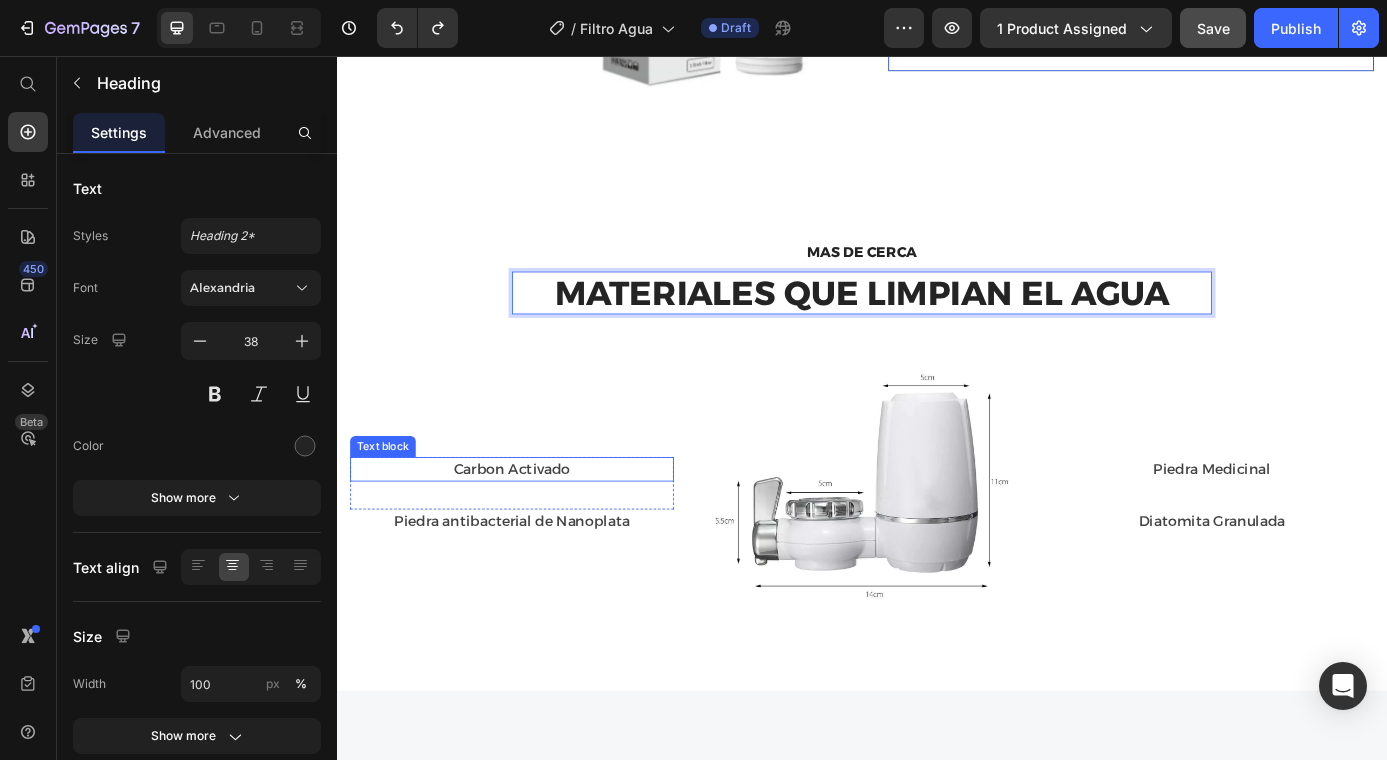click on "Carbon Activado" at bounding box center [537, 528] 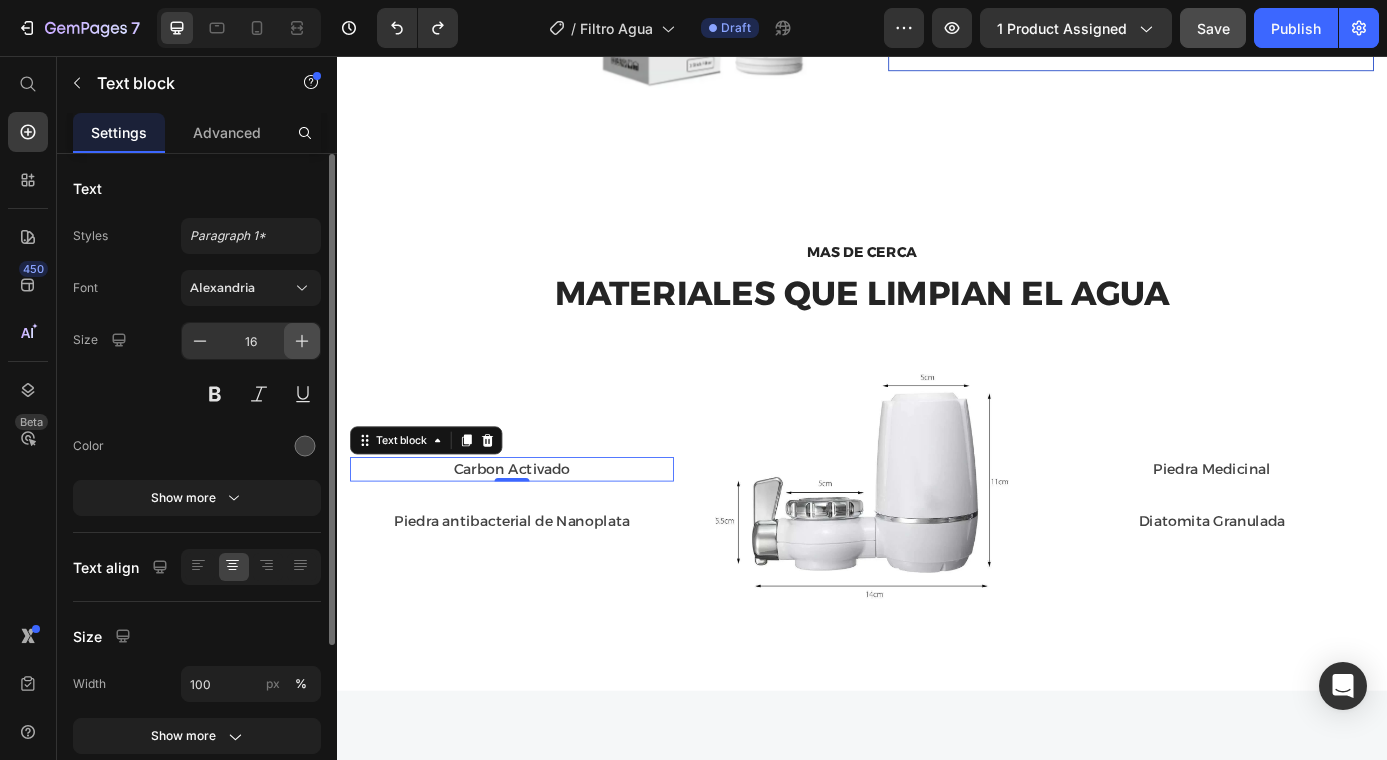 click 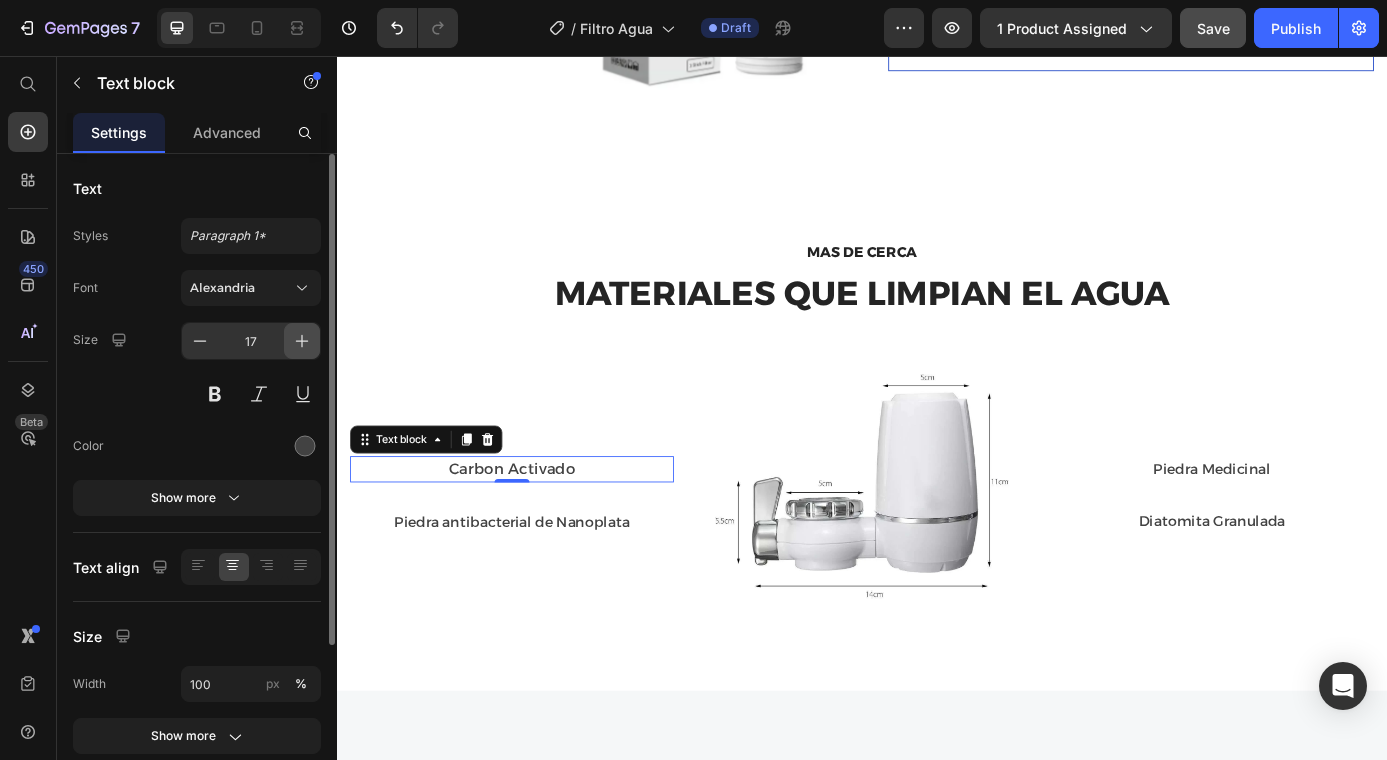click 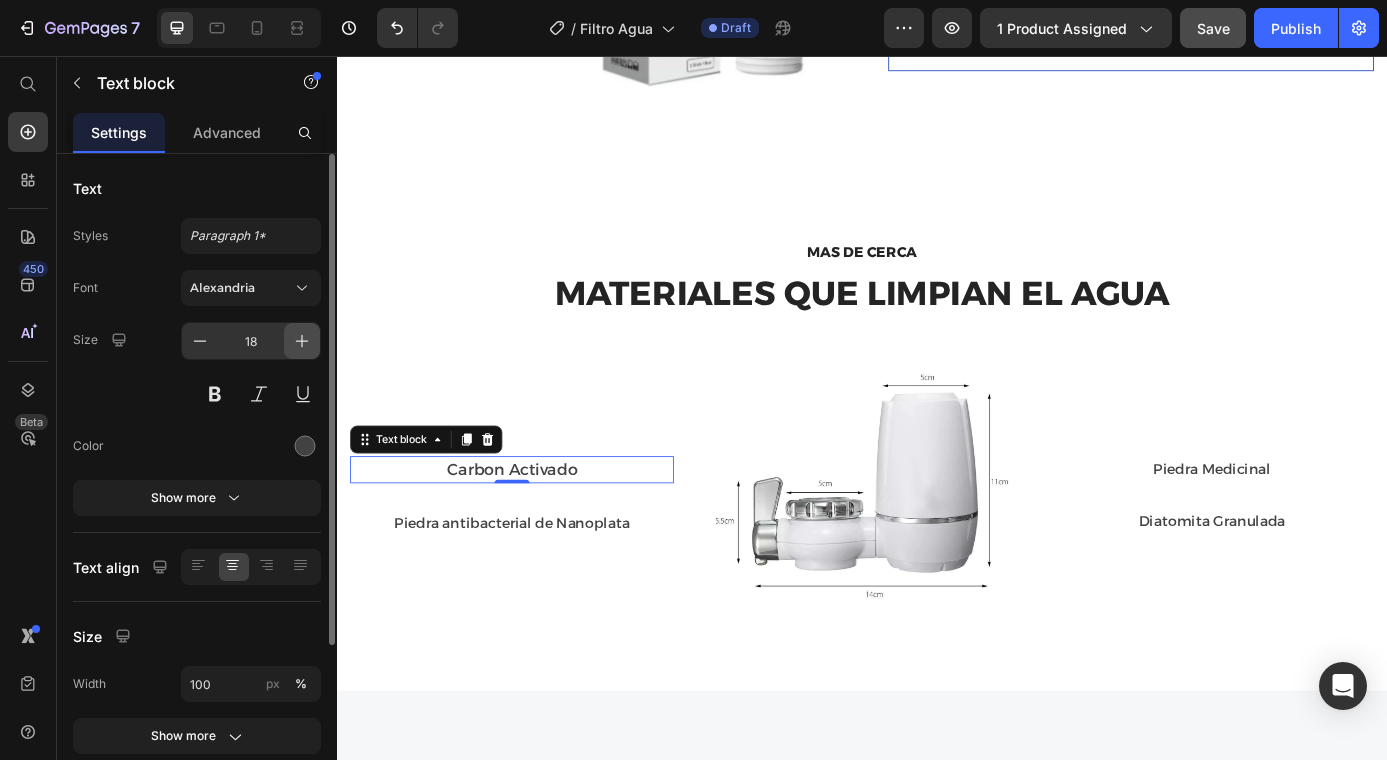 click 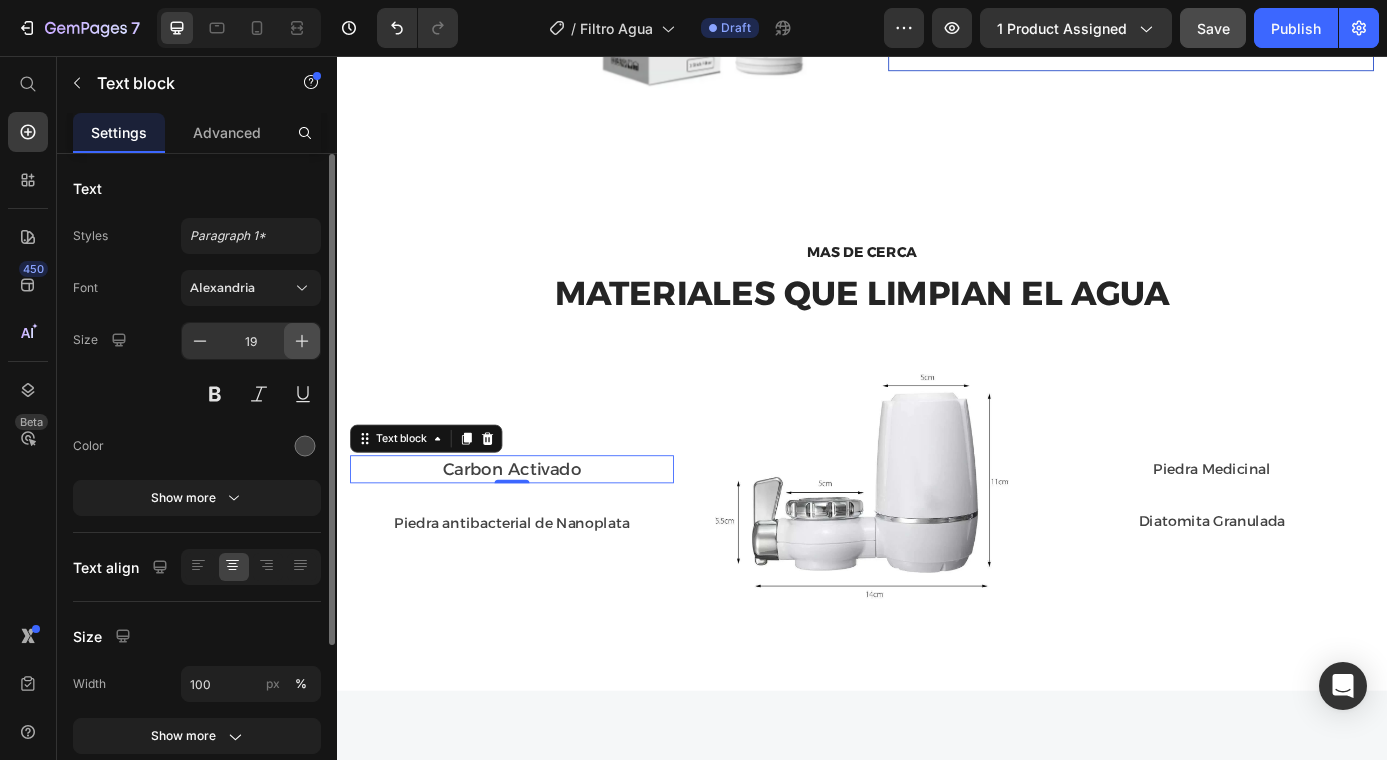 click 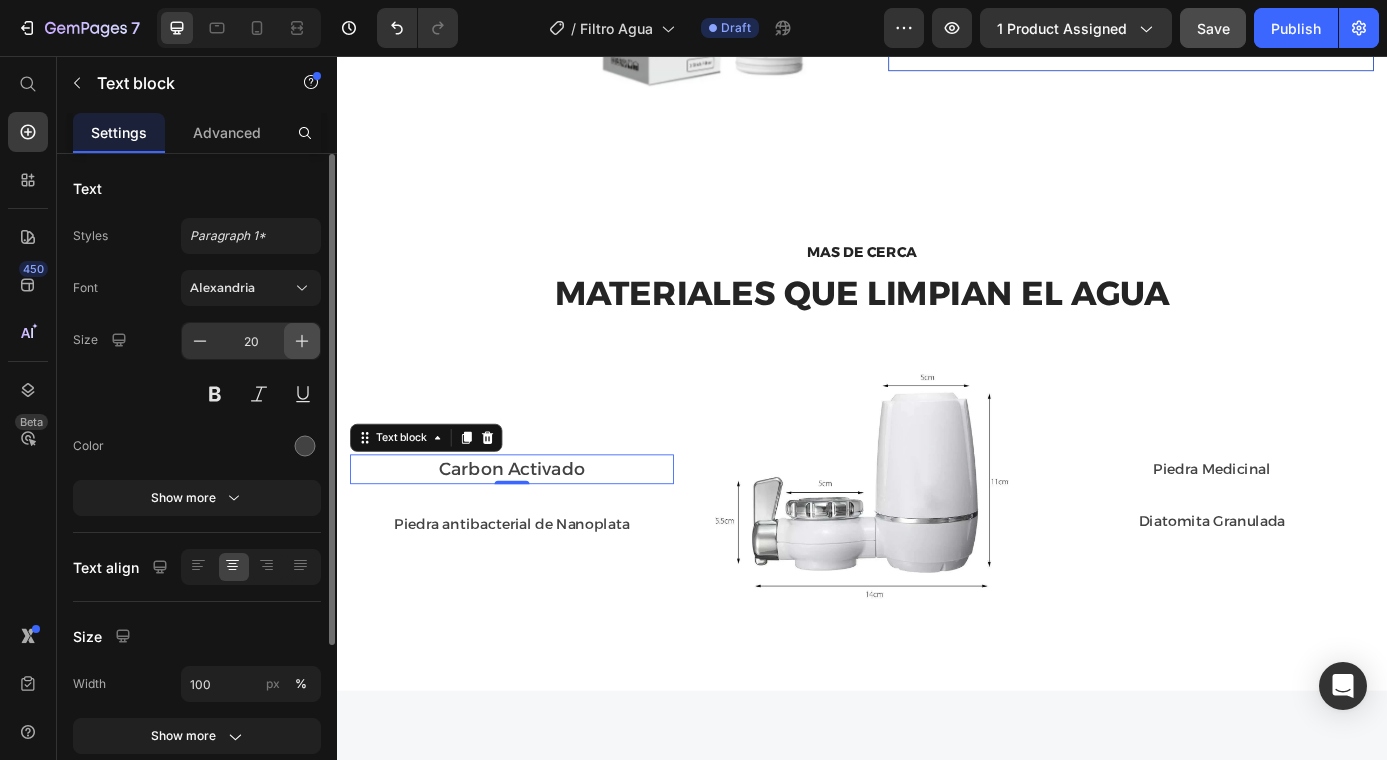 click 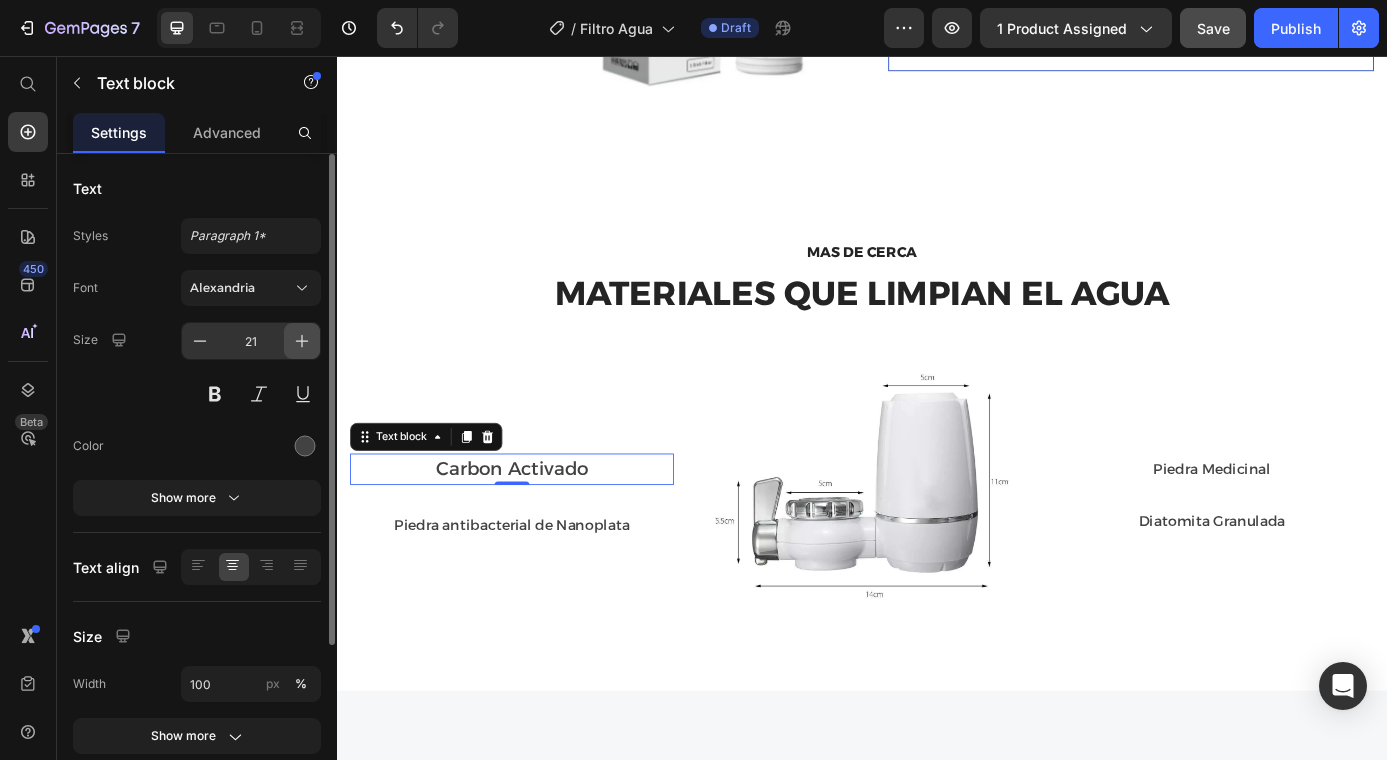 click 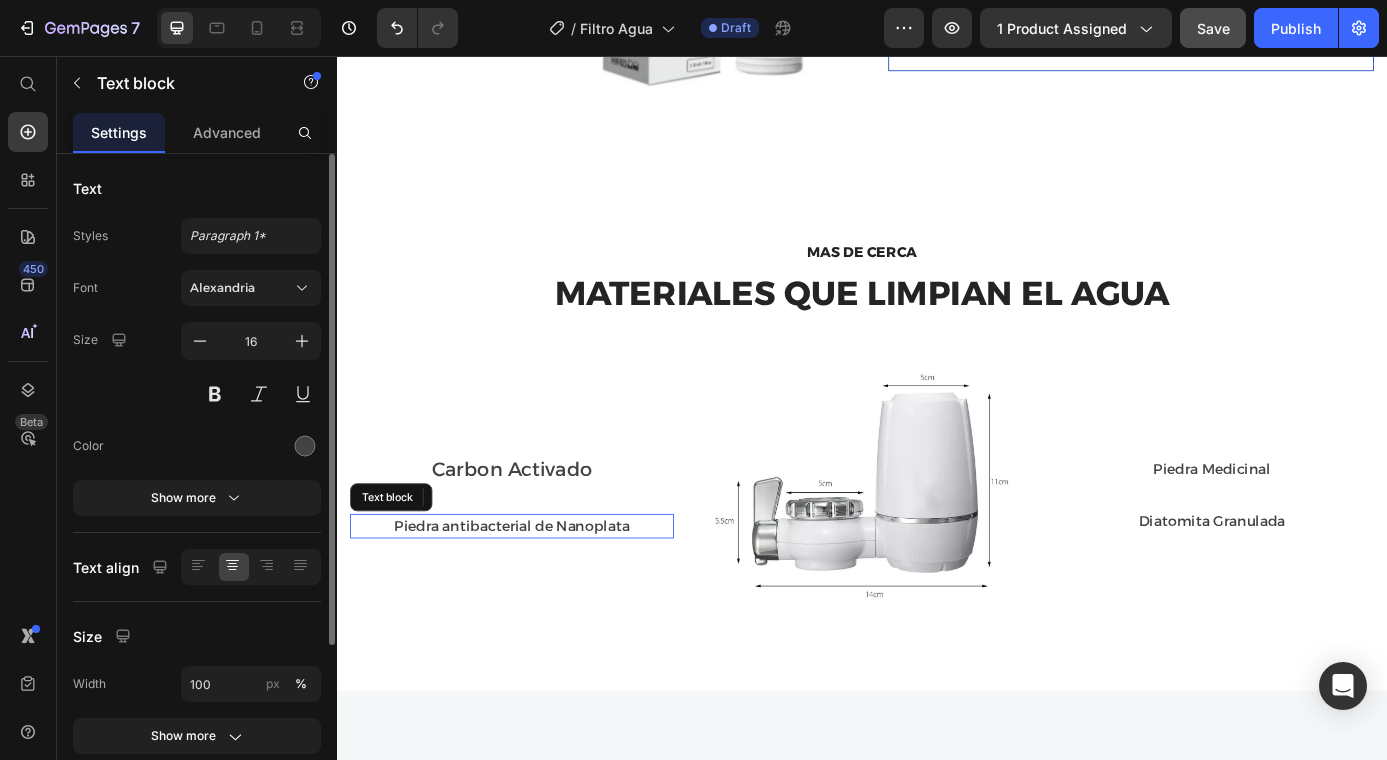 click on "Piedra antibacterial de Nanoplata" at bounding box center [537, 593] 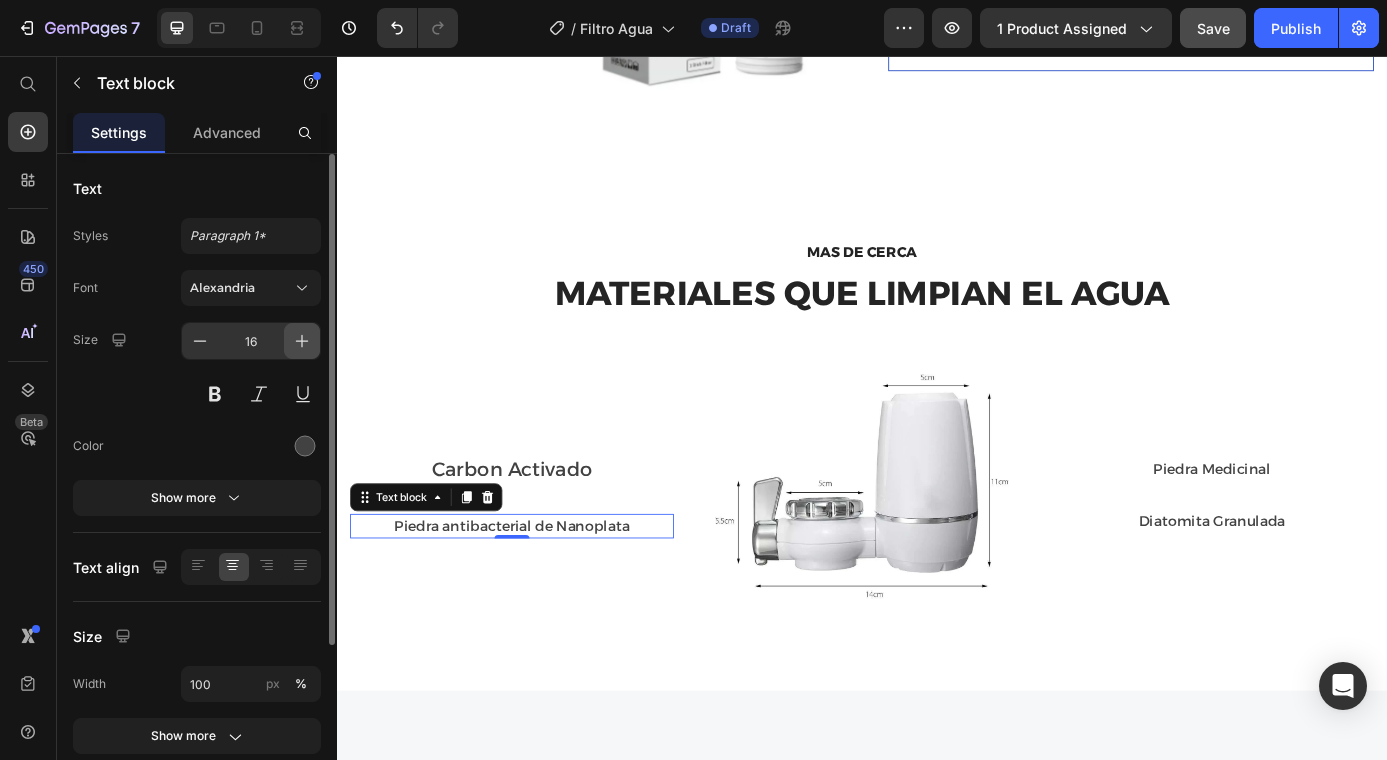 click 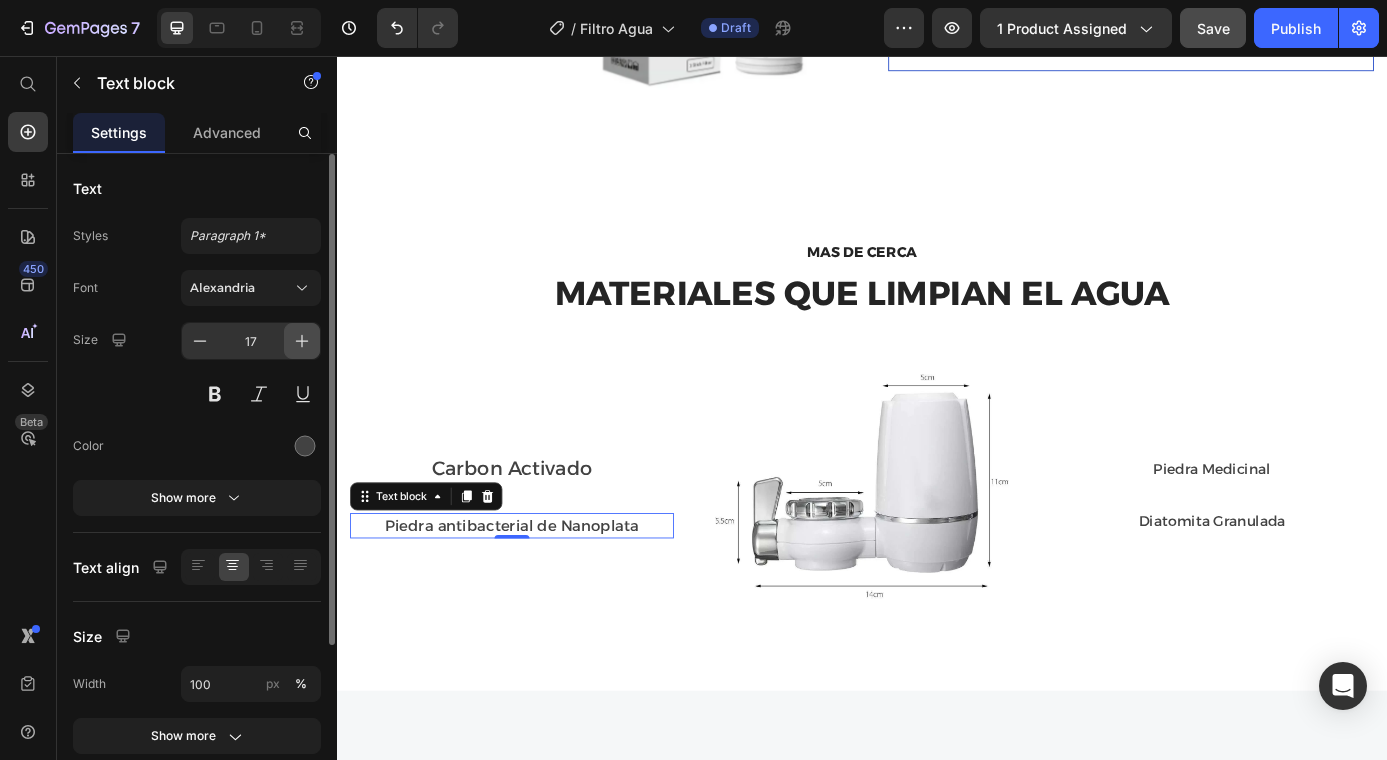 click 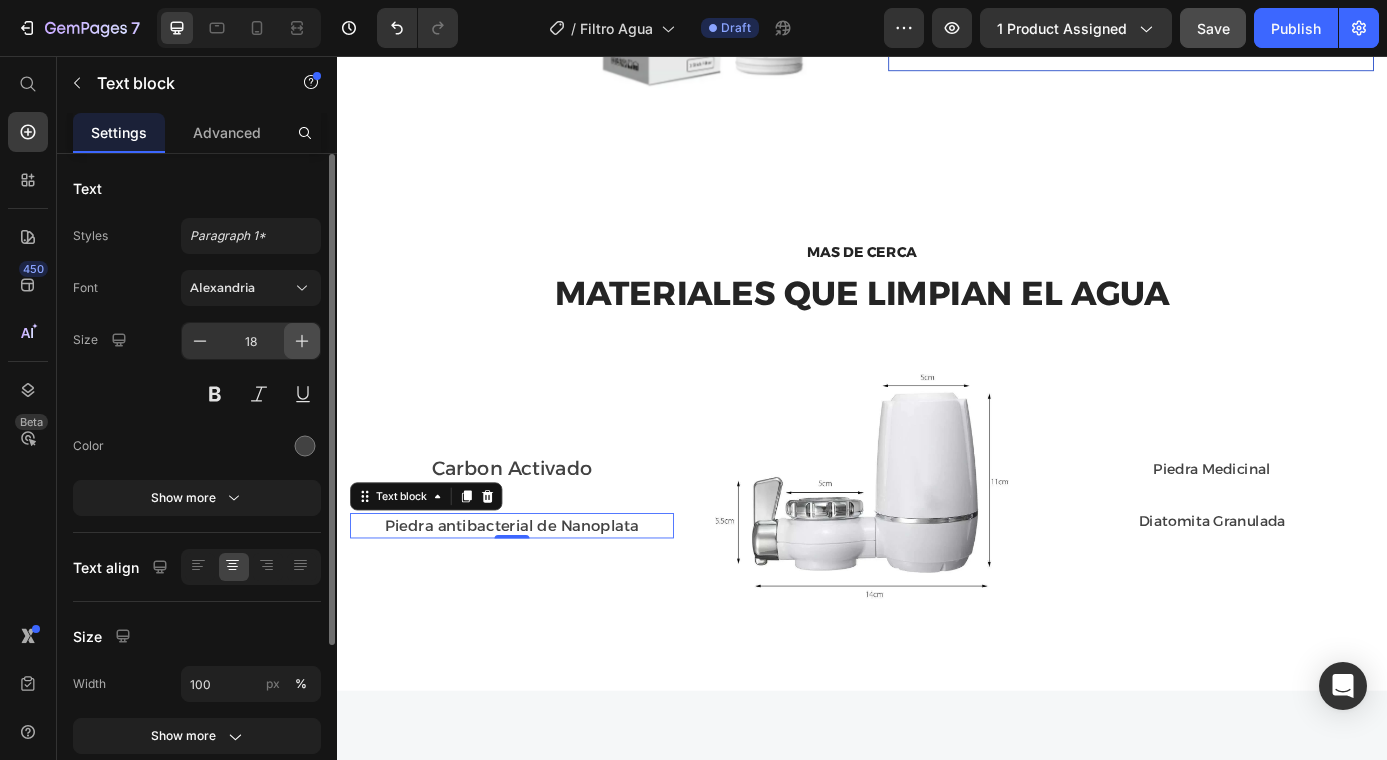 click 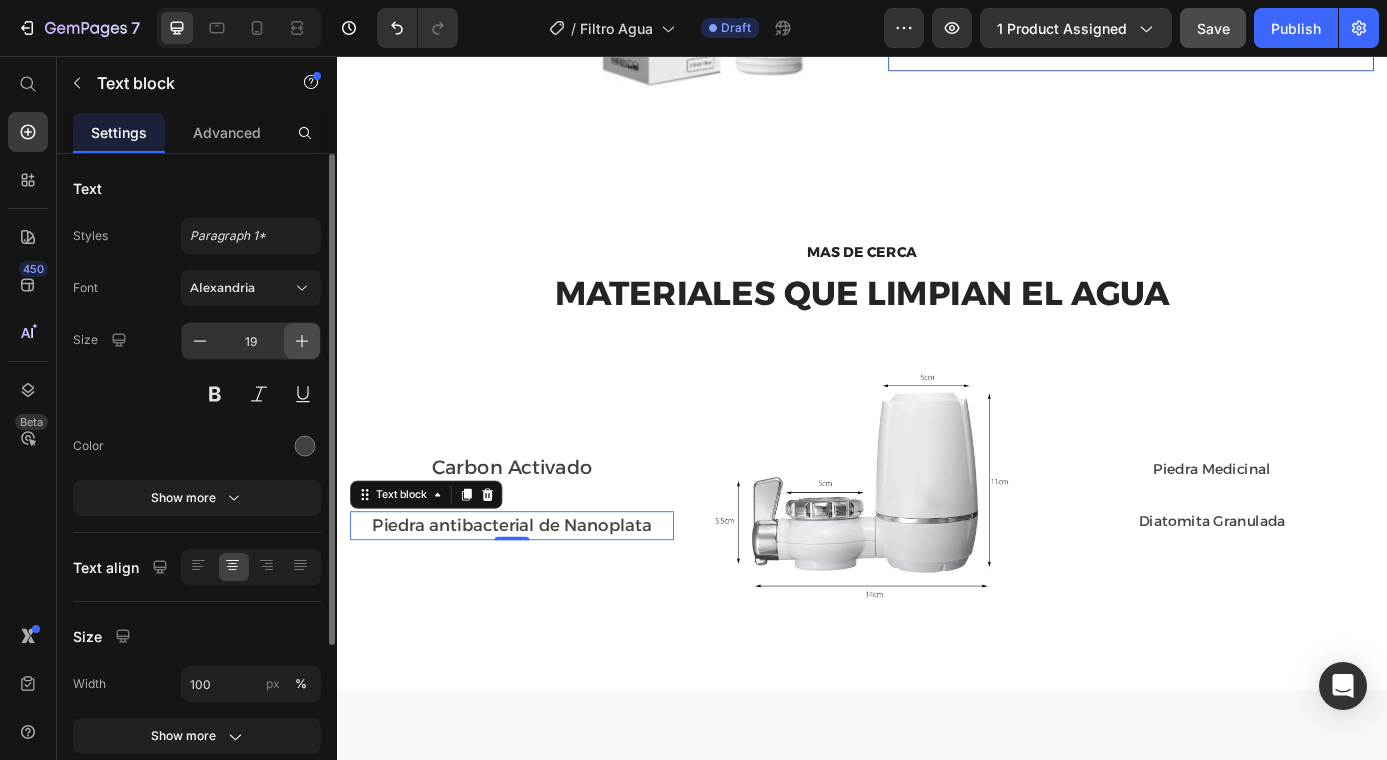 click 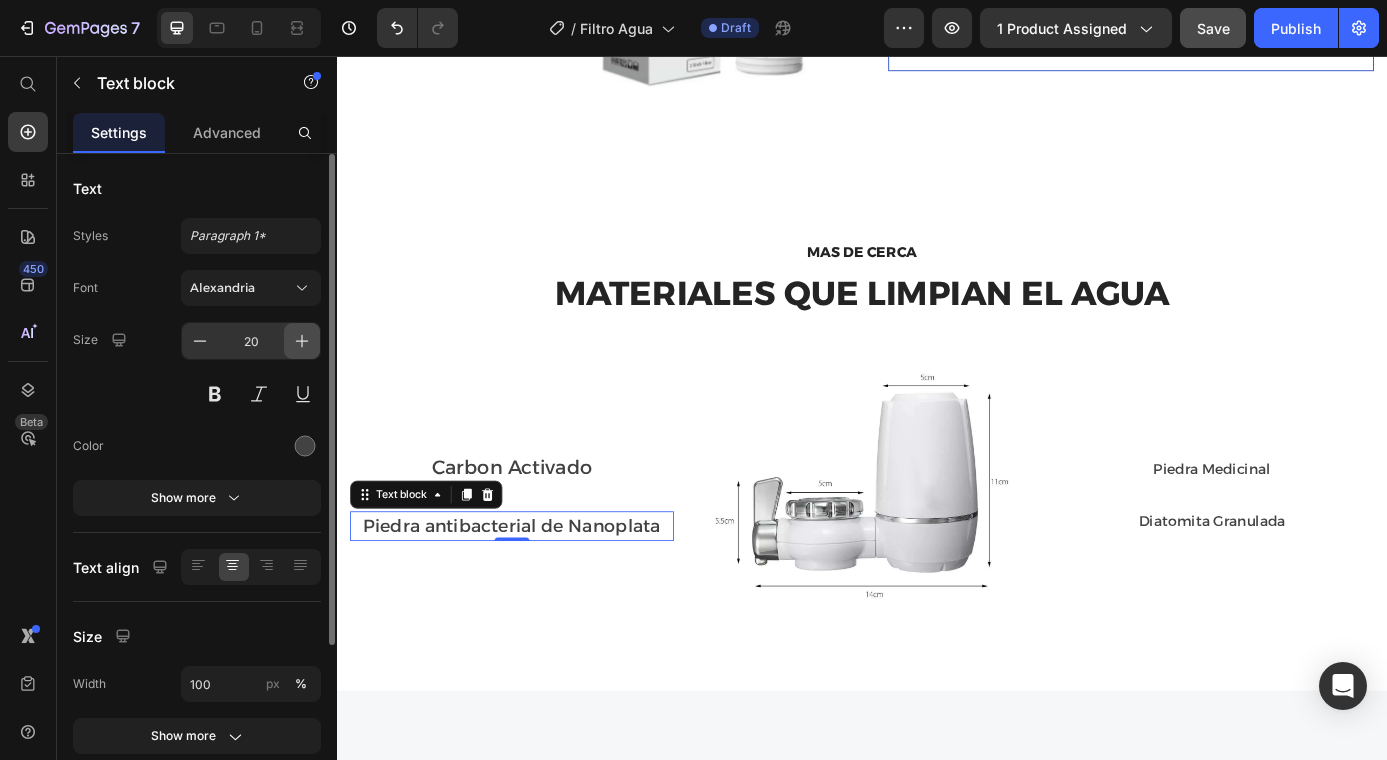 click 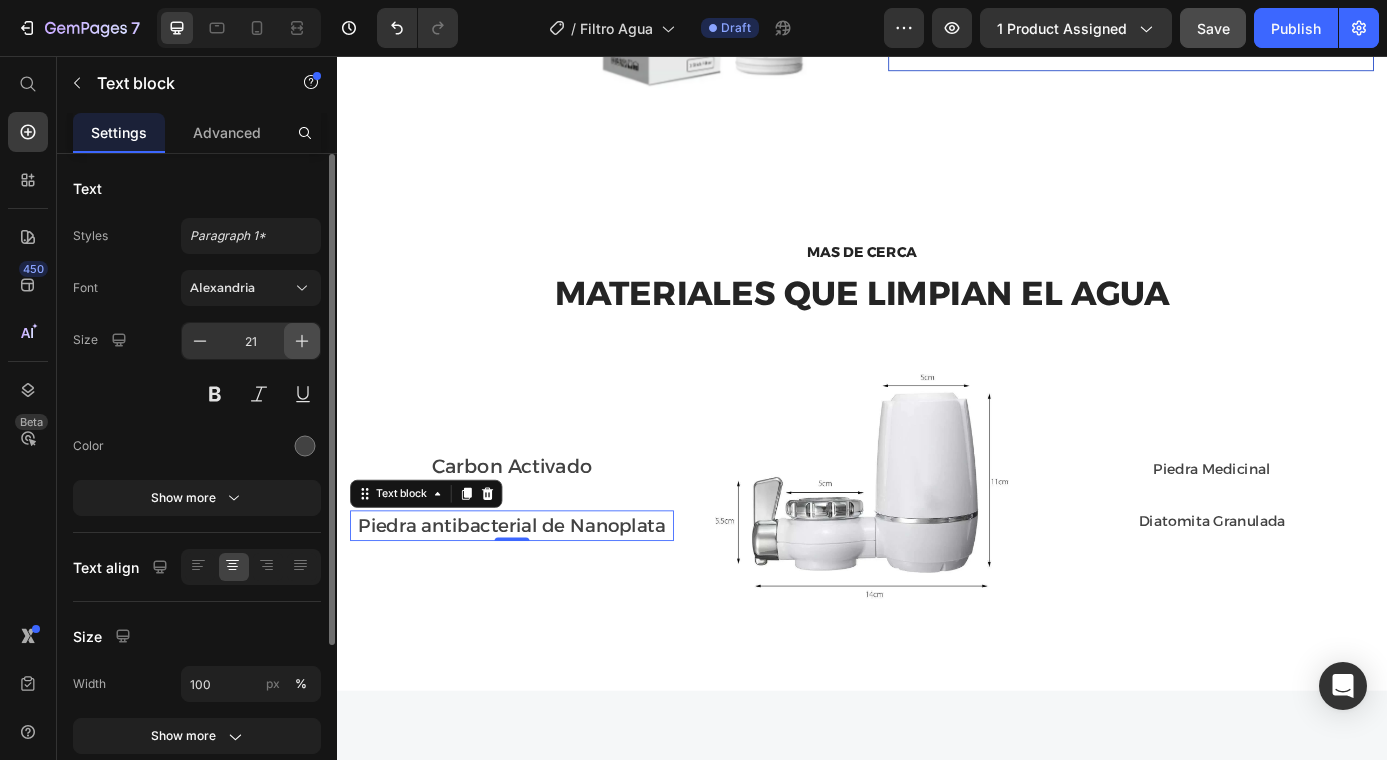 click 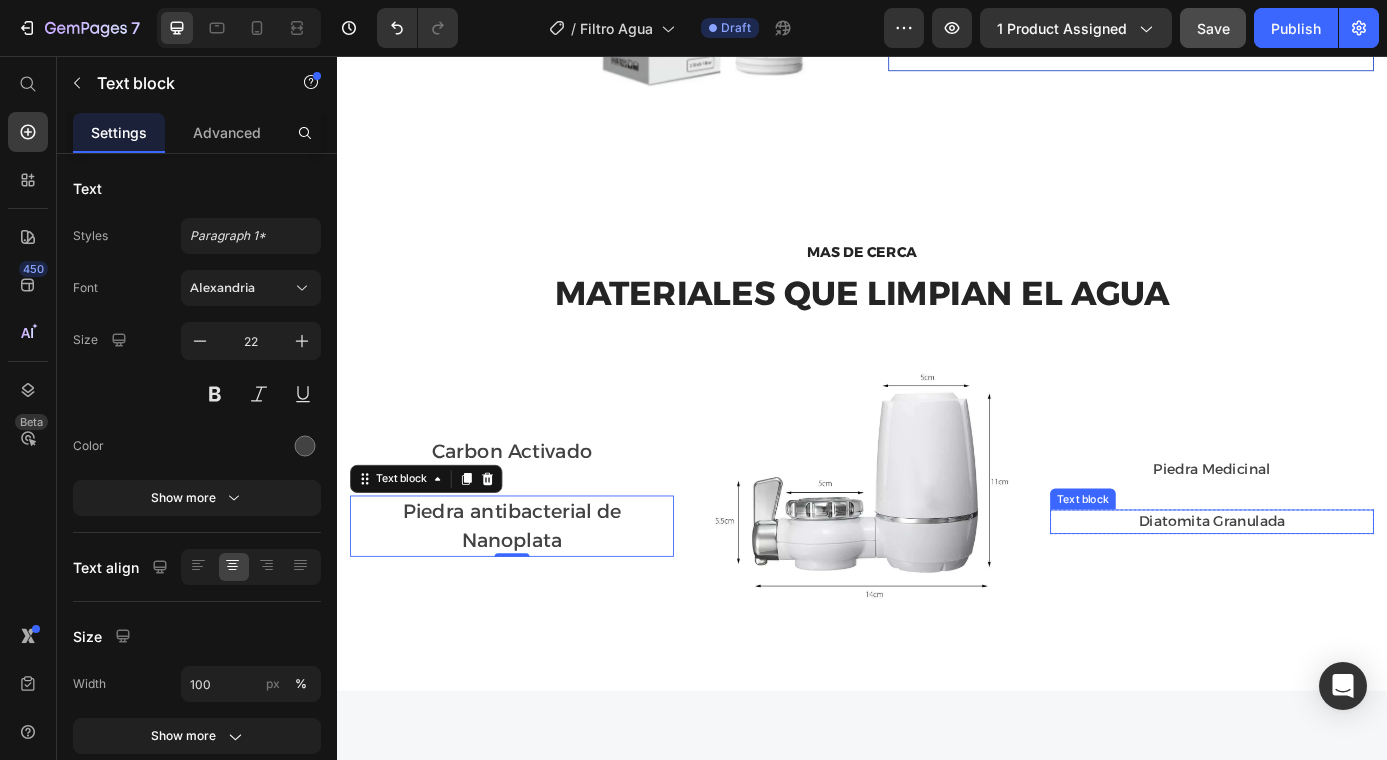 click on "Diatomita Granulada" at bounding box center [1337, 588] 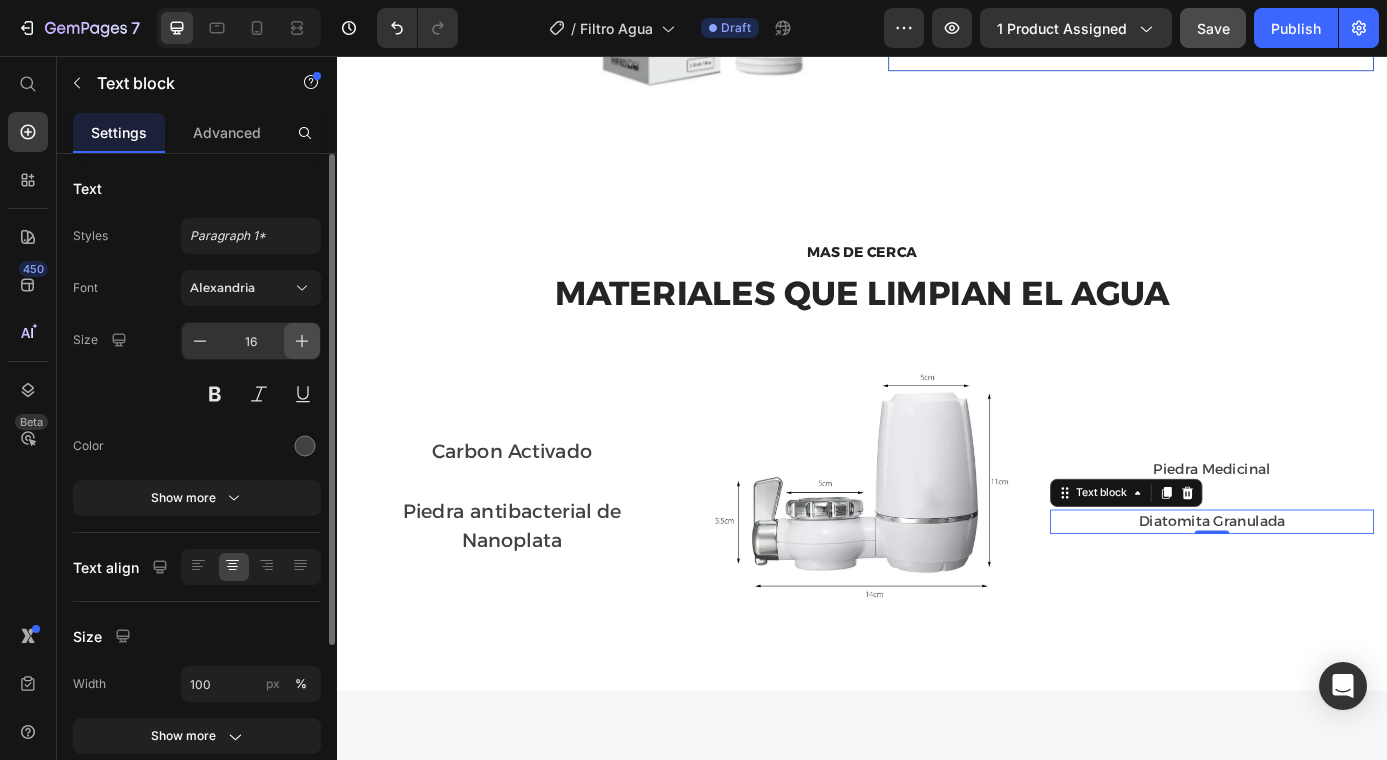 click 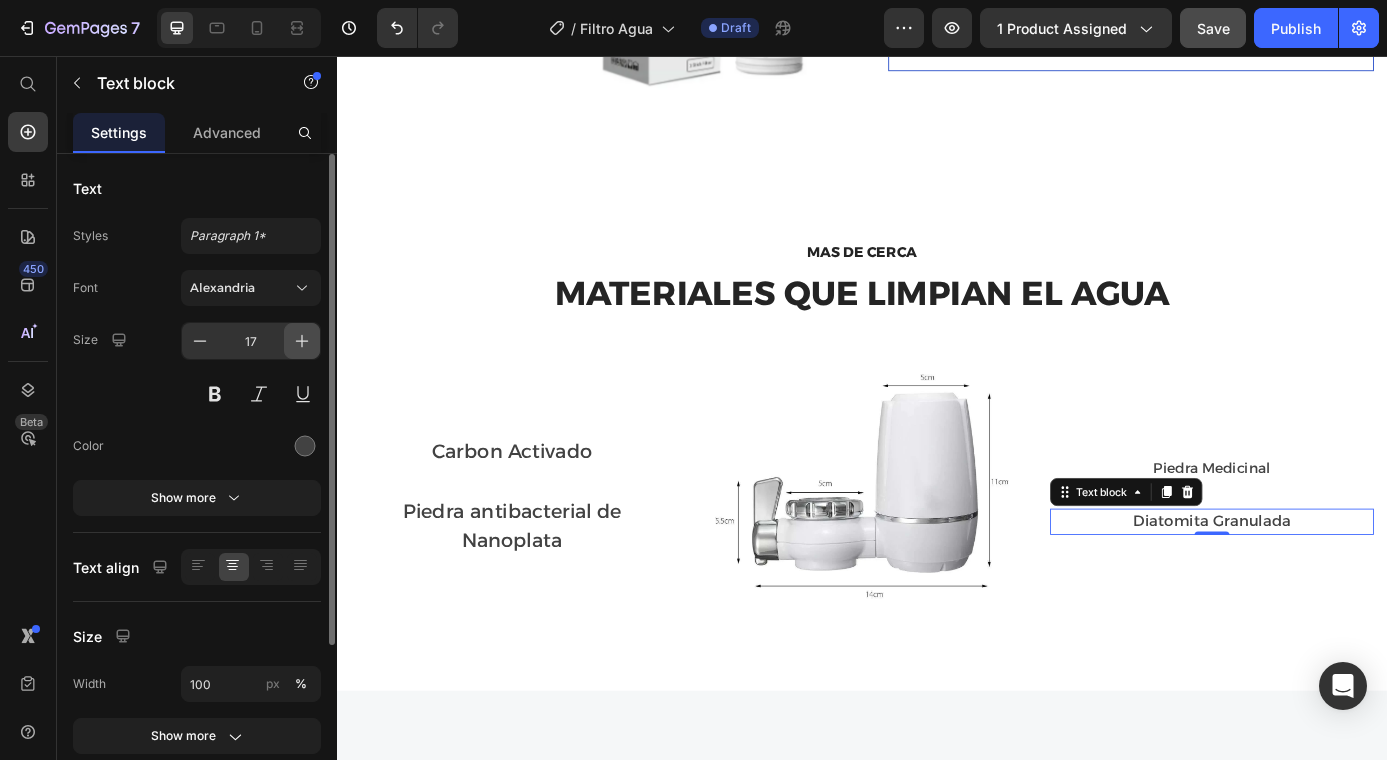 click 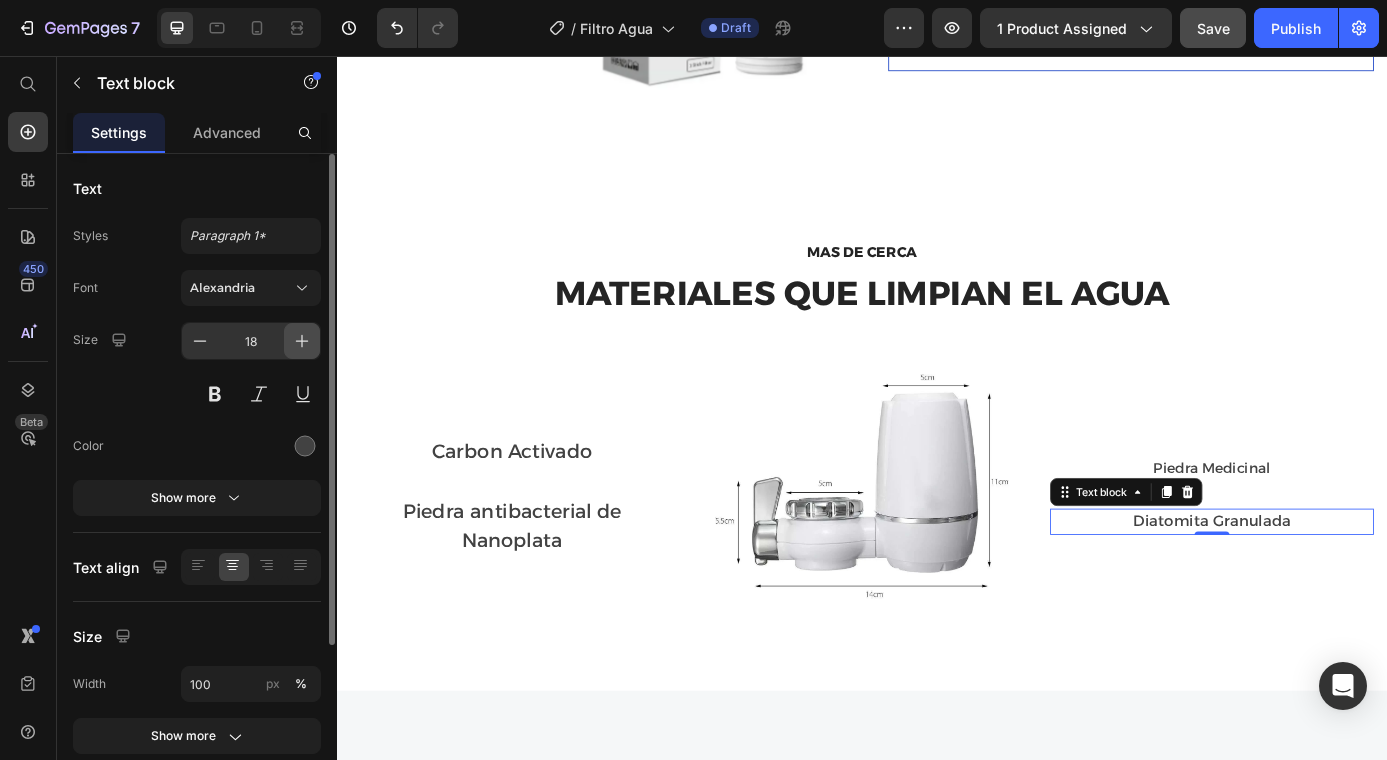 click 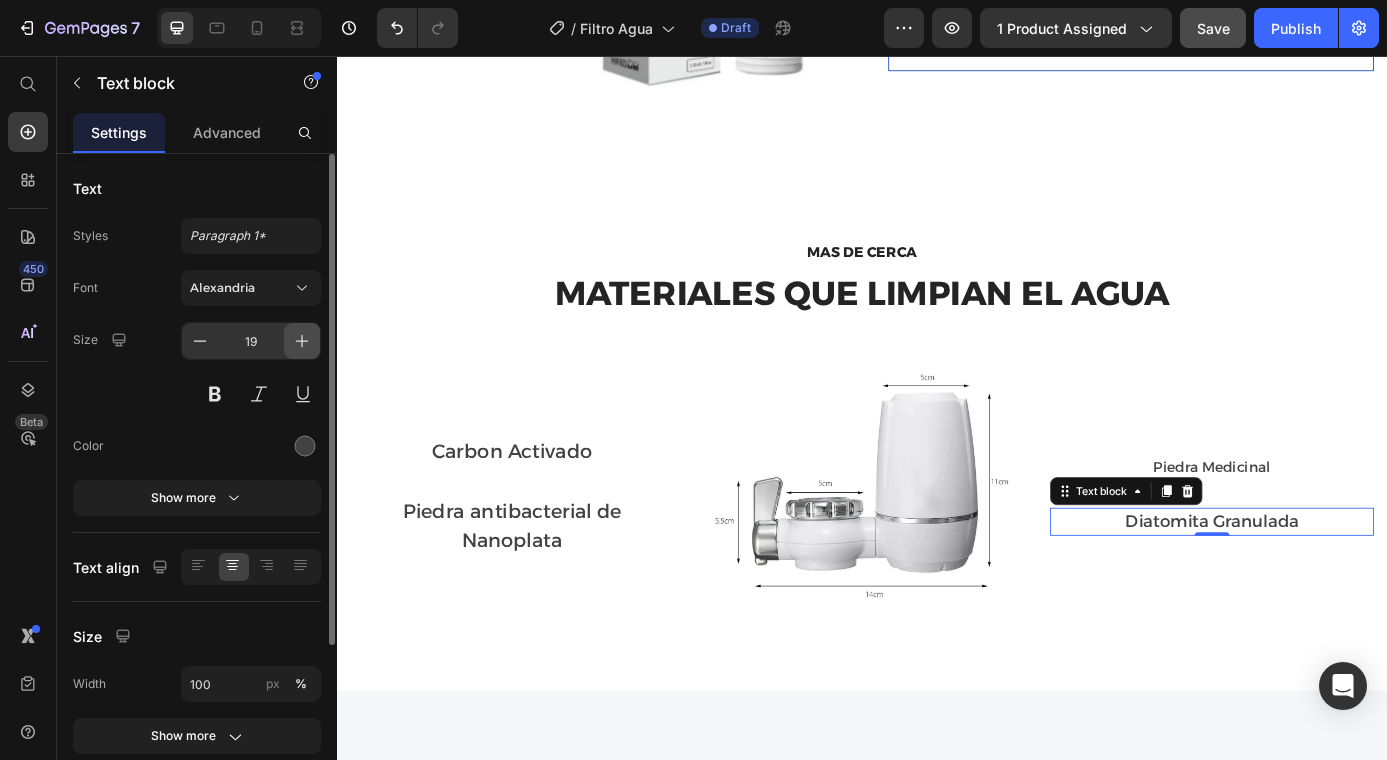click 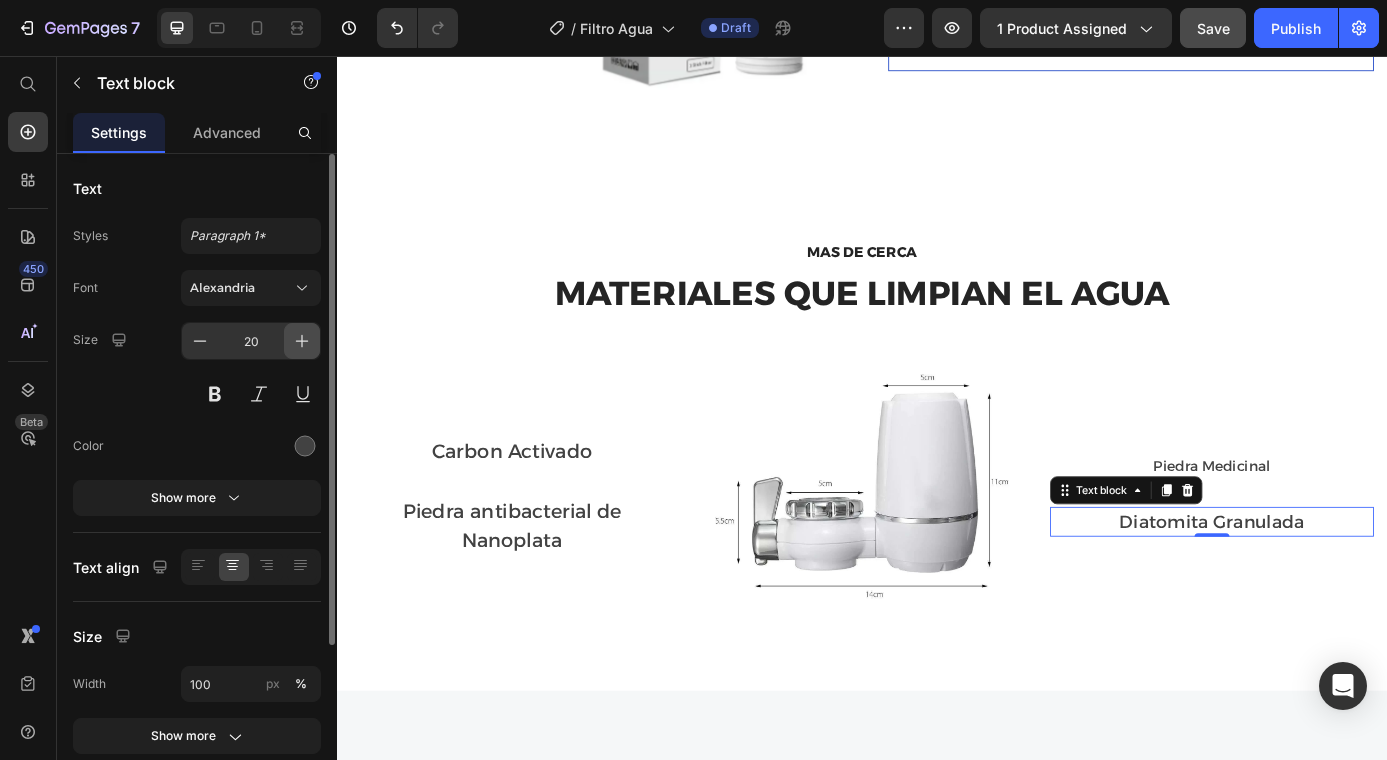 click 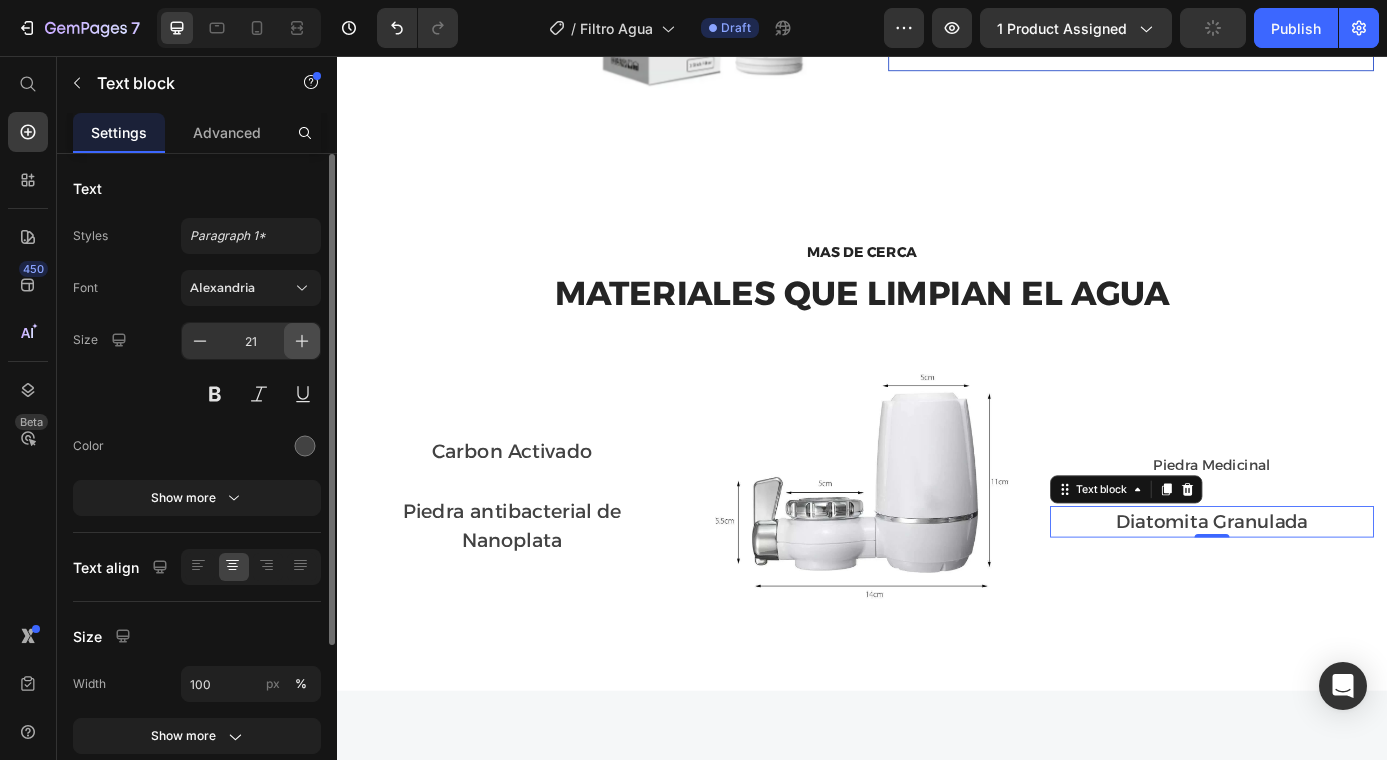 click 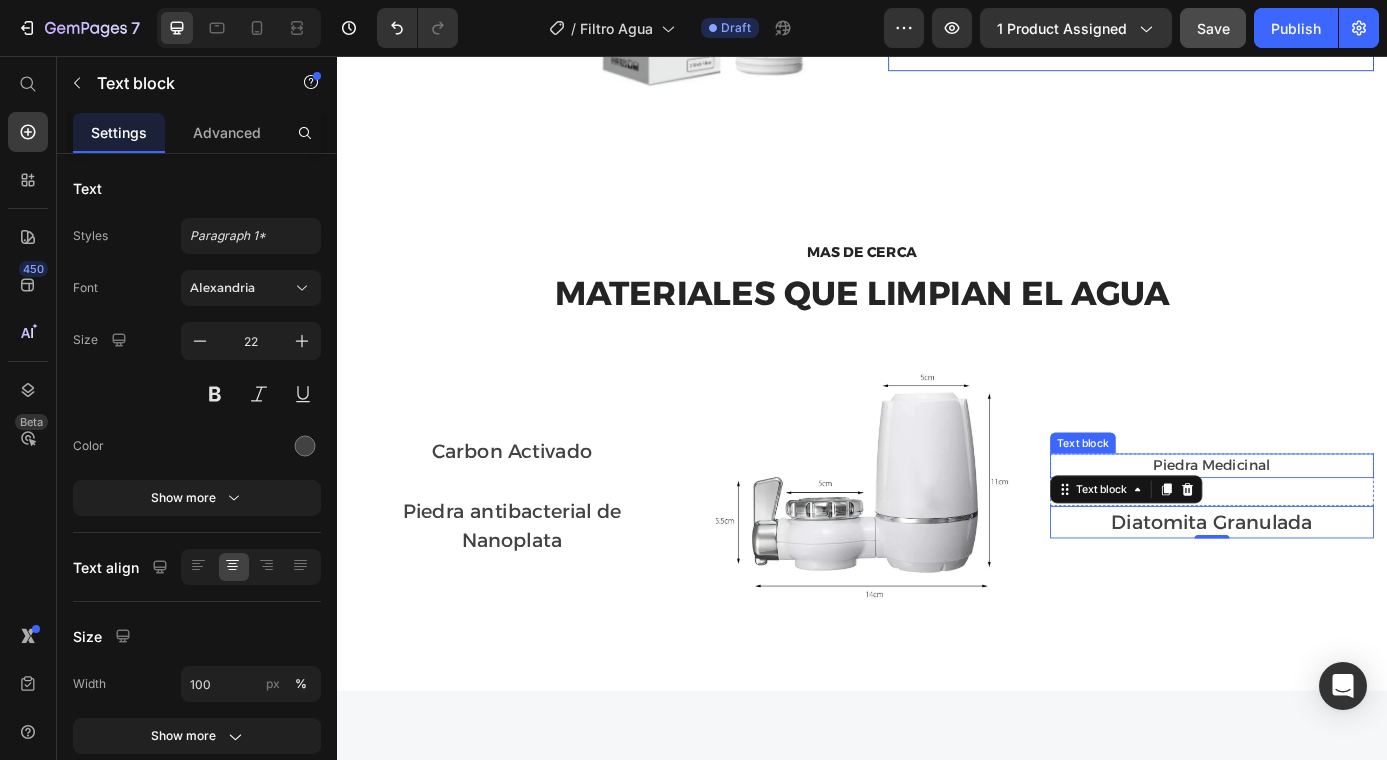 click on "Piedra Medicinal" at bounding box center [1337, 524] 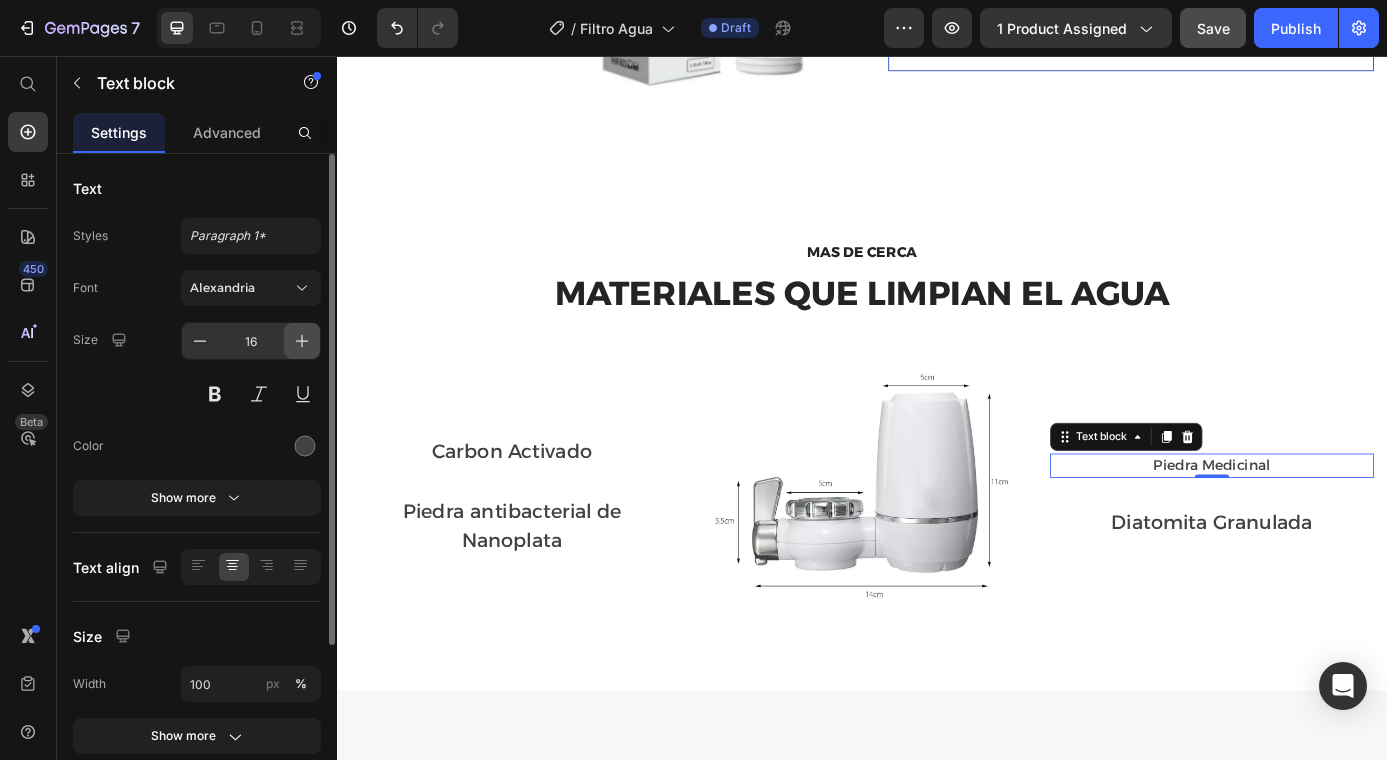 click at bounding box center [302, 341] 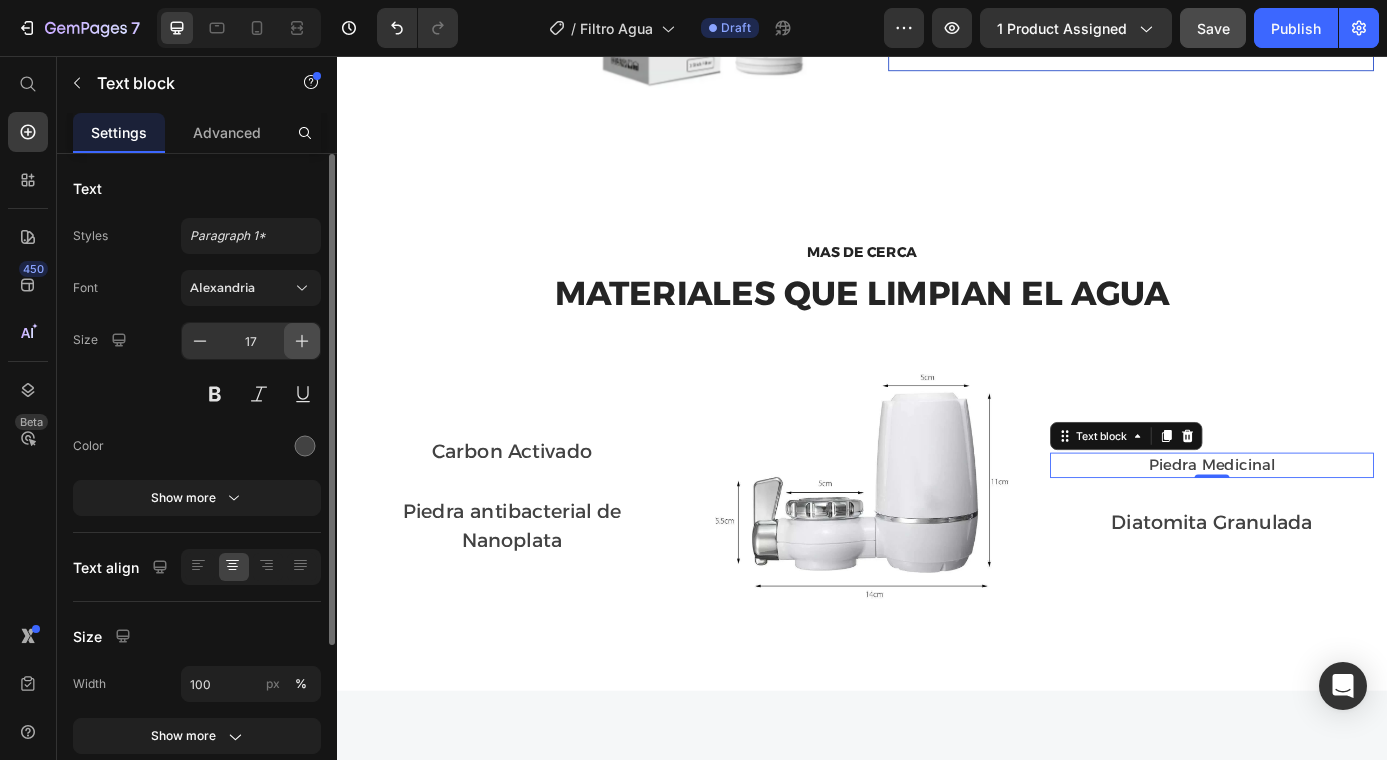 click at bounding box center [302, 341] 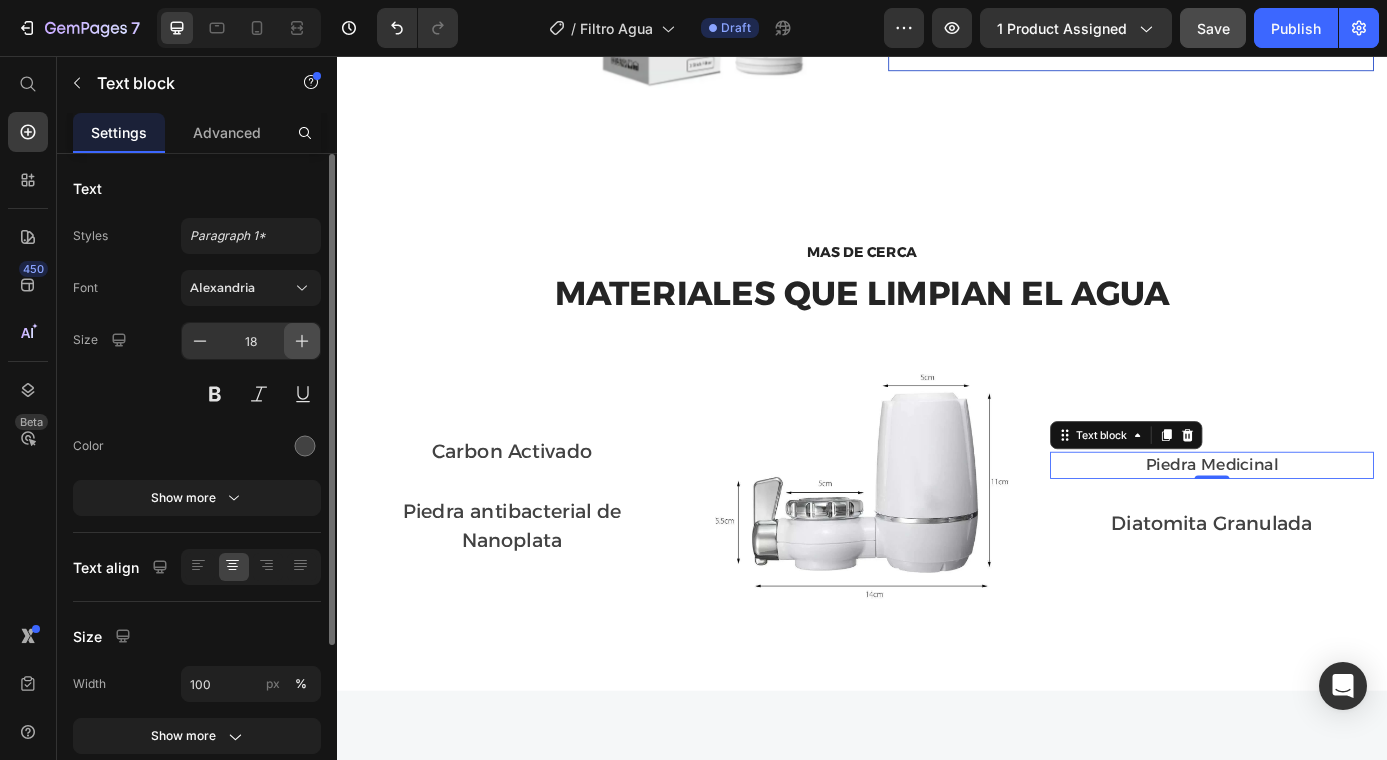 click at bounding box center (302, 341) 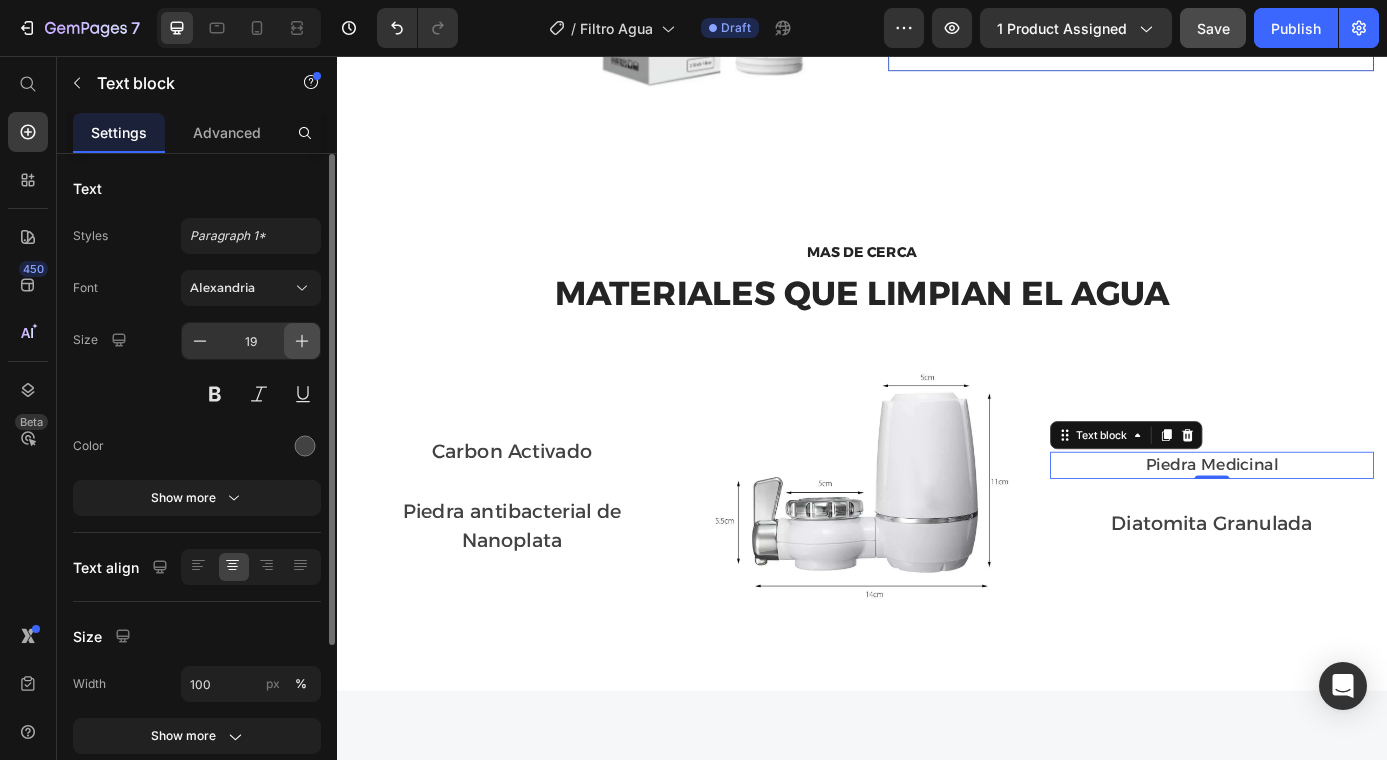 click at bounding box center (302, 341) 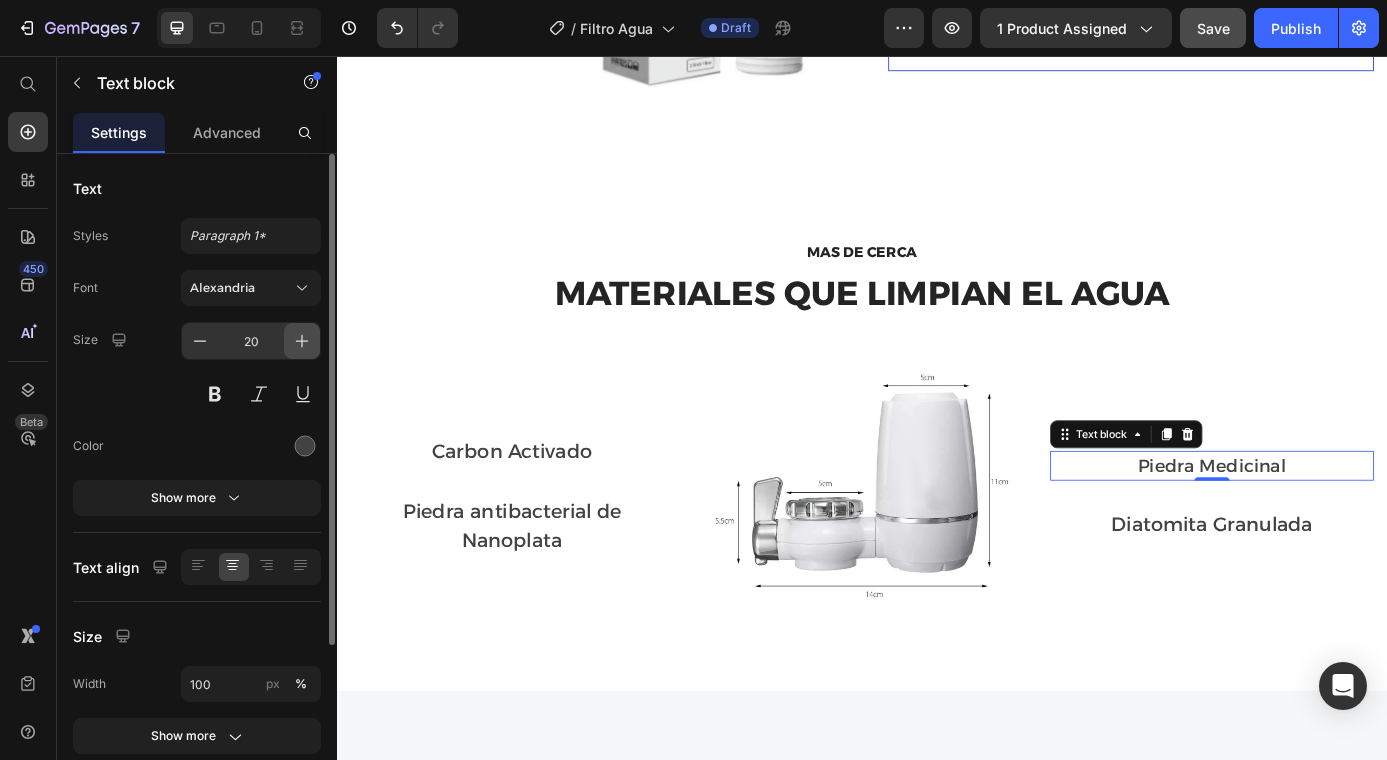 click at bounding box center [302, 341] 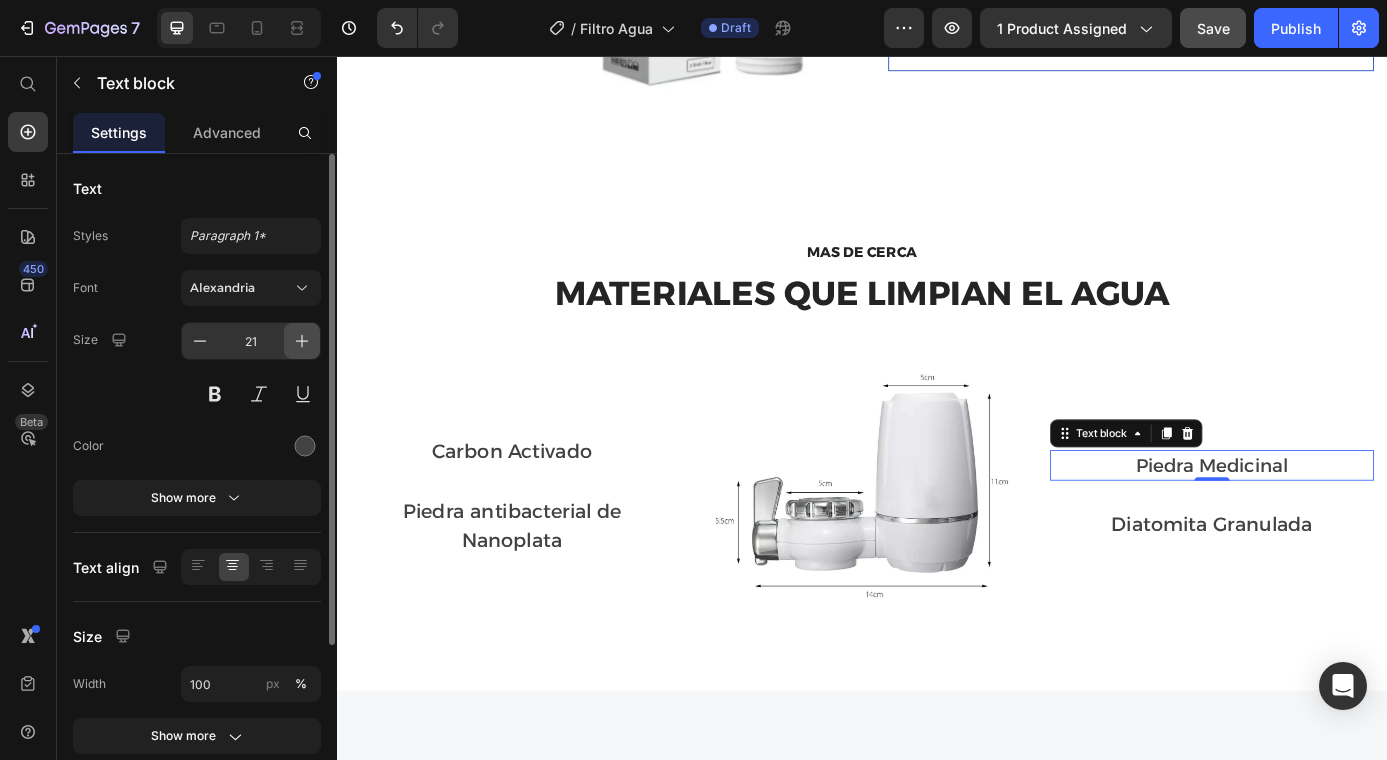 click at bounding box center (302, 341) 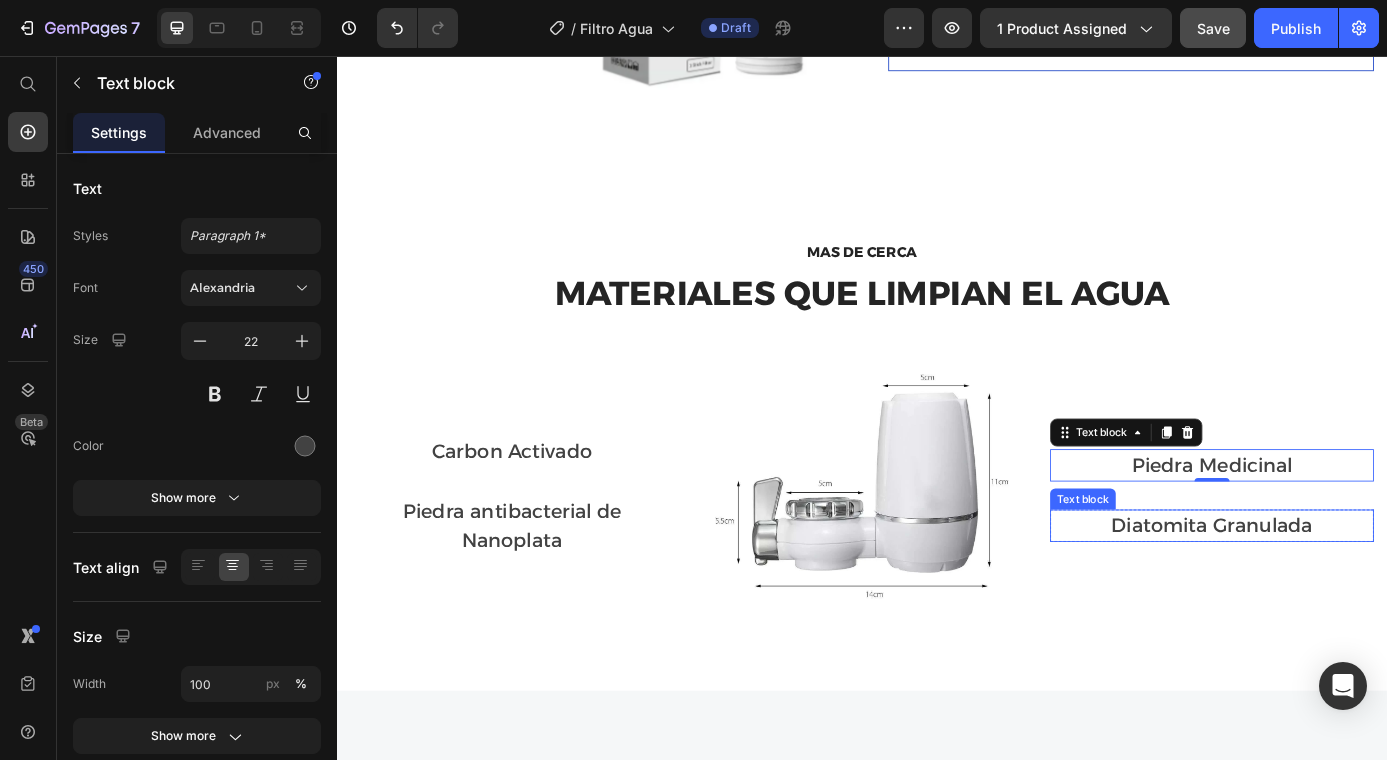 click on "Diatomita Granulada" at bounding box center [1337, 592] 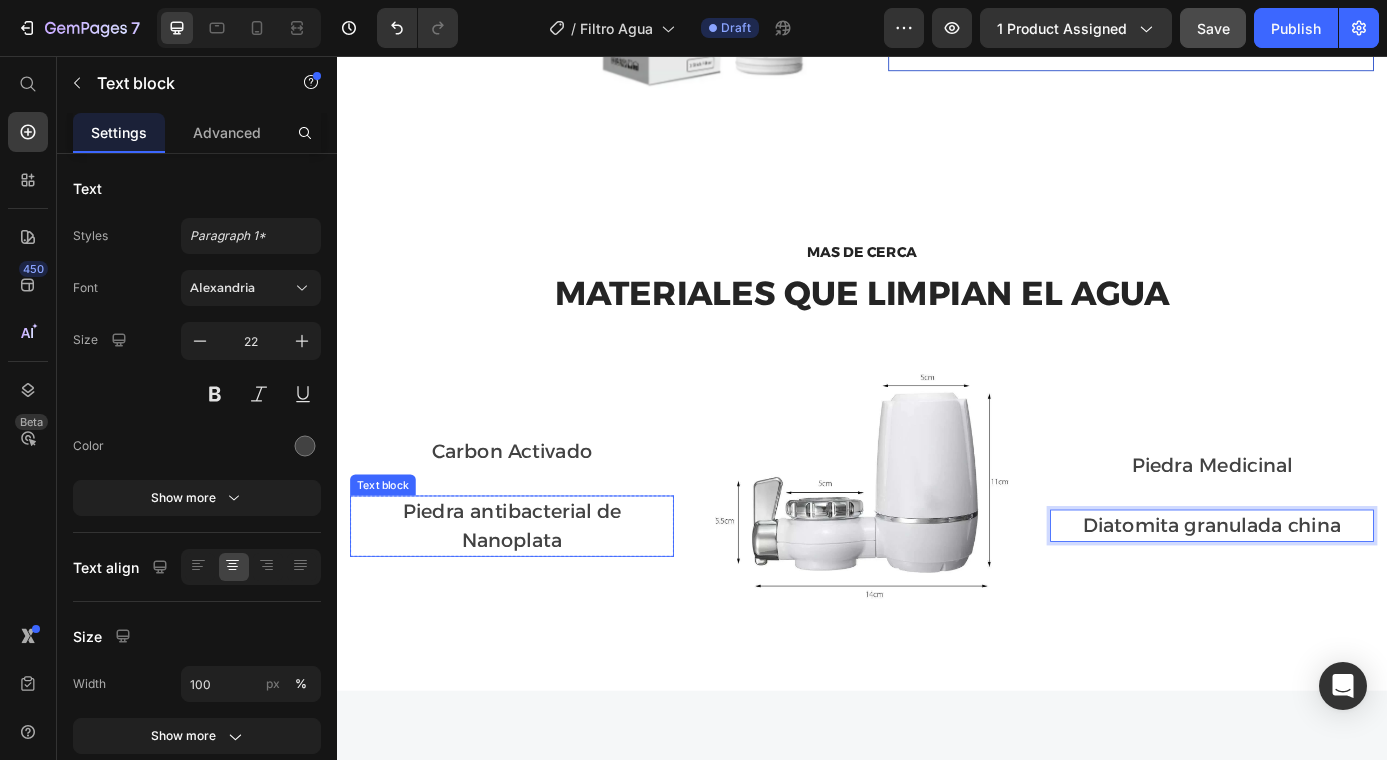 click on "Piedra antibacterial de Nanoplata" at bounding box center (537, 593) 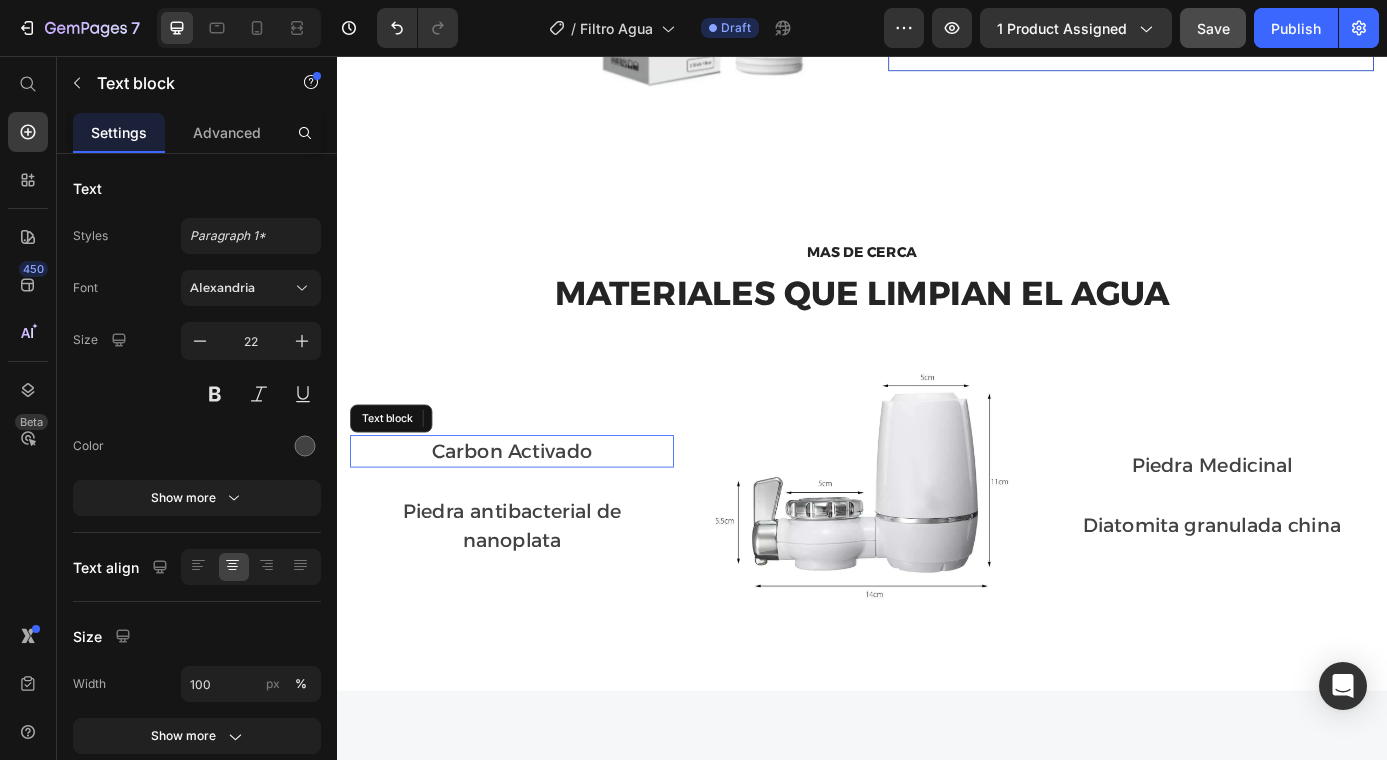 click on "Carbon Activado" at bounding box center (537, 507) 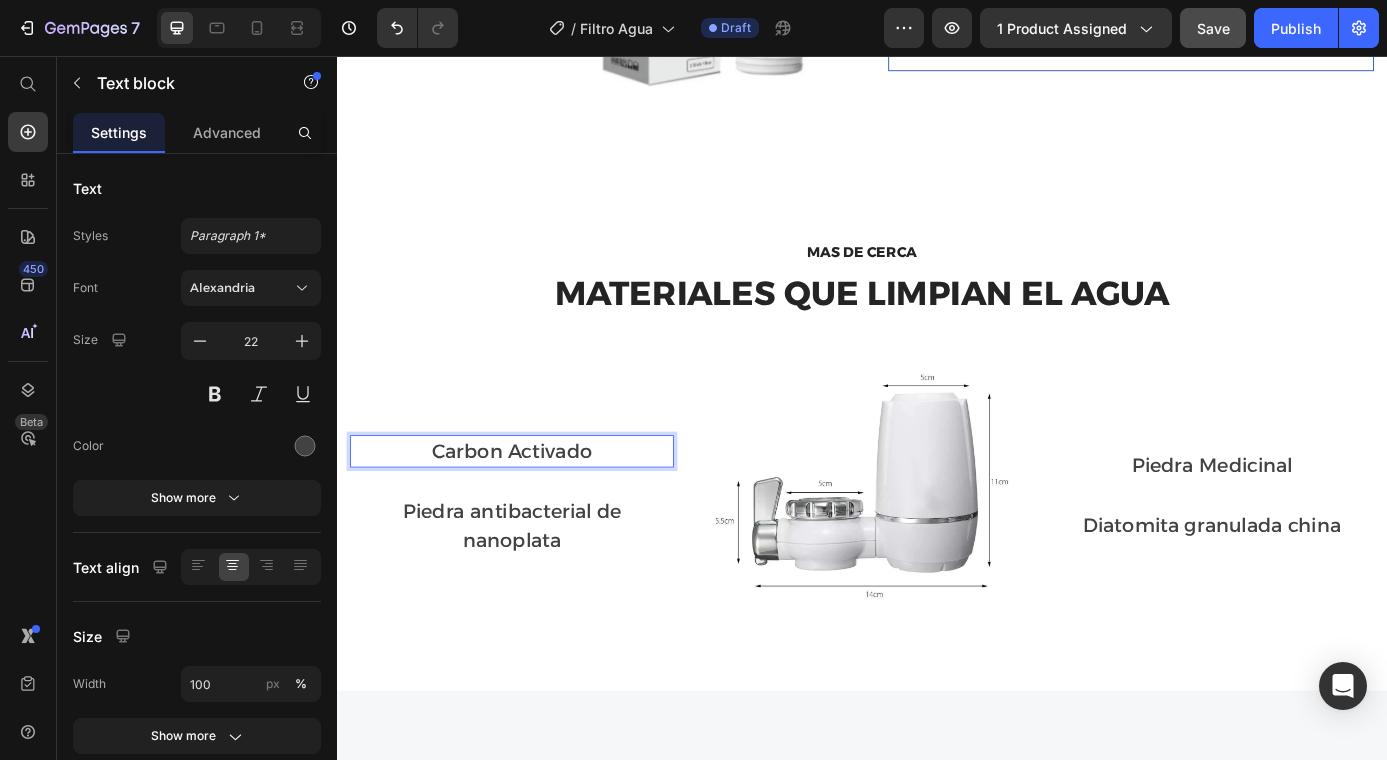 click on "Carbon Activado" at bounding box center [537, 507] 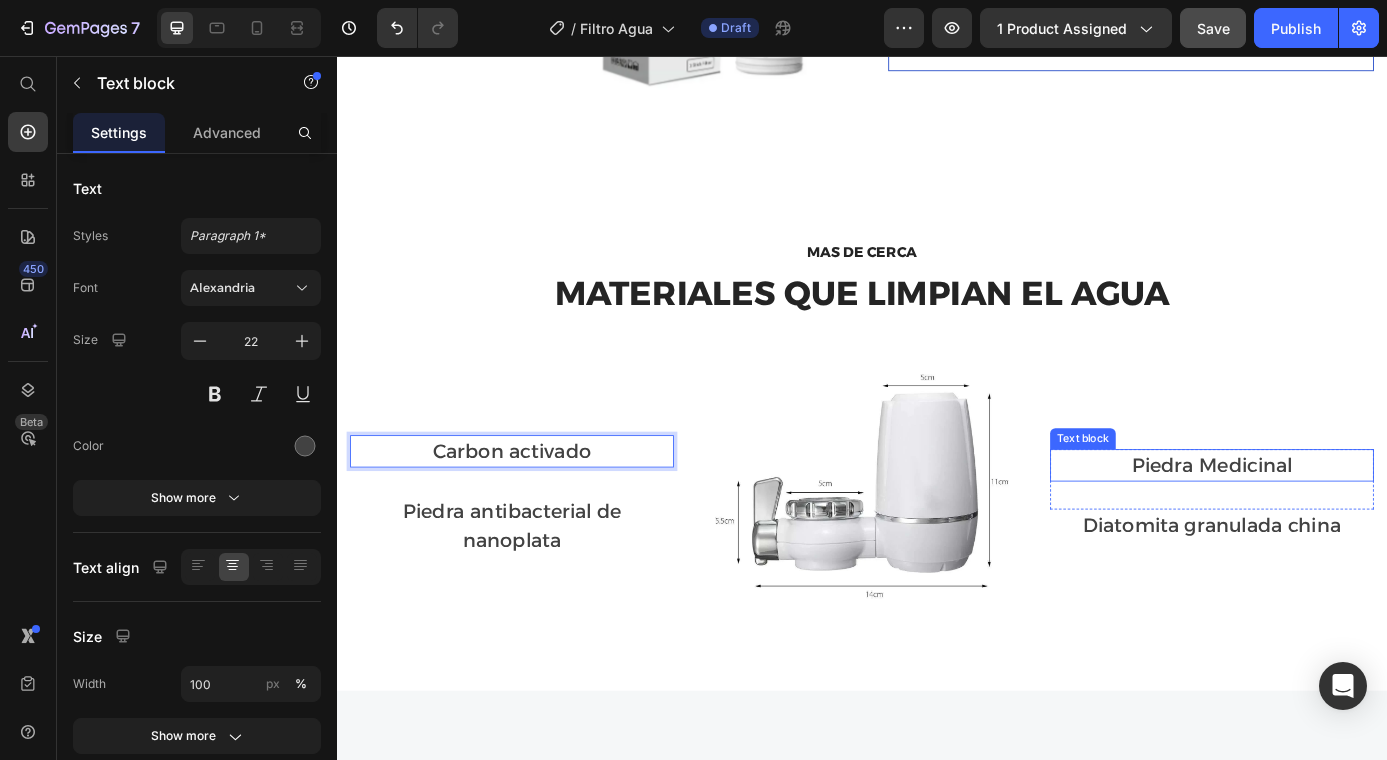 click on "Piedra Medicinal" at bounding box center (1337, 523) 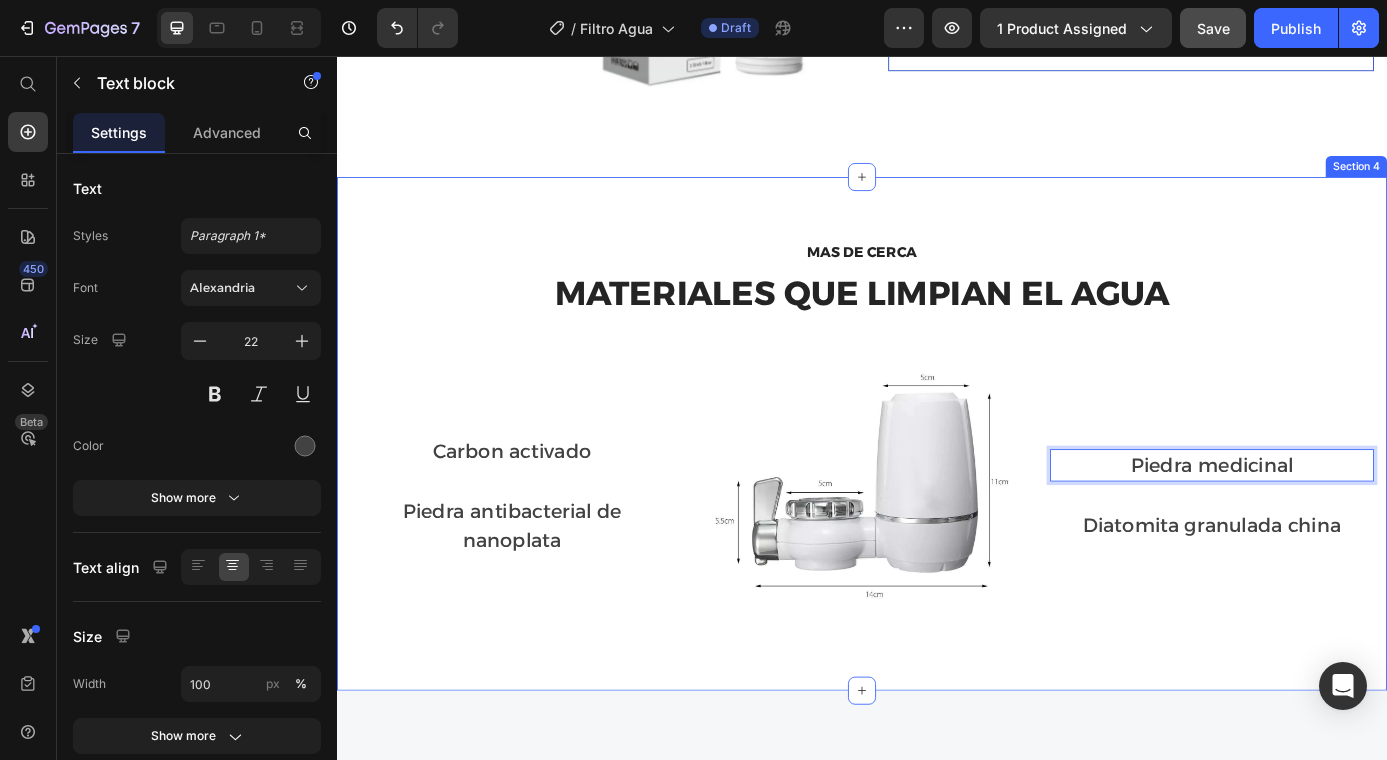 click on "MAS DE CERCA Text block MATERIALES QUE LIMPIAN EL AGUA Heading Row Carbon activado Text block Row Piedra antibacterial de nanoplata Text block Row Image Piedra medicinal Text block   0 Row Diatomita granulada china Text block Row Row Section 4" at bounding box center (937, 487) 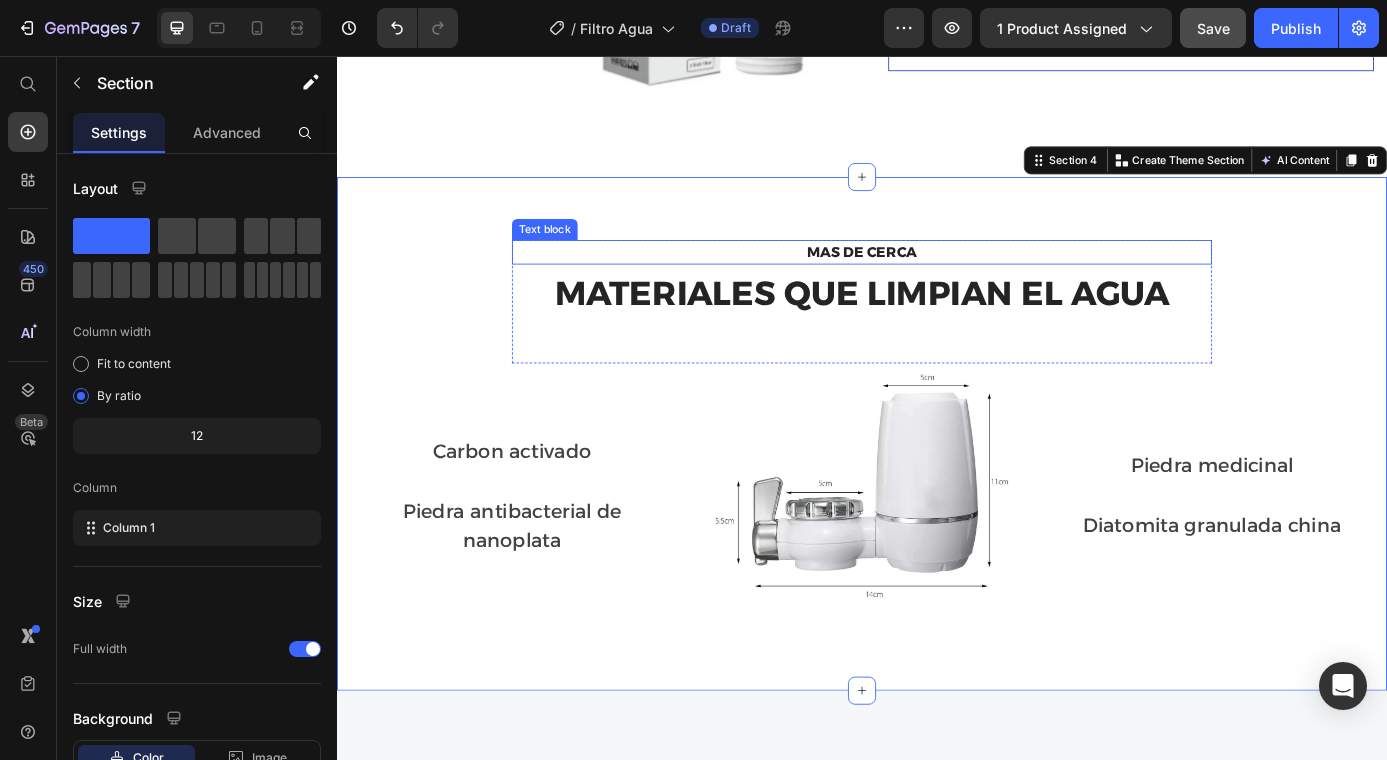 click on "MAS DE CERCA" at bounding box center (937, 280) 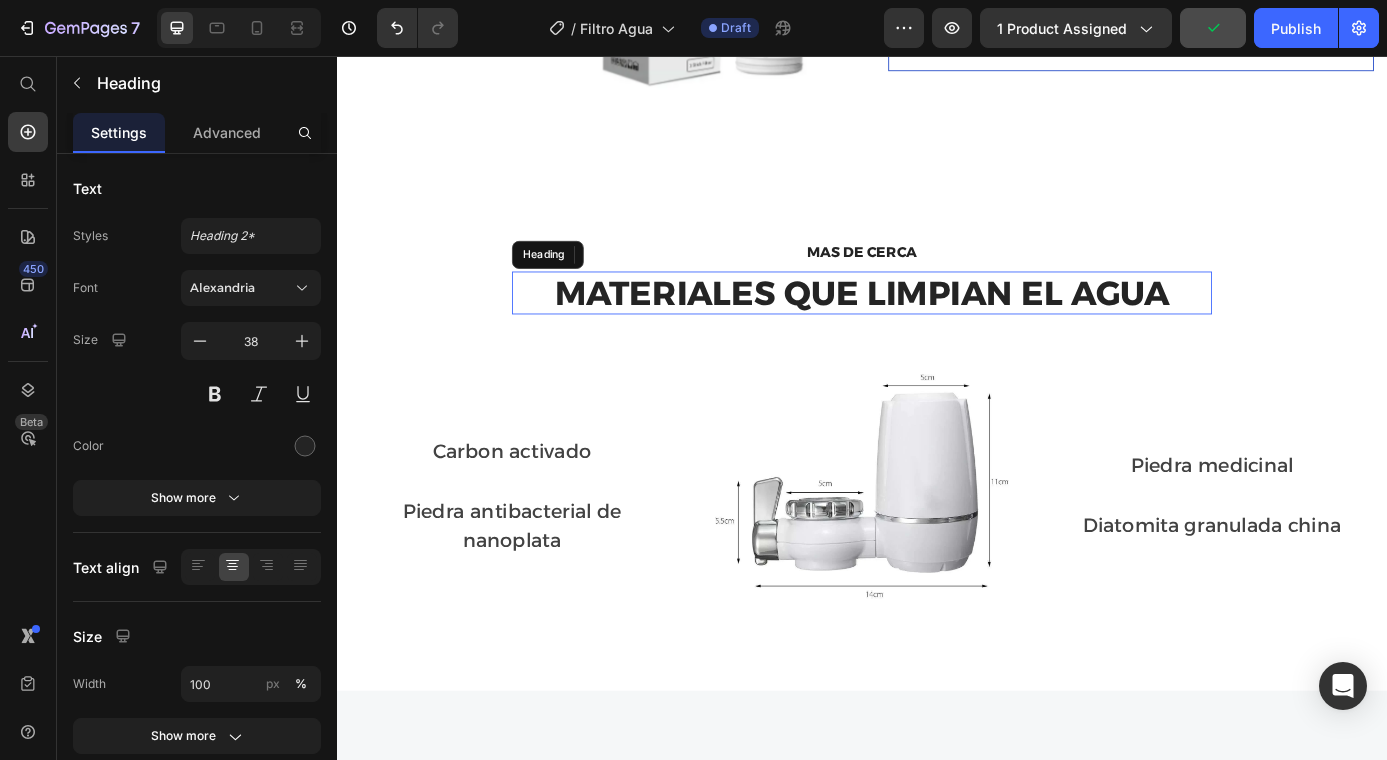 click on "MATERIALES QUE LIMPIAN EL AGUA" at bounding box center [937, 327] 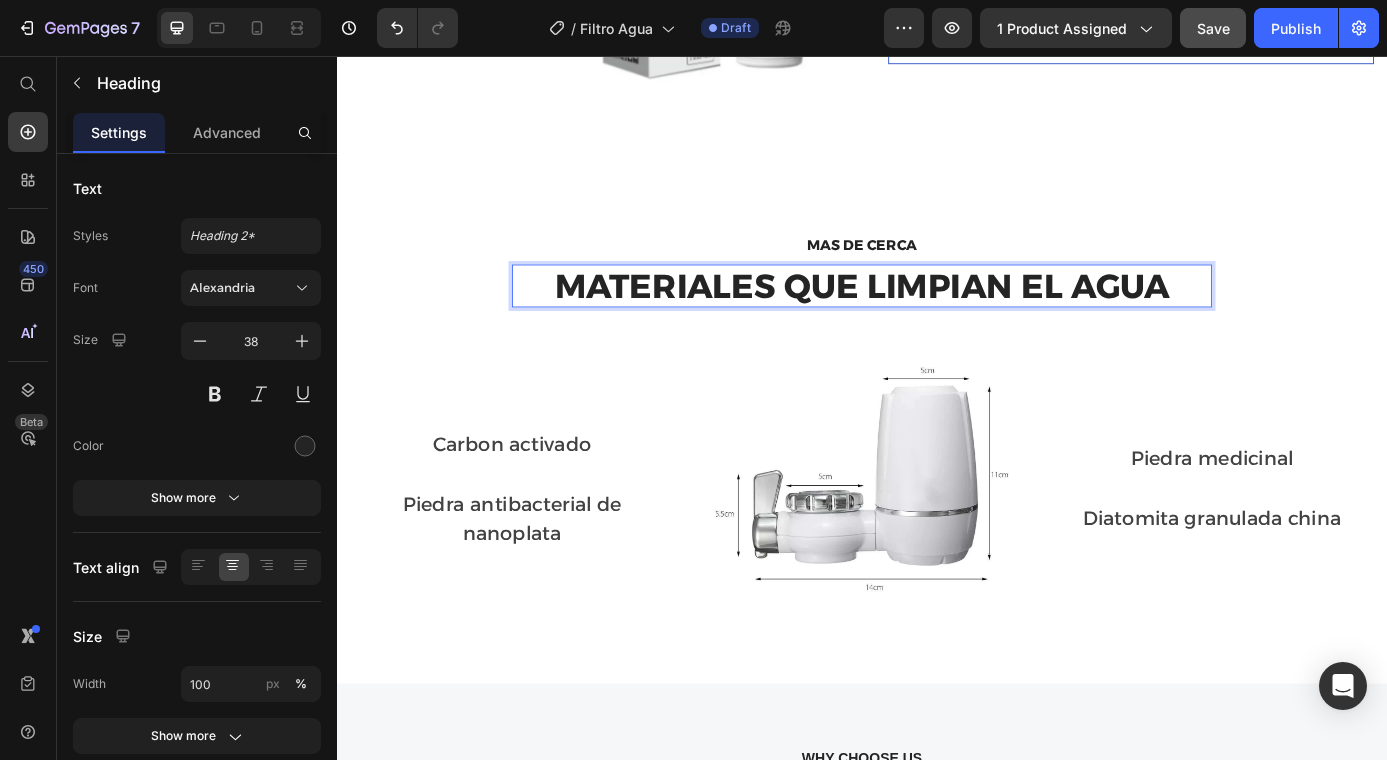 scroll, scrollTop: 1989, scrollLeft: 0, axis: vertical 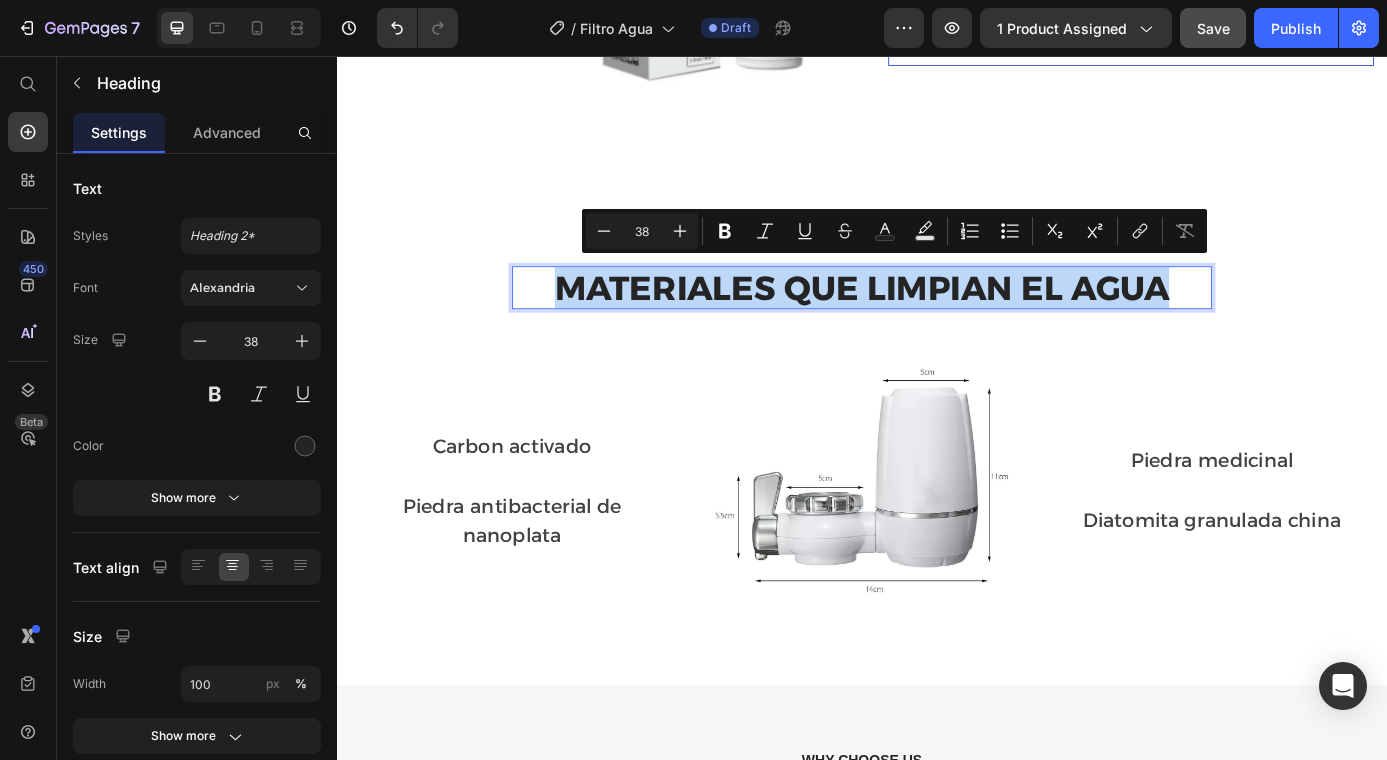 drag, startPoint x: 1288, startPoint y: 313, endPoint x: 577, endPoint y: 303, distance: 711.0703 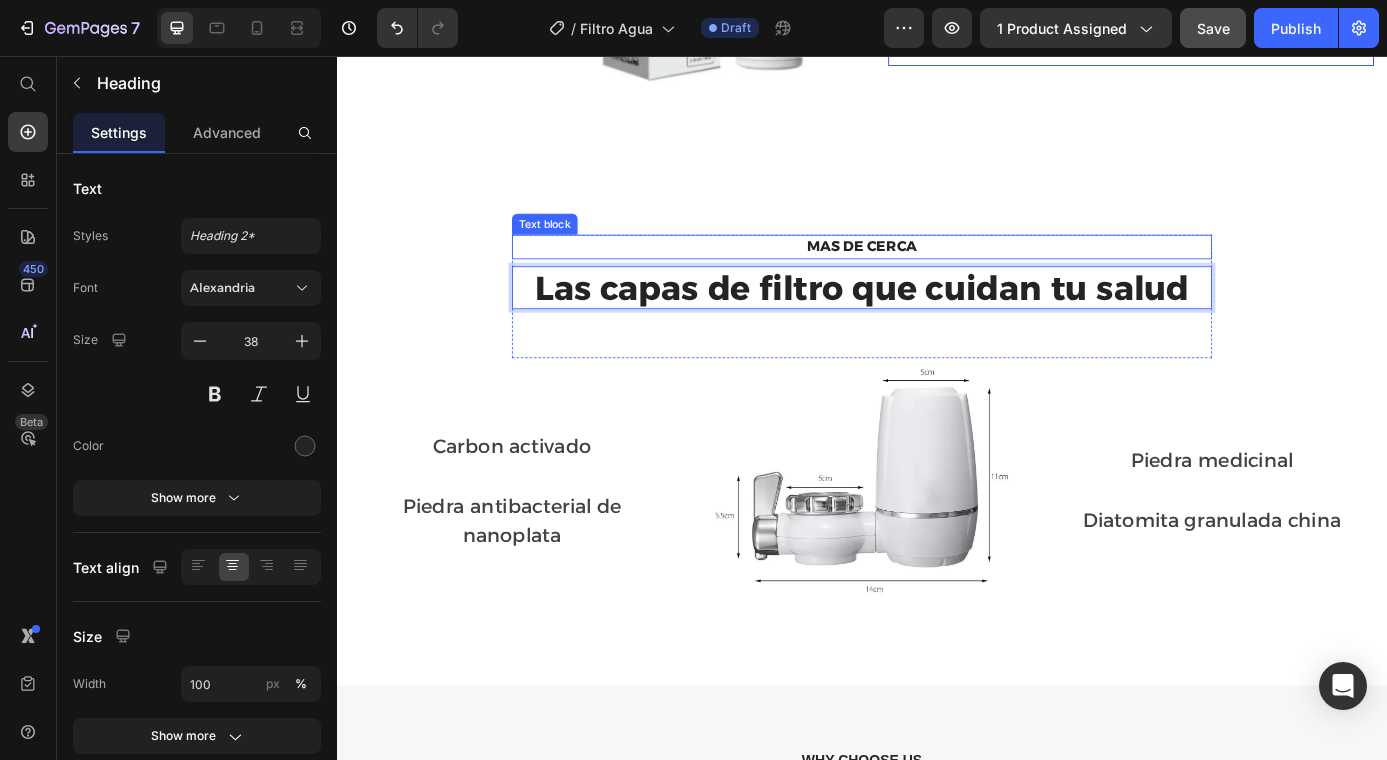 click on "MAS DE CERCA" at bounding box center (937, 274) 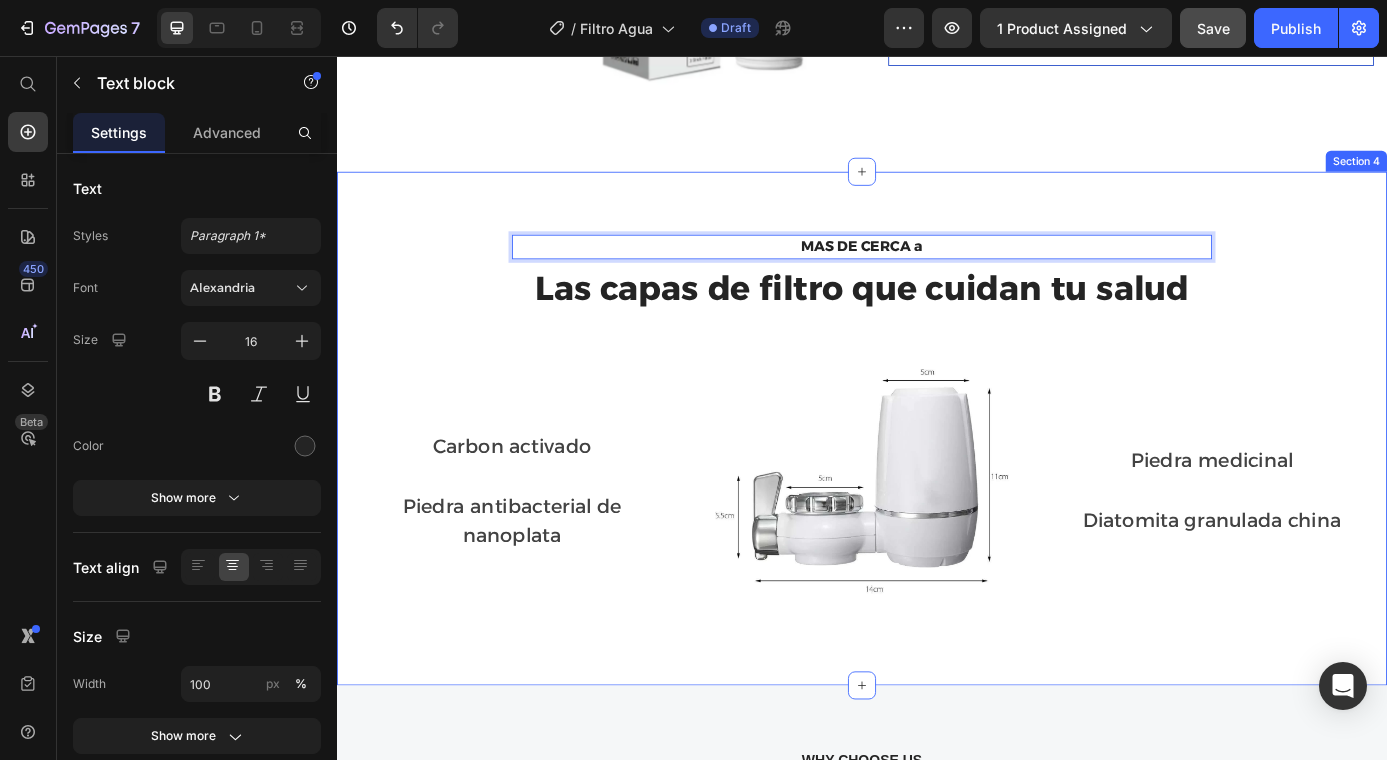 click on "MAS DE CERCA a Text block   8 Las capas de filtro que cuidan tu salud Heading Row Carbon activado Text block Row Piedra antibacterial de nanoplata Text block Row Image Piedra medicinal Text block Row Diatomita granulada china Text block Row Row Section 4" at bounding box center [937, 481] 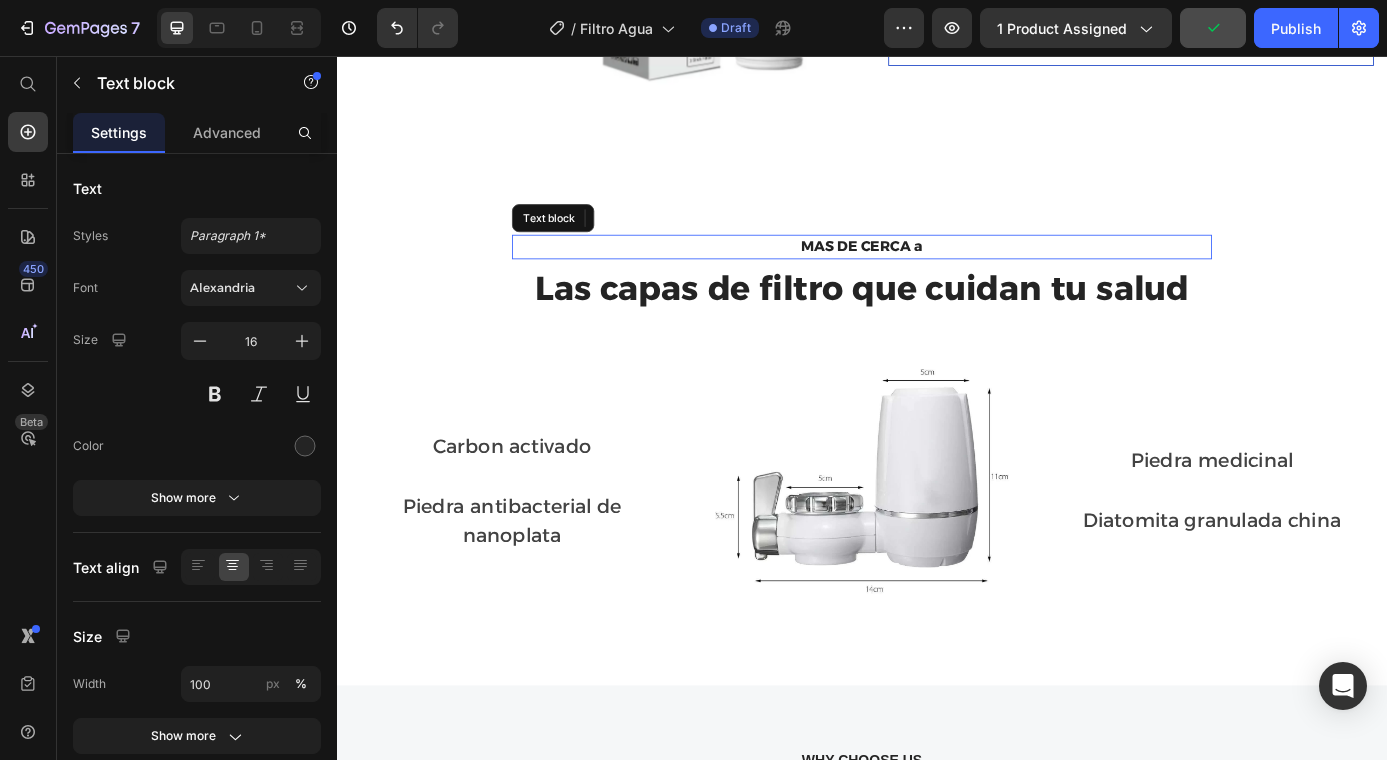 click on "MAS DE CERCA a" at bounding box center [937, 274] 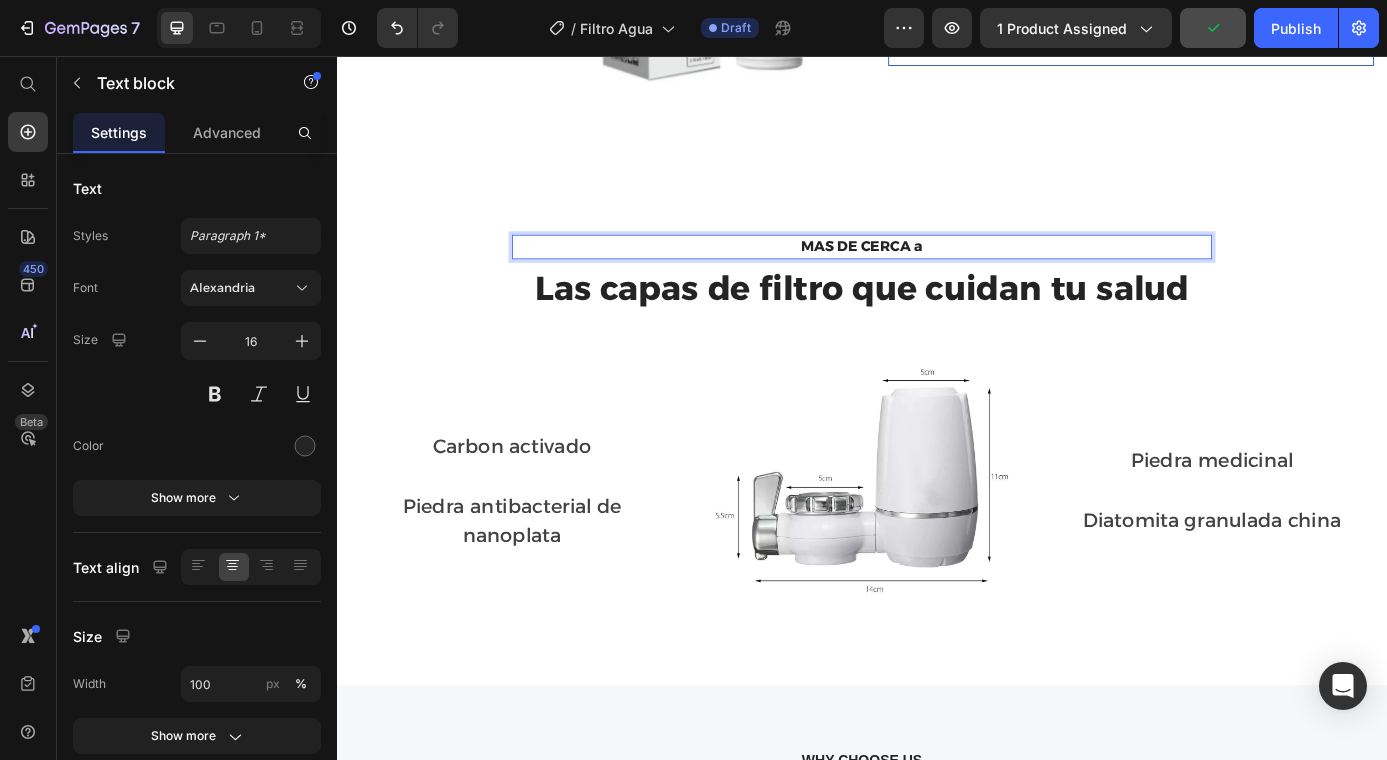 click on "MAS DE CERCA a" at bounding box center (937, 274) 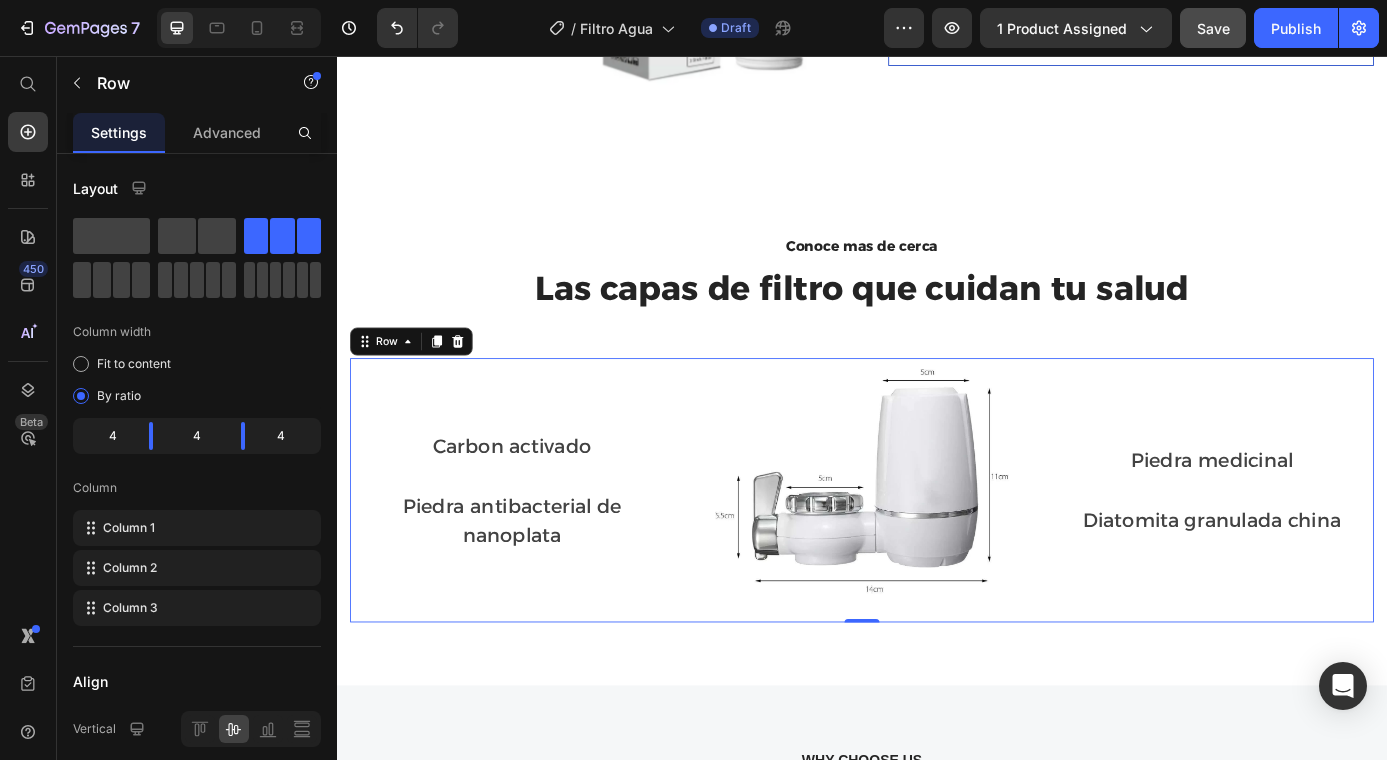 click on "Piedra medicinal Text block Row Diatomita granulada china Text block Row" at bounding box center (1337, 552) 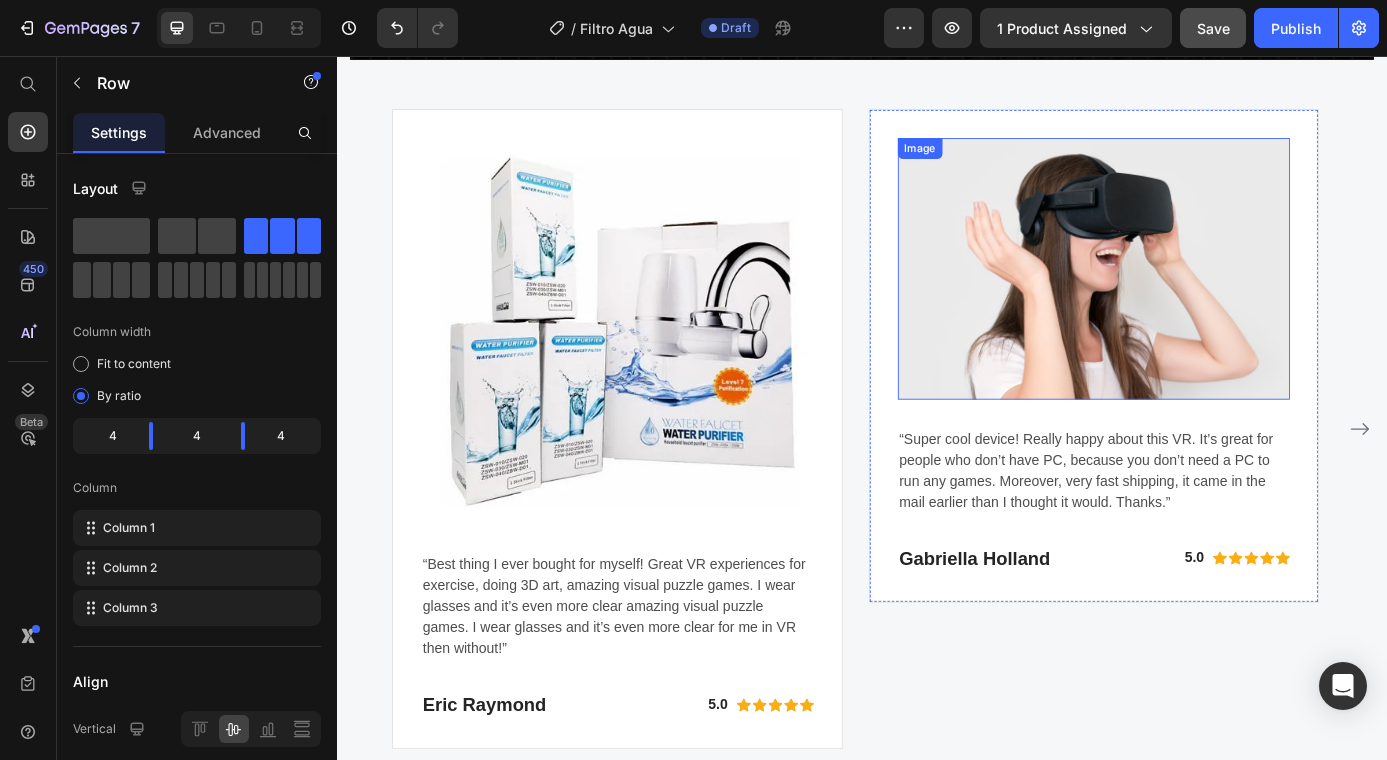 scroll, scrollTop: 3562, scrollLeft: 0, axis: vertical 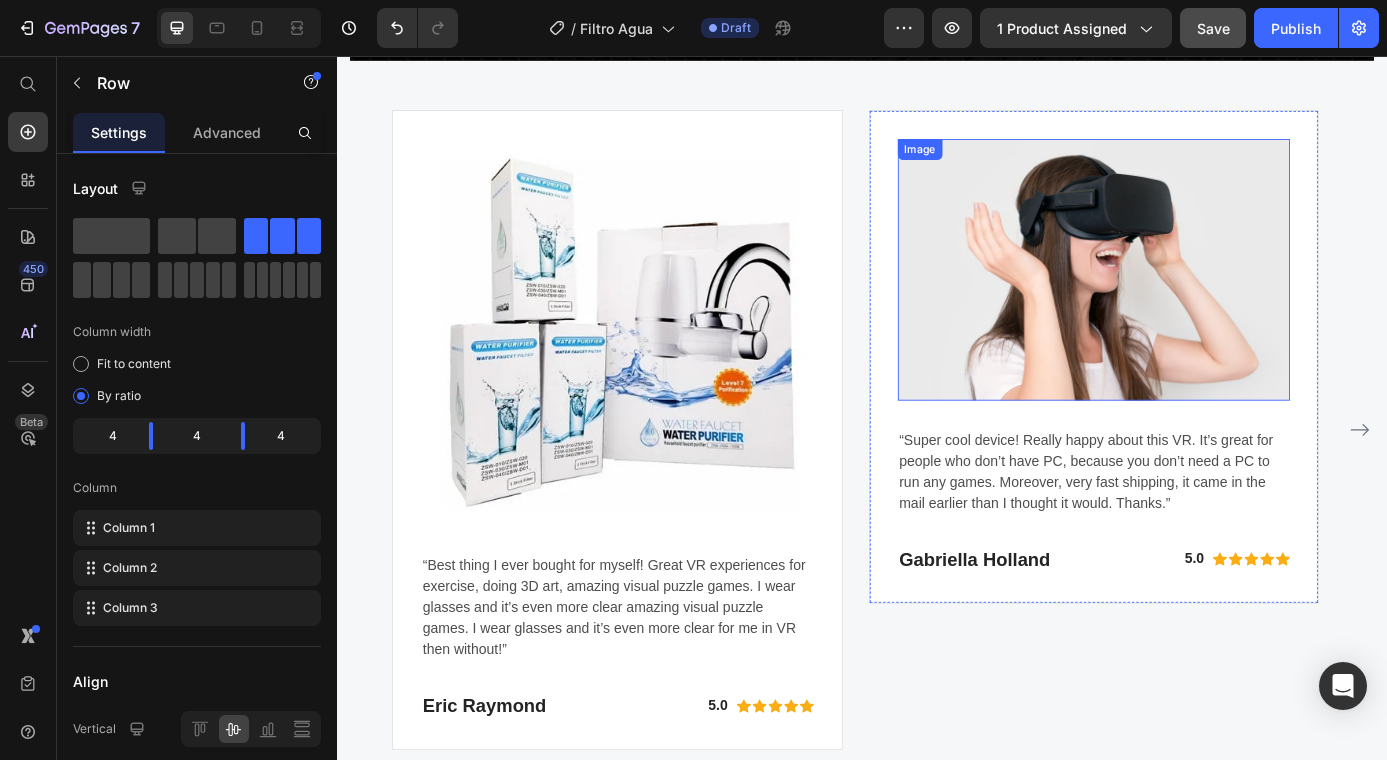 click at bounding box center [1202, 299] 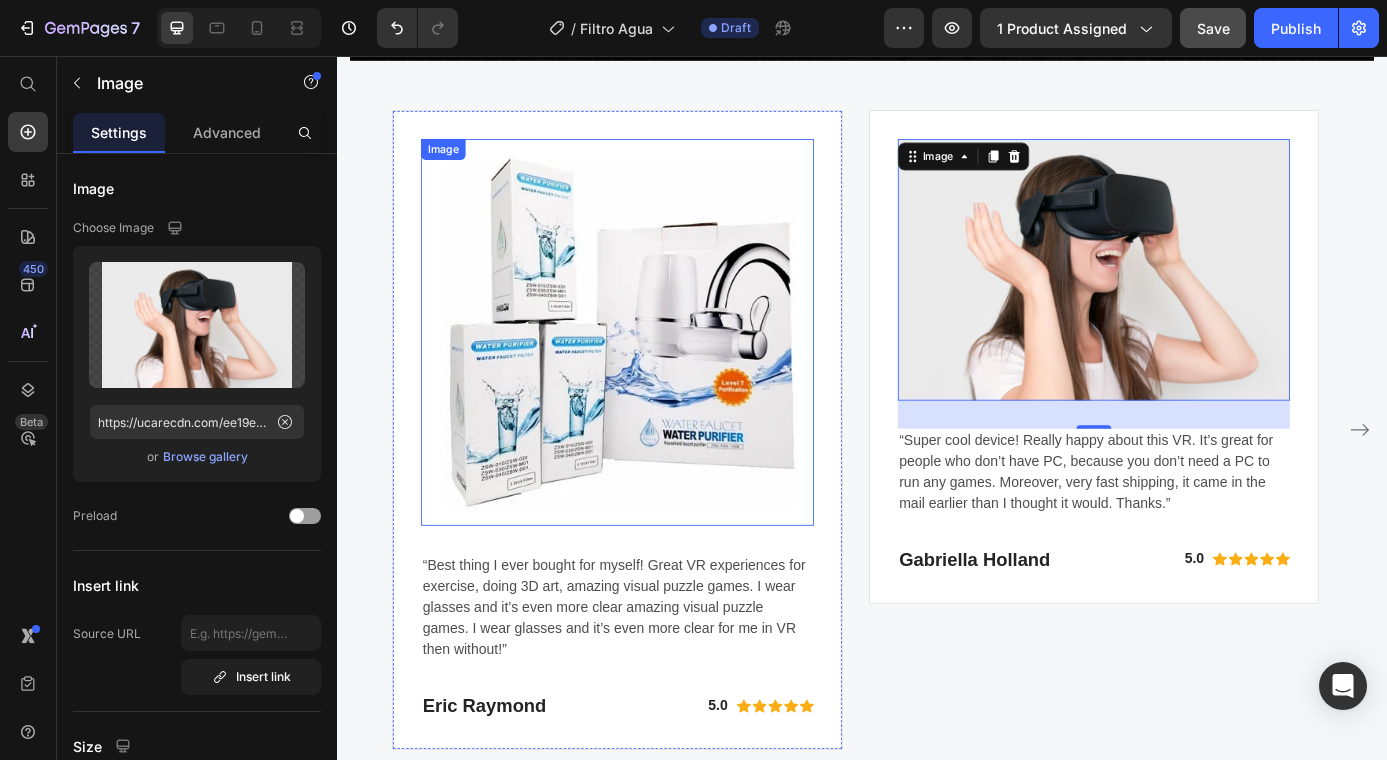 click at bounding box center [657, 370] 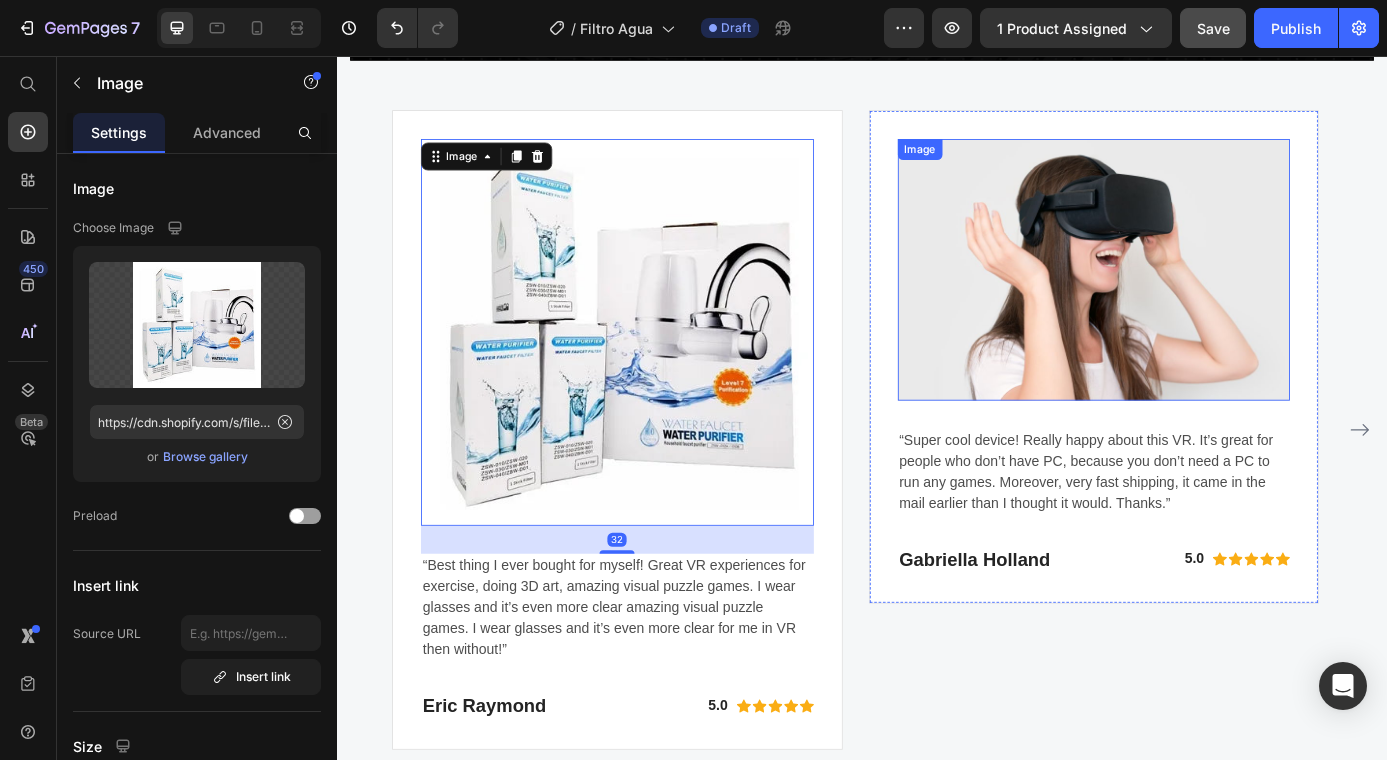 click at bounding box center [1202, 299] 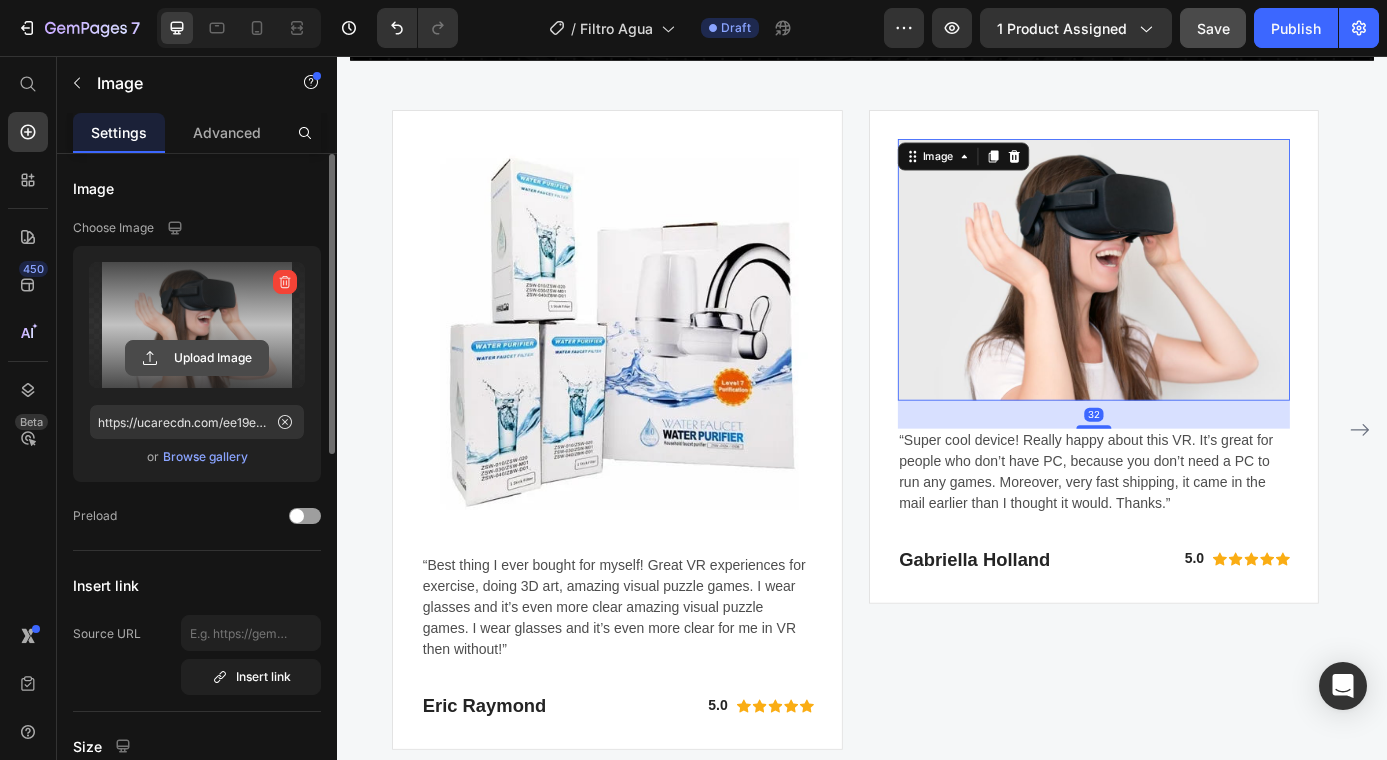click 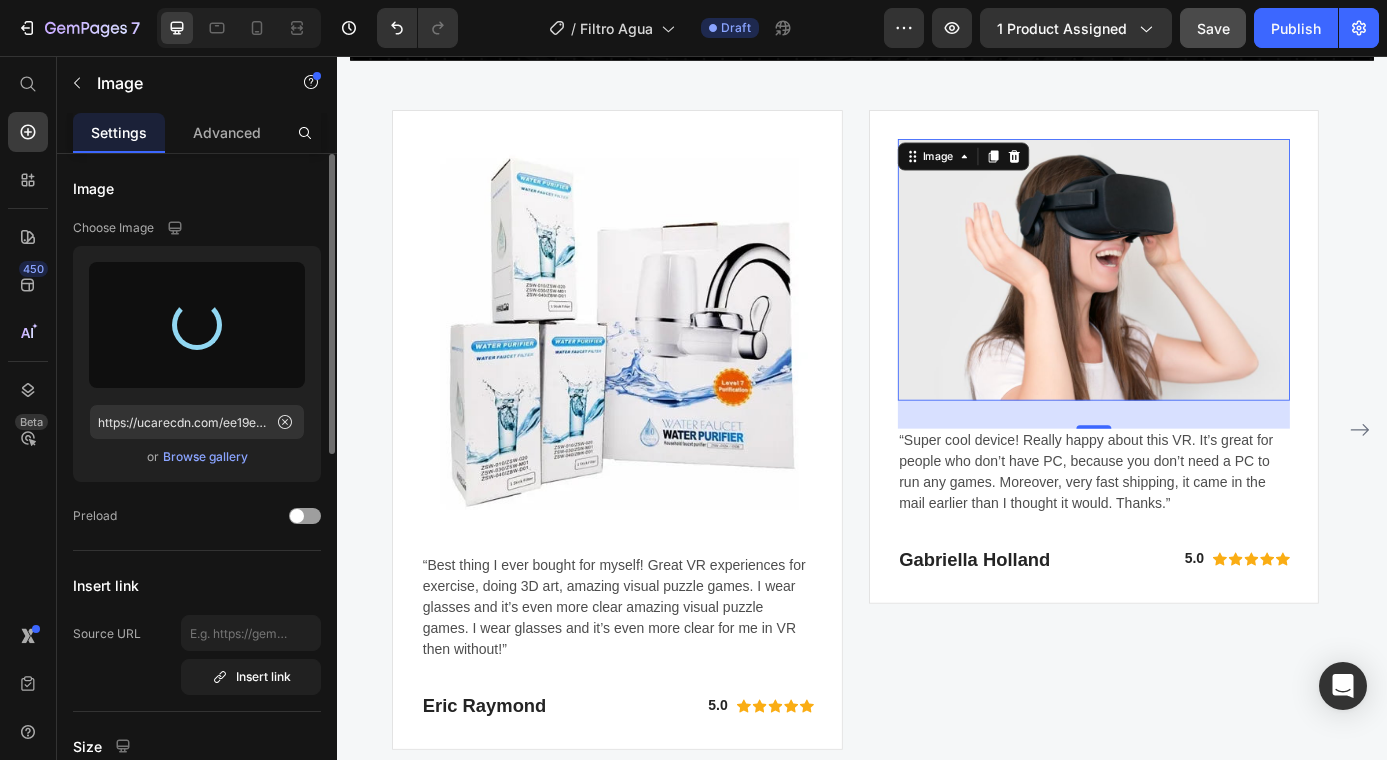 type on "https://cdn.shopify.com/s/files/1/0949/9551/3625/files/gempages_574479121283810533-04151592-7c12-458a-afd0-a6e327d06500.jpg" 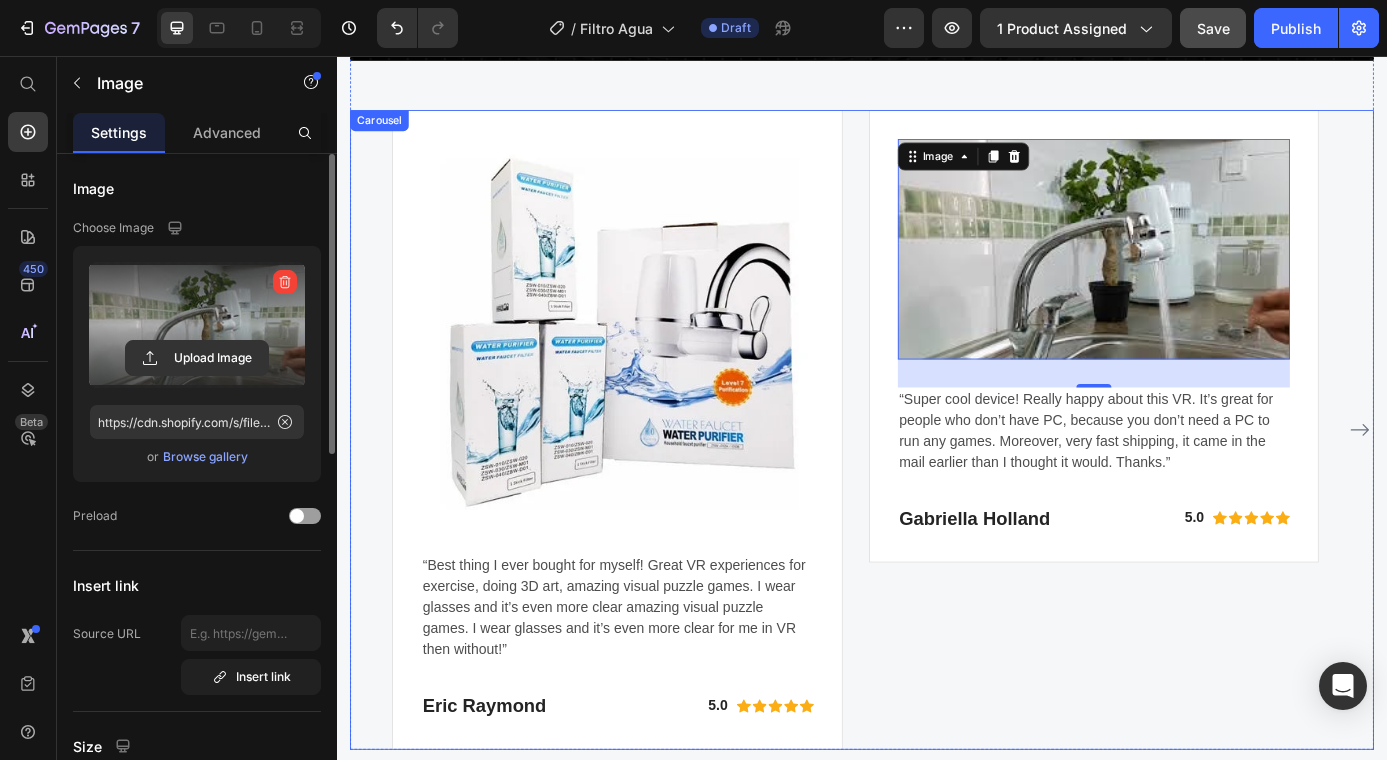 click on "Image   32 “Super cool device! Really happy about this VR. It’s great for people who don’t have PC, because you don’t need a PC to run any games. Moreover, very fast shipping, it came in the mail earlier than I thought it would. Thanks.” Text block Gabriella Holland Heading 5.0 Text block
Icon
Icon
Icon
Icon
Icon Icon List Hoz Row Row Row" at bounding box center [1202, 482] 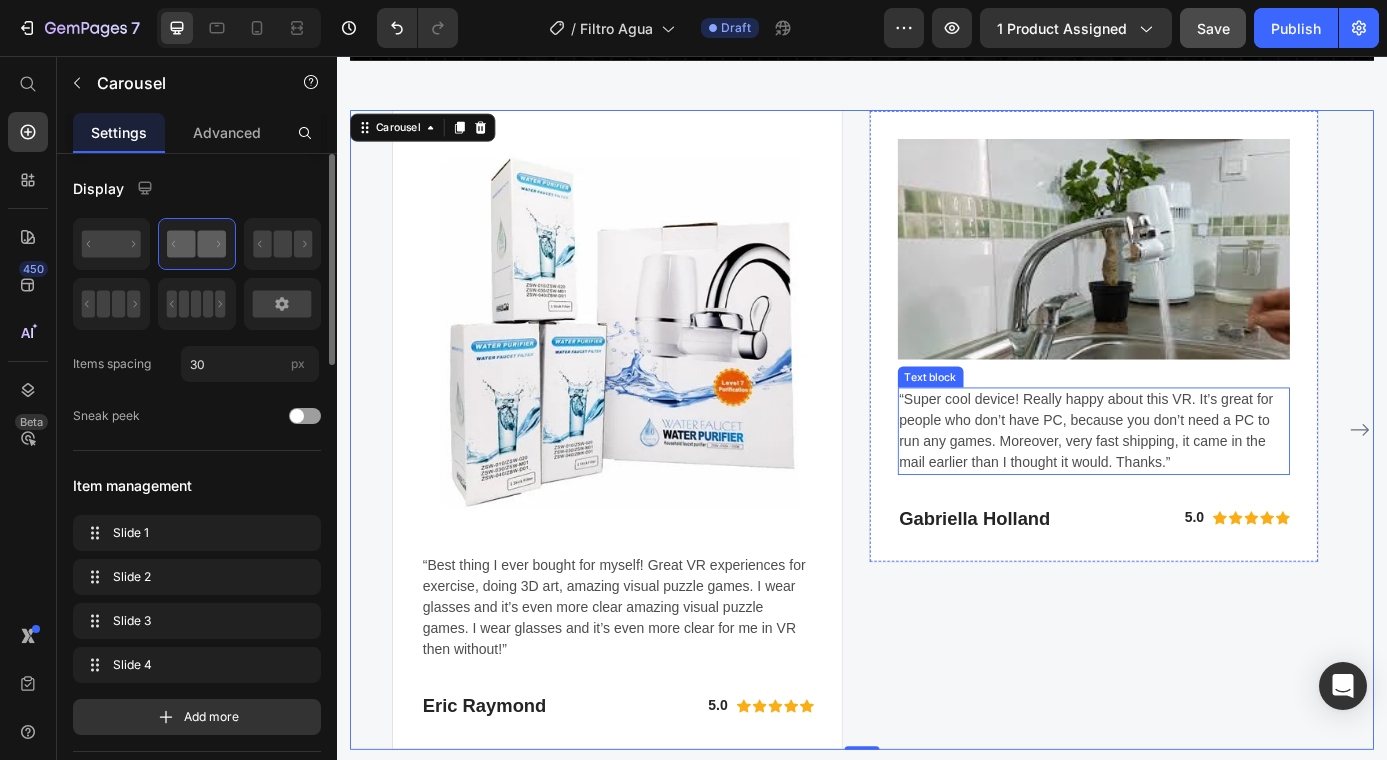 click on "“Super cool device! Really happy about this VR. It’s great for people who don’t have PC, because you don’t need a PC to run any games. Moreover, very fast shipping, it came in the mail earlier than I thought it would. Thanks.”" at bounding box center (1202, 484) 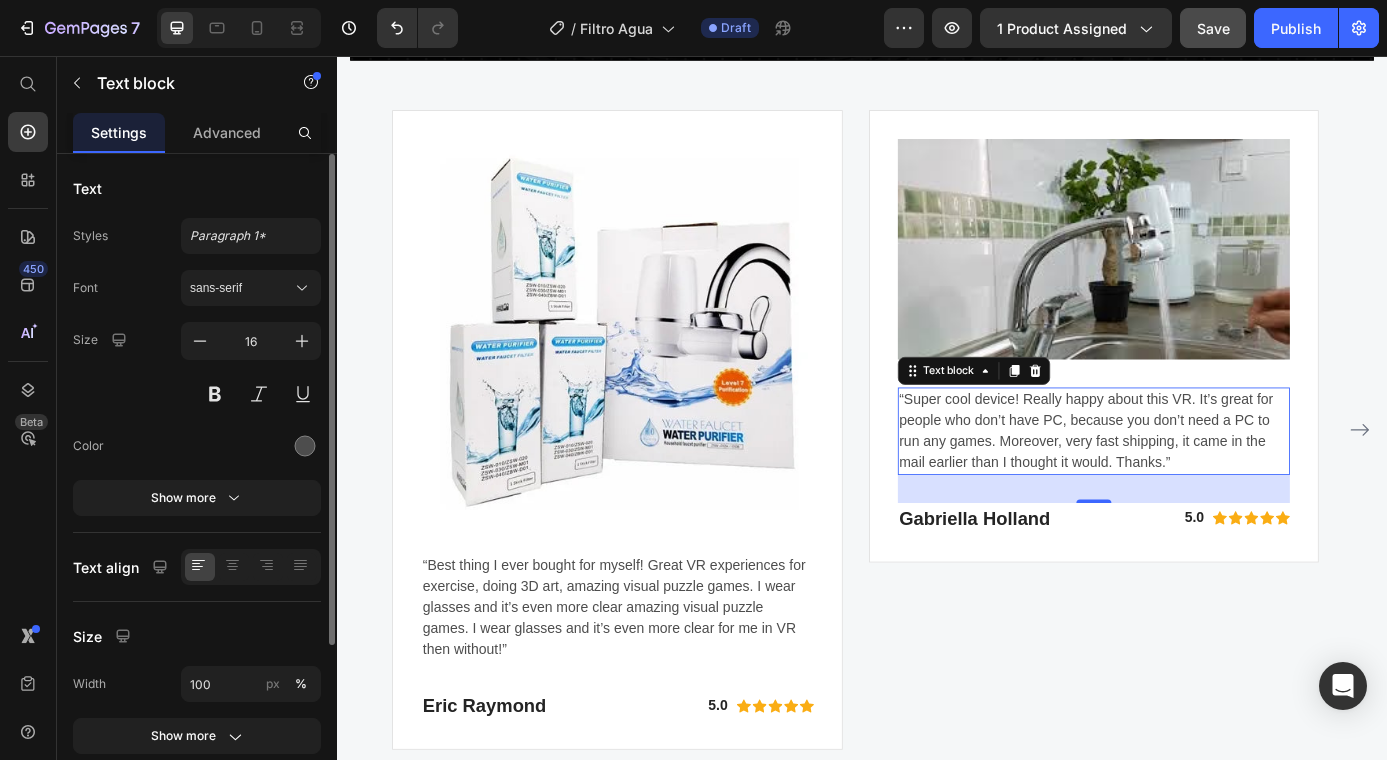 click on "“Super cool device! Really happy about this VR. It’s great for people who don’t have PC, because you don’t need a PC to run any games. Moreover, very fast shipping, it came in the mail earlier than I thought it would. Thanks.”" at bounding box center [1202, 484] 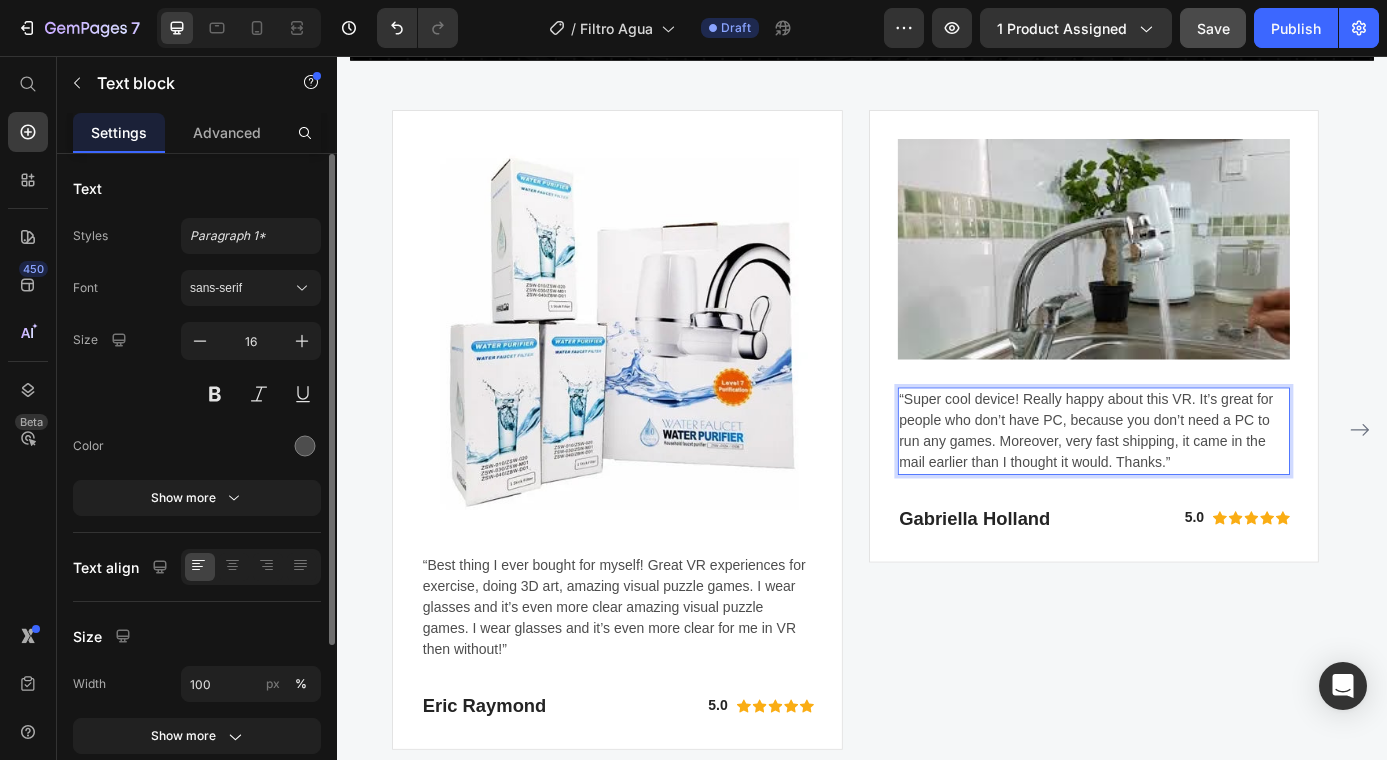 click on "“Super cool device! Really happy about this VR. It’s great for people who don’t have PC, because you don’t need a PC to run any games. Moreover, very fast shipping, it came in the mail earlier than I thought it would. Thanks.”" at bounding box center [1202, 484] 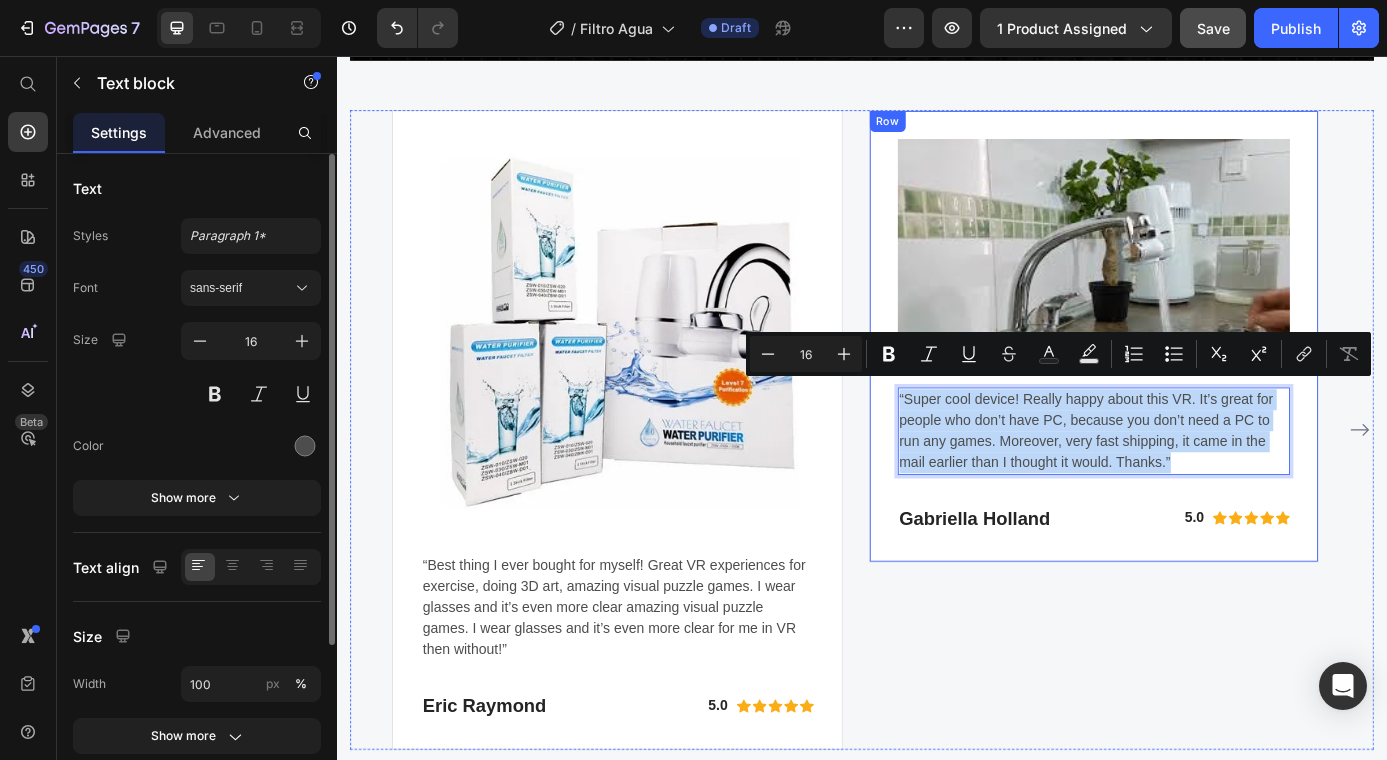 drag, startPoint x: 1314, startPoint y: 507, endPoint x: 970, endPoint y: 433, distance: 351.8693 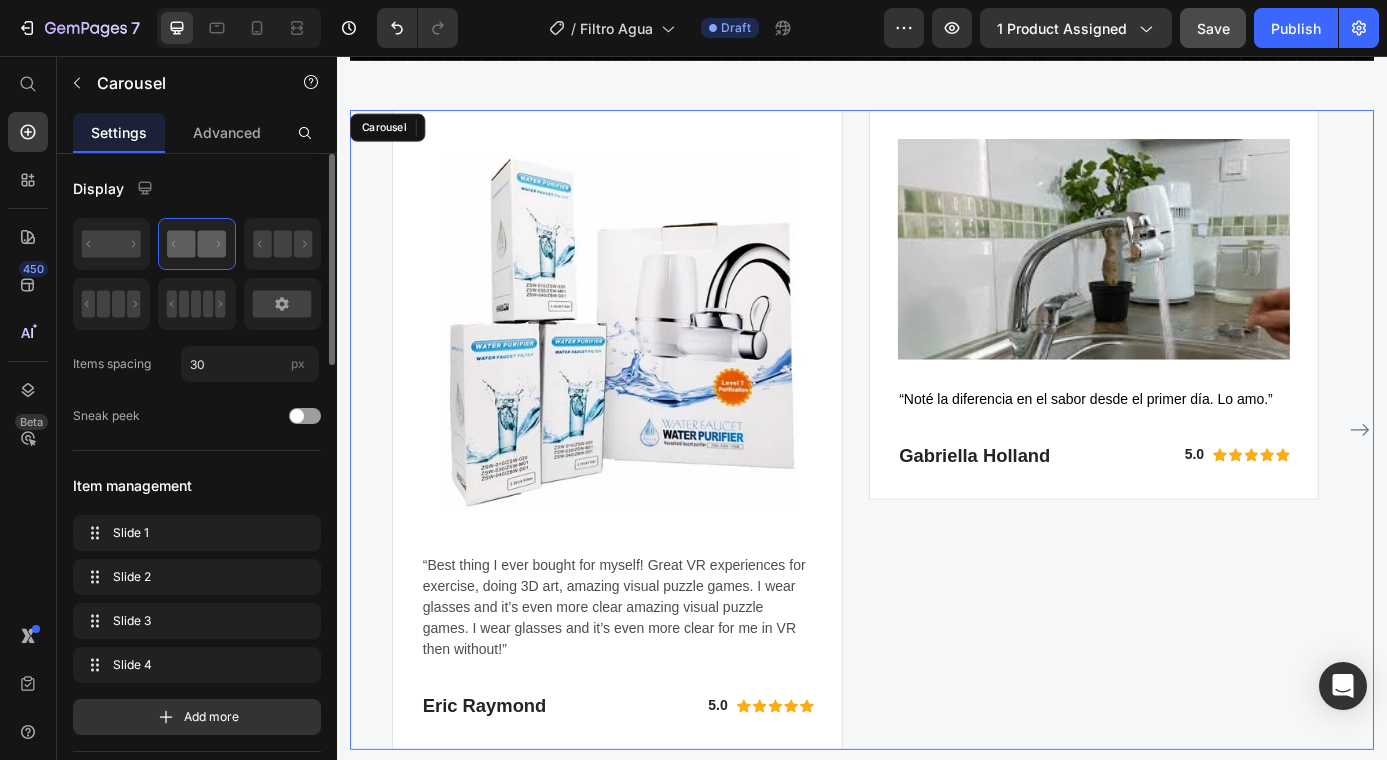 click on "Image “Noté la diferencia en el sabor desde el primer día. Lo amo.” Text block   32 Gabriella Holland Heading 5.0 Text block
Icon
Icon
Icon
Icon
Icon Icon List Hoz Row Row Row" at bounding box center [1202, 482] 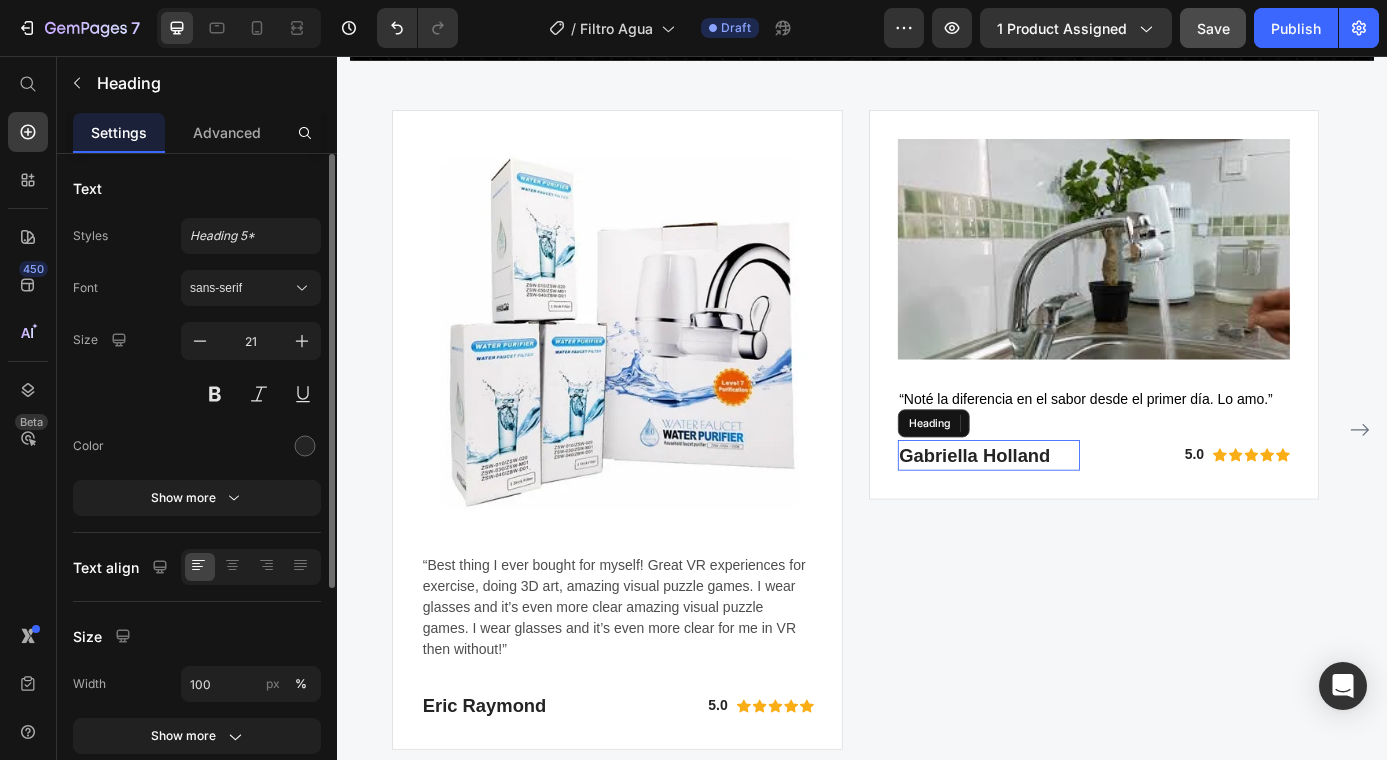 click on "Gabriella Holland" at bounding box center [1082, 512] 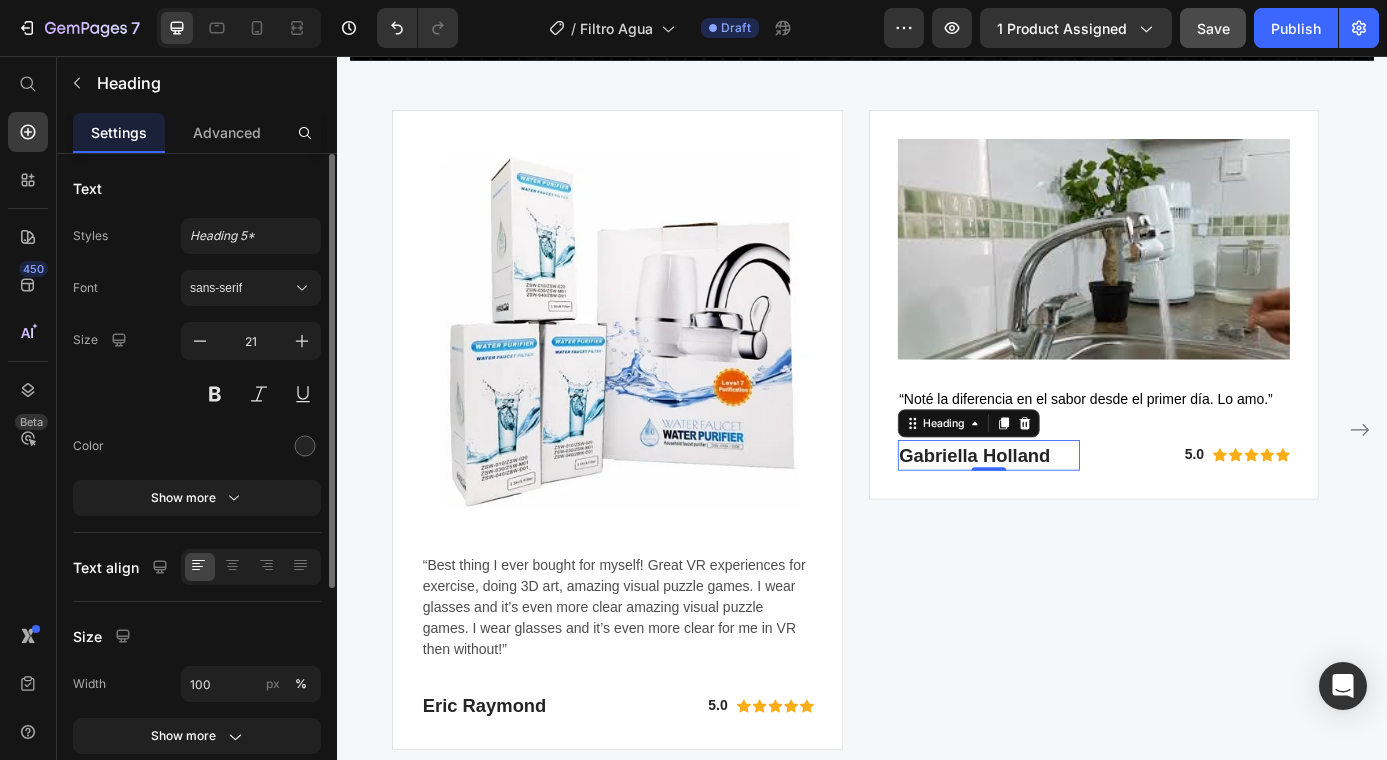 click on "Gabriella Holland" at bounding box center [1082, 512] 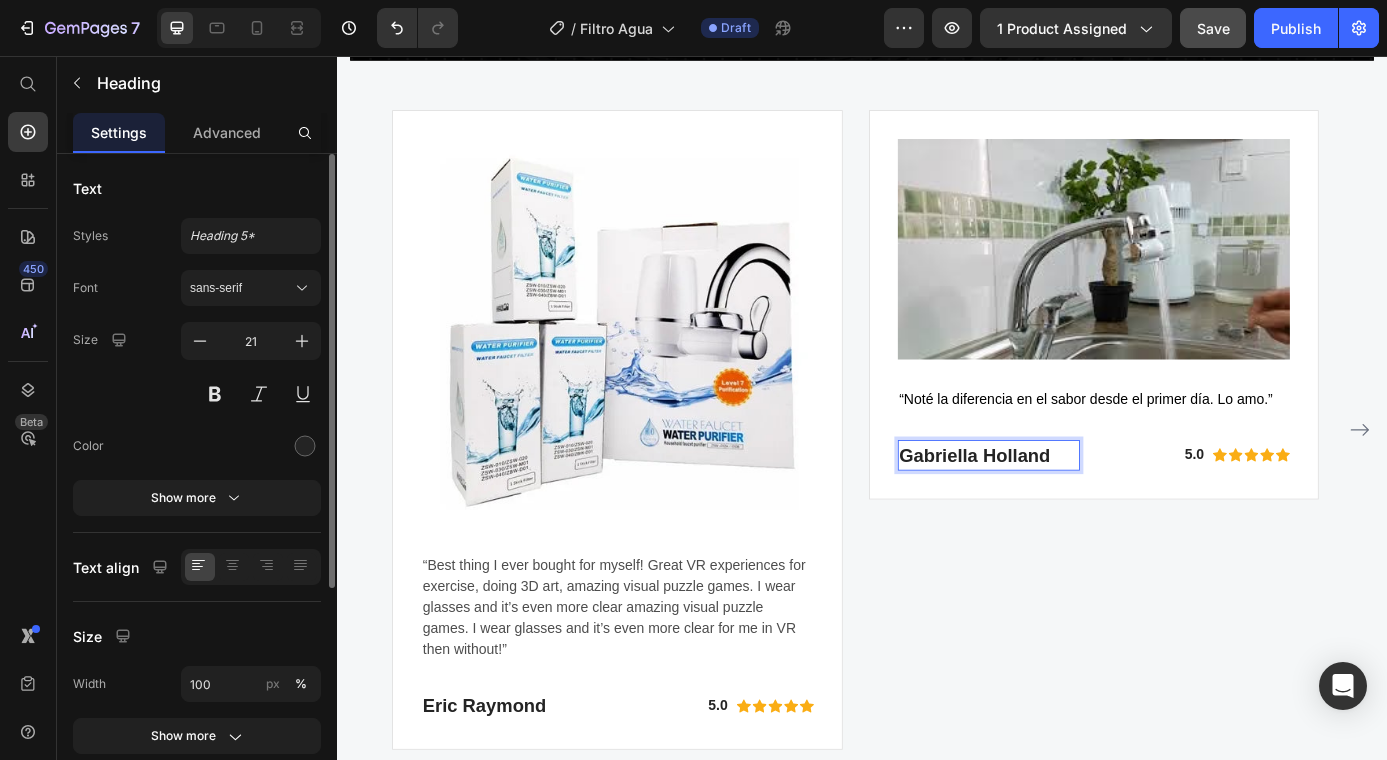 click on "Gabriella Holland" at bounding box center [1082, 512] 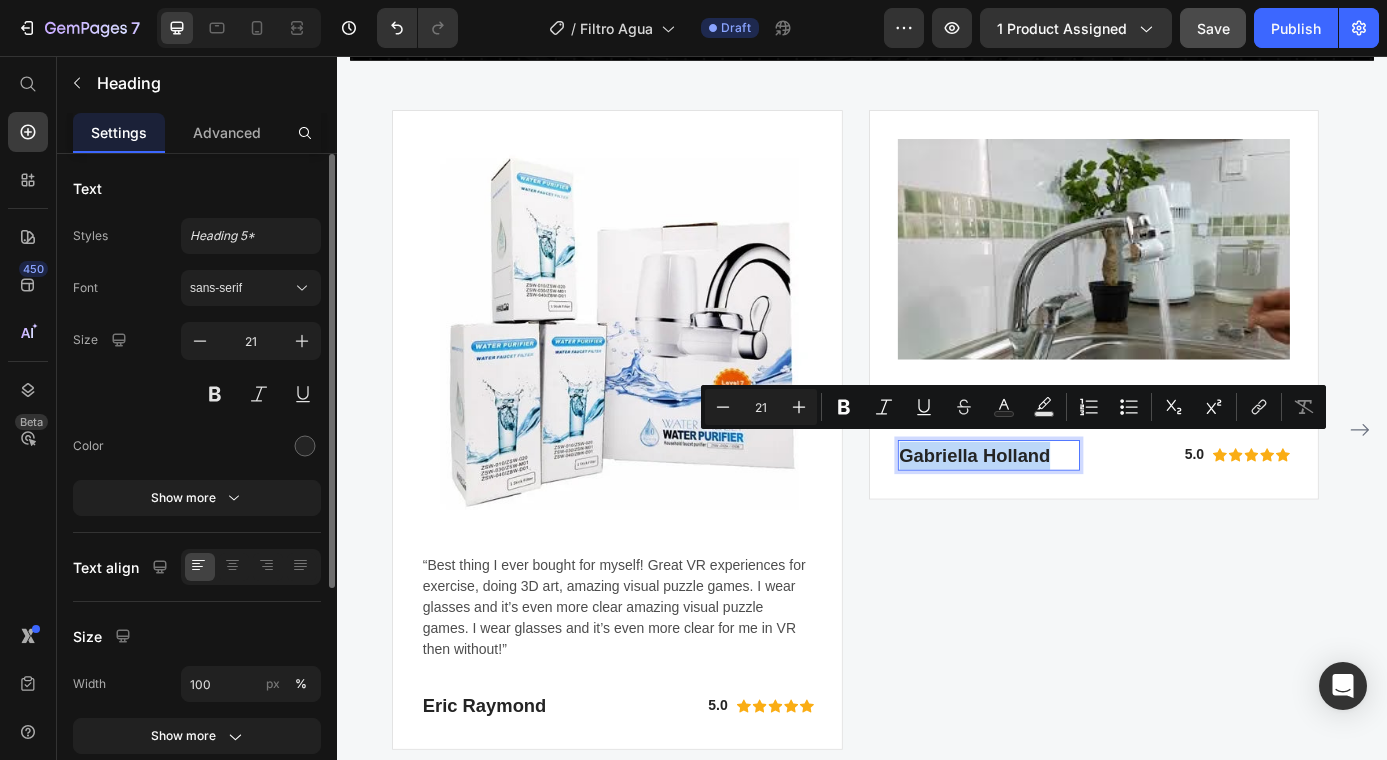 drag, startPoint x: 1172, startPoint y: 501, endPoint x: 979, endPoint y: 503, distance: 193.01036 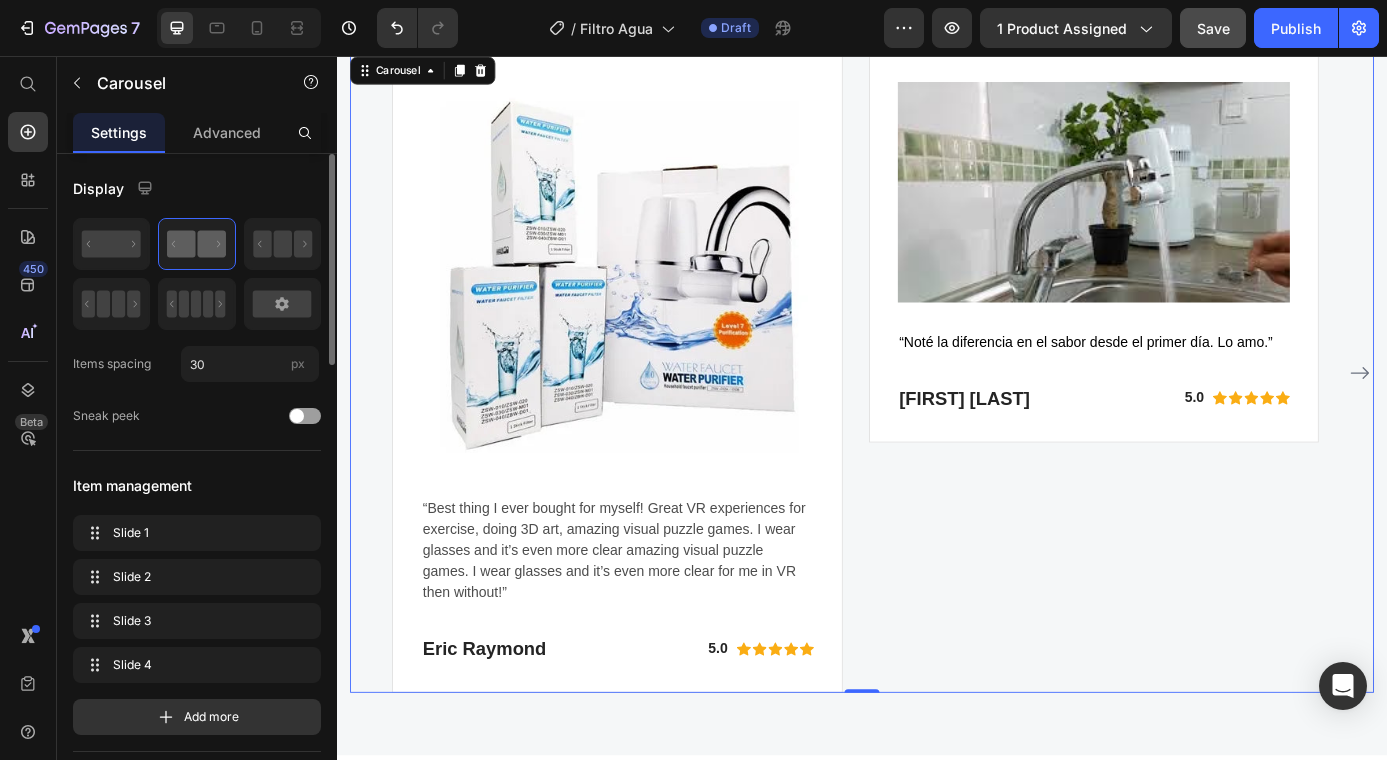 scroll, scrollTop: 3638, scrollLeft: 0, axis: vertical 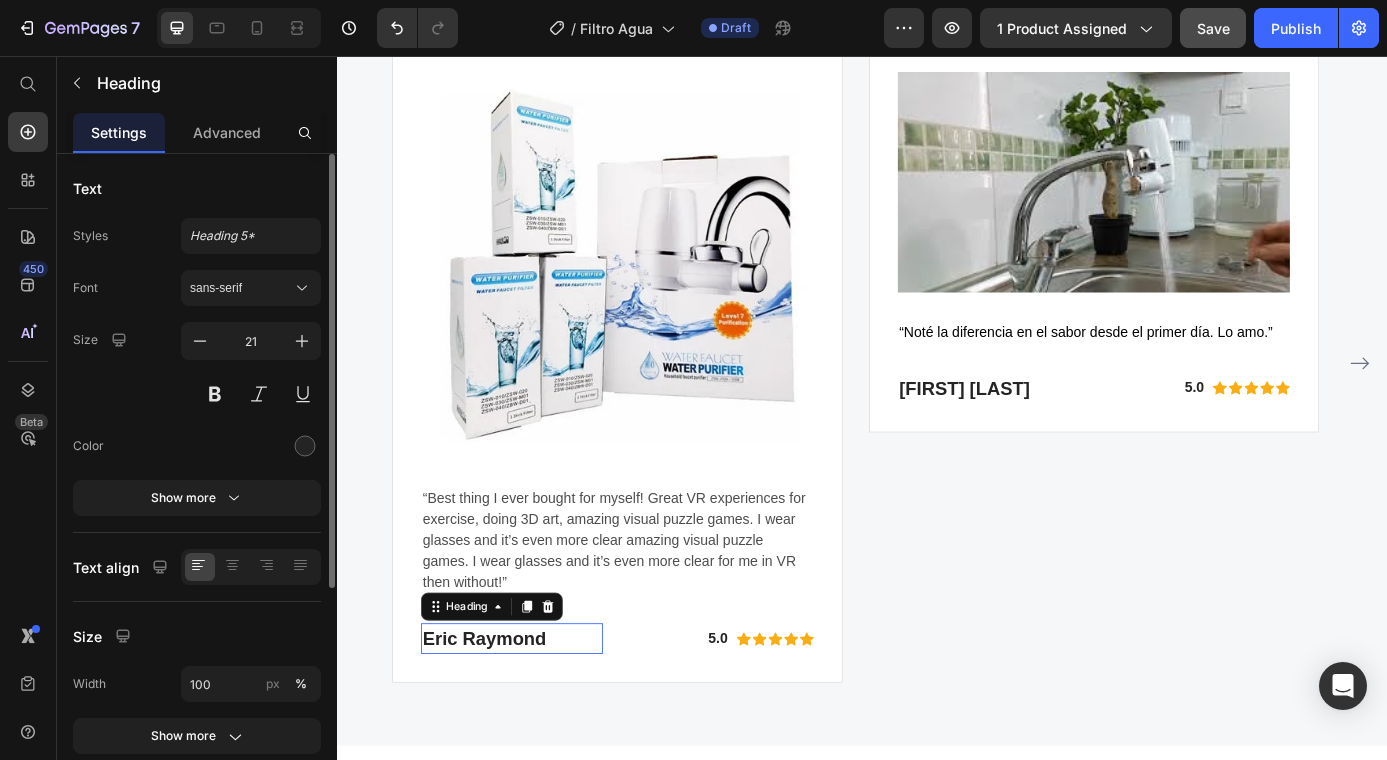 click on "Eric Raymond" at bounding box center (537, 722) 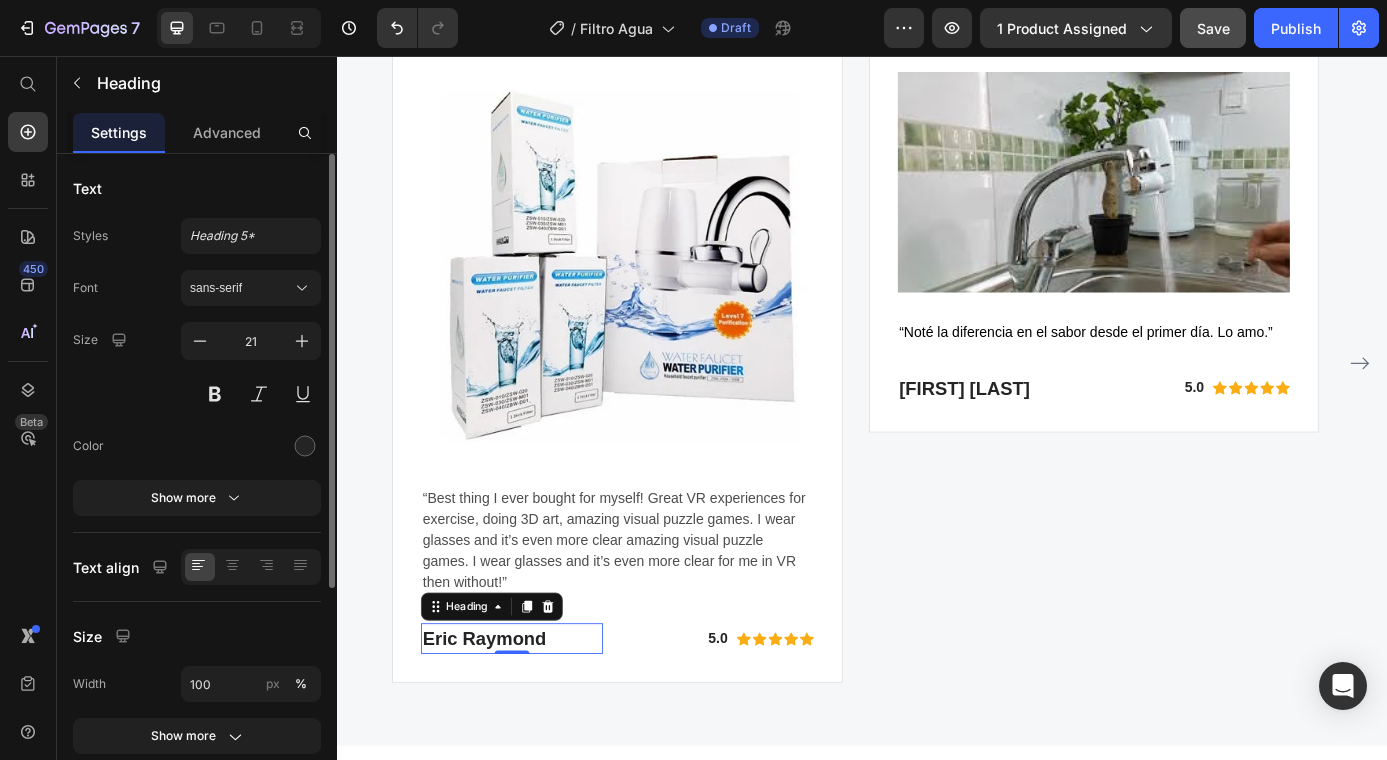 click on "Eric Raymond" at bounding box center (537, 722) 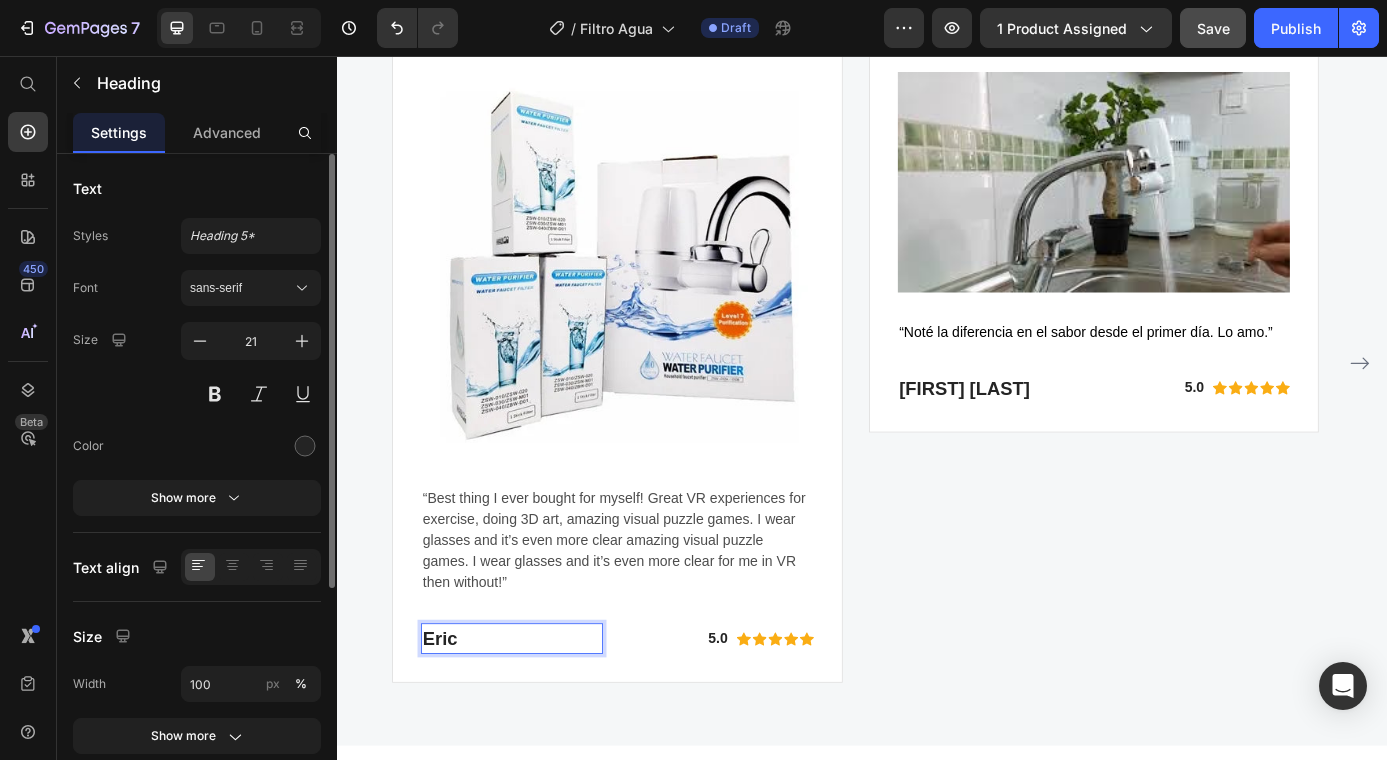 type 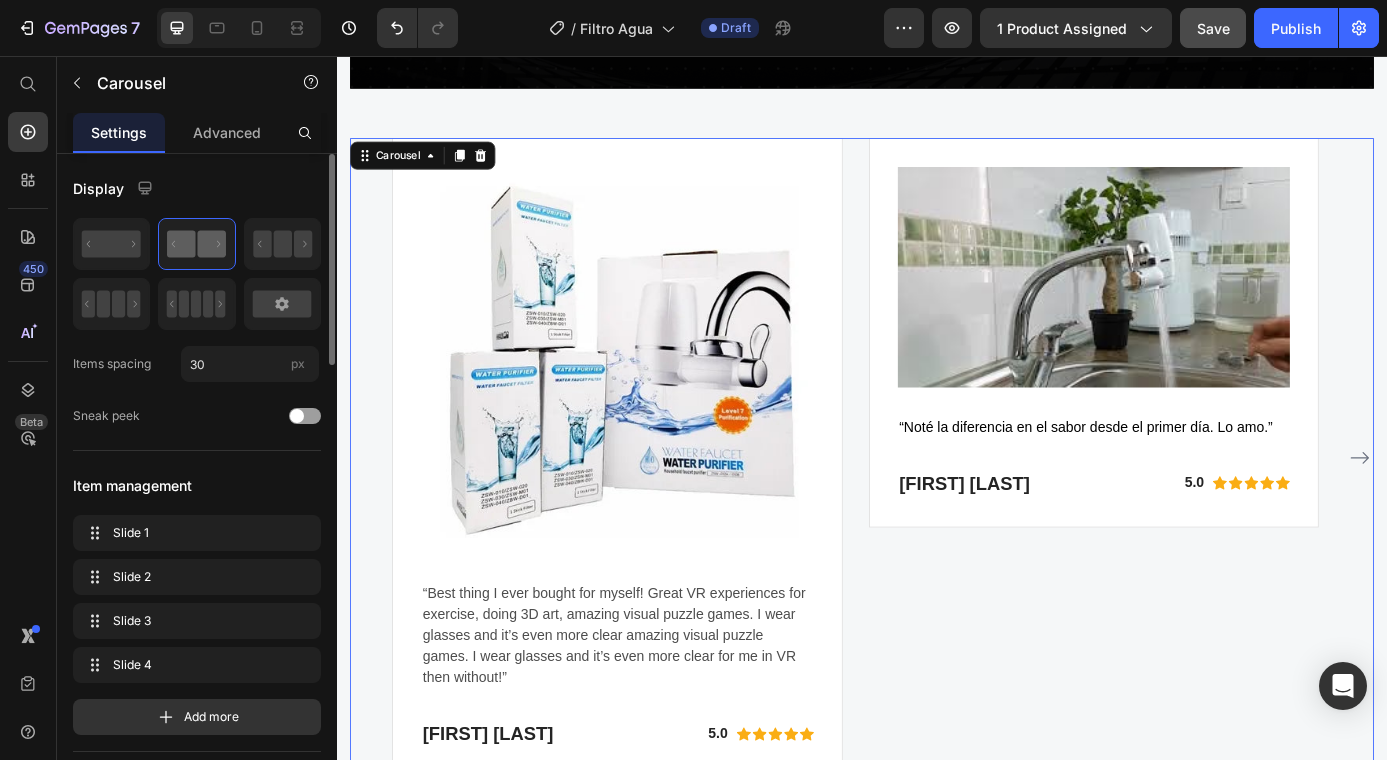 scroll, scrollTop: 3528, scrollLeft: 0, axis: vertical 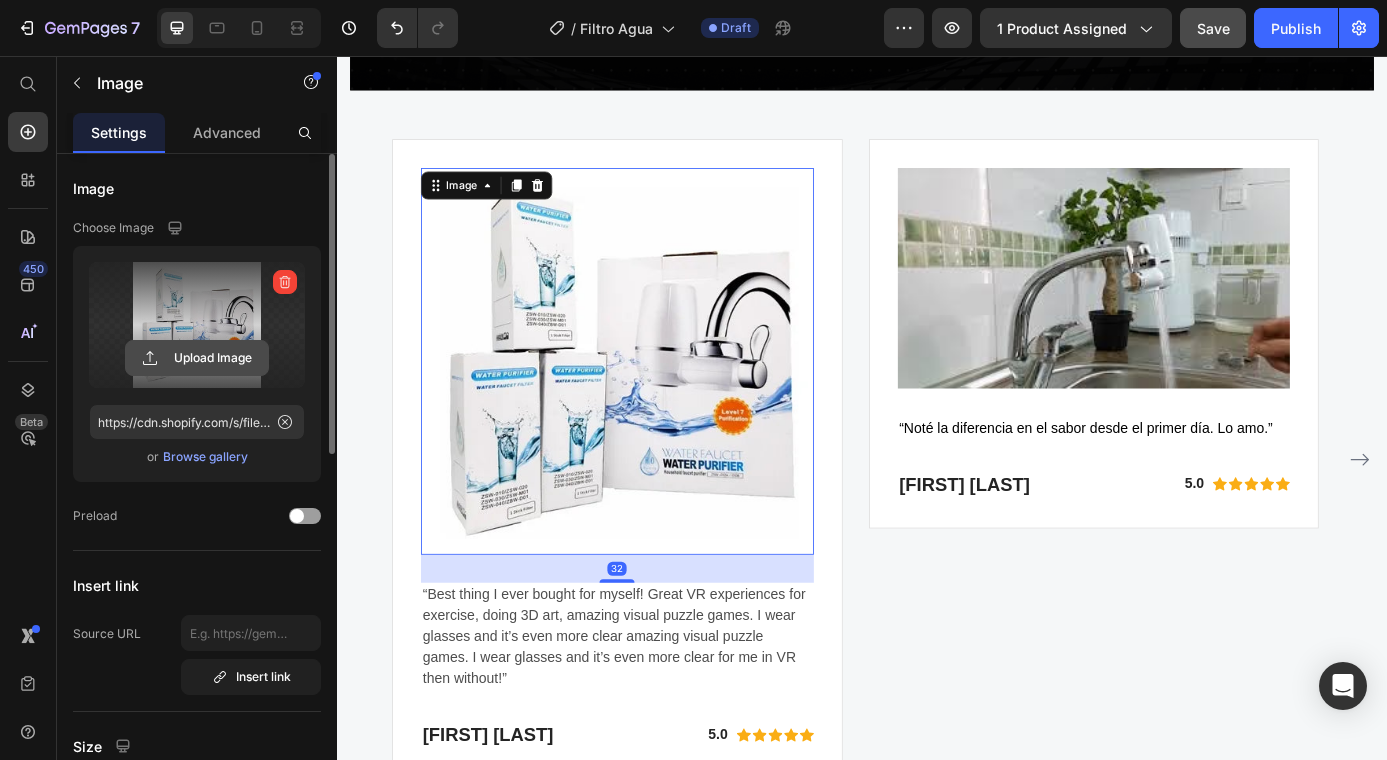 click 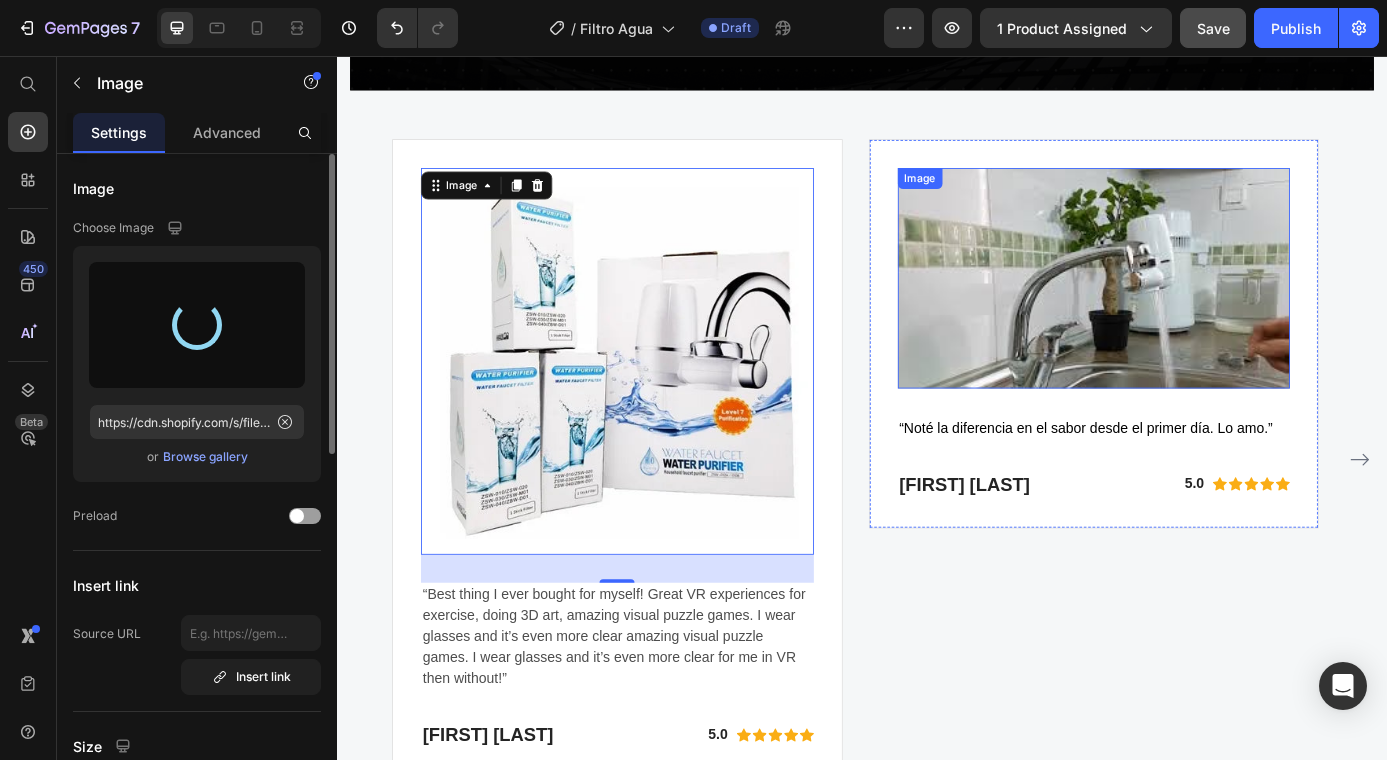 type on "https://cdn.shopify.com/s/files/1/0949/9551/3625/files/gempages_574479121283810533-445c391f-1dc0-47ba-9c02-24ef581af2b4.jpg" 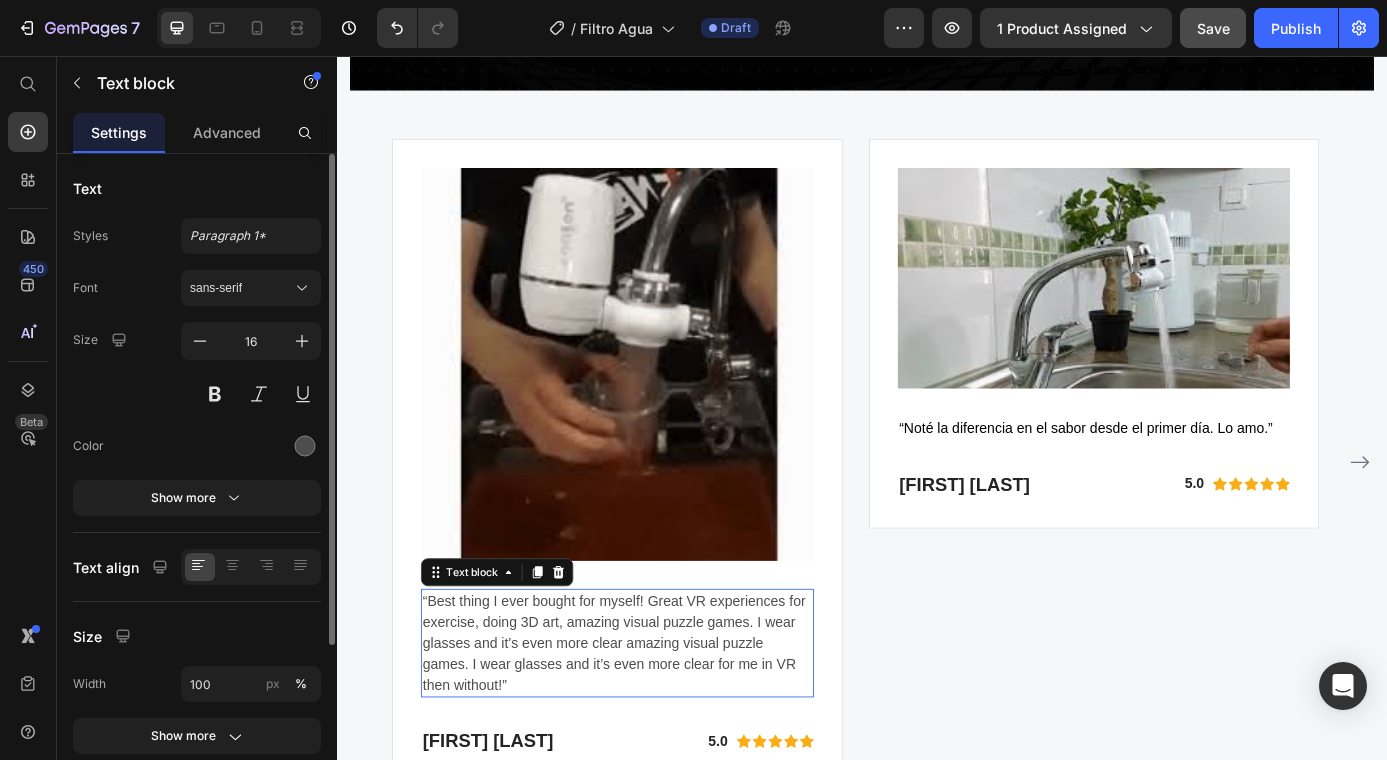 click on "“Best thing I ever bought for myself! Great VR experiences for exercise, doing 3D art, amazing visual puzzle games. I wear glasses and it’s even more clear amazing visual puzzle games. I wear glasses and it’s even more clear for me in VR then without!”" at bounding box center (657, 727) 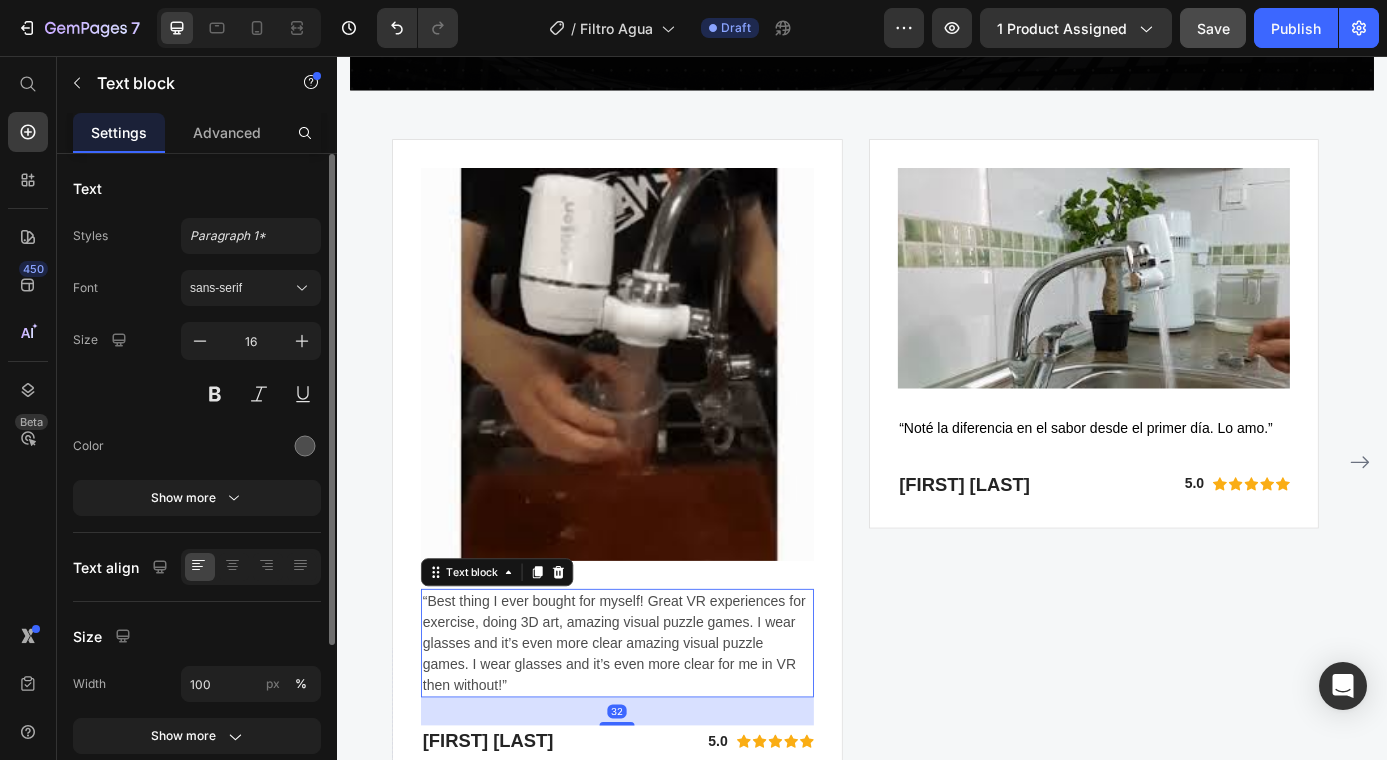 click on "“Best thing I ever bought for myself! Great VR experiences for exercise, doing 3D art, amazing visual puzzle games. I wear glasses and it’s even more clear amazing visual puzzle games. I wear glasses and it’s even more clear for me in VR then without!”" at bounding box center [657, 727] 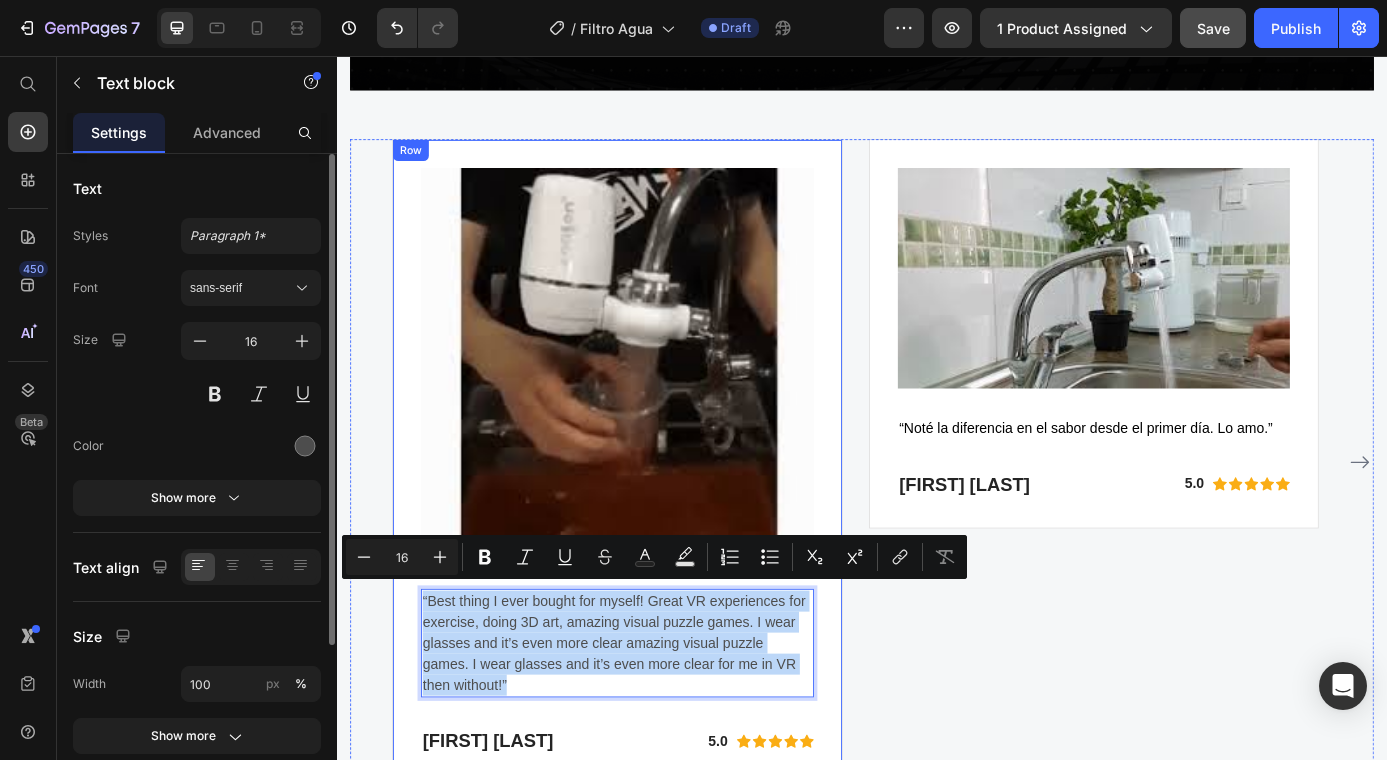 drag, startPoint x: 567, startPoint y: 766, endPoint x: 430, endPoint y: 653, distance: 177.58942 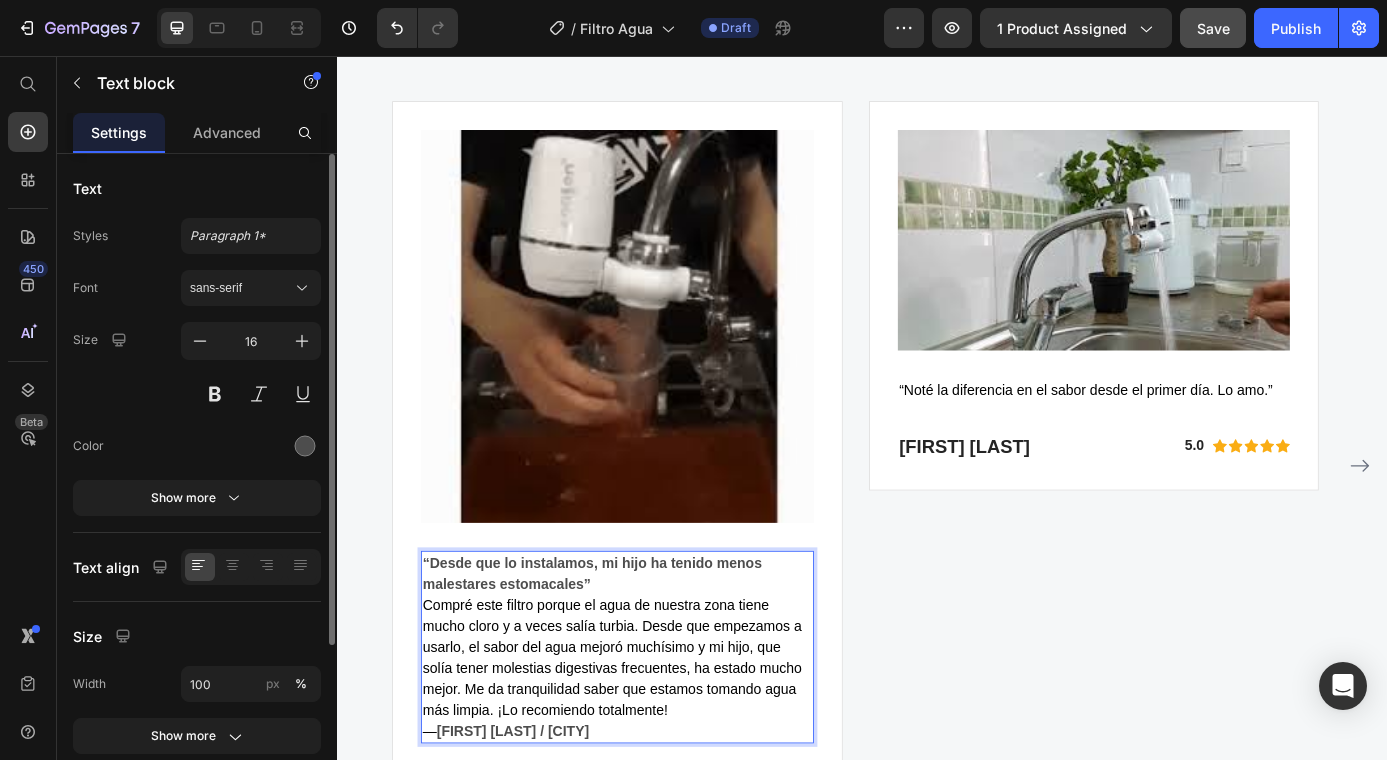 scroll, scrollTop: 3596, scrollLeft: 0, axis: vertical 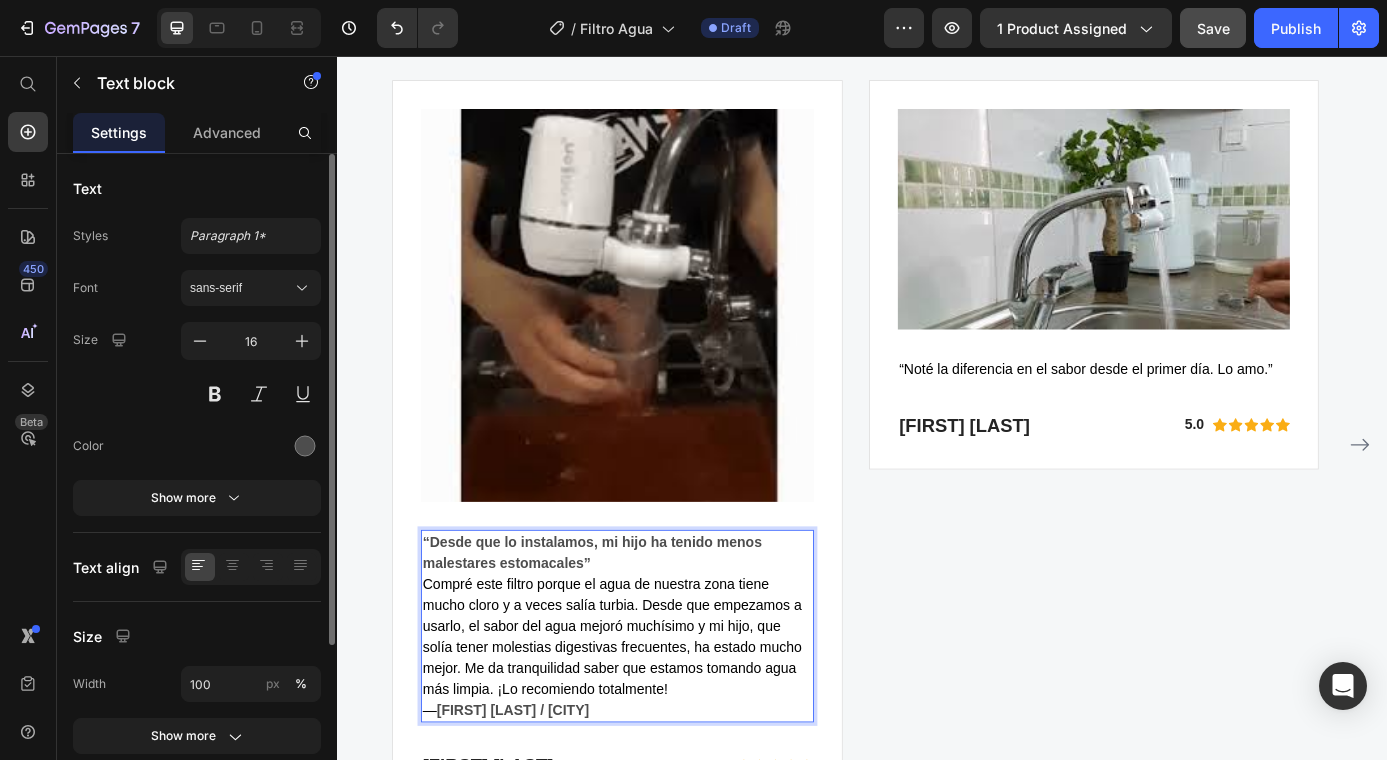 click on "“Desde que lo instalamos, mi hijo ha tenido menos malestares estomacales” Compré este filtro porque el agua de nuestra zona tiene mucho cloro y a veces salía turbia. Desde que empezamos a usarlo, el sabor del agua mejoró muchísimo y mi hijo, que solía tener molestias digestivas frecuentes, ha estado mucho mejor. Me da tranquilidad saber que estamos tomando agua más limpia. ¡Lo recomiendo totalmente! —  Carolina G. / Bogotá" at bounding box center (657, 707) 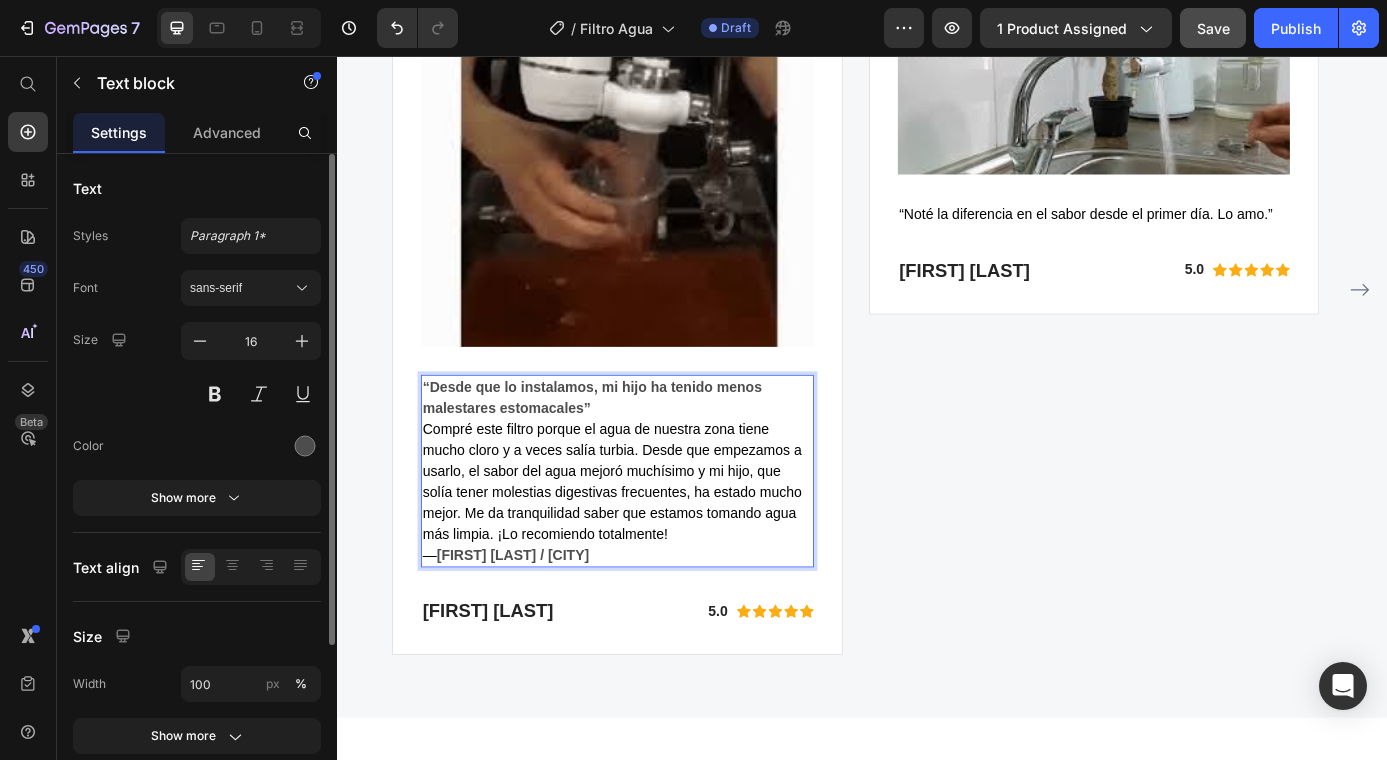 scroll, scrollTop: 3808, scrollLeft: 0, axis: vertical 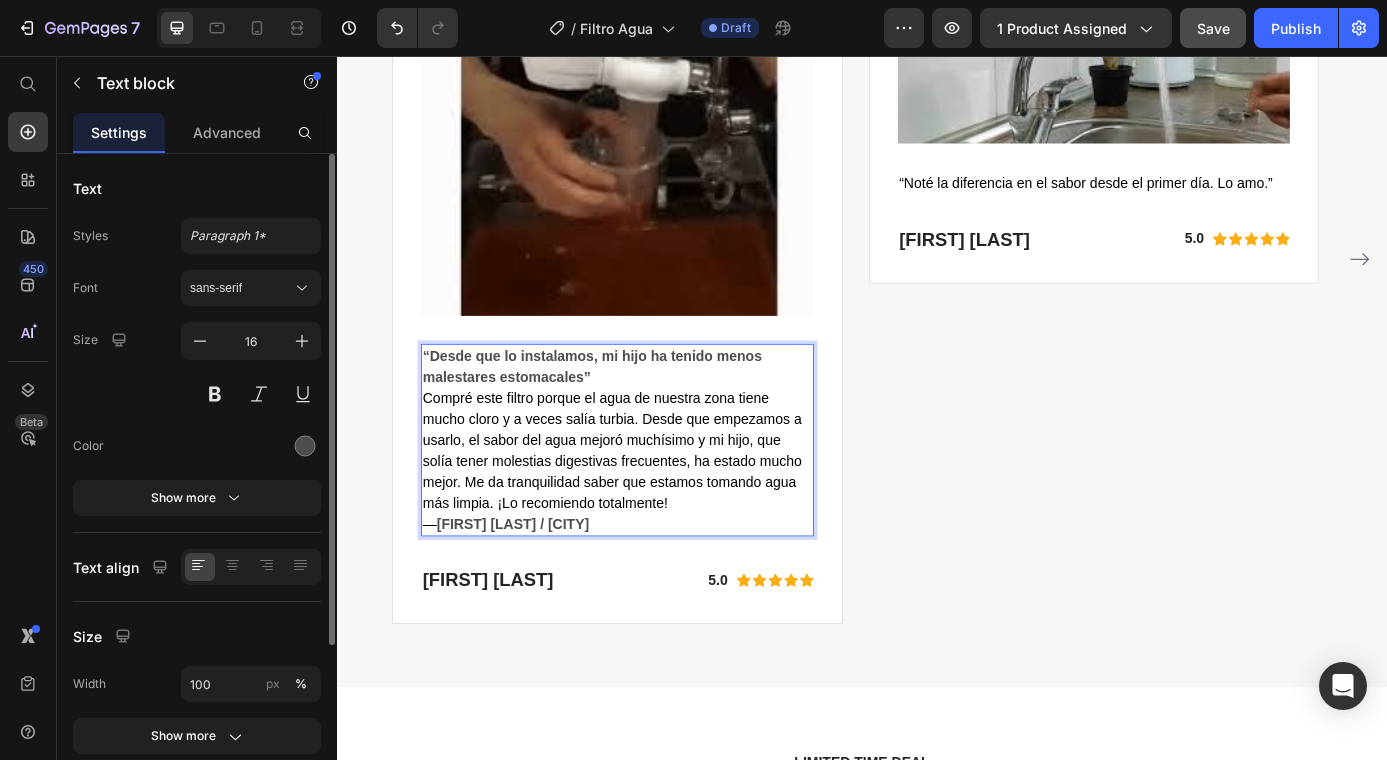 click on "“Desde que lo instalamos, mi hijo ha tenido menos malestares estomacales” Compré este filtro porque el agua de nuestra zona tiene mucho cloro y a veces salía turbia. Desde que empezamos a usarlo, el sabor del agua mejoró muchísimo y mi hijo, que solía tener molestias digestivas frecuentes, ha estado mucho mejor. Me da tranquilidad saber que estamos tomando agua más limpia. ¡Lo recomiendo totalmente! —  Carolina G. / Bogotá" at bounding box center [657, 495] 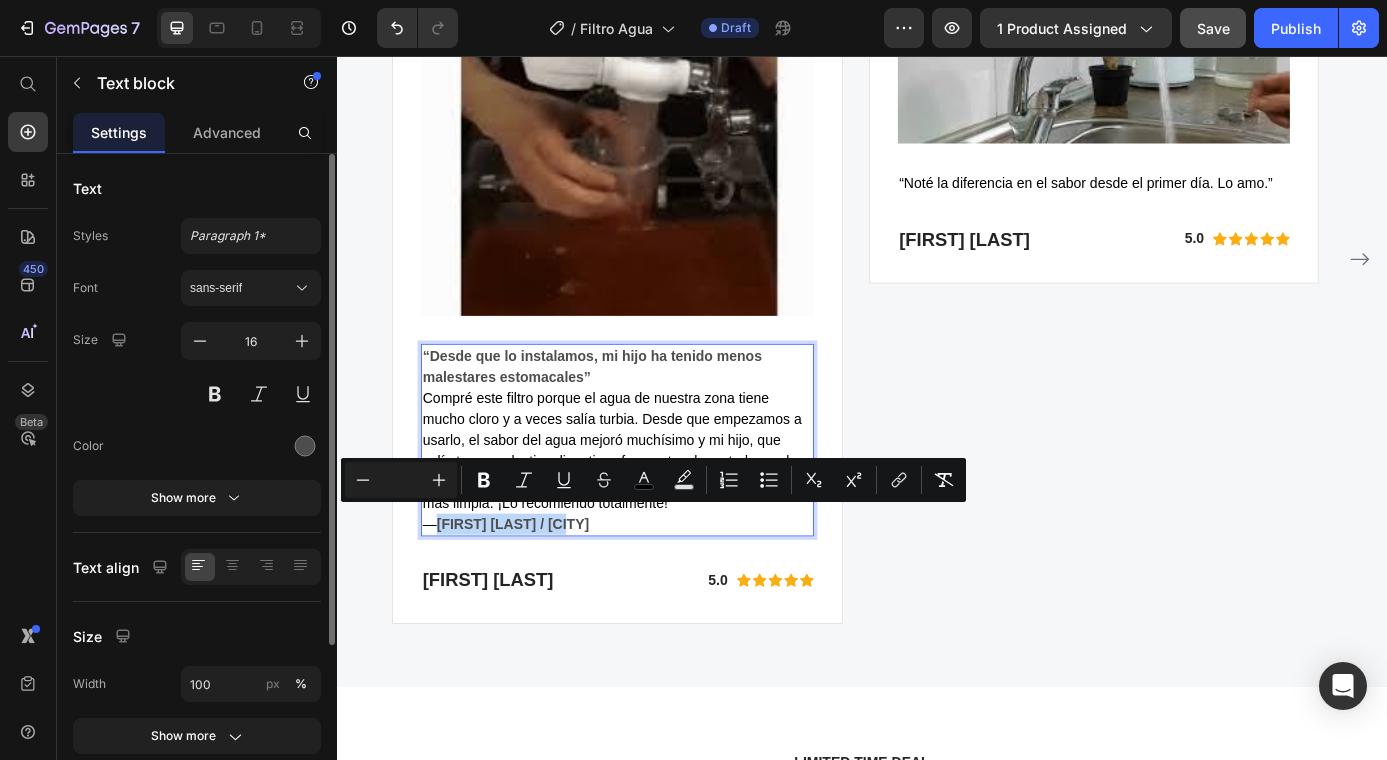 drag, startPoint x: 626, startPoint y: 583, endPoint x: 450, endPoint y: 582, distance: 176.00284 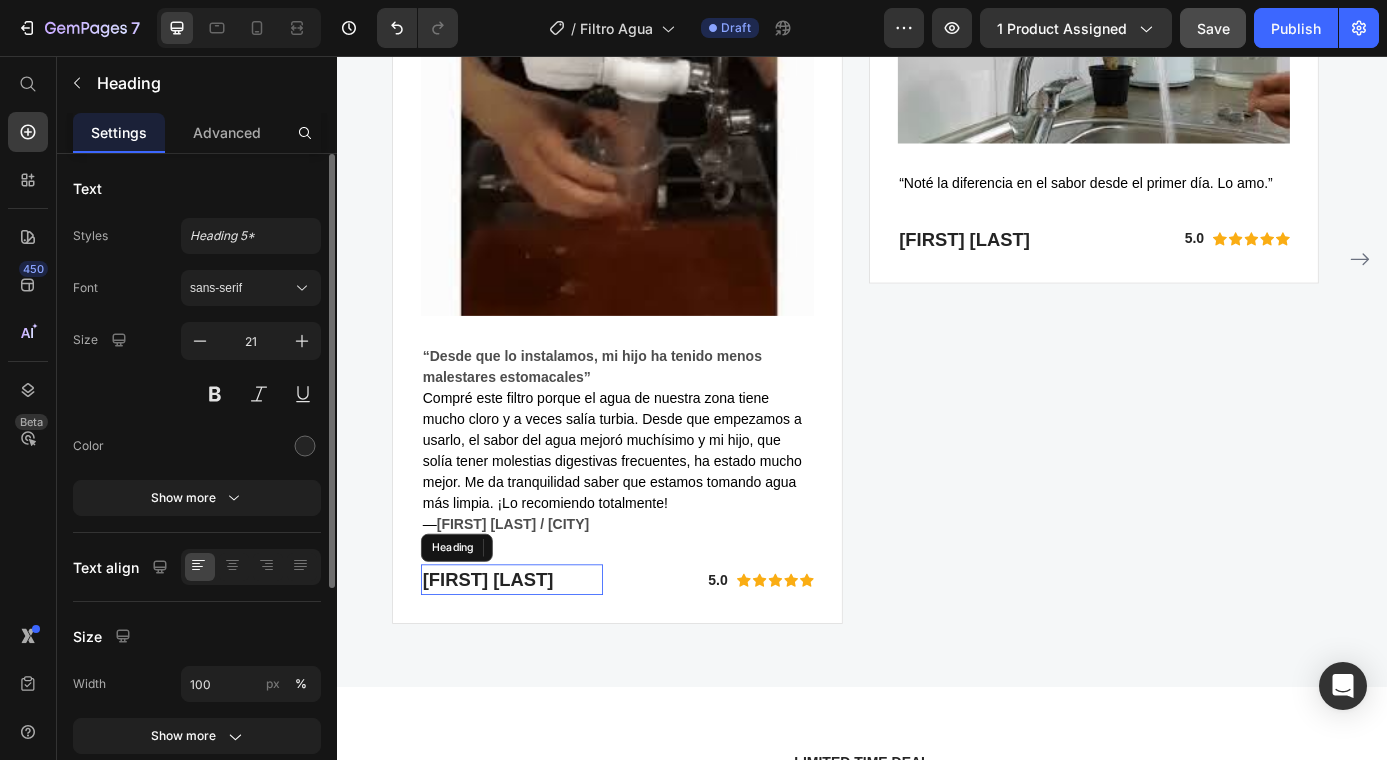 click on "Juan Felipe Gomez" at bounding box center [537, 655] 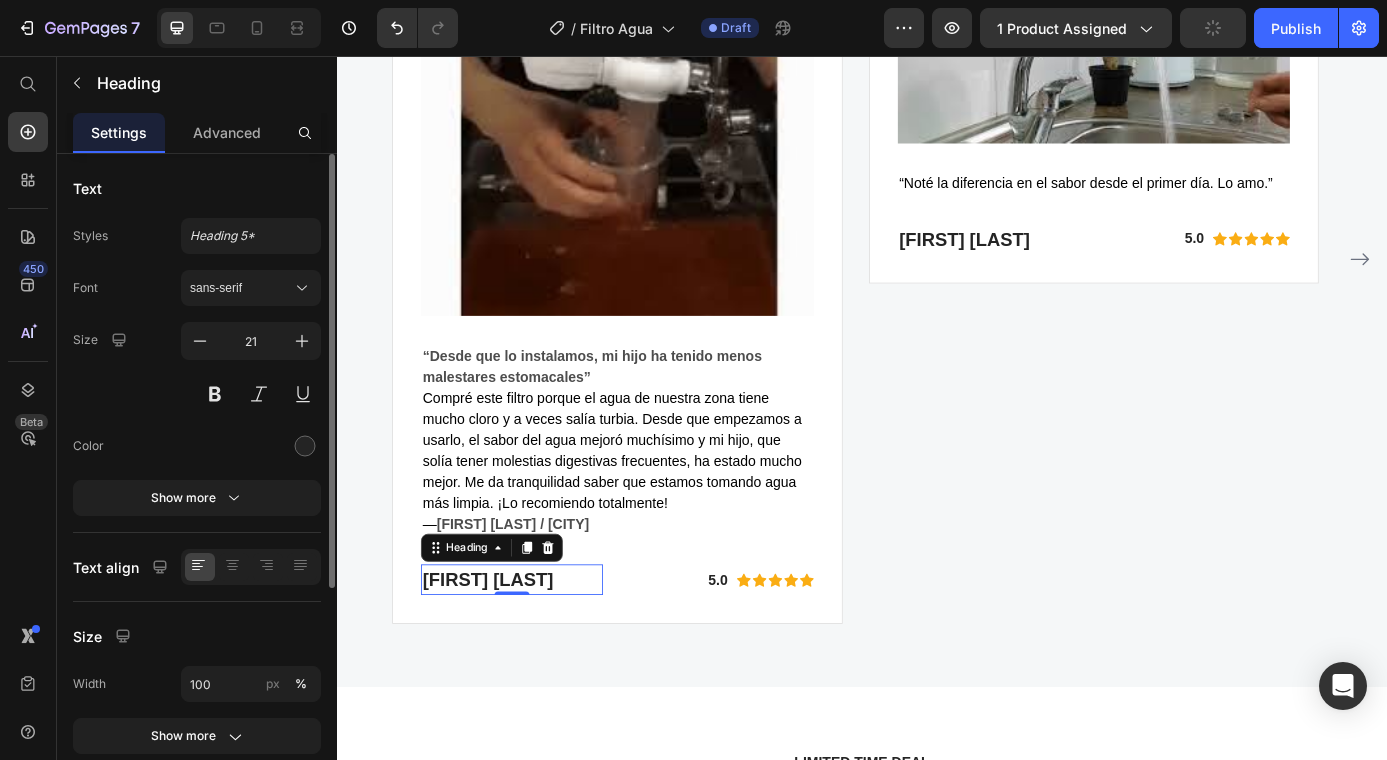 click on "Juan Felipe Gomez" at bounding box center [537, 655] 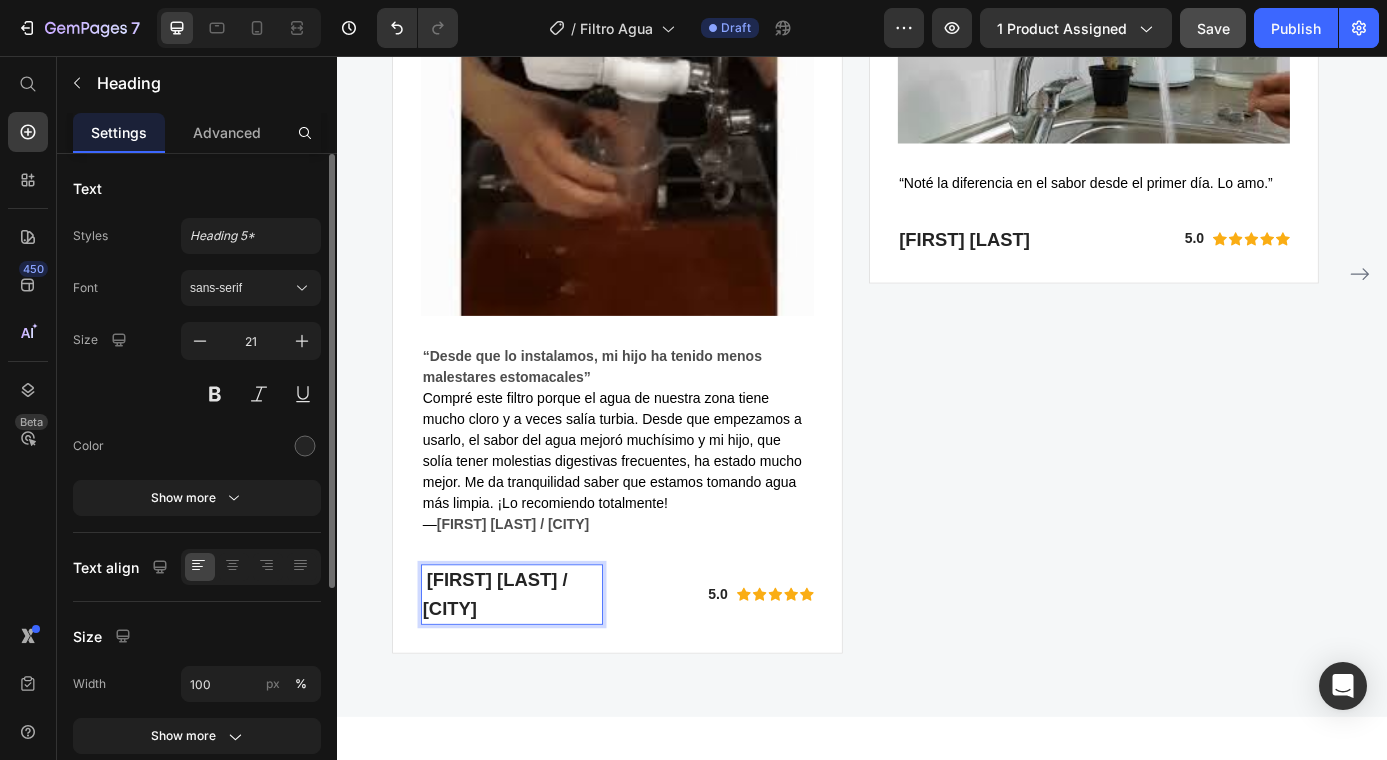 click on "[FIRST] [LAST] / [CITY]" at bounding box center (517, 671) 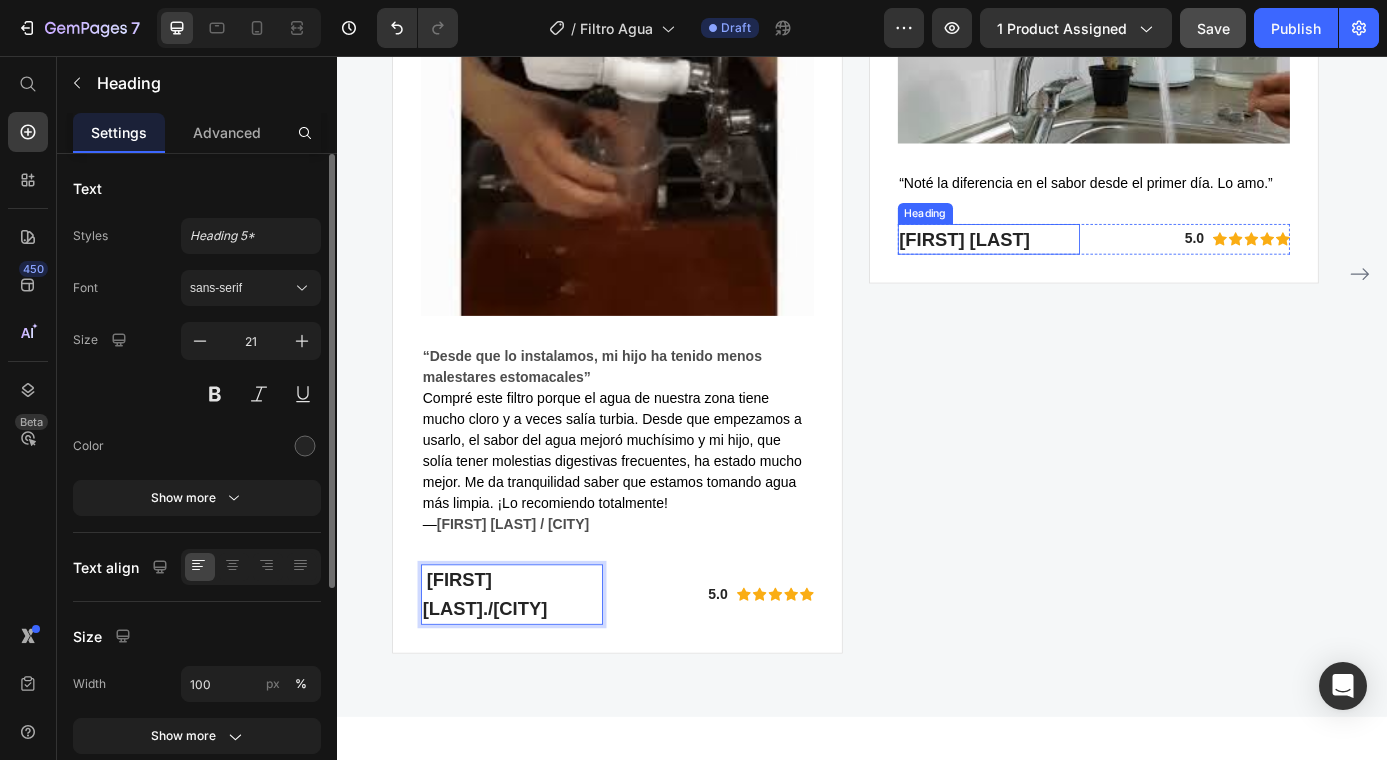 click on "Maria Camila Loaiza" at bounding box center [1082, 266] 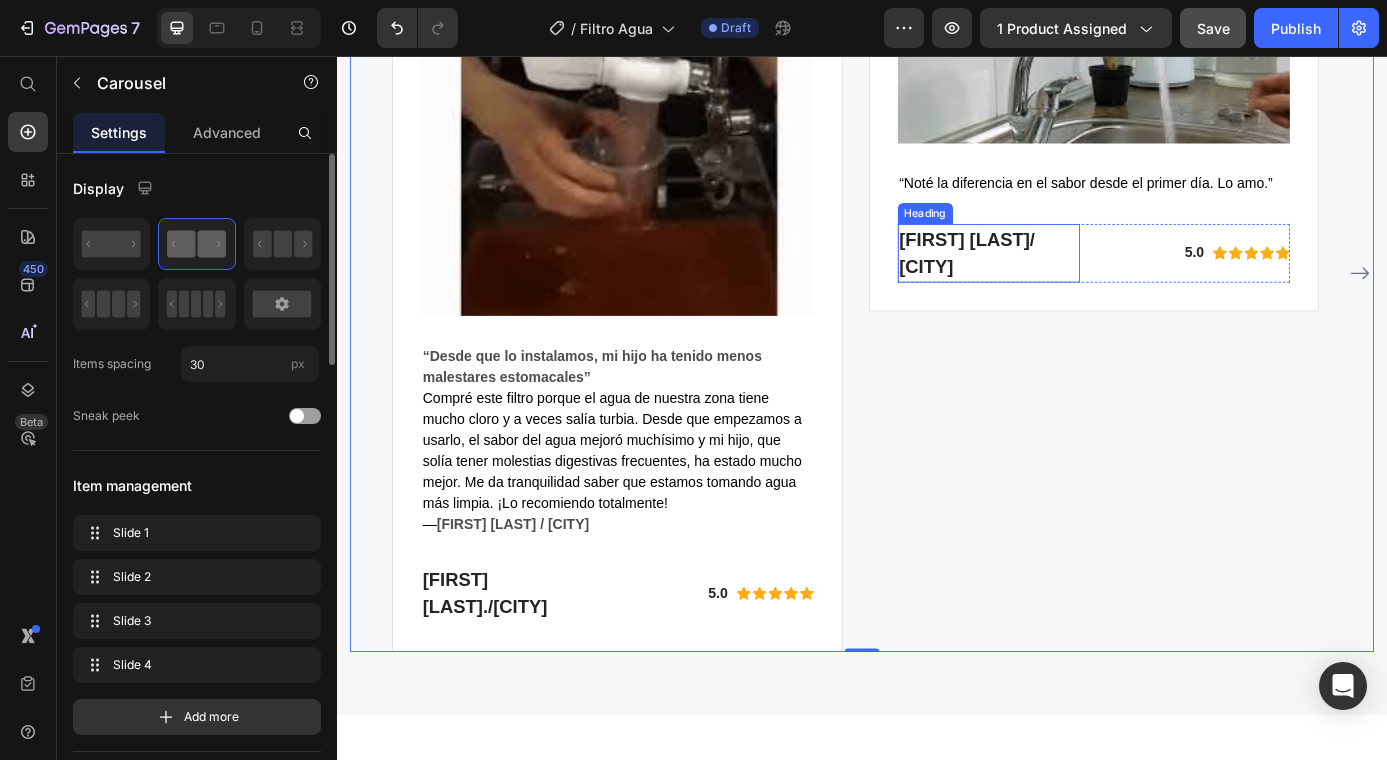 click on "Maria Camila Loaiza/ Medellín" at bounding box center [1082, 281] 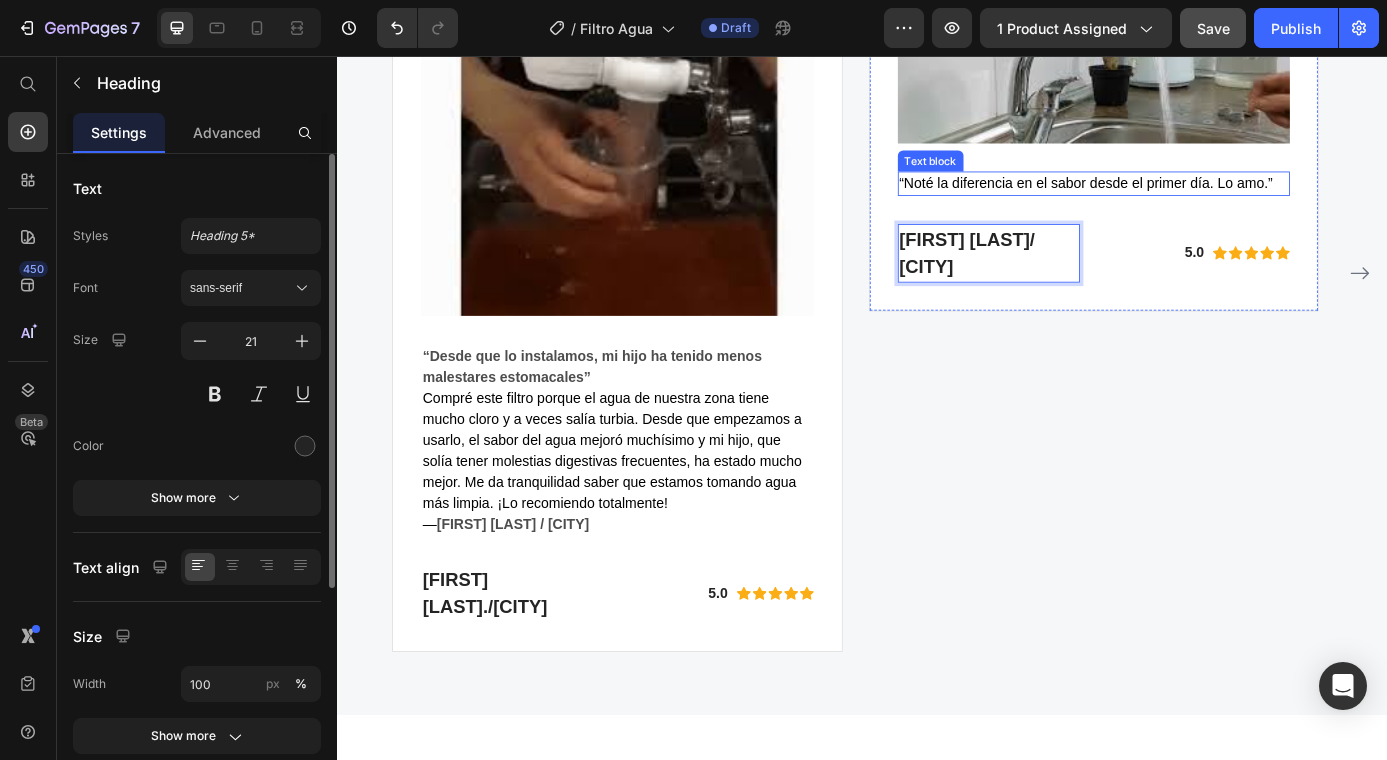 click on "“Noté la diferencia en el sabor desde el primer día. Lo amo.”" at bounding box center (1193, 201) 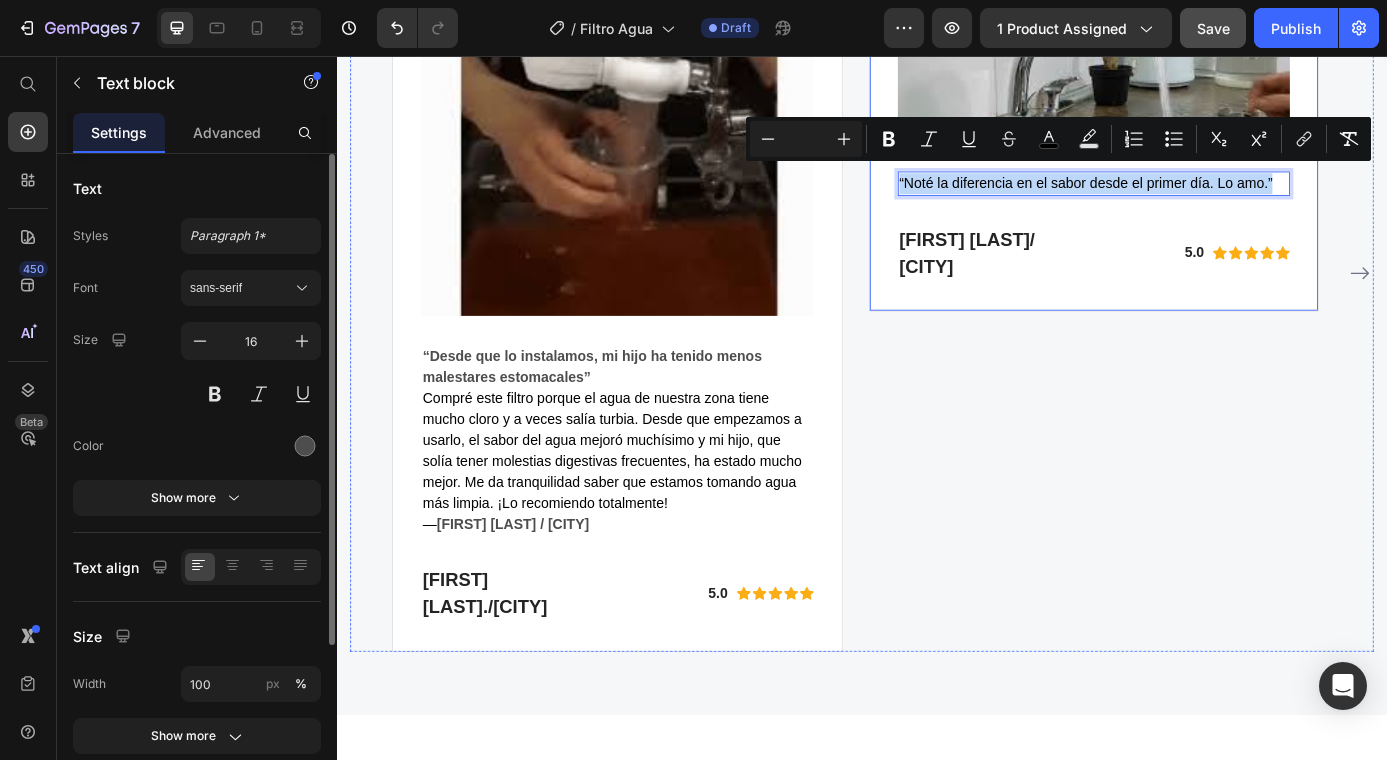 drag, startPoint x: 1412, startPoint y: 189, endPoint x: 976, endPoint y: 187, distance: 436.00458 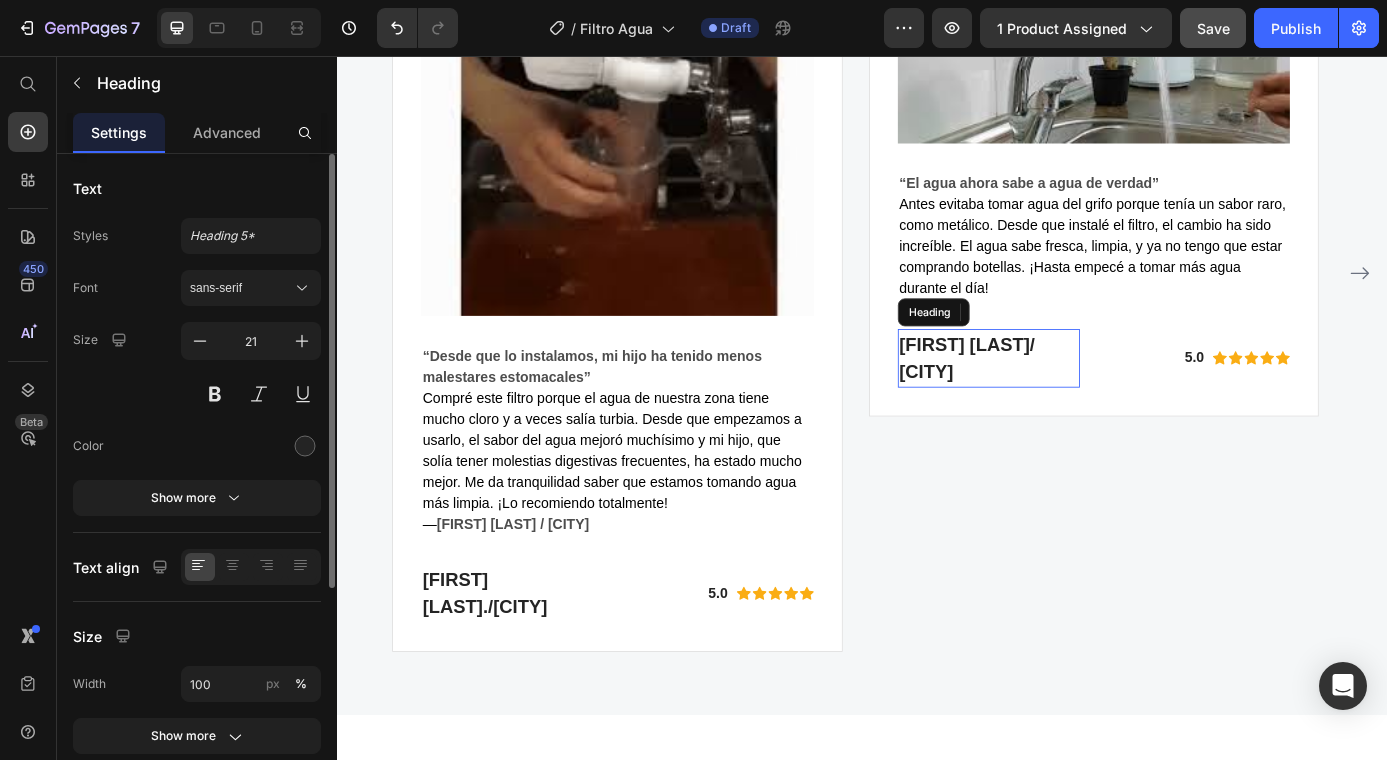 click on "Maria Camila Loaiza/ Medellín" at bounding box center (1082, 401) 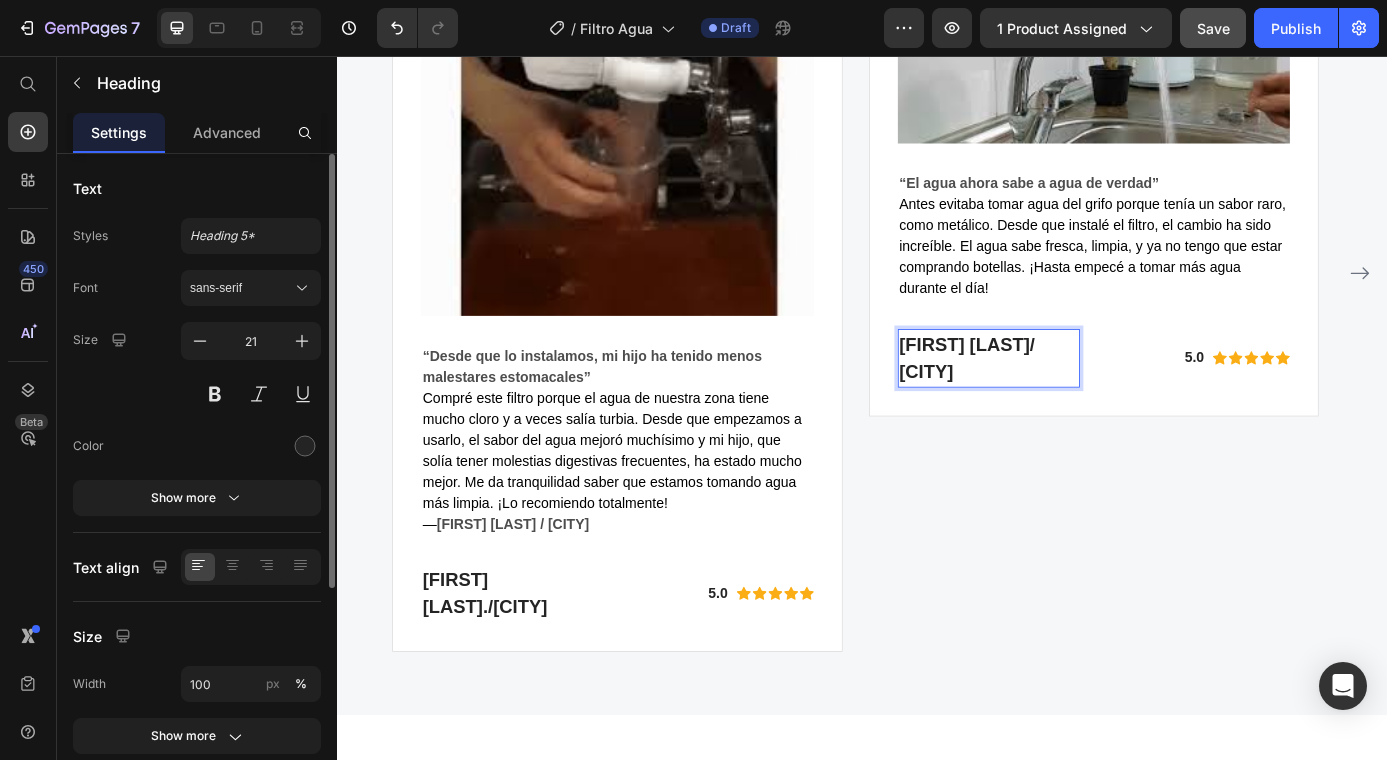 click on "Maria Camila Loaiza/ Medellín" at bounding box center (1082, 401) 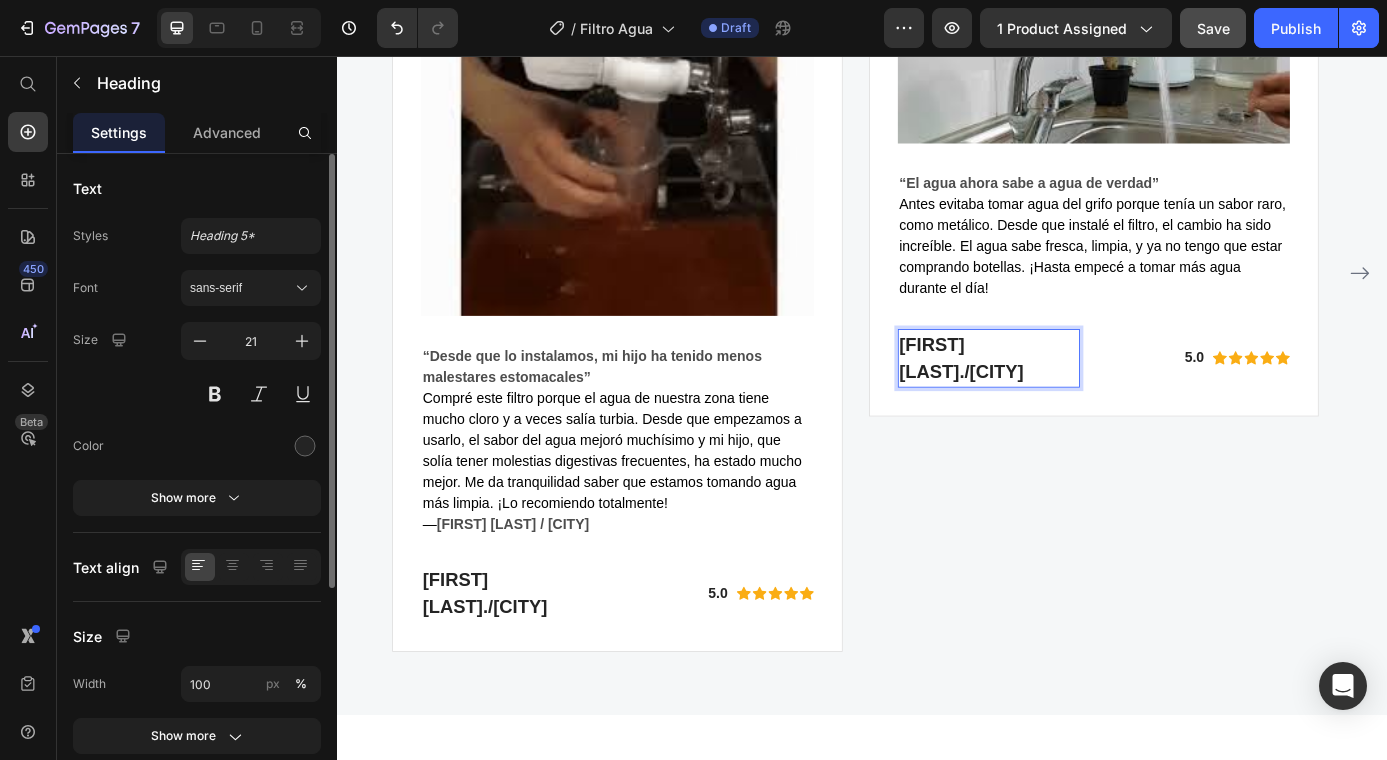 click on "Maria Camila L./ Medellín" at bounding box center [1082, 401] 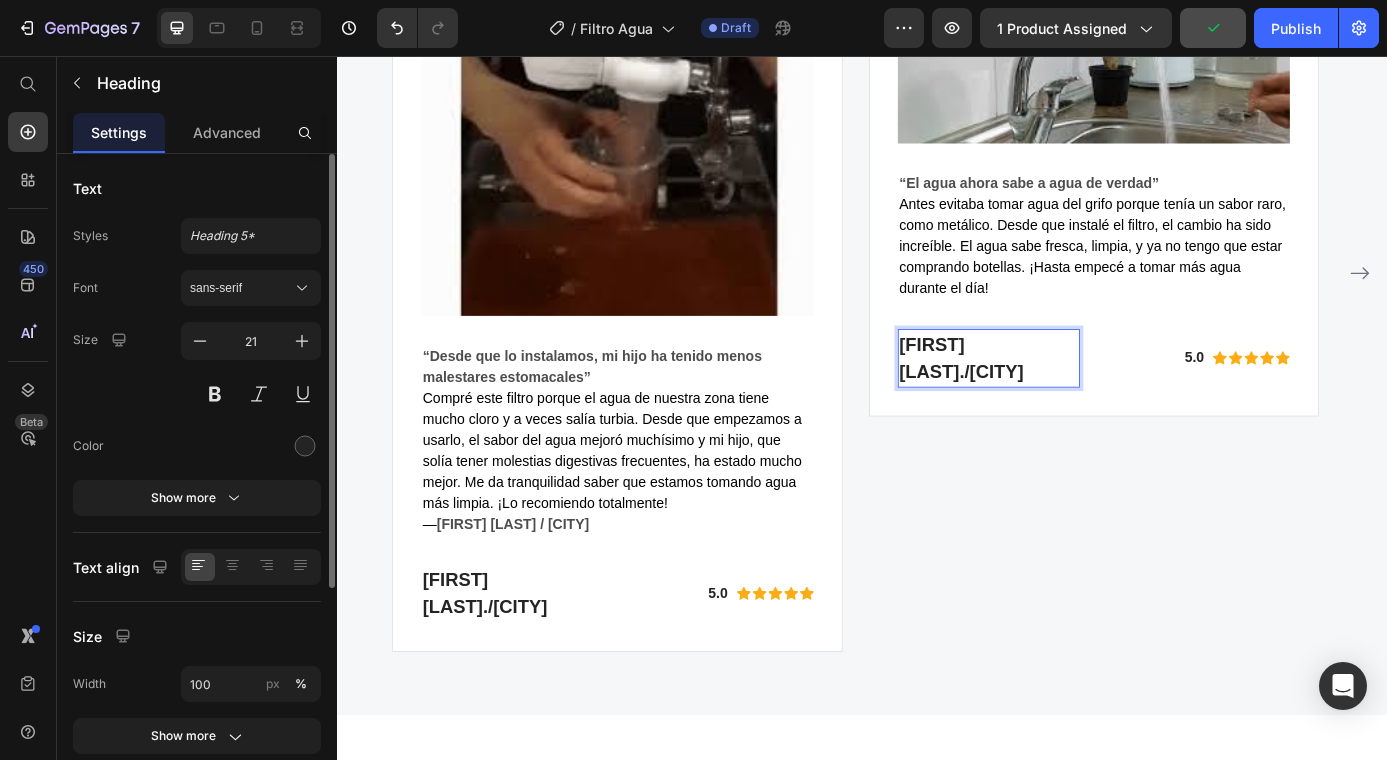 click on "[FIRST] [LAST] / [CITY]" at bounding box center [1082, 401] 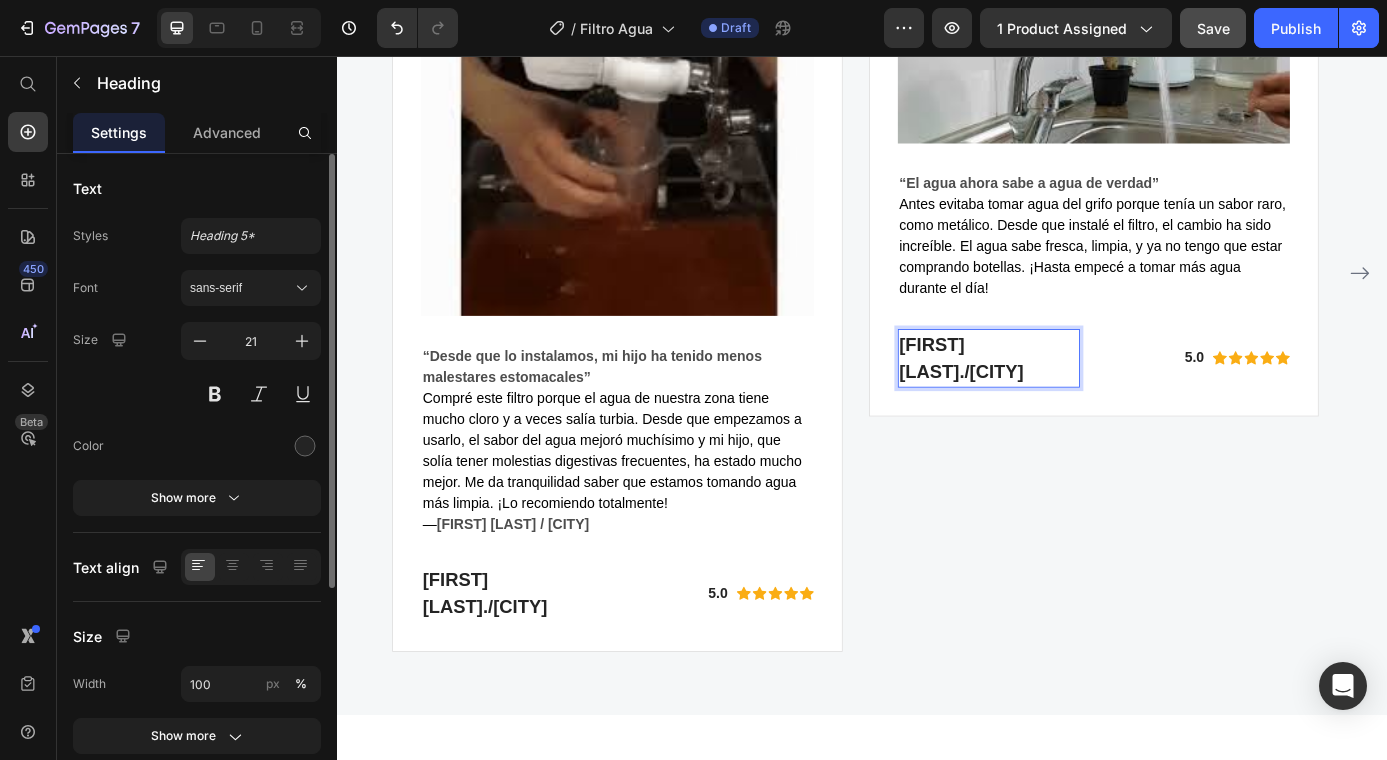click on "[FIRST] [LAST] / [CITY]" at bounding box center [1082, 401] 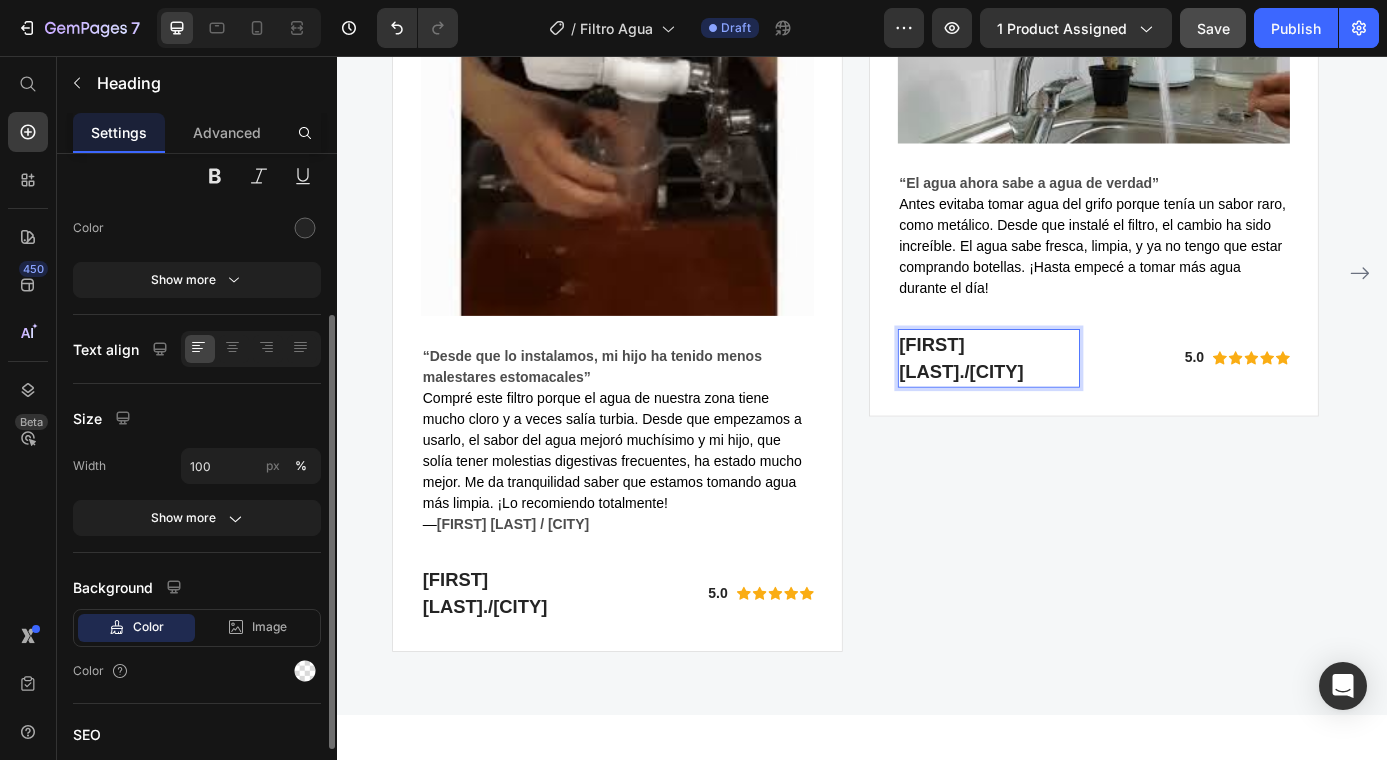 scroll, scrollTop: 231, scrollLeft: 0, axis: vertical 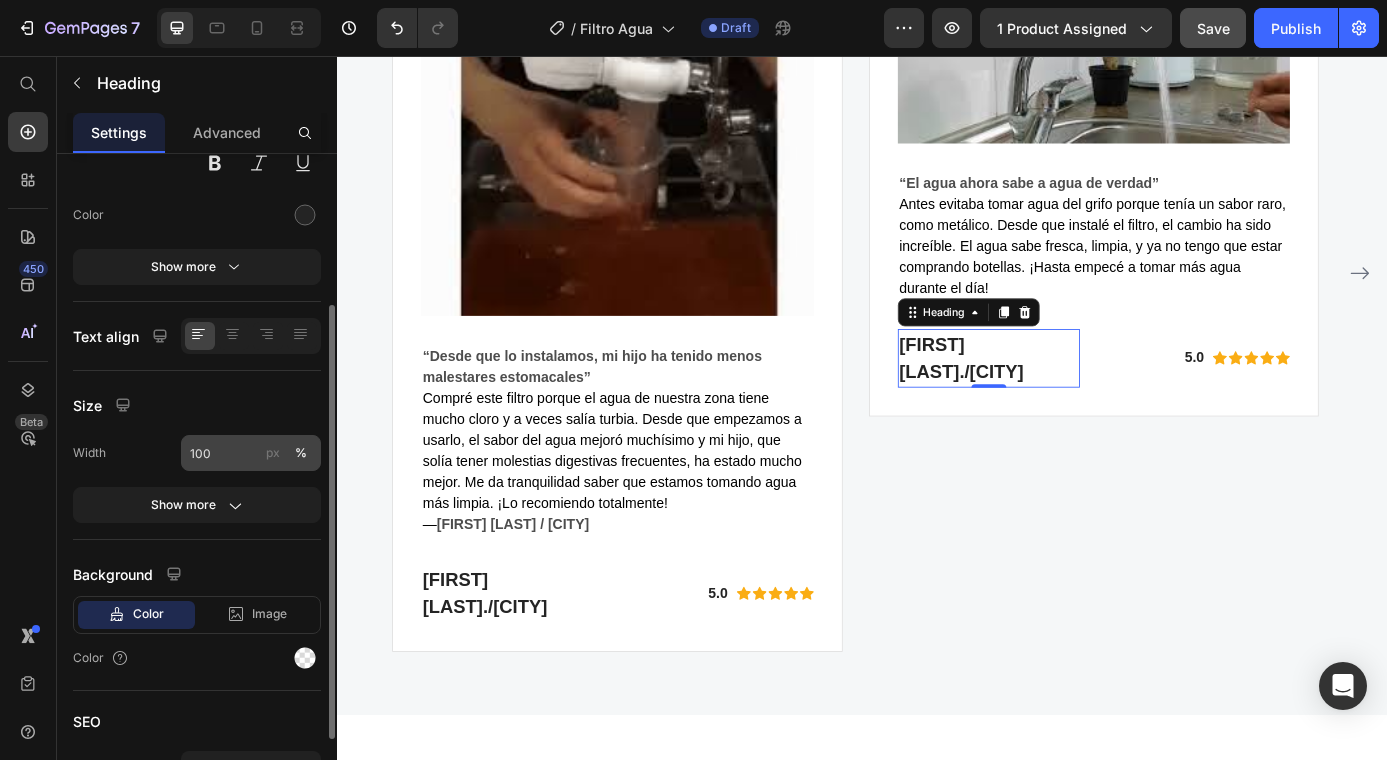 click on "px" at bounding box center (273, 453) 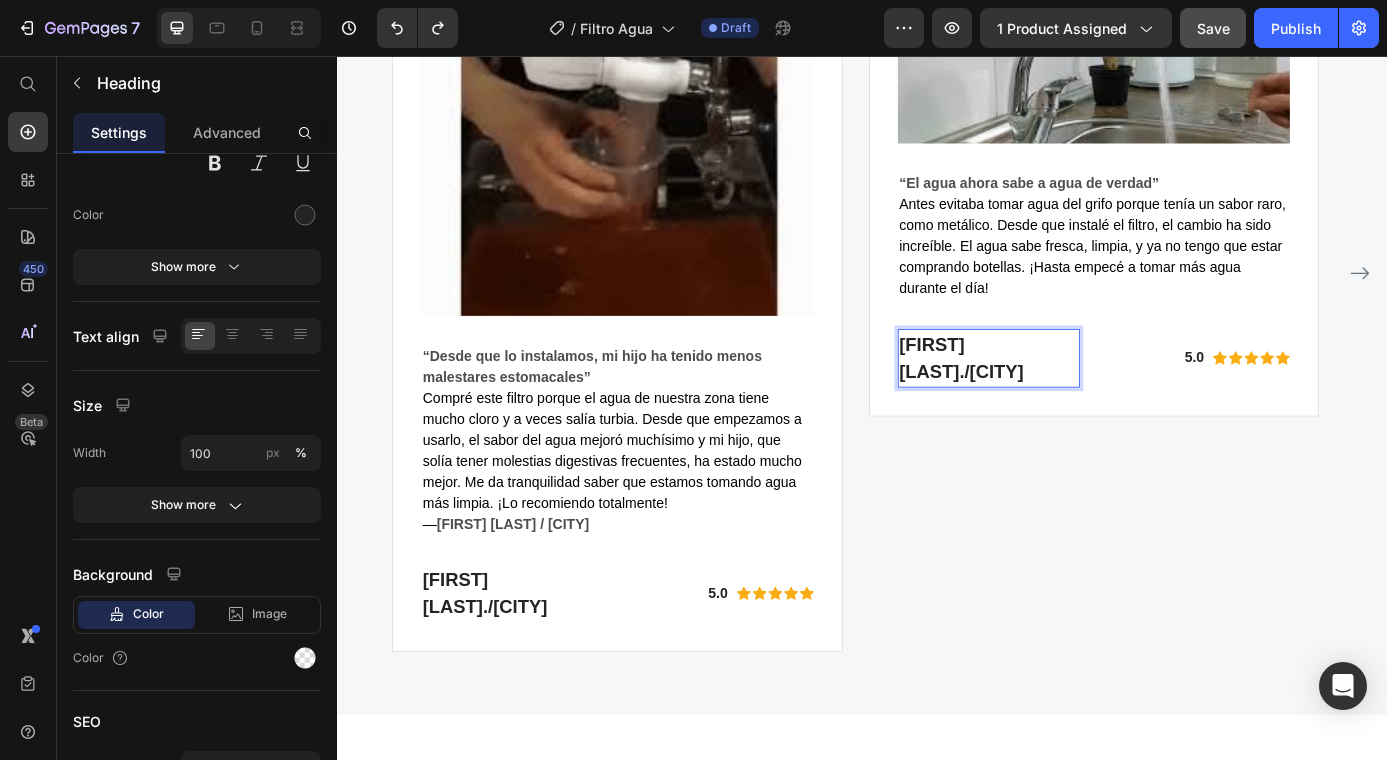 click on "[FIRST] [LAST] / [CITY]" at bounding box center (1082, 401) 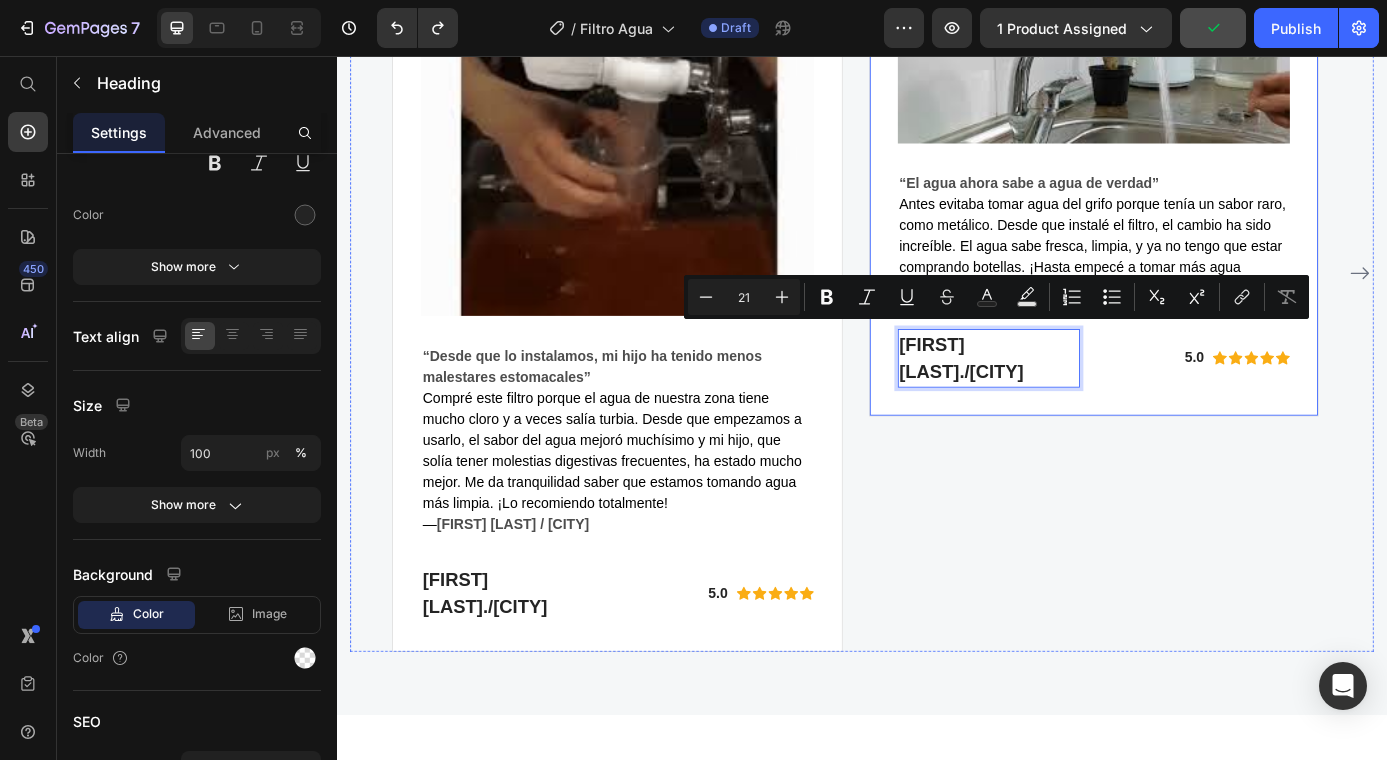 drag, startPoint x: 1143, startPoint y: 390, endPoint x: 962, endPoint y: 360, distance: 183.46935 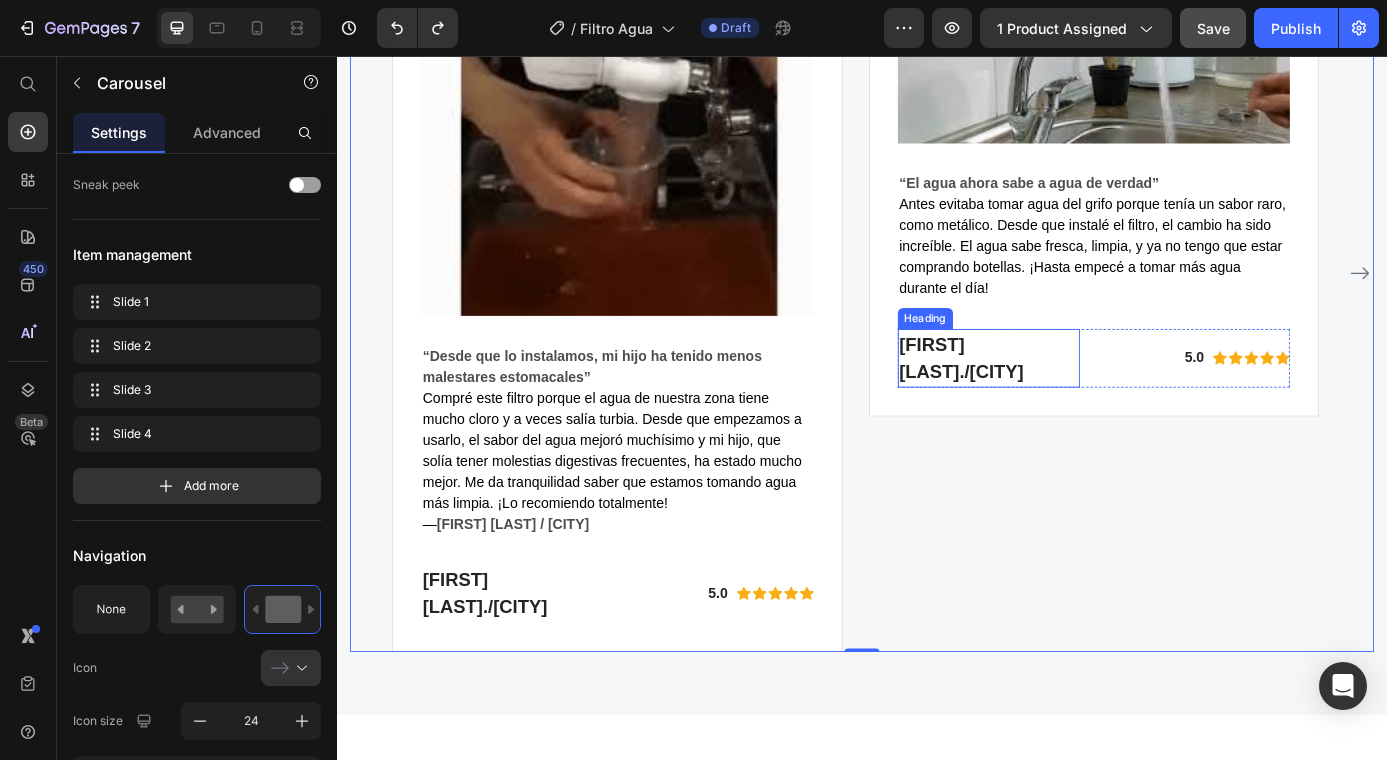 click on "[FIRST] [LAST] / [CITY]" at bounding box center (1082, 401) 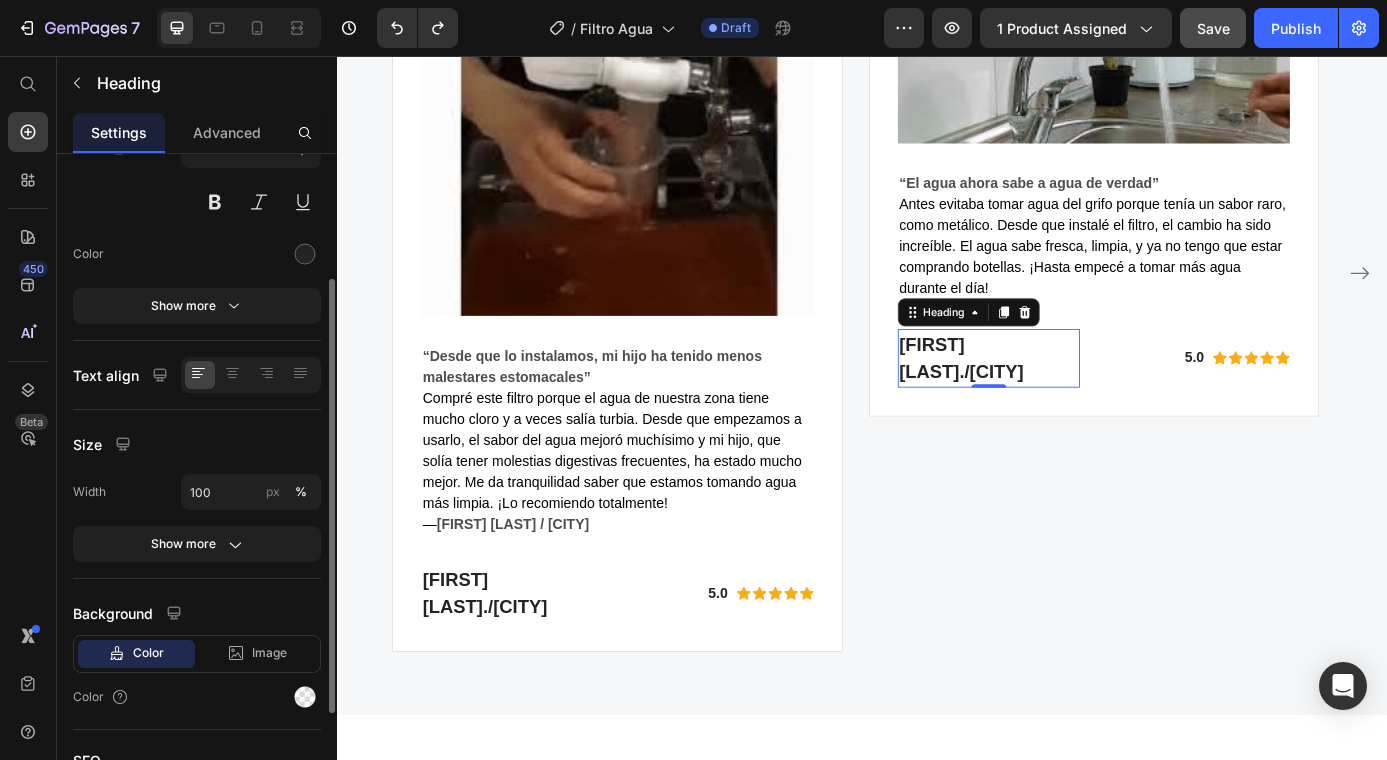 scroll, scrollTop: 200, scrollLeft: 0, axis: vertical 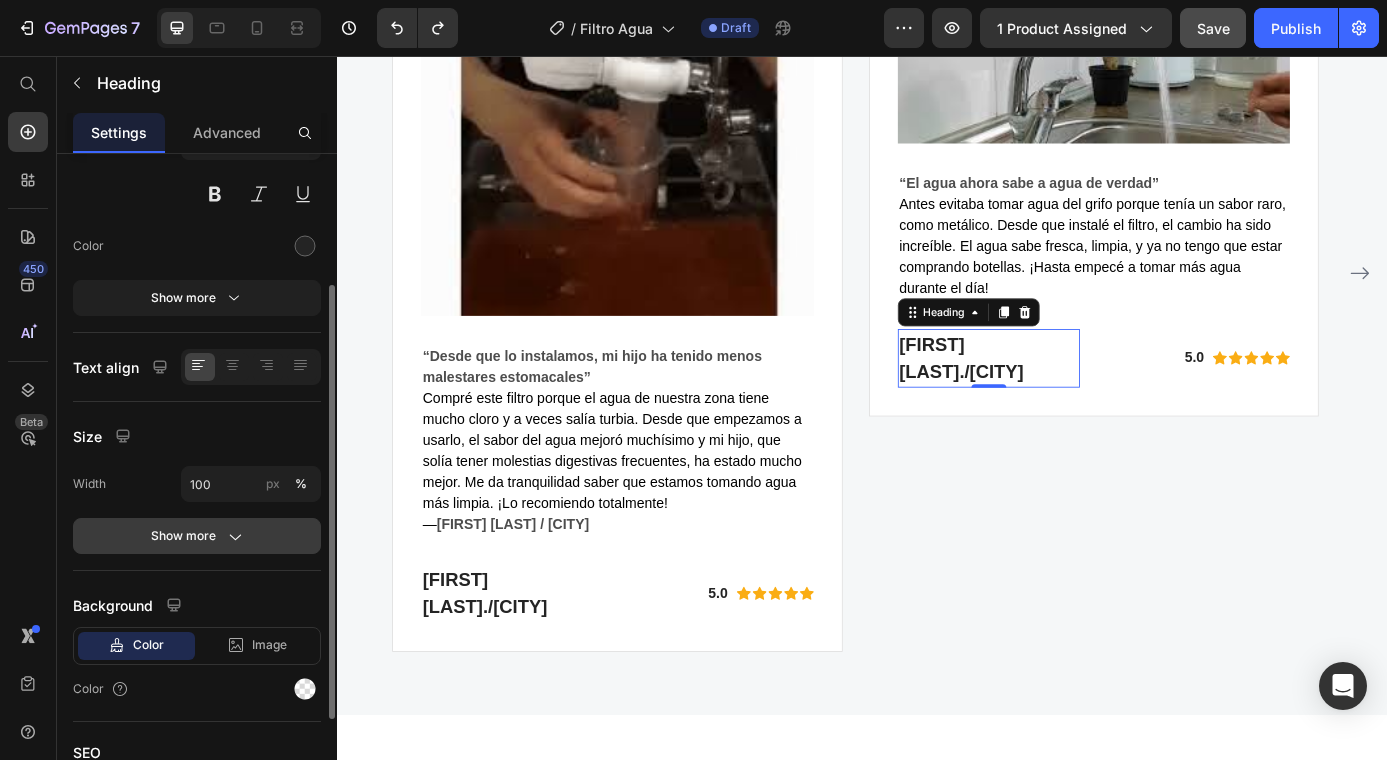 click 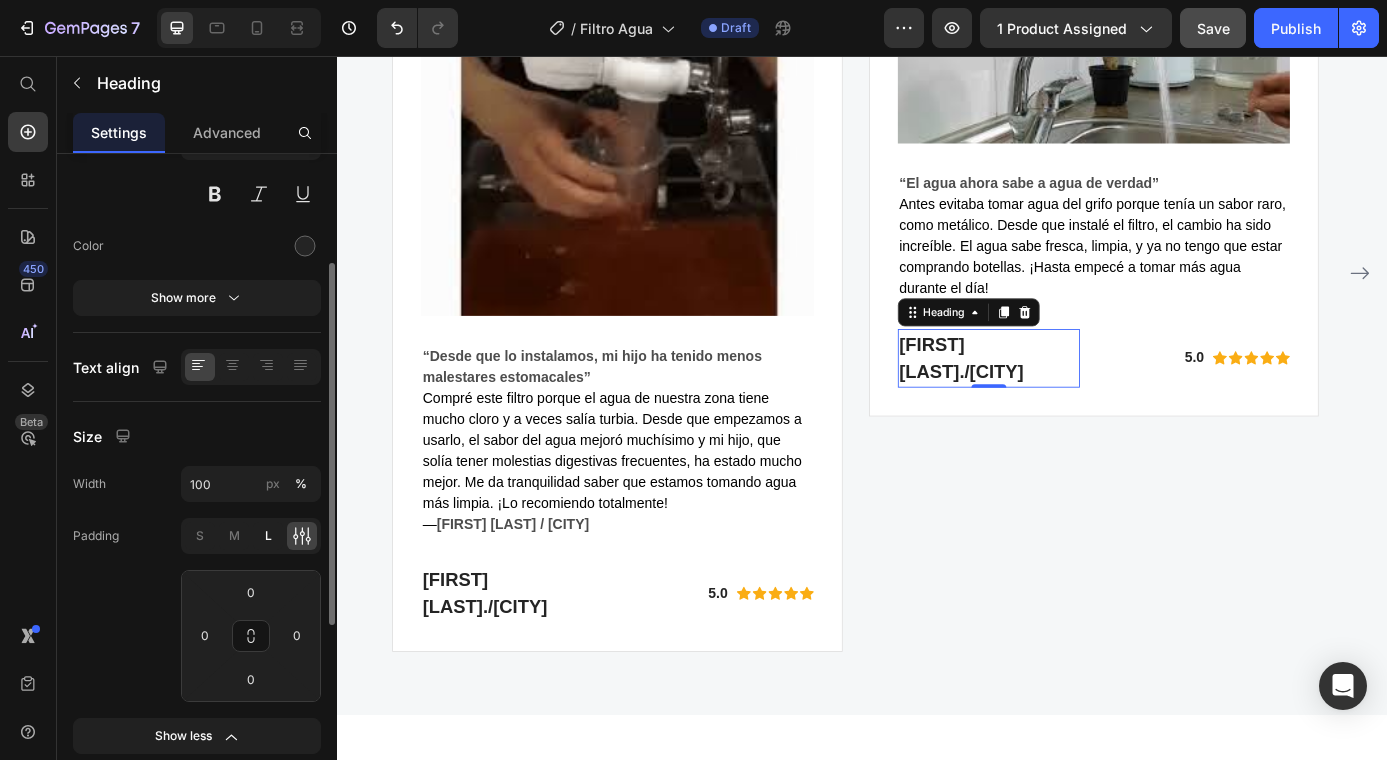 click on "L" 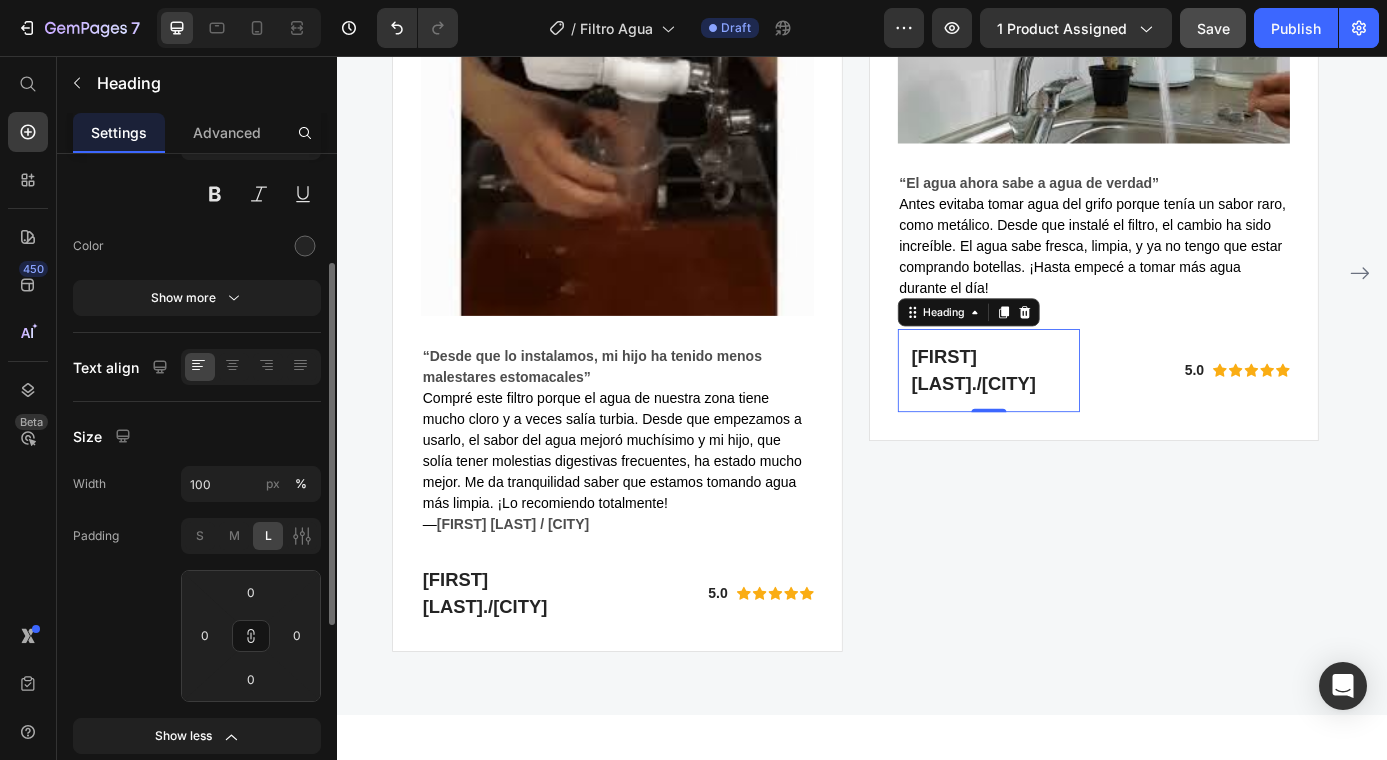 type on "16" 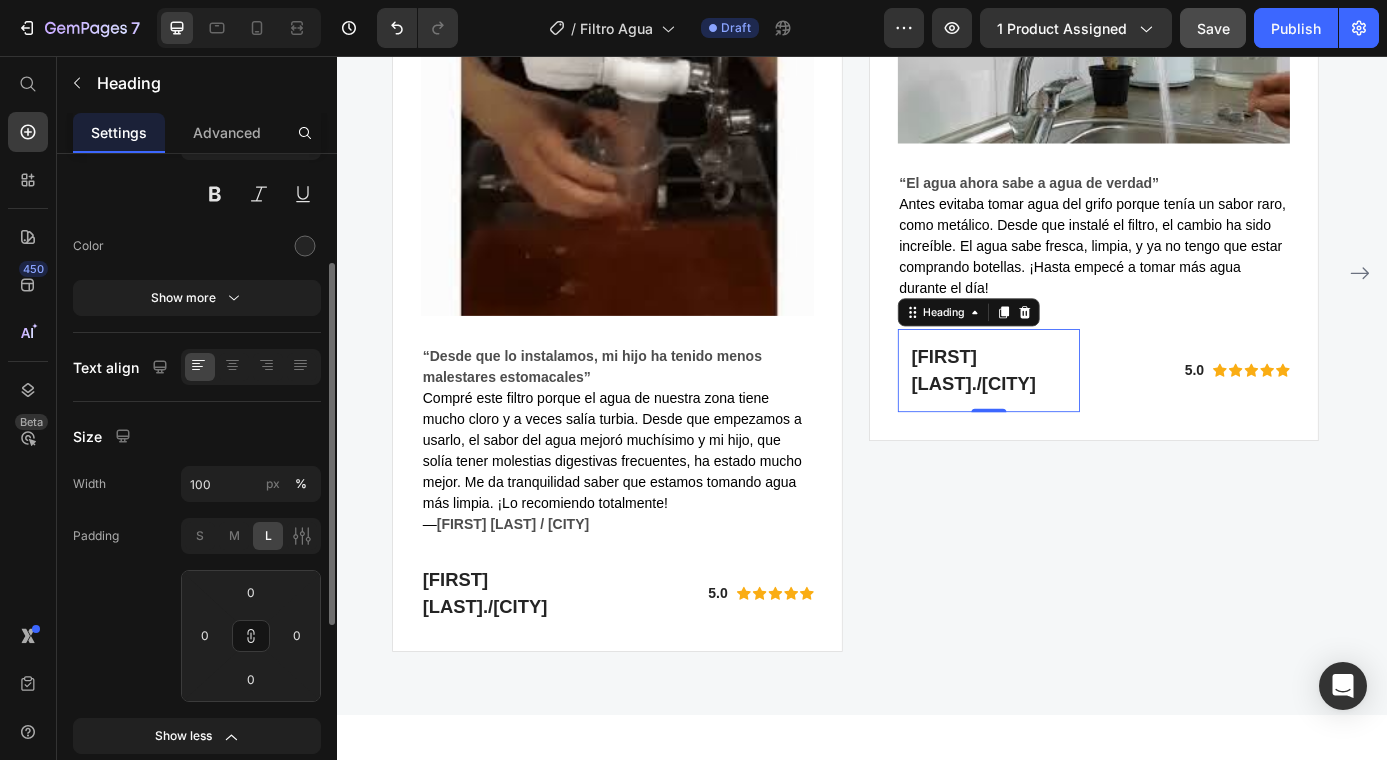 type on "16" 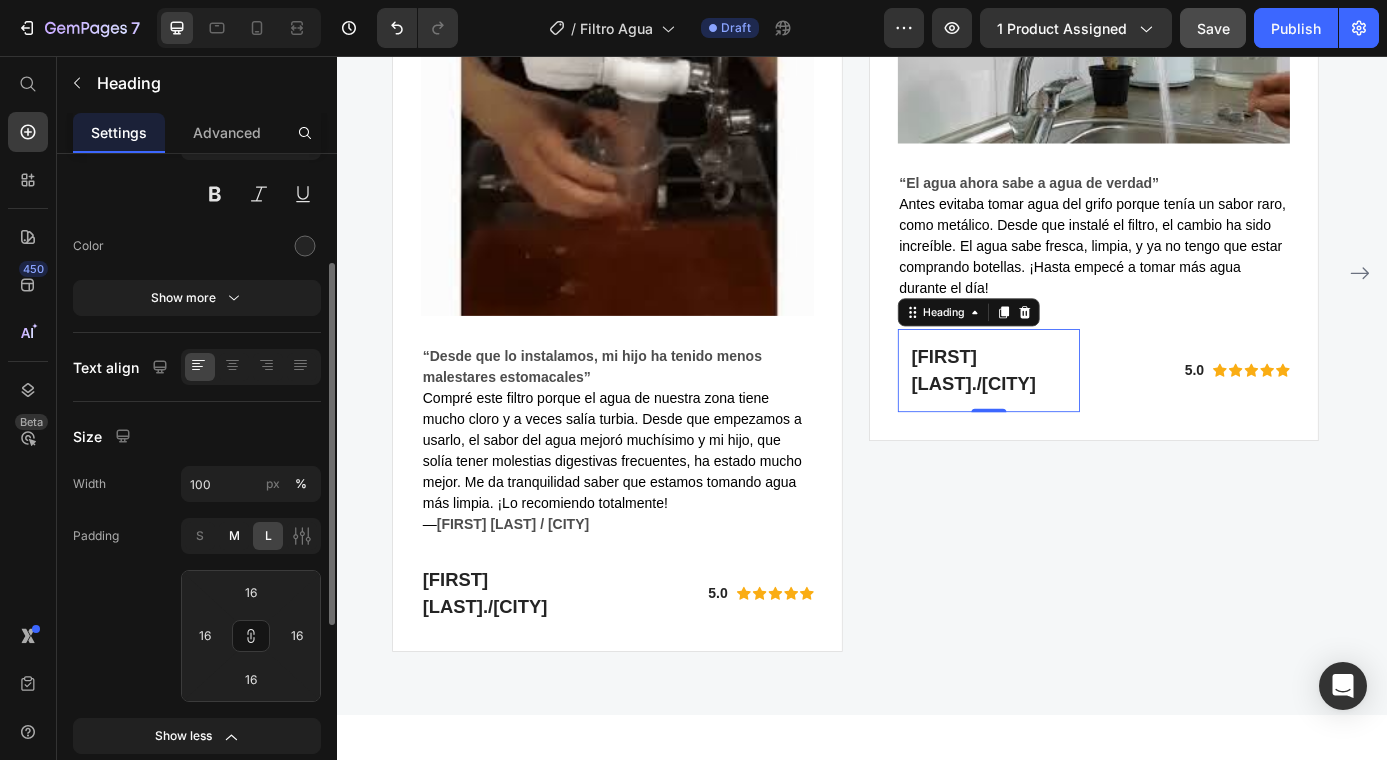 click on "M" 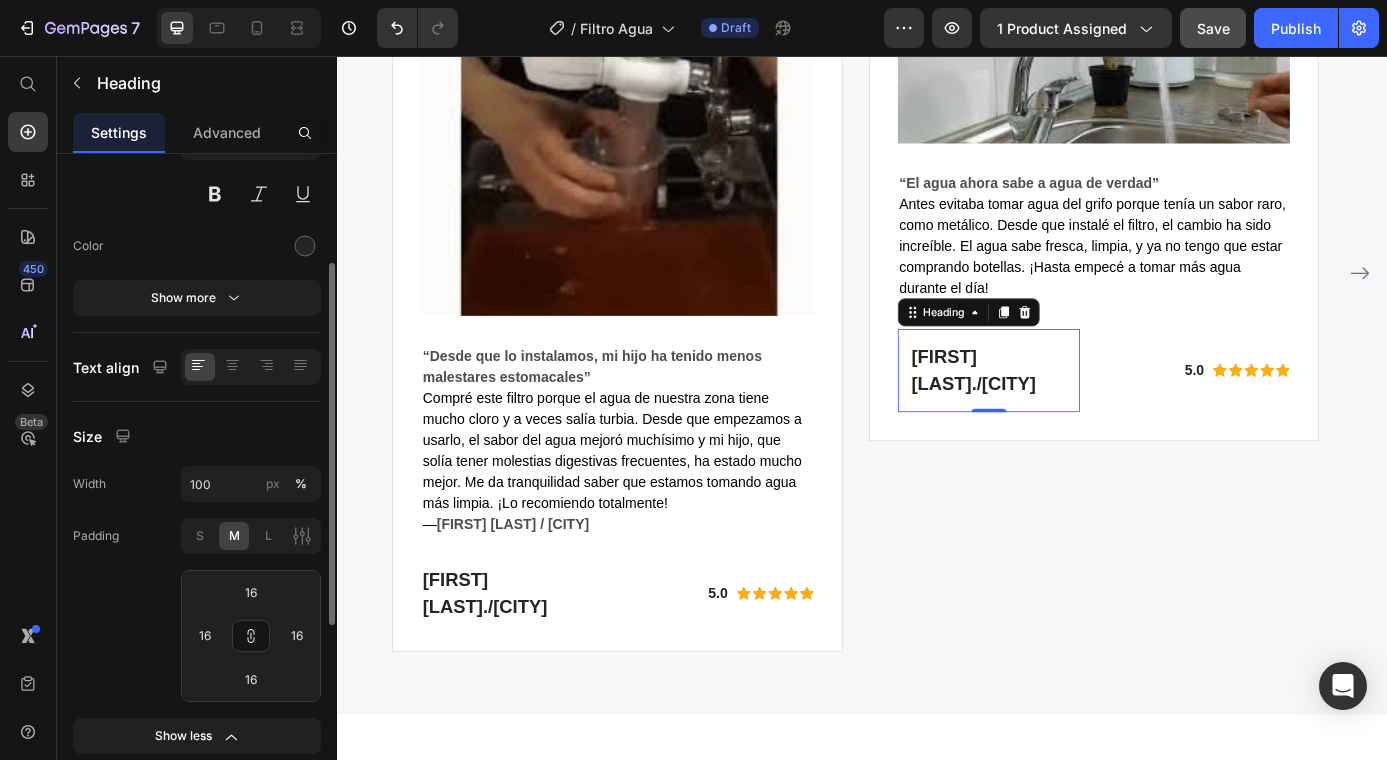 type on "8" 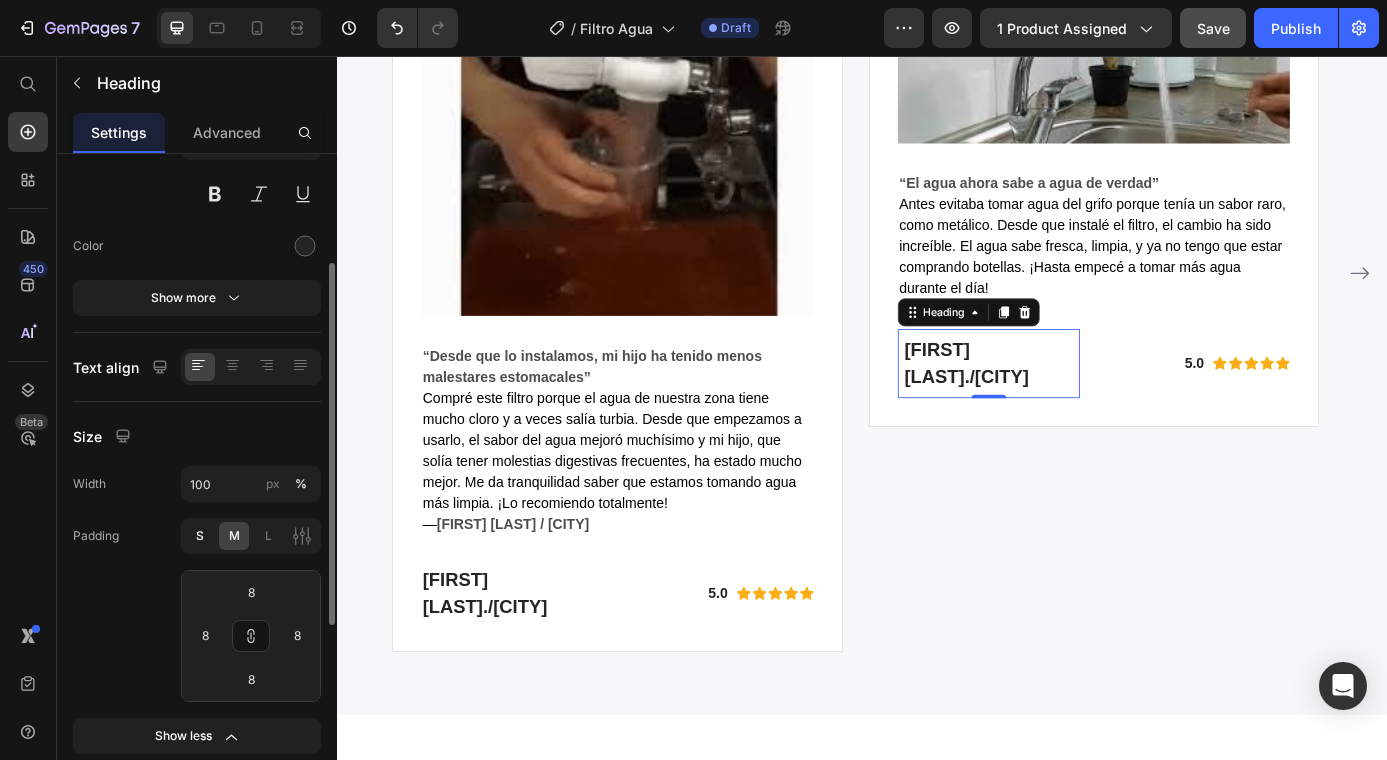 click on "S" 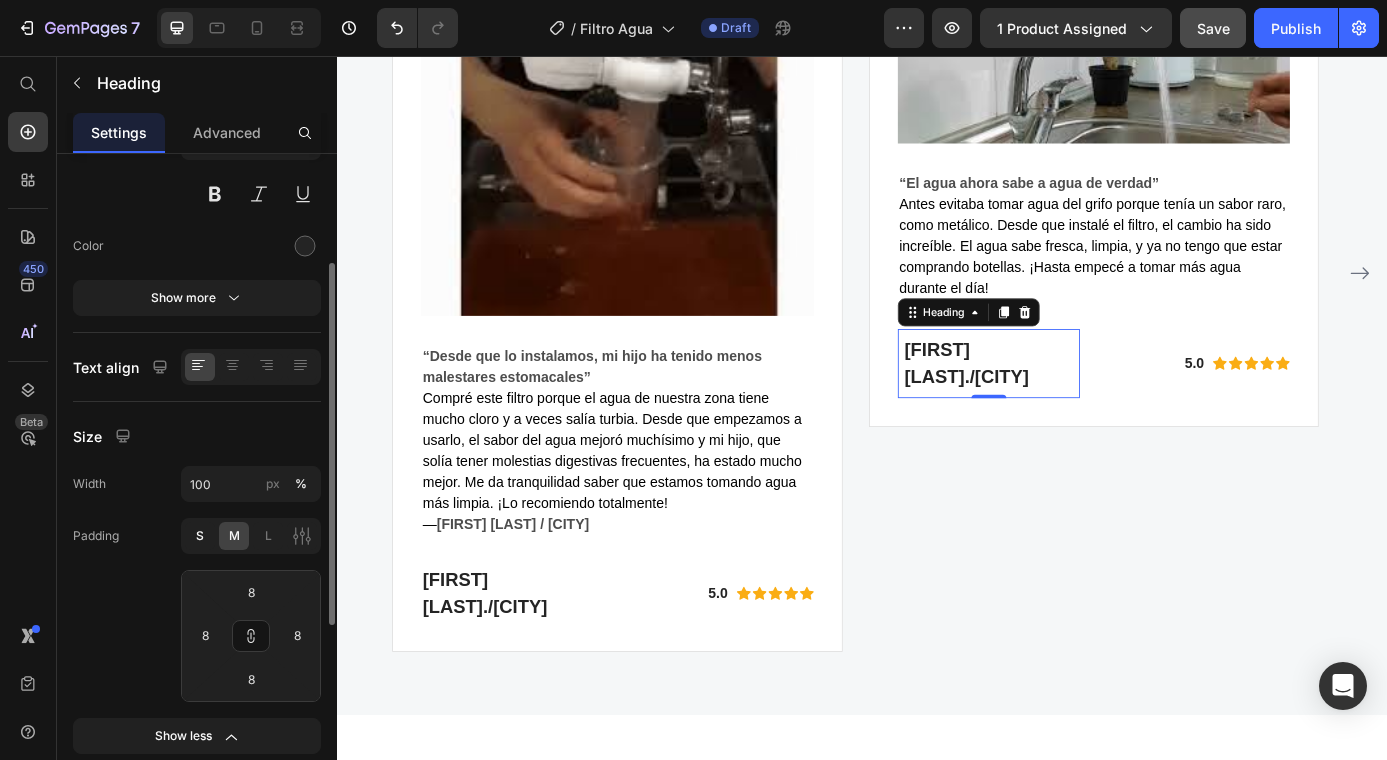 type on "4" 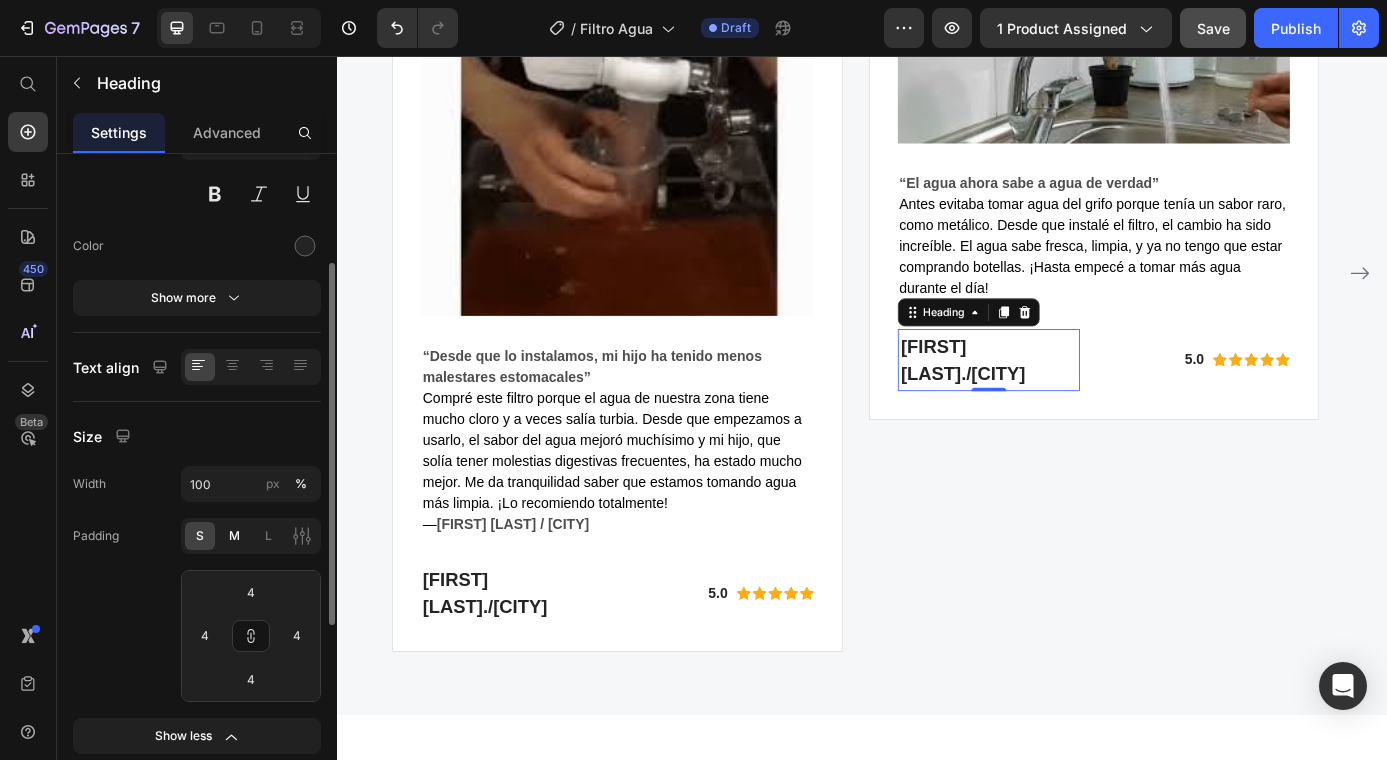 click on "S M L" 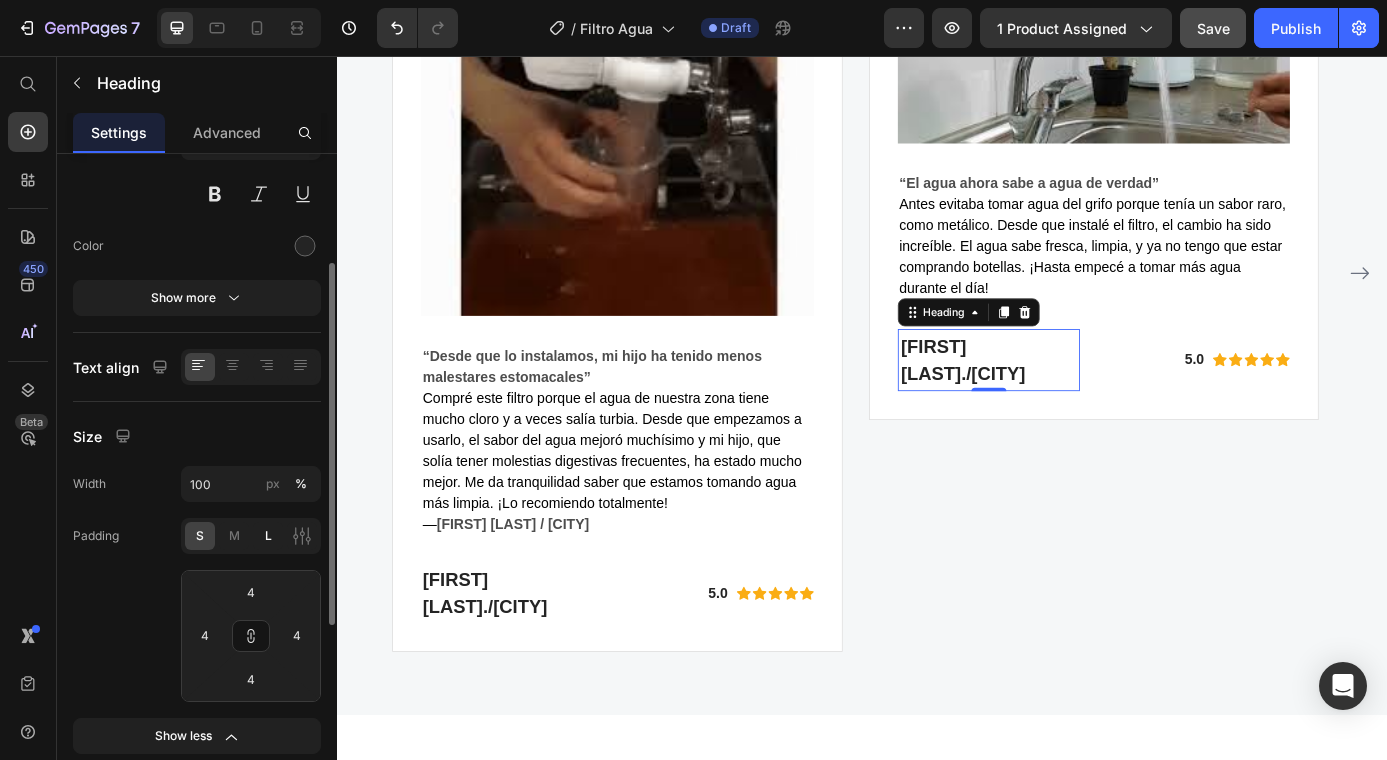 click on "L" 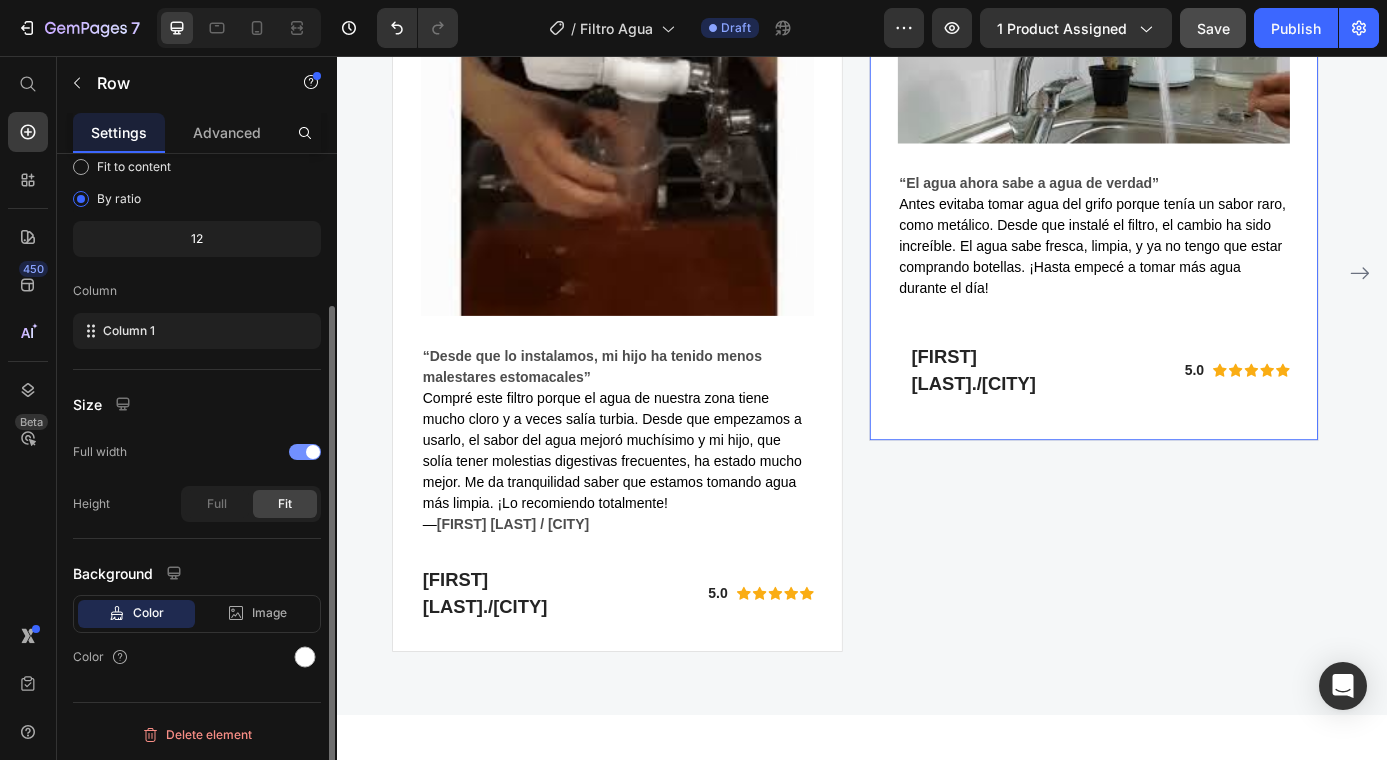 click on "Image “El agua ahora sabe a agua de verdad” Antes evitaba tomar agua del grifo porque tenía un sabor raro, como metálico. Desde que instalé el filtro, el cambio ha sido increíble. El agua sabe fresca, limpia, y ya no tengo que estar comprando botellas. ¡Hasta empecé a tomar más agua durante el día! Text block Maria Camila L./Medellín Heading   0 5.0 Text block
Icon
Icon
Icon
Icon
Icon Icon List Hoz Row Row Row" at bounding box center [1202, 183] 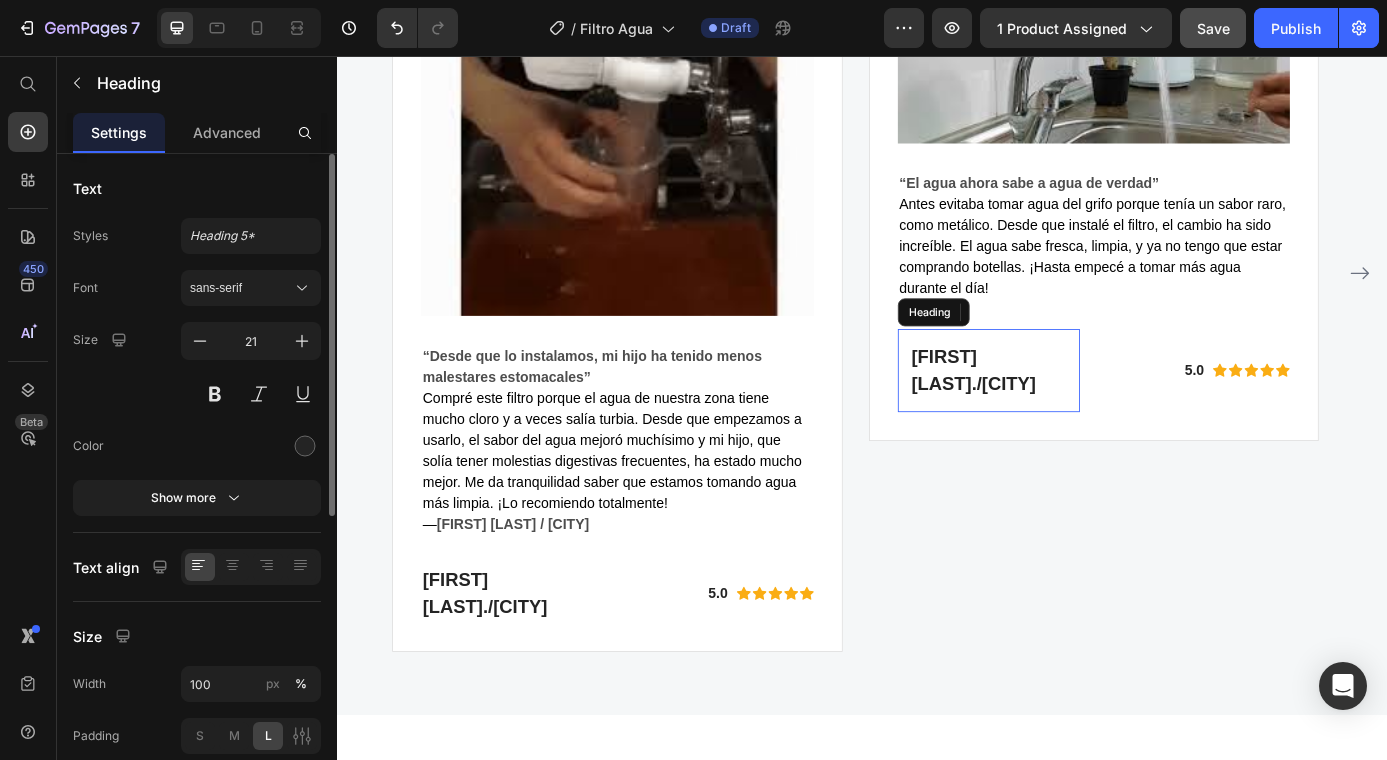 click on "[FIRST] [LAST] / [CITY]" at bounding box center (1082, 415) 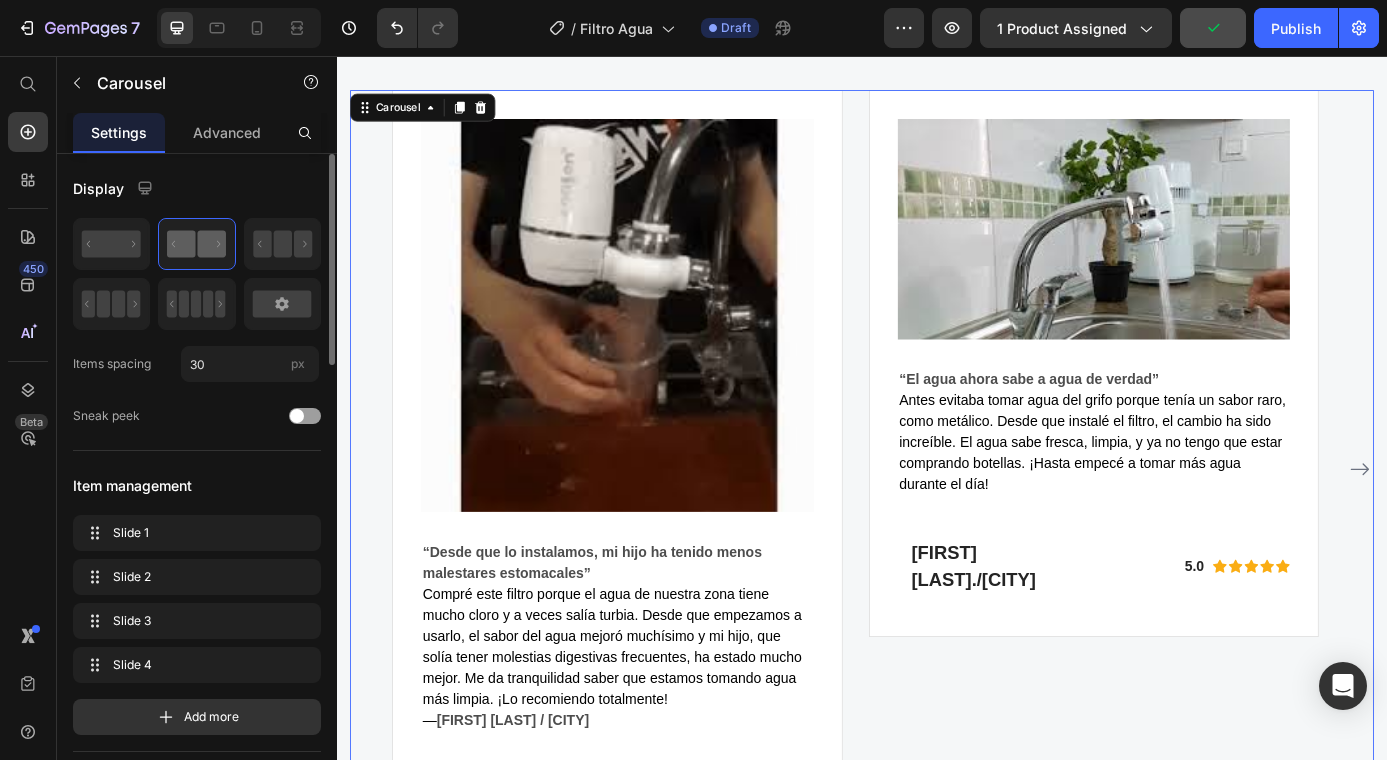 scroll, scrollTop: 3461, scrollLeft: 0, axis: vertical 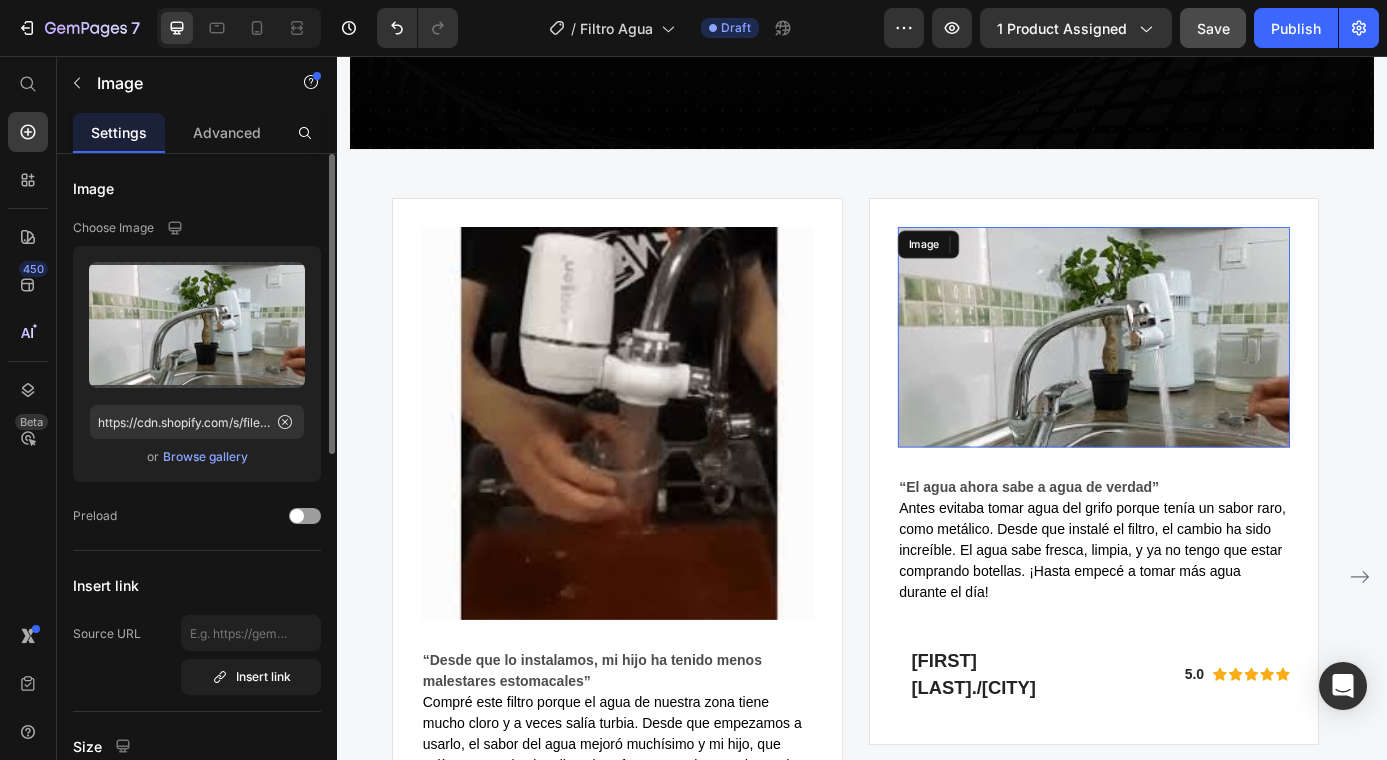 click at bounding box center (1202, 376) 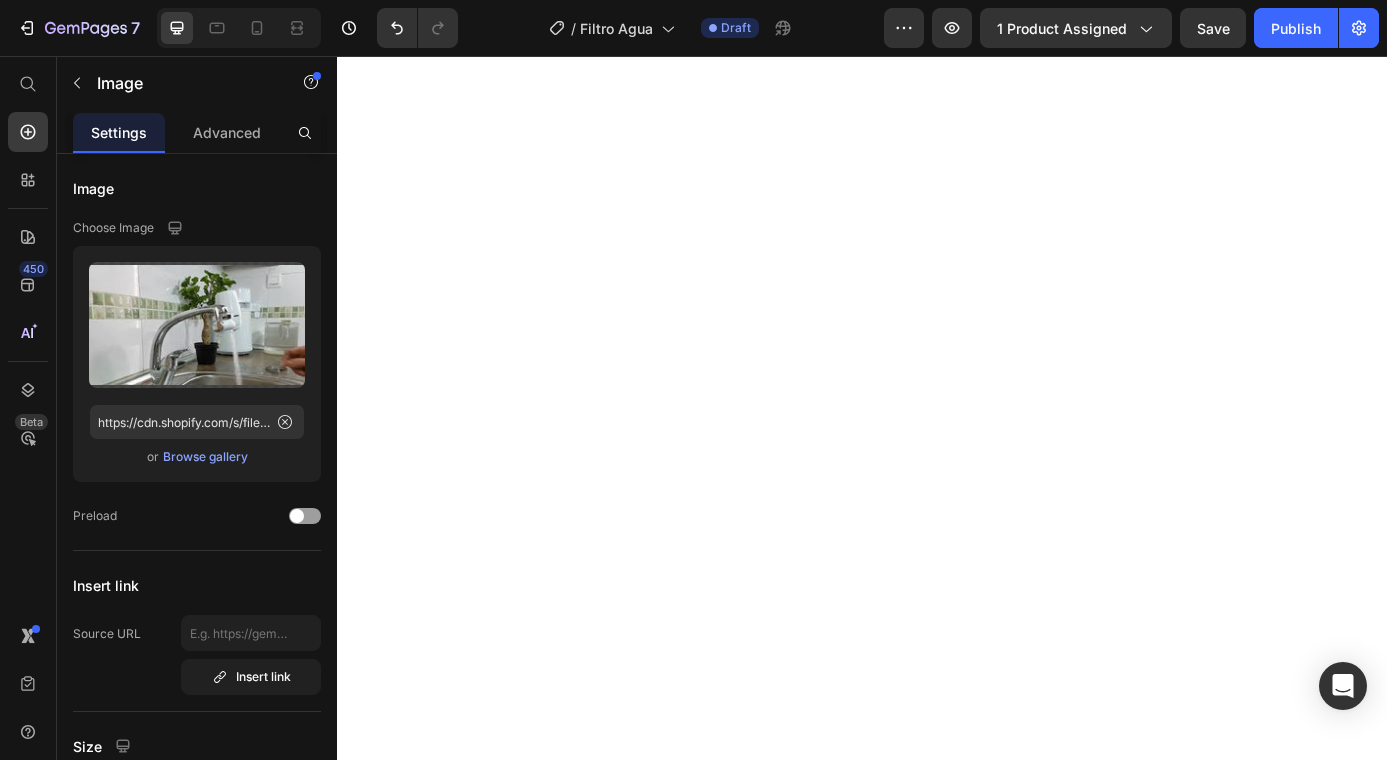 scroll, scrollTop: 0, scrollLeft: 0, axis: both 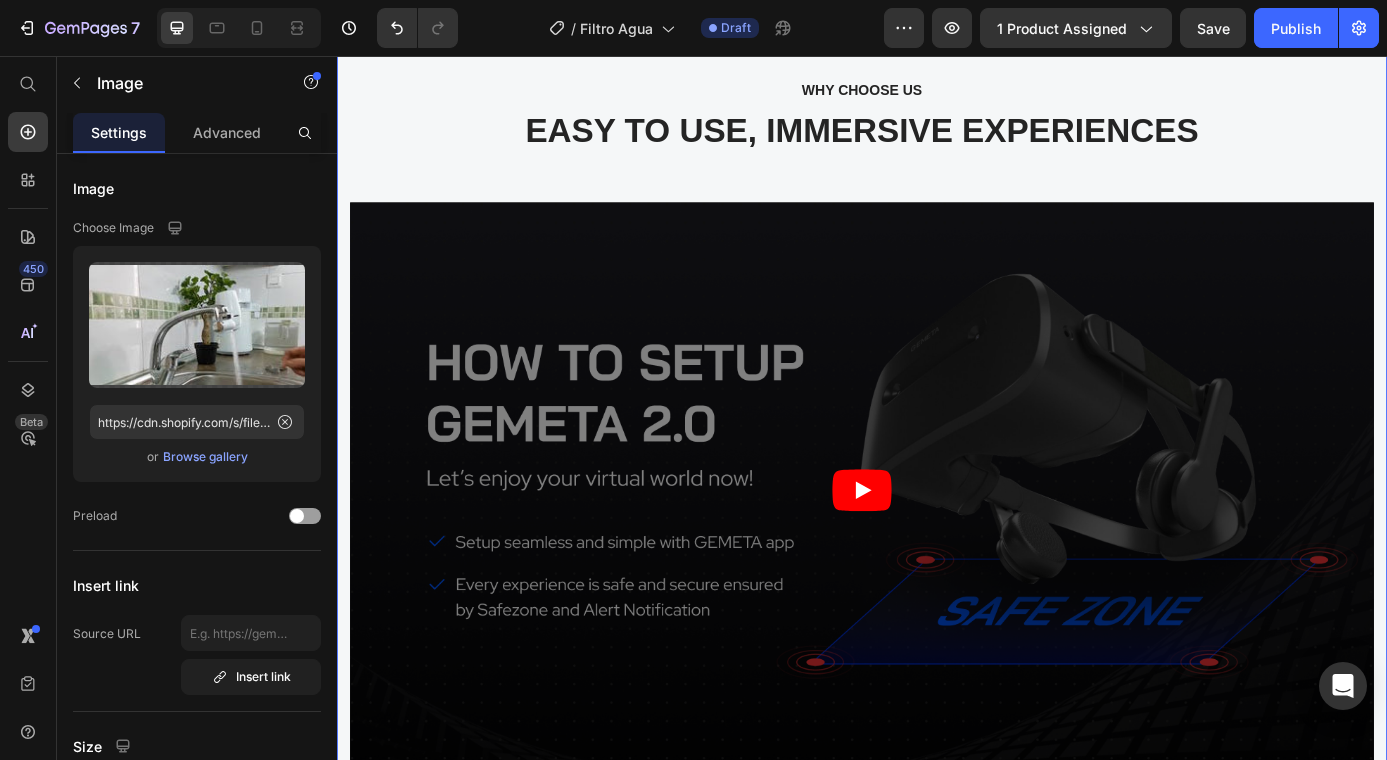 click on "WHY CHOOSE US Text block EASY TO USE, IMMERSIVE EXPERIENCES Heading Video
Image “Desde que lo instalamos, mi hijo ha tenido menos malestares estomacales” Compré este filtro porque el agua de nuestra zona tiene mucho cloro y a veces salía turbia. Desde que empezamos a usarlo, el sabor del agua mejoró muchísimo y mi hijo, que solía tener molestias digestivas frecuentes, ha estado mucho mejor. Me da tranquilidad saber que estamos tomando agua más limpia. ¡Lo recomiendo totalmente! —  [NAME] / [CITY] Text block [NAME] Heading 5.0 Text block
Icon
Icon
Icon
Icon
Icon Icon List Hoz Row Row Row Image   32 “El agua ahora sabe a agua de verdad” Text block [NAME]/[CITY] Heading 5.0 Text block
Icon
Icon
Icon
Icon
Icon Icon List Hoz Row Row Row Image Text block [NAME] 5.0 Text block Icon" at bounding box center (937, 717) 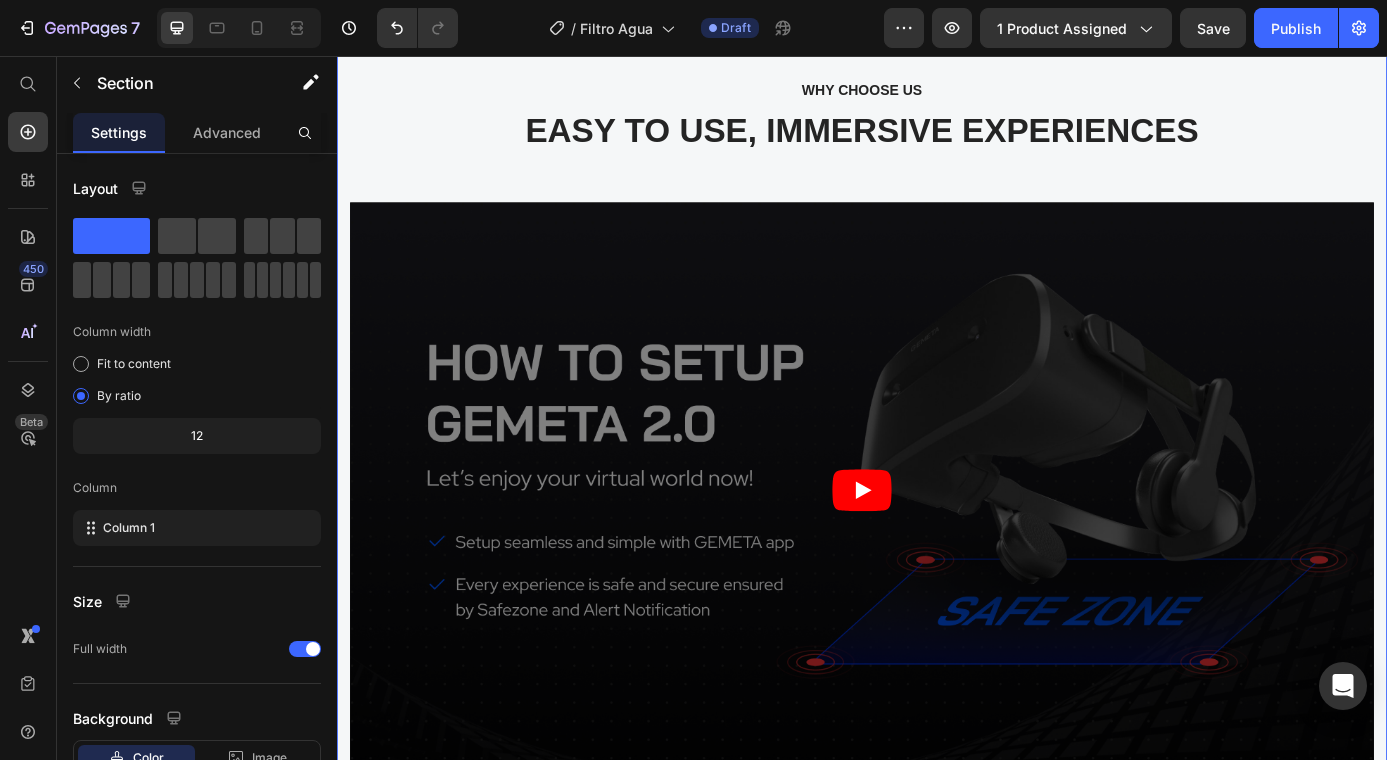 click 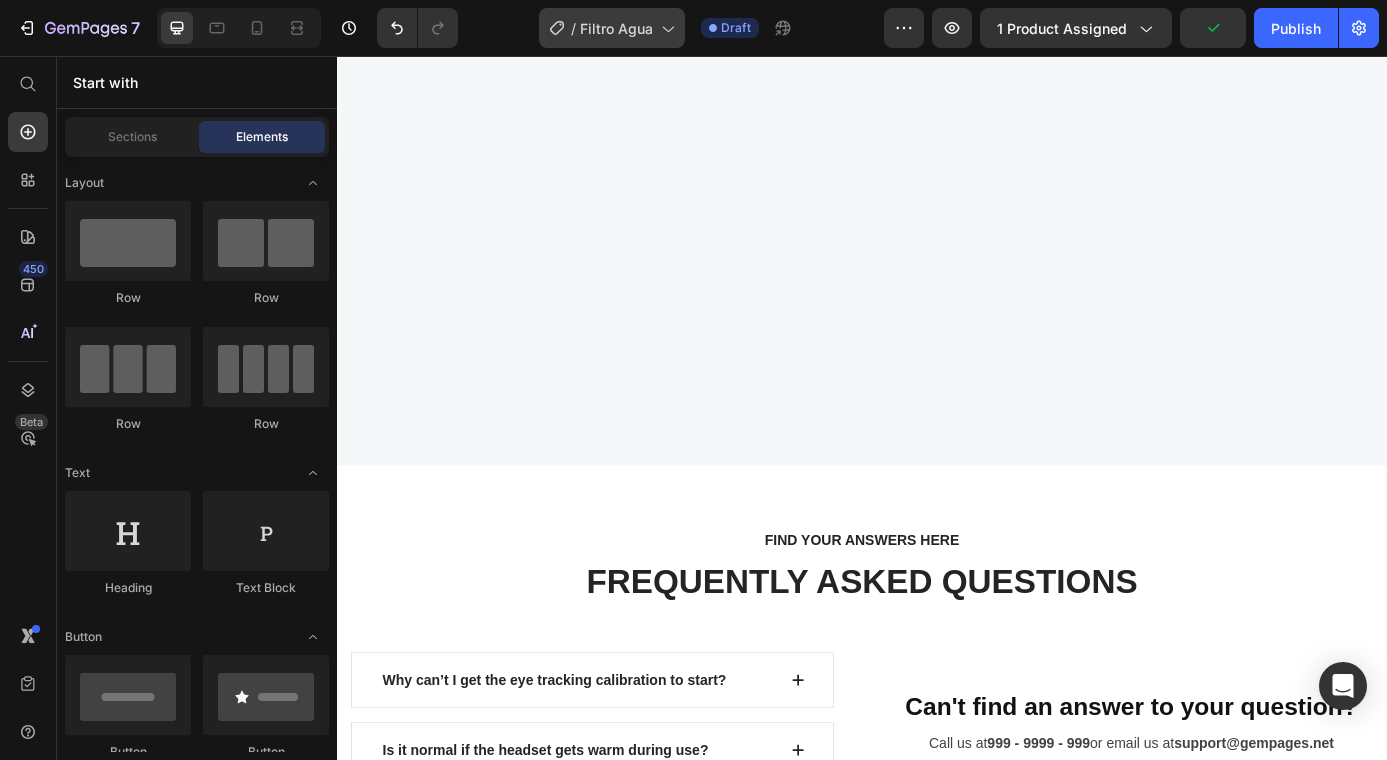 scroll, scrollTop: 5448, scrollLeft: 0, axis: vertical 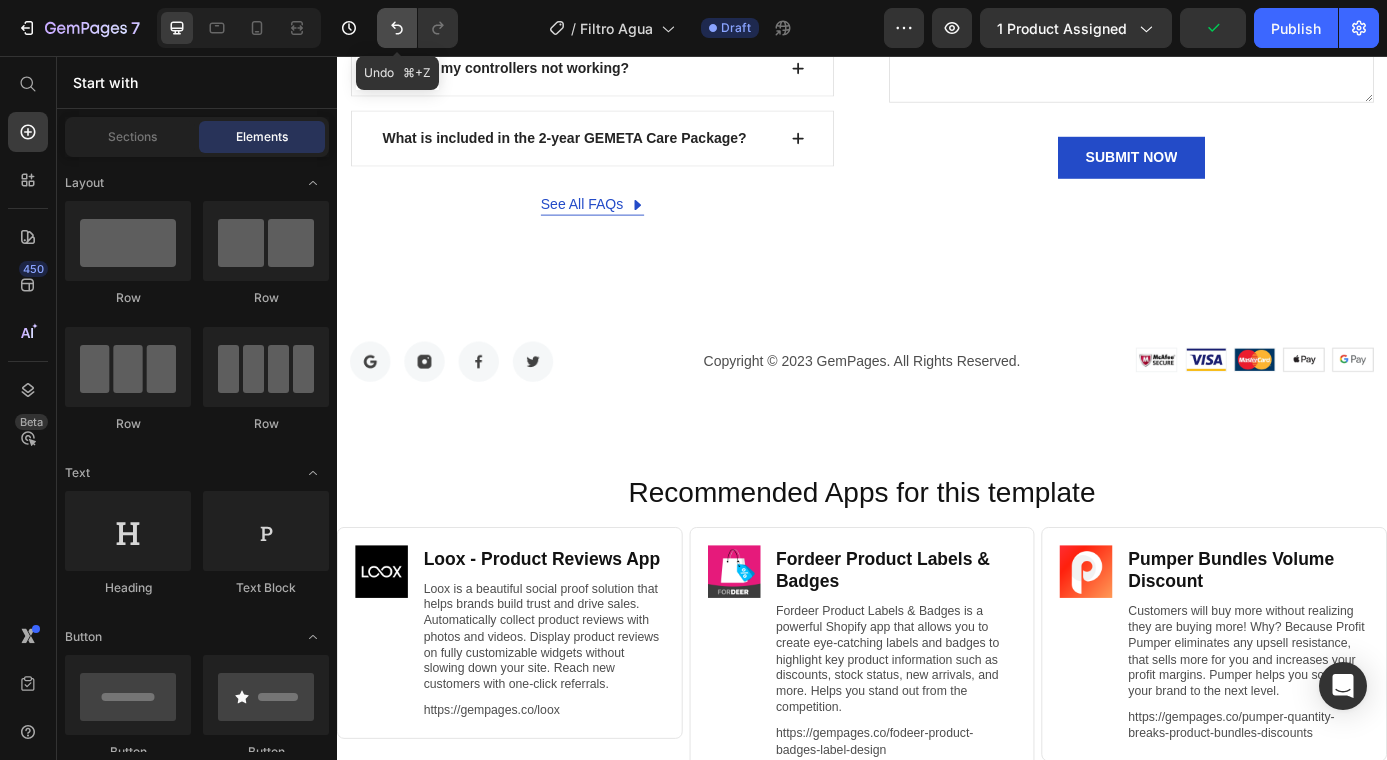 click 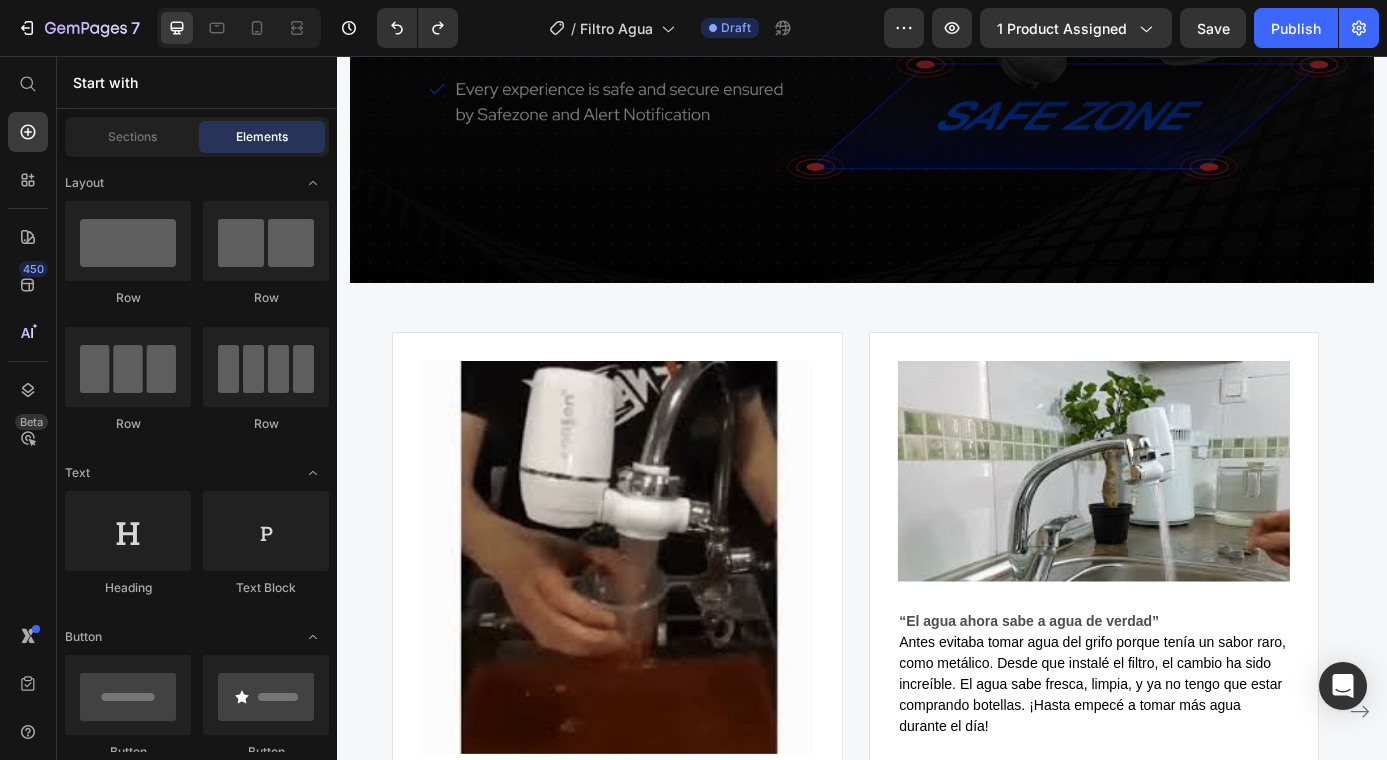 scroll, scrollTop: 3275, scrollLeft: 0, axis: vertical 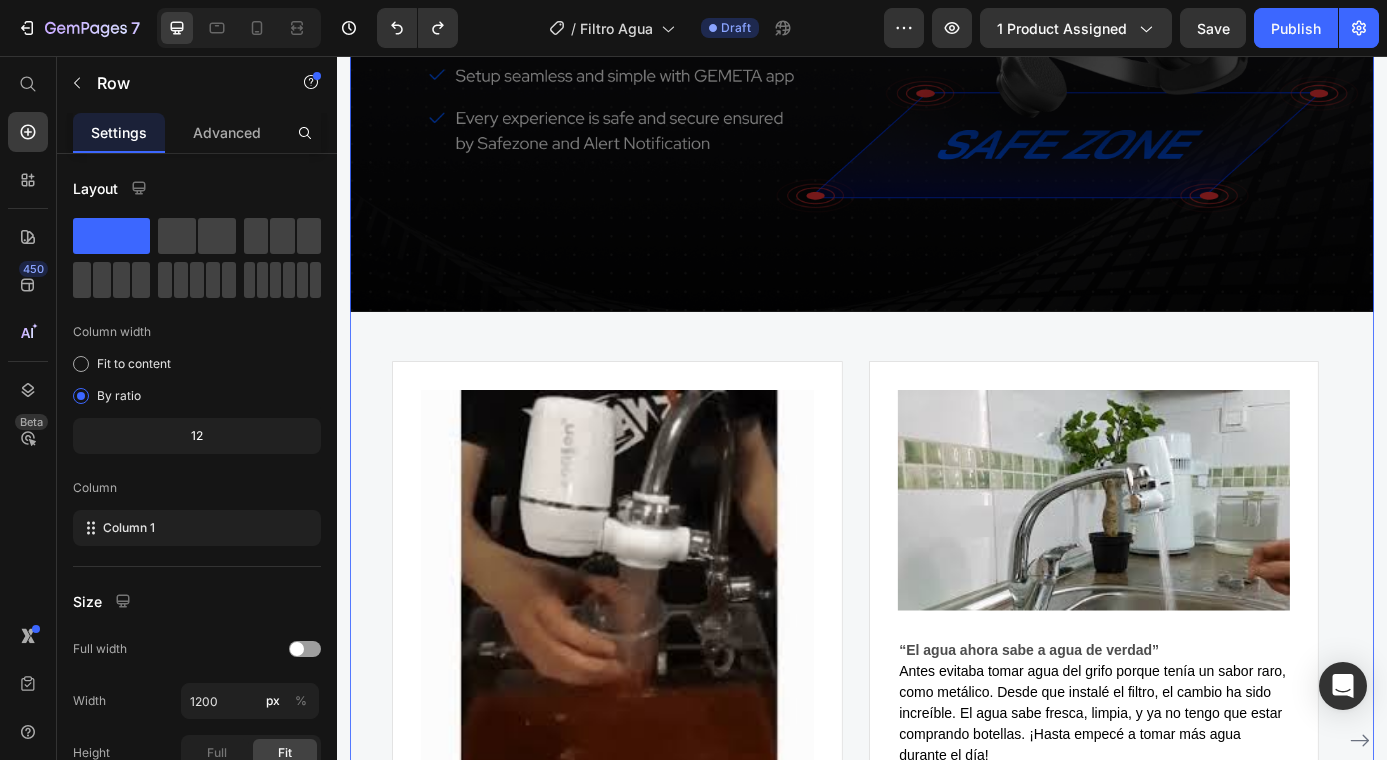 click on "Video
Image “Desde que lo instalamos, mi hijo ha tenido menos malestares estomacales” Compré este filtro porque el agua de nuestra zona tiene mucho cloro y a veces salía turbia. Desde que empezamos a usarlo, el sabor del agua mejoró muchísimo y mi hijo, que solía tener molestias digestivas frecuentes, ha estado mucho mejor. Me da tranquilidad saber que estamos tomando agua más limpia. ¡Lo recomiendo totalmente! —  [FIRST] [LAST] / [CITY] Text block   [FIRST] [LAST] / [CITY] Heading 5.0 Text block
Icon
Icon
Icon
Icon
Icon Icon List Hoz Row Row Row Image “El agua ahora sabe a agua de verdad” Antes evitaba tomar agua del grifo porque tenía un sabor raro, como metálico. Desde que instalé el filtro, el cambio ha sido increíble. El agua sabe fresca, limpia, y ya no tengo que estar comprando botellas. ¡Hasta empecé a tomar más agua durante el día! Text block [FIRST] [LAST] / [CITY] Heading 5.0 Icon" at bounding box center (937, 481) 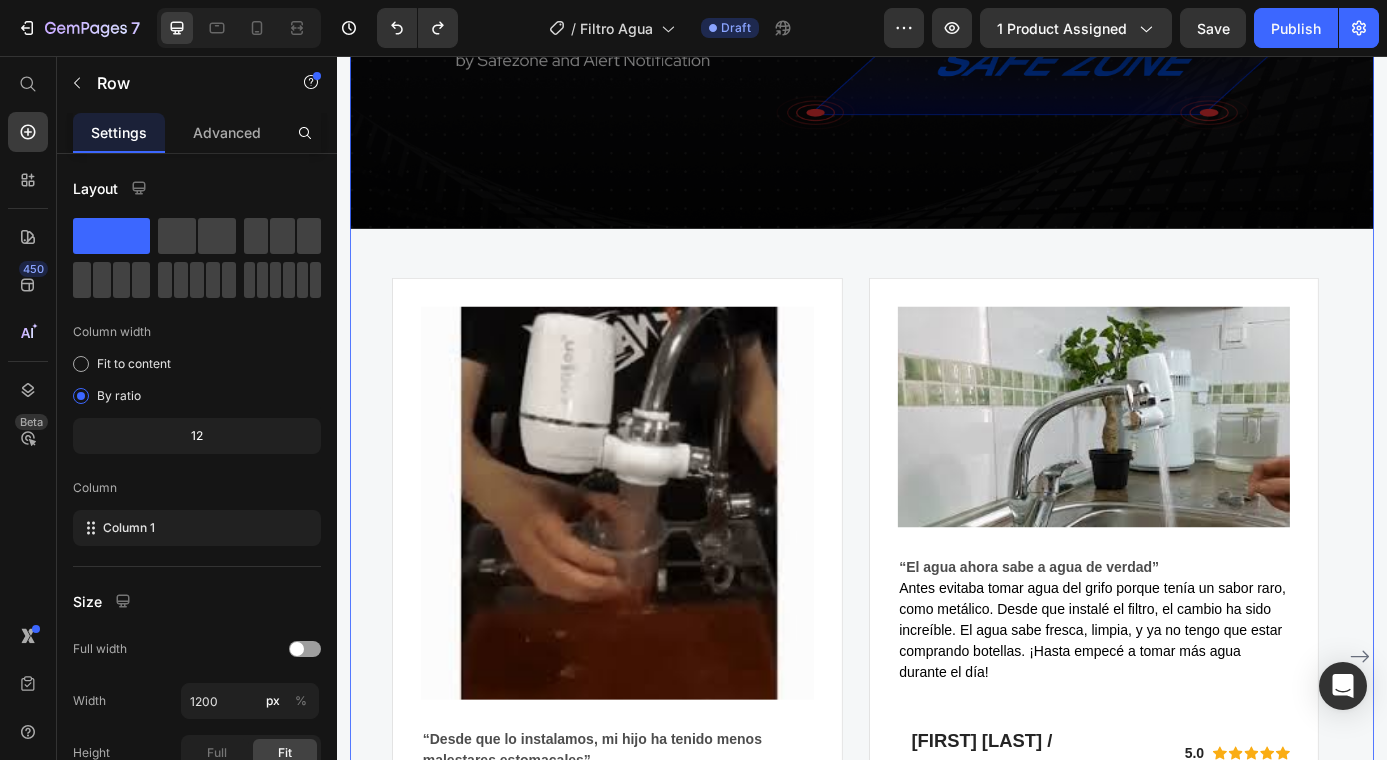 scroll, scrollTop: 3064, scrollLeft: 0, axis: vertical 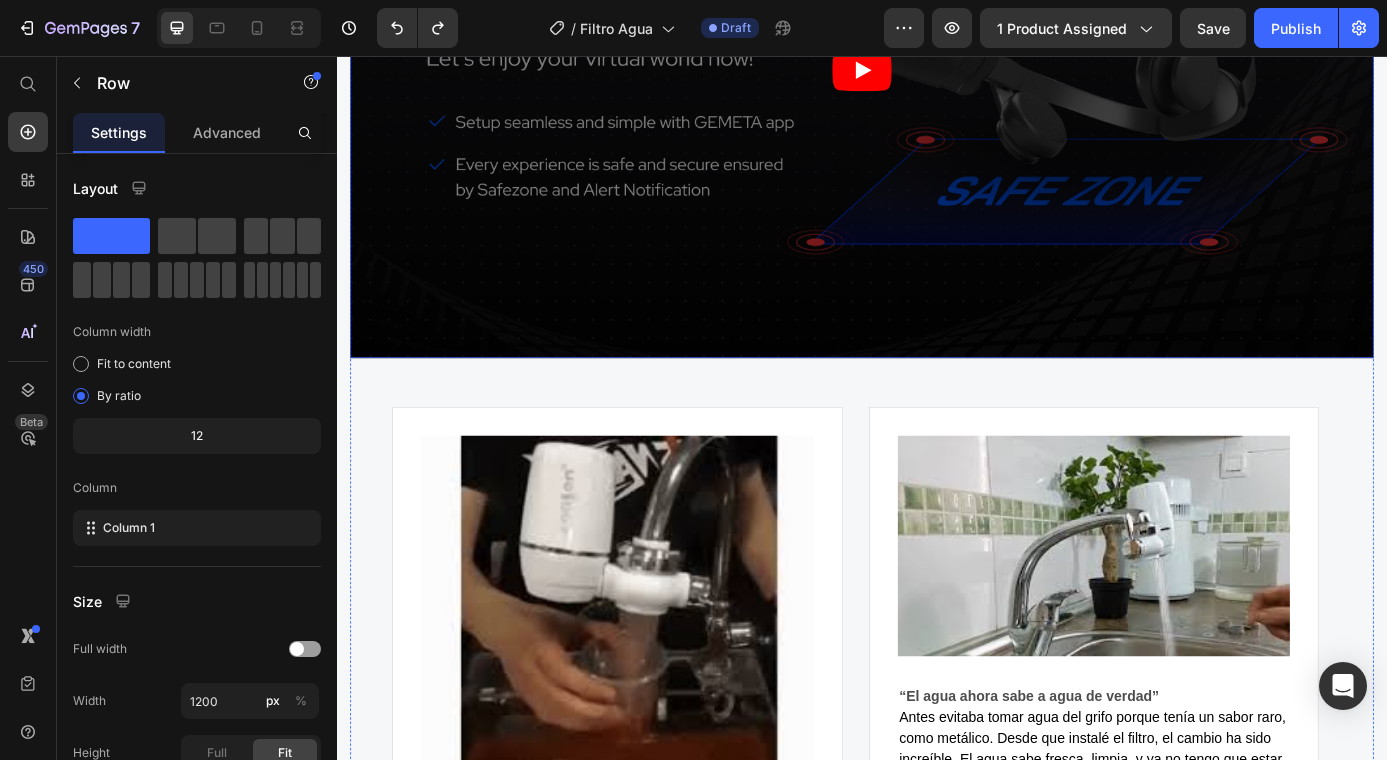 click at bounding box center [937, 72] 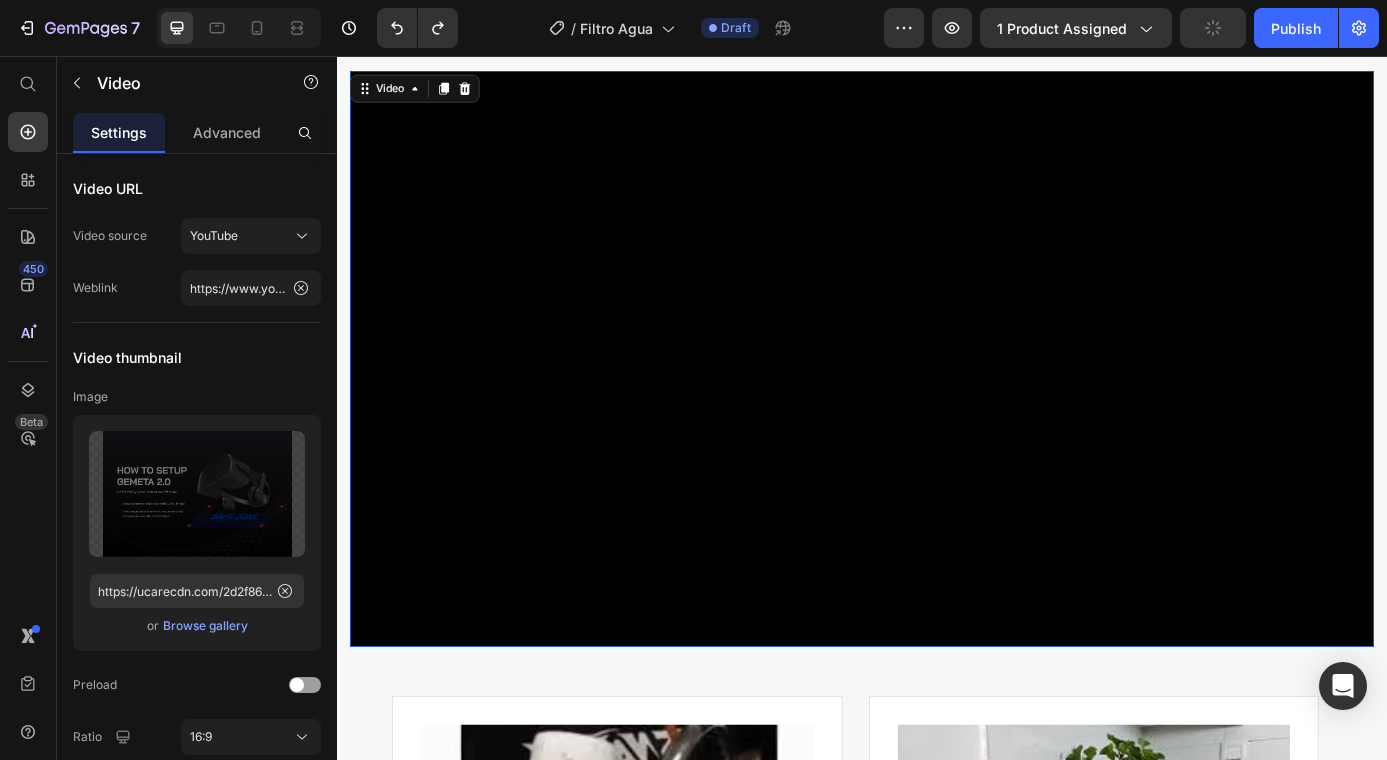 scroll, scrollTop: 2730, scrollLeft: 0, axis: vertical 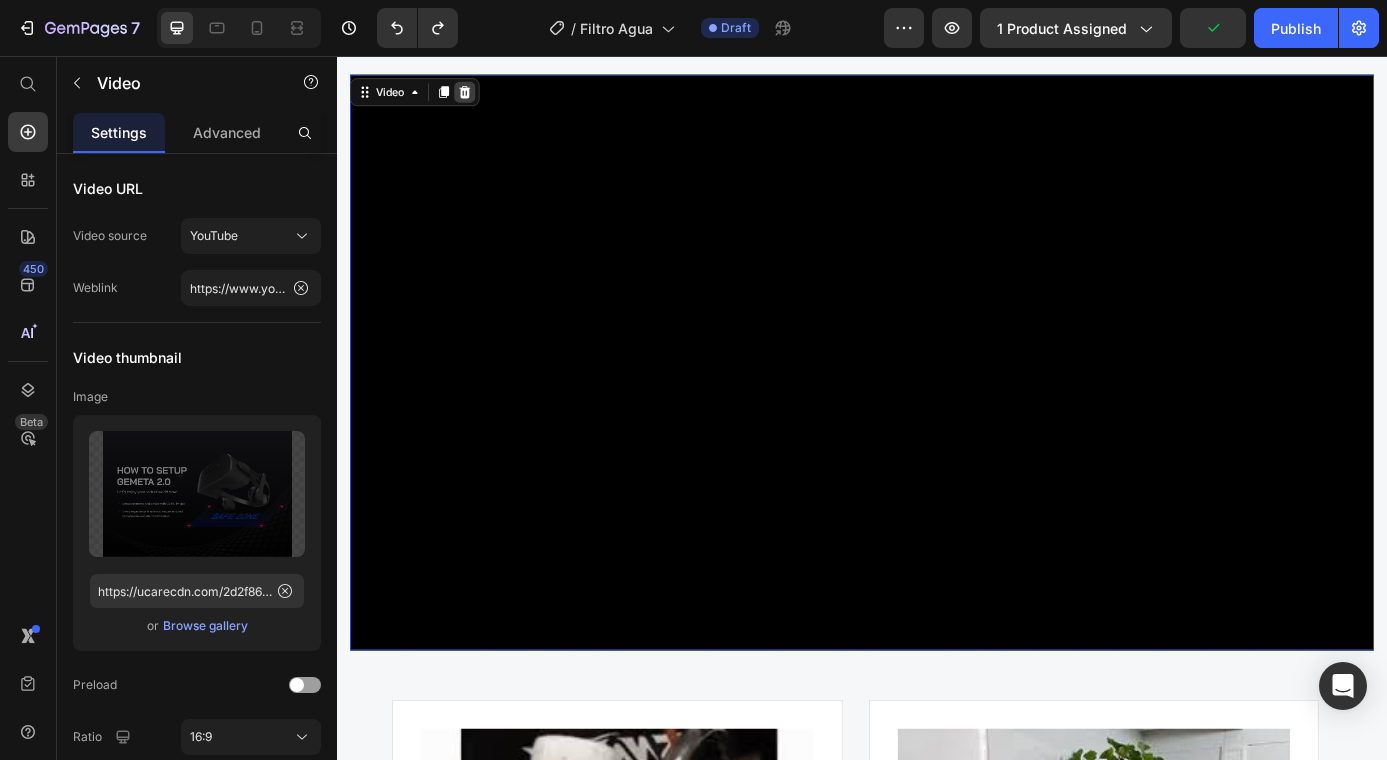 click 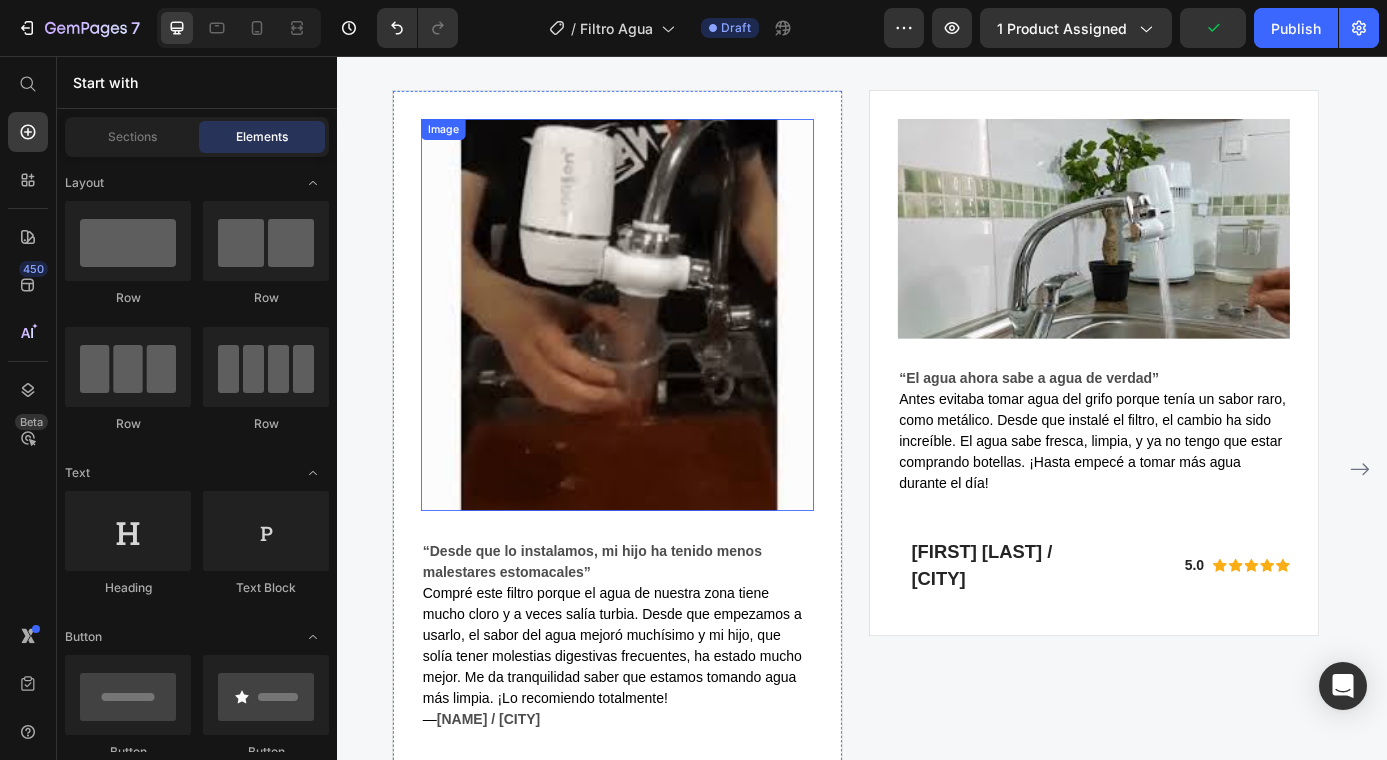 scroll, scrollTop: 2543, scrollLeft: 0, axis: vertical 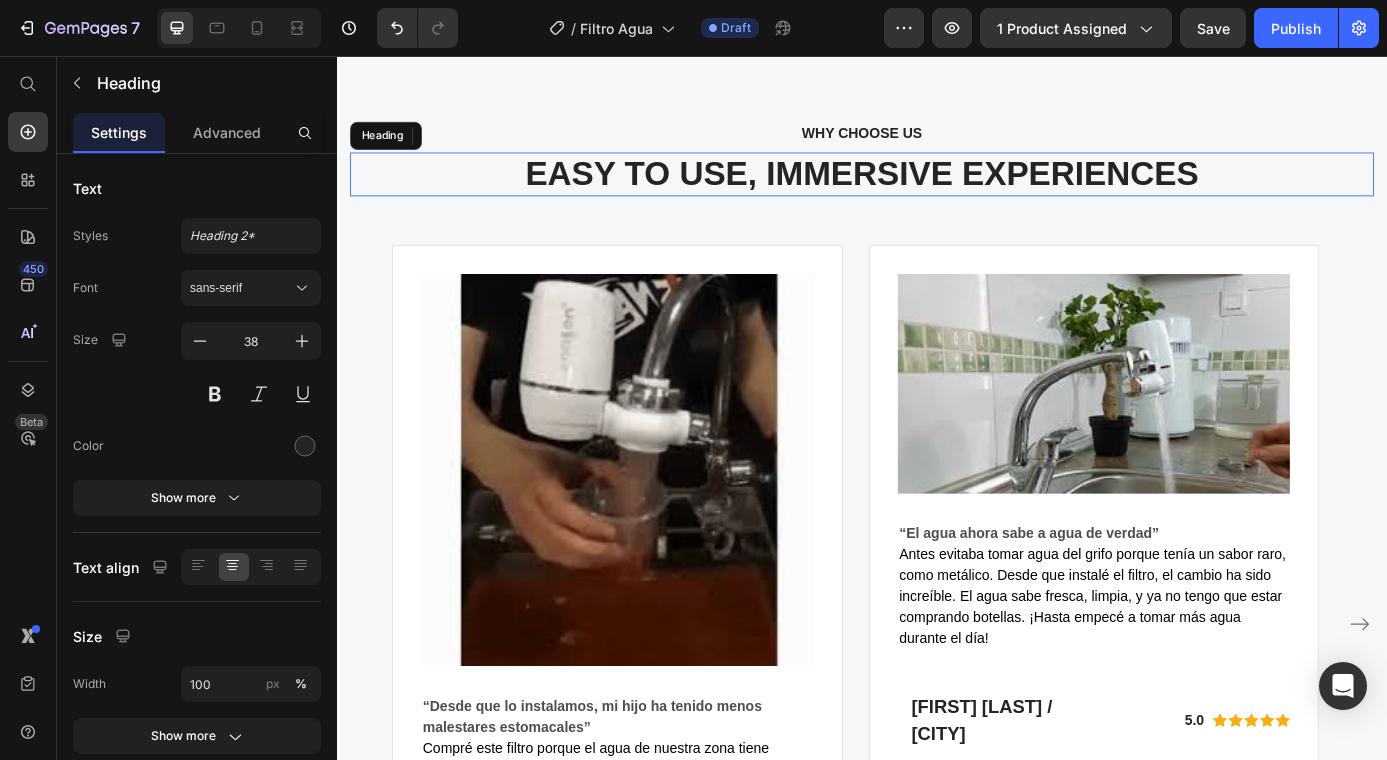 click on "EASY TO USE, IMMERSIVE EXPERIENCES" at bounding box center [937, 191] 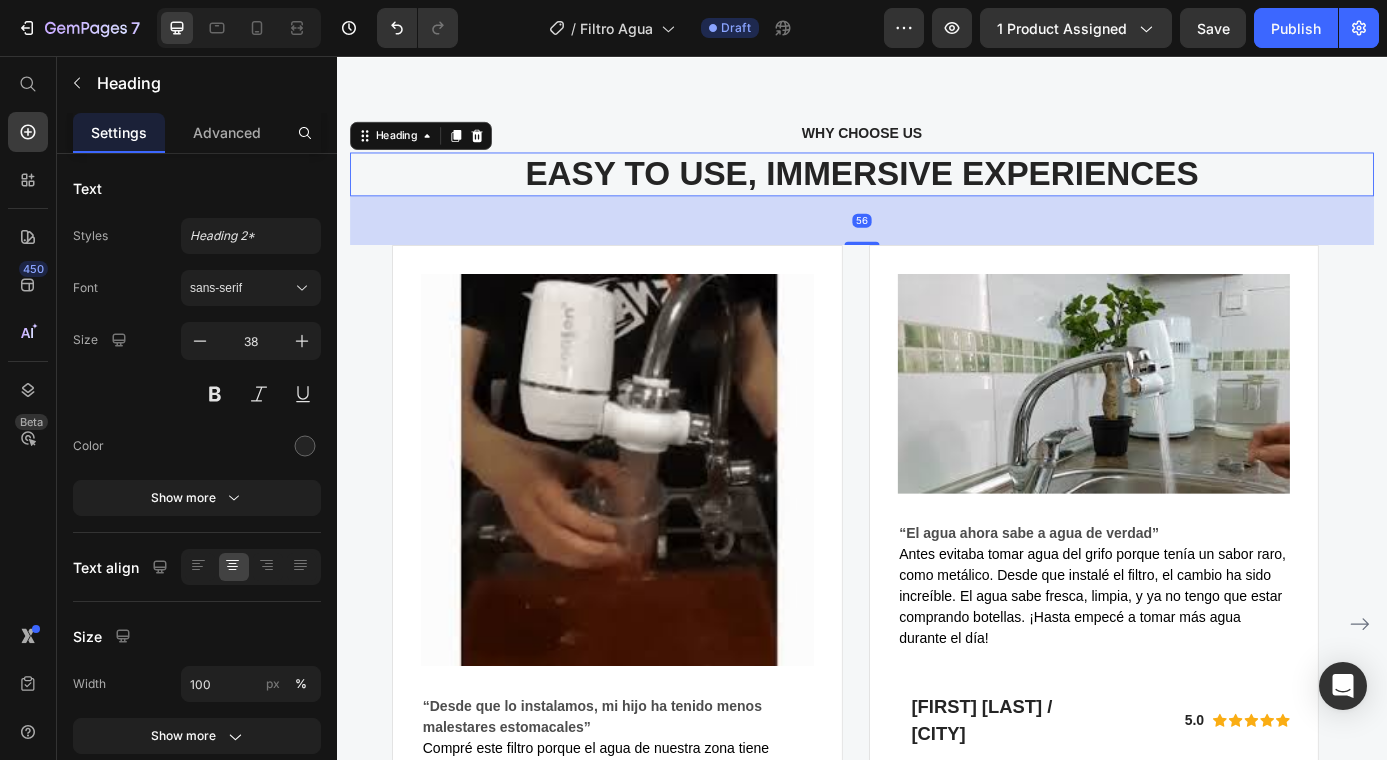 click on "EASY TO USE, IMMERSIVE EXPERIENCES" at bounding box center [937, 191] 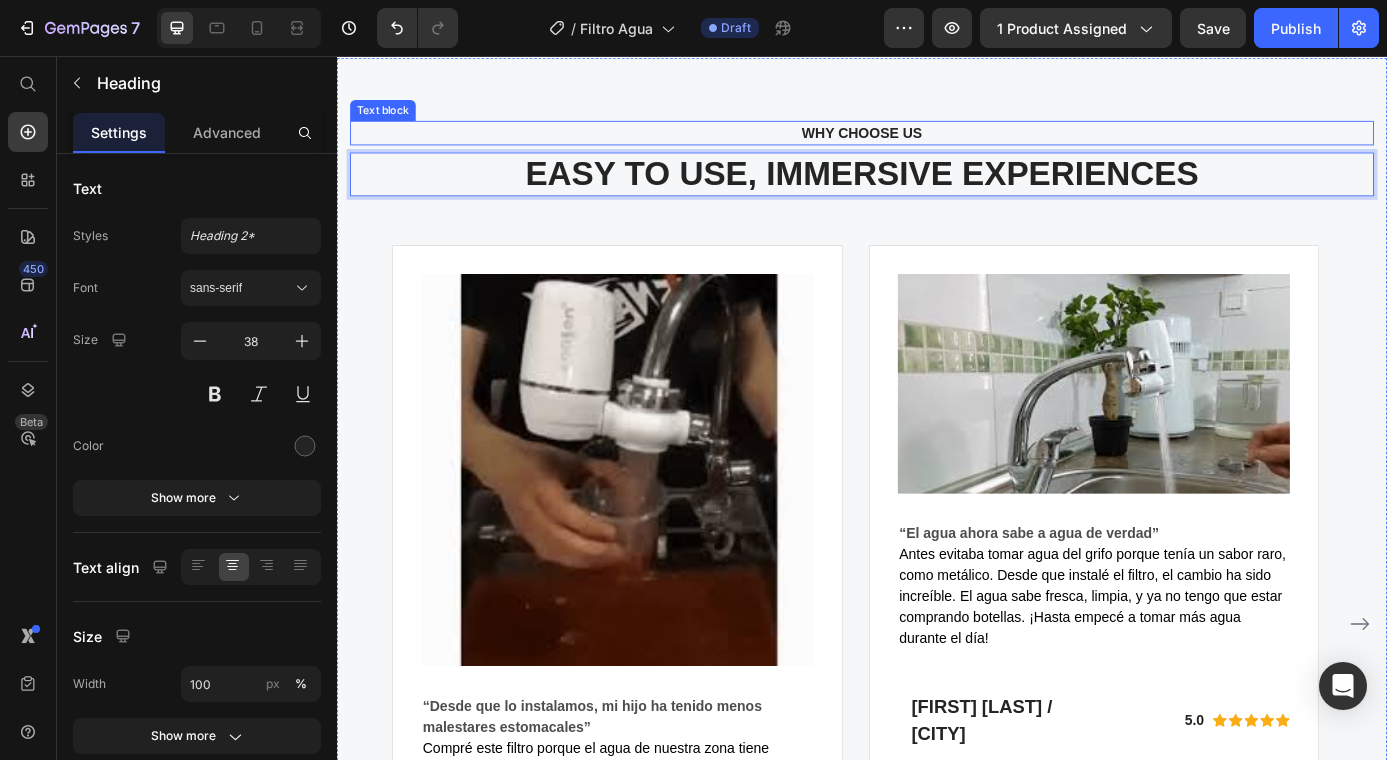 click on "WHY CHOOSE US" at bounding box center (937, 144) 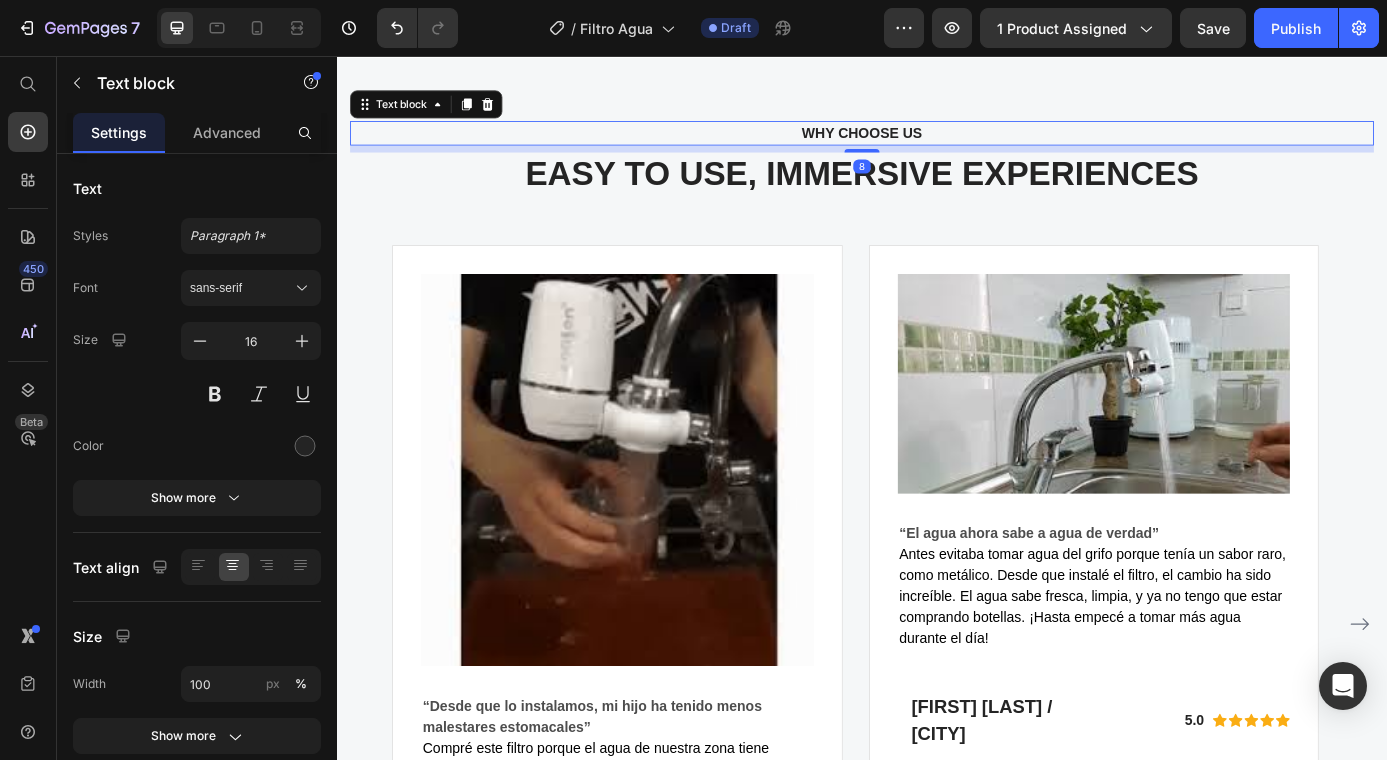 click on "WHY CHOOSE US" at bounding box center (937, 144) 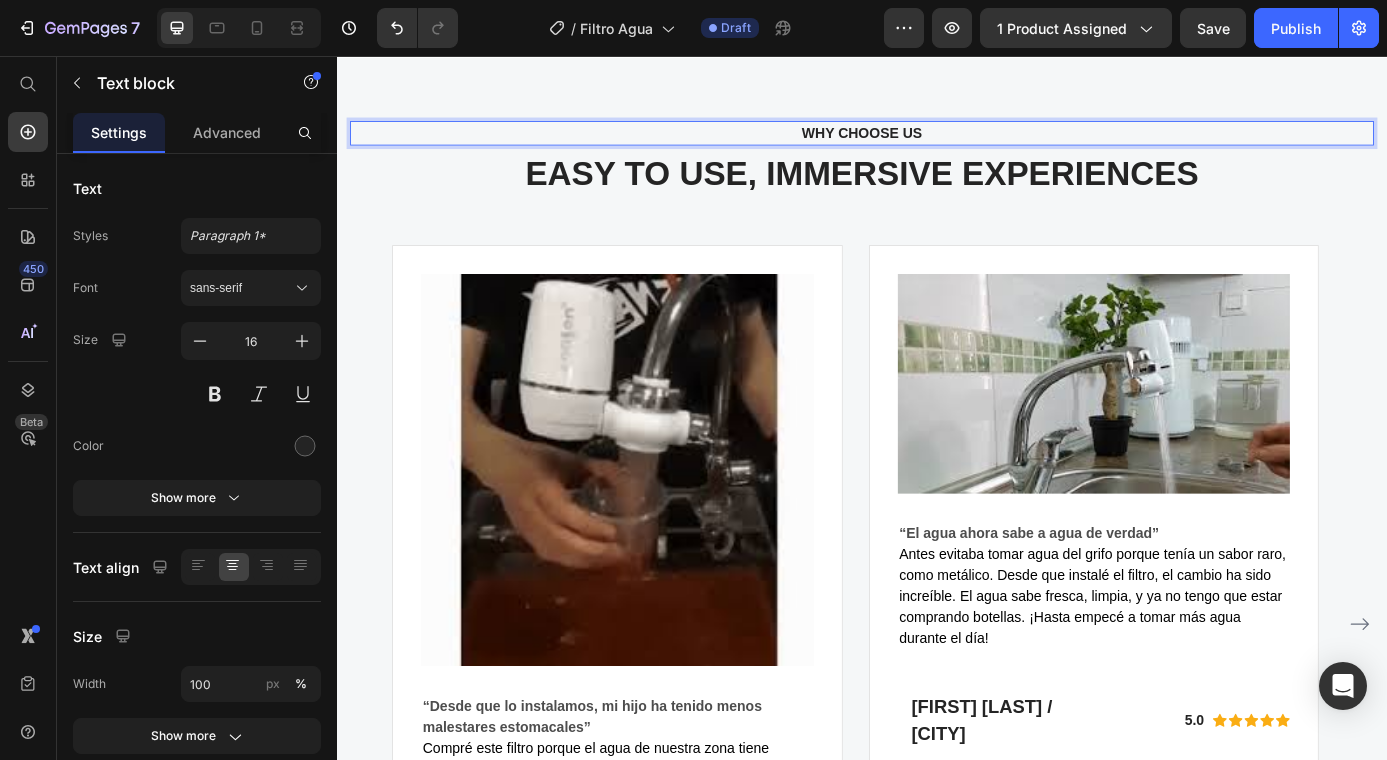 click on "WHY CHOOSE US" at bounding box center [937, 144] 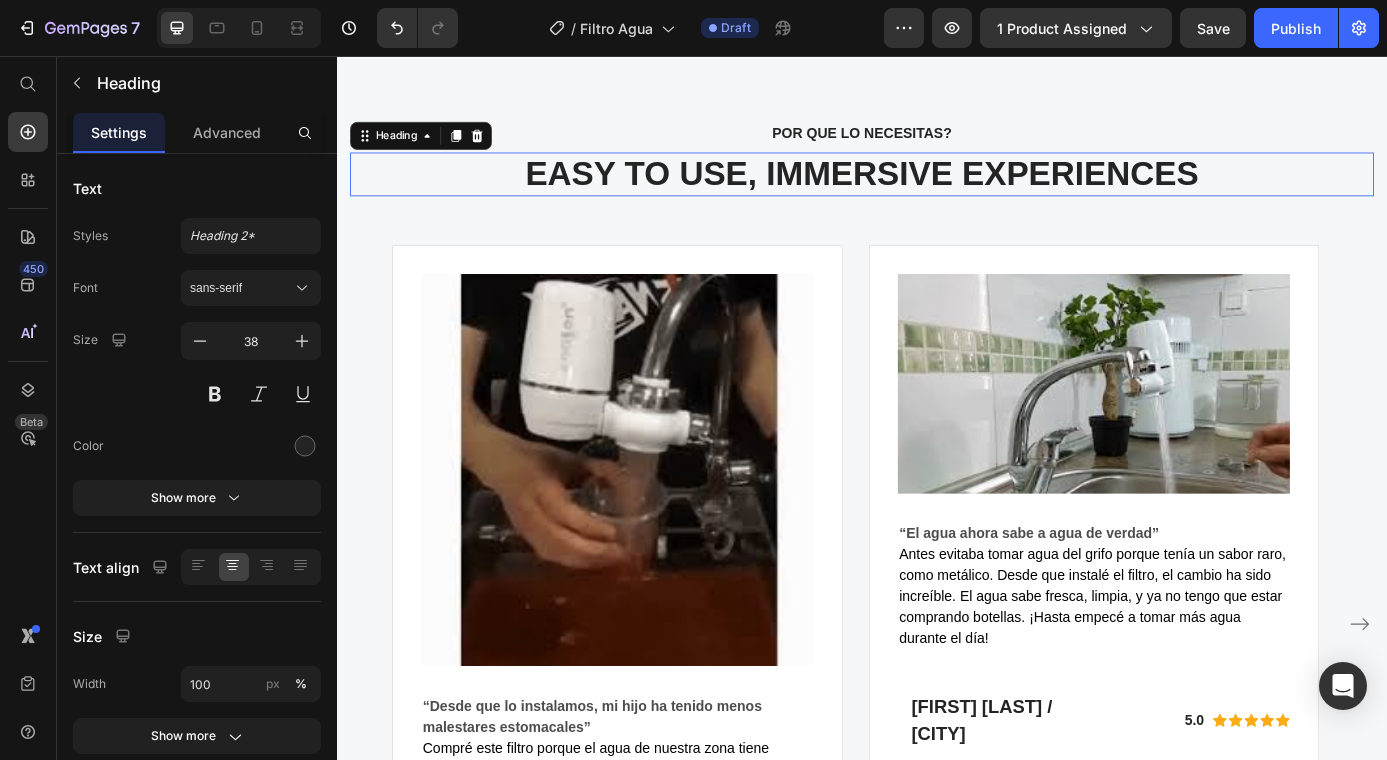 click on "EASY TO USE, IMMERSIVE EXPERIENCES" at bounding box center (937, 191) 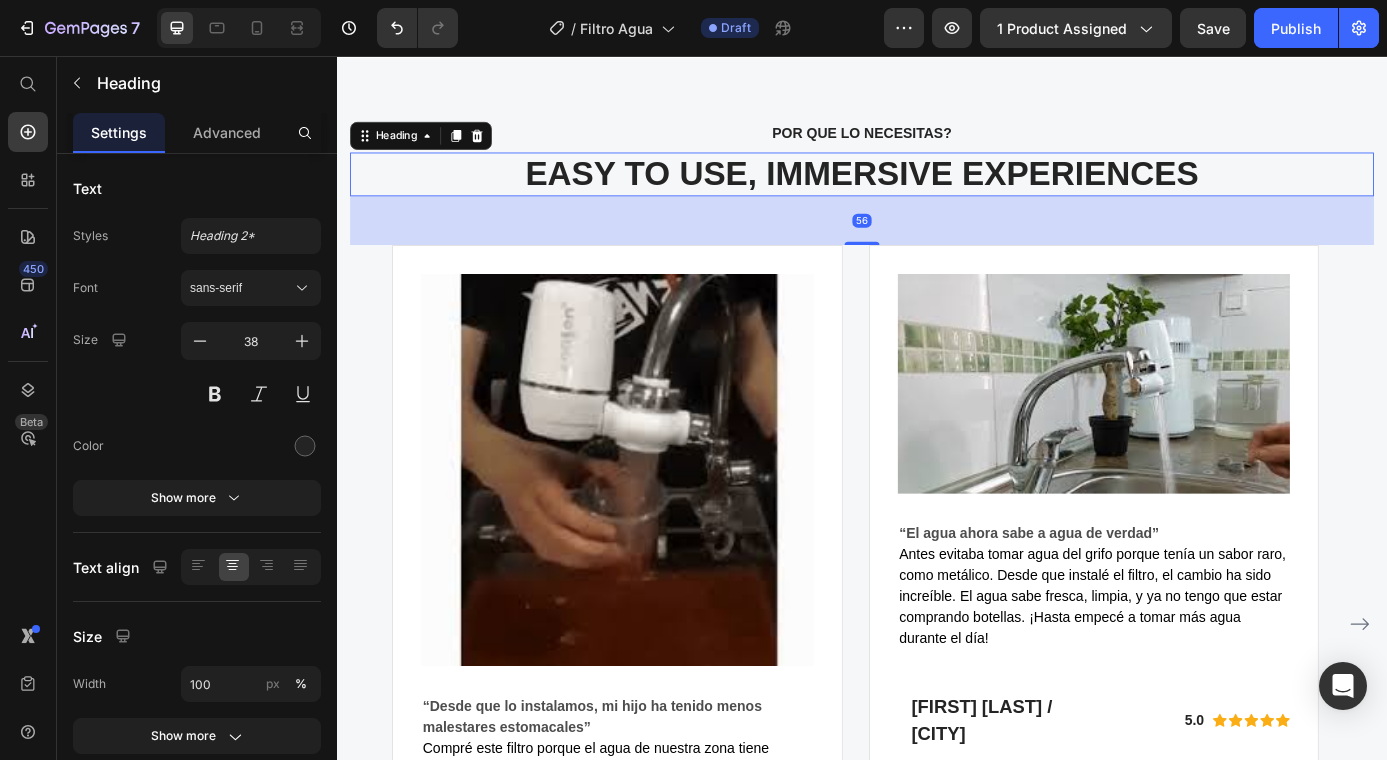click on "EASY TO USE, IMMERSIVE EXPERIENCES" at bounding box center (937, 191) 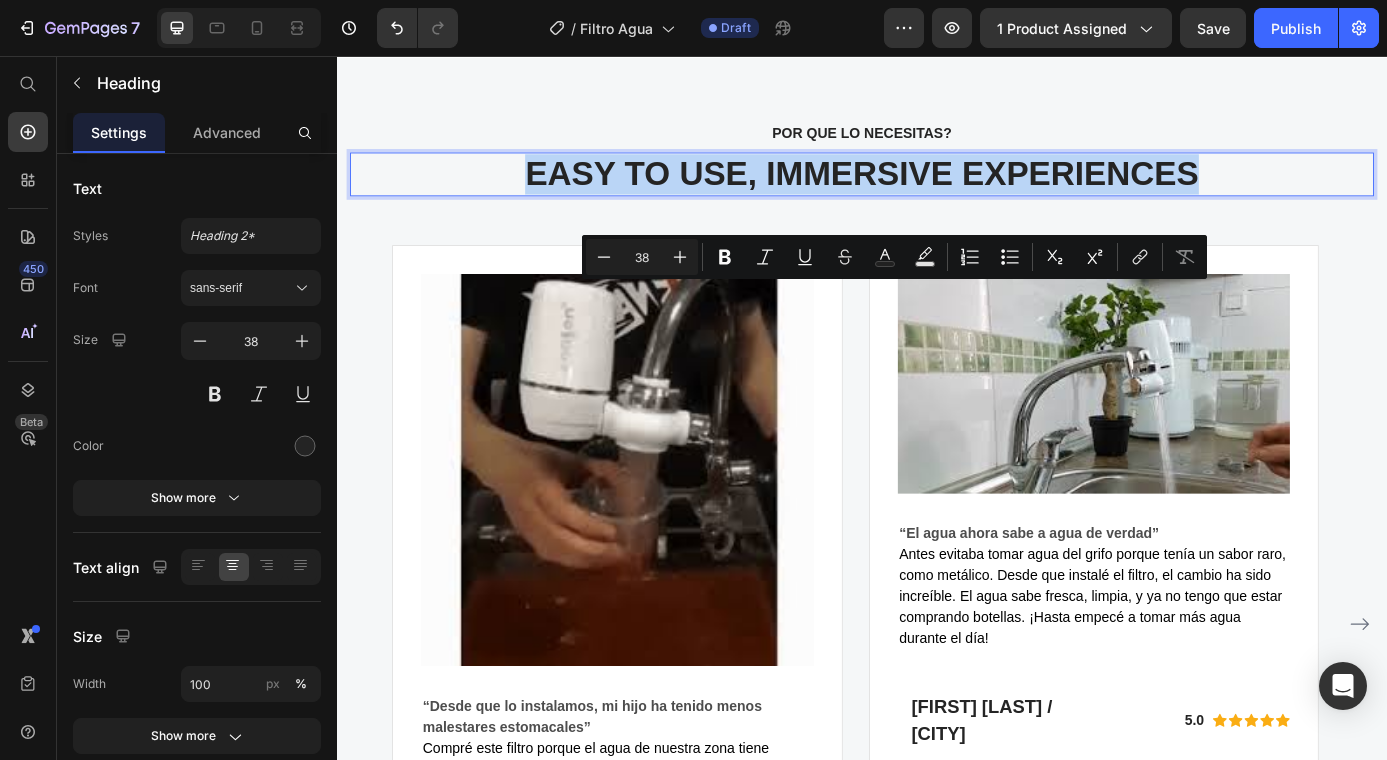 drag, startPoint x: 1323, startPoint y: 343, endPoint x: 537, endPoint y: 334, distance: 786.0515 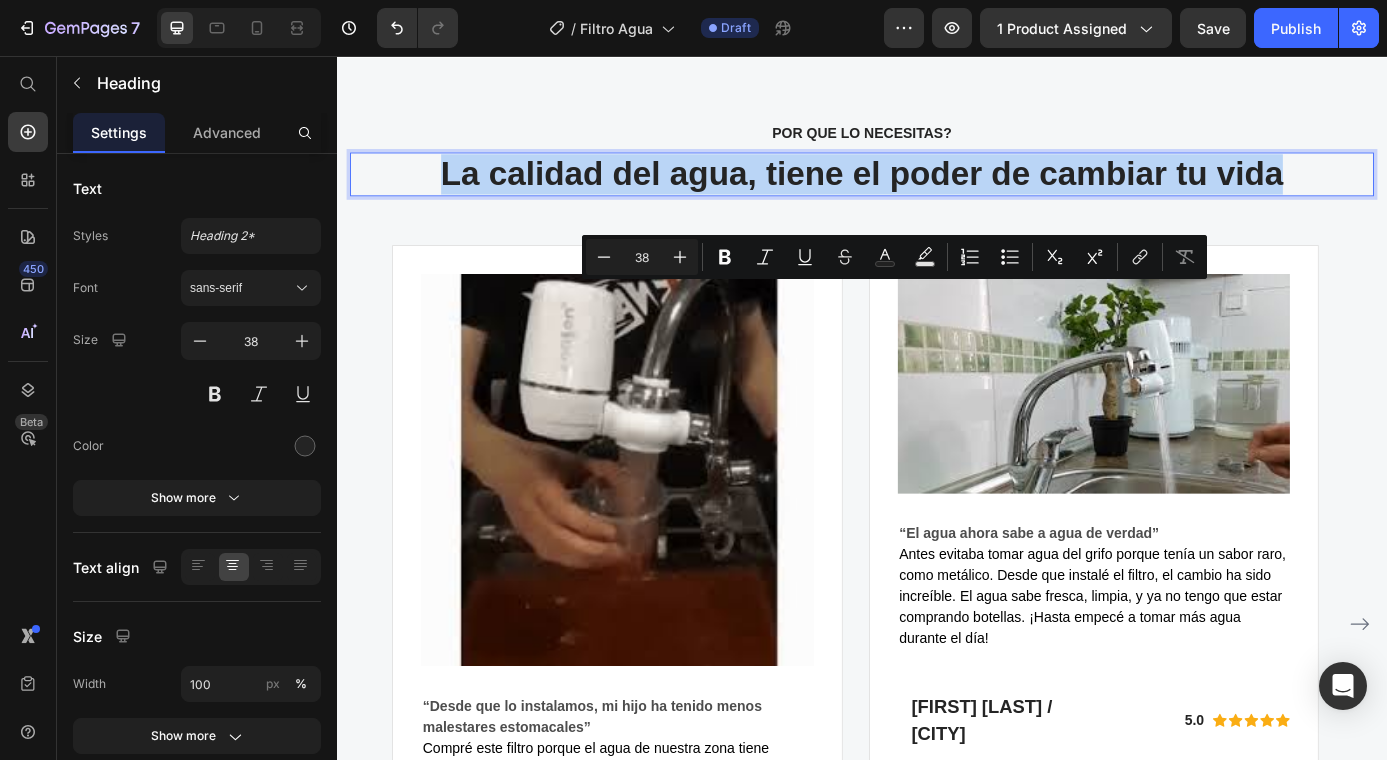 drag, startPoint x: 1414, startPoint y: 343, endPoint x: 408, endPoint y: 349, distance: 1006.0179 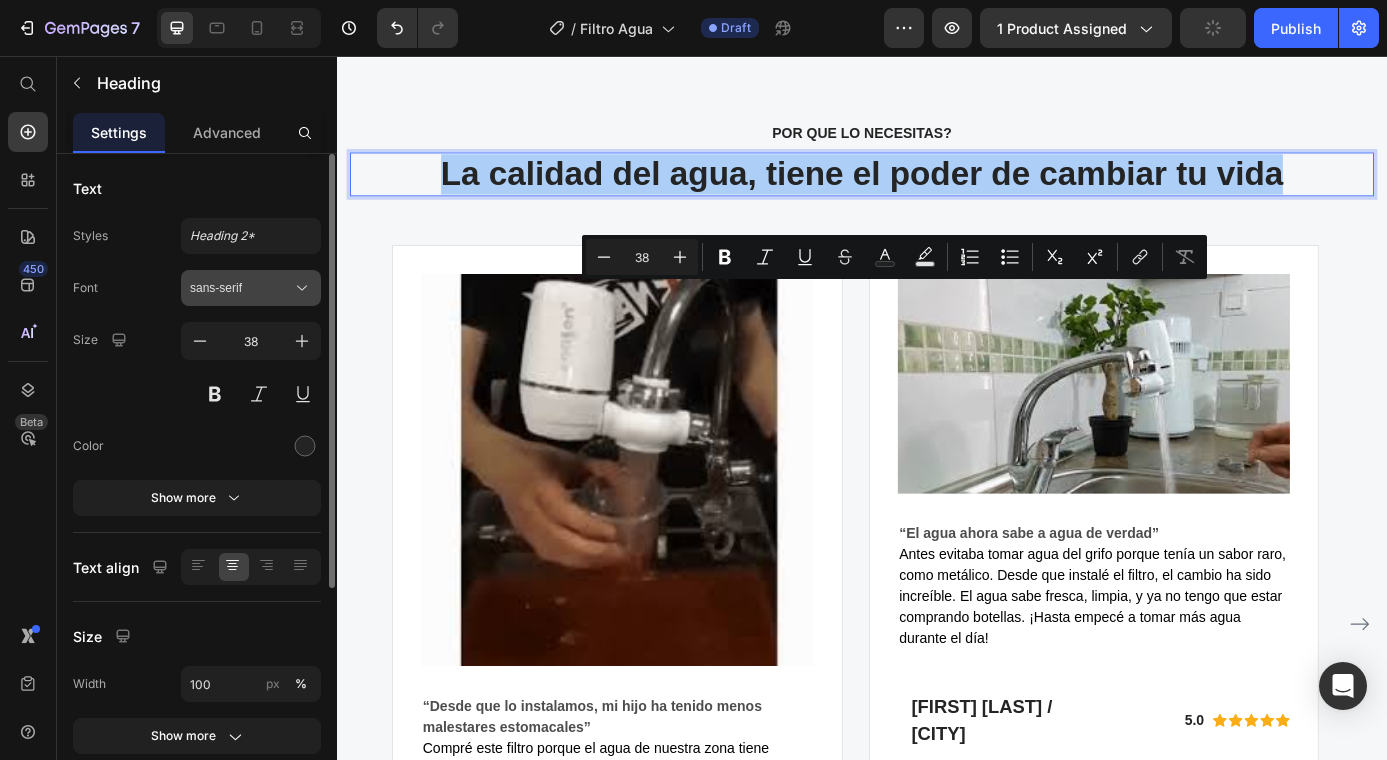click on "sans-serif" at bounding box center [241, 288] 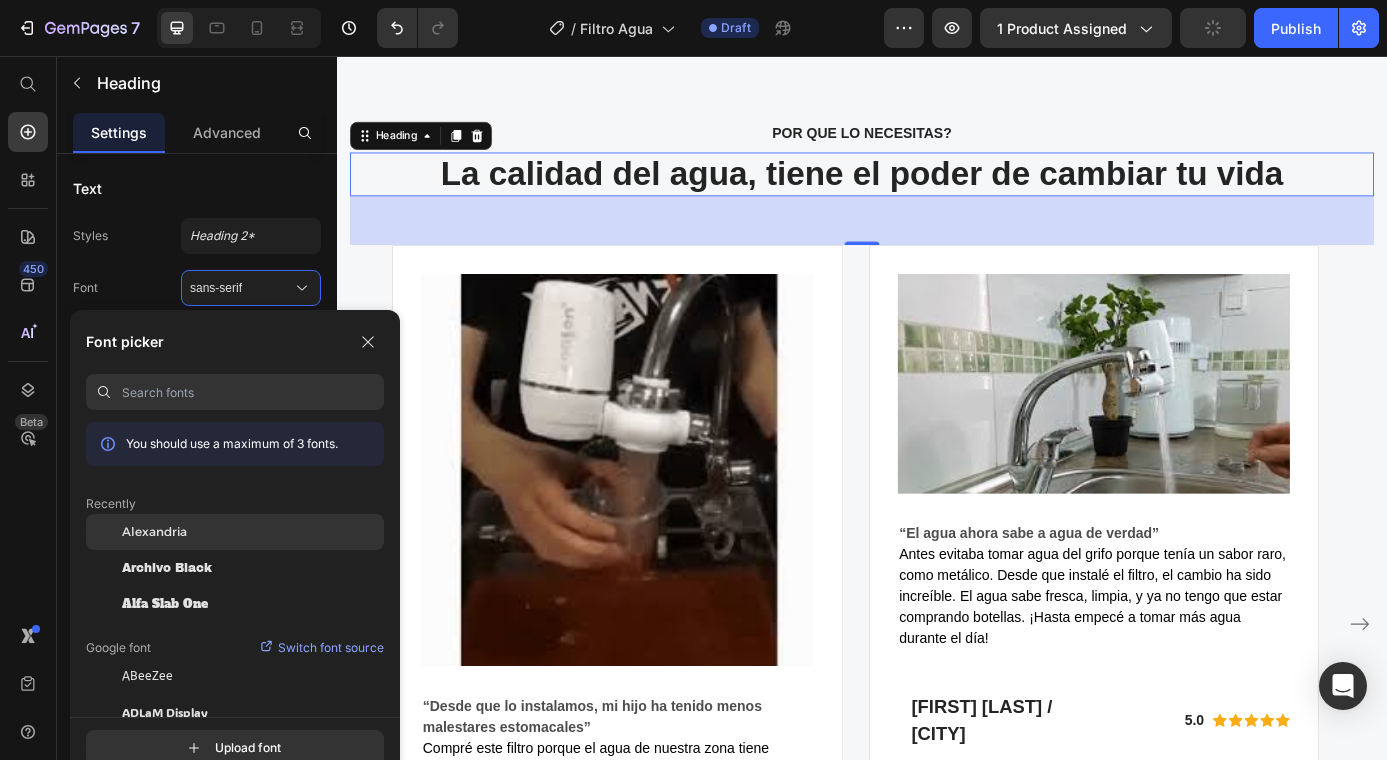 click on "Alexandria" 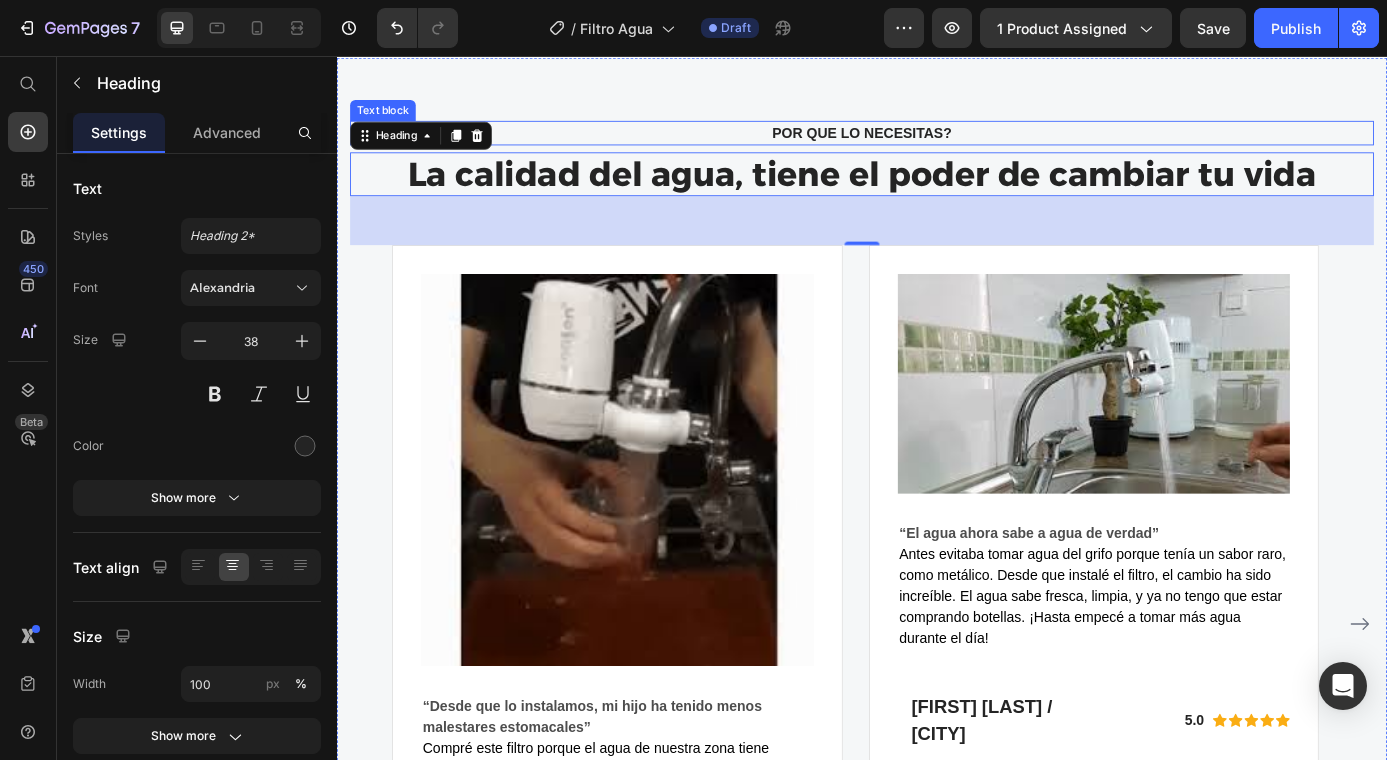 click on "Por que lo necesitas?" at bounding box center (937, 144) 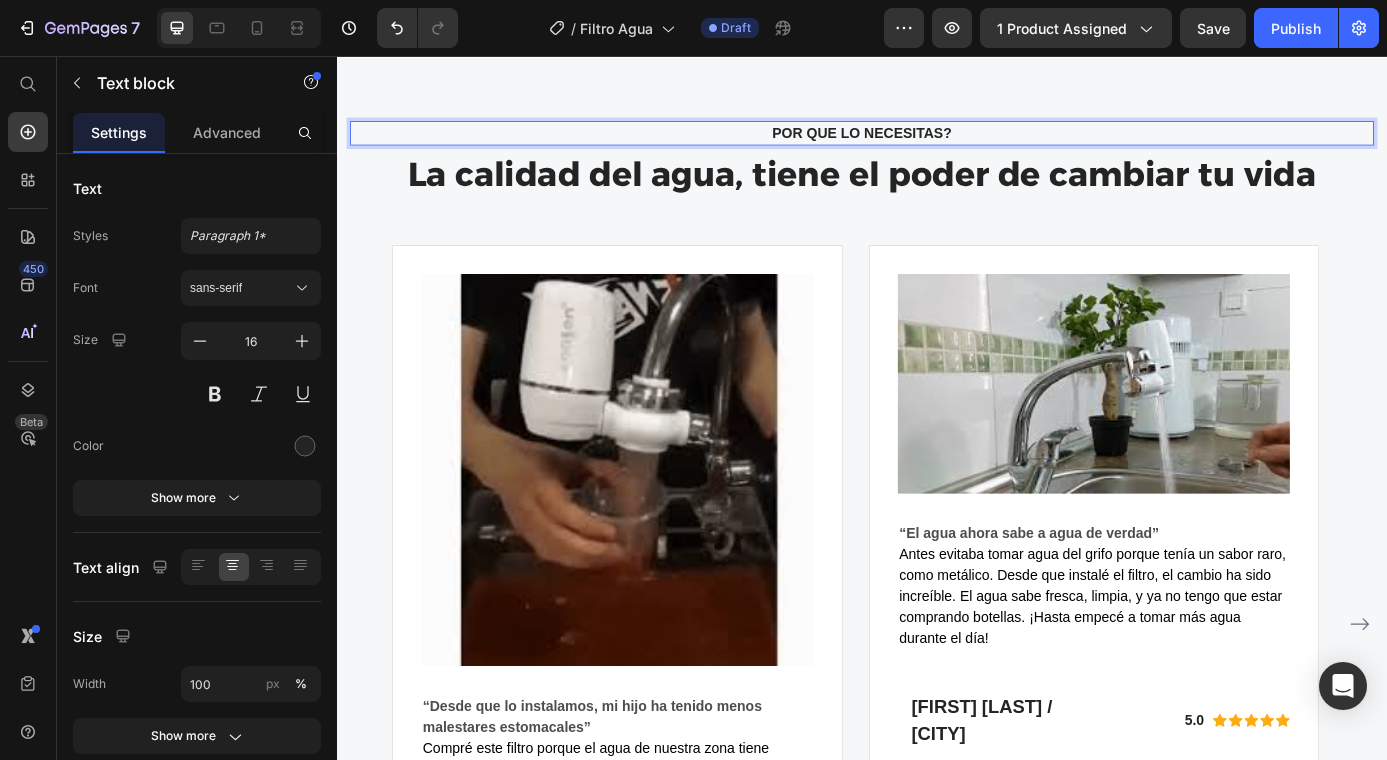 click on "Por que lo necesitas?" at bounding box center (937, 144) 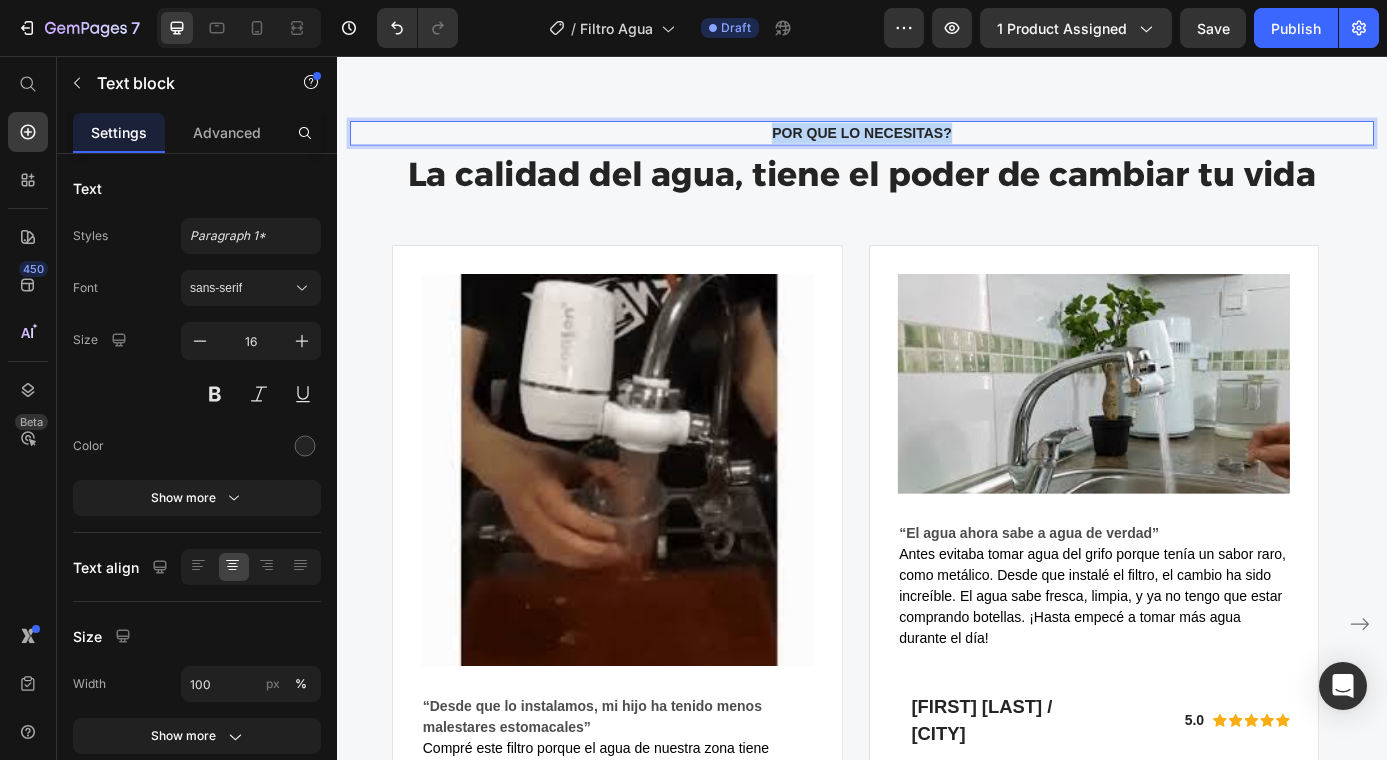 drag, startPoint x: 1065, startPoint y: 290, endPoint x: 713, endPoint y: 290, distance: 352 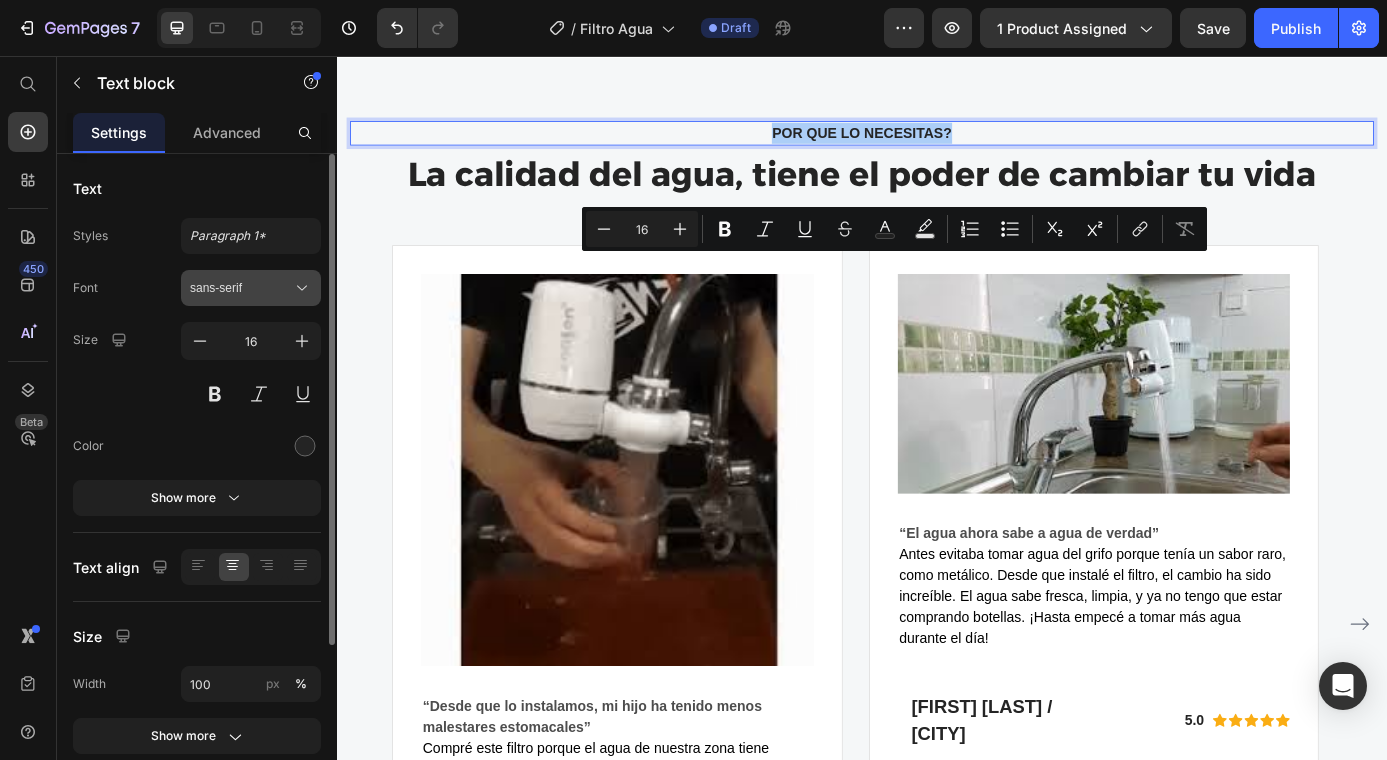 click on "sans-serif" at bounding box center [241, 288] 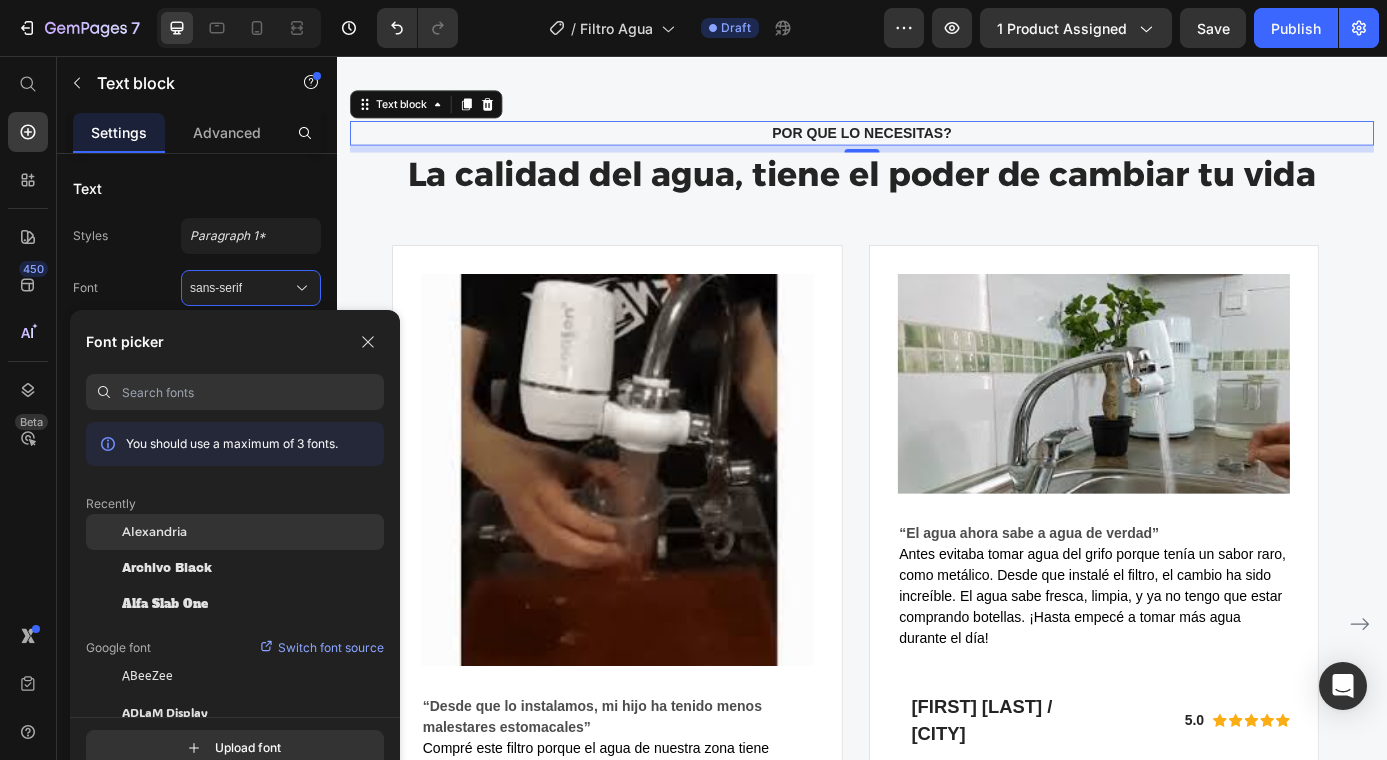 click on "Alexandria" 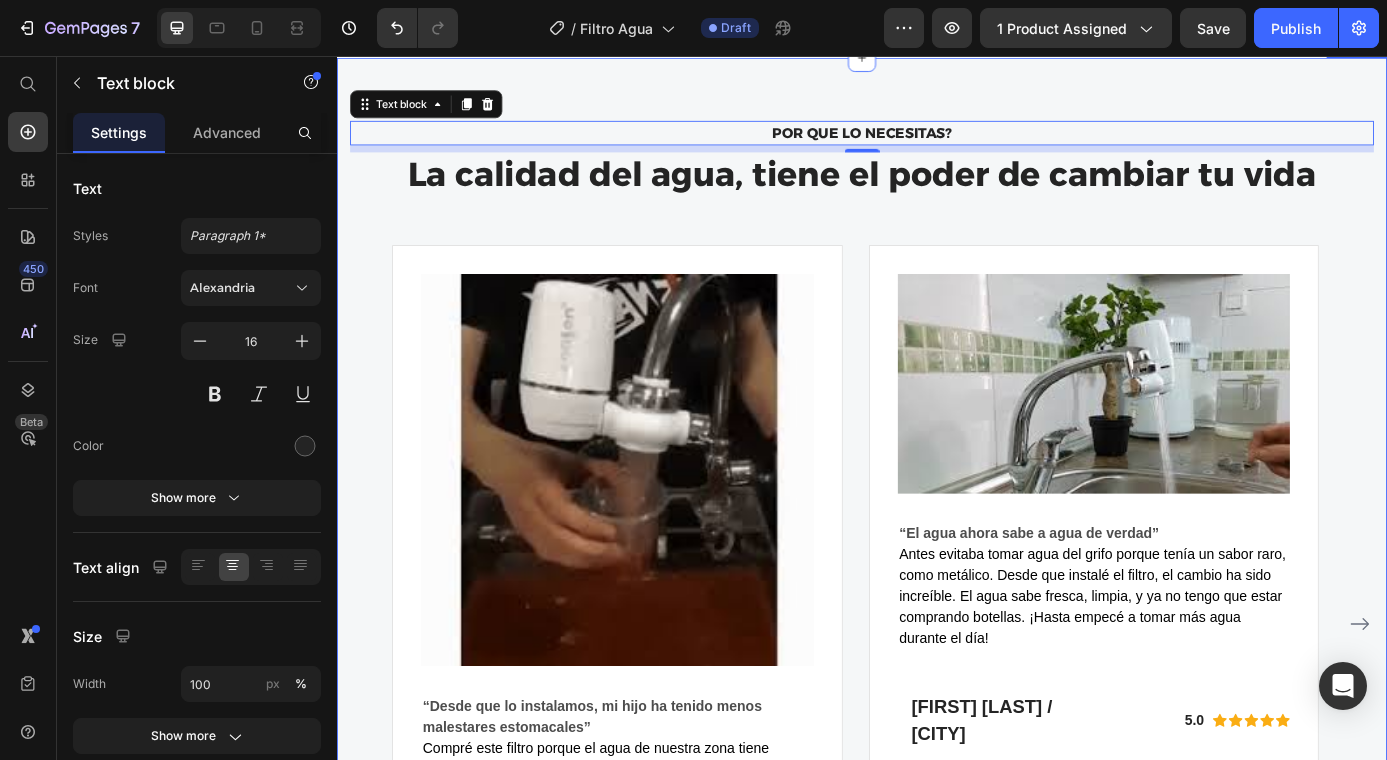 click on "Por que lo necesitas? Text block   8 La calidad del agua, tiene el poder de cambiar tu vida Heading
Image “Desde que lo instalamos, mi hijo ha tenido menos malestares estomacales” Compré este filtro porque el agua de nuestra zona tiene mucho cloro y a veces salía turbia. Desde que empezamos a usarlo, el sabor del agua mejoró muchísimo y mi hijo, que solía tener molestias digestivas frecuentes, ha estado mucho mejor. Me da tranquilidad saber que estamos tomando agua más limpia. ¡Lo recomiendo totalmente! —  [NAME] / [CITY] Text block   [NAME] Heading 5.0 Text block
Icon
Icon
Icon
Icon
Icon Icon List Hoz Row Row Row Image “El agua ahora sabe a agua de verdad” Text block [NAME]/[CITY] Heading 5.0 Text block
Icon
Icon
Icon
Icon
Icon Icon List Hoz Row Row Row Image Text block [NAME] 5.0" at bounding box center (937, 634) 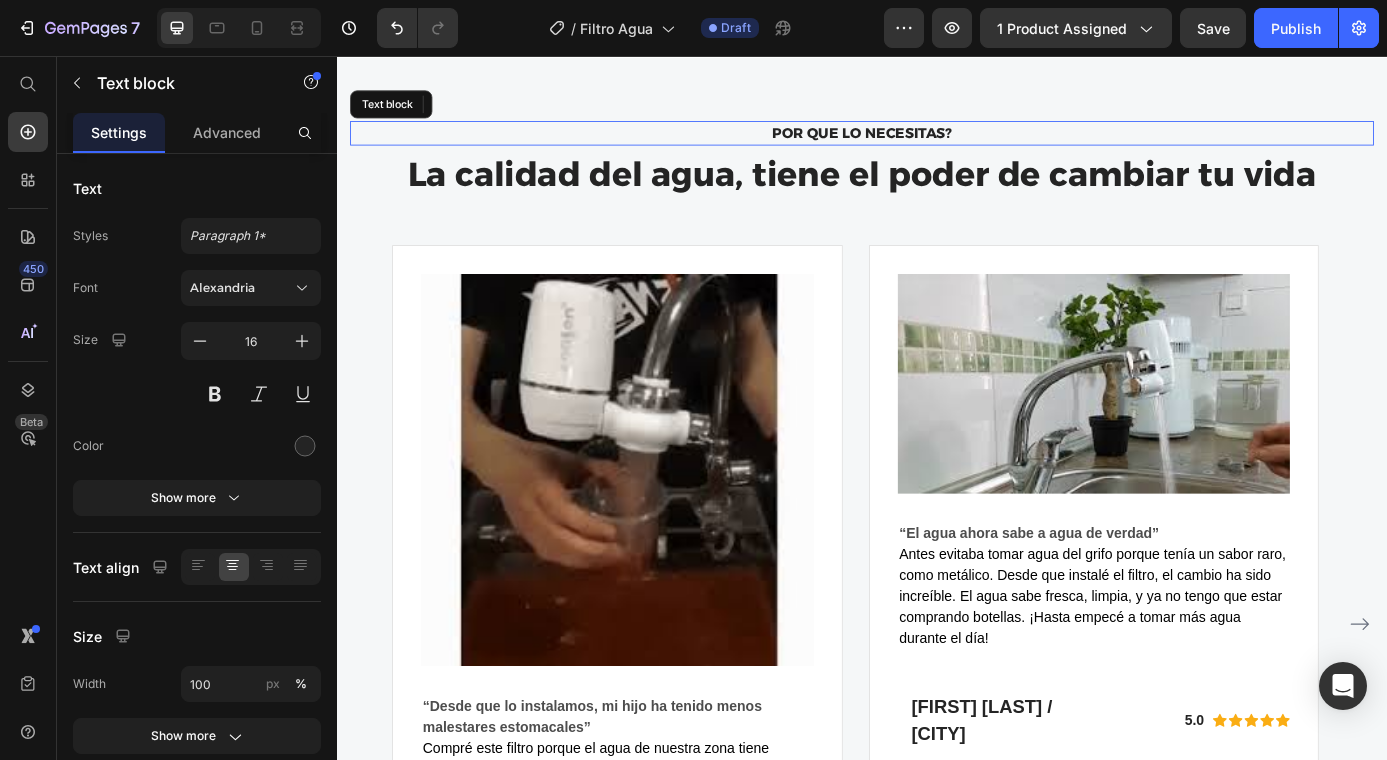 click on "Por que lo necesitas?" at bounding box center [937, 144] 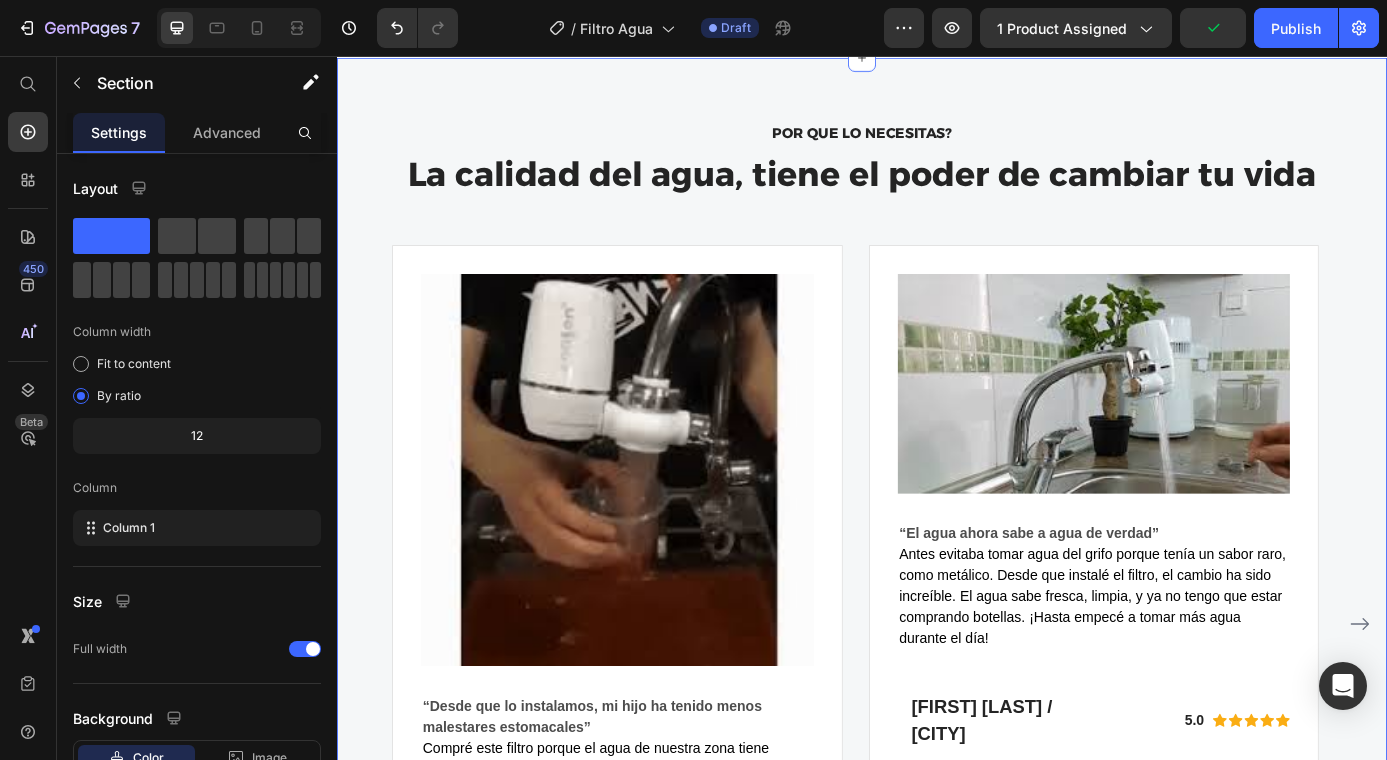 click on "Por que lo necesitas? Text block   8 La calidad del agua, tiene el poder de cambiar tu vida Heading
Image “Desde que lo instalamos, mi hijo ha tenido menos malestares estomacales” Compré este filtro porque el agua de nuestra zona tiene mucho cloro y a veces salía turbia. Desde que empezamos a usarlo, el sabor del agua mejoró muchísimo y mi hijo, que solía tener molestias digestivas frecuentes, ha estado mucho mejor. Me da tranquilidad saber que estamos tomando agua más limpia. ¡Lo recomiendo totalmente! —  [NAME] / [CITY] Text block   [NAME] Heading 5.0 Text block
Icon
Icon
Icon
Icon
Icon Icon List Hoz Row Row Row Image “El agua ahora sabe a agua de verdad” Text block [NAME]/[CITY] Heading 5.0 Text block
Icon
Icon
Icon
Icon
Icon Icon List Hoz Row Row Row Image Text block [NAME] 5.0" at bounding box center (937, 634) 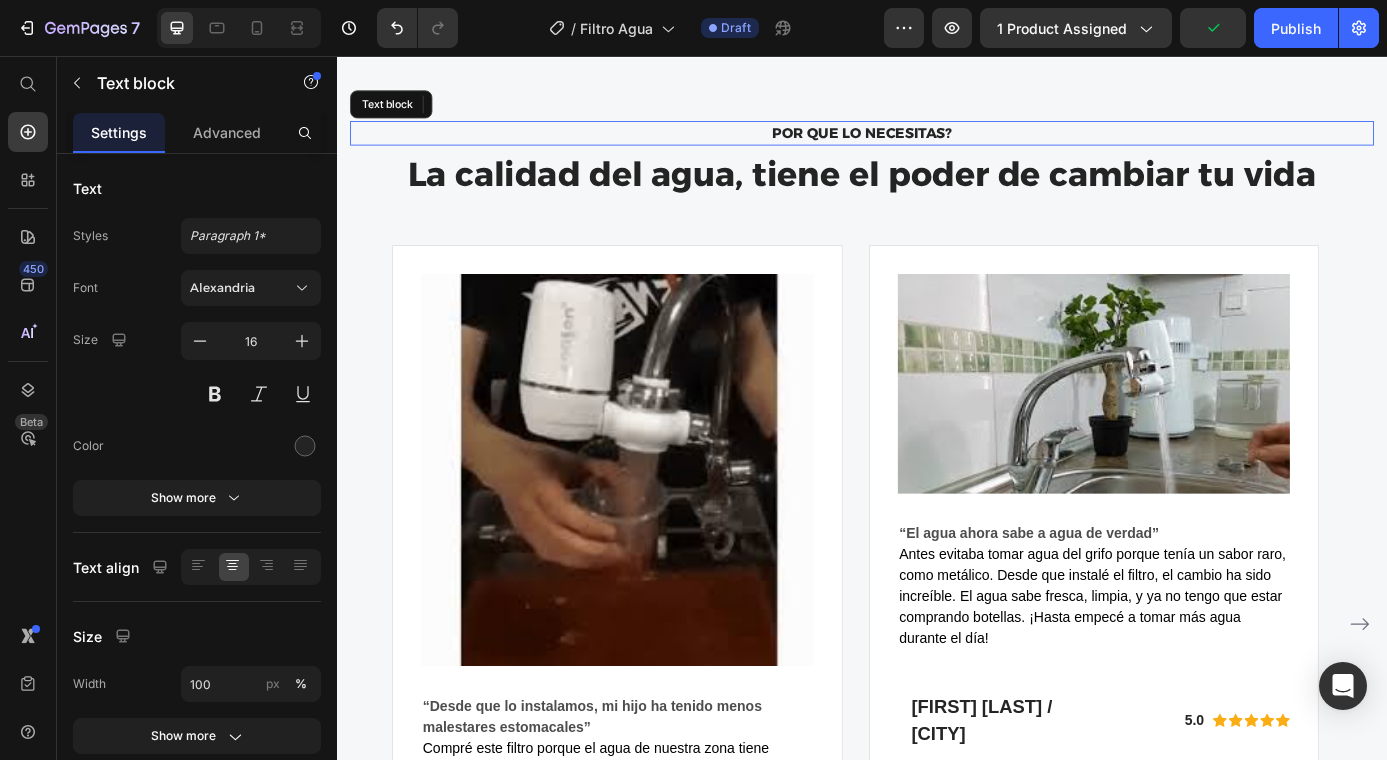 click on "Por que lo necesitas?" at bounding box center (937, 144) 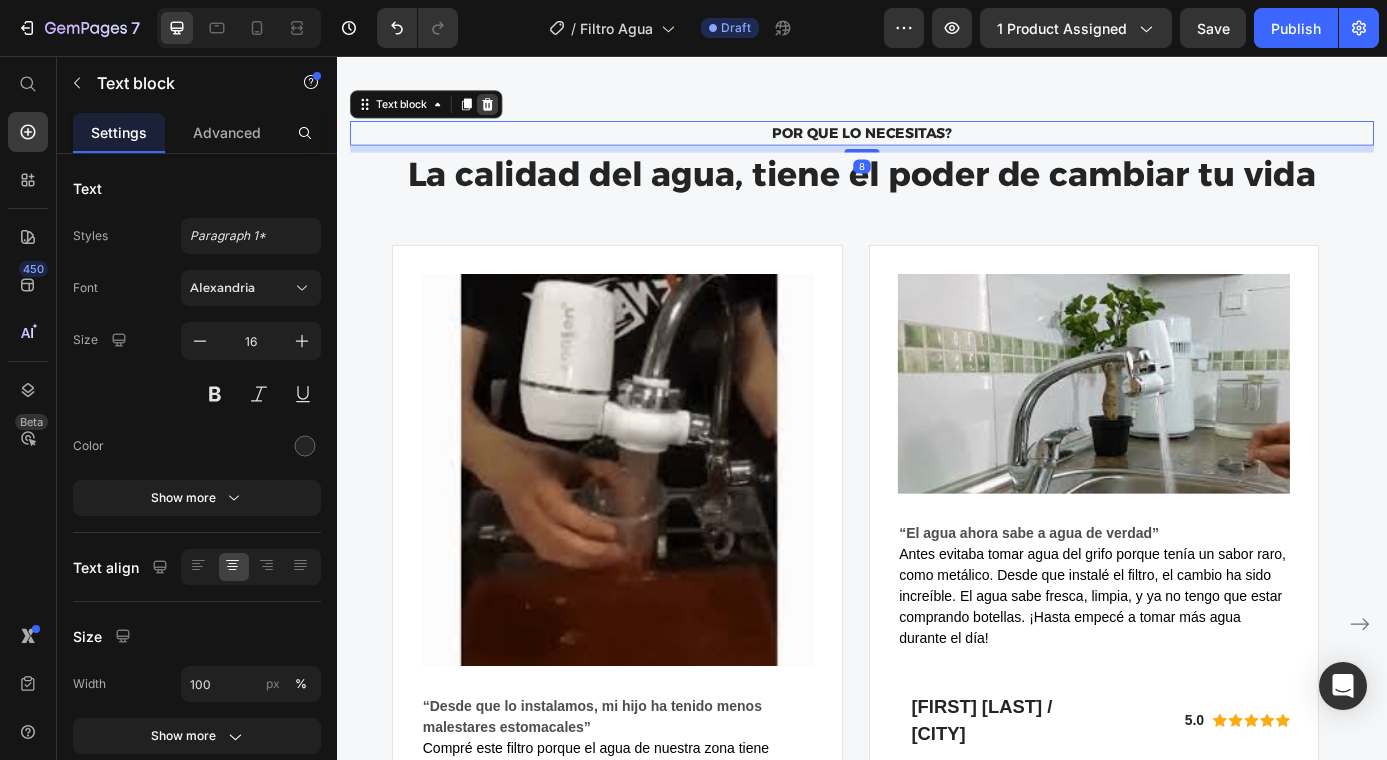 click 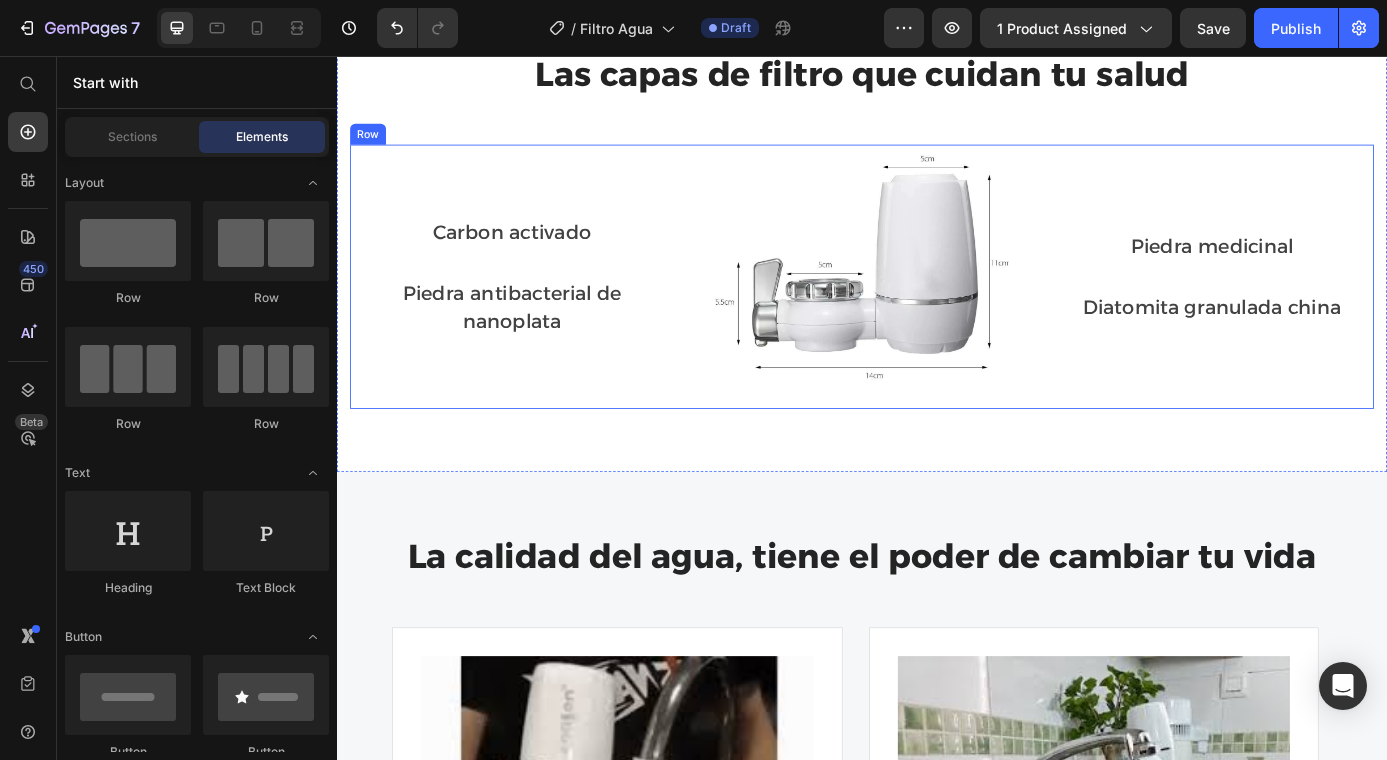 scroll, scrollTop: 2268, scrollLeft: 0, axis: vertical 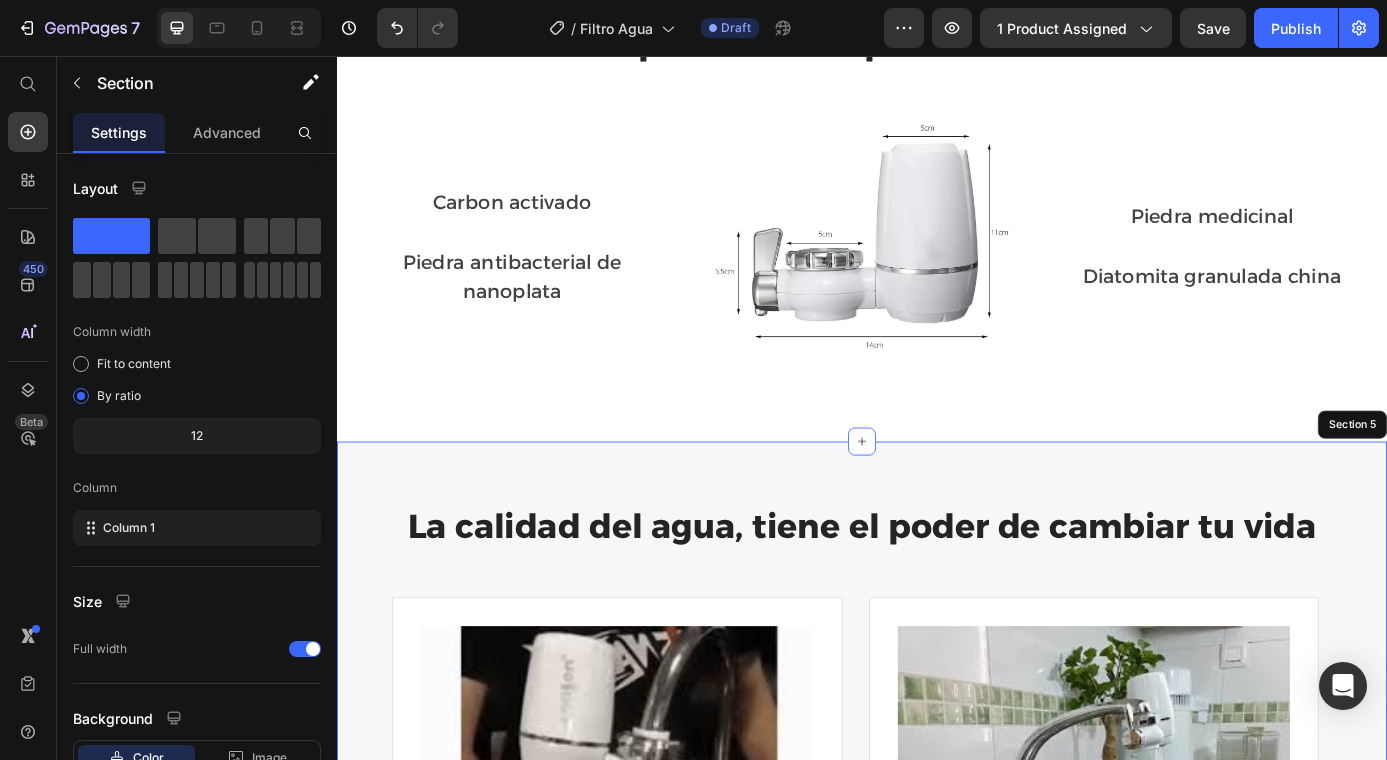 click on "La calidad del agua, tiene el poder de cambiar tu vida Heading
Image “Desde que lo instalamos, mi hijo ha tenido menos malestares estomacales” Compré este filtro porque el agua de nuestra zona tiene mucho cloro y a veces salía turbia. Desde que empezamos a usarlo, el sabor del agua mejoró muchísimo y mi hijo, que solía tener molestias digestivas frecuentes, ha estado mucho mejor. Me da tranquilidad saber que estamos tomando agua más limpia. ¡Lo recomiendo totalmente! —  [NAME] / [CITY] Text block   [NAME] Heading 5.0 Text block
Icon
Icon
Icon
Icon
Icon Icon List Hoz Row Row Row Image “El agua ahora sabe a agua de verdad” Text block [NAME]/[CITY] Heading 5.0 Text block
Icon
Icon
Icon
Icon
Icon Icon List Hoz Row Row Row Image Text block [NAME] Heading 5.0 Text block" at bounding box center [937, 1054] 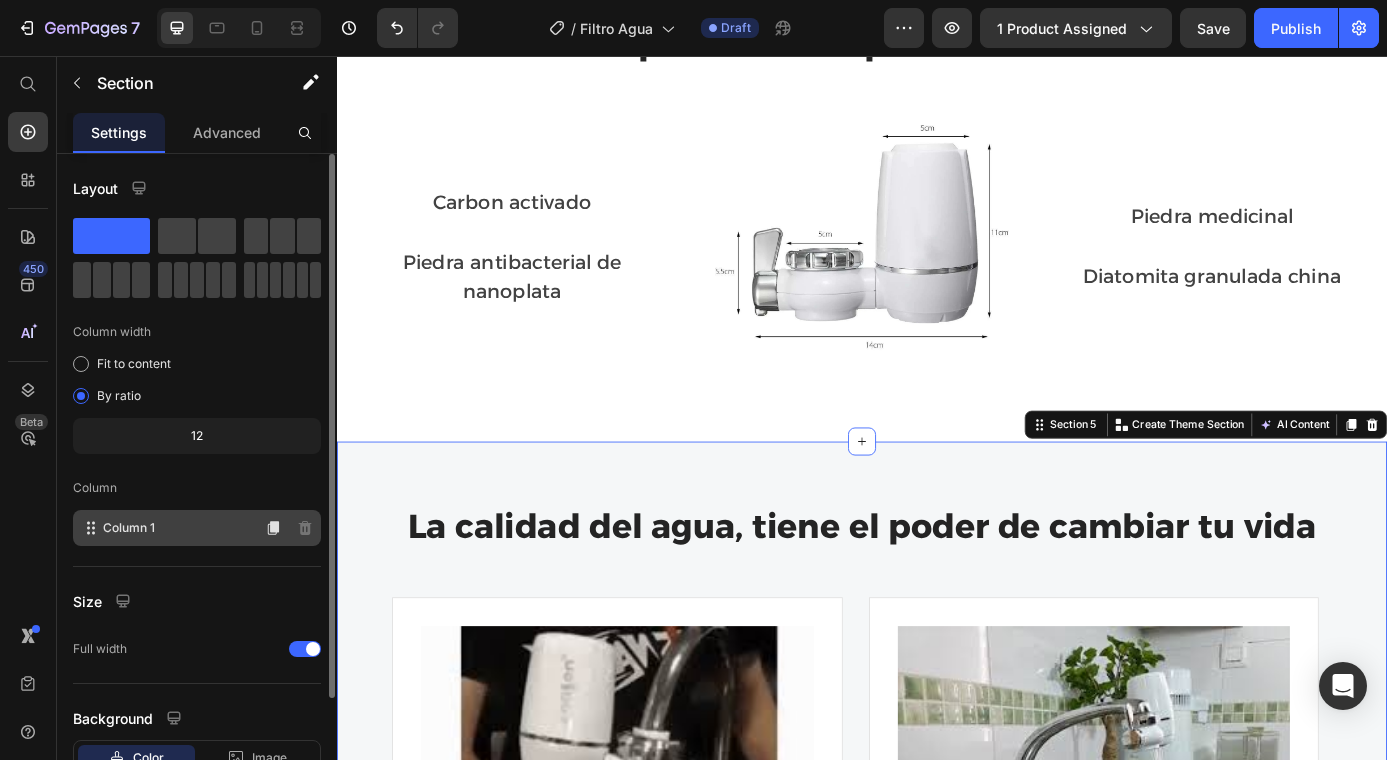 scroll, scrollTop: 145, scrollLeft: 0, axis: vertical 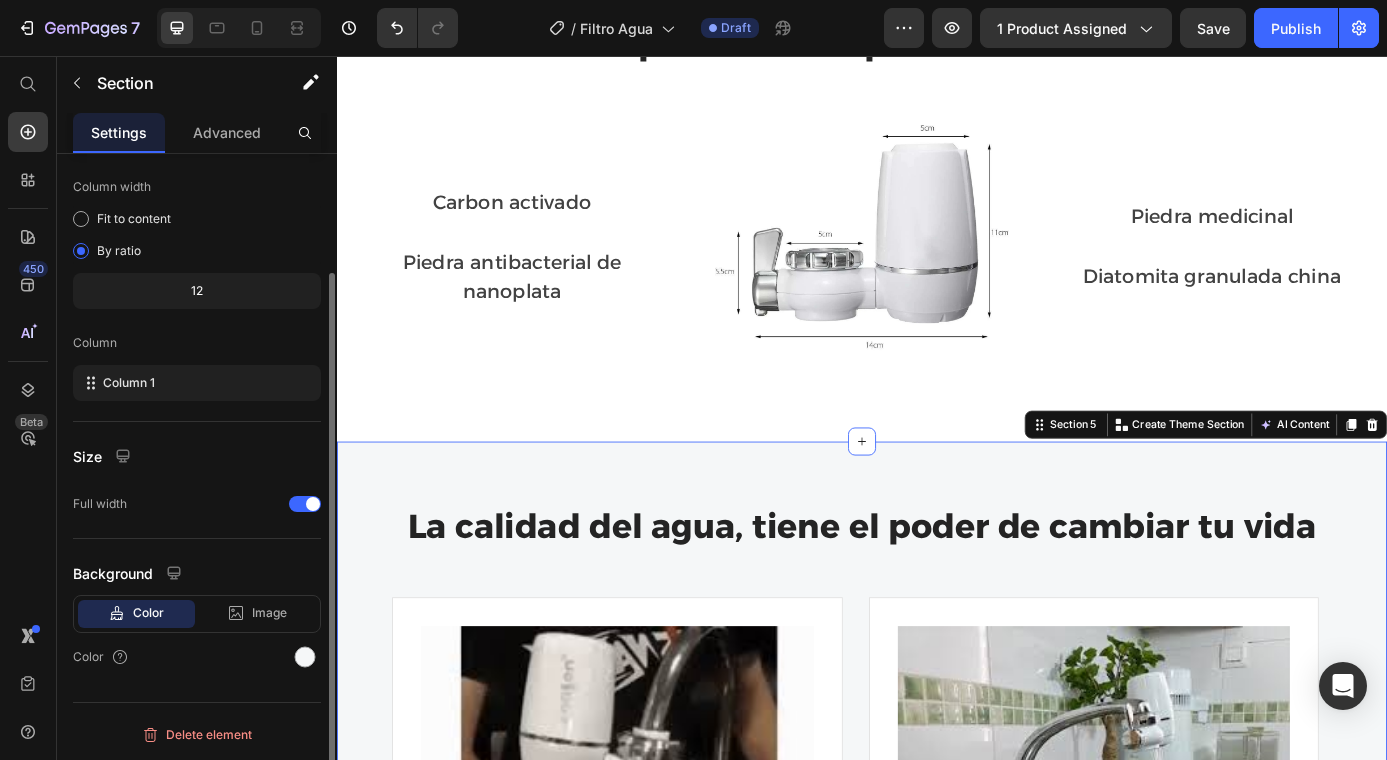click on "Color" 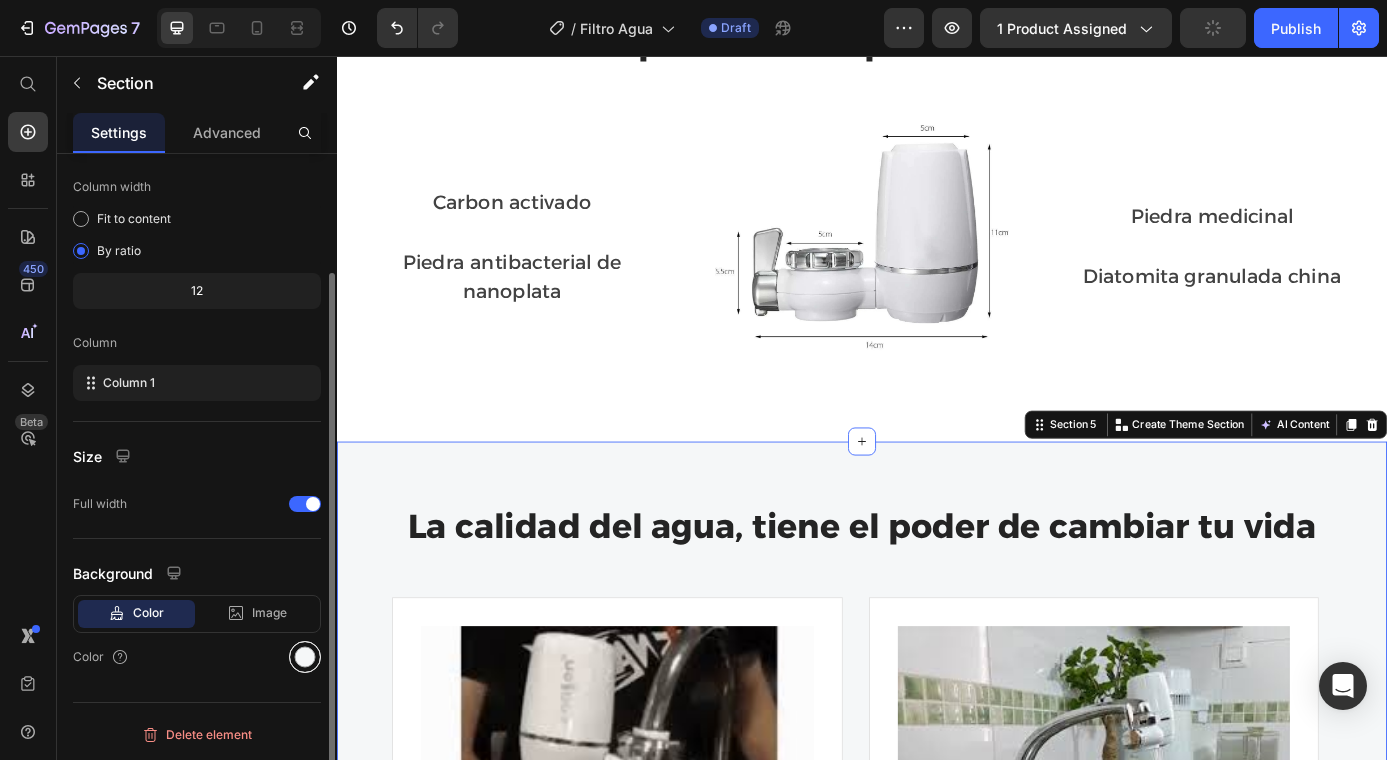 click at bounding box center [305, 657] 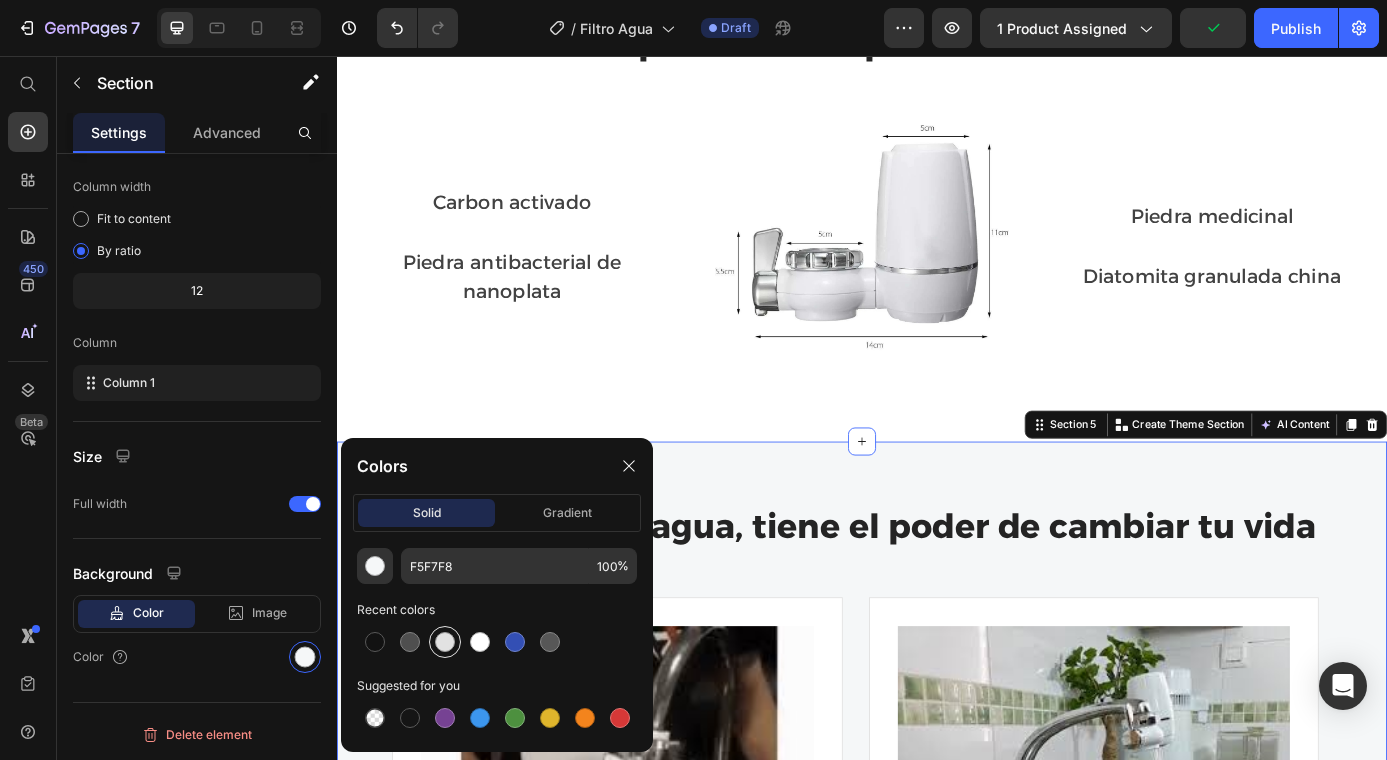 click at bounding box center [445, 642] 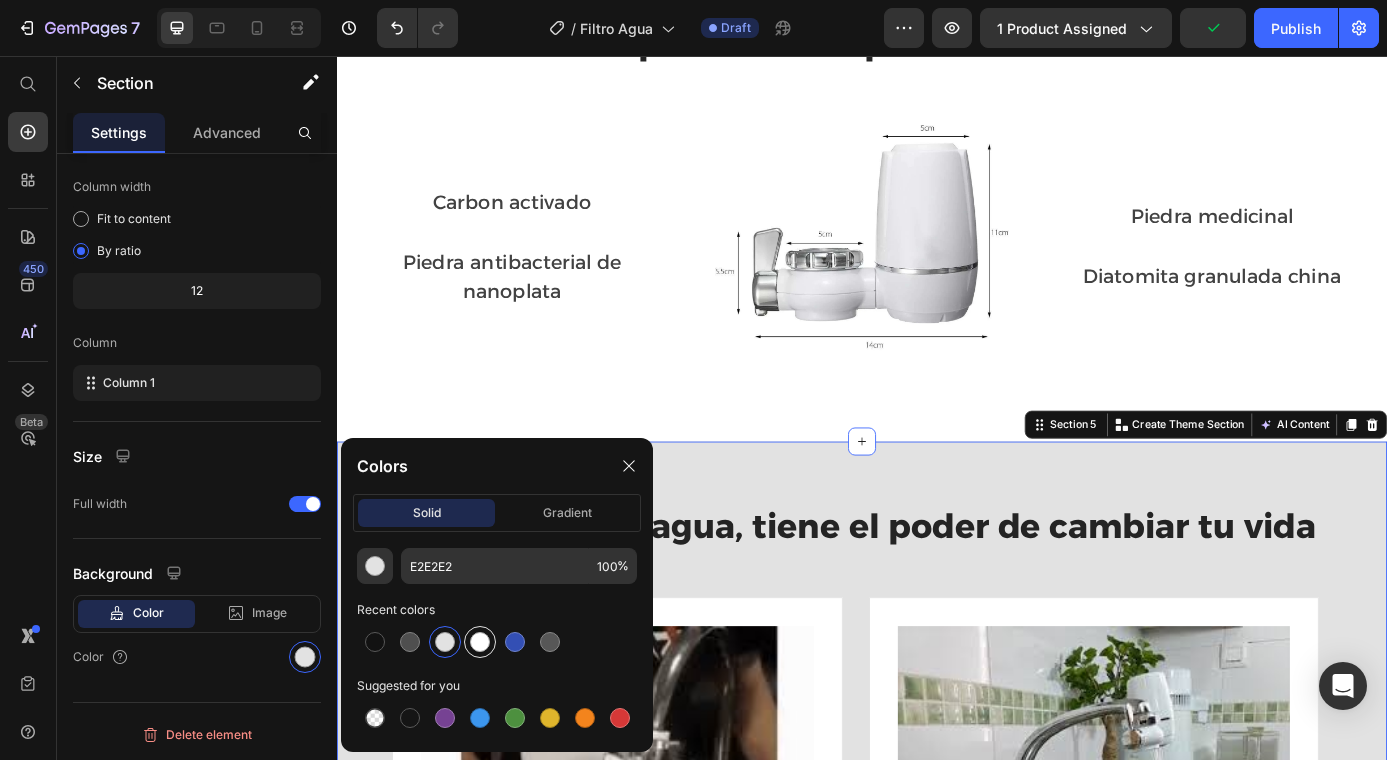 click at bounding box center [480, 642] 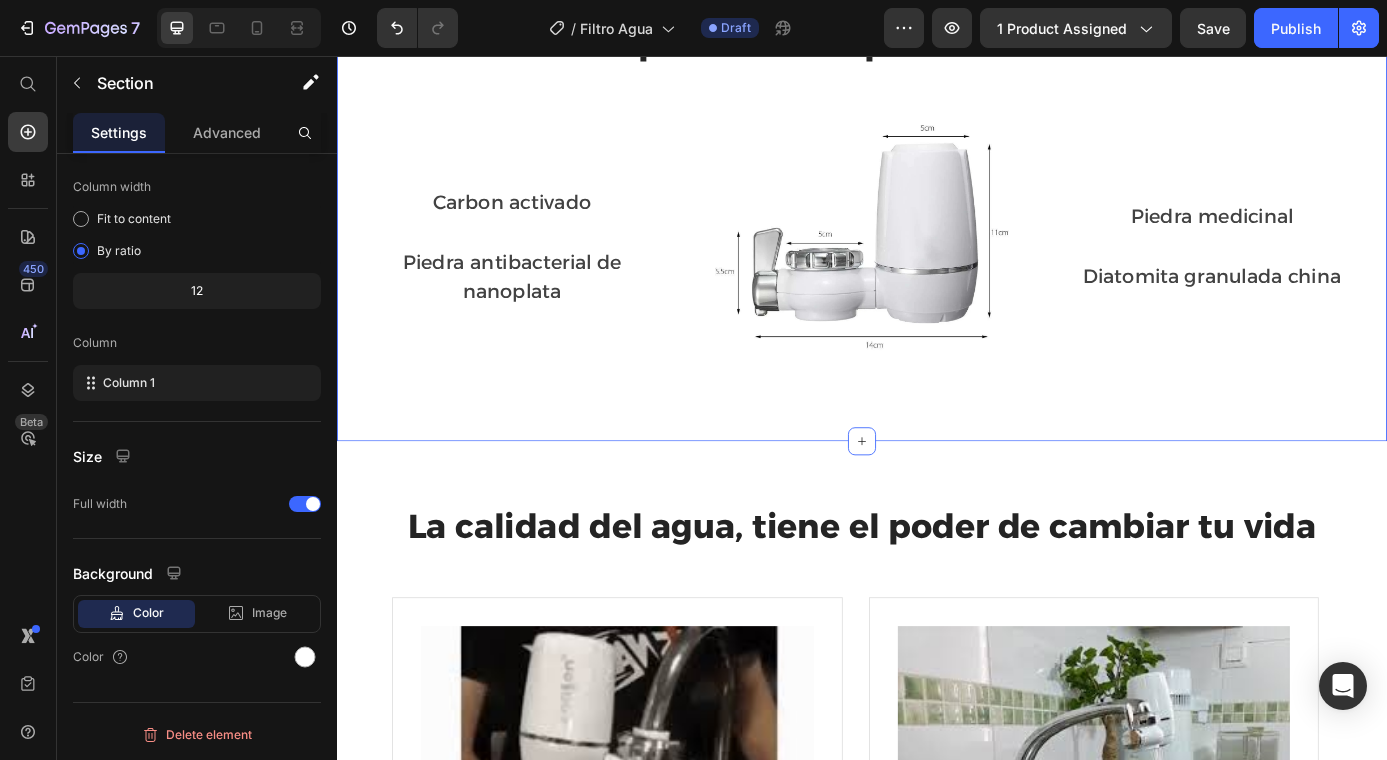 click on "Conoce mas de cerca Text block Las capas de filtro que cuidan tu salud Heading Row Carbon activado Text block Row Piedra antibacterial de nanoplata Text block Row Image Piedra medicinal Text block Row Diatomita granulada china Text block Row Row Section 4" at bounding box center [937, 202] 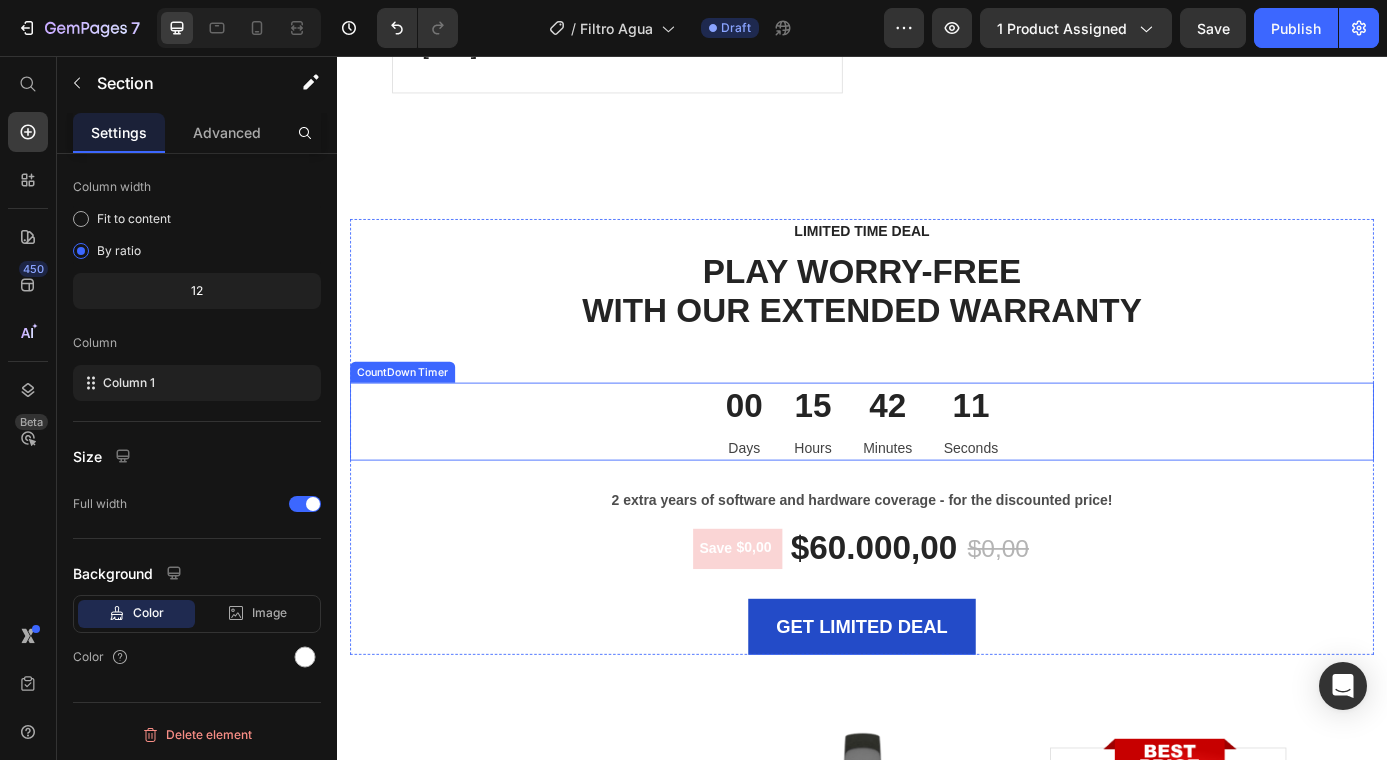 scroll, scrollTop: 3643, scrollLeft: 0, axis: vertical 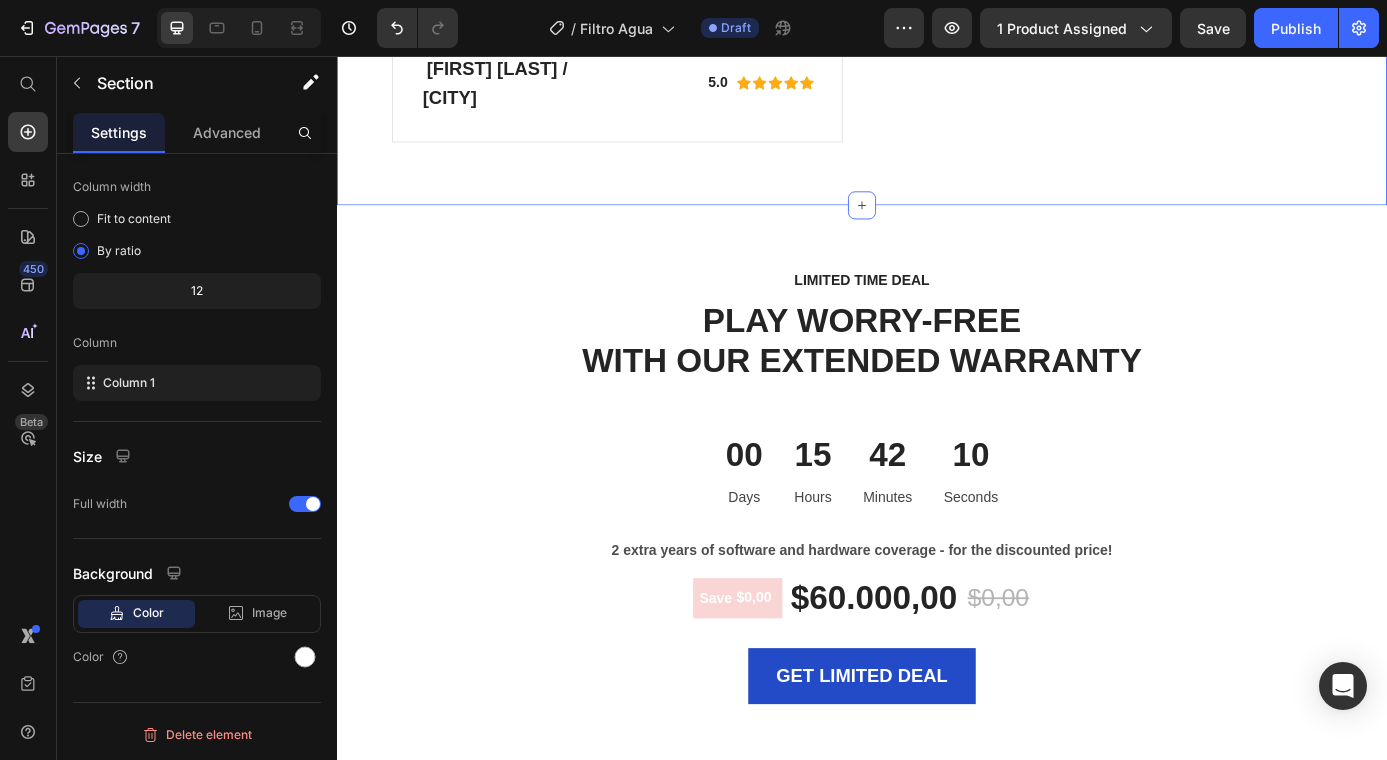 click on "La calidad del agua, tiene el poder de cambiar tu vida Heading
Image “Desde que lo instalamos, mi hijo ha tenido menos malestares estomacales” Compré este filtro porque el agua de nuestra zona tiene mucho cloro y a veces salía turbia. Desde que empezamos a usarlo, el sabor del agua mejoró muchísimo y mi hijo, que solía tener molestias digestivas frecuentes, ha estado mucho mejor. Me da tranquilidad saber que estamos tomando agua más limpia. ¡Lo recomiendo totalmente! —  [NAME] / [CITY] Text block   [NAME] Heading 5.0 Text block
Icon
Icon
Icon
Icon
Icon Icon List Hoz Row Row Row Image “El agua ahora sabe a agua de verdad” Text block [NAME]/[CITY] Heading 5.0 Text block
Icon
Icon
Icon
Icon
Icon Icon List Hoz Row Row Row Image Text block [NAME] Heading 5.0 Text block" at bounding box center [937, -333] 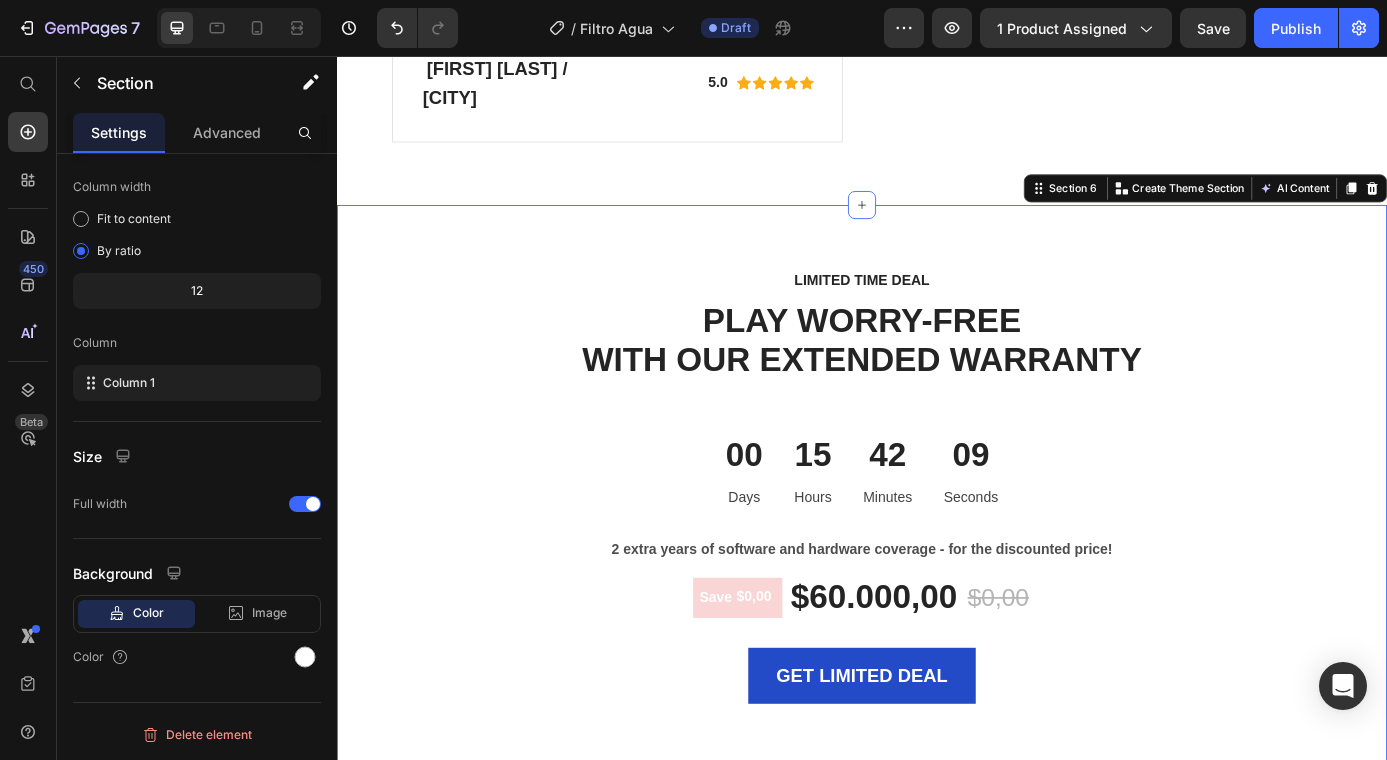 click on "LIMITED TIME DEAL Text block PLAY WORRY-FREE  WITH OUR EXTENDED WARRANTY Heading 00 Days 15 Hours 42 Minutes 09 Seconds CountDown Timer 2 extra years of software and hardware coverage - for the discounted price! Text block Save $0,00 (P) Tag $60.000,00 (P) Price $0,00 (P) Price Row GET LIMITED DEAL (P) Cart Button Product Row Image Image 2-Year Care Pack Heading
Icon
Icon
Icon
Icon
Icon Icon List Hoz $60.00 Text block $72.00 Text block Row                Title Line Remote diagnostics and phone technical support. Prepaid shipping label, materials, and instructions. Convenient door-to-door service, protection against accidental damage. Next Business Day Exchange. Text block Row Row Section 6   You can create reusable sections Create Theme Section AI Content Write with GemAI What would you like to describe here? Tone and Voice Persuasive Product Filtro de agua Show more Generate" at bounding box center (937, 832) 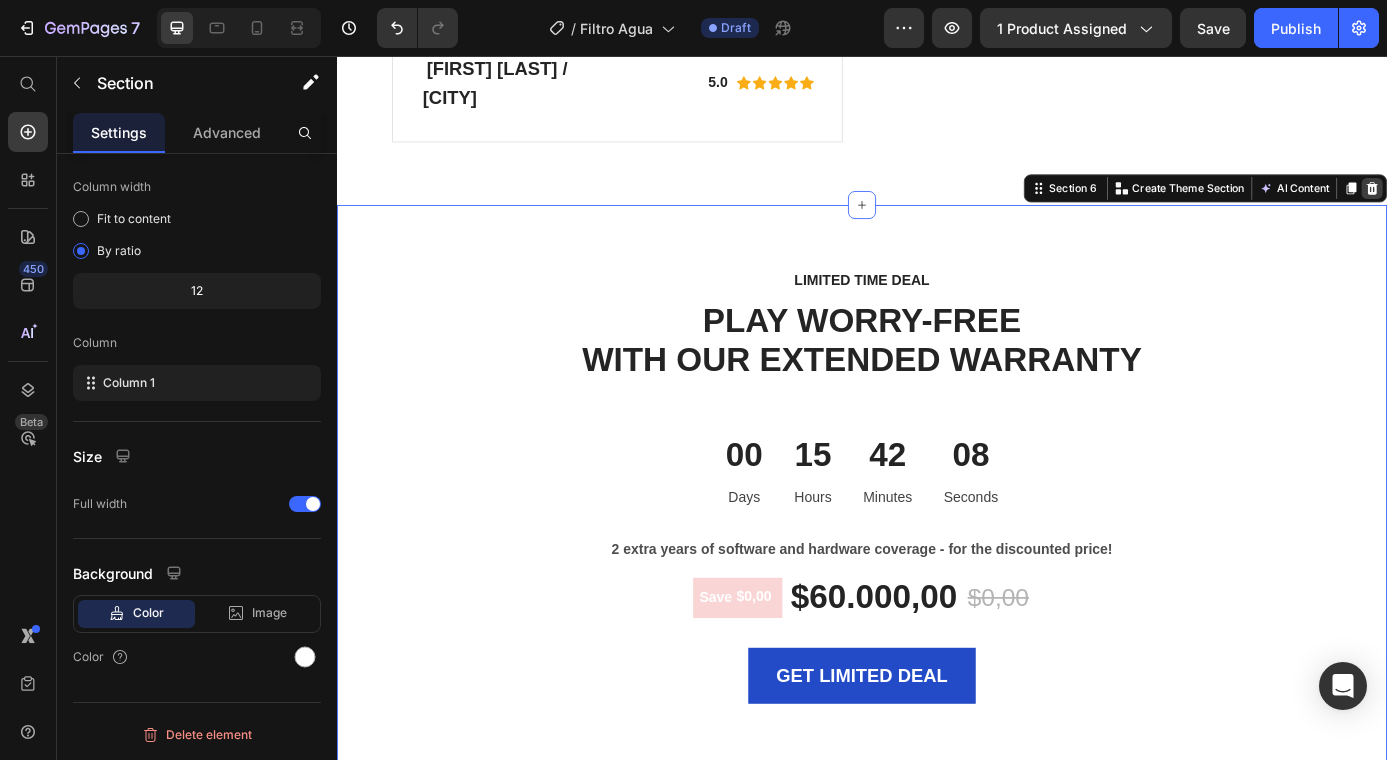 click at bounding box center [1520, 207] 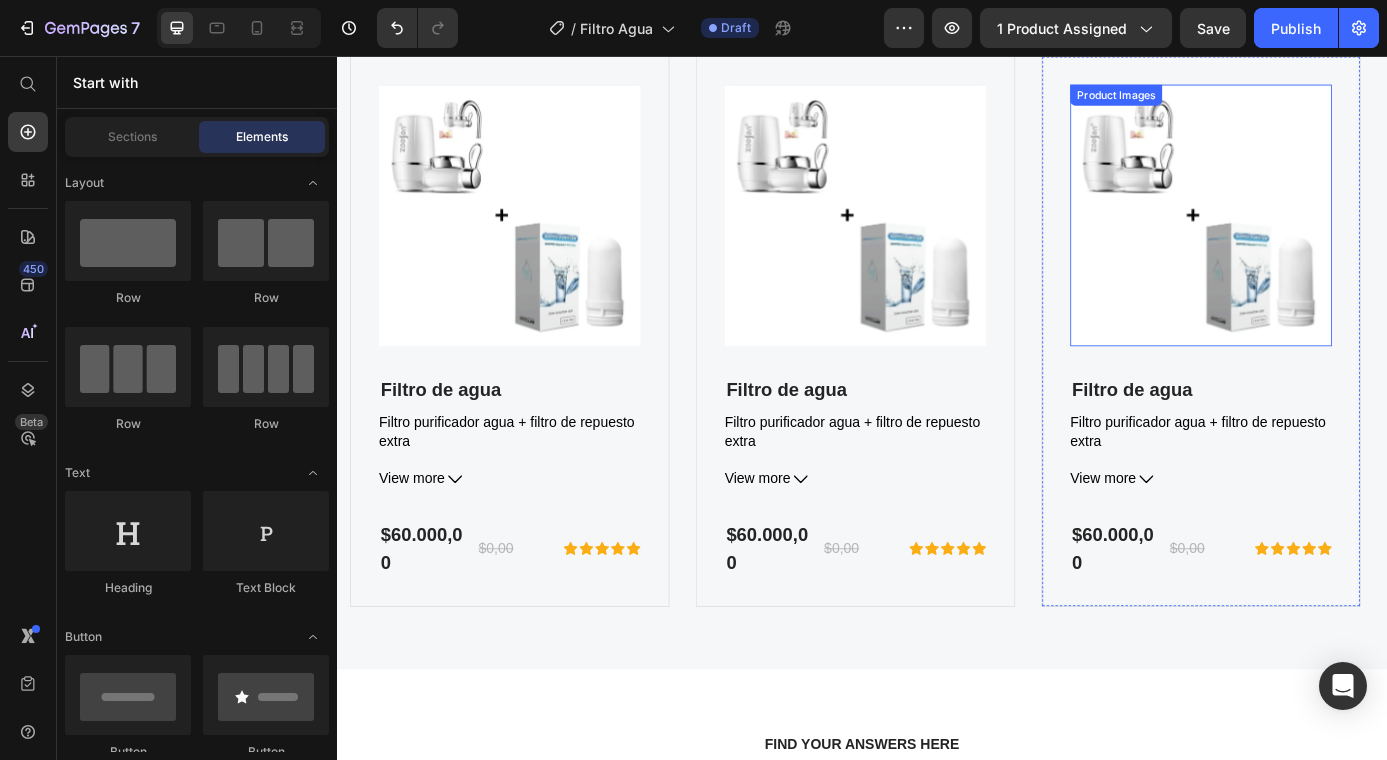 scroll, scrollTop: 4032, scrollLeft: 0, axis: vertical 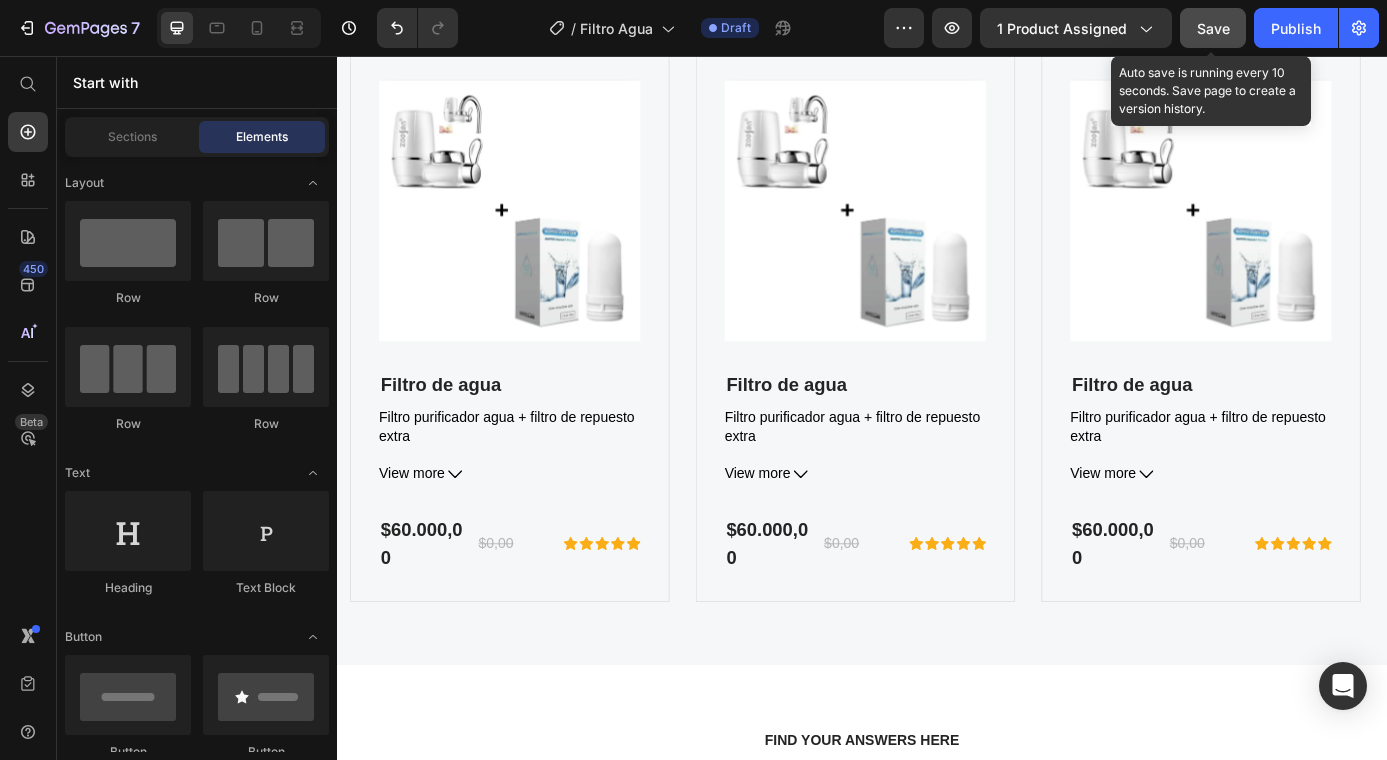 click on "Save" 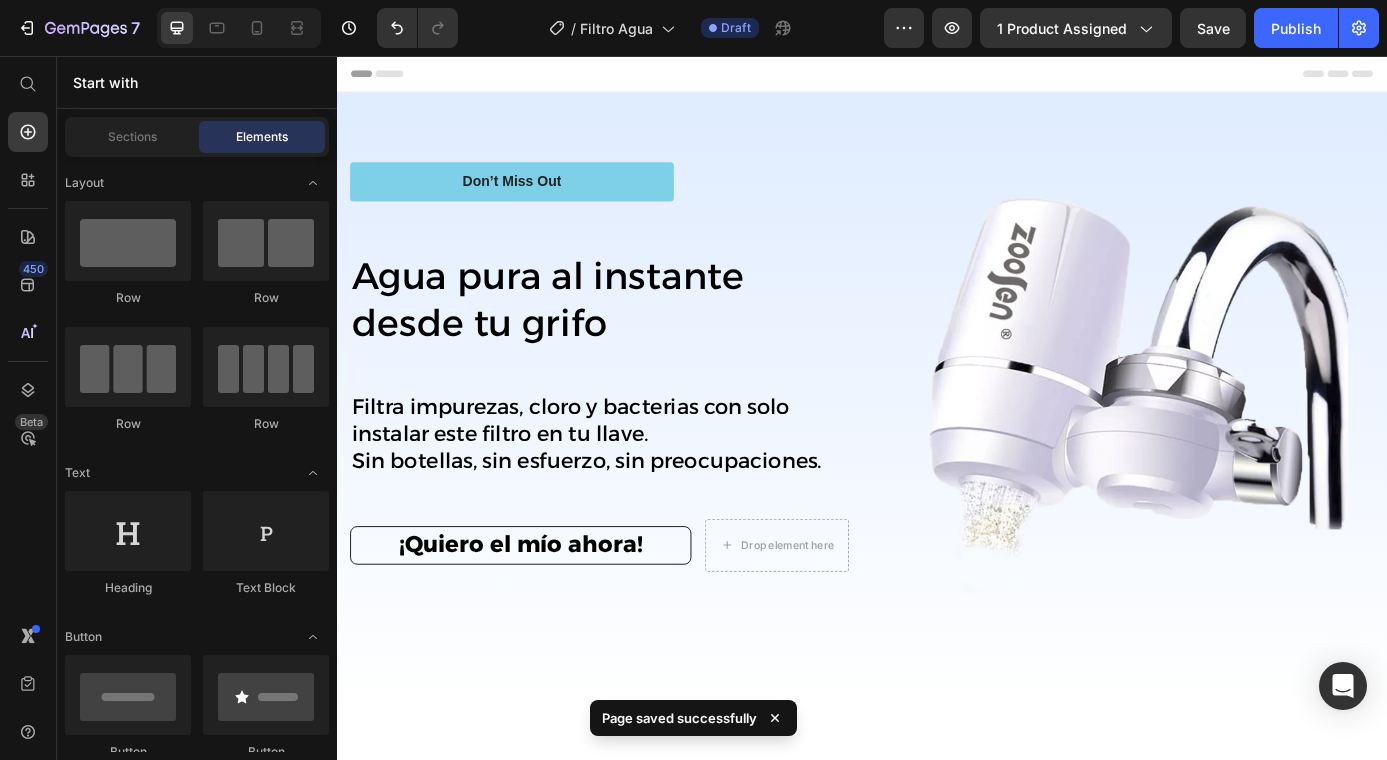 scroll, scrollTop: 0, scrollLeft: 0, axis: both 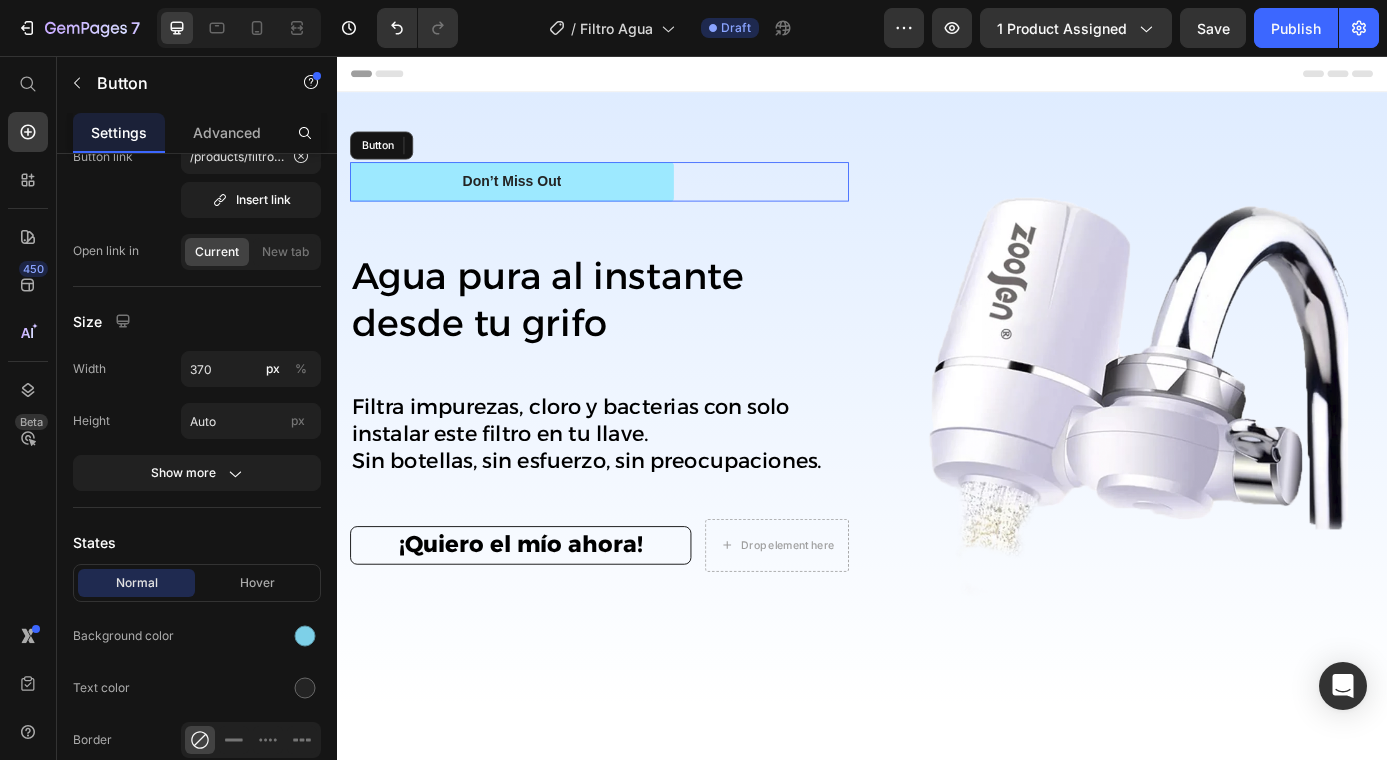 click on "Don’t Miss Out" at bounding box center (537, 199) 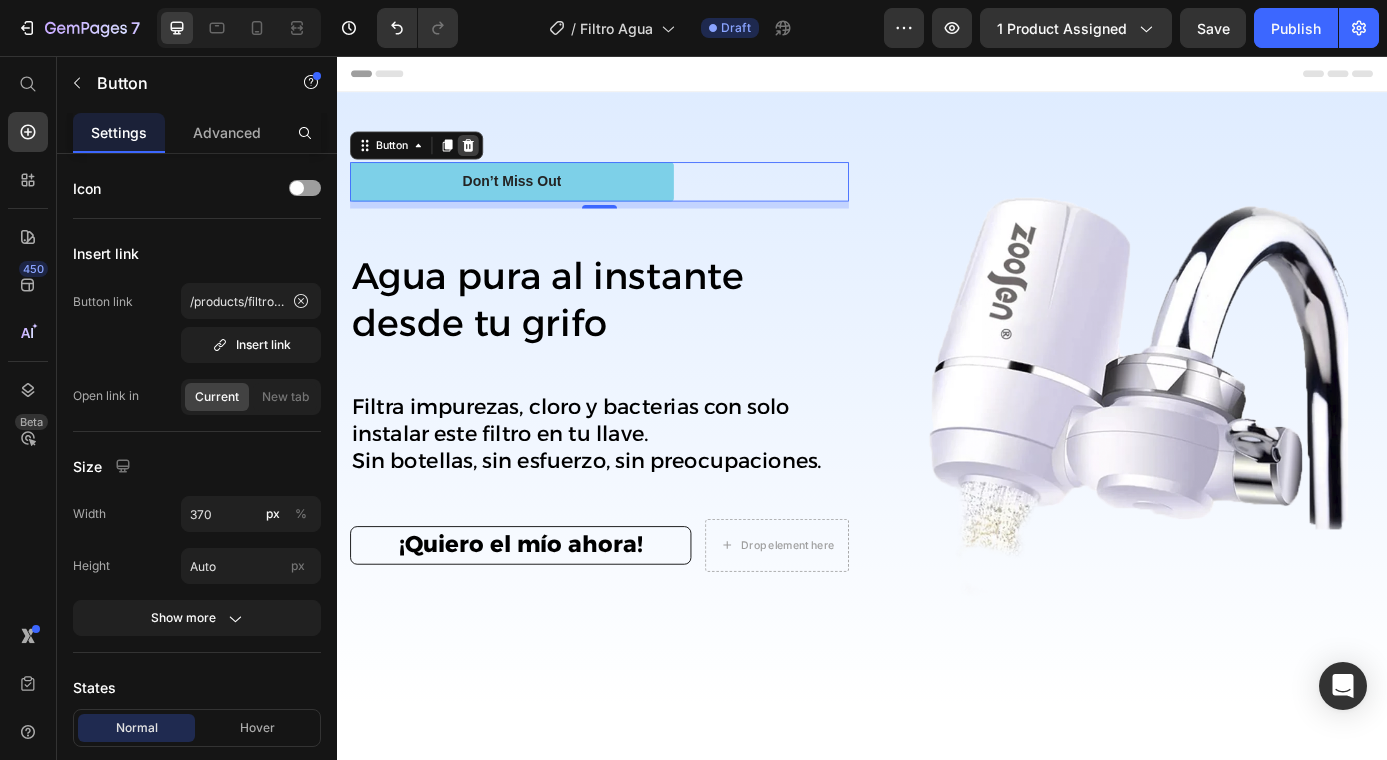 click 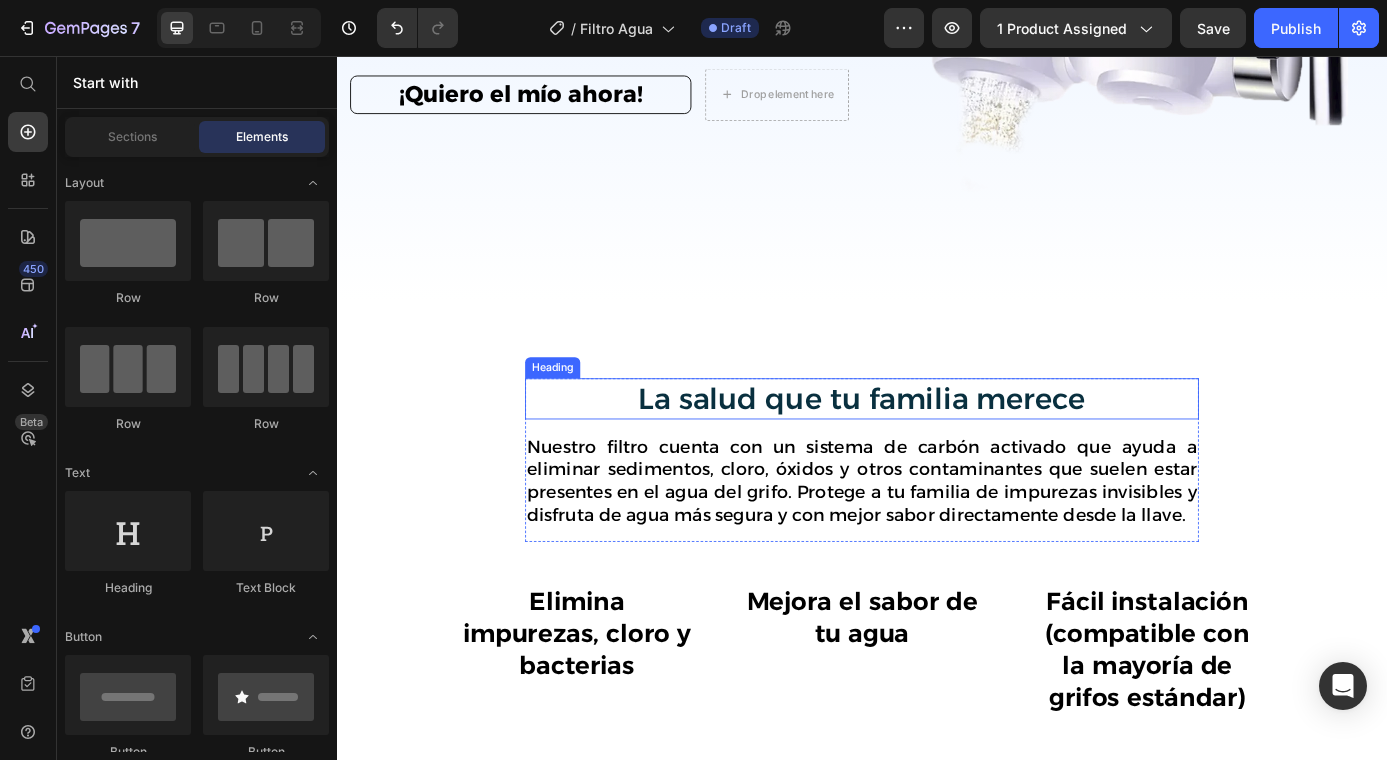 scroll, scrollTop: 562, scrollLeft: 0, axis: vertical 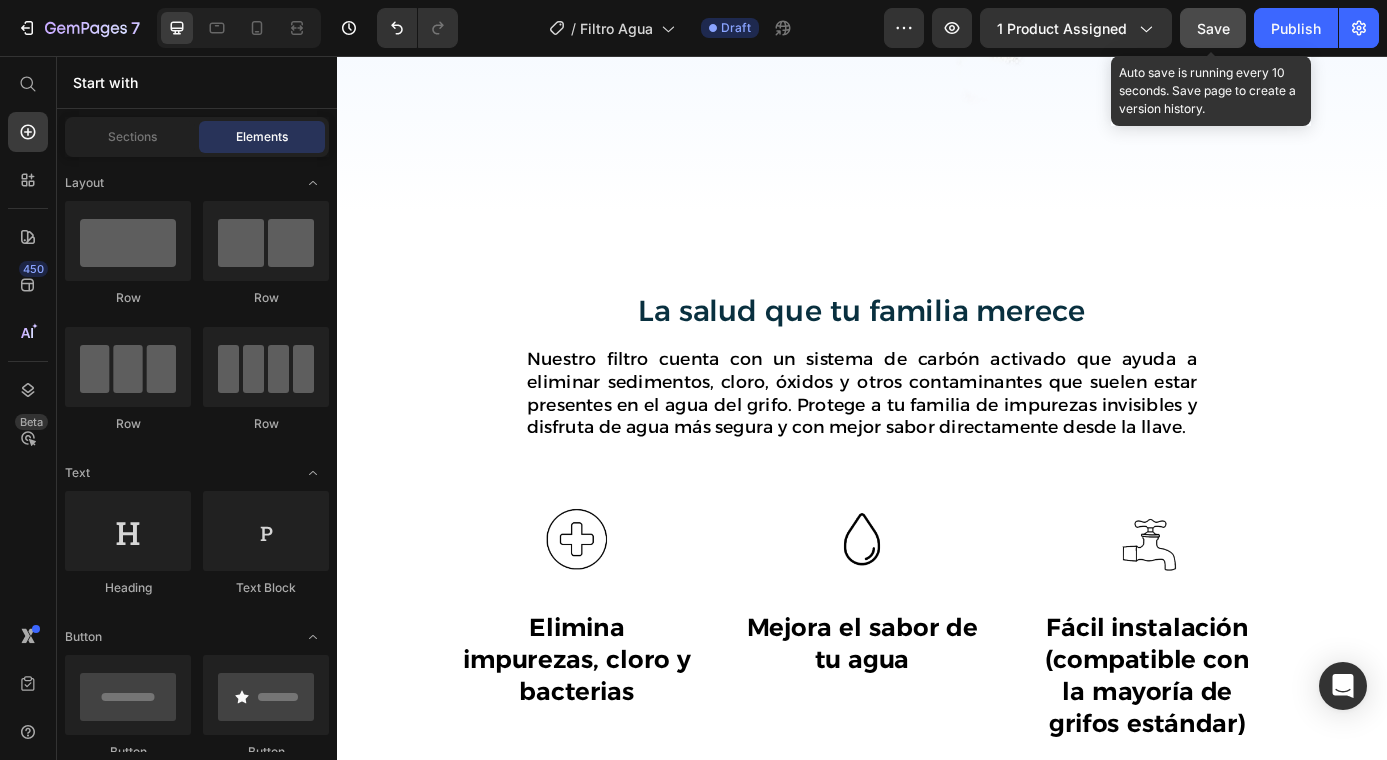 click on "Save" at bounding box center (1213, 28) 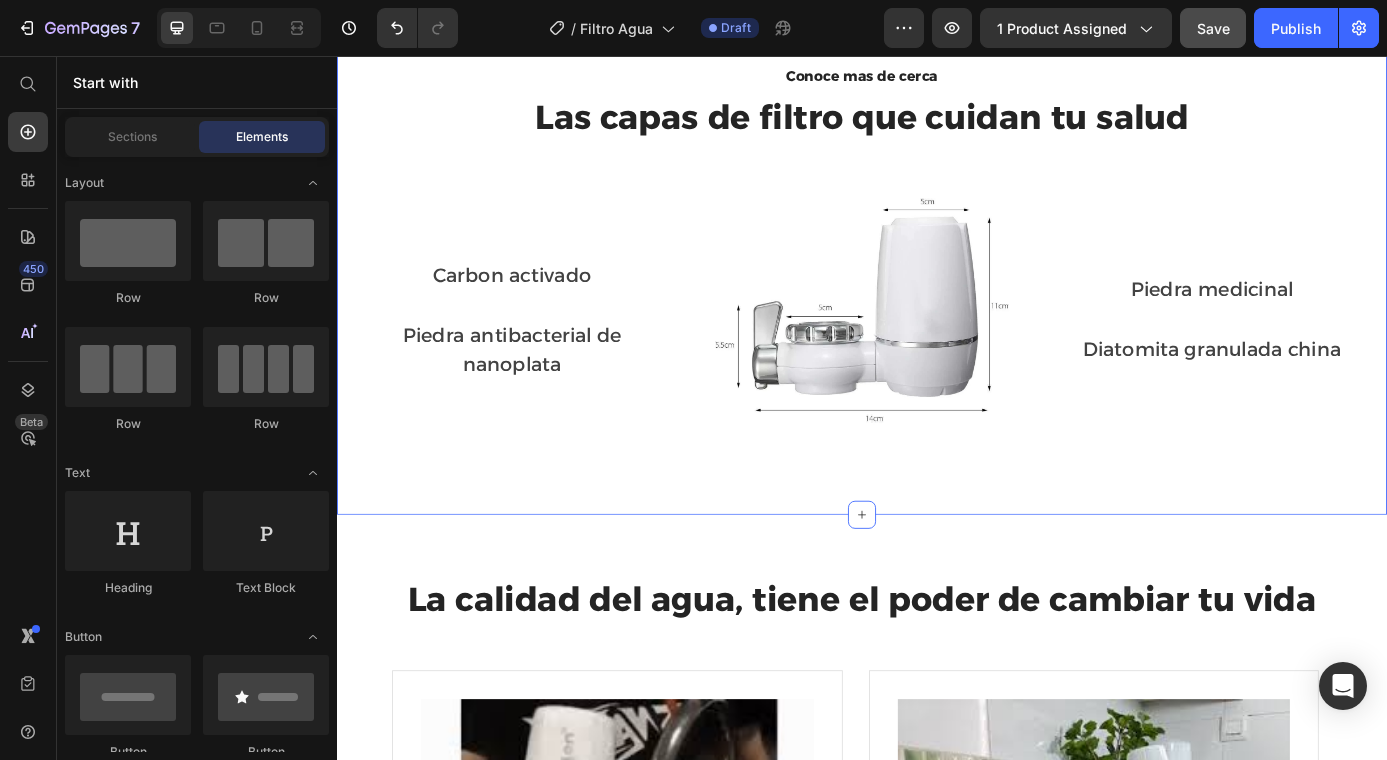 scroll, scrollTop: 2188, scrollLeft: 0, axis: vertical 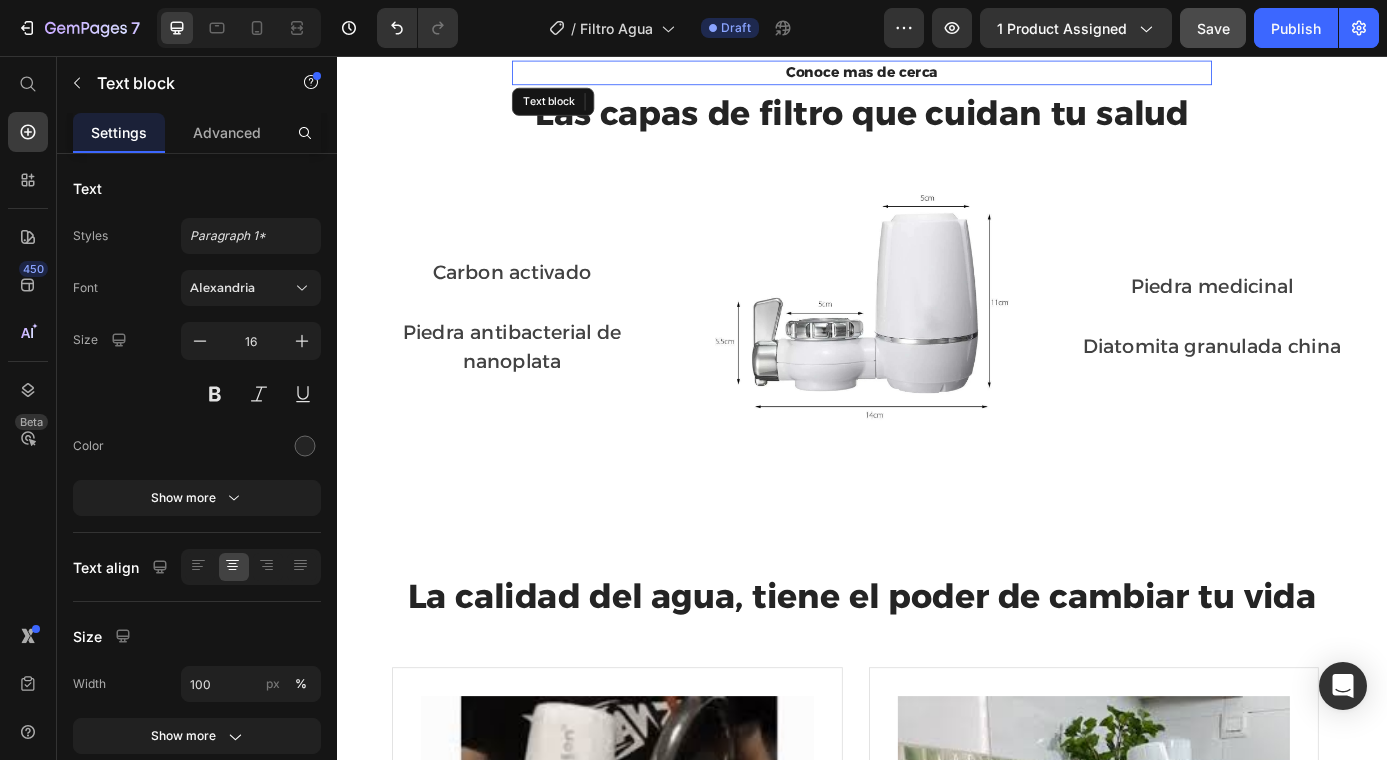 click on "Conoce mas de cerca" at bounding box center [937, 75] 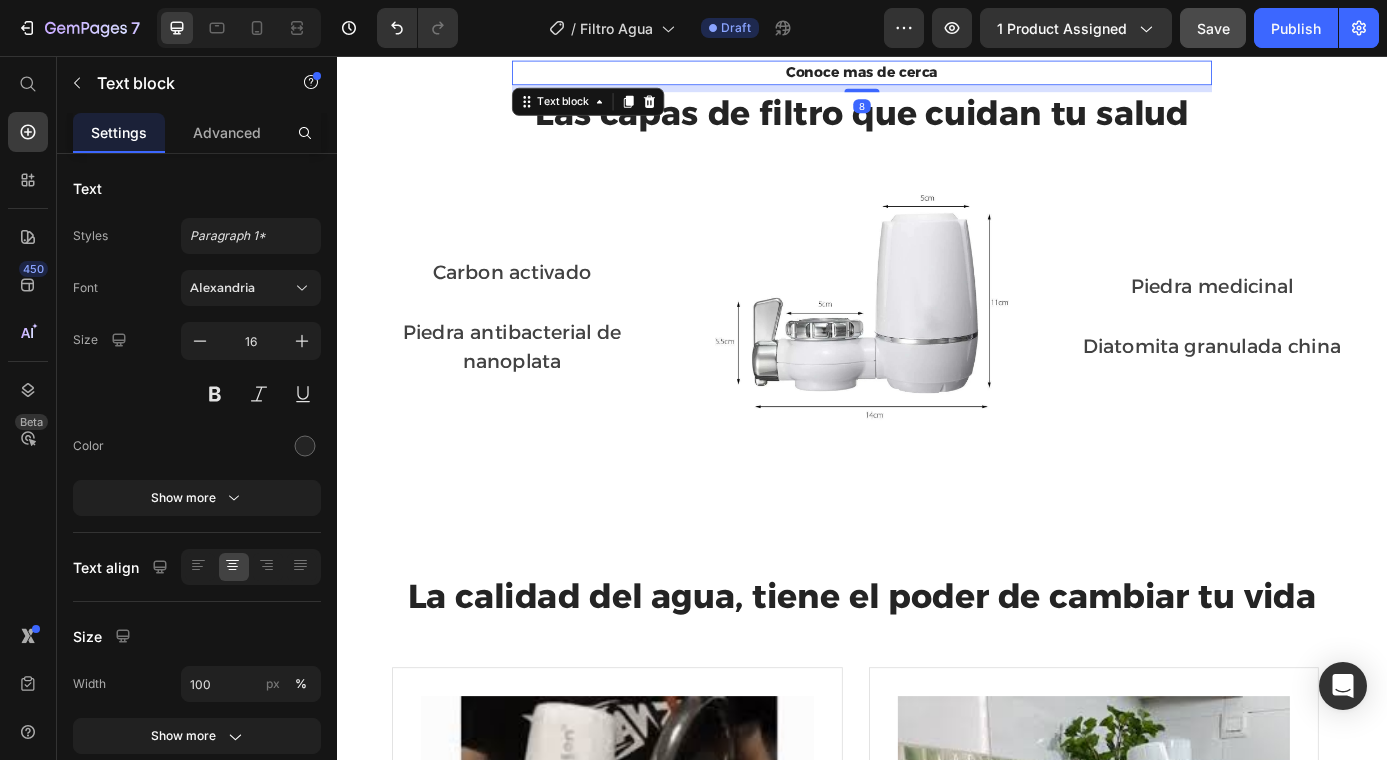 click on "Conoce mas de cerca" at bounding box center (937, 75) 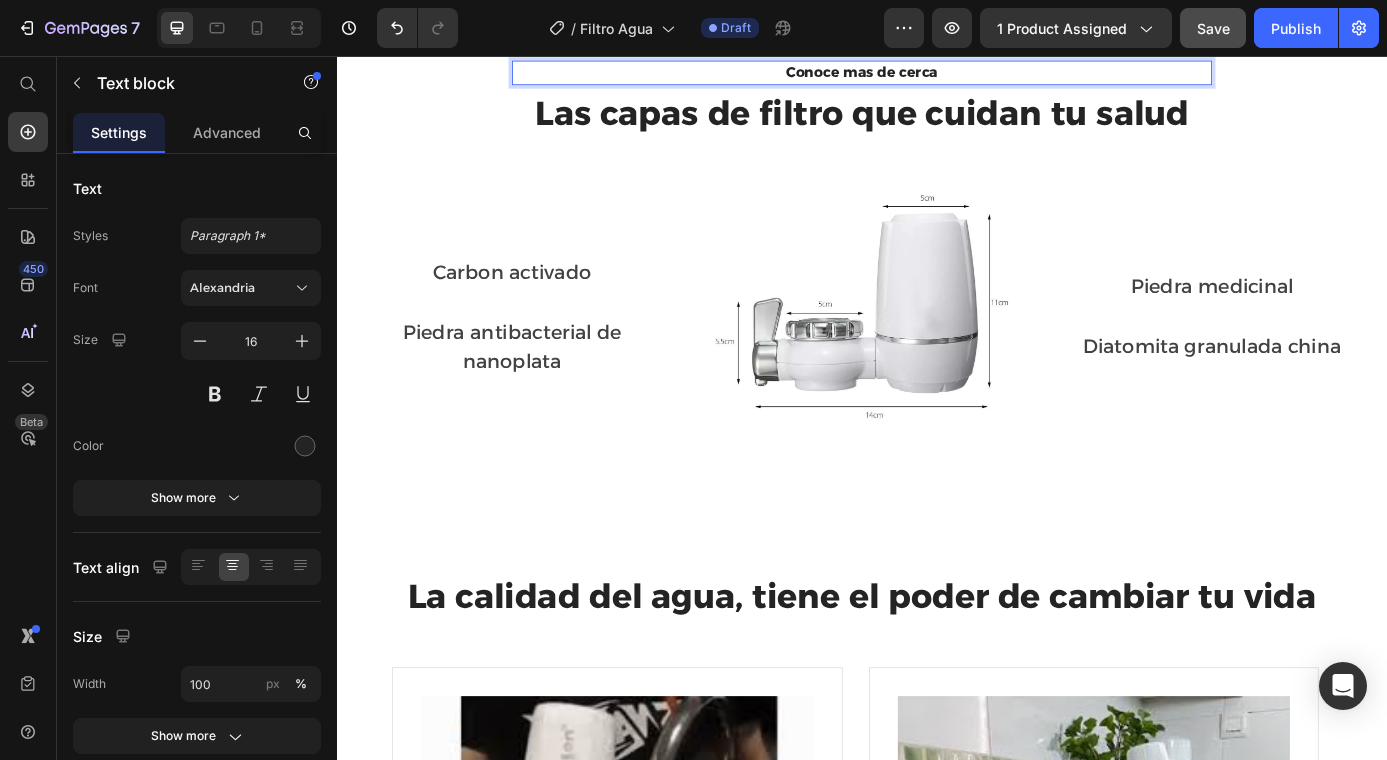 click on "Conoce mas de cerca" at bounding box center (937, 75) 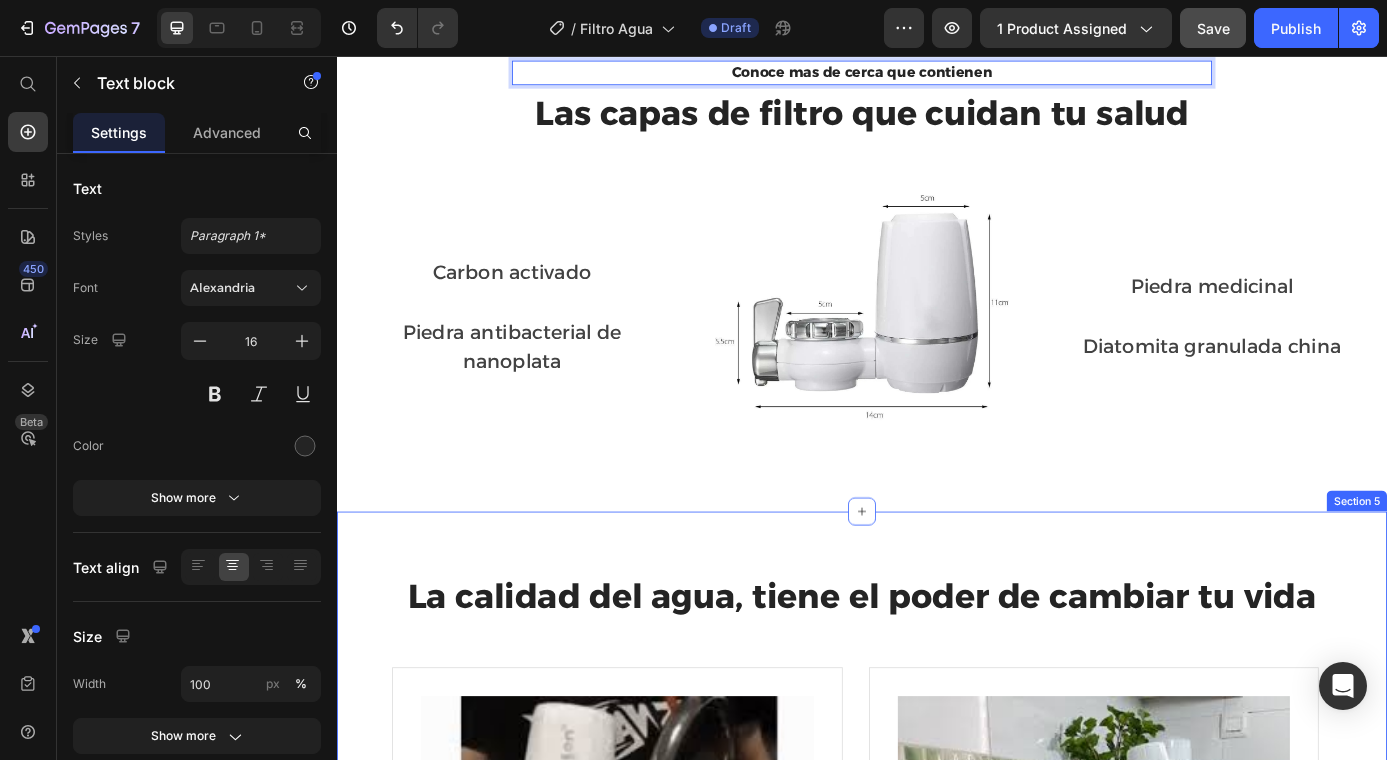 click on "Conoce mas de cerca que contienen Text block   8 Las capas de filtro que cuidan tu salud Heading Row Carbon activado Text block Row Piedra antibacterial de nanoplata Text block Row Image Piedra medicinal Text block Row Diatomita granulada china Text block Row Row Section 4" at bounding box center [937, 282] 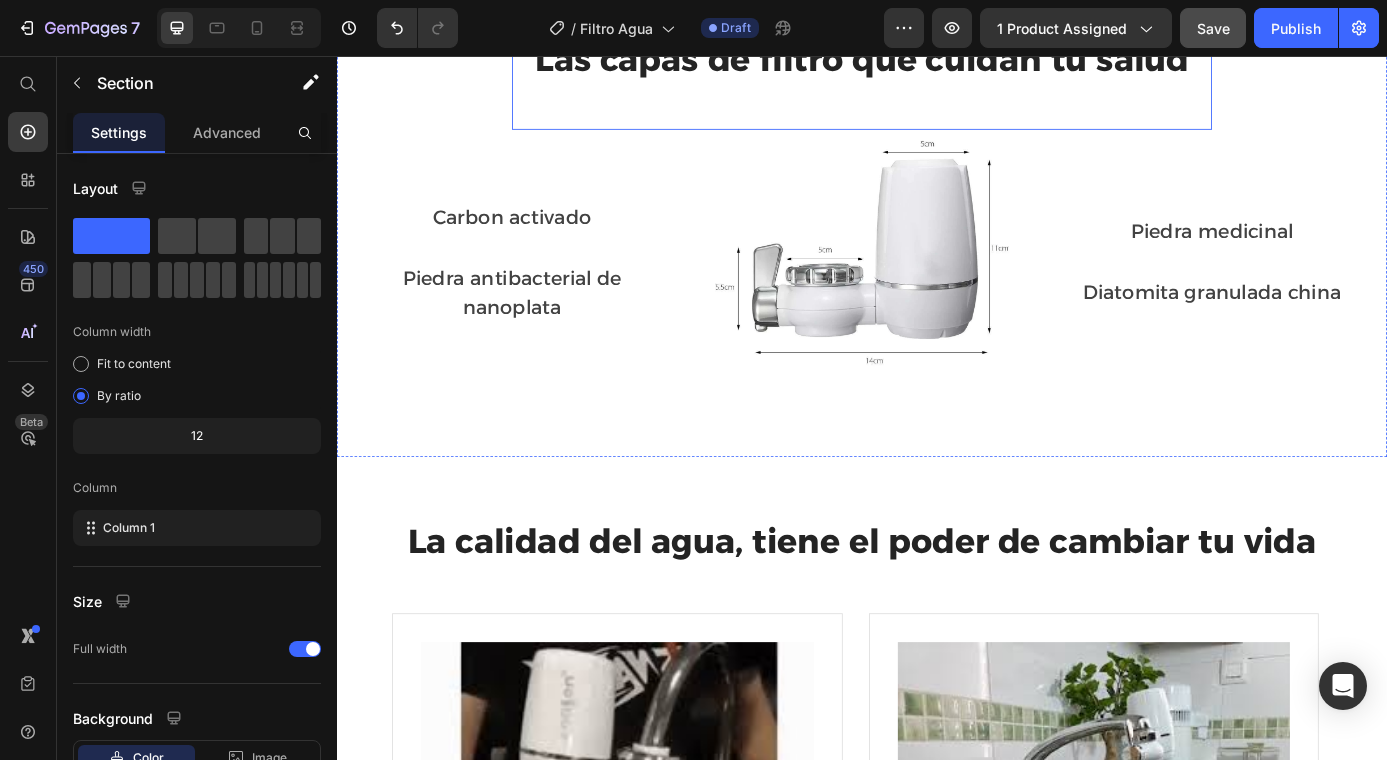 scroll, scrollTop: 2253, scrollLeft: 0, axis: vertical 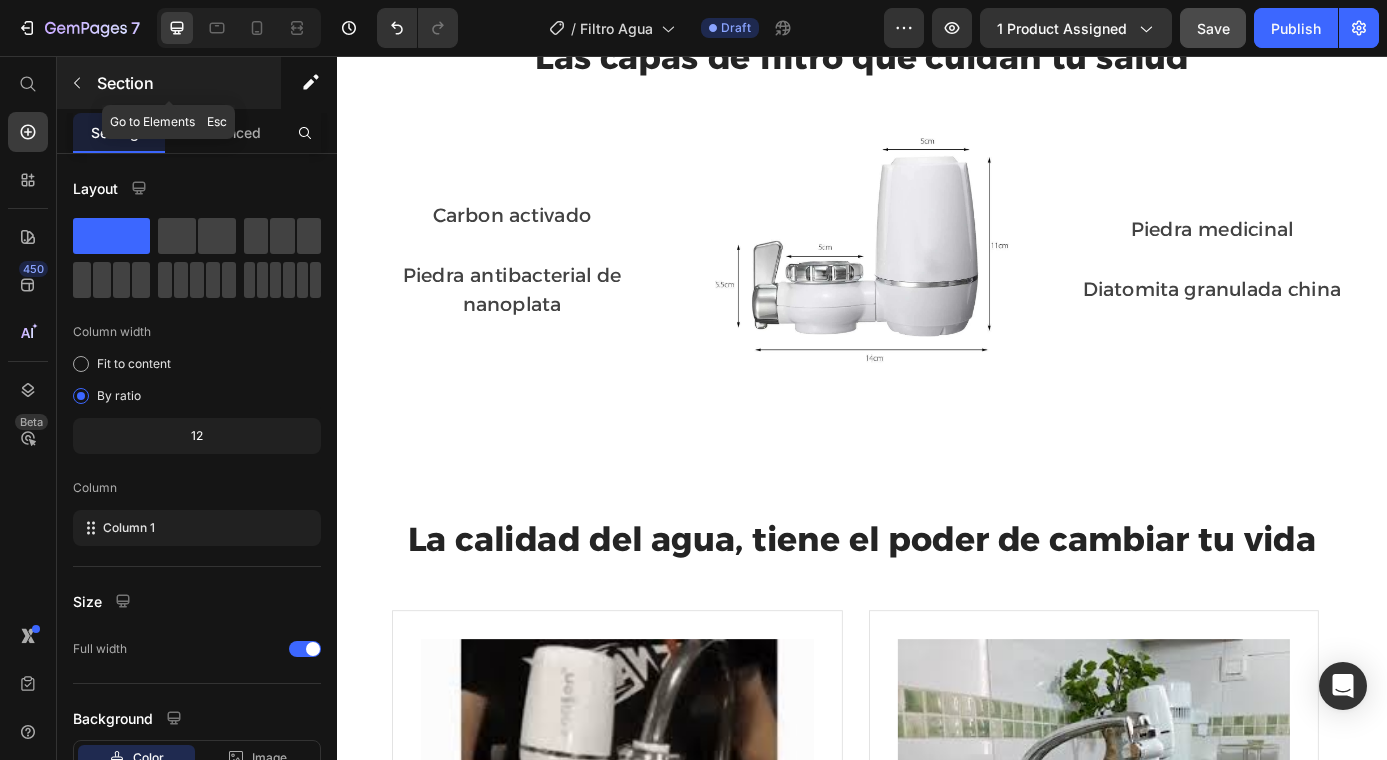 click 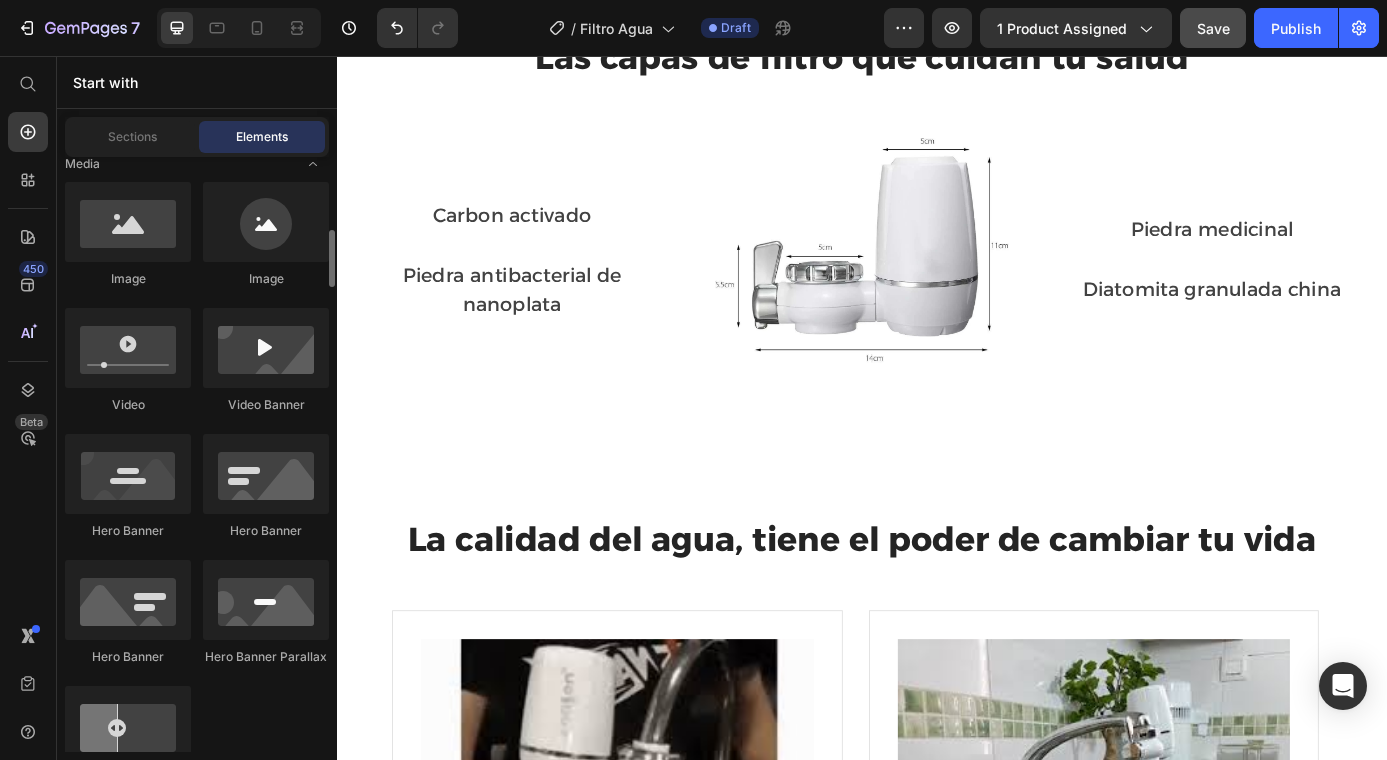 scroll, scrollTop: 762, scrollLeft: 0, axis: vertical 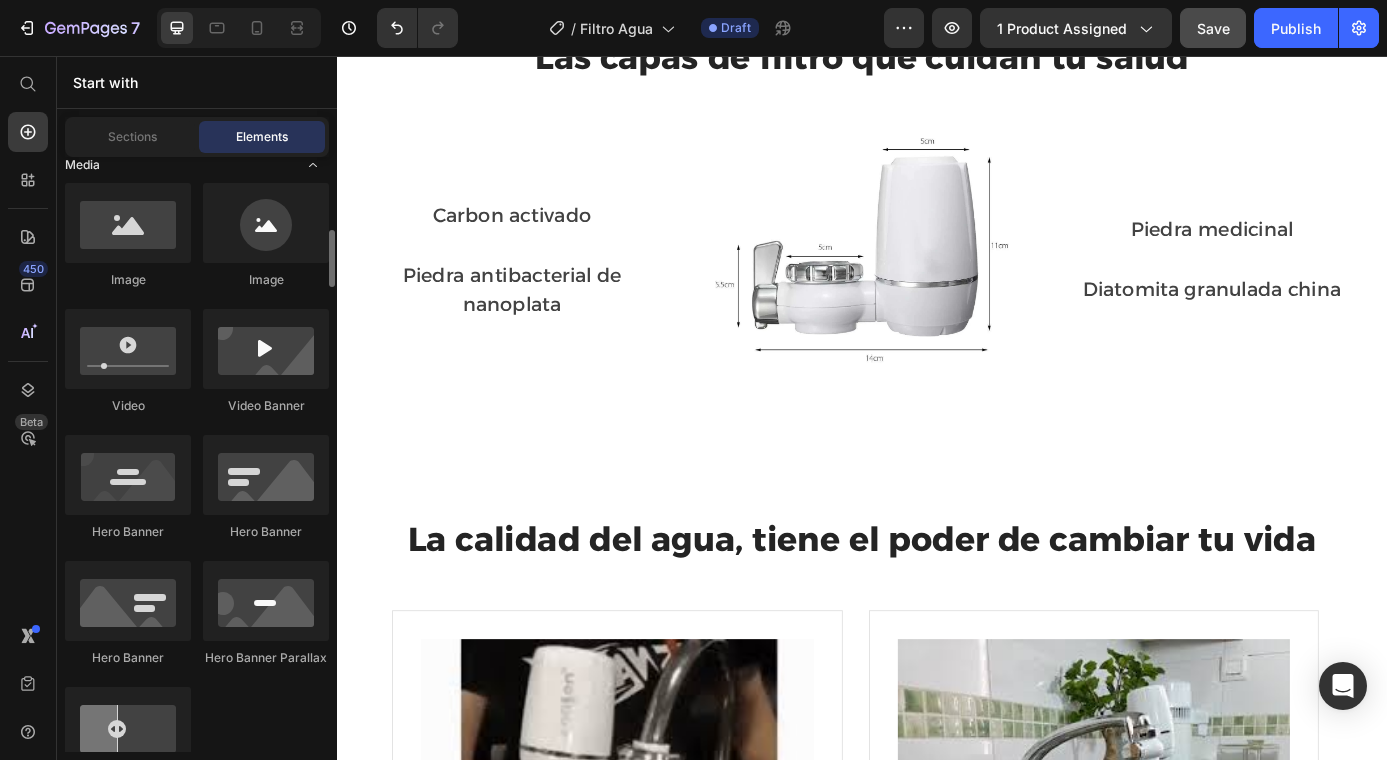 click on "Media" 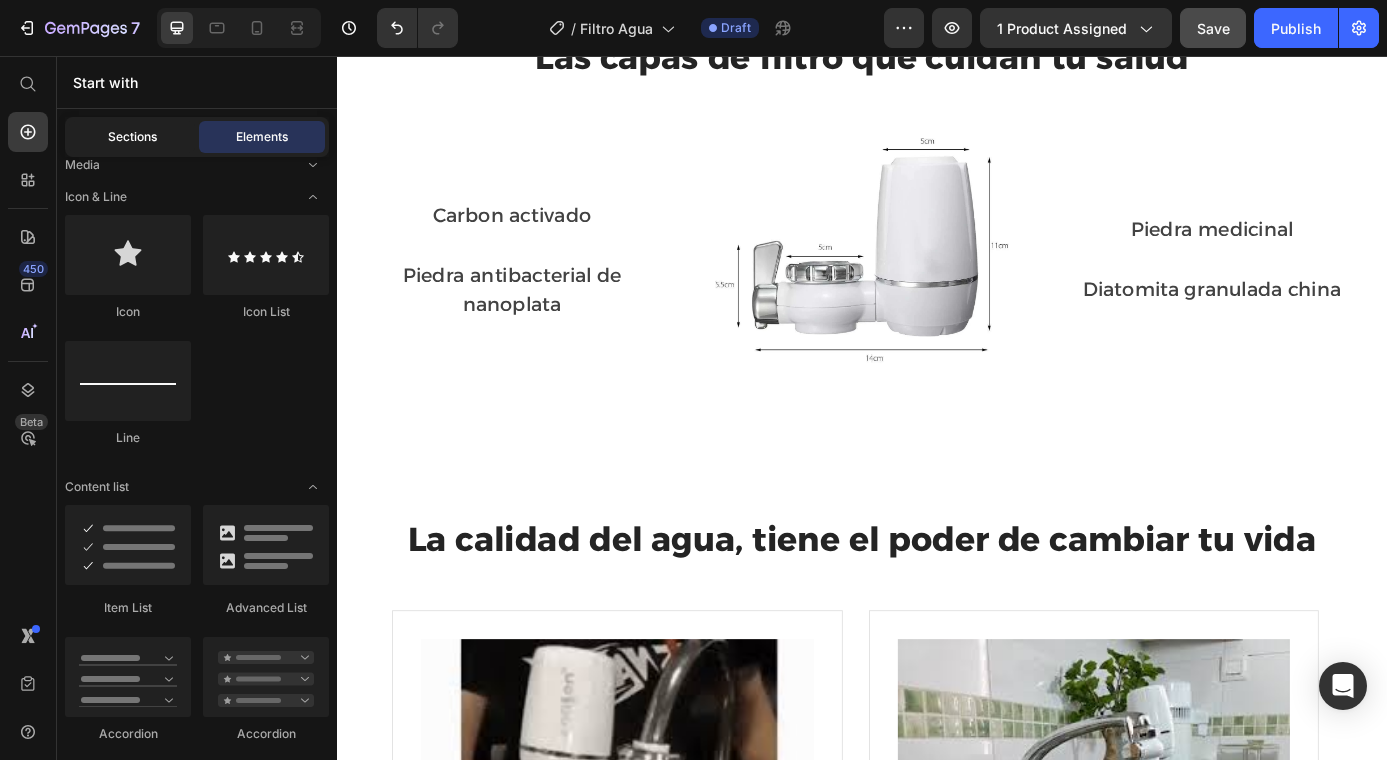 click on "Sections" 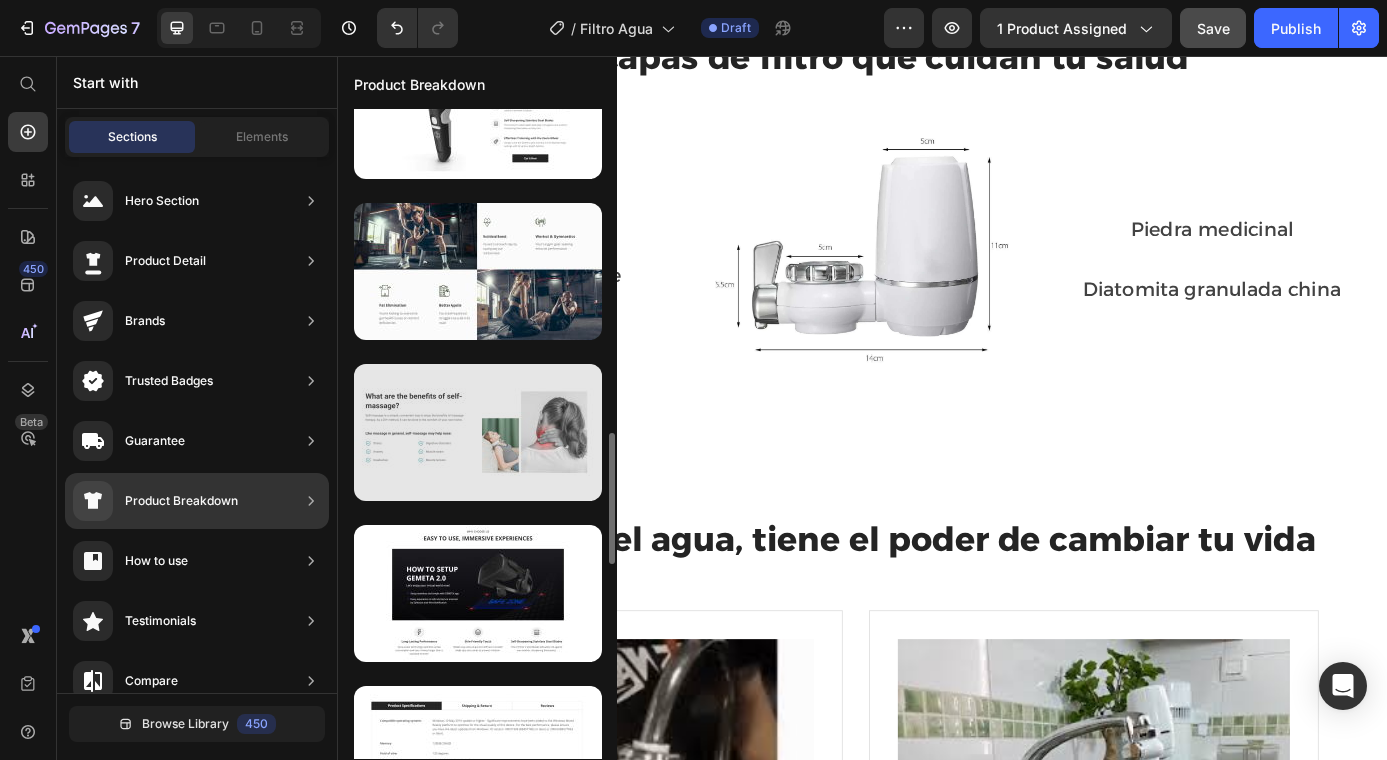 scroll, scrollTop: 1535, scrollLeft: 0, axis: vertical 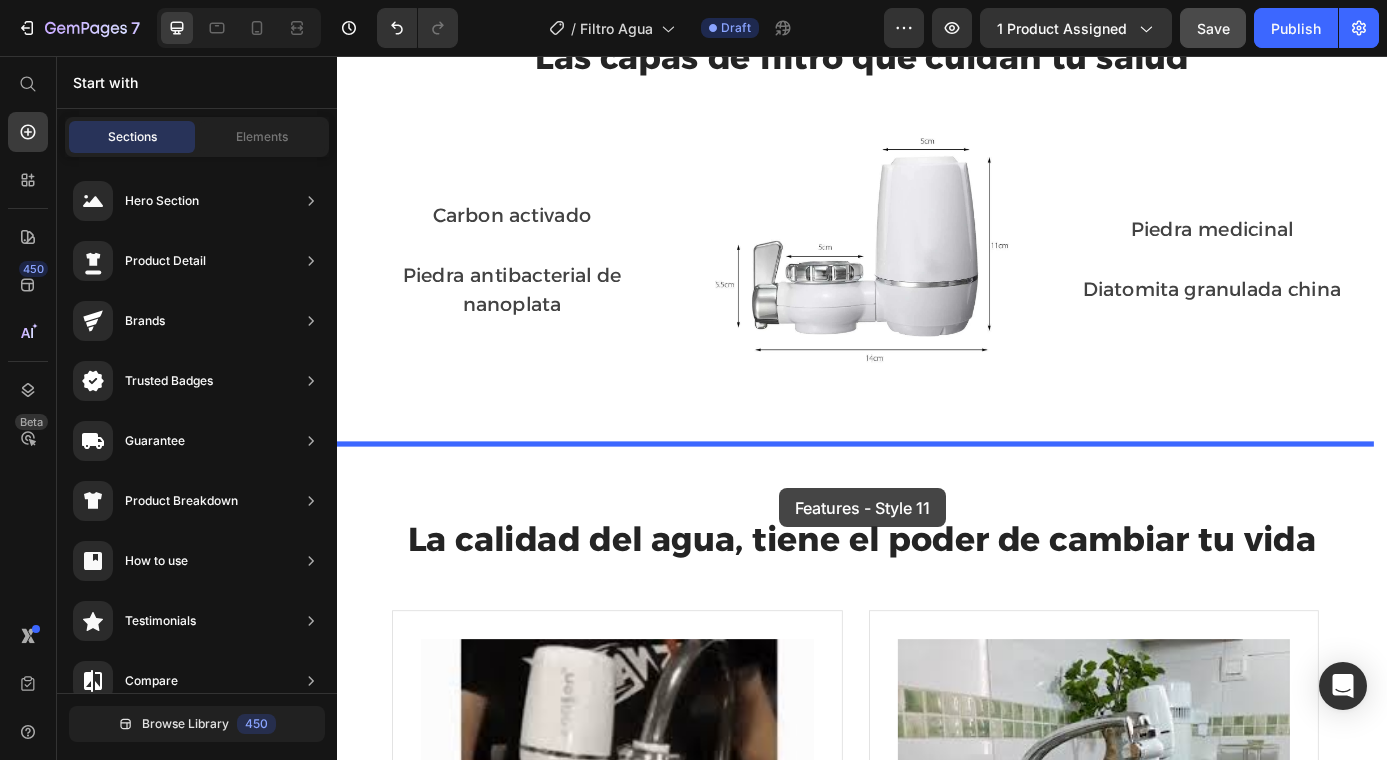 drag, startPoint x: 795, startPoint y: 320, endPoint x: 839, endPoint y: 545, distance: 229.26186 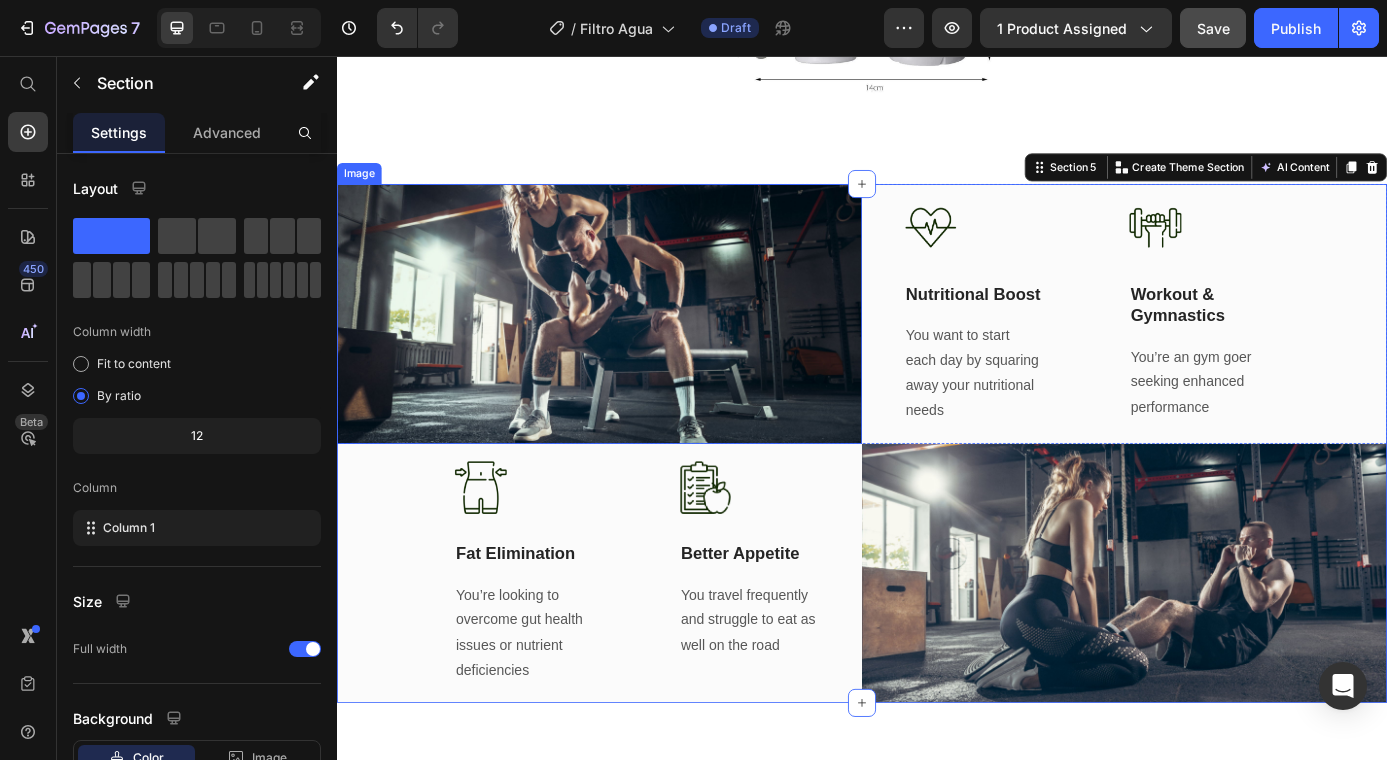 scroll, scrollTop: 2565, scrollLeft: 0, axis: vertical 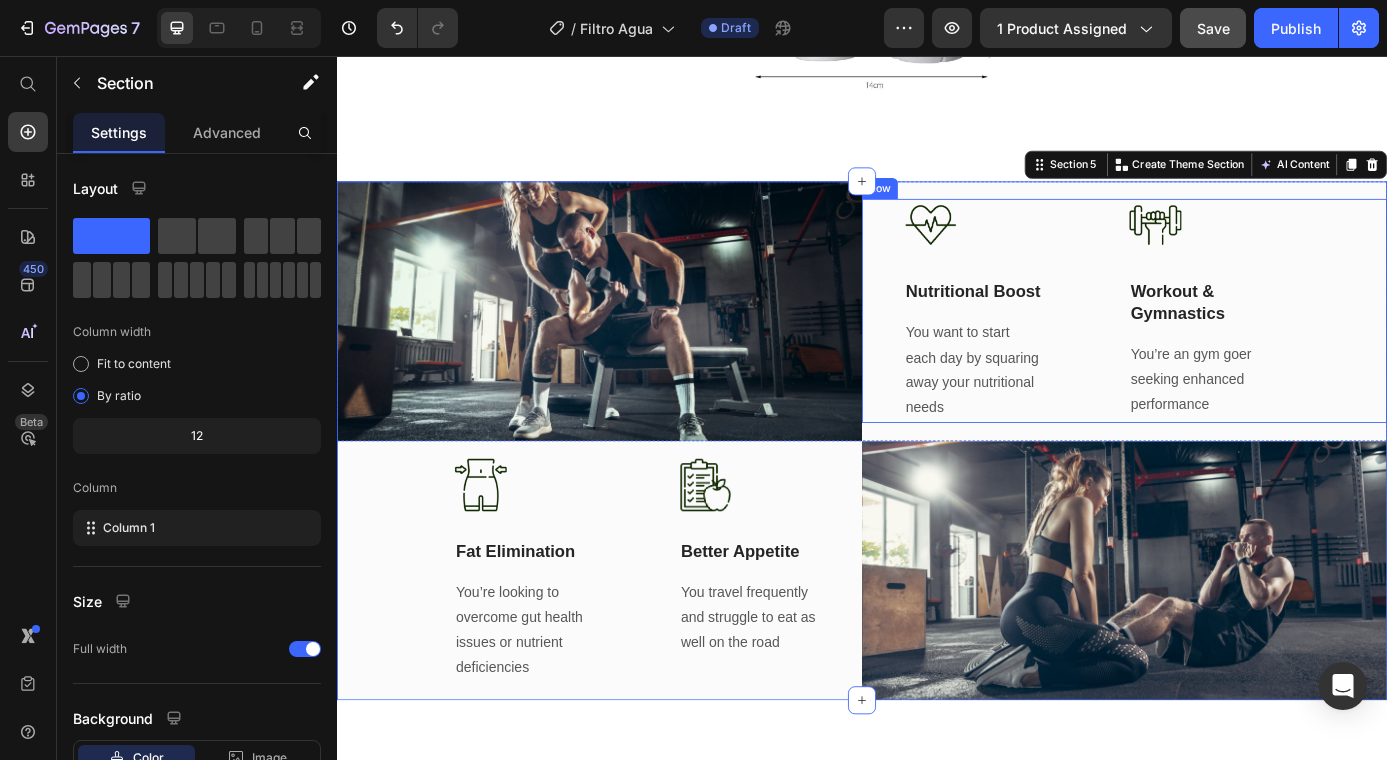 click on "Image Nutritional Boost Text Block You want to start each day by squaring away your nutritional needs Text block                Title Line Image Workout & Gymnastics Text Block You’re an gym goer seeking enhanced performance Text block Row" at bounding box center [1237, 347] 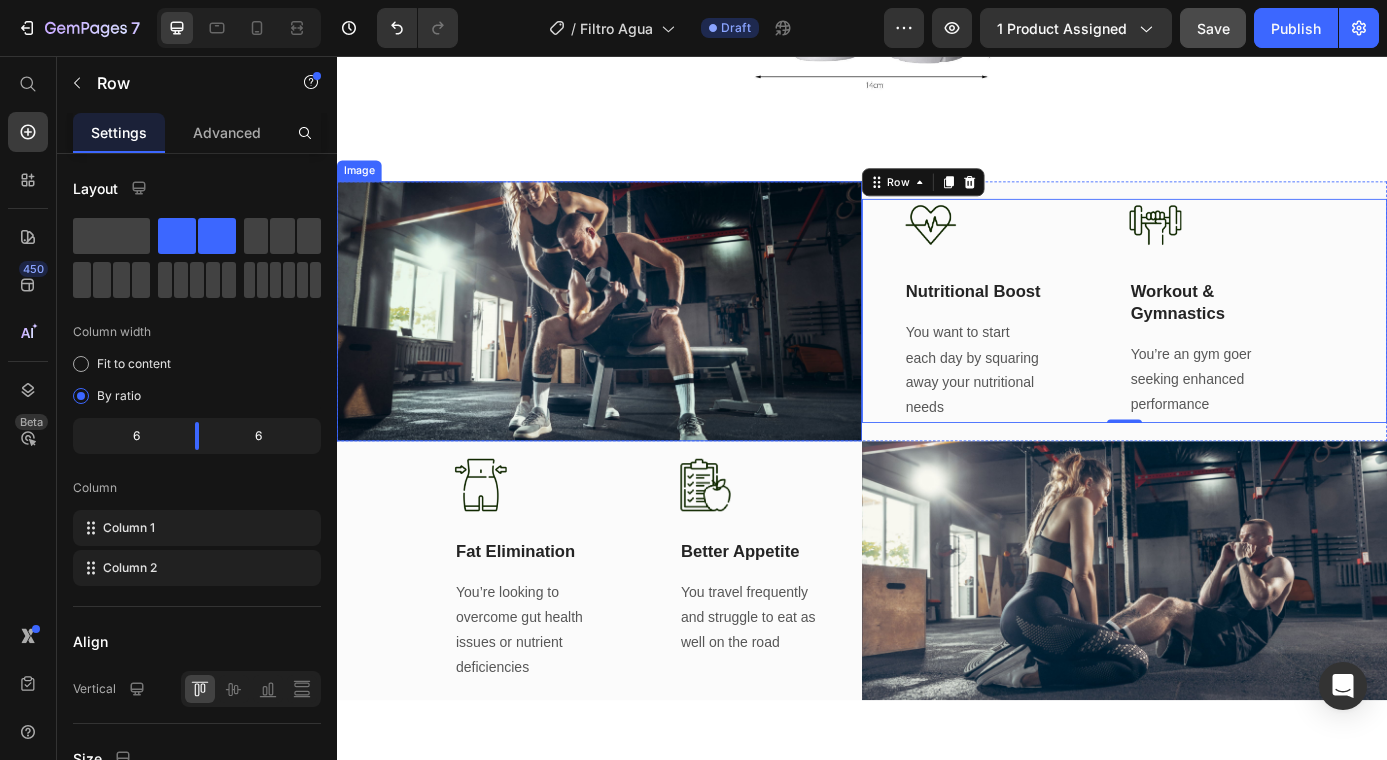 click at bounding box center [637, 347] 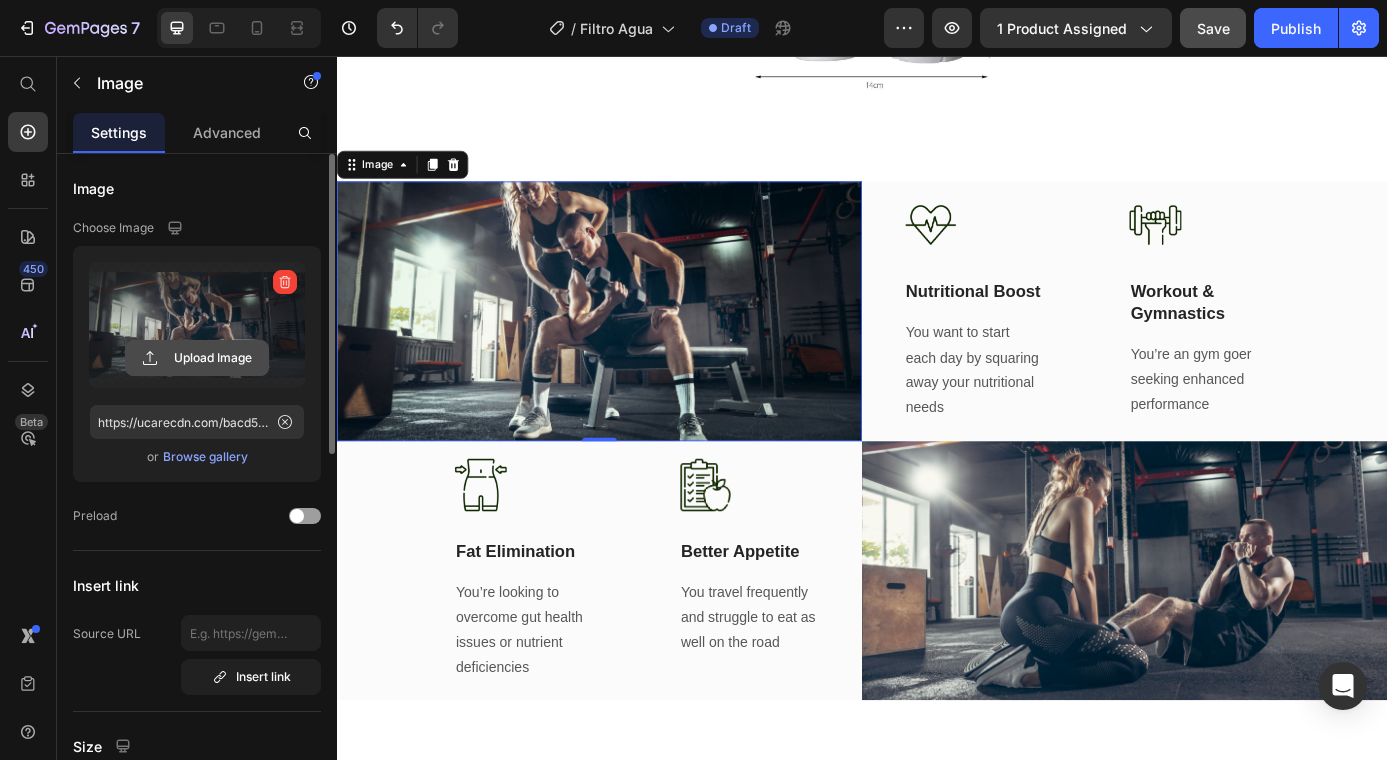 click 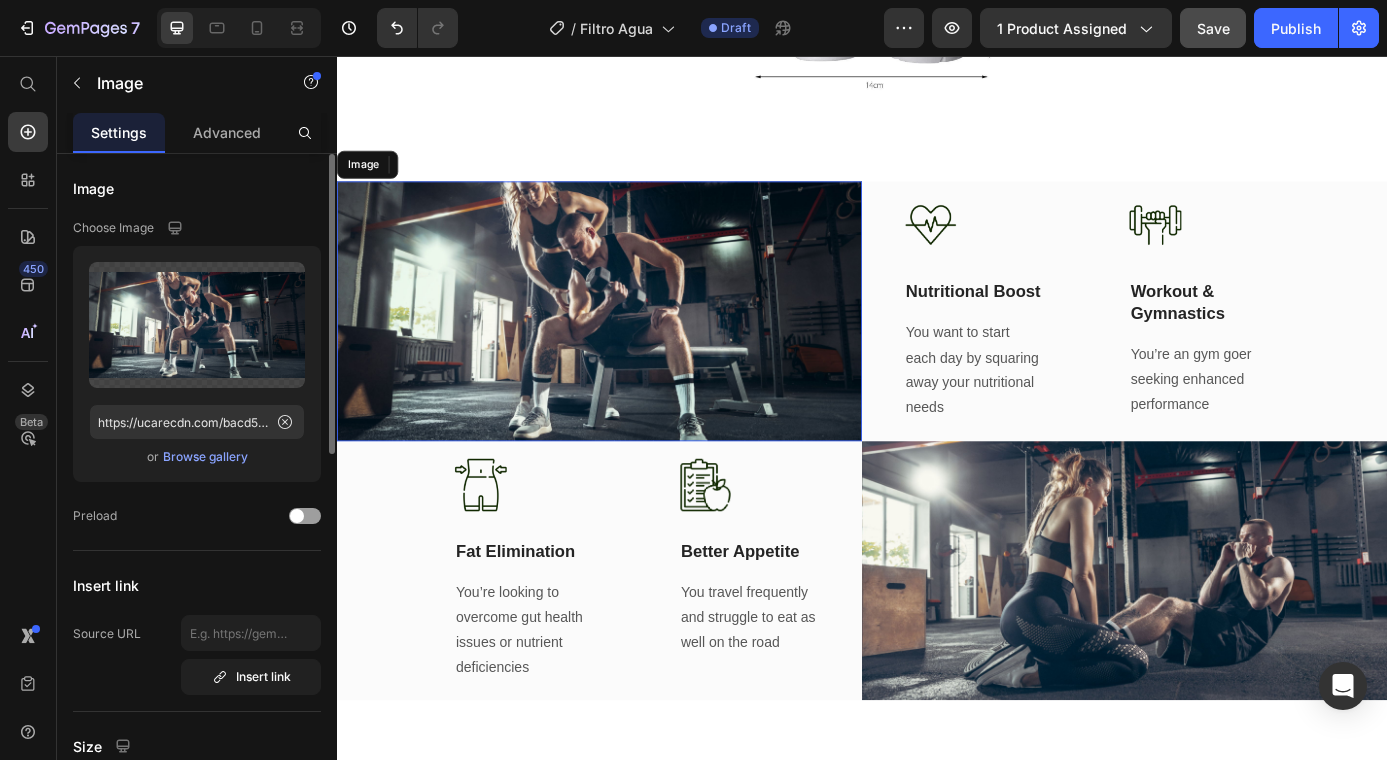 click at bounding box center (637, 347) 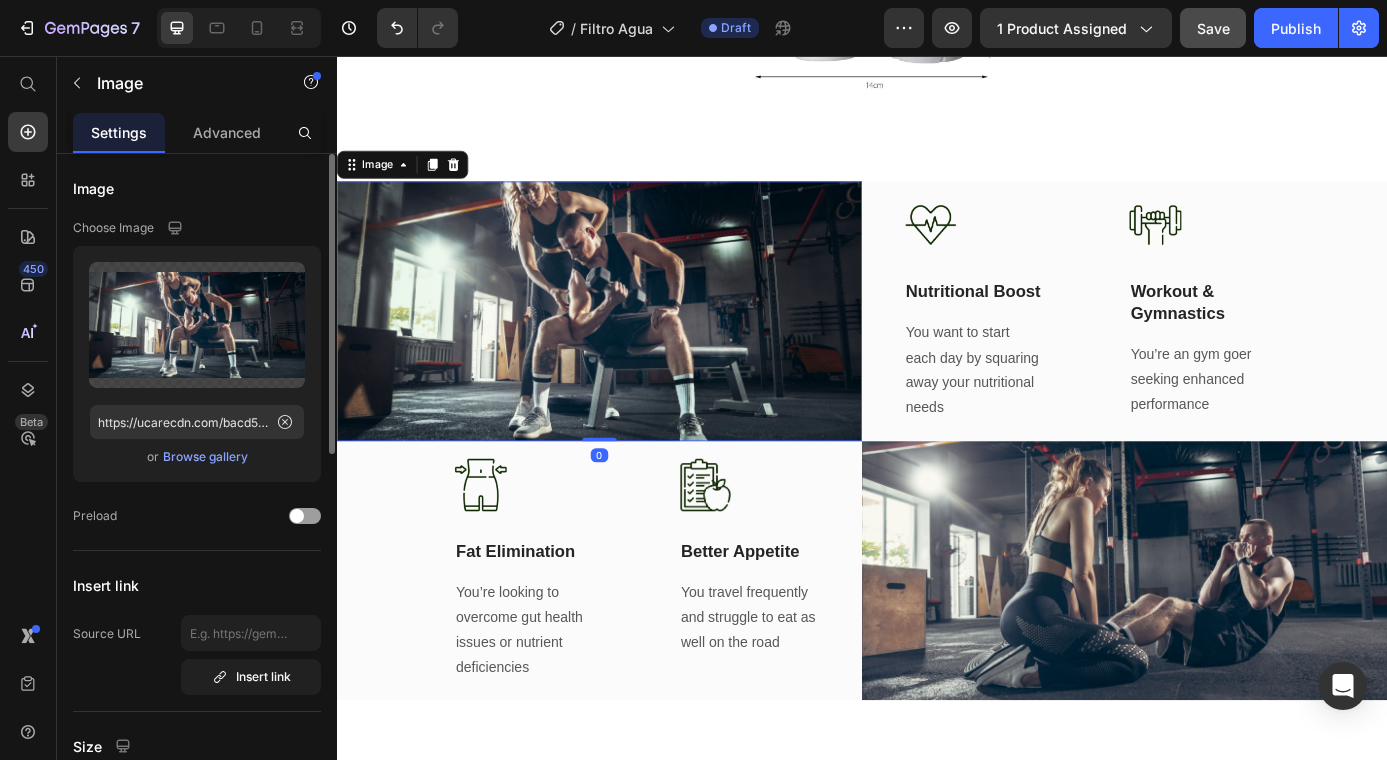click at bounding box center [637, 347] 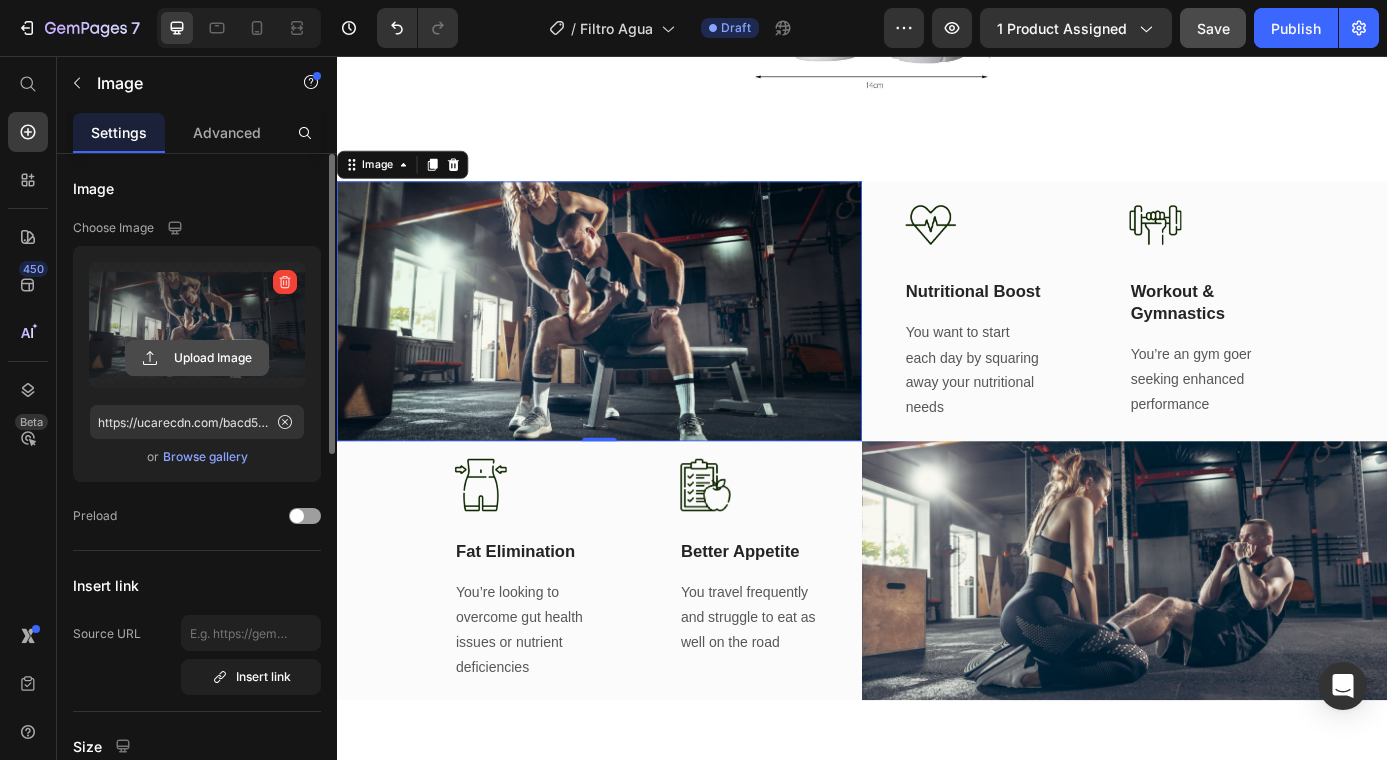 click 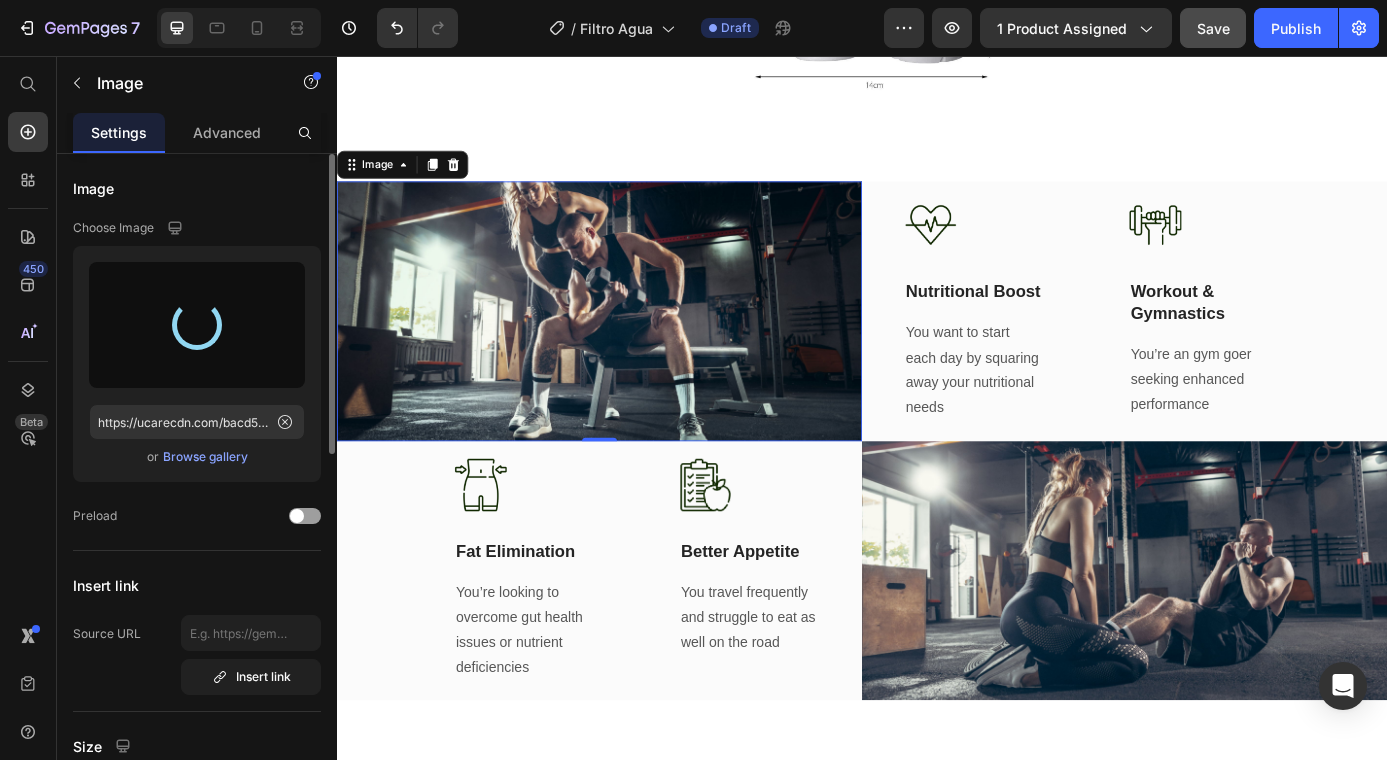 type on "https://cdn.shopify.com/s/files/1/0949/9551/3625/files/gempages_574479121283810533-4f9ccc1e-c8d2-459c-8d48-1cbbabcd129c.jpg" 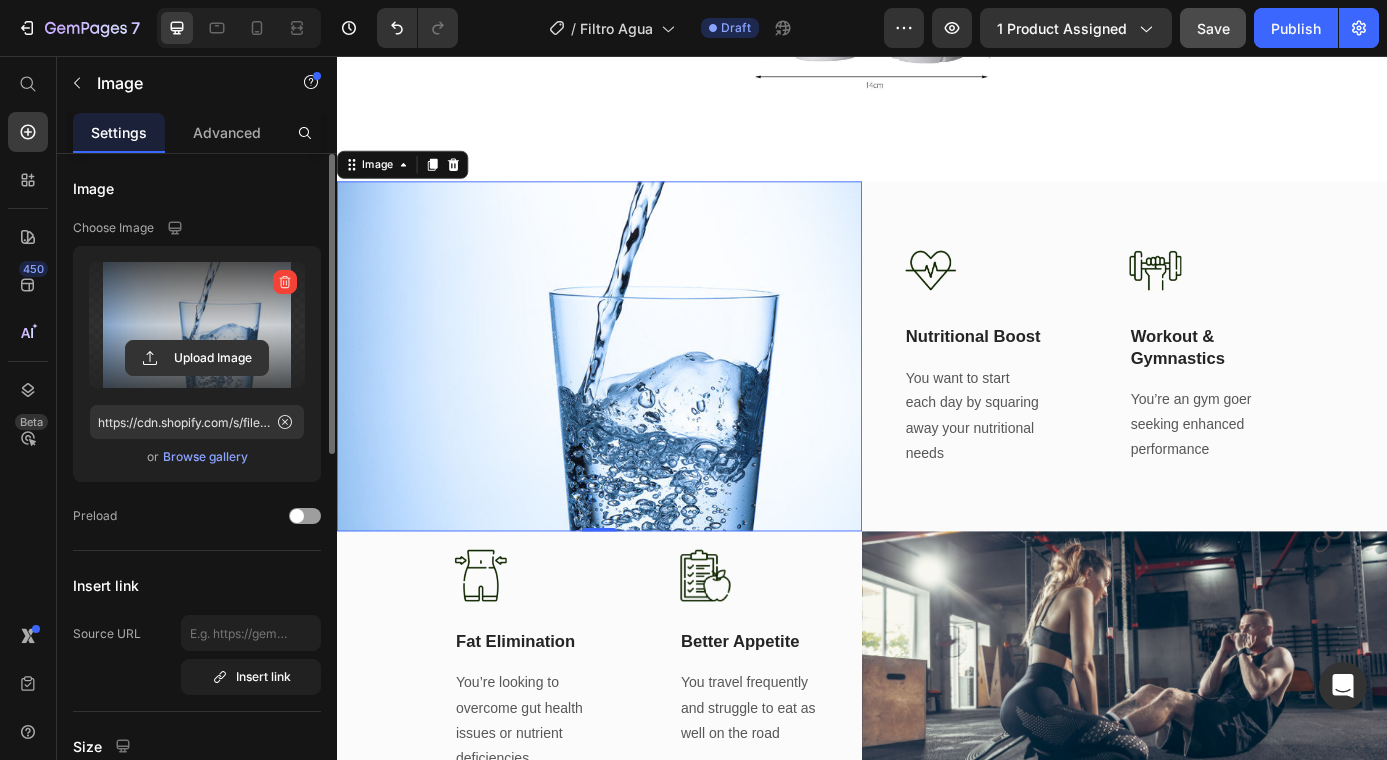 click at bounding box center [637, 399] 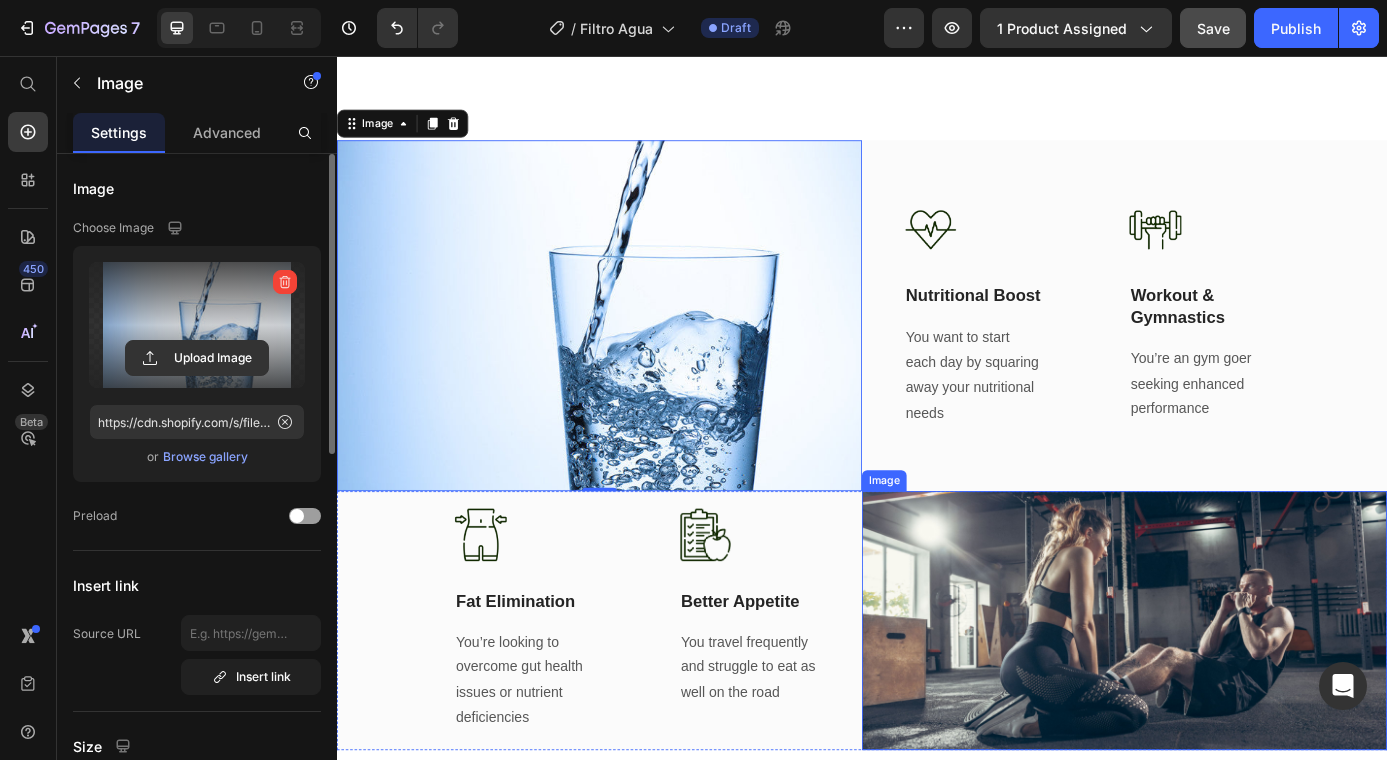 scroll, scrollTop: 2667, scrollLeft: 0, axis: vertical 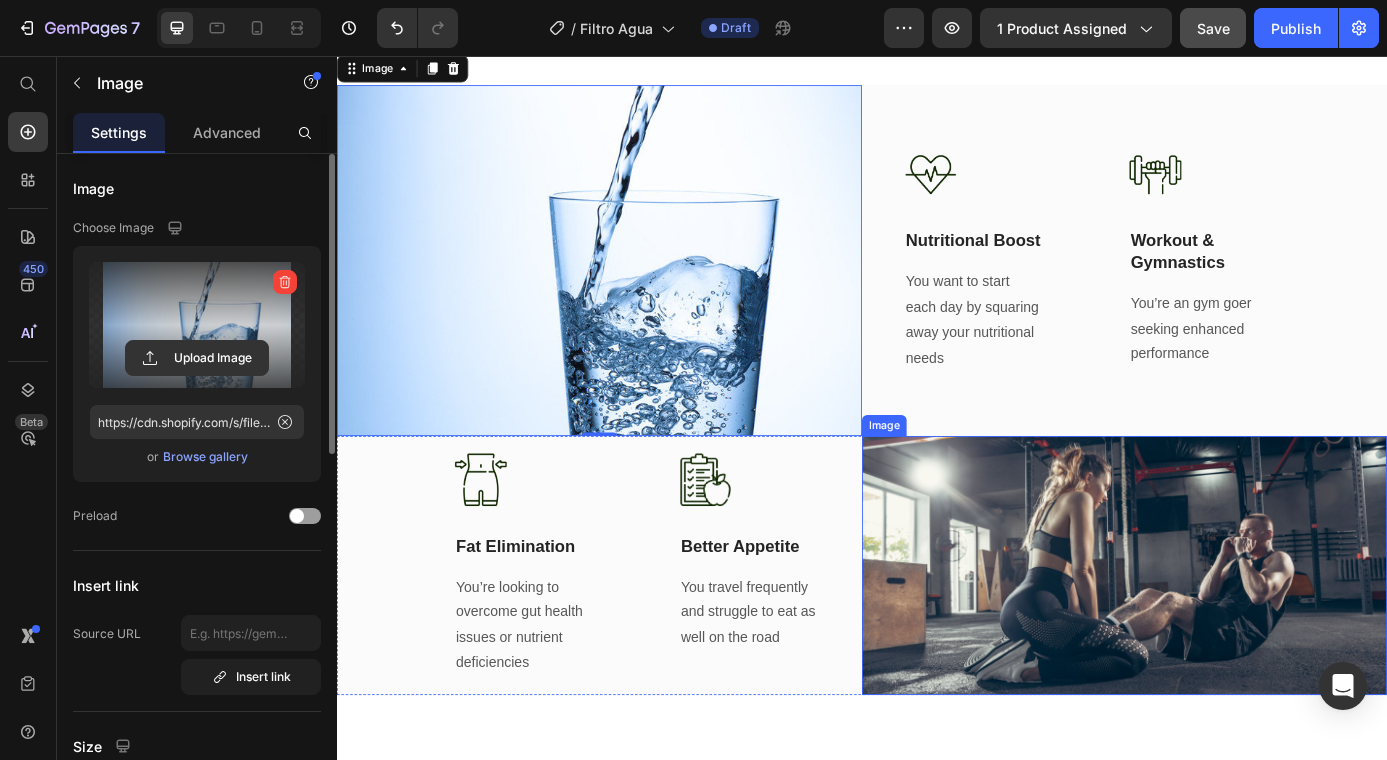 drag, startPoint x: 1137, startPoint y: 605, endPoint x: 1160, endPoint y: 605, distance: 23 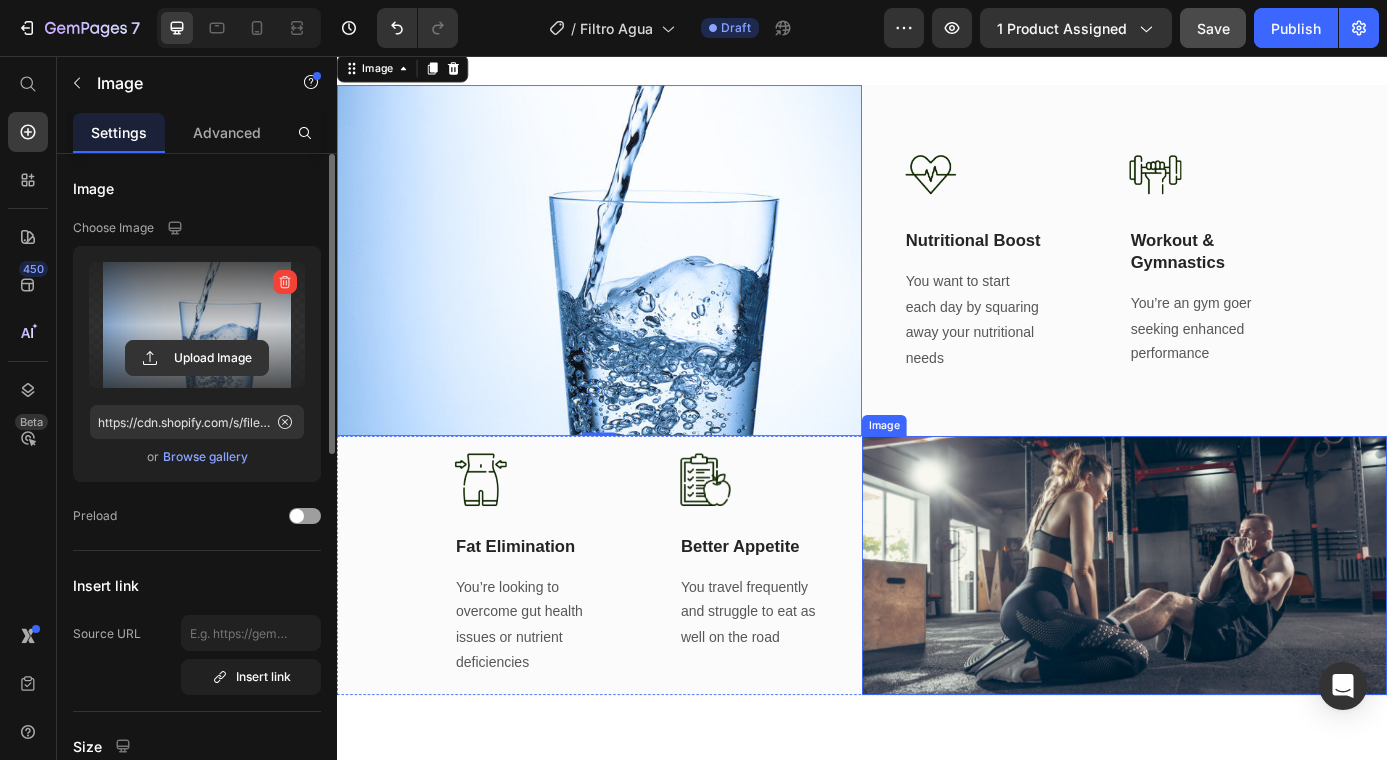 click at bounding box center [1237, 638] 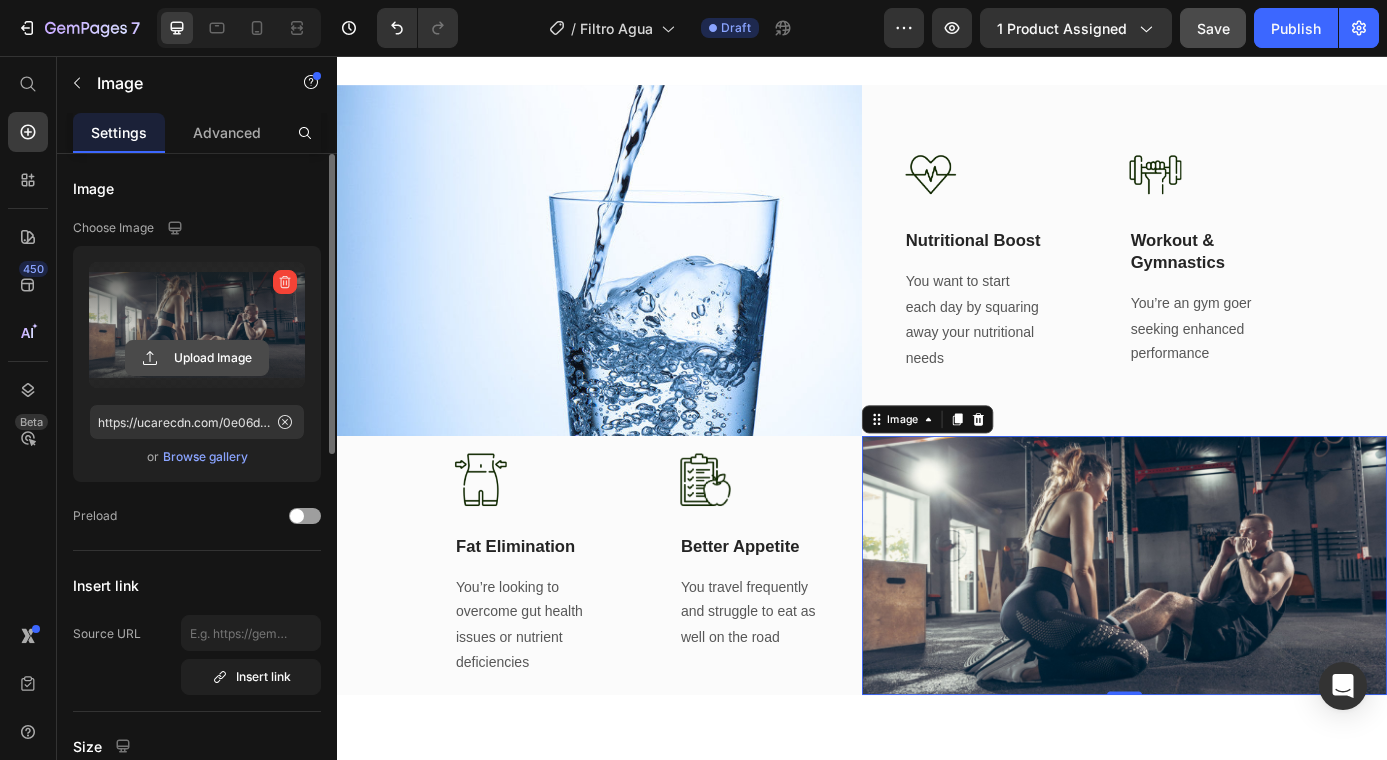 click 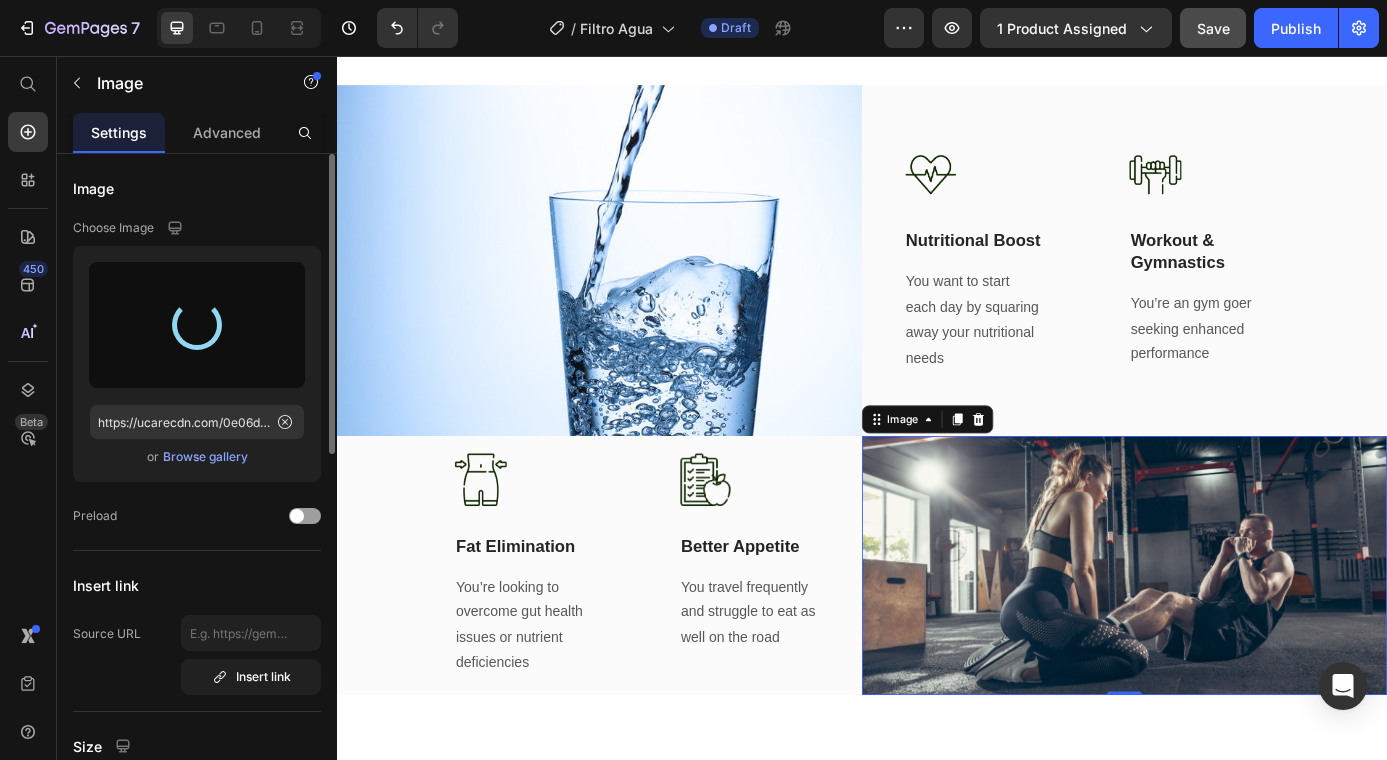 type on "https://cdn.shopify.com/s/files/1/0949/9551/3625/files/gempages_574479121283810533-95a7c22b-af5e-4c9a-bec5-8e5076ea9b1c.jpg" 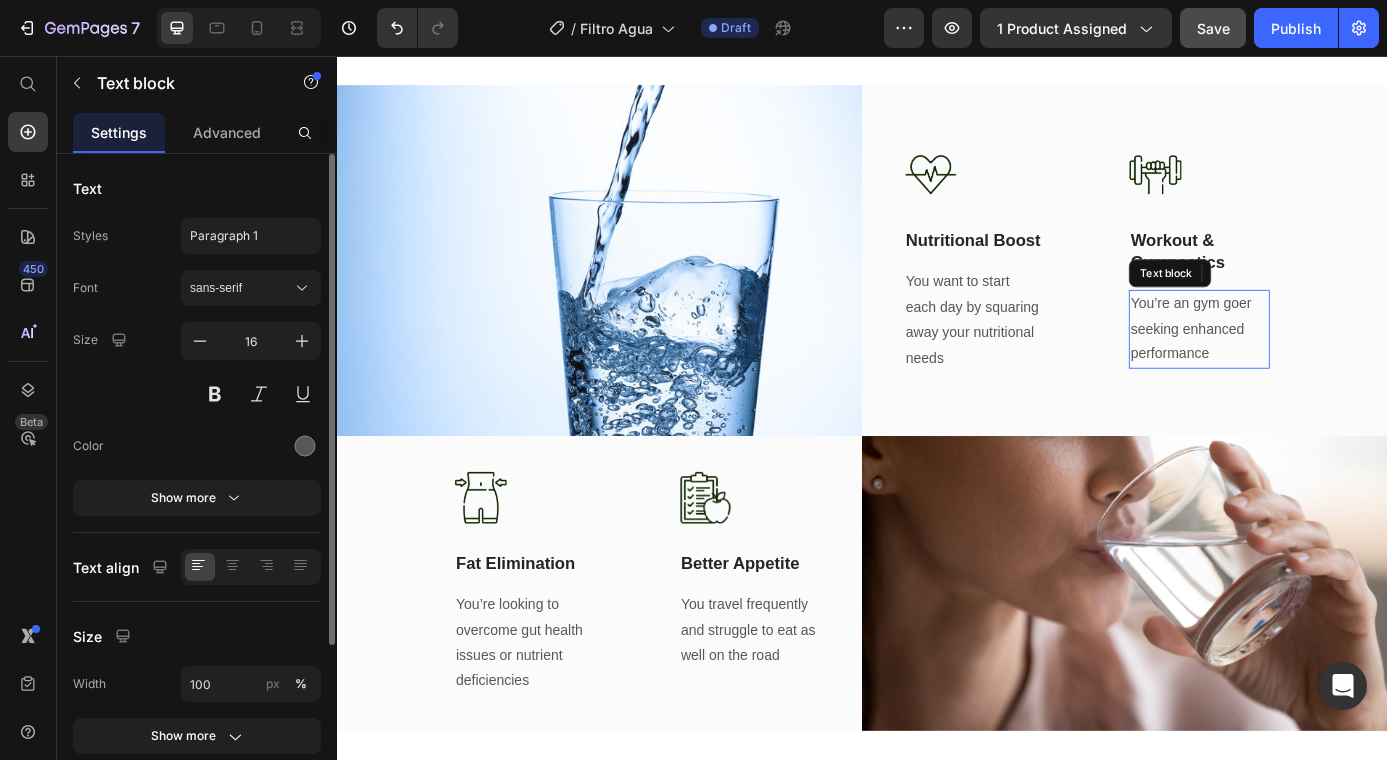 drag, startPoint x: 1367, startPoint y: 314, endPoint x: 1462, endPoint y: 297, distance: 96.50906 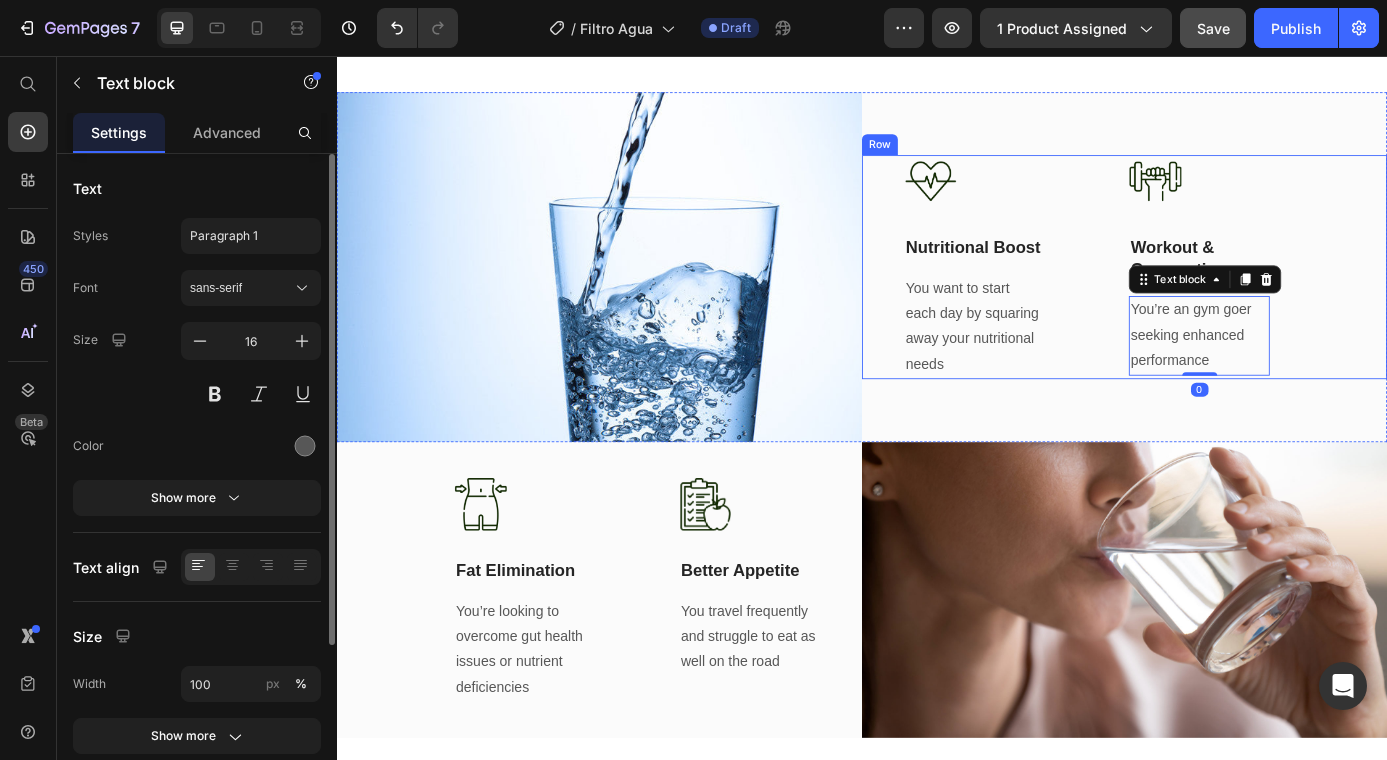 scroll, scrollTop: 2404, scrollLeft: 0, axis: vertical 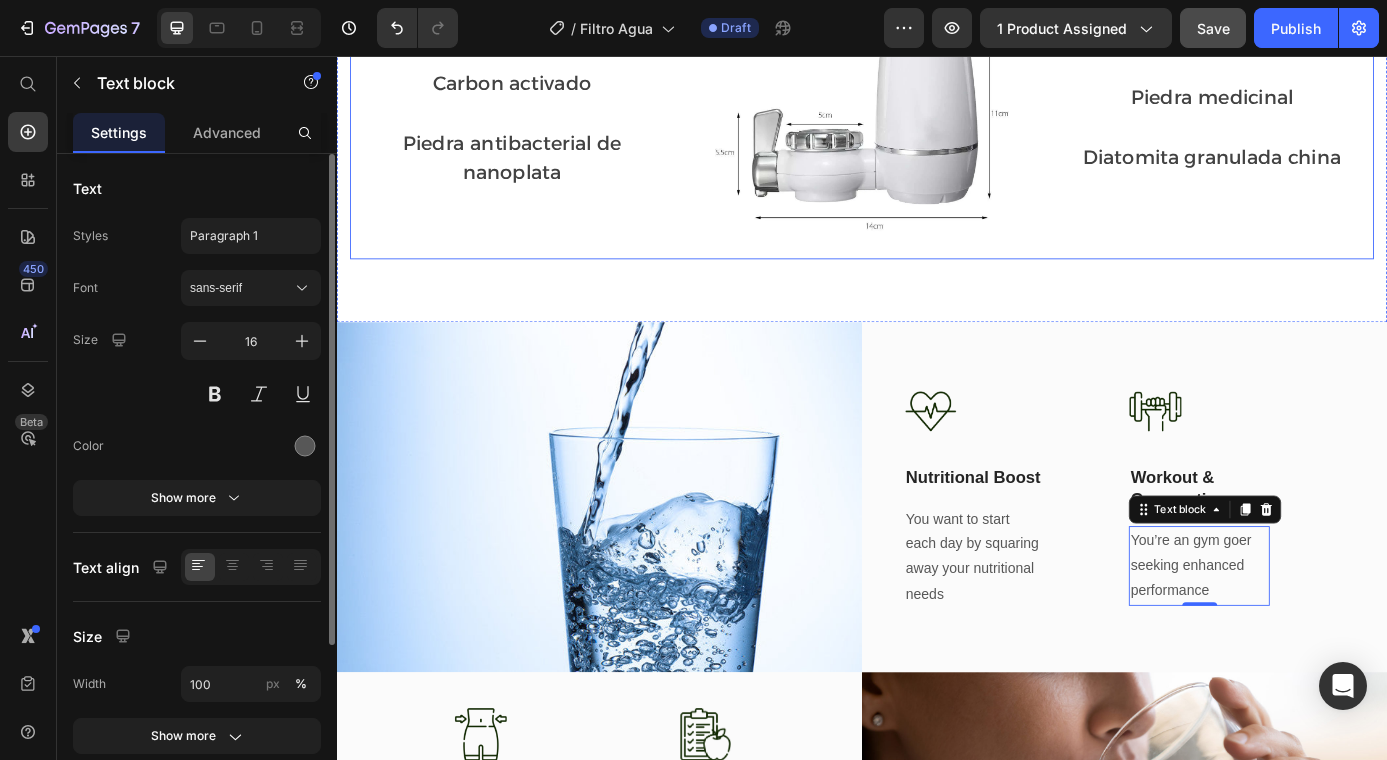 click on "Piedra medicinal Text block Row Diatomita granulada china Text block Row" at bounding box center [1337, 137] 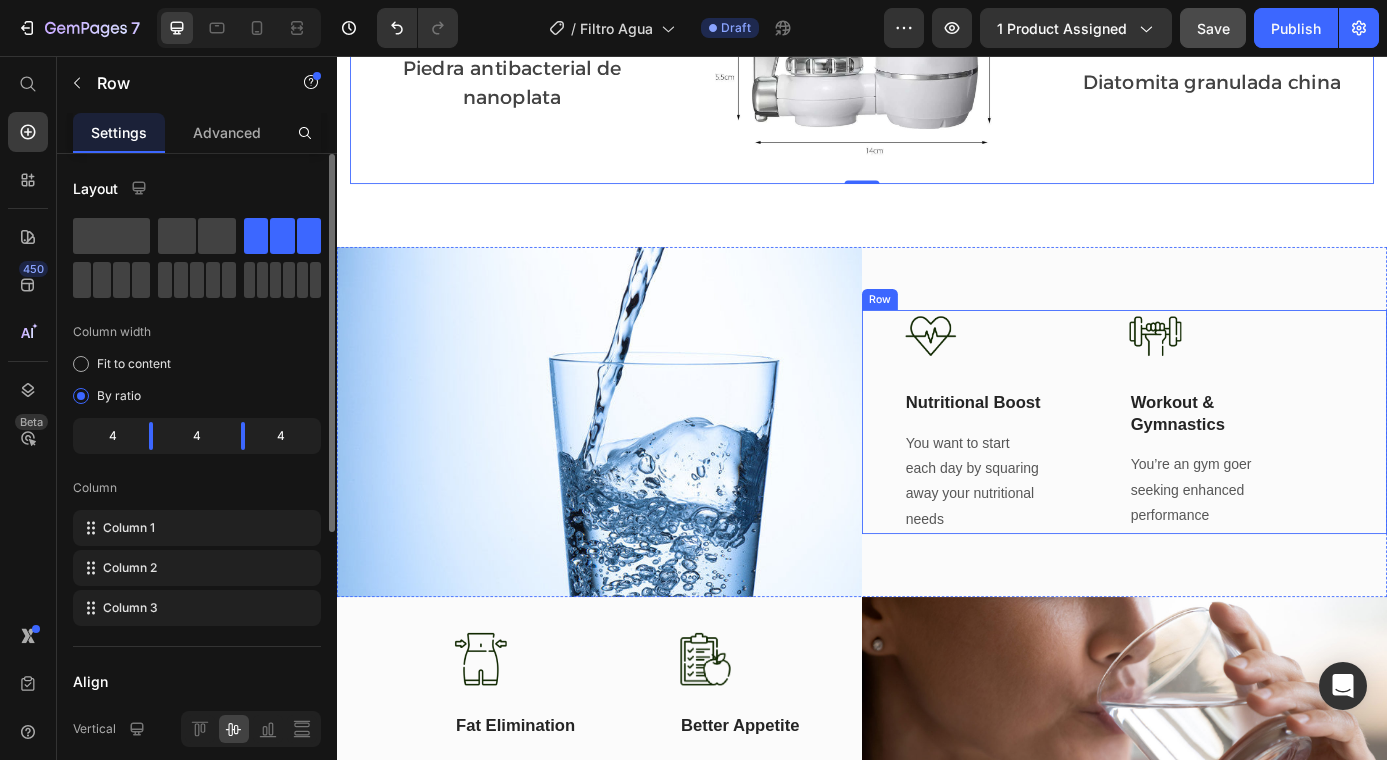 scroll, scrollTop: 2479, scrollLeft: 0, axis: vertical 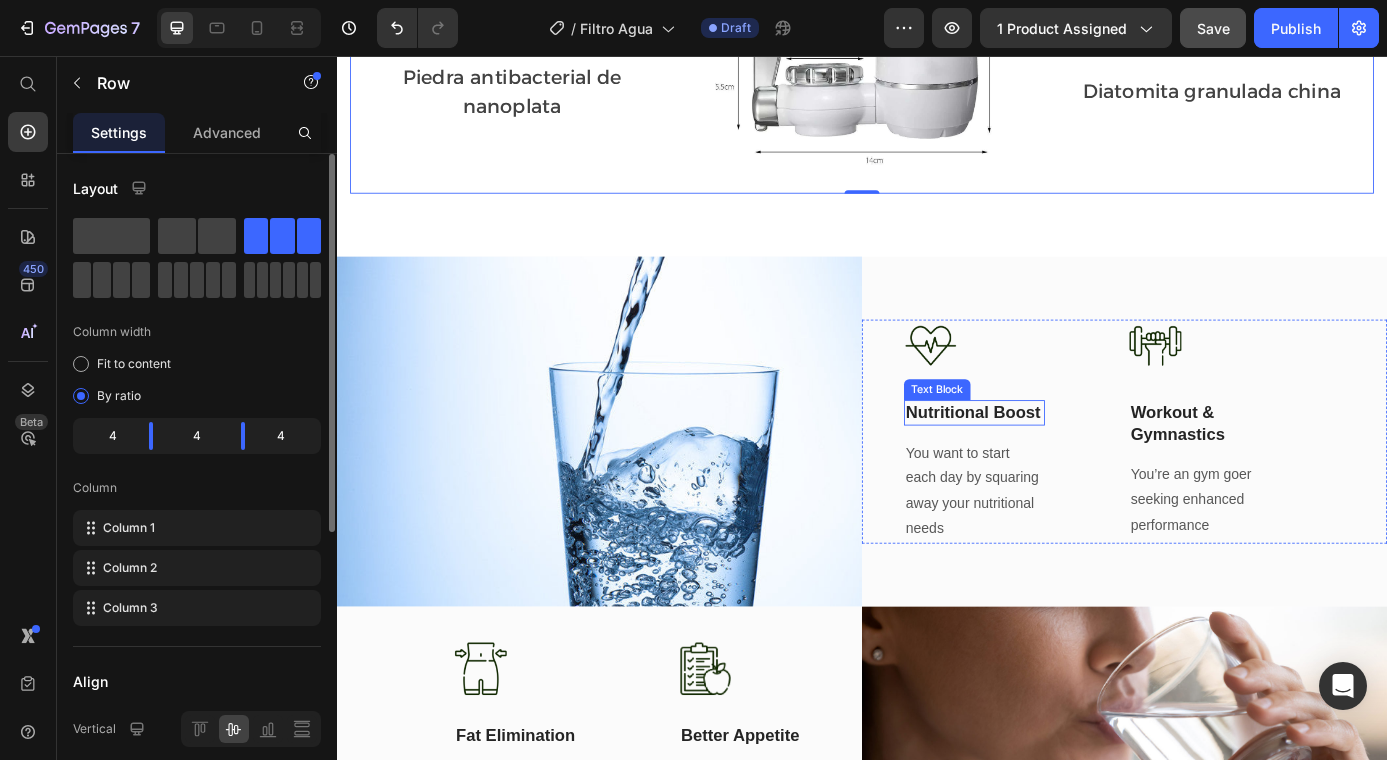 click on "Nutritional Boost" at bounding box center [1065, 463] 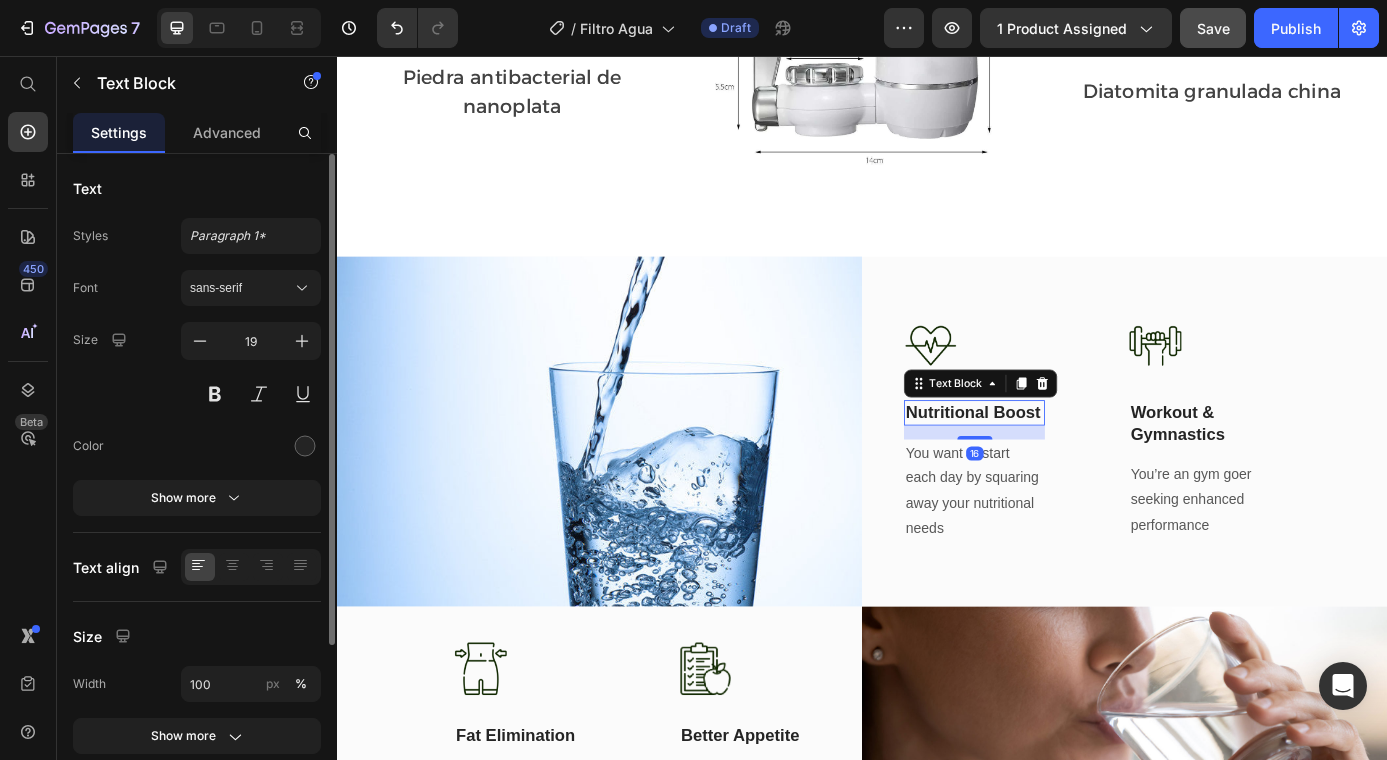 click on "Nutritional Boost" at bounding box center (1065, 463) 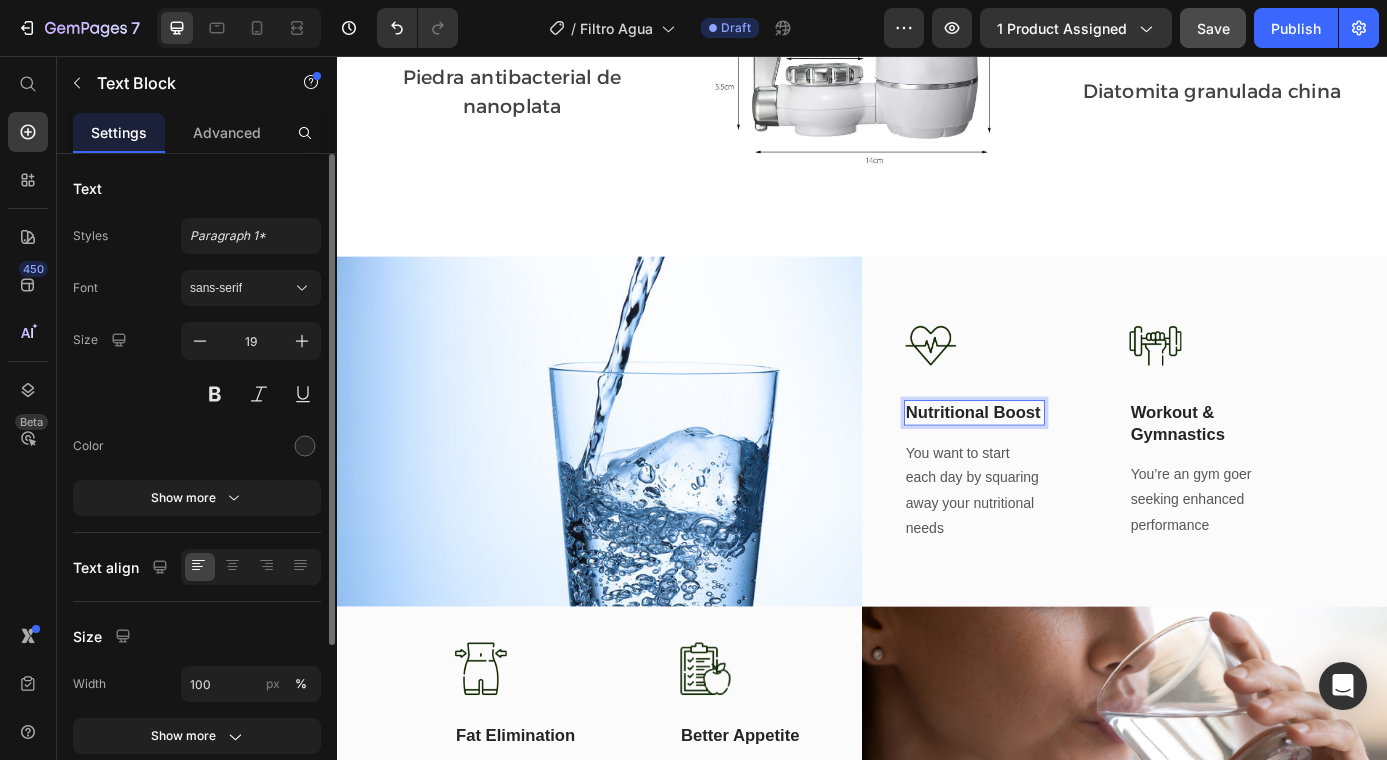 click on "Nutritional Boost" at bounding box center [1065, 463] 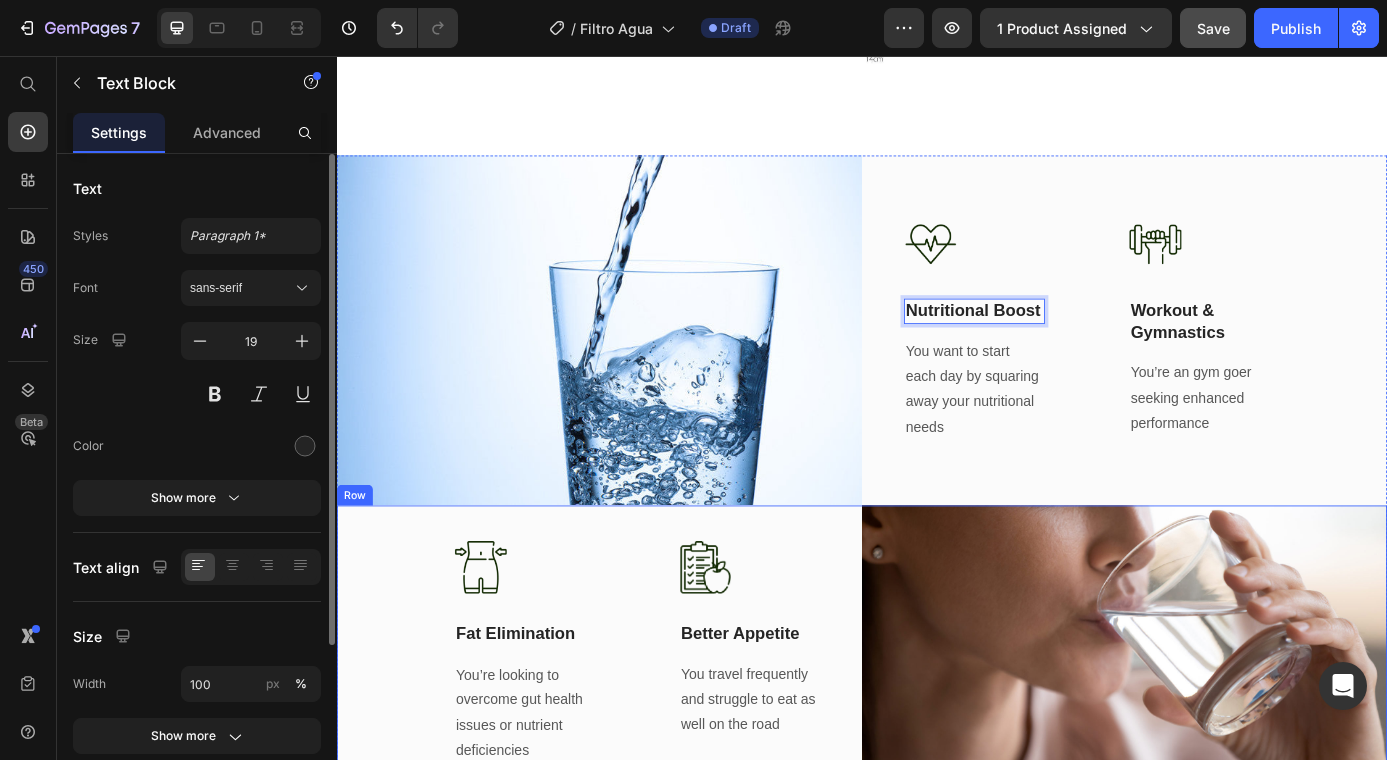 scroll, scrollTop: 2632, scrollLeft: 0, axis: vertical 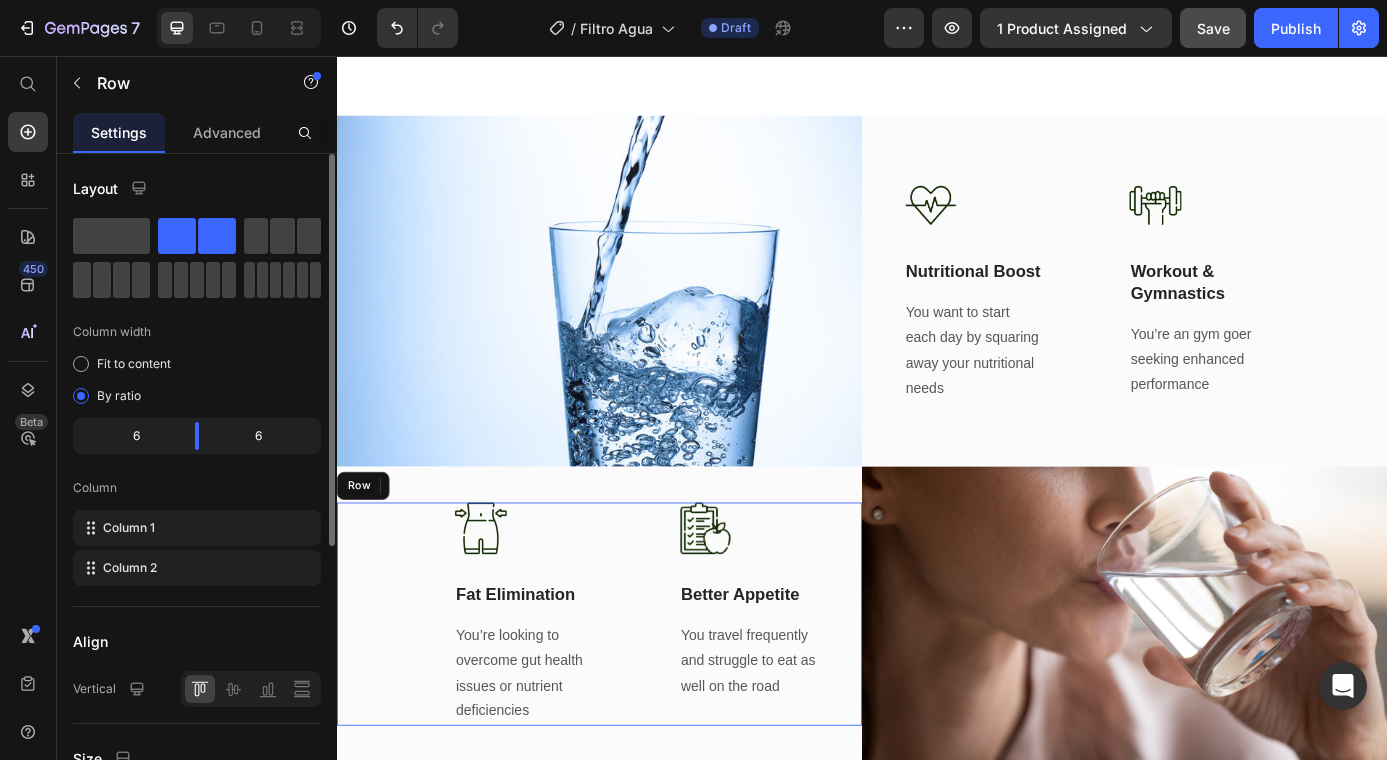 click on "Image Better Appetite Text Block You travel frequently and struggle to eat as well on the road Text block" at bounding box center [808, 694] 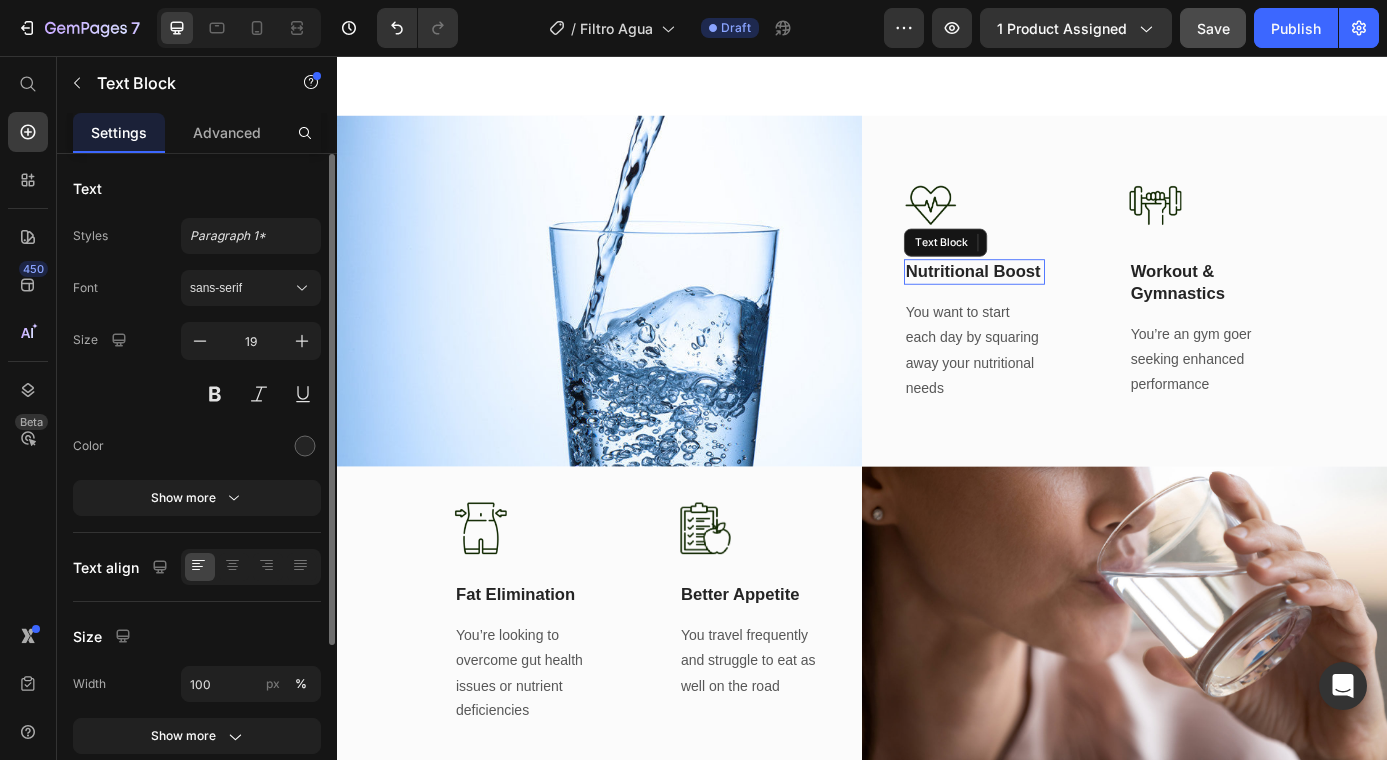 click on "Nutritional Boost" at bounding box center [1065, 302] 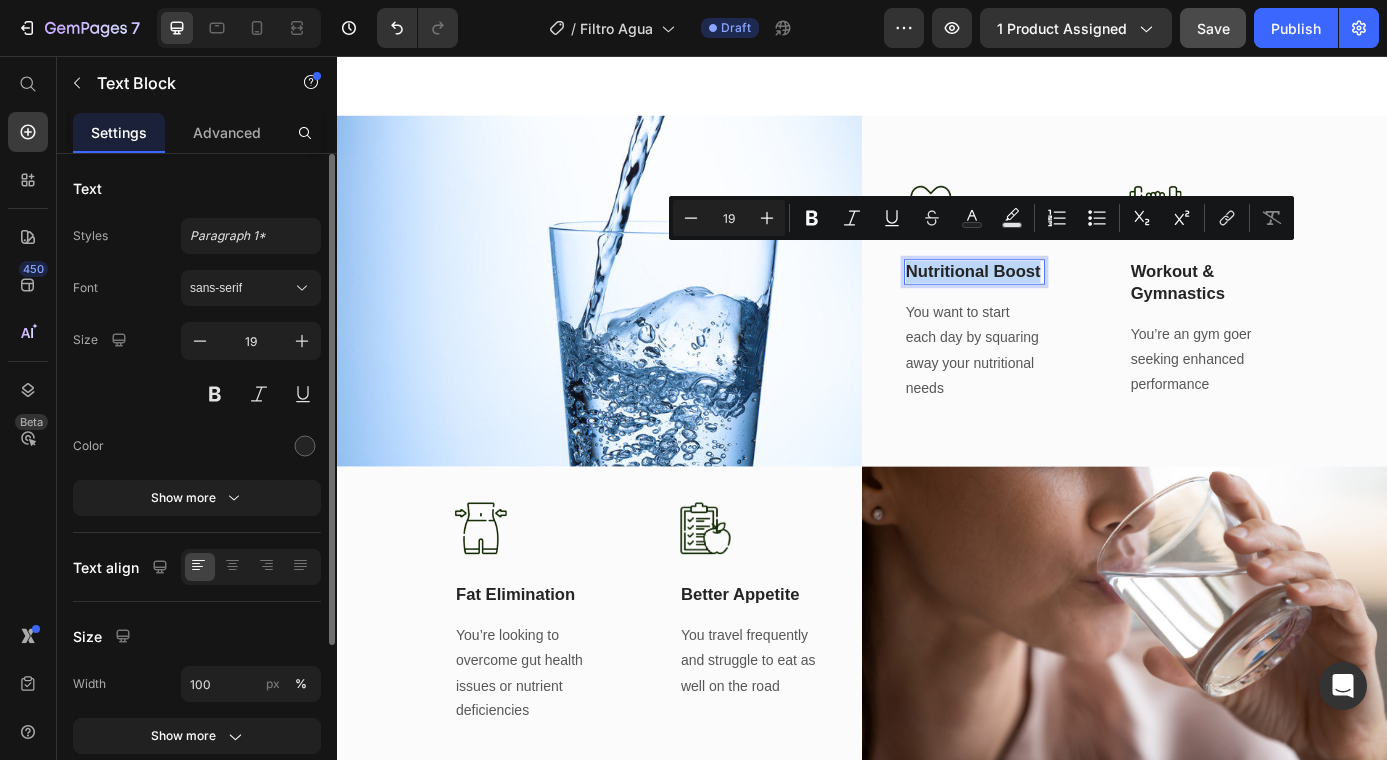 drag, startPoint x: 1064, startPoint y: 306, endPoint x: 982, endPoint y: 275, distance: 87.66413 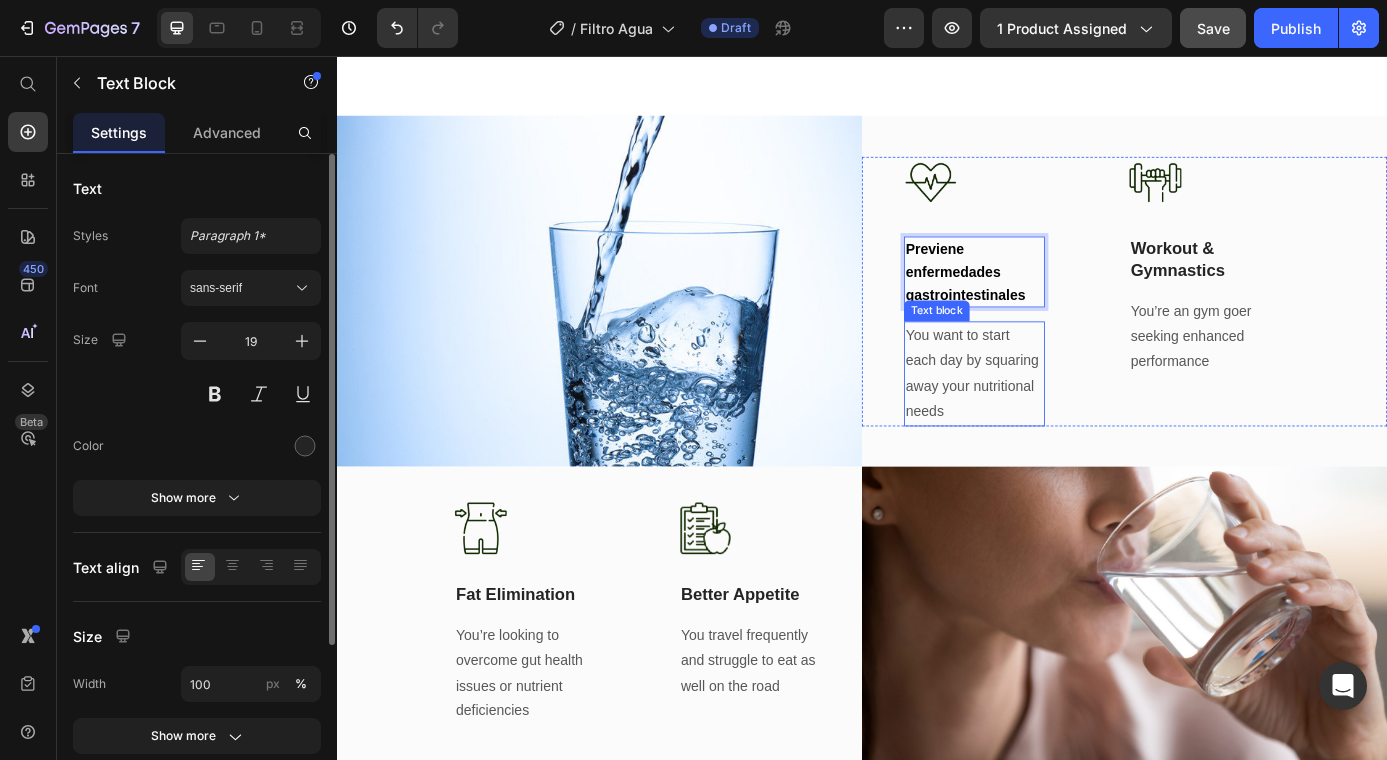 click on "You want to start each day by squaring away your nutritional needs" at bounding box center [1065, 418] 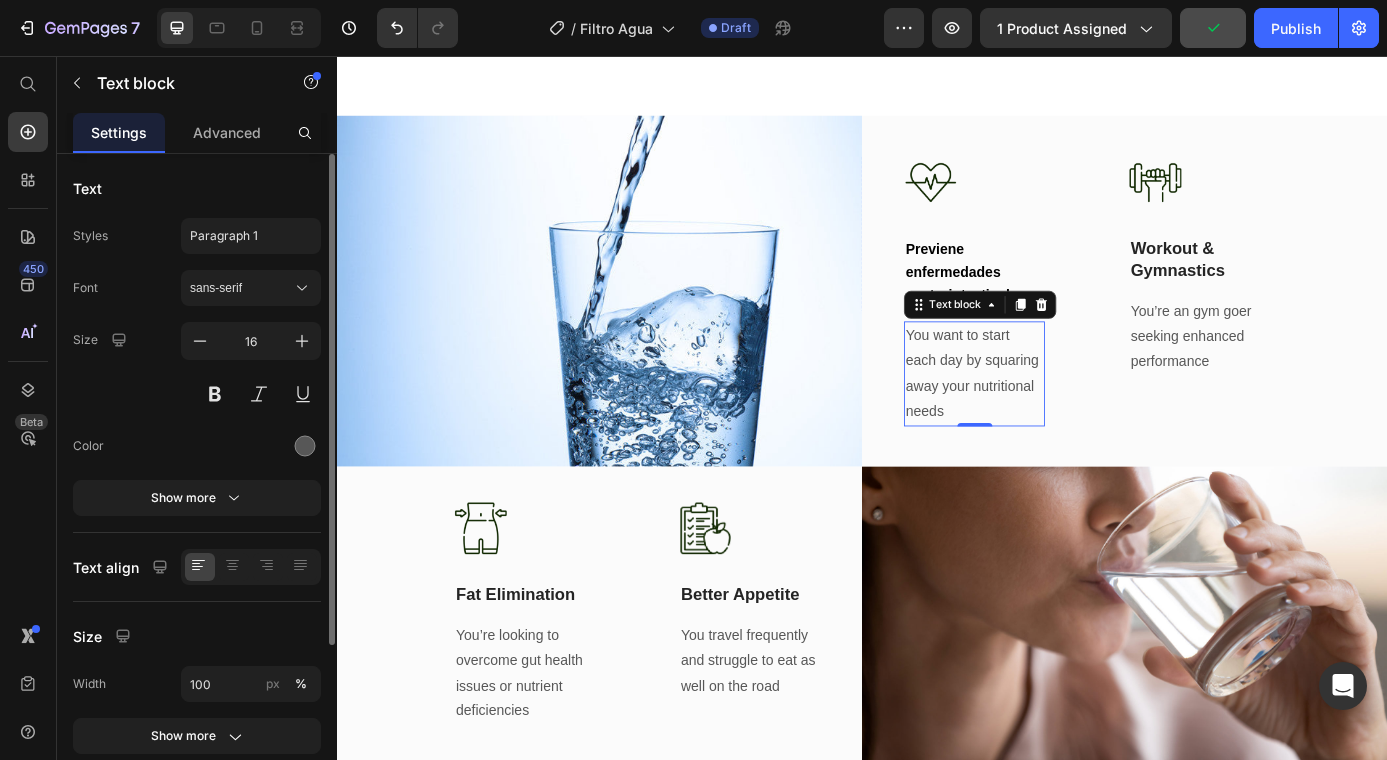 click on "You want to start each day by squaring away your nutritional needs" at bounding box center [1065, 418] 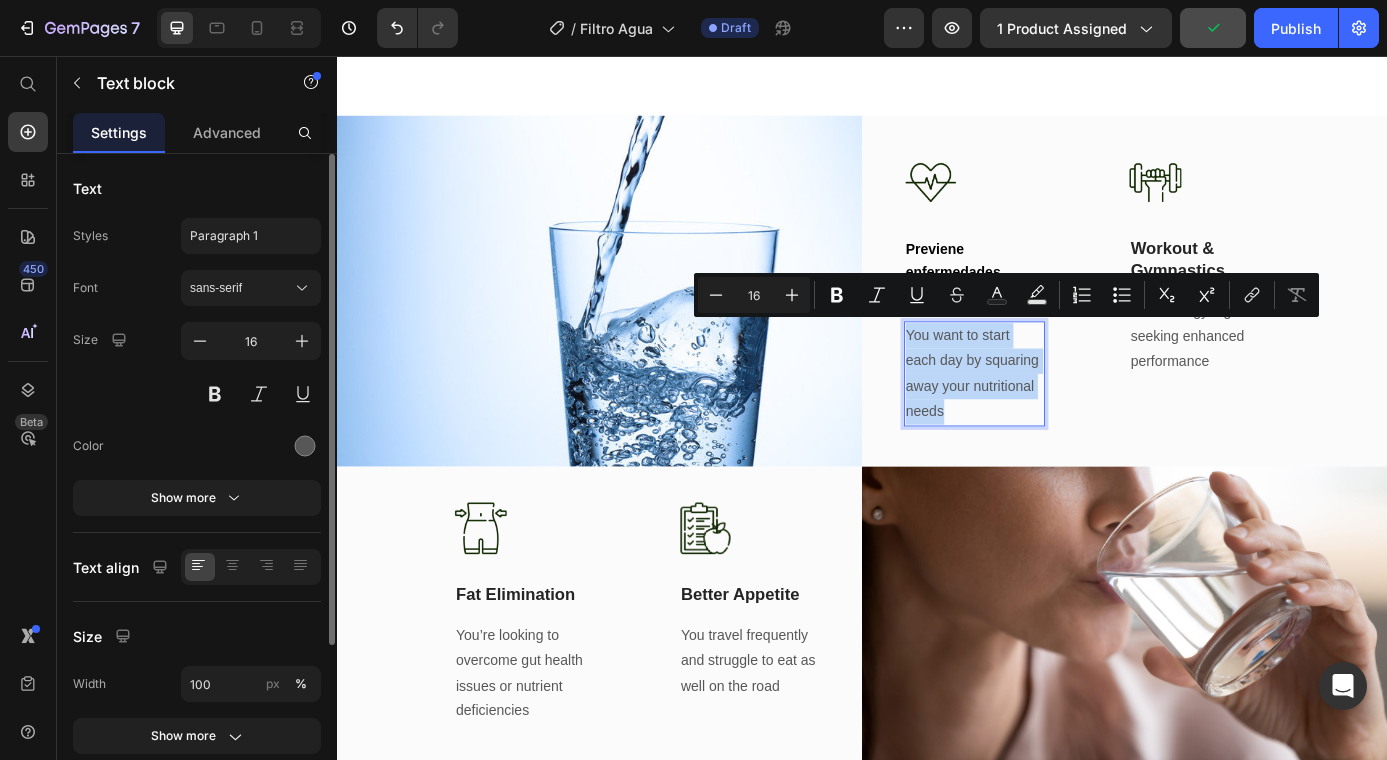 drag, startPoint x: 1040, startPoint y: 450, endPoint x: 977, endPoint y: 373, distance: 99.48869 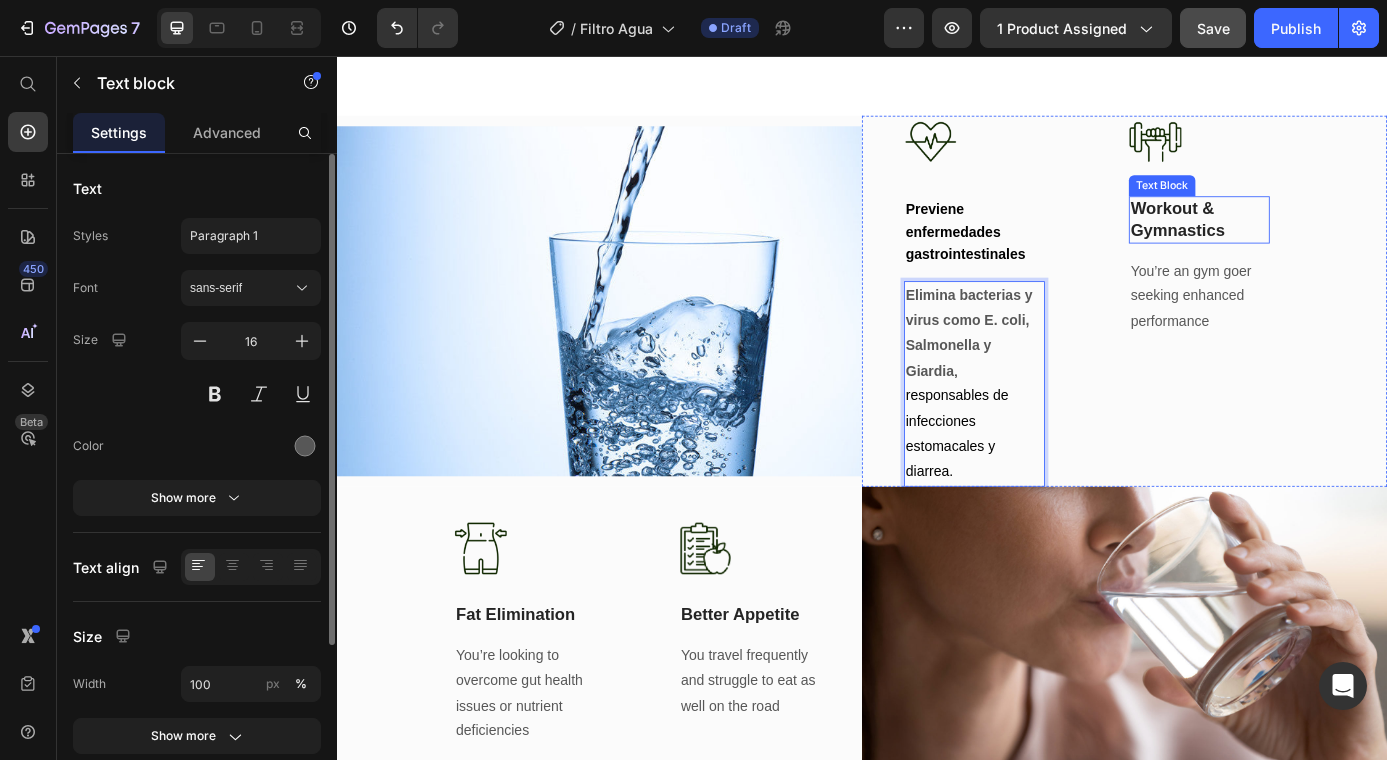 click on "Workout & Gymnastics" at bounding box center (1322, 242) 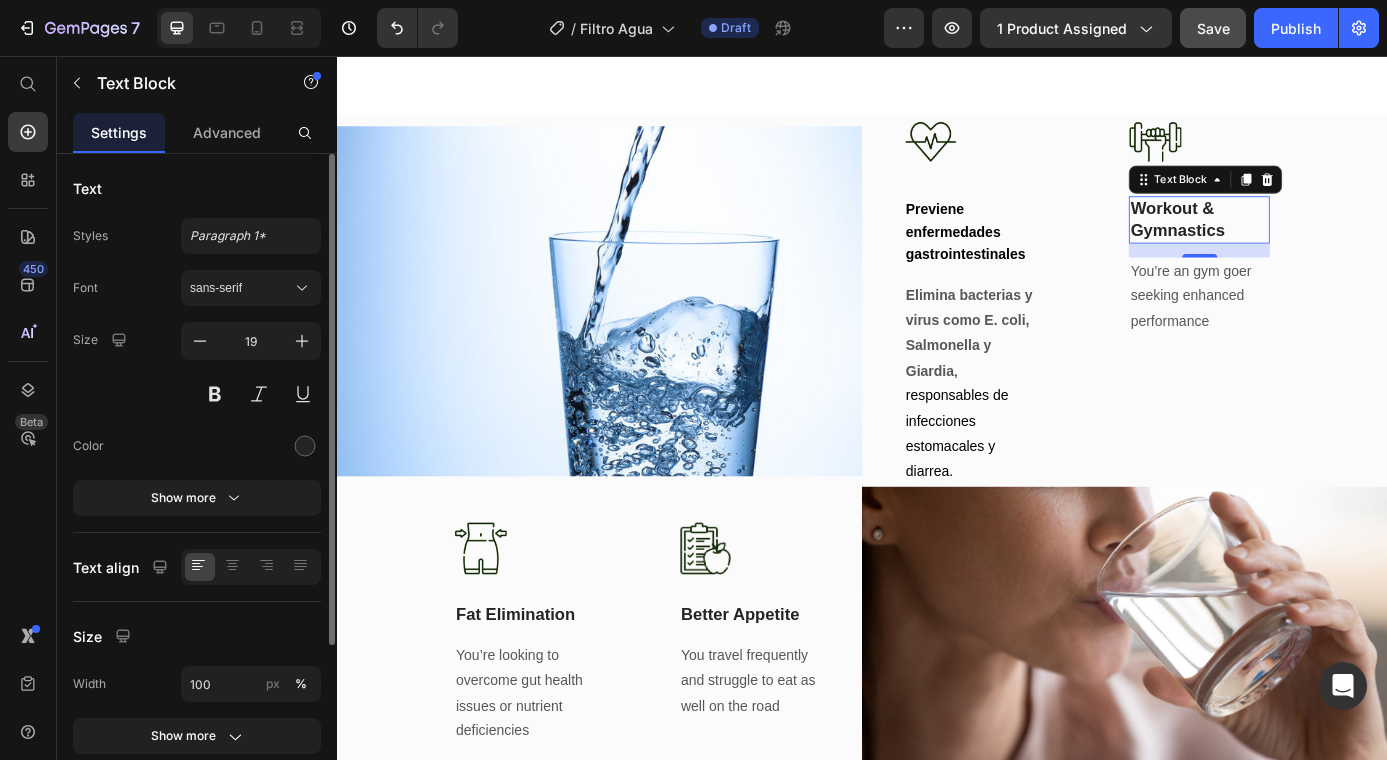 click on "Workout & Gymnastics" at bounding box center (1322, 242) 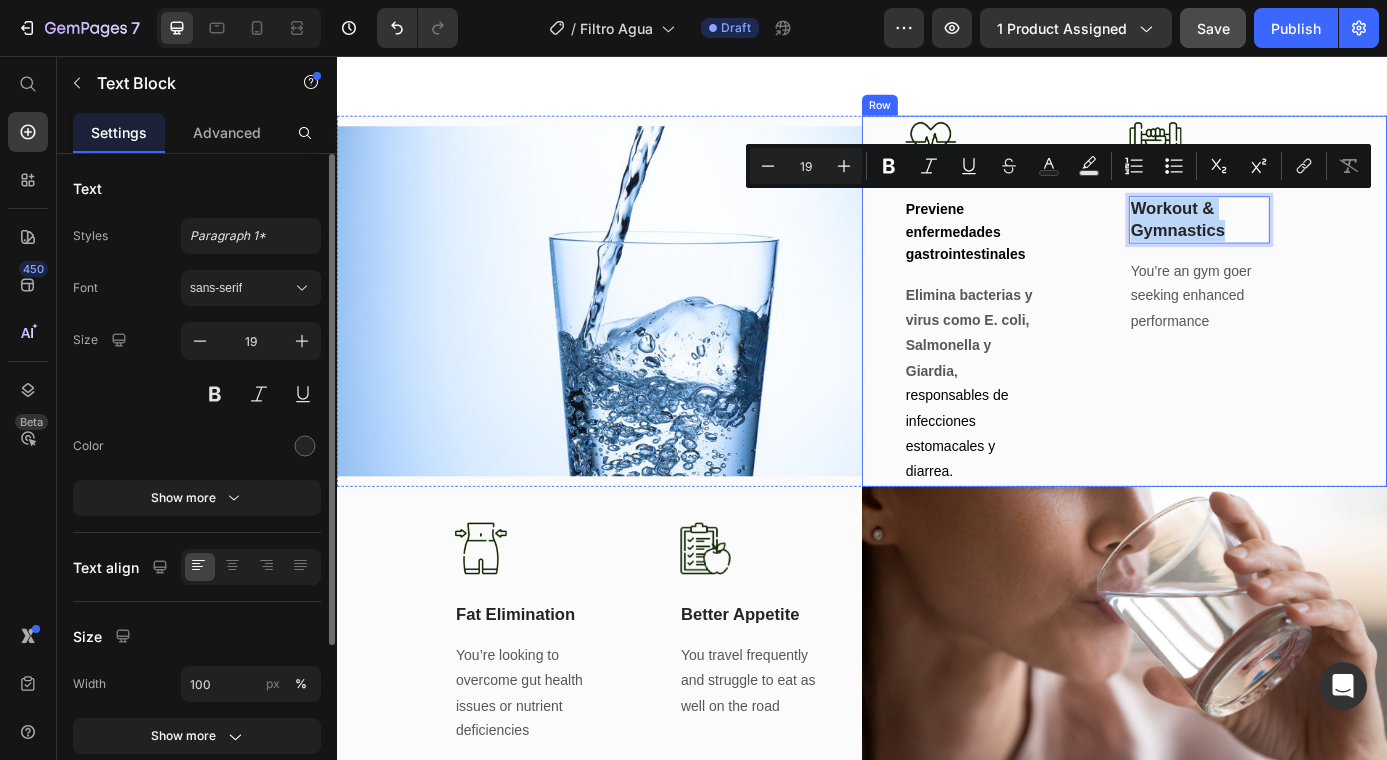drag, startPoint x: 1351, startPoint y: 250, endPoint x: 1216, endPoint y: 230, distance: 136.47343 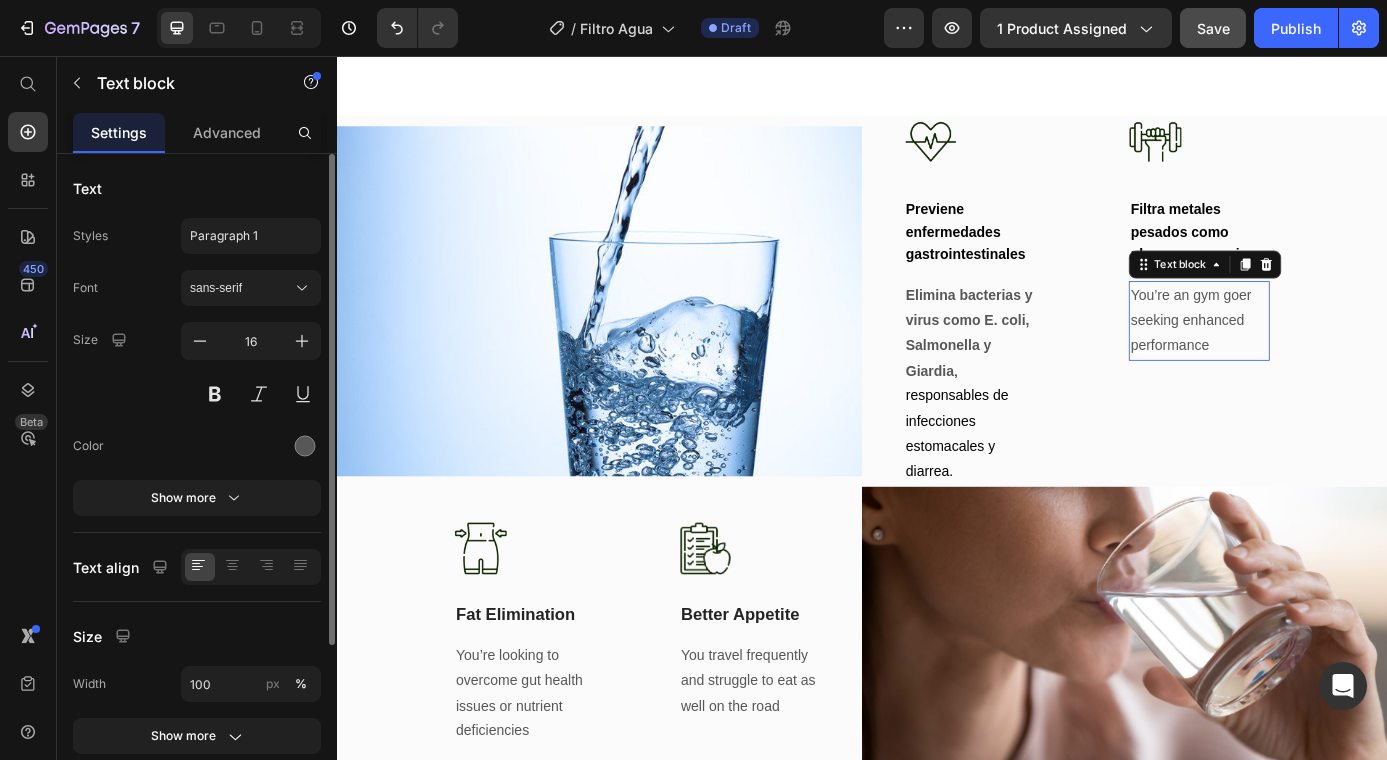click on "You’re an gym goer seeking enhanced performance" at bounding box center (1322, 358) 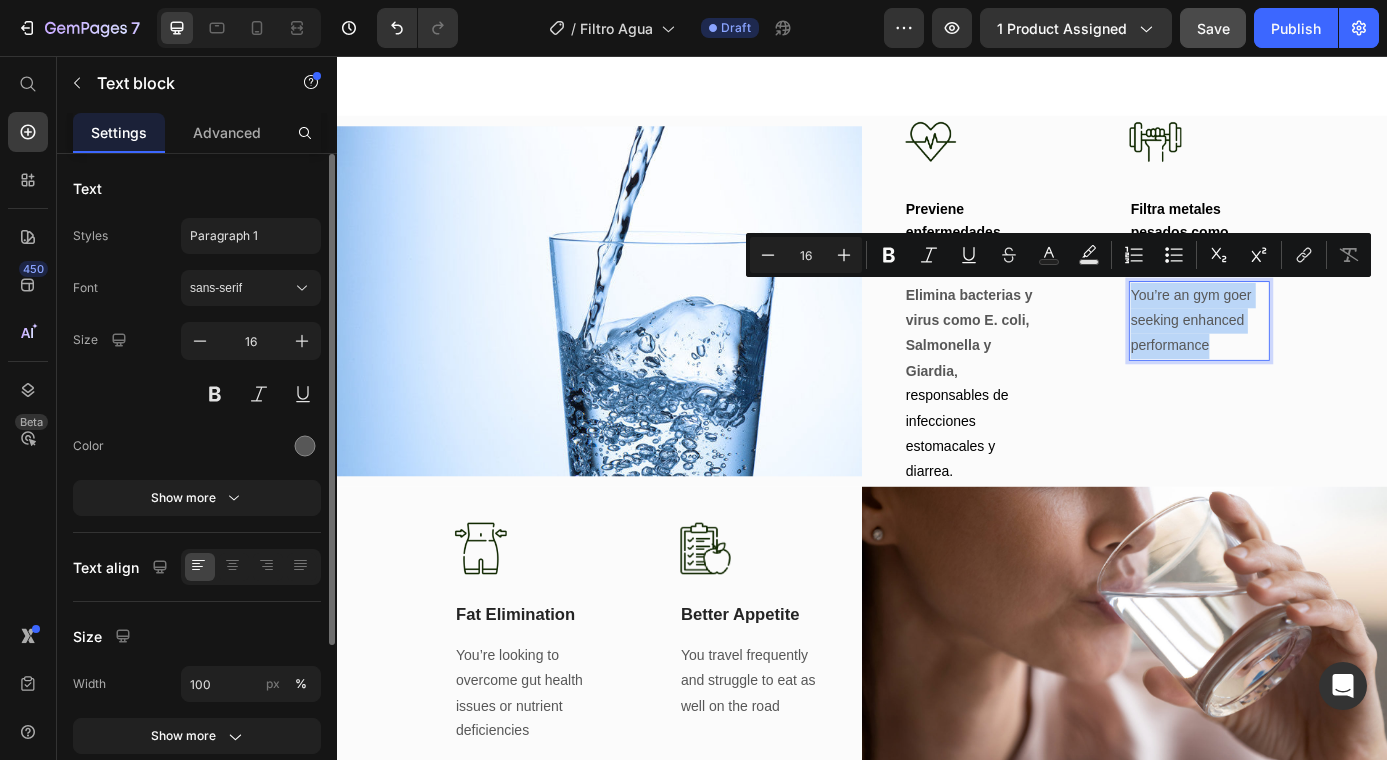 drag, startPoint x: 1342, startPoint y: 378, endPoint x: 1236, endPoint y: 315, distance: 123.308556 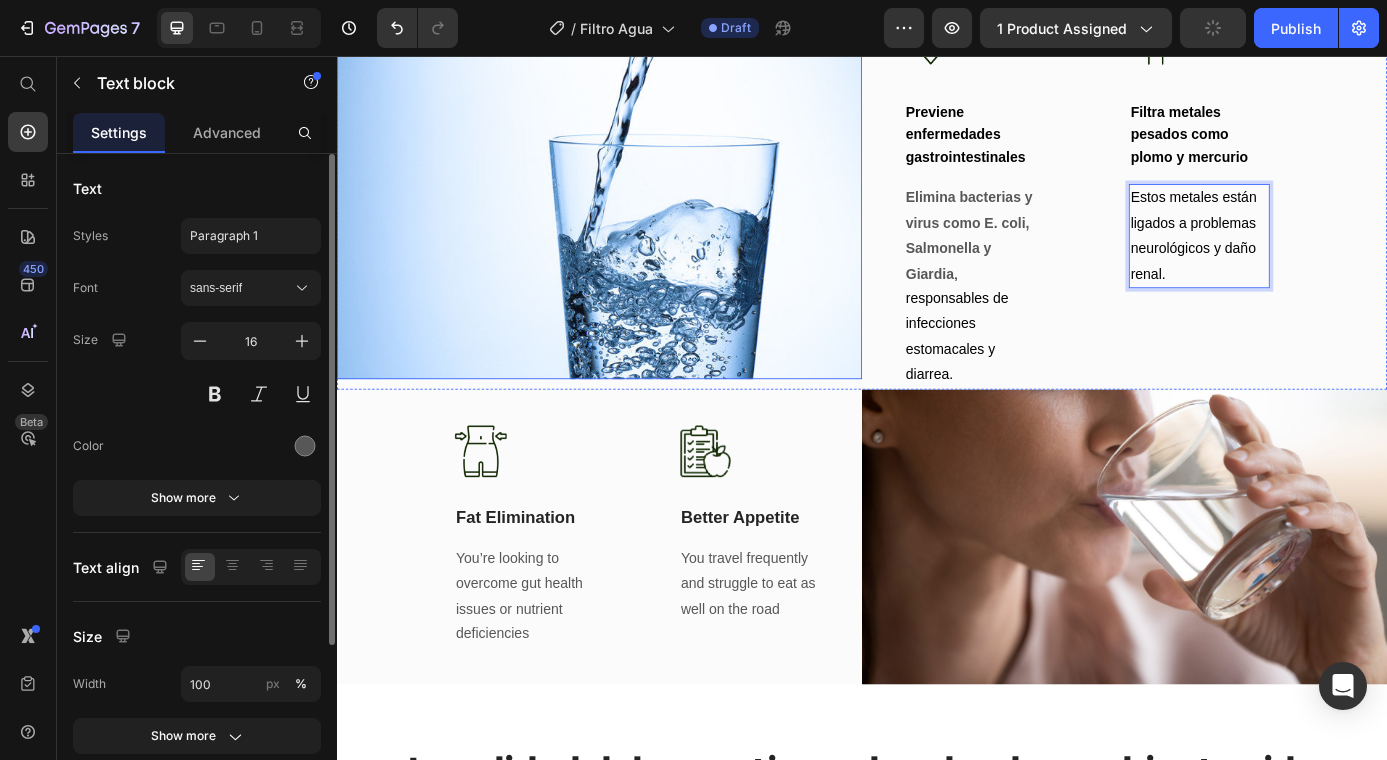 scroll, scrollTop: 2762, scrollLeft: 0, axis: vertical 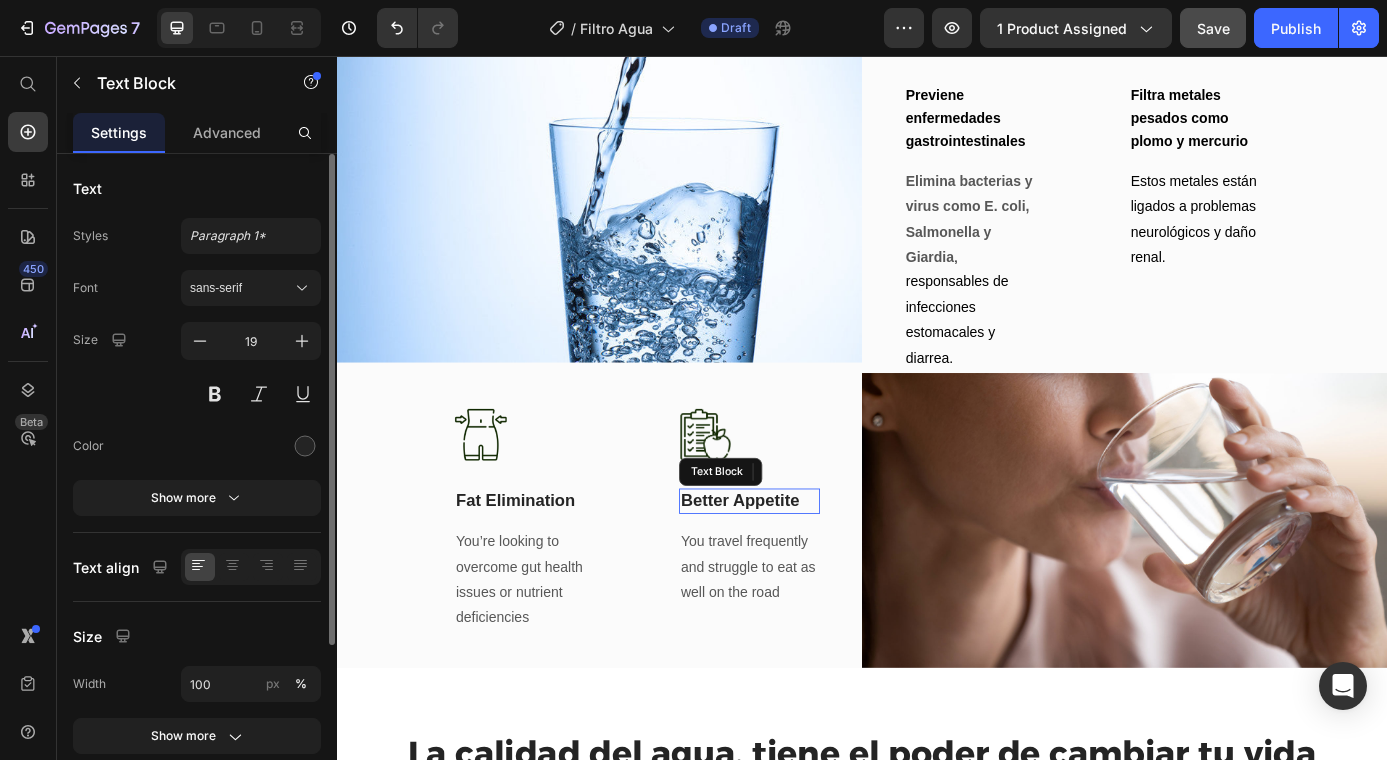 click on "Better Appetite" at bounding box center (808, 564) 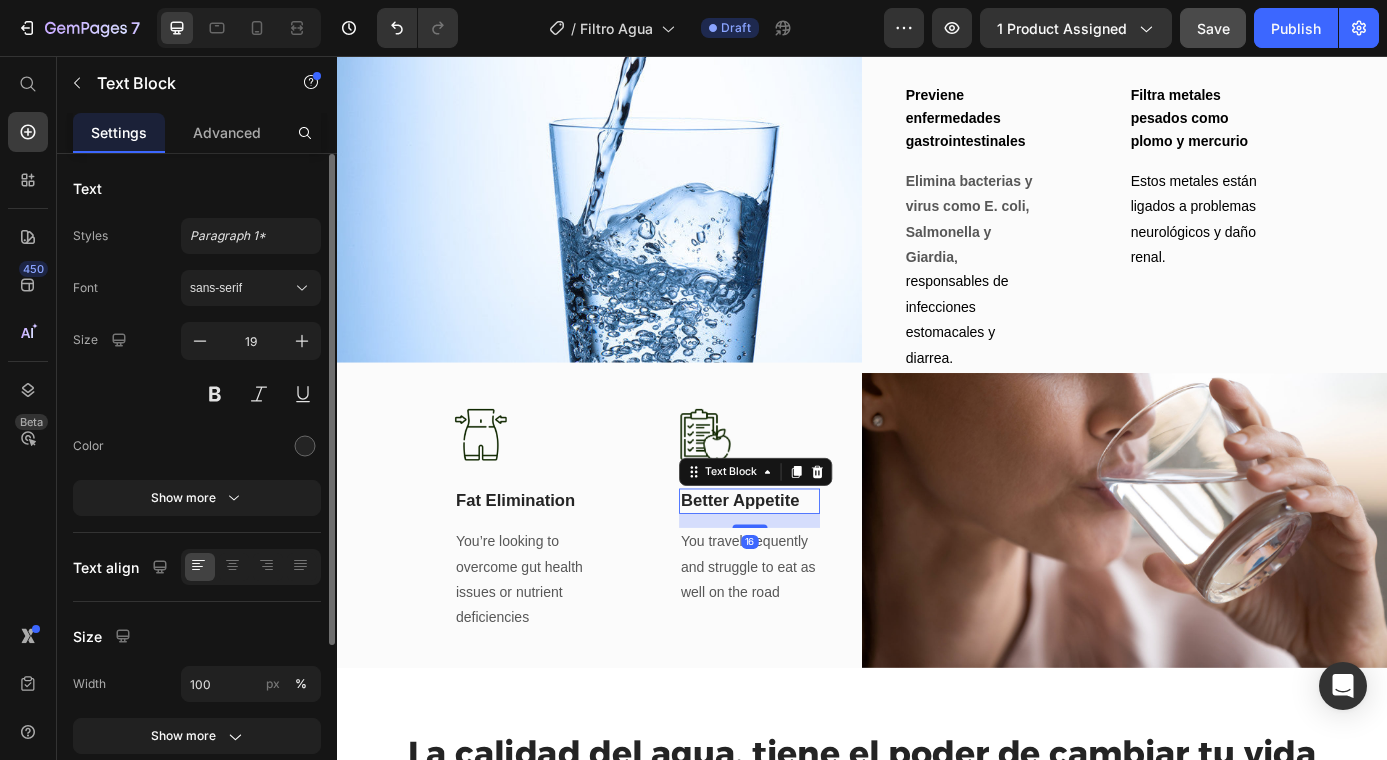 click on "Better Appetite" at bounding box center [808, 564] 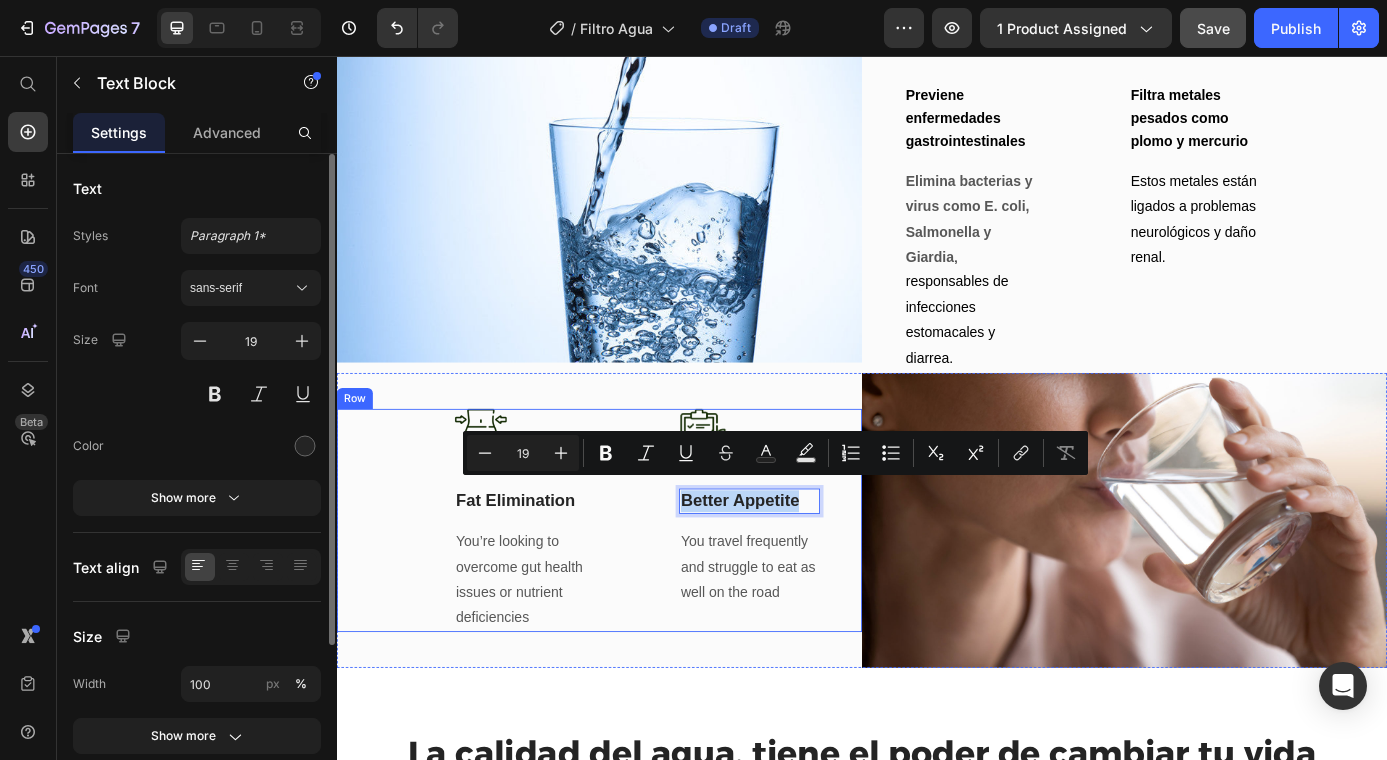 drag, startPoint x: 868, startPoint y: 553, endPoint x: 706, endPoint y: 537, distance: 162.78821 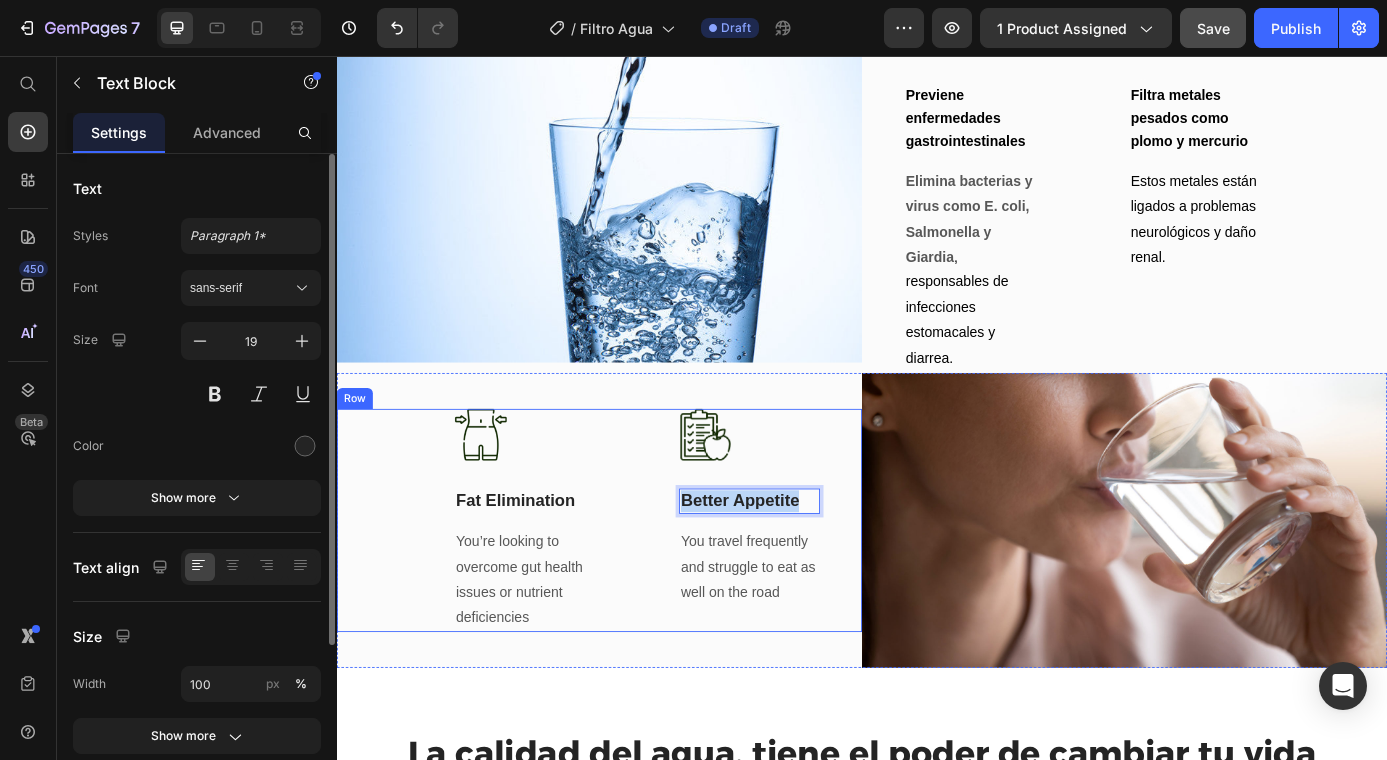 drag, startPoint x: 865, startPoint y: 554, endPoint x: 699, endPoint y: 543, distance: 166.36406 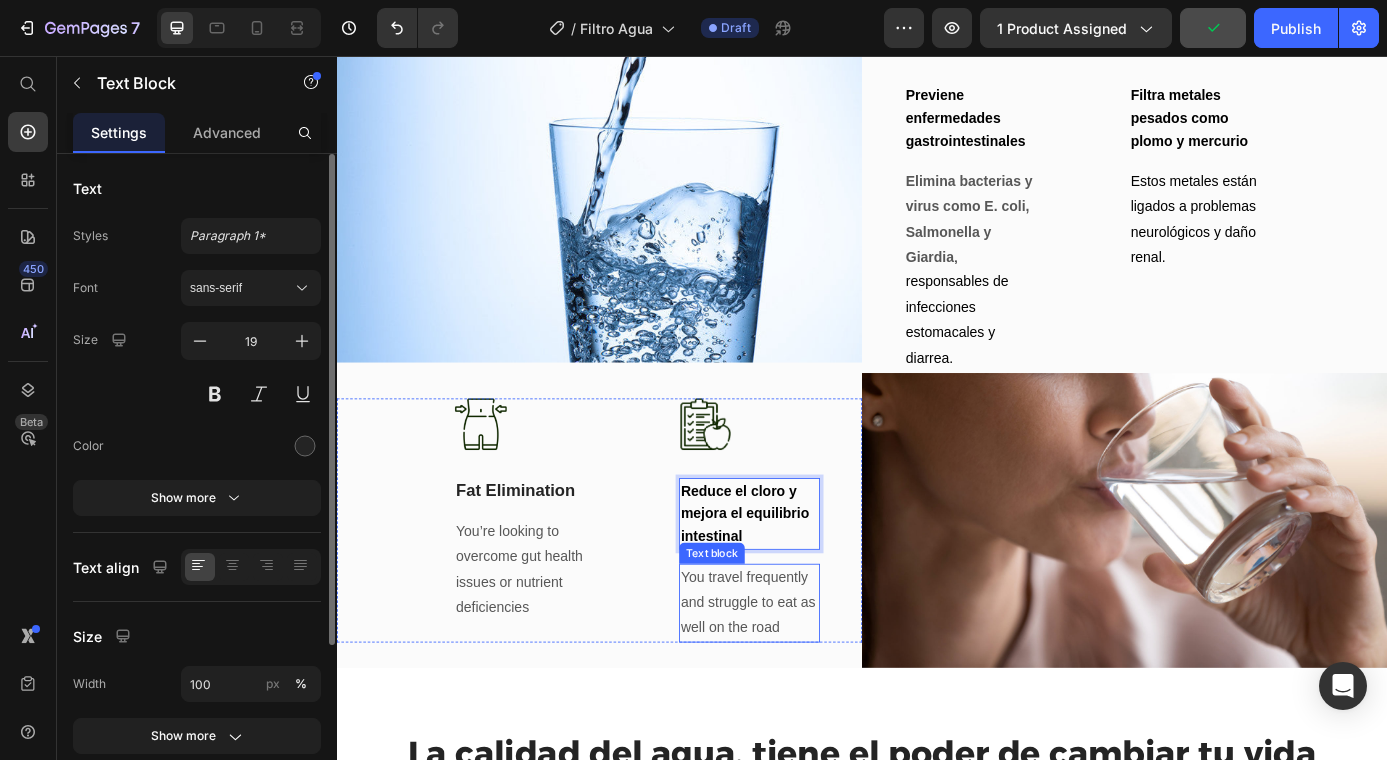 click on "You travel frequently and struggle to eat as well on the road" at bounding box center (808, 681) 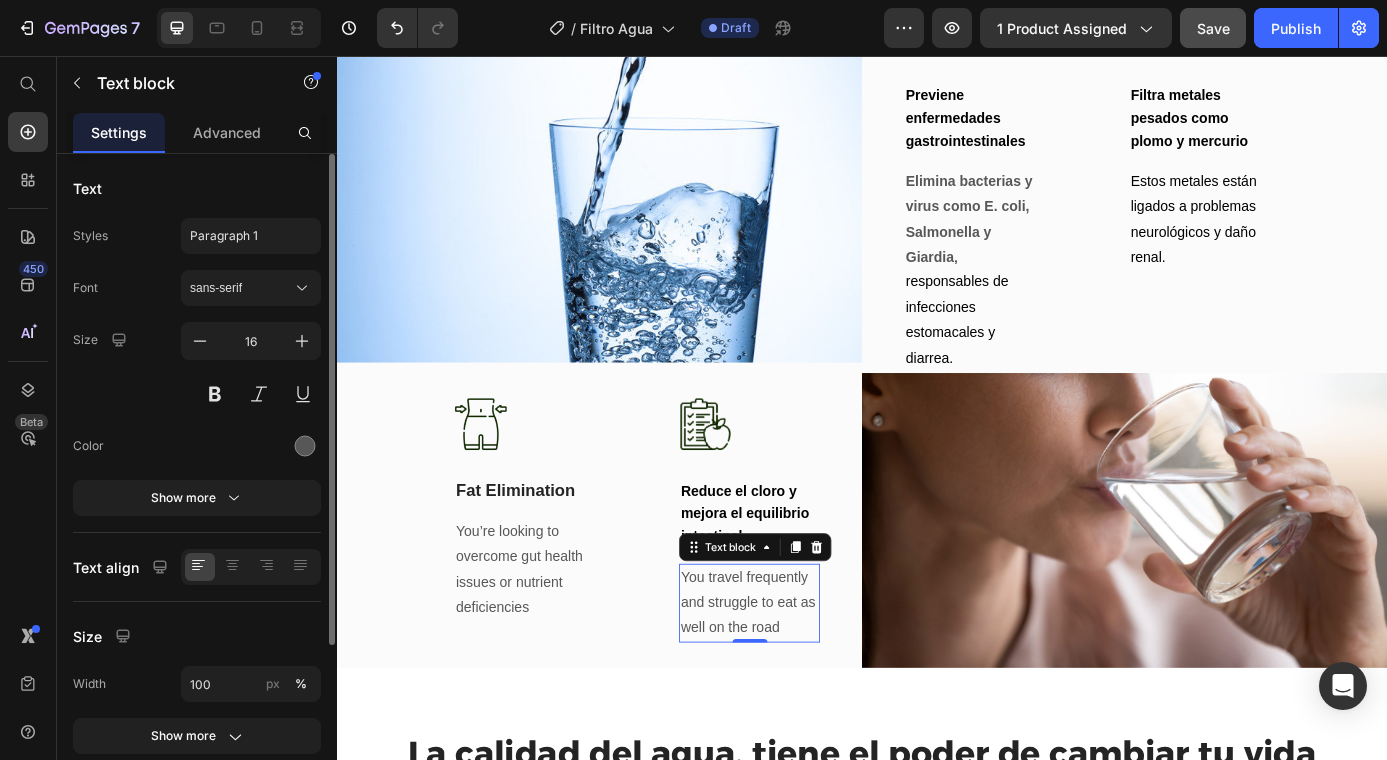 click on "You travel frequently and struggle to eat as well on the road" at bounding box center [808, 681] 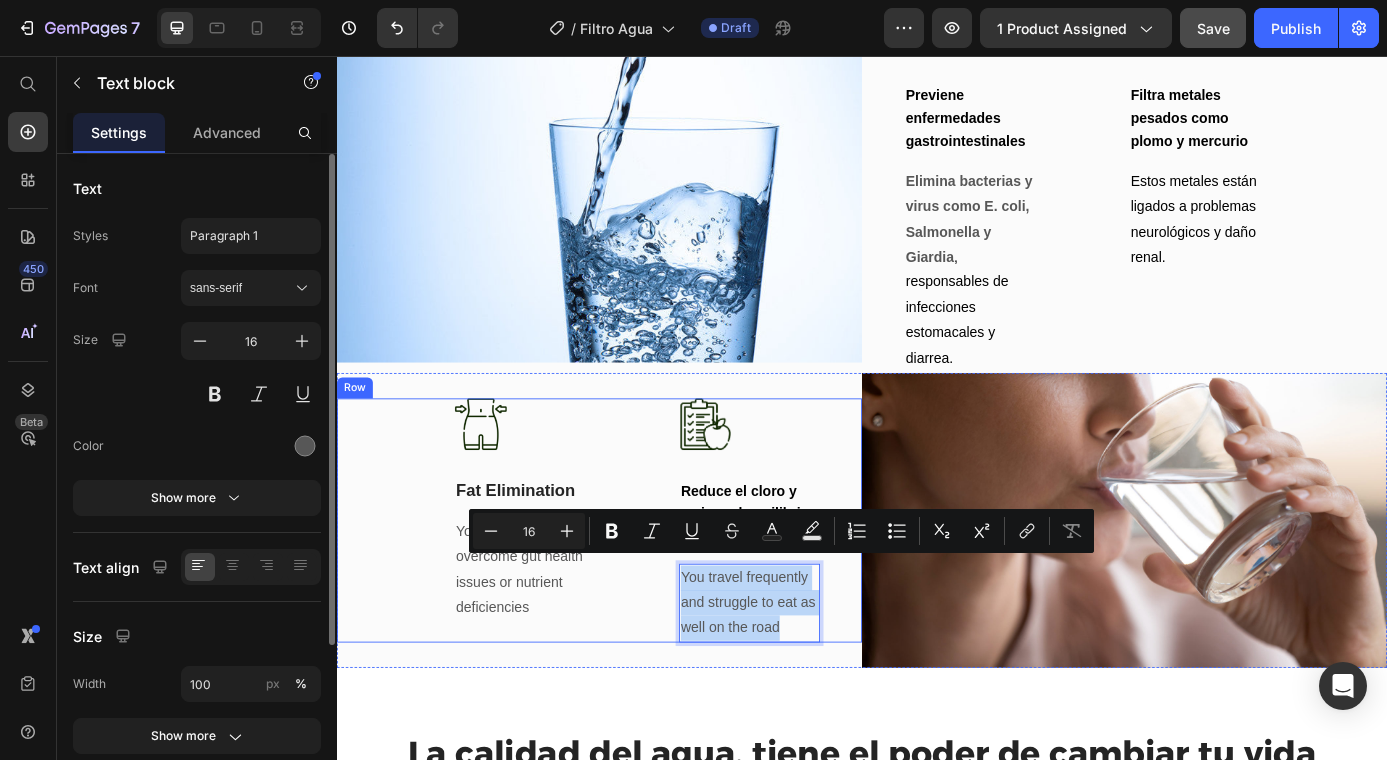 drag, startPoint x: 865, startPoint y: 694, endPoint x: 721, endPoint y: 631, distance: 157.17824 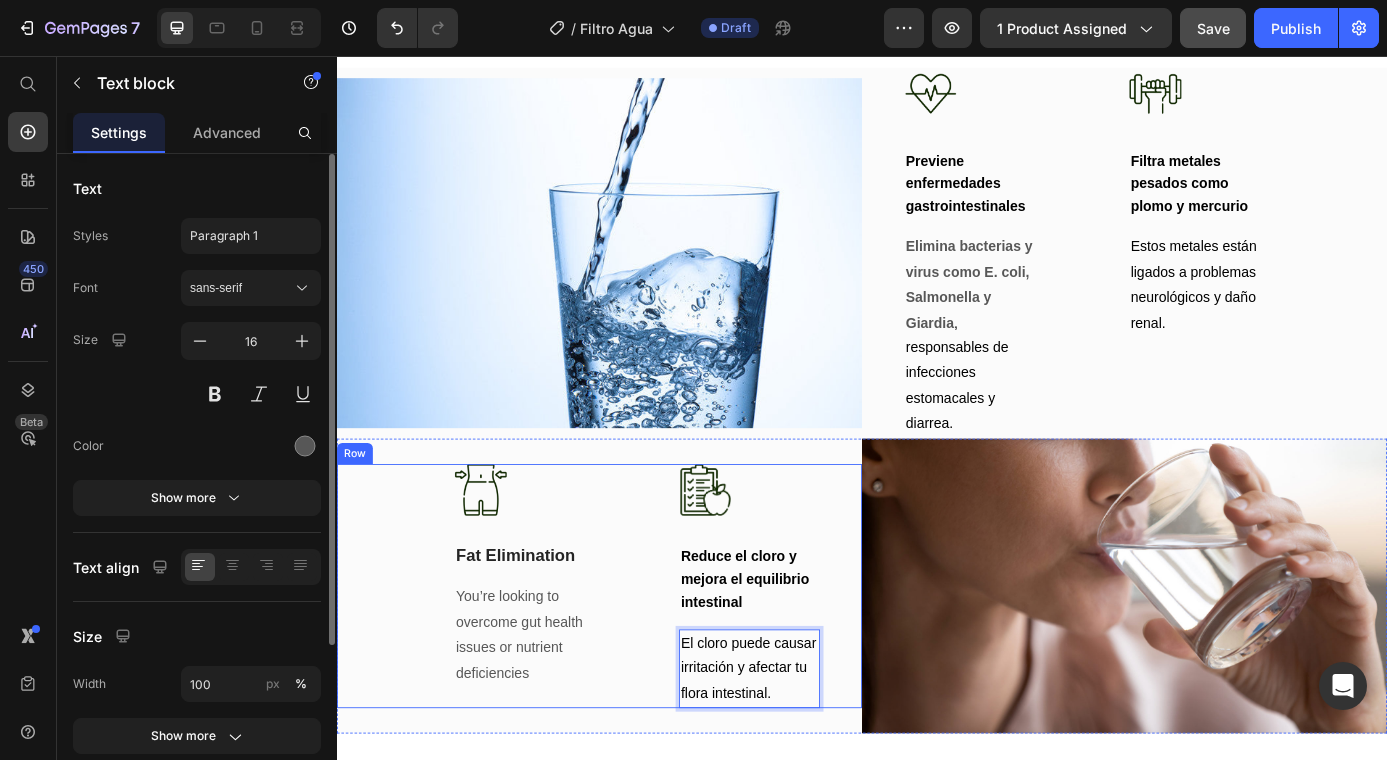 scroll, scrollTop: 2832, scrollLeft: 0, axis: vertical 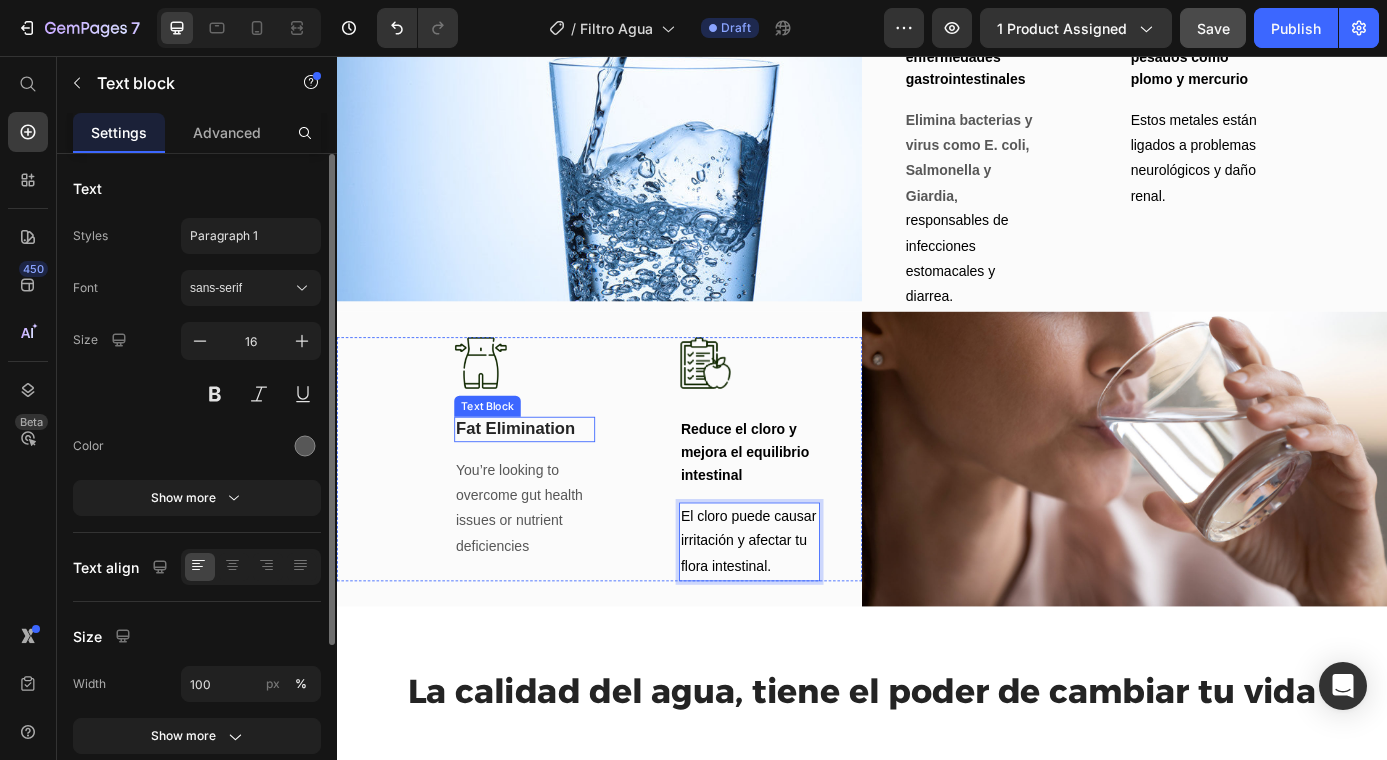 click on "Fat Elimination" at bounding box center [551, 482] 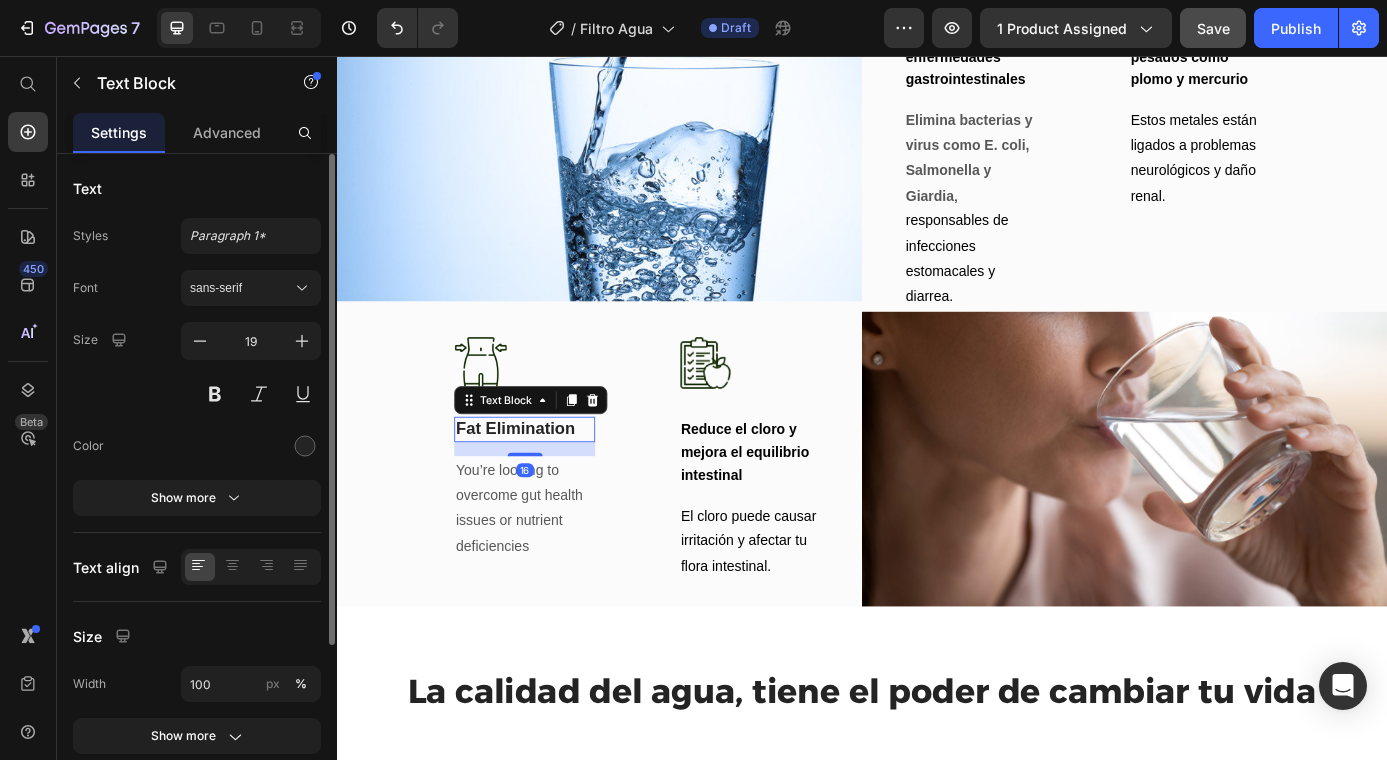 click on "Fat Elimination" at bounding box center [551, 482] 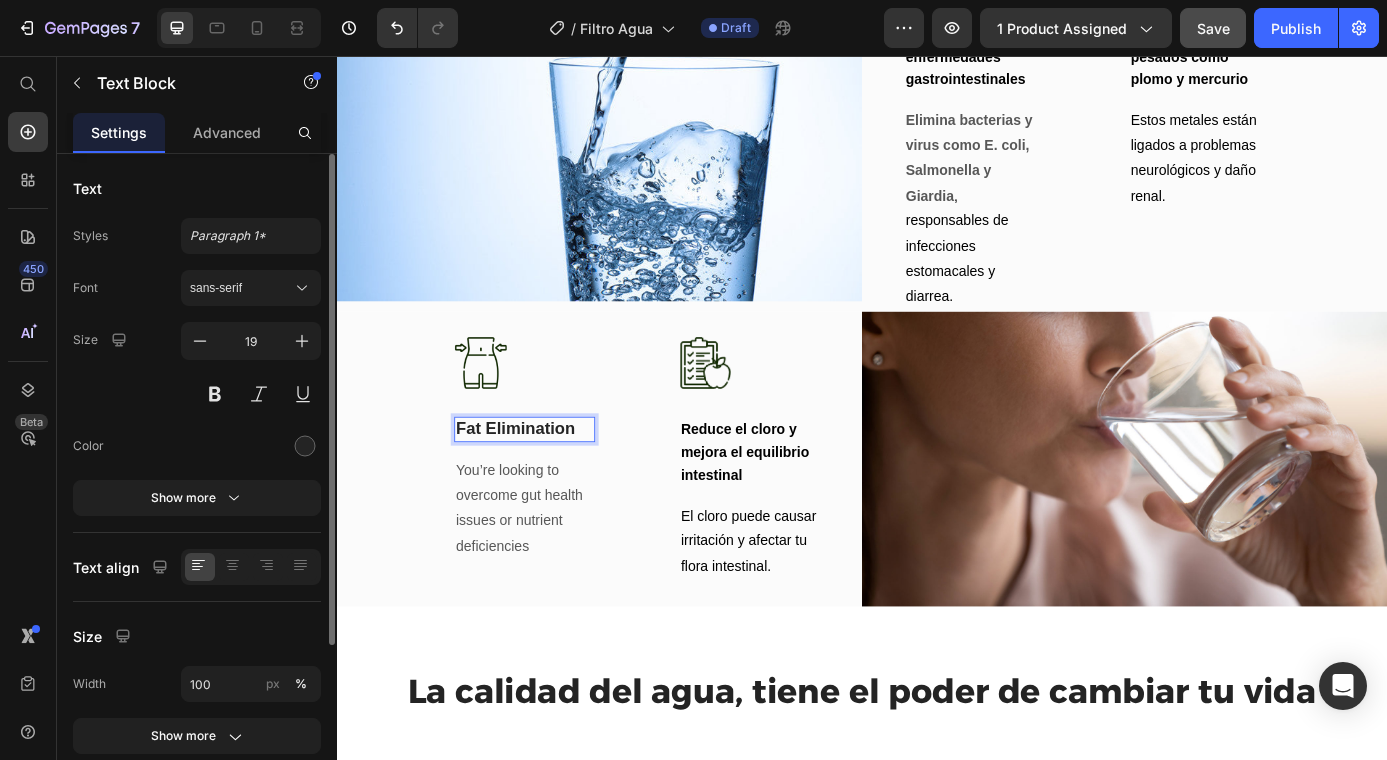 click on "Fat Elimination" at bounding box center (551, 482) 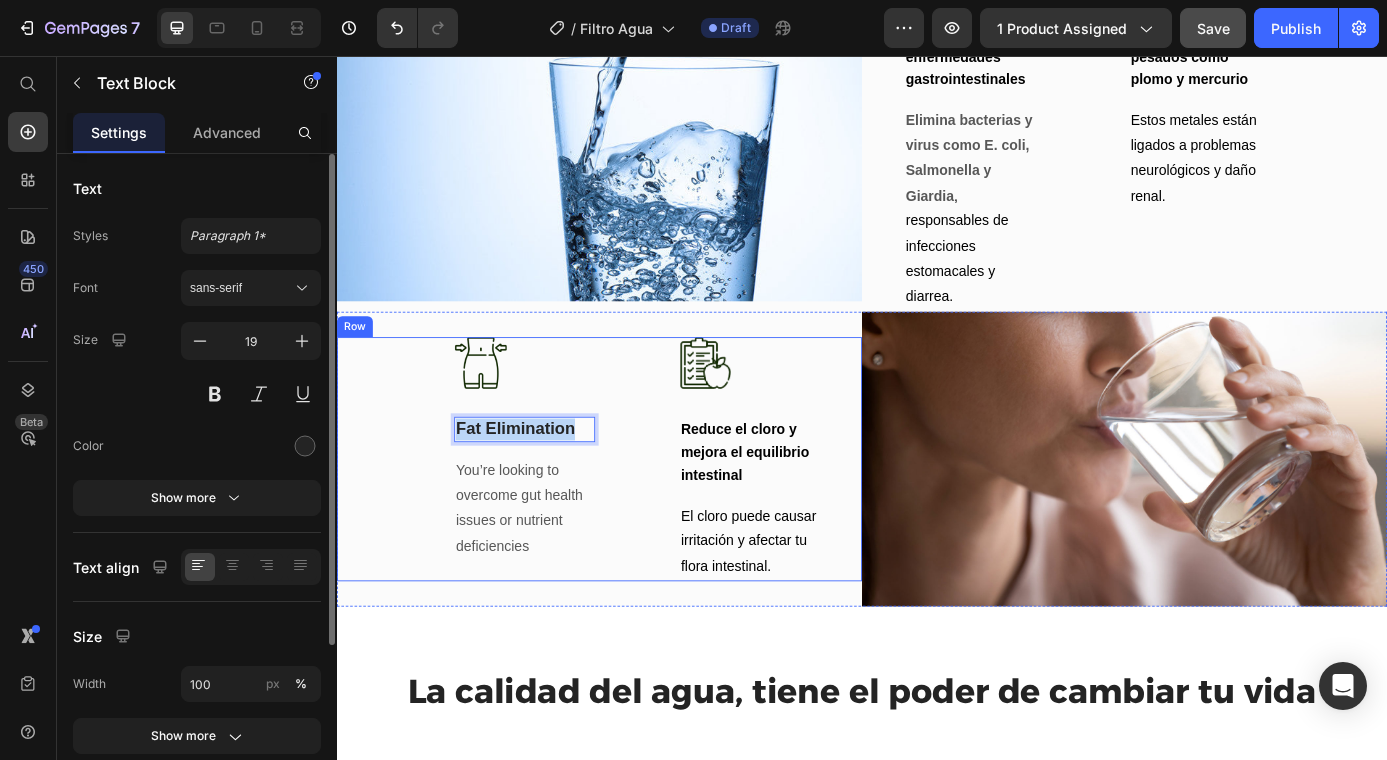 drag, startPoint x: 616, startPoint y: 456, endPoint x: 457, endPoint y: 448, distance: 159.20113 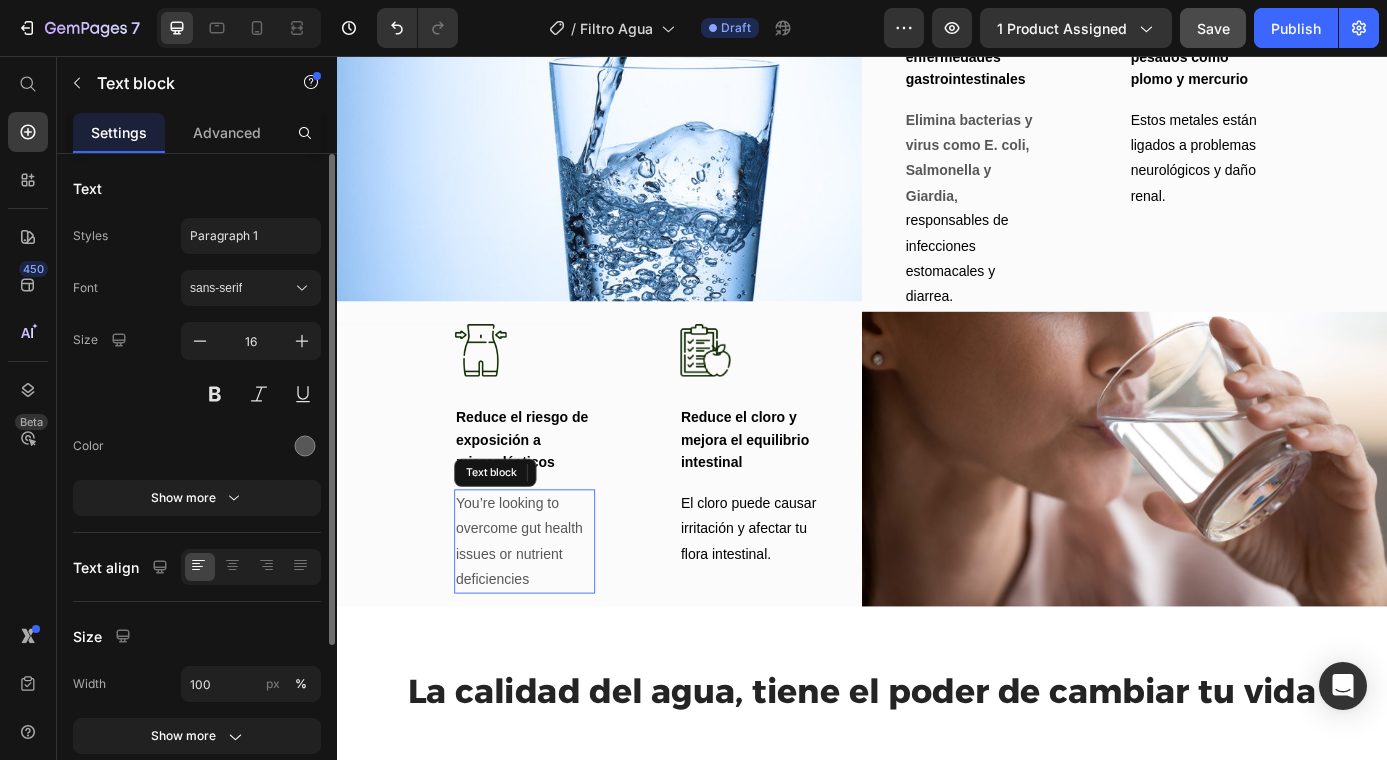 drag, startPoint x: 598, startPoint y: 625, endPoint x: 587, endPoint y: 626, distance: 11.045361 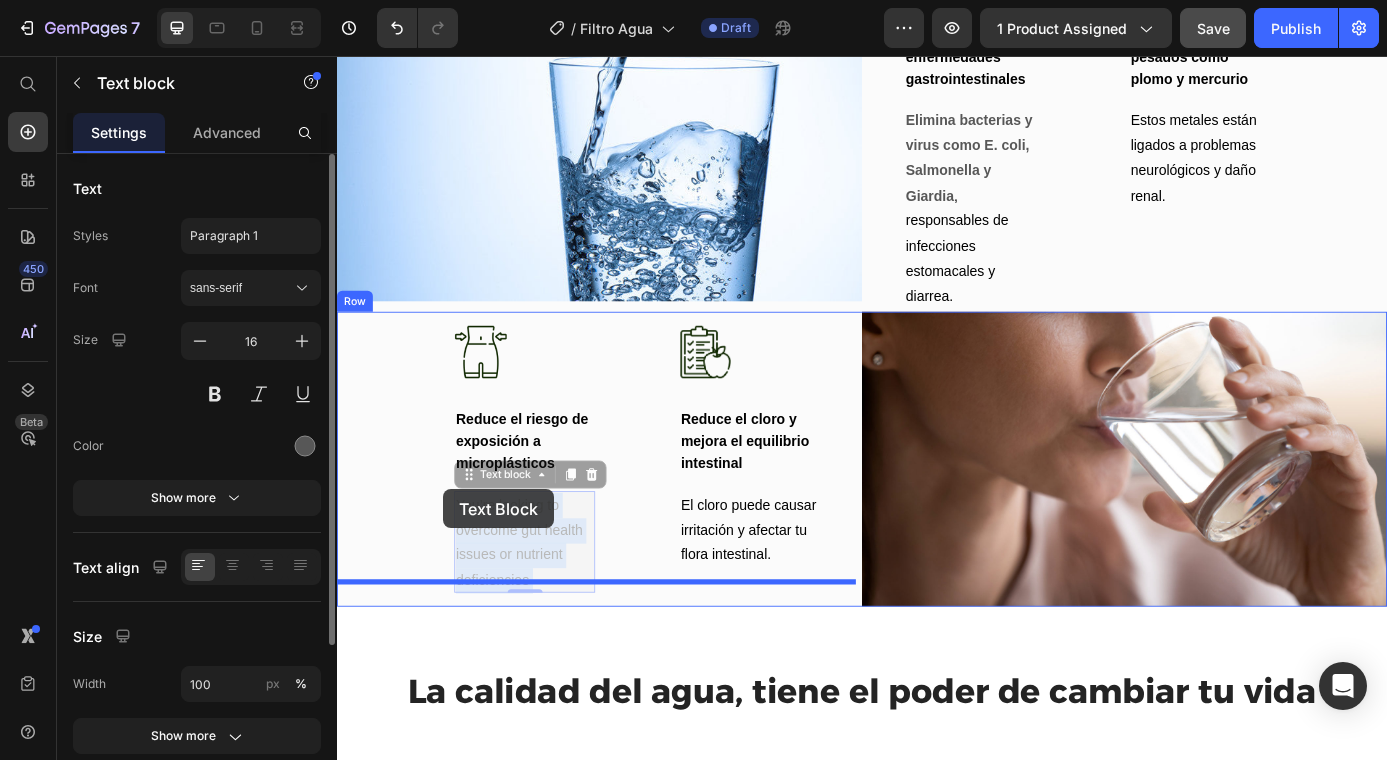 drag, startPoint x: 586, startPoint y: 641, endPoint x: 458, endPoint y: 551, distance: 156.47363 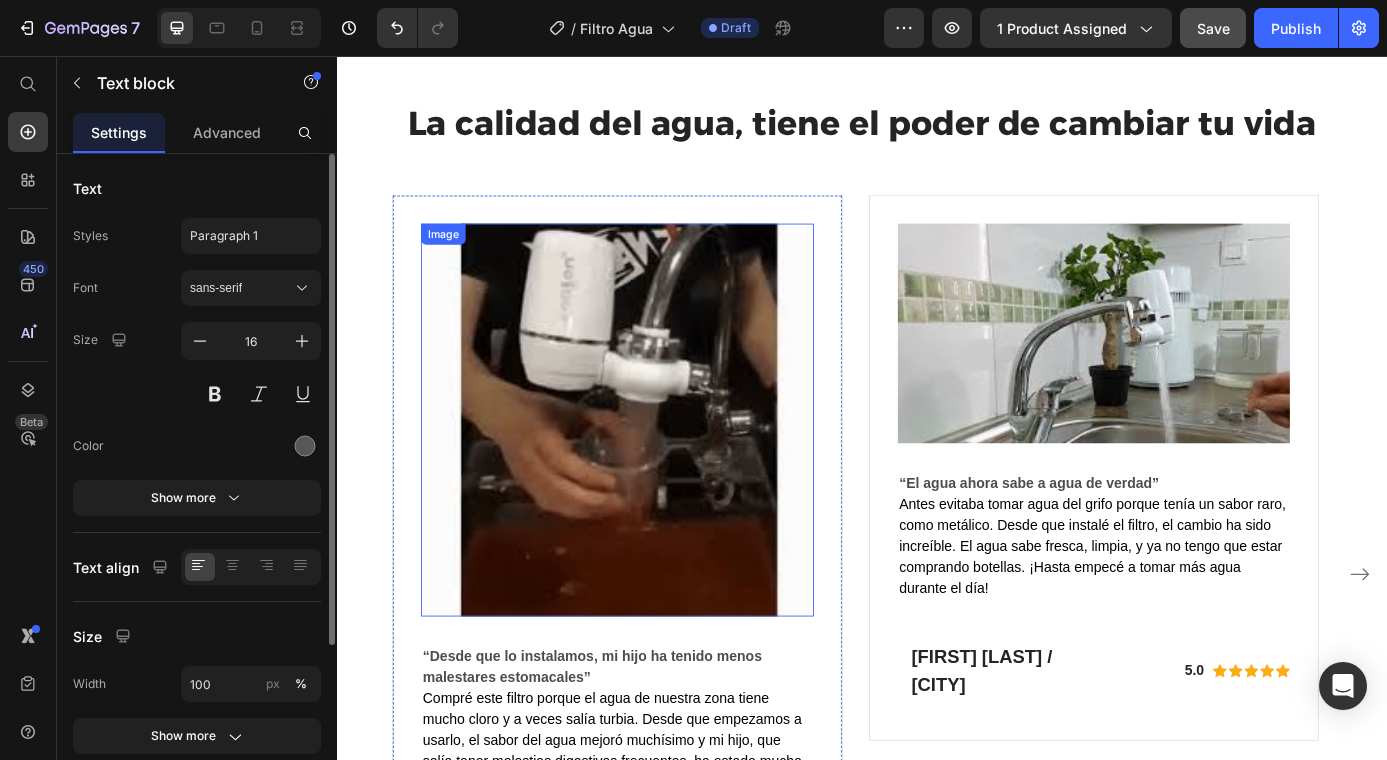 scroll, scrollTop: 2769, scrollLeft: 0, axis: vertical 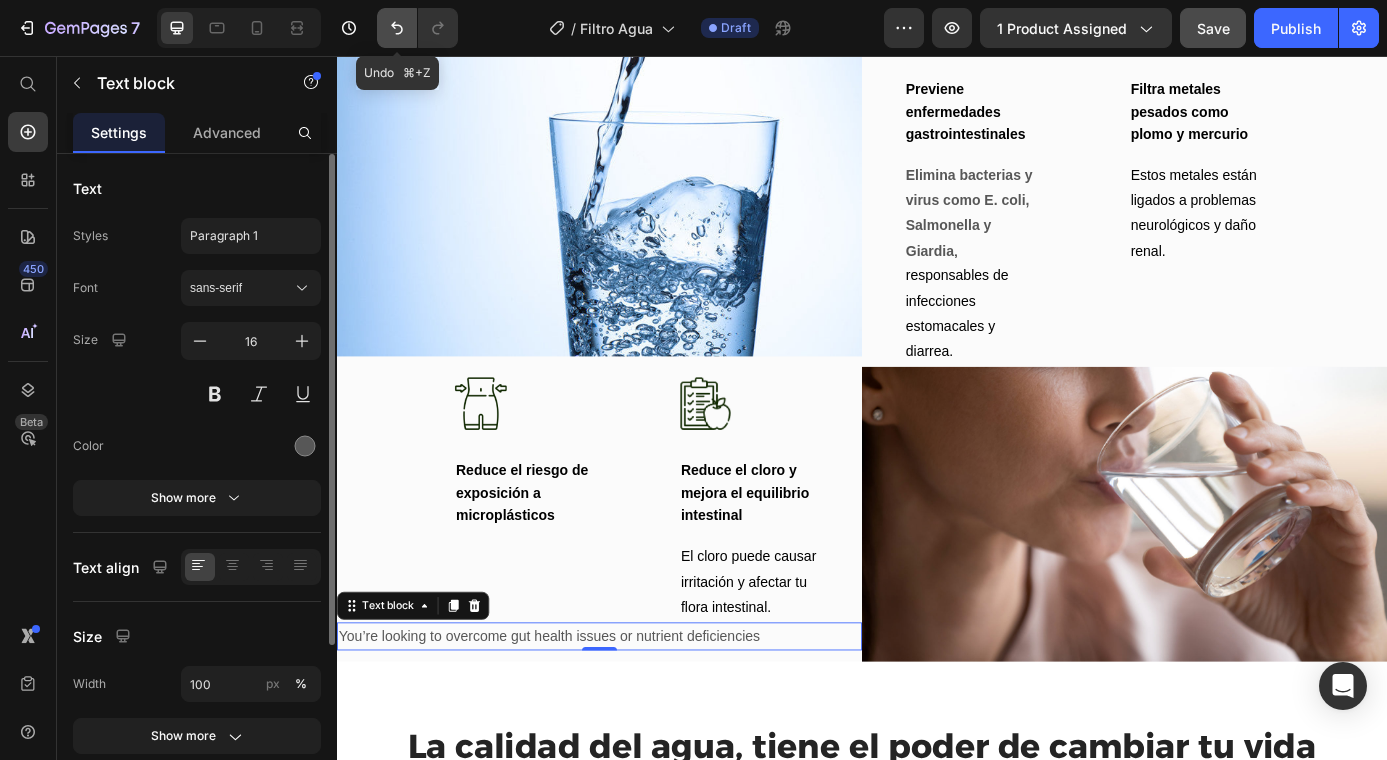 click 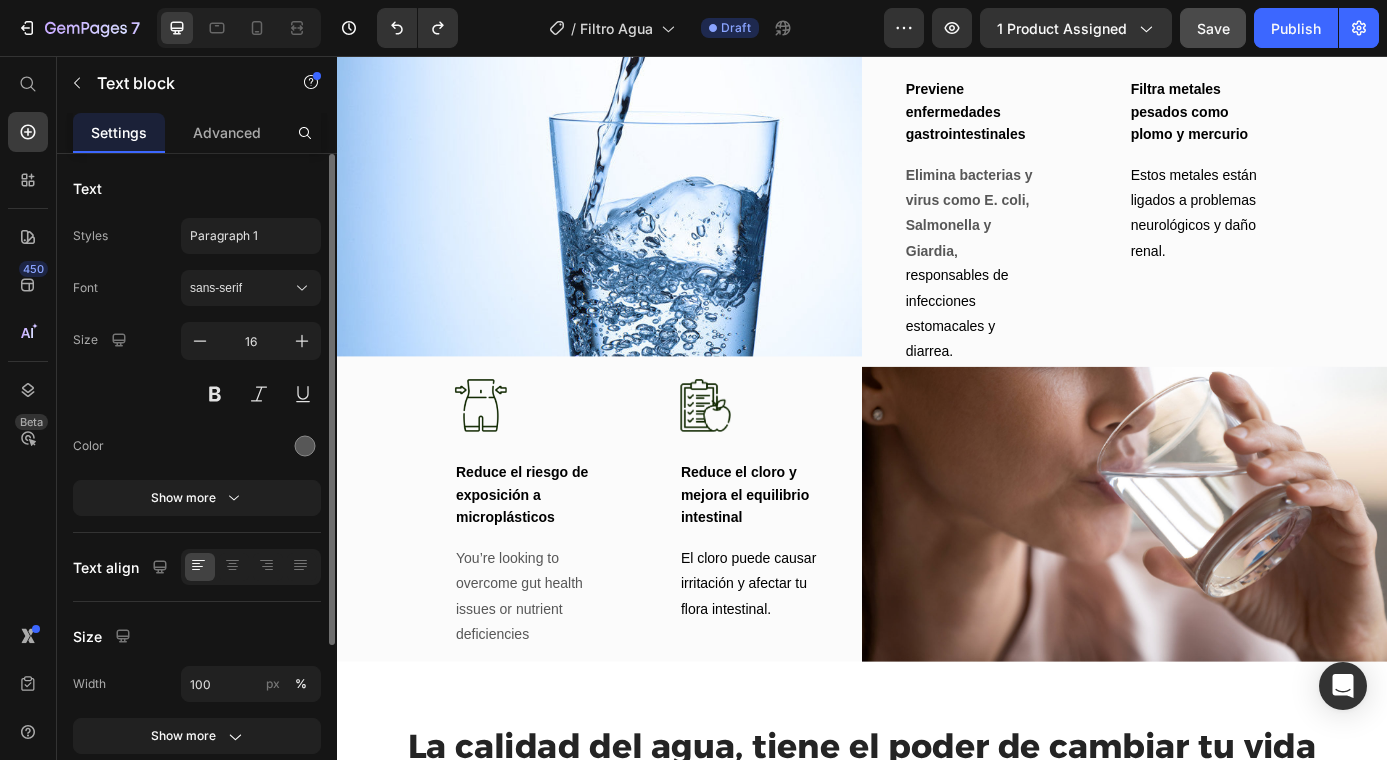 click on "You’re looking to overcome gut health issues or nutrient deficiencies" at bounding box center (551, 673) 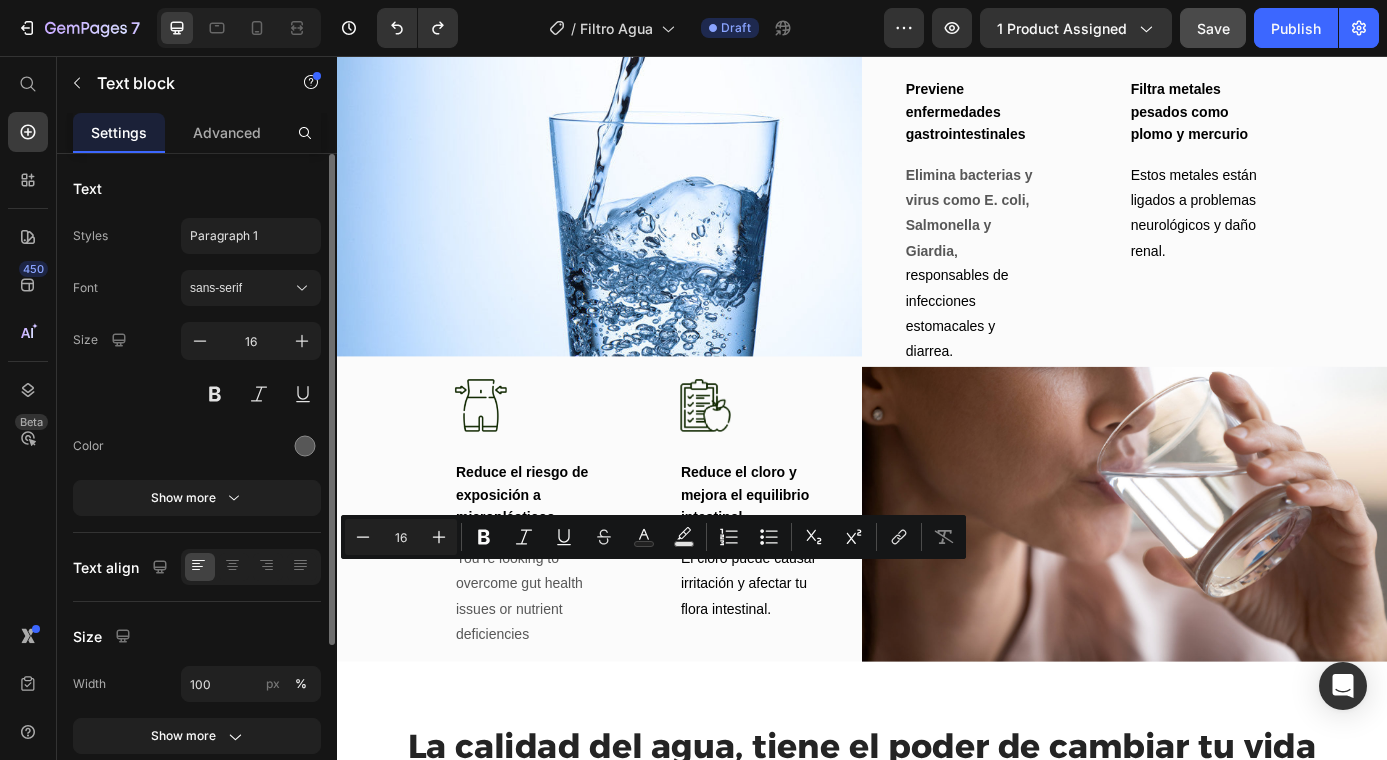 click on "You’re looking to overcome gut health issues or nutrient deficiencies" at bounding box center (551, 673) 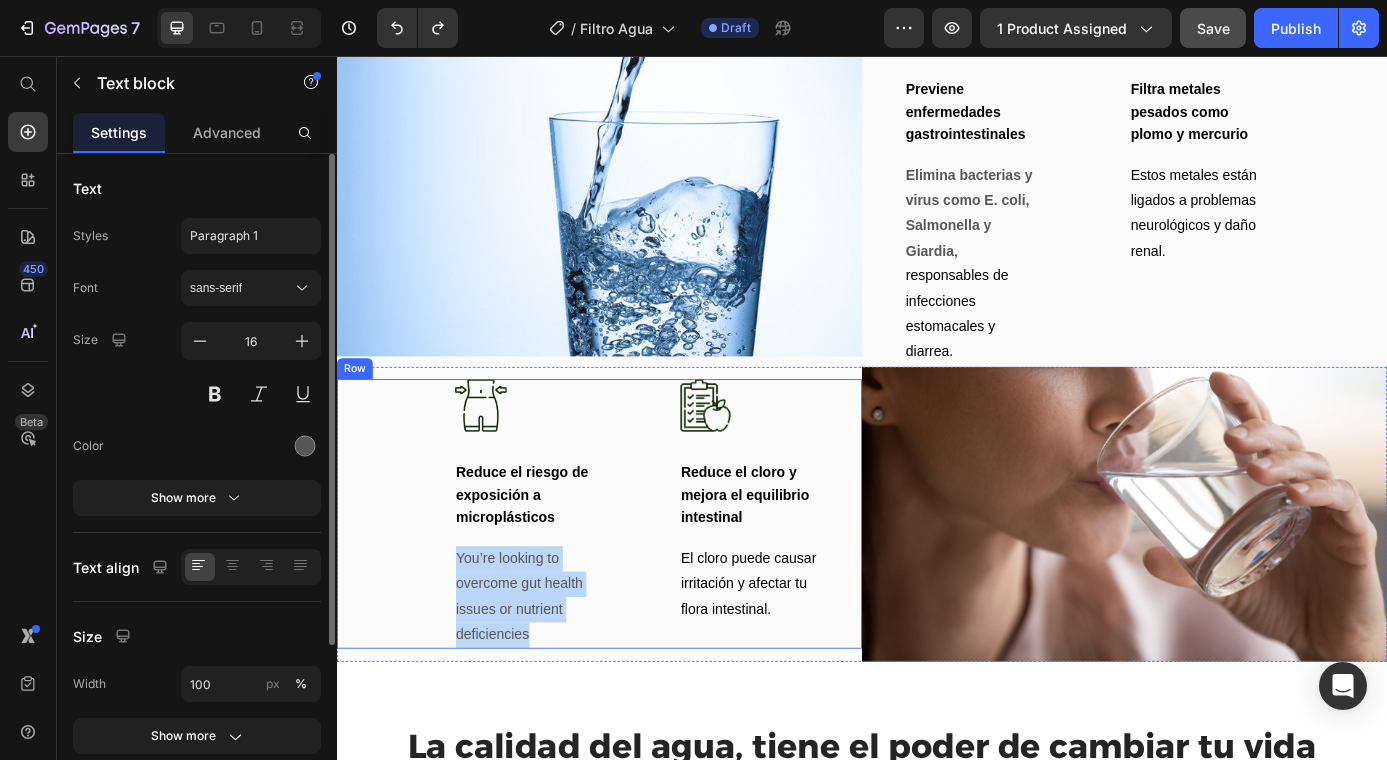 drag, startPoint x: 558, startPoint y: 705, endPoint x: 470, endPoint y: 623, distance: 120.283 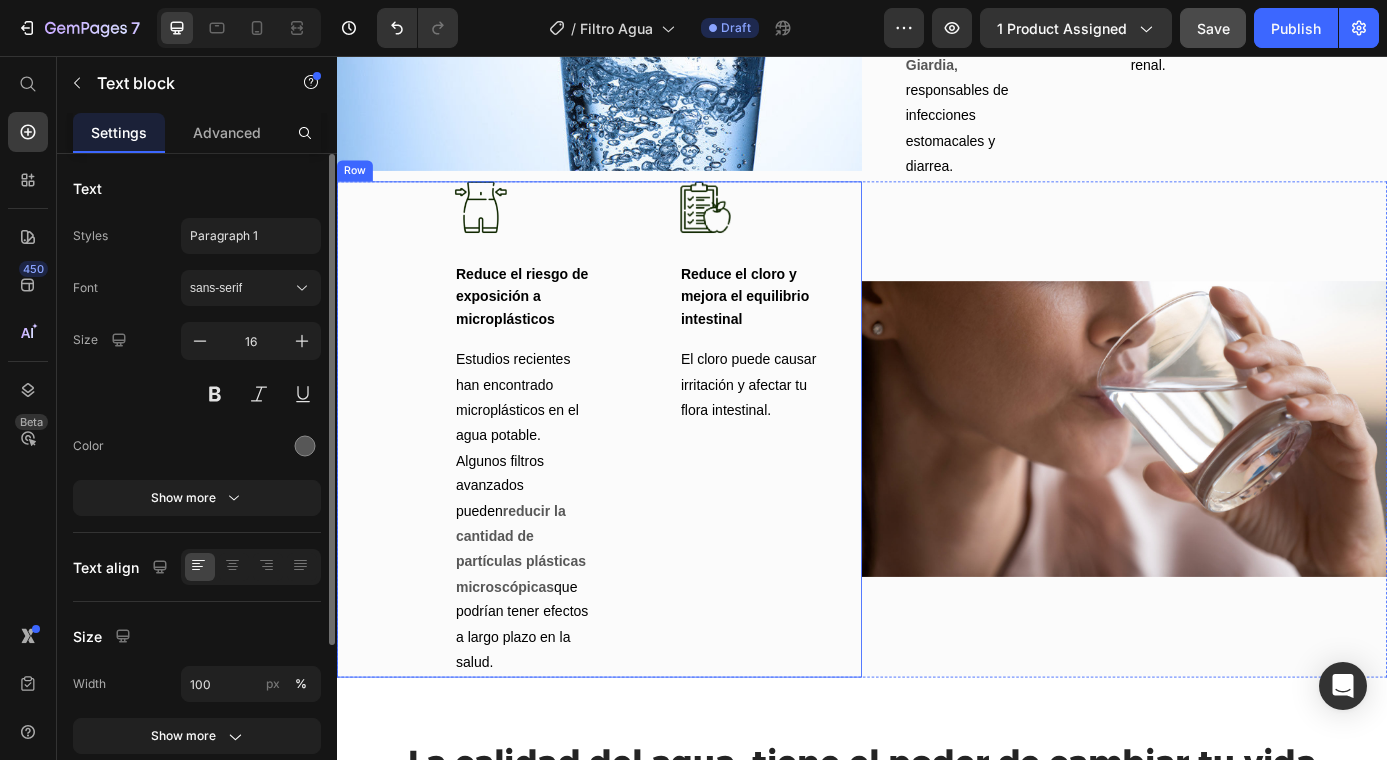 scroll, scrollTop: 2901, scrollLeft: 0, axis: vertical 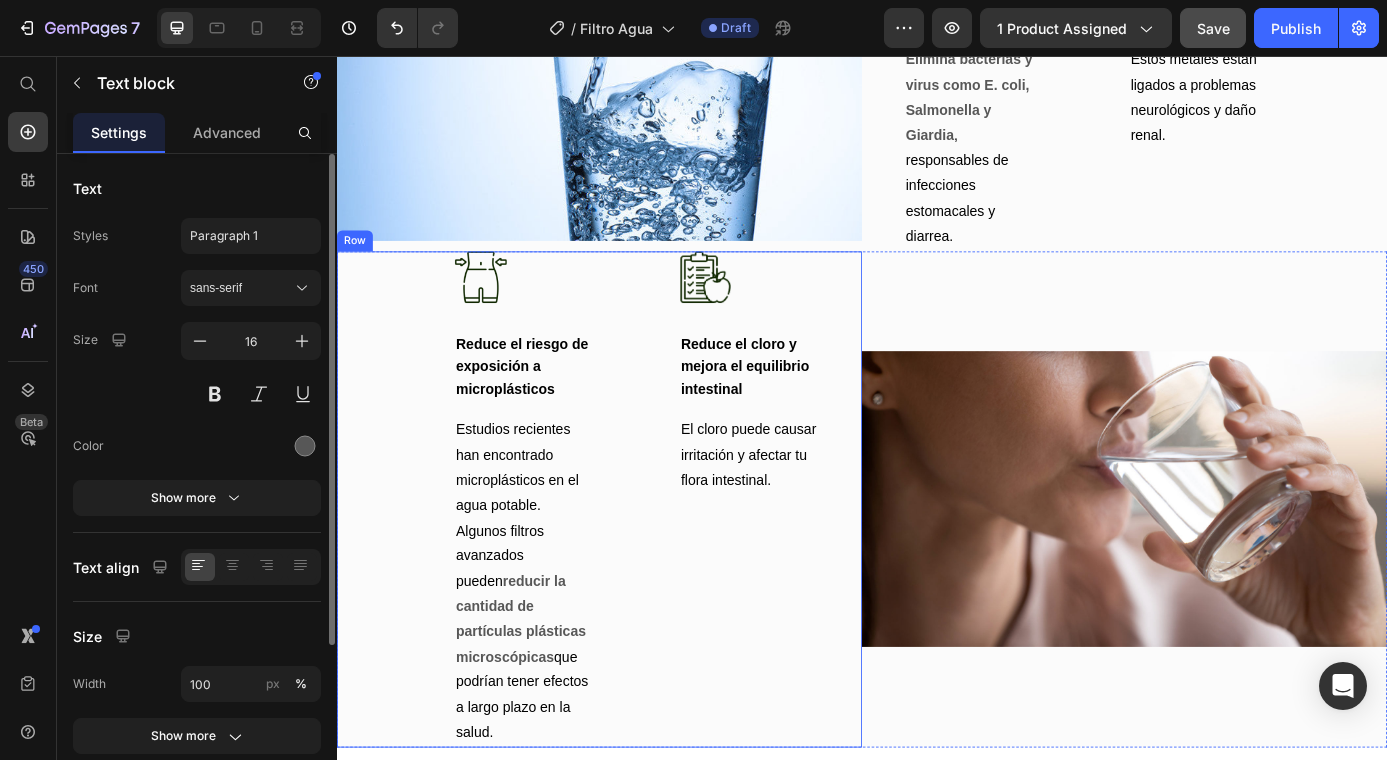 drag, startPoint x: 542, startPoint y: 815, endPoint x: 463, endPoint y: 587, distance: 241.29857 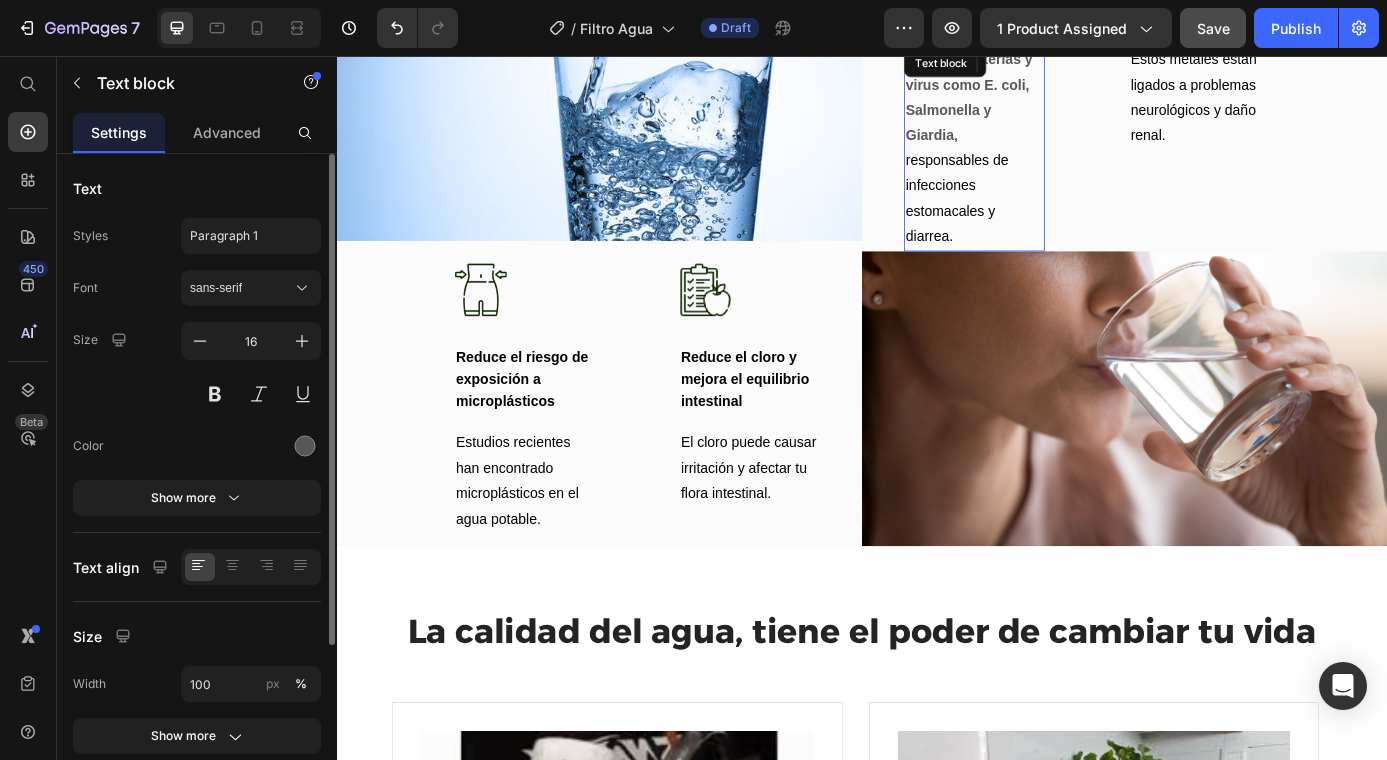 click on ", responsables de infecciones estomacales y diarrea." at bounding box center (1045, 204) 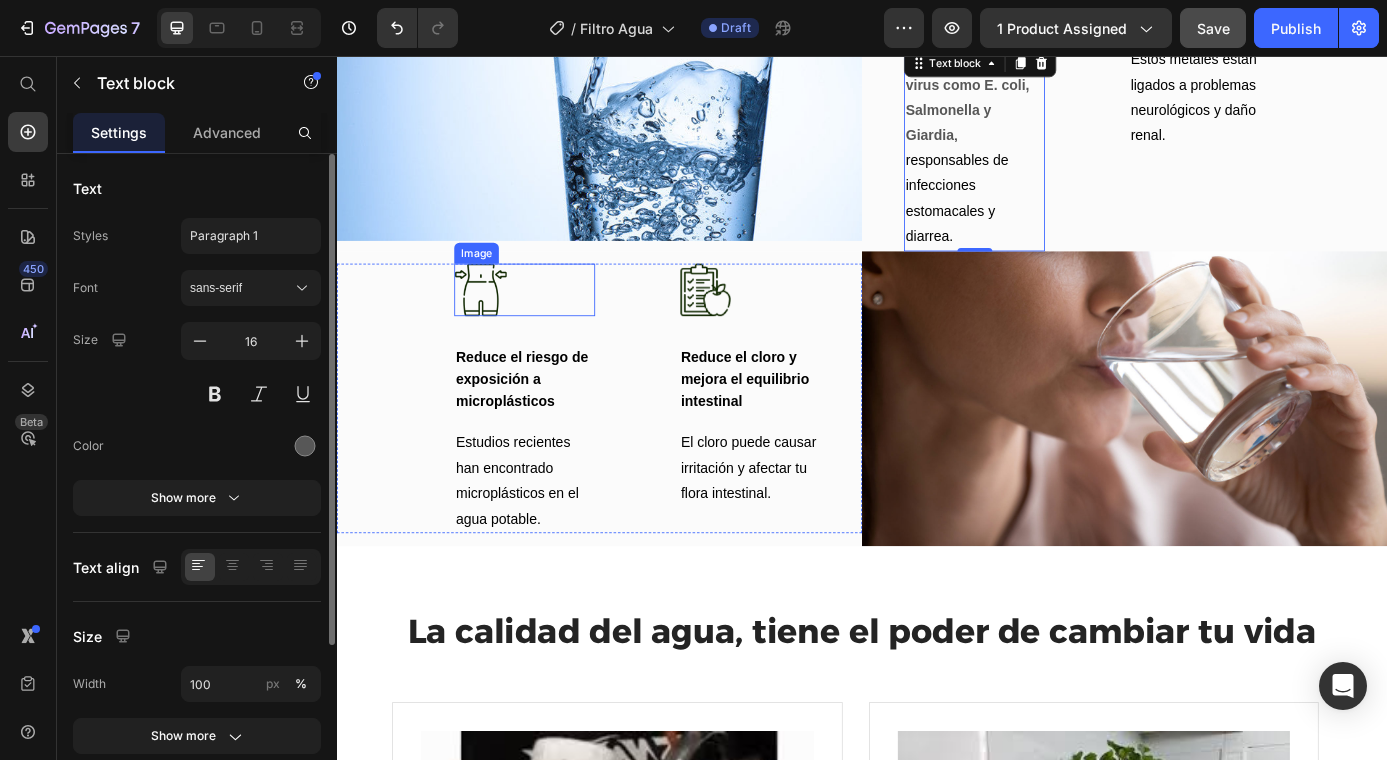 click at bounding box center (551, 323) 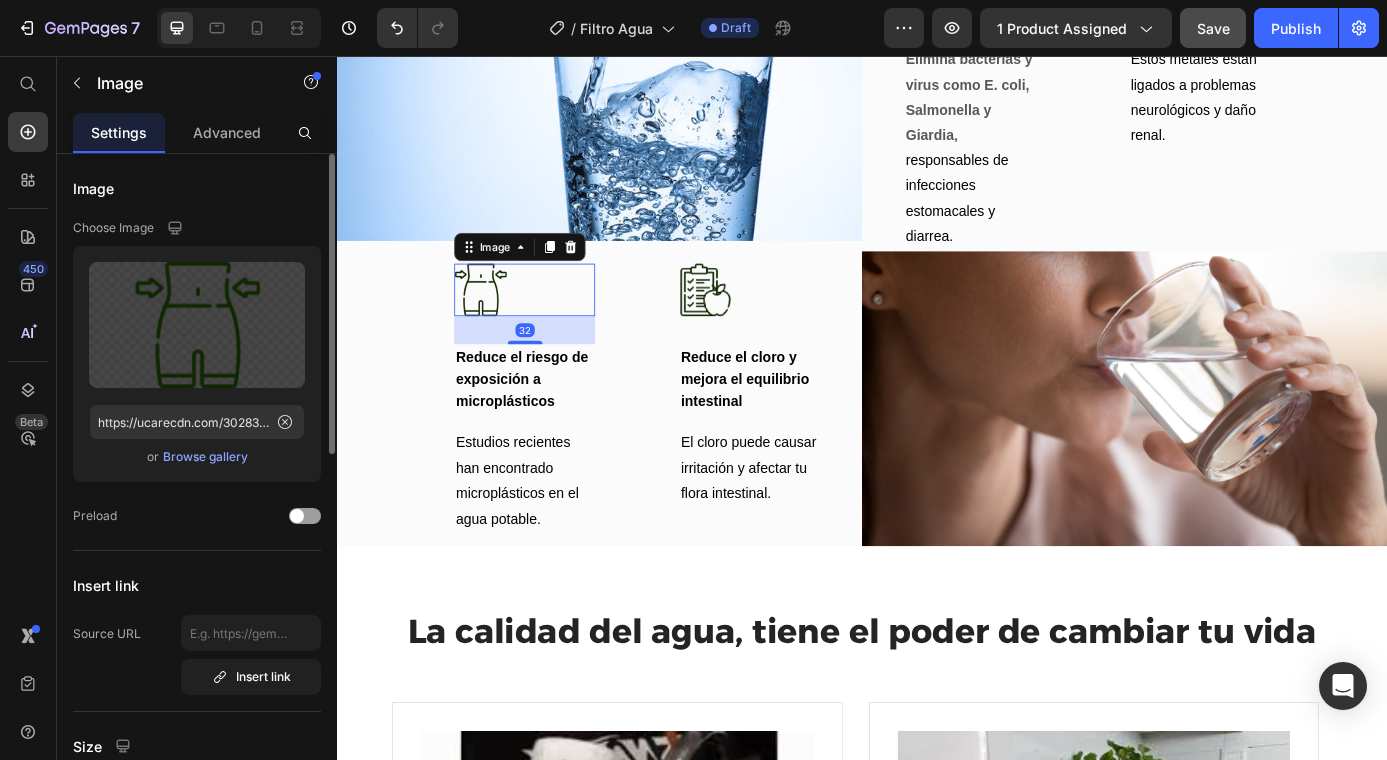 click on "Upload Image https://ucarecdn.com/30283881-1839-47ae-856c-5de01f43364f/-/format/auto/  or   Browse gallery" 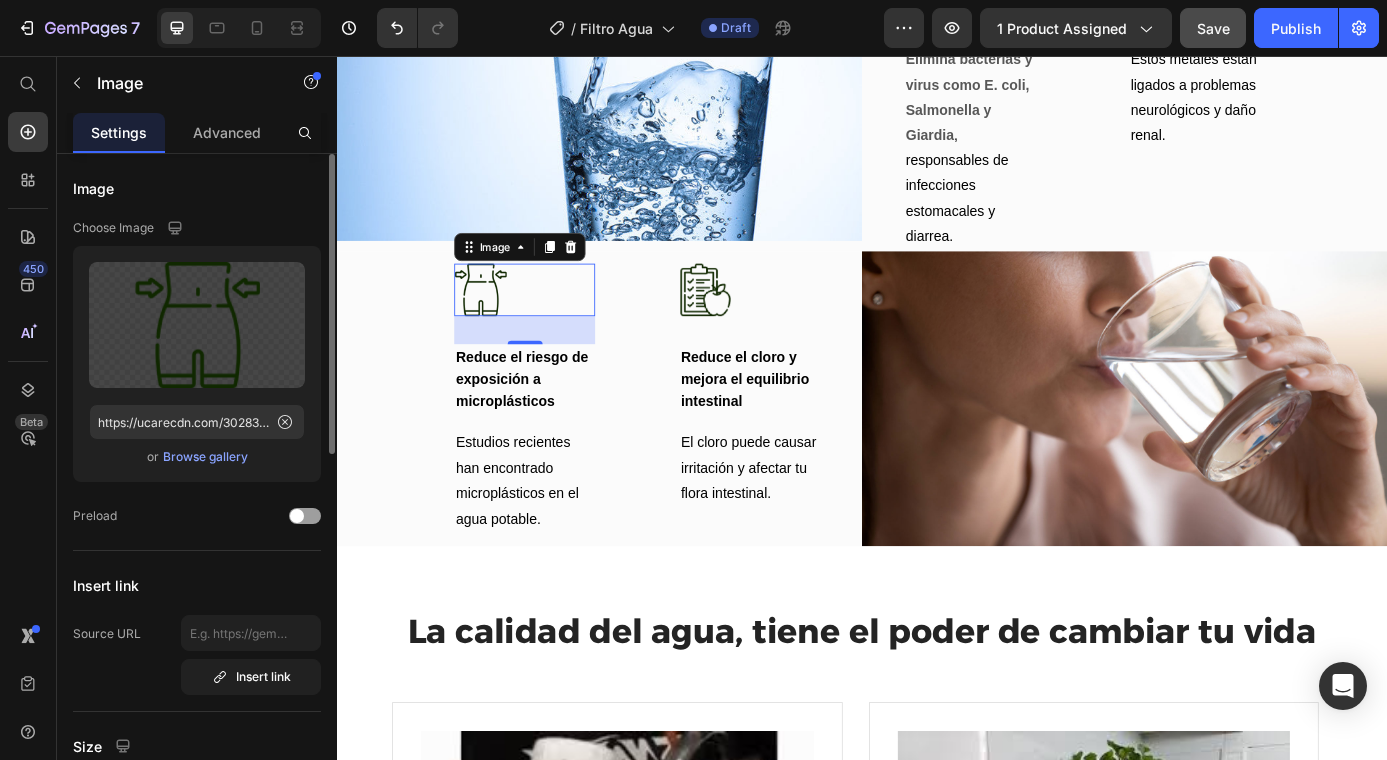 click on "Browse gallery" at bounding box center [205, 457] 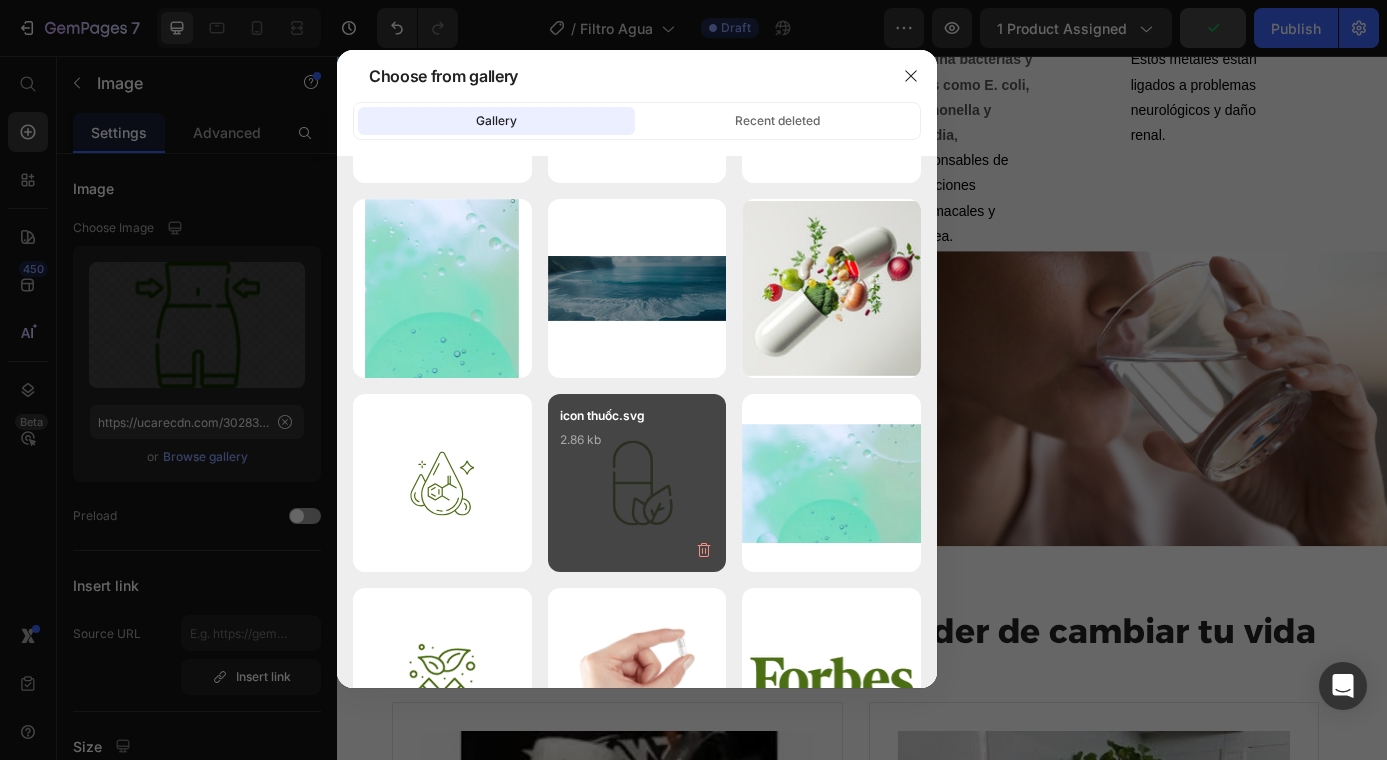 scroll, scrollTop: 3013, scrollLeft: 0, axis: vertical 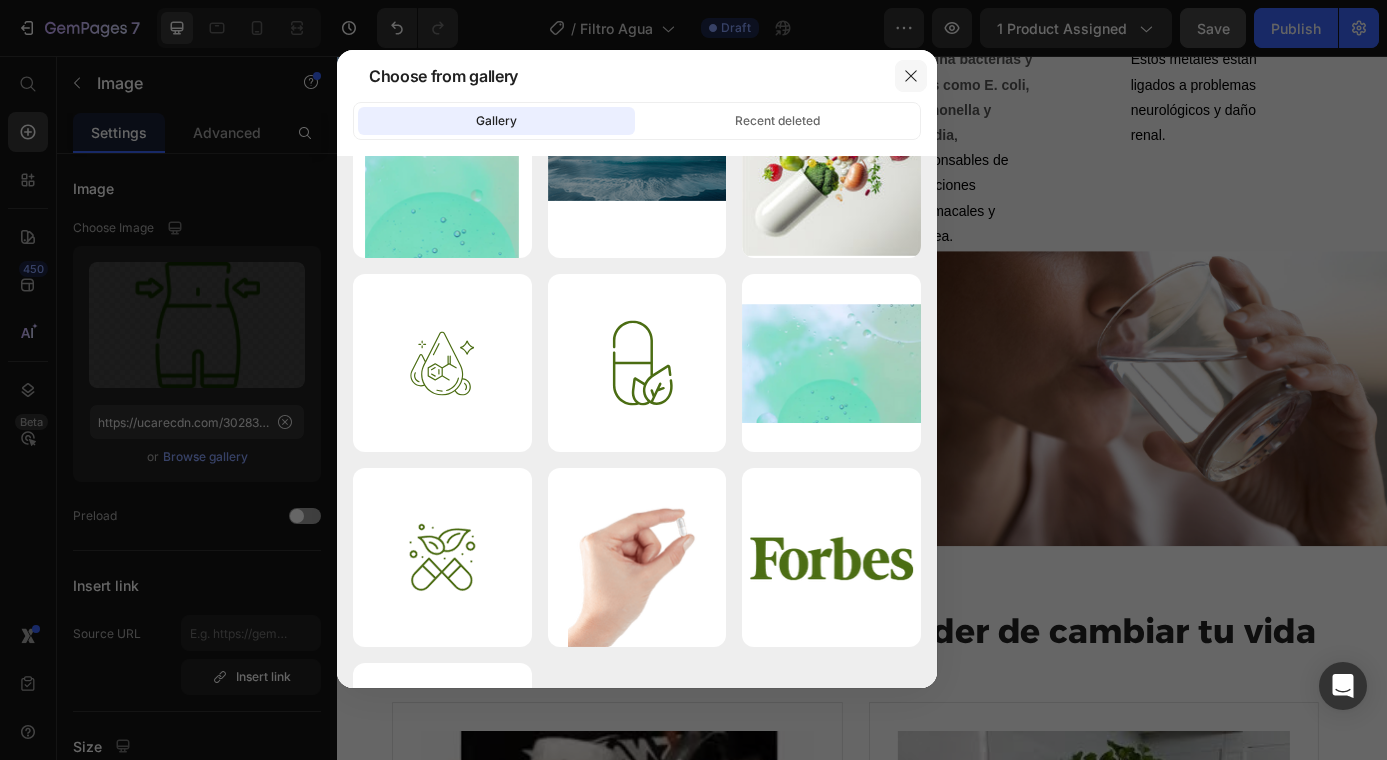 click 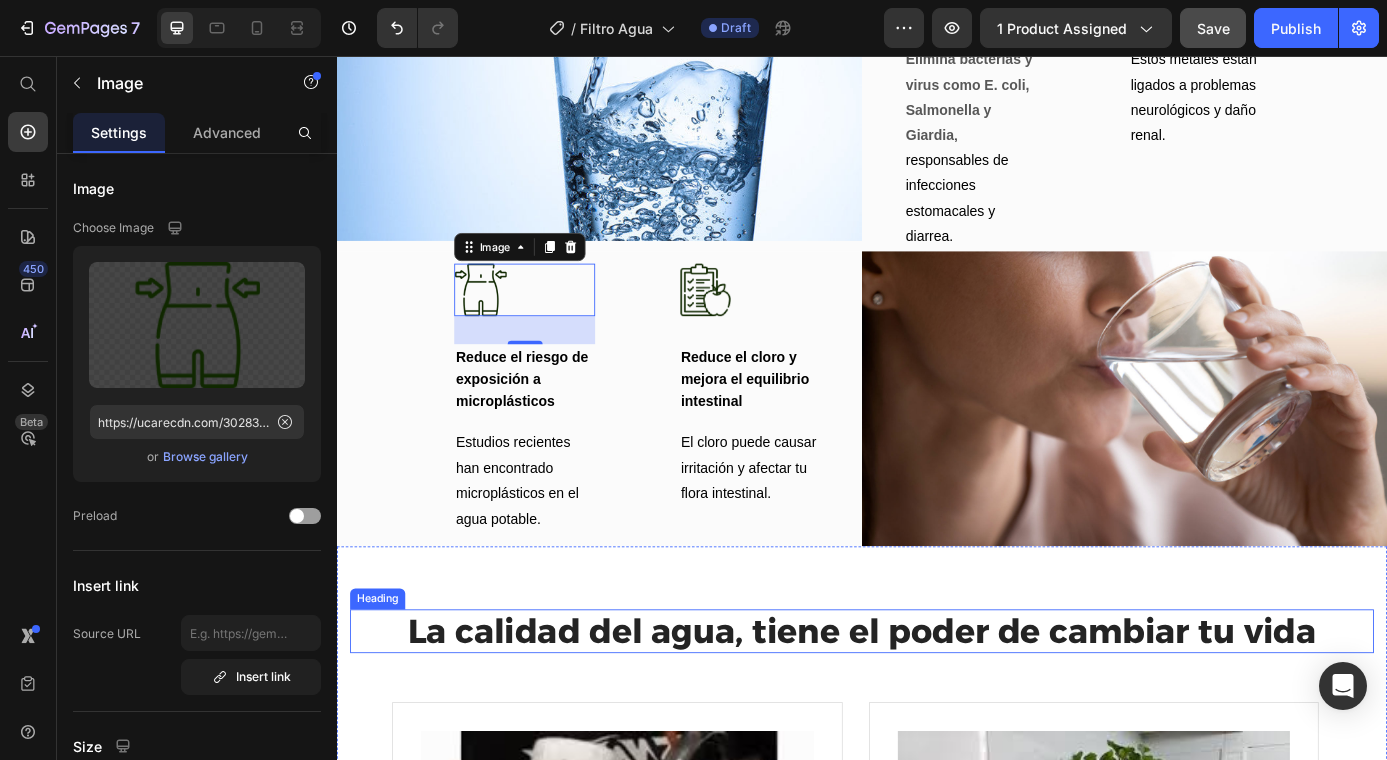 click on "La calidad del agua, tiene el poder de cambiar tu vida" at bounding box center [937, 713] 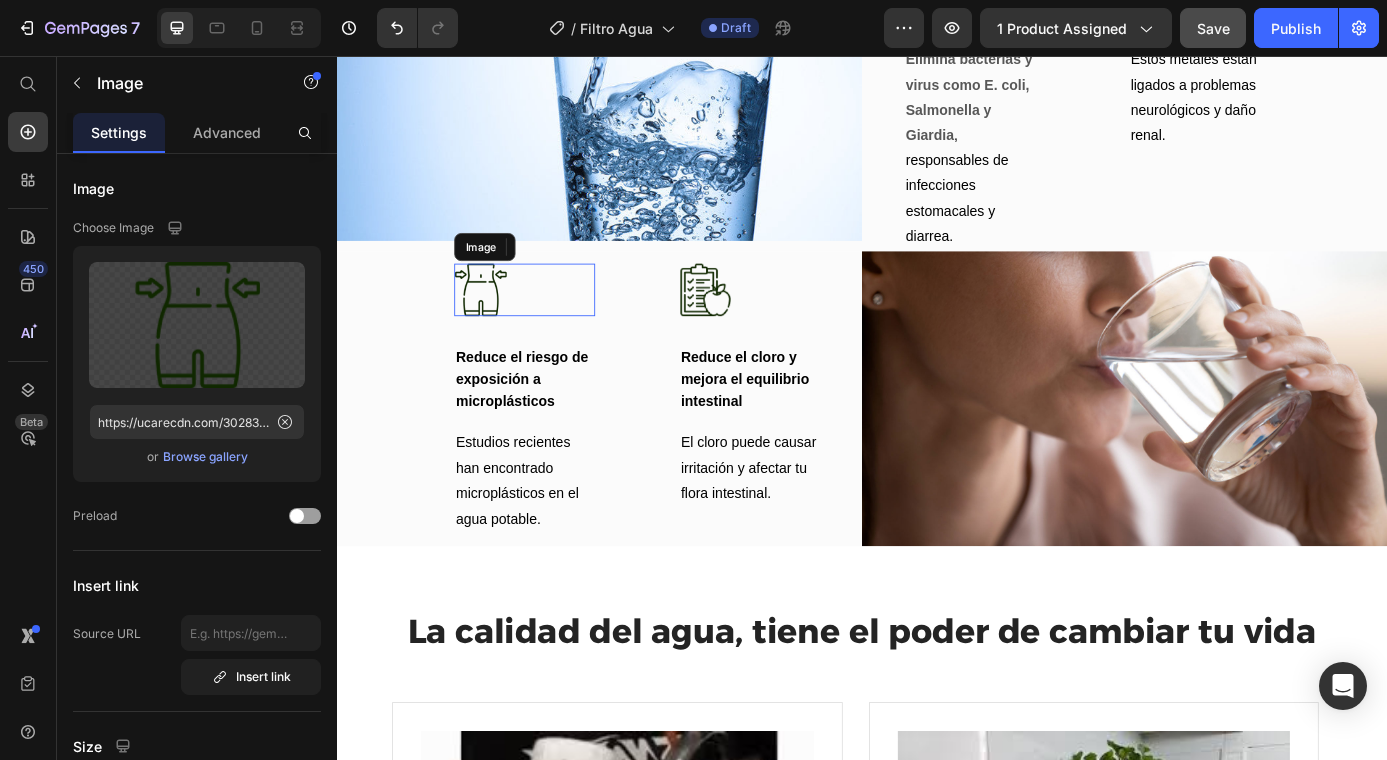 click at bounding box center [551, 323] 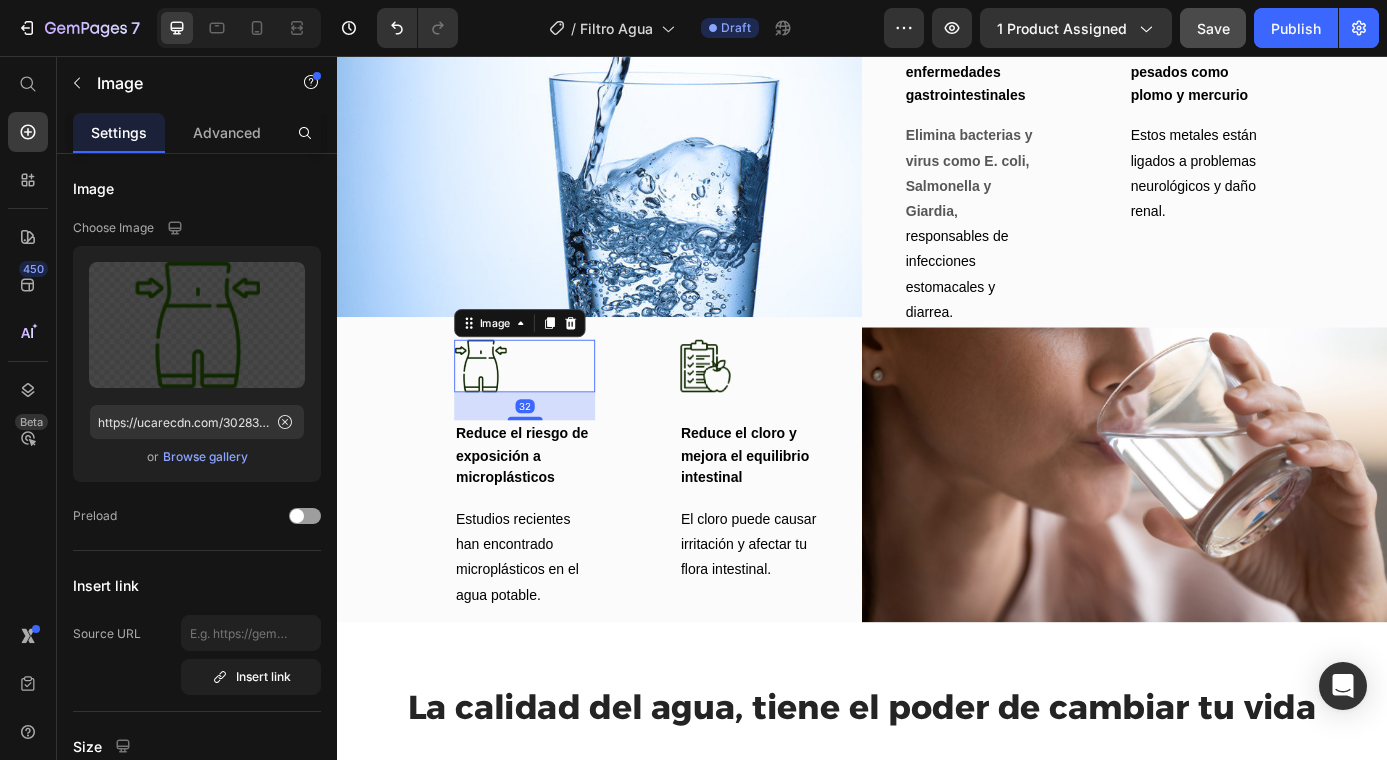 scroll, scrollTop: 2806, scrollLeft: 0, axis: vertical 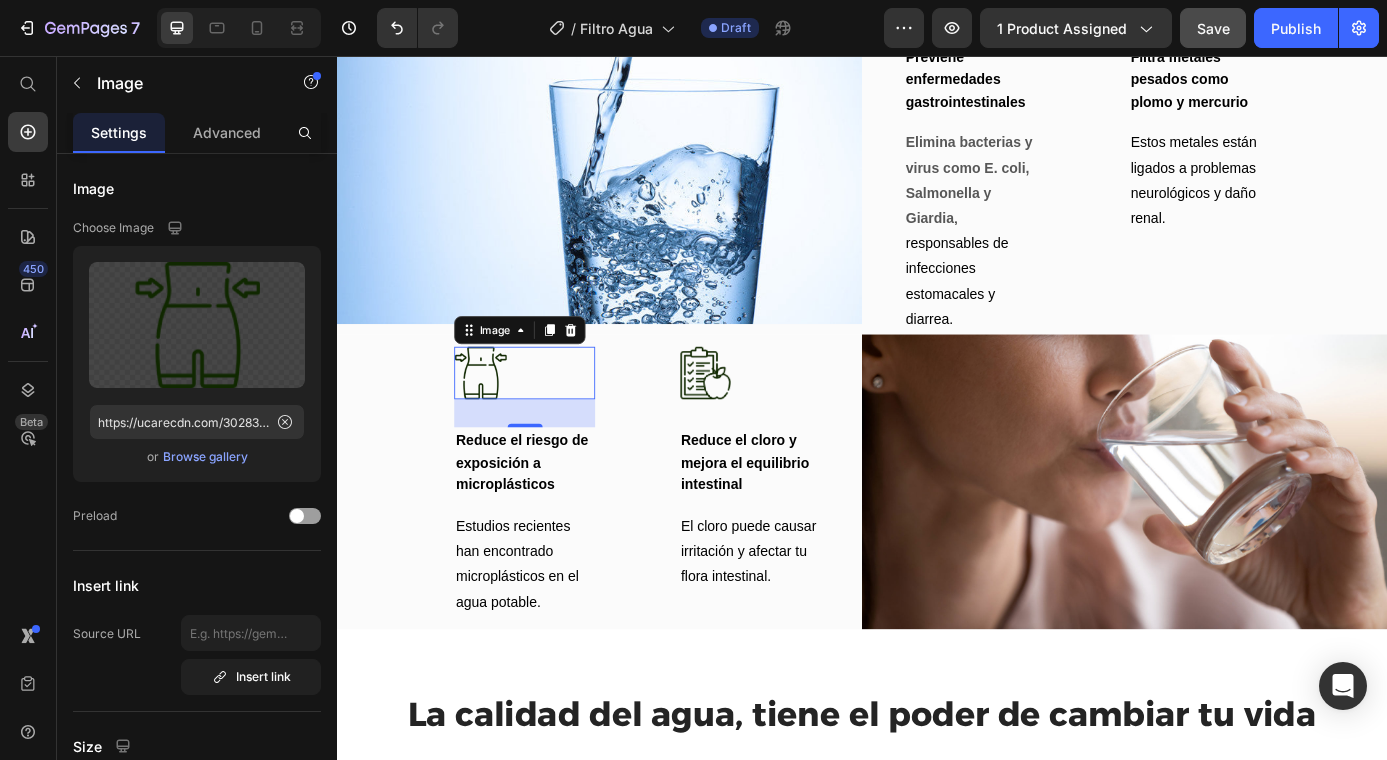 click on "Image" at bounding box center [546, 369] 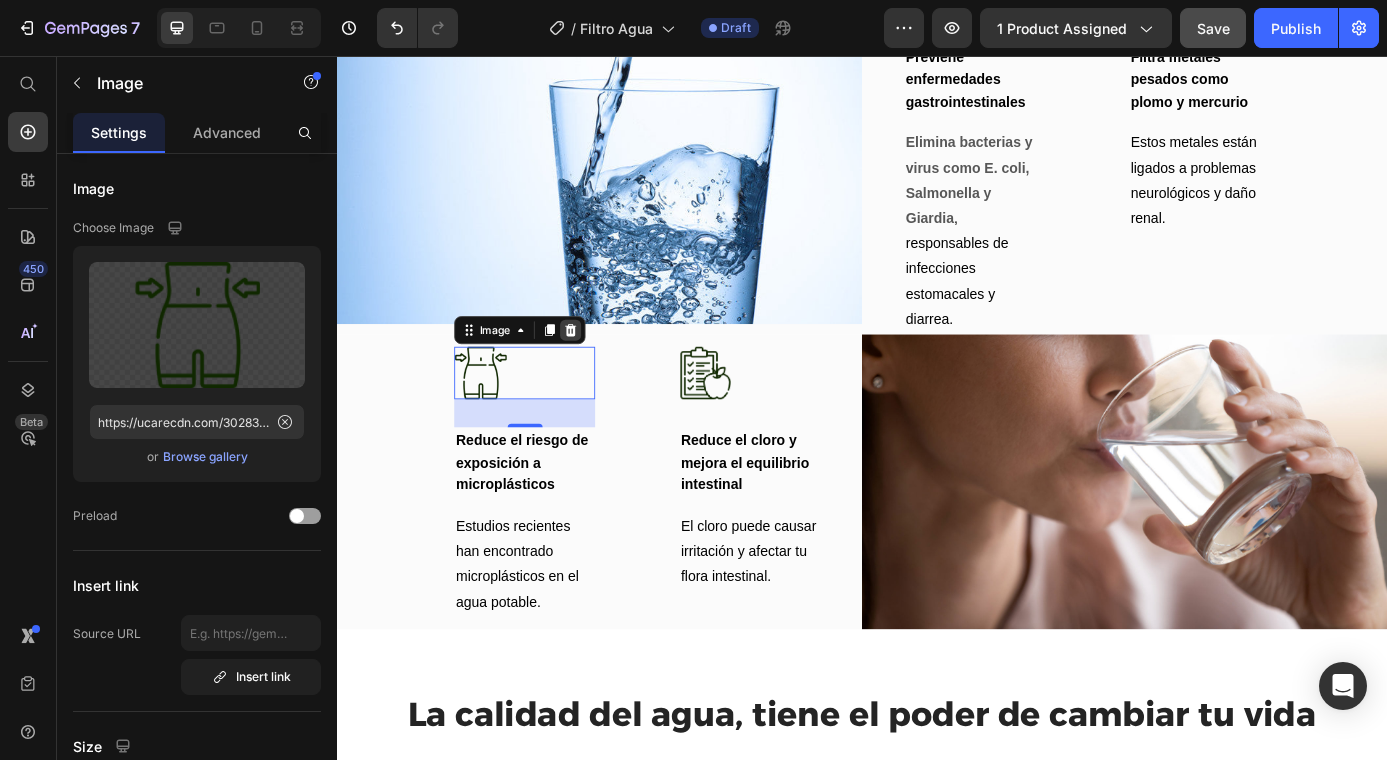 click 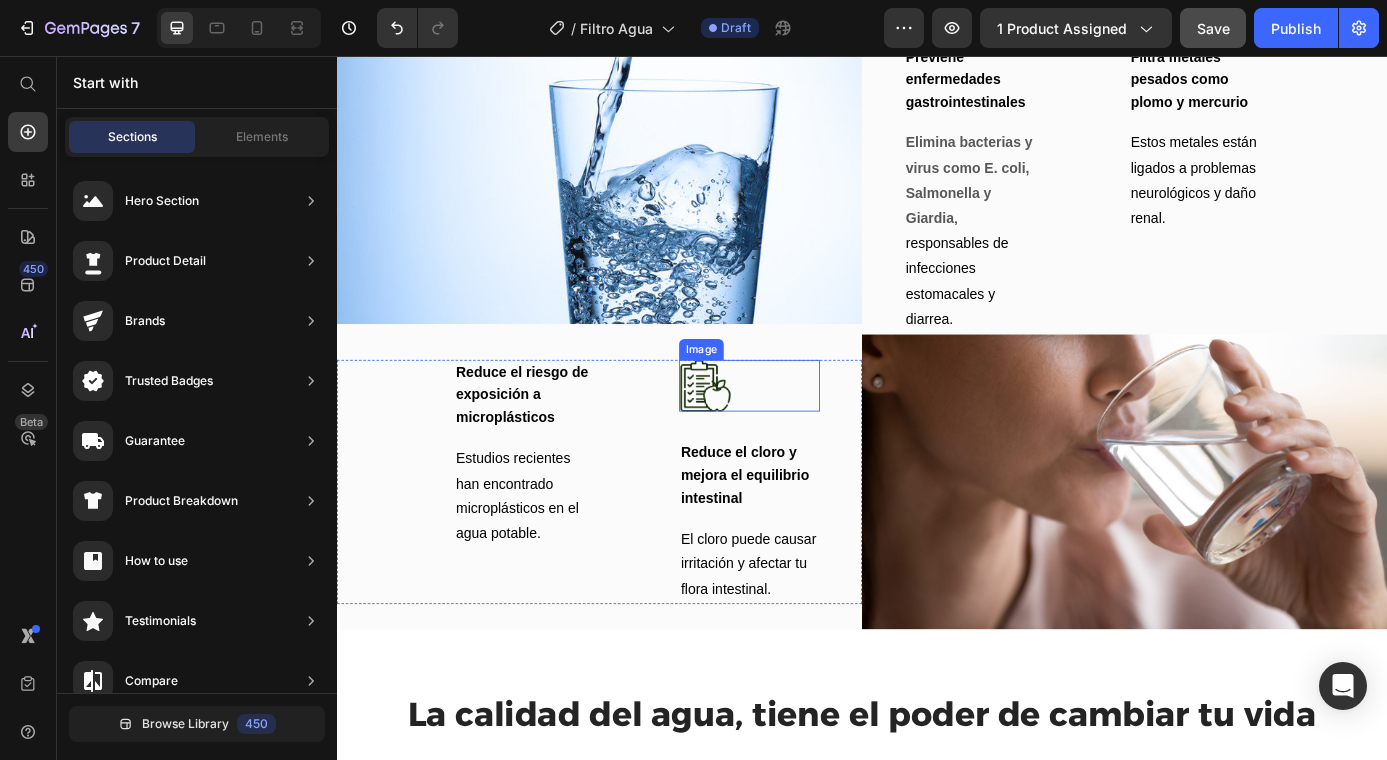 click at bounding box center (808, 433) 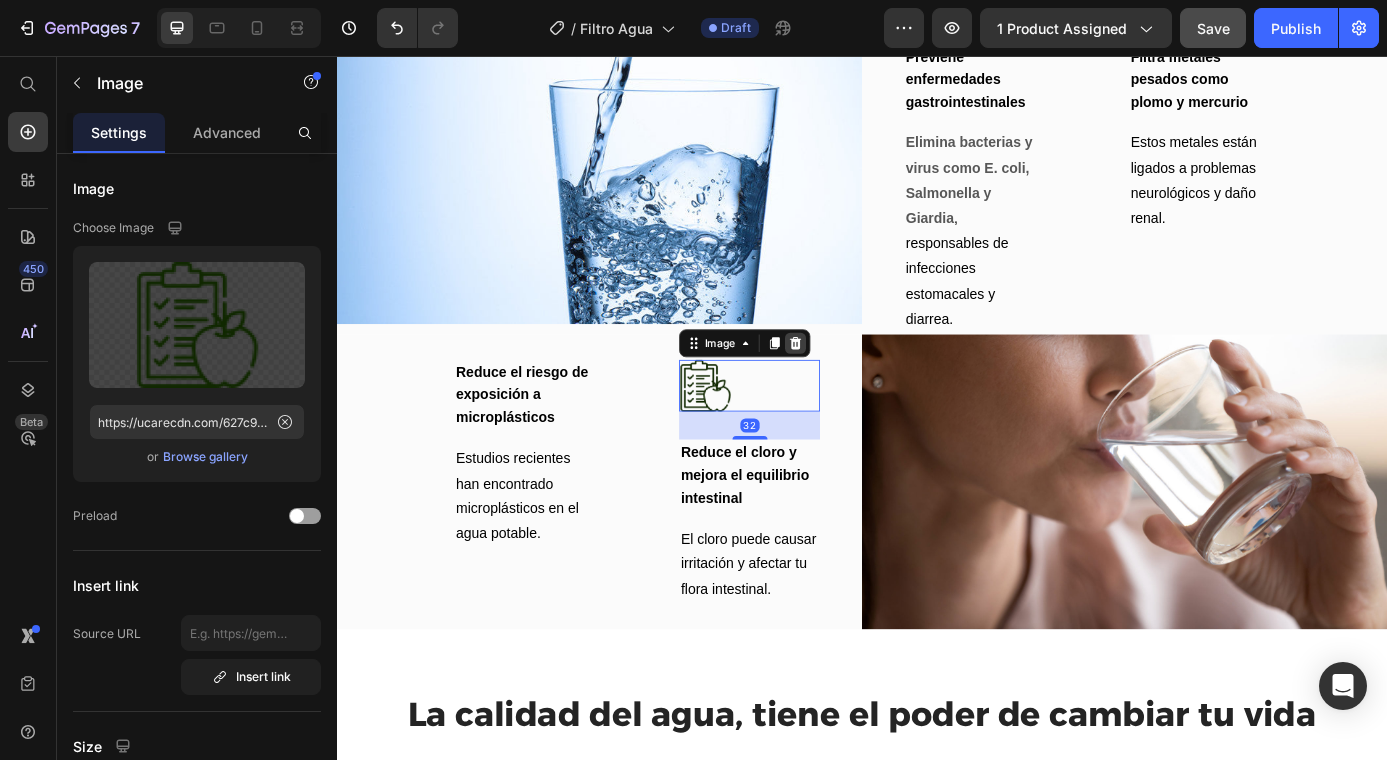 click 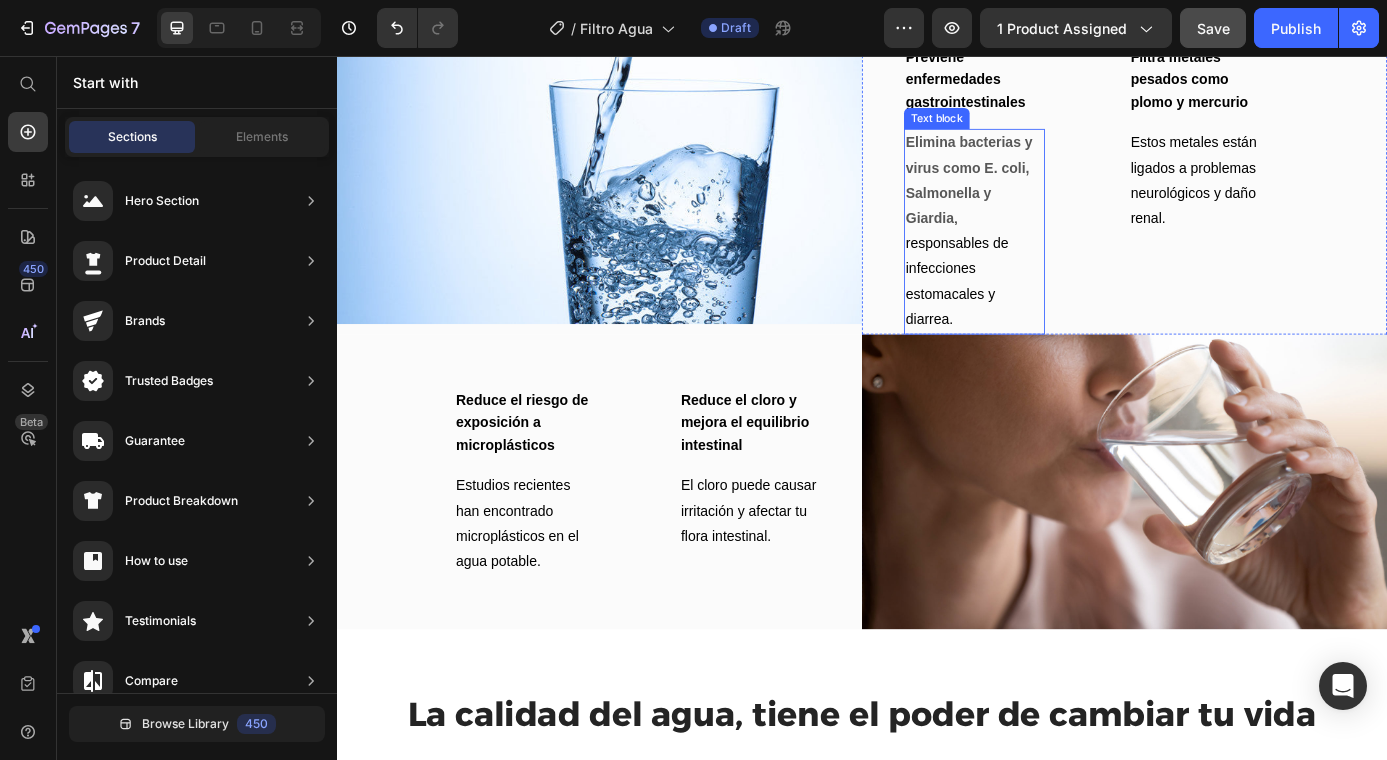 scroll, scrollTop: 2506, scrollLeft: 0, axis: vertical 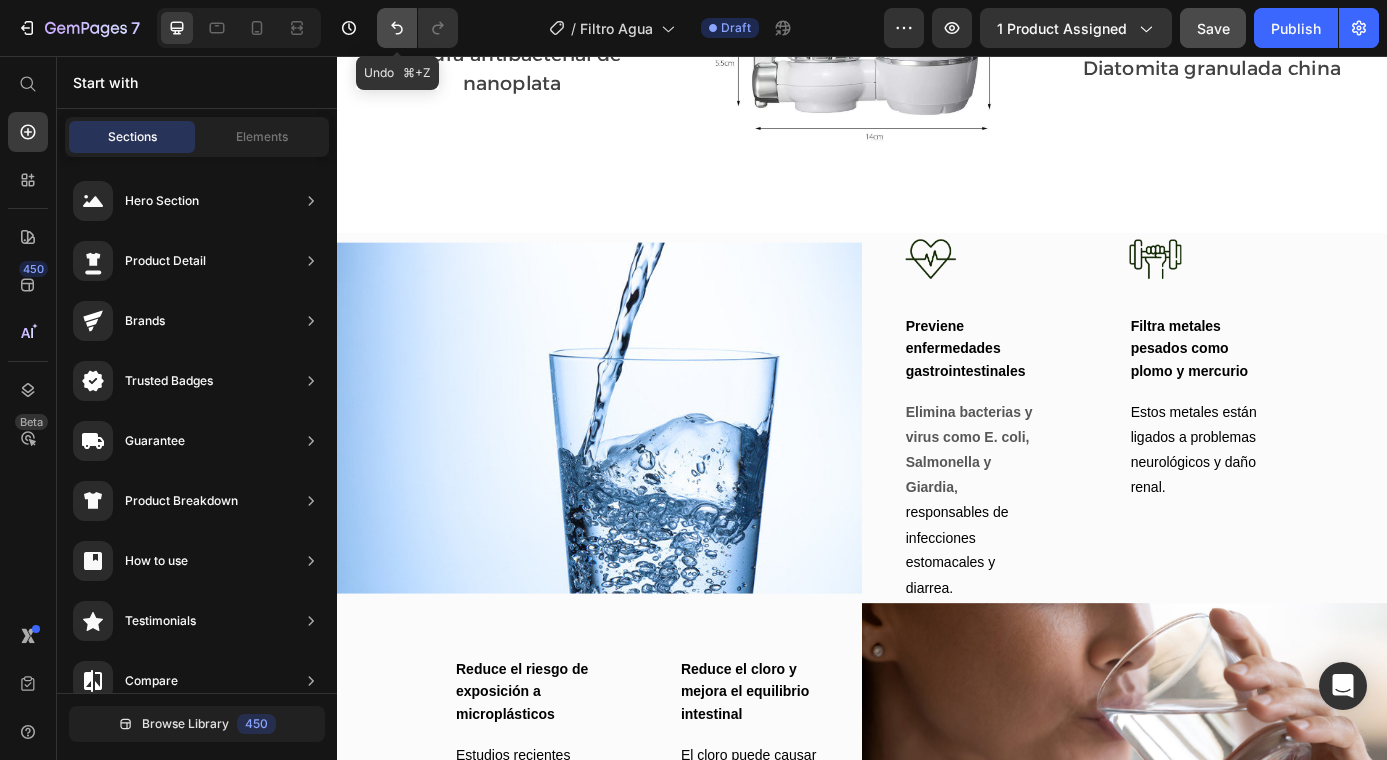 click 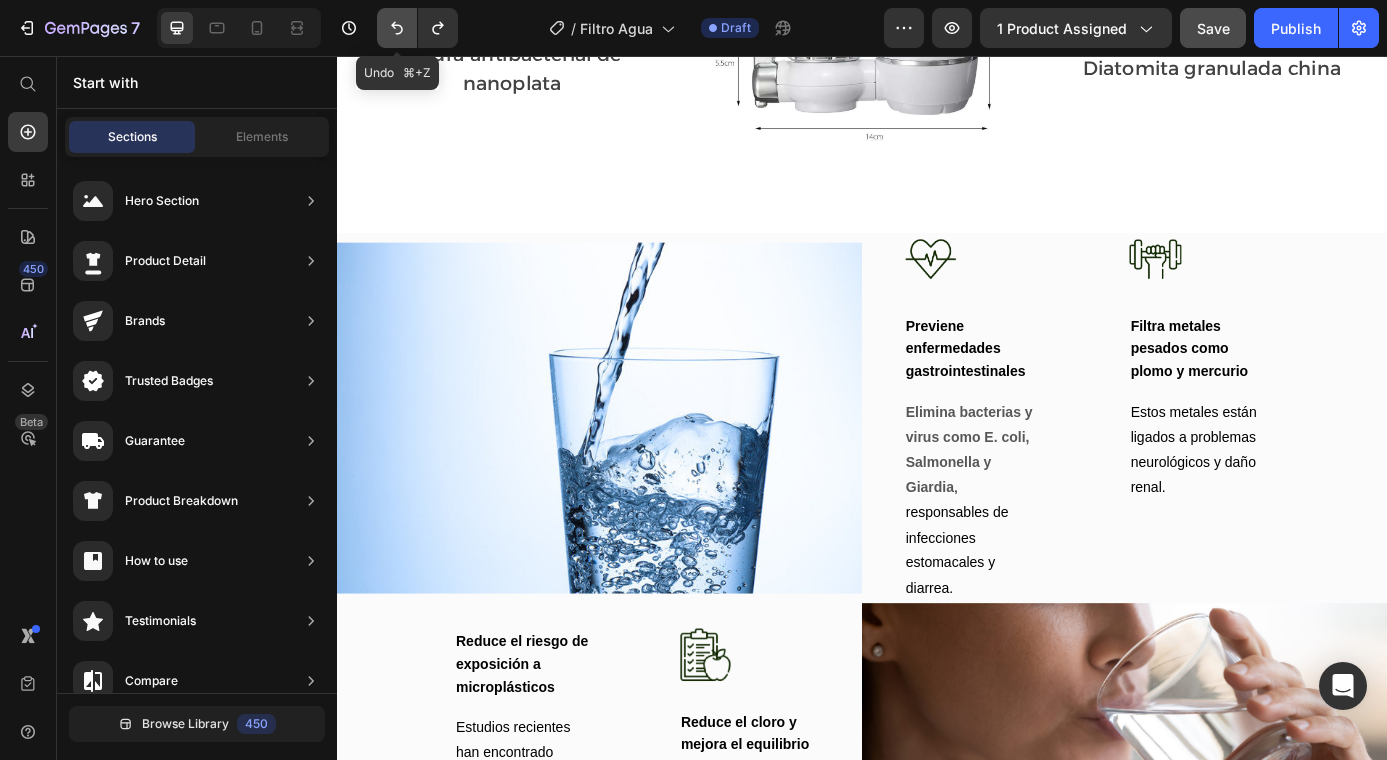 click 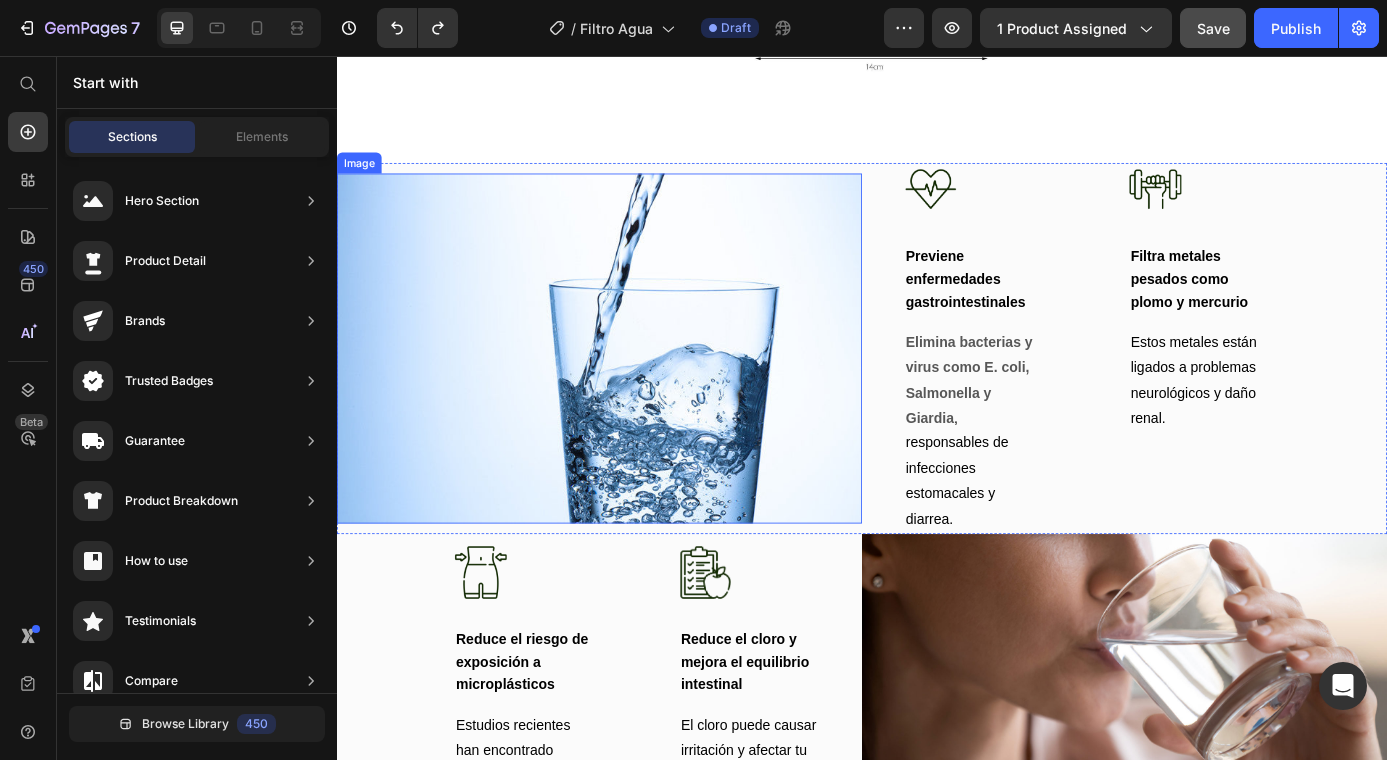 scroll, scrollTop: 2768, scrollLeft: 0, axis: vertical 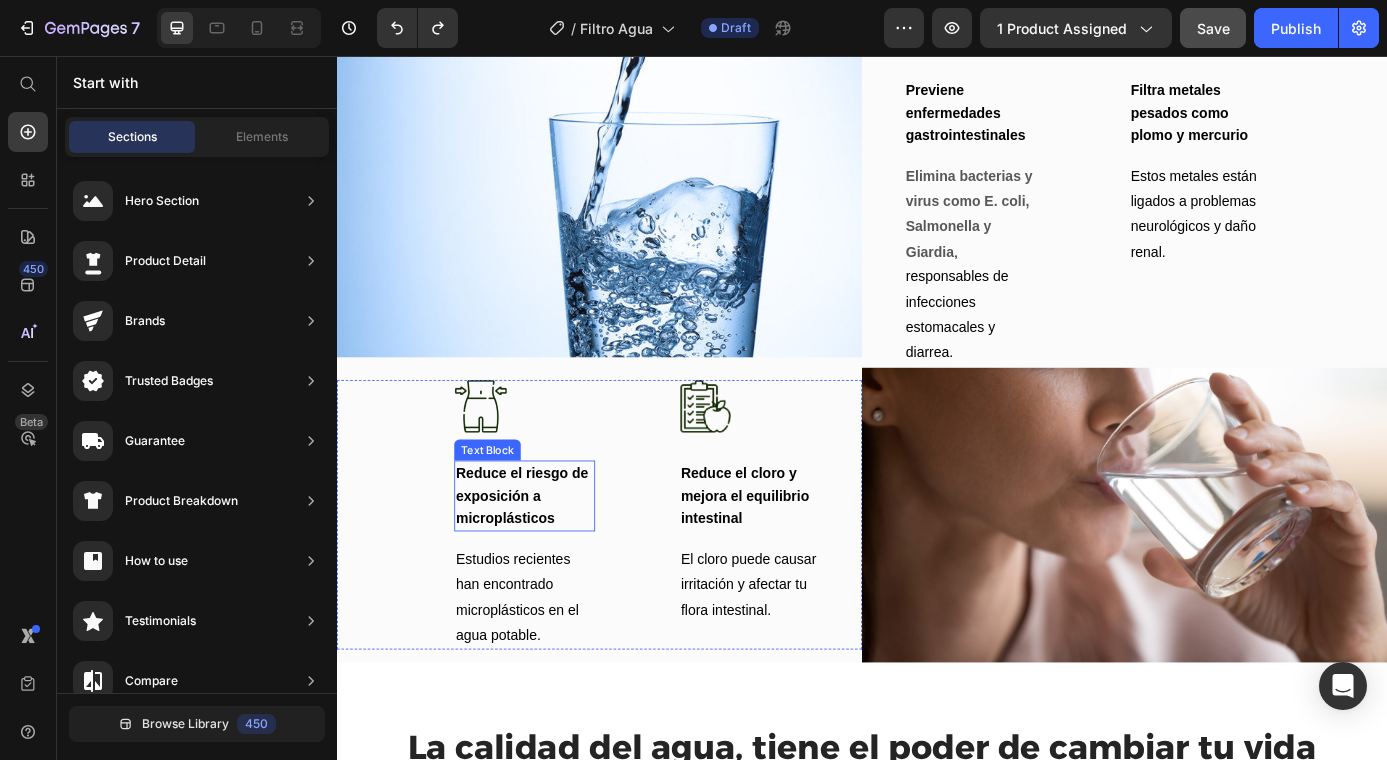 click on "Reduce el riesgo de exposición a microplásticos" at bounding box center (548, 558) 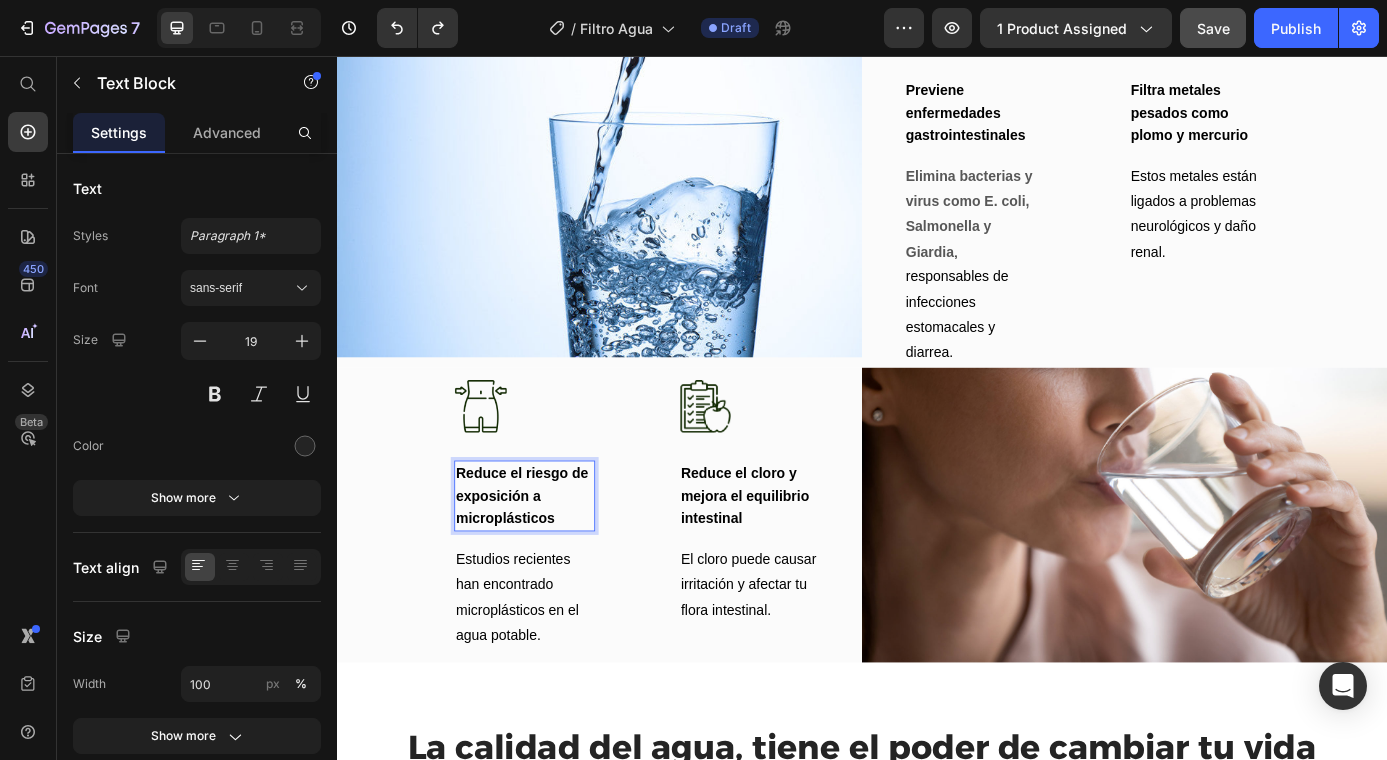 click on "Reduce el riesgo de exposición a microplásticos" at bounding box center (551, 558) 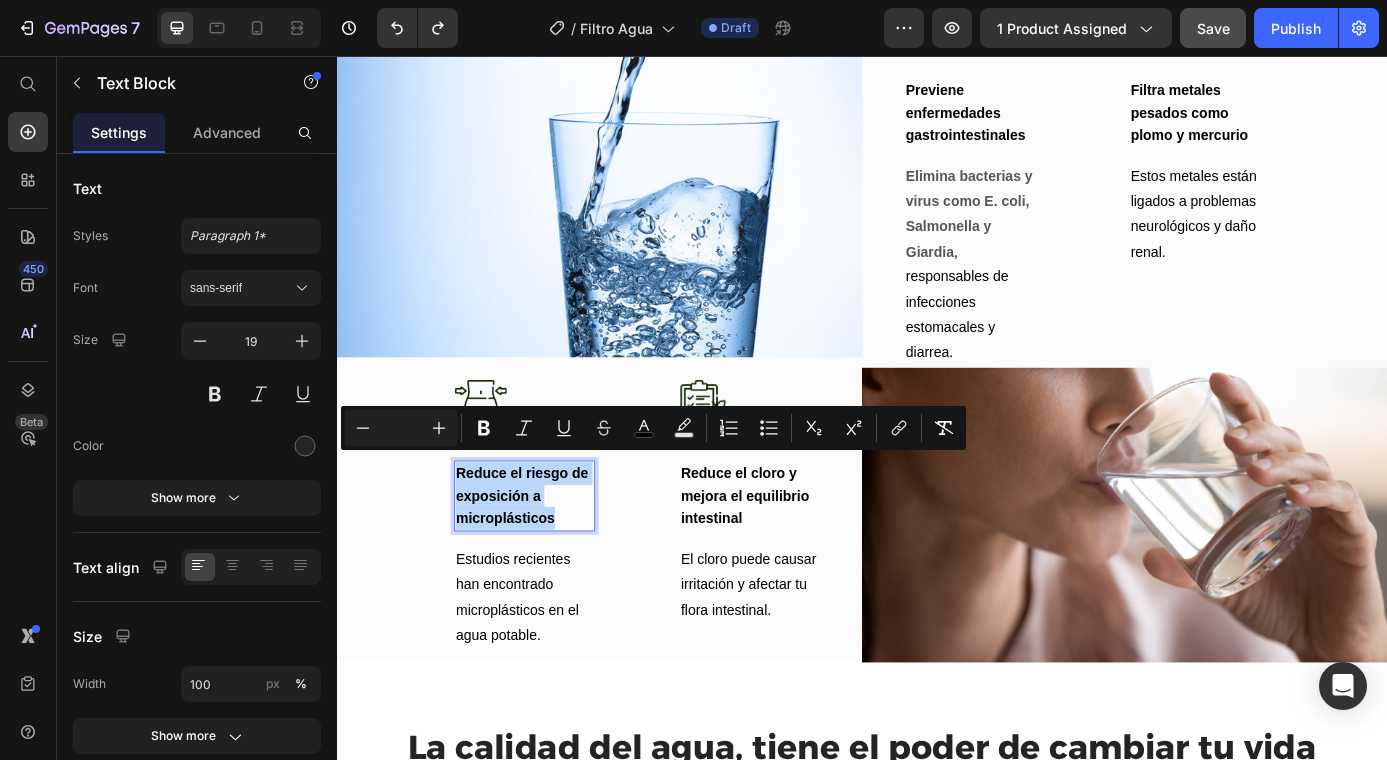 drag, startPoint x: 592, startPoint y: 563, endPoint x: 480, endPoint y: 507, distance: 125.21981 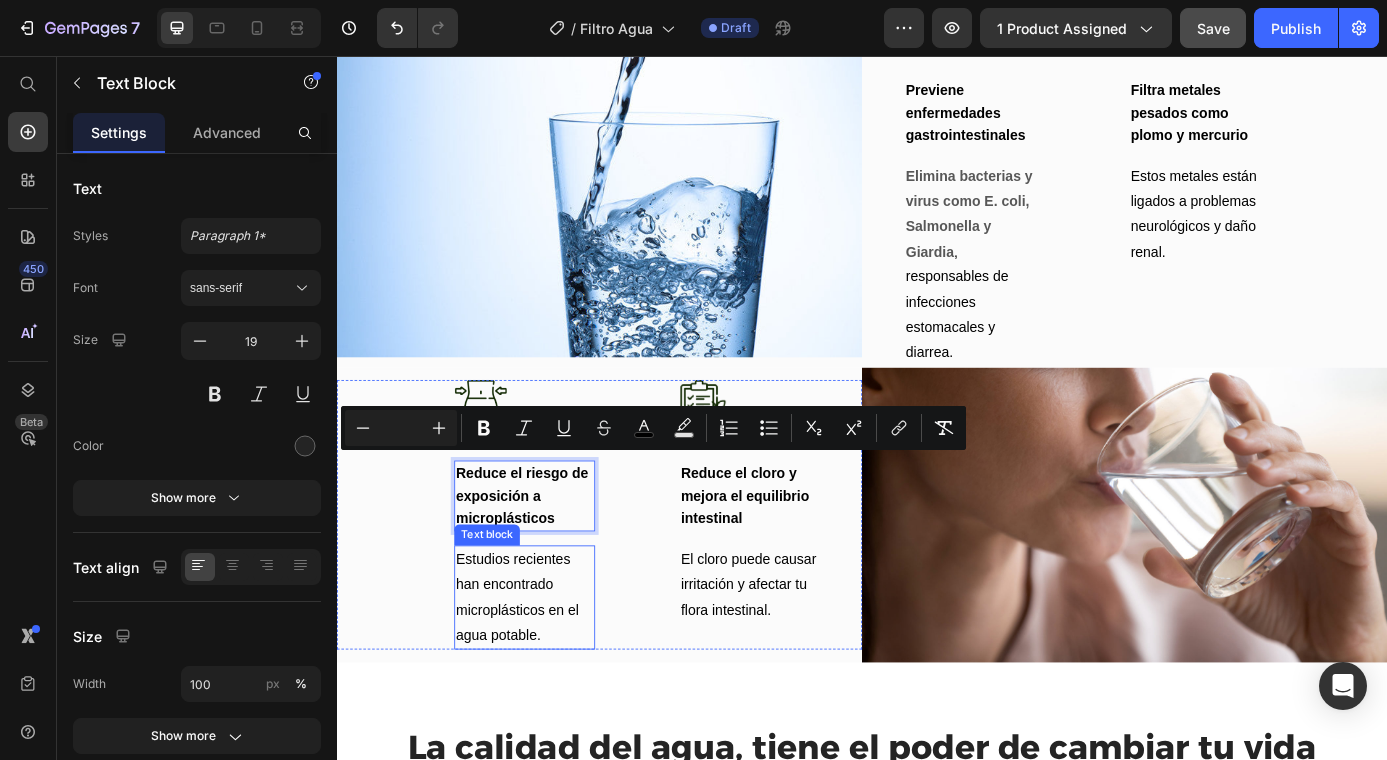 click on "Estudios recientes han encontrado microplásticos en el agua potable." at bounding box center [543, 673] 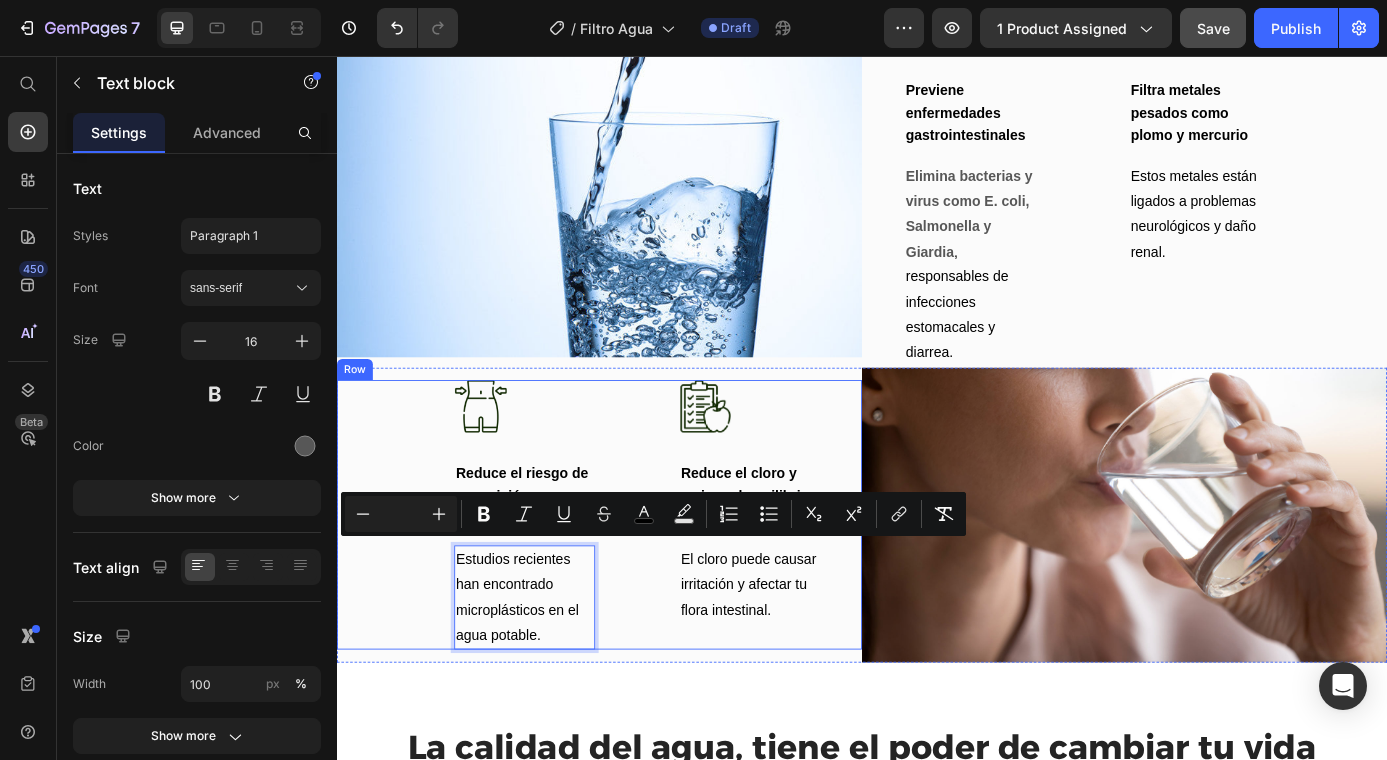 drag, startPoint x: 524, startPoint y: 675, endPoint x: 431, endPoint y: 606, distance: 115.80155 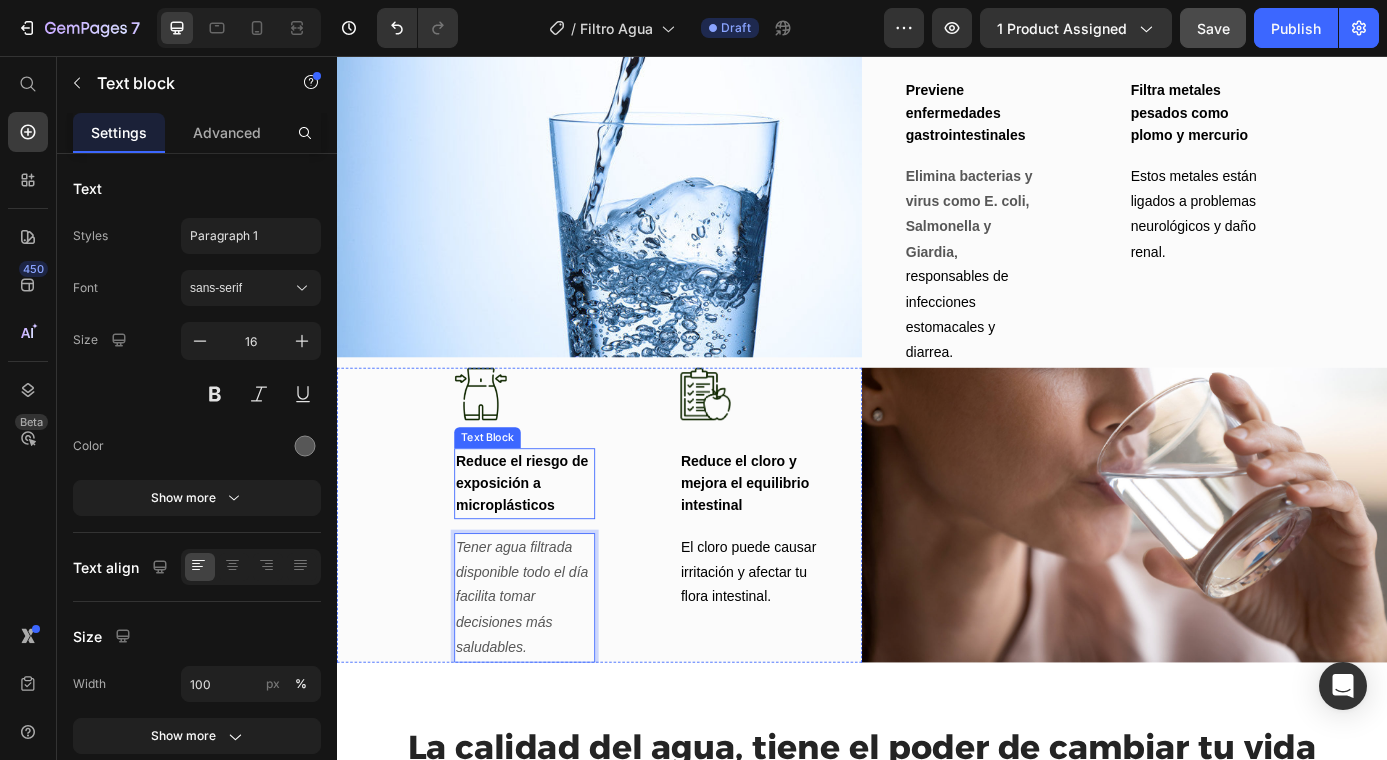 click on "Reduce el riesgo de exposición a microplásticos" at bounding box center [548, 544] 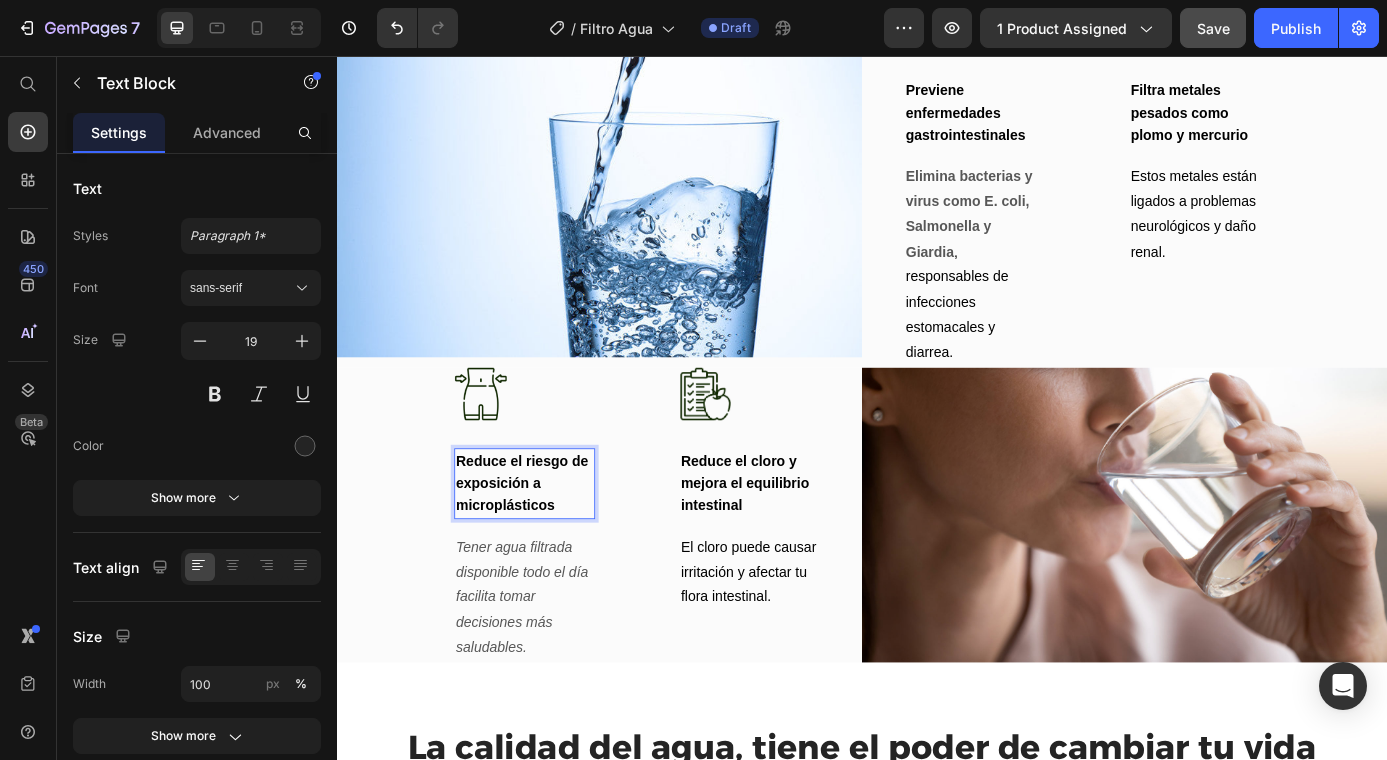 click on "Reduce el riesgo de exposición a microplásticos" at bounding box center (551, 544) 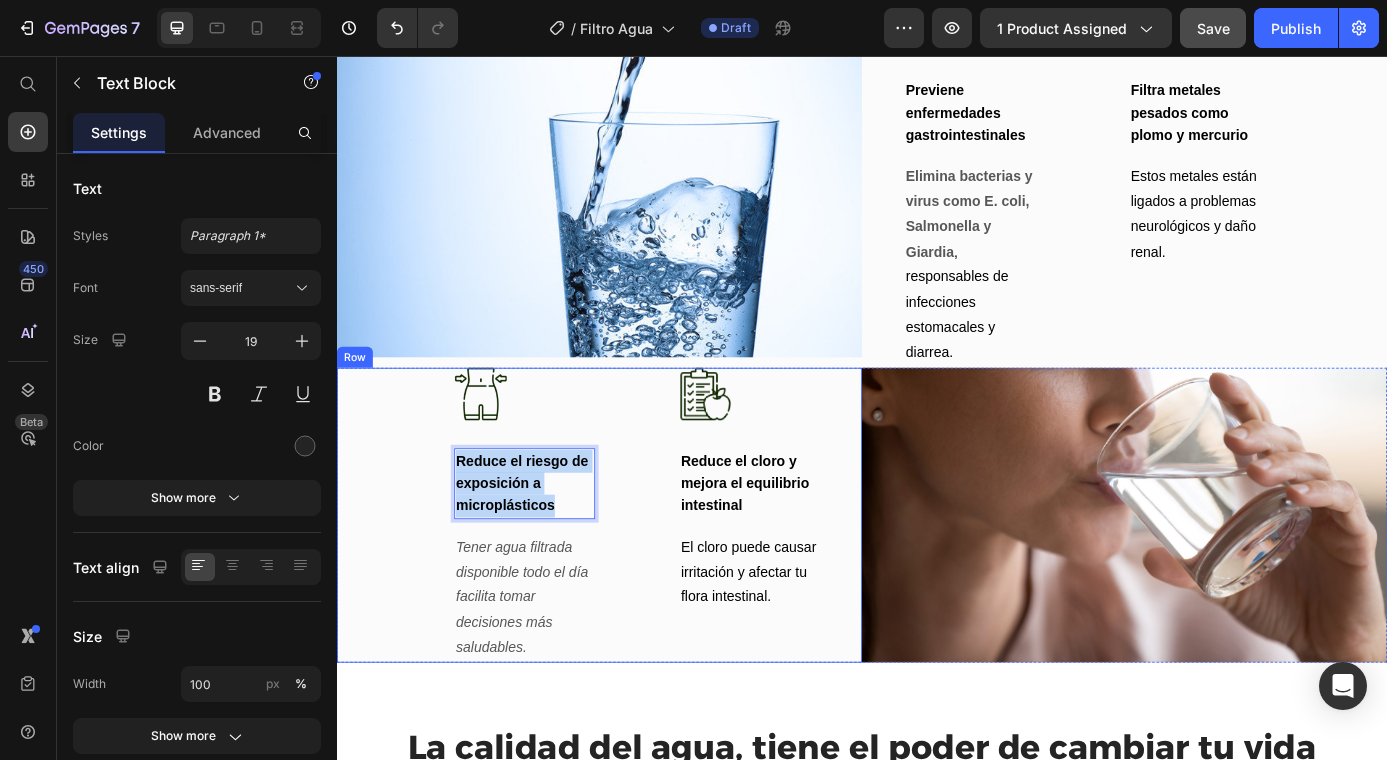 drag, startPoint x: 586, startPoint y: 549, endPoint x: 434, endPoint y: 511, distance: 156.67801 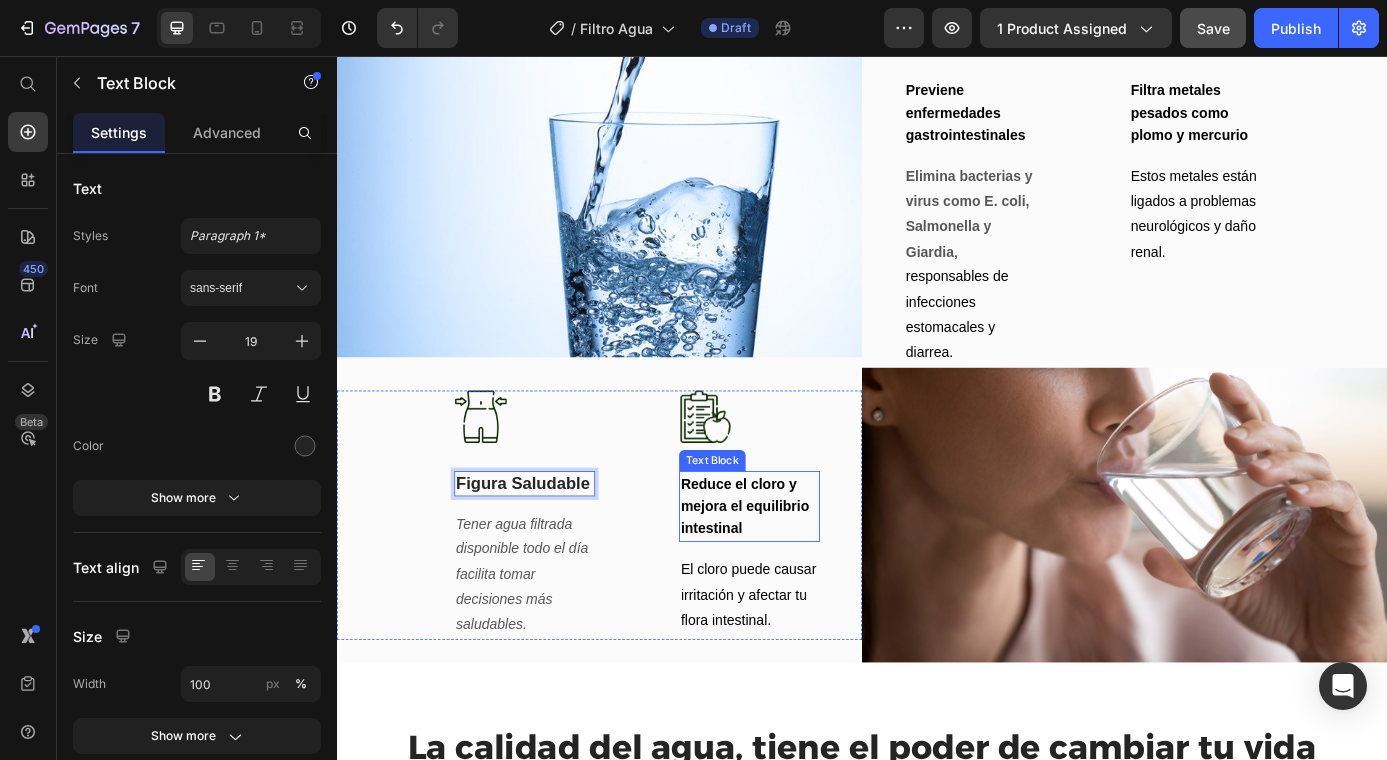 click on "Reduce el cloro y mejora el equilibrio intestinal" at bounding box center [808, 570] 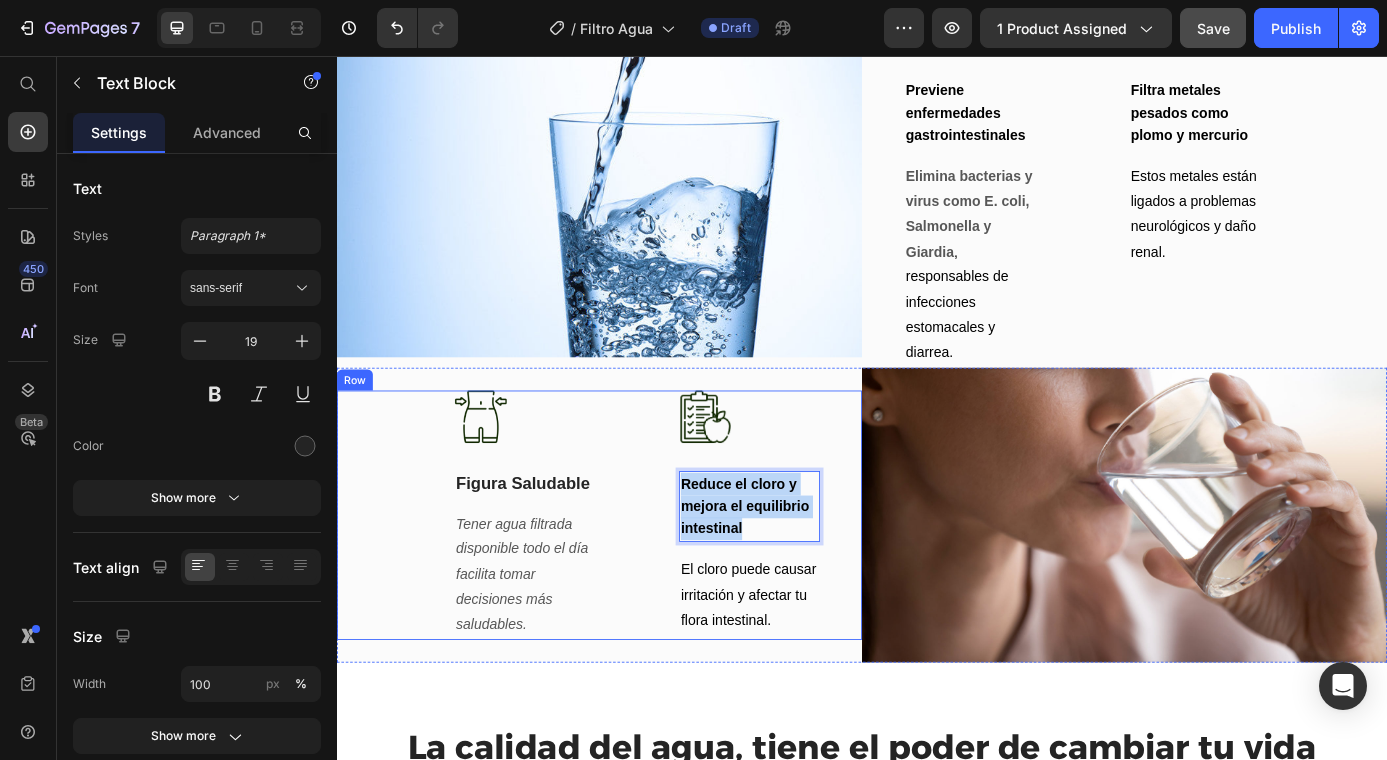 drag, startPoint x: 820, startPoint y: 577, endPoint x: 718, endPoint y: 521, distance: 116.3615 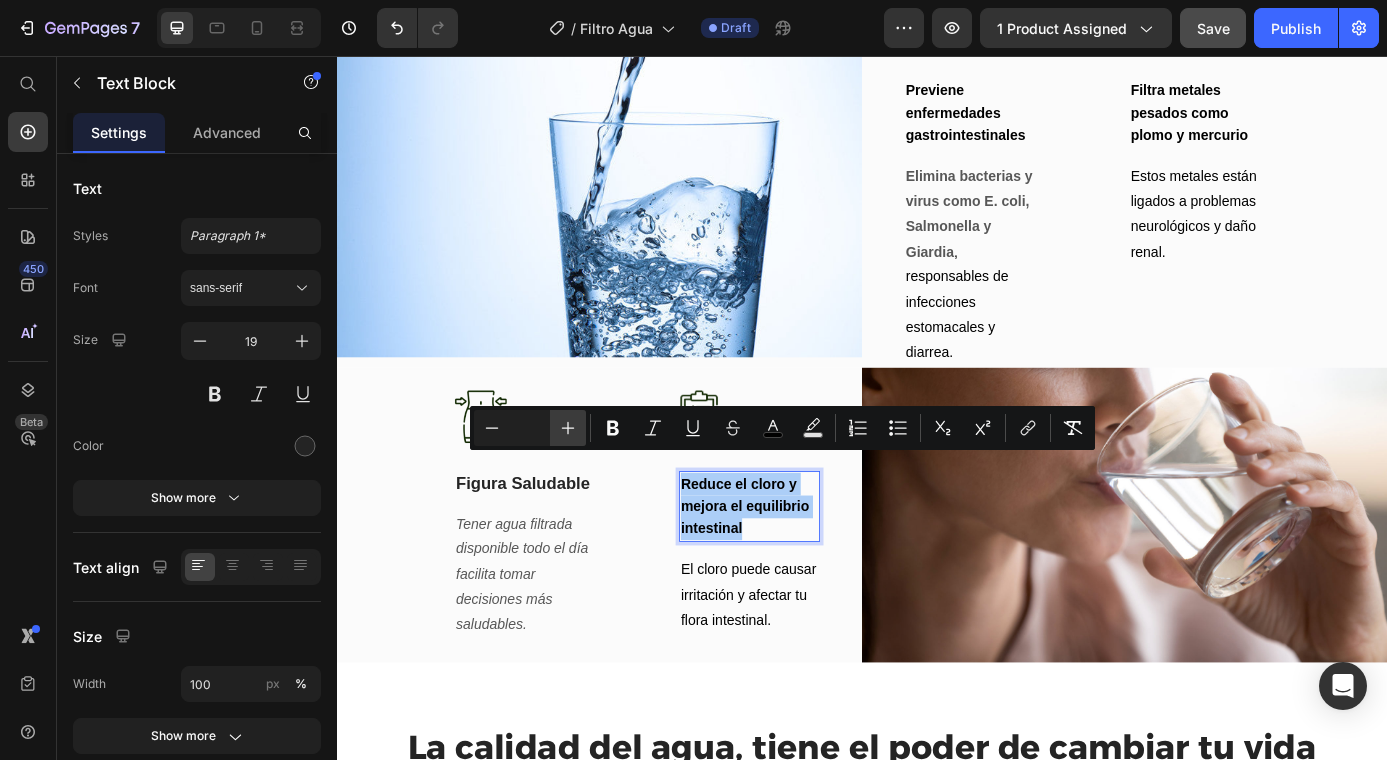 click 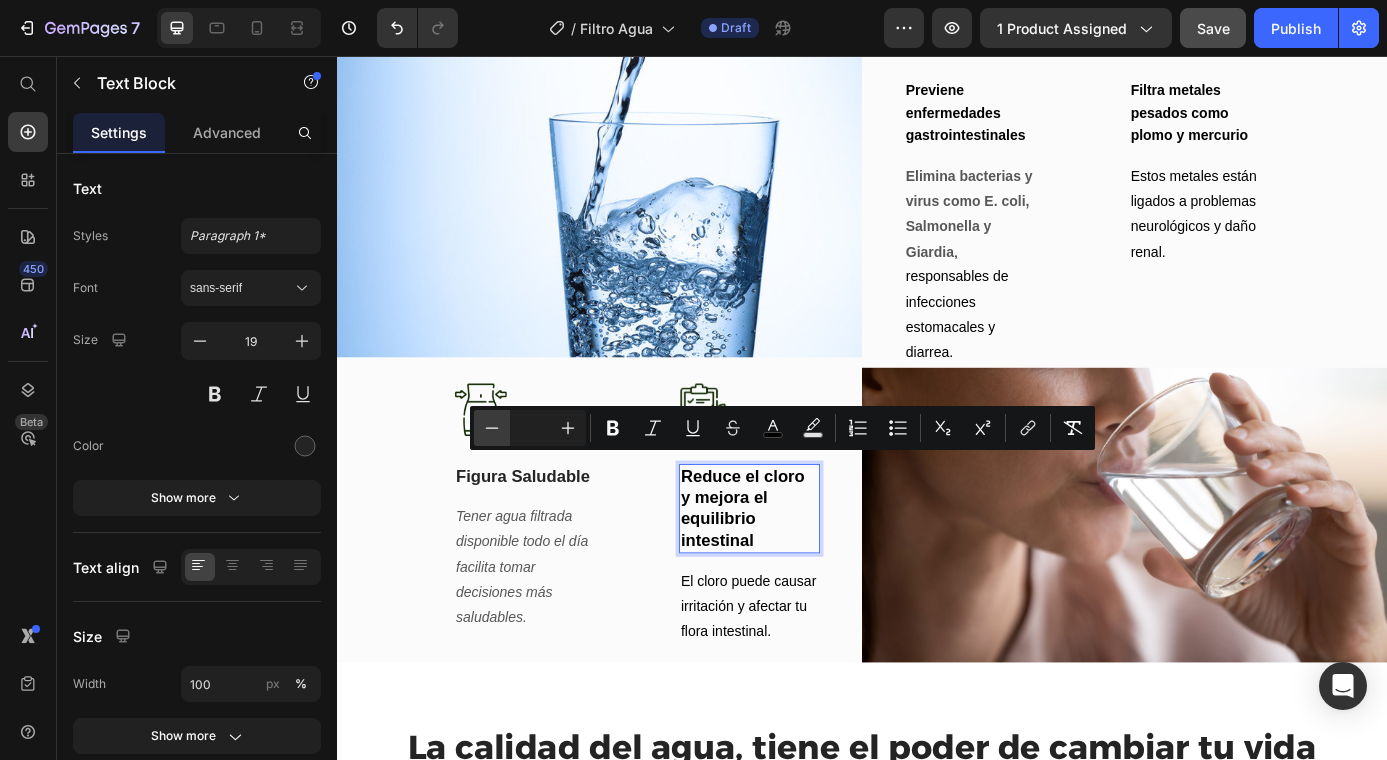 click 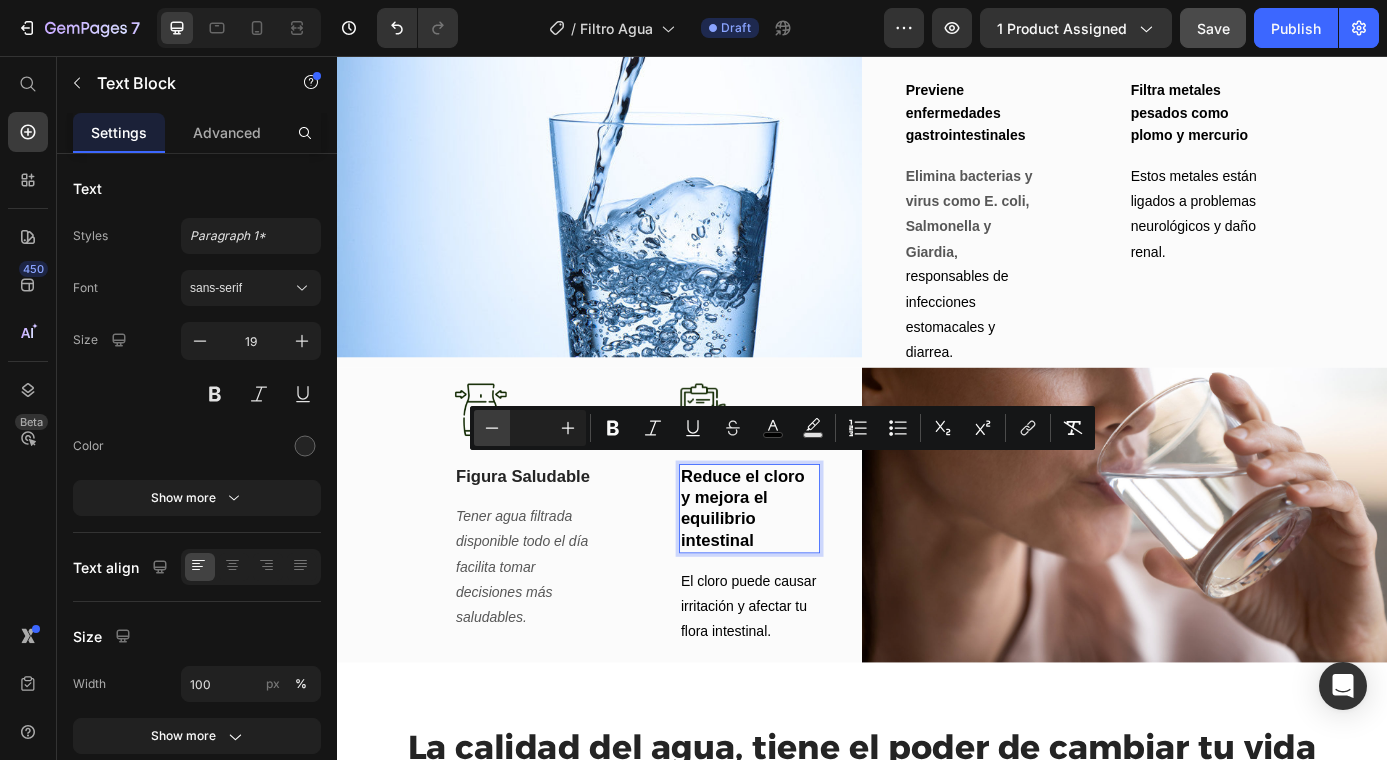 click 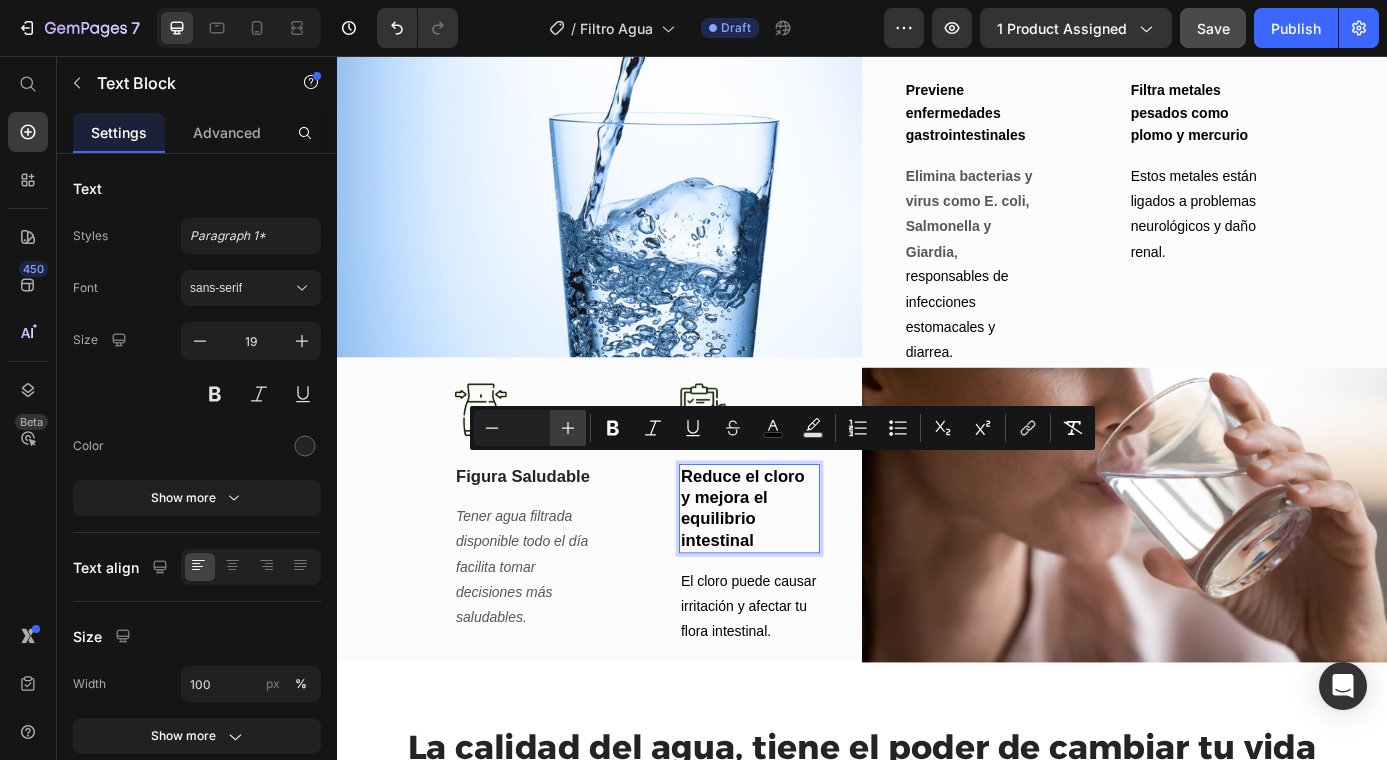 click 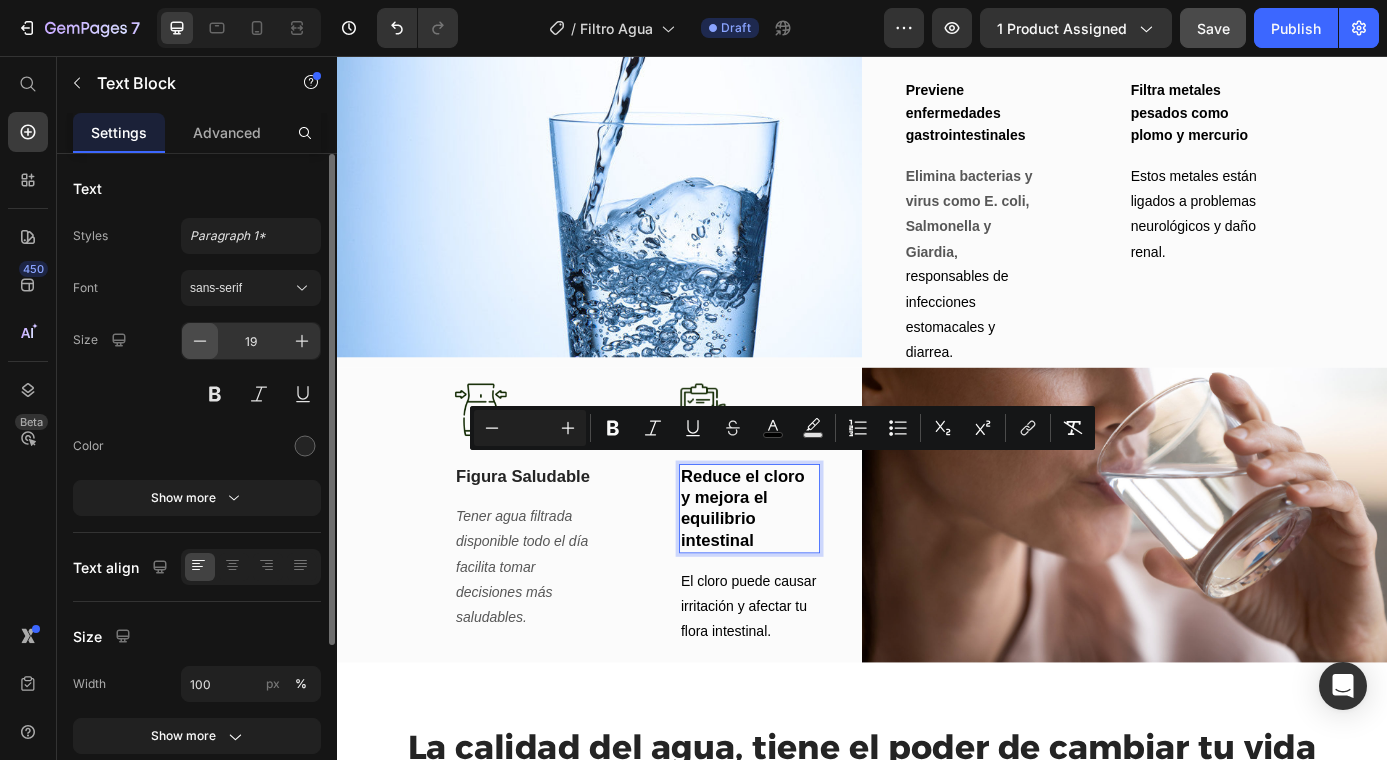 click at bounding box center [200, 341] 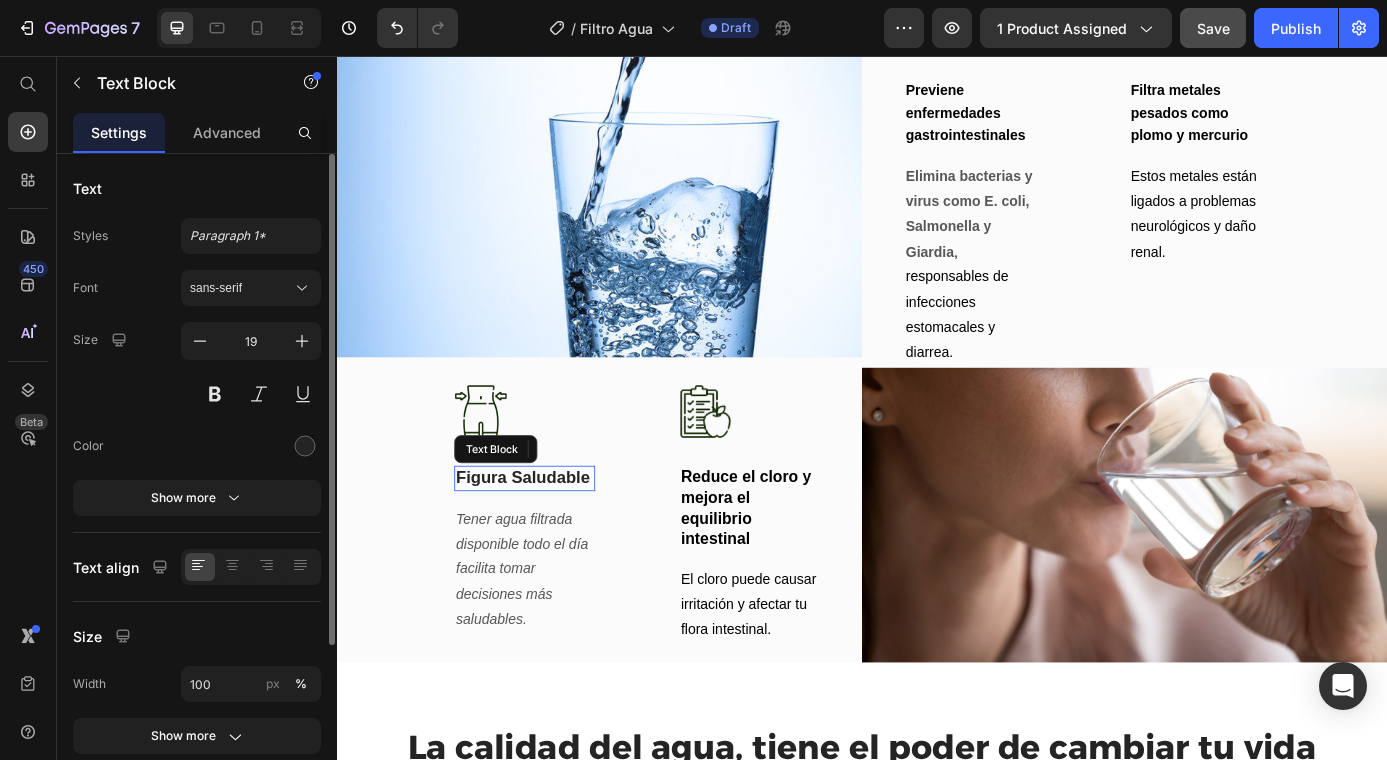 click on "Figura Saludable" at bounding box center (551, 538) 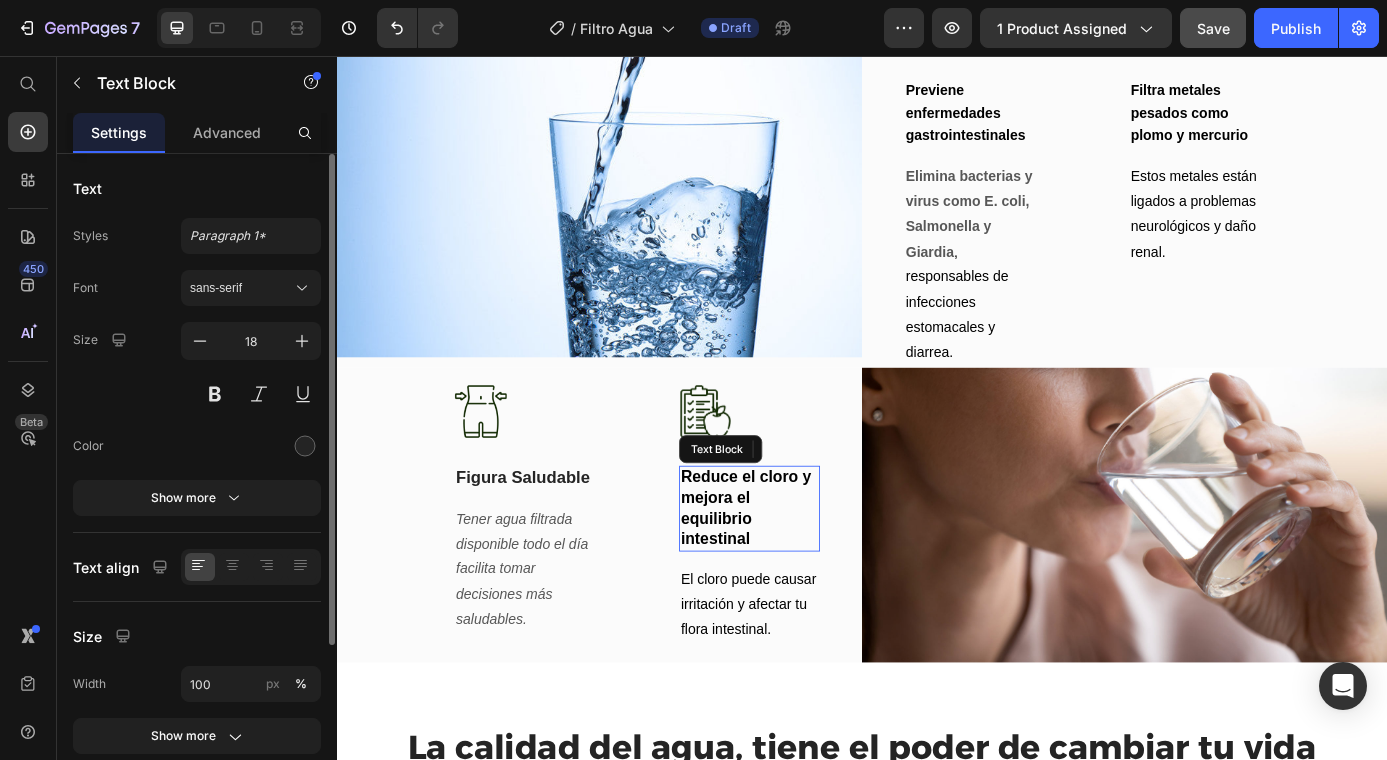click on "Reduce el cloro y mejora el equilibrio intestinal" at bounding box center [804, 572] 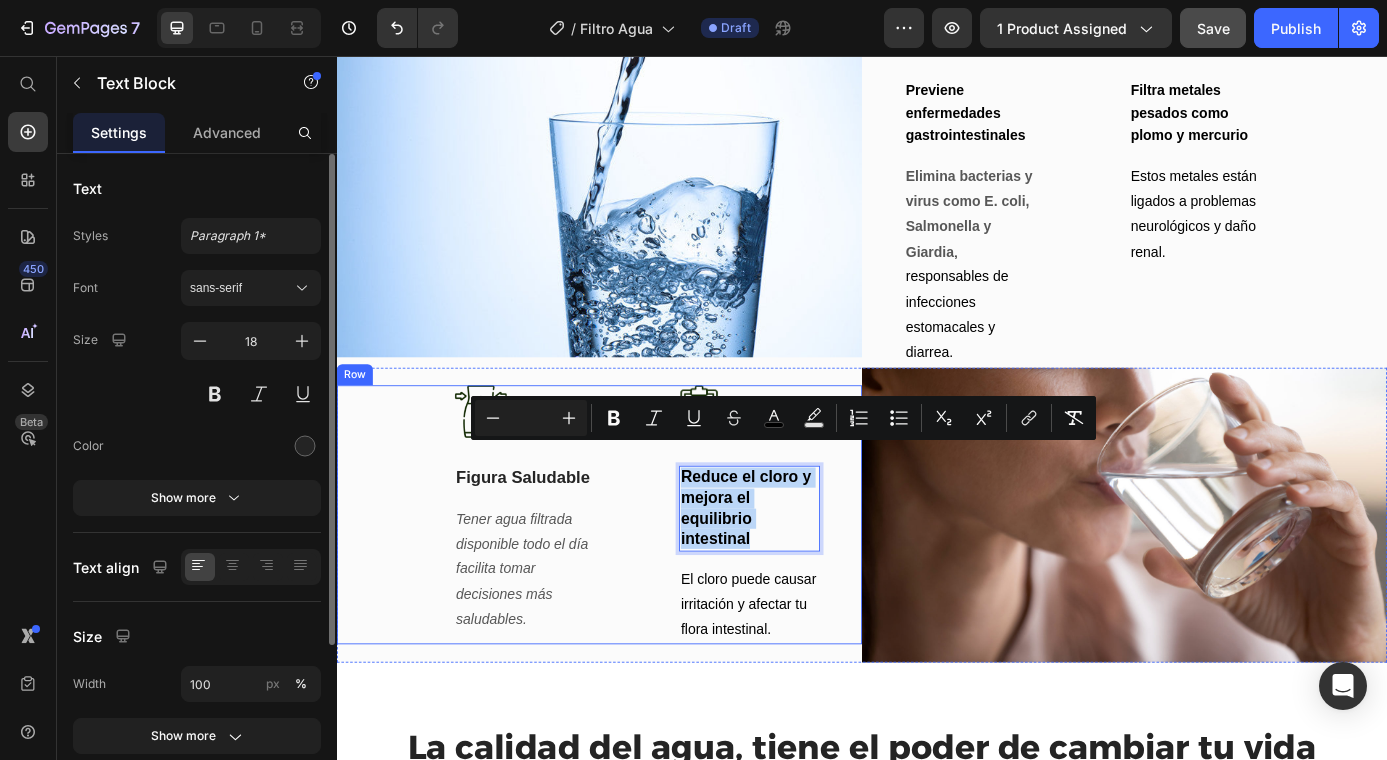 drag, startPoint x: 825, startPoint y: 583, endPoint x: 883, endPoint y: 455, distance: 140.52757 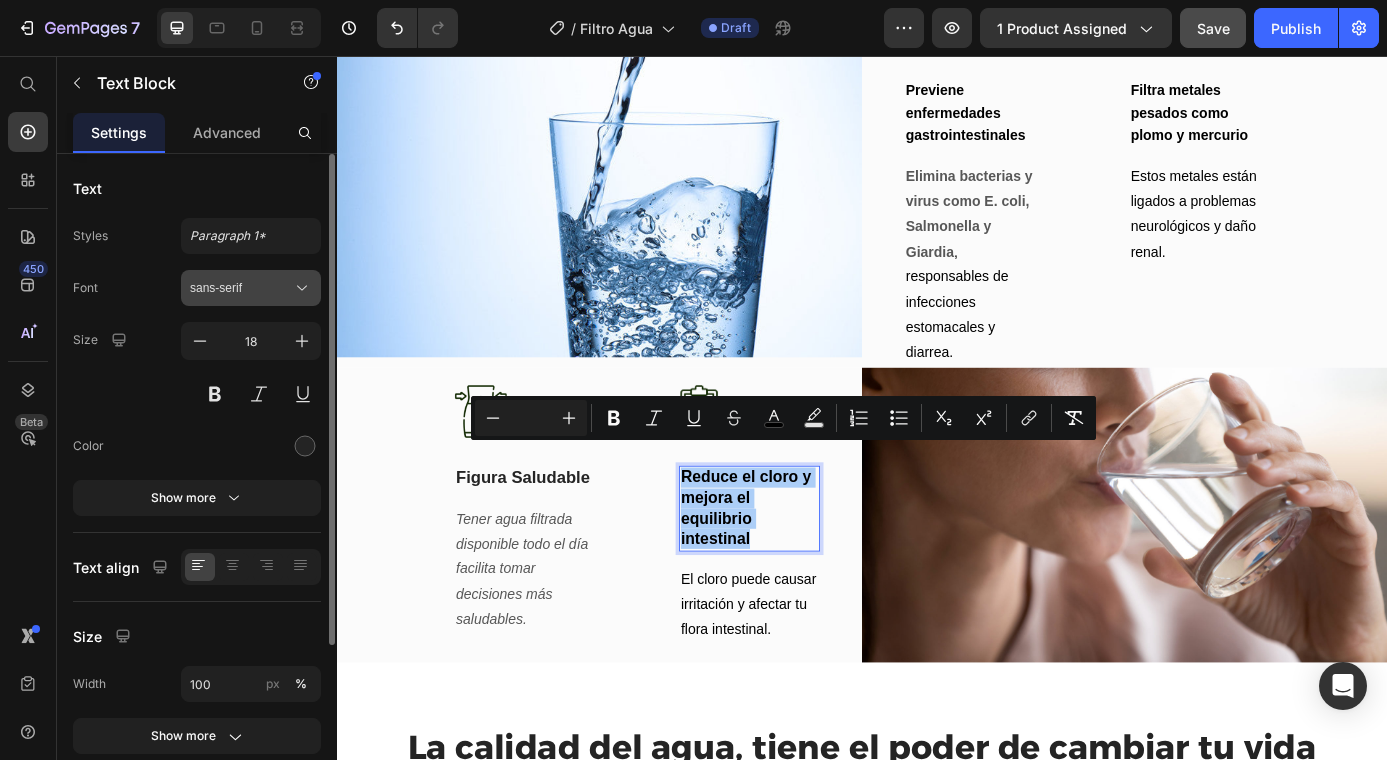 click on "sans-serif" at bounding box center (241, 288) 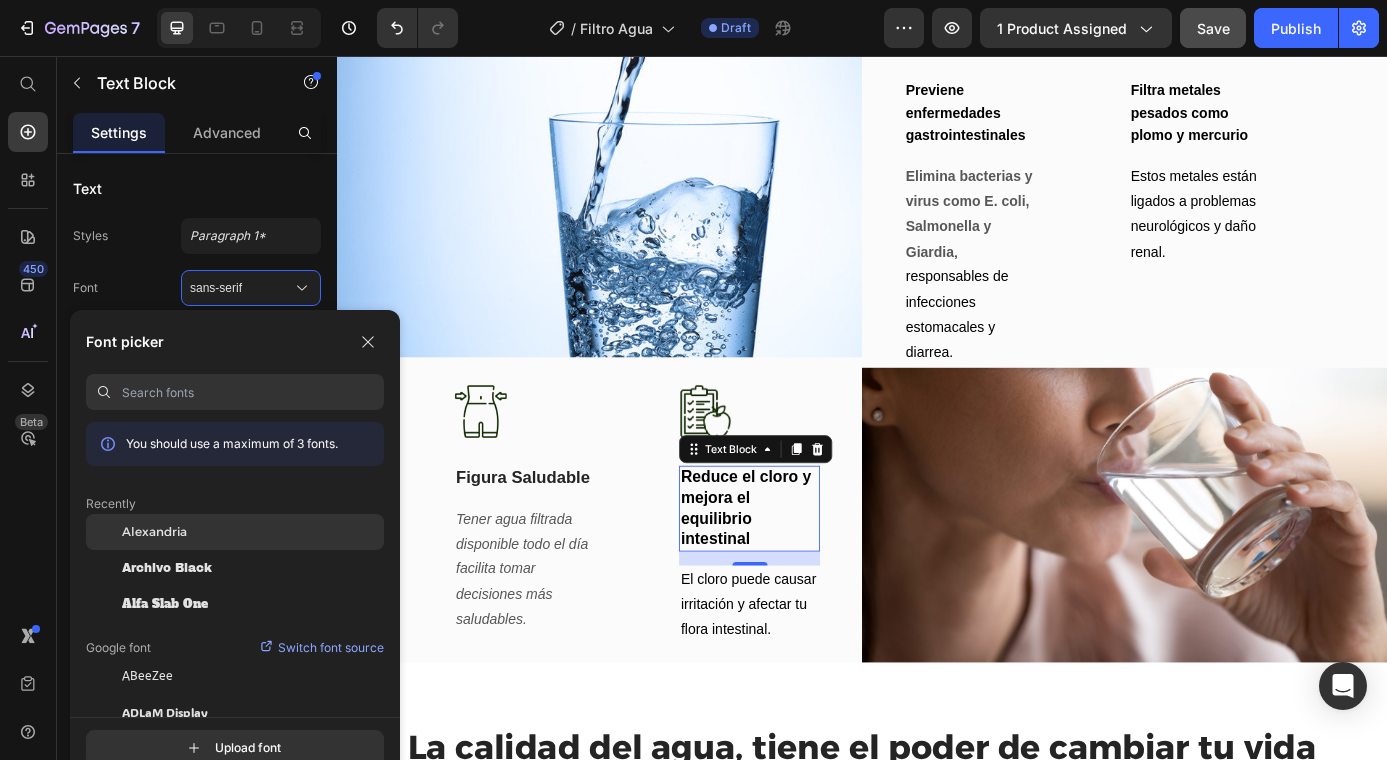 click on "Alexandria" 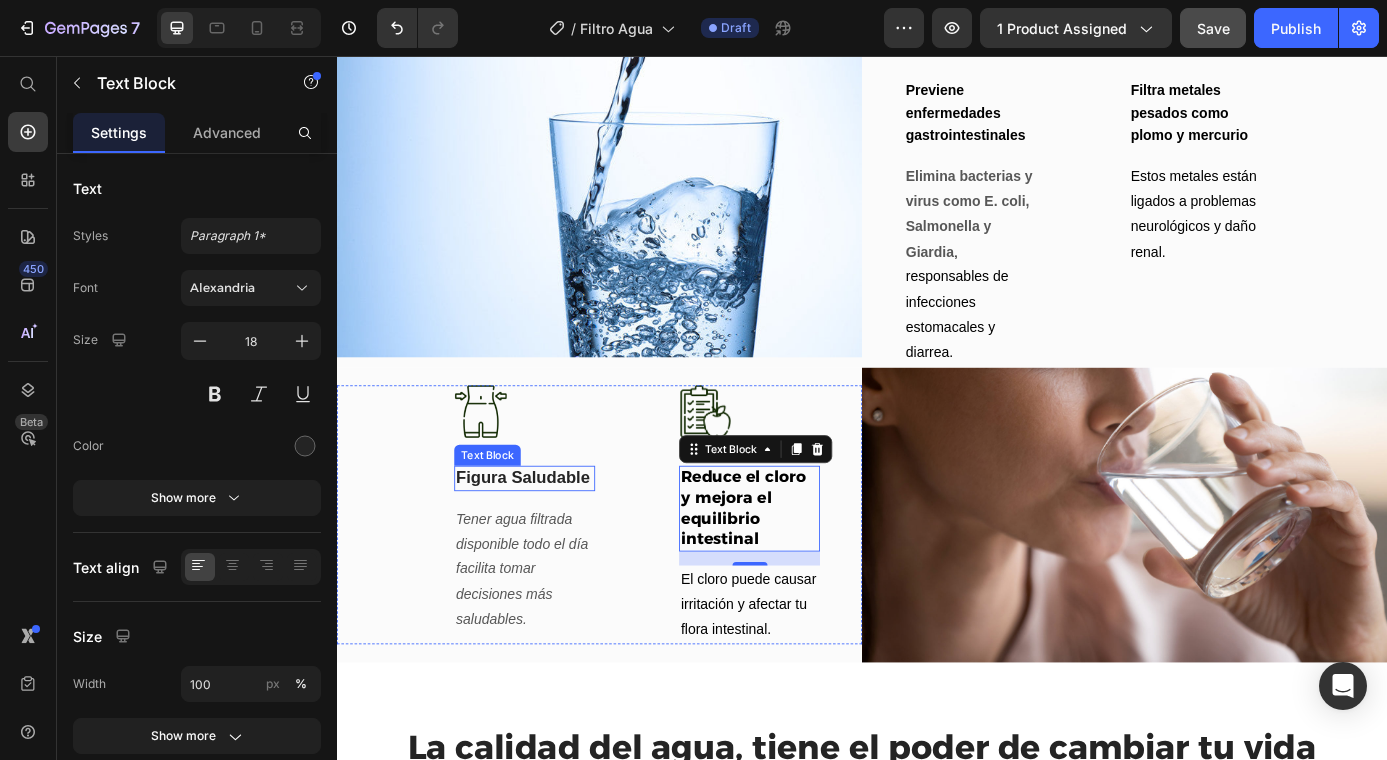 click on "Figura Saludable" at bounding box center [551, 538] 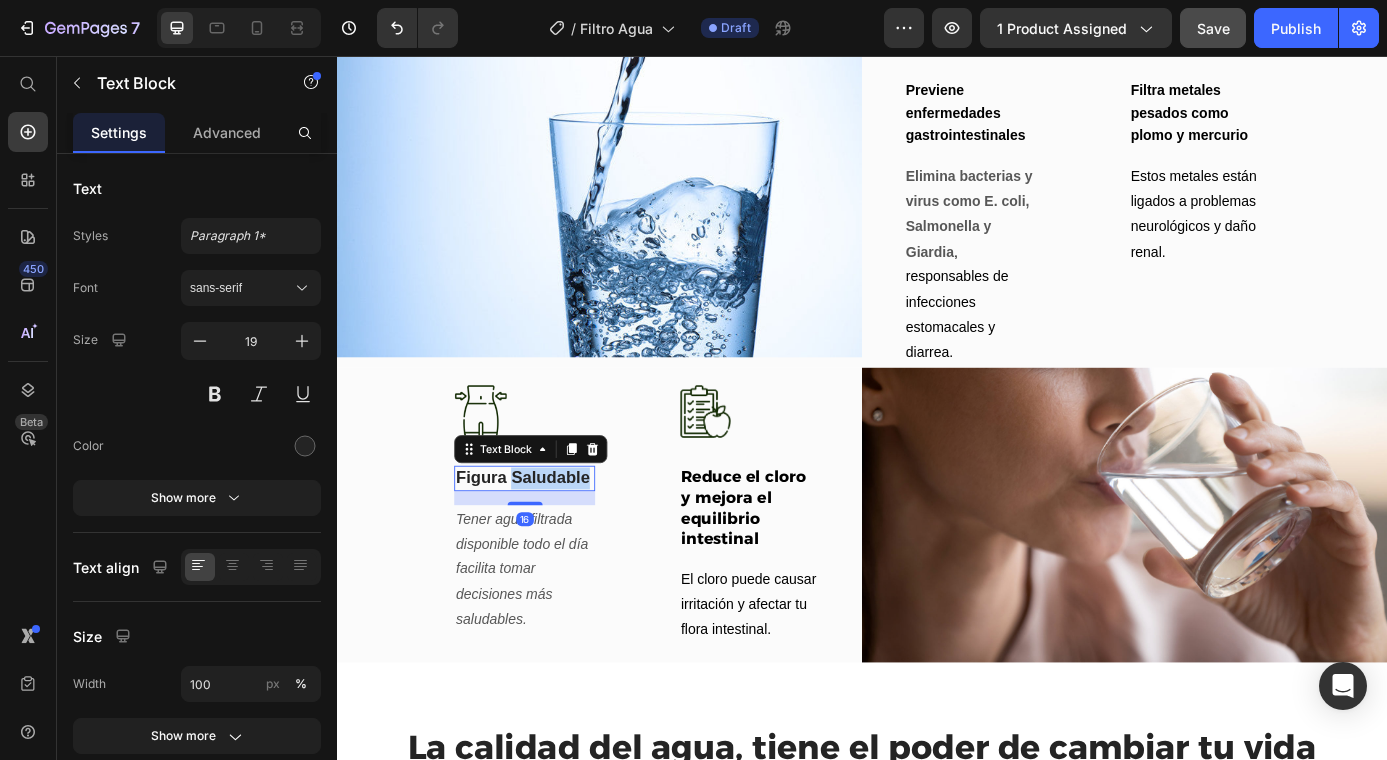 click on "Figura Saludable" at bounding box center (551, 538) 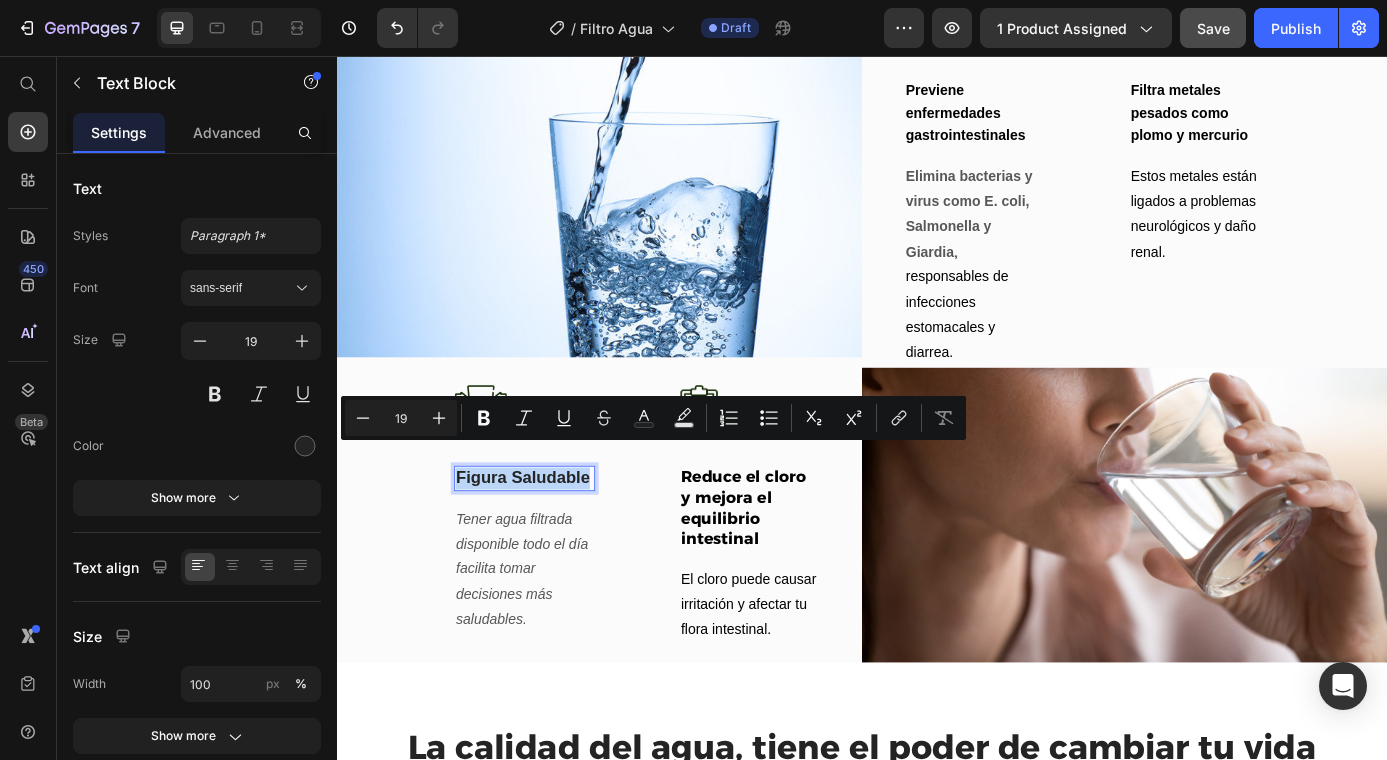 click on "Figura Saludable" at bounding box center (551, 538) 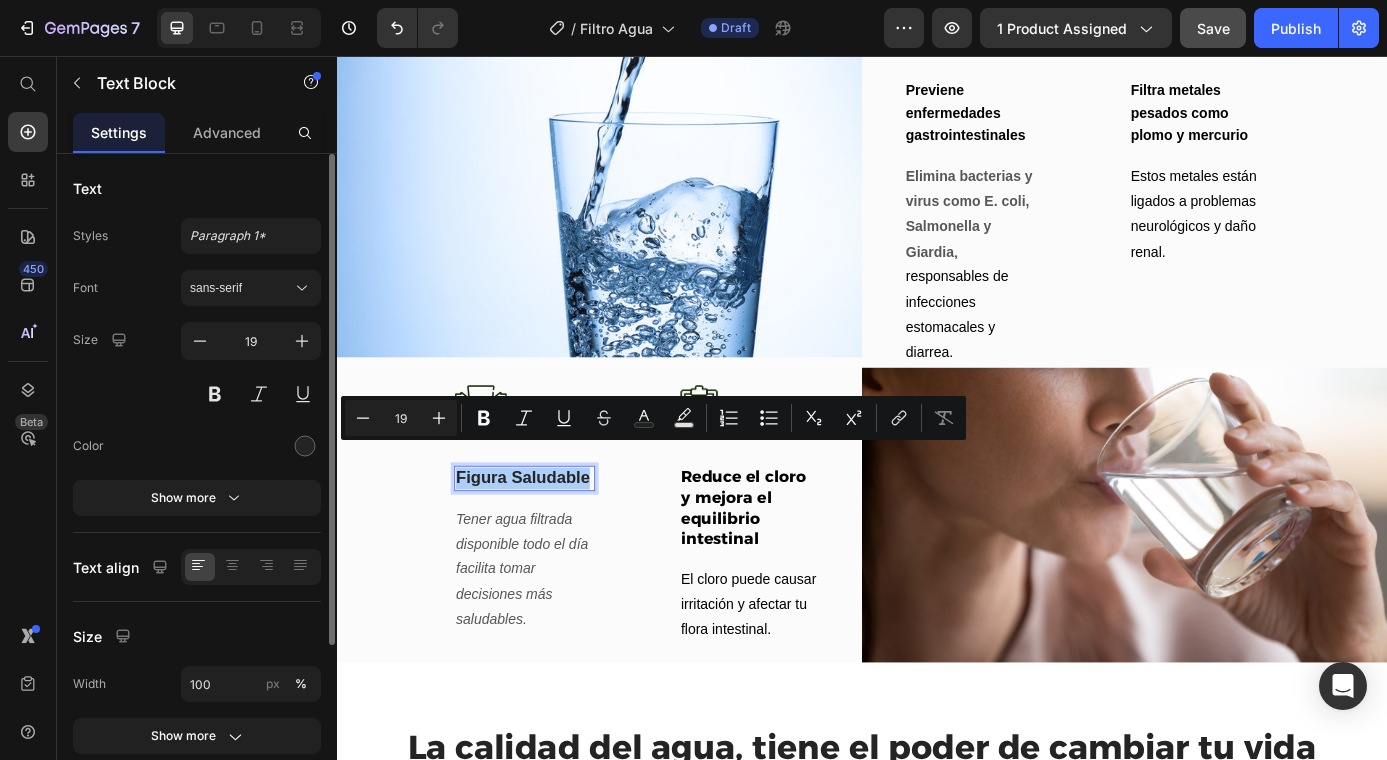 click on "Styles Paragraph 1* Font sans-serif Size 19 Color Show more" 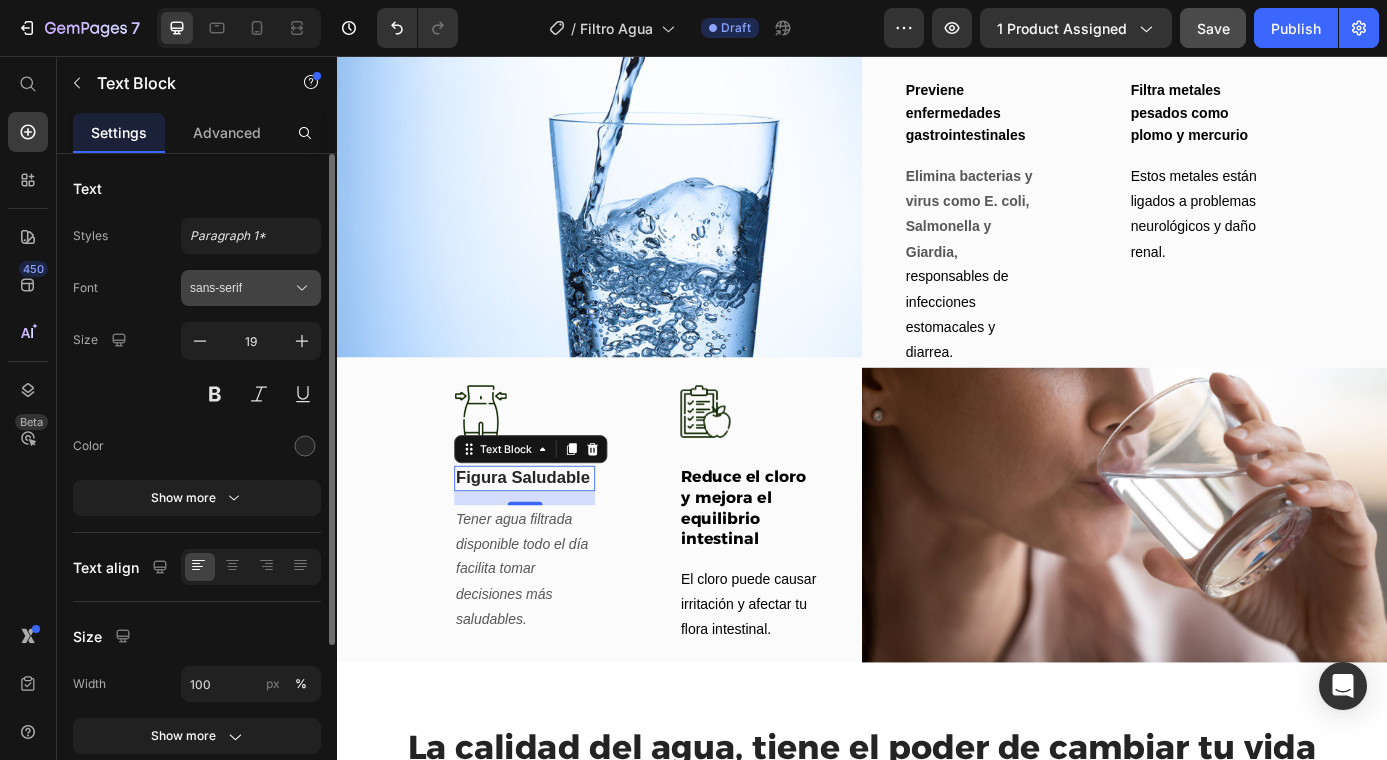click on "sans-serif" at bounding box center (241, 288) 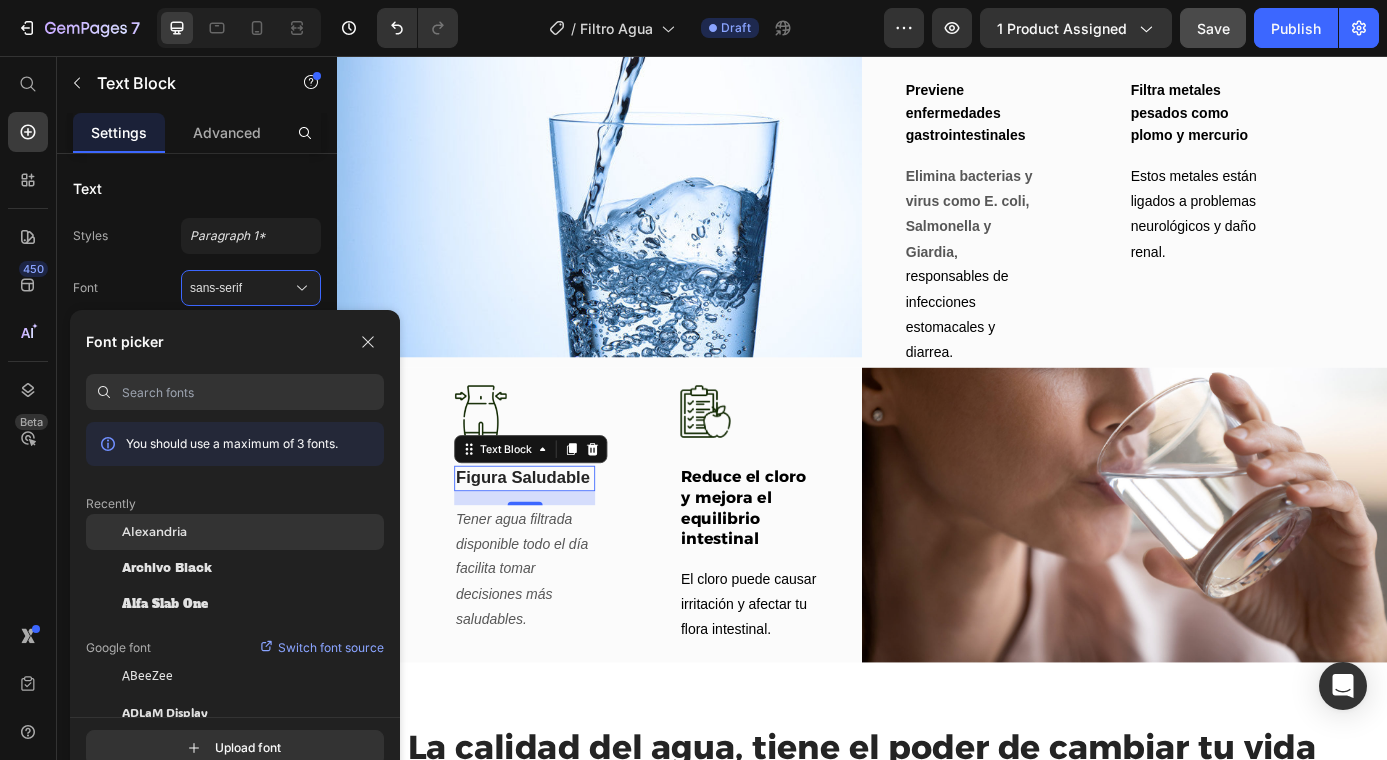 click on "Alexandria" 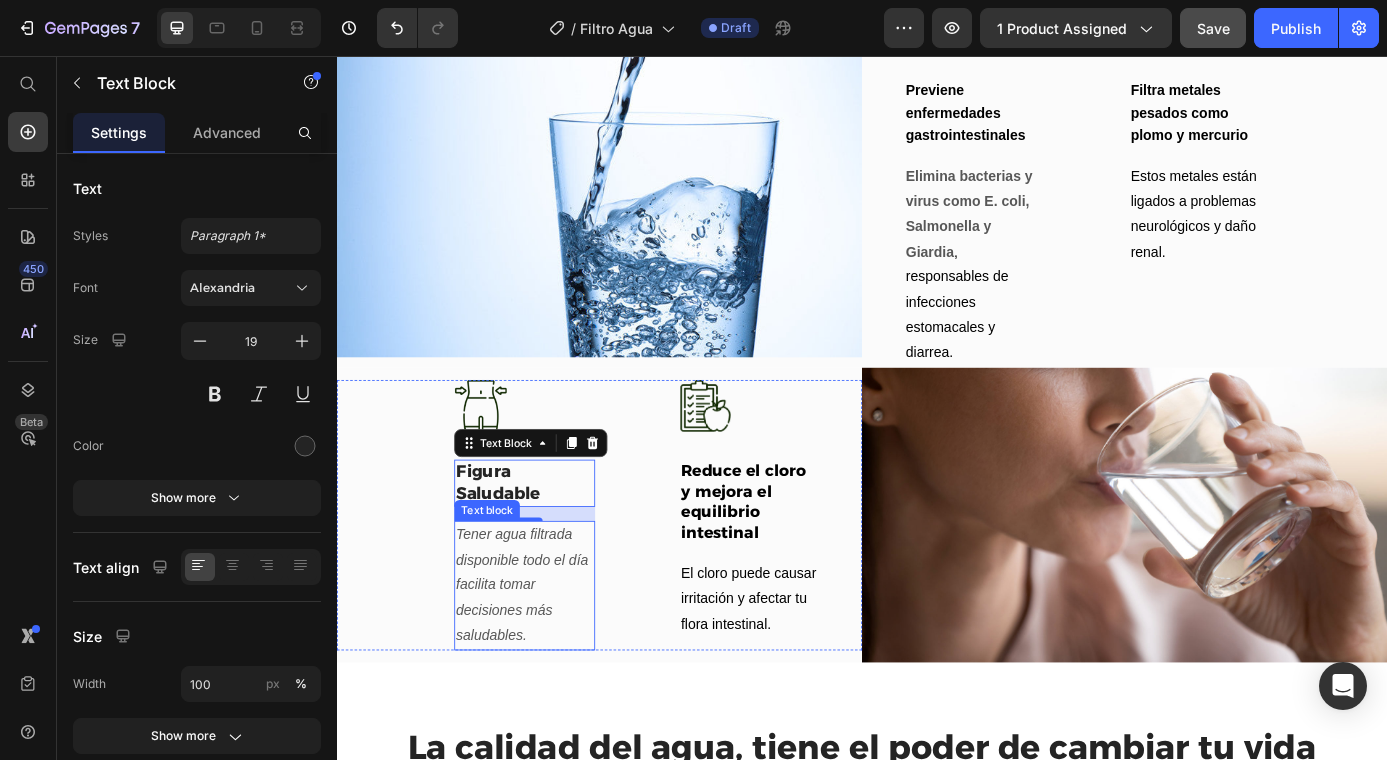 click on "Tener agua filtrada disponible todo el día facilita tomar decisiones más saludables." at bounding box center (551, 661) 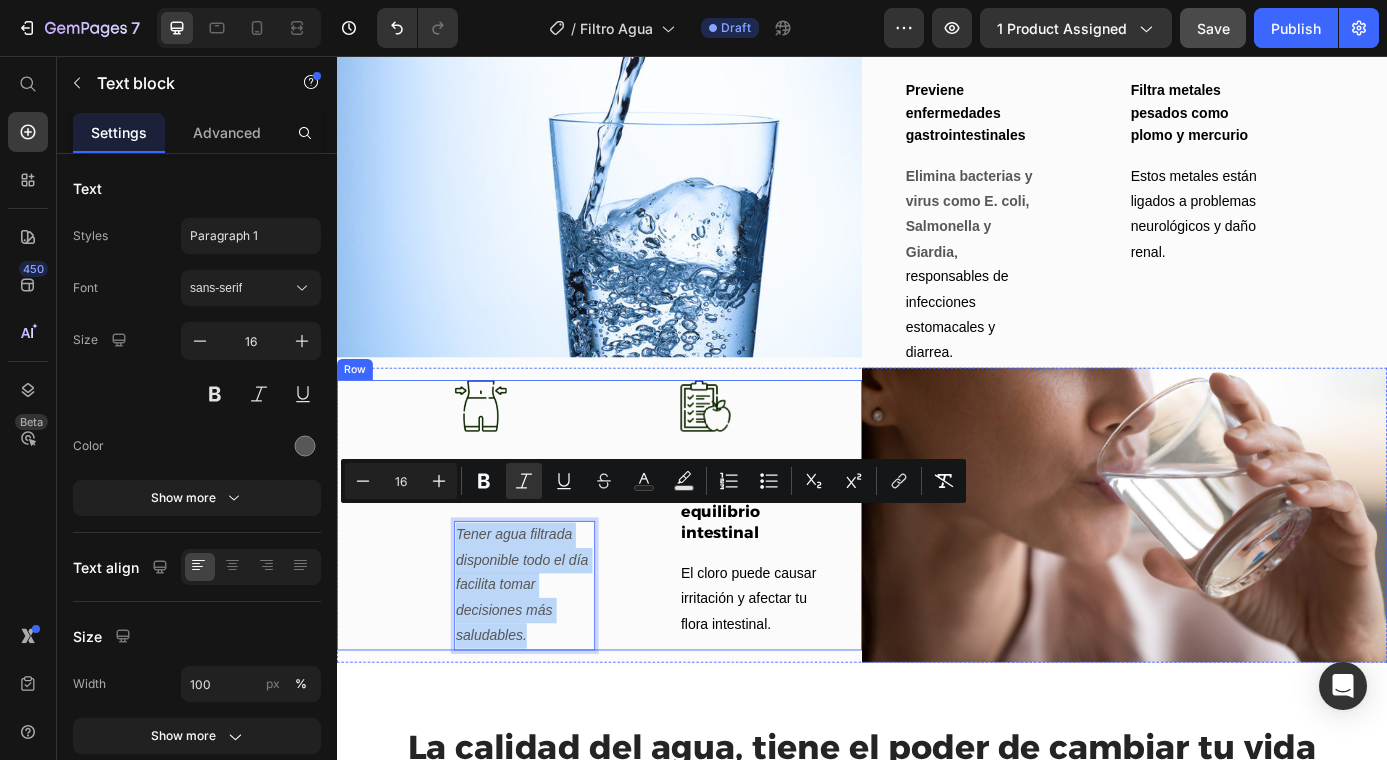 drag, startPoint x: 586, startPoint y: 696, endPoint x: 711, endPoint y: 515, distance: 219.96819 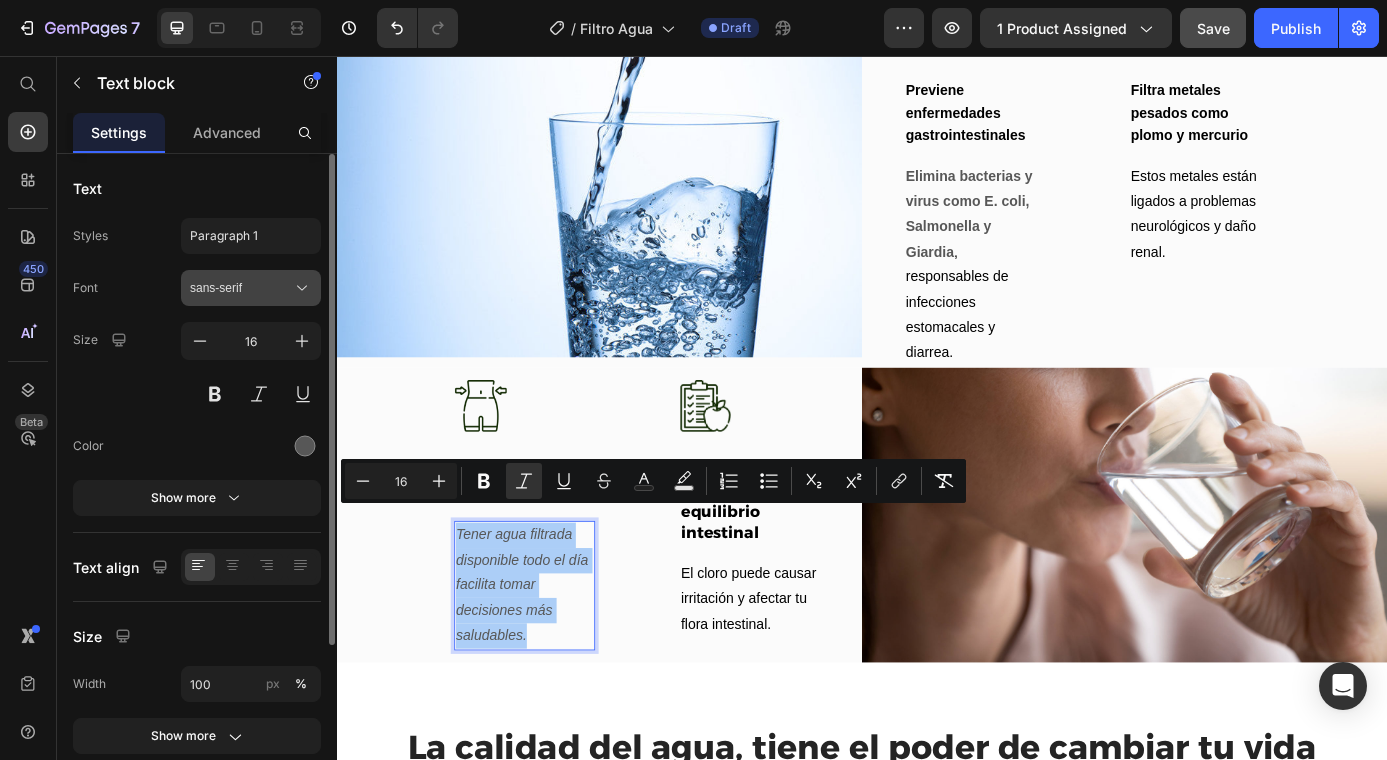 click on "sans-serif" at bounding box center (241, 288) 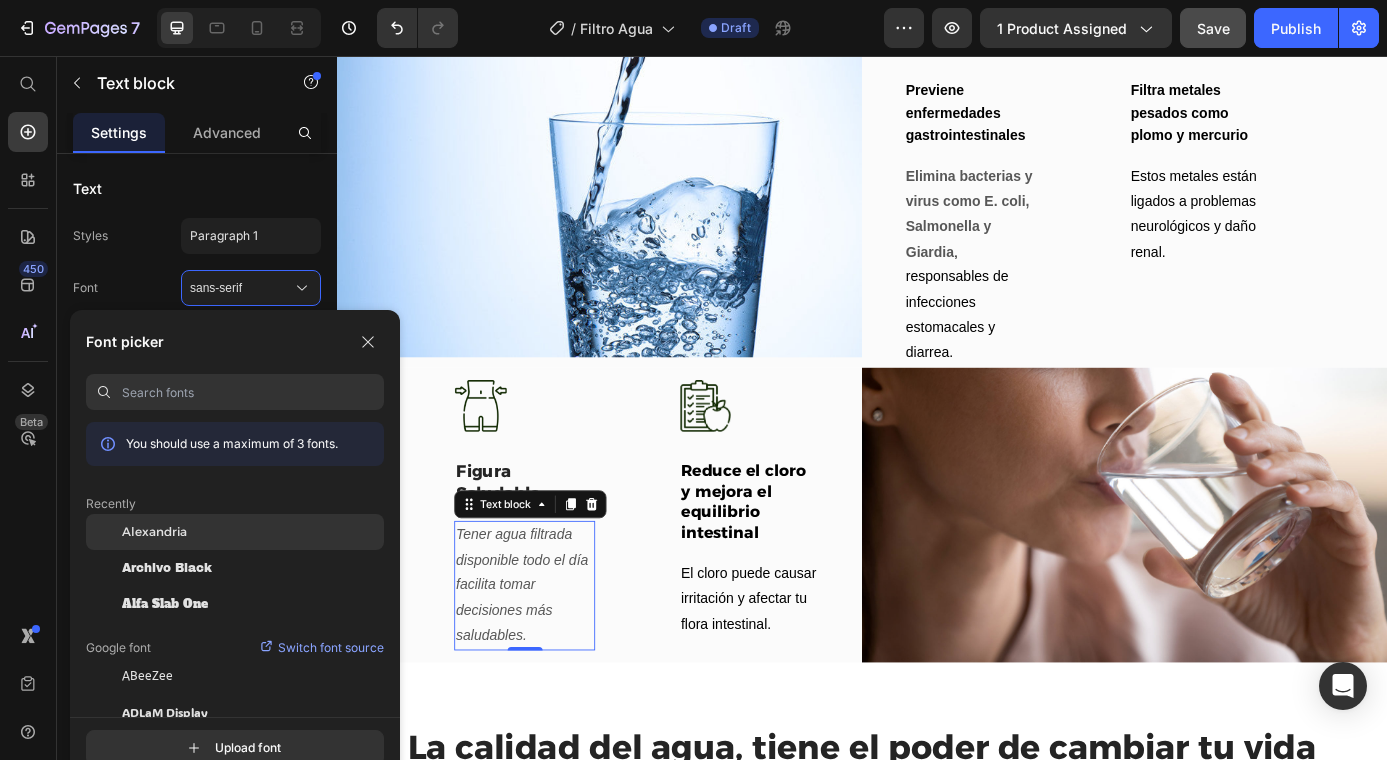 click on "Alexandria" 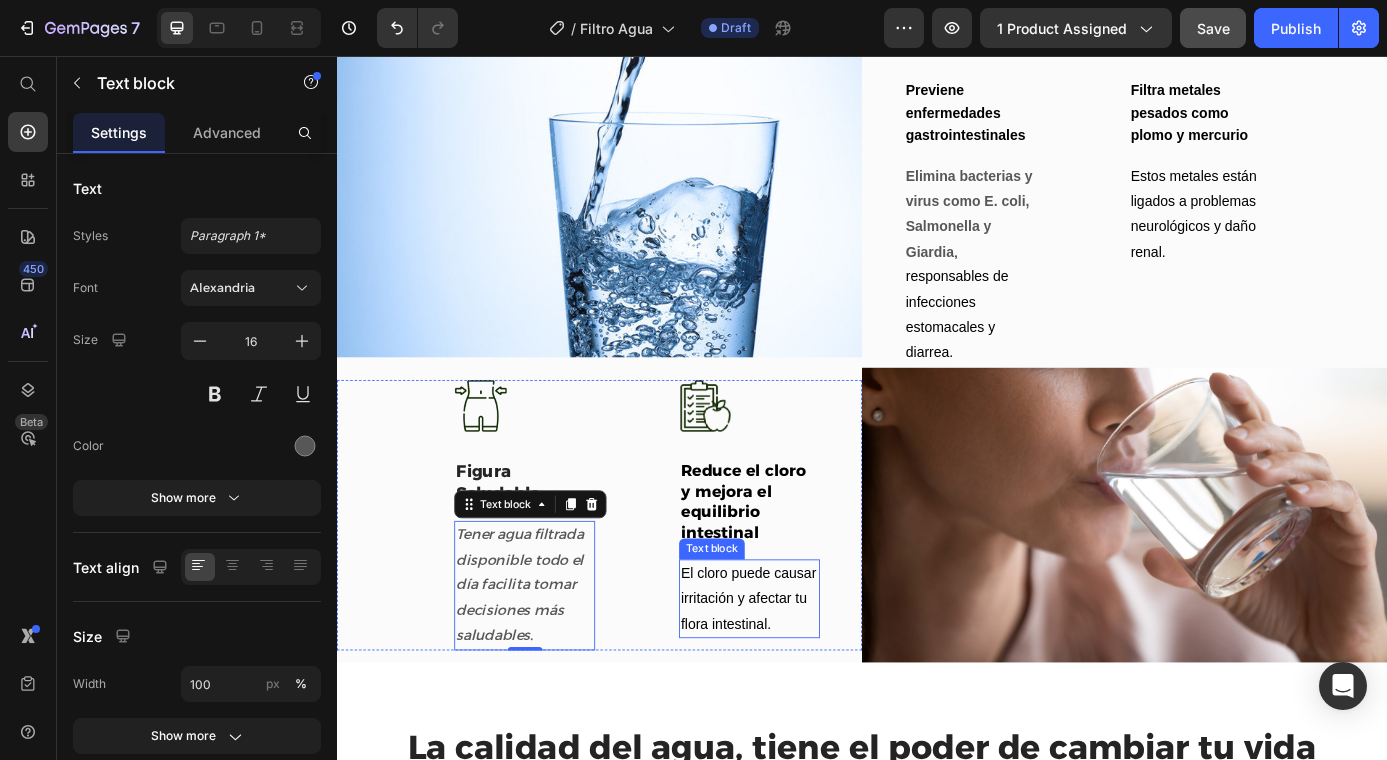 click on "El cloro puede causar irritación y afectar tu flora intestinal." at bounding box center [807, 675] 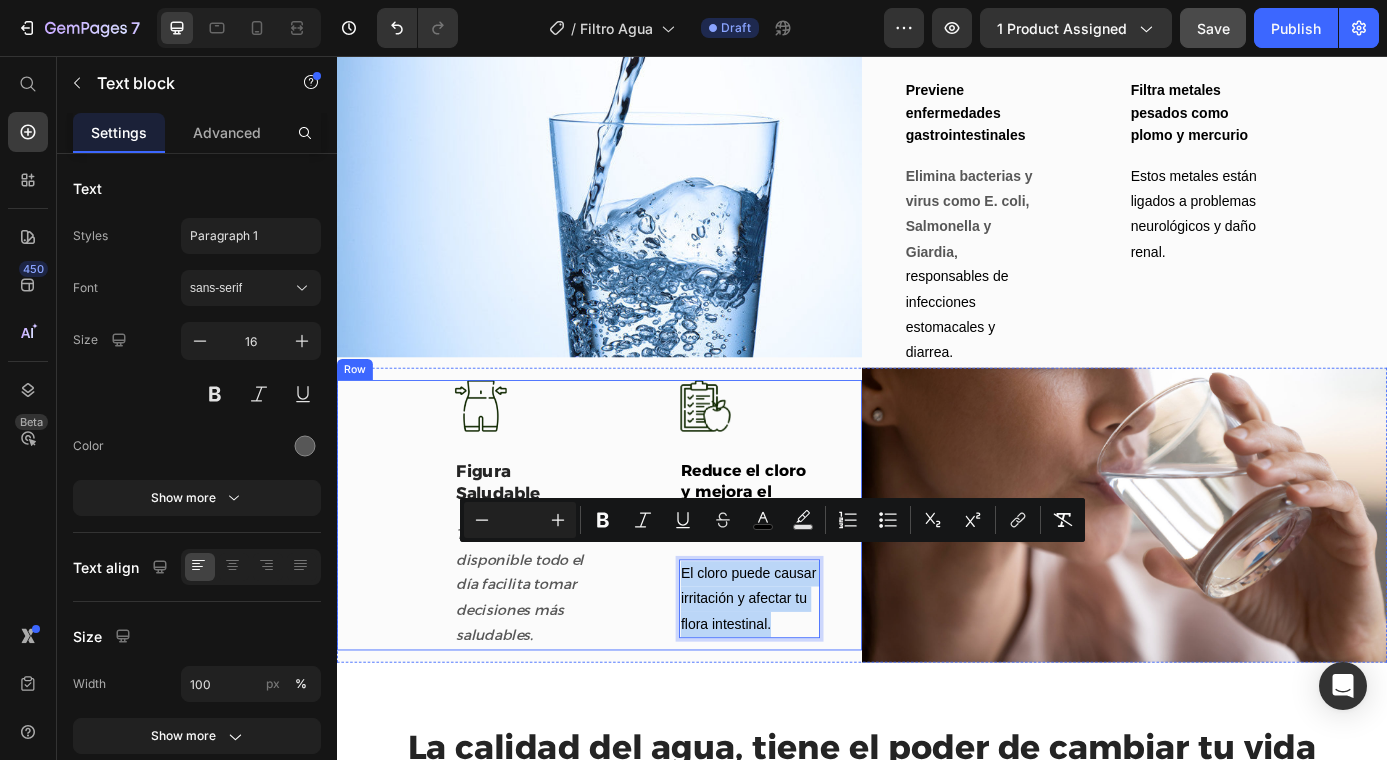 drag, startPoint x: 820, startPoint y: 712, endPoint x: 704, endPoint y: 611, distance: 153.80832 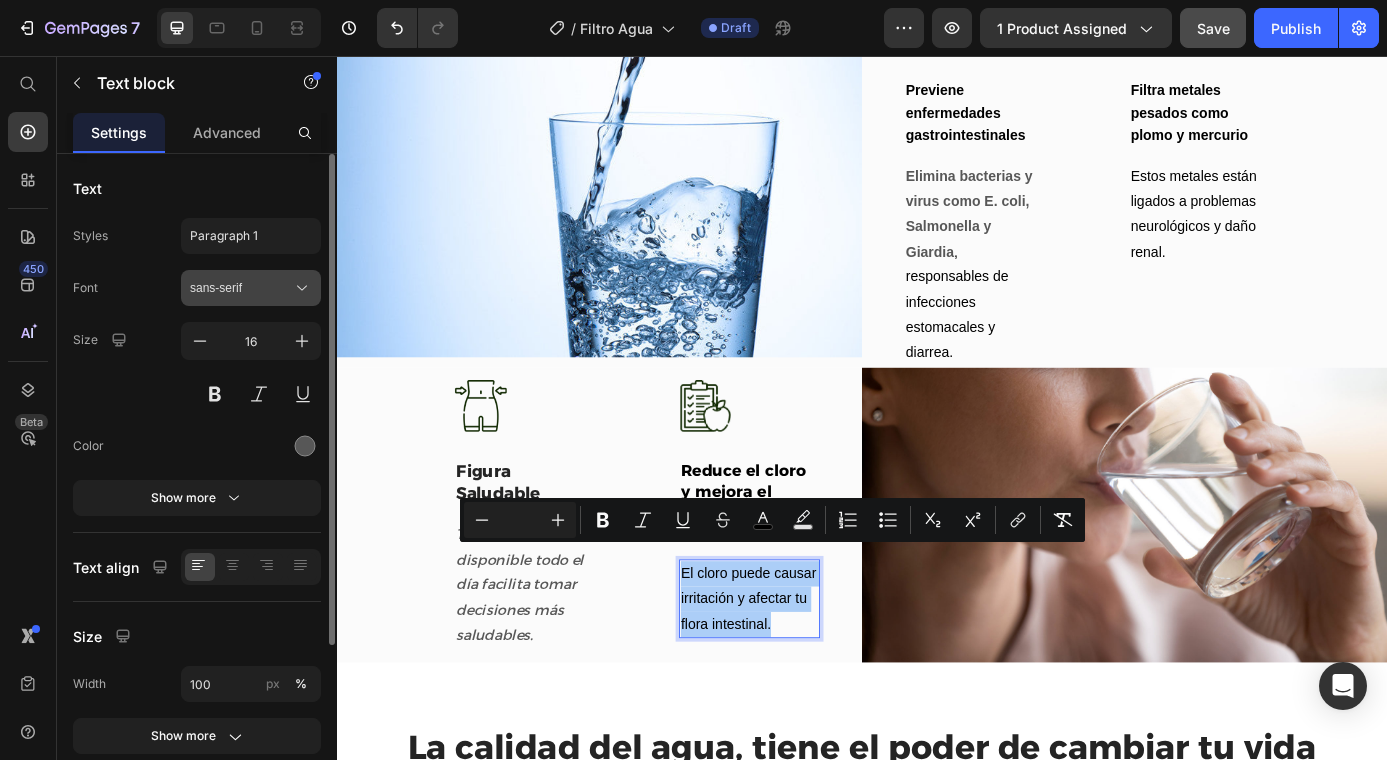 click on "sans-serif" at bounding box center (241, 288) 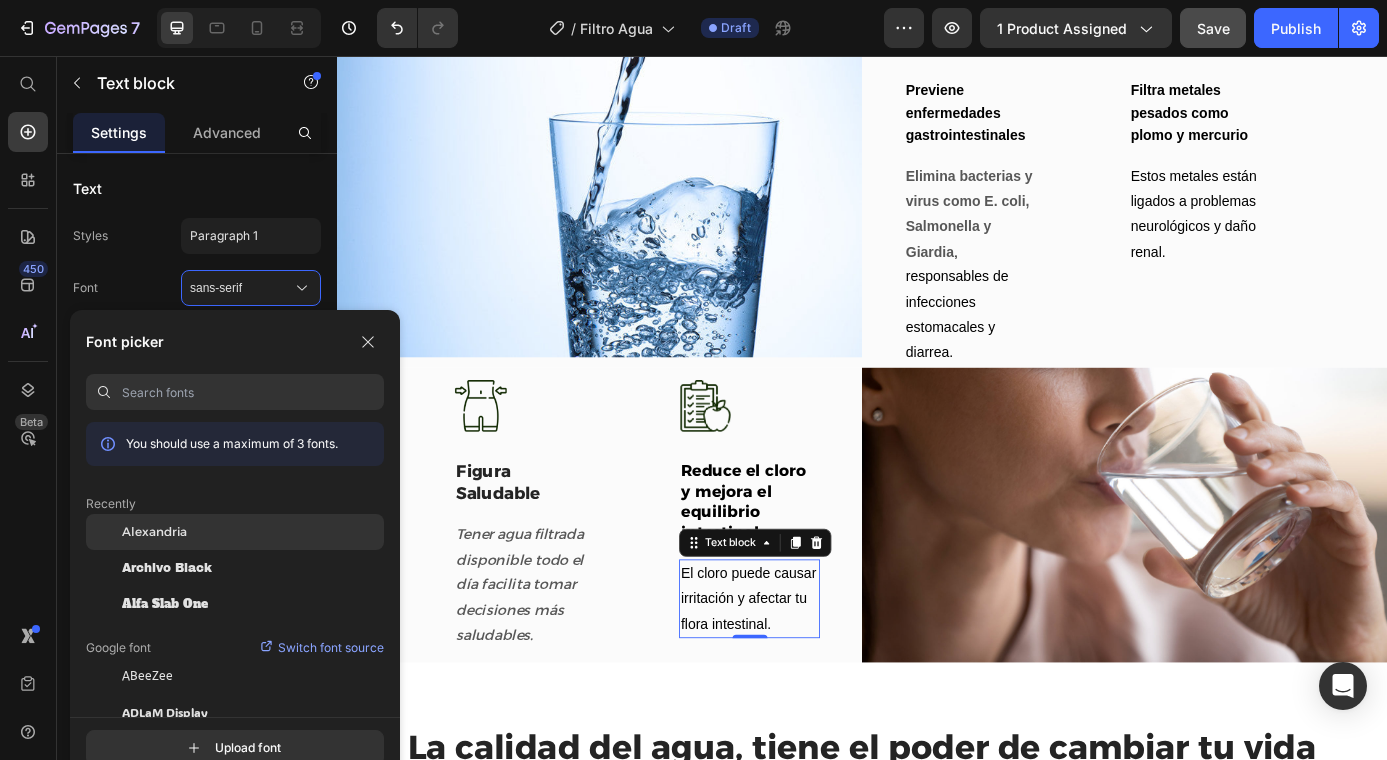 click on "Alexandria" at bounding box center [154, 532] 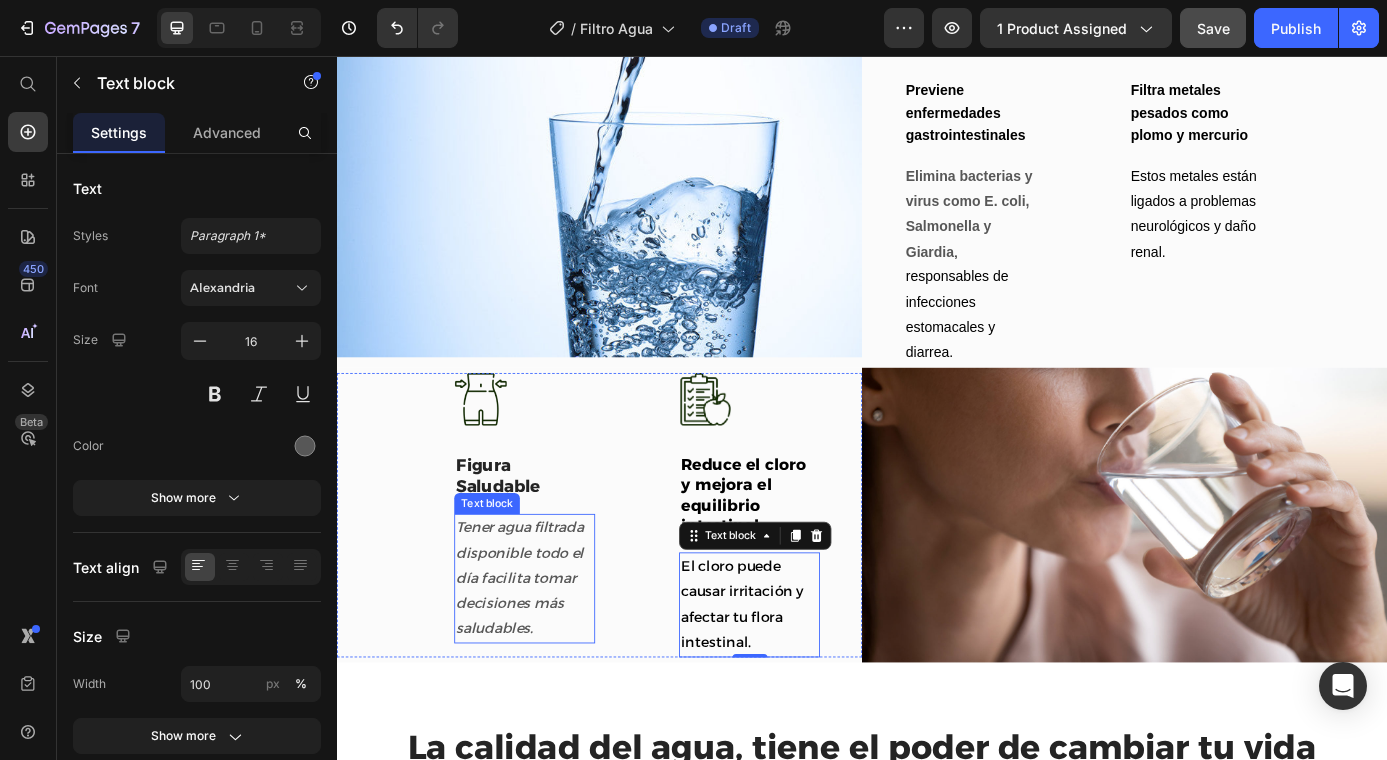 click on "Tener agua filtrada disponible todo el día facilita tomar decisiones más saludables." at bounding box center (546, 652) 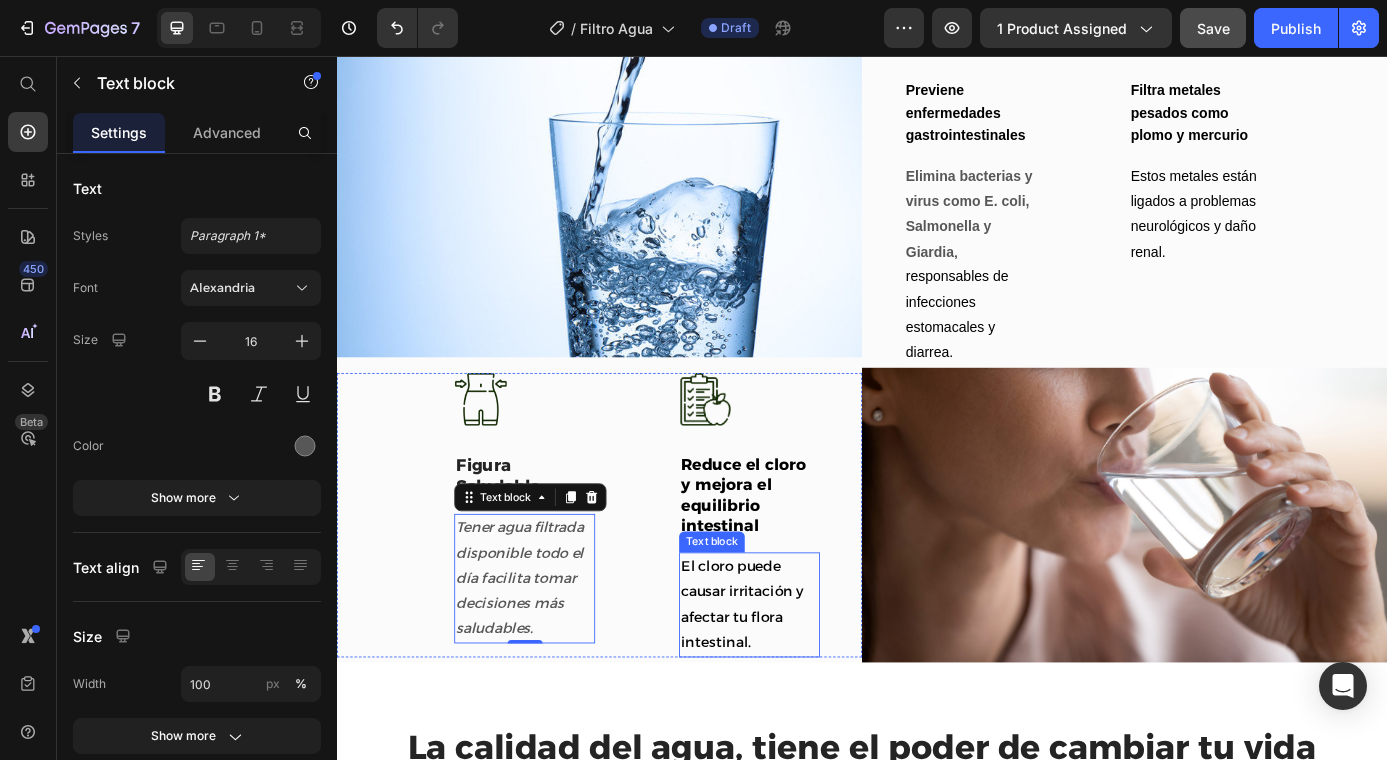 click on "El cloro puede causar irritación y afectar tu flora intestinal." at bounding box center (800, 681) 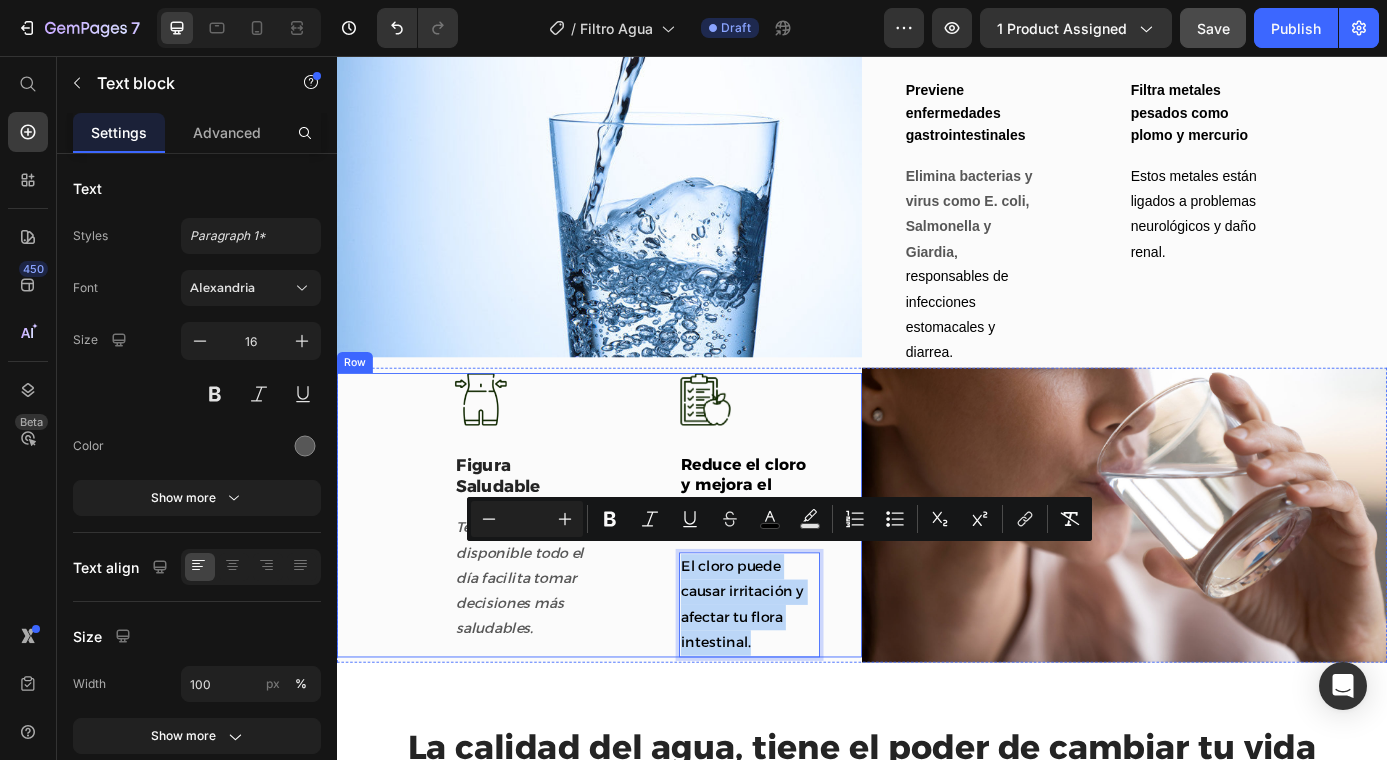 drag, startPoint x: 820, startPoint y: 713, endPoint x: 680, endPoint y: 633, distance: 161.24515 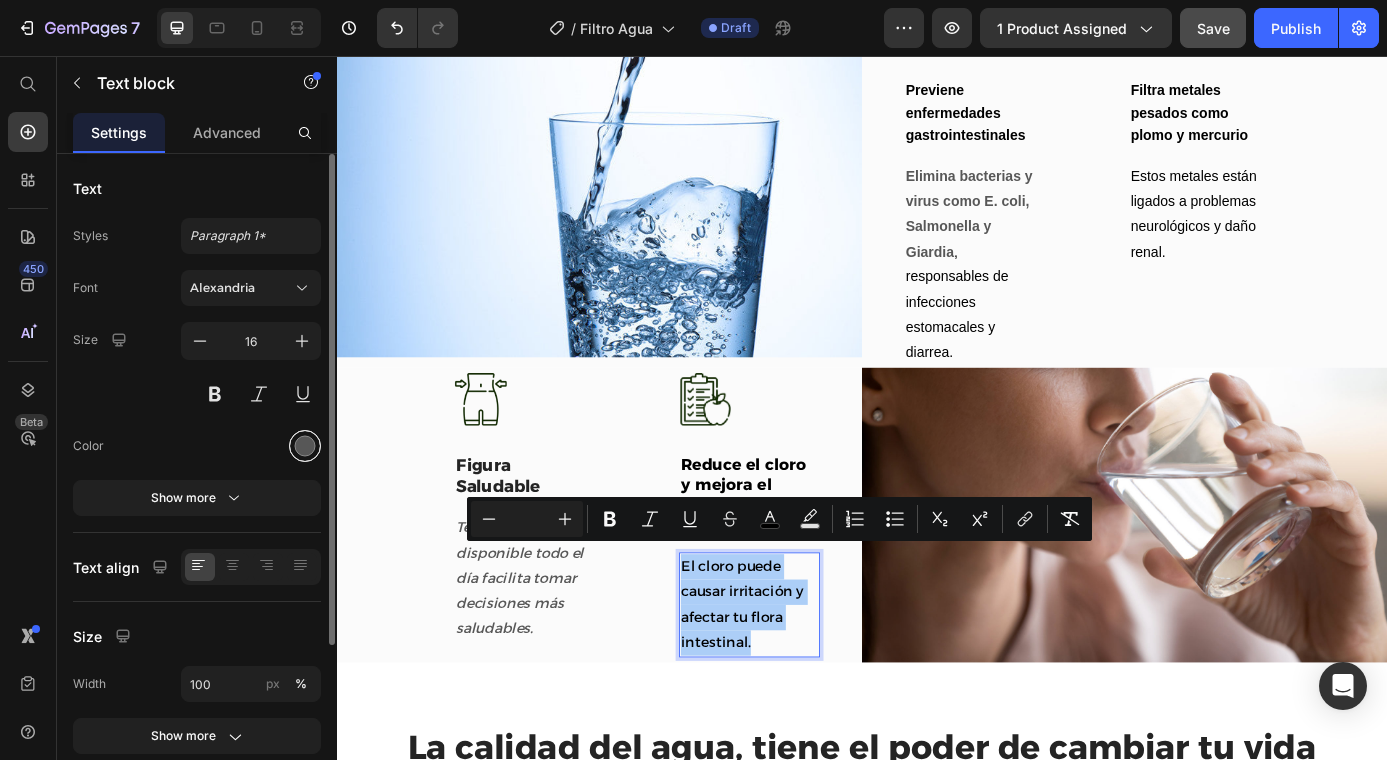 click at bounding box center [305, 446] 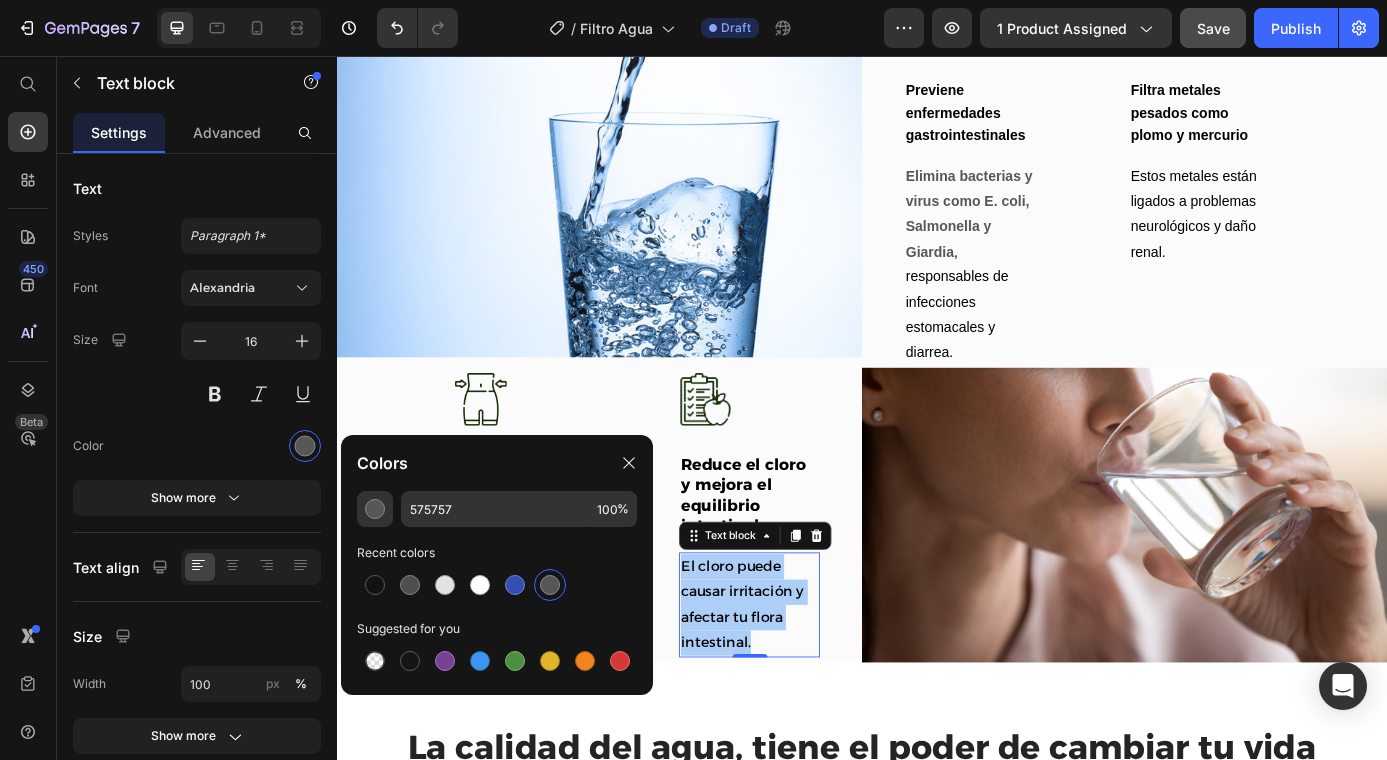 click at bounding box center [550, 585] 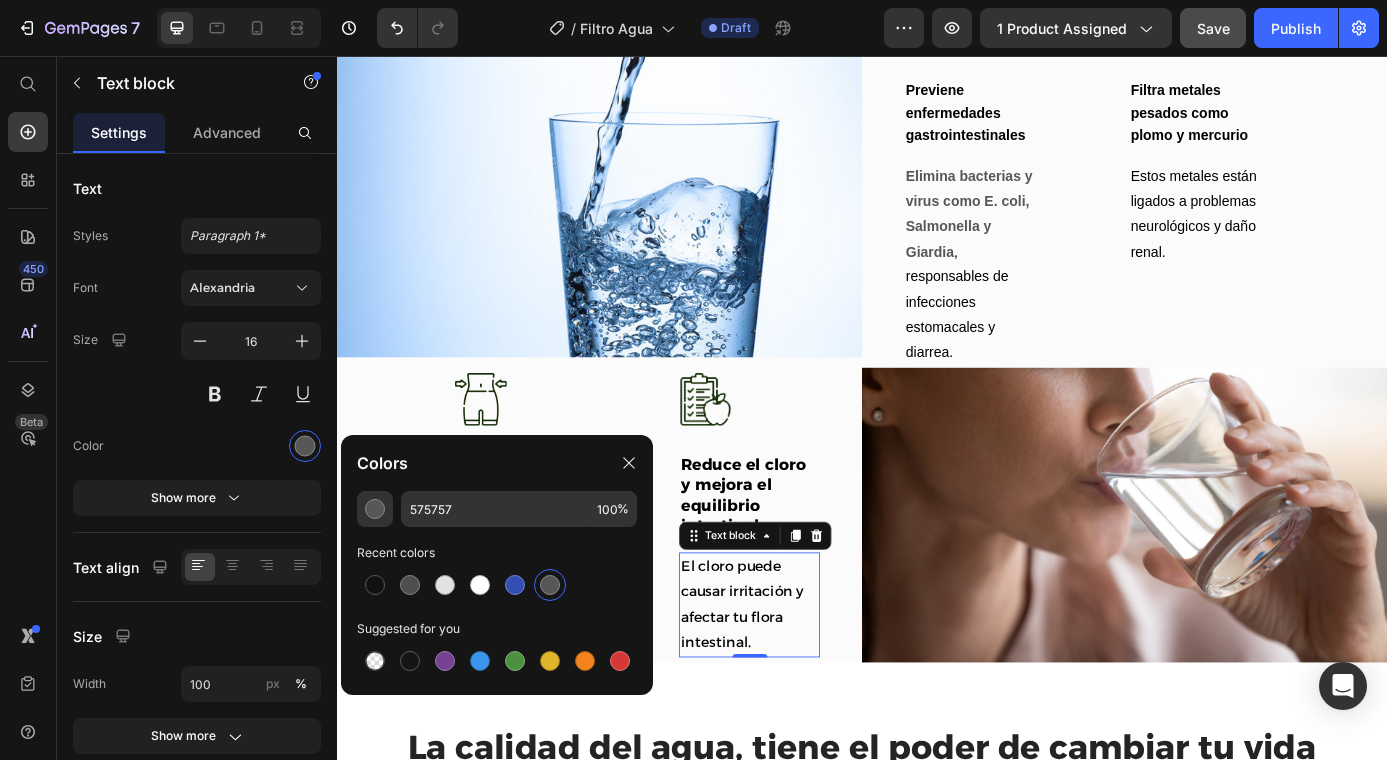 click at bounding box center [550, 585] 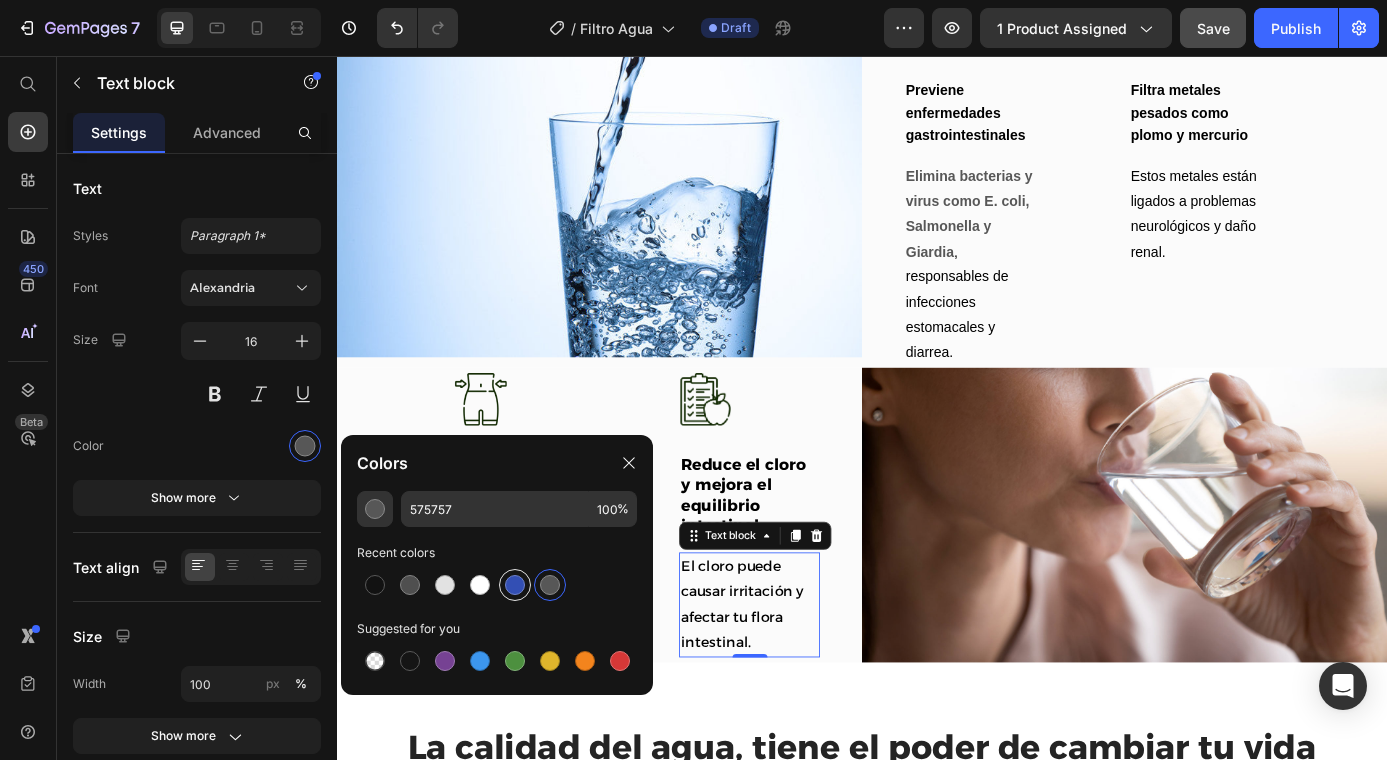 click at bounding box center (515, 585) 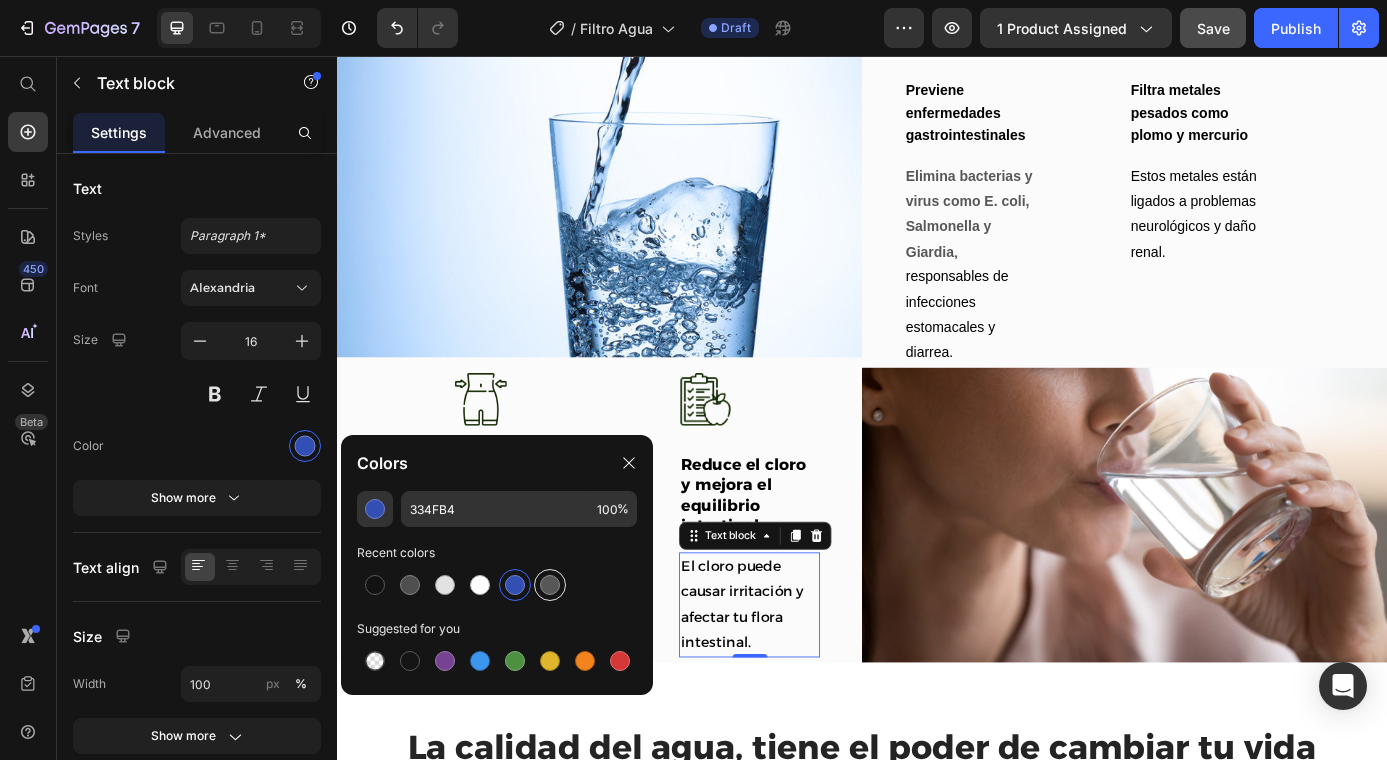 click at bounding box center [550, 585] 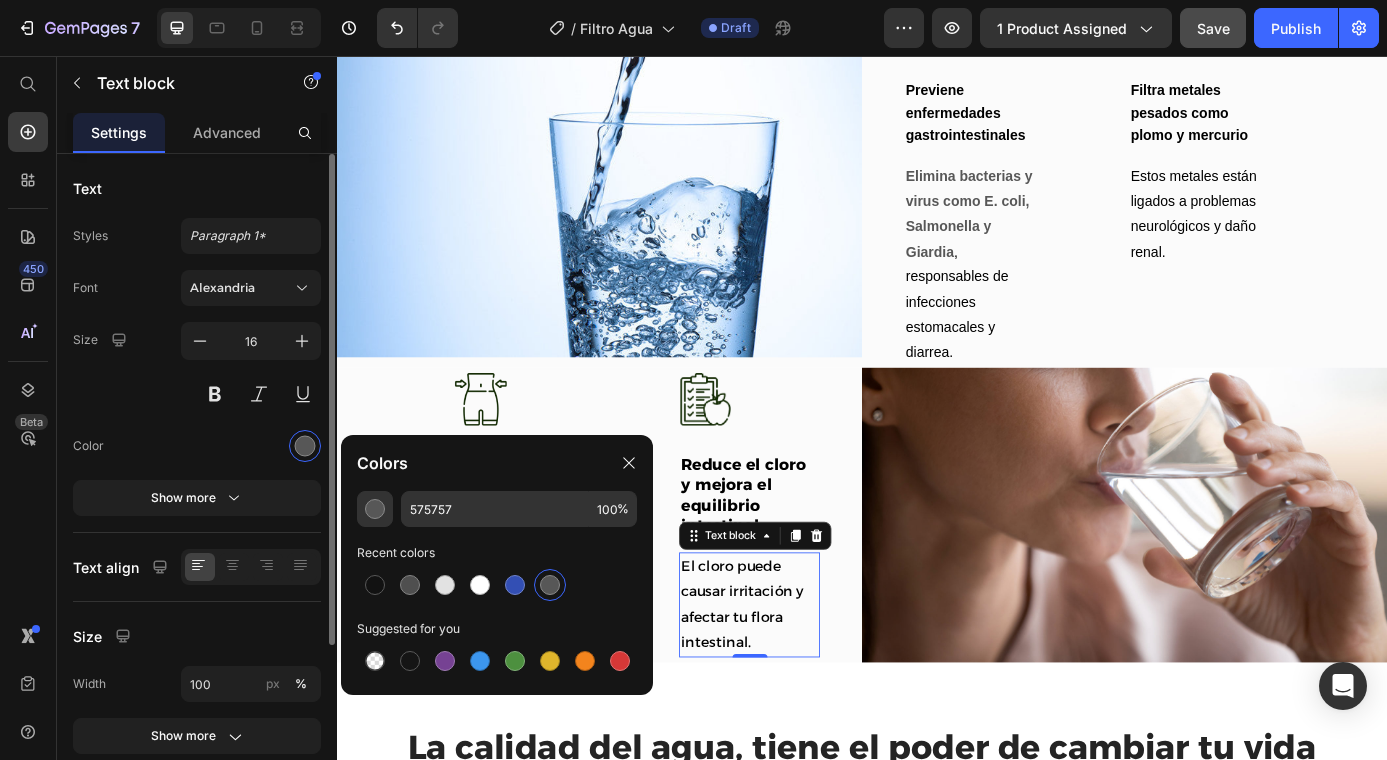 click at bounding box center (251, 446) 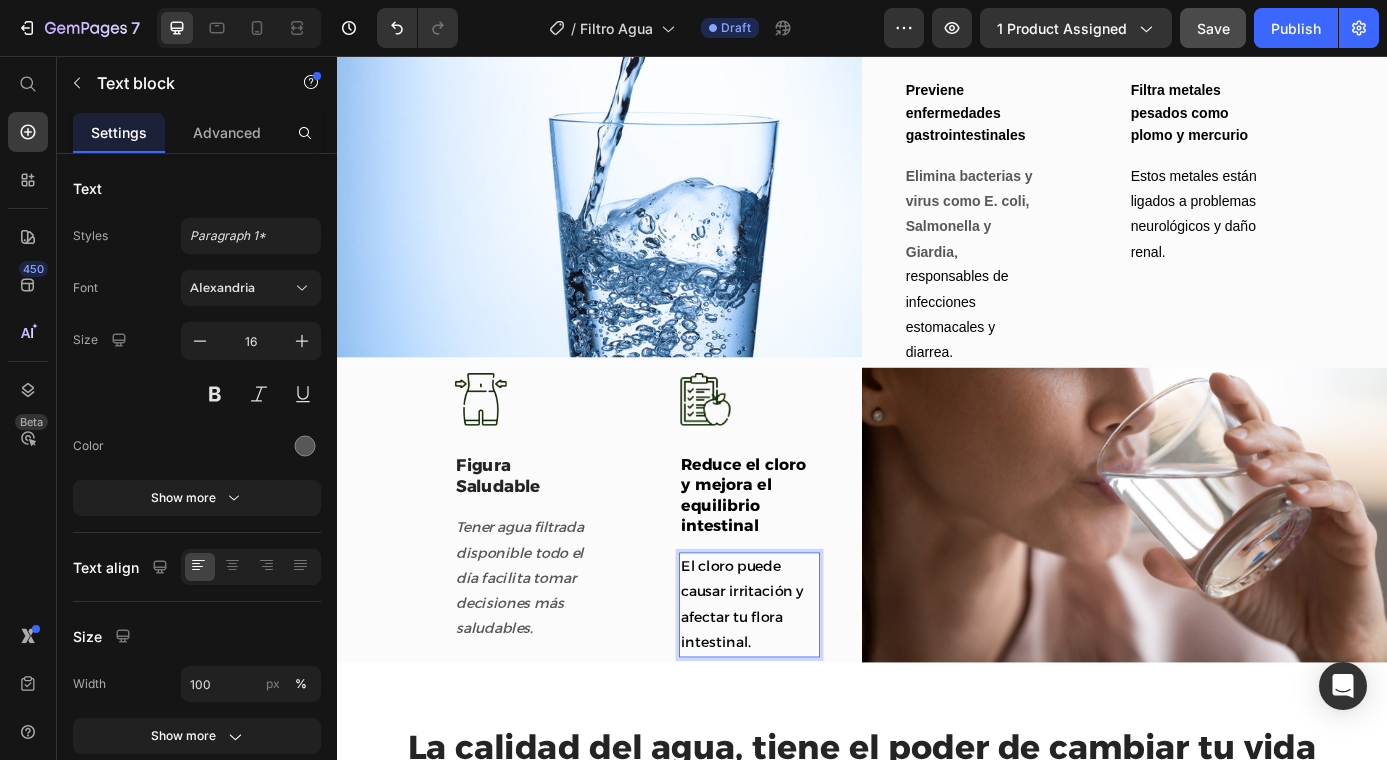 click on "El cloro puede causar irritación y afectar tu flora intestinal." at bounding box center [808, 682] 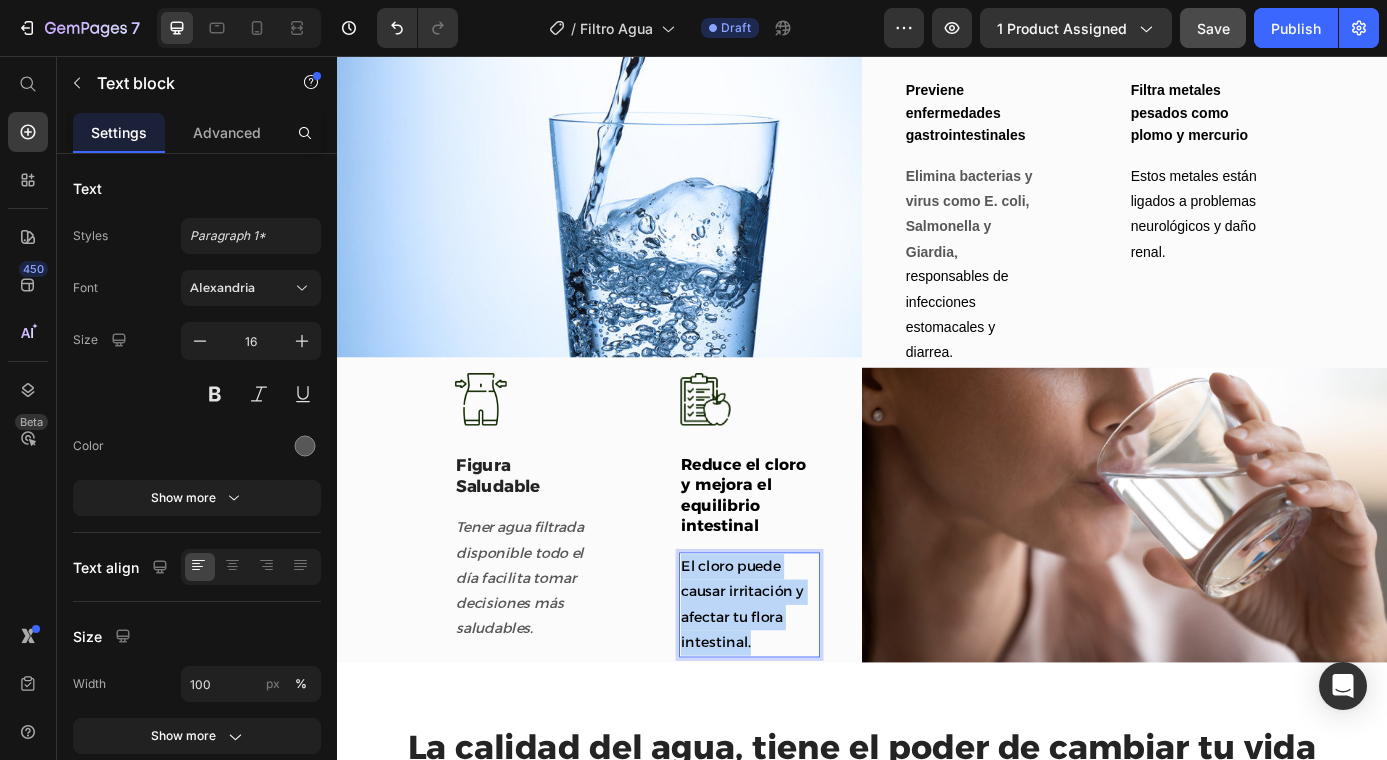 drag, startPoint x: 823, startPoint y: 714, endPoint x: 726, endPoint y: 626, distance: 130.96947 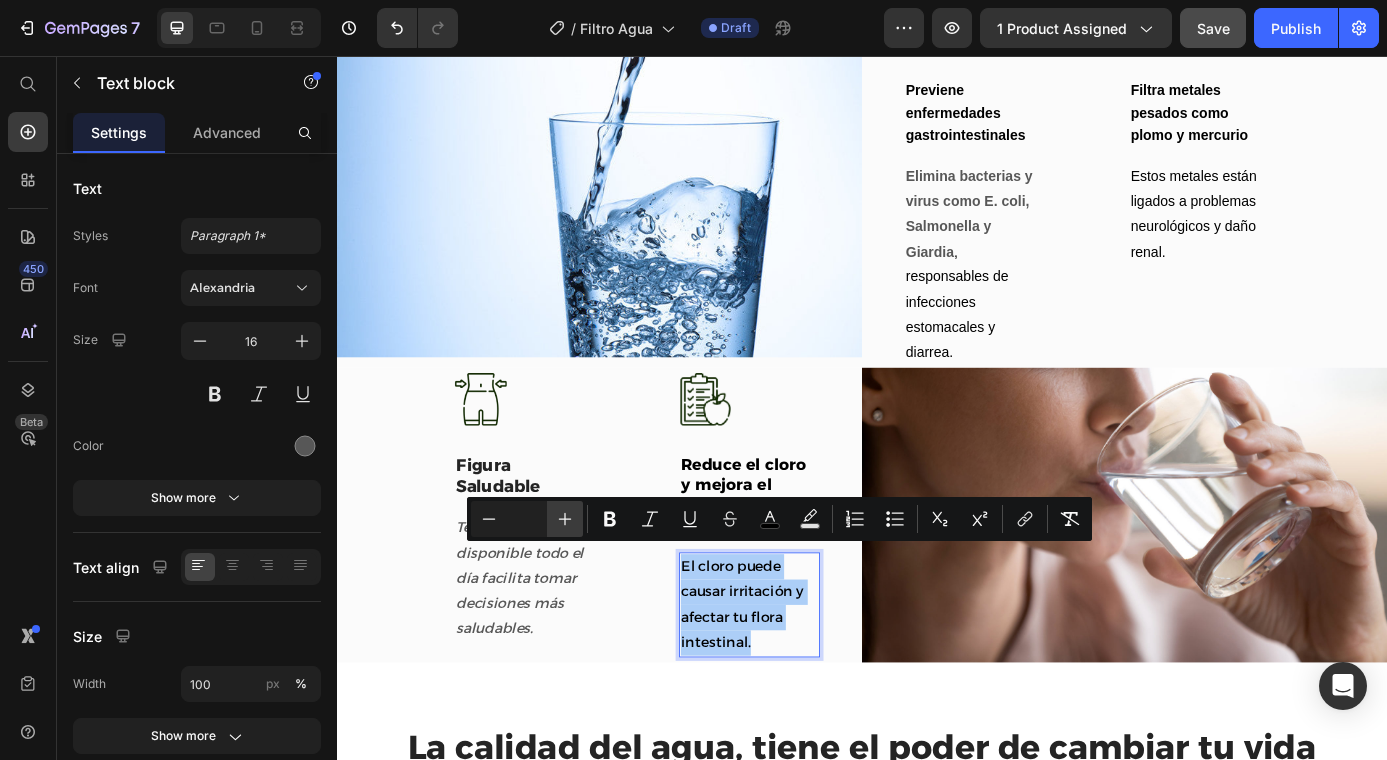 click 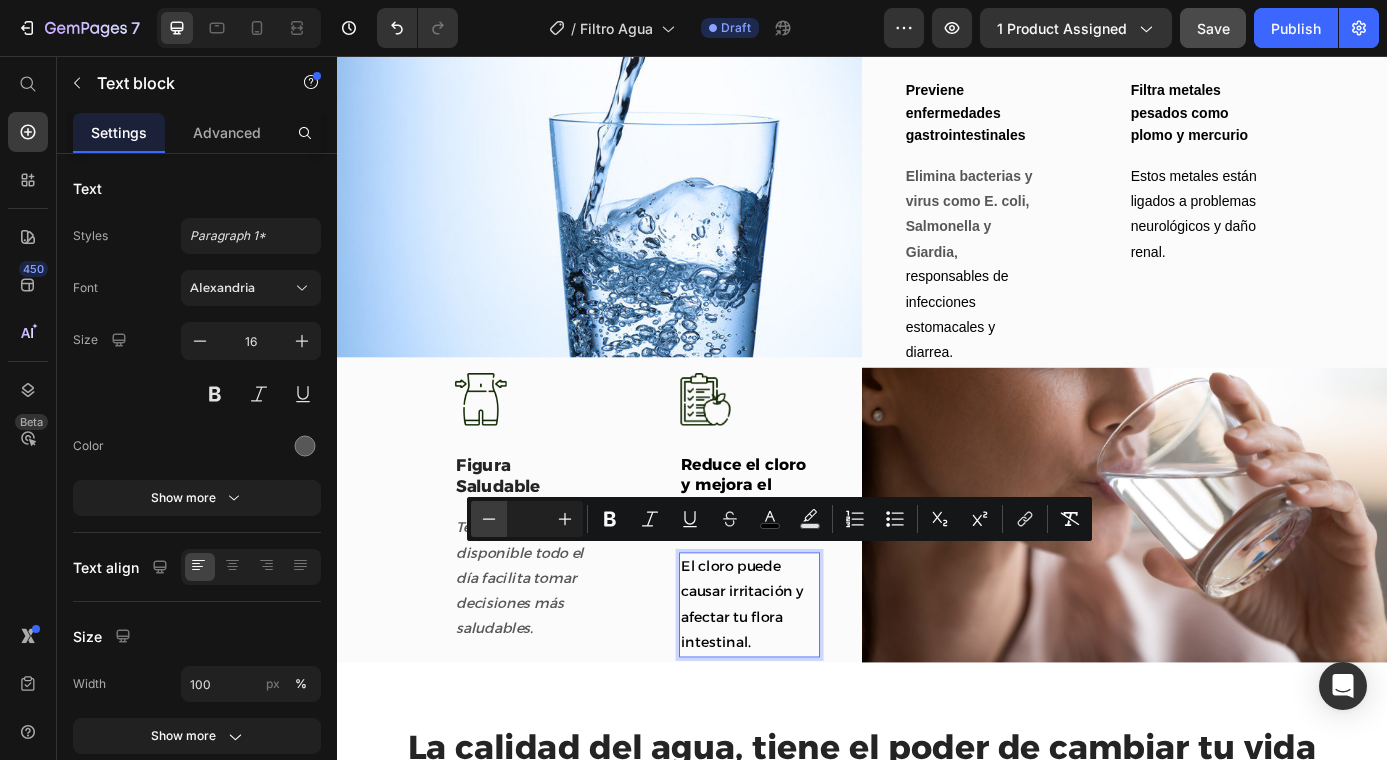 click 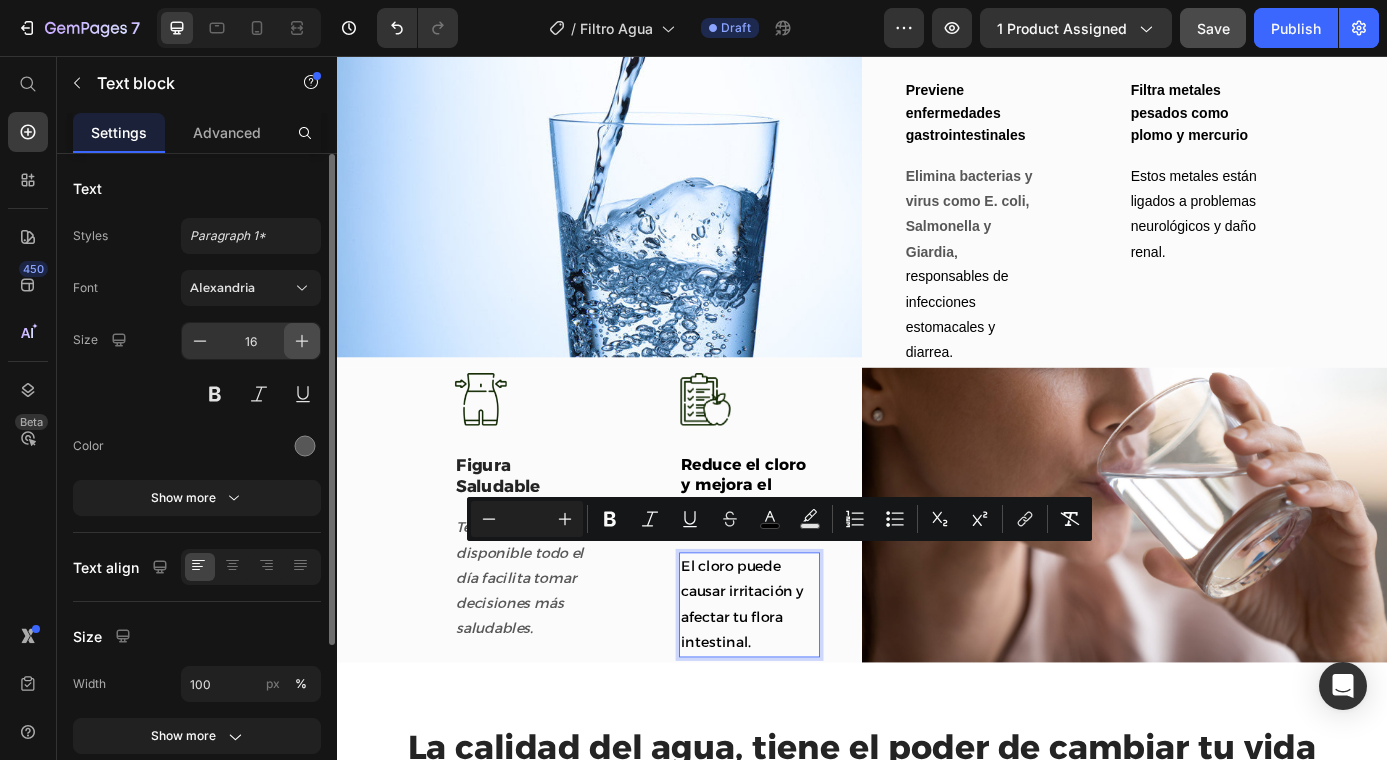 click 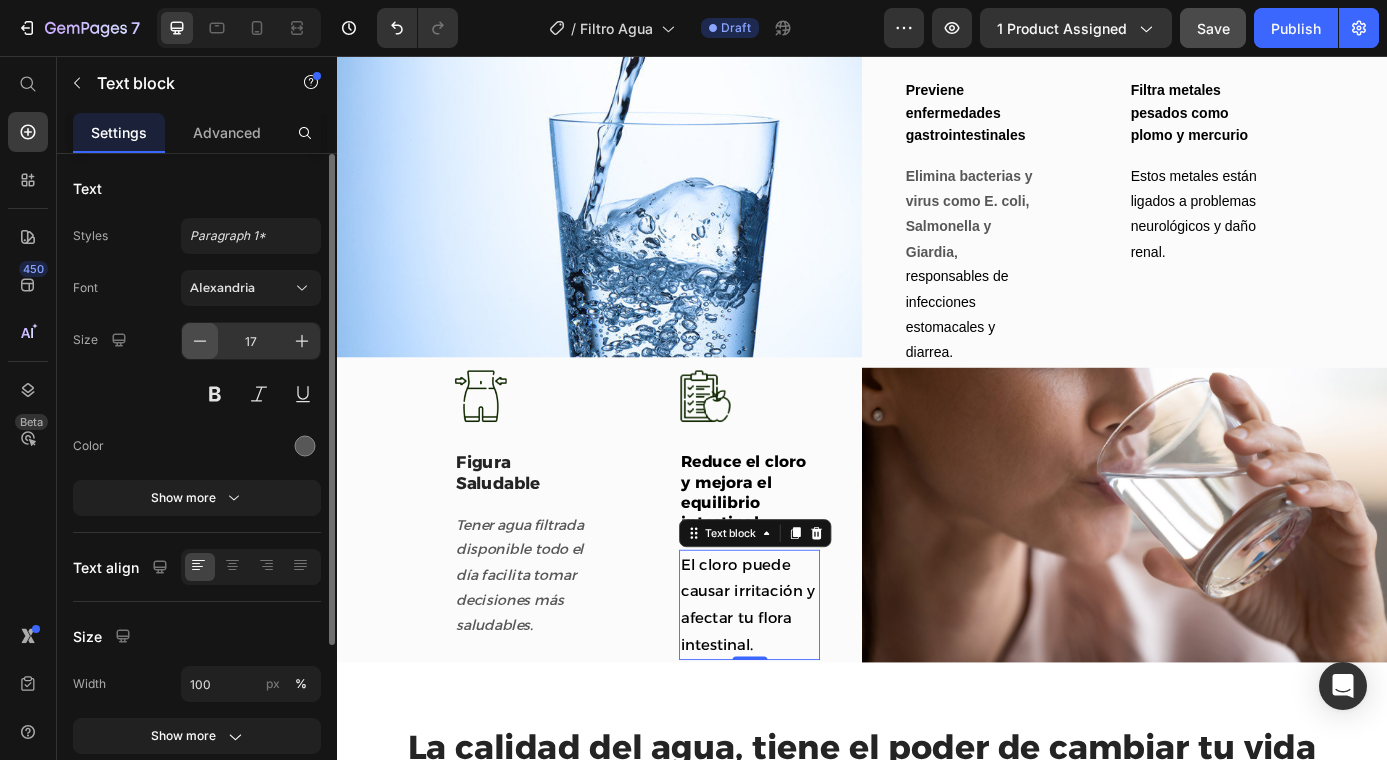 click at bounding box center (200, 341) 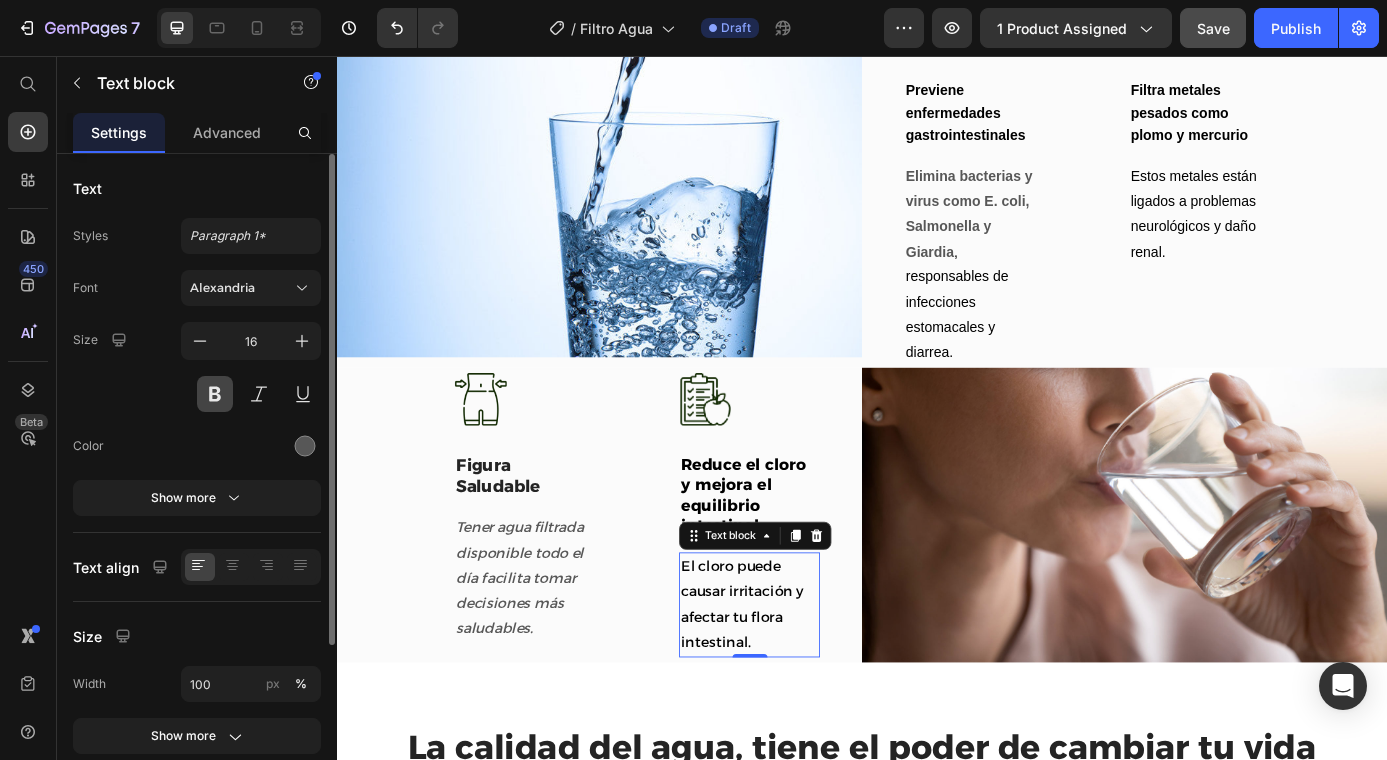 click at bounding box center (215, 394) 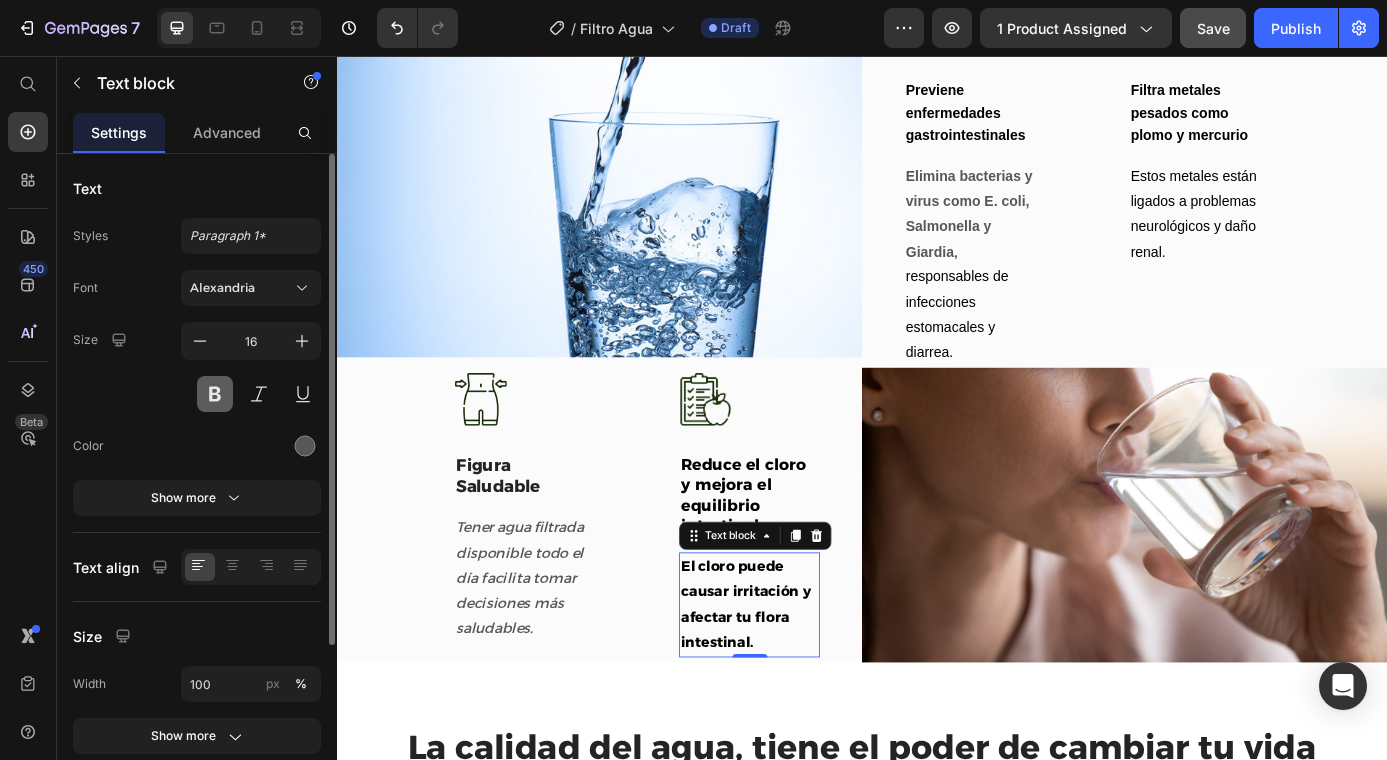 click at bounding box center [215, 394] 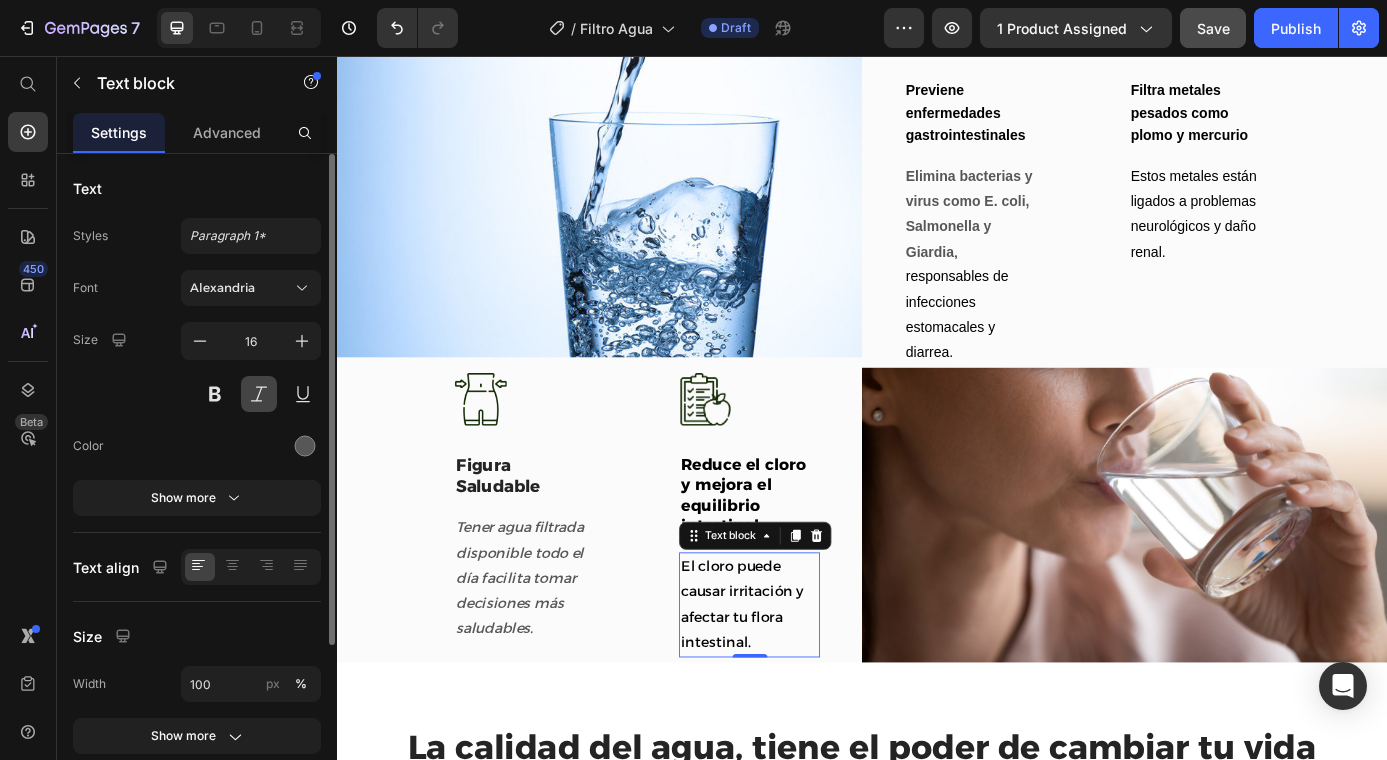 click at bounding box center (259, 394) 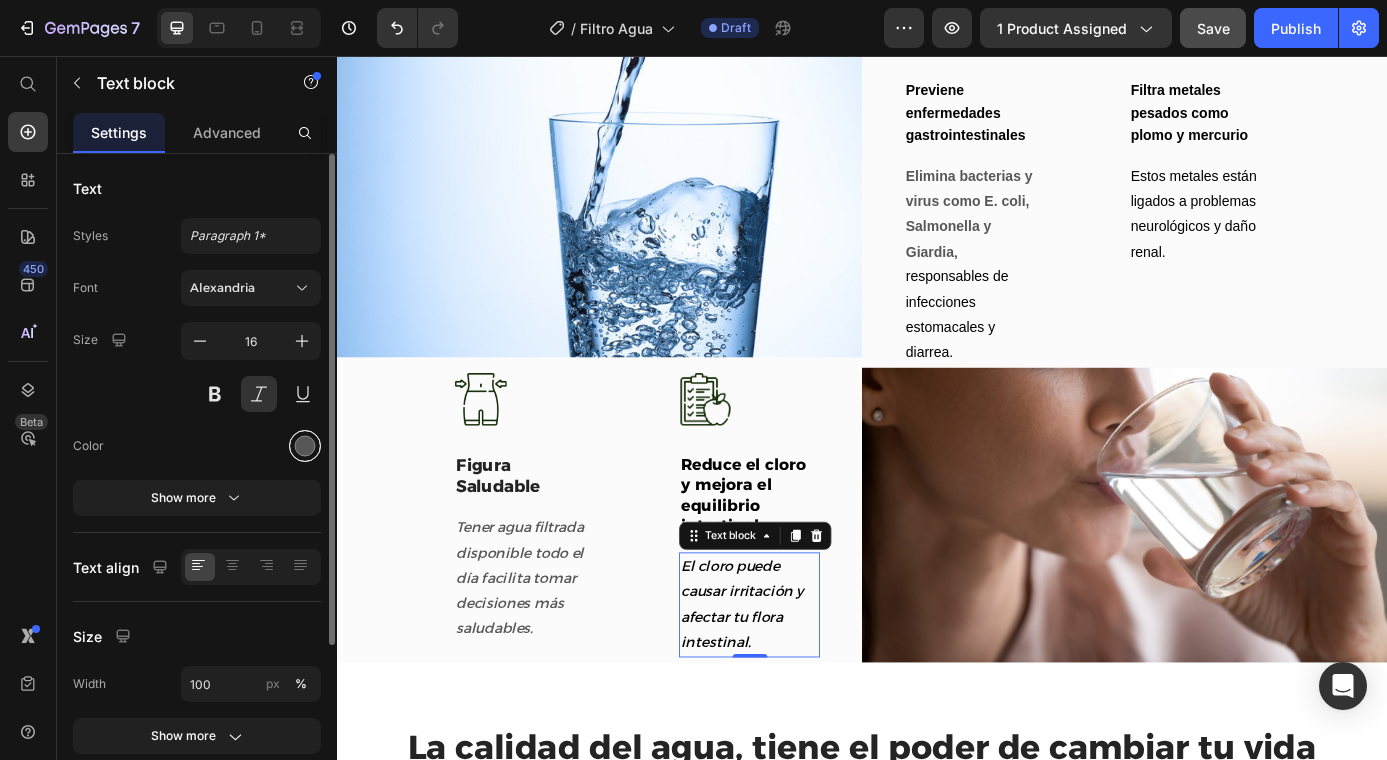 click at bounding box center (305, 446) 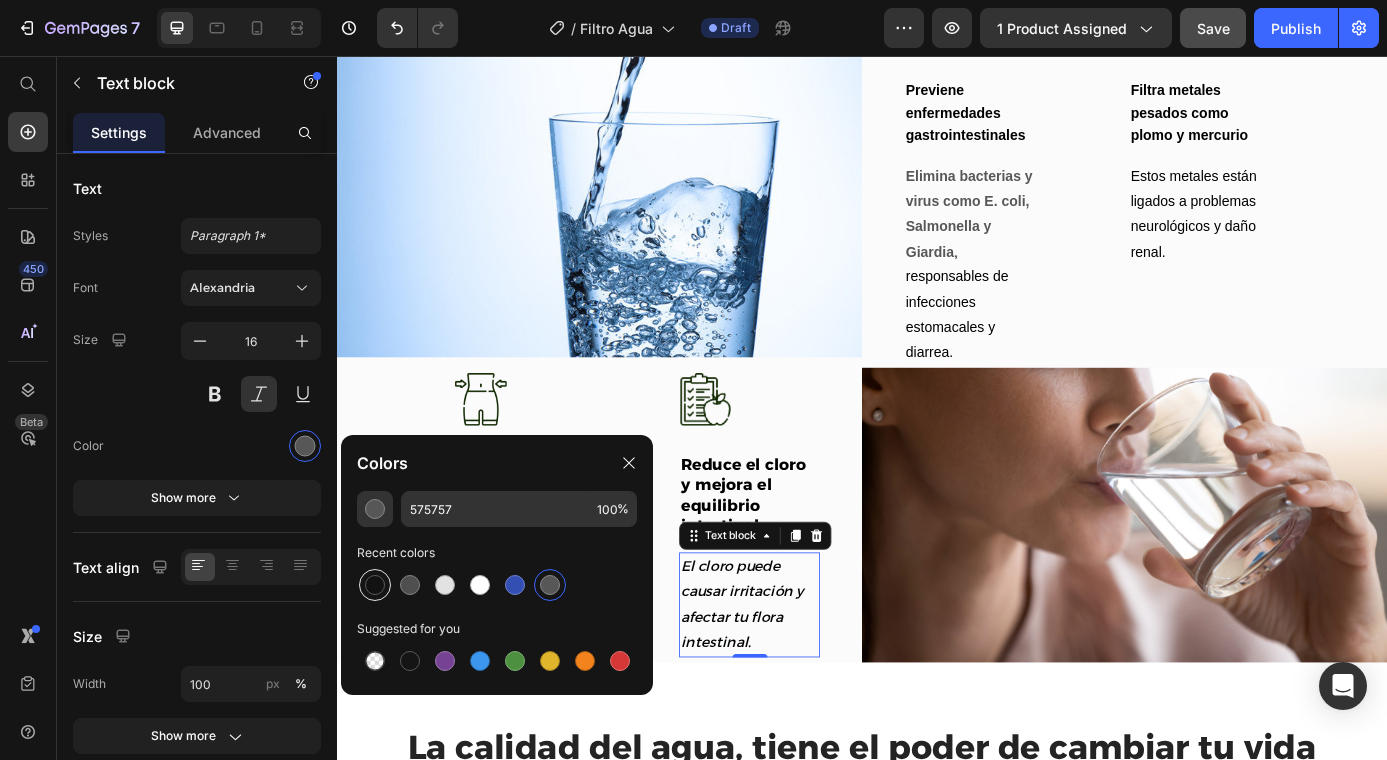 click at bounding box center [375, 585] 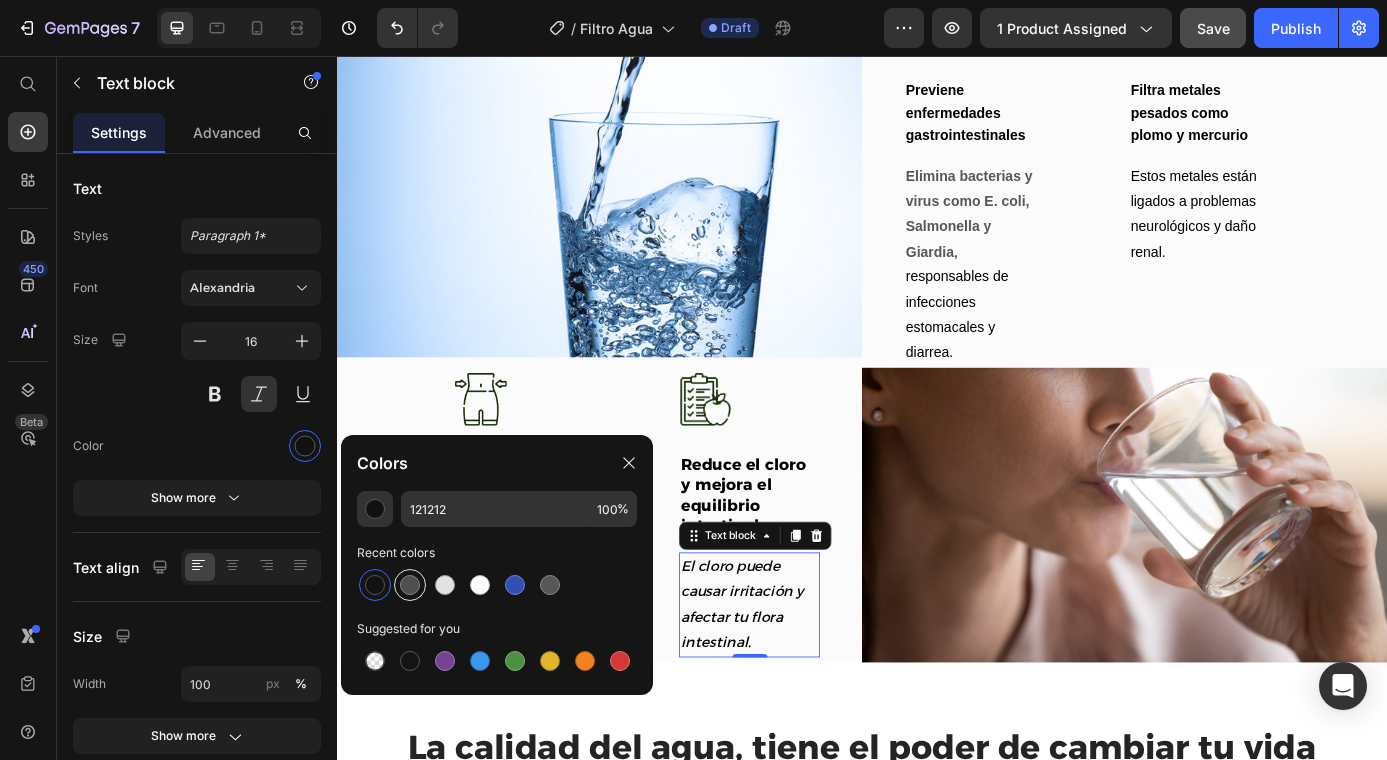 click at bounding box center (410, 585) 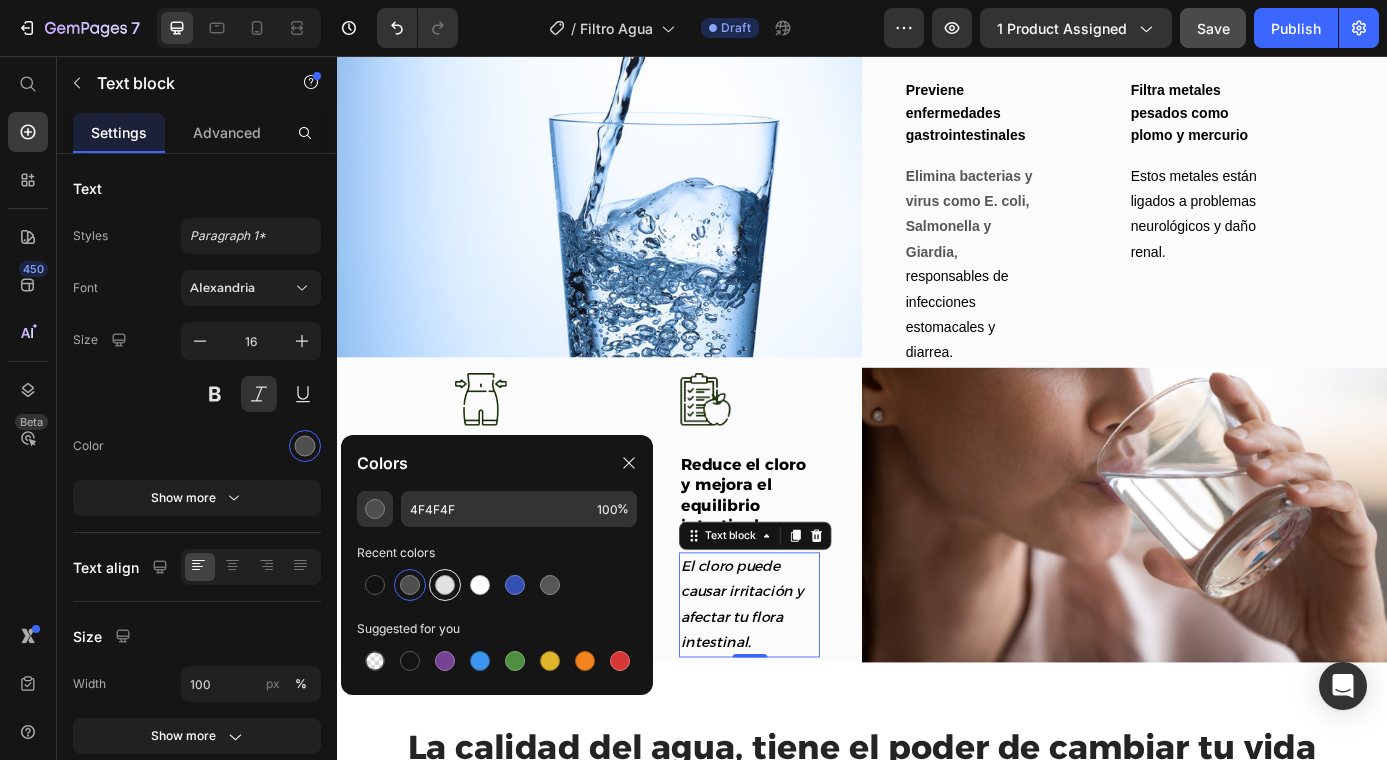 click at bounding box center [445, 585] 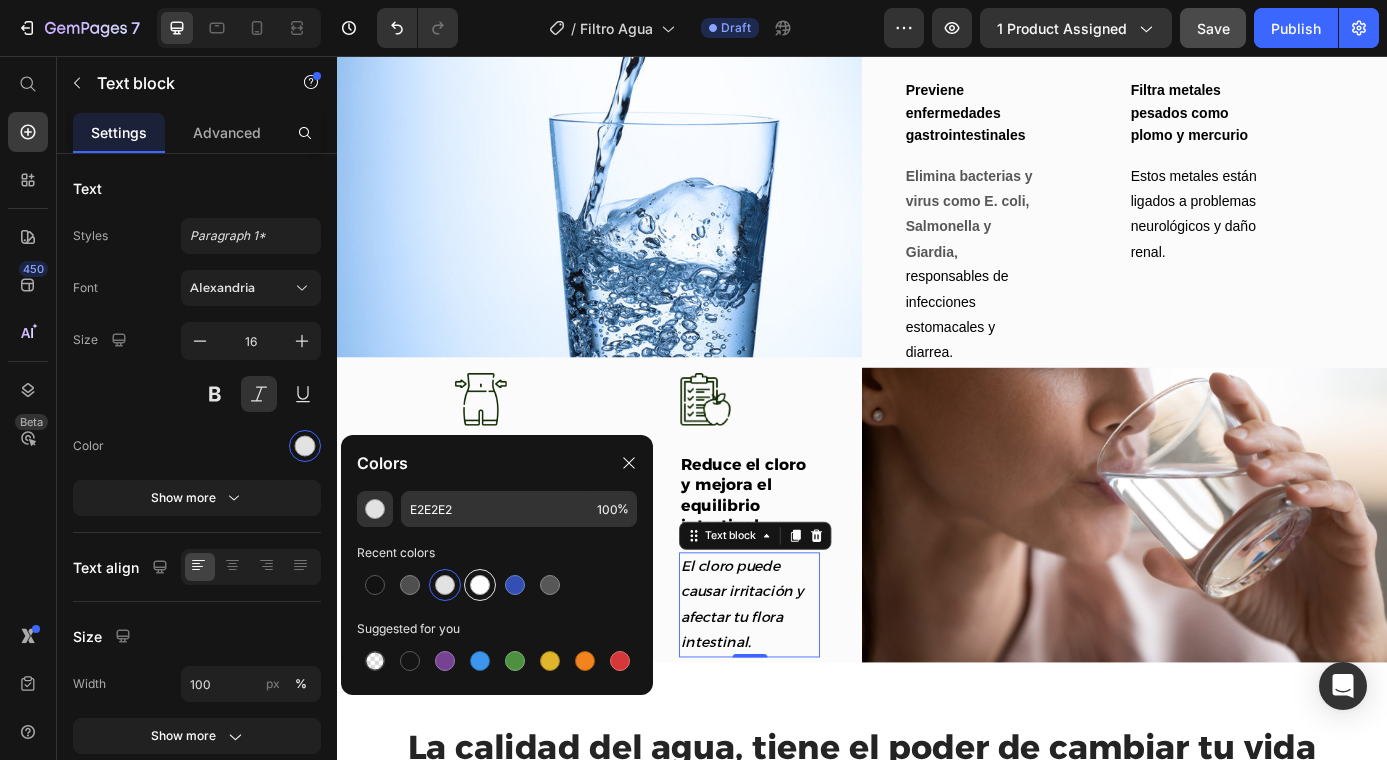 click at bounding box center (480, 585) 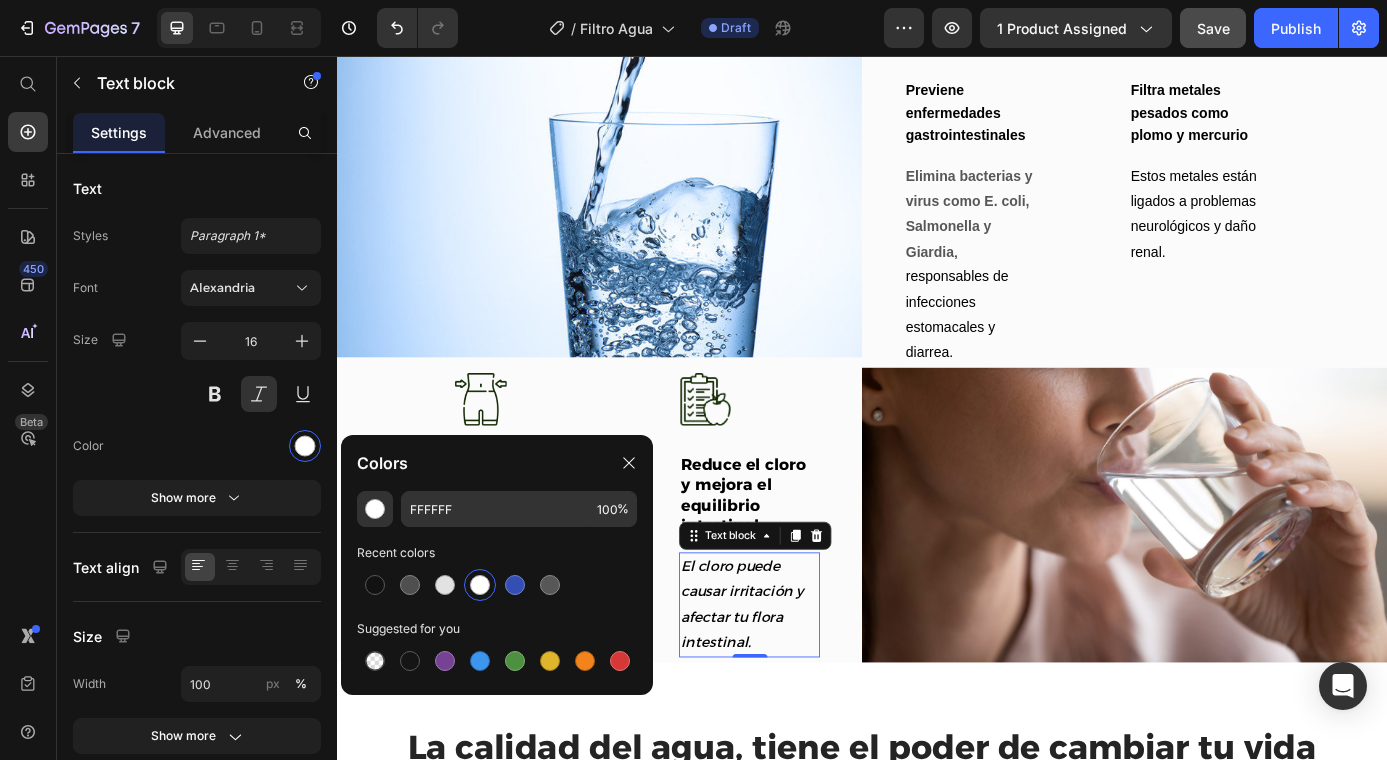 click at bounding box center (480, 585) 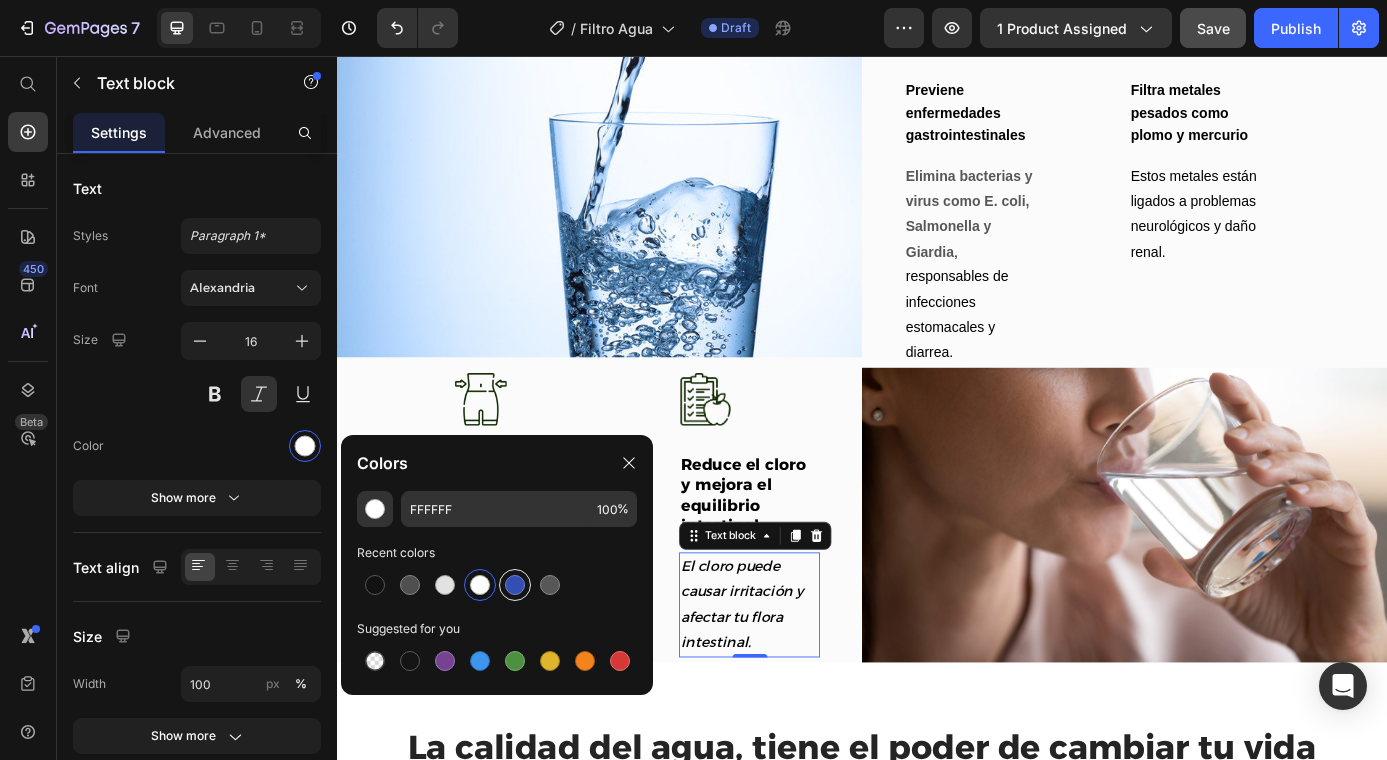 click at bounding box center (515, 585) 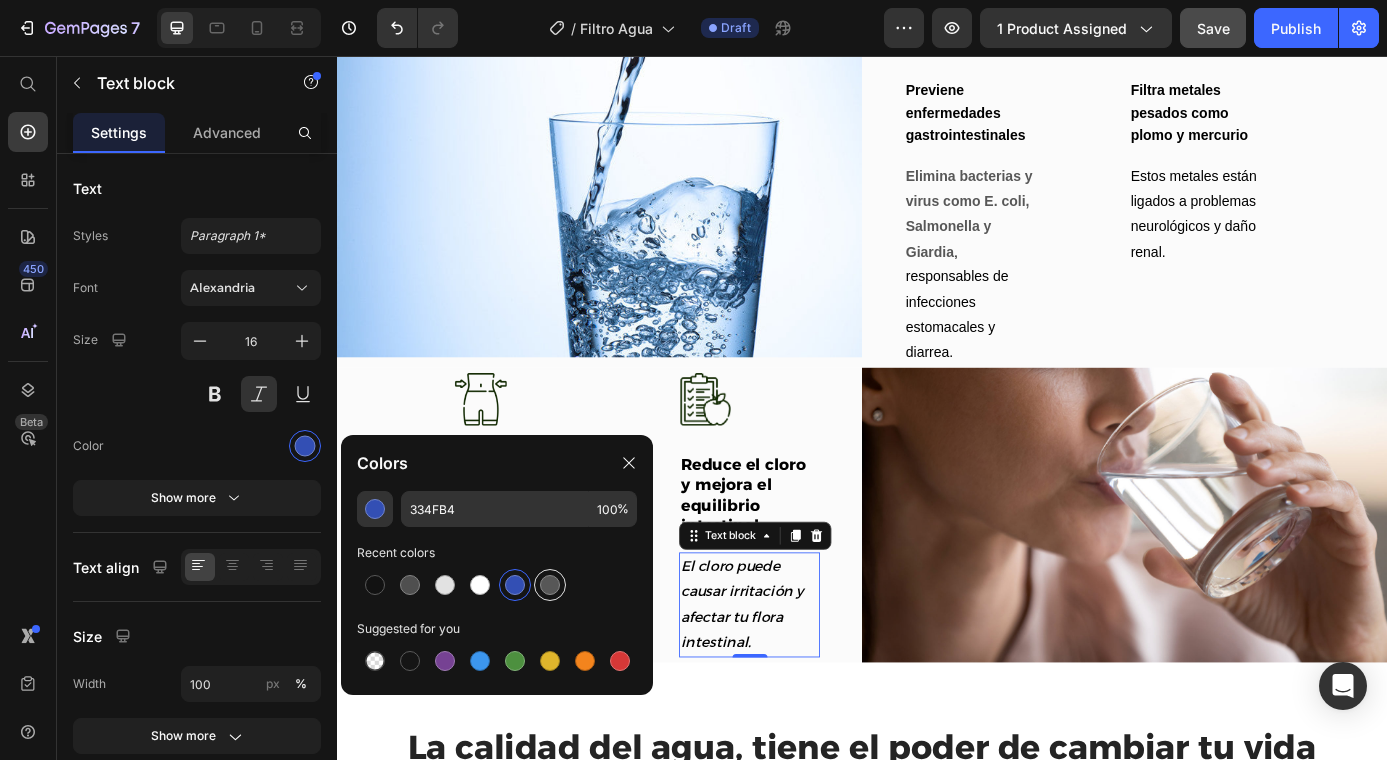 click at bounding box center [550, 585] 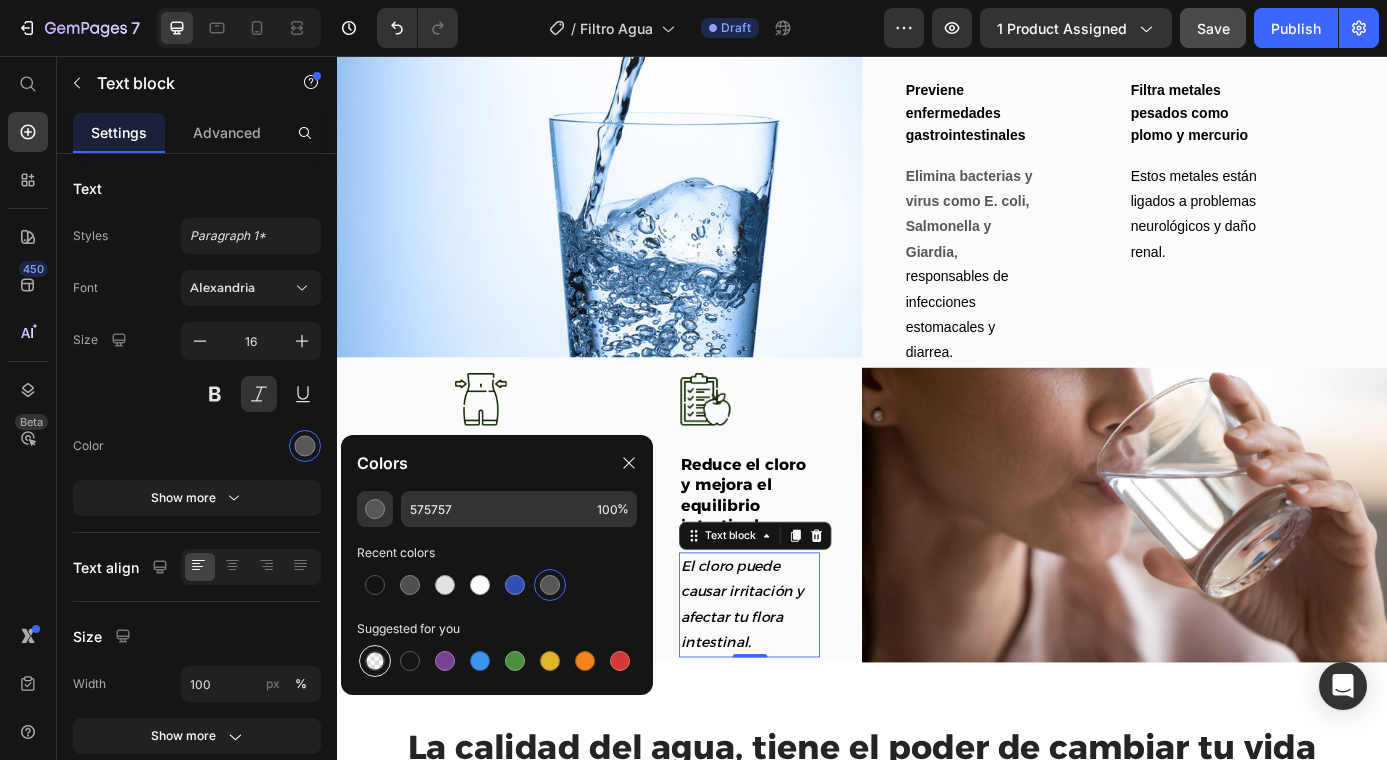 click at bounding box center (375, 661) 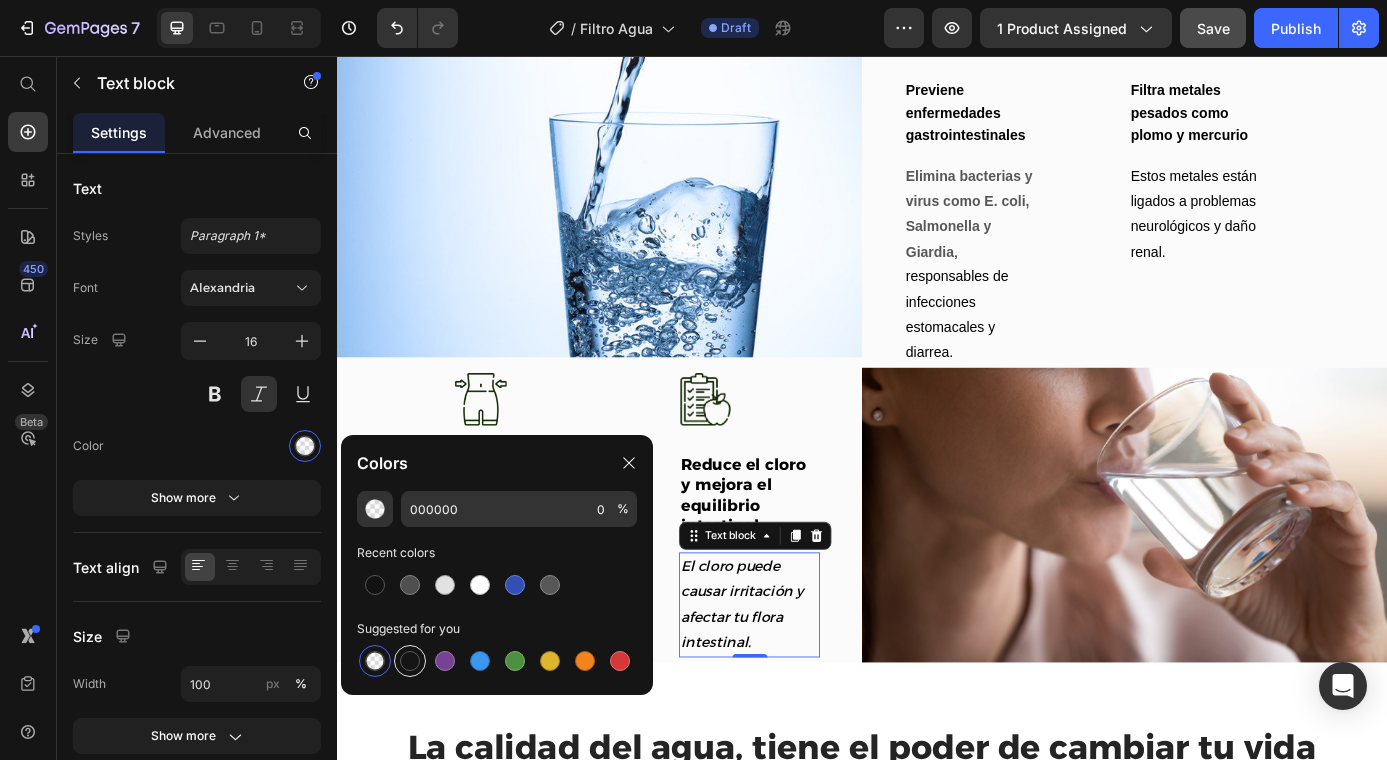 click at bounding box center (410, 661) 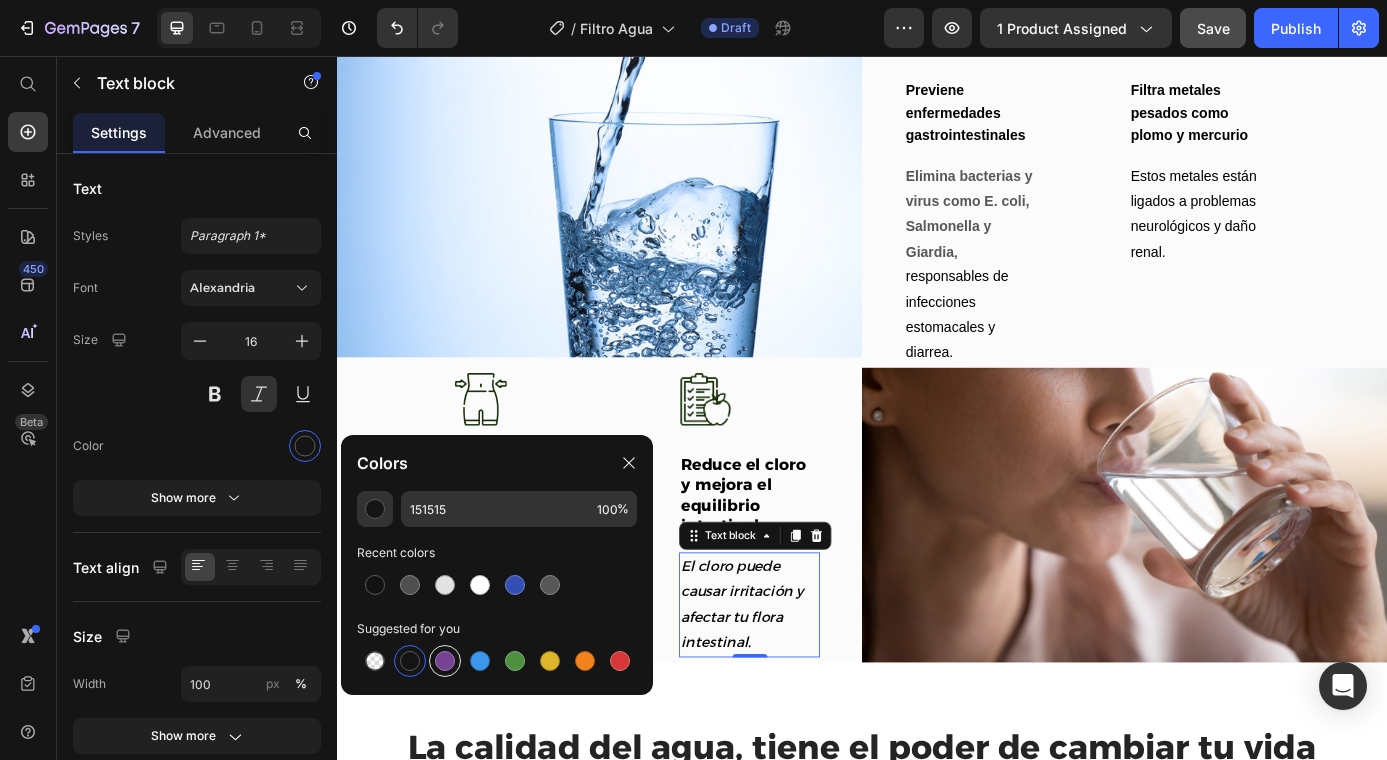 click at bounding box center (445, 661) 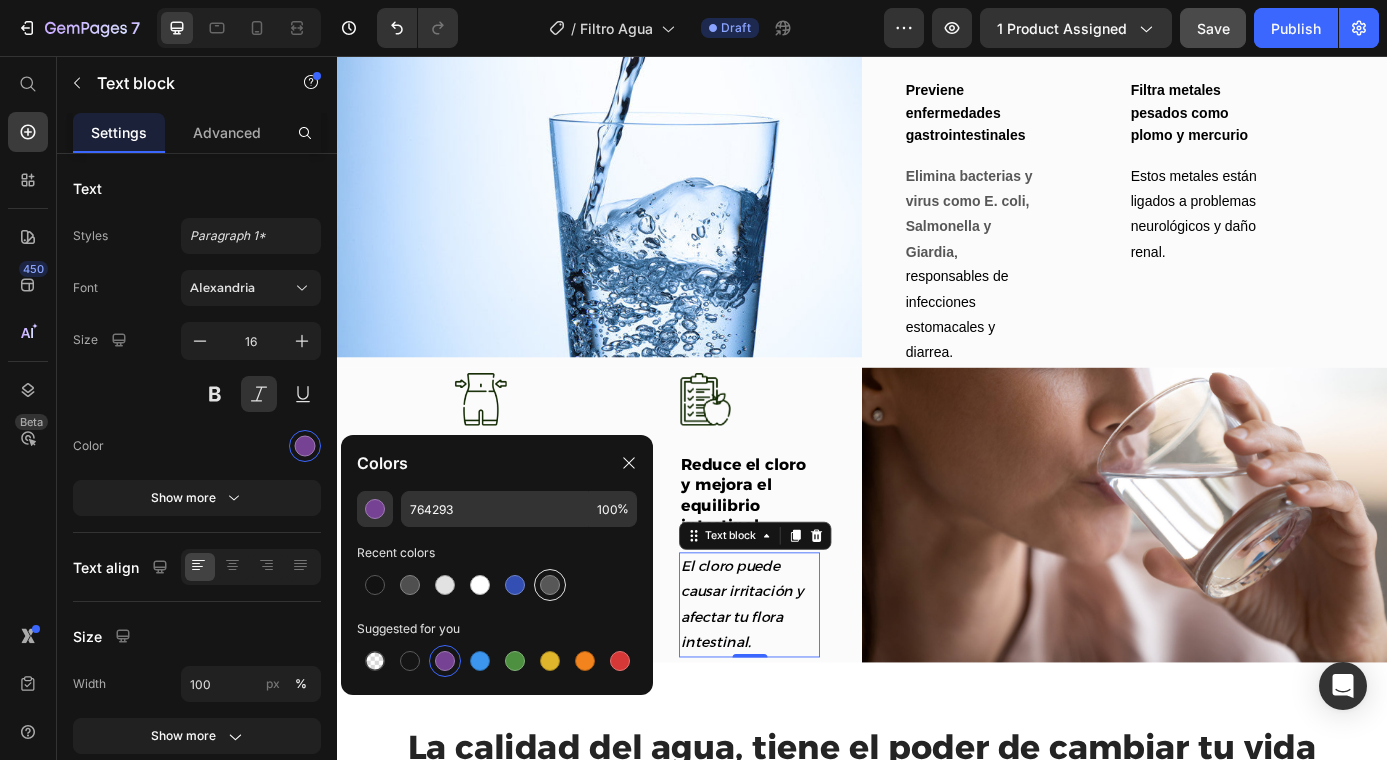 click at bounding box center [550, 585] 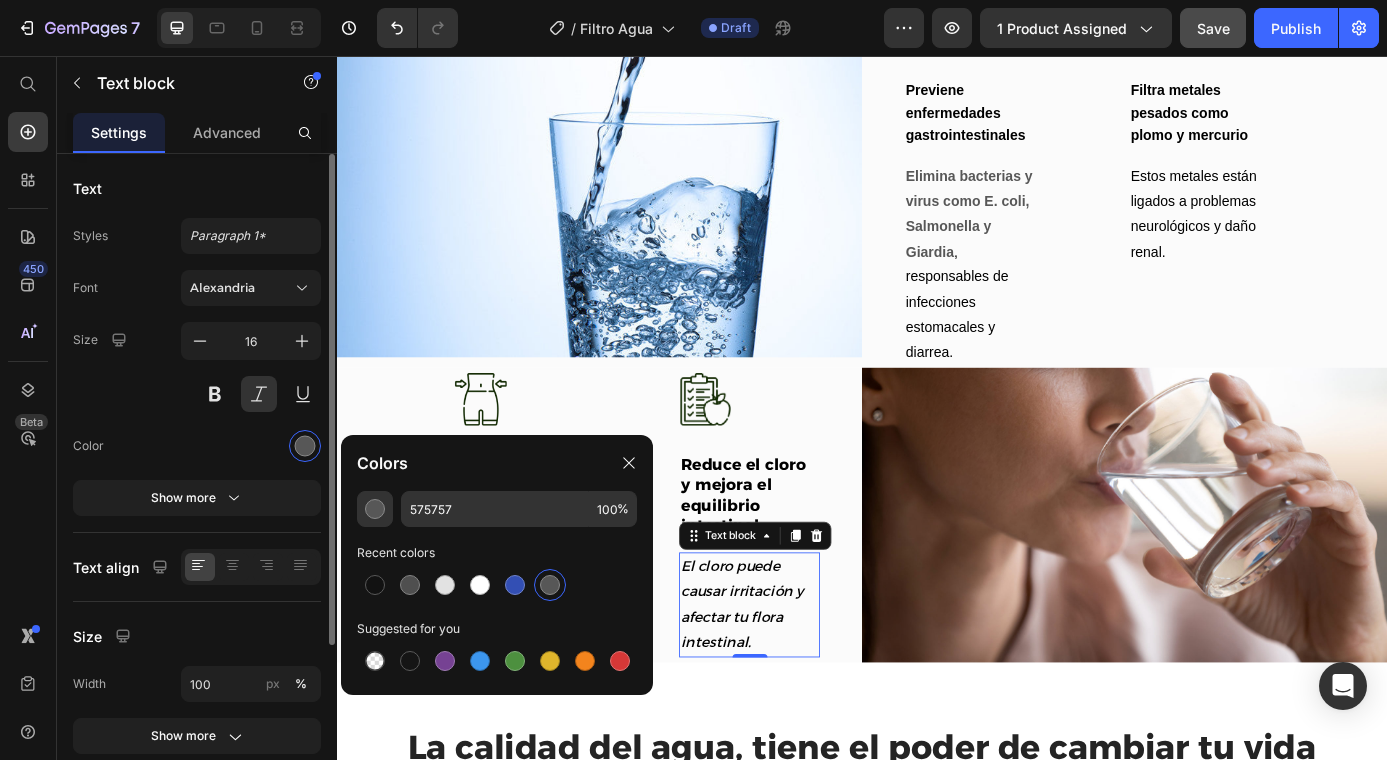 click on "Size" at bounding box center [197, 636] 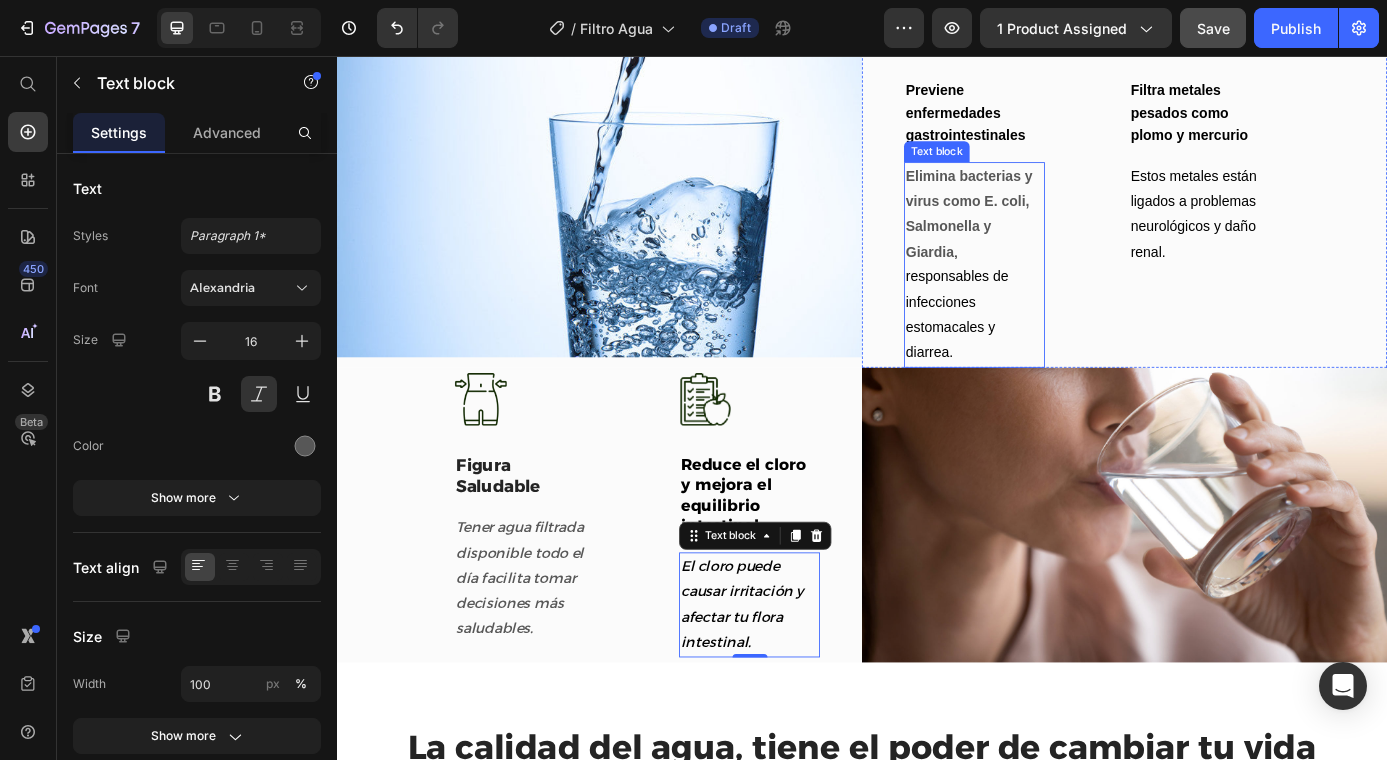 click on "Elimina bacterias y virus como E. coli, Salmonella y Giardia" at bounding box center (1059, 235) 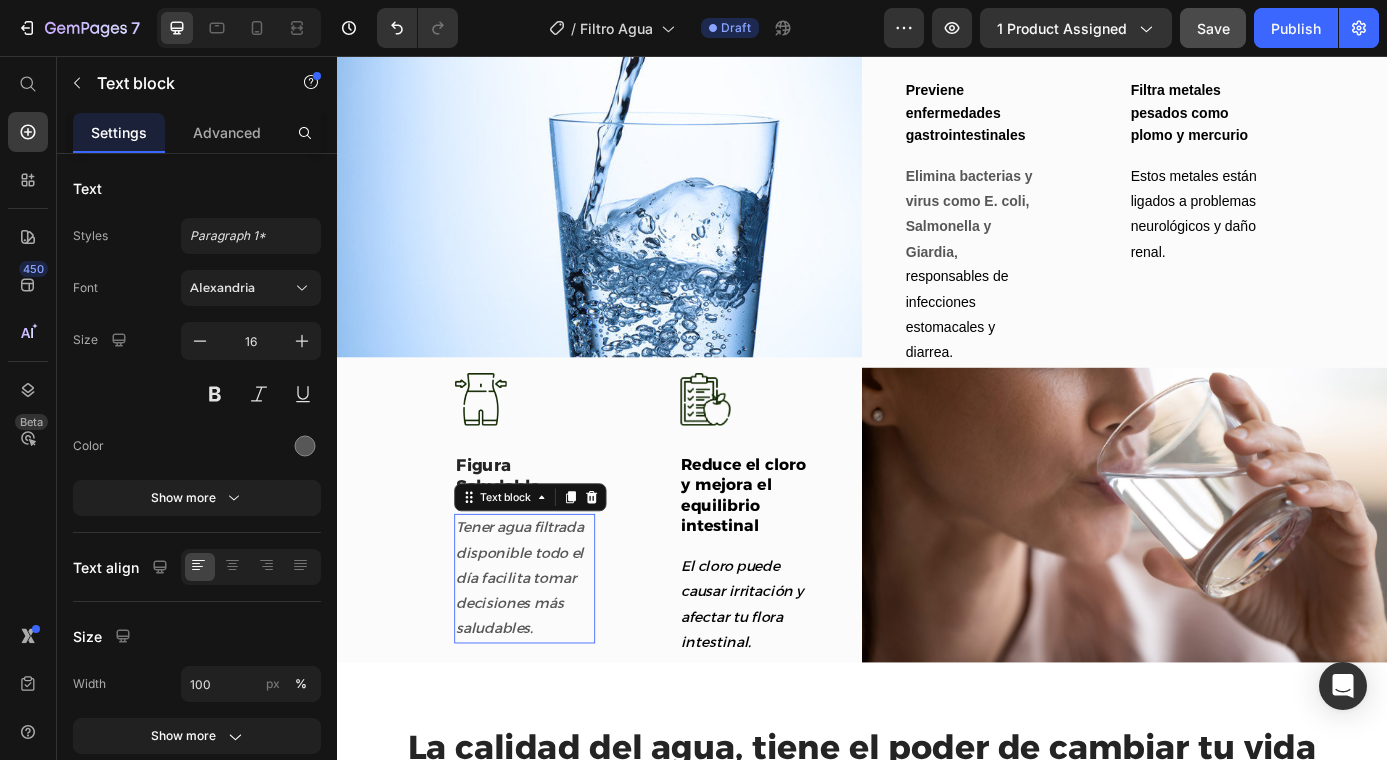 click on "Tener agua filtrada disponible todo el día facilita tomar decisiones más saludables." at bounding box center [546, 652] 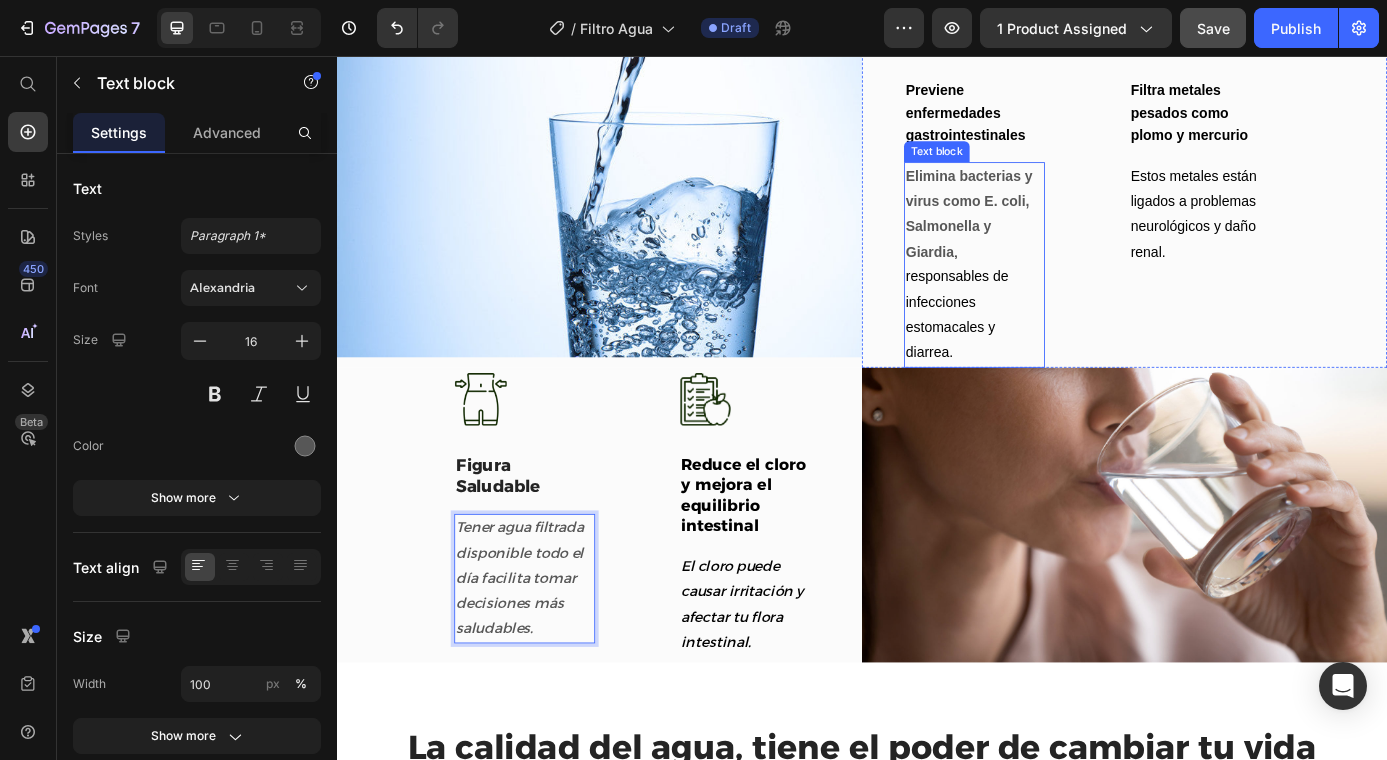drag, startPoint x: 1008, startPoint y: 325, endPoint x: 1043, endPoint y: 337, distance: 37 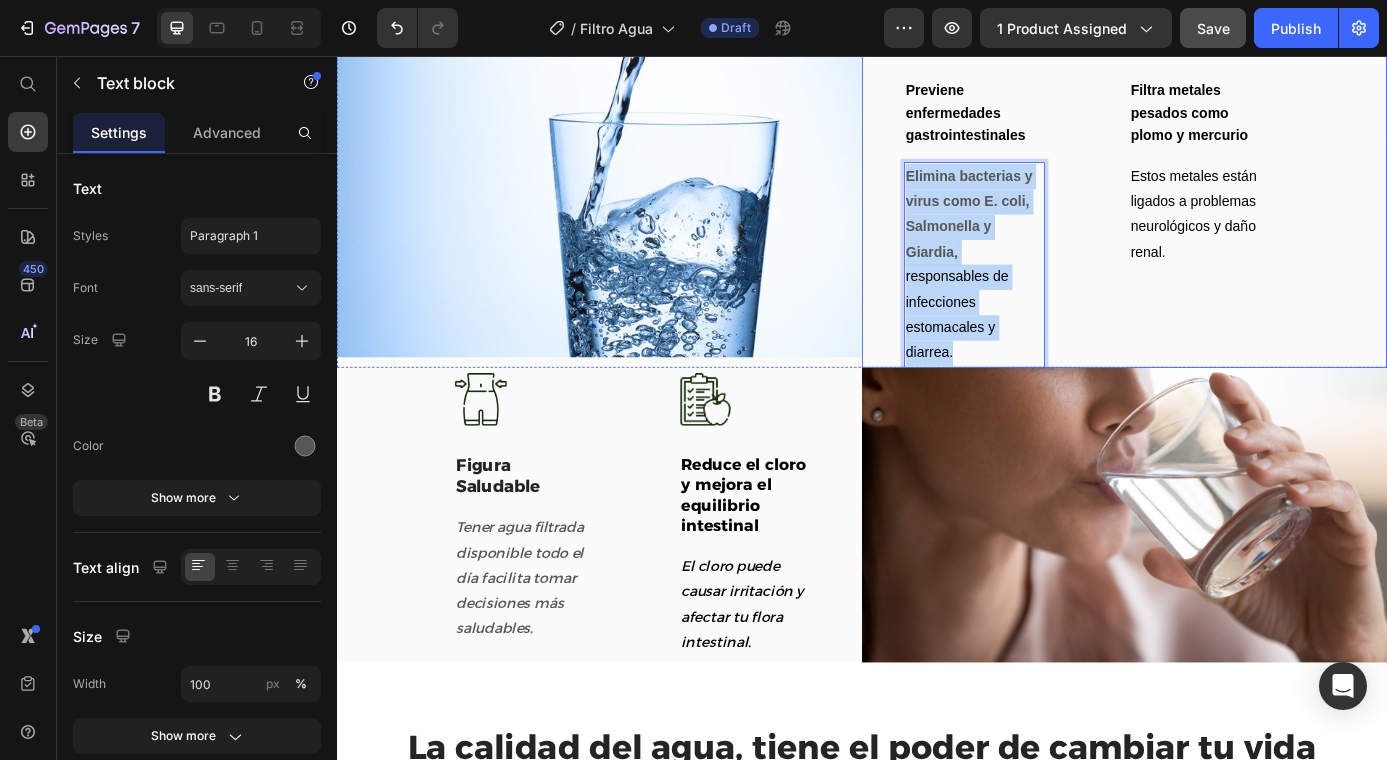 drag, startPoint x: 1065, startPoint y: 384, endPoint x: 970, endPoint y: 191, distance: 215.11392 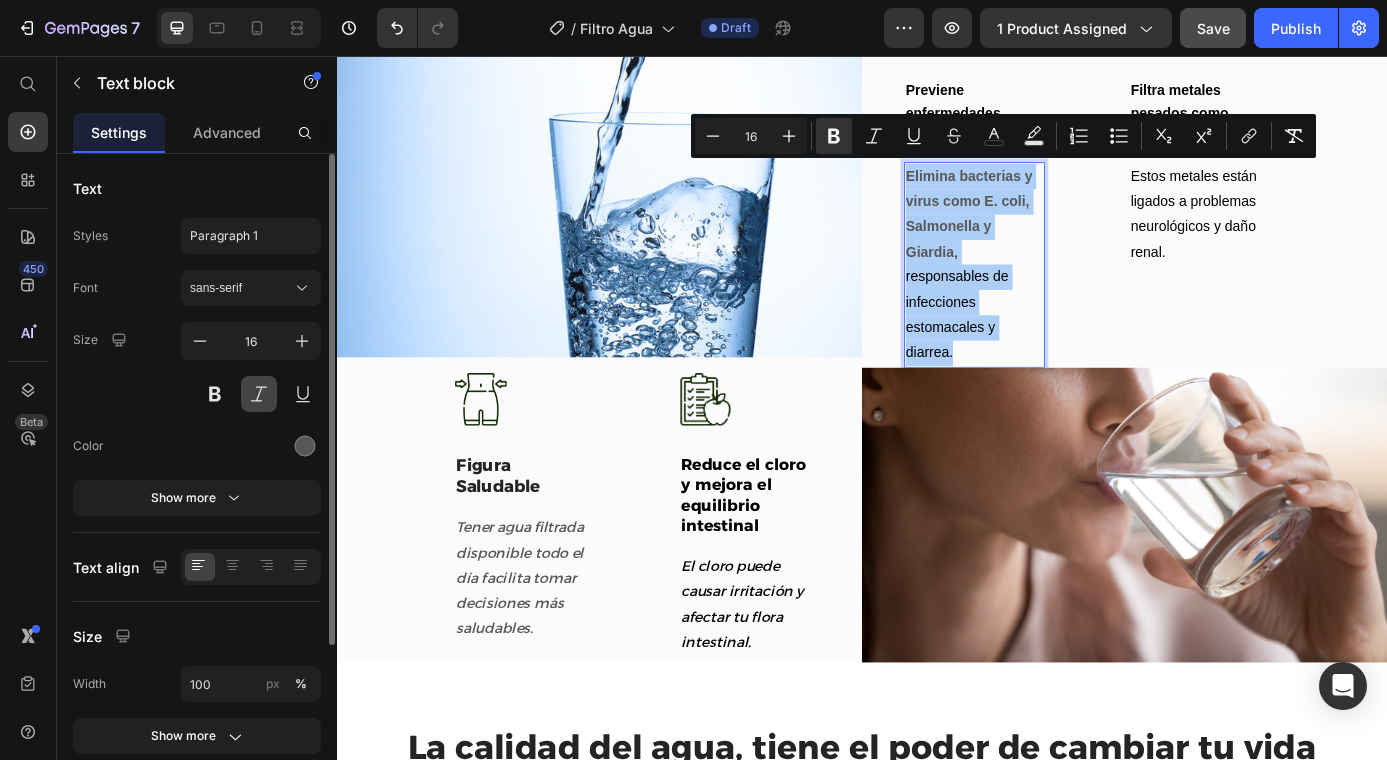 click at bounding box center (259, 394) 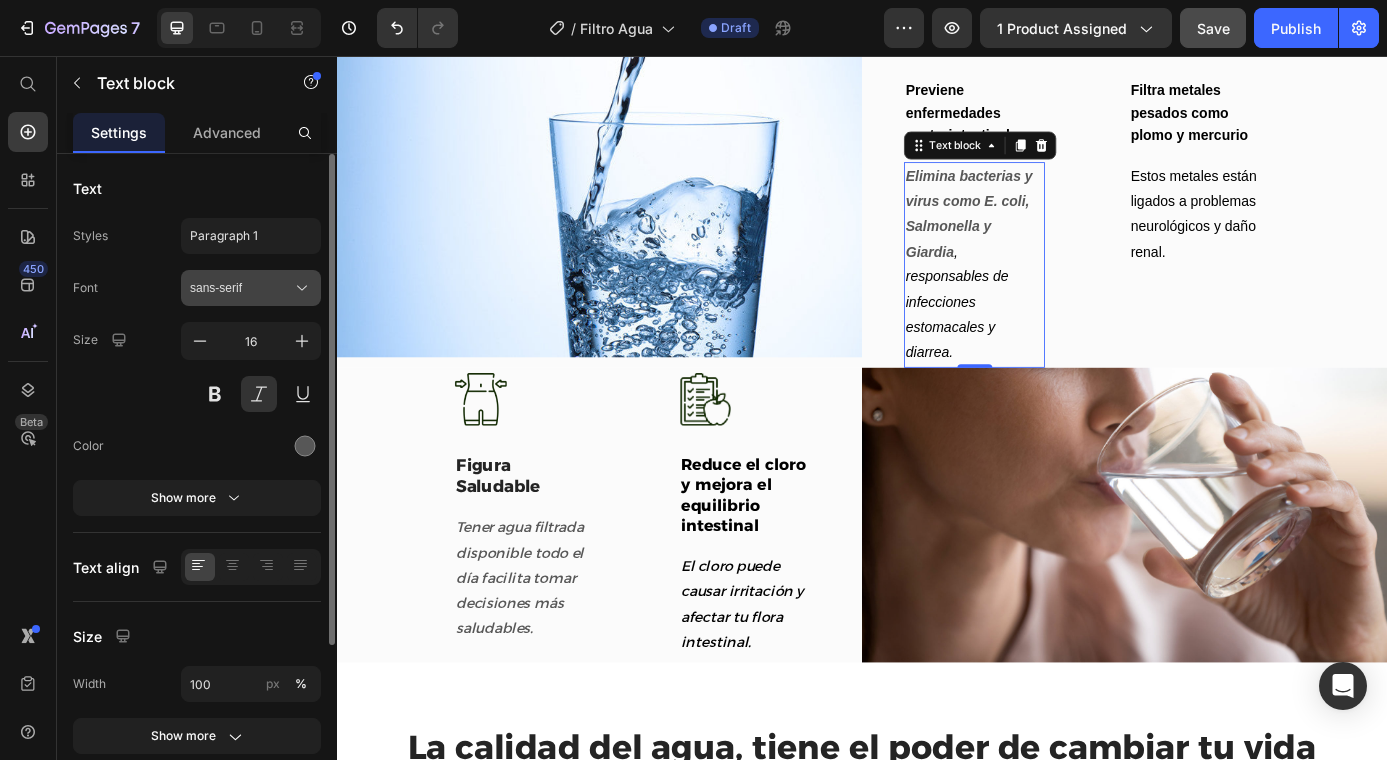 click on "sans-serif" at bounding box center [241, 288] 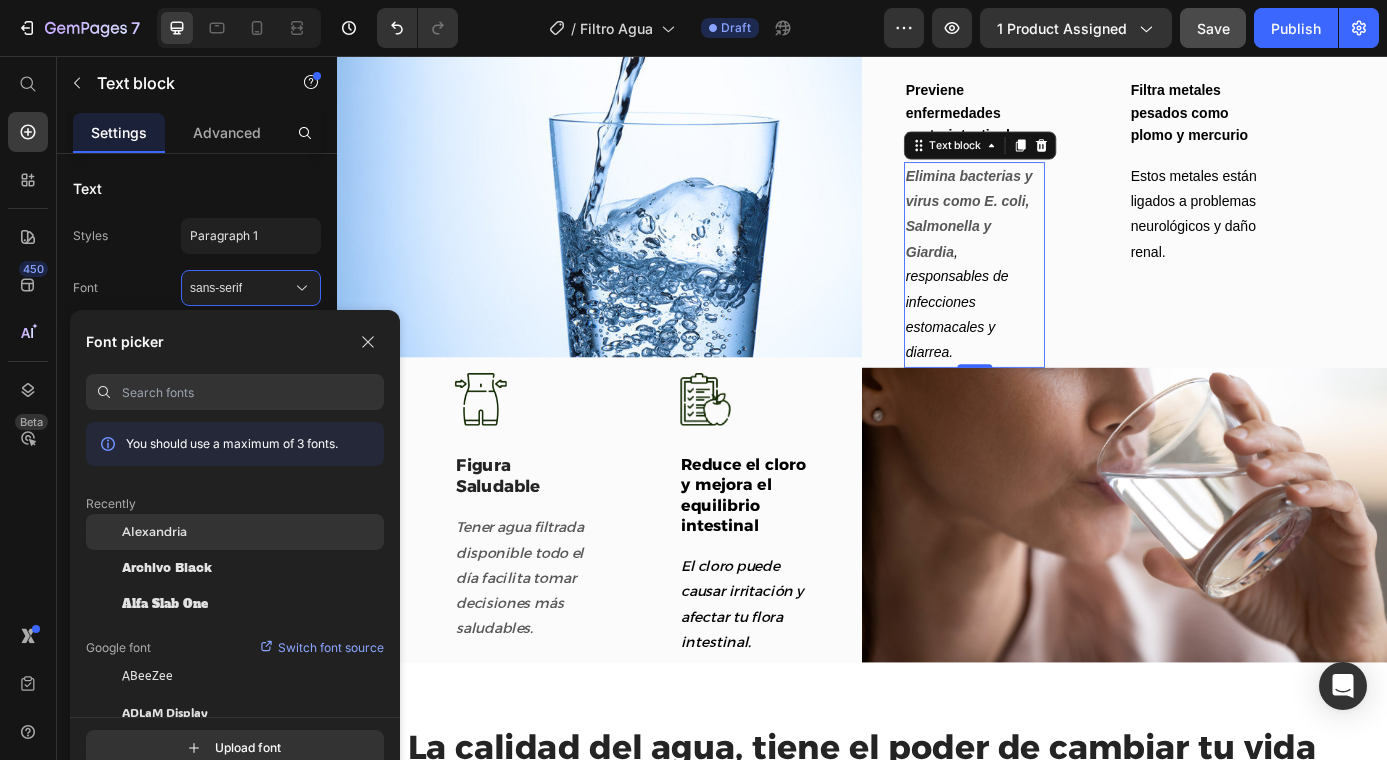 click on "Alexandria" 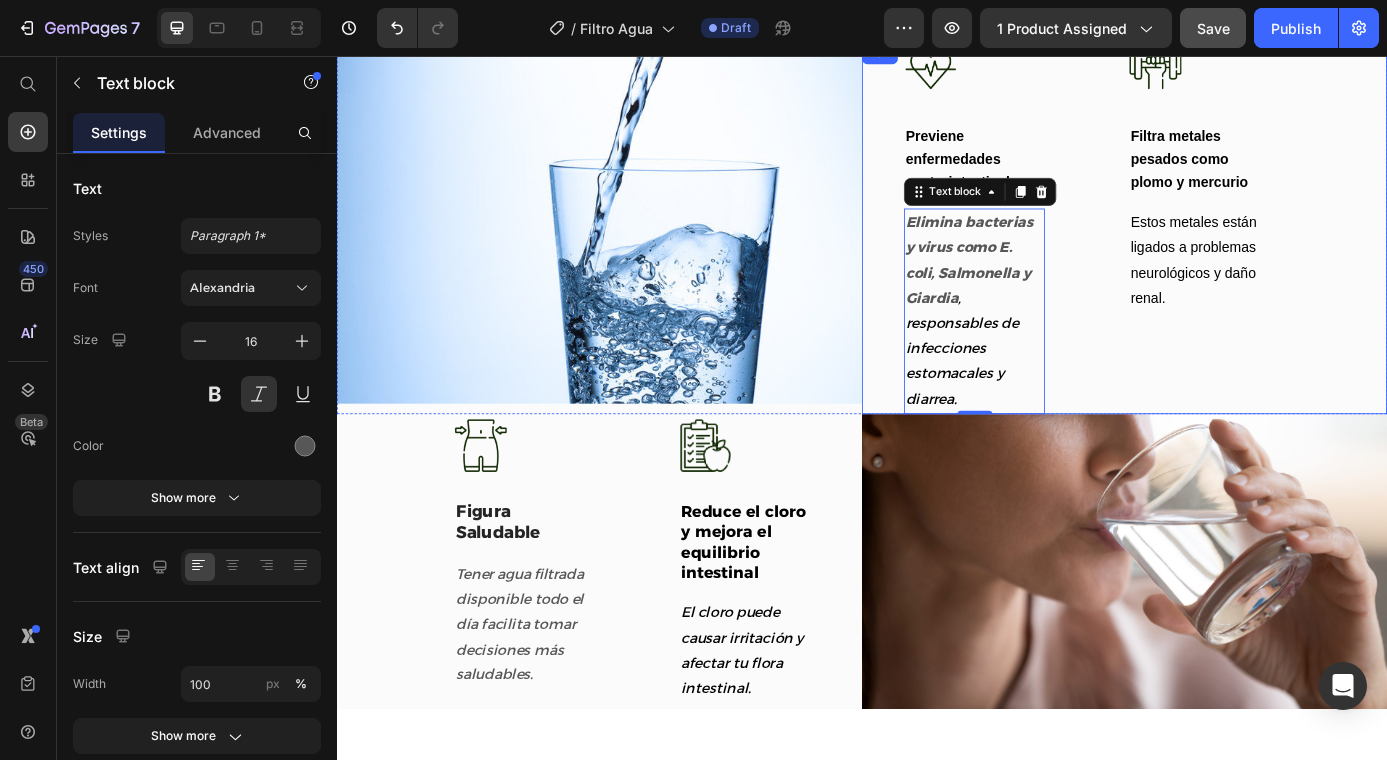 scroll, scrollTop: 2652, scrollLeft: 0, axis: vertical 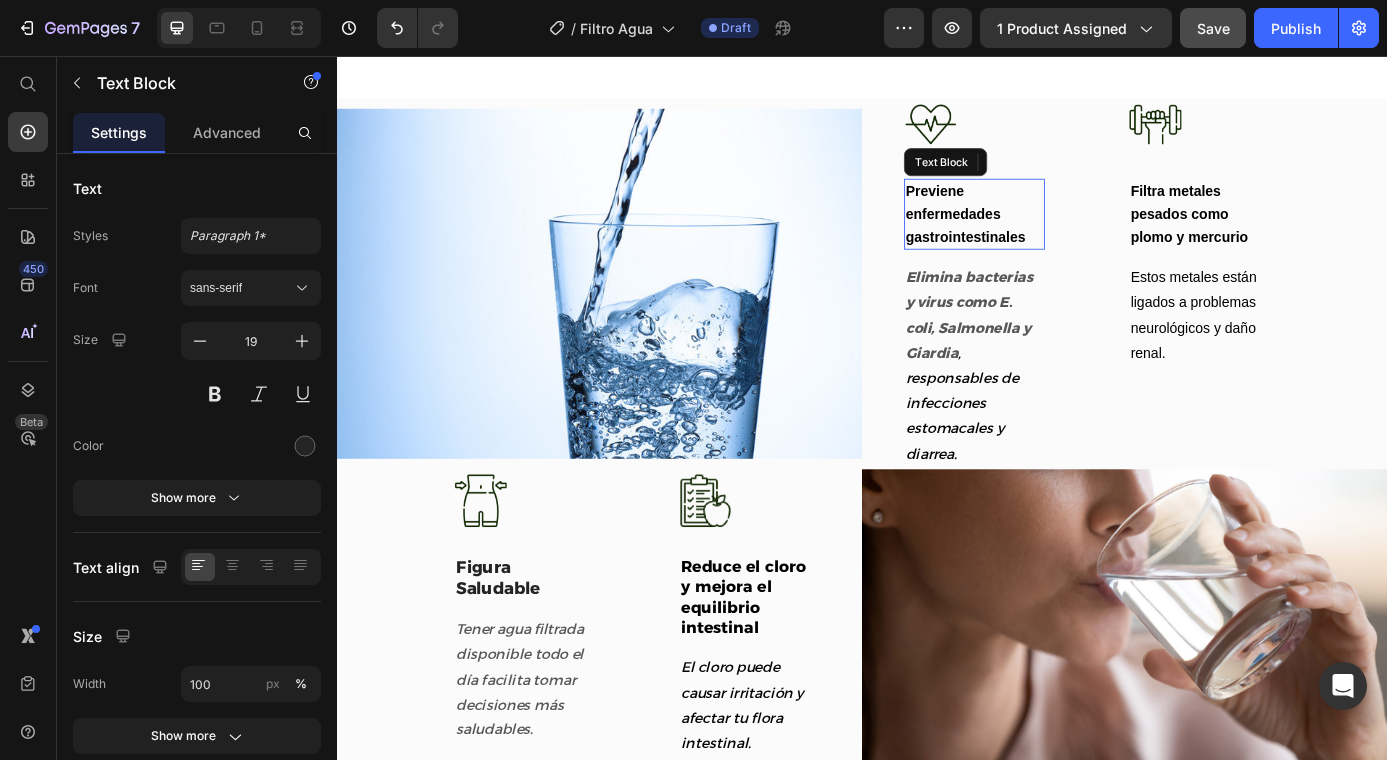 click on "Previene enfermedades gastrointestinales" at bounding box center [1065, 236] 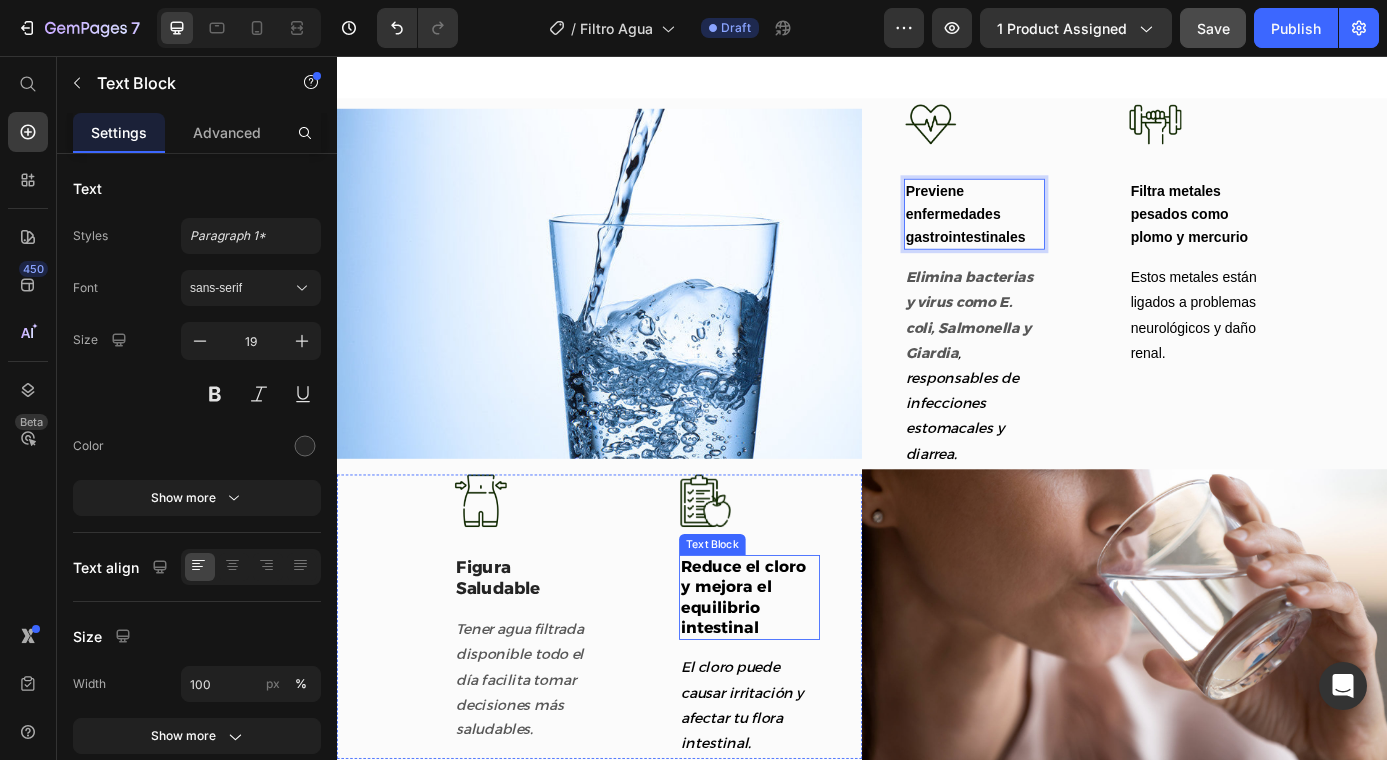 click on "Reduce el cloro y mejora el equilibrio intestinal" at bounding box center (801, 674) 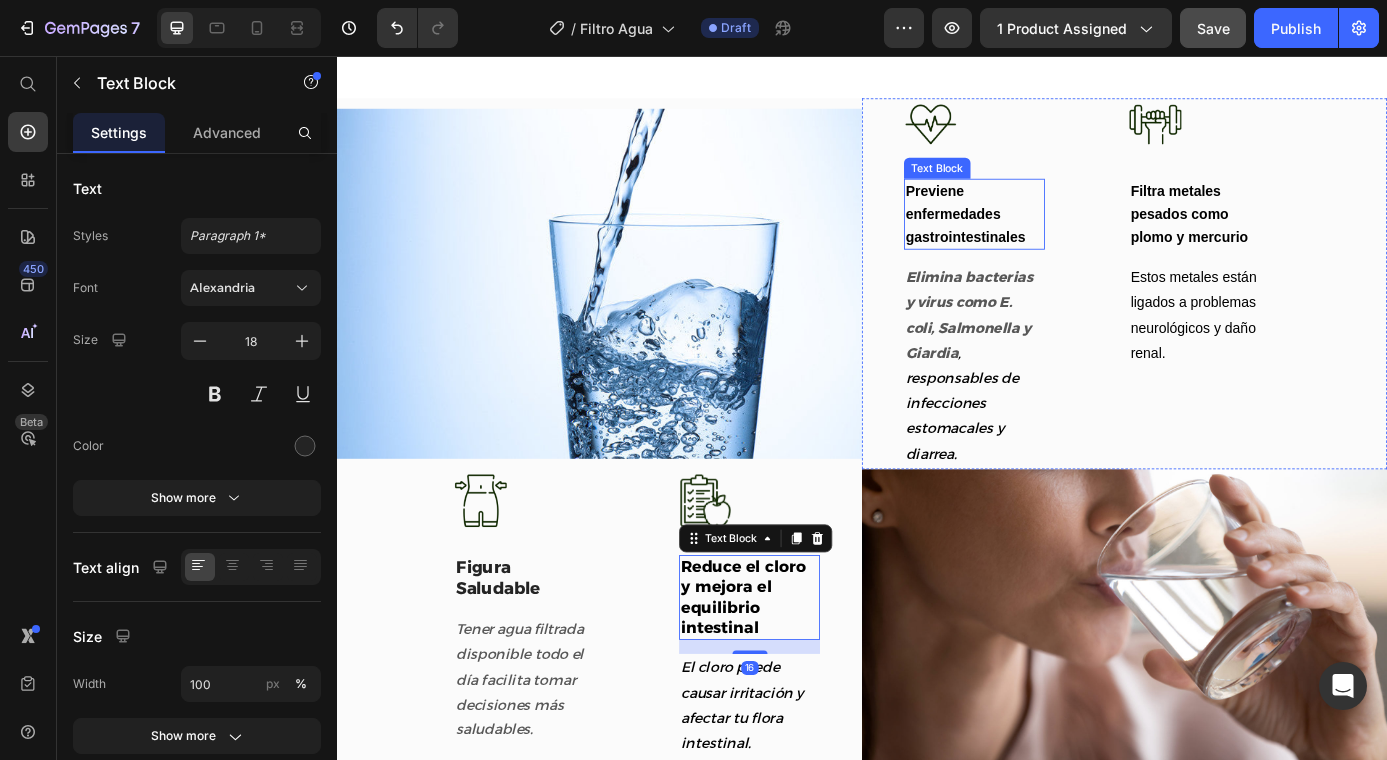 click on "Previene enfermedades gastrointestinales" at bounding box center (1065, 236) 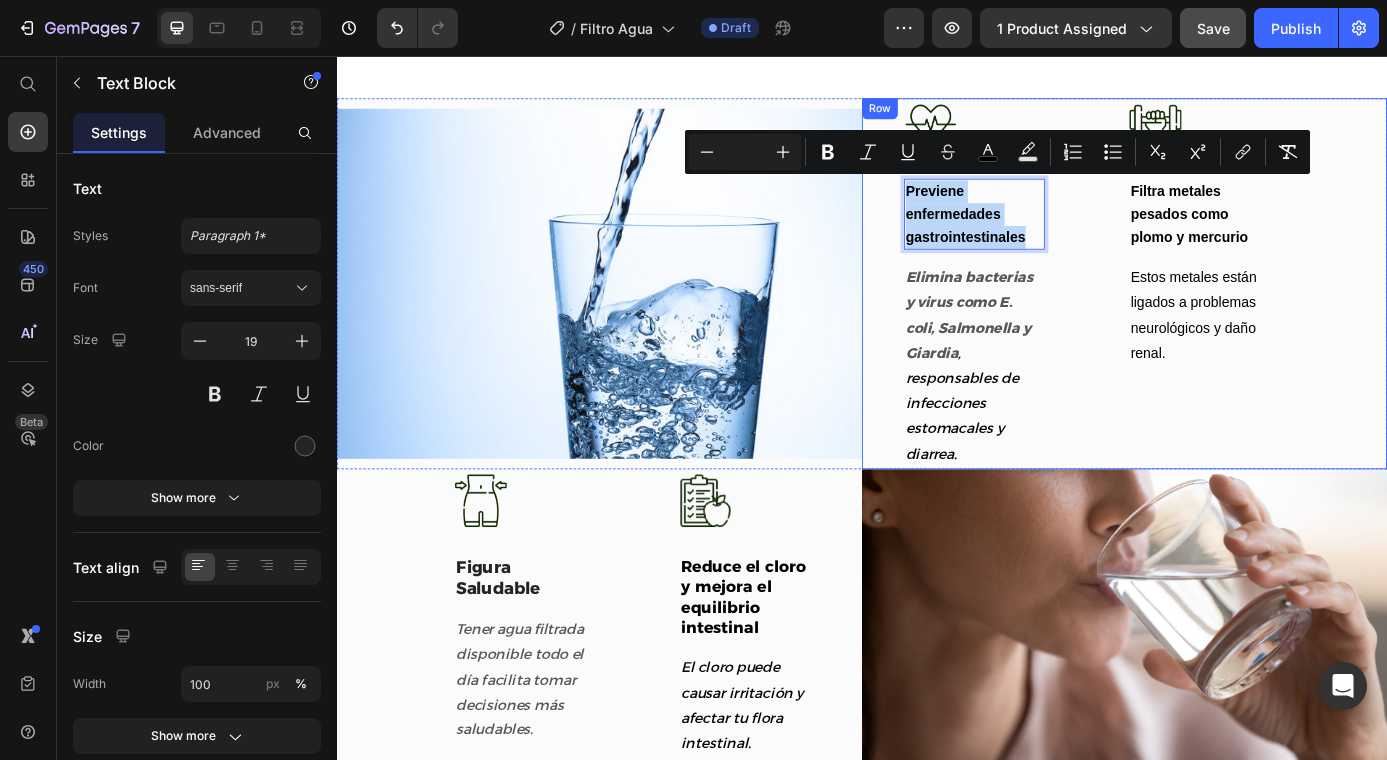 drag, startPoint x: 1126, startPoint y: 256, endPoint x: 968, endPoint y: 207, distance: 165.42369 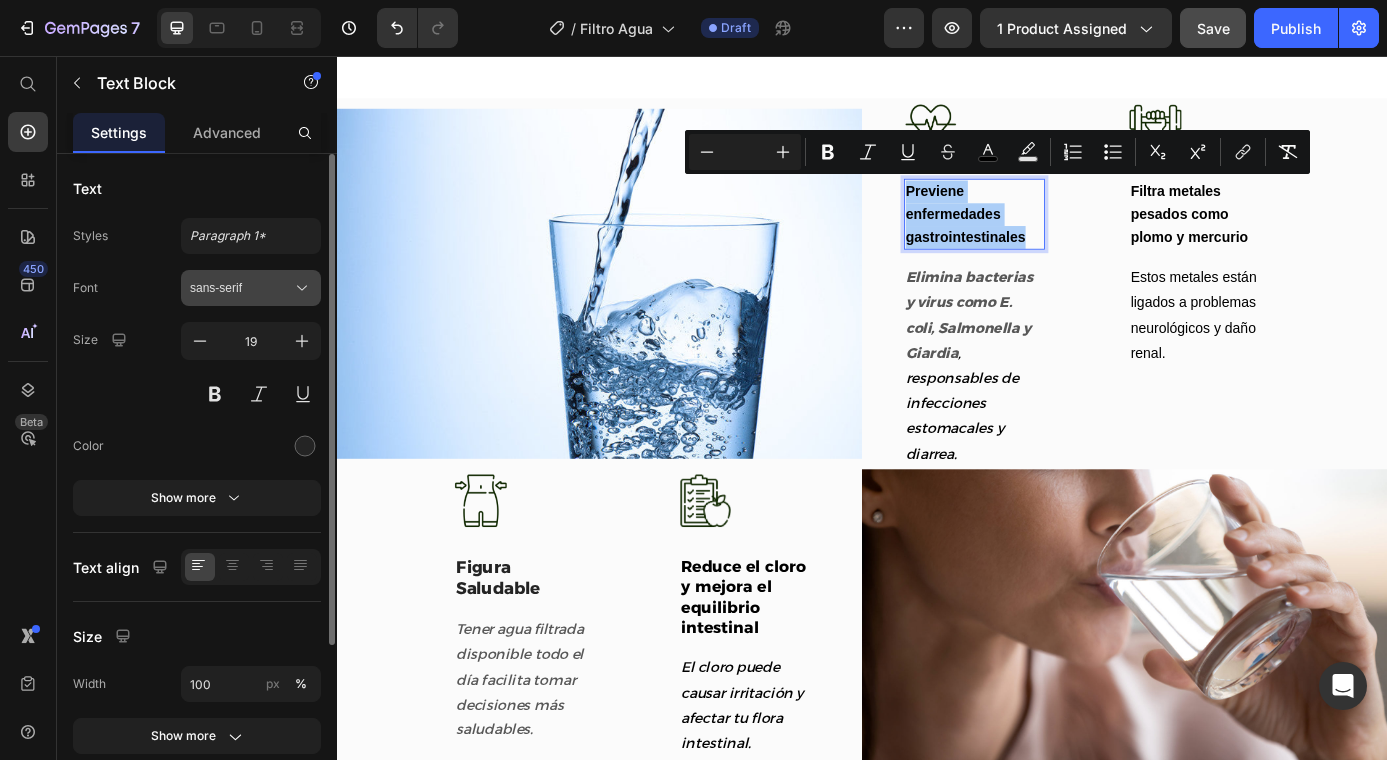 click on "sans-serif" at bounding box center [251, 288] 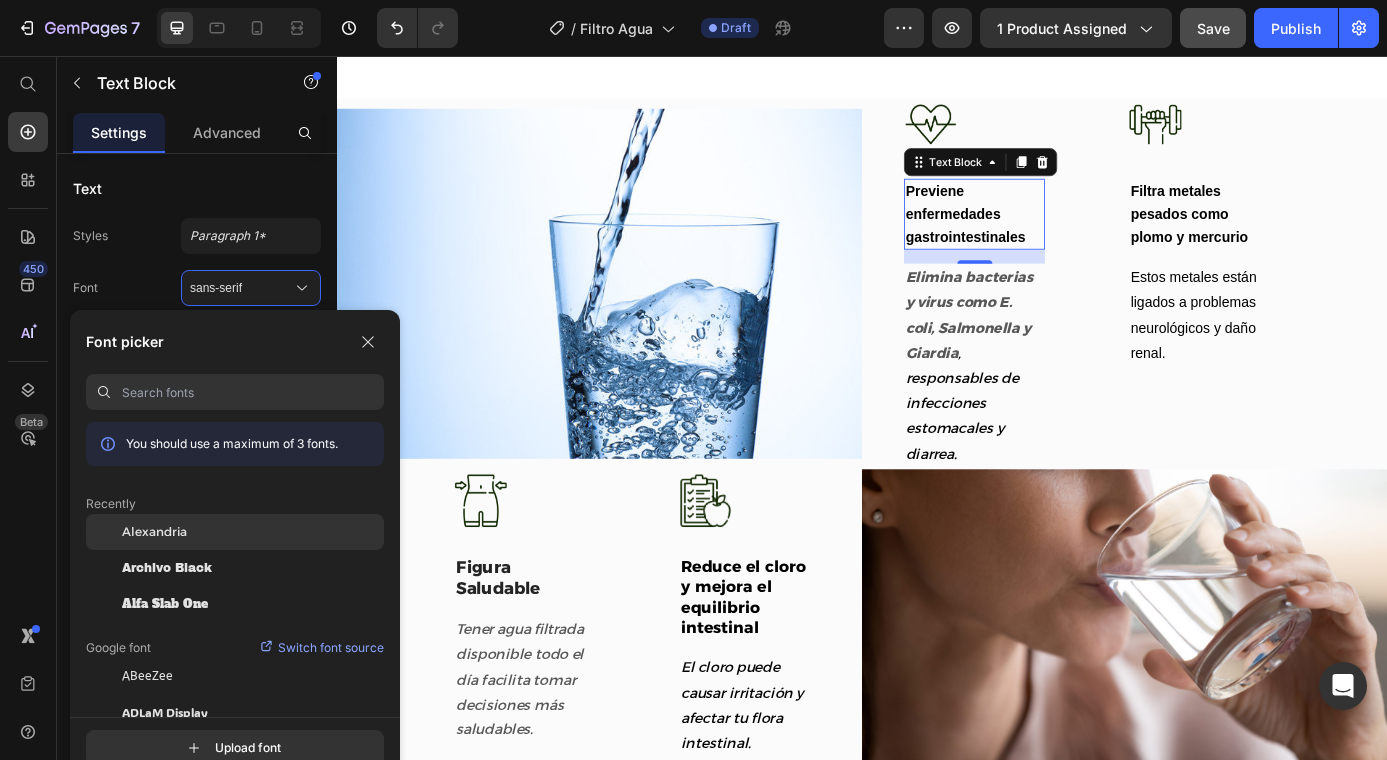 click on "Alexandria" at bounding box center (154, 532) 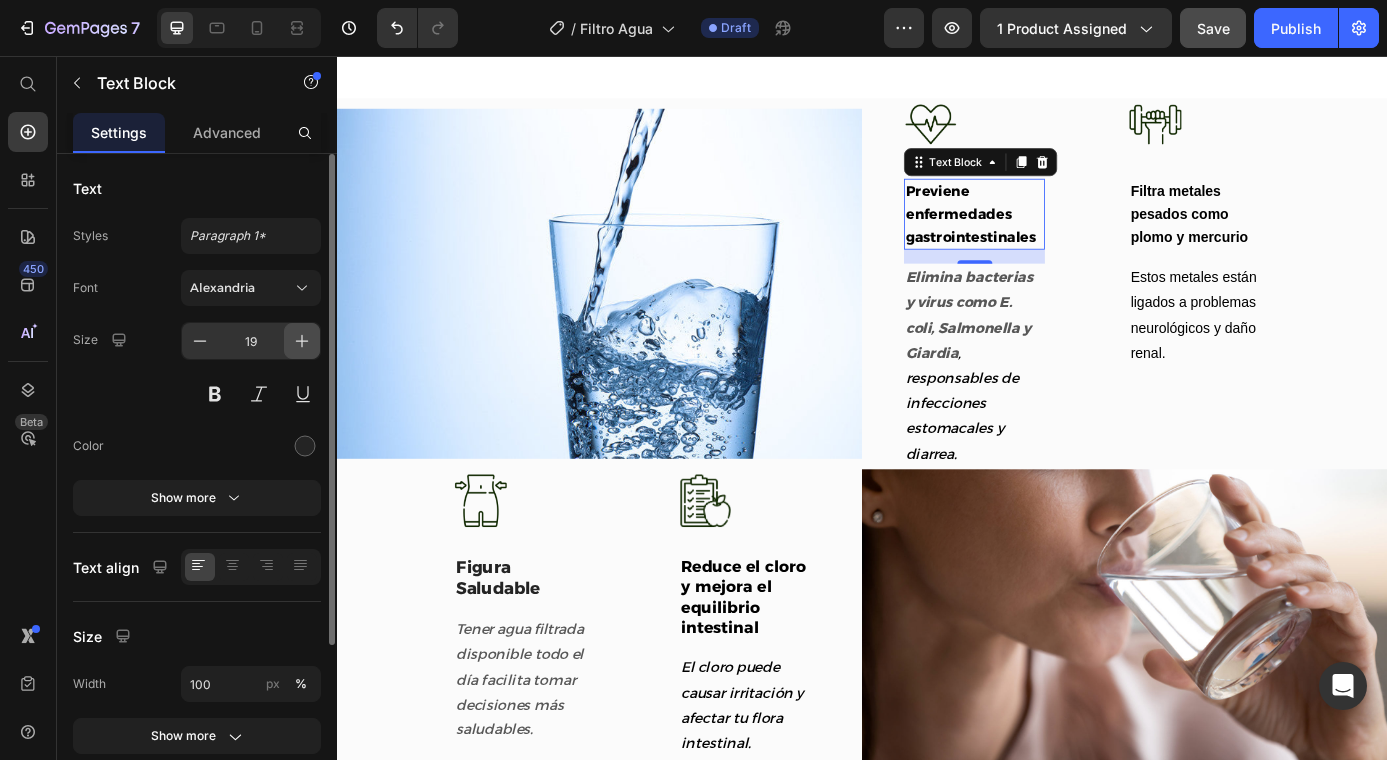 click at bounding box center [302, 341] 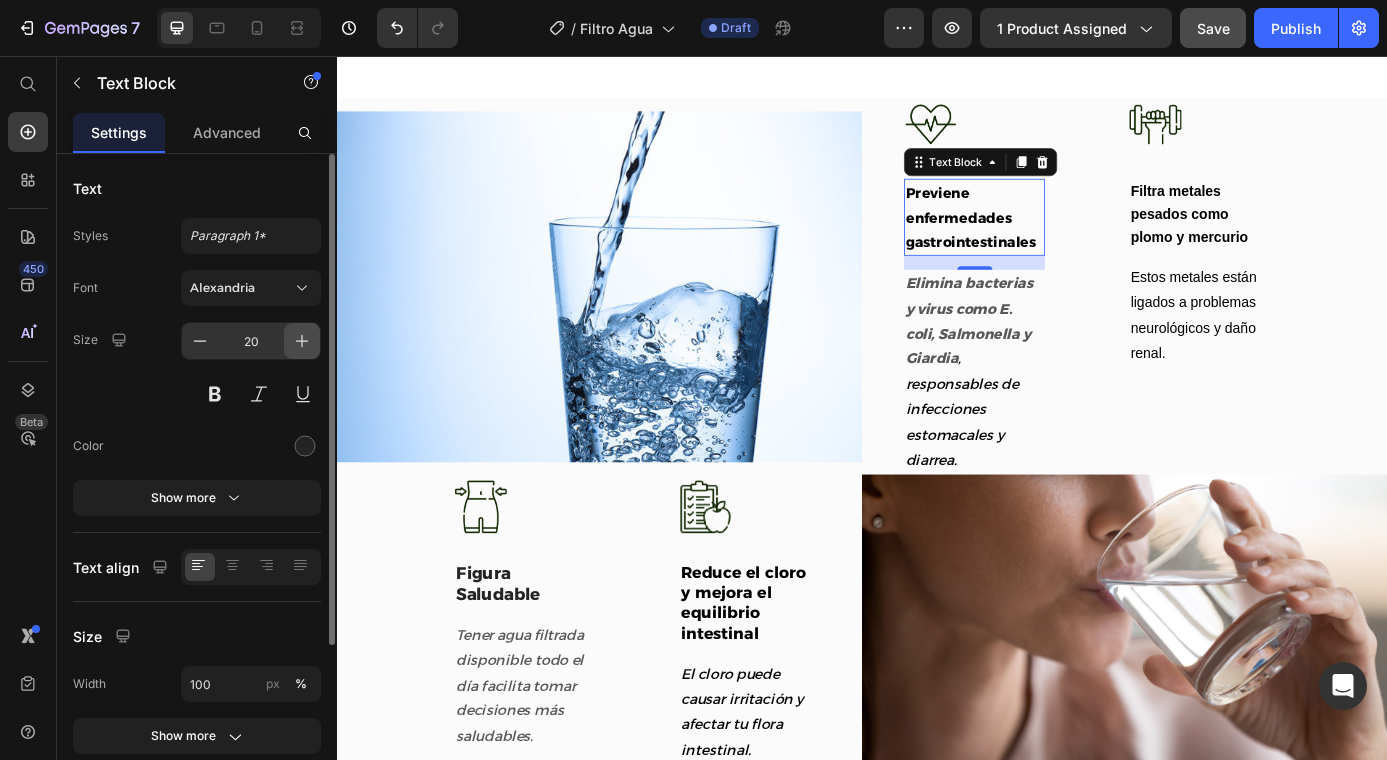 click at bounding box center (302, 341) 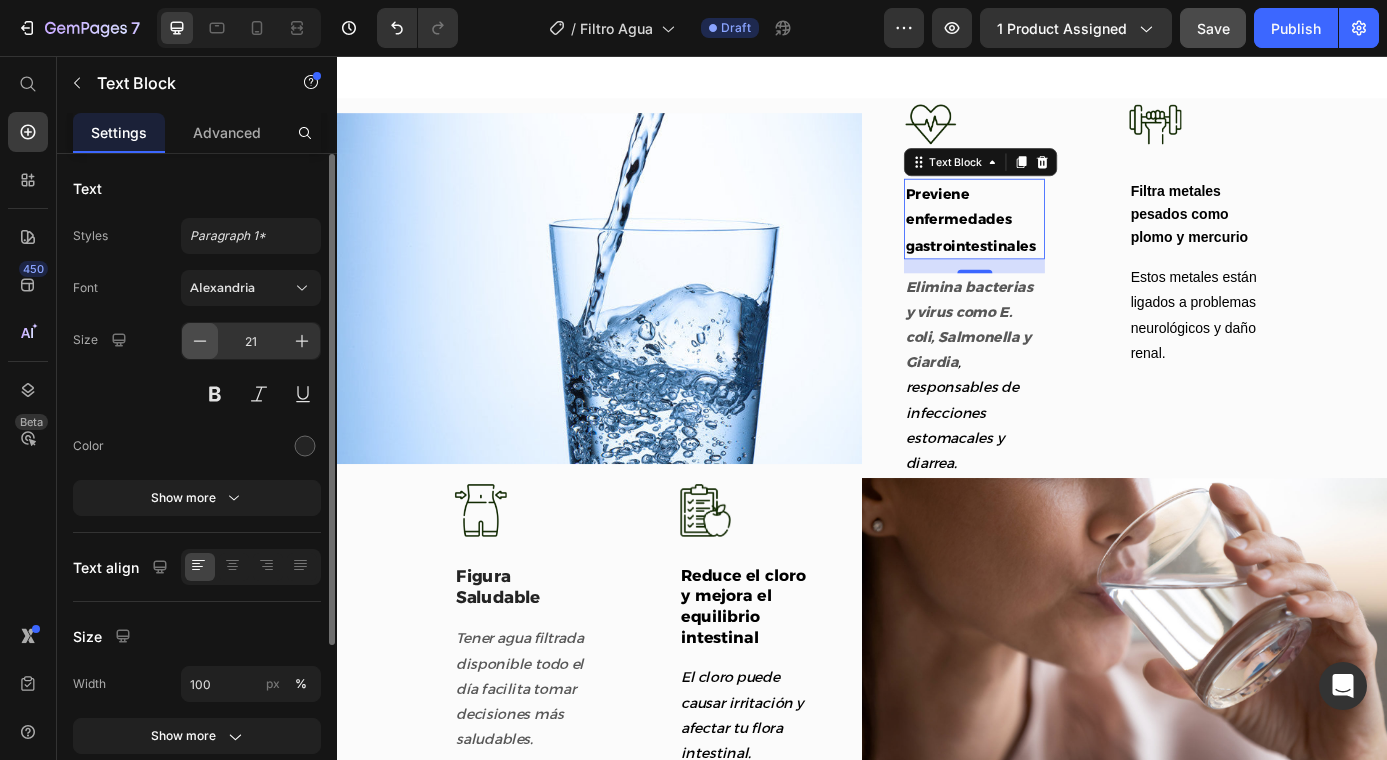 click 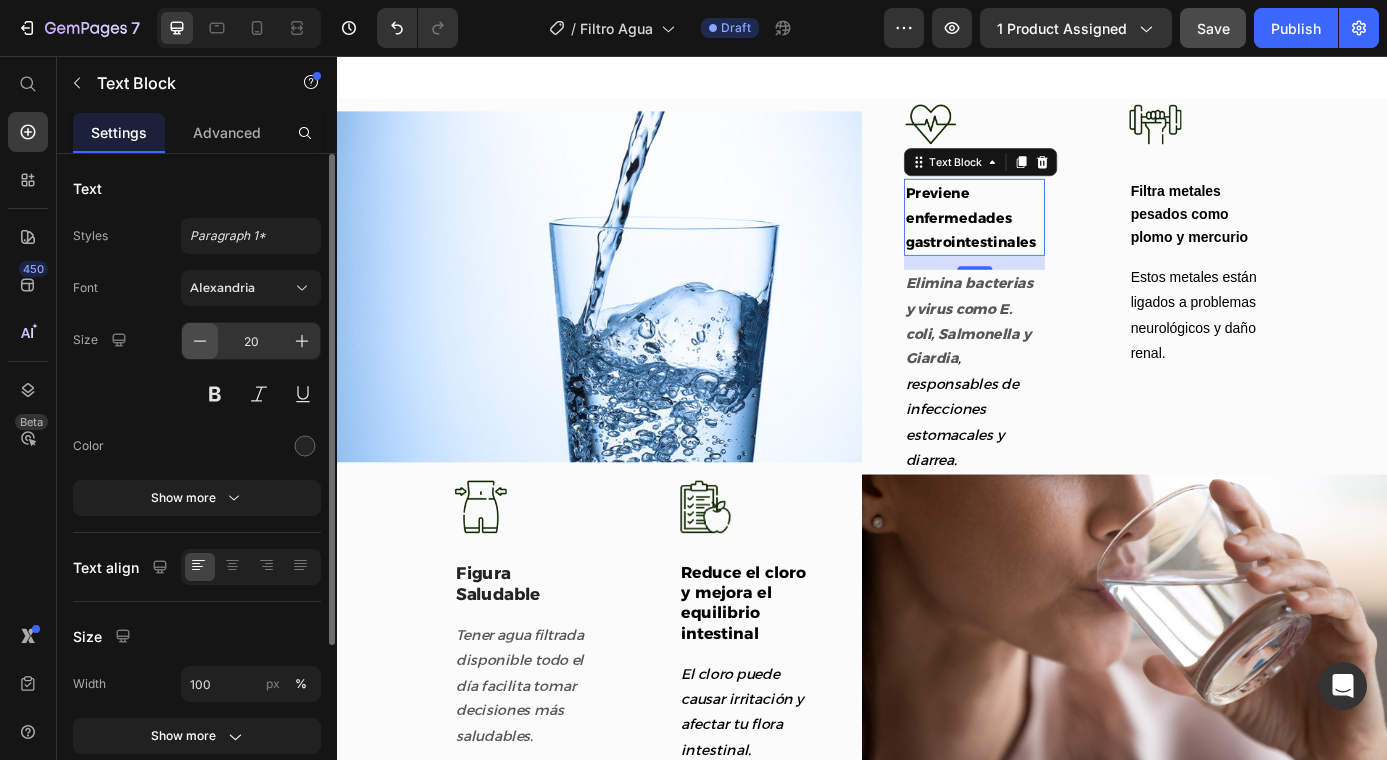 click 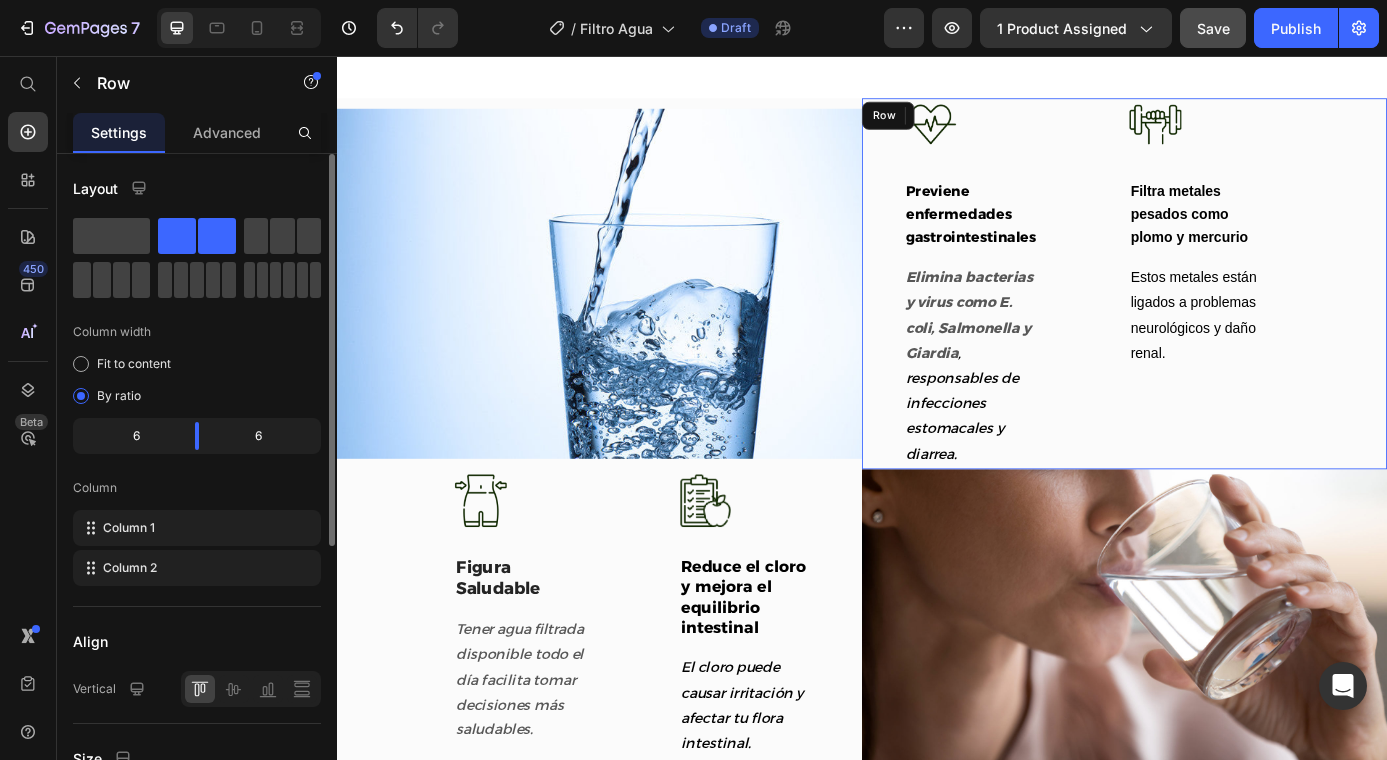 drag, startPoint x: 1210, startPoint y: 190, endPoint x: 1097, endPoint y: 242, distance: 124.39051 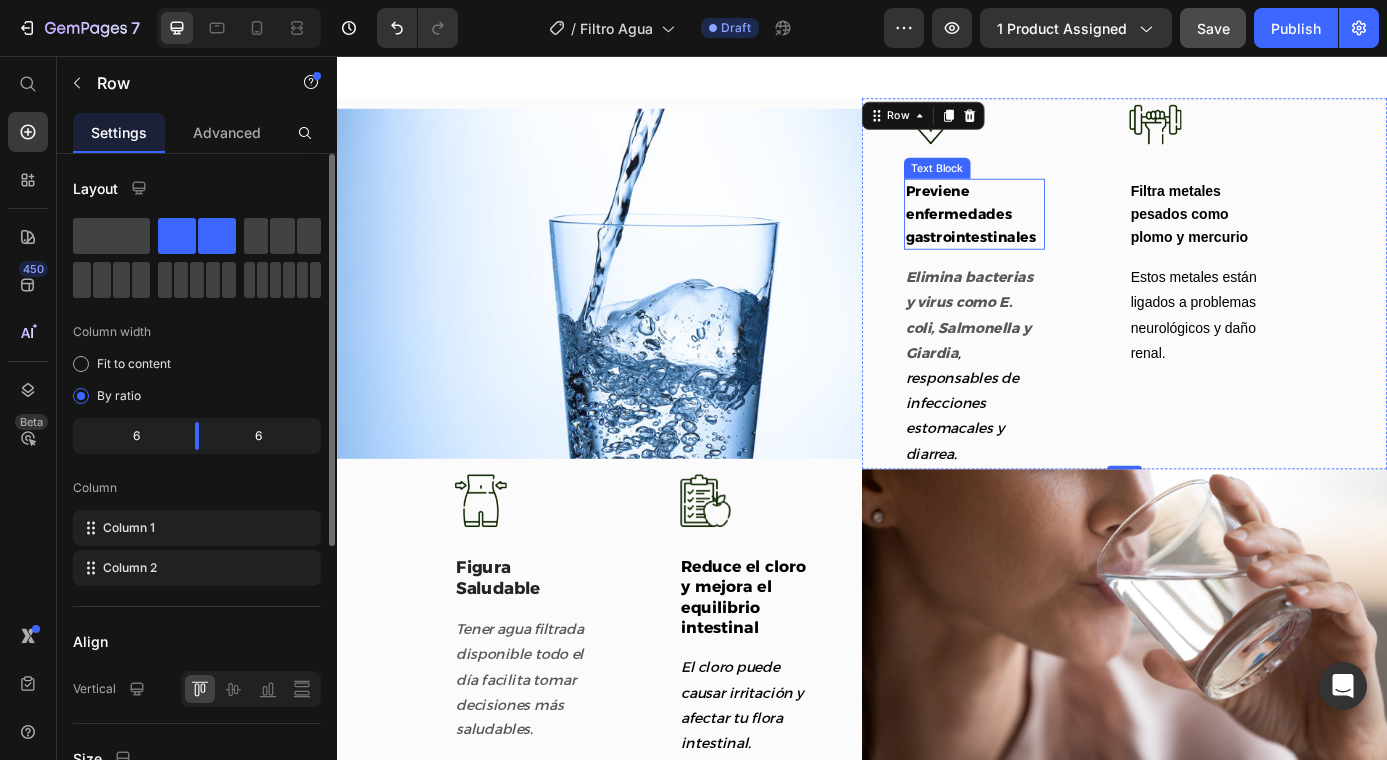 click on "Previene enfermedades gastrointestinales" at bounding box center [1065, 236] 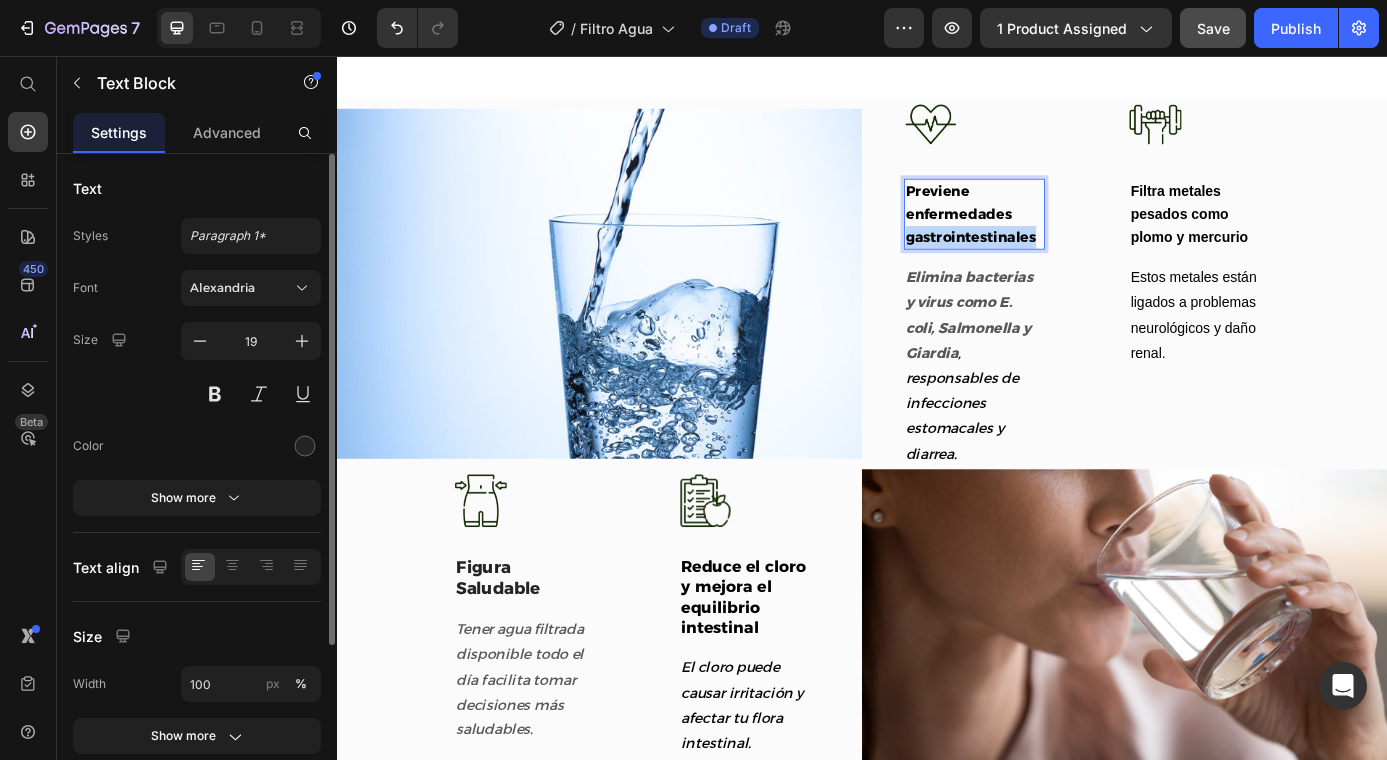 click on "Previene enfermedades gastrointestinales" at bounding box center (1061, 236) 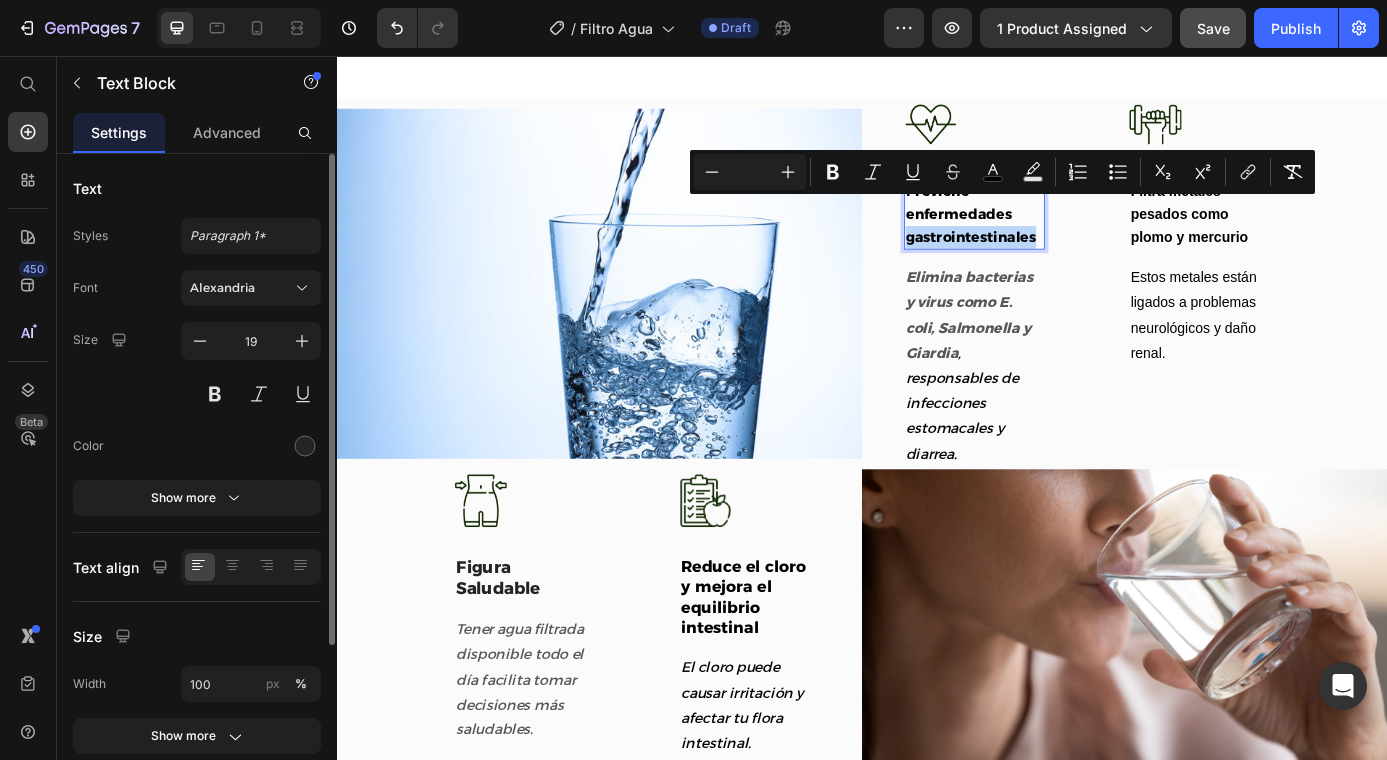 click on "Previene enfermedades gastrointestinales" at bounding box center (1061, 236) 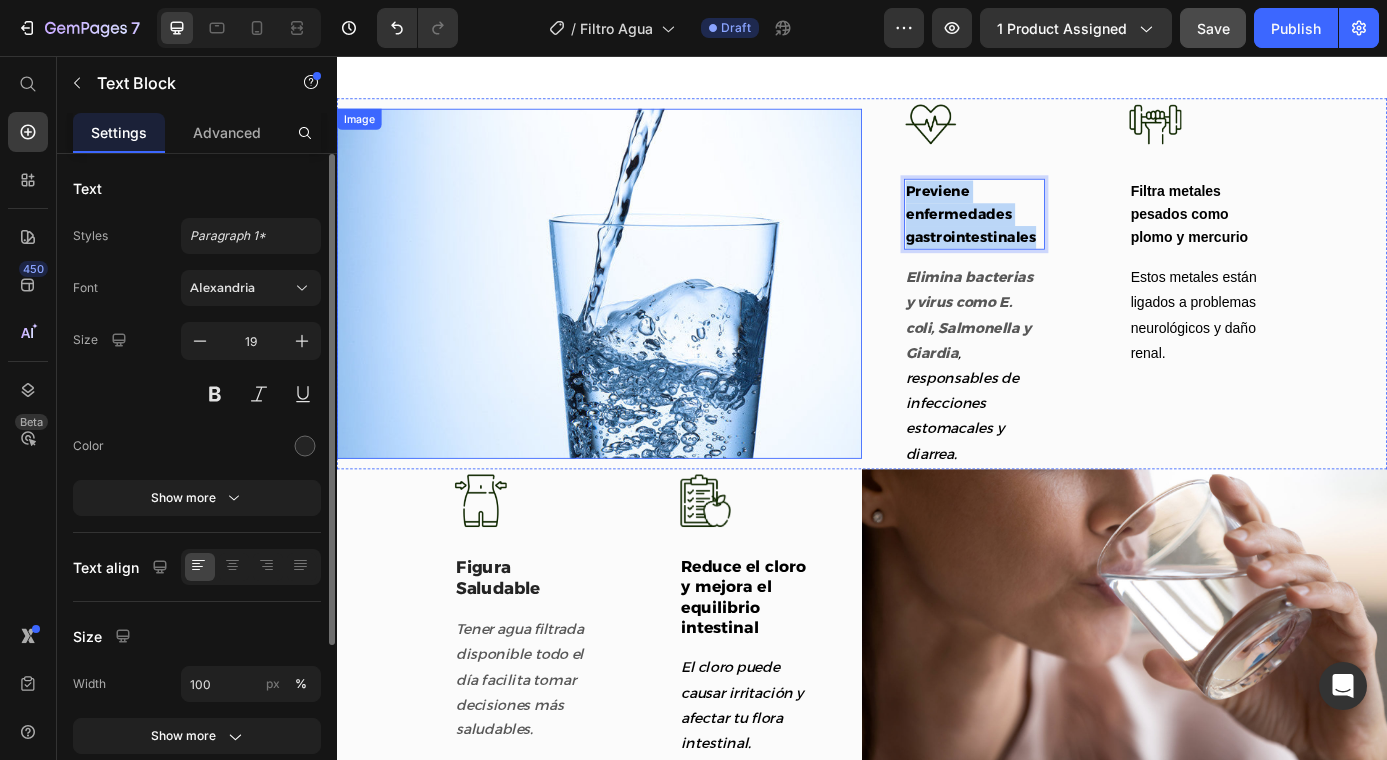 drag, startPoint x: 1128, startPoint y: 256, endPoint x: 904, endPoint y: 191, distance: 233.24022 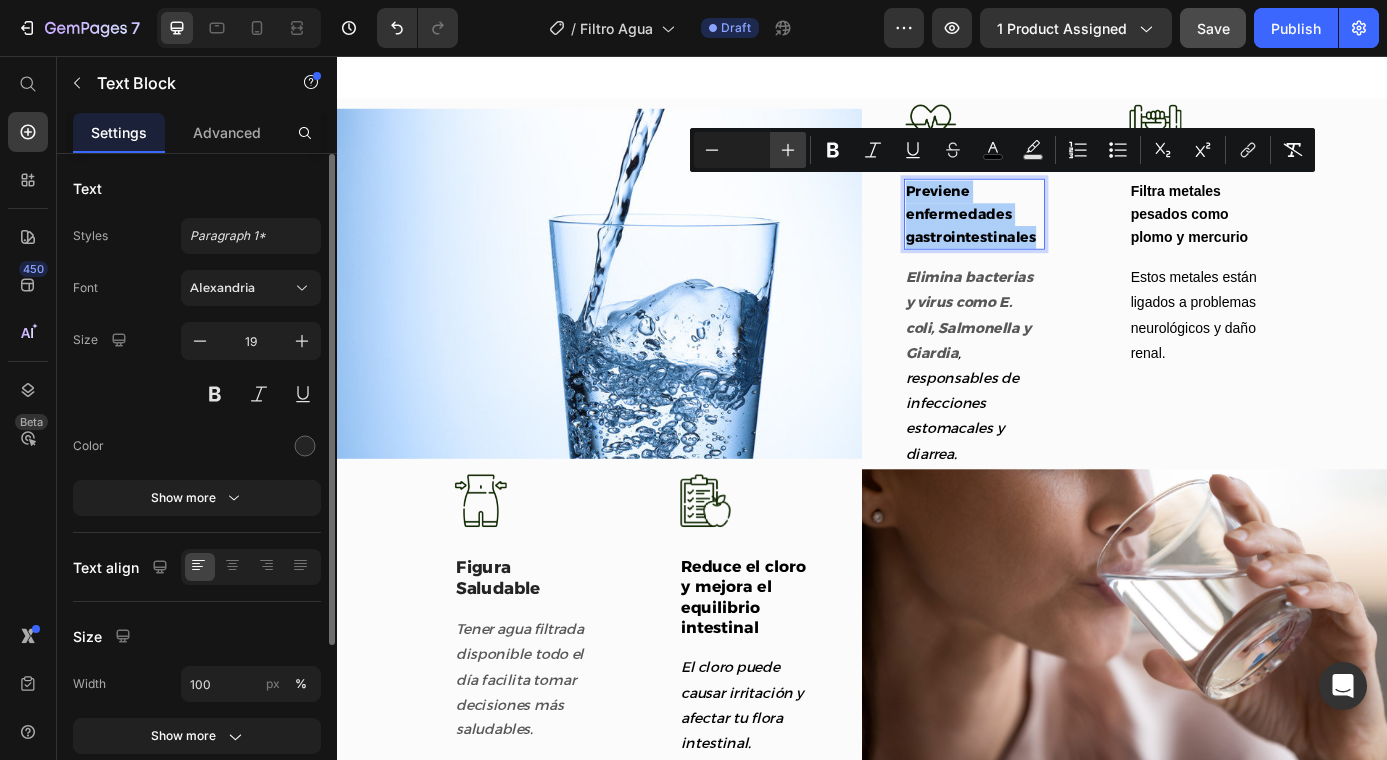 click 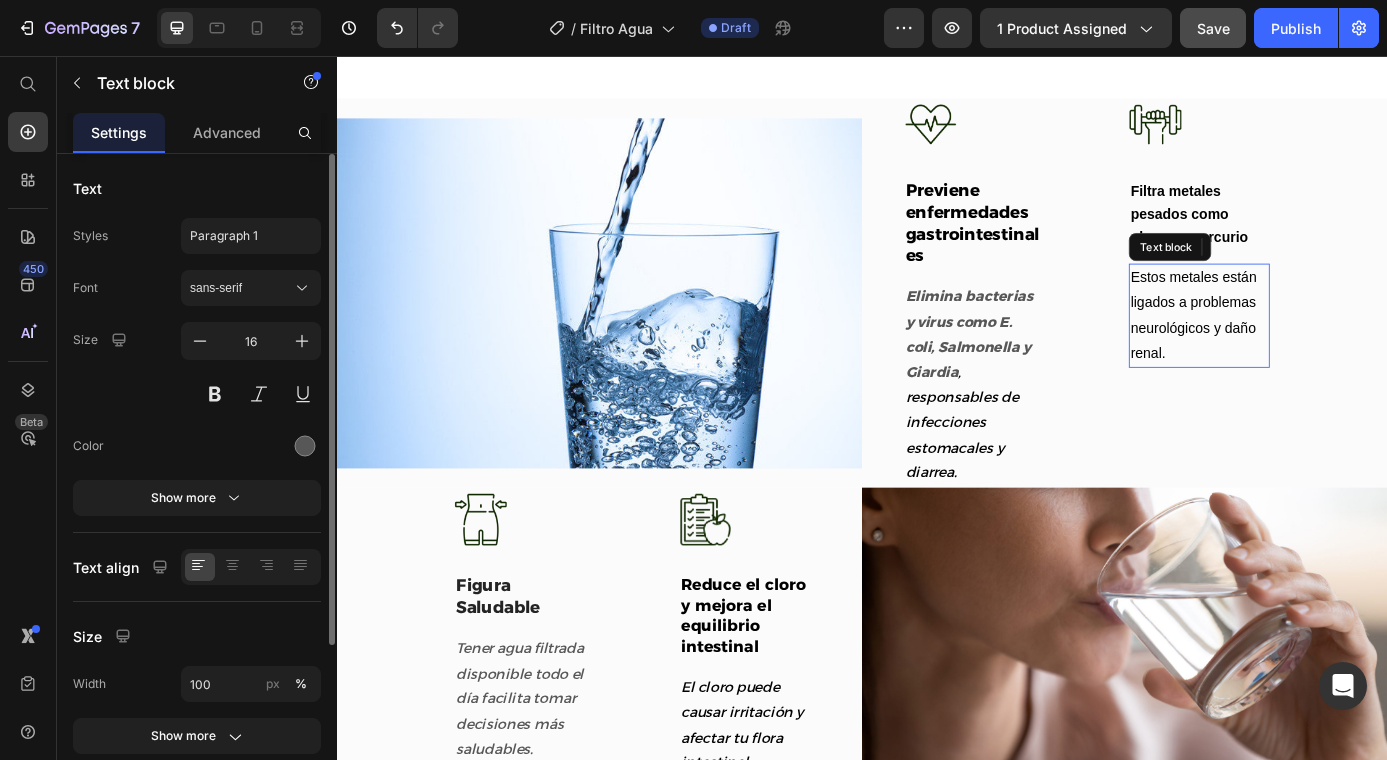 click on "Estos metales están ligados a problemas neurológicos y daño renal." at bounding box center [1322, 352] 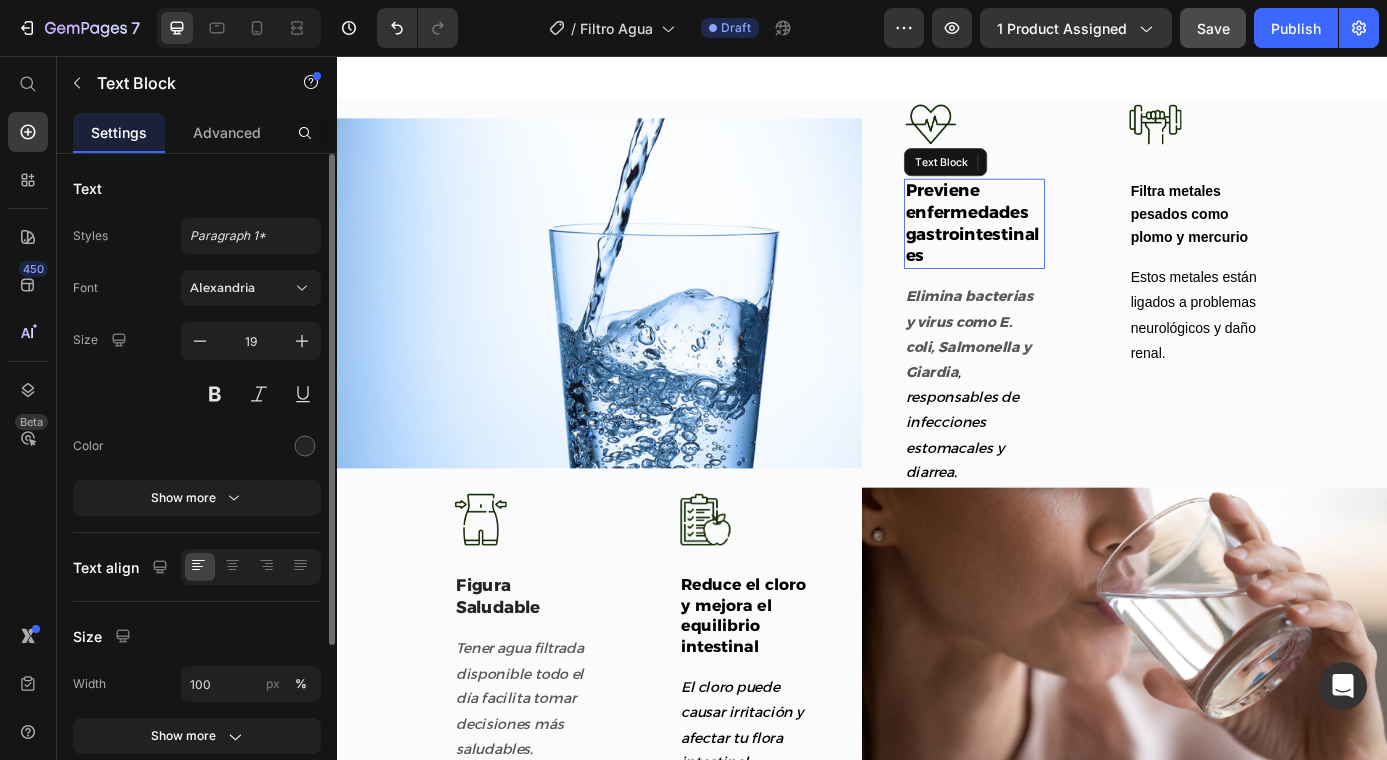 click on "Previene enfermedades gastrointestinales" at bounding box center (1065, 247) 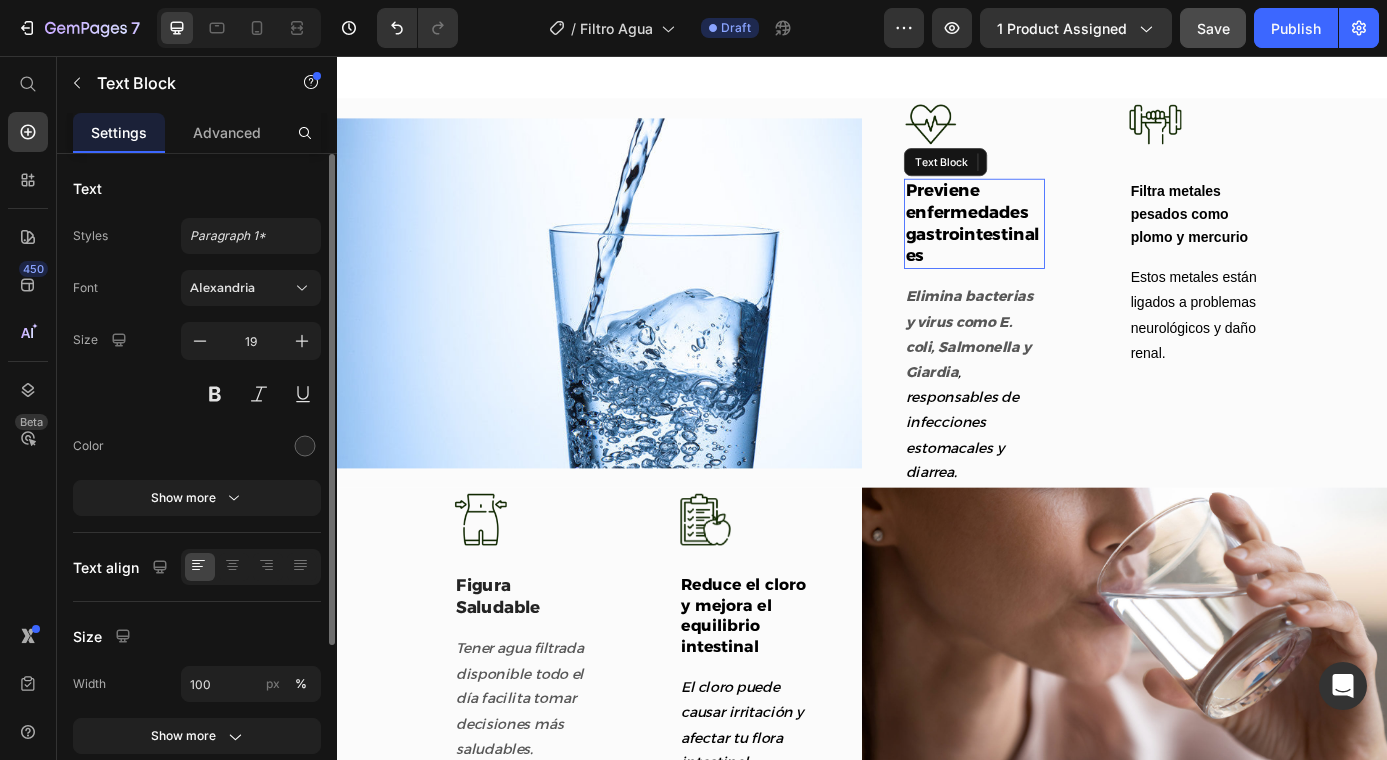 click on "Previene enfermedades gastrointestinales" at bounding box center [1065, 247] 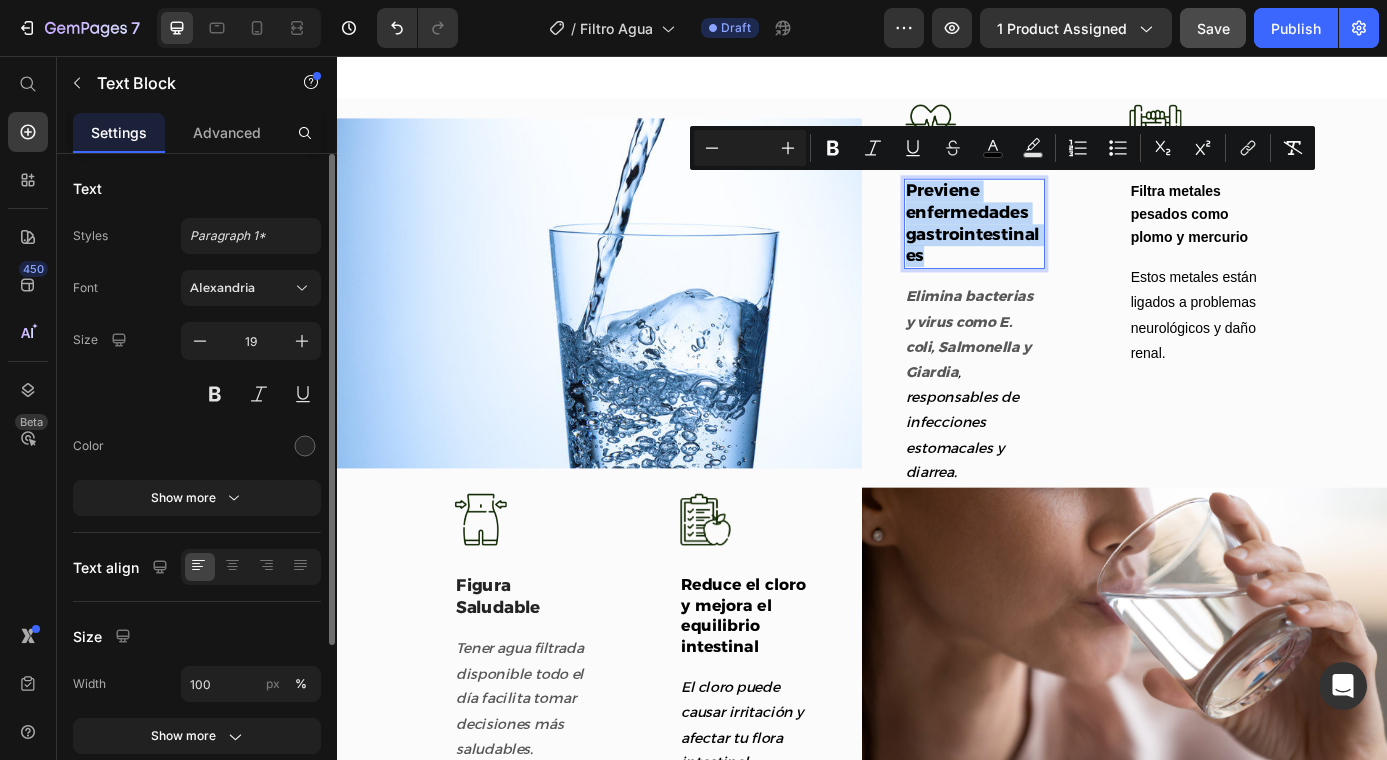 drag, startPoint x: 1065, startPoint y: 272, endPoint x: 978, endPoint y: 199, distance: 113.56936 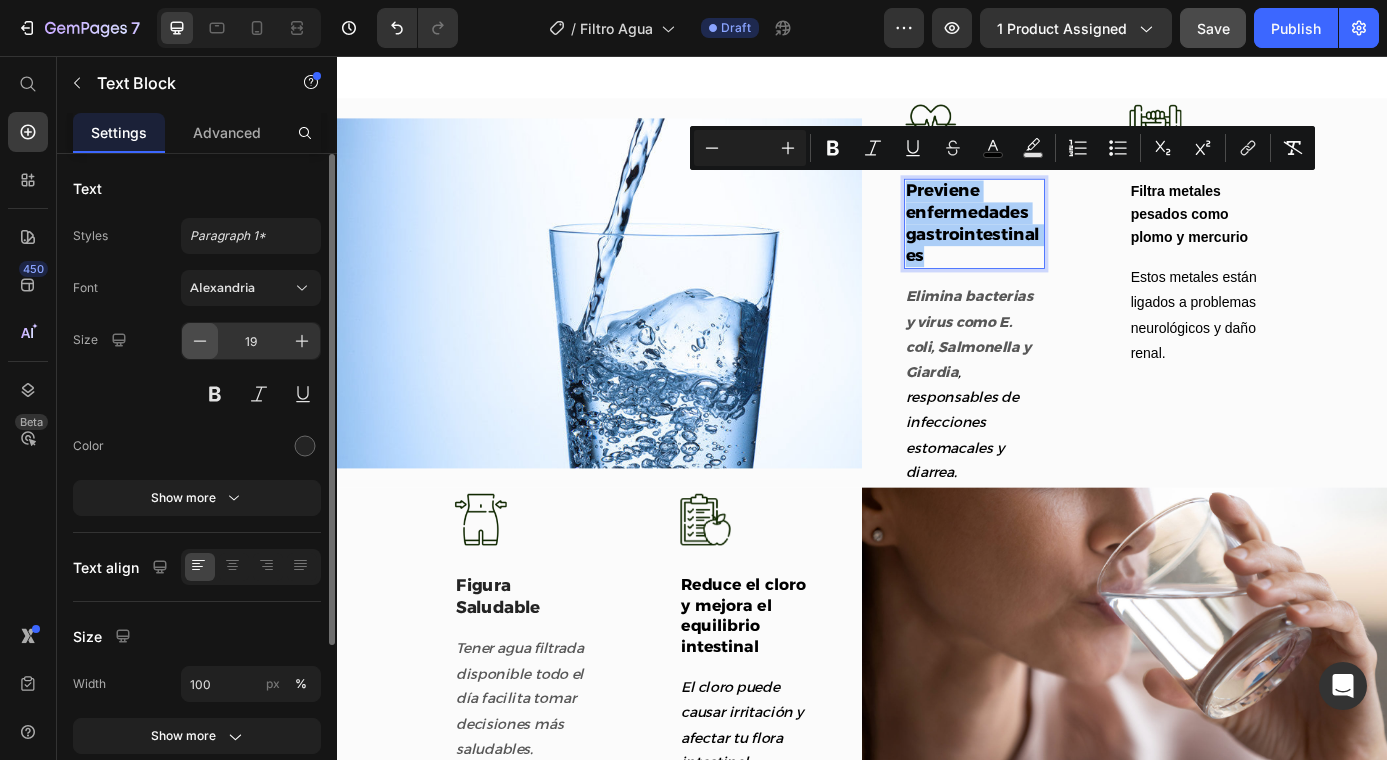 click 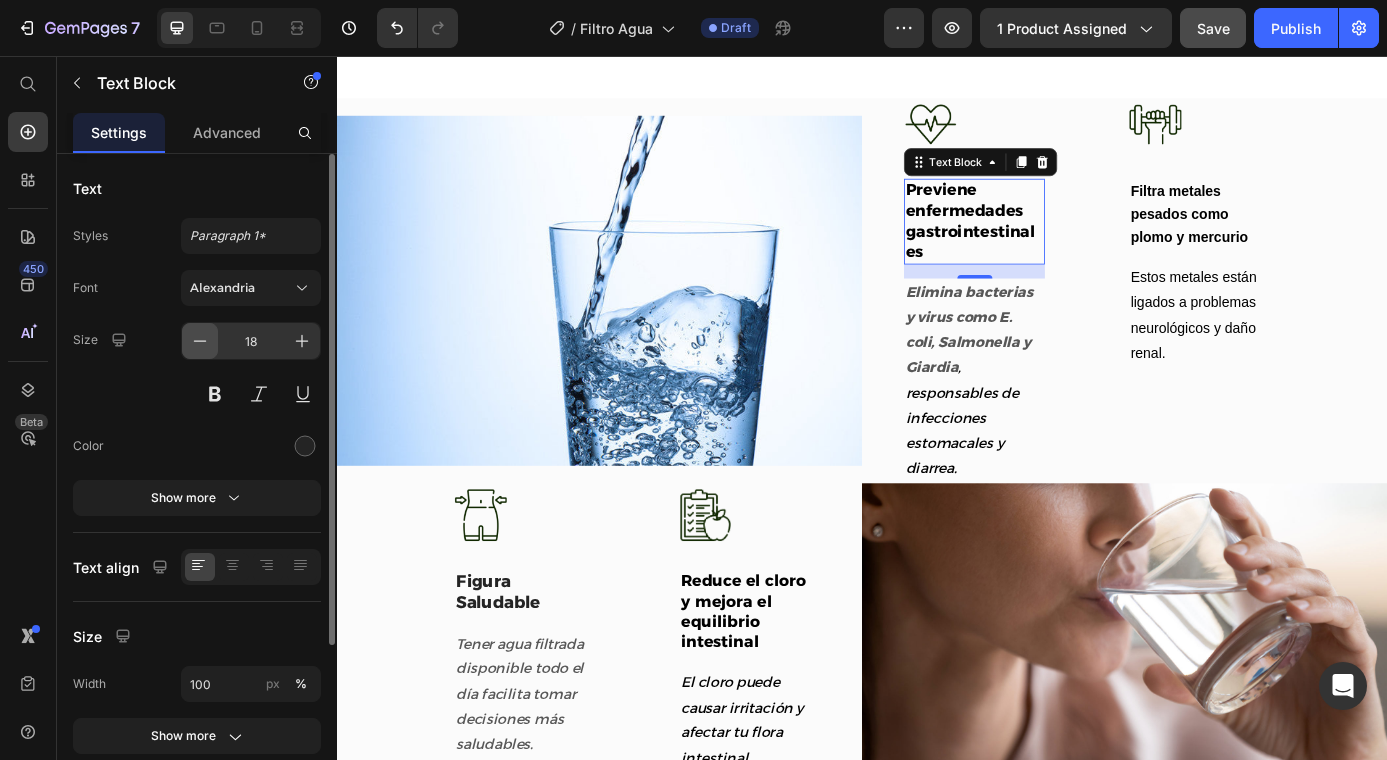 click 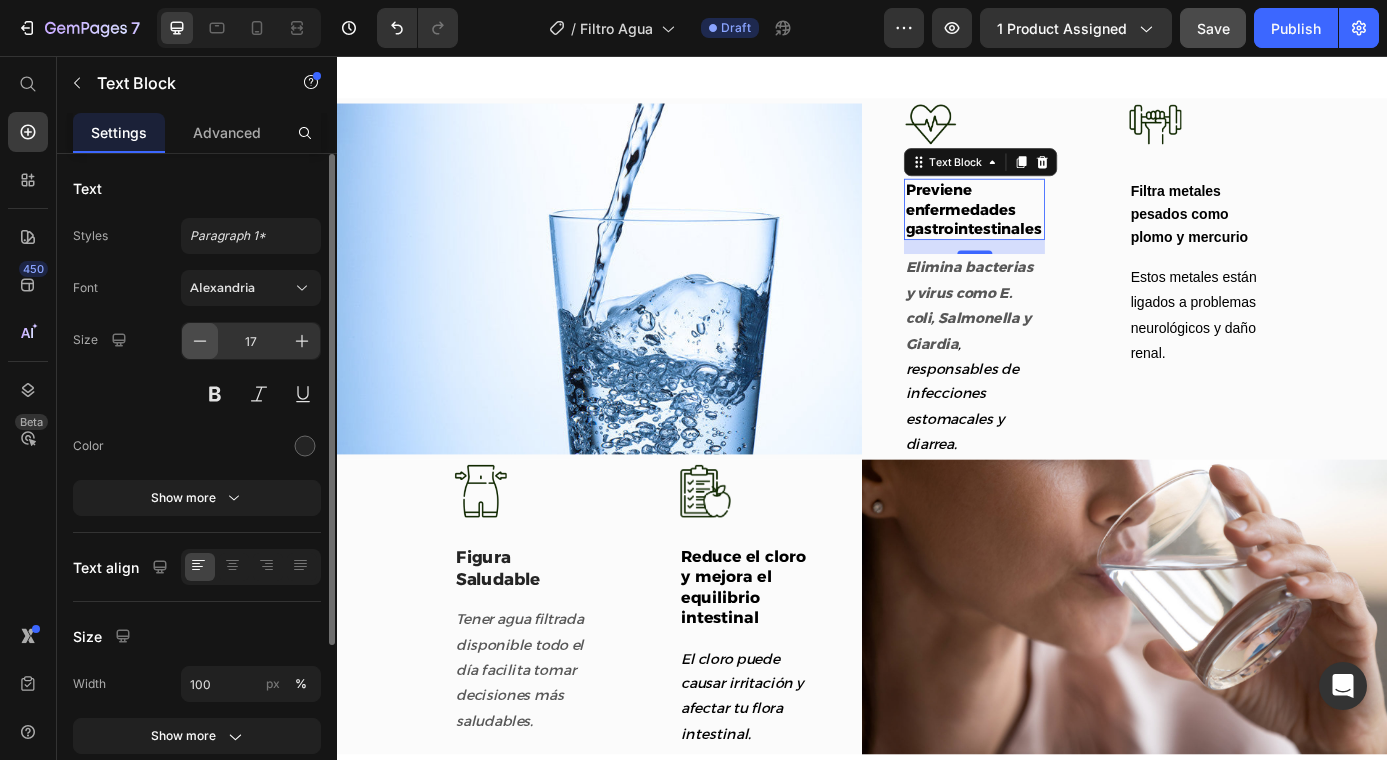 click 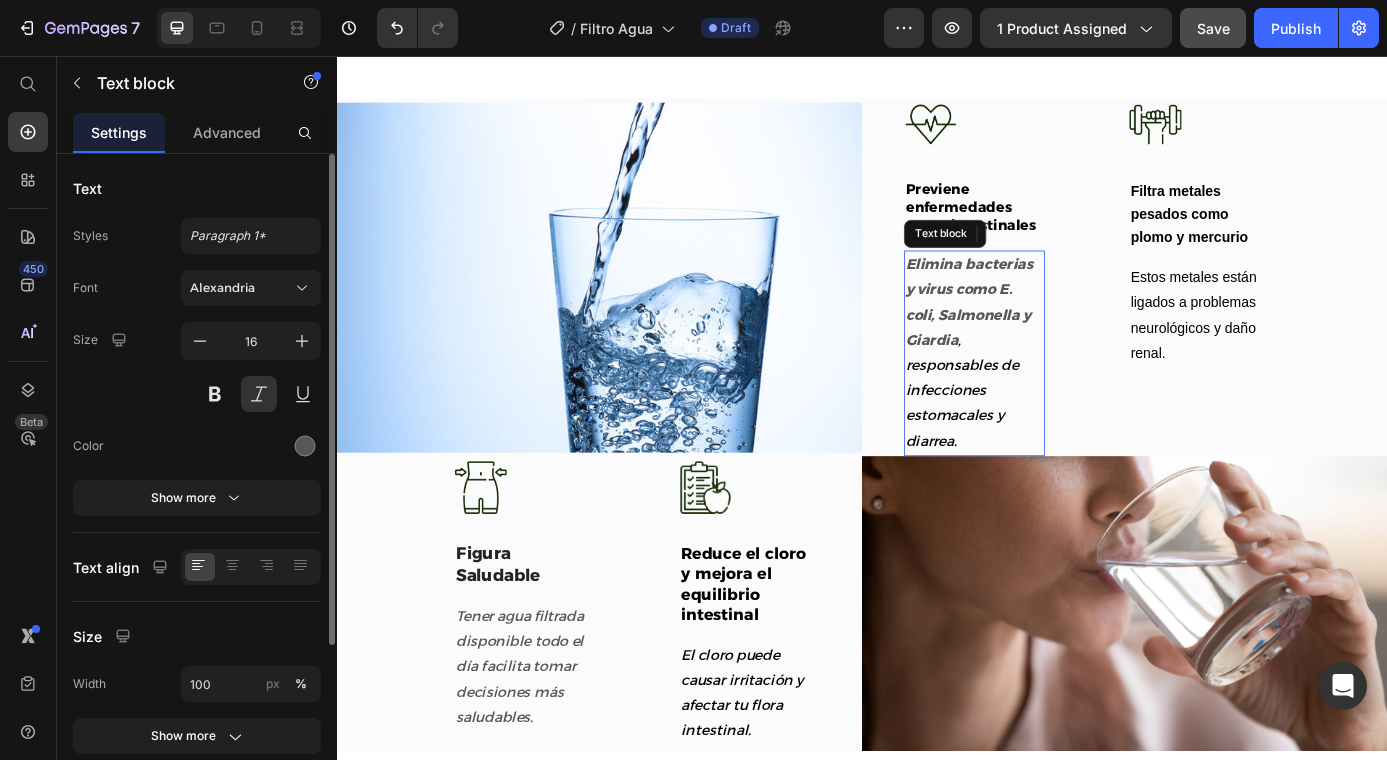 click on "Elimina bacterias y virus como E. coli, Salmonella y Giardia , responsables de infecciones estomacales y diarrea." at bounding box center (1065, 395) 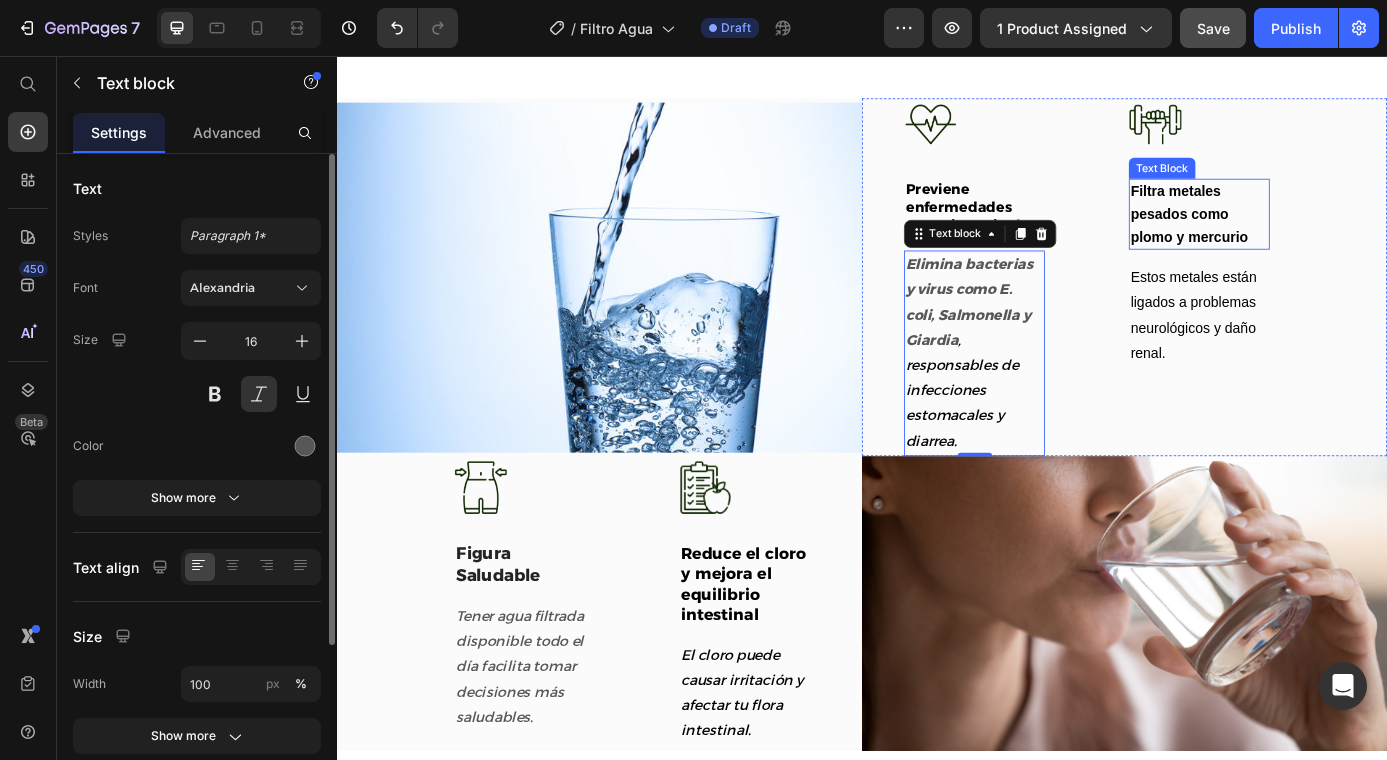 click on "Filtra metales pesados como plomo y mercurio" at bounding box center (1322, 236) 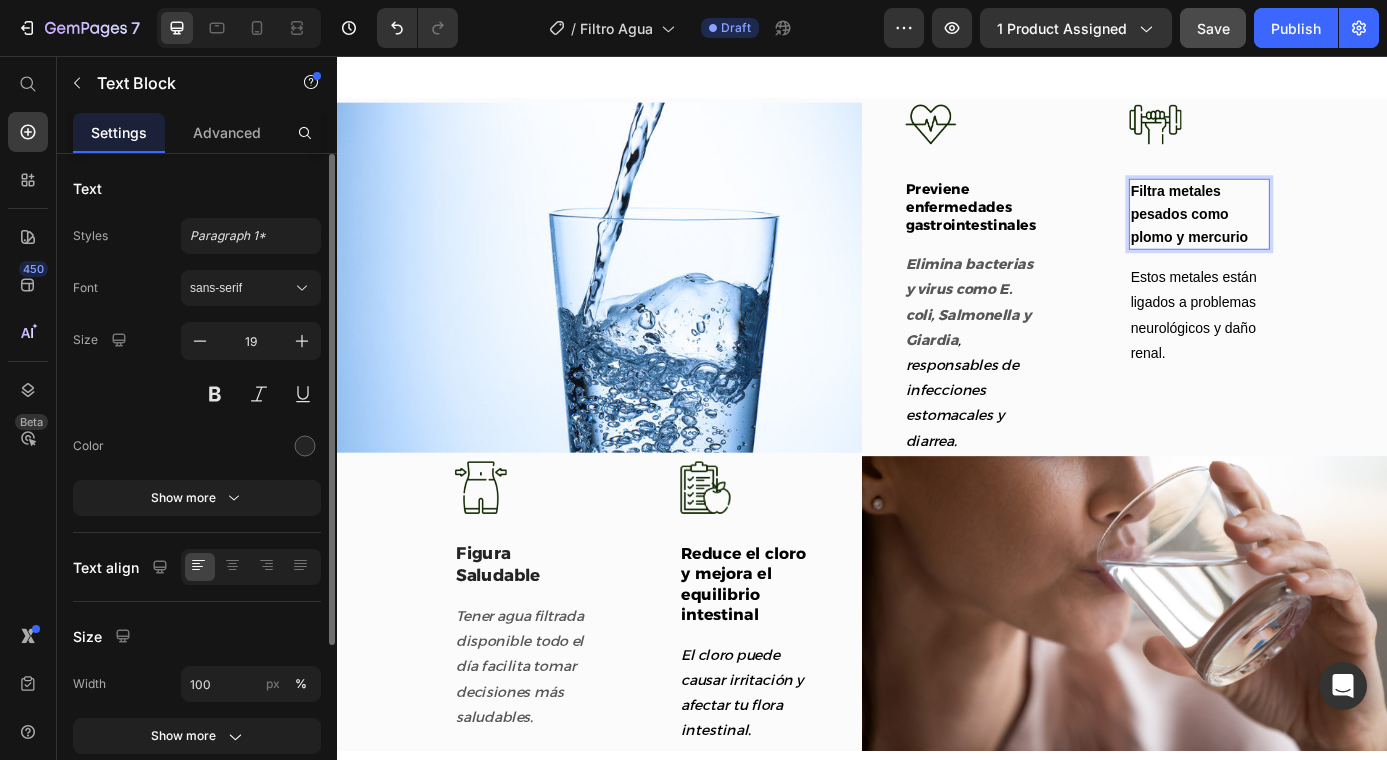 click on "Filtra metales pesados como plomo y mercurio" at bounding box center [1322, 236] 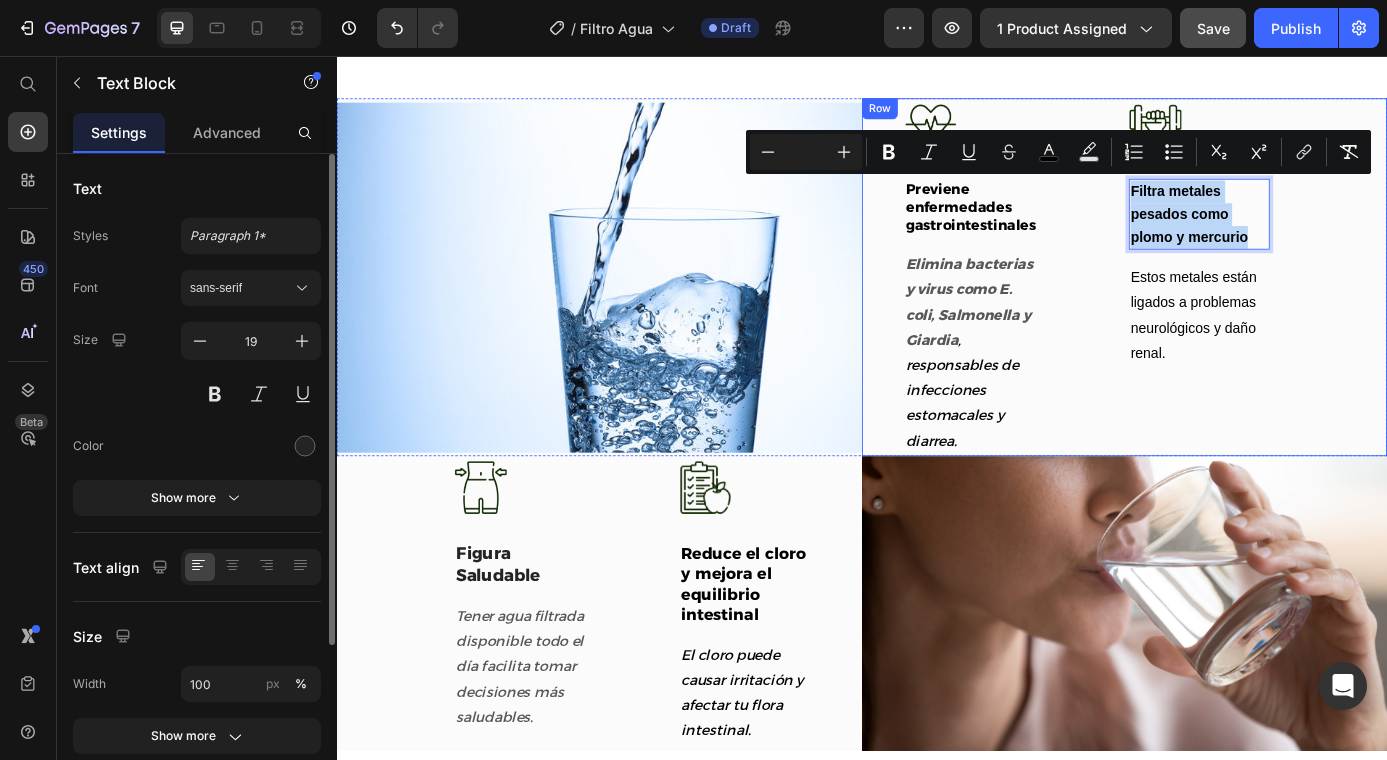 drag, startPoint x: 1375, startPoint y: 257, endPoint x: 1209, endPoint y: 194, distance: 177.55281 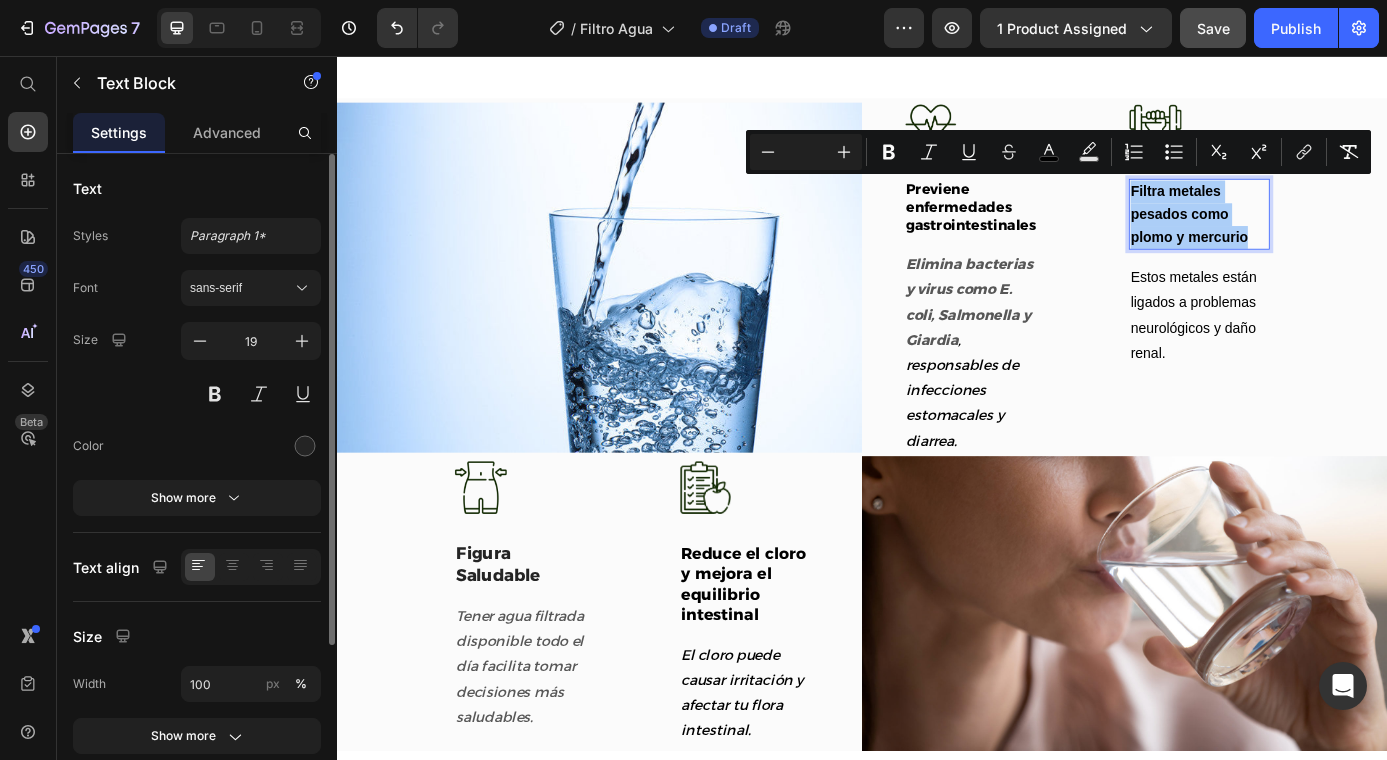 click on "Font sans-serif Size 19 Color Show more" at bounding box center [197, 393] 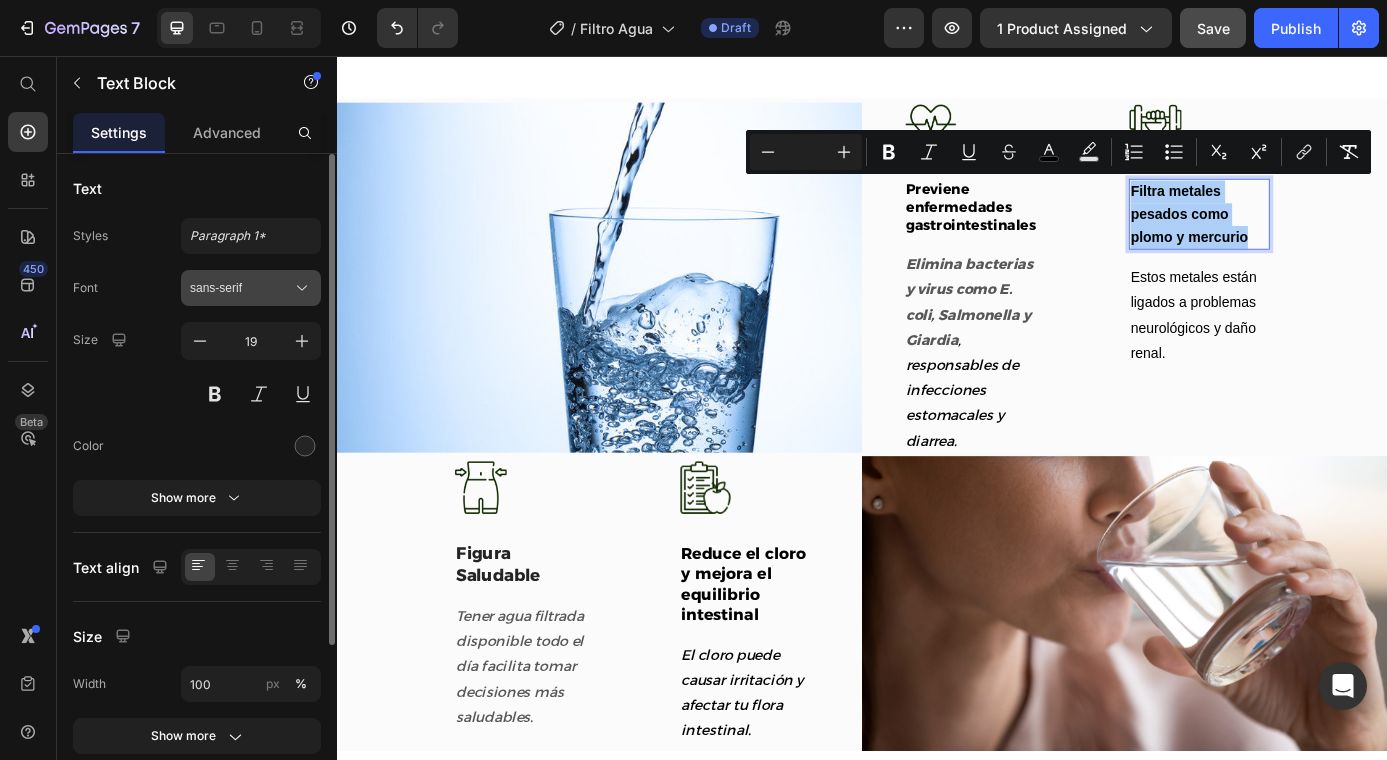 click on "sans-serif" at bounding box center (241, 288) 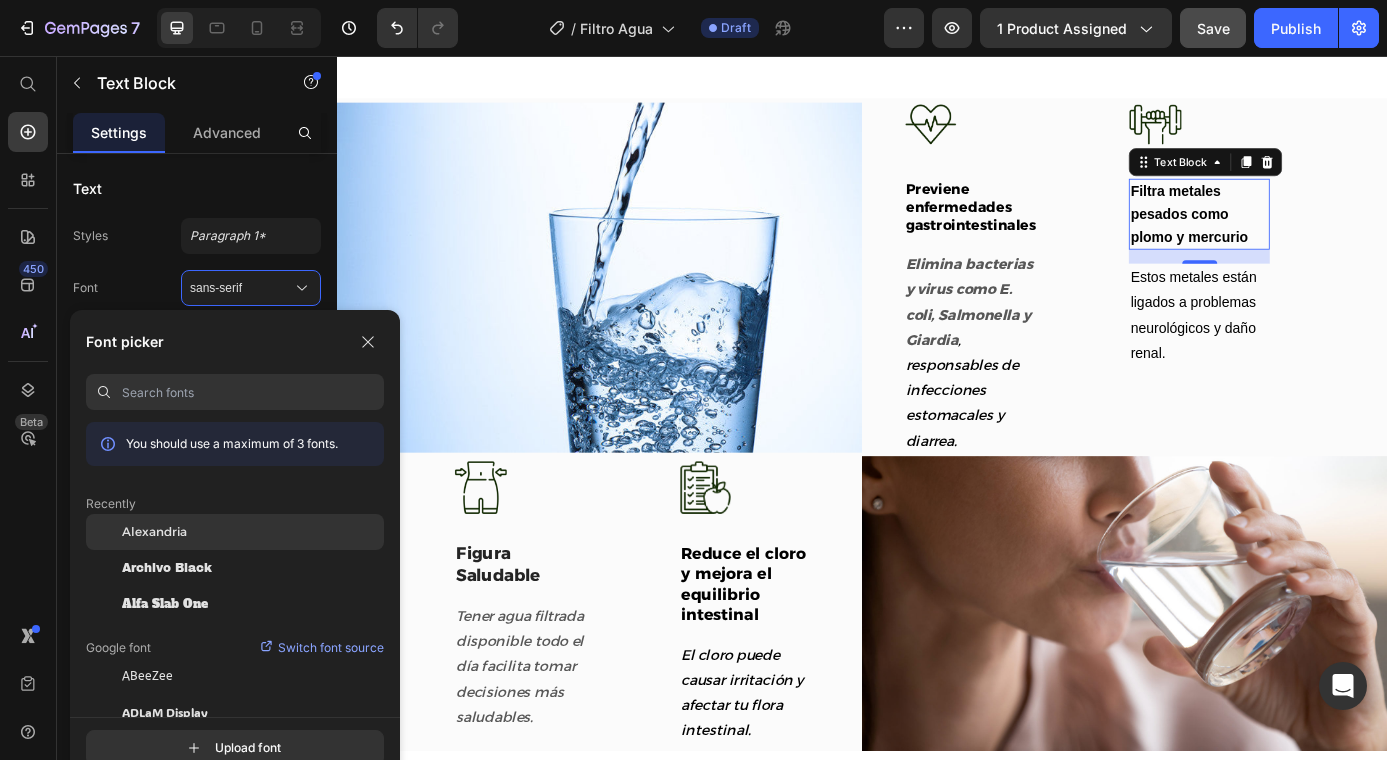 click on "Alexandria" 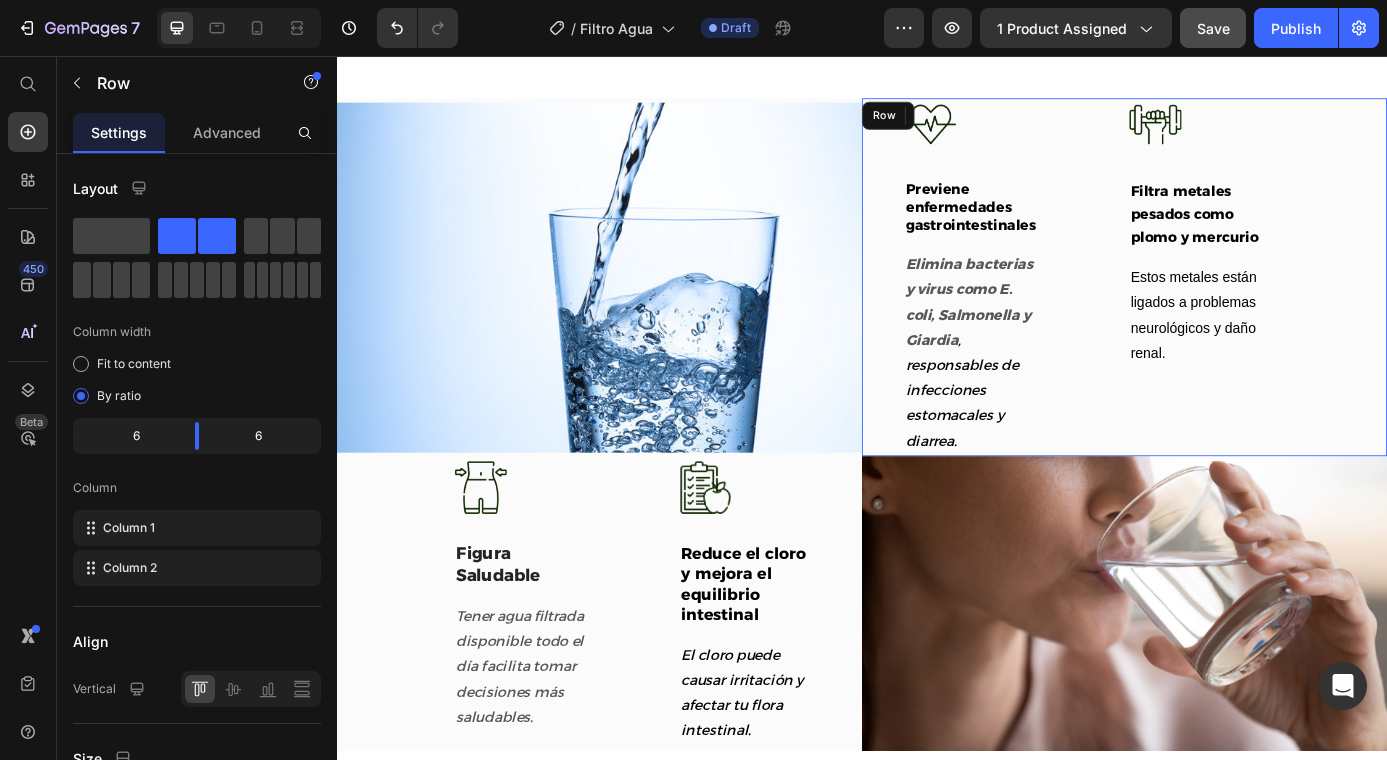 drag, startPoint x: 1214, startPoint y: 360, endPoint x: 1278, endPoint y: 363, distance: 64.070274 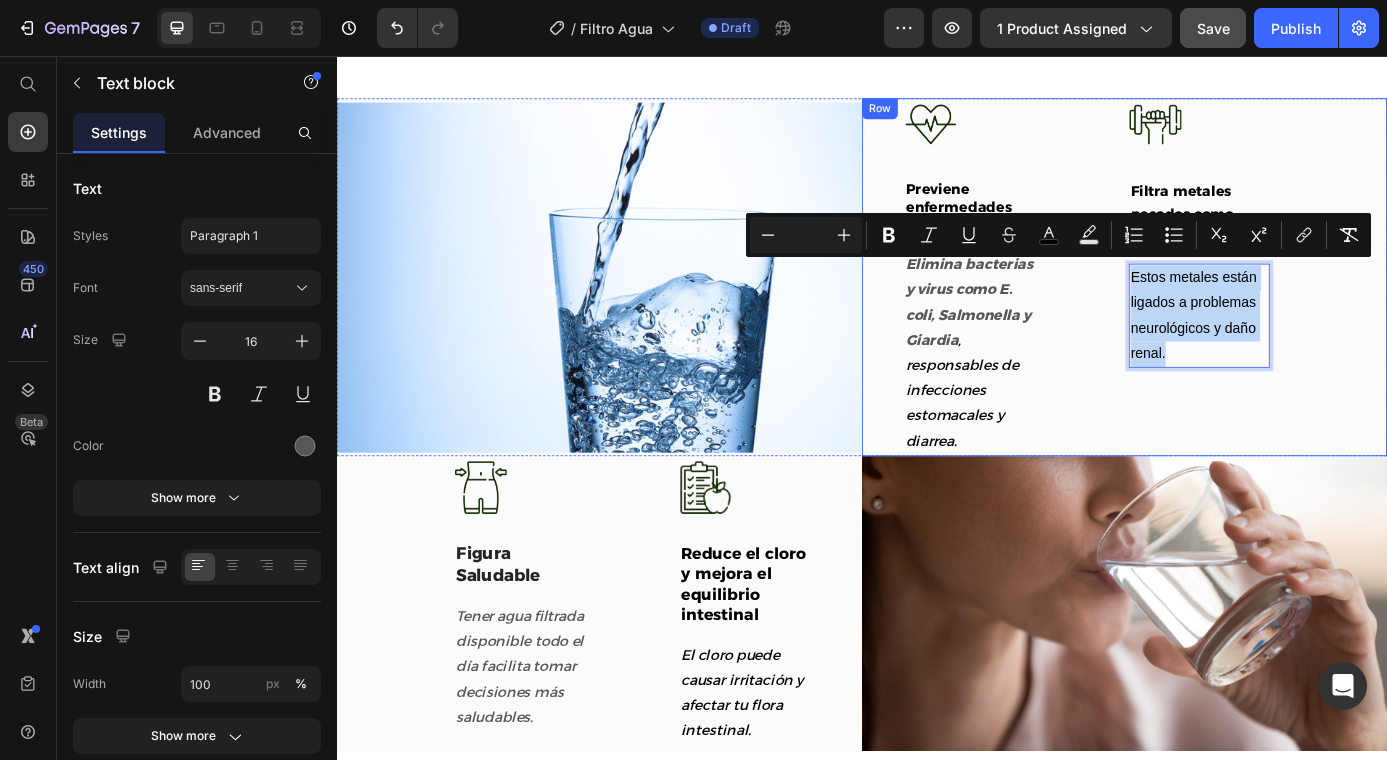 drag, startPoint x: 1314, startPoint y: 385, endPoint x: 1166, endPoint y: 286, distance: 178.05898 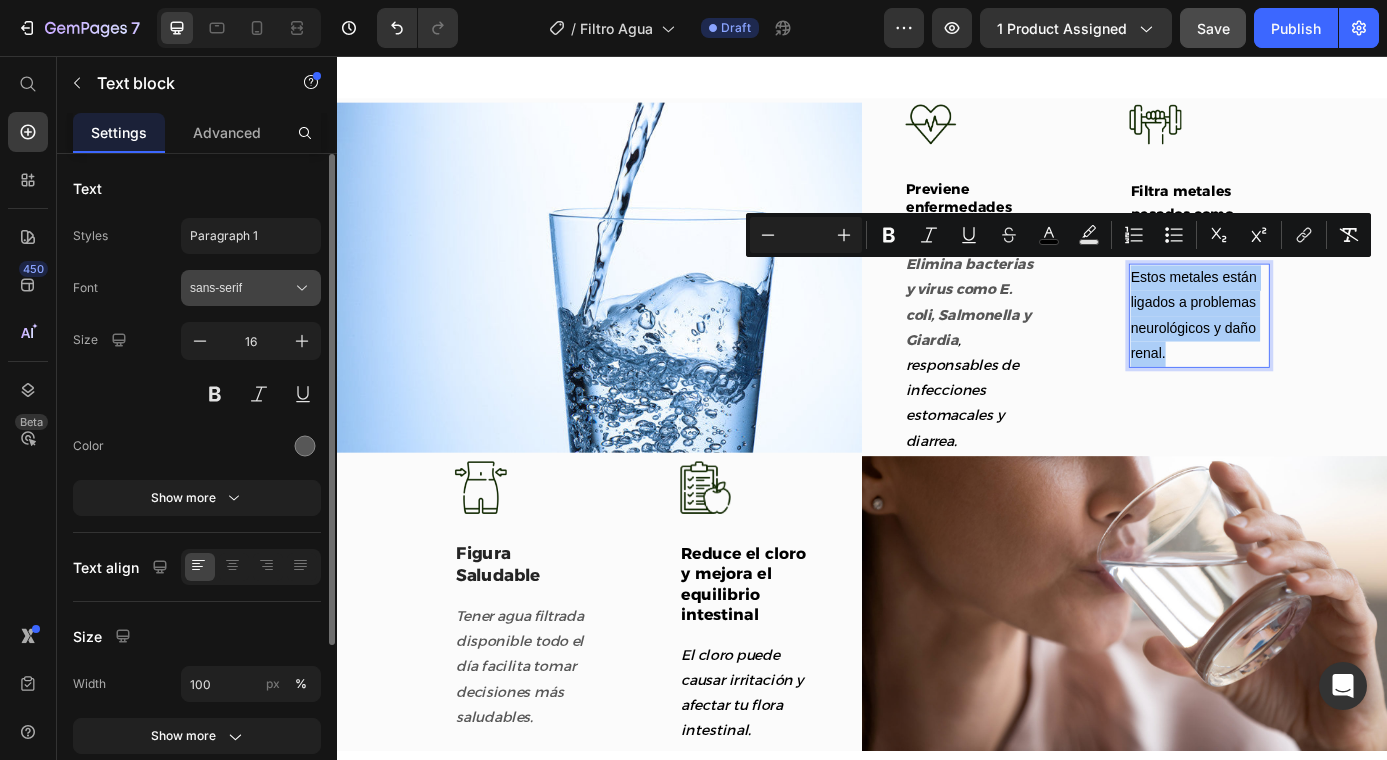 click on "sans-serif" at bounding box center [251, 288] 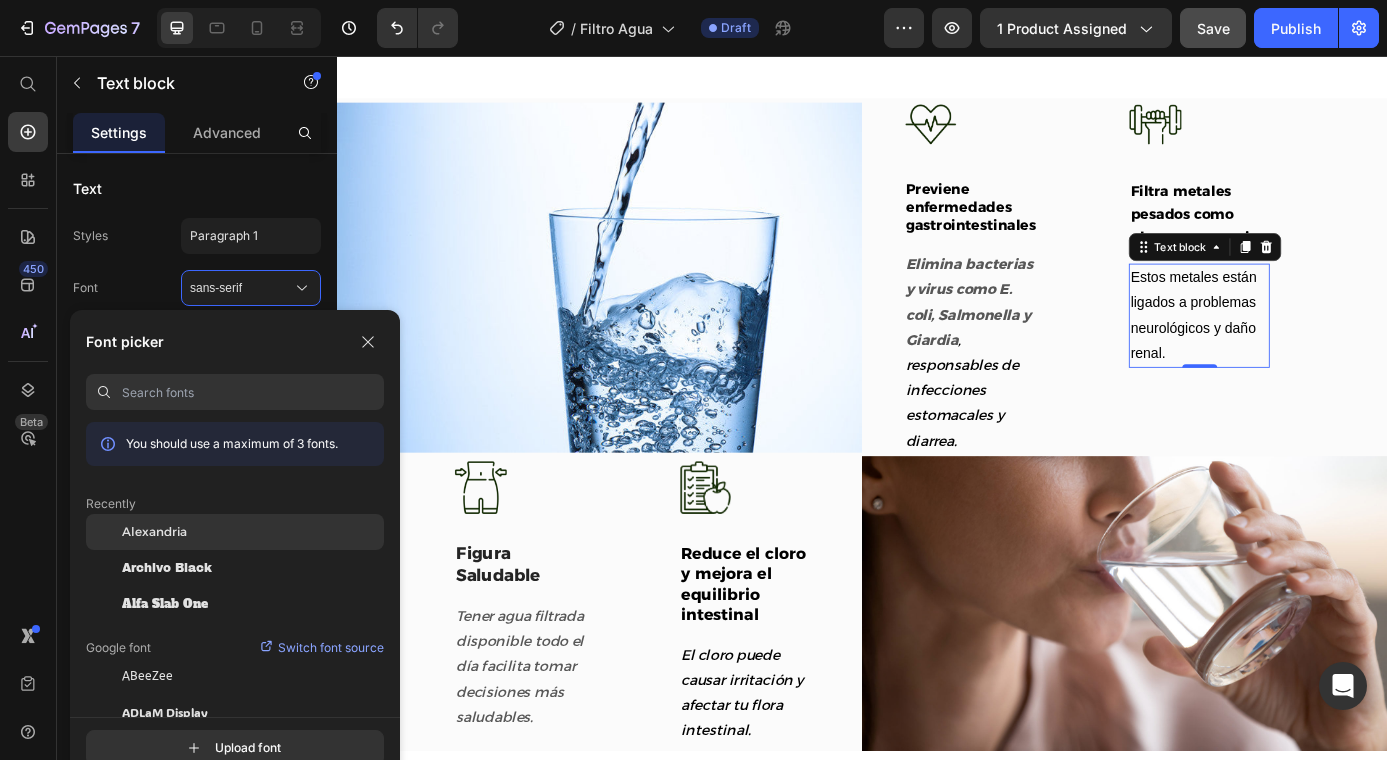 click on "Alexandria" at bounding box center [154, 532] 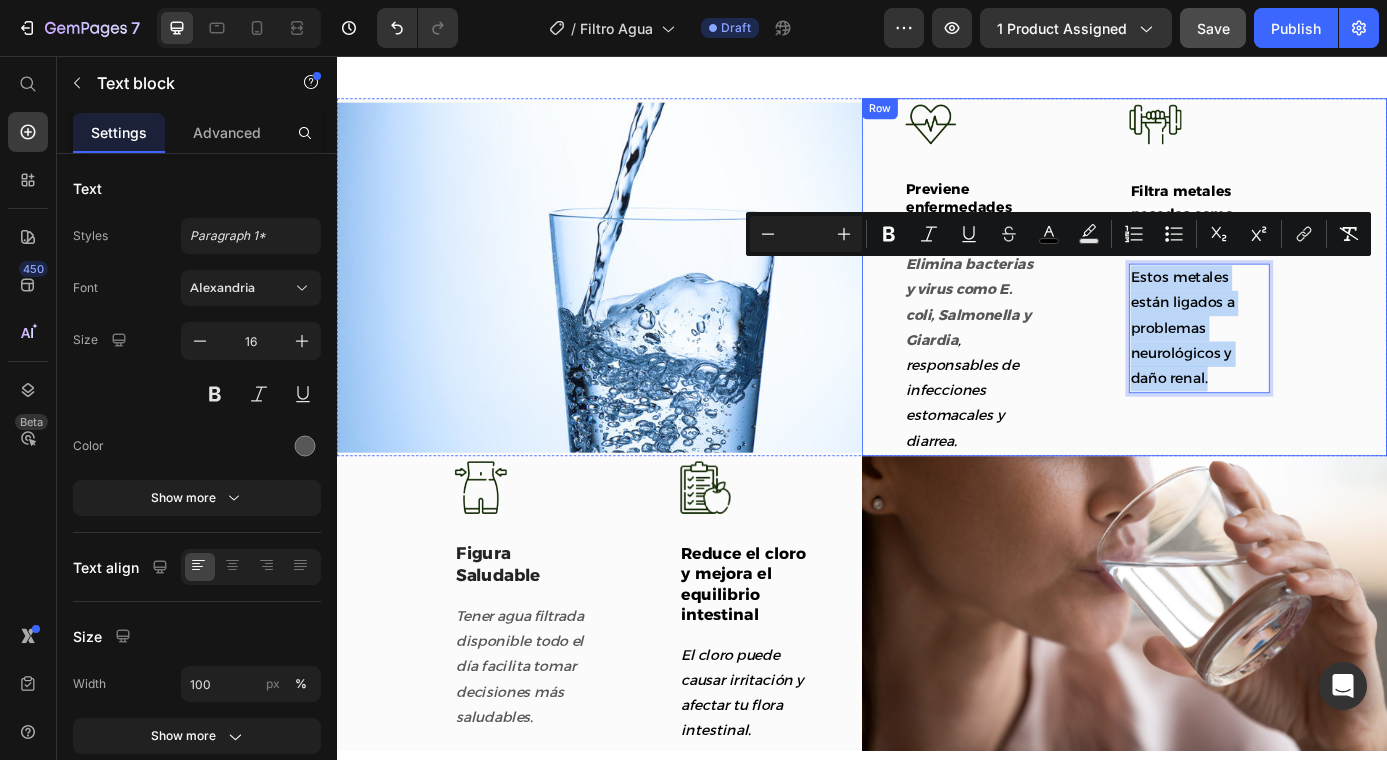drag, startPoint x: 1352, startPoint y: 411, endPoint x: 1216, endPoint y: 287, distance: 184.04347 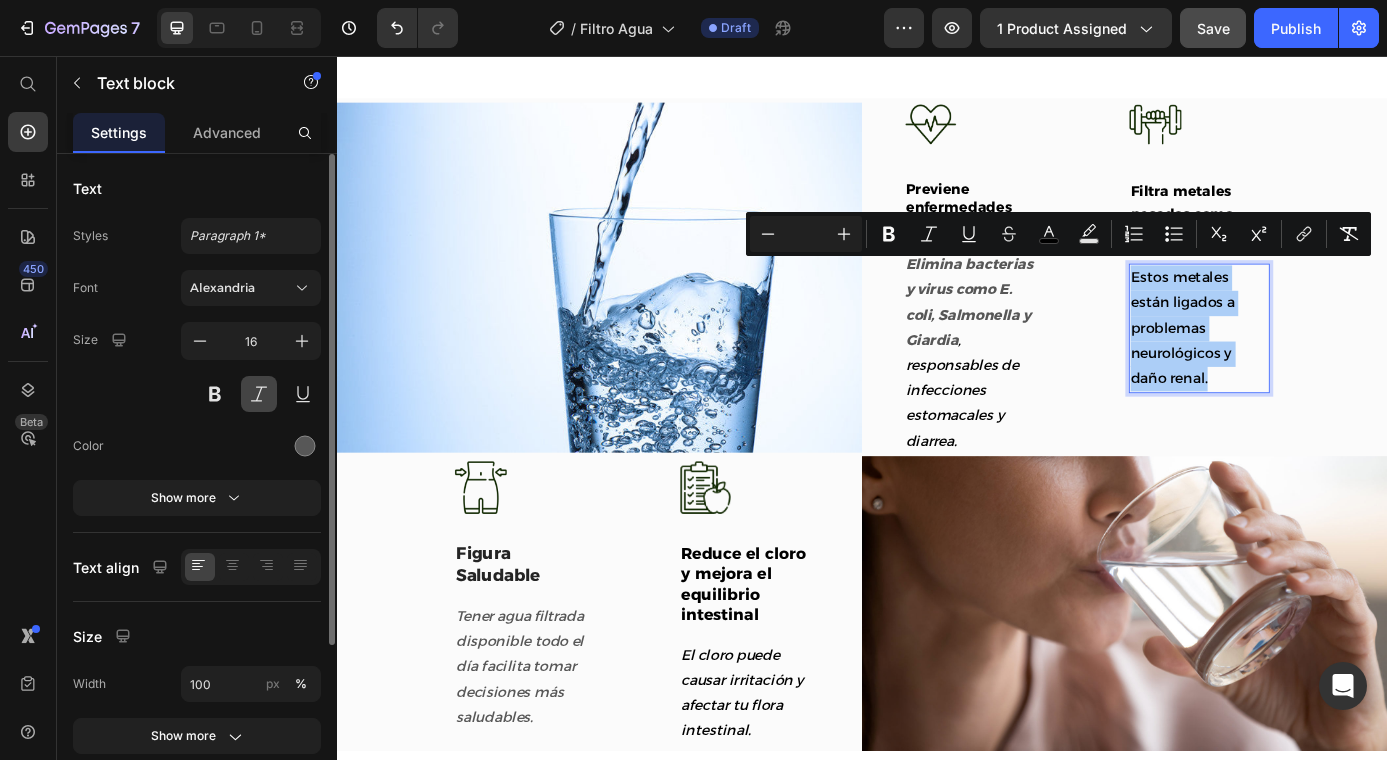 click at bounding box center [259, 394] 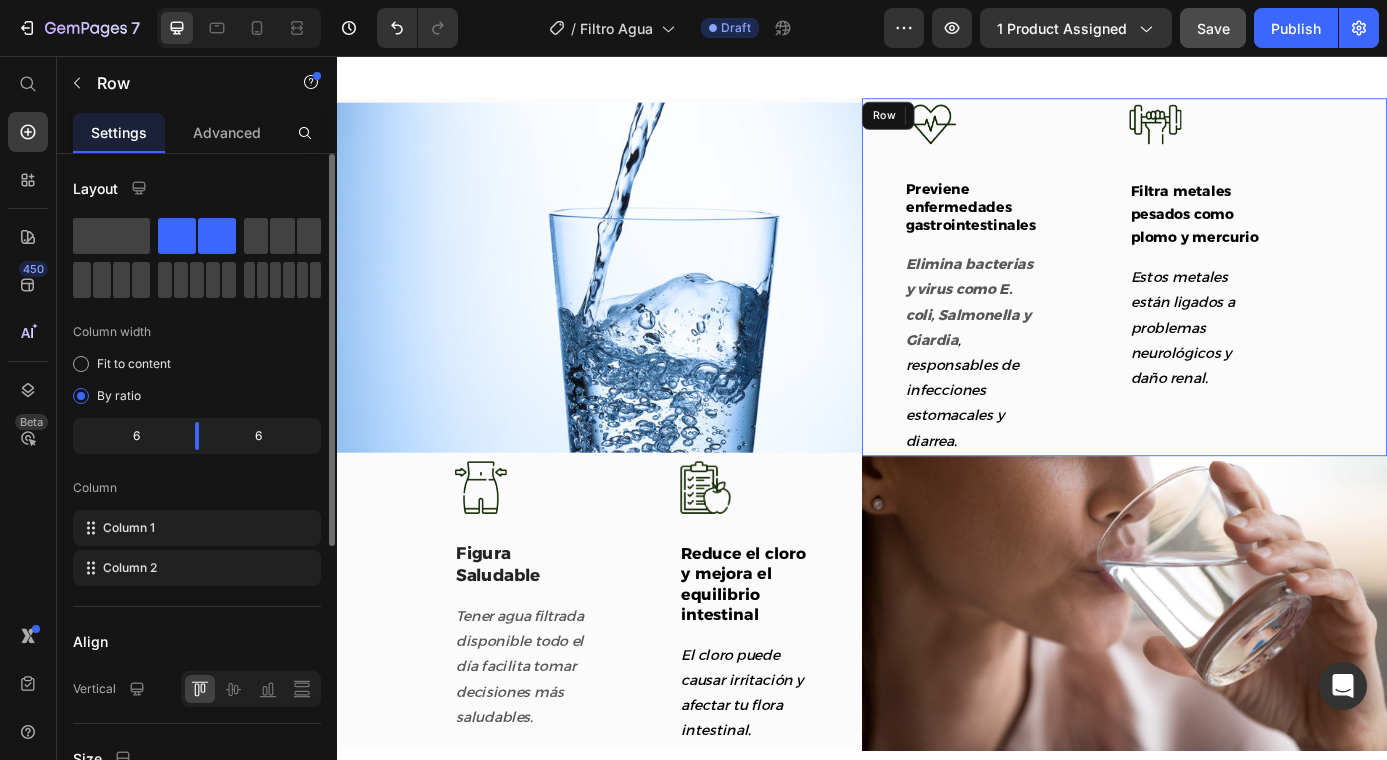 click on "Image Previene enfermedades gastrointestinales Text Block Elimina bacterias y virus como E. coli, Salmonella y Giardia , responsables de infecciones estomacales y diarrea. Text block                Title Line Image Filtra metales pesados como plomo y mercurio Text Block Estos metales están ligados a problemas neurológicos y daño renal. Text block   0 Row" at bounding box center (1237, 308) 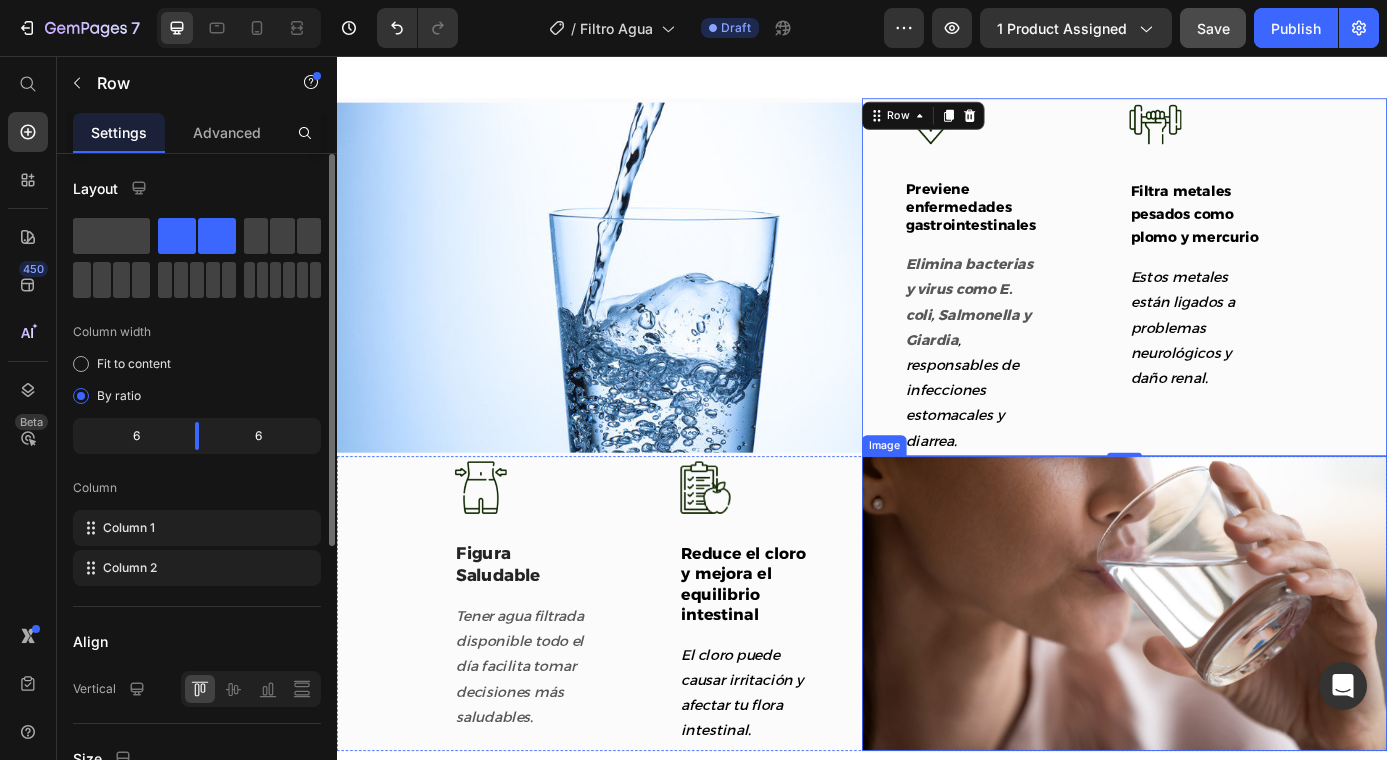 click at bounding box center [1237, 682] 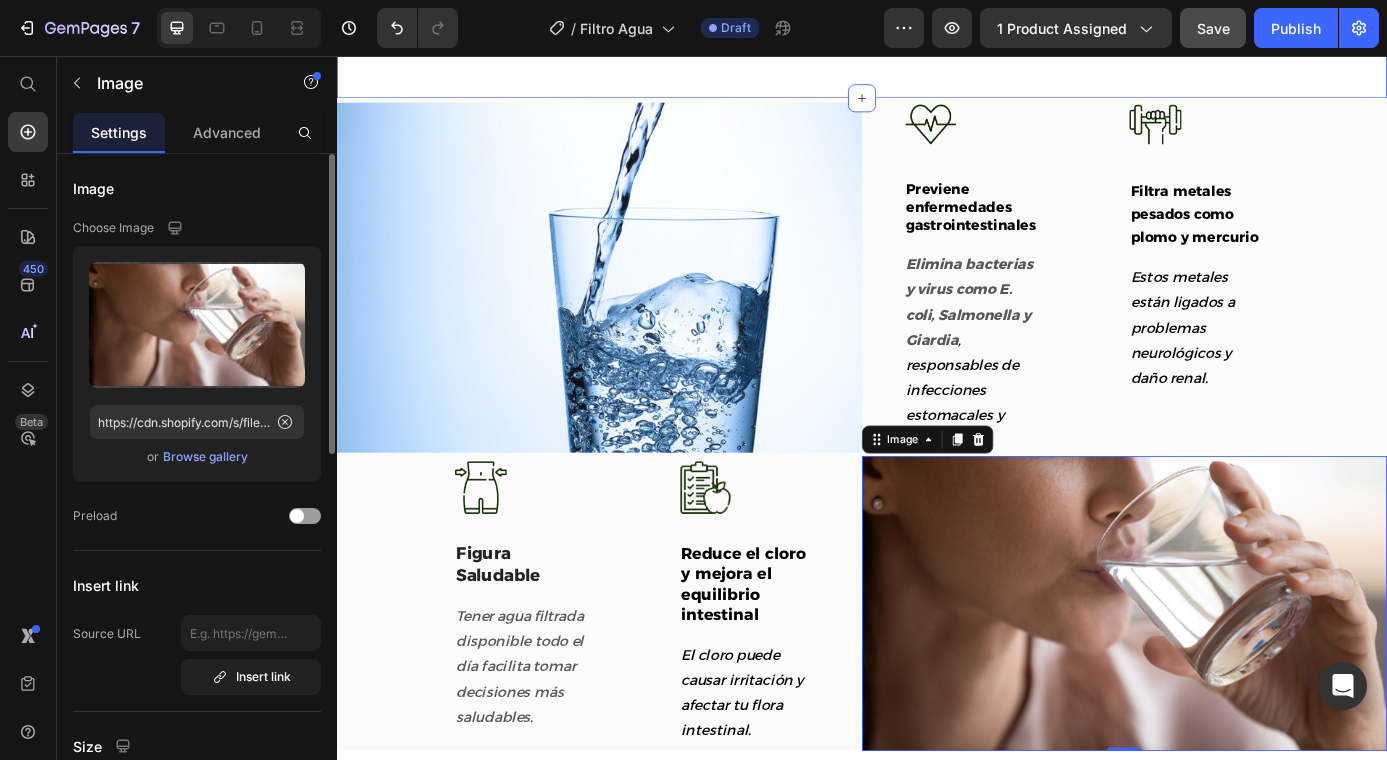 click on "Conoce mas de cerca que contienen Text block Las capas de filtro que cuidan tu salud Heading Row Carbon activado Text block Row Piedra antibacterial de nanoplata Text block Row Image Piedra medicinal Text block Row Diatomita granulada china Text block Row Row Section 4" at bounding box center [937, -190] 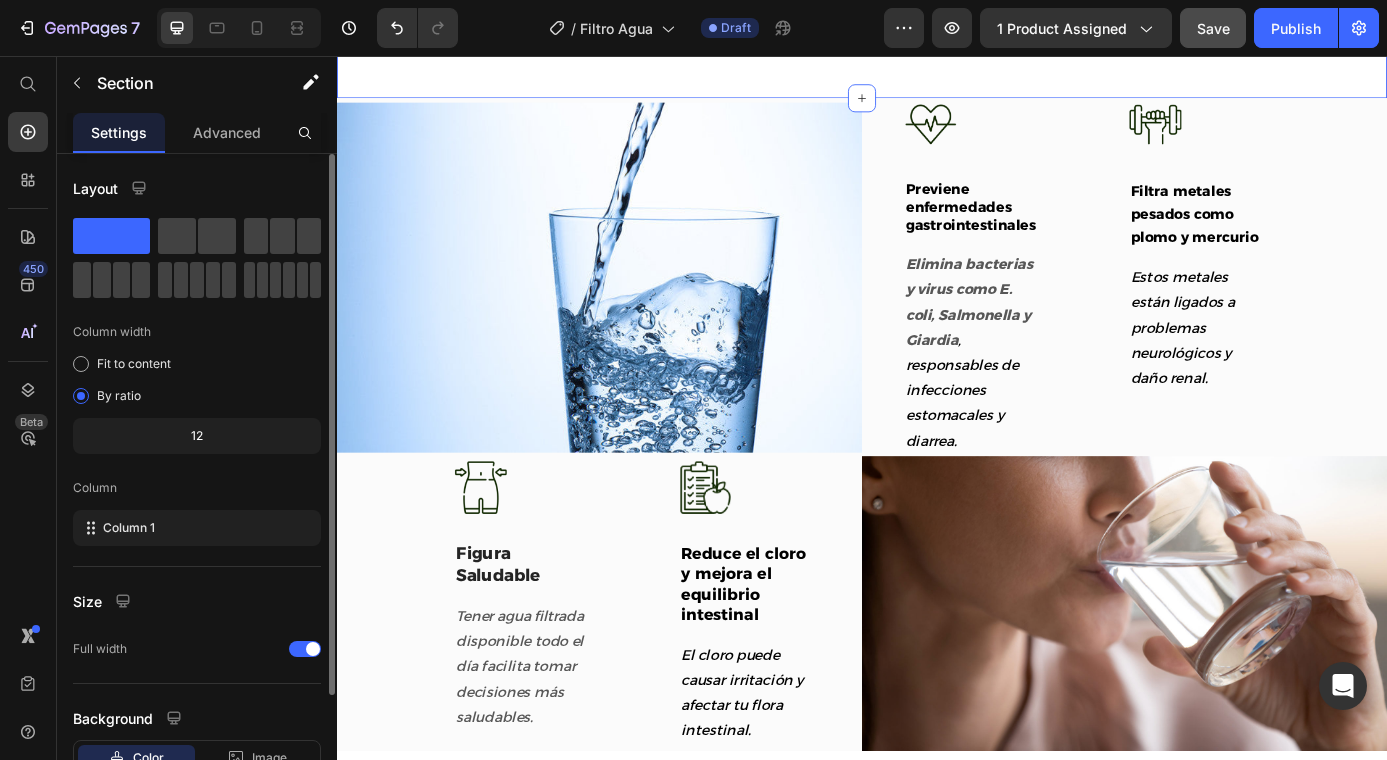 click on "Conoce mas de cerca que contienen Text block Las capas de filtro que cuidan tu salud Heading Row Carbon activado Text block Row Piedra antibacterial de nanoplata Text block Row Image Piedra medicinal Text block Row Diatomita granulada china Text block Row Row Section 4   You can create reusable sections Create Theme Section AI Content Write with GemAI What would you like to describe here? Tone and Voice Persuasive Product Filtro de agua Show more Generate" at bounding box center [937, -190] 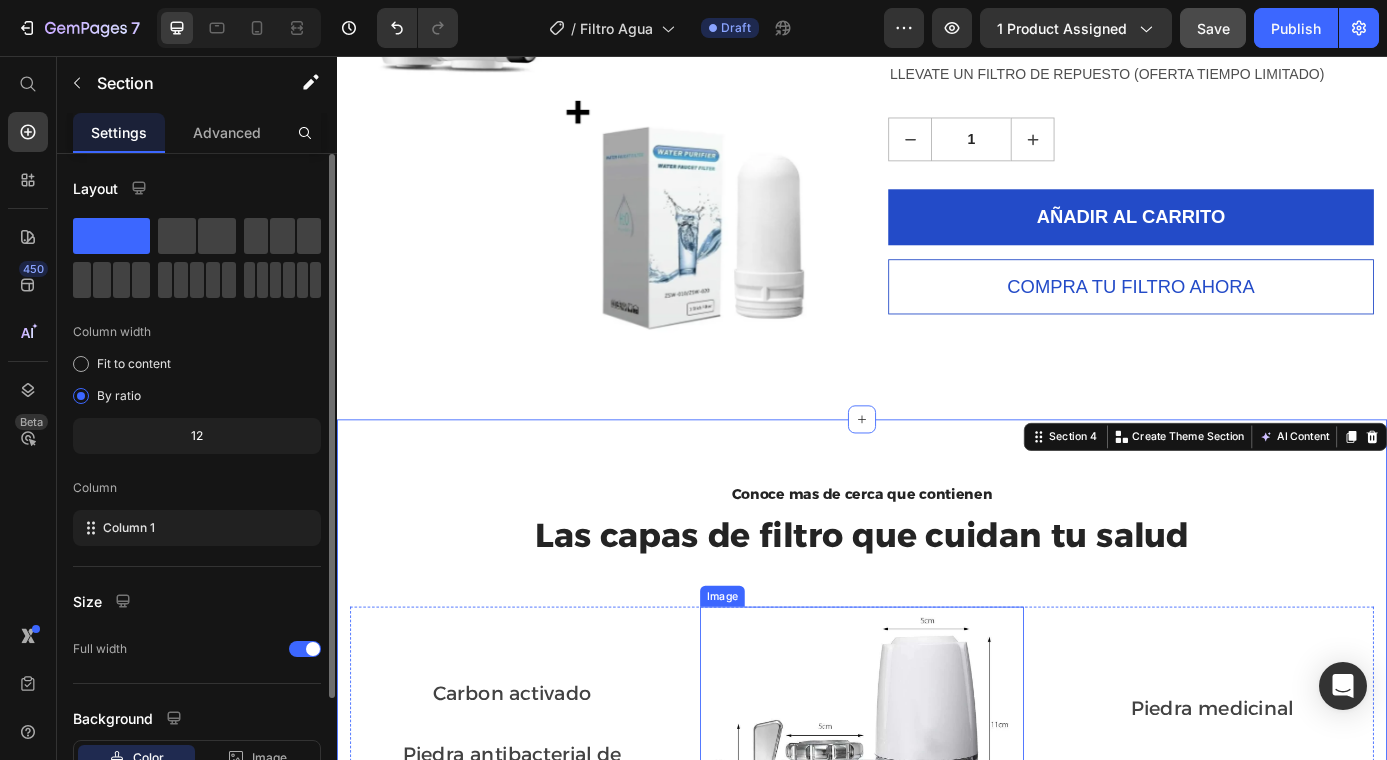 scroll, scrollTop: 1456, scrollLeft: 0, axis: vertical 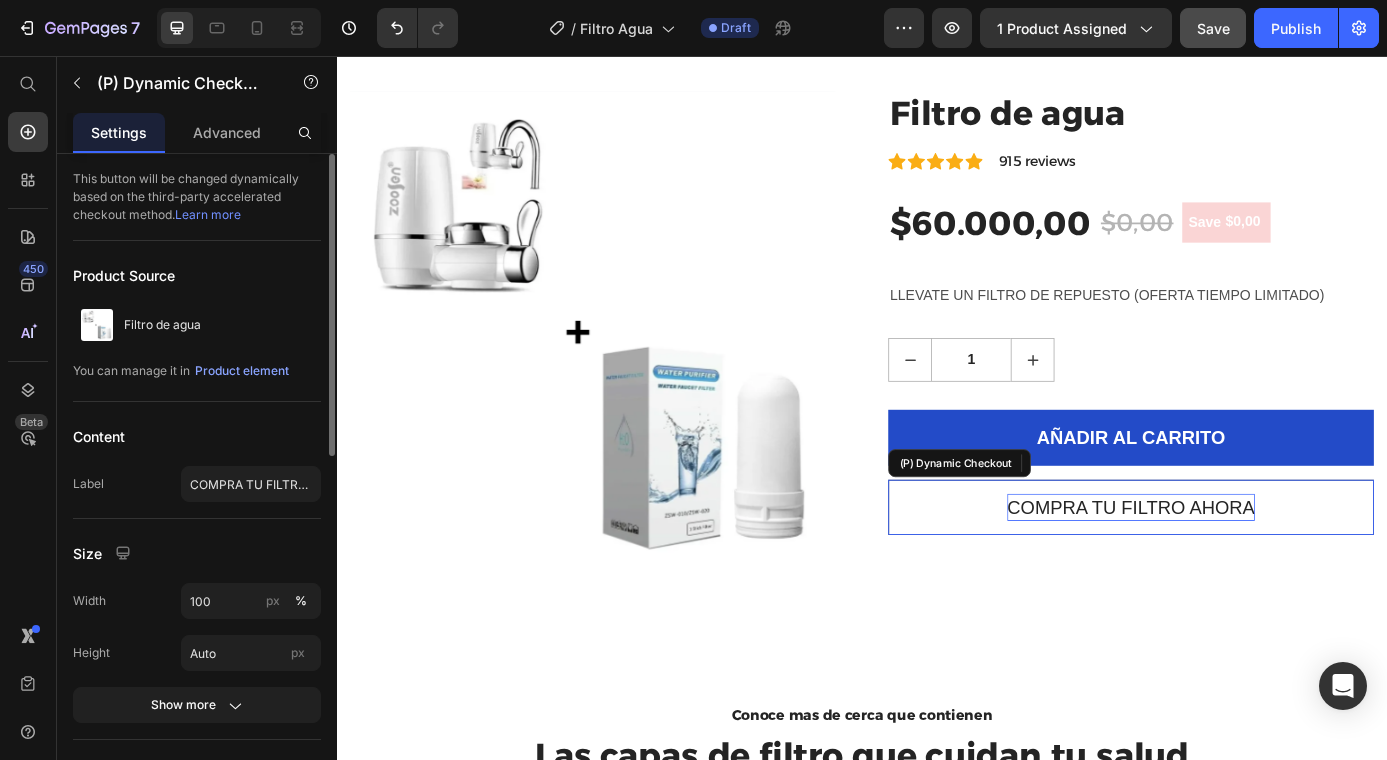 click on "COMPRA TU FILTRO AHORA" at bounding box center [1244, 572] 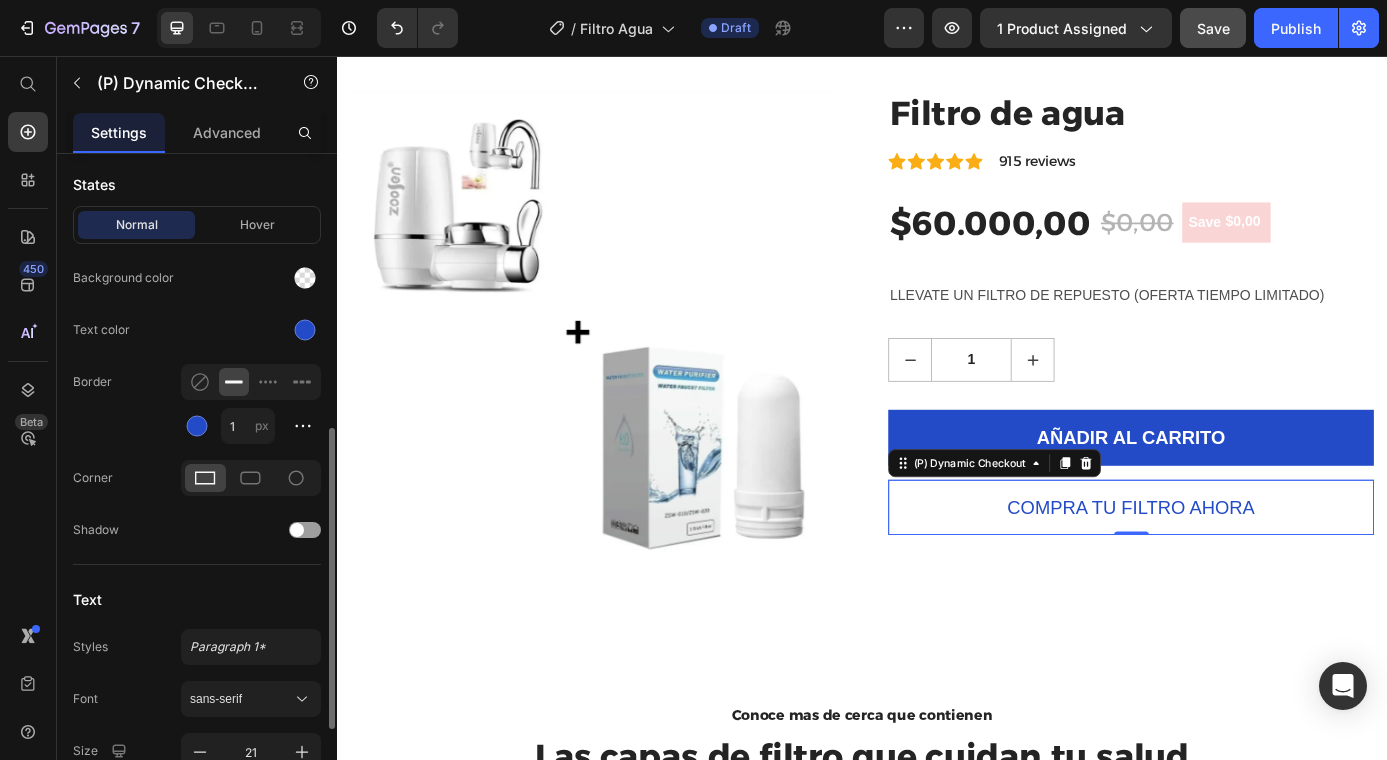 scroll, scrollTop: 796, scrollLeft: 0, axis: vertical 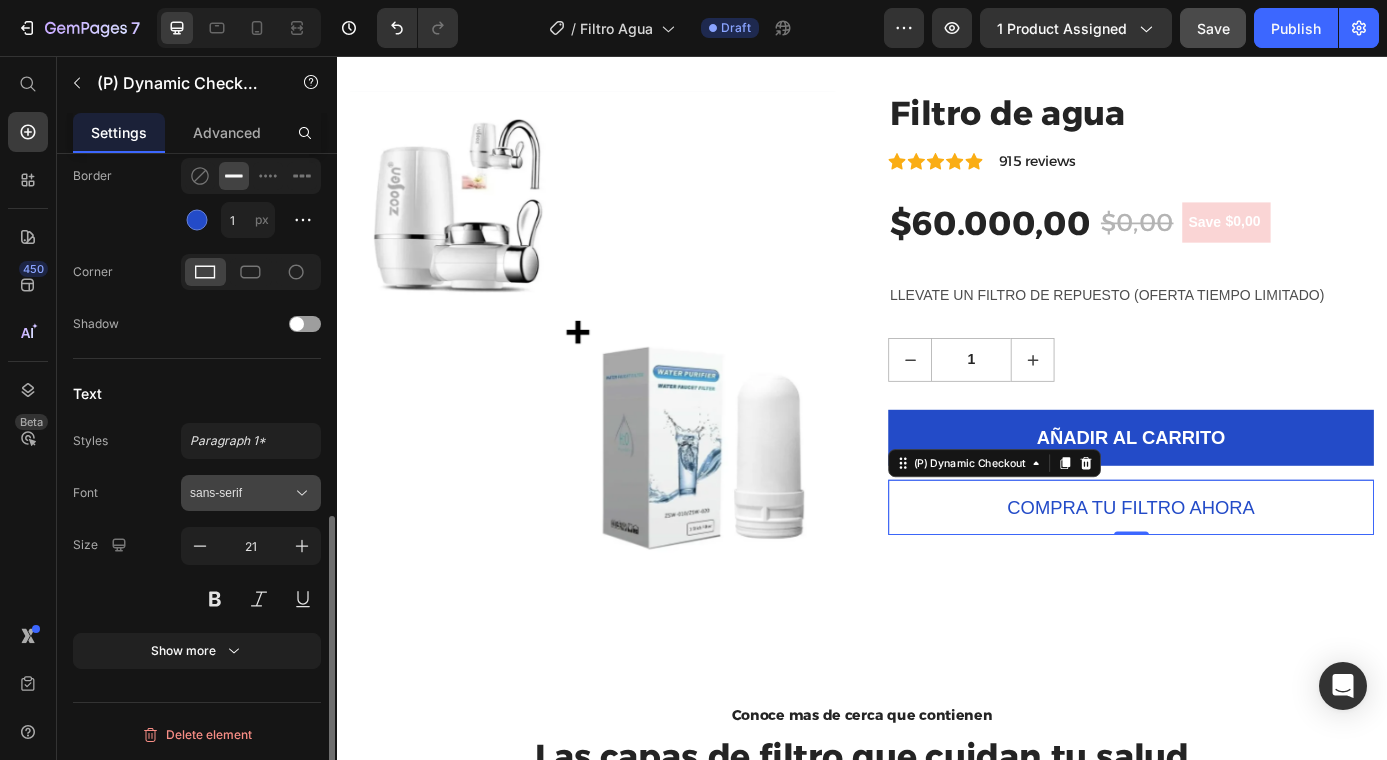 click on "sans-serif" at bounding box center [251, 493] 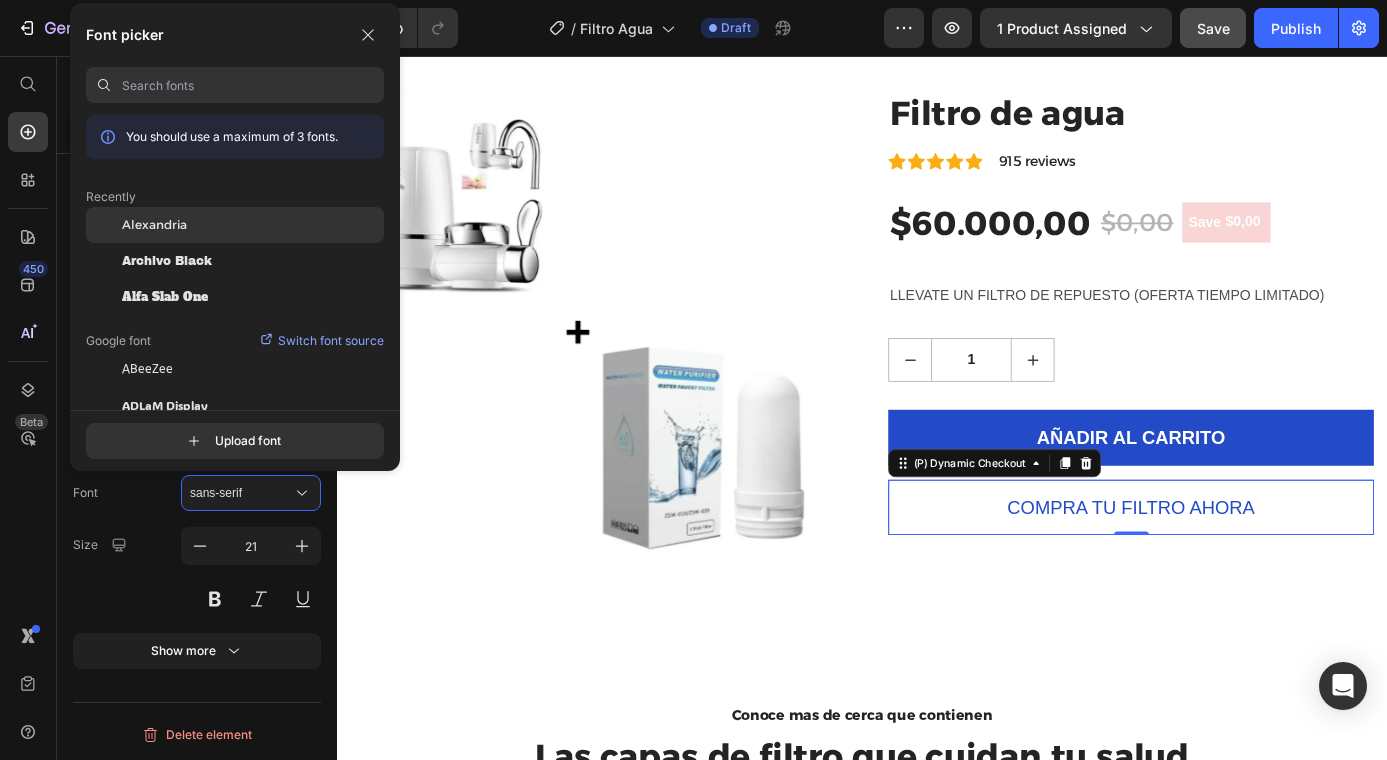 click on "Alexandria" 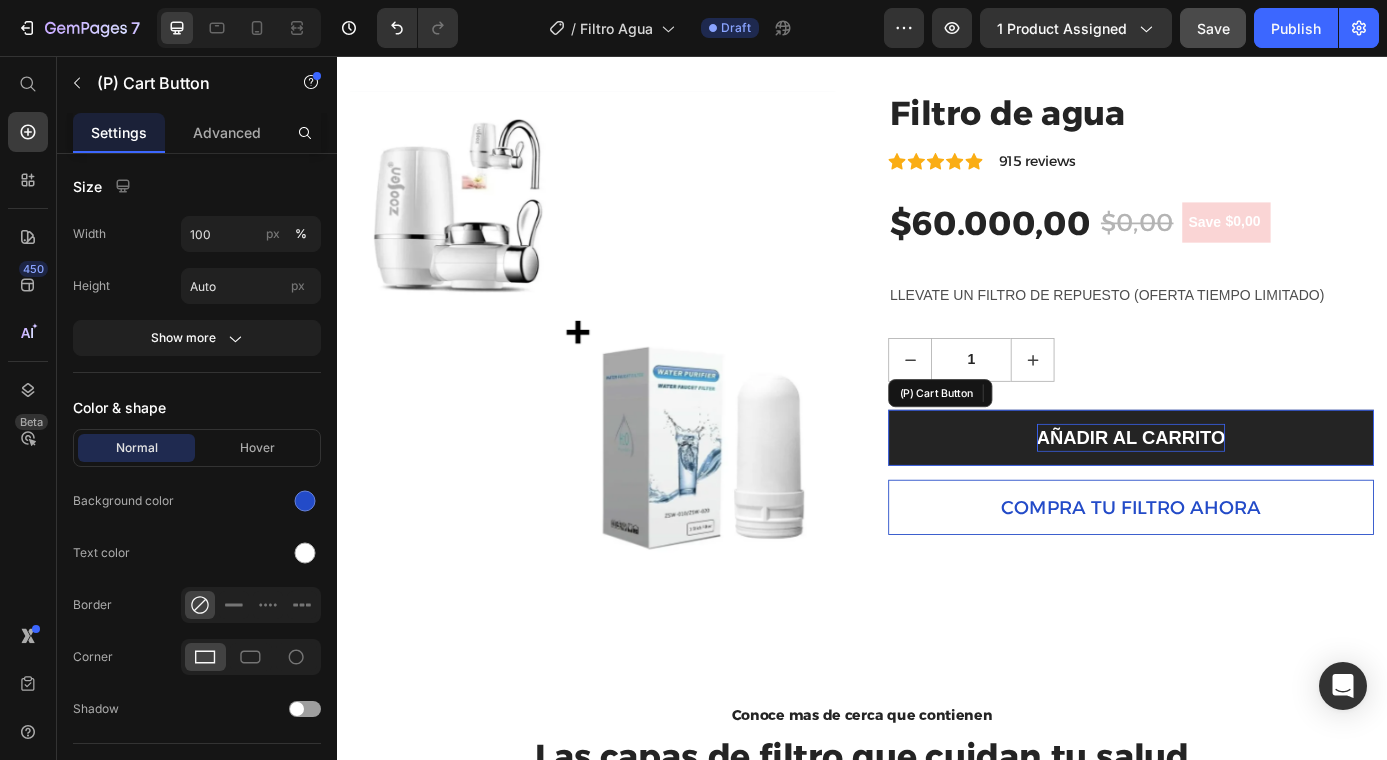 click on "AÑADIR AL CARRITO" at bounding box center (1244, 492) 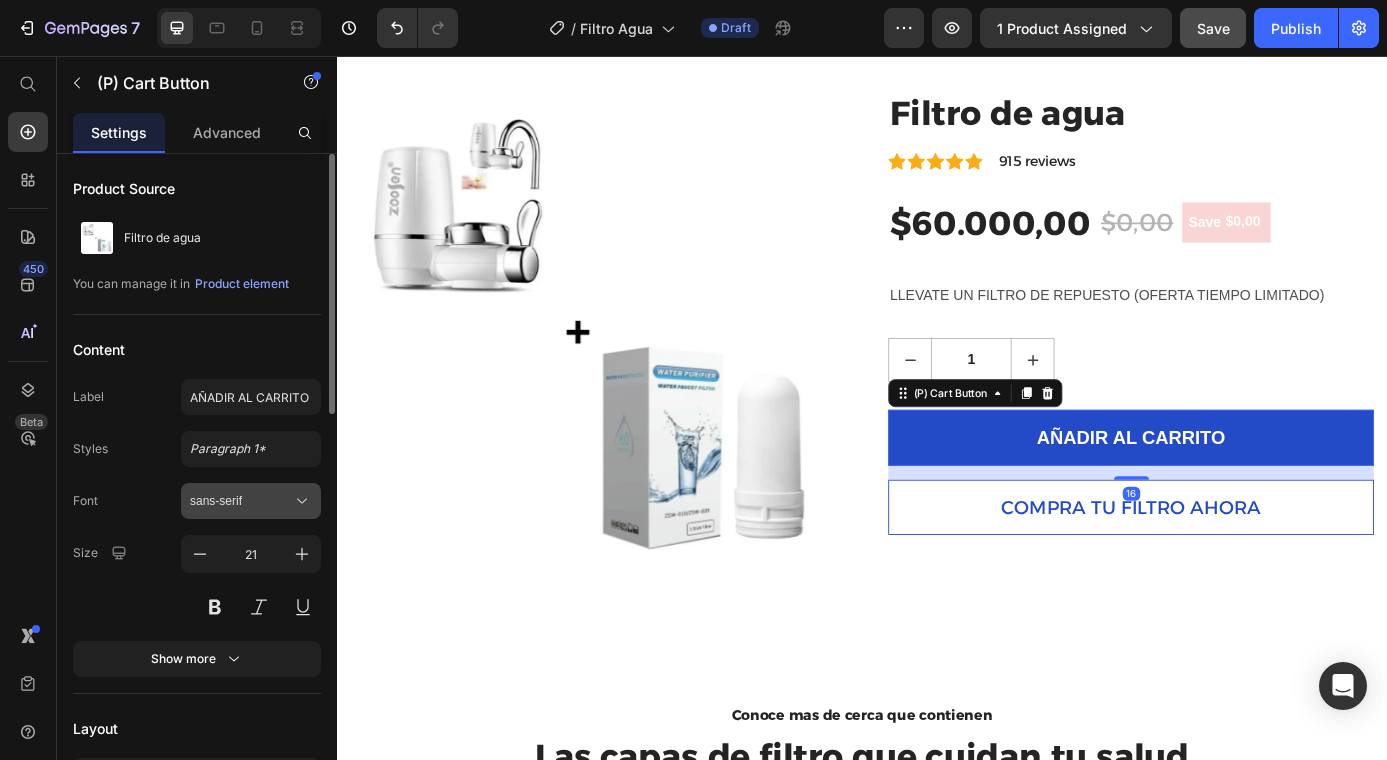 click on "sans-serif" at bounding box center (251, 501) 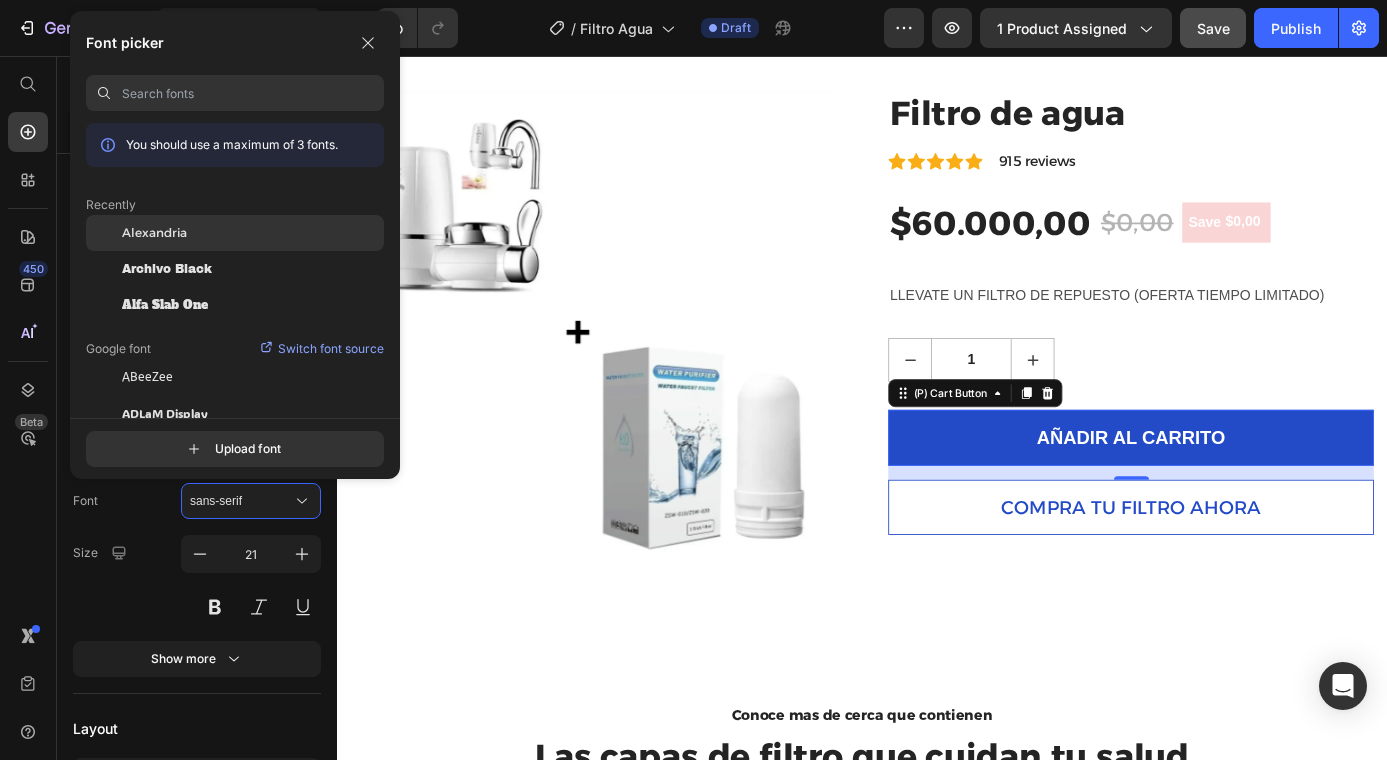 click on "Alexandria" 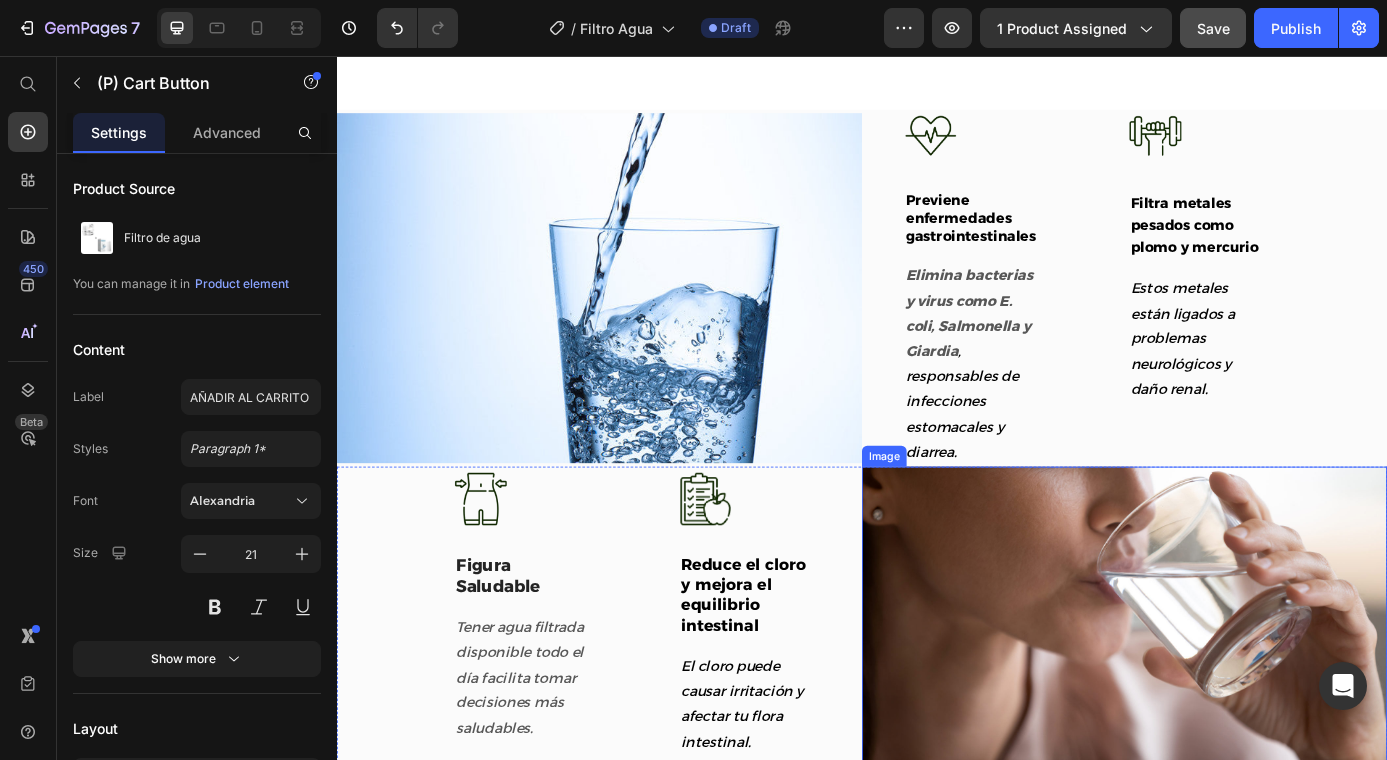 scroll, scrollTop: 2480, scrollLeft: 0, axis: vertical 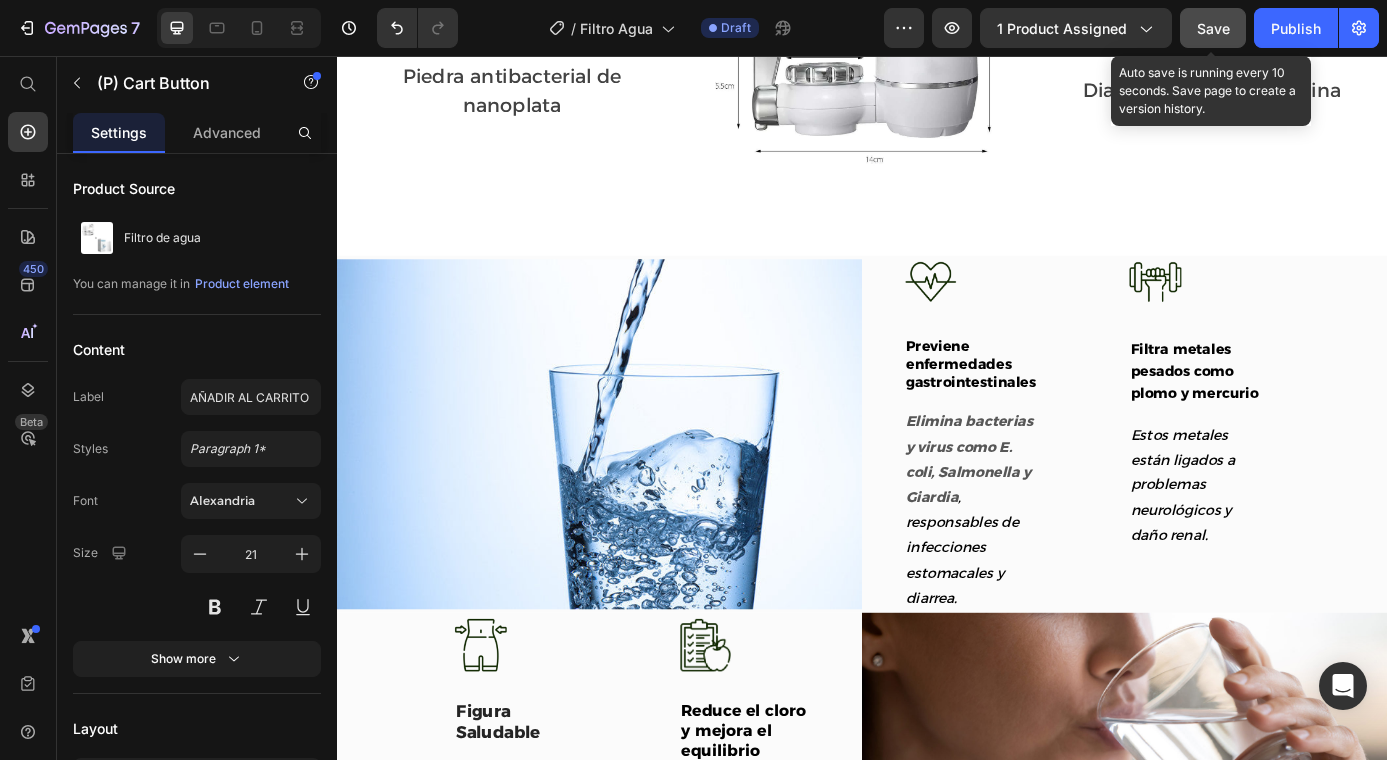 click on "Save" at bounding box center (1213, 28) 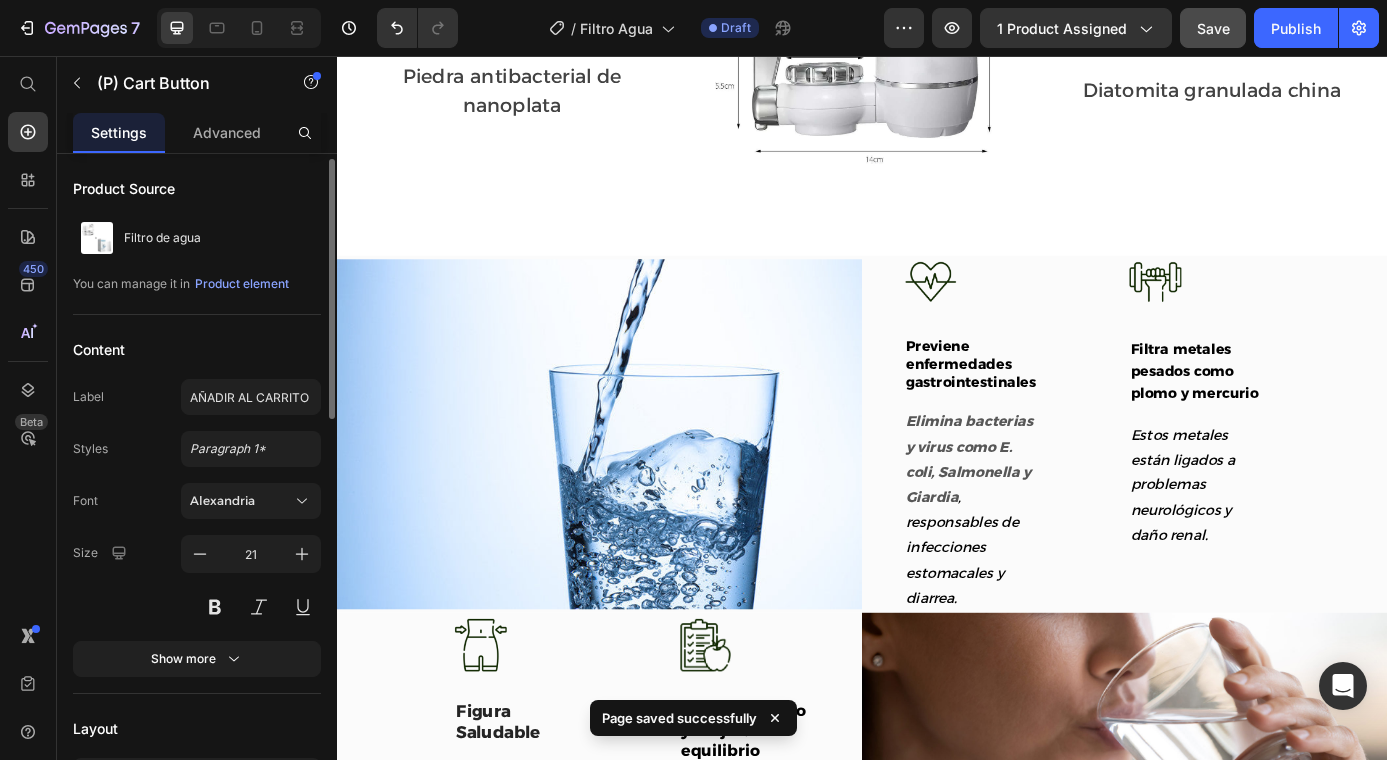 scroll, scrollTop: 4, scrollLeft: 0, axis: vertical 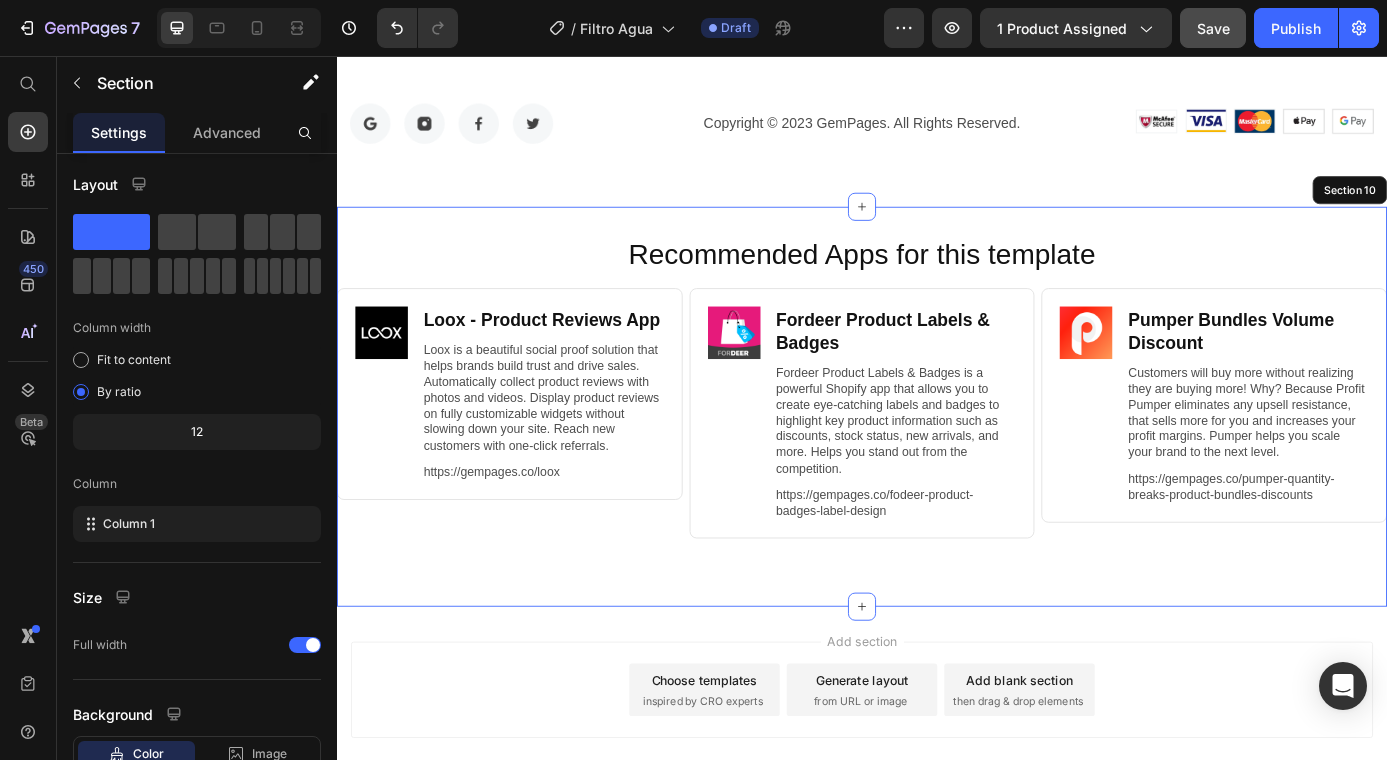 click on "Recommended Apps for this template Heading Image Loox ‑ Product Reviews App Heading Loox is a beautiful social proof solution that helps brands build trust and drive sales. Automatically collect product reviews with photos and videos. Display product reviews on fully customizable widgets without slowing down your site. Reach new customers with one-click referrals. Text Block https://gempages.co/loox Text Block Row Row Image Fordeer Product Labels & Badges Heading Fordeer Product Labels & Badges is a powerful Shopify app that allows you to create eye-catching labels and badges to highlight key product information such as discounts, stock status, new arrivals, and more. Helps you stand out from the competition. Text Block https://gempages.co/fodeer-product-badges-label-design Text Block Row Row Image Pumper Bundles Volume Discount Heading Text Block https://gempages.co/pumper-quantity-breaks-product-bundles-discounts Text Block Row Row Row Section 10" at bounding box center [937, 456] 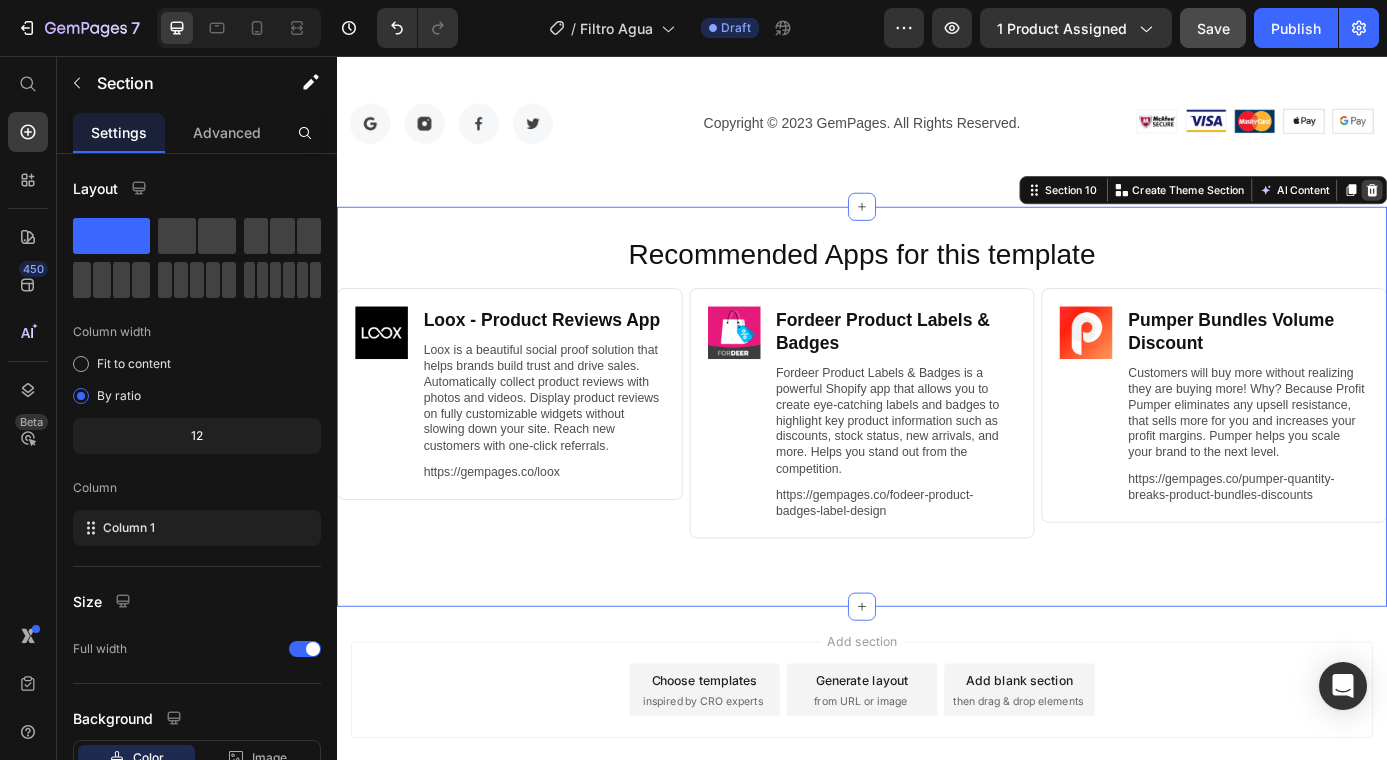 click 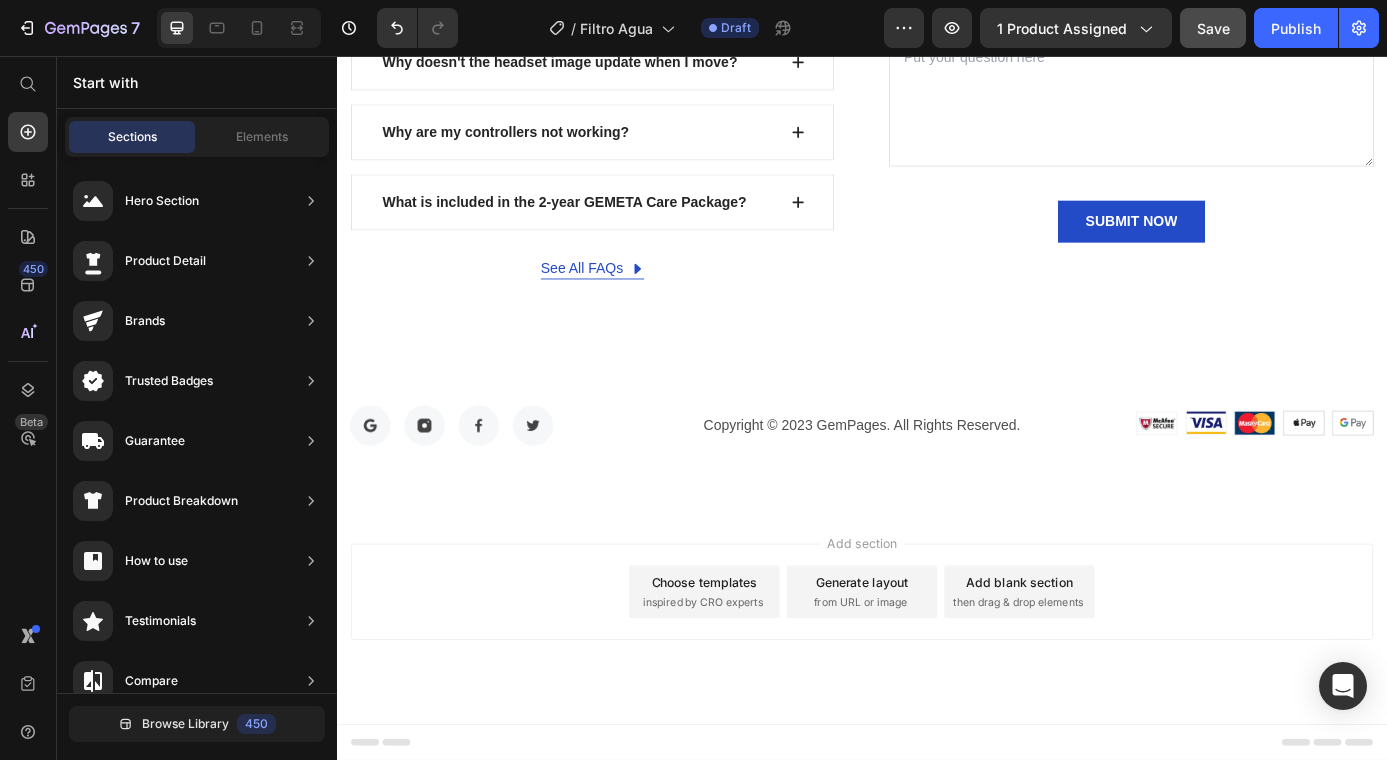 click on "Add section Choose templates inspired by CRO experts Generate layout from URL or image Add blank section then drag & drop elements" at bounding box center [937, 668] 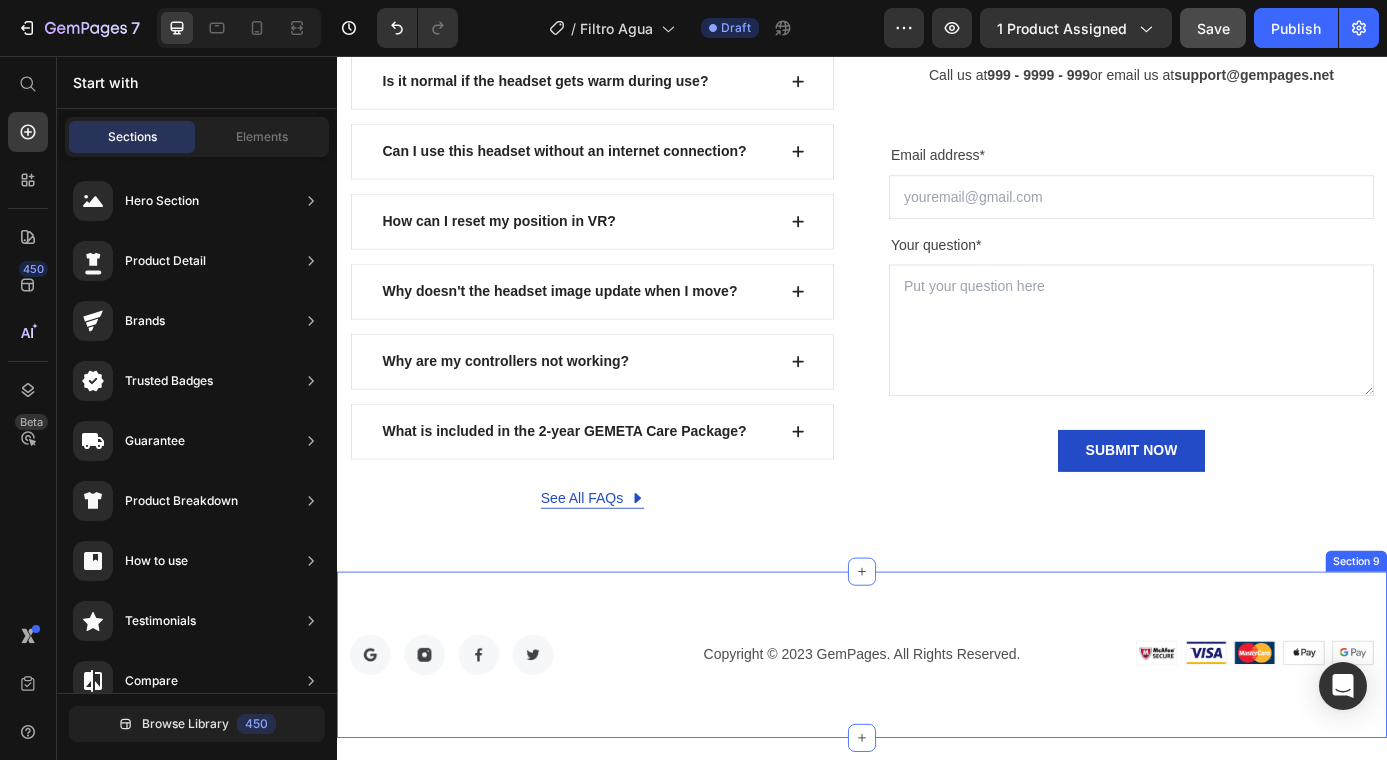 click on "Image Image Image Image Row Copyright © 2023 GemPages. All Rights Reserved. Text block Image Image Image Image Image Row Row Section 9" at bounding box center [937, 740] 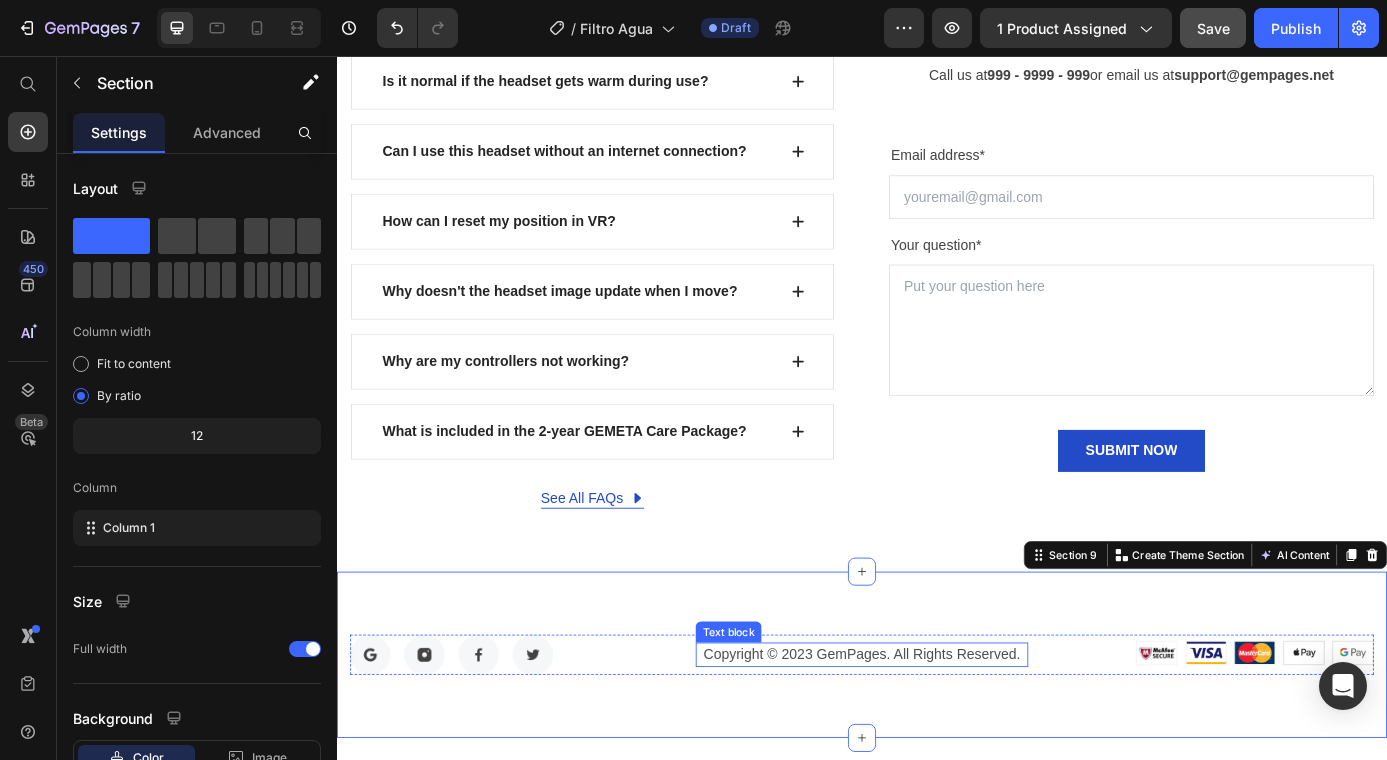 click on "Copyright © 2023 GemPages. All Rights Reserved." at bounding box center (936, 740) 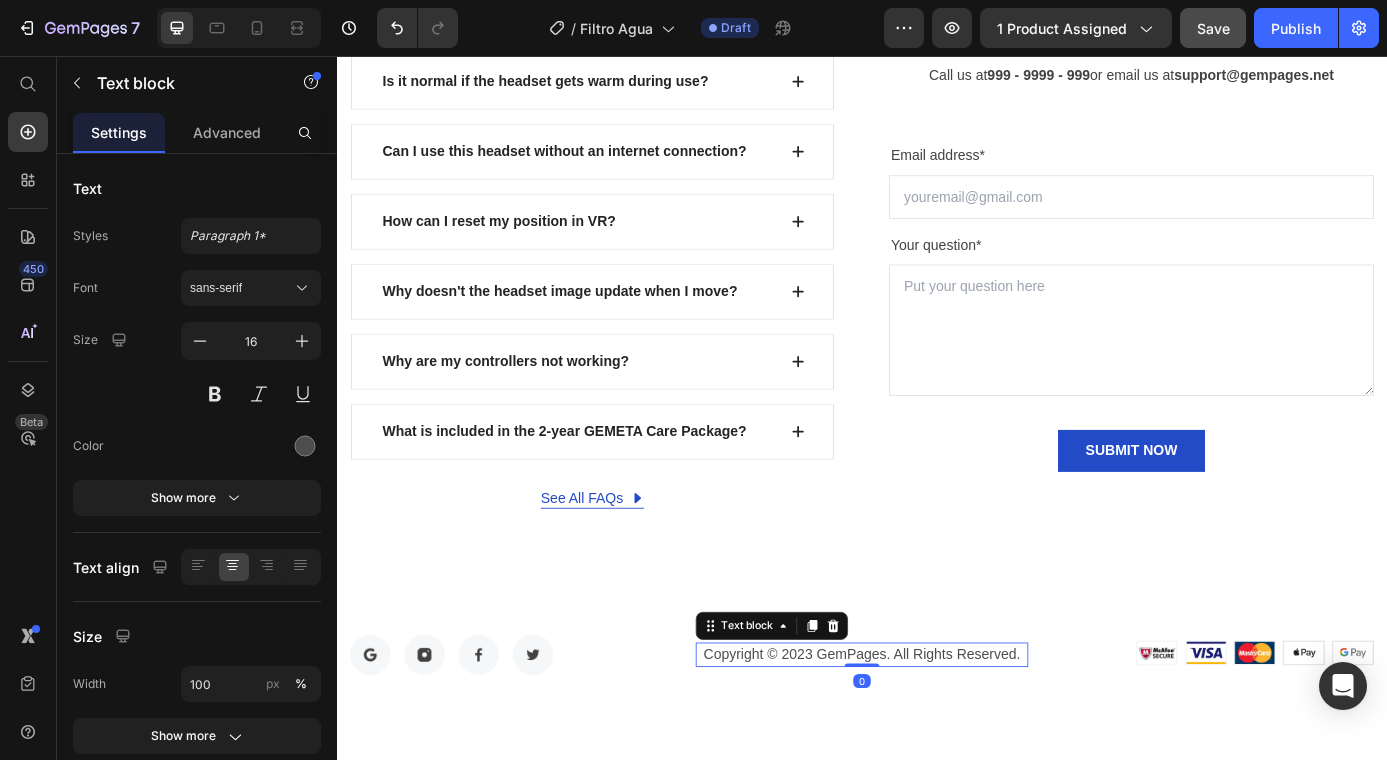 click on "Copyright © 2023 GemPages. All Rights Reserved." at bounding box center [936, 740] 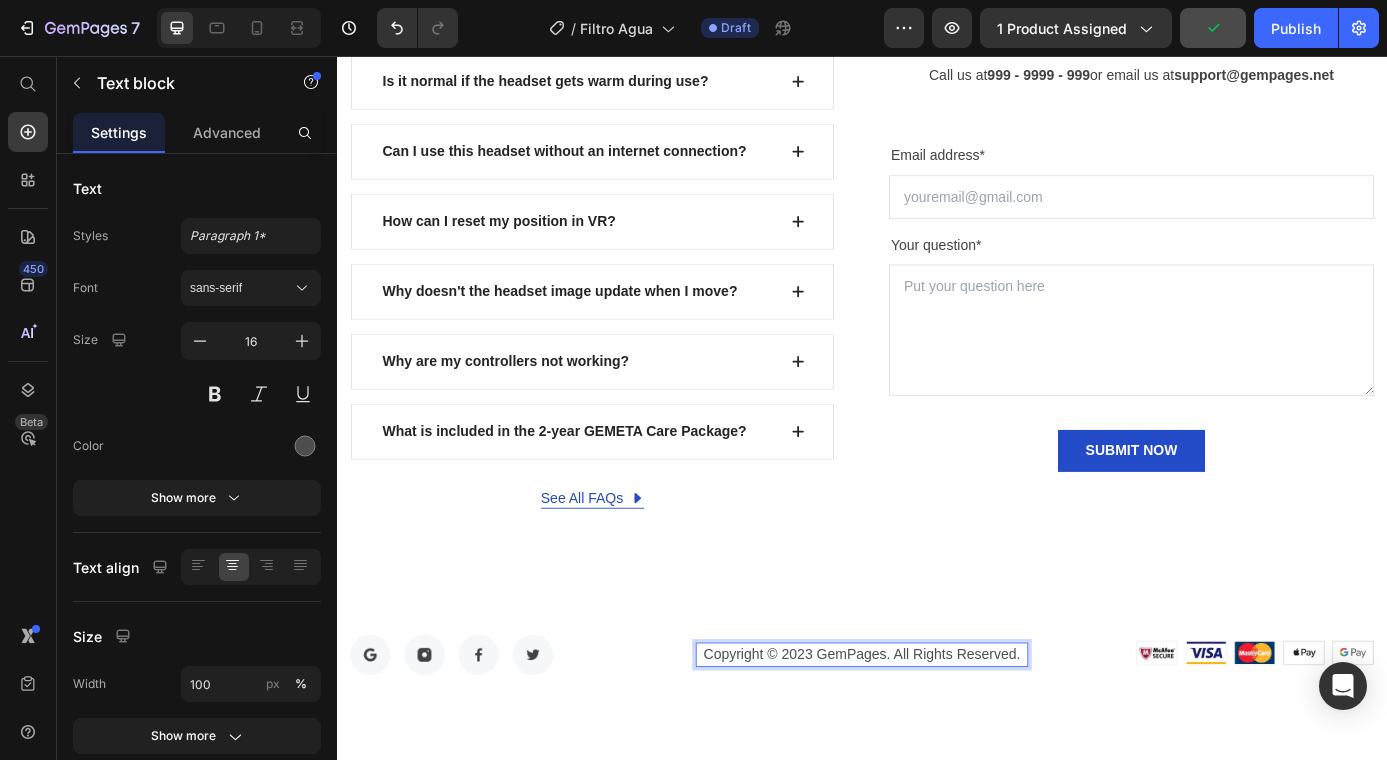 click on "Copyright © 2023 GemPages. All Rights Reserved." at bounding box center [936, 740] 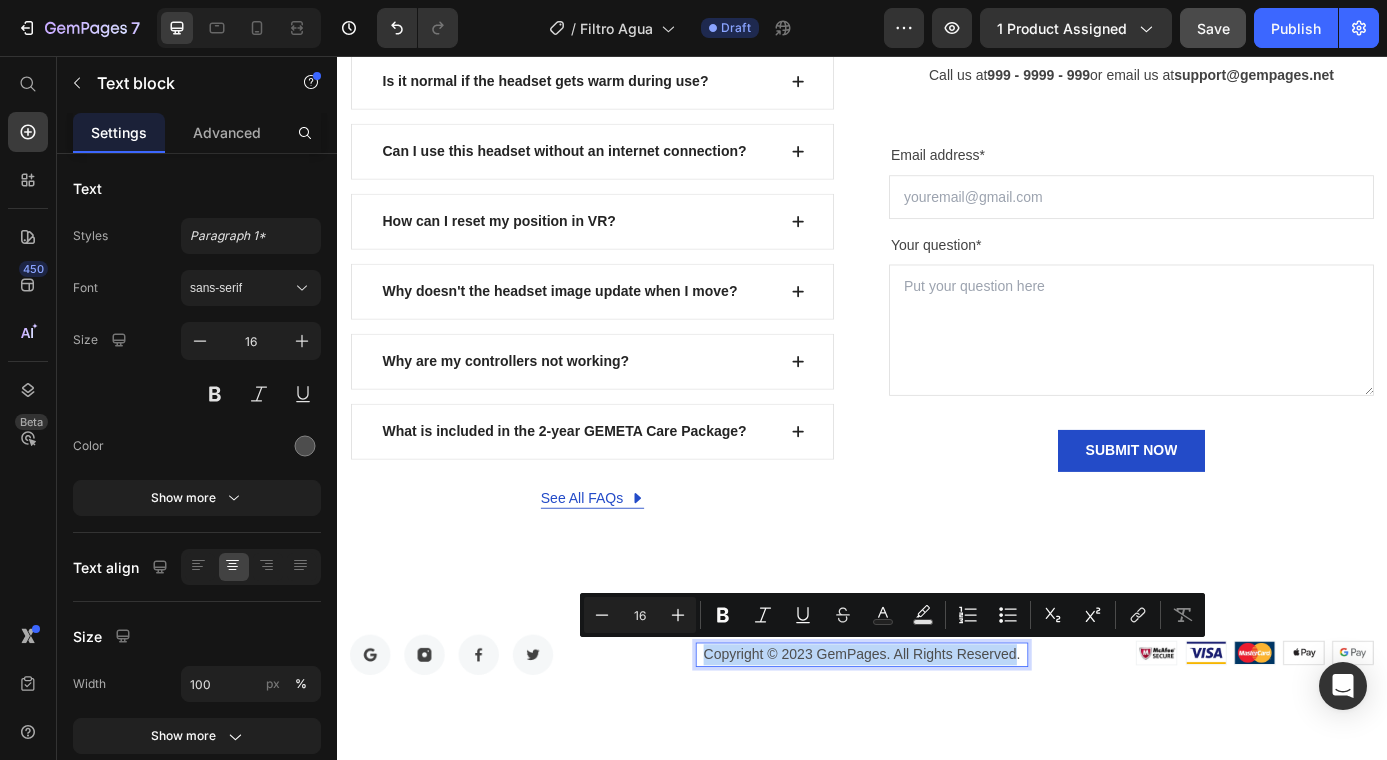 drag, startPoint x: 1107, startPoint y: 731, endPoint x: 750, endPoint y: 734, distance: 357.0126 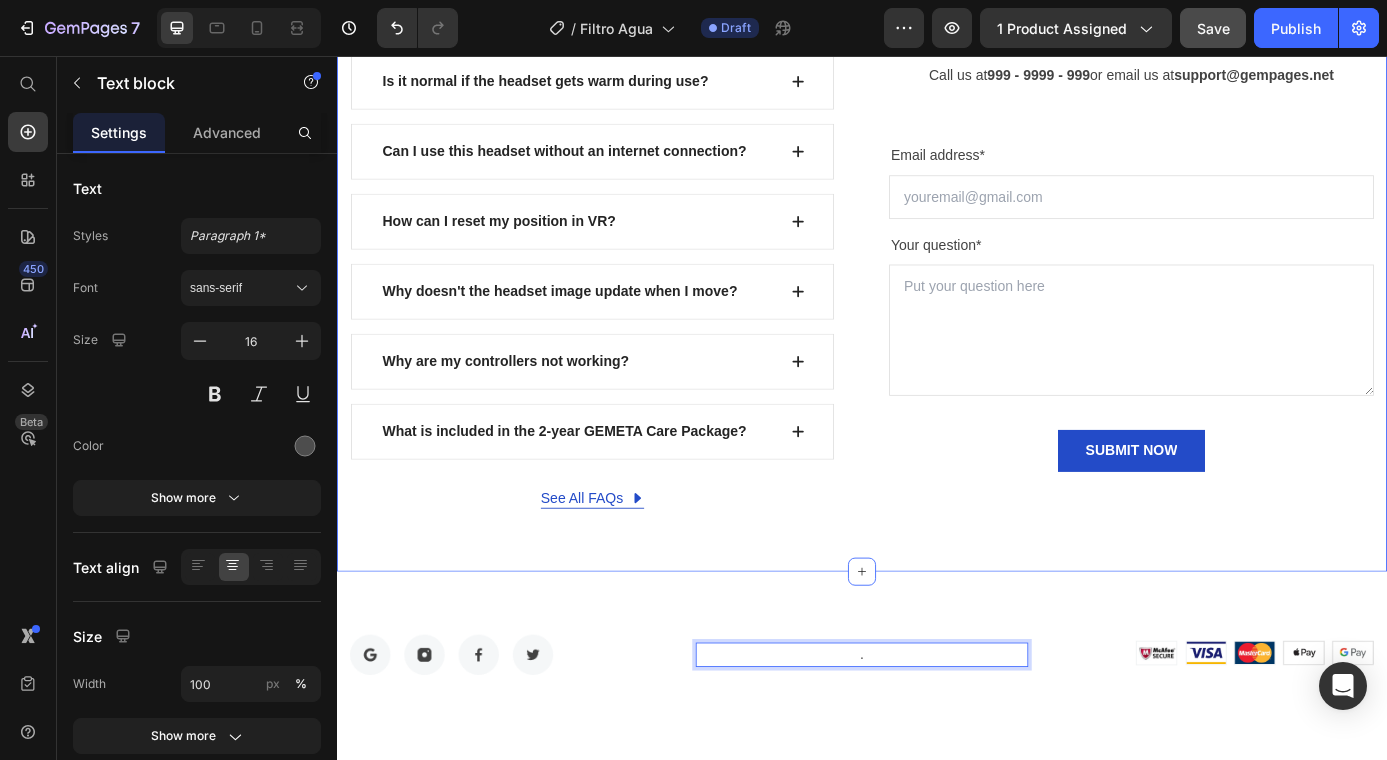 scroll, scrollTop: 5, scrollLeft: 0, axis: vertical 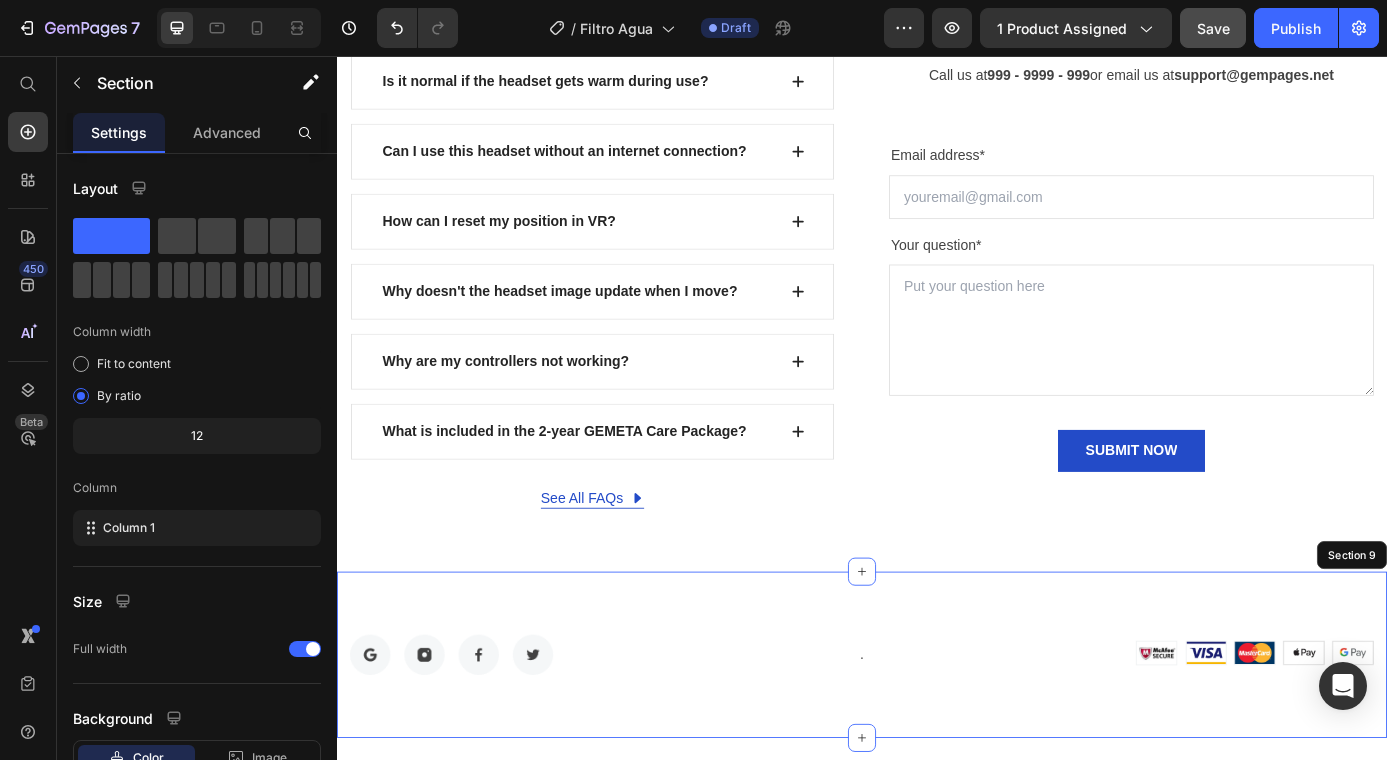 click on "Image Image Image Image Row . Text block   0 Image Image Image Image Image Row Row Section 9" at bounding box center (937, 740) 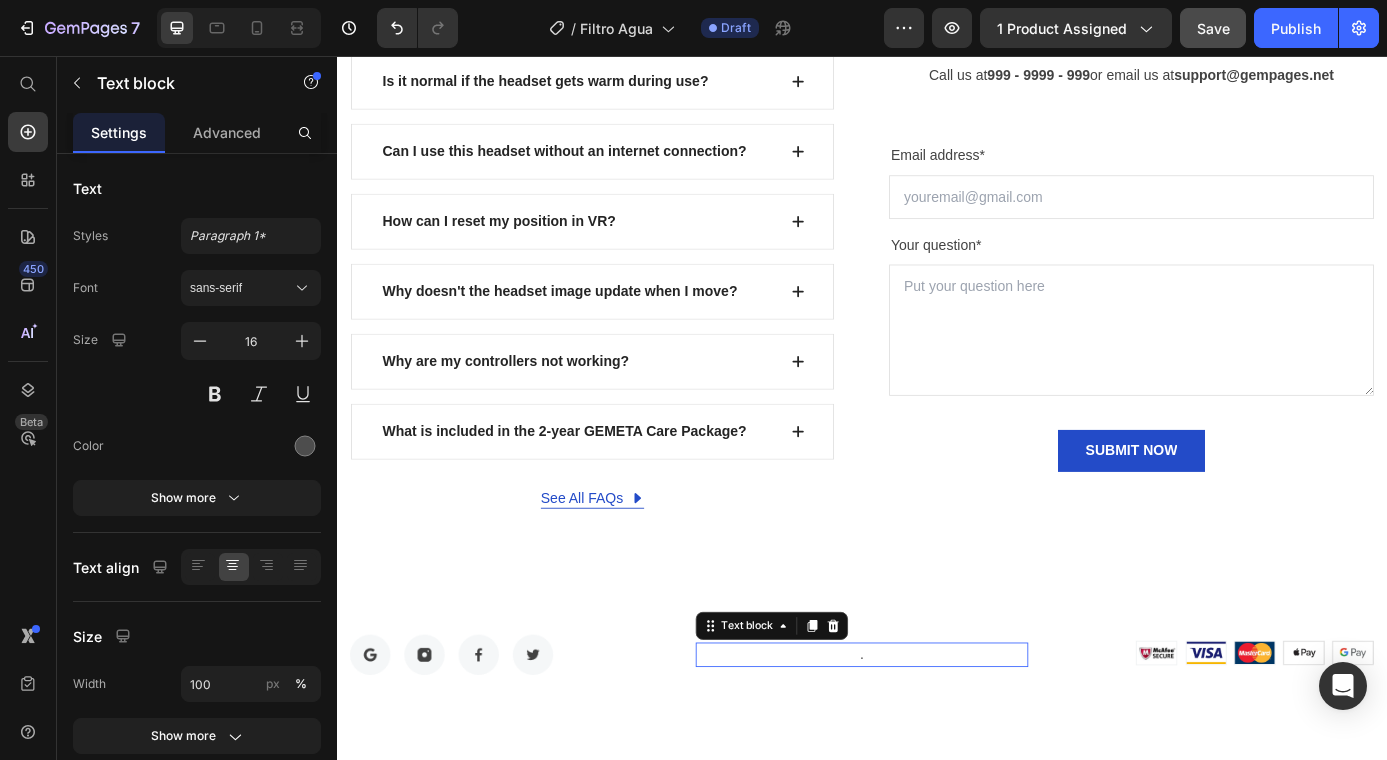 click on "." at bounding box center (936, 740) 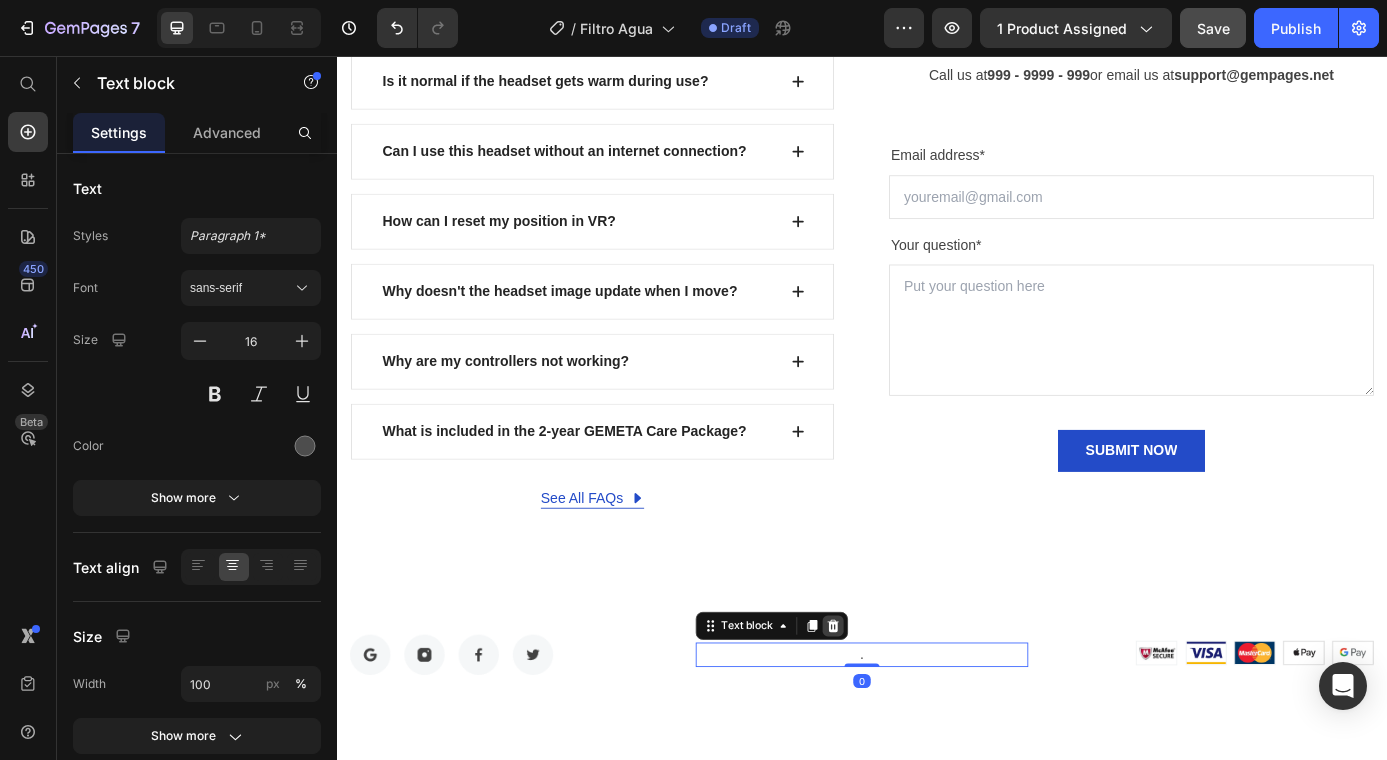click 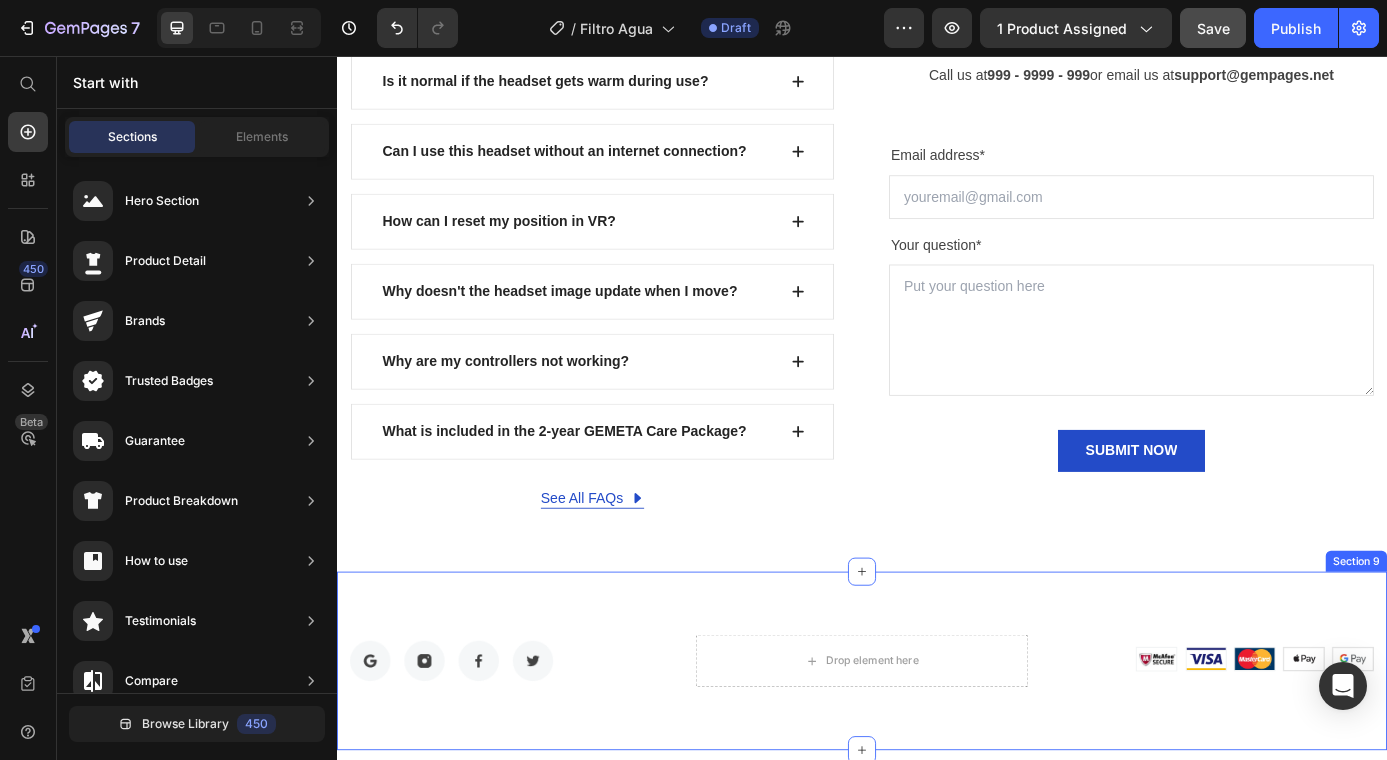 click on "Image Image Image Image Row
Drop element here Image Image Image Image Image Row Row Section 9" at bounding box center [937, 747] 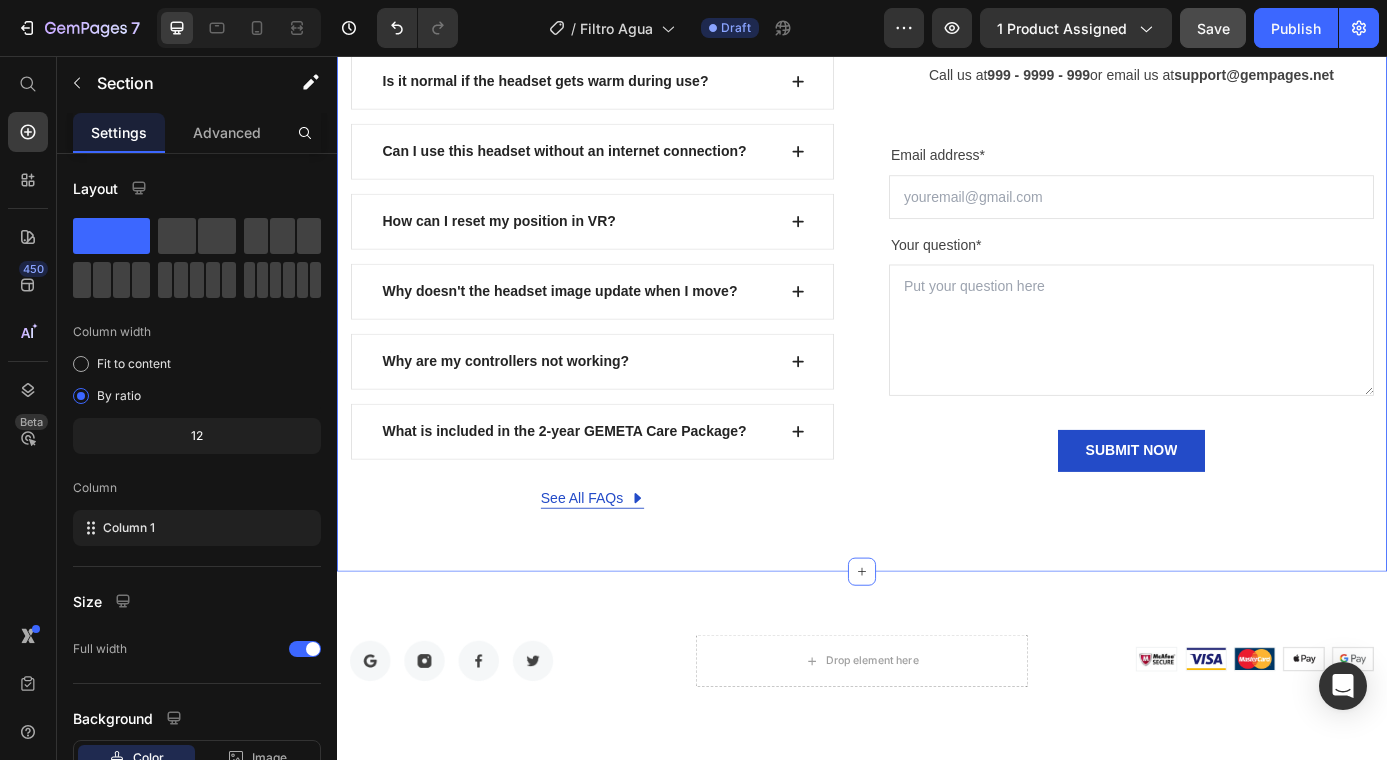 click on "FIND YOUR ANSWERS HERE Text block FREQUENTLY ASKED QUESTIONS Heading Row Why can’t I get the eye tracking calibration to start? Is it normal if the headset gets warm during use? Can I use this headset without an internet connection? How can I reset my position in VR? Why doesn't the headset image update when I move? Why are my controllers not working? What is included in the 2-year GEMETA Care Package? Accordion
See All FAQs Button Row Can't find an answer to your question? Heading Call us at  999 - 9999 - 999  or email us at  support@gempages.net Text block Email address* Text block Email Field Your question* Text block Text Area SUBMIT NOW Submit Button Contact Form Row Section 8" at bounding box center (937, 203) 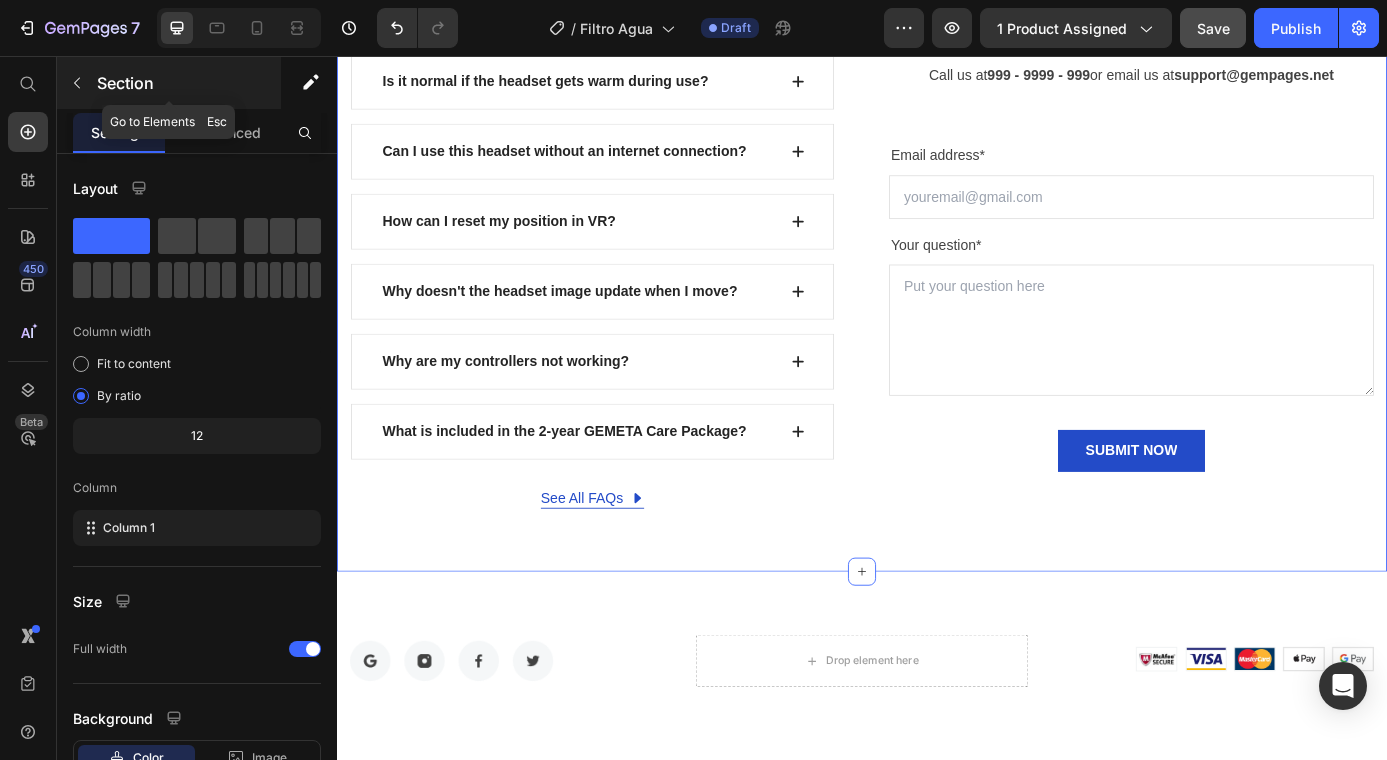 click 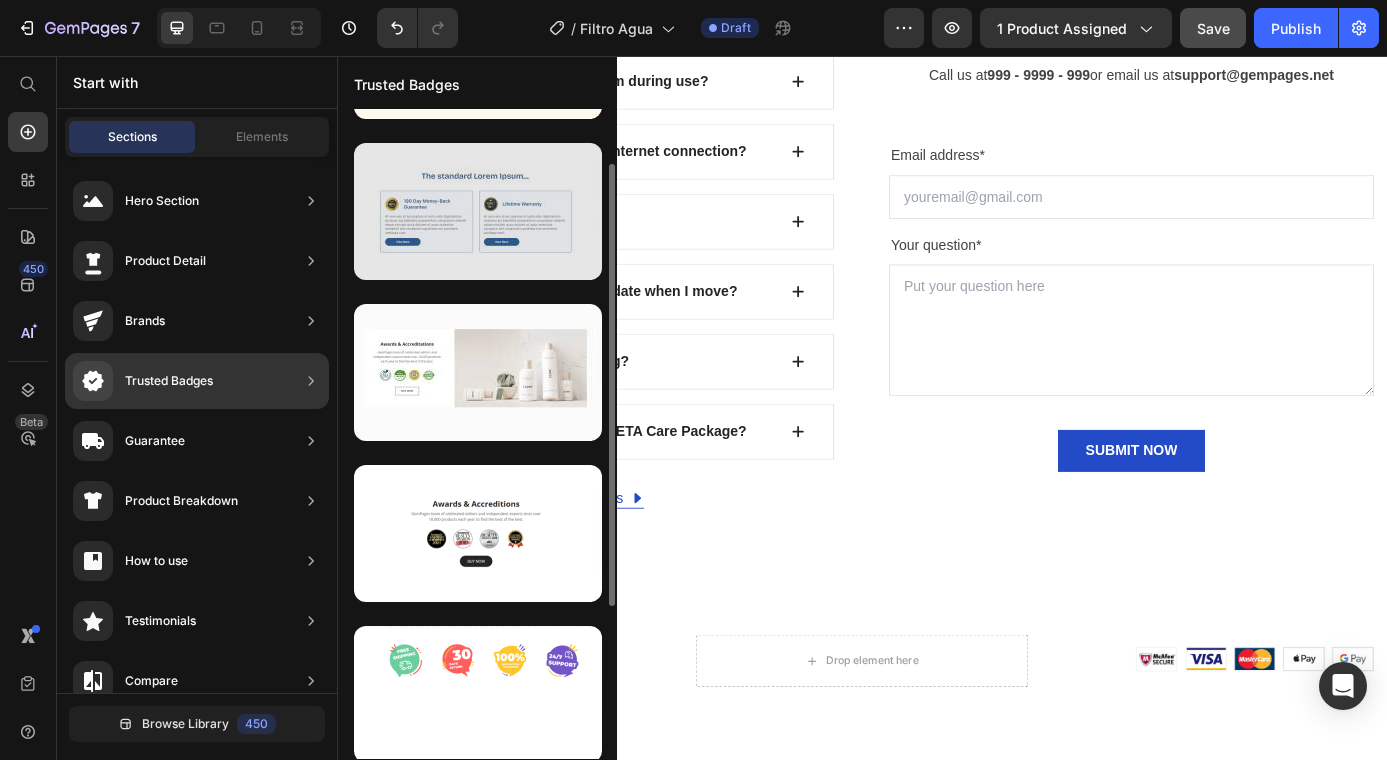 scroll, scrollTop: 107, scrollLeft: 0, axis: vertical 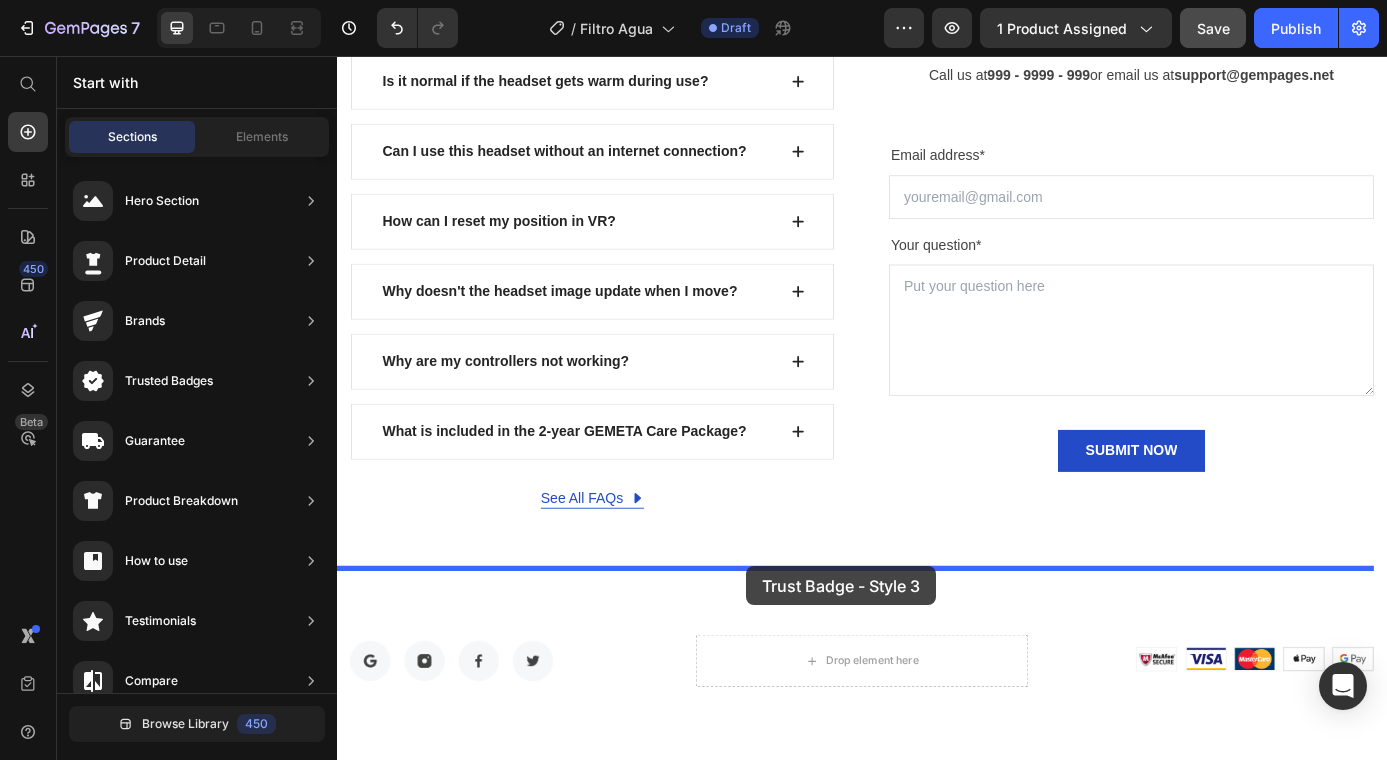 drag, startPoint x: 816, startPoint y: 482, endPoint x: 804, endPoint y: 639, distance: 157.45793 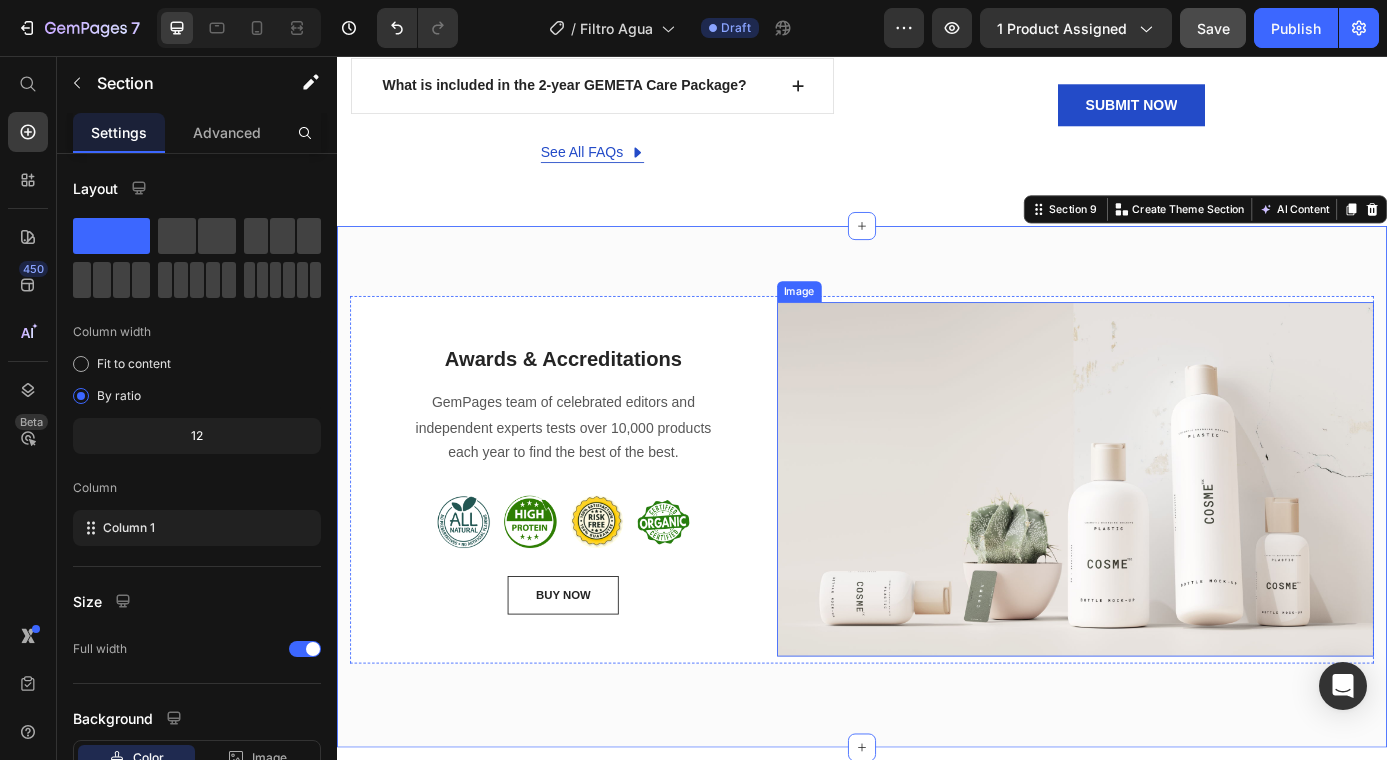scroll, scrollTop: 6100, scrollLeft: 0, axis: vertical 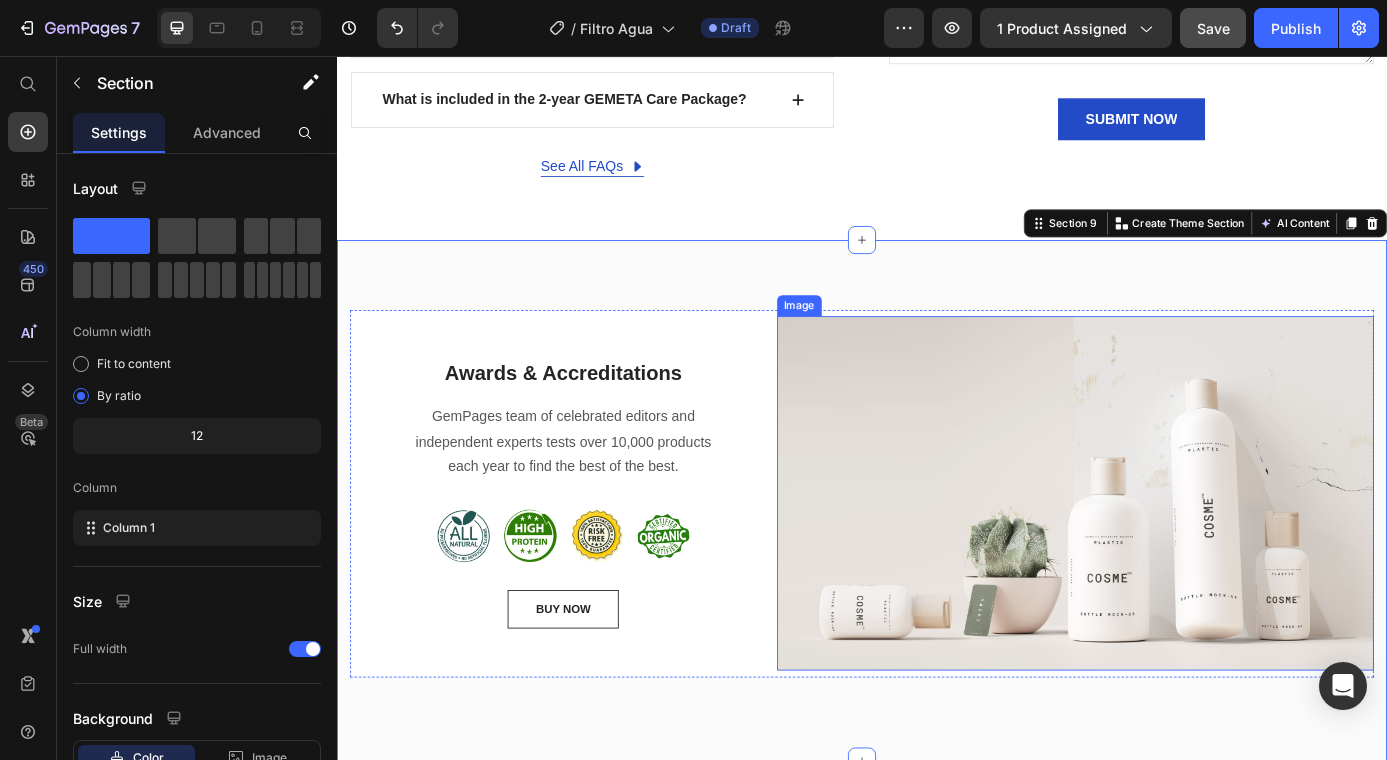 click at bounding box center (1181, 555) 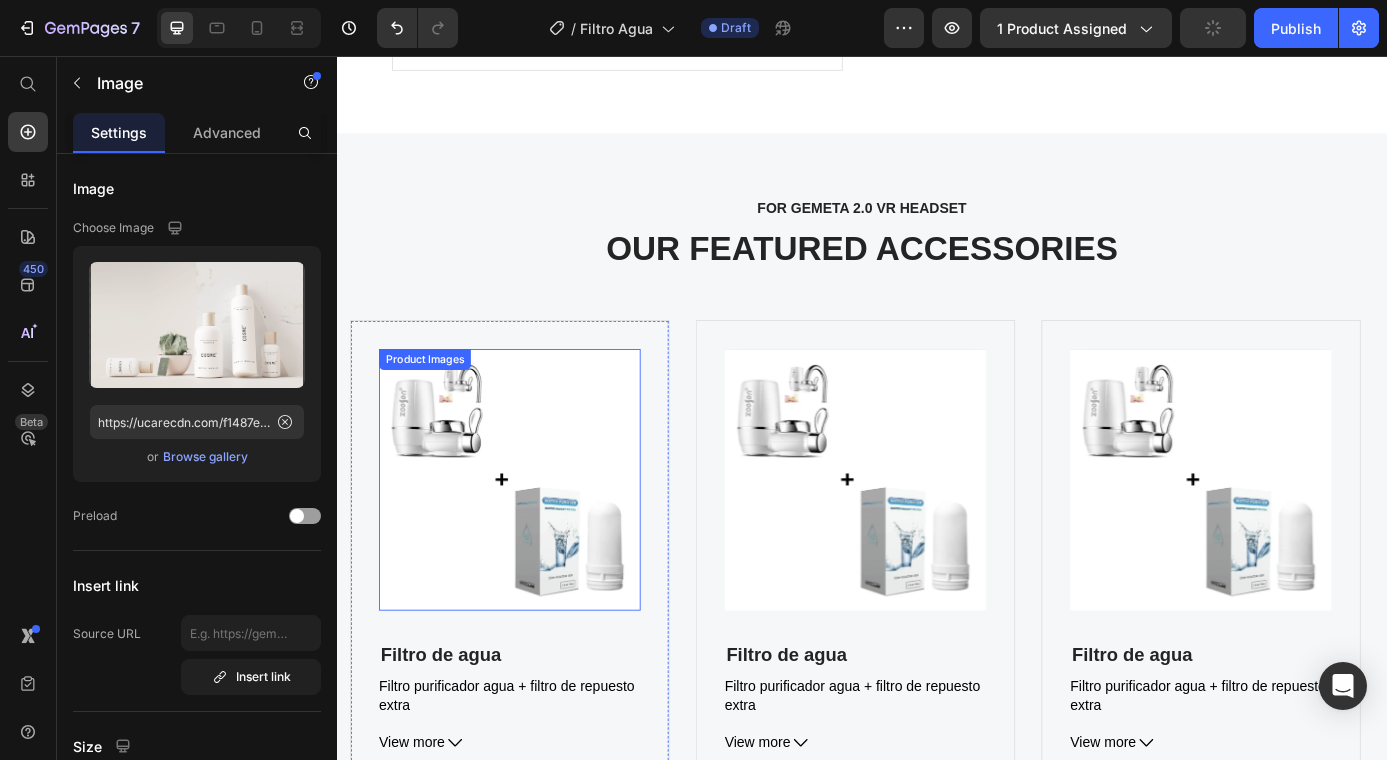 scroll, scrollTop: 4459, scrollLeft: 0, axis: vertical 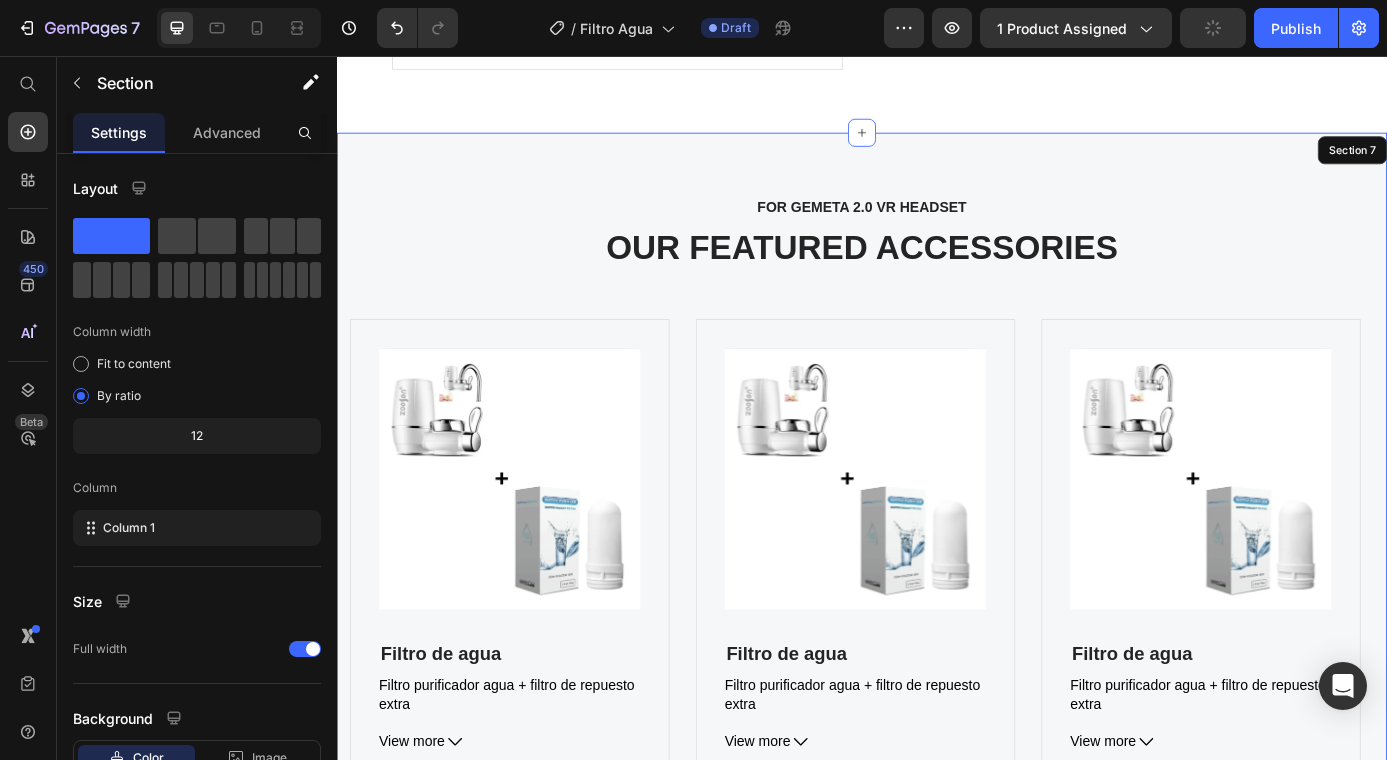 click on "FOR GEMETA 2.0 VR HEADSET Text block OUR FEATURED ACCESSORIES Heading Product Images Filtro de agua (P) Title Filtro purificador agua + filtro de repuesto extra View more (P) Description $60.000,00 (P) Price $0,00 (P) Price Row
Icon
Icon
Icon
Icon
Icon Icon List Hoz Row Product Product Images Filtro de agua (P) Title Filtro purificador agua + filtro de repuesto extra View more (P) Description $60.000,00 (P) Price $0,00 (P) Price Row
Icon
Icon
Icon
Icon
Icon Icon List Hoz Row Product Product Images Filtro de agua (P) Title Filtro purificador agua + filtro de repuesto extra View more (P) Description $60.000,00 (P) Price $0,00 (P) Price Row
Icon
Icon
Icon
Icon
Icon Icon List Hoz Row Product Carousel Row Section 7" at bounding box center [937, 600] 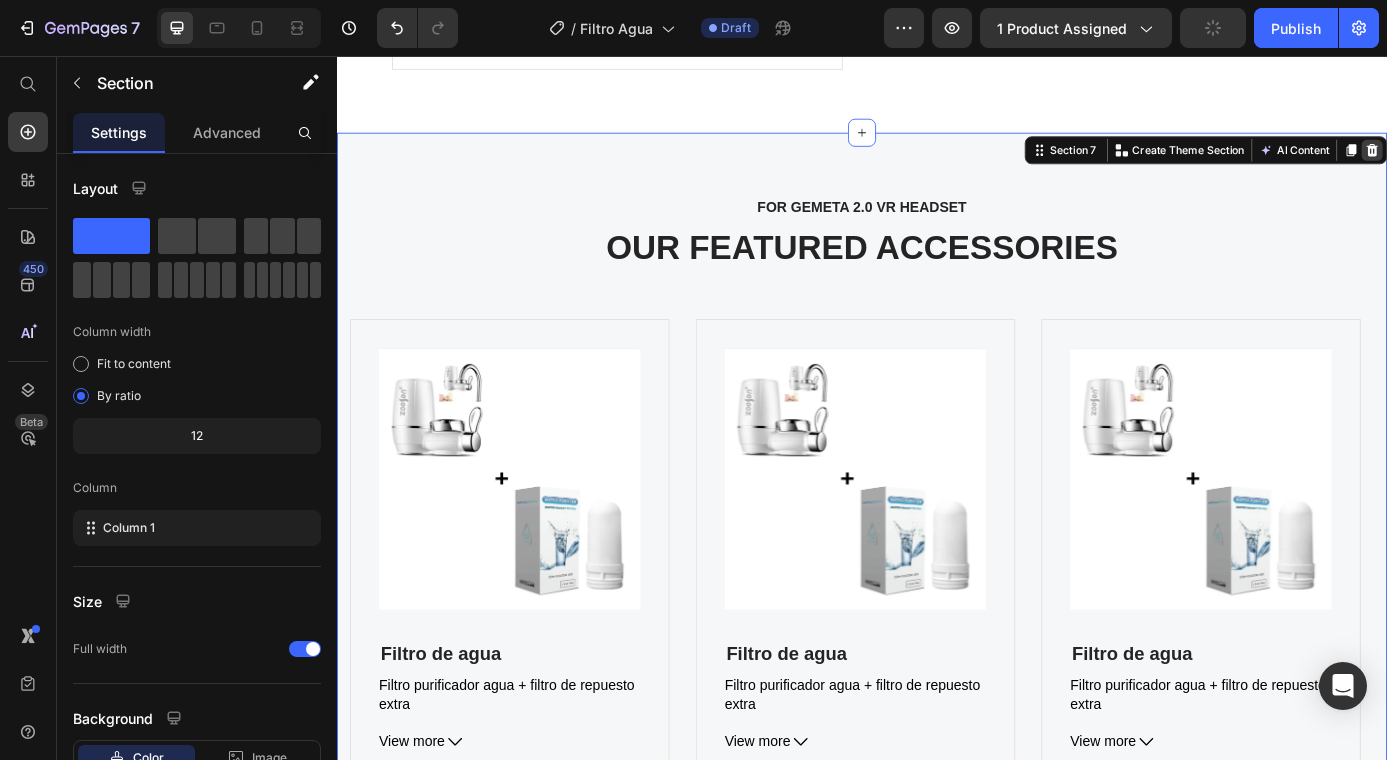 click 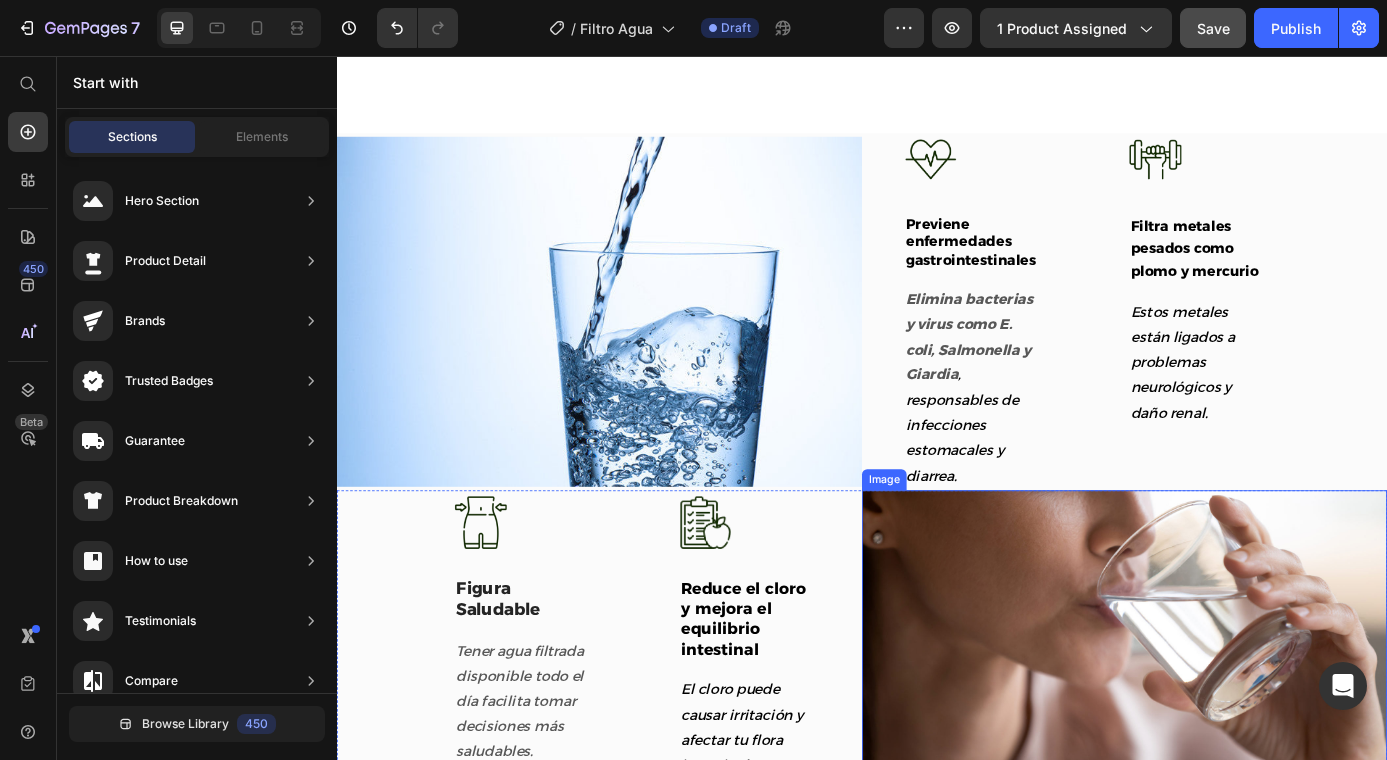 scroll, scrollTop: 2609, scrollLeft: 0, axis: vertical 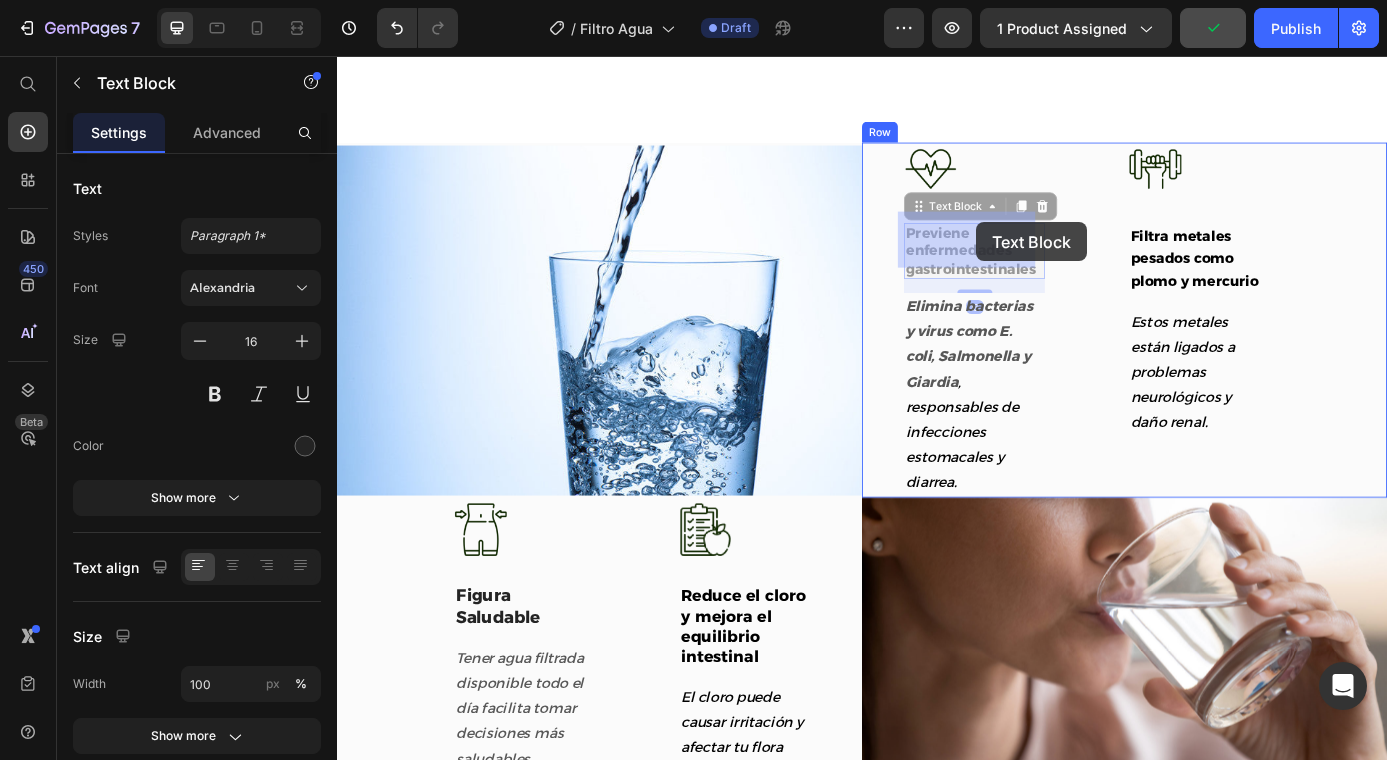 drag, startPoint x: 1067, startPoint y: 277, endPoint x: 1067, endPoint y: 246, distance: 31 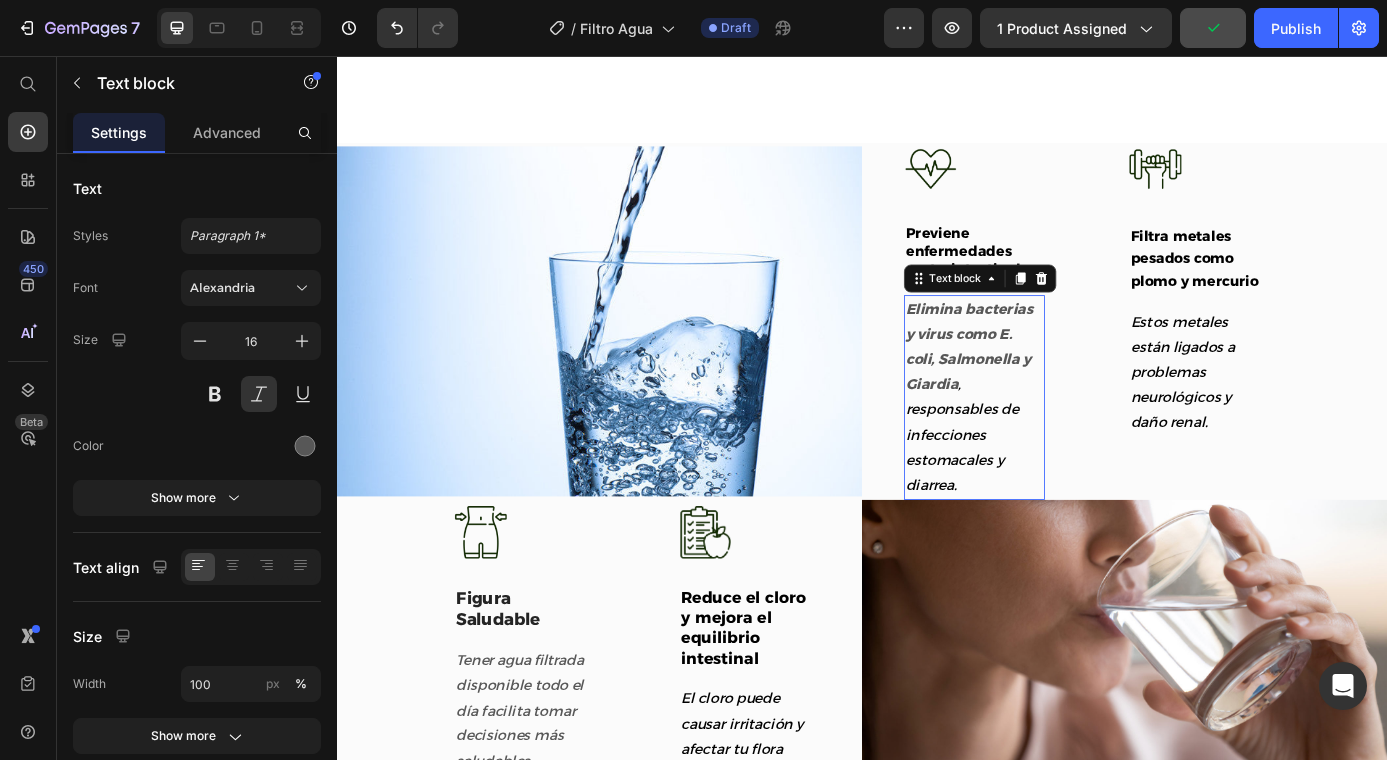 click on "Elimina bacterias y virus como E. coli, Salmonella y Giardia" at bounding box center (1059, 387) 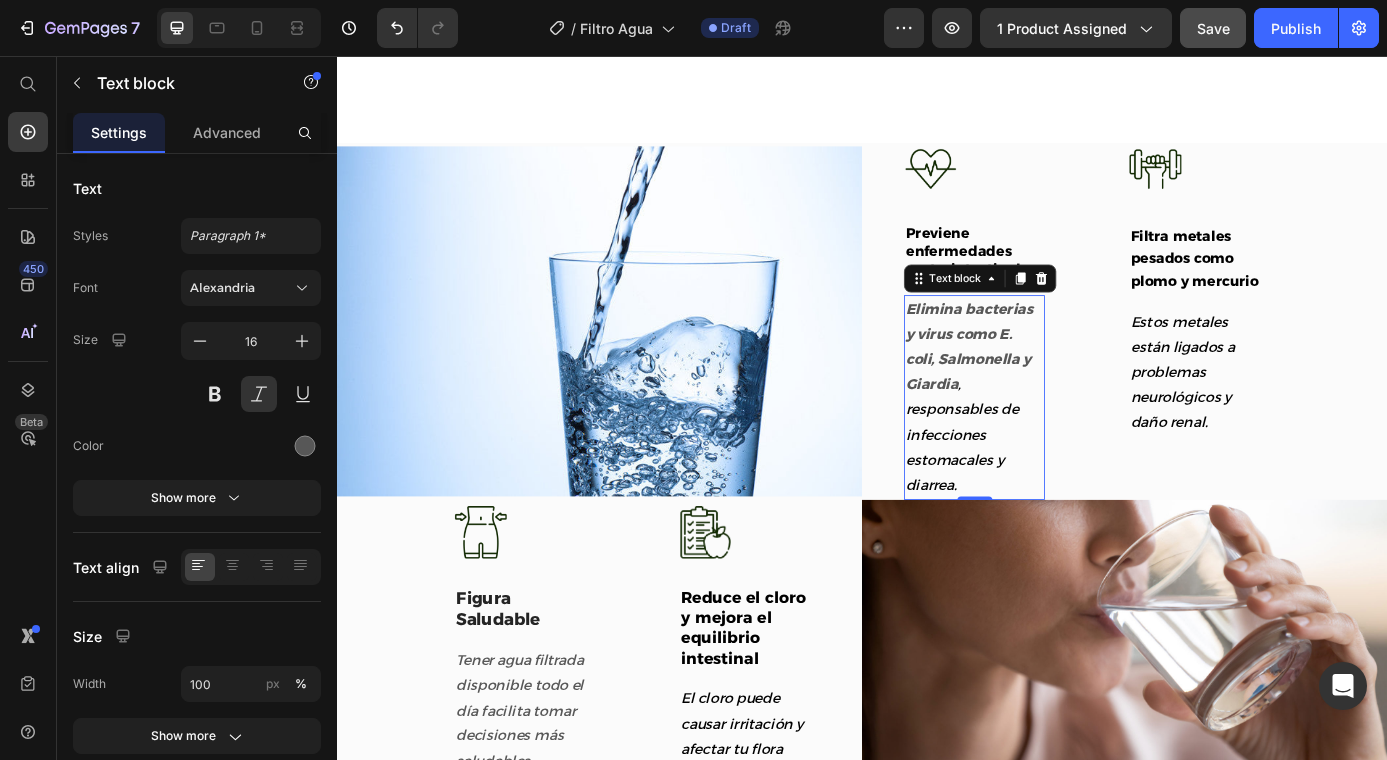 click on "Elimina bacterias y virus como E. coli, Salmonella y Giardia , responsables de infecciones estomacales y diarrea." at bounding box center (1065, 446) 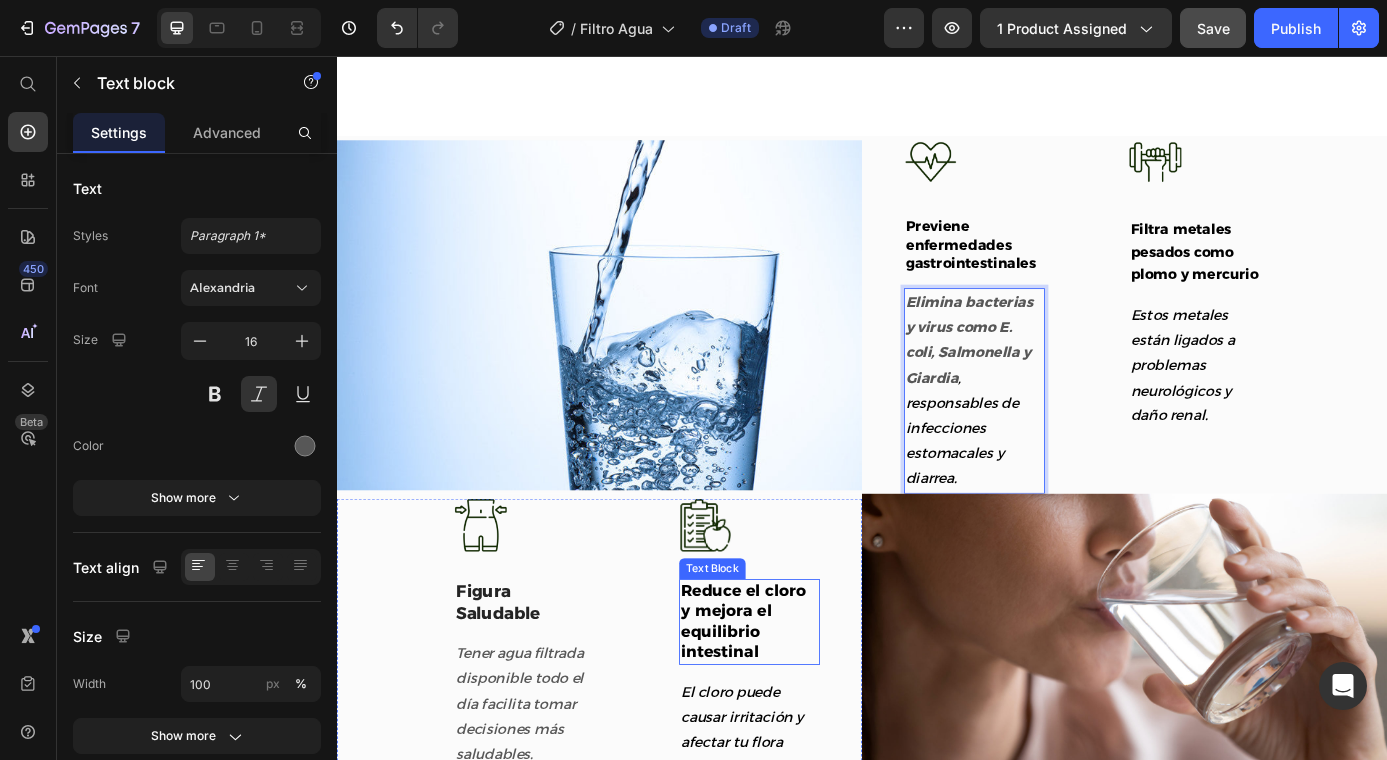 scroll, scrollTop: 2713, scrollLeft: 0, axis: vertical 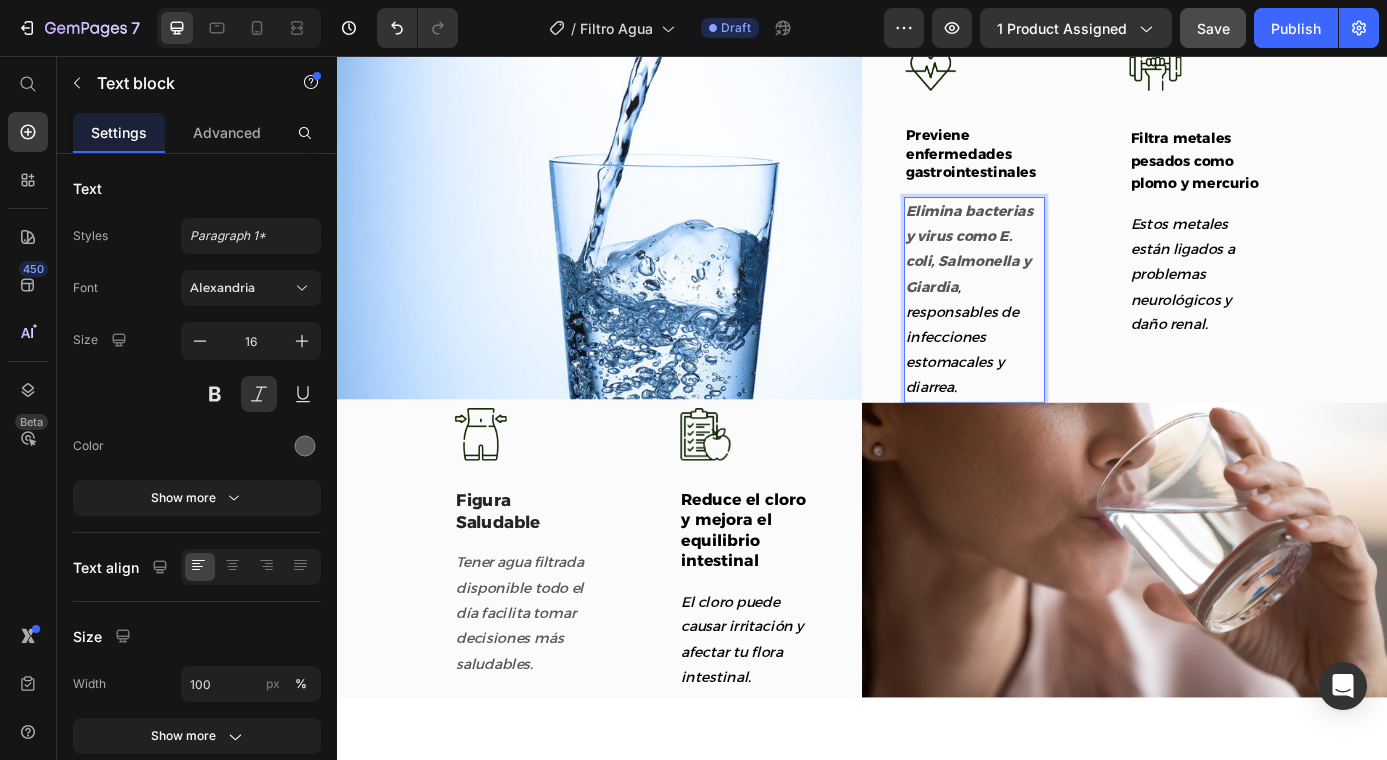 click on "Elimina bacterias y virus como E. coli, Salmonella y Giardia , responsables de infecciones estomacales y diarrea." at bounding box center (1065, 334) 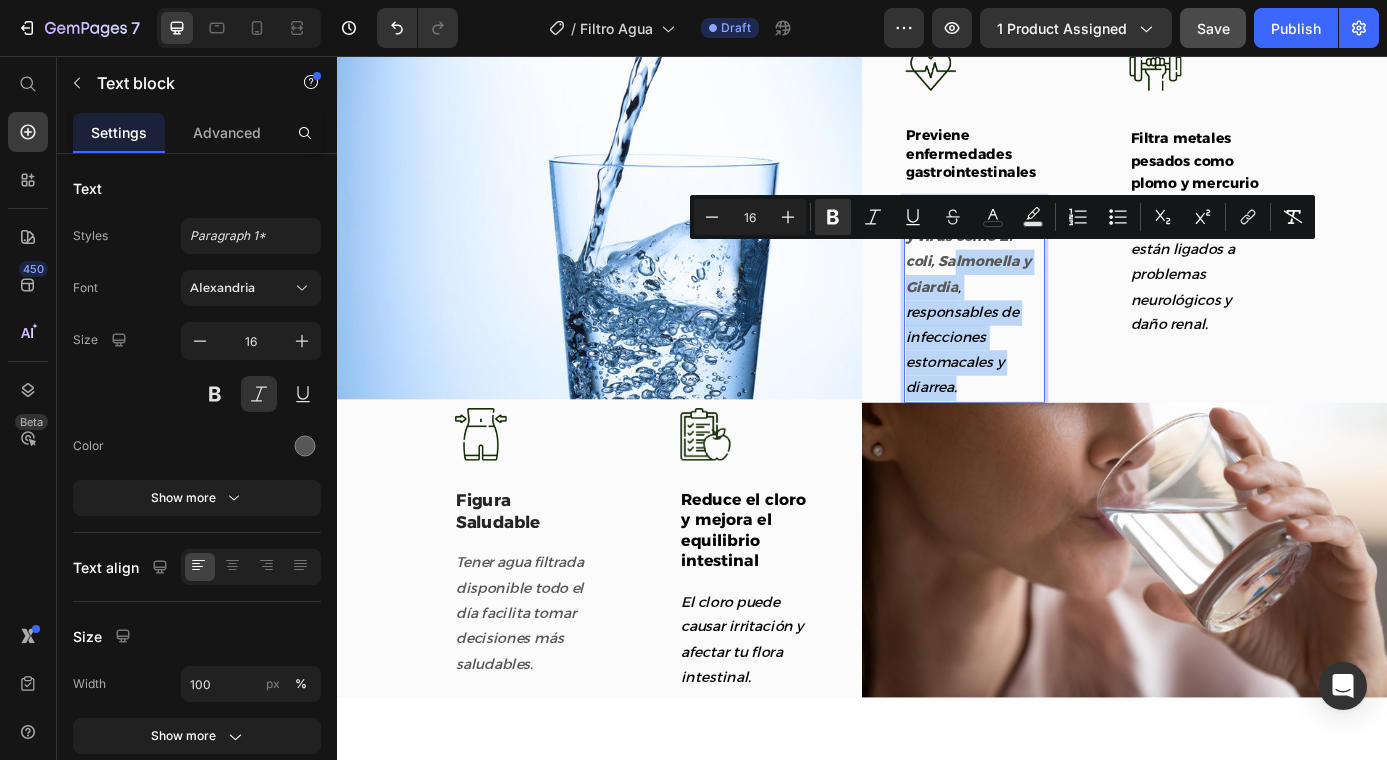 drag, startPoint x: 1082, startPoint y: 425, endPoint x: 1033, endPoint y: 272, distance: 160.6549 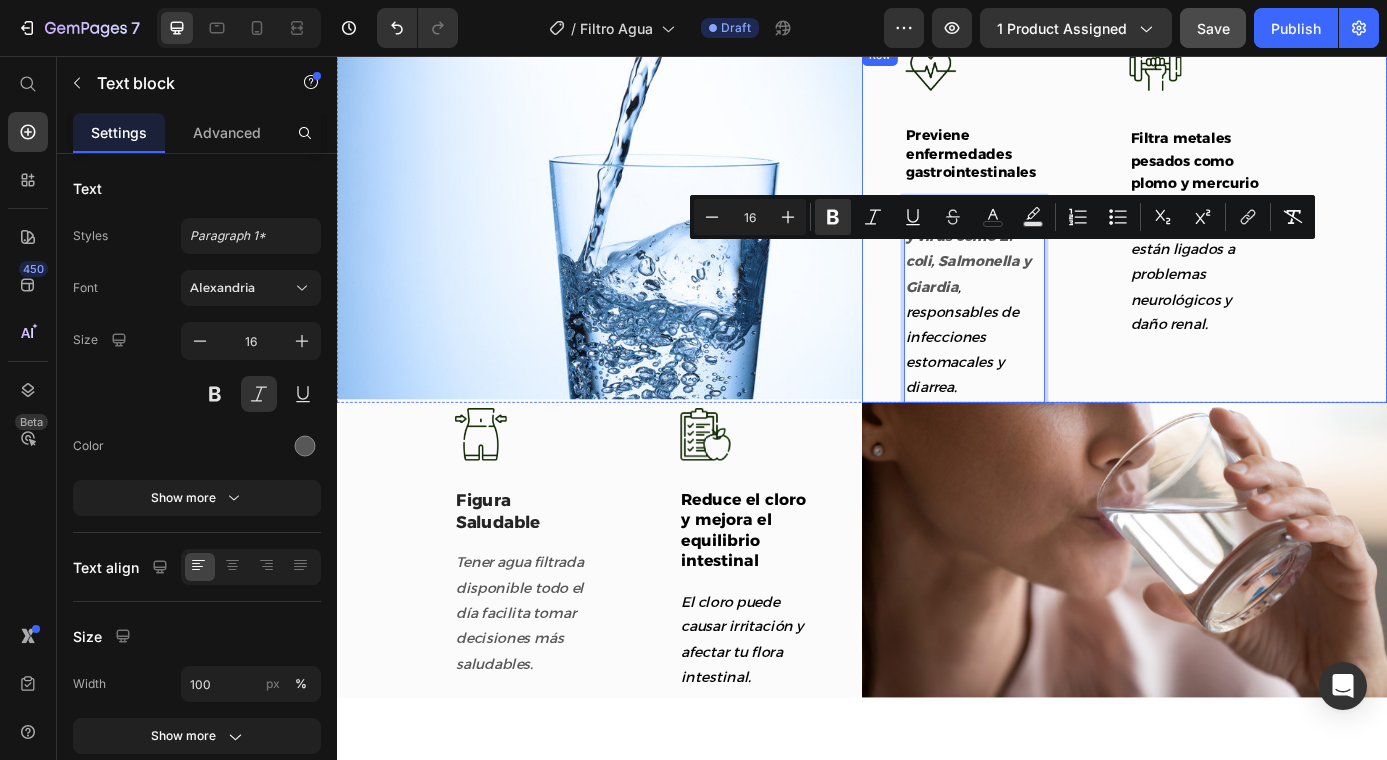 click on "Image Filtra metales pesados como plomo y mercurio Text Block Estos metales están ligados a problemas neurológicos y daño renal. Text block" at bounding box center [1322, 247] 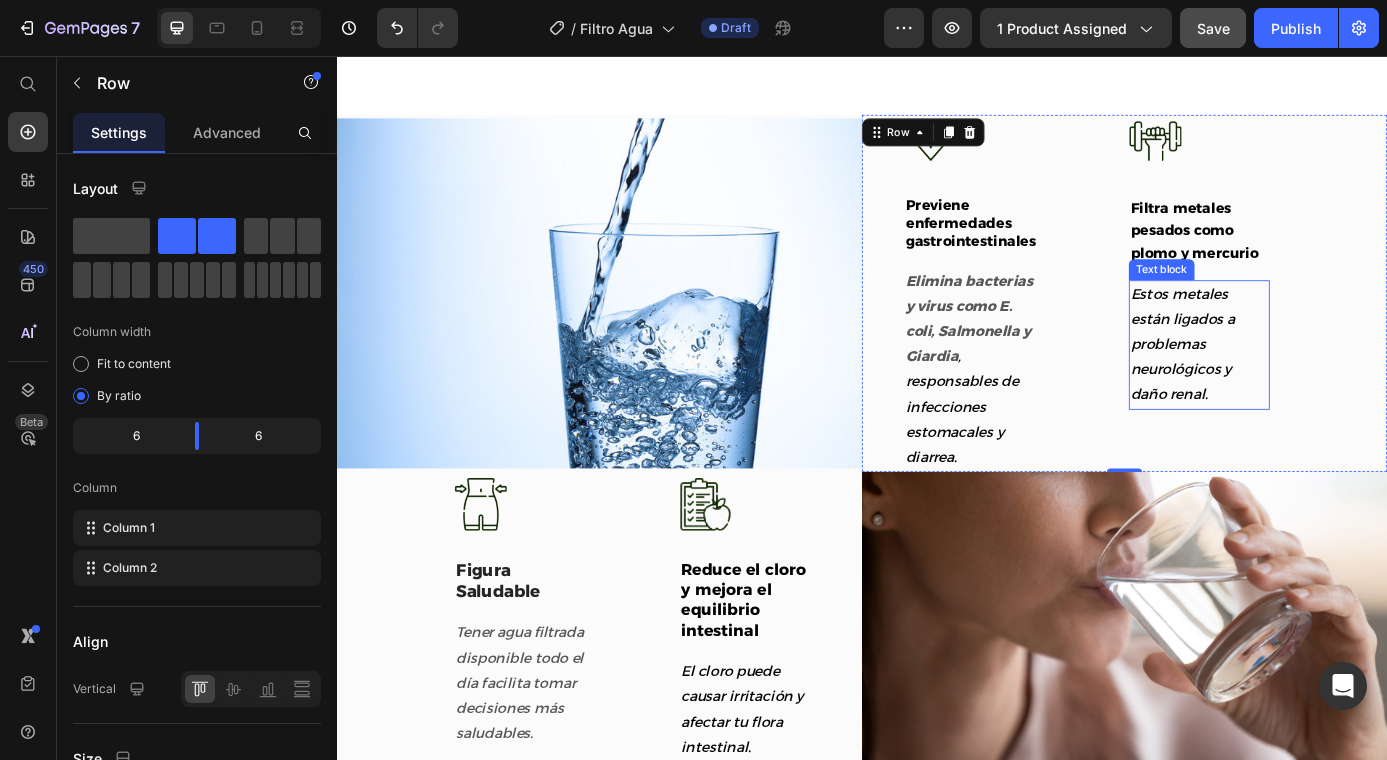 scroll, scrollTop: 2547, scrollLeft: 0, axis: vertical 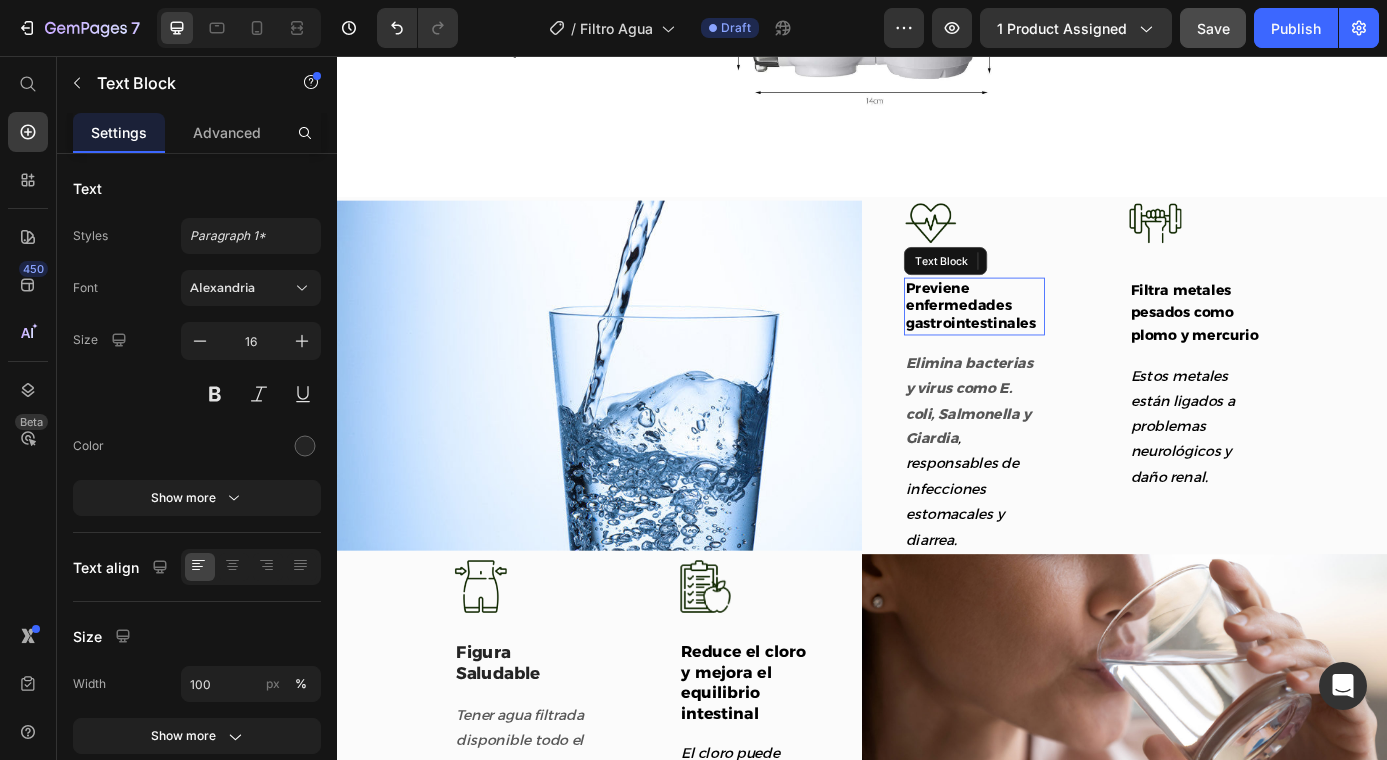 click on "Previene enfermedades gastrointestinales" at bounding box center [1061, 341] 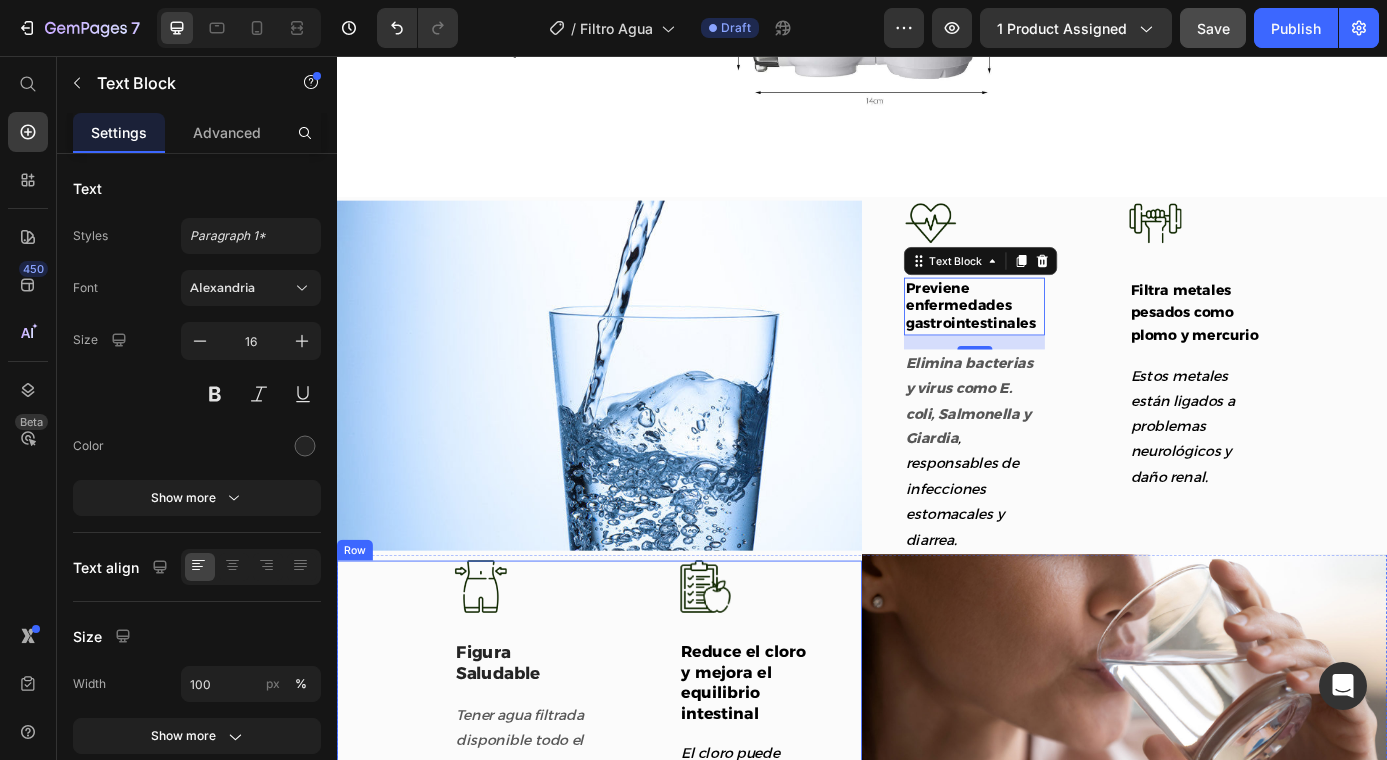 scroll, scrollTop: 2736, scrollLeft: 0, axis: vertical 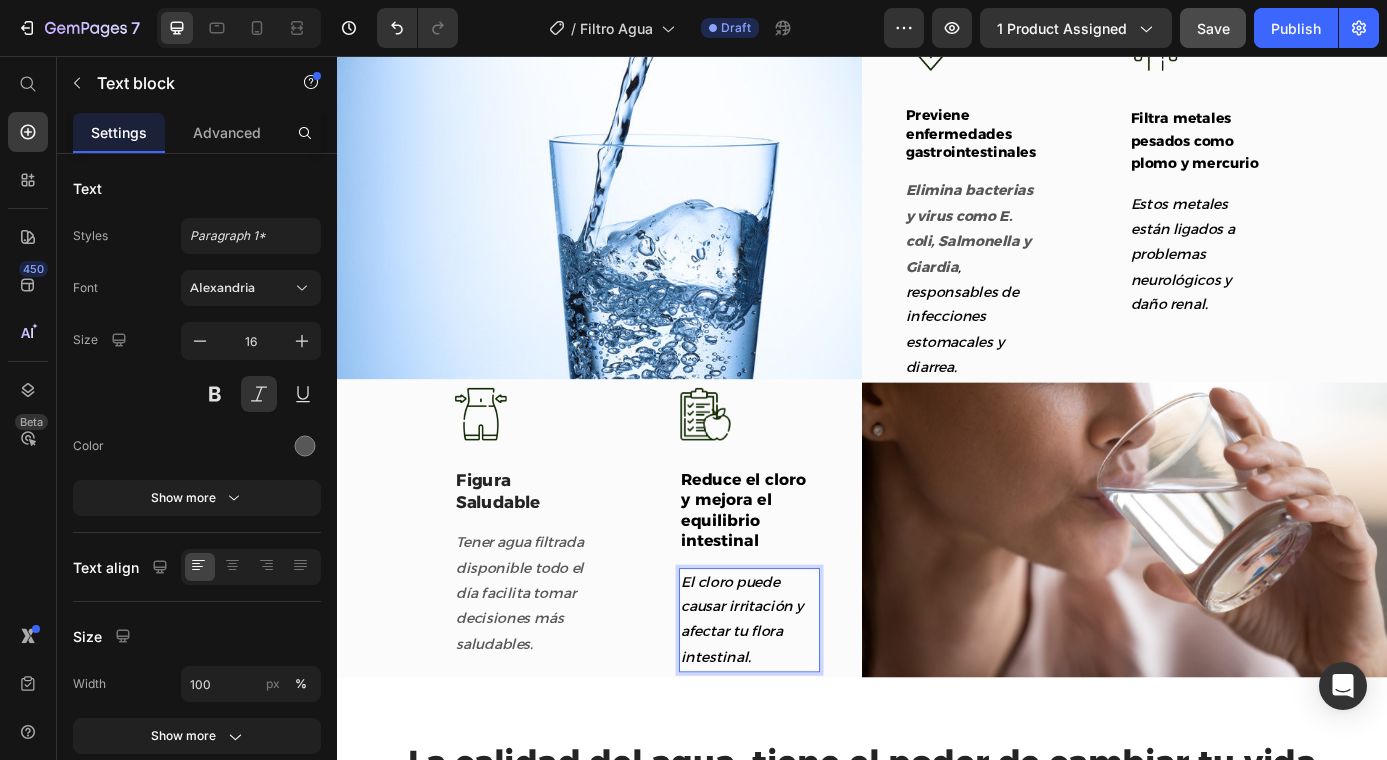 click on "El cloro puede causar irritación y afectar tu flora intestinal." at bounding box center (808, 700) 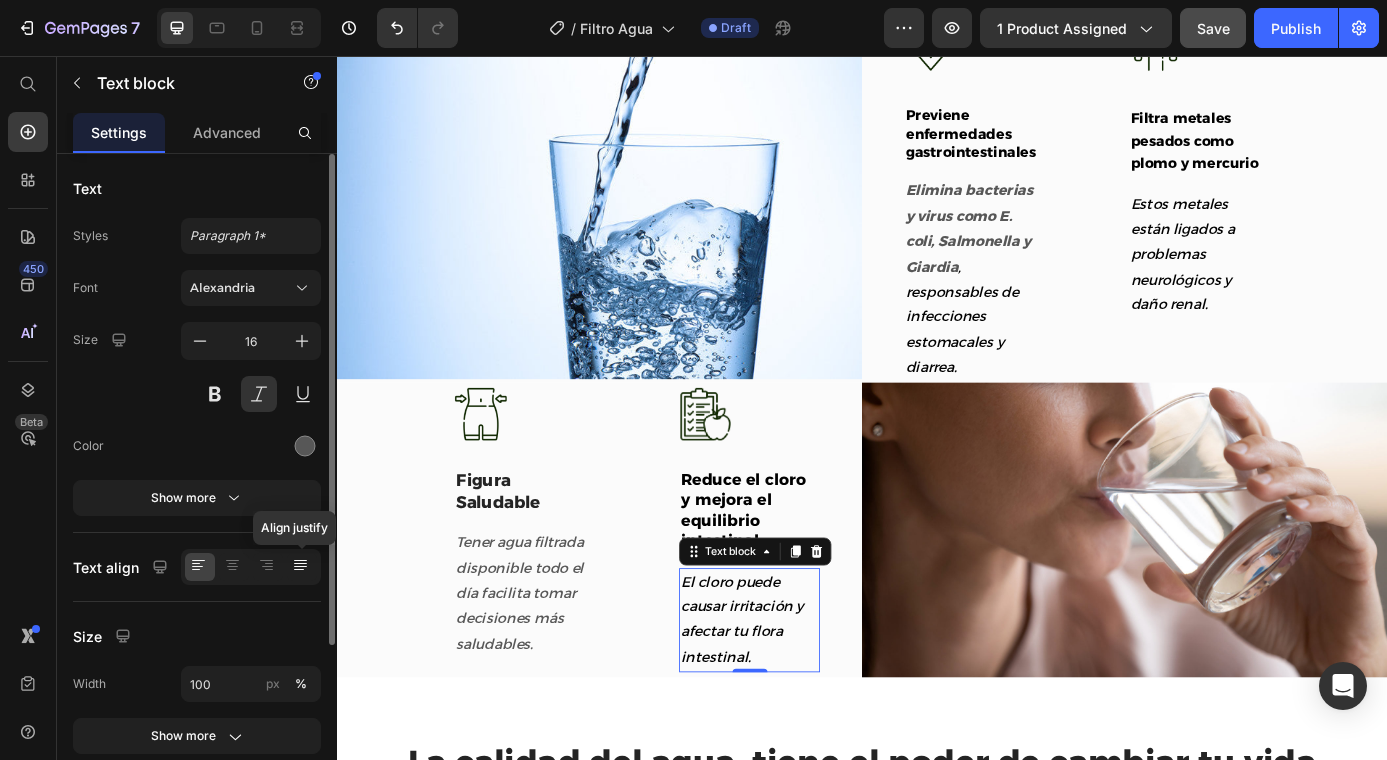 click 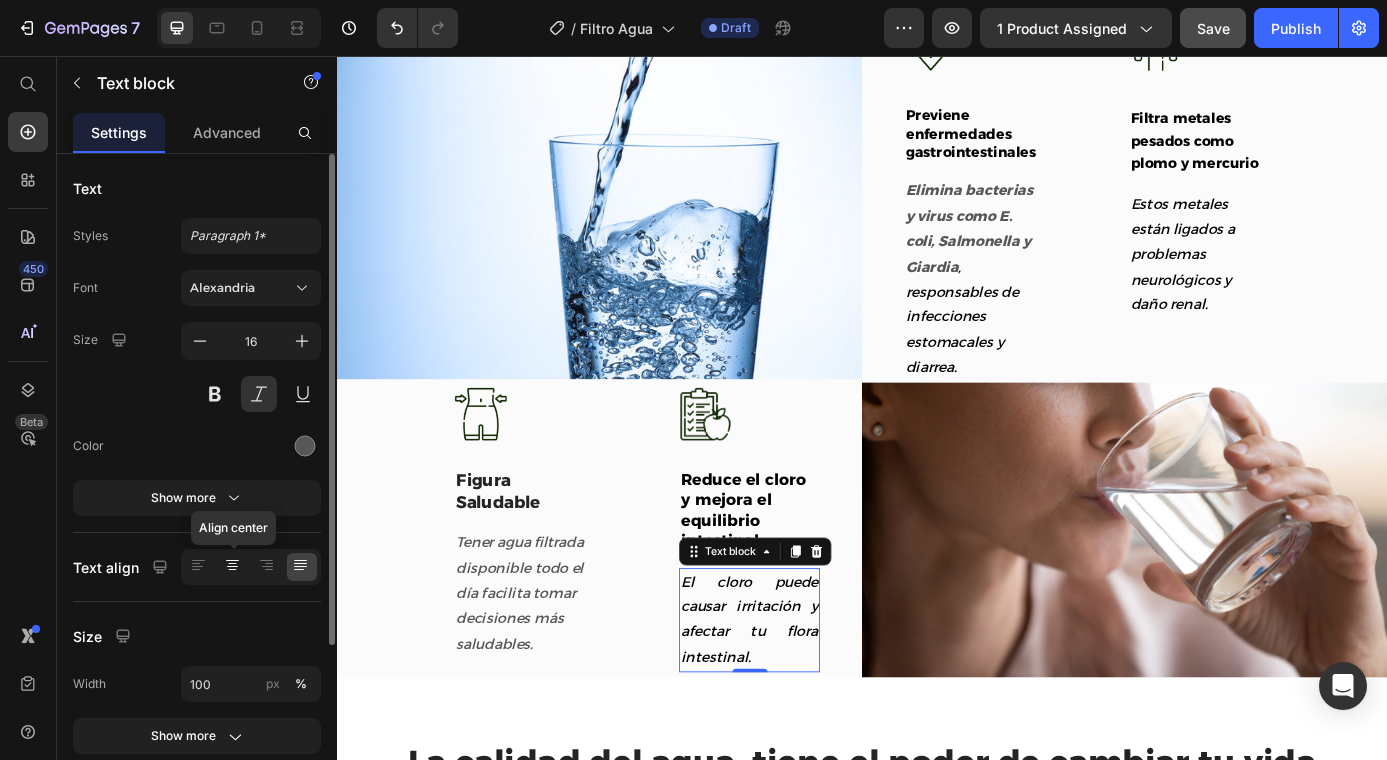 click 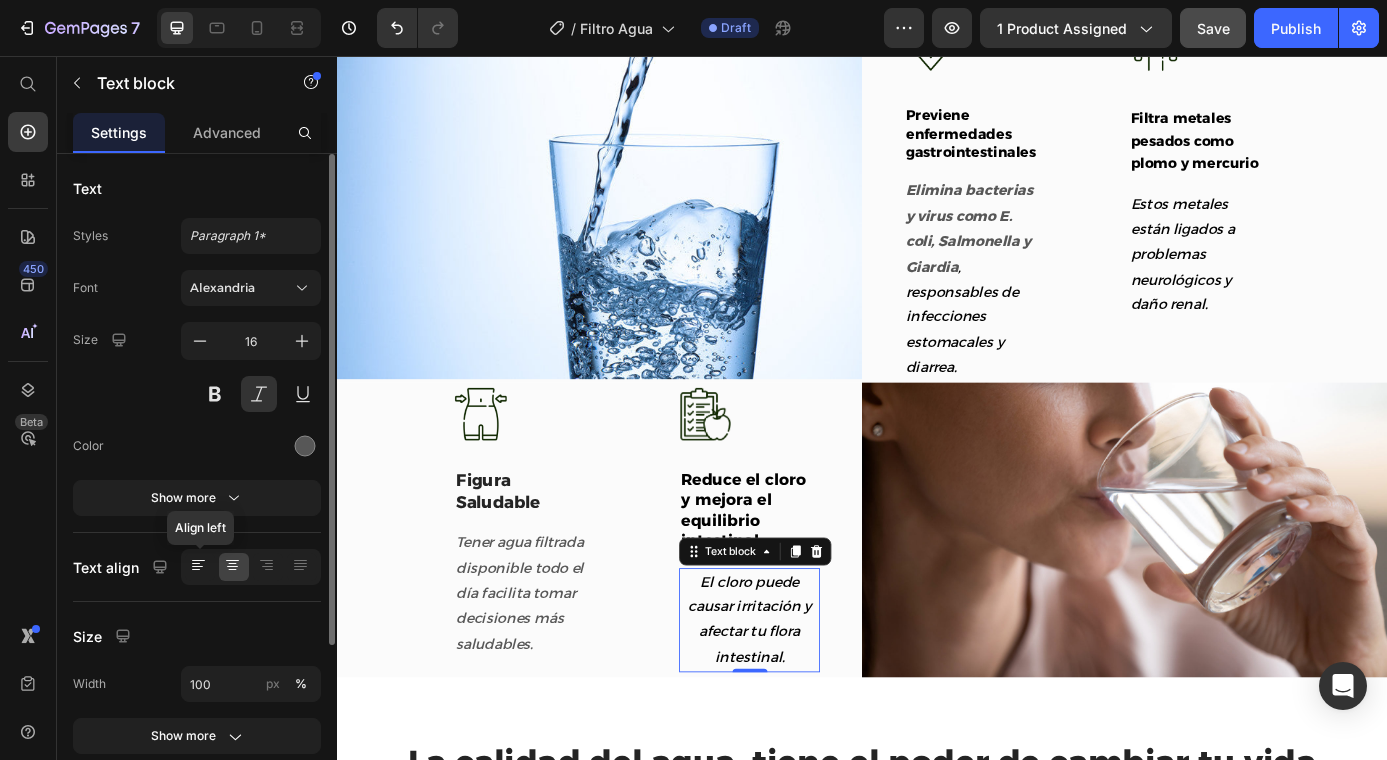 click 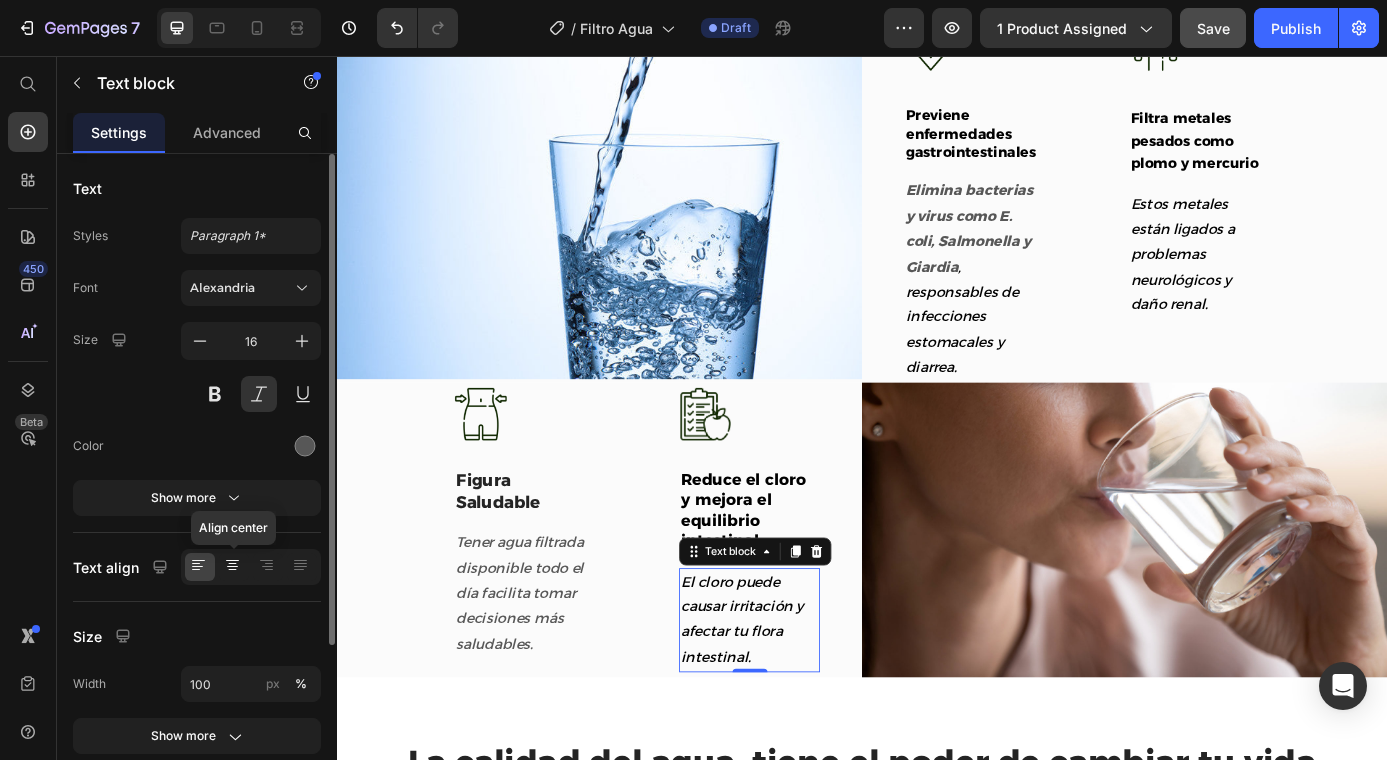 click 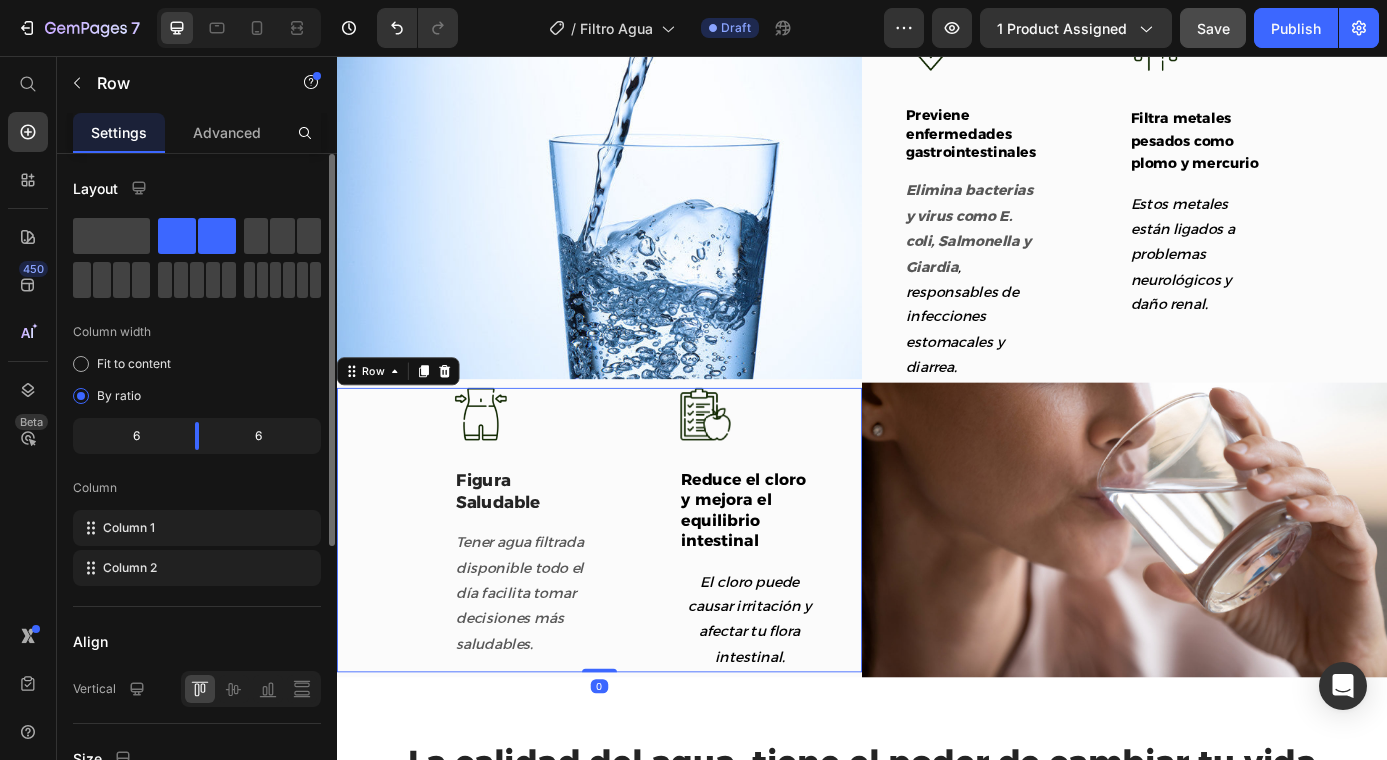 click on "Image Figura Saludable Text Block Tener agua filtrada disponible todo el día facilita tomar decisiones más saludables. Text block                Title Line Image Reduce el cloro y mejora el equilibrio intestinal Text Block El cloro puede causar irritación y afectar tu flora intestinal. Text block Row   0" at bounding box center (637, 597) 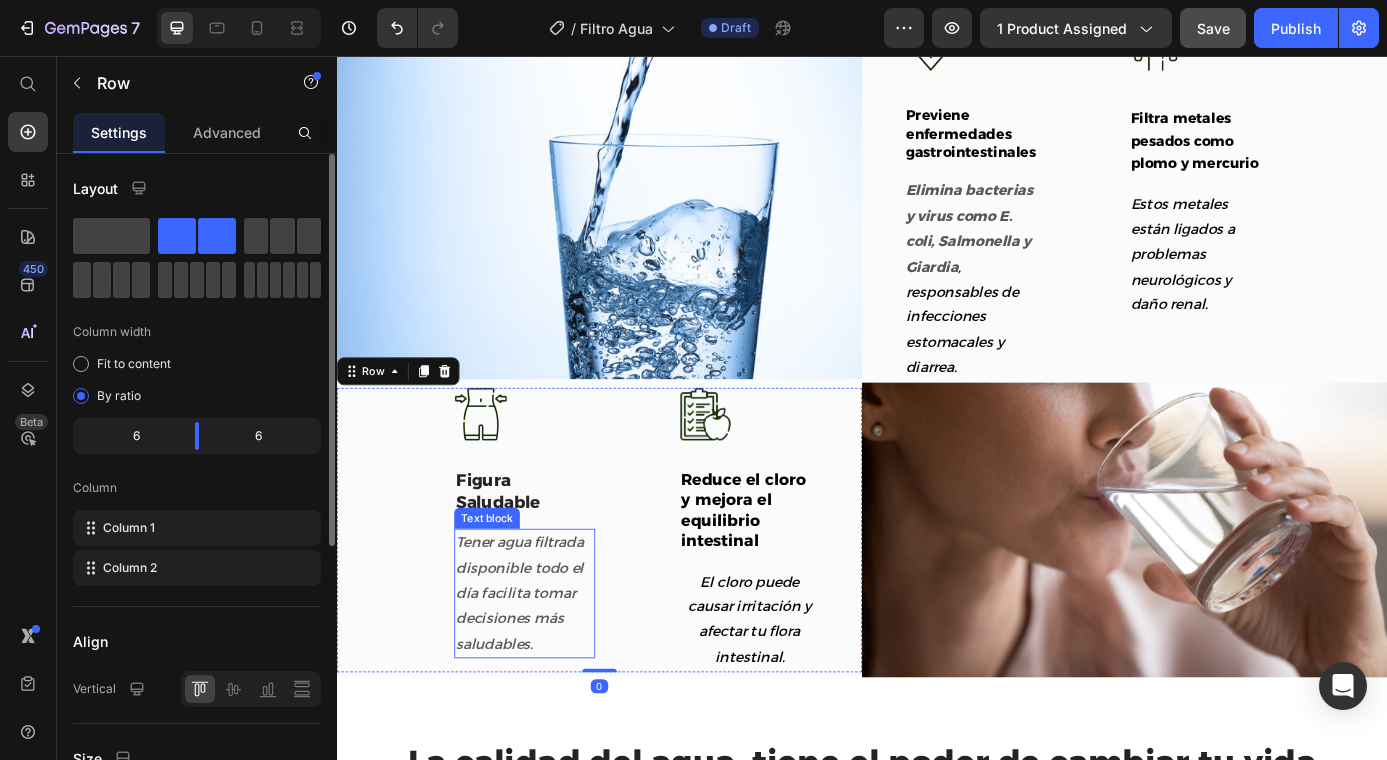 click on "Tener agua filtrada disponible todo el día facilita tomar decisiones más saludables." at bounding box center [546, 669] 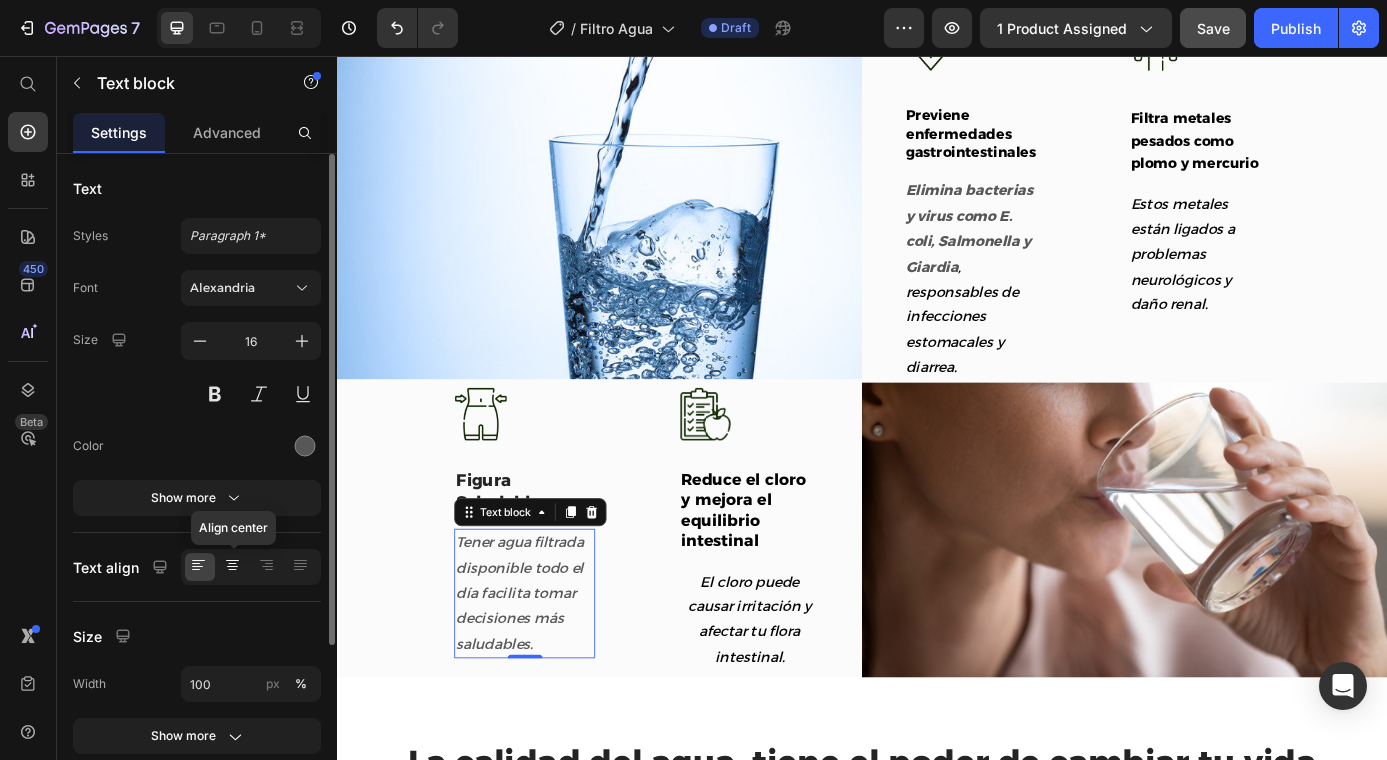 click 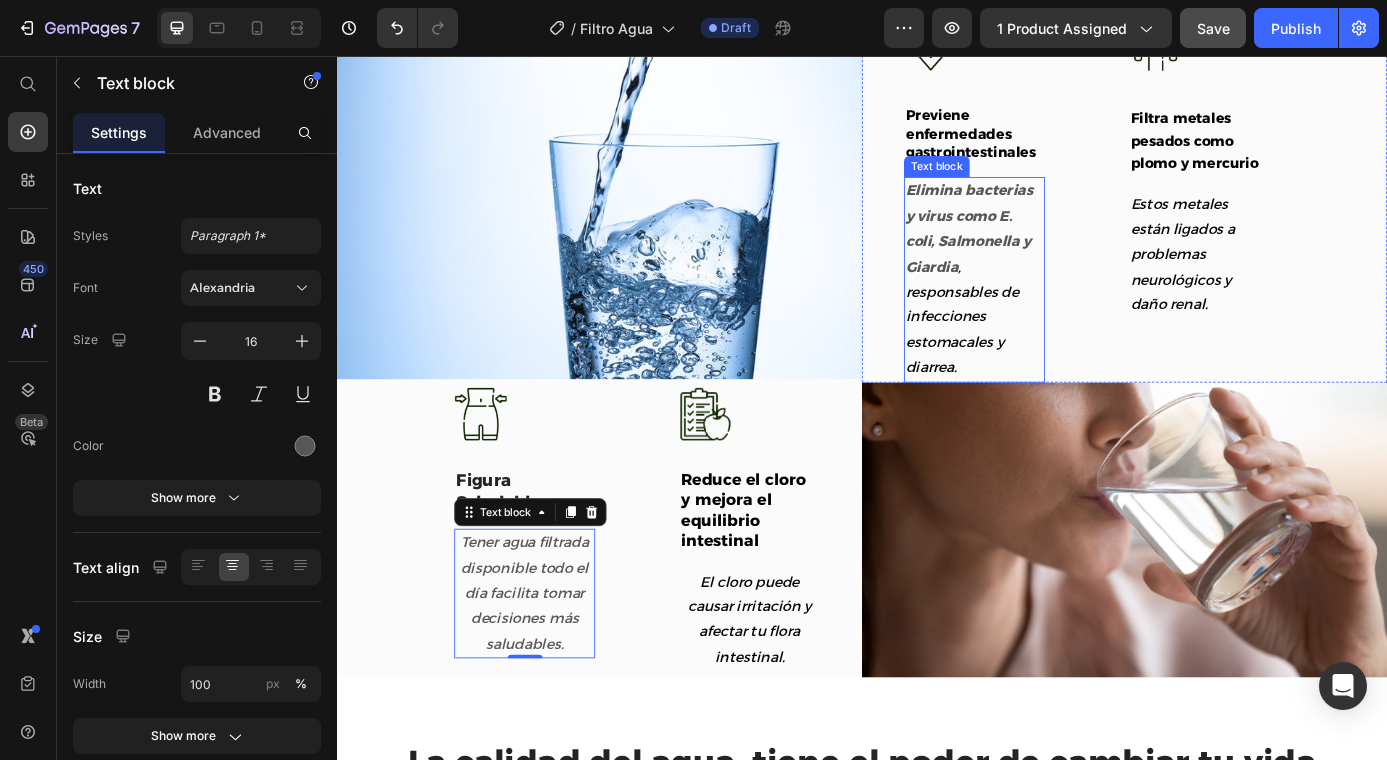 click on ", responsables de infecciones estomacales y diarrea." at bounding box center [1051, 354] 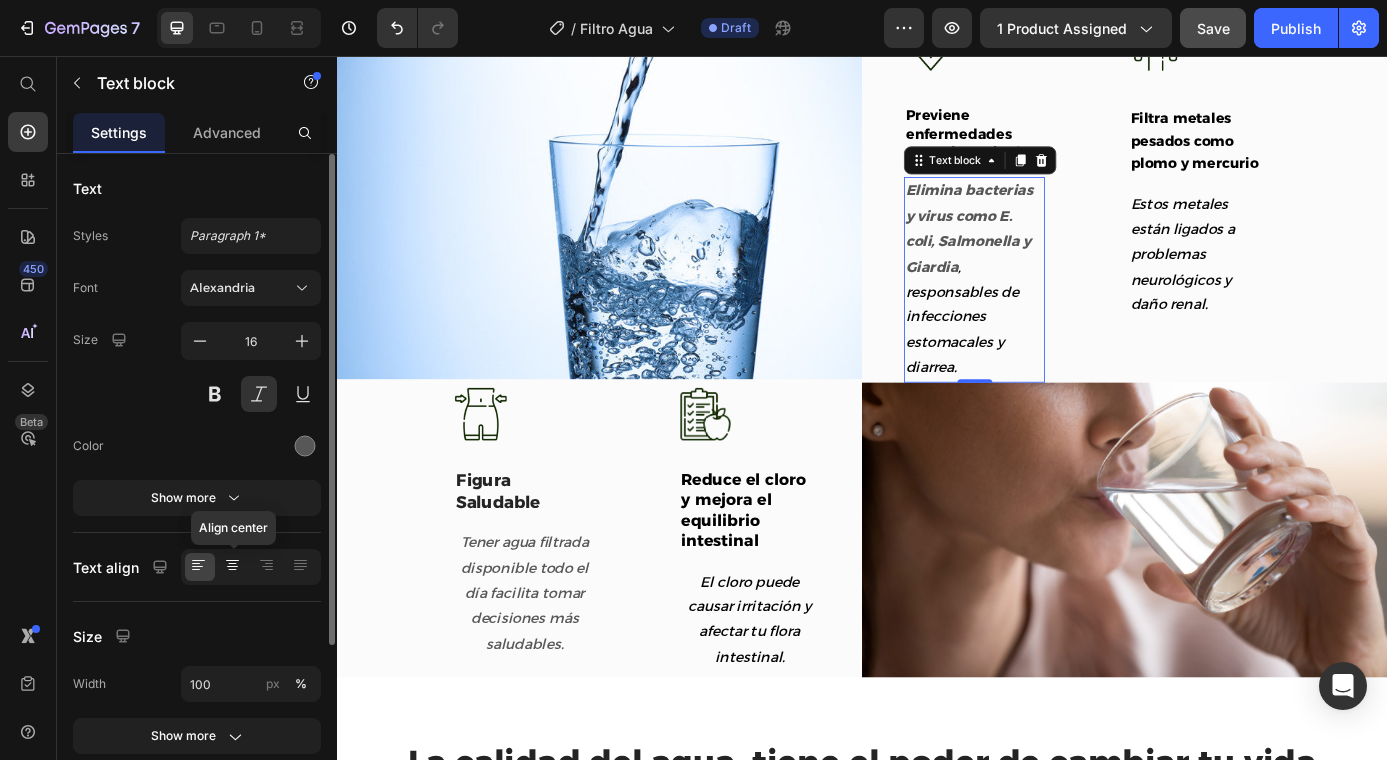 click 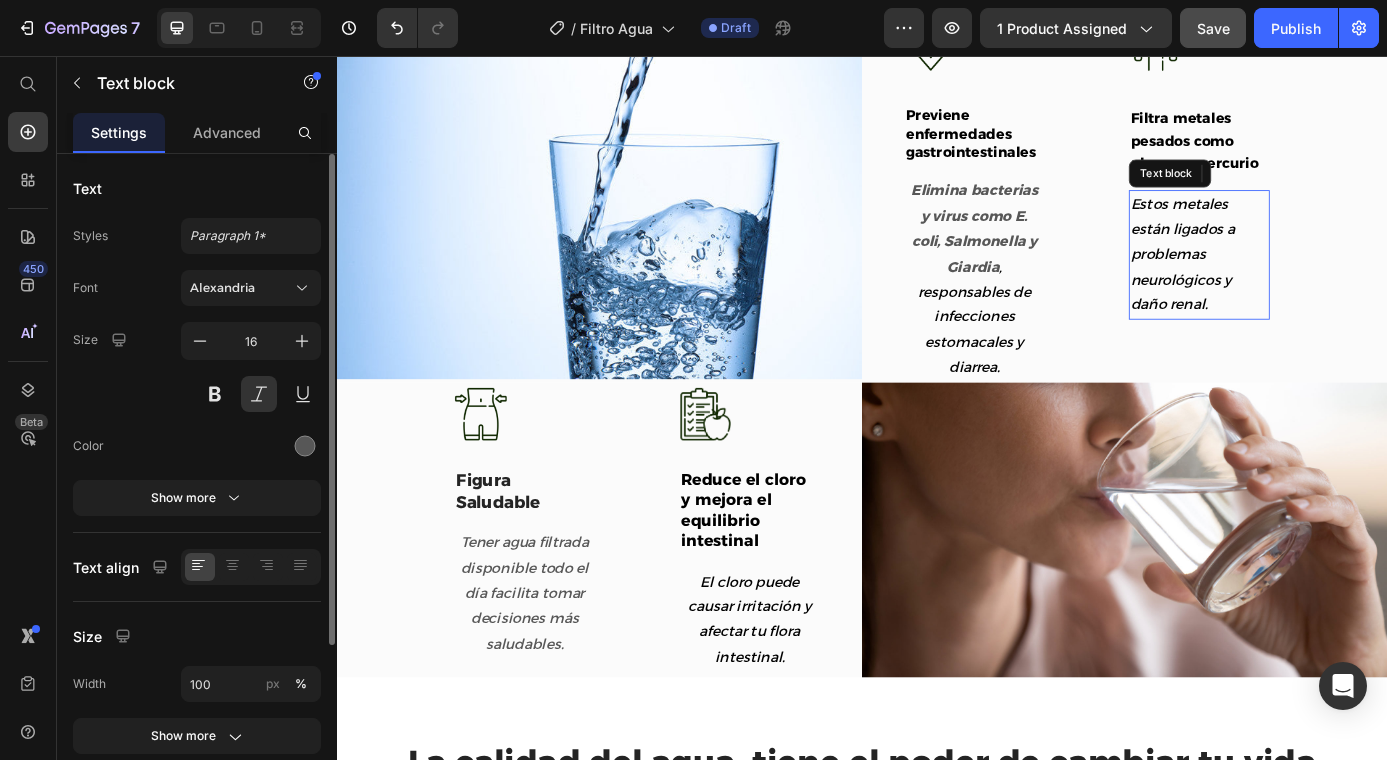 click on "Estos metales están ligados a problemas neurológicos y daño renal." at bounding box center (1322, 283) 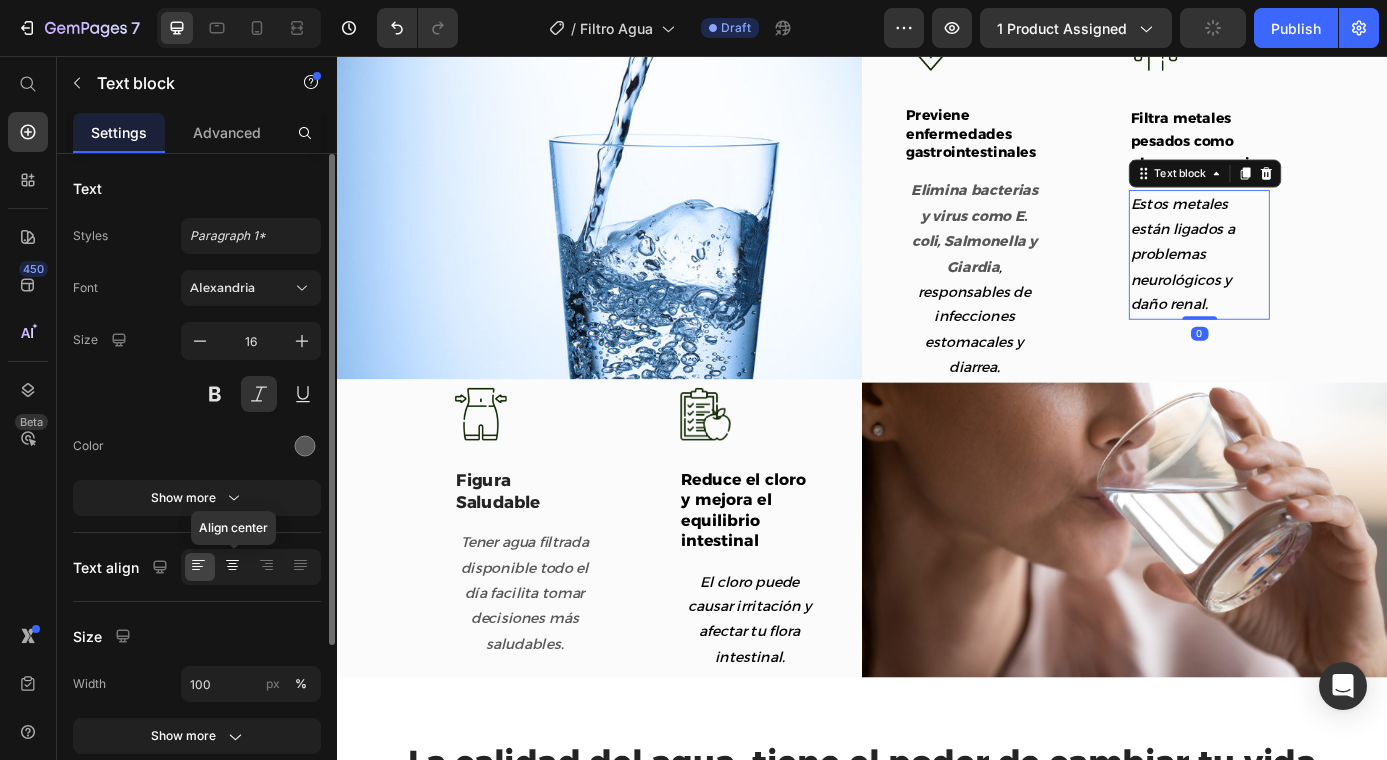 click 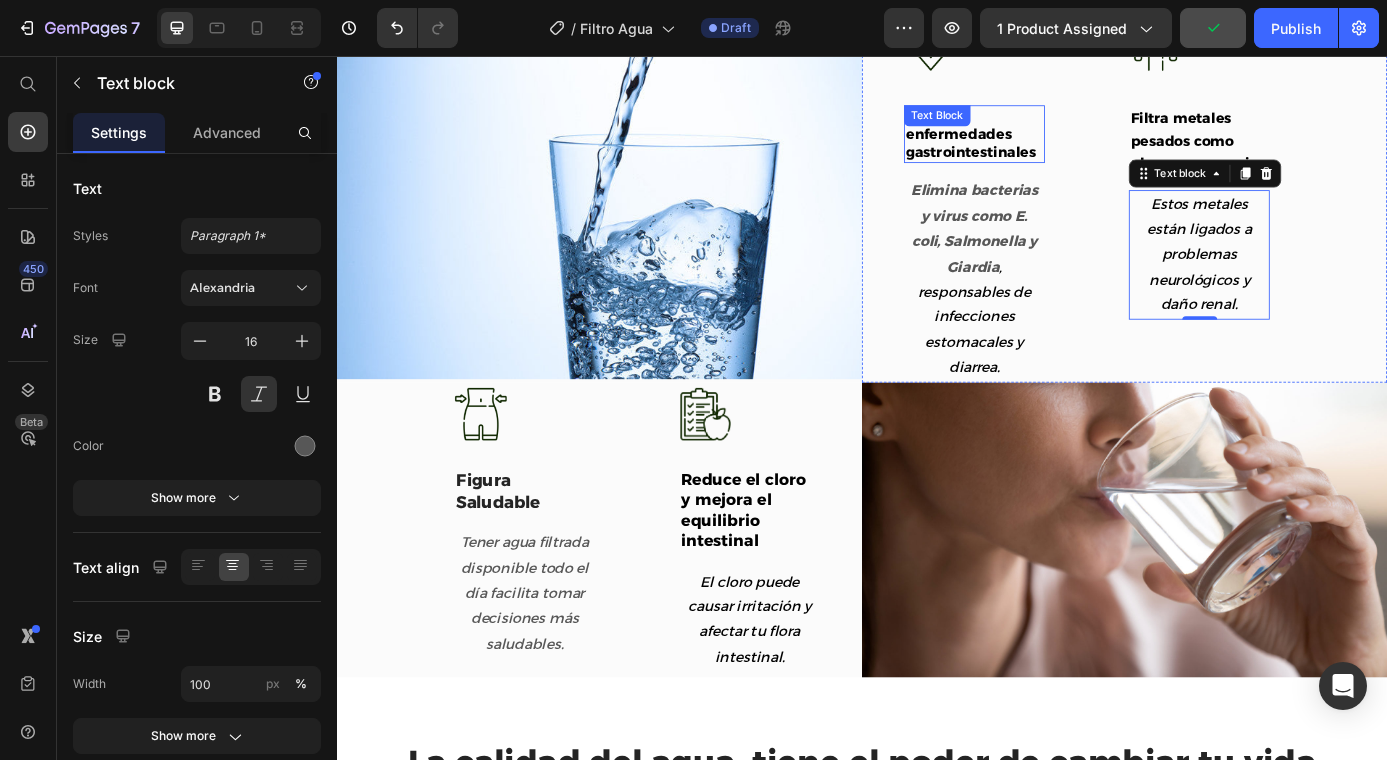 click on "Previene enfermedades gastrointestinales Text Block" at bounding box center (1065, 145) 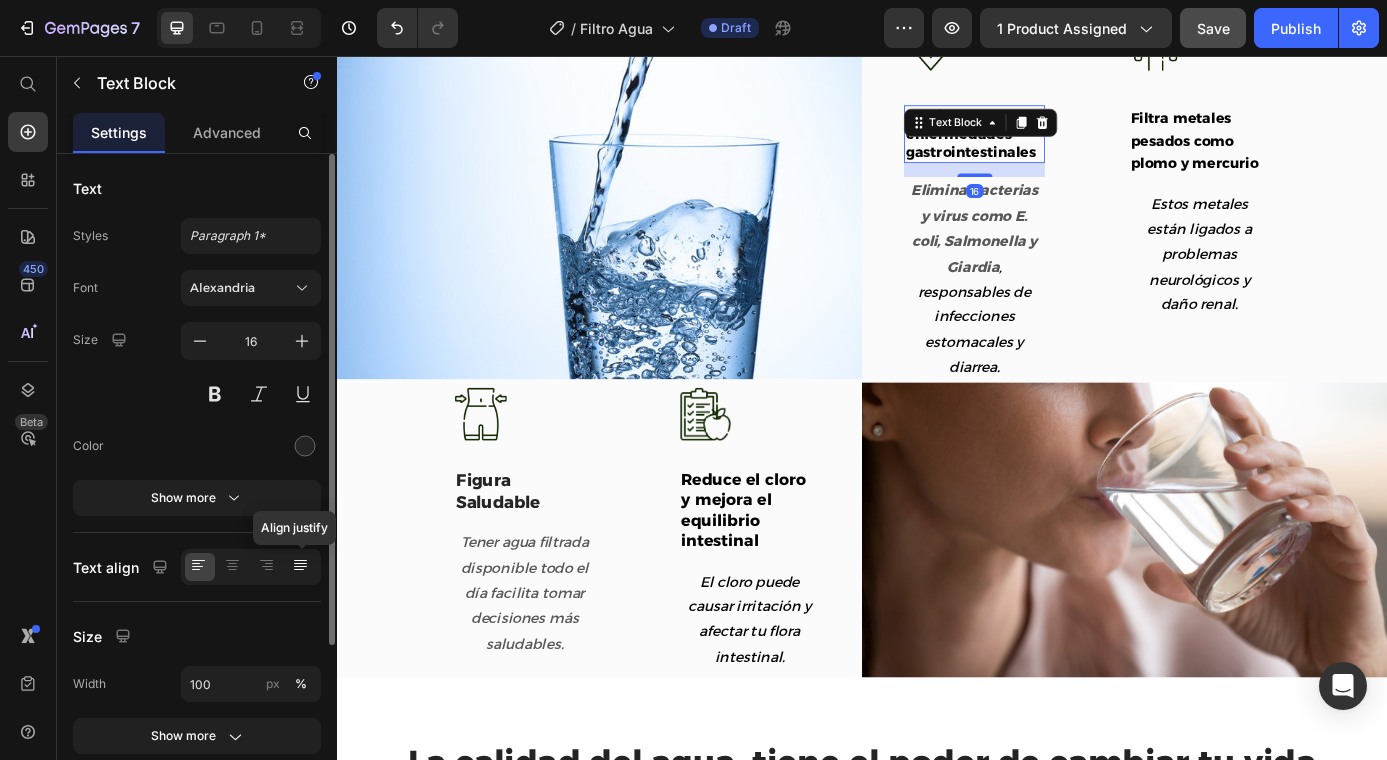click 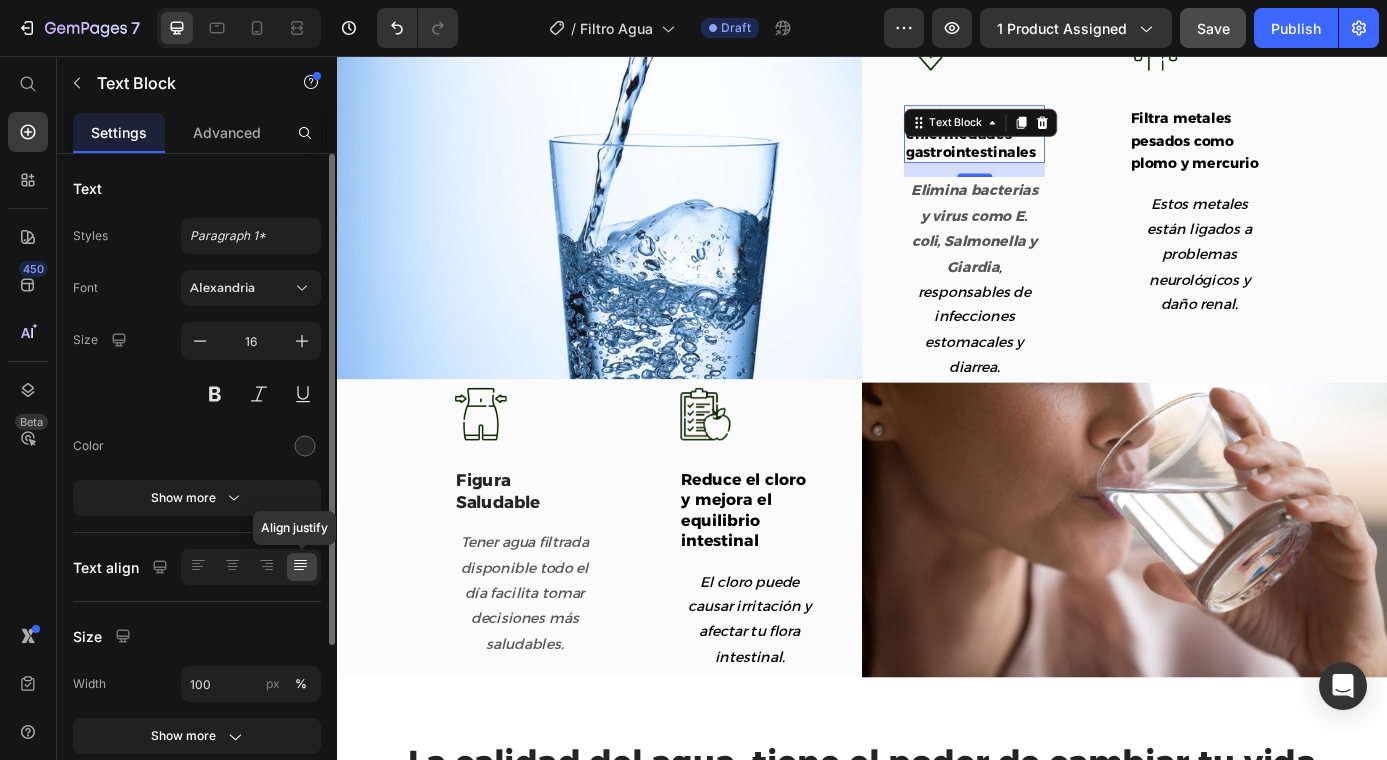 click 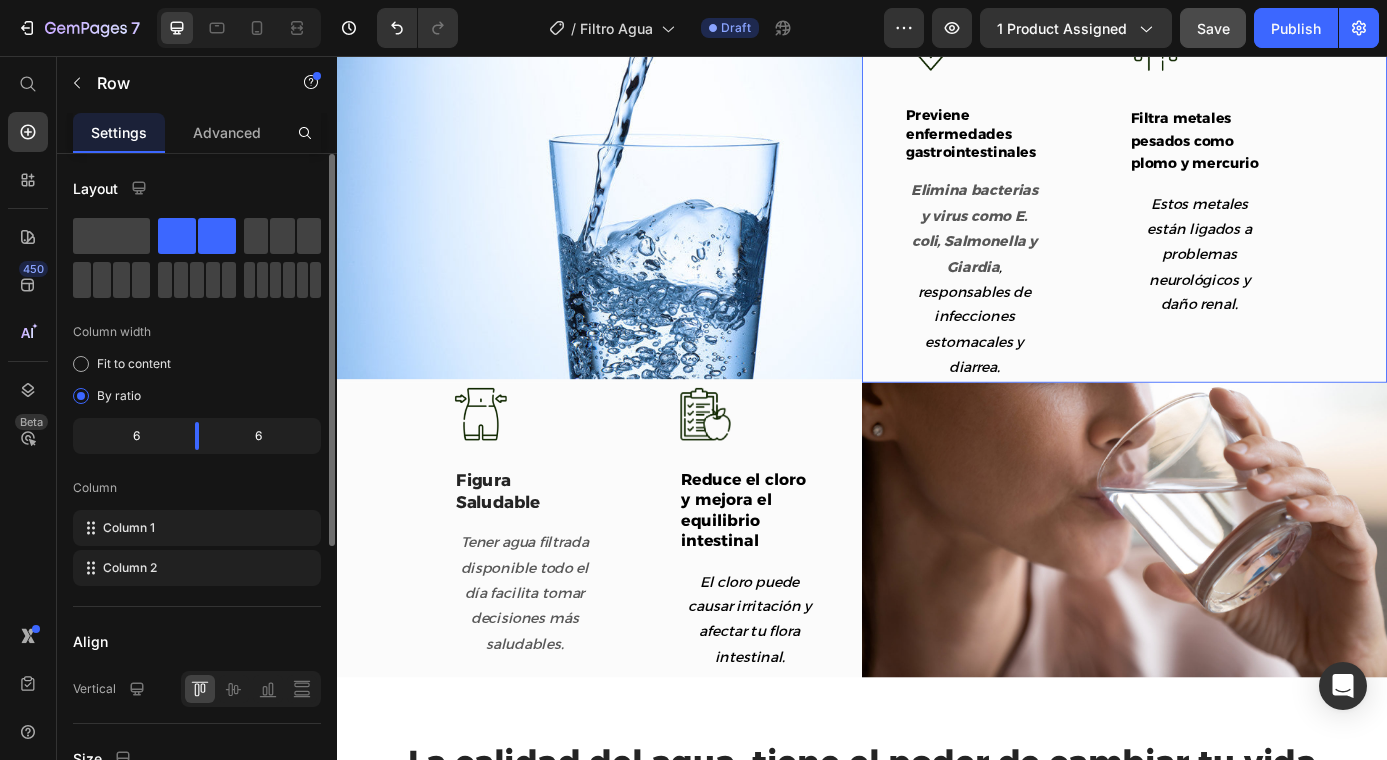 click on "Image Previene enfermedades gastrointestinales Text Block   16 Elimina bacterias y virus como E. coli, Salmonella y Giardia , responsables de infecciones estomacales y diarrea. Text block                Title Line Image Filtra metales pesados como plomo y mercurio Text Block Estos metales están ligados a problemas neurológicos y daño renal. Text block Row" at bounding box center [1237, 224] 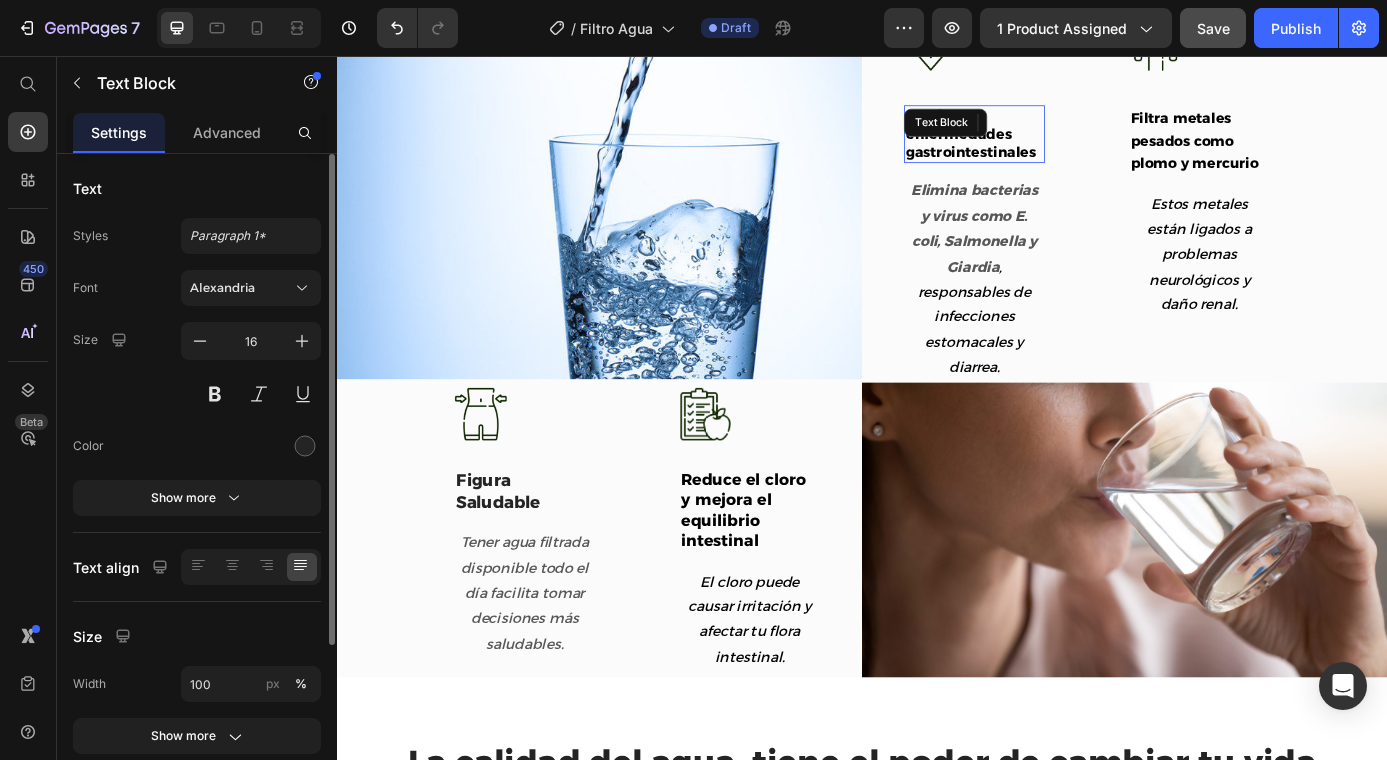 click on "Previene enfermedades gastrointestinales Text Block" at bounding box center [1065, 145] 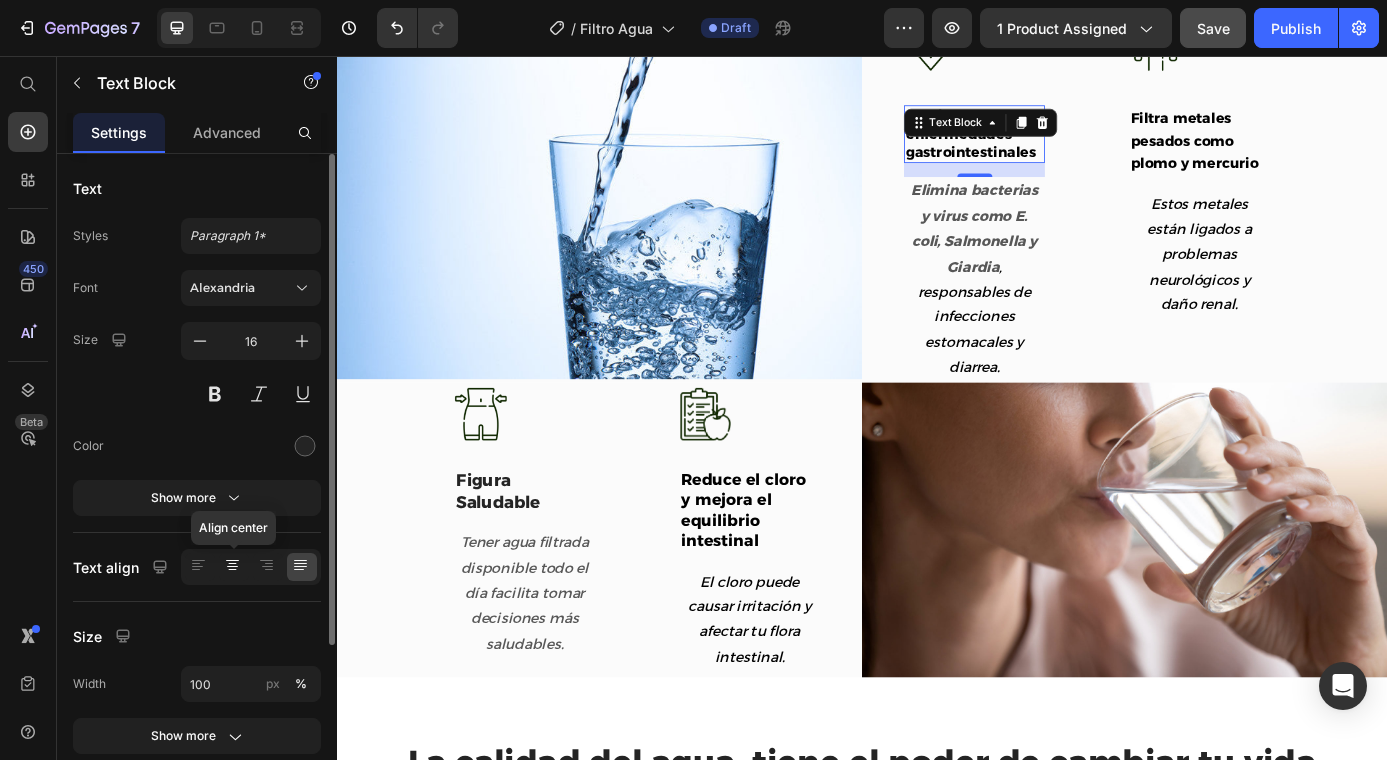 click 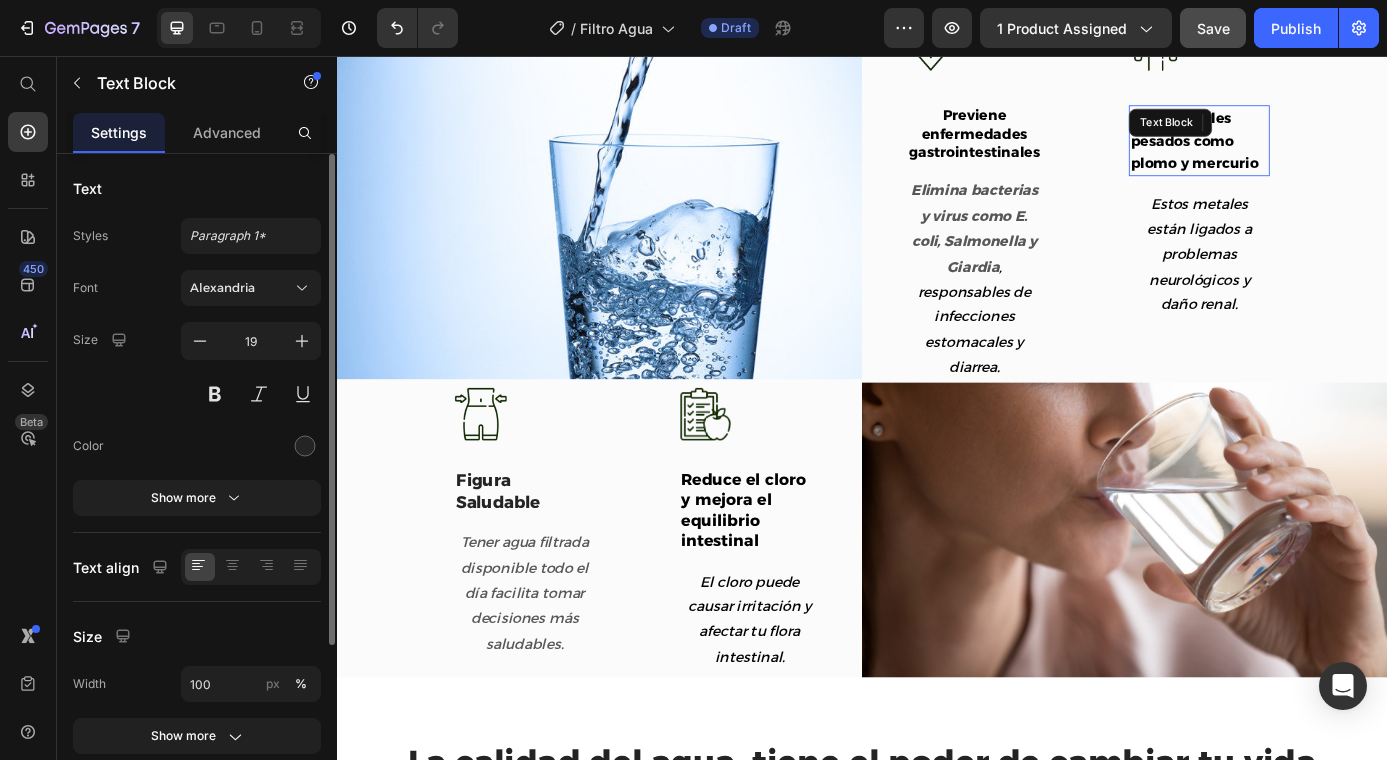 click on "Filtra metales pesados como plomo y mercurio" at bounding box center [1317, 152] 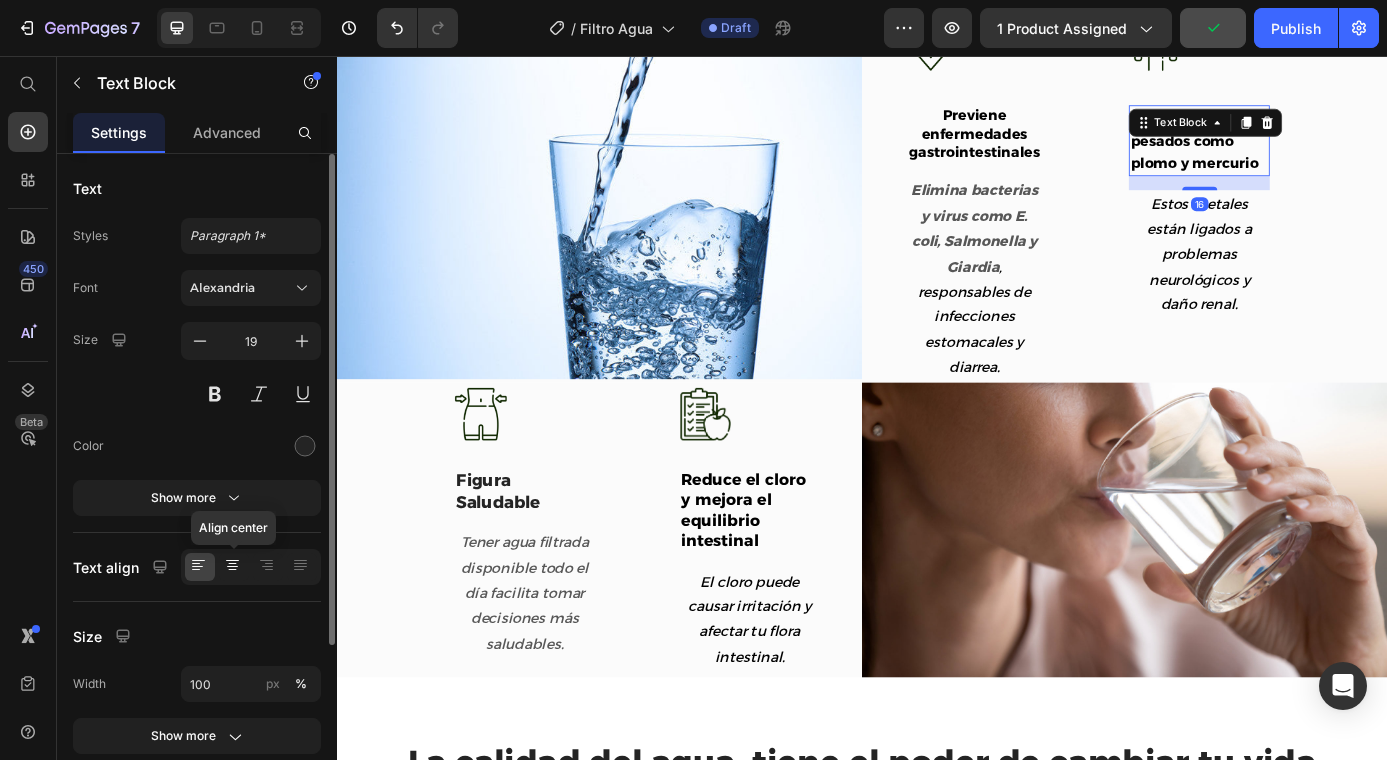 click 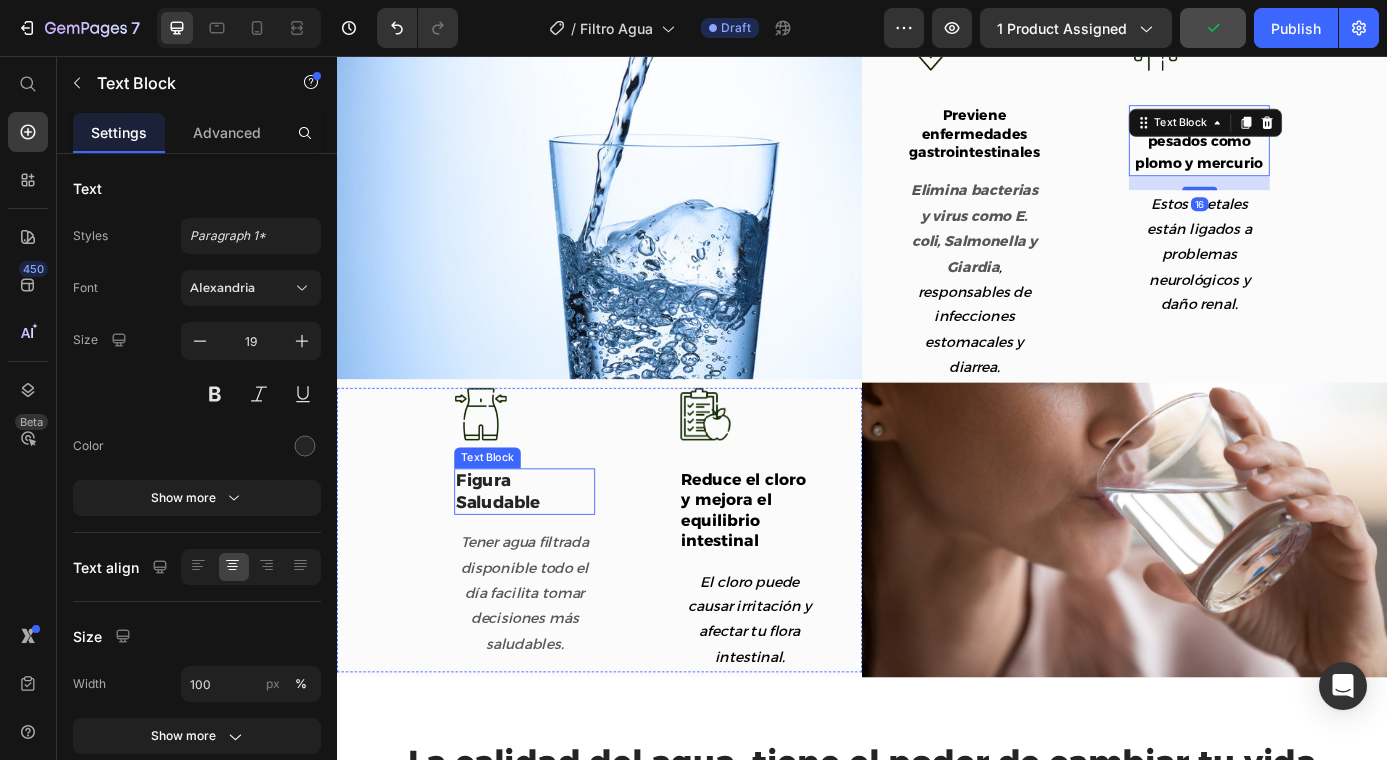 click on "Figura Saludable" at bounding box center (551, 553) 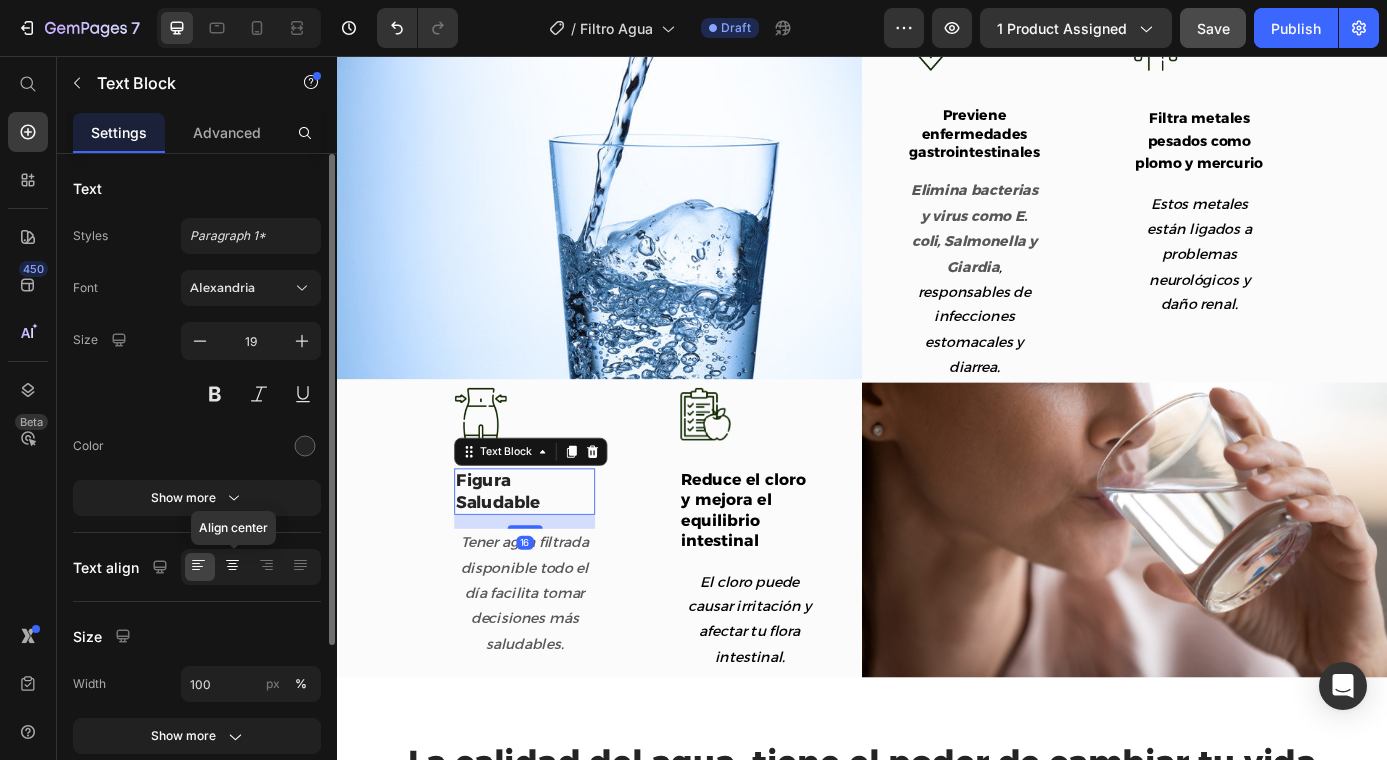 click 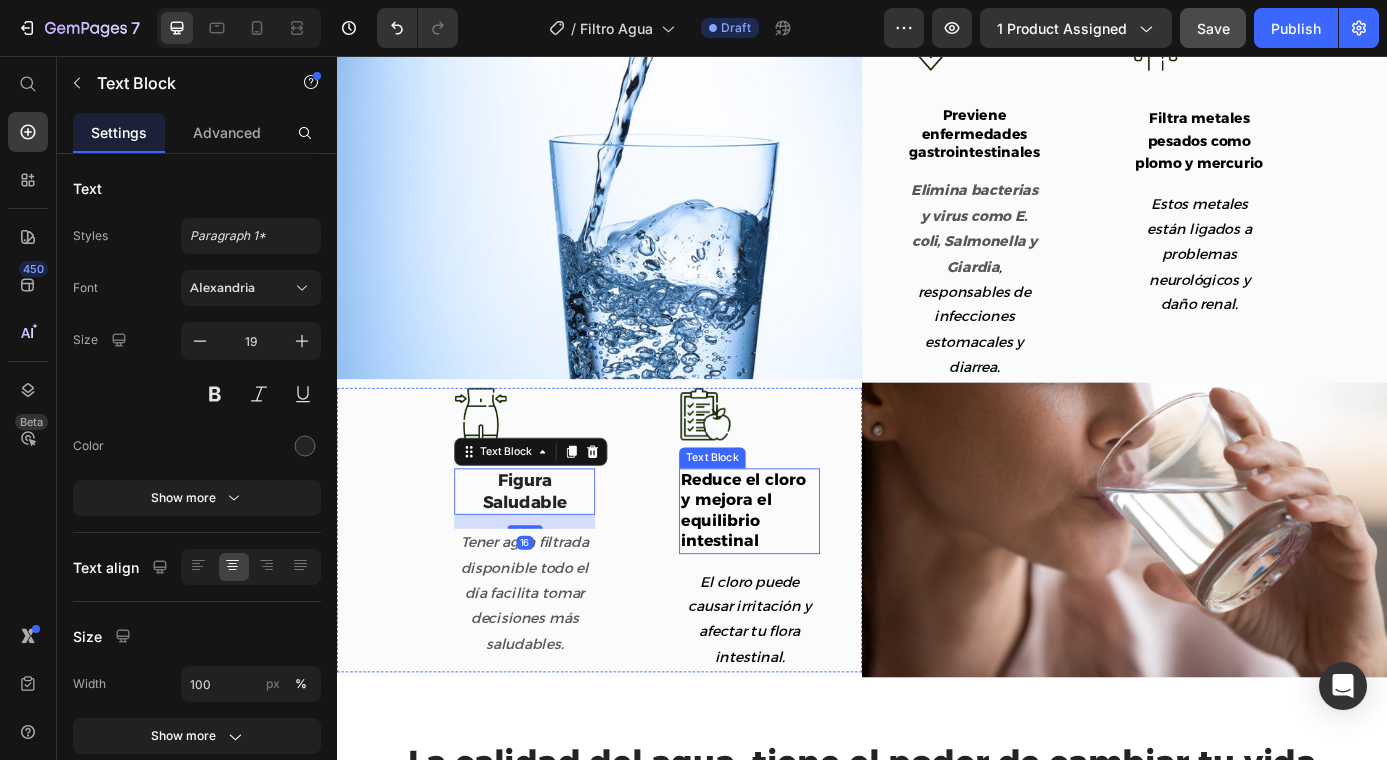 click on "Reduce el cloro y mejora el equilibrio intestinal" at bounding box center (808, 576) 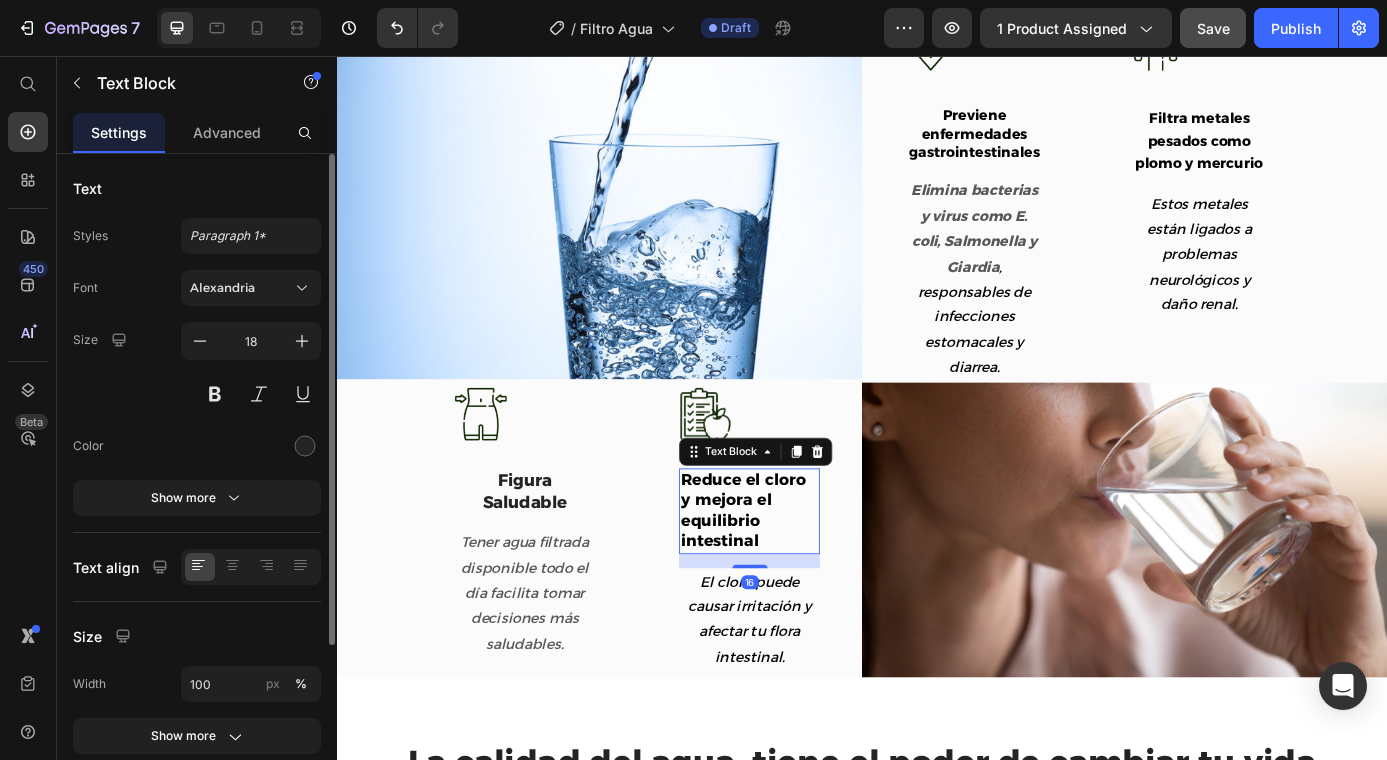 click 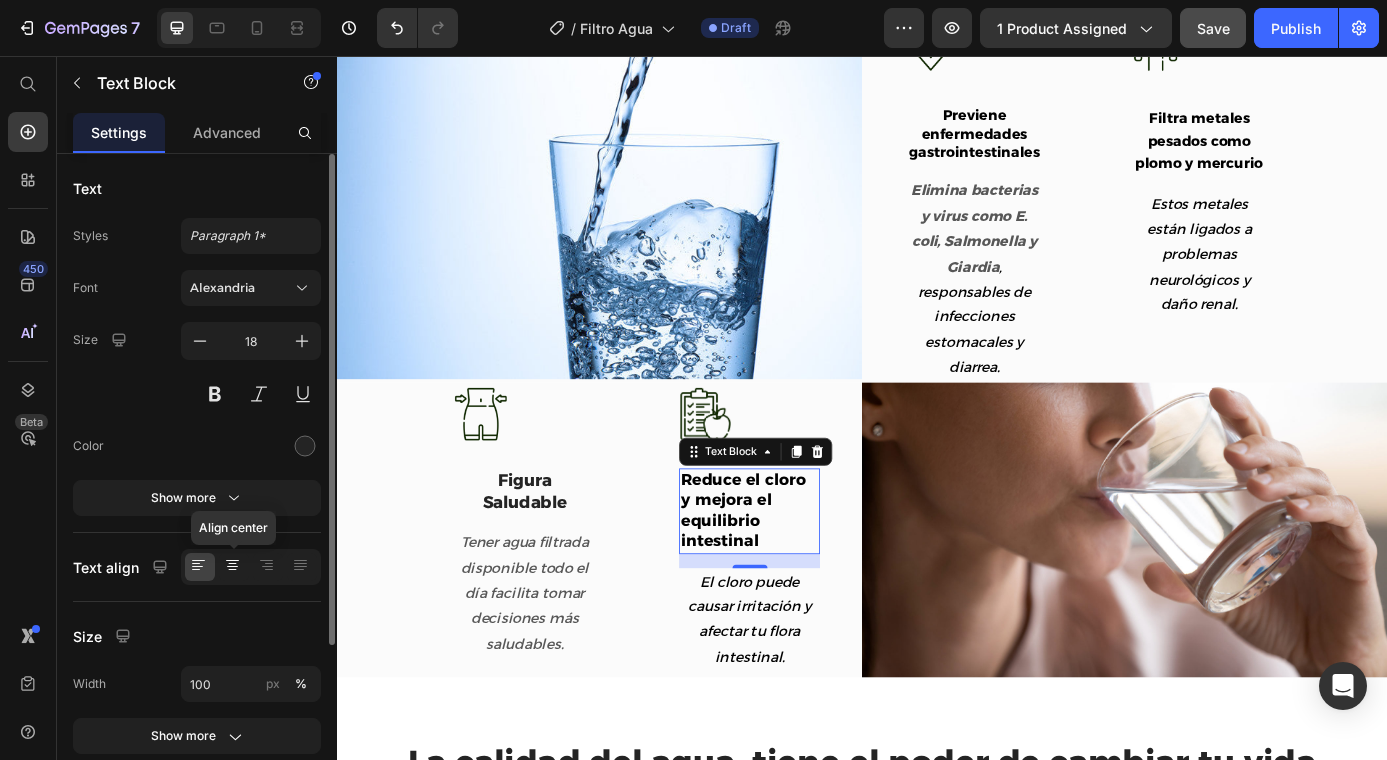 click 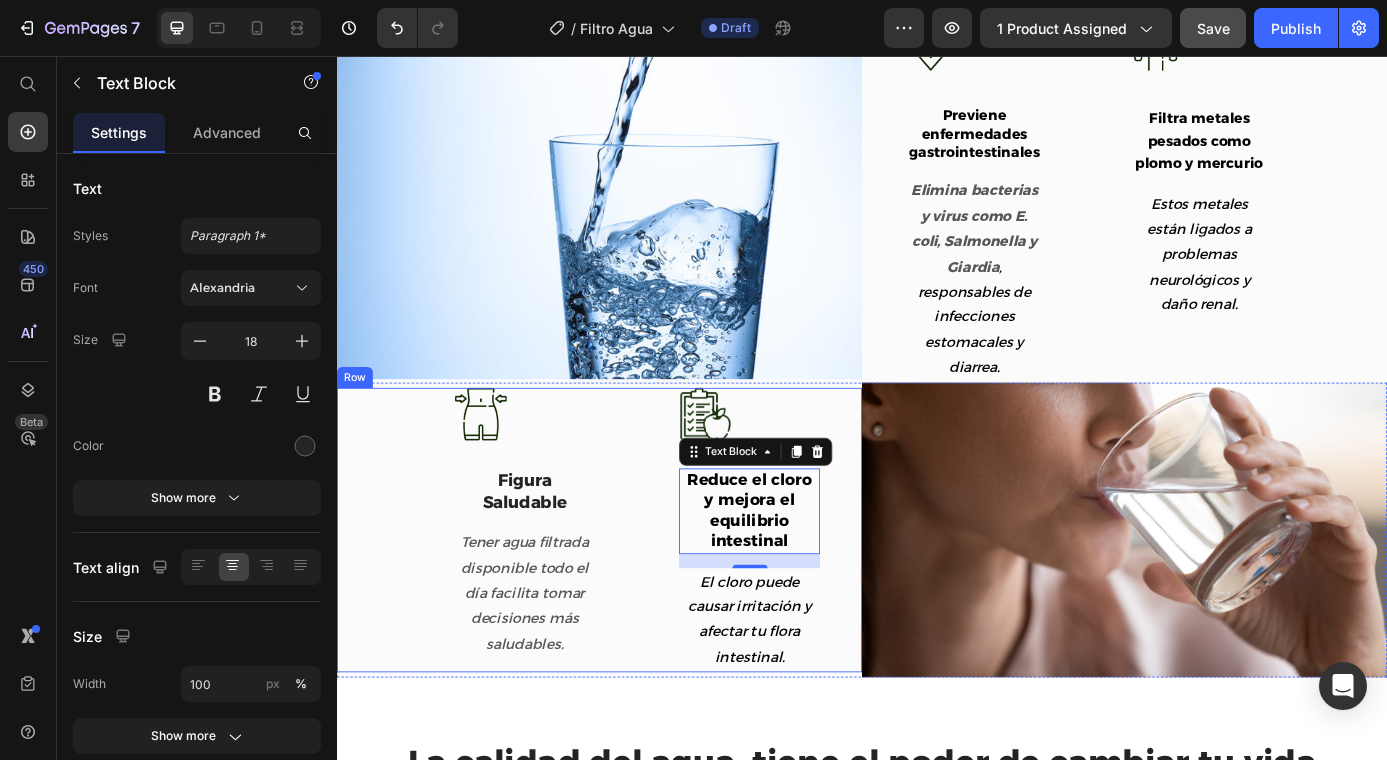 click at bounding box center [551, 465] 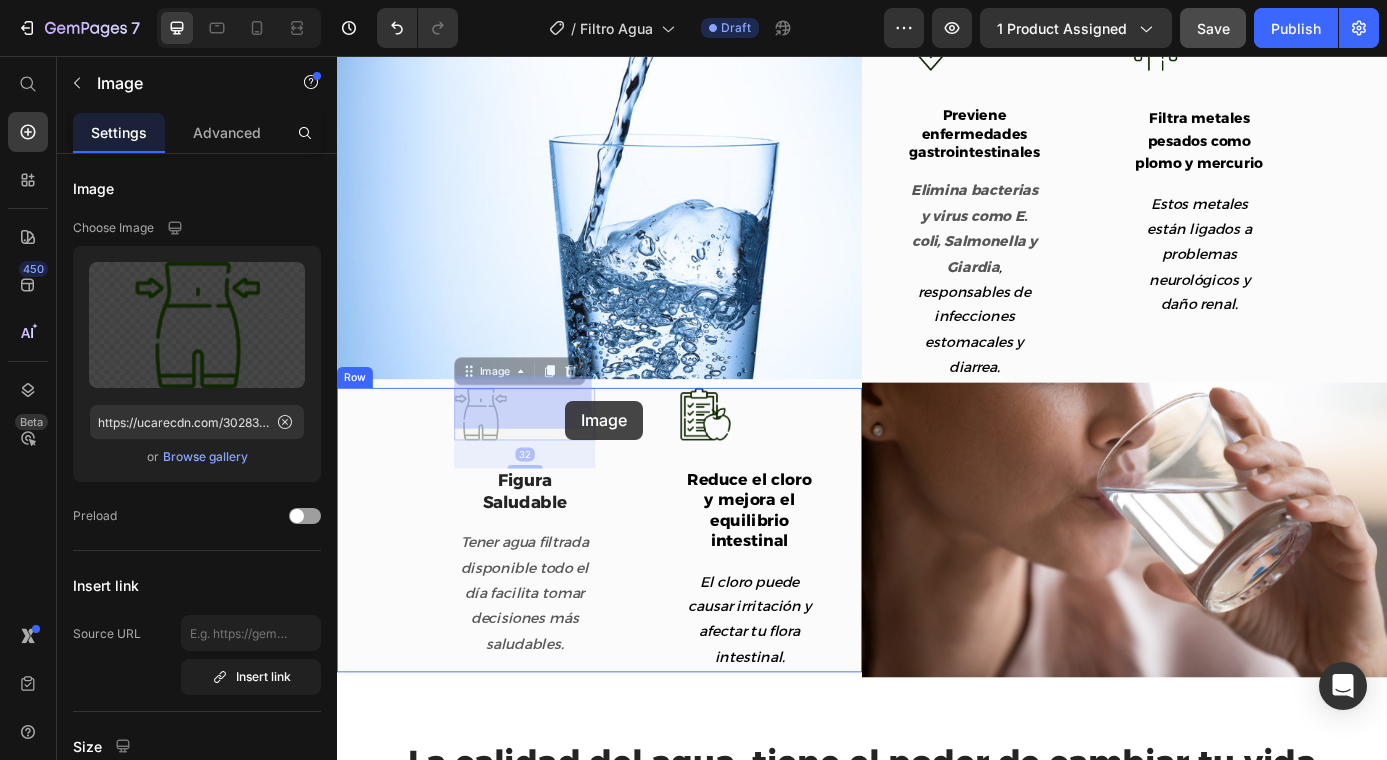 drag, startPoint x: 503, startPoint y: 450, endPoint x: 598, endPoint y: 450, distance: 95 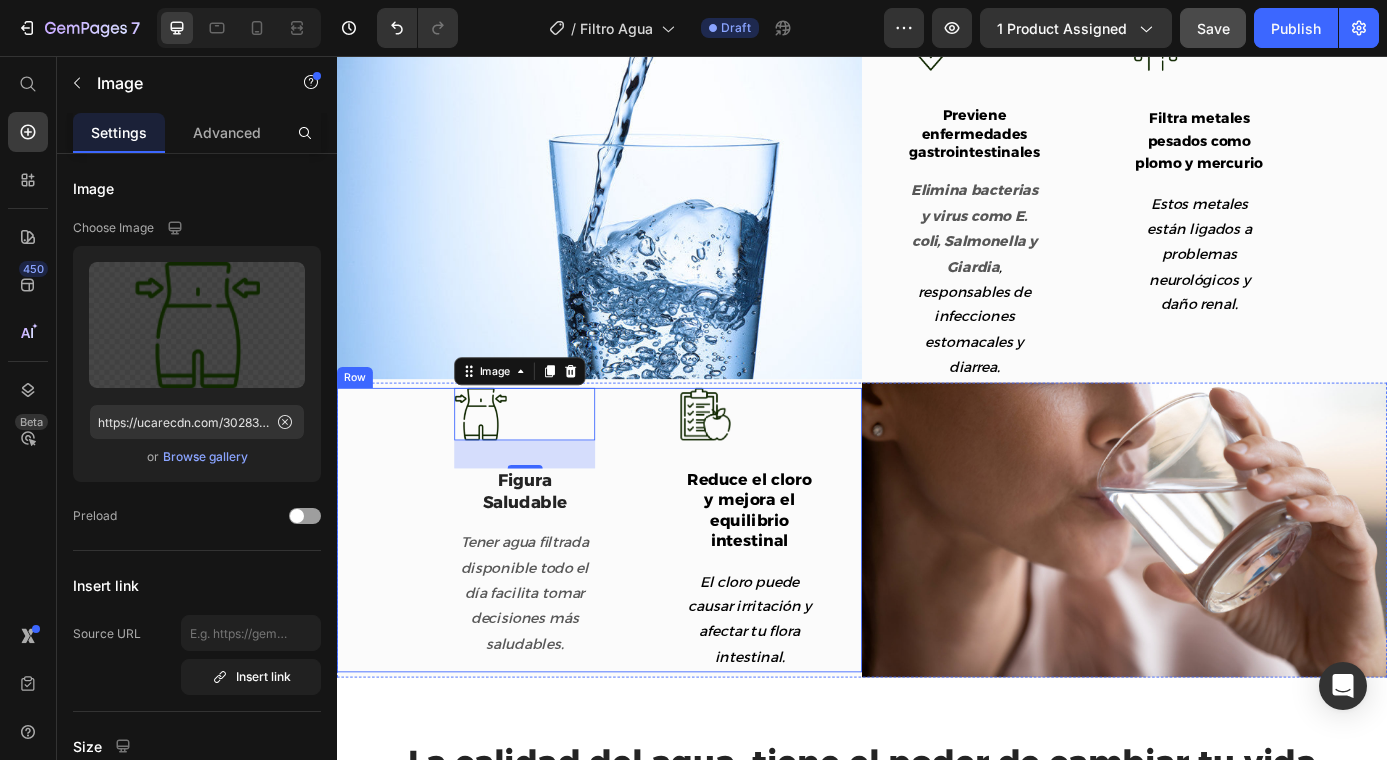click on "Image   32 Figura Saludable Text Block Tener agua filtrada disponible todo el día facilita tomar decisiones más saludables. Text block                Title Line Image Reduce el cloro y mejora el equilibrio intestinal Text Block El cloro puede causar irritación y afectar tu flora intestinal. Text block Row" at bounding box center [637, 597] 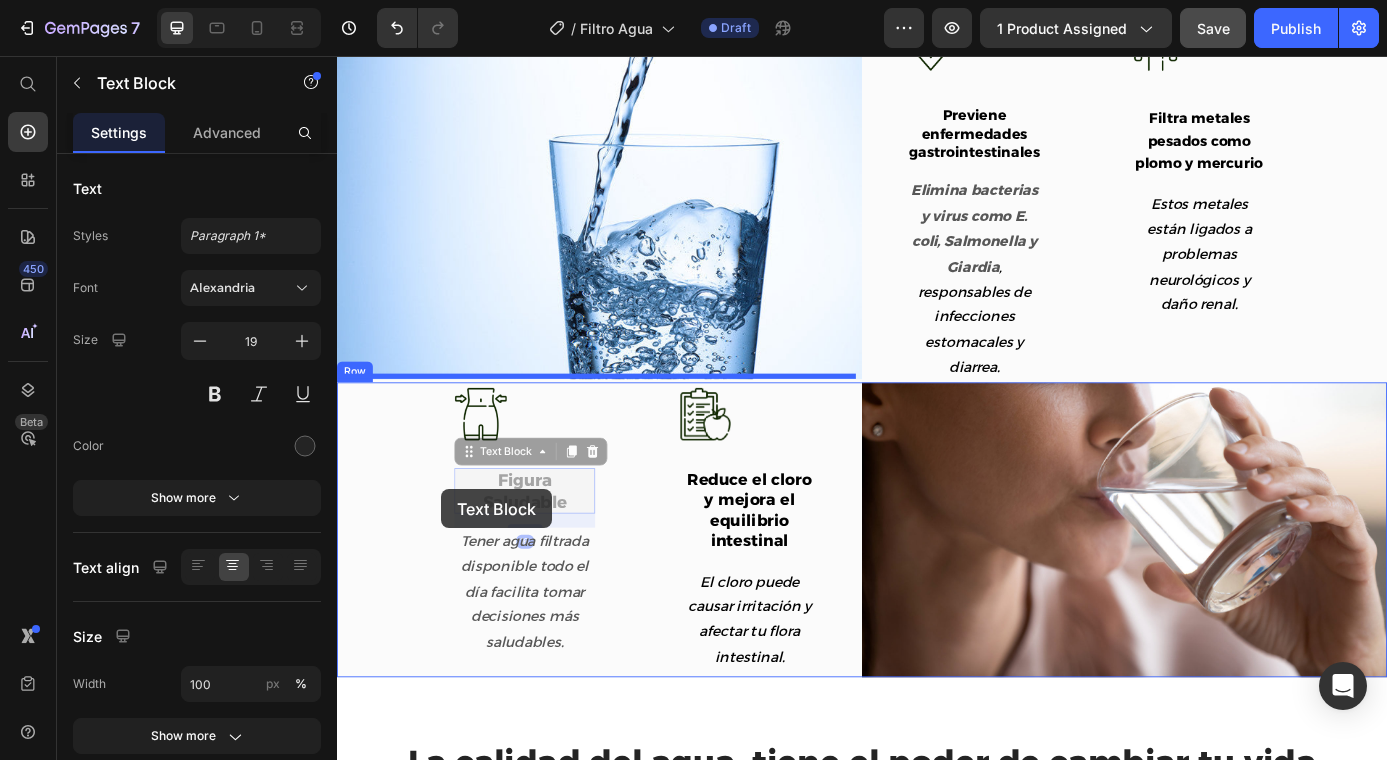 drag, startPoint x: 566, startPoint y: 551, endPoint x: 456, endPoint y: 551, distance: 110 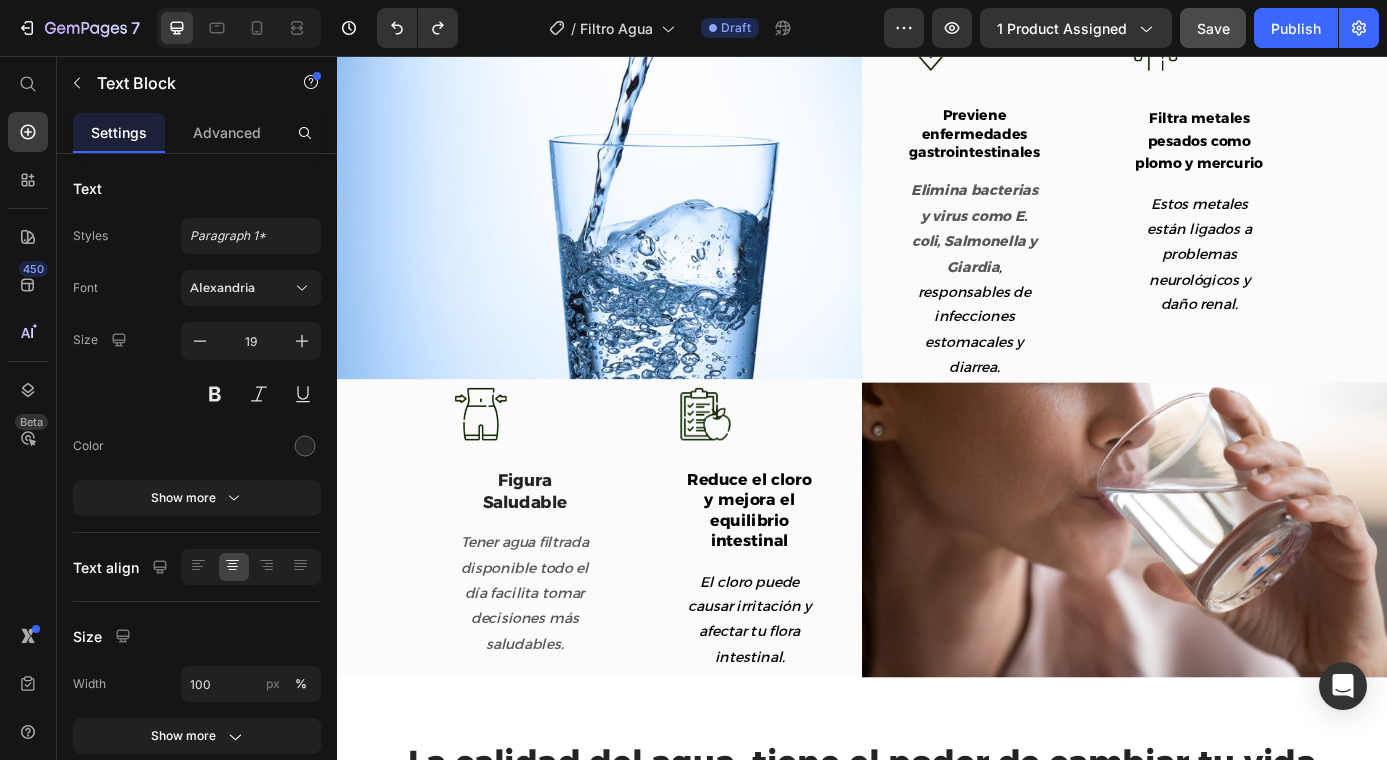 click on "Figura Saludable" at bounding box center [551, 553] 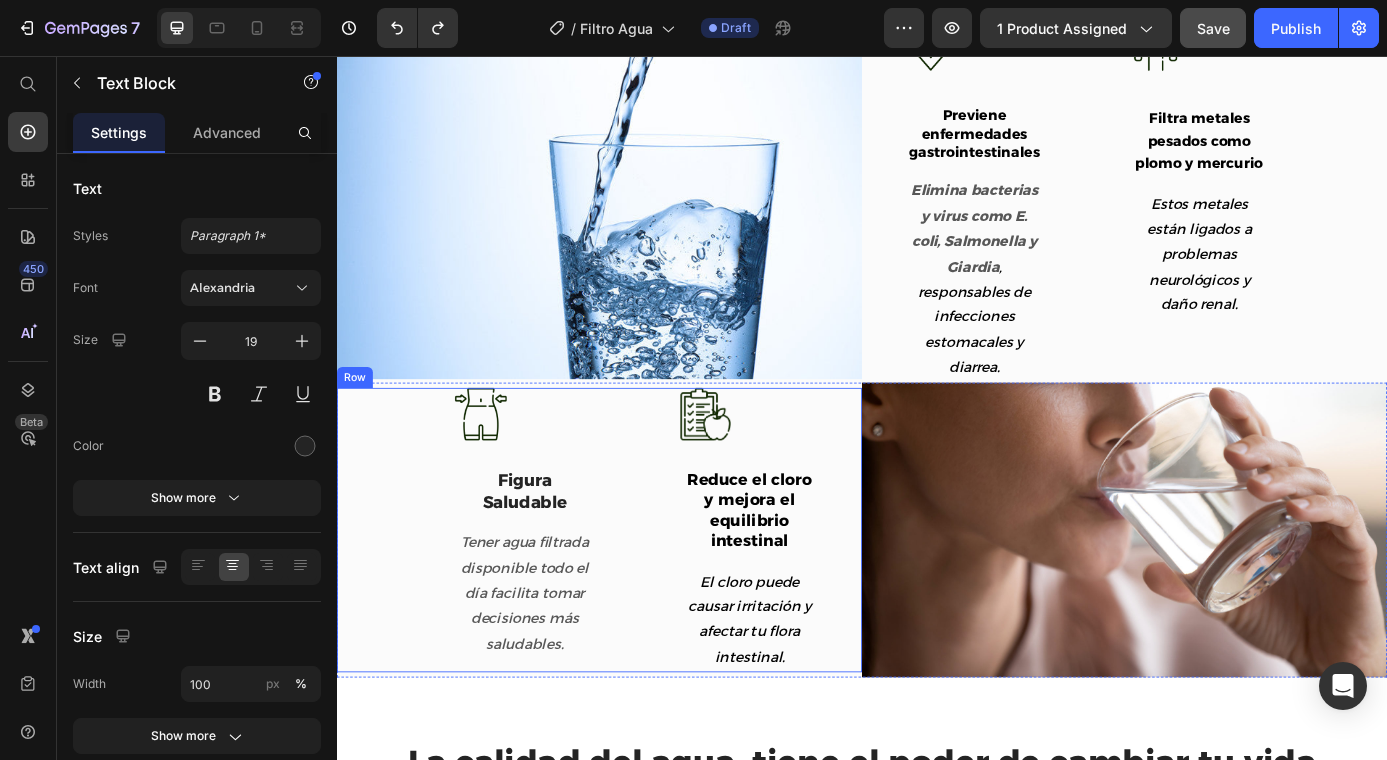 click on "Figura Saludable" at bounding box center [551, 553] 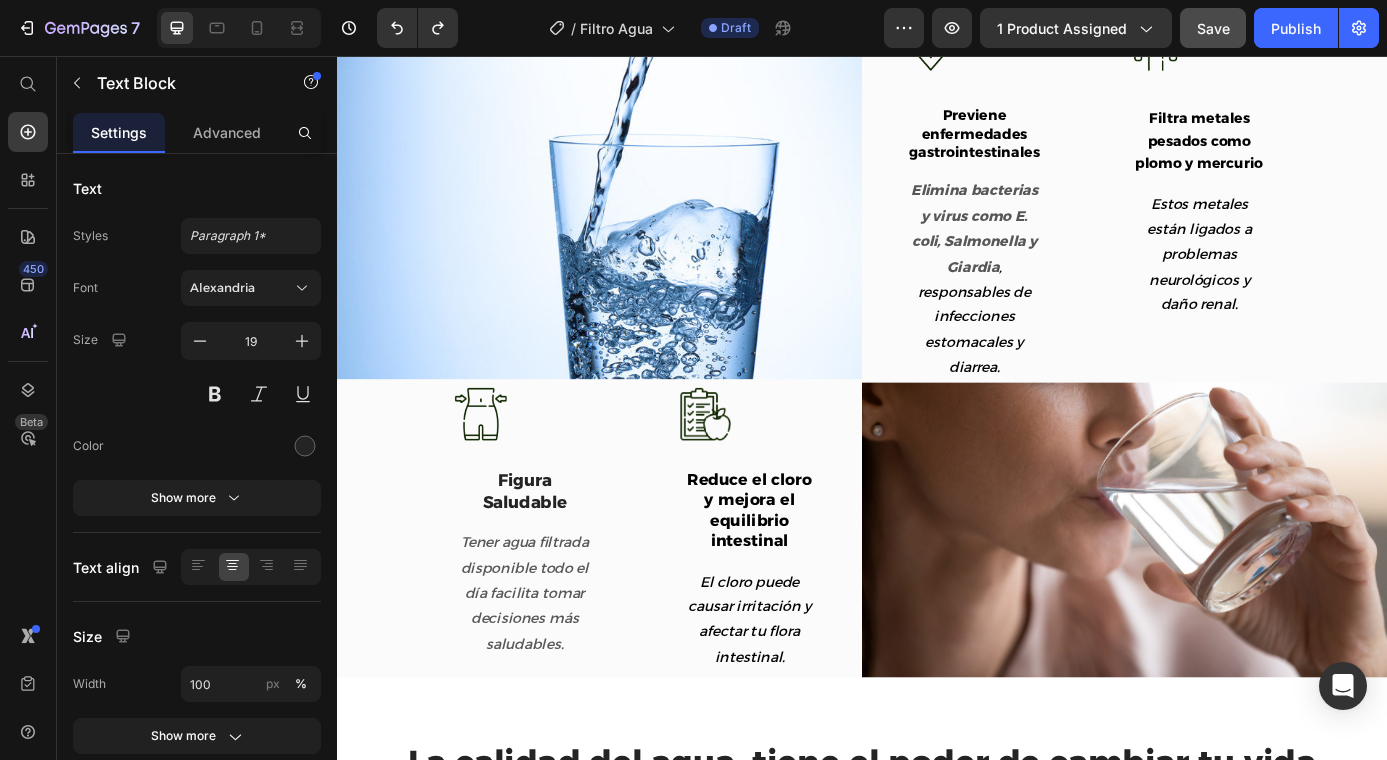 click on "Figura Saludable" at bounding box center [551, 553] 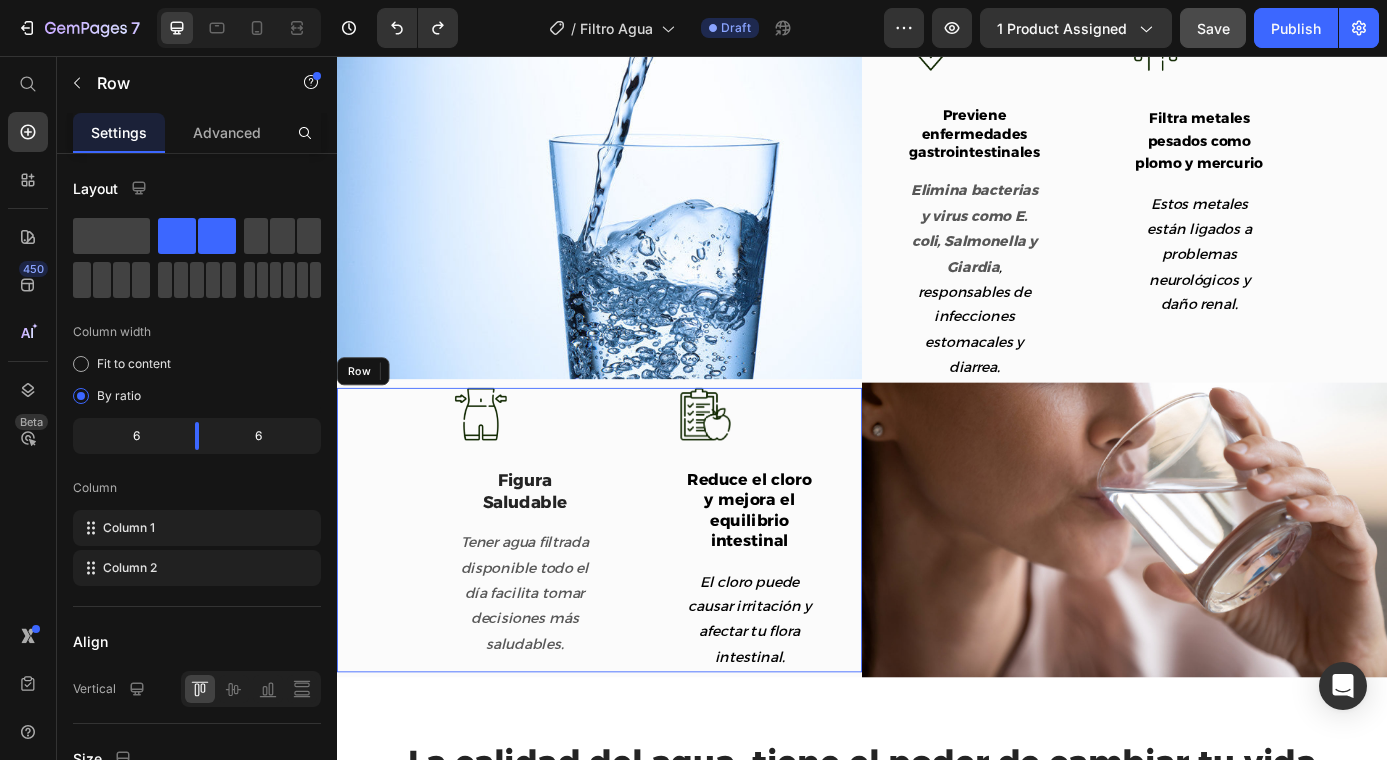 drag, startPoint x: 654, startPoint y: 654, endPoint x: 650, endPoint y: 643, distance: 11.7046995 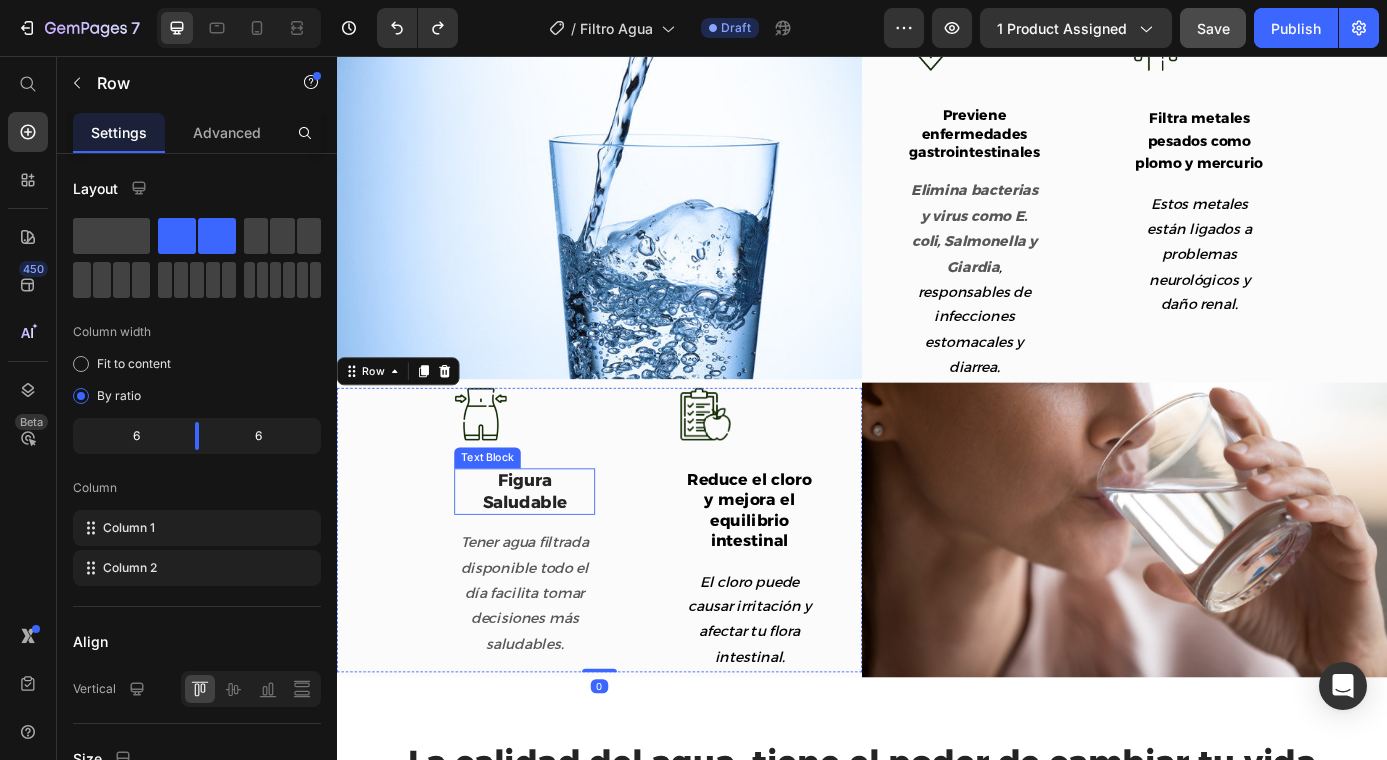 click on "Figura Saludable" at bounding box center (551, 553) 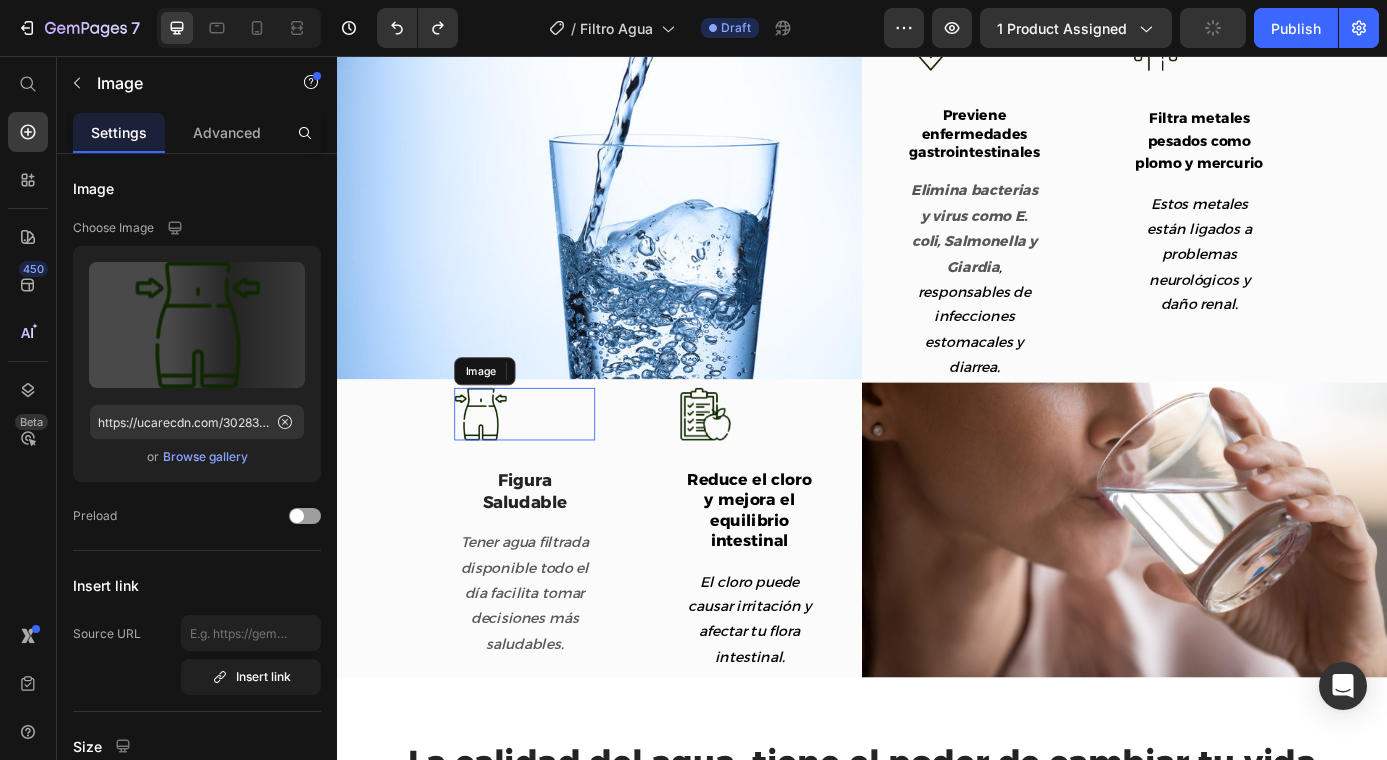 click at bounding box center (551, 465) 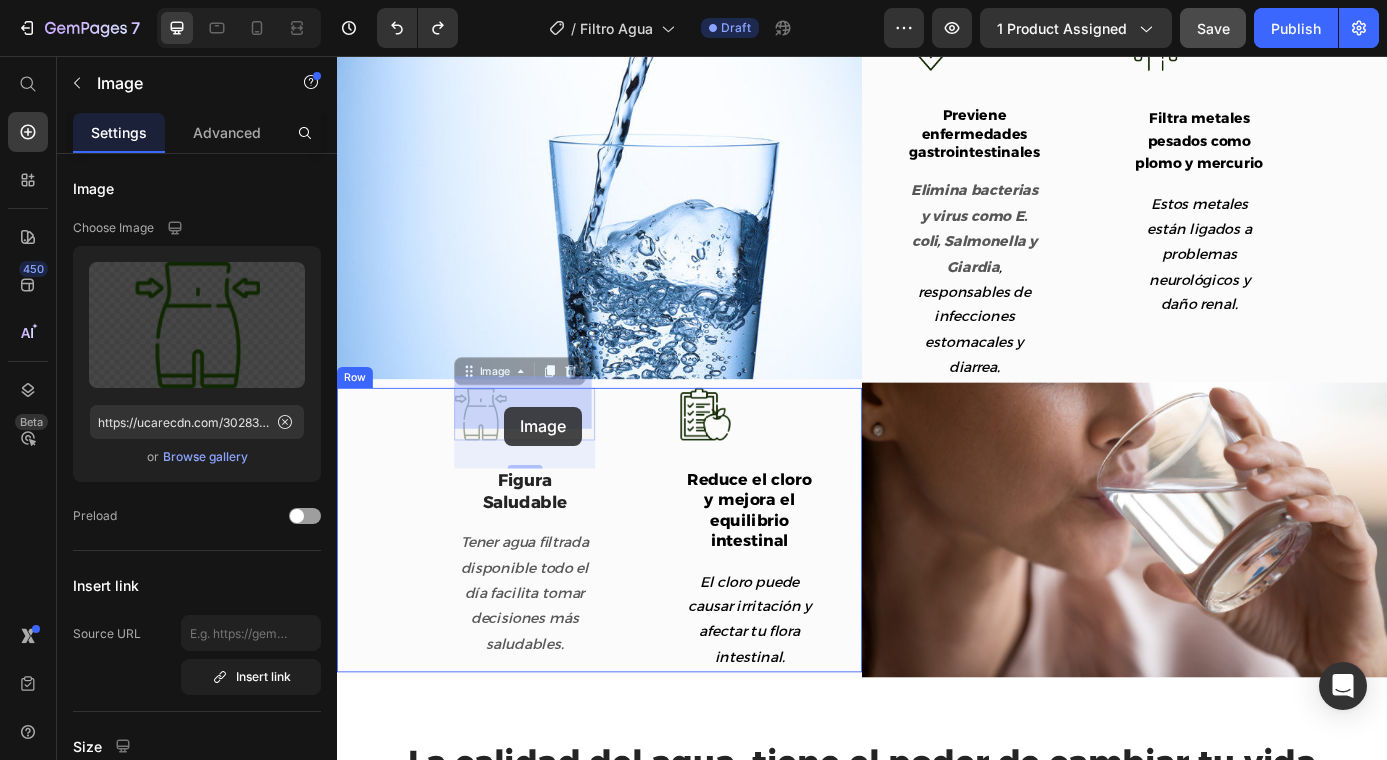 drag, startPoint x: 499, startPoint y: 451, endPoint x: 527, endPoint y: 457, distance: 28.635643 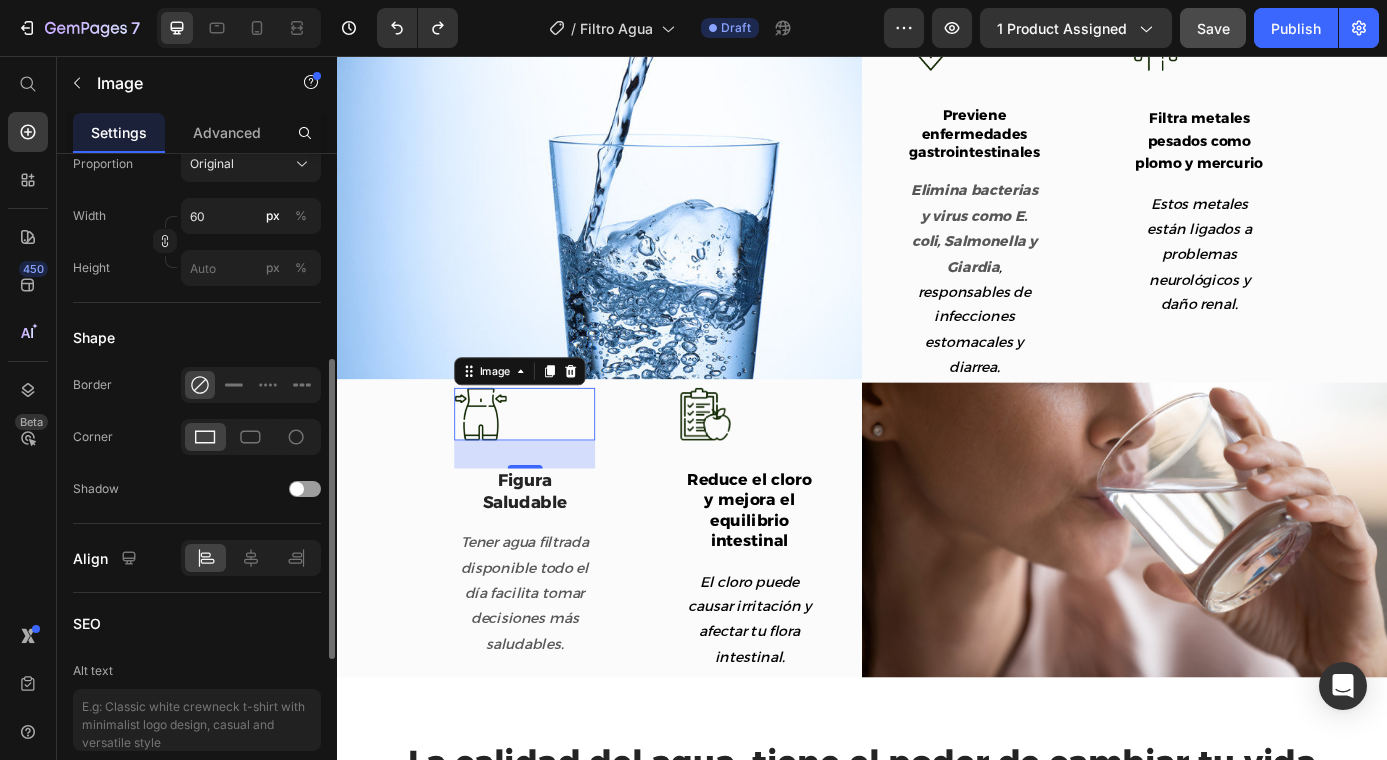 scroll, scrollTop: 800, scrollLeft: 0, axis: vertical 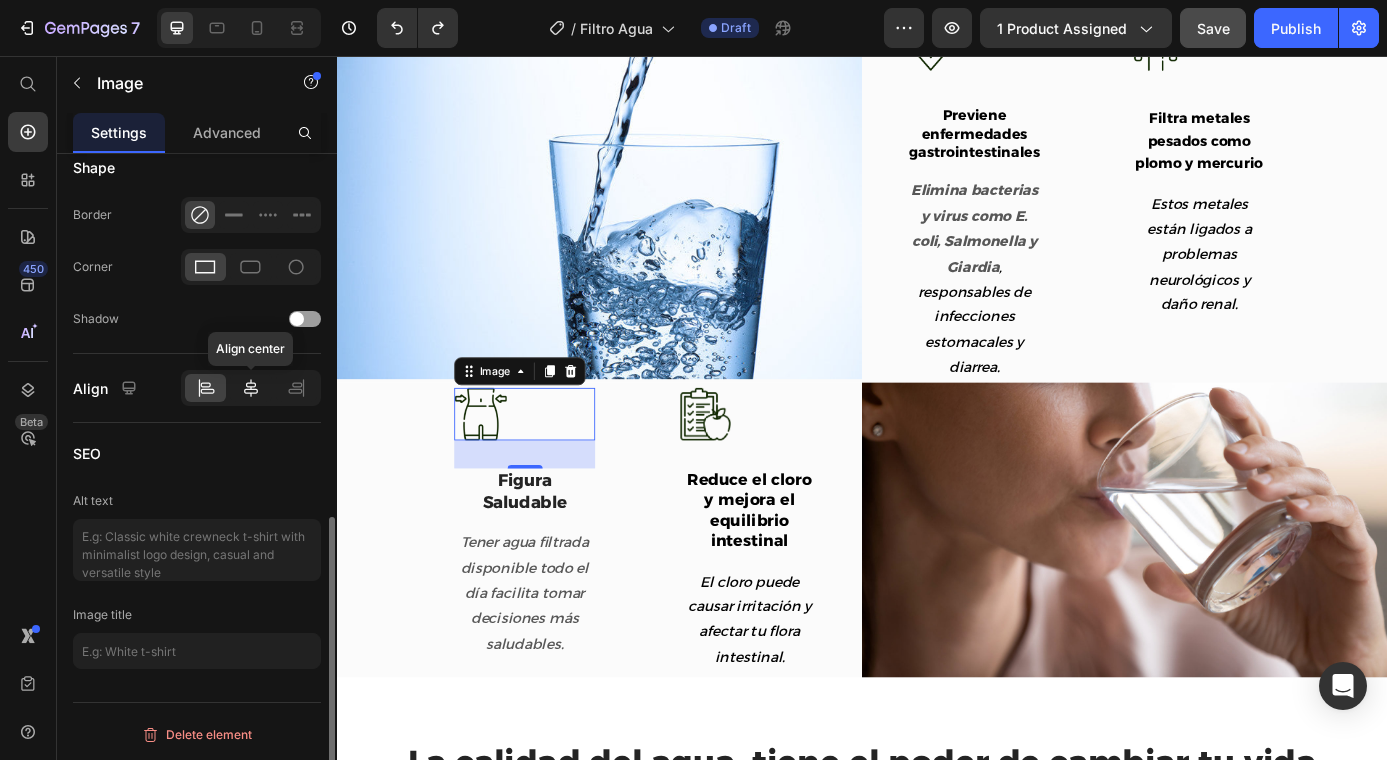 click 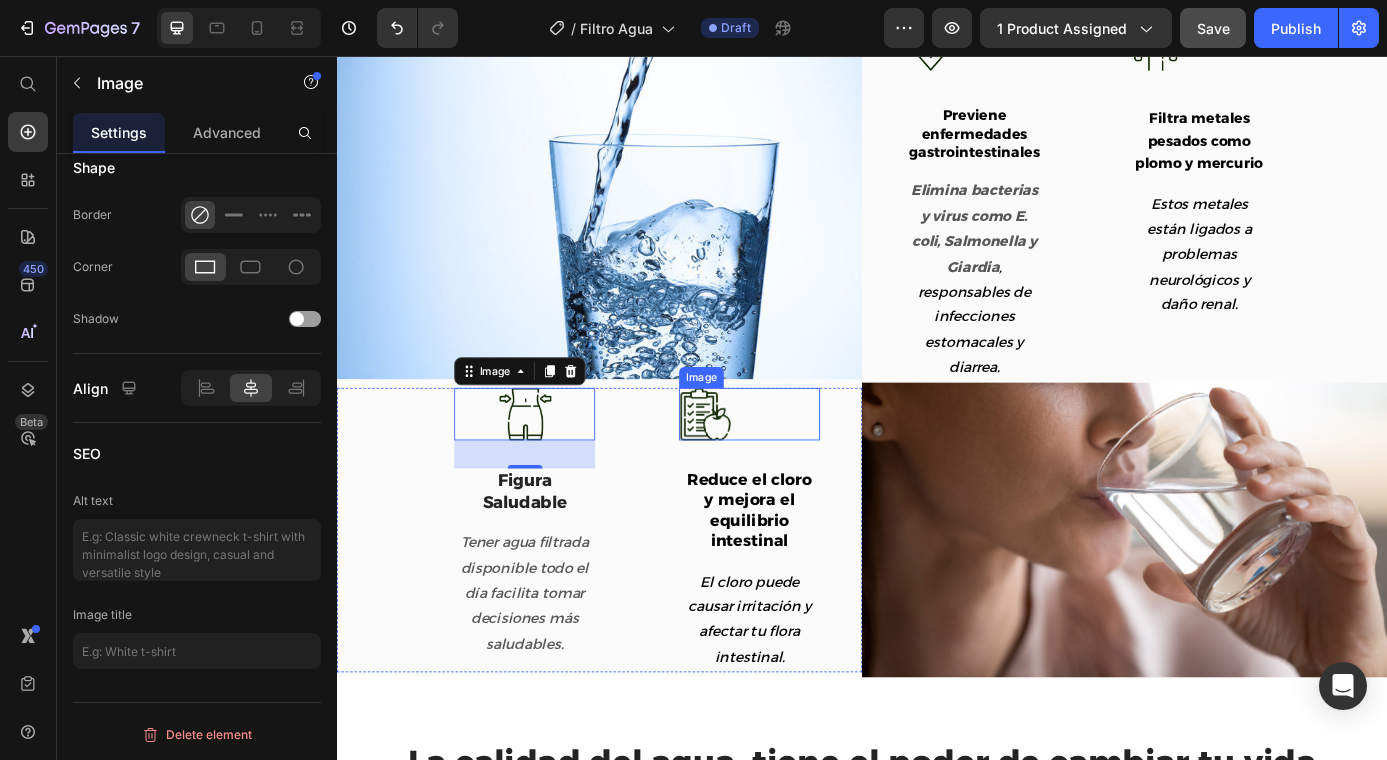 click at bounding box center [808, 465] 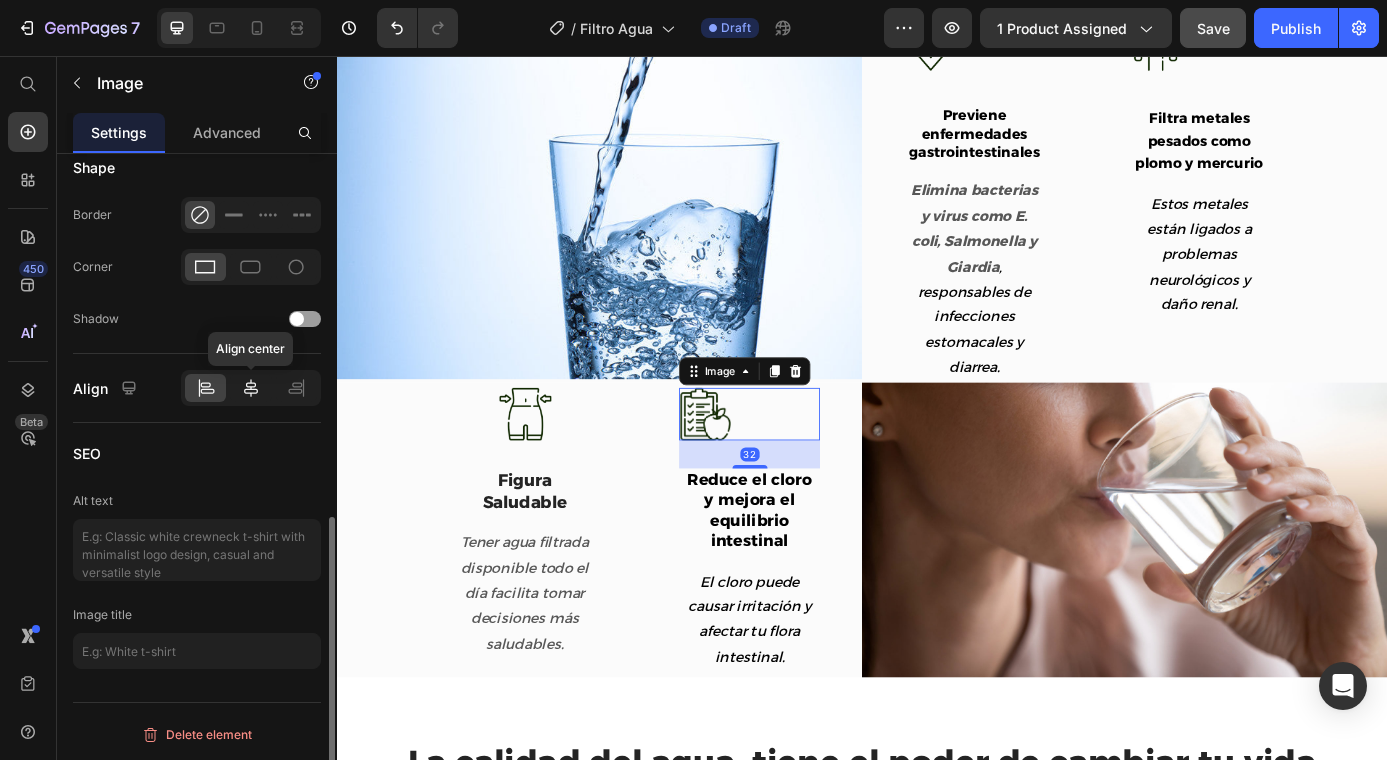 click 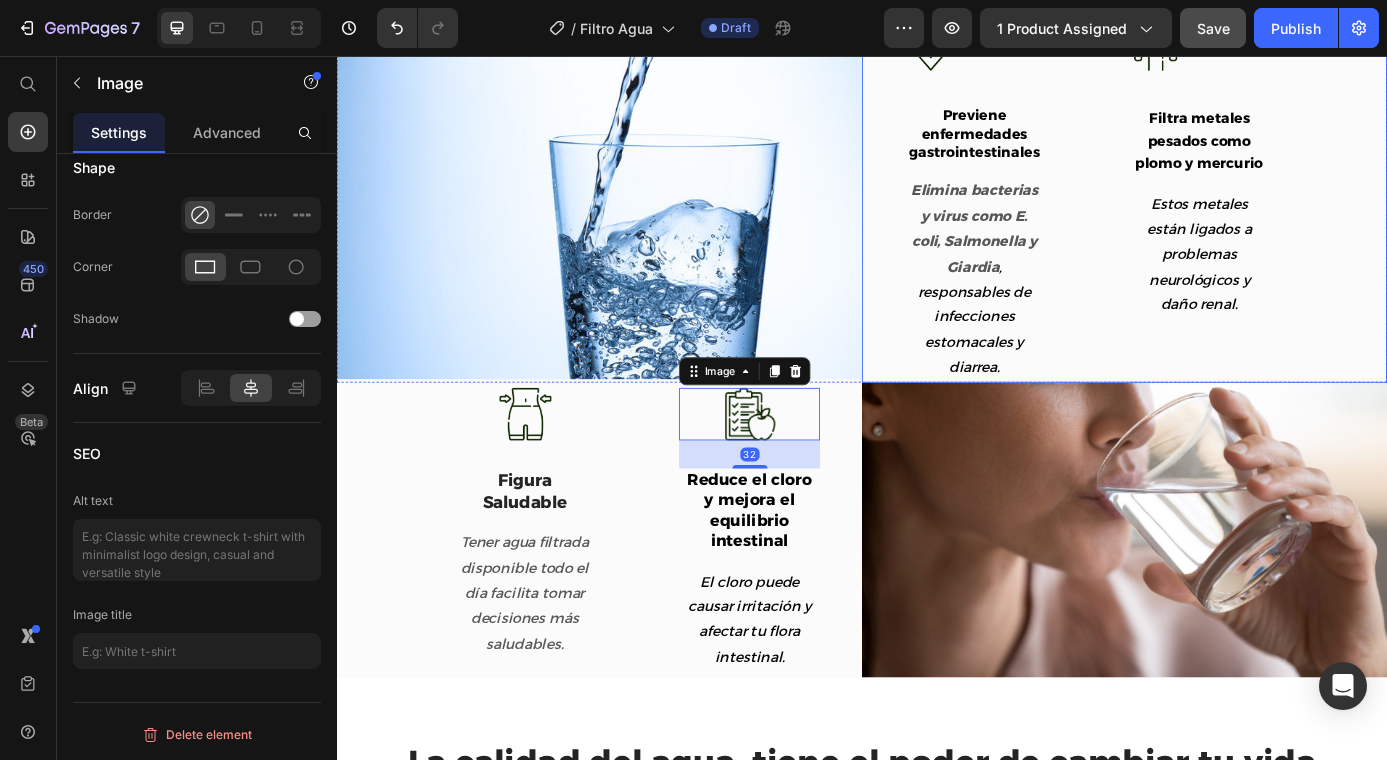 scroll, scrollTop: 2661, scrollLeft: 0, axis: vertical 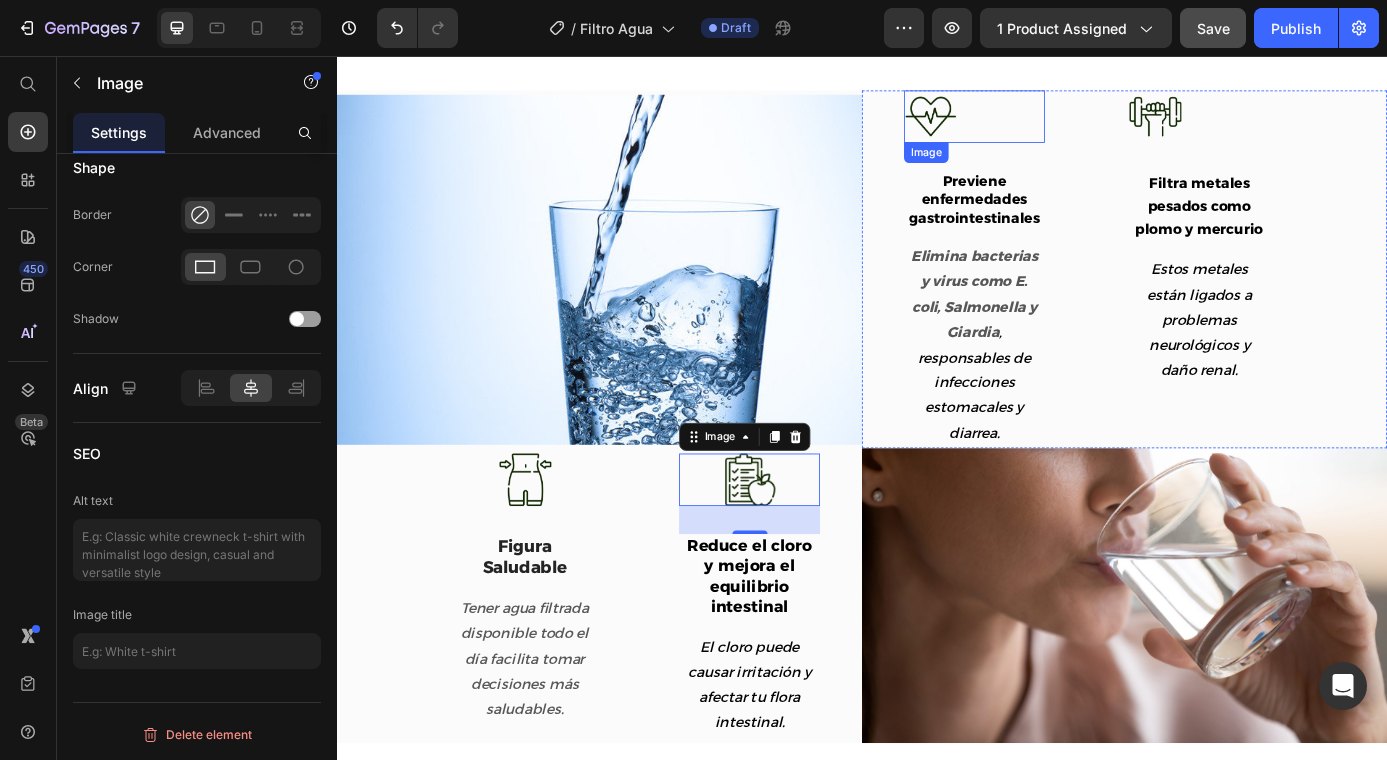 click at bounding box center (1065, 125) 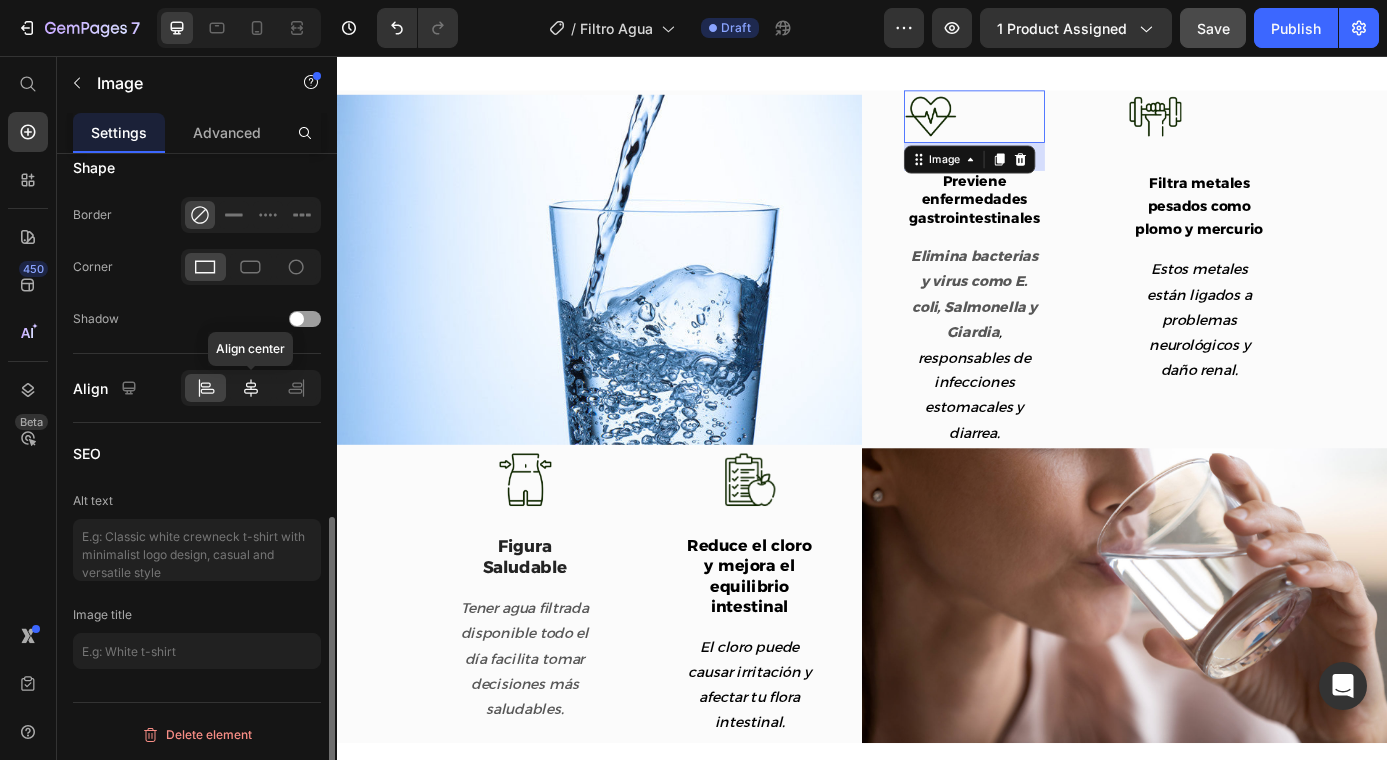 click 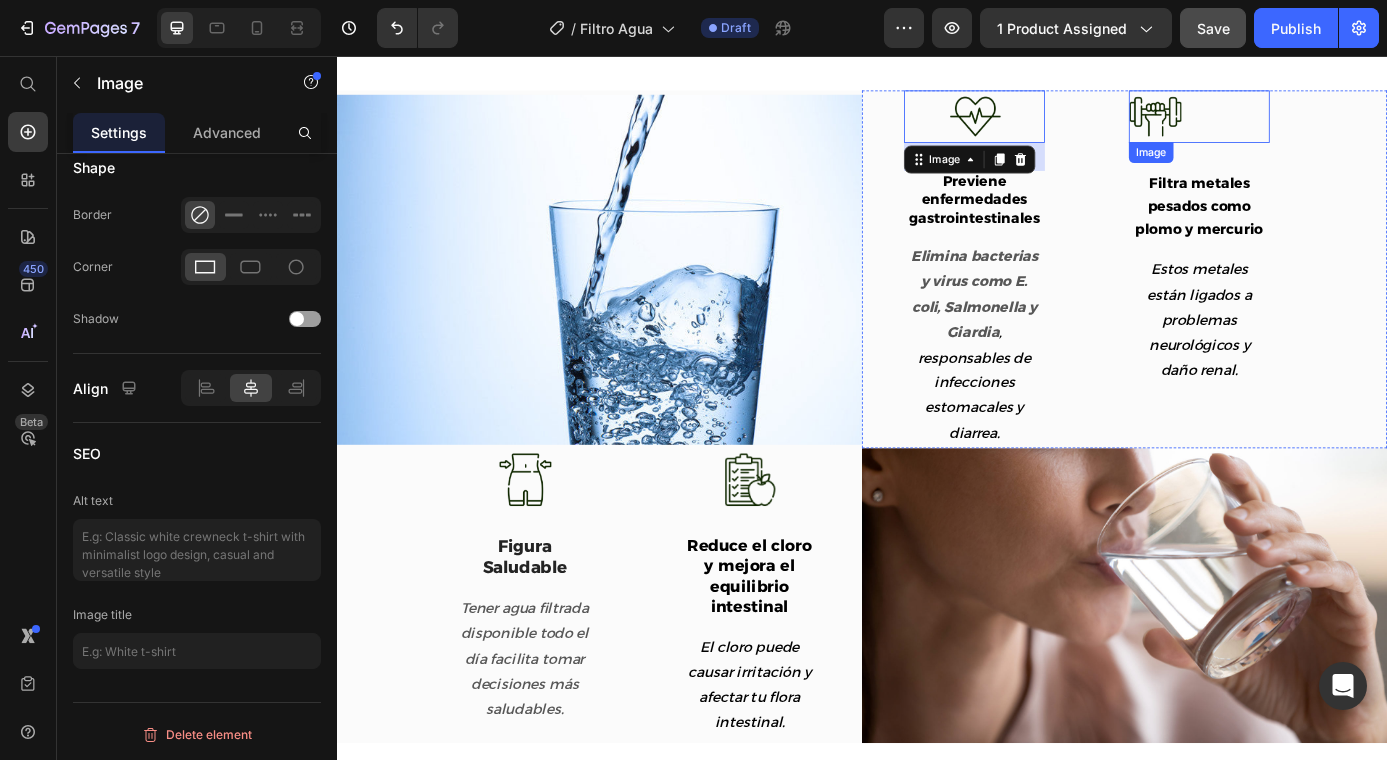 click at bounding box center [1322, 125] 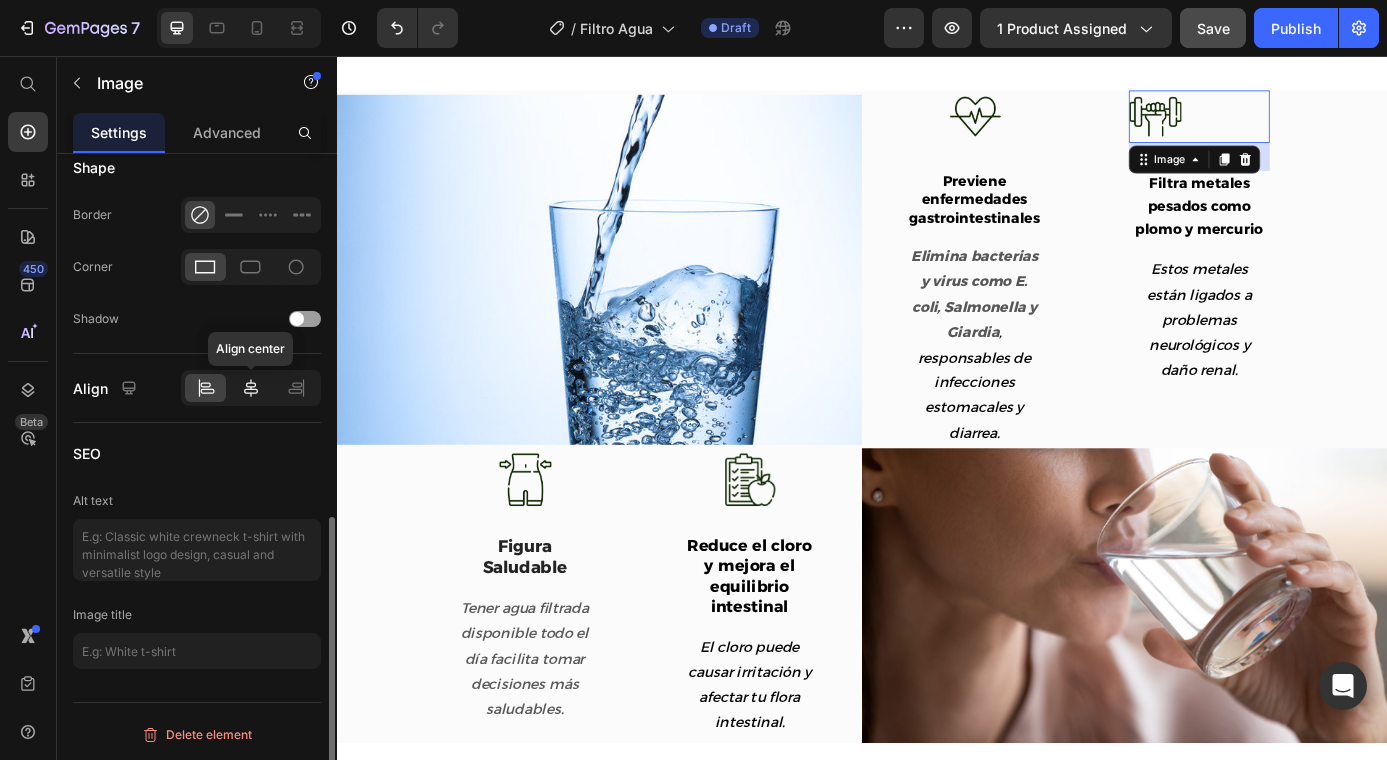 click 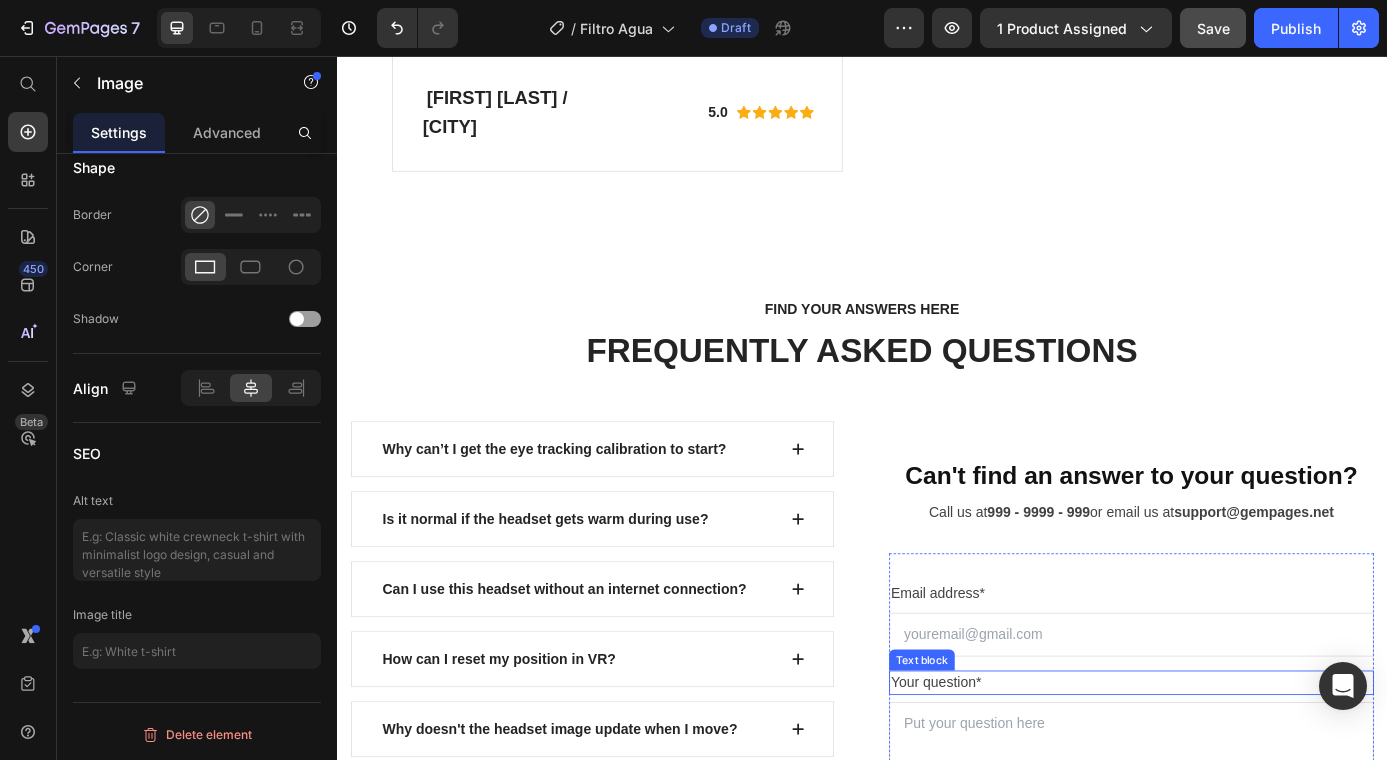 scroll, scrollTop: 4162, scrollLeft: 0, axis: vertical 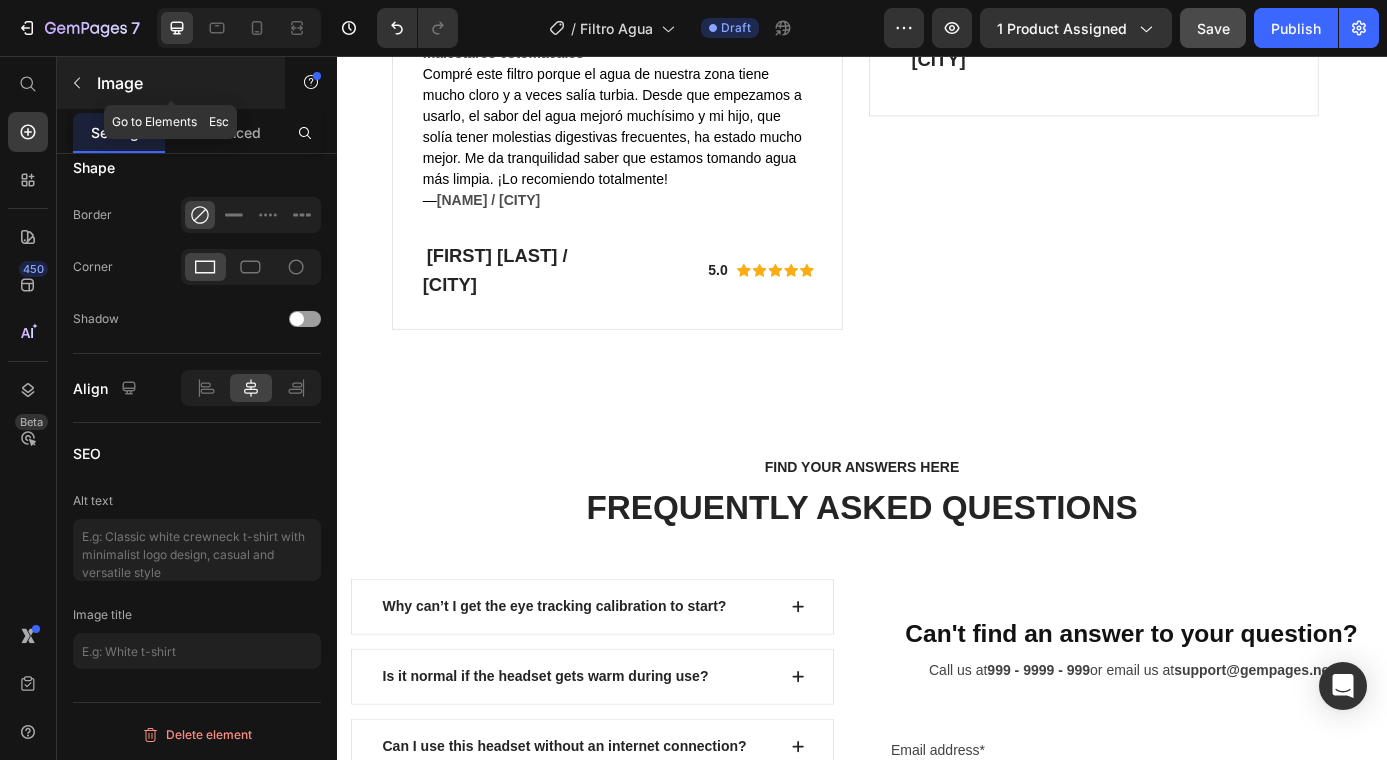 click 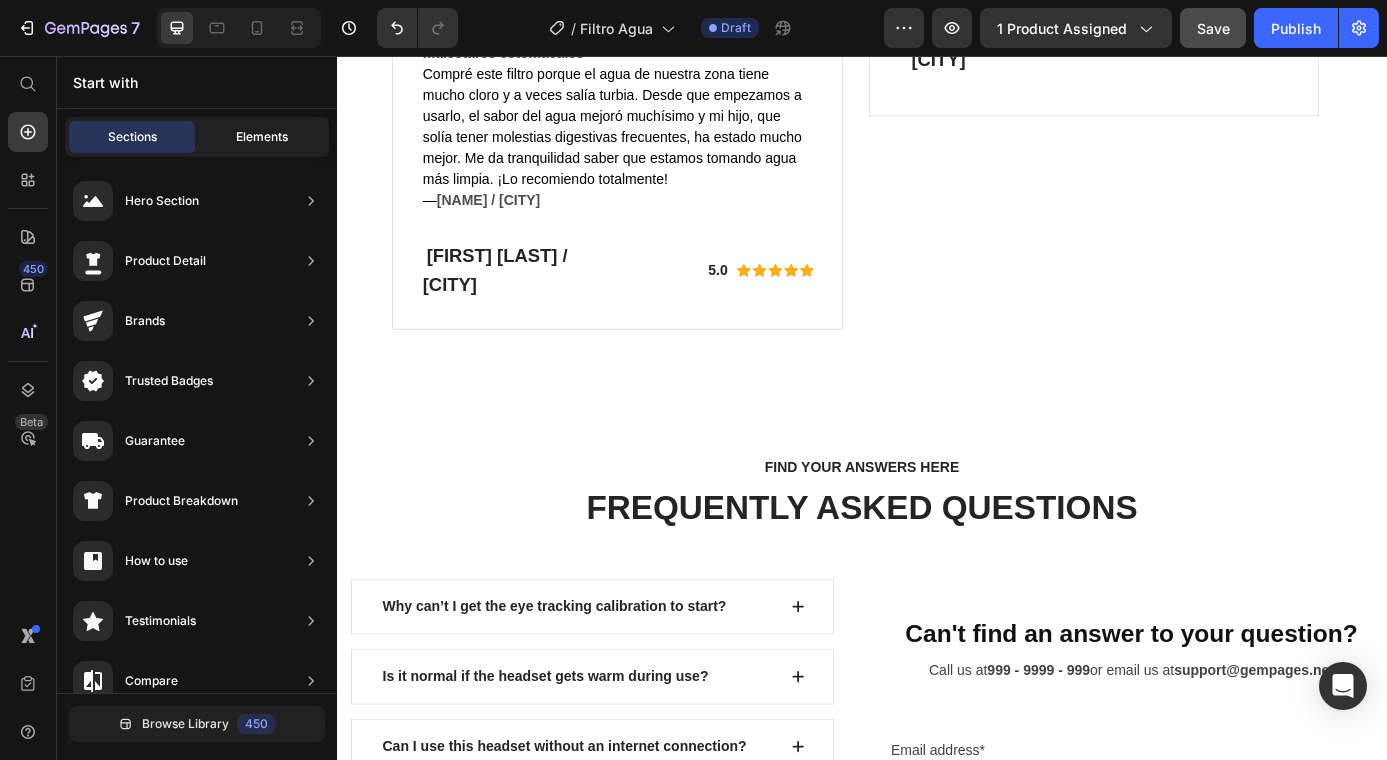 click on "Elements" at bounding box center [262, 137] 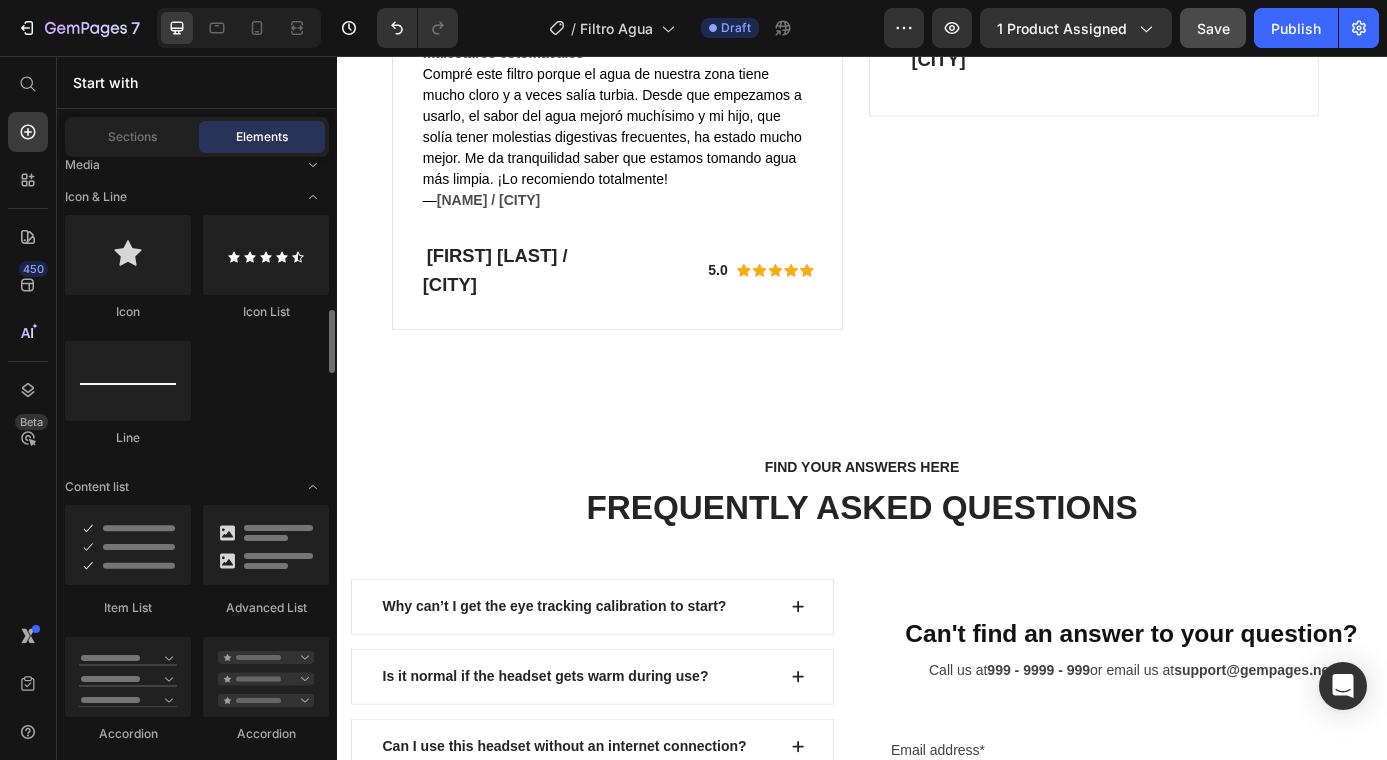 scroll, scrollTop: 946, scrollLeft: 0, axis: vertical 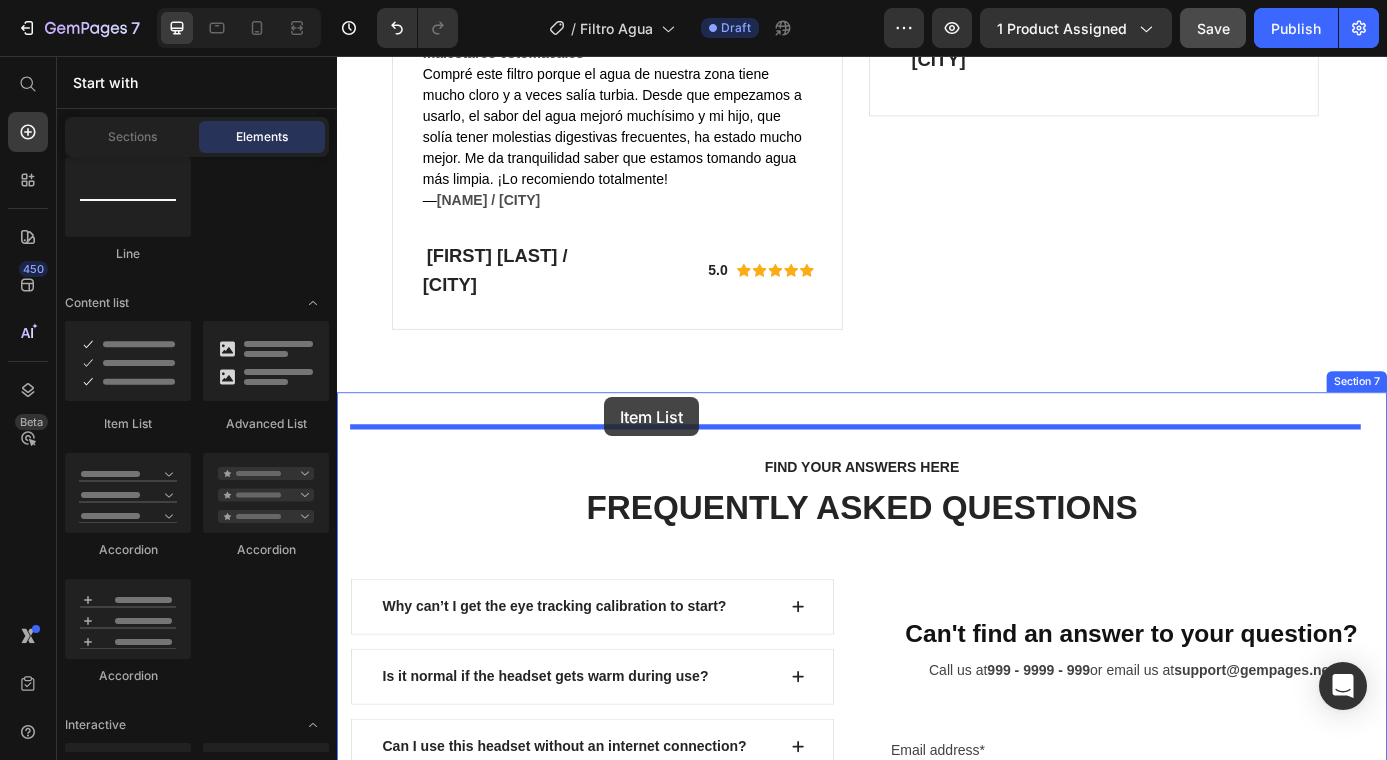 drag, startPoint x: 466, startPoint y: 425, endPoint x: 643, endPoint y: 447, distance: 178.36198 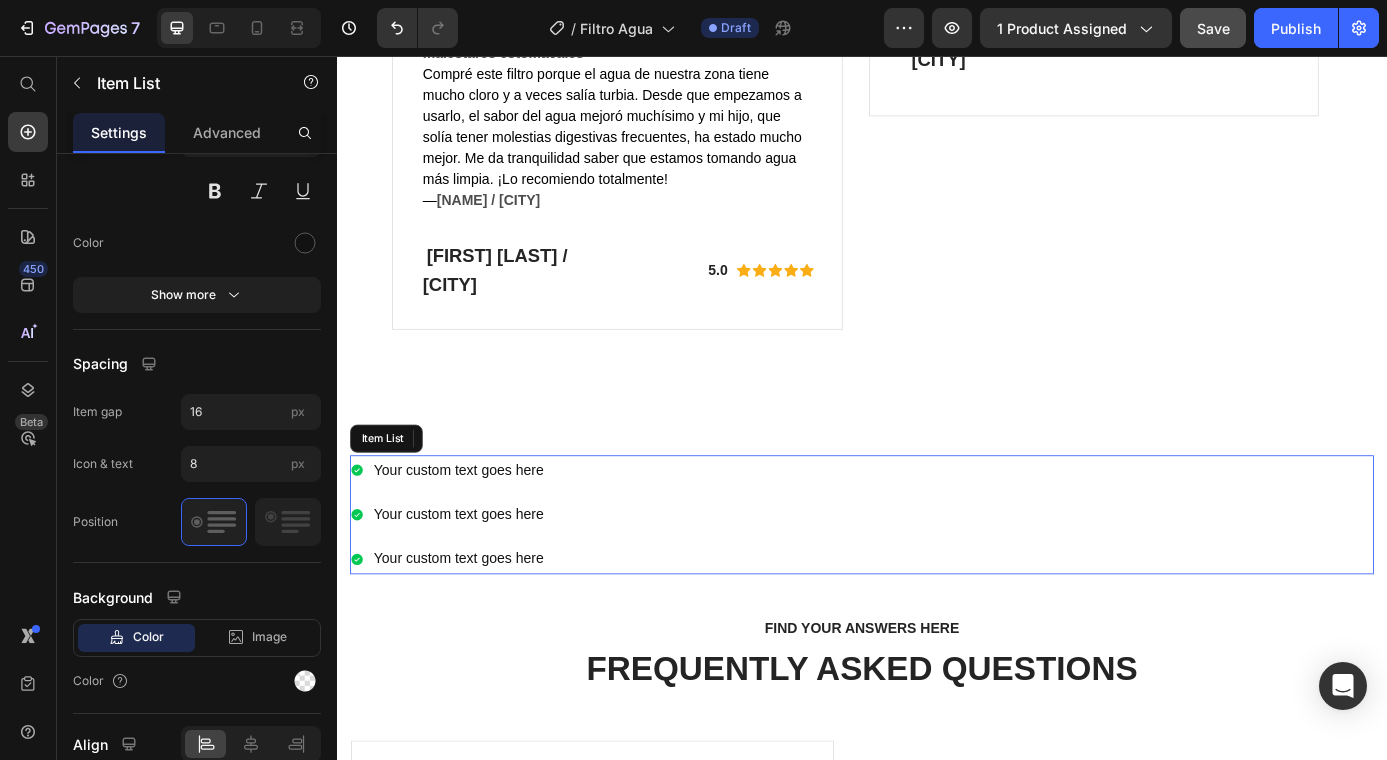 scroll, scrollTop: 0, scrollLeft: 0, axis: both 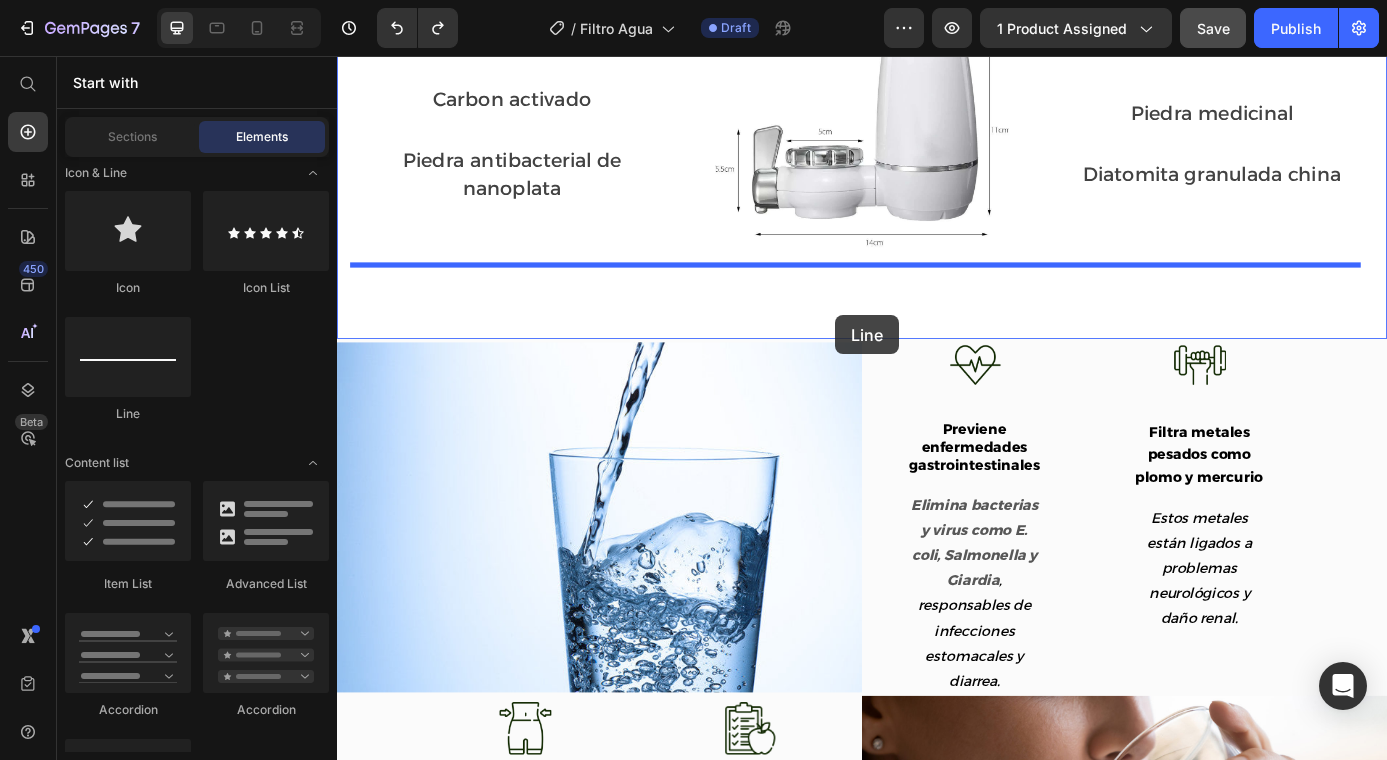 drag, startPoint x: 483, startPoint y: 445, endPoint x: 906, endPoint y: 352, distance: 433.10275 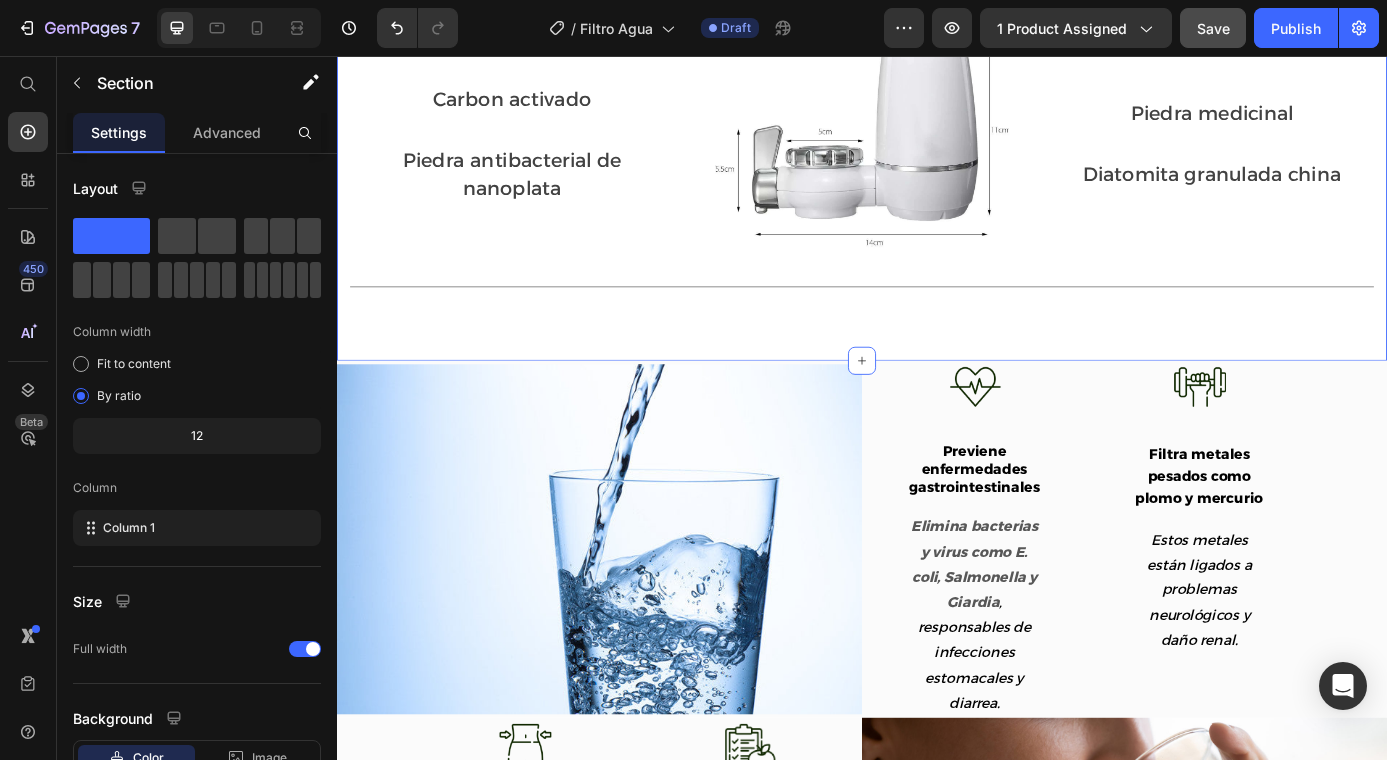 click on "Conoce mas de cerca que contienen Text block Las capas de filtro que cuidan tu salud Heading Row Carbon activado Text block Row Piedra antibacterial de nanoplata Text block Row Image Piedra medicinal Text block Row Diatomita granulada china Text block Row Row                Title Line   0 Section 4" at bounding box center [937, 98] 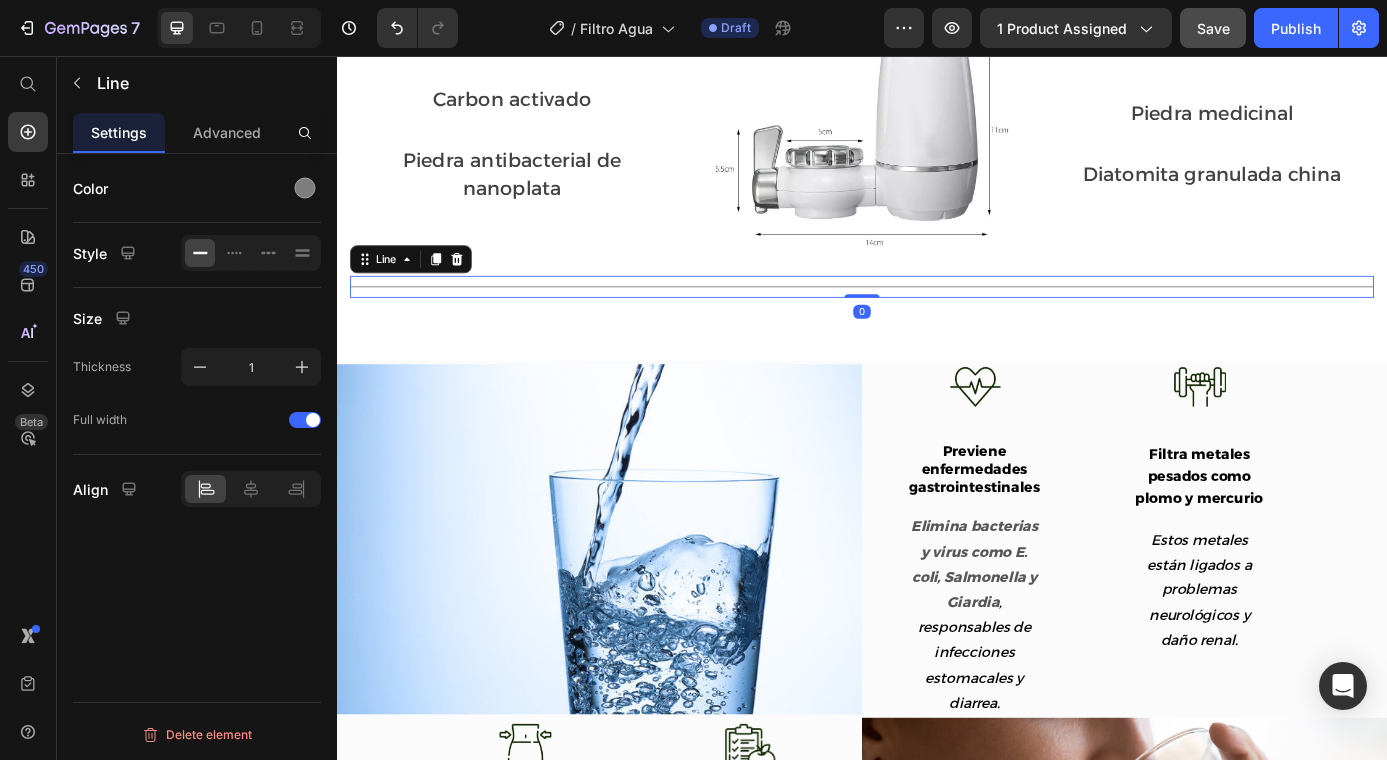 click on "Title Line   0" at bounding box center (937, 319) 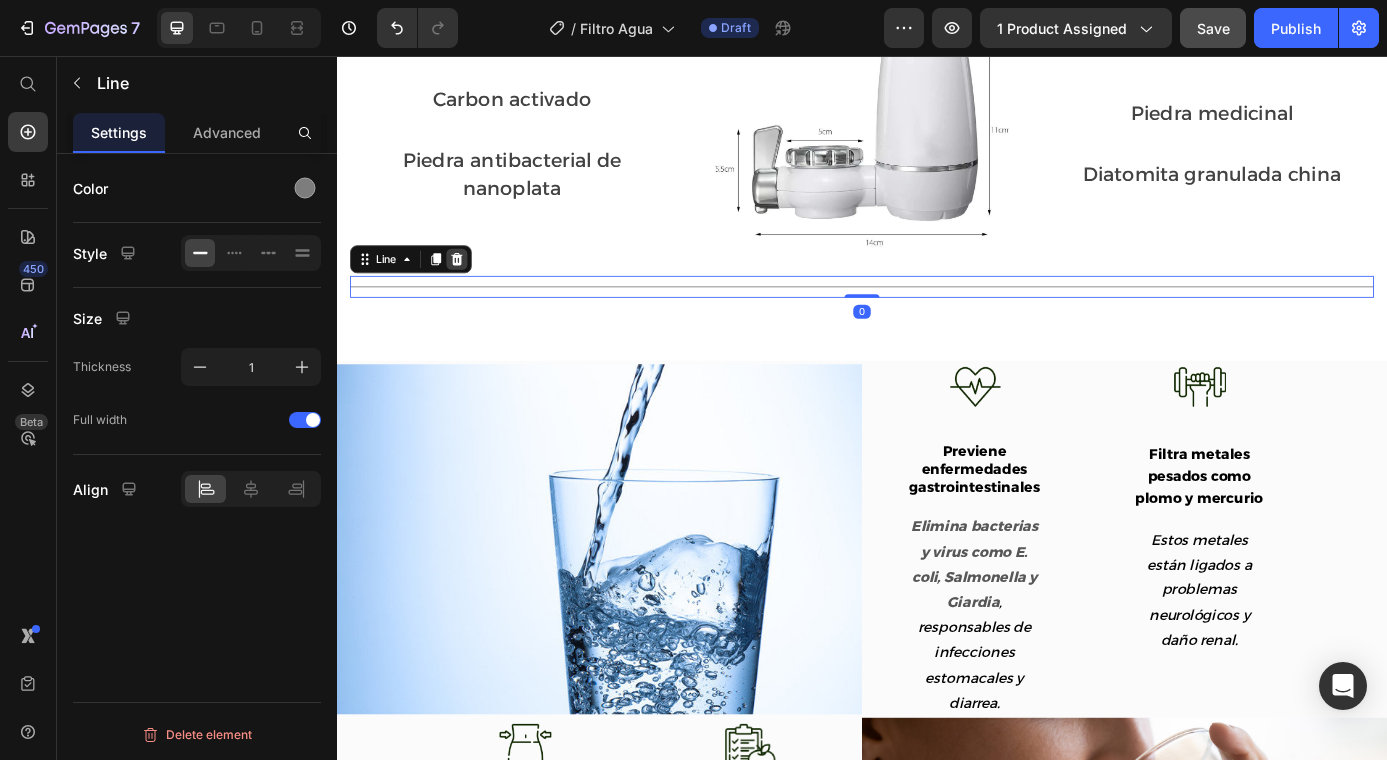 click 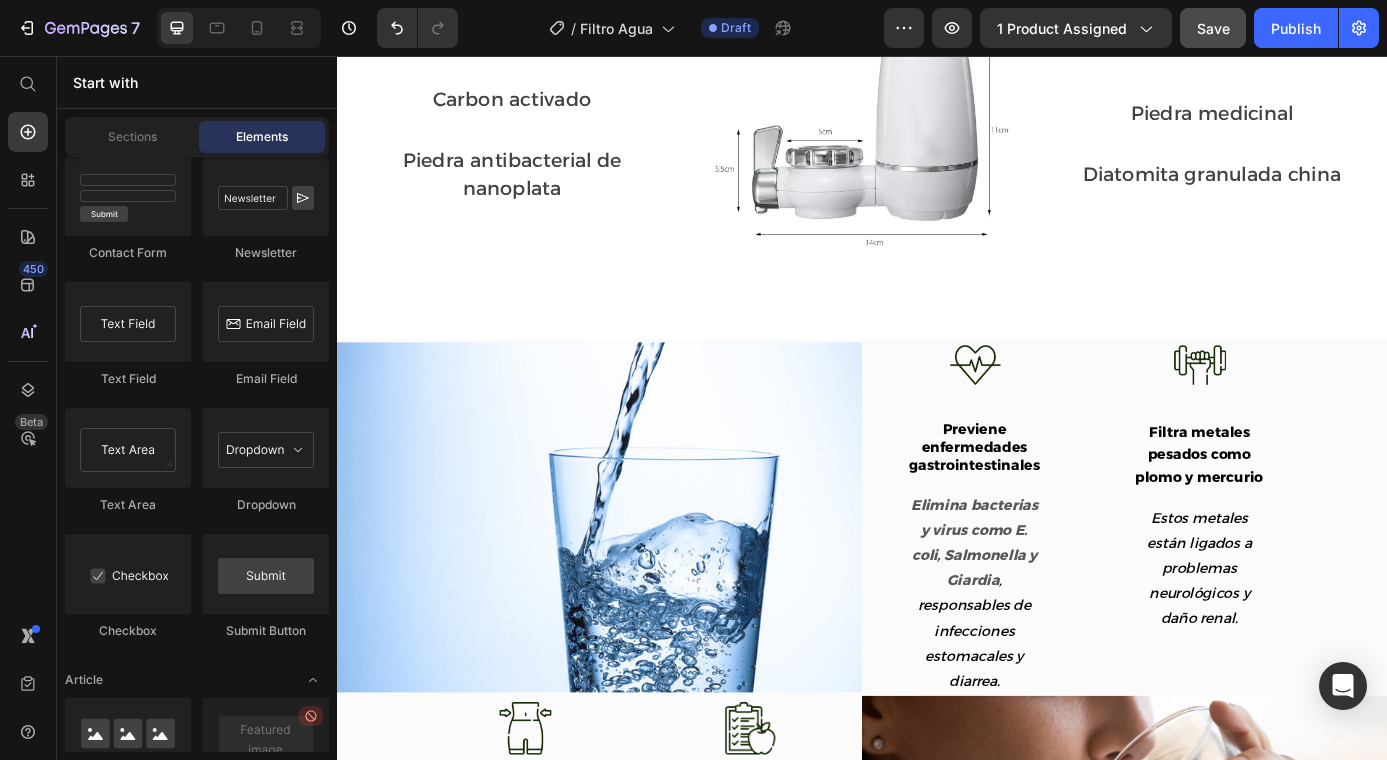 scroll, scrollTop: 4414, scrollLeft: 0, axis: vertical 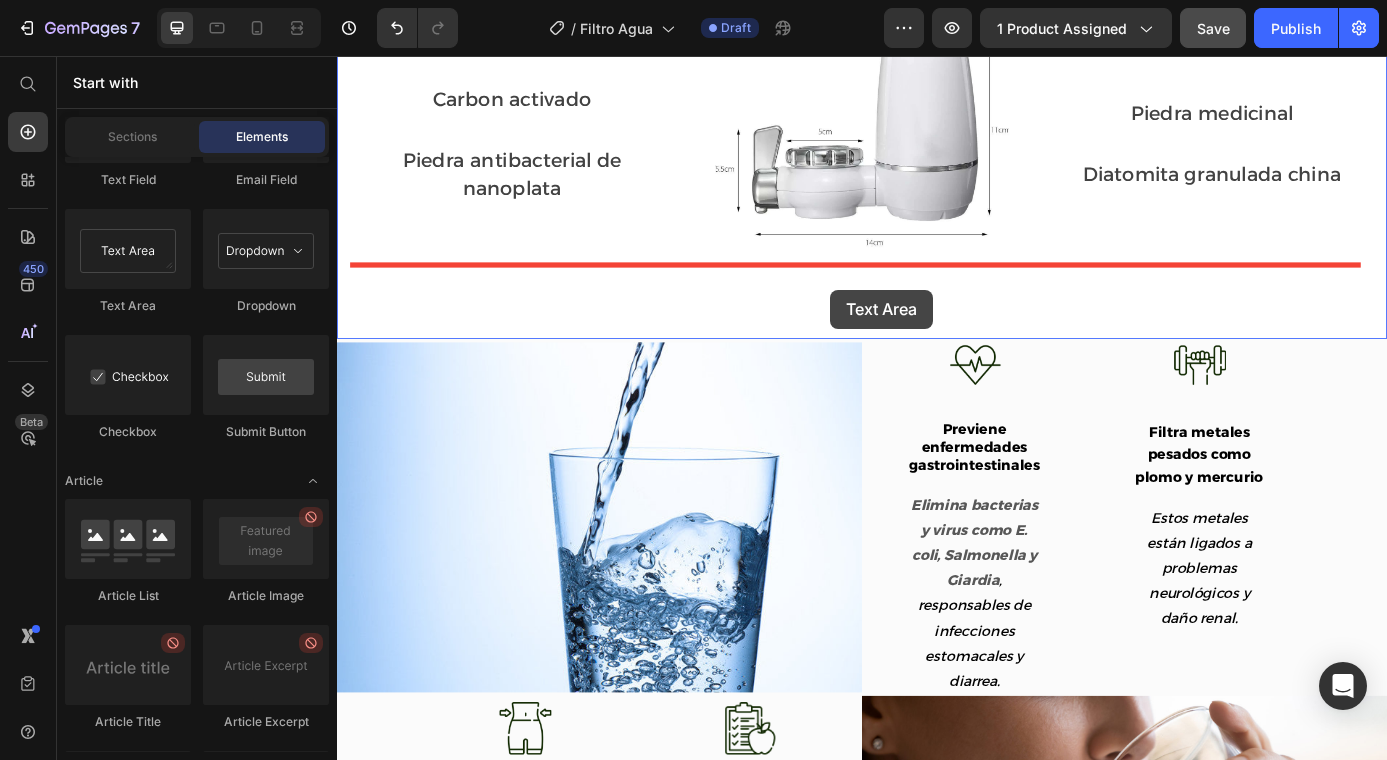 drag, startPoint x: 487, startPoint y: 325, endPoint x: 900, endPoint y: 323, distance: 413.00485 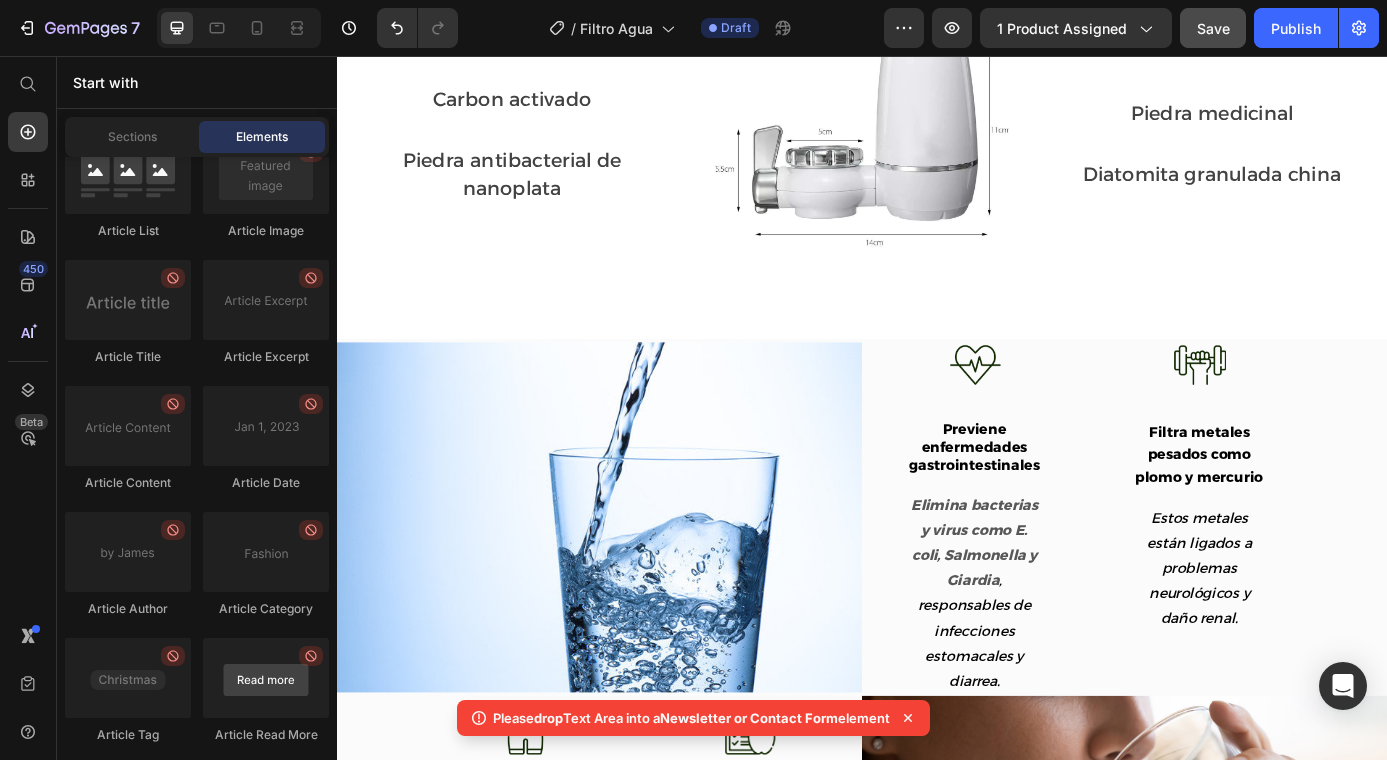 scroll, scrollTop: 4959, scrollLeft: 0, axis: vertical 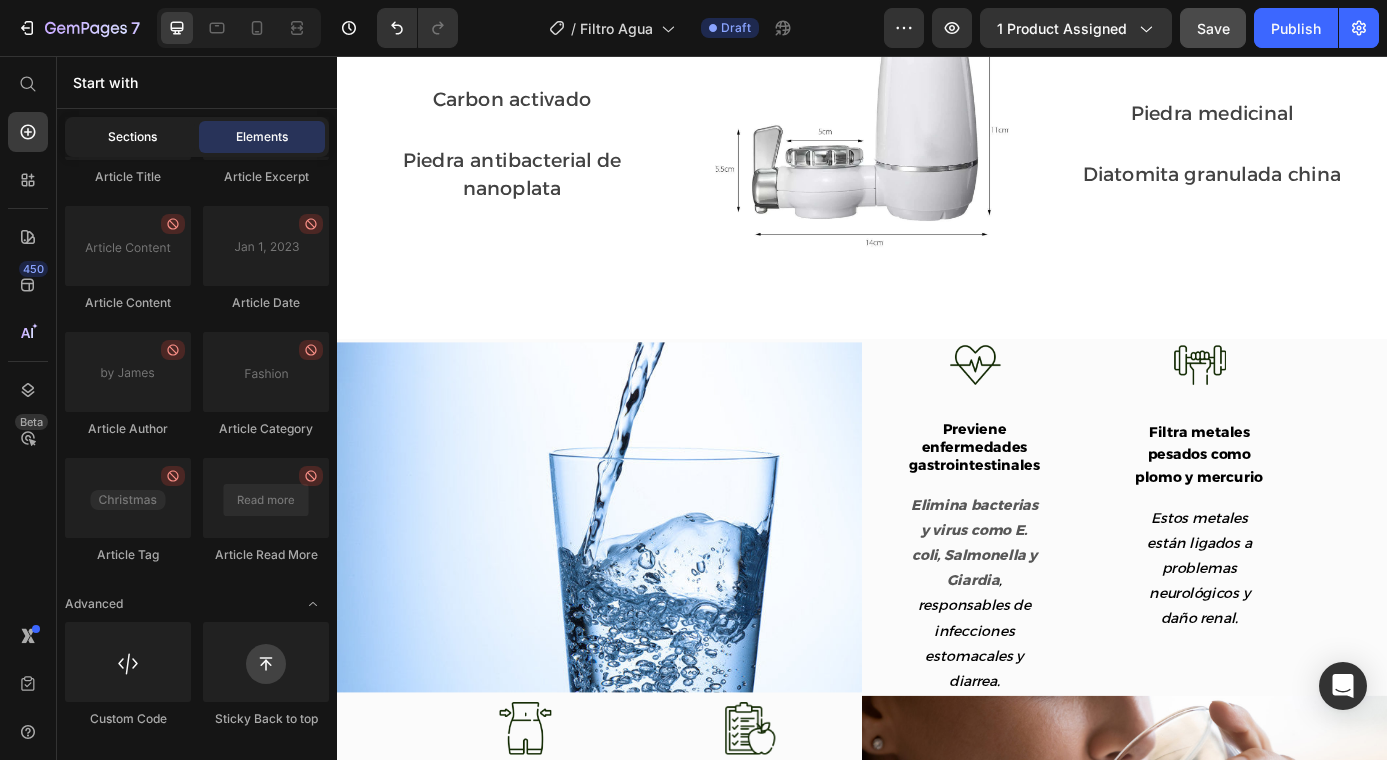 click on "Sections" at bounding box center (132, 137) 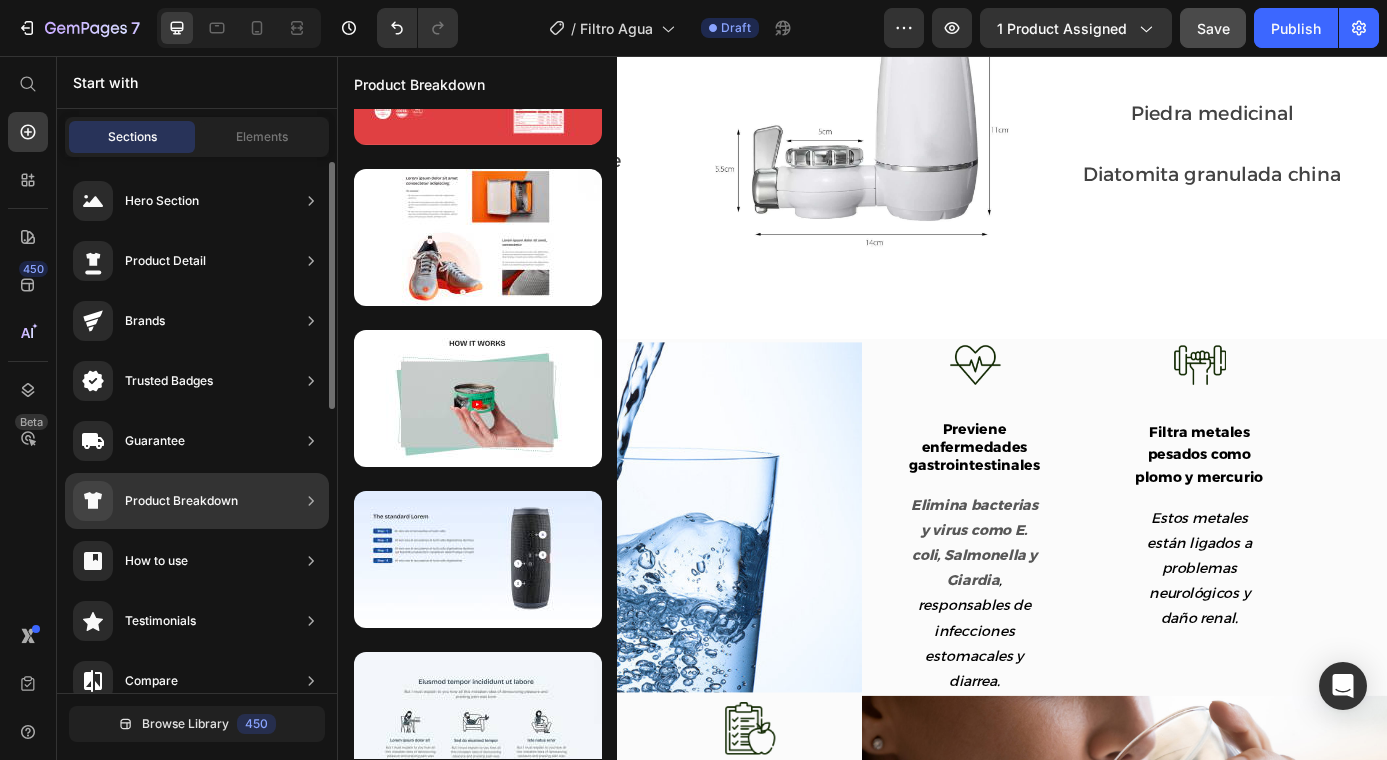scroll, scrollTop: 268, scrollLeft: 0, axis: vertical 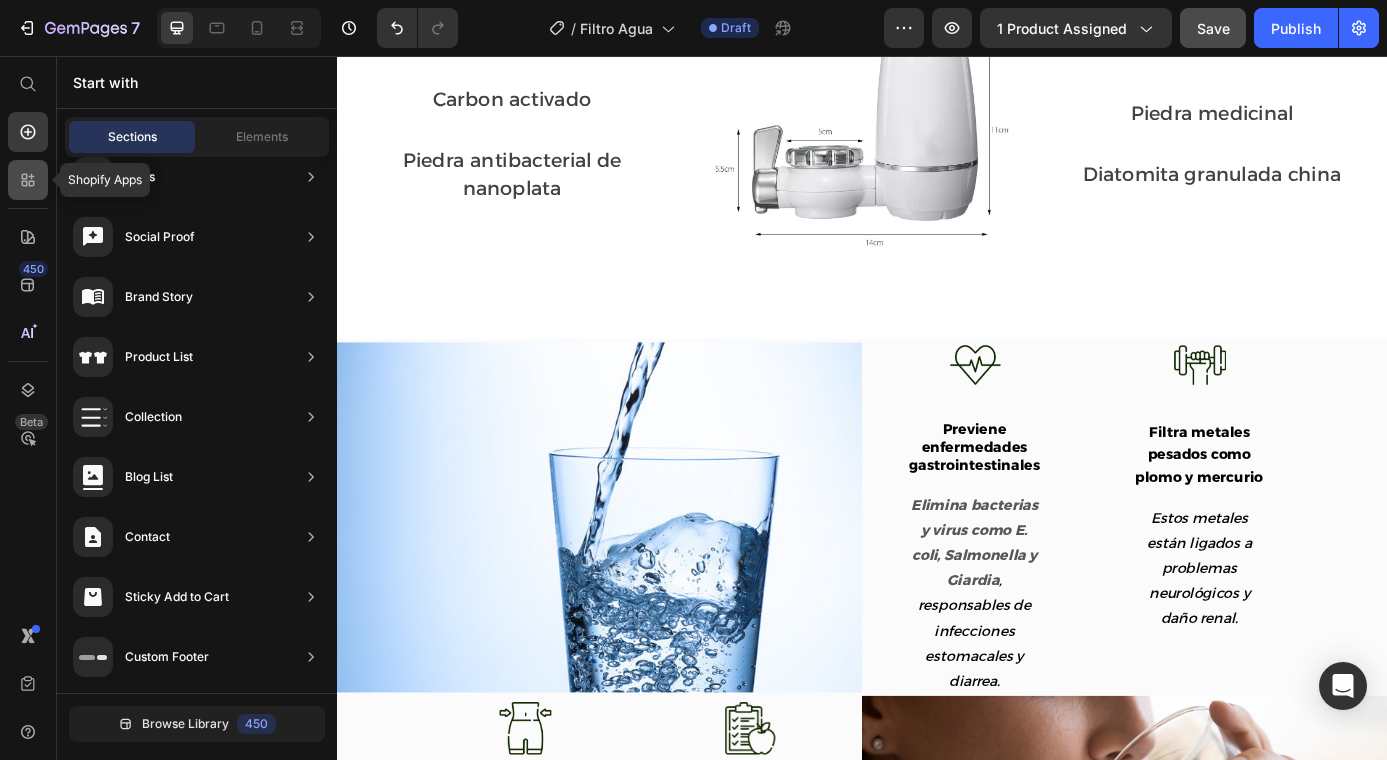 click 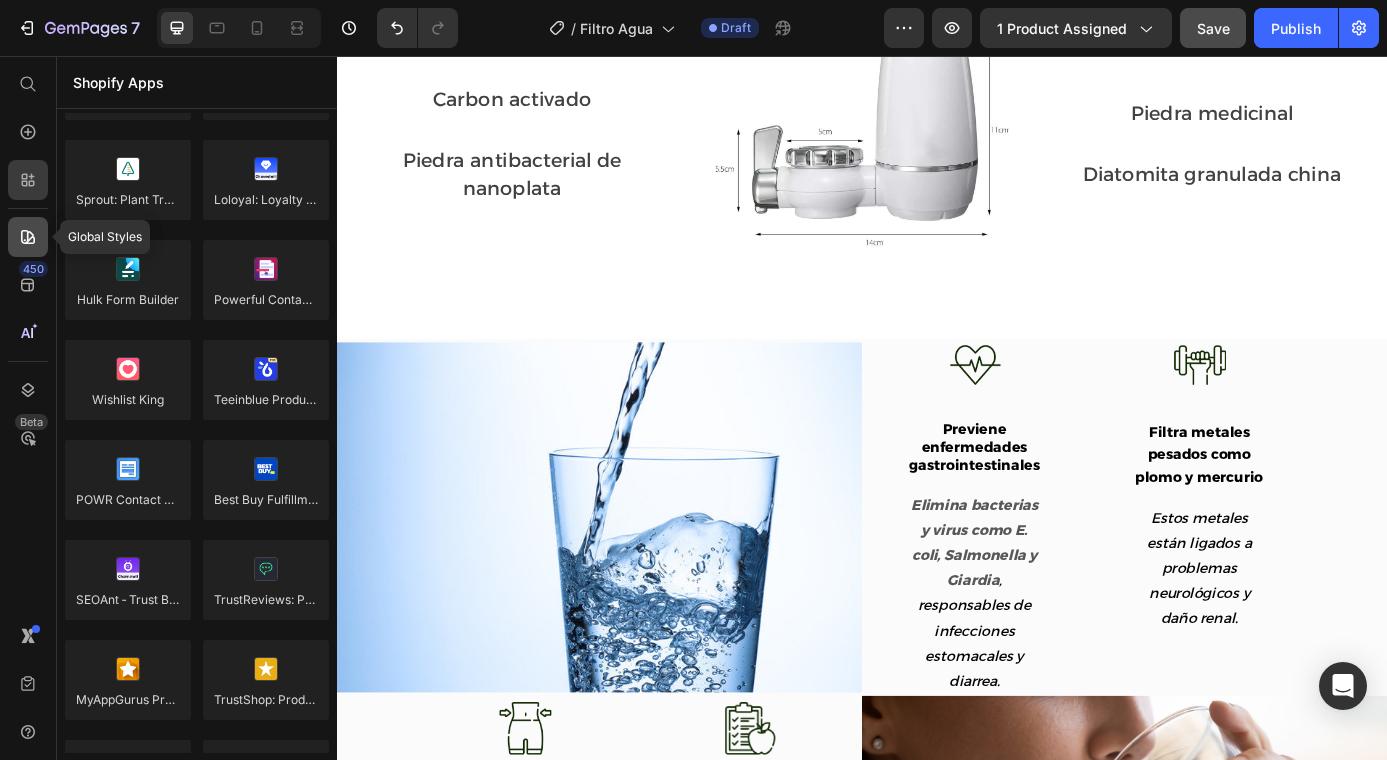 click 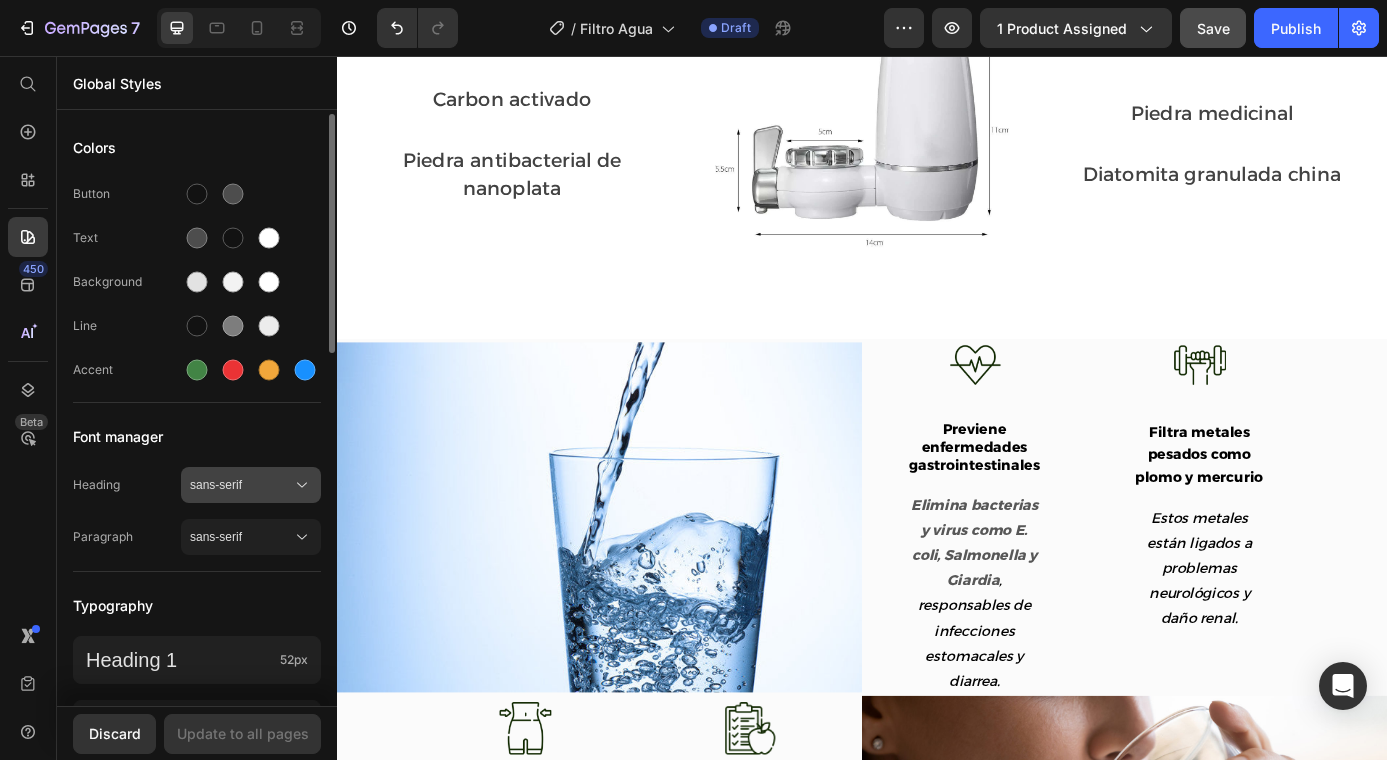click on "sans-serif" at bounding box center [251, 485] 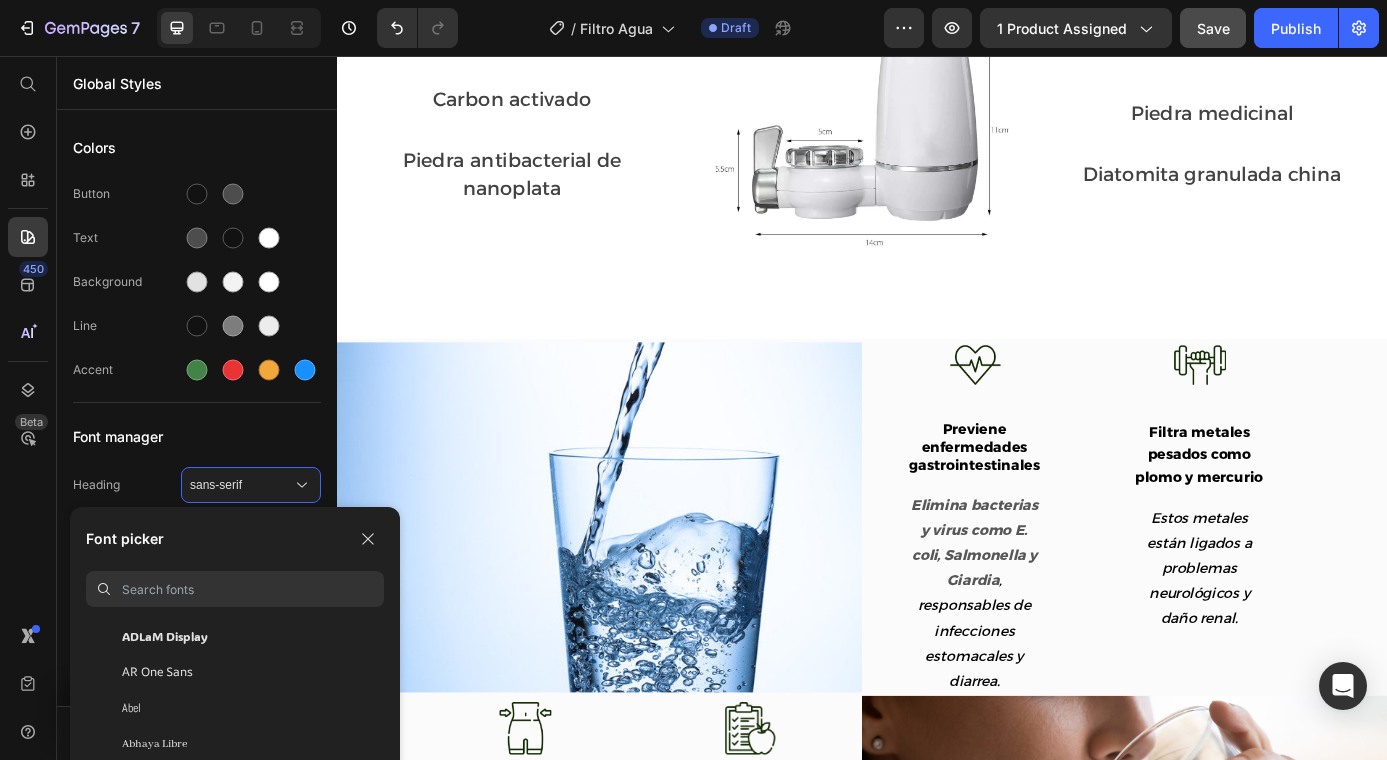 scroll, scrollTop: 0, scrollLeft: 0, axis: both 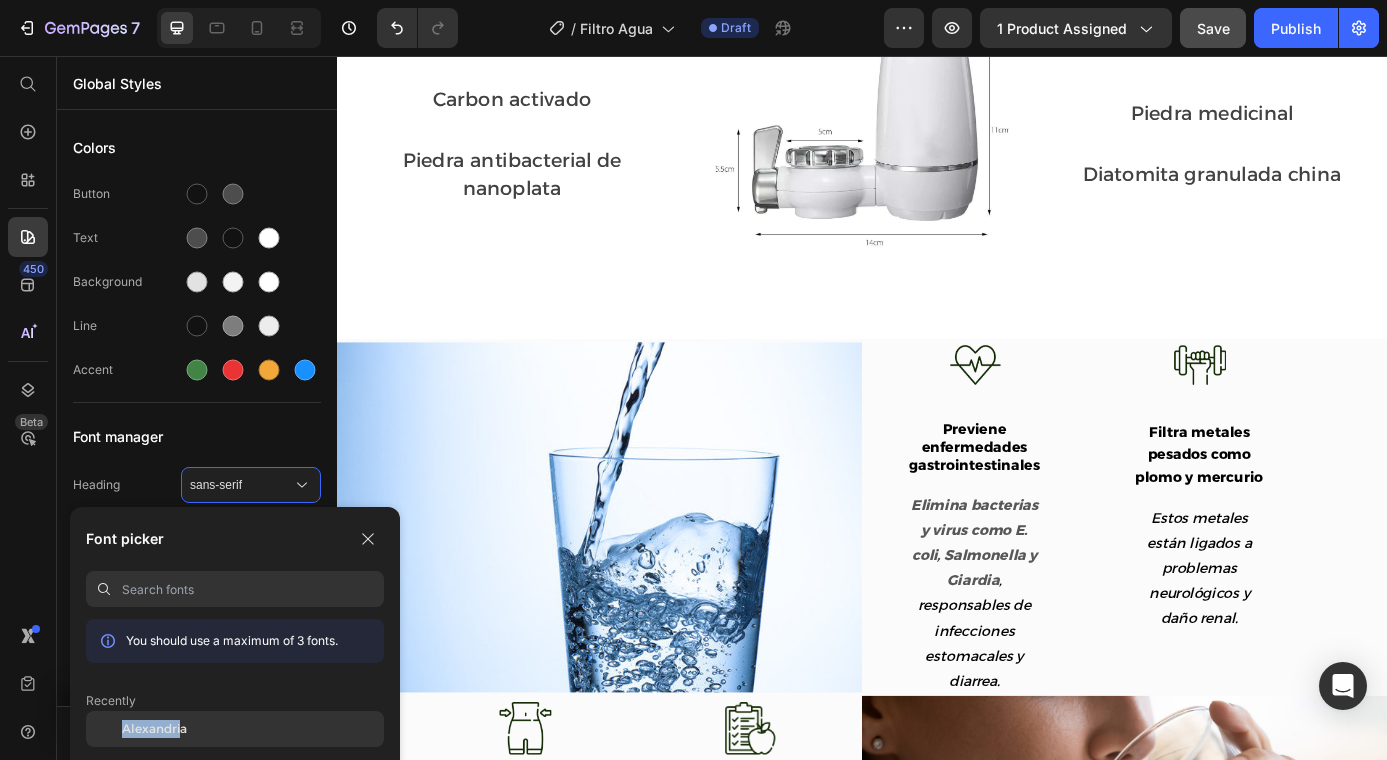 click on "Alexandria" 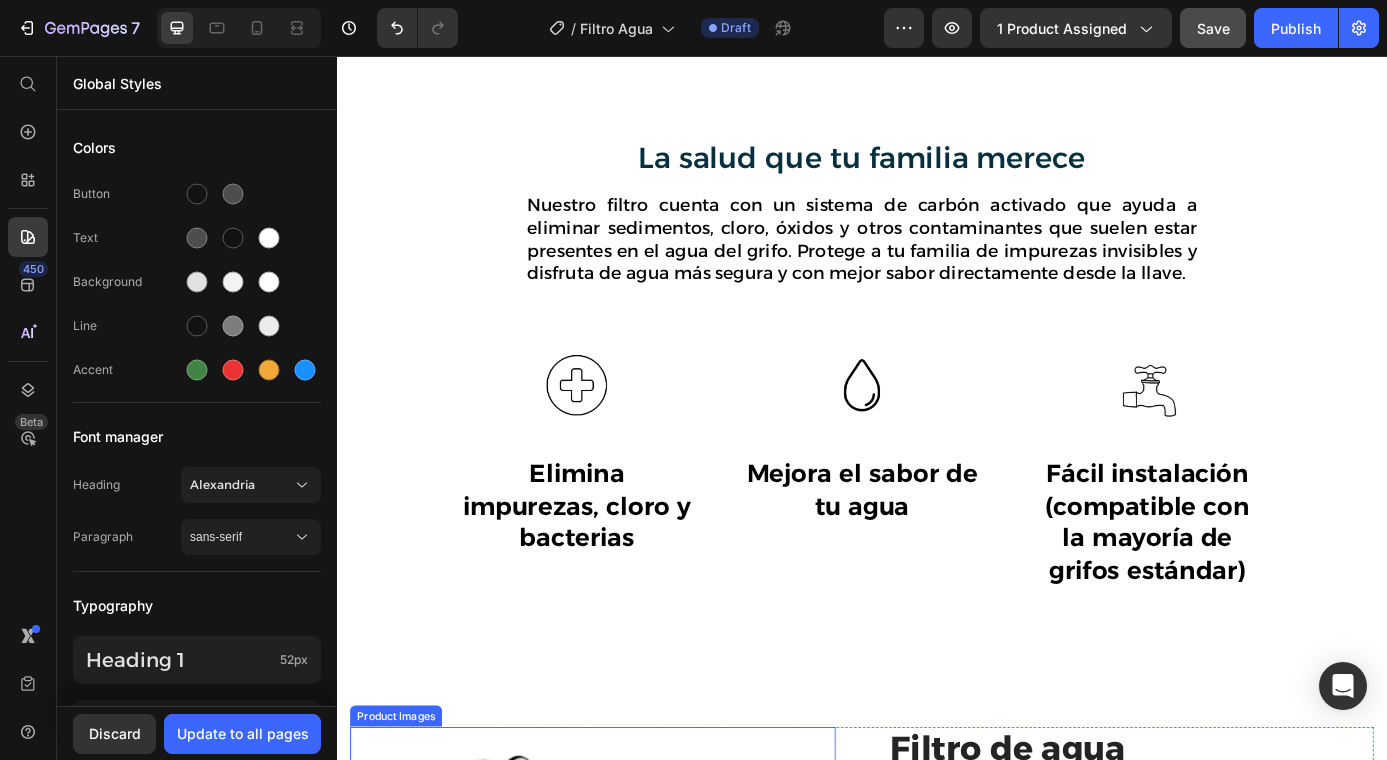 scroll, scrollTop: 1685, scrollLeft: 0, axis: vertical 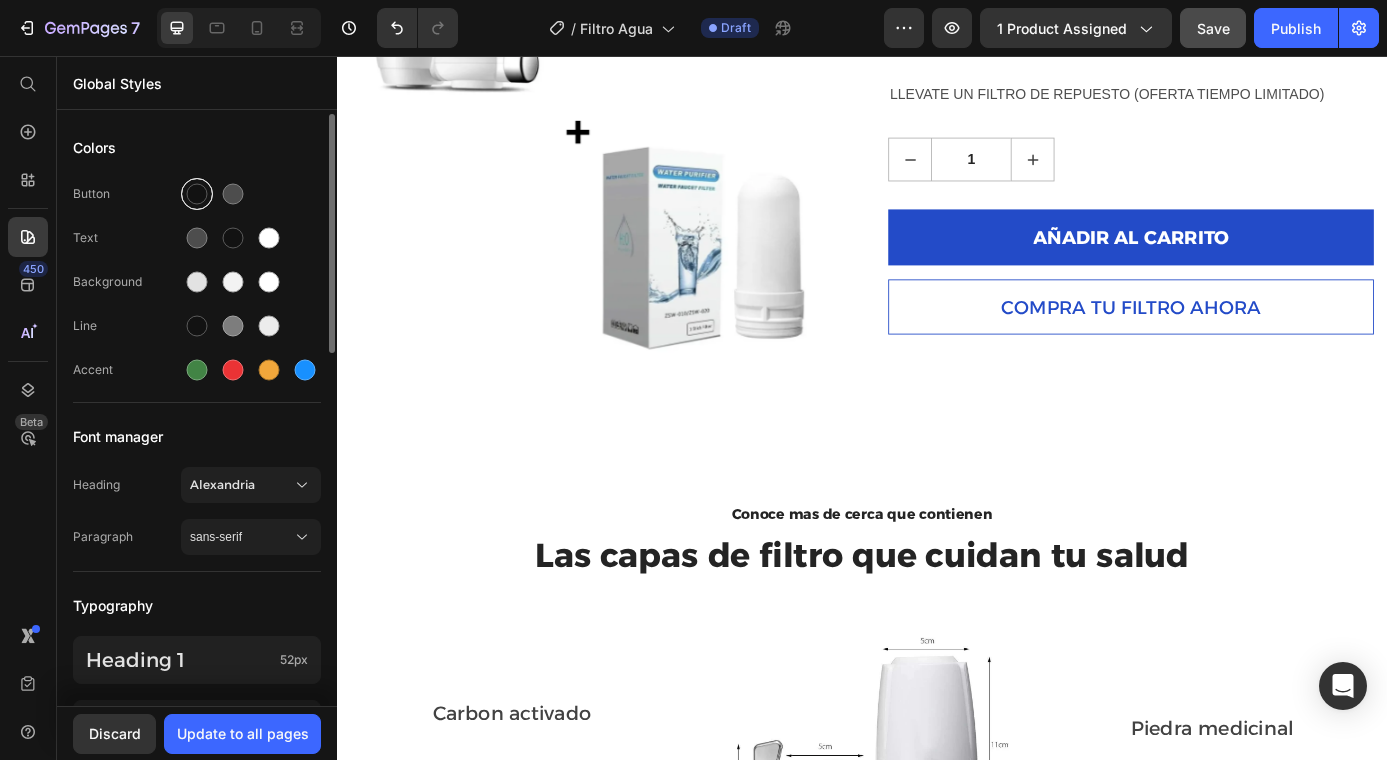 click at bounding box center (197, 194) 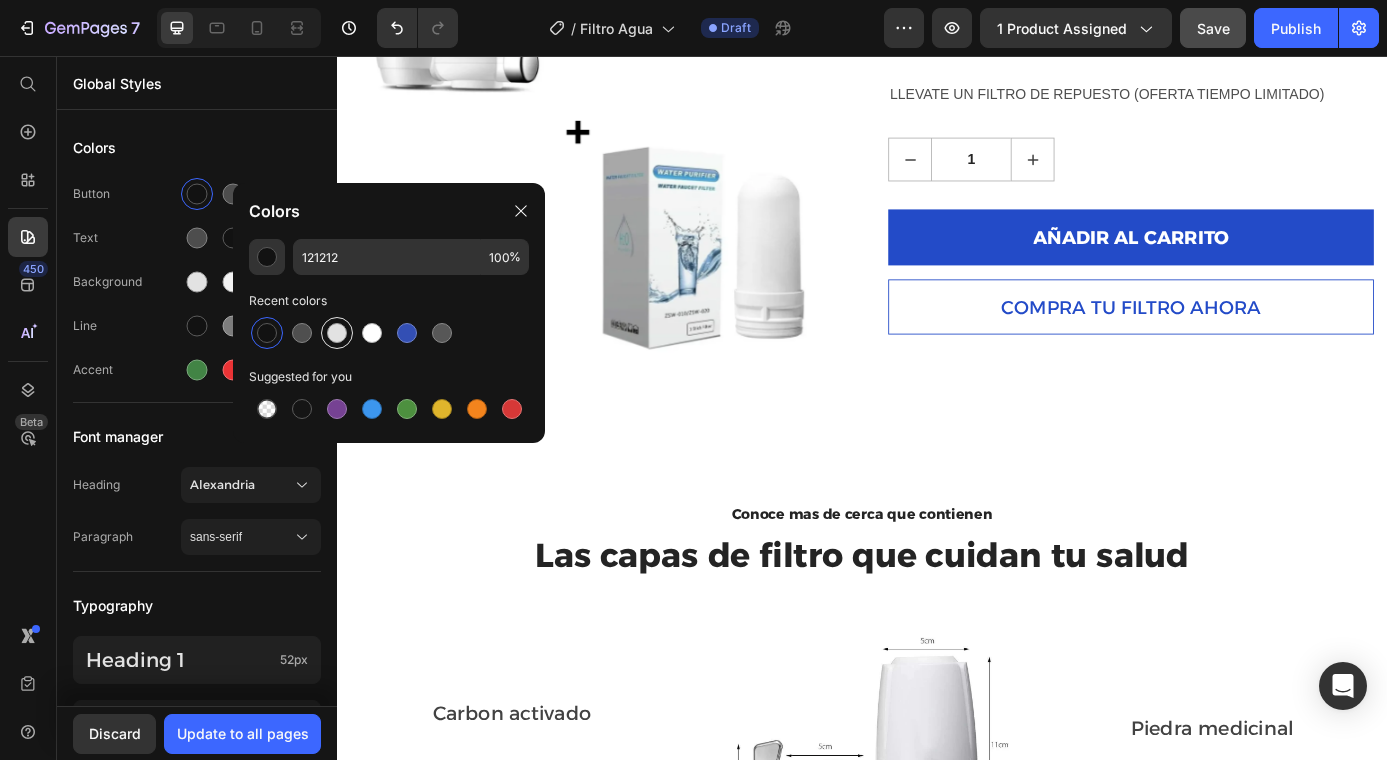 click at bounding box center (337, 333) 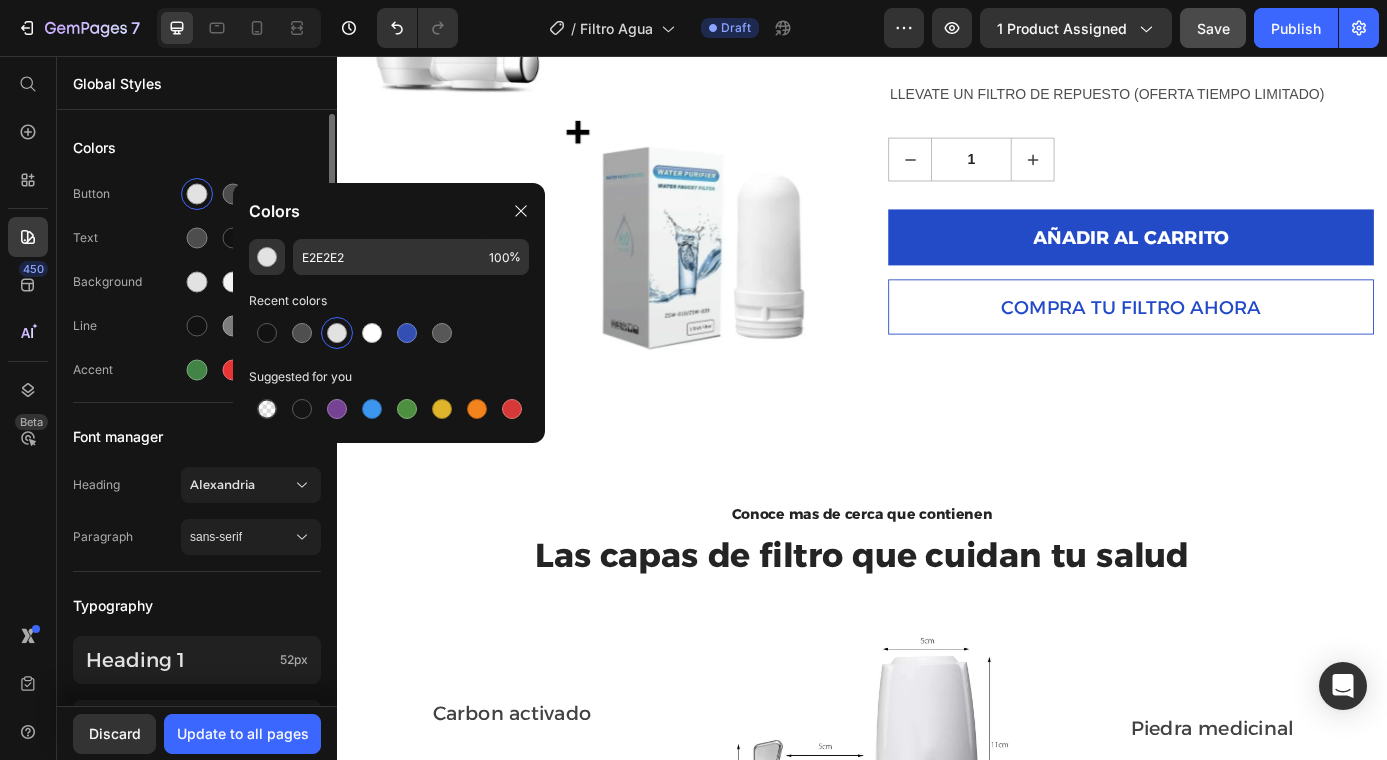click on "Font manager" at bounding box center (197, 437) 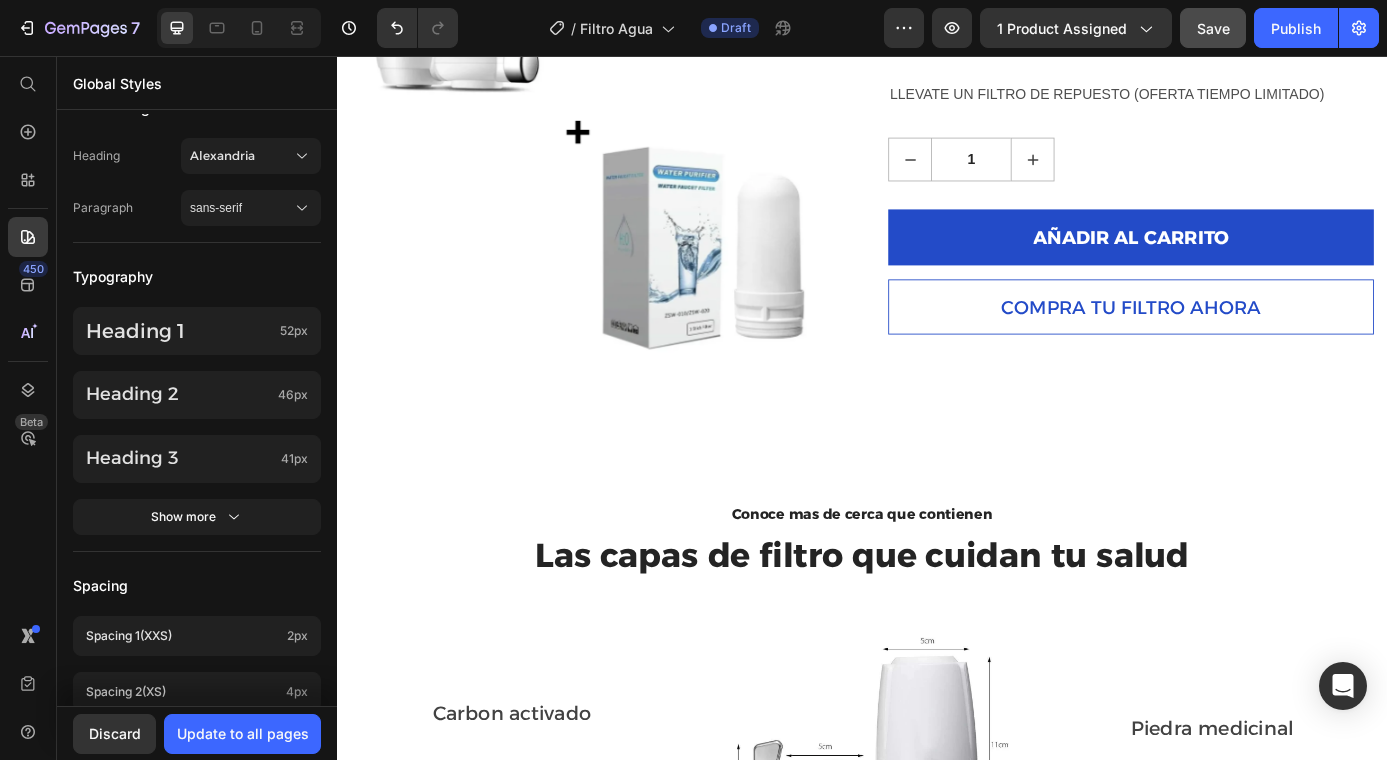 scroll, scrollTop: 873, scrollLeft: 0, axis: vertical 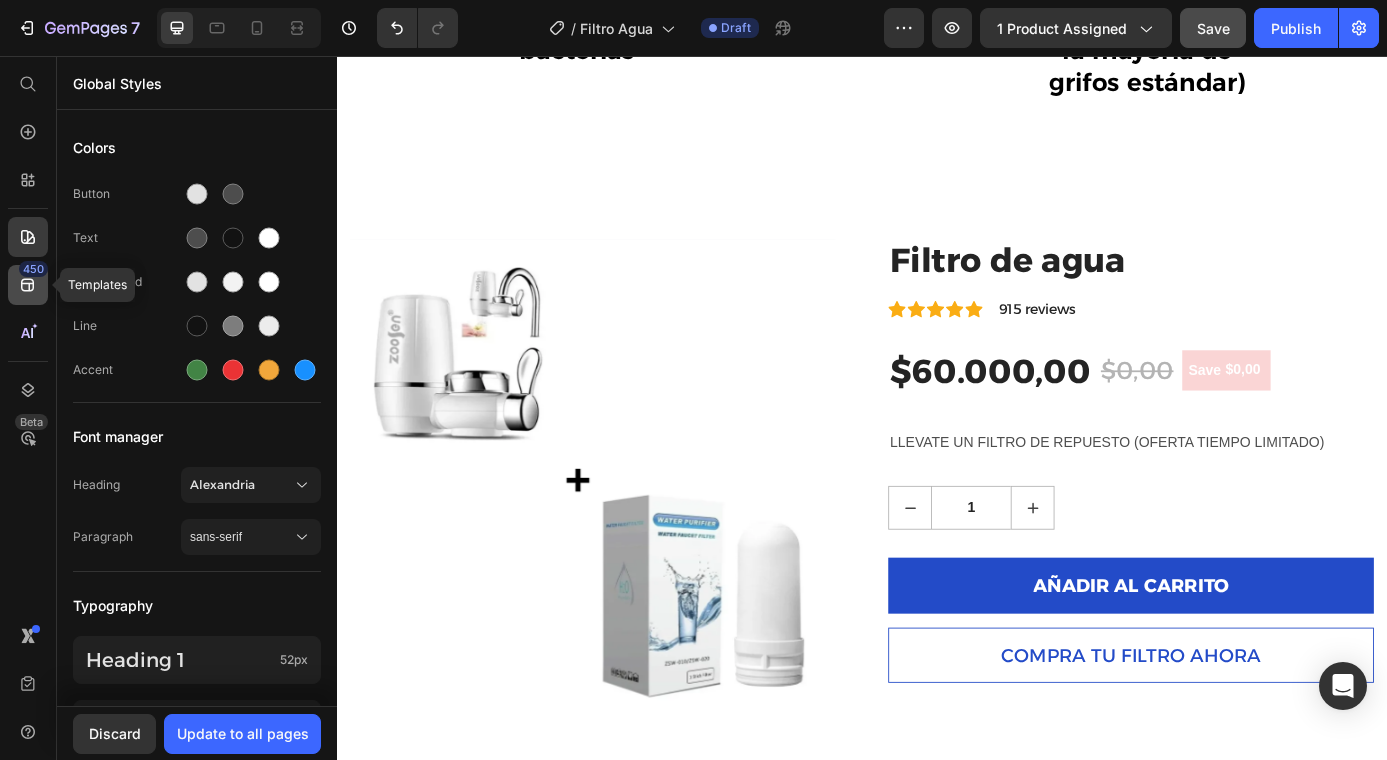 click 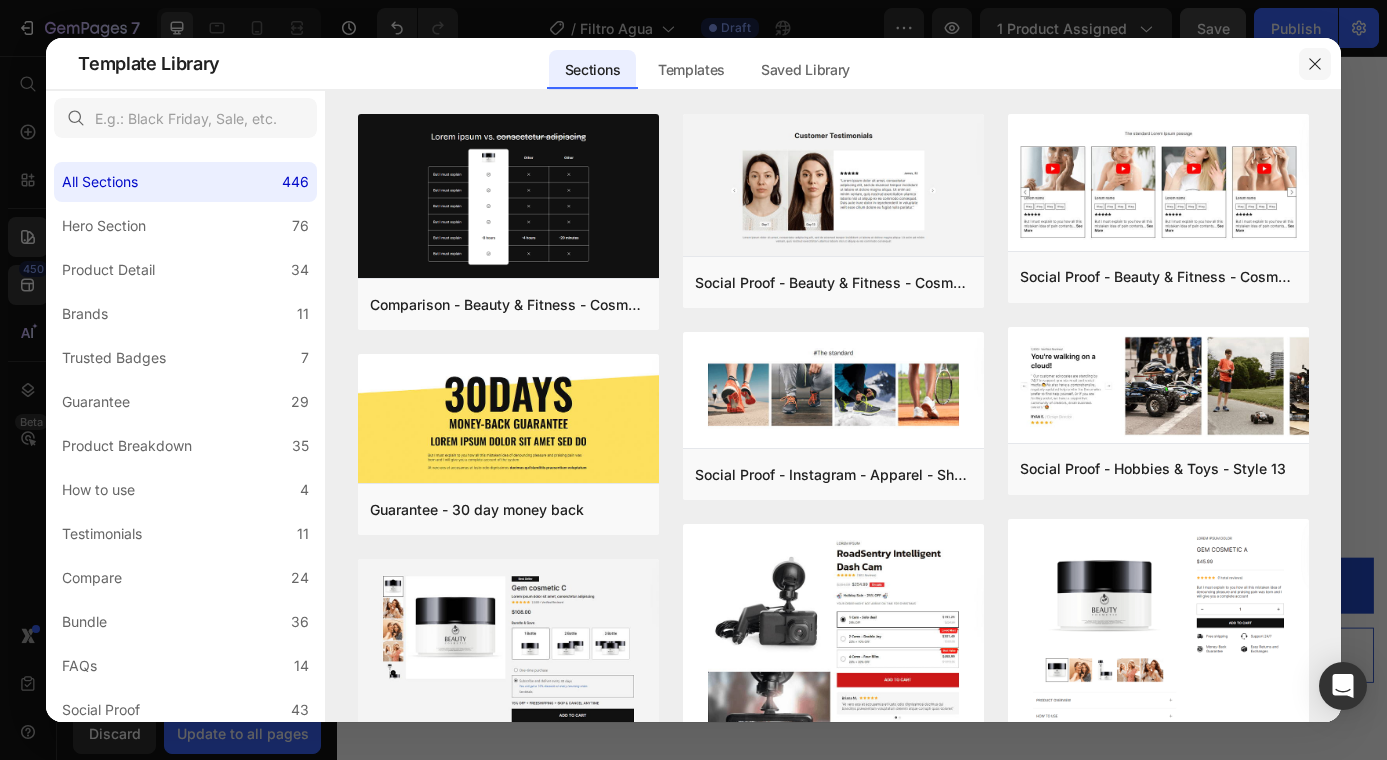 click 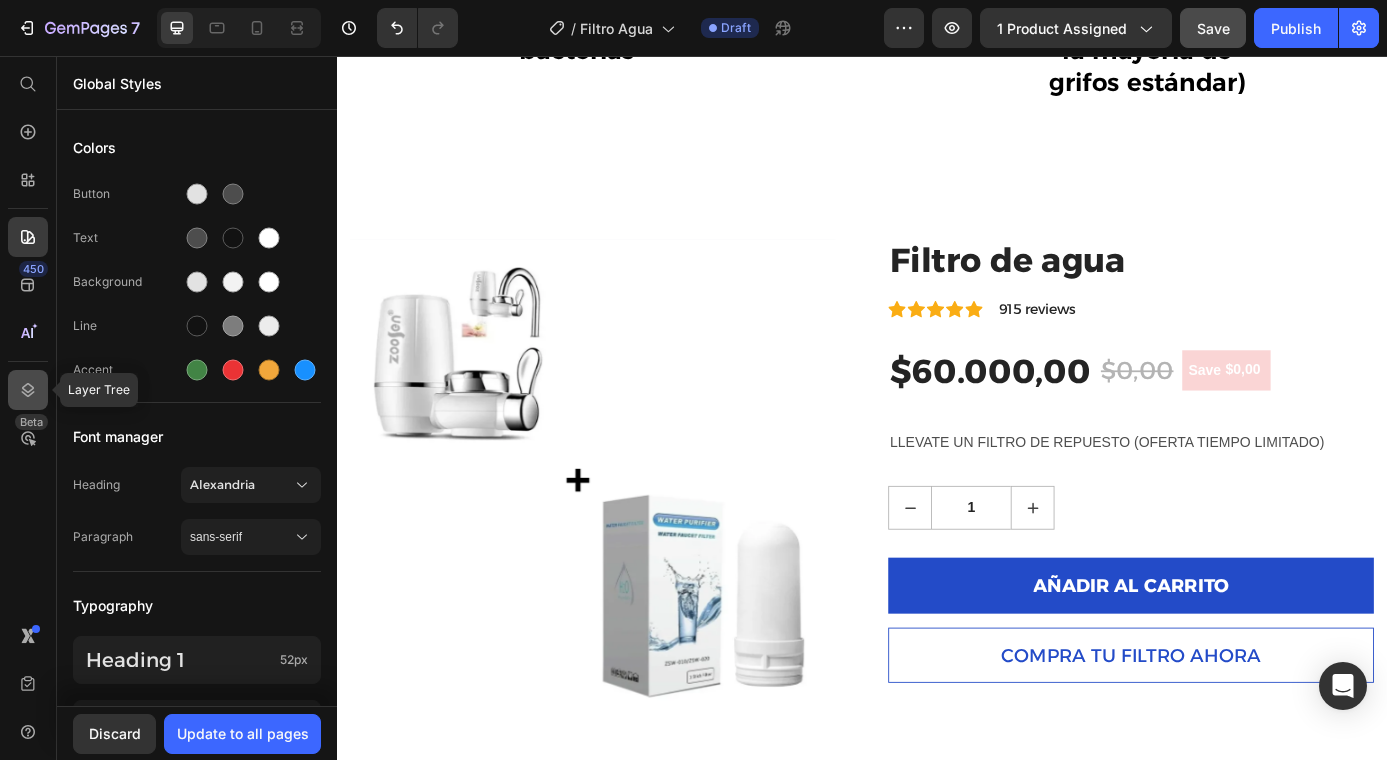 click 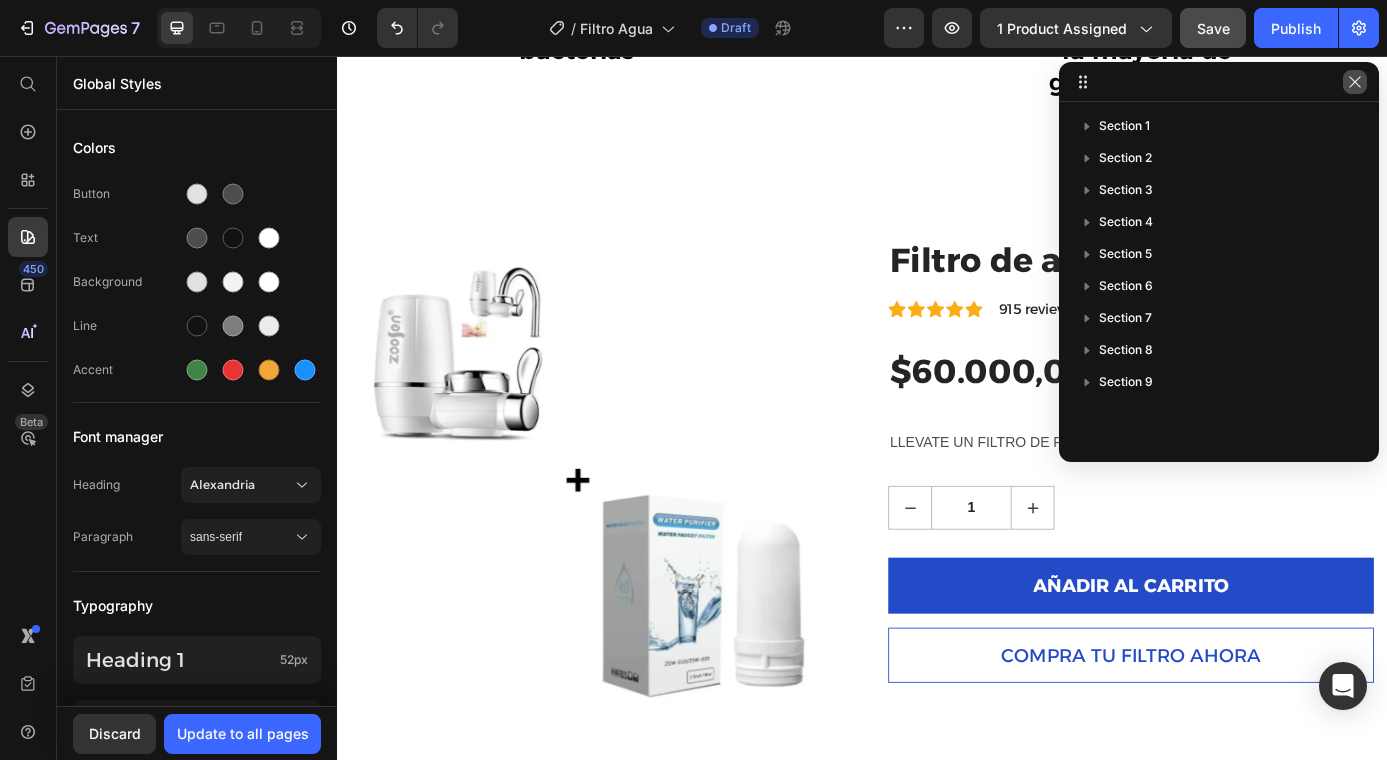 click 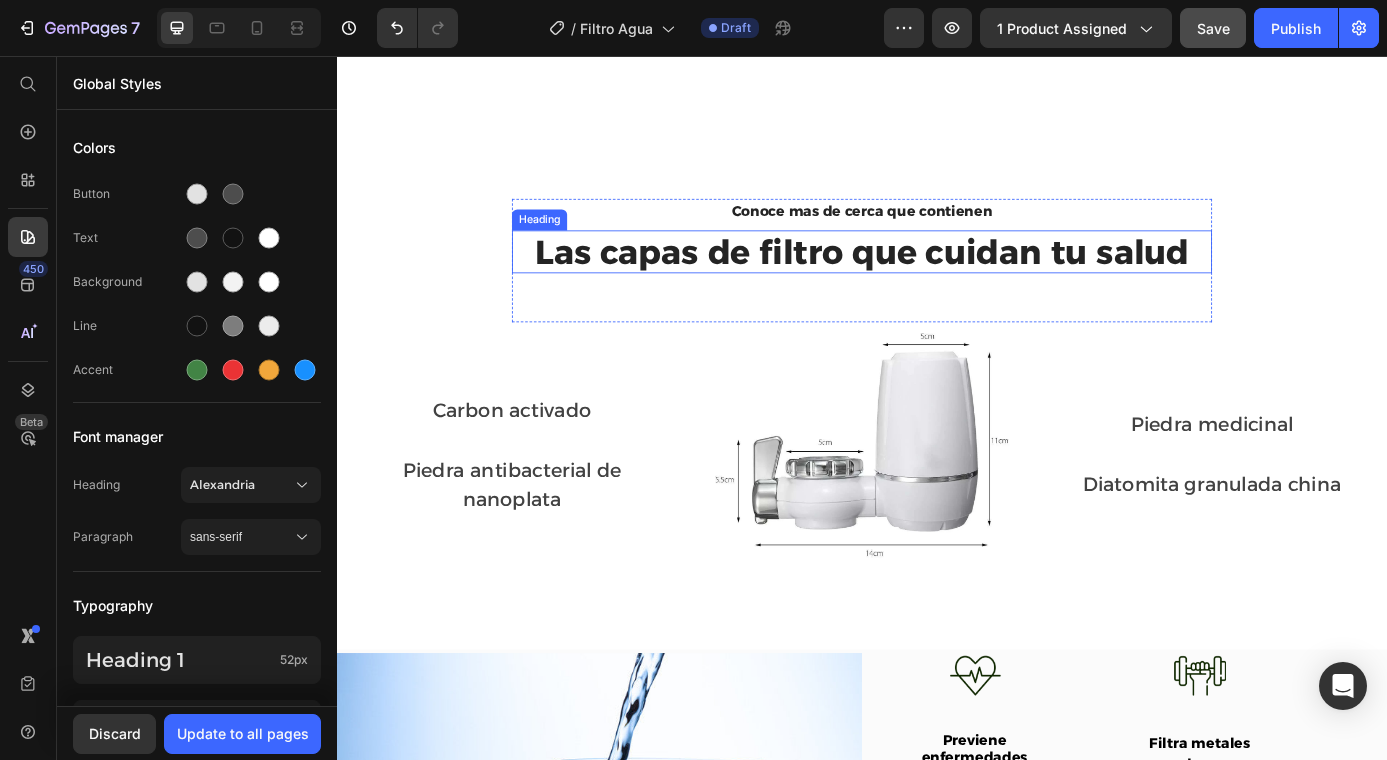 scroll, scrollTop: 2258, scrollLeft: 0, axis: vertical 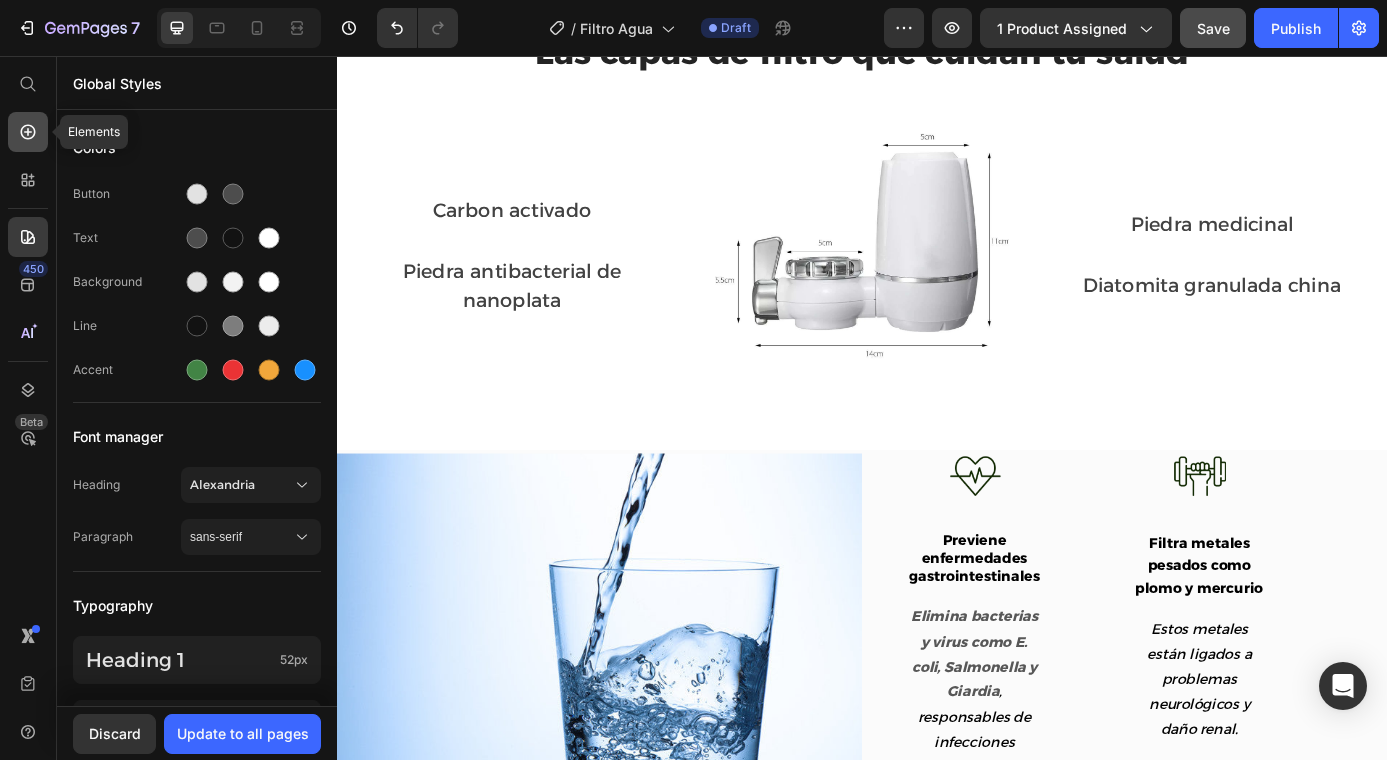 click 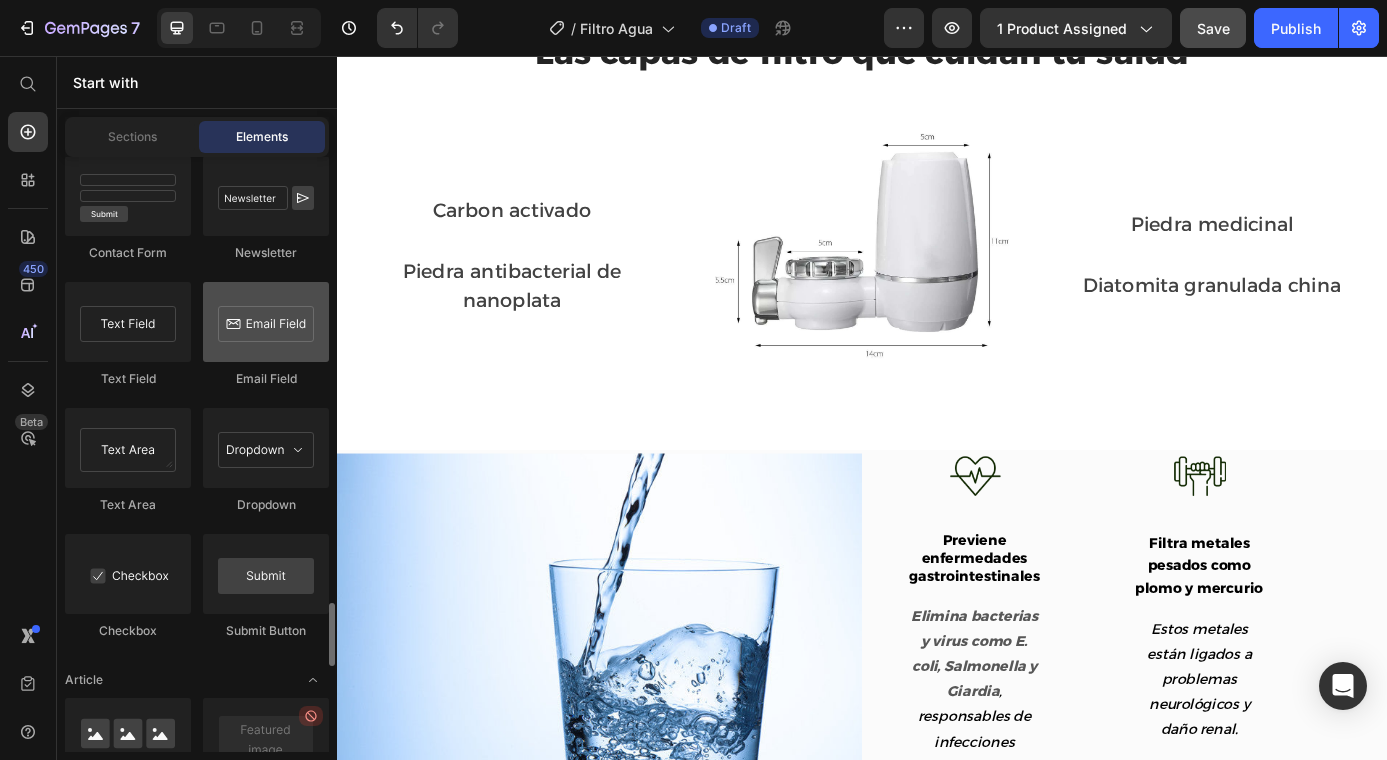 scroll, scrollTop: 4183, scrollLeft: 0, axis: vertical 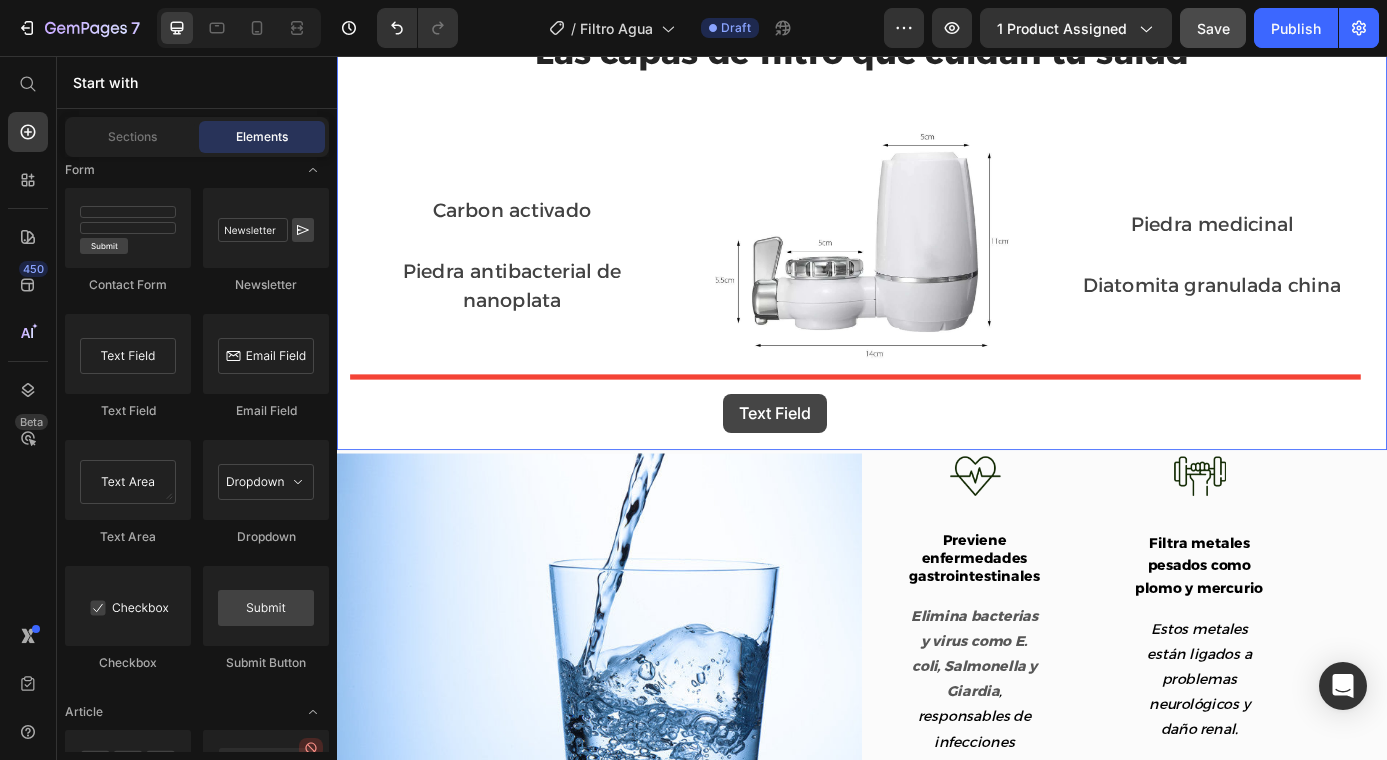 drag, startPoint x: 454, startPoint y: 421, endPoint x: 778, endPoint y: 442, distance: 324.67984 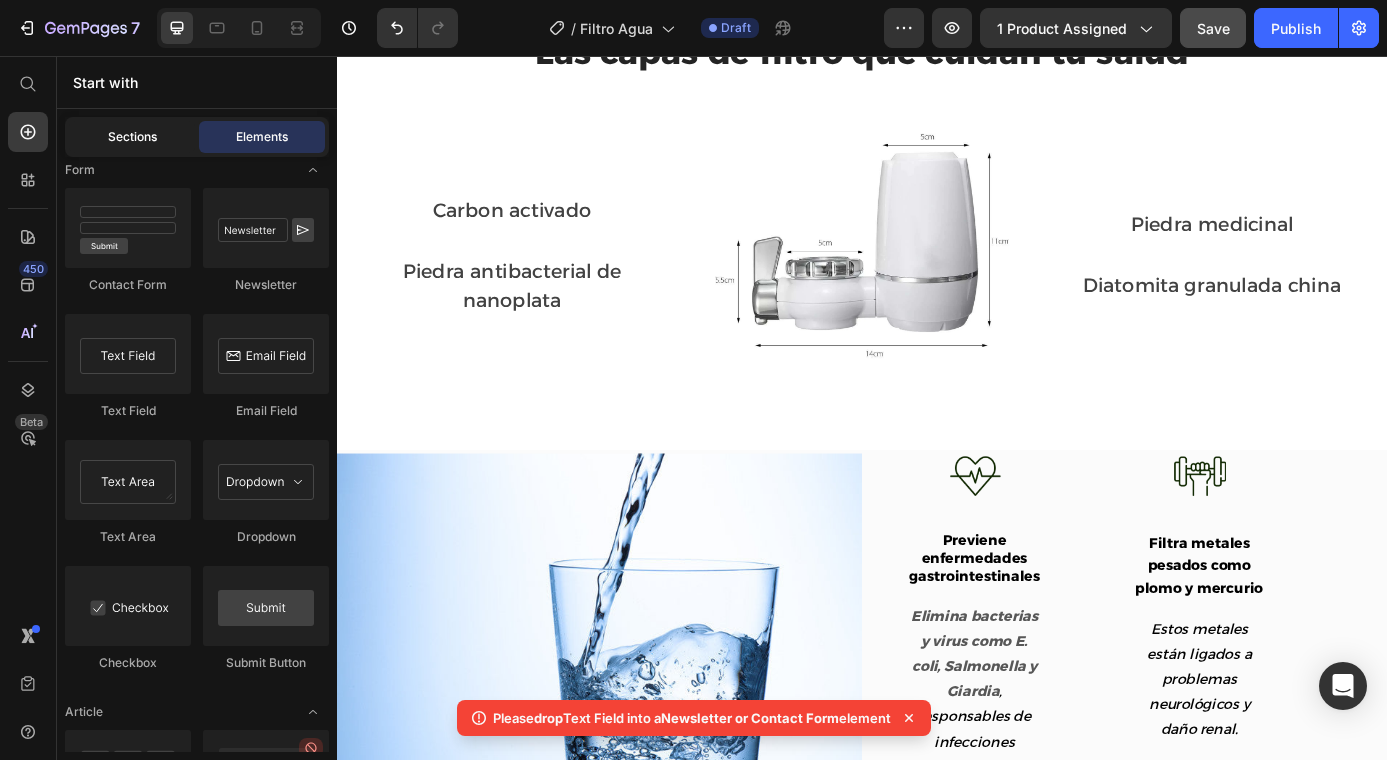 click on "Sections" at bounding box center [132, 137] 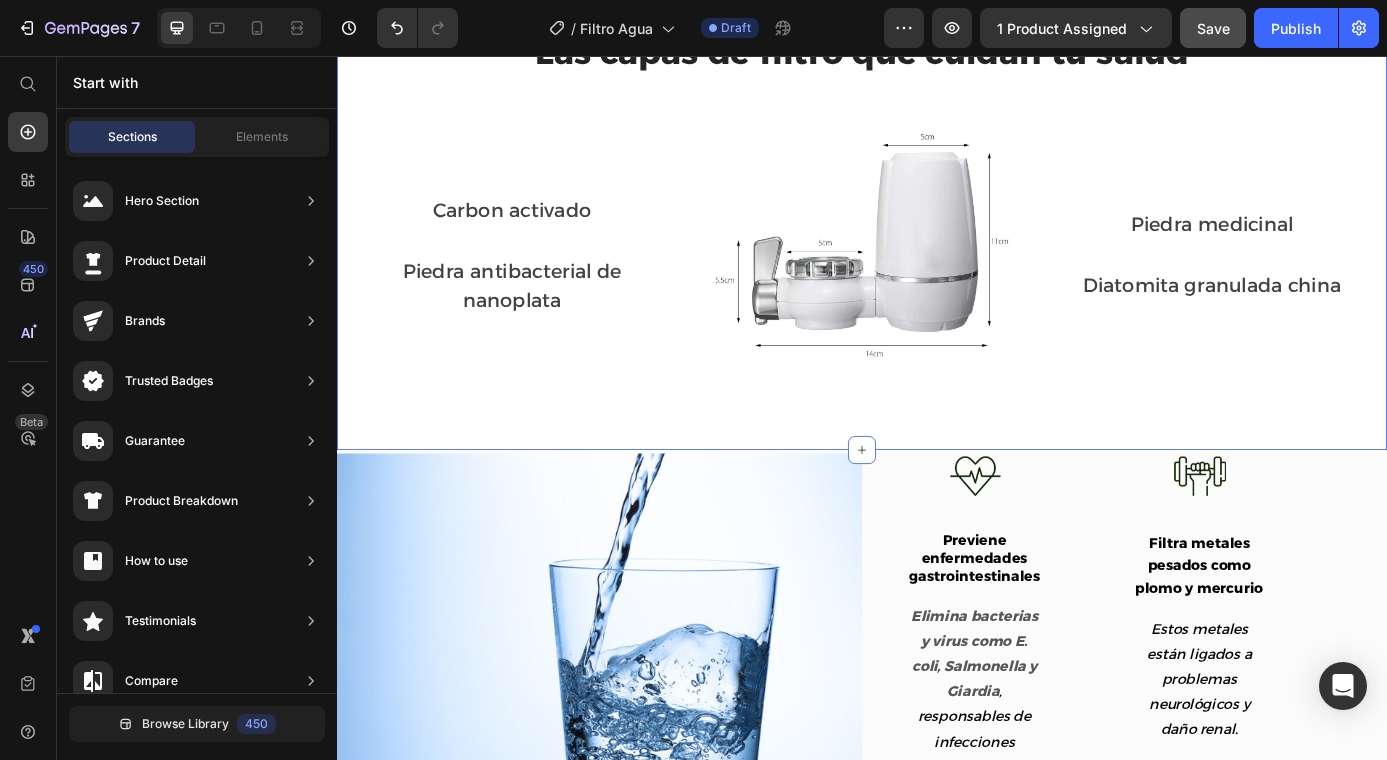 click on "Conoce mas de cerca que contienen Text block Las capas de filtro que cuidan tu salud Heading Row Carbon activado Text block Row Piedra antibacterial de nanoplata Text block Row Image Piedra medicinal Text block Row Diatomita granulada china Text block Row Row Section 4" at bounding box center [937, 212] 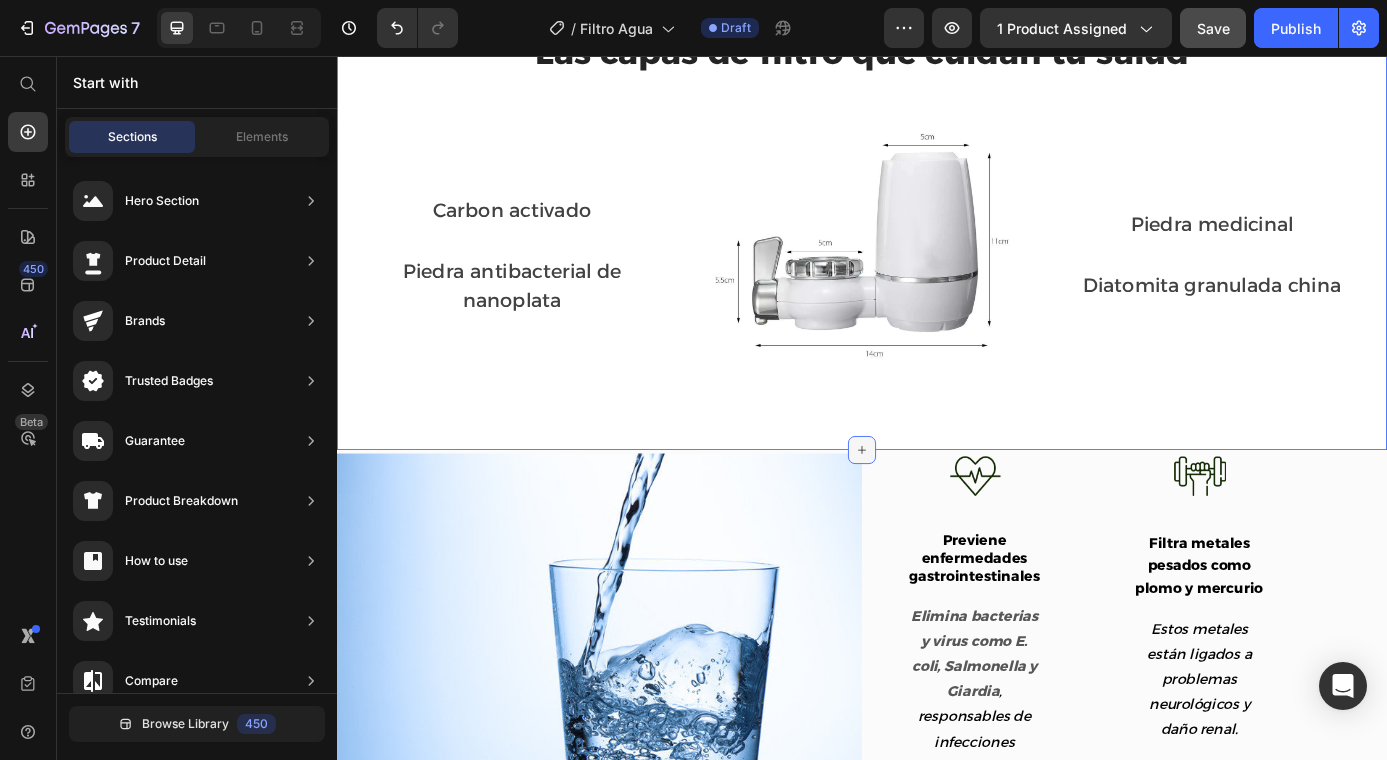 click 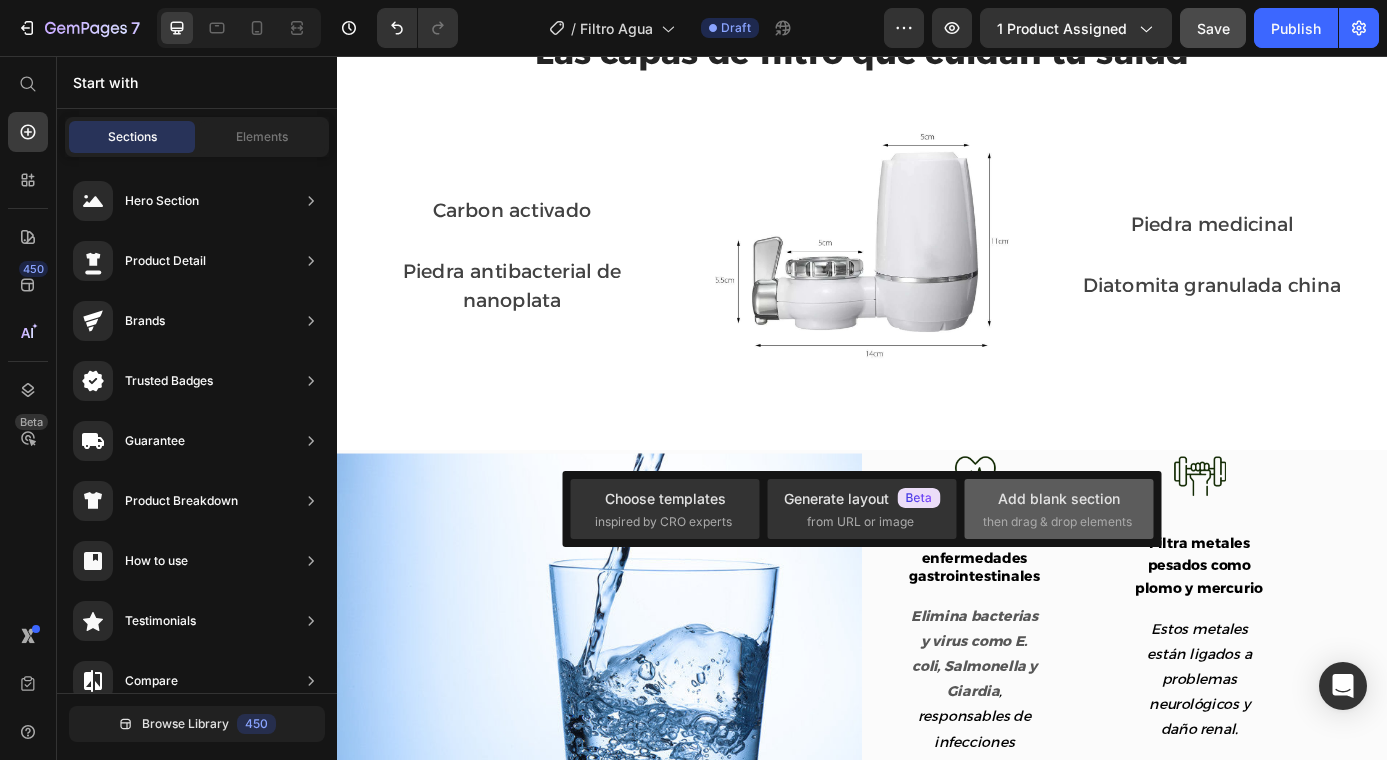 click on "then drag & drop elements" at bounding box center [1057, 522] 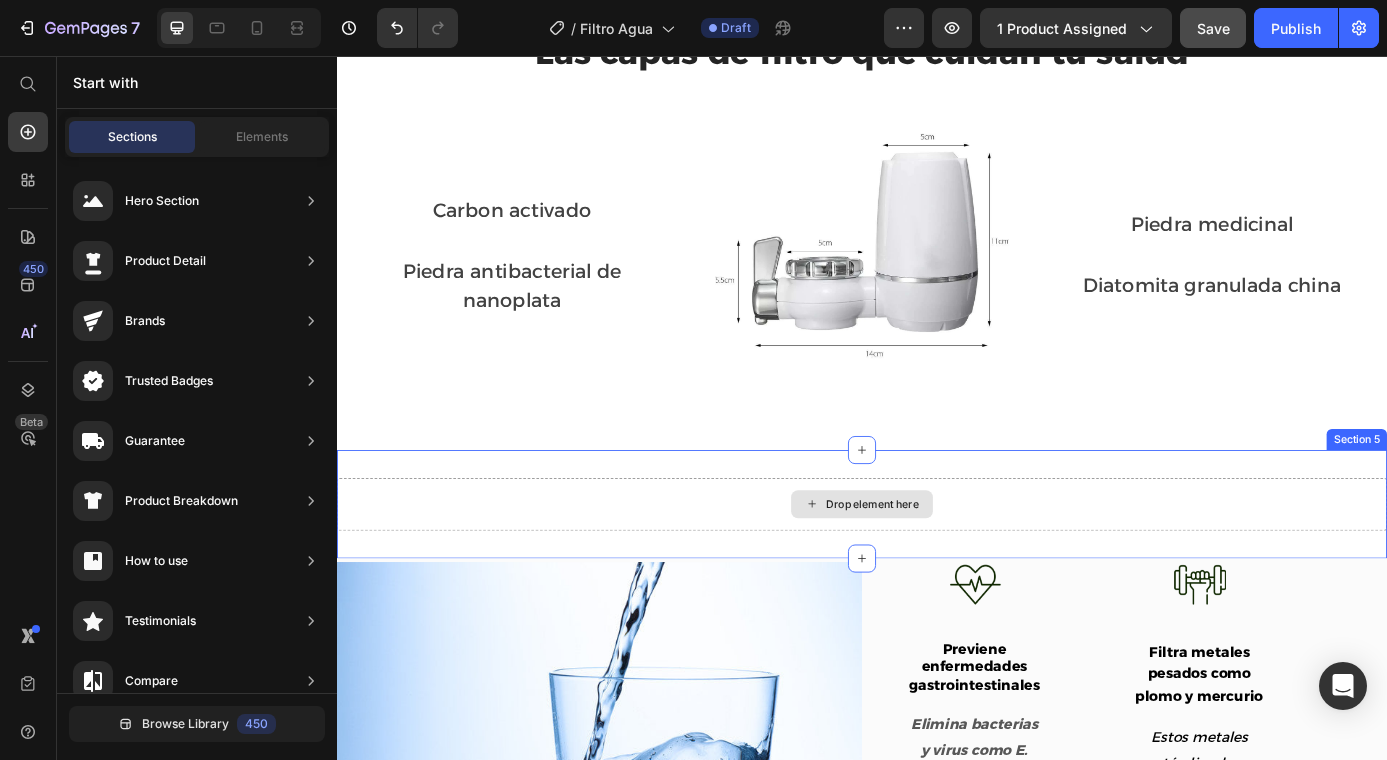 click on "Drop element here" at bounding box center [949, 568] 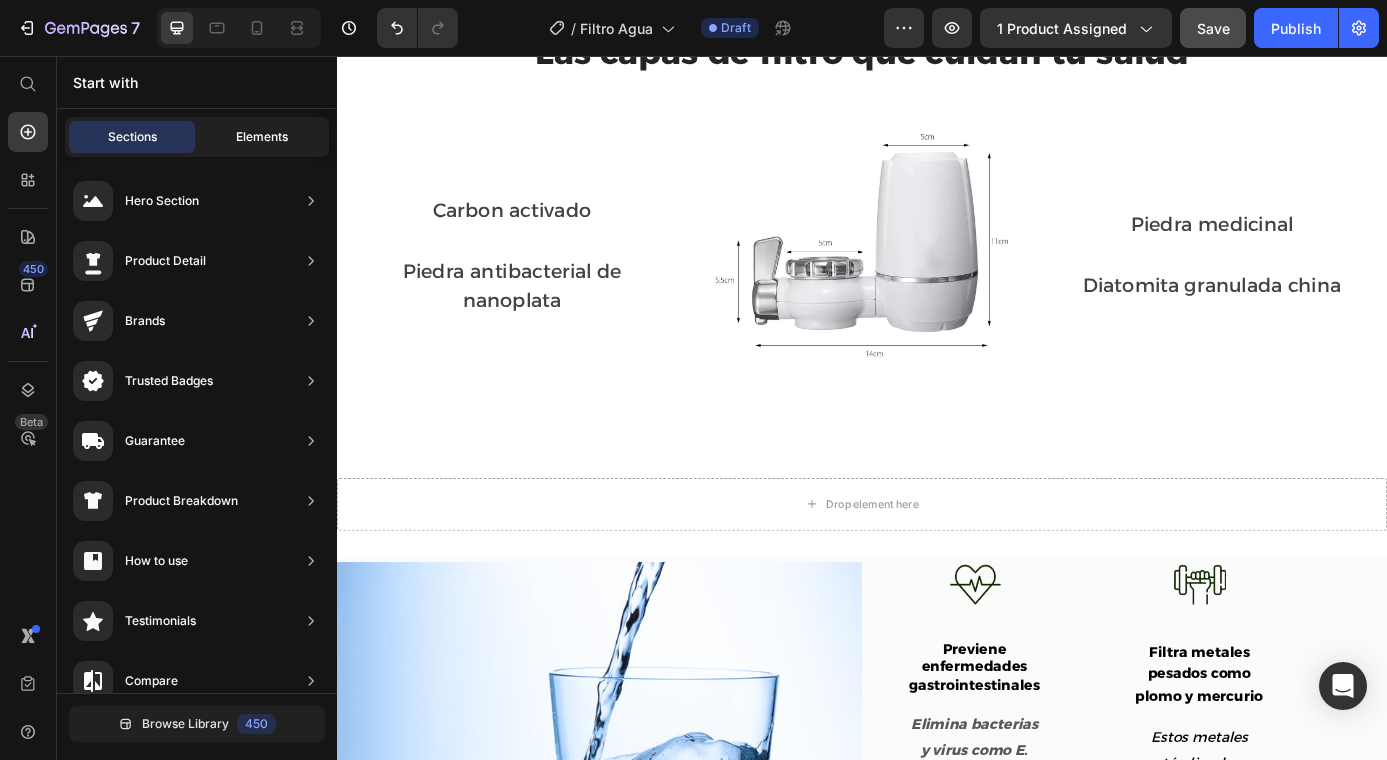 click on "Elements" at bounding box center (262, 137) 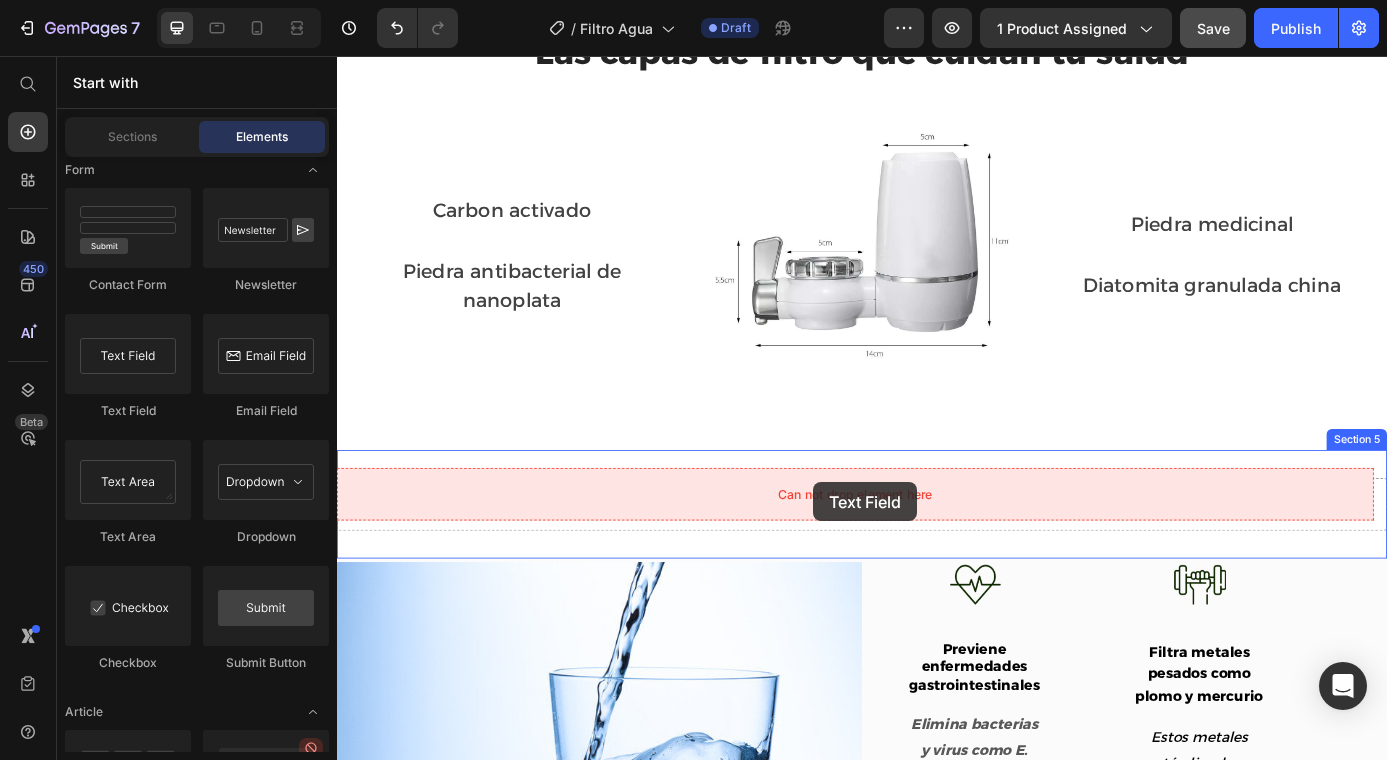 drag, startPoint x: 470, startPoint y: 424, endPoint x: 881, endPoint y: 543, distance: 427.88083 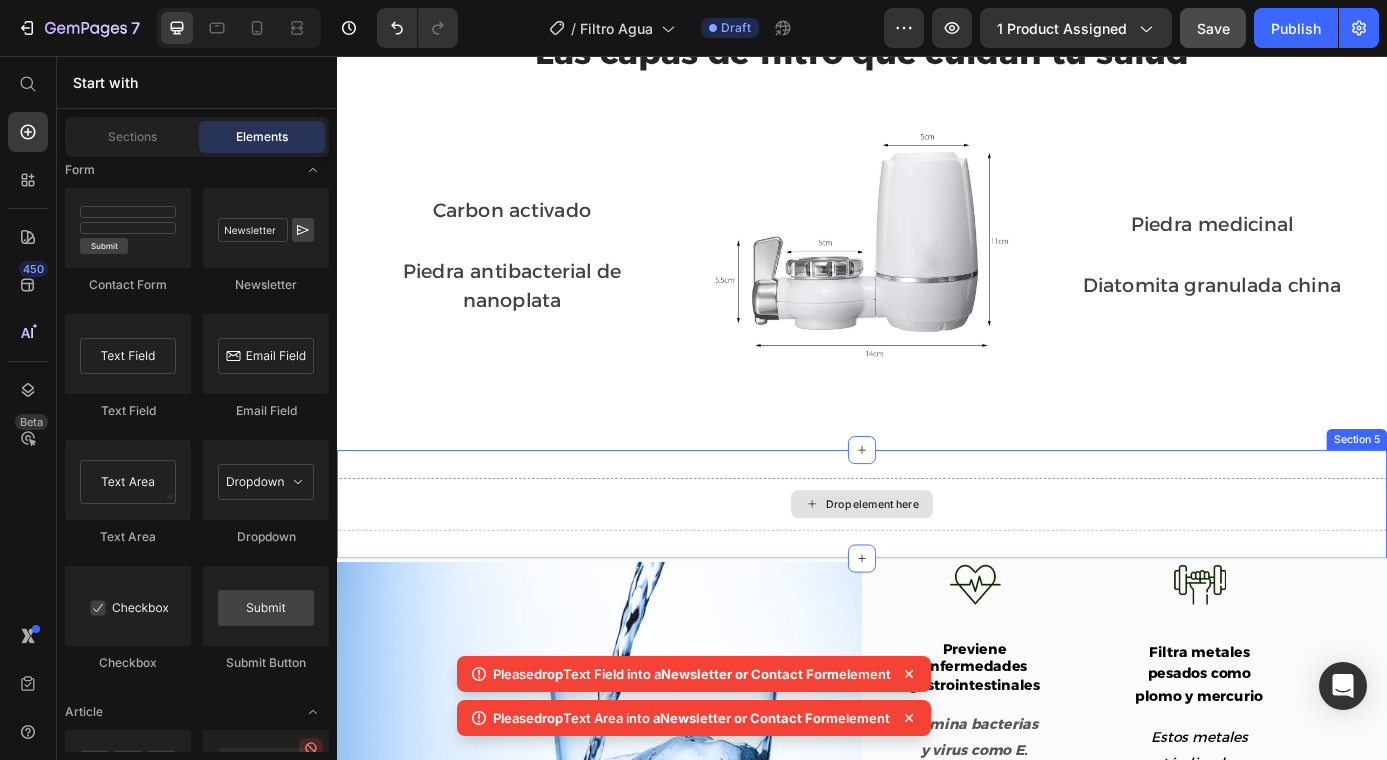 click on "Drop element here" at bounding box center [937, 568] 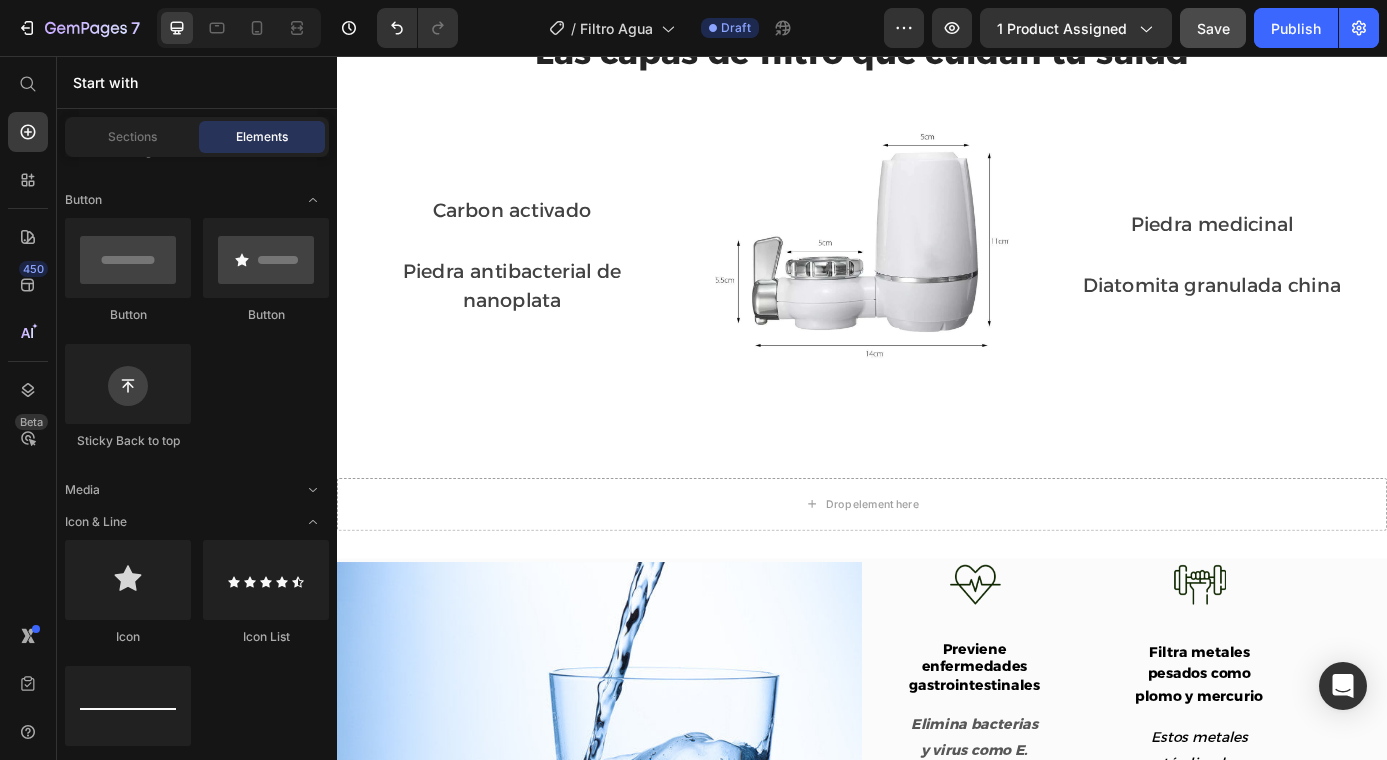 scroll, scrollTop: 0, scrollLeft: 0, axis: both 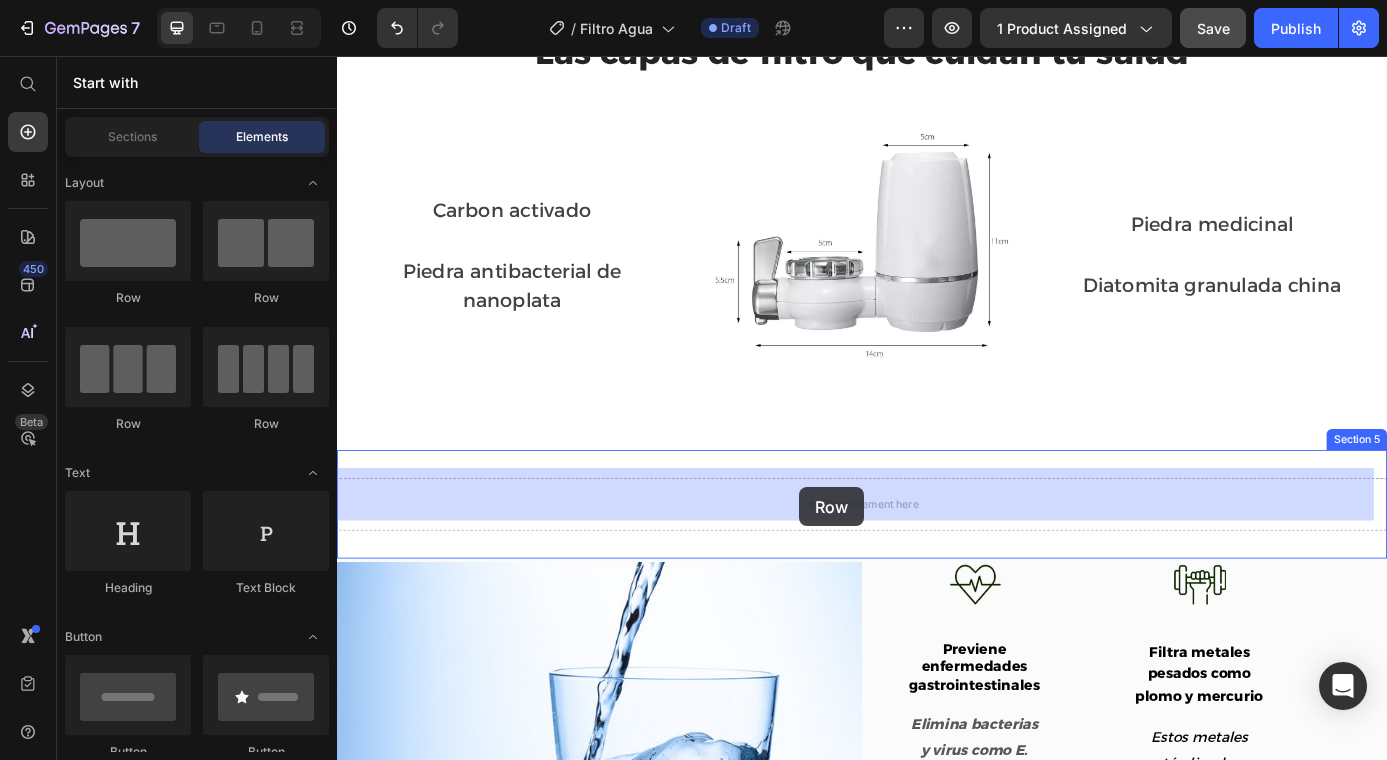 drag, startPoint x: 481, startPoint y: 317, endPoint x: 865, endPoint y: 551, distance: 449.6799 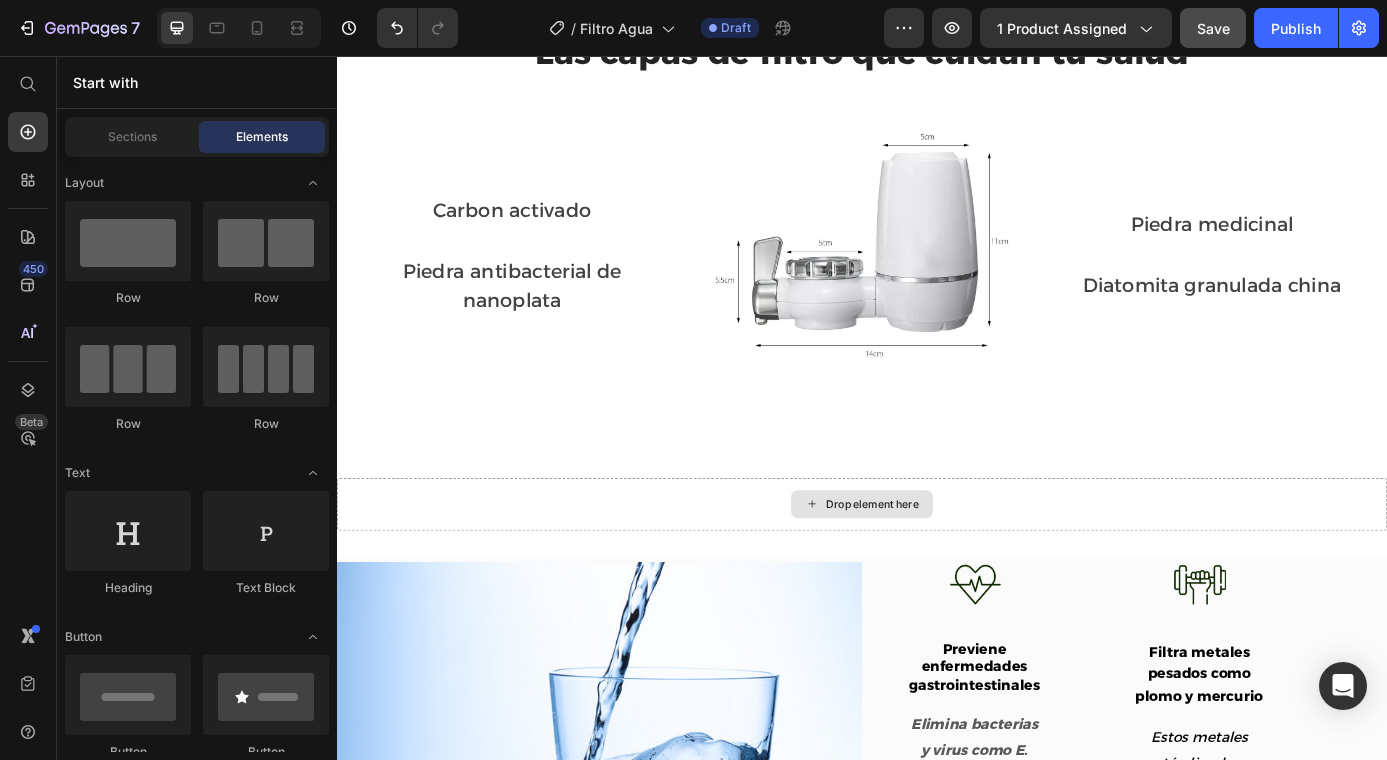 click on "Drop element here" at bounding box center (949, 568) 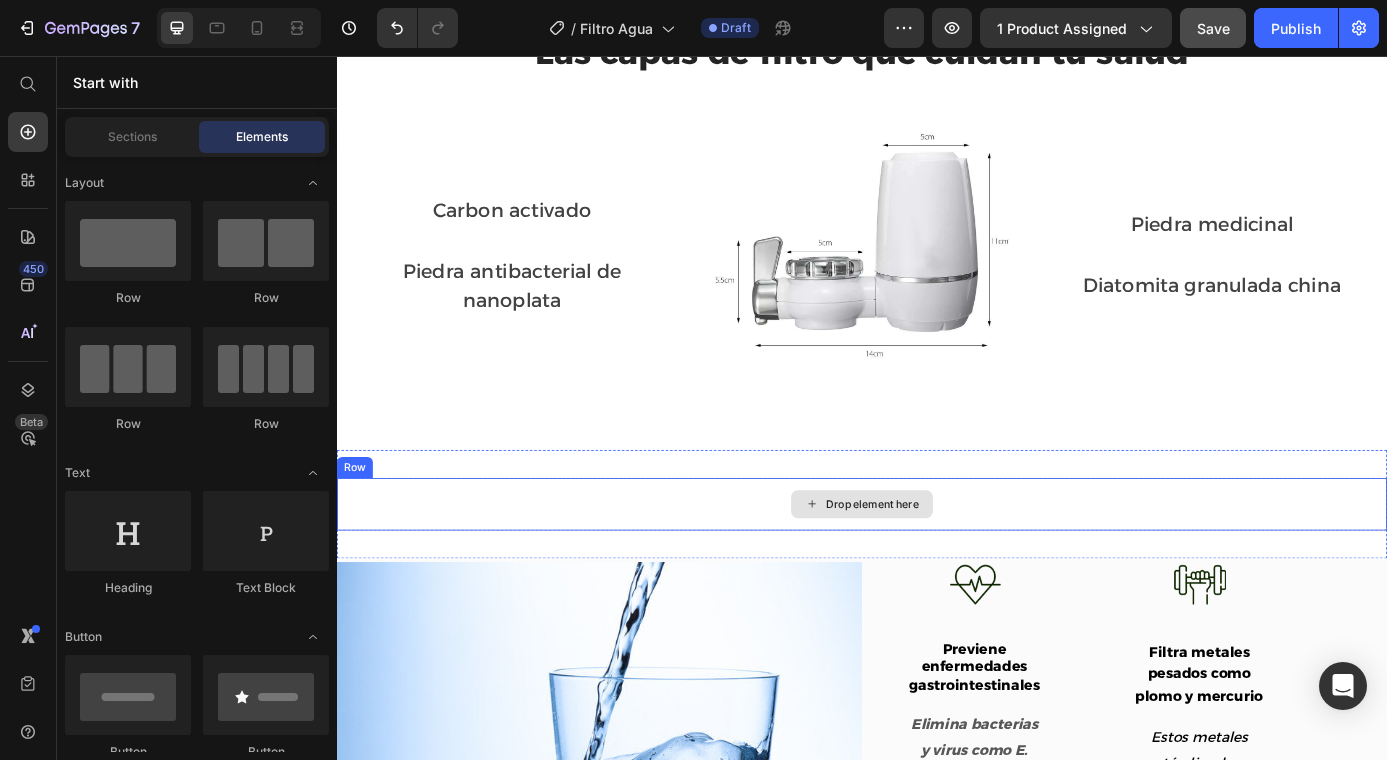 click on "Drop element here" at bounding box center (949, 568) 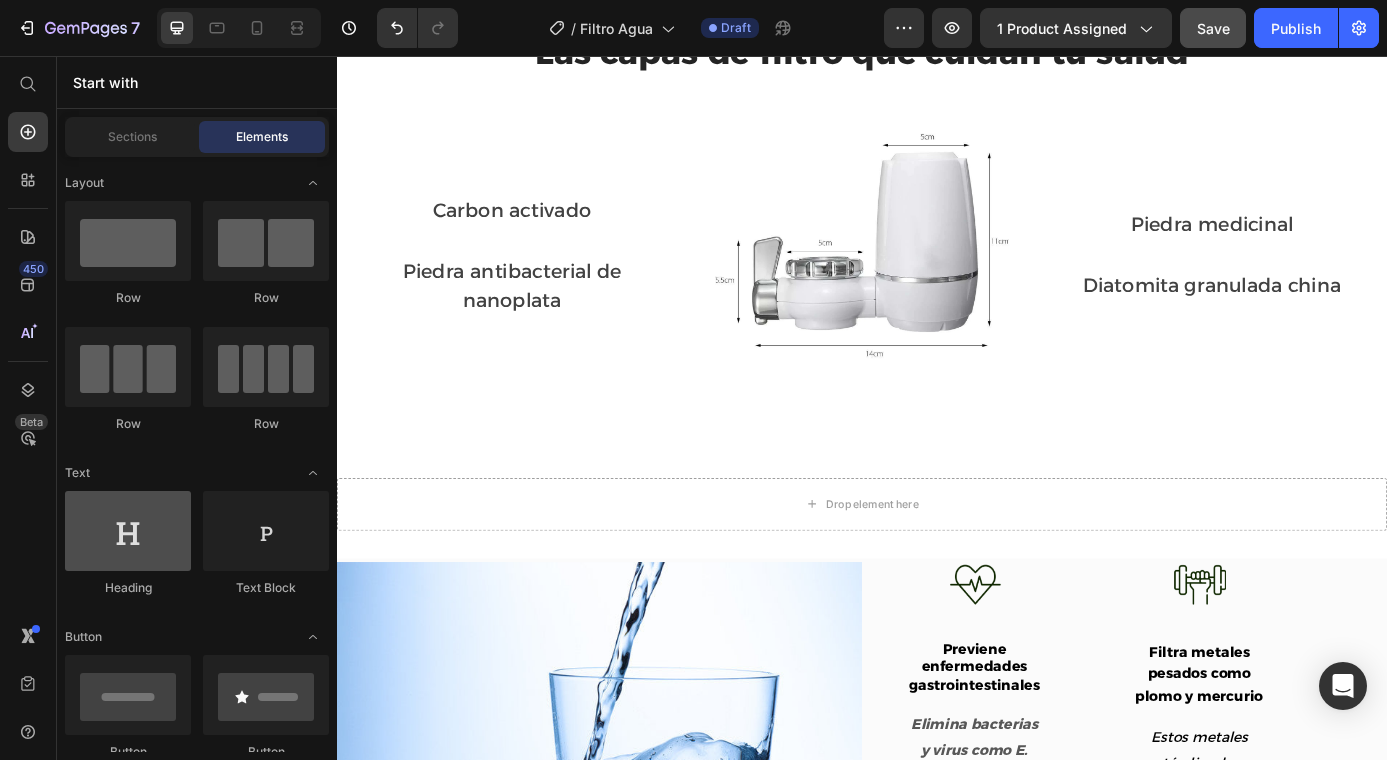 click at bounding box center (128, 531) 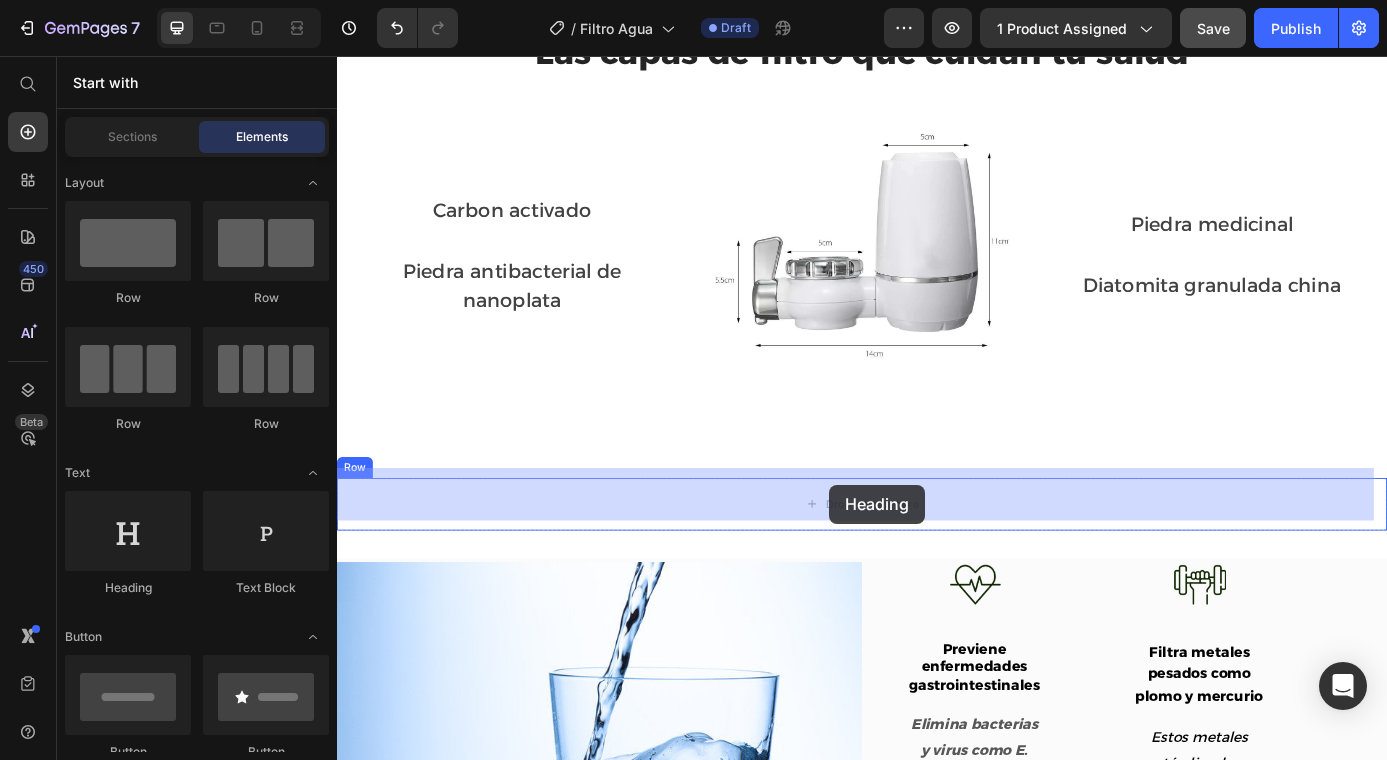 drag, startPoint x: 477, startPoint y: 588, endPoint x: 897, endPoint y: 557, distance: 421.1425 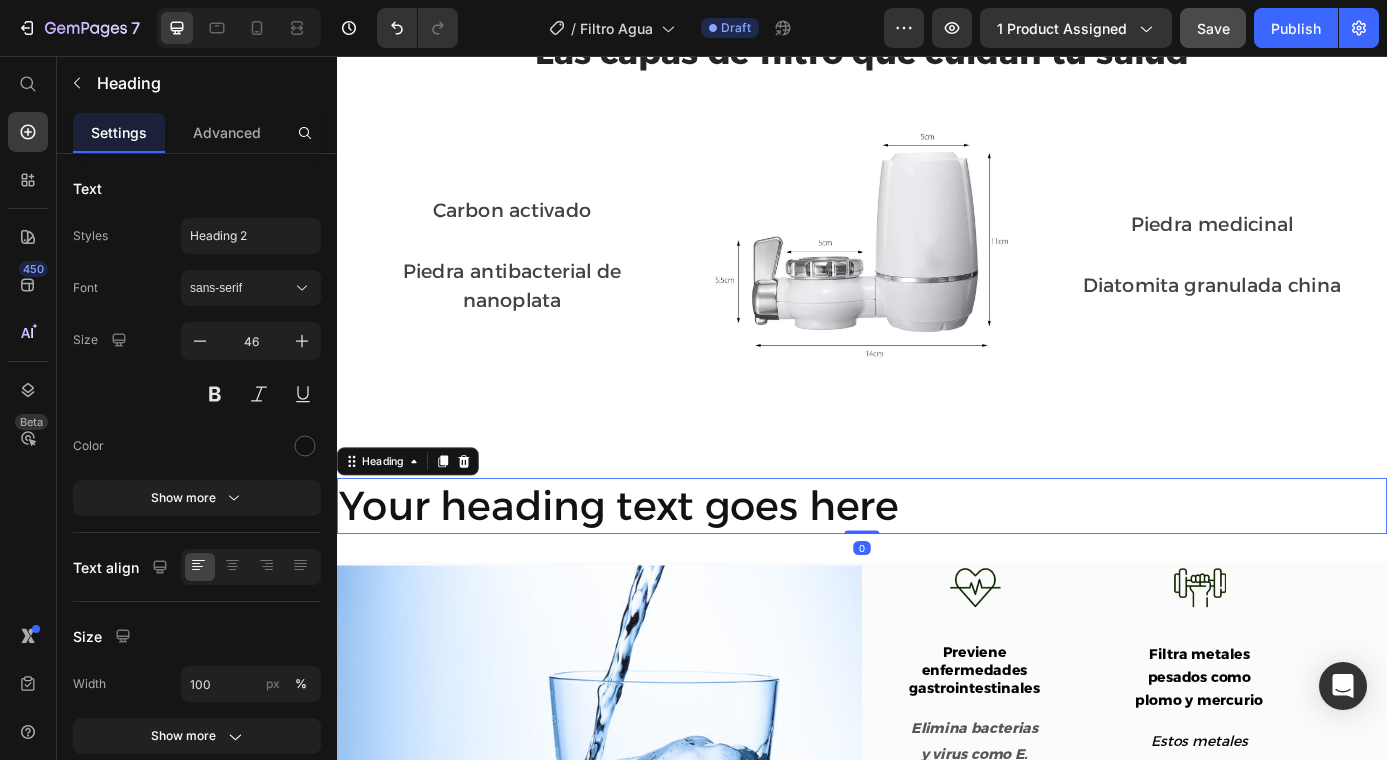 click on "Your heading text goes here" at bounding box center (937, 570) 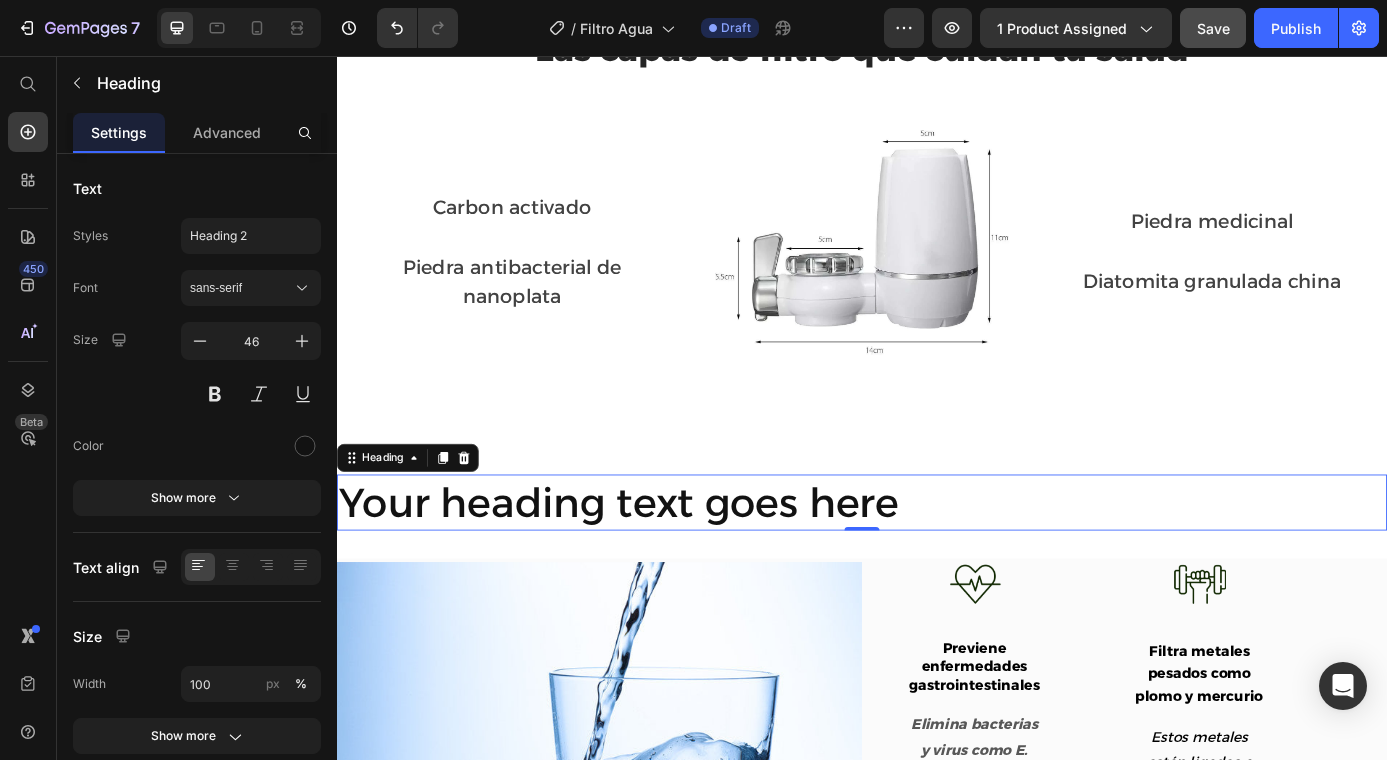 scroll, scrollTop: 2558, scrollLeft: 0, axis: vertical 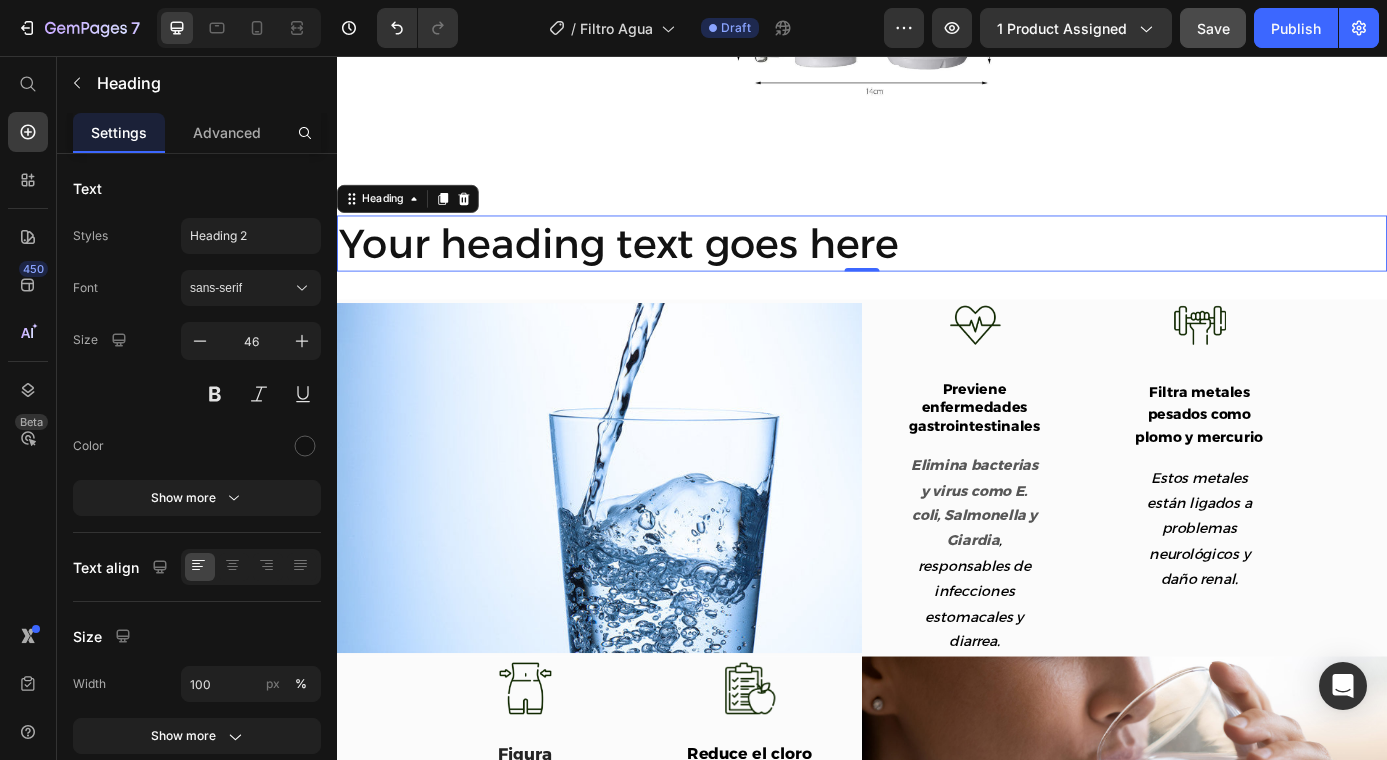click on "Your heading text goes here" at bounding box center (937, 270) 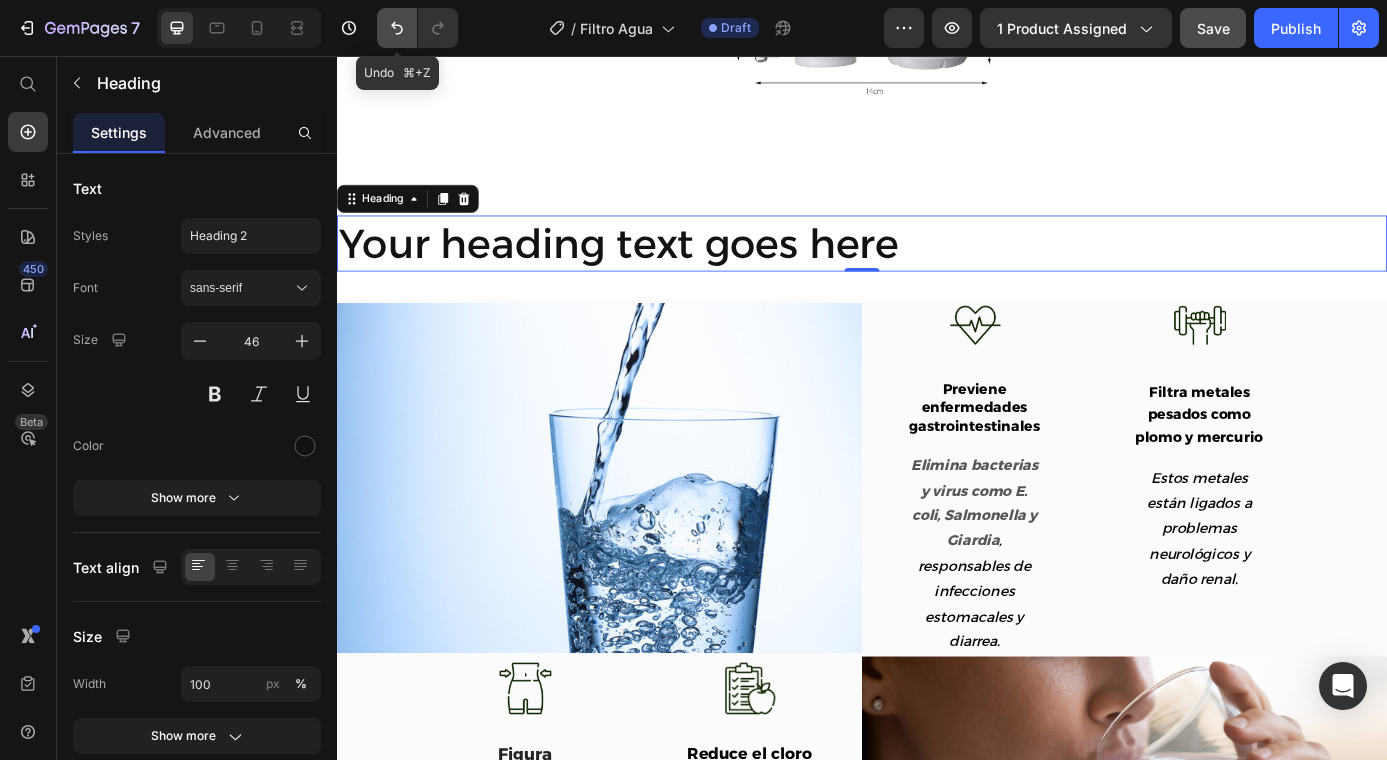click 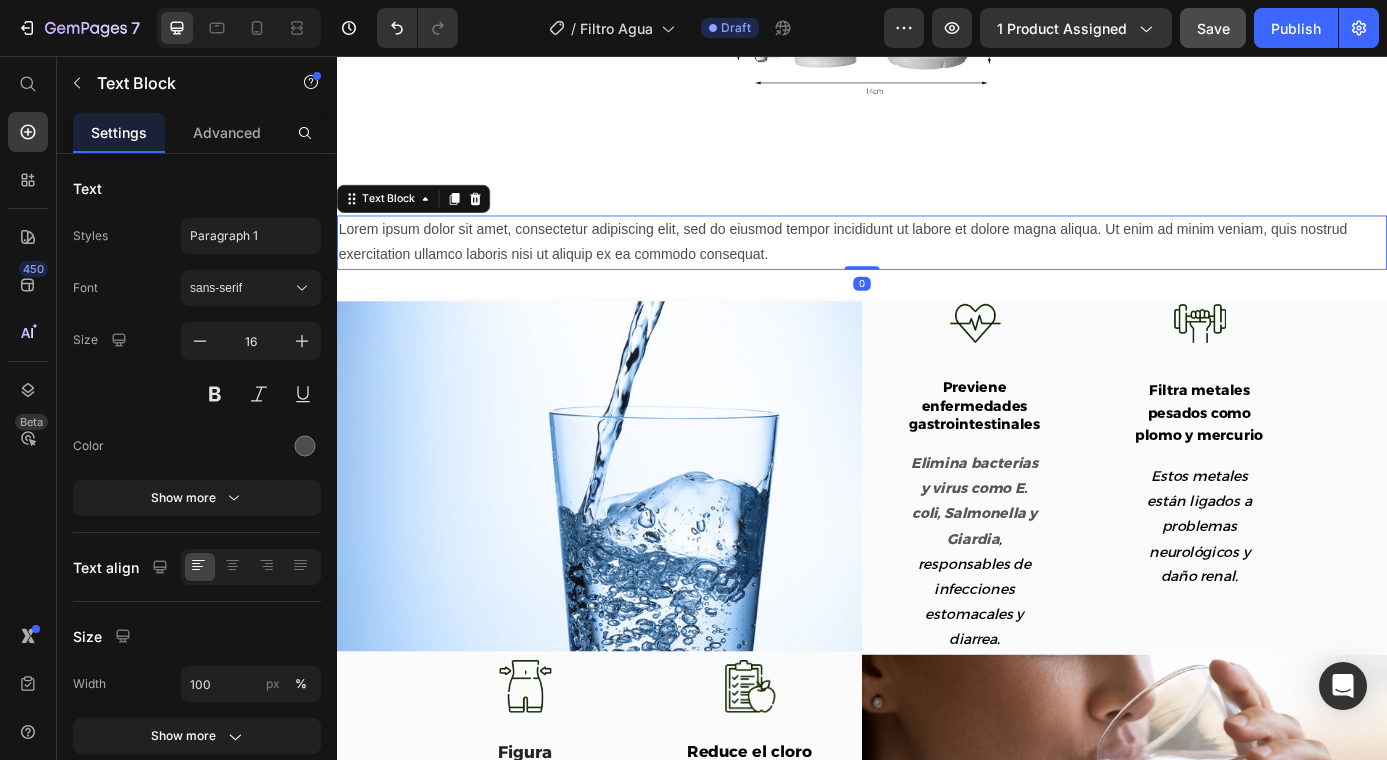 click on "Lorem ipsum dolor sit amet, consectetur adipiscing elit, sed do eiusmod tempor incididunt ut labore et dolore magna aliqua. Ut enim ad minim veniam, quis nostrud exercitation ullamco laboris nisi ut aliquip ex ea commodo consequat." at bounding box center (937, 269) 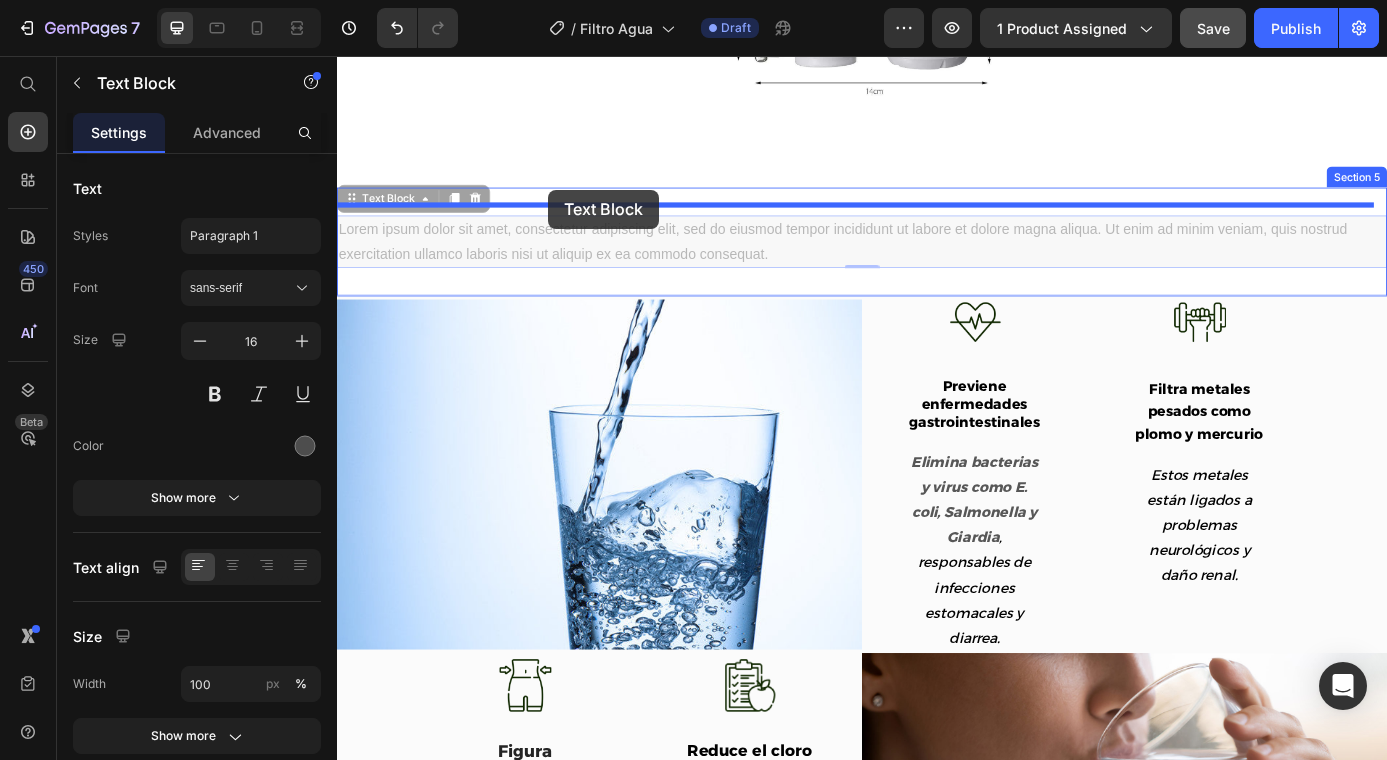 drag, startPoint x: 627, startPoint y: 219, endPoint x: 578, endPoint y: 209, distance: 50.01 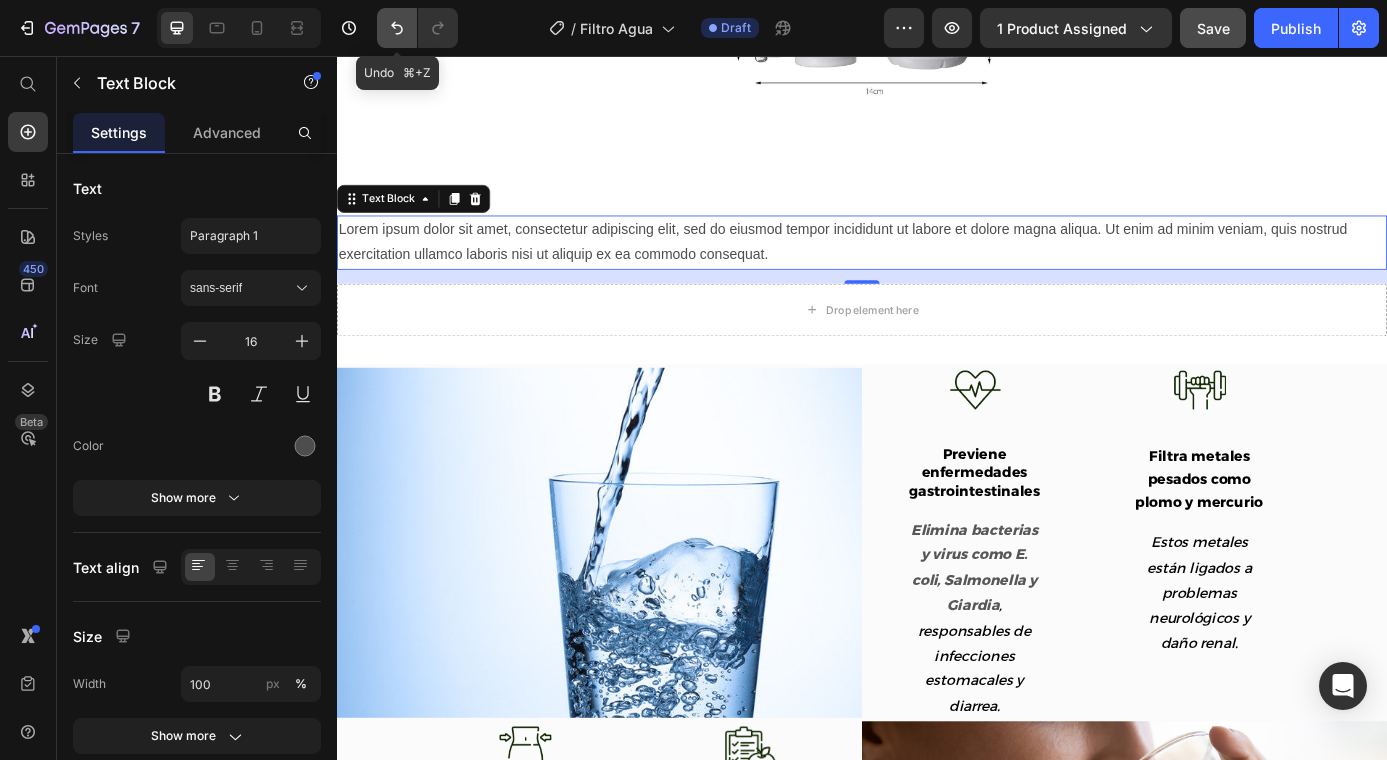 click 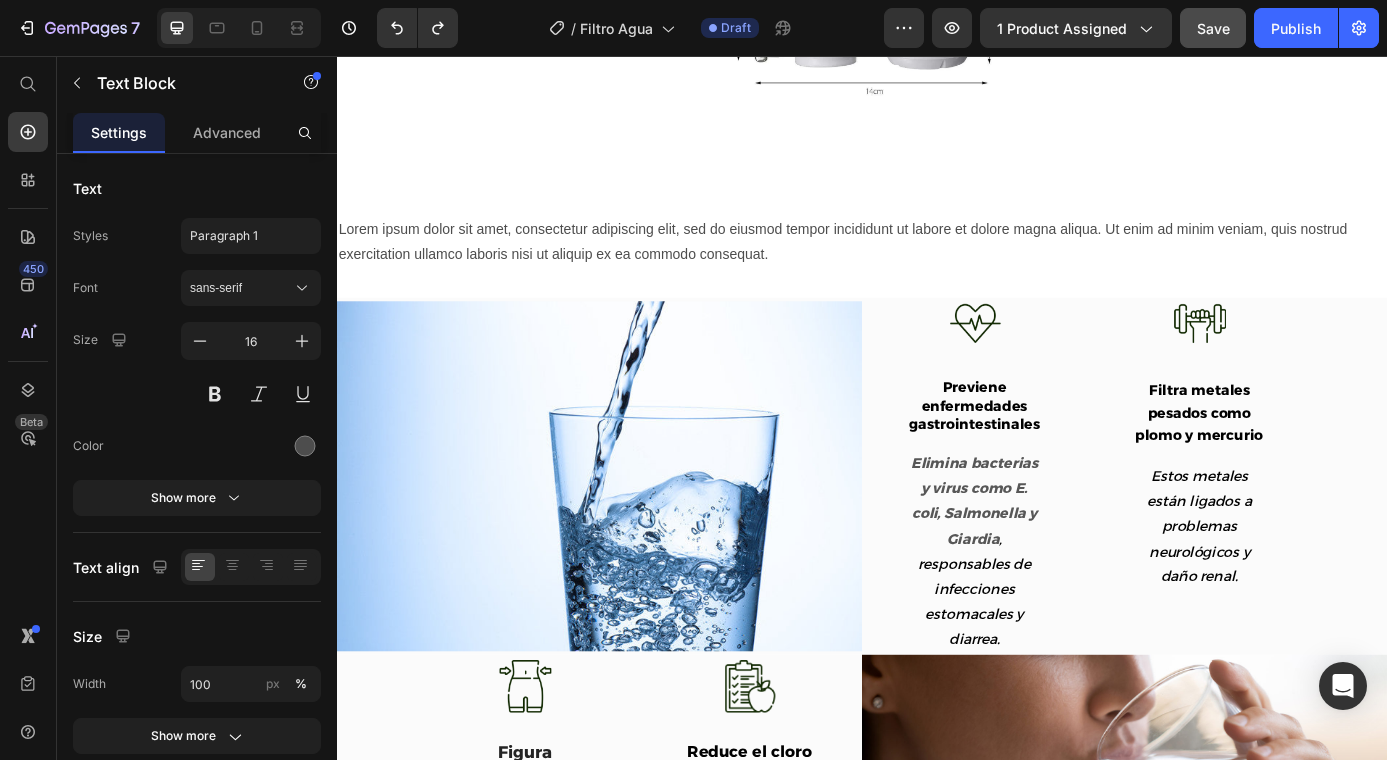 click on "Lorem ipsum dolor sit amet, consectetur adipiscing elit, sed do eiusmod tempor incididunt ut labore et dolore magna aliqua. Ut enim ad minim veniam, quis nostrud exercitation ullamco laboris nisi ut aliquip ex ea commodo consequat." at bounding box center [937, 269] 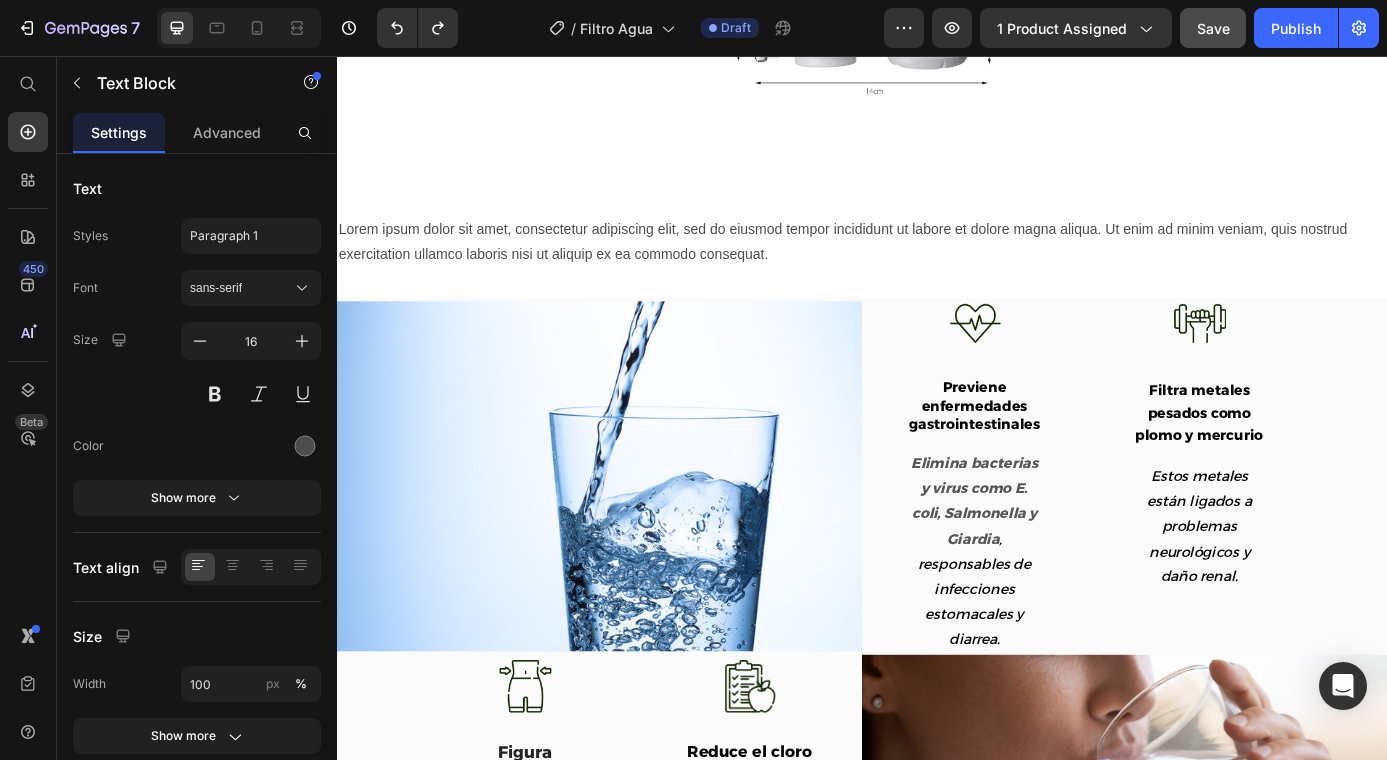click on "Lorem ipsum dolor sit amet, consectetur adipiscing elit, sed do eiusmod tempor incididunt ut labore et dolore magna aliqua. Ut enim ad minim veniam, quis nostrud exercitation ullamco laboris nisi ut aliquip ex ea commodo consequat." at bounding box center [937, 269] 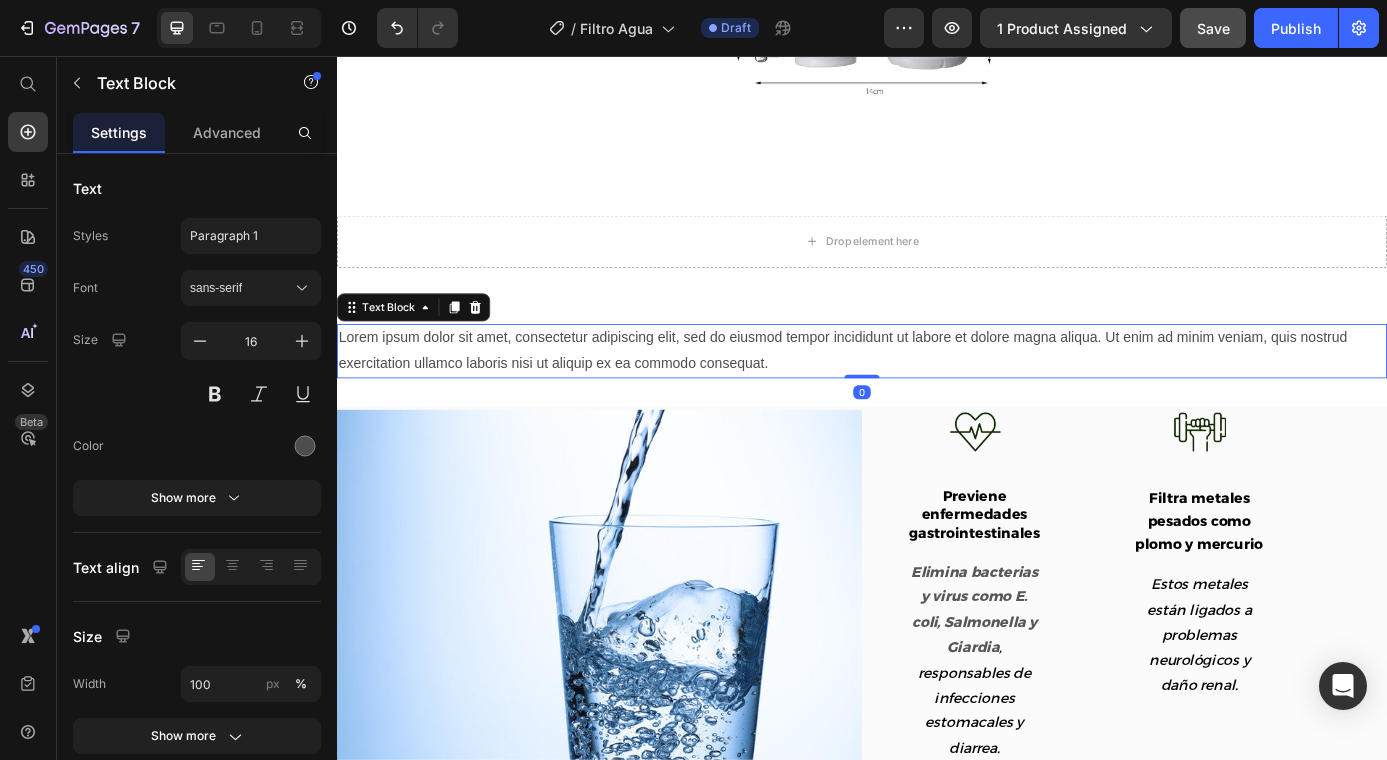 click on "Lorem ipsum dolor sit amet, consectetur adipiscing elit, sed do eiusmod tempor incididunt ut labore et dolore magna aliqua. Ut enim ad minim veniam, quis nostrud exercitation ullamco laboris nisi ut aliquip ex ea commodo consequat." at bounding box center [937, 393] 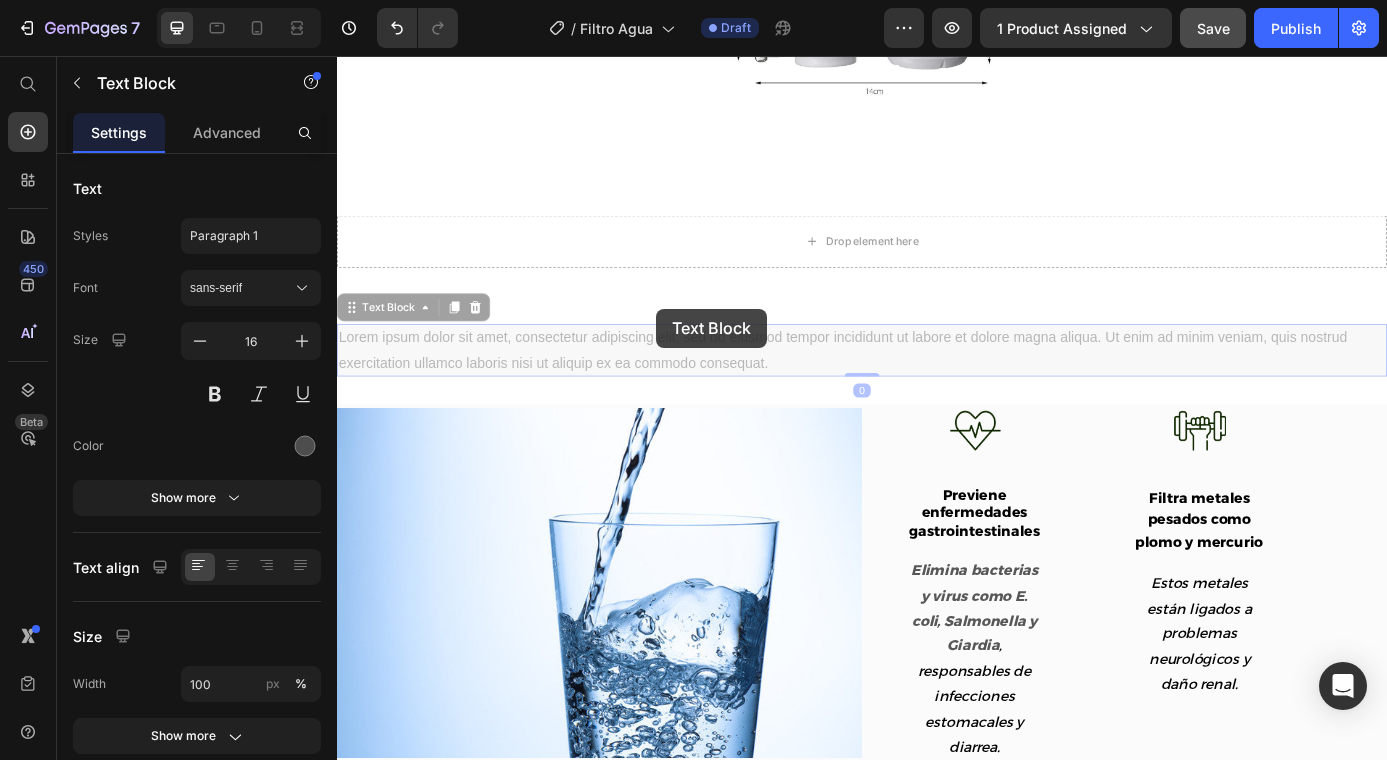 drag, startPoint x: 856, startPoint y: 386, endPoint x: 681, endPoint y: 343, distance: 180.20544 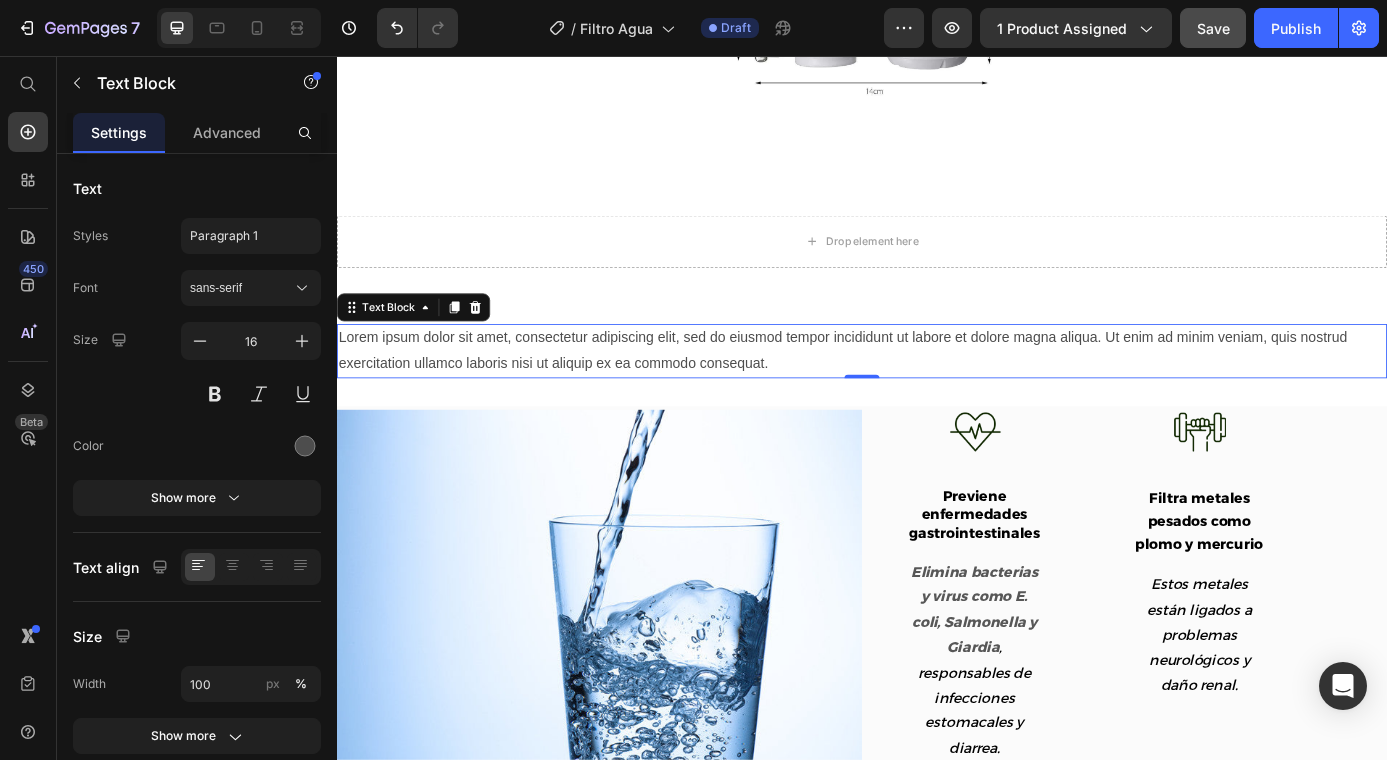 click on "Lorem ipsum dolor sit amet, consectetur adipiscing elit, sed do eiusmod tempor incididunt ut labore et dolore magna aliqua. Ut enim ad minim veniam, quis nostrud exercitation ullamco laboris nisi ut aliquip ex ea commodo consequat." at bounding box center [937, 393] 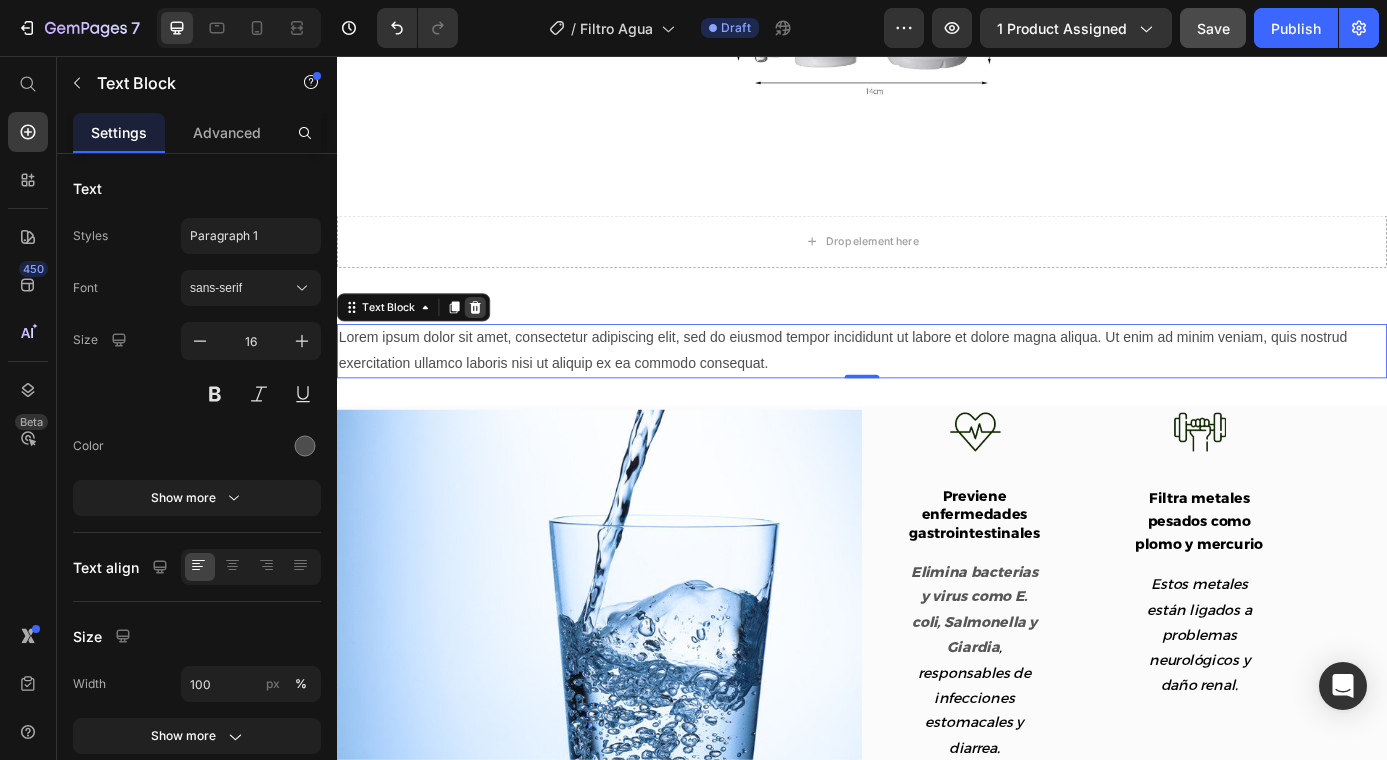 click 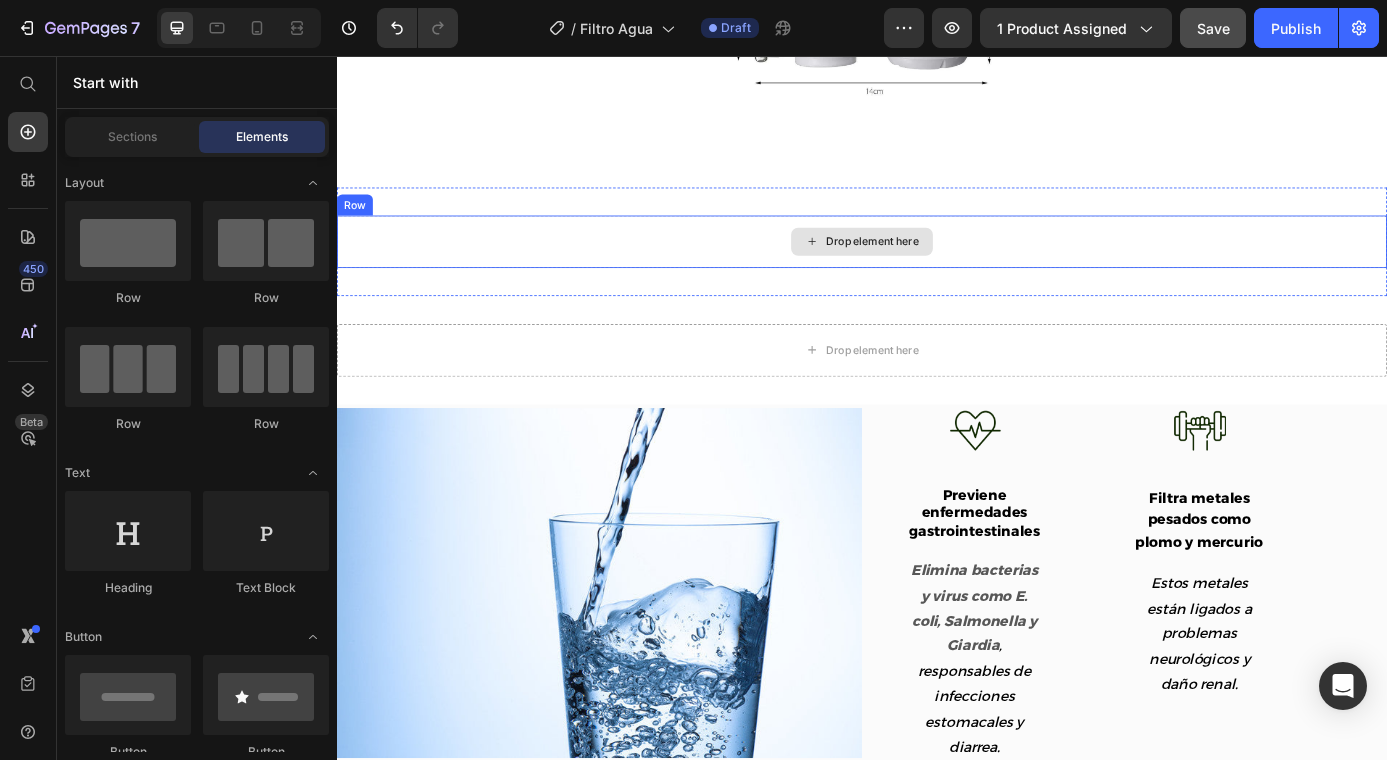 scroll, scrollTop: 2226, scrollLeft: 0, axis: vertical 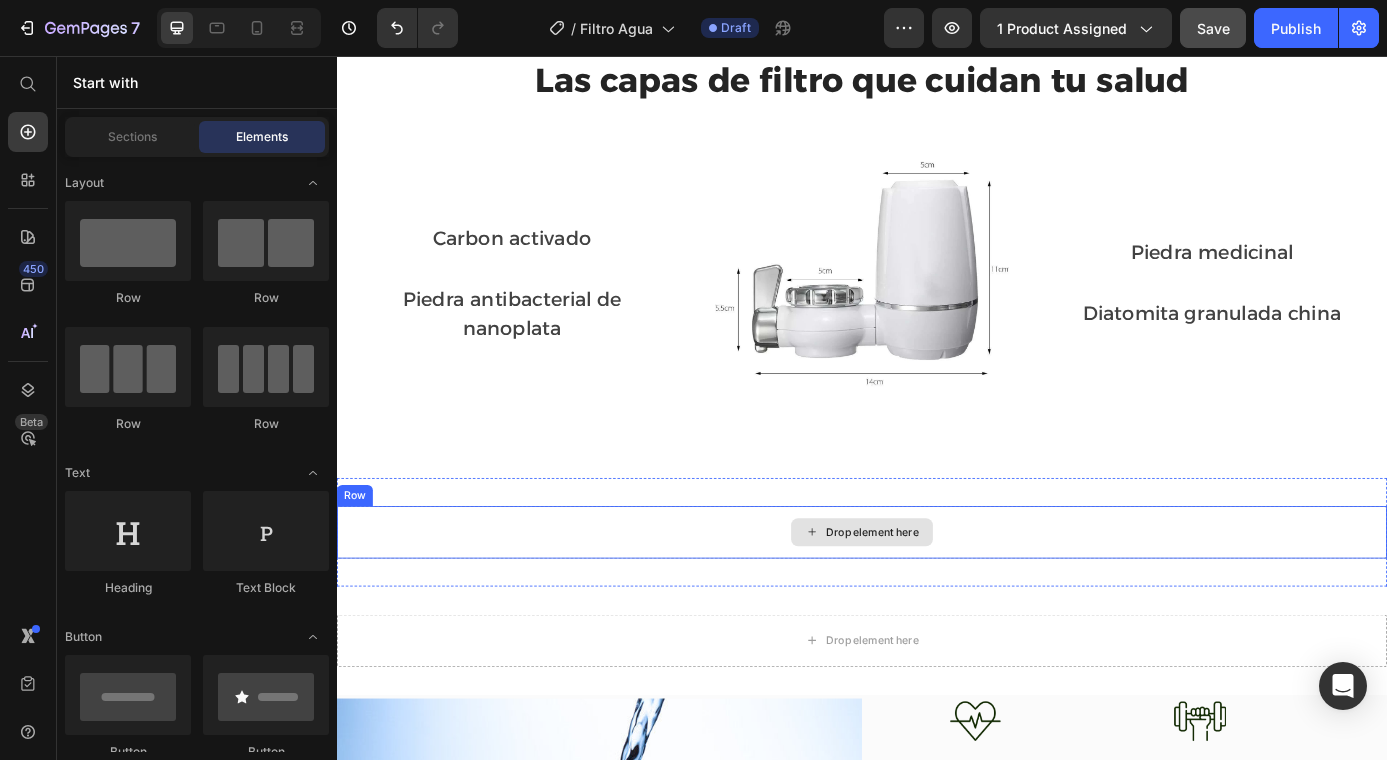 click on "Drop element here" at bounding box center (949, 600) 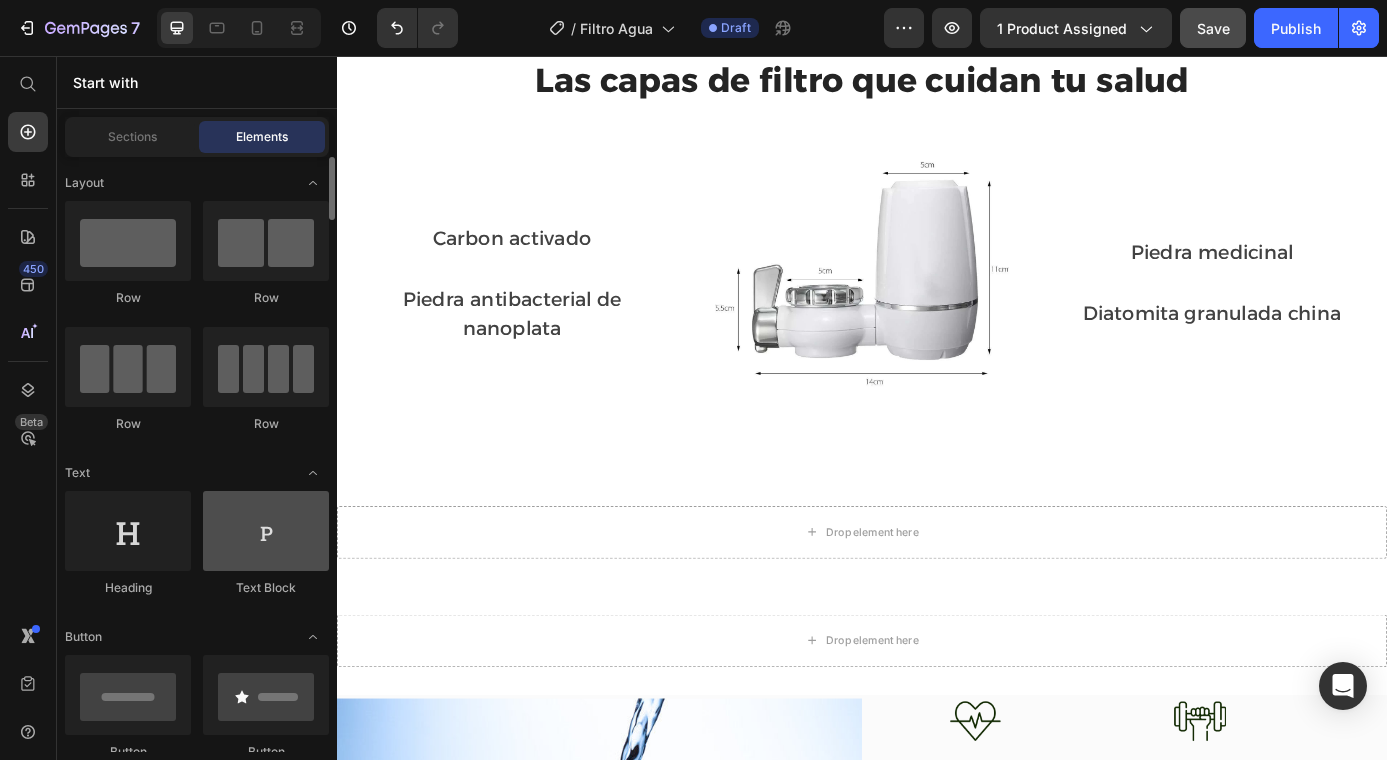 click at bounding box center (266, 531) 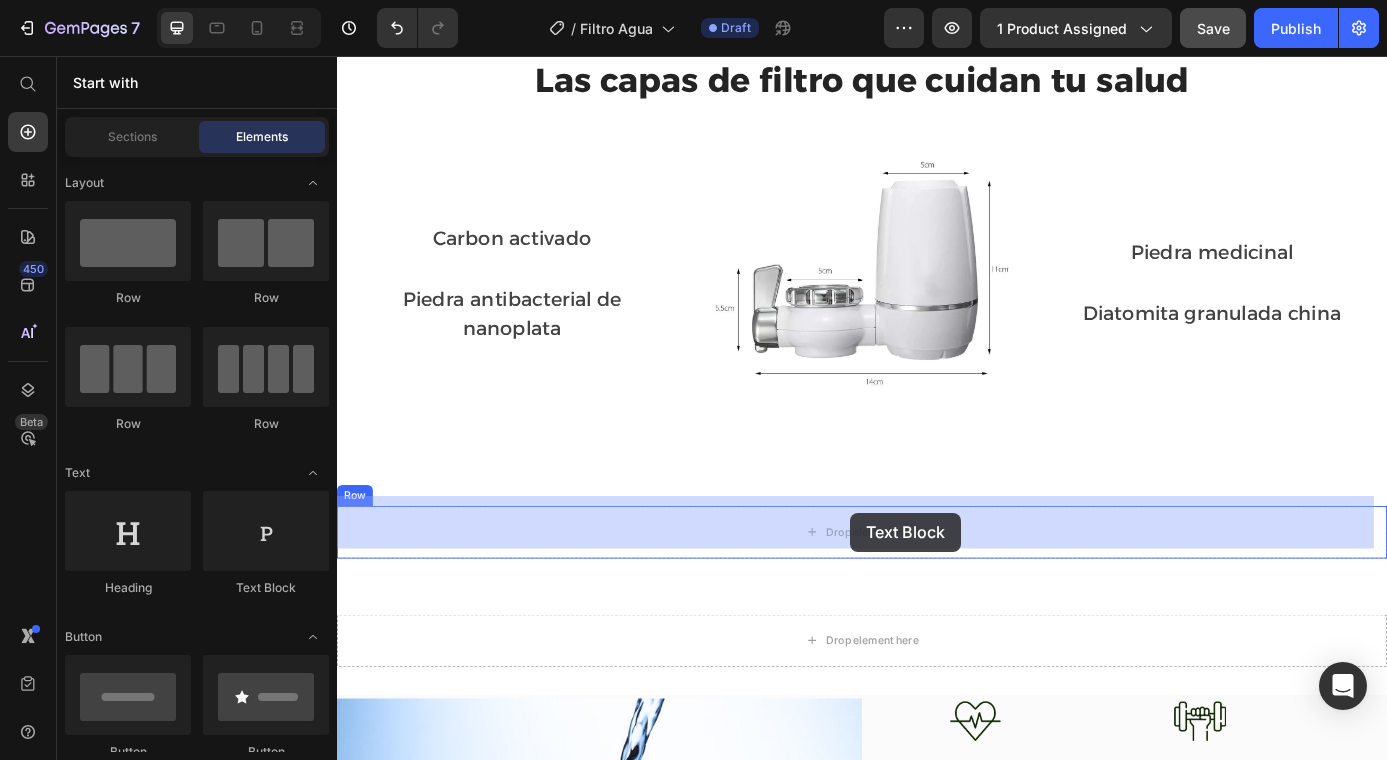 drag, startPoint x: 608, startPoint y: 603, endPoint x: 923, endPoint y: 578, distance: 315.9905 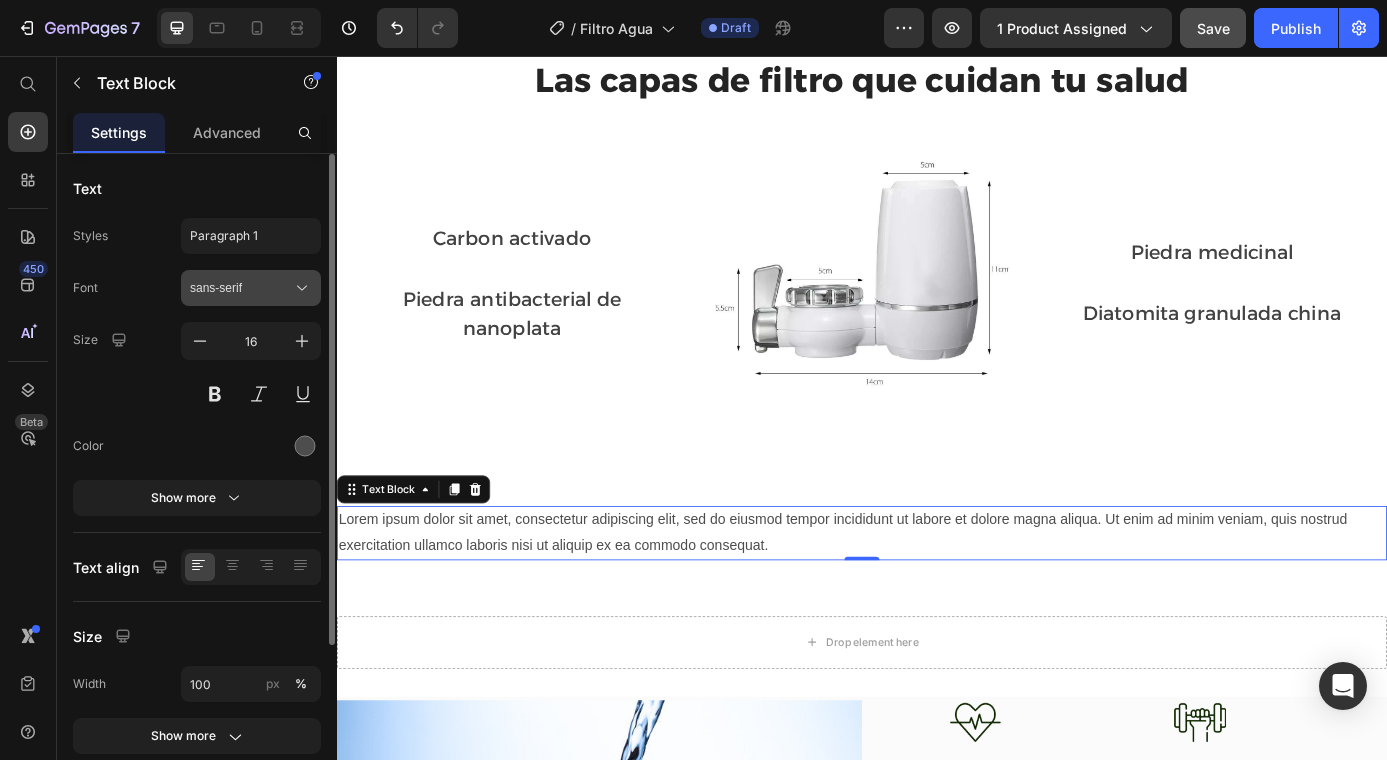 click on "sans-serif" at bounding box center (241, 288) 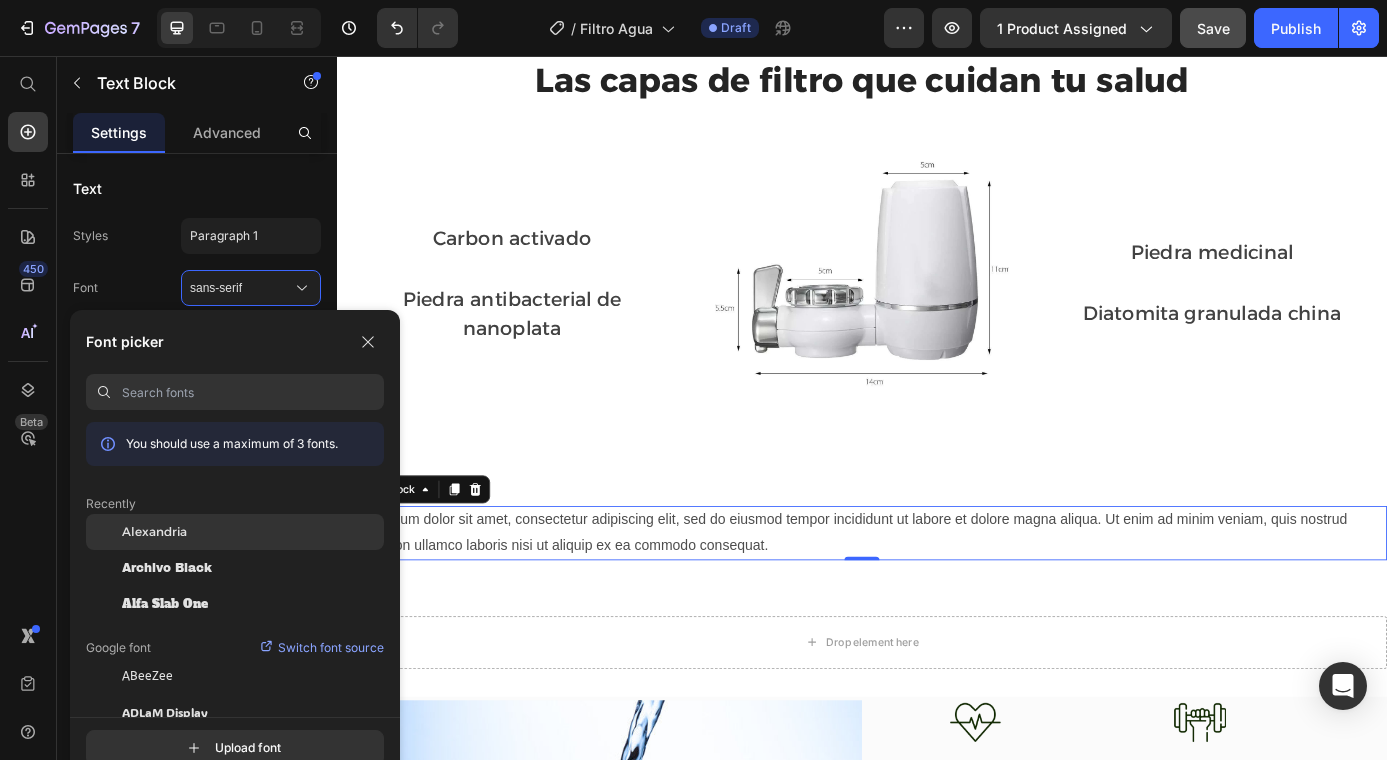 click on "Alexandria" 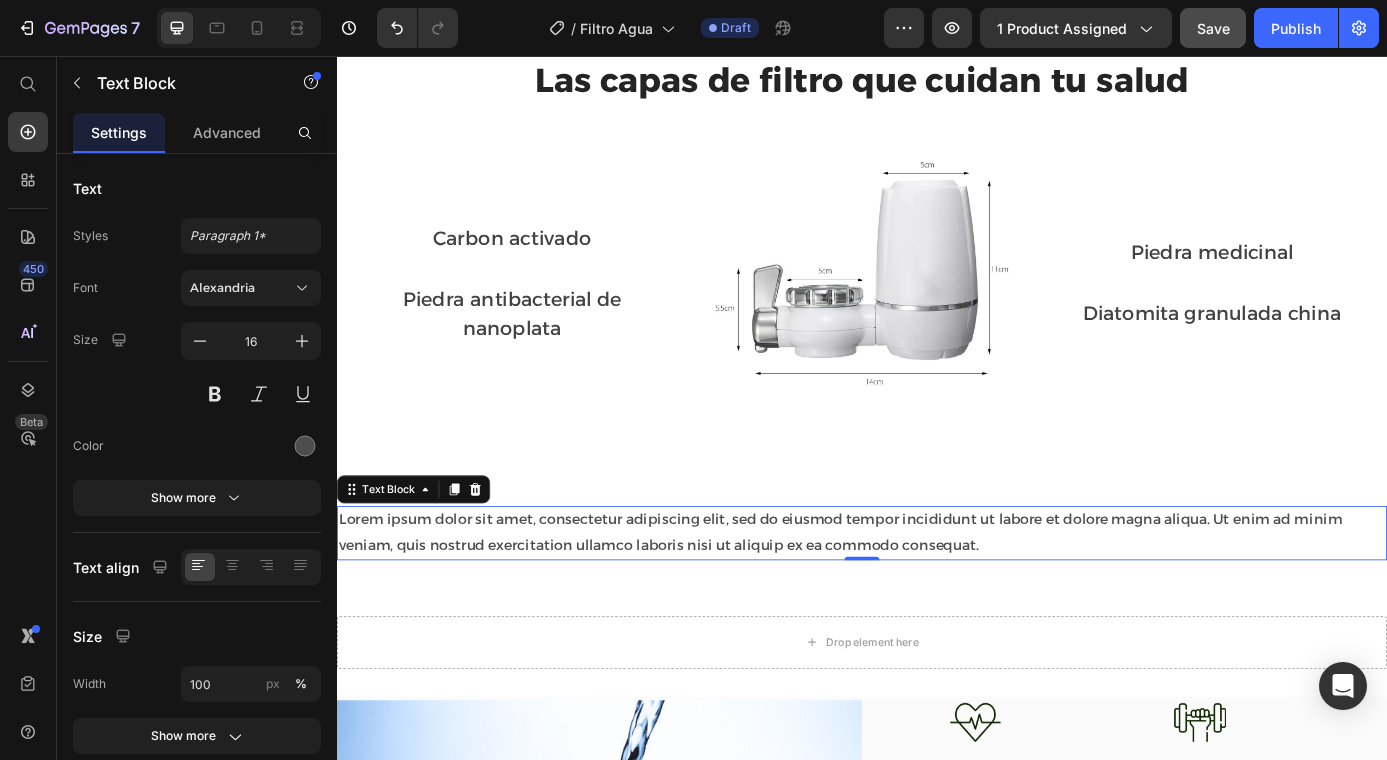 click on "Lorem ipsum dolor sit amet, consectetur adipiscing elit, sed do eiusmod tempor incididunt ut labore et dolore magna aliqua. Ut enim ad minim veniam, quis nostrud exercitation ullamco laboris nisi ut aliquip ex ea commodo consequat." at bounding box center (937, 601) 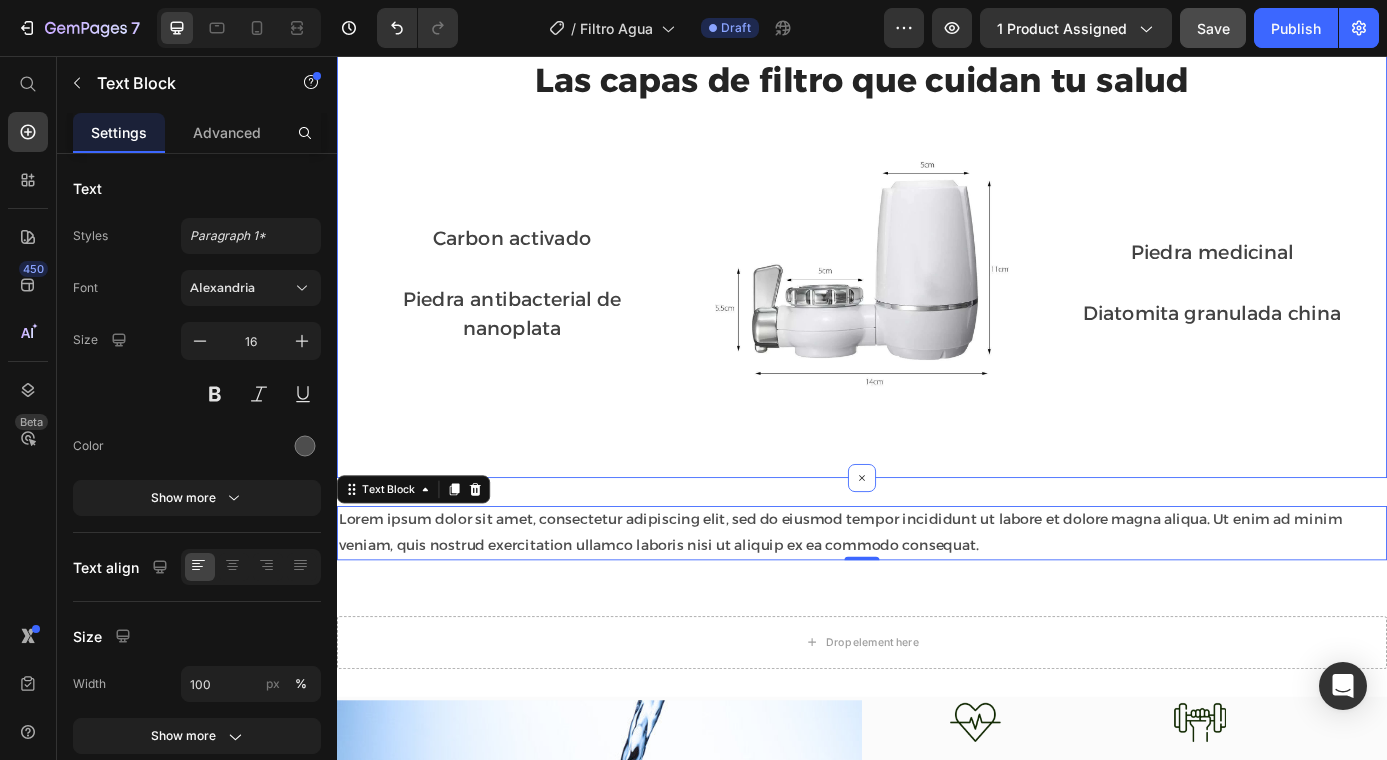 click on "Conoce mas de cerca que contienen Text block Las capas de filtro que cuidan tu salud Heading Row Carbon activado Text block Row Piedra antibacterial de nanoplata Text block Row Image Piedra medicinal Text block Row Diatomita granulada china Text block Row Row Section 4" at bounding box center [937, 244] 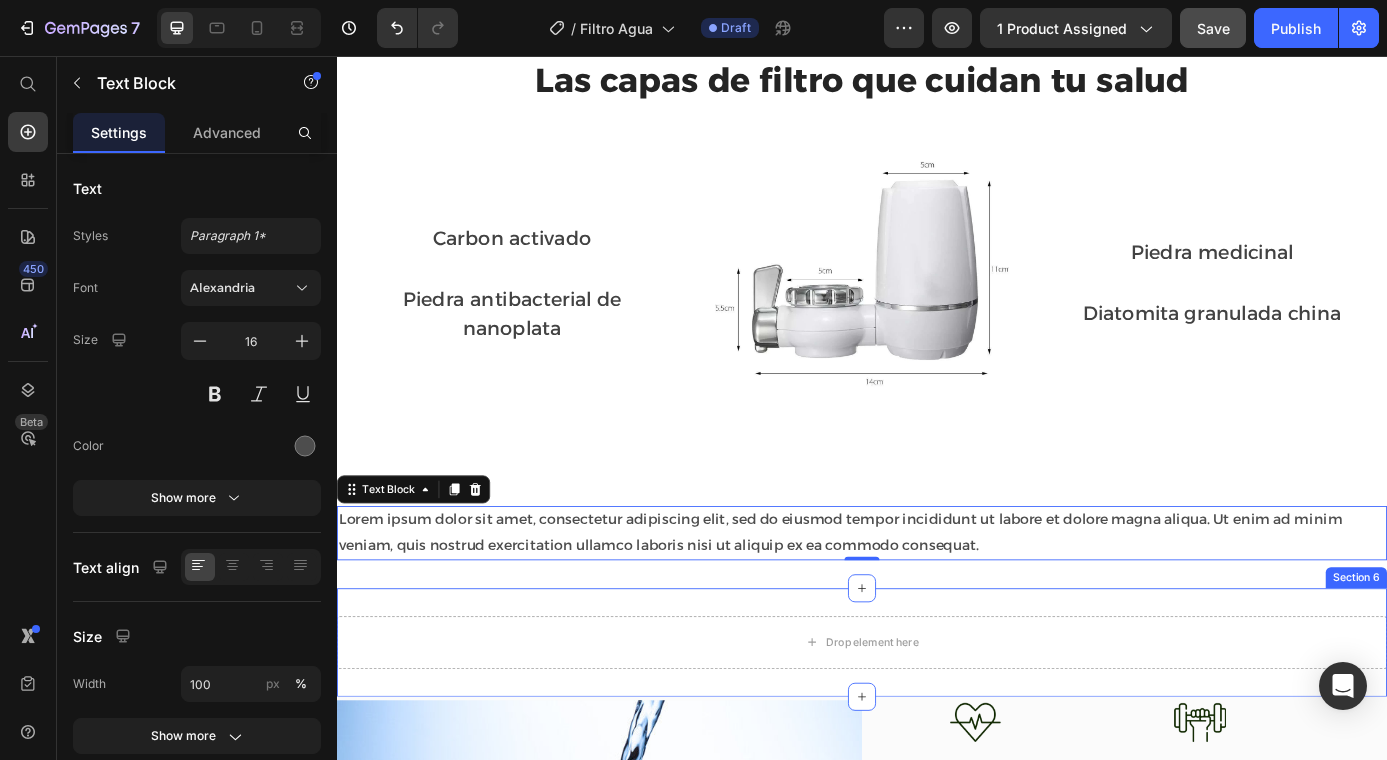 click on "Drop element here Section 6" at bounding box center (937, 726) 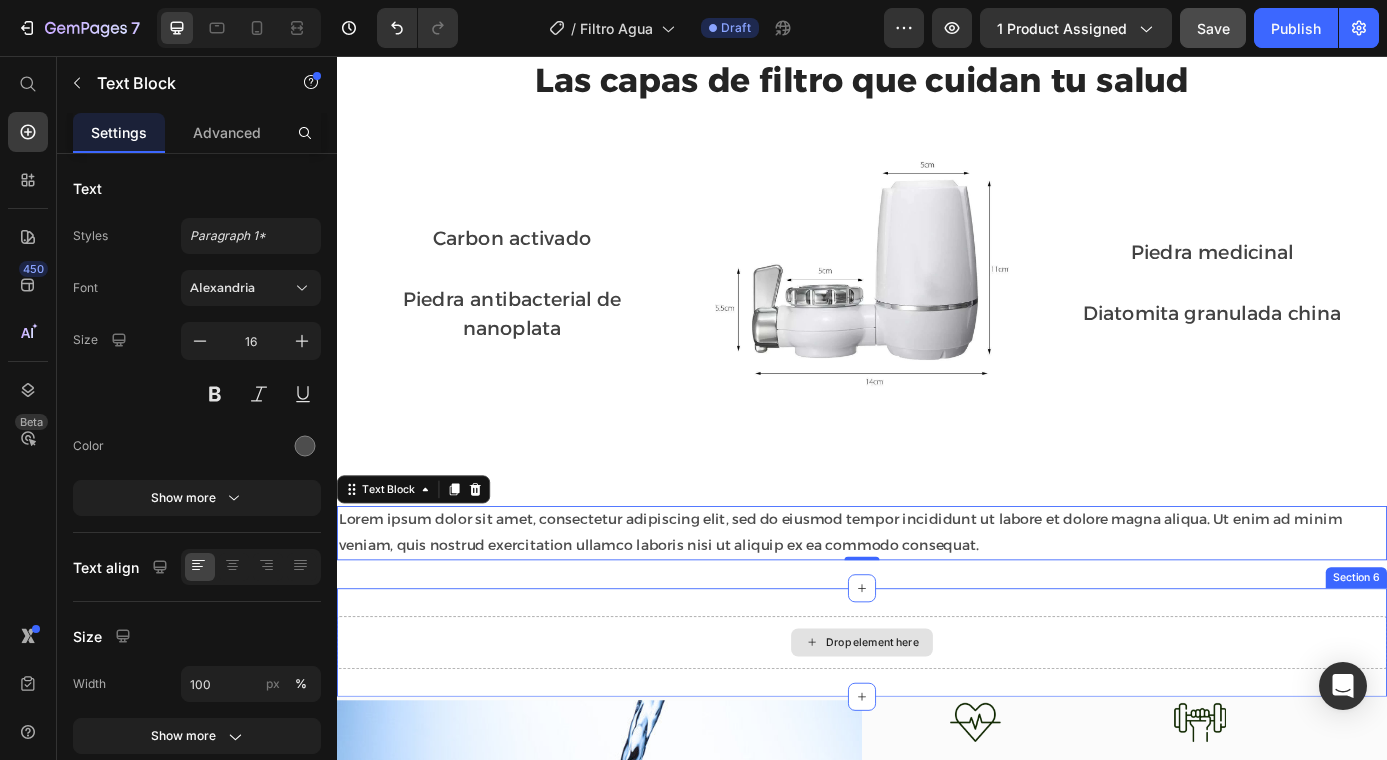click on "Drop element here Section 6" at bounding box center (937, 726) 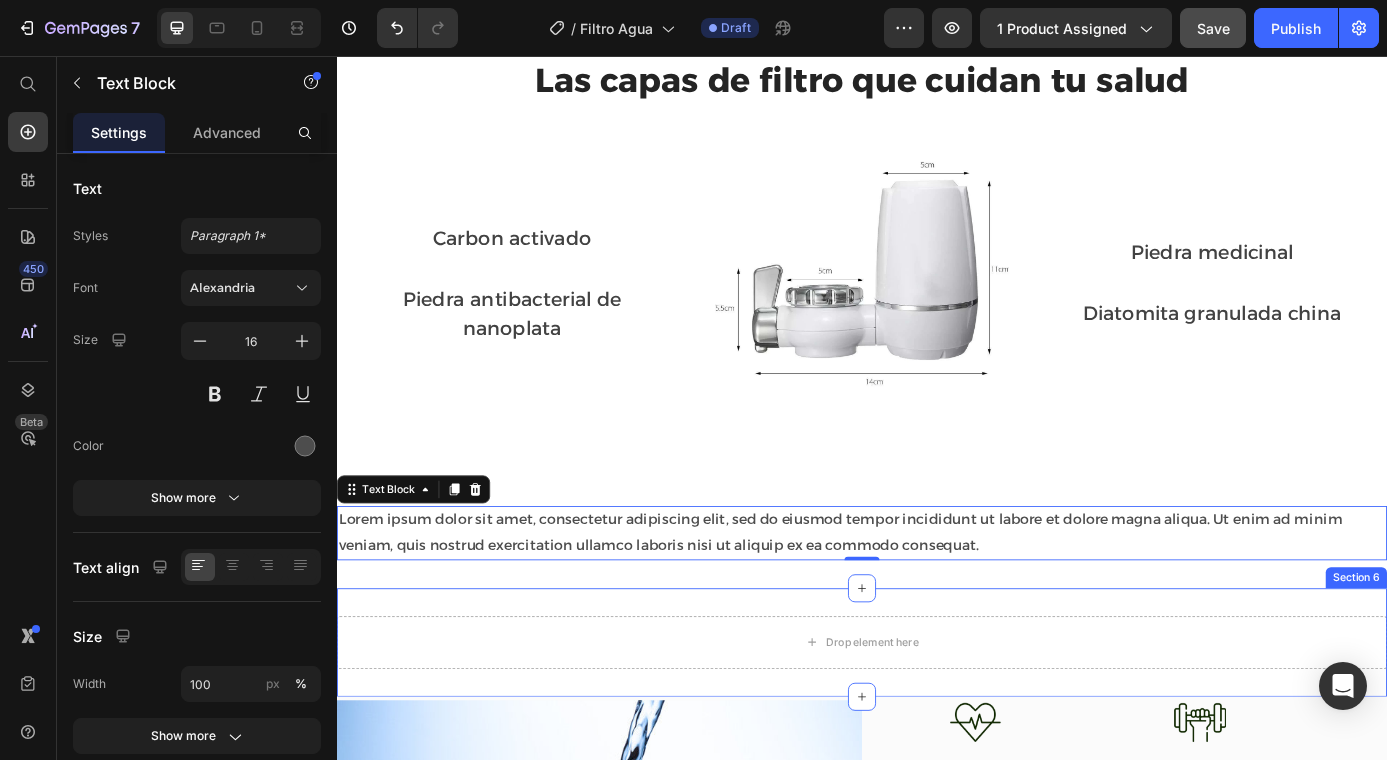 click on "Drop element here Section 6" at bounding box center [937, 726] 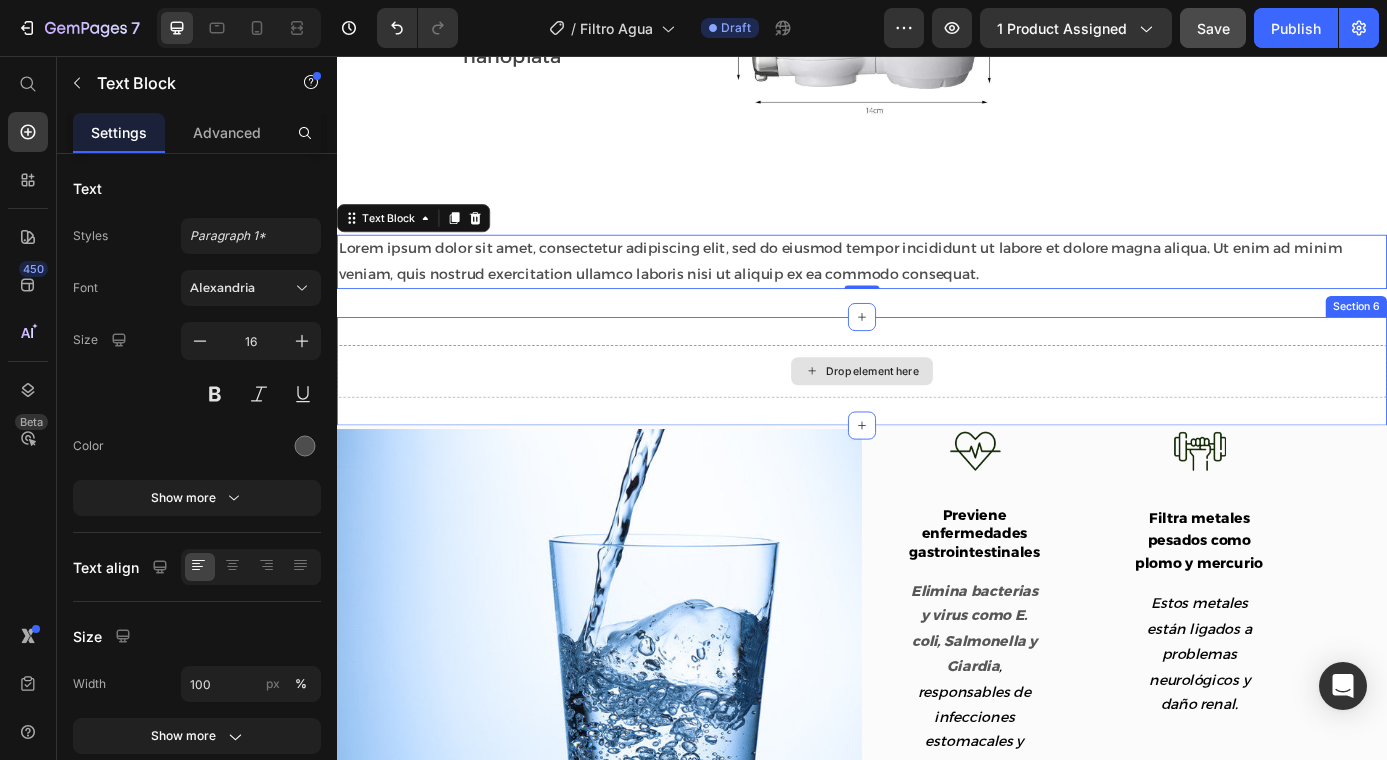 click on "Drop element here" at bounding box center [937, 416] 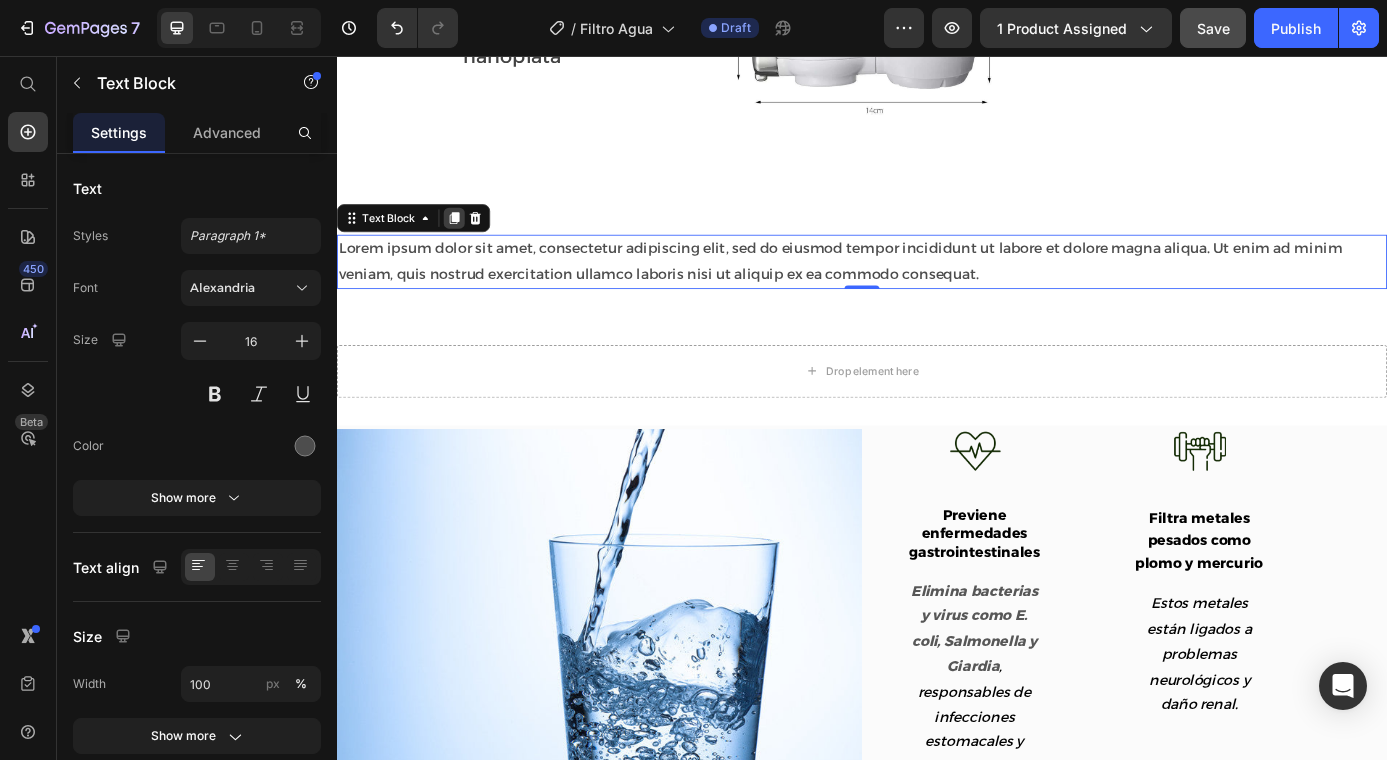 click at bounding box center [471, 241] 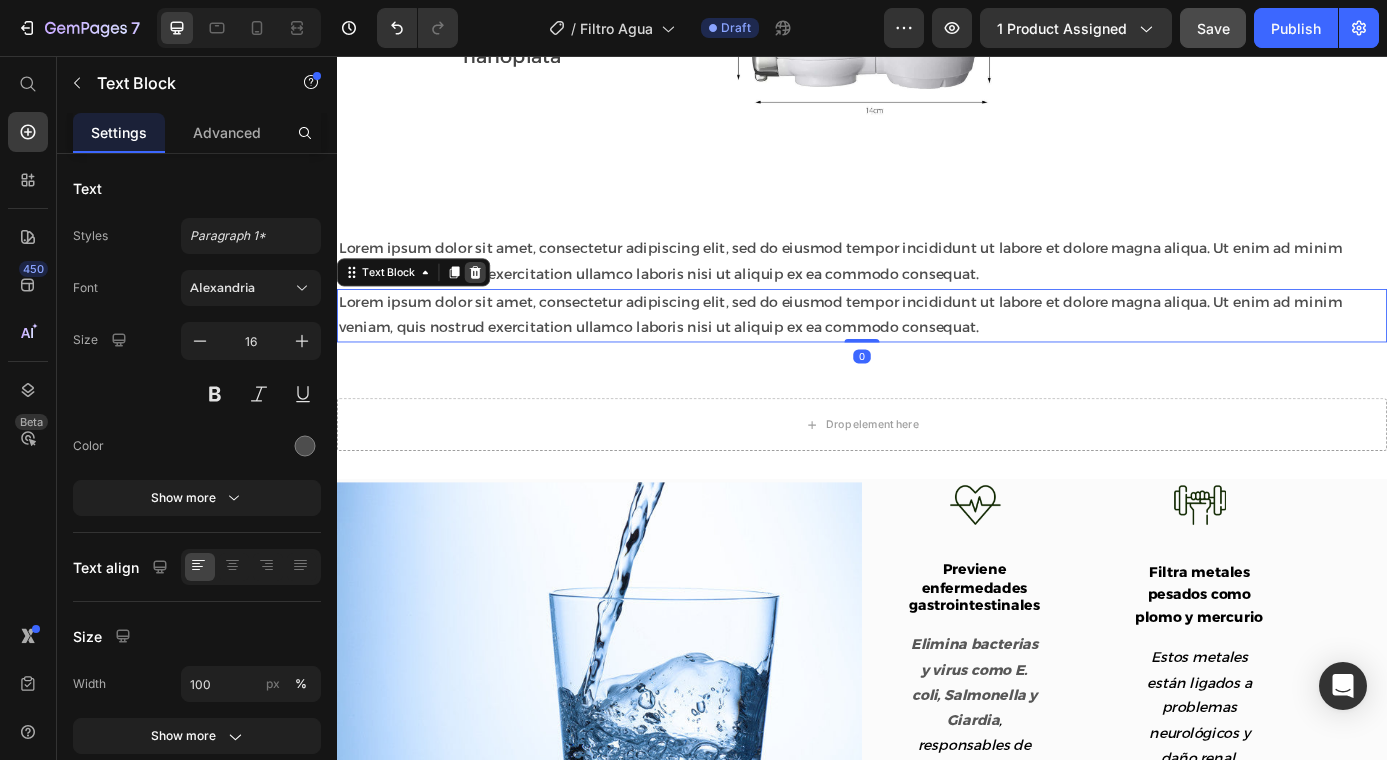 click 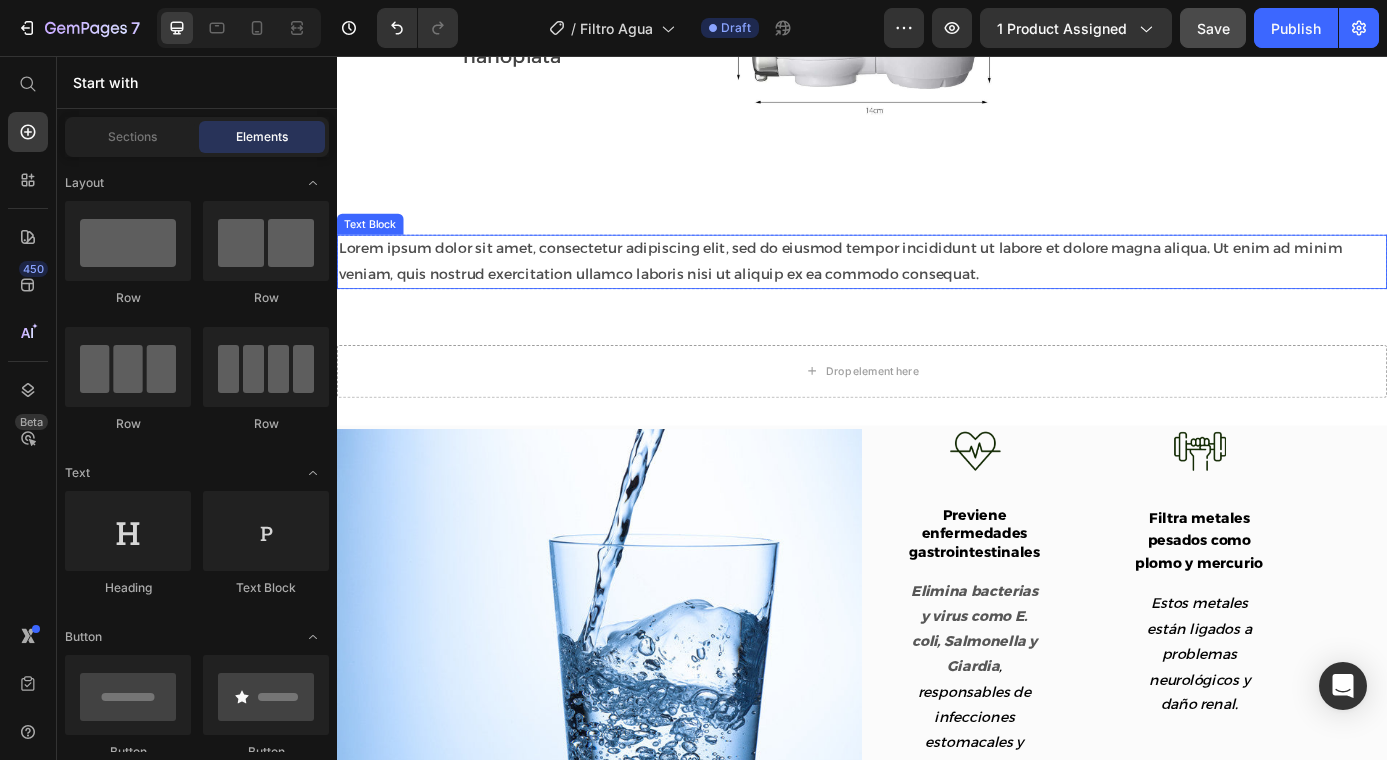 click on "Lorem ipsum dolor sit amet, consectetur adipiscing elit, sed do eiusmod tempor incididunt ut labore et dolore magna aliqua. Ut enim ad minim veniam, quis nostrud exercitation ullamco laboris nisi ut aliquip ex ea commodo consequat." at bounding box center (937, 291) 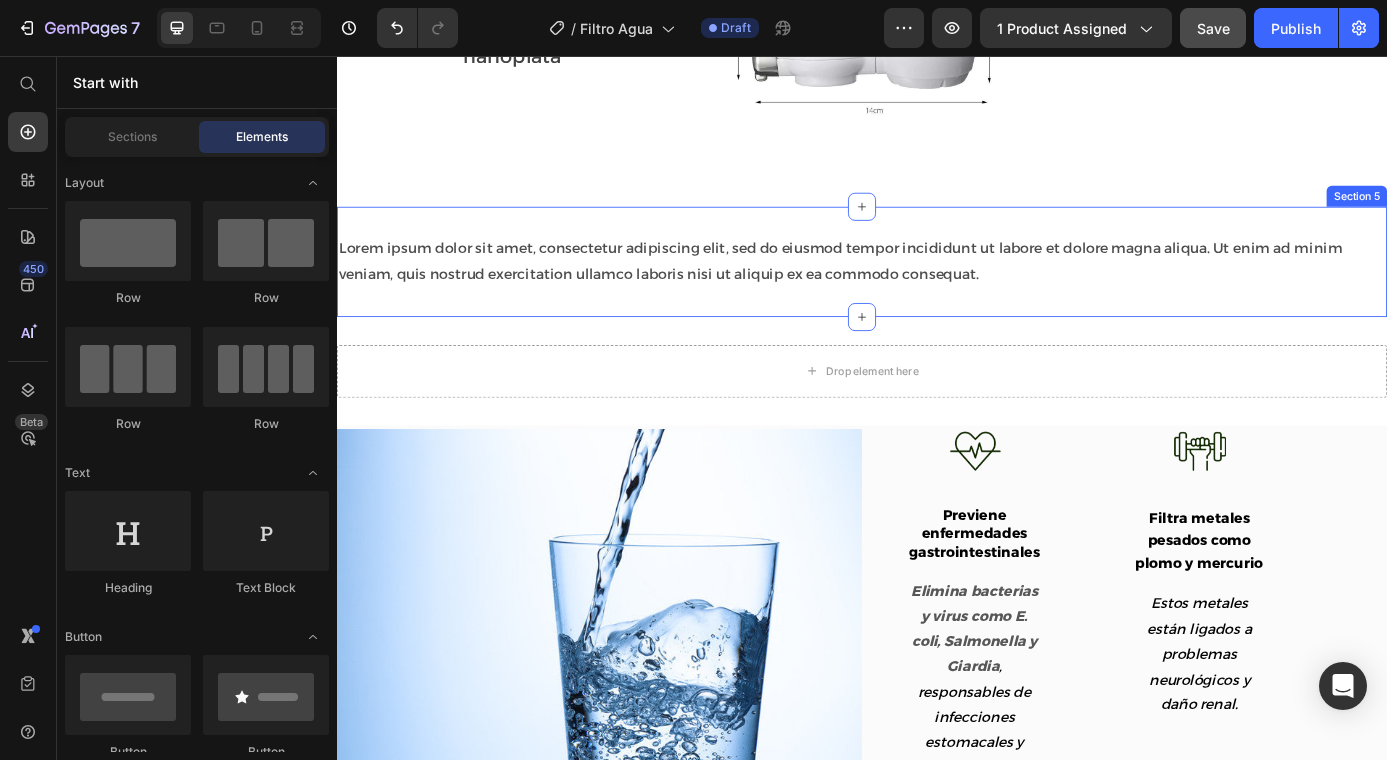 click on "Lorem ipsum dolor sit amet, consectetur adipiscing elit, sed do eiusmod tempor incididunt ut labore et dolore magna aliqua. Ut enim ad minim veniam, quis nostrud exercitation ullamco laboris nisi ut aliquip ex ea commodo consequat. Text Block Row Section 5" at bounding box center (937, 291) 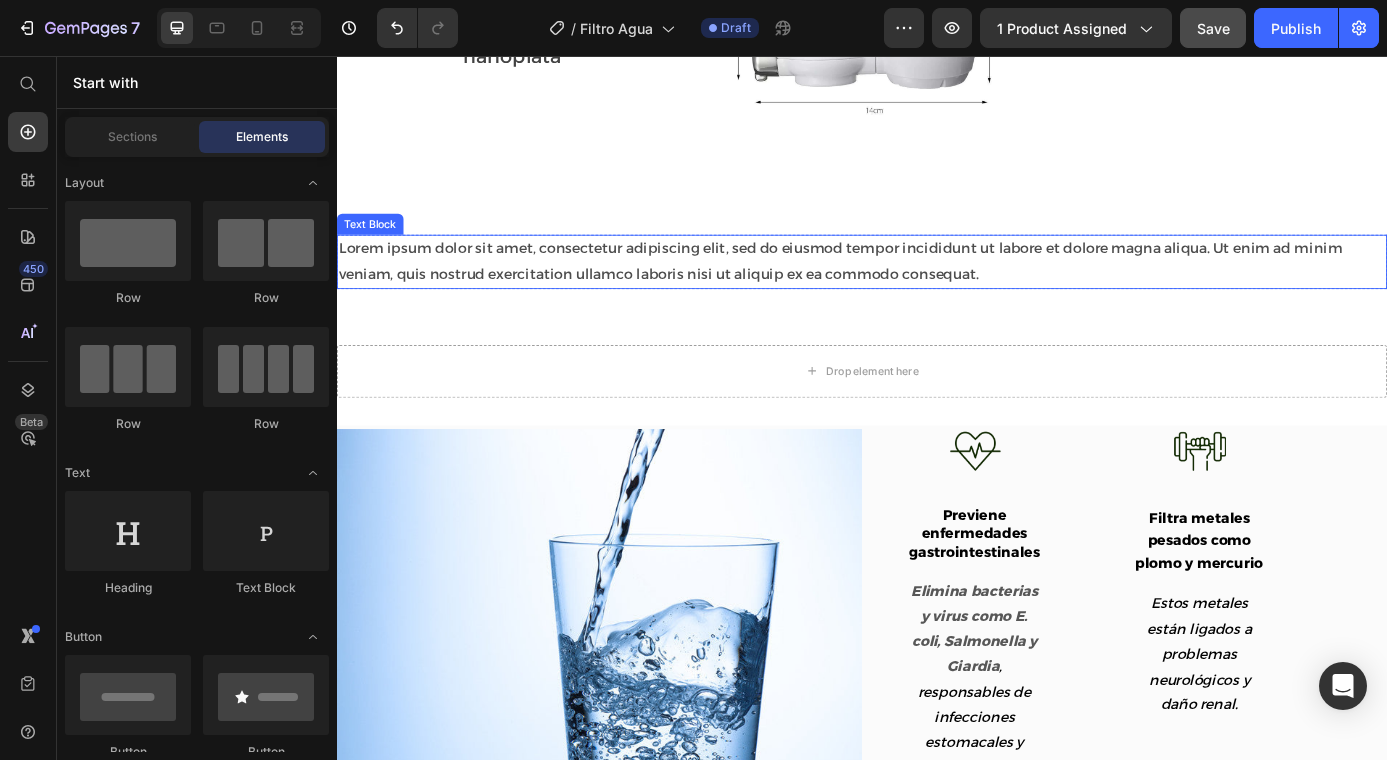 click on "Lorem ipsum dolor sit amet, consectetur adipiscing elit, sed do eiusmod tempor incididunt ut labore et dolore magna aliqua. Ut enim ad minim veniam, quis nostrud exercitation ullamco laboris nisi ut aliquip ex ea commodo consequat." at bounding box center (937, 291) 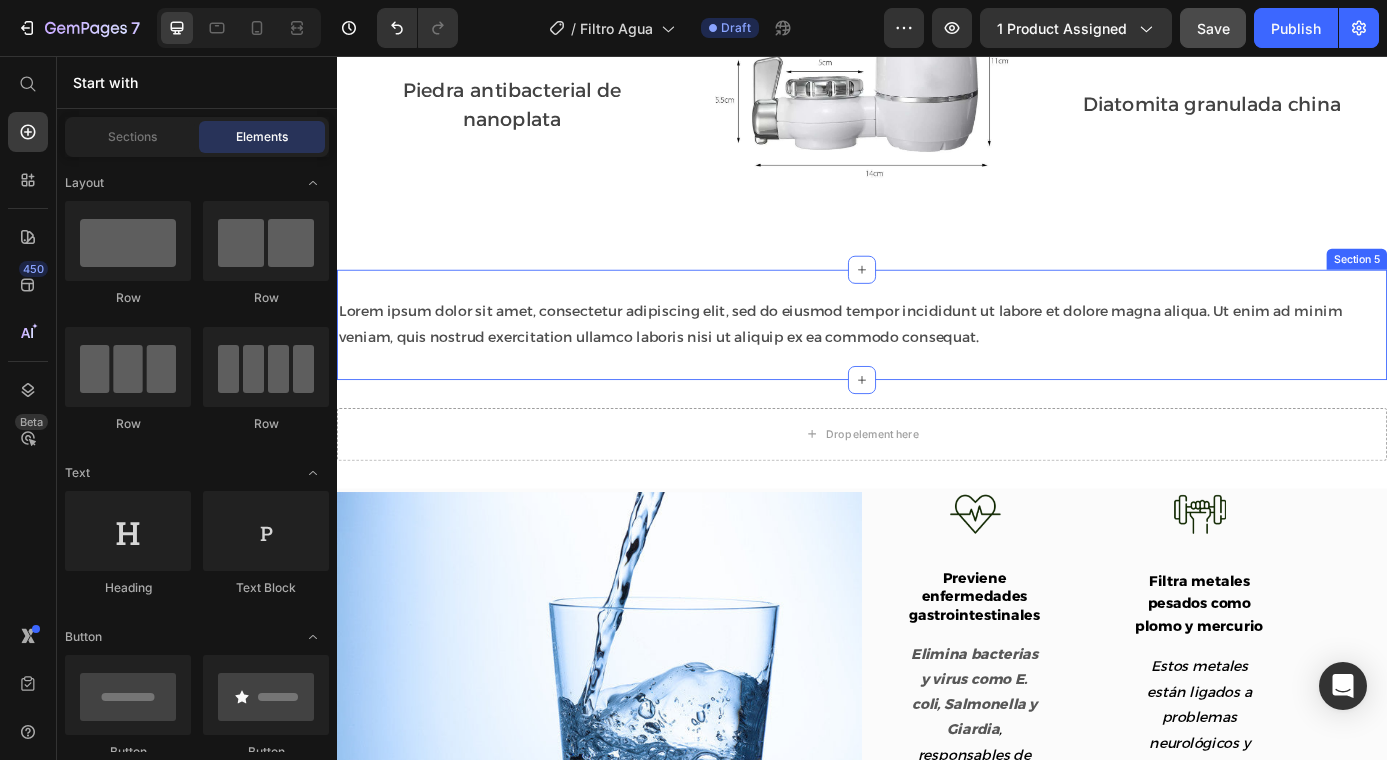 scroll, scrollTop: 2217, scrollLeft: 0, axis: vertical 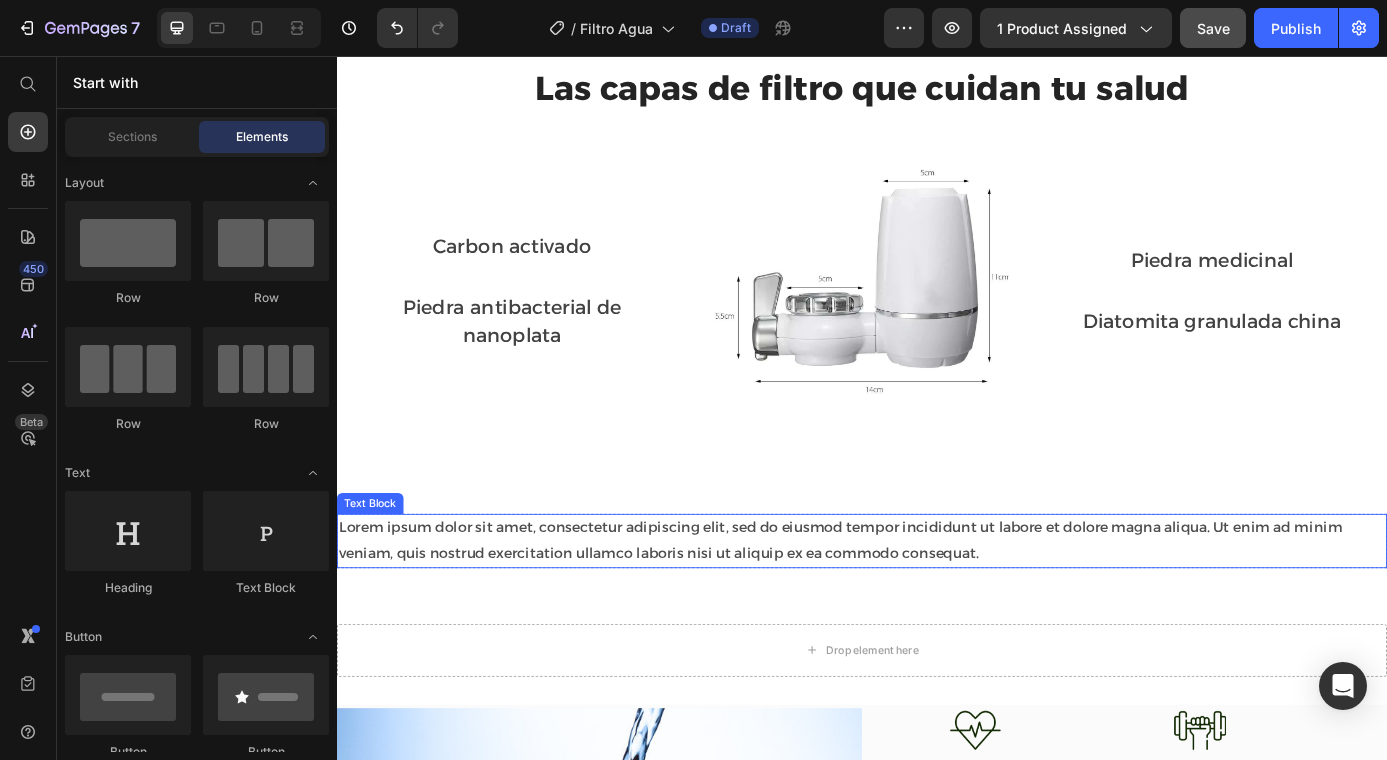 click on "Lorem ipsum dolor sit amet, consectetur adipiscing elit, sed do eiusmod tempor incididunt ut labore et dolore magna aliqua. Ut enim ad minim veniam, quis nostrud exercitation ullamco laboris nisi ut aliquip ex ea commodo consequat." at bounding box center (937, 610) 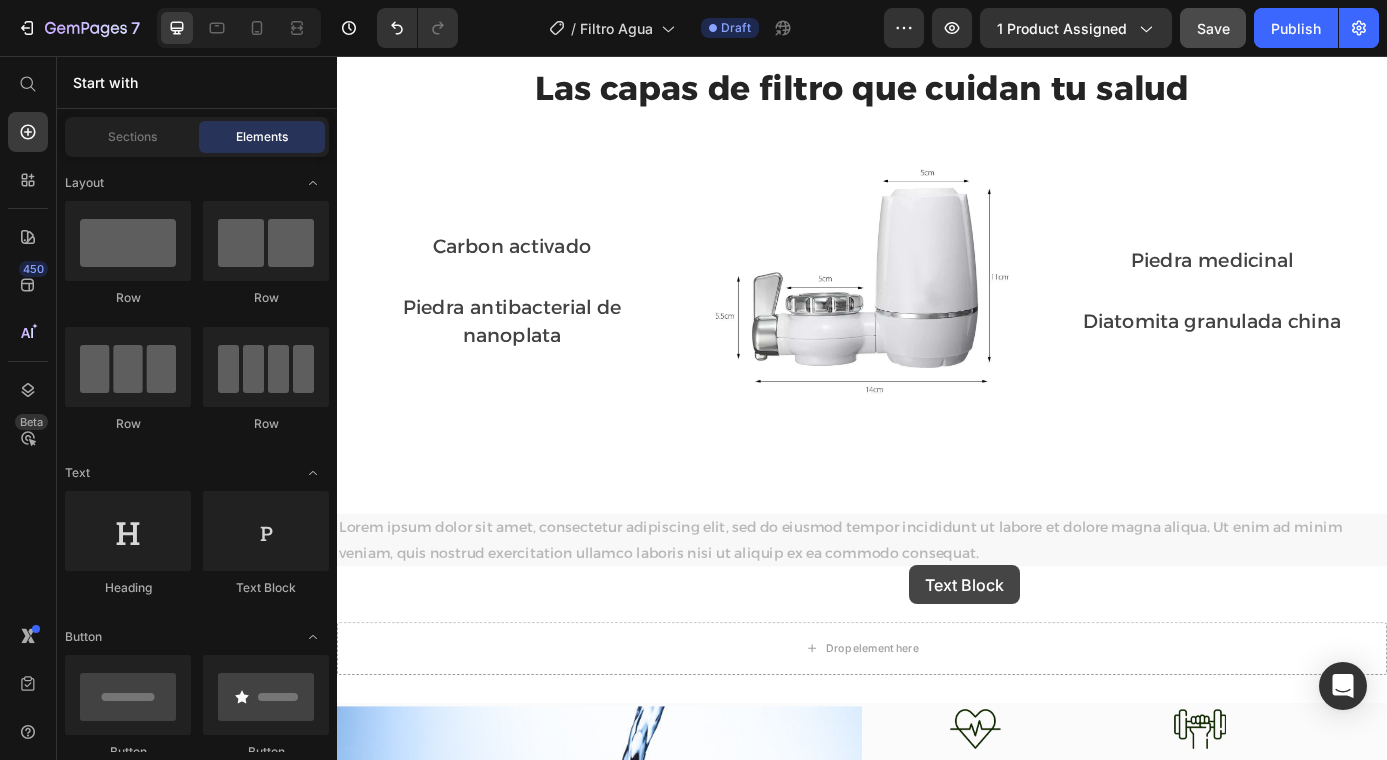 drag, startPoint x: 976, startPoint y: 594, endPoint x: 1102, endPoint y: 615, distance: 127.738014 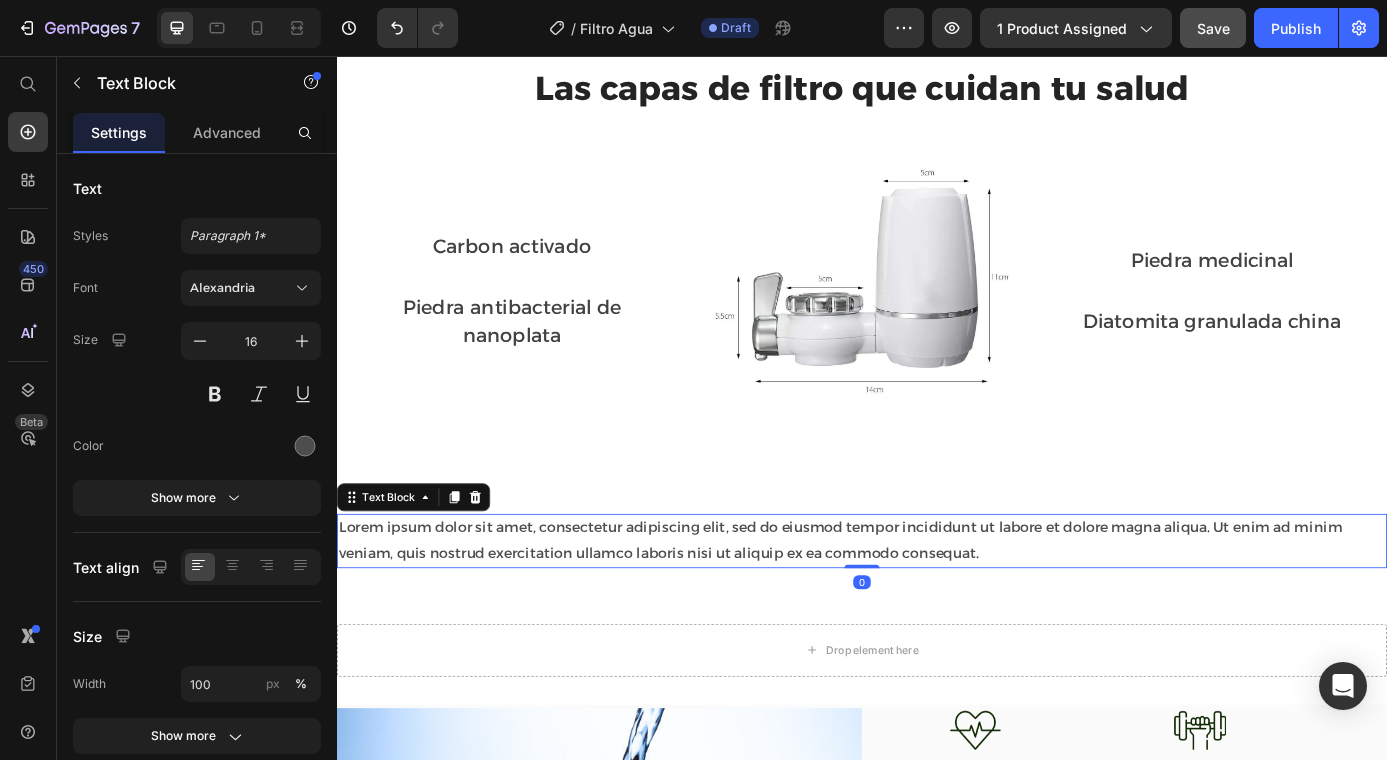 click on "Lorem ipsum dolor sit amet, consectetur adipiscing elit, sed do eiusmod tempor incididunt ut labore et dolore magna aliqua. Ut enim ad minim veniam, quis nostrud exercitation ullamco laboris nisi ut aliquip ex ea commodo consequat." at bounding box center (937, 610) 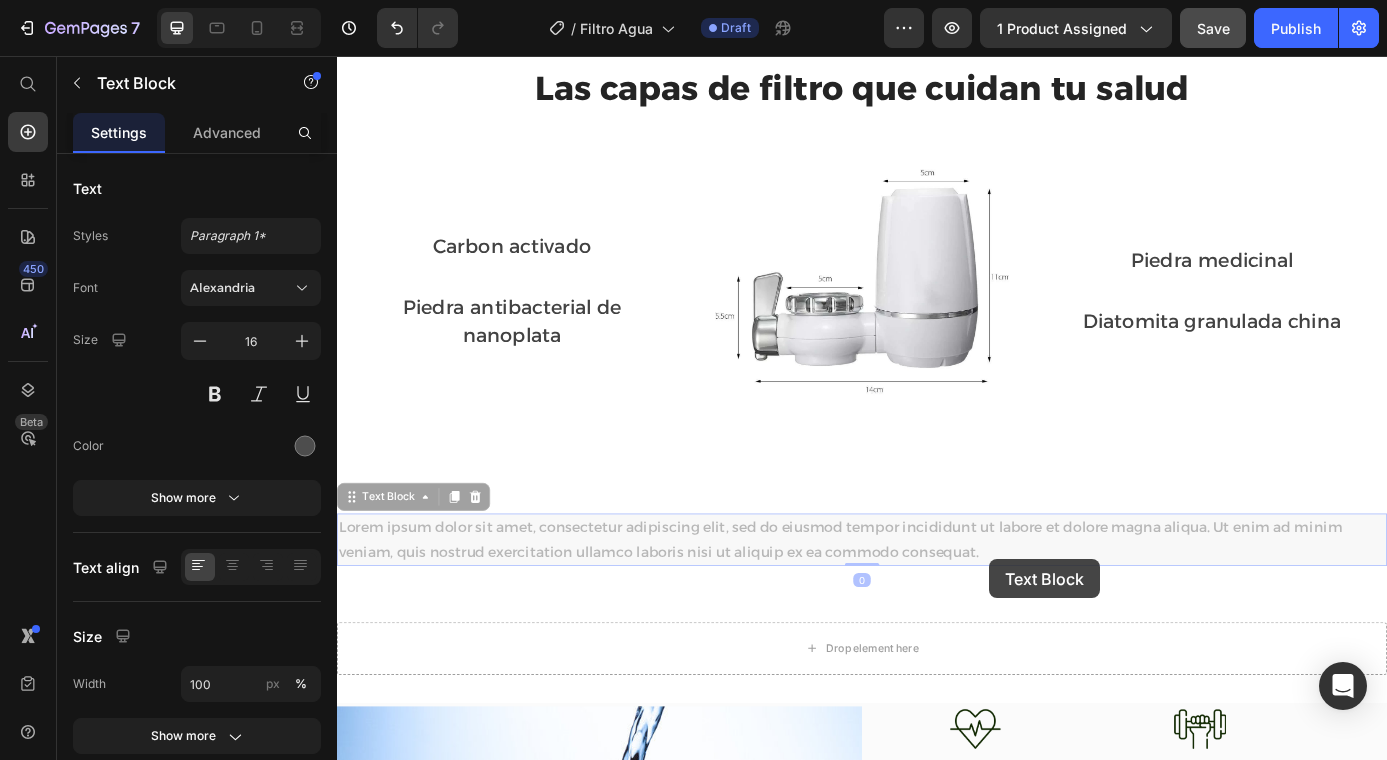 drag, startPoint x: 1088, startPoint y: 606, endPoint x: 1080, endPoint y: 634, distance: 29.12044 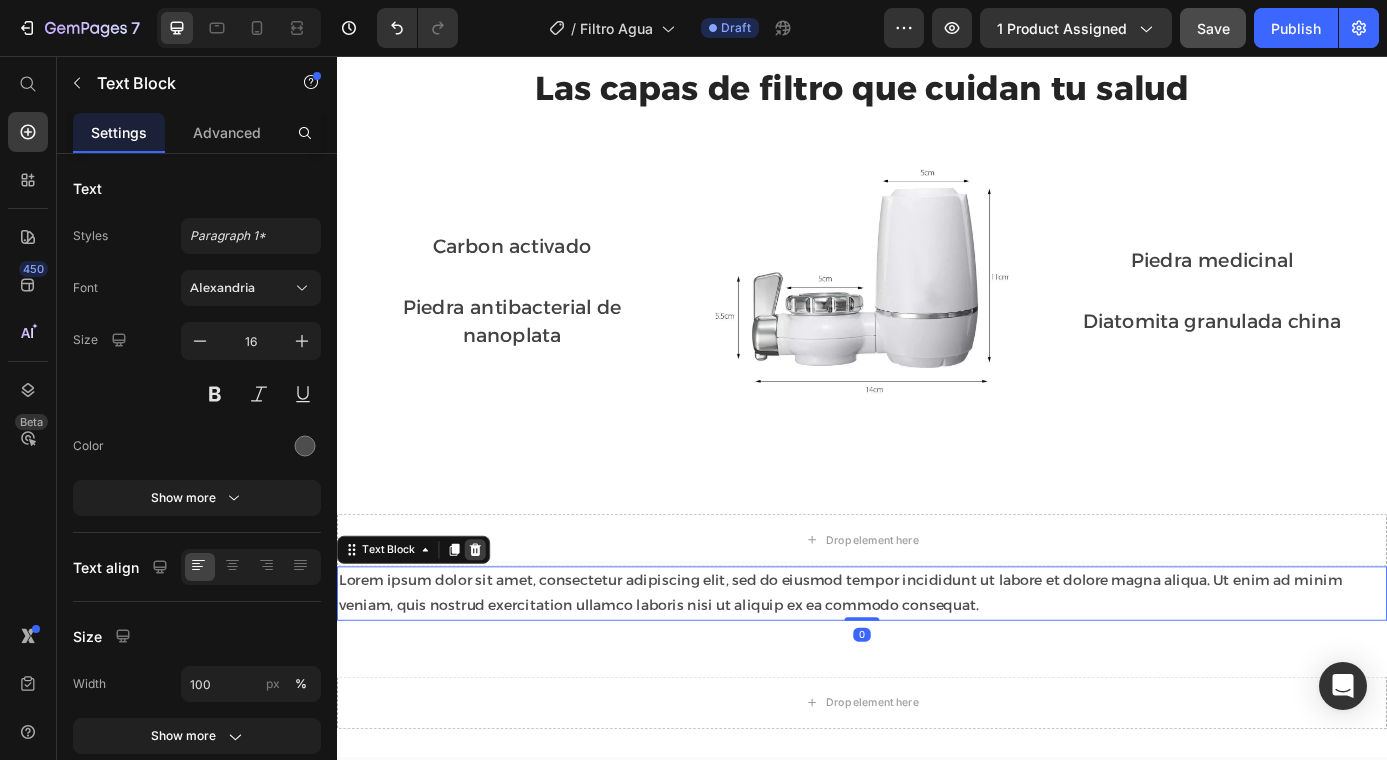 click 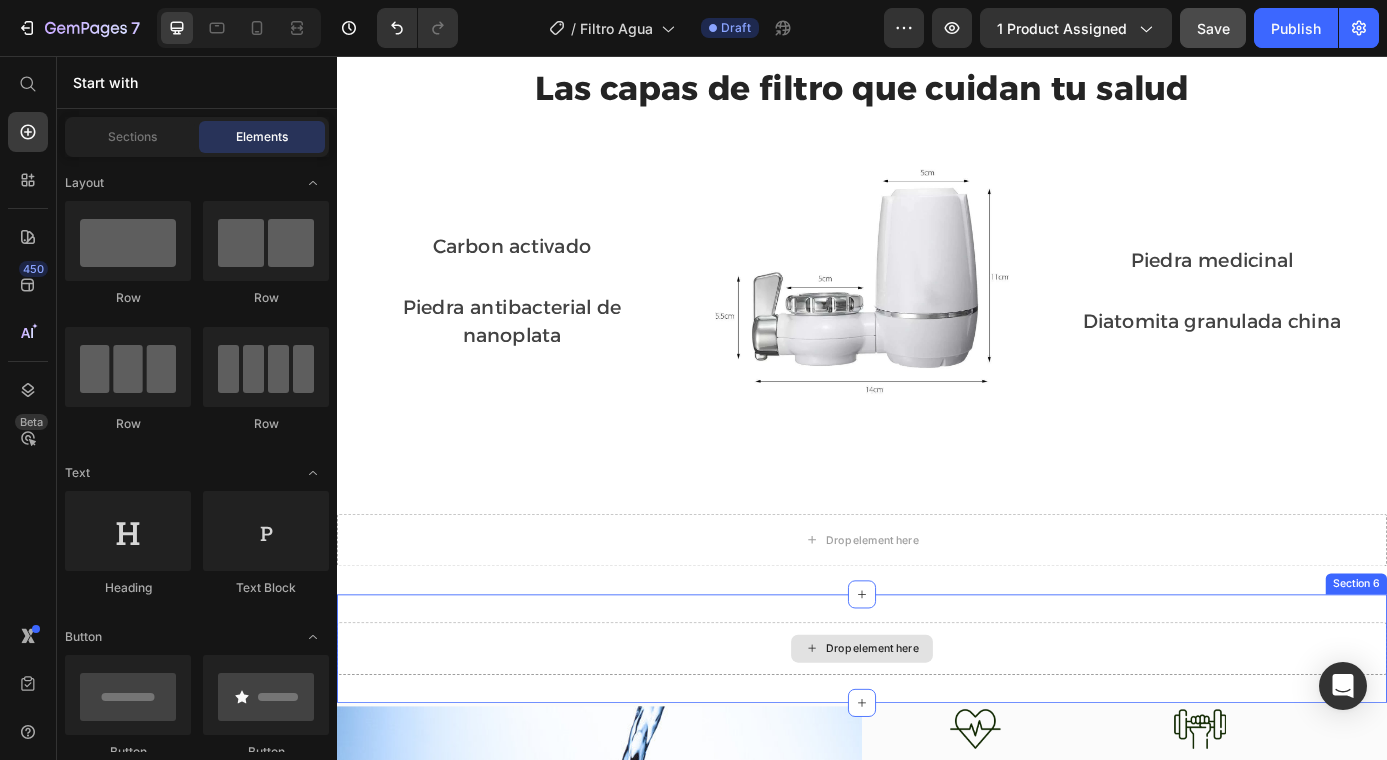 click on "Drop element here Section 6" at bounding box center (937, 733) 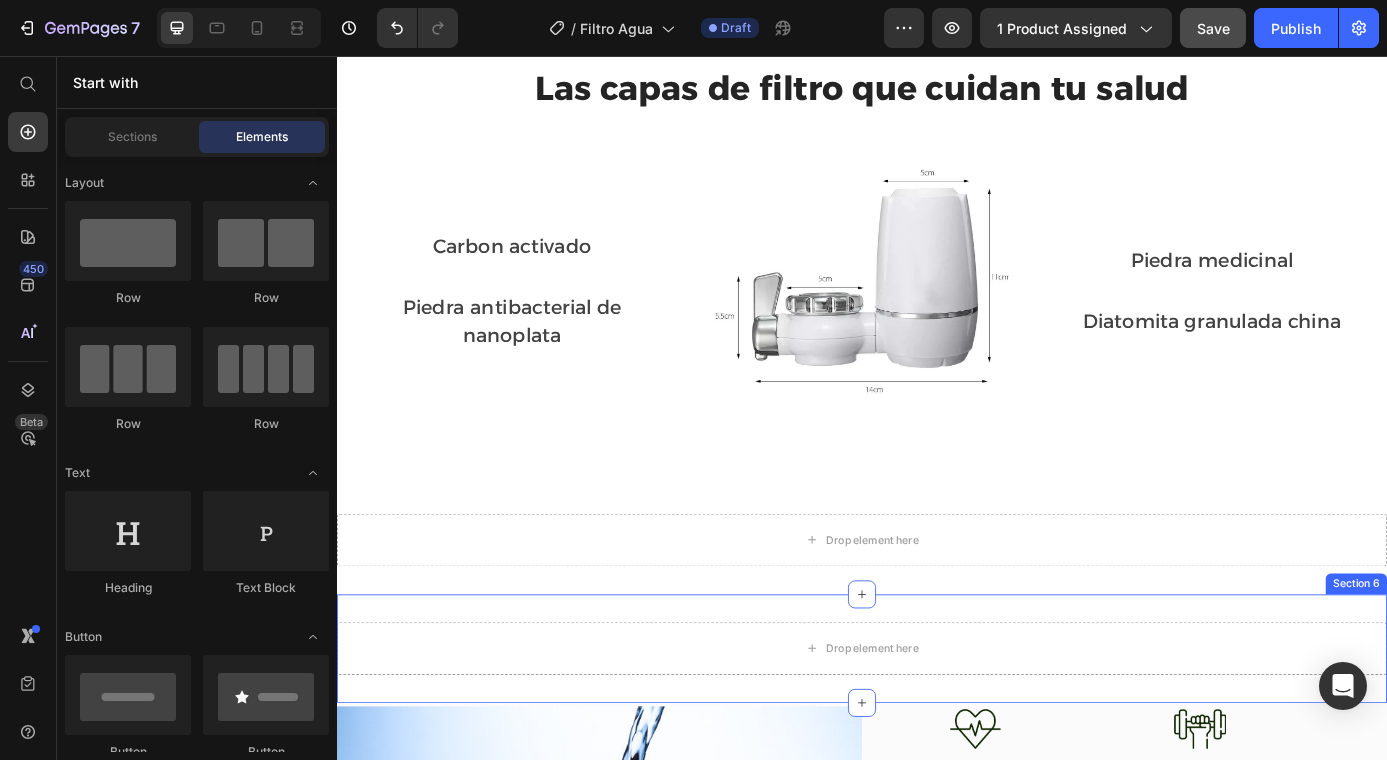 click on "Drop element here" at bounding box center [937, 733] 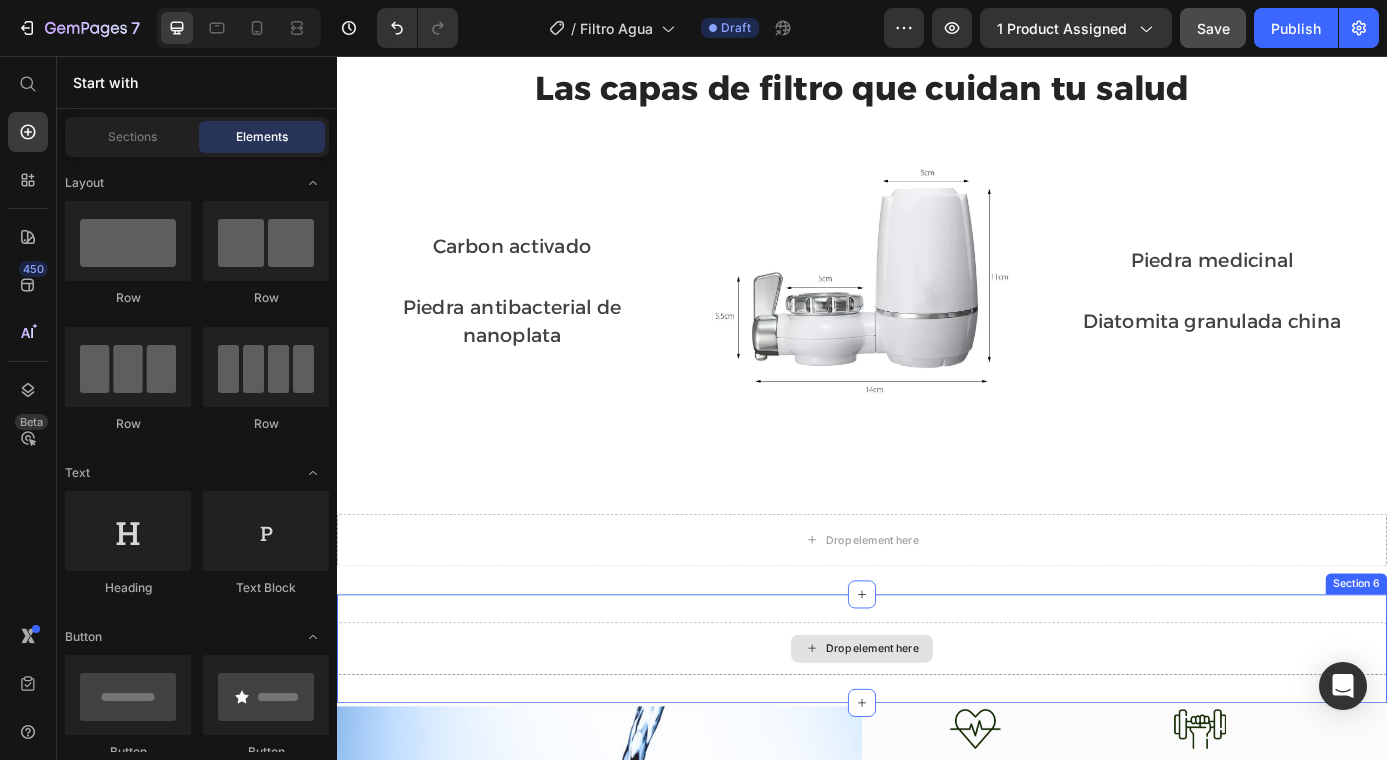 click on "Drop element here" at bounding box center (937, 733) 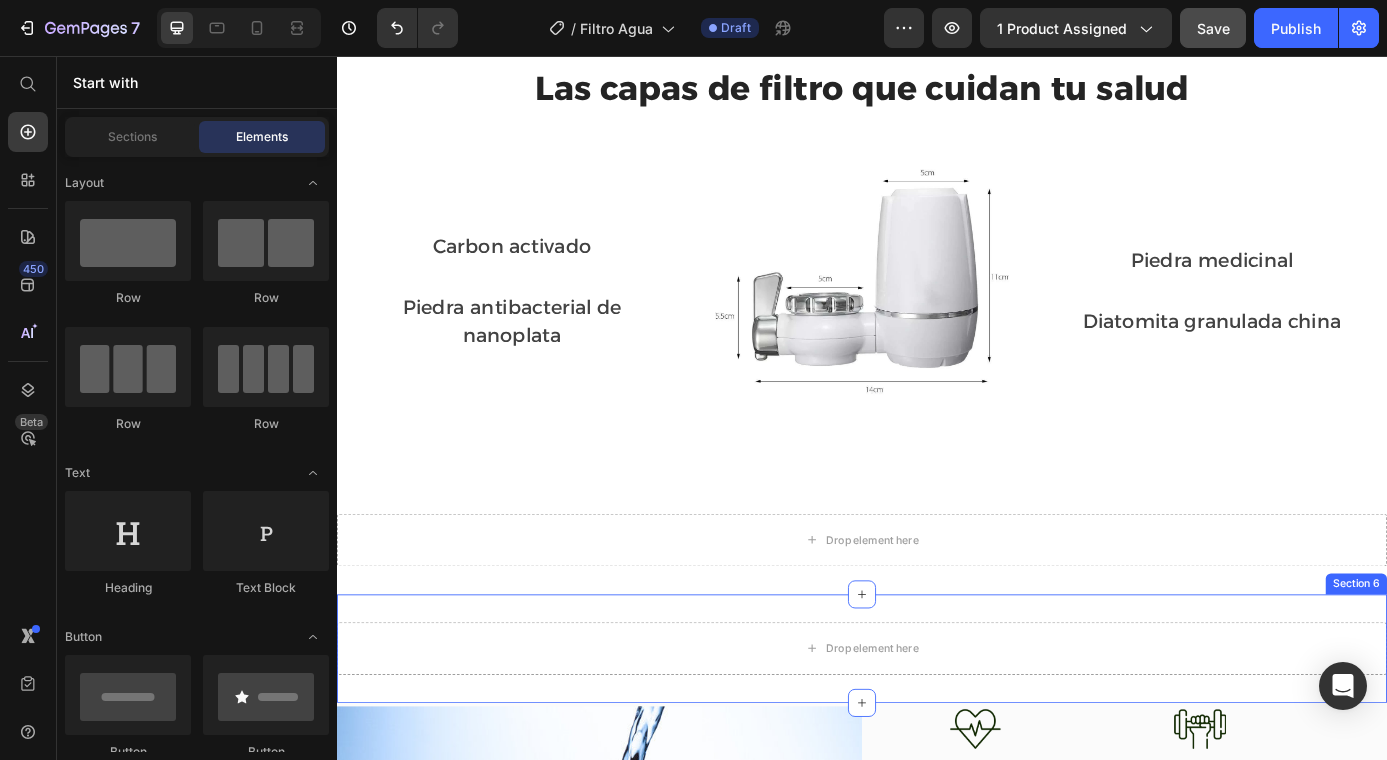 click on "Drop element here Section 6" at bounding box center [937, 733] 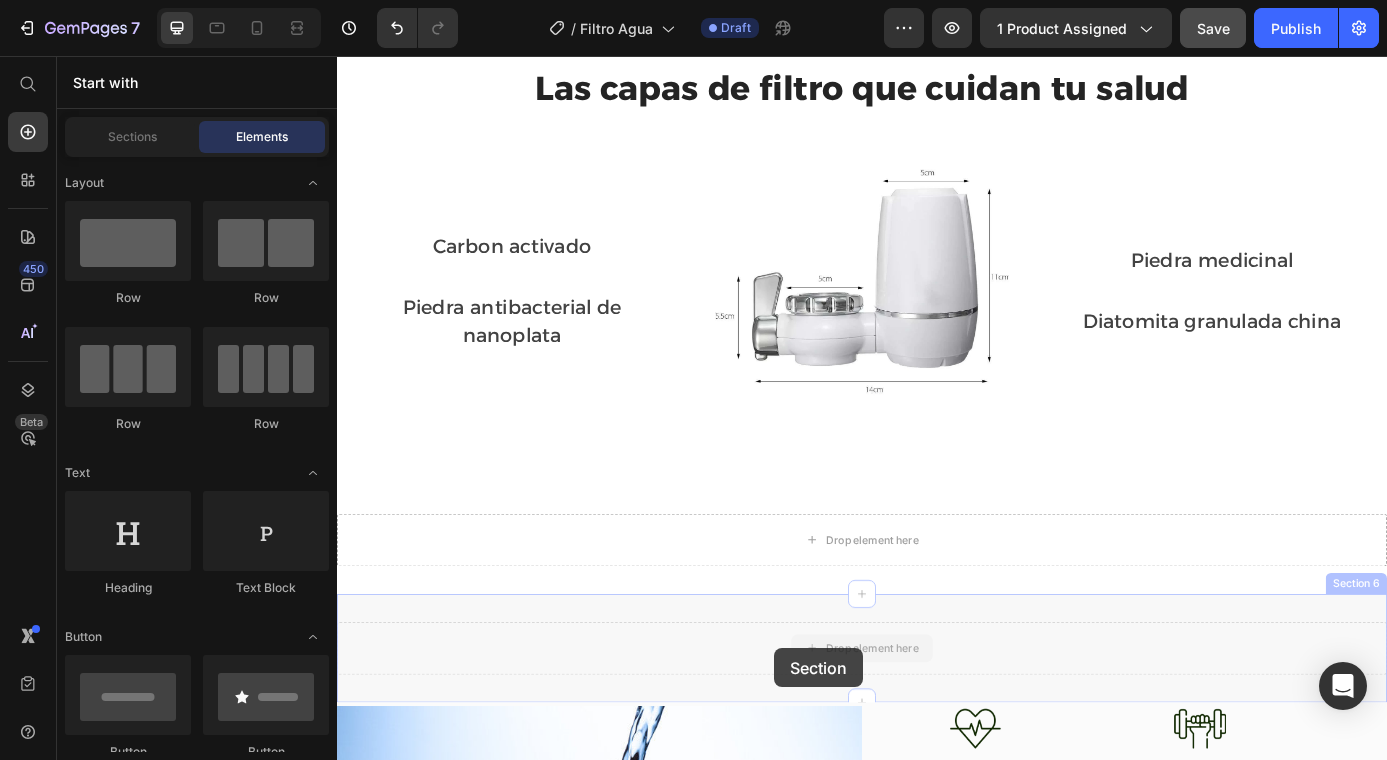 drag, startPoint x: 1153, startPoint y: 667, endPoint x: 742, endPoint y: 715, distance: 413.79343 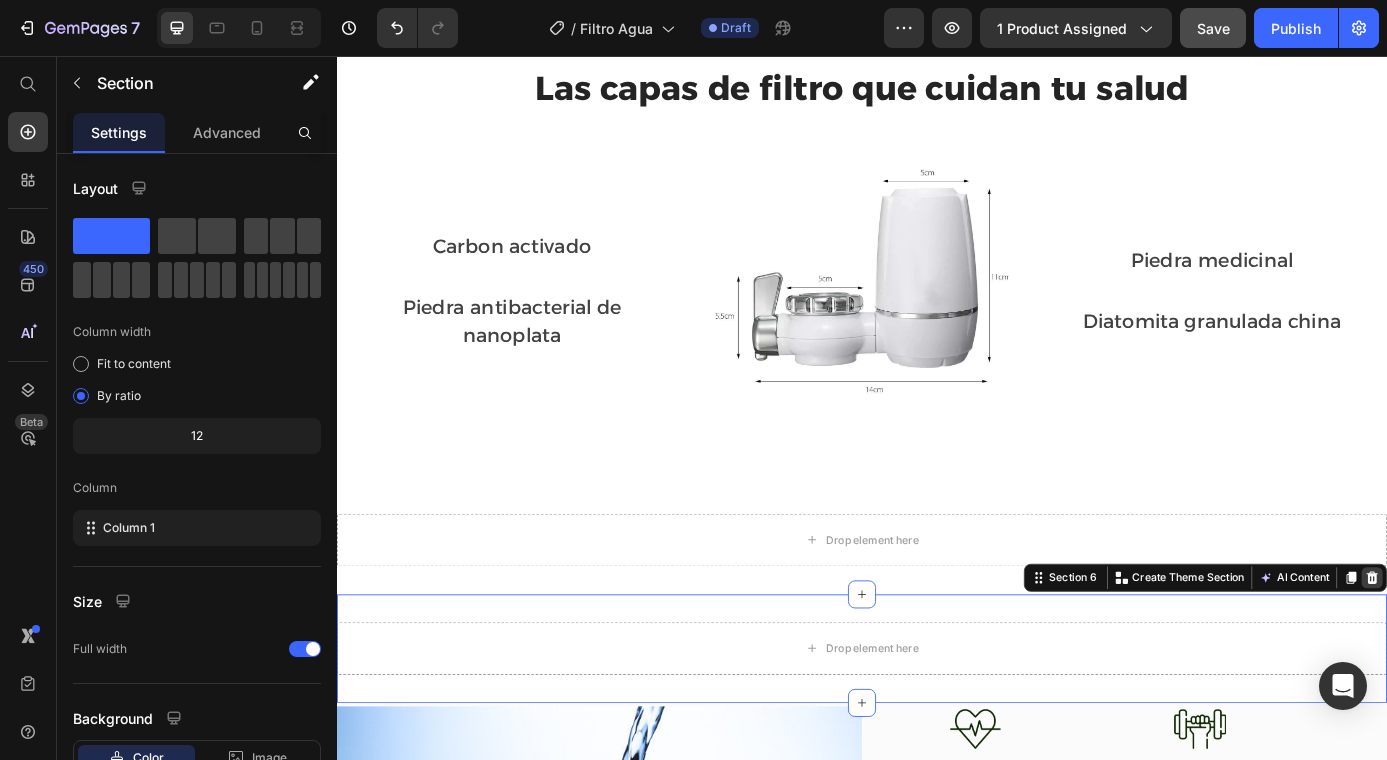 click 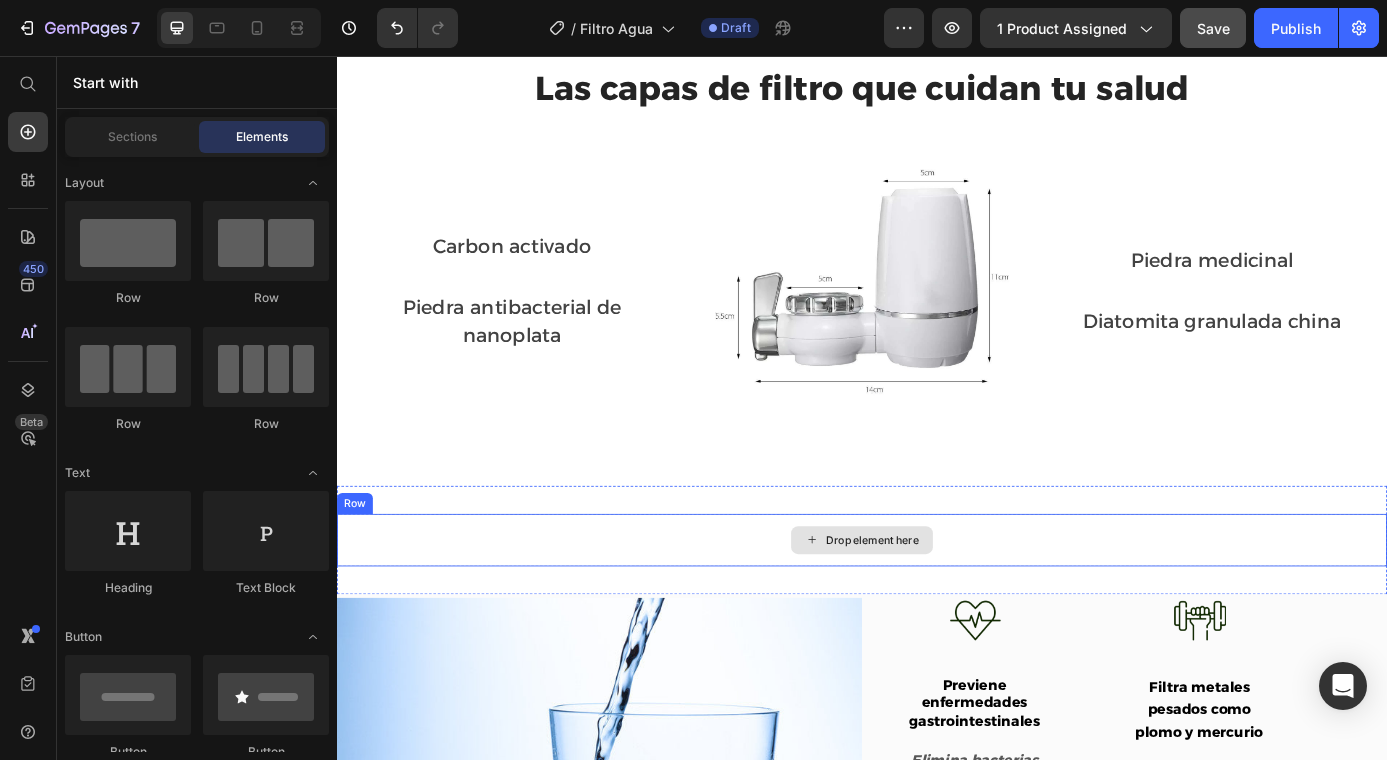 click on "Drop element here" at bounding box center [937, 609] 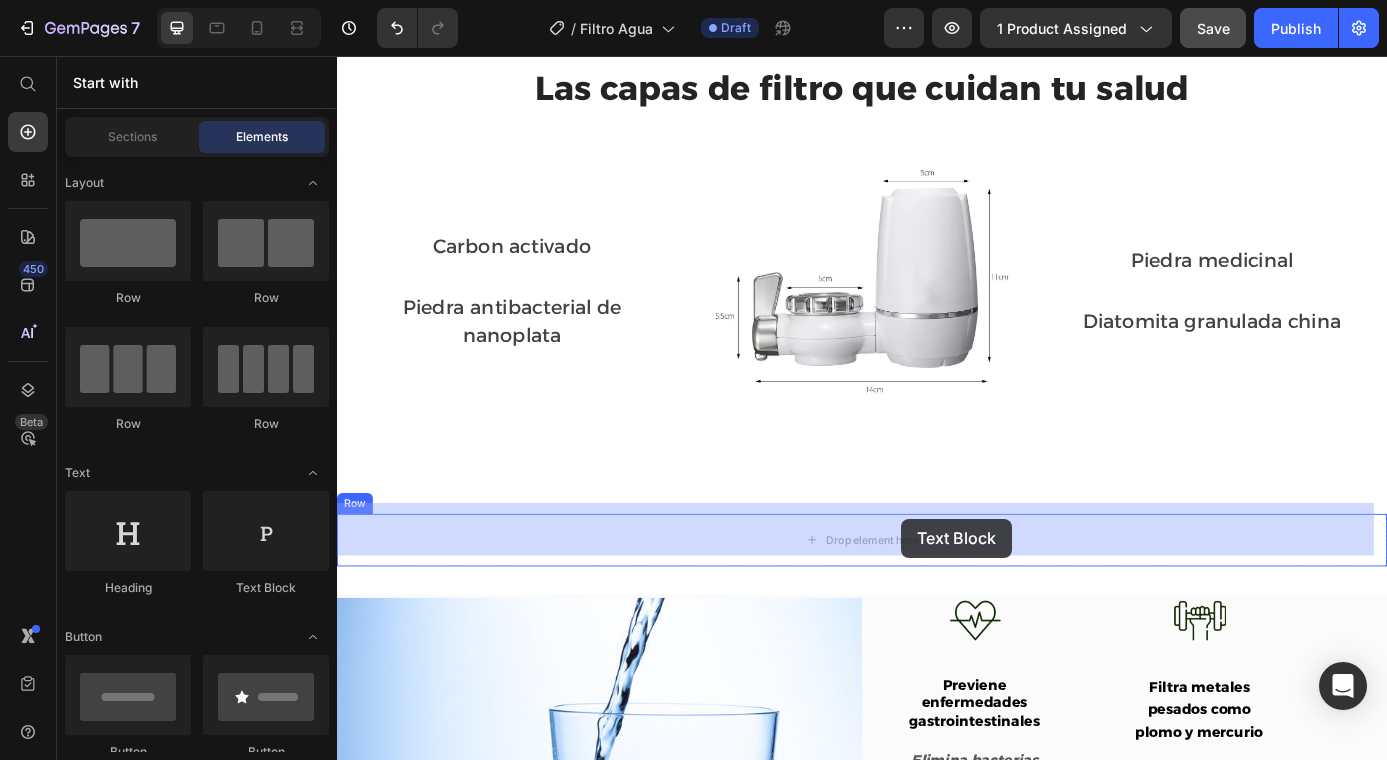 drag, startPoint x: 627, startPoint y: 584, endPoint x: 982, endPoint y: 585, distance: 355.0014 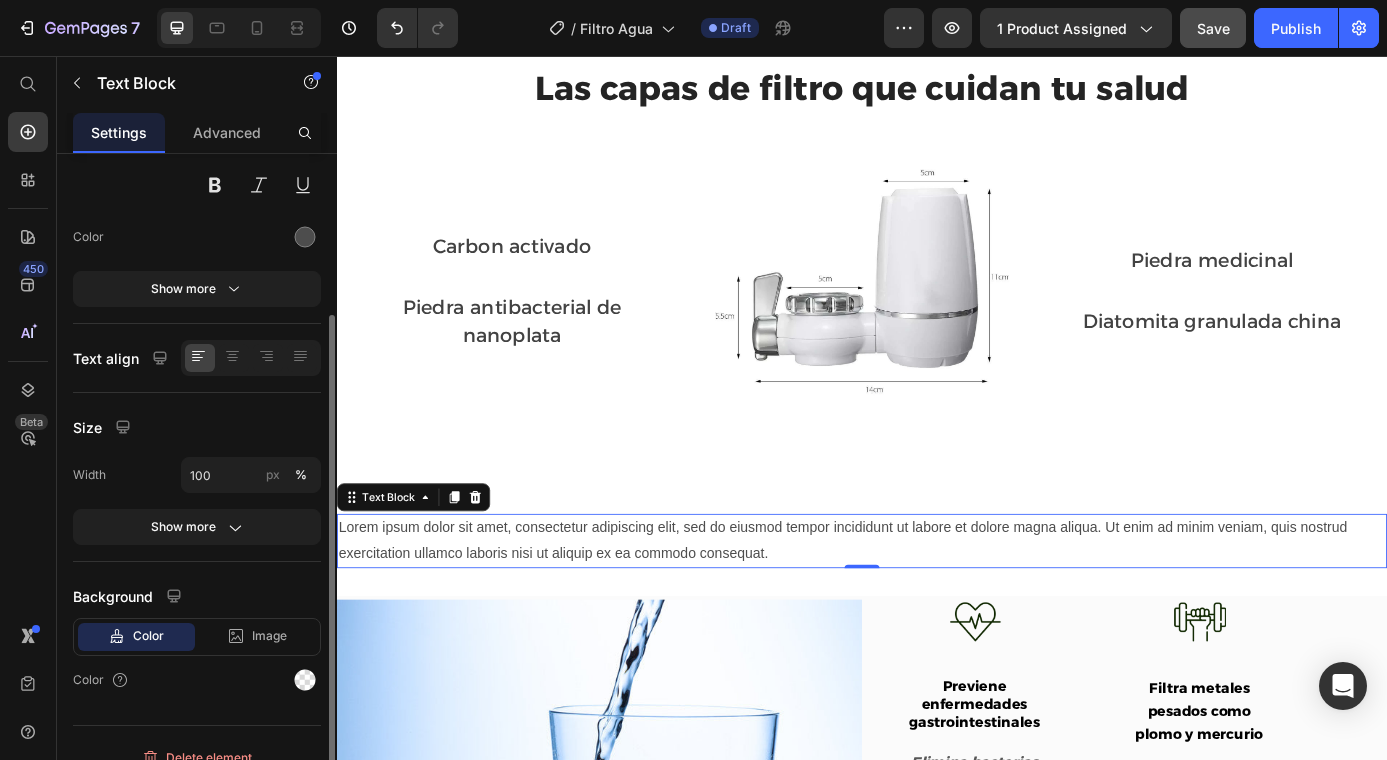 scroll, scrollTop: 232, scrollLeft: 0, axis: vertical 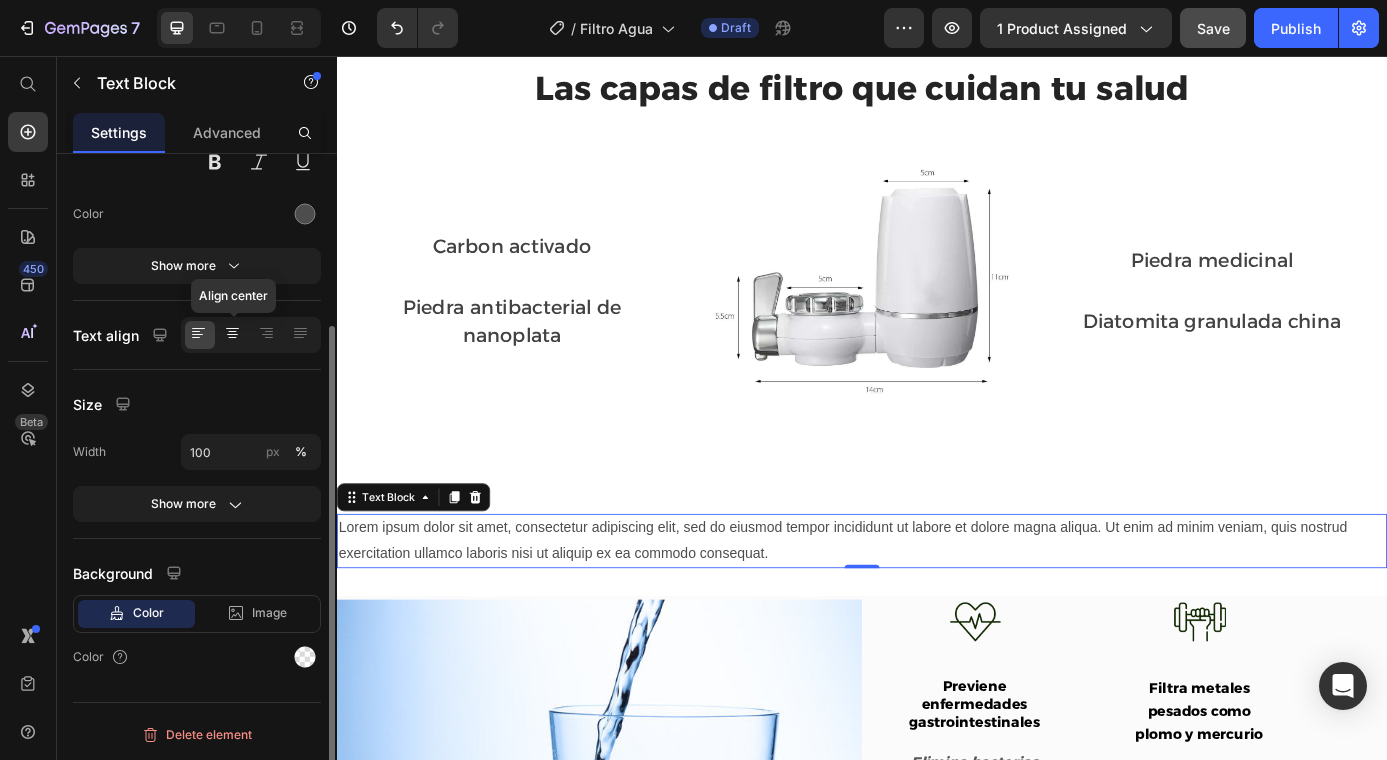 click 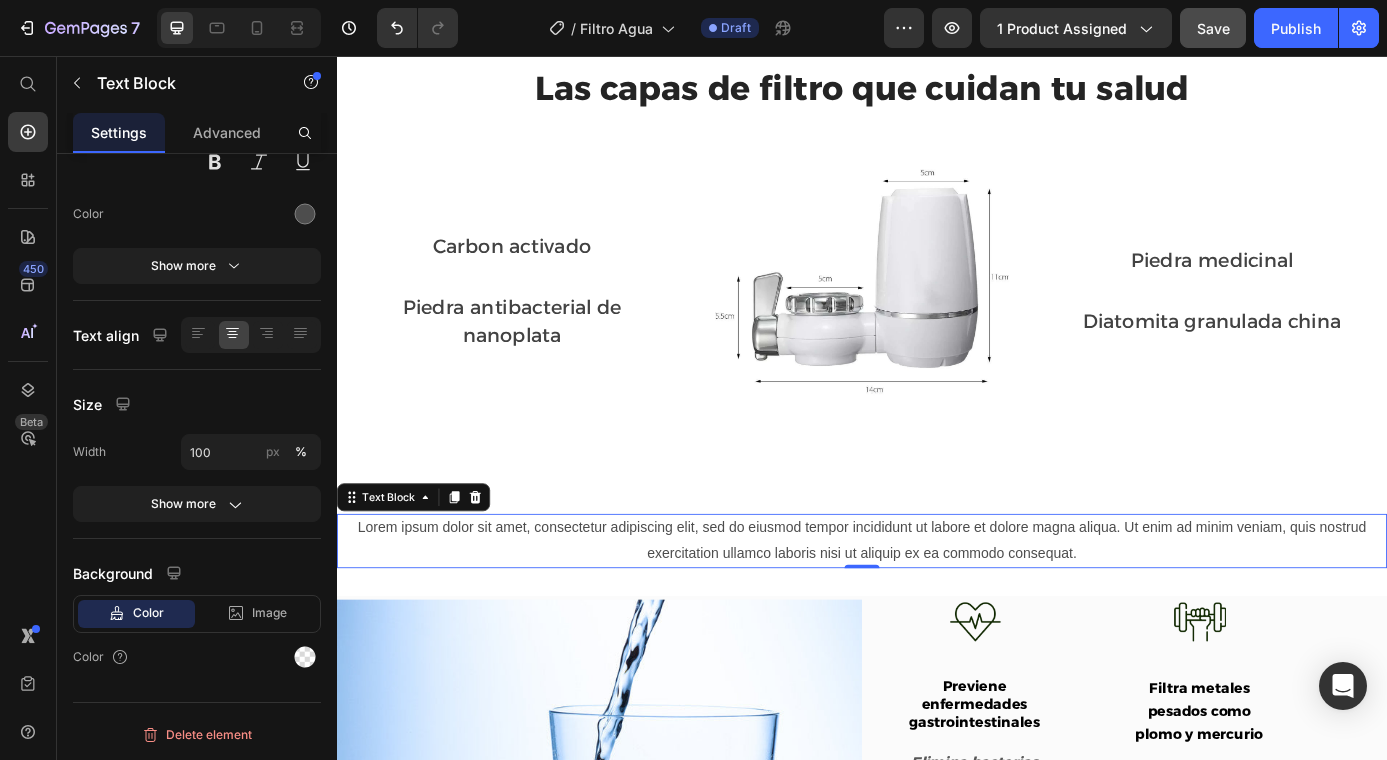 click on "Lorem ipsum dolor sit amet, consectetur adipiscing elit, sed do eiusmod tempor incididunt ut labore et dolore magna aliqua. Ut enim ad minim veniam, quis nostrud exercitation ullamco laboris nisi ut aliquip ex ea commodo consequat." at bounding box center (937, 610) 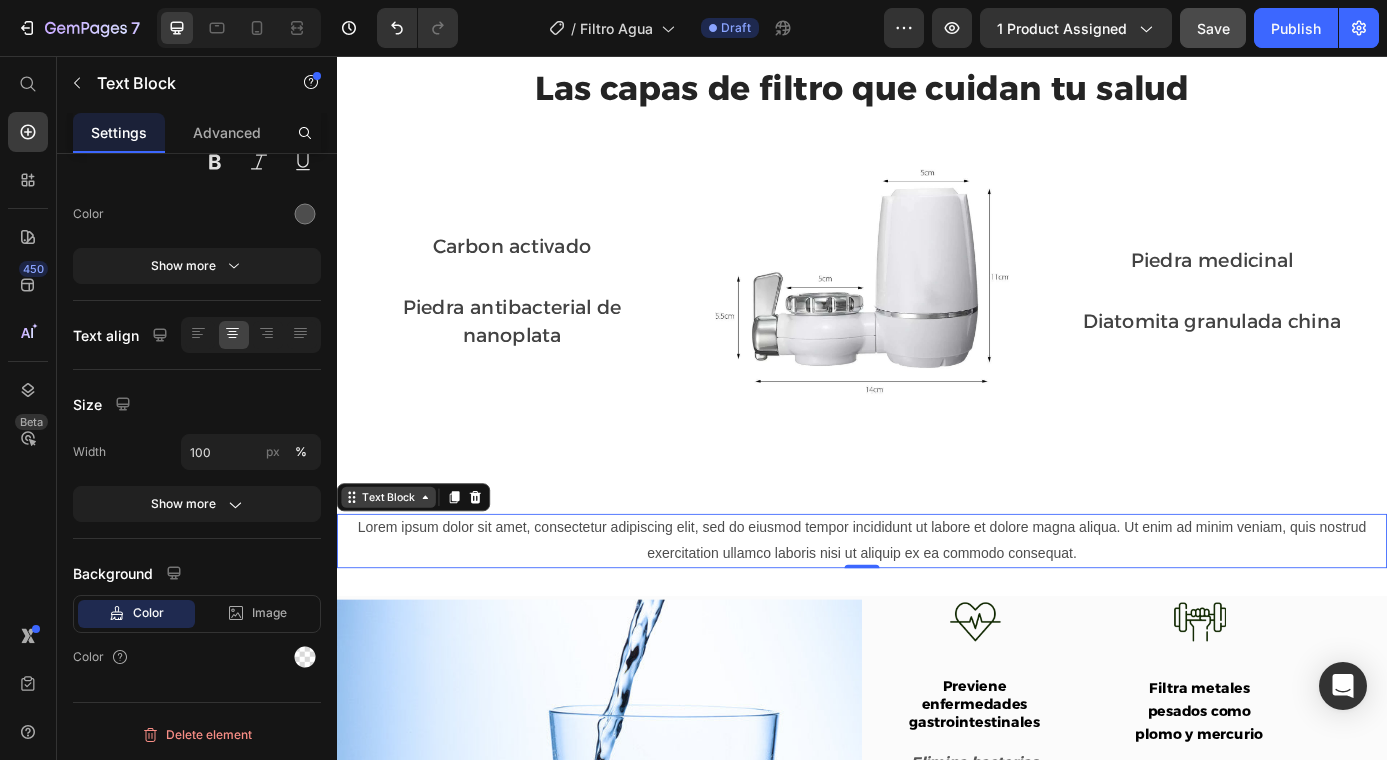 click 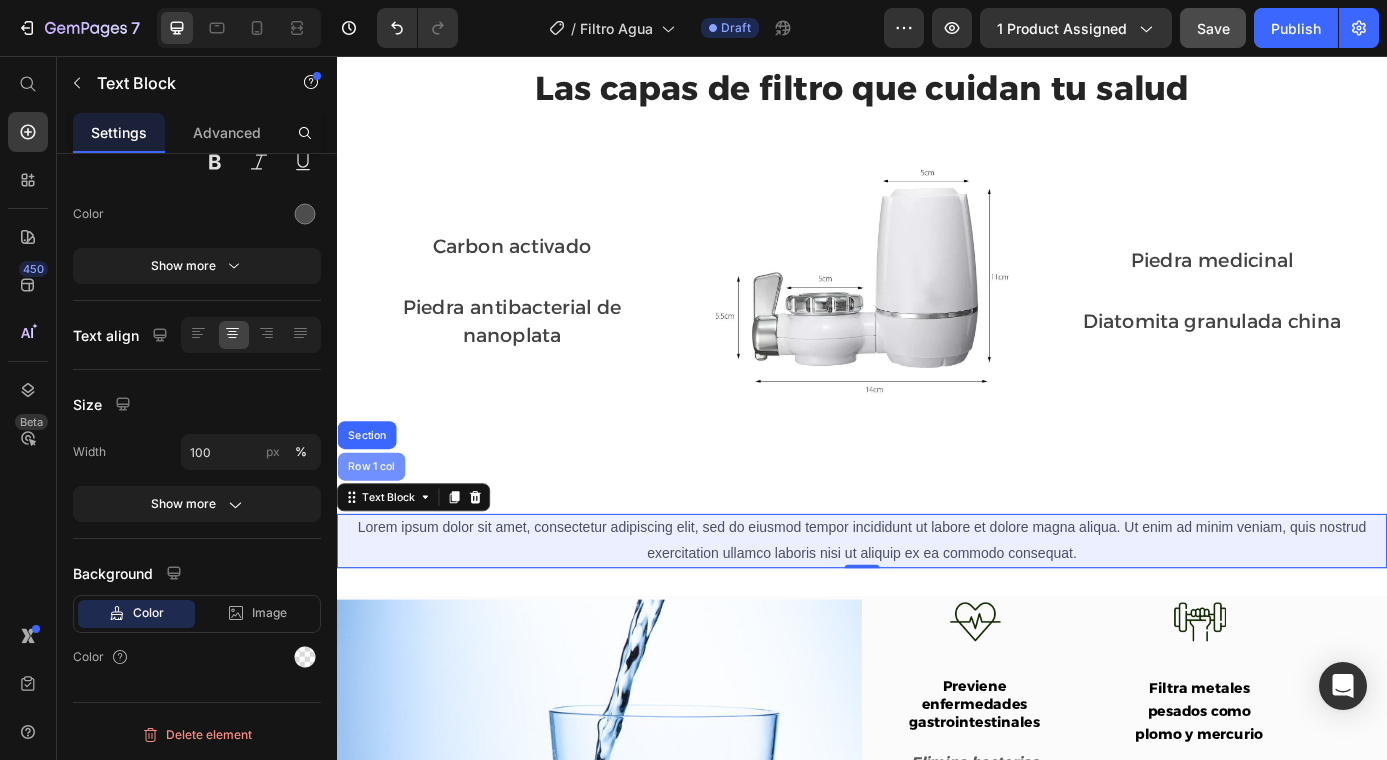 click on "Row 1 col" at bounding box center [376, 525] 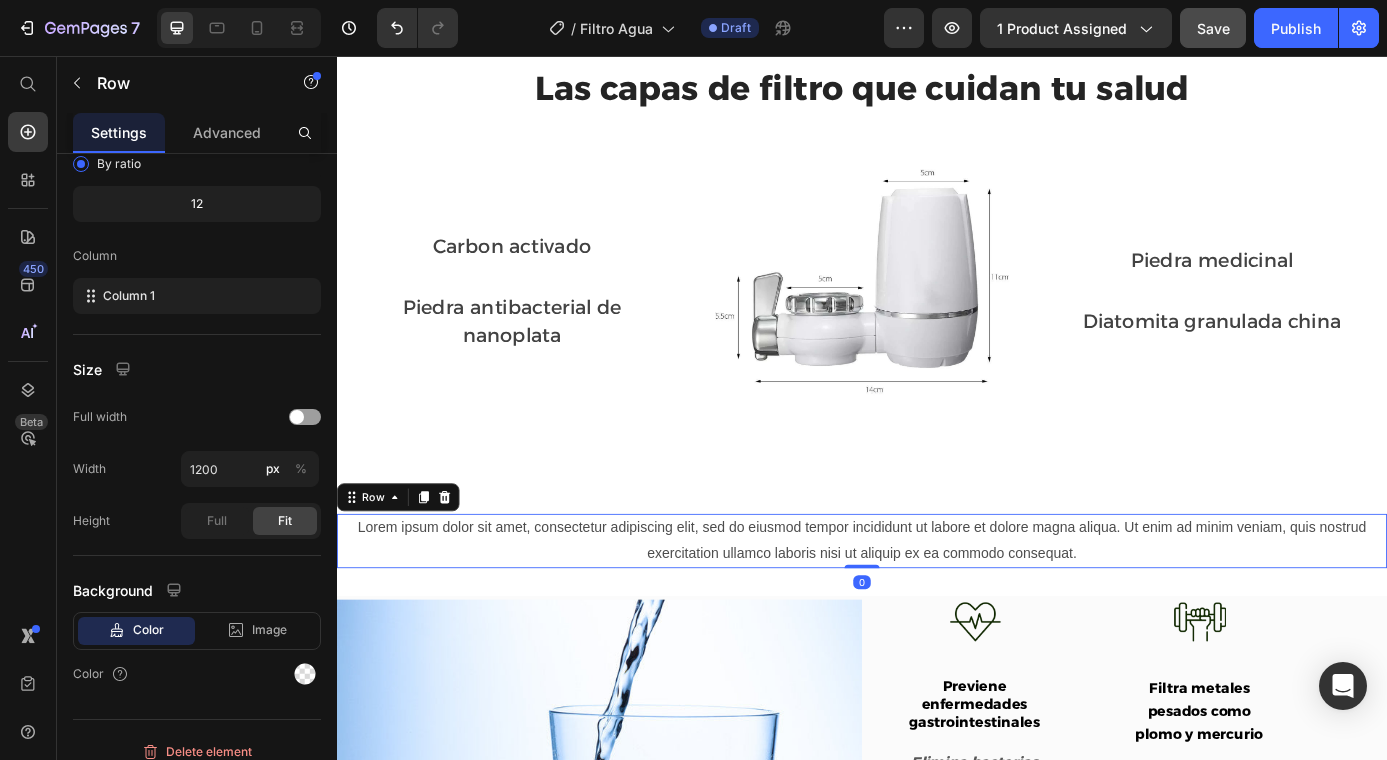 scroll, scrollTop: 0, scrollLeft: 0, axis: both 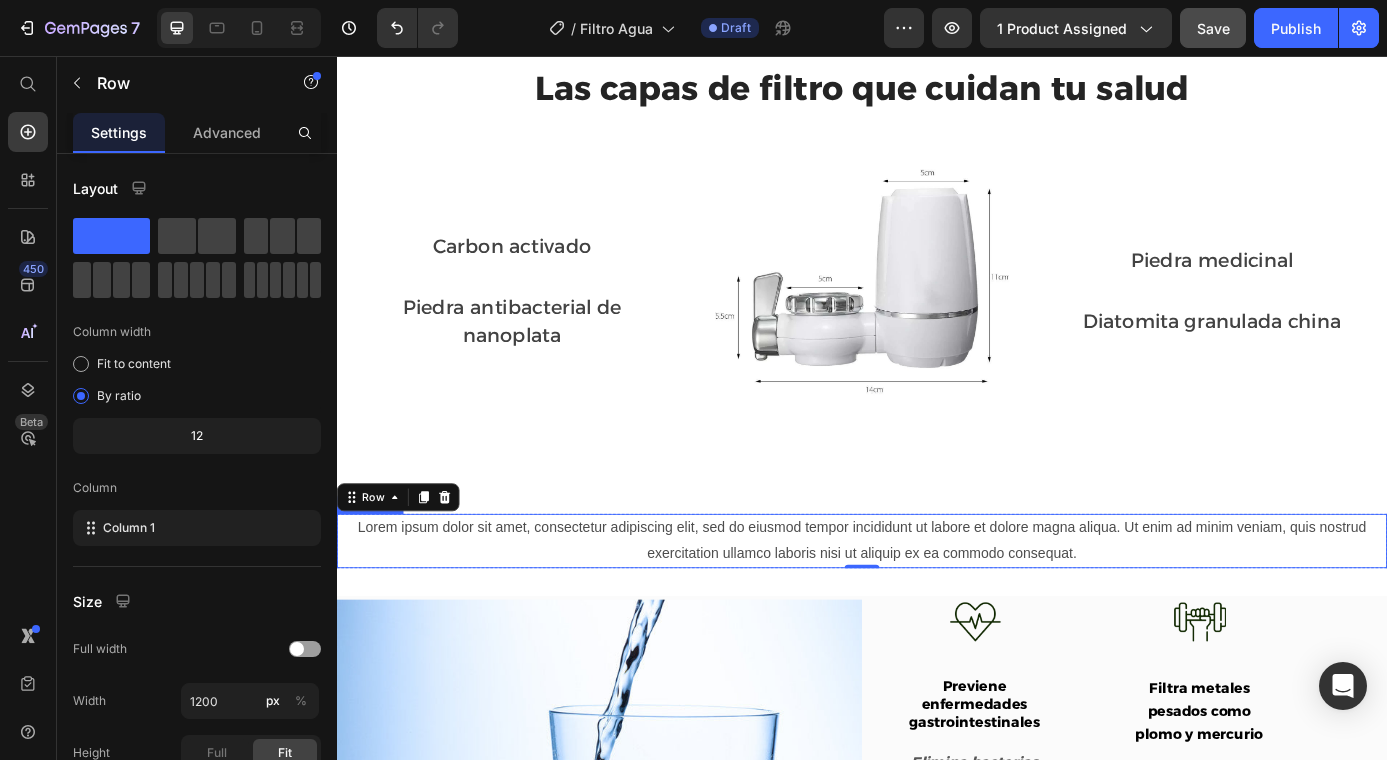 click on "Lorem ipsum dolor sit amet, consectetur adipiscing elit, sed do eiusmod tempor incididunt ut labore et dolore magna aliqua. Ut enim ad minim veniam, quis nostrud exercitation ullamco laboris nisi ut aliquip ex ea commodo consequat." at bounding box center (937, 610) 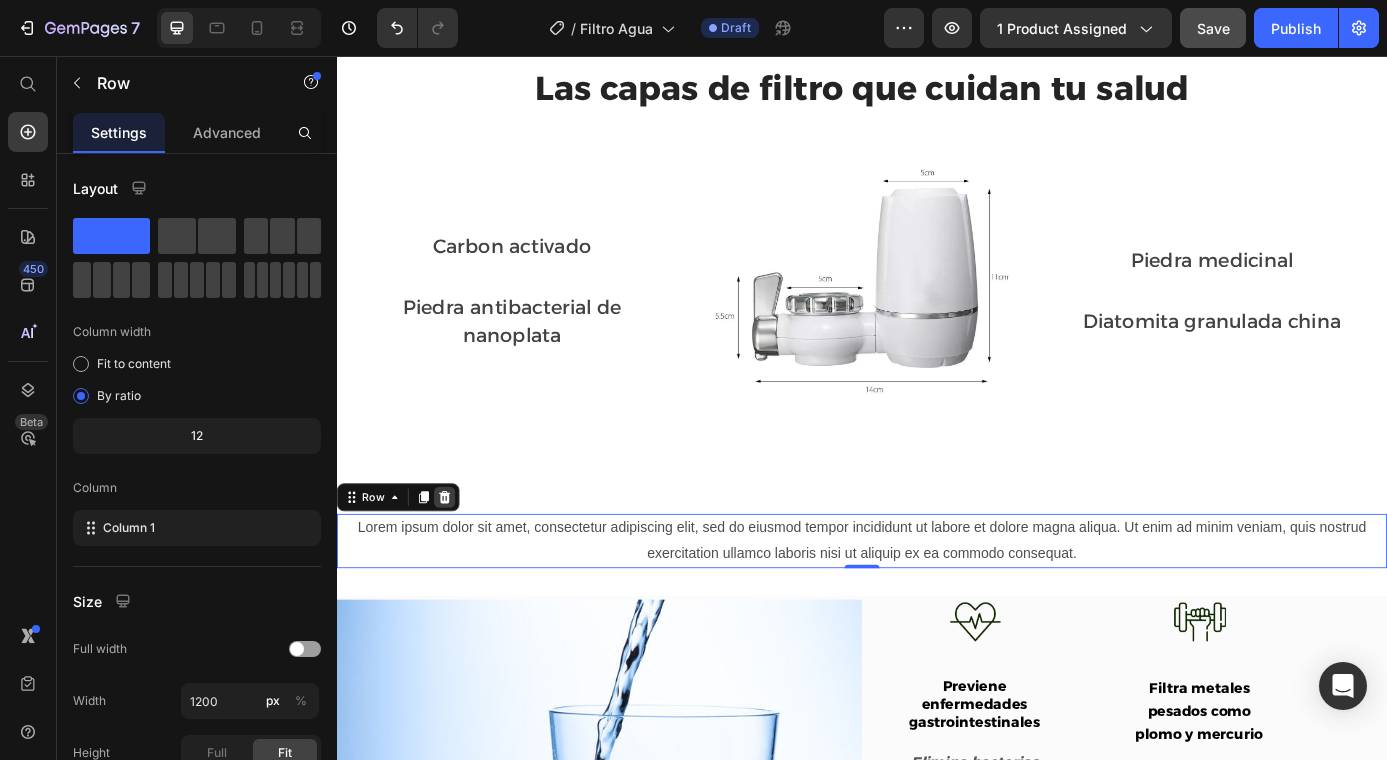 click 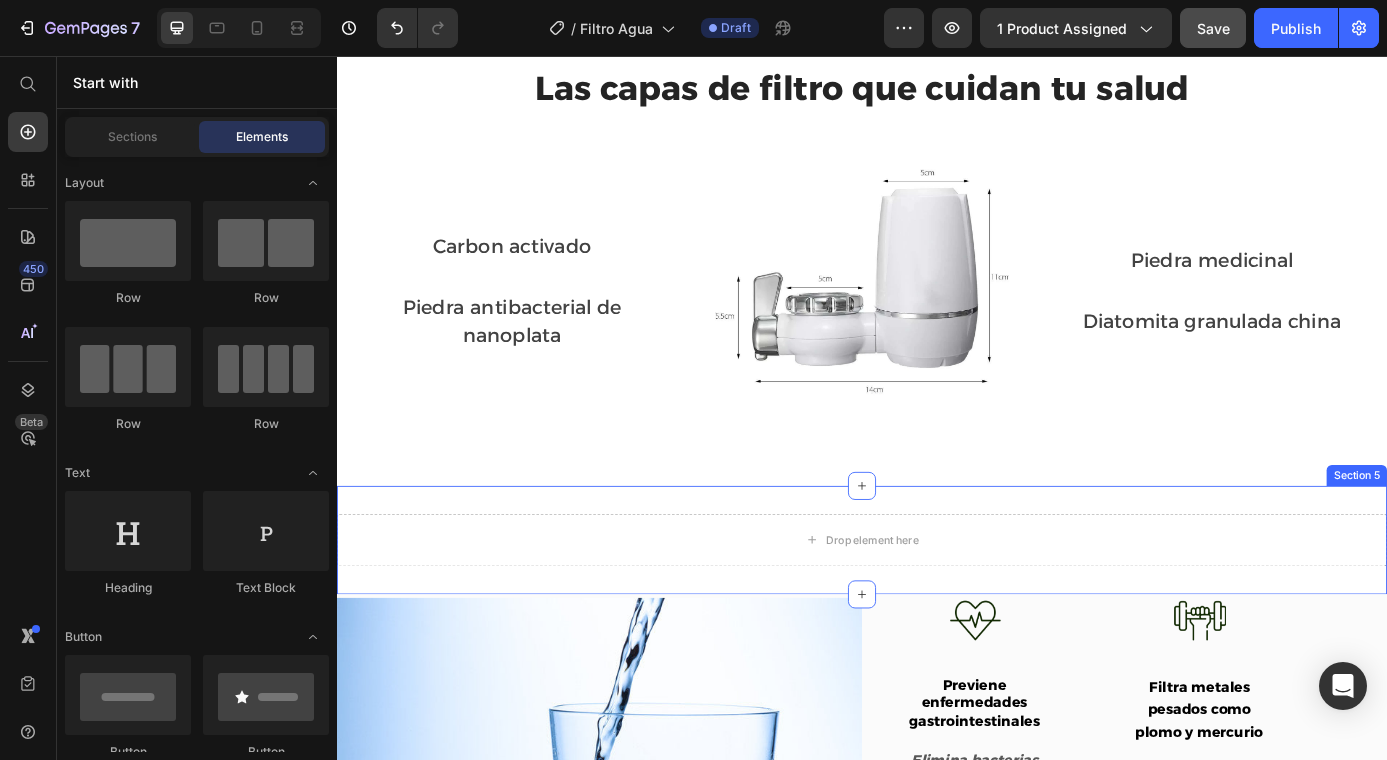 click on "Drop element here Section 5" at bounding box center (937, 609) 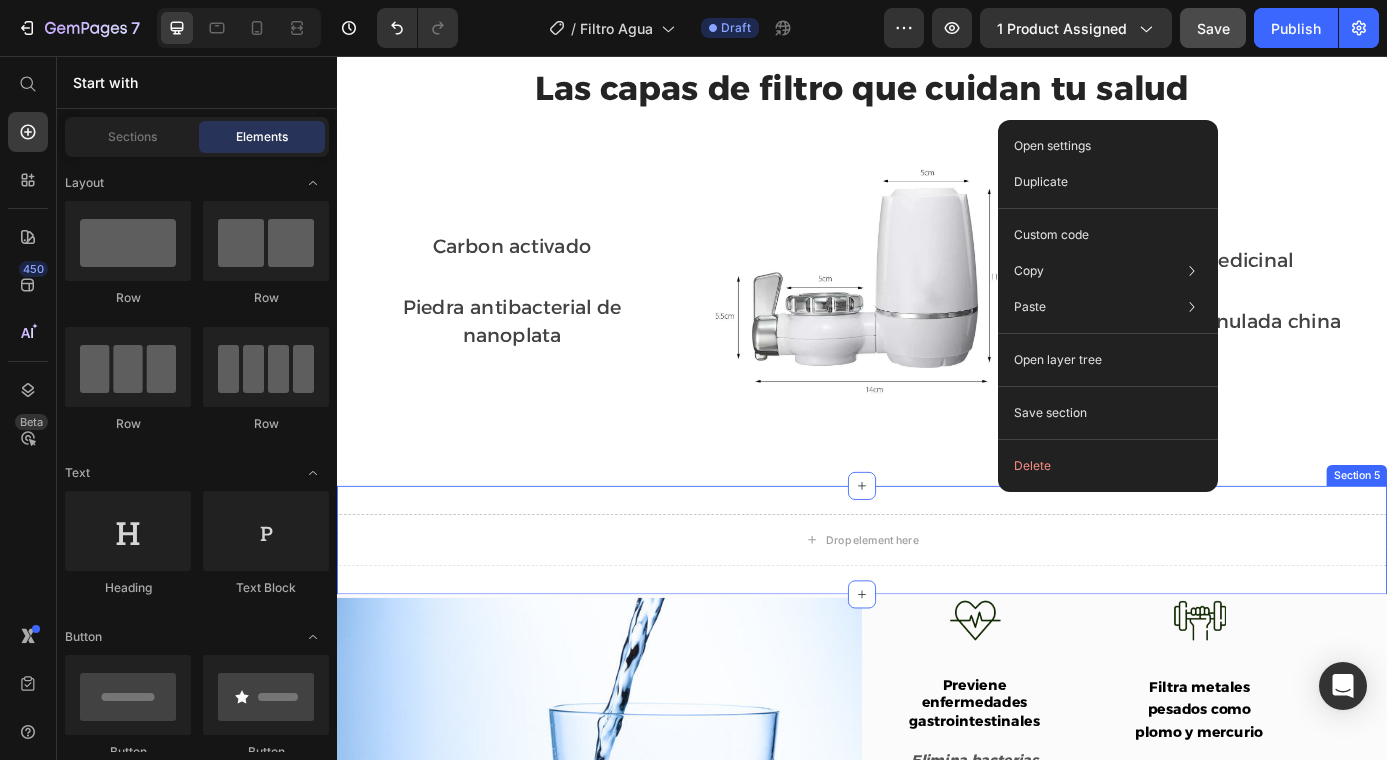 drag, startPoint x: 1344, startPoint y: 554, endPoint x: 1554, endPoint y: 540, distance: 210.46616 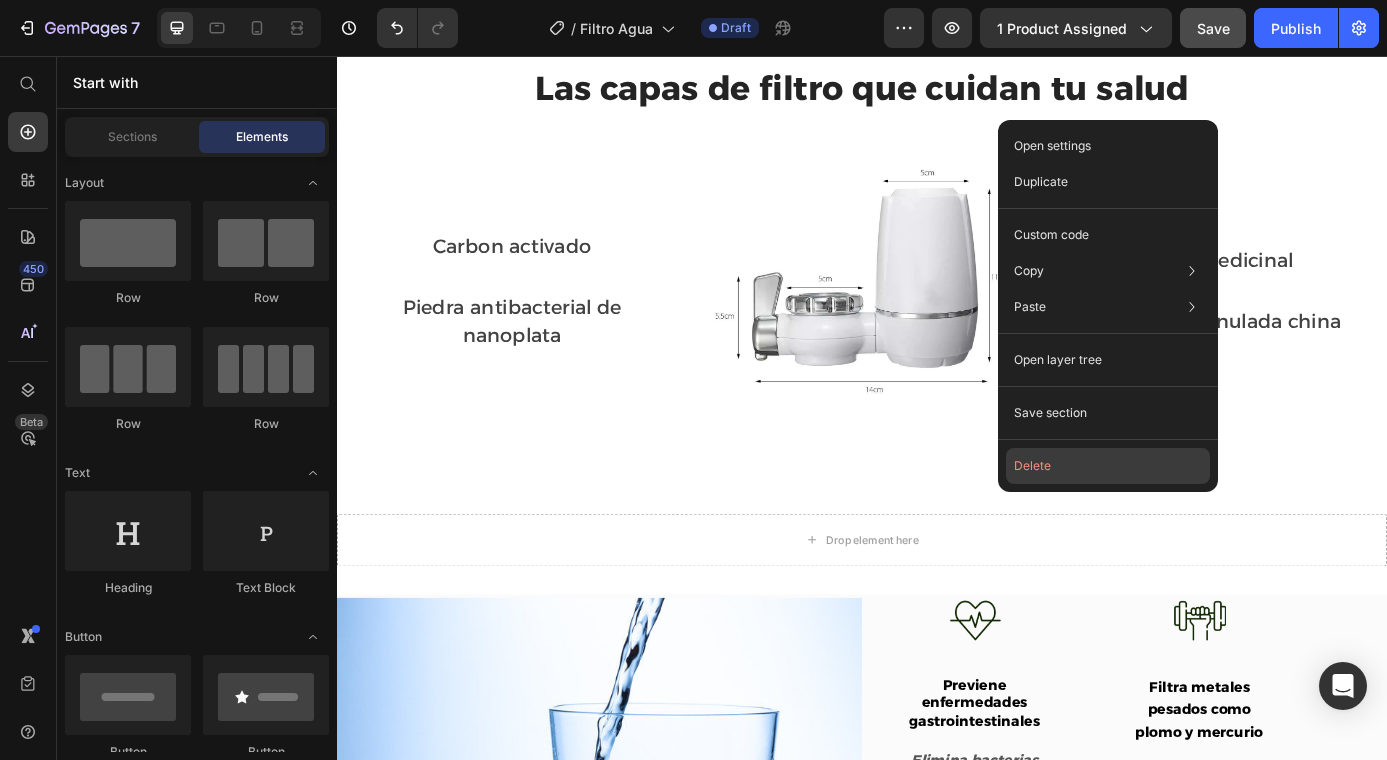 click on "Delete" 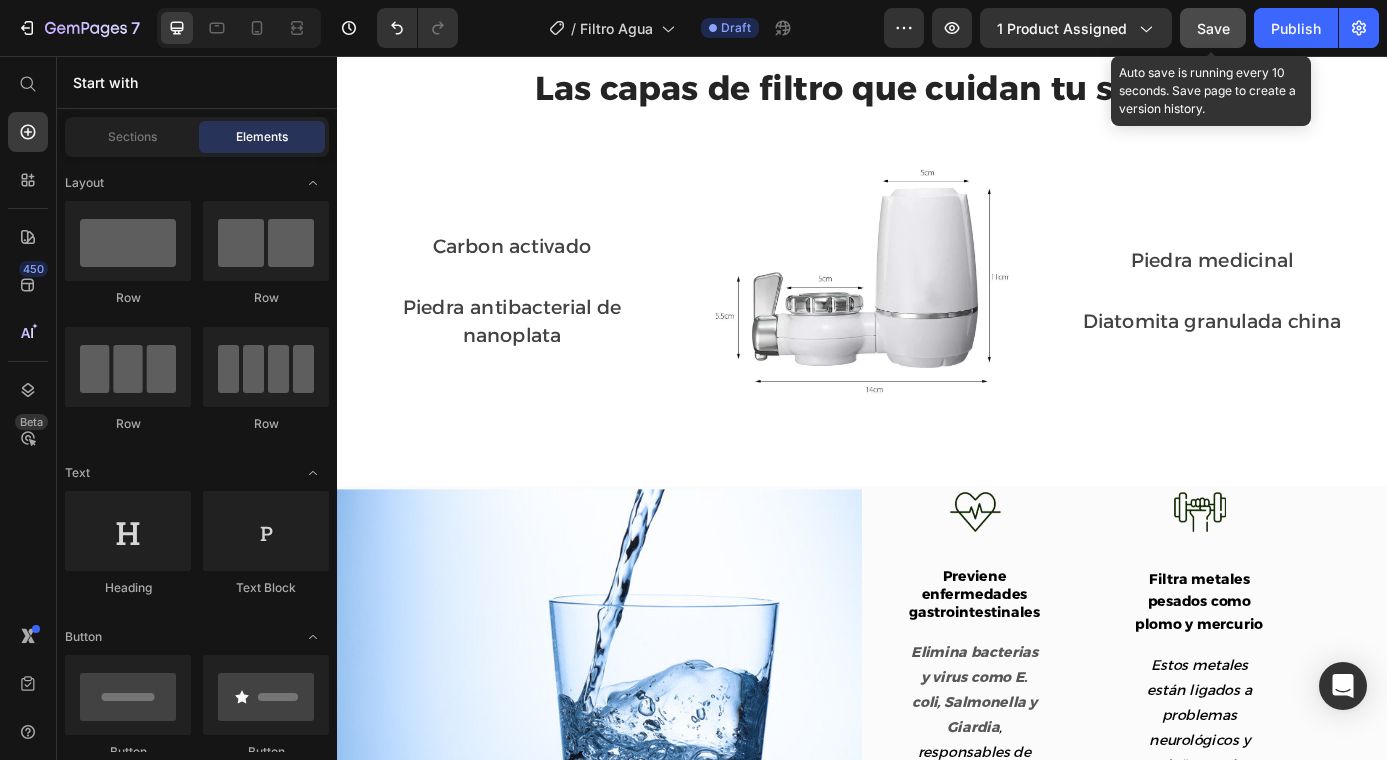 click on "Save" 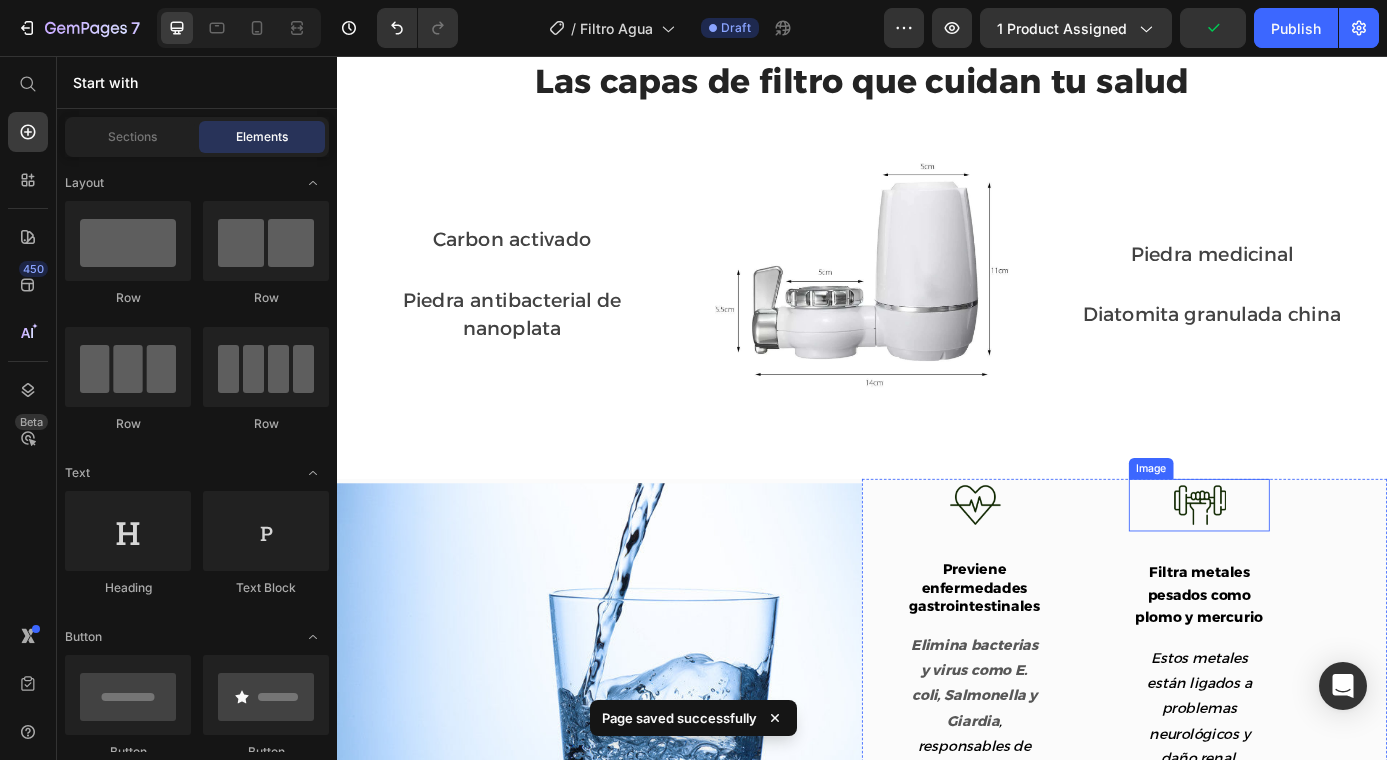 scroll, scrollTop: 1982, scrollLeft: 0, axis: vertical 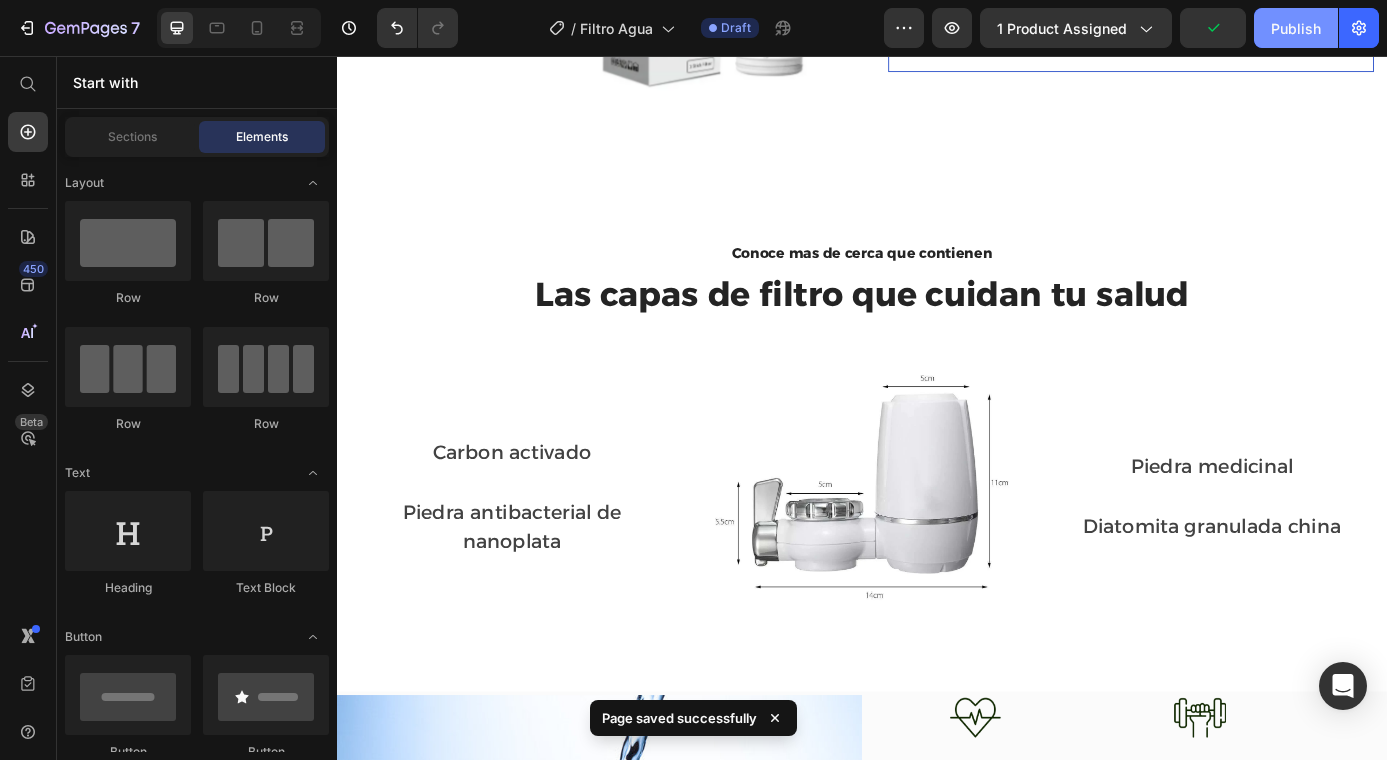 click on "Publish" at bounding box center (1296, 28) 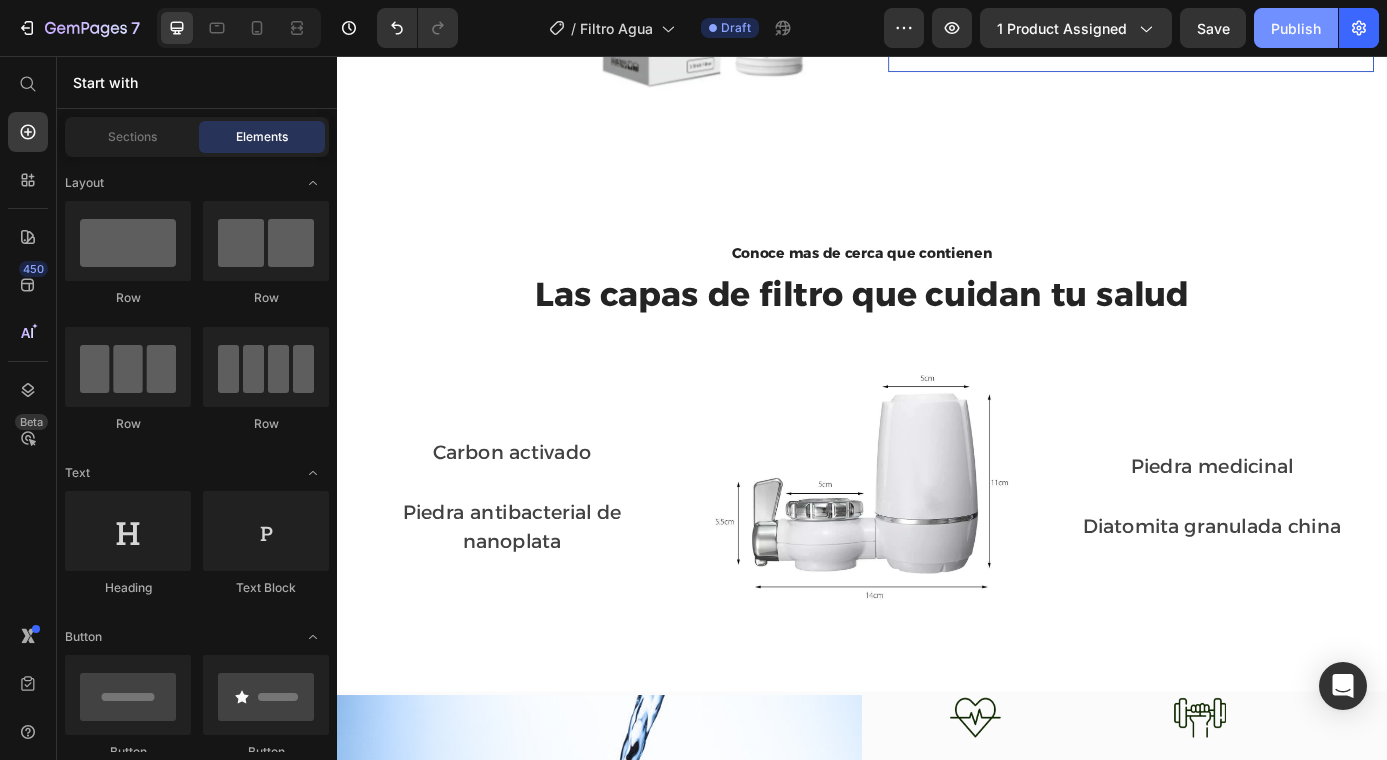 click on "Publish" at bounding box center [1296, 28] 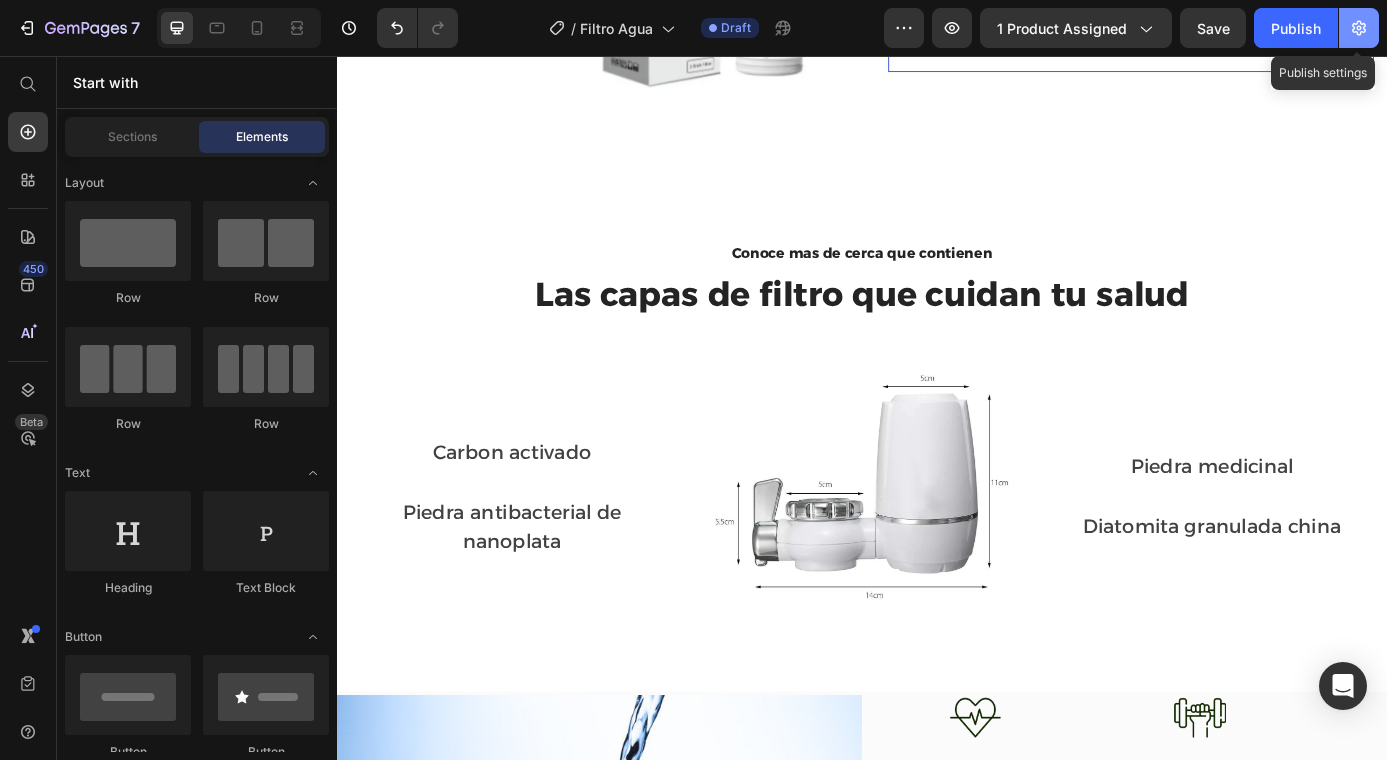 click 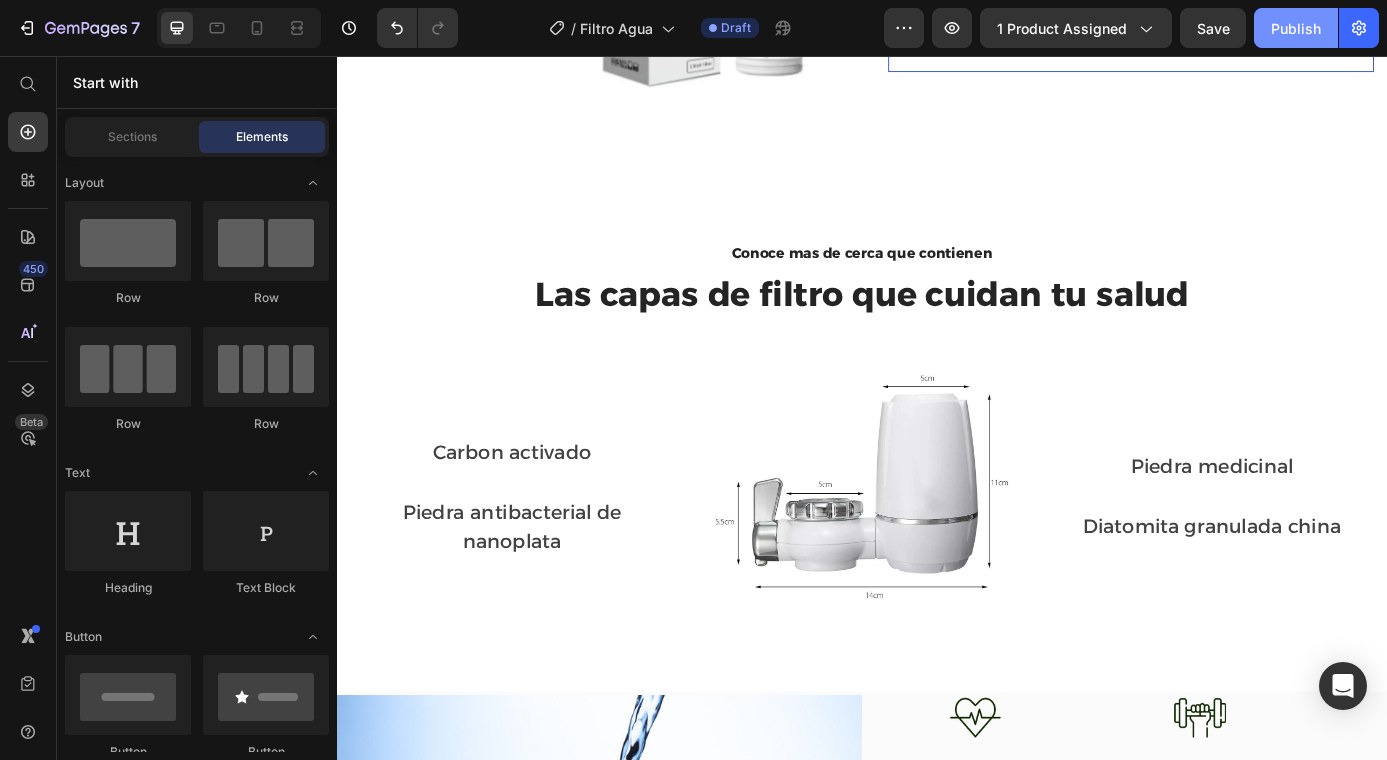 click on "Publish" at bounding box center [1296, 28] 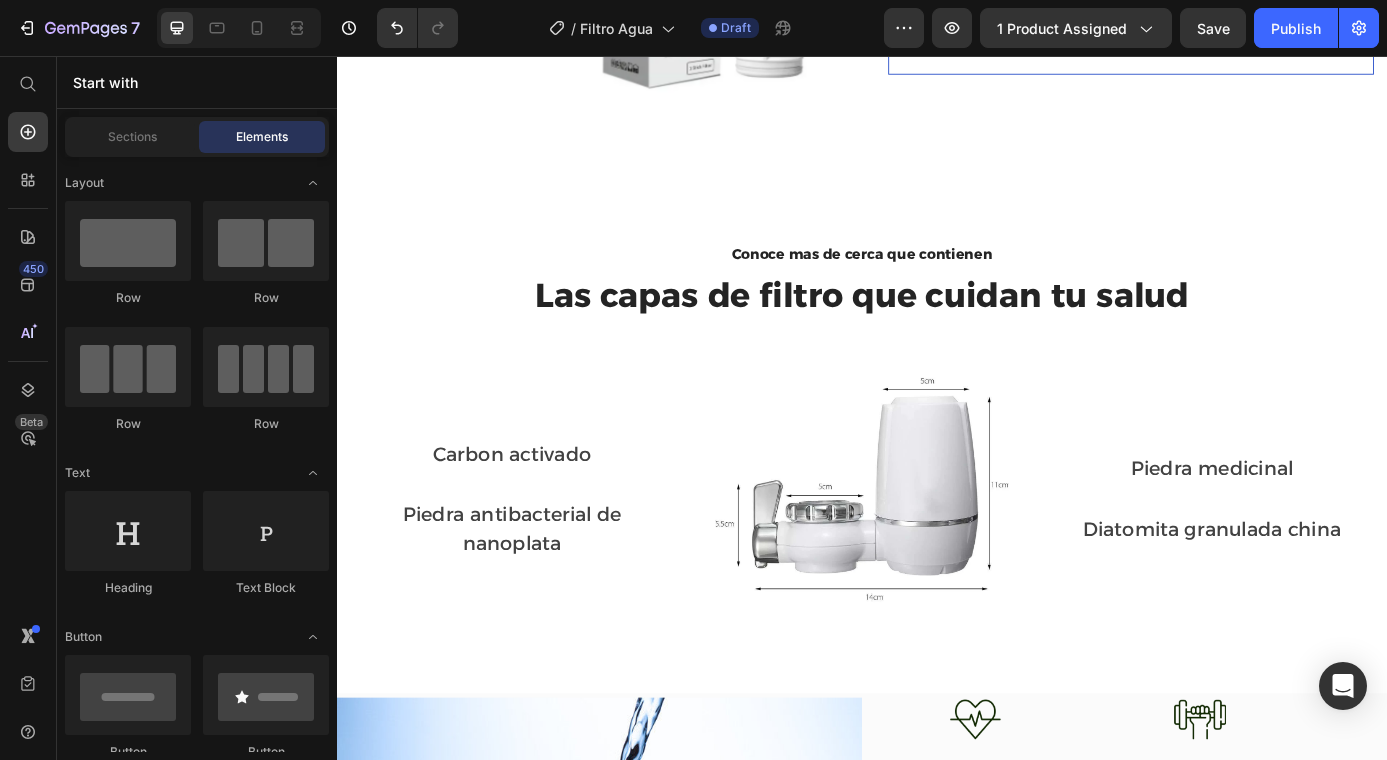scroll, scrollTop: 0, scrollLeft: 0, axis: both 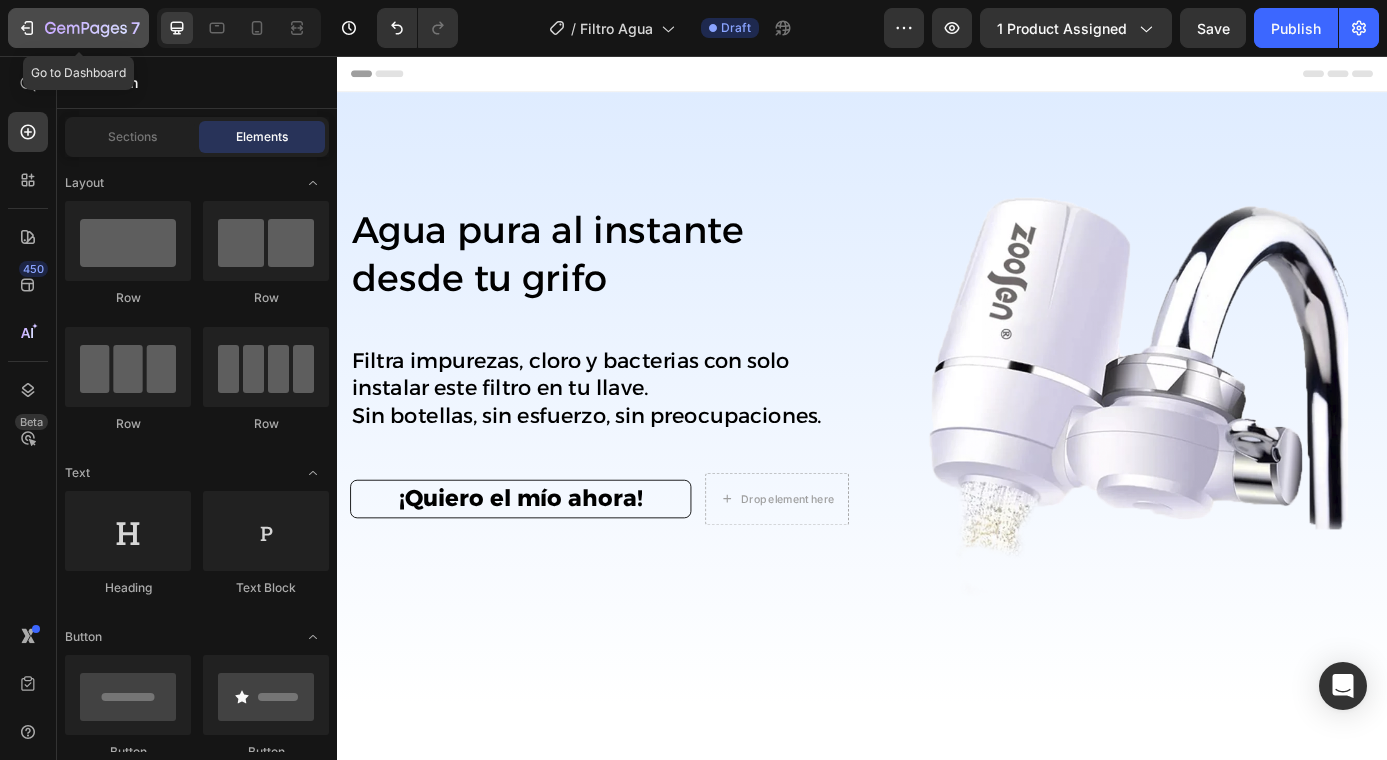 click 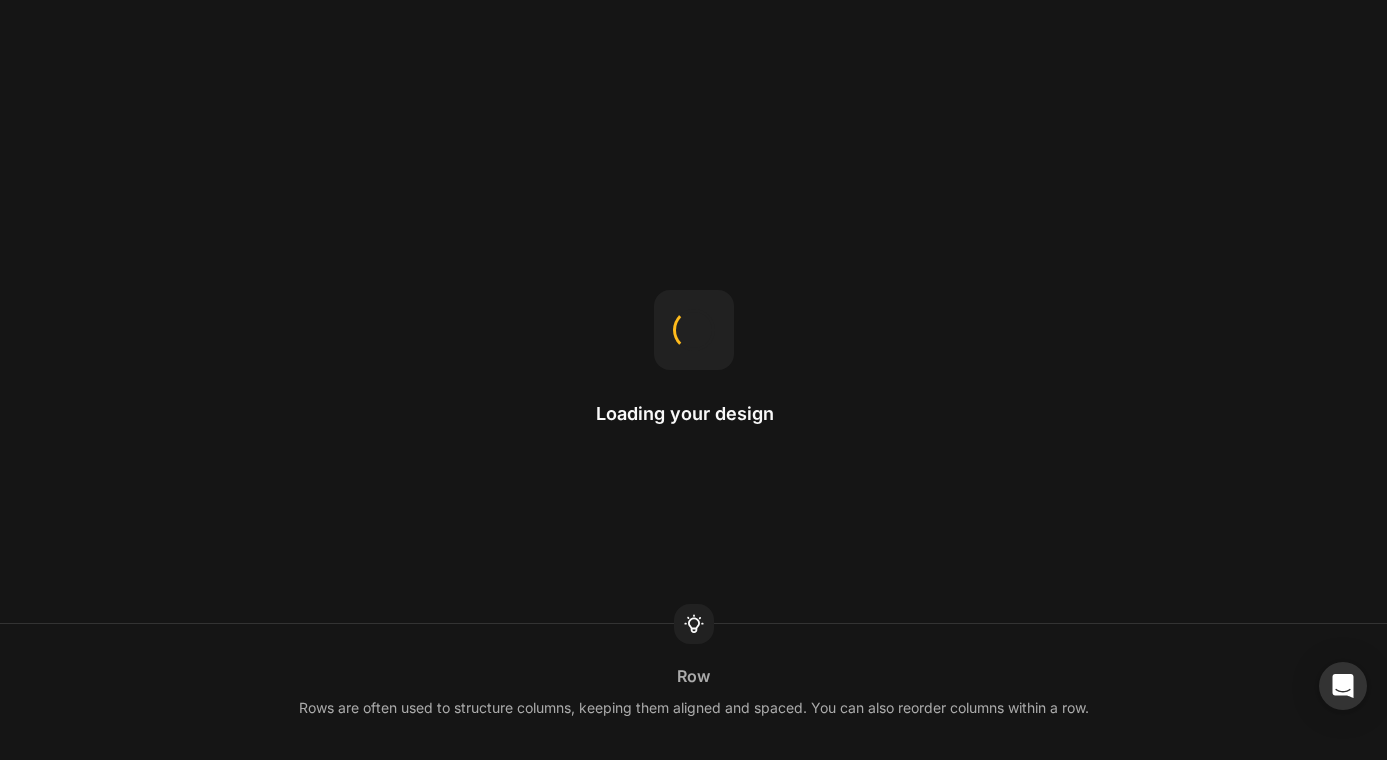 scroll, scrollTop: 0, scrollLeft: 0, axis: both 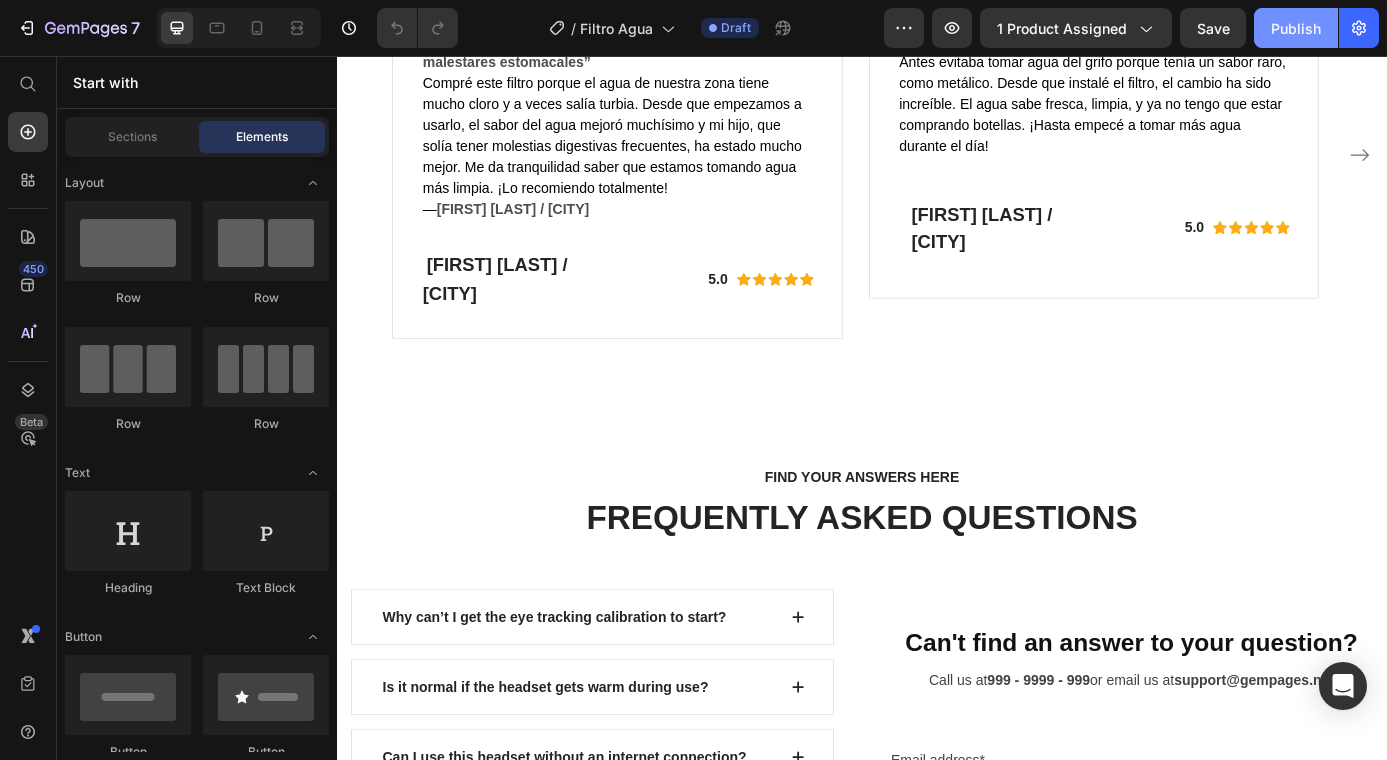 click on "Publish" at bounding box center (1296, 28) 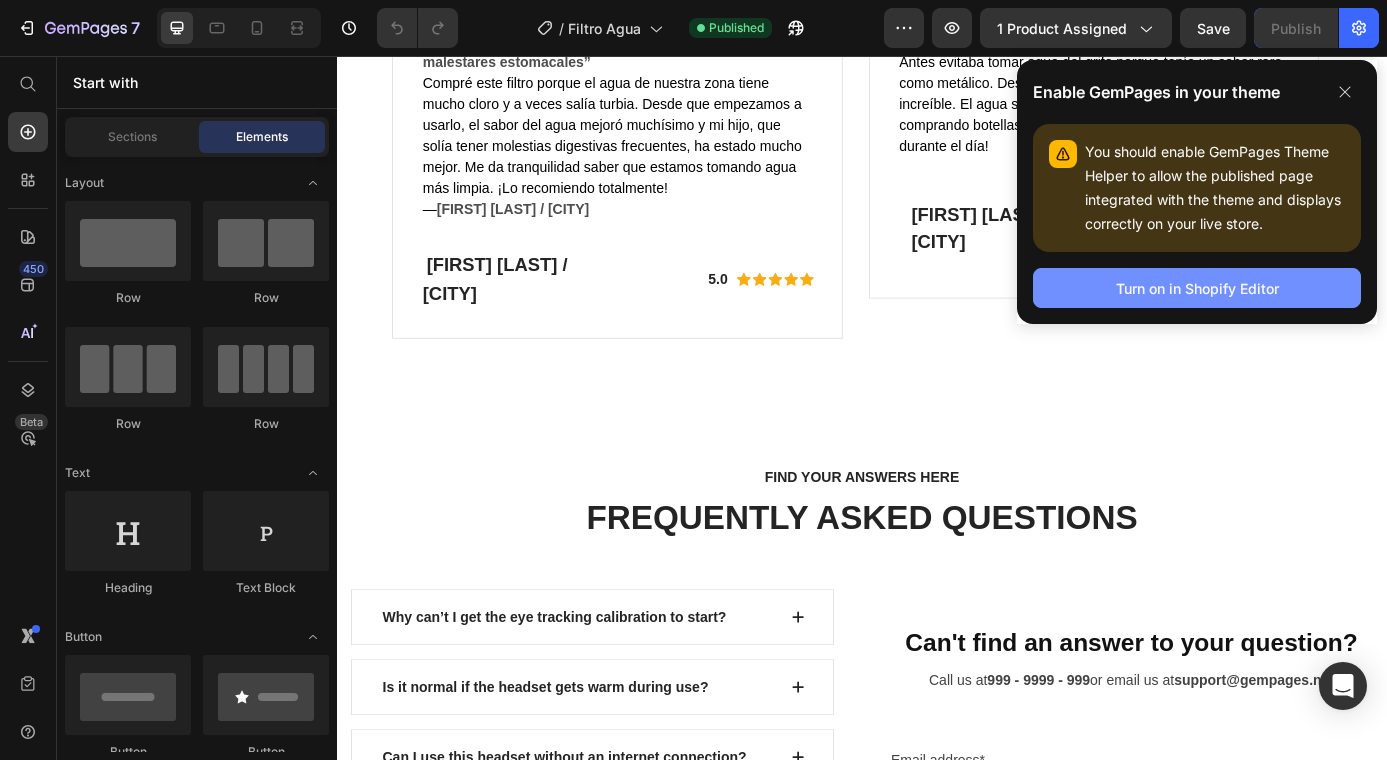 click on "Turn on in Shopify Editor" at bounding box center (1197, 288) 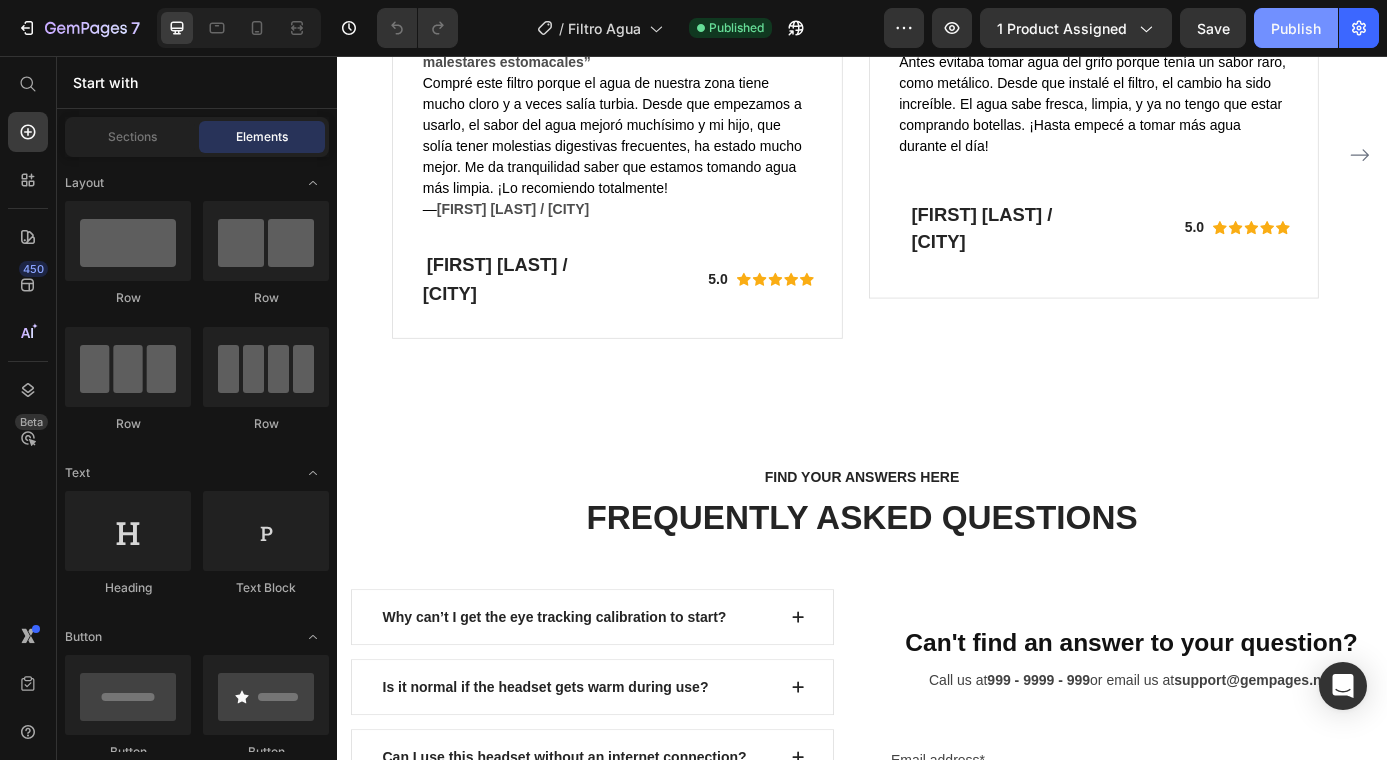 click on "Publish" at bounding box center (1296, 28) 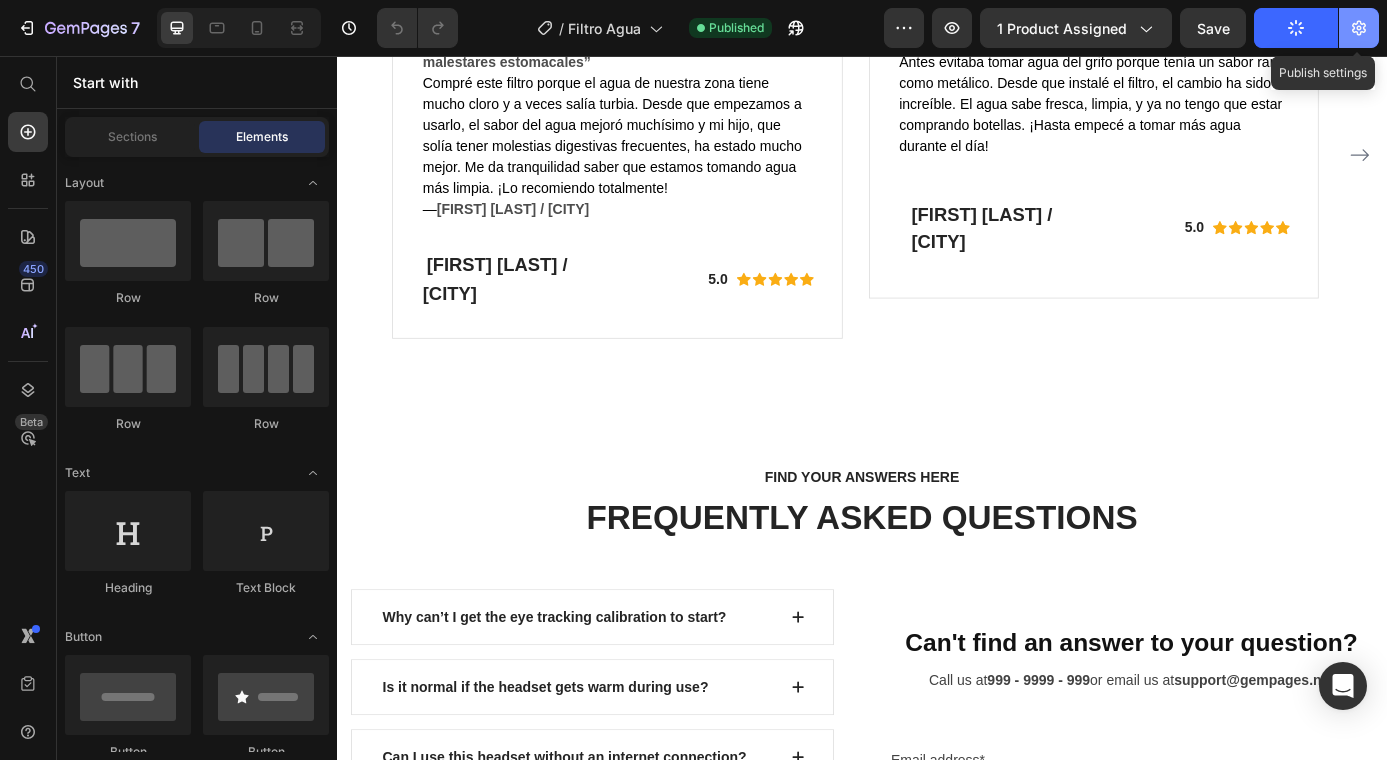 click 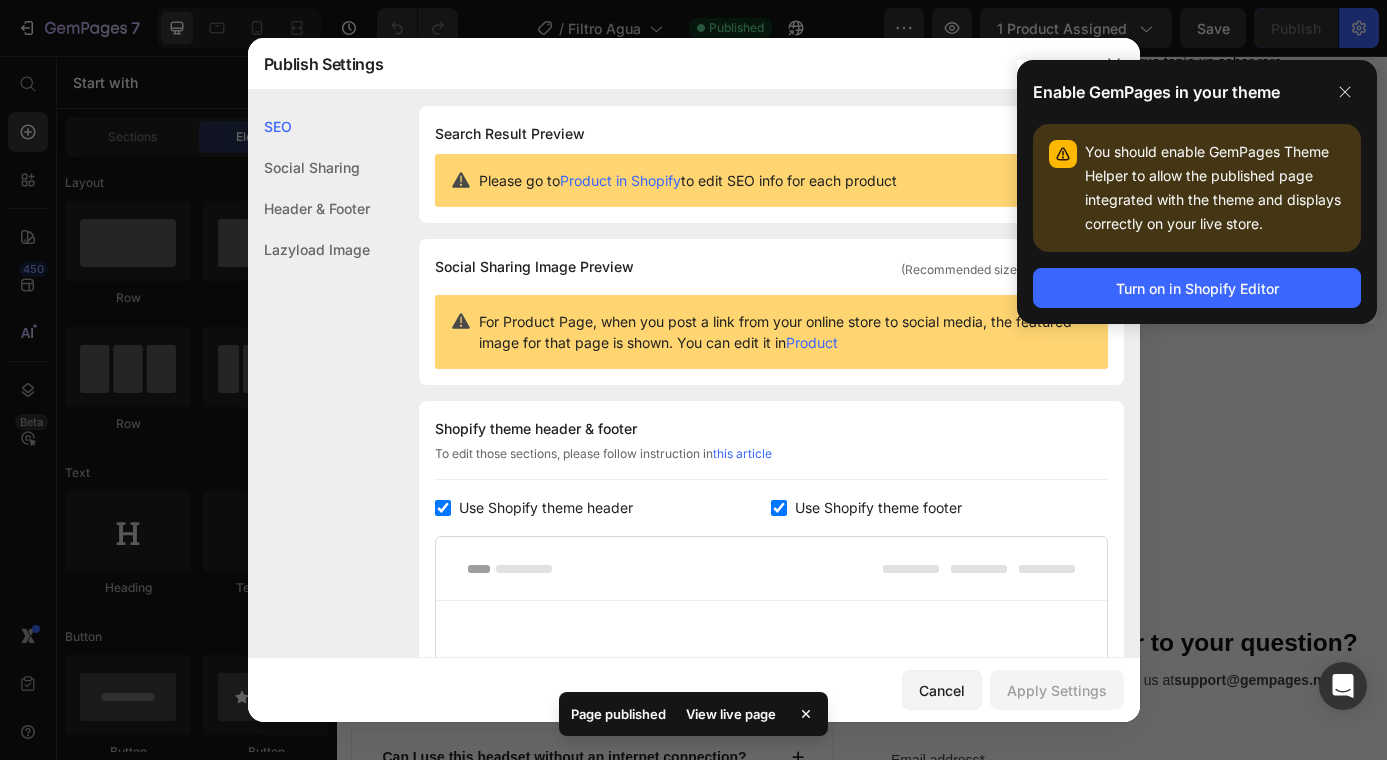 click on "View live page" at bounding box center [731, 714] 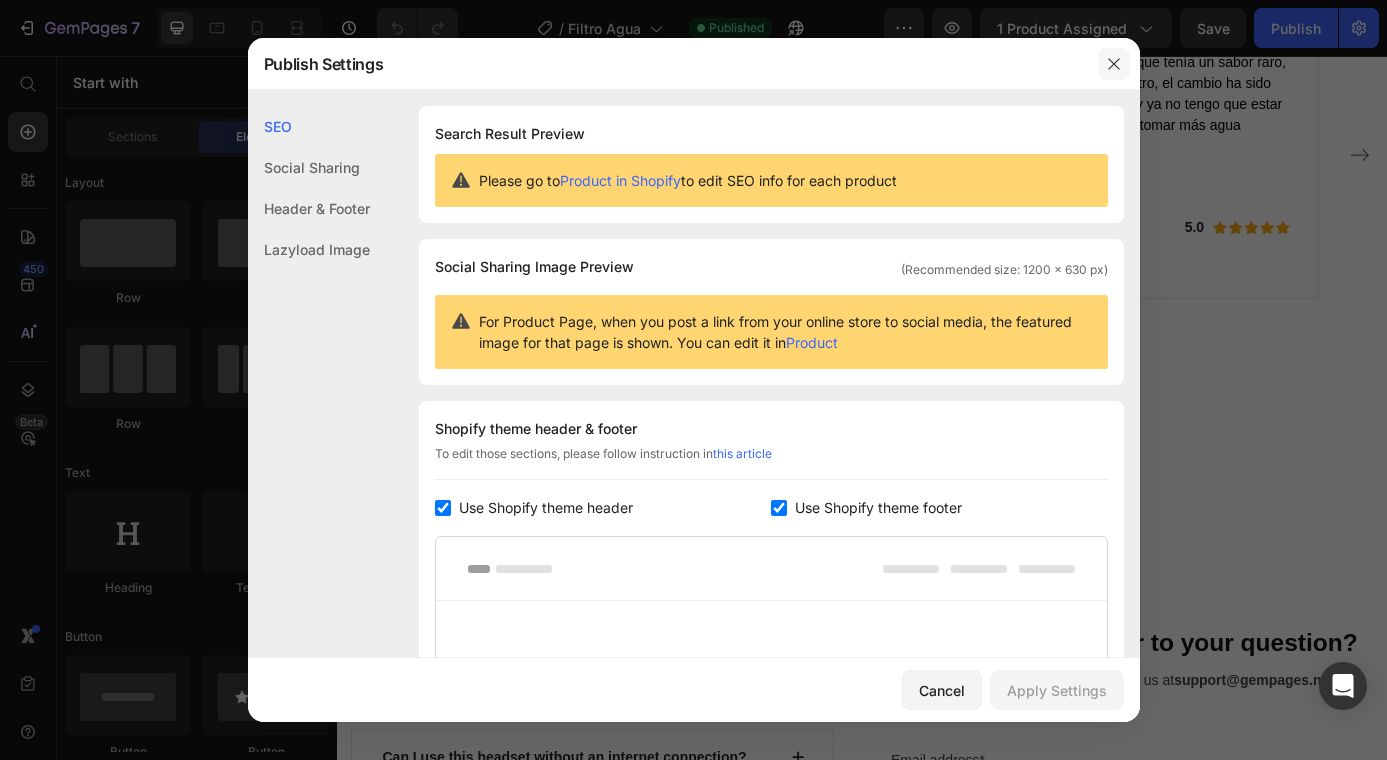 click 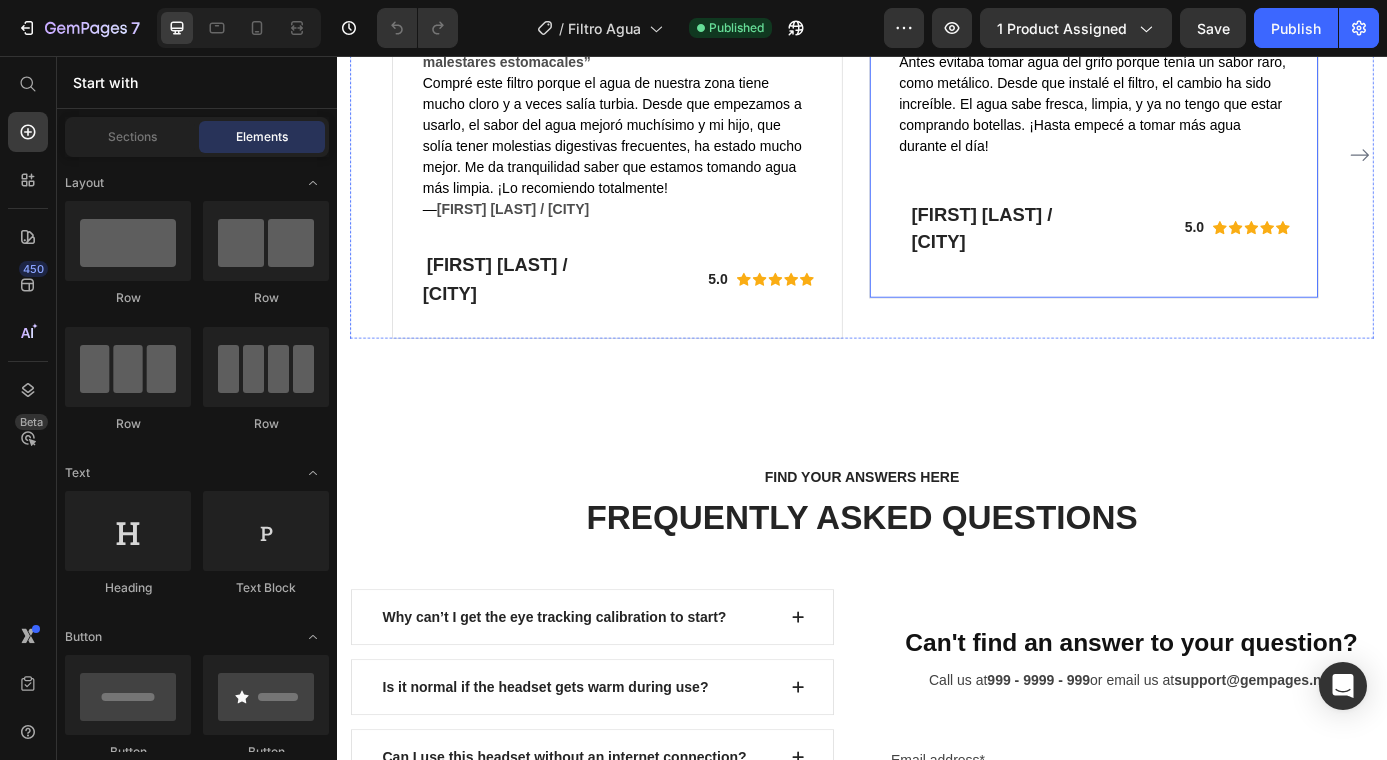 scroll, scrollTop: 4479, scrollLeft: 0, axis: vertical 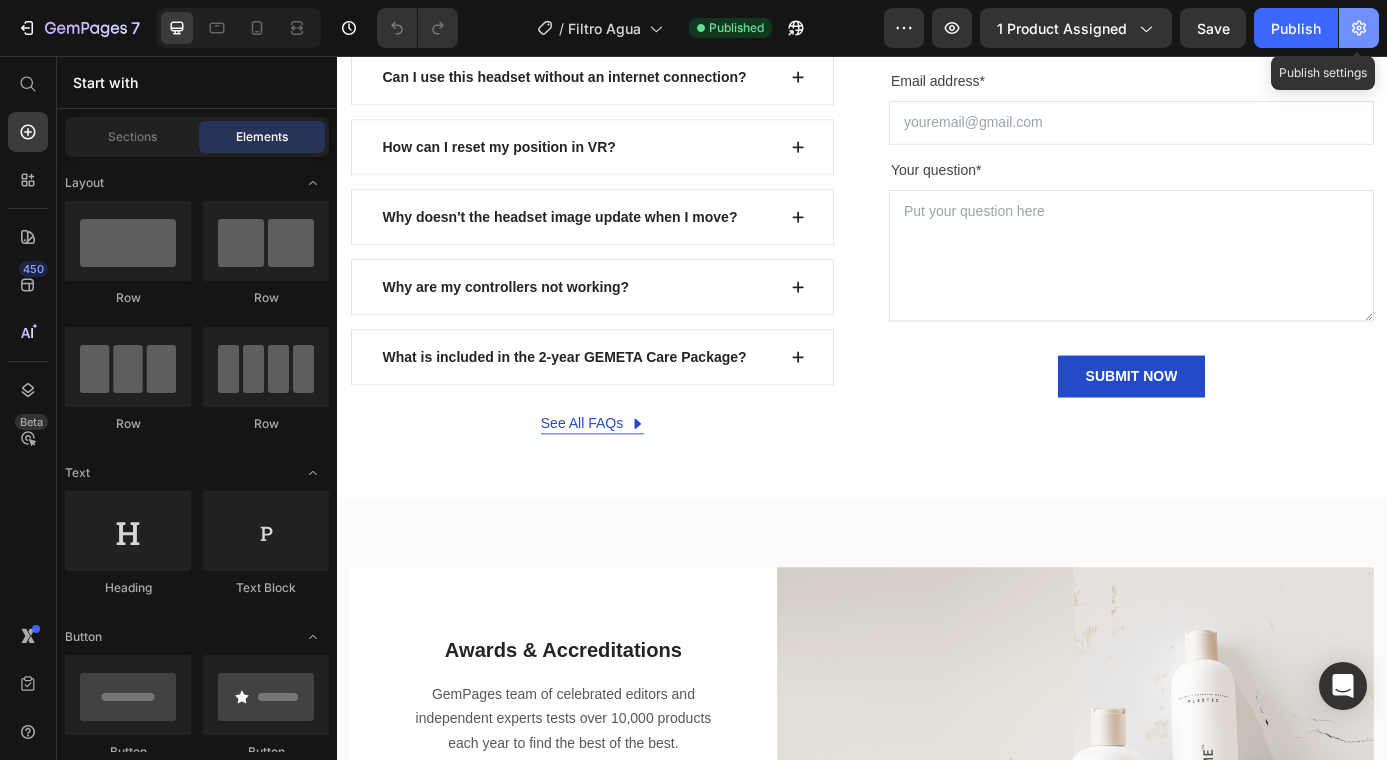 click 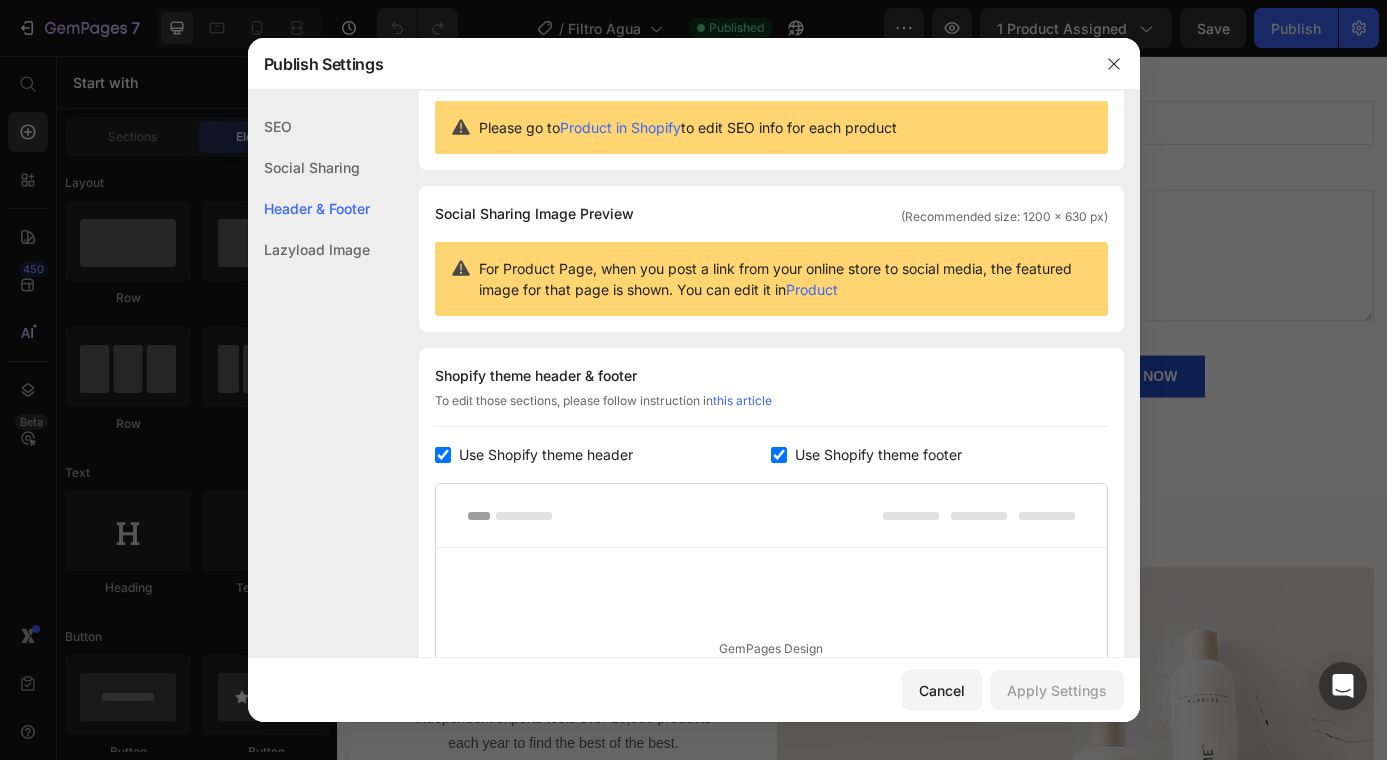 scroll, scrollTop: 373, scrollLeft: 0, axis: vertical 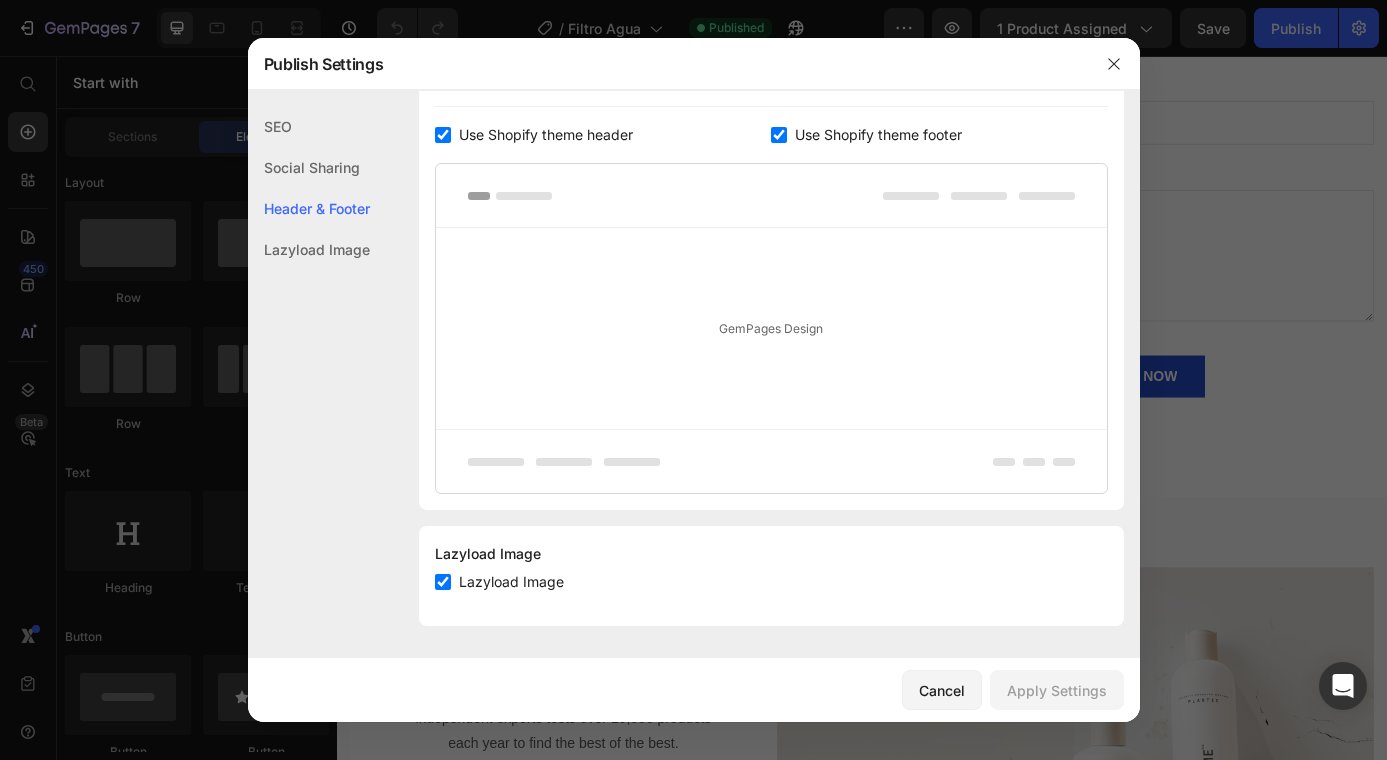 click at bounding box center (443, 135) 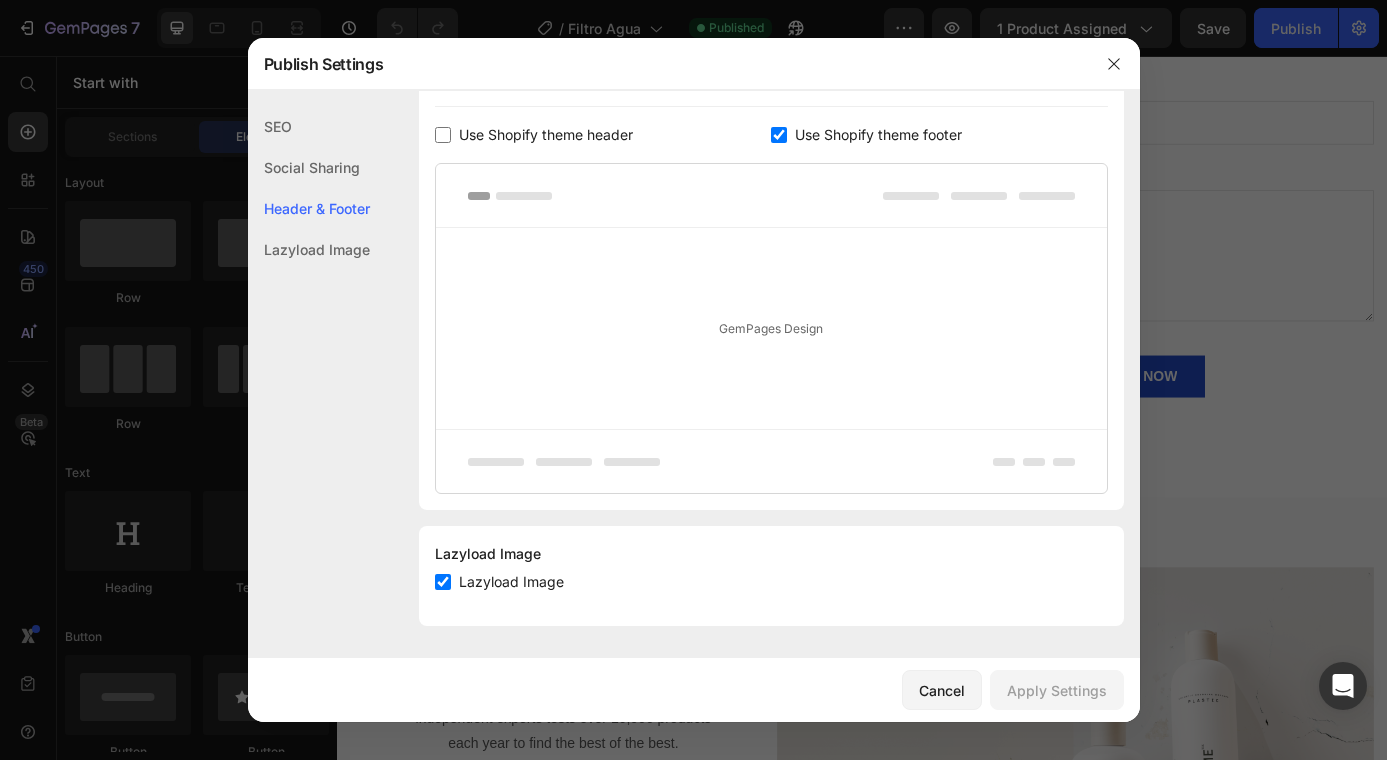 checkbox on "false" 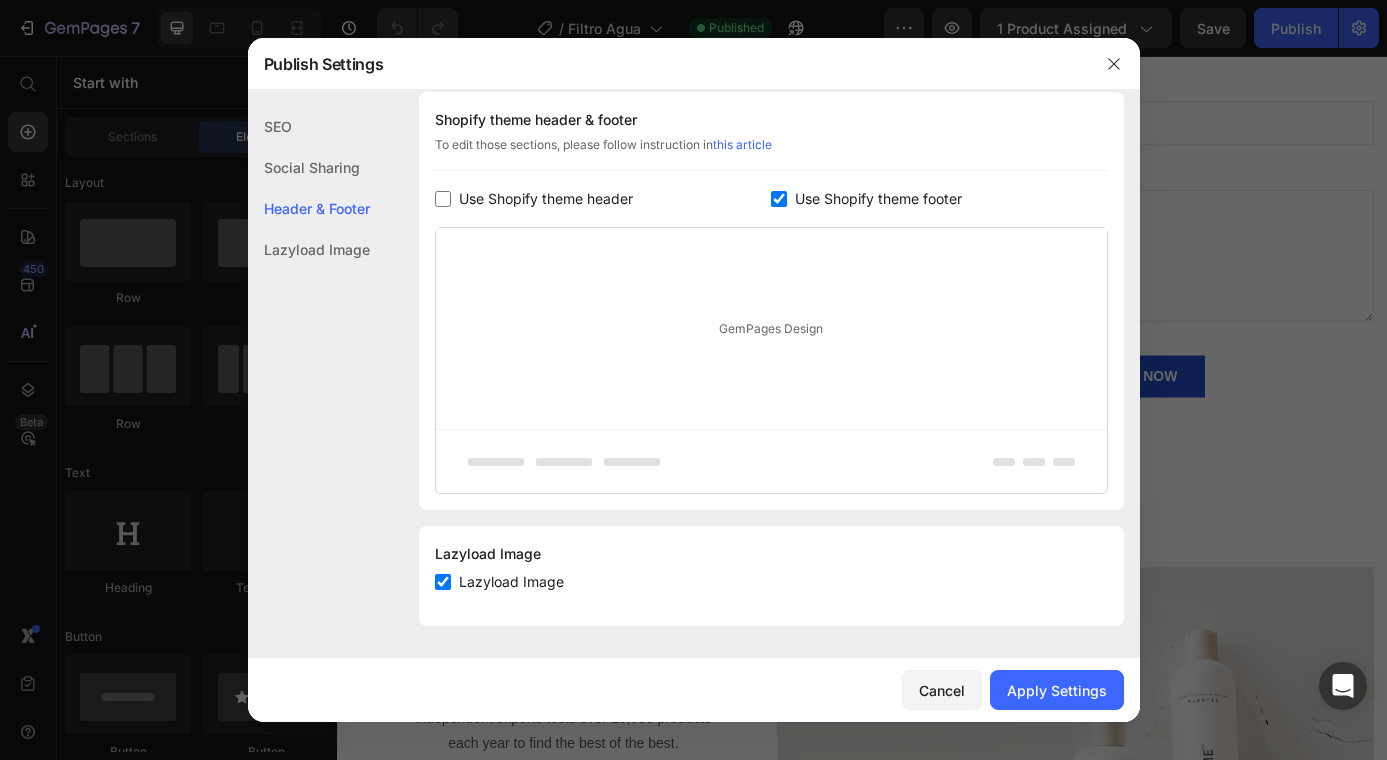 click at bounding box center (779, 199) 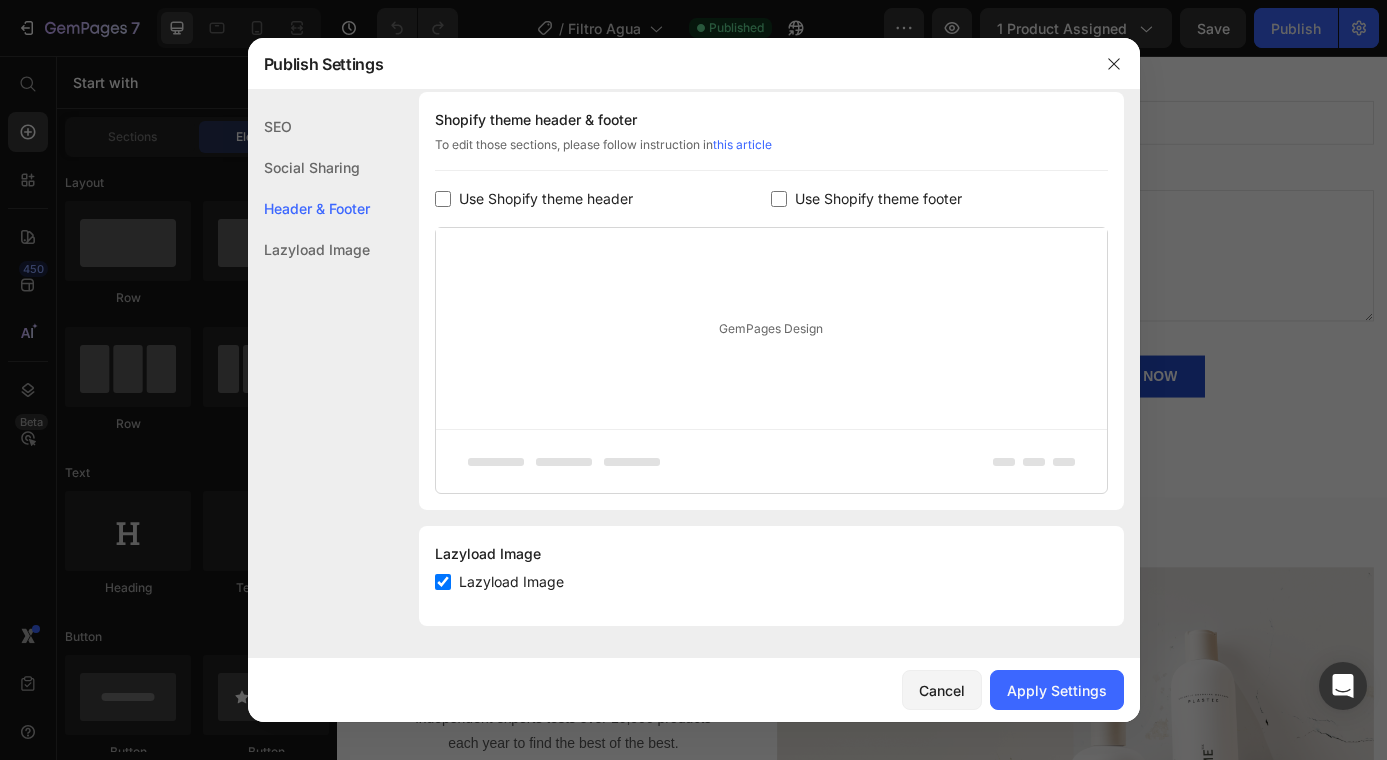 checkbox on "false" 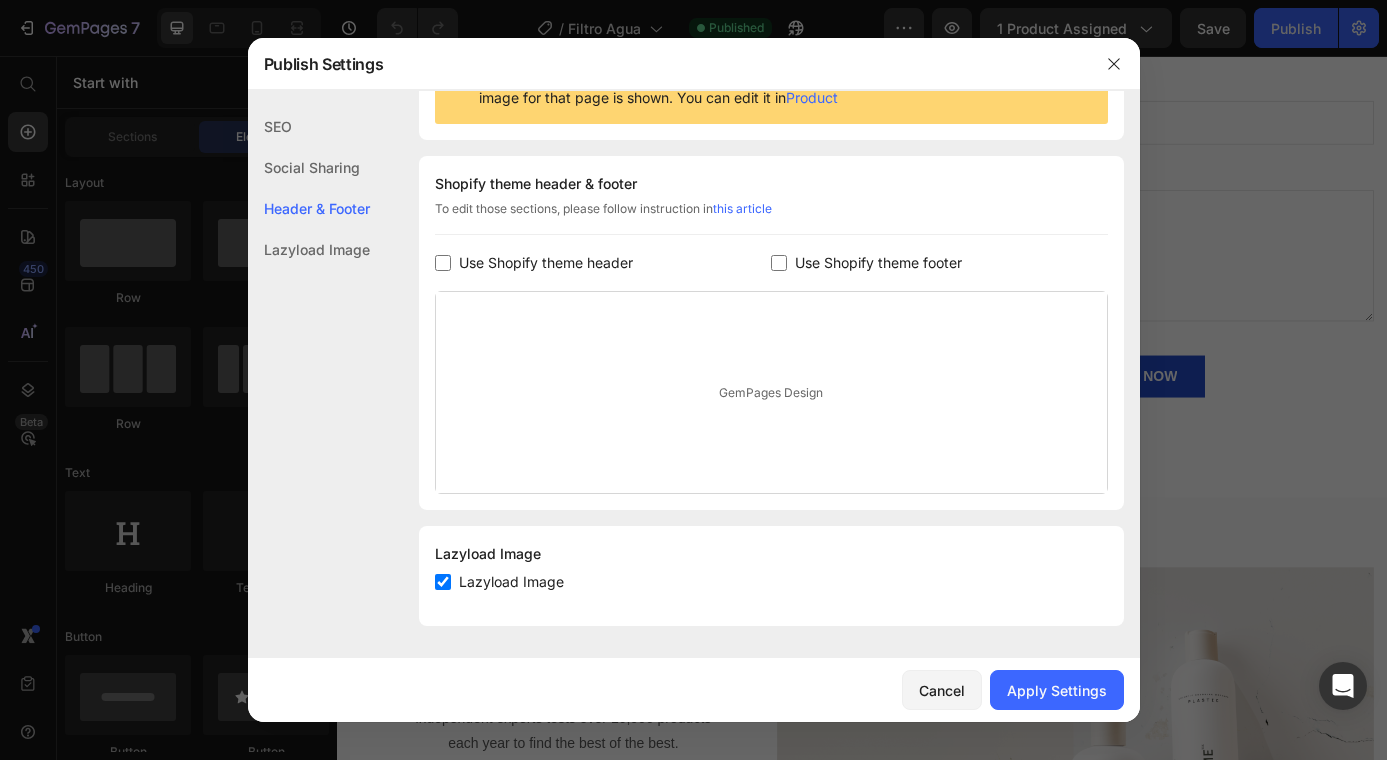 scroll, scrollTop: 245, scrollLeft: 0, axis: vertical 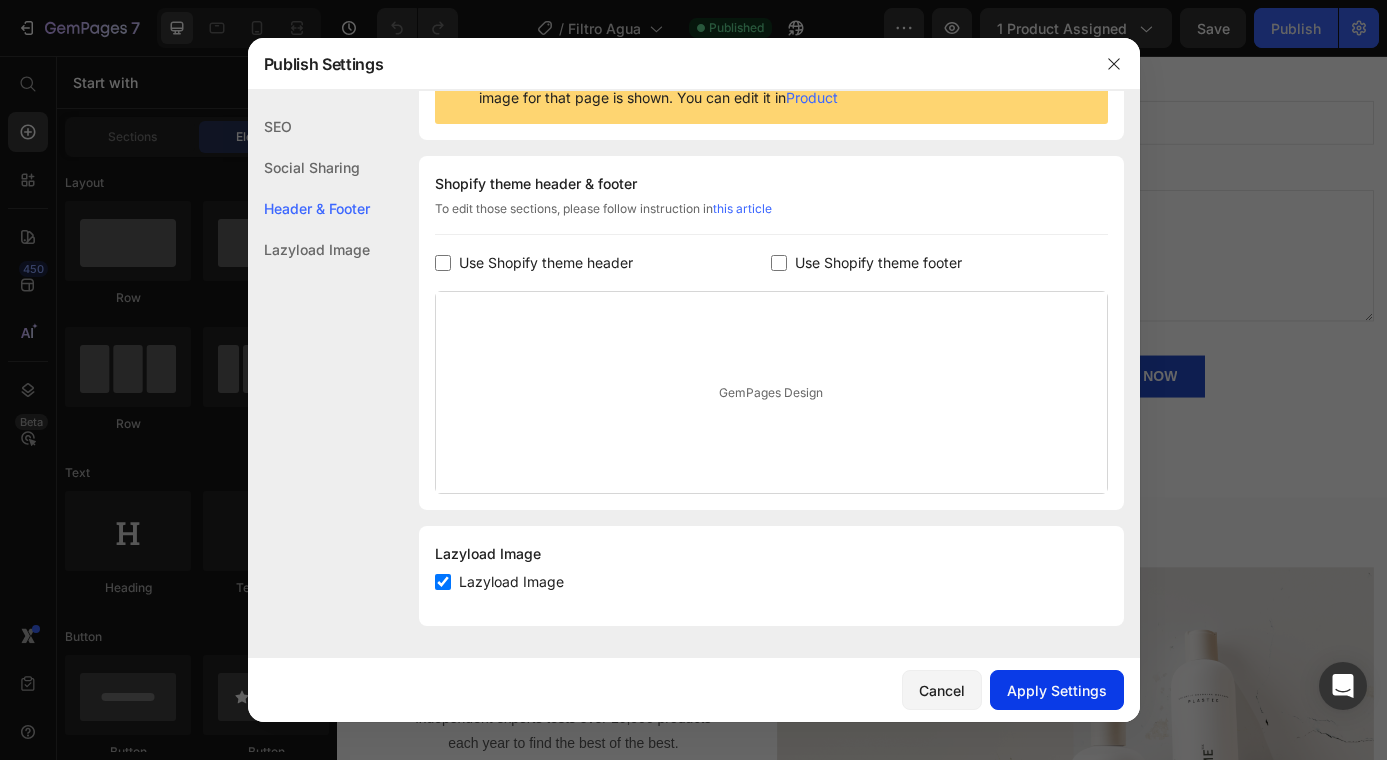 click on "Apply Settings" at bounding box center [1057, 690] 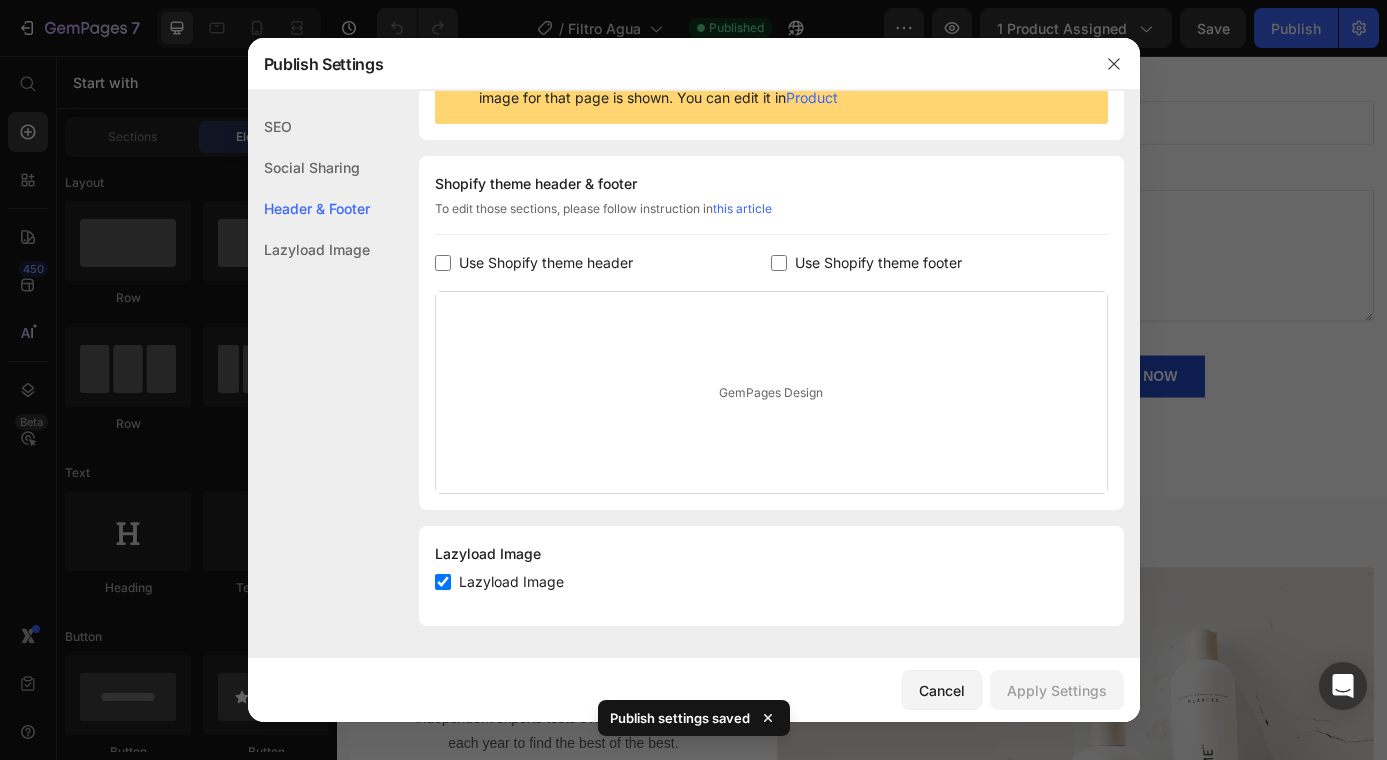 click on "Lazyload Image" 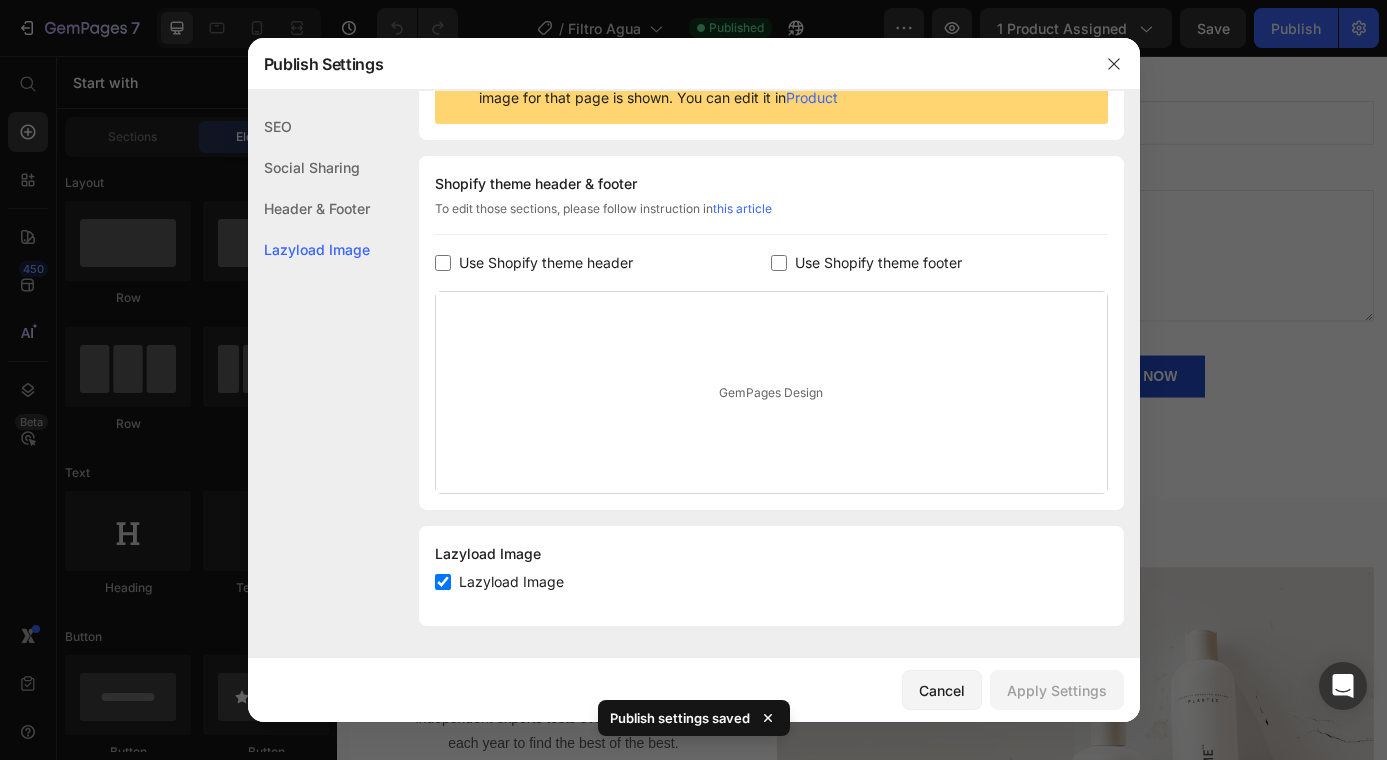 click on "Social Sharing" 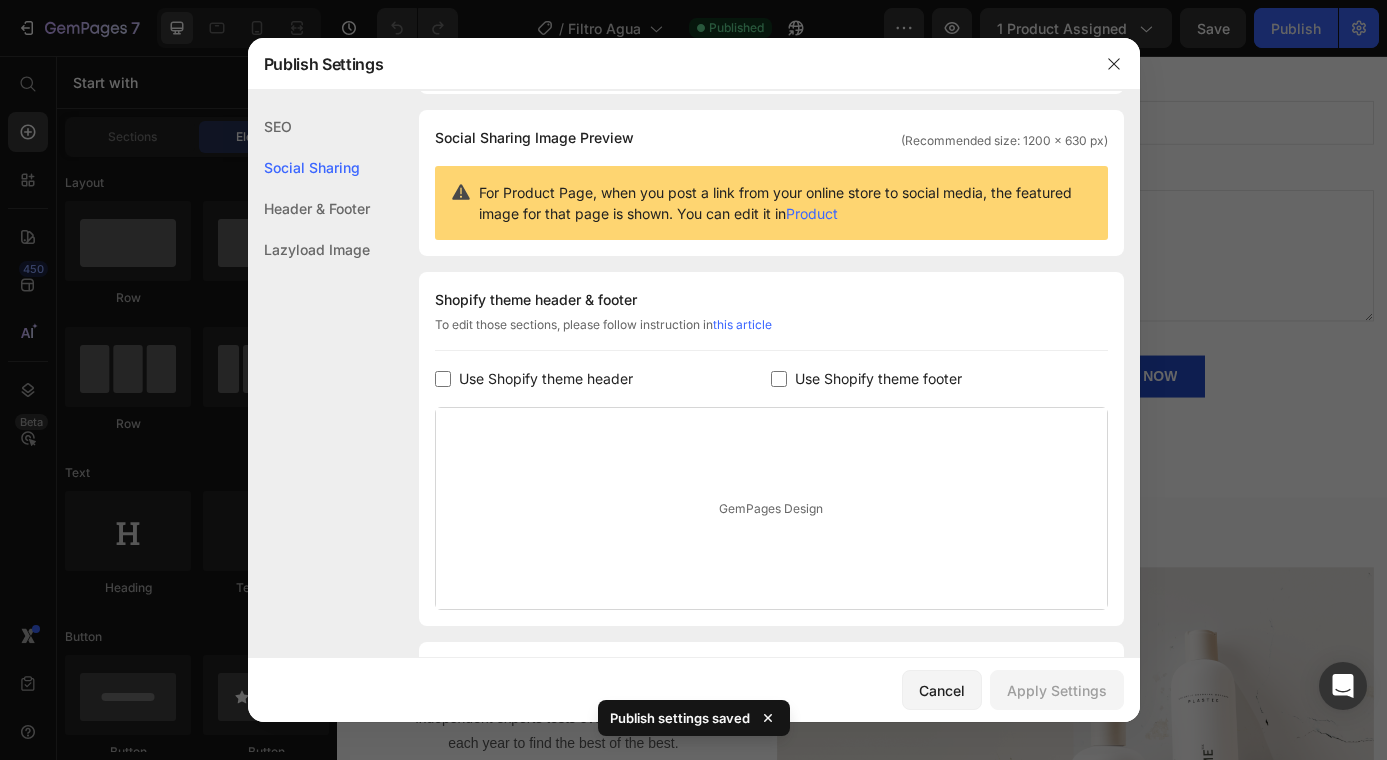 click on "SEO" 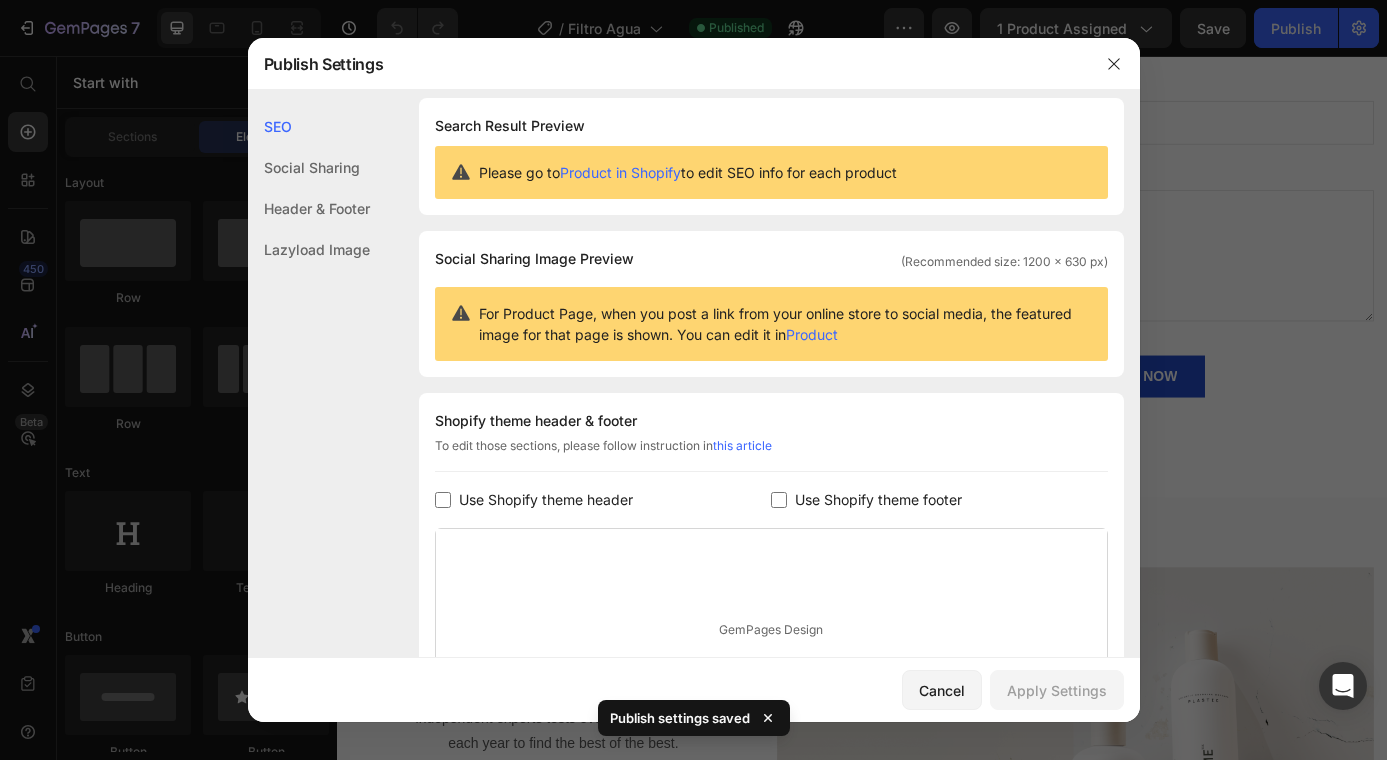 scroll, scrollTop: 0, scrollLeft: 0, axis: both 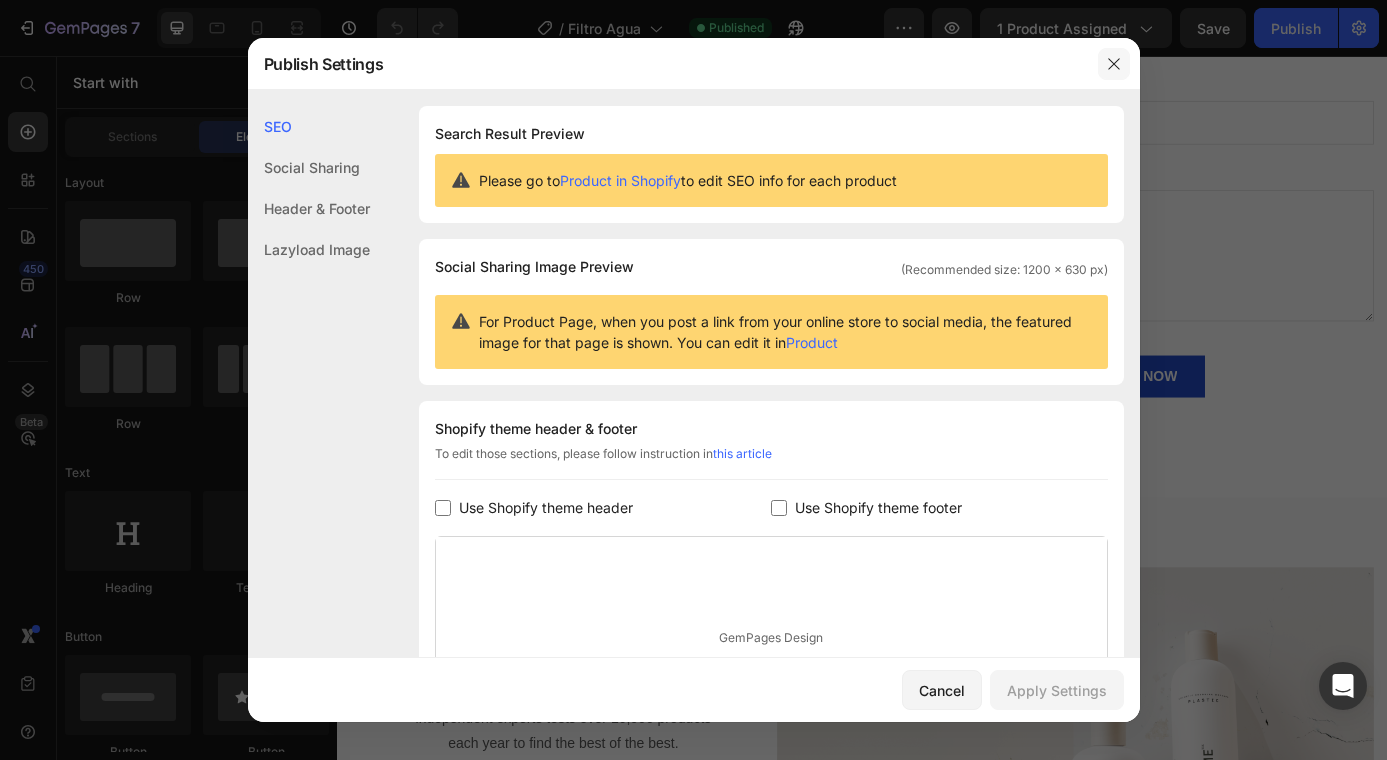 drag, startPoint x: 1123, startPoint y: 57, endPoint x: 898, endPoint y: 1, distance: 231.86418 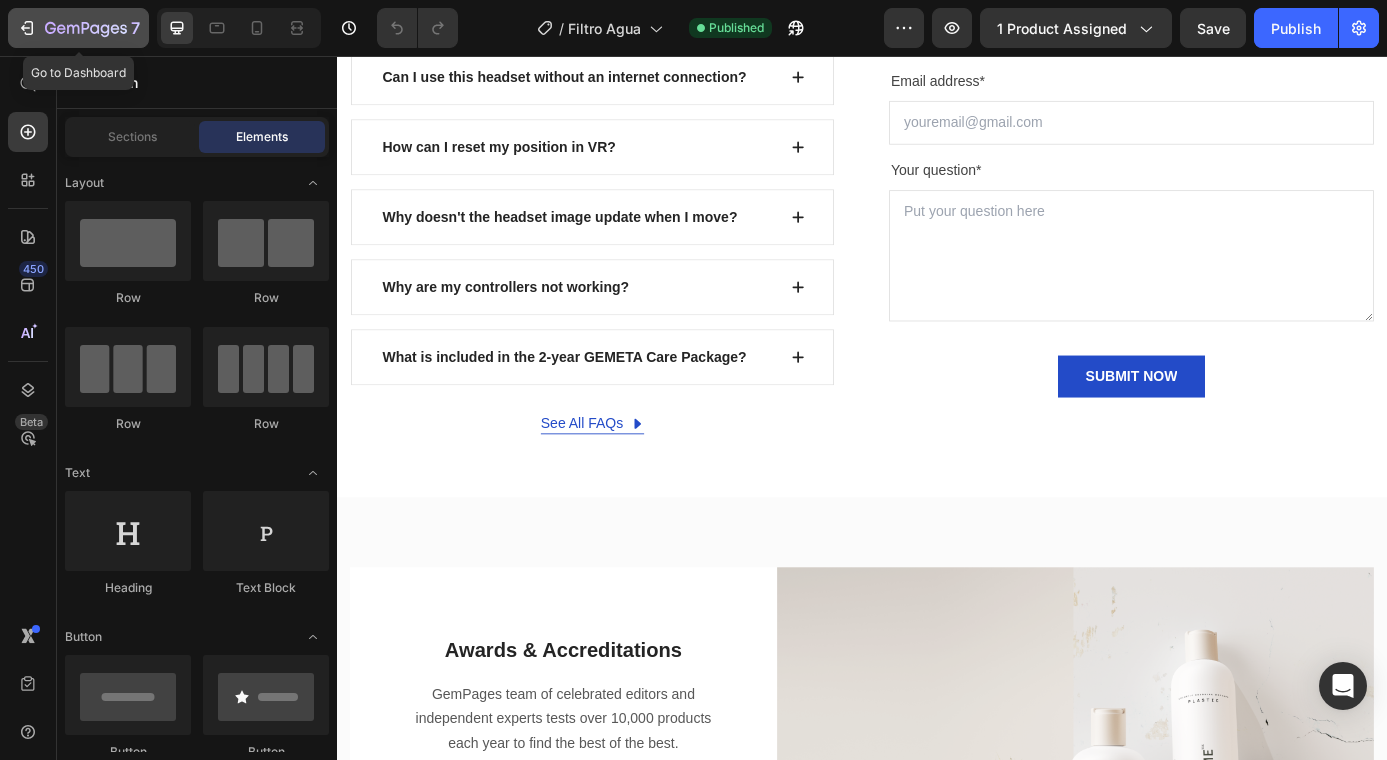 click 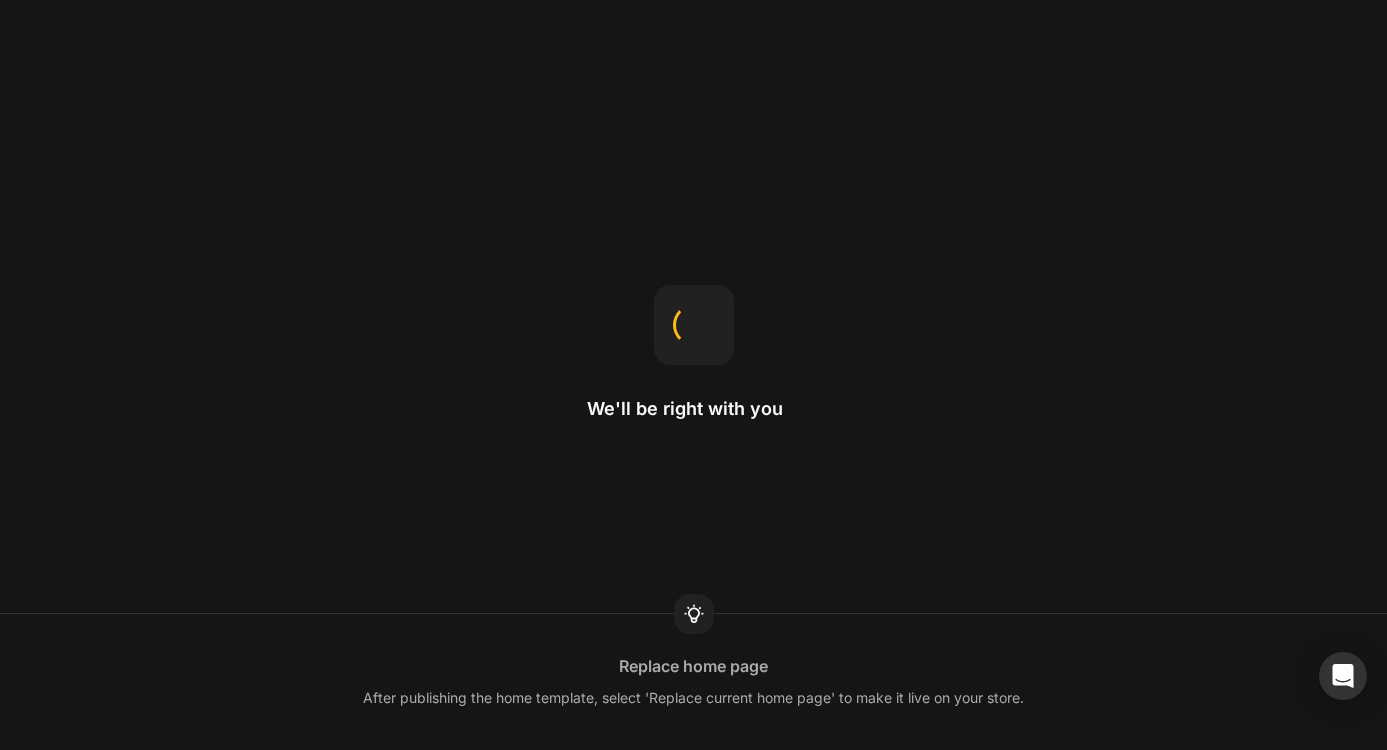 scroll, scrollTop: 0, scrollLeft: 0, axis: both 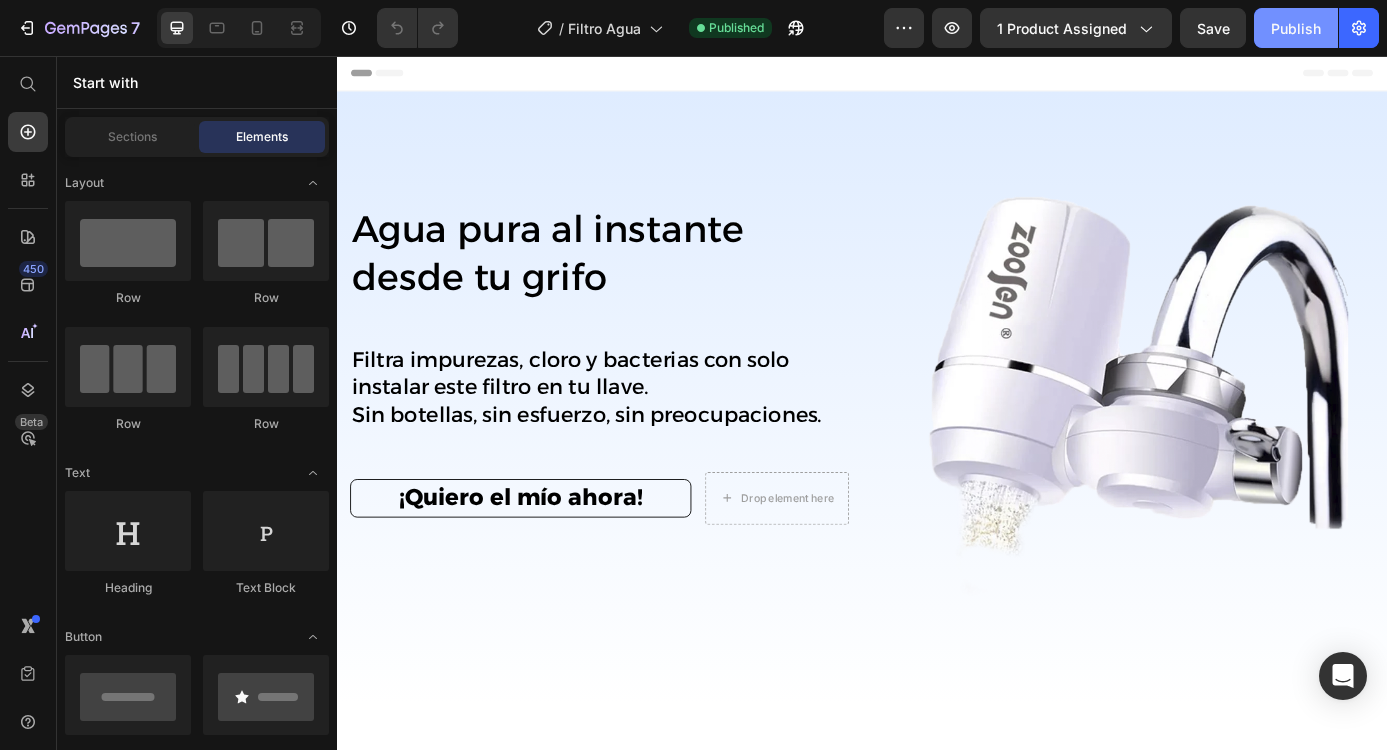 click on "Publish" at bounding box center [1296, 28] 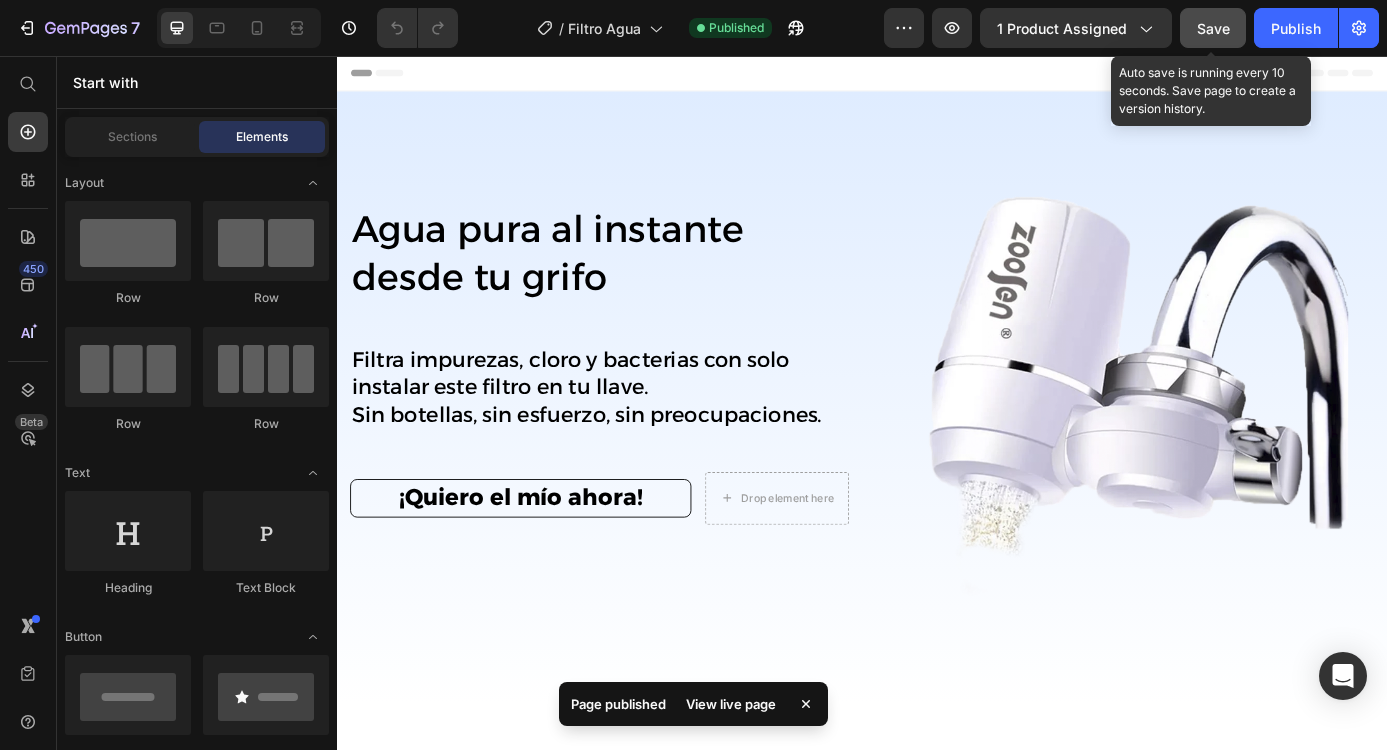 click on "Save" at bounding box center (1213, 28) 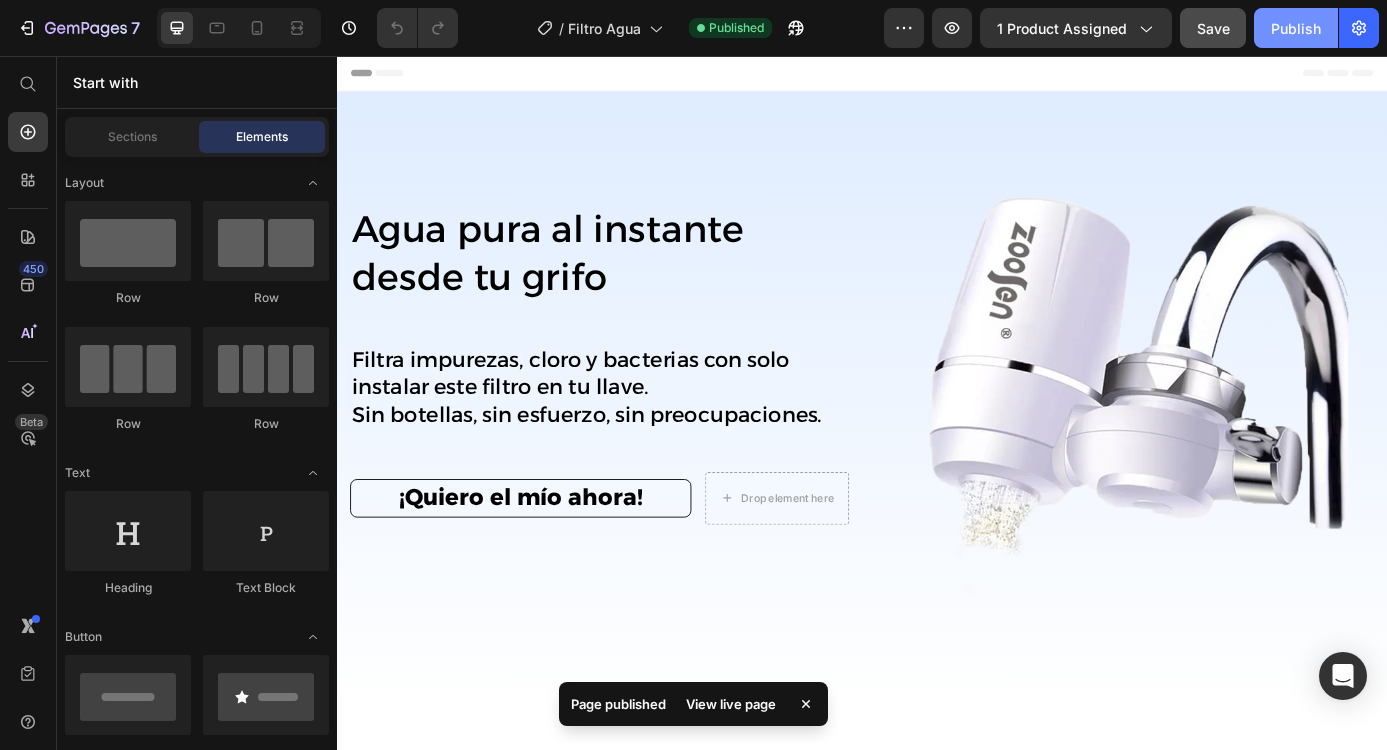 click on "Publish" at bounding box center [1296, 28] 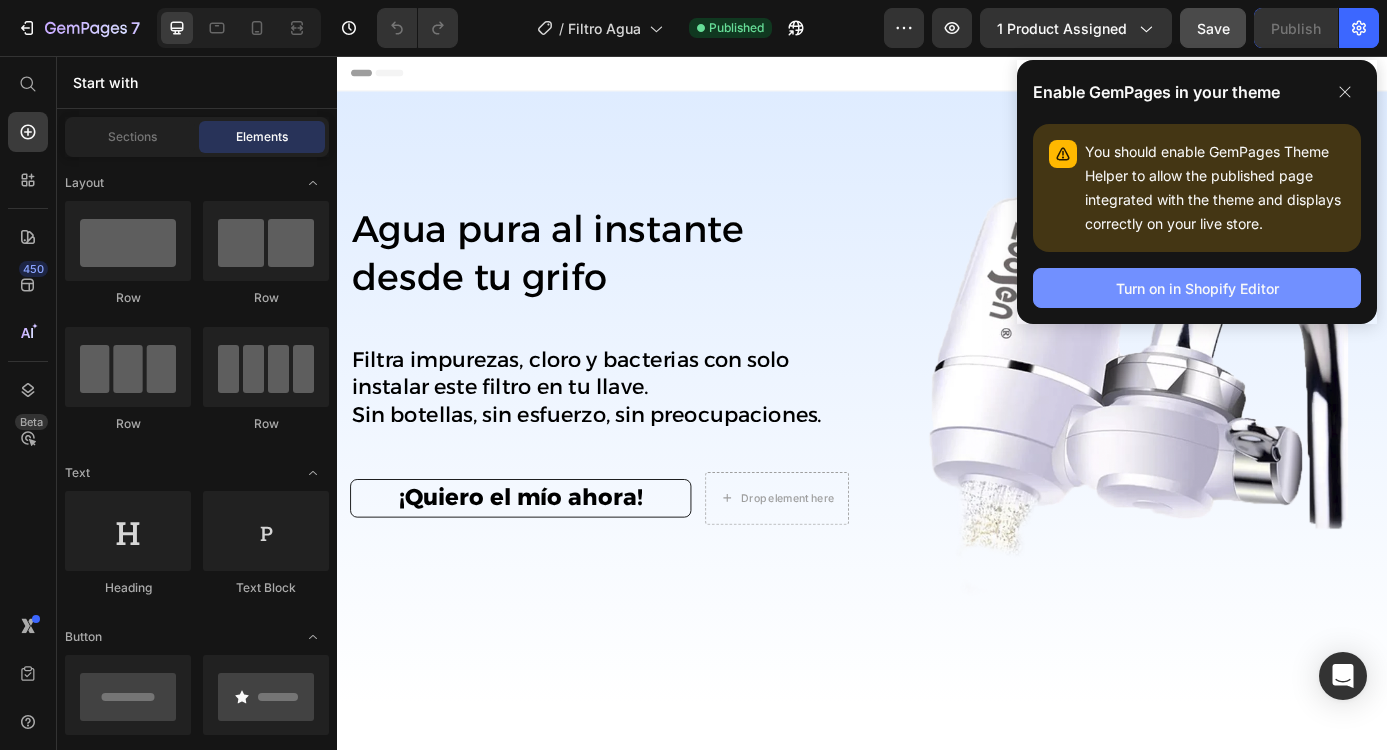click on "Turn on in Shopify Editor" at bounding box center [1197, 288] 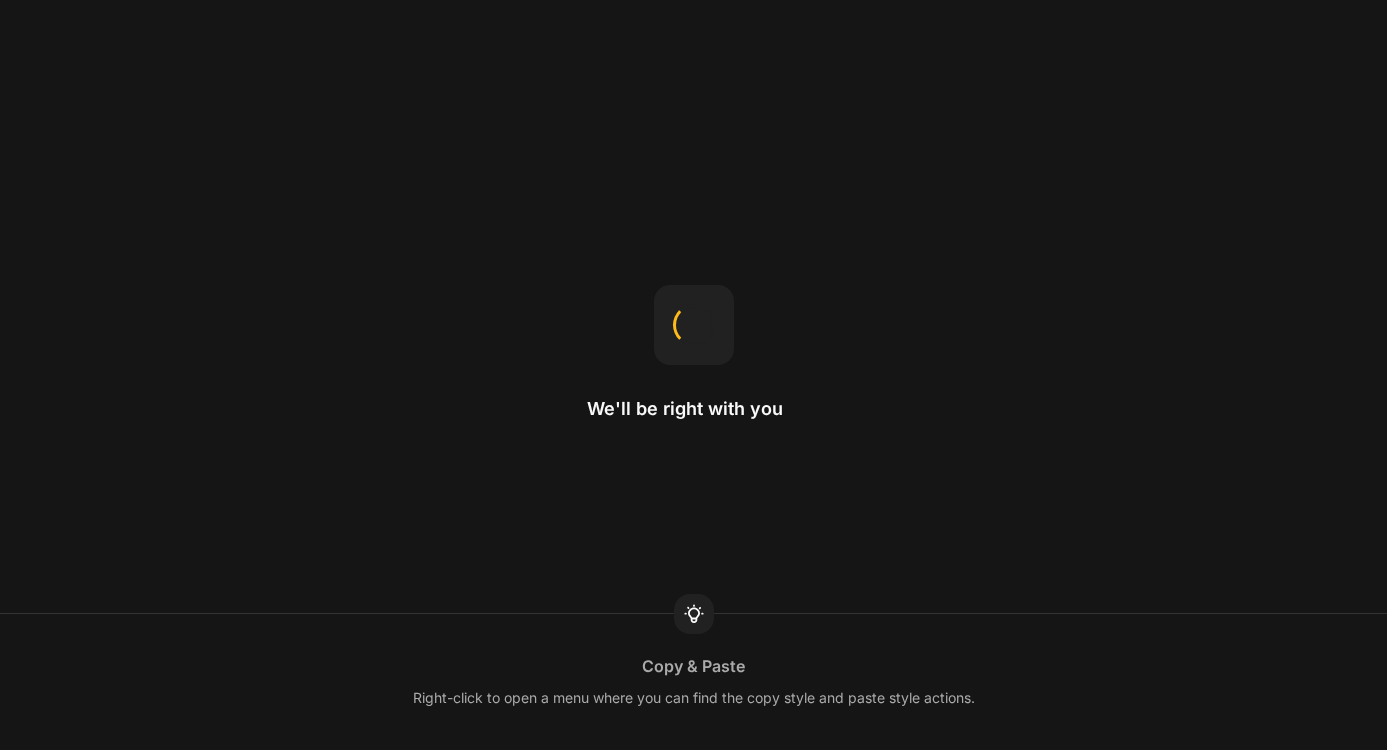 scroll, scrollTop: 0, scrollLeft: 0, axis: both 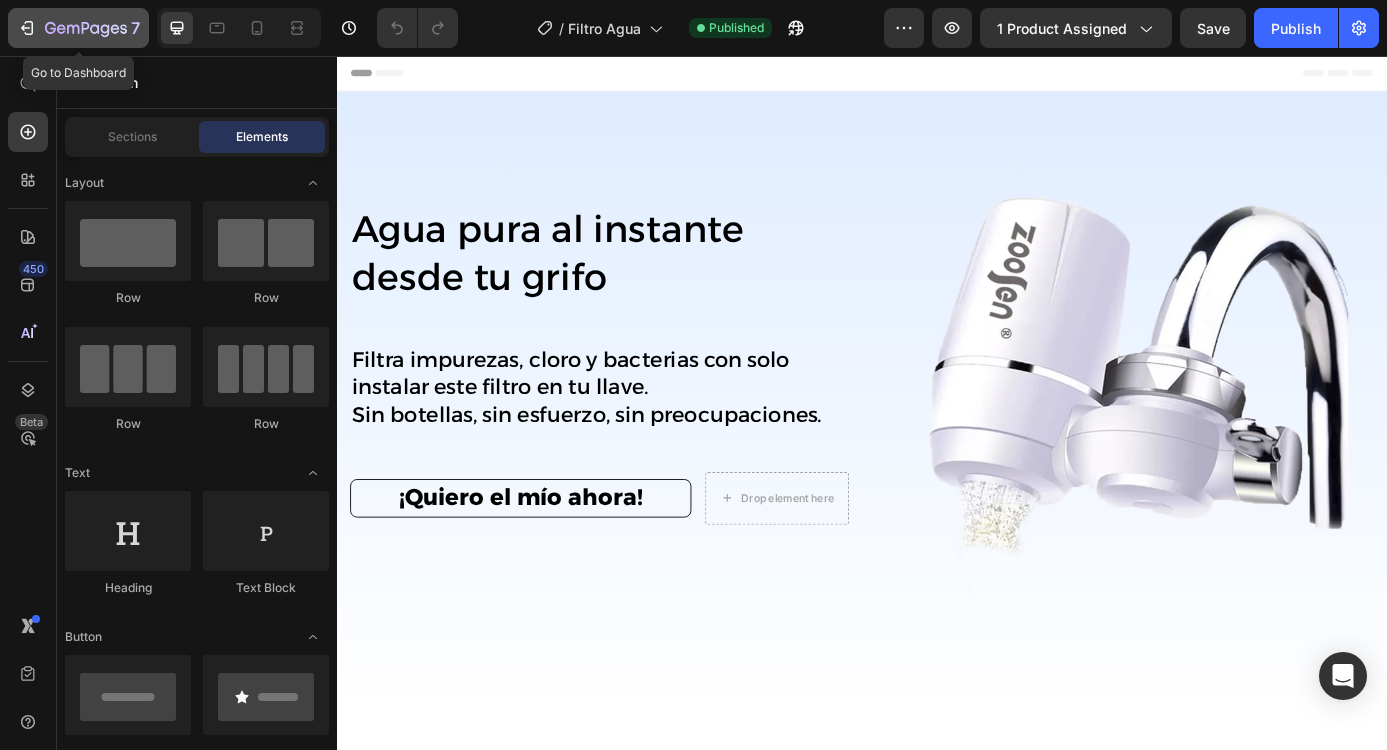 click 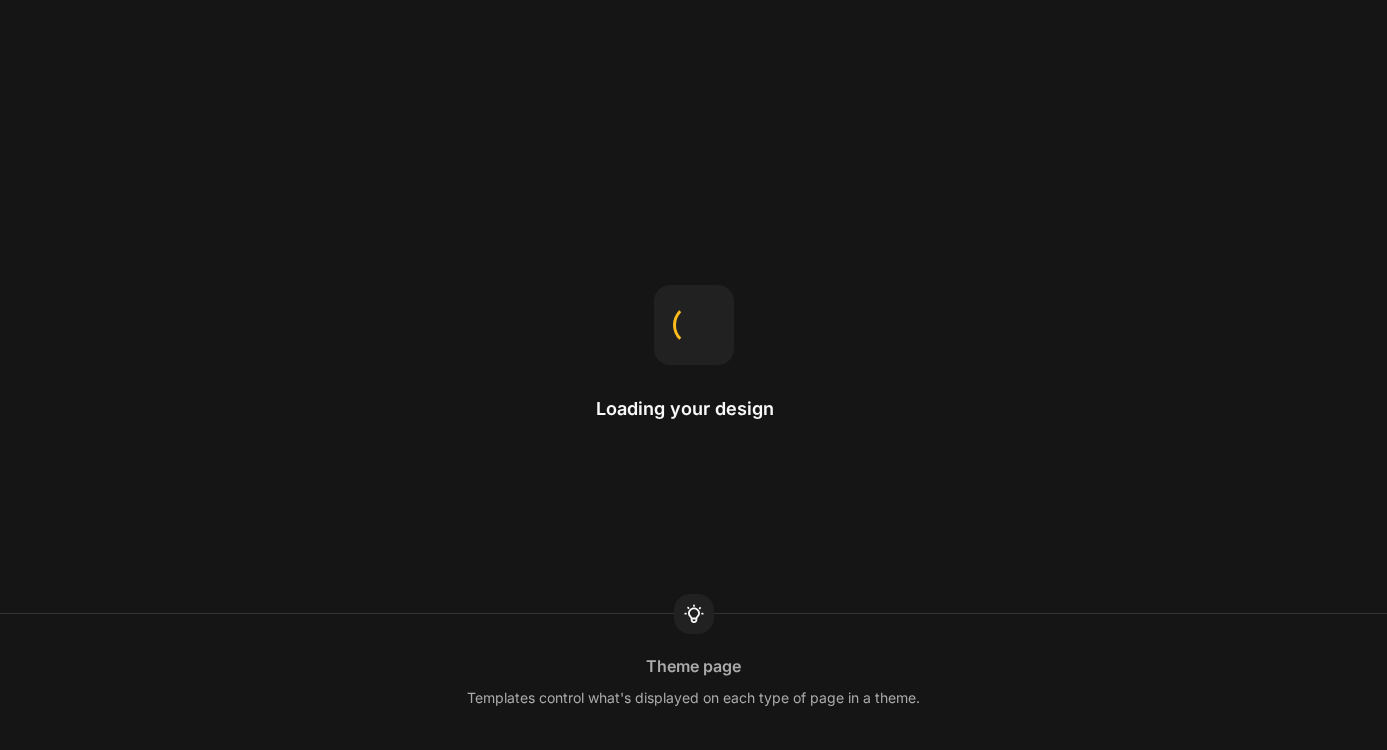 scroll, scrollTop: 0, scrollLeft: 0, axis: both 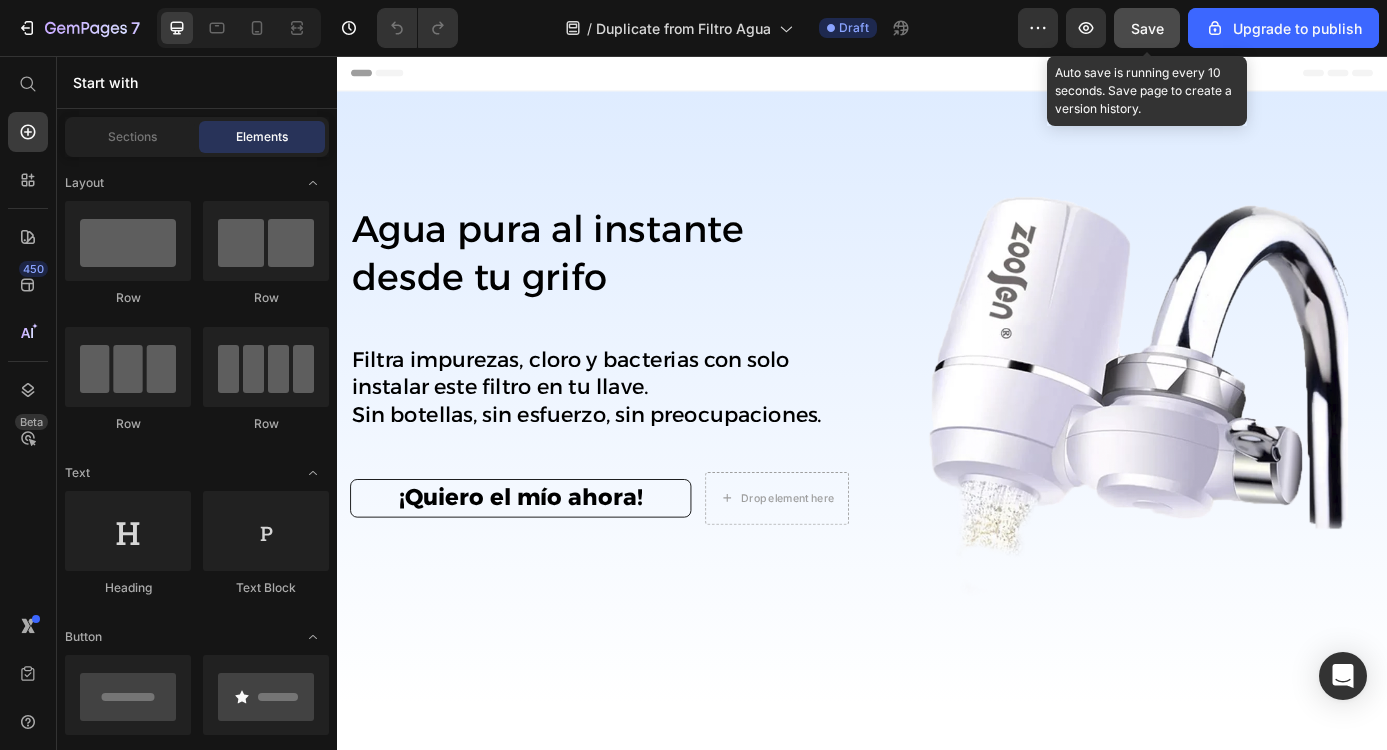 click on "Save" at bounding box center (1147, 28) 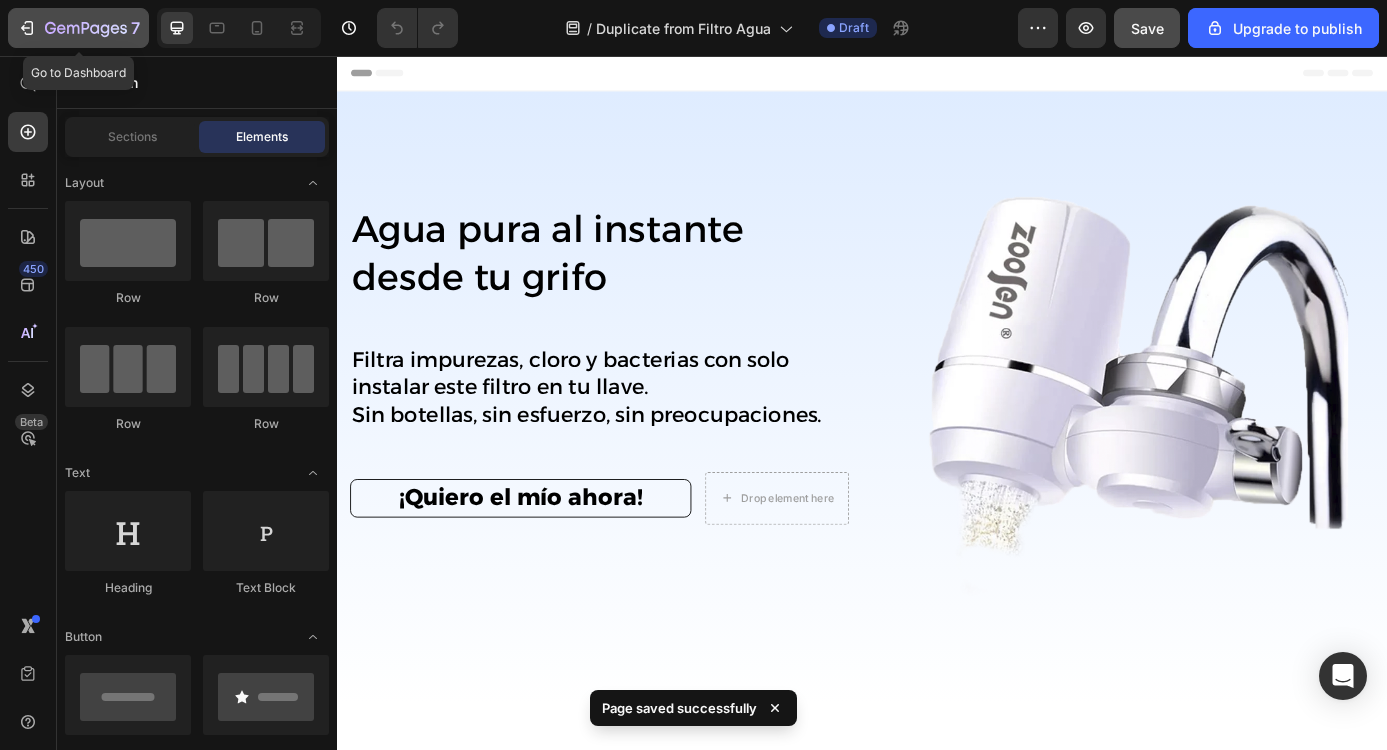click on "7" 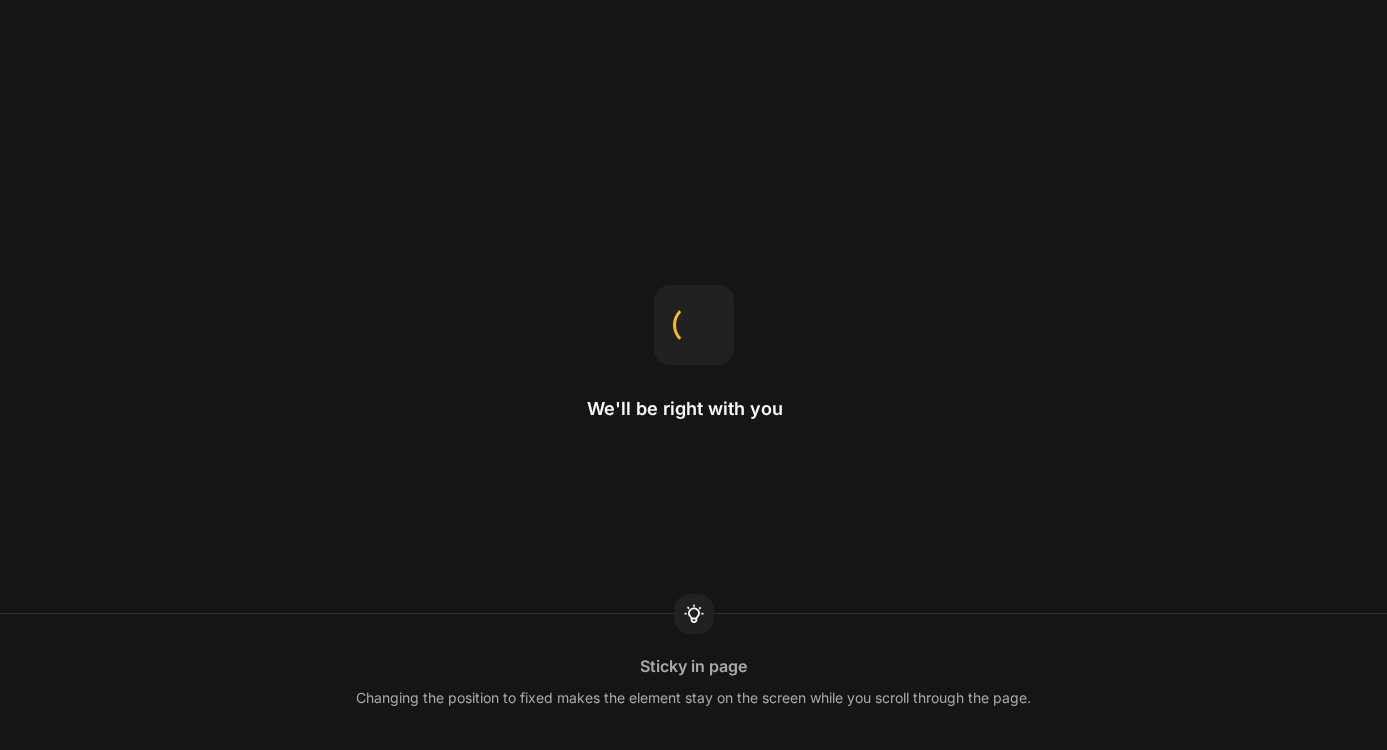 scroll, scrollTop: 0, scrollLeft: 0, axis: both 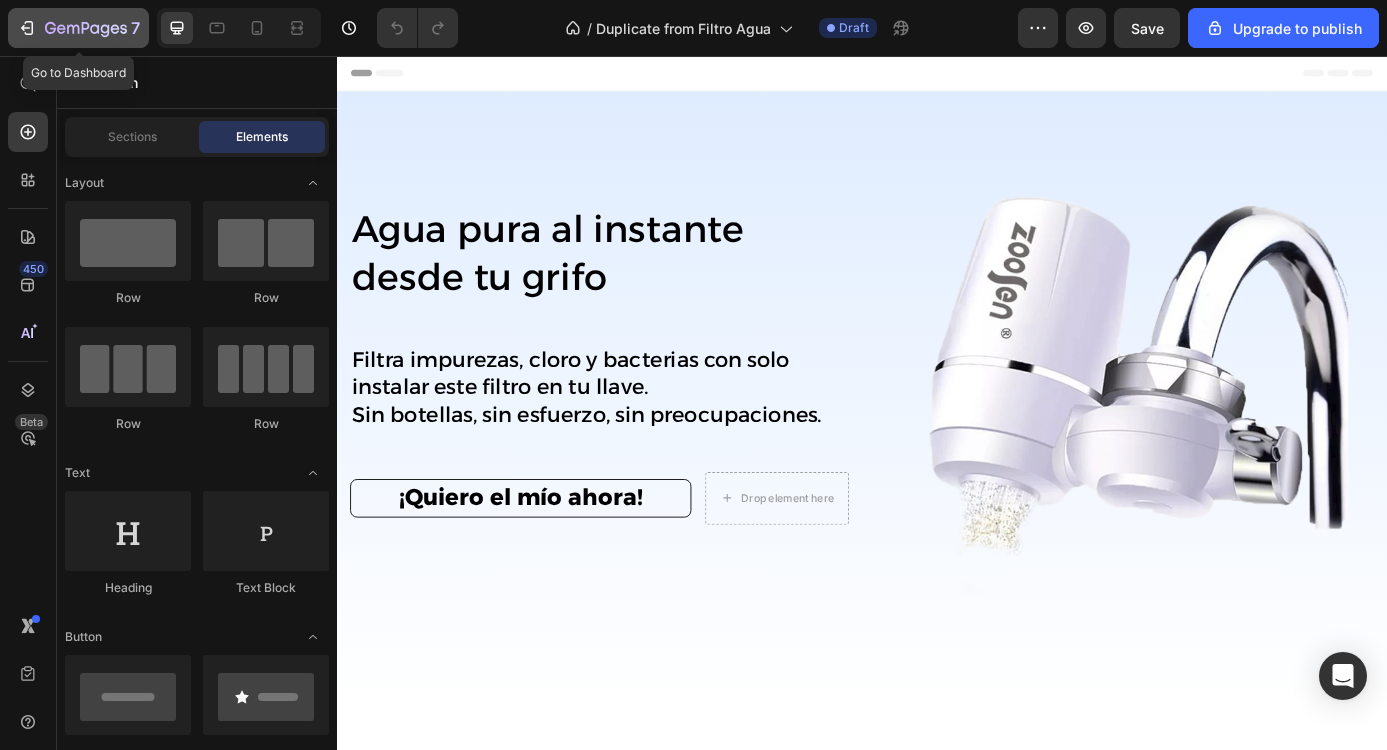 click on "7" 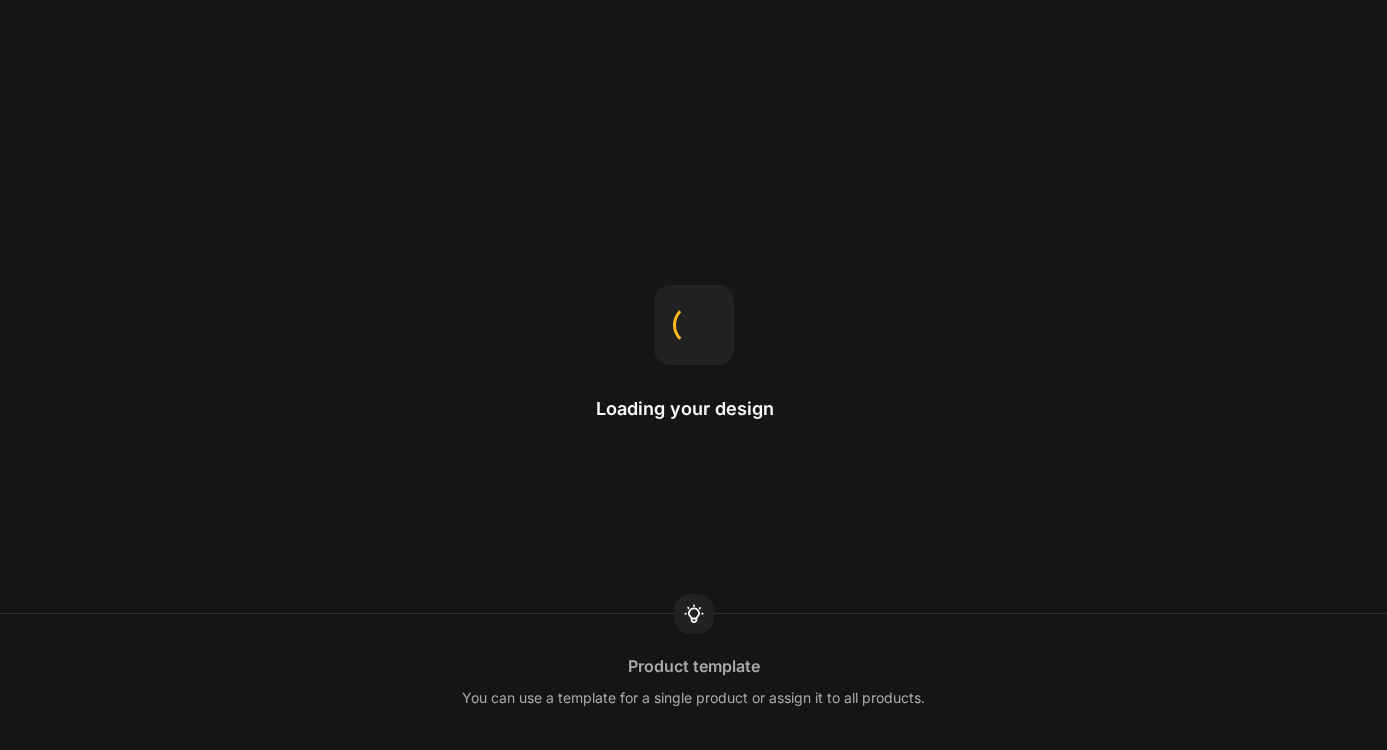 scroll, scrollTop: 0, scrollLeft: 0, axis: both 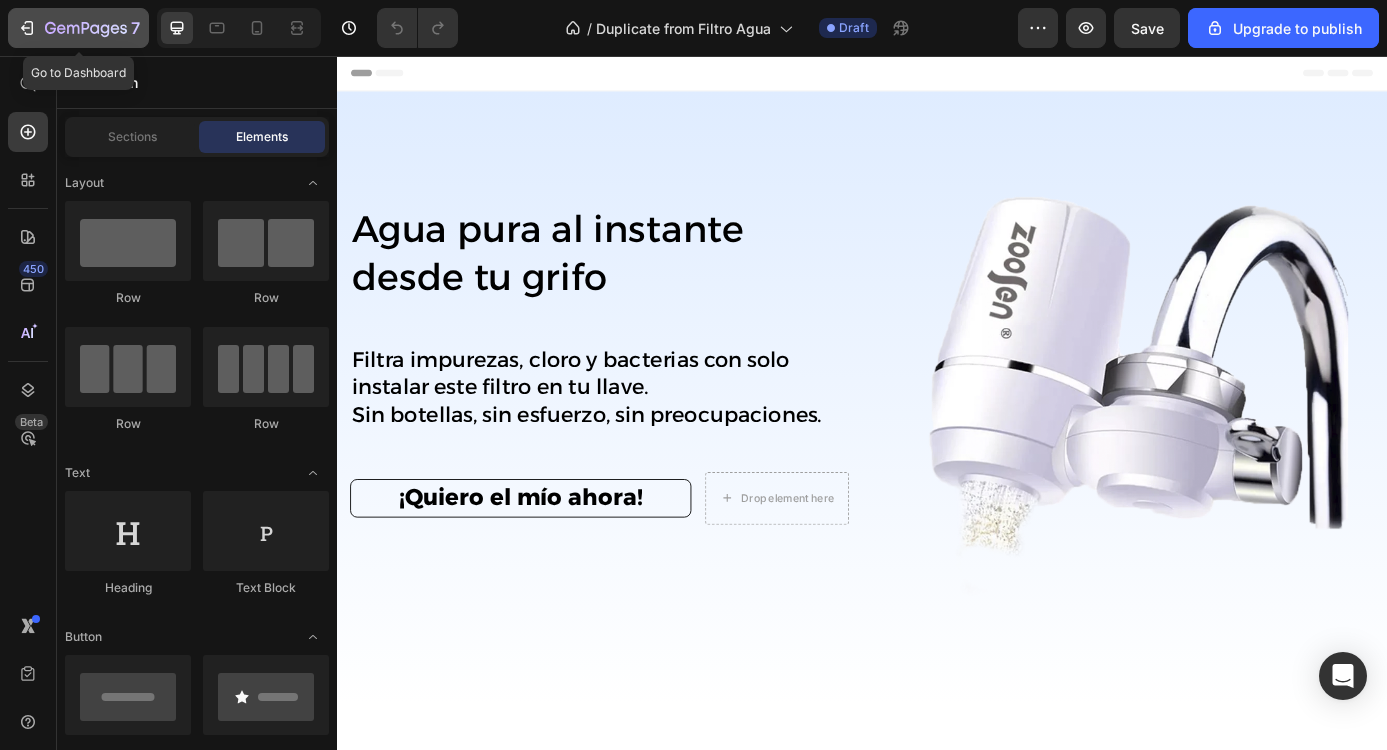 click on "7" at bounding box center (78, 28) 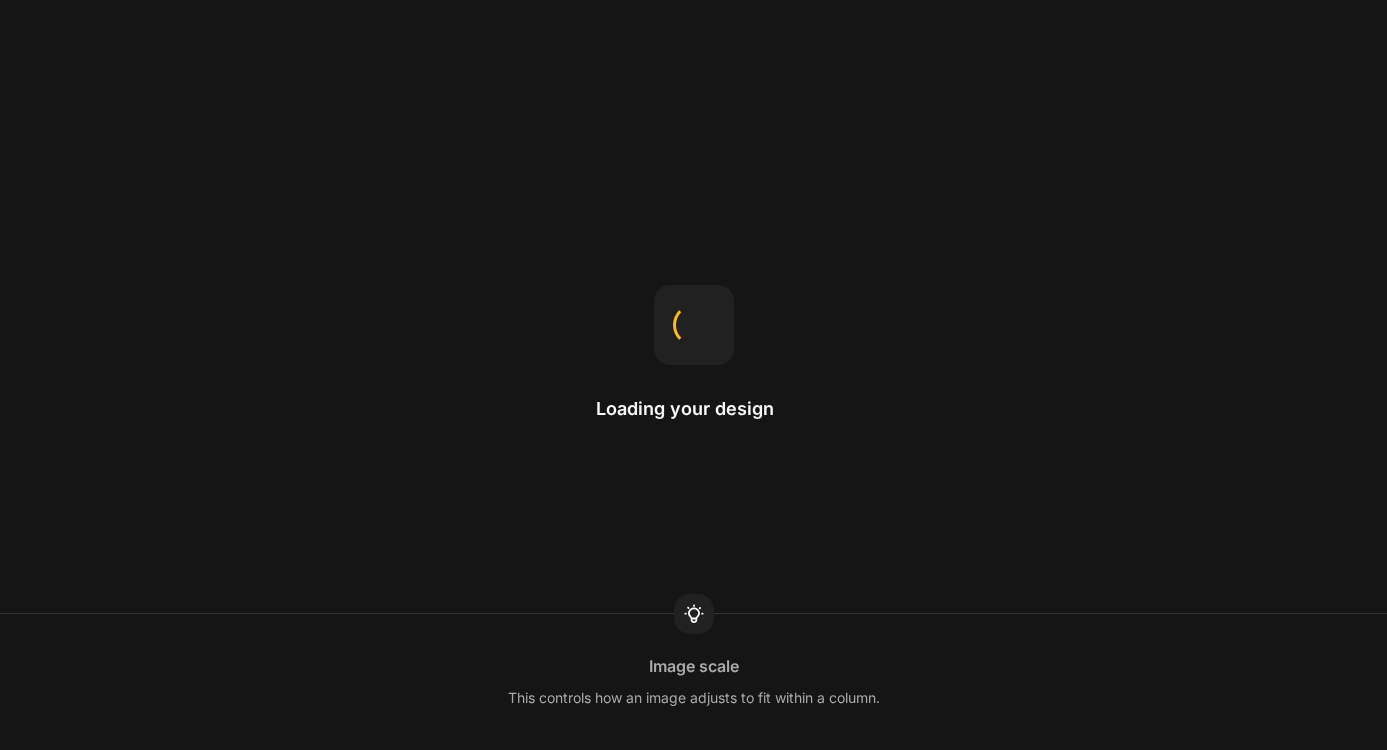 scroll, scrollTop: 0, scrollLeft: 0, axis: both 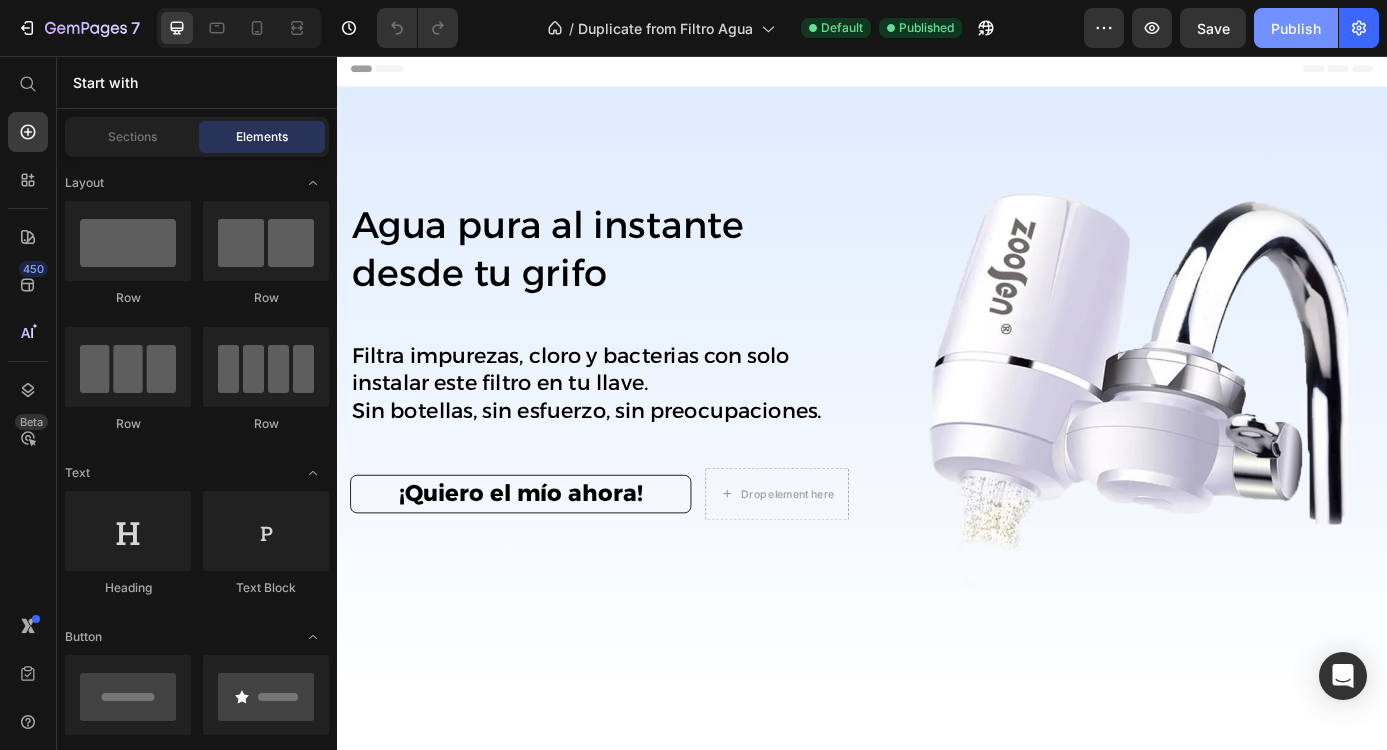click on "Publish" at bounding box center (1296, 28) 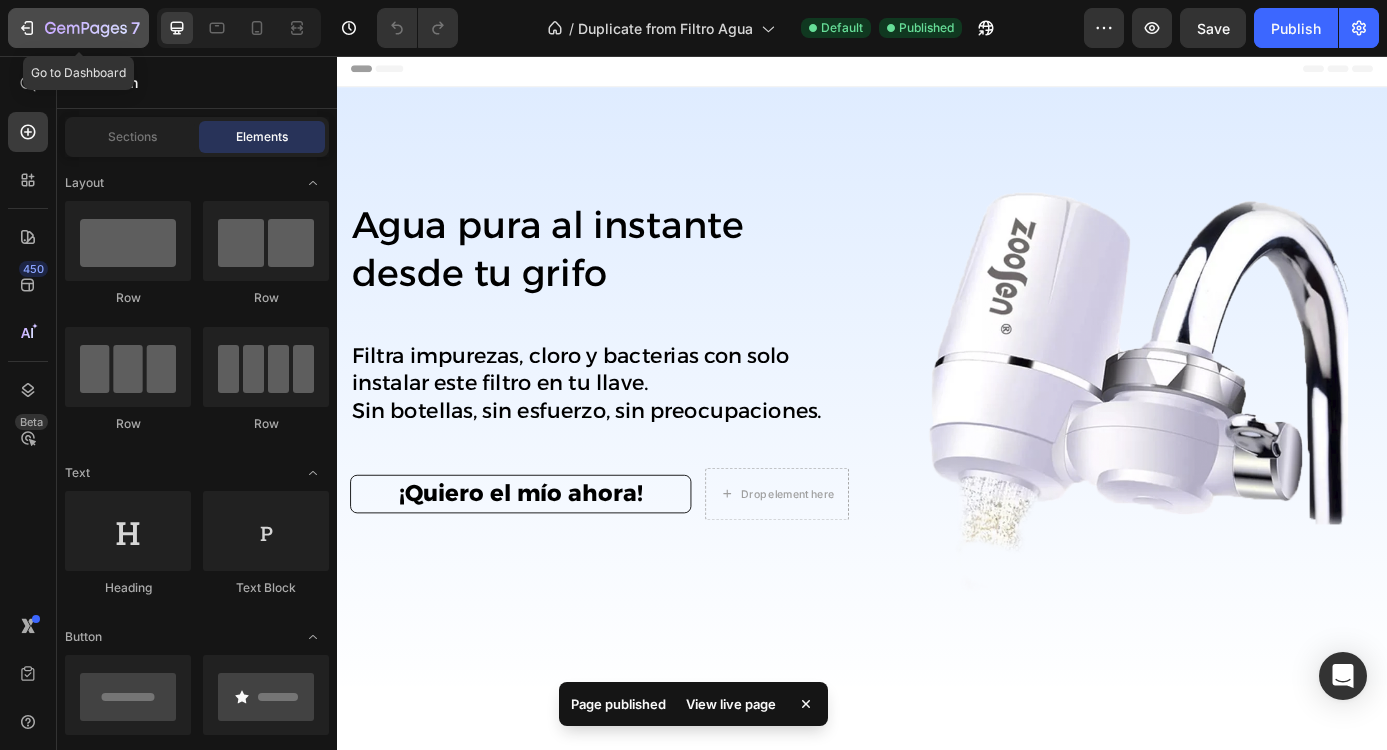 click 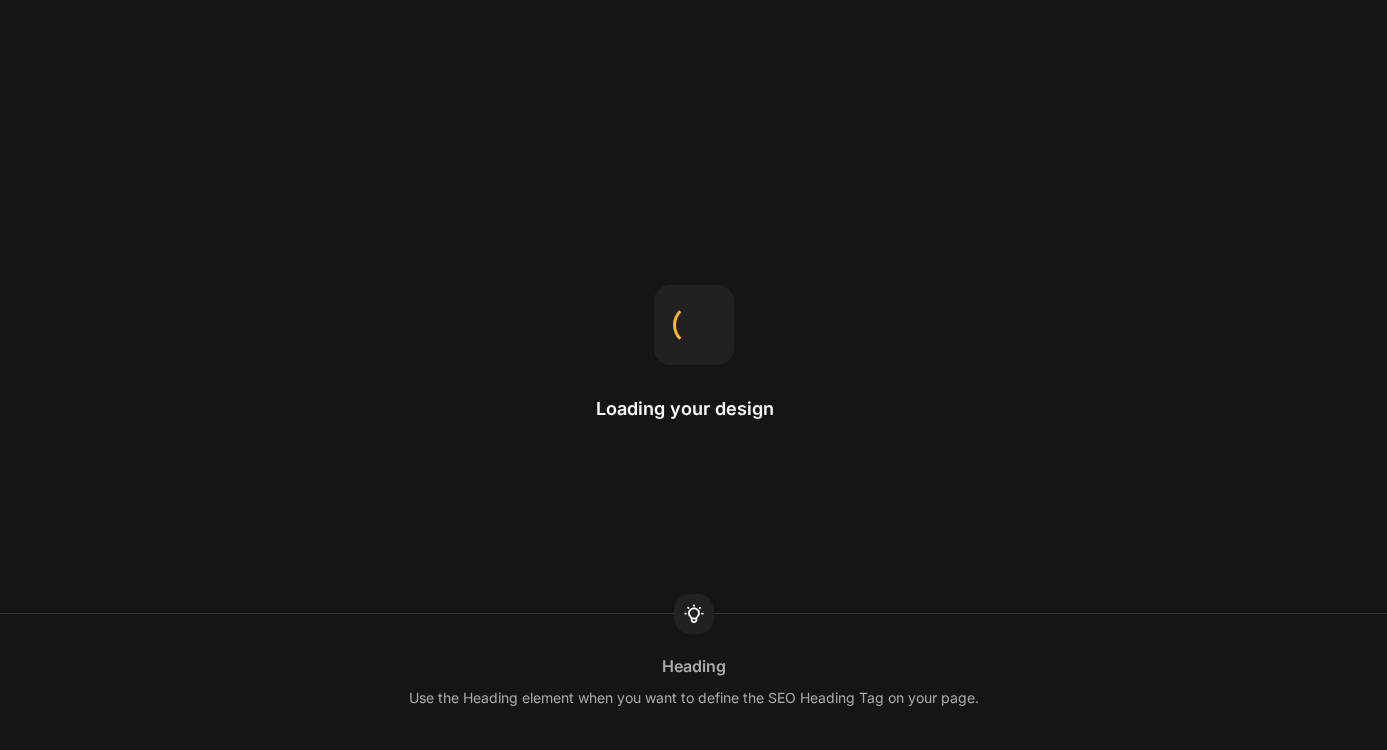 scroll, scrollTop: 0, scrollLeft: 0, axis: both 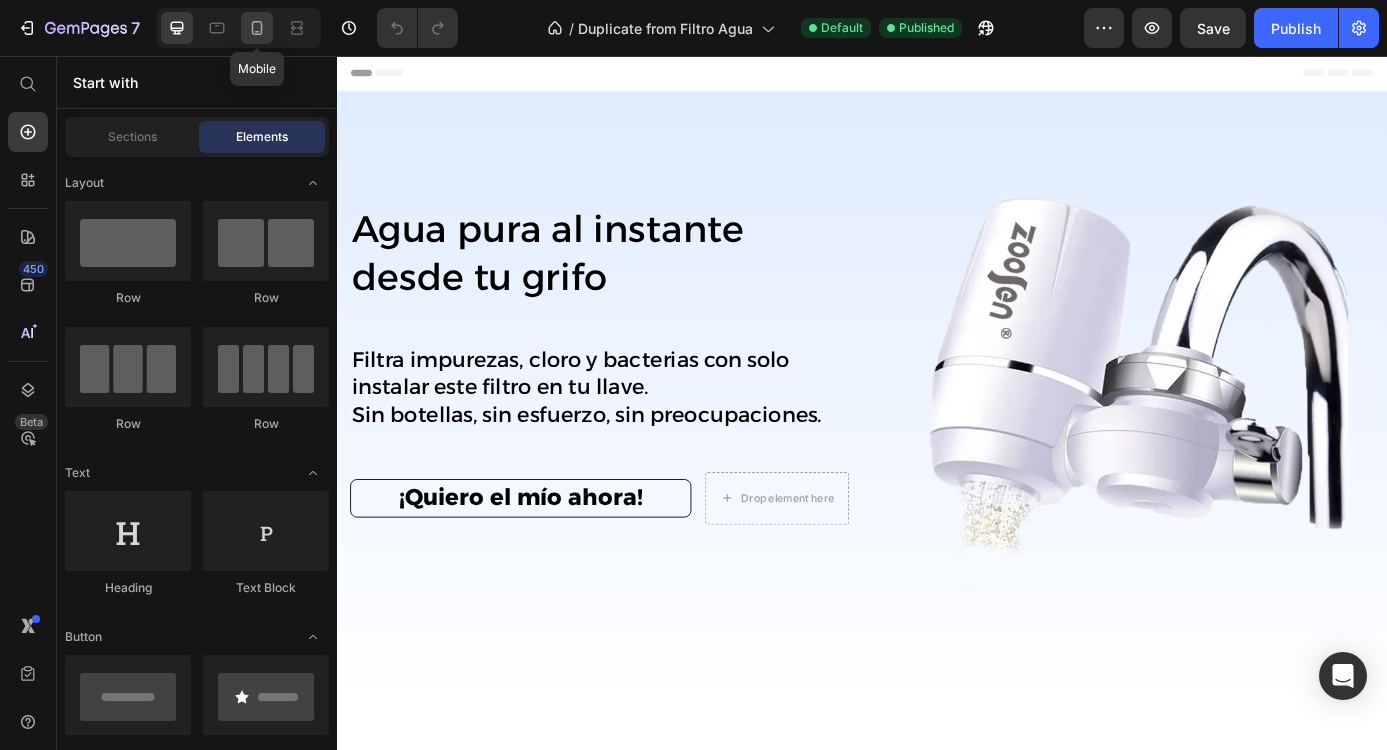 click 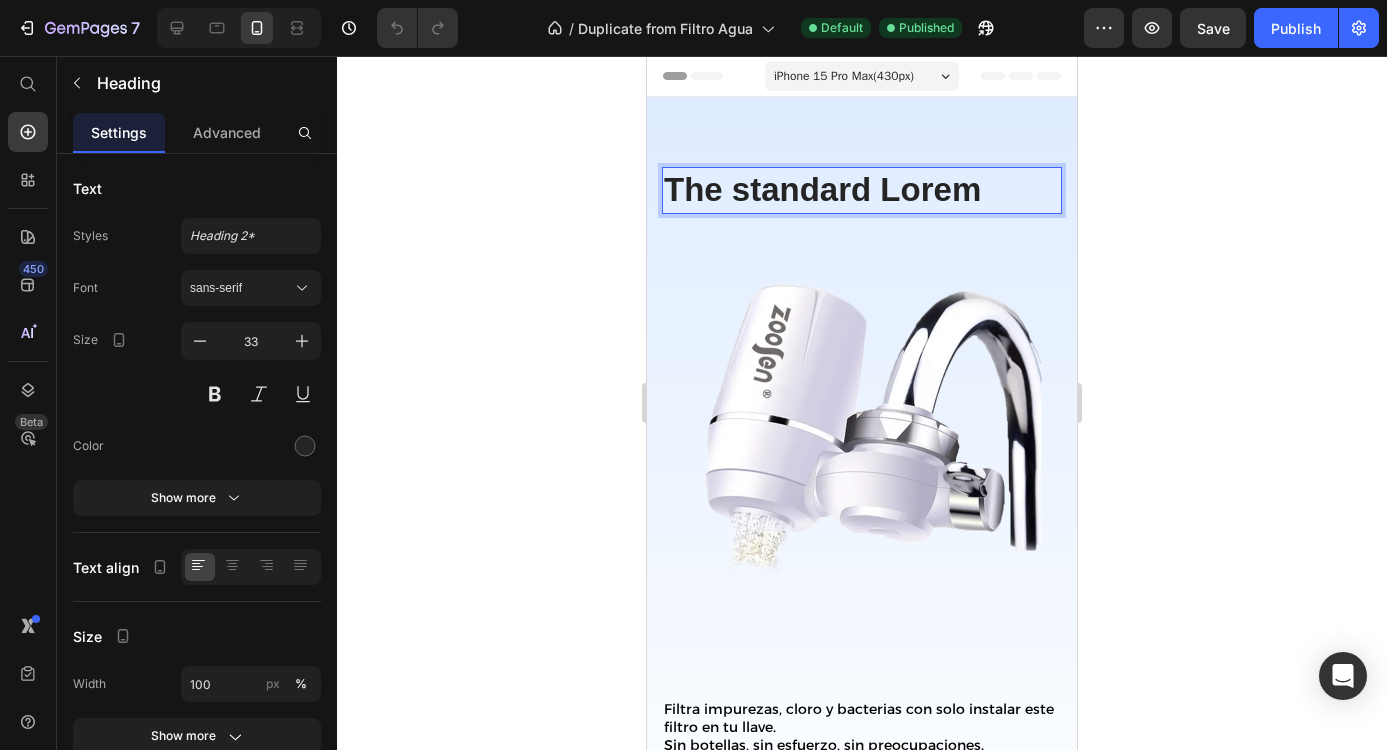click on "The standard Lorem" at bounding box center (862, 190) 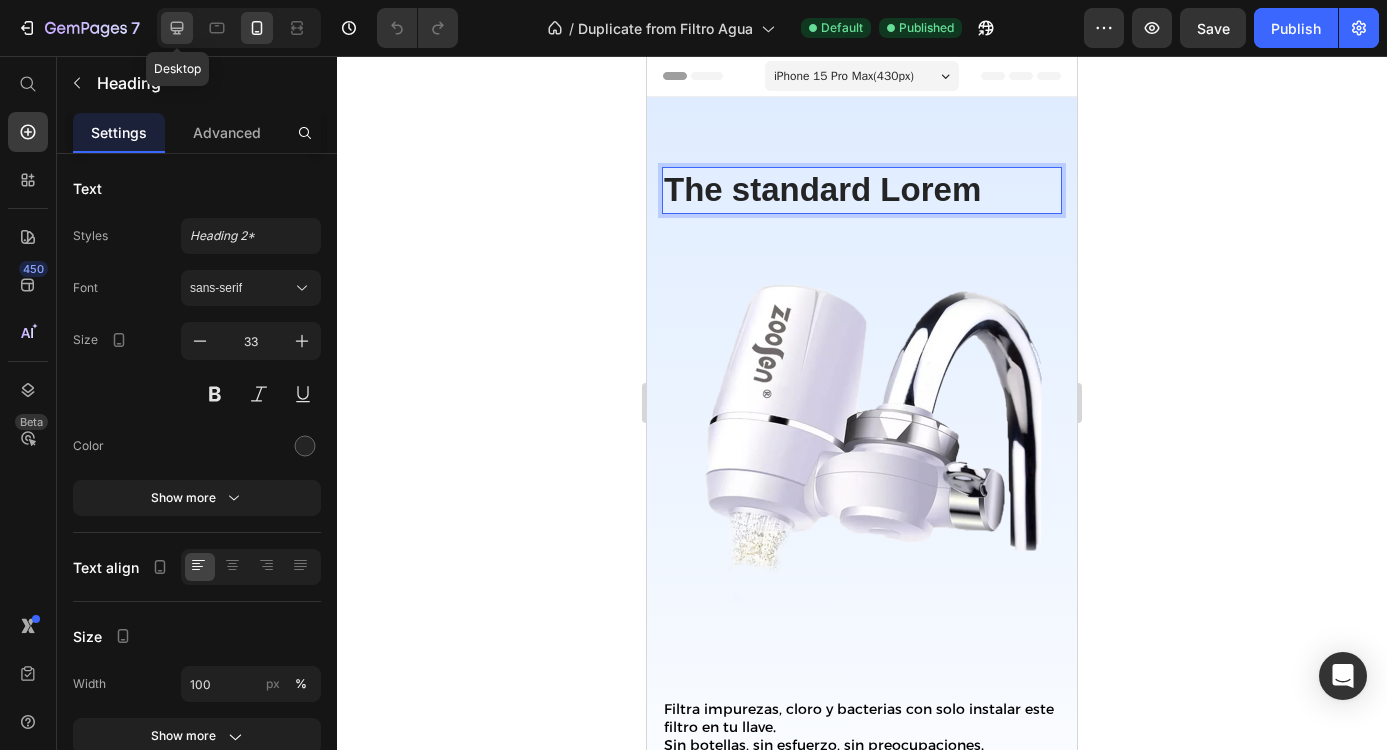 click 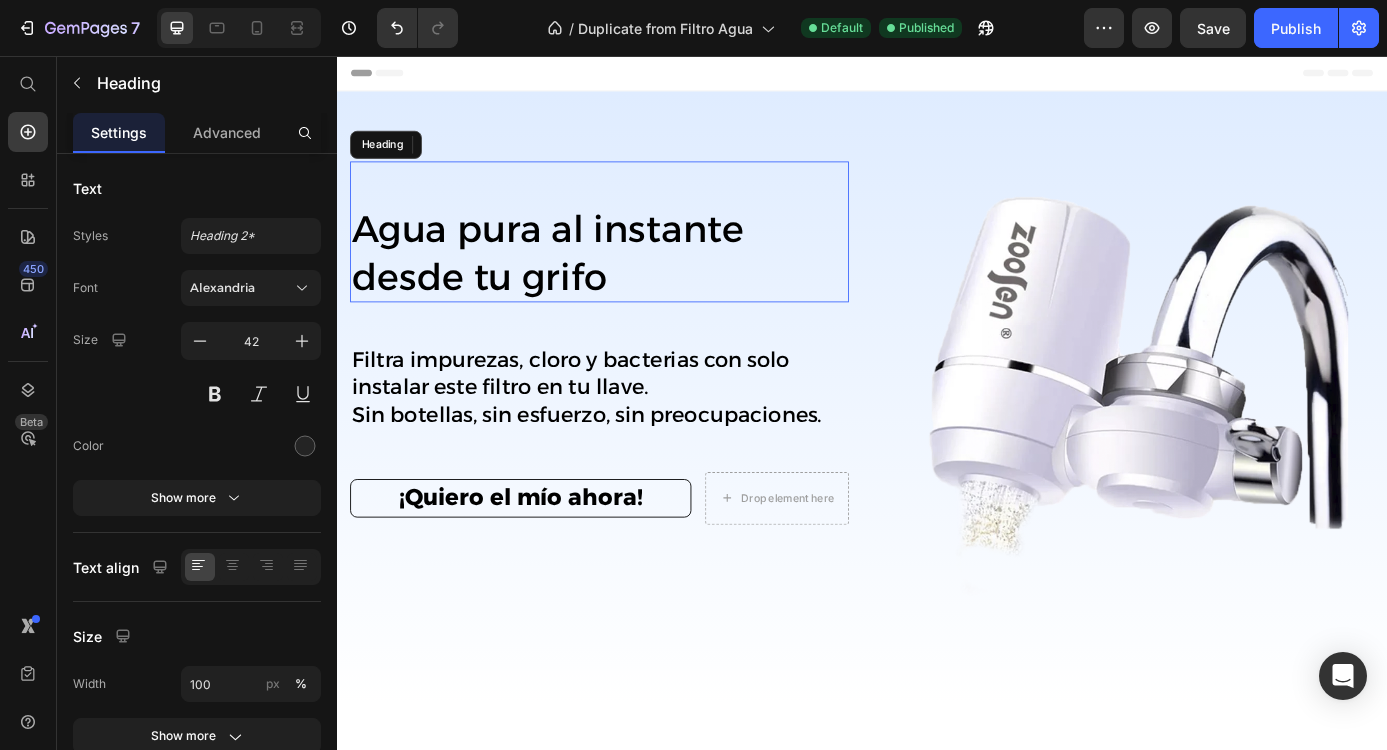 click on "Agua pura al instante desde tu grifo" at bounding box center [578, 281] 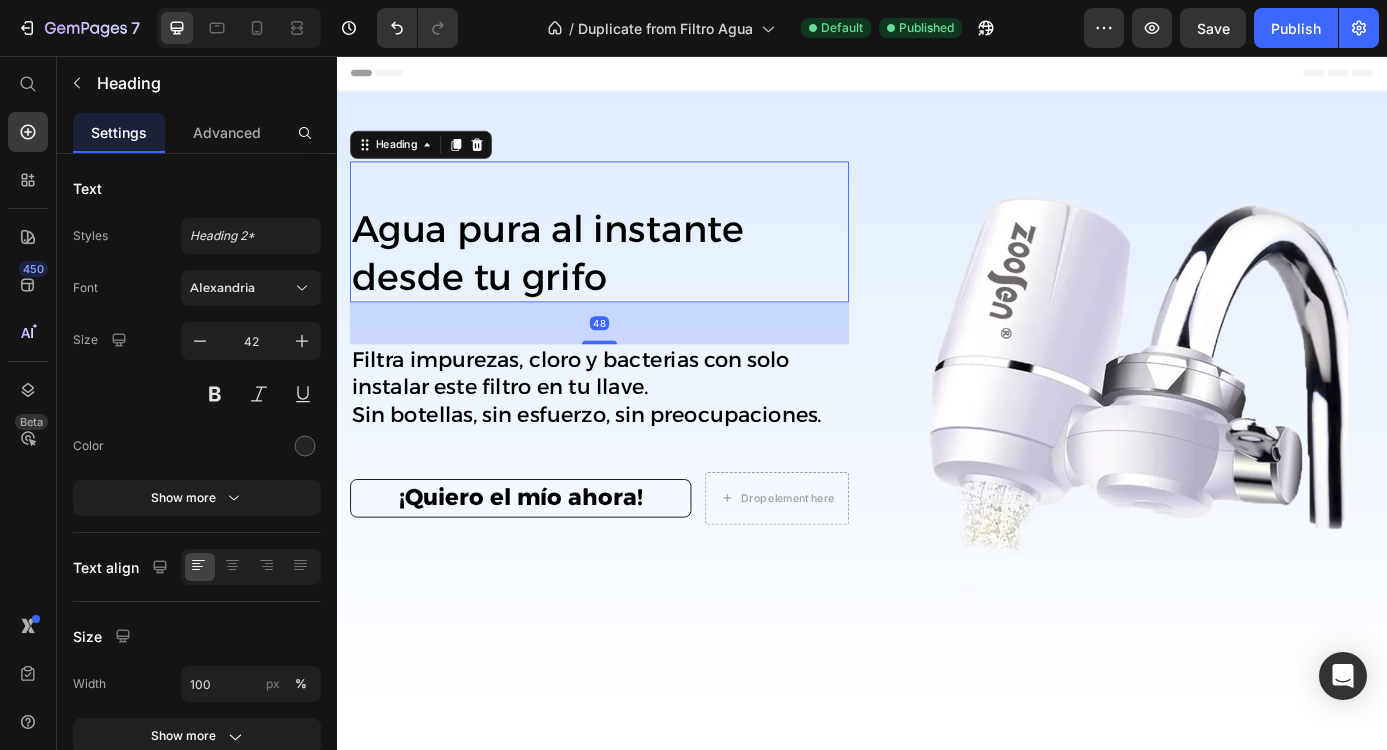 click on "Agua pura al instante desde tu grifo" at bounding box center [637, 281] 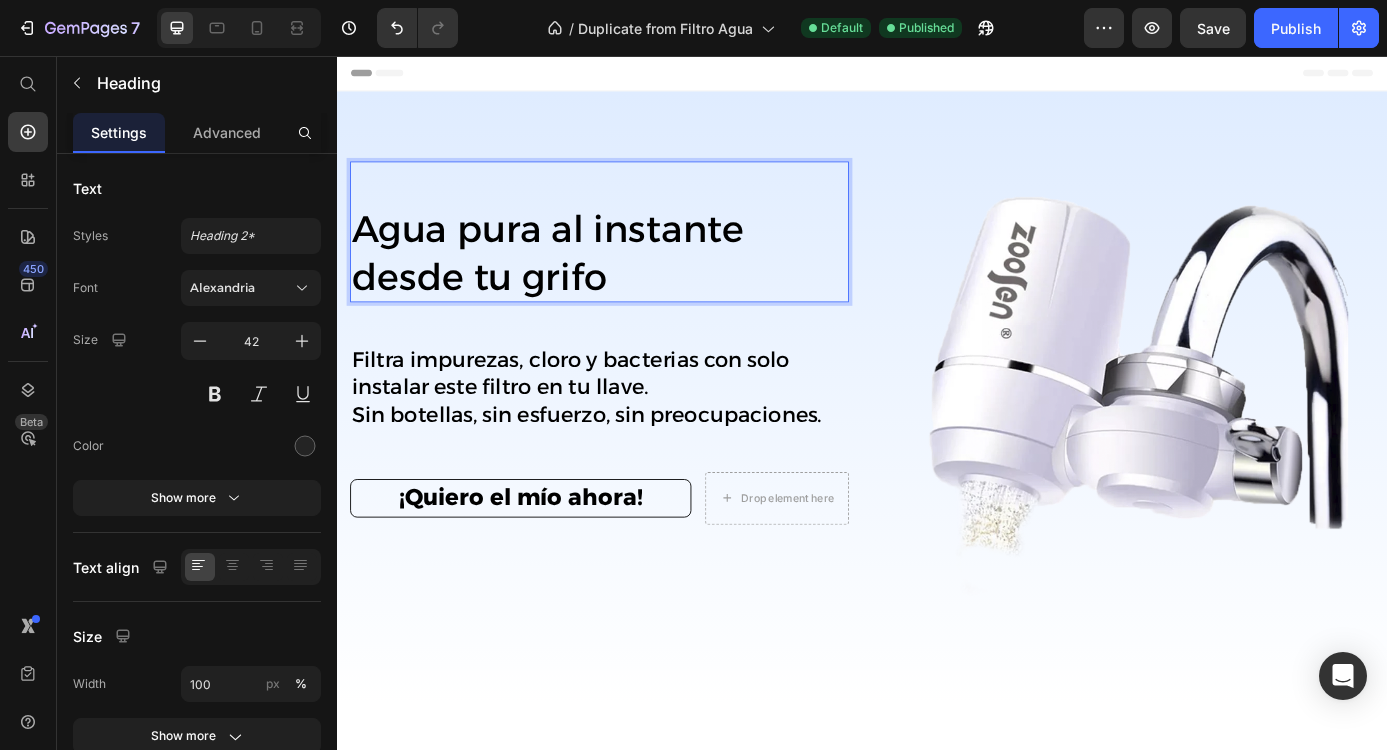 click on "Agua pura al instante desde tu grifo" at bounding box center (637, 281) 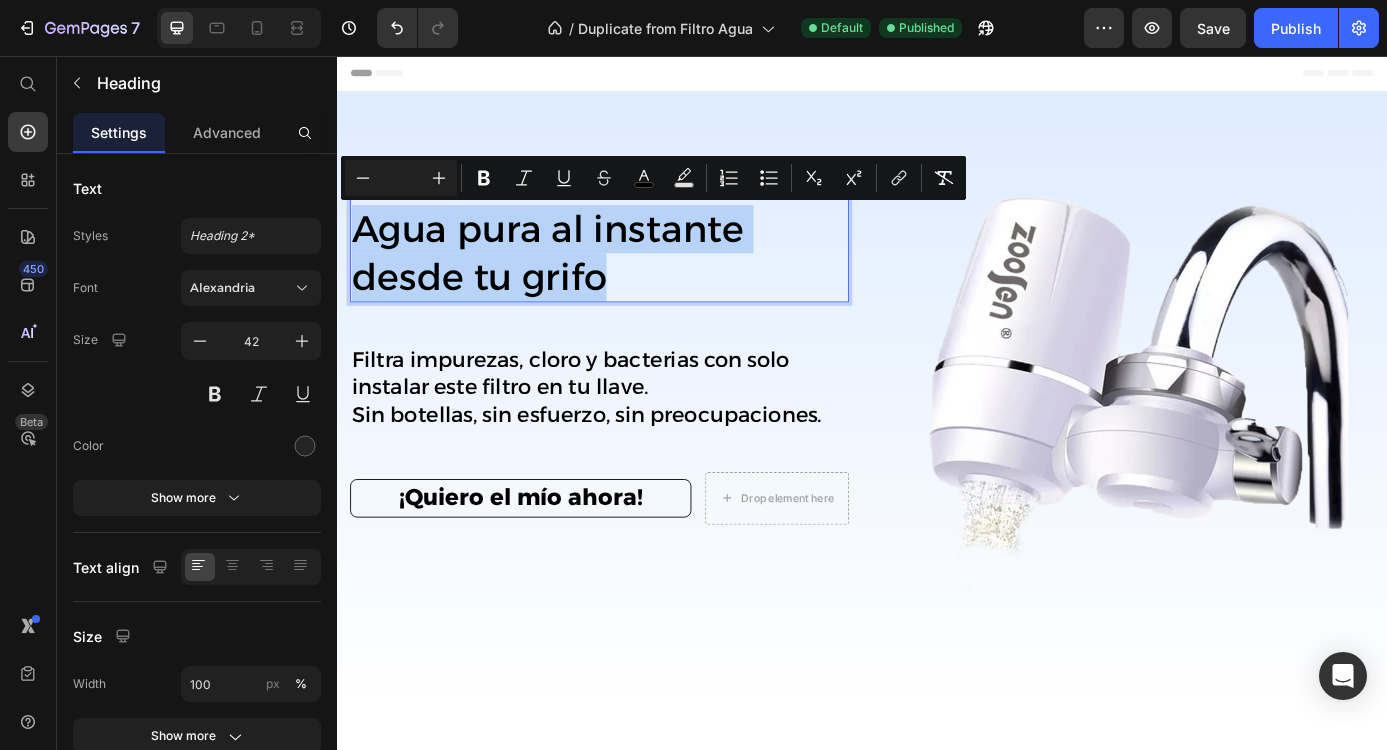drag, startPoint x: 648, startPoint y: 310, endPoint x: 354, endPoint y: 250, distance: 300.06 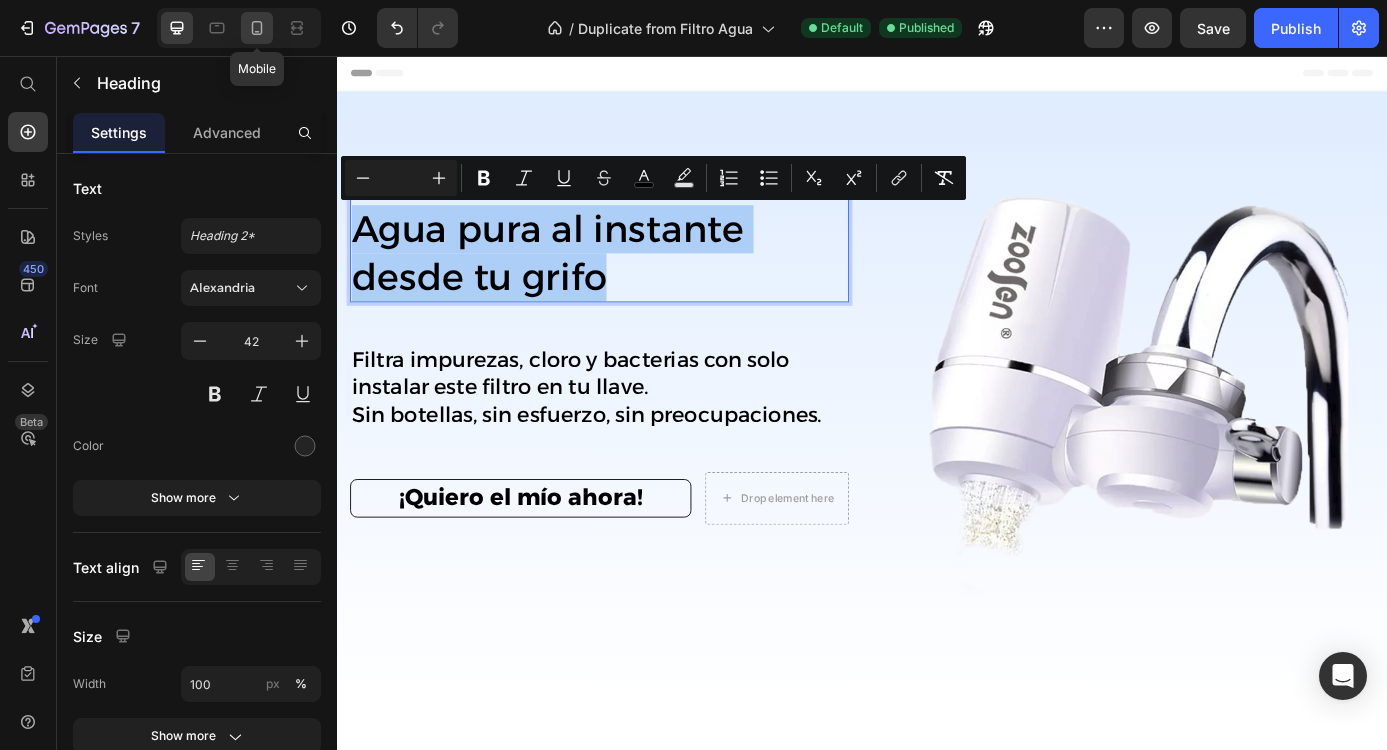 click 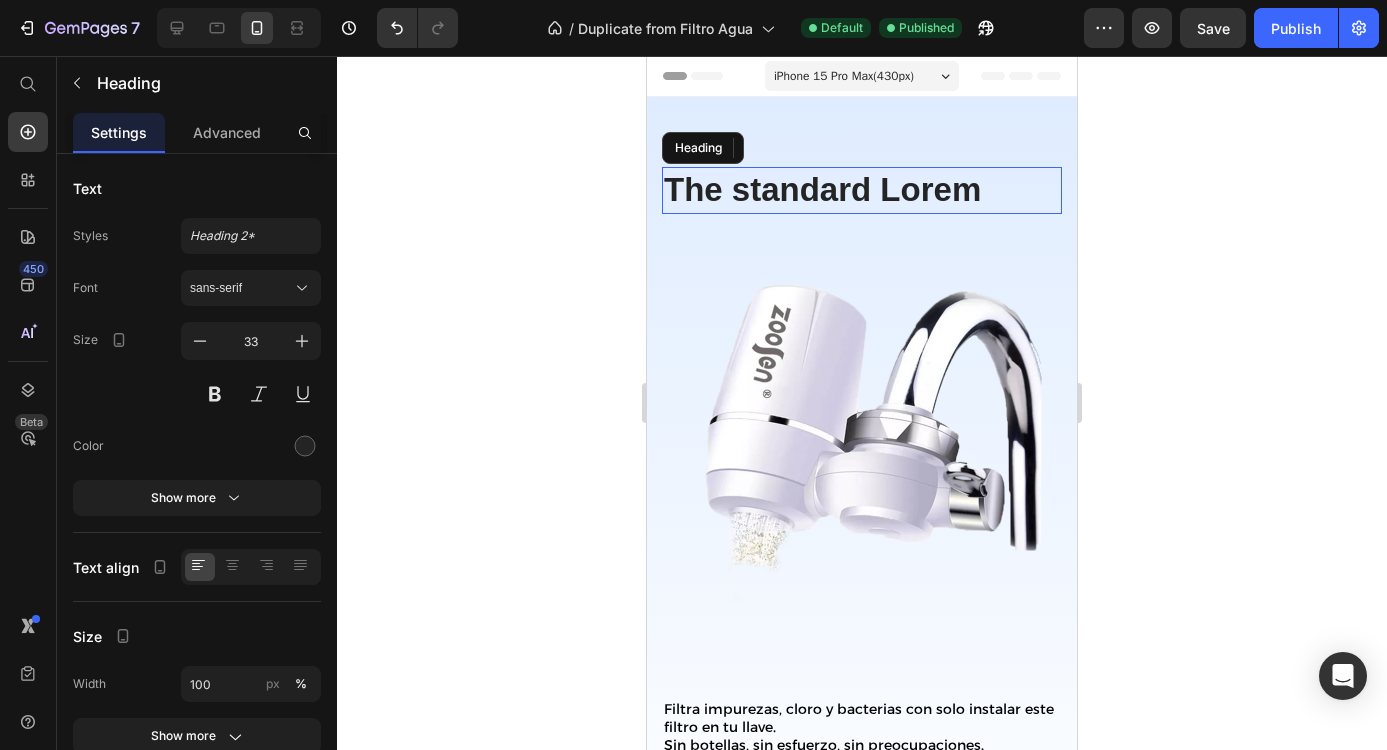 drag, startPoint x: 880, startPoint y: 174, endPoint x: 911, endPoint y: 180, distance: 31.575306 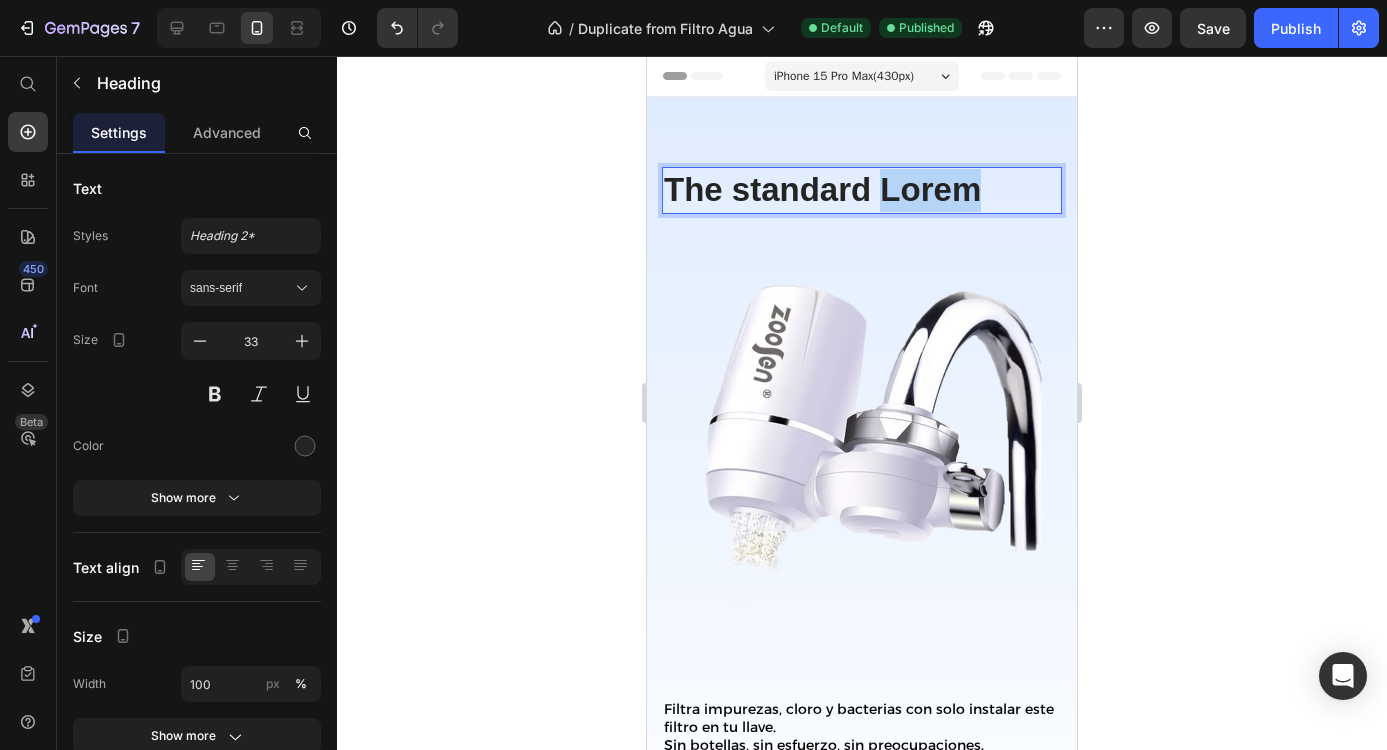 click on "The standard Lorem" at bounding box center [862, 190] 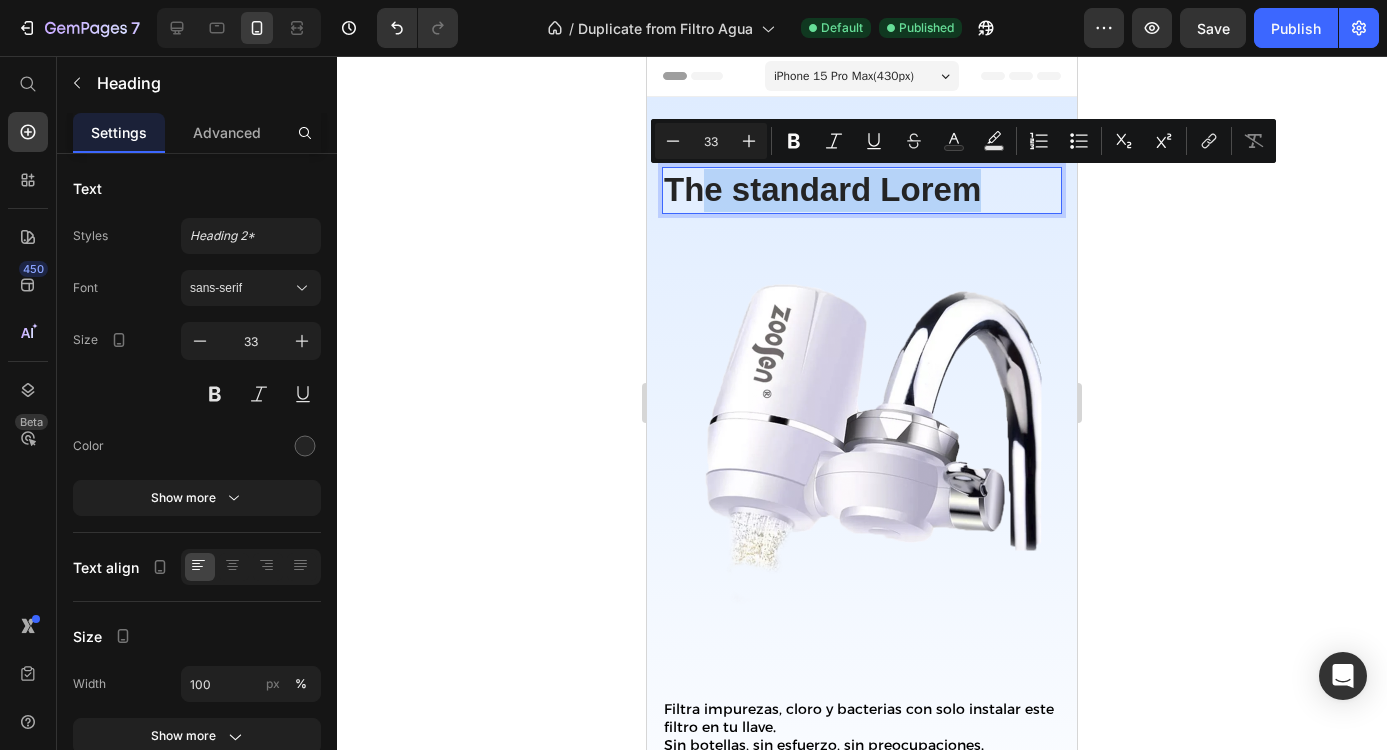 drag, startPoint x: 988, startPoint y: 191, endPoint x: 510, endPoint y: 200, distance: 478.08472 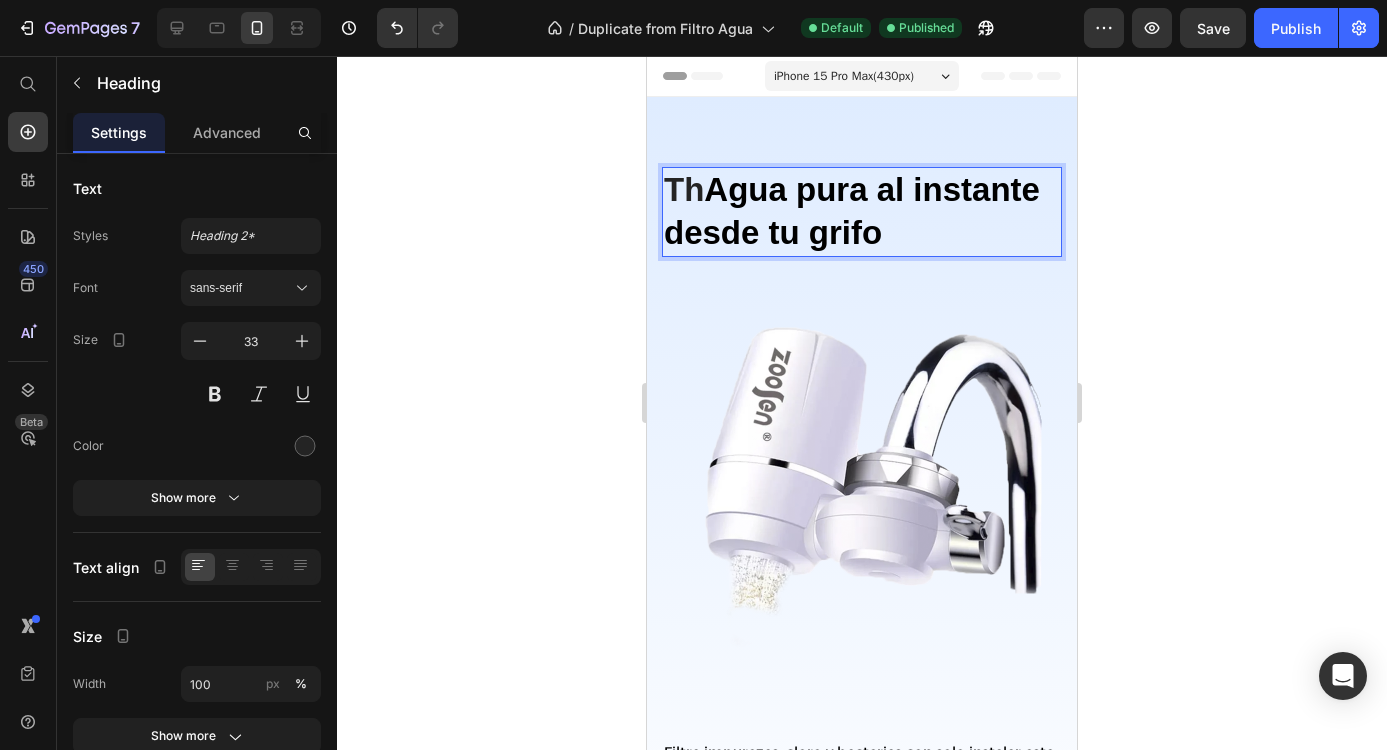 click on "Th Agua pura al instante desde tu grifo" at bounding box center (862, 212) 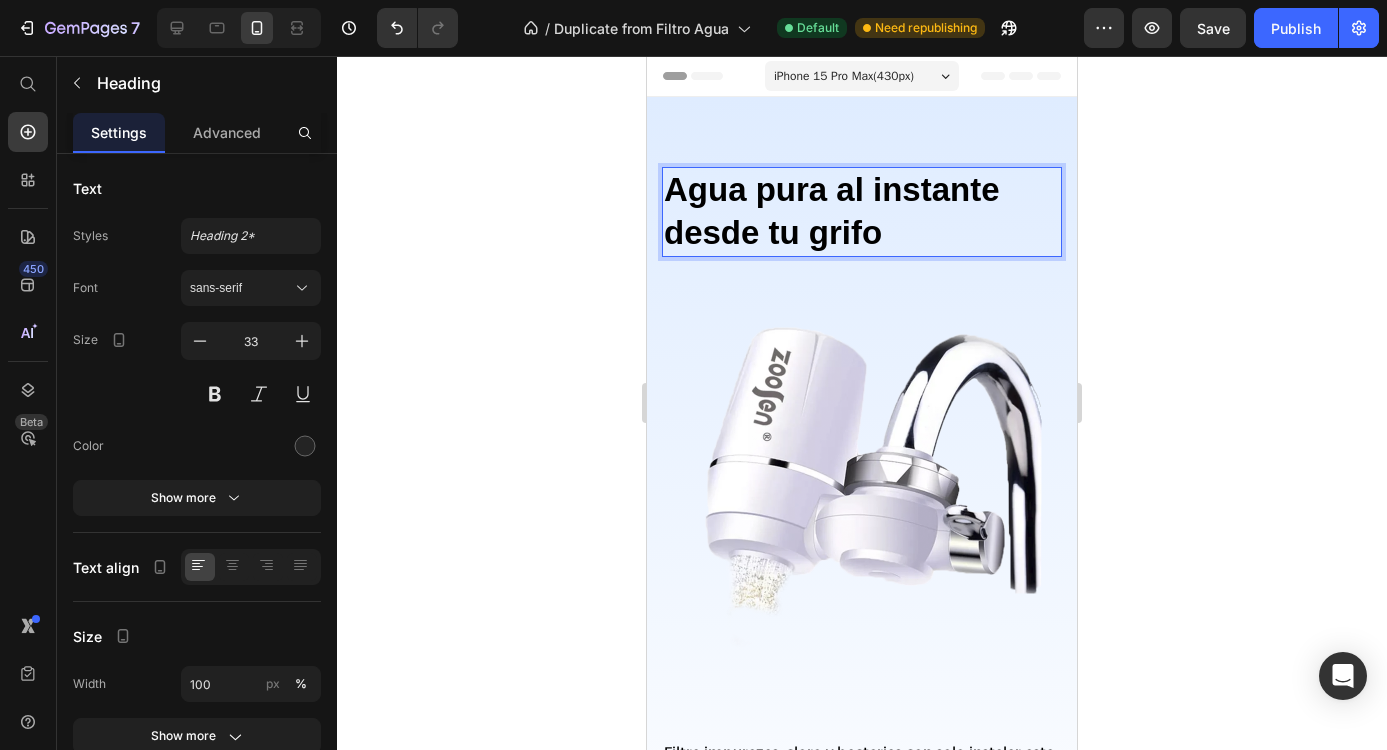 click on "Agua pura al instante desde tu grifo" at bounding box center (832, 211) 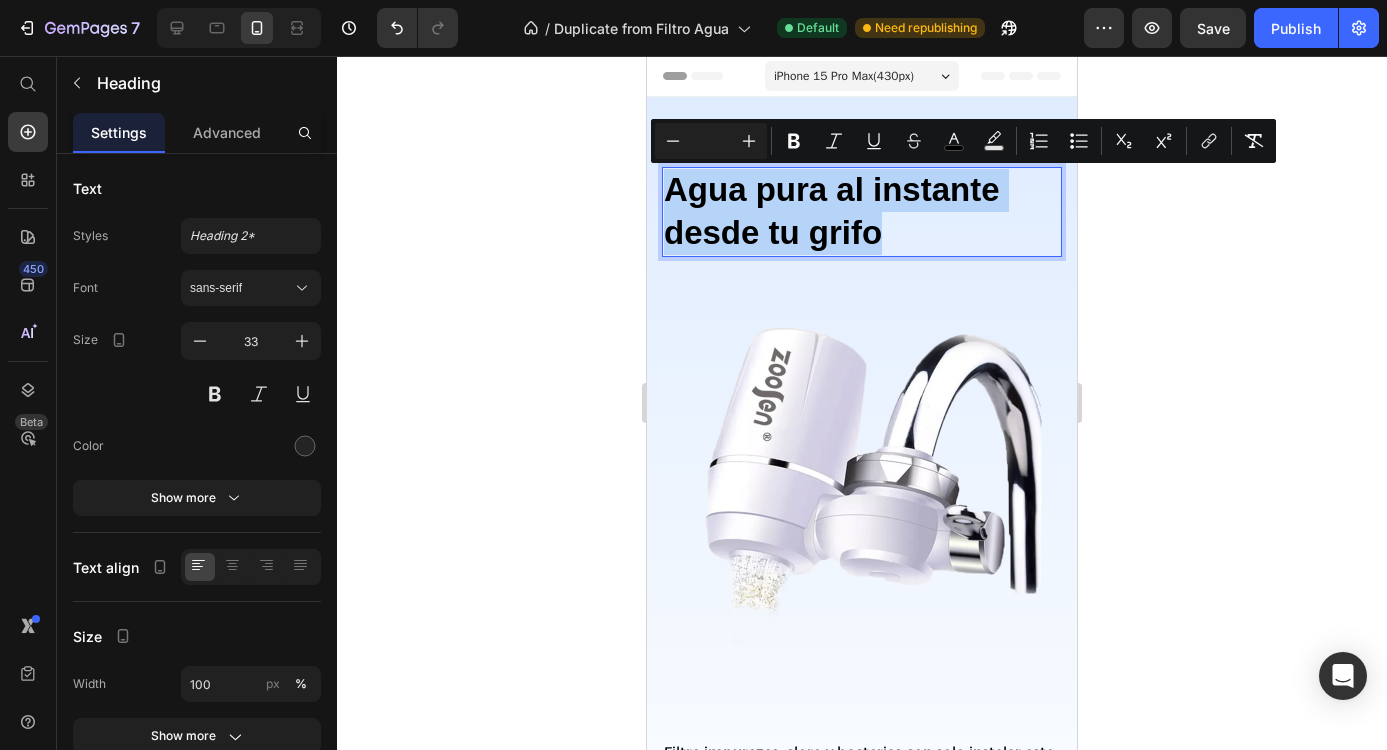 drag, startPoint x: 889, startPoint y: 232, endPoint x: 1228, endPoint y: 229, distance: 339.01328 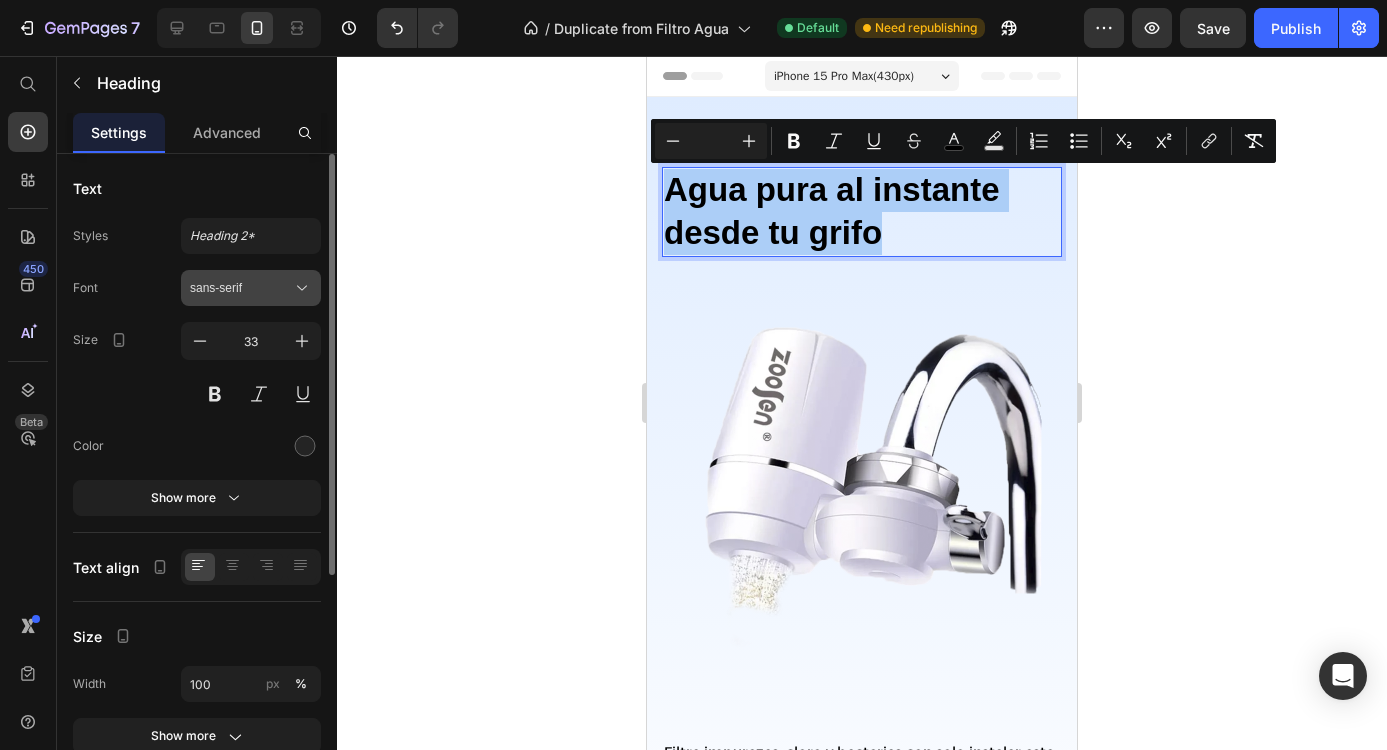 click on "sans-serif" at bounding box center (241, 288) 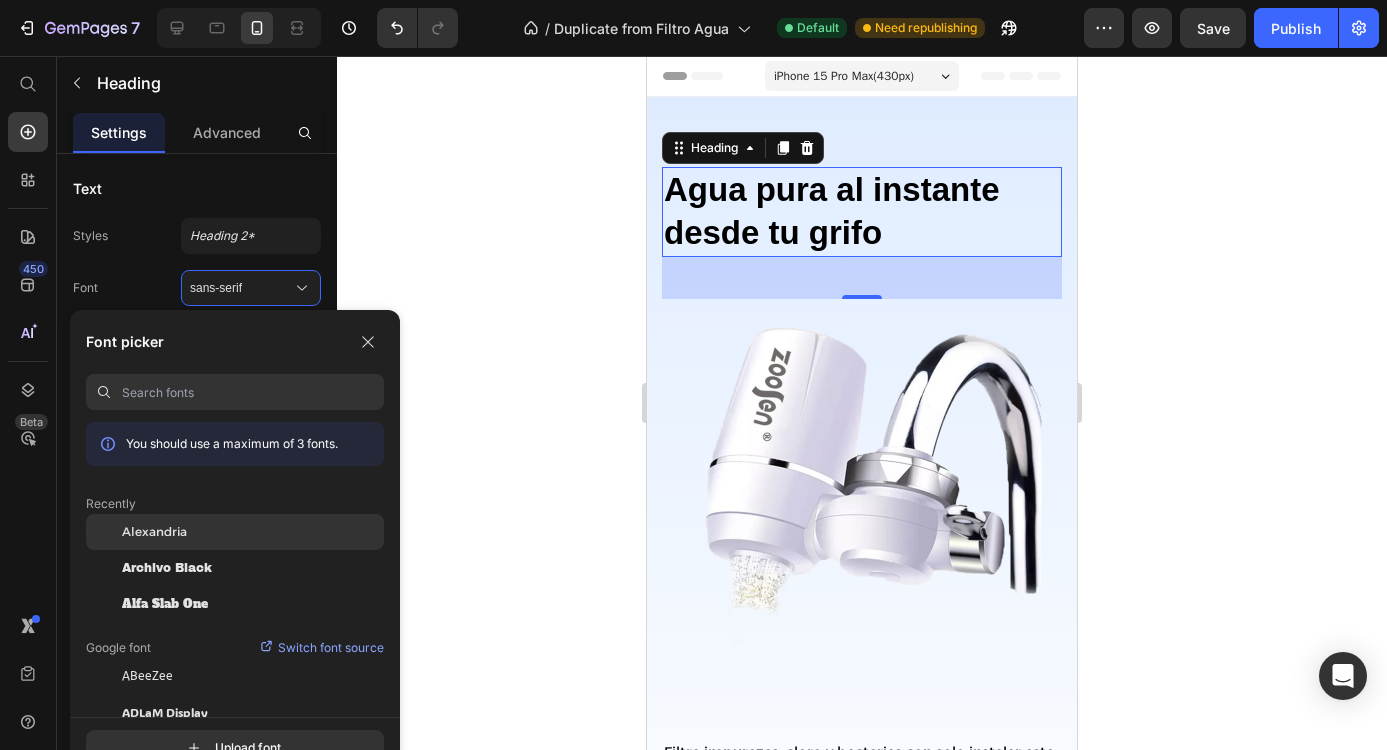 click on "Alexandria" 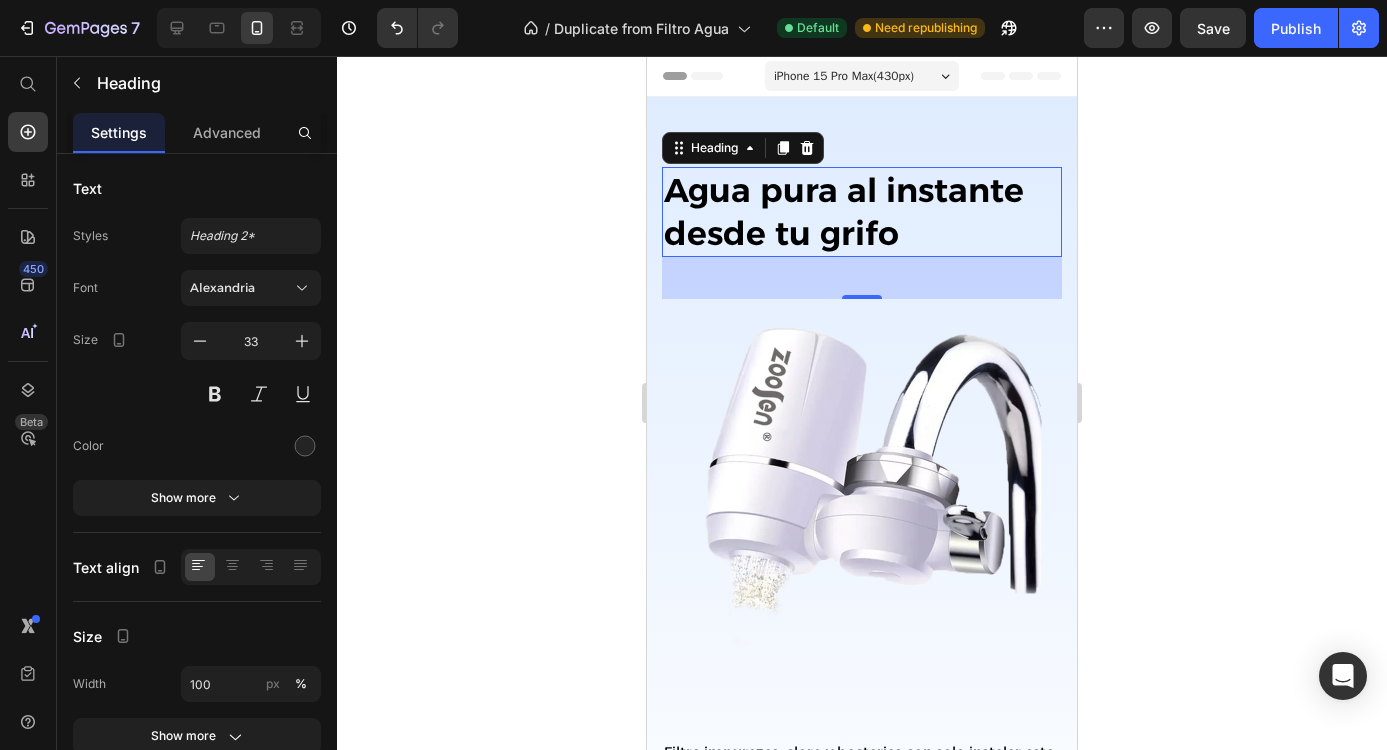 click 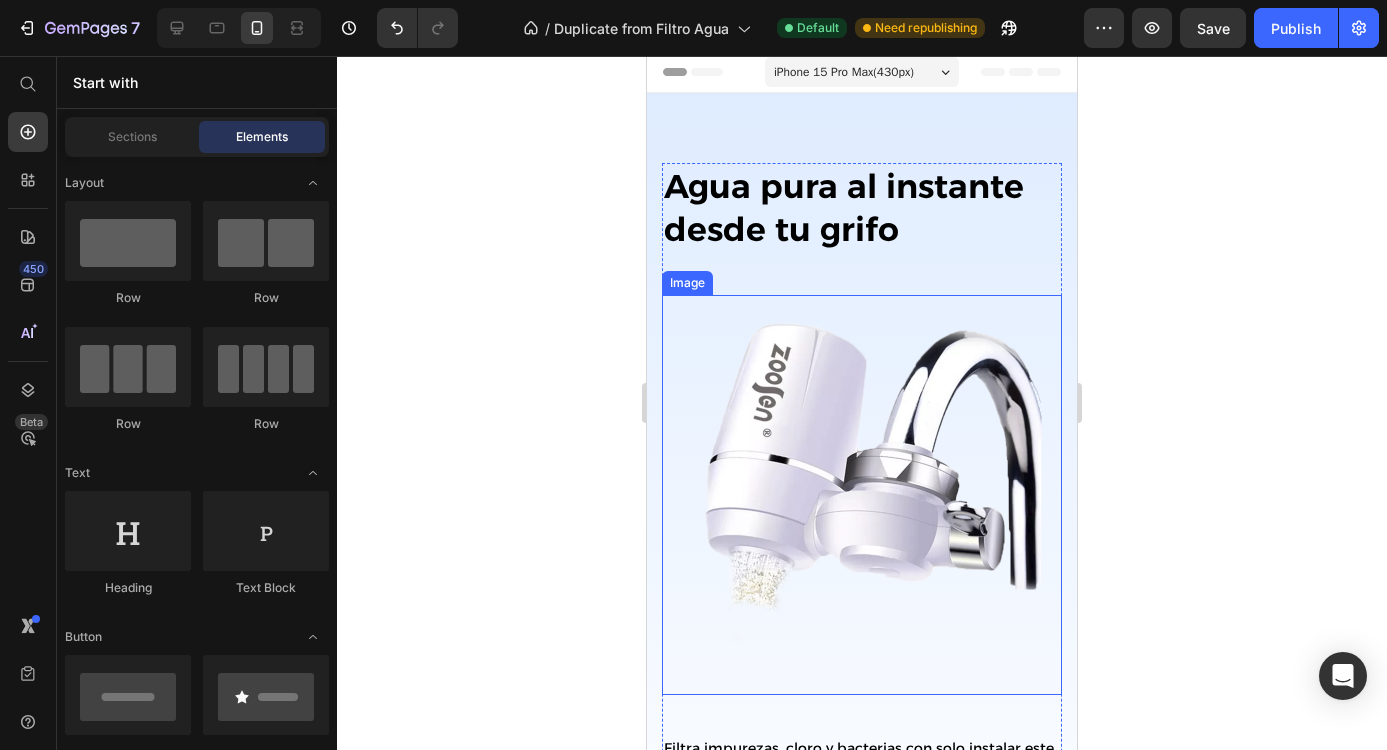 scroll, scrollTop: 311, scrollLeft: 0, axis: vertical 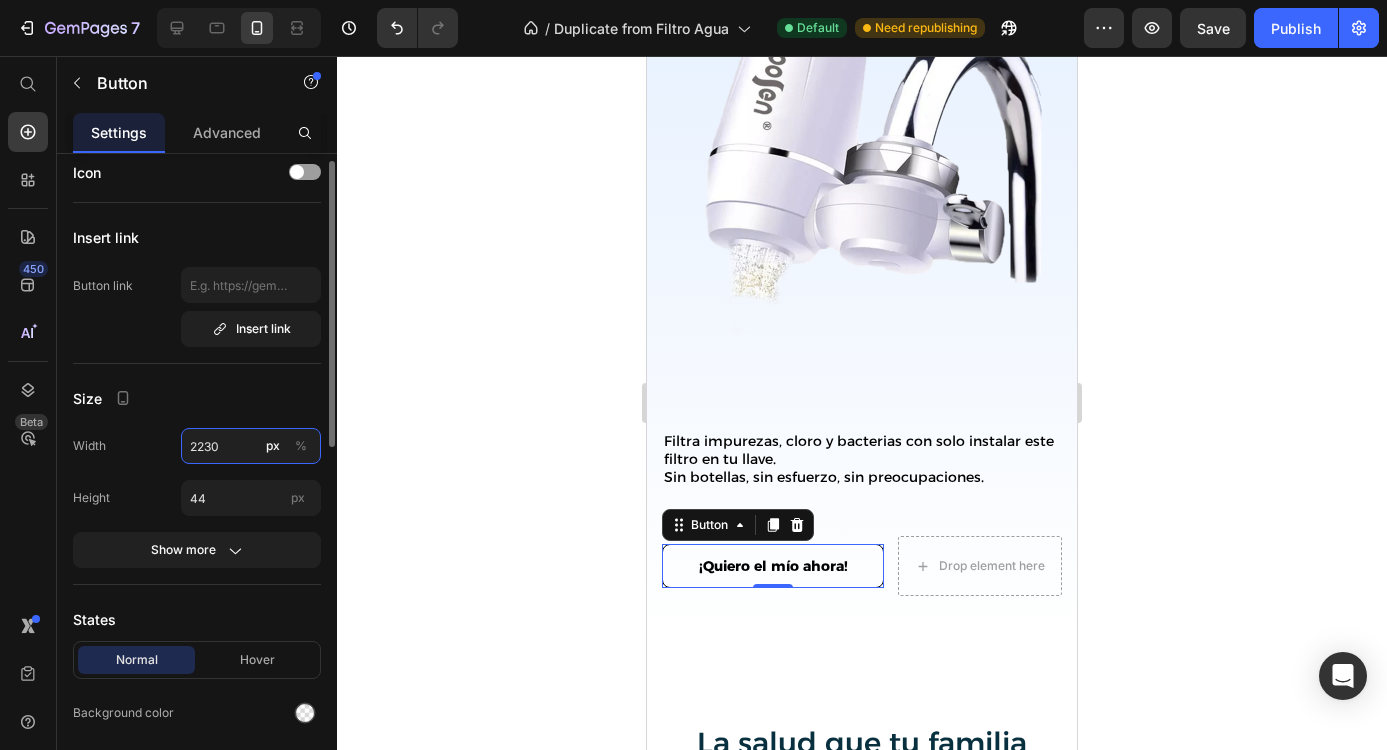 click on "2230" at bounding box center (251, 446) 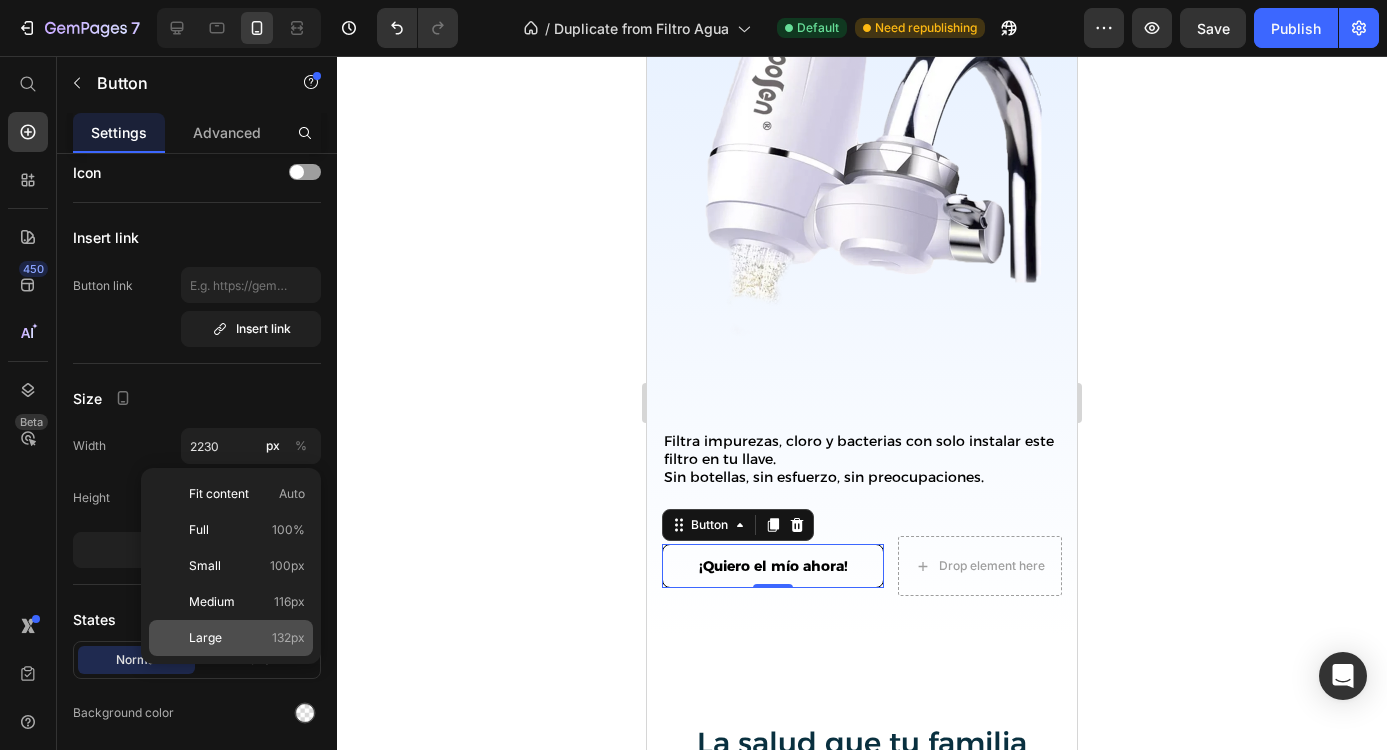 click on "Large 132px" at bounding box center [247, 638] 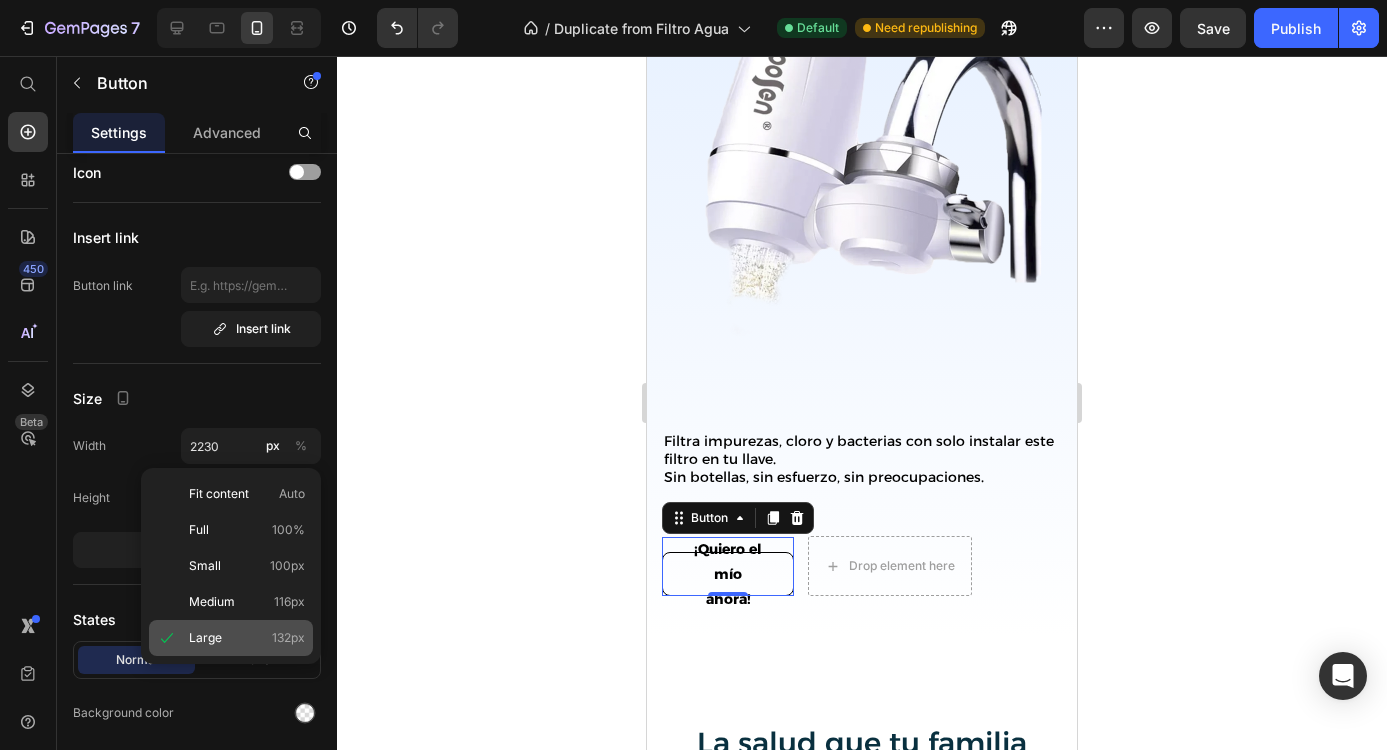 type on "132" 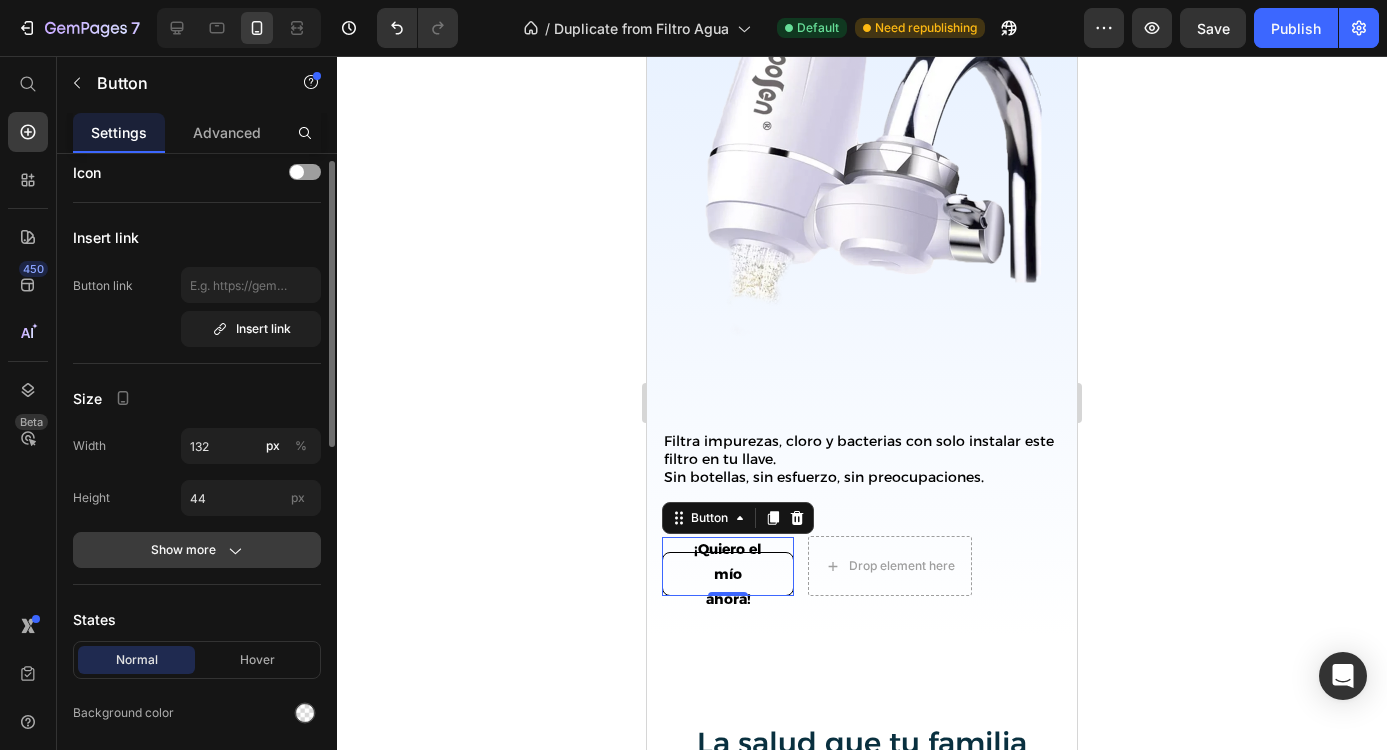 click 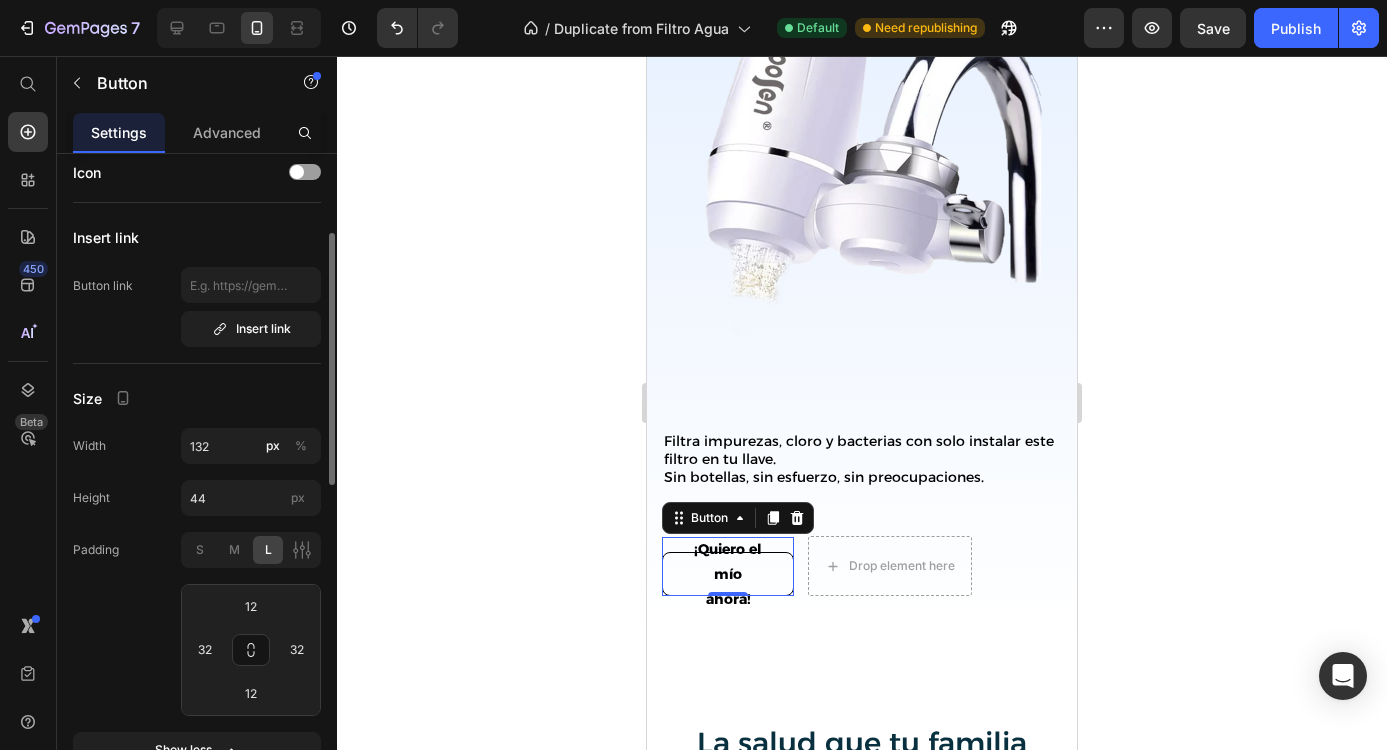 scroll, scrollTop: 69, scrollLeft: 0, axis: vertical 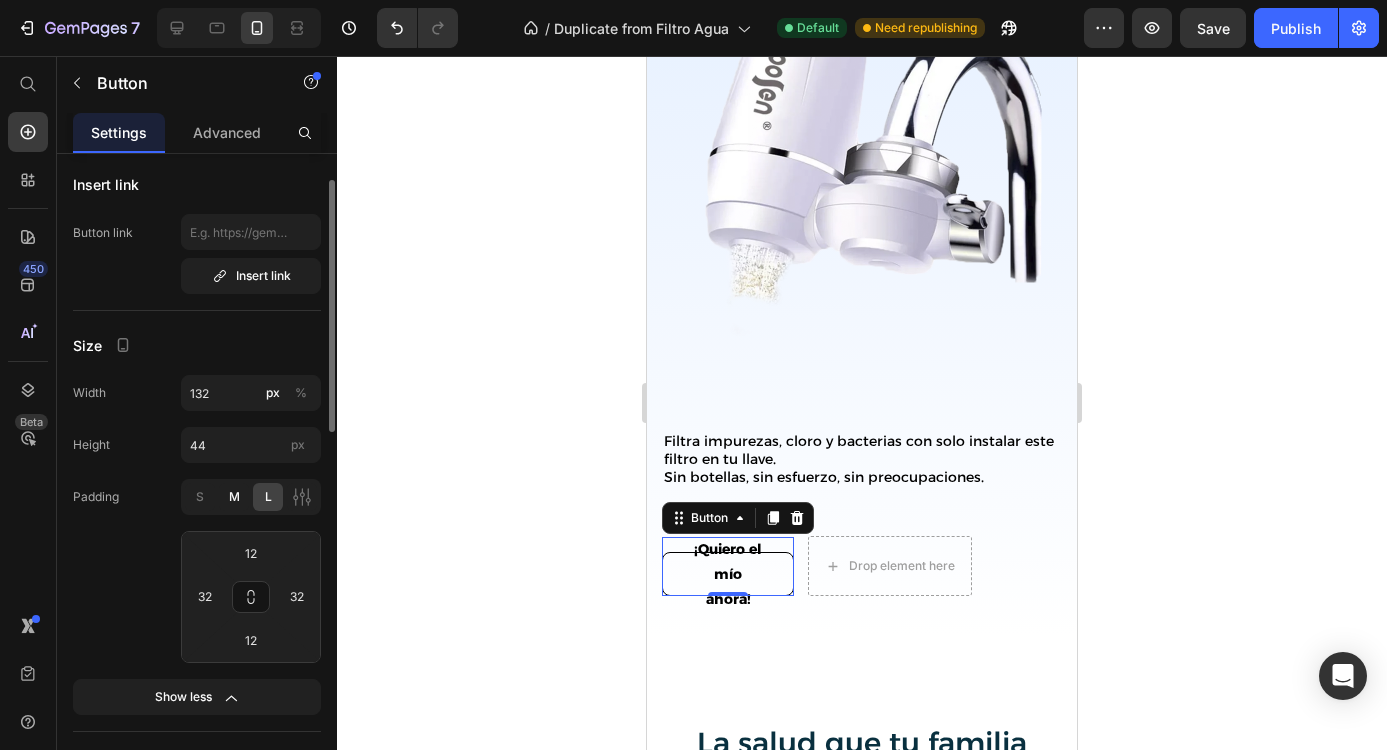 click on "M" 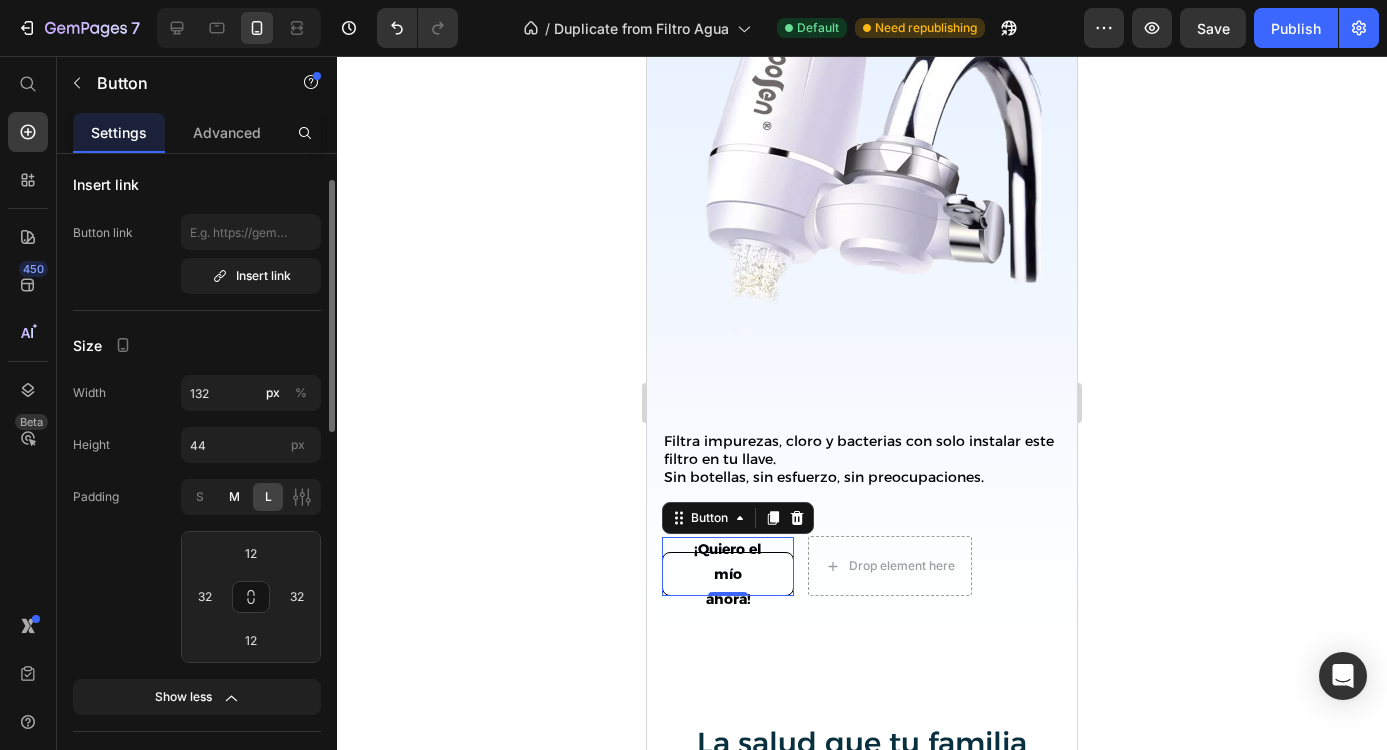 type on "8" 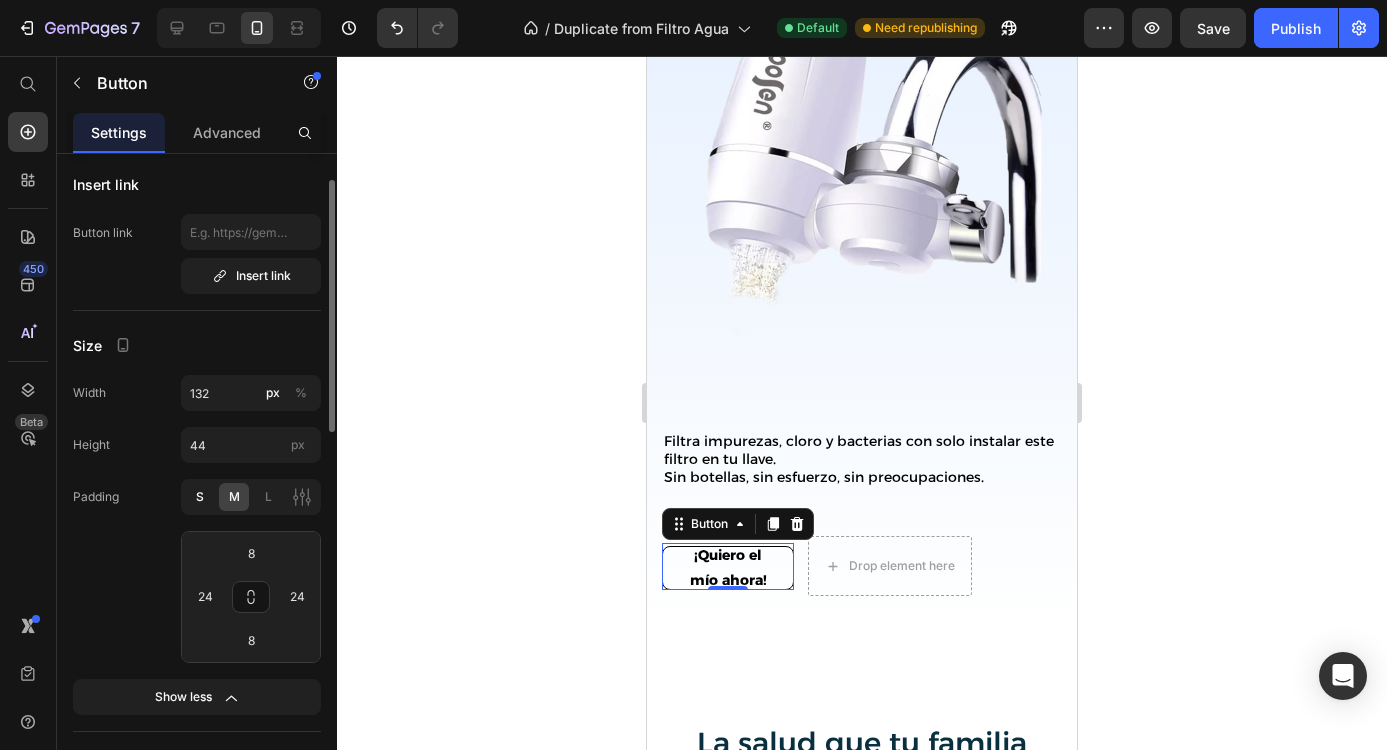 click on "S" 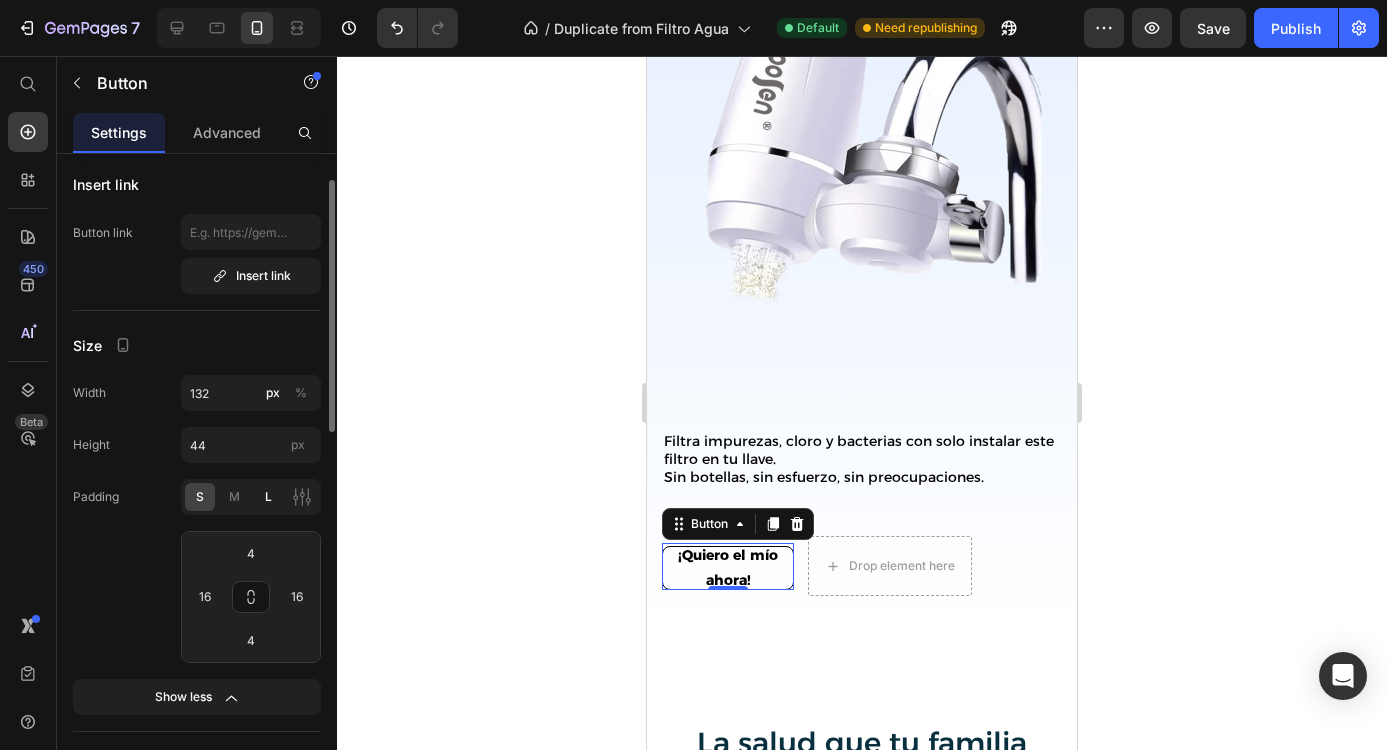 click on "L" 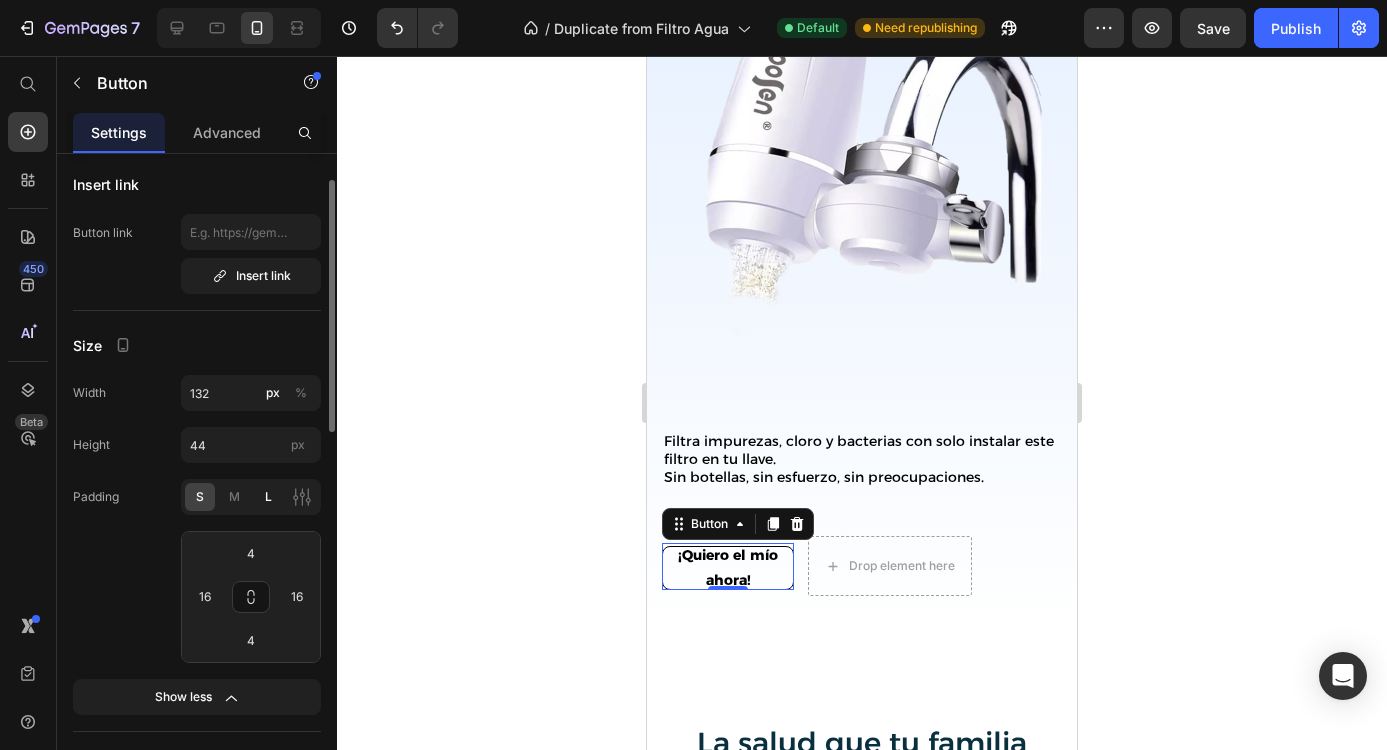 type on "12" 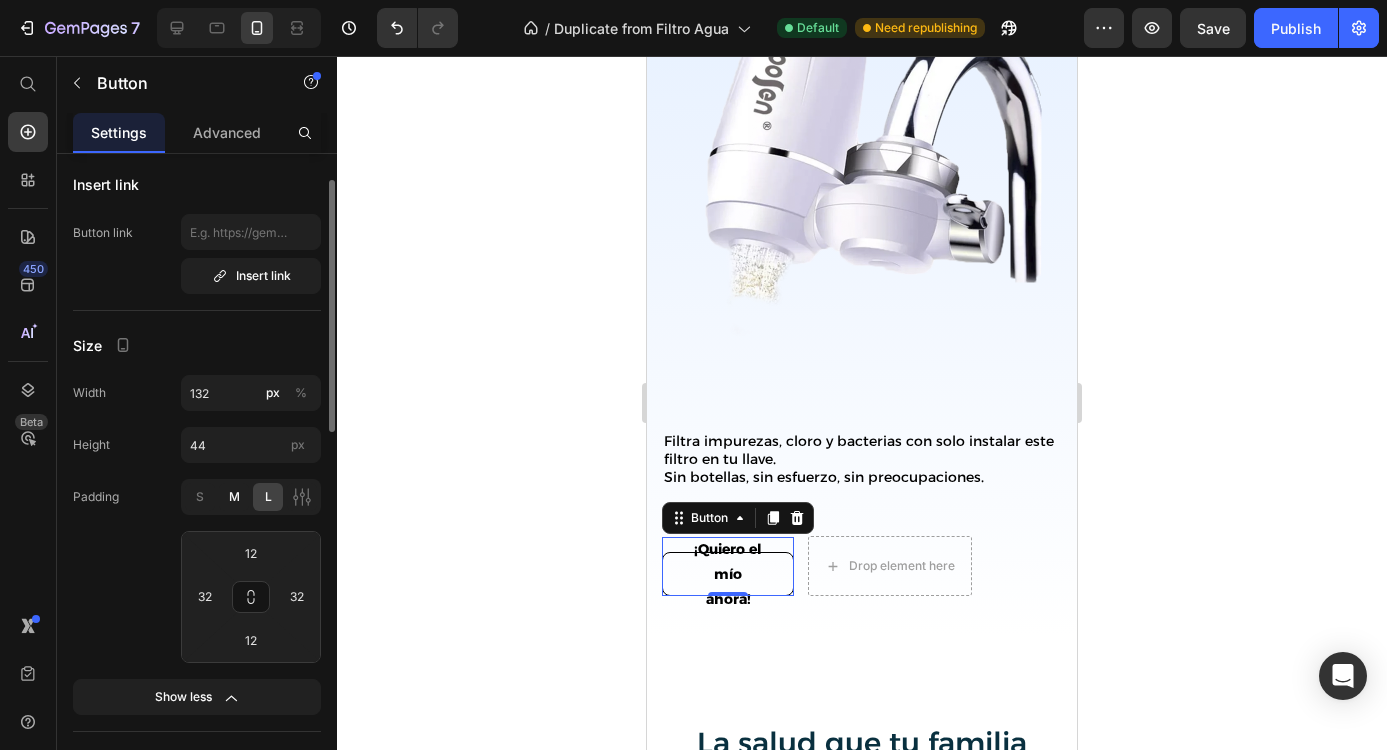 click on "M" 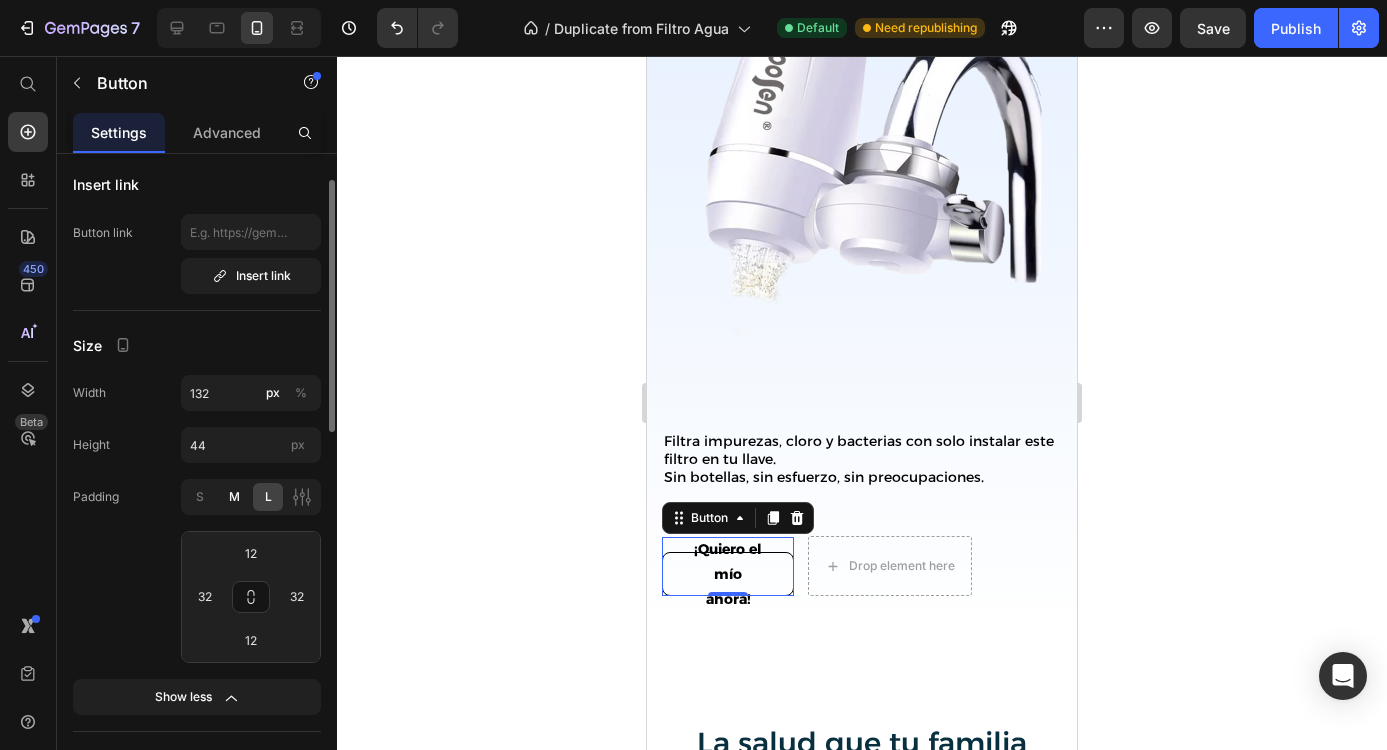 type on "8" 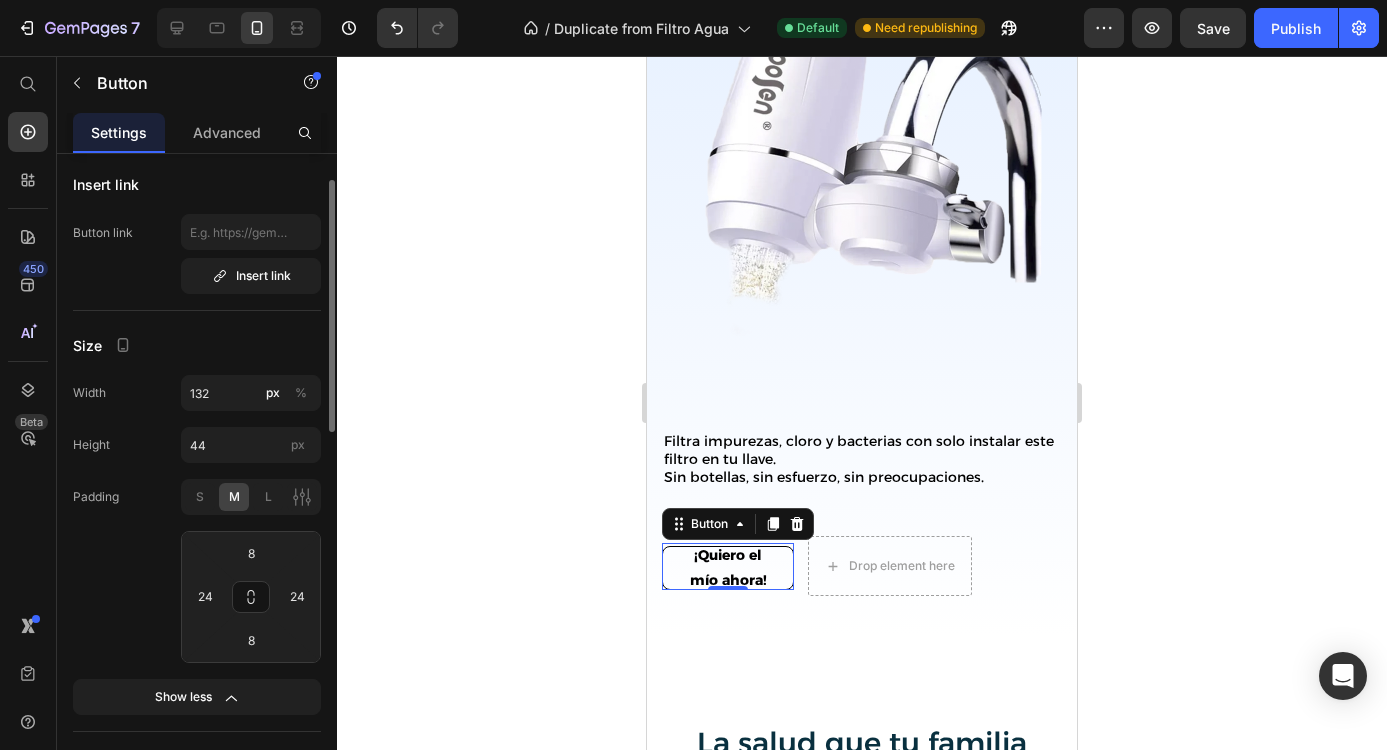 click on "Size" at bounding box center [197, 345] 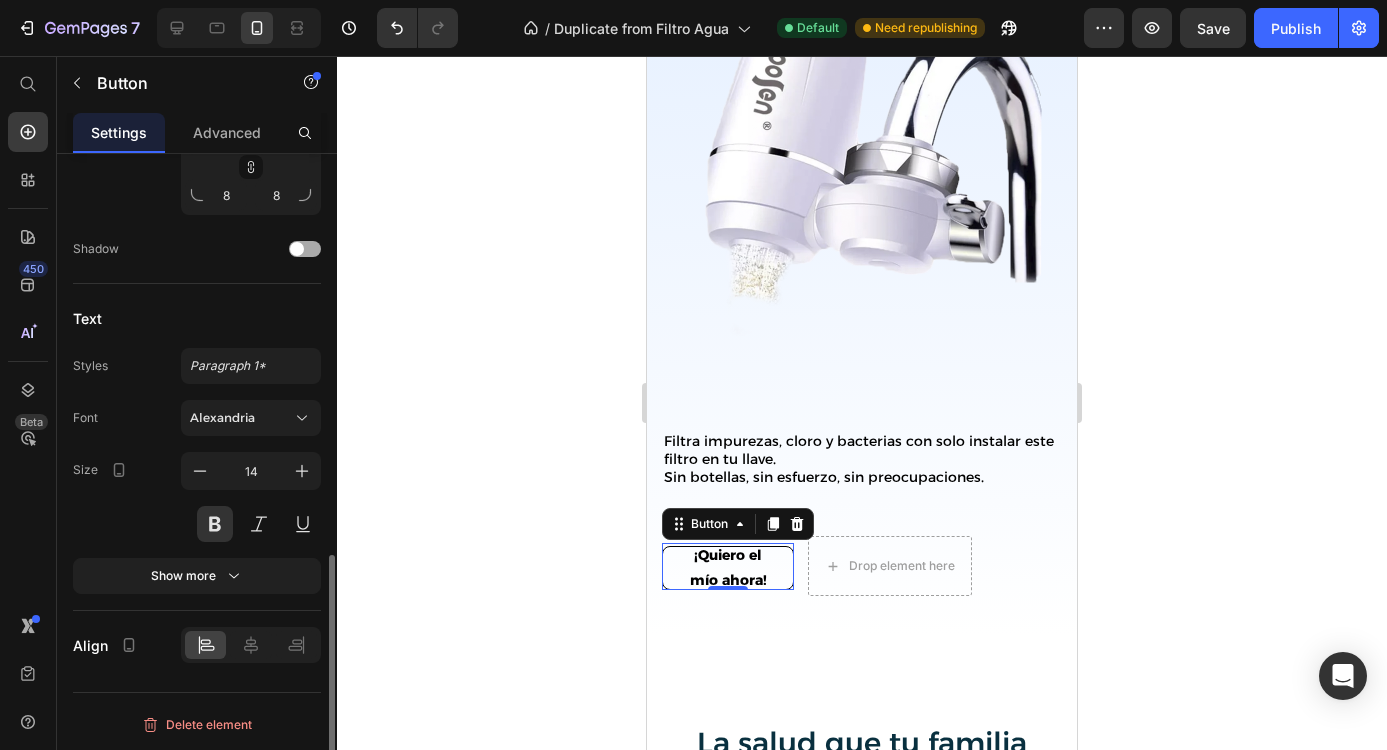 scroll, scrollTop: 975, scrollLeft: 0, axis: vertical 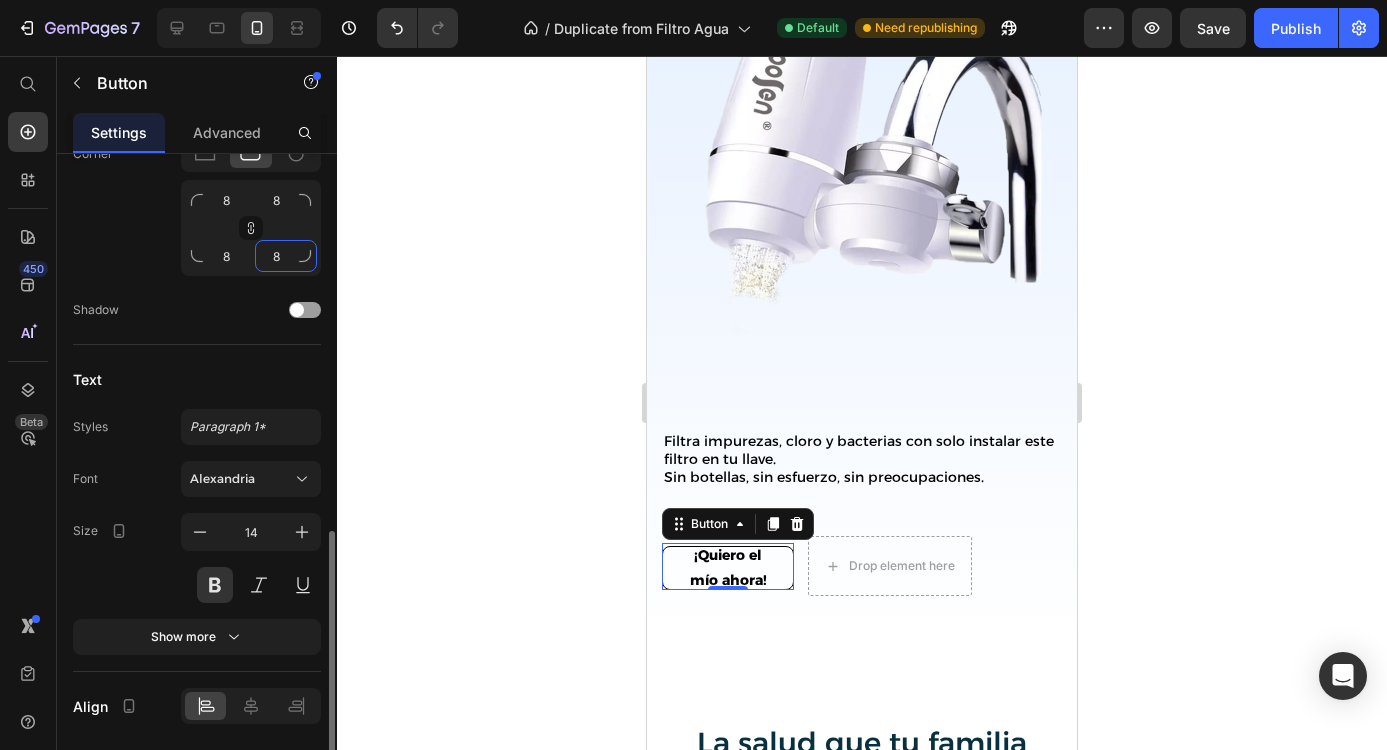 click on "8" 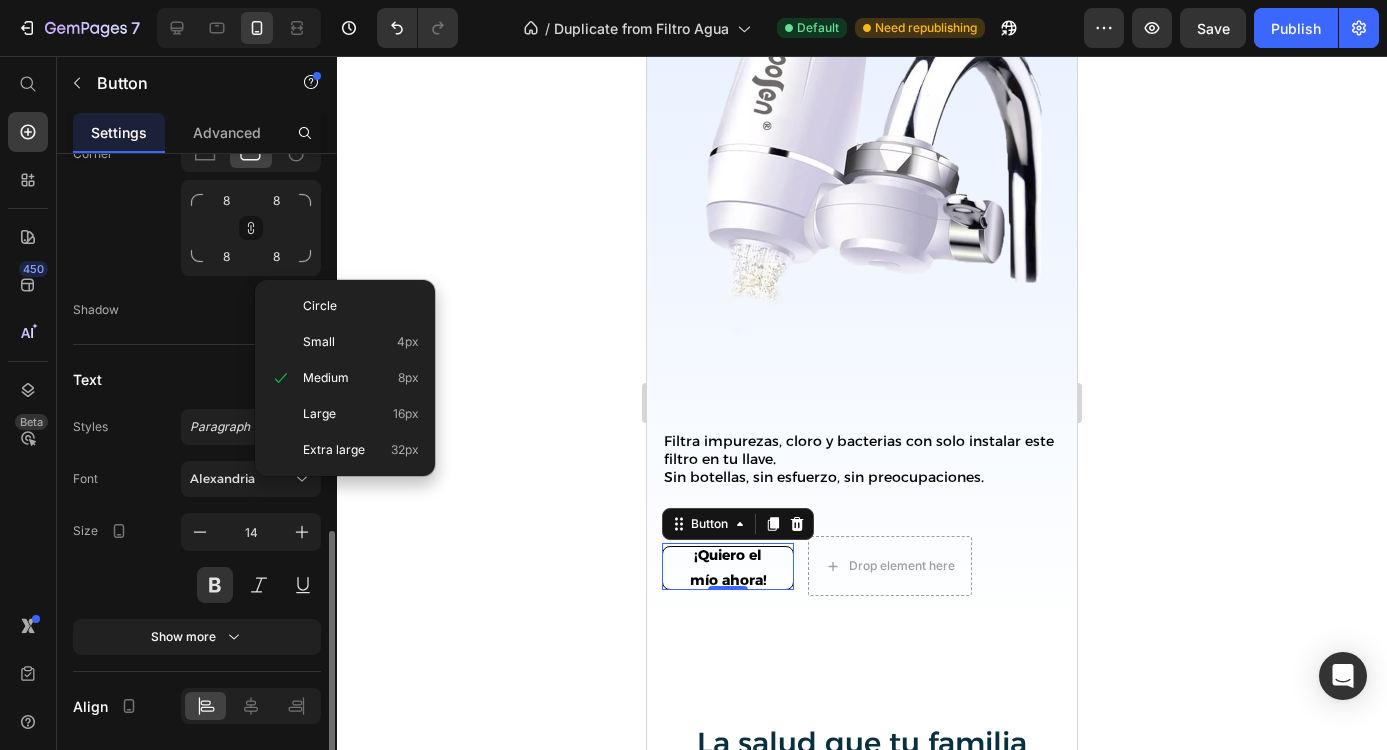 click on "States Normal Hover Background color Text color Border 1 px Corner 8 8 8 8 Shadow" 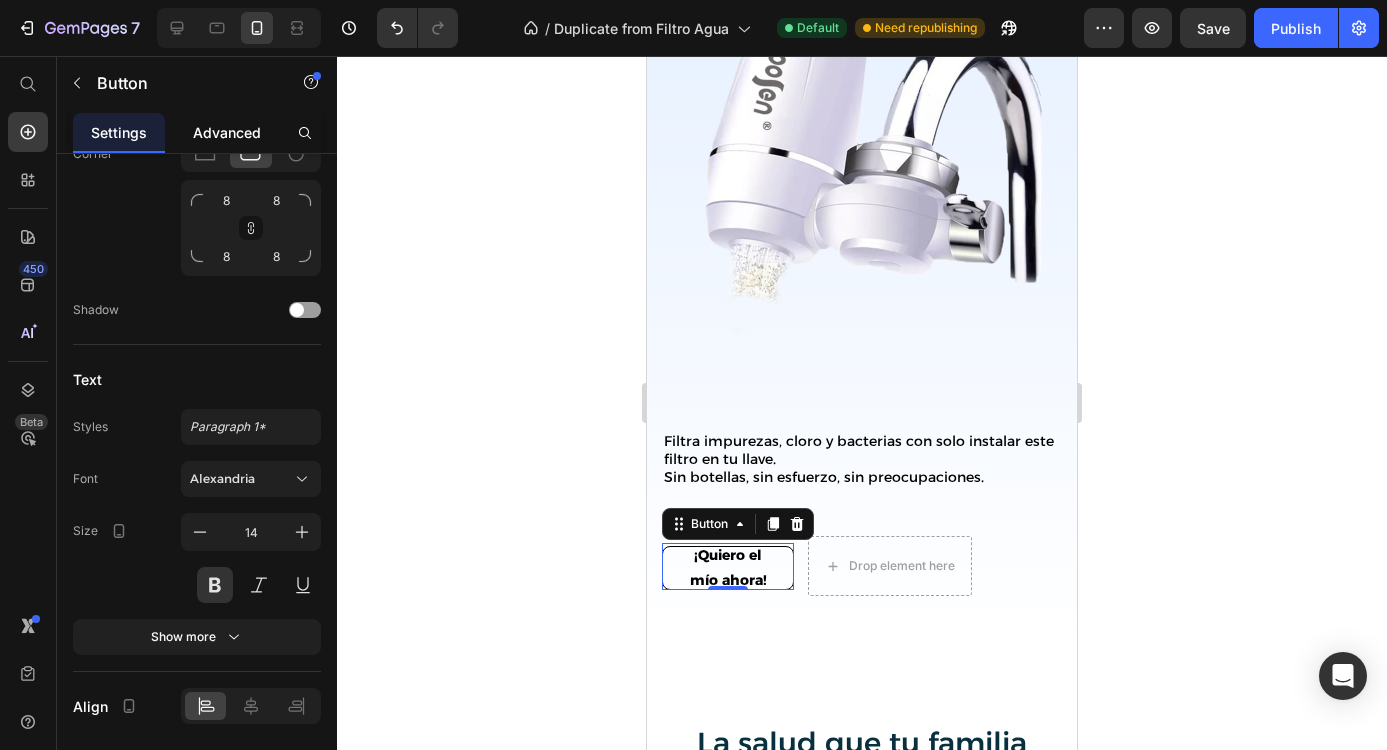 click on "Advanced" at bounding box center [227, 132] 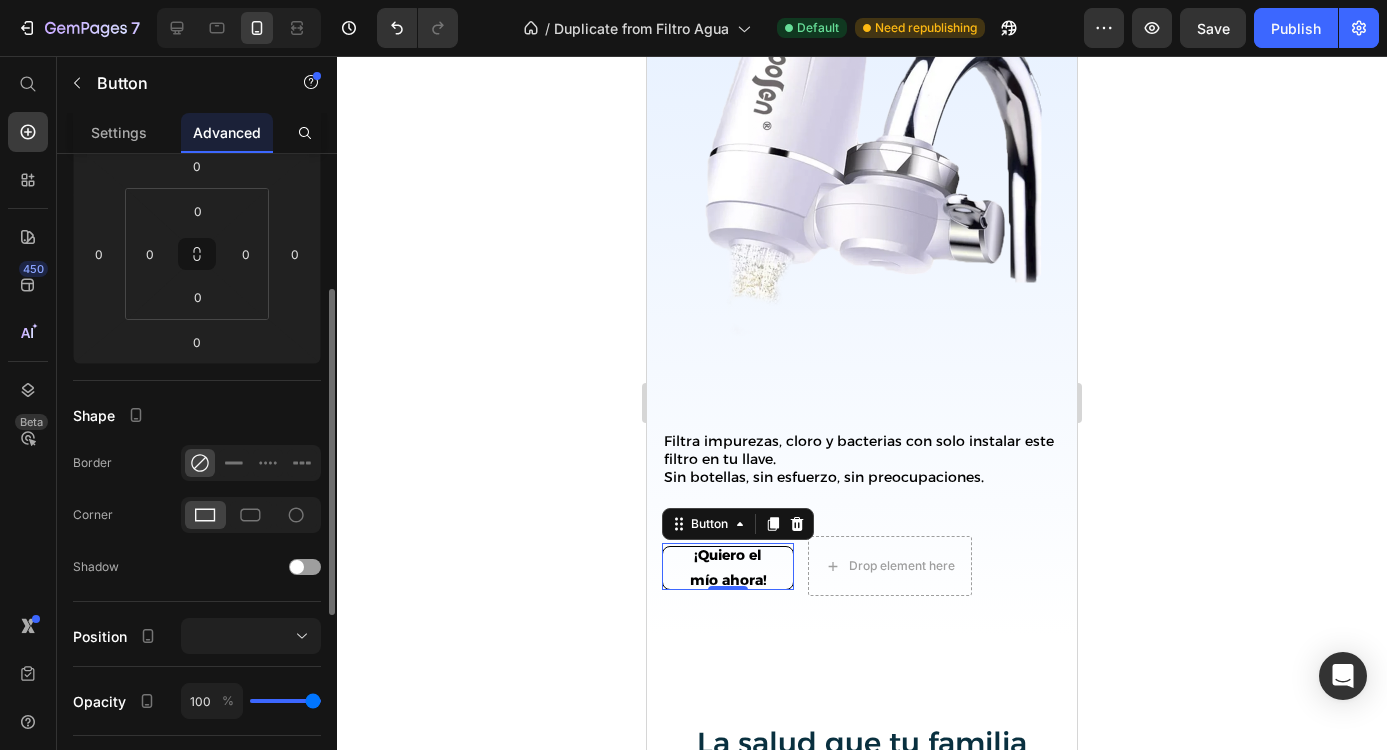 scroll, scrollTop: 0, scrollLeft: 0, axis: both 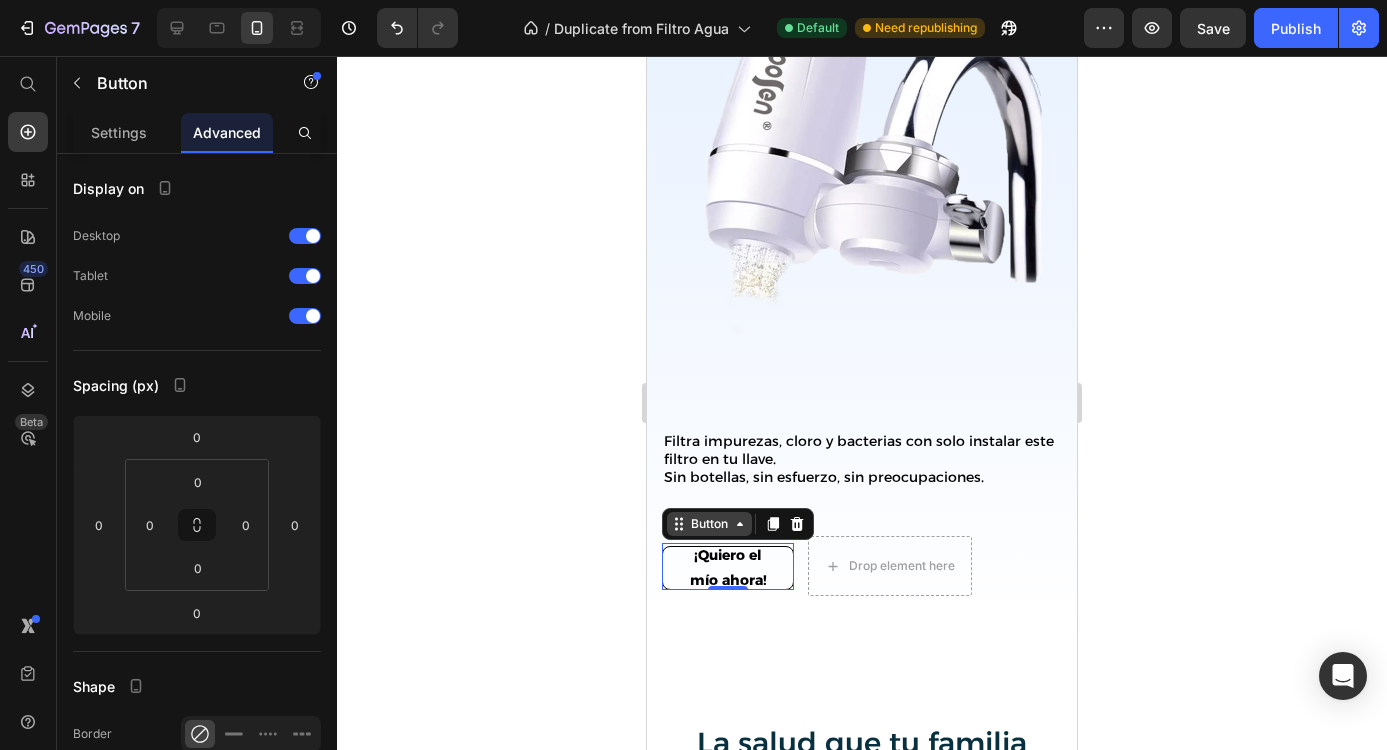 click on "Button" at bounding box center [709, 524] 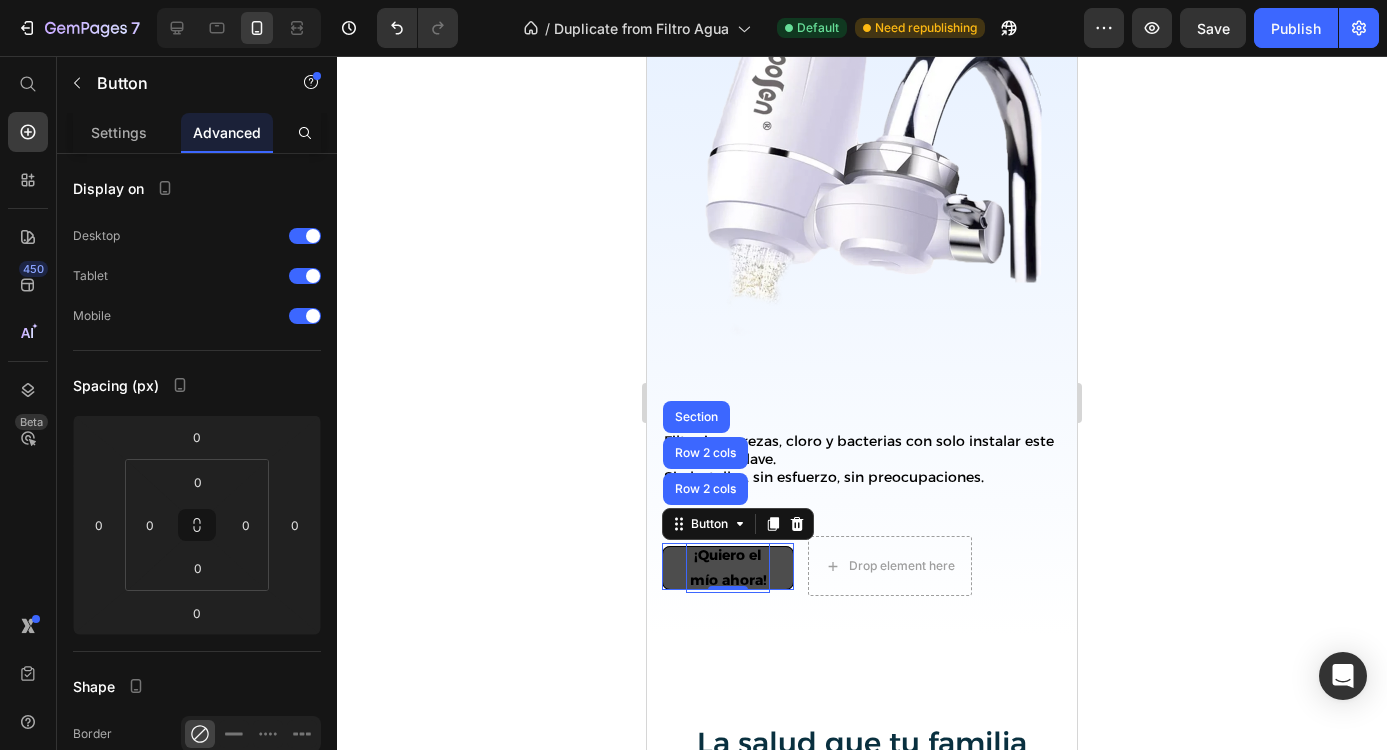 click on "¡Quiero el mío ahora!" at bounding box center (728, 567) 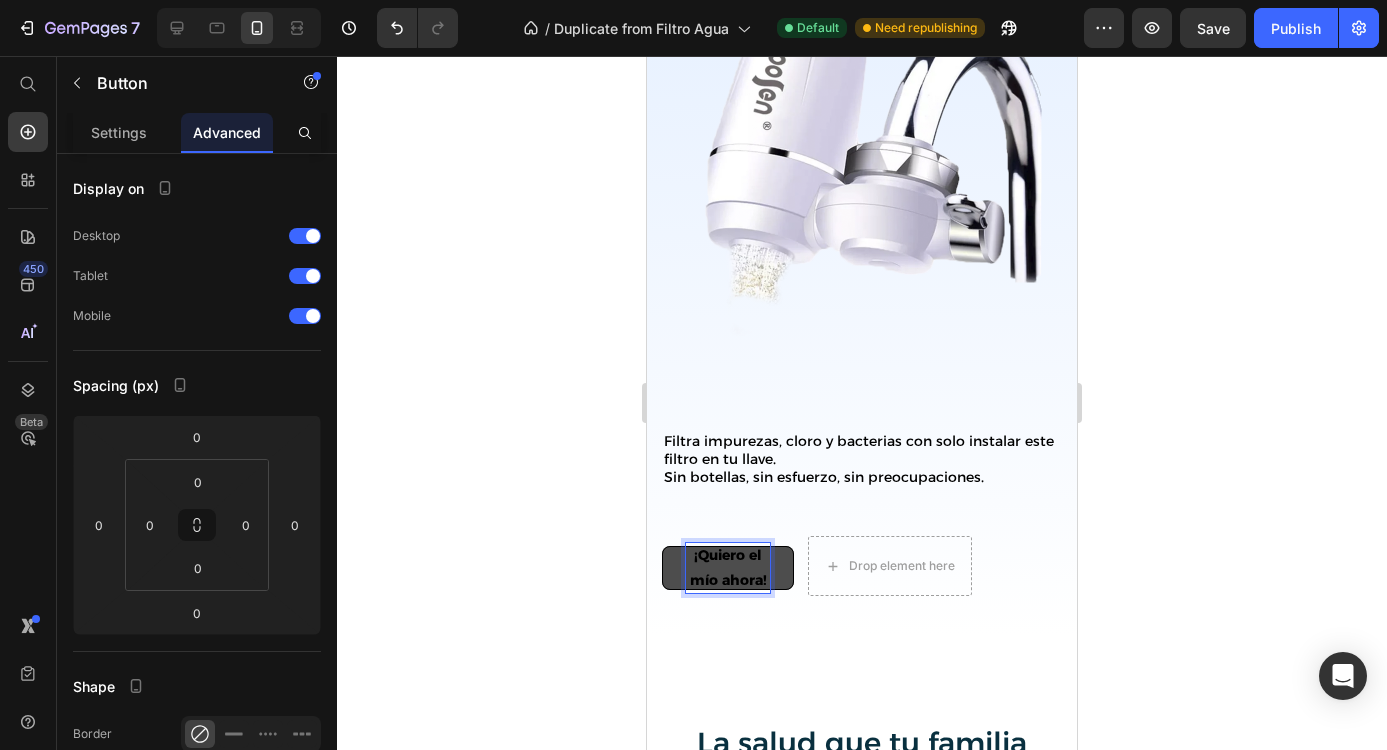 click on "¡Quiero el mío ahora!" at bounding box center [728, 568] 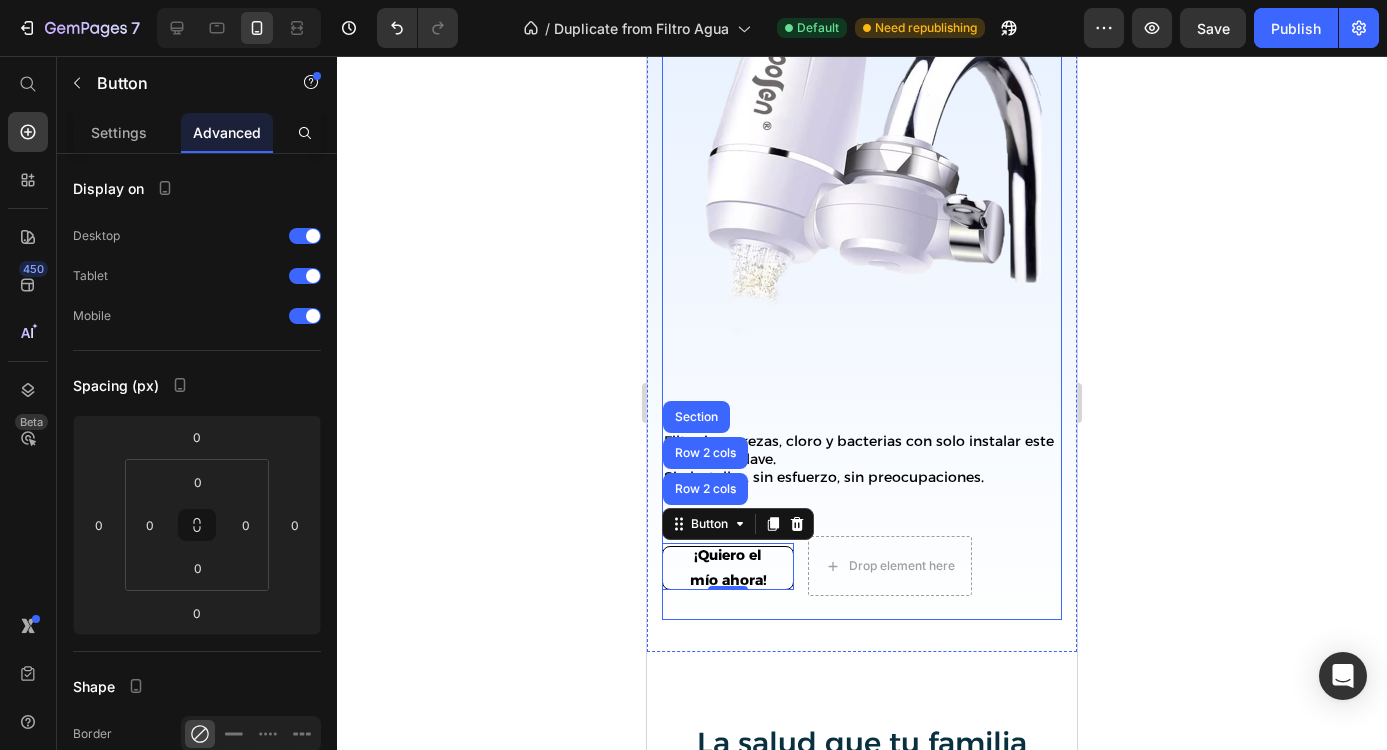 click on "⁠⁠⁠⁠⁠⁠⁠ Agua pura al instante desde tu grifo Heading Filtra impurezas, cloro y bacterias con solo instalar este filtro en tu llave. Sin botellas, sin esfuerzo, sin preocupaciones. Text Block ¡Quiero el mío ahora! Button Row 2 cols Row 2 cols Section 0 Drop element here Row ⁠⁠⁠⁠⁠⁠⁠ Agua pura al instante desde tu grifo Heading Image Row Section 1" at bounding box center (862, 219) 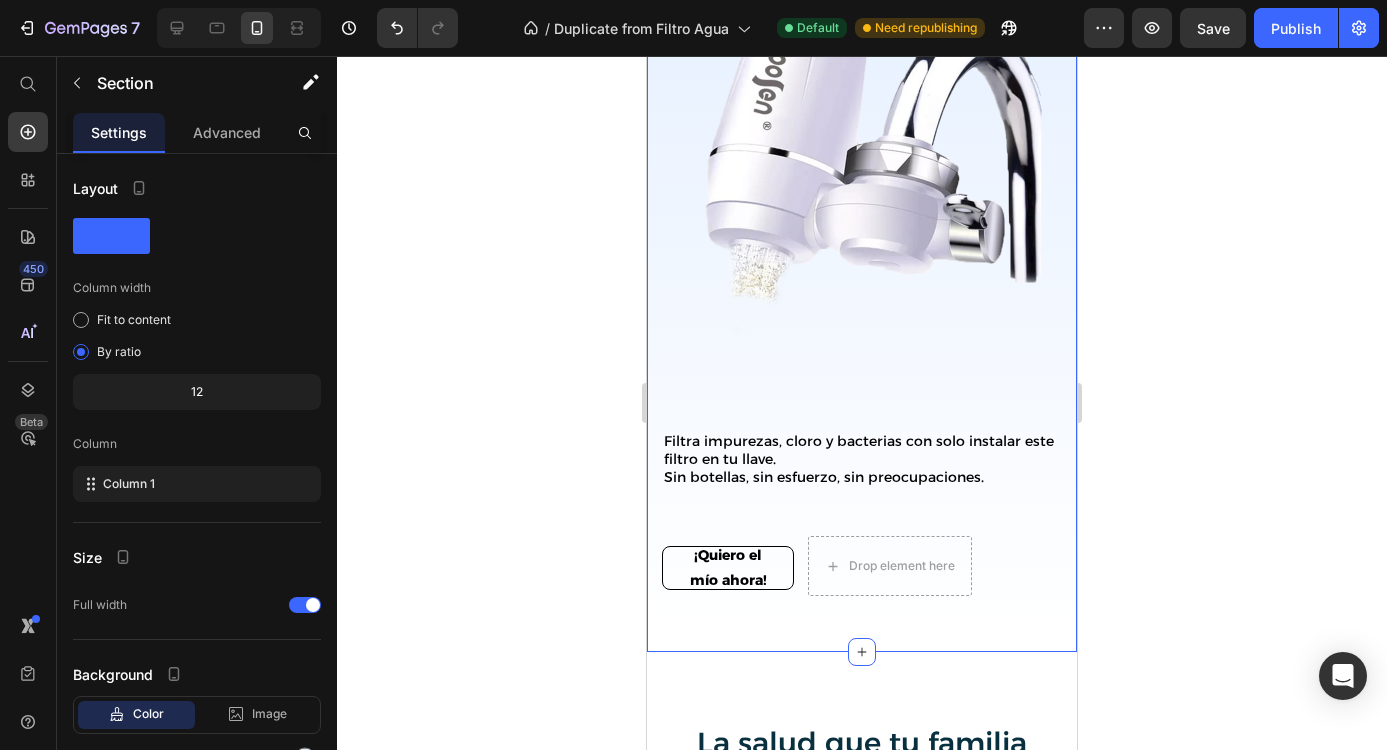 click 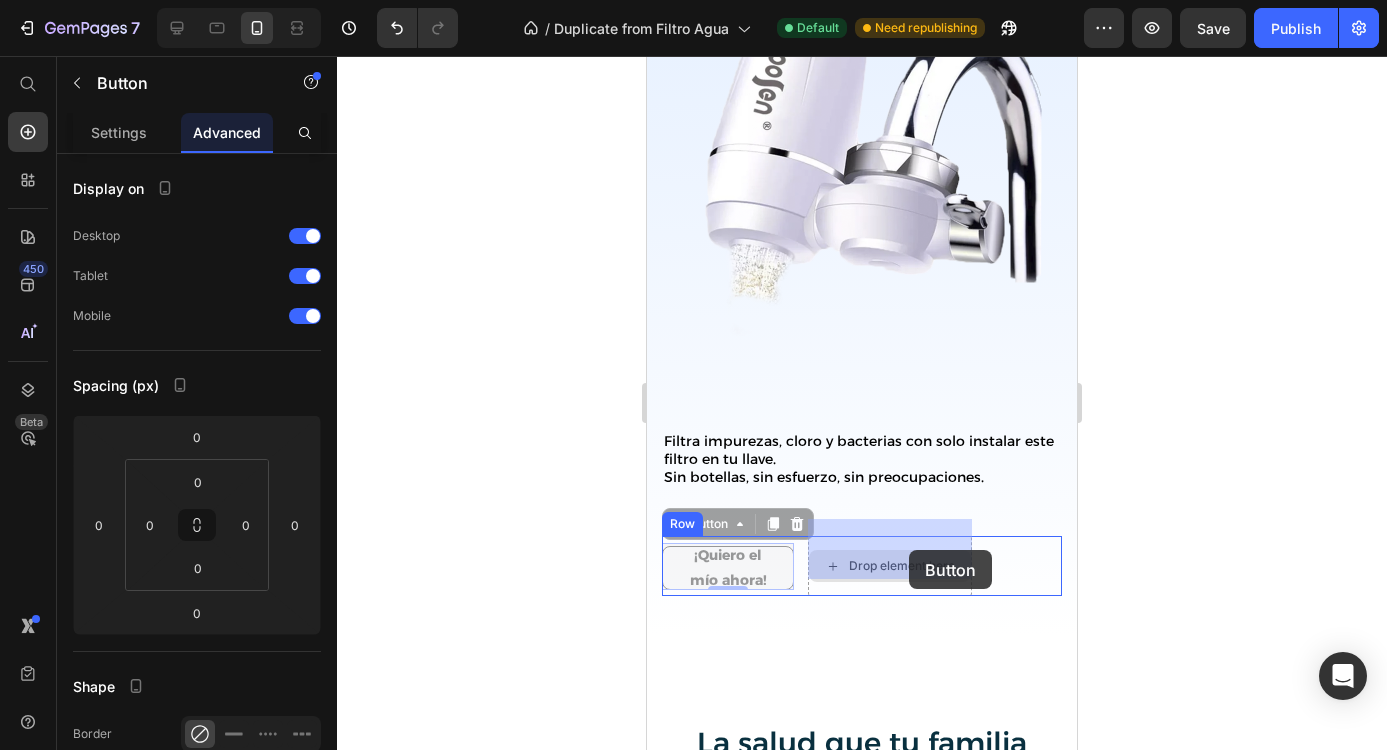 drag, startPoint x: 792, startPoint y: 543, endPoint x: 909, endPoint y: 550, distance: 117.20921 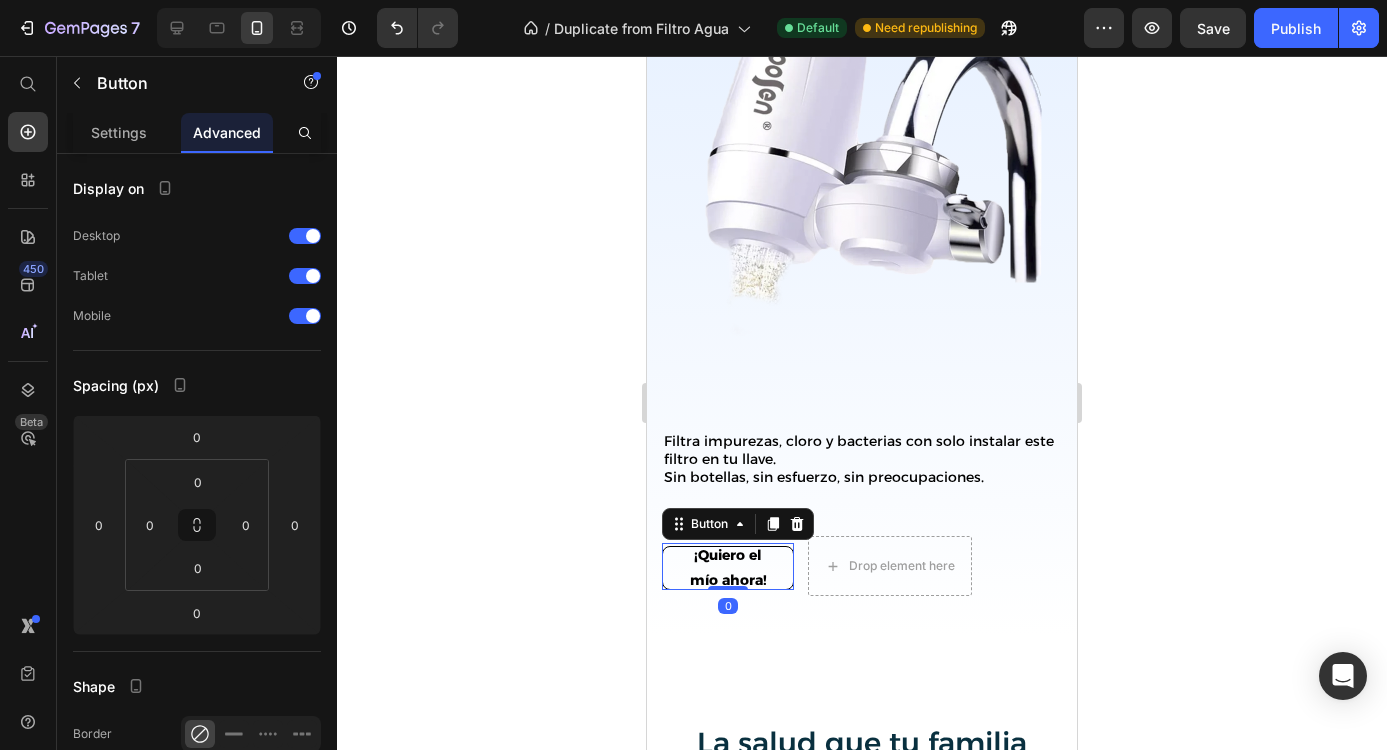 click 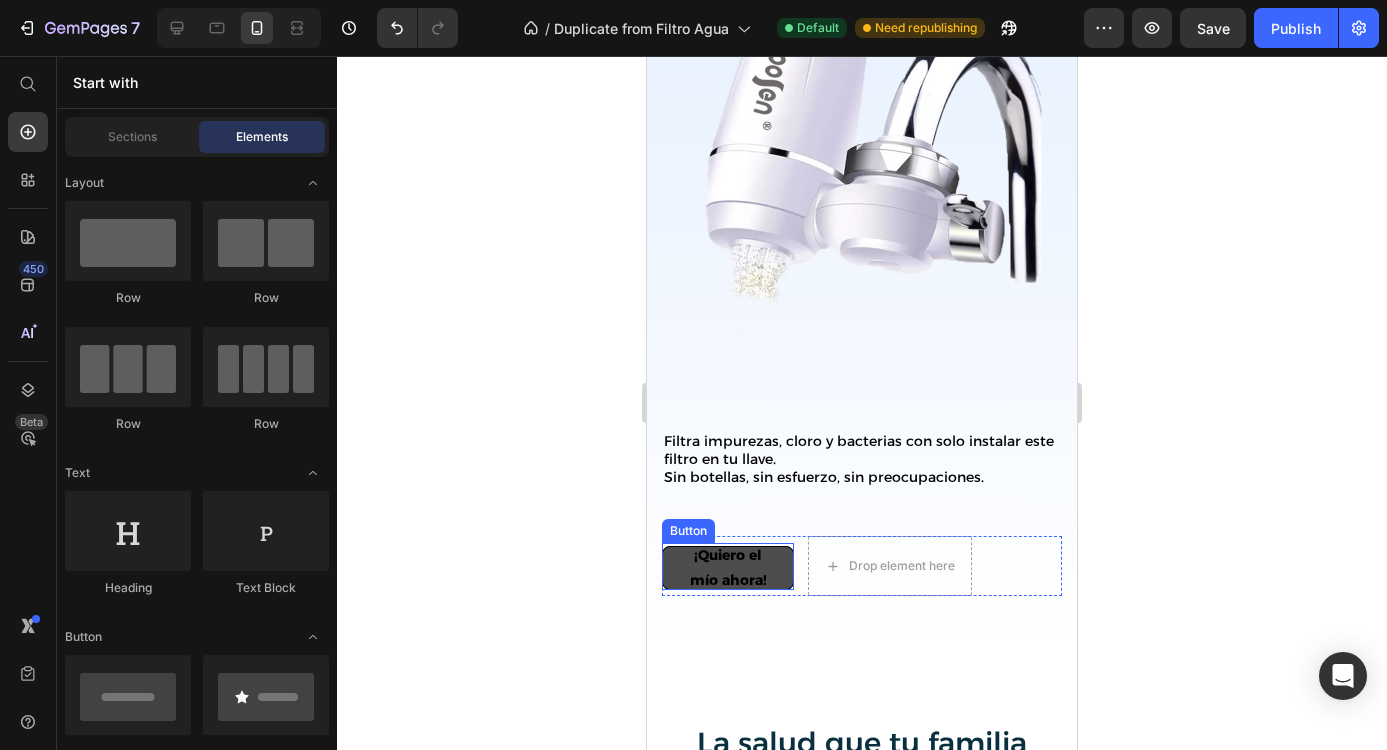 click on "¡Quiero el mío ahora!" at bounding box center [728, 568] 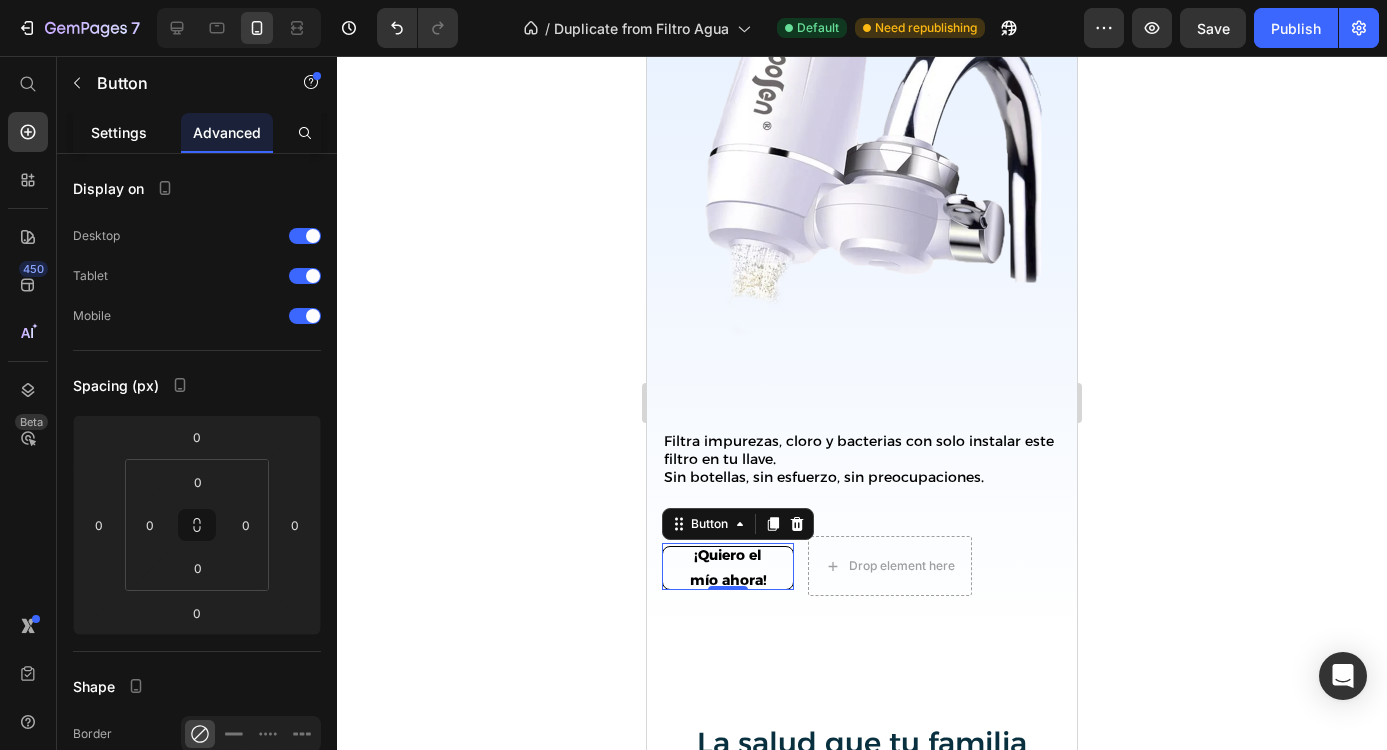 click on "Settings" at bounding box center (119, 132) 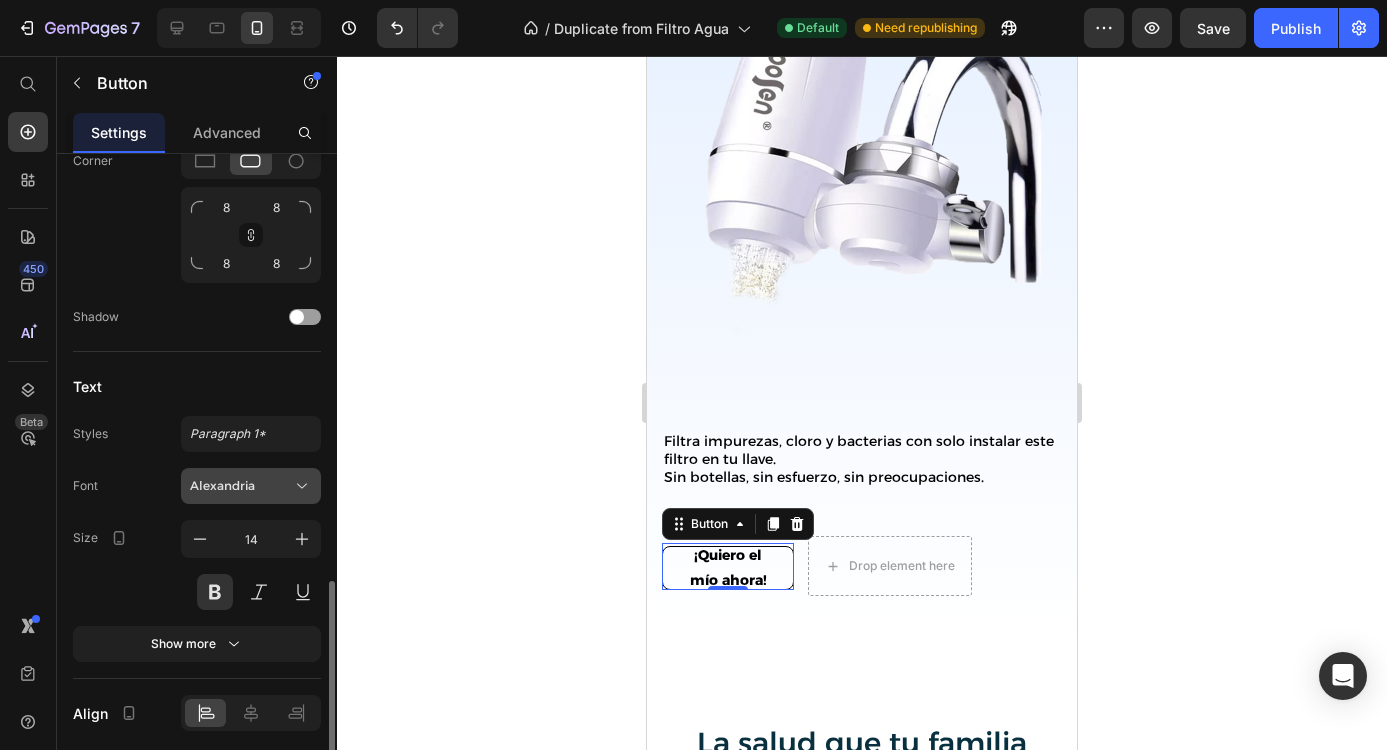 scroll, scrollTop: 197, scrollLeft: 0, axis: vertical 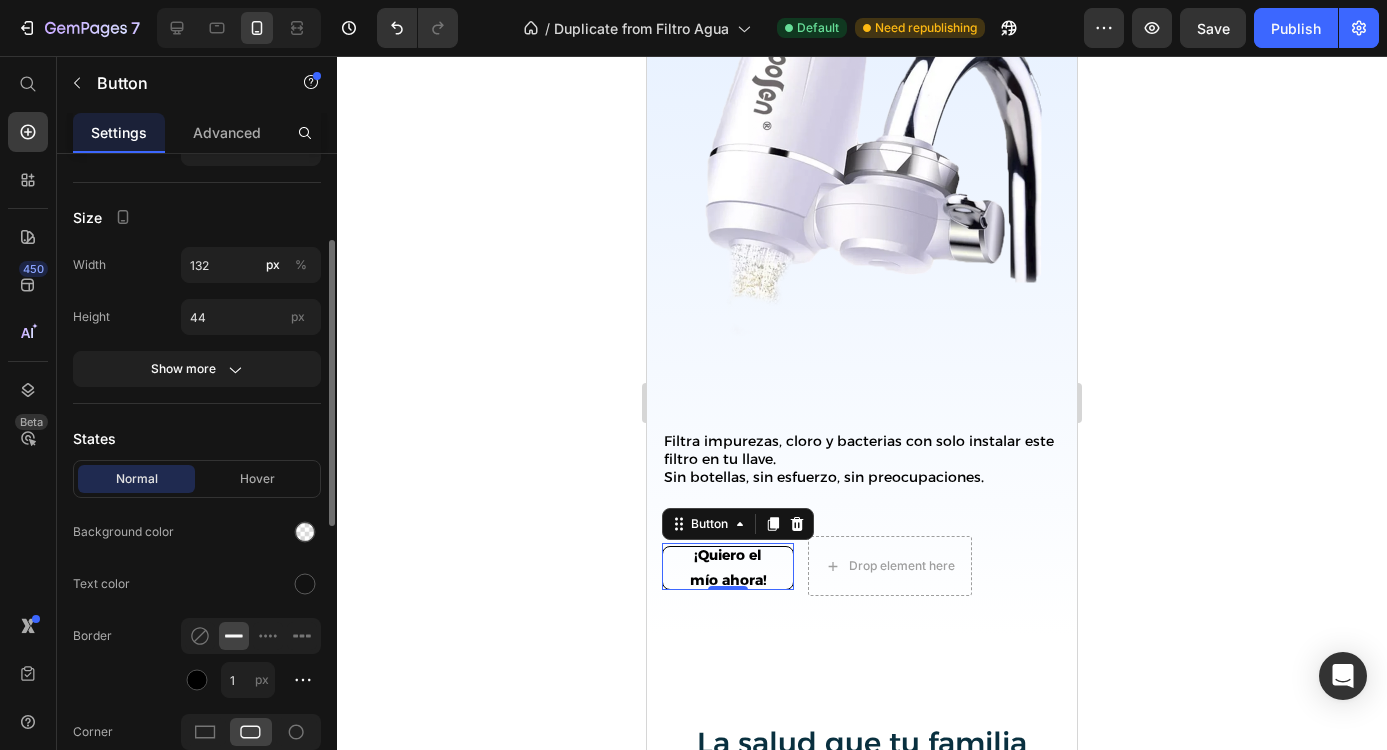 click 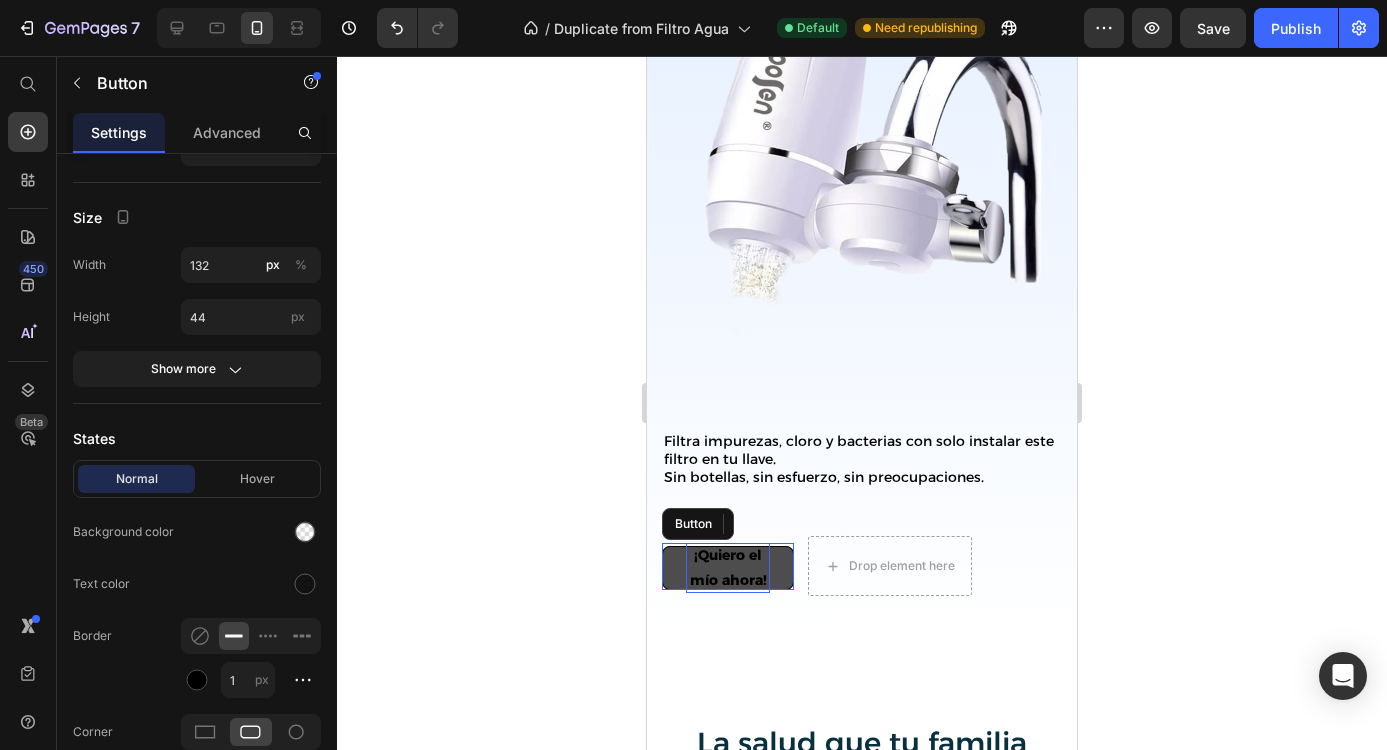 drag, startPoint x: 769, startPoint y: 552, endPoint x: 1202, endPoint y: 567, distance: 433.25974 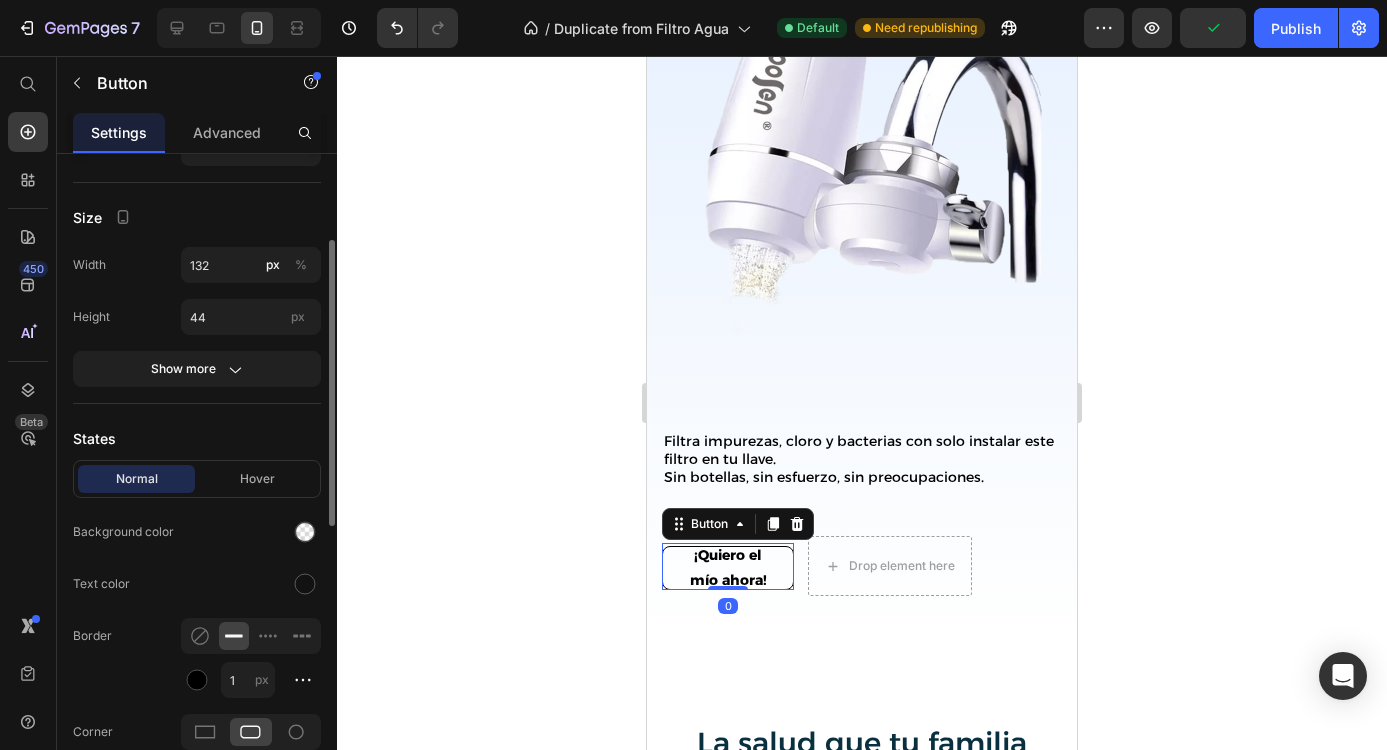 scroll, scrollTop: 0, scrollLeft: 0, axis: both 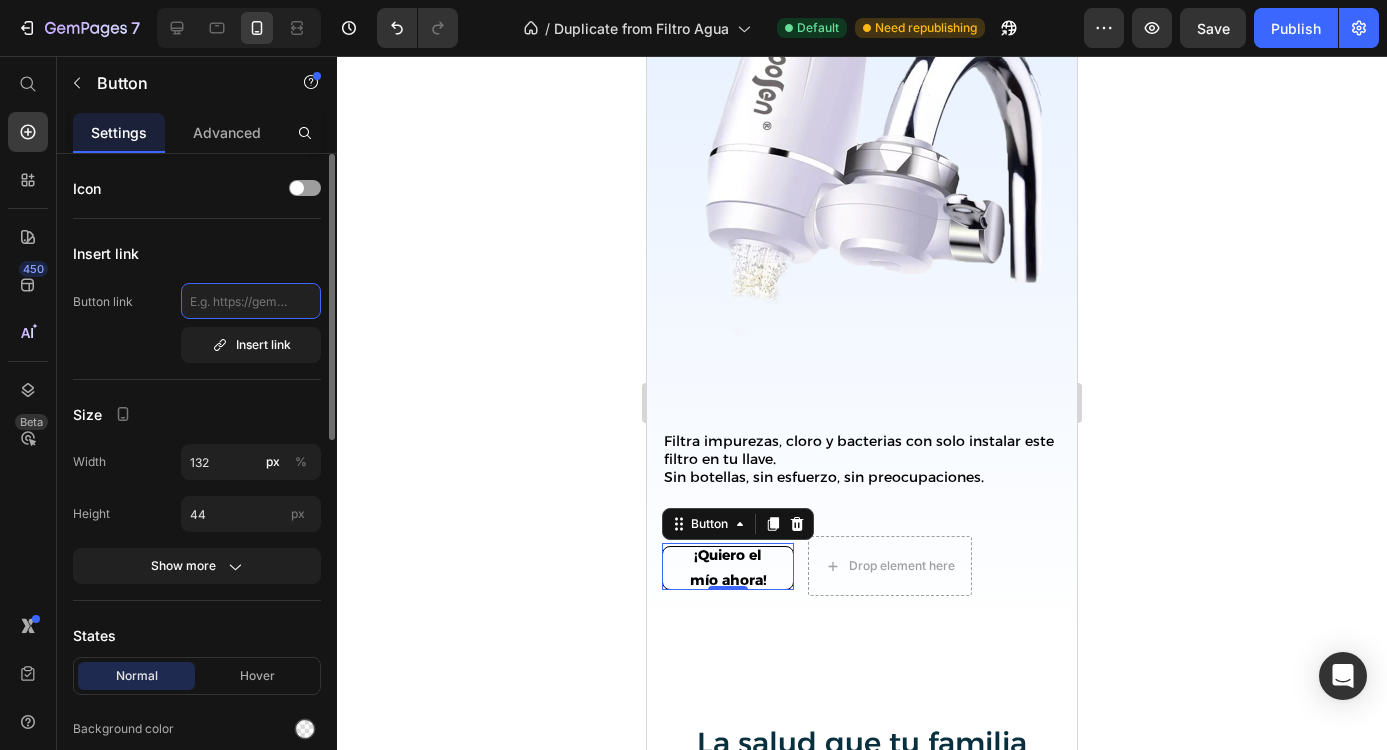 click 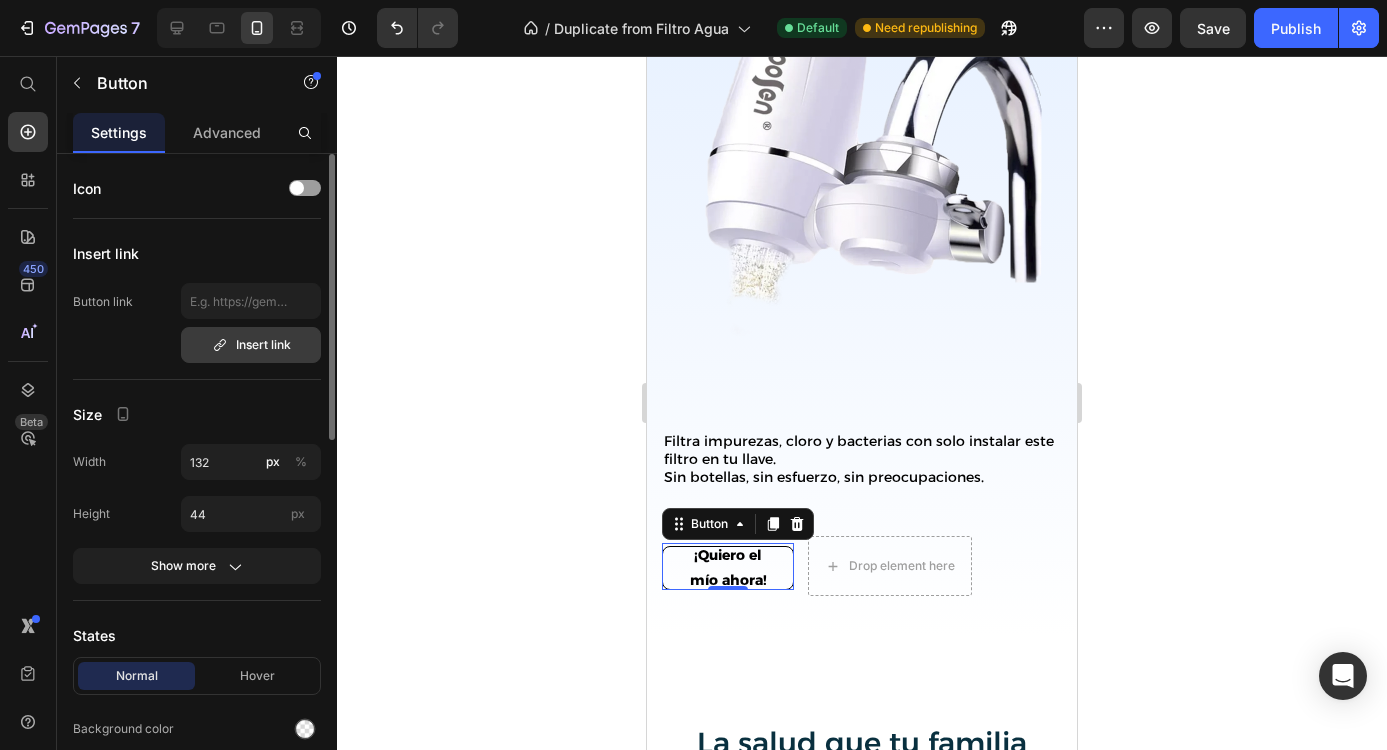 click on "Insert link" at bounding box center (251, 345) 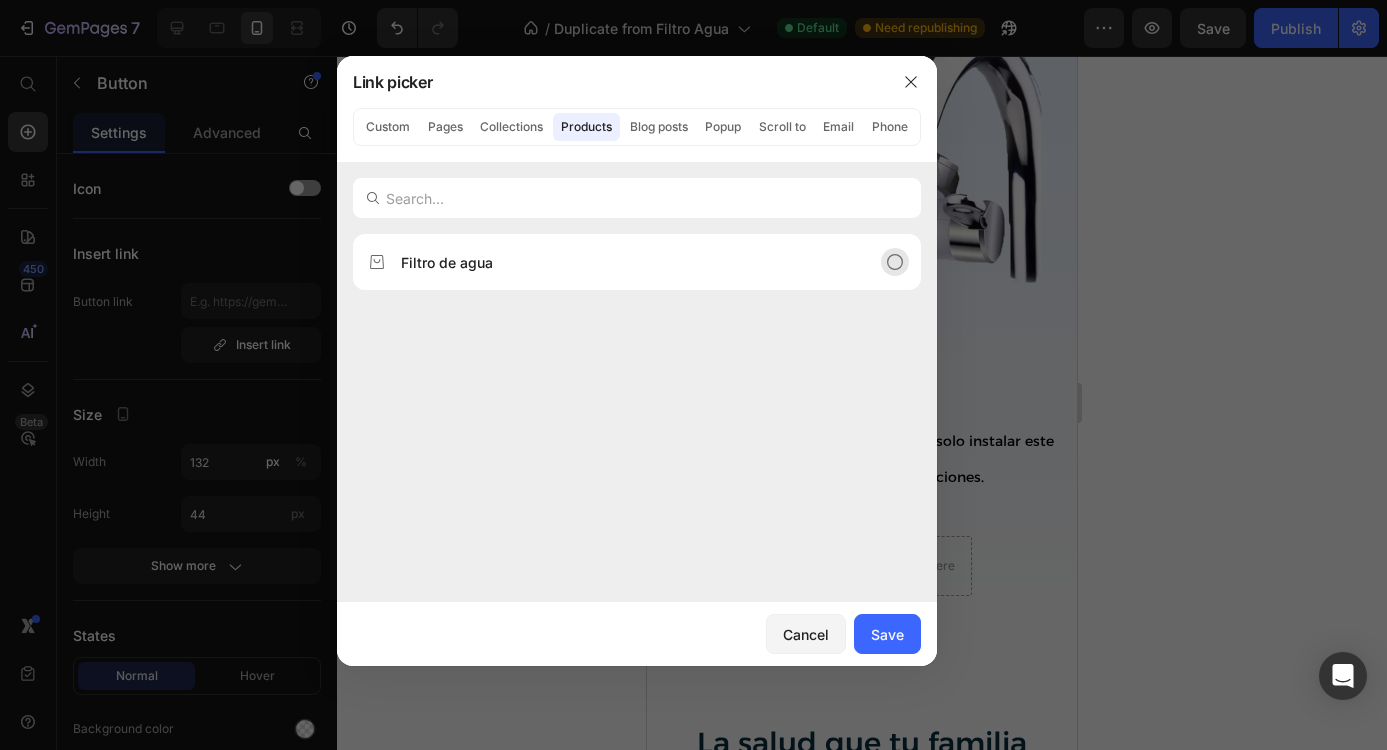 click on "Filtro de agua" at bounding box center (621, 262) 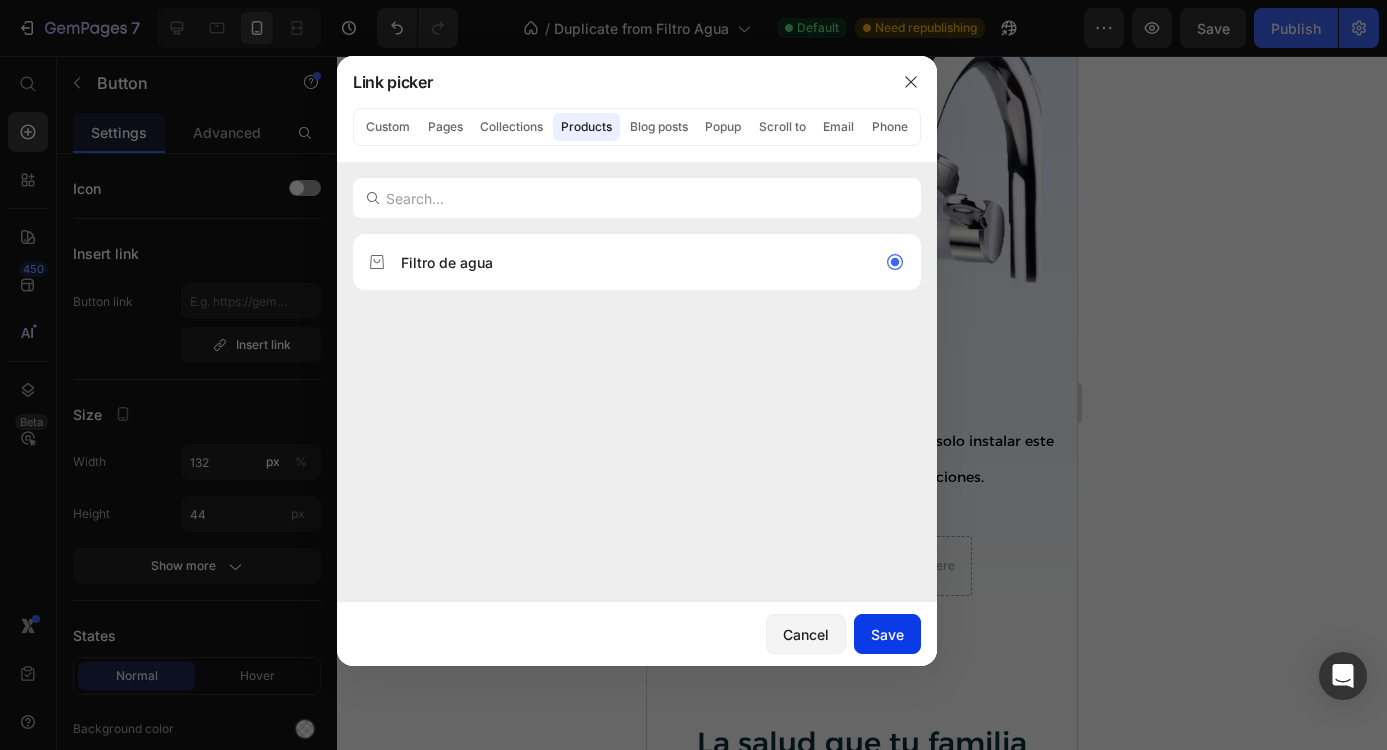 click on "Save" at bounding box center (887, 634) 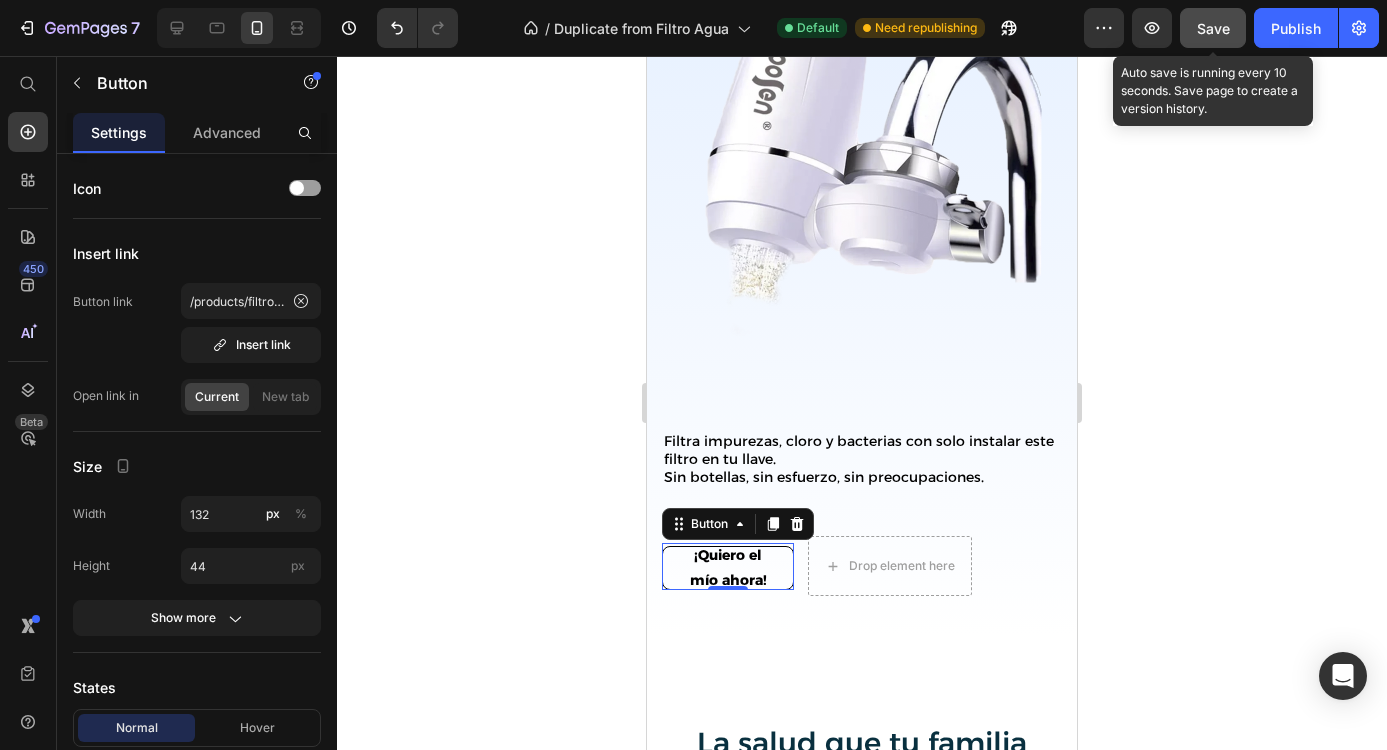 click on "Save" at bounding box center [1213, 28] 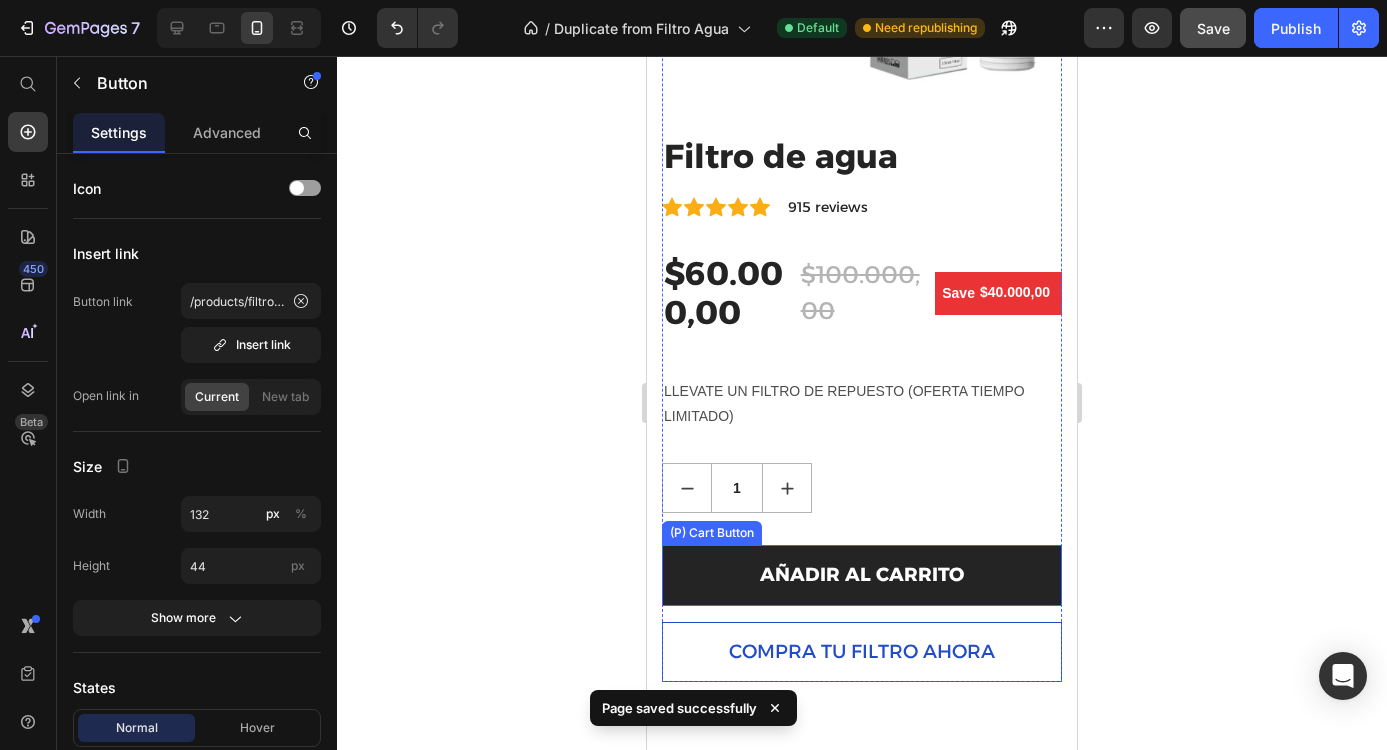 scroll, scrollTop: 2526, scrollLeft: 0, axis: vertical 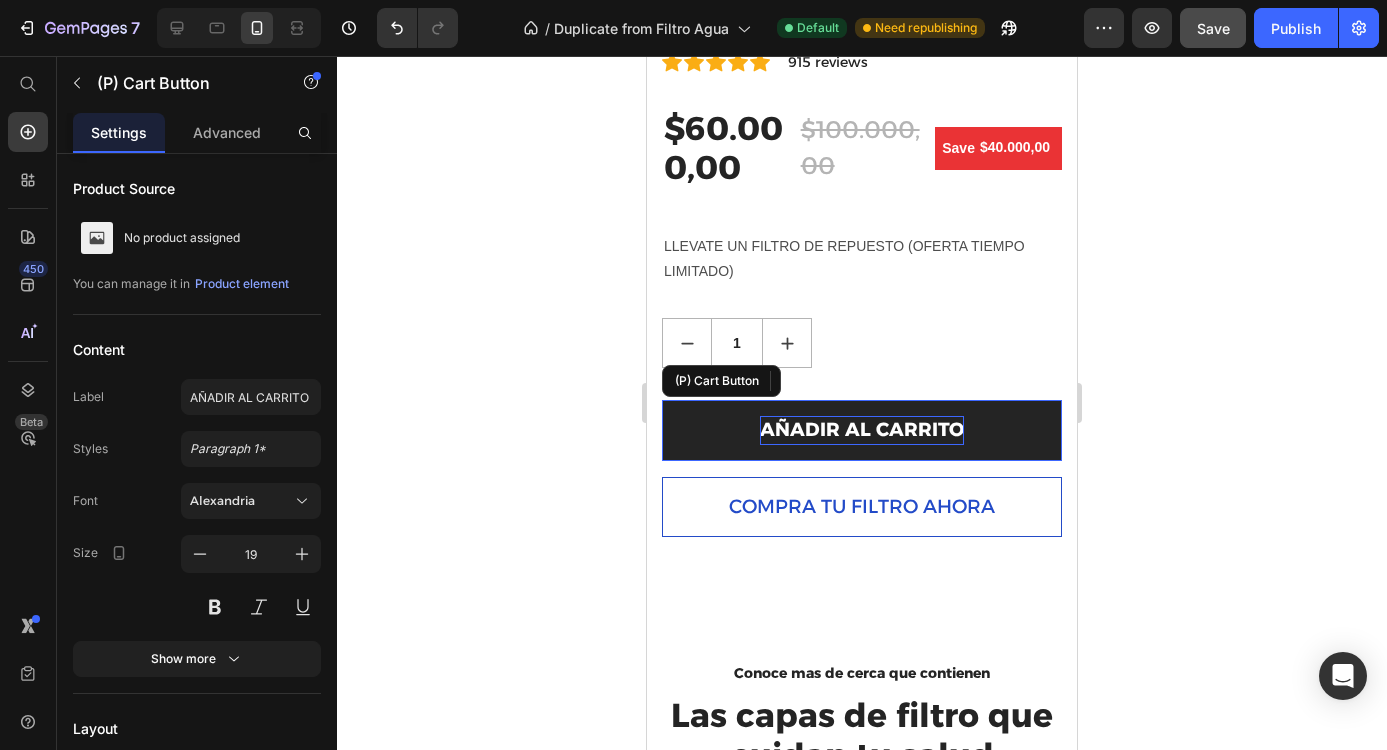 click on "AÑADIR AL CARRITO" at bounding box center (862, 430) 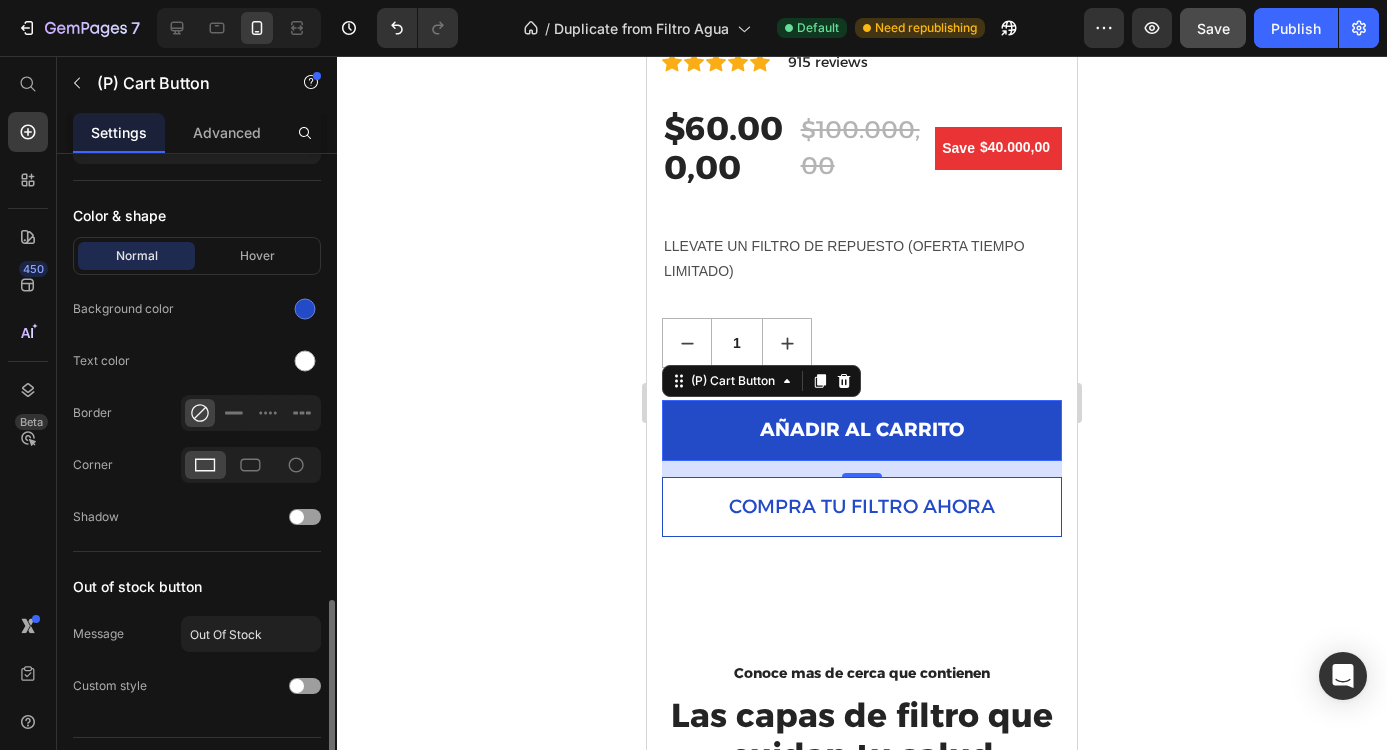 scroll, scrollTop: 1033, scrollLeft: 0, axis: vertical 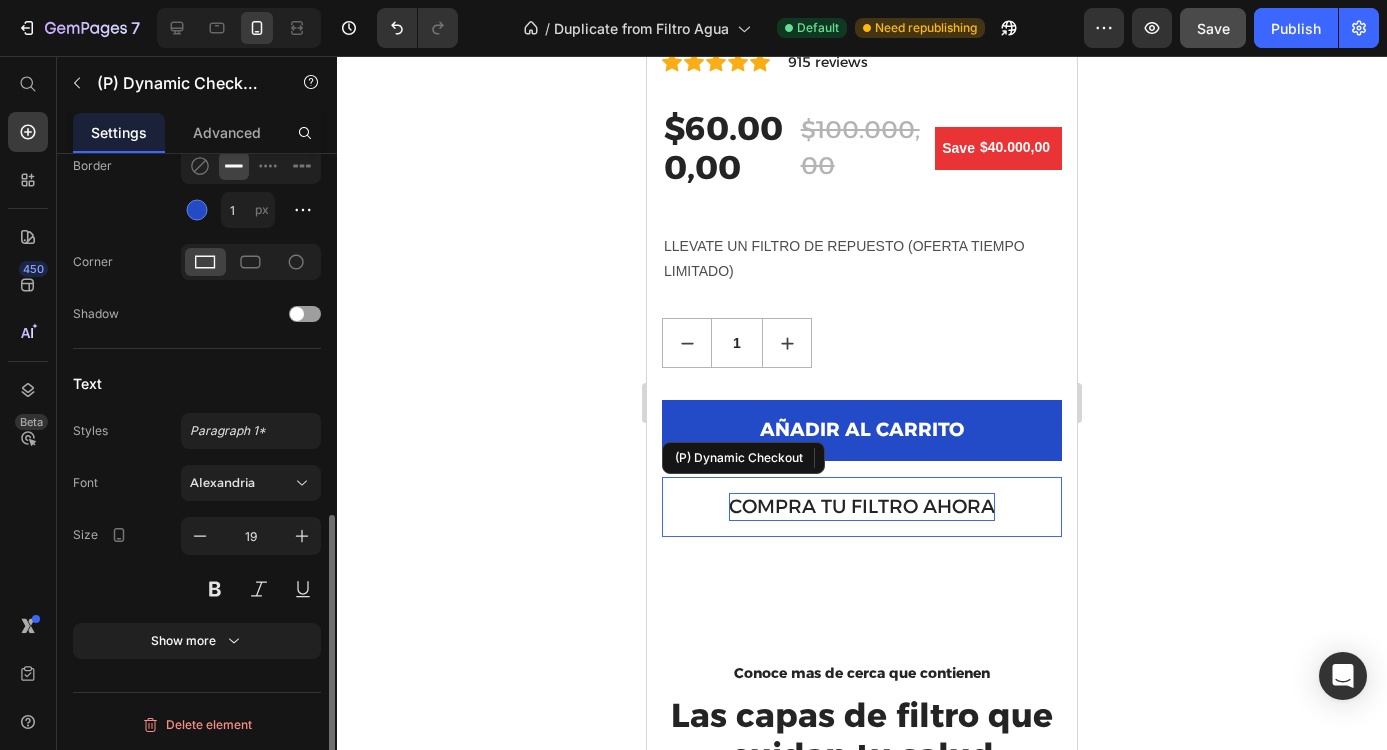click on "COMPRA TU FILTRO AHORA" at bounding box center (862, 507) 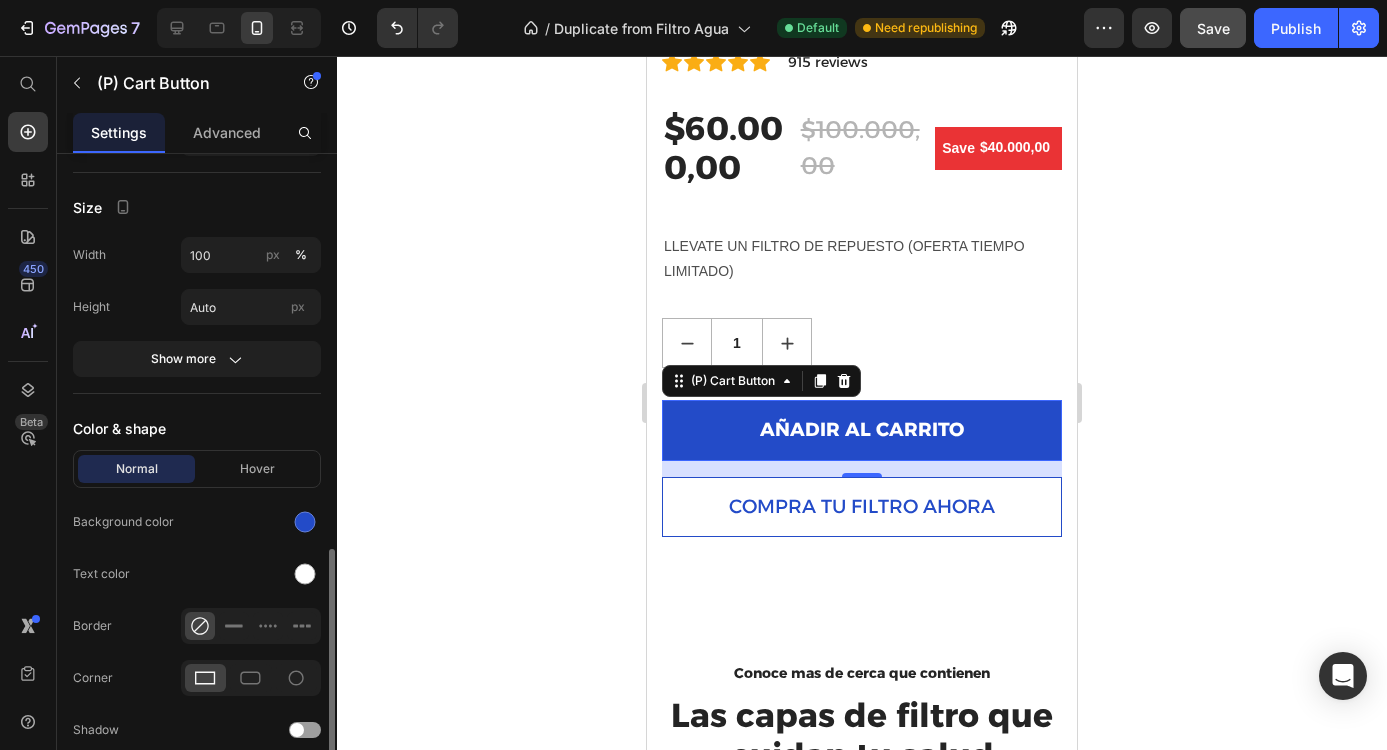 scroll, scrollTop: 1033, scrollLeft: 0, axis: vertical 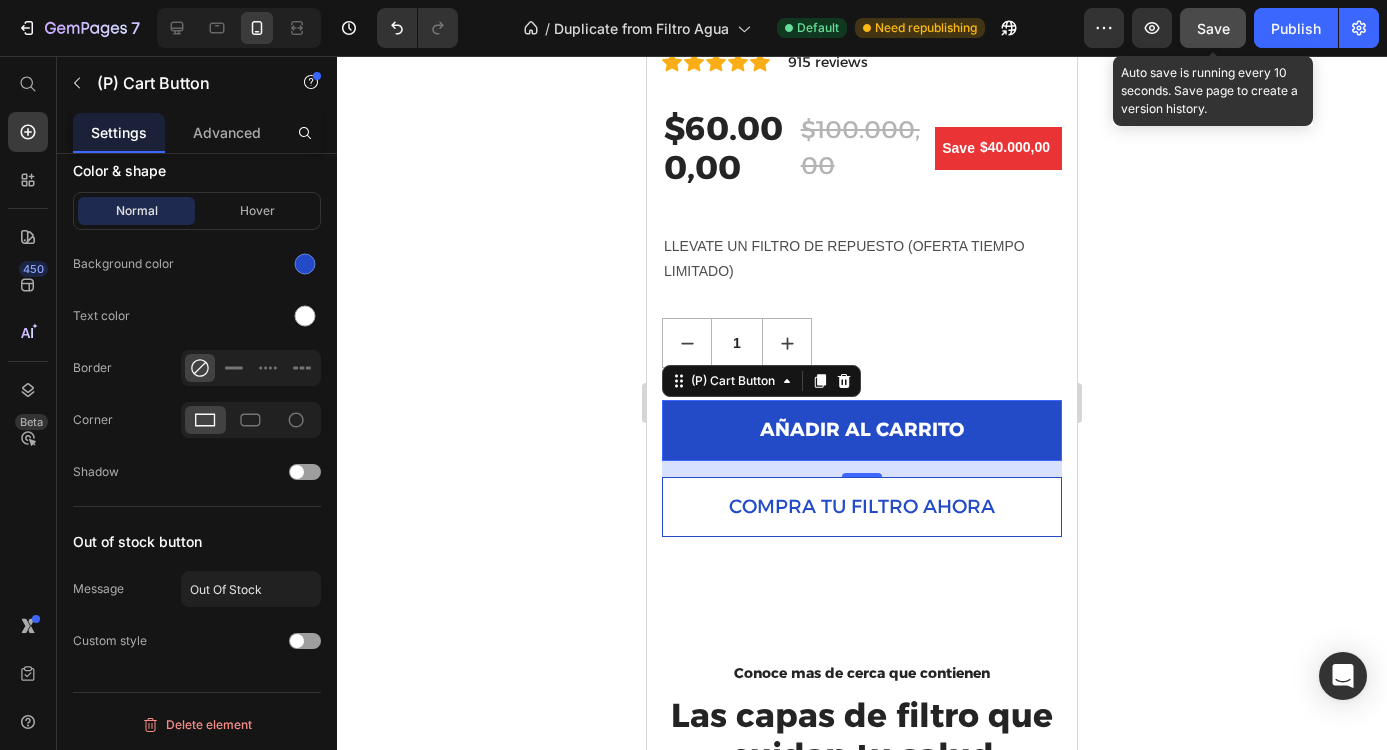 click on "Save" at bounding box center (1213, 28) 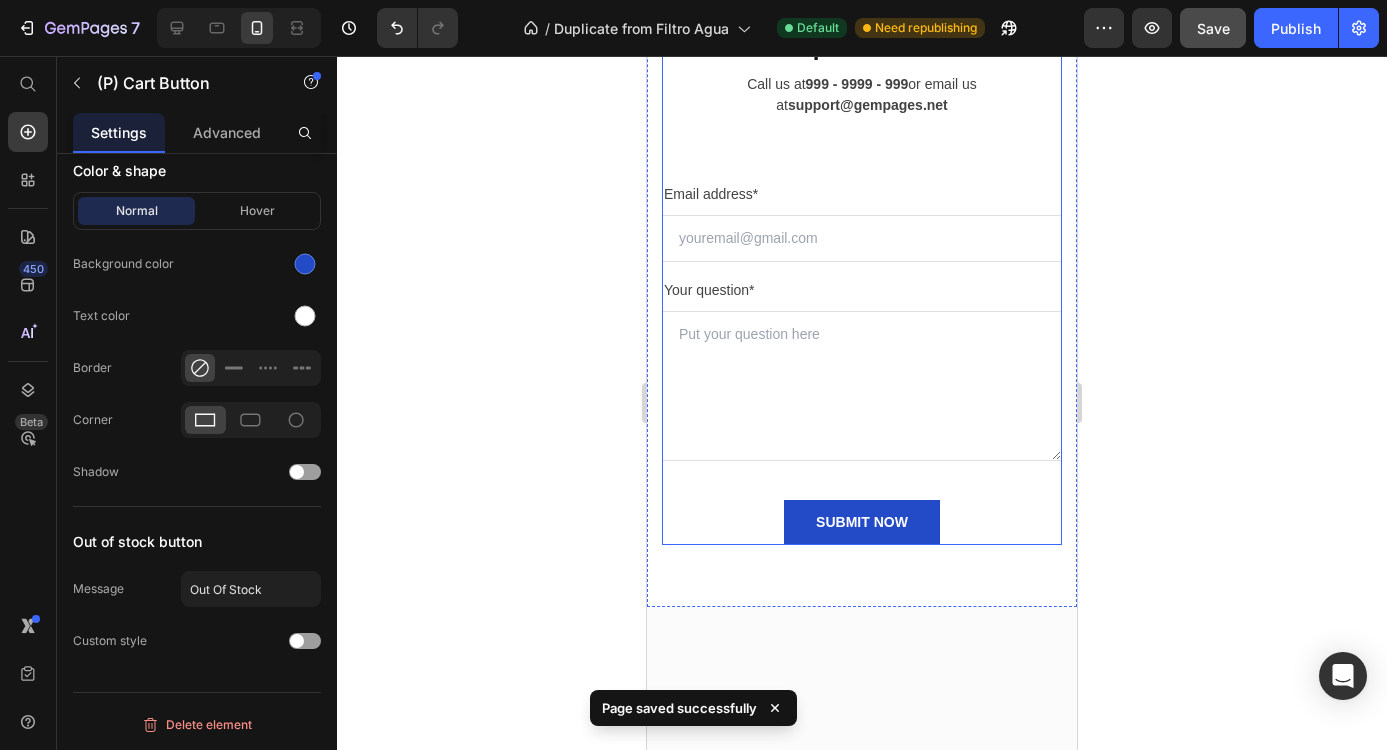 scroll, scrollTop: 7322, scrollLeft: 0, axis: vertical 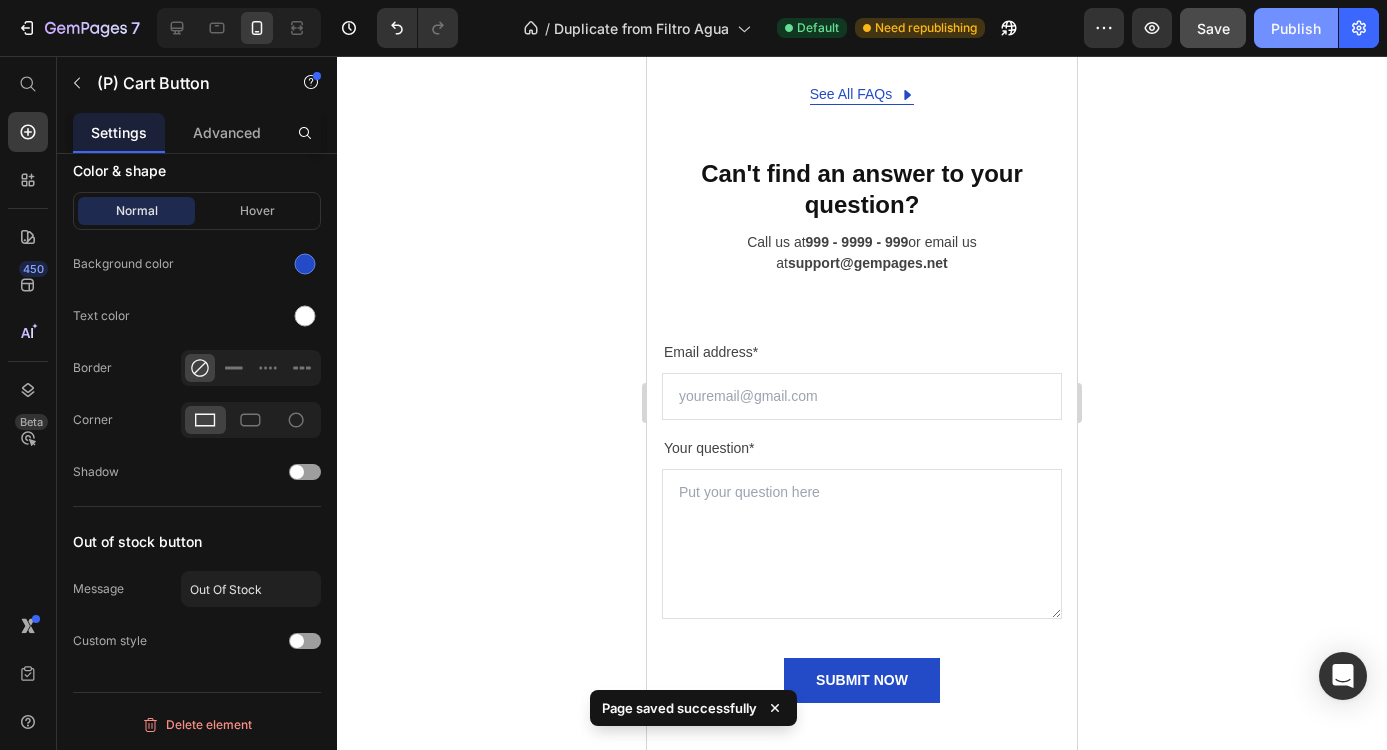 click on "Publish" at bounding box center (1296, 28) 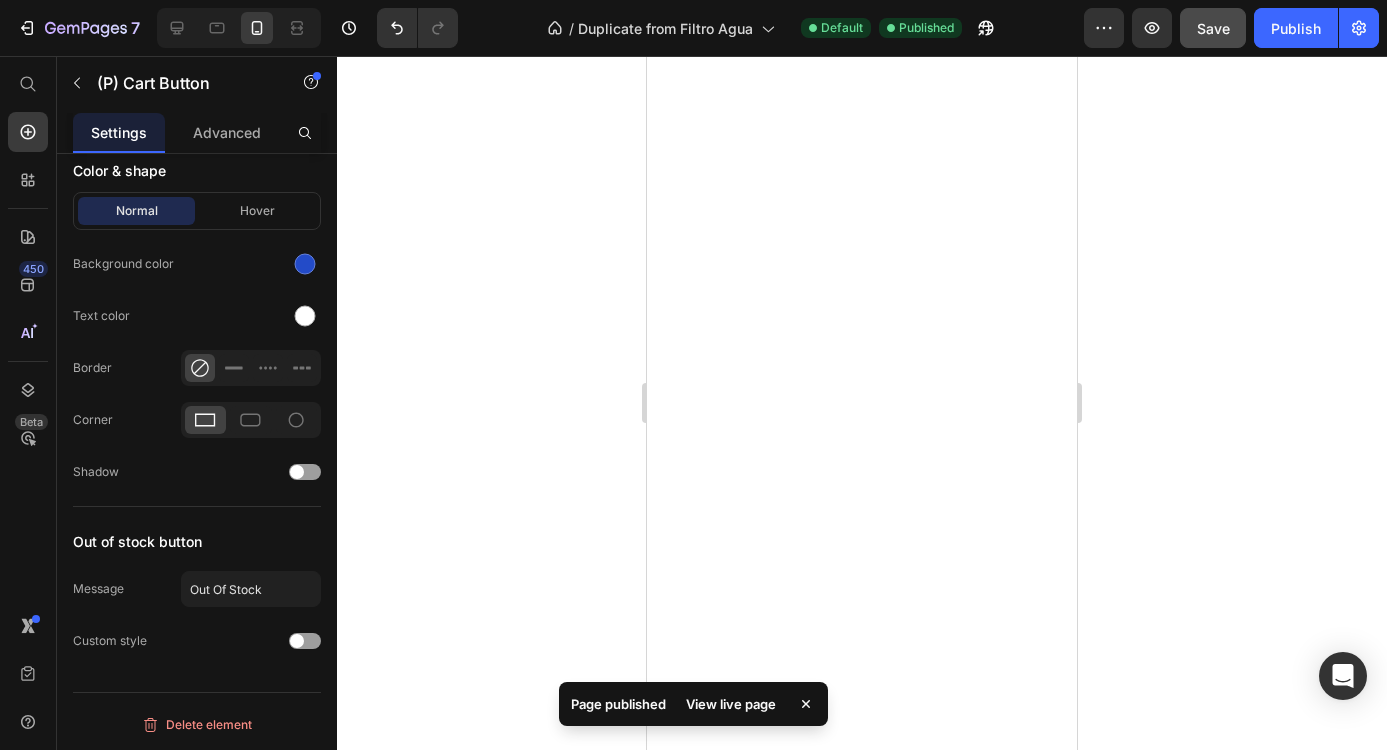 scroll, scrollTop: 3463, scrollLeft: 0, axis: vertical 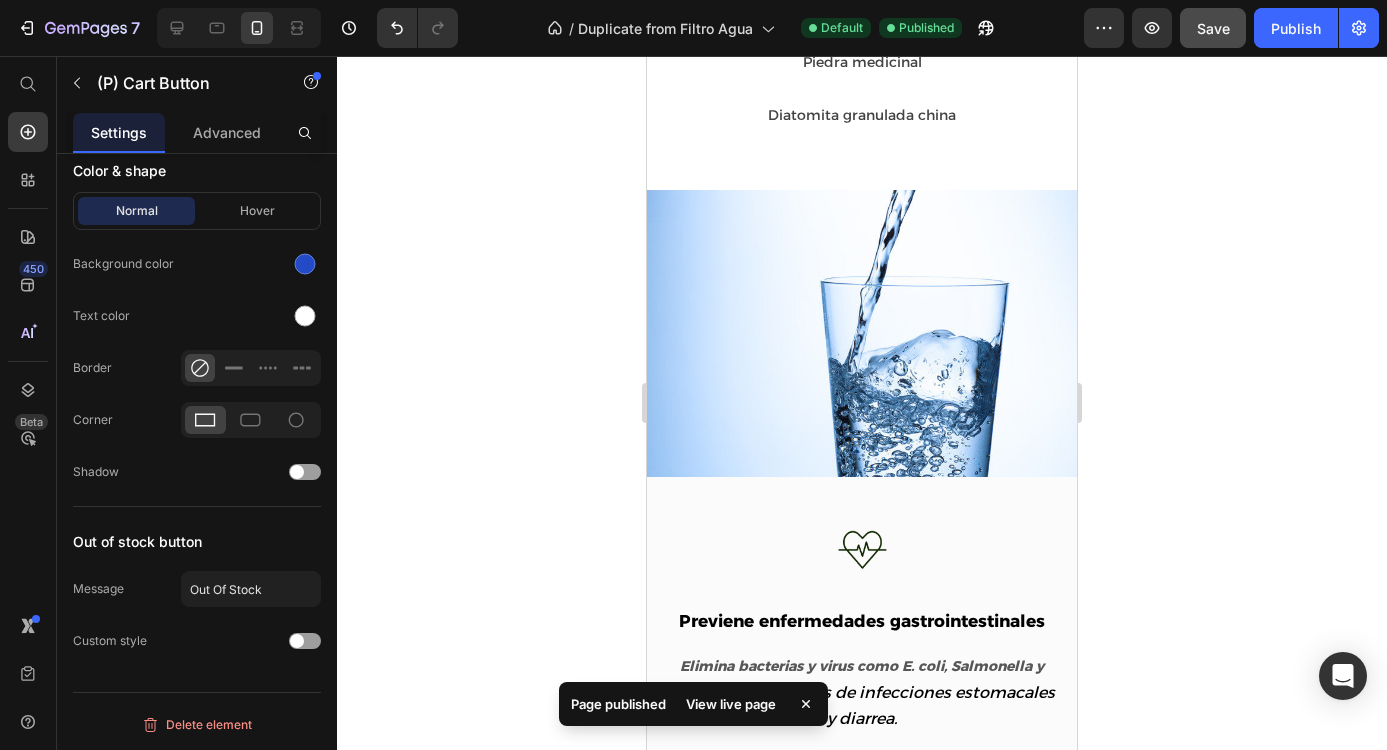 click on "View live page" at bounding box center [731, 704] 